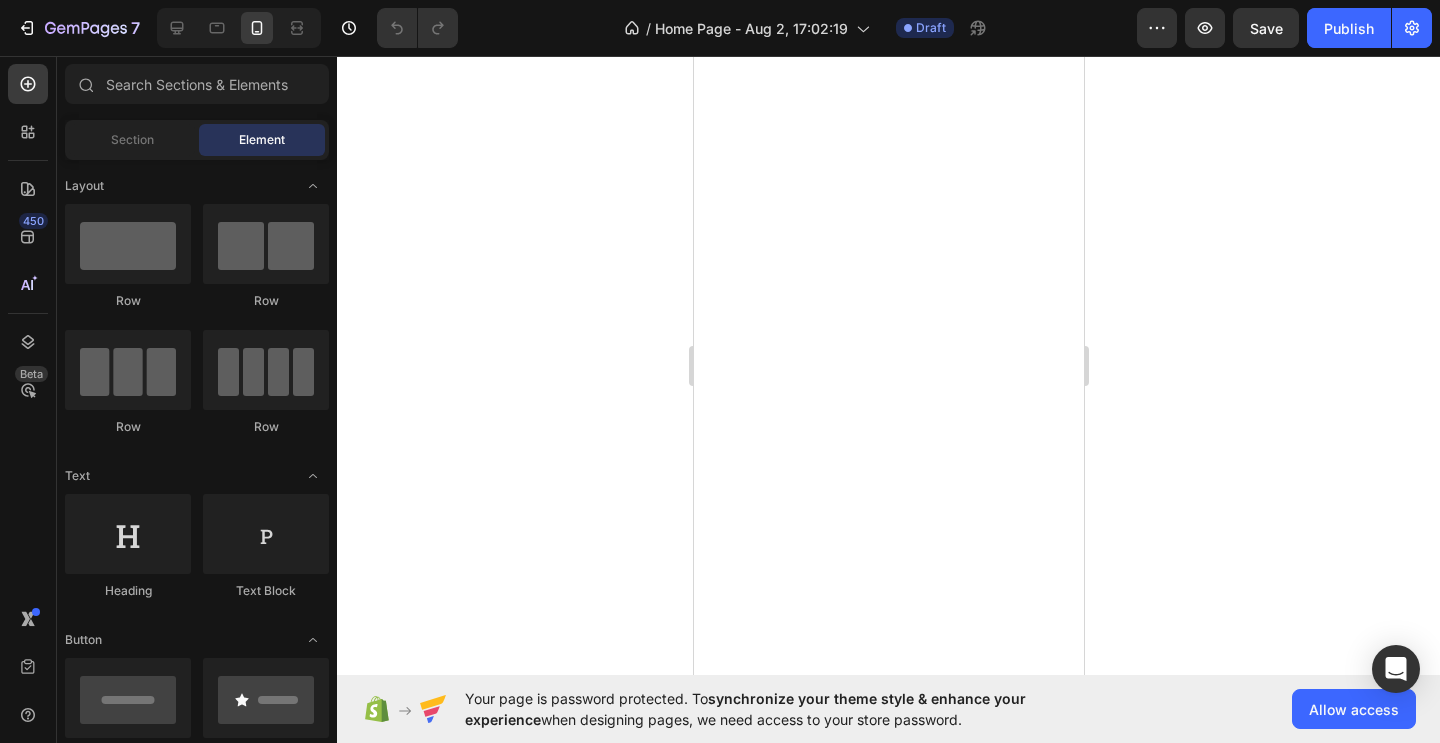 scroll, scrollTop: 0, scrollLeft: 0, axis: both 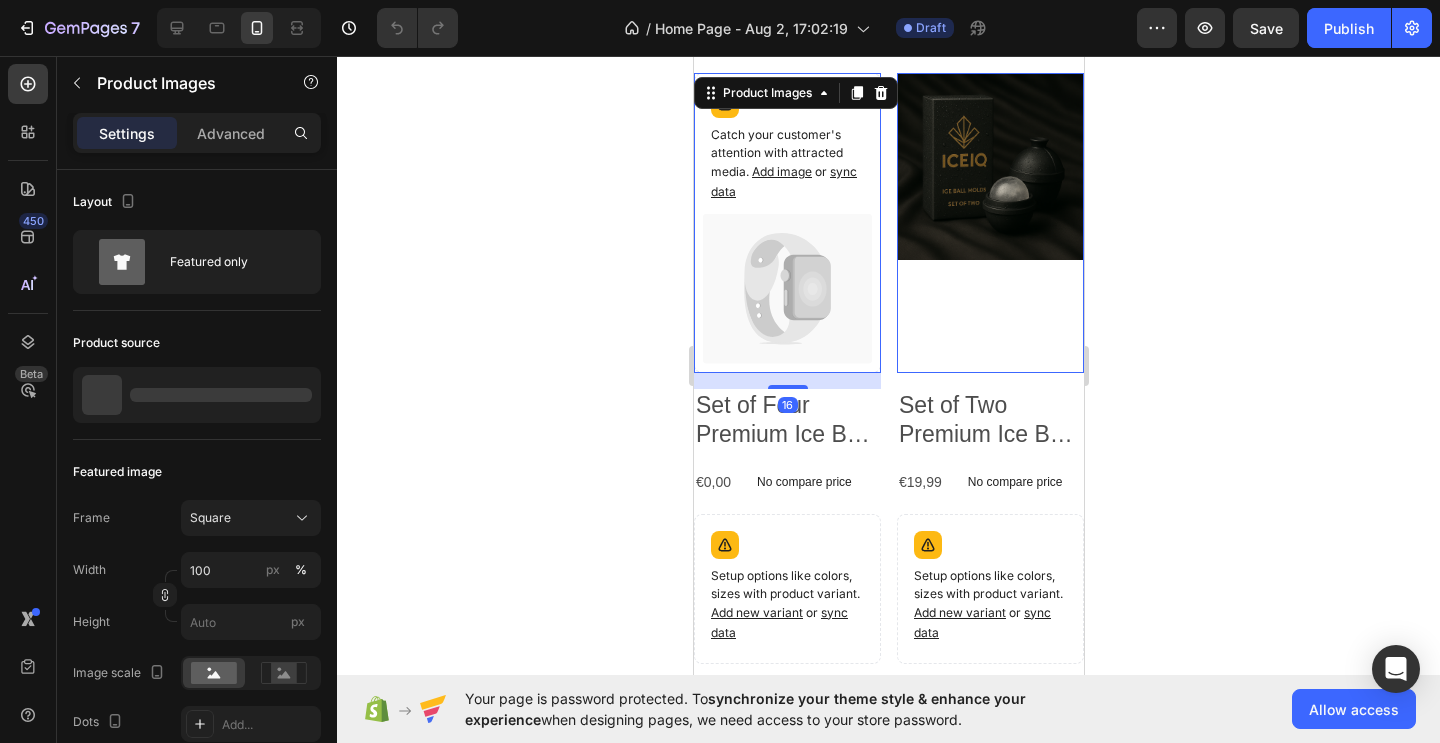 click 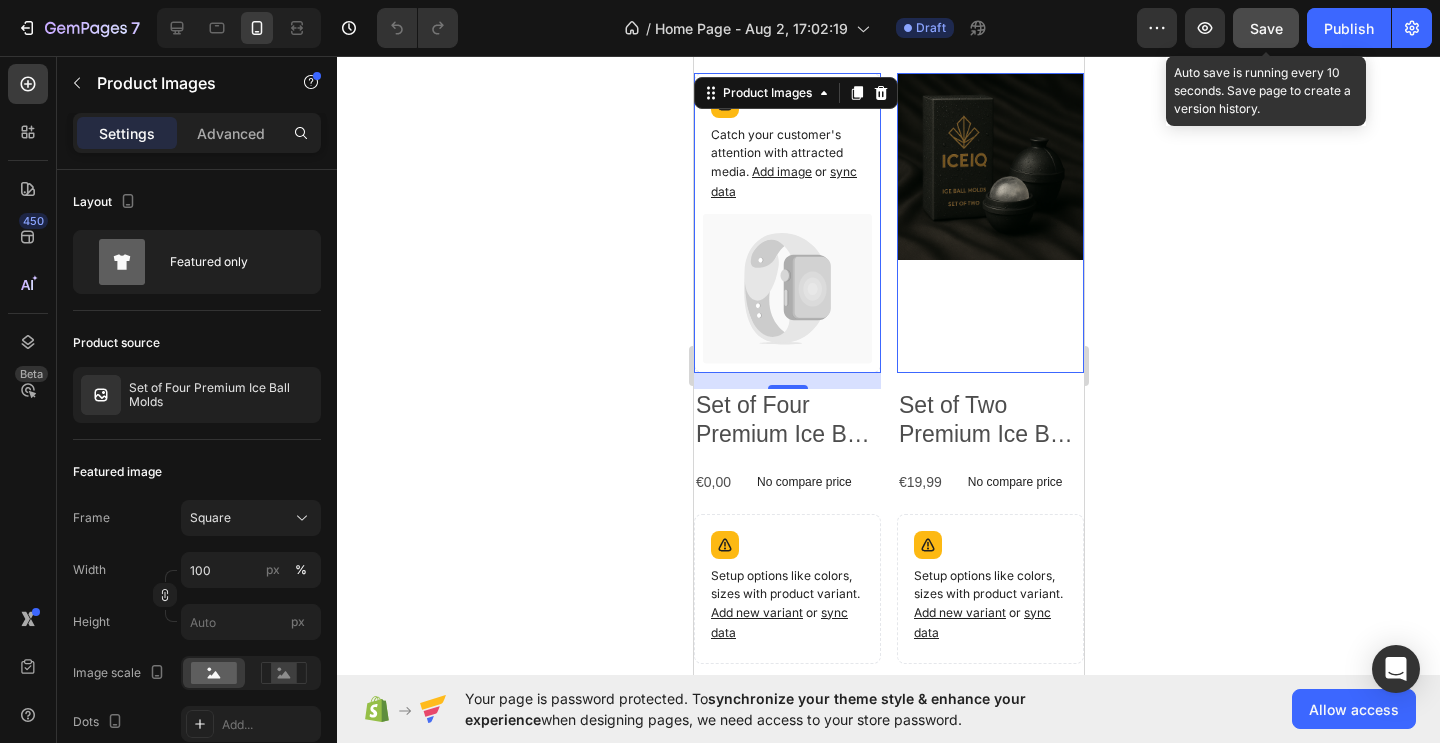 click on "Save" 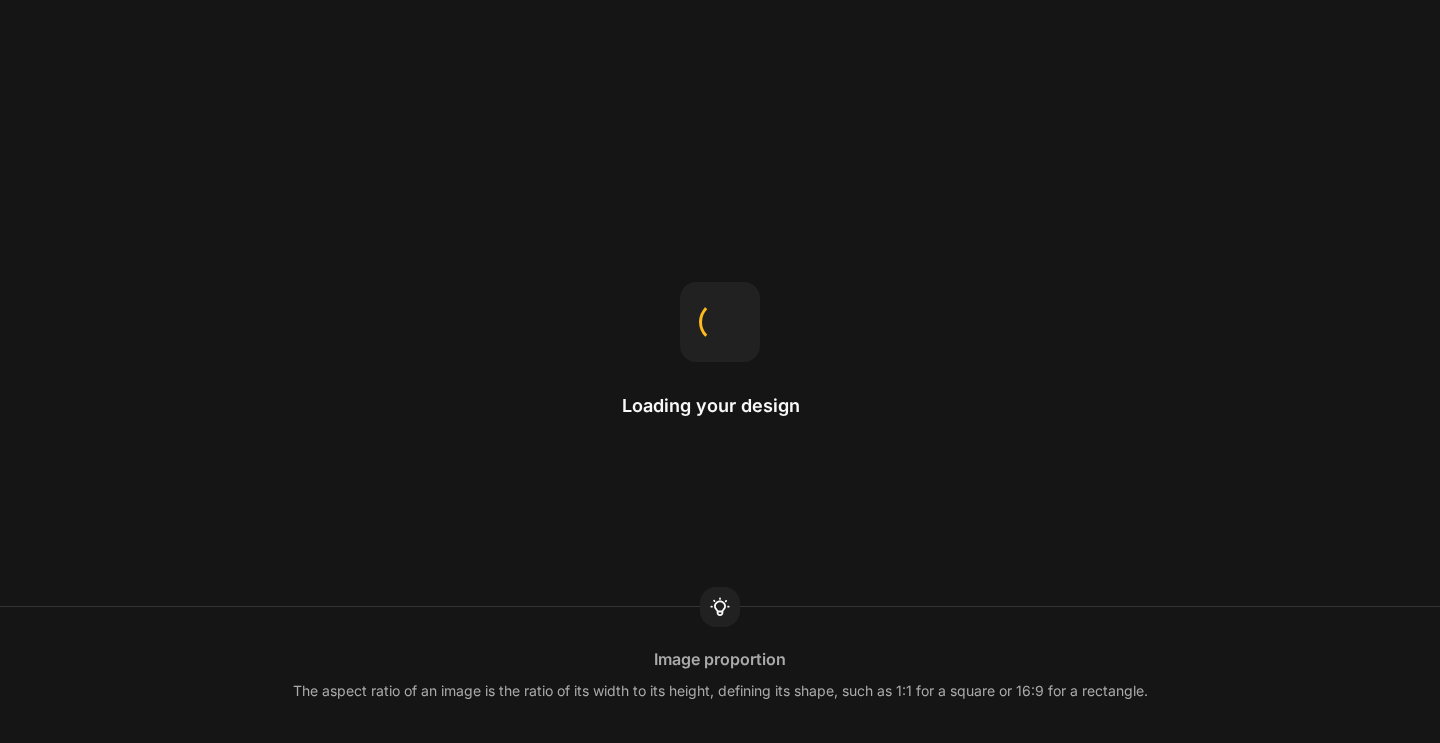 scroll, scrollTop: 0, scrollLeft: 0, axis: both 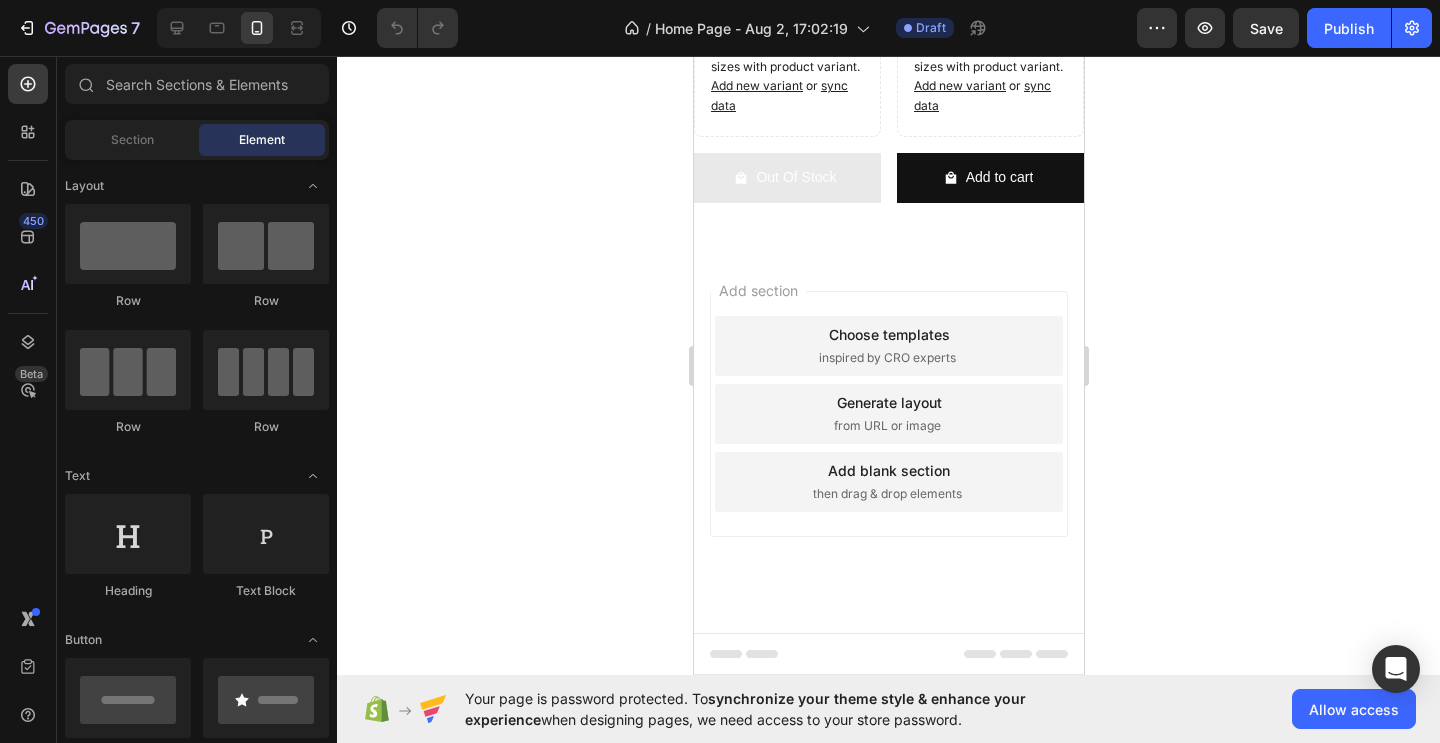 click on "Add image" at bounding box center [781, -355] 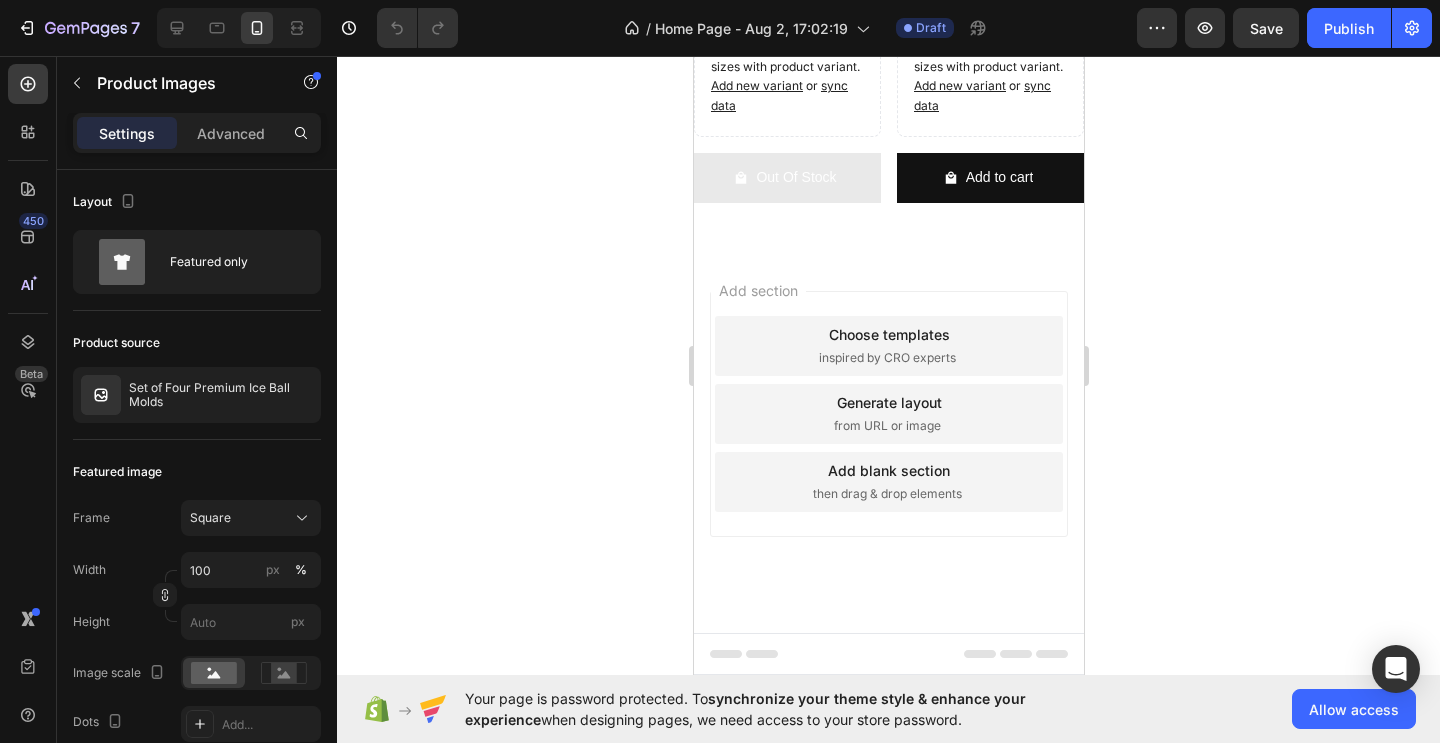 click at bounding box center [989, -360] 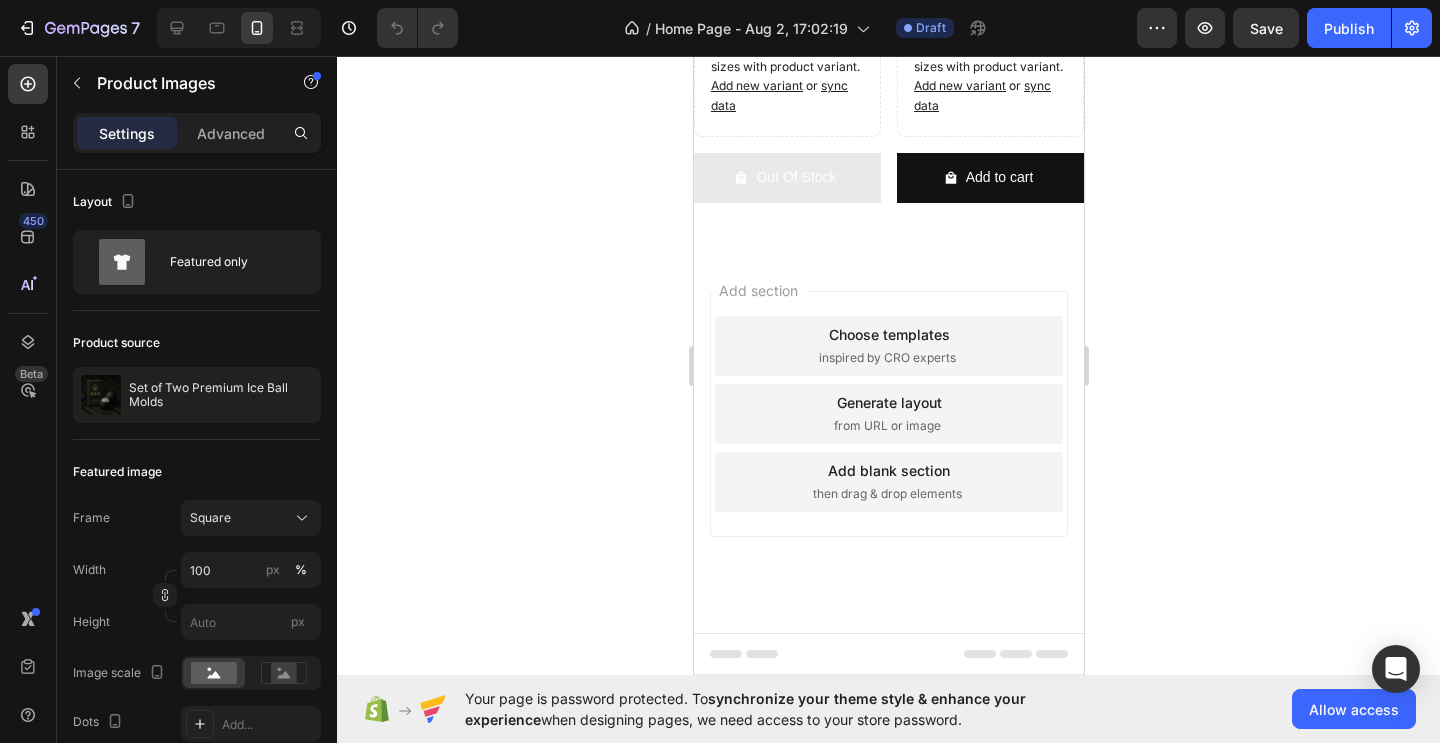 click 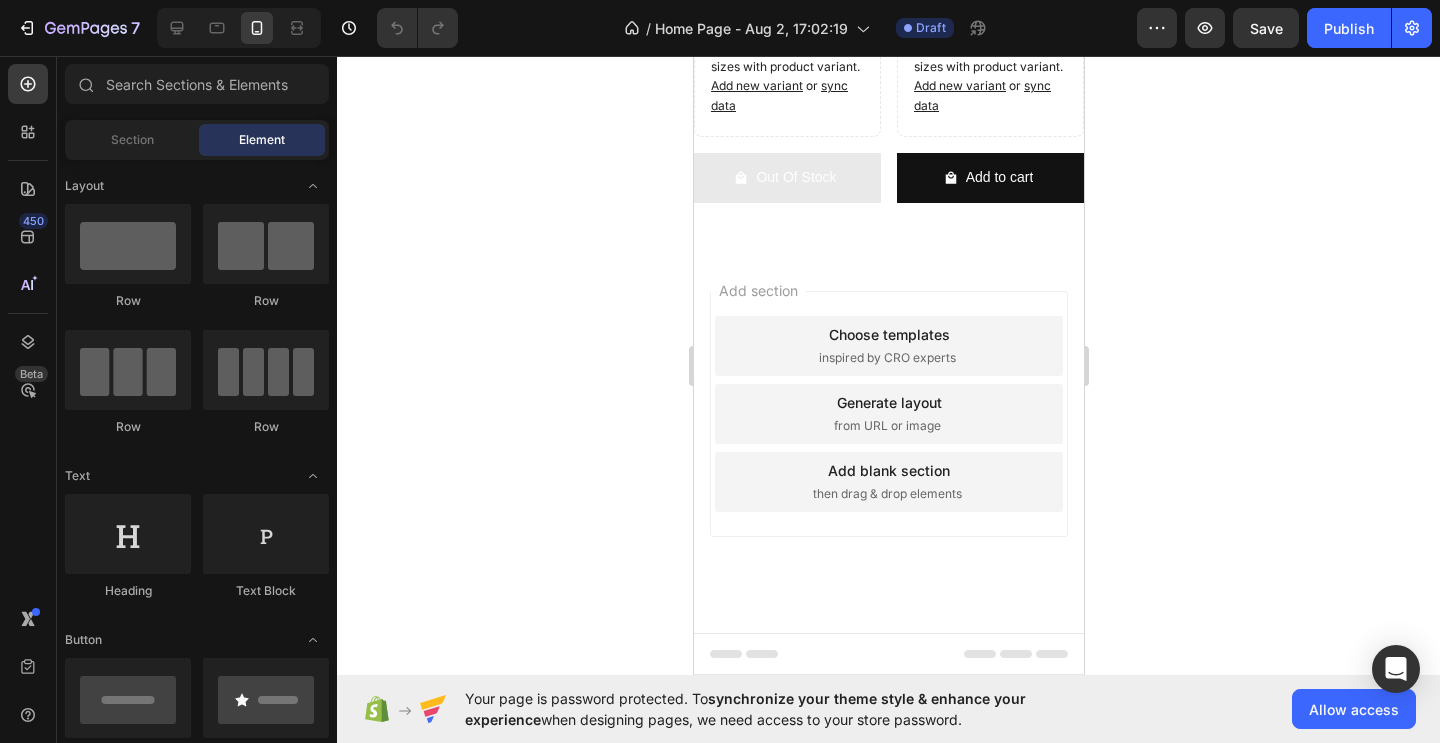 click at bounding box center (989, -360) 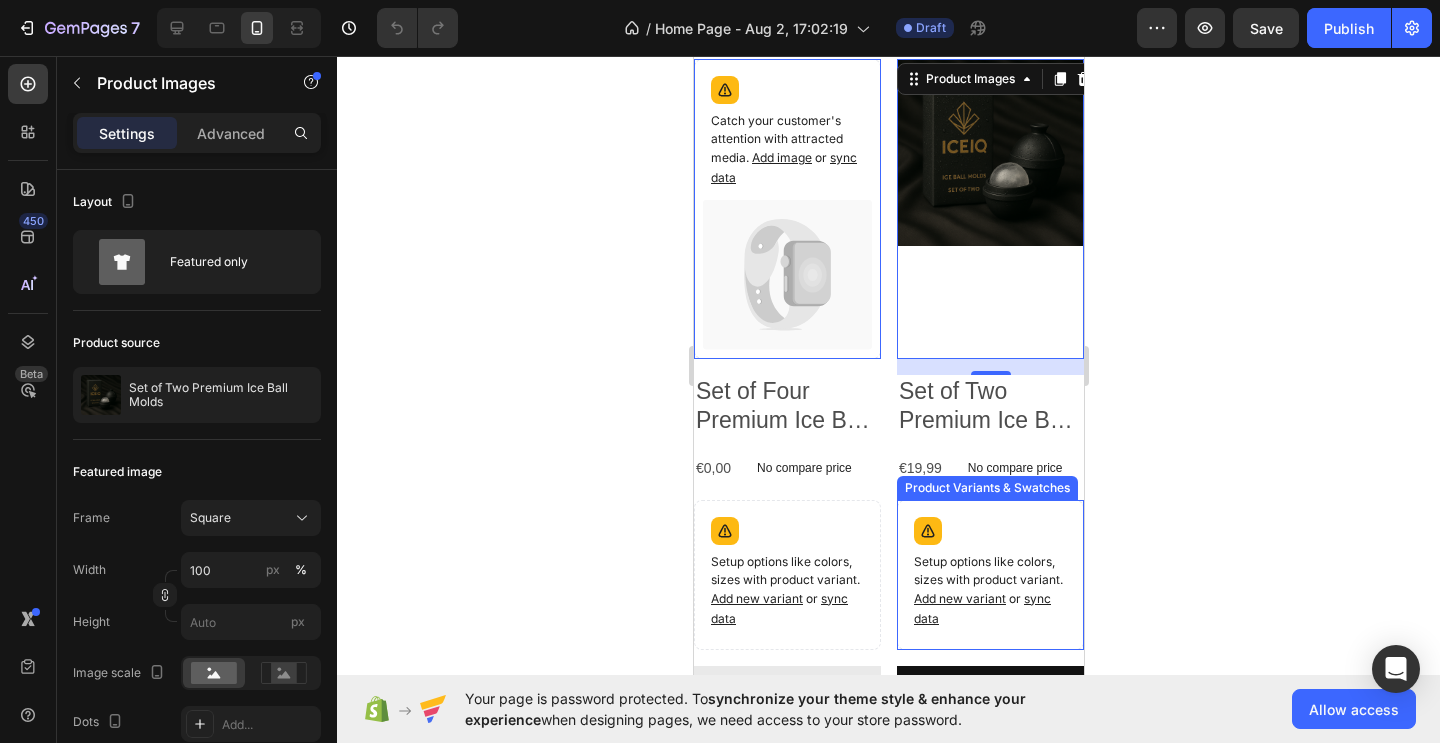 scroll, scrollTop: 1898, scrollLeft: 0, axis: vertical 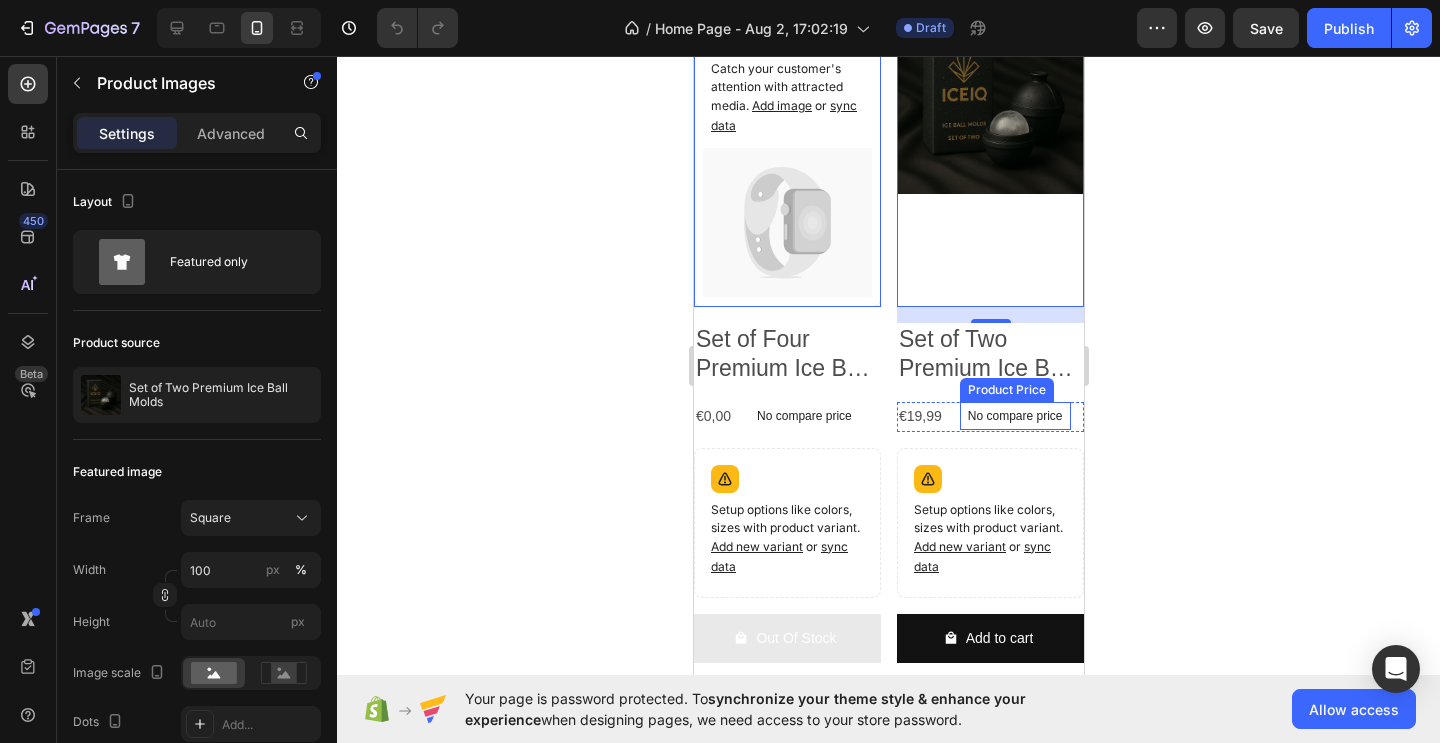 click on "No compare price" at bounding box center (803, 416) 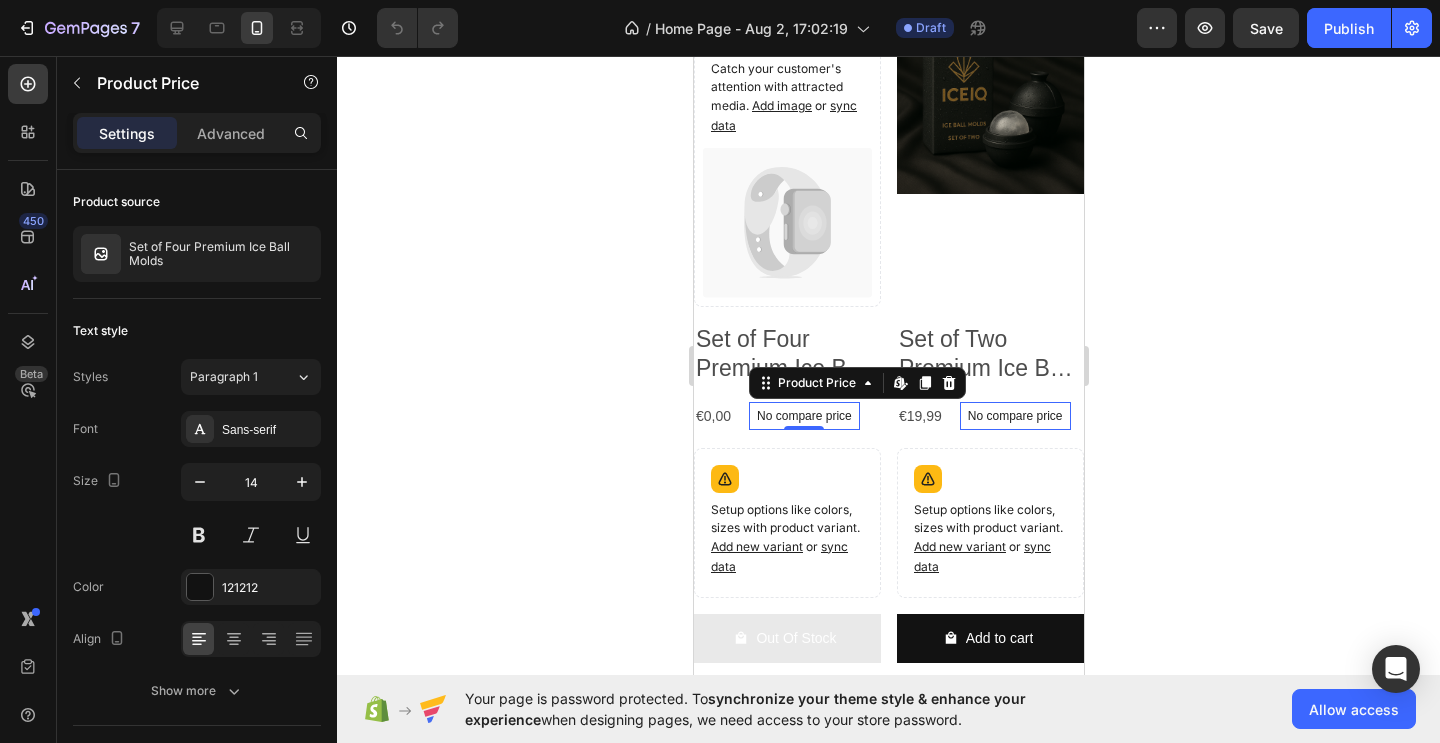 click on "No compare price" at bounding box center [803, 416] 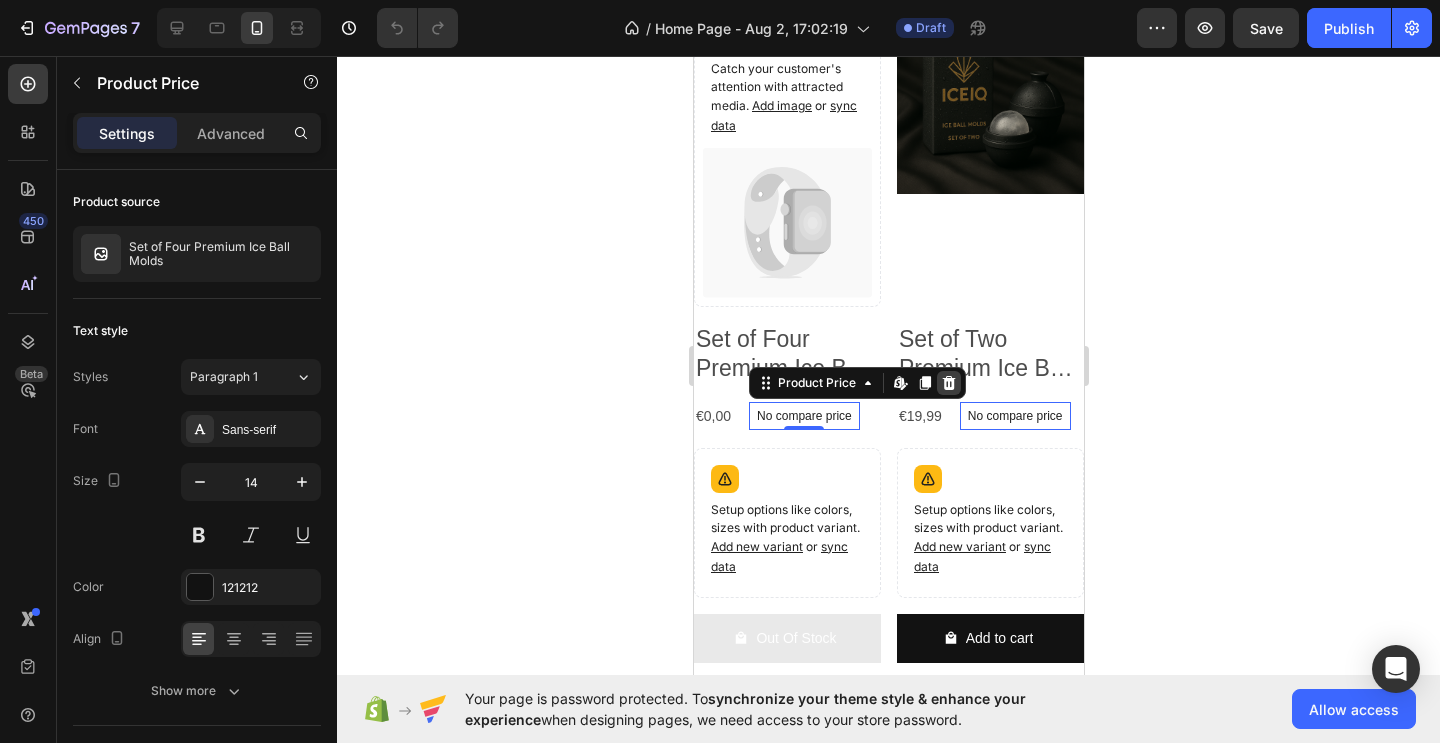 click 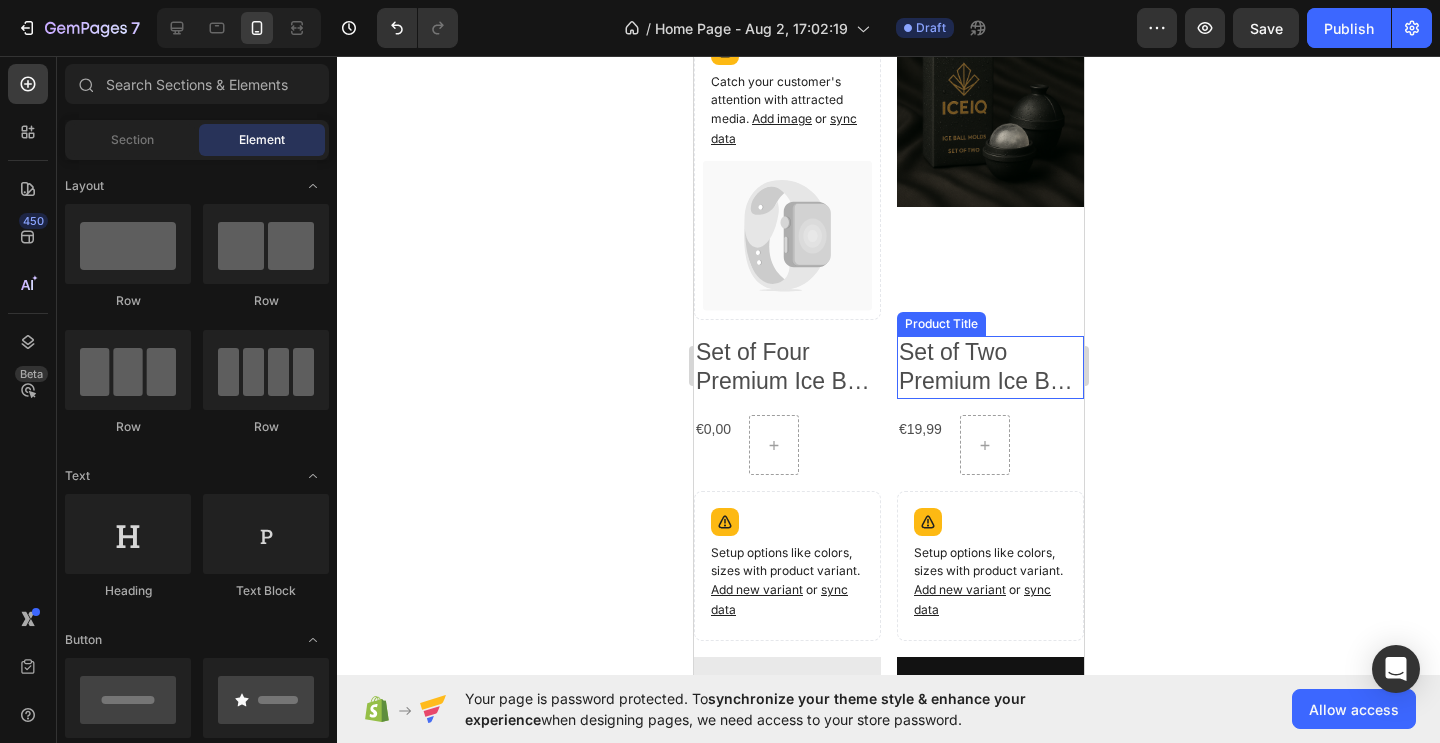 scroll, scrollTop: 1884, scrollLeft: 0, axis: vertical 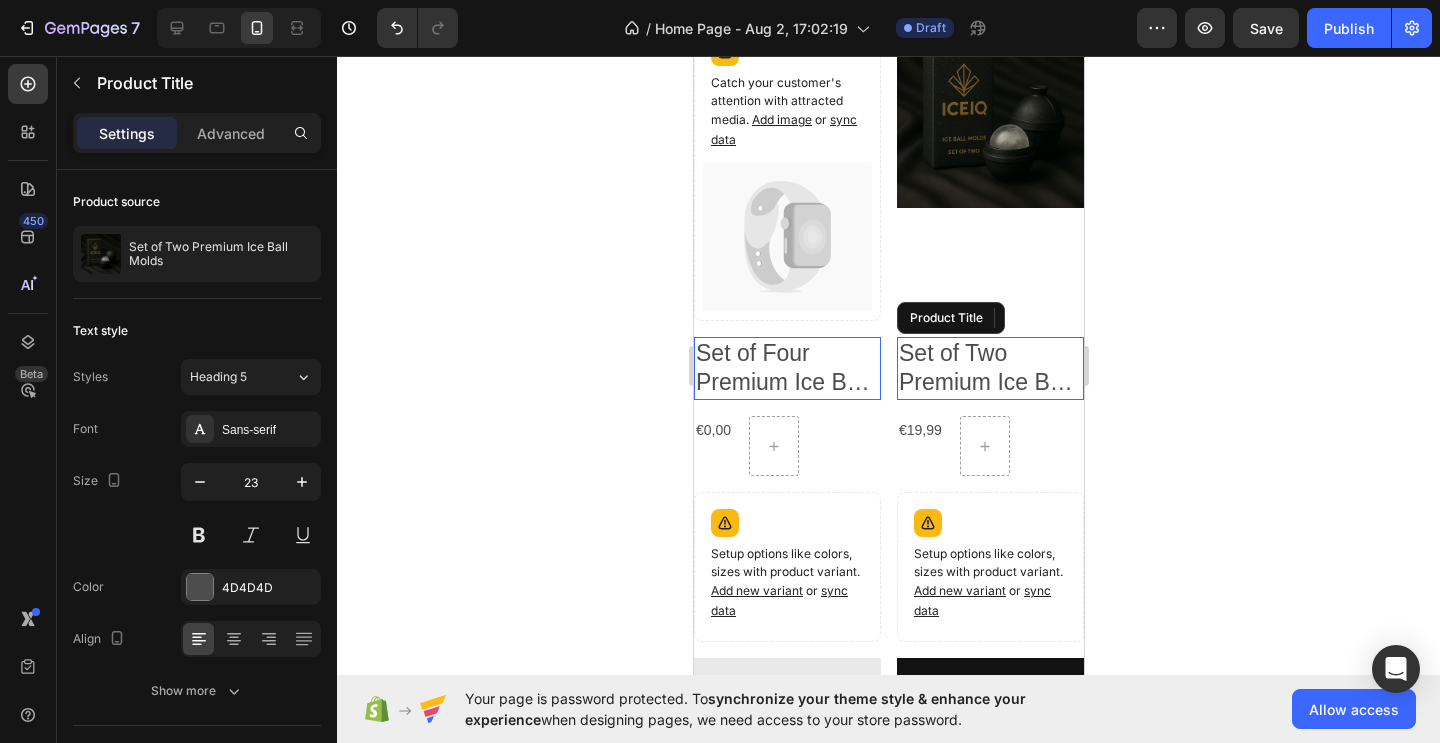 click on "Set of Two Premium Ice Ball Molds" at bounding box center (786, 369) 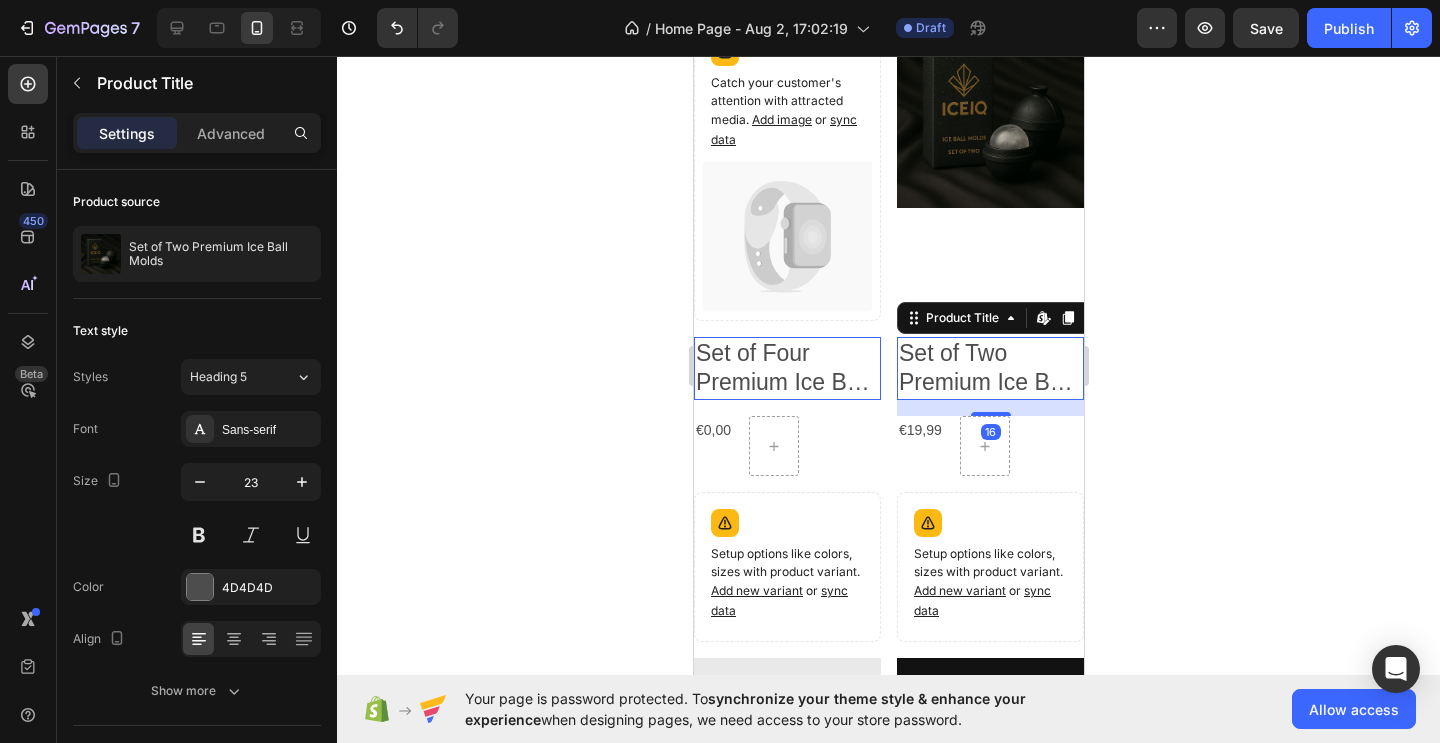 click on "Set of Two Premium Ice Ball Molds" at bounding box center (786, 369) 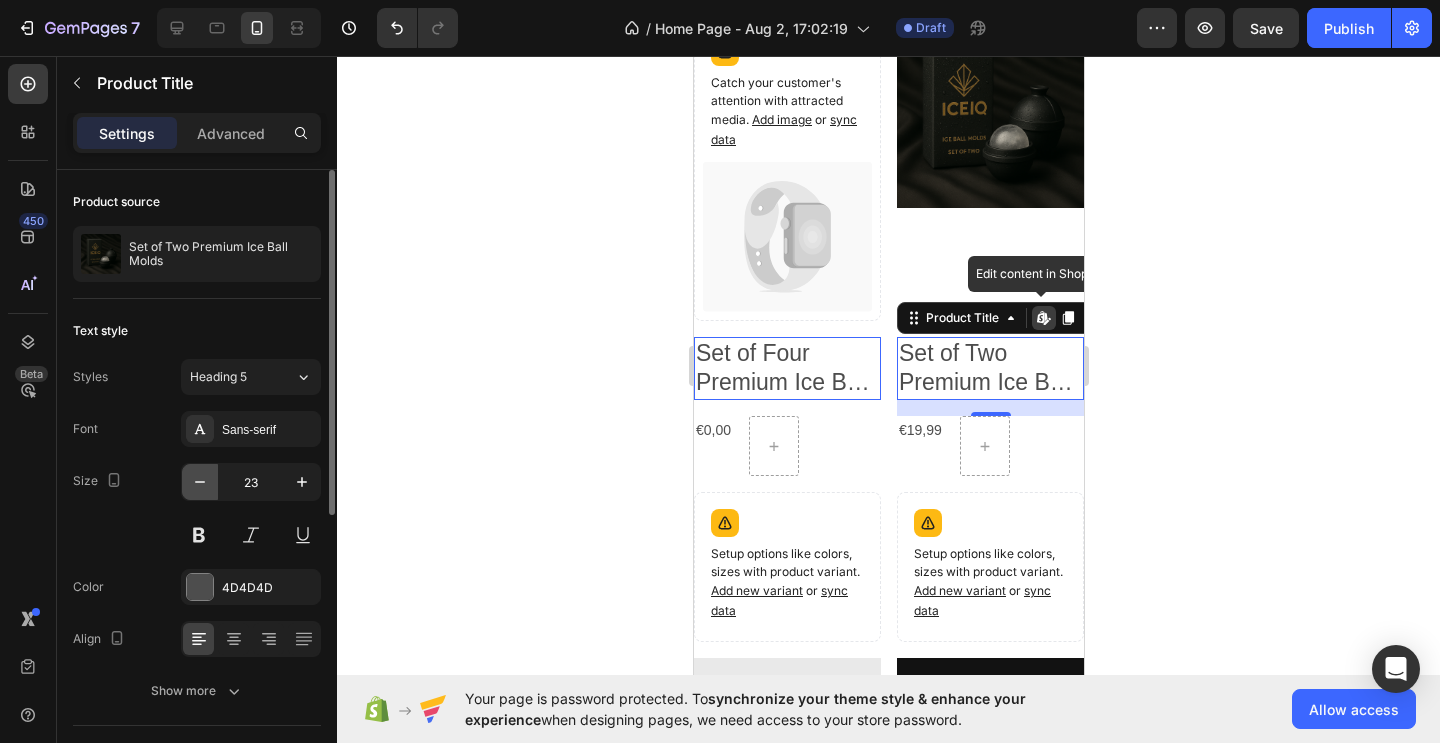 click 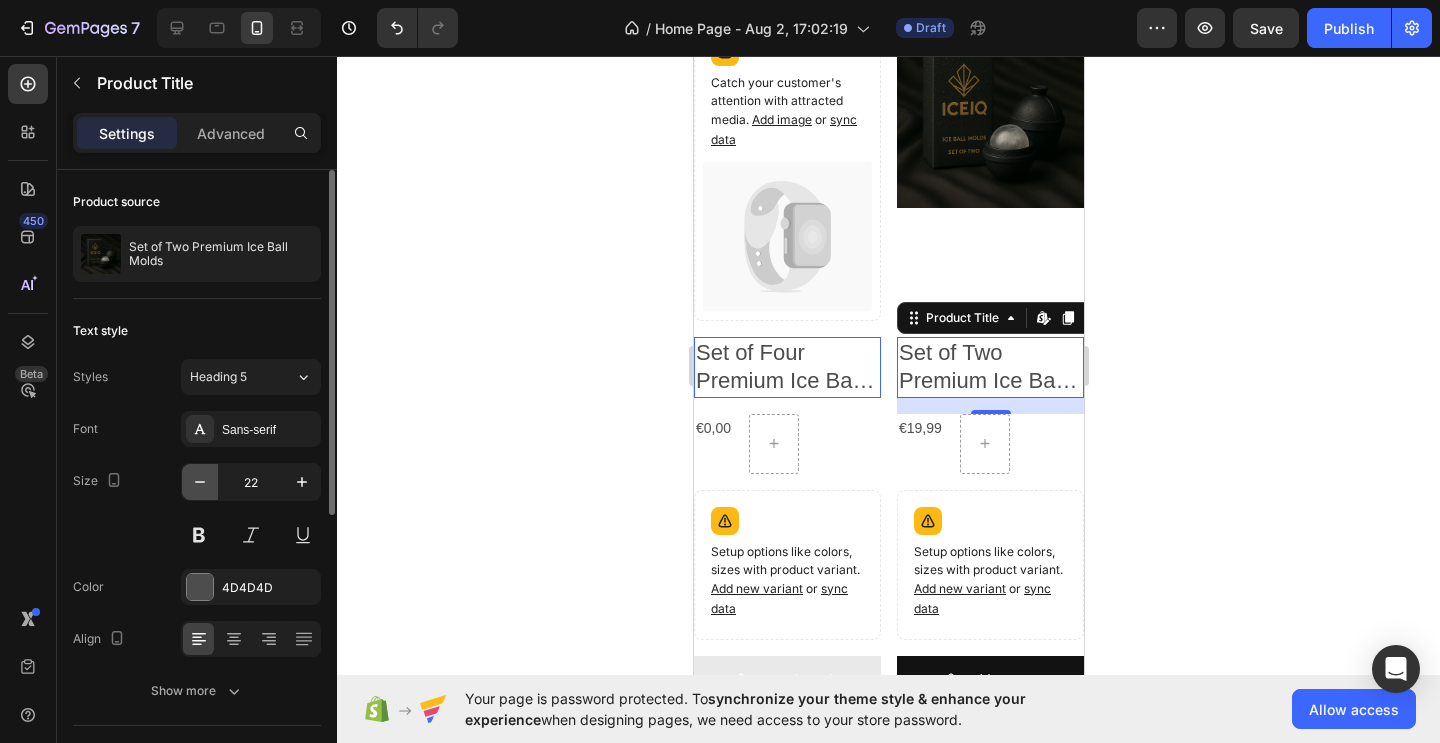 click 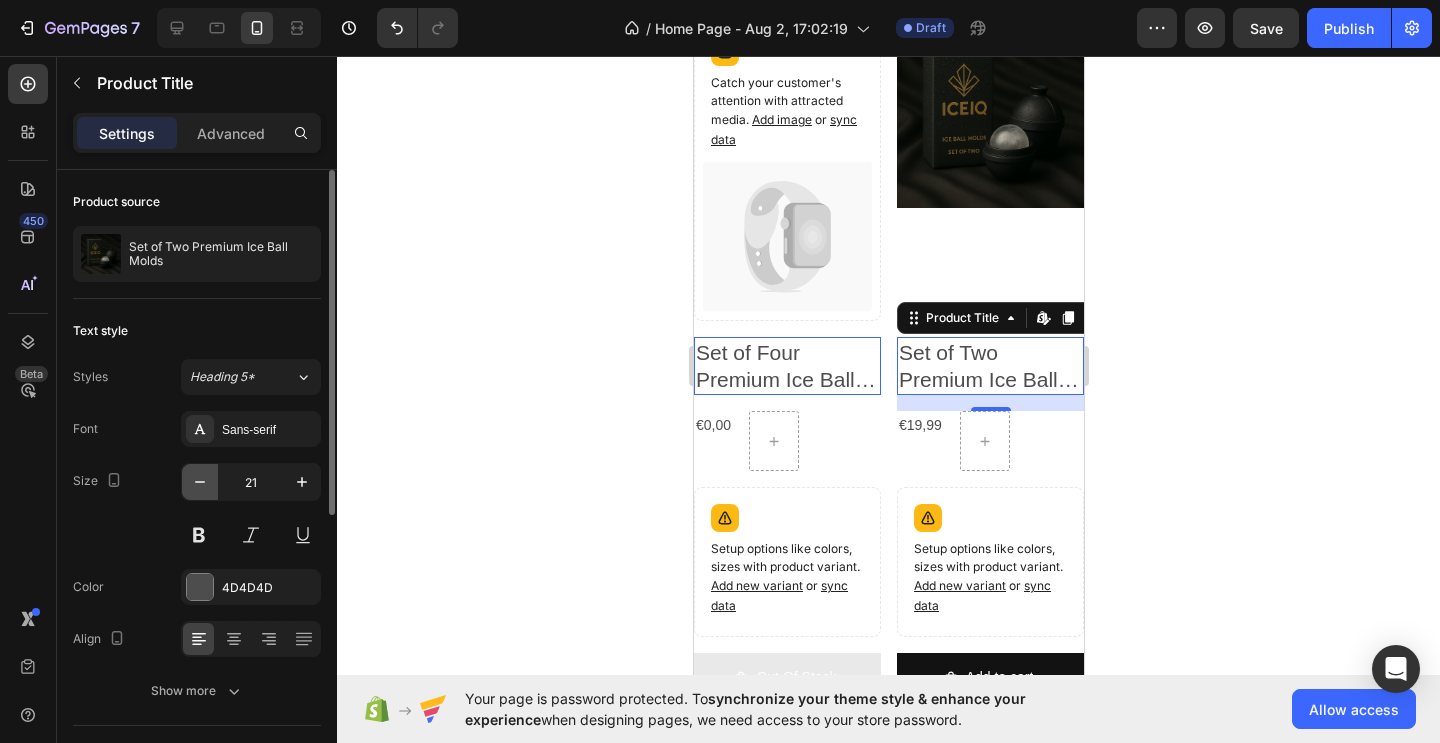 click 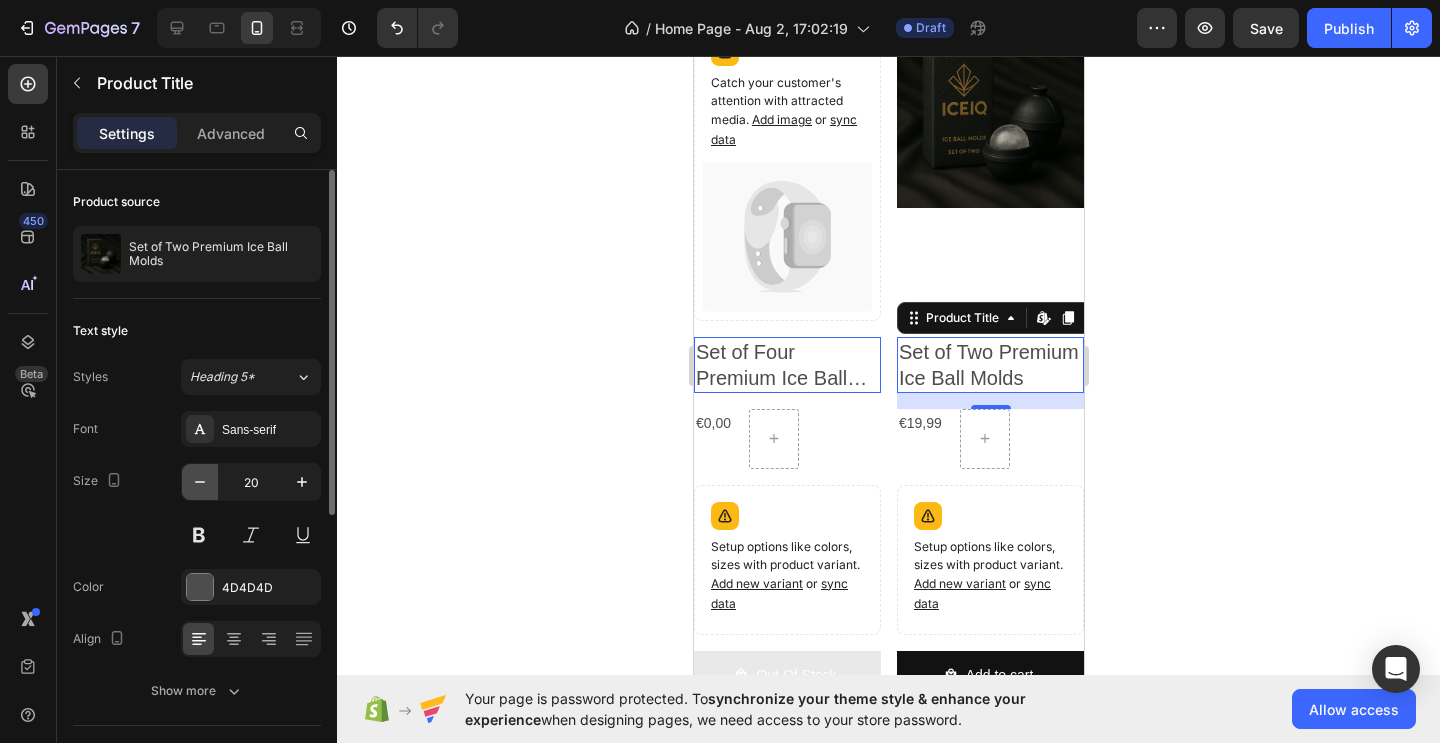 click 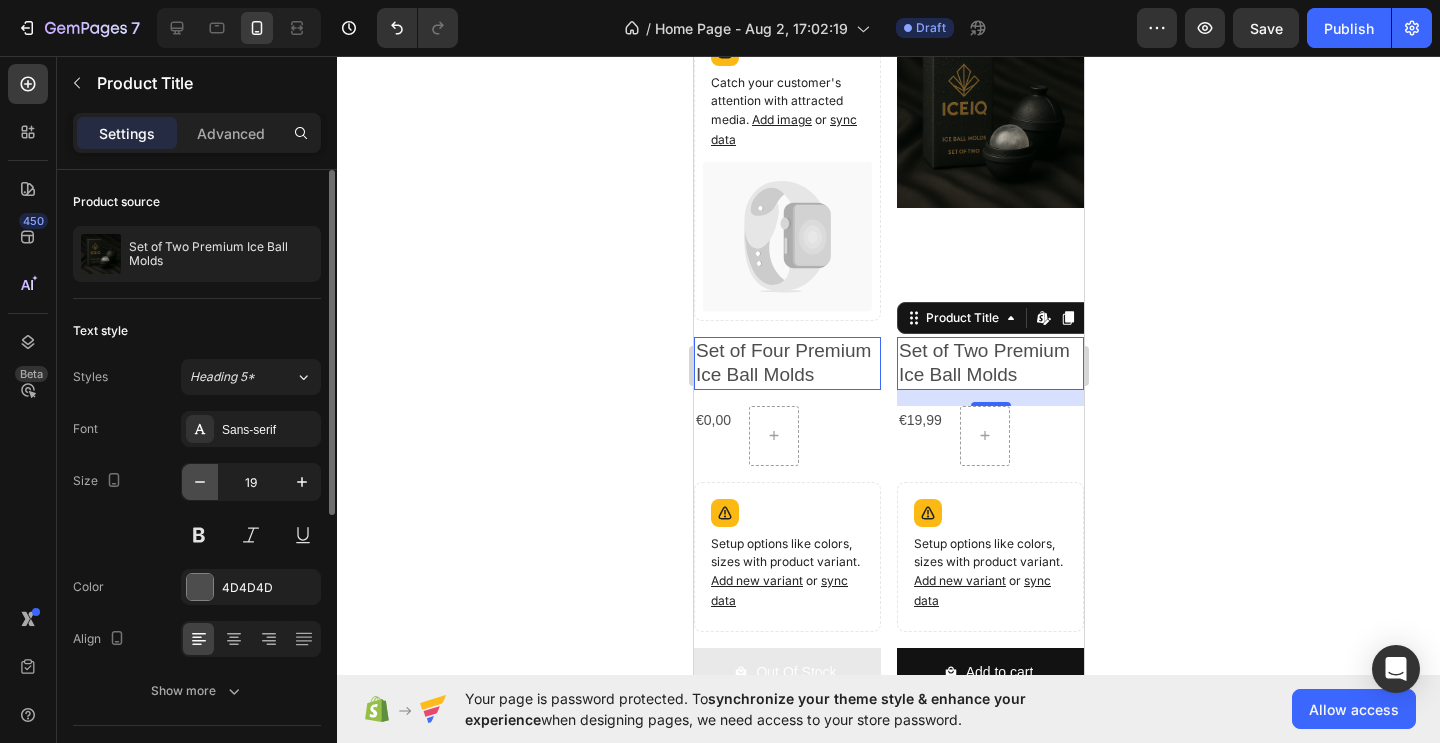 click 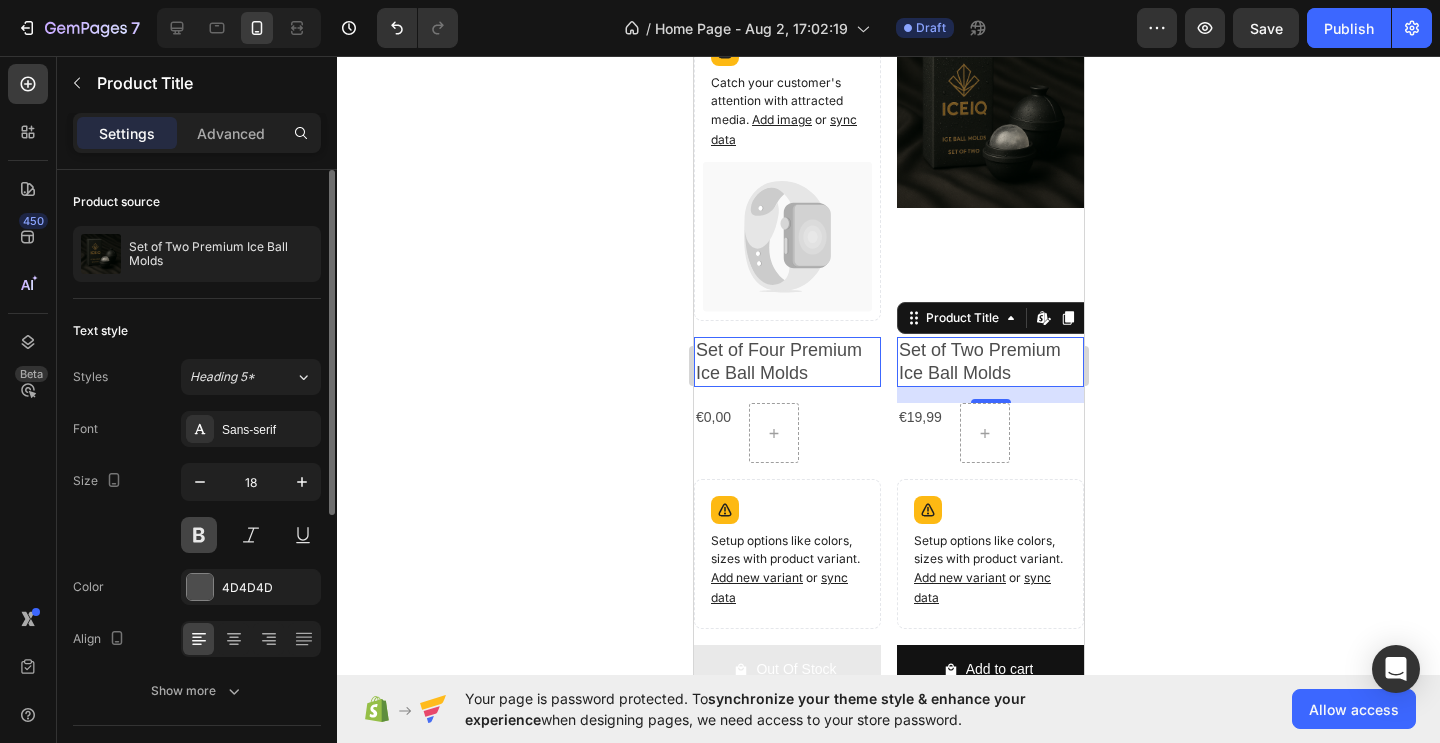 click at bounding box center [199, 535] 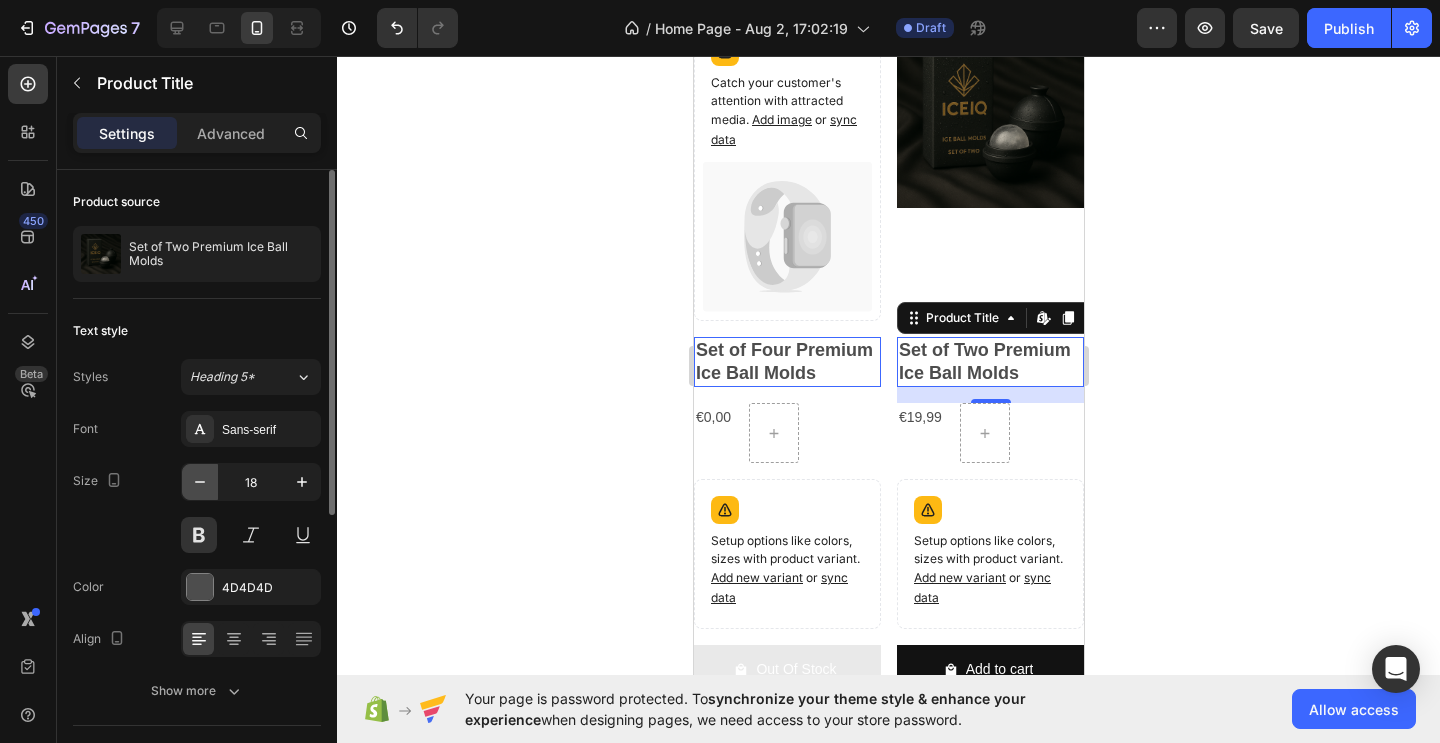 click 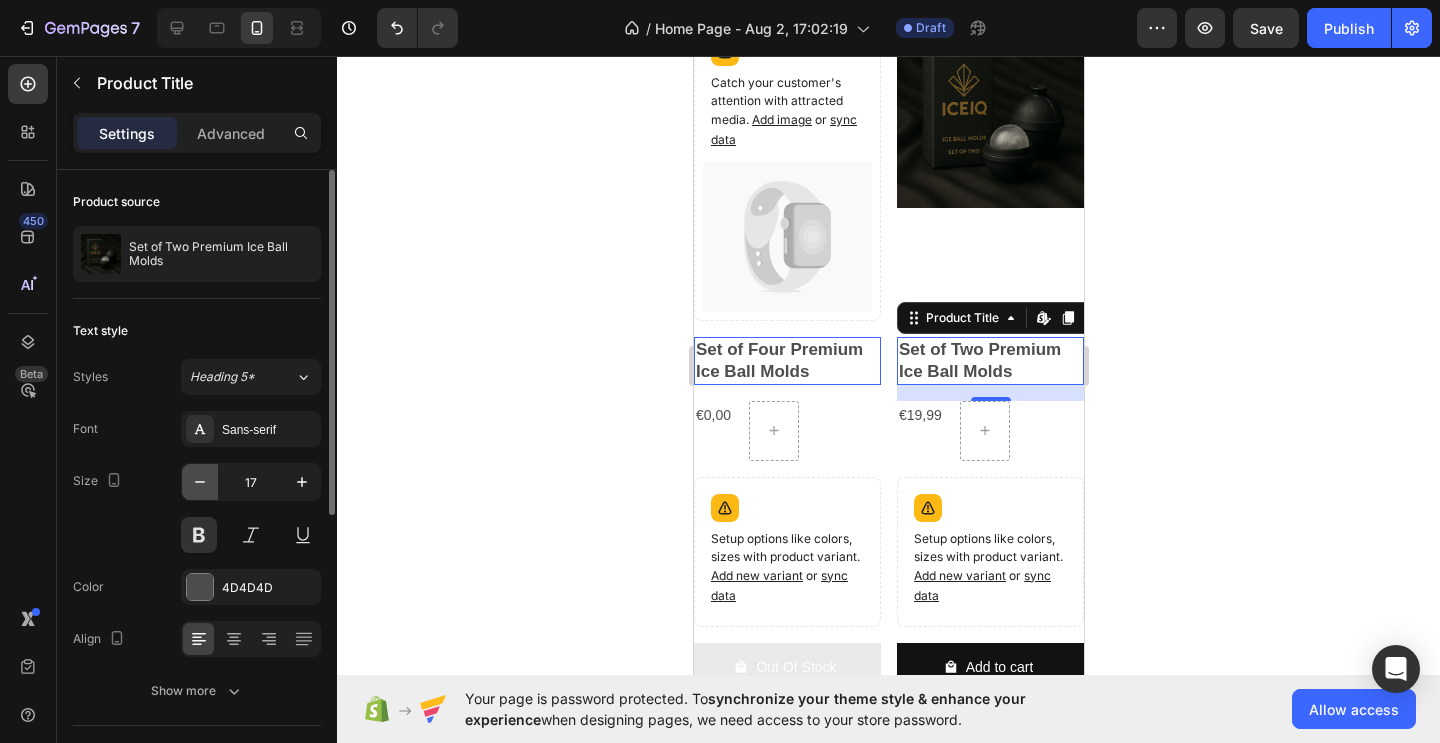click 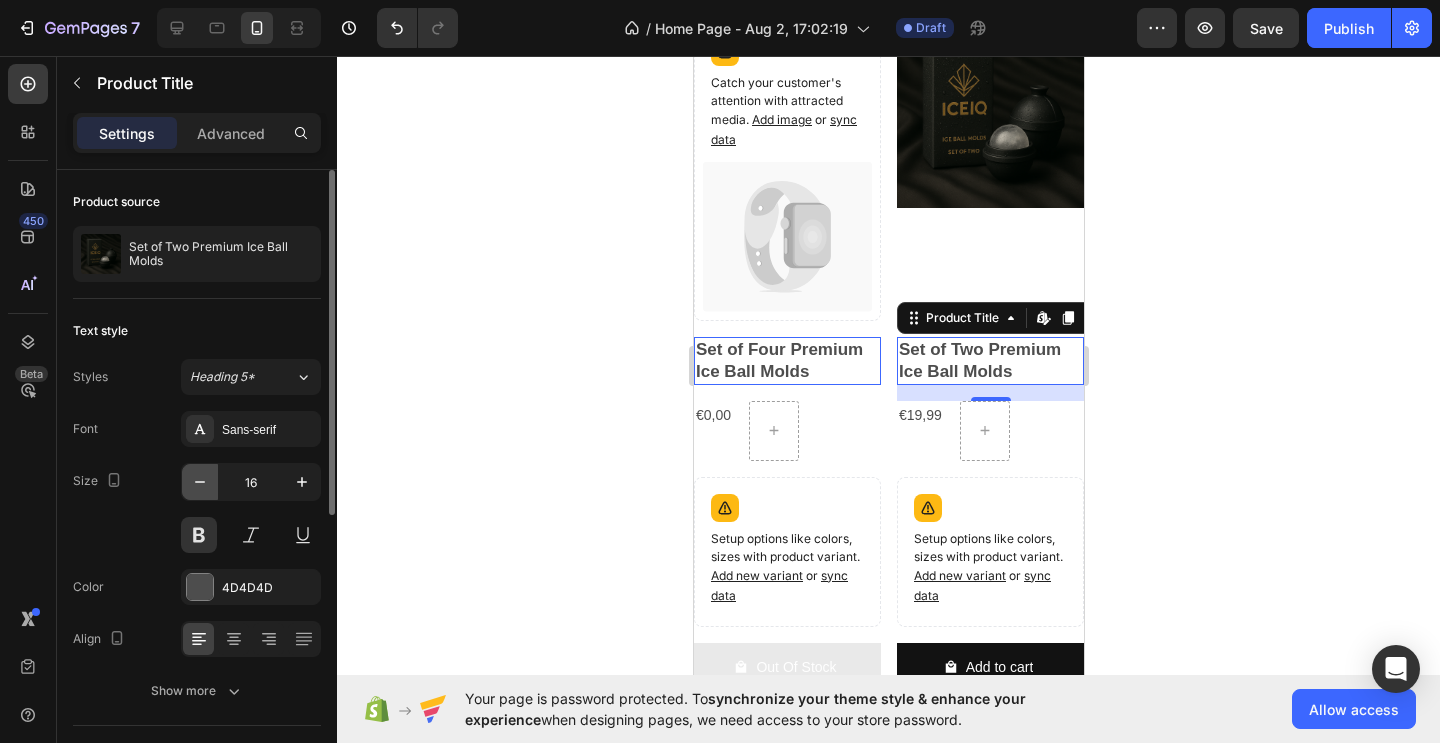 click 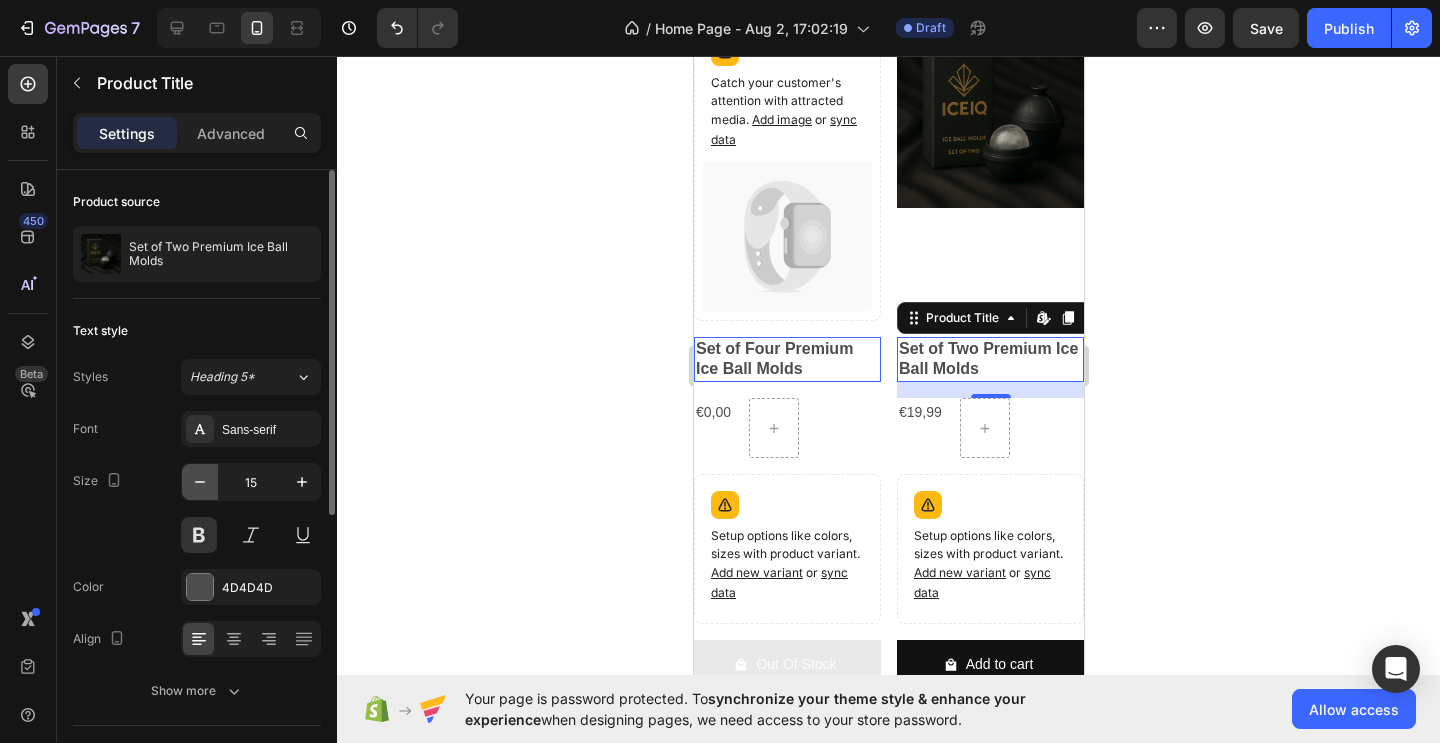click 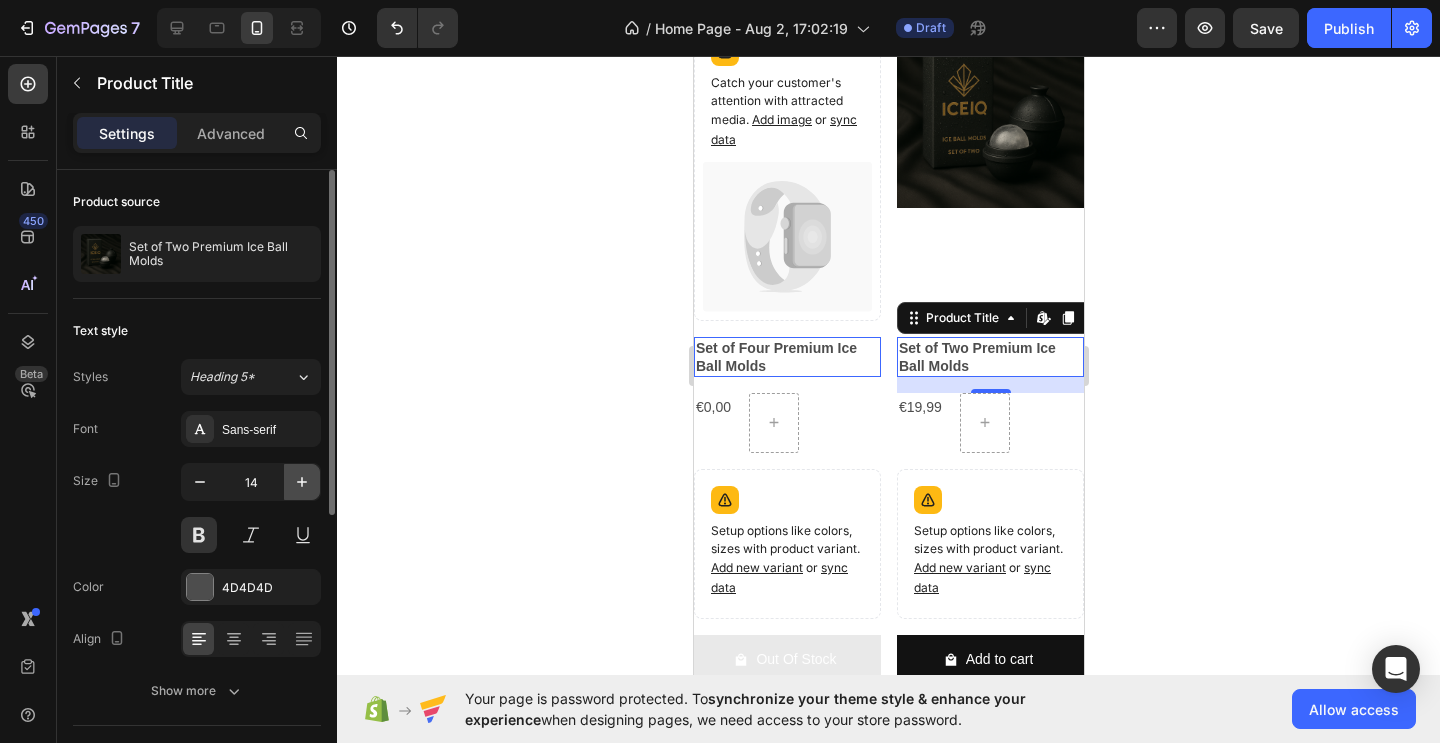 click 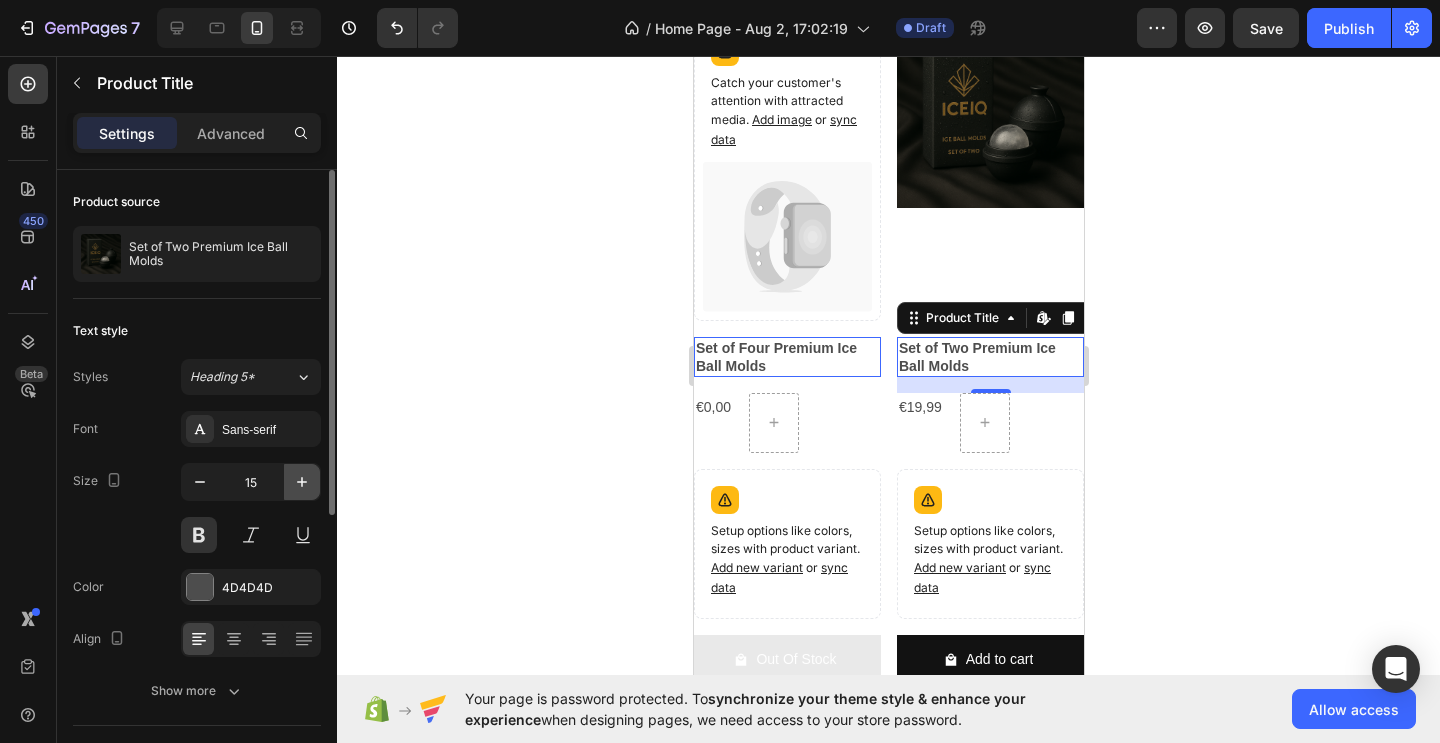 click 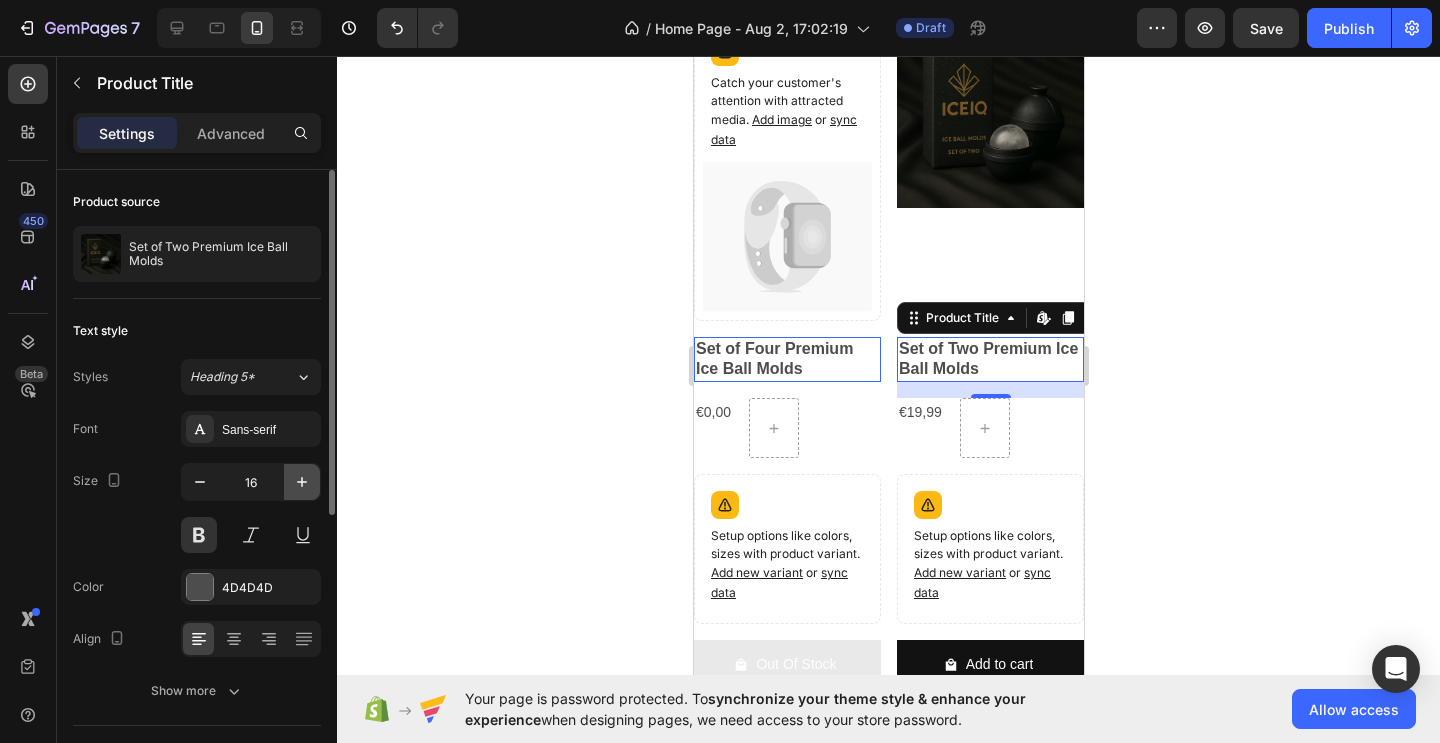 click 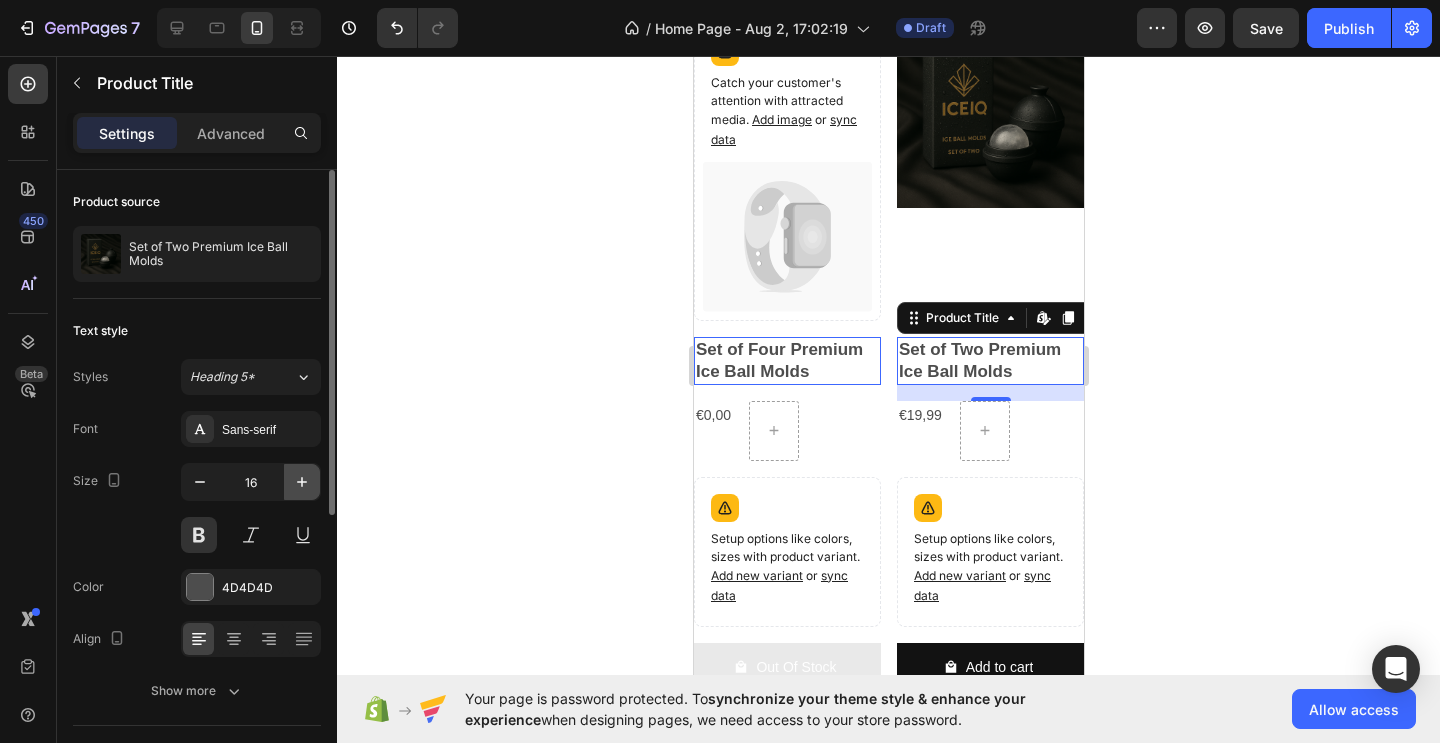 type on "17" 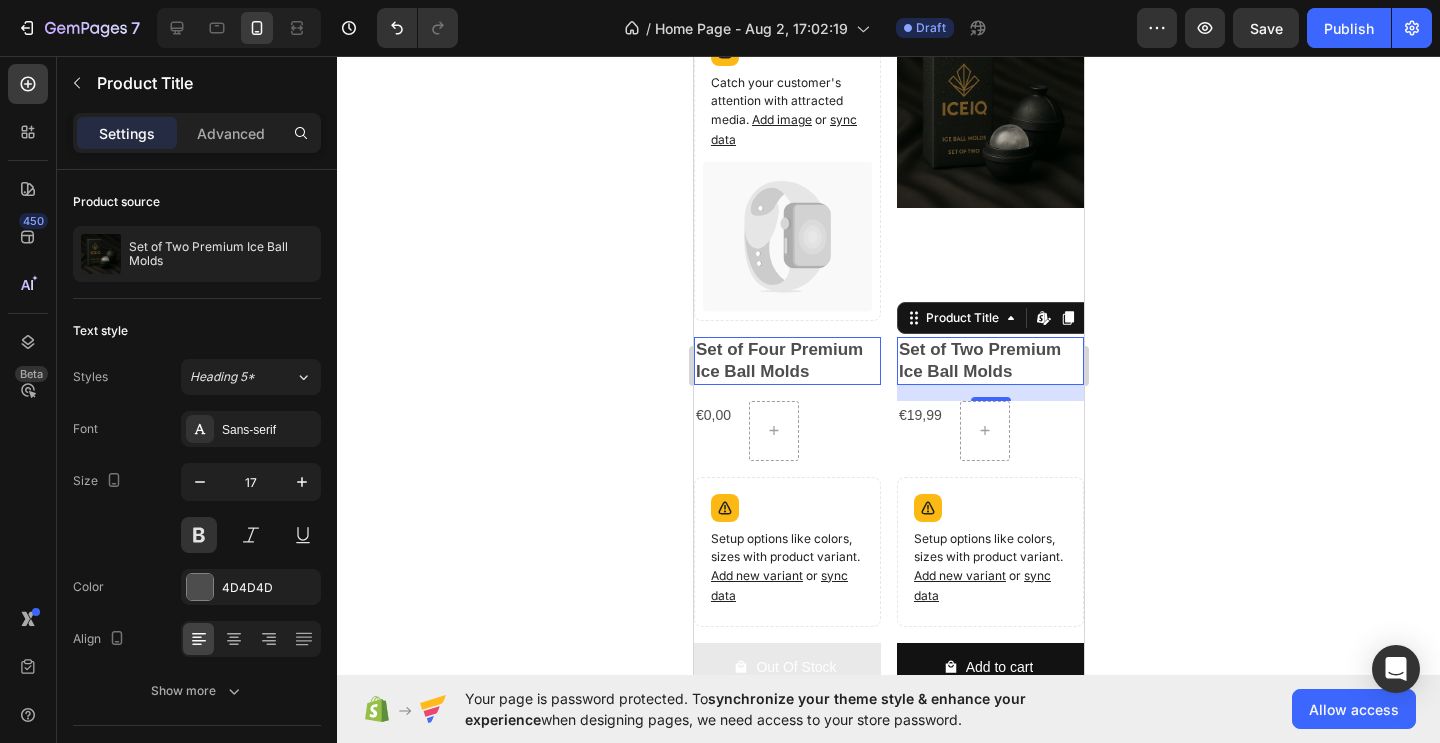 click on "Set of Four Premium Ice Ball Molds" at bounding box center [786, 361] 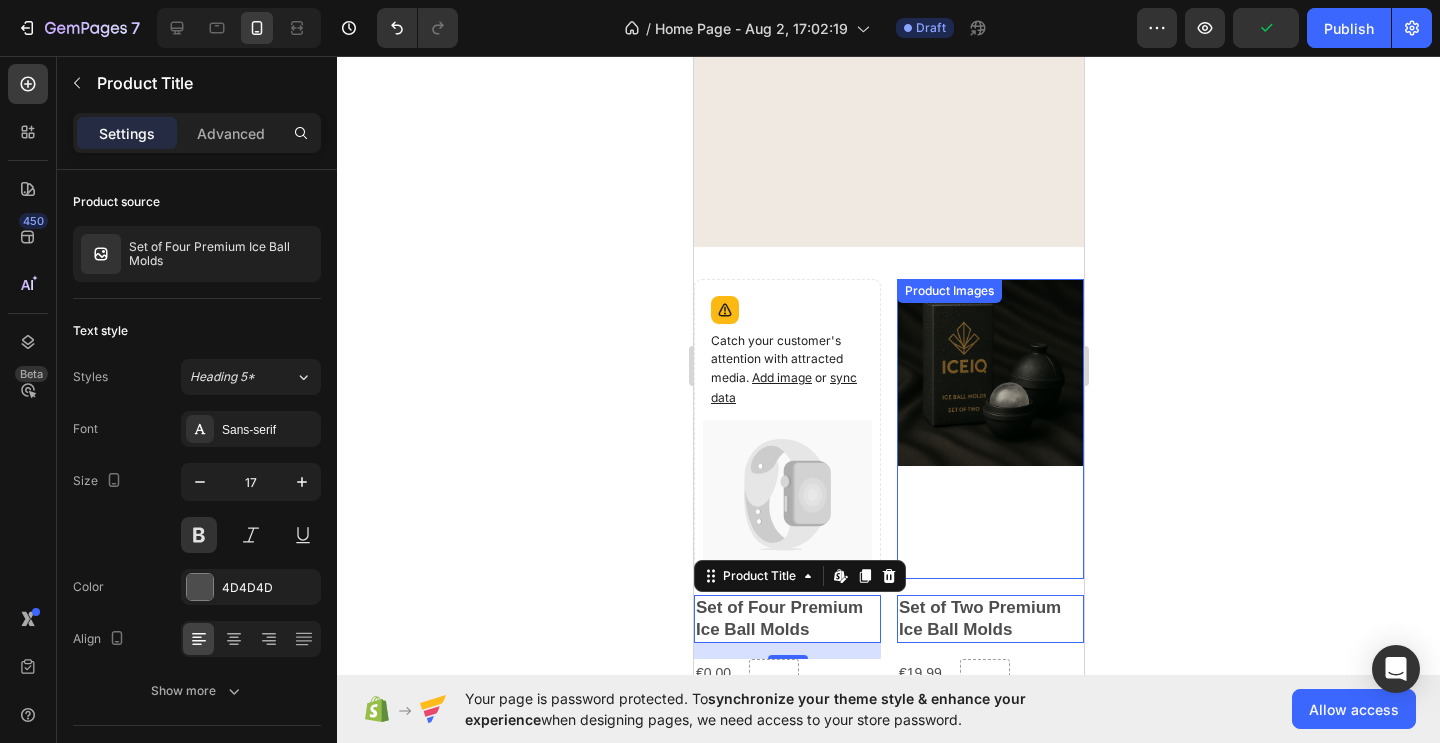 scroll, scrollTop: 1484, scrollLeft: 0, axis: vertical 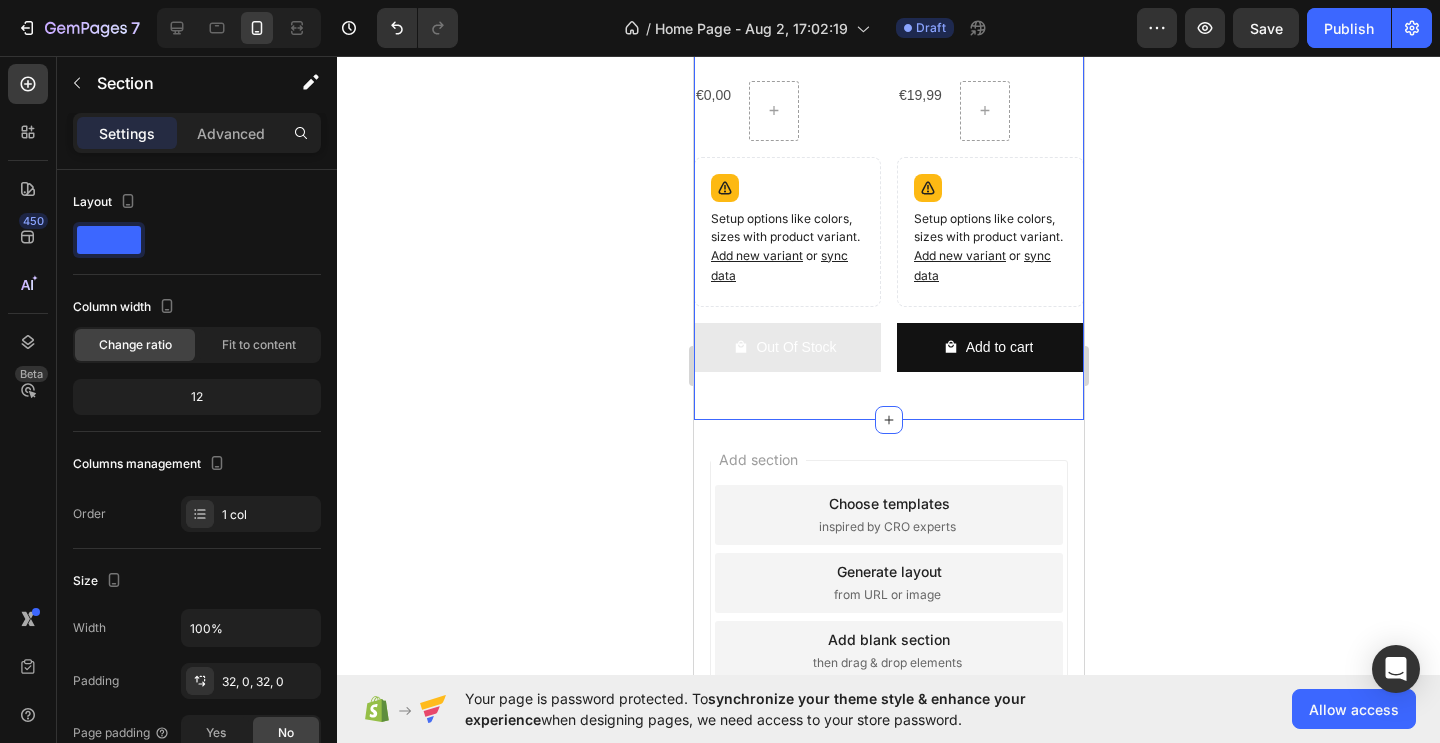 click on "Catch your customer's attention with attracted media.       Add image   or   sync data
Product Images Set of Four Premium Ice Ball Molds Product Title   Edit content in Shopify 0 €0,00 Product Price Product Price
Row Setup options like colors, sizes with product variant.       Add new variant   or   sync data Product Variants & Swatches Out Of Stock Add to Cart Row Product List Product Images Set of Two Premium Ice Ball Molds Product Title   Edit content in Shopify 16 €19,99 Product Price Product Price
Row Setup options like colors, sizes with product variant.       Add new variant   or   sync data Product Variants & Swatches Add to cart Add to Cart Row Product List Product List Section 3" at bounding box center [888, 44] 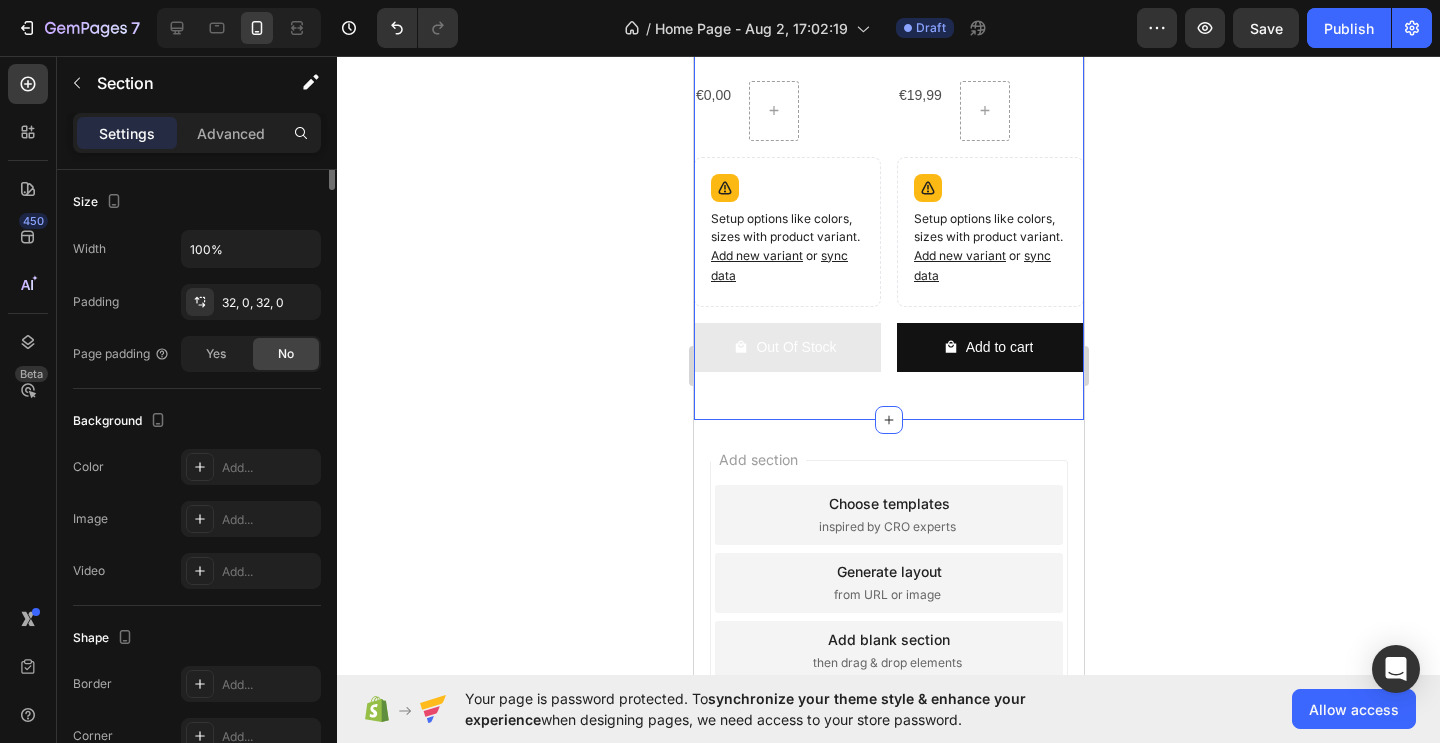 scroll, scrollTop: 0, scrollLeft: 0, axis: both 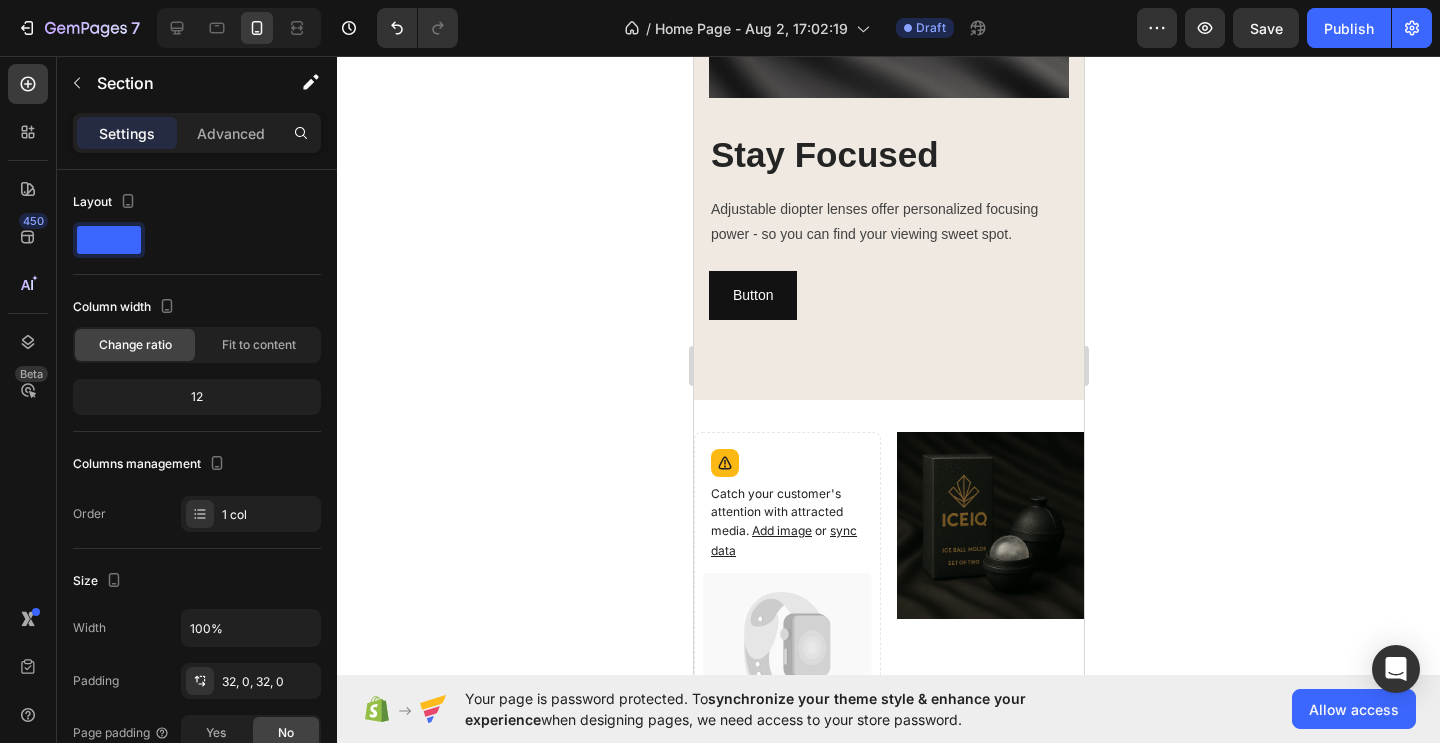 click on "Catch your customer's attention with attracted media.       Add image   or   sync data
Product Images Set of Four Premium Ice Ball Molds Product Title €0,00 Product Price Product Price
Row Setup options like colors, sizes with product variant.       Add new variant   or   sync data Product Variants & Swatches Out Of Stock Add to Cart Row Product List Product Images Set of Two Premium Ice Ball Molds Product Title €19,99 Product Price Product Price
Row Setup options like colors, sizes with product variant.       Add new variant   or   sync data Product Variants & Swatches Add to cart Add to Cart Row Product List Product List Section 3" at bounding box center [888, 775] 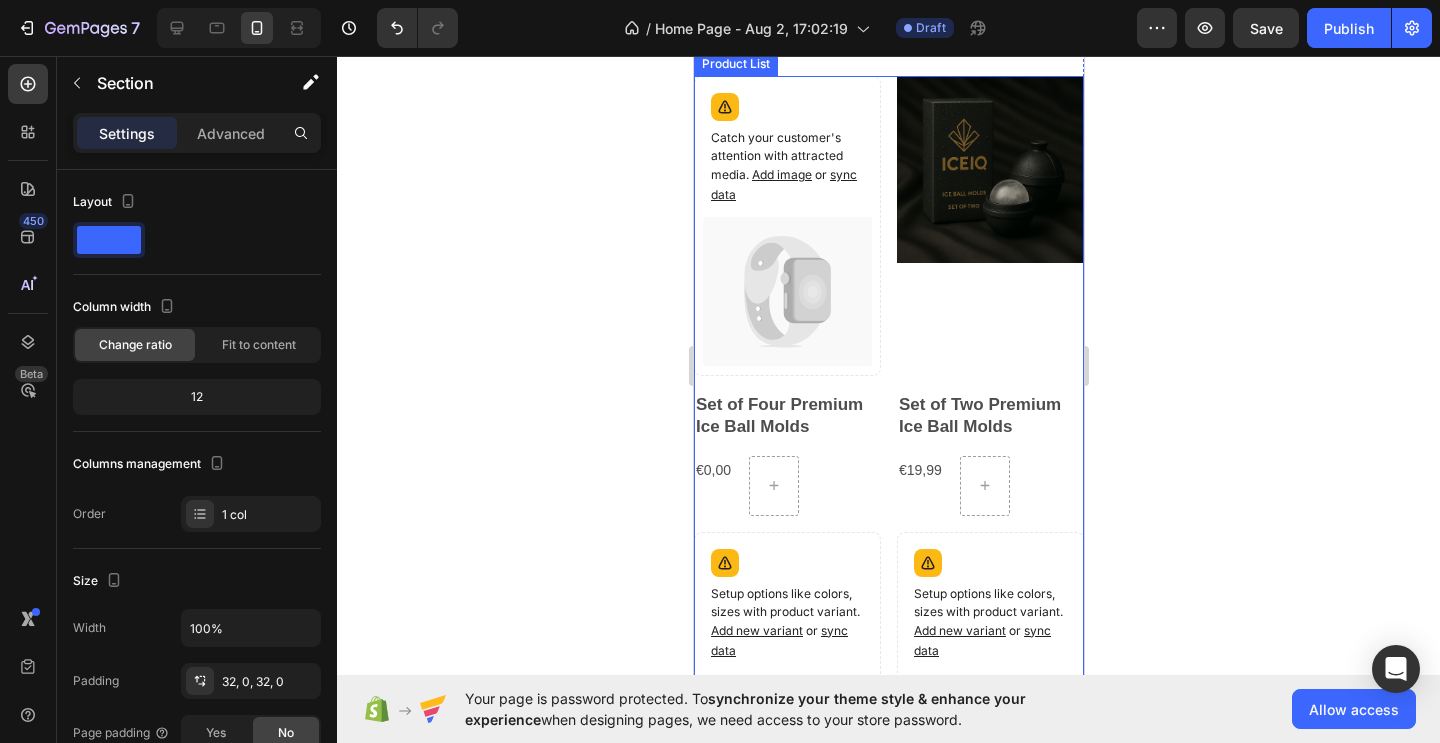 scroll, scrollTop: 1852, scrollLeft: 0, axis: vertical 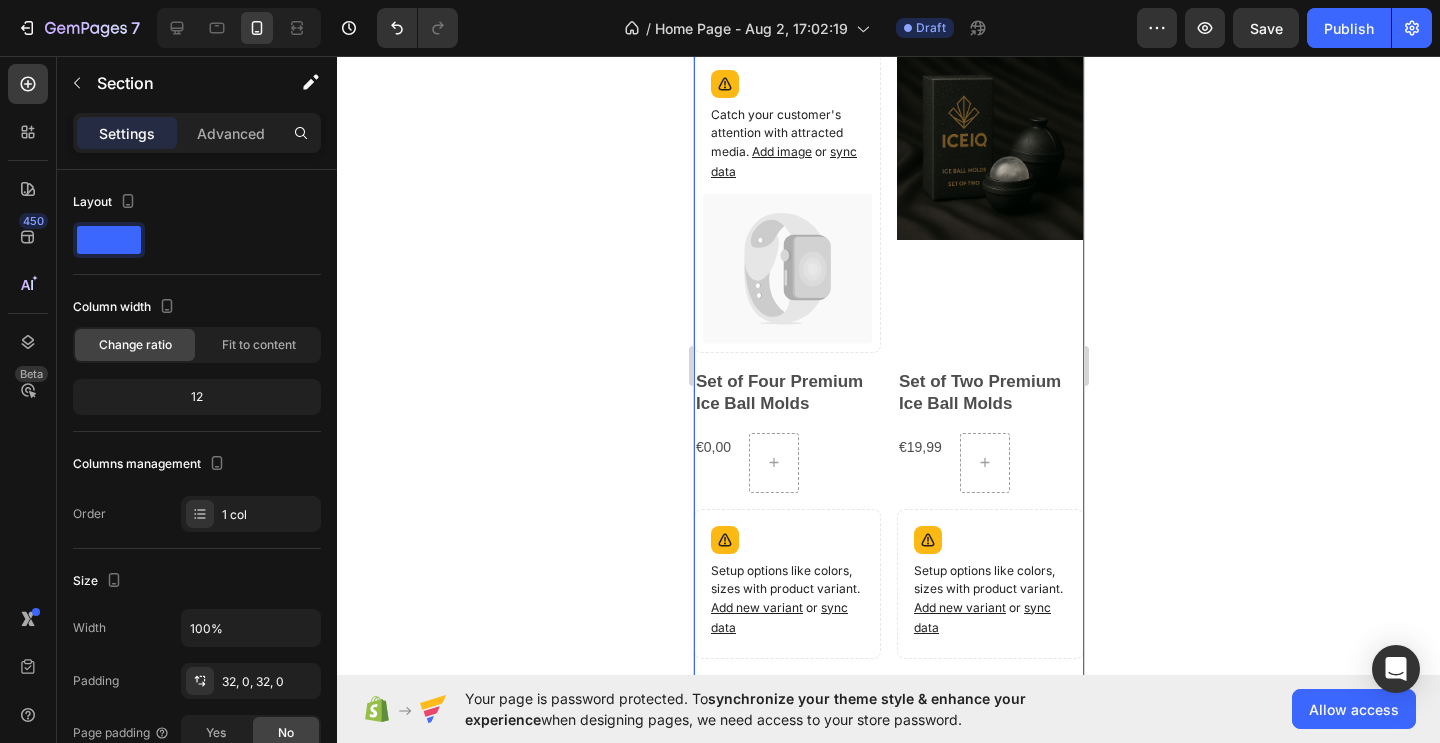 click on "Catch your customer's attention with attracted media.       Add image   or   sync data
Product Images Set of Four Premium Ice Ball Molds Product Title €0,00 Product Price Product Price
Row Setup options like colors, sizes with product variant.       Add new variant   or   sync data Product Variants & Swatches Out Of Stock Add to Cart Row Product List Product Images Set of Two Premium Ice Ball Molds Product Title €19,99 Product Price Product Price
Row Setup options like colors, sizes with product variant.       Add new variant   or   sync data Product Variants & Swatches Add to cart Add to Cart Row Product List" at bounding box center [888, 396] 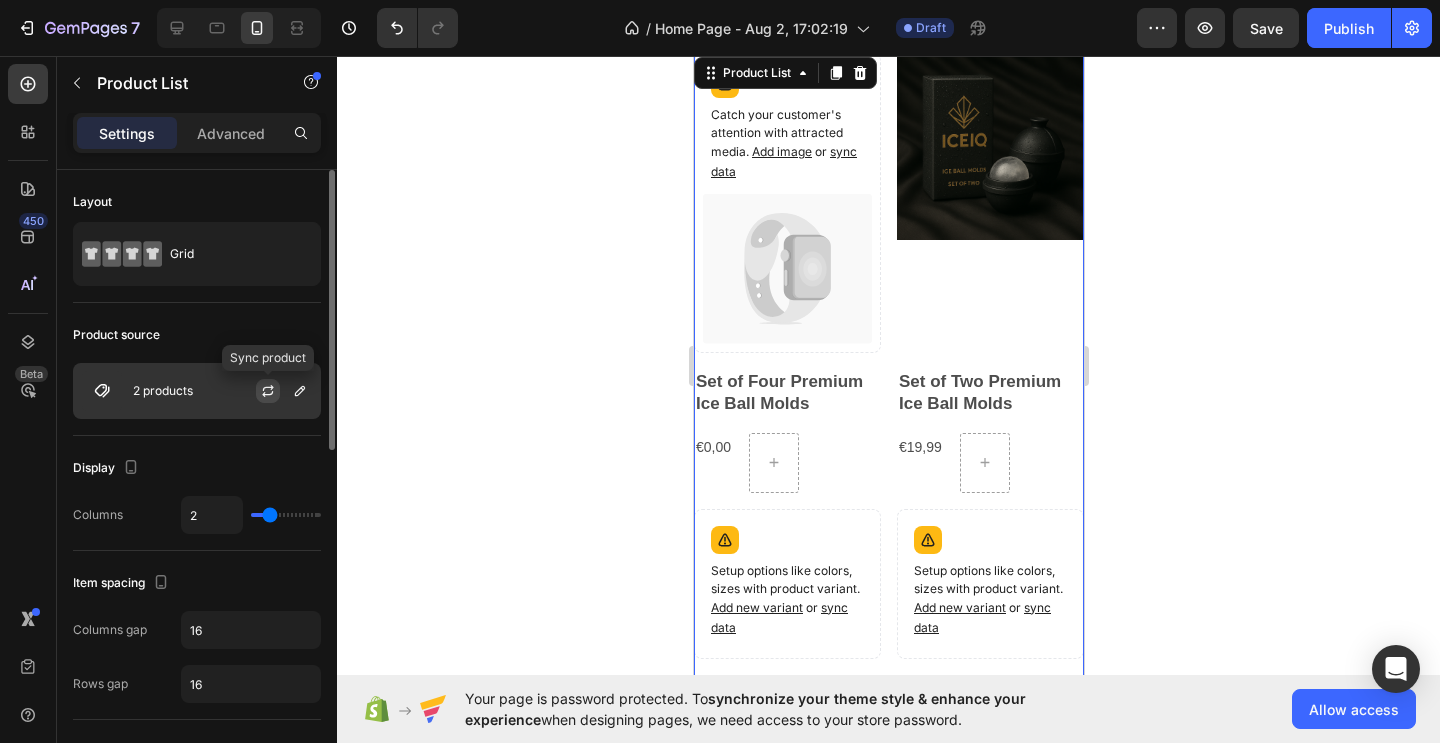 click 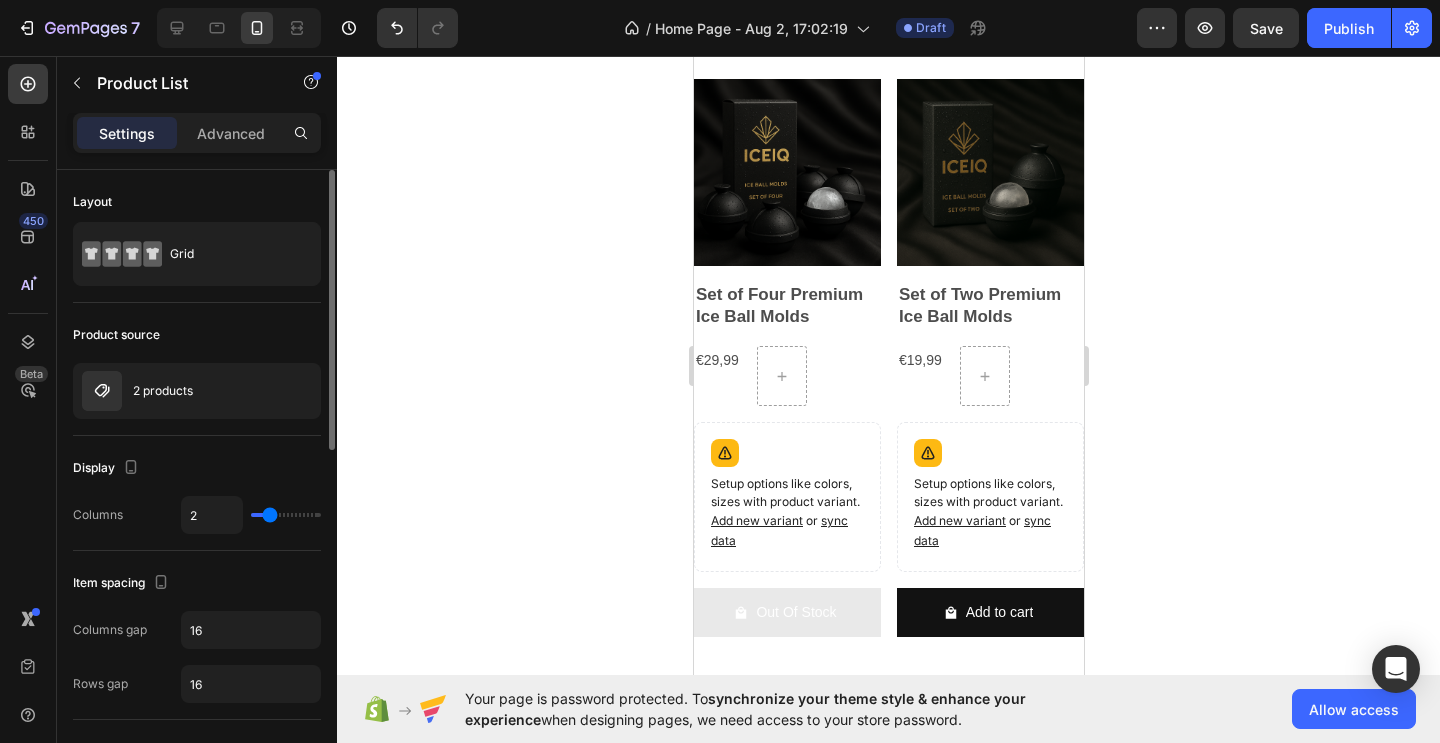 scroll, scrollTop: 1828, scrollLeft: 0, axis: vertical 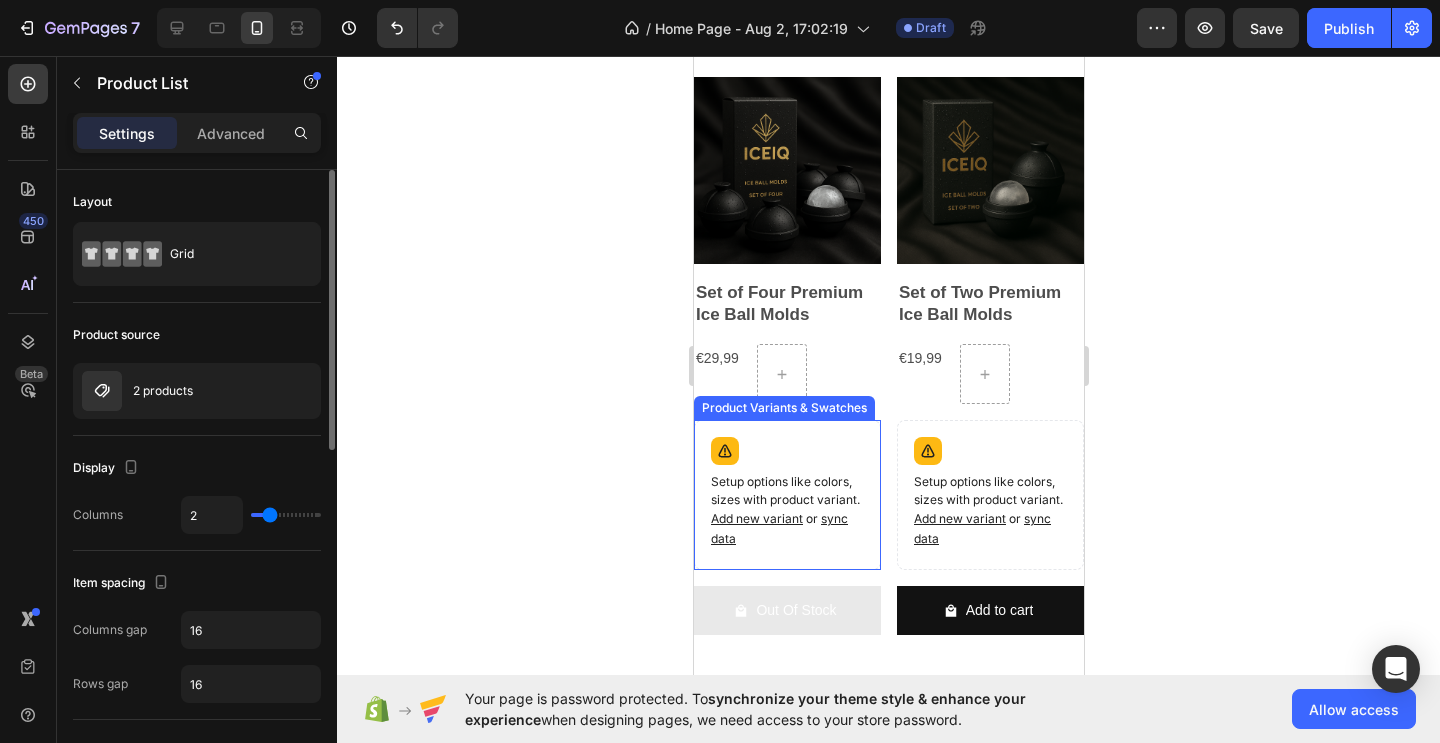 click on "Setup options like colors, sizes with product variant.       Add new variant   or   sync data" at bounding box center [786, 495] 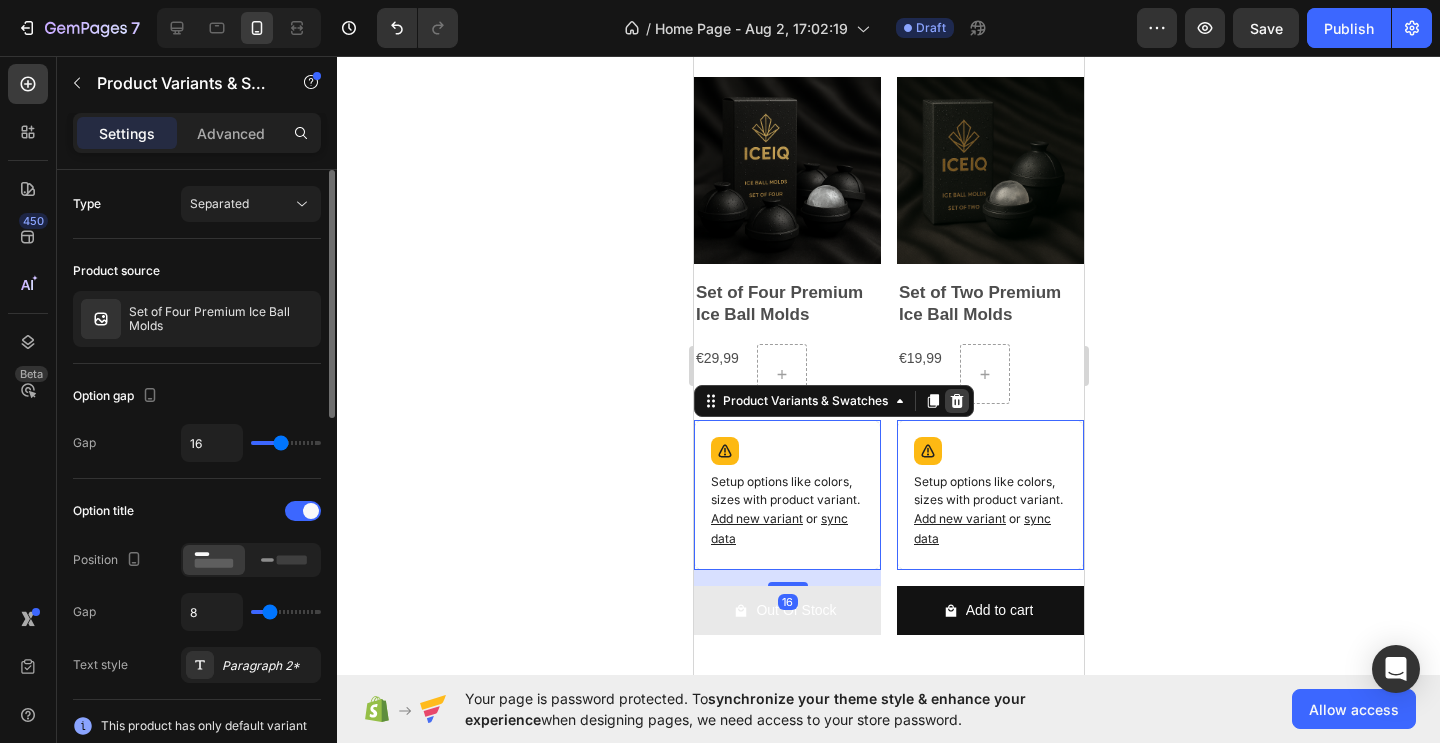 click 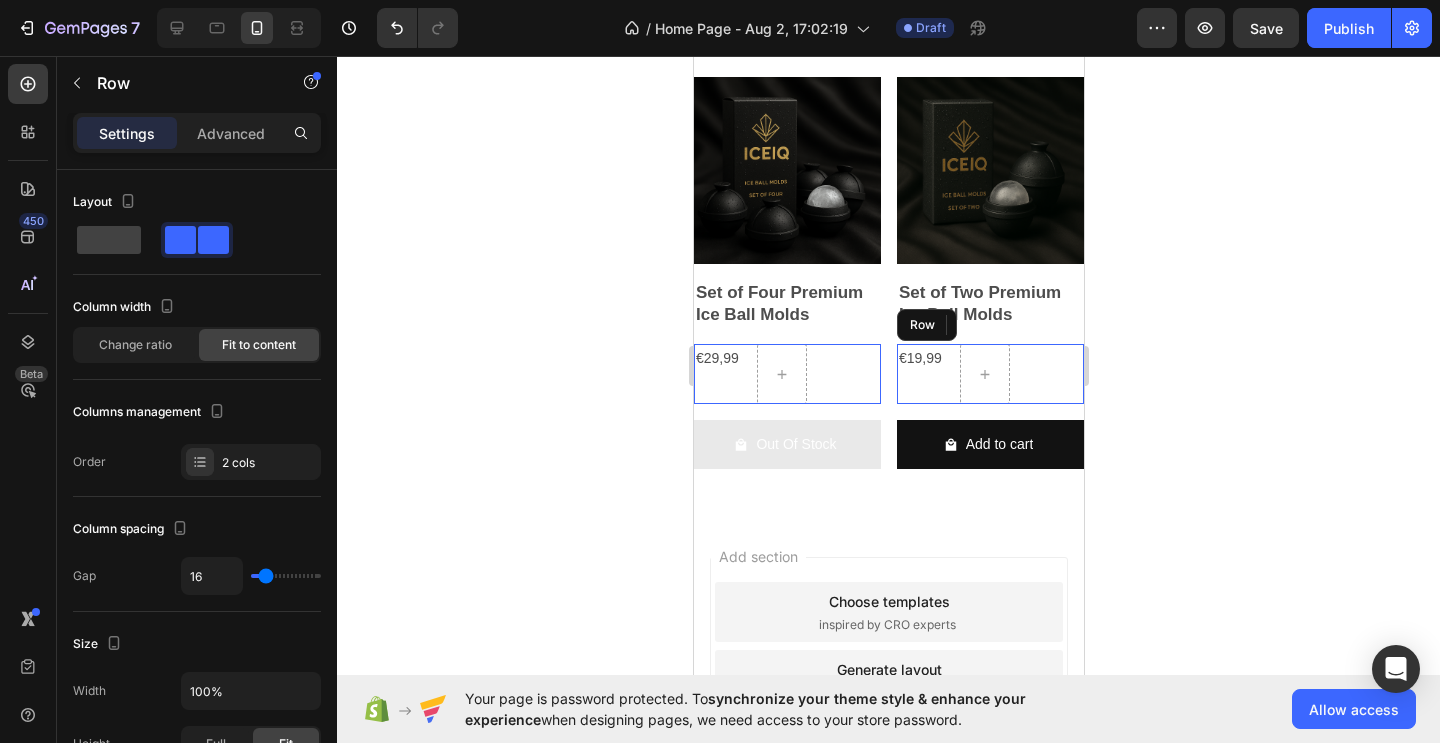 click on "€19,99 Product Price Product Price" at bounding box center (716, 374) 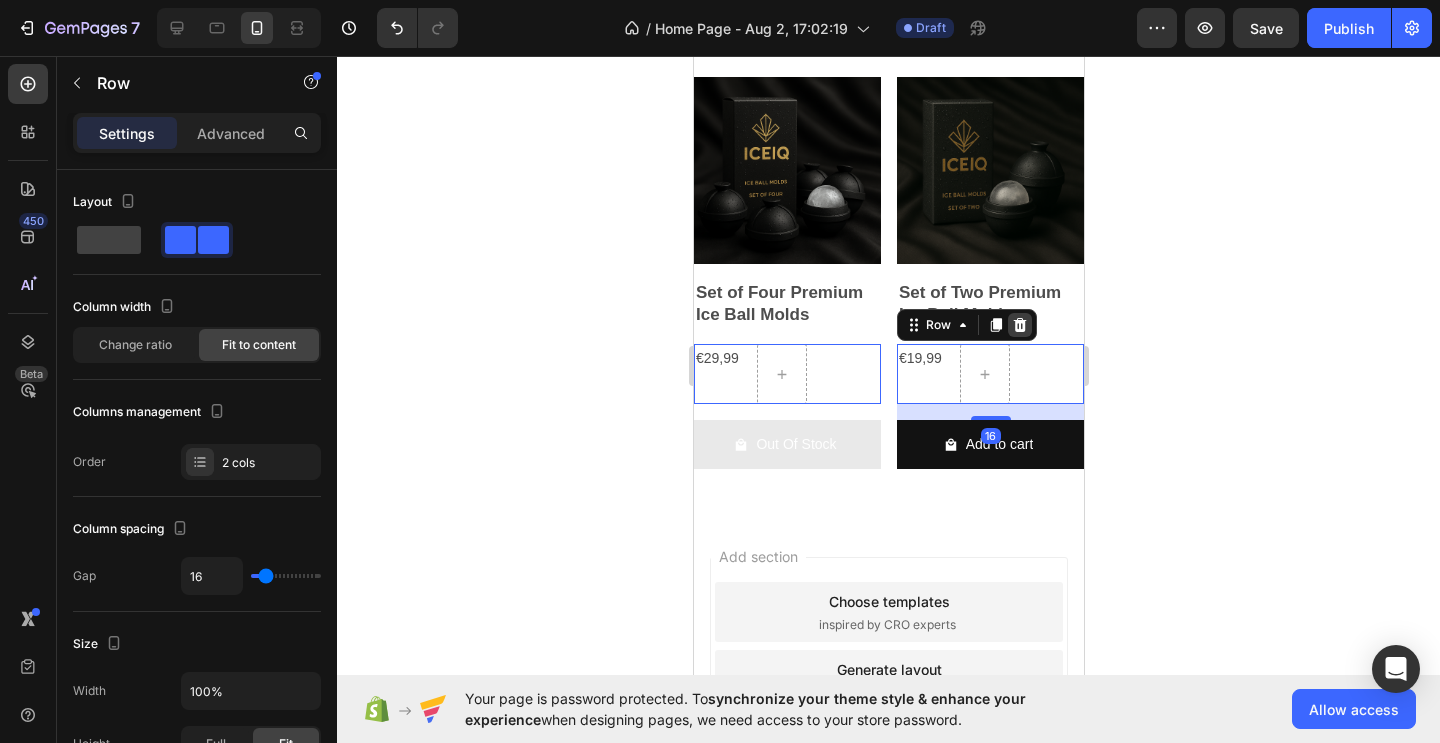 click 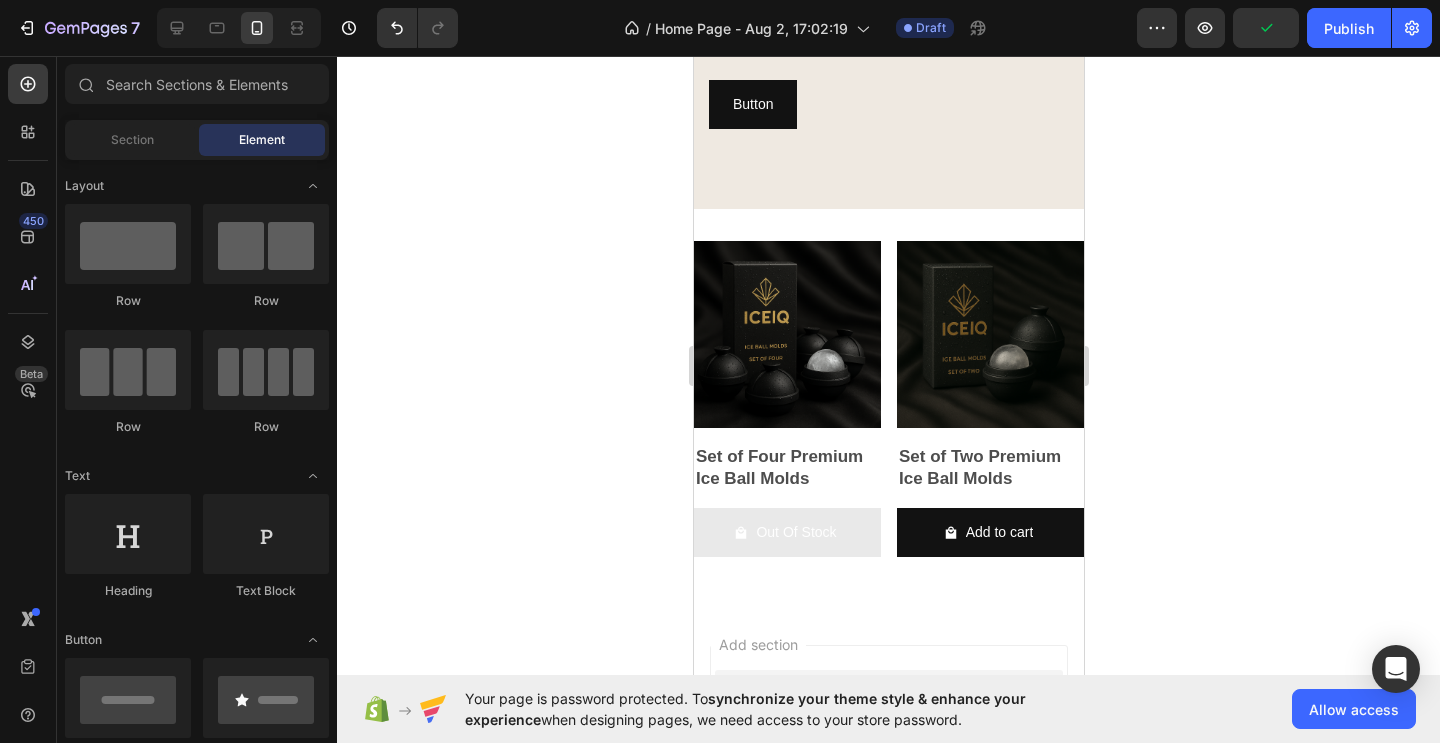 scroll, scrollTop: 1683, scrollLeft: 0, axis: vertical 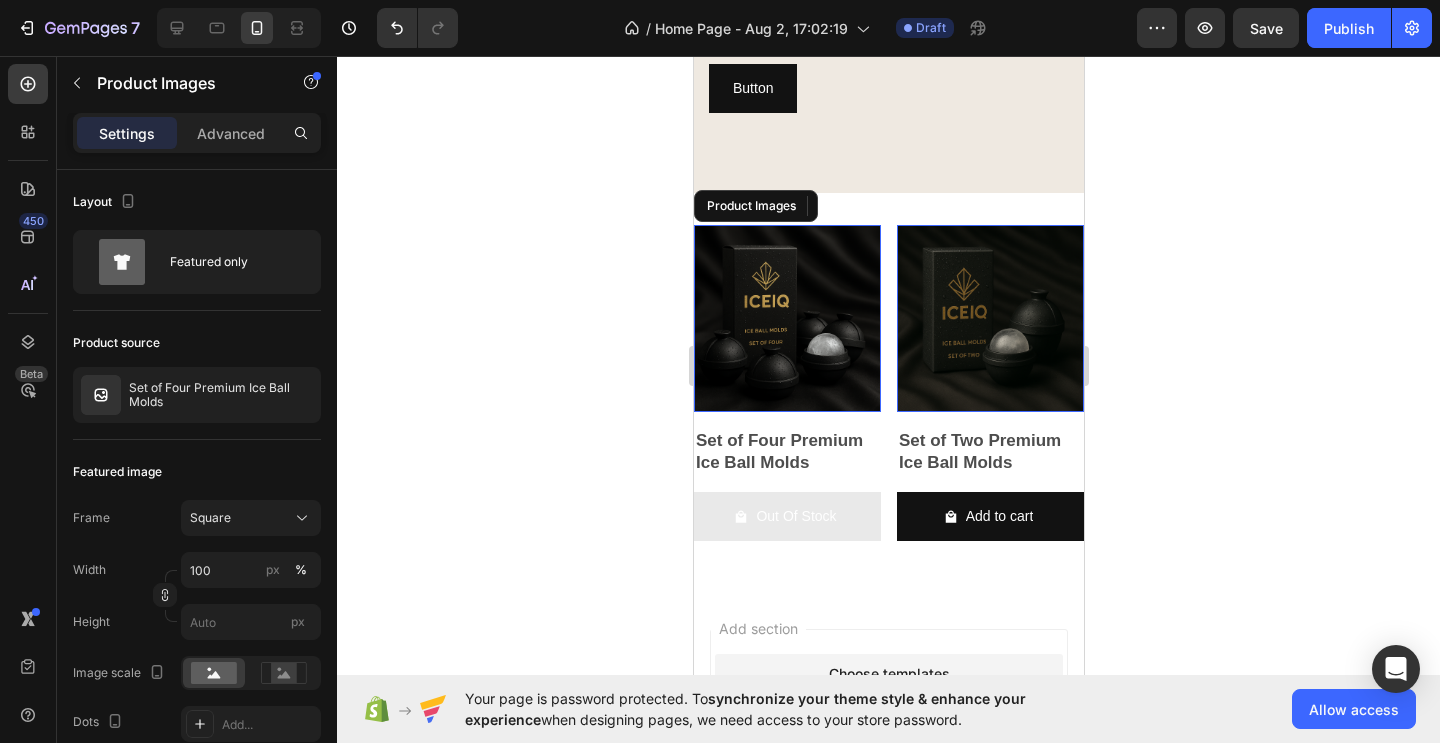 click at bounding box center [786, 318] 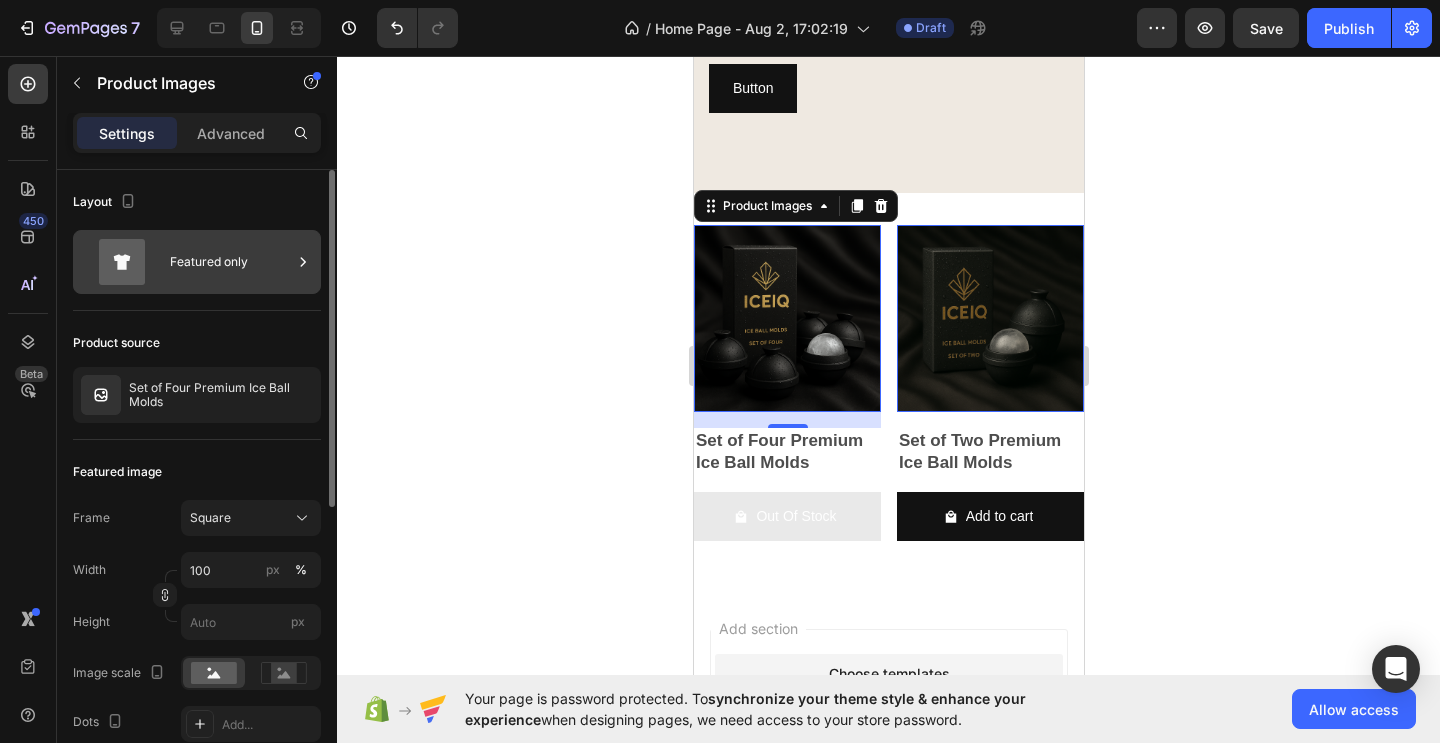 click on "Featured only" at bounding box center [231, 262] 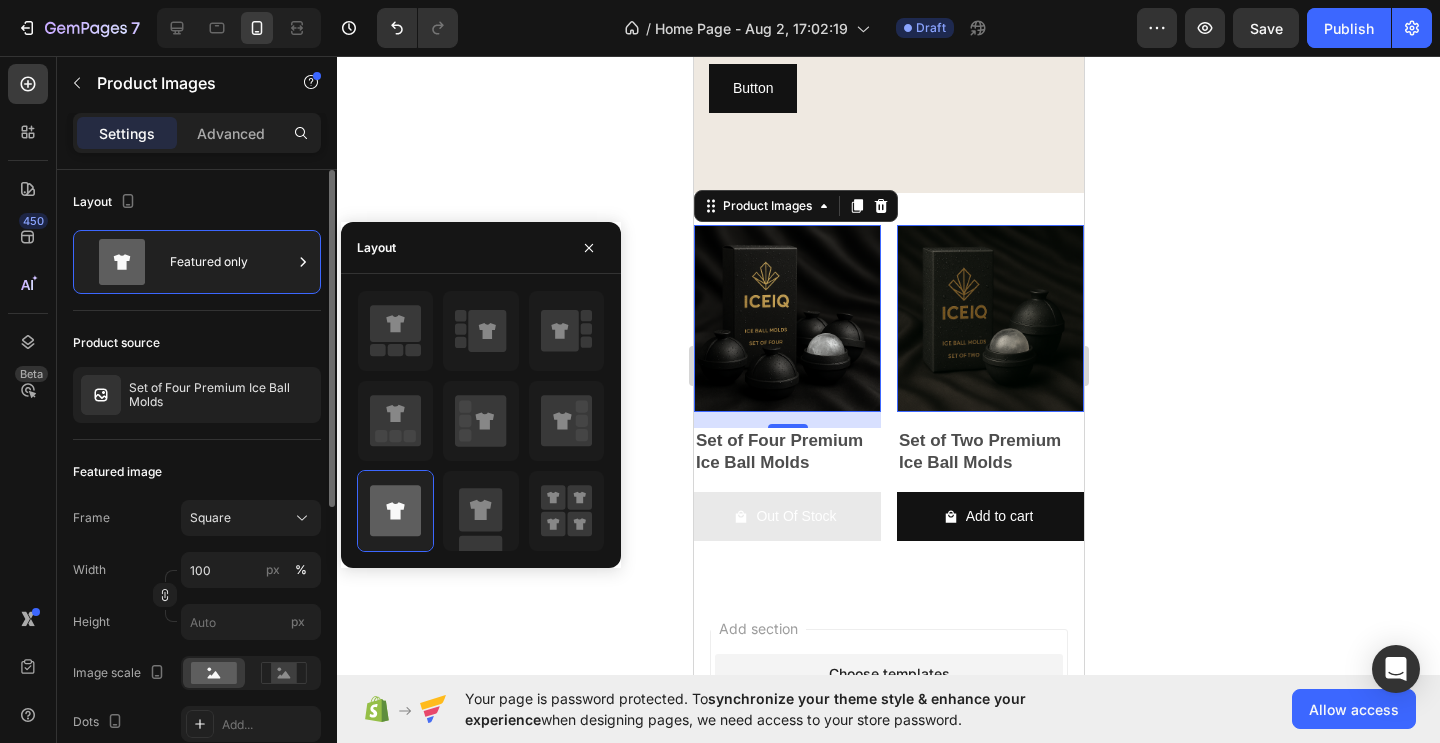 click on "Product source Set of Four Premium Ice Ball Molds" 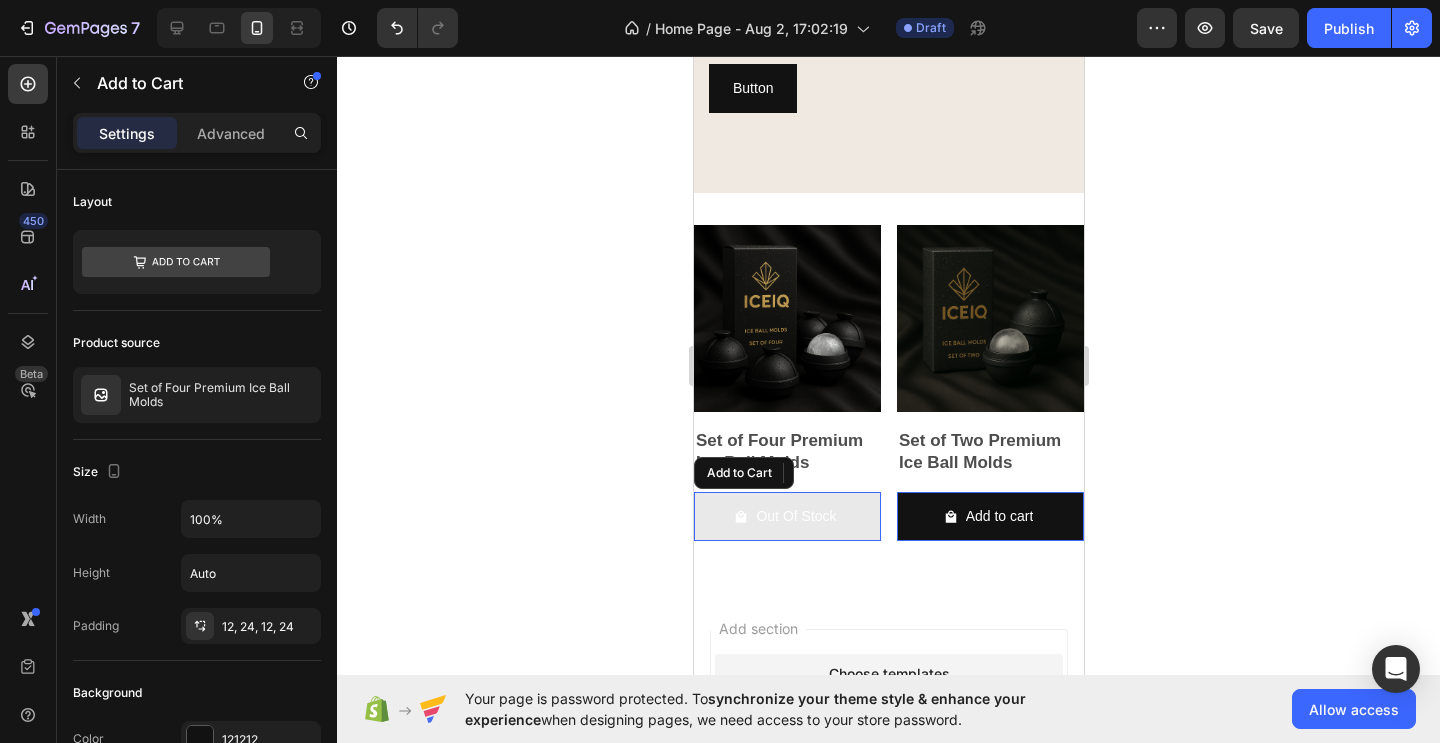 click on "Out Of Stock" at bounding box center (786, 516) 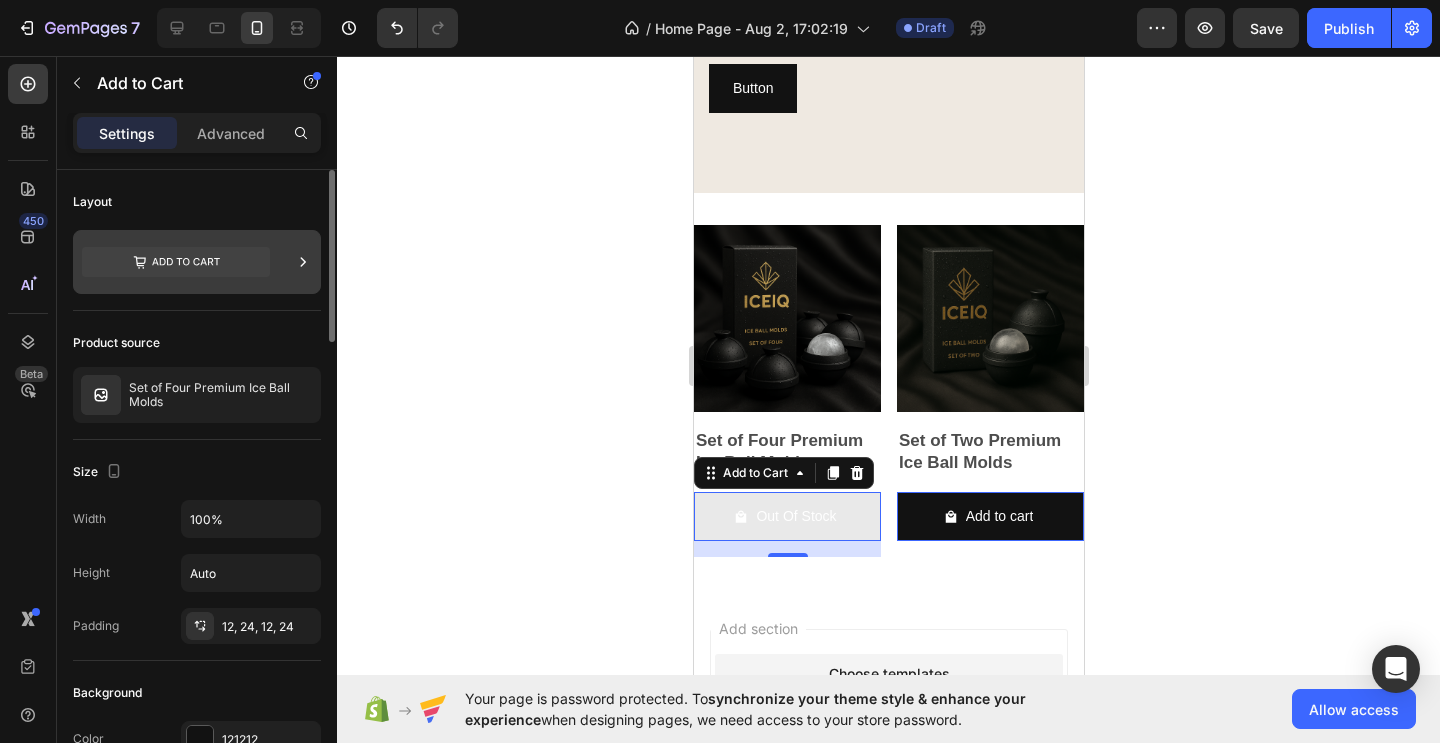 click at bounding box center [197, 262] 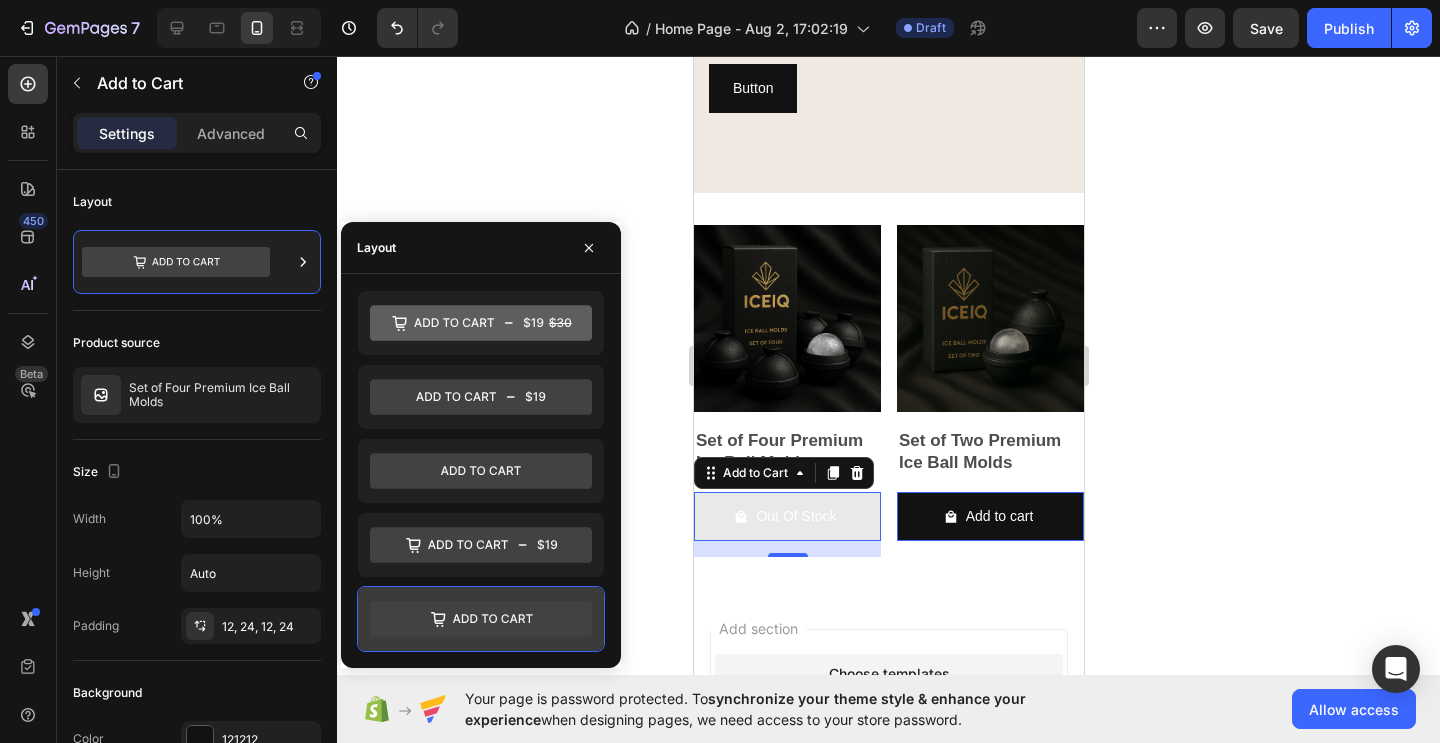 click 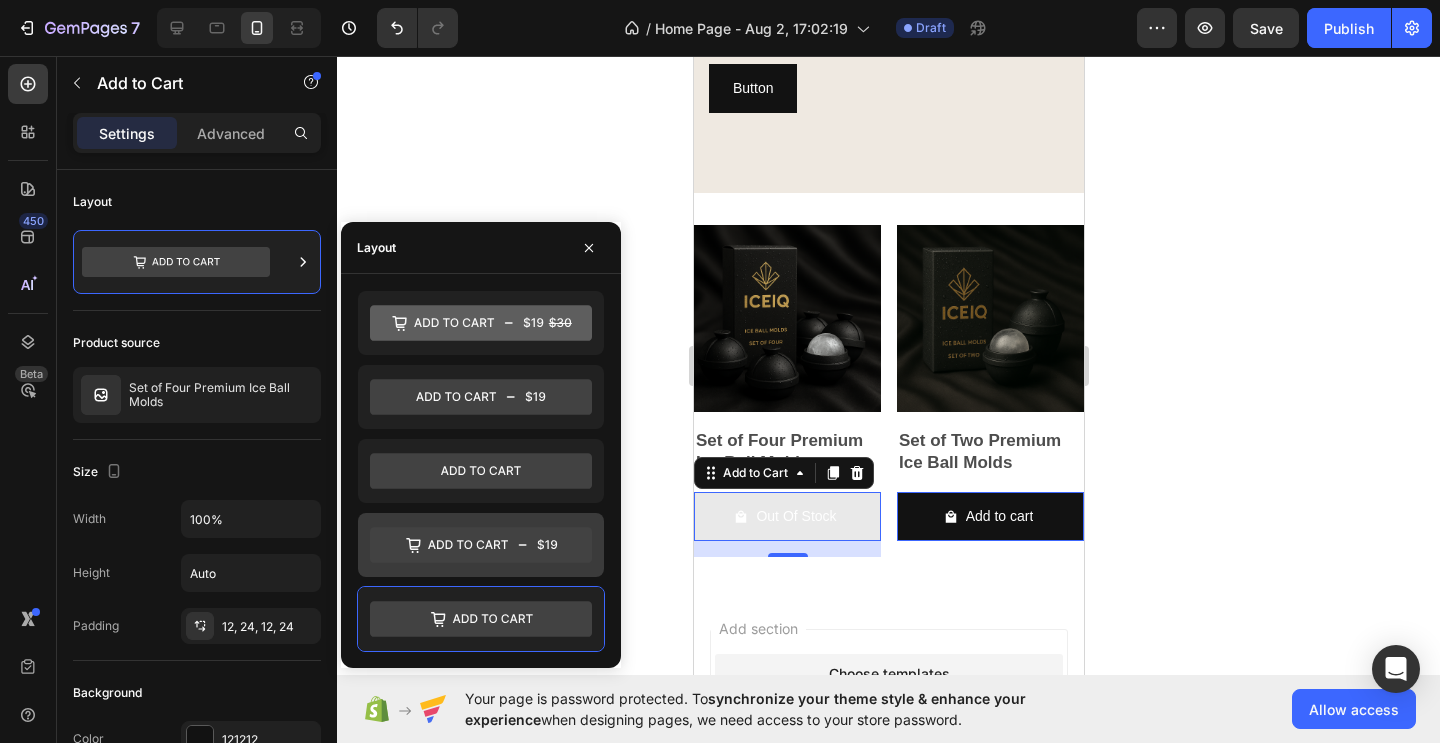 click 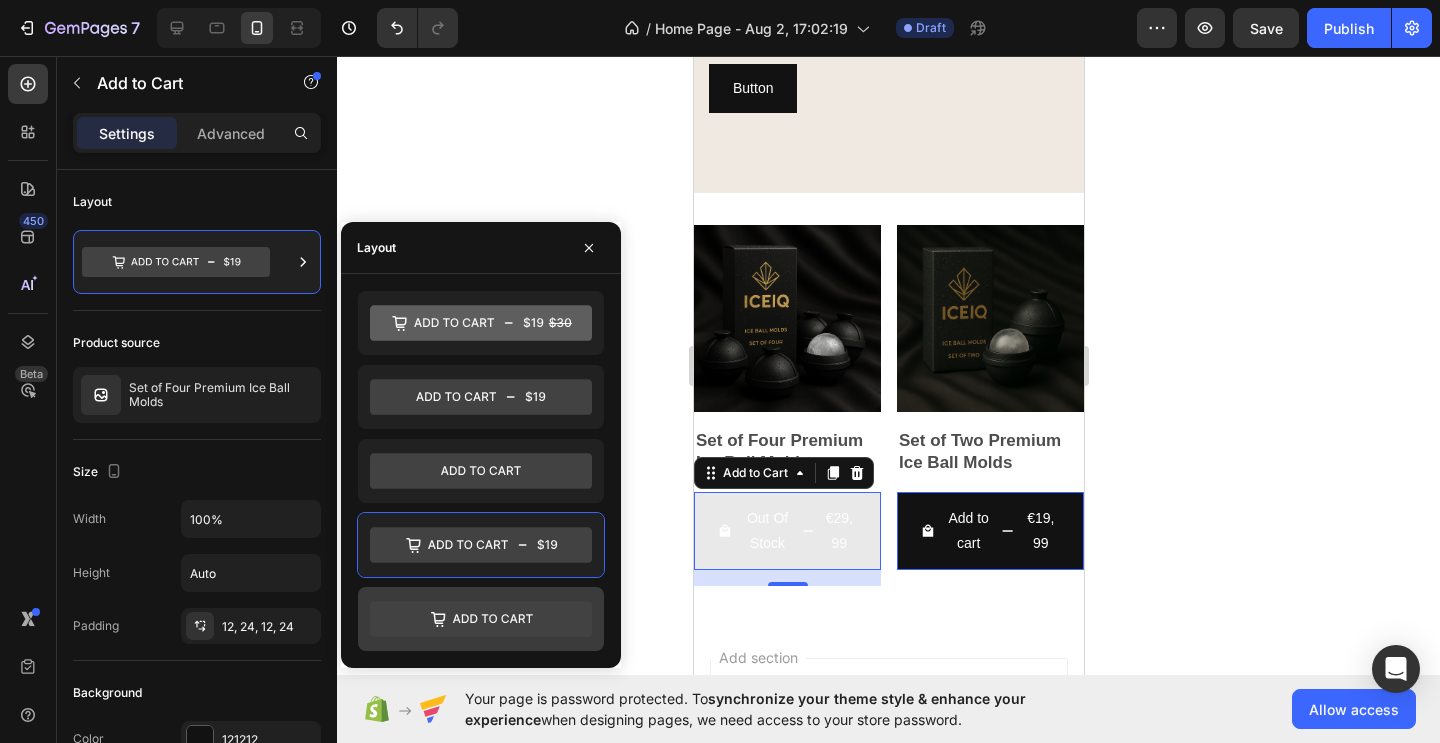click 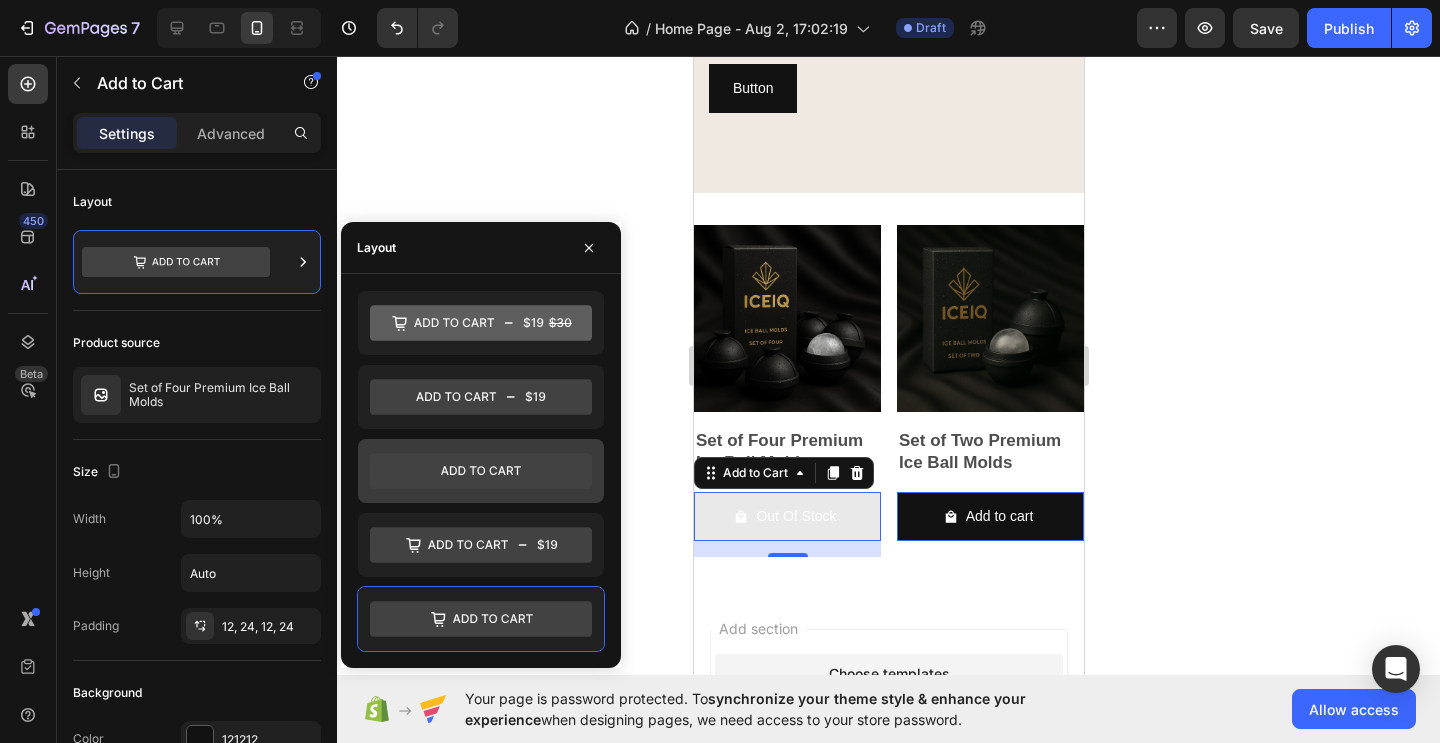 click 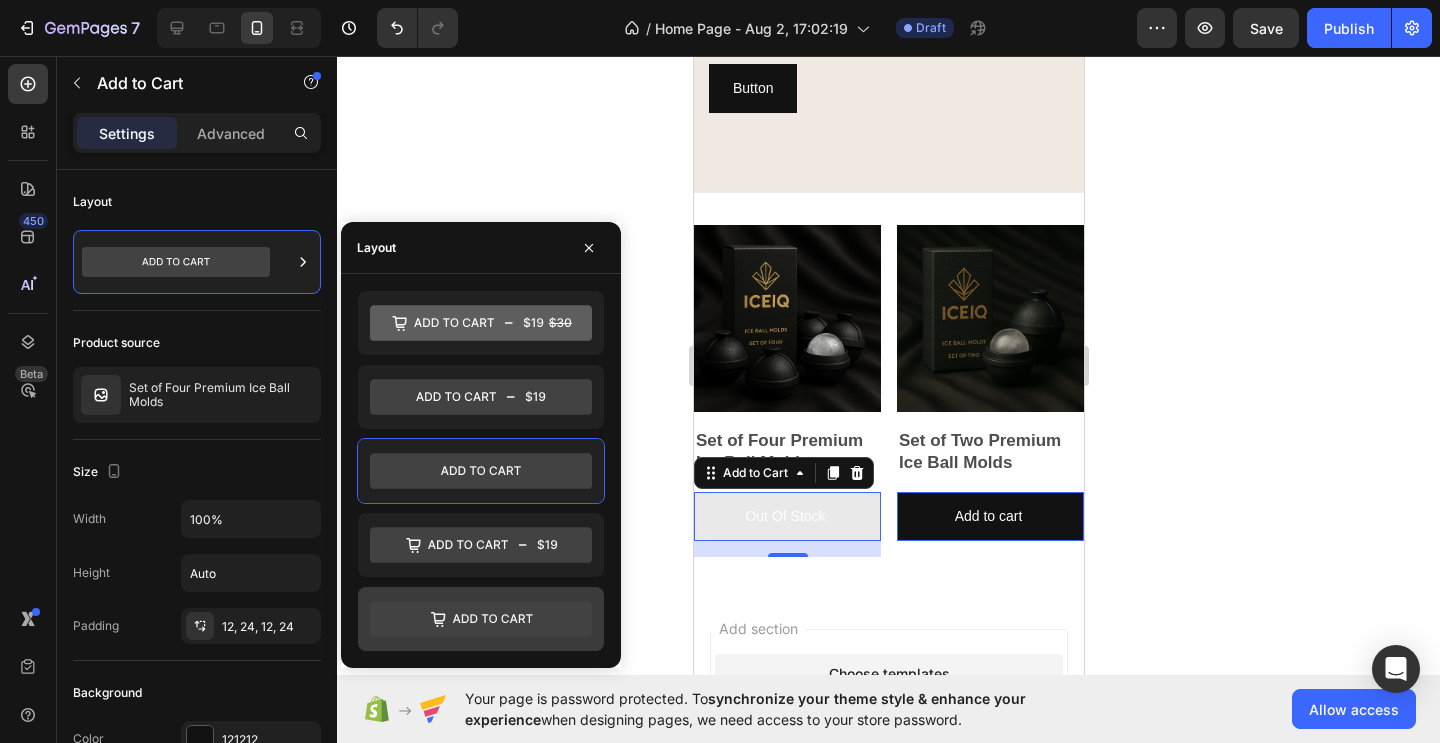 click 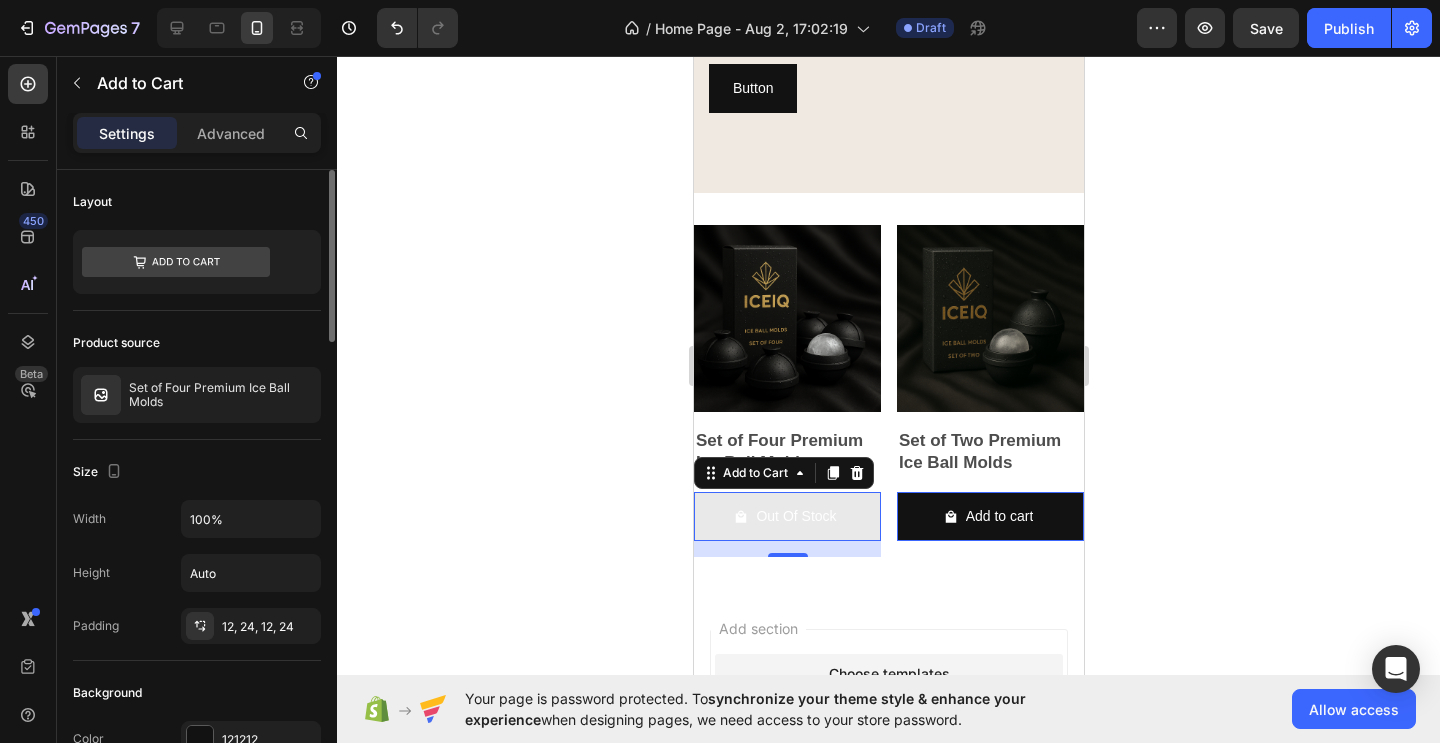 click on "Product source Set of Four Premium Ice Ball Molds" 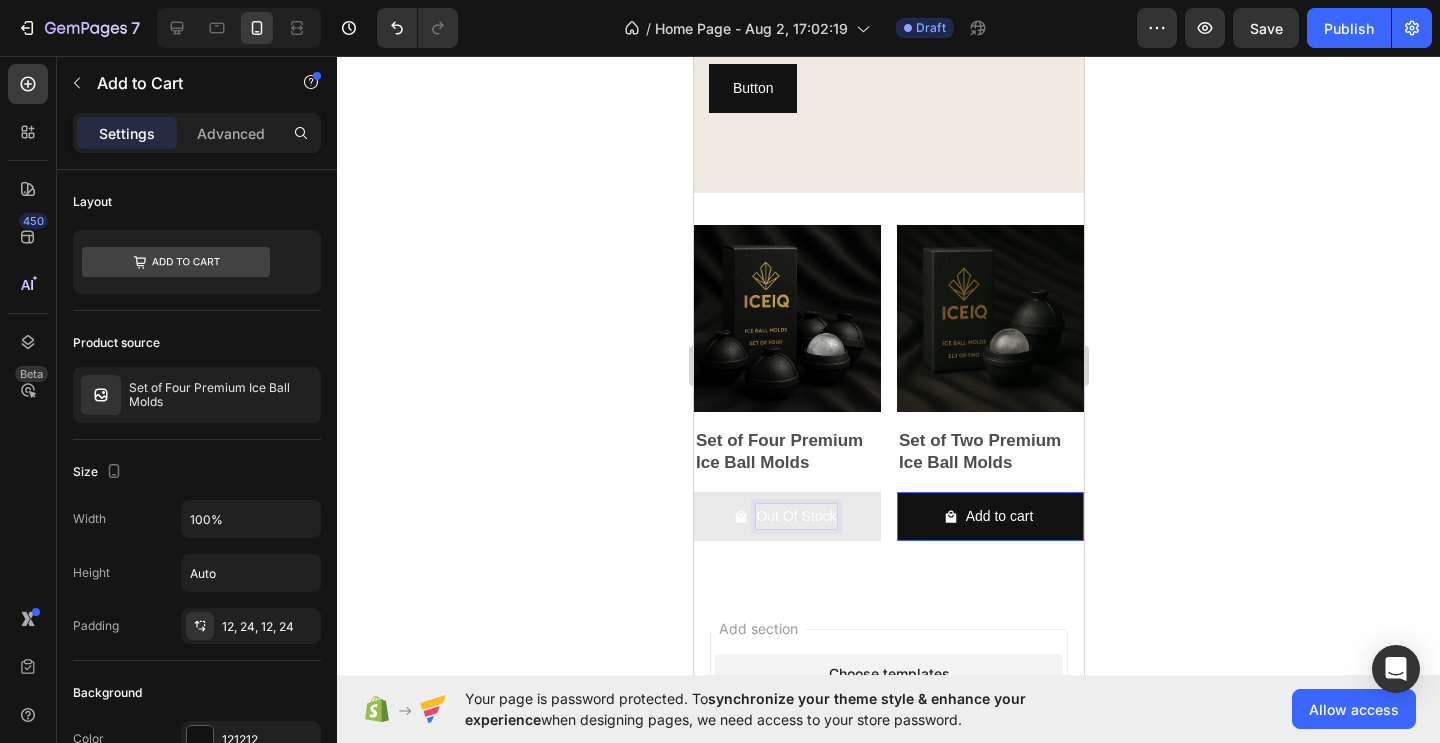 click on "Out Of Stock" at bounding box center (786, 516) 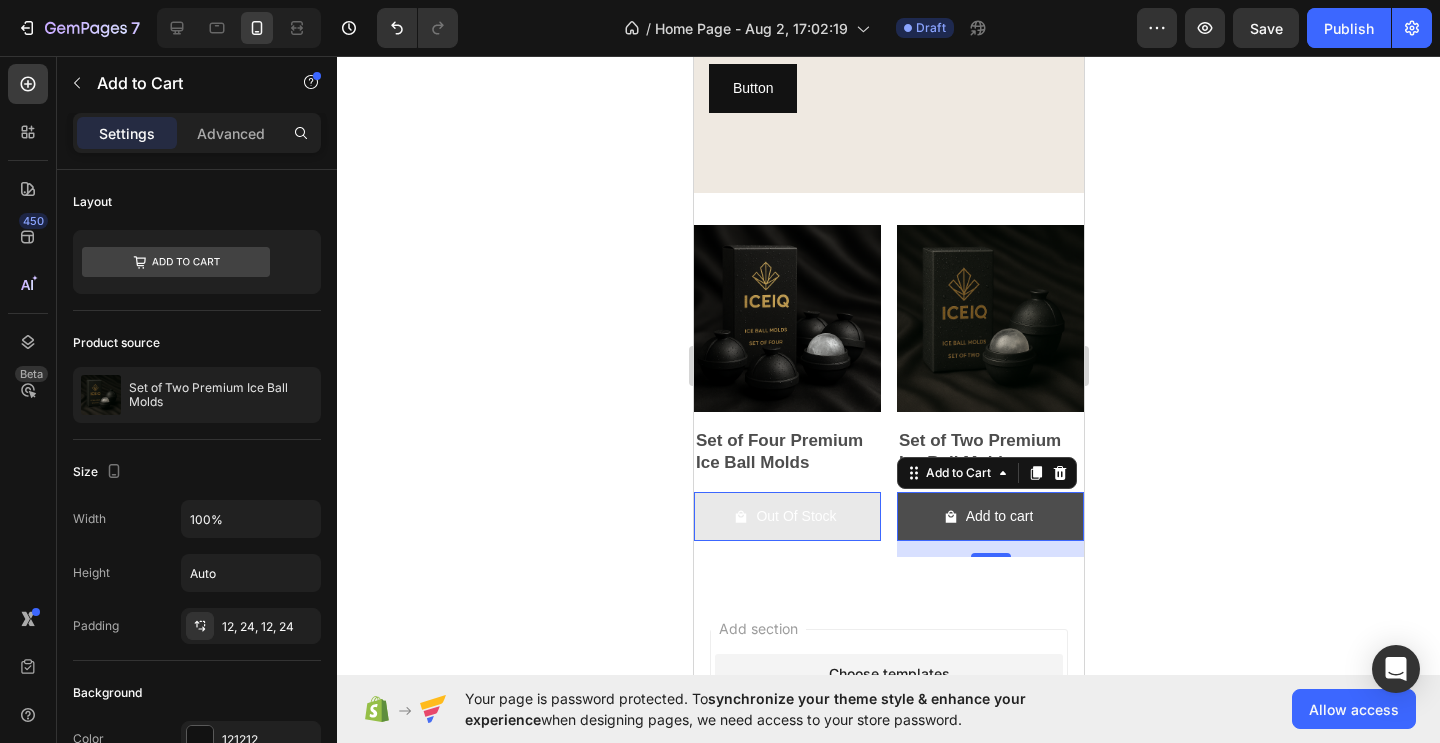 click on "Add to cart" at bounding box center (989, 516) 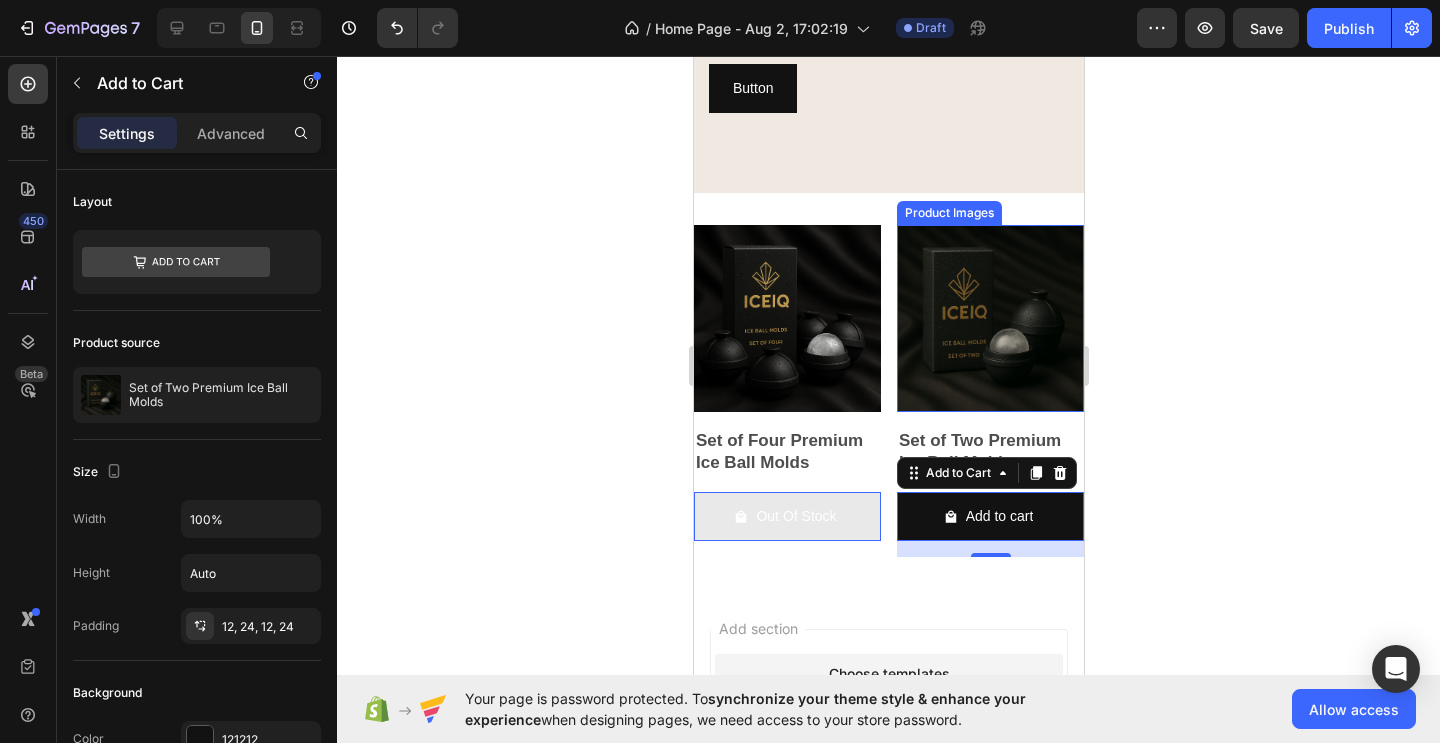 click at bounding box center (989, 318) 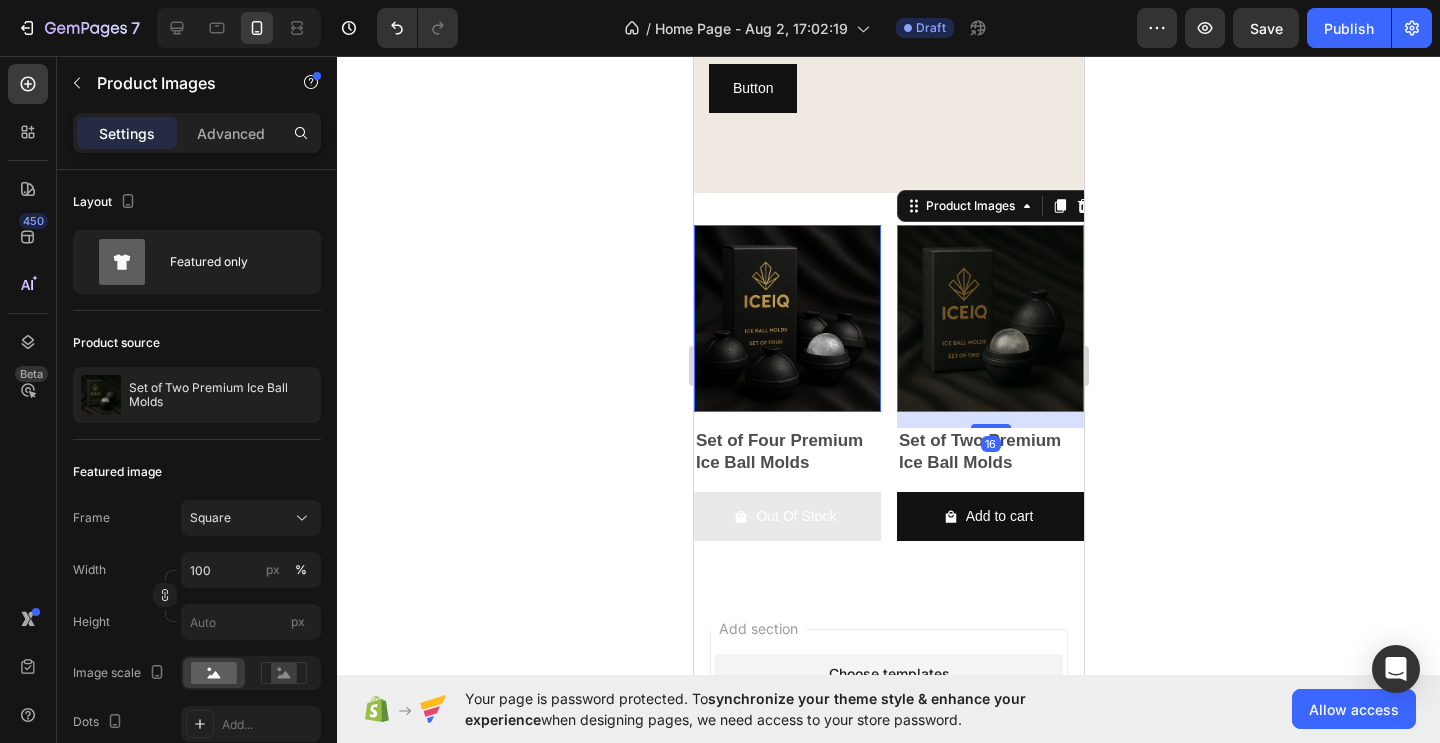 click at bounding box center [989, 318] 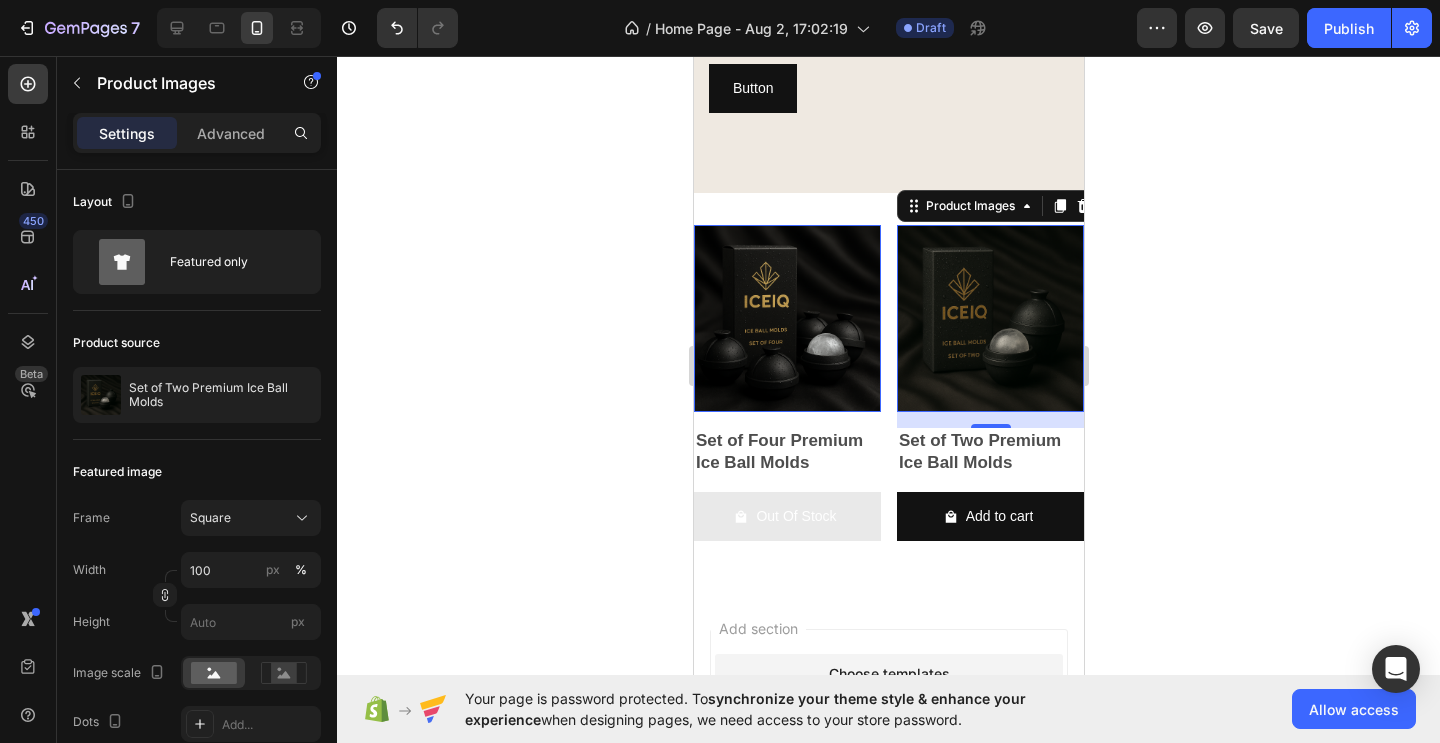 click at bounding box center [786, 318] 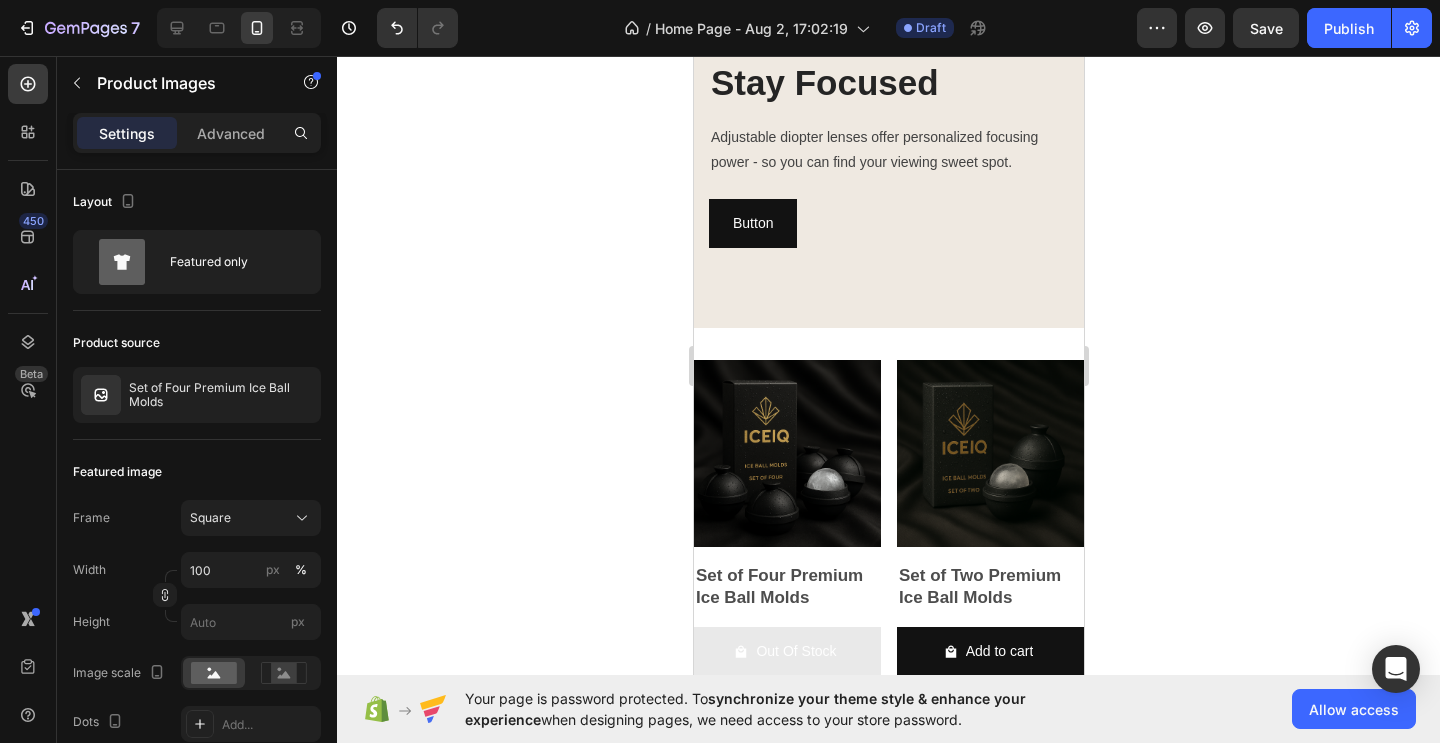 scroll, scrollTop: 1563, scrollLeft: 0, axis: vertical 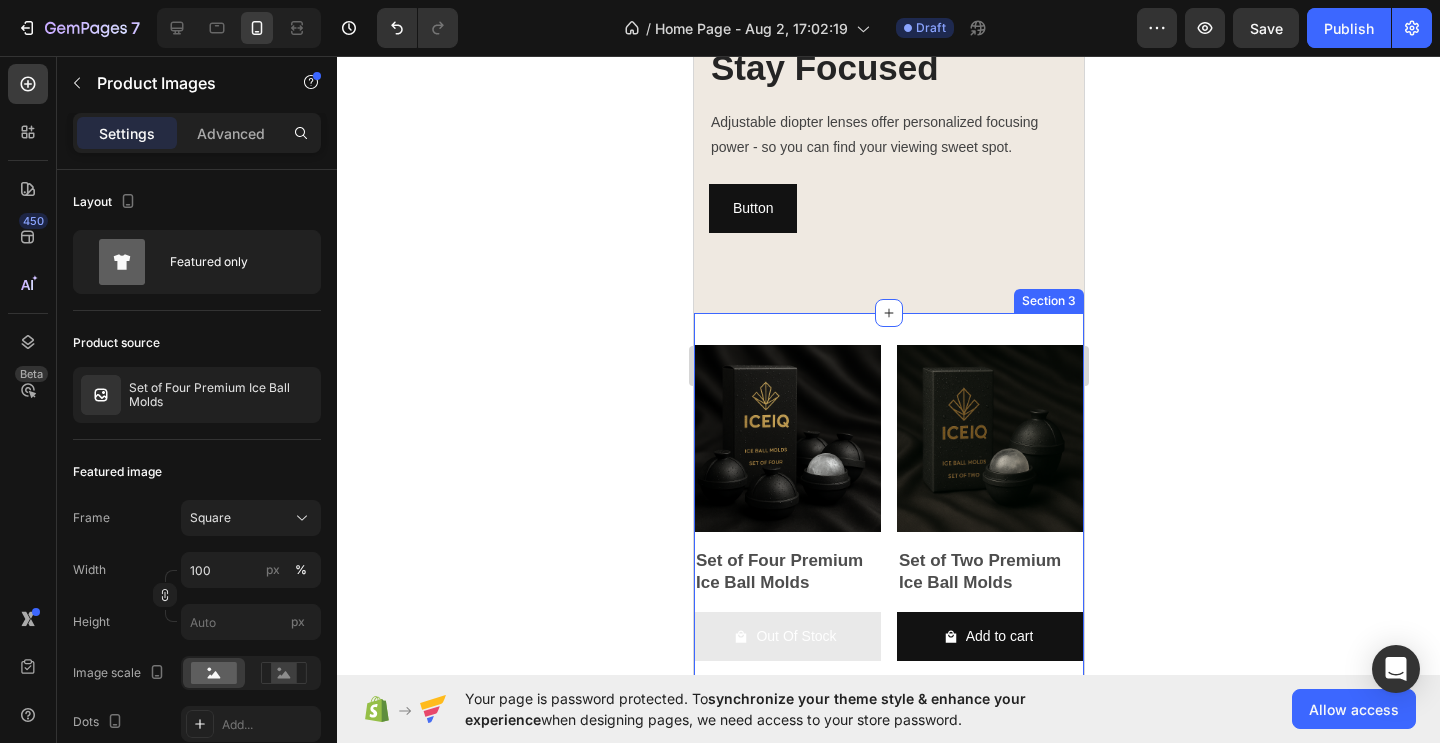click on "Product Images Set of Four Premium Ice Ball Molds Product Title Out Of Stock Add to Cart Row Product List Product Images Set of Two Premium Ice Ball Molds Product Title Add to cart Add to Cart Row Product List Product List Section 3" at bounding box center [888, 511] 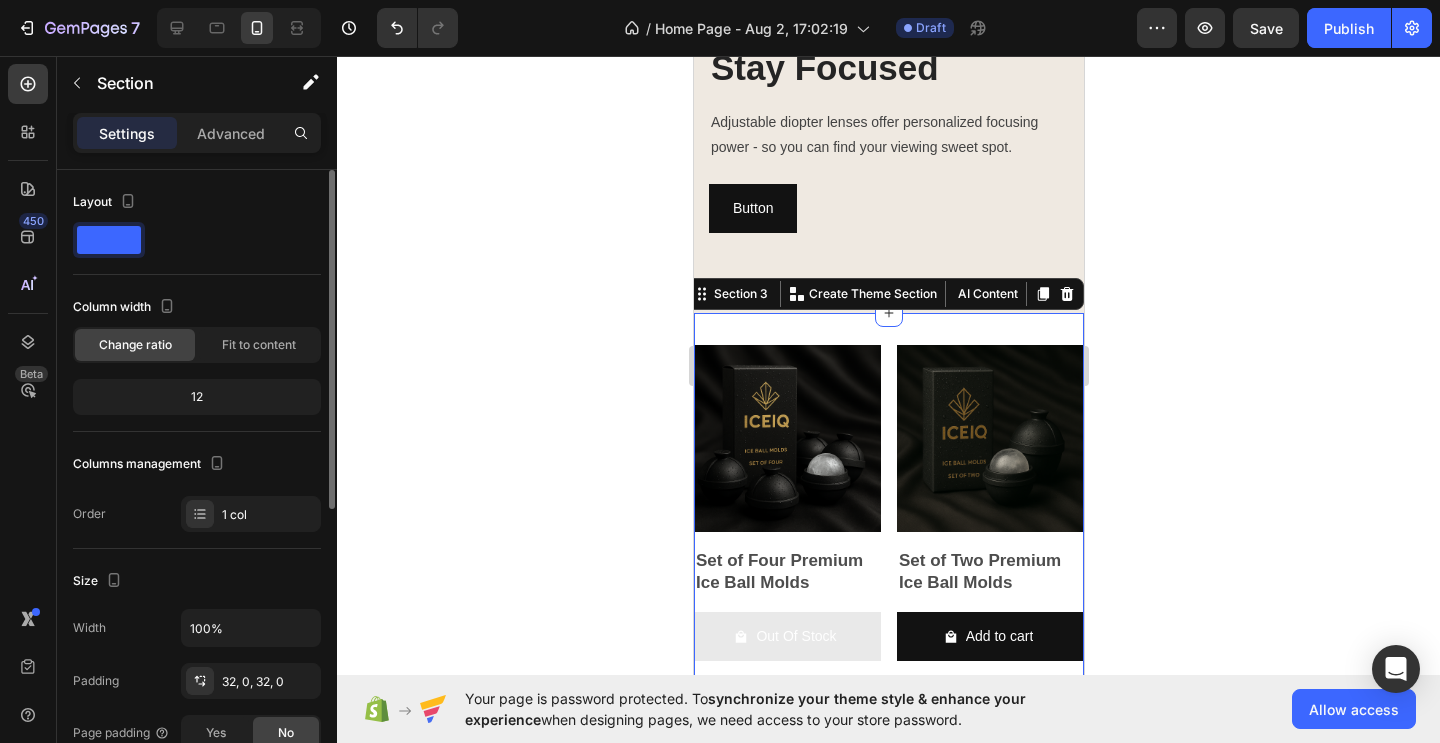 click 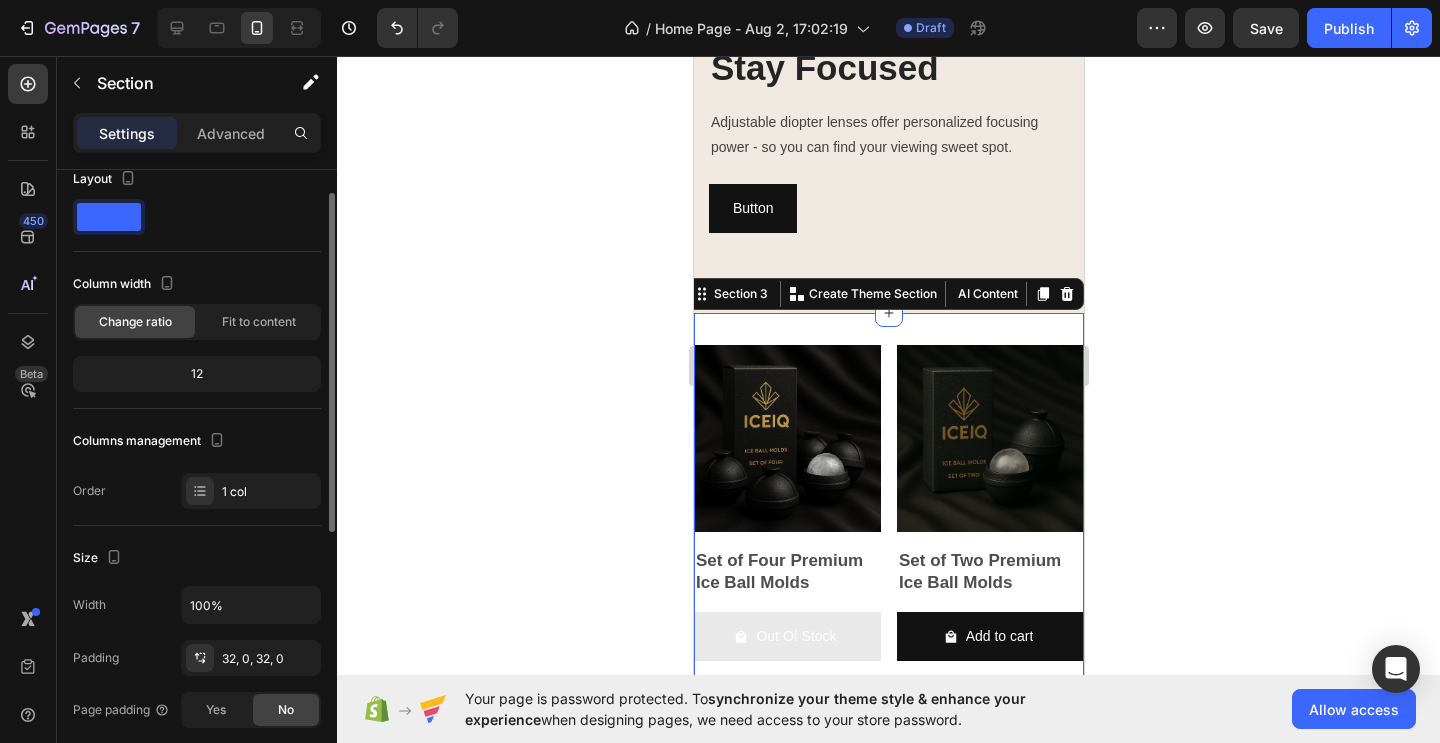 scroll, scrollTop: 30, scrollLeft: 0, axis: vertical 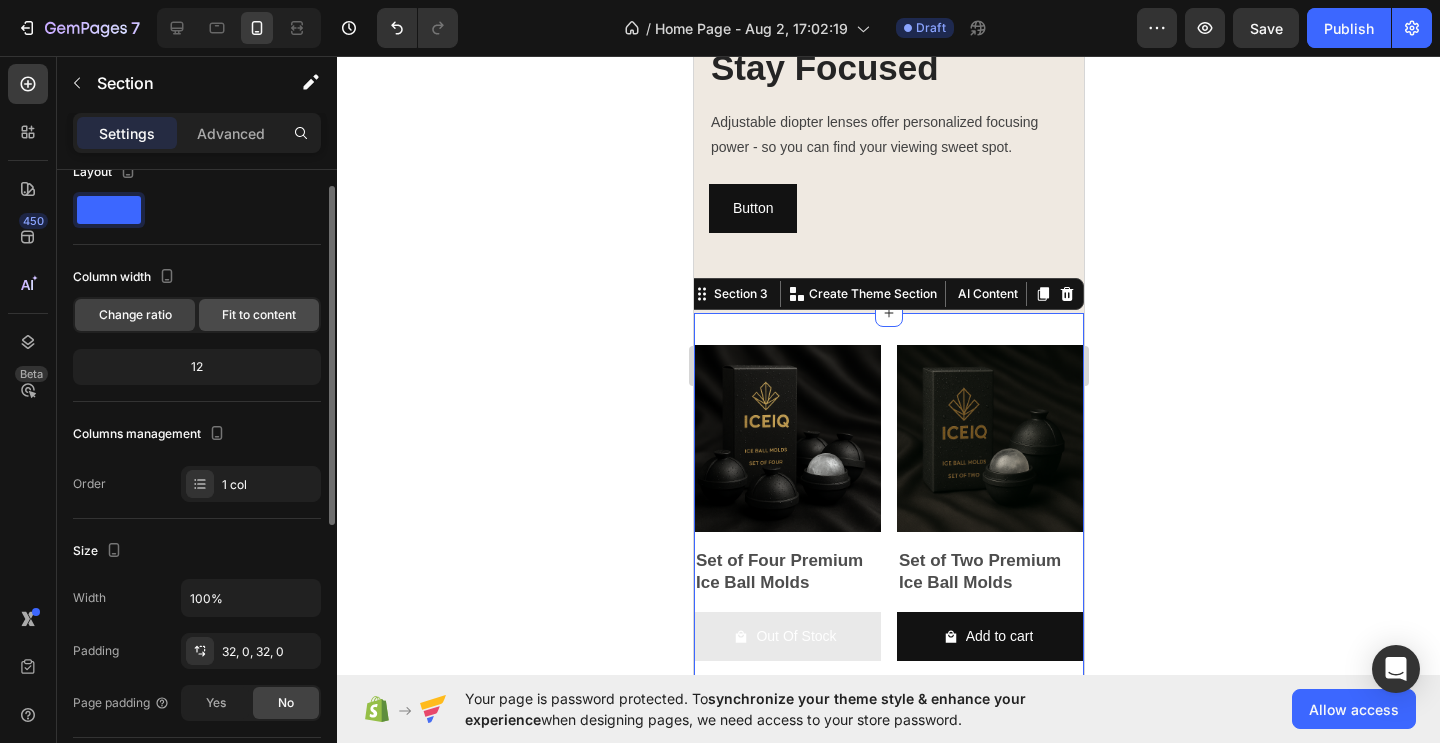 click on "Fit to content" 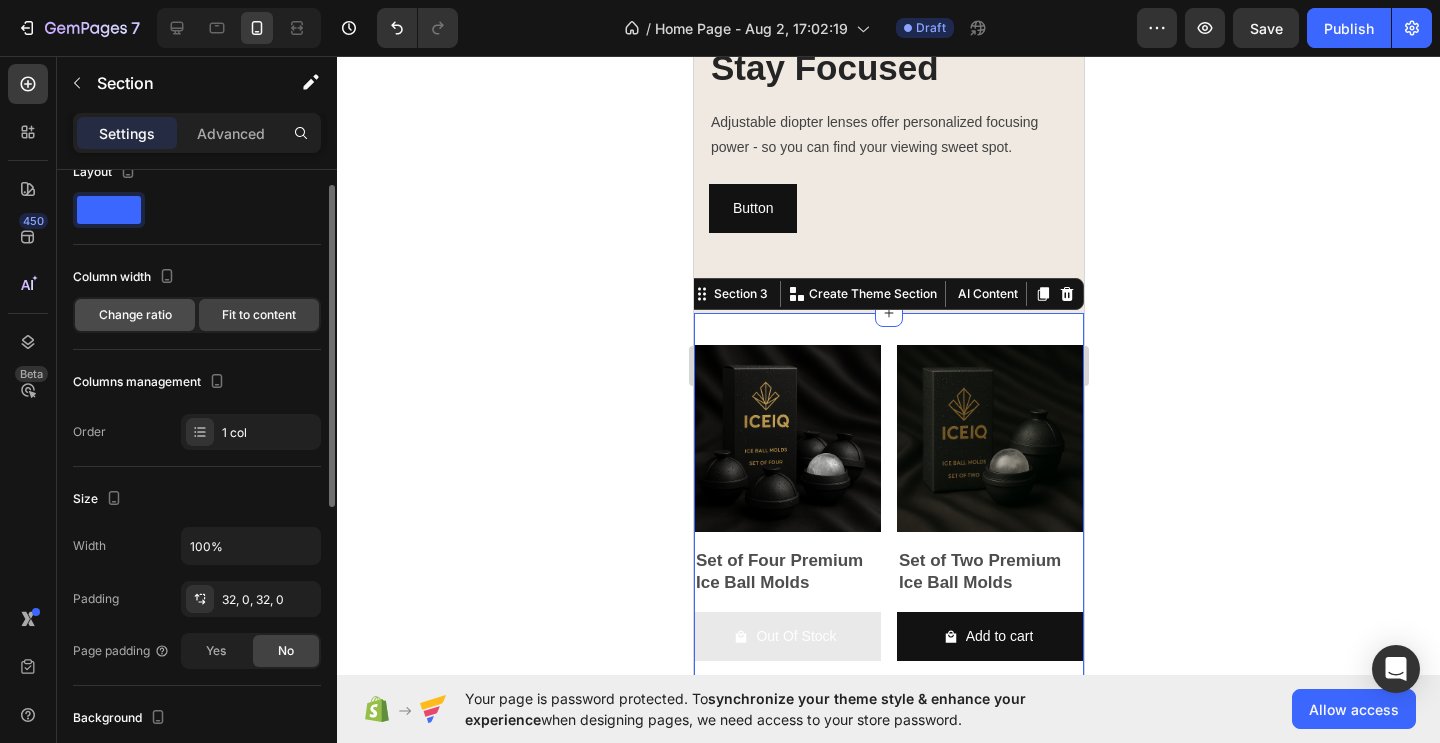 click on "Change ratio" 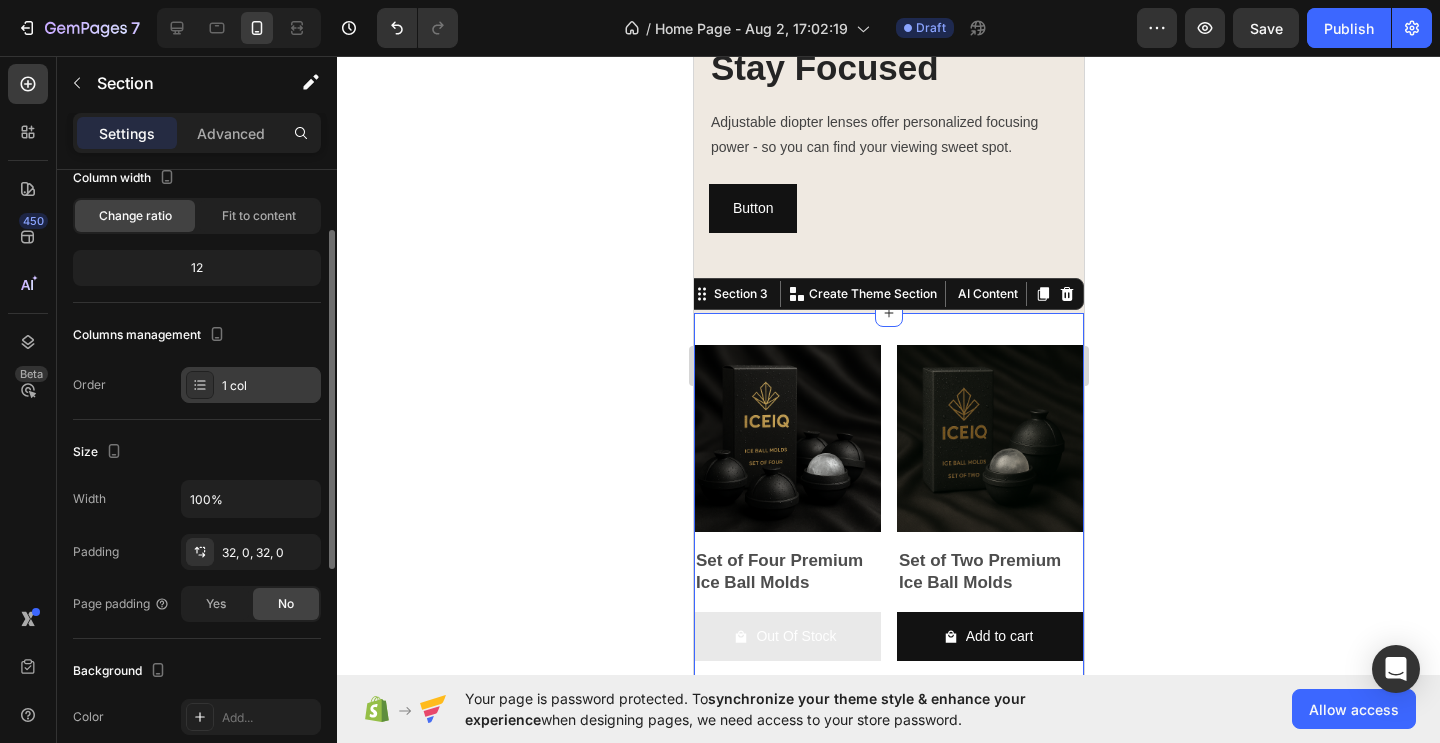 scroll, scrollTop: 132, scrollLeft: 0, axis: vertical 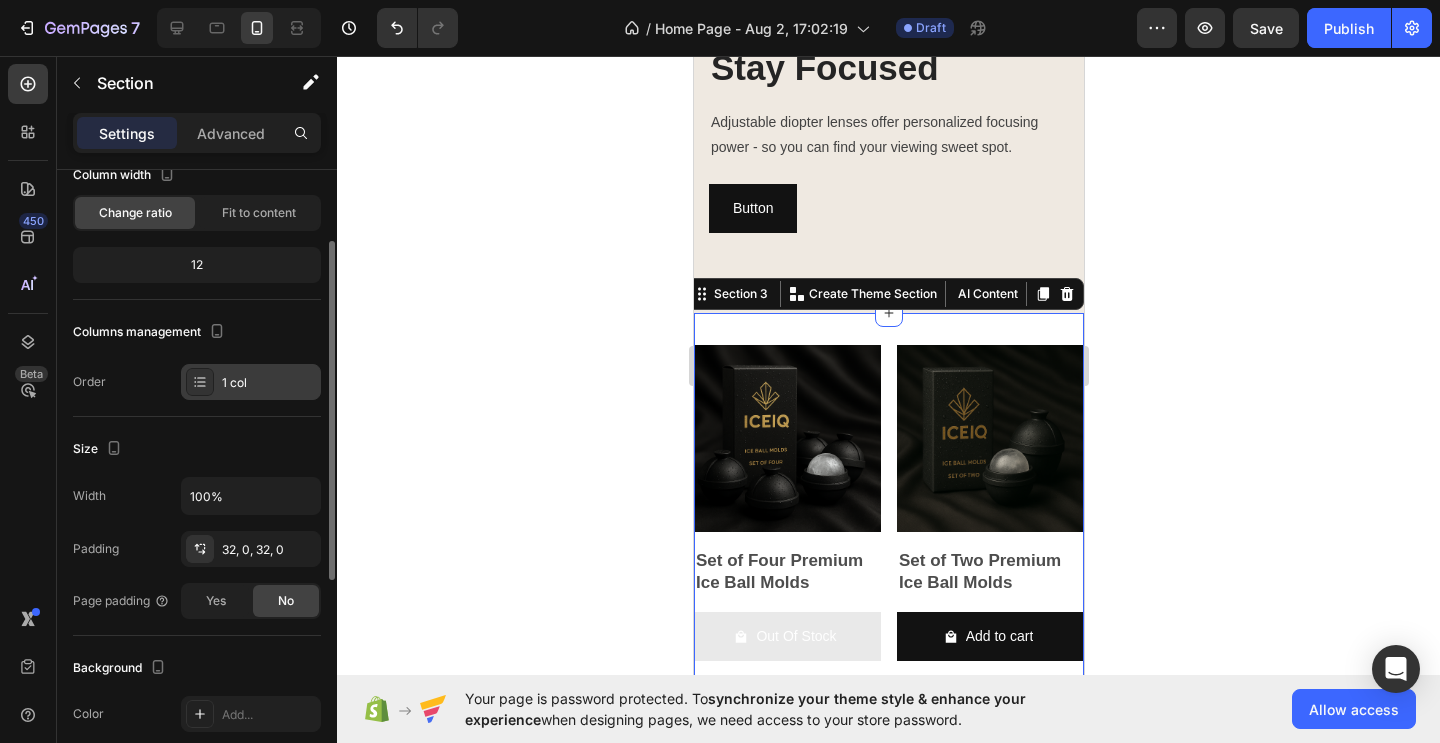 click at bounding box center [200, 382] 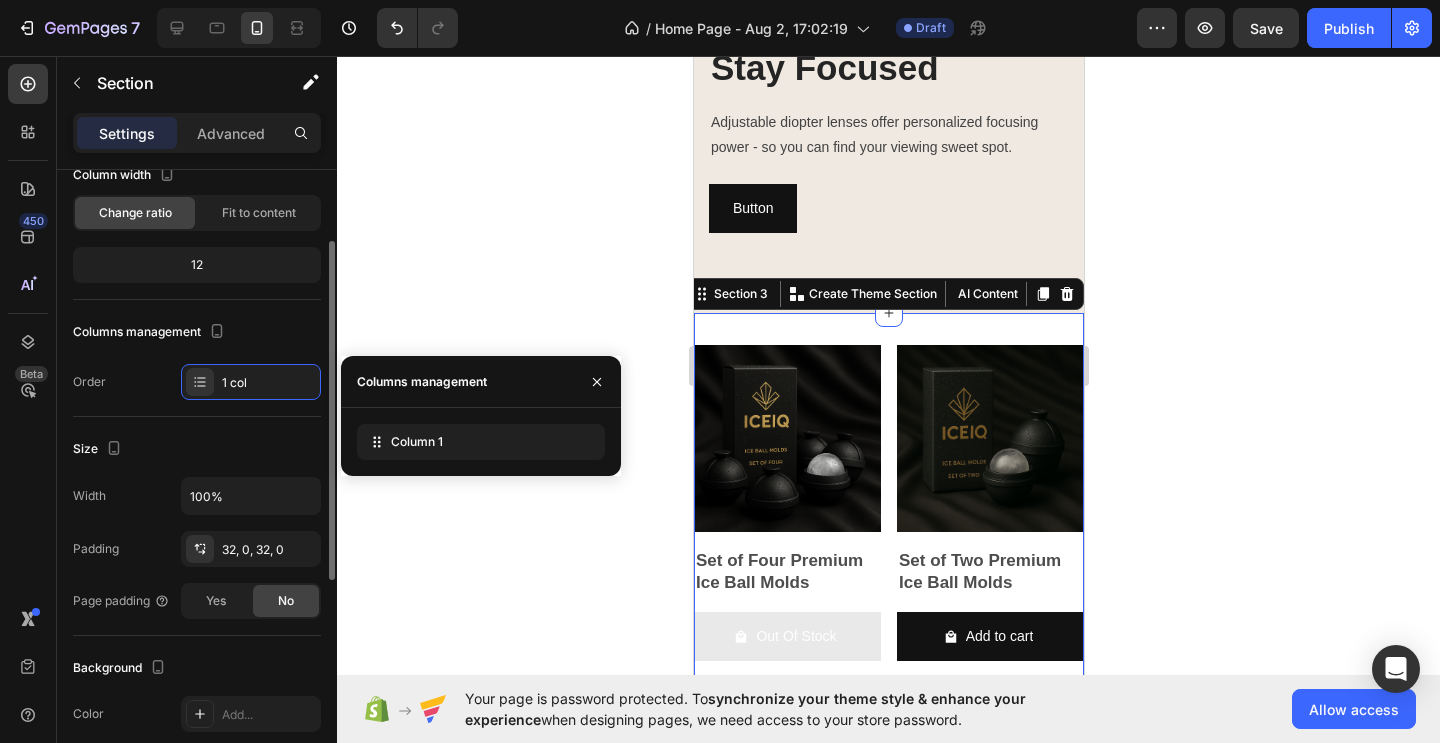 click on "Columns management" at bounding box center (197, 332) 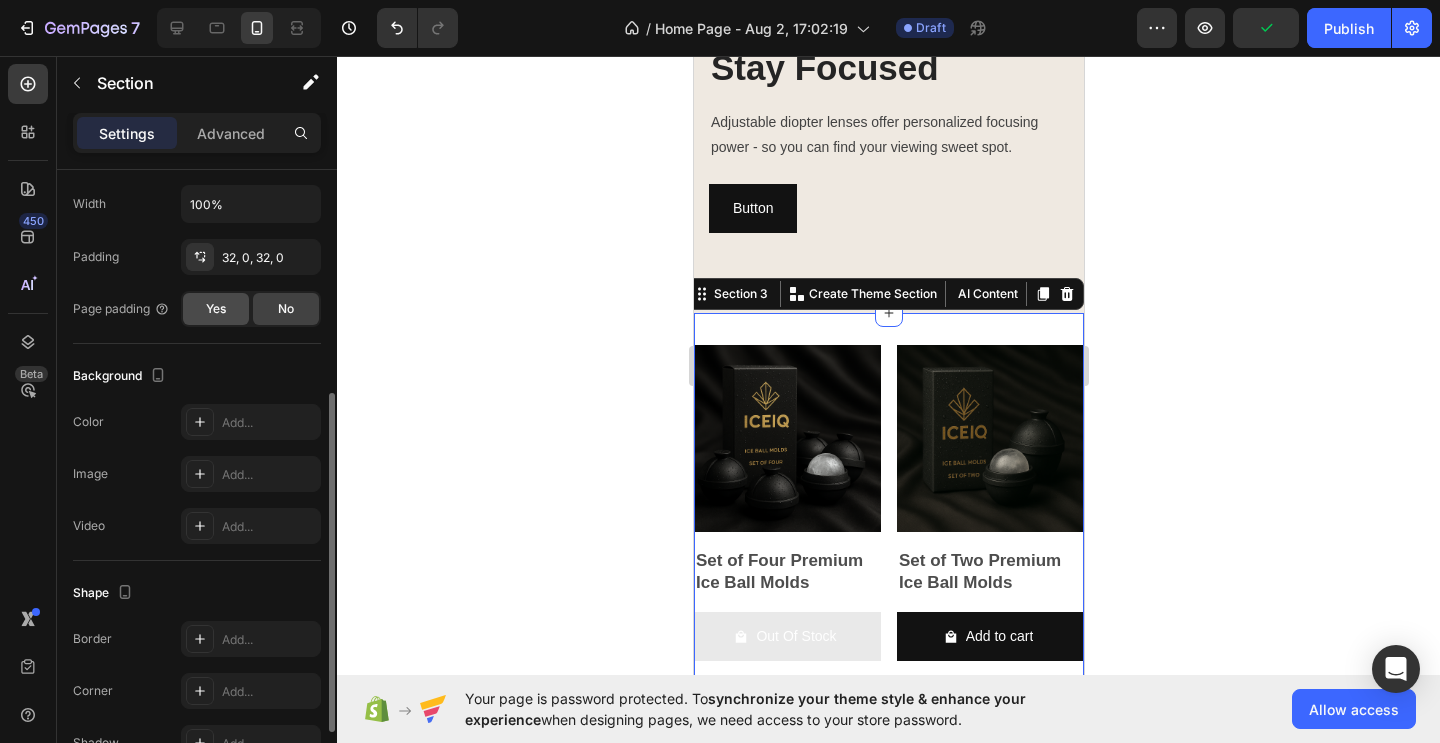 scroll, scrollTop: 426, scrollLeft: 0, axis: vertical 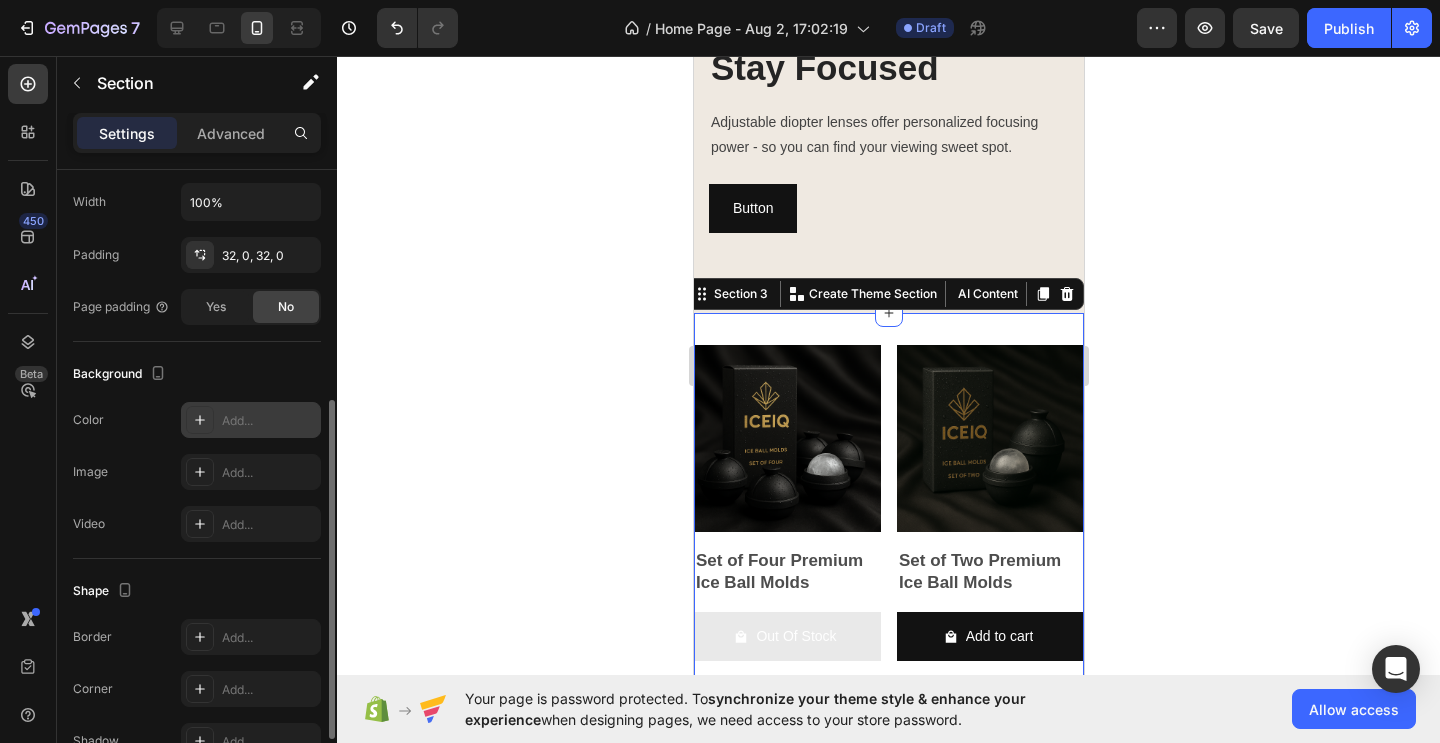 click on "Add..." at bounding box center (269, 421) 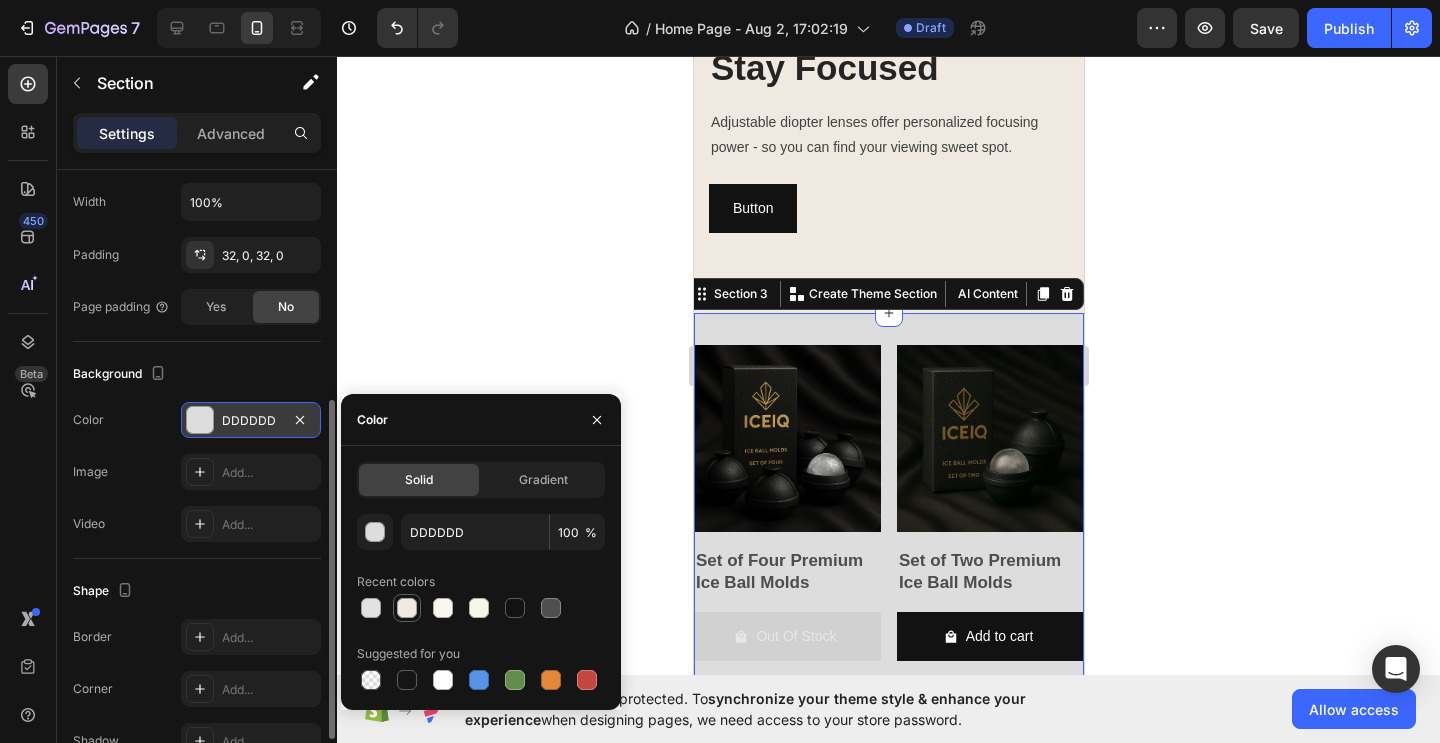 click at bounding box center [407, 608] 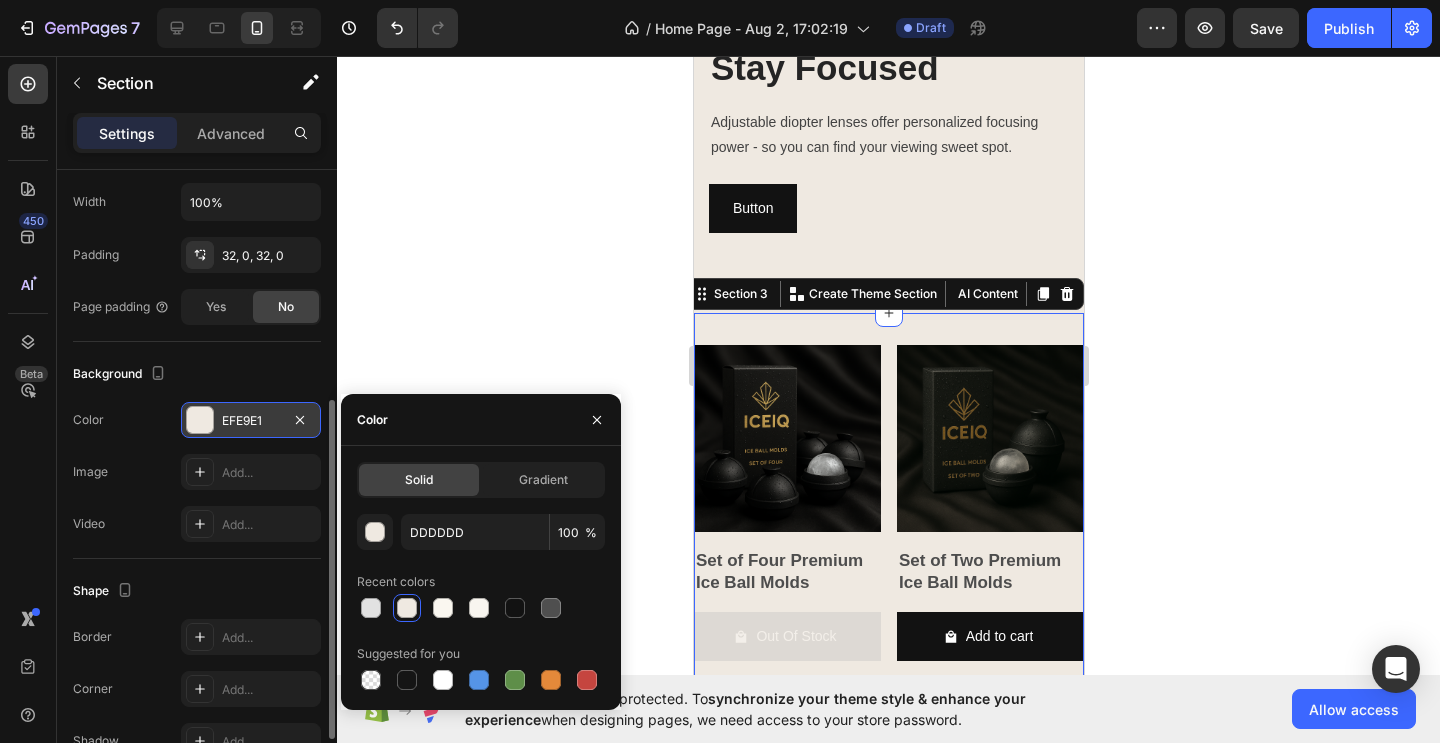 type on "EFE9E1" 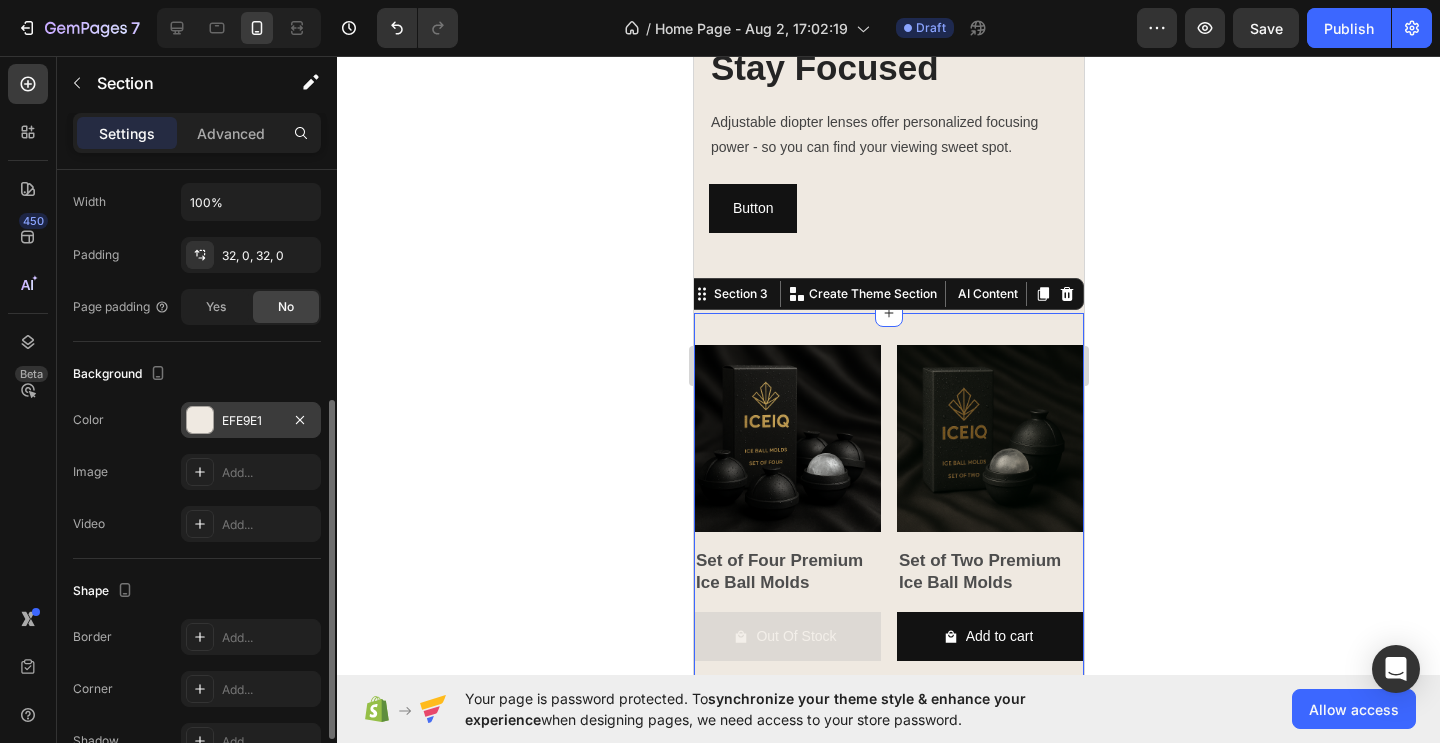 click on "Background" at bounding box center [197, 374] 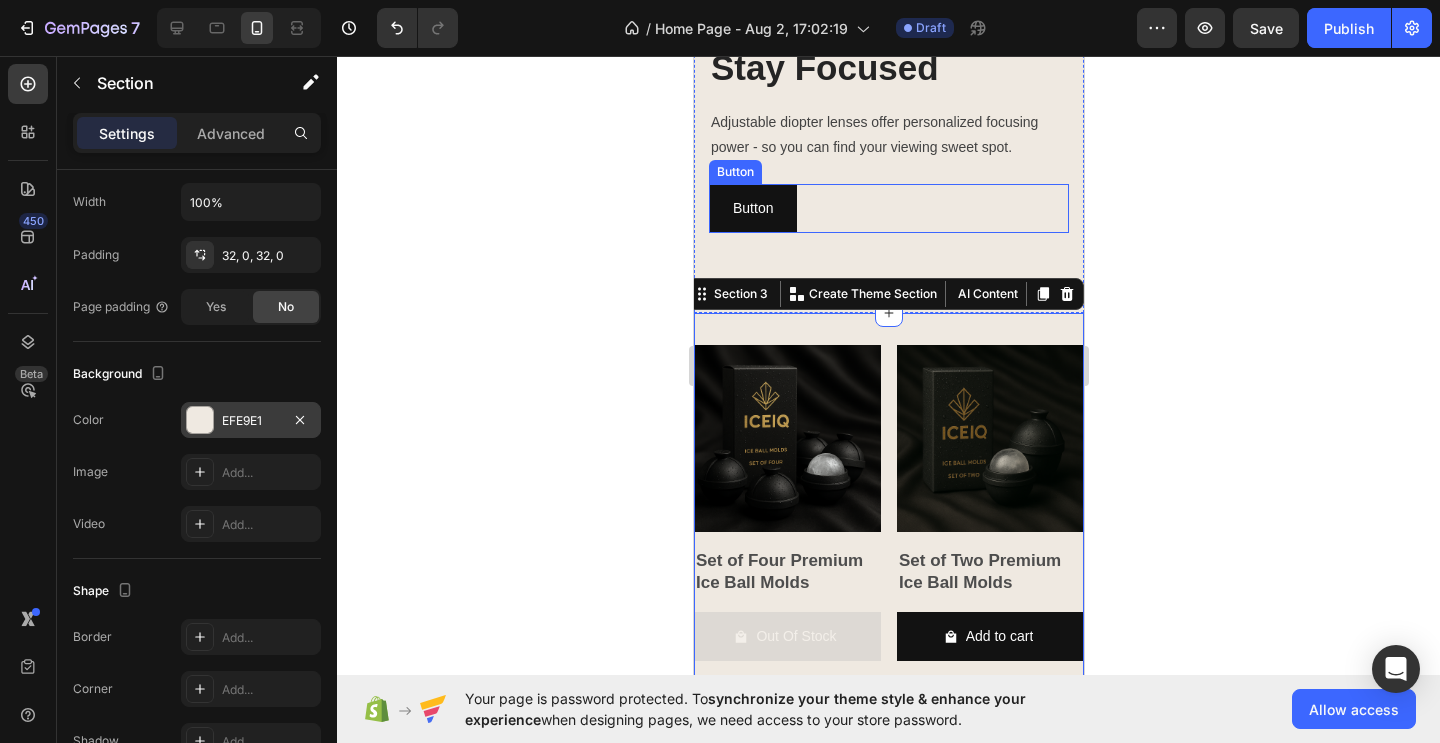 click on "Button Button" at bounding box center (888, 208) 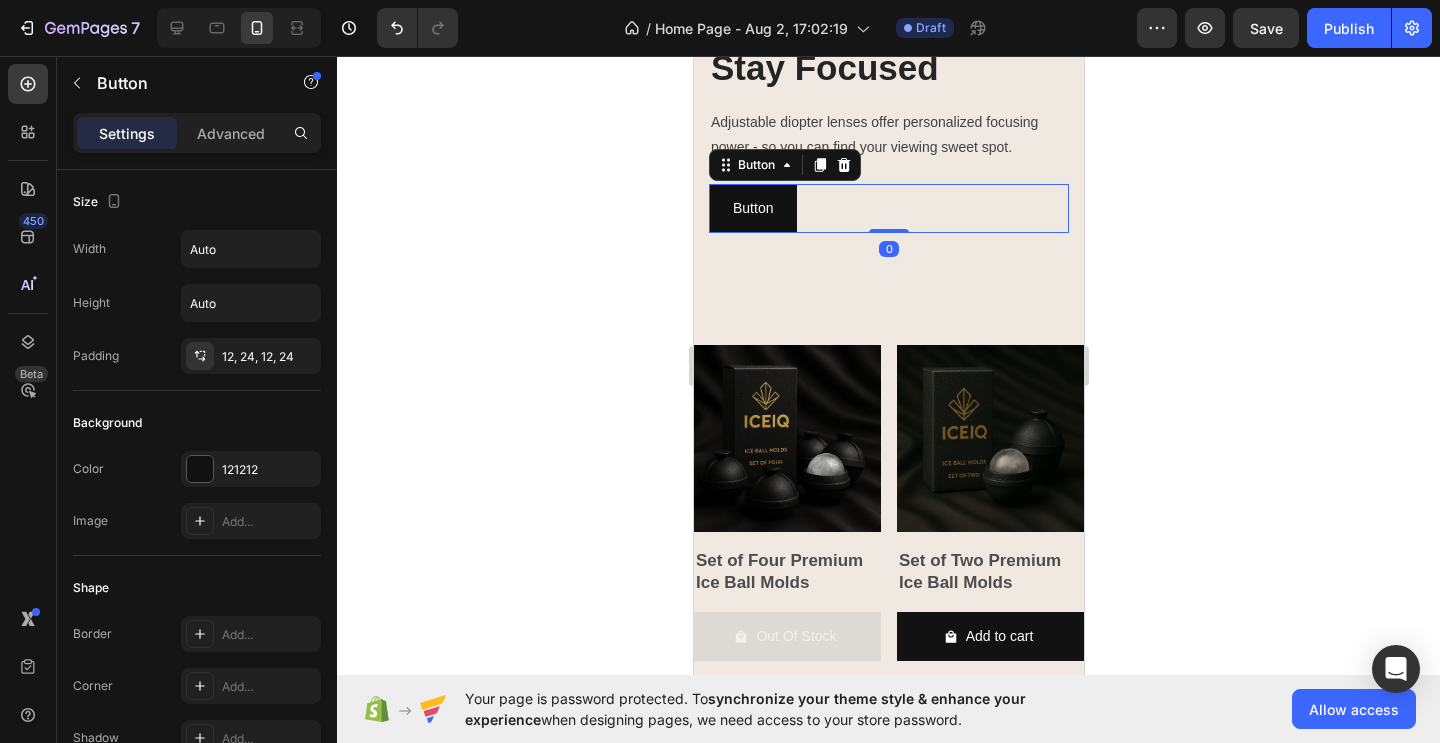 click 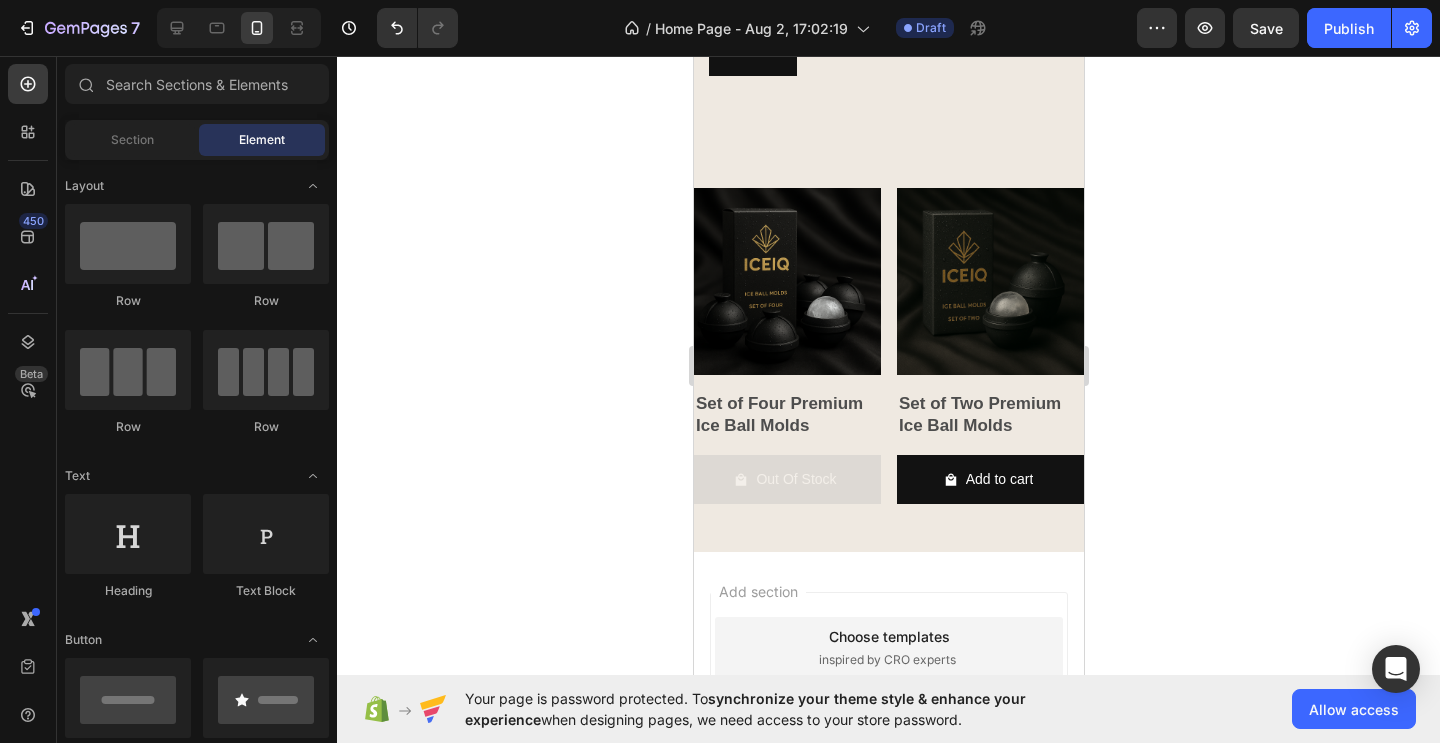 scroll, scrollTop: 1714, scrollLeft: 0, axis: vertical 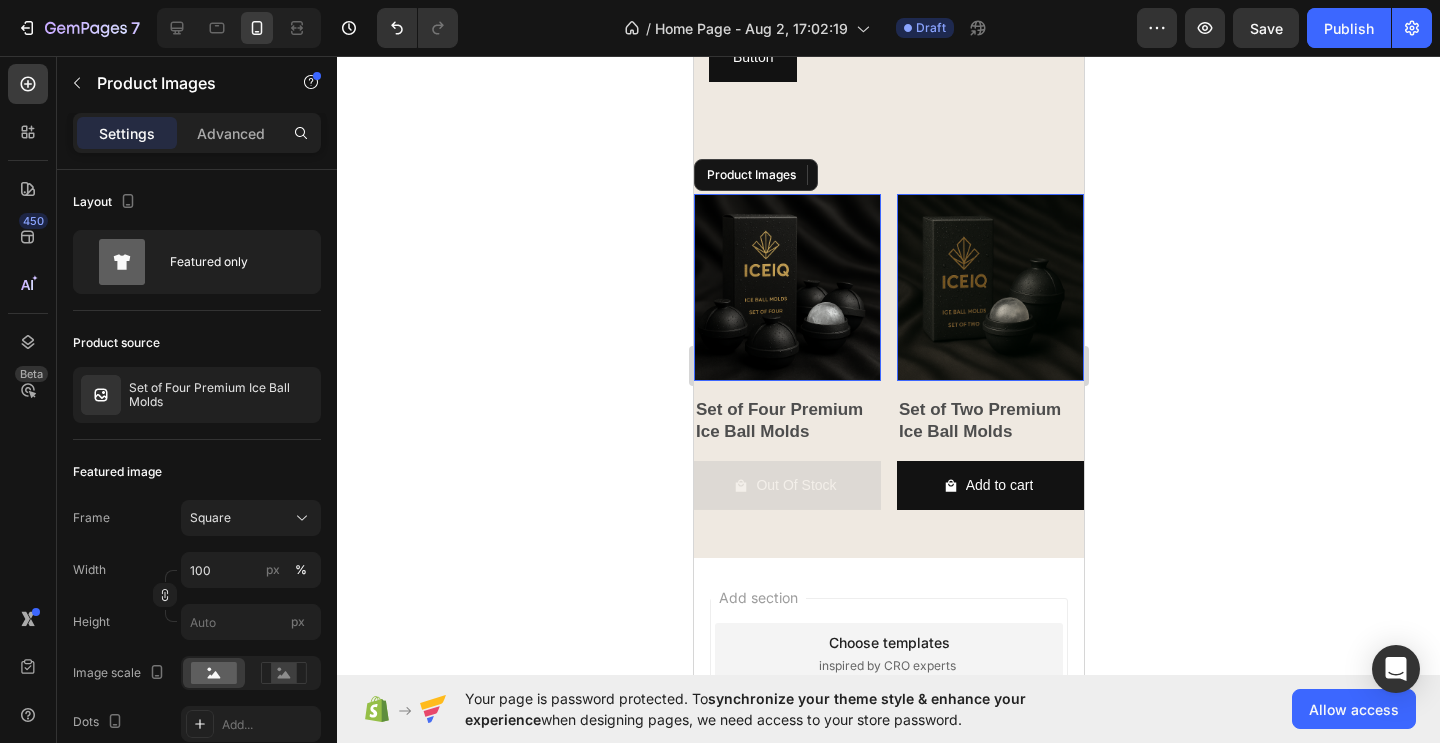 click at bounding box center [786, 287] 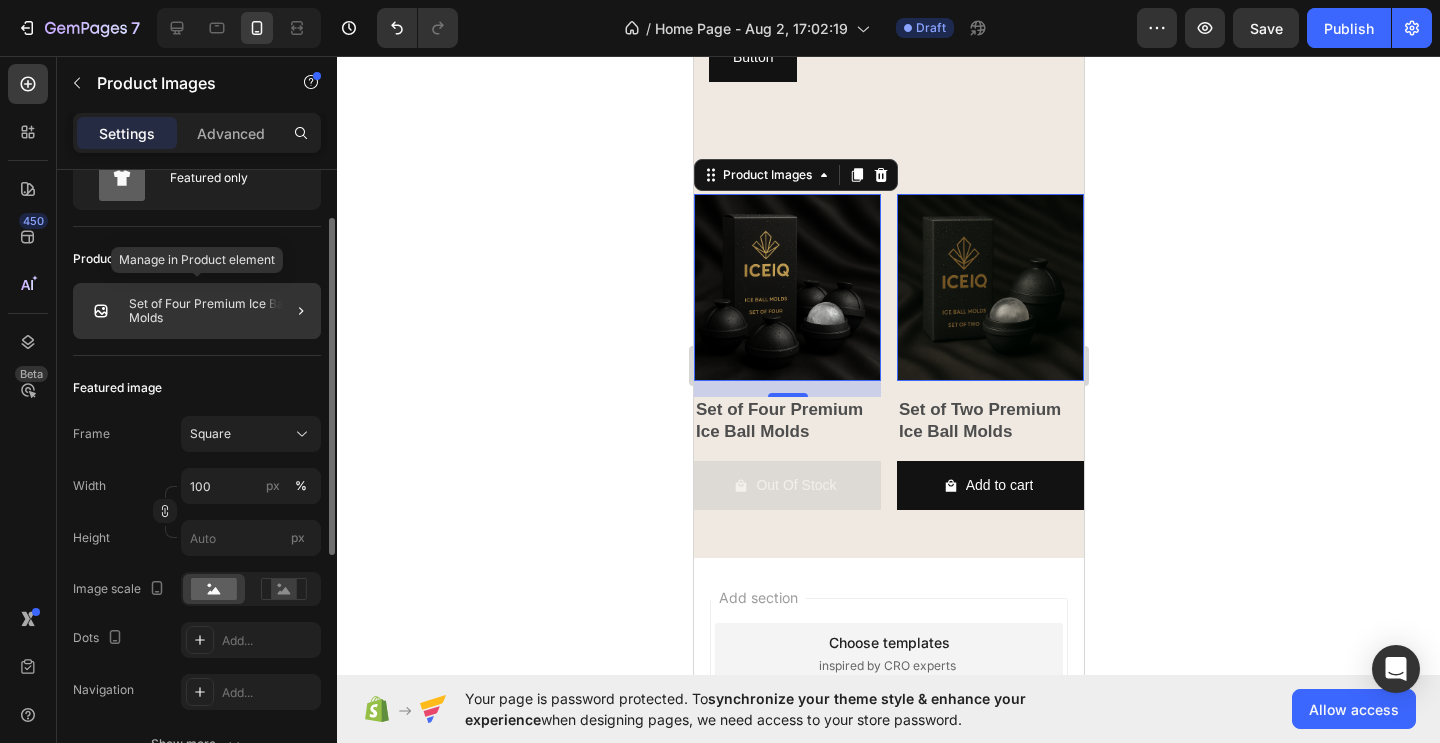 scroll, scrollTop: 86, scrollLeft: 0, axis: vertical 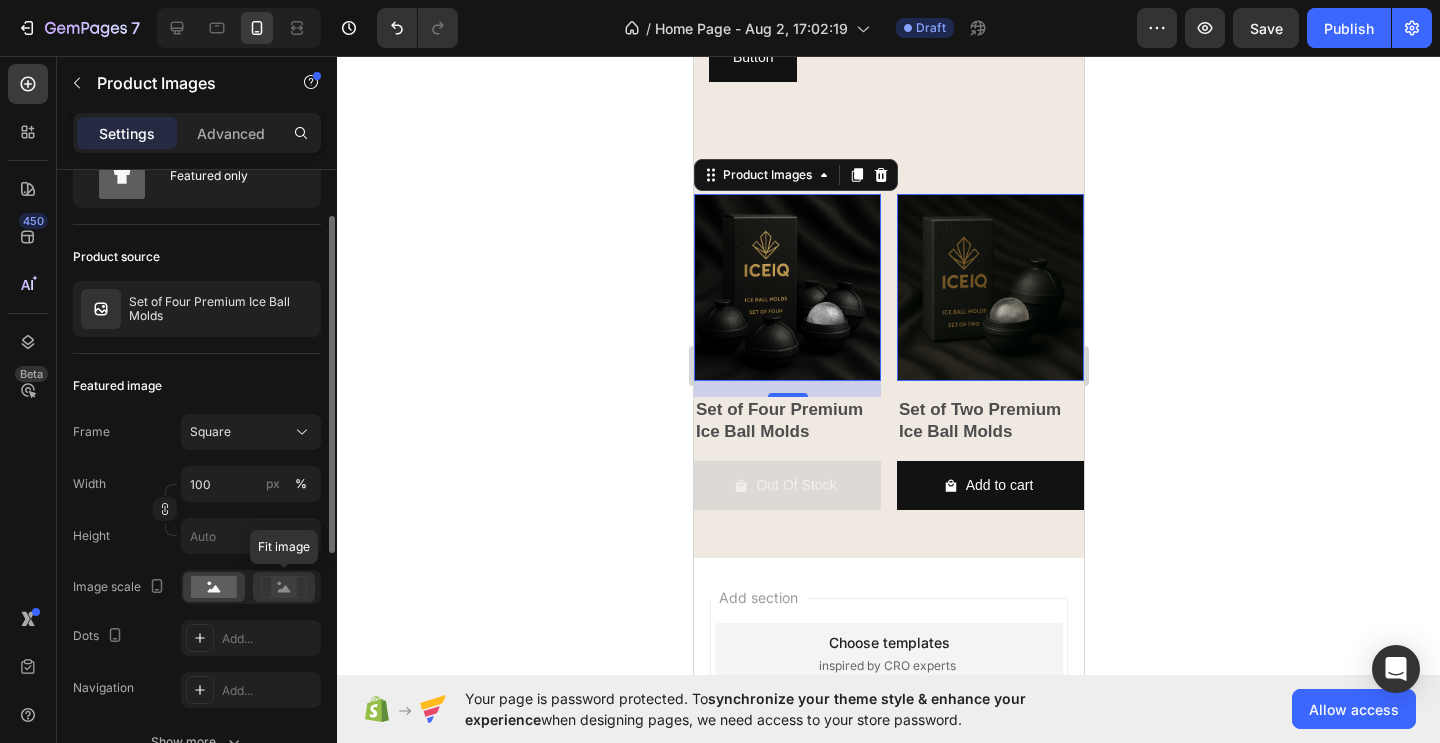 click 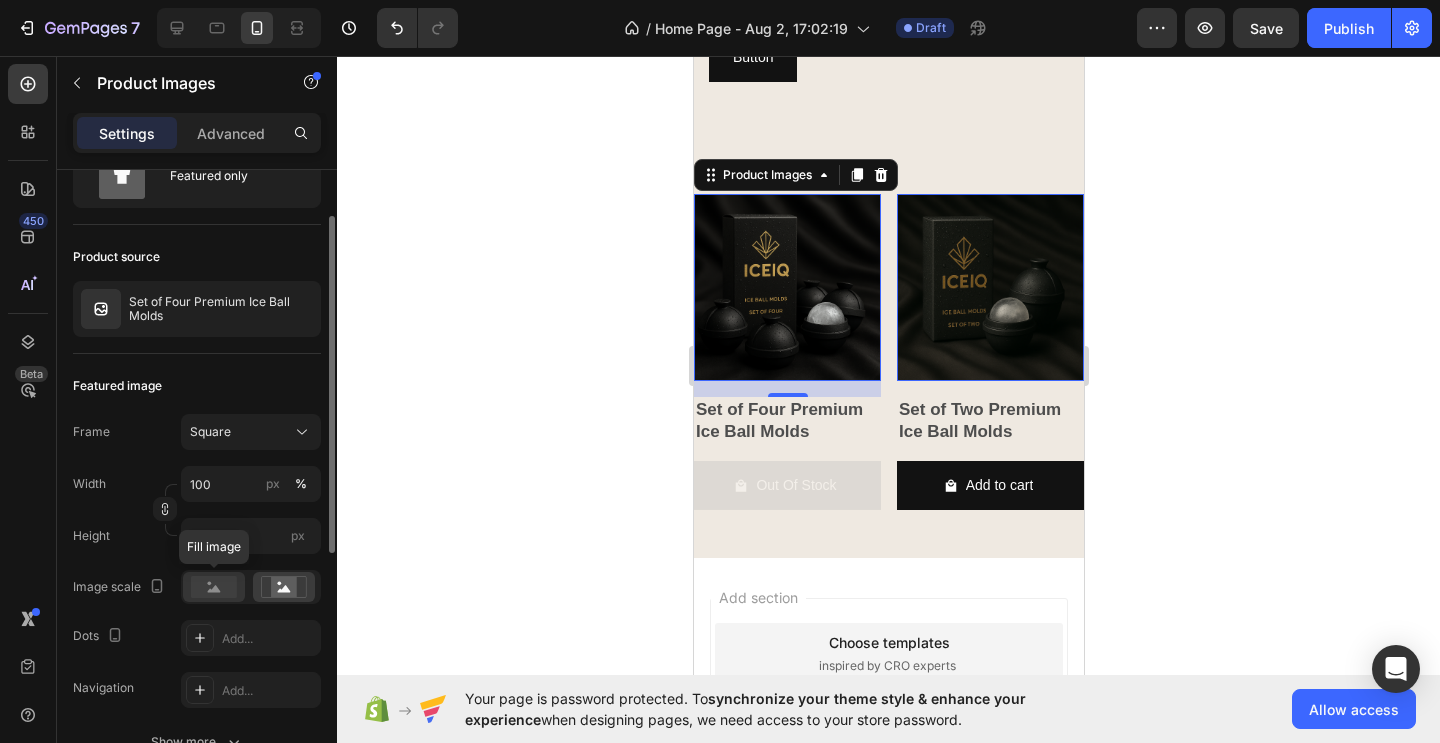 click 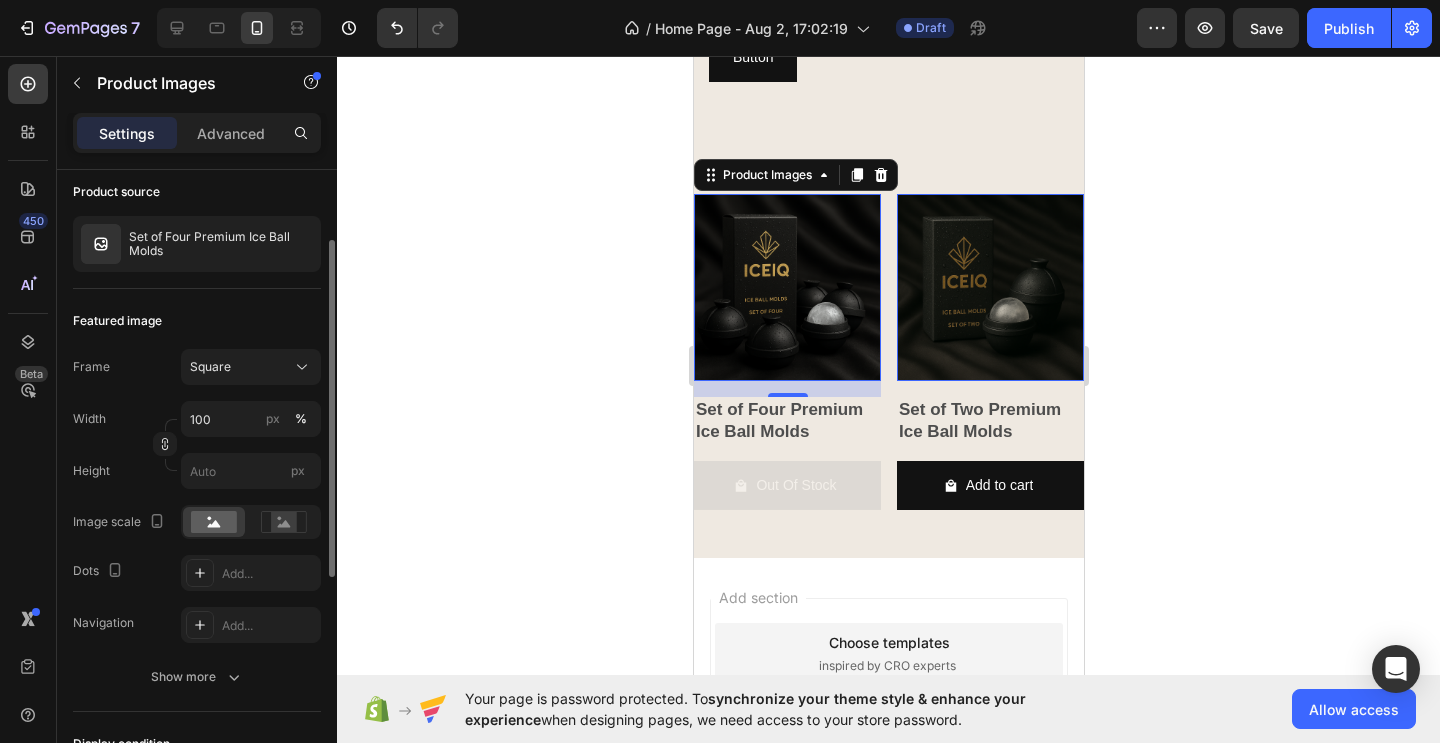 scroll, scrollTop: 152, scrollLeft: 0, axis: vertical 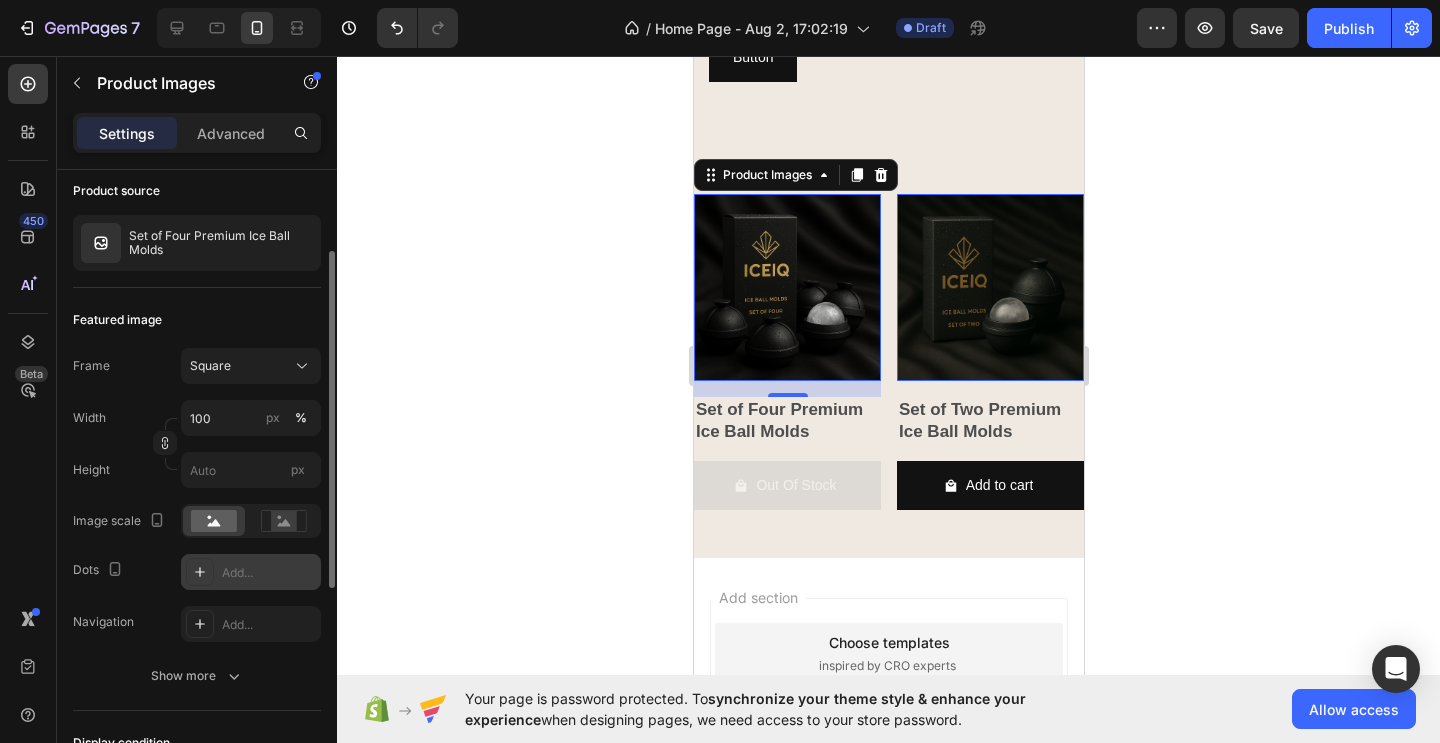 click on "Add..." at bounding box center [269, 573] 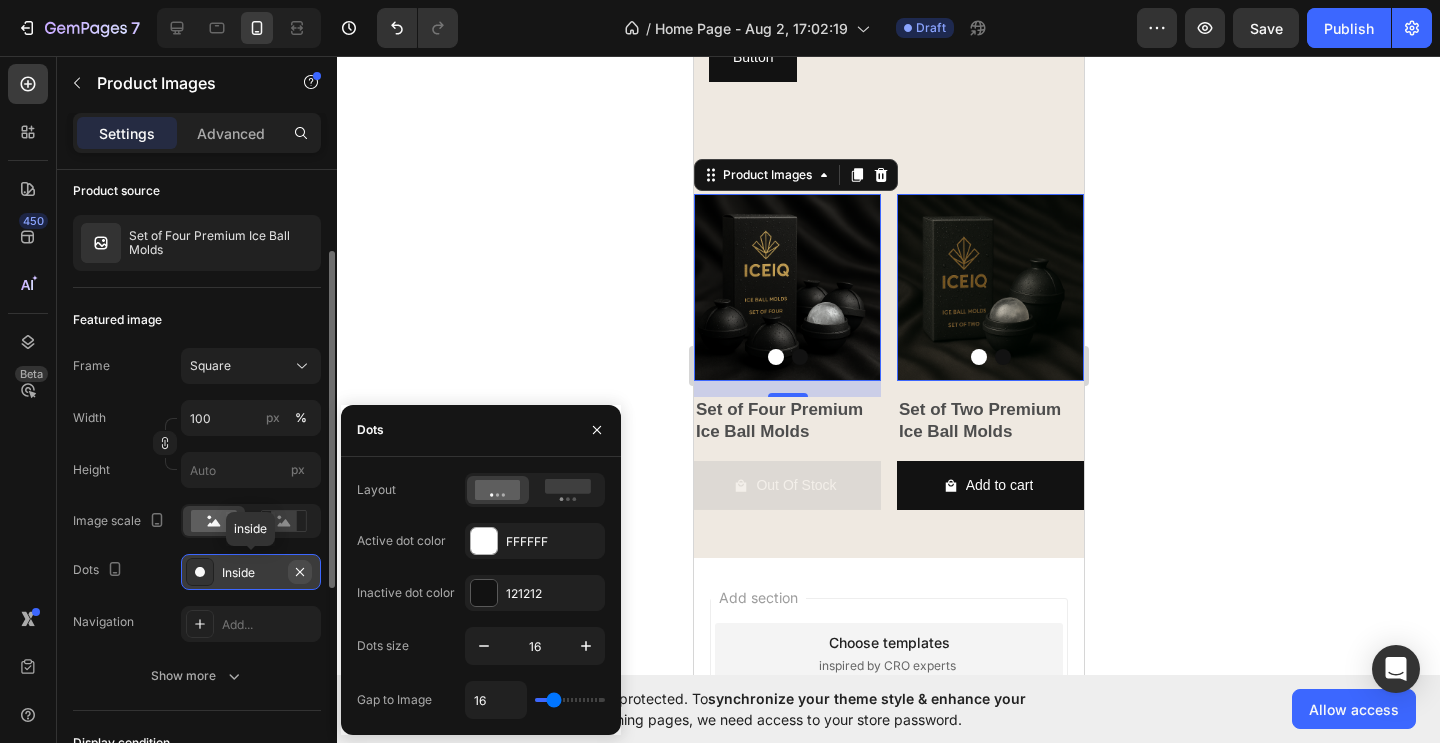 click 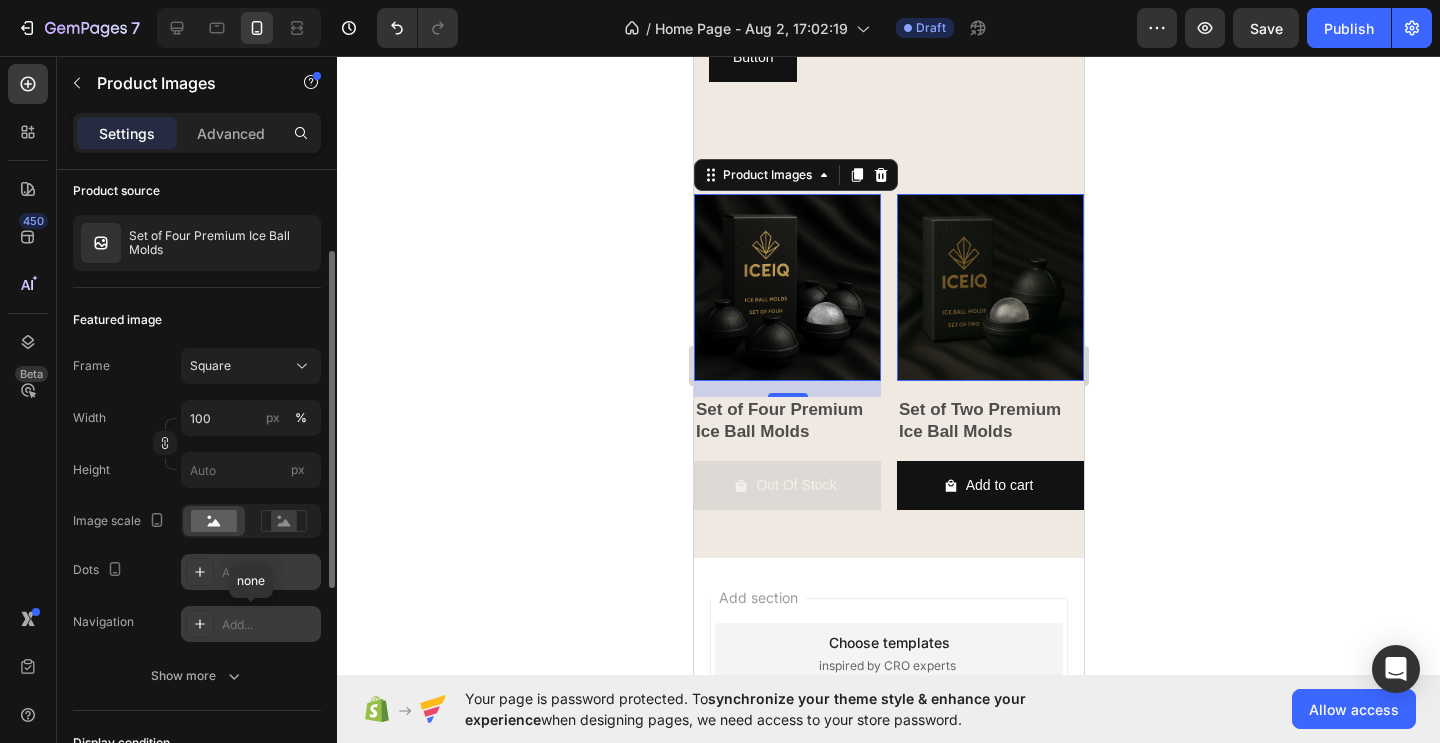 click on "Add..." at bounding box center (269, 625) 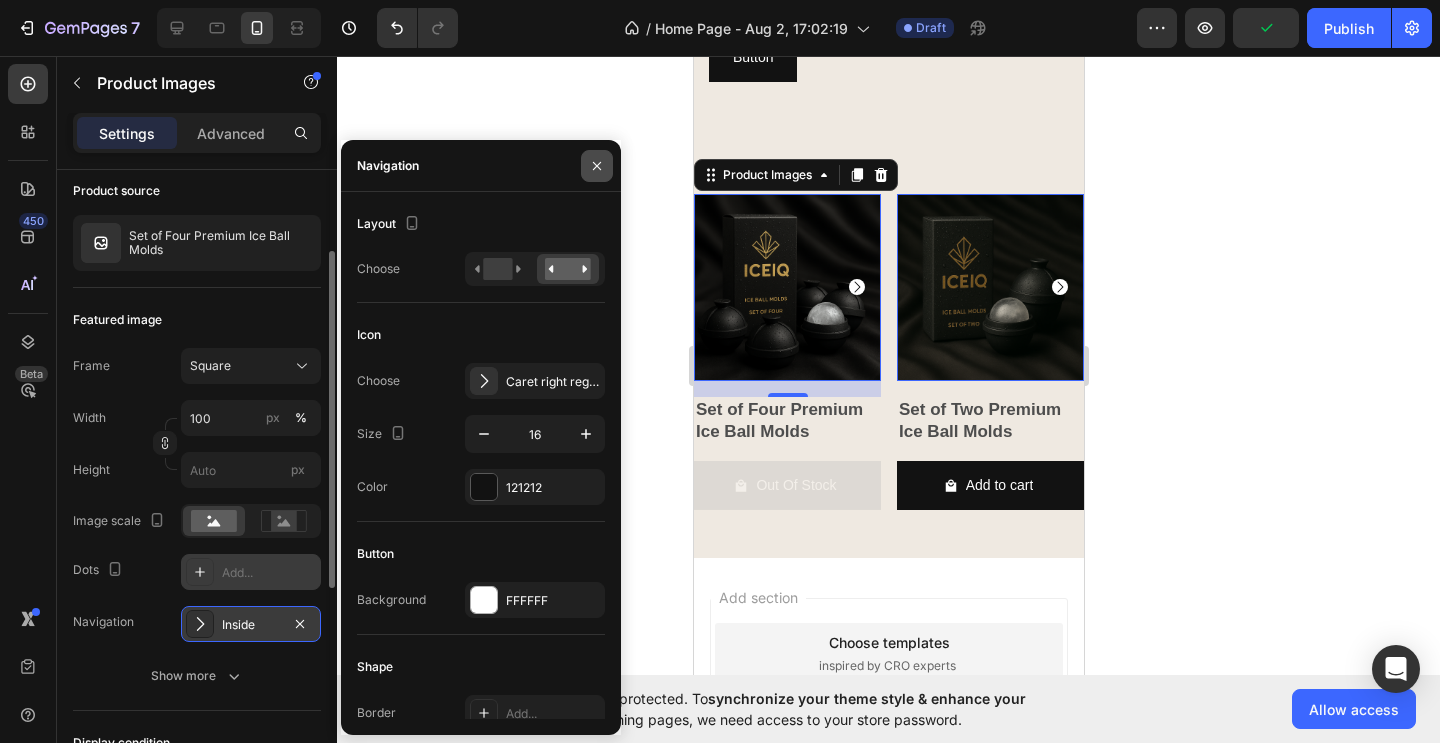 click 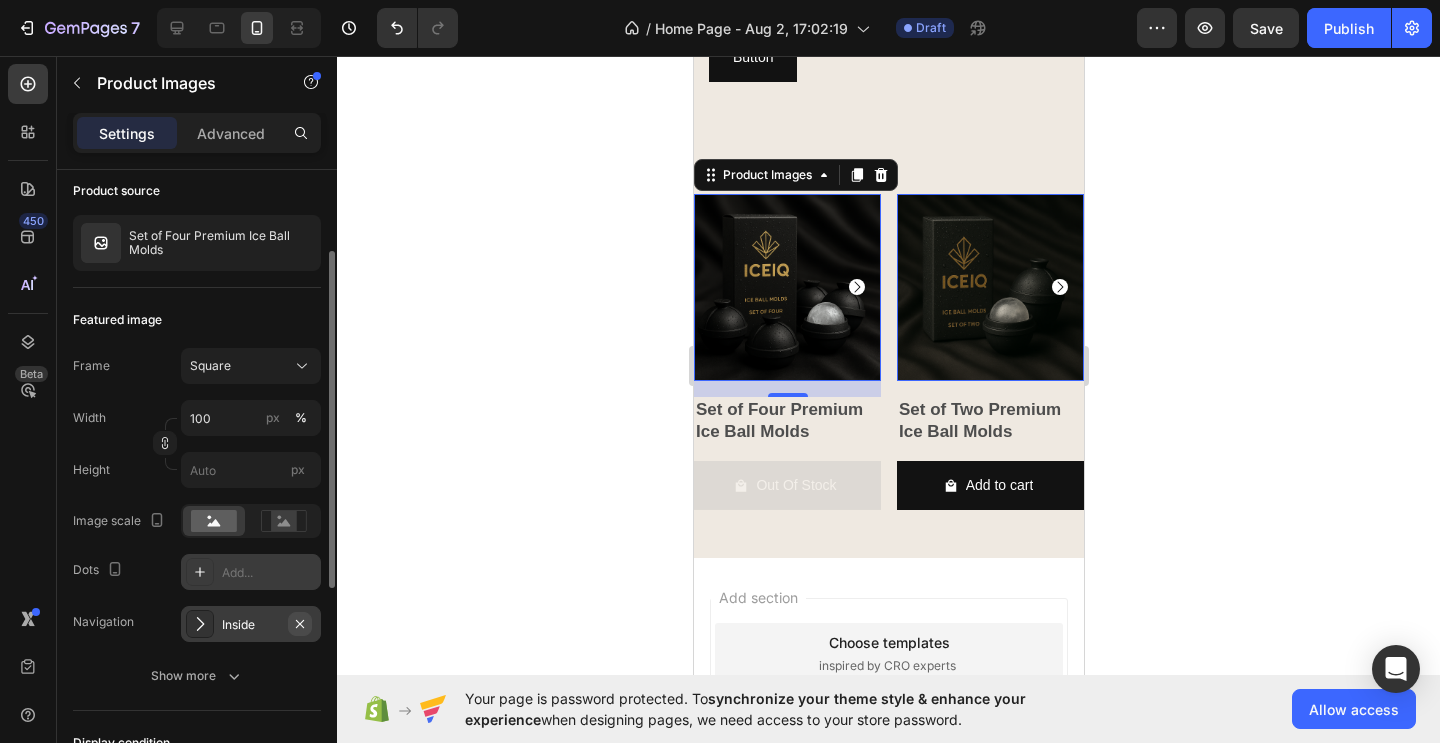 click 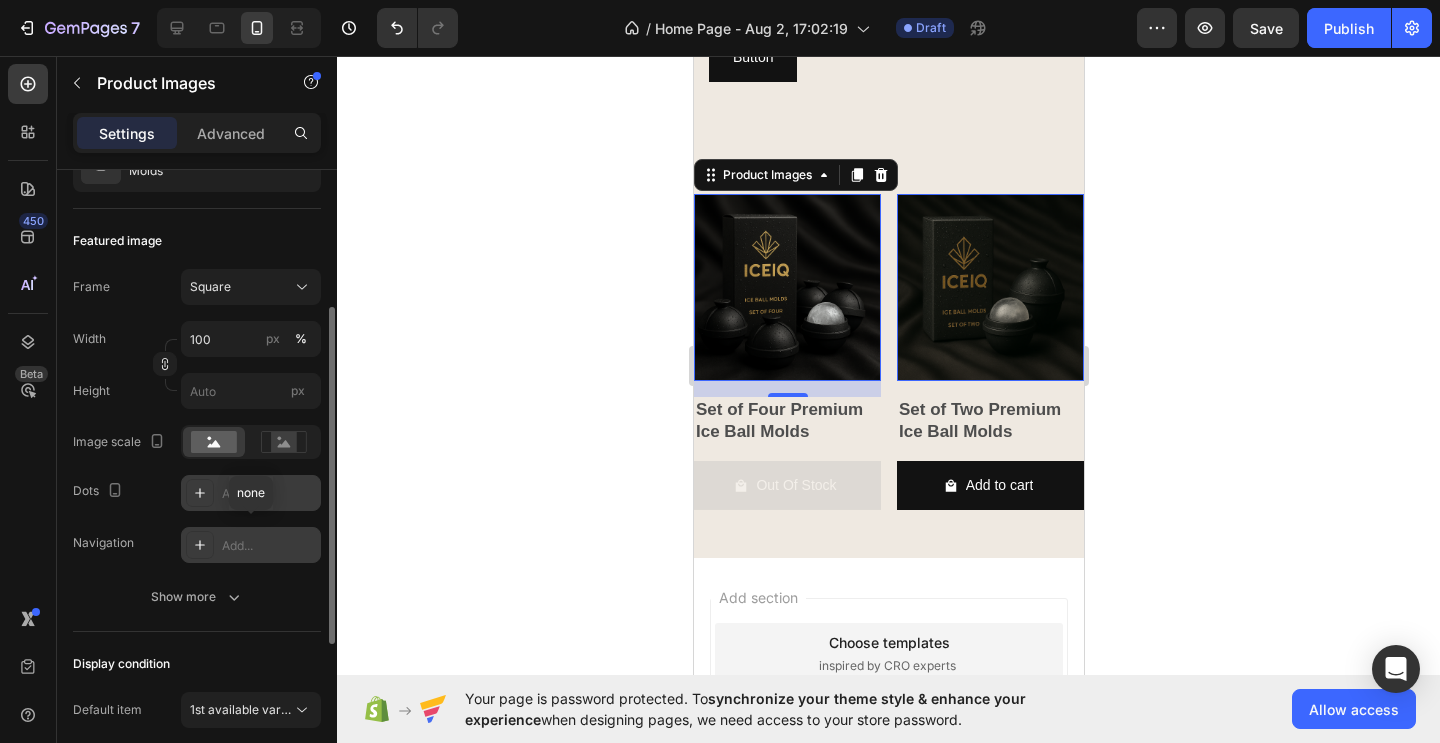scroll, scrollTop: 240, scrollLeft: 0, axis: vertical 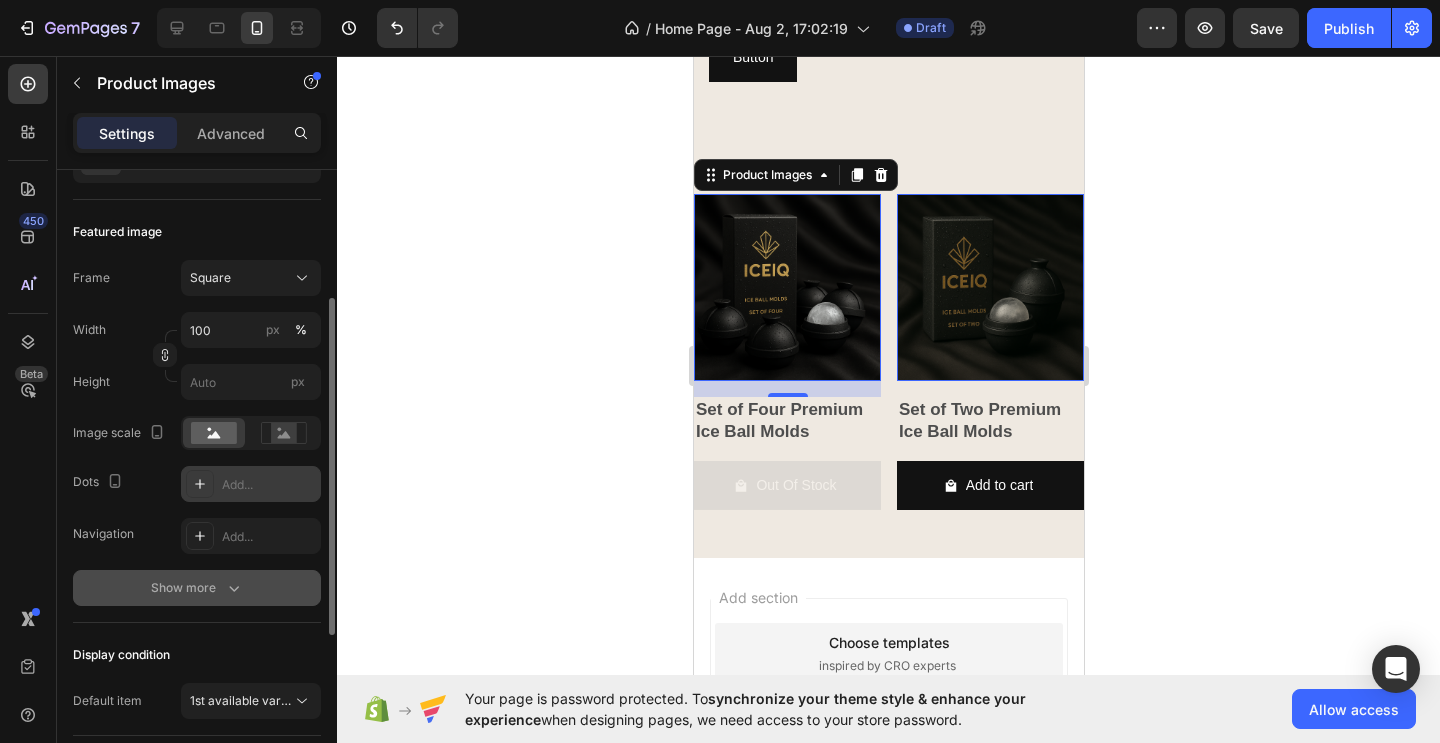 click 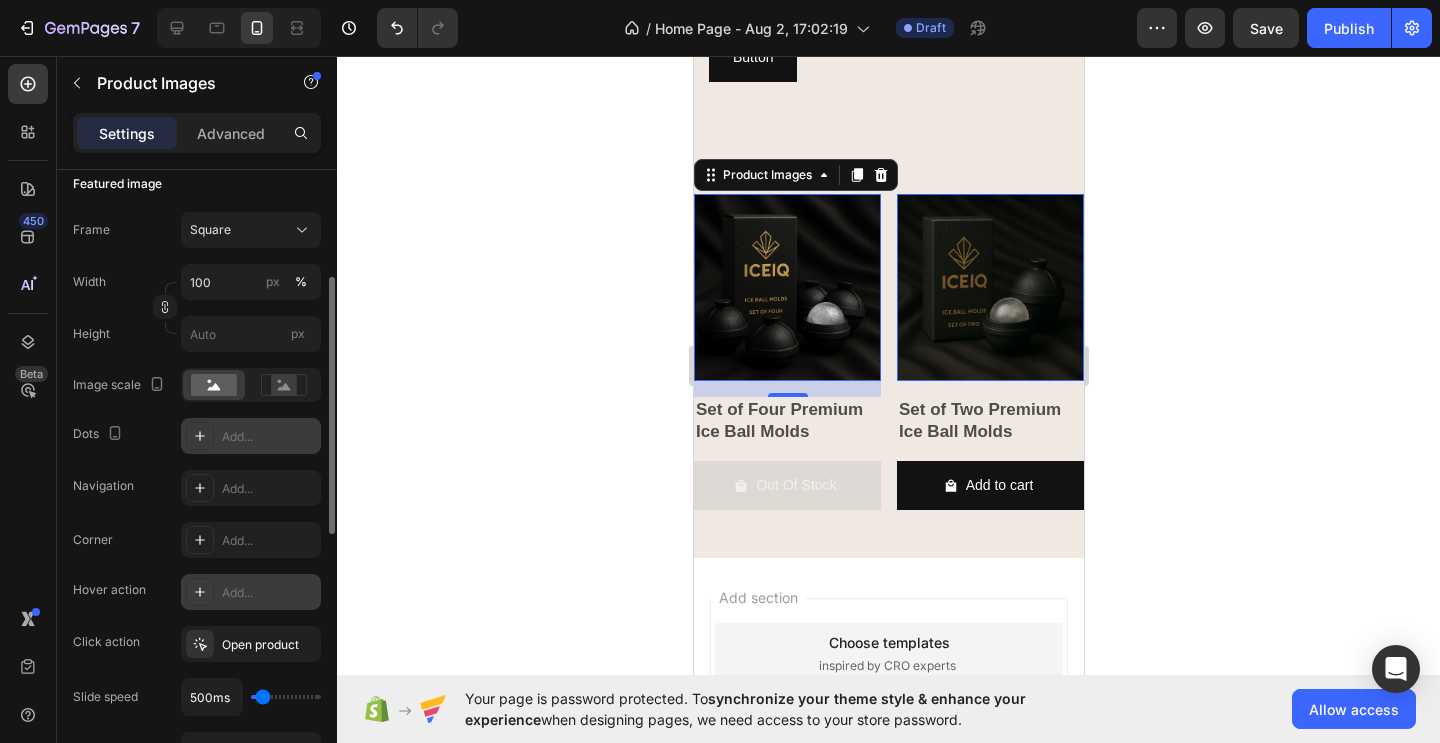 scroll, scrollTop: 297, scrollLeft: 0, axis: vertical 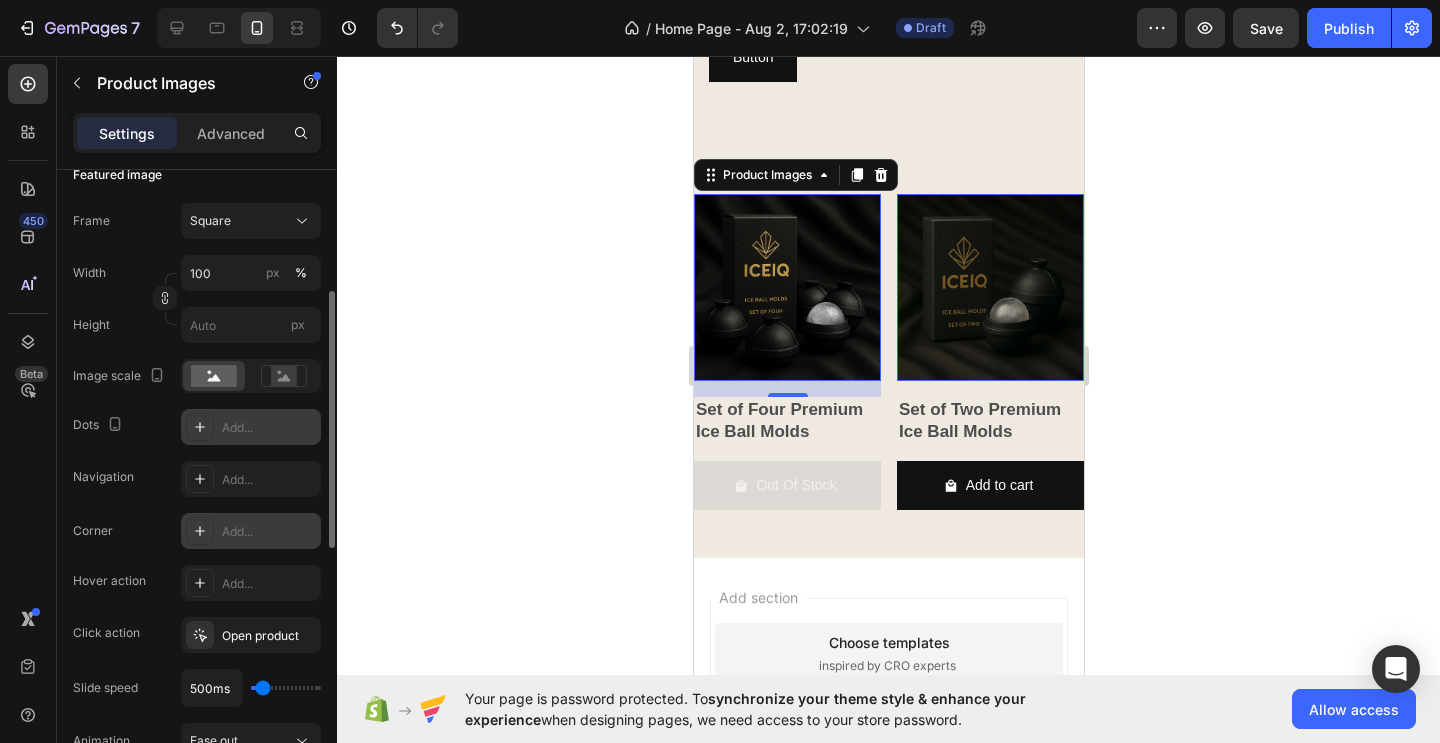 click on "Add..." at bounding box center (269, 532) 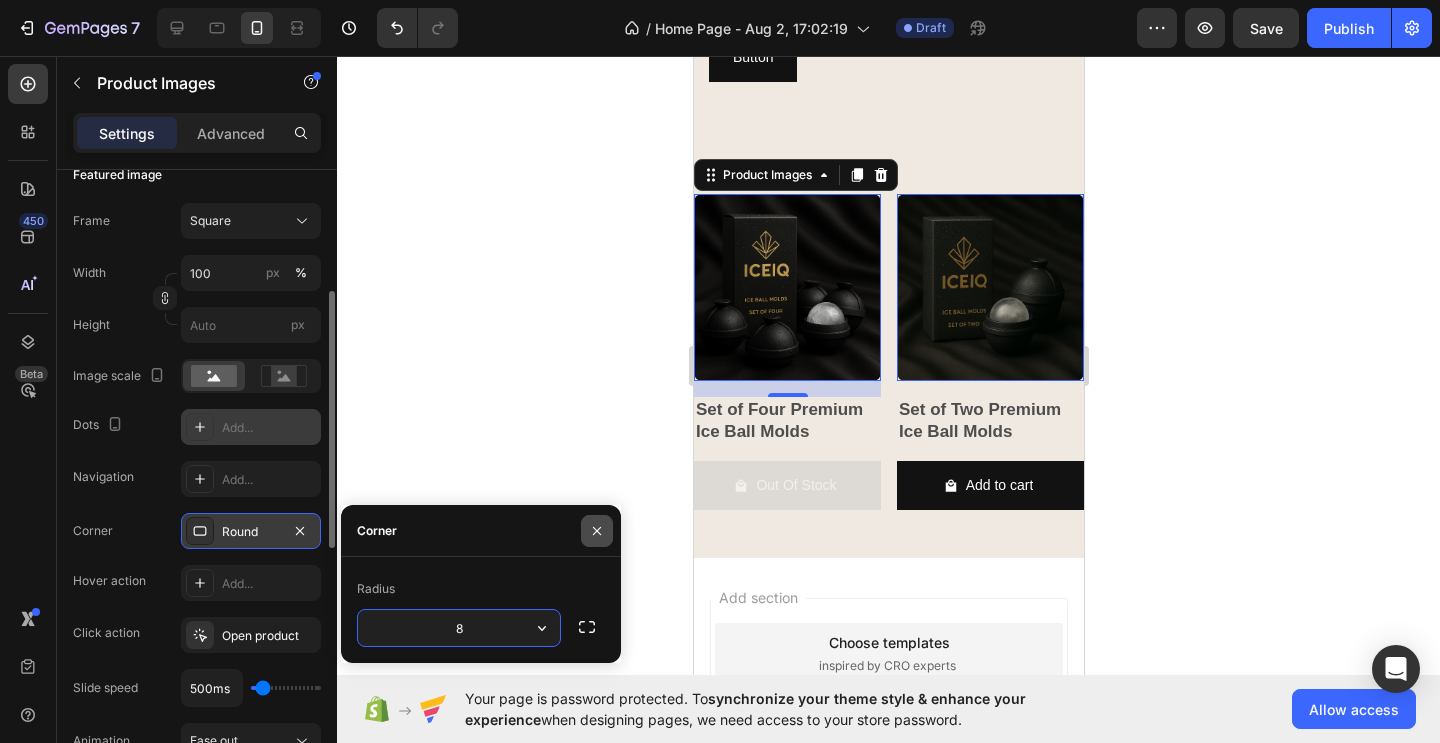 click 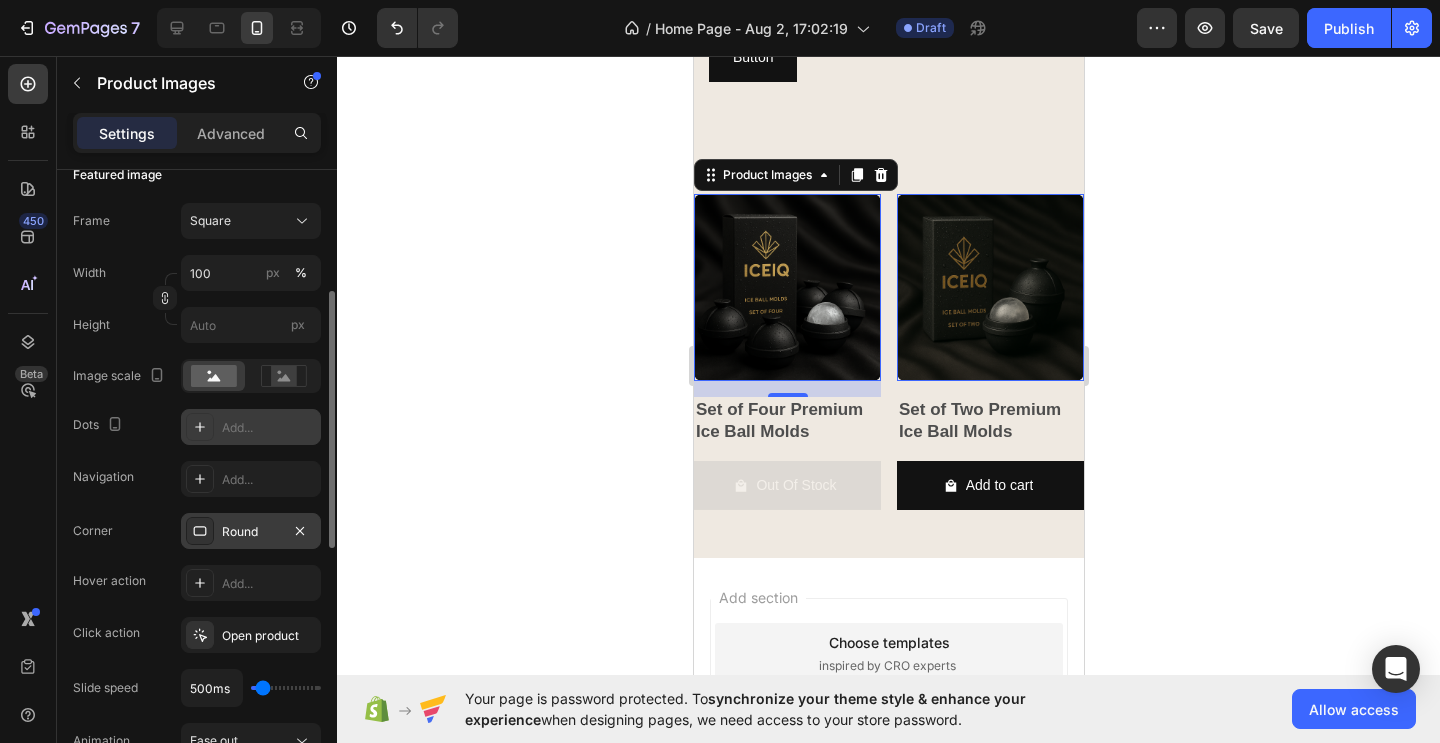 scroll, scrollTop: 302, scrollLeft: 0, axis: vertical 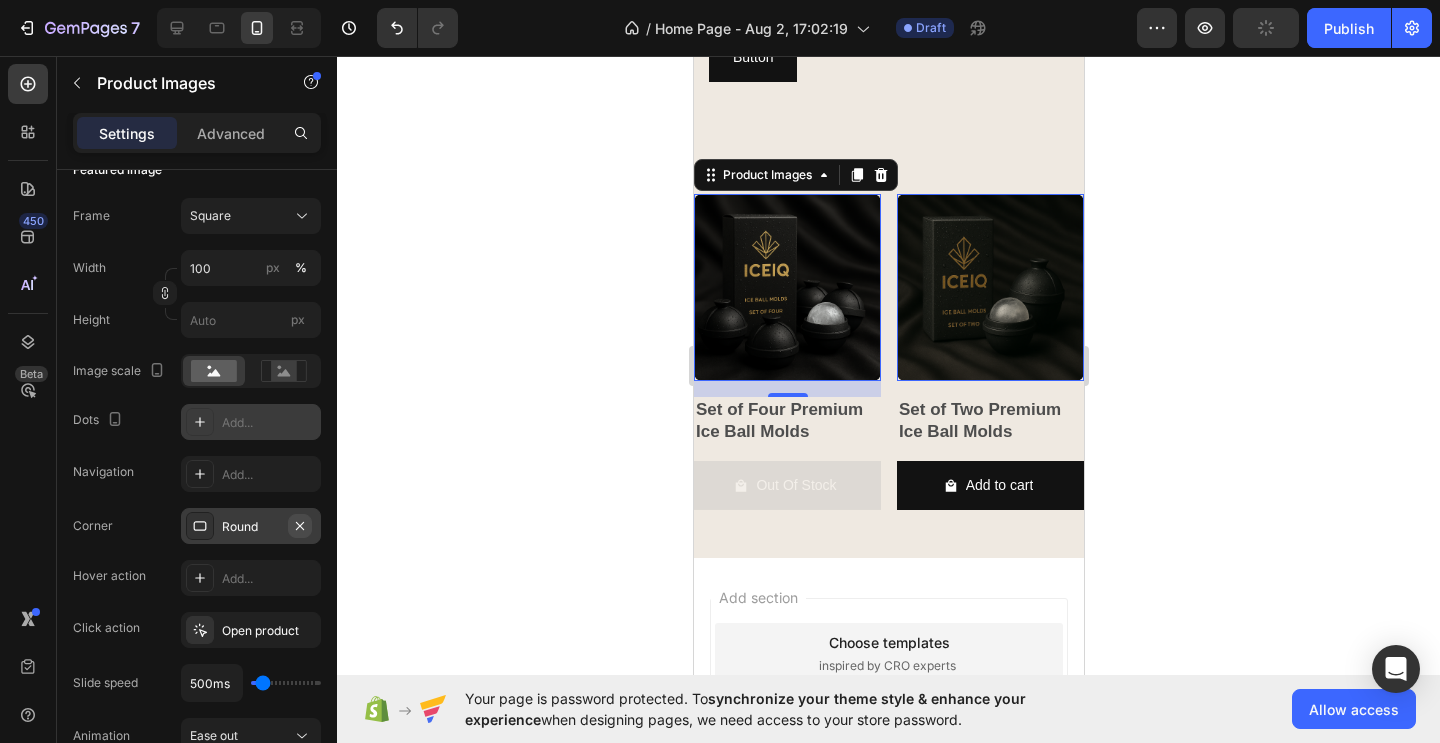 click 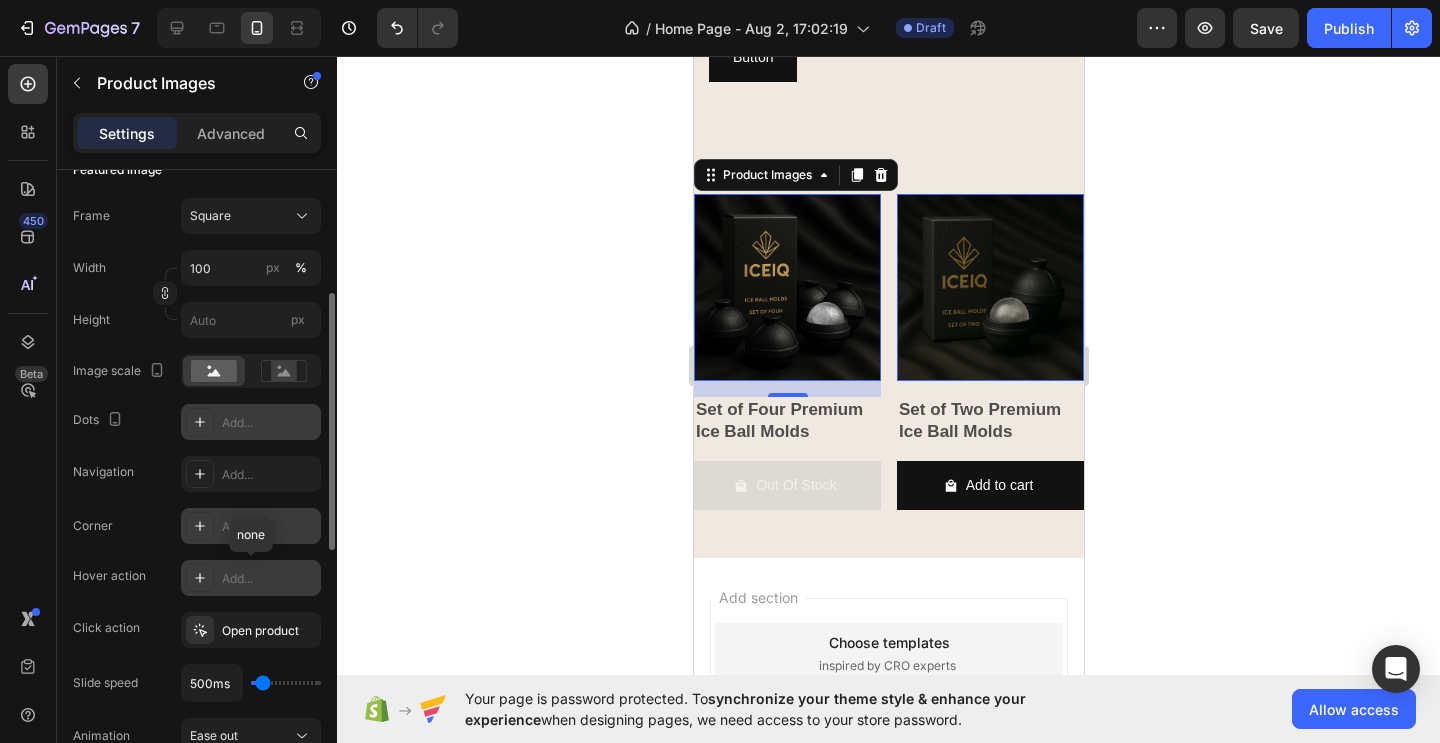 click on "Add..." at bounding box center [269, 579] 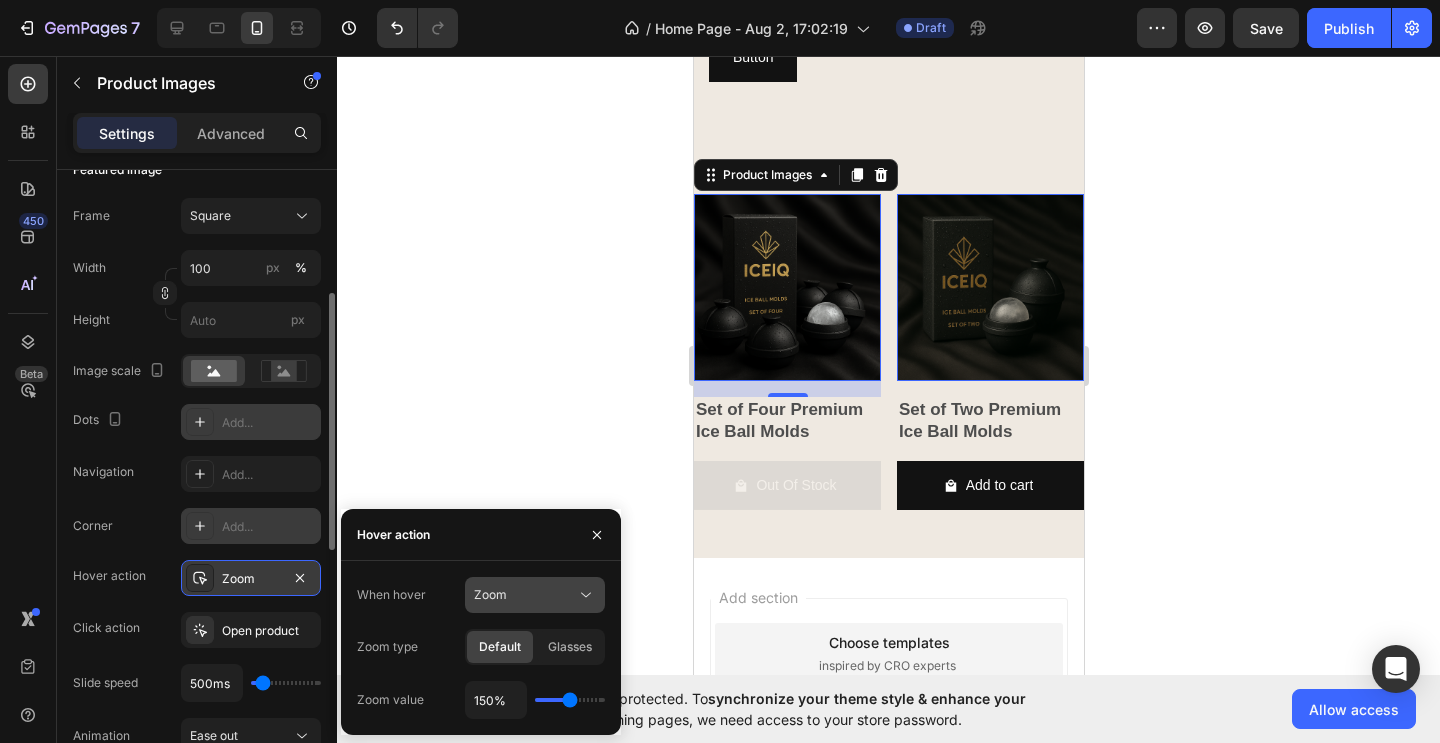 click on "Zoom" at bounding box center [525, 595] 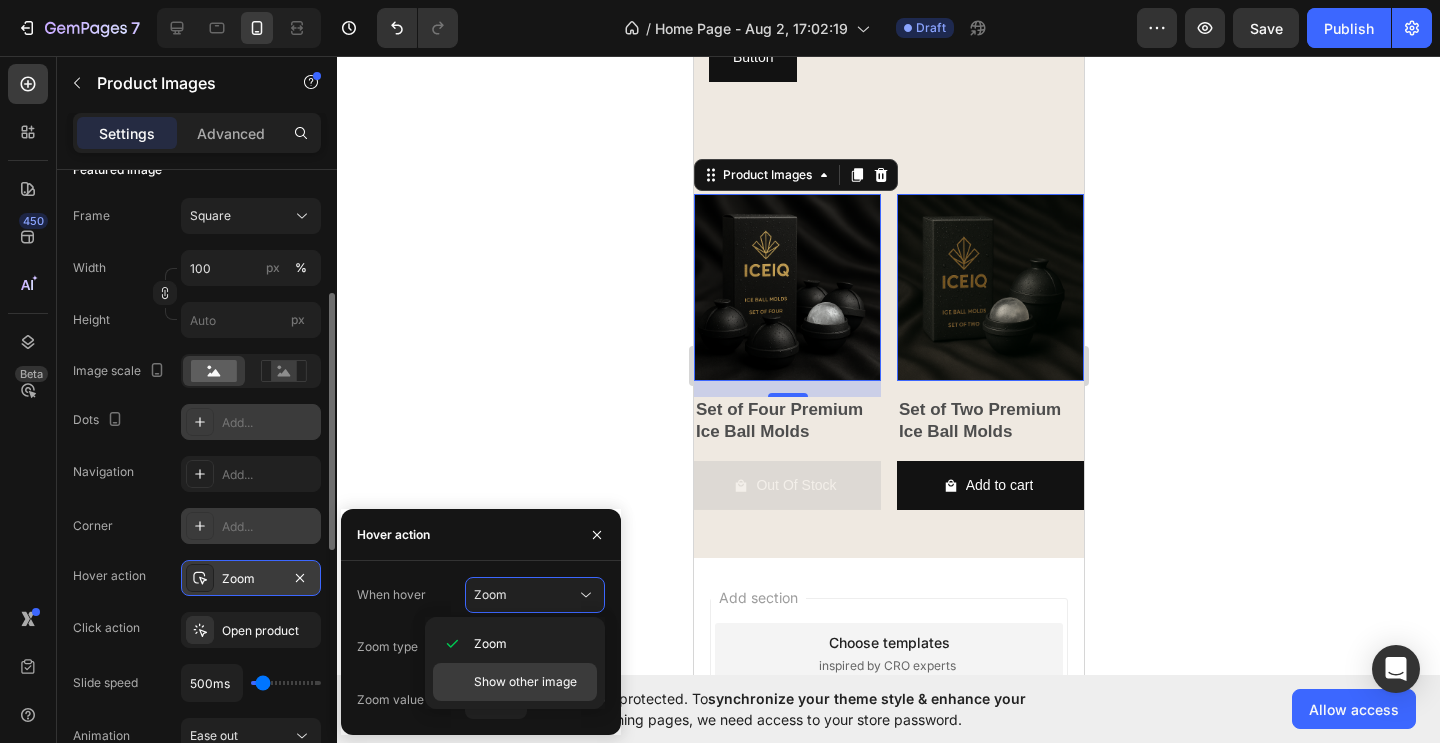 click on "Show other image" at bounding box center (525, 682) 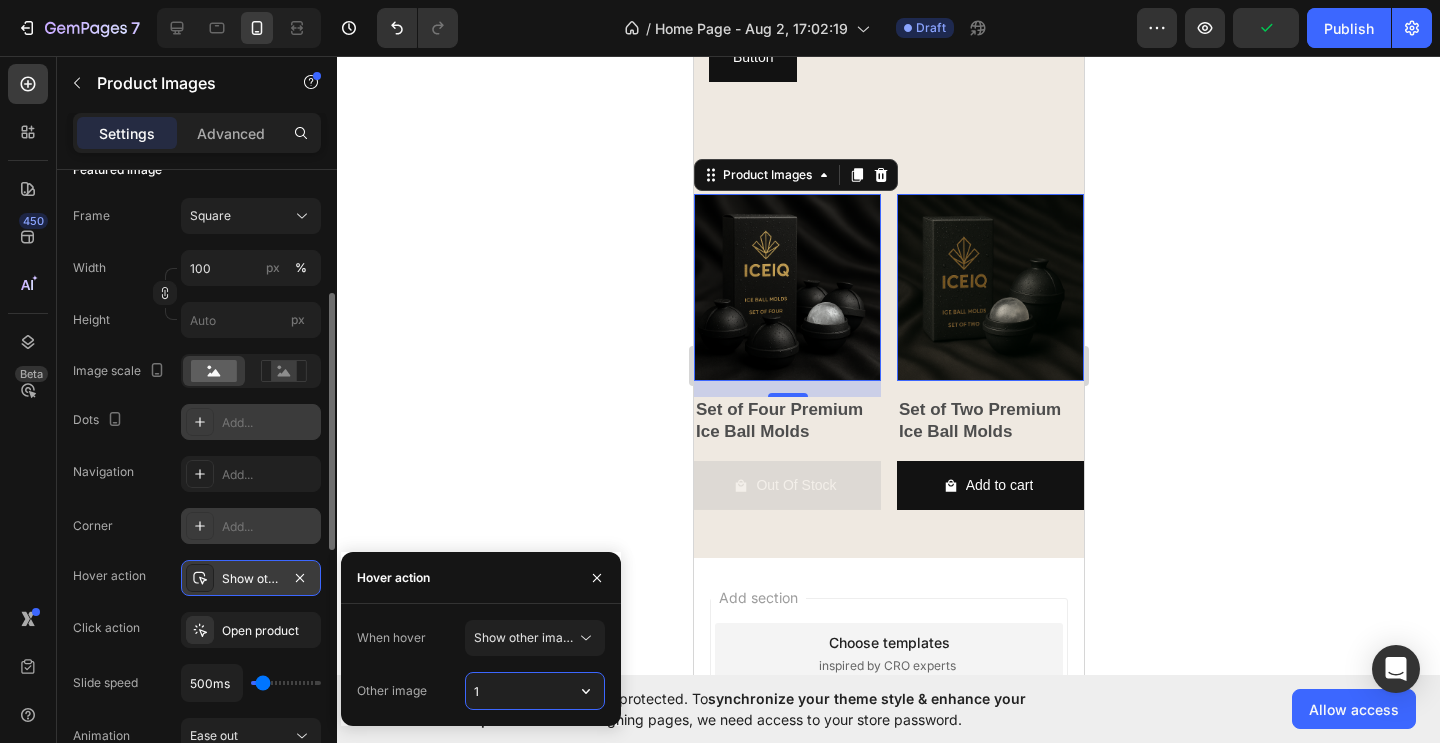 click on "1" at bounding box center (535, 691) 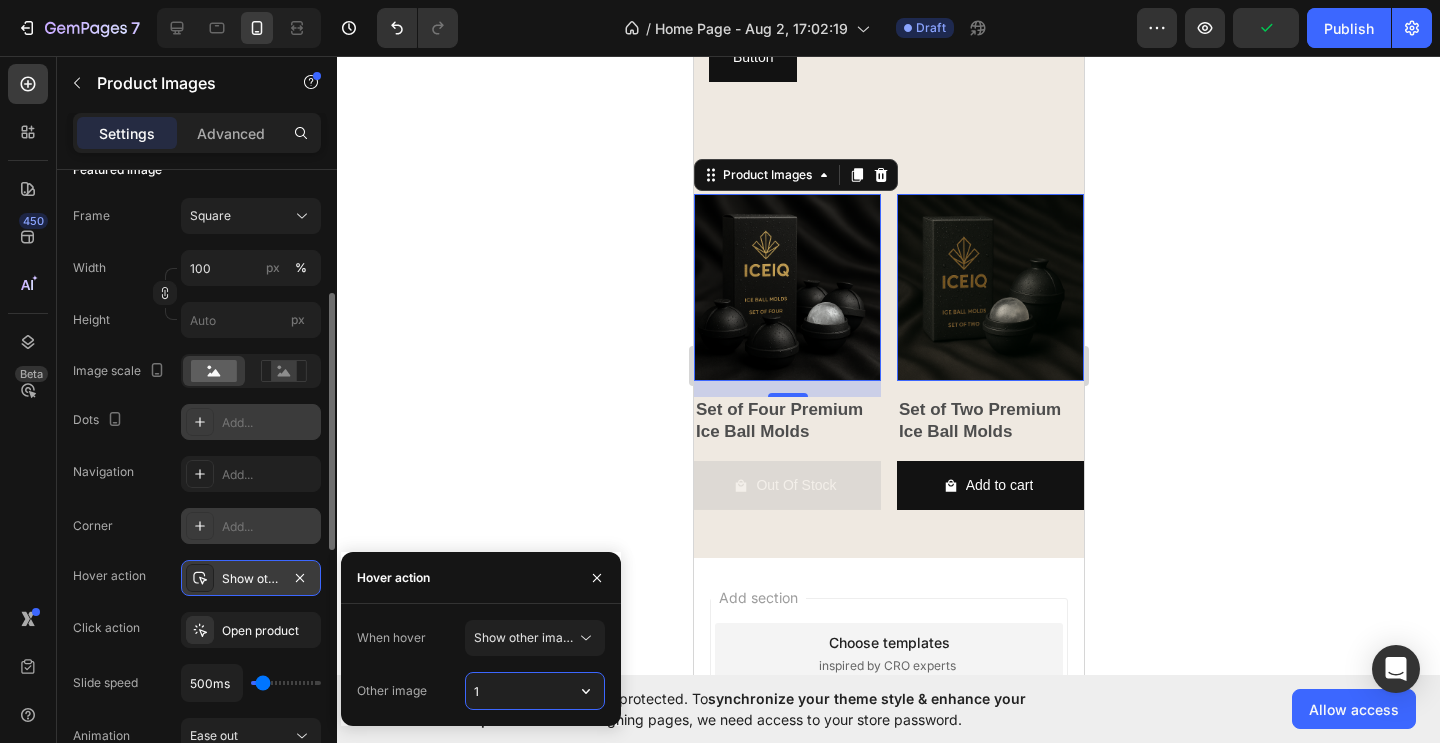 click on "1" at bounding box center [535, 691] 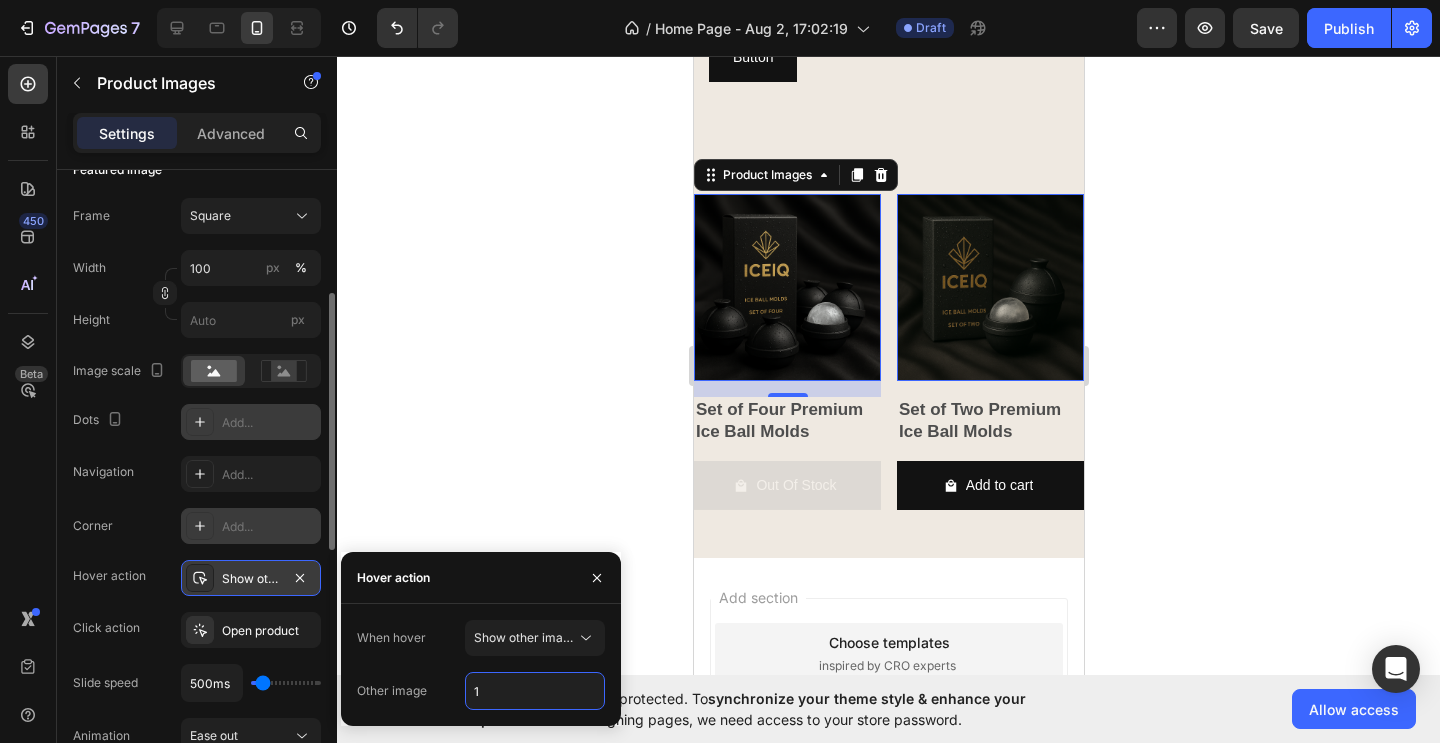 click on "When hover Show other image" at bounding box center [481, 638] 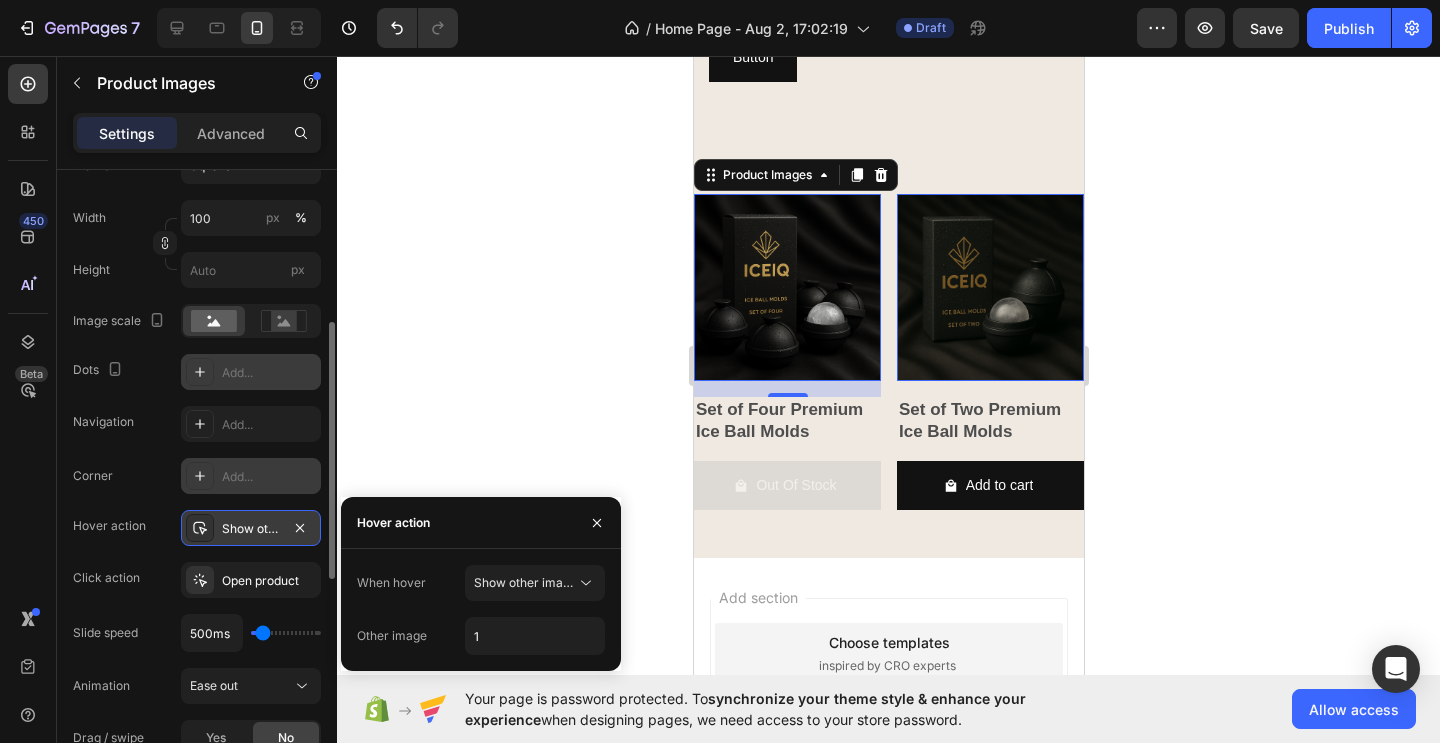 scroll, scrollTop: 360, scrollLeft: 0, axis: vertical 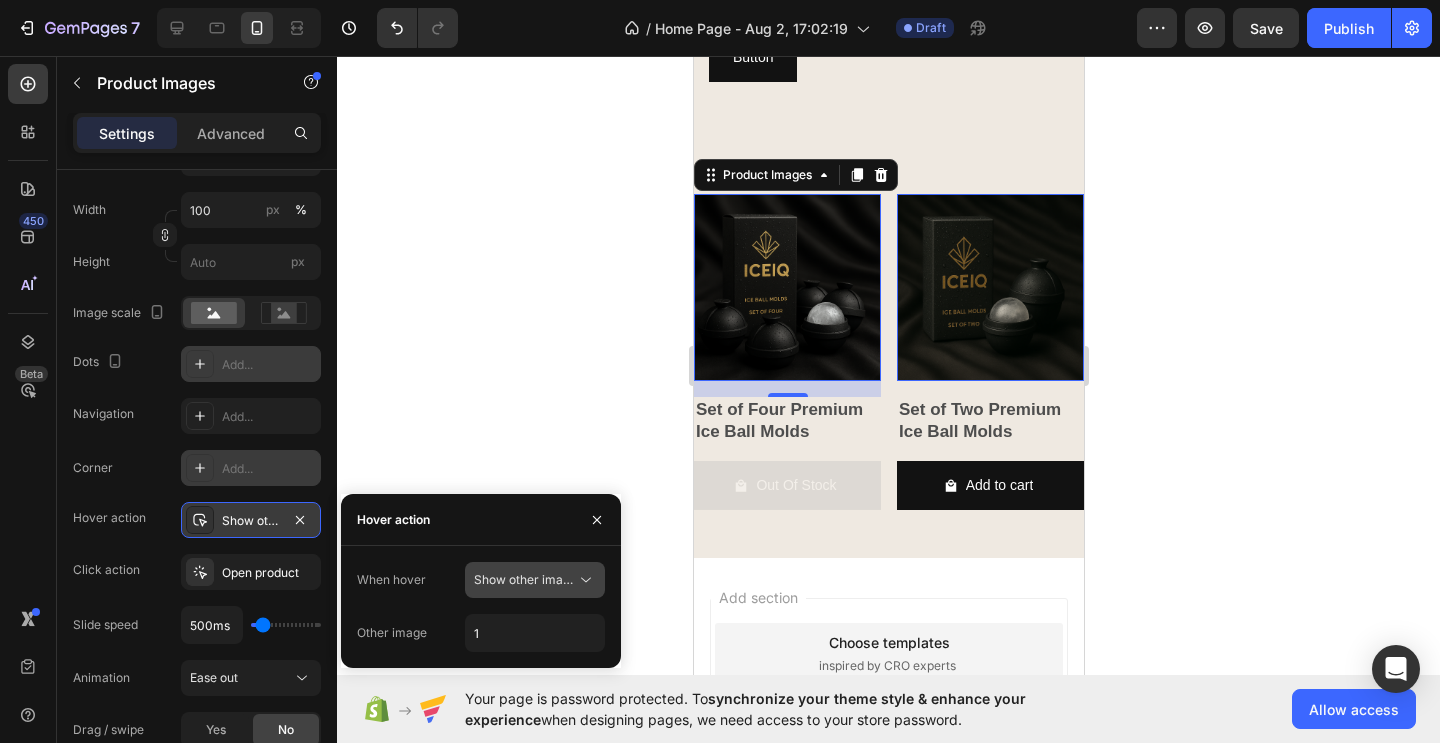 click on "Show other image" at bounding box center [525, 579] 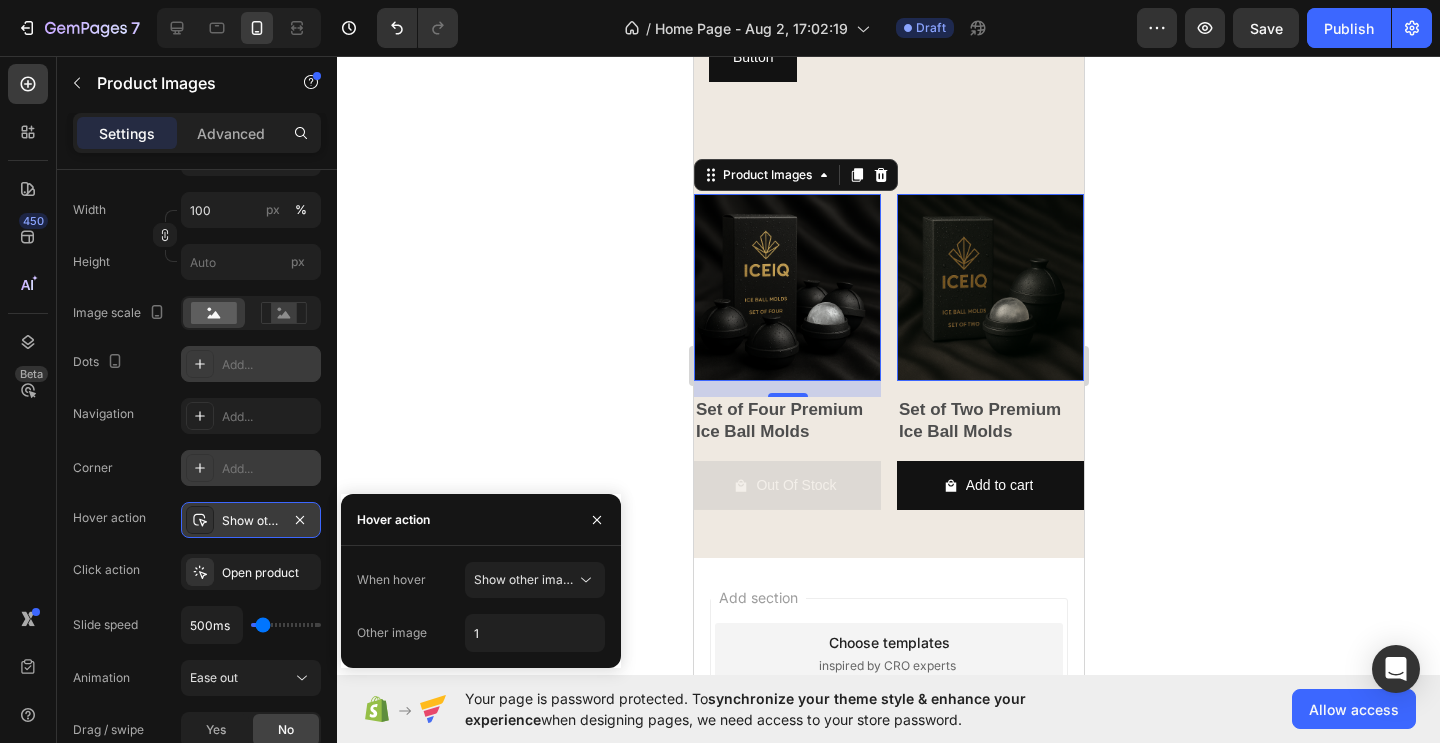 click on "Hover action" at bounding box center [481, 520] 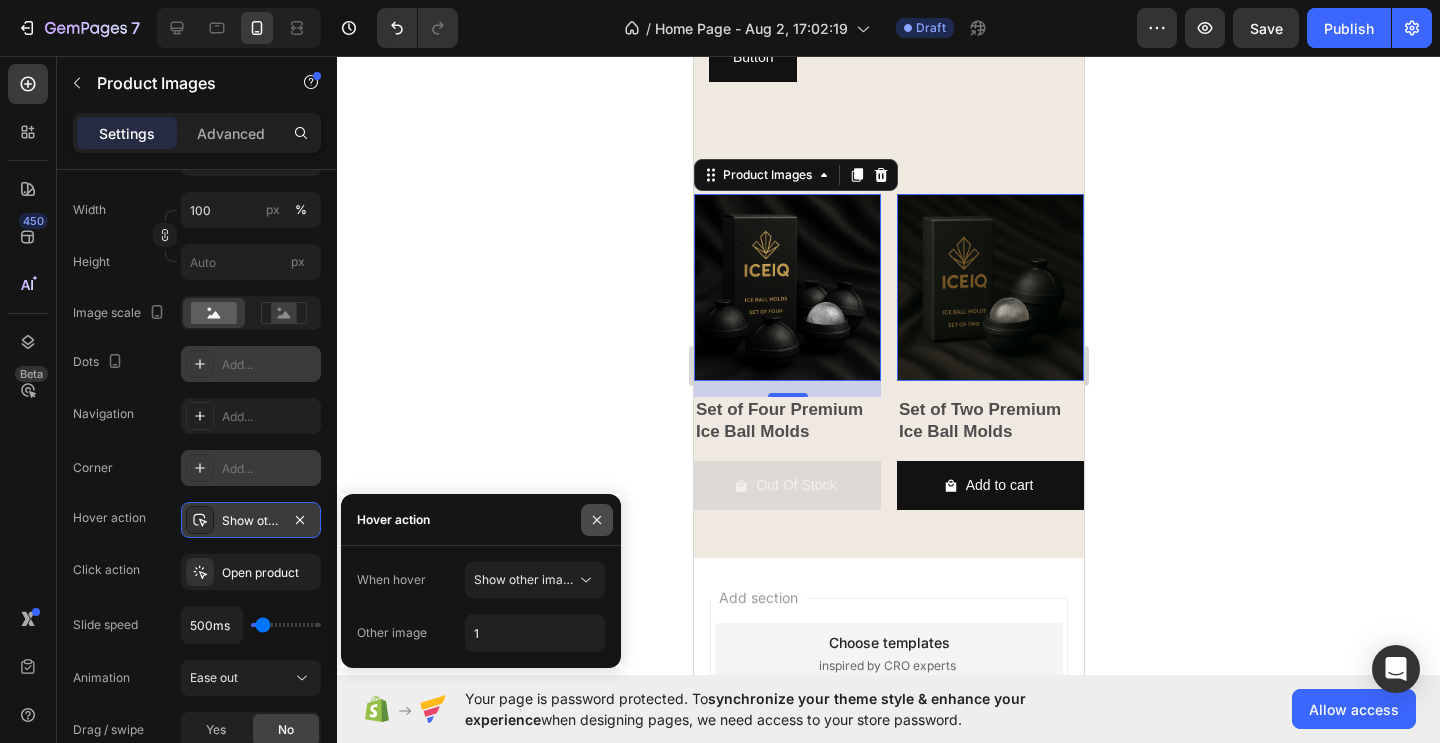 click 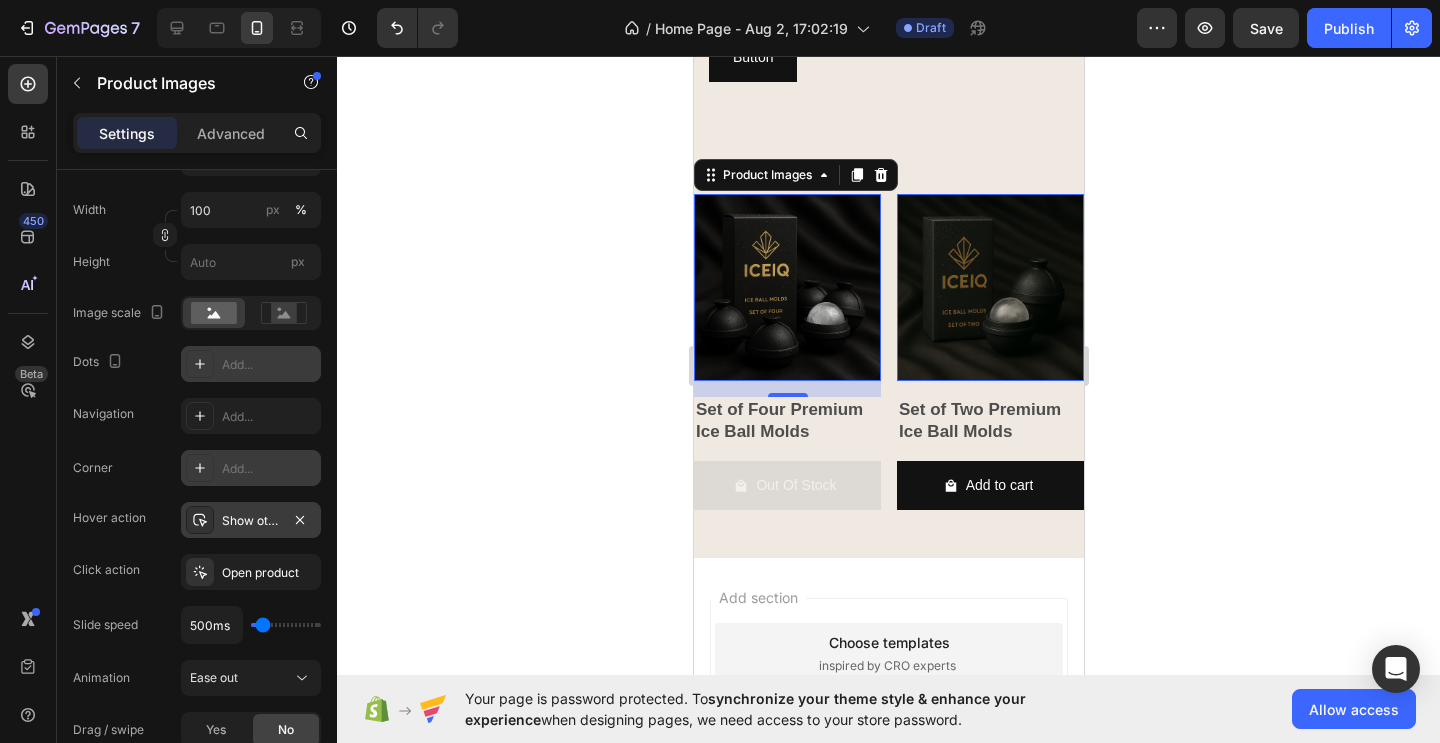 click at bounding box center [786, 287] 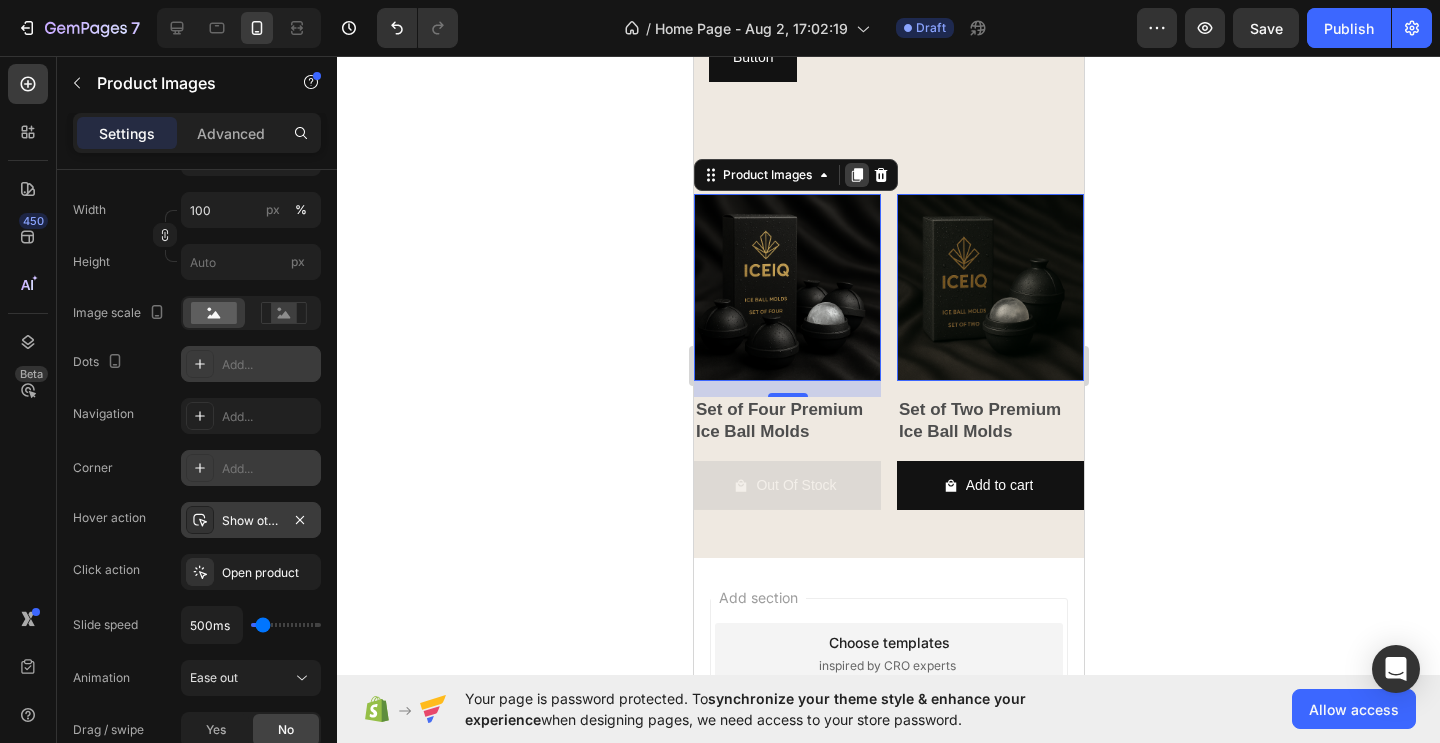 click 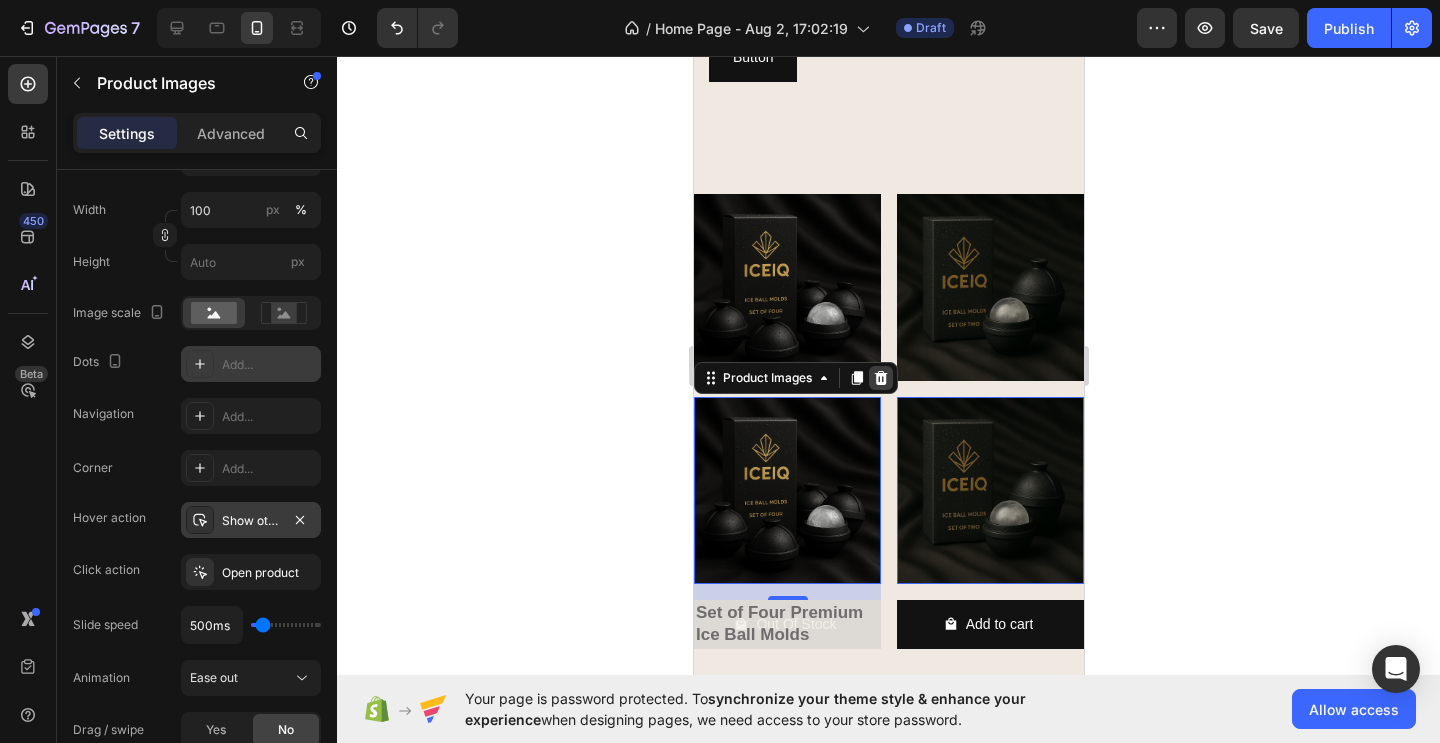 click 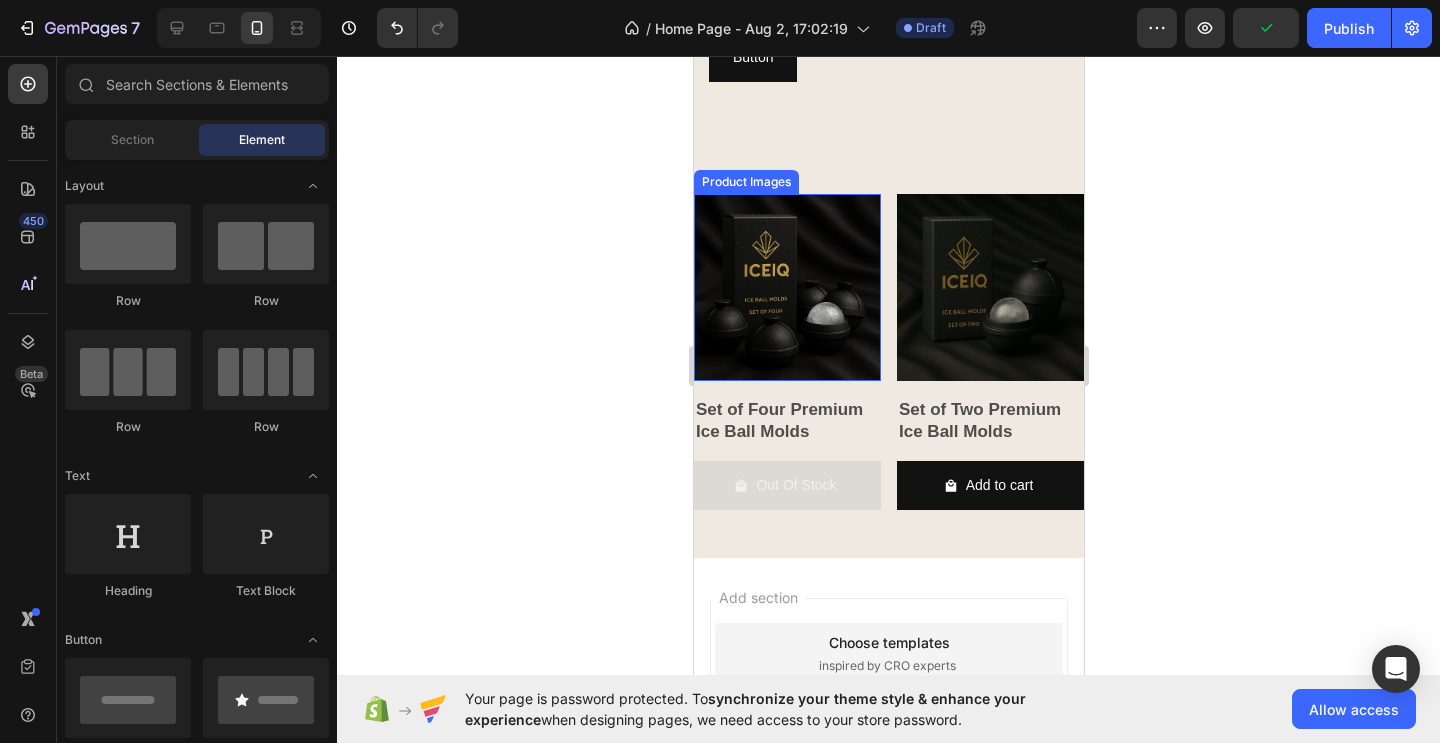 click at bounding box center [786, 287] 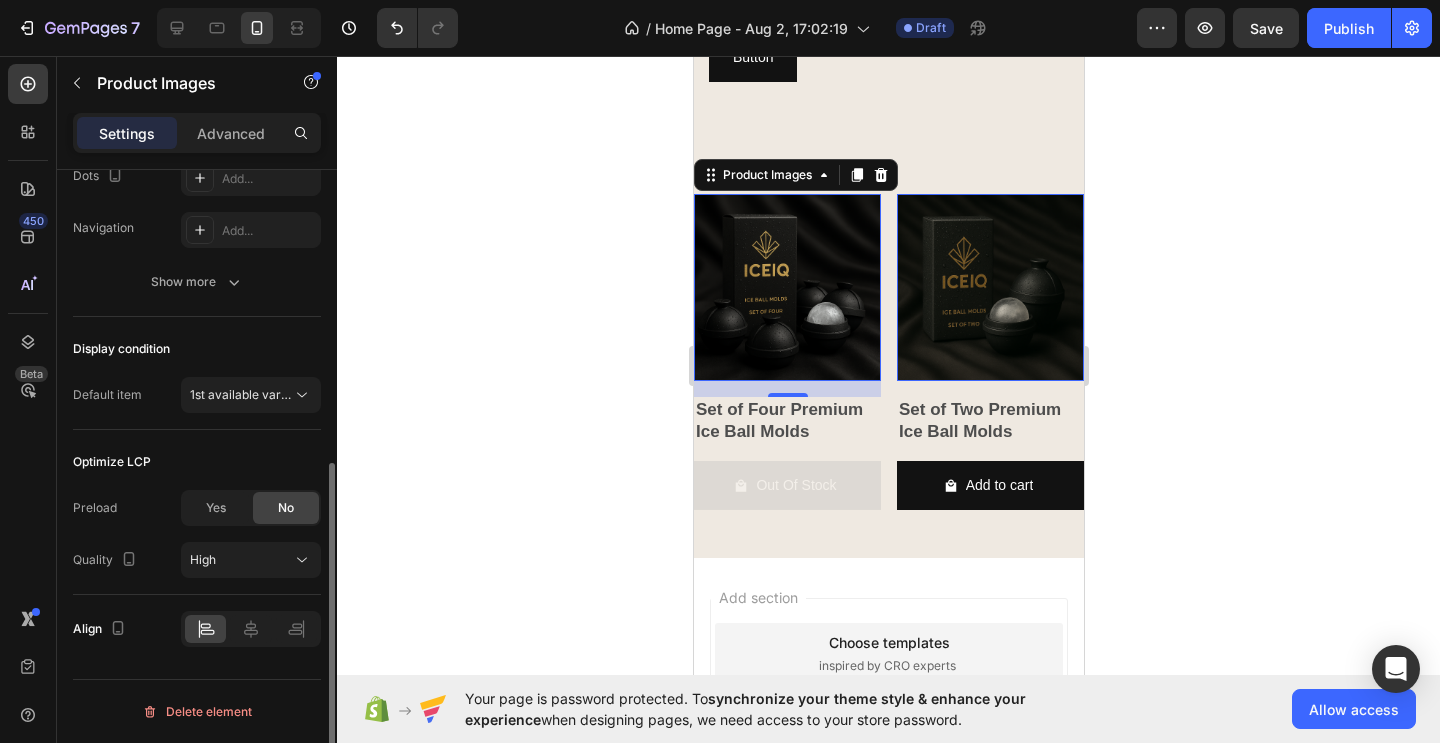 scroll, scrollTop: 546, scrollLeft: 0, axis: vertical 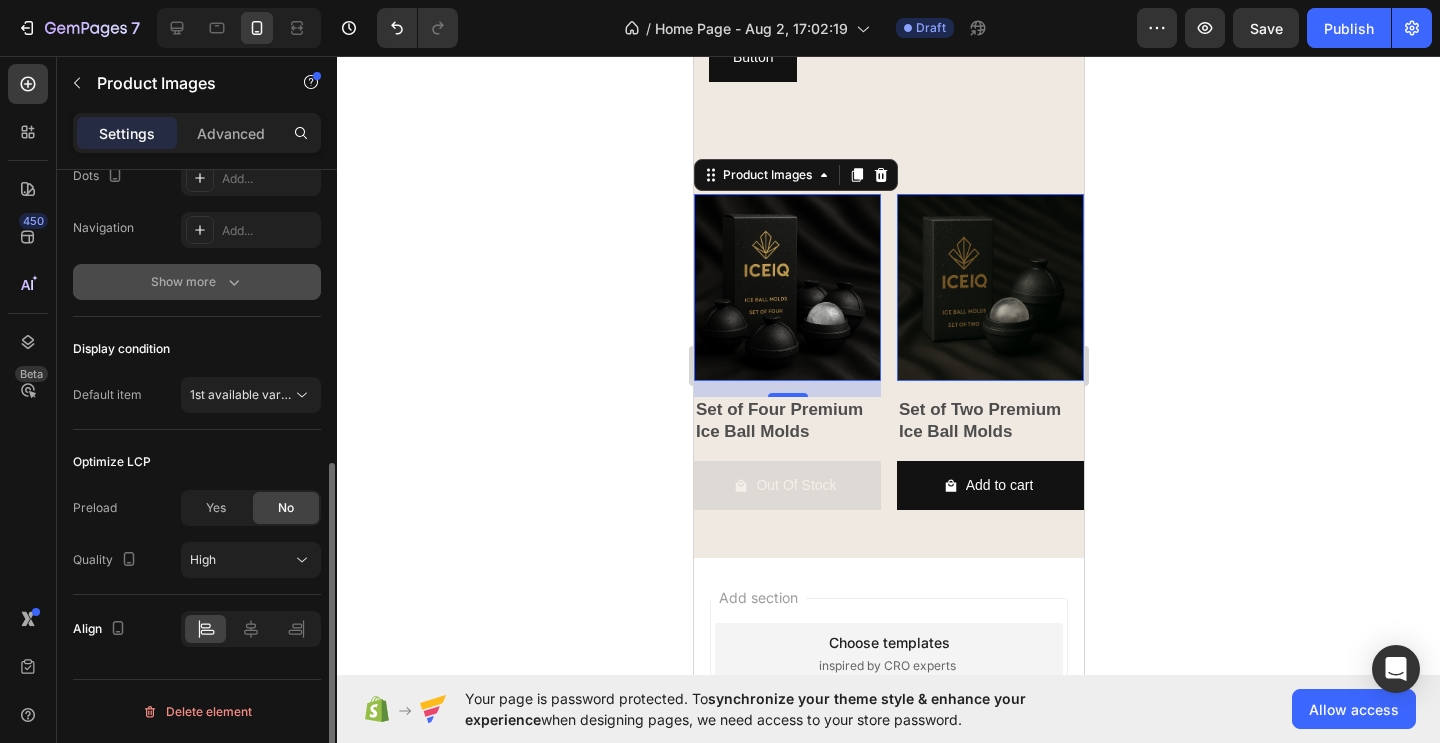 click 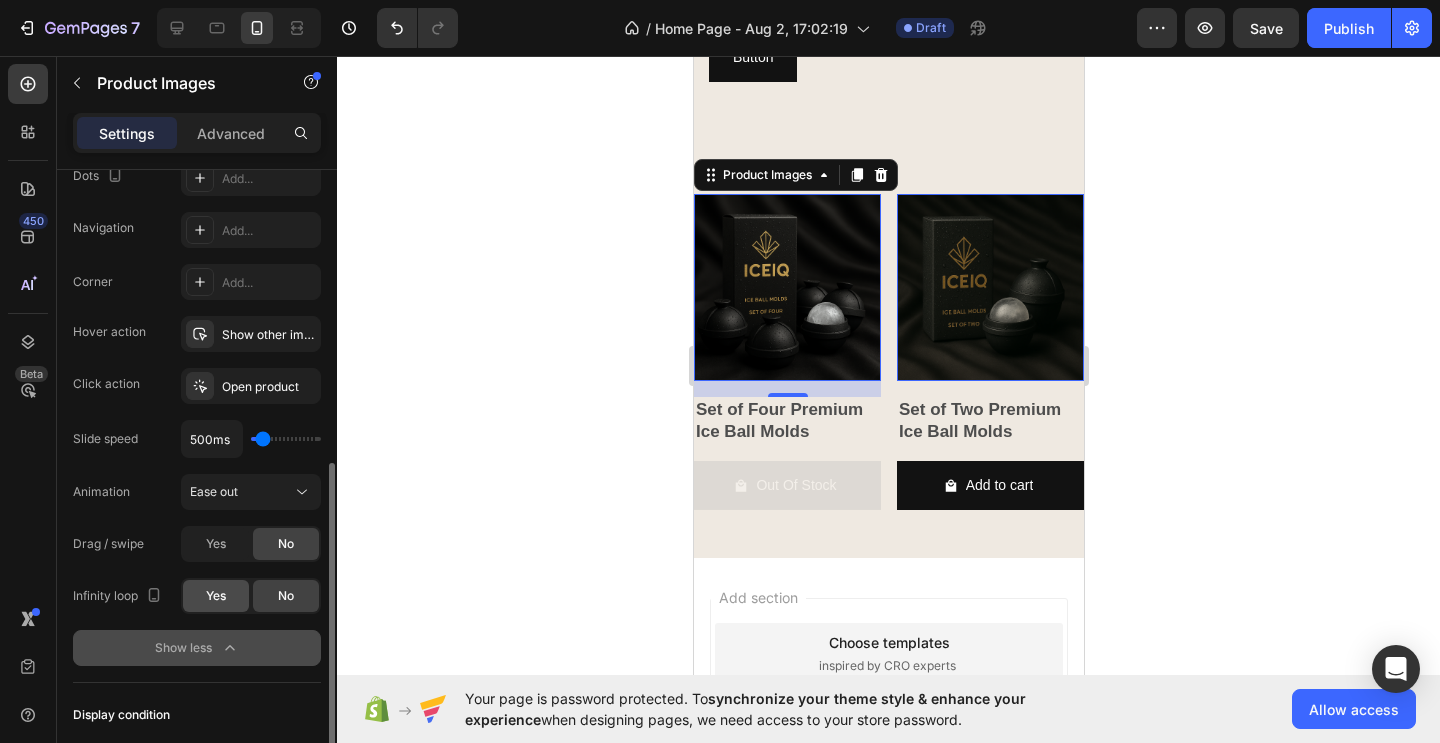 click on "Yes" 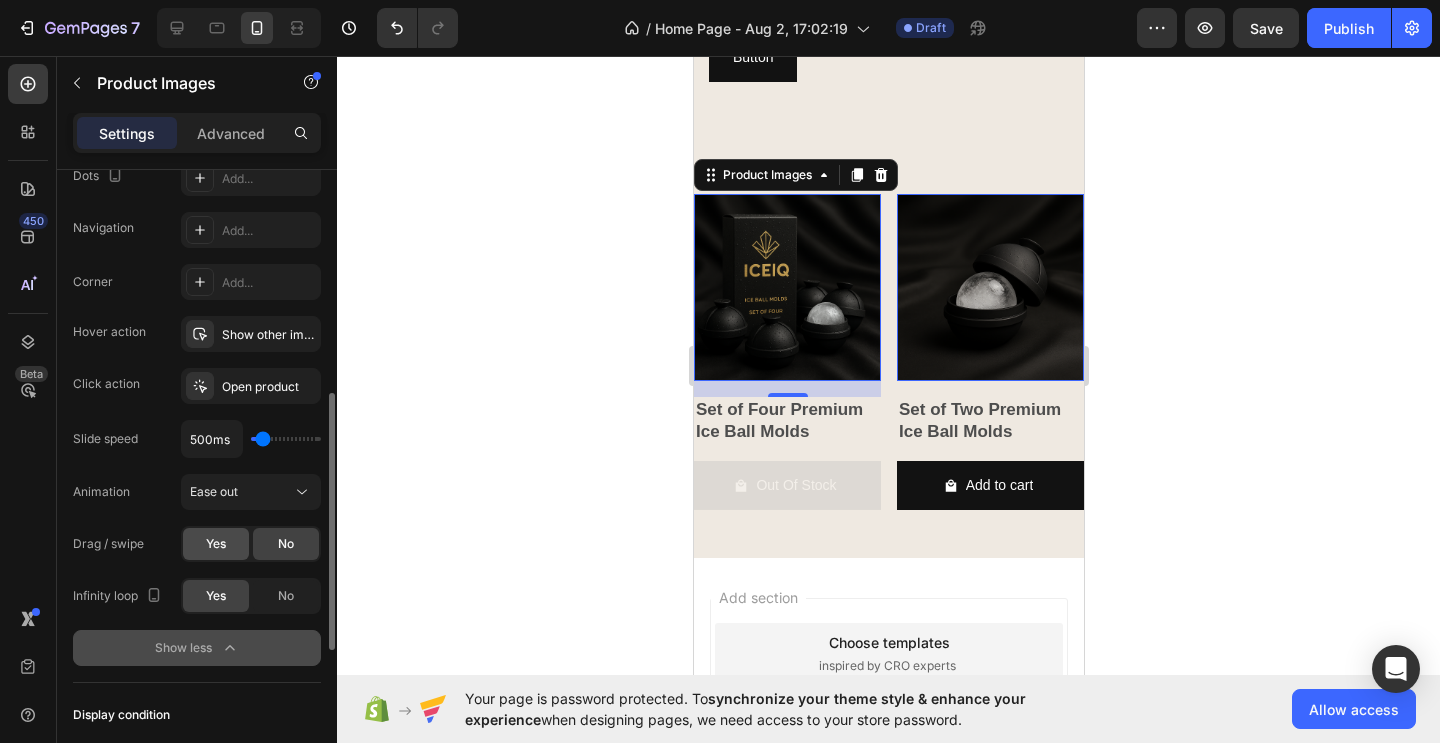 click on "Yes" 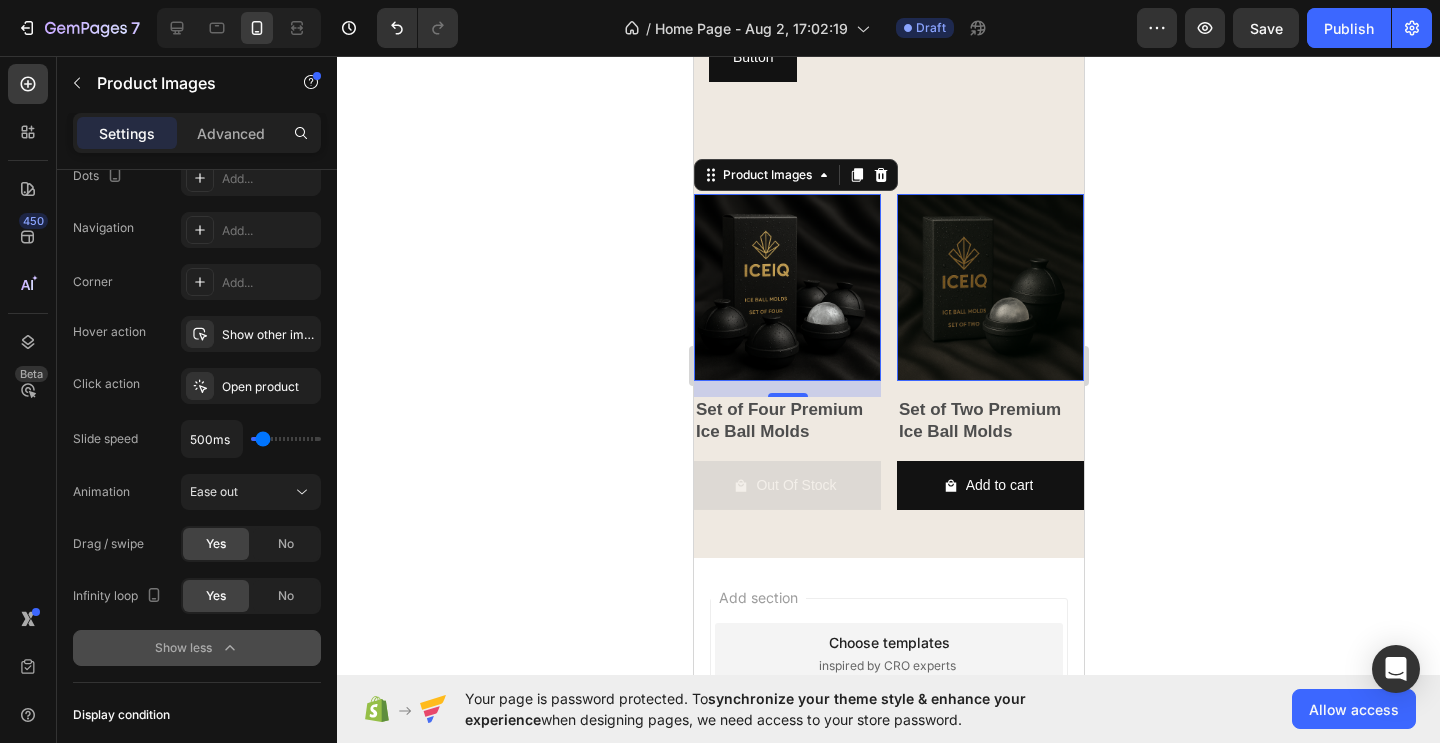 click at bounding box center (989, 287) 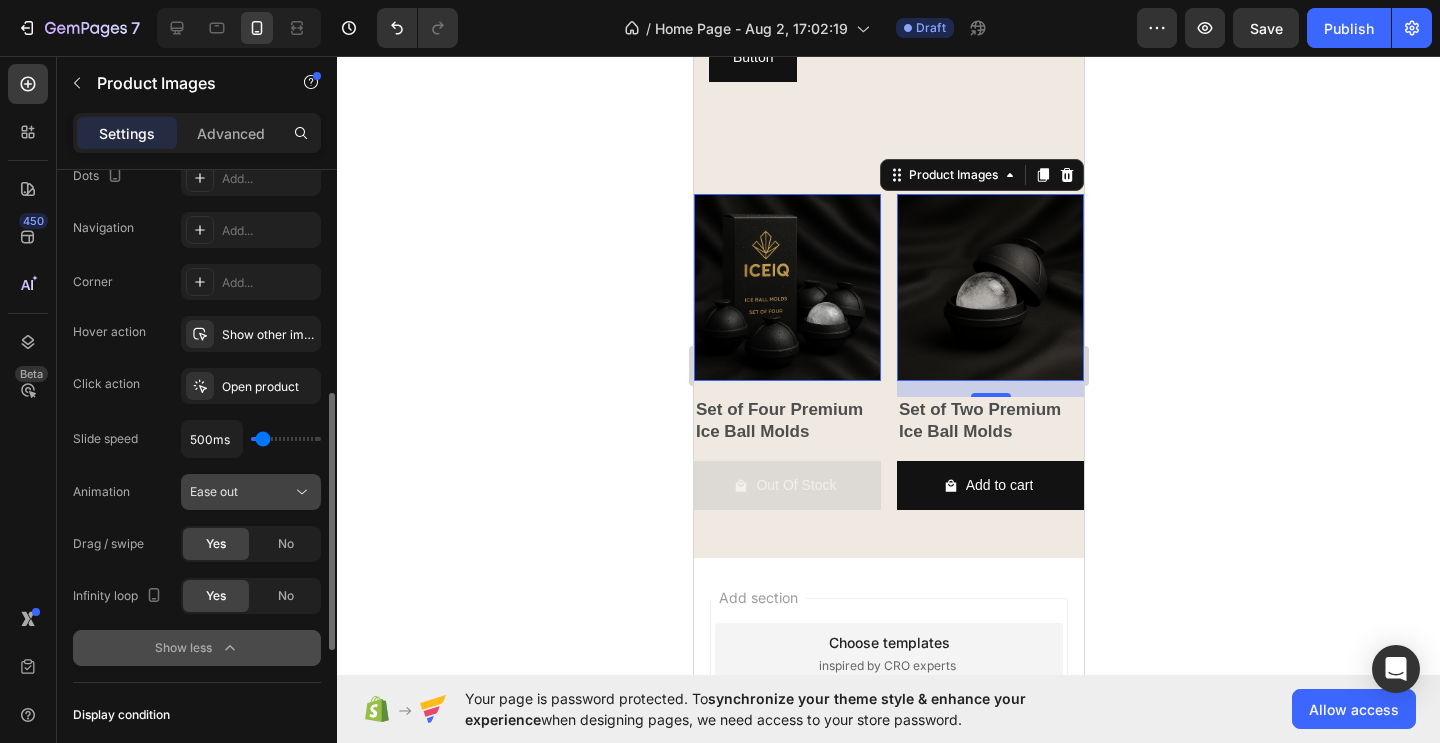click on "Ease out" at bounding box center (241, 492) 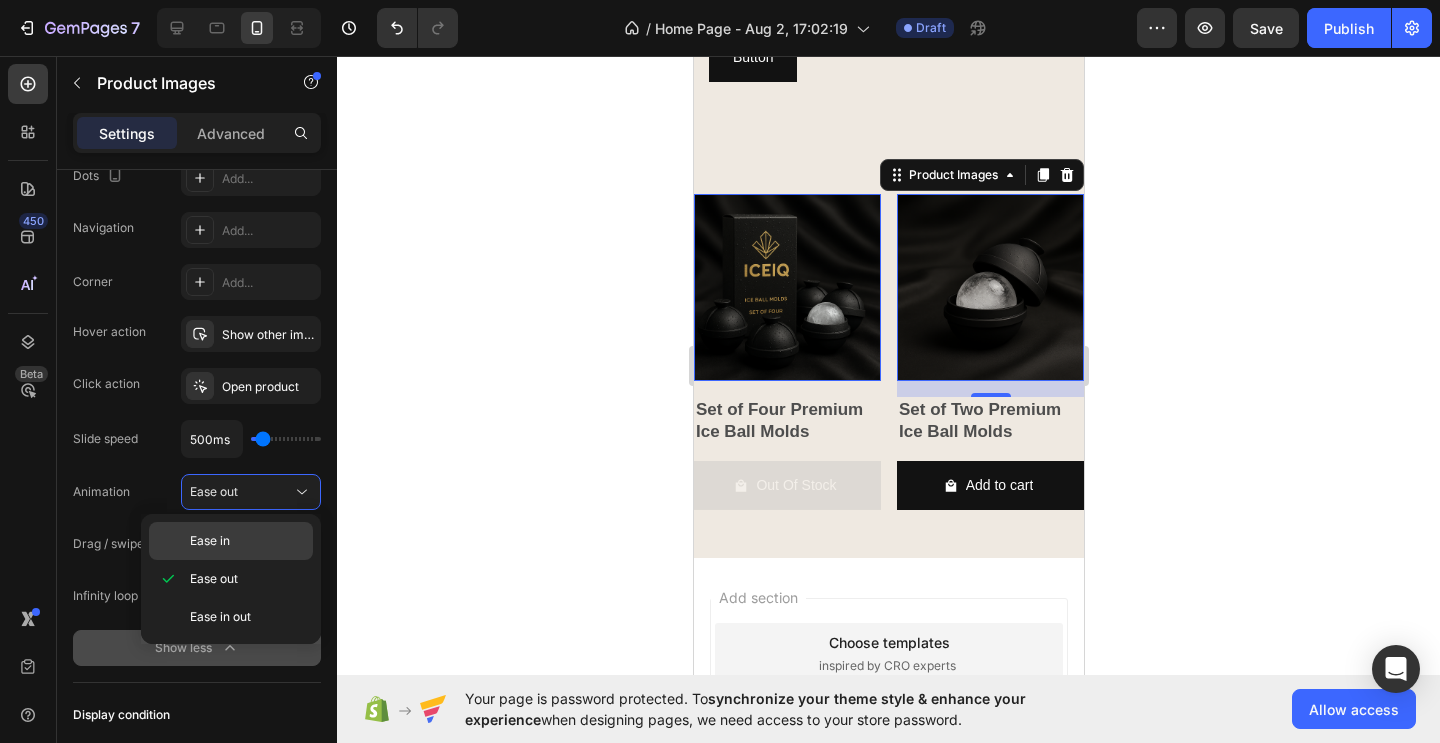 click on "Ease in" at bounding box center [210, 541] 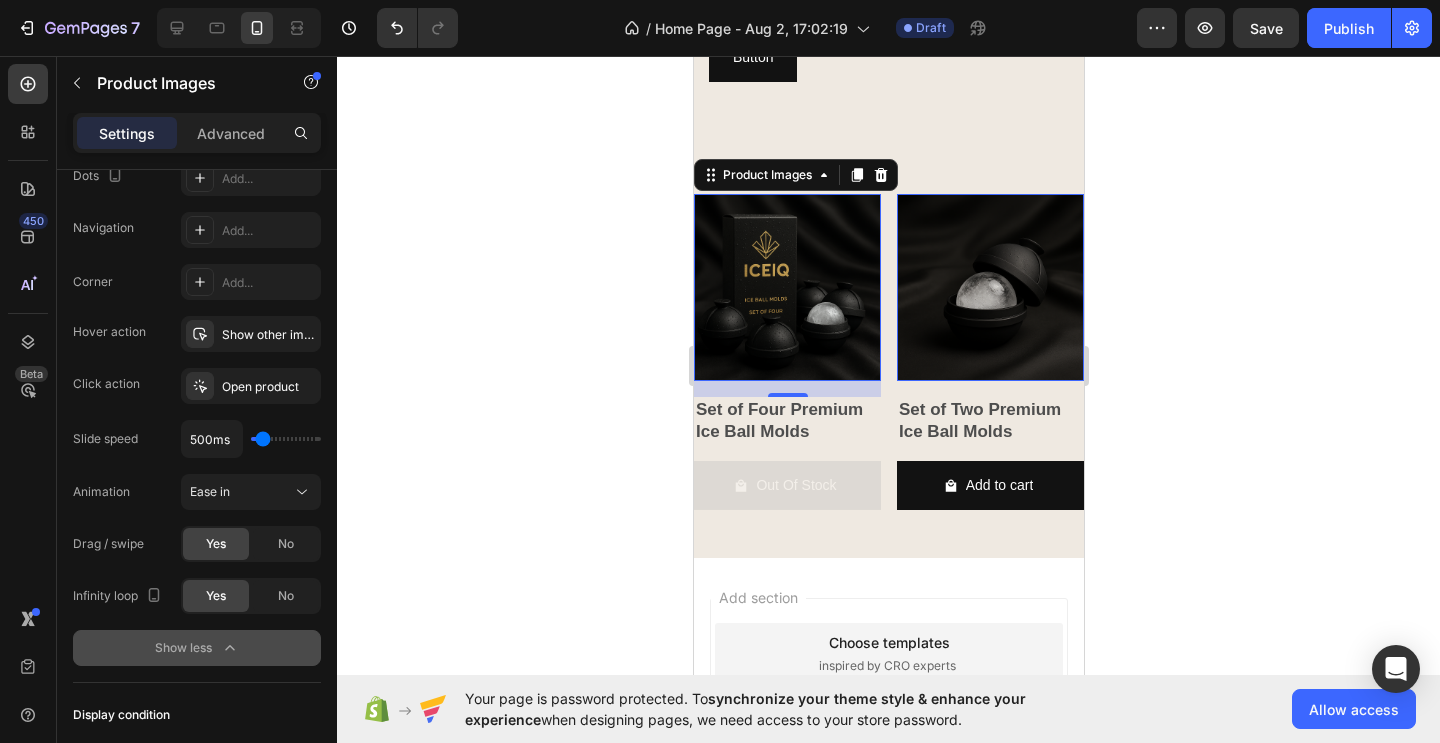 click at bounding box center [786, 287] 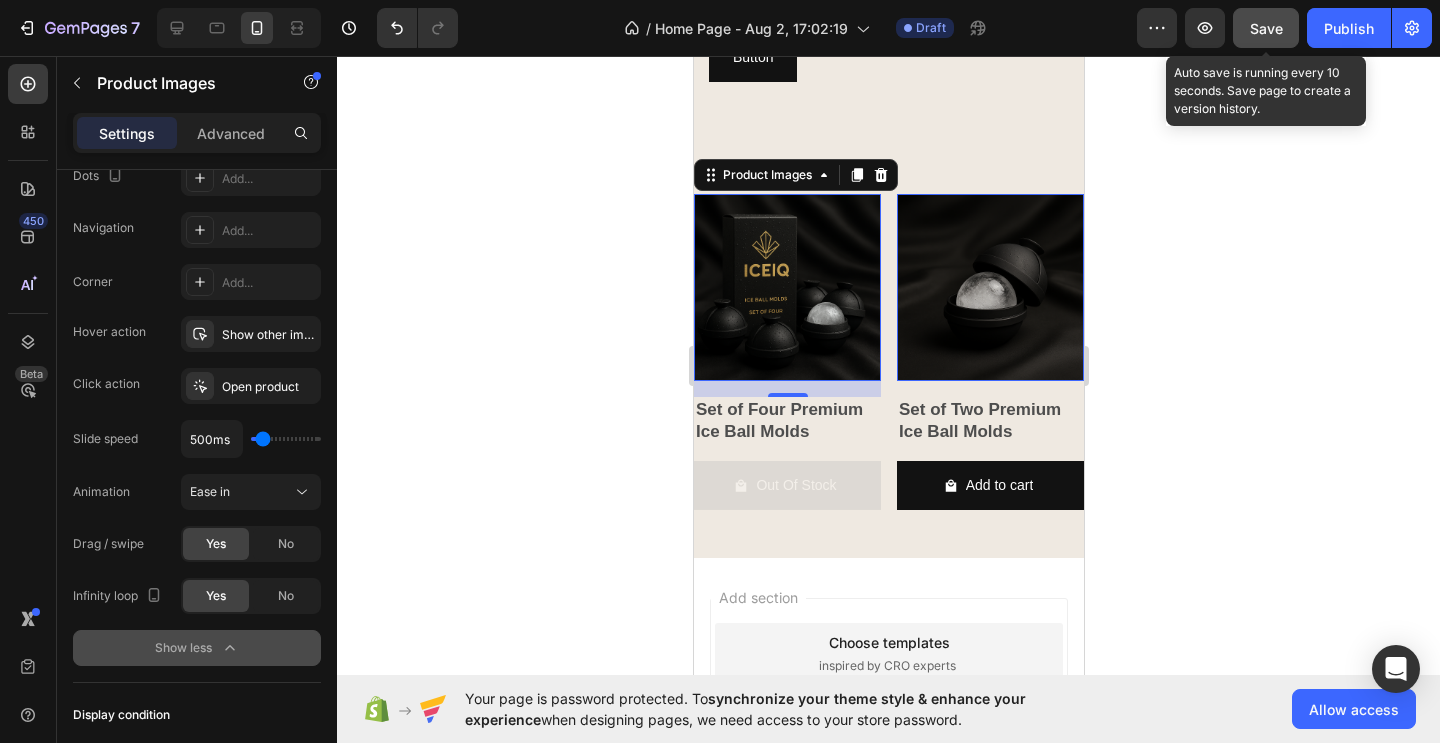 click on "Save" at bounding box center (1266, 28) 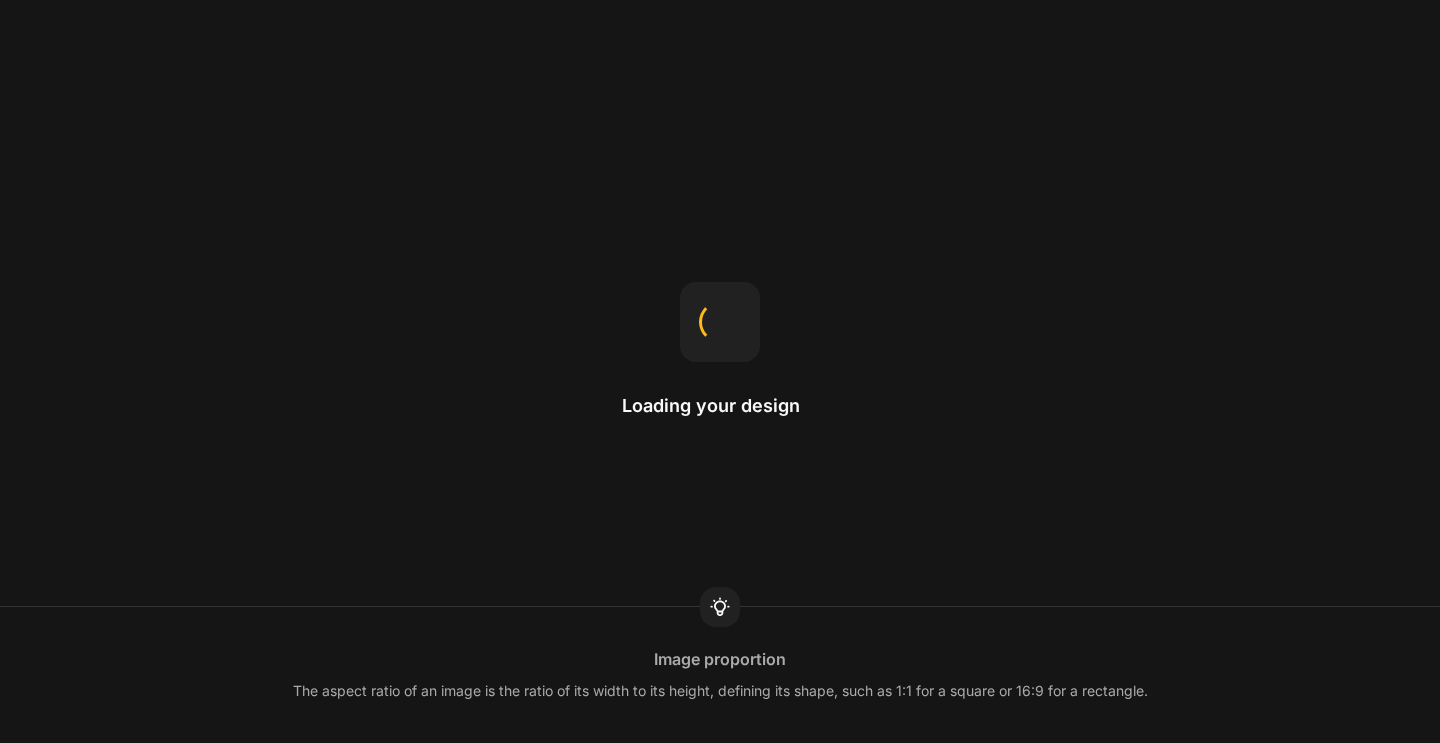 scroll, scrollTop: 0, scrollLeft: 0, axis: both 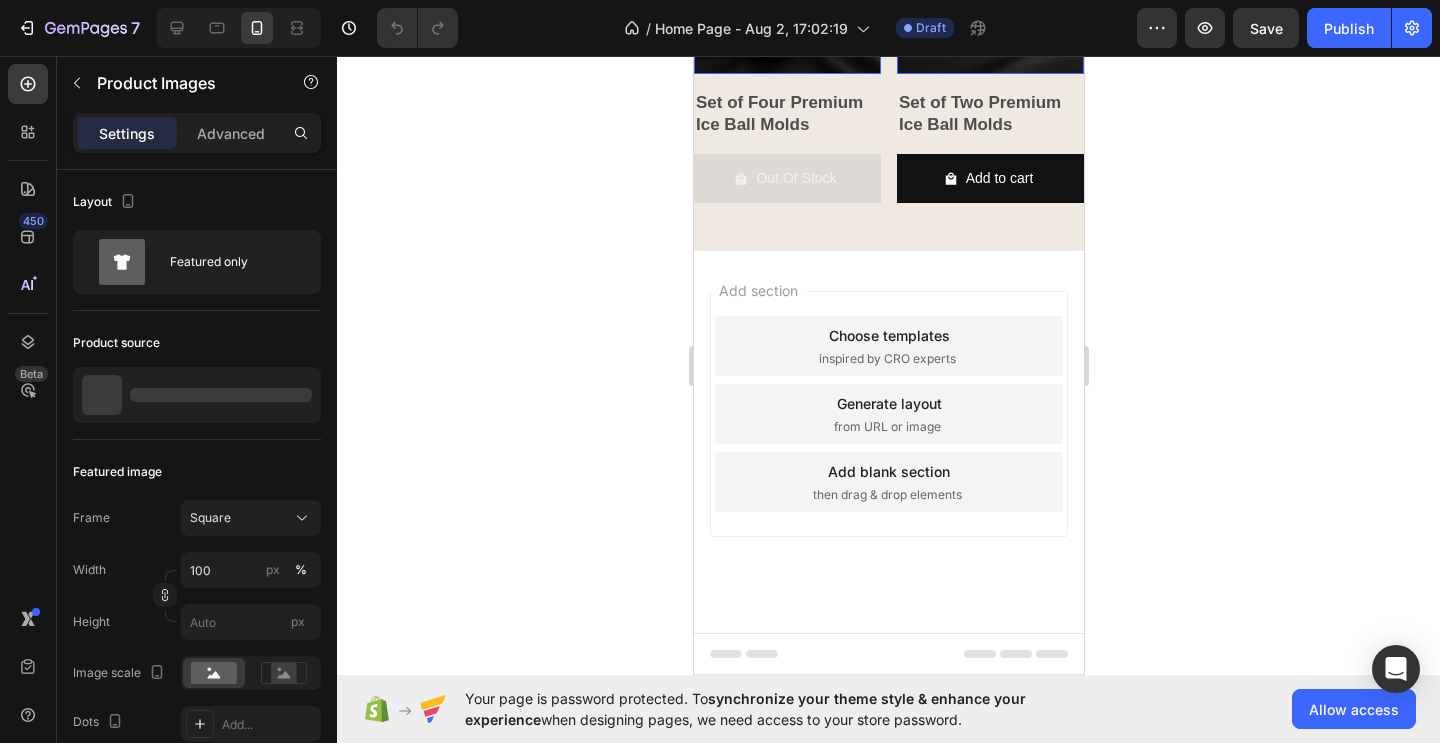 click at bounding box center (786, -20) 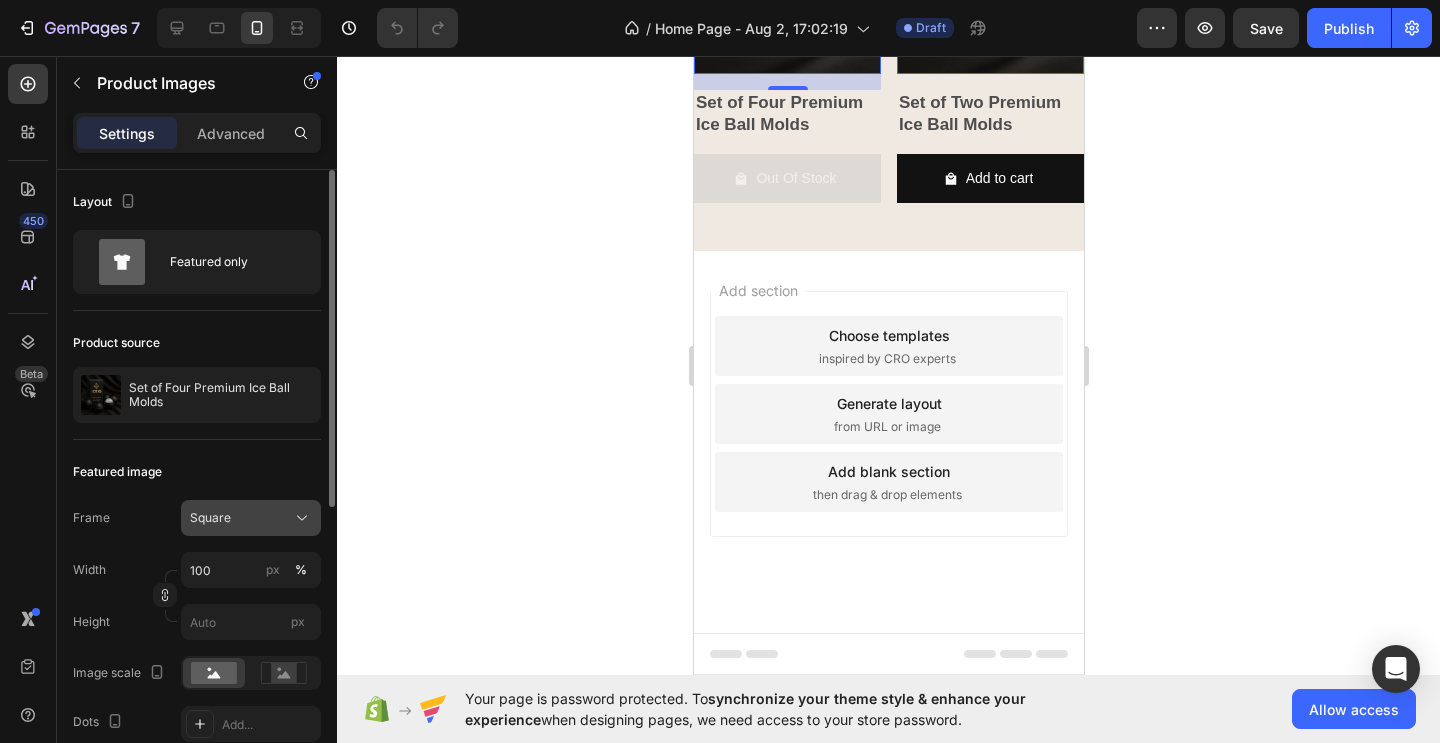 click on "Square" 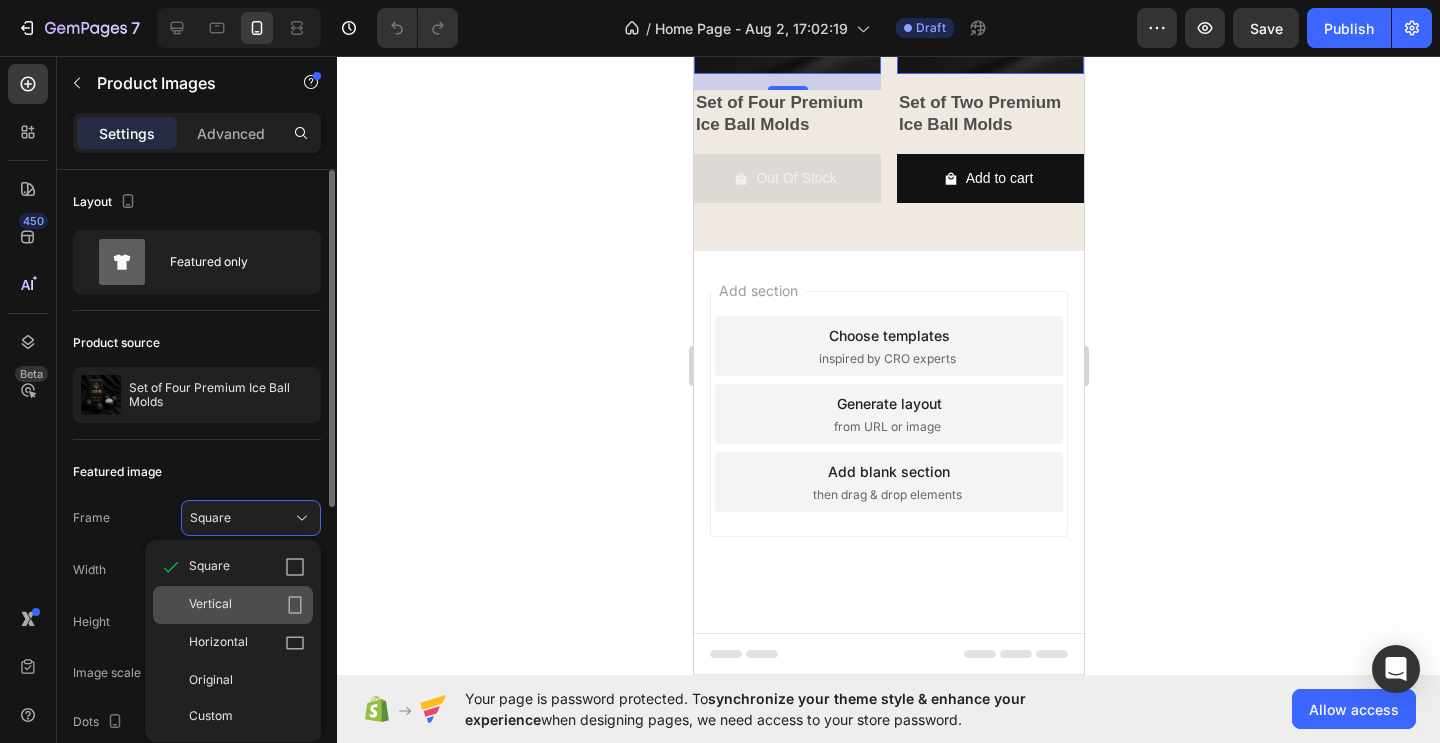 click on "Vertical" at bounding box center [247, 605] 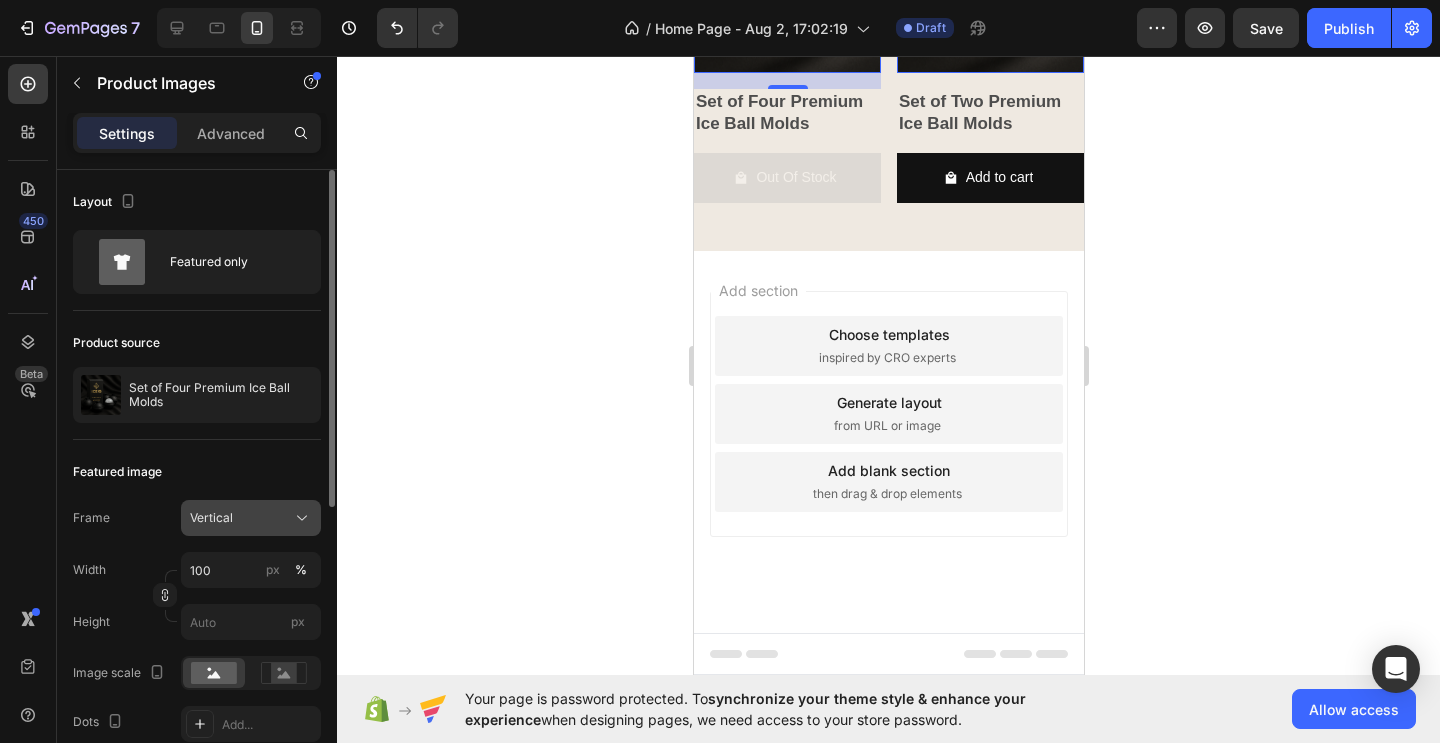 click on "Vertical" 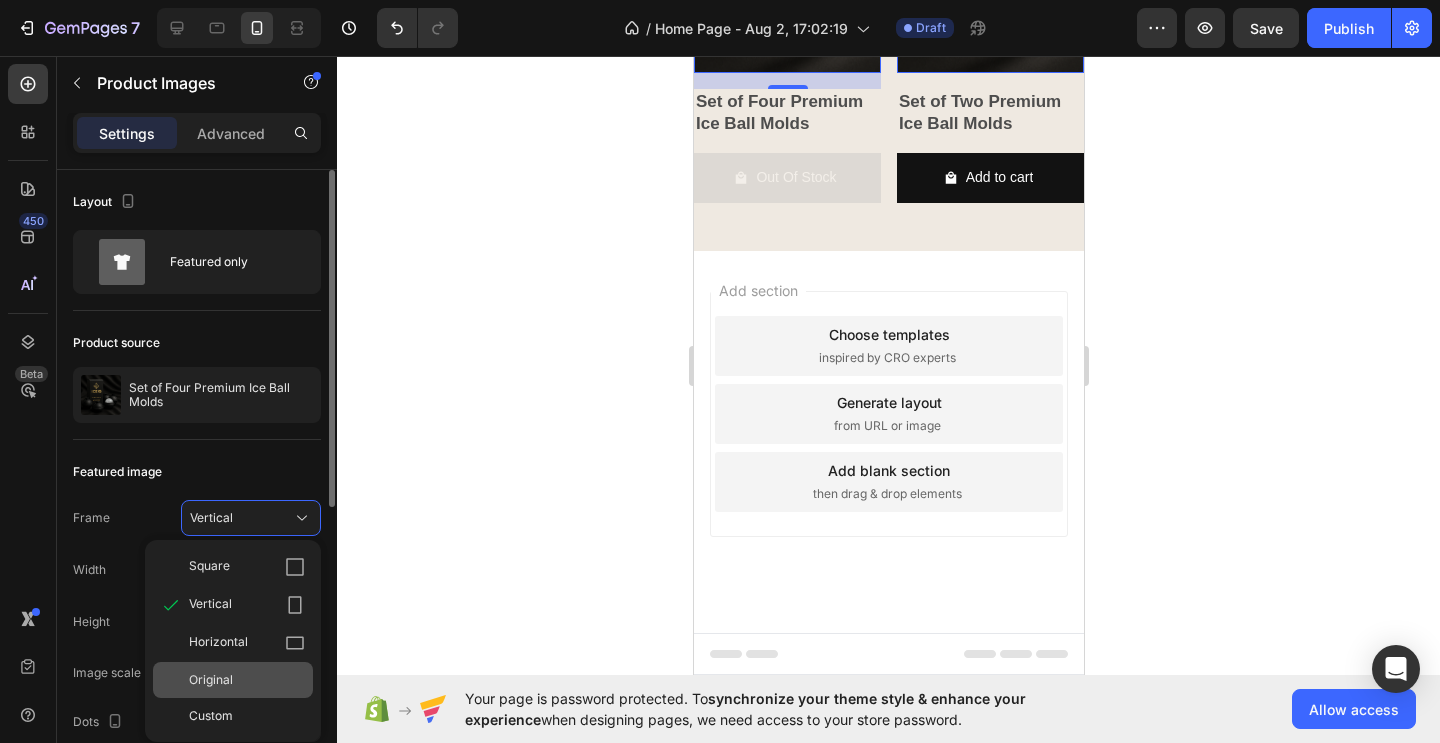 click on "Original" at bounding box center (211, 680) 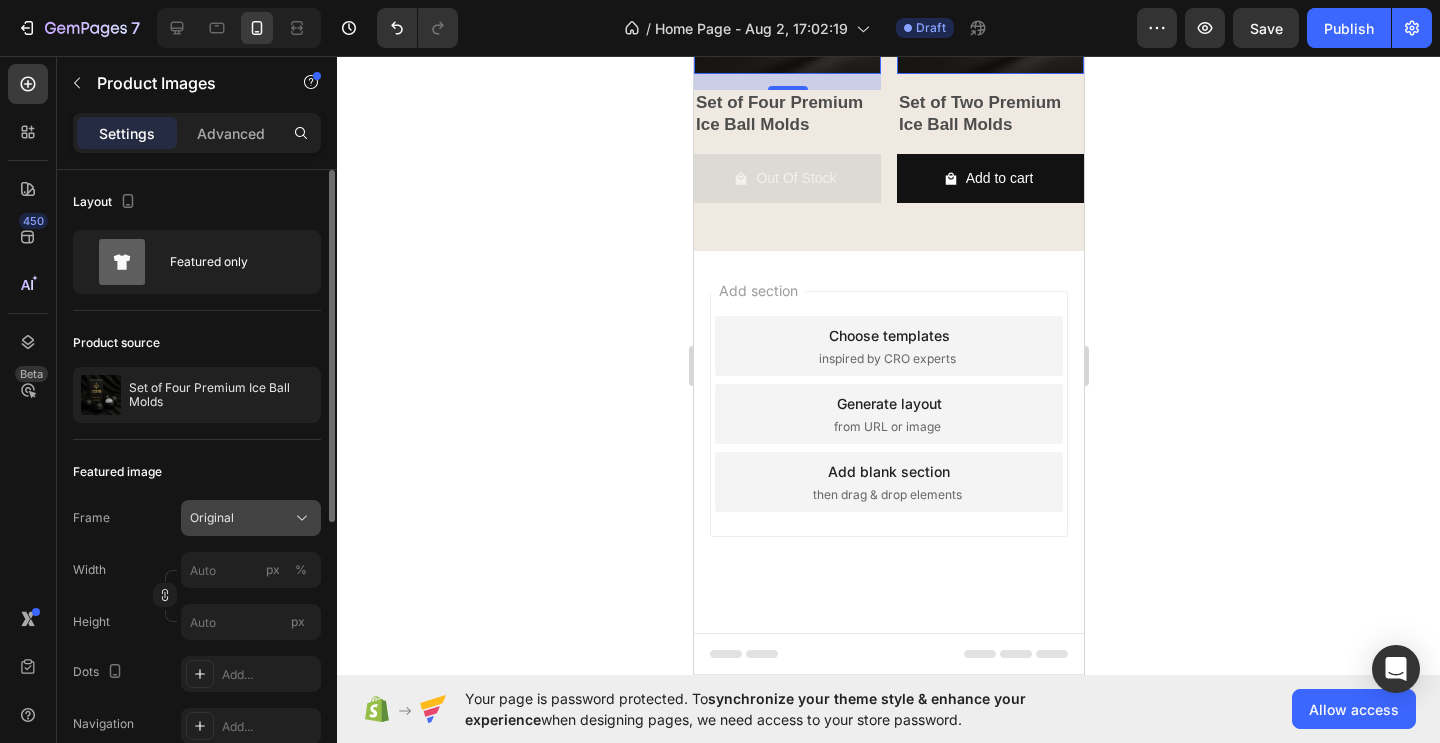 click on "Original" 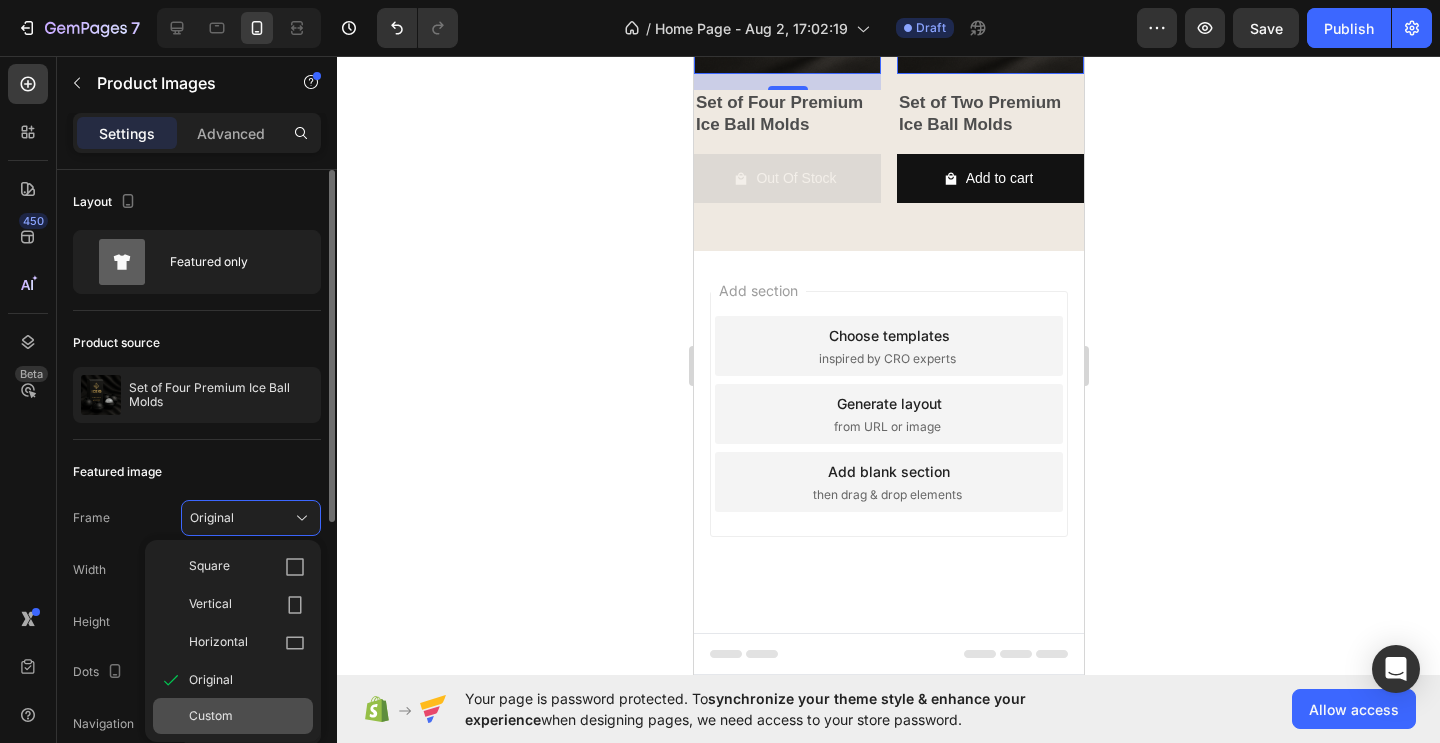 click on "Custom" at bounding box center (211, 716) 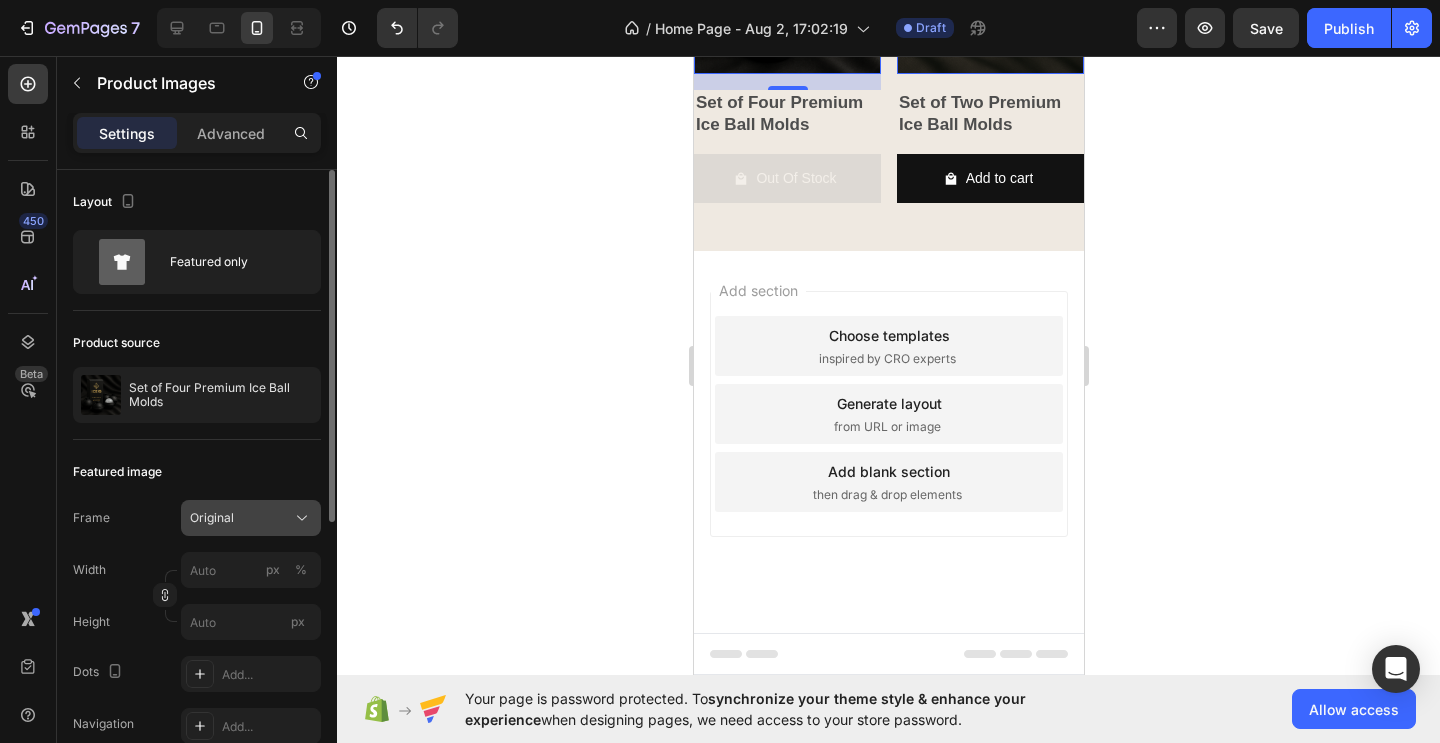 click on "Original" 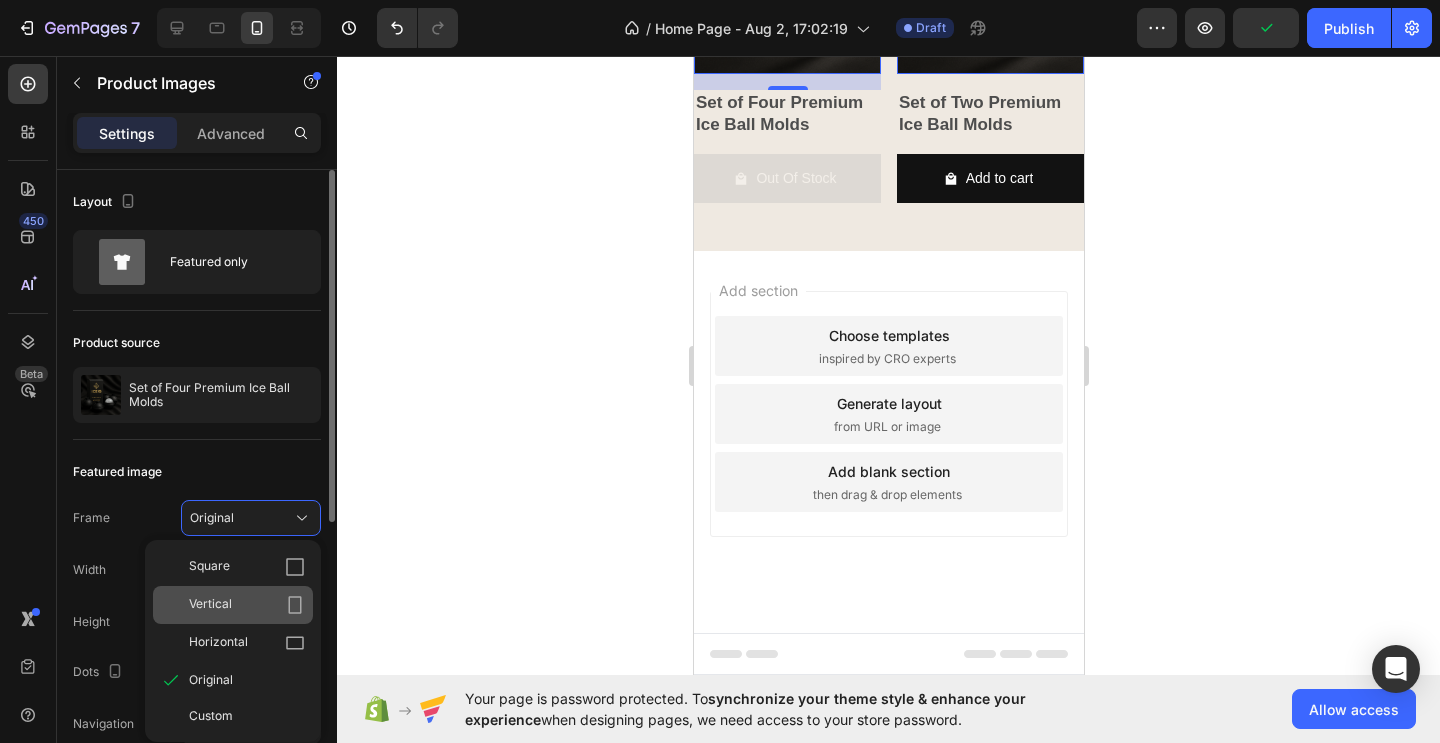 click on "Vertical" 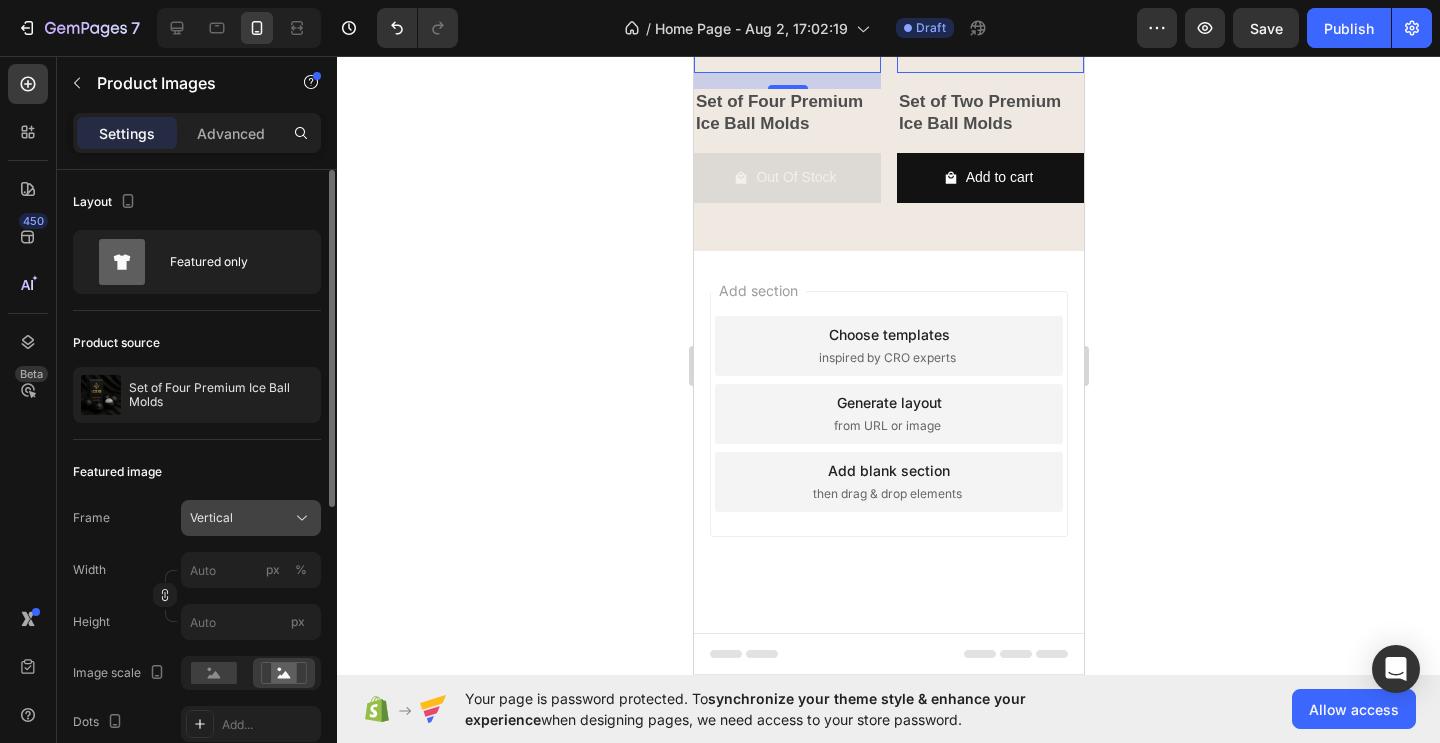 click on "Vertical" 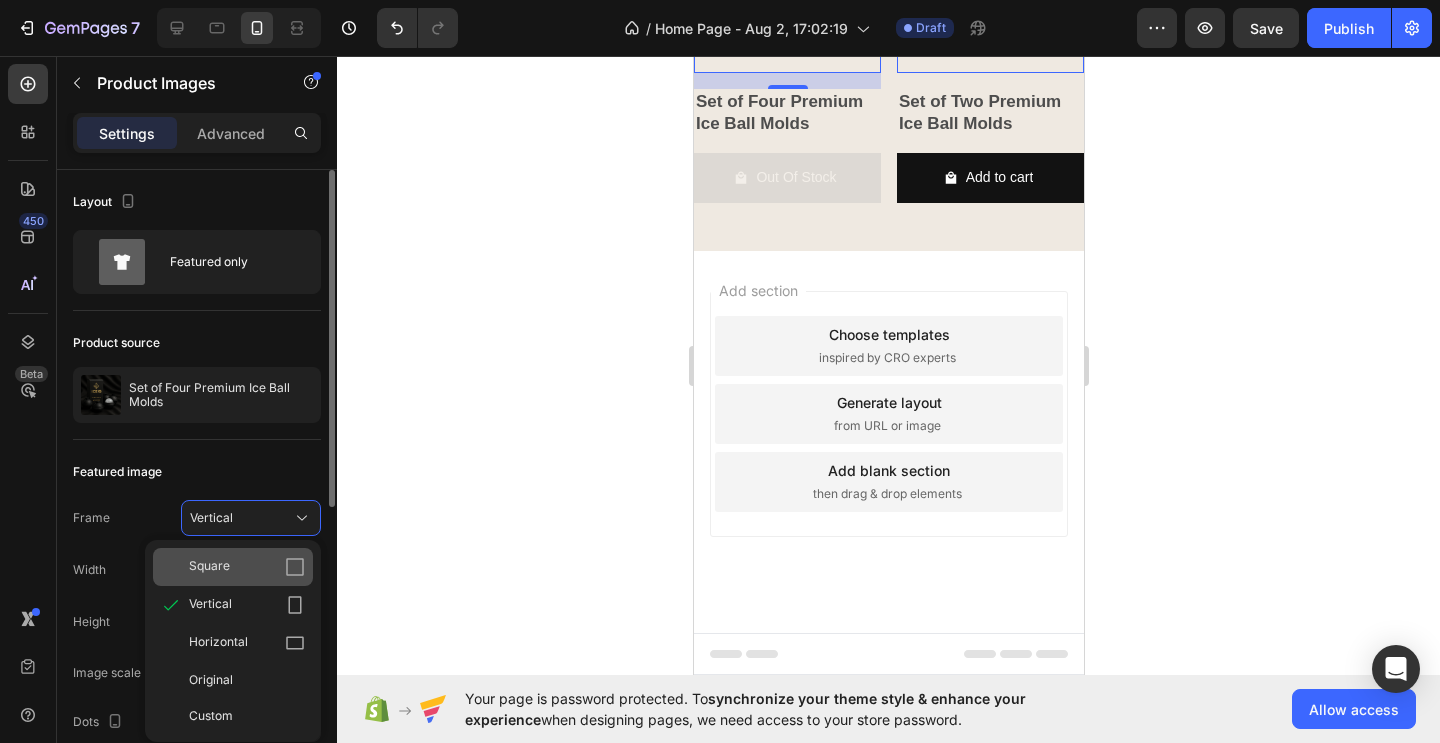 click on "Square" at bounding box center [247, 567] 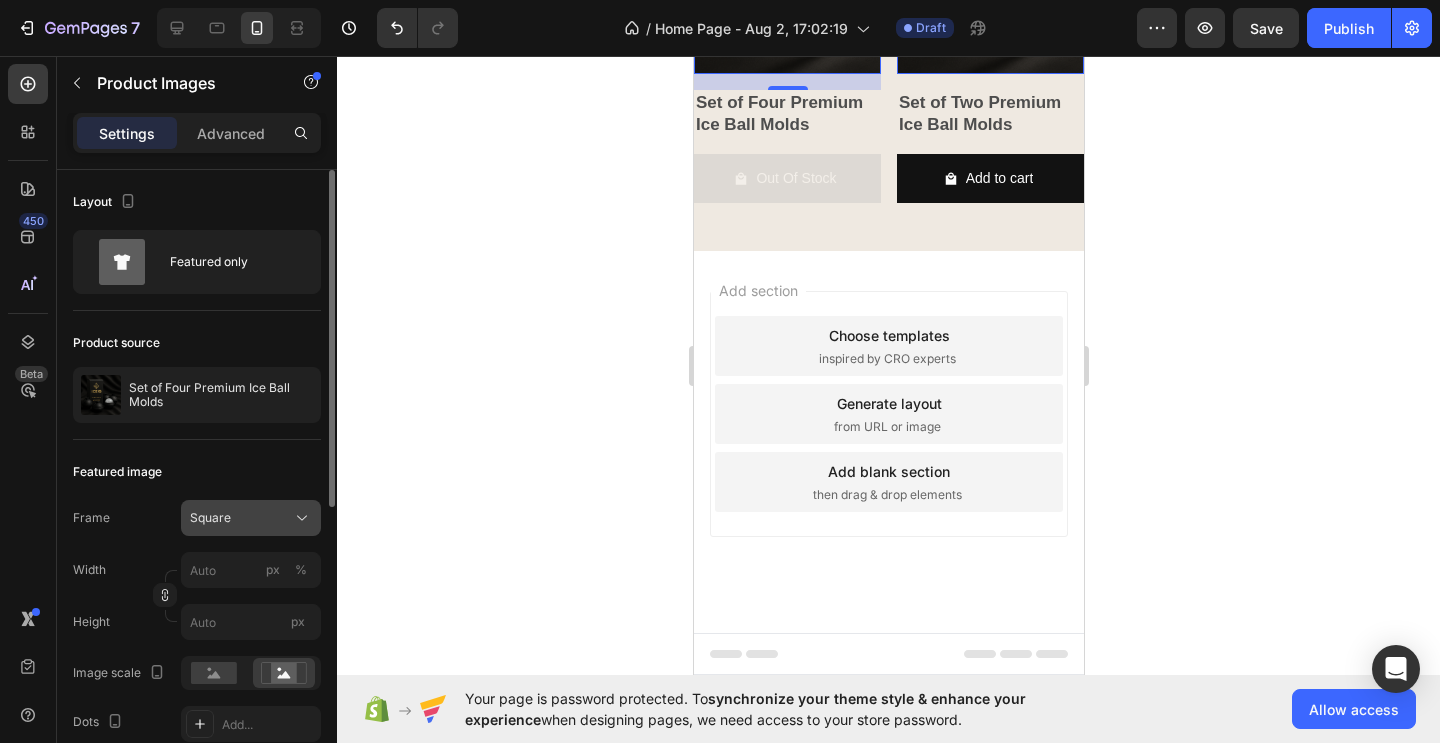 click on "Square" 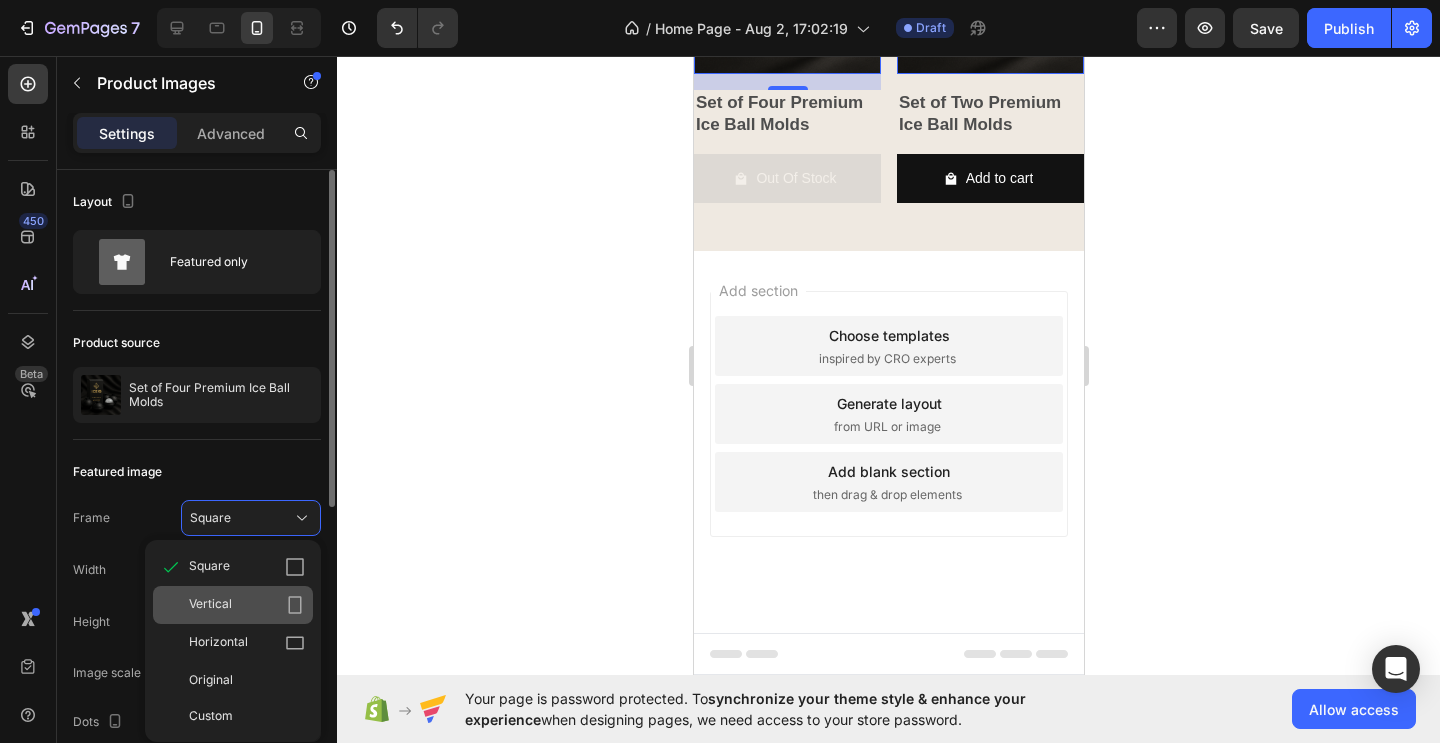 click on "Vertical" 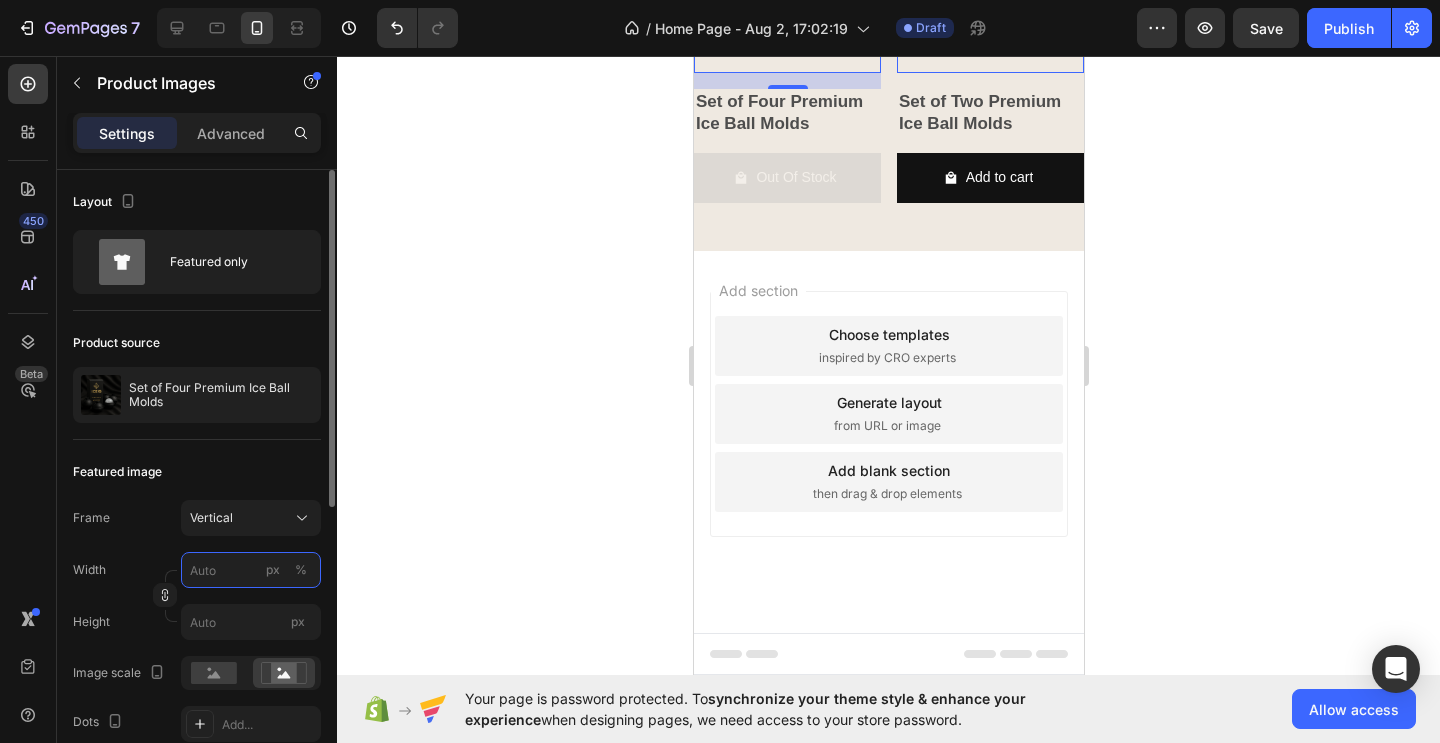 click on "px %" at bounding box center [251, 570] 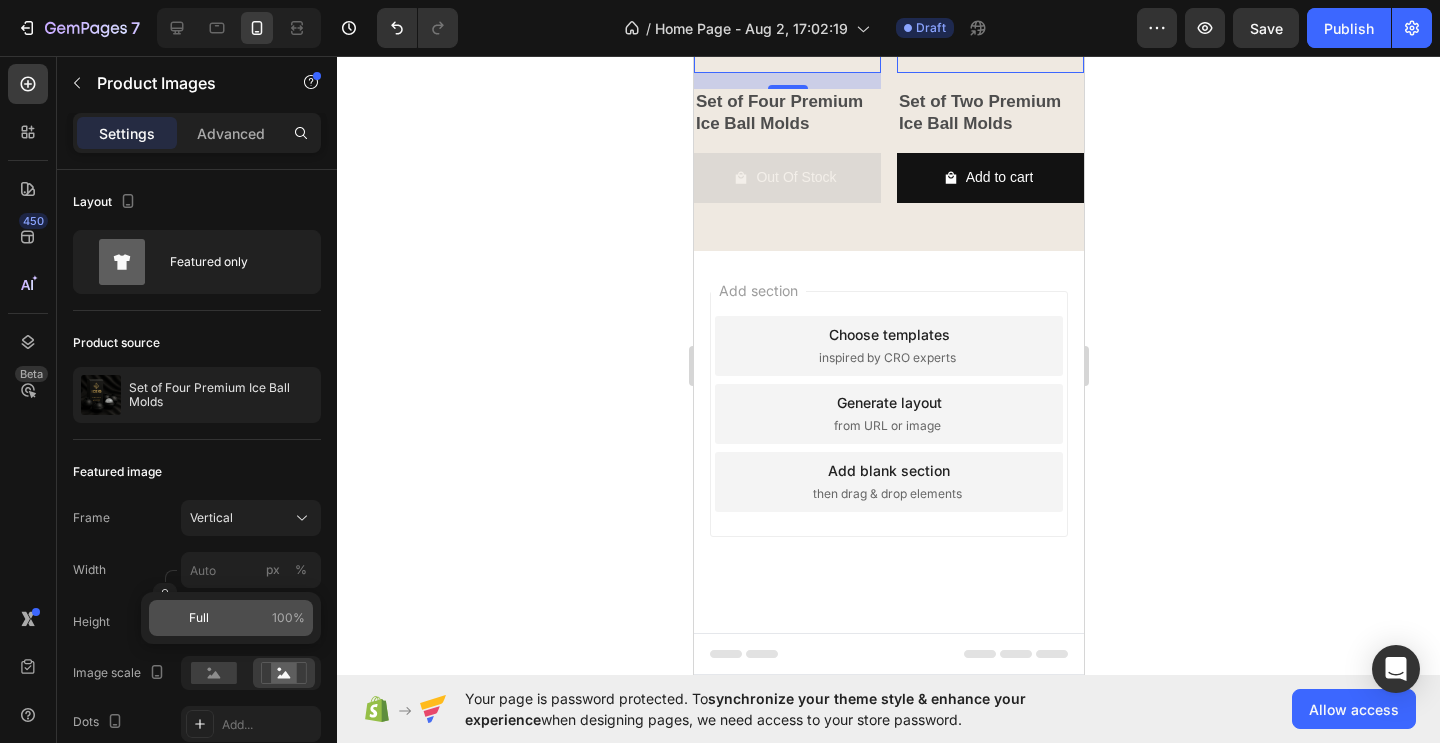 click on "Full" at bounding box center (199, 618) 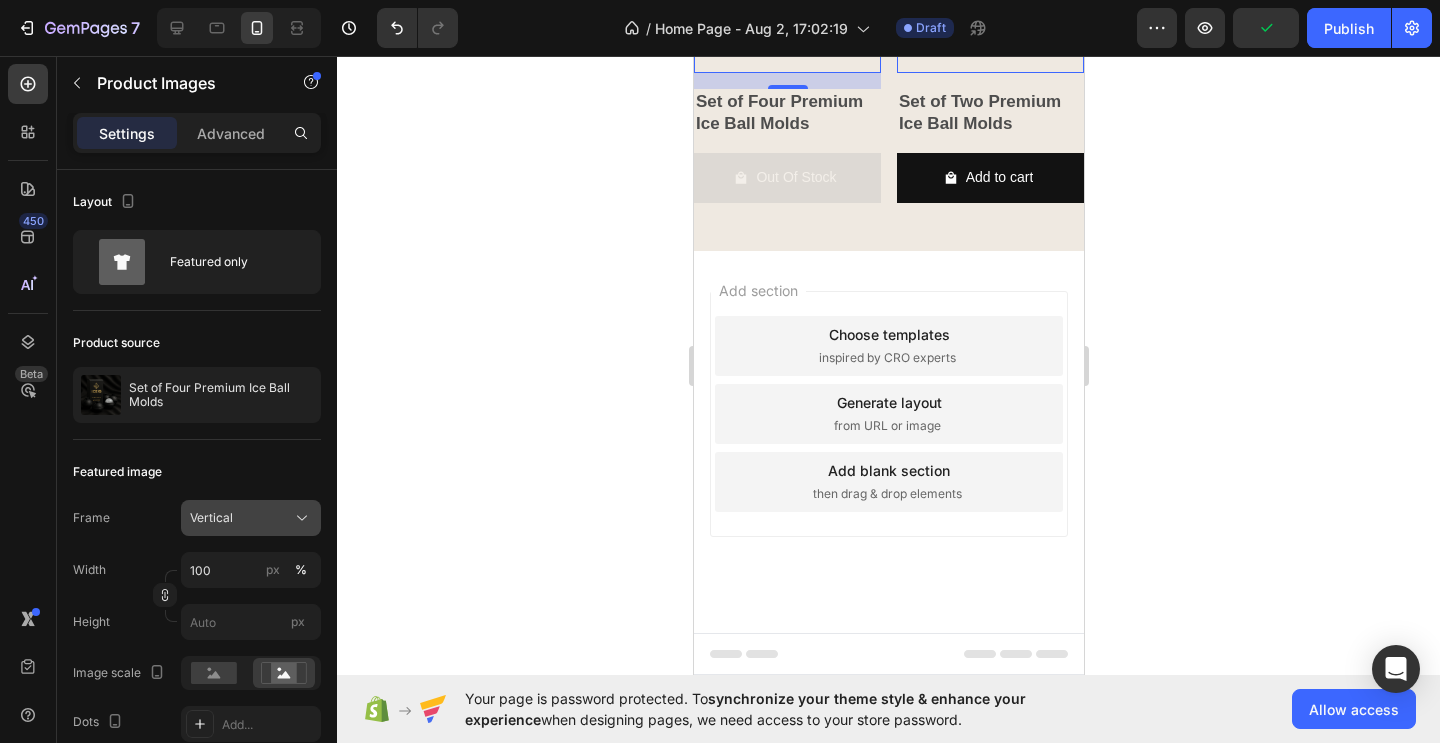 click on "Vertical" at bounding box center [251, 518] 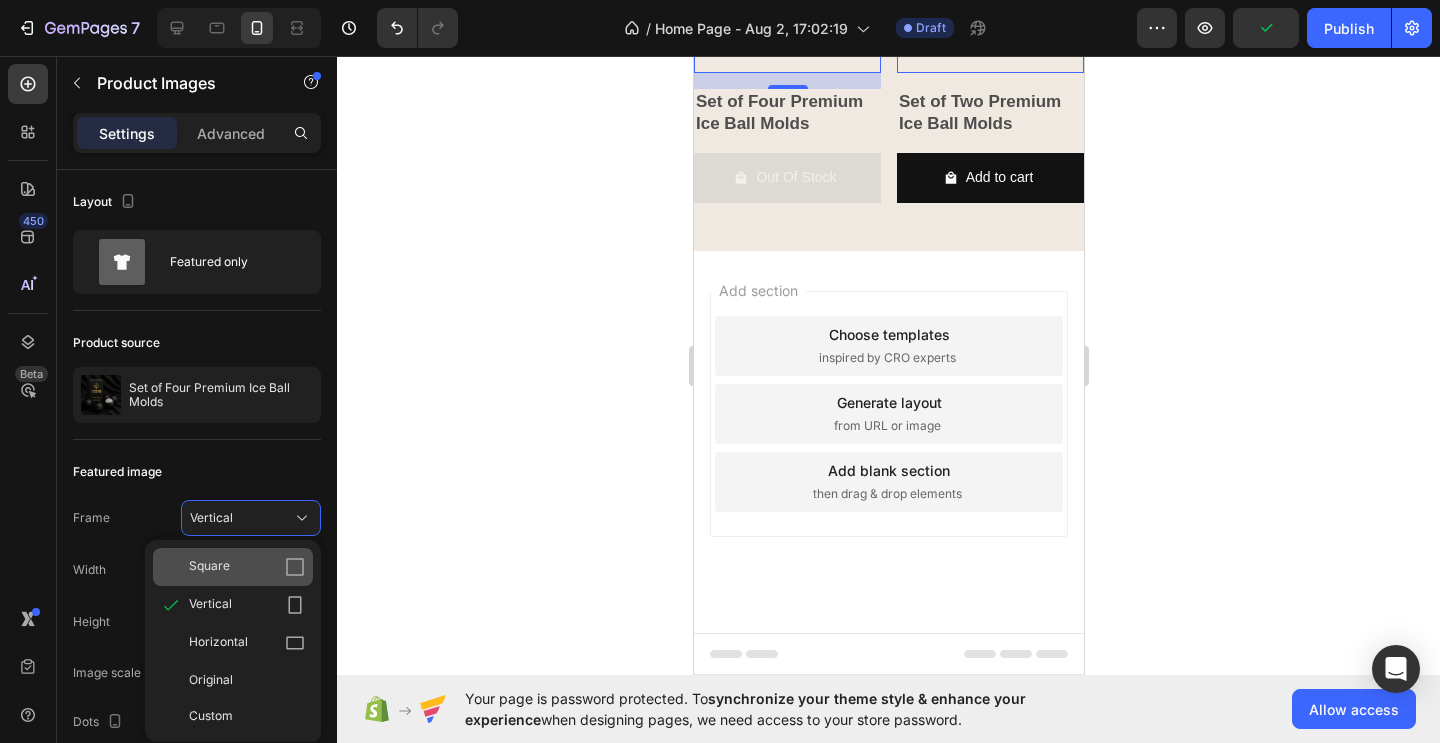 click on "Square" 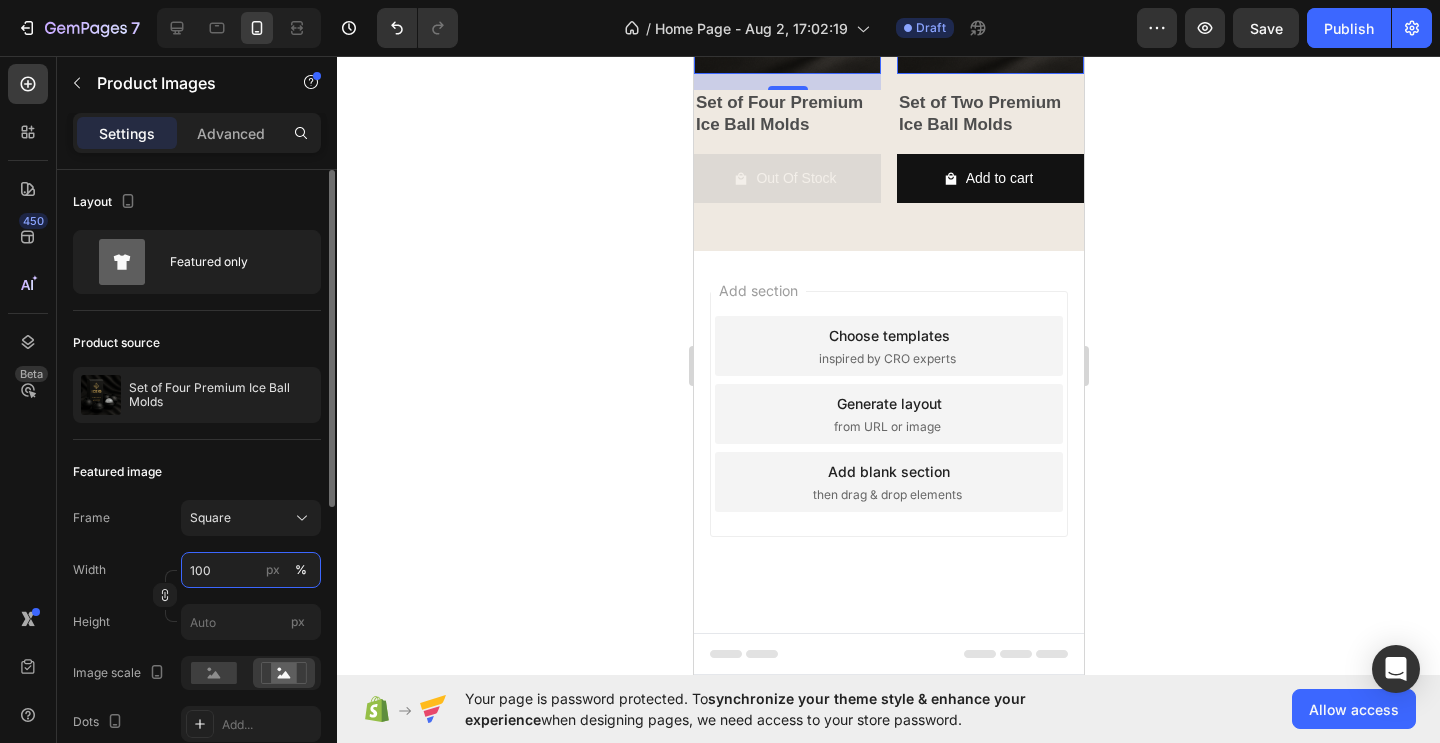 click on "100" at bounding box center [251, 570] 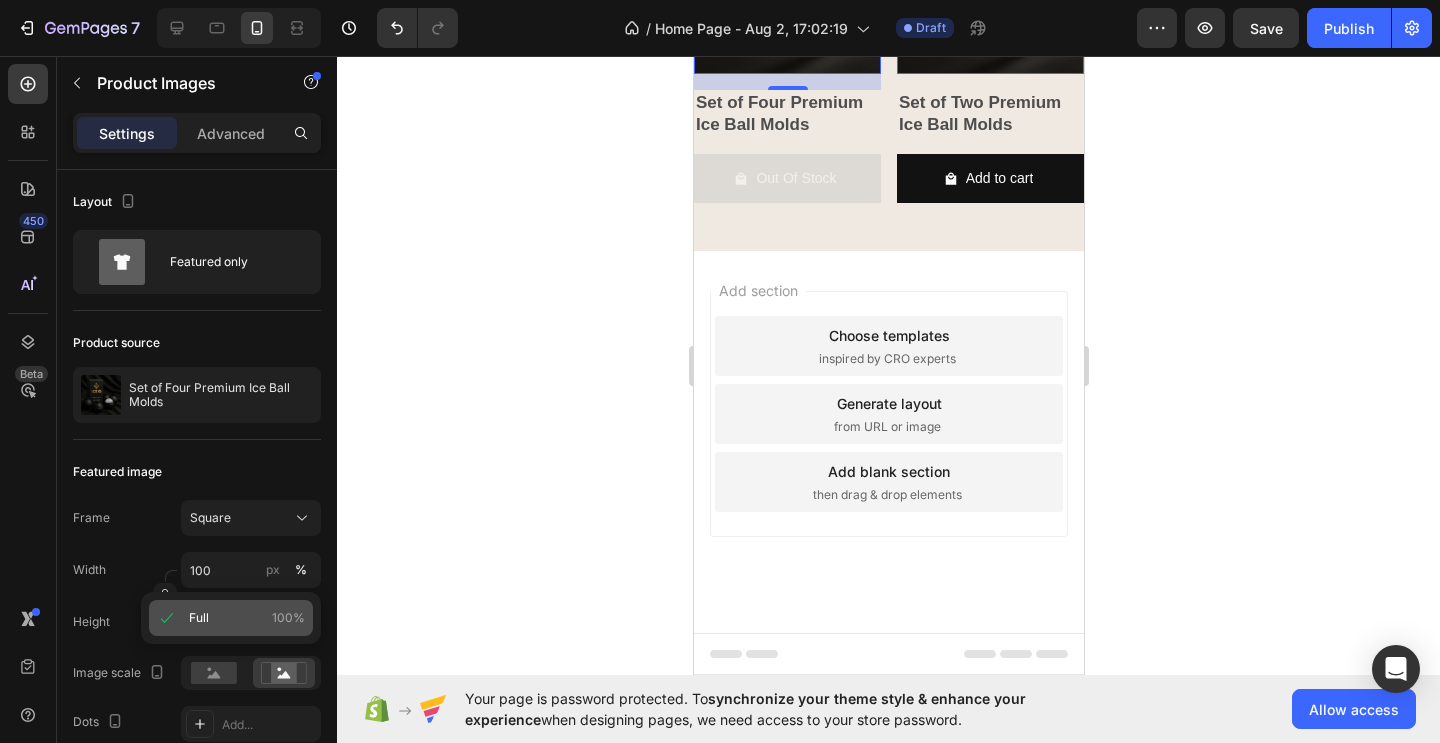 click on "Full" at bounding box center (199, 618) 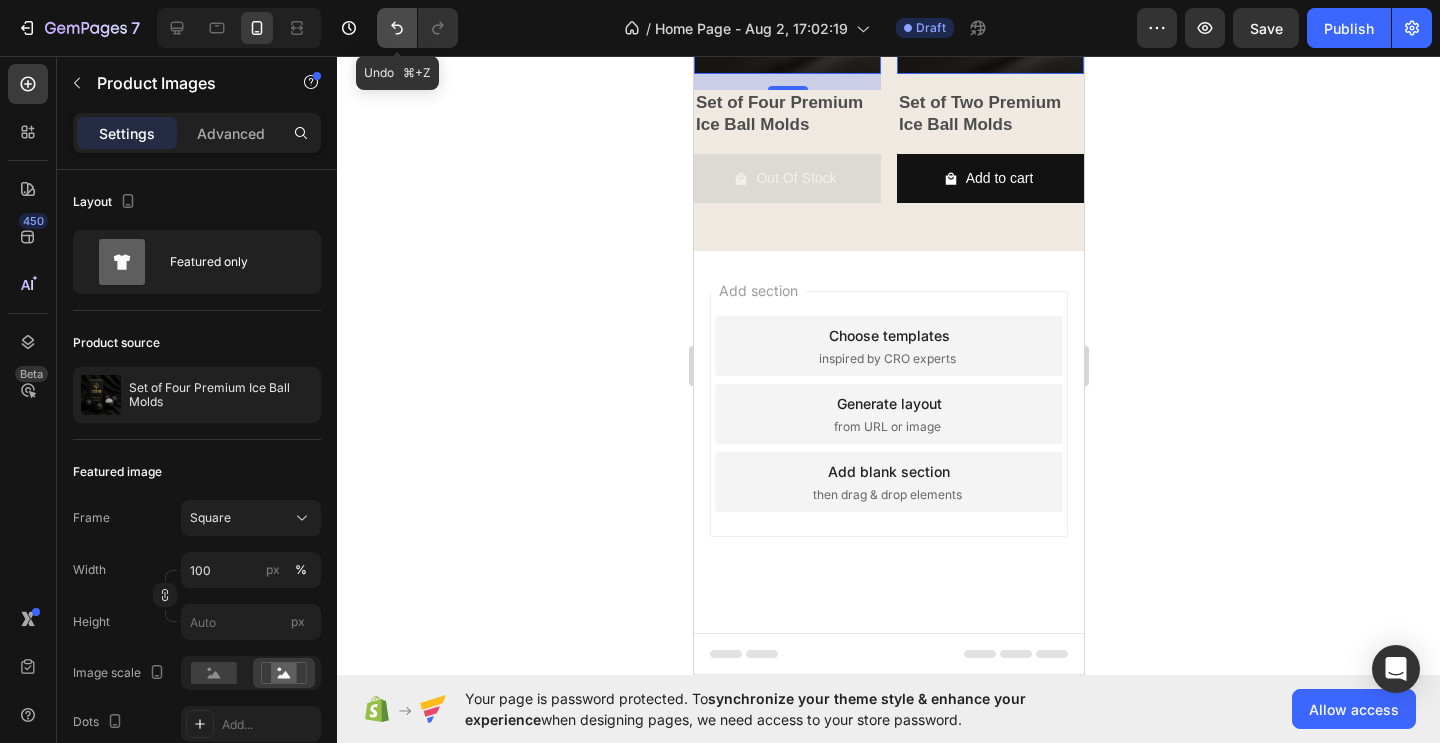 click 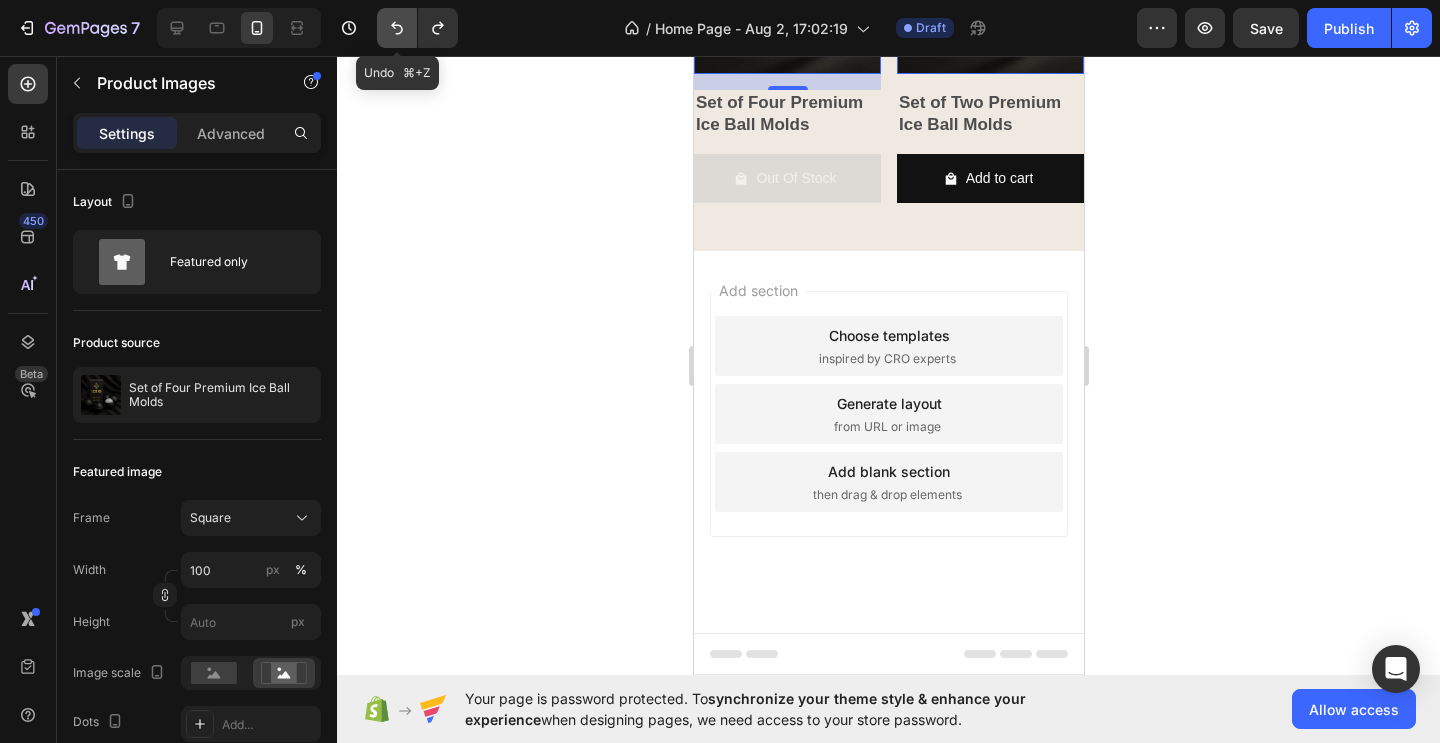 click 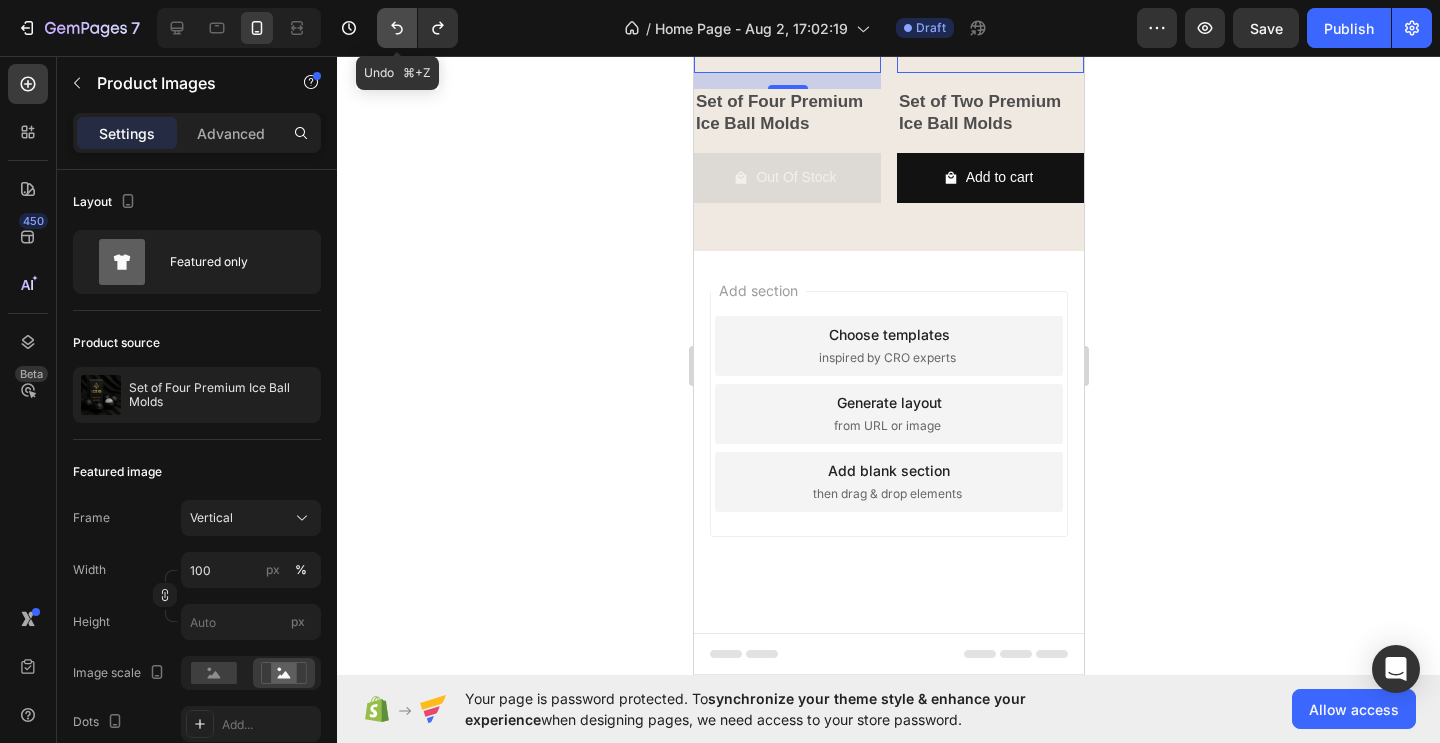 click 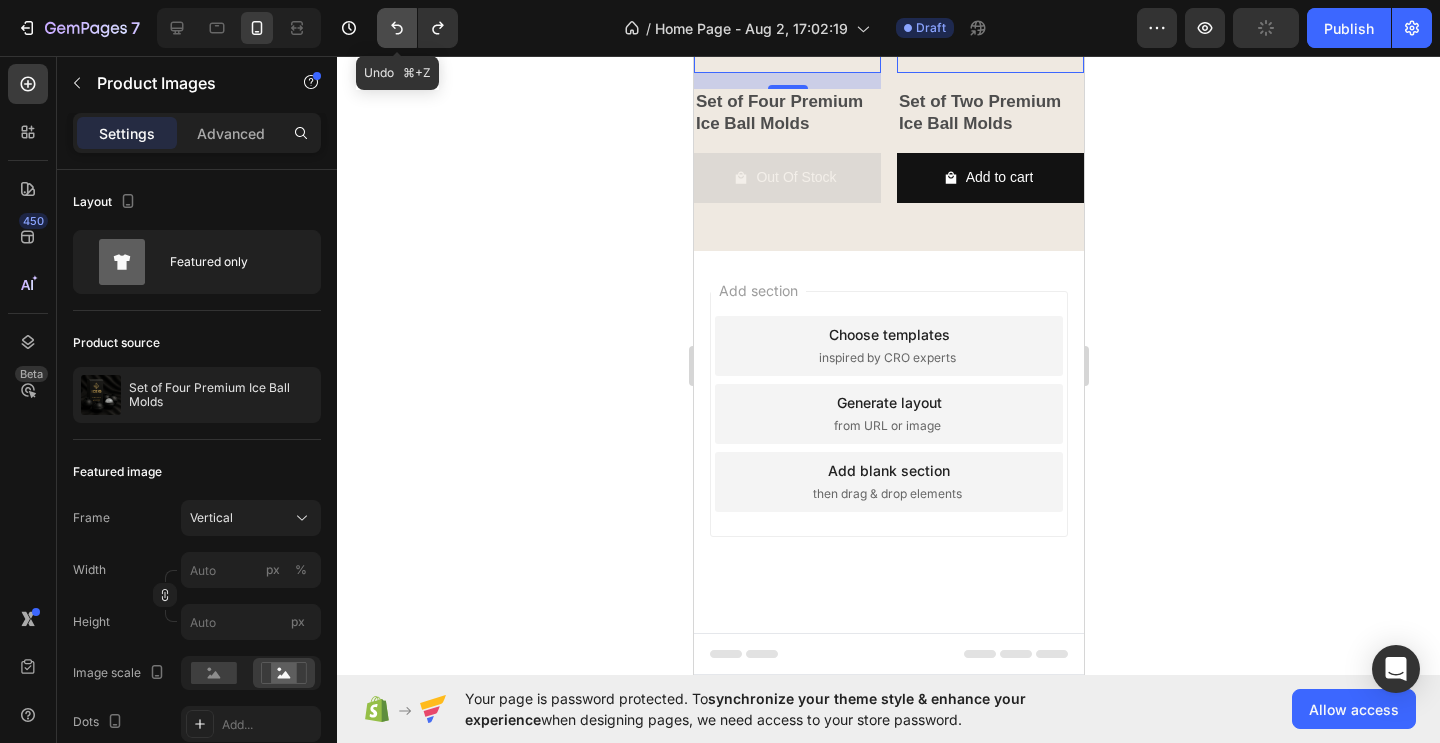 click 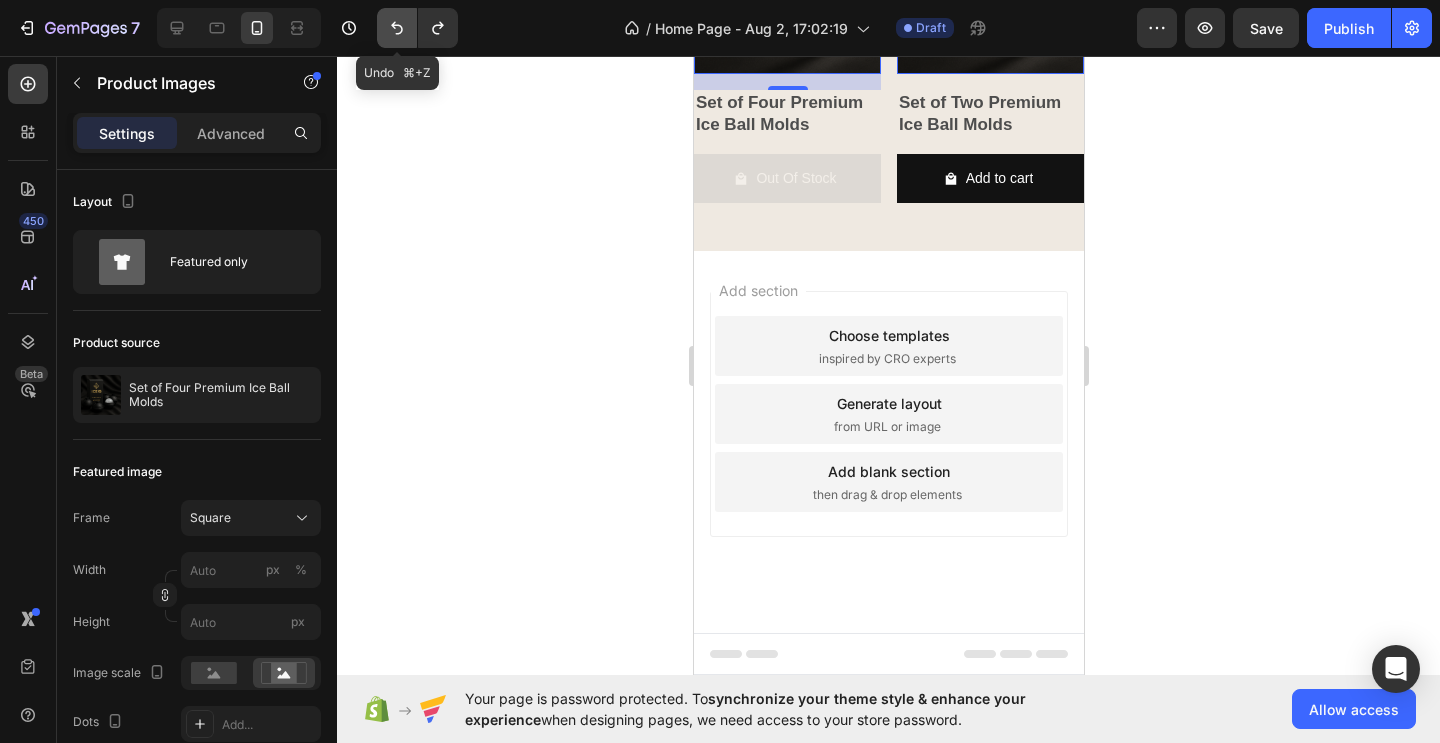 click 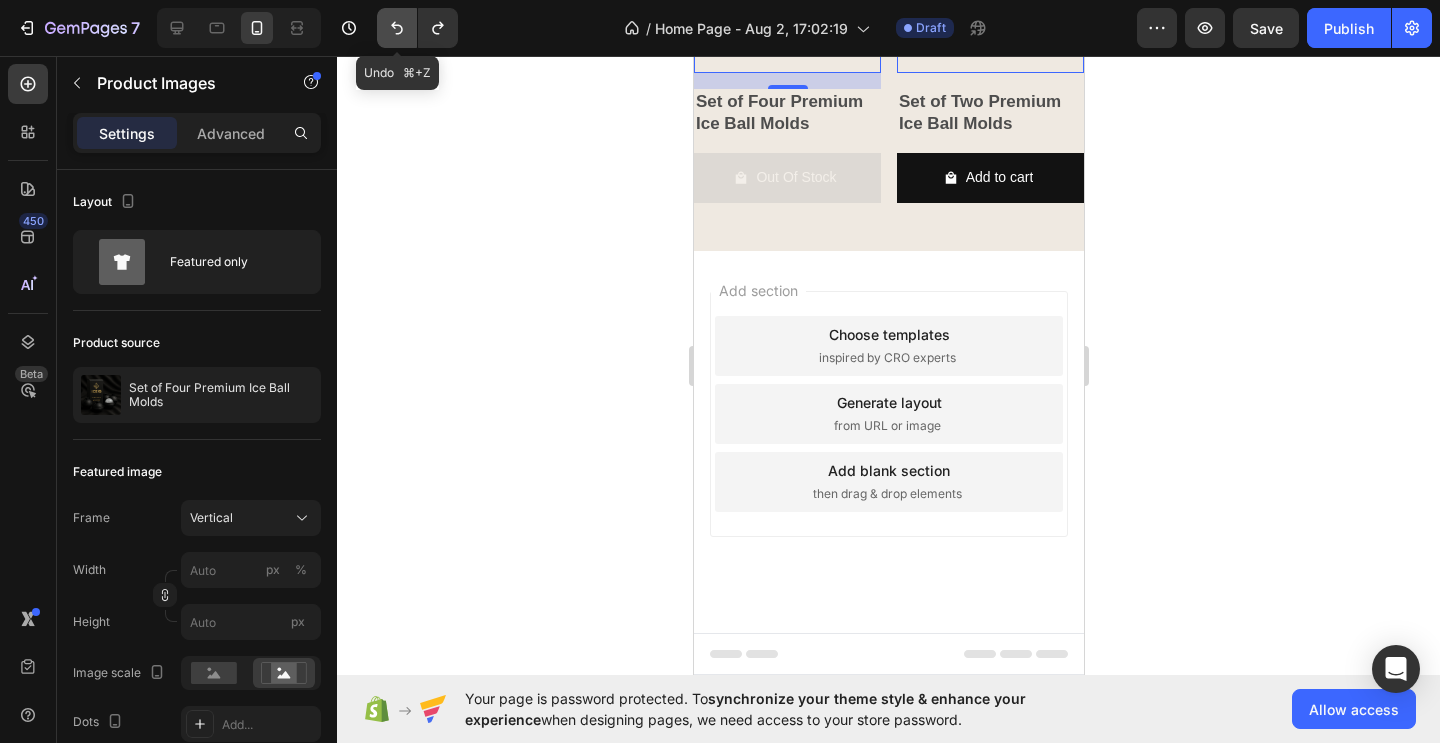 click 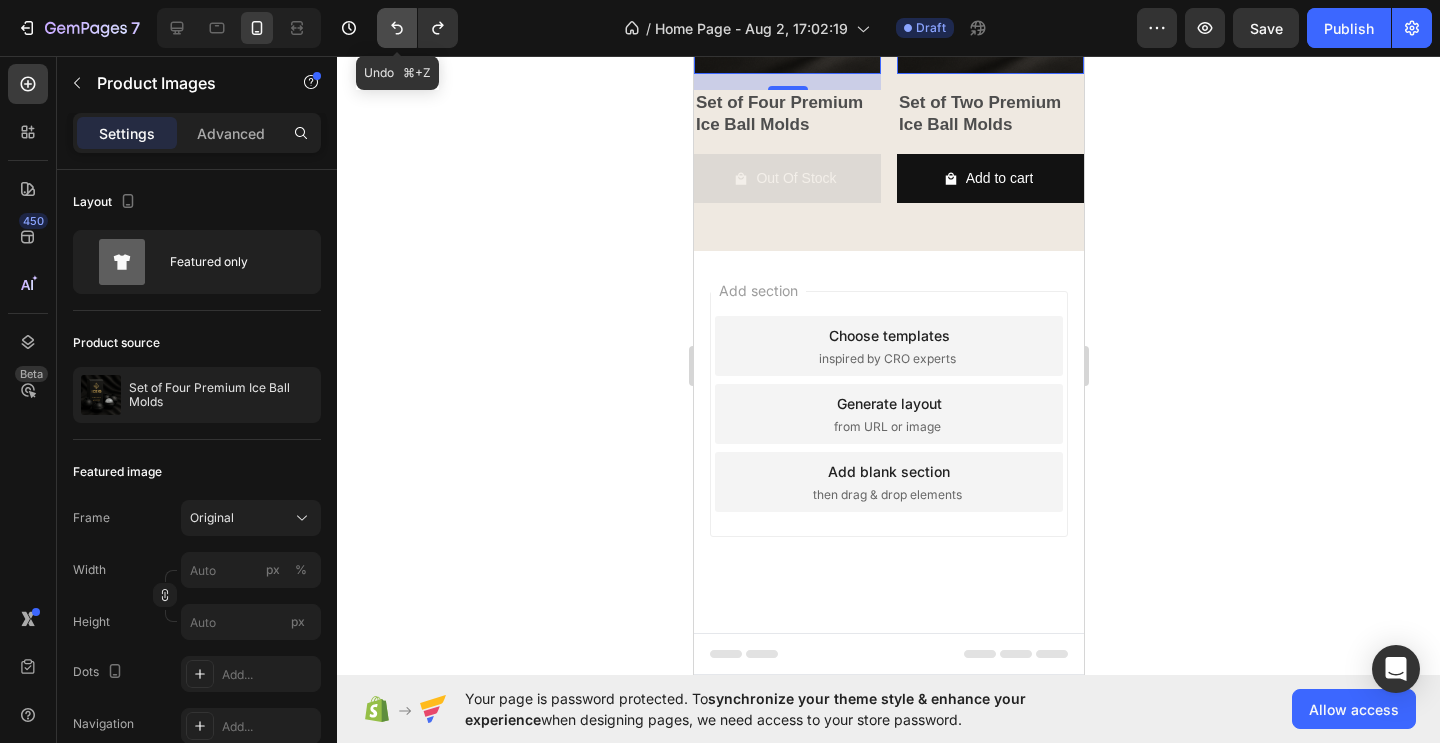 click 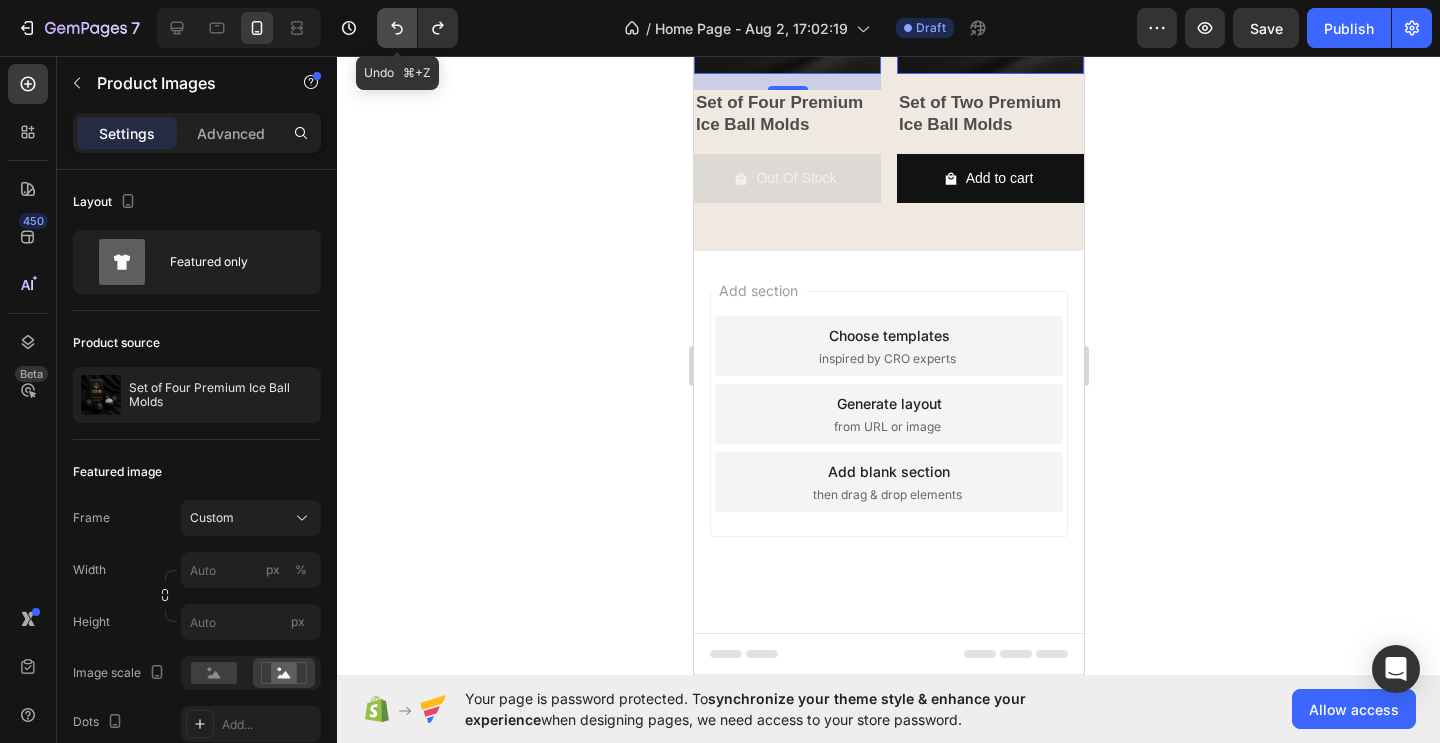 click 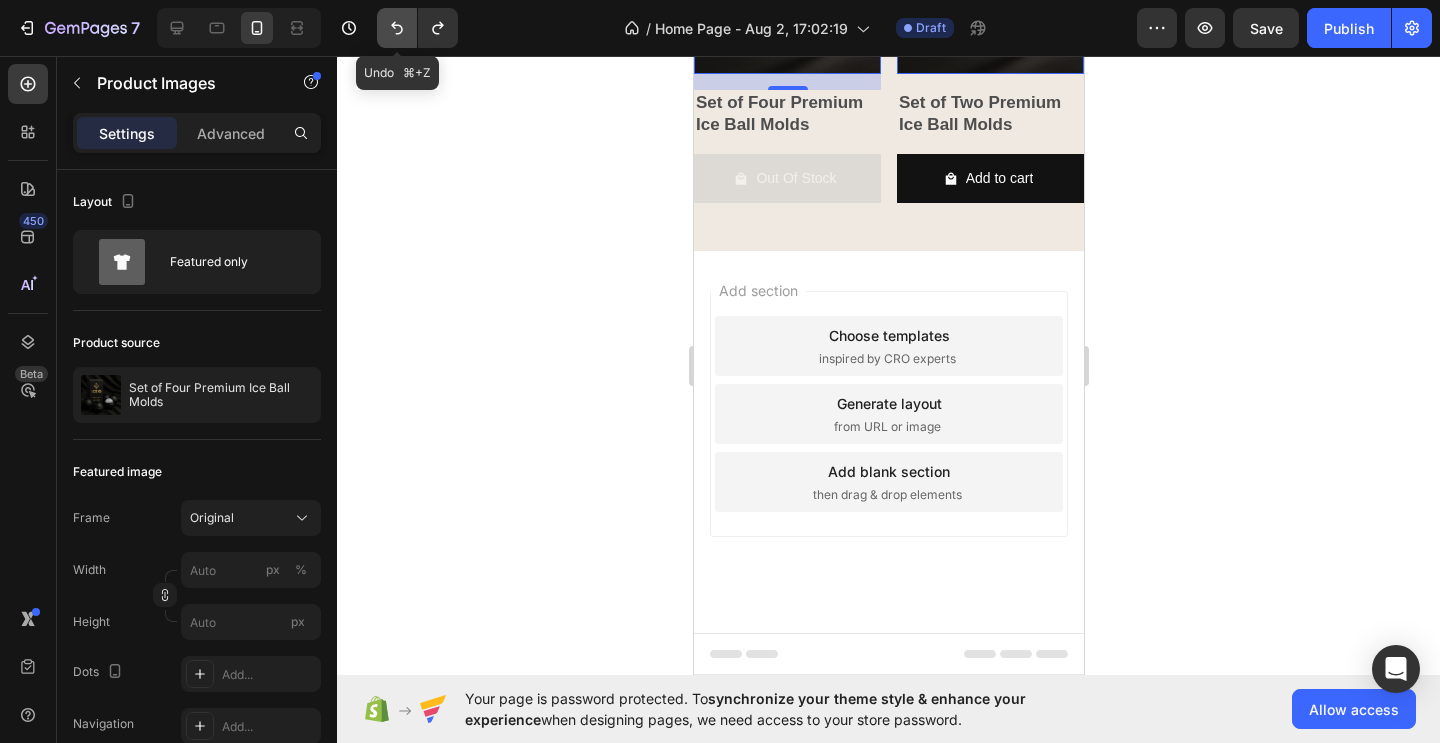 click 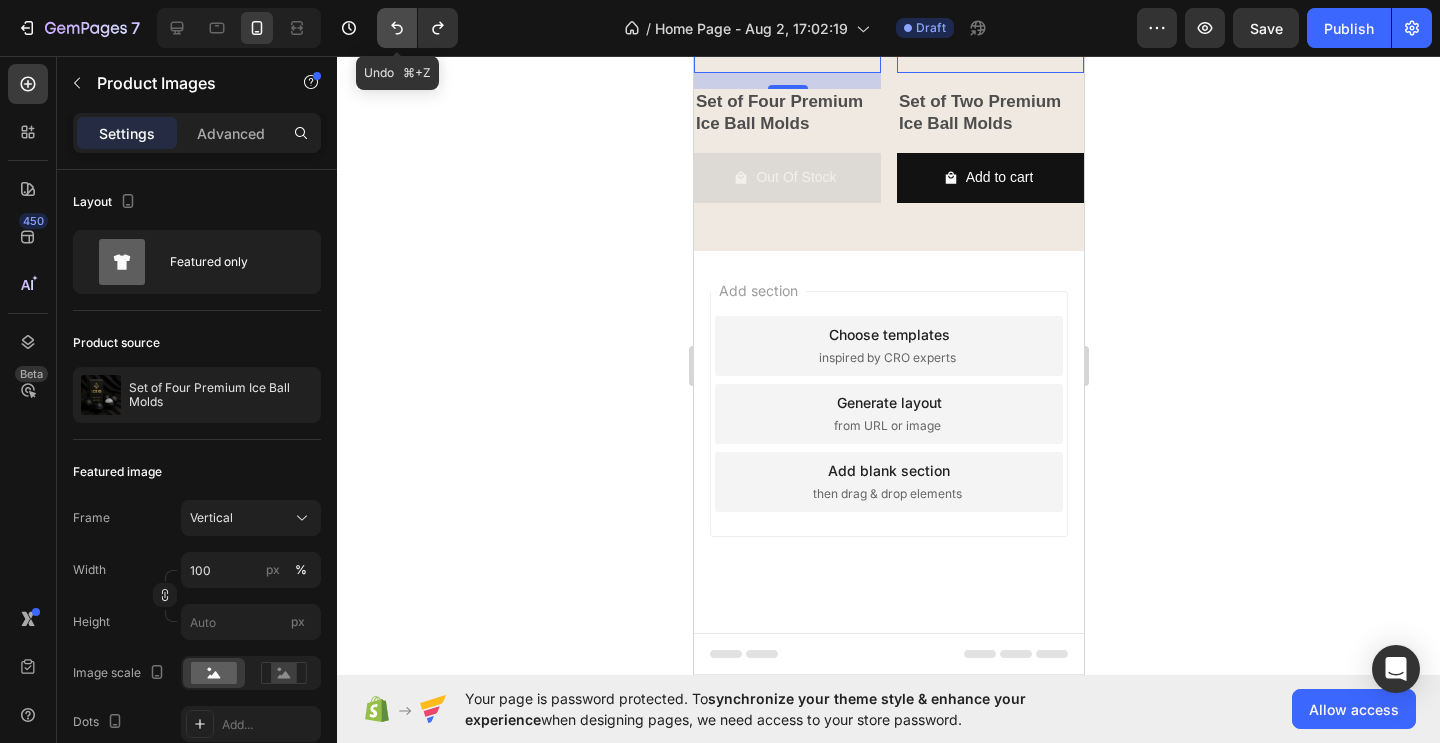 click 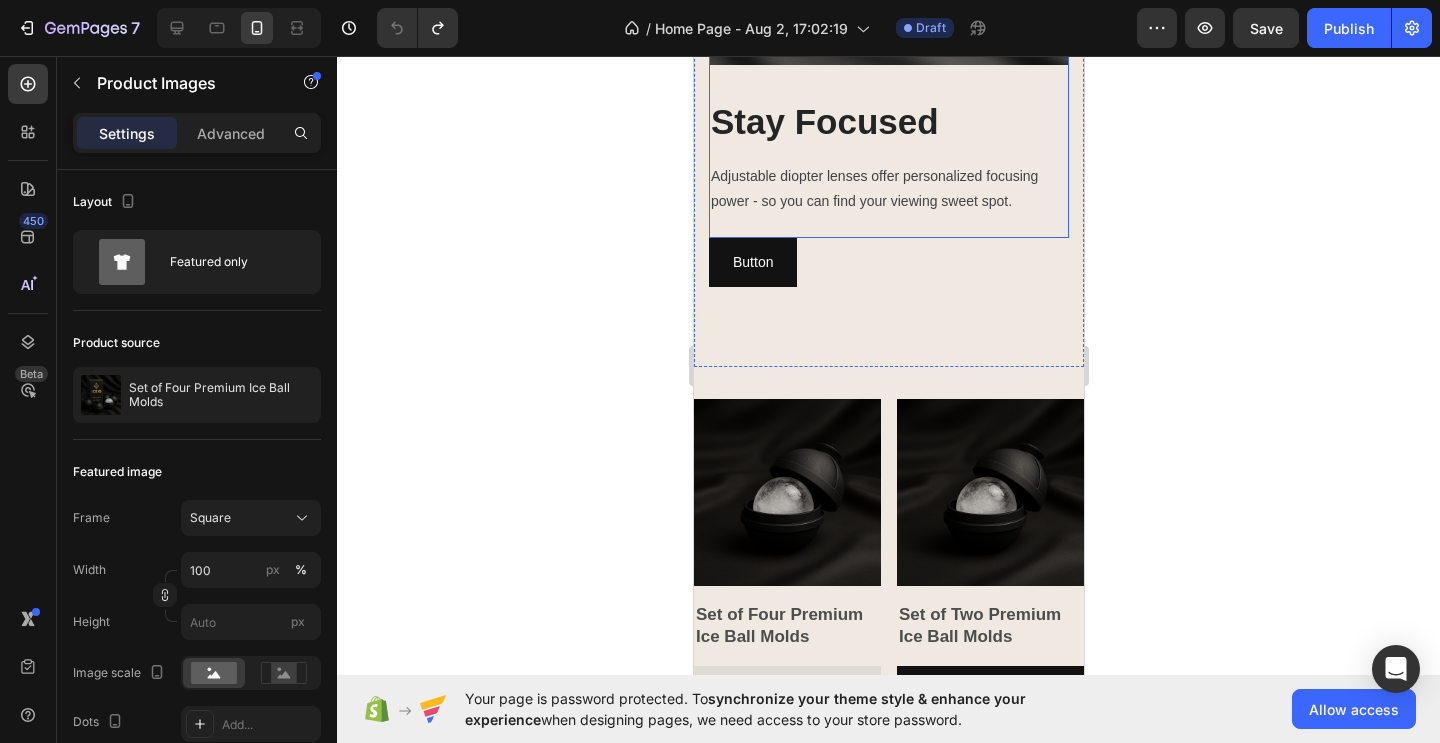 scroll, scrollTop: 1555, scrollLeft: 0, axis: vertical 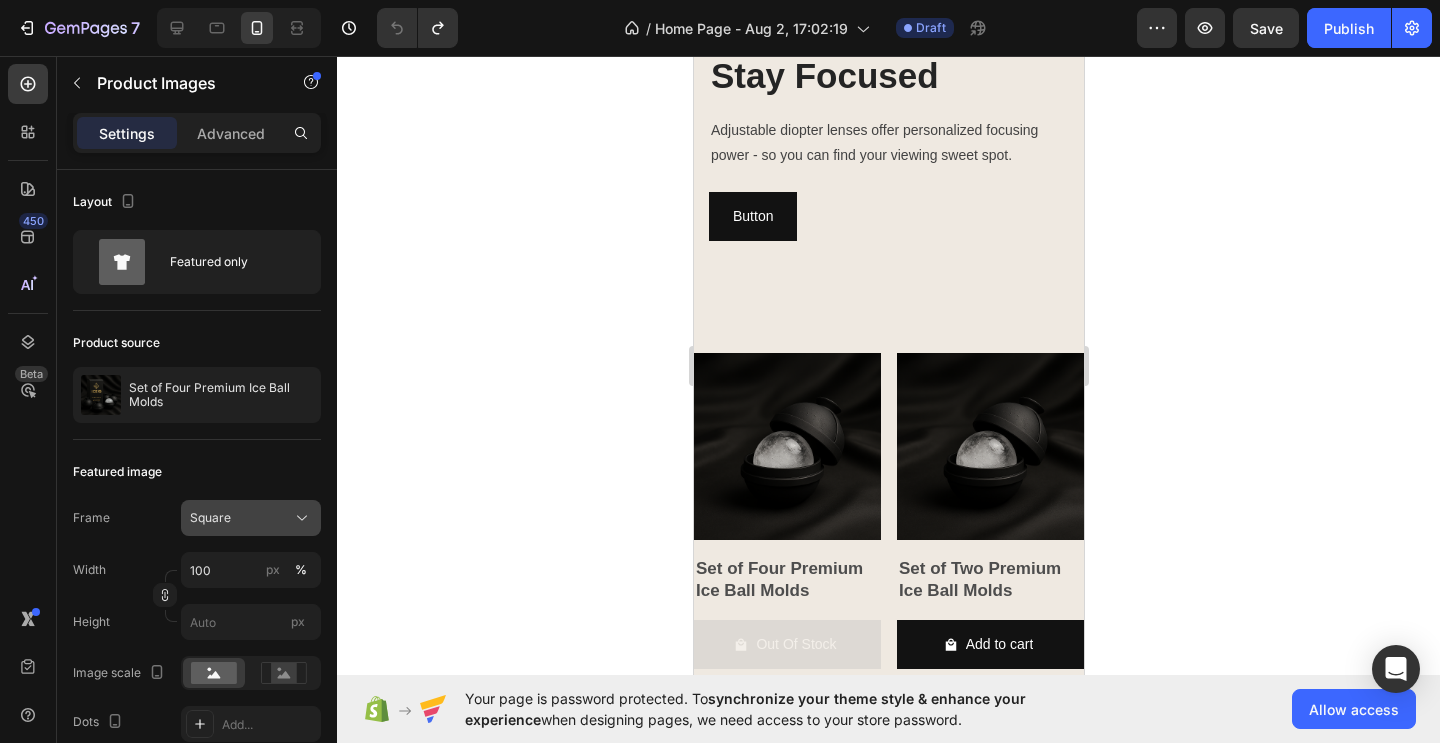 click on "Square" at bounding box center (251, 518) 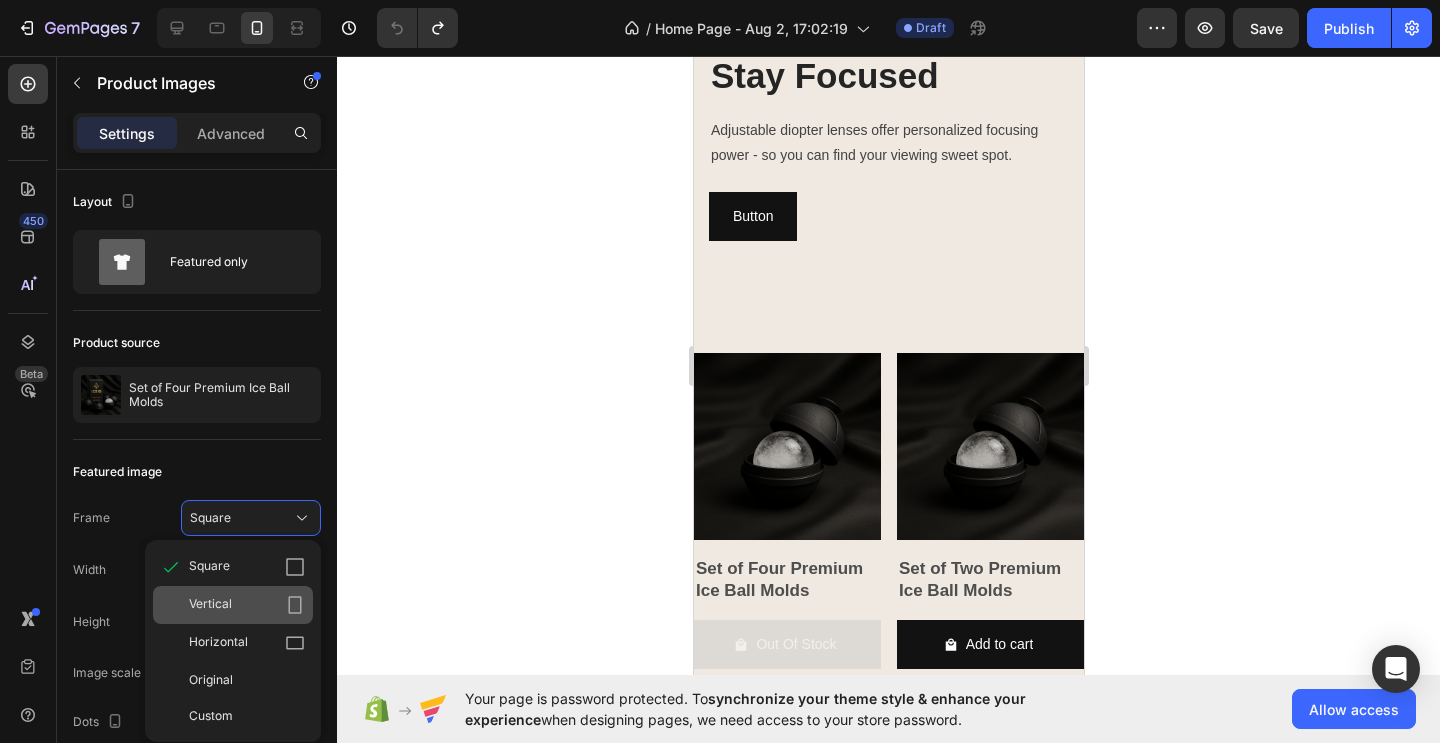 click on "Vertical" at bounding box center (247, 605) 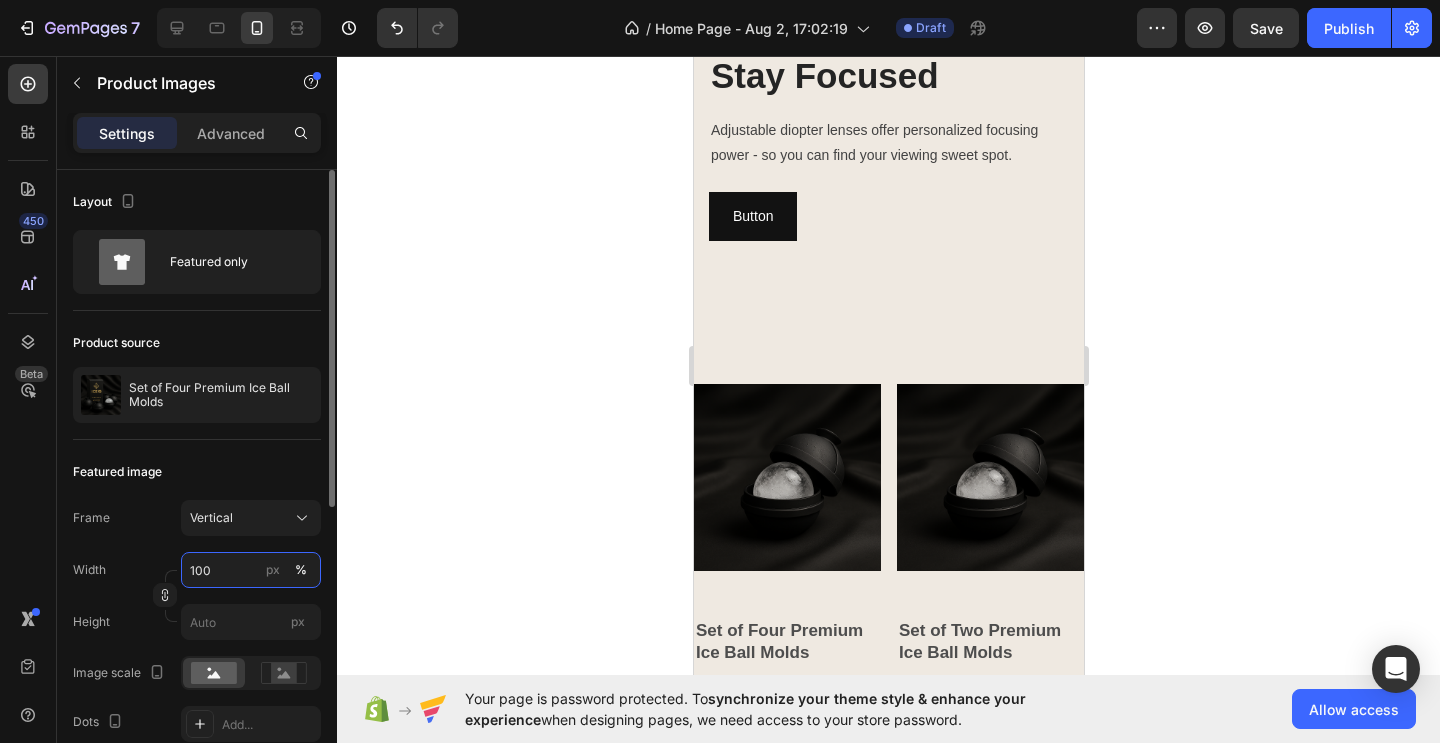 click on "100" at bounding box center [251, 570] 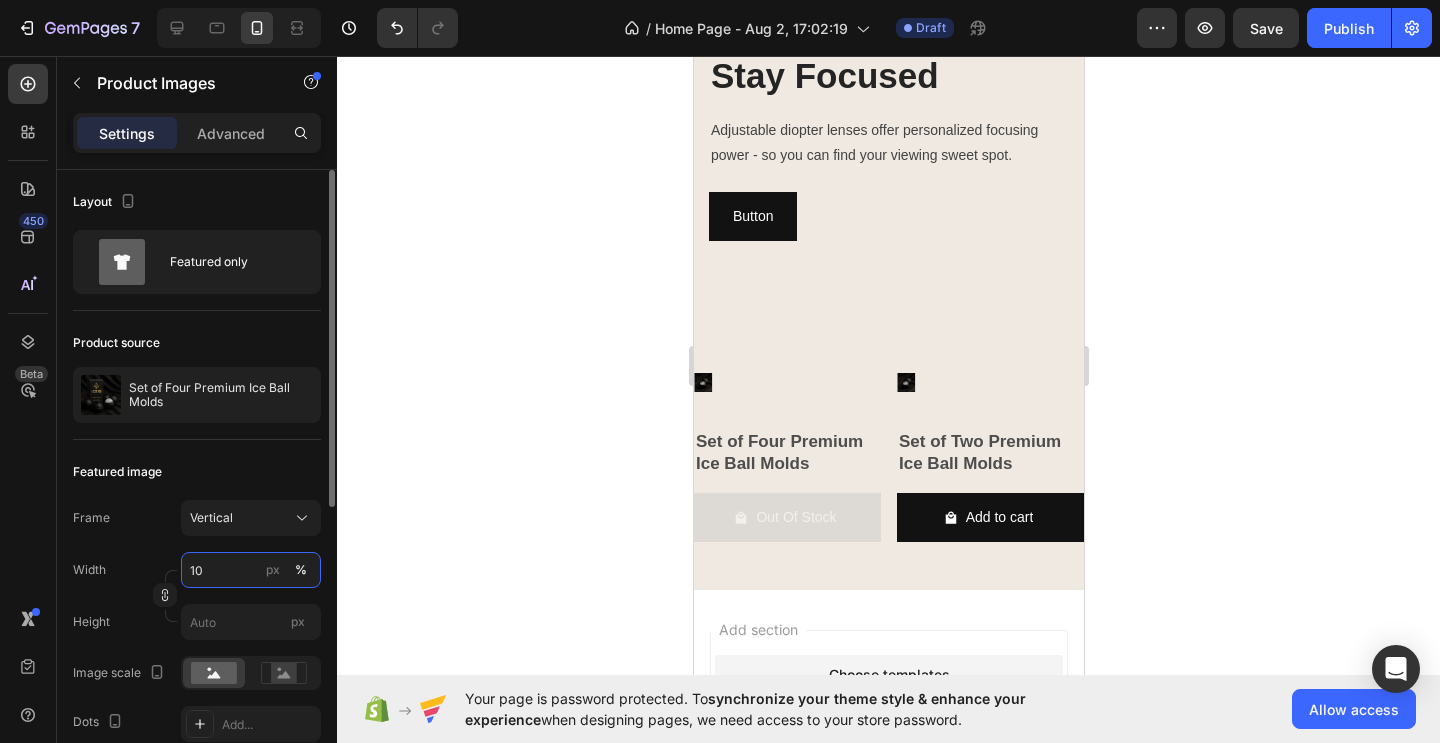 type on "1" 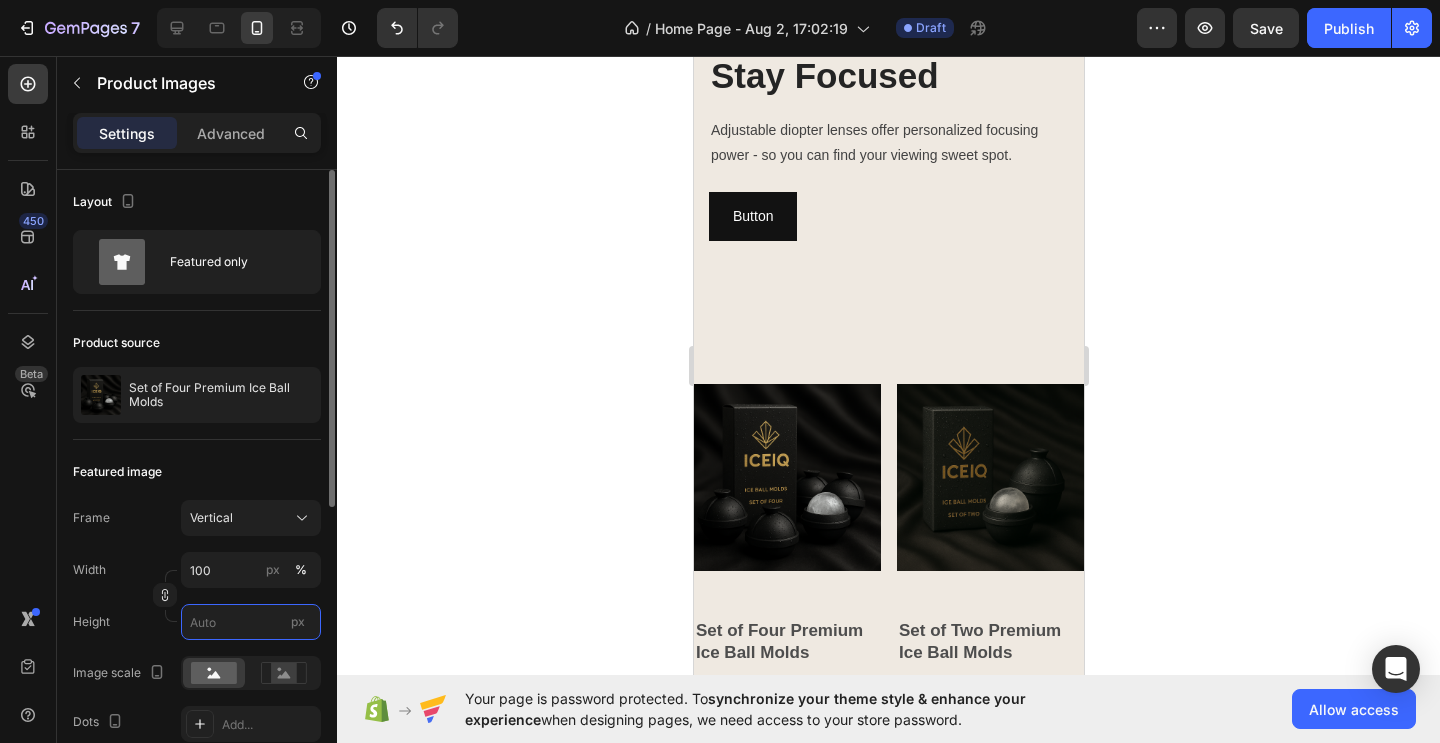 click on "px" at bounding box center [251, 622] 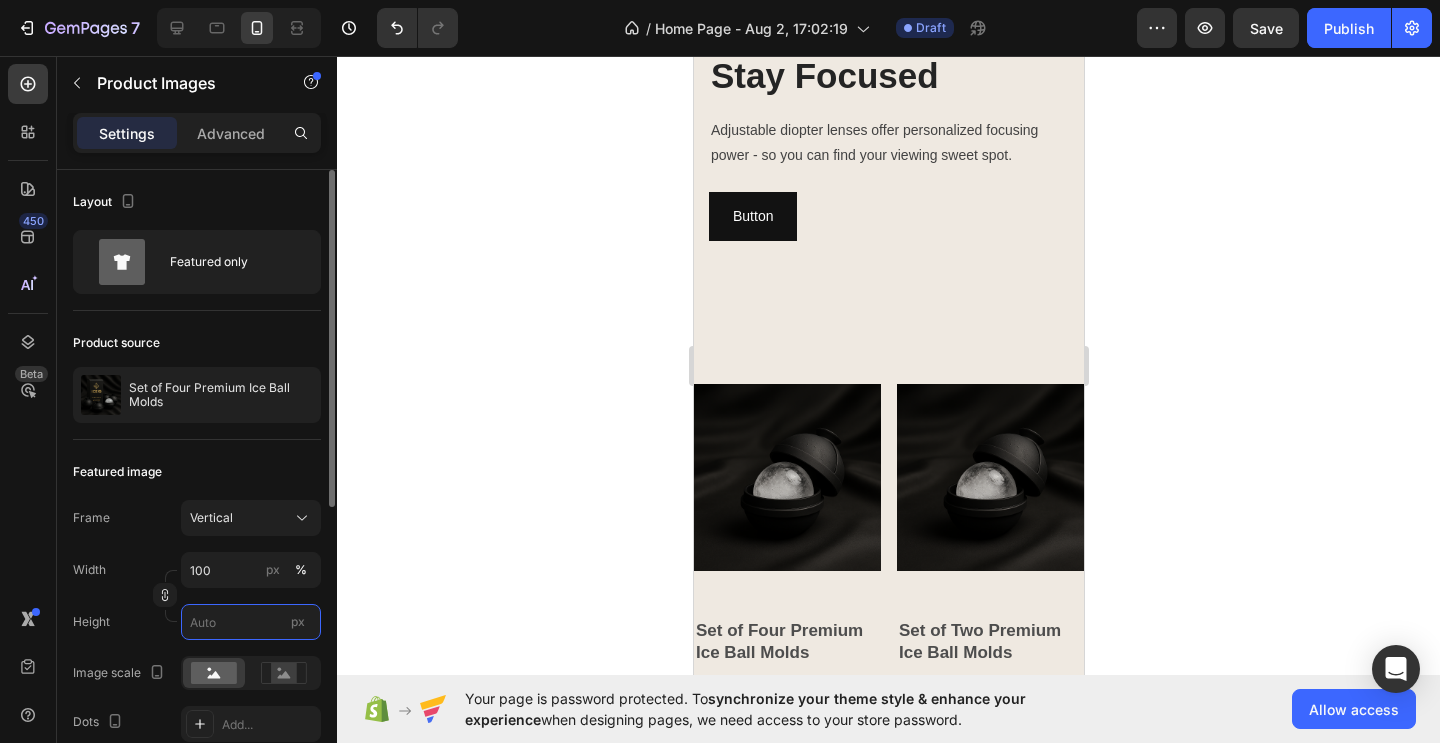 type on "1" 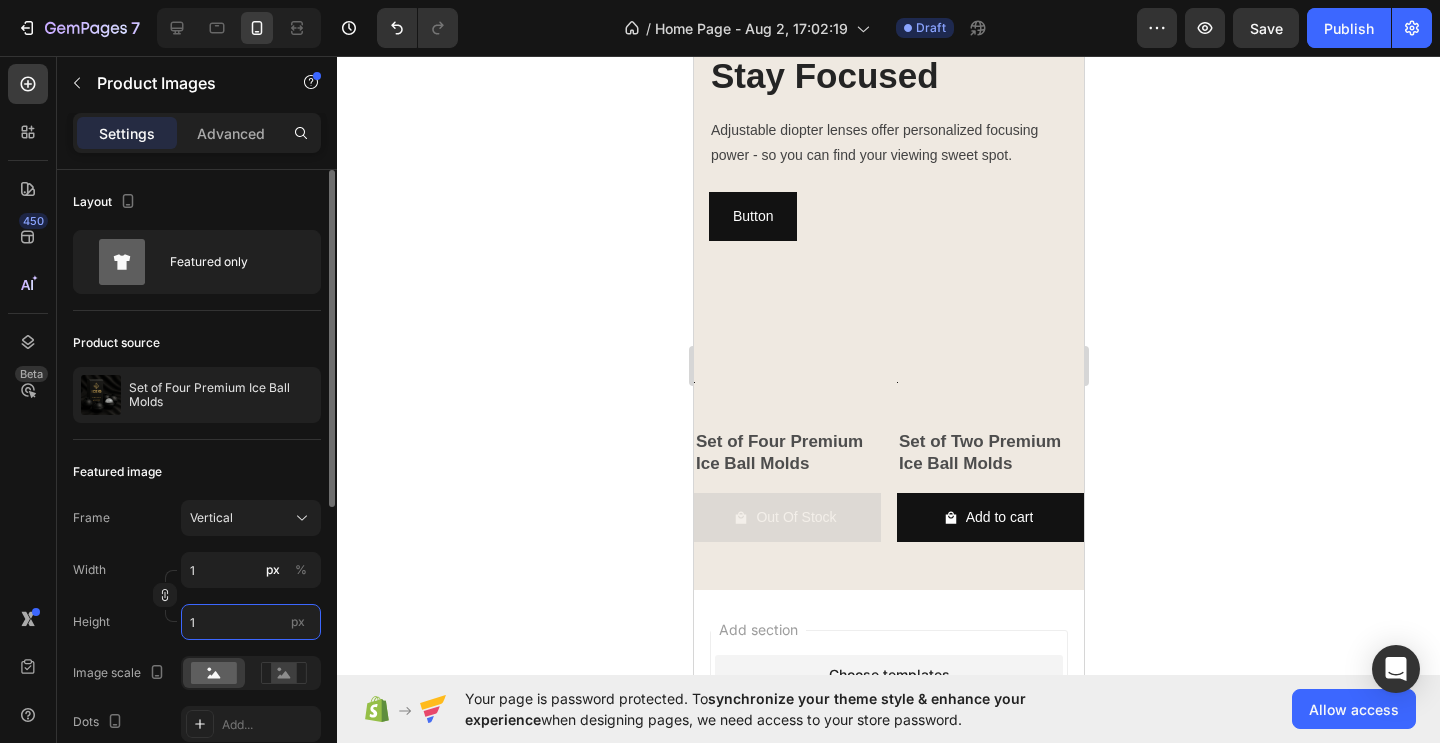 type 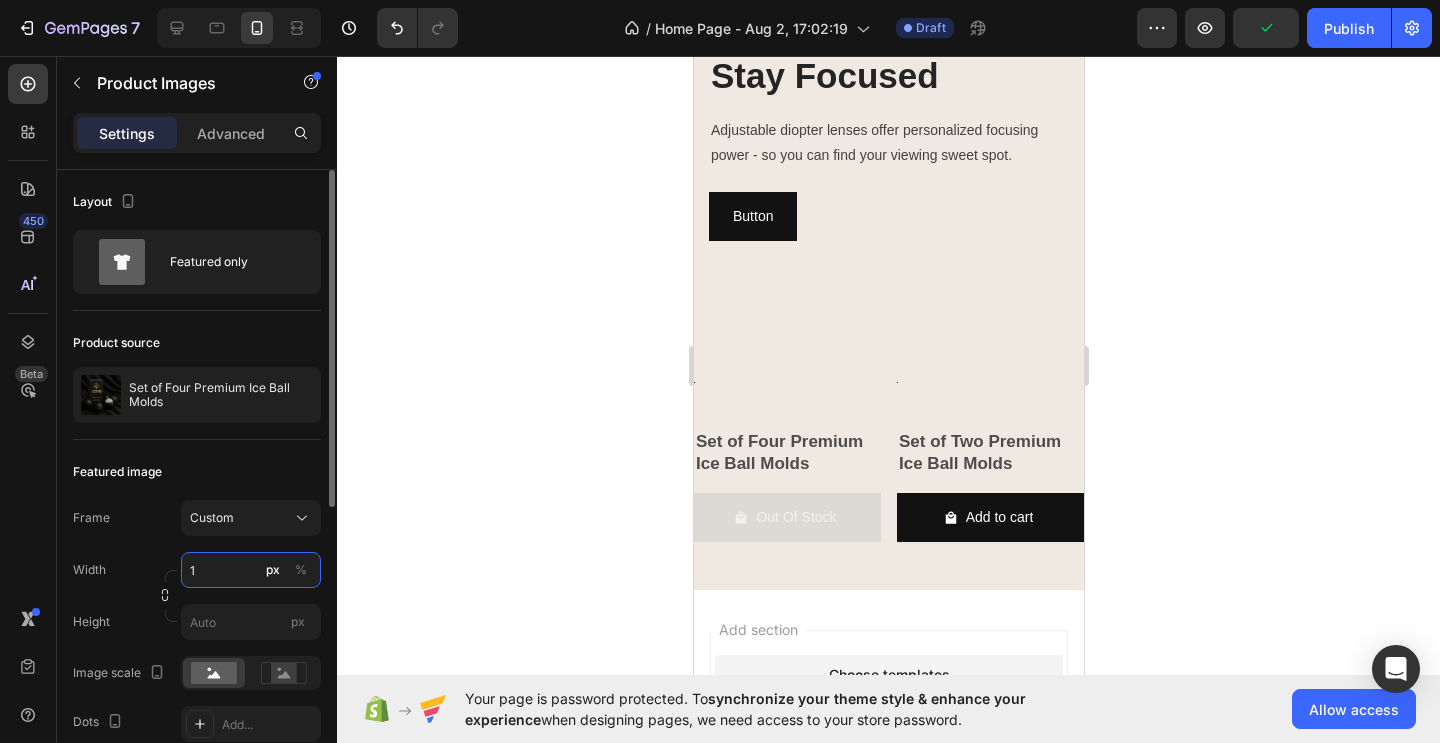 click on "1" at bounding box center (251, 570) 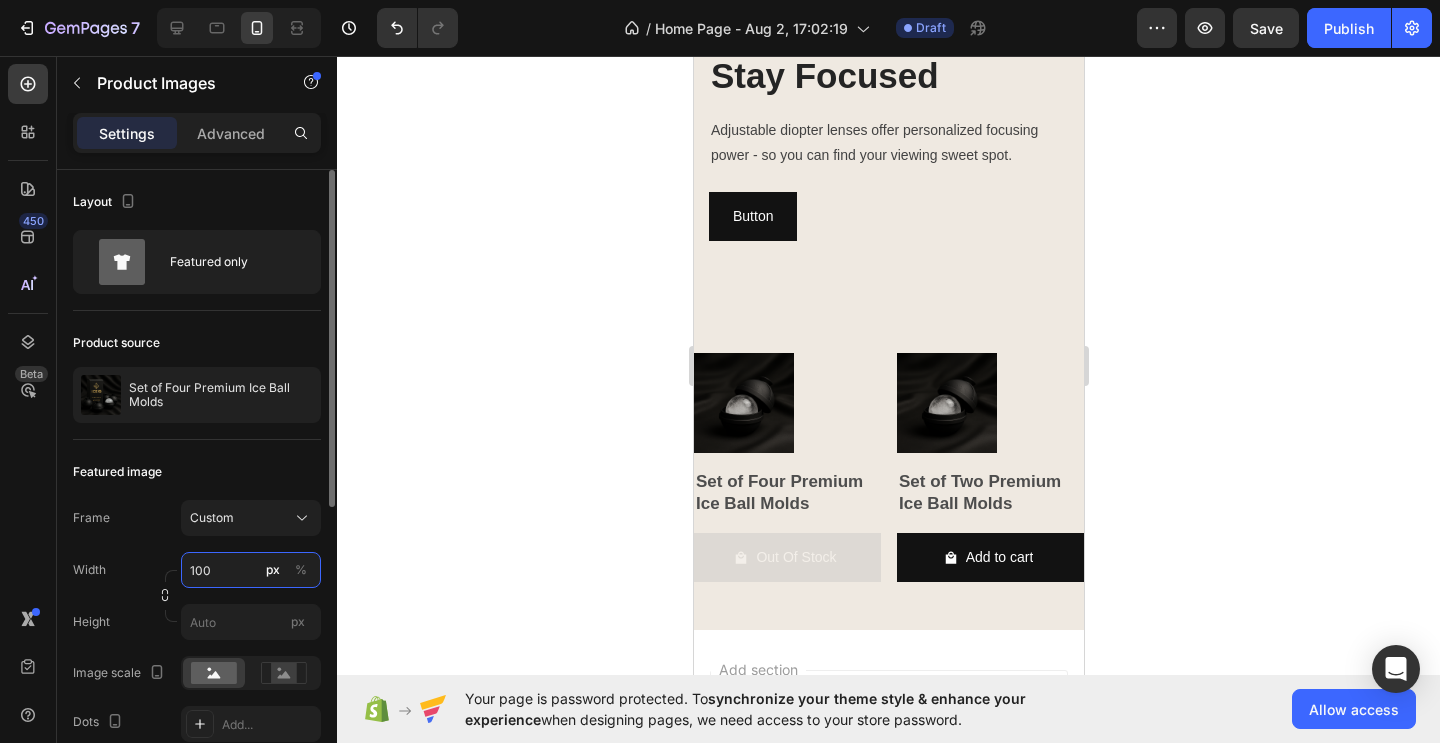type on "100" 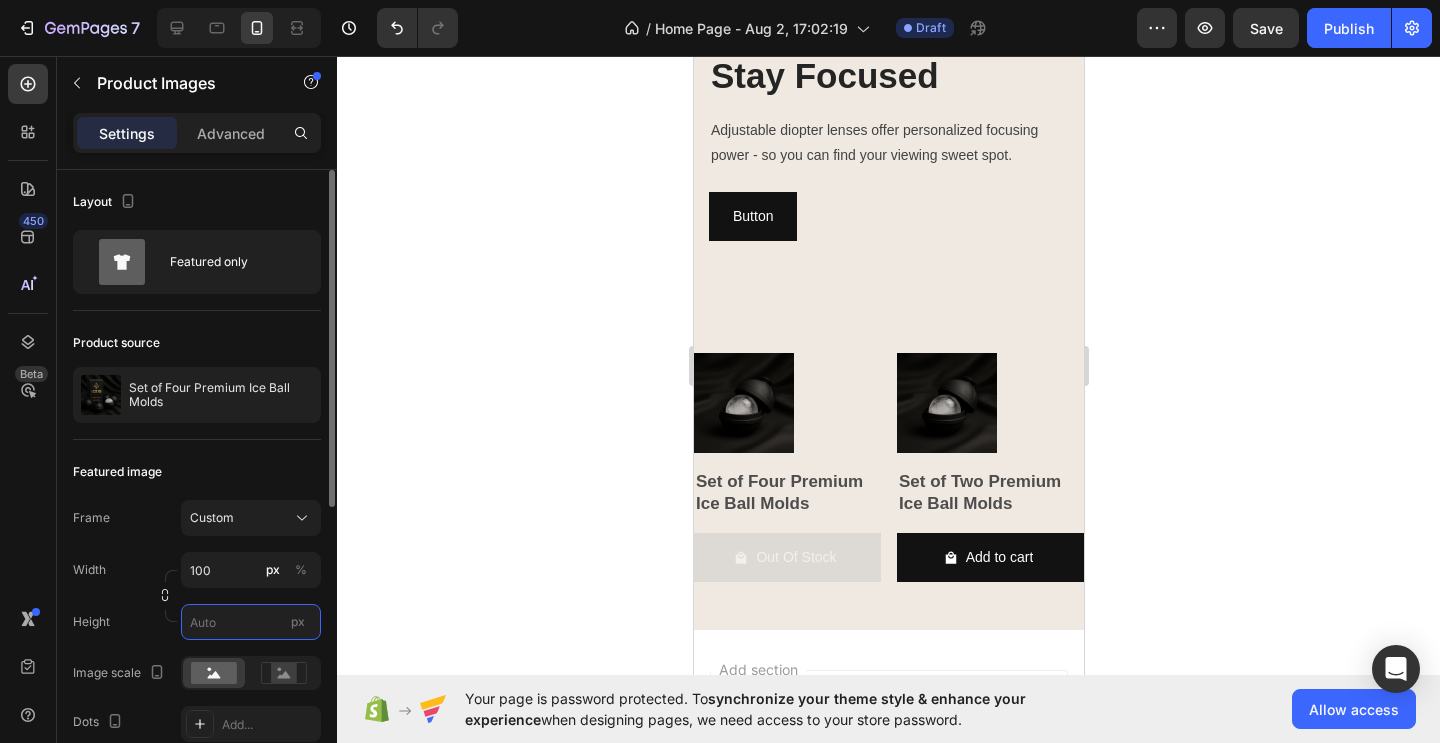 click on "px" at bounding box center (251, 622) 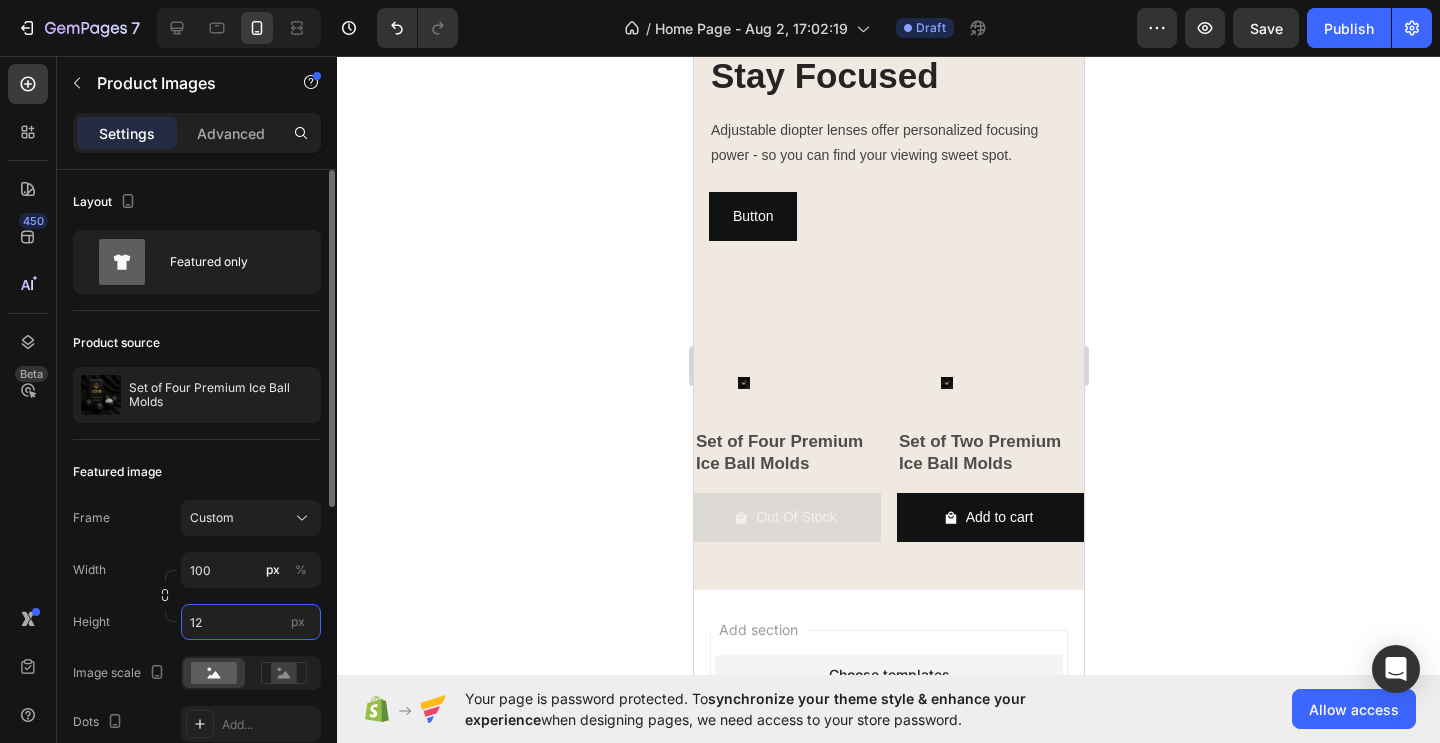 type on "1" 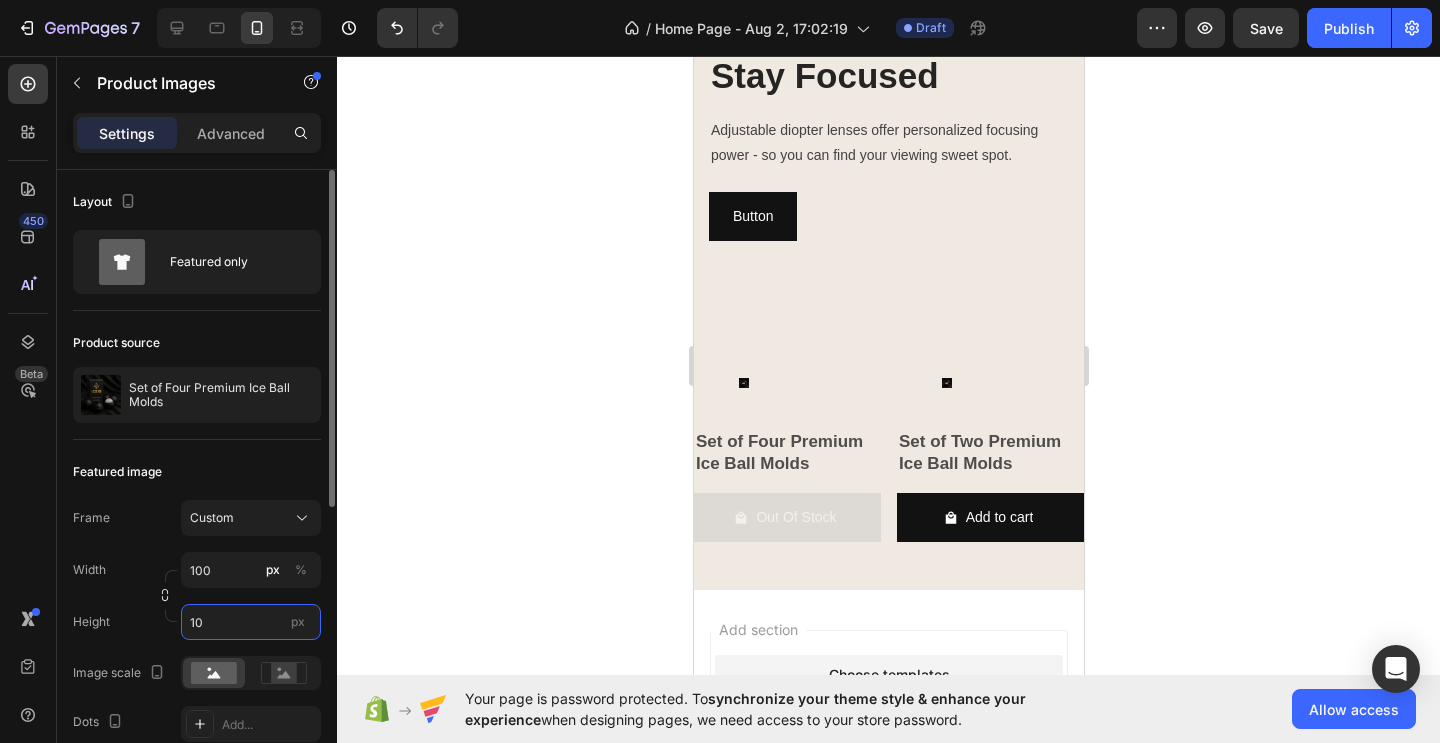 type on "1" 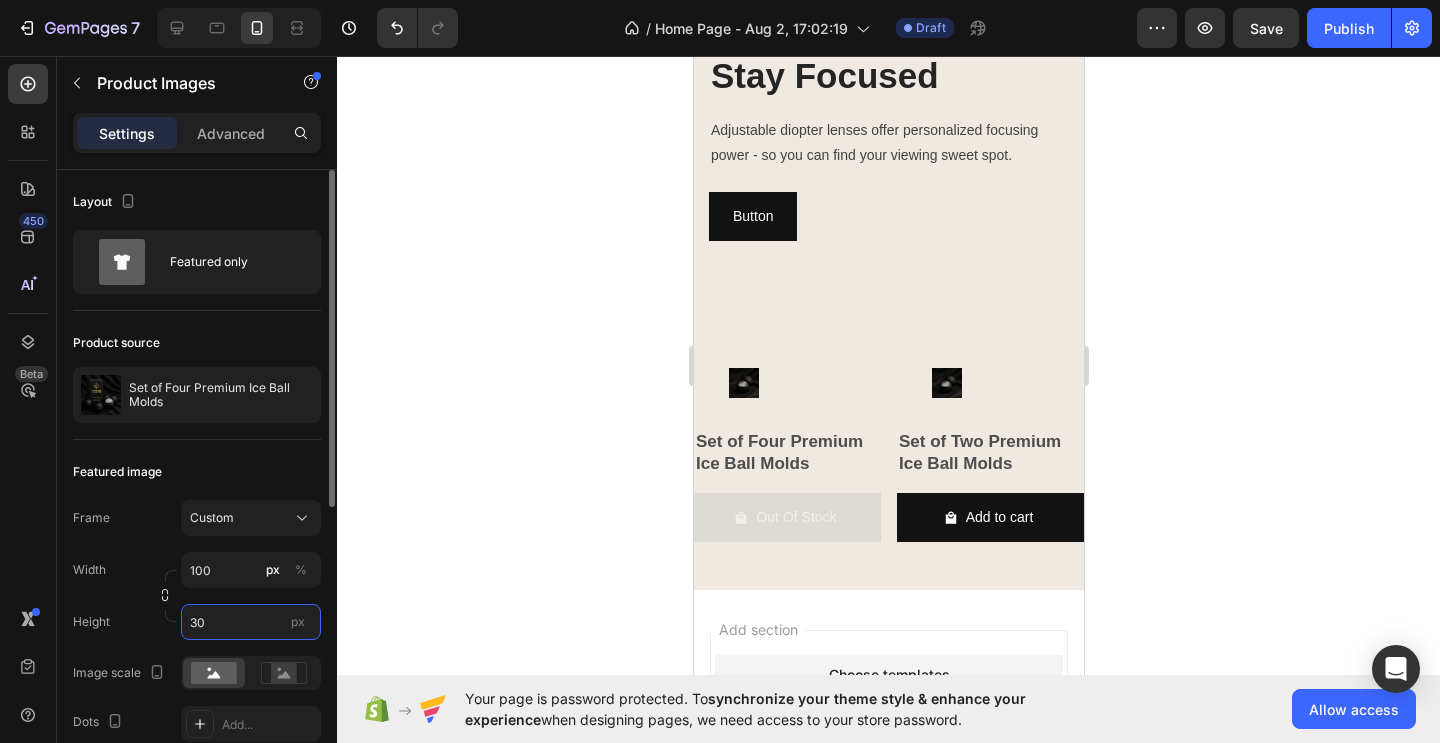 type on "3" 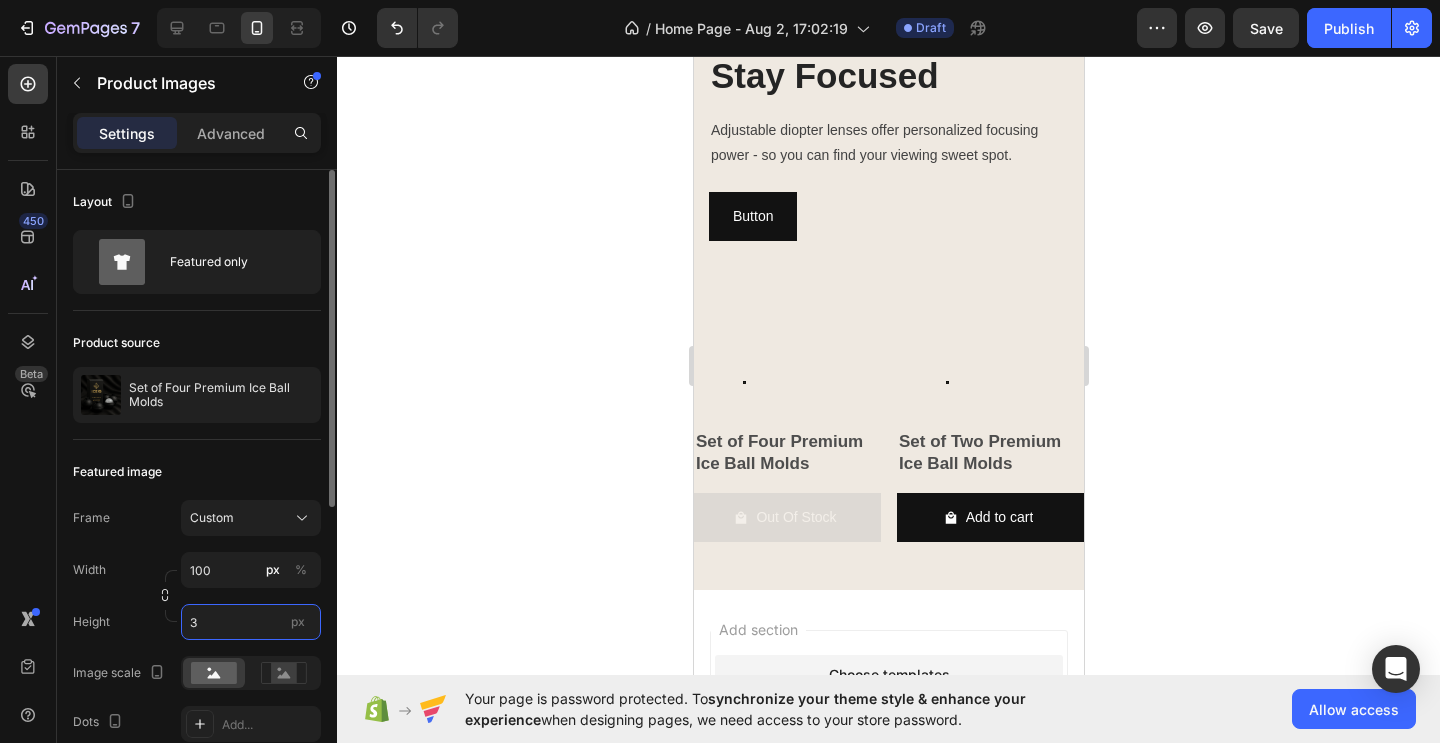 type 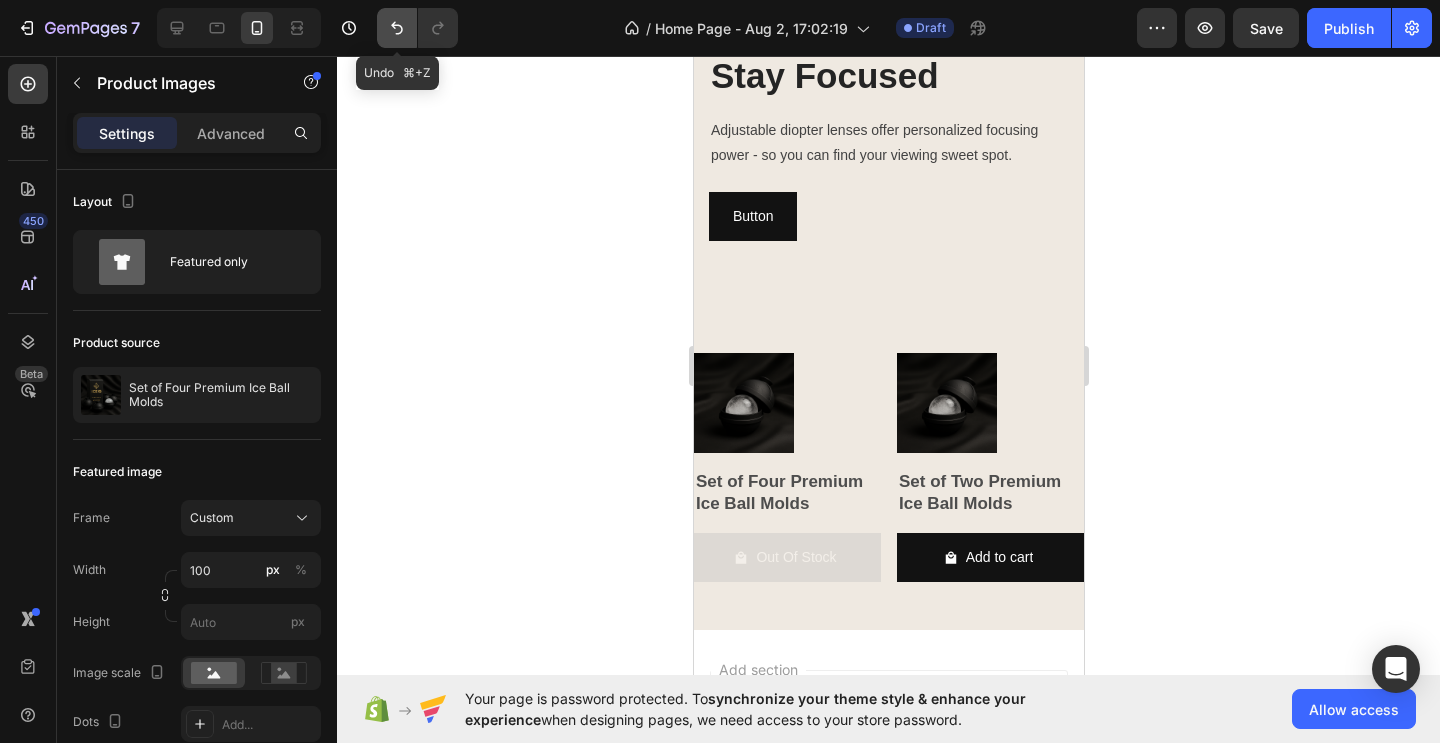 click 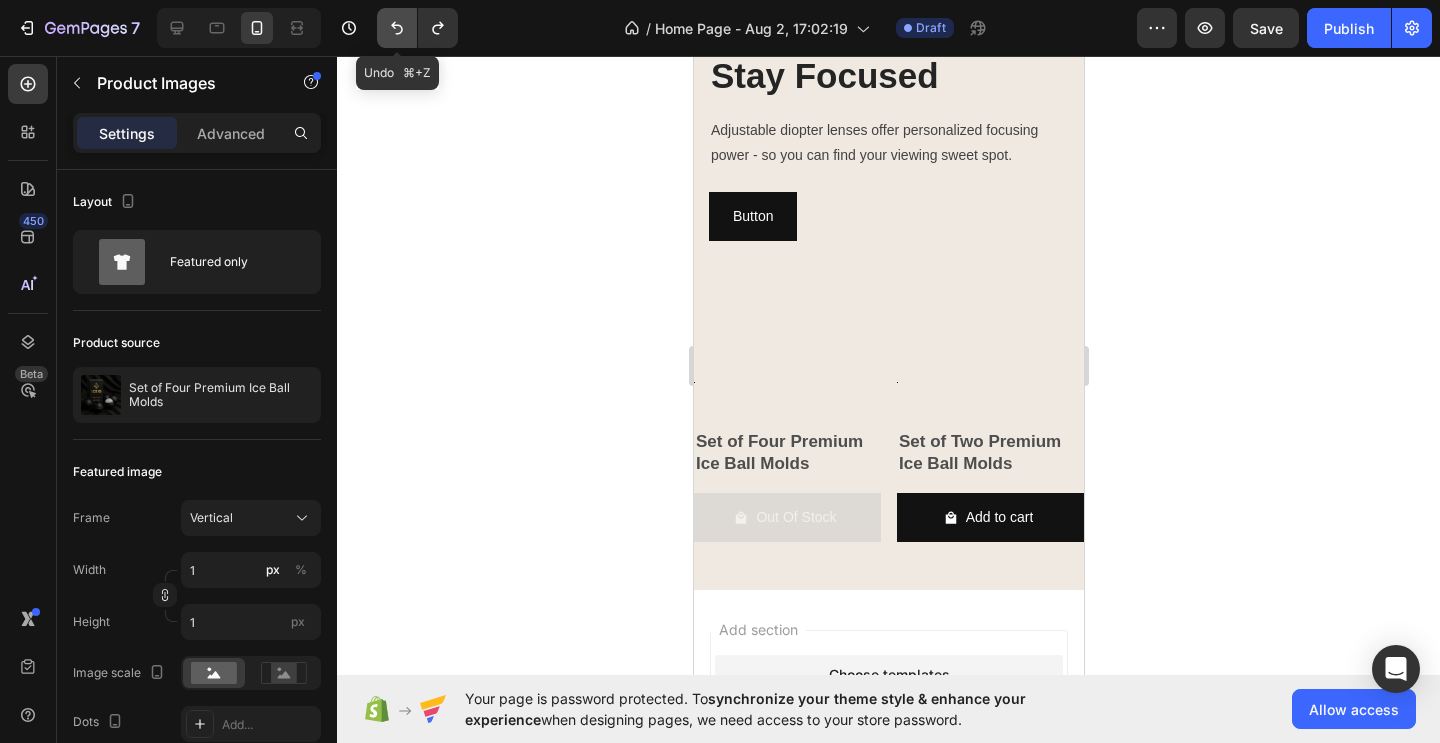 click 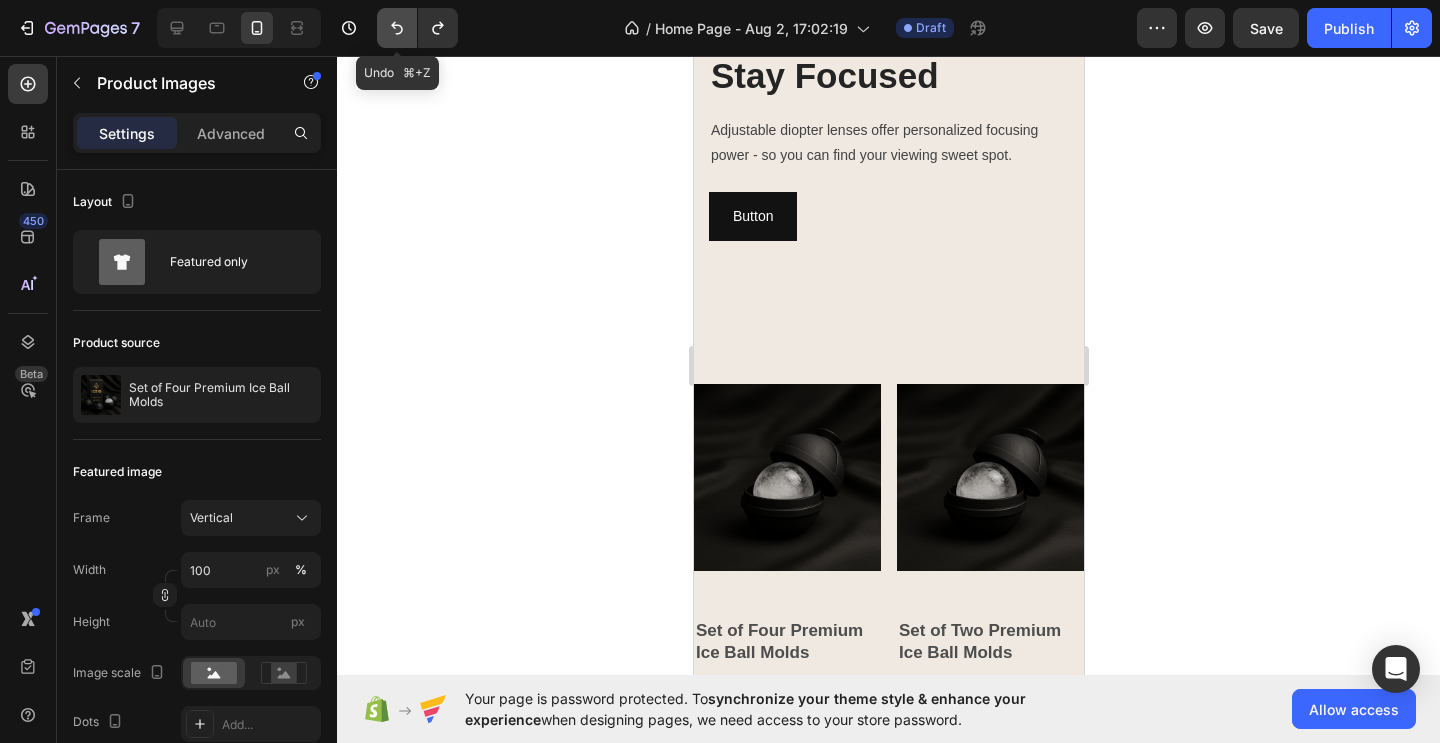 click 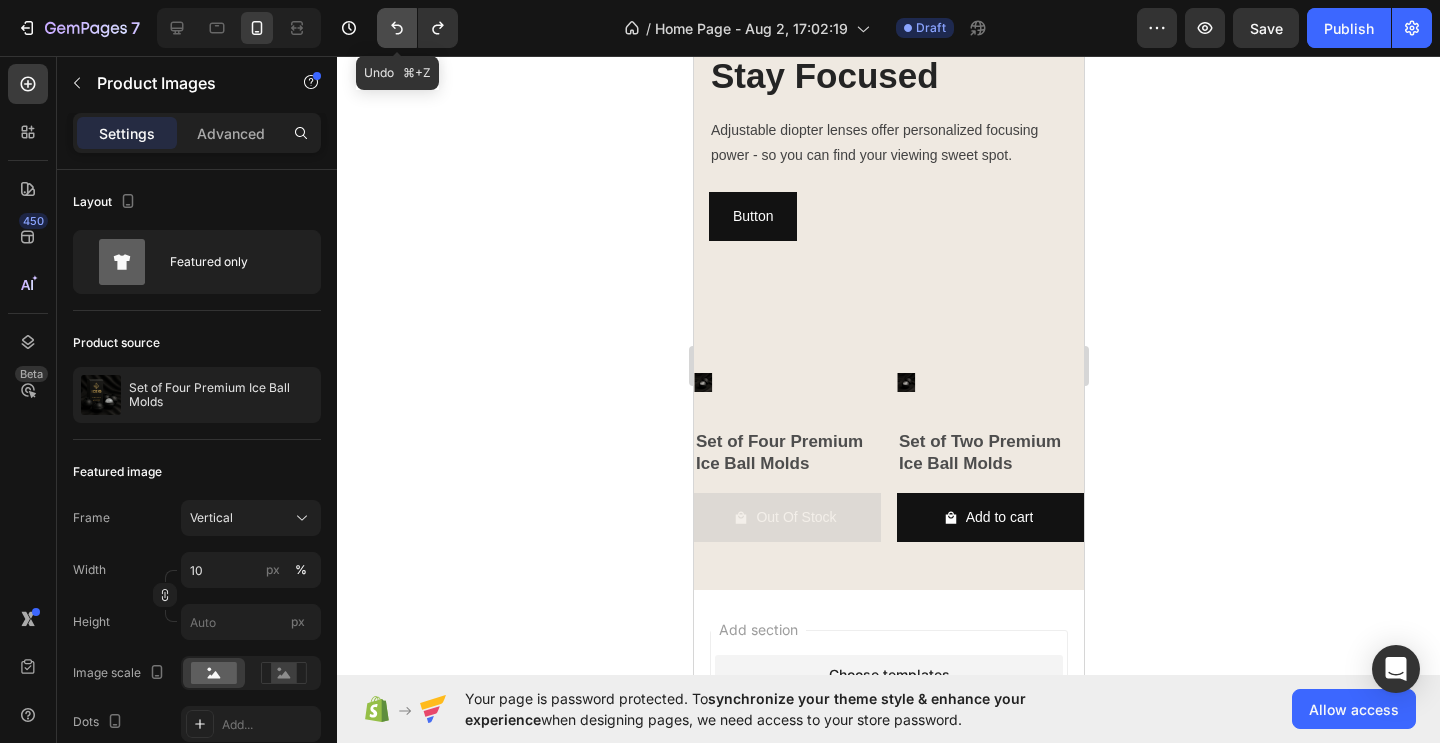 click 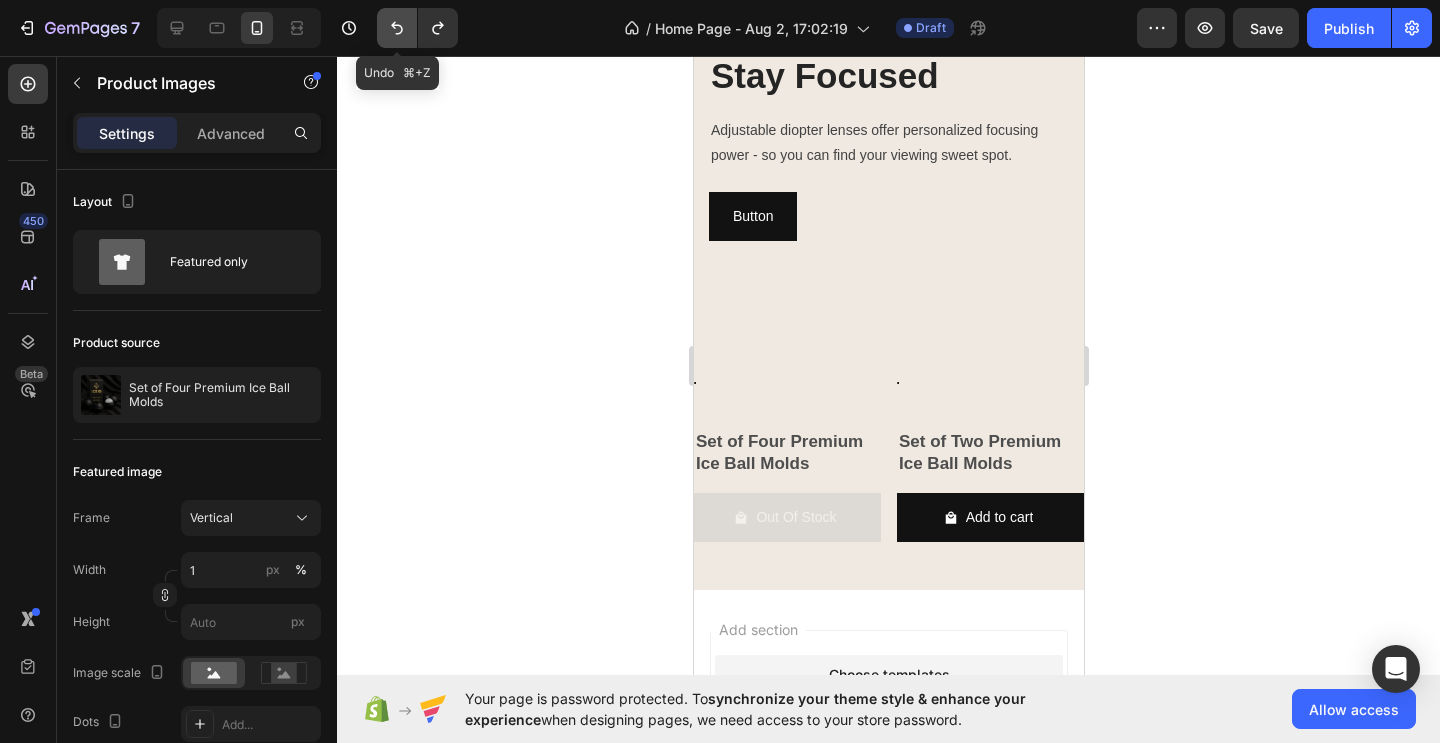 click 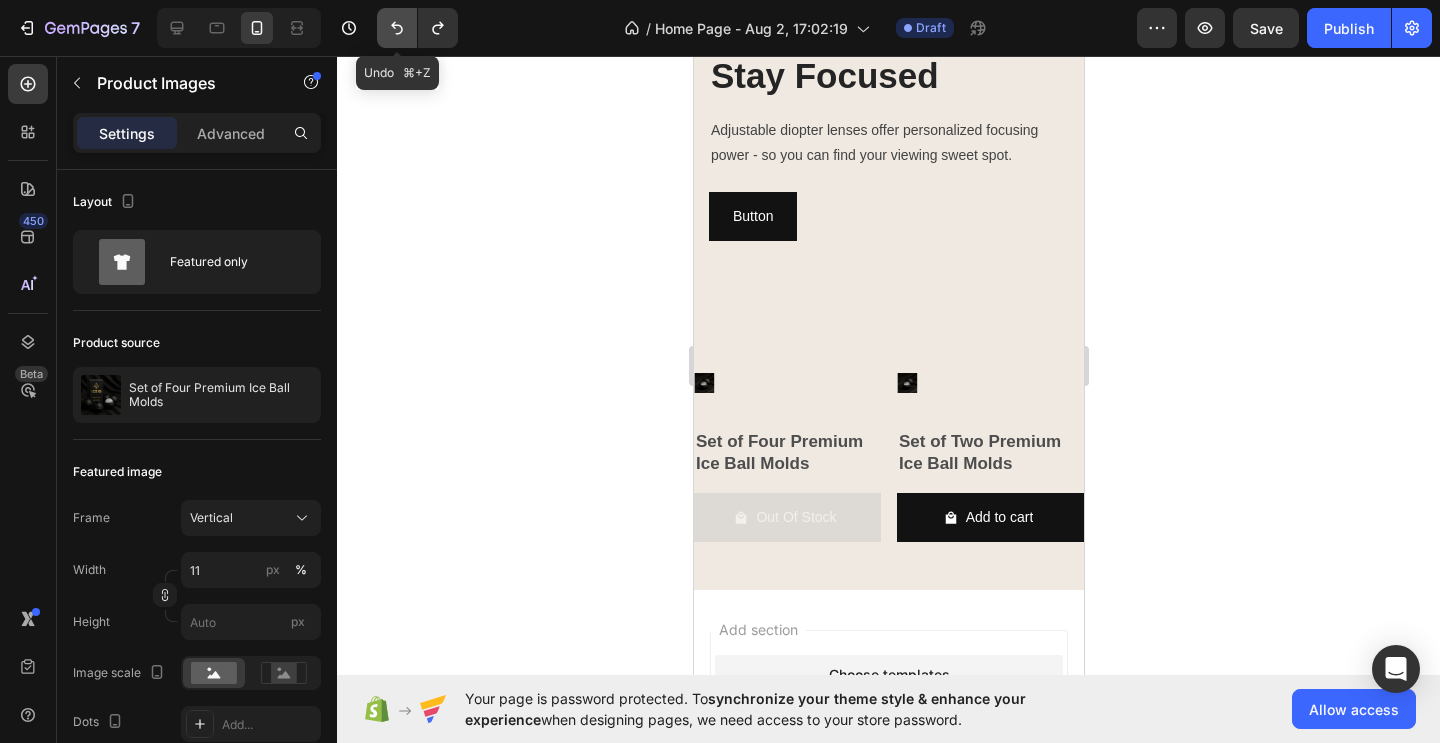 click 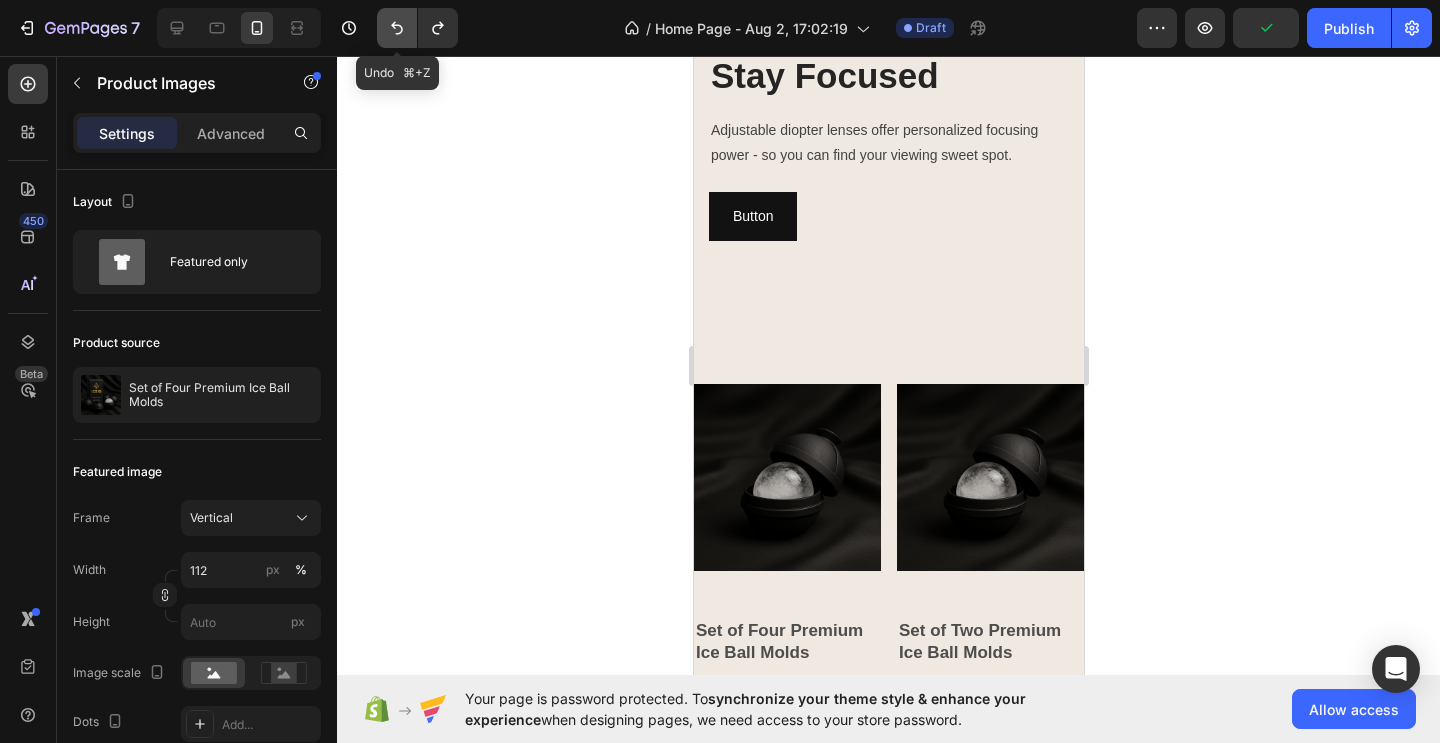 click 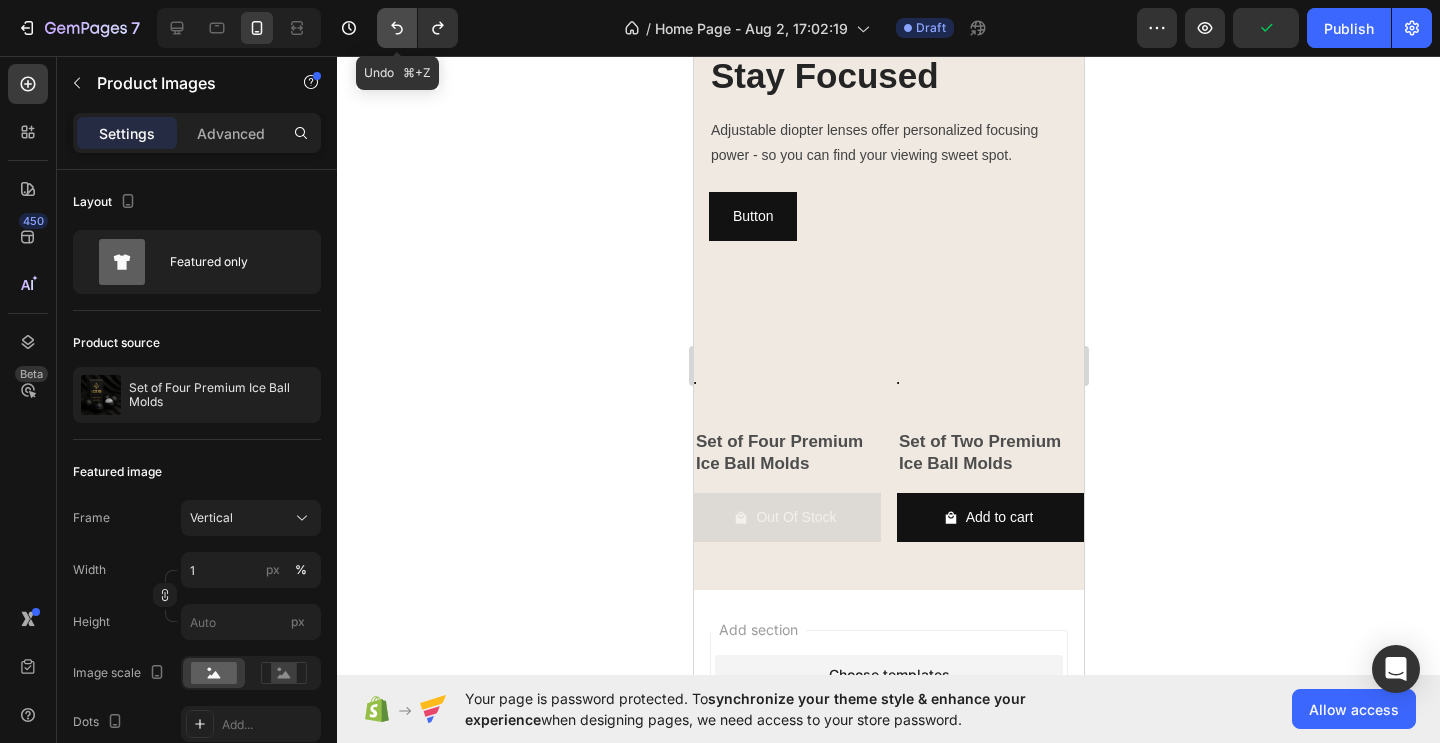 click 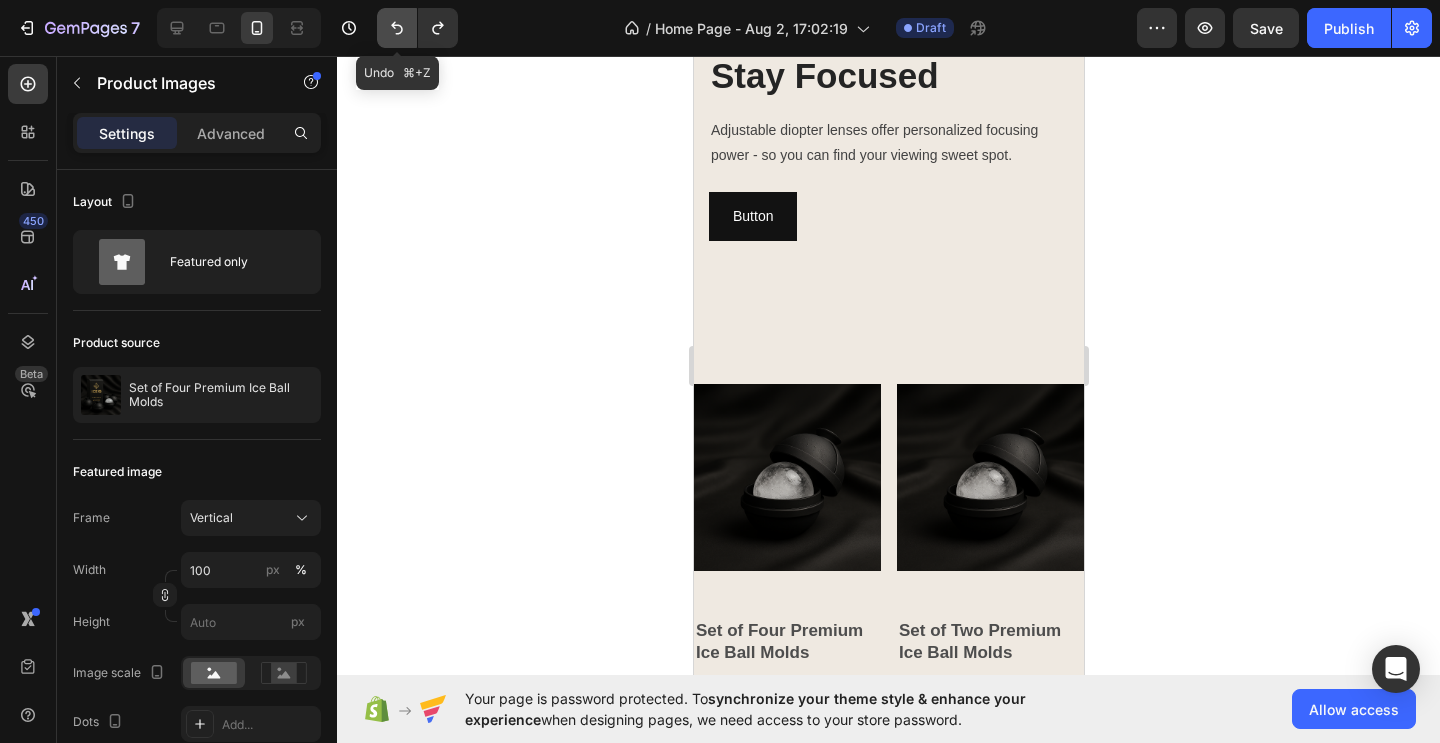 click 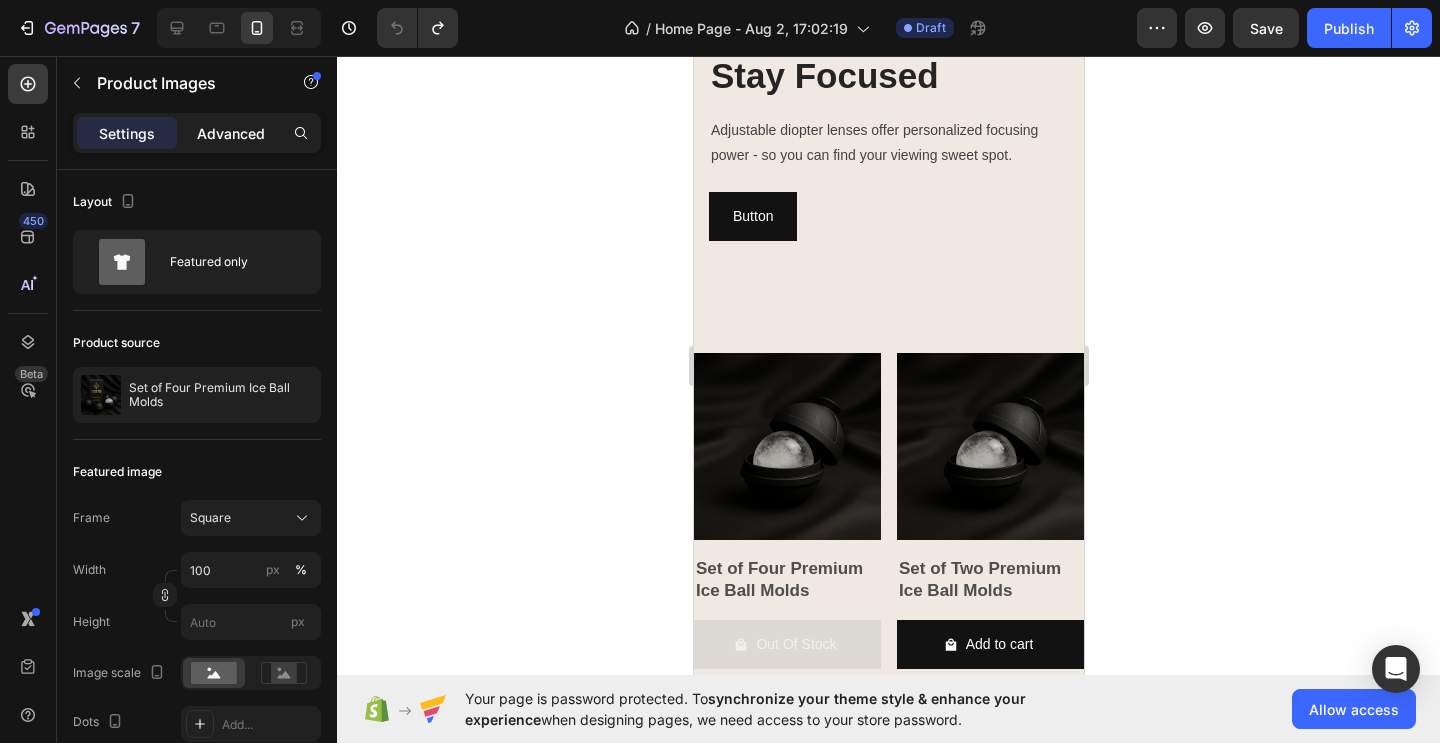 click on "Advanced" at bounding box center (231, 133) 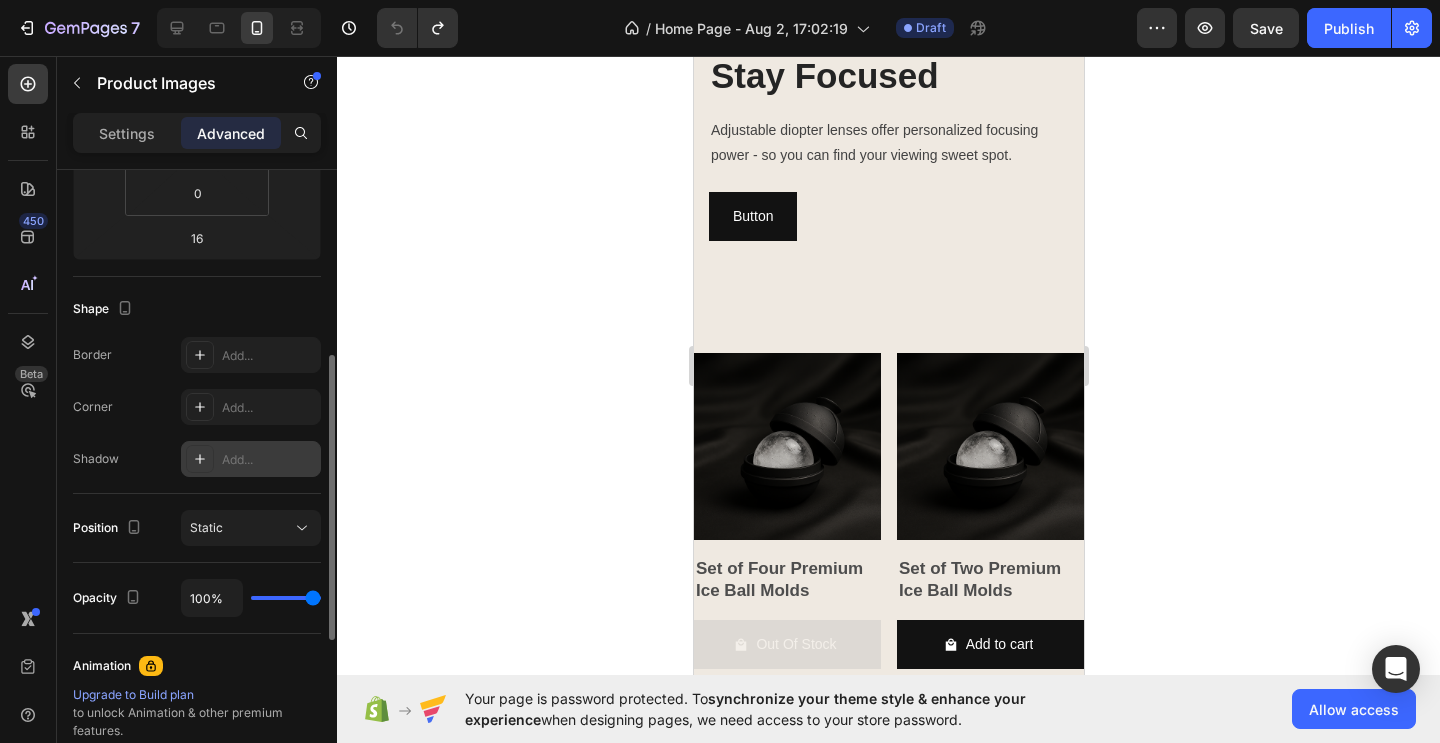 scroll, scrollTop: 412, scrollLeft: 0, axis: vertical 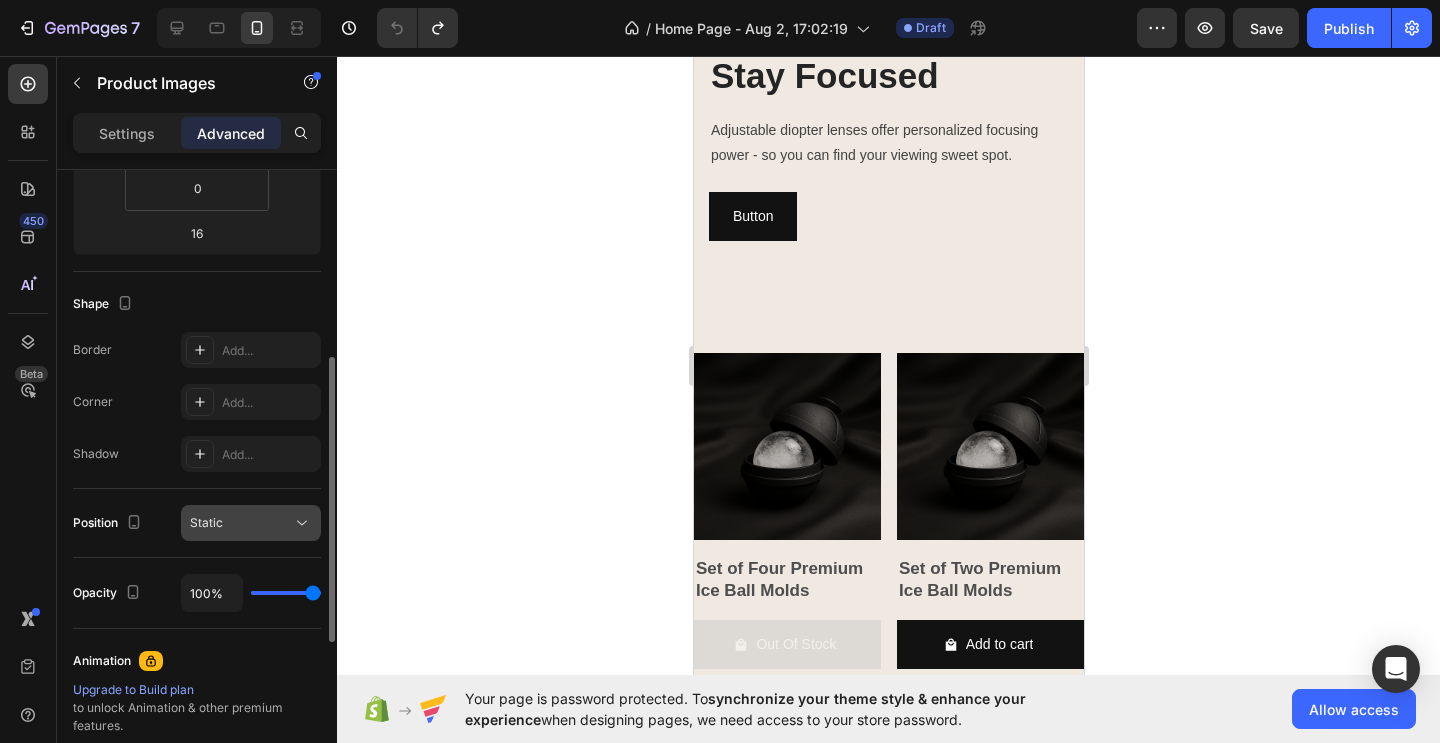 click on "Static" at bounding box center [251, 523] 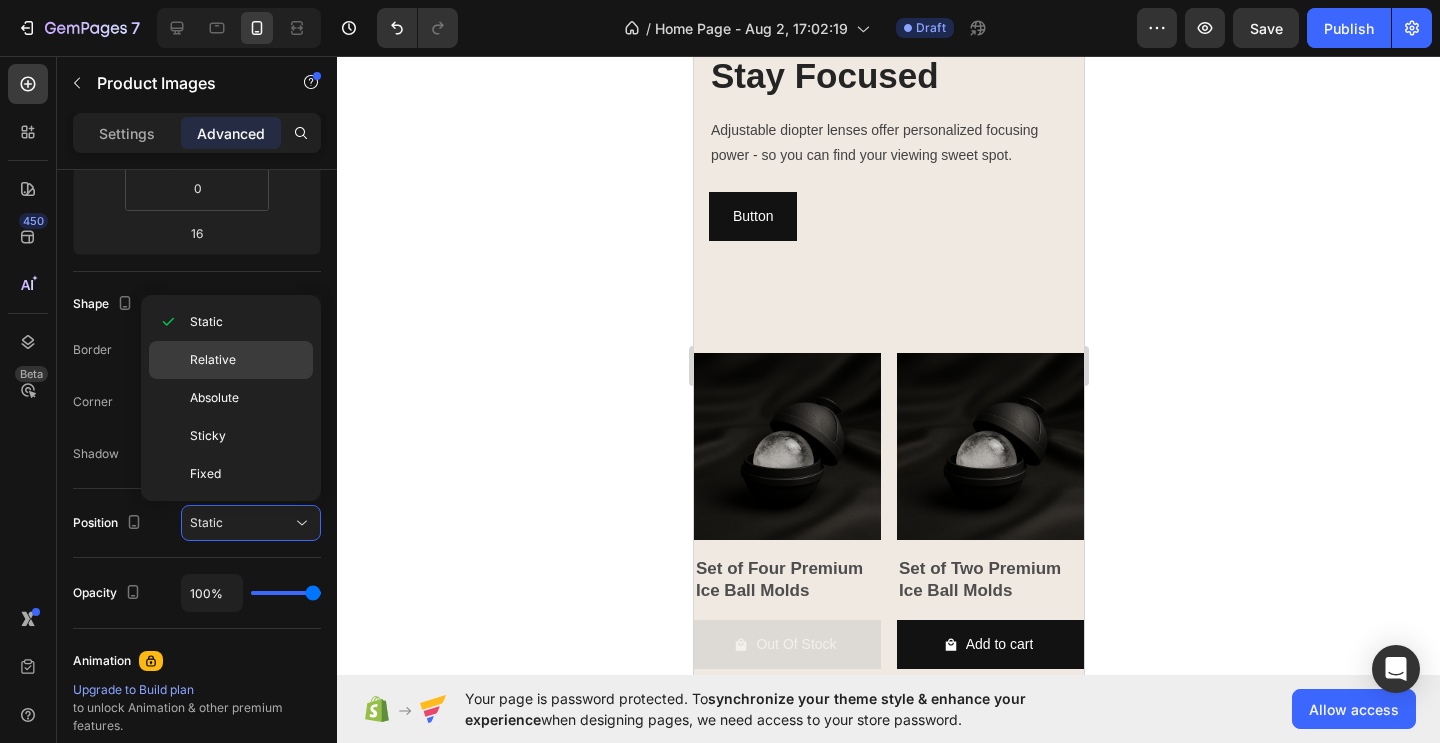 click on "Relative" 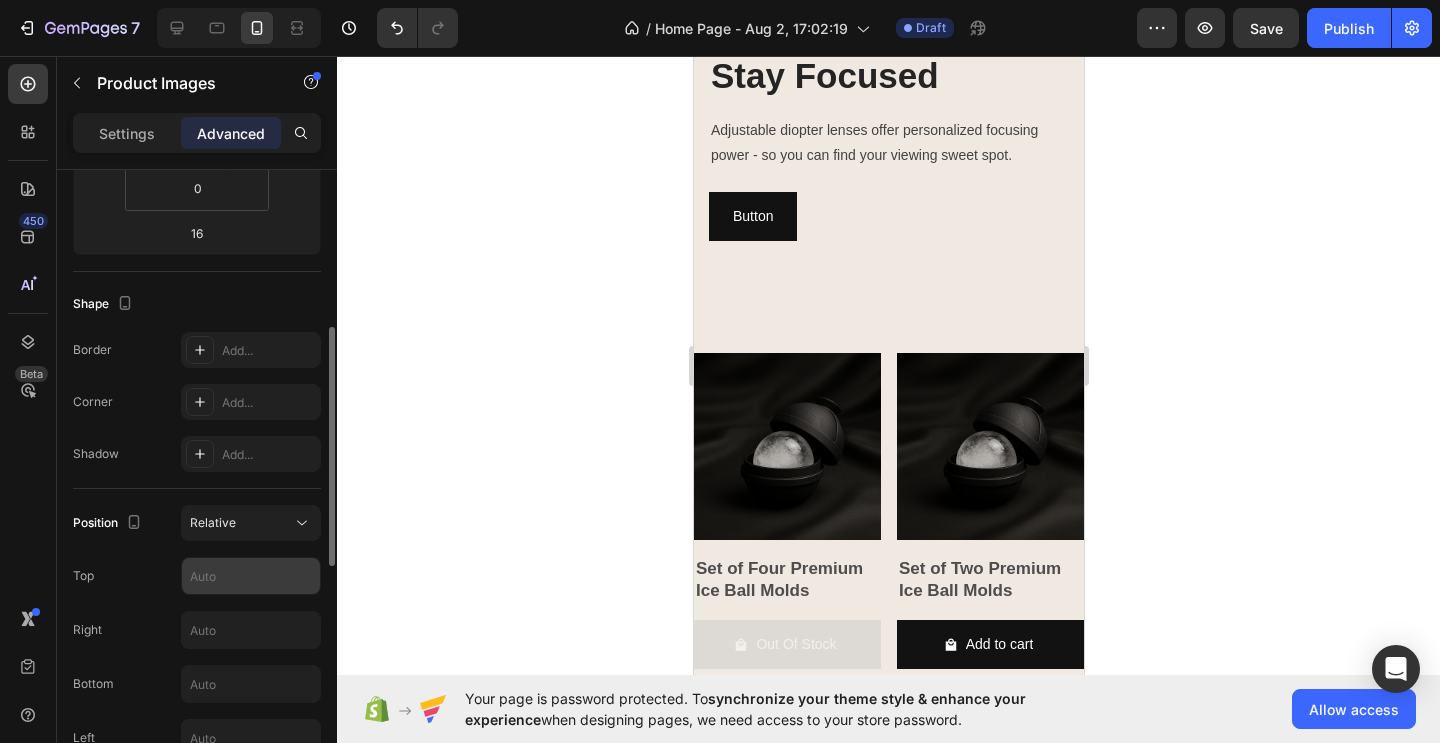 click at bounding box center (251, 576) 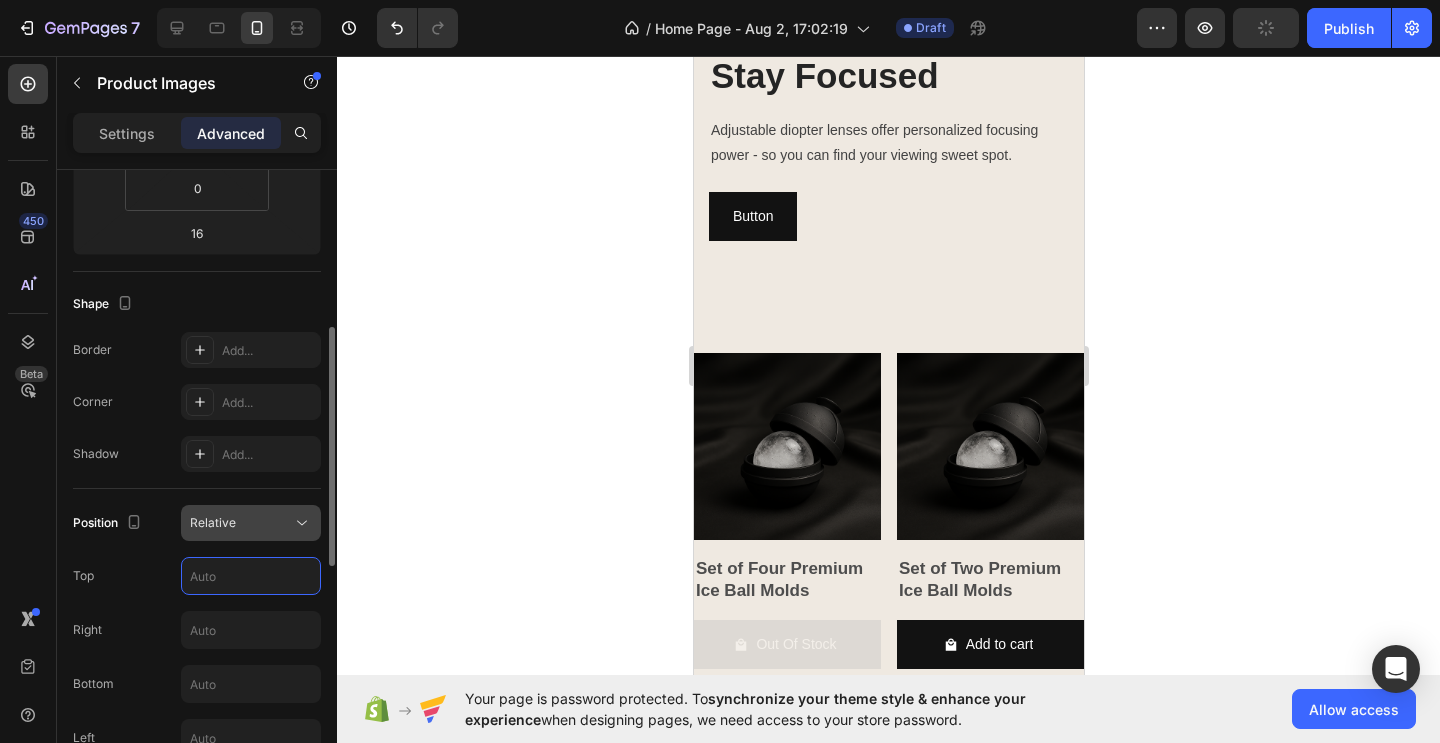 click on "Relative" at bounding box center [241, 523] 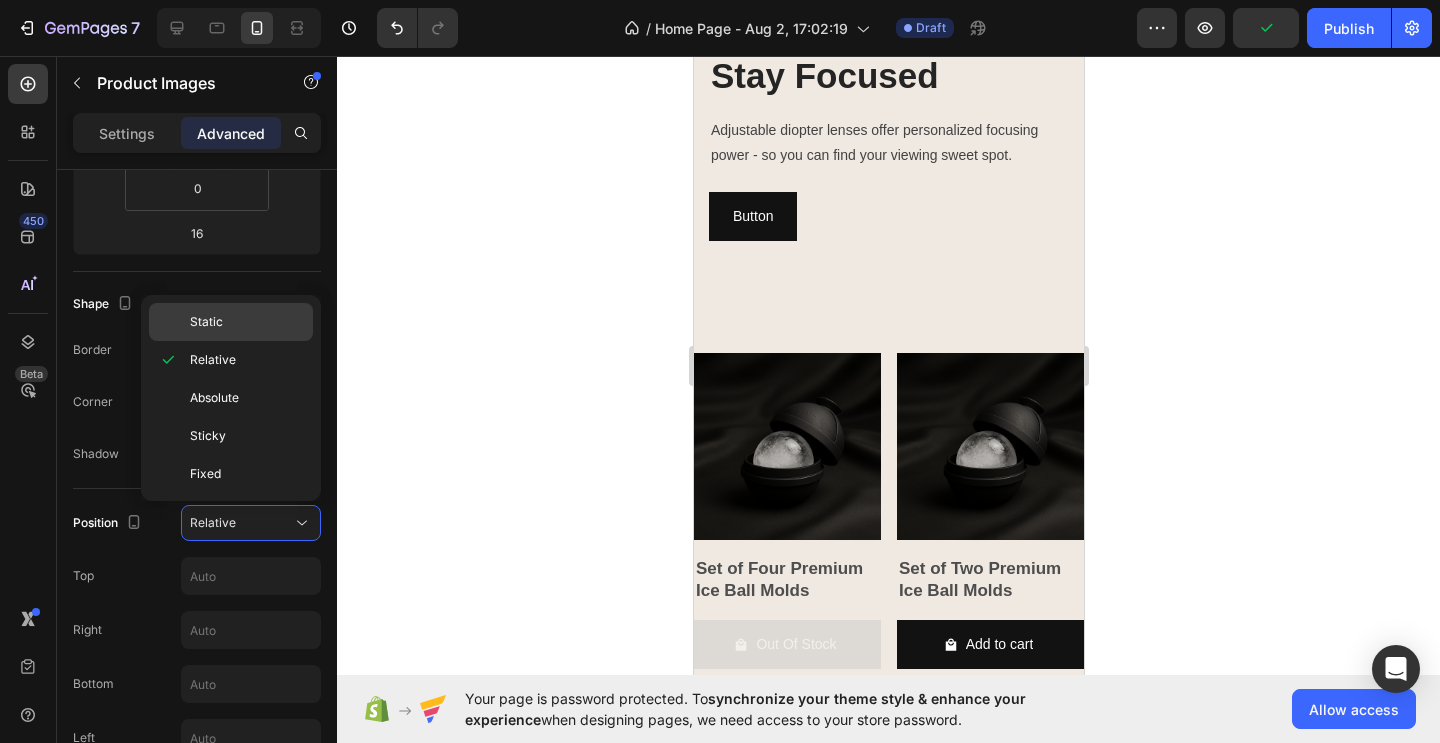 click on "Static" at bounding box center [206, 322] 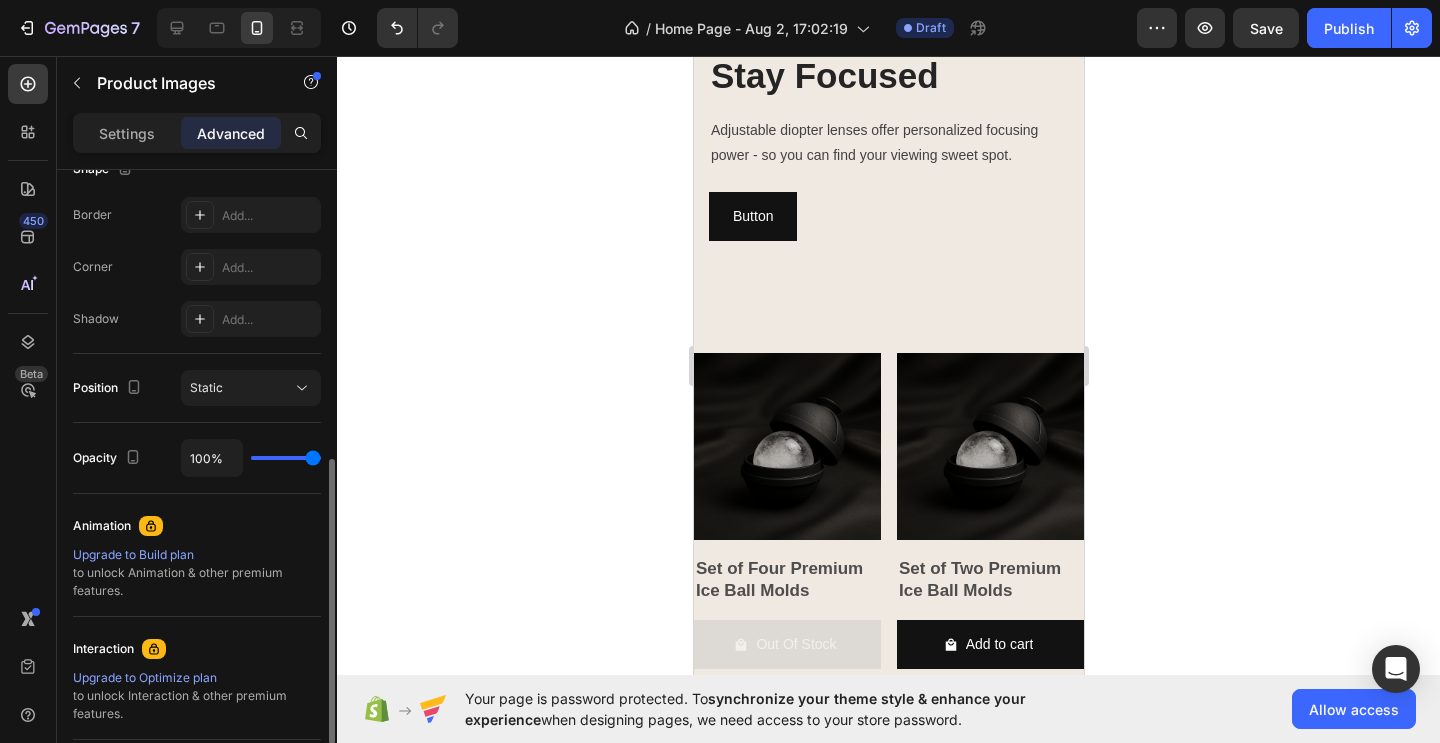 scroll, scrollTop: 583, scrollLeft: 0, axis: vertical 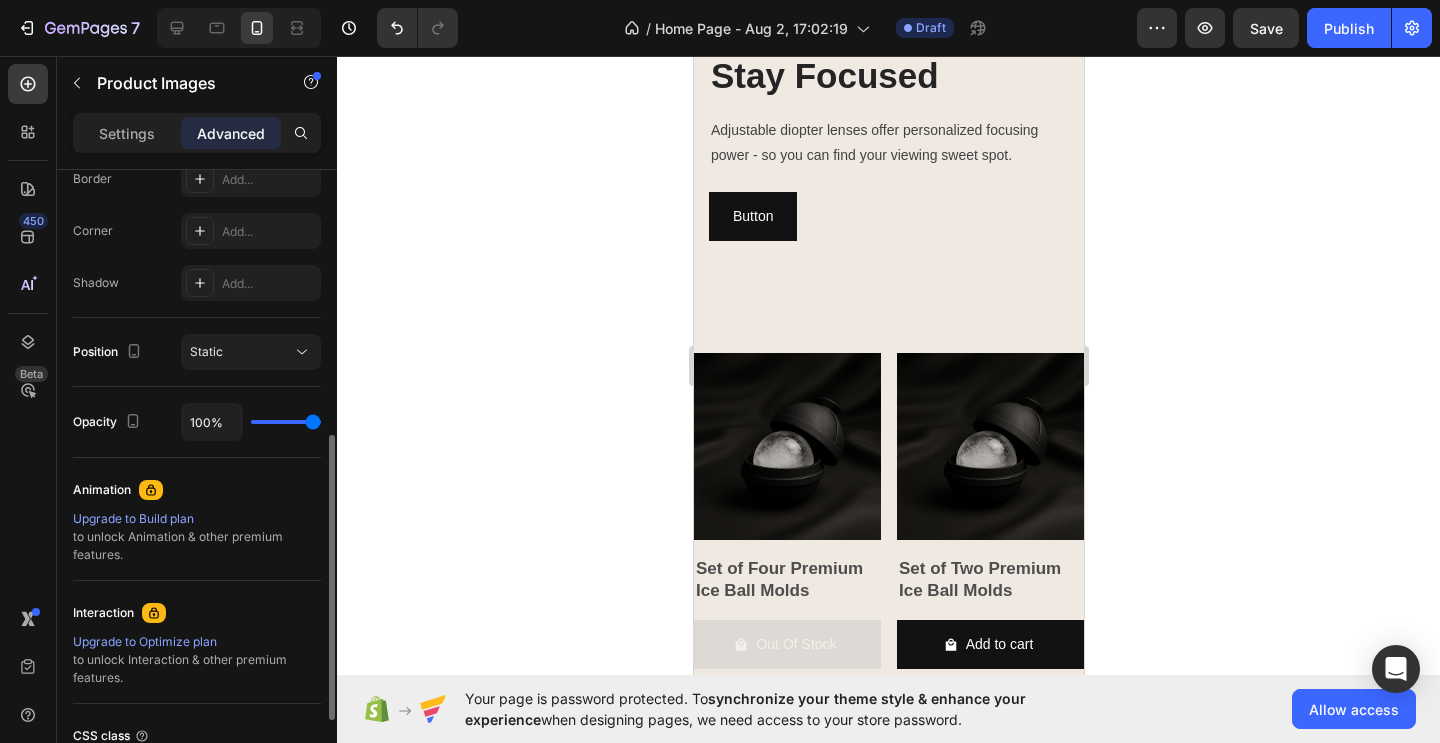 type on "96%" 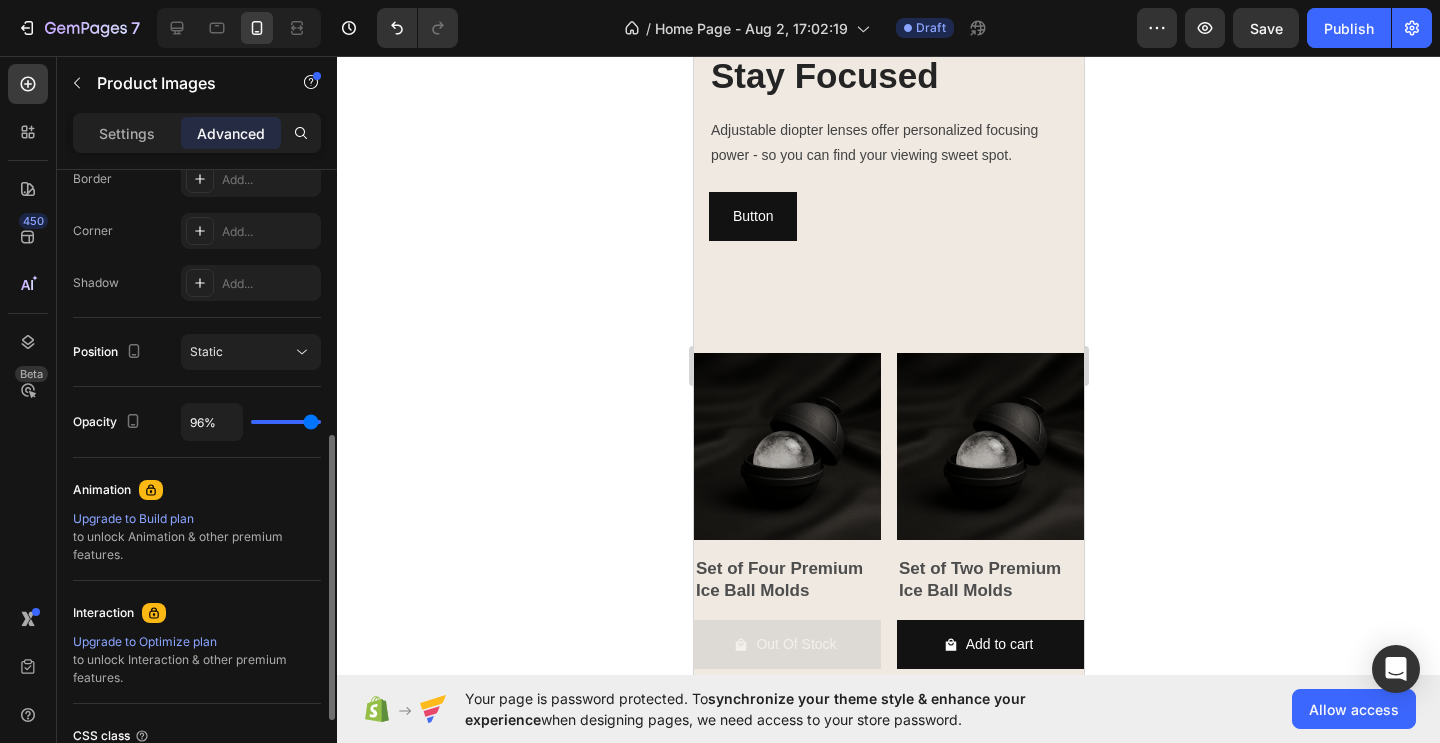 type on "83%" 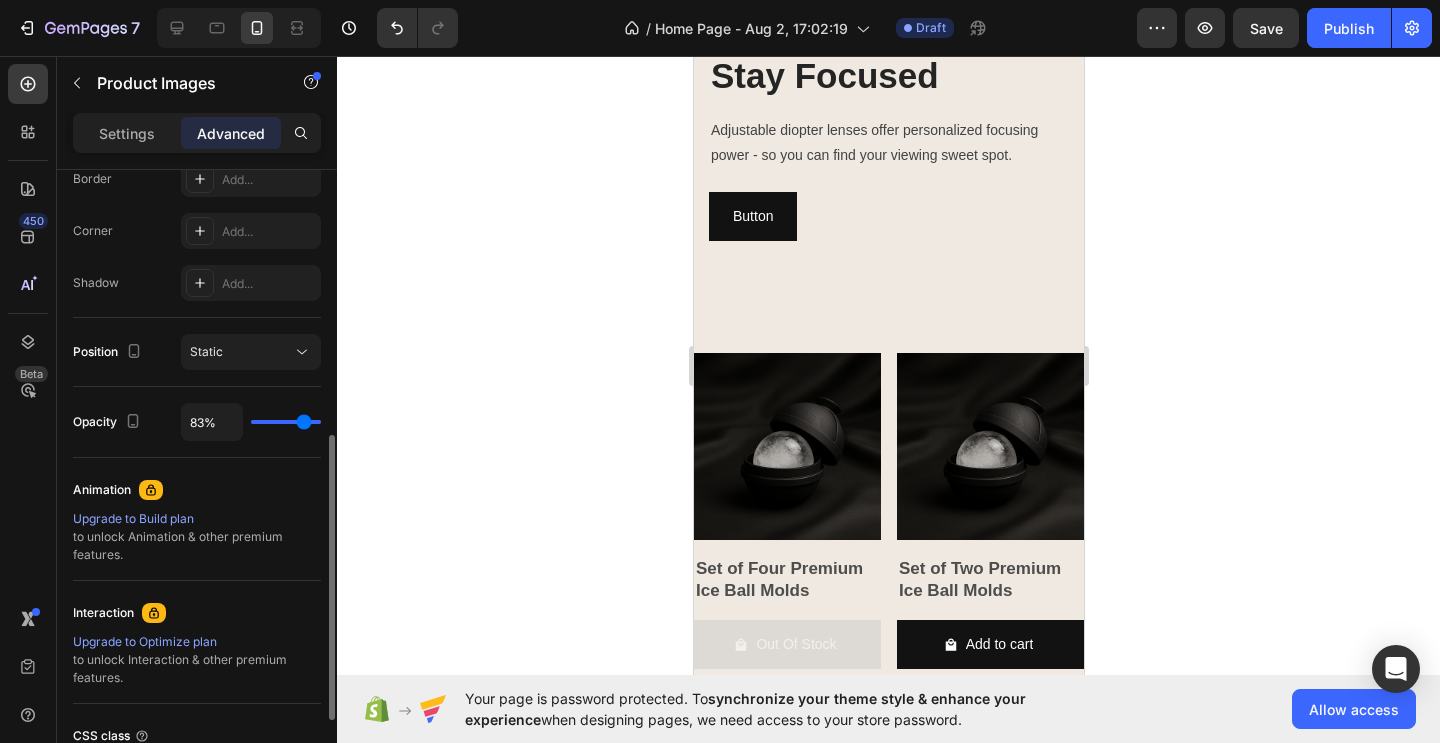type on "78%" 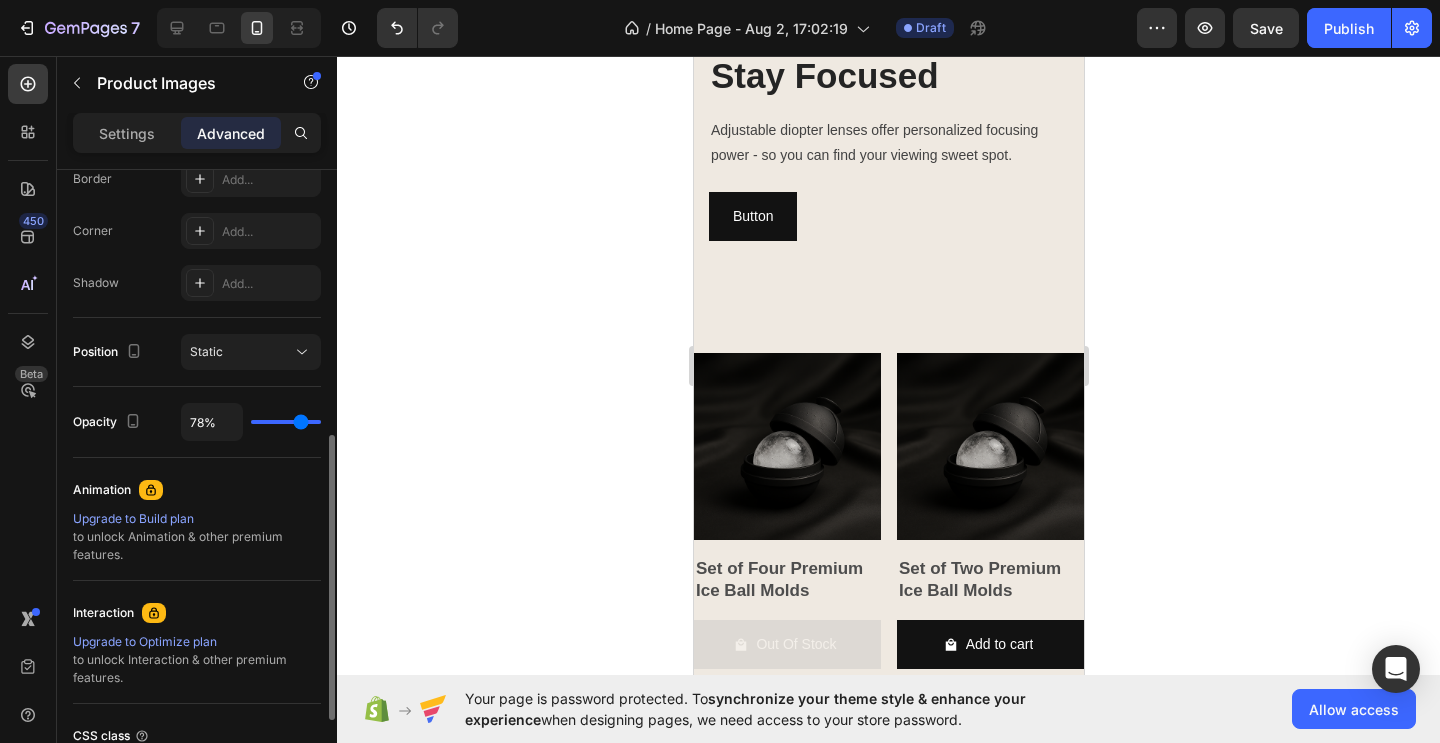 type on "73%" 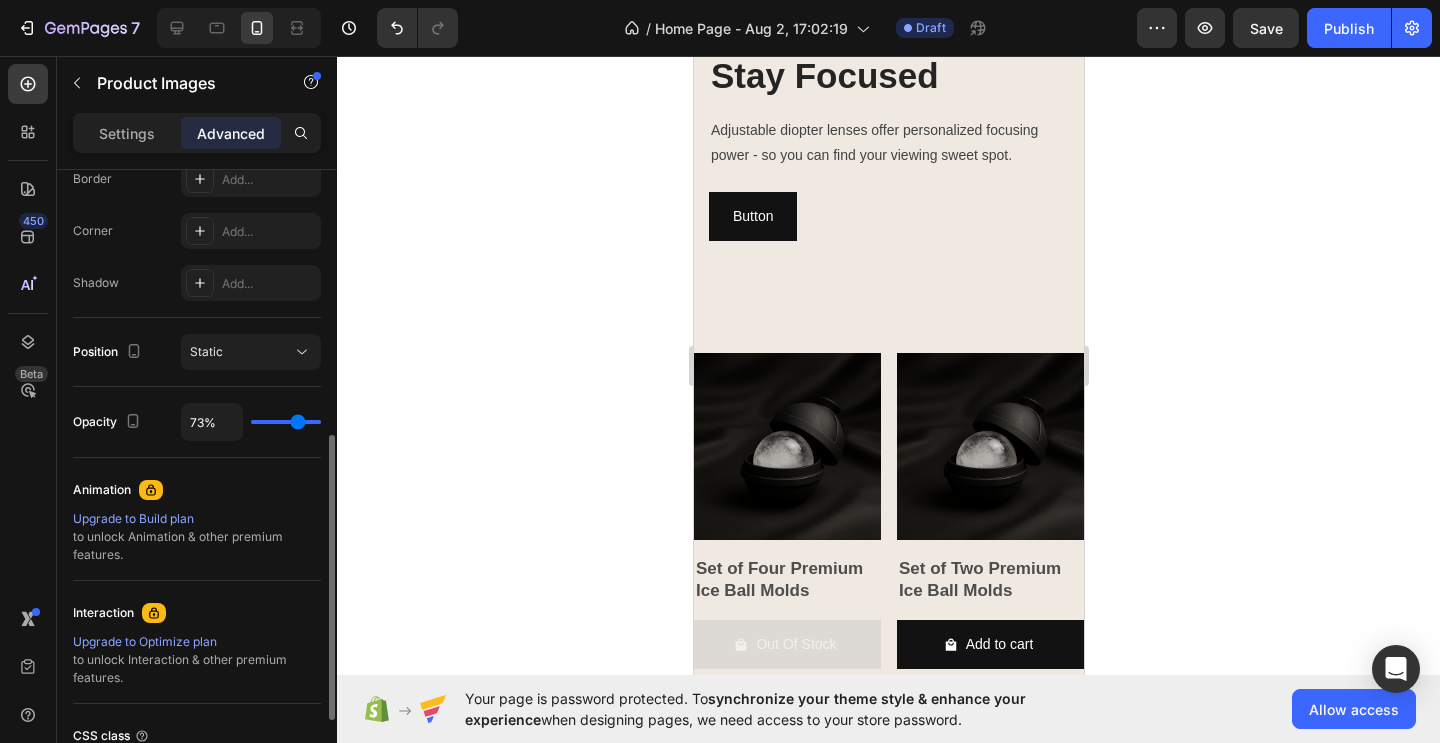 type on "64%" 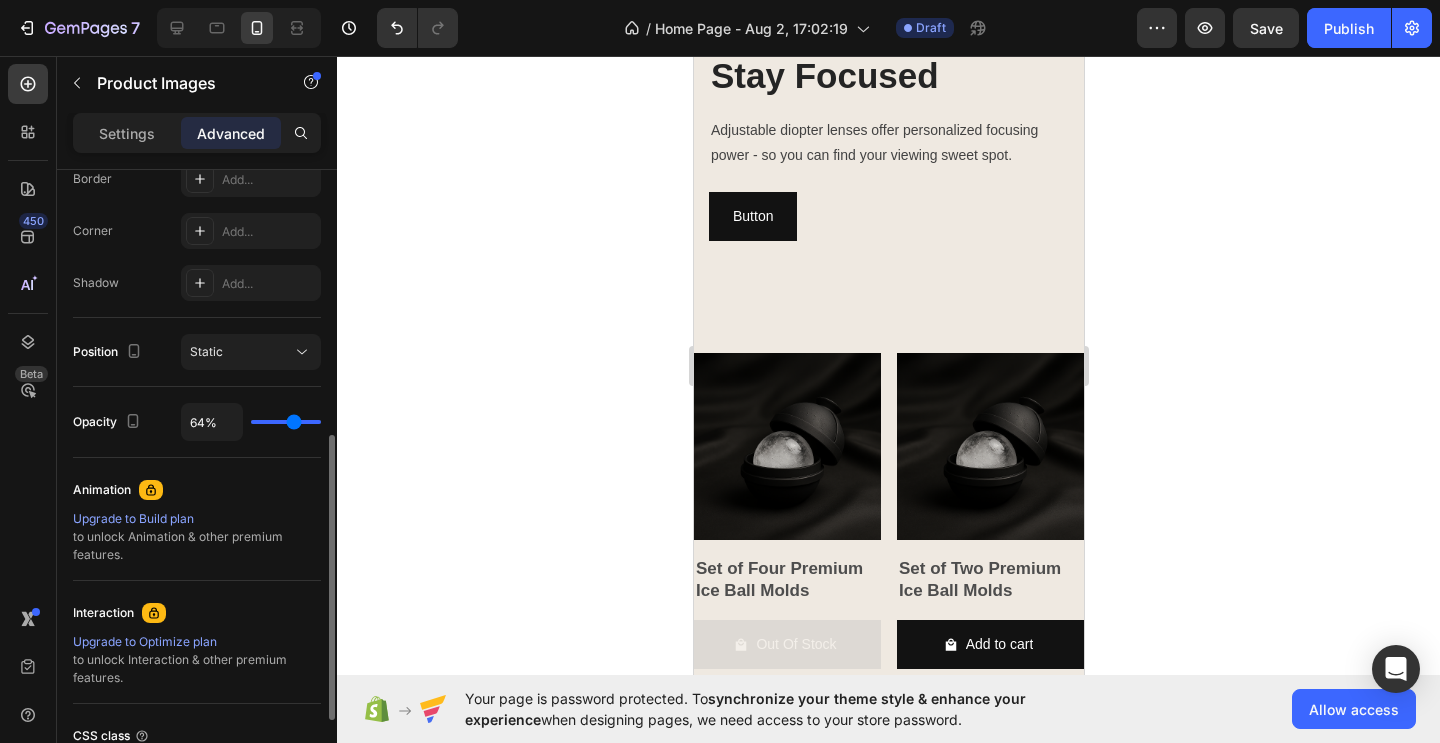type on "61%" 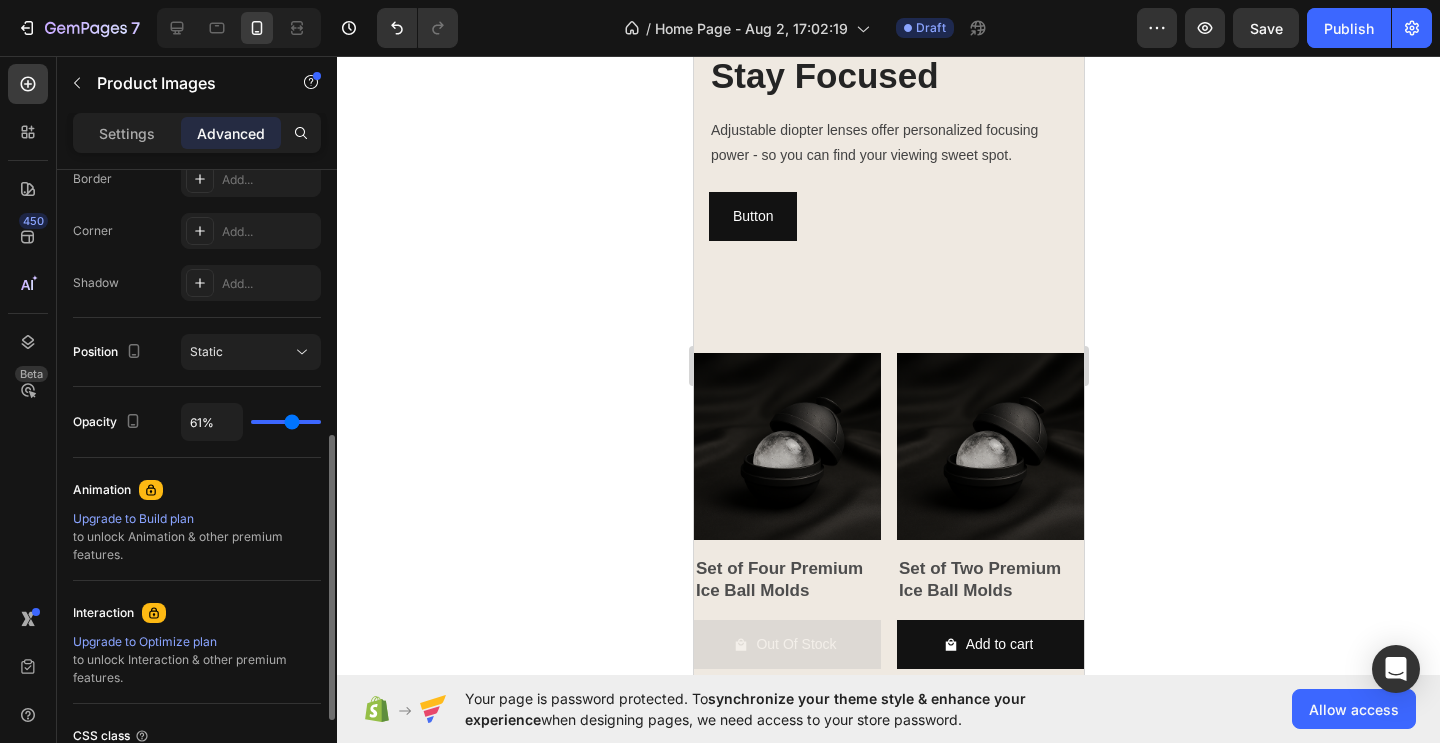 type on "59%" 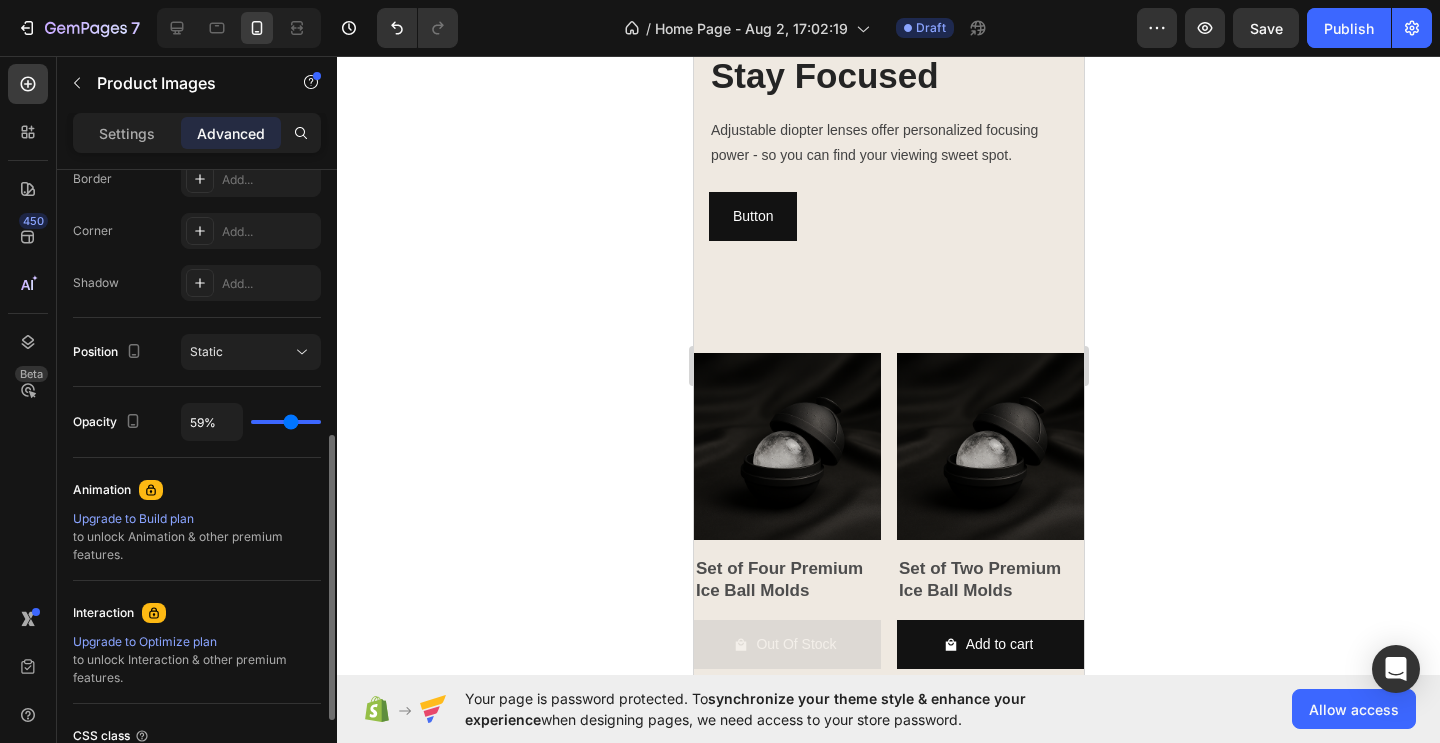type on "57%" 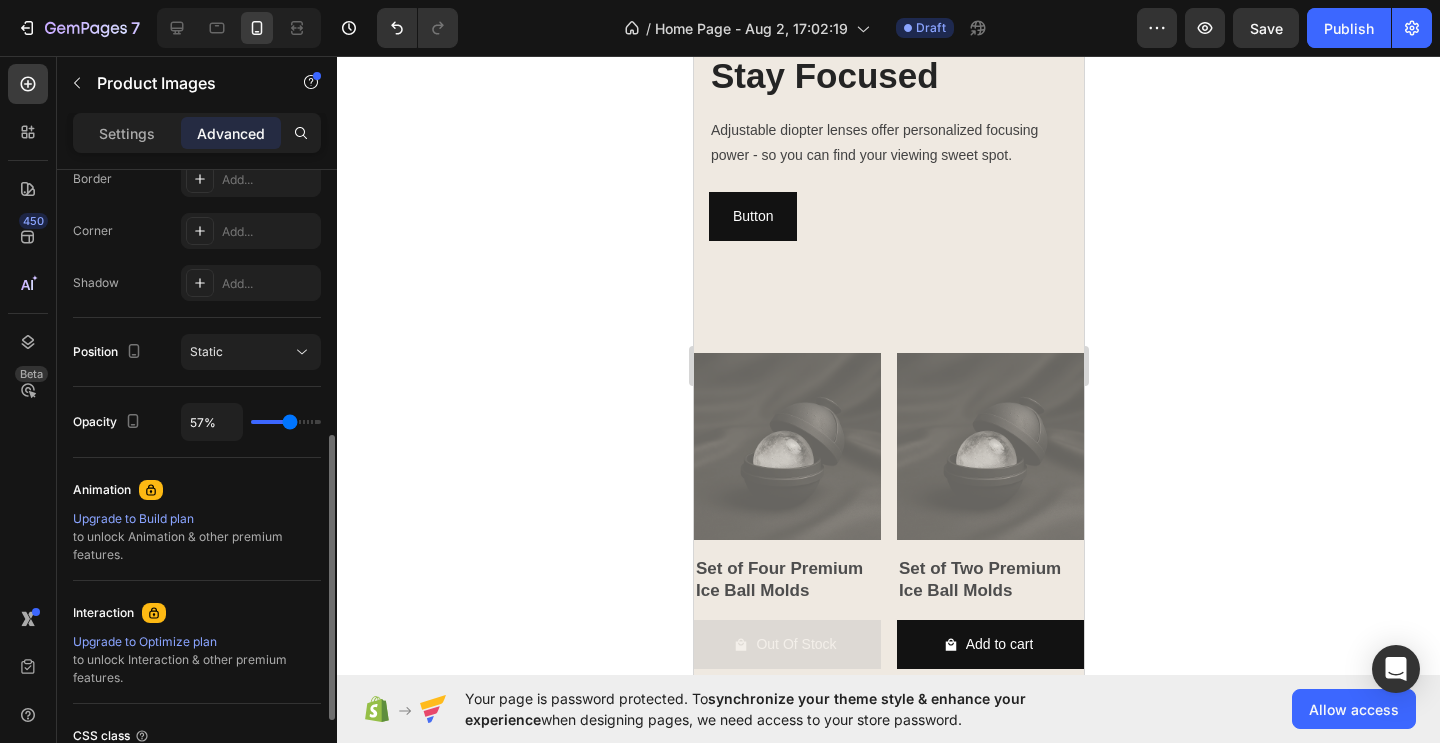 type on "55%" 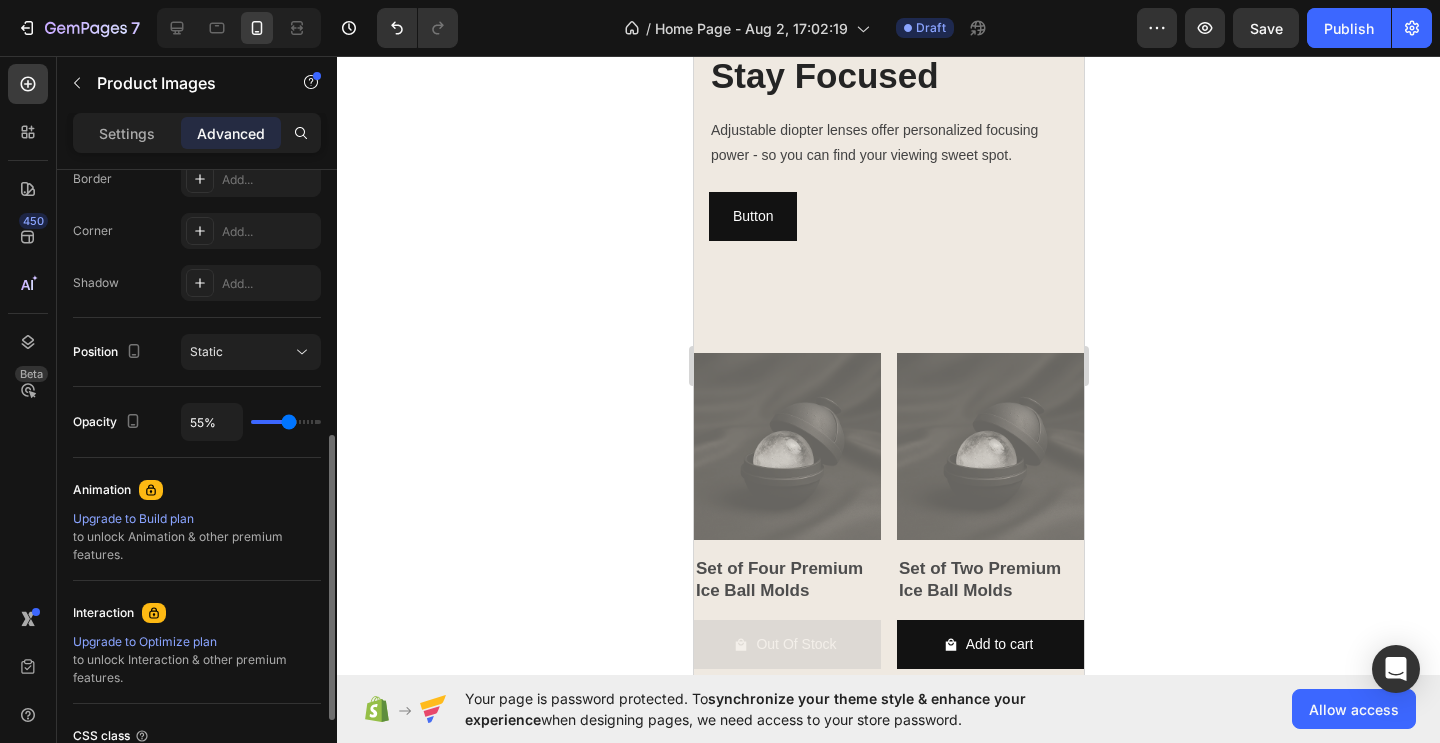 type on "54%" 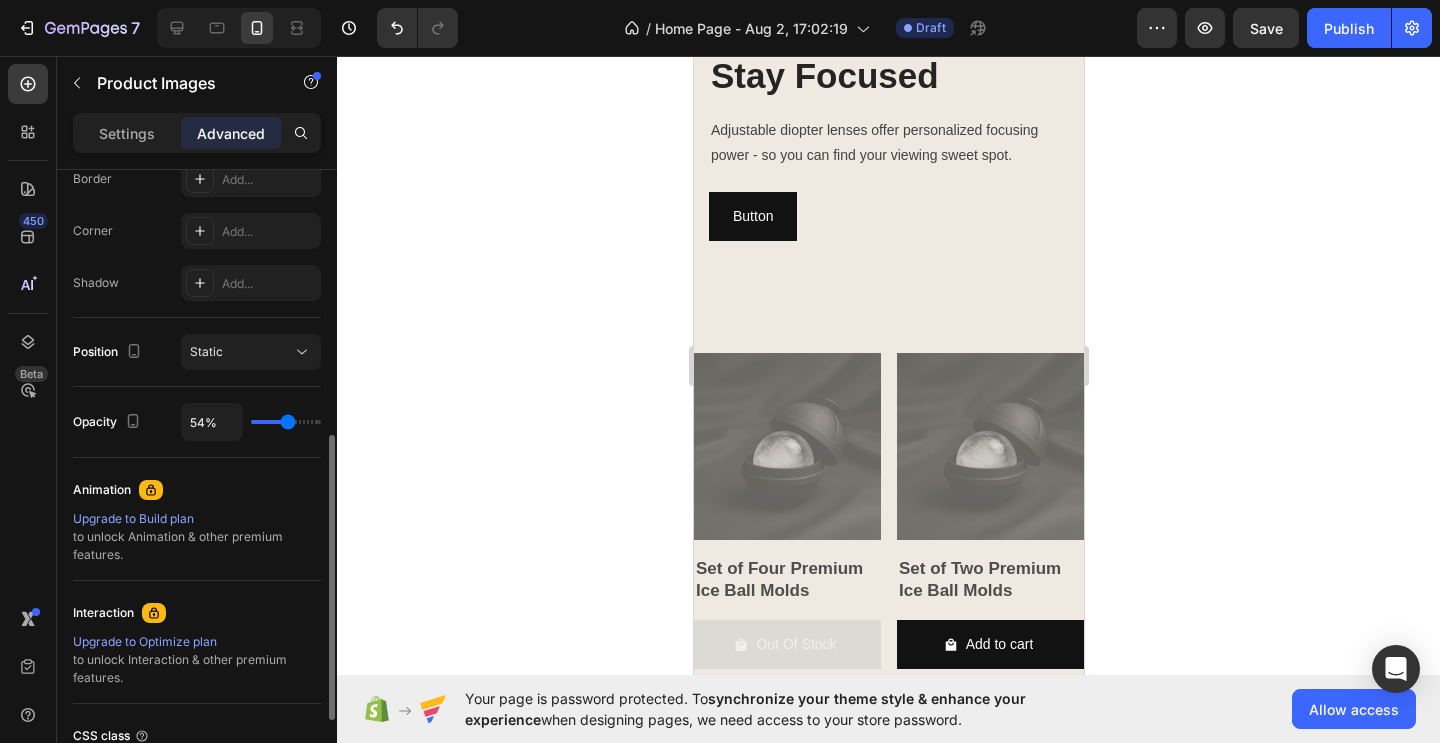 type on "50%" 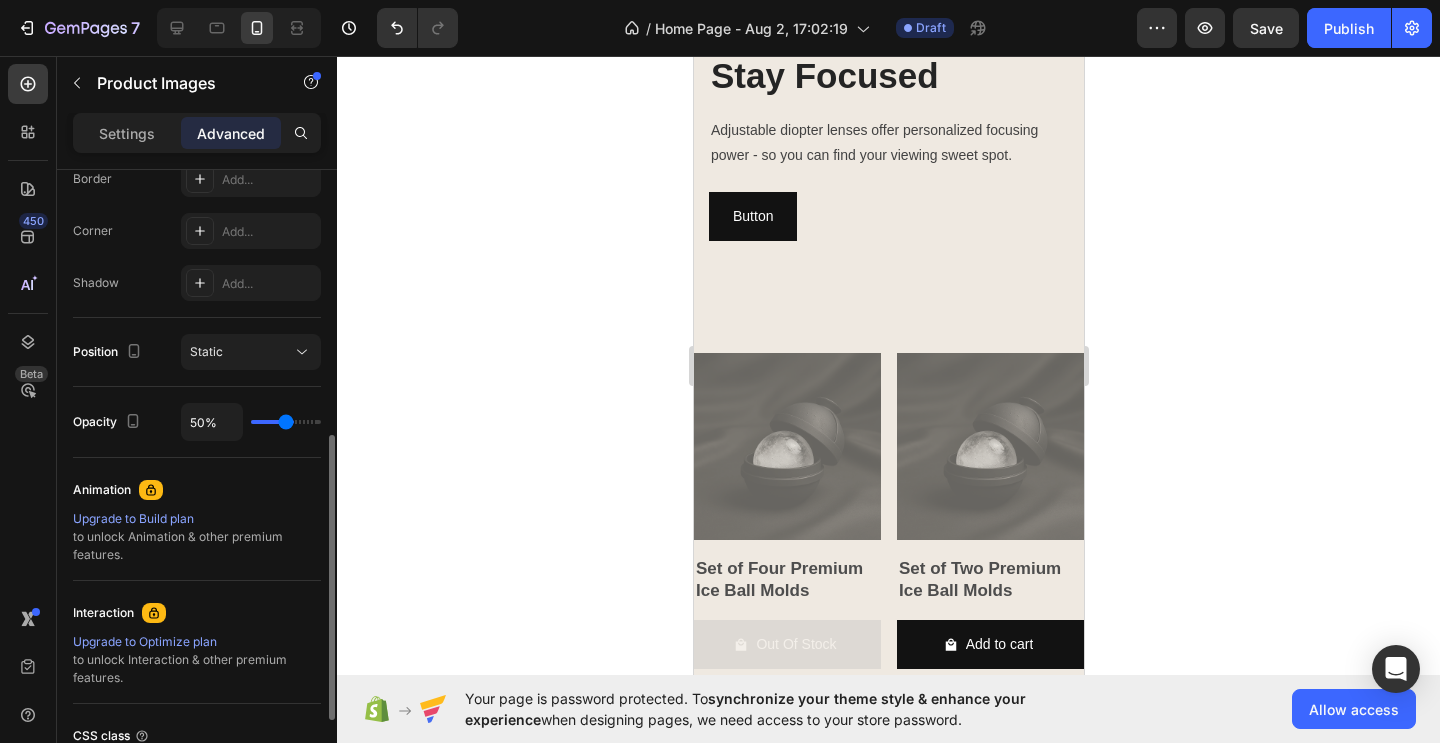type on "48%" 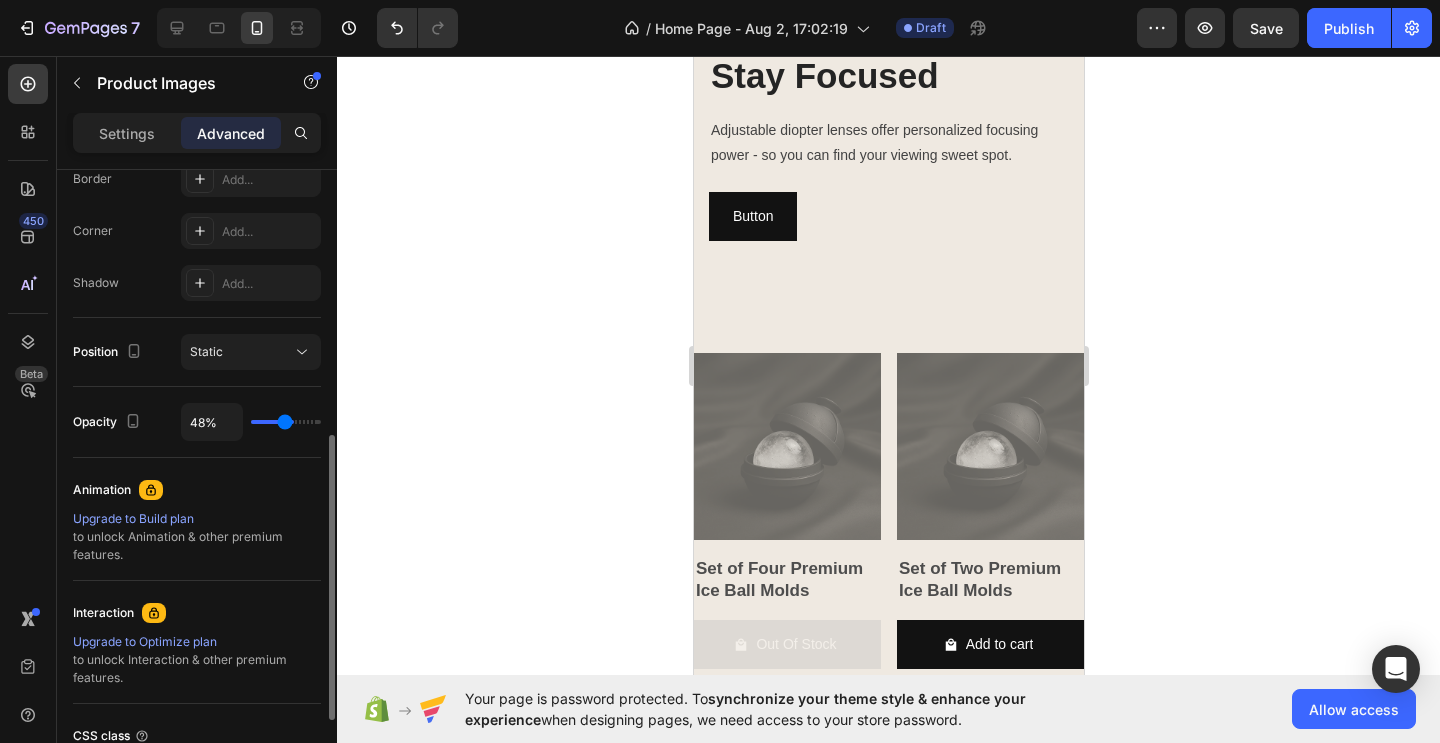 type on "45%" 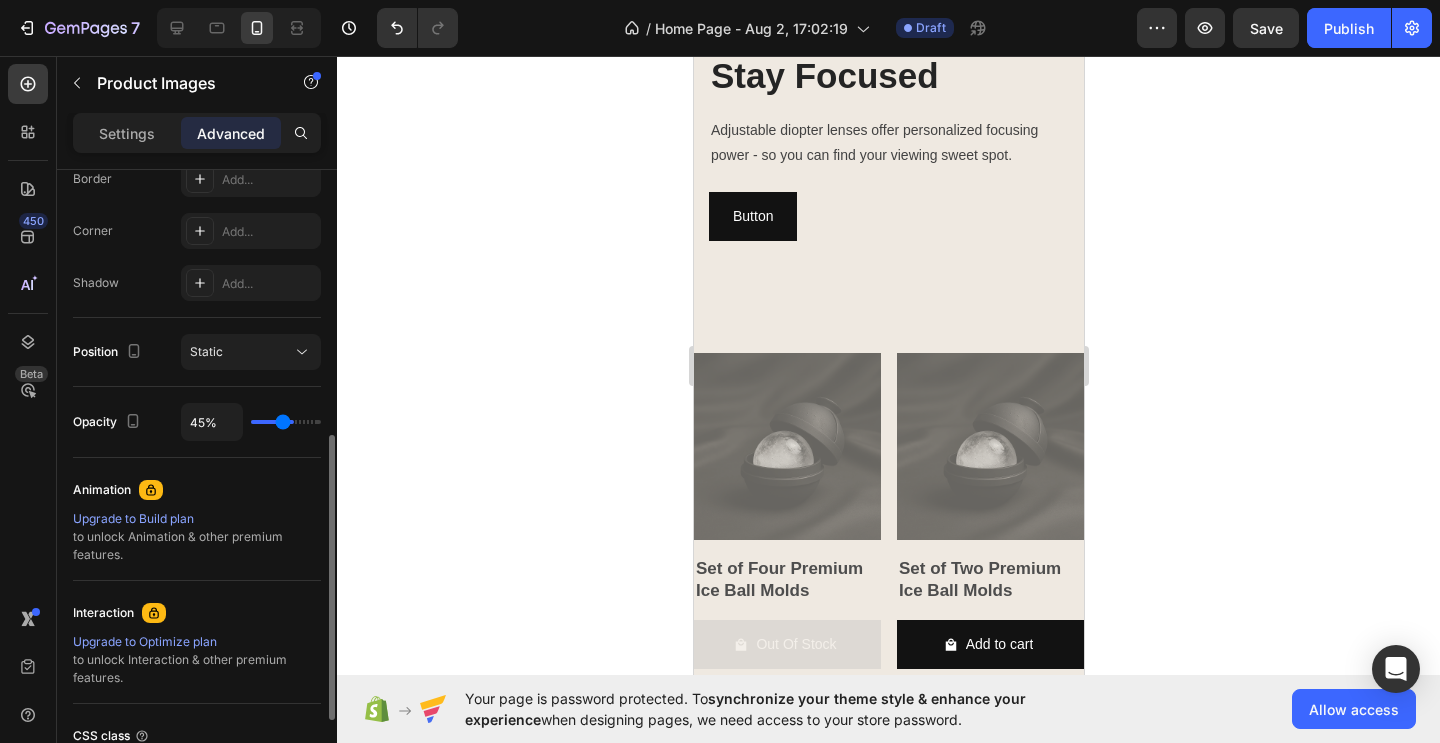 type on "43%" 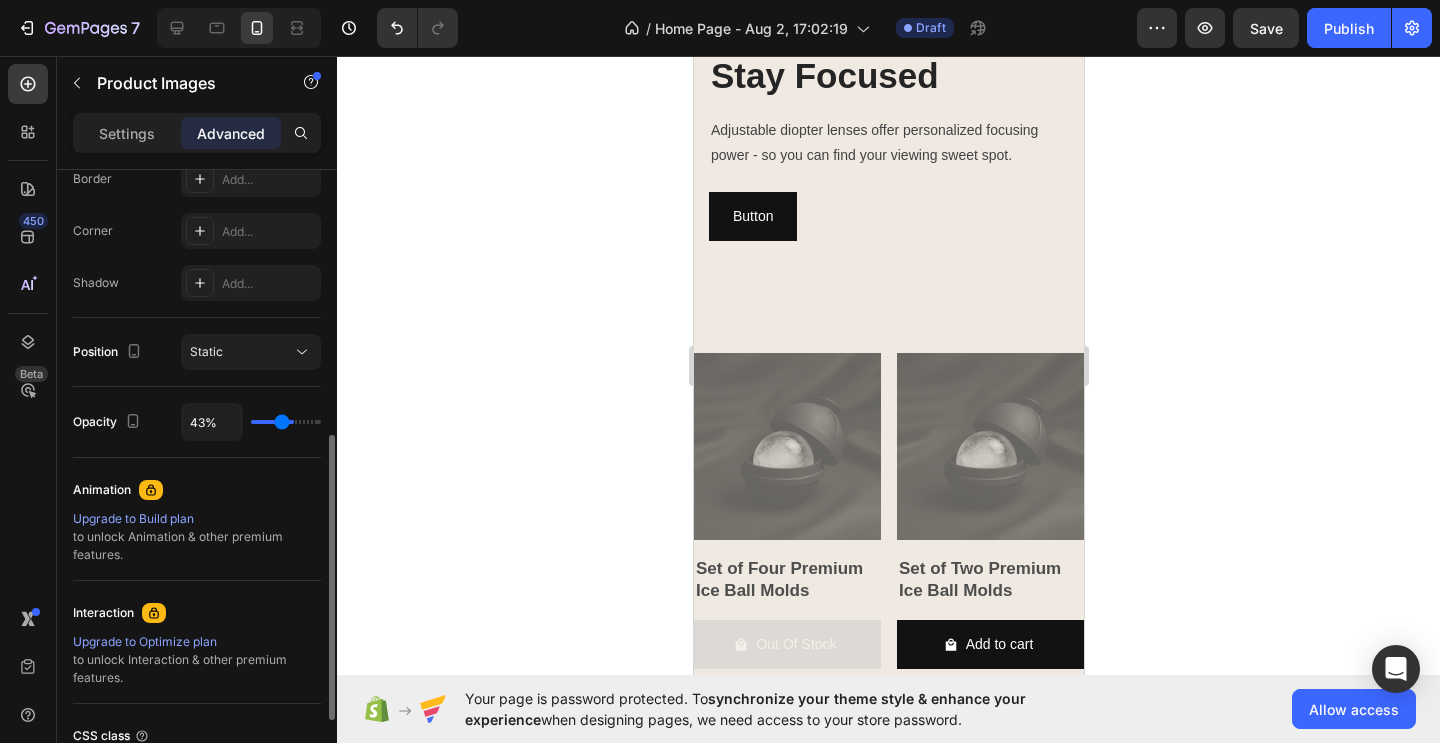 type on "41%" 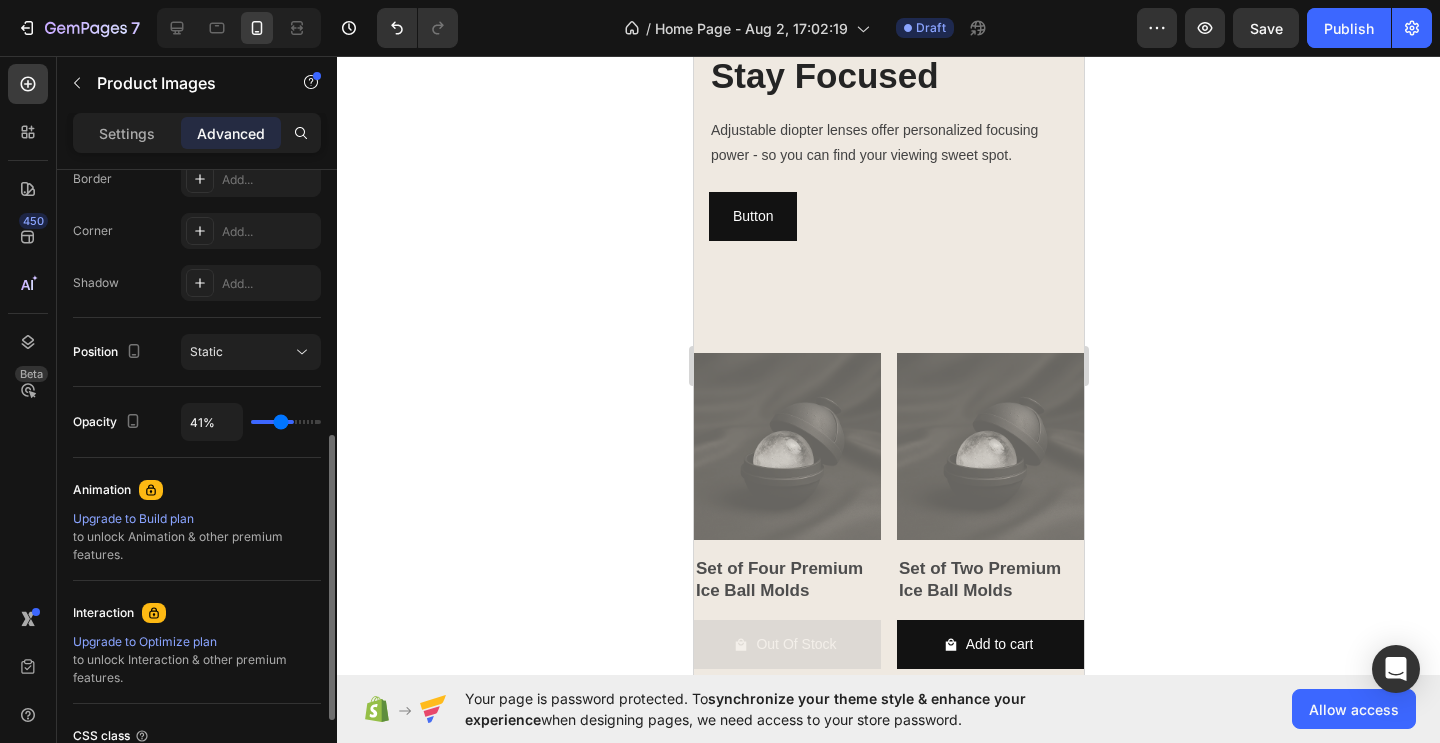 type on "39%" 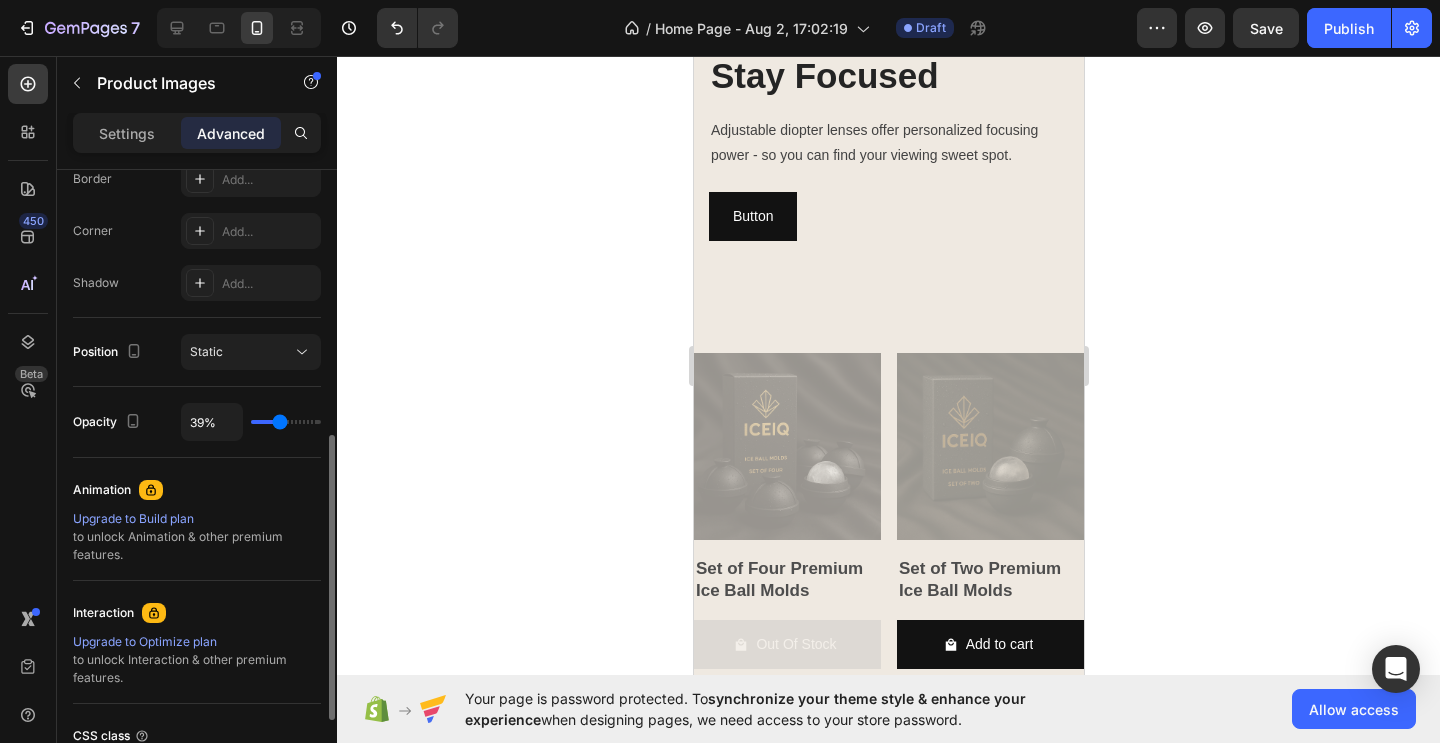 type on "36%" 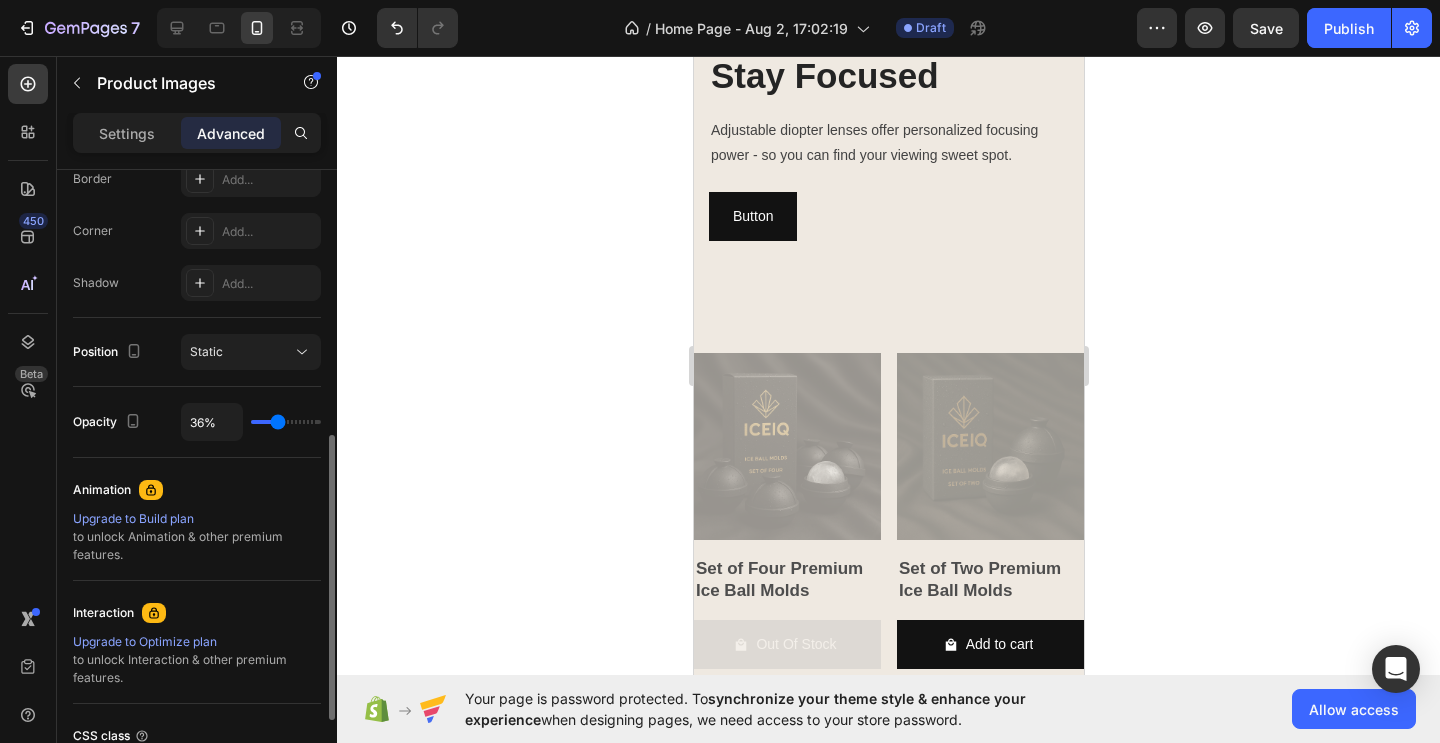type on "34%" 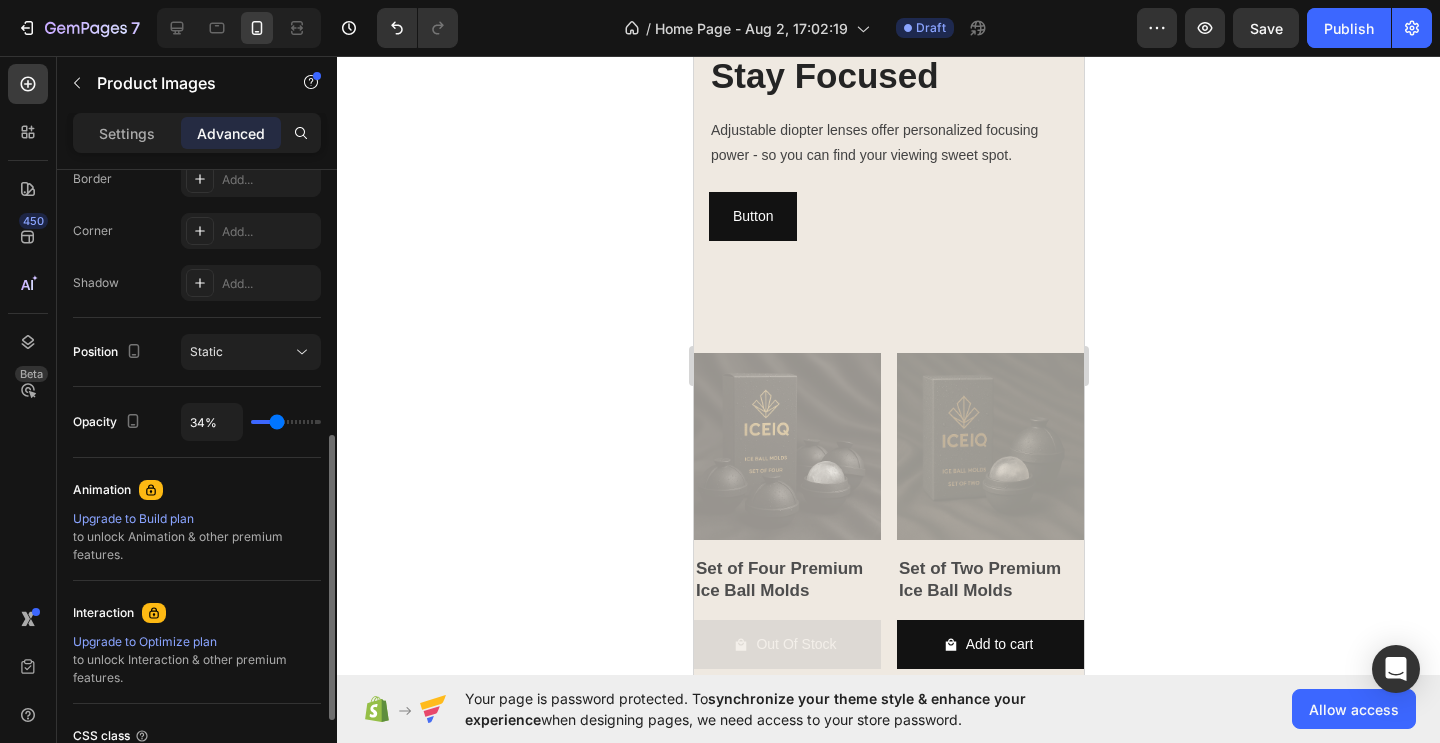 type on "31%" 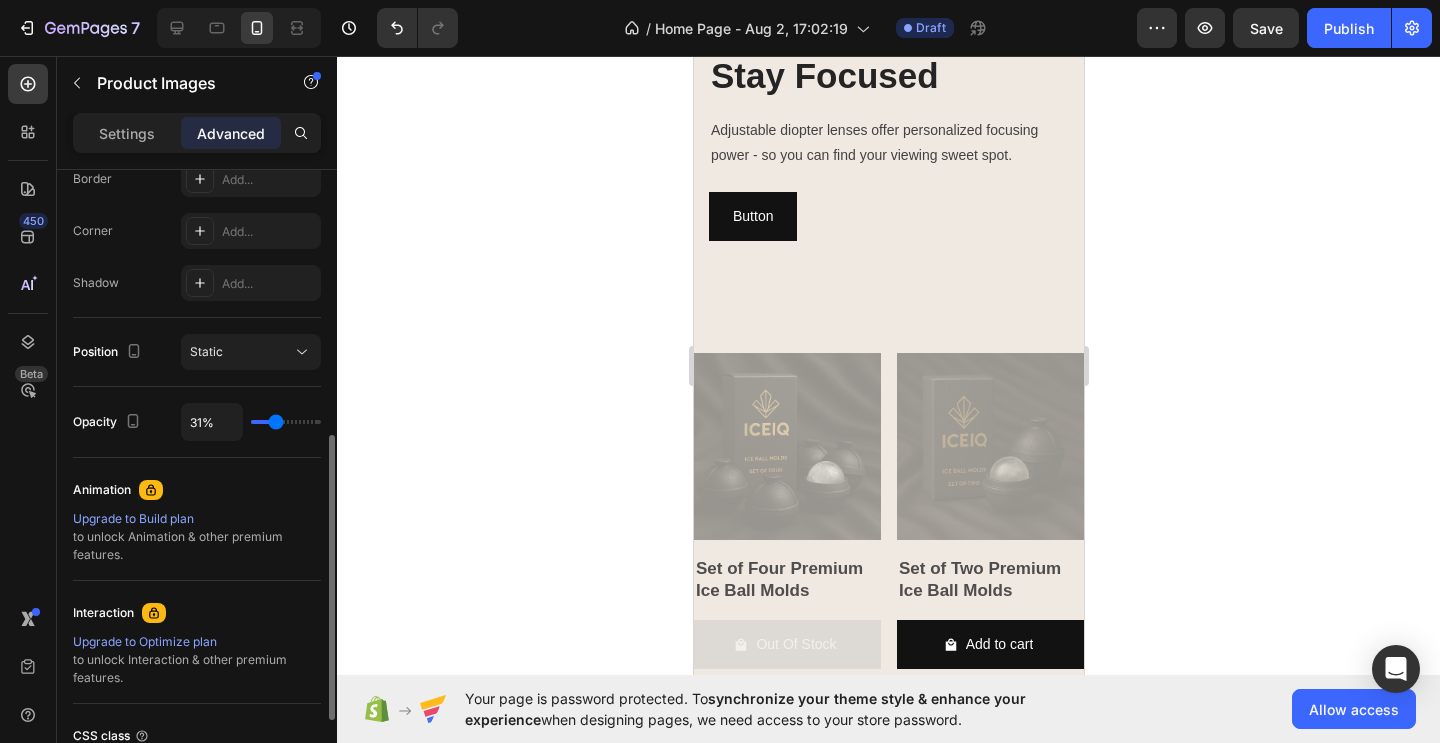 type on "29%" 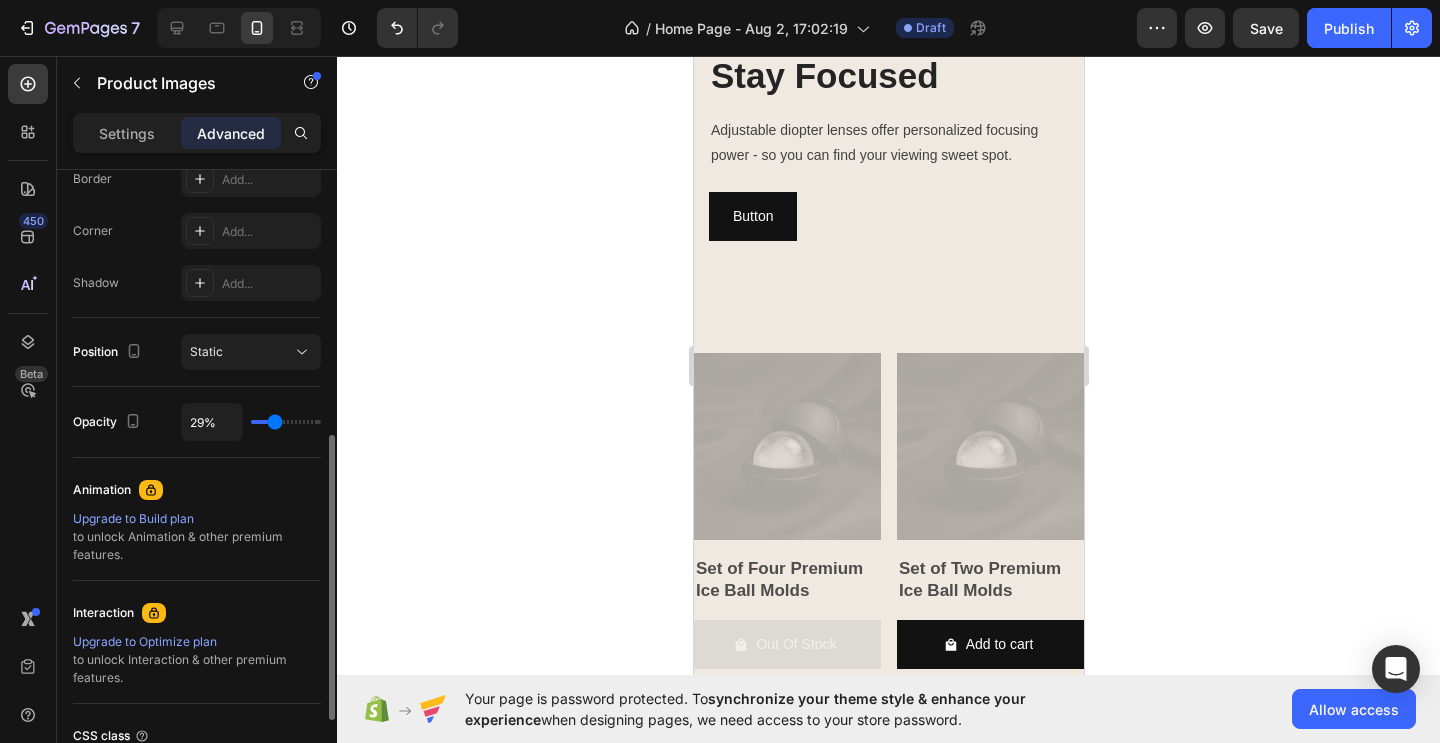 type on "32%" 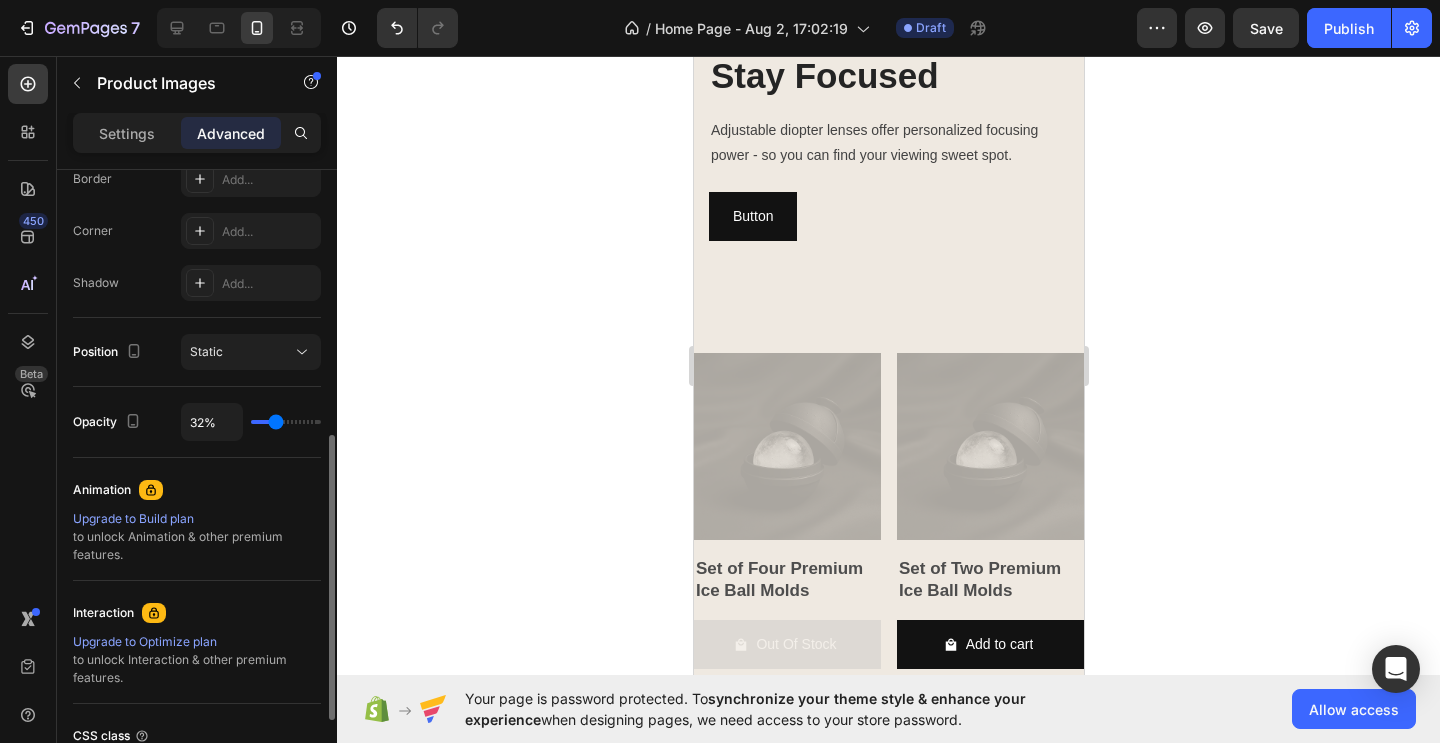 type on "39%" 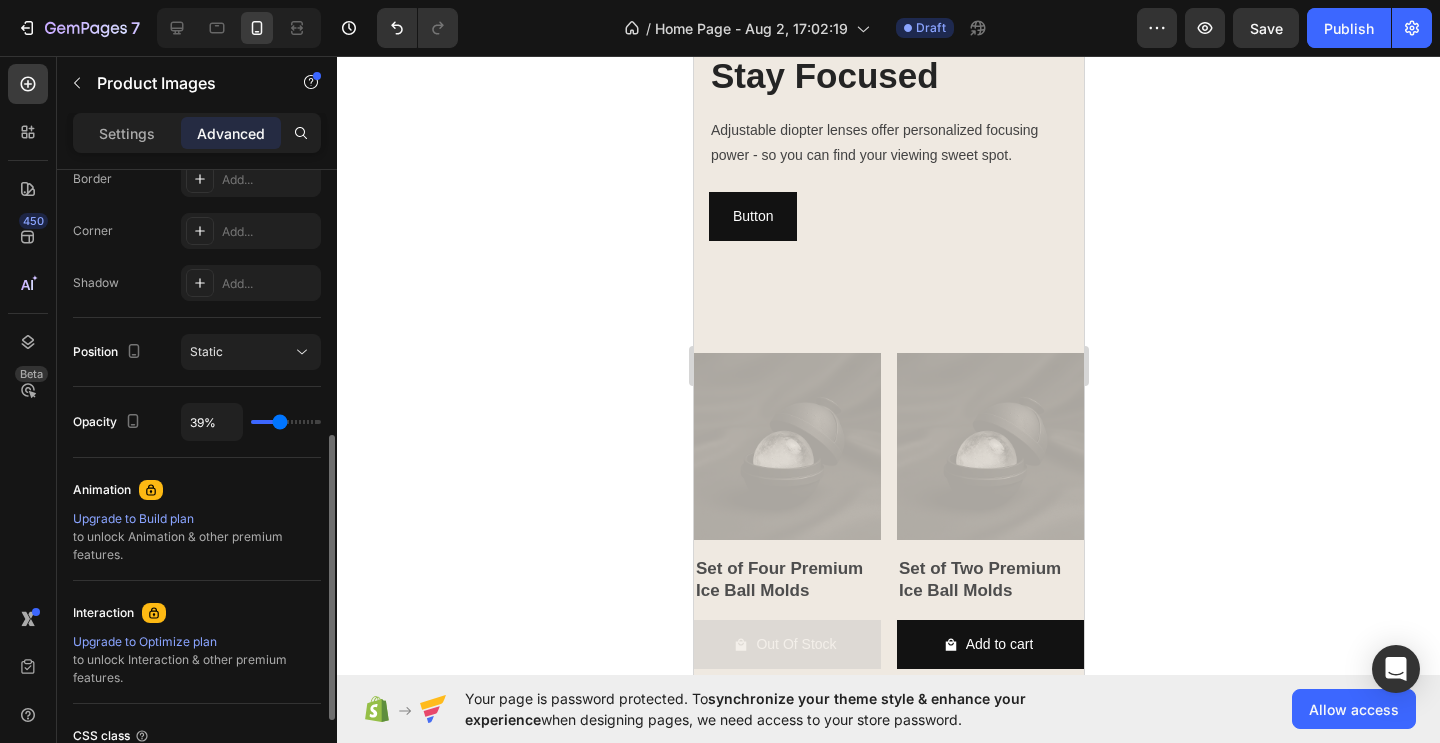 type on "43%" 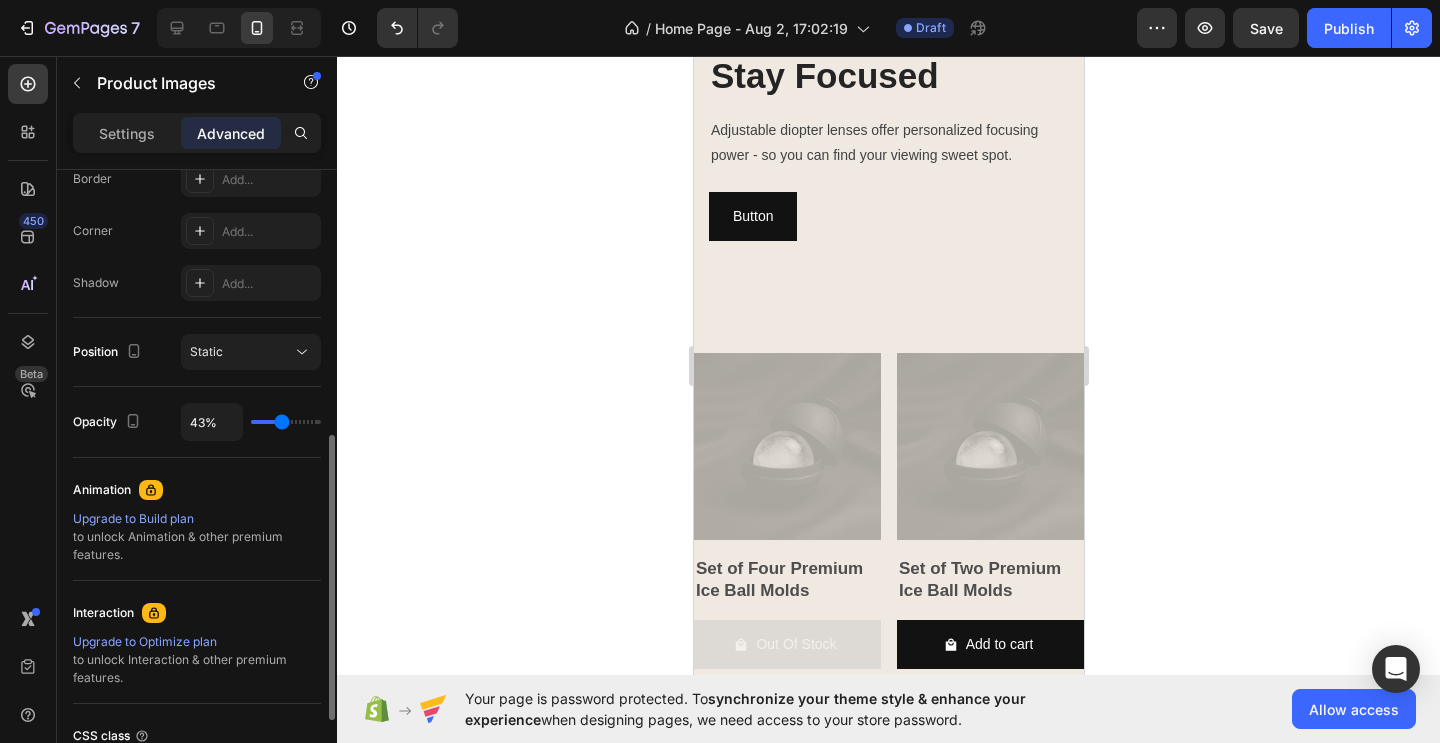 type on "52%" 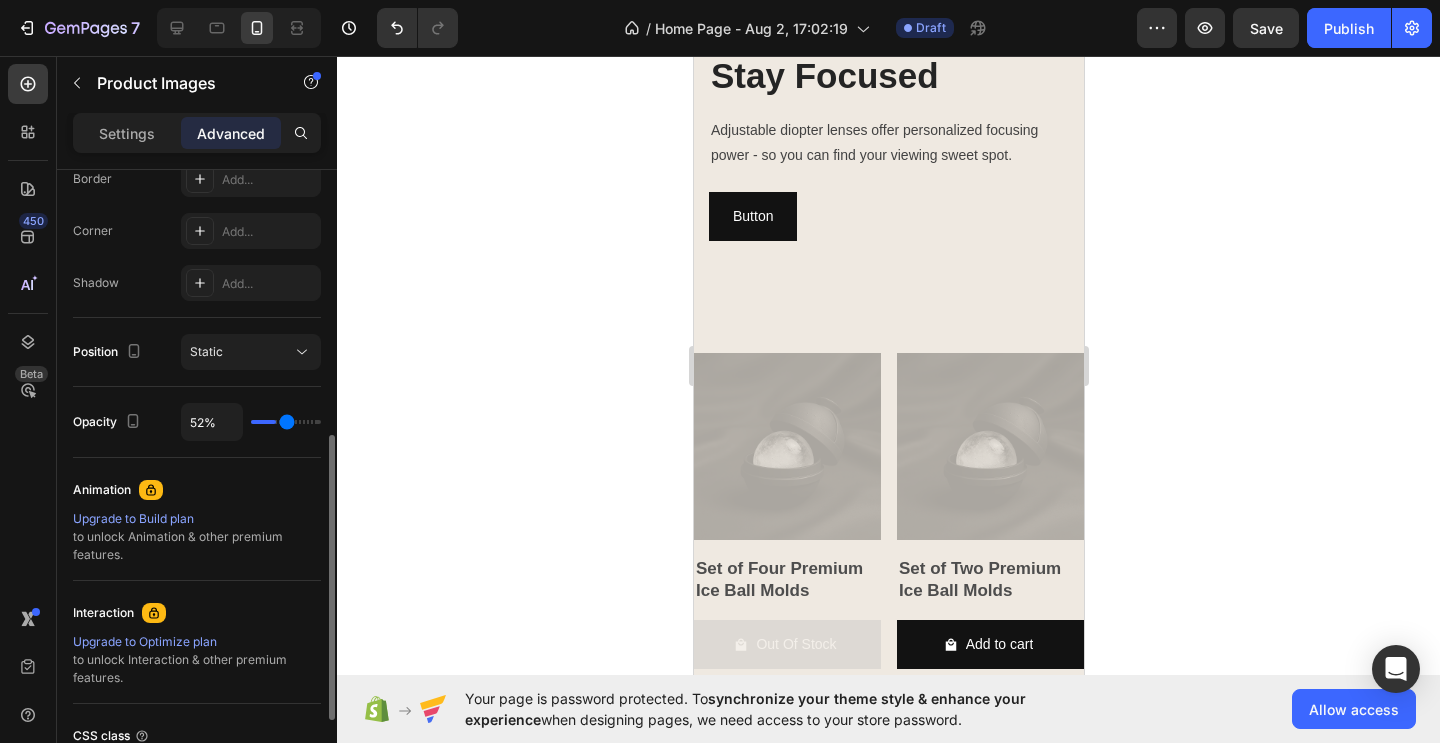 type on "57%" 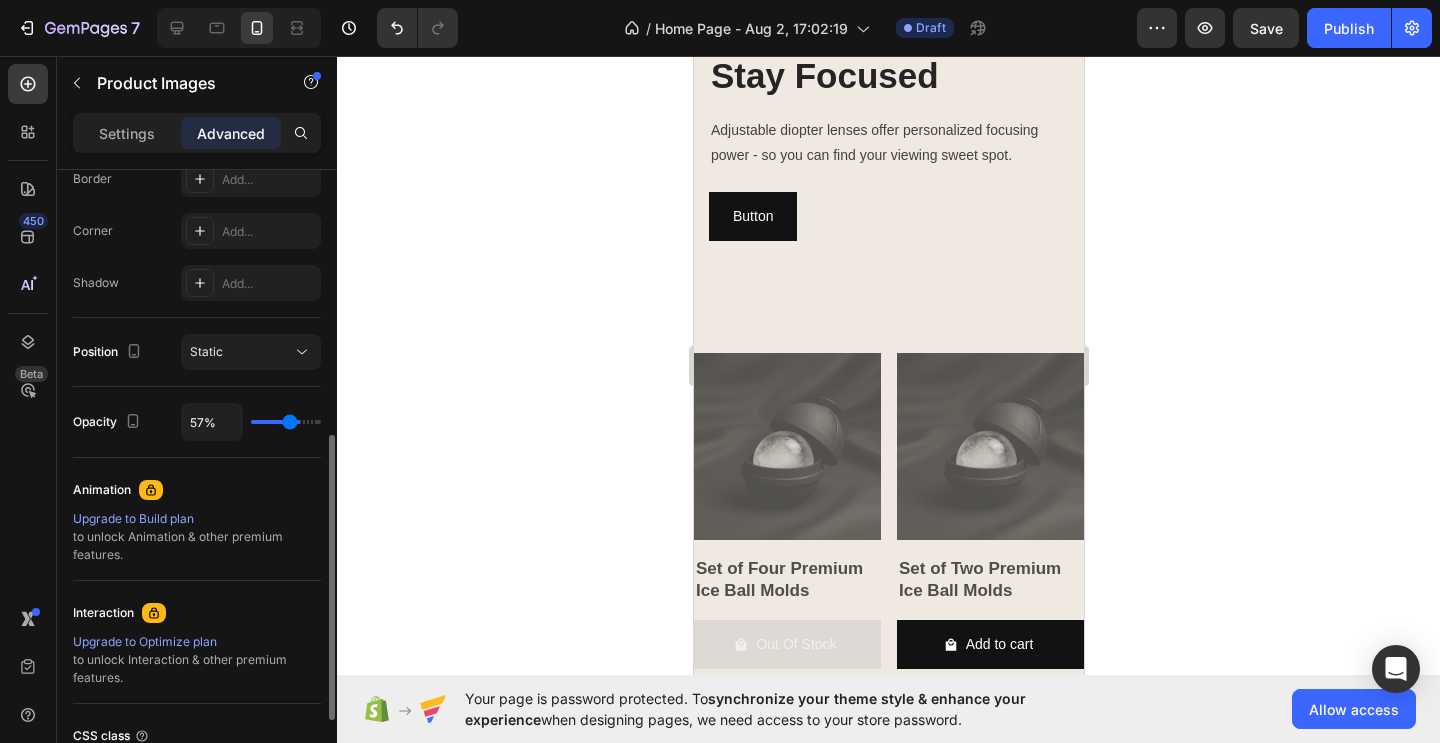 type on "66%" 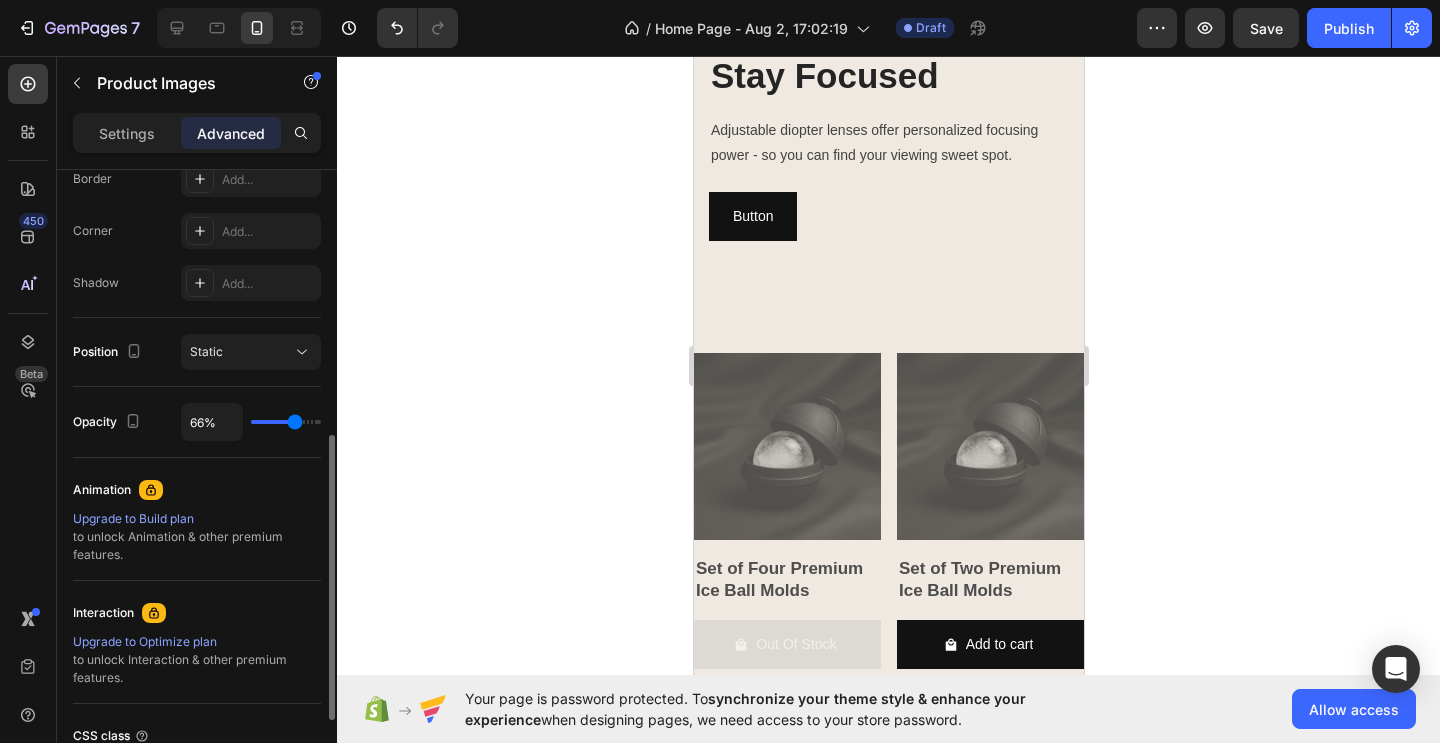 type on "76%" 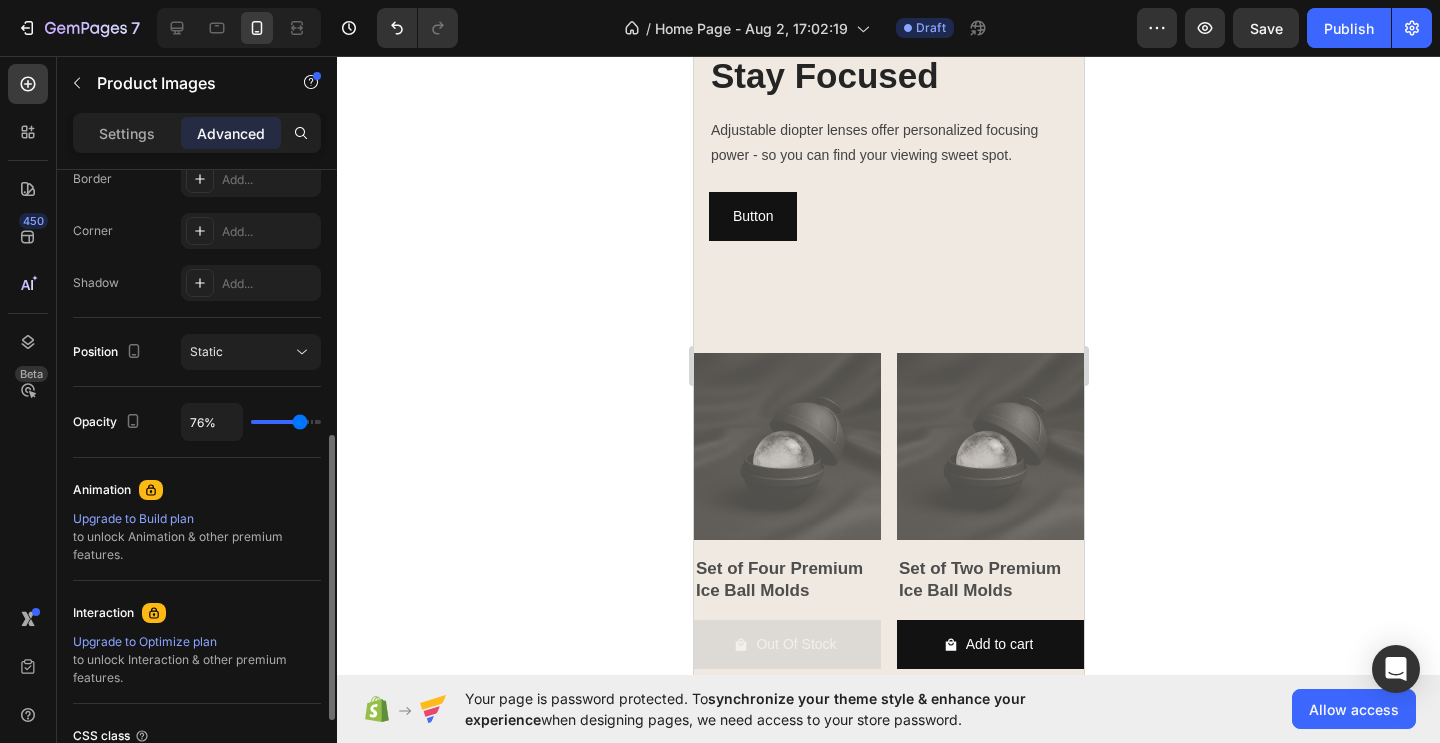 type on "87%" 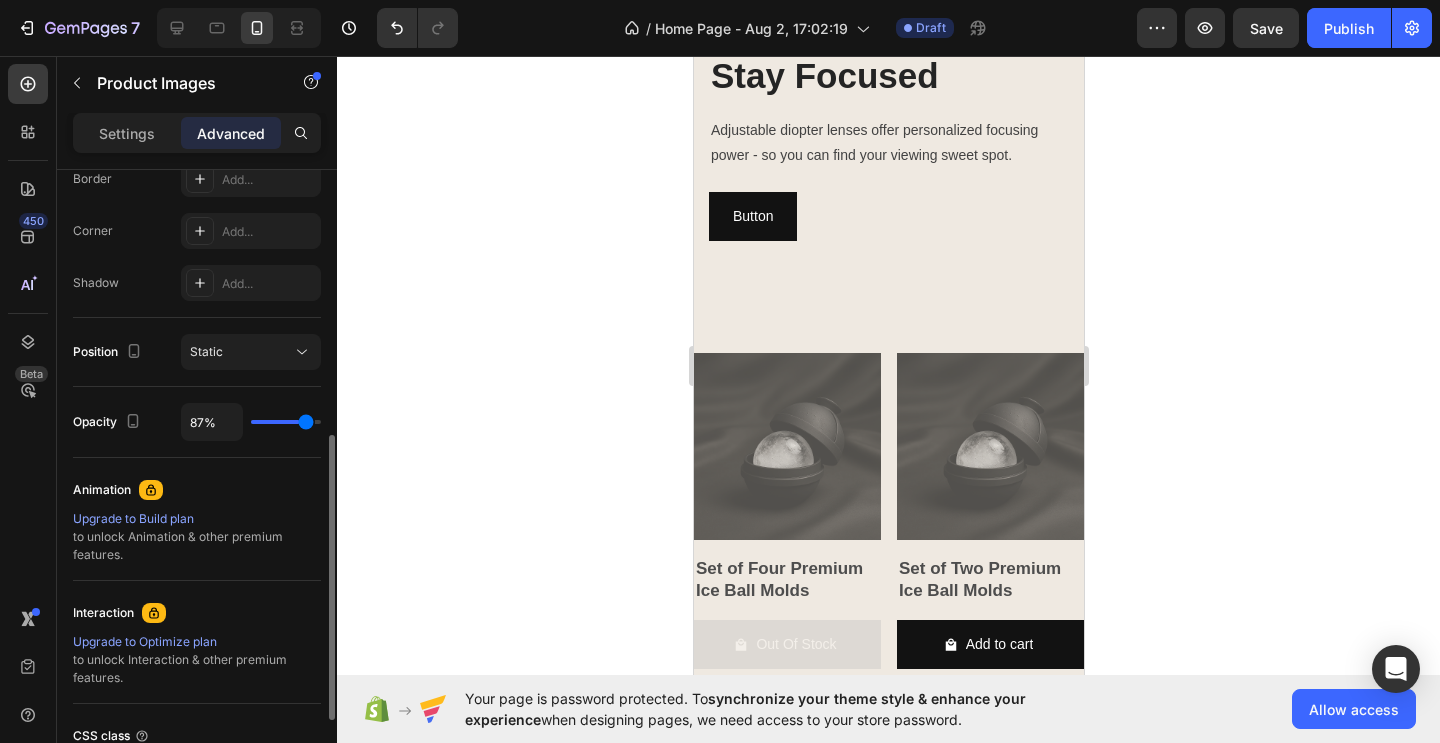 type on "96%" 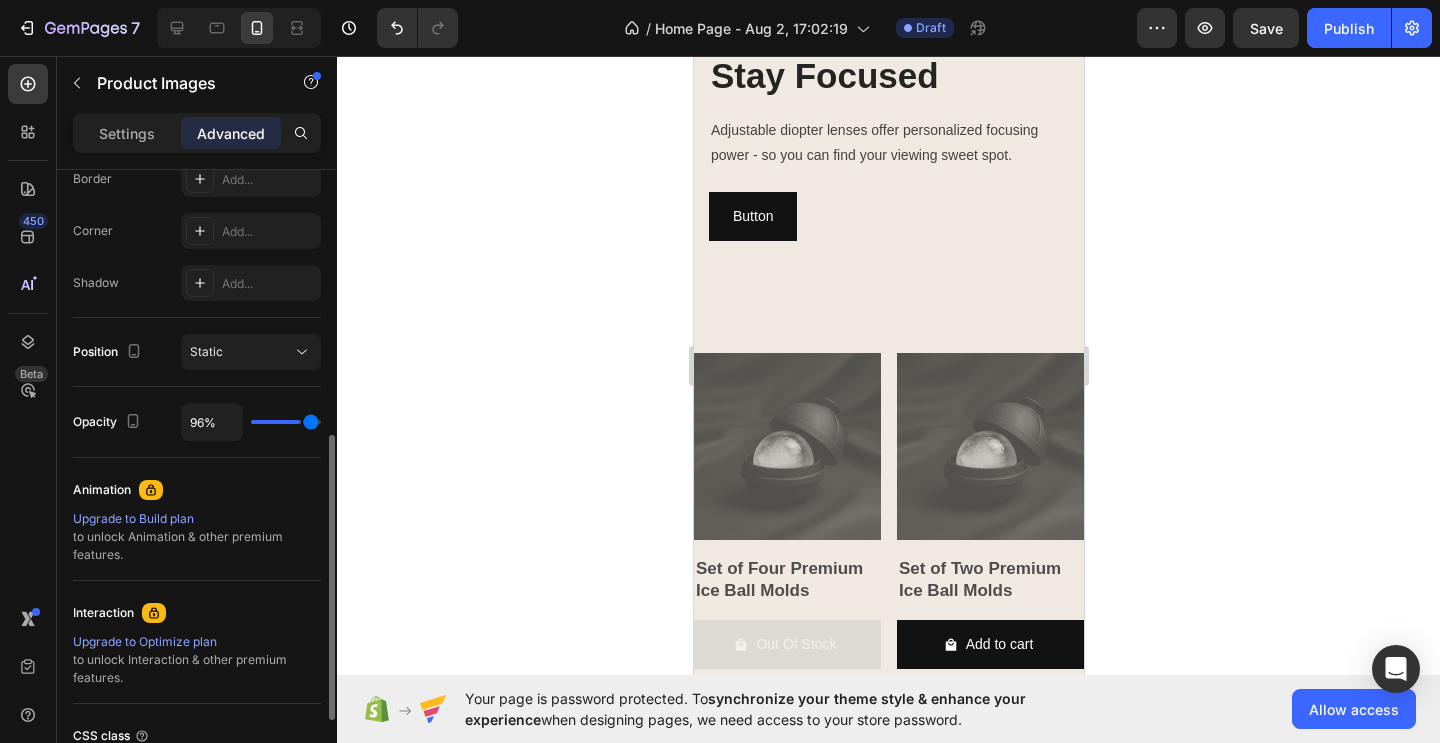type on "100%" 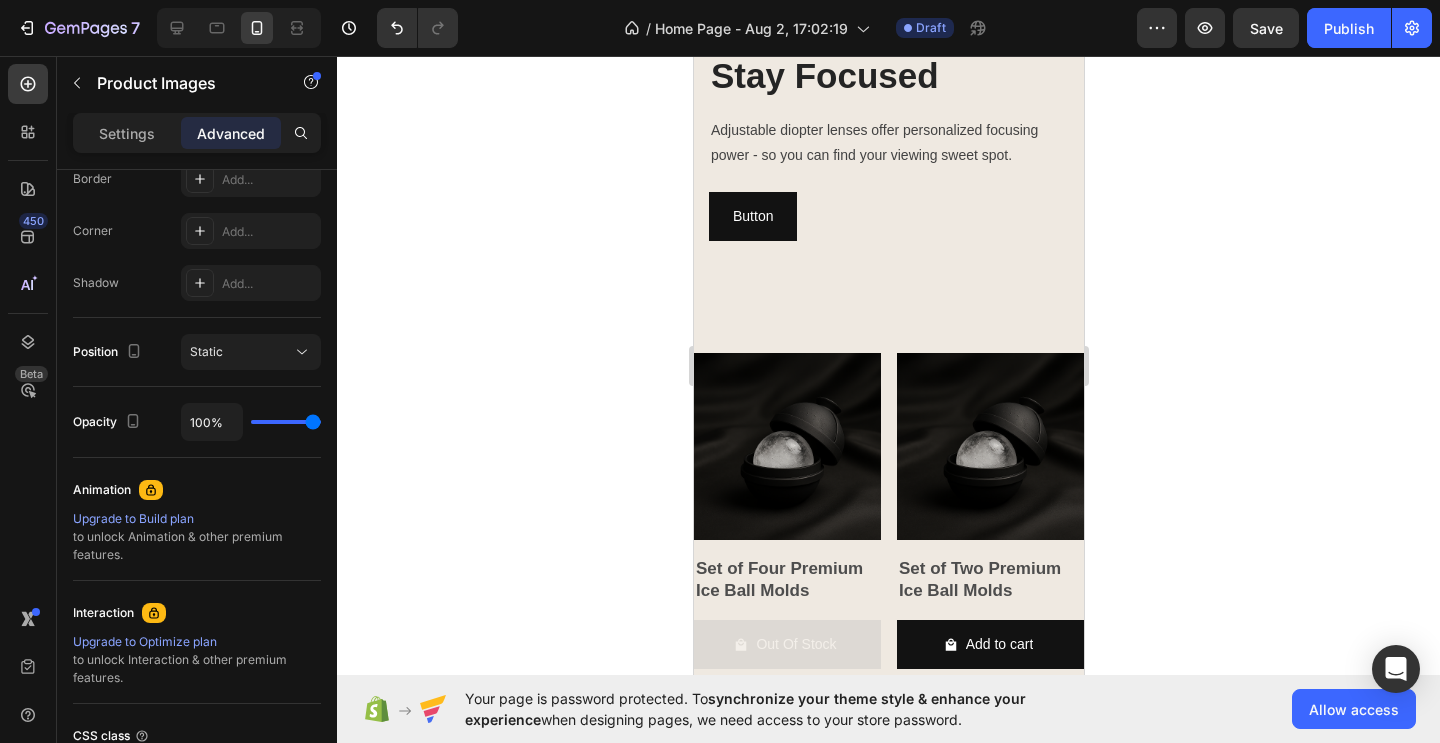 drag, startPoint x: 310, startPoint y: 425, endPoint x: 338, endPoint y: 424, distance: 28.01785 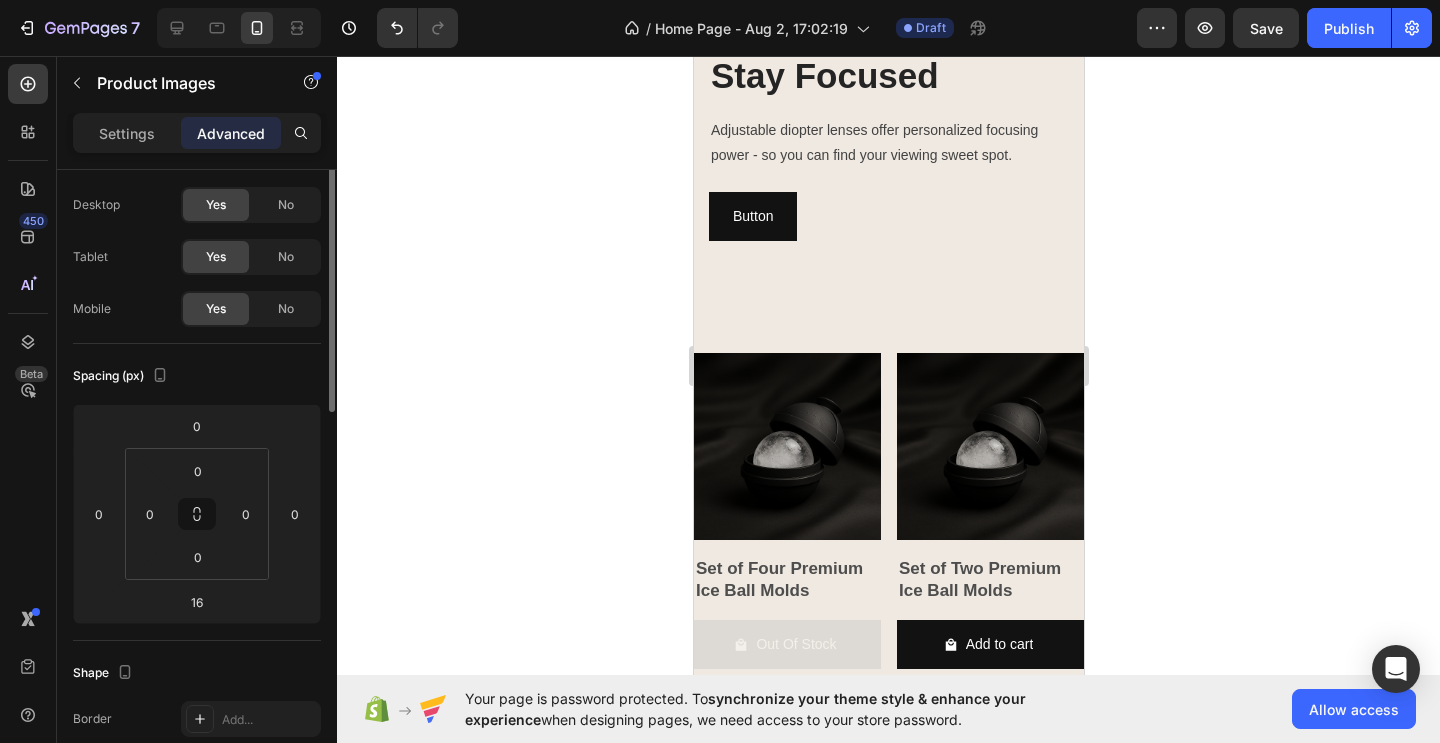 scroll, scrollTop: 0, scrollLeft: 0, axis: both 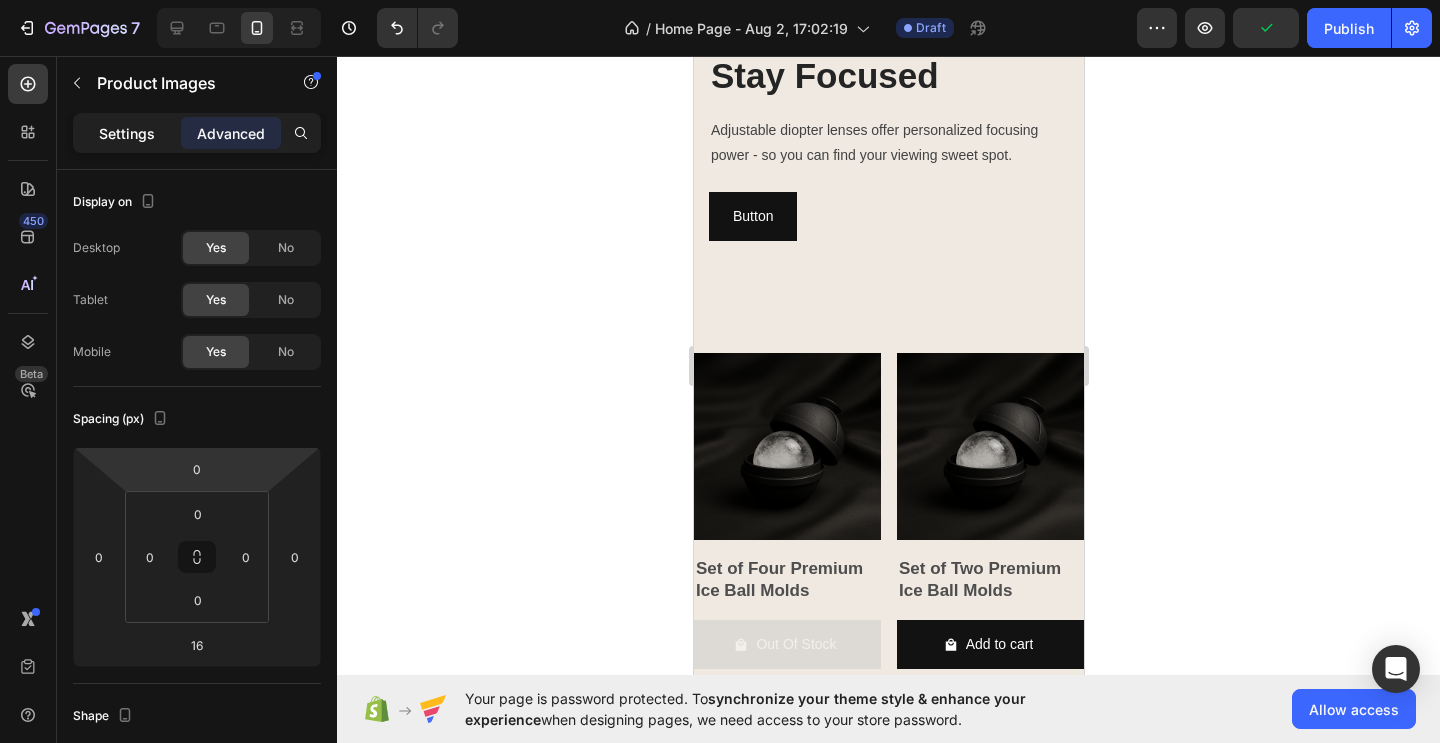 click on "Settings" at bounding box center (127, 133) 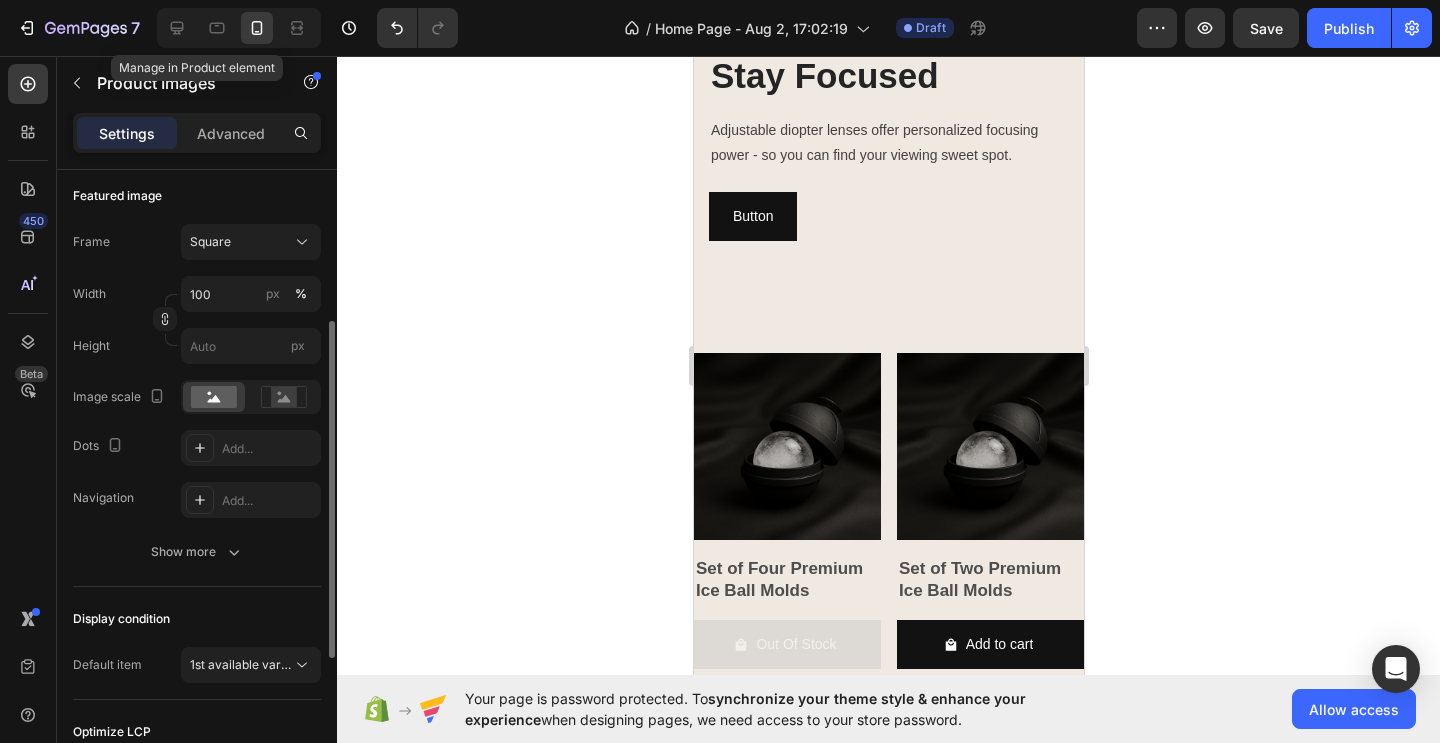 scroll, scrollTop: 278, scrollLeft: 0, axis: vertical 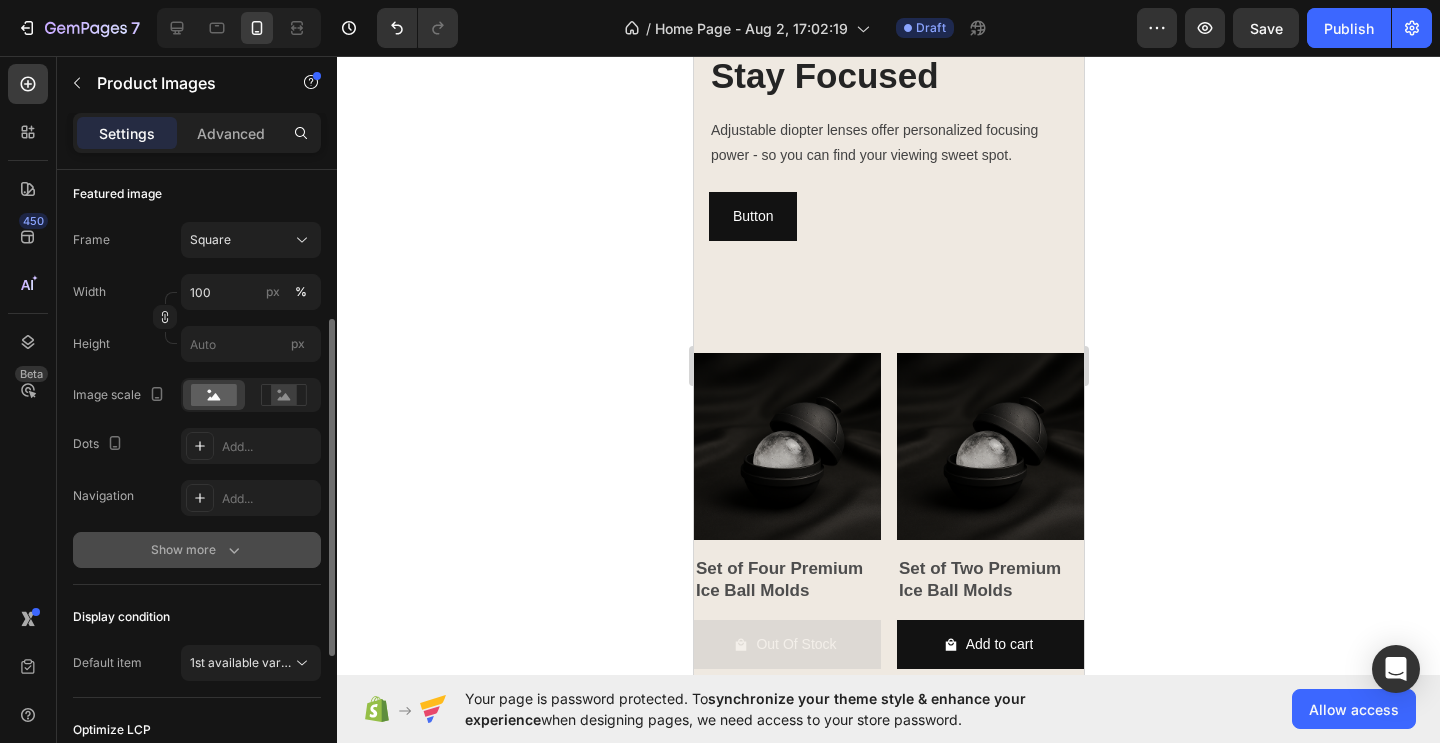 click 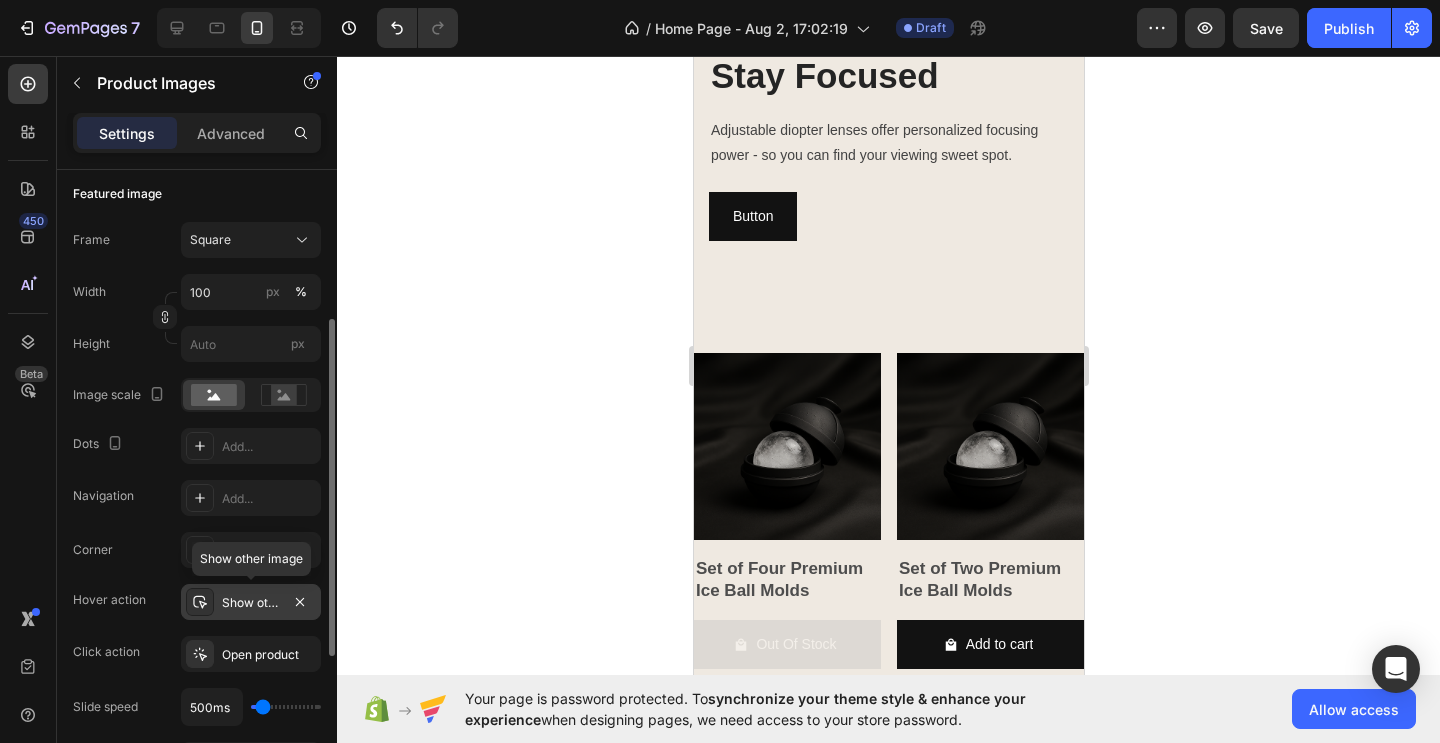 click on "Show other image" at bounding box center (251, 602) 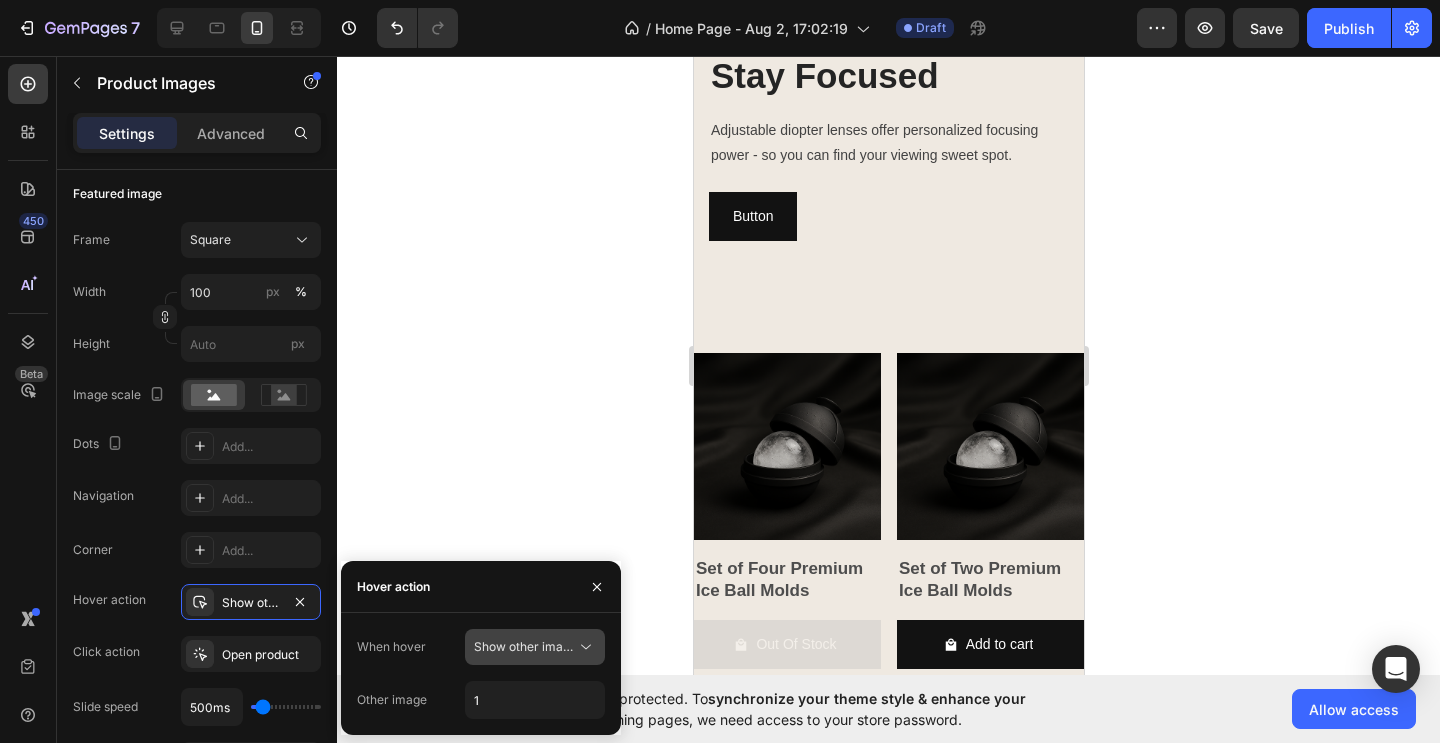 click on "Show other image" at bounding box center (525, 646) 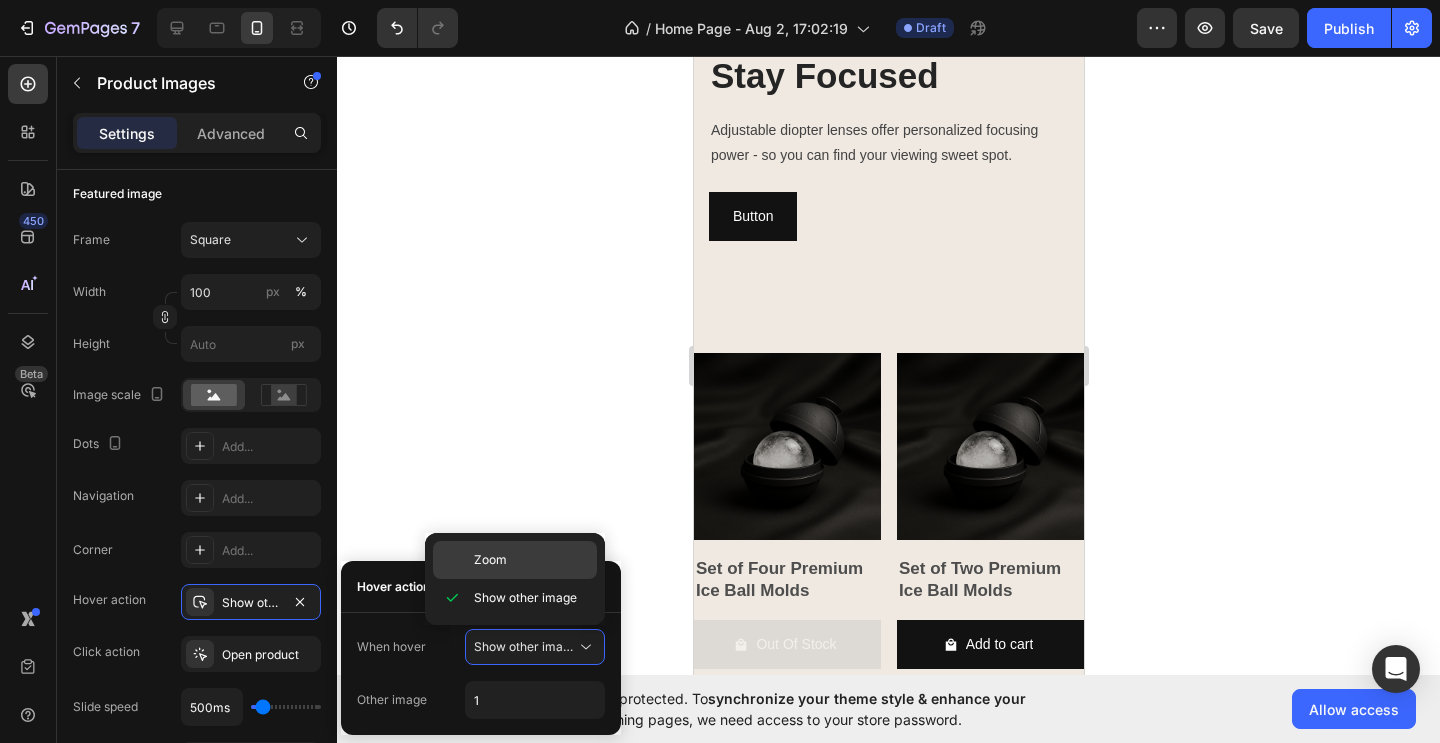click on "Zoom" at bounding box center [531, 560] 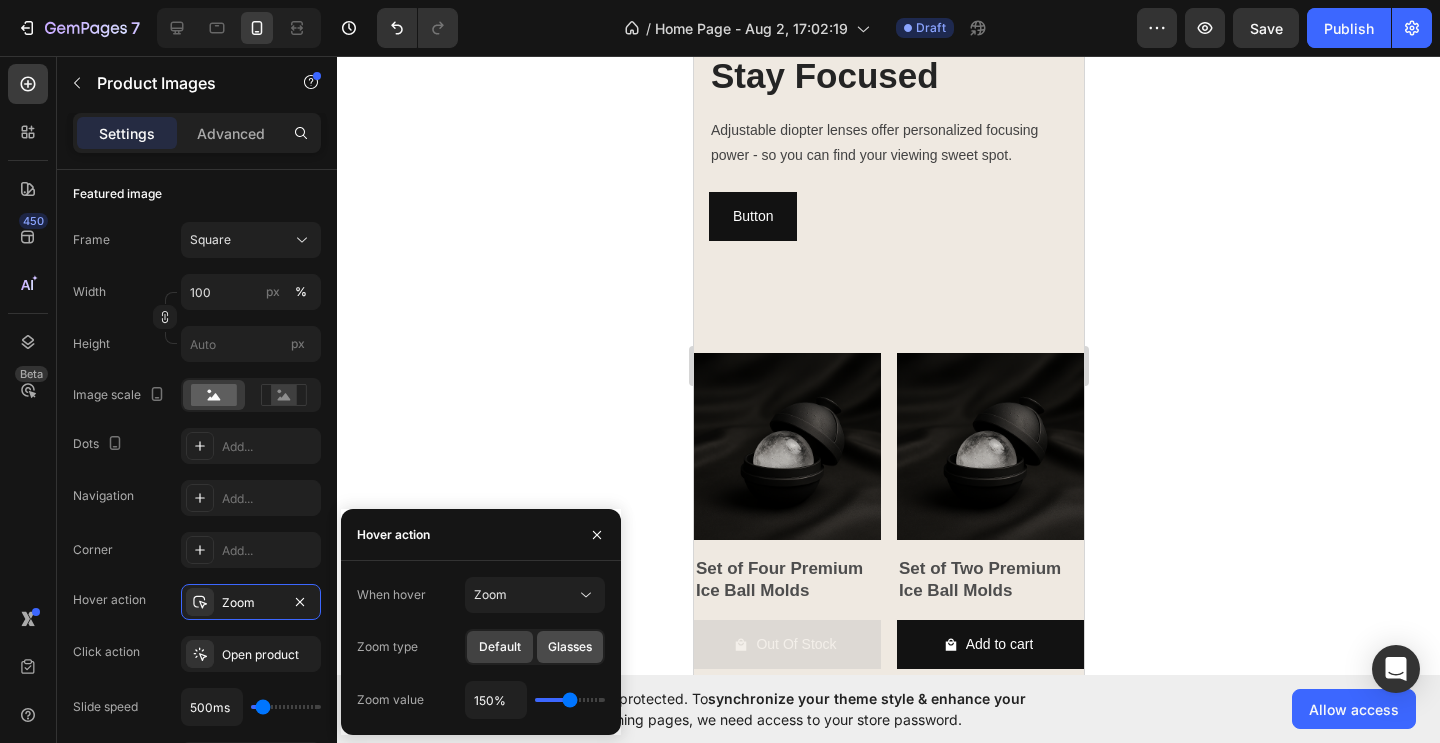 click on "Glasses" 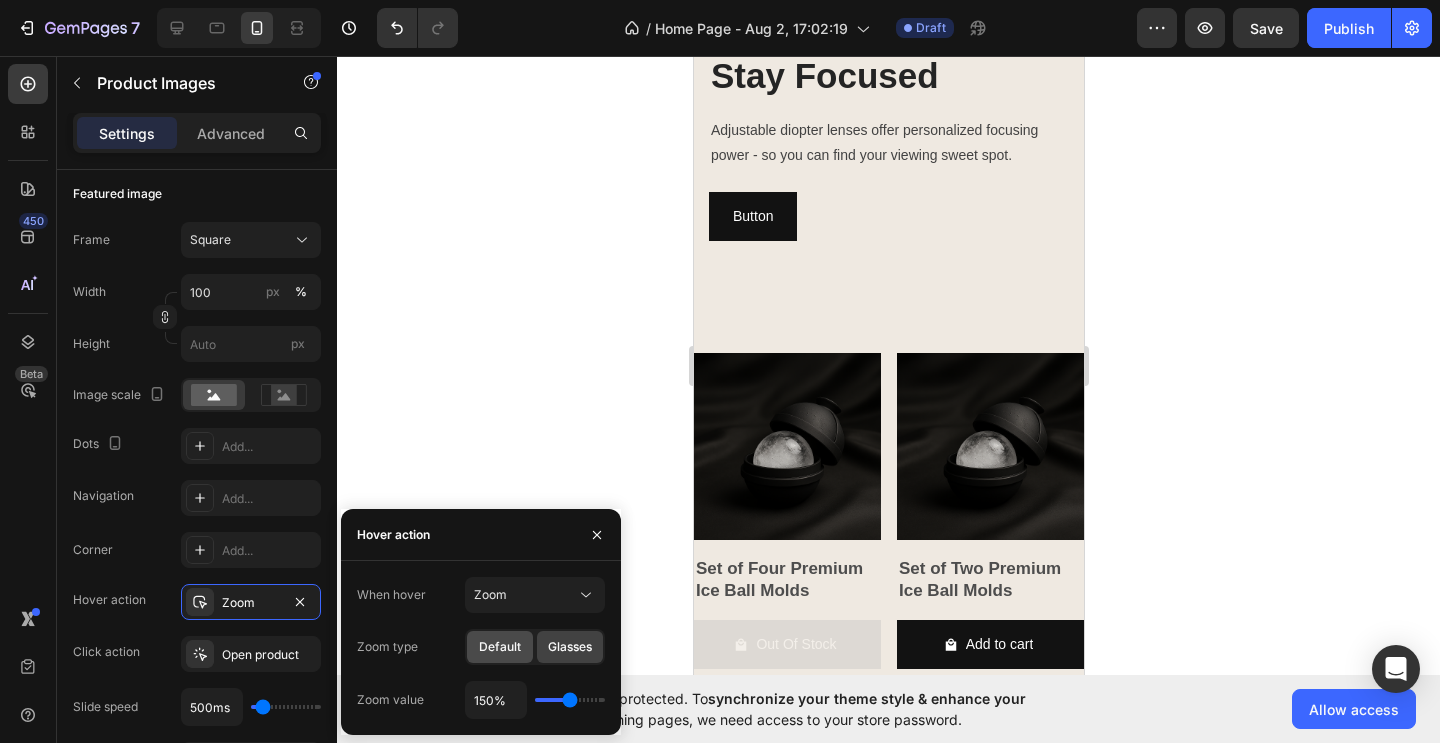 click on "Default" 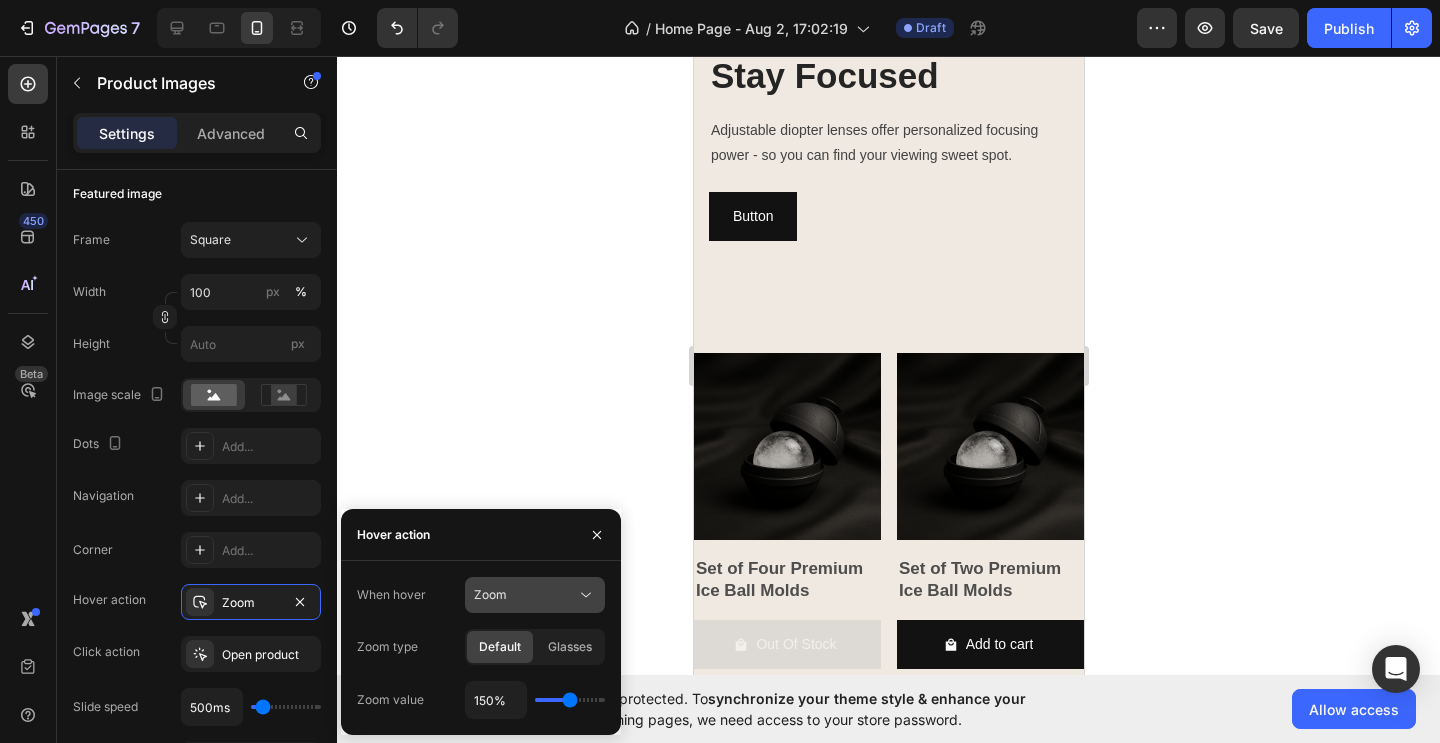 click on "Zoom" at bounding box center (525, 595) 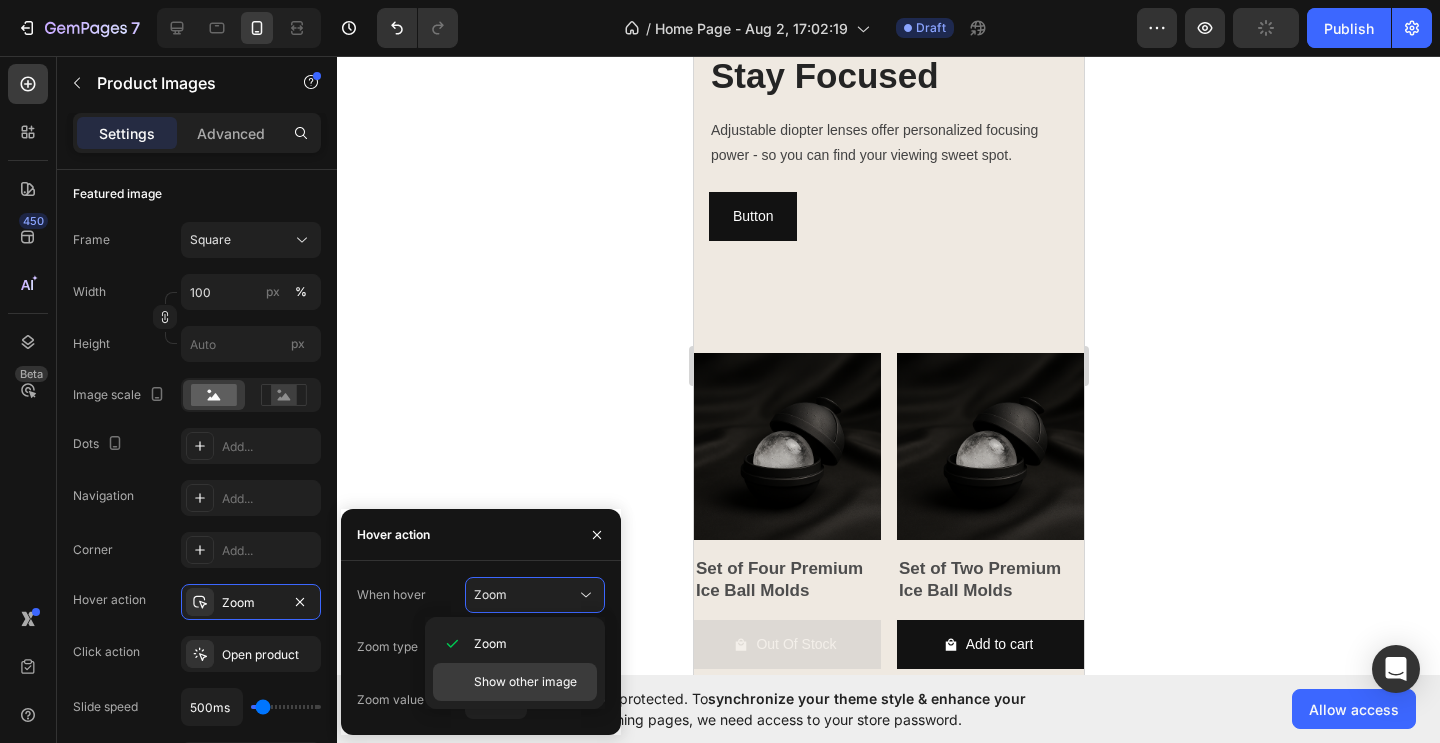 click on "Show other image" at bounding box center [525, 682] 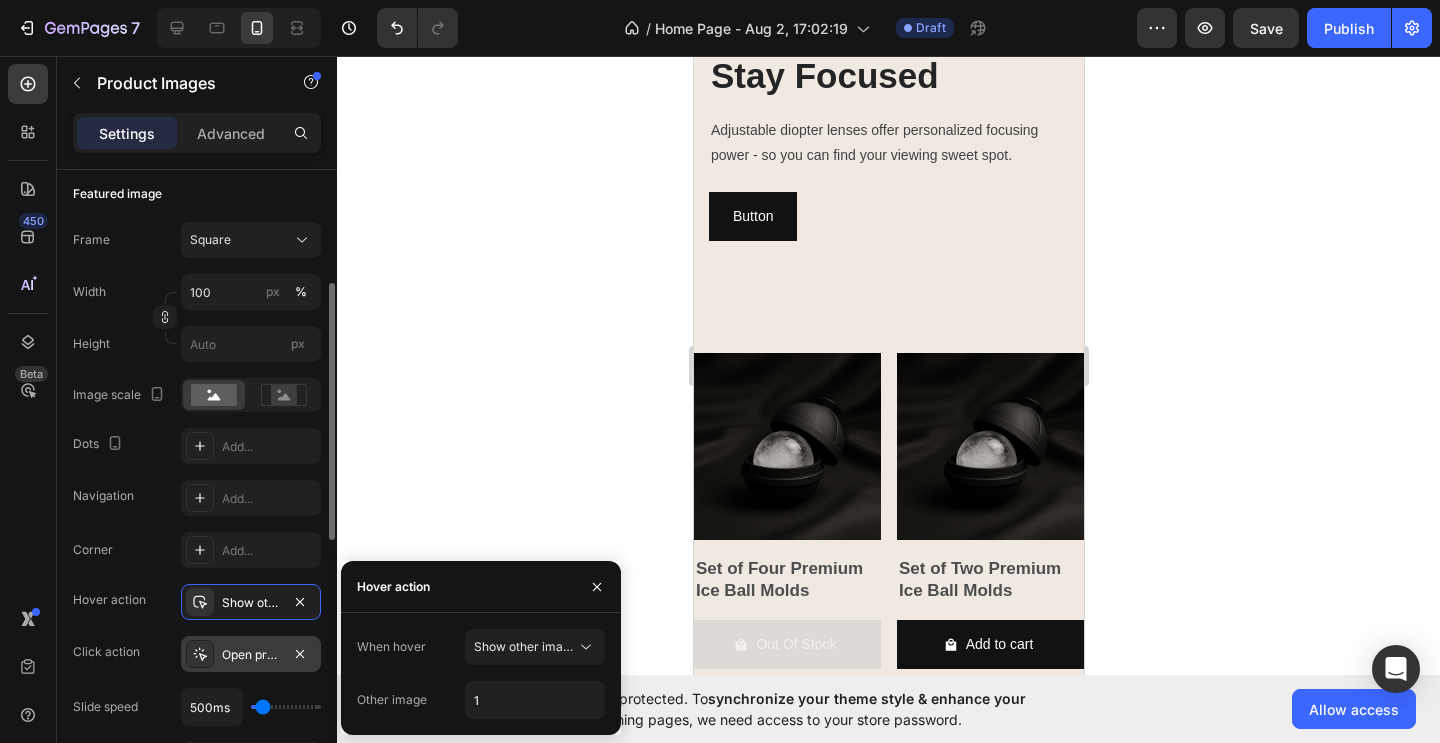 click on "Open product" at bounding box center (251, 655) 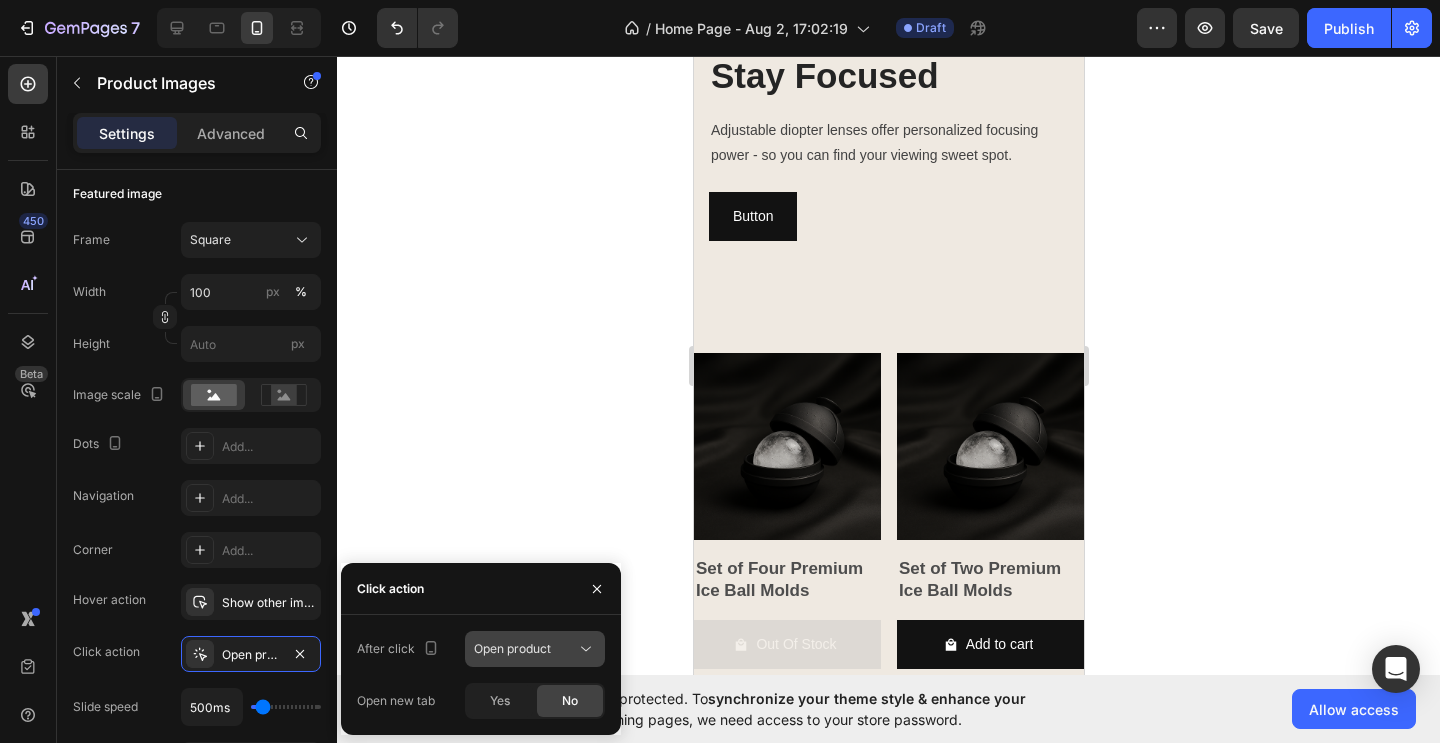 click on "Open product" at bounding box center (512, 649) 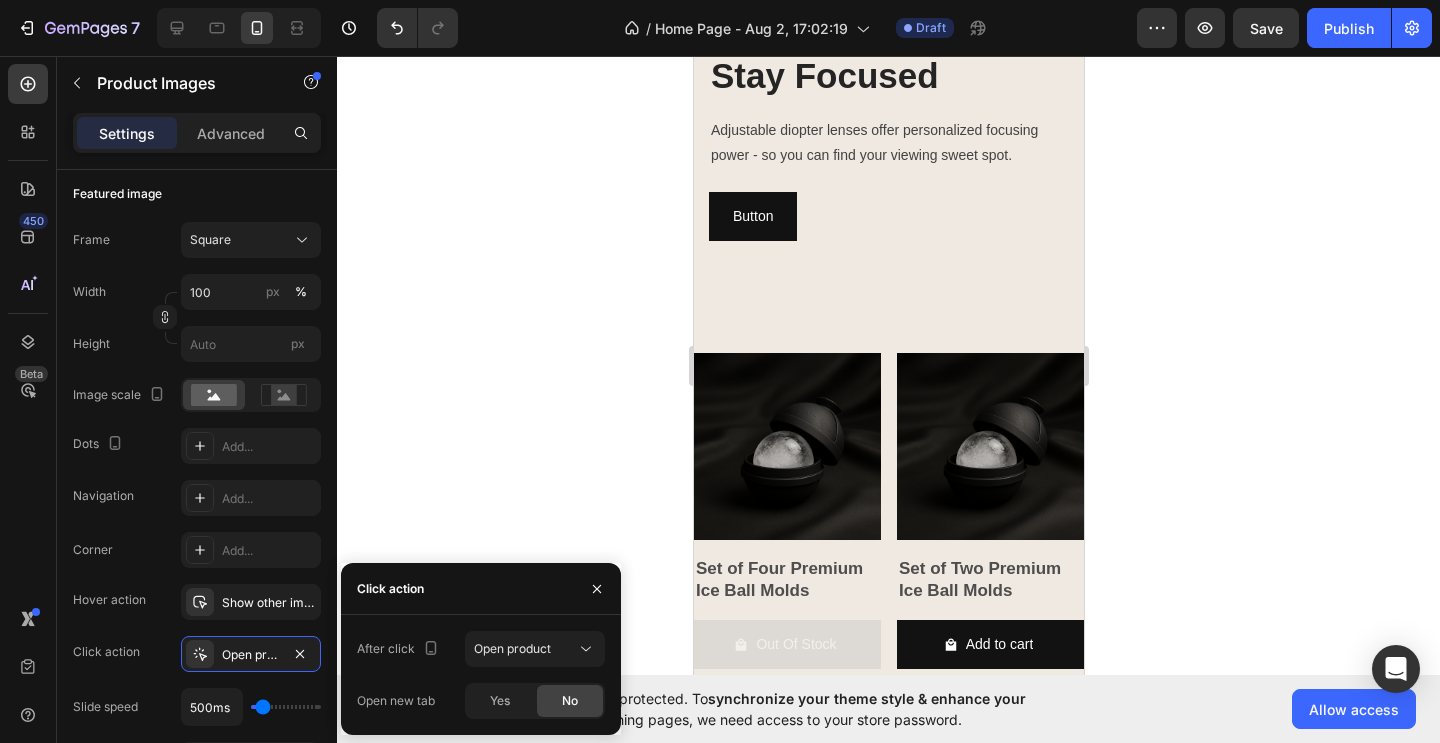 click on "After click Open product Open new tab Yes No" 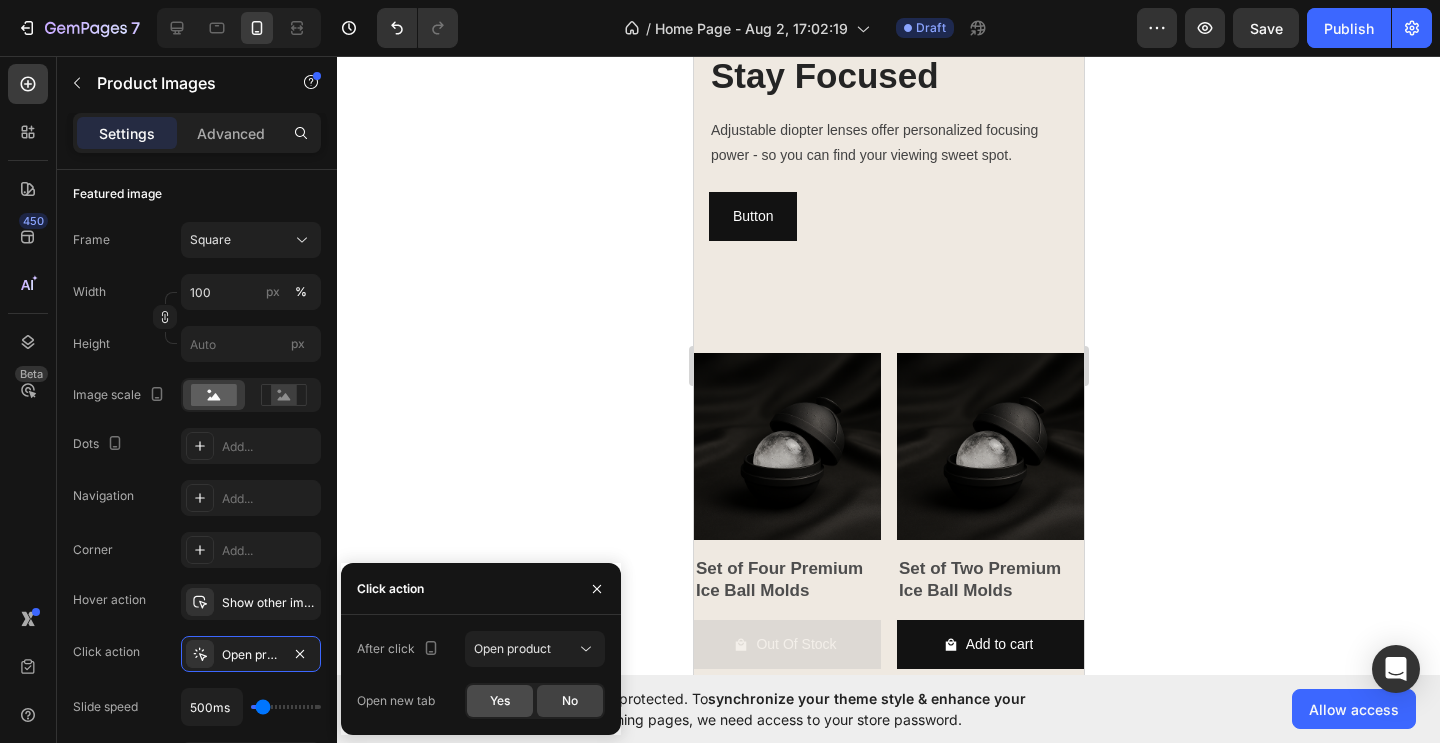 click on "Yes" 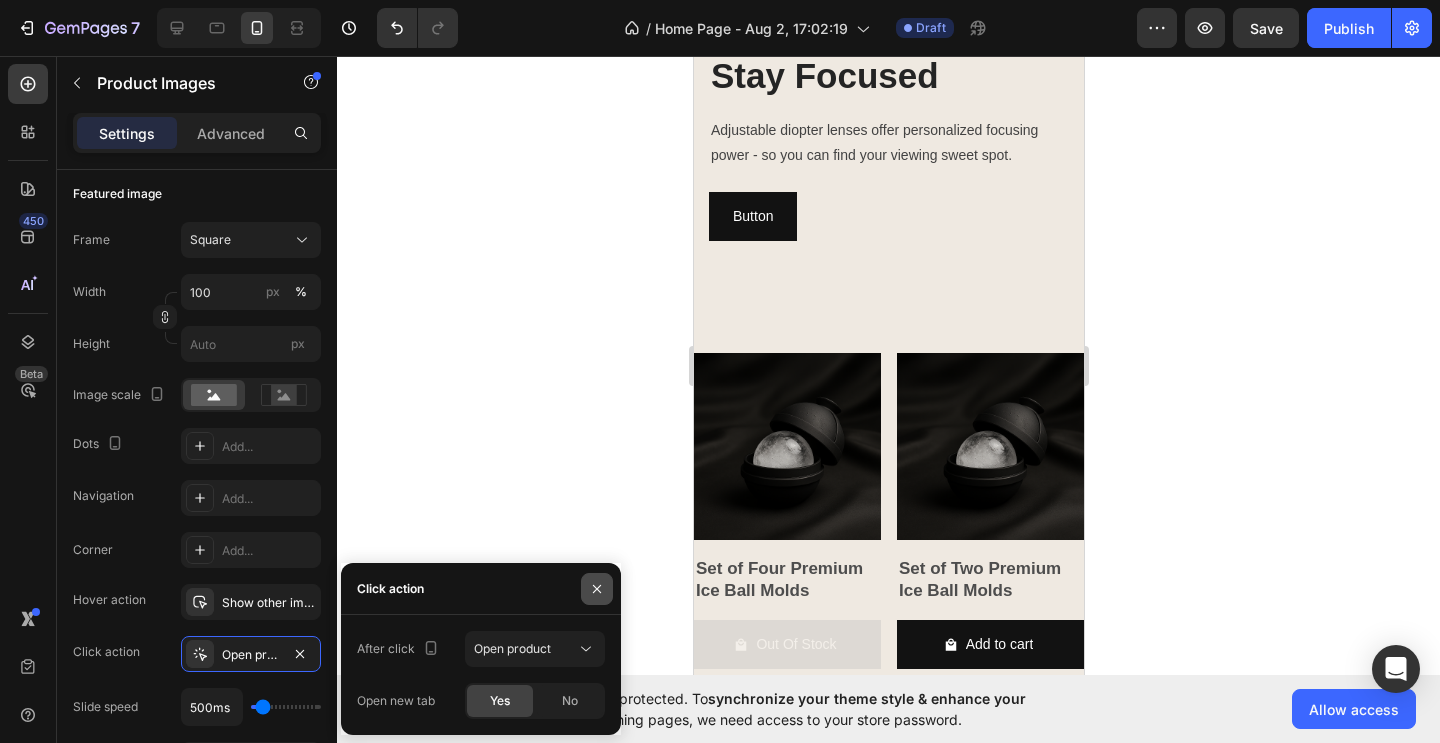 click 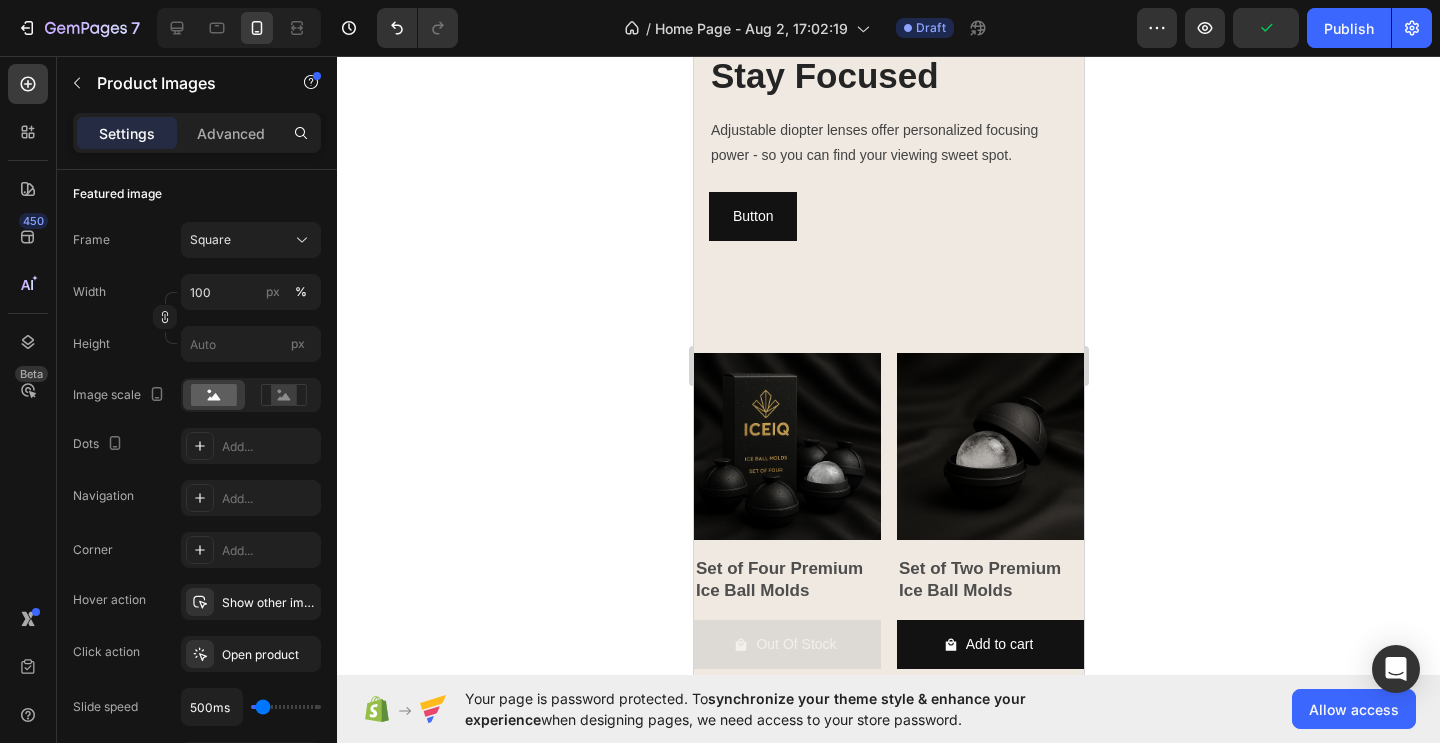 click at bounding box center (786, 446) 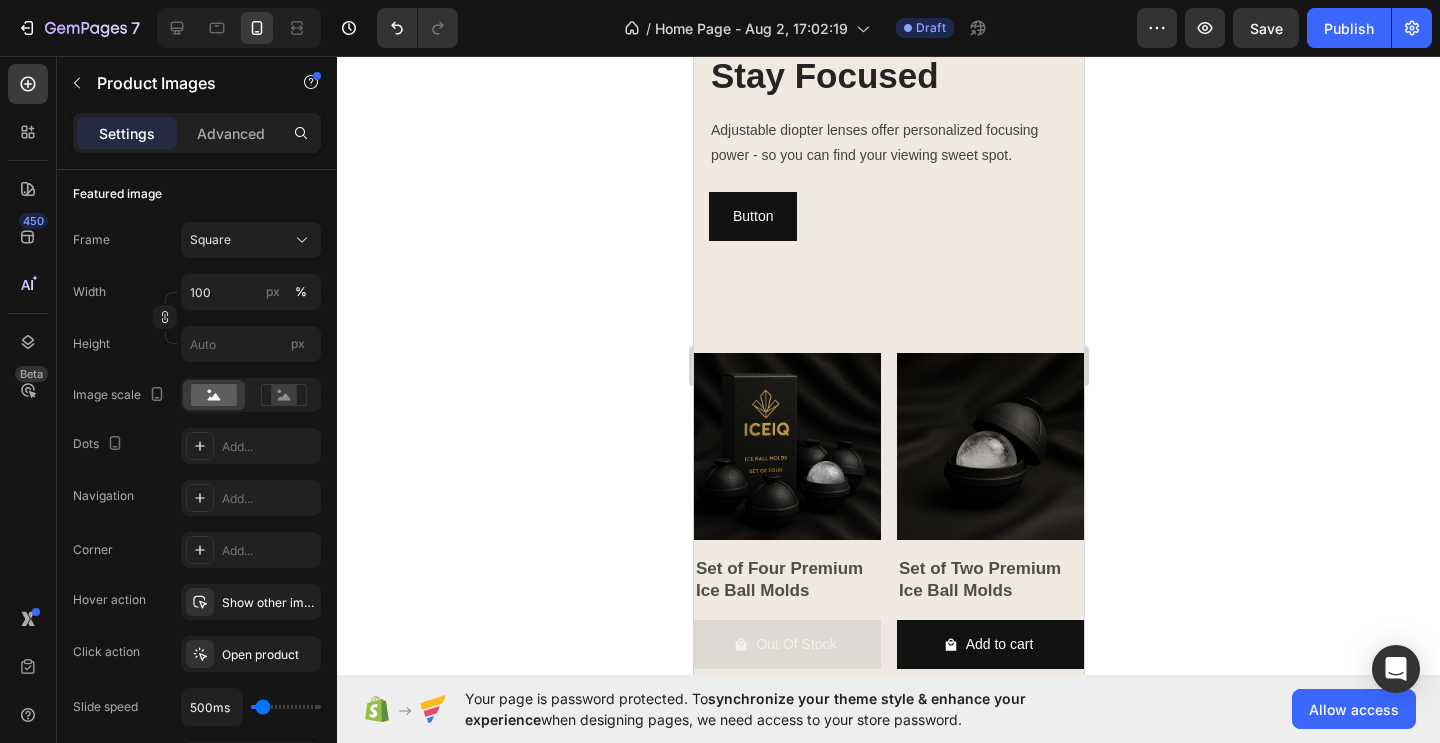 click at bounding box center (786, 446) 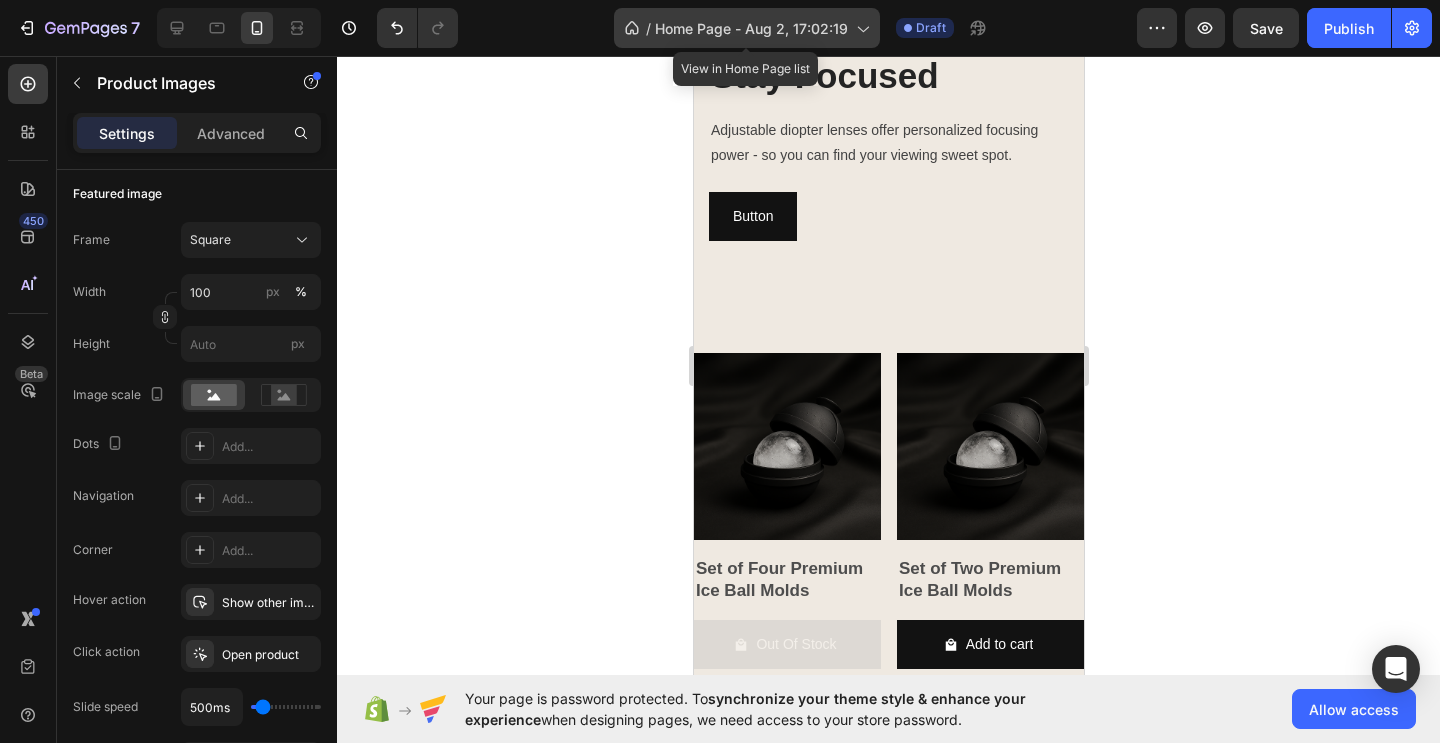 click on "Home Page - Aug 2, 17:02:19" at bounding box center (751, 28) 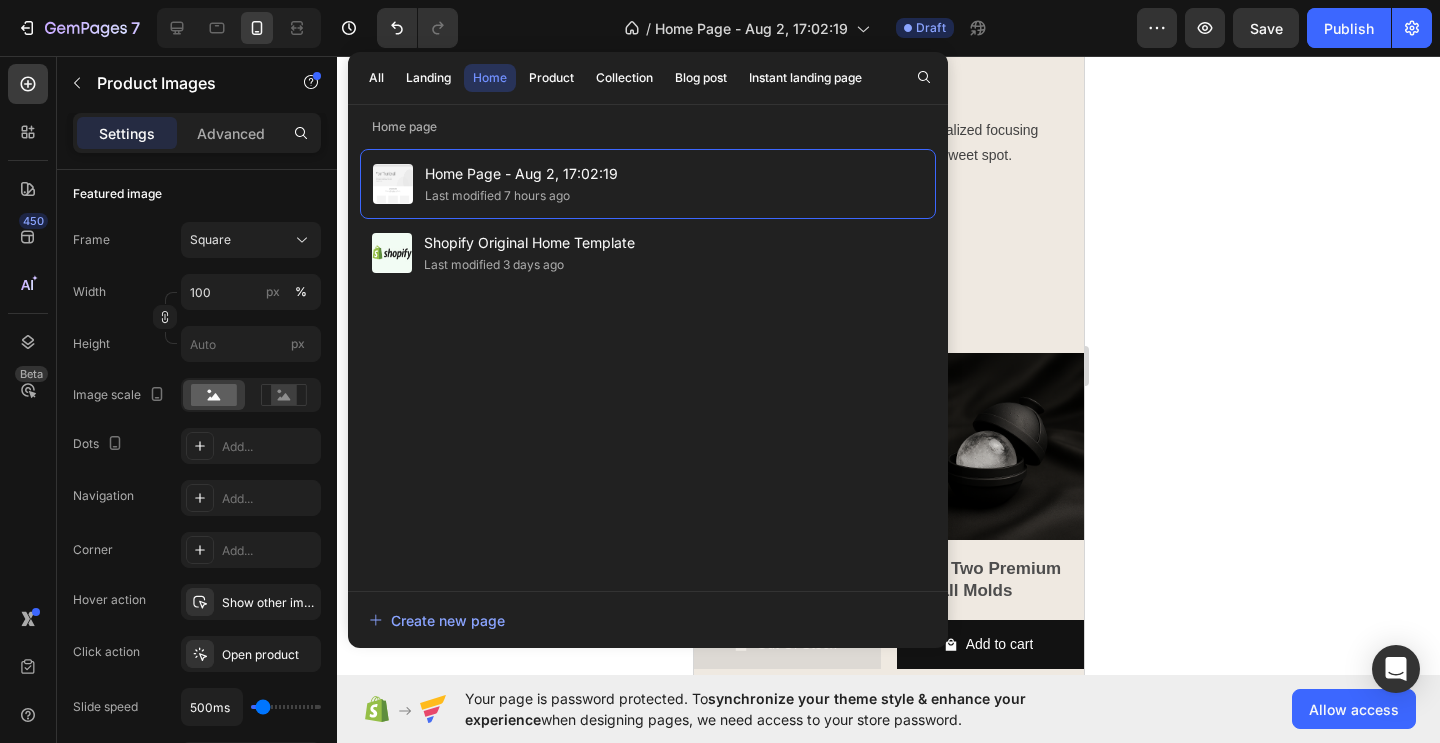 click 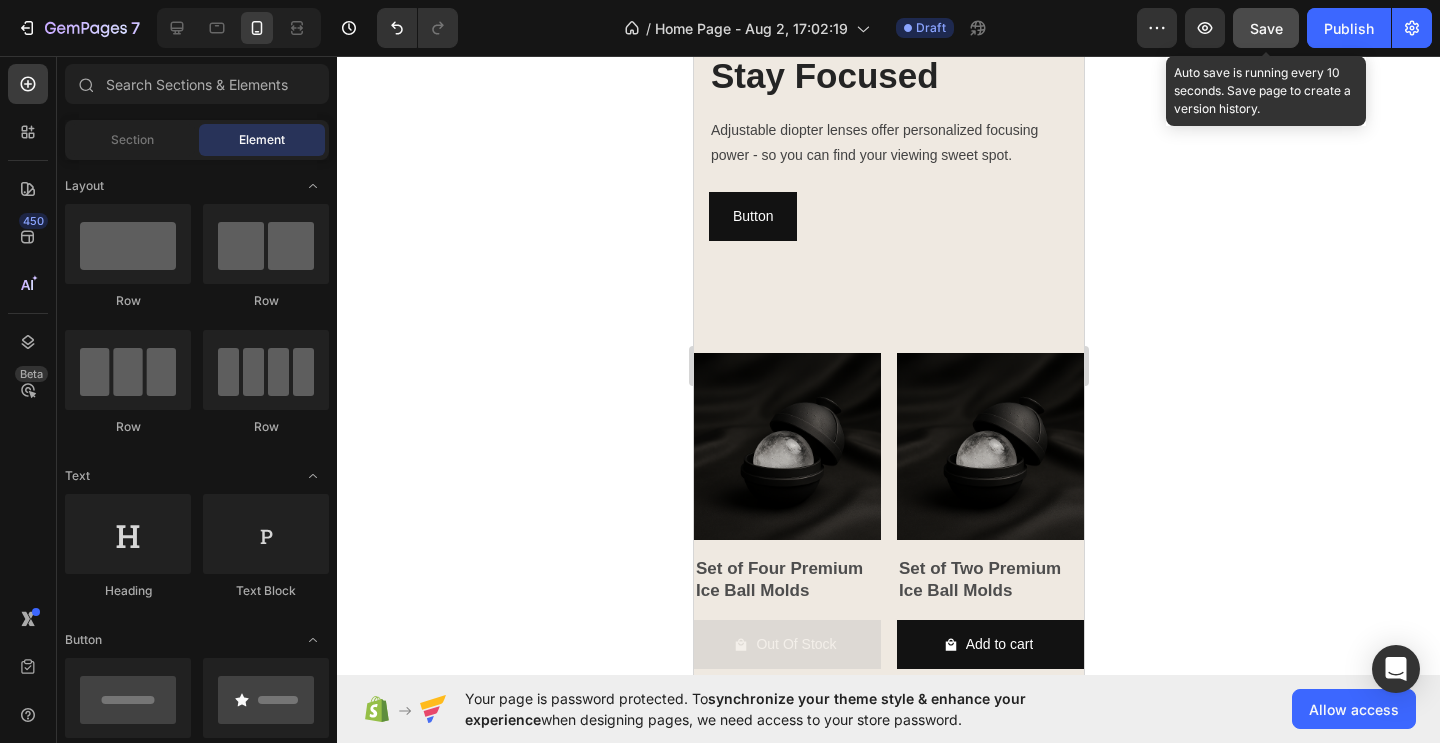 click on "Save" at bounding box center [1266, 28] 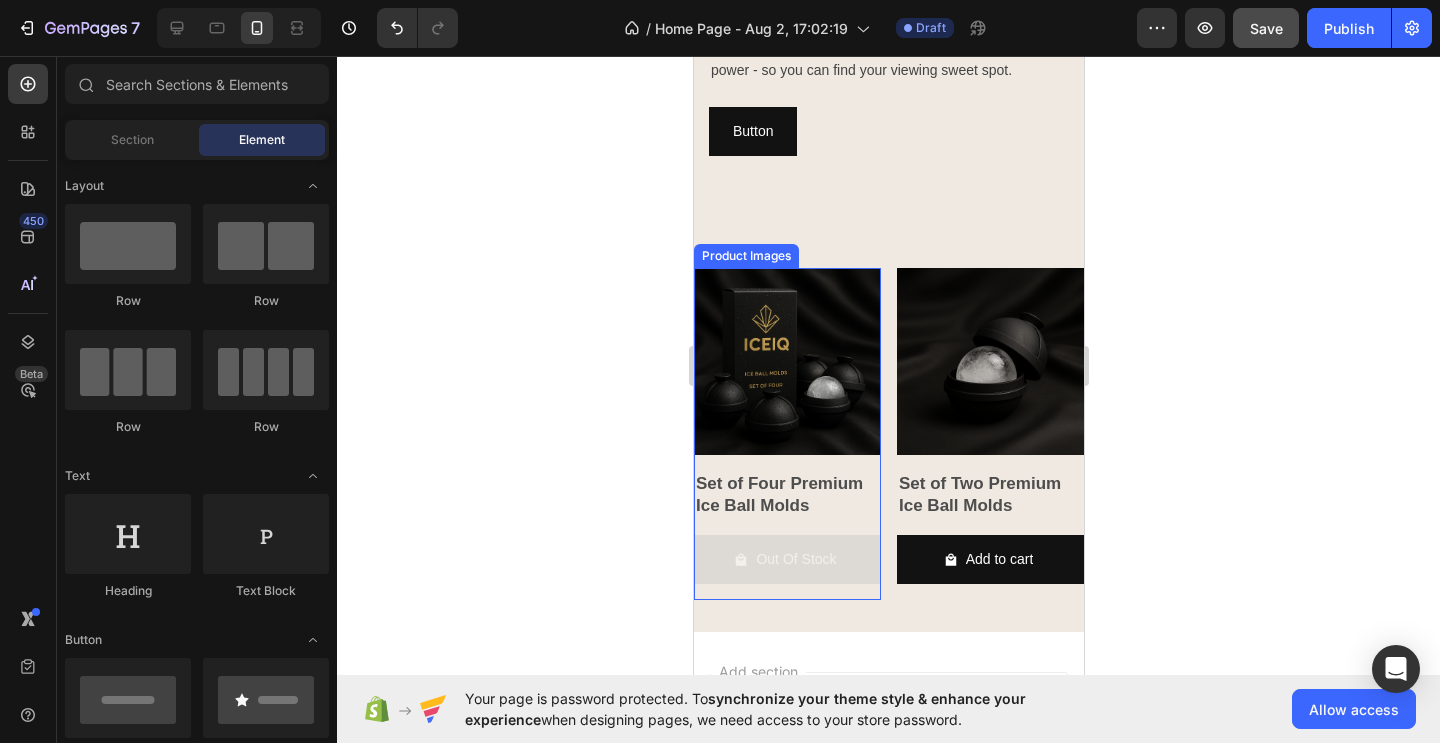 scroll, scrollTop: 1643, scrollLeft: 0, axis: vertical 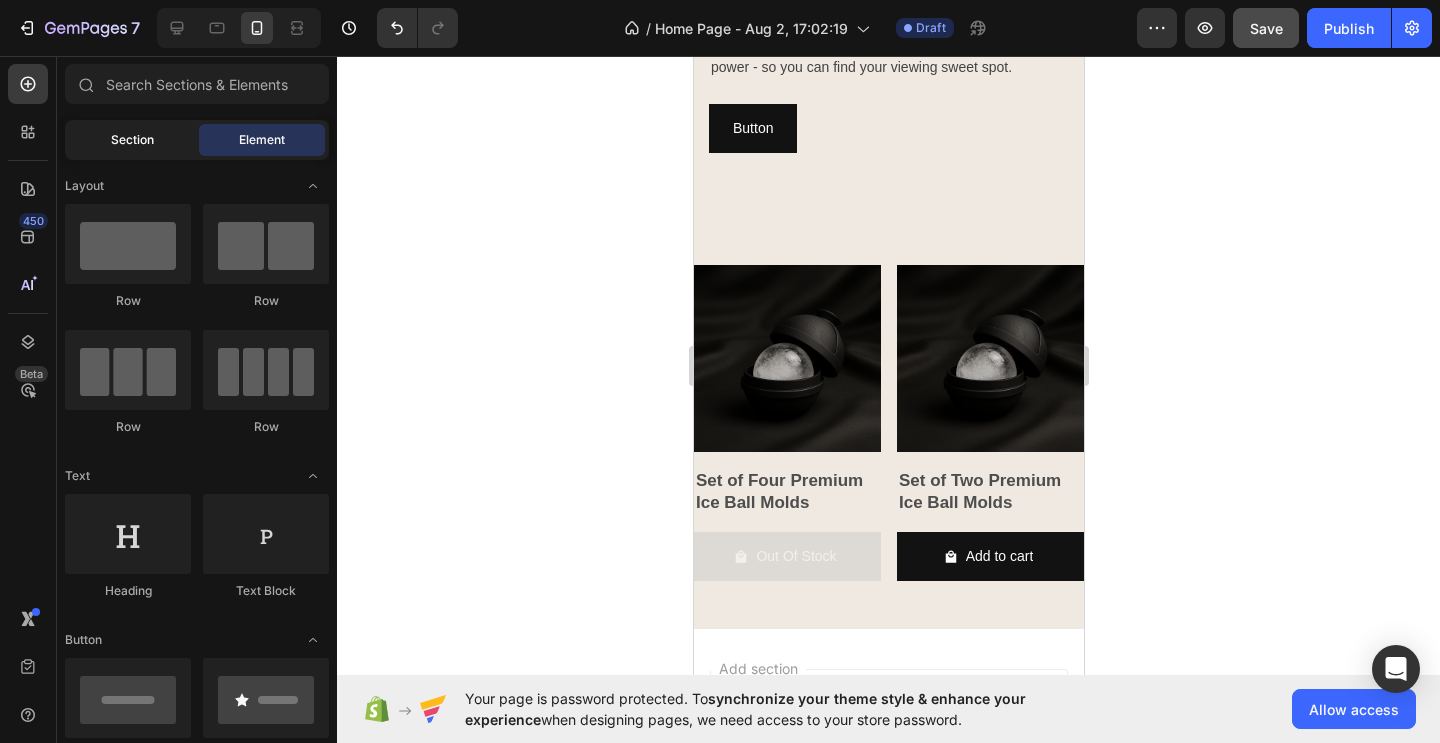 click on "Section" at bounding box center (132, 140) 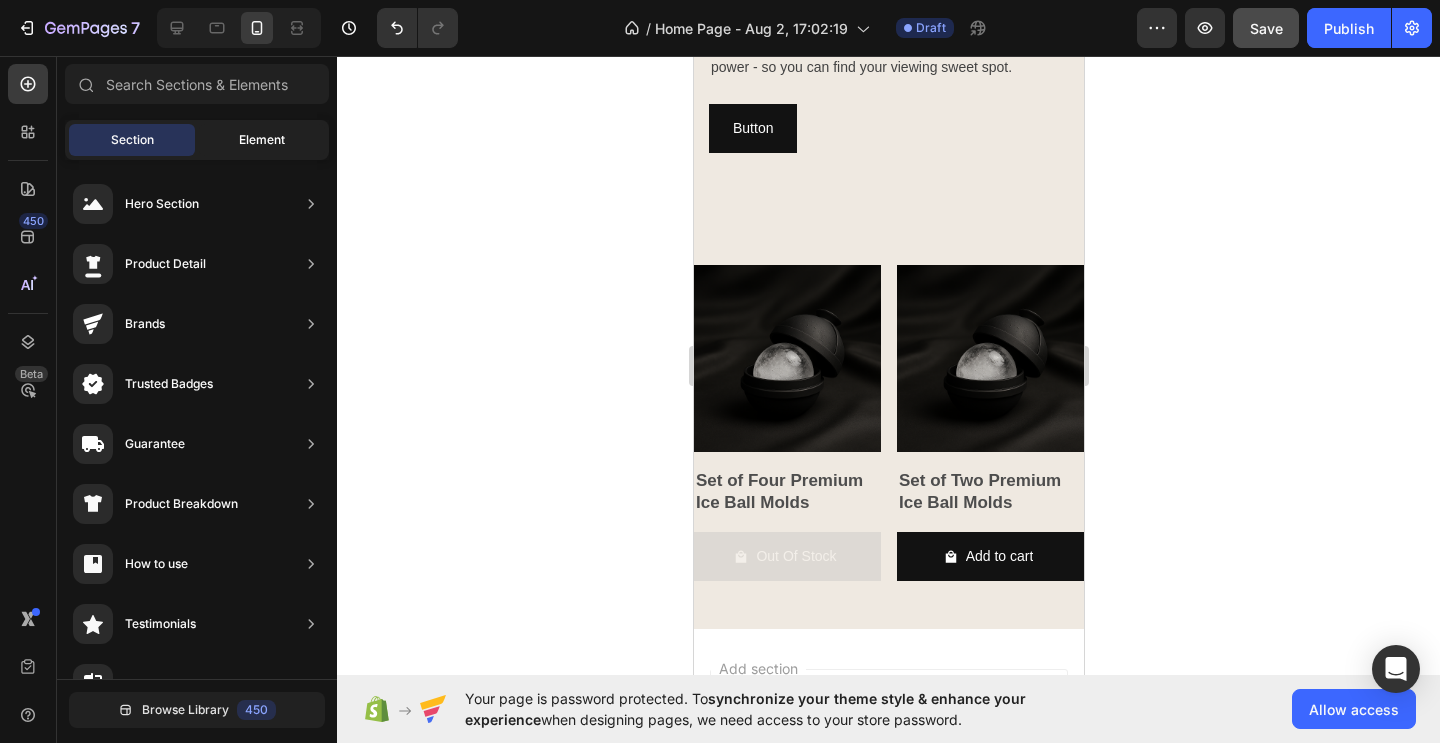 click on "Element" at bounding box center (262, 140) 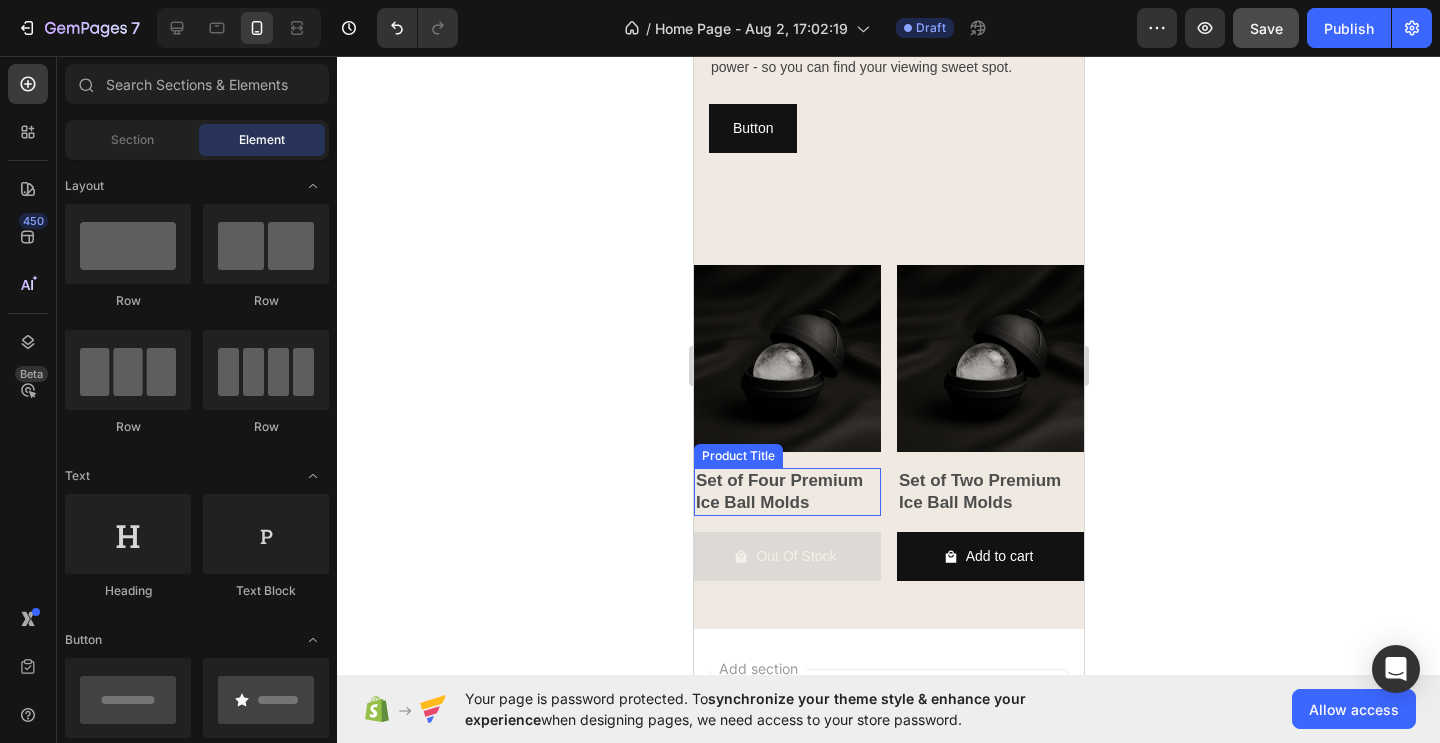 click on "Set of Four Premium Ice Ball Molds" at bounding box center [786, 492] 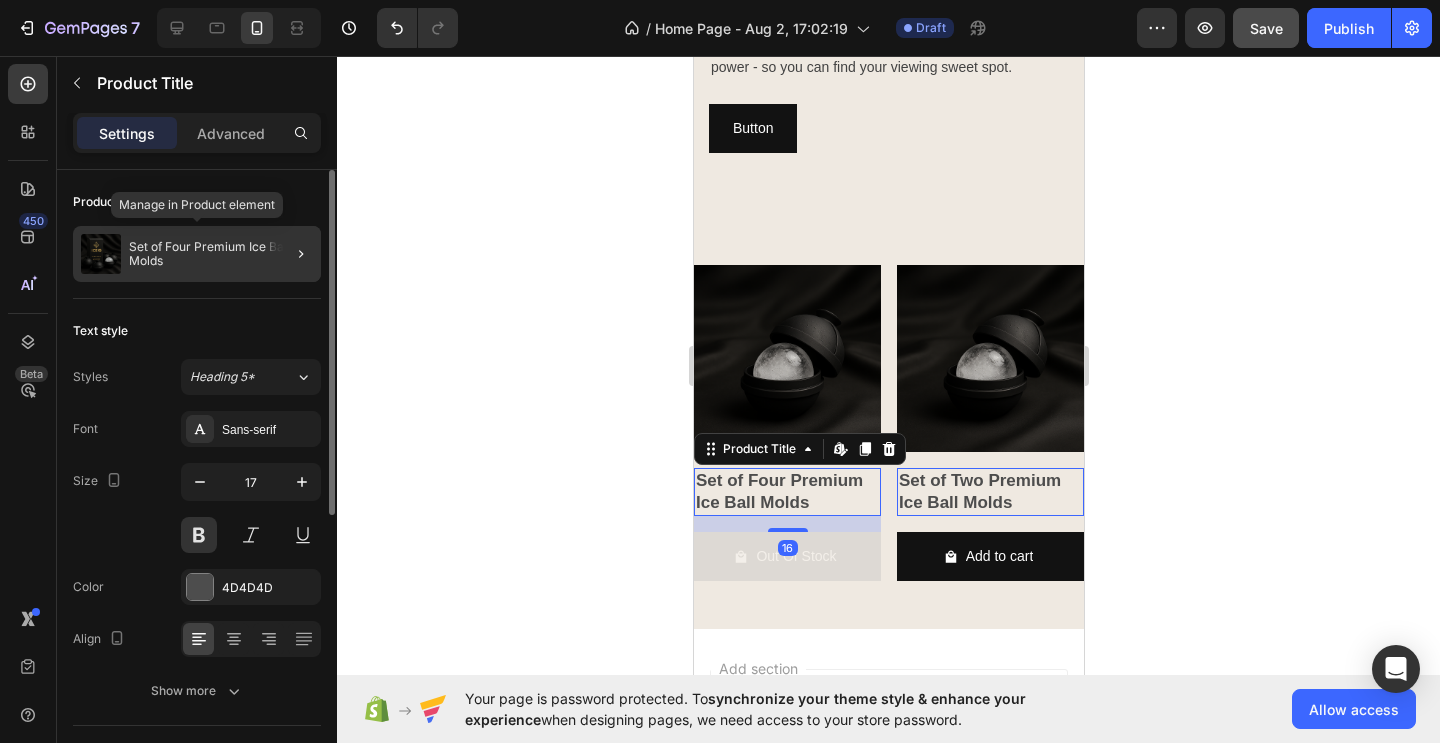 click on "Set of Four Premium Ice Ball Molds" at bounding box center [221, 254] 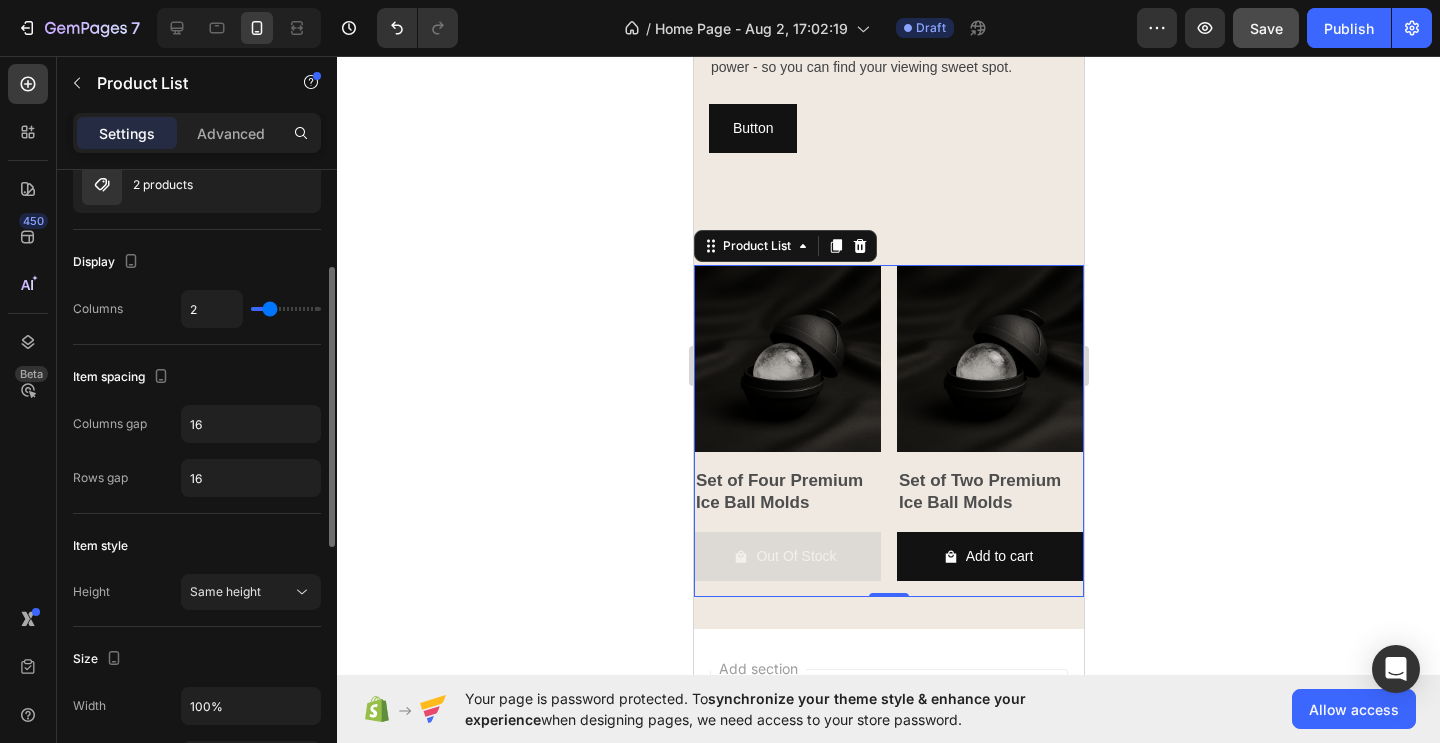 scroll, scrollTop: 210, scrollLeft: 0, axis: vertical 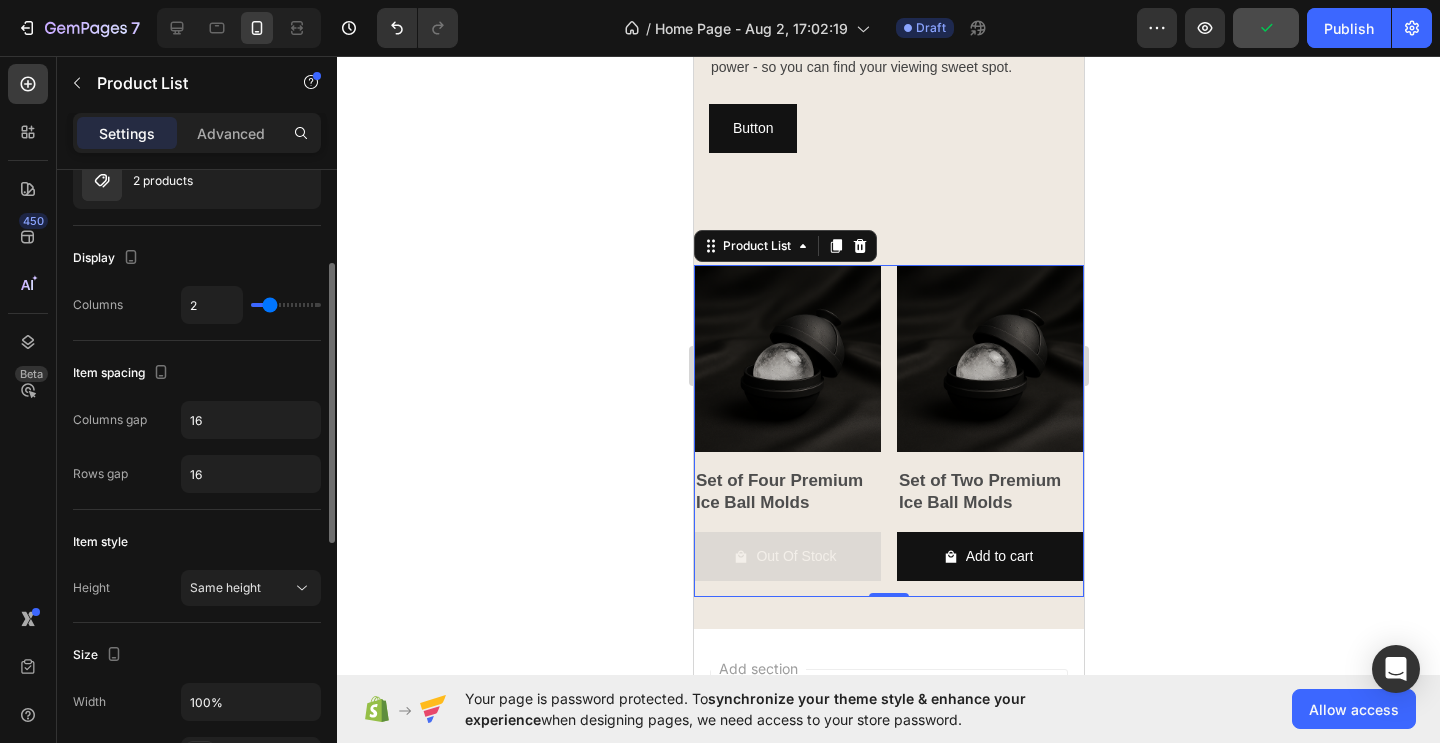 type on "1" 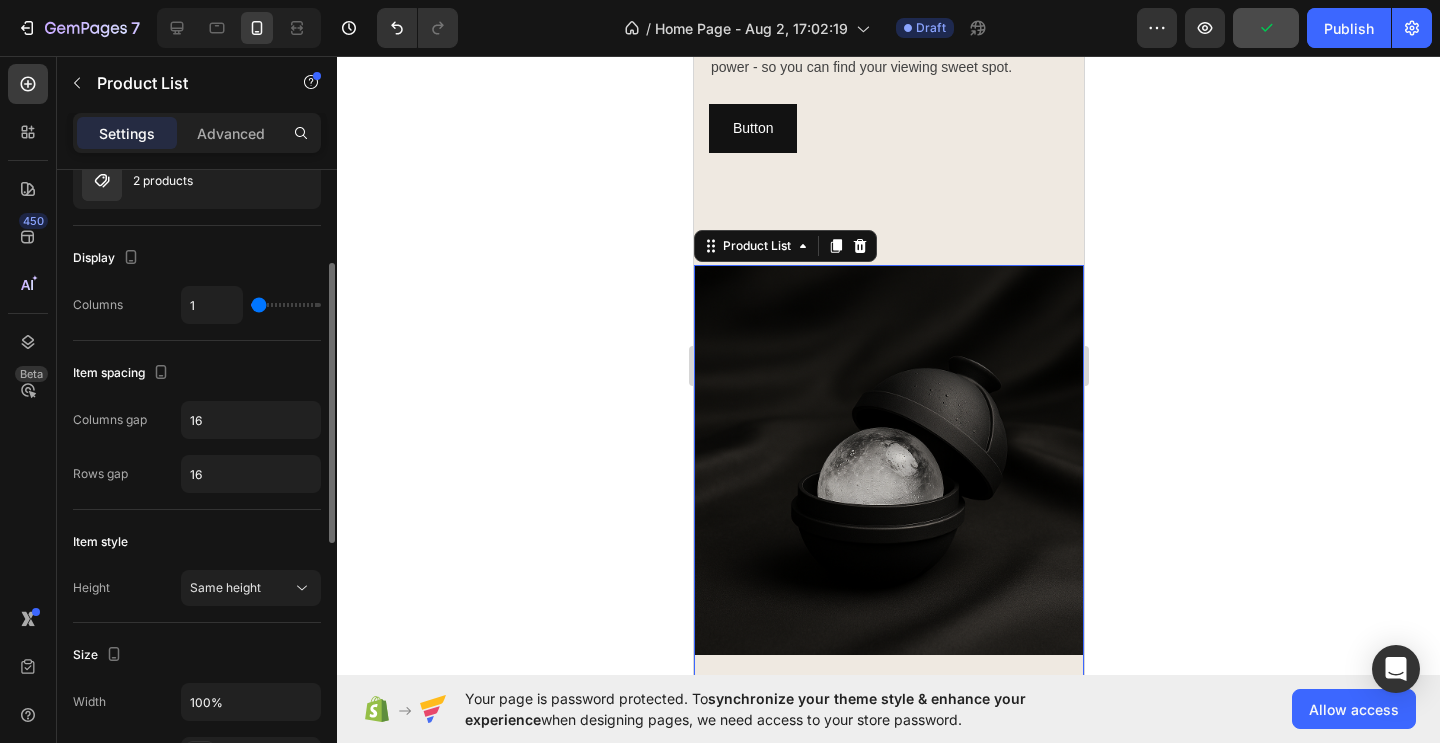 drag, startPoint x: 269, startPoint y: 308, endPoint x: 255, endPoint y: 309, distance: 14.035668 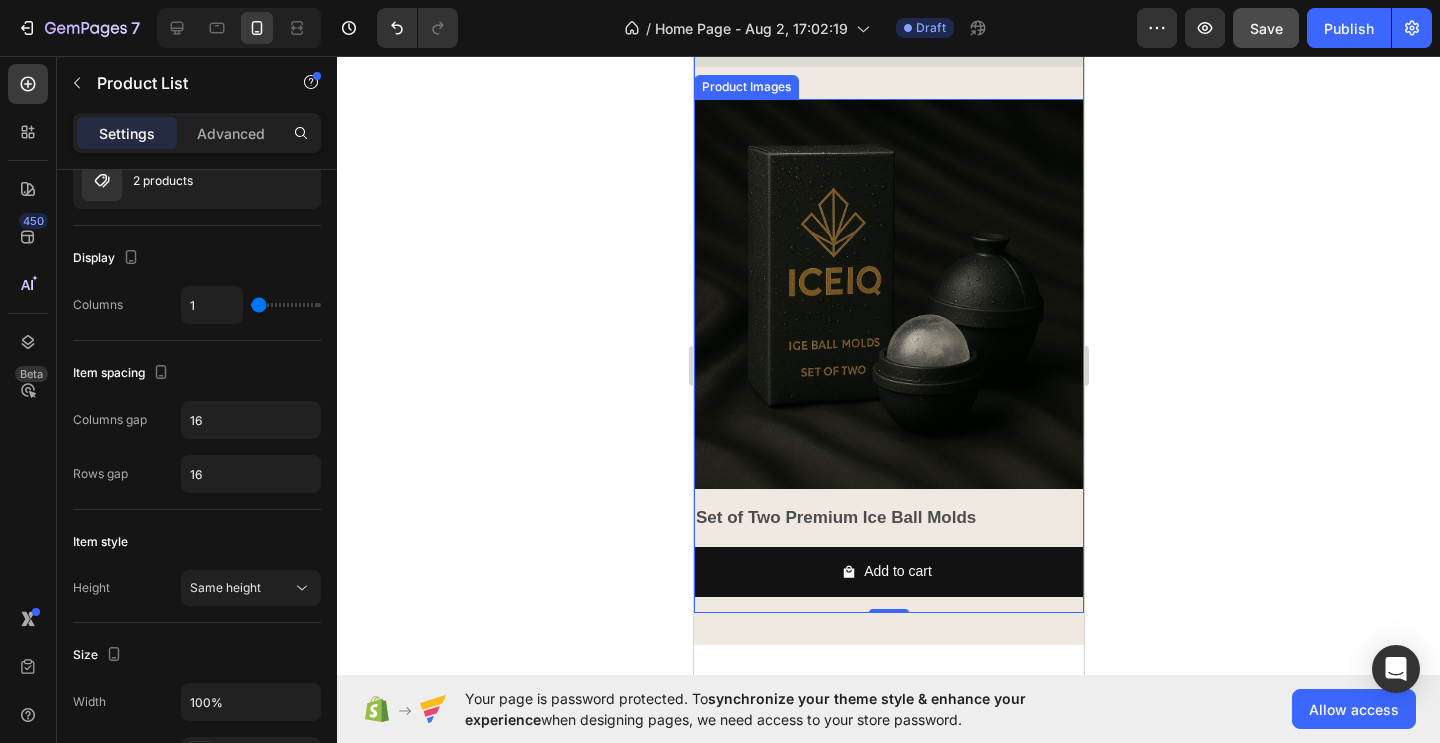 scroll, scrollTop: 1637, scrollLeft: 0, axis: vertical 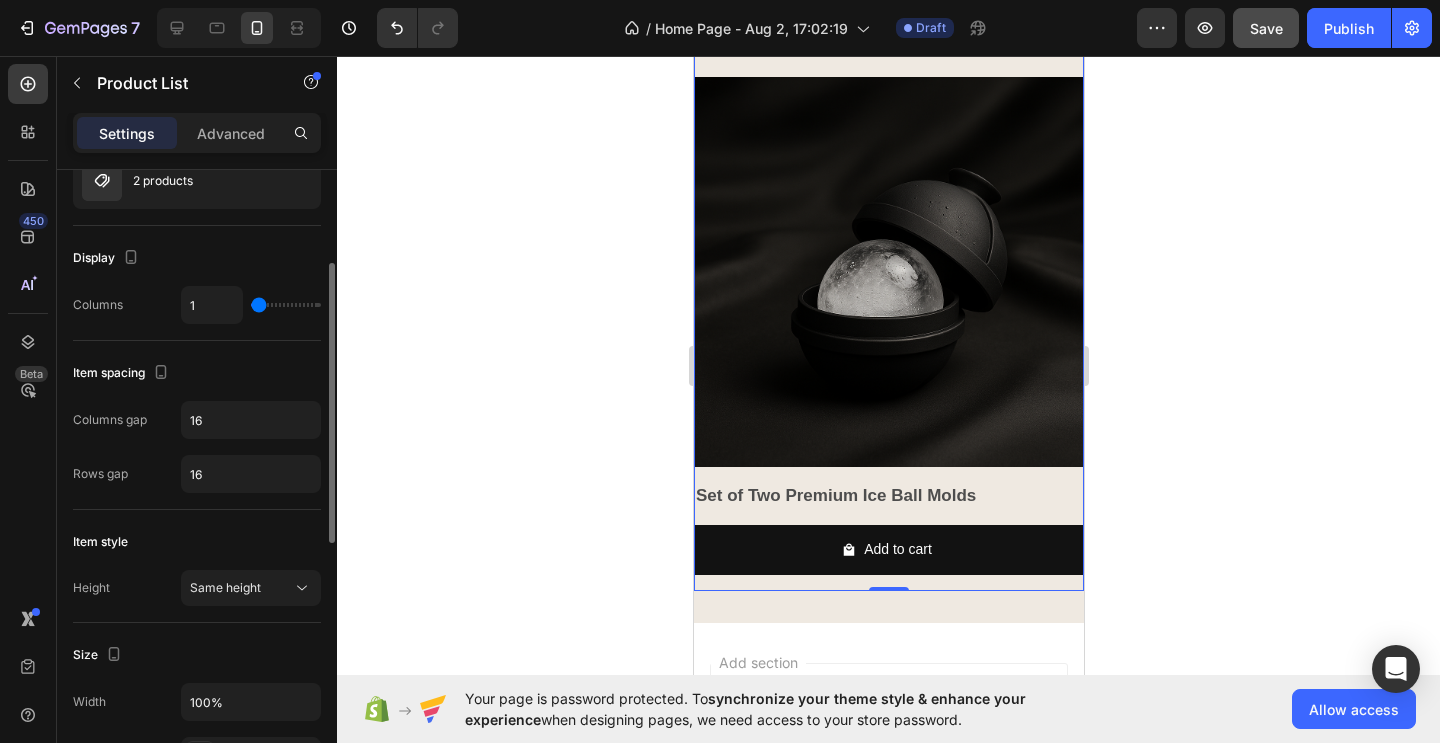 type on "2" 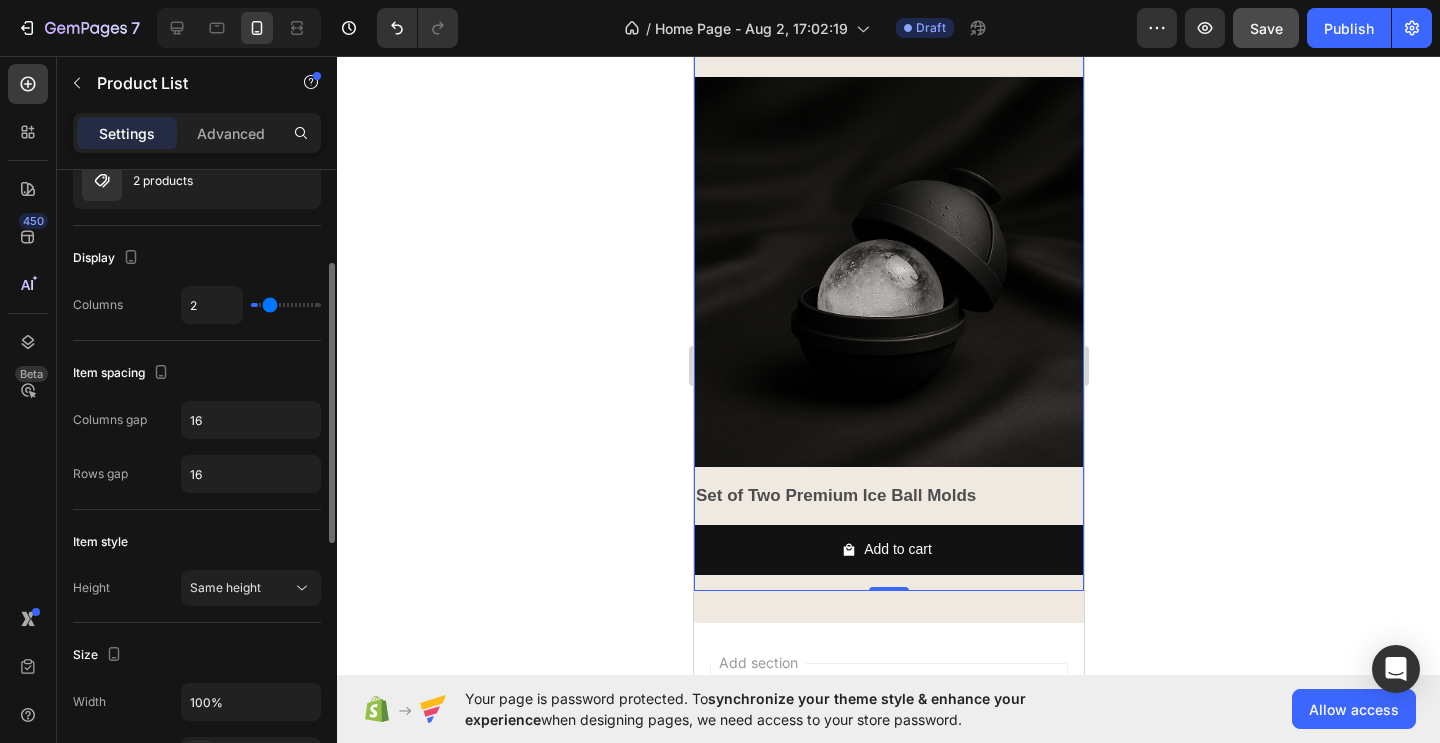 scroll, scrollTop: 1298, scrollLeft: 0, axis: vertical 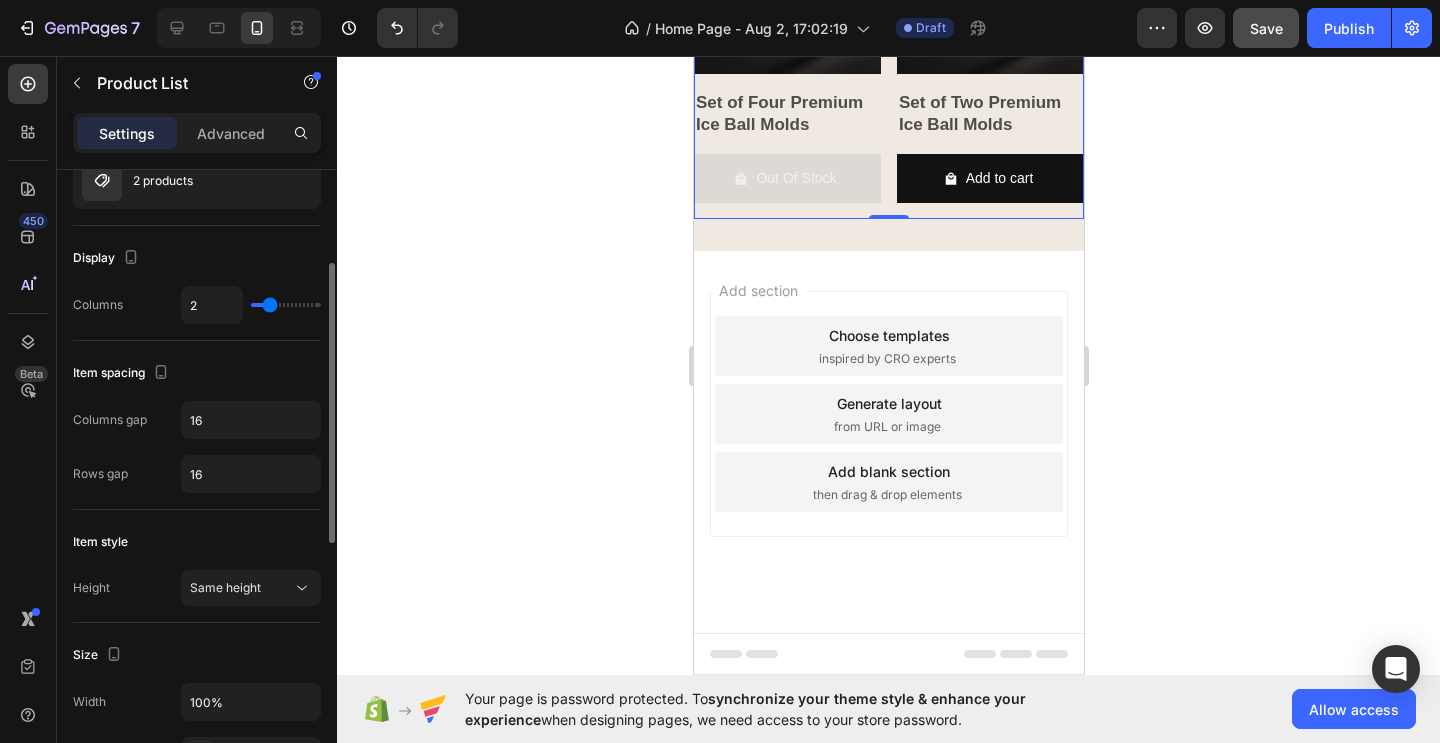 type on "2" 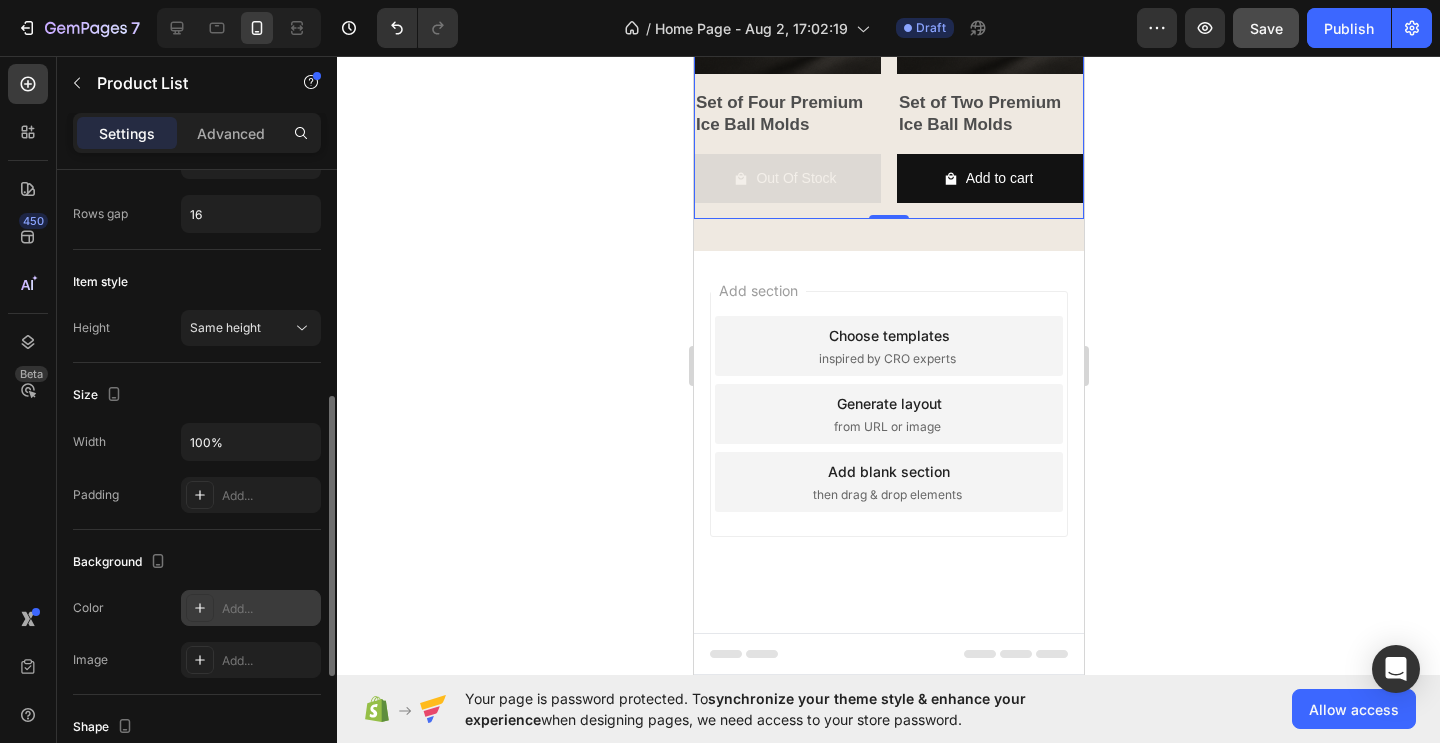scroll, scrollTop: 489, scrollLeft: 0, axis: vertical 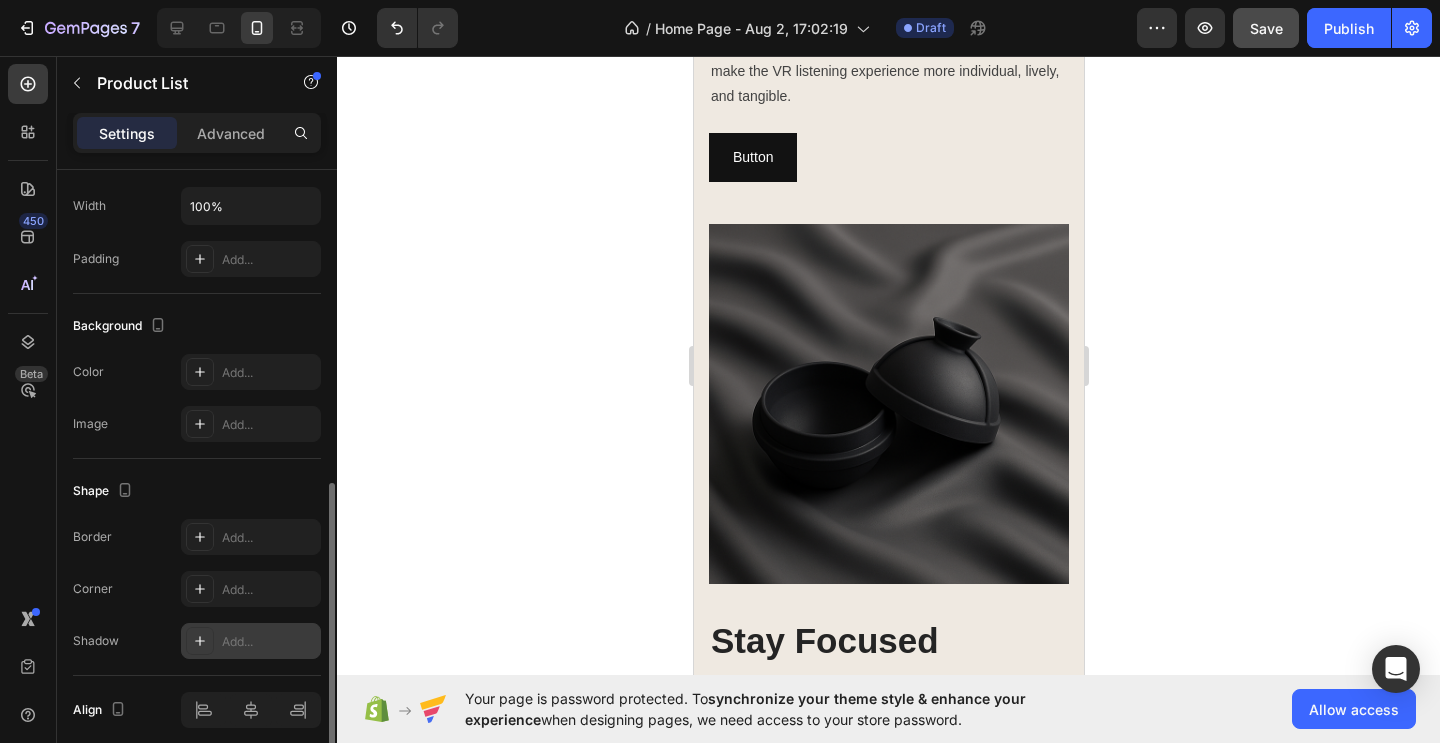 click on "Add..." at bounding box center (269, 642) 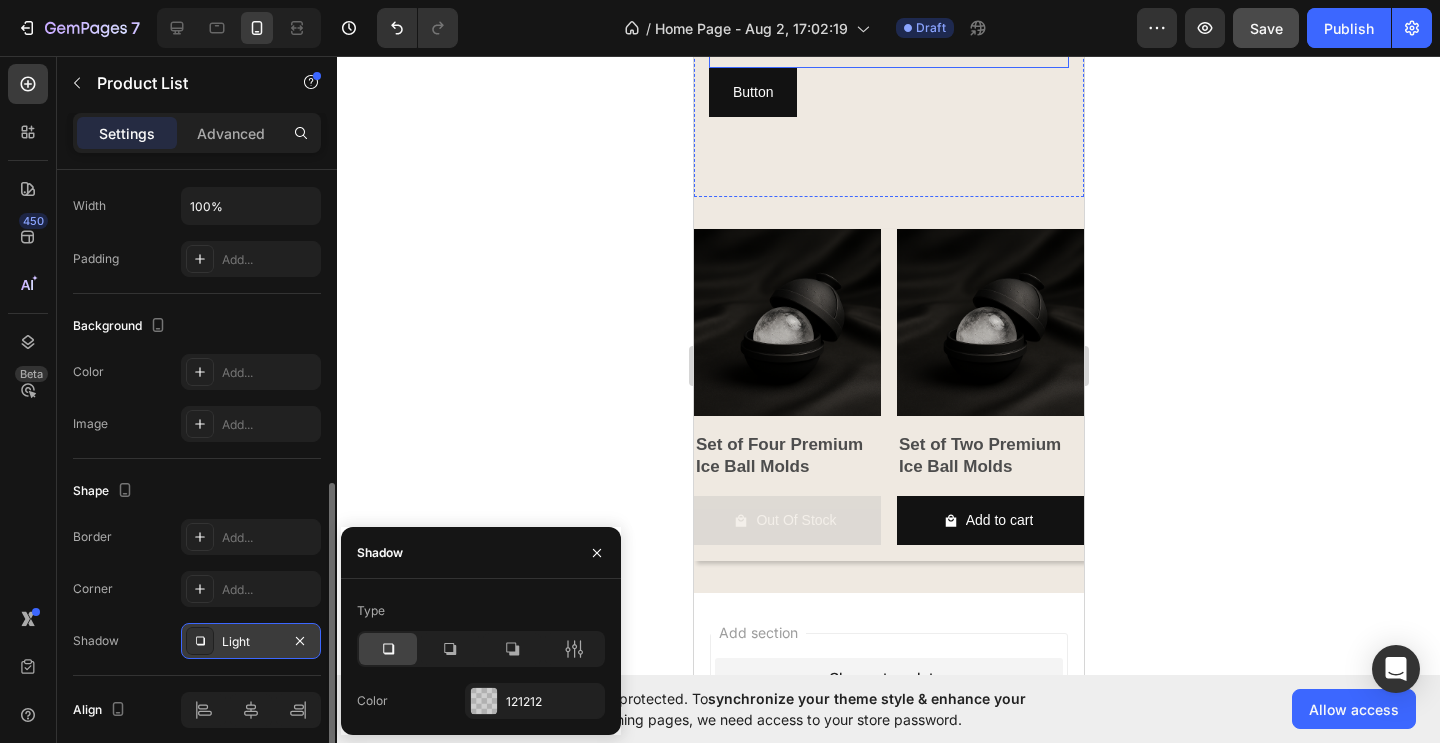 scroll, scrollTop: 1673, scrollLeft: 0, axis: vertical 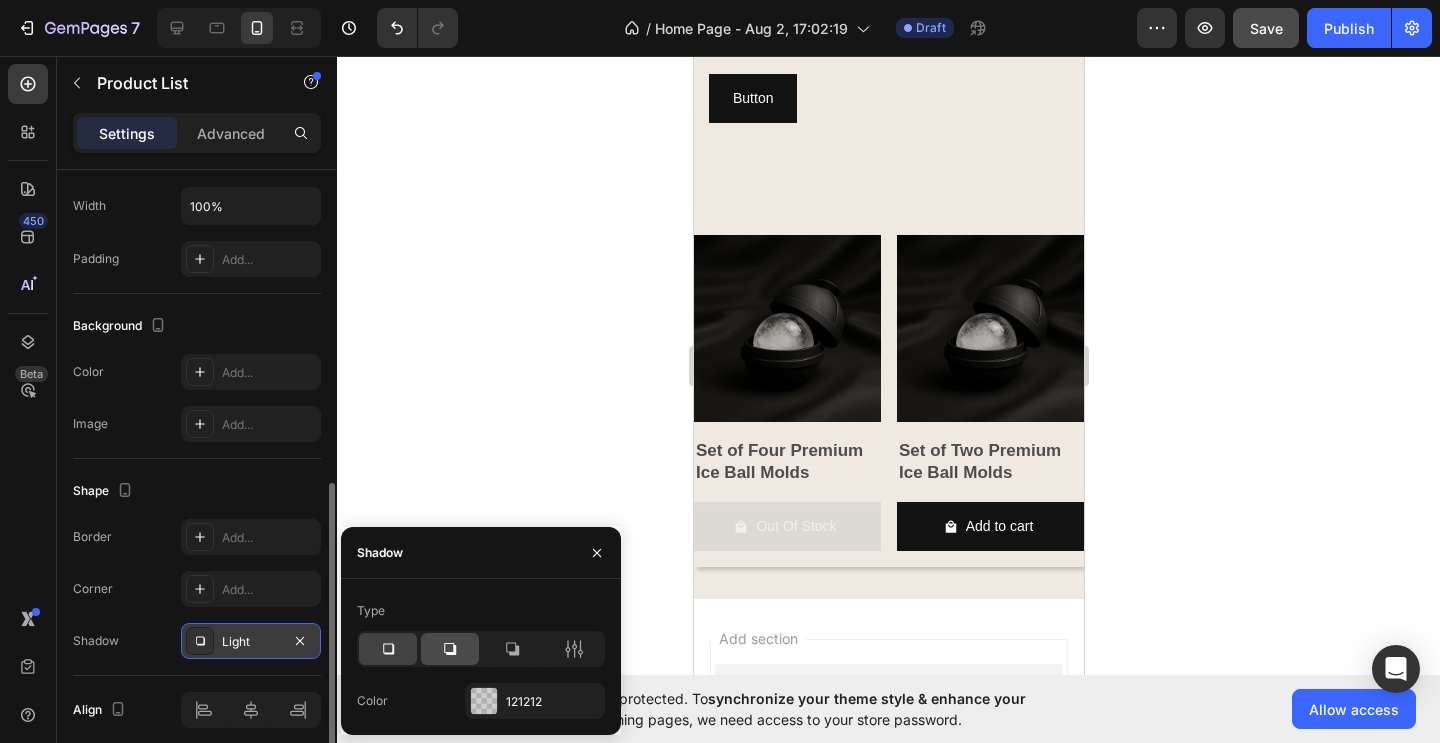 click 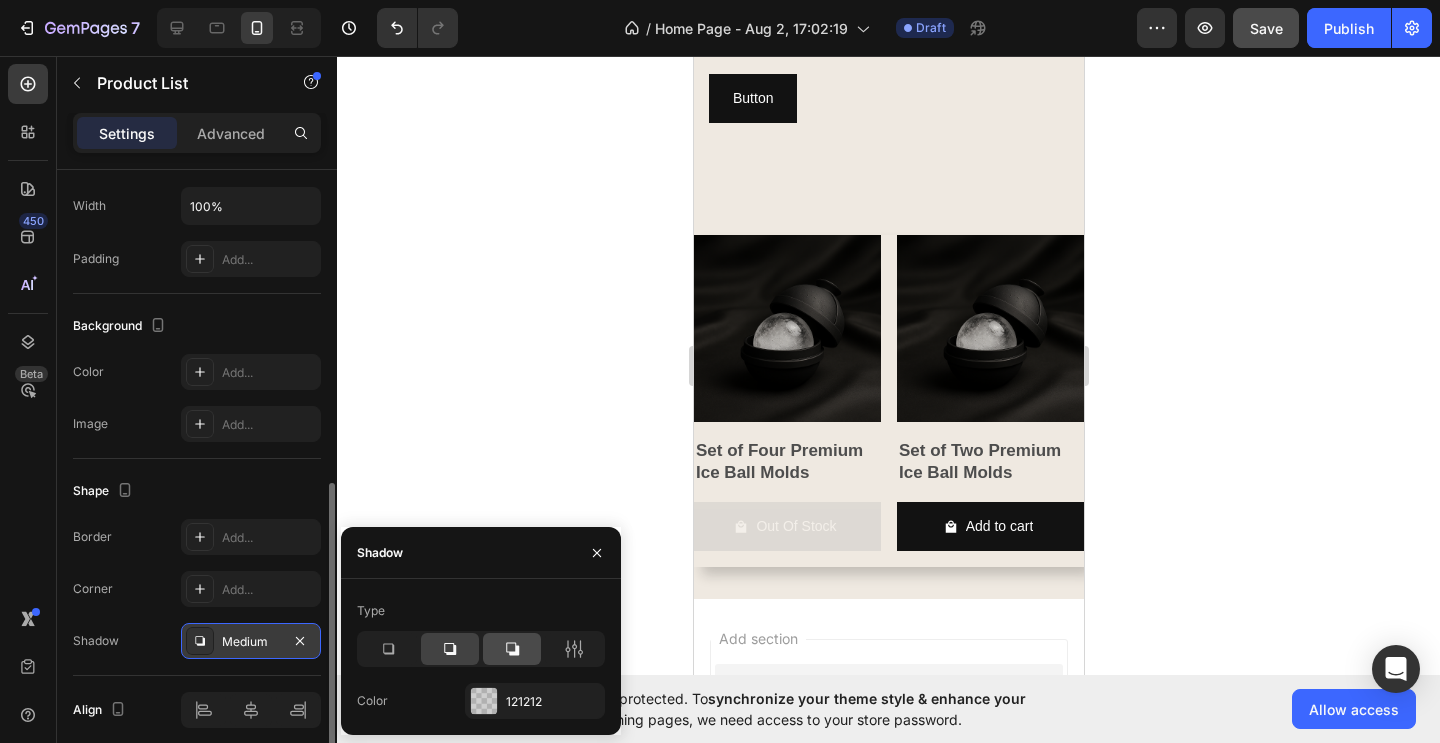 click 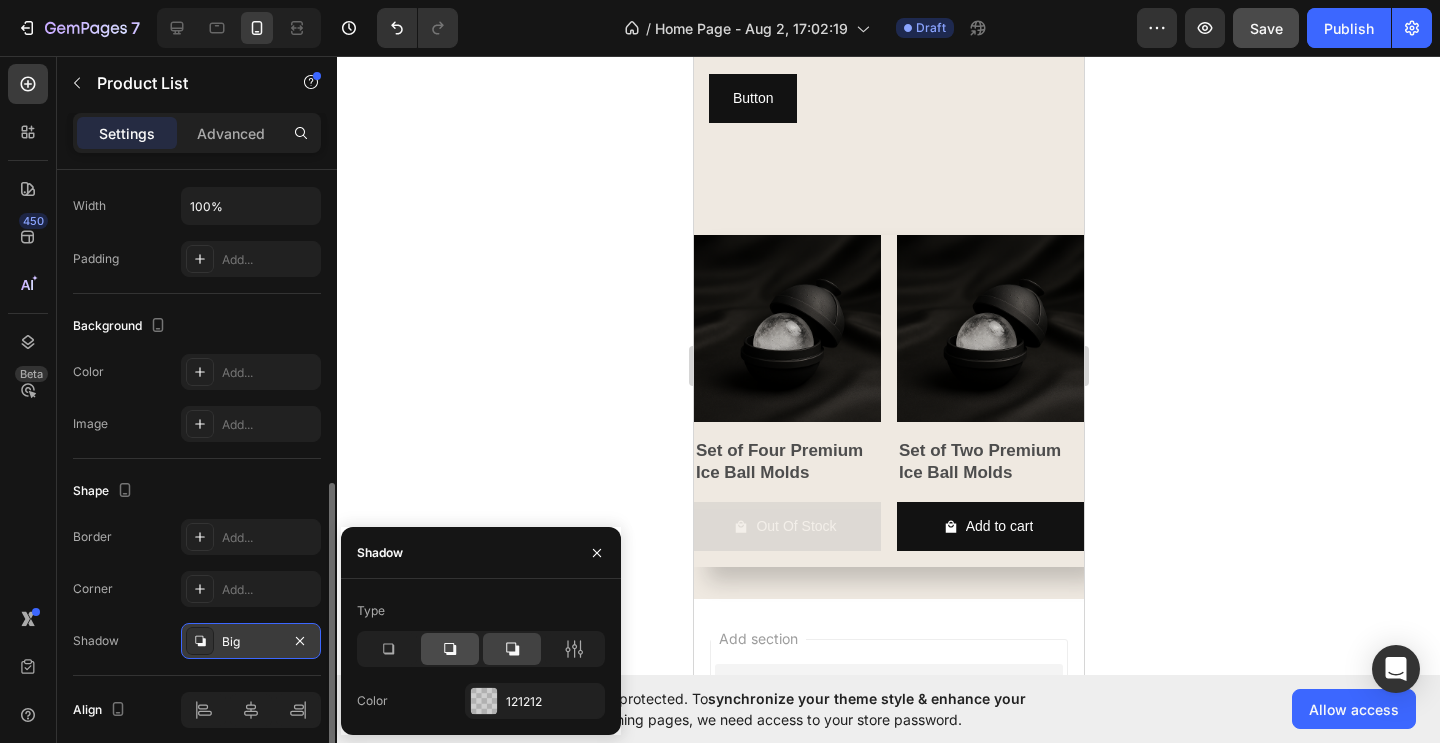 click 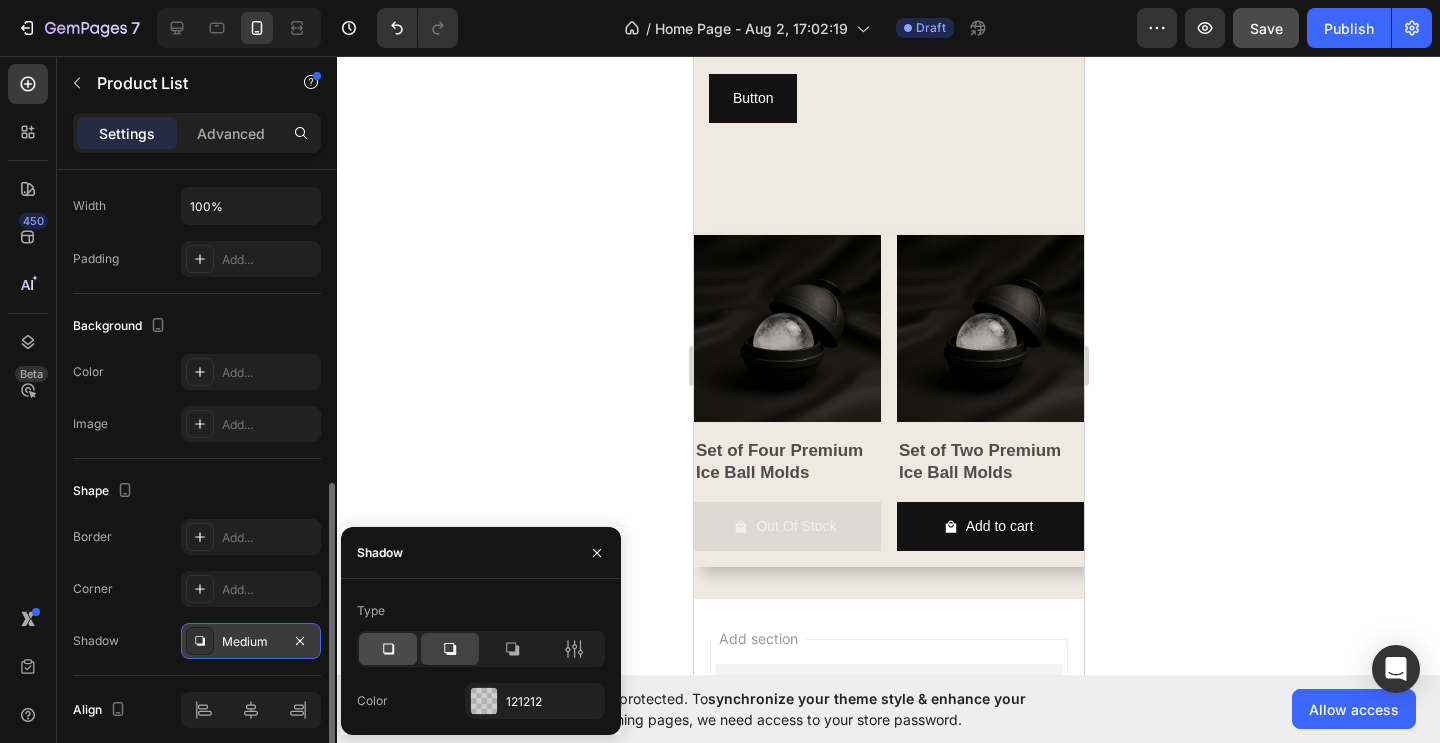 click 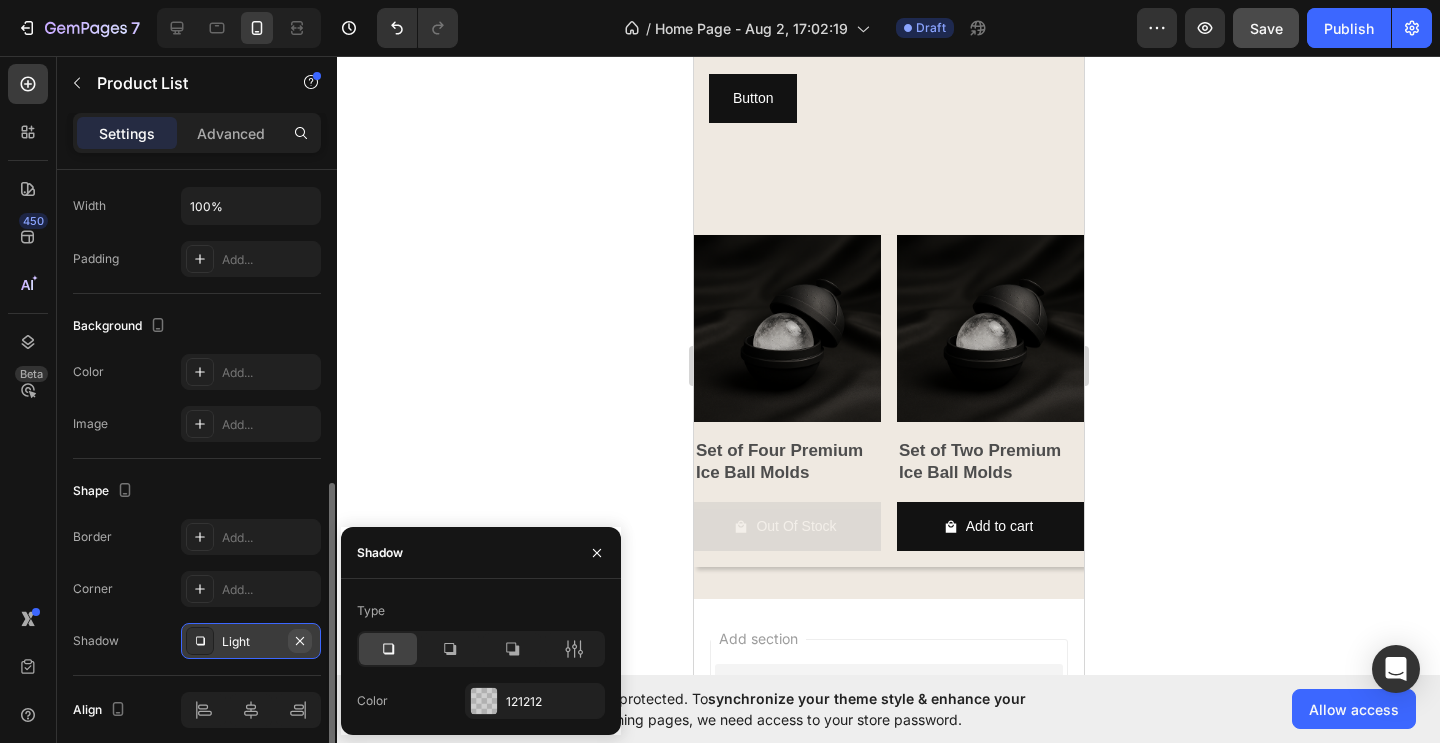 click 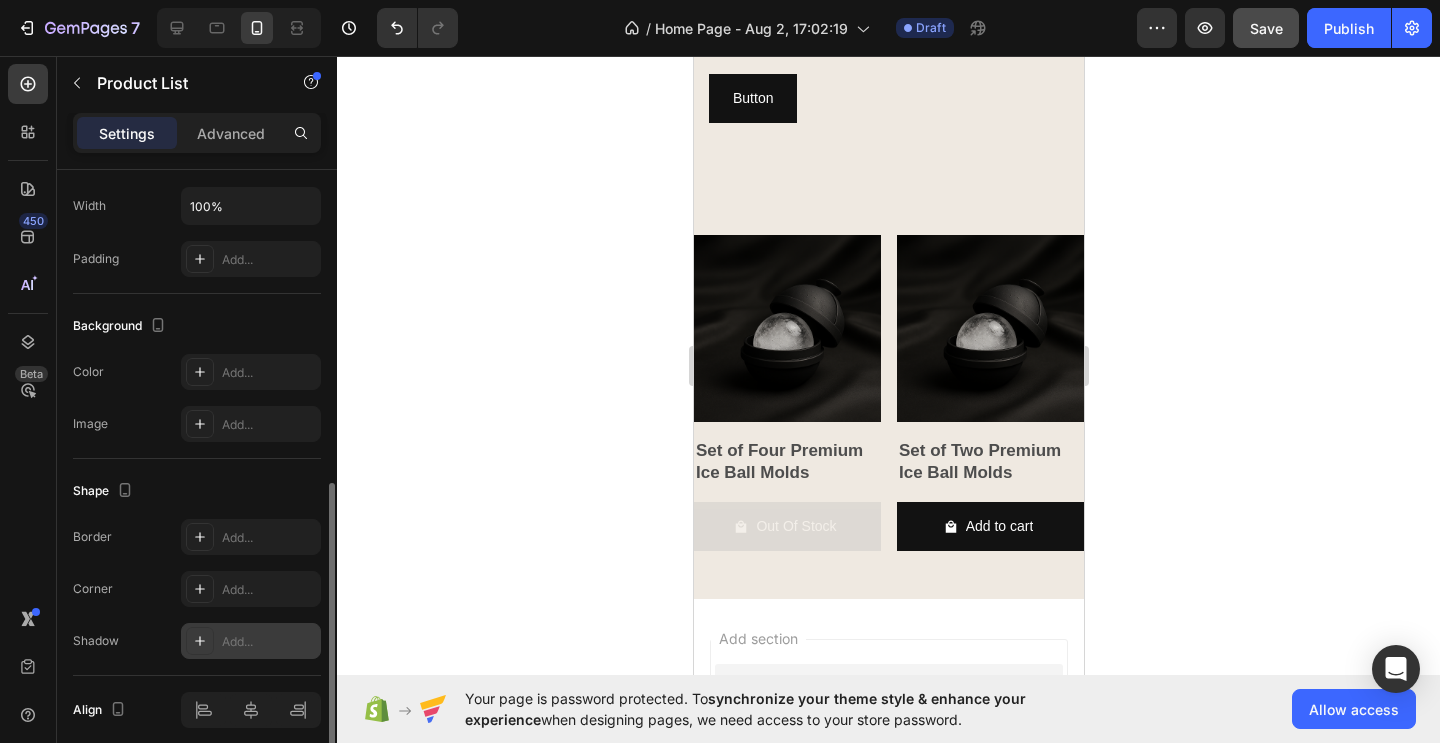 click on "Add..." at bounding box center (269, 642) 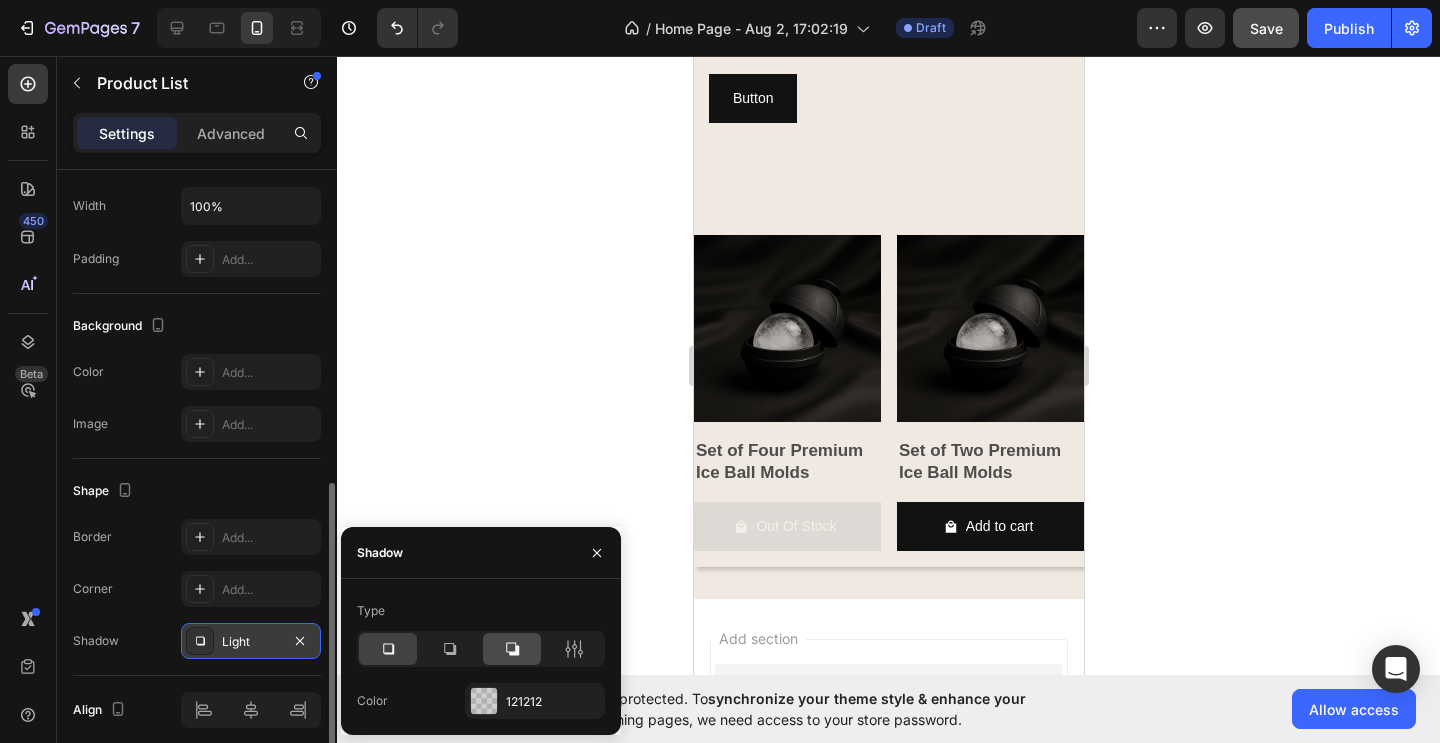 click 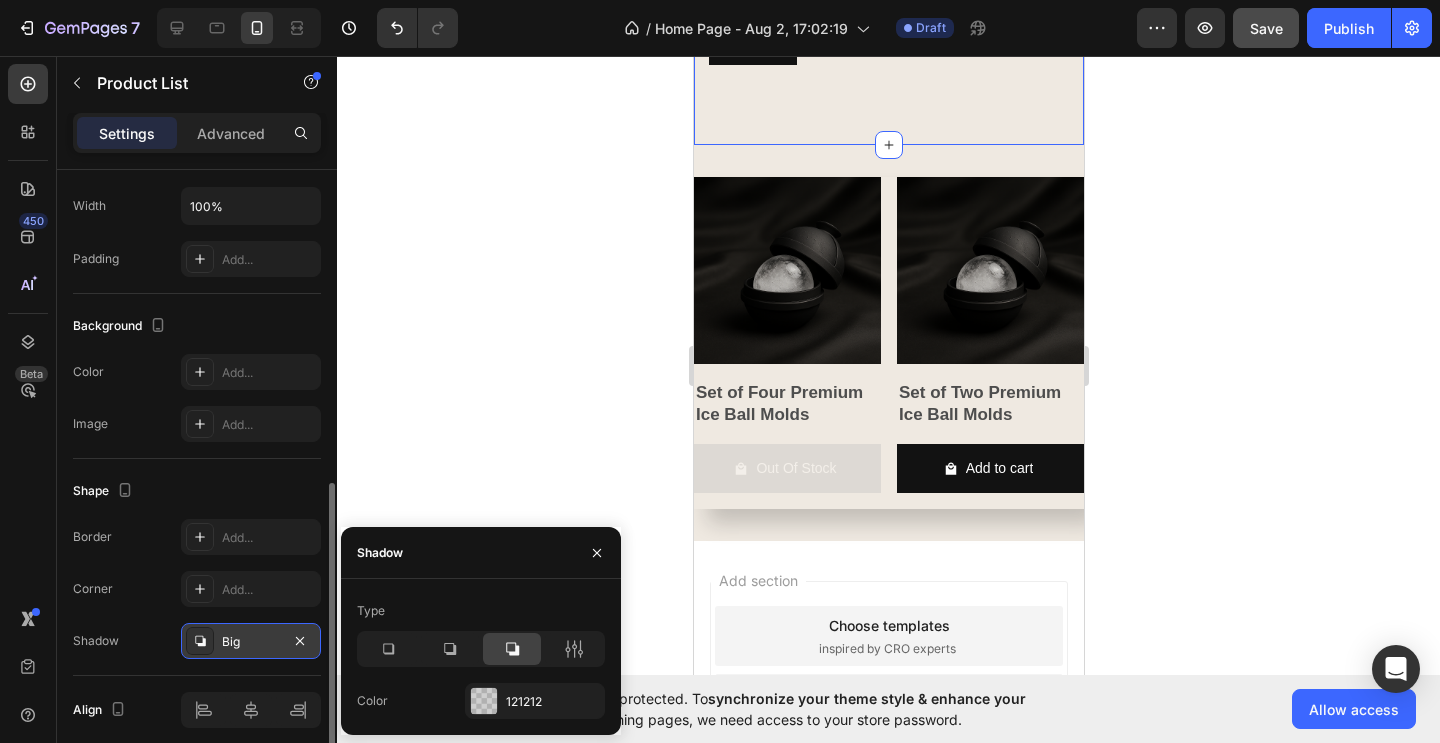 scroll, scrollTop: 1746, scrollLeft: 0, axis: vertical 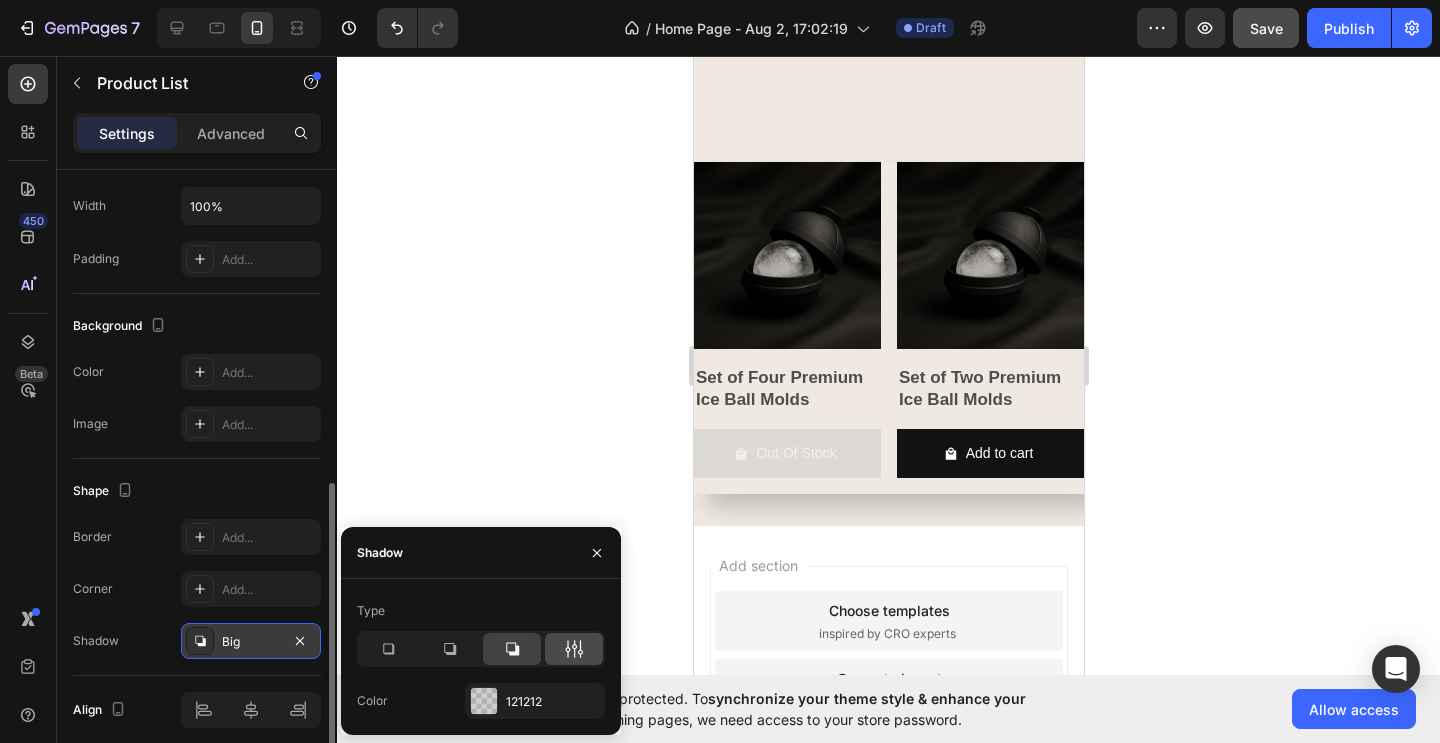 click 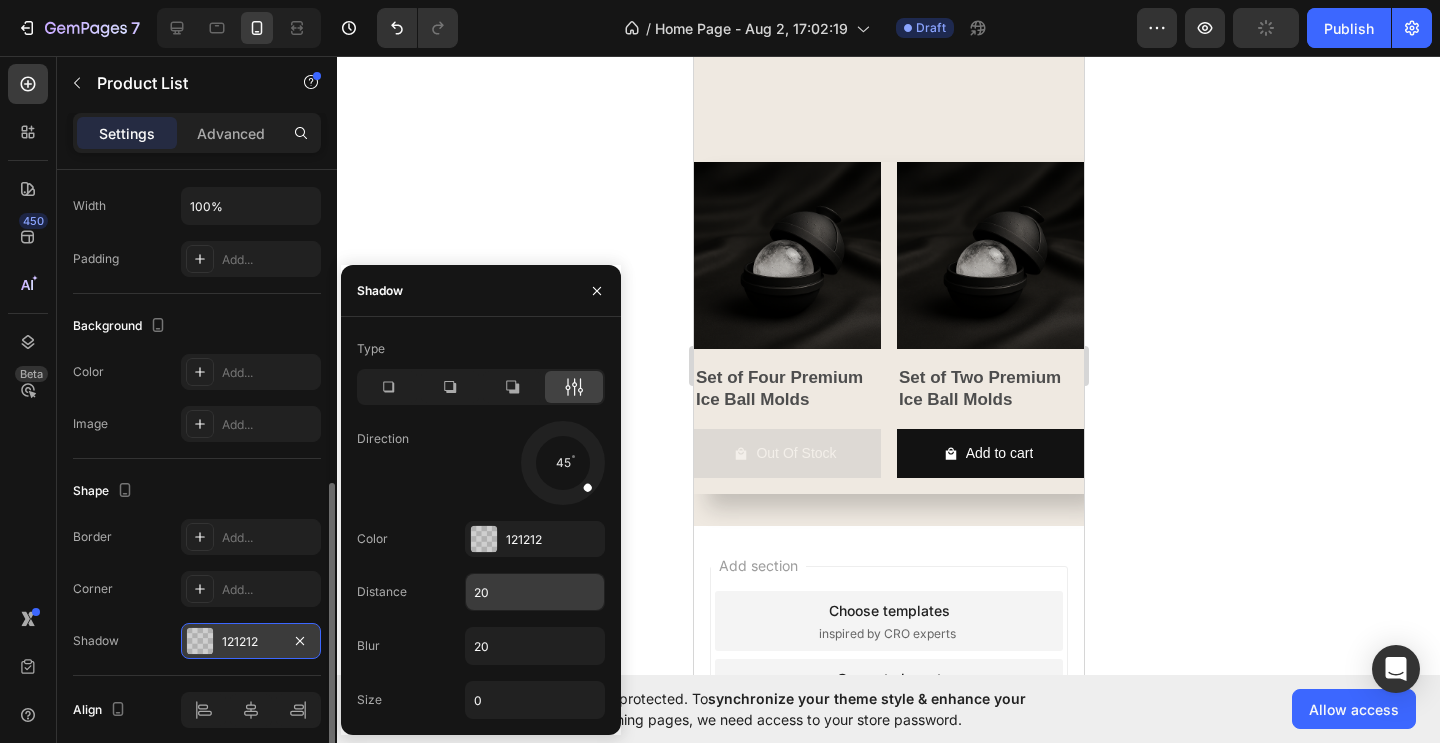 click on "20" at bounding box center [535, 592] 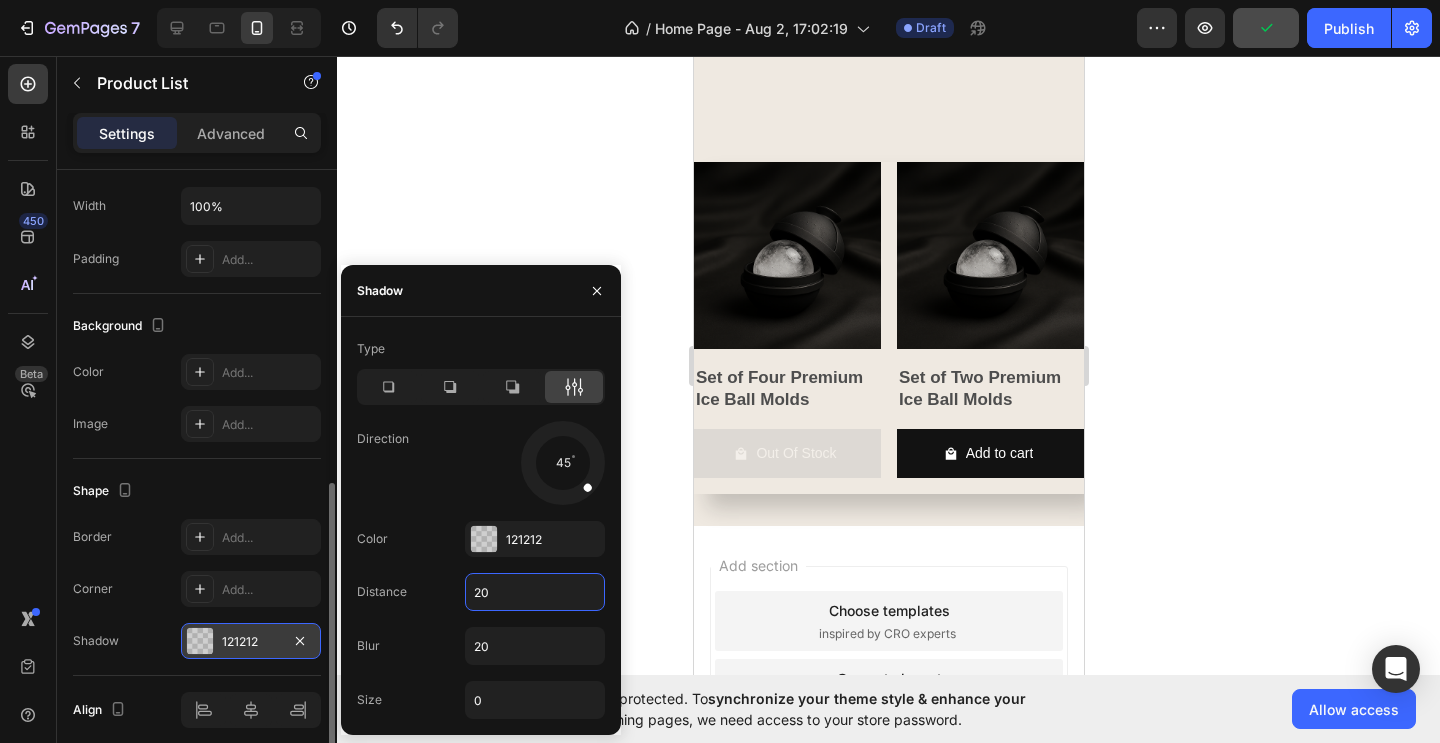 type on "2" 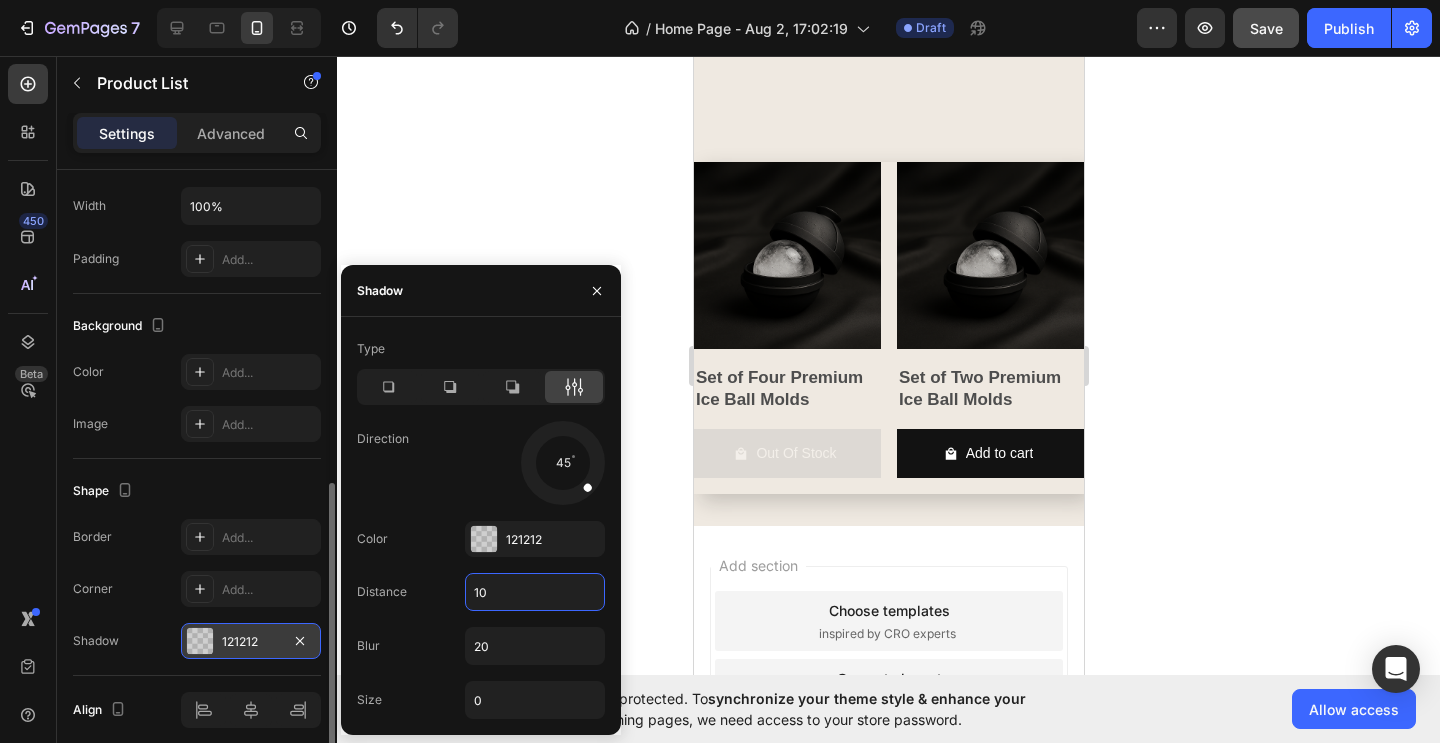 type on "1" 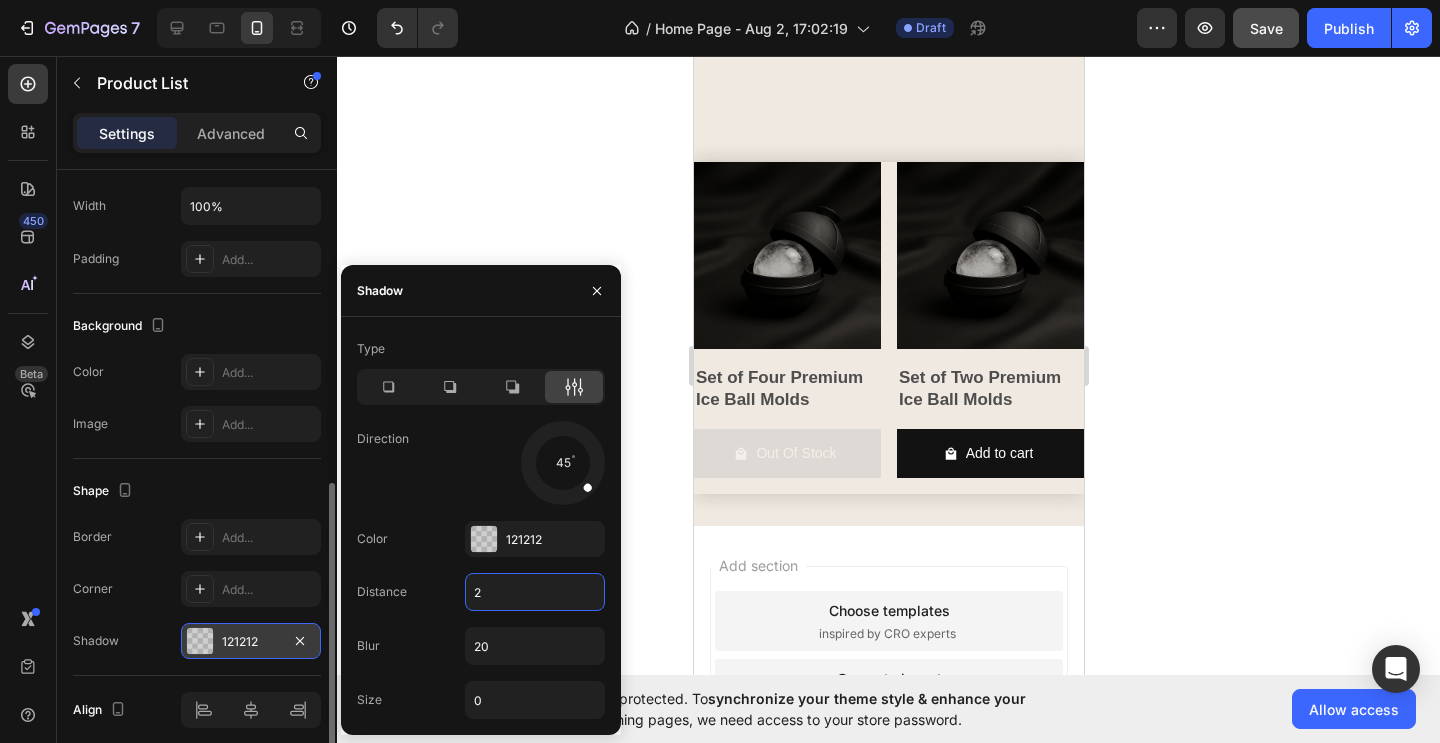 type on "20" 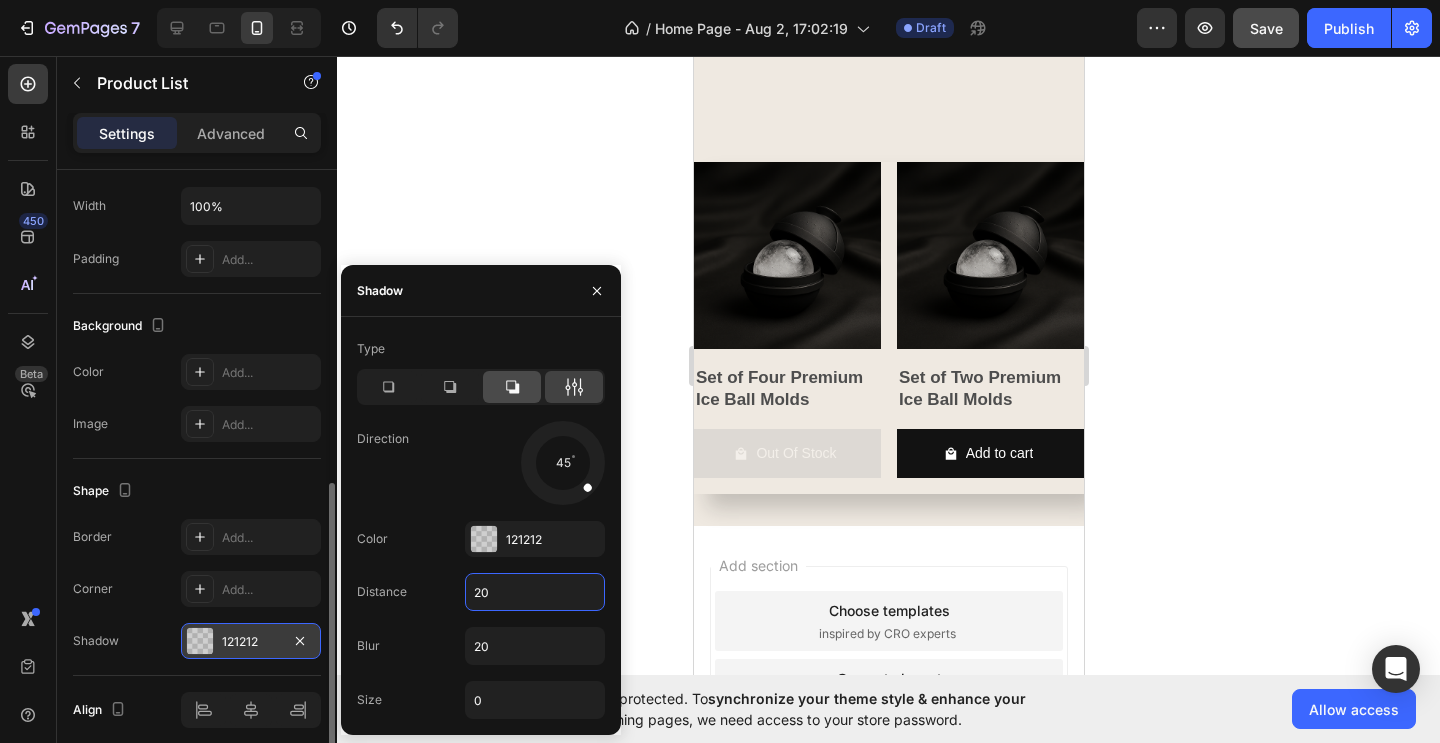 click 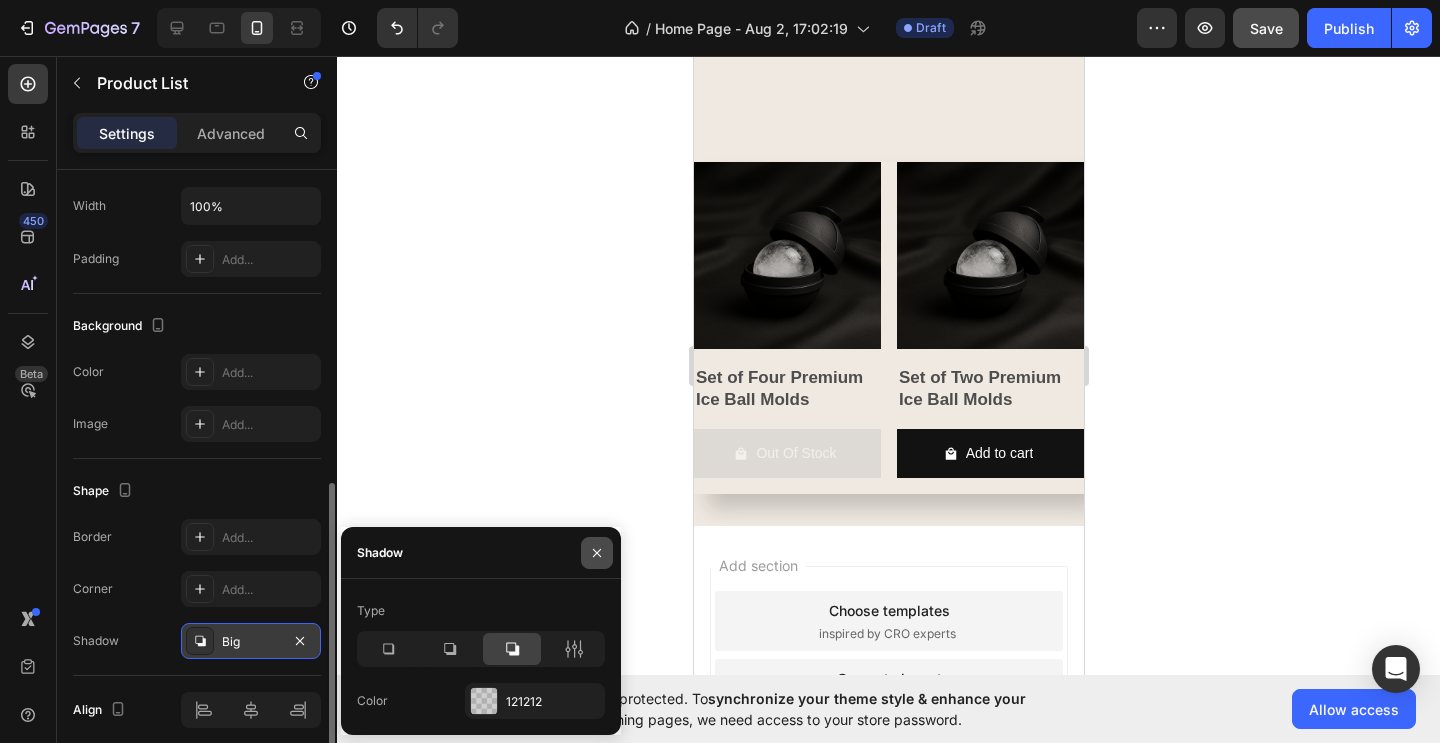 click 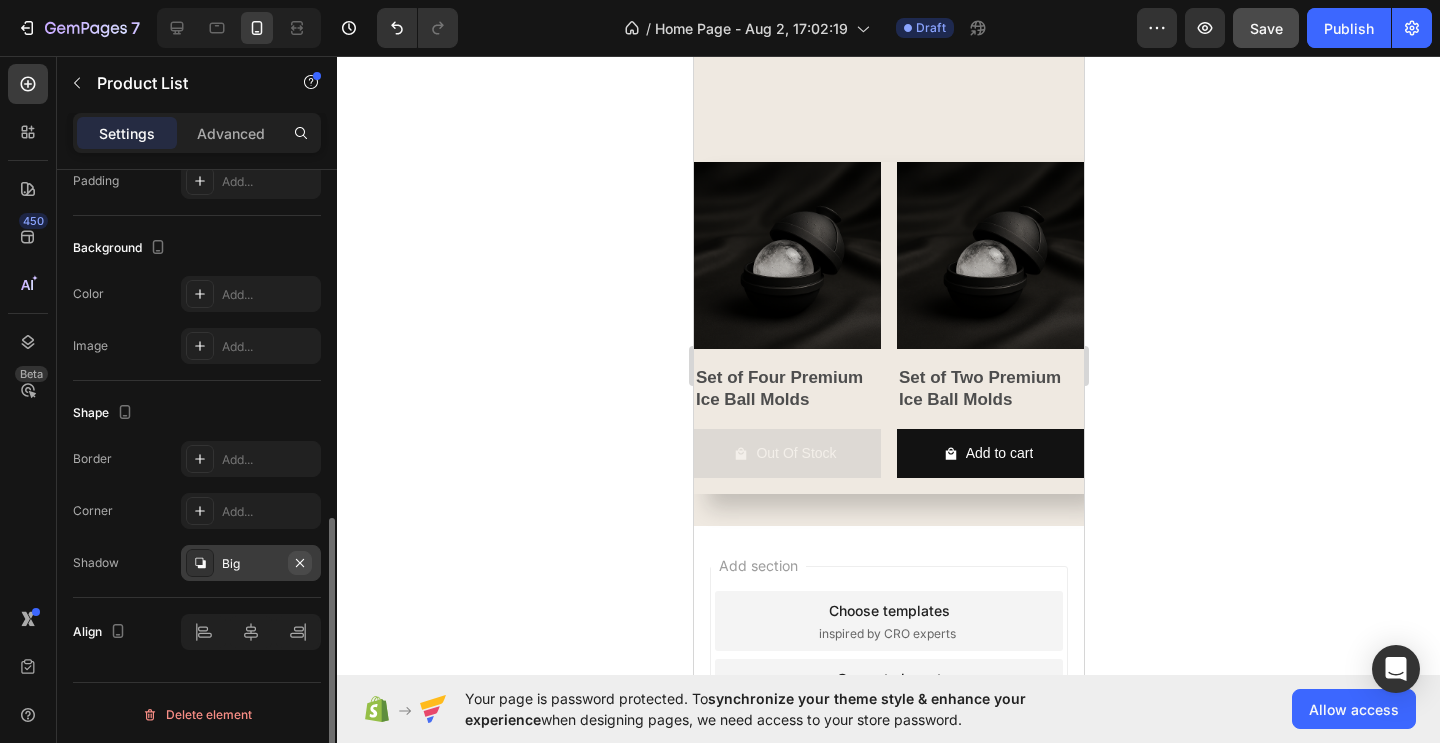 scroll, scrollTop: 784, scrollLeft: 0, axis: vertical 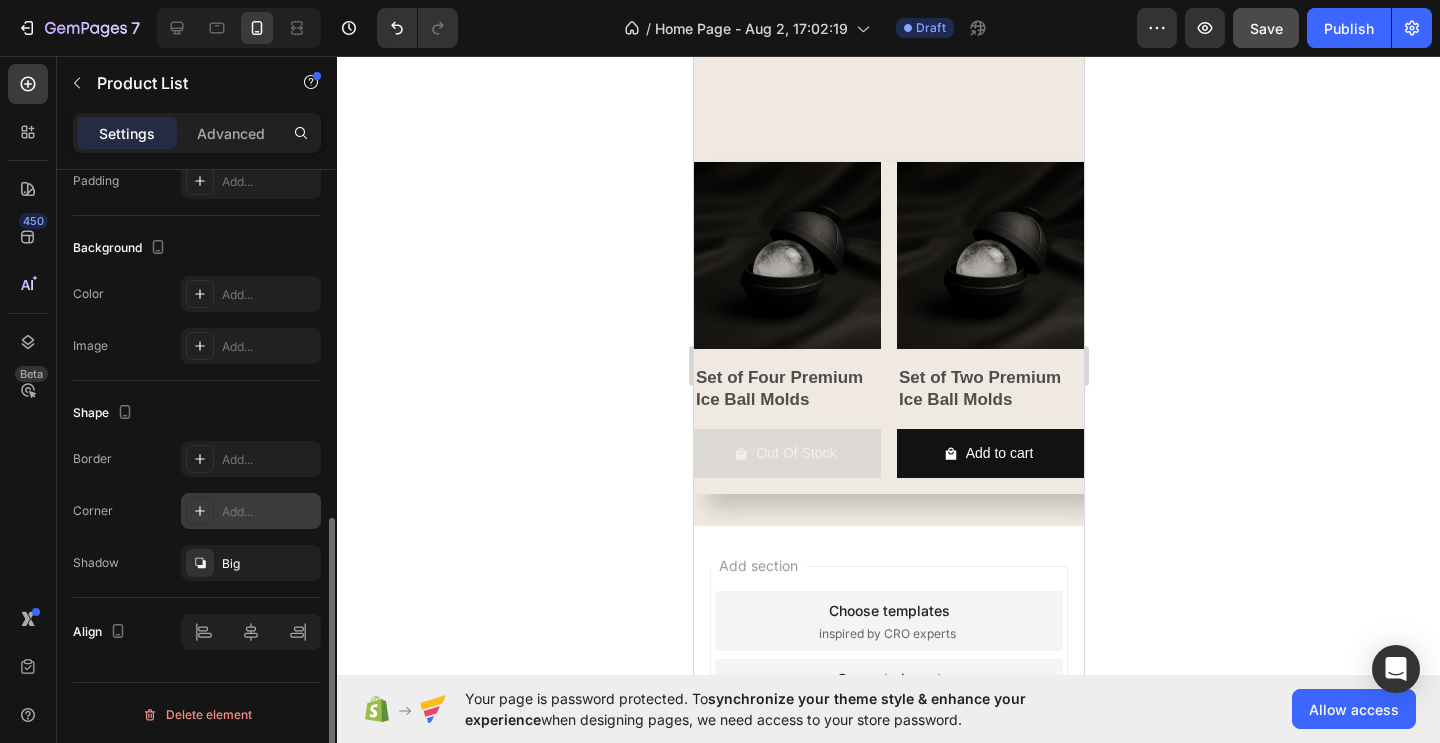 click on "Add..." at bounding box center [269, 512] 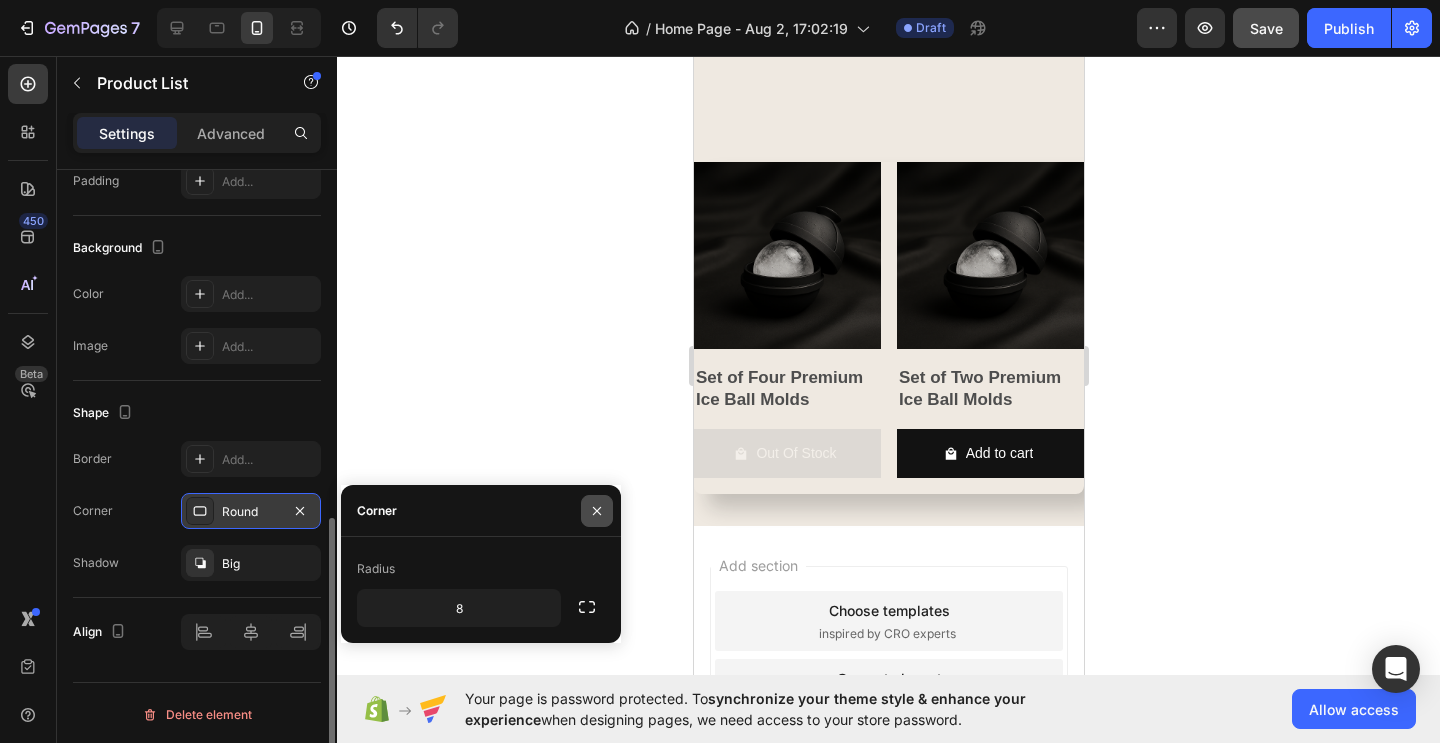 click at bounding box center (597, 511) 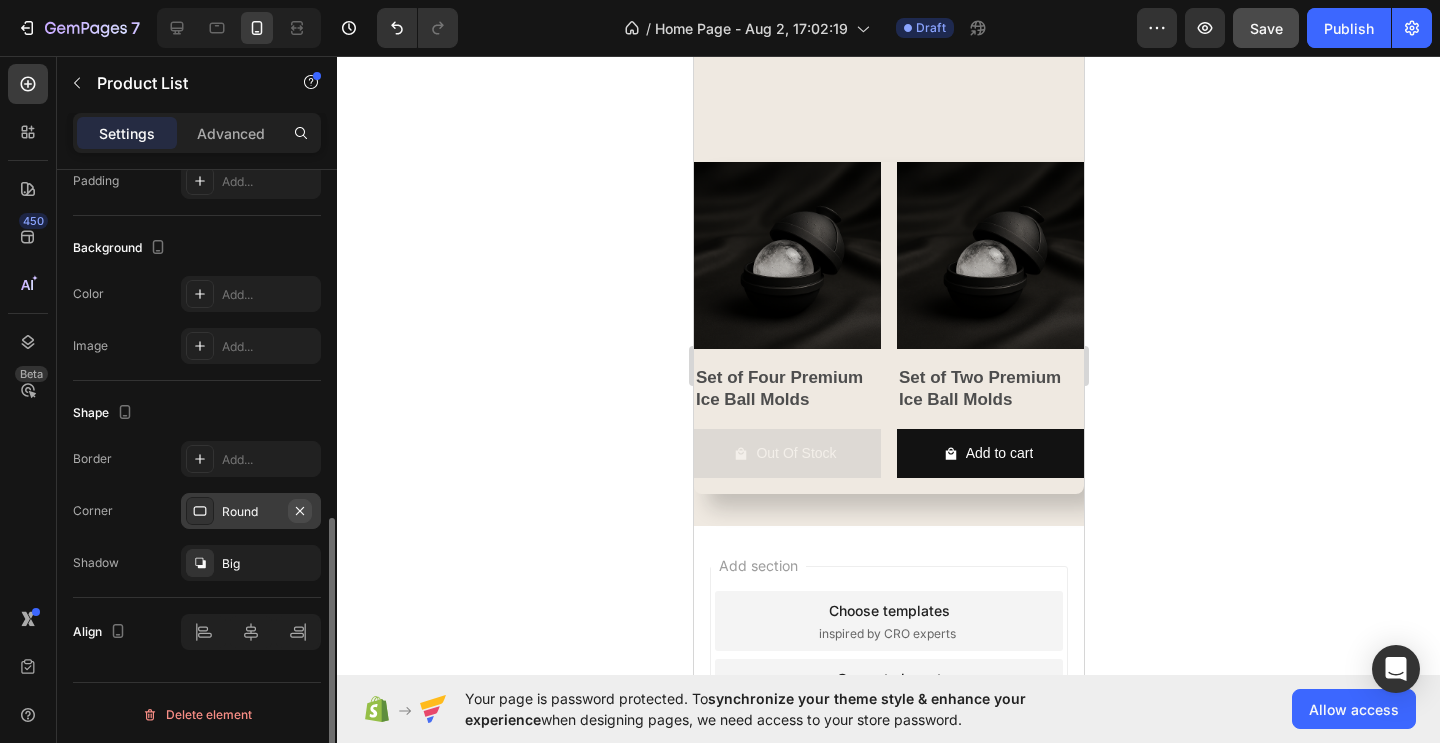 click 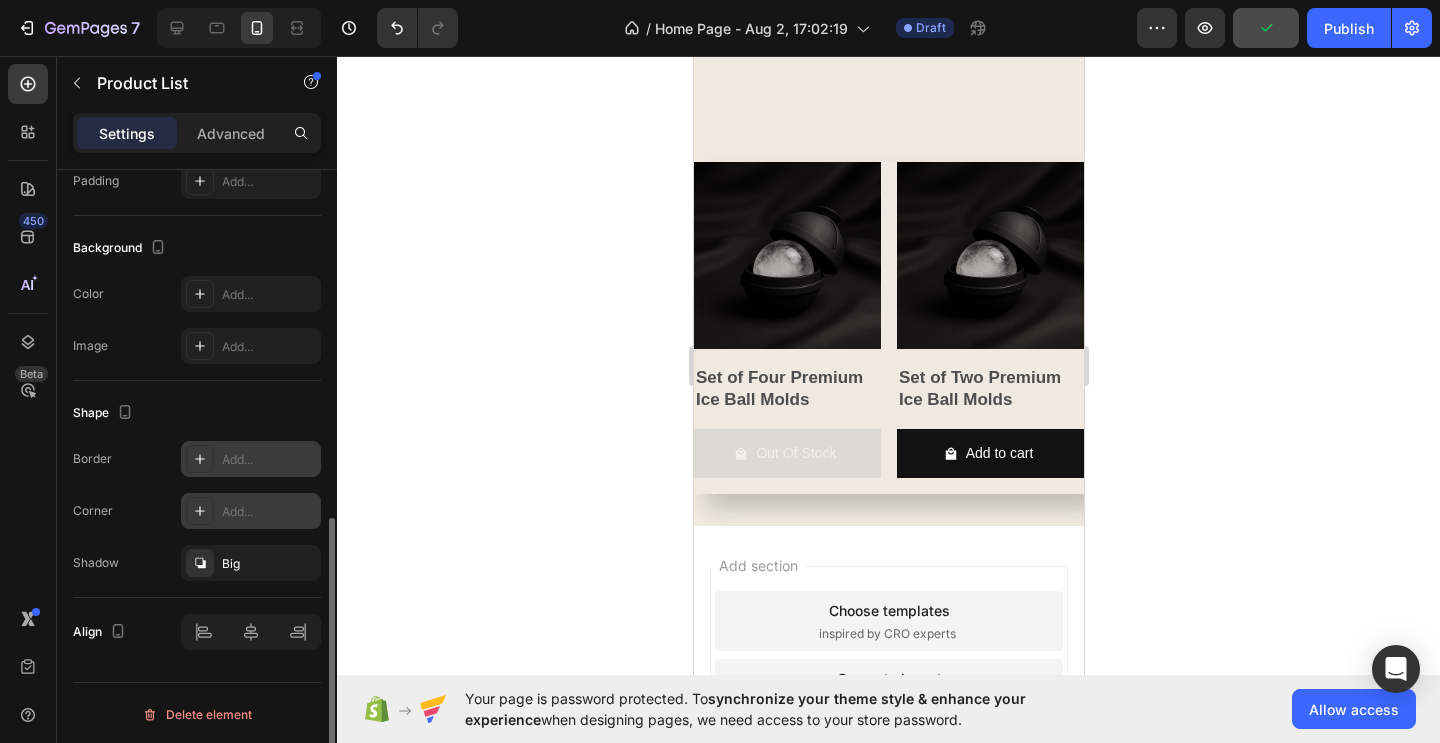 click on "Add..." at bounding box center (269, 460) 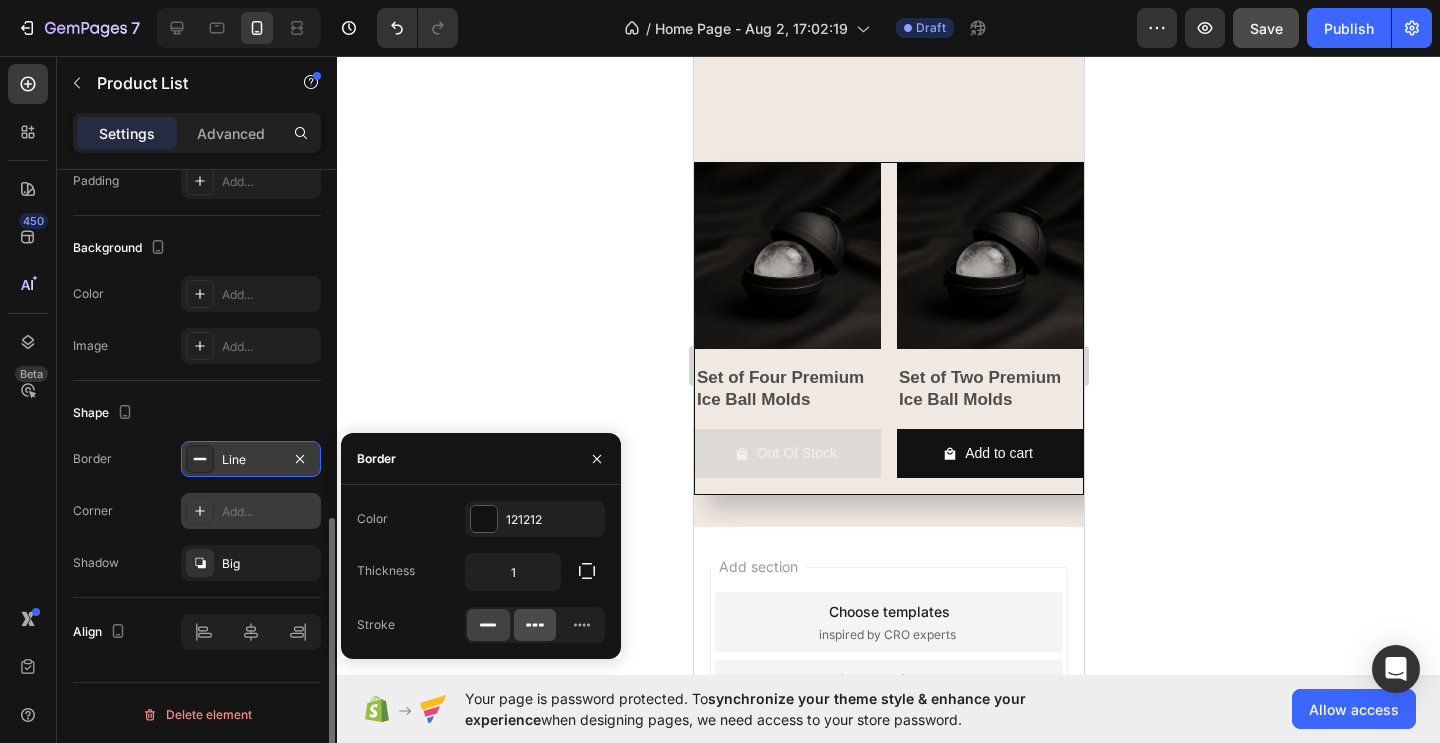 click 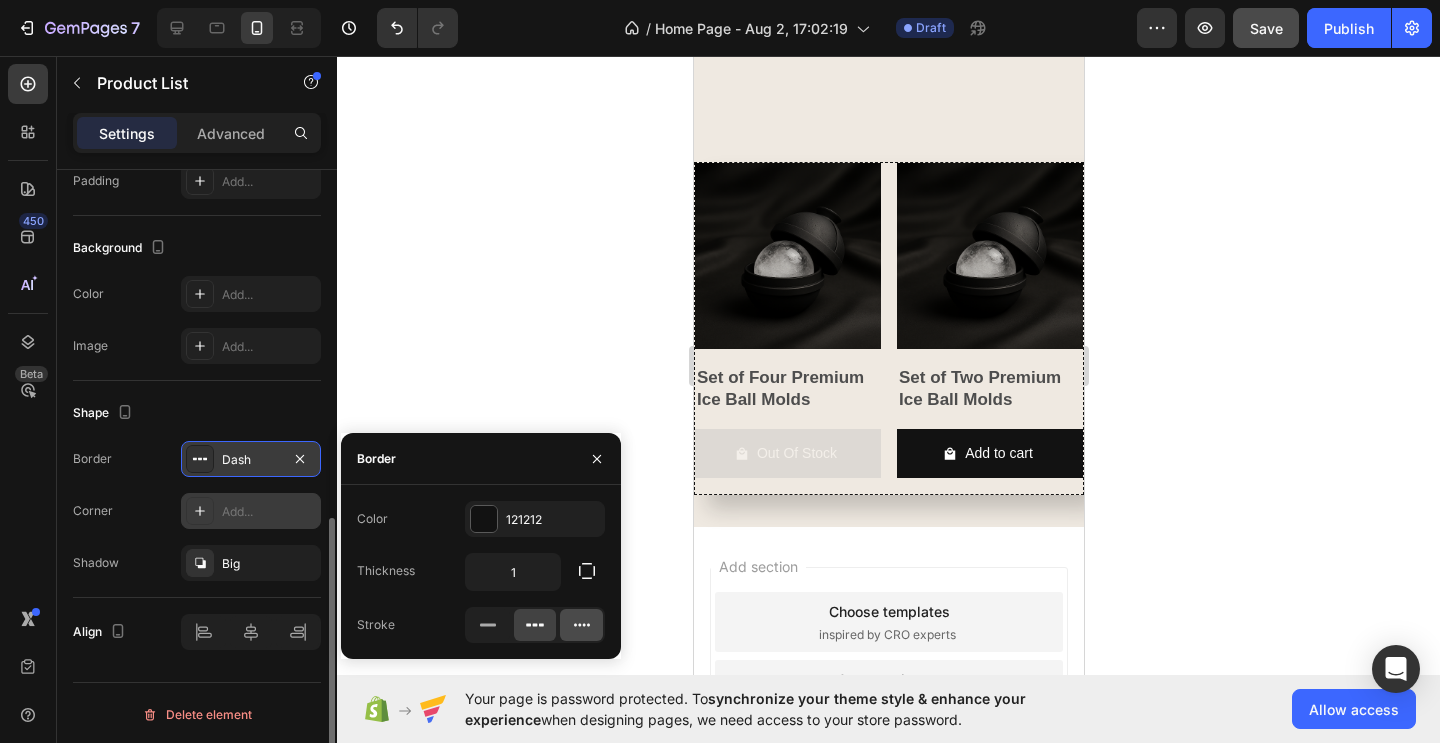 click 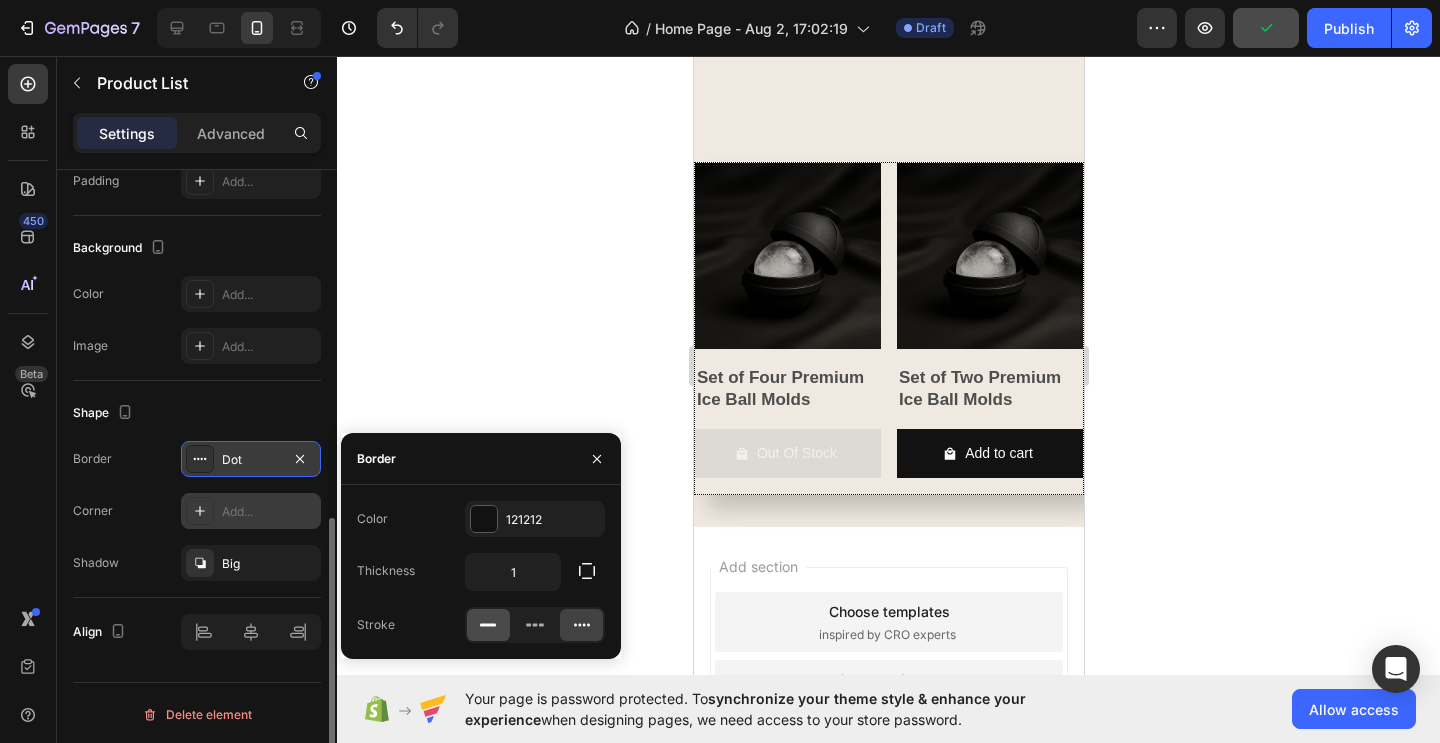 click 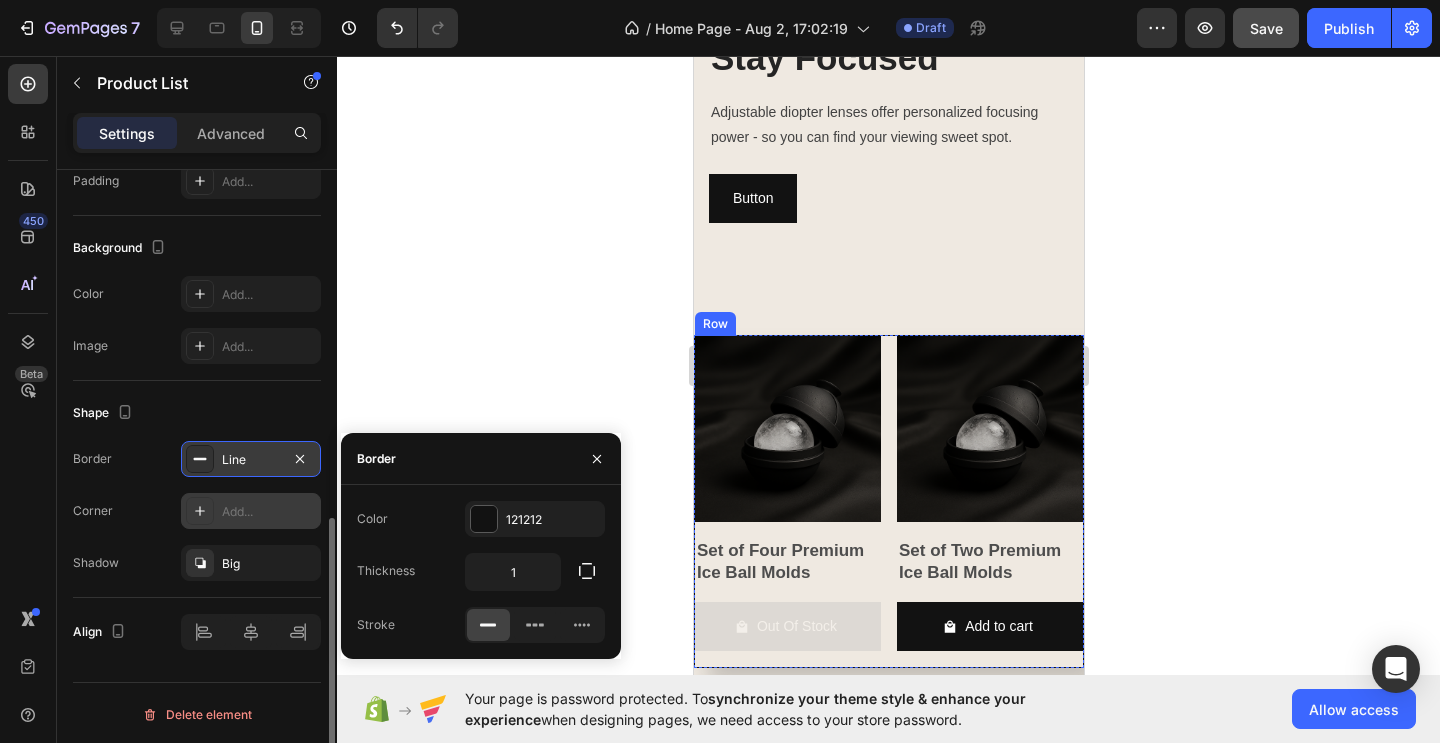 scroll, scrollTop: 1566, scrollLeft: 0, axis: vertical 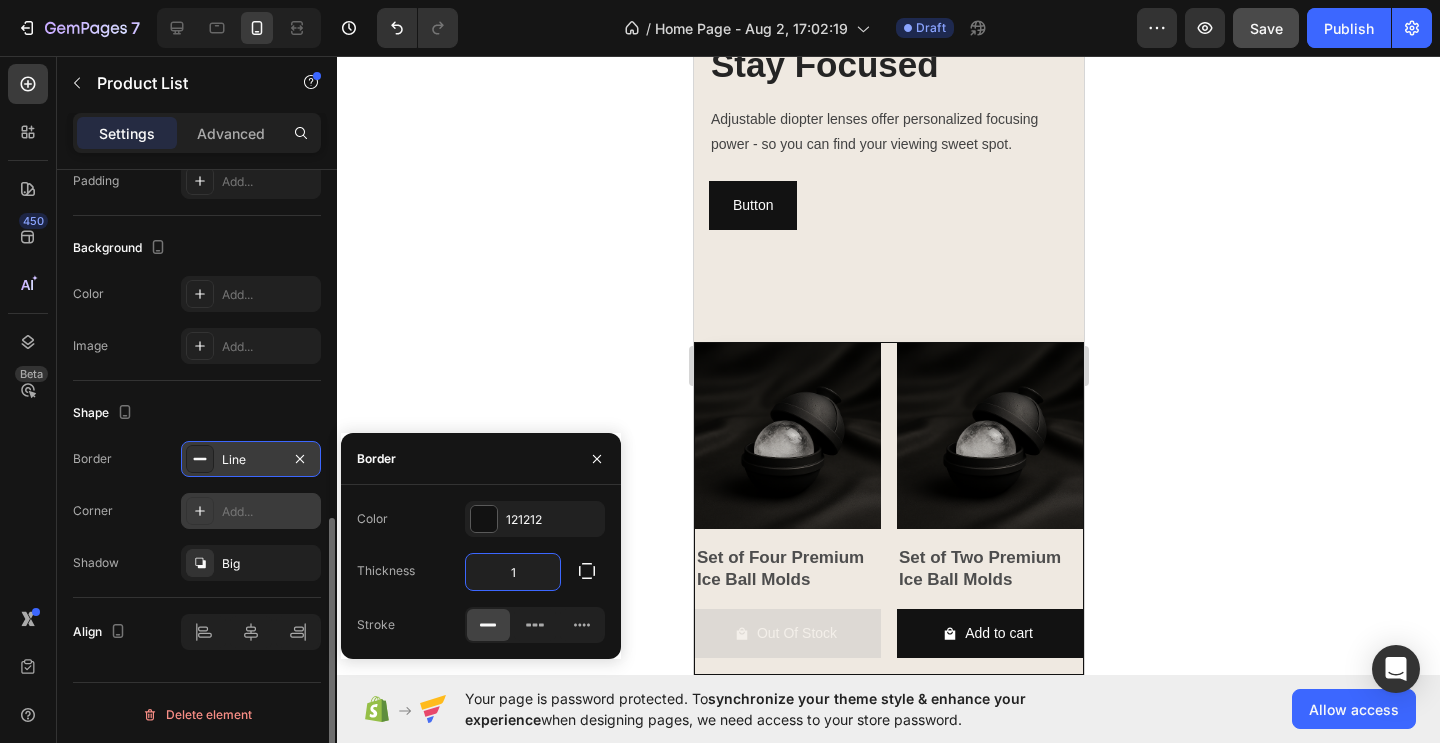 click on "1" at bounding box center (513, 572) 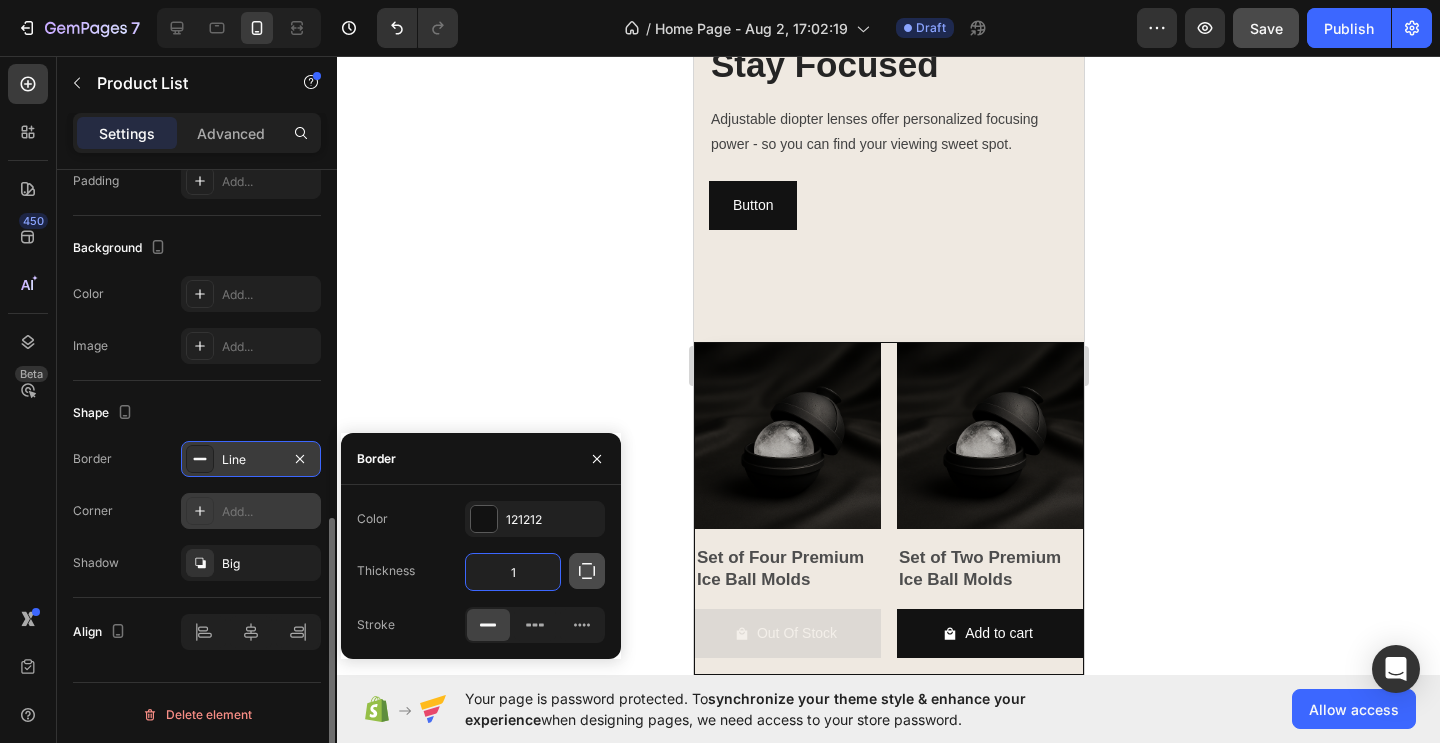 click 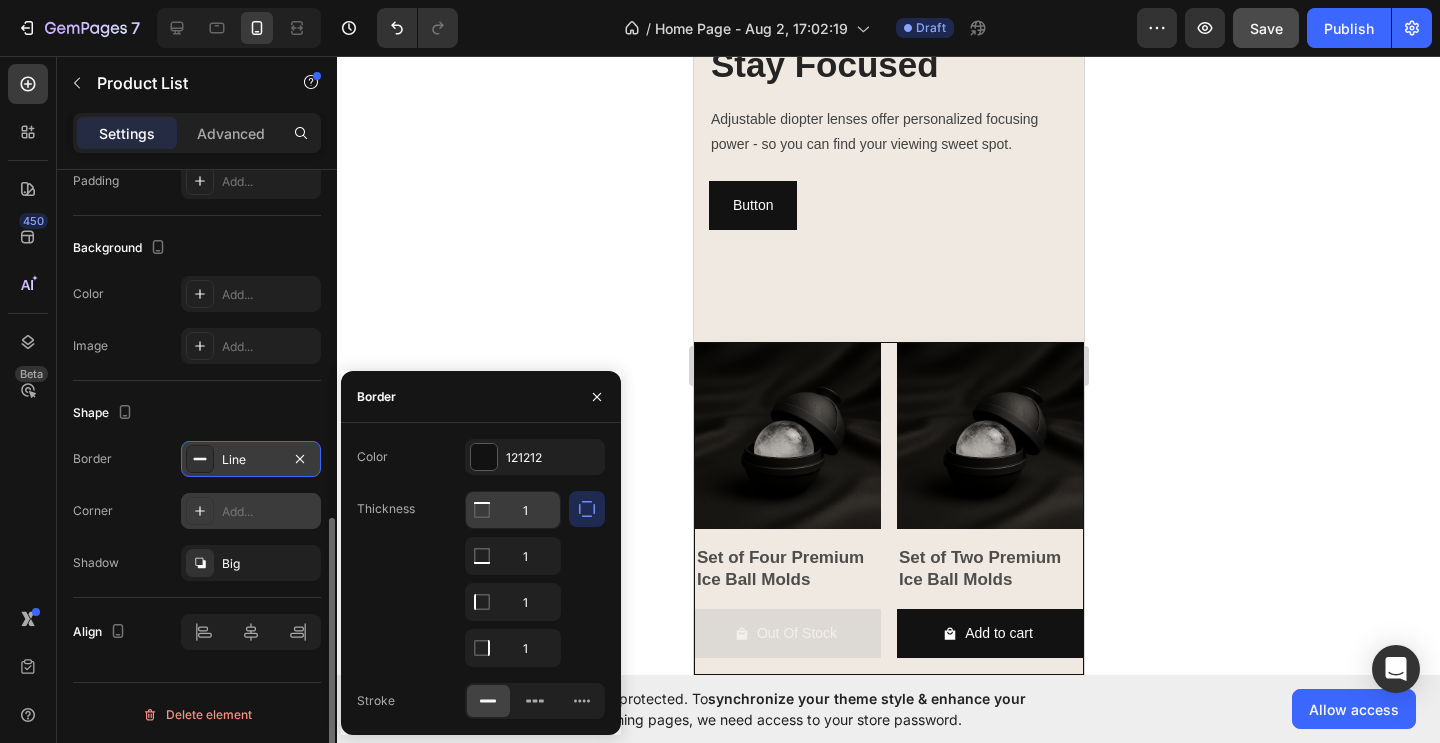 click on "1" at bounding box center (513, 510) 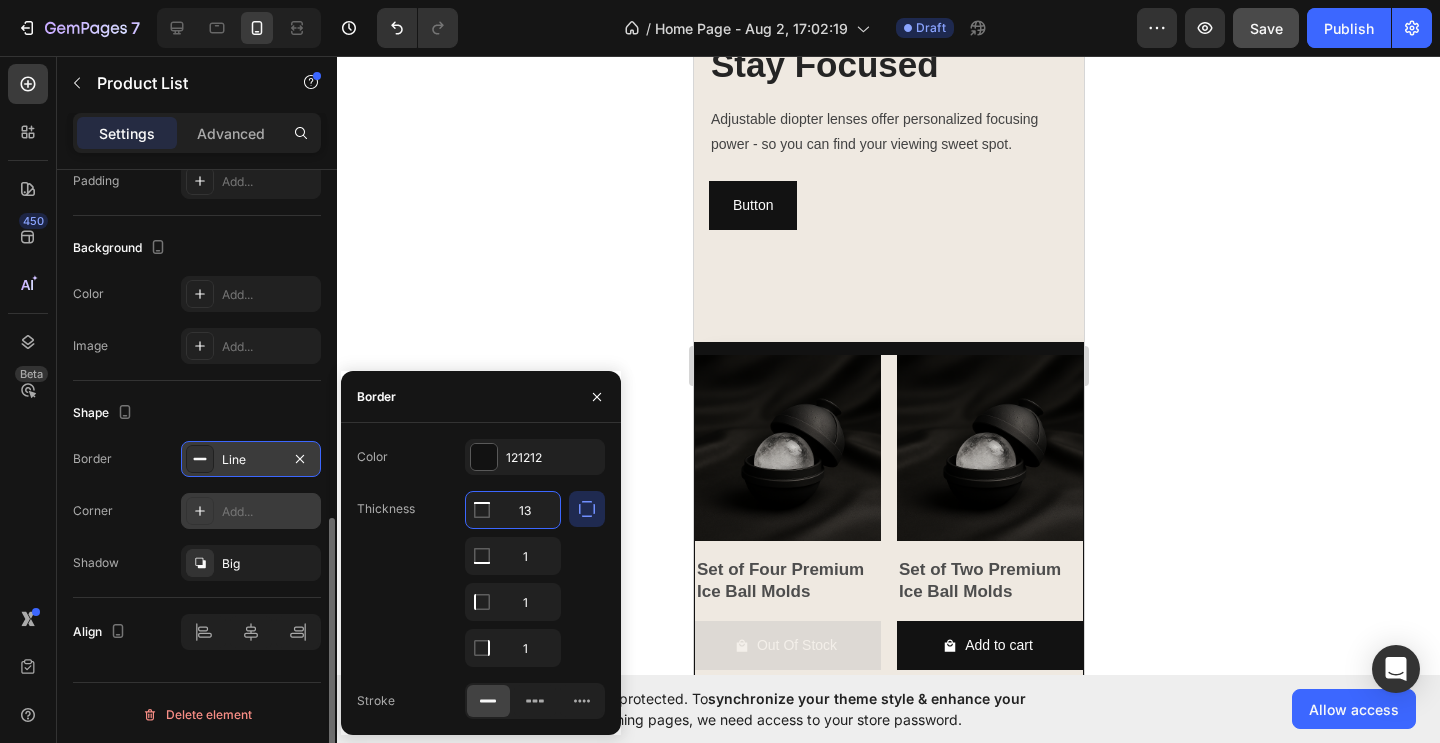 type on "1" 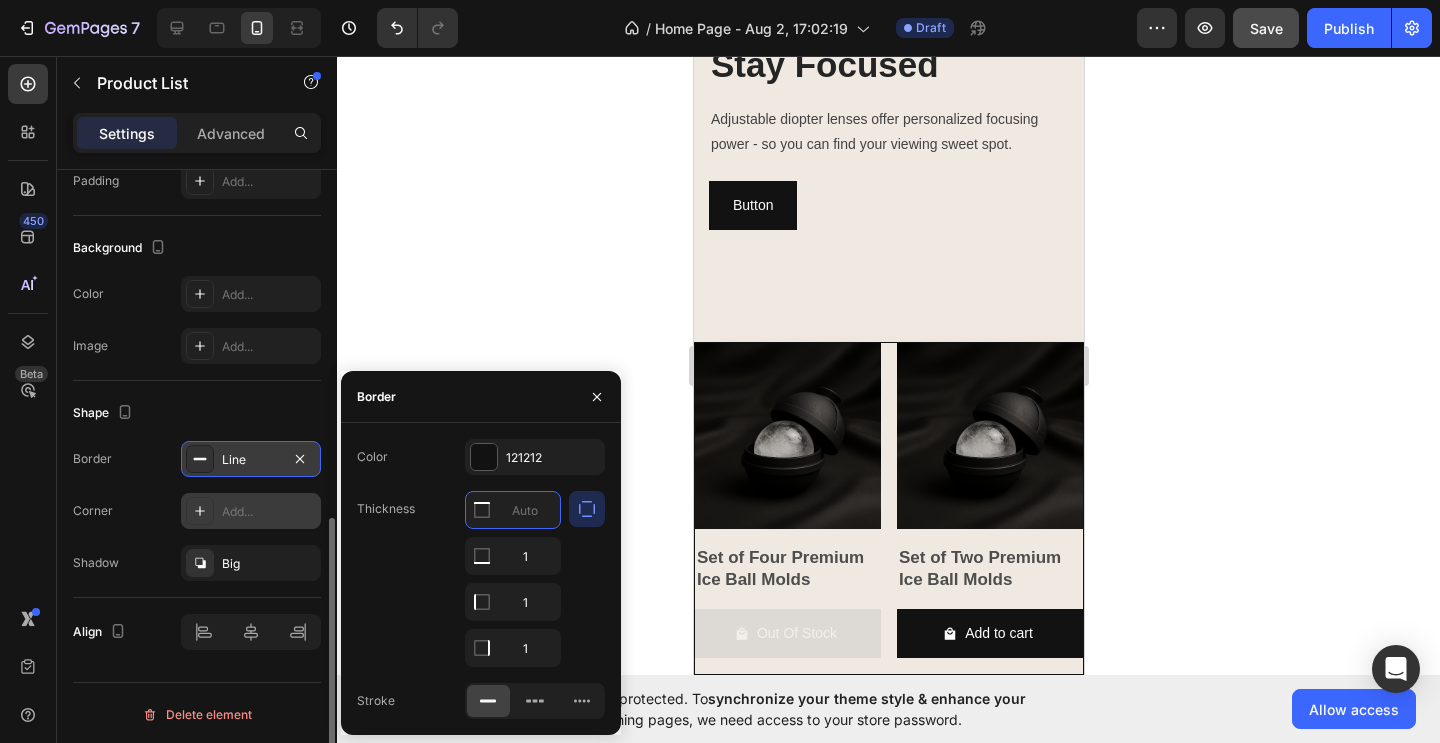 type on "3" 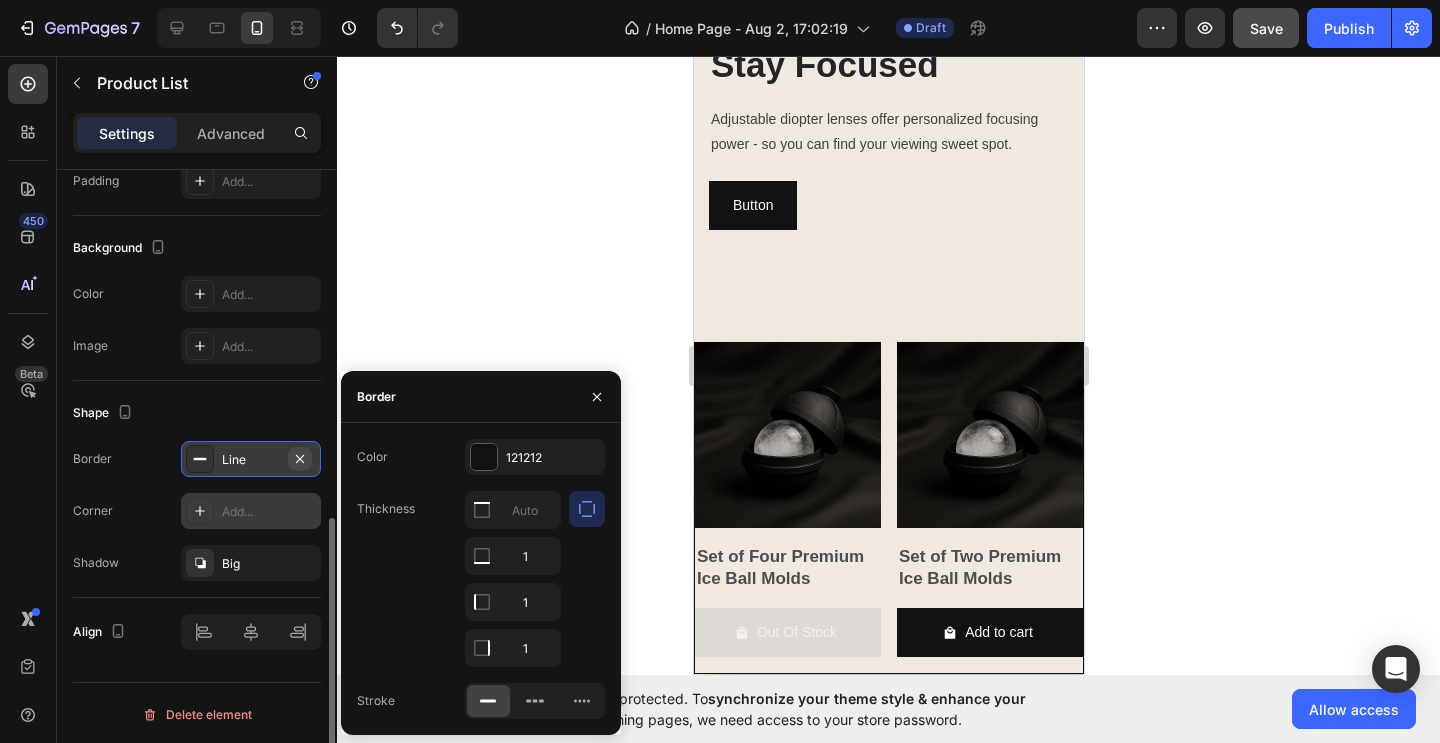 type on "0" 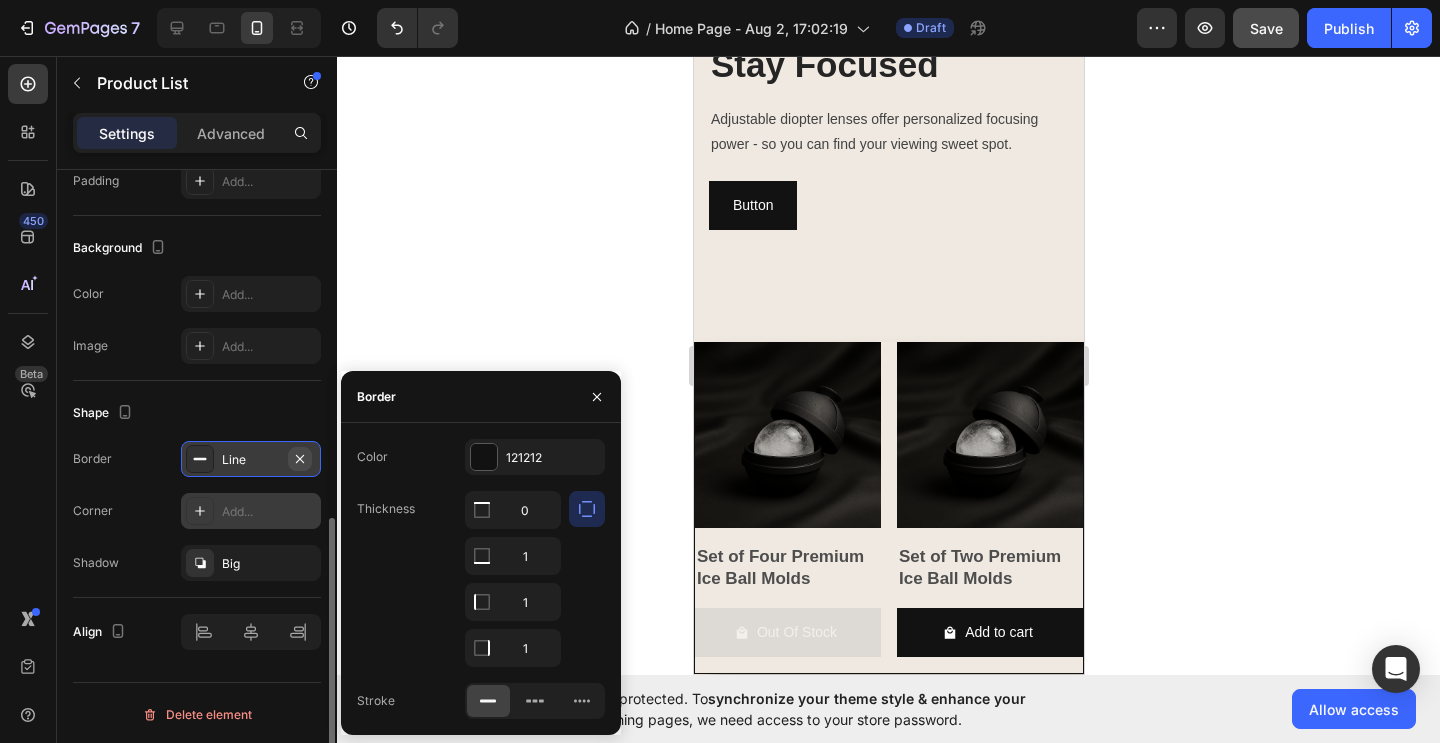 click 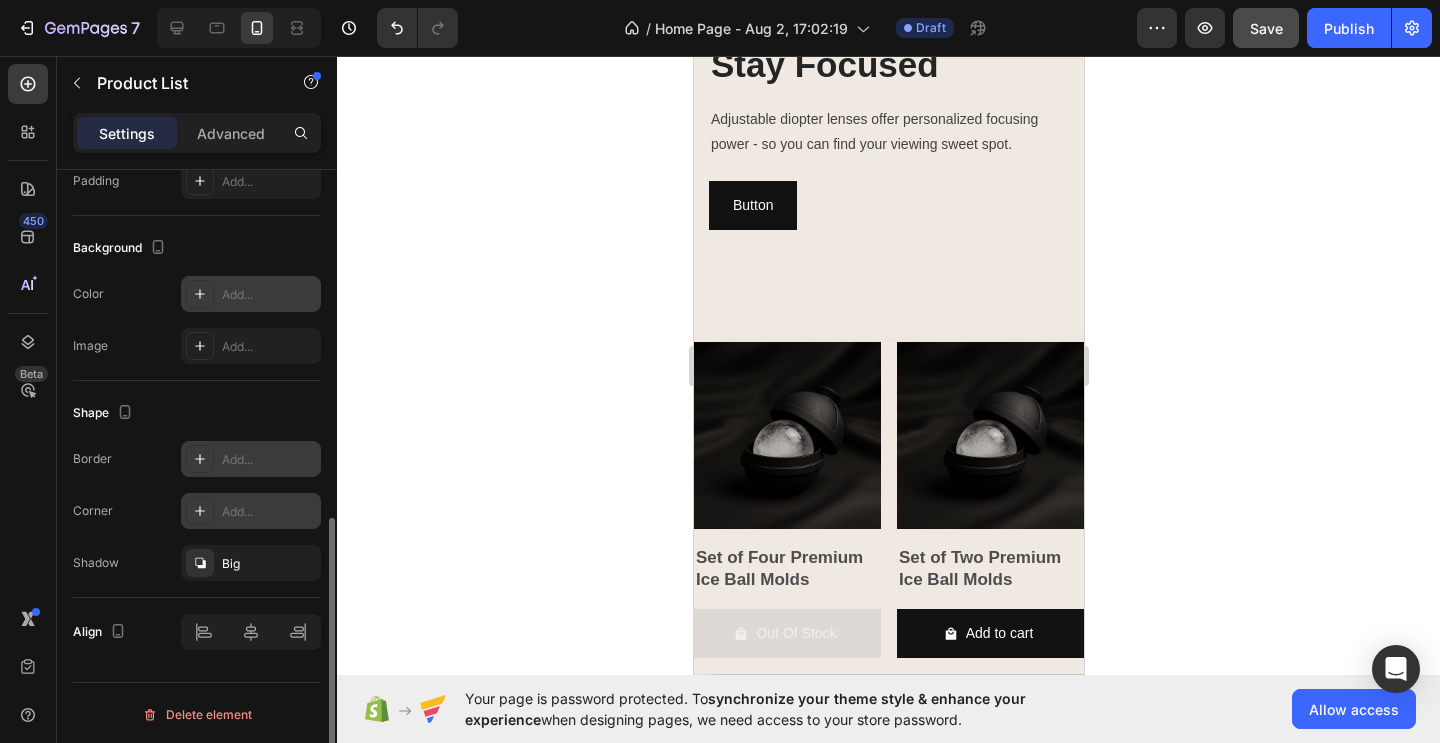click on "Add..." at bounding box center (269, 295) 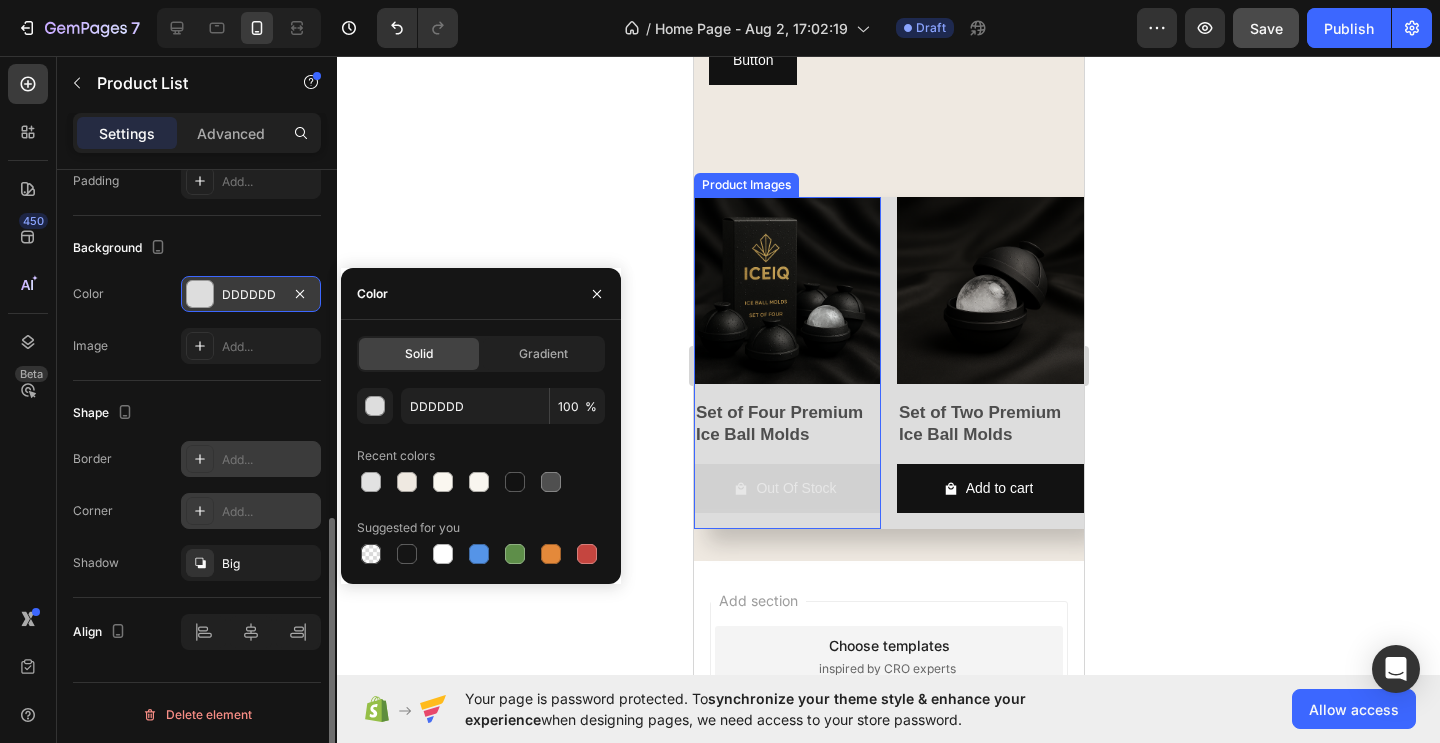scroll, scrollTop: 1742, scrollLeft: 0, axis: vertical 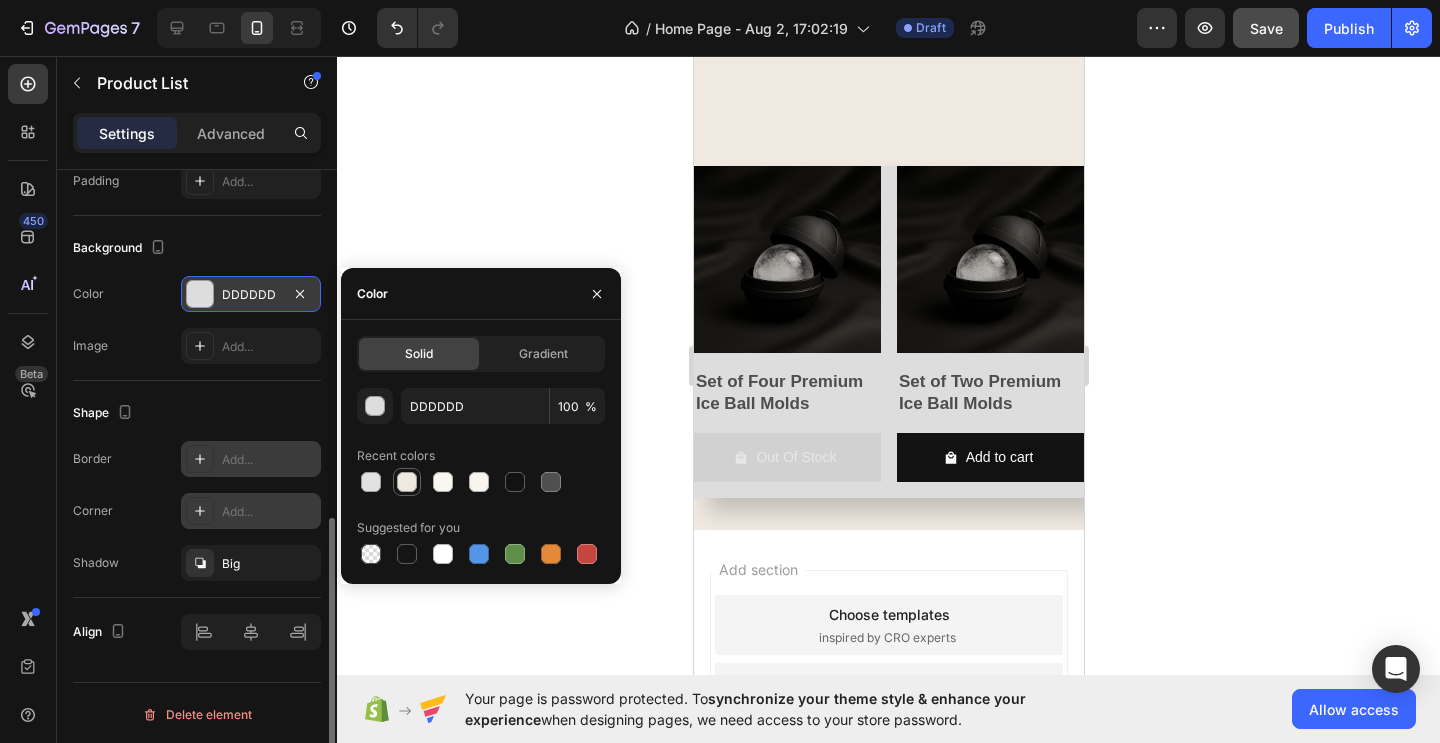 click at bounding box center [407, 482] 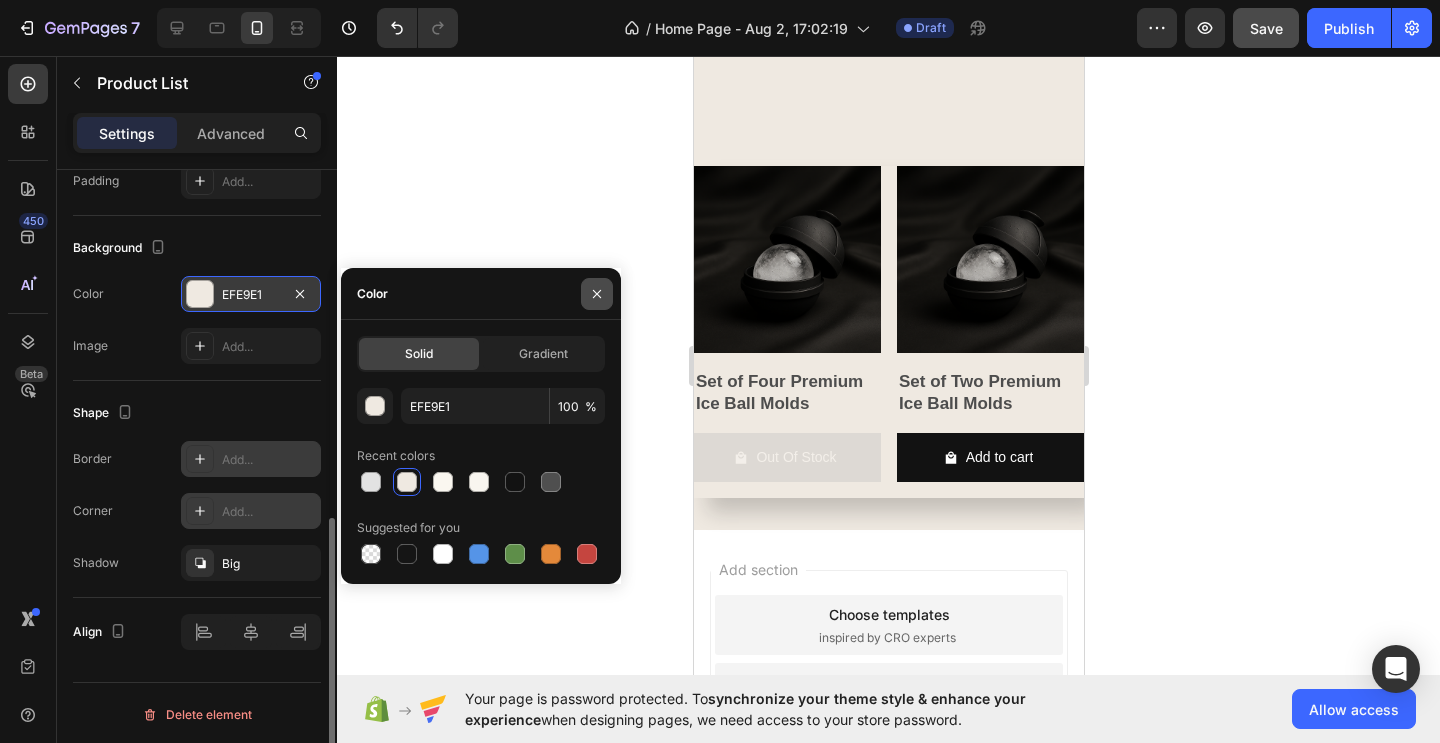 click 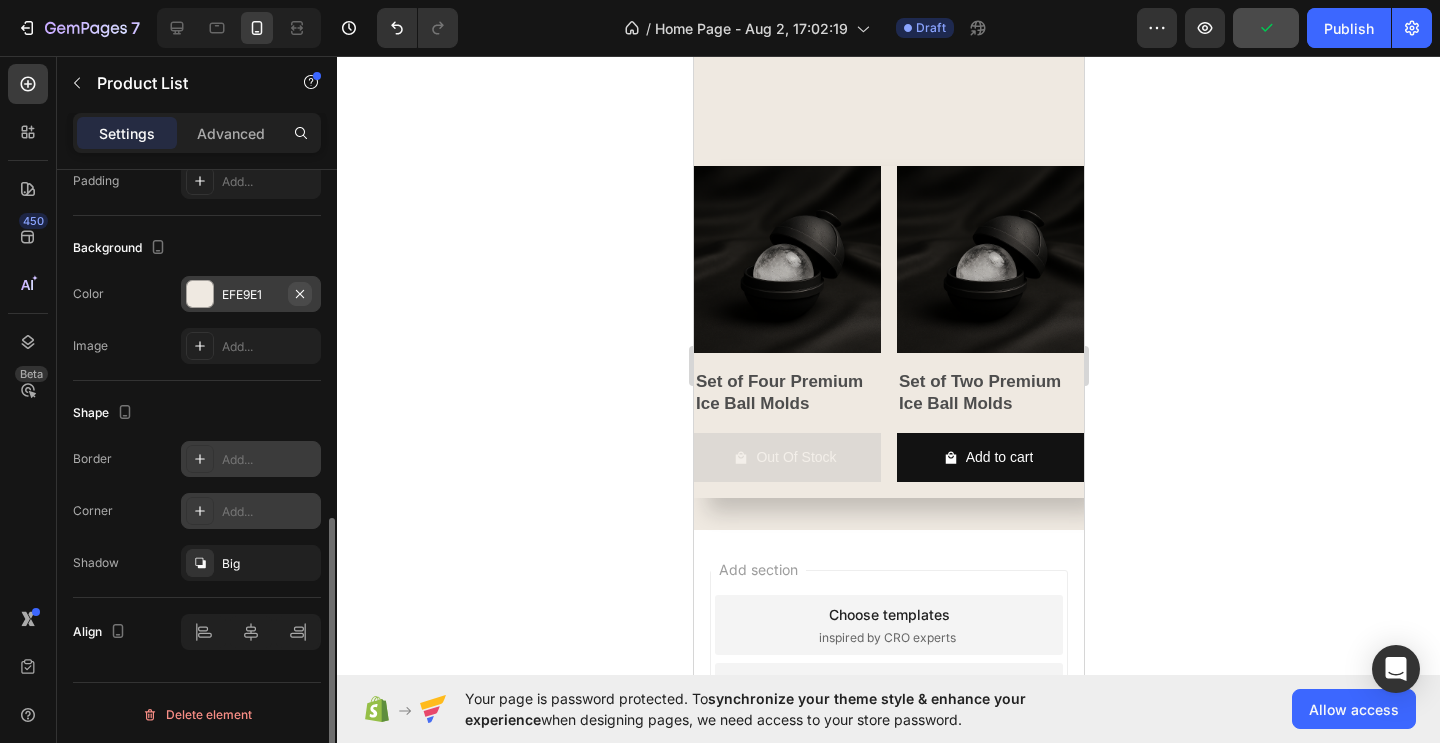 click 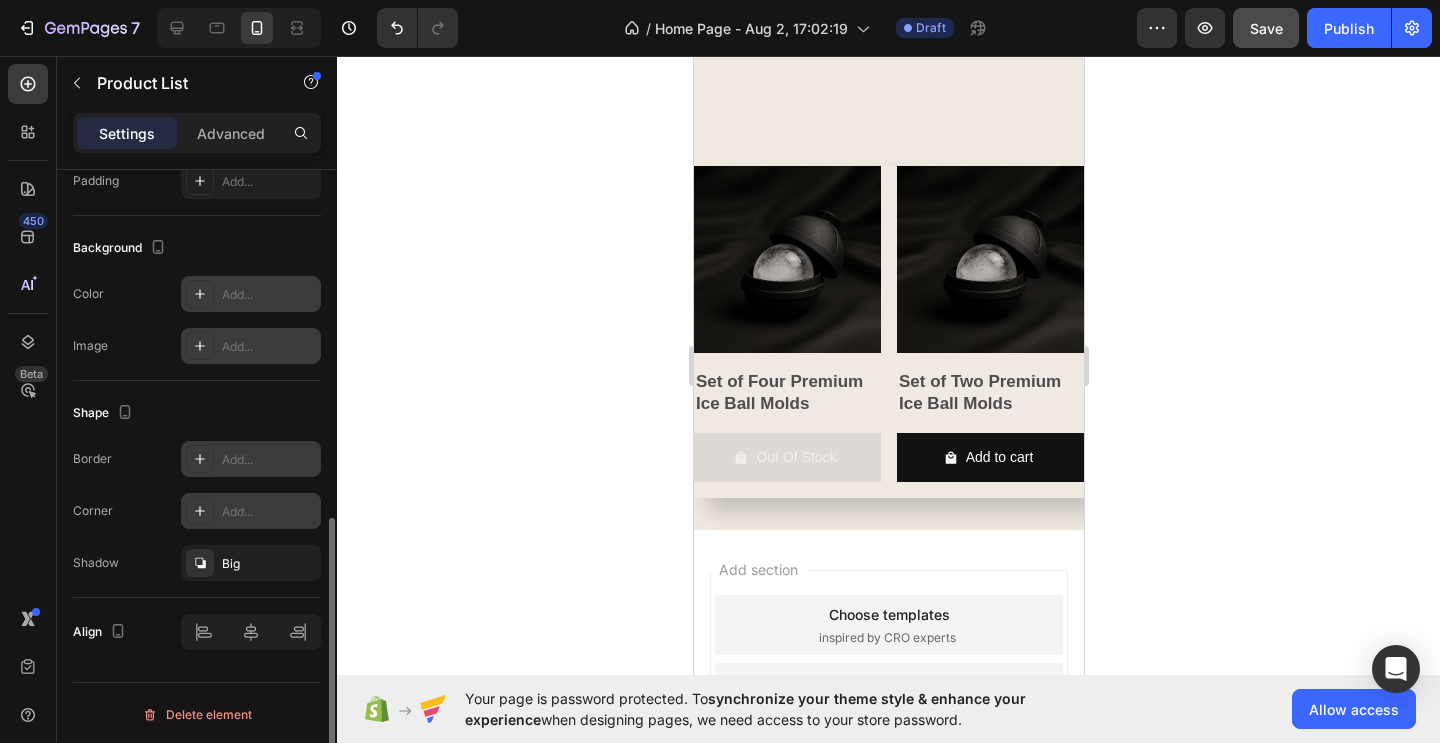 click on "Add..." at bounding box center (269, 347) 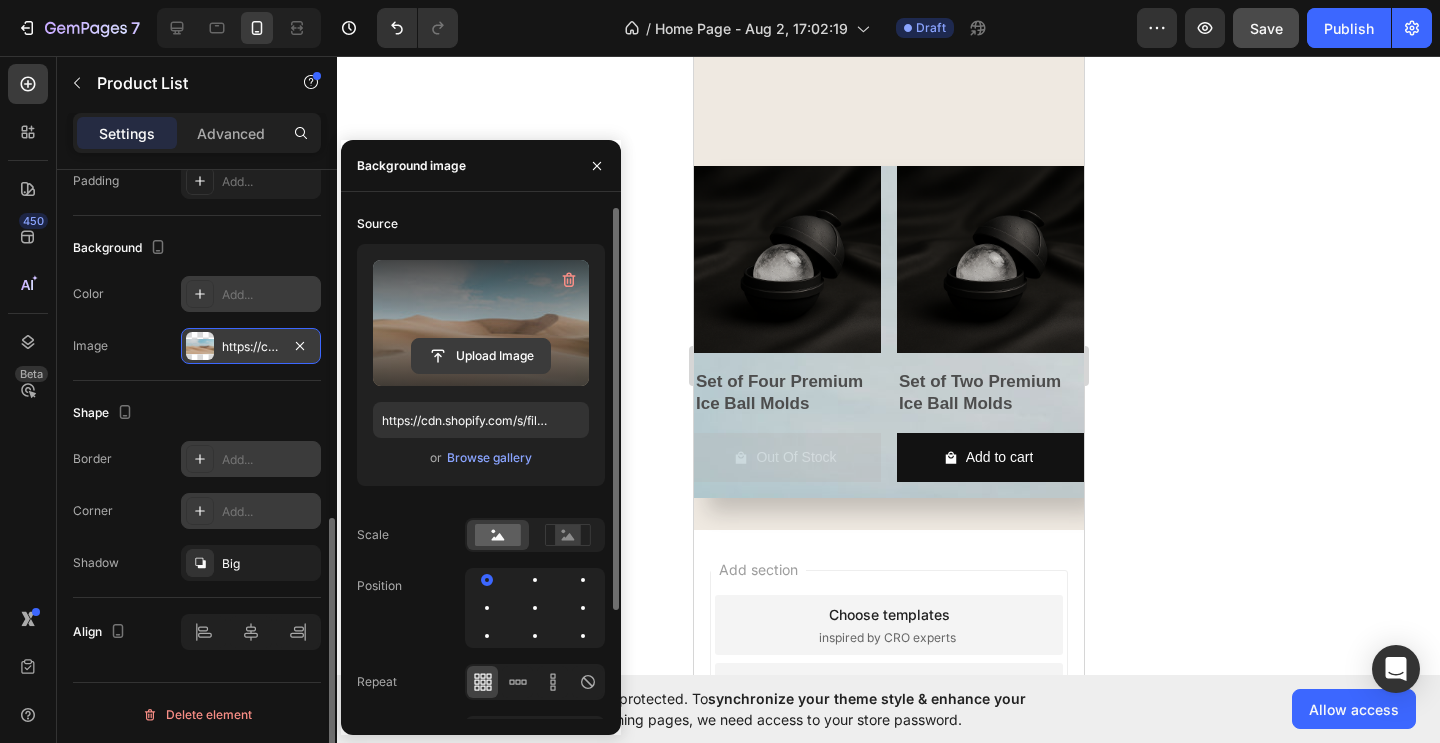 click 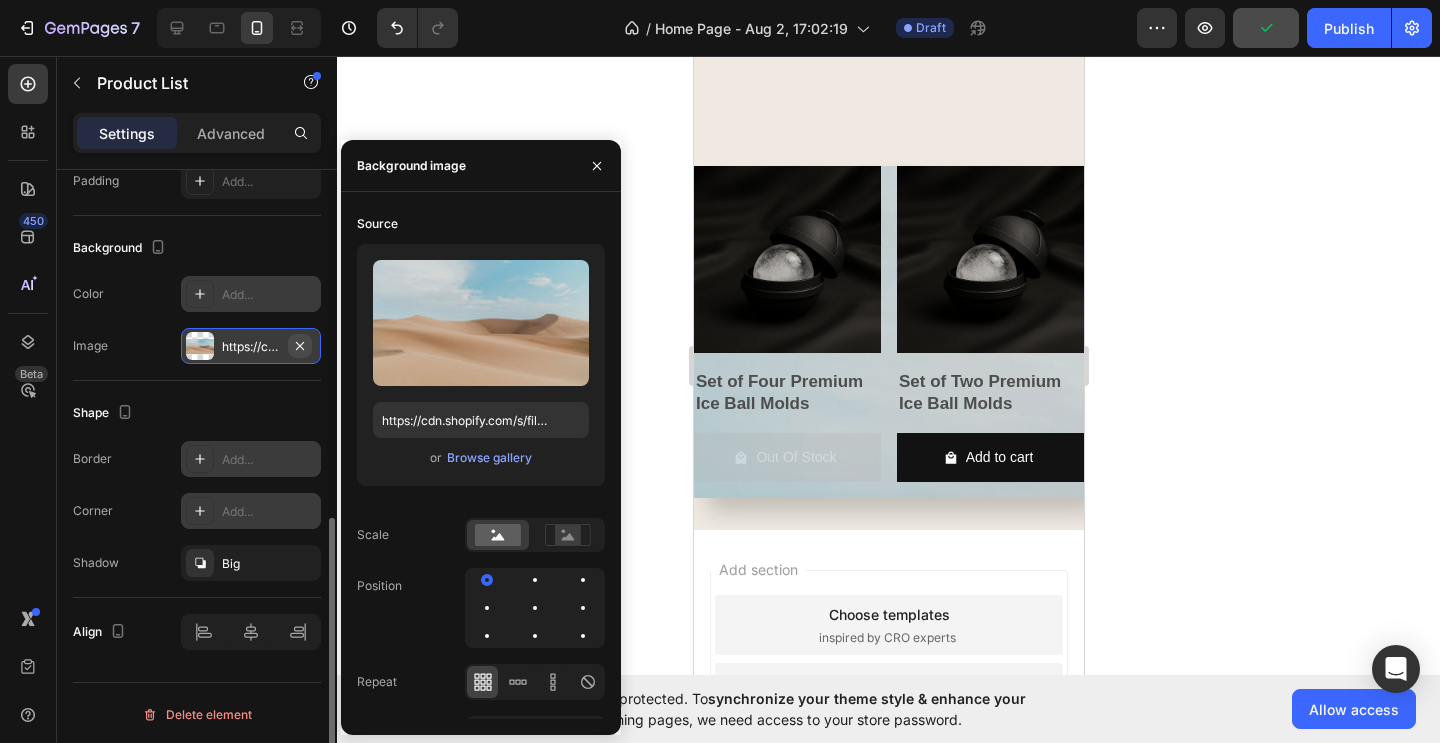 click 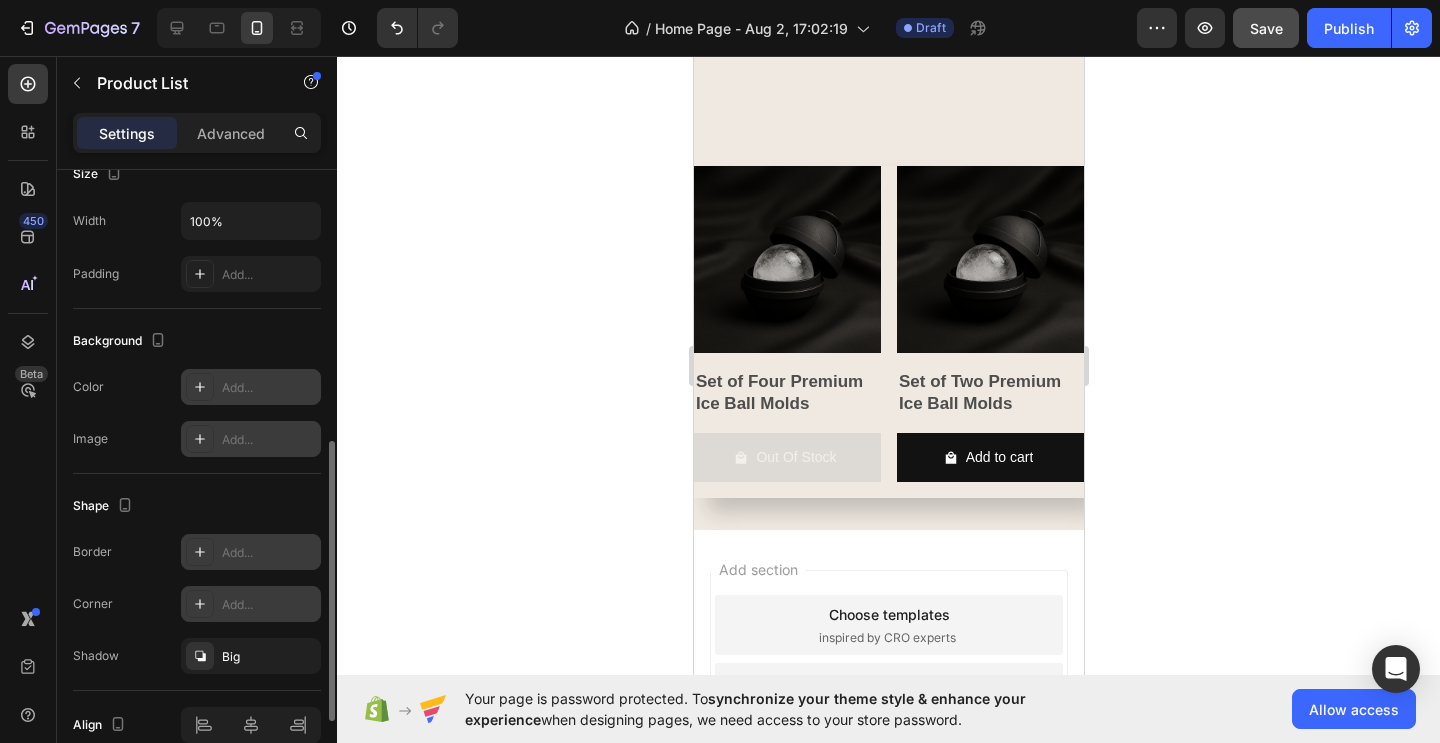 scroll, scrollTop: 666, scrollLeft: 0, axis: vertical 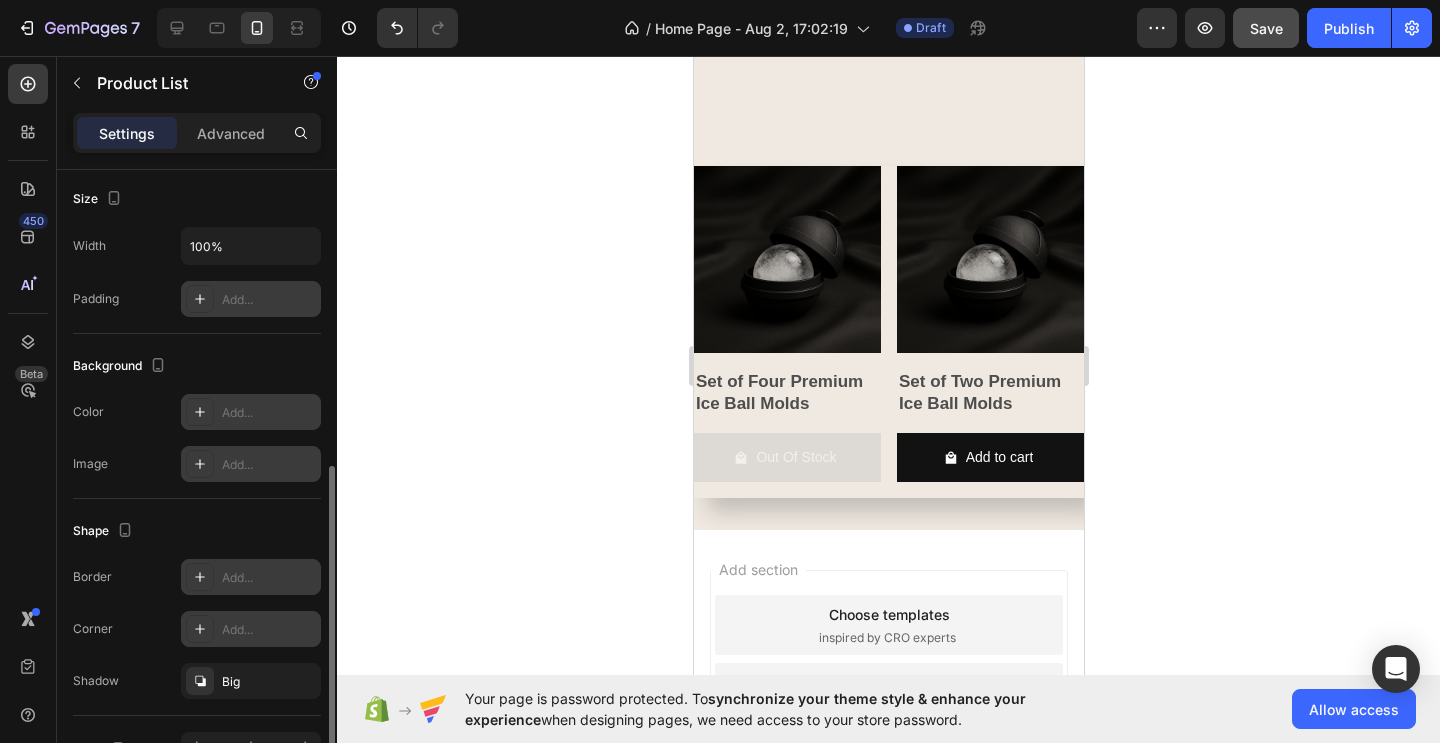 click on "Add..." at bounding box center [269, 300] 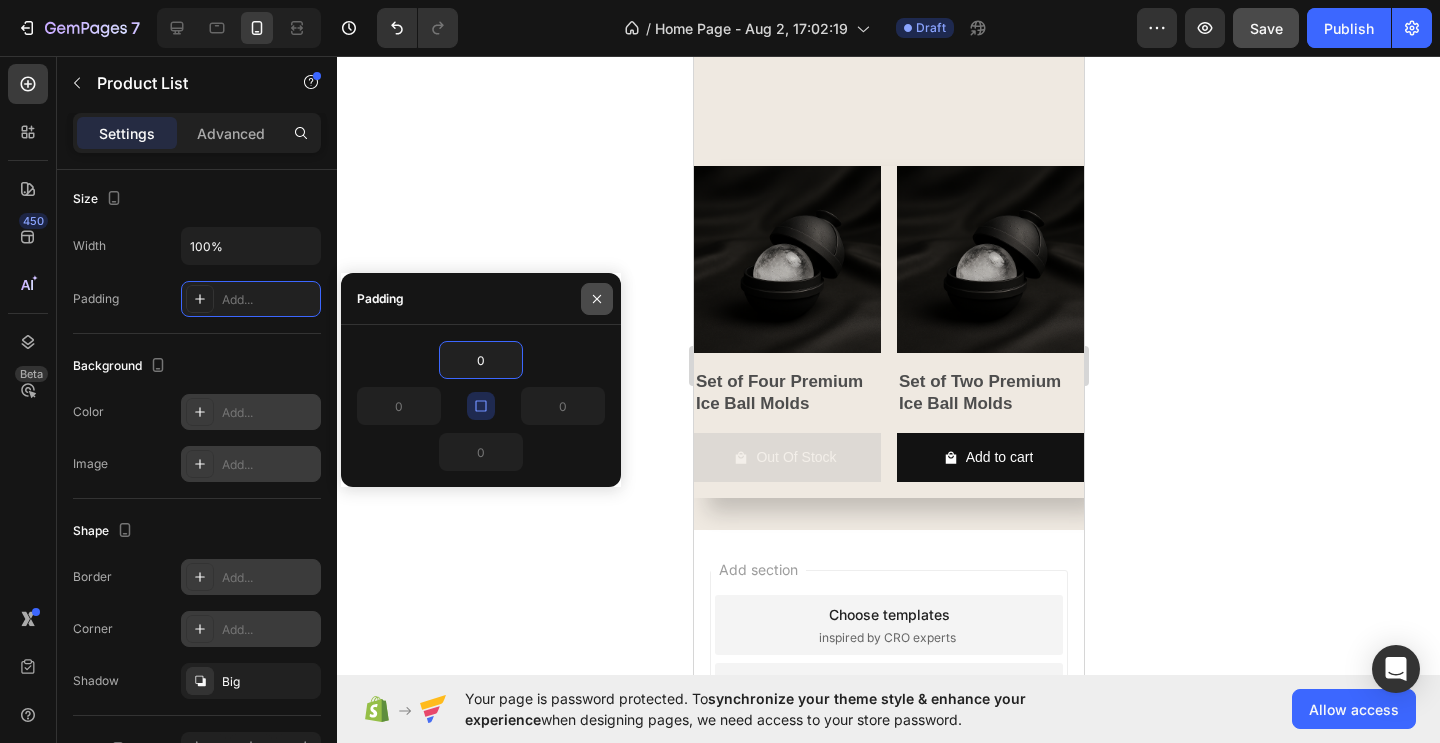 click 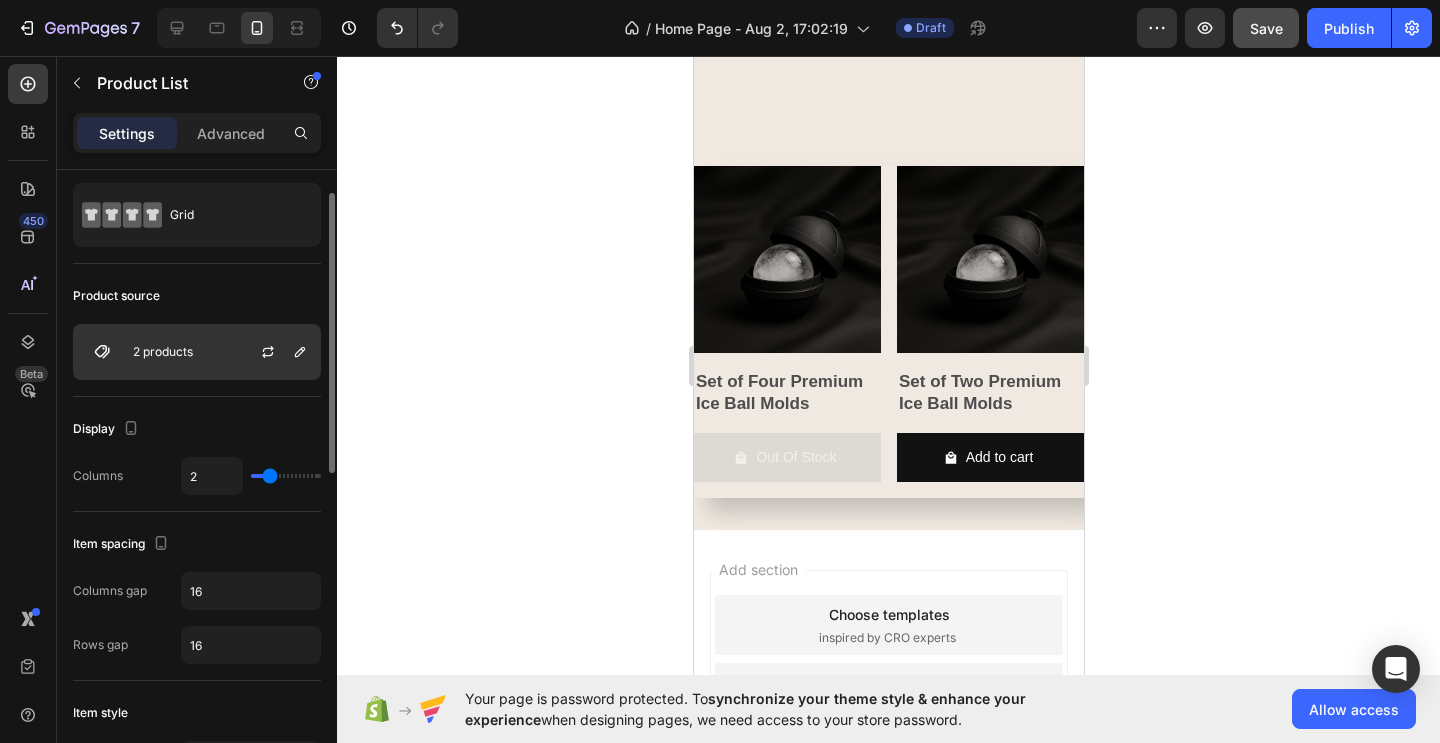 scroll, scrollTop: 39, scrollLeft: 0, axis: vertical 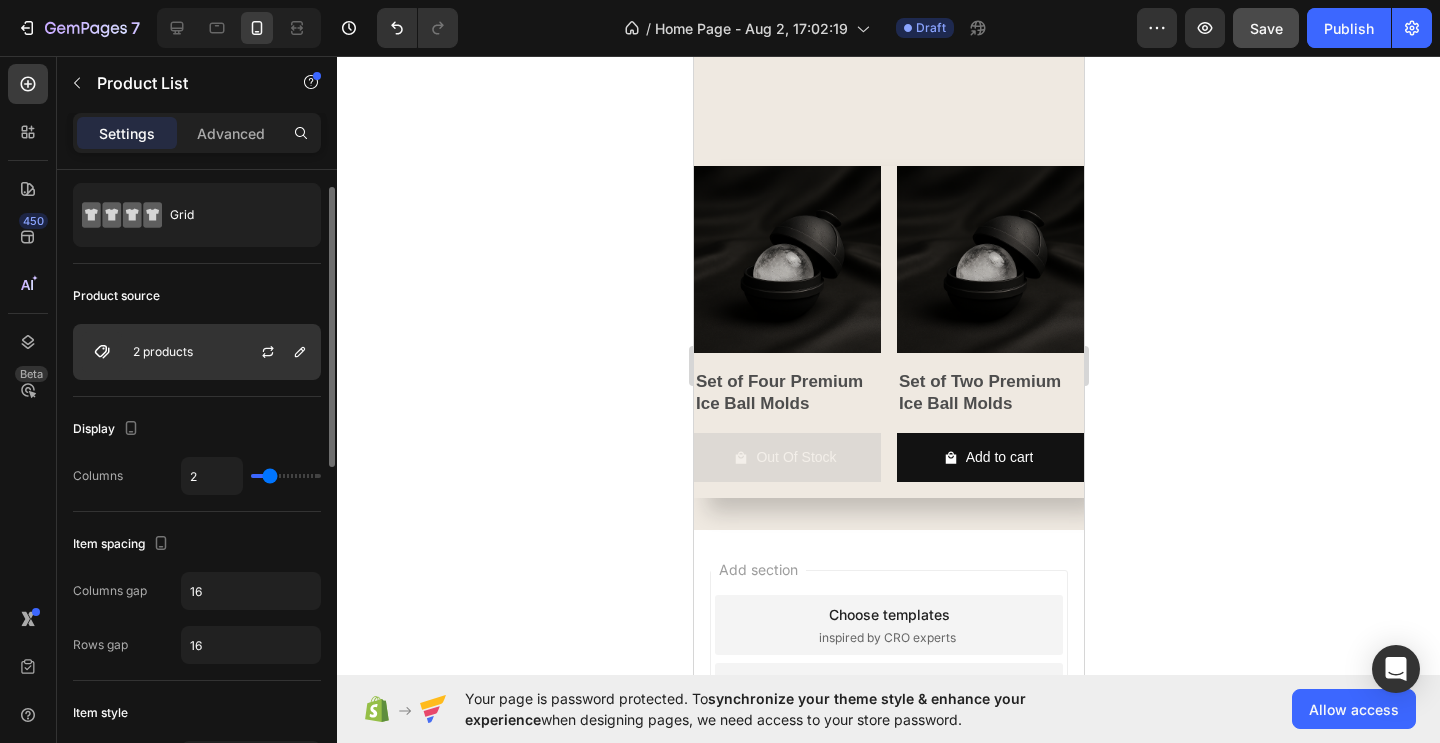 click on "2 products" at bounding box center (163, 352) 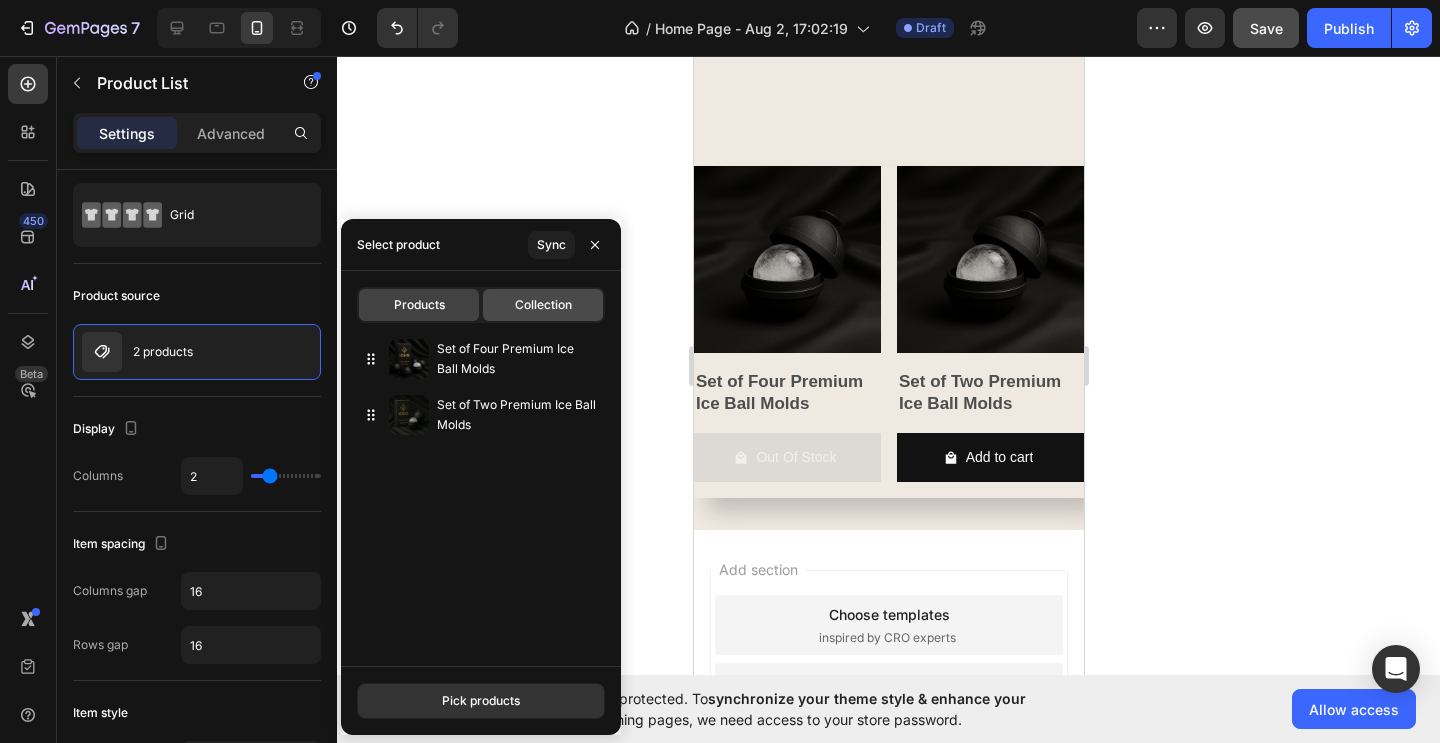 click on "Collection" 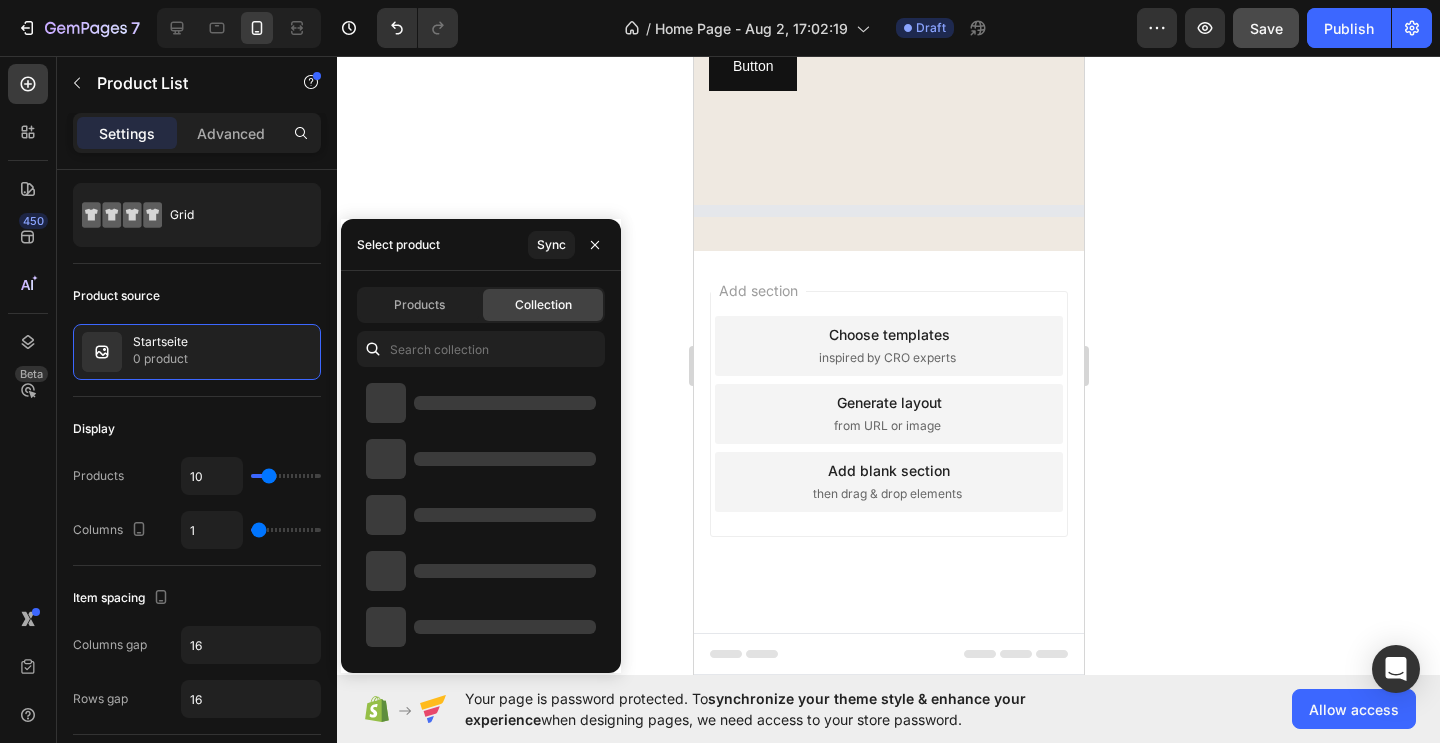 scroll, scrollTop: 1702, scrollLeft: 0, axis: vertical 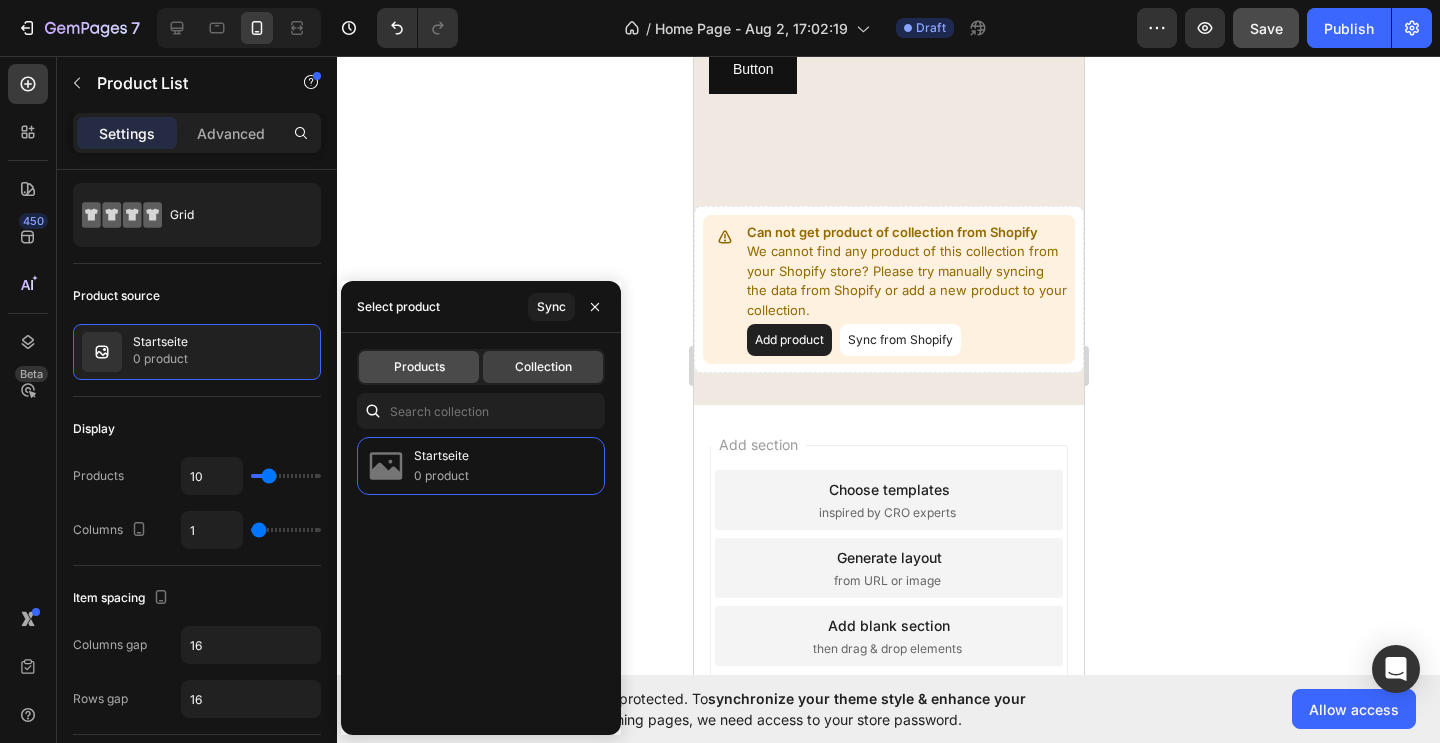 click on "Products" 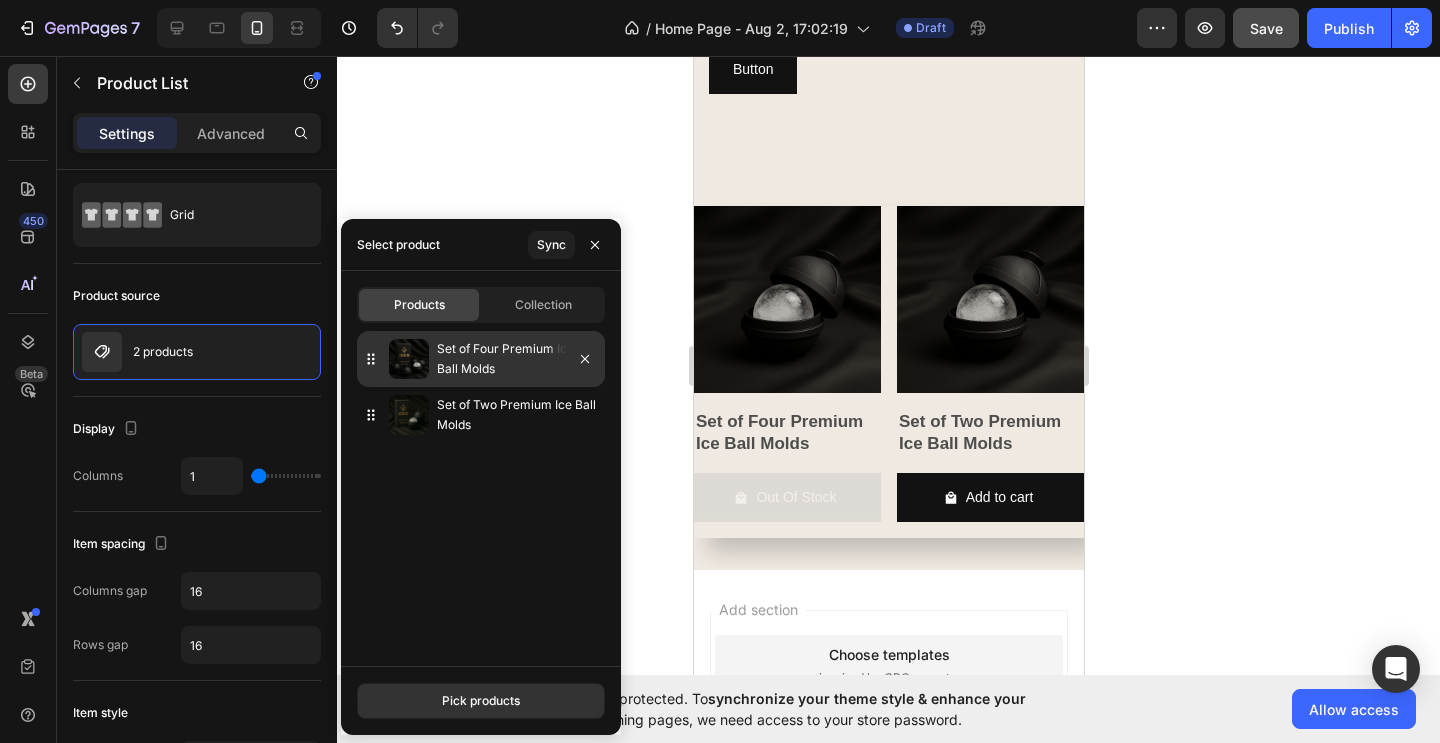 click on "Set of Four Premium Ice Ball Molds" at bounding box center (517, 359) 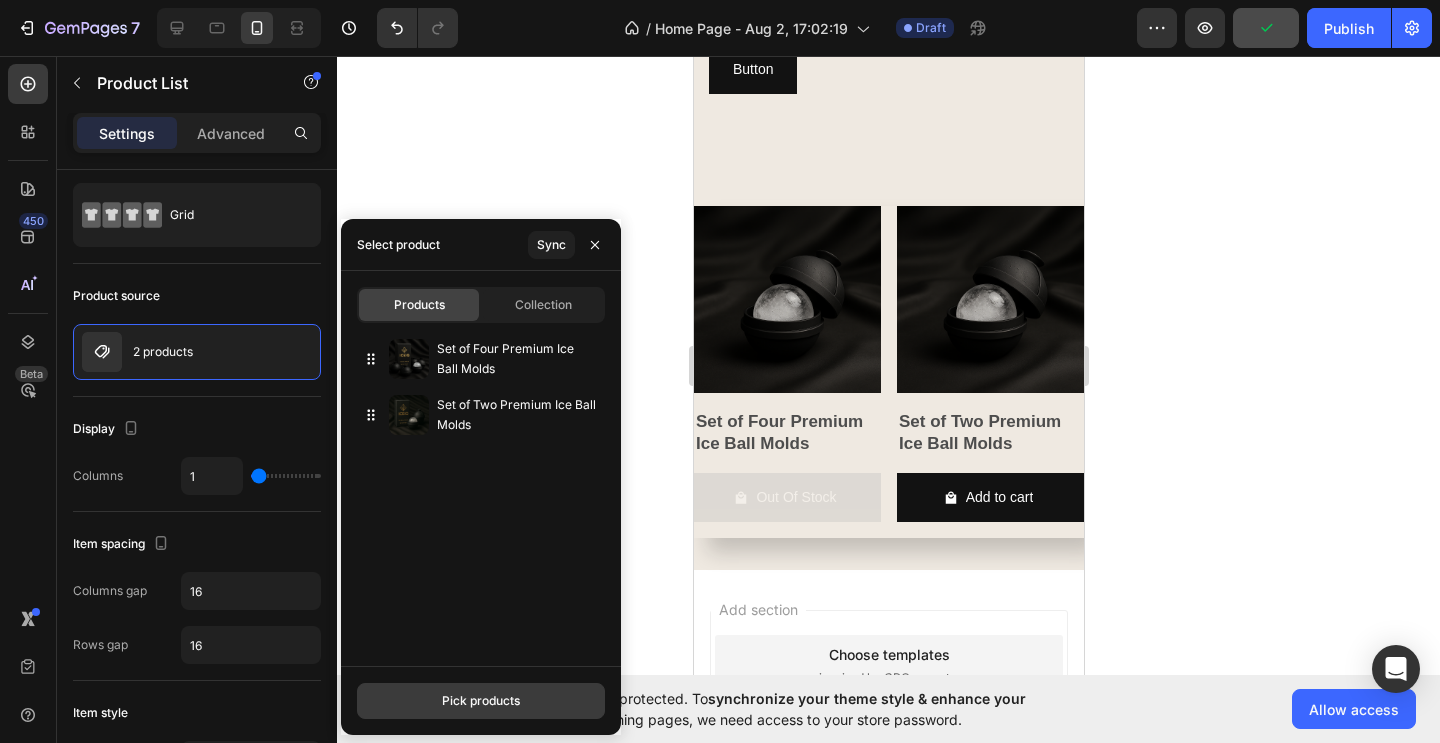 click on "Pick products" at bounding box center (481, 701) 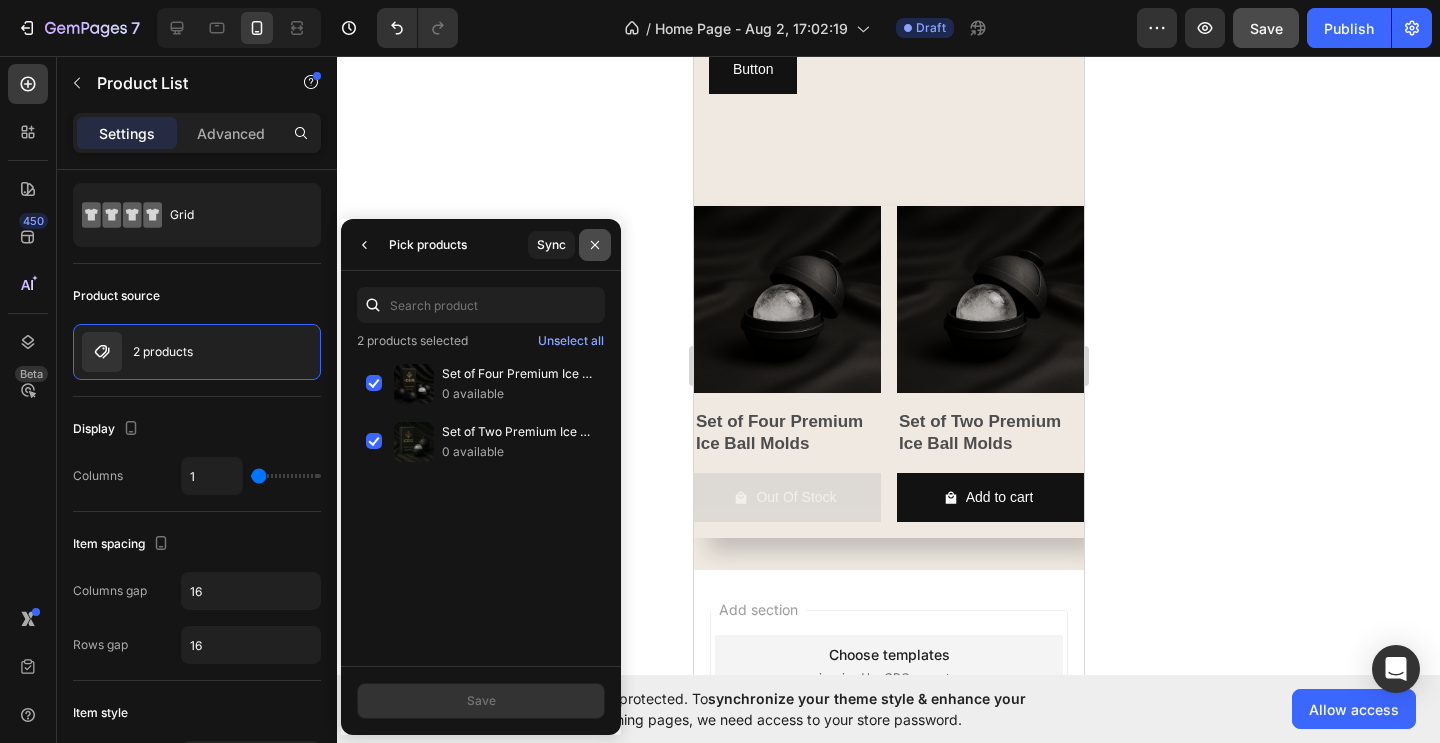 click 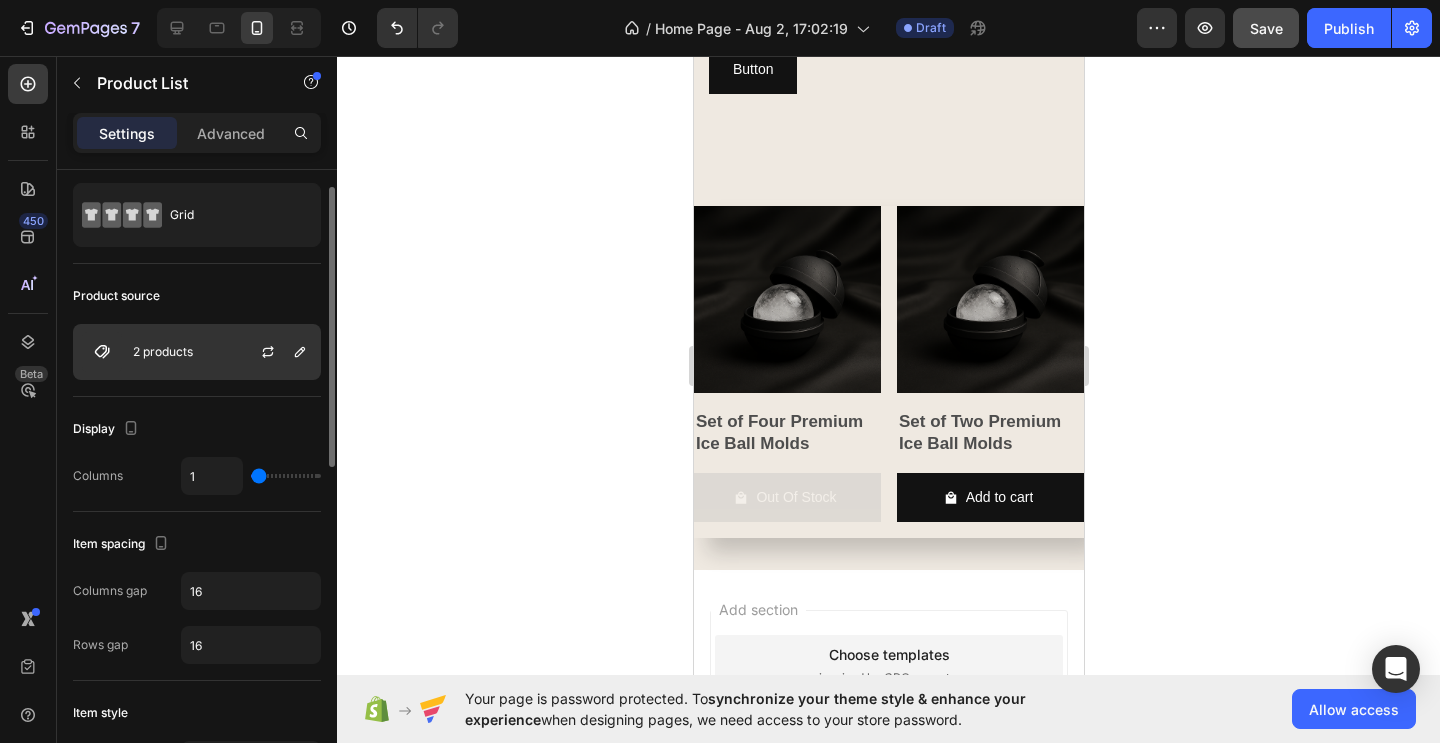 scroll, scrollTop: 0, scrollLeft: 0, axis: both 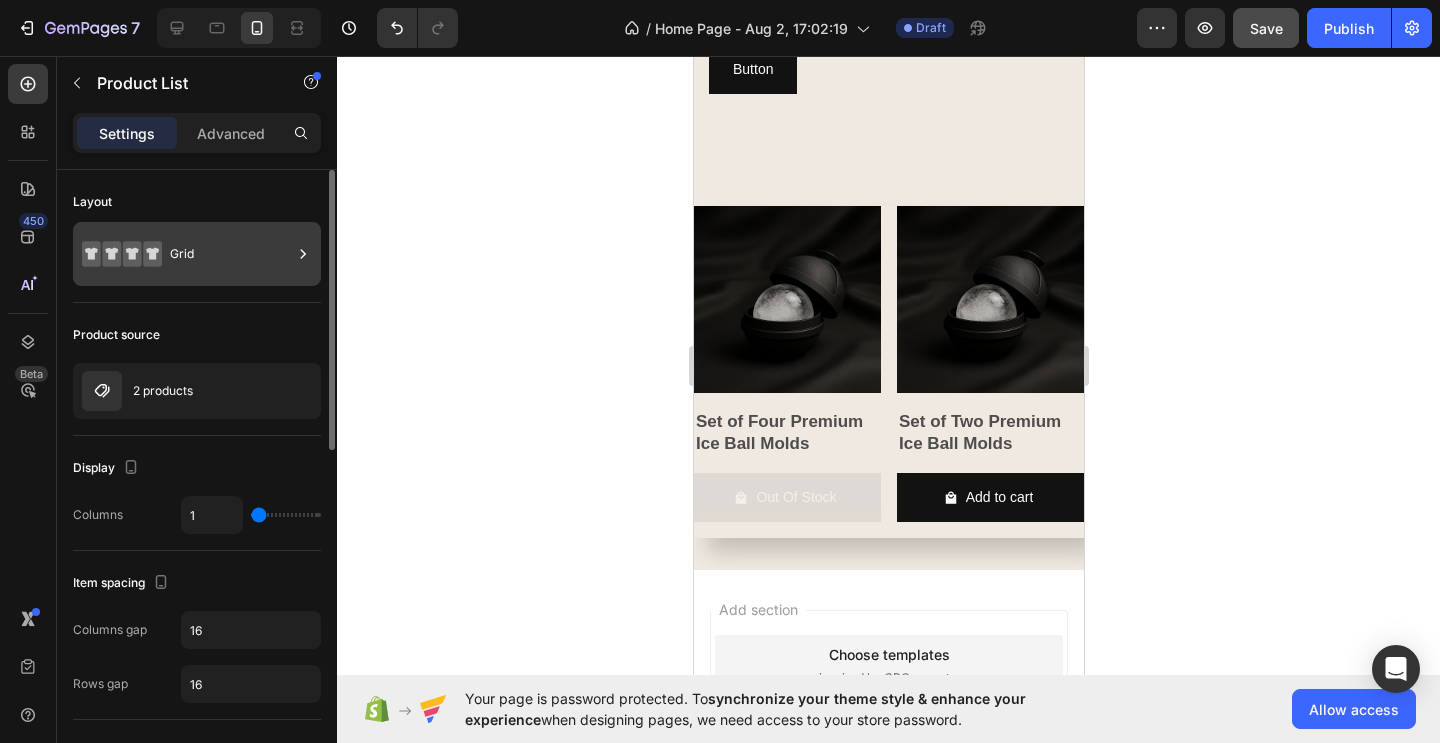 click on "Grid" at bounding box center (231, 254) 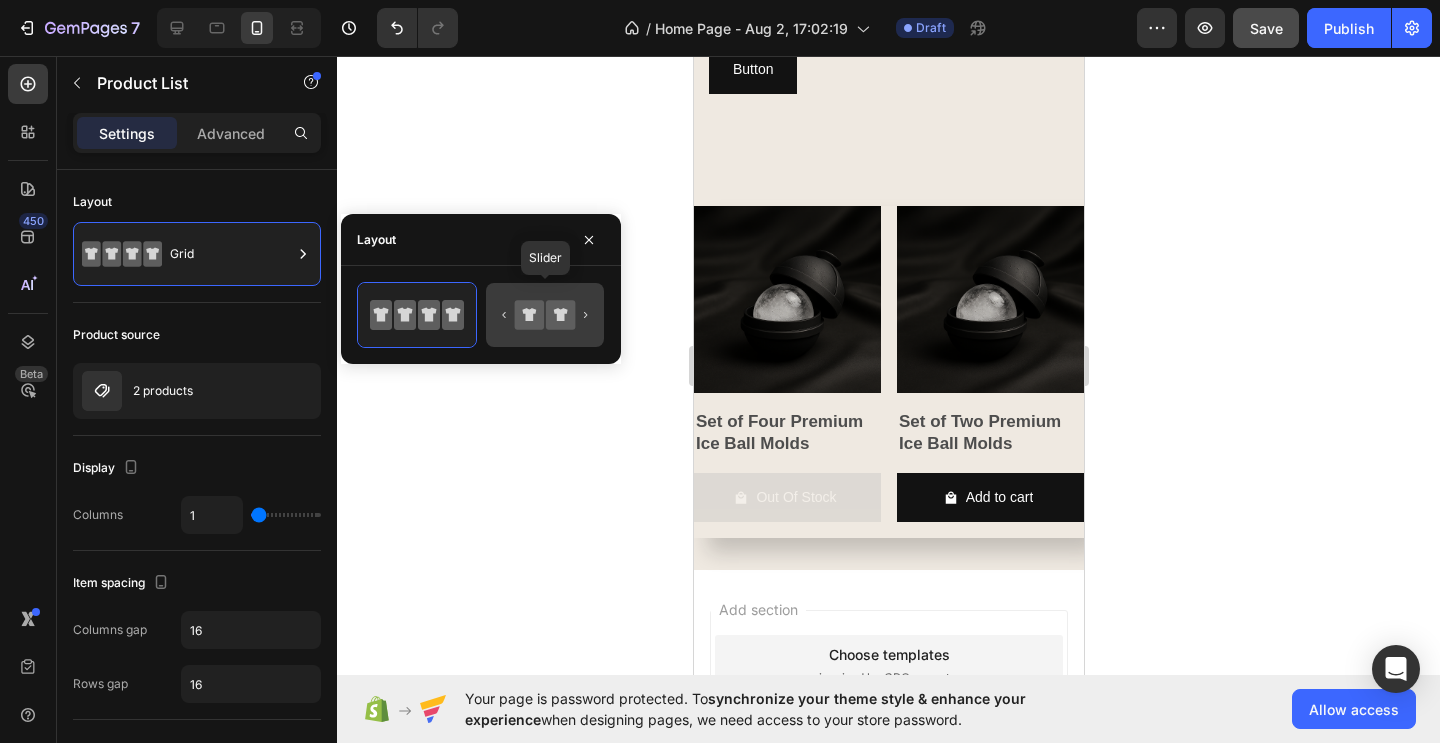 click 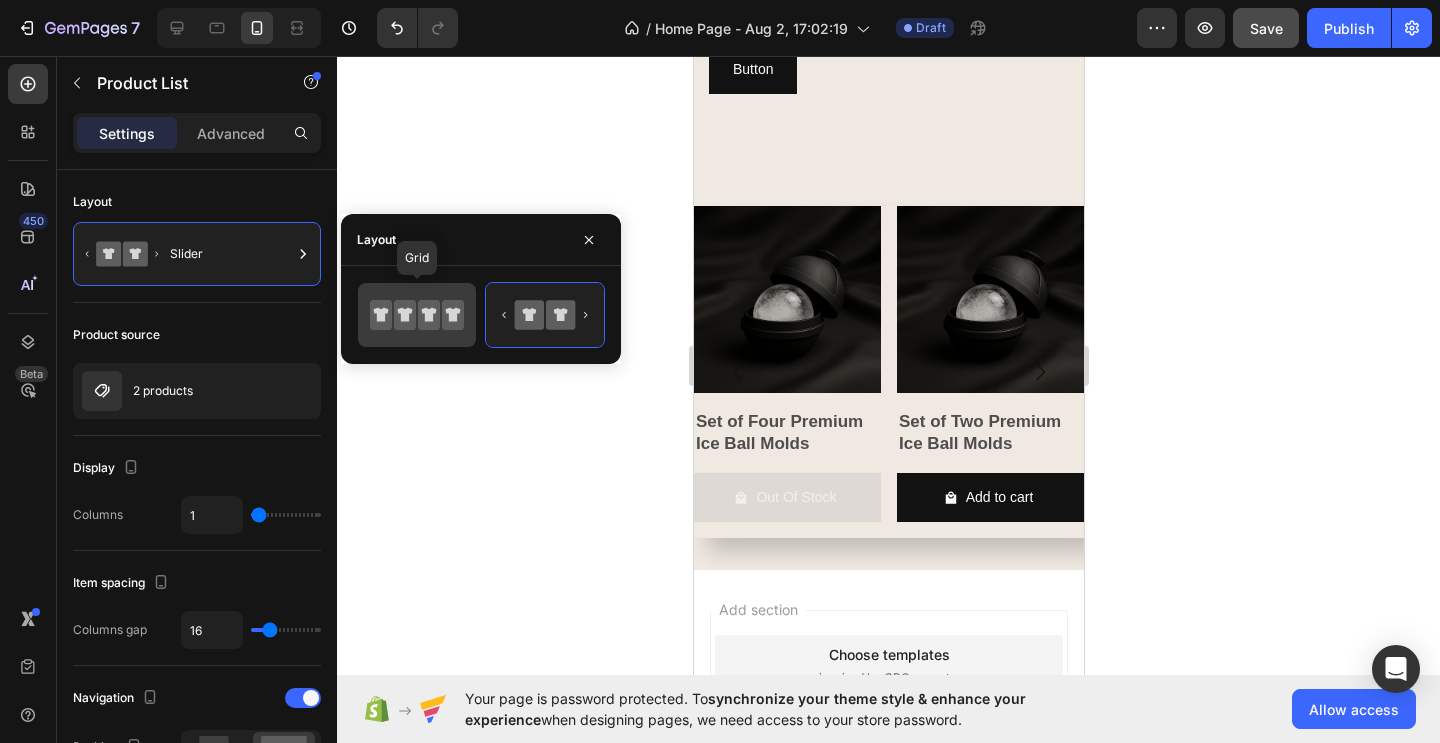 click 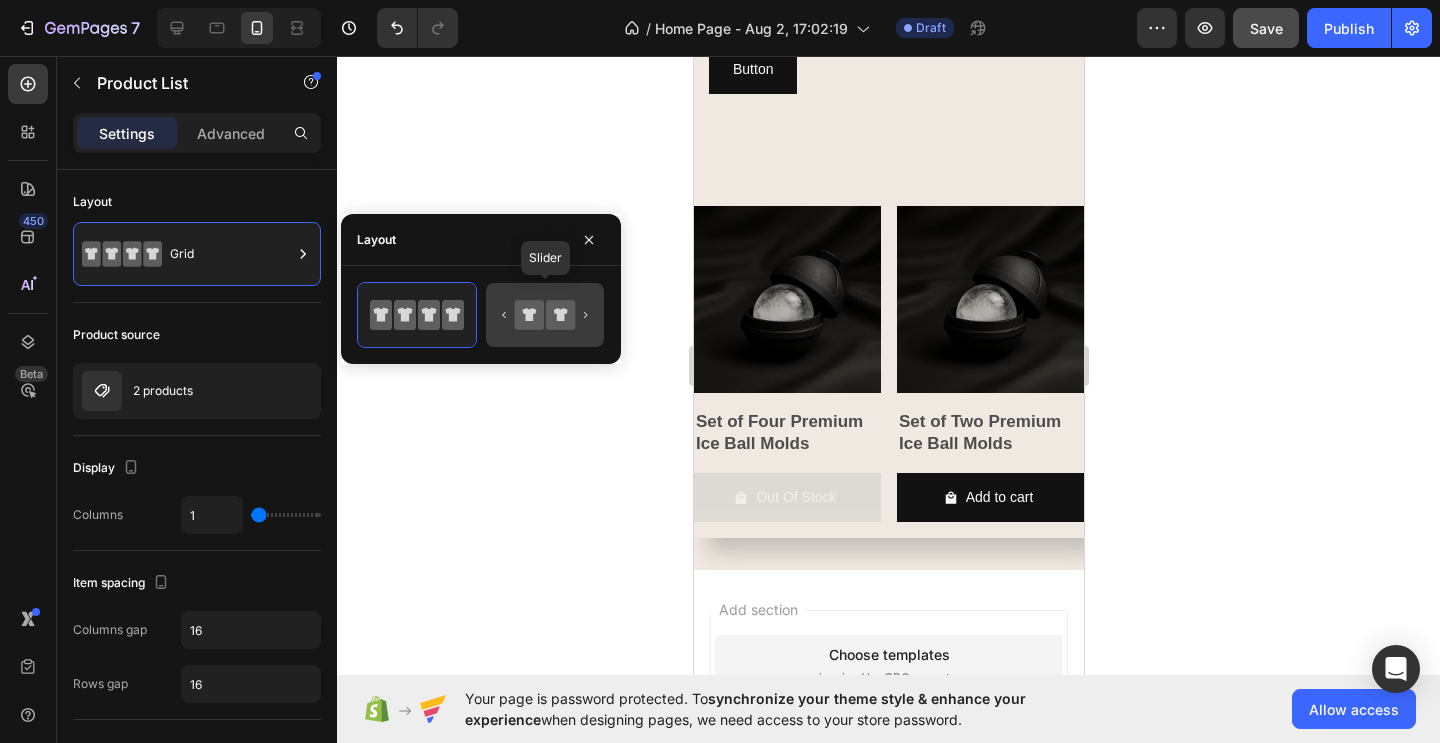 click 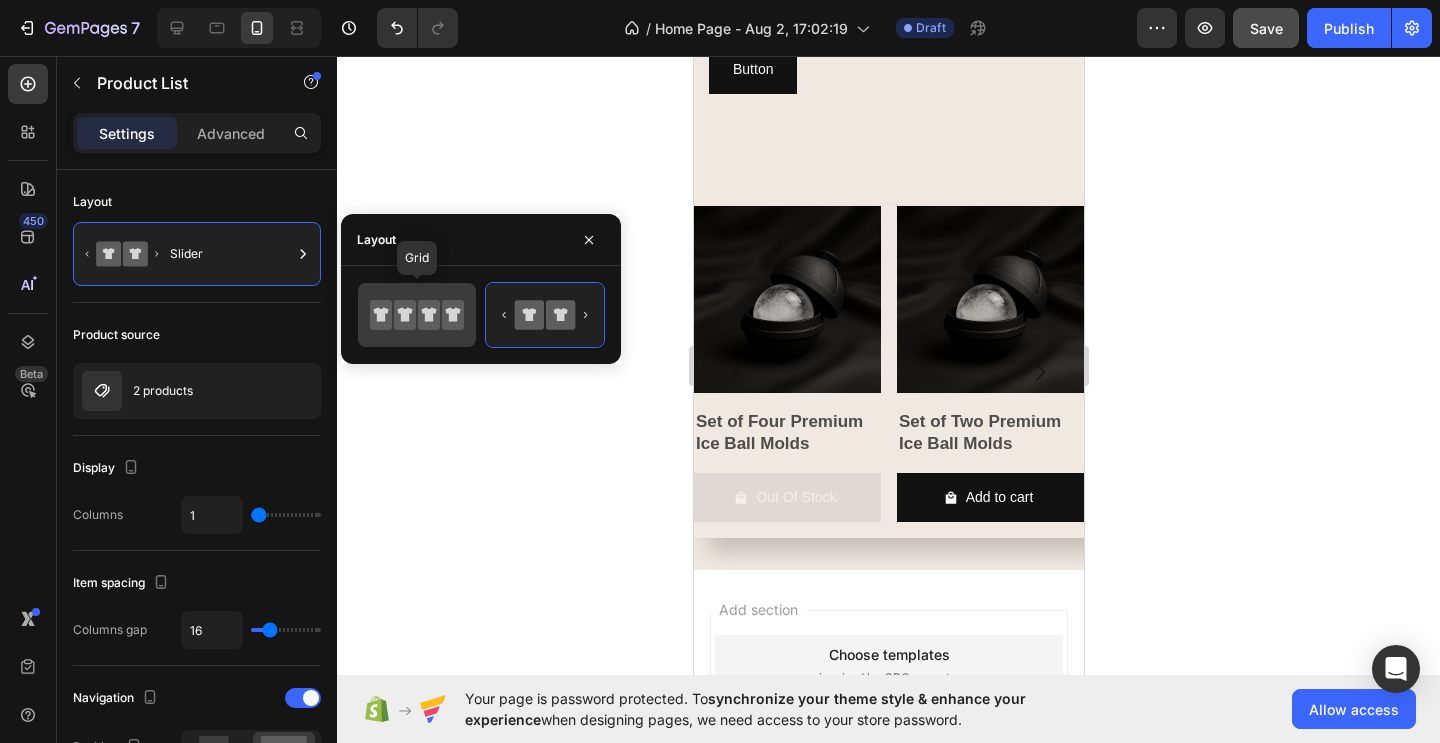 click 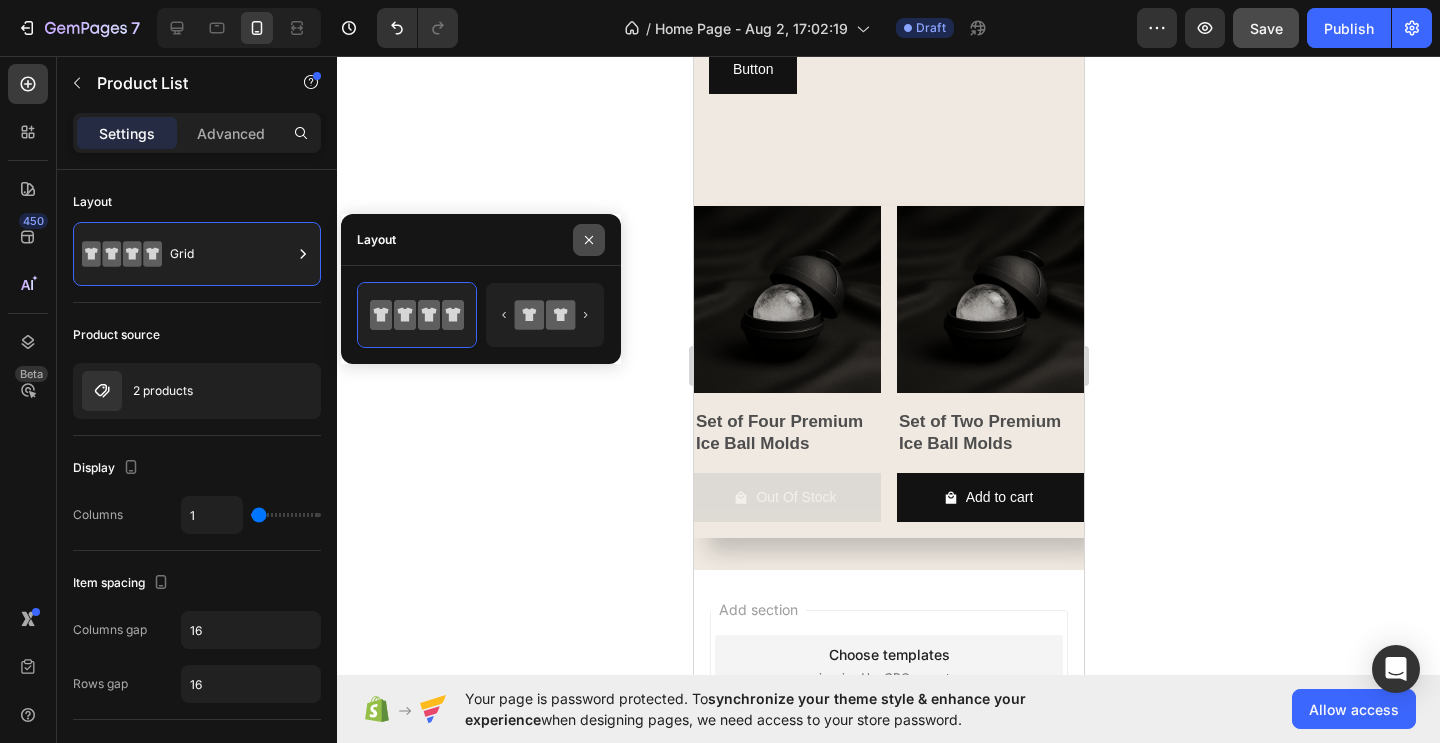 click 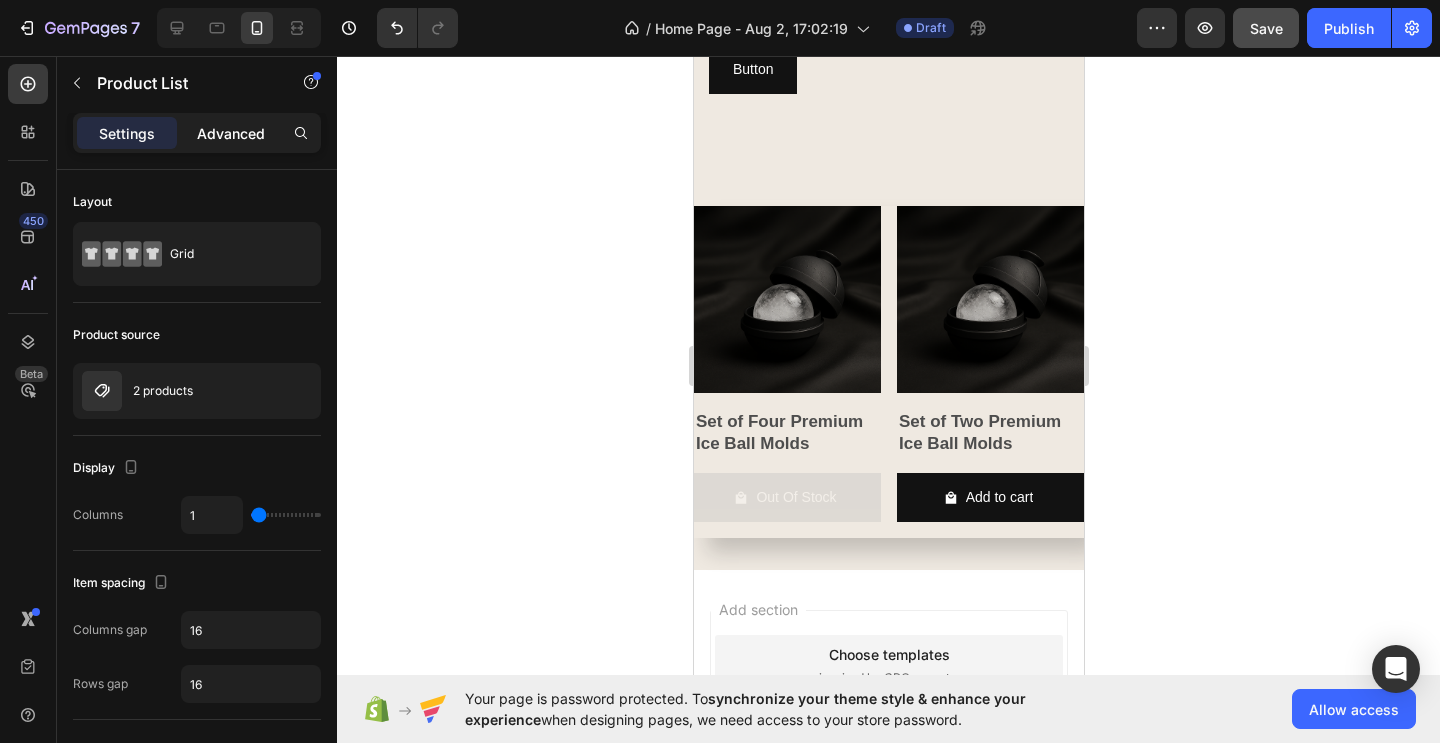 click on "Advanced" at bounding box center [231, 133] 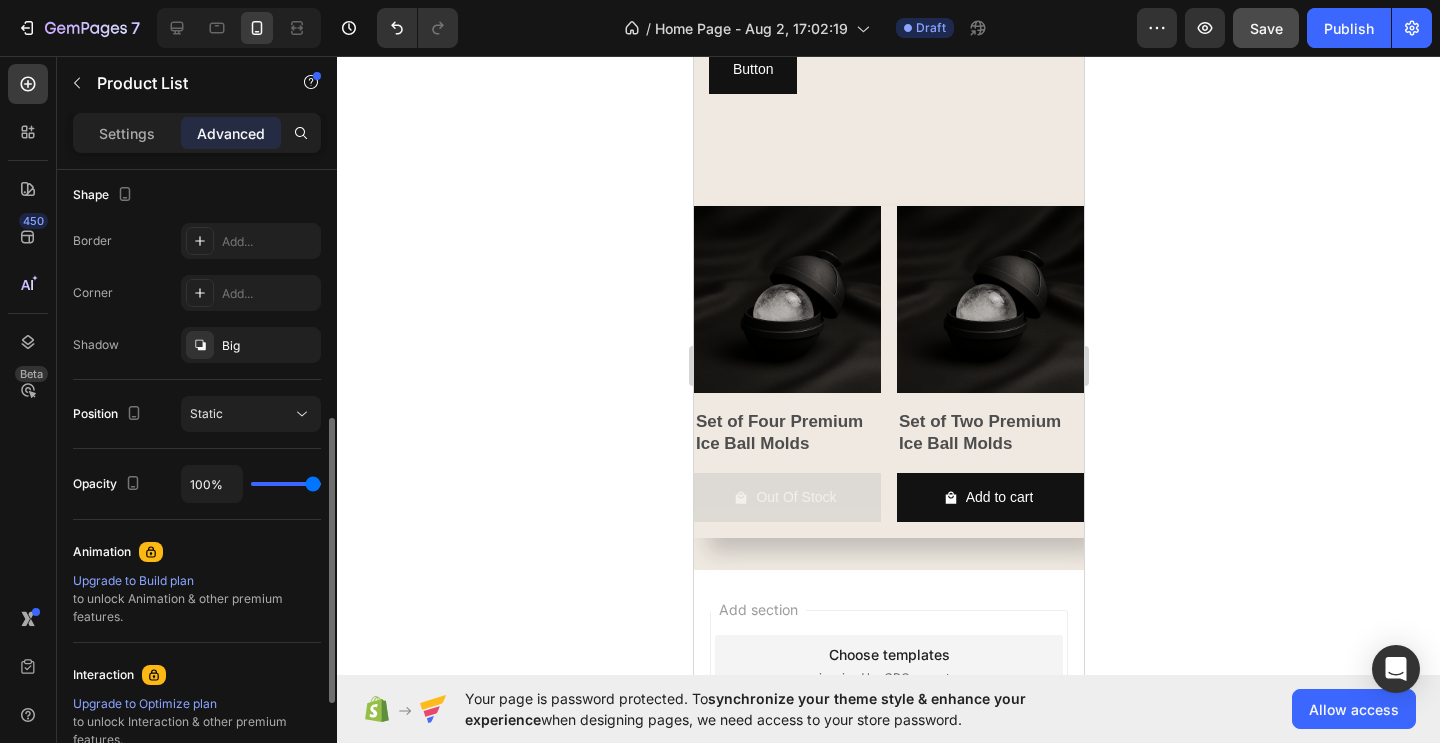 scroll, scrollTop: 529, scrollLeft: 0, axis: vertical 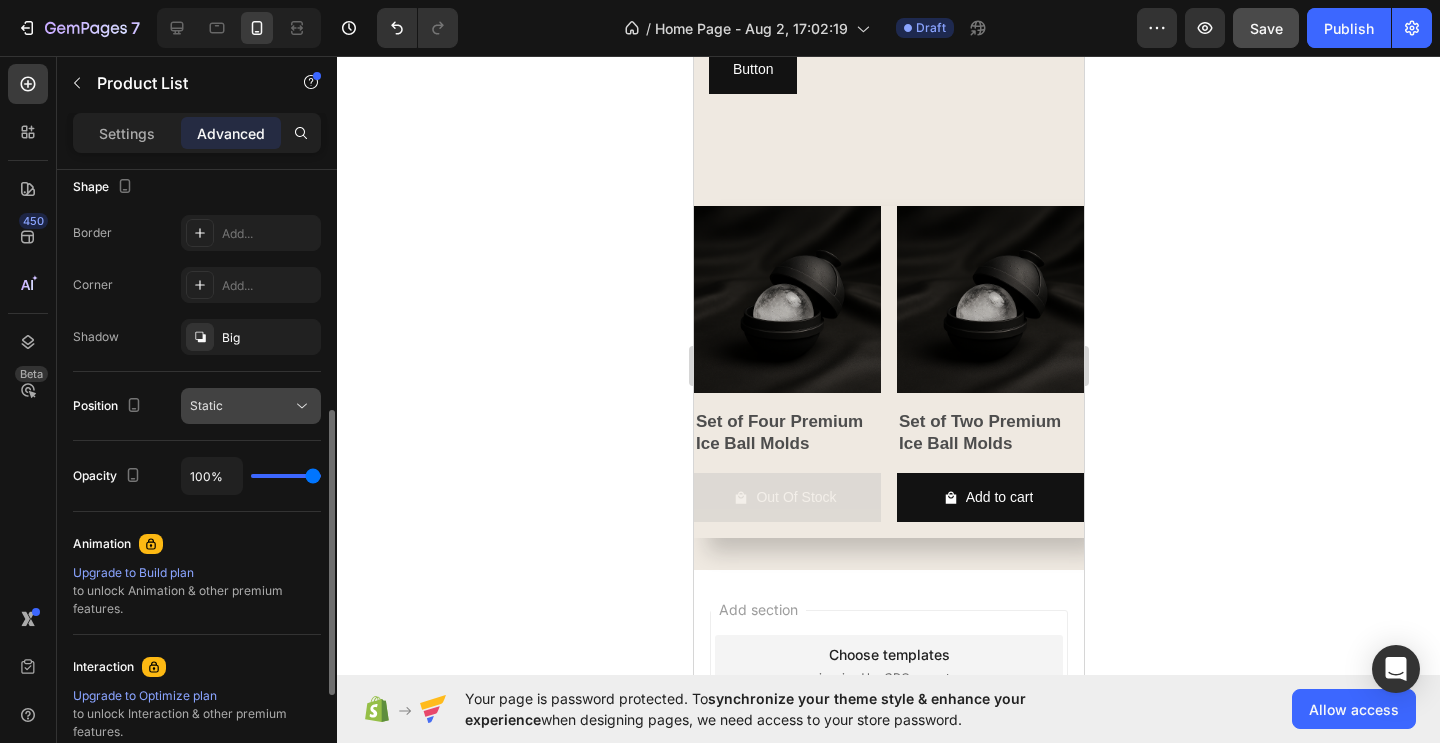 click on "Static" at bounding box center [206, 405] 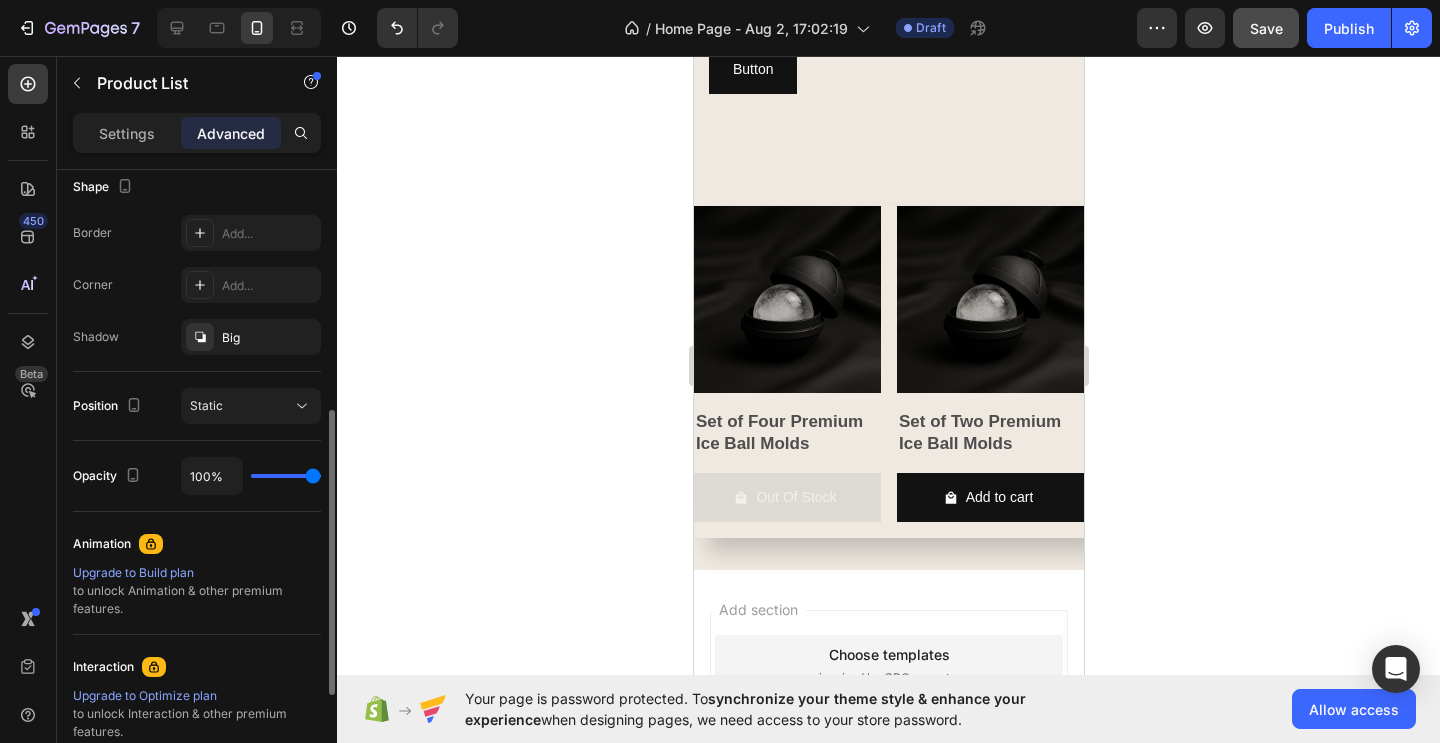 click on "Shape Border Add... Corner Add... Shadow Big" 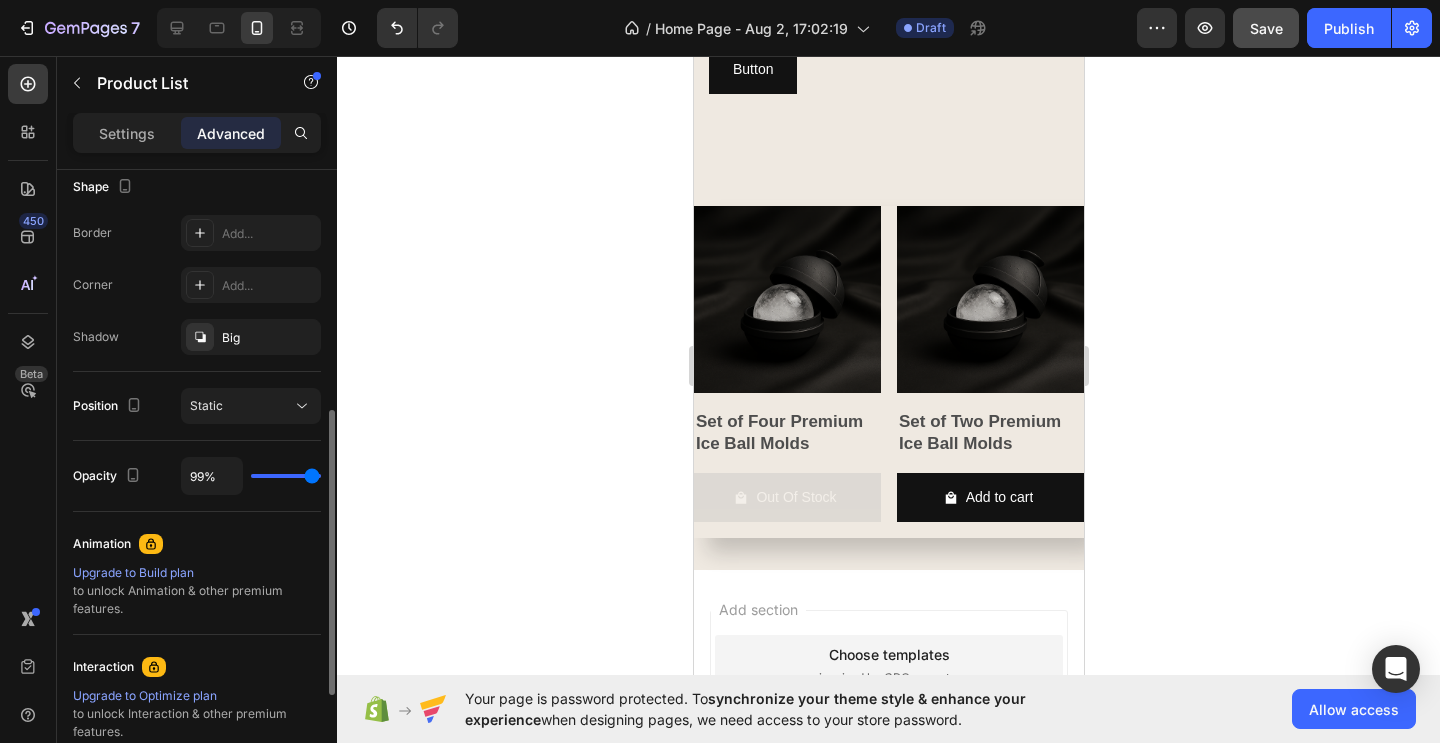 type on "94%" 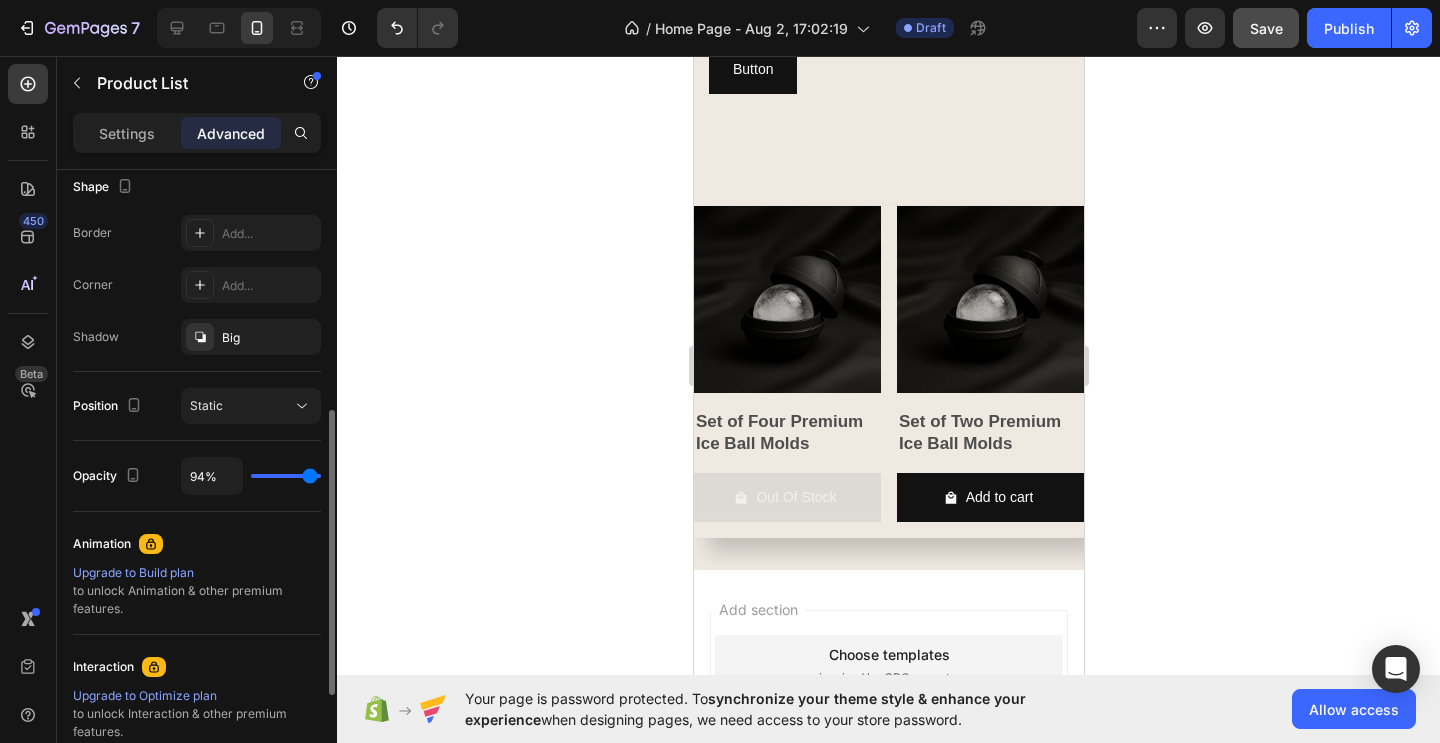type on "92%" 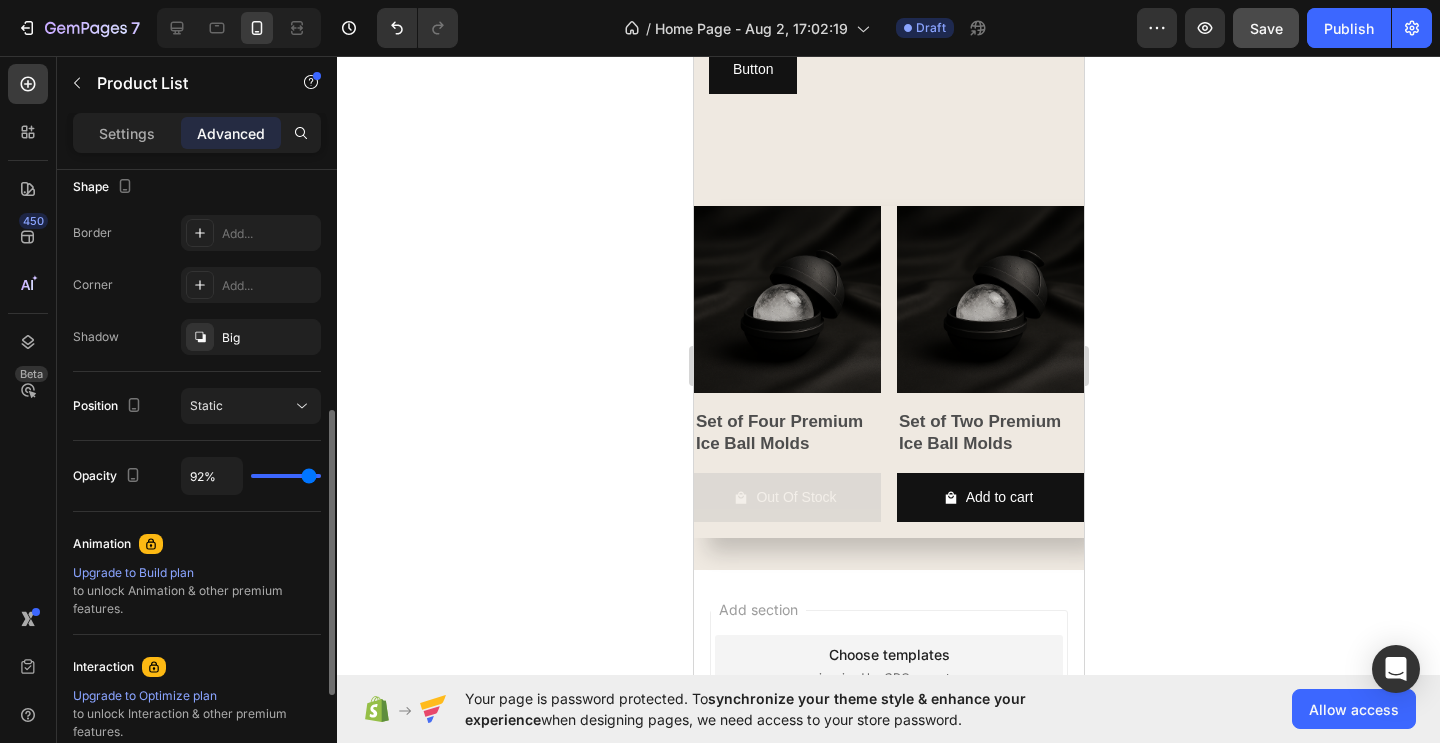 type on "90%" 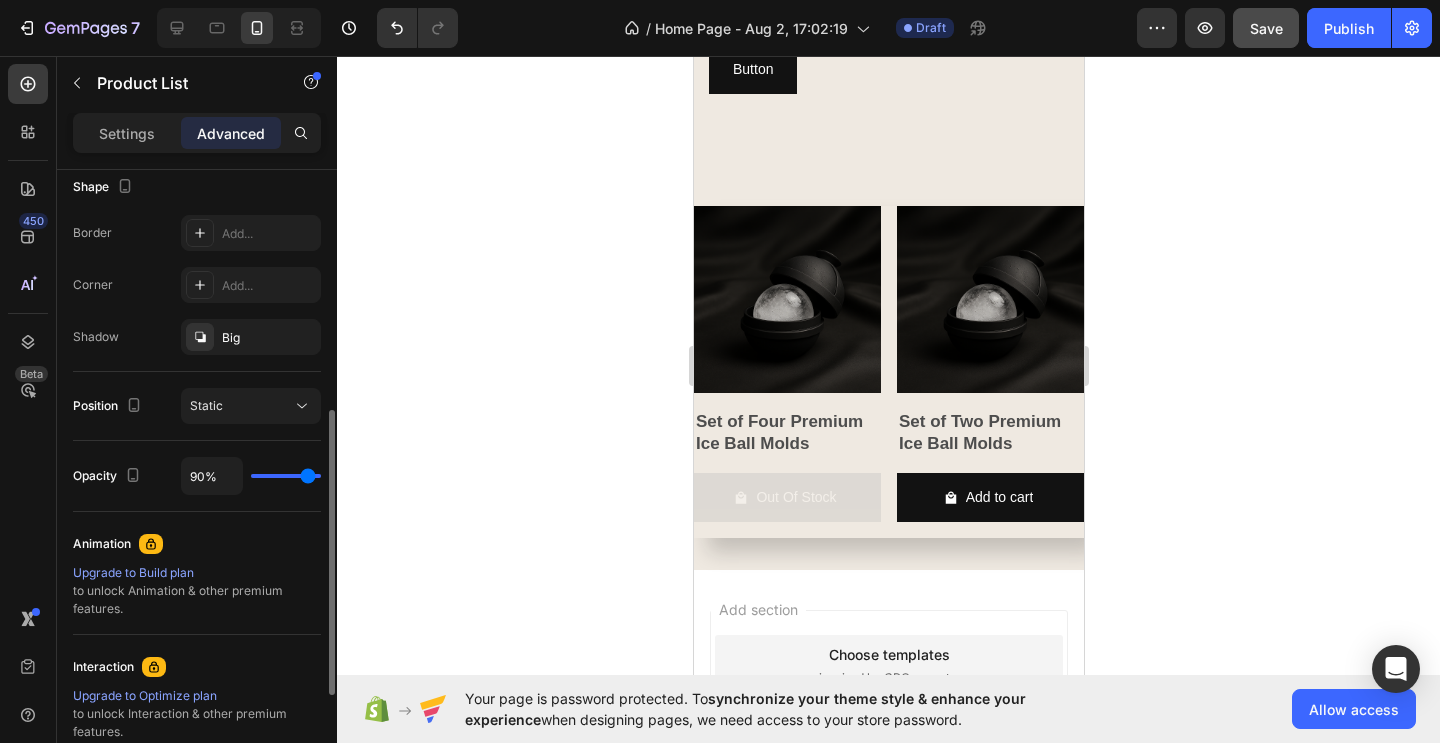 type on "87%" 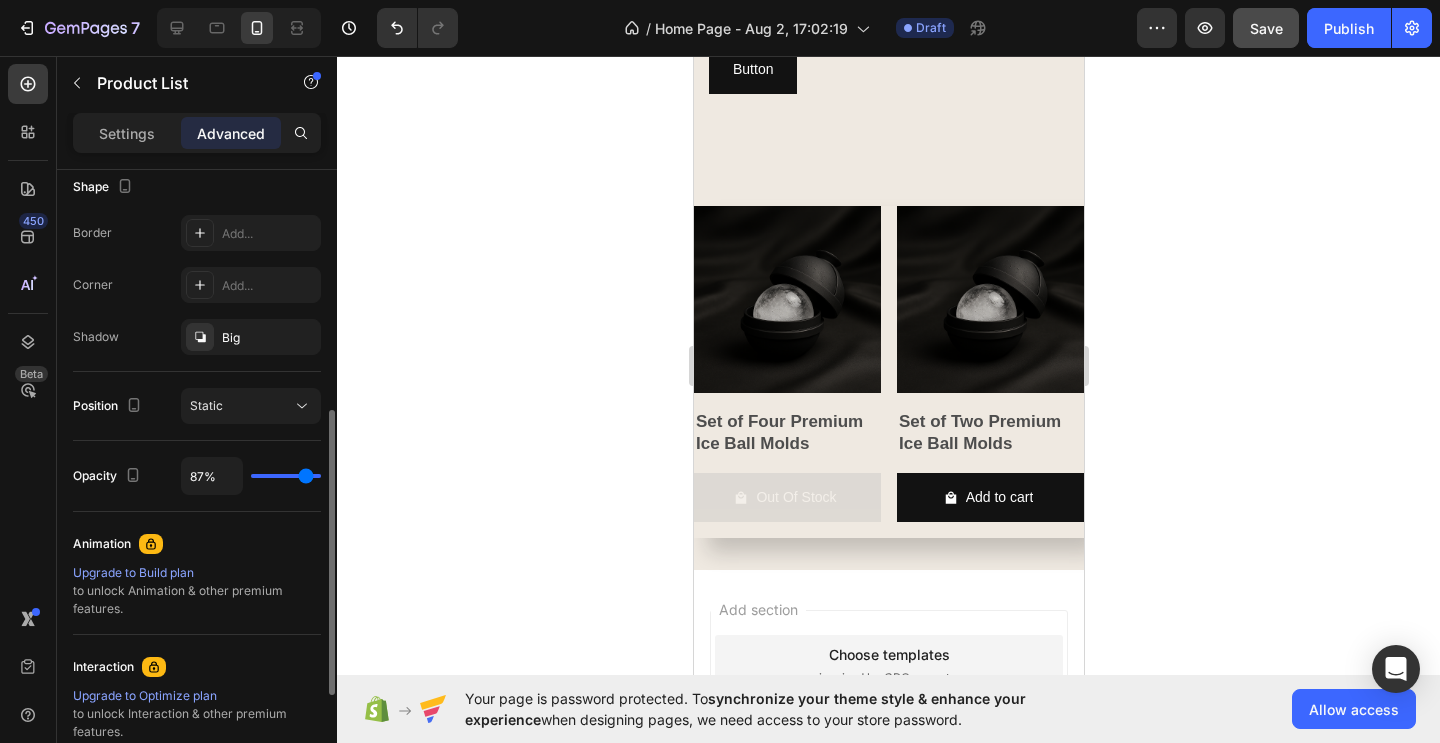 type on "85%" 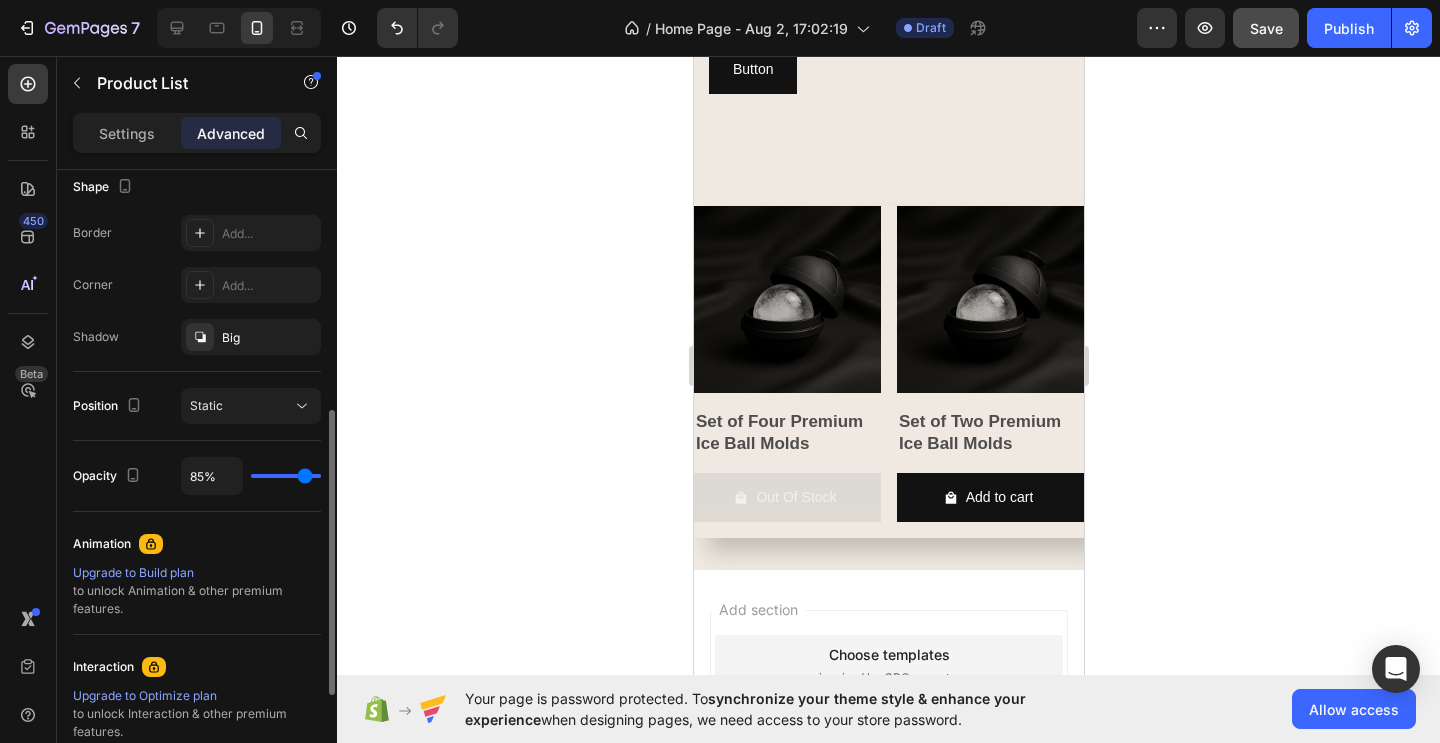 type on "83%" 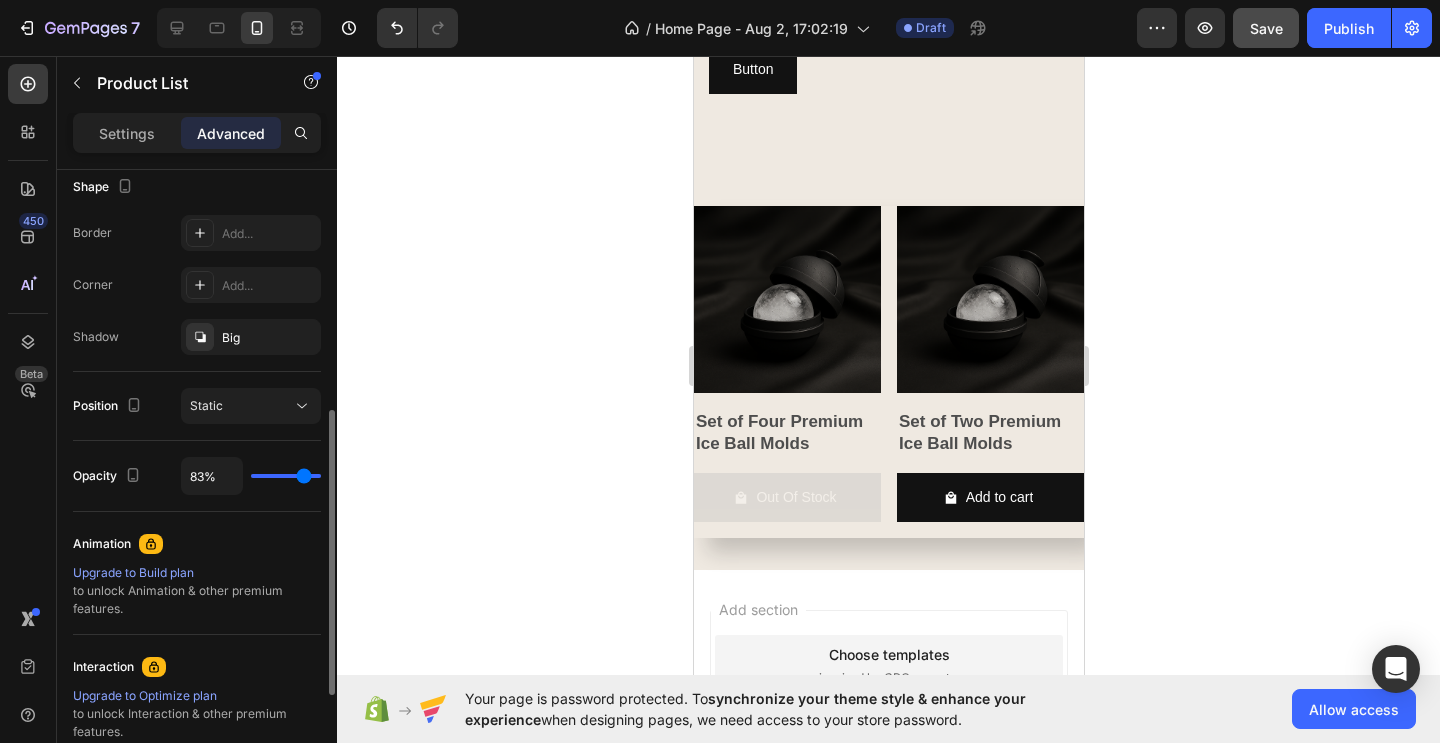 type on "82%" 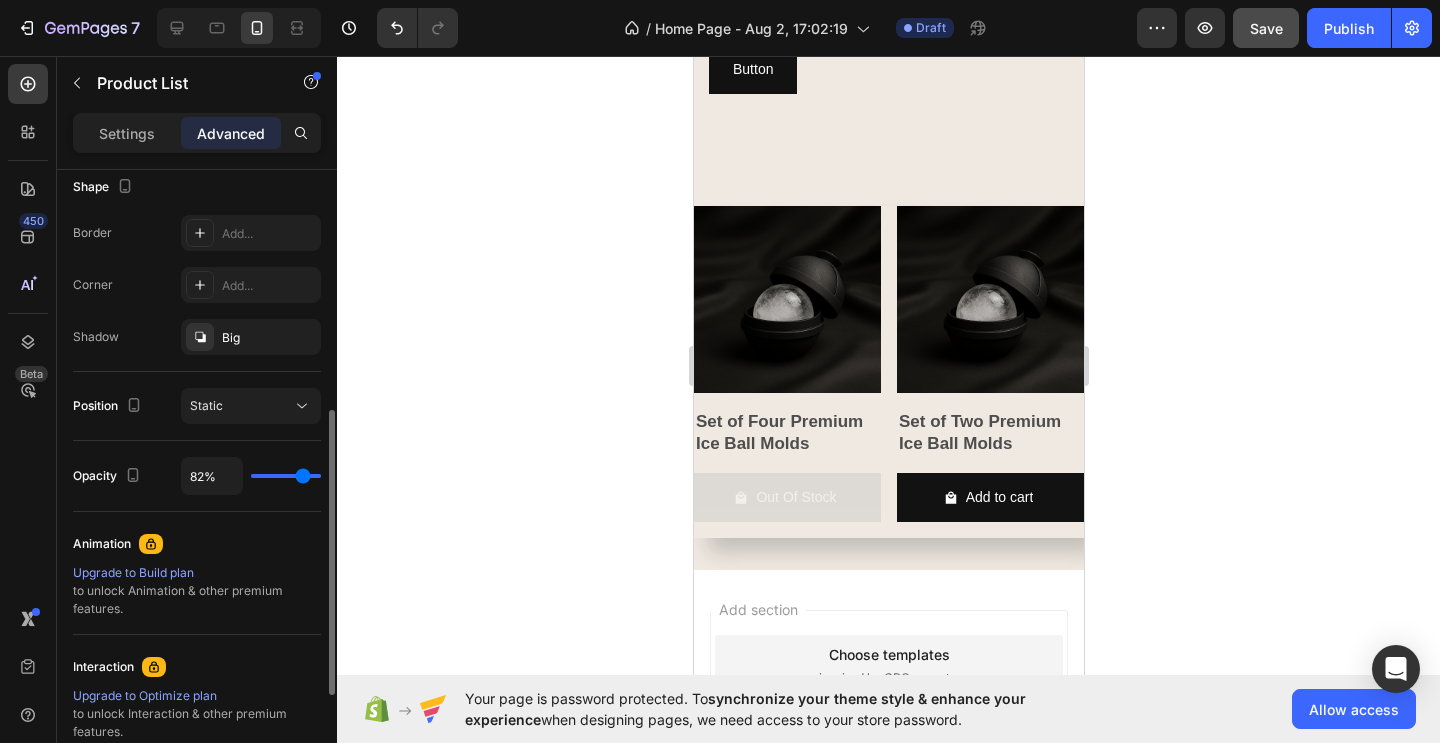 type on "80%" 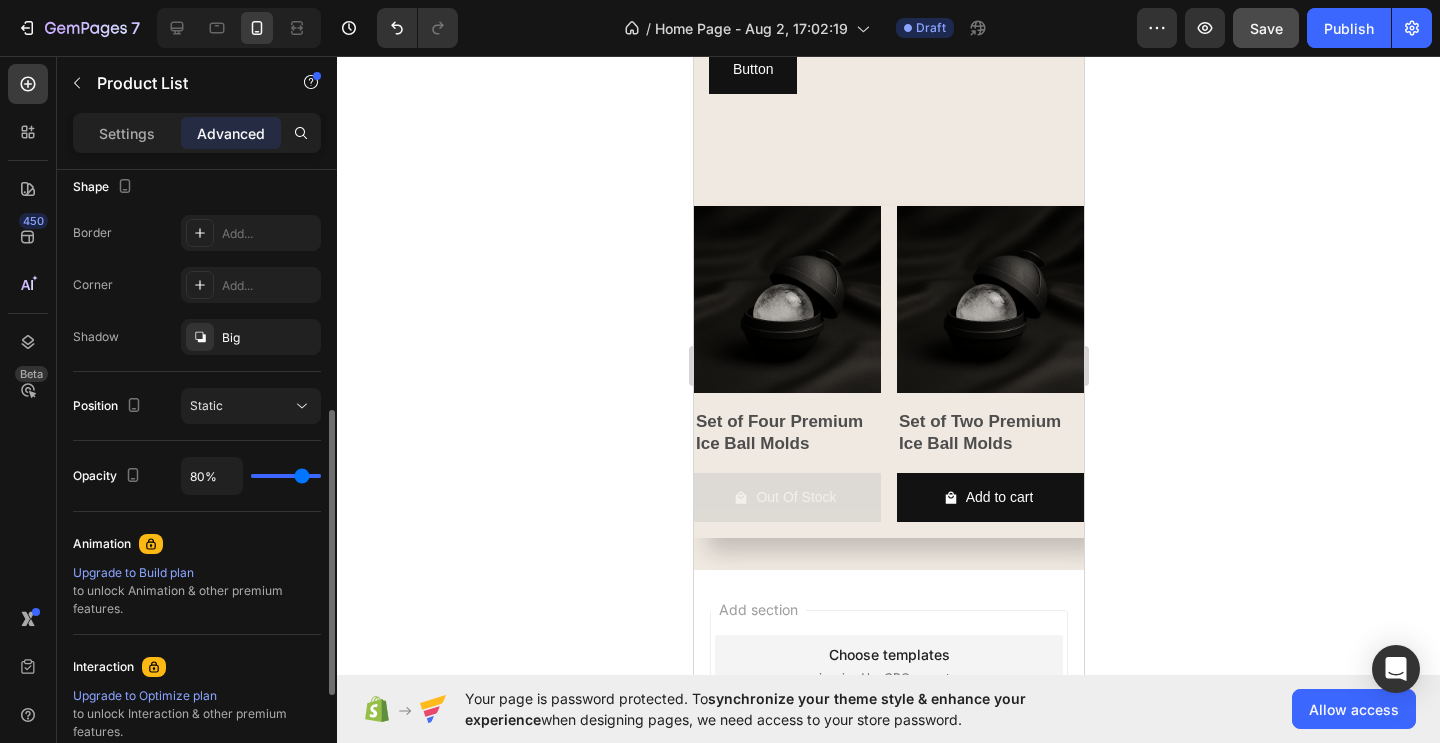 type on "78%" 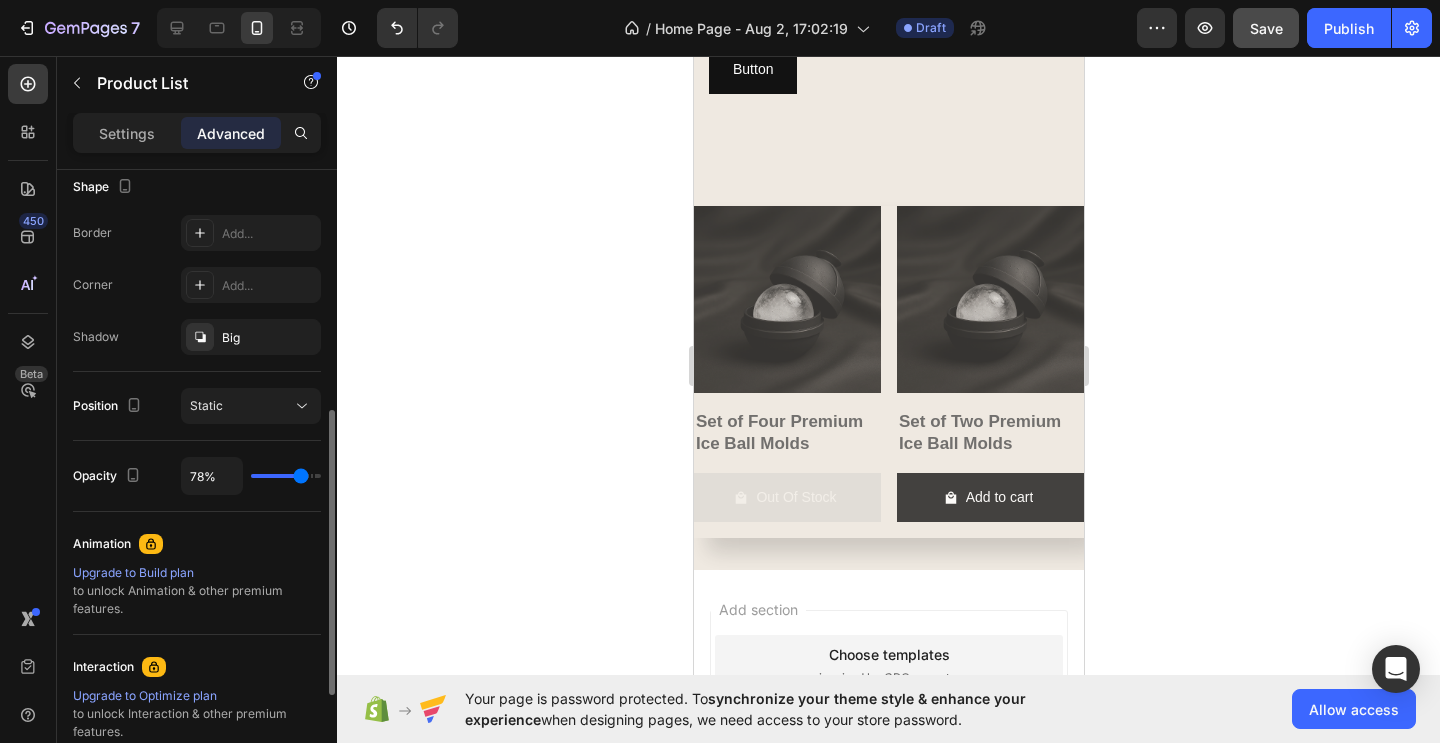 type on "76%" 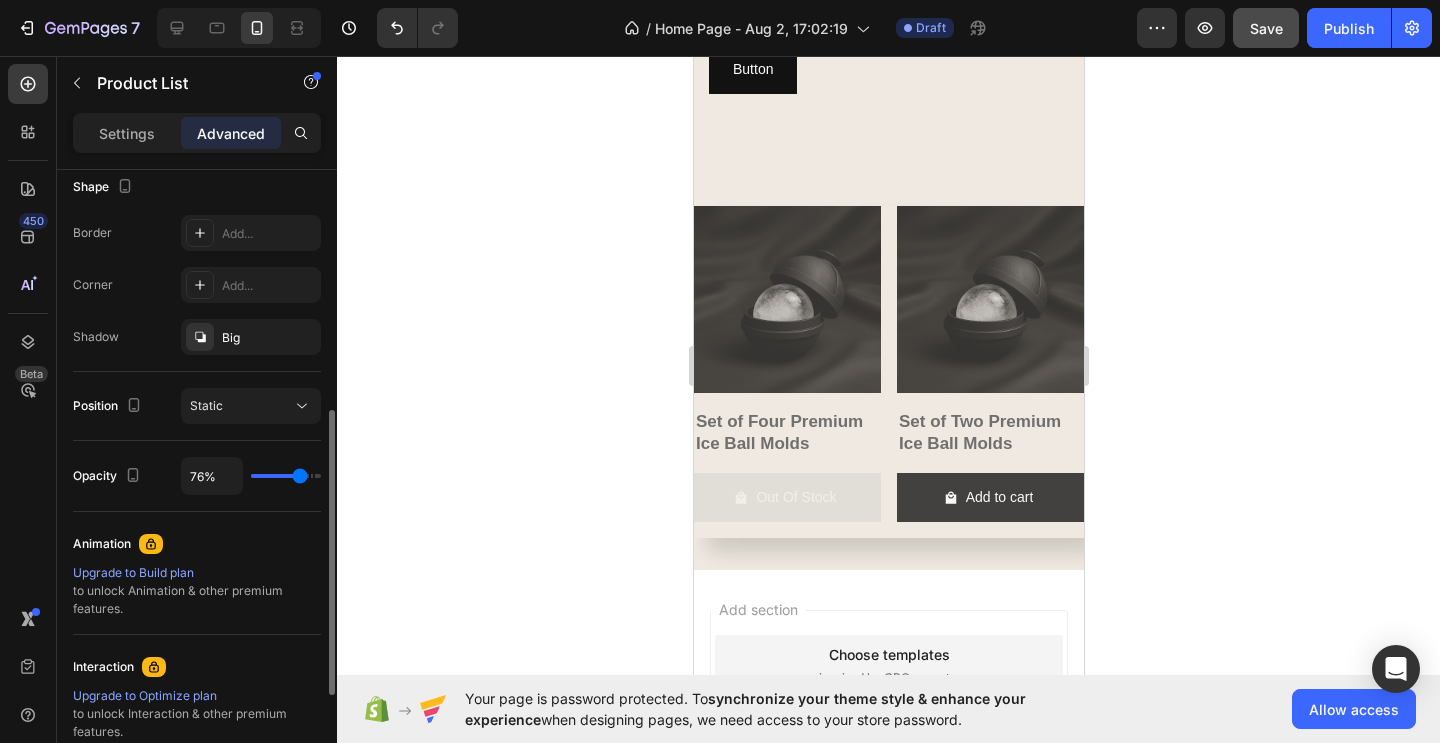 type on "73%" 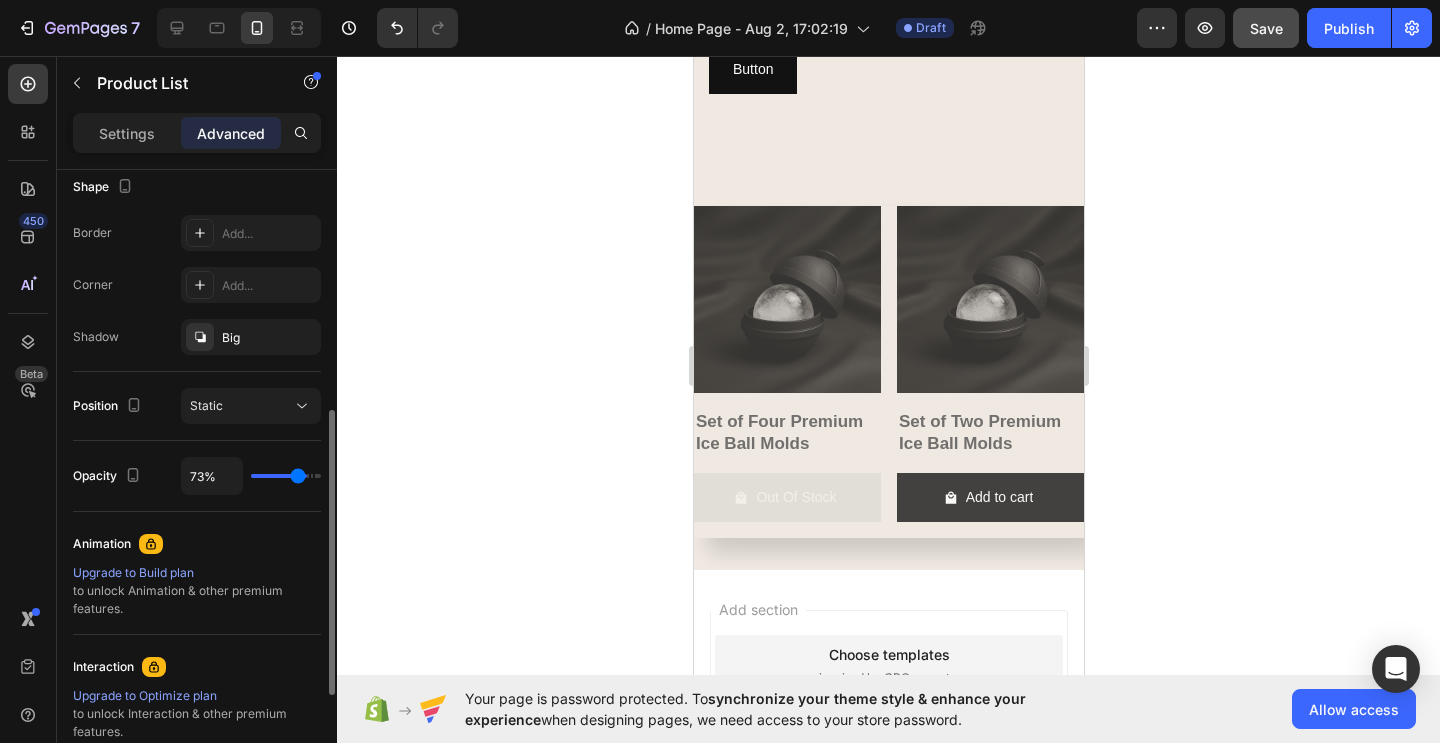 type on "71%" 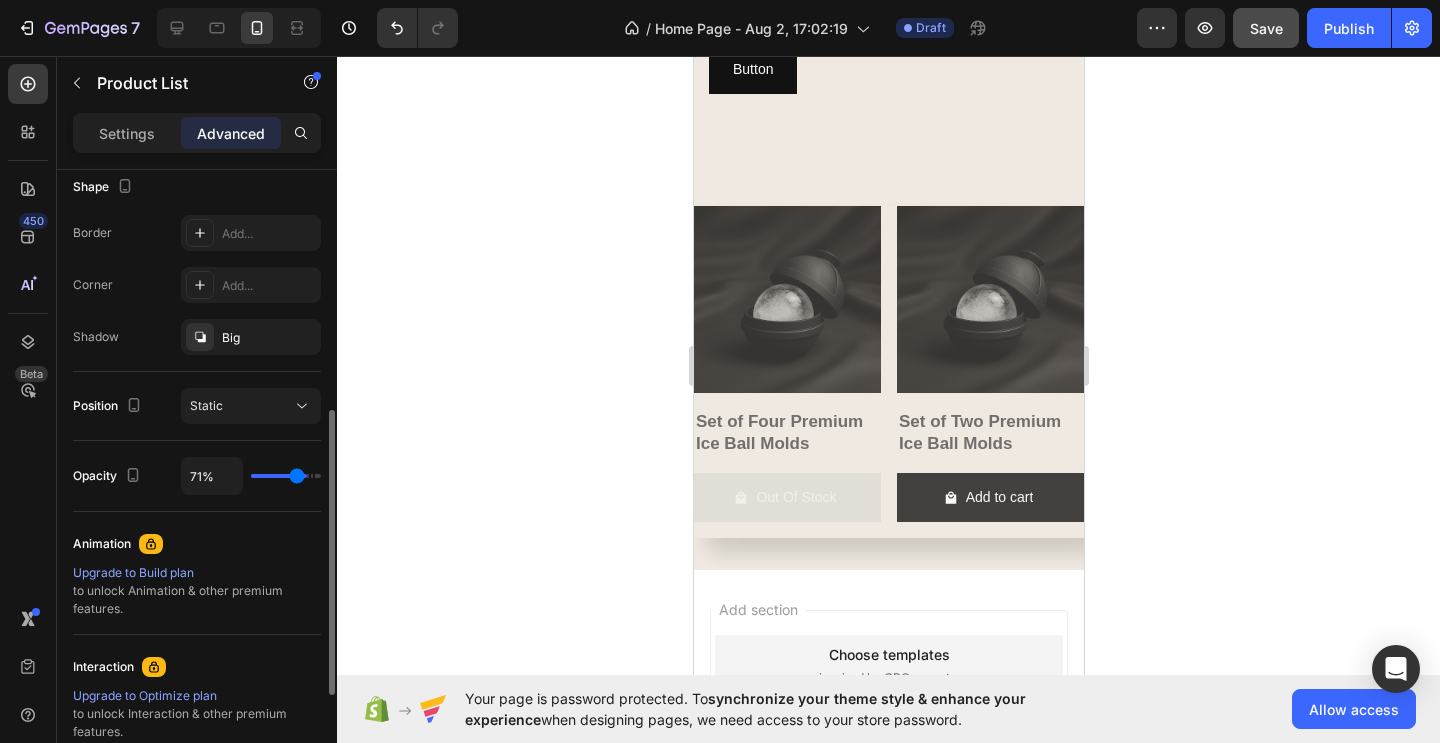 type on "69%" 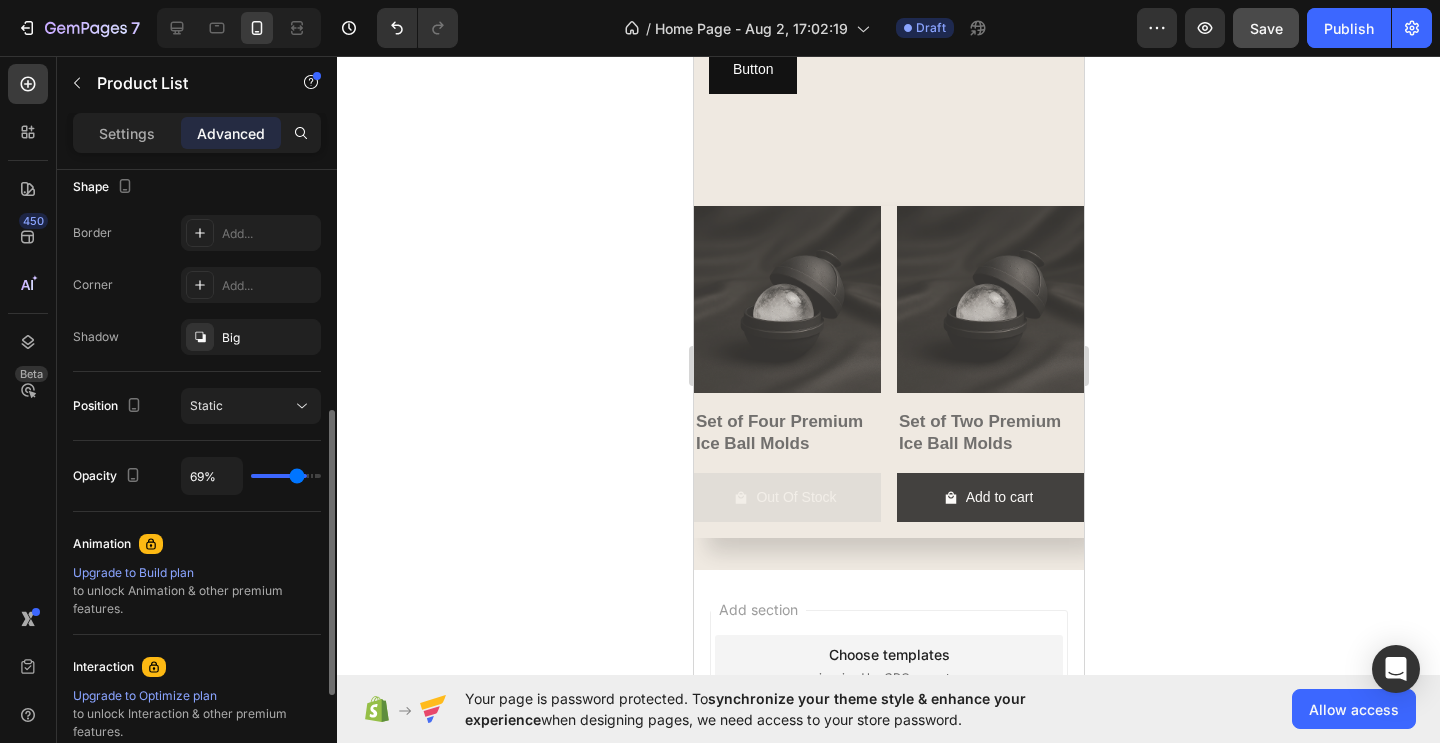 type on "69" 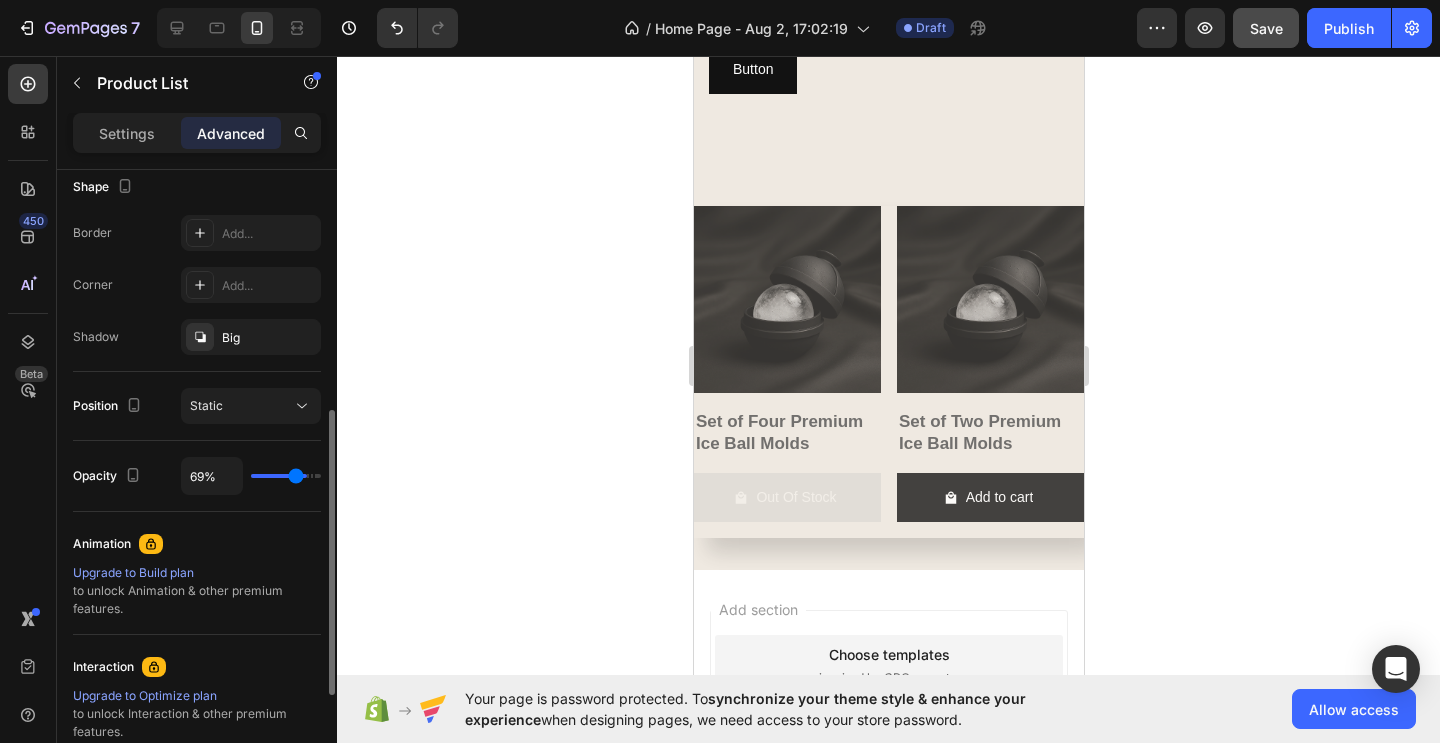 type on "68%" 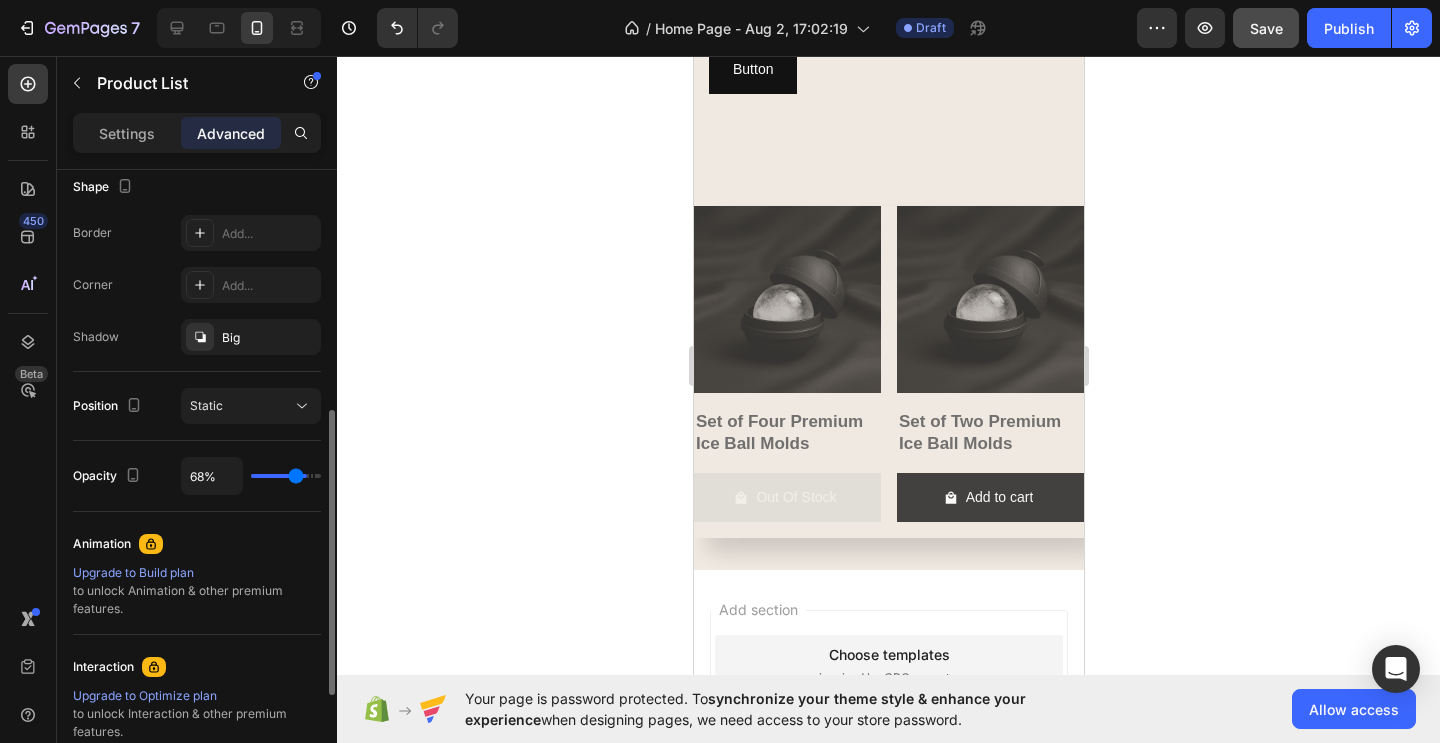 type on "66%" 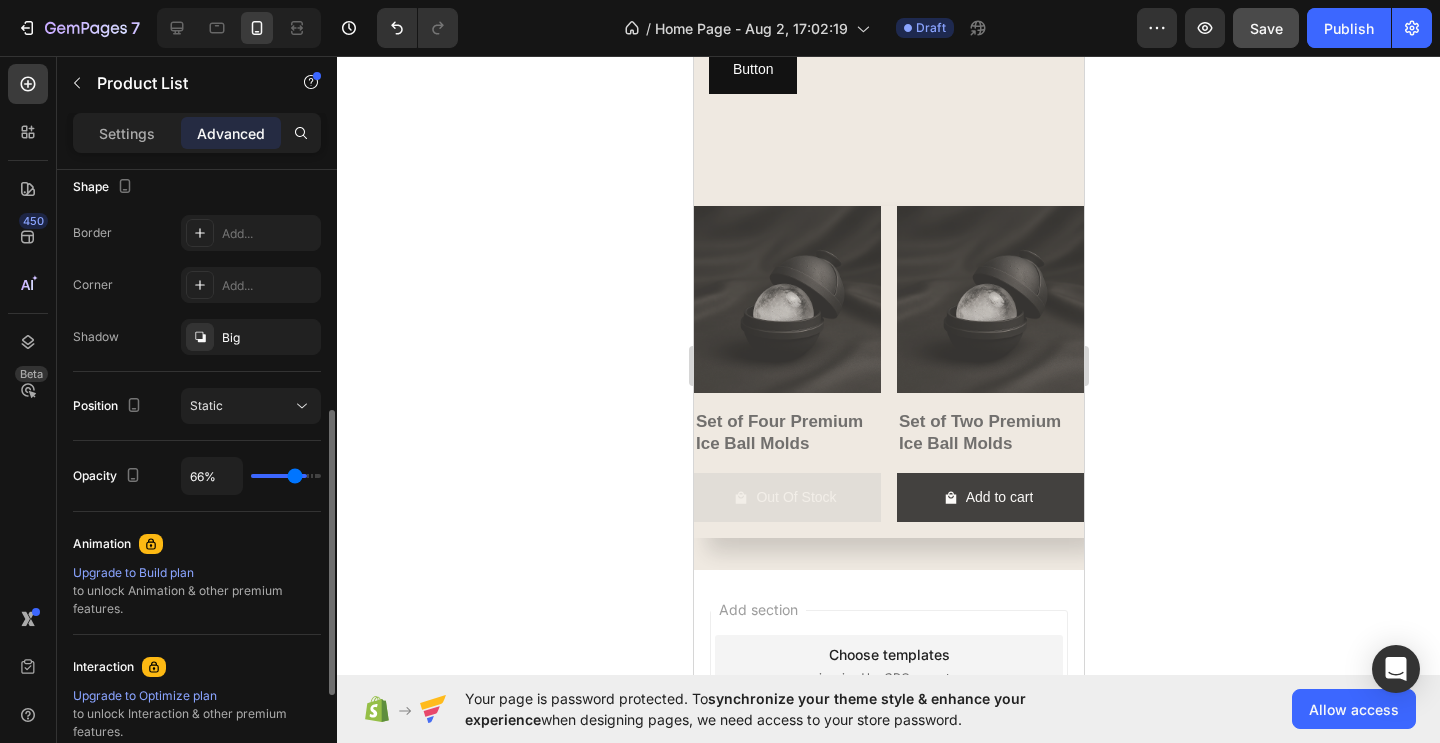 type on "64%" 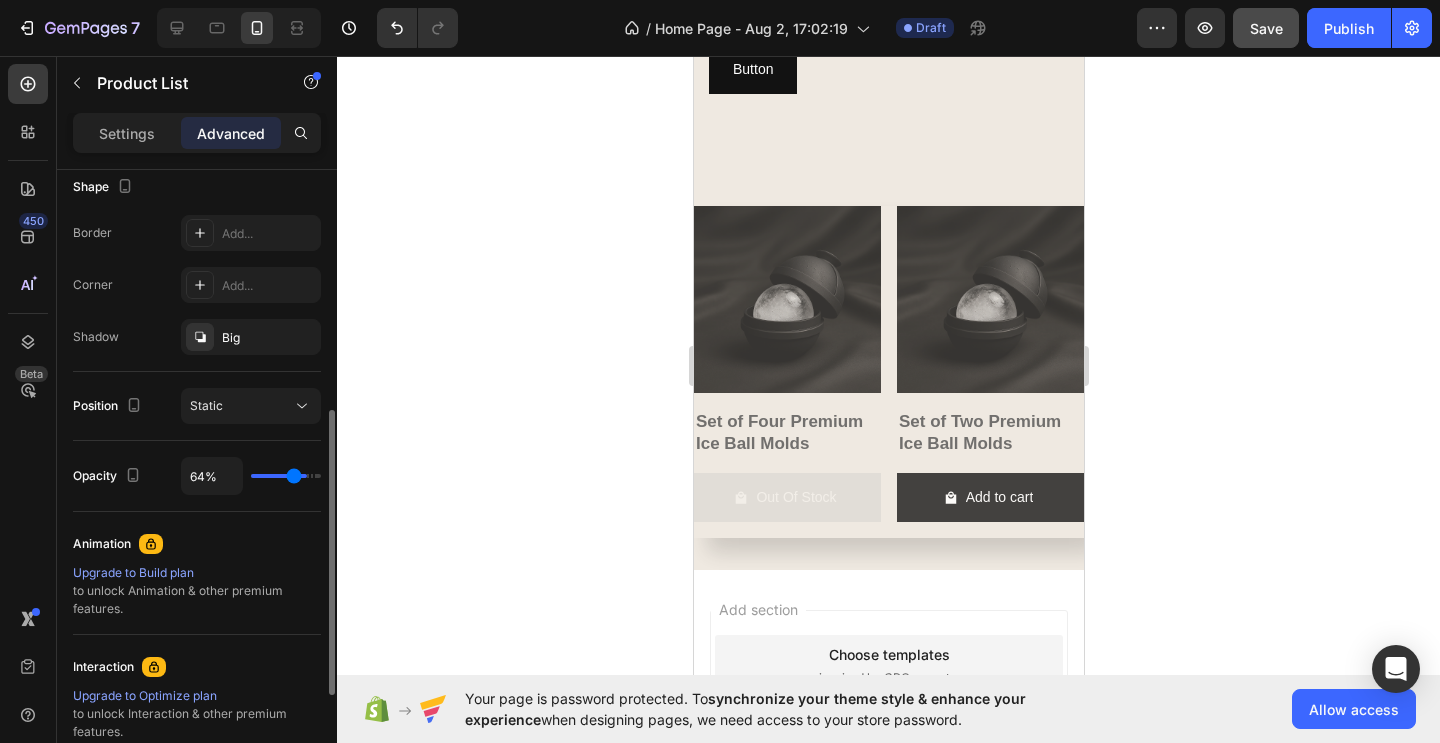 type on "62%" 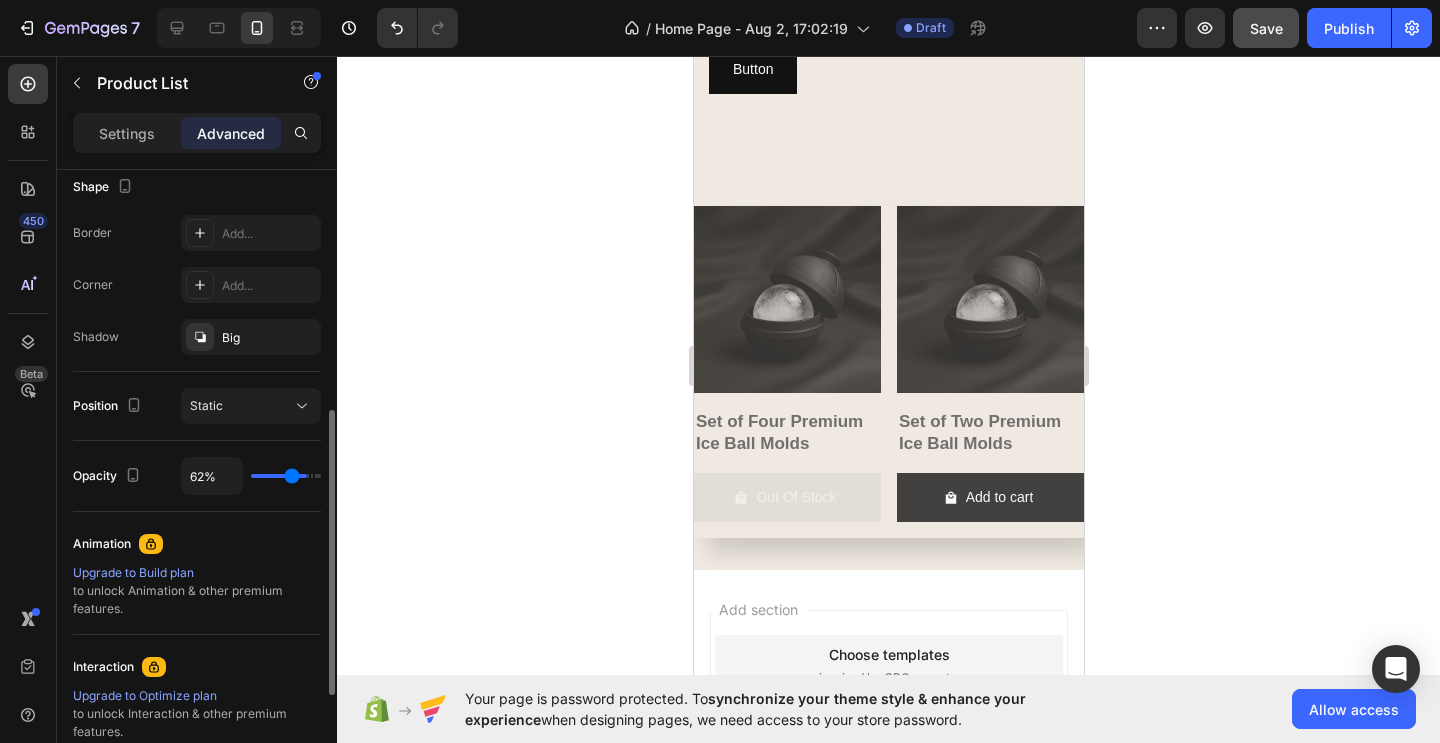 type on "61%" 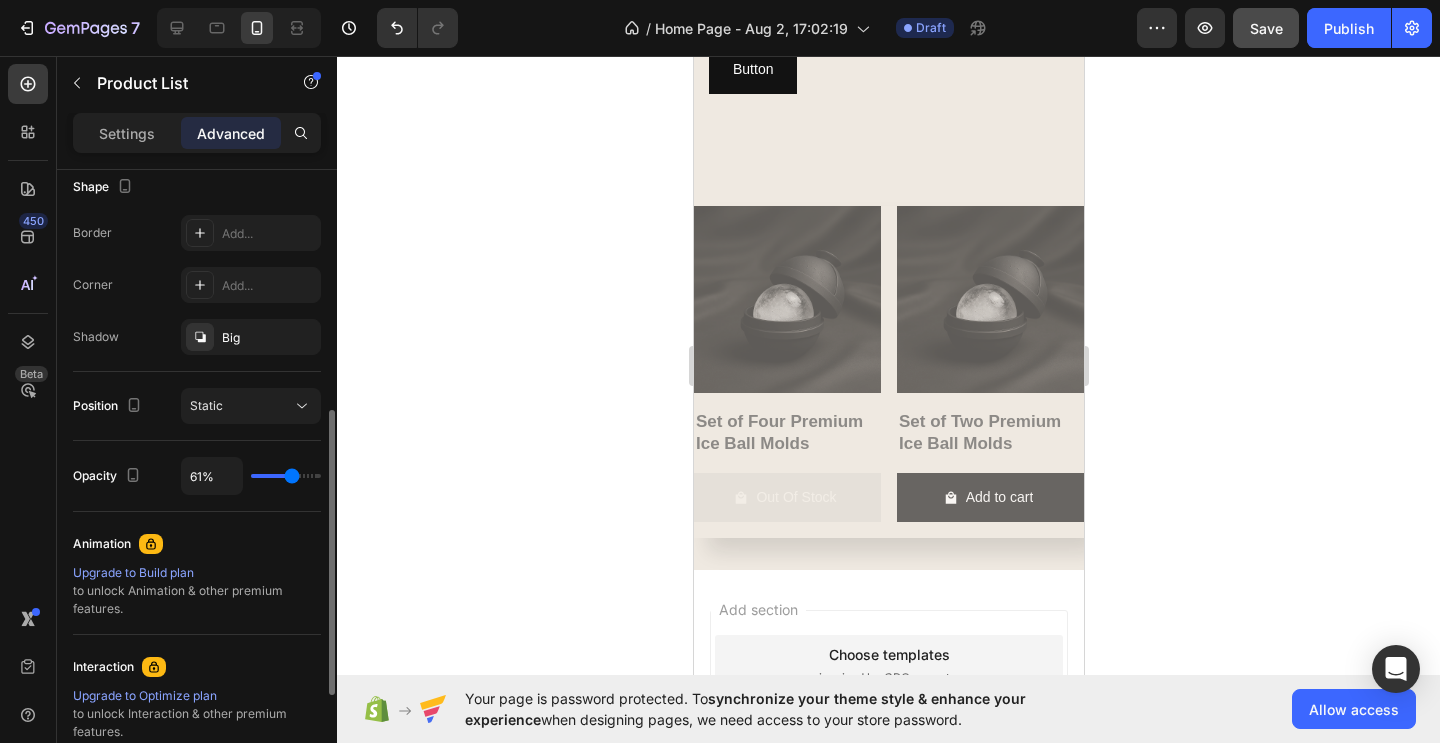 type on "62%" 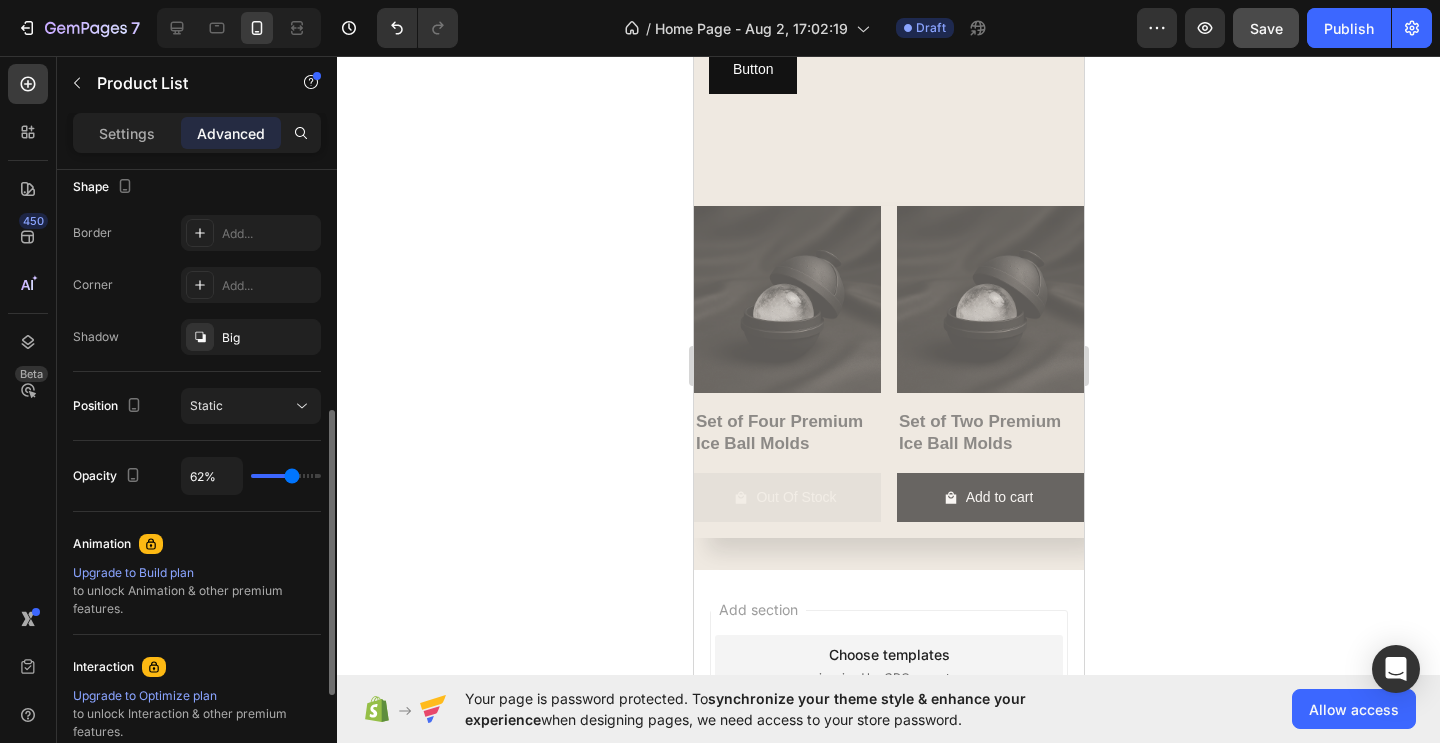 type on "64%" 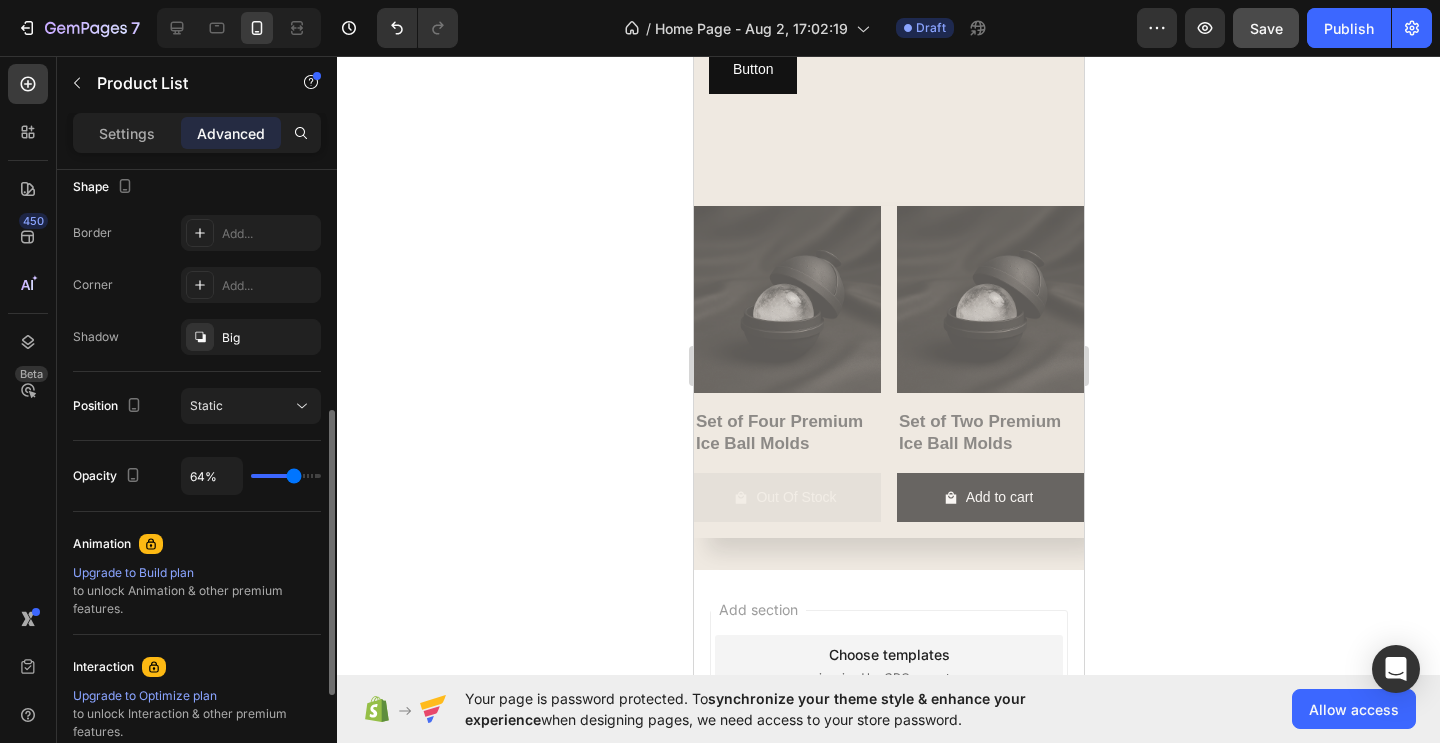 type on "66%" 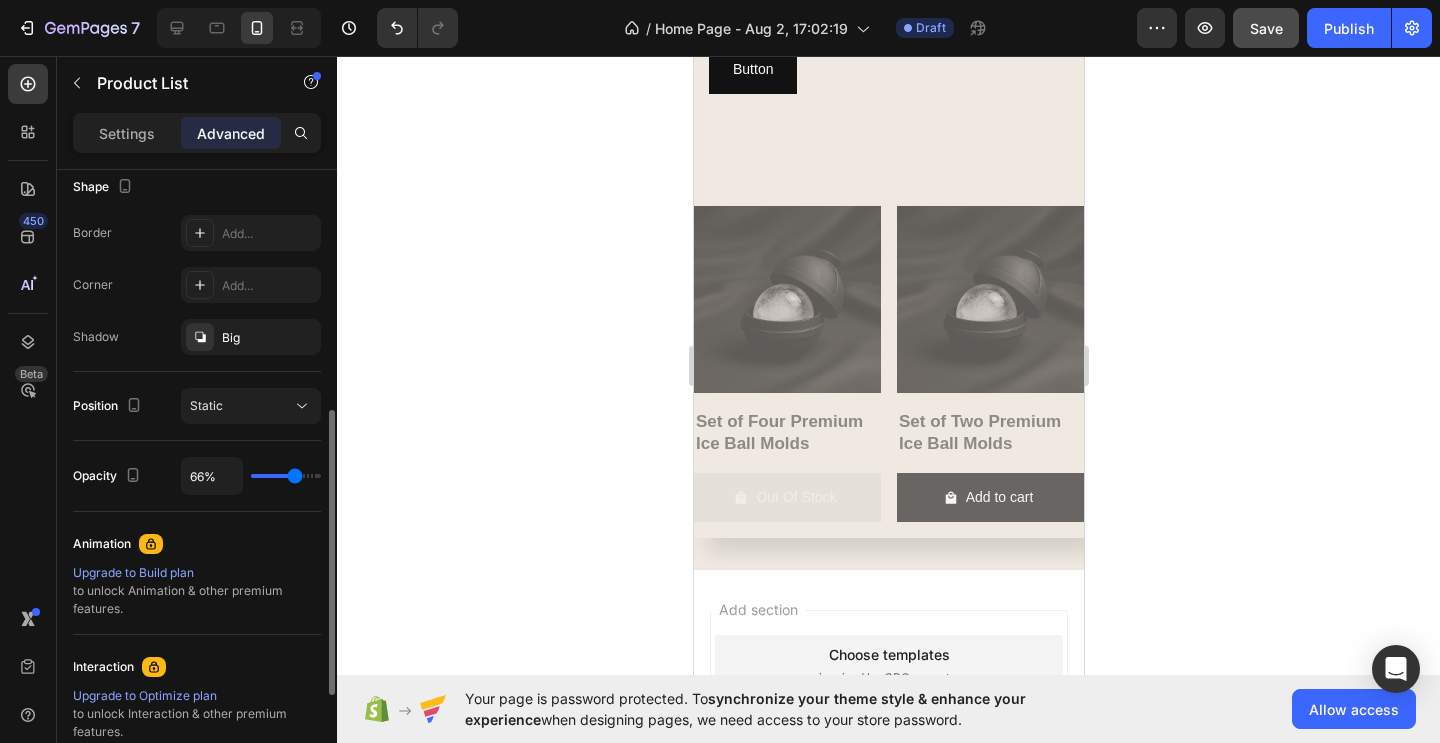 type on "68%" 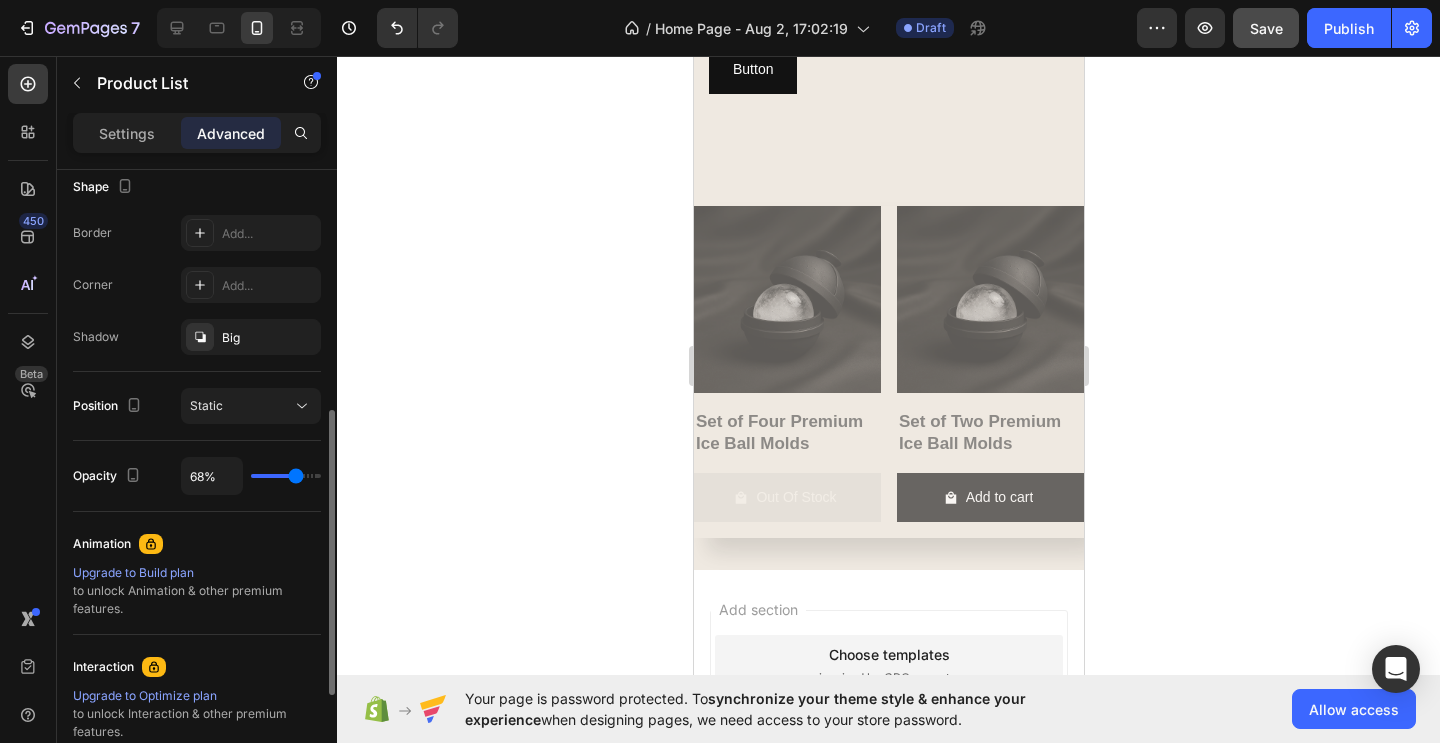 type on "71%" 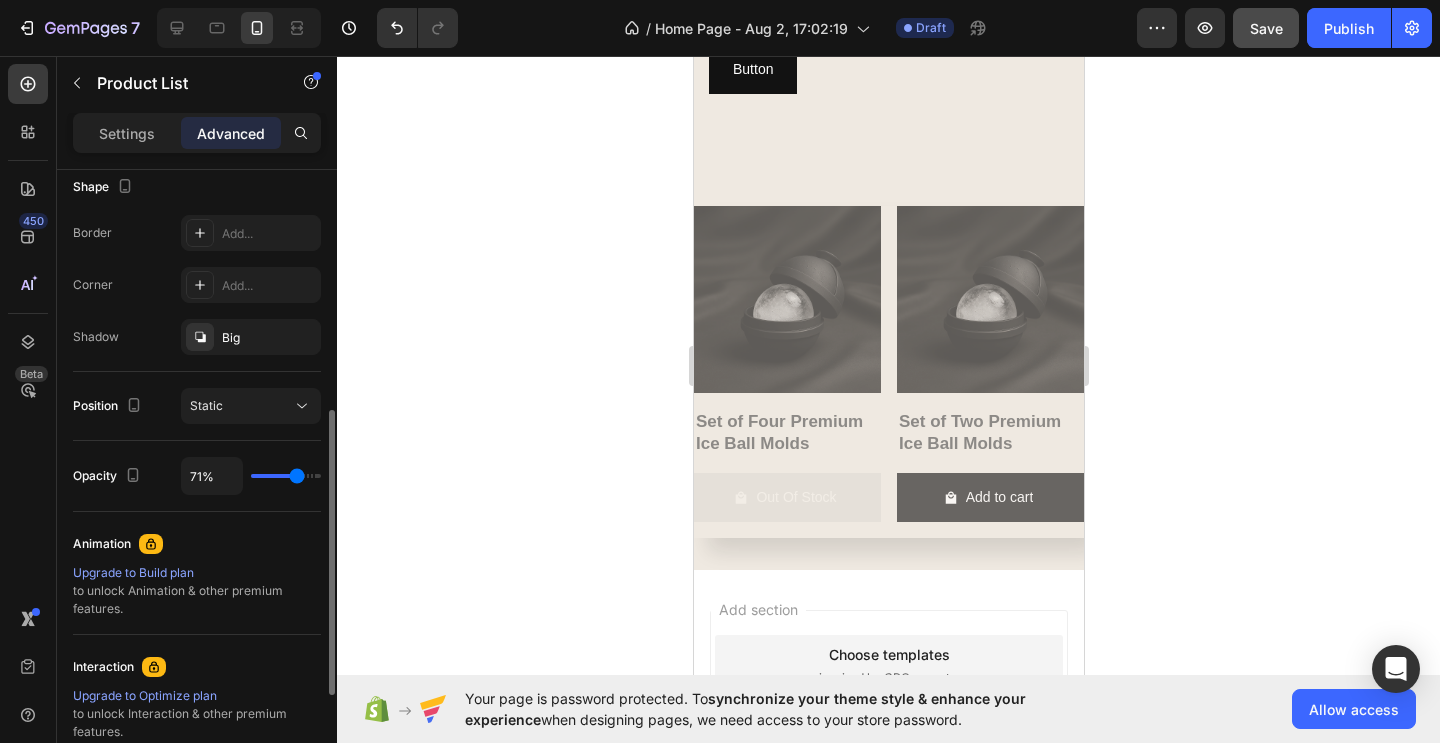 type on "73%" 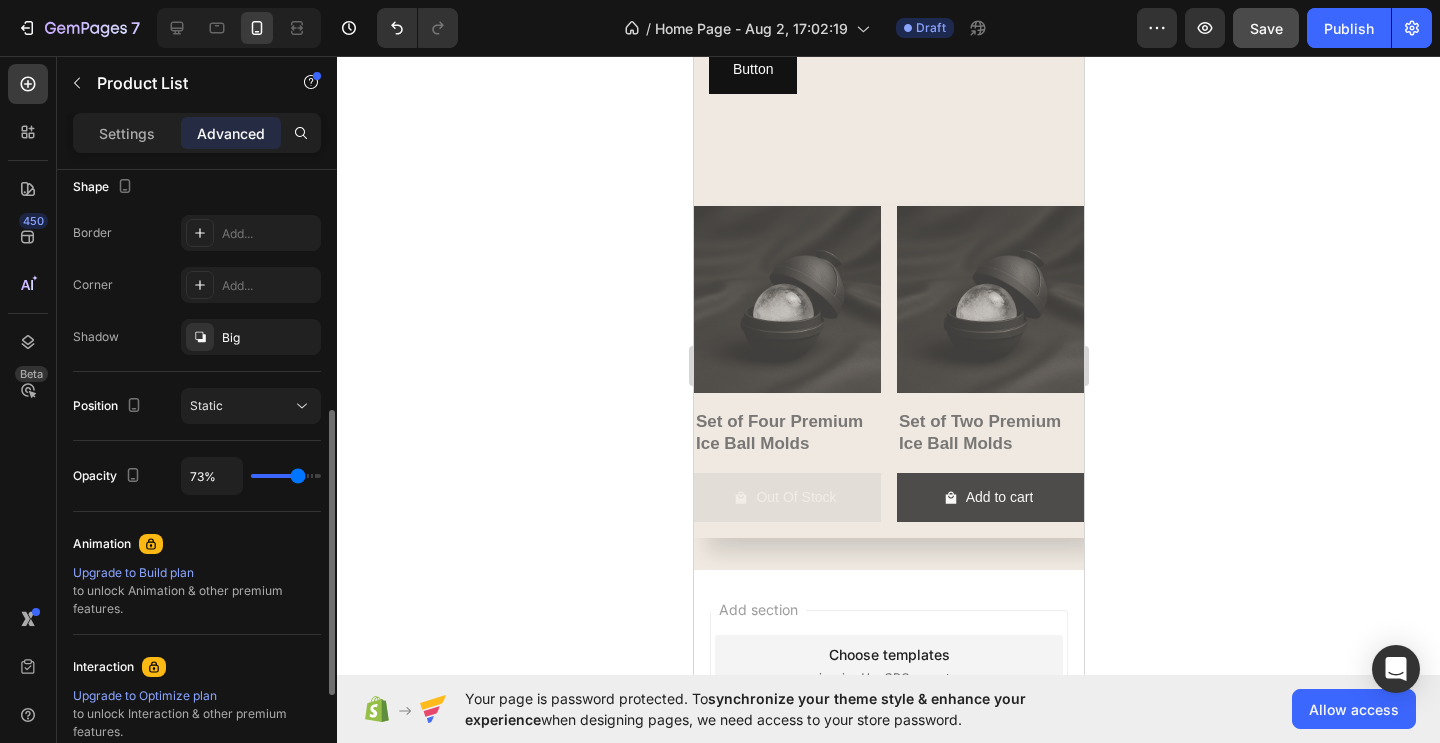 type on "75%" 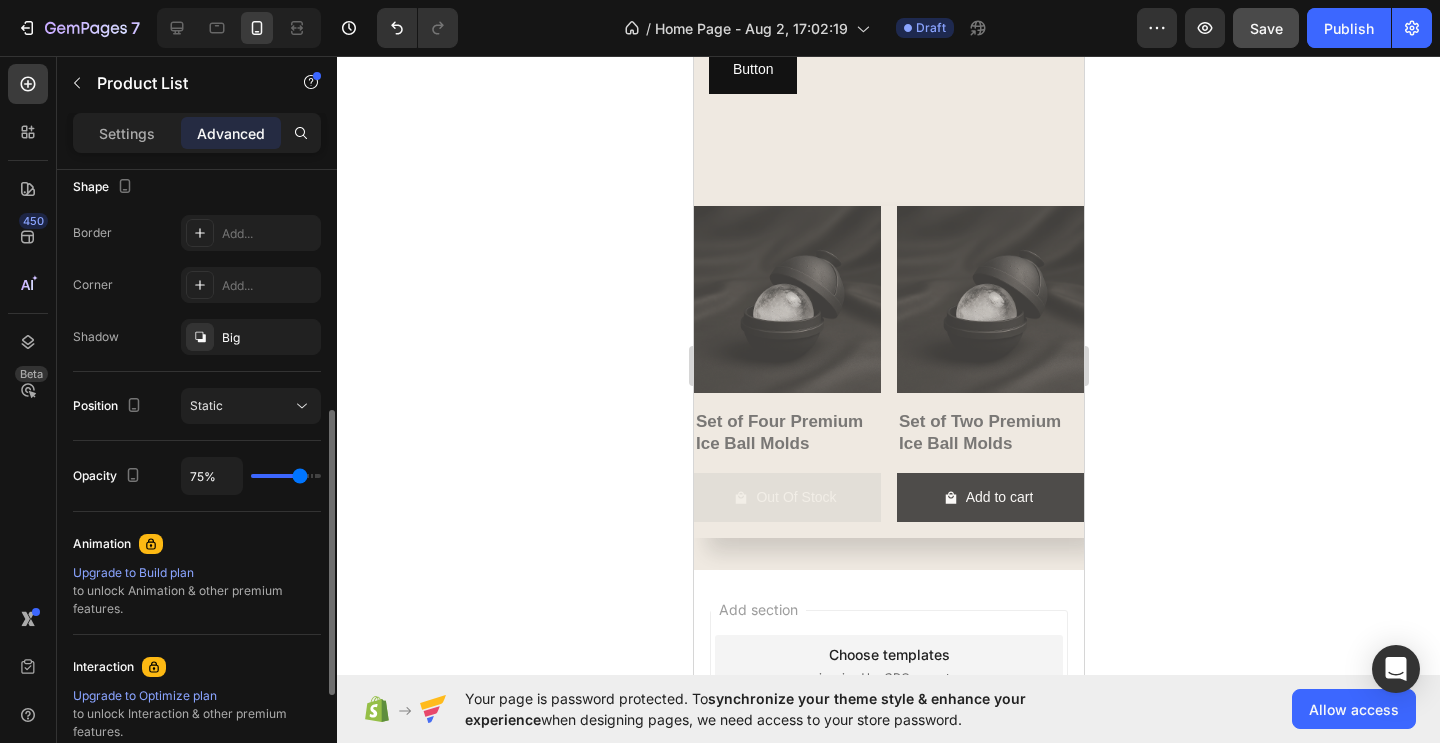 type on "76%" 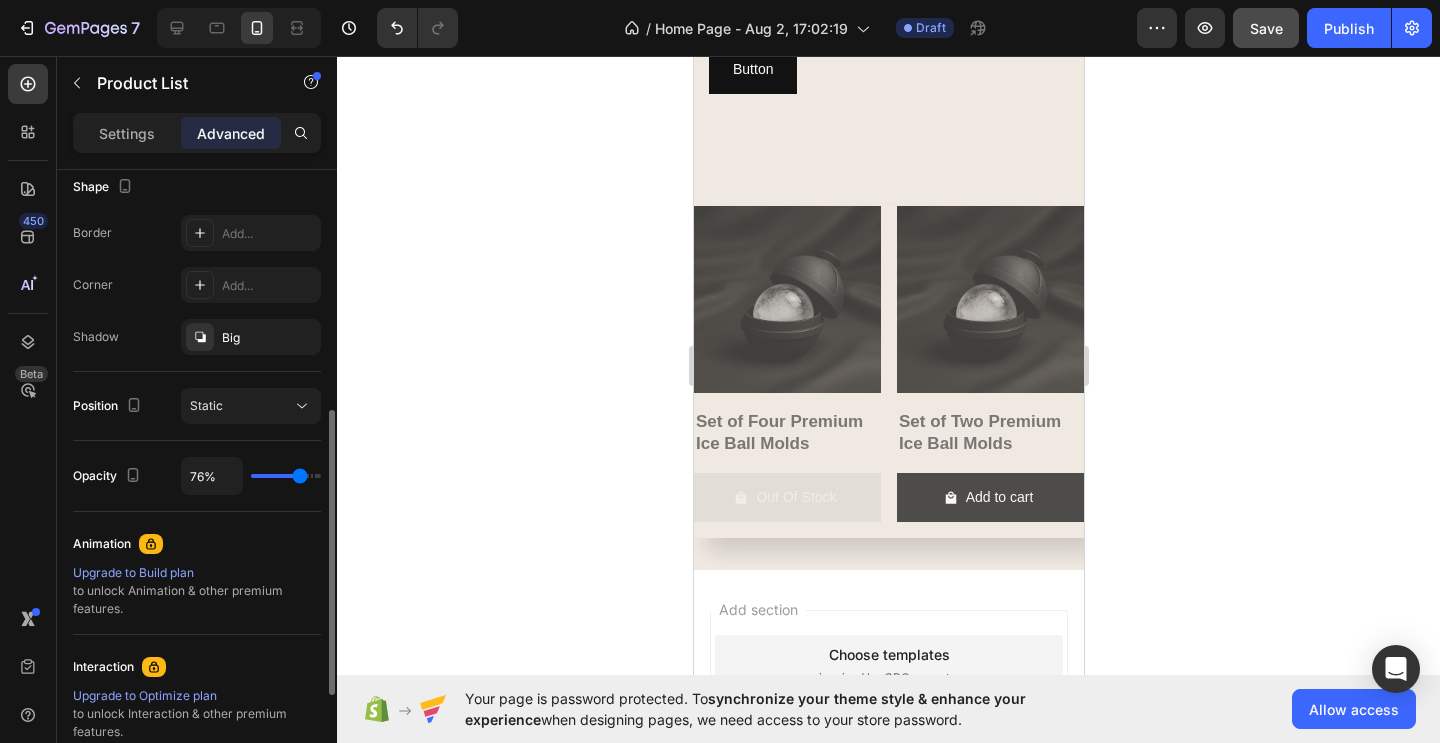 type on "78%" 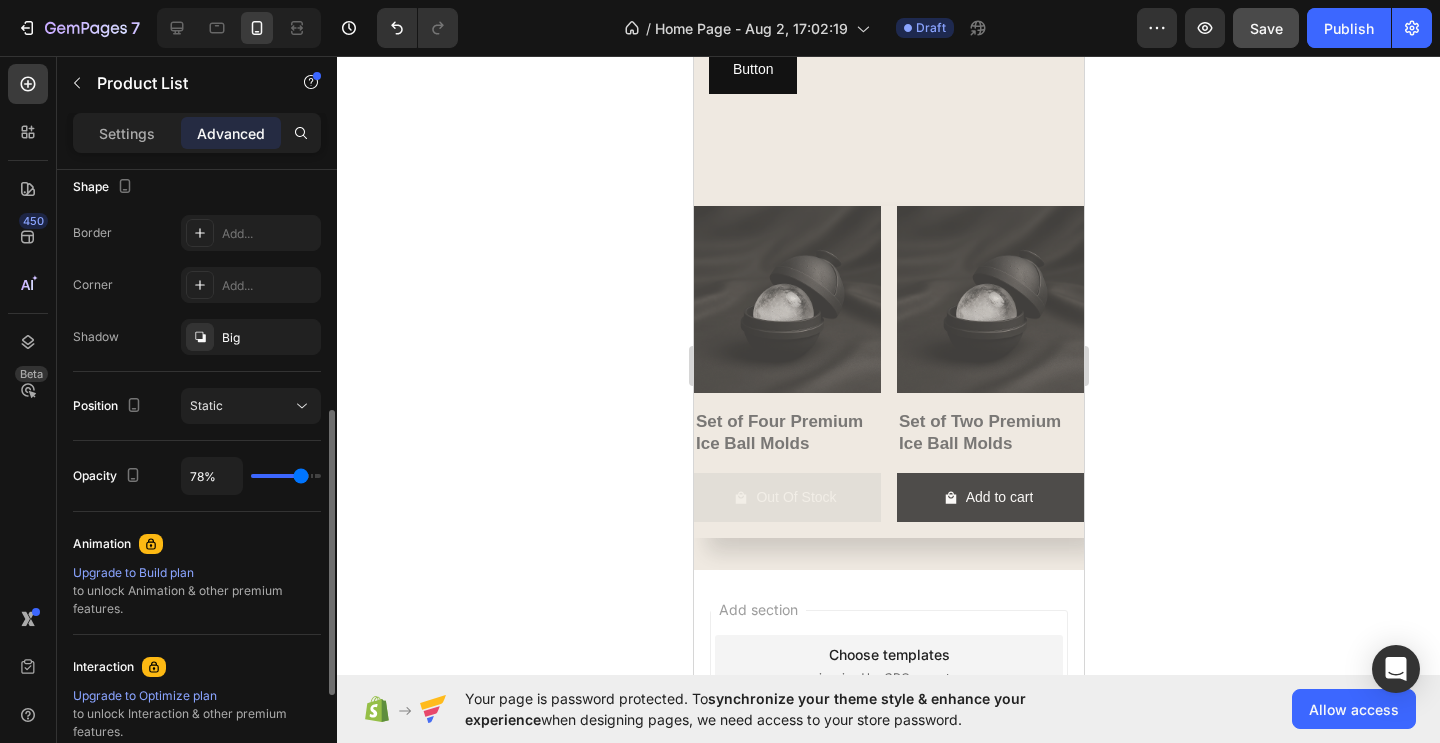 type on "80%" 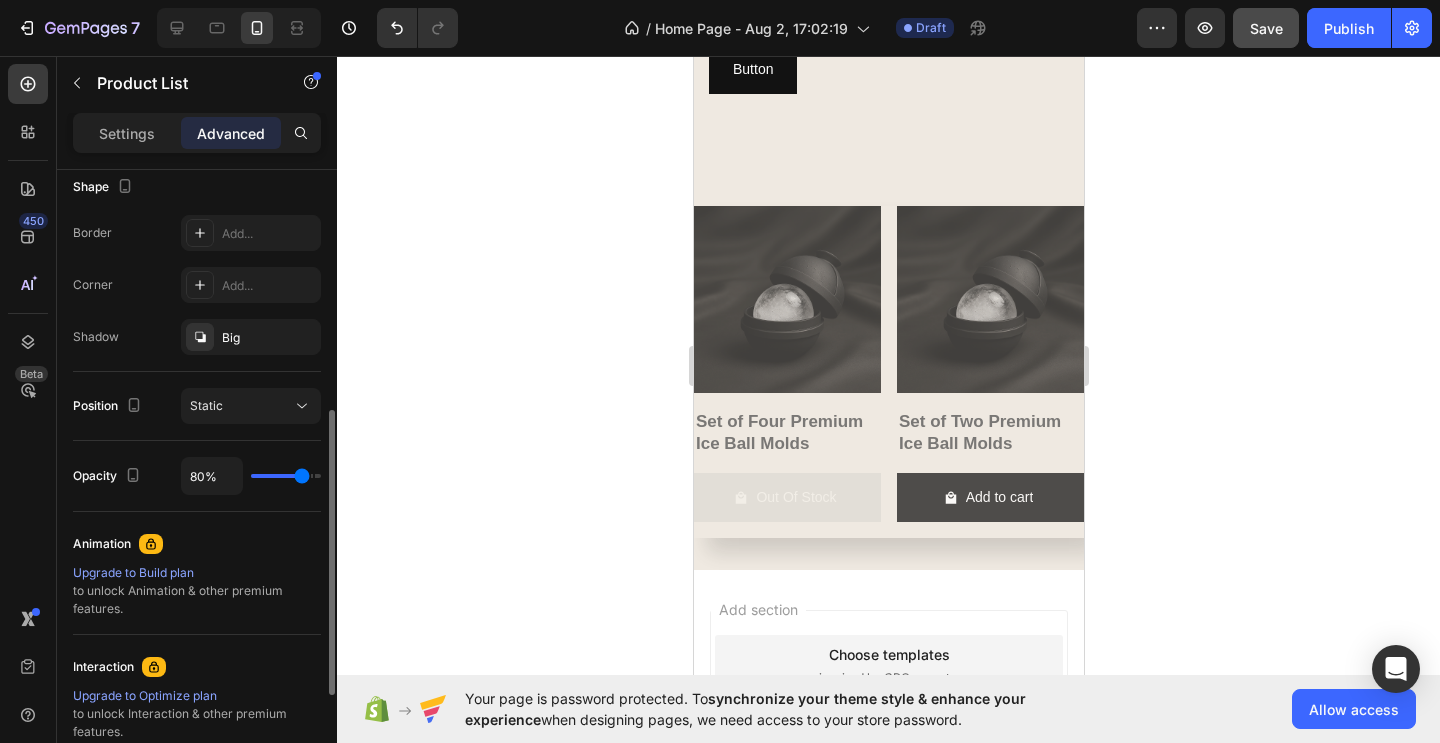 type on "82%" 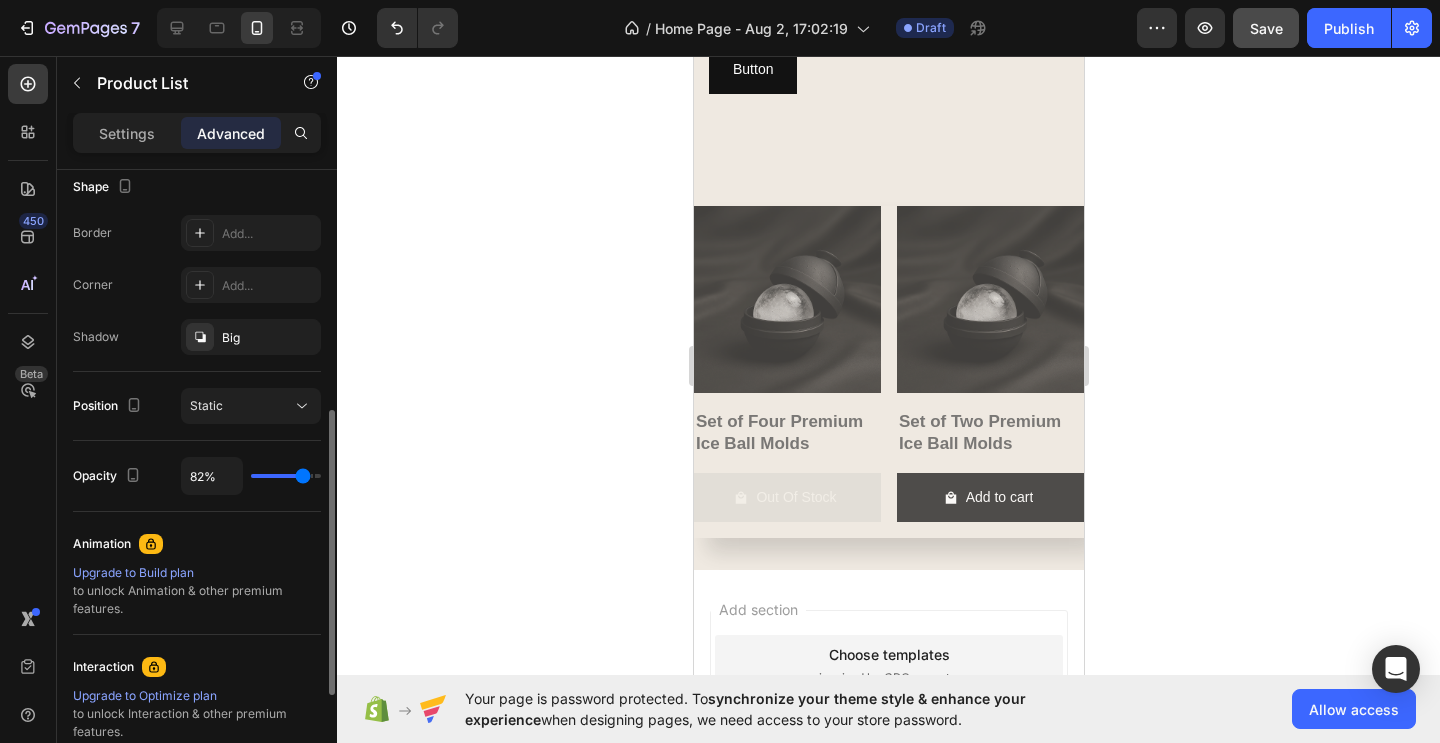 type on "83%" 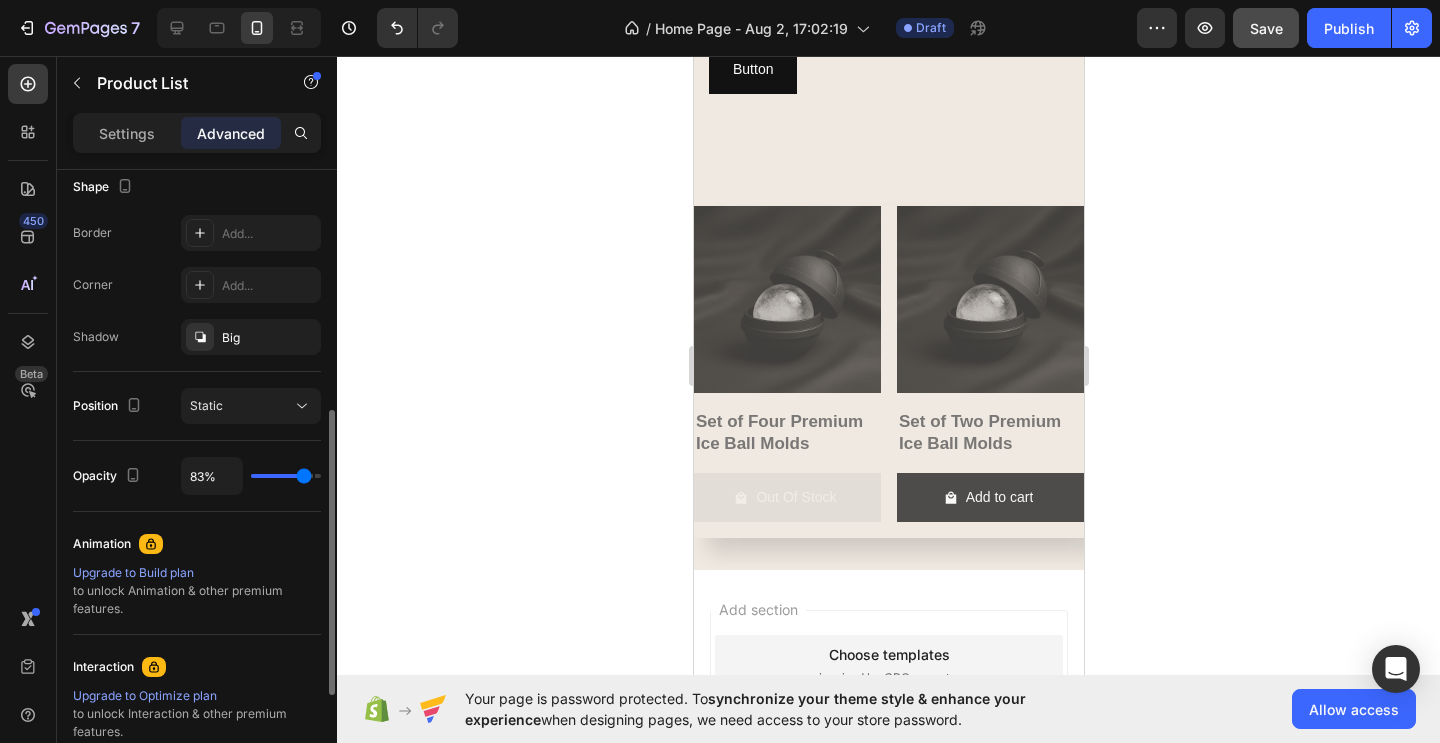 type on "85%" 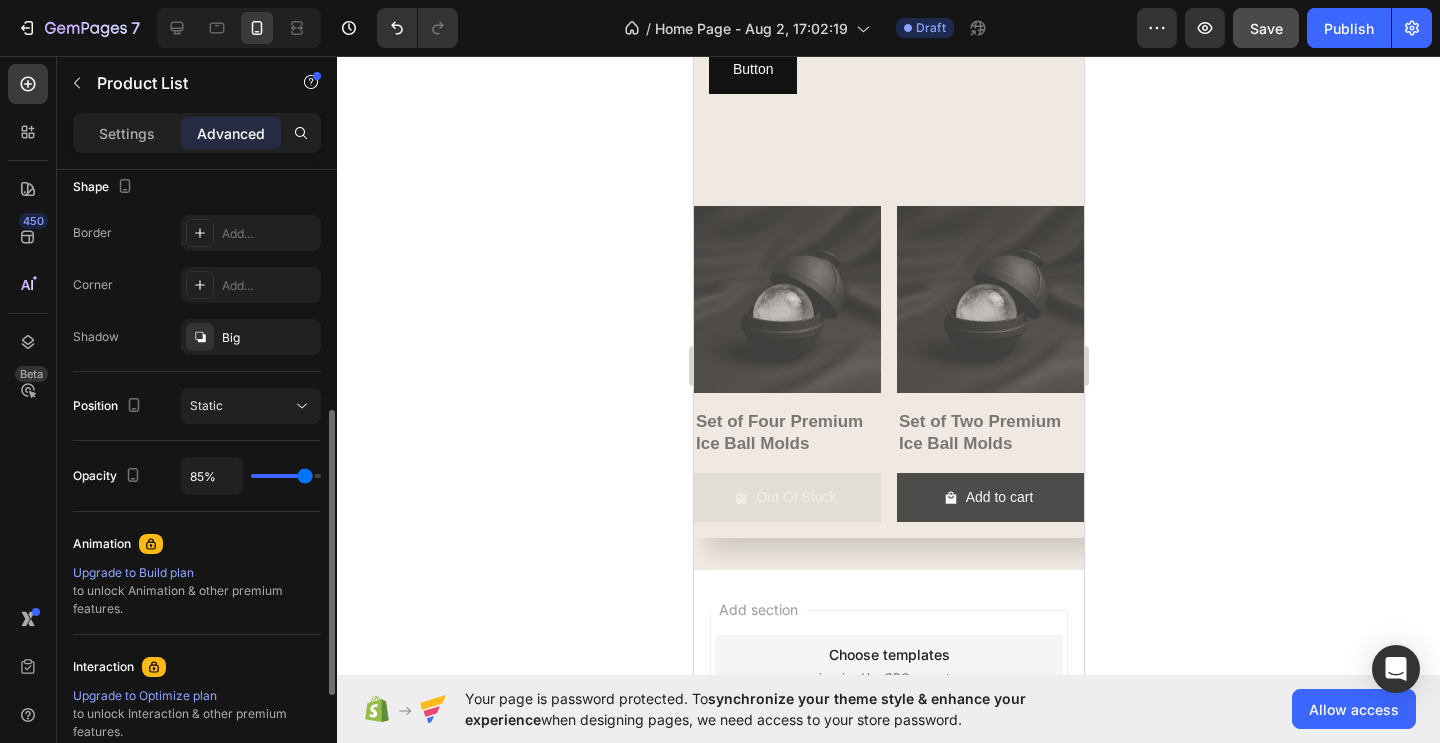 type on "87%" 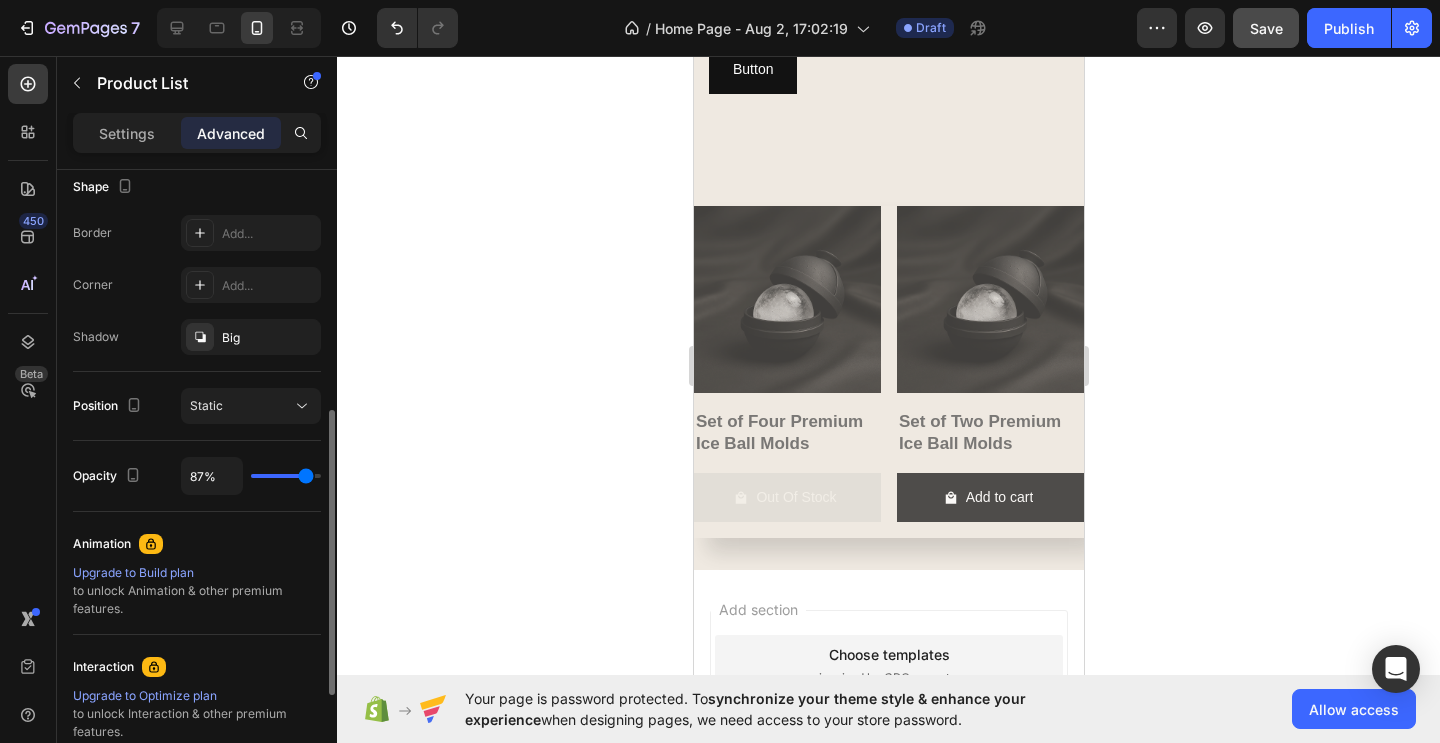 type on "89%" 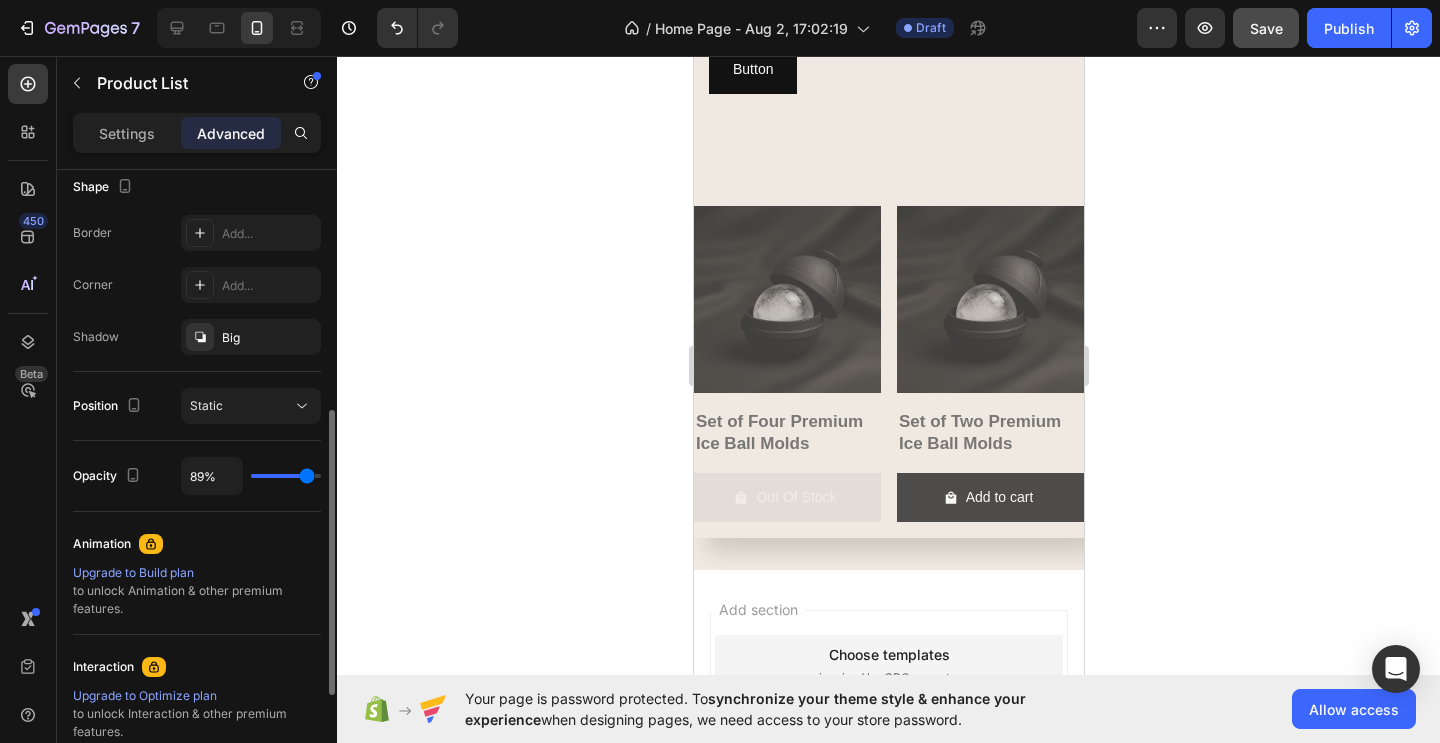 type on "90%" 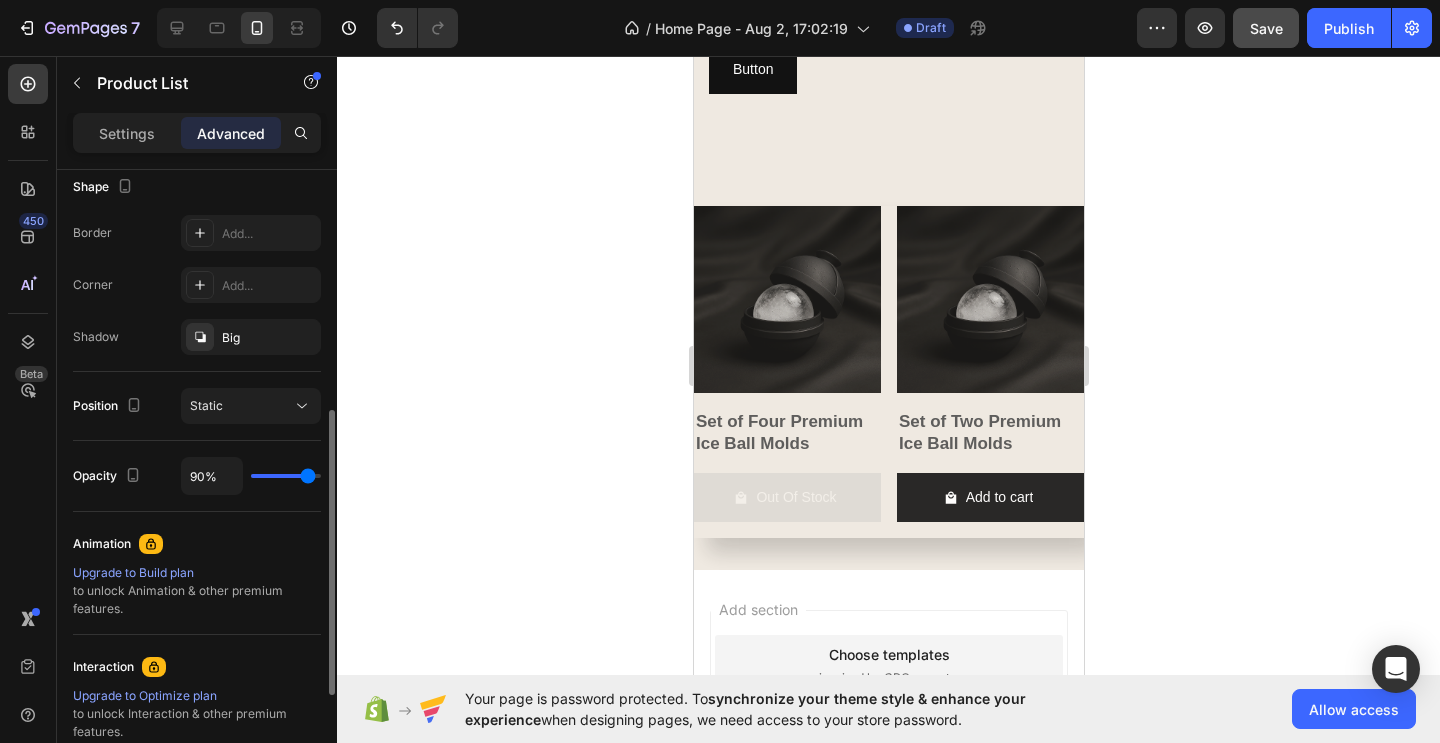 type on "94%" 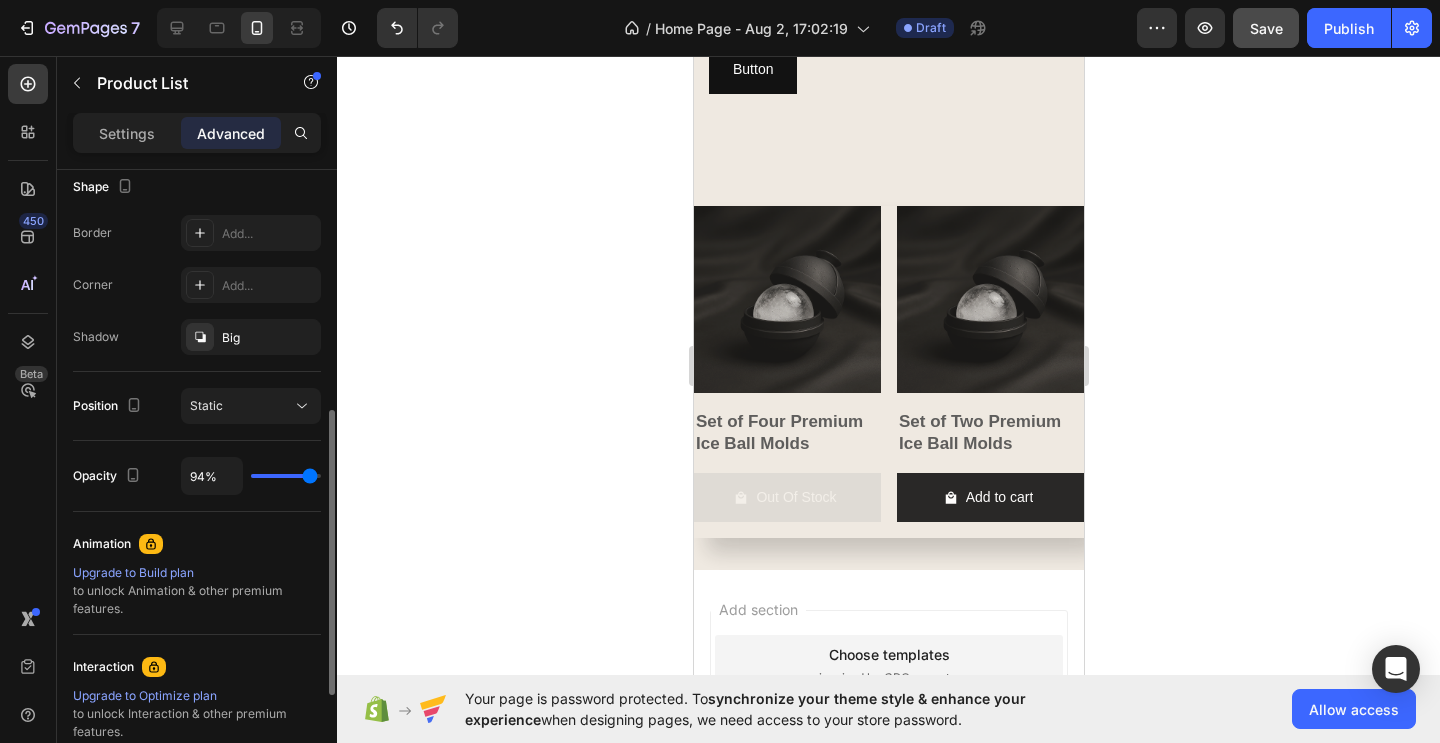 type on "96%" 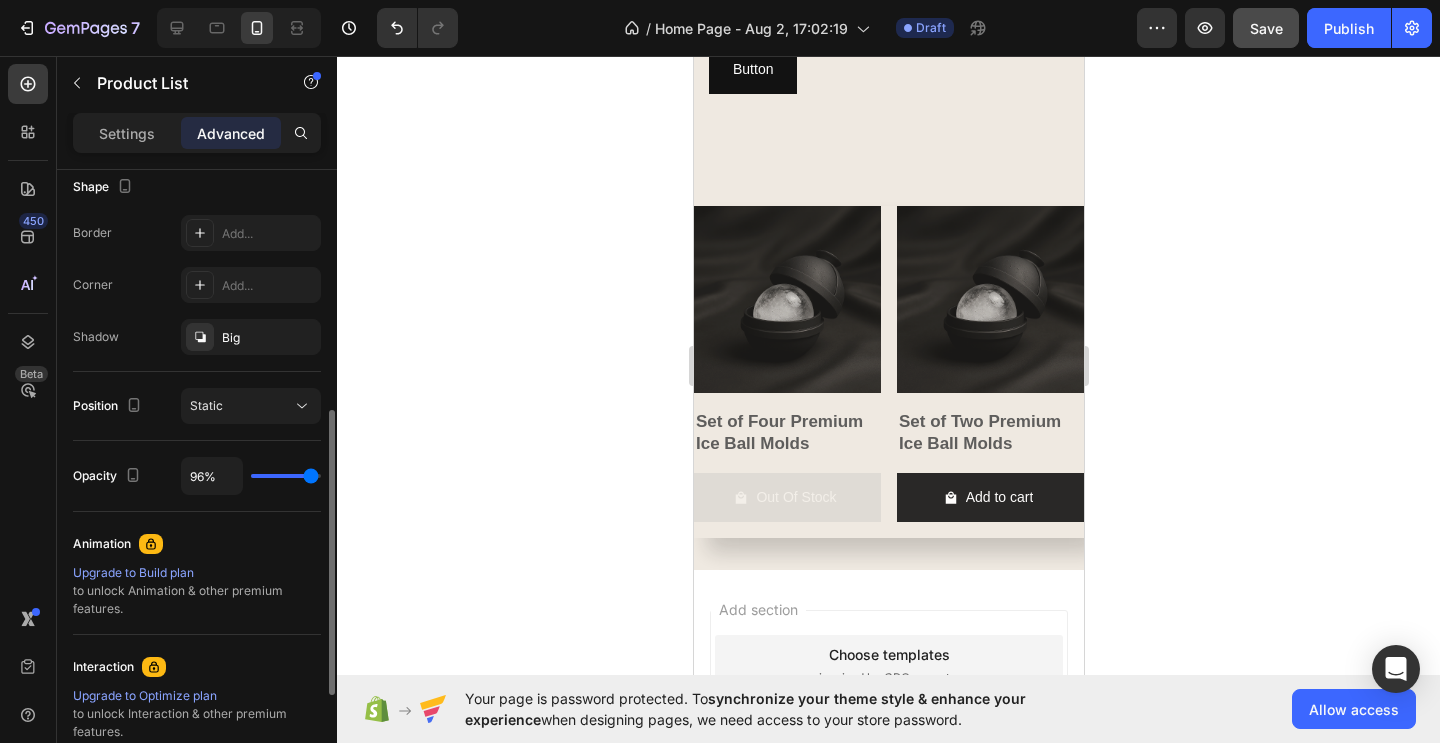 type on "97%" 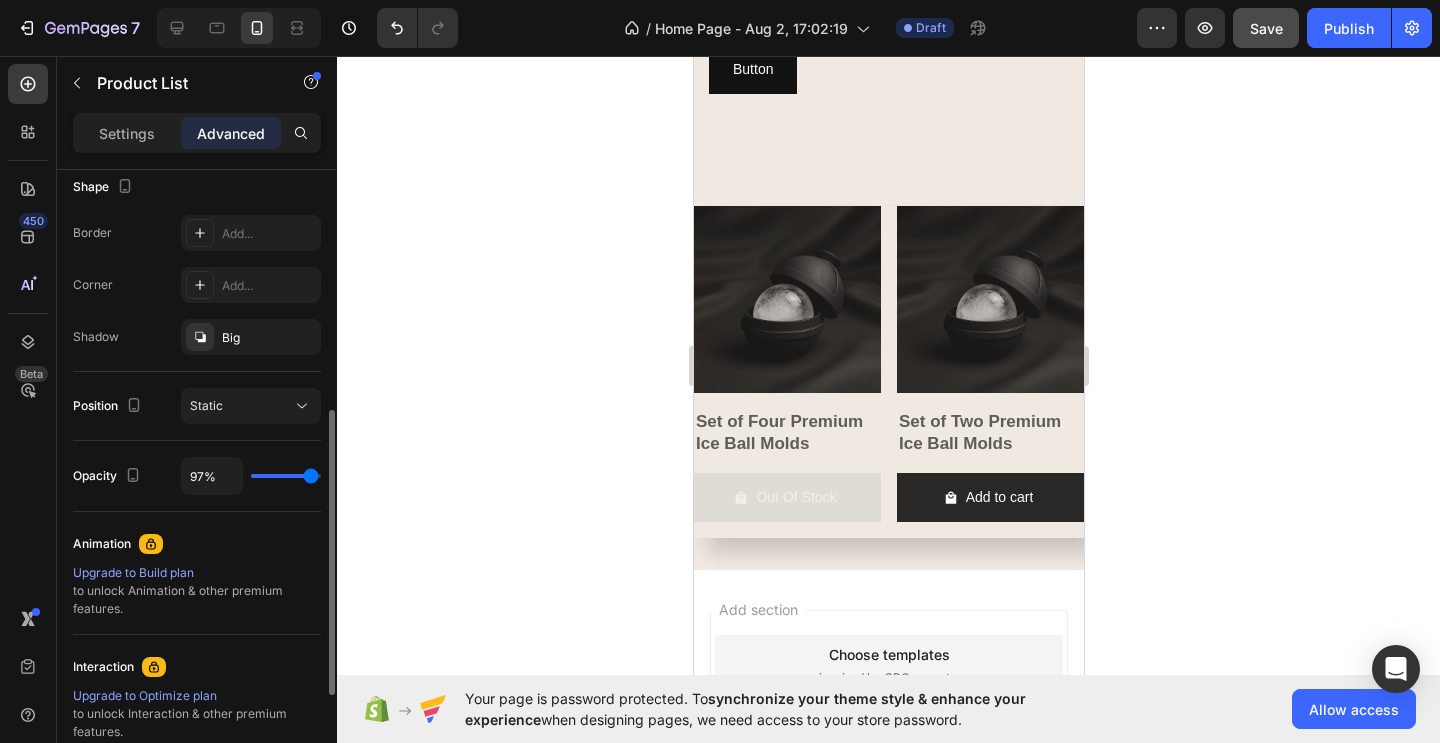 type on "99%" 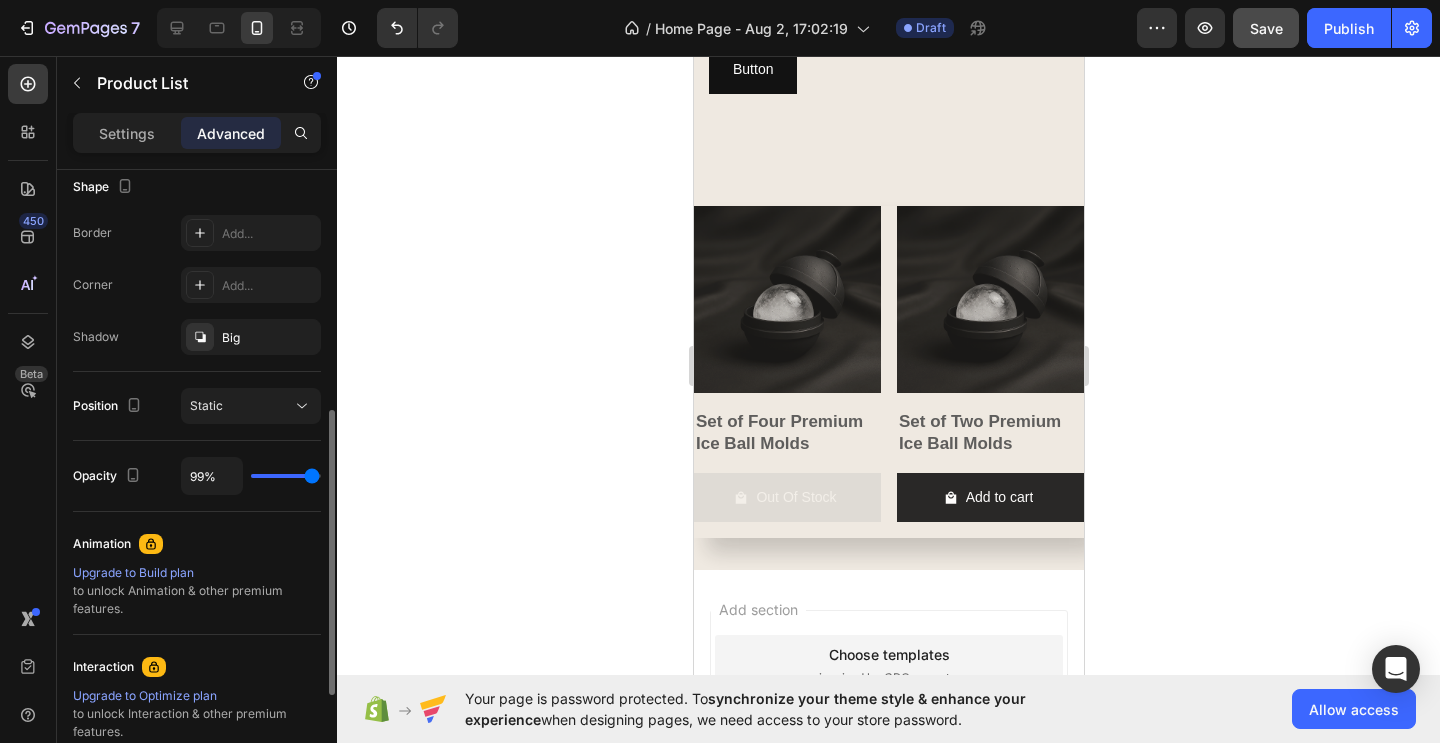 type on "100%" 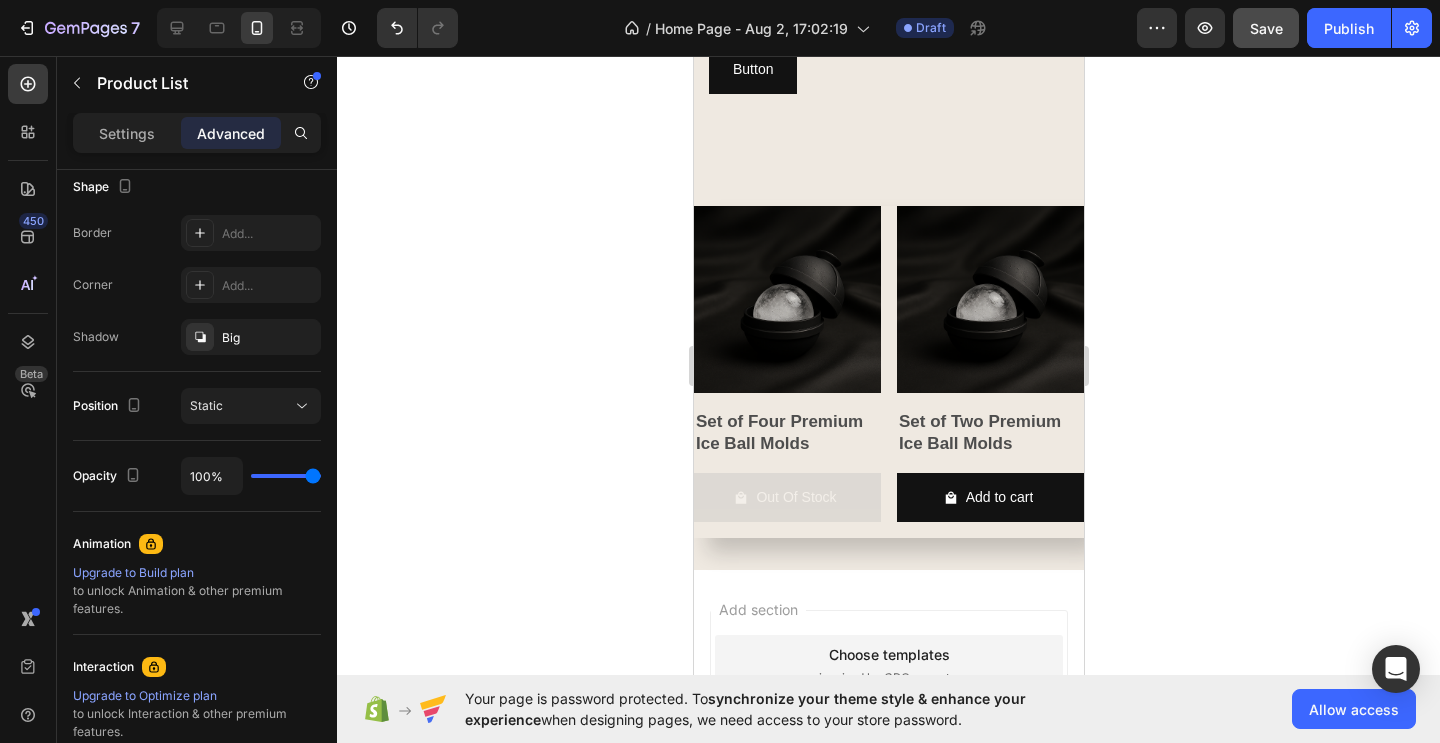 drag, startPoint x: 316, startPoint y: 476, endPoint x: 377, endPoint y: 472, distance: 61.13101 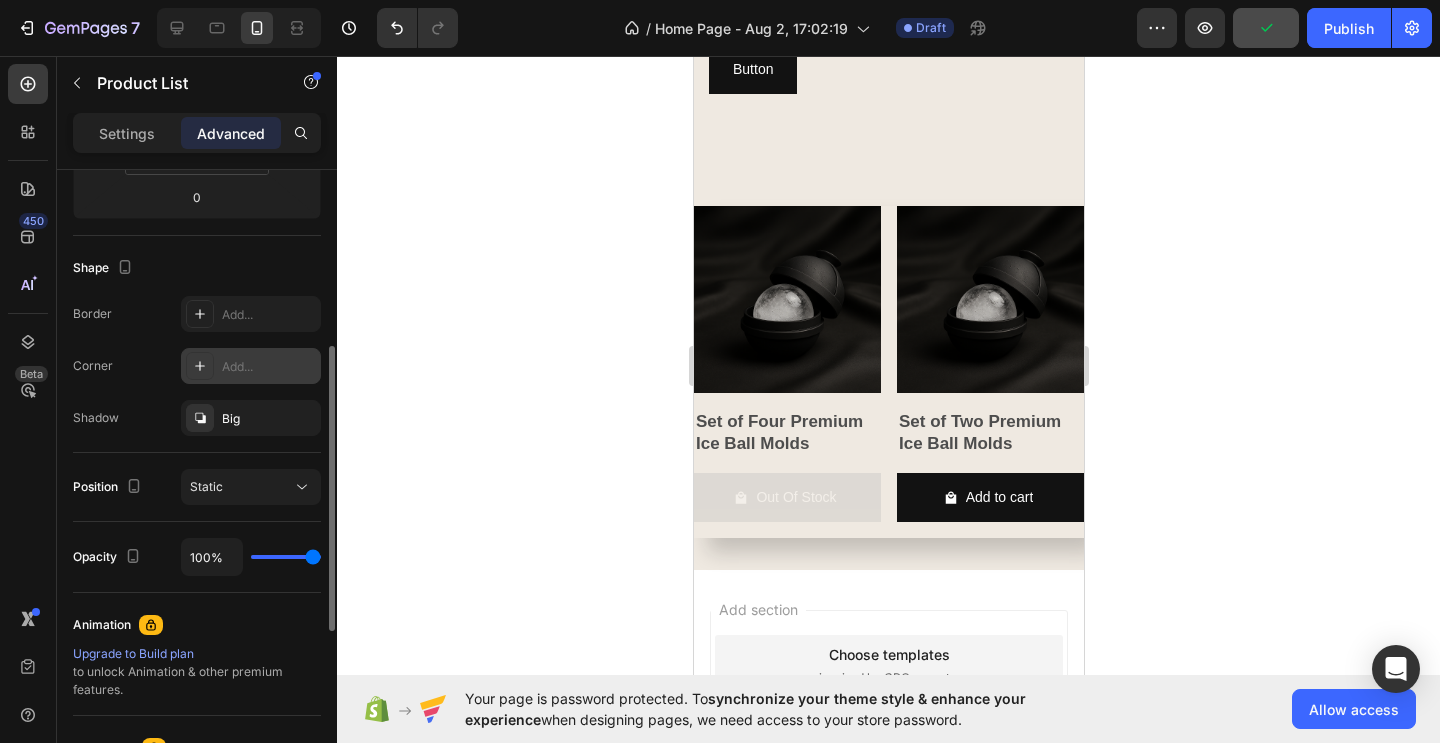 scroll, scrollTop: 456, scrollLeft: 0, axis: vertical 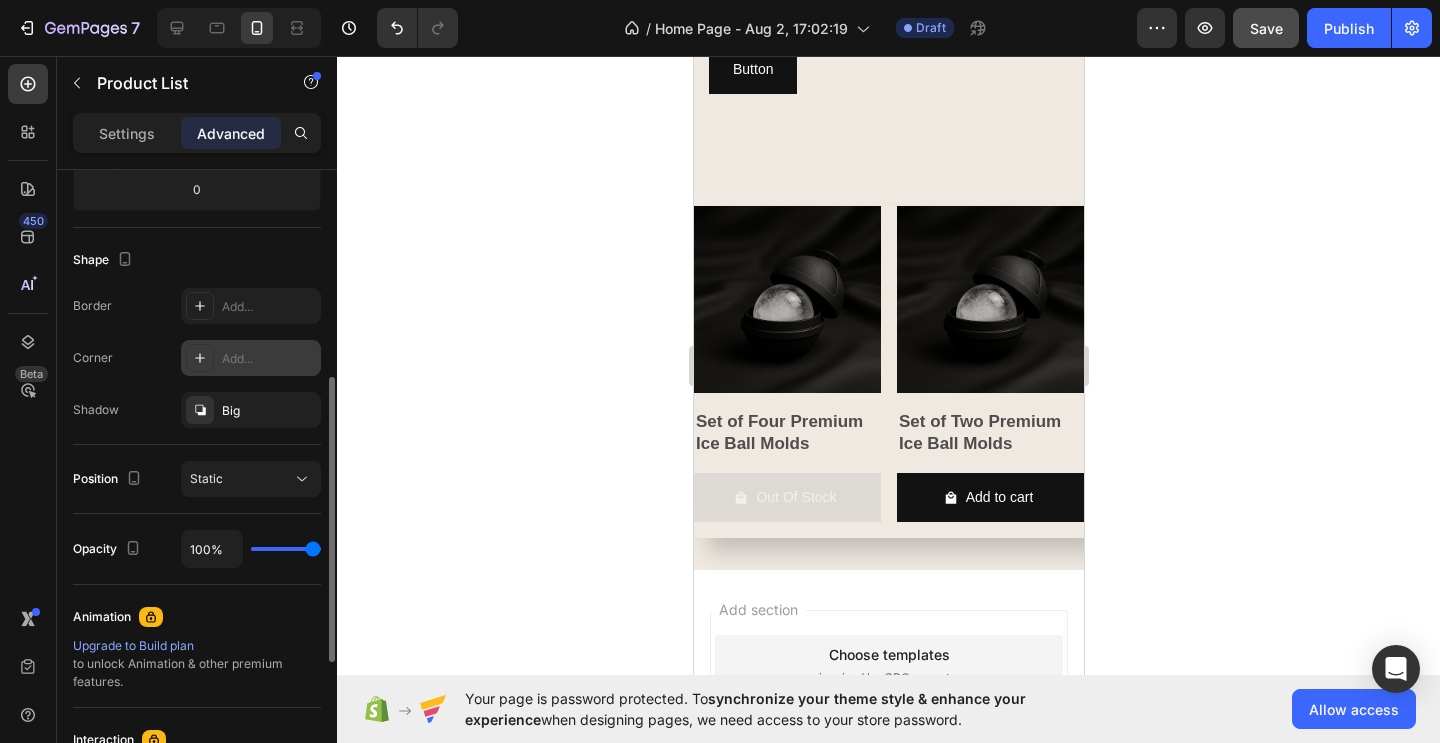 click on "Add..." at bounding box center (269, 359) 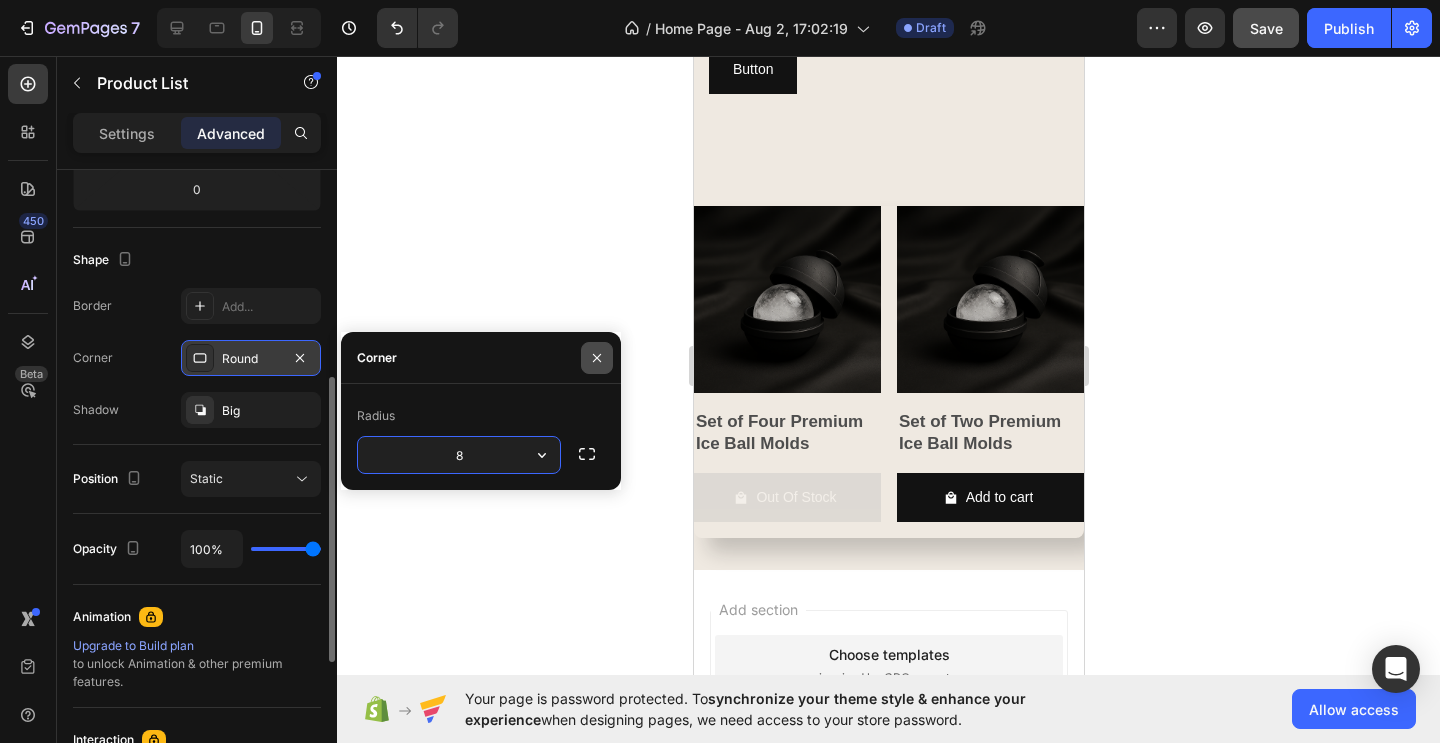click 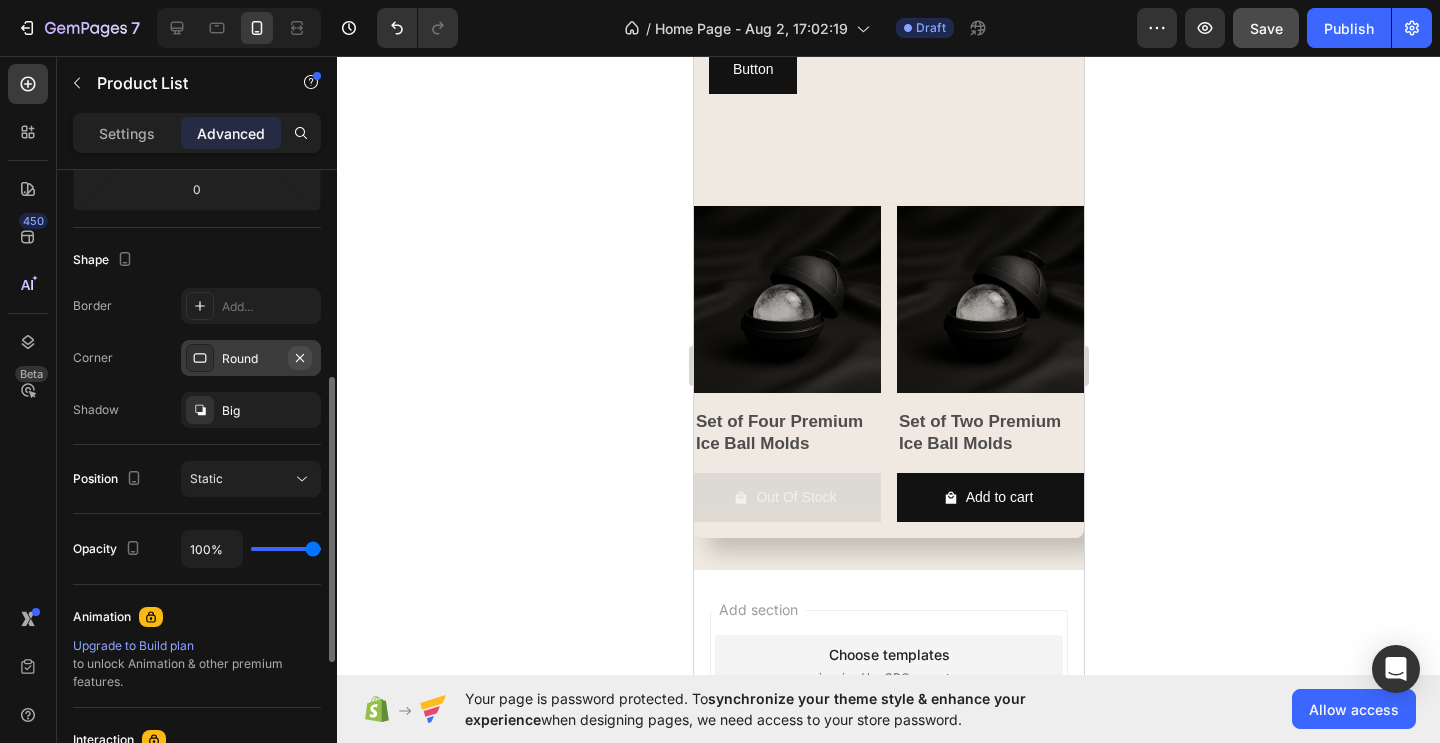 click 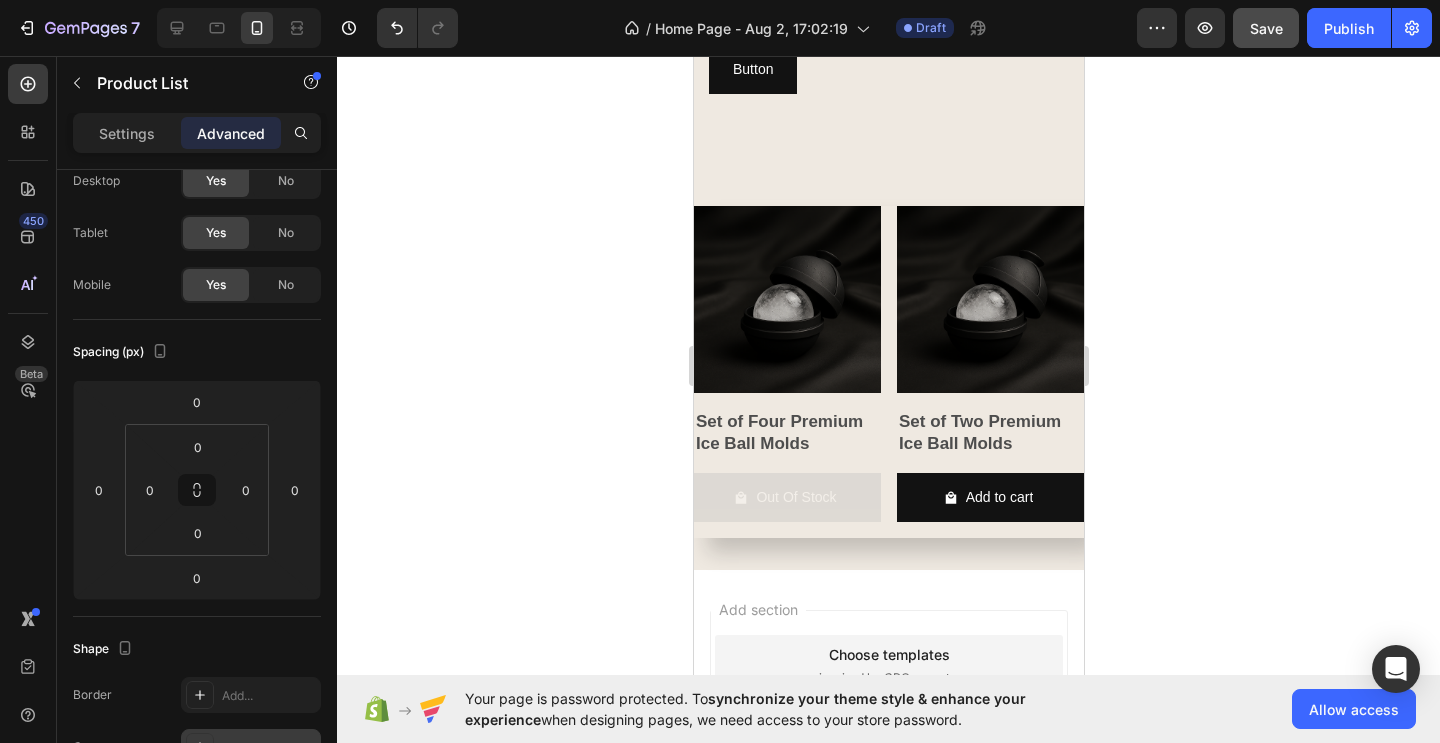 scroll, scrollTop: 0, scrollLeft: 0, axis: both 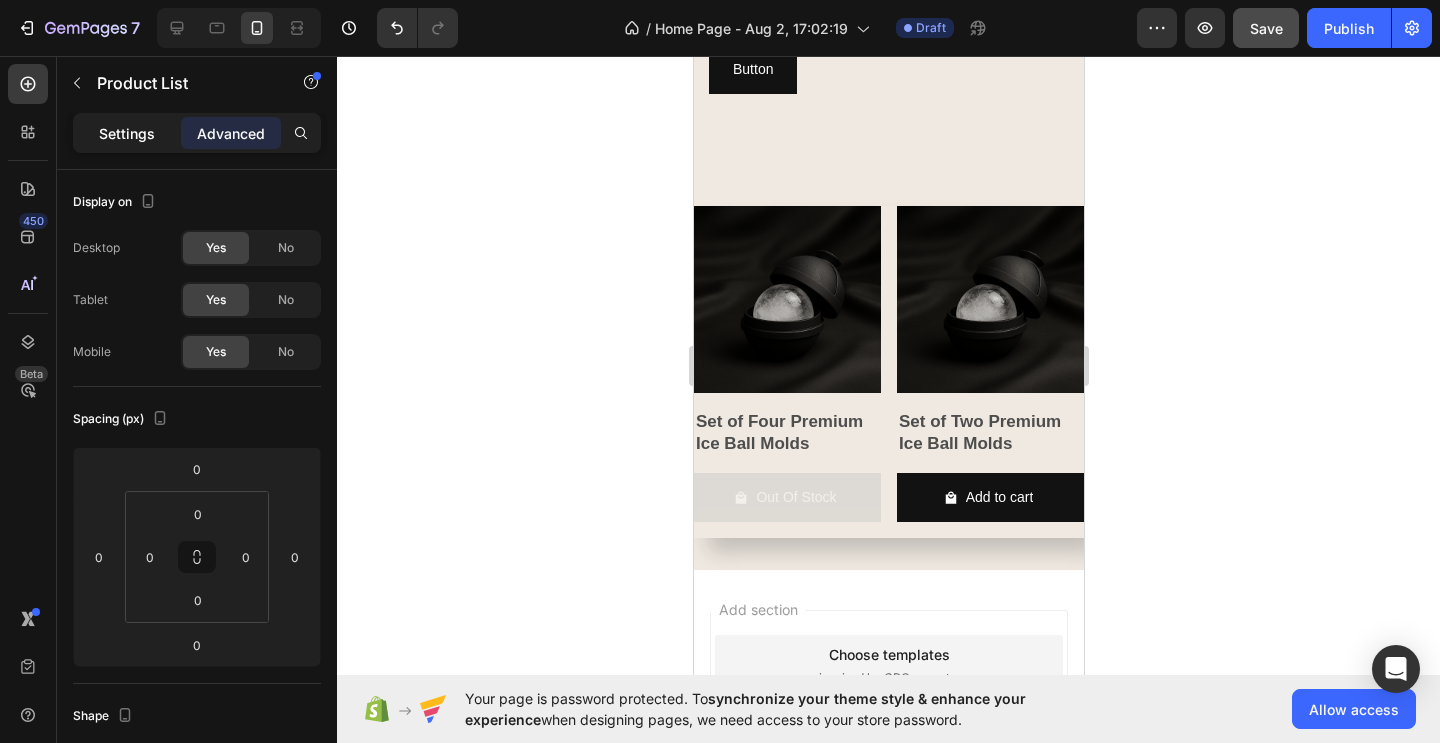 click on "Settings" at bounding box center (127, 133) 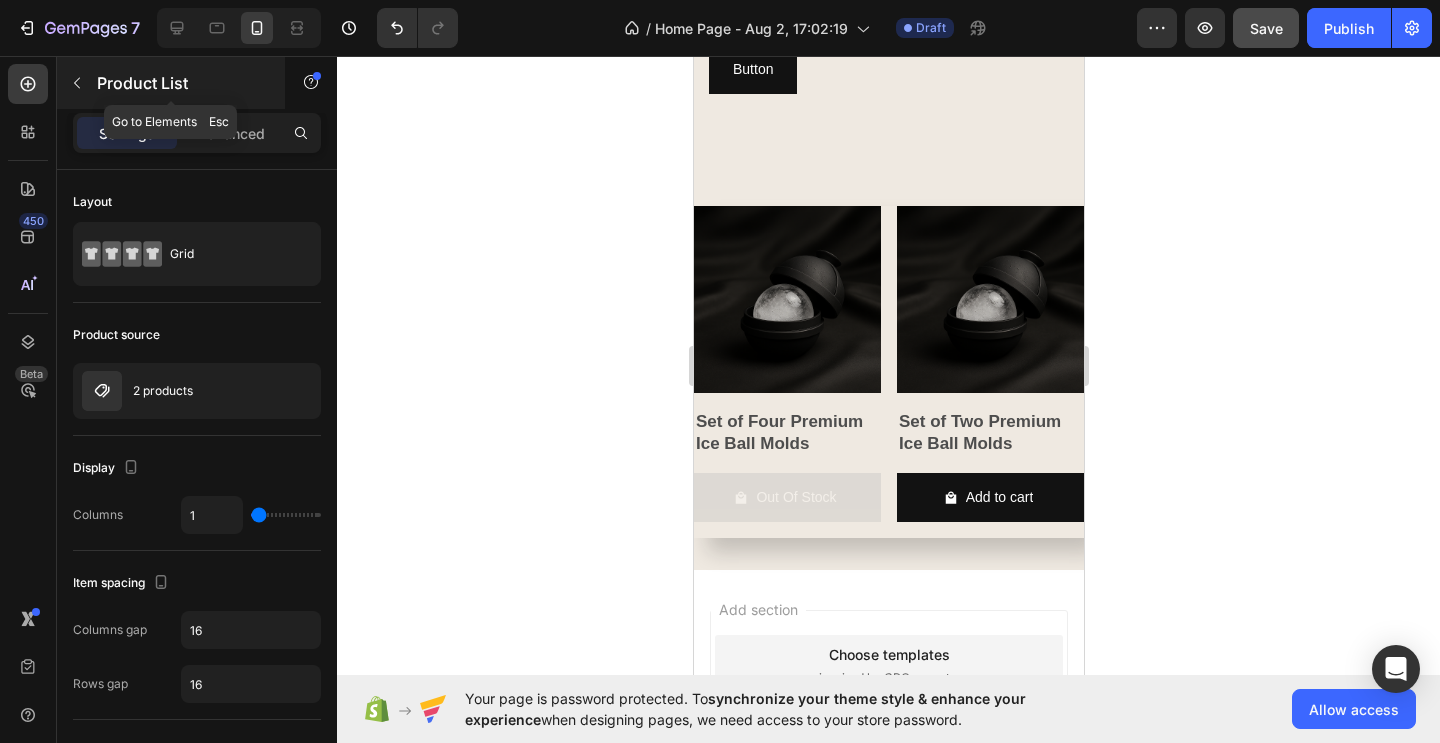 click 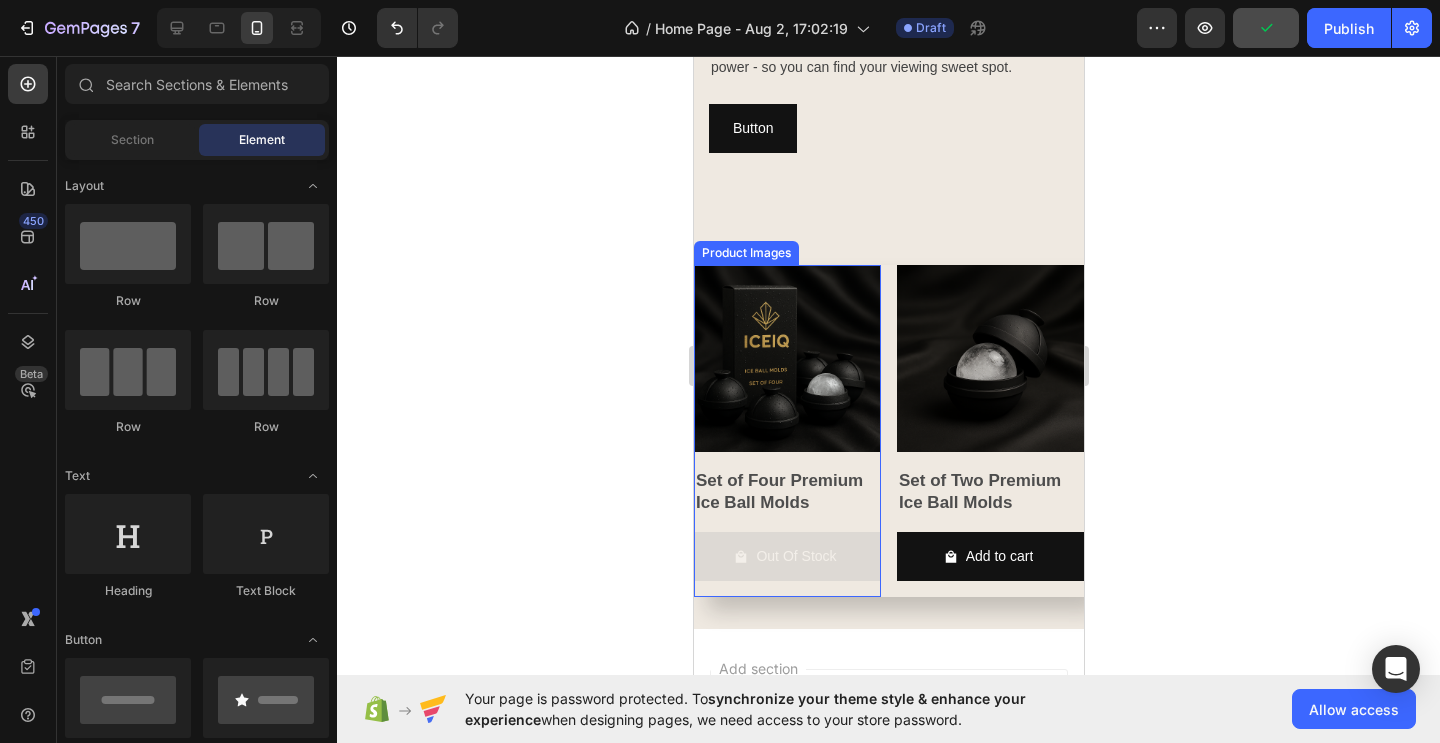 scroll, scrollTop: 1637, scrollLeft: 0, axis: vertical 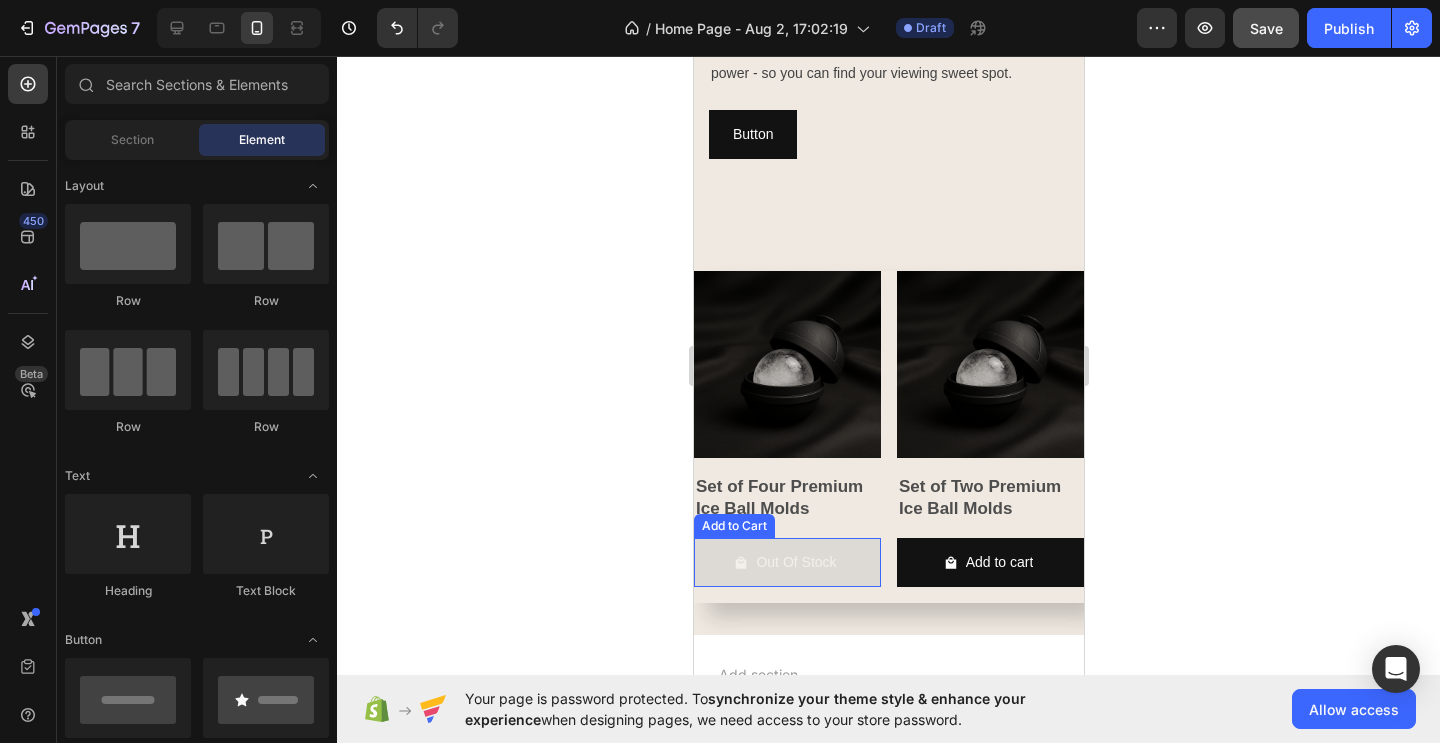 click on "Out Of Stock" at bounding box center (786, 562) 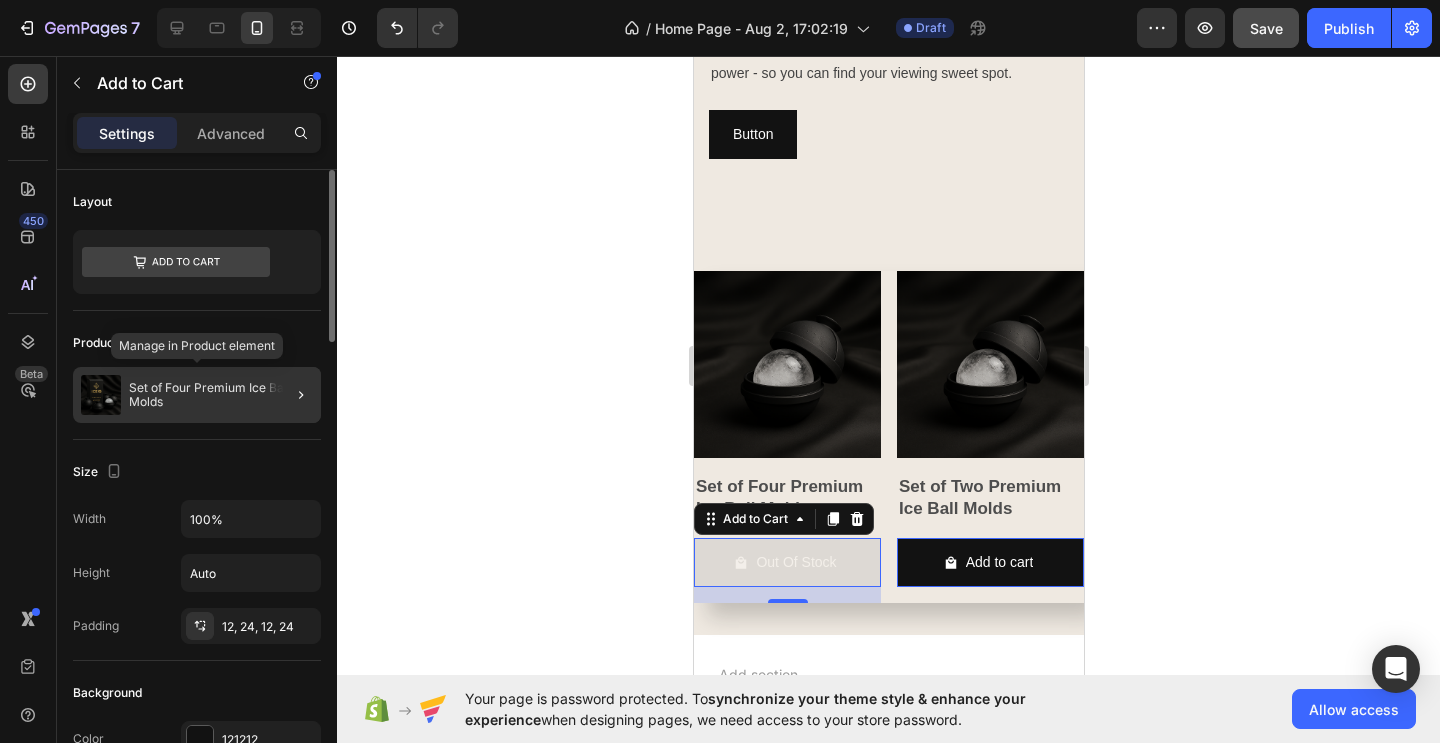 click on "Set of Four Premium Ice Ball Molds" at bounding box center [221, 395] 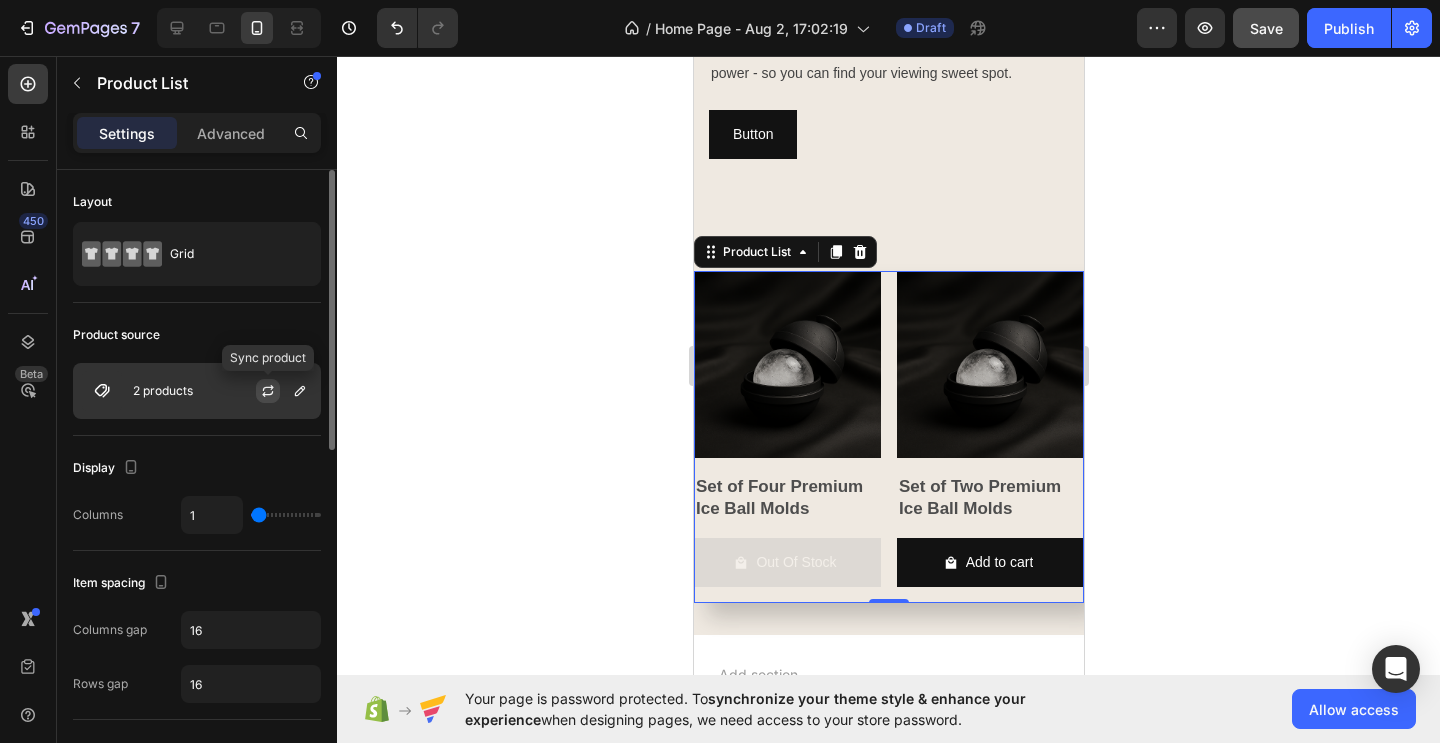 click 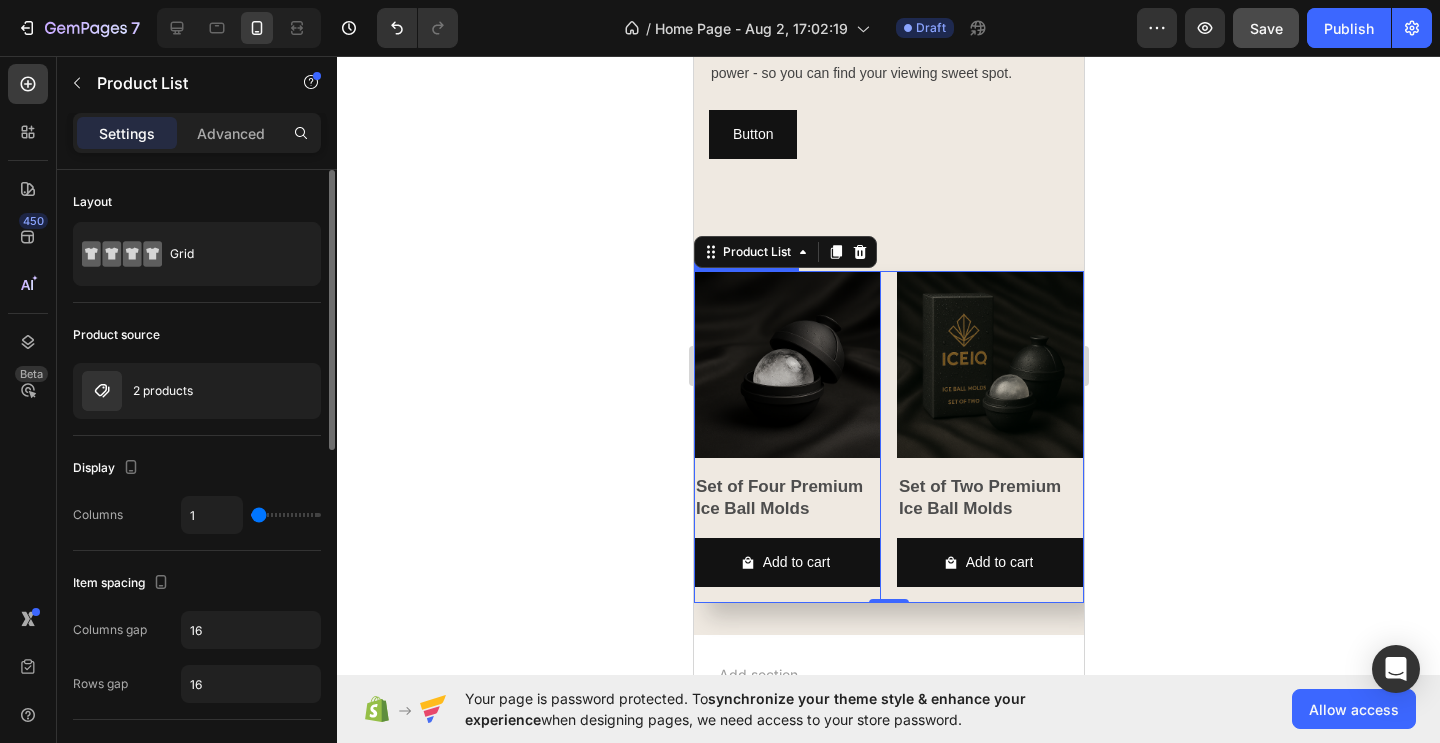 click at bounding box center [786, 364] 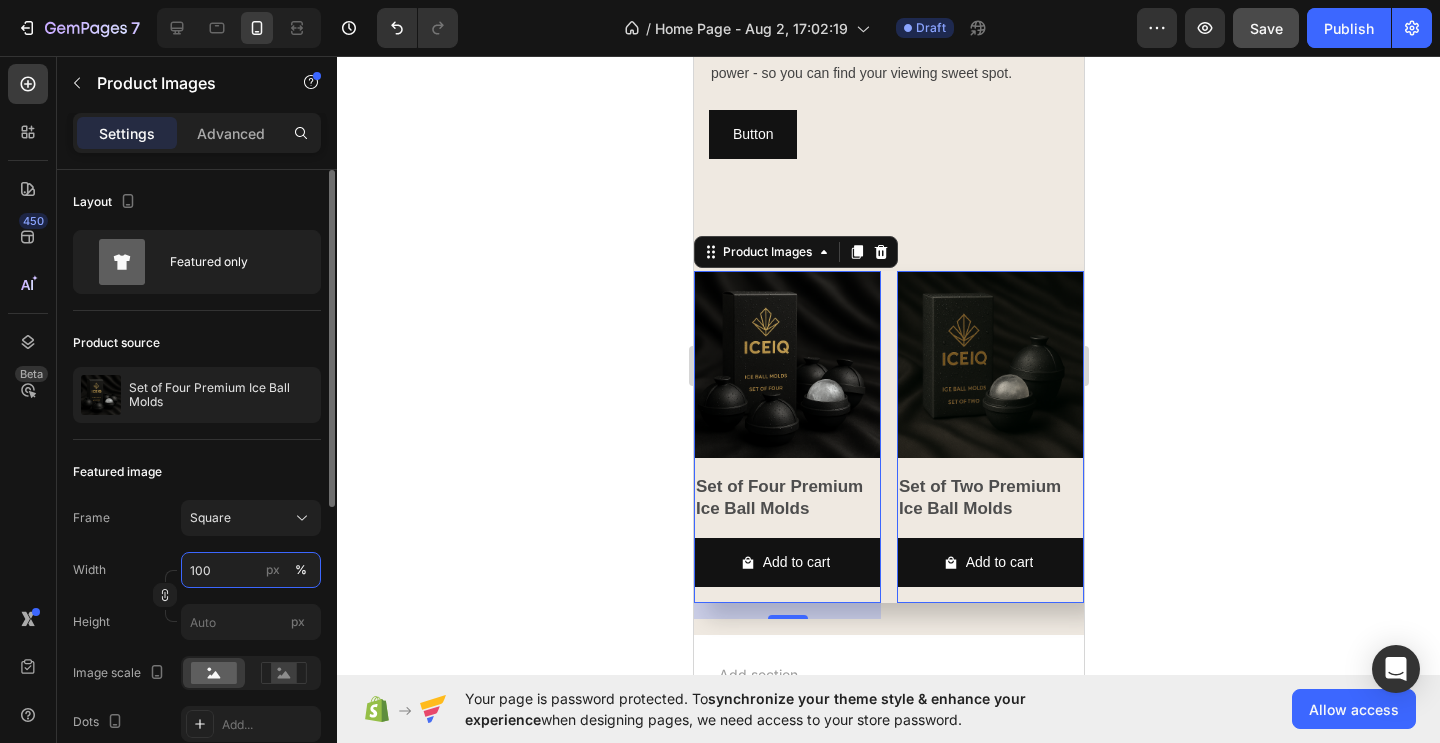 click on "100" at bounding box center [251, 570] 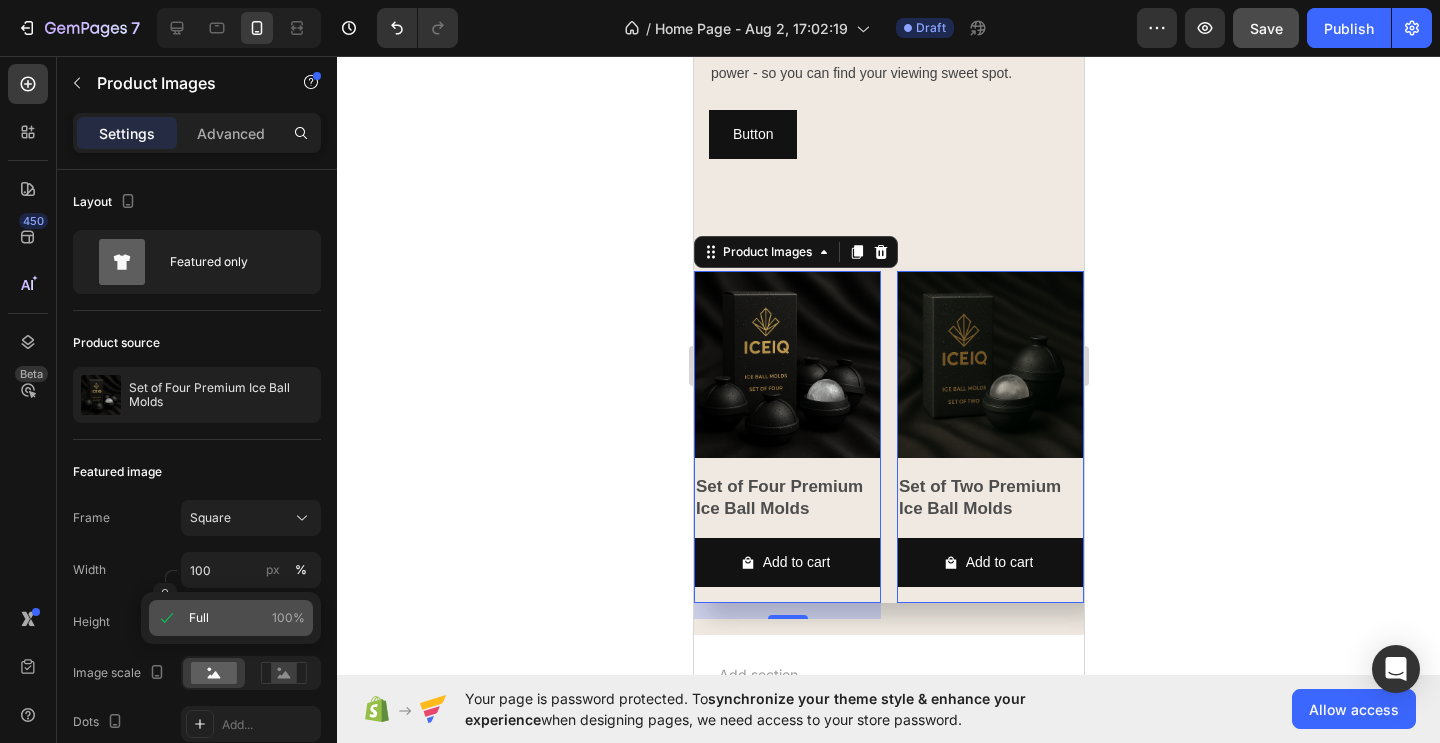 click on "Full" at bounding box center (199, 618) 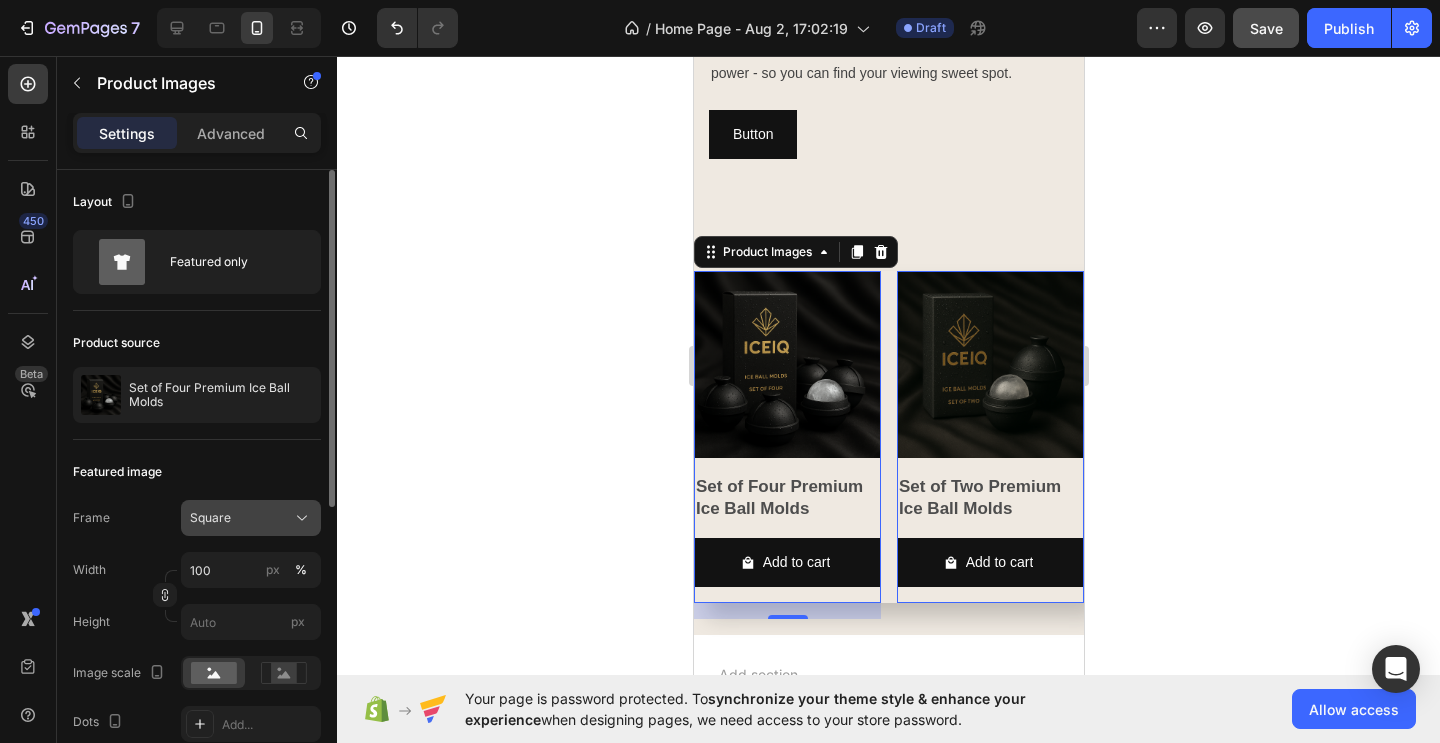click on "Square" at bounding box center [251, 518] 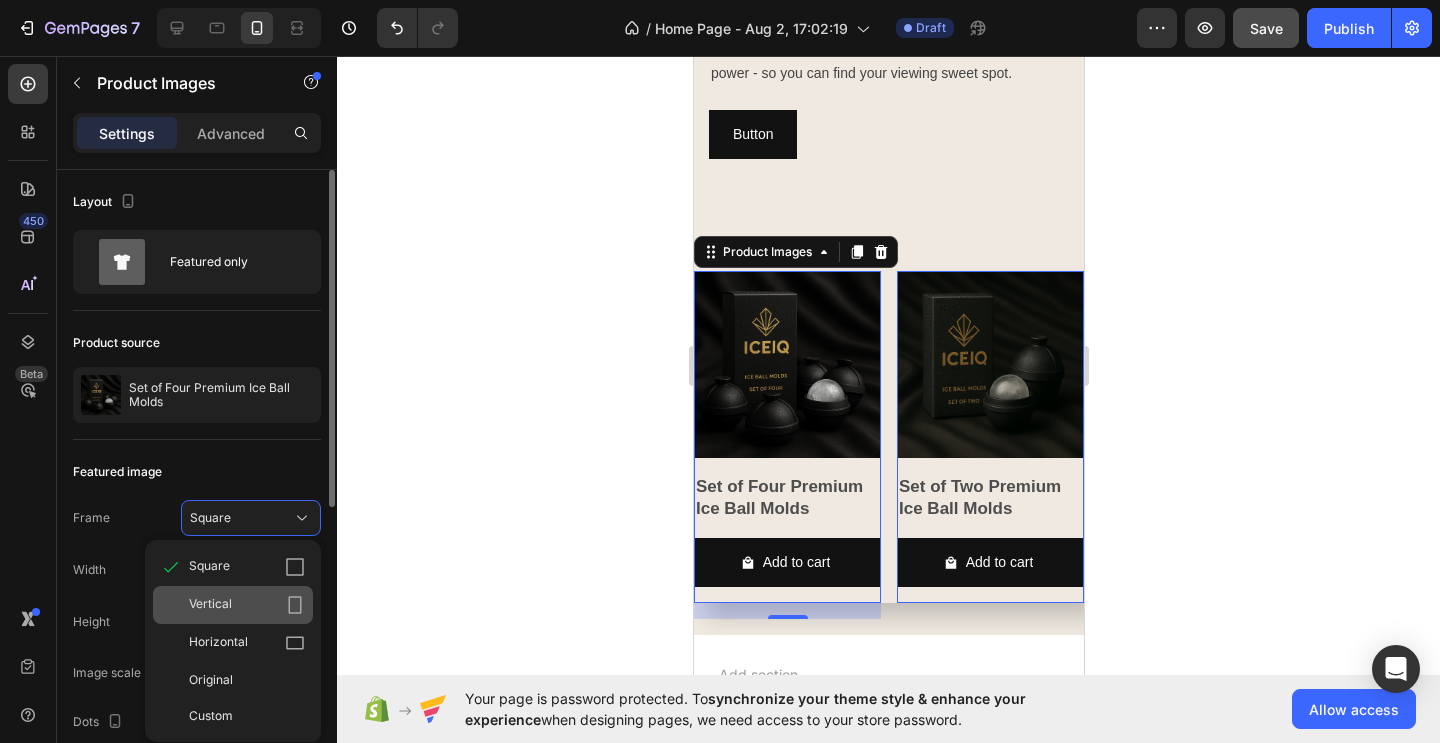 click on "Vertical" at bounding box center [247, 605] 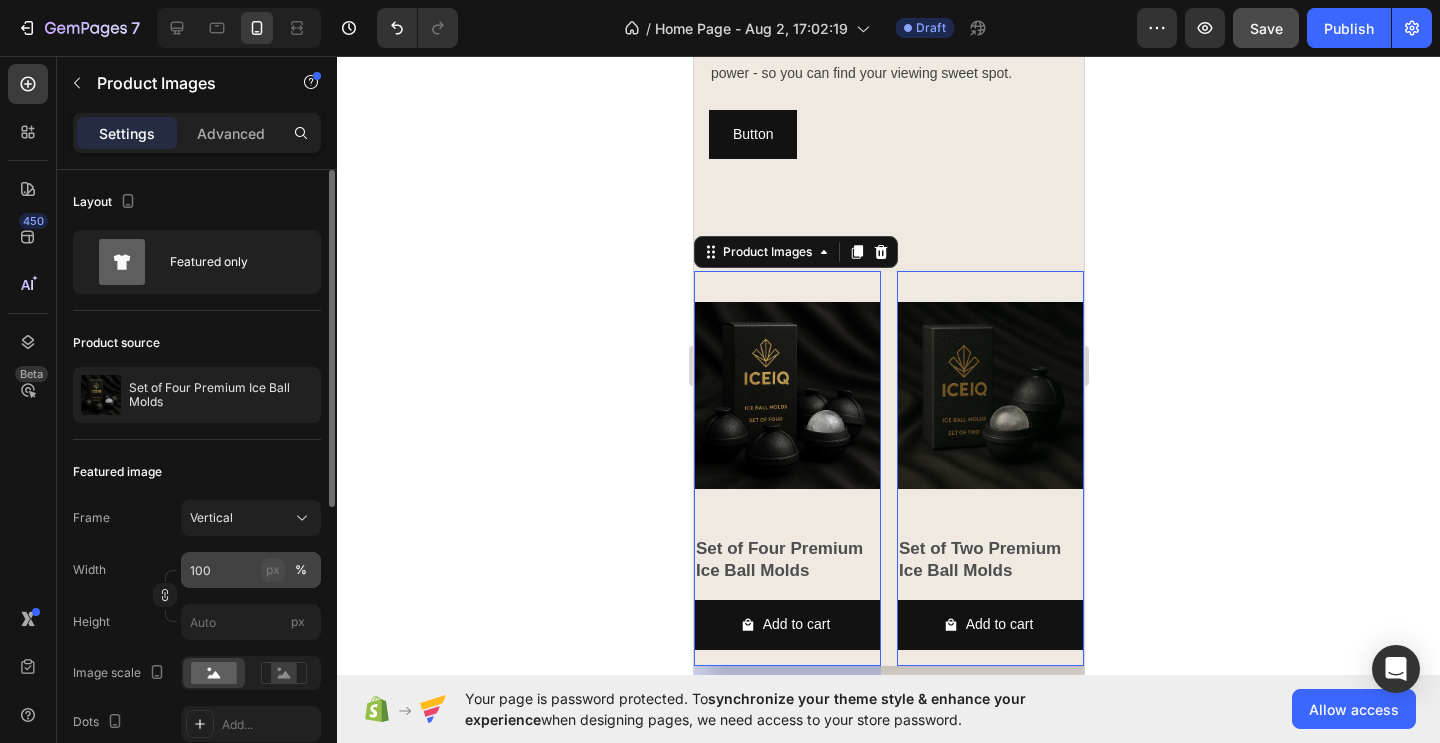 click on "px" 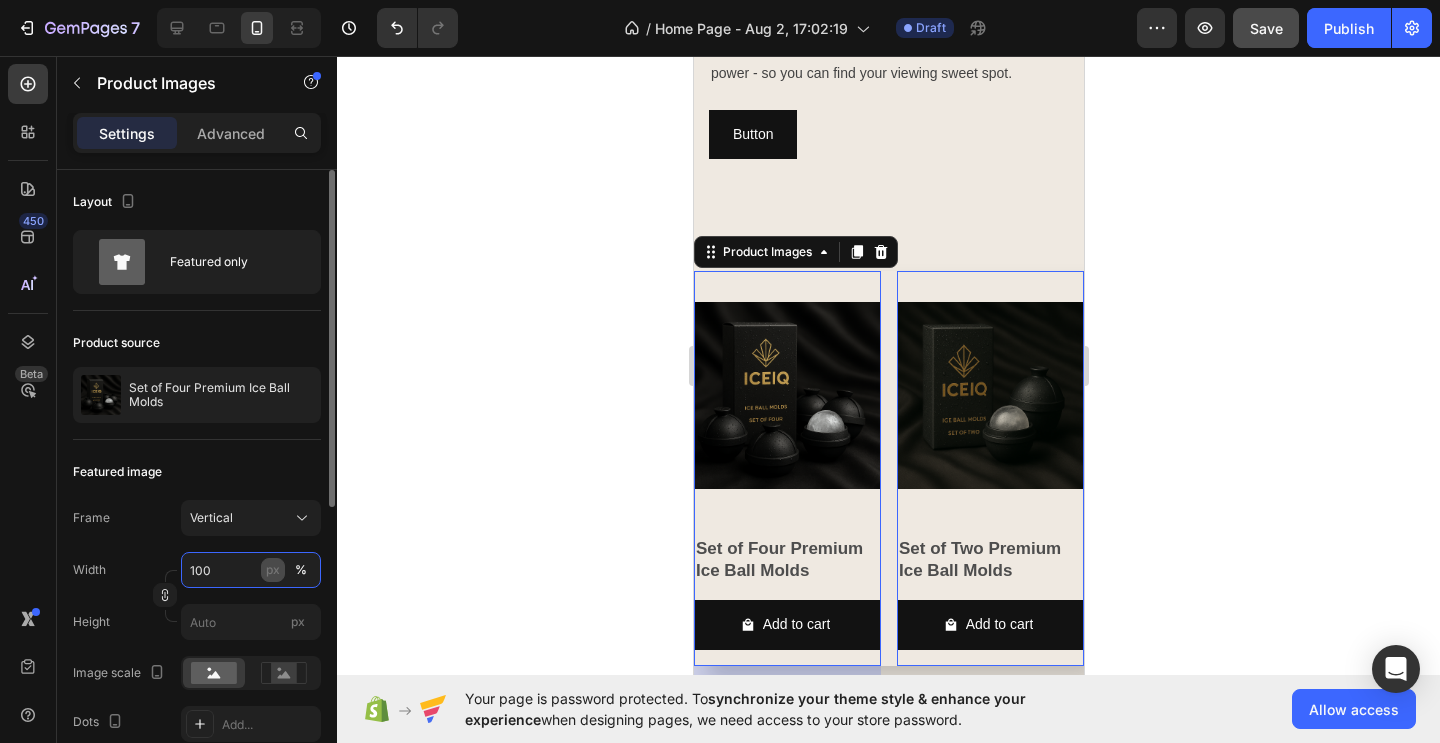 type on "133" 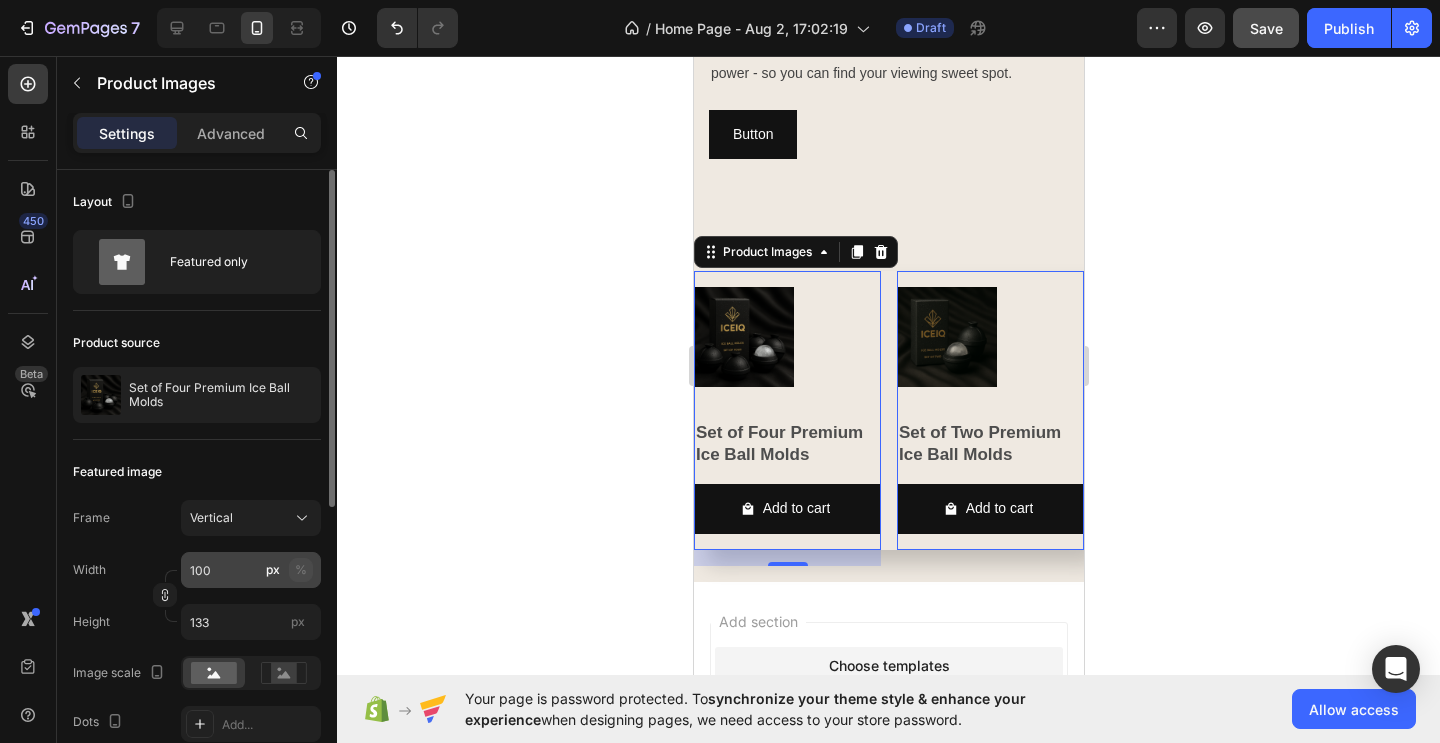 click on "%" at bounding box center [301, 570] 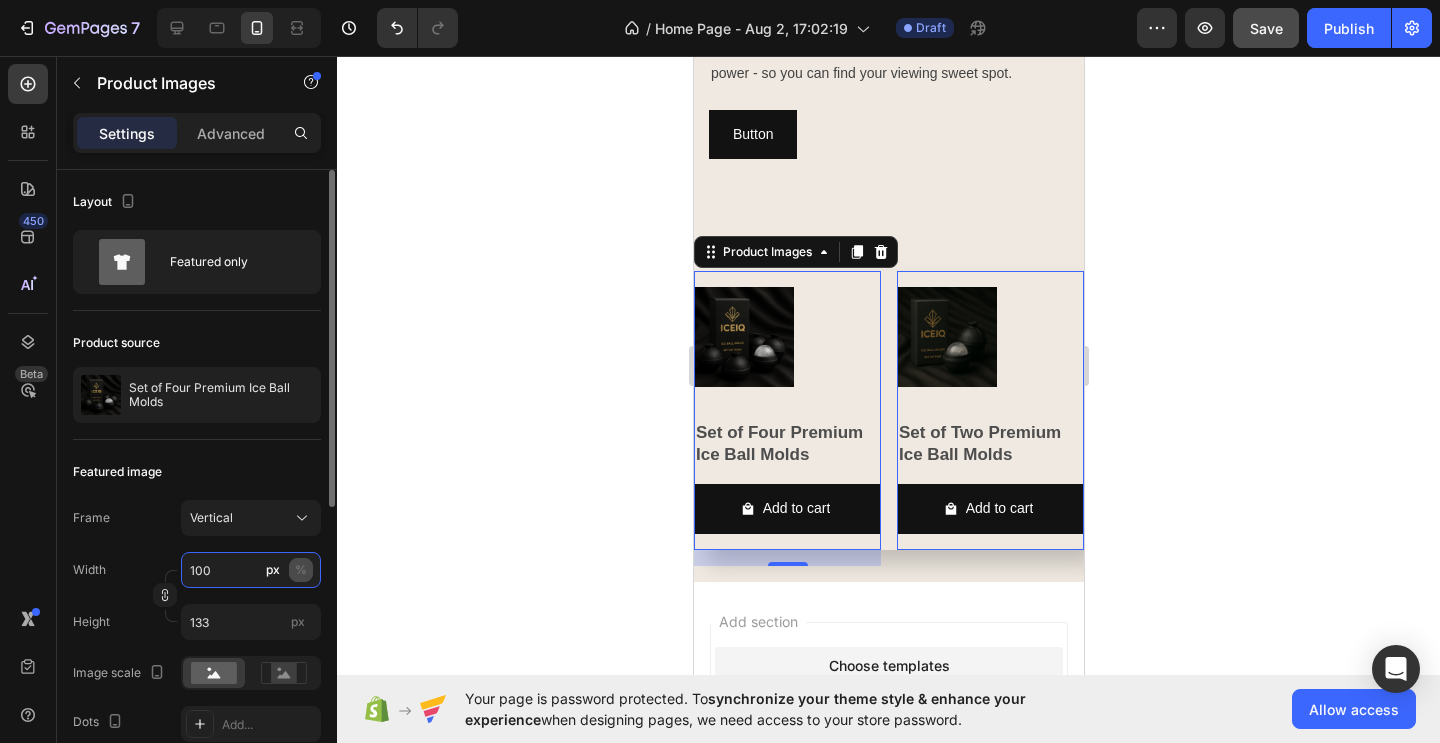 type 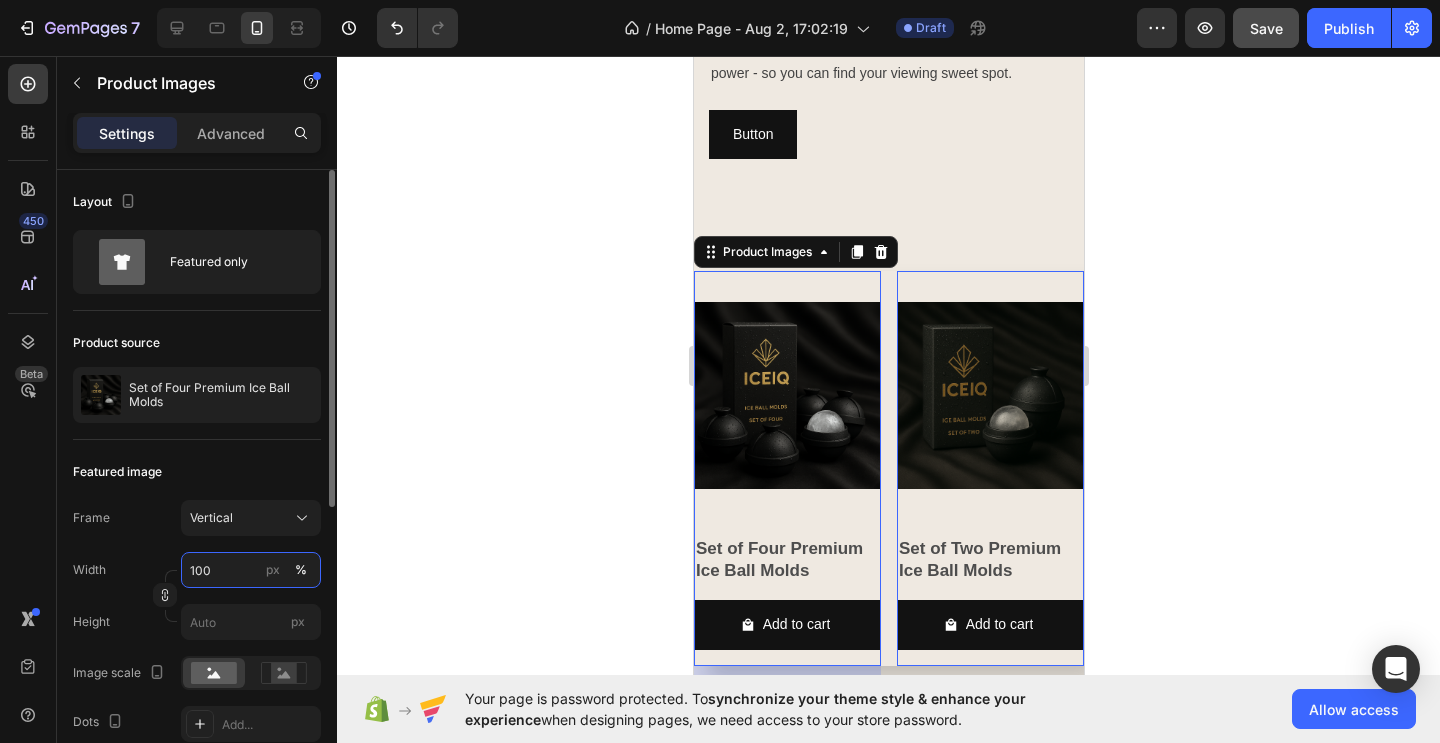 click on "100" at bounding box center (251, 570) 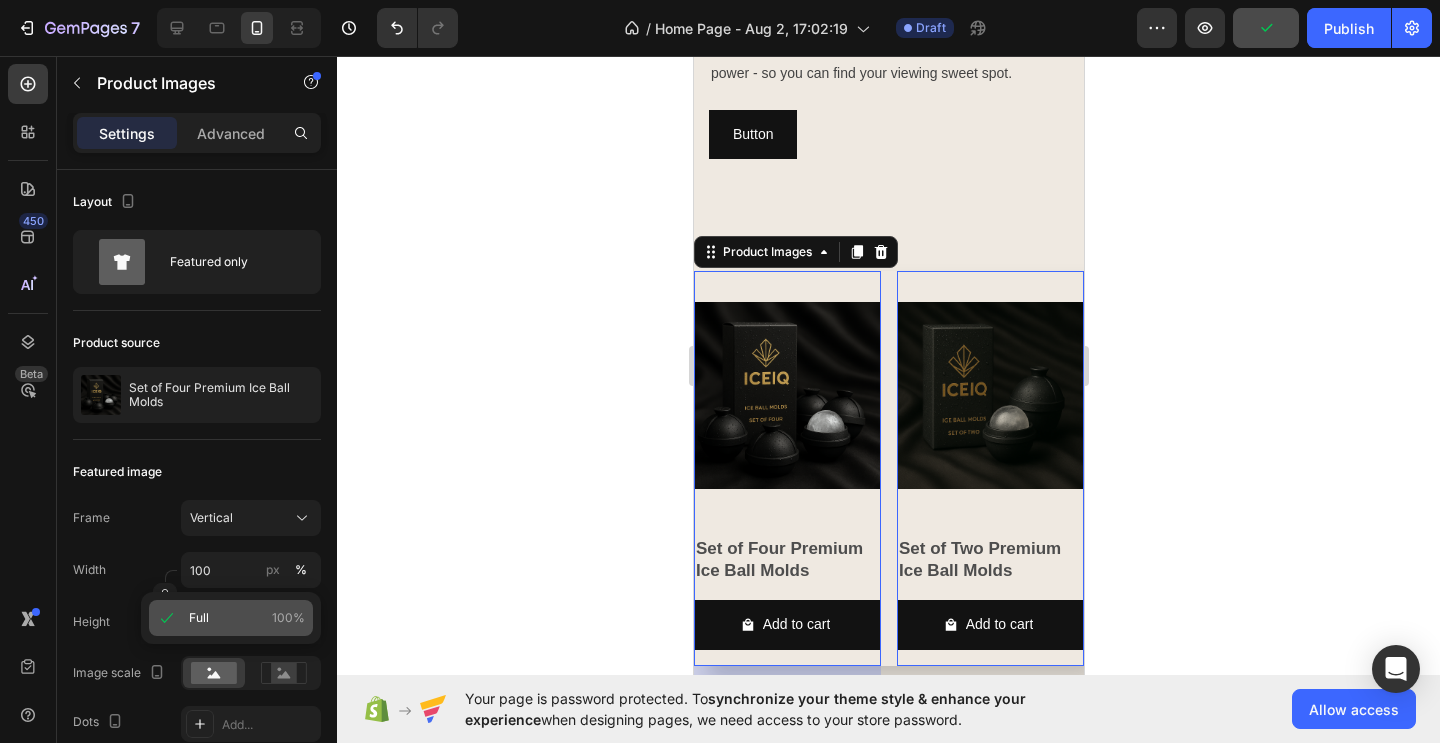 click on "Full 100%" at bounding box center [247, 618] 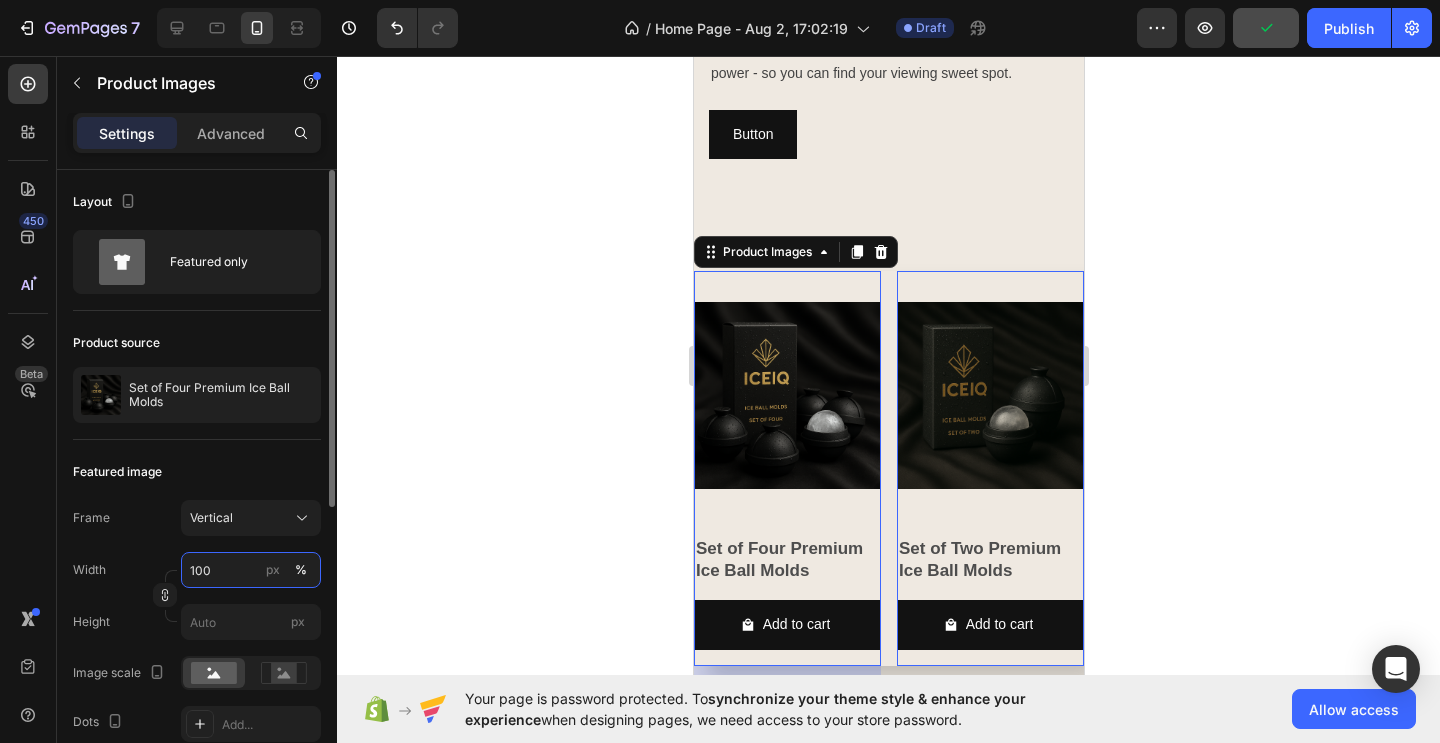 click on "100" at bounding box center (251, 570) 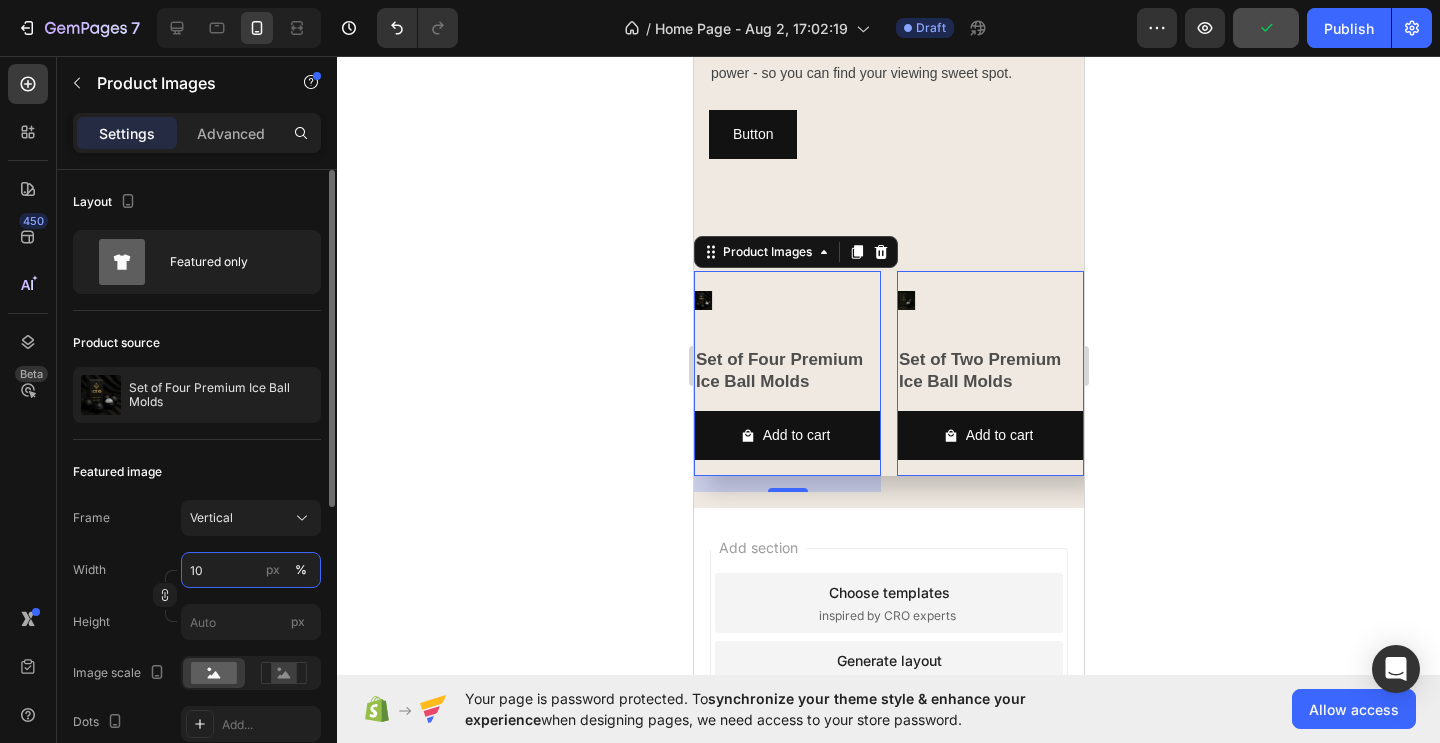 type on "1" 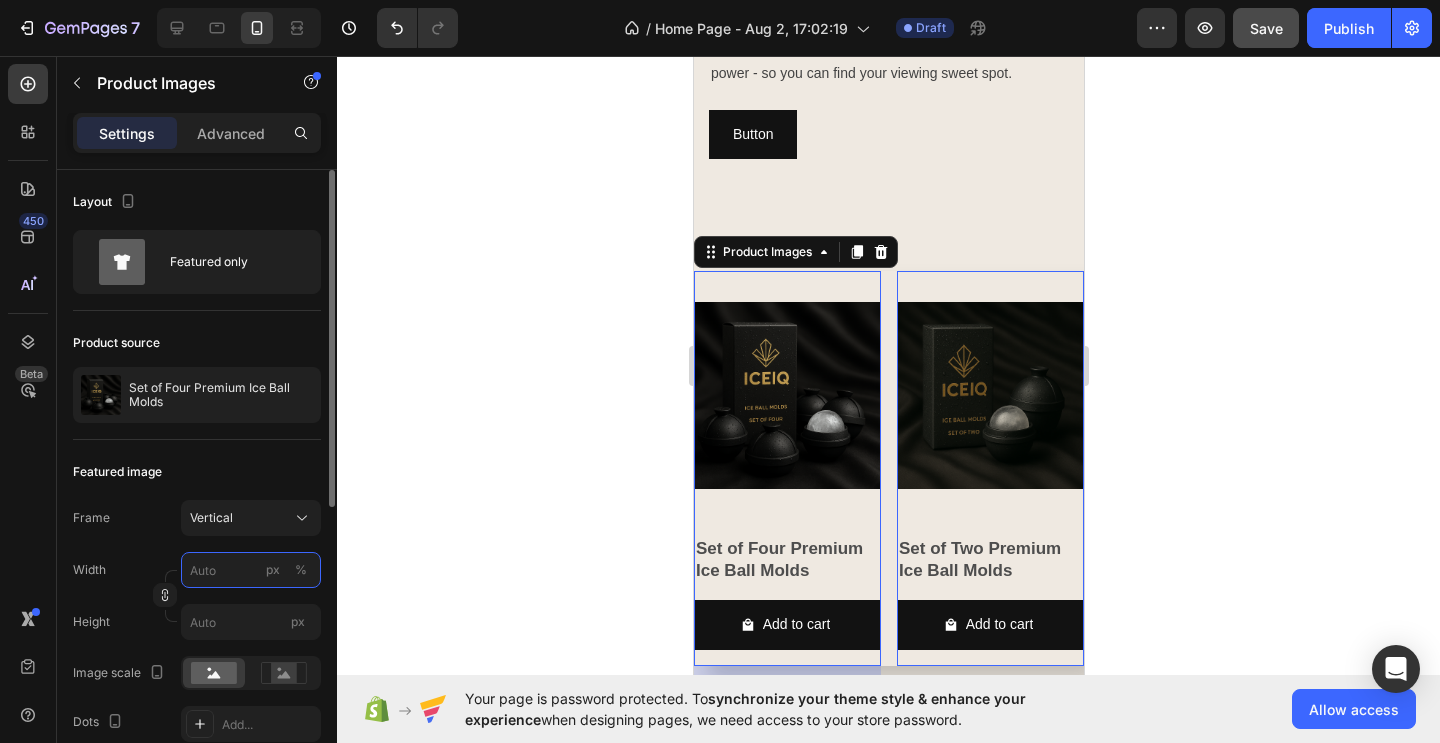 type on "1" 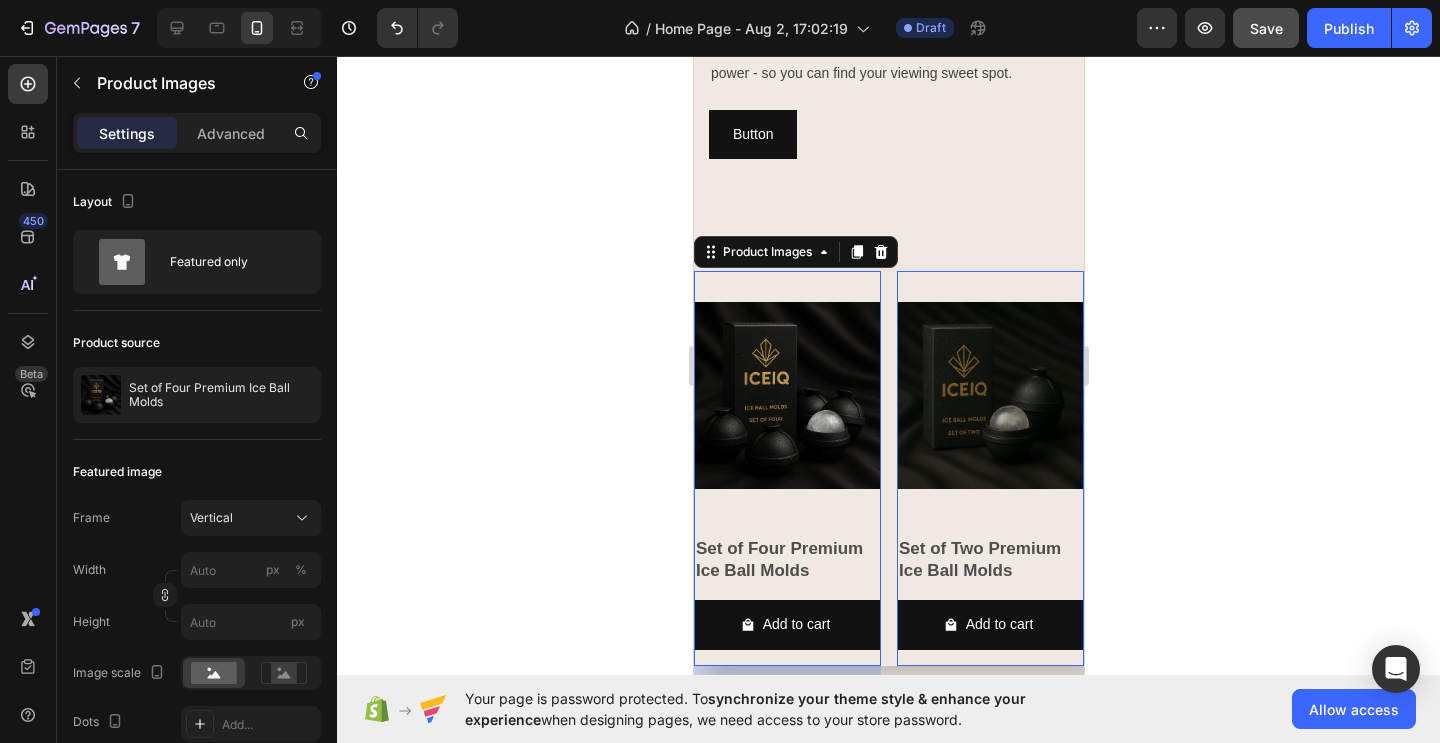 click on "Frame Vertical" at bounding box center [197, 518] 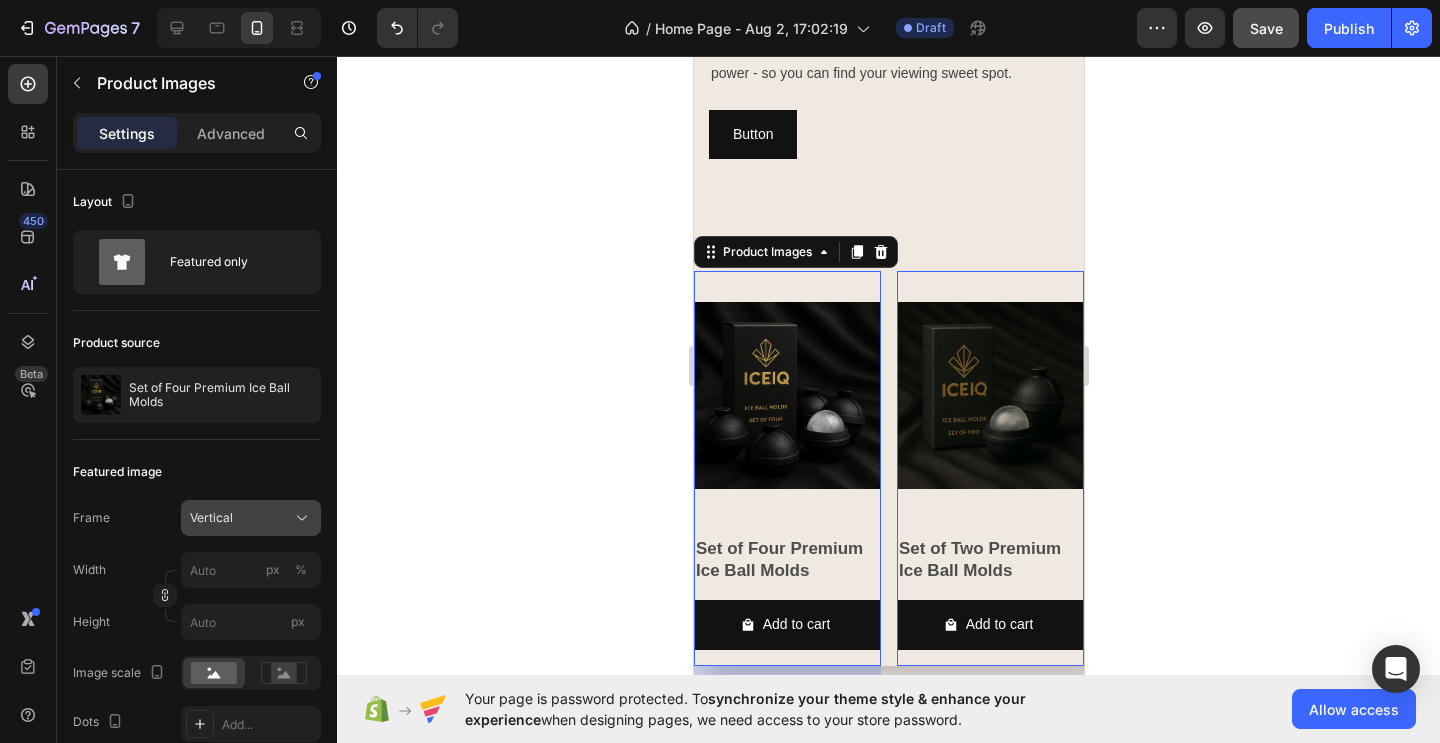 click on "Vertical" 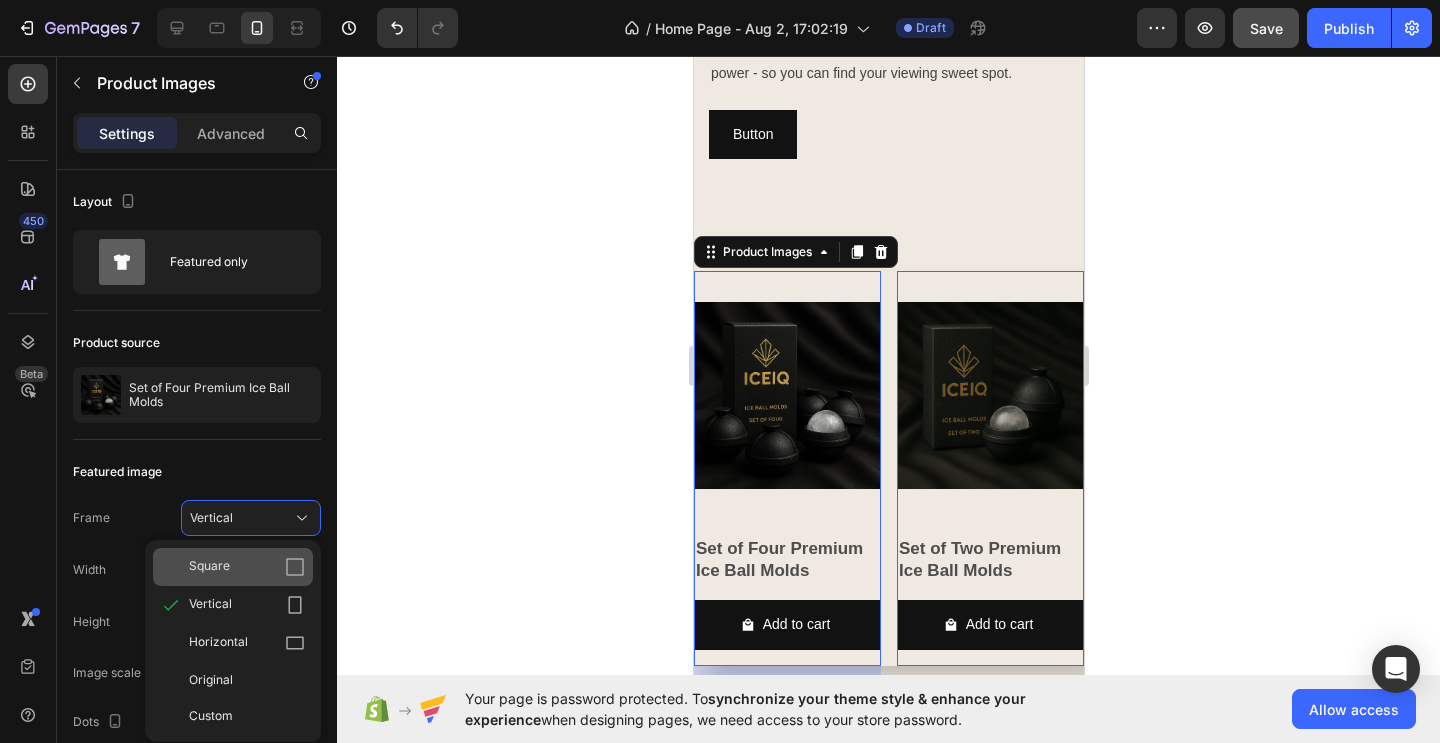 click on "Square" at bounding box center [209, 567] 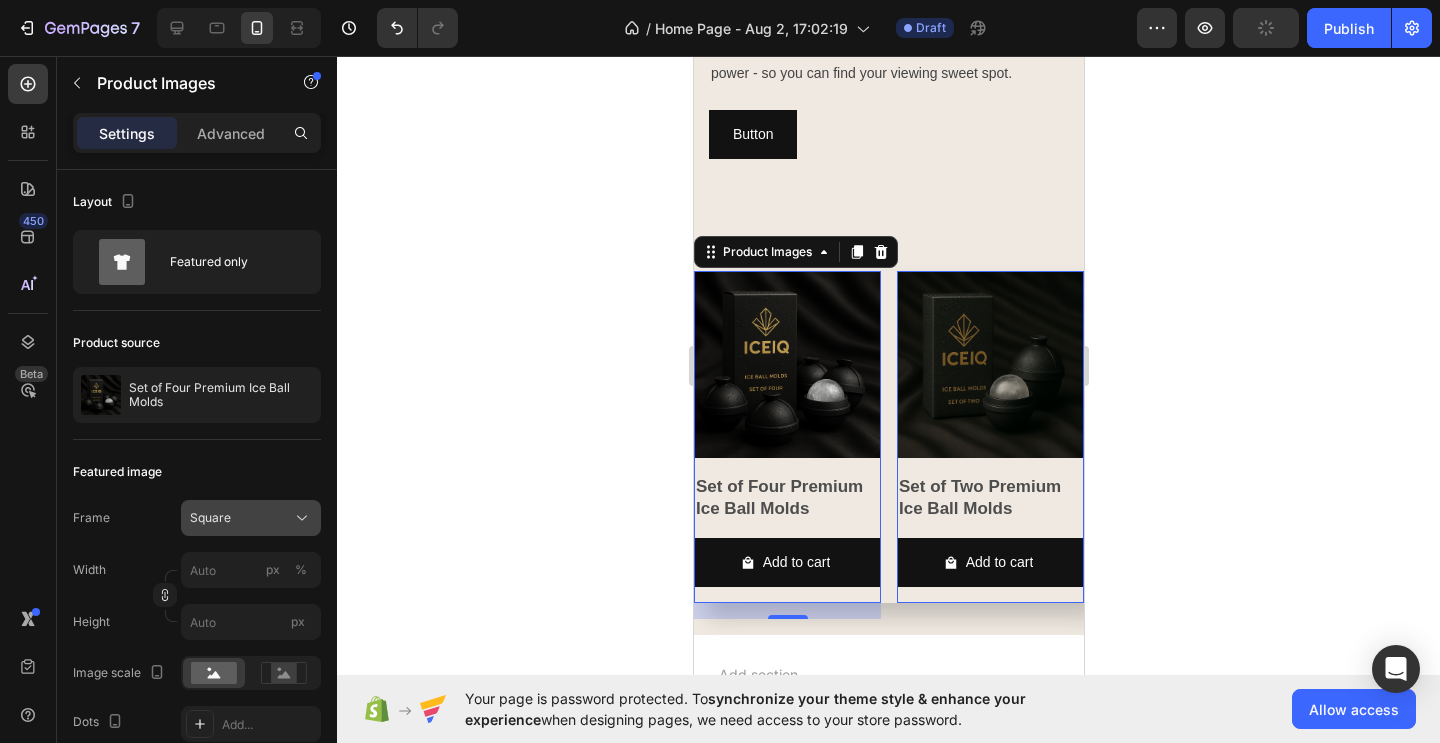 click on "Square" at bounding box center [210, 518] 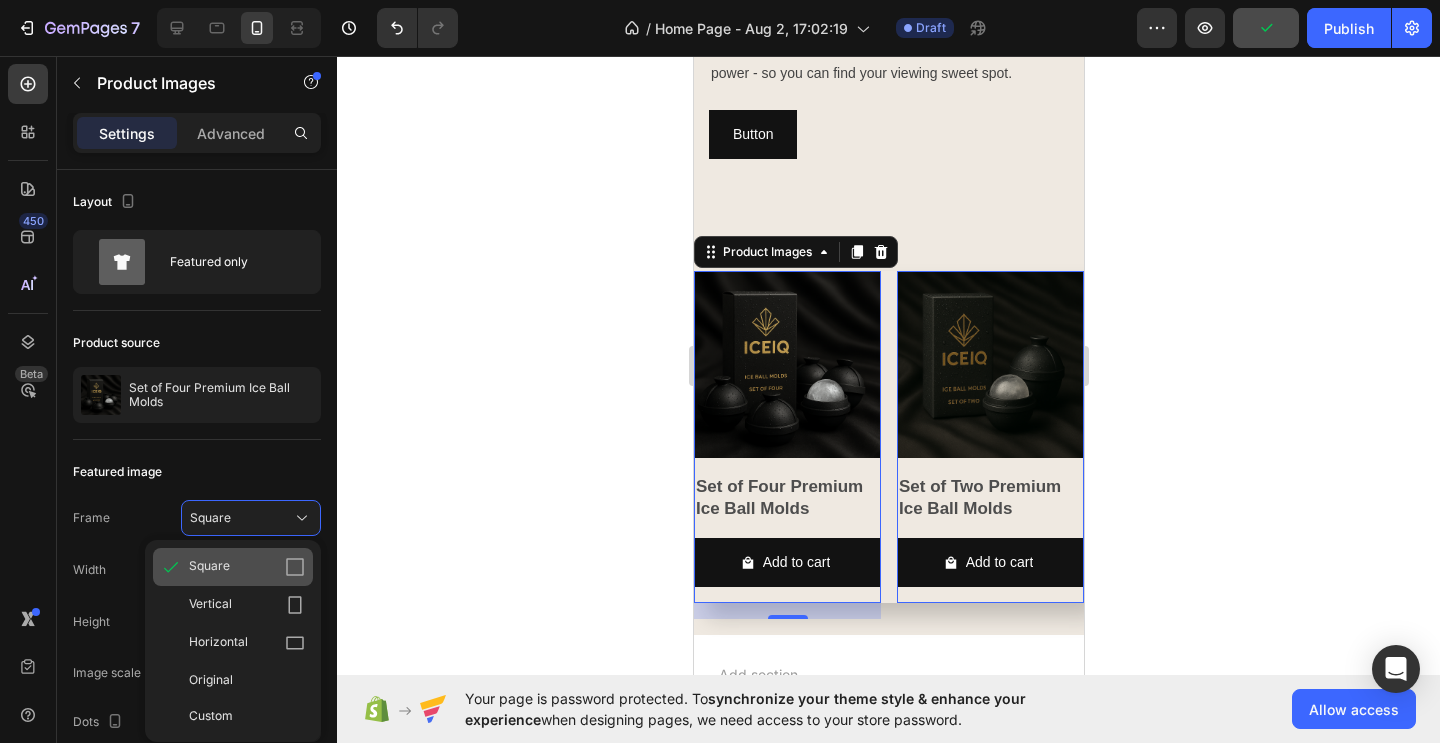 click on "Square" 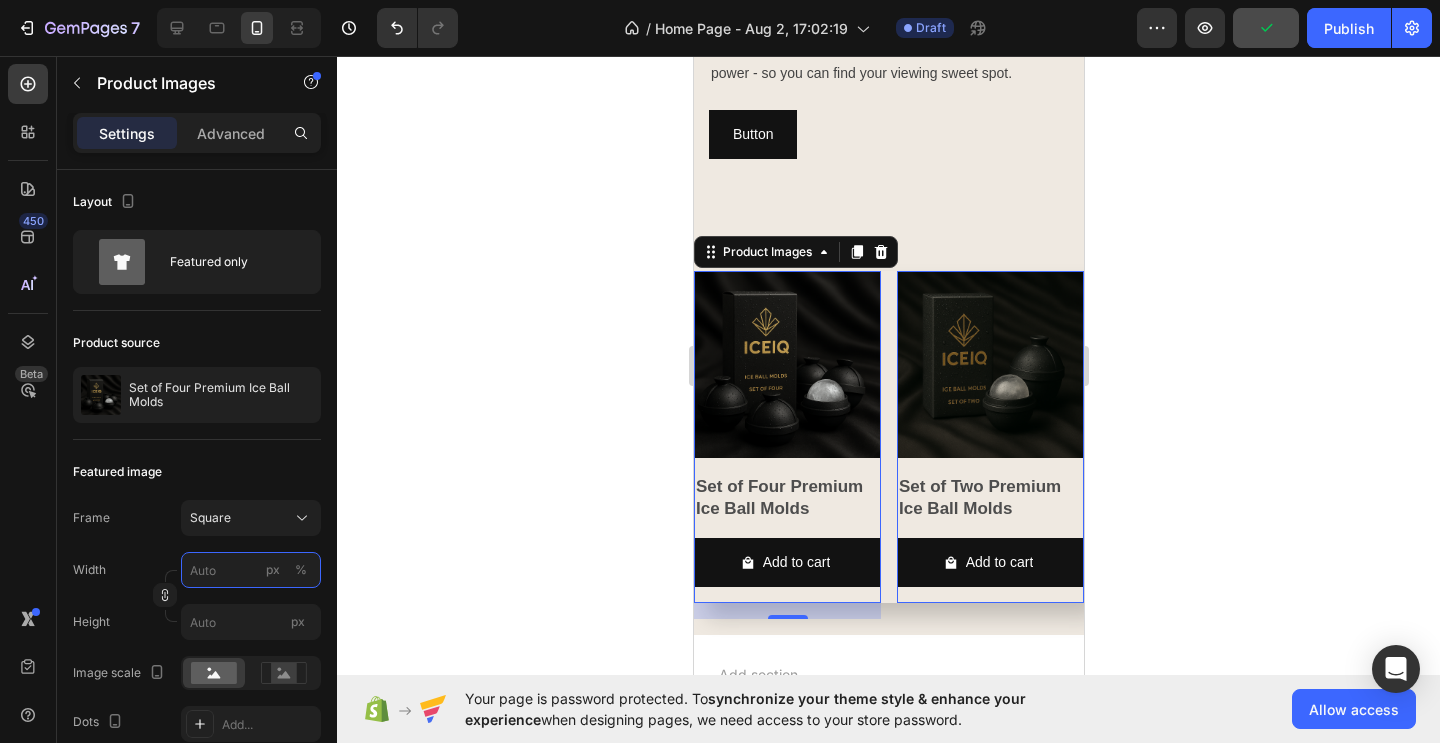 click on "px %" at bounding box center [251, 570] 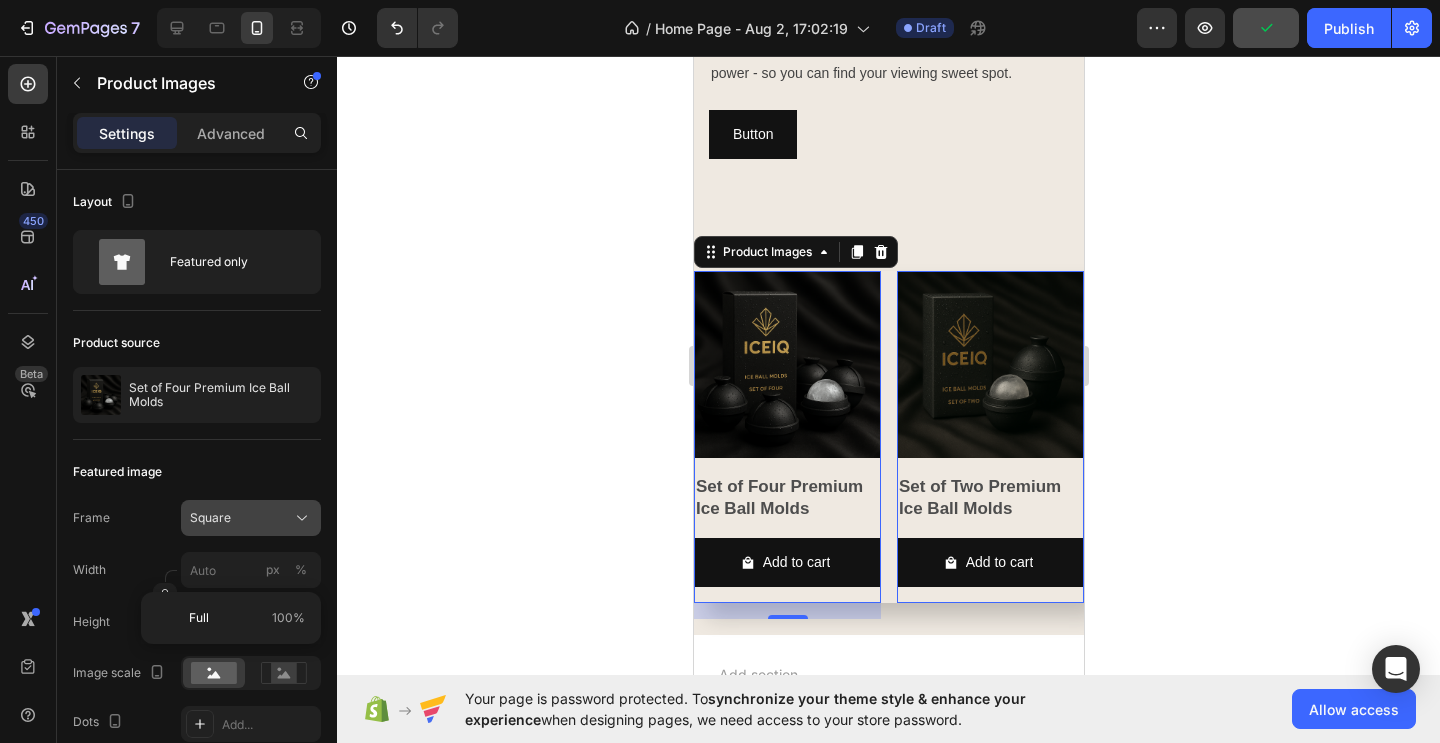 click on "Square" 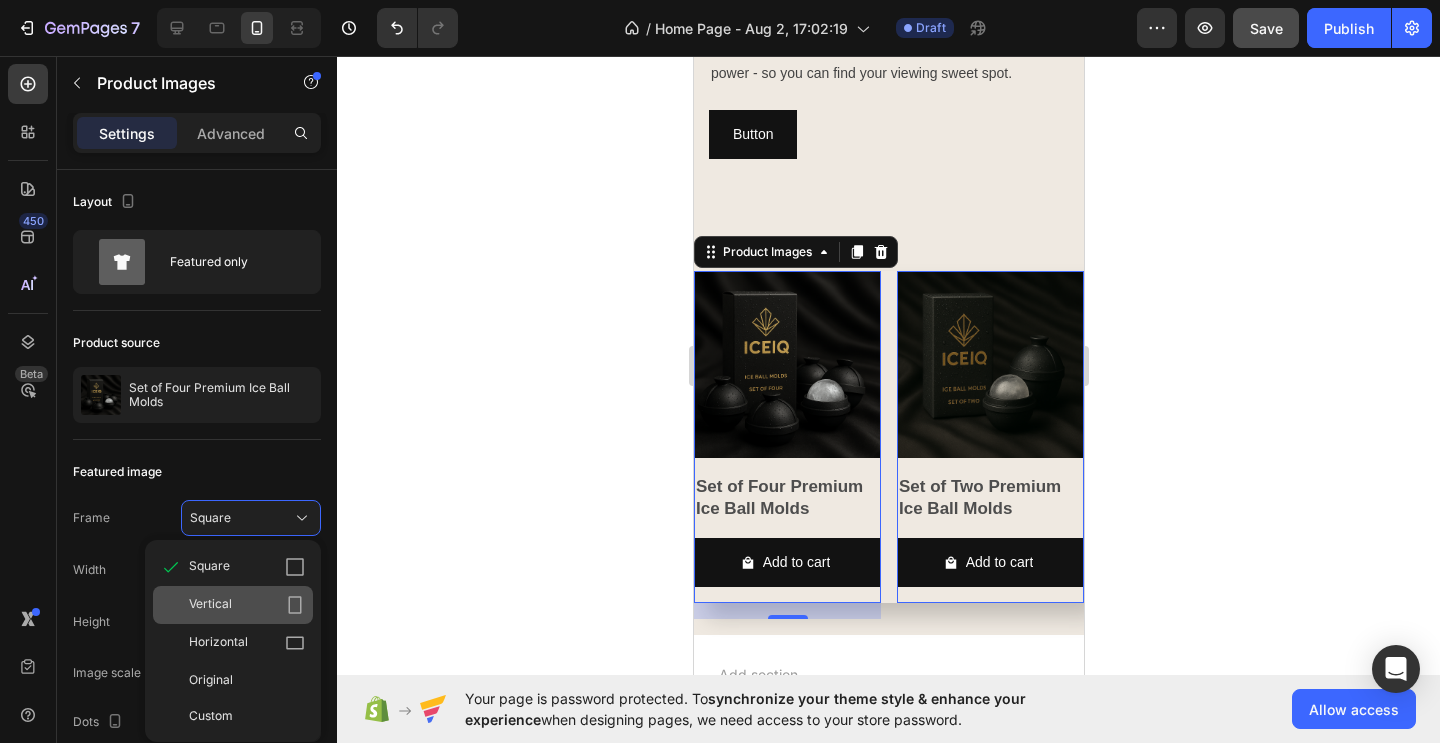 click on "Vertical" at bounding box center [210, 605] 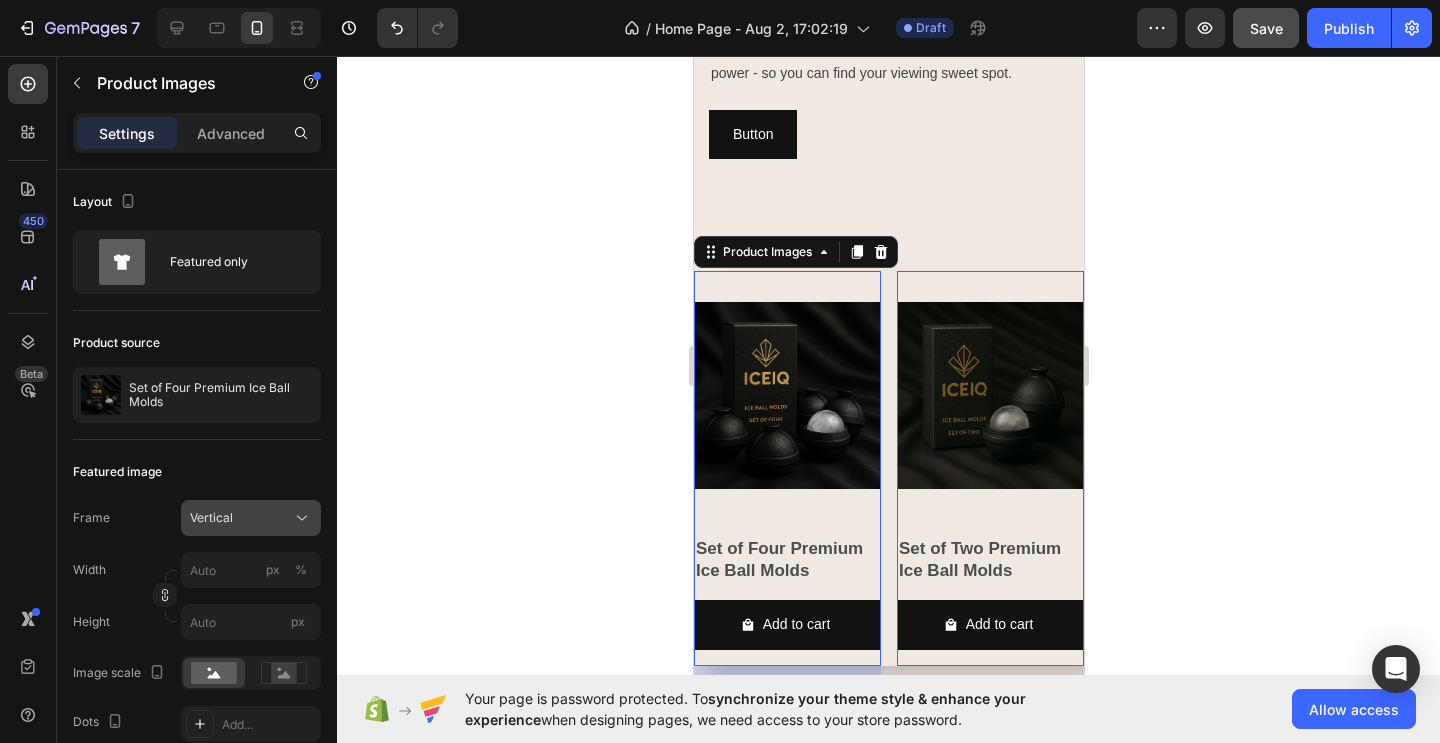 click on "Vertical" at bounding box center [211, 518] 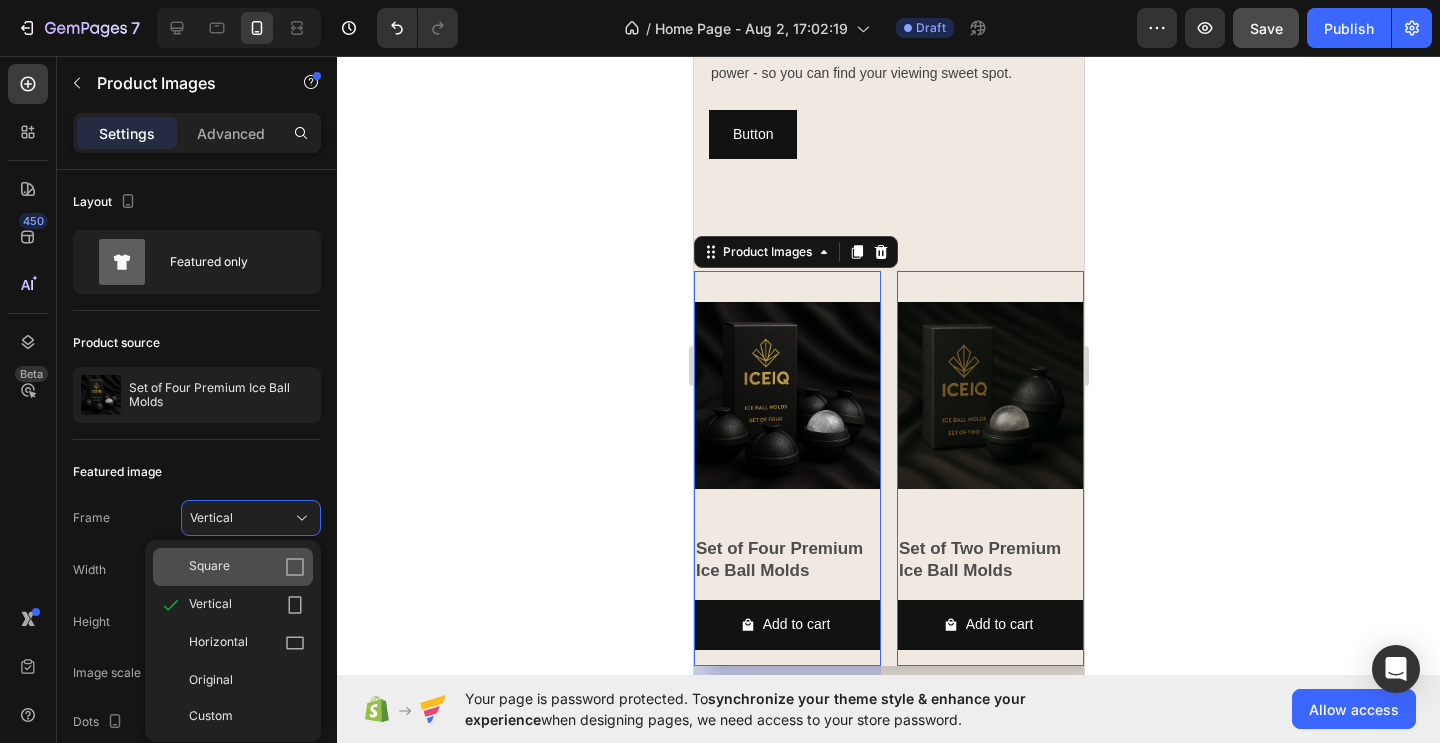 click on "Square" 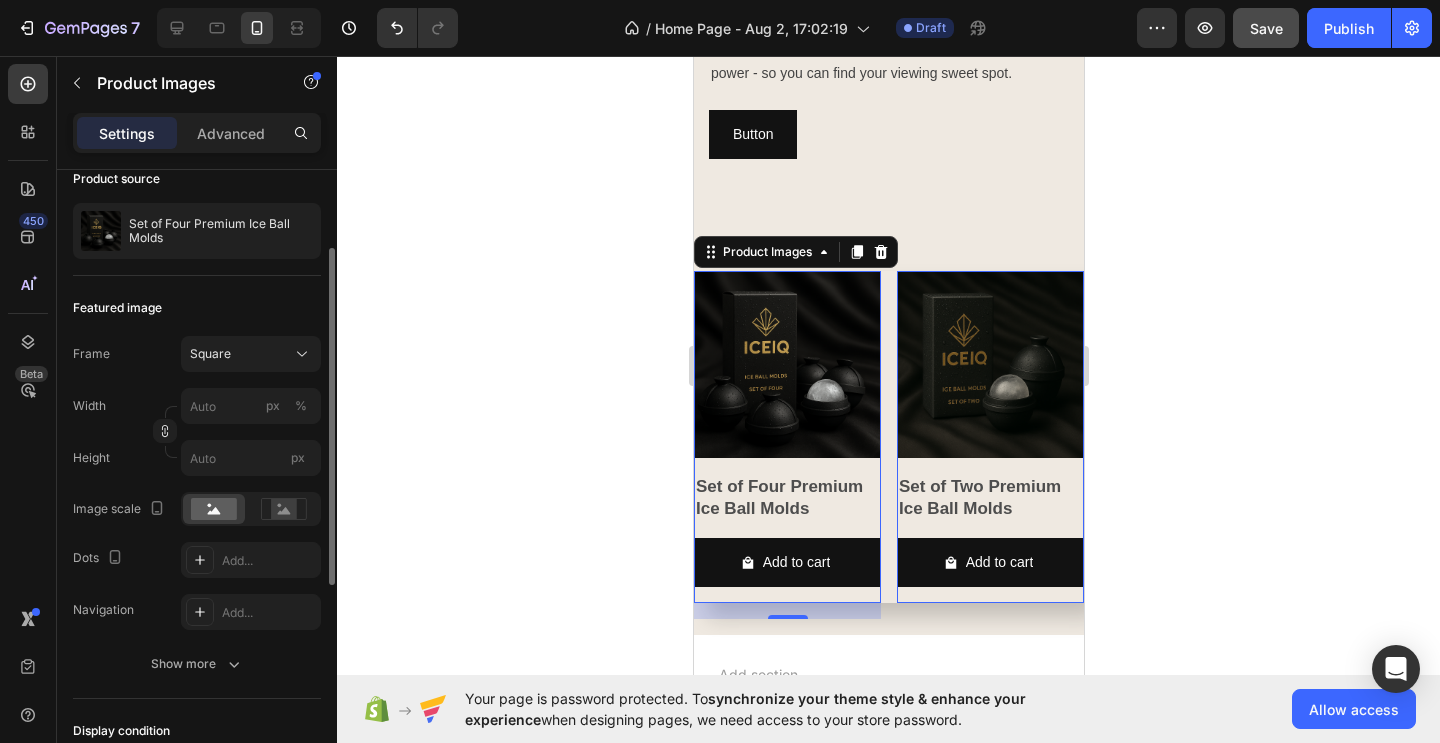 scroll, scrollTop: 180, scrollLeft: 0, axis: vertical 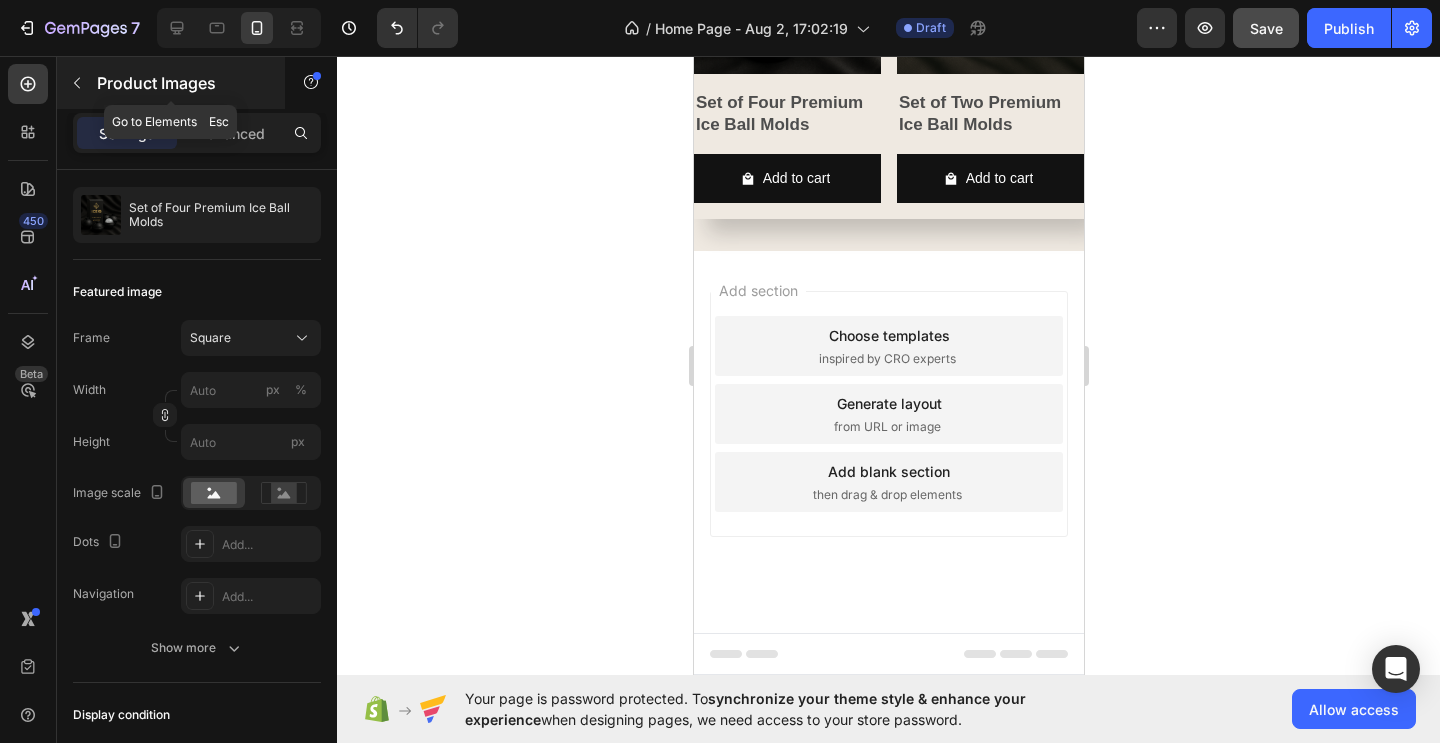 click 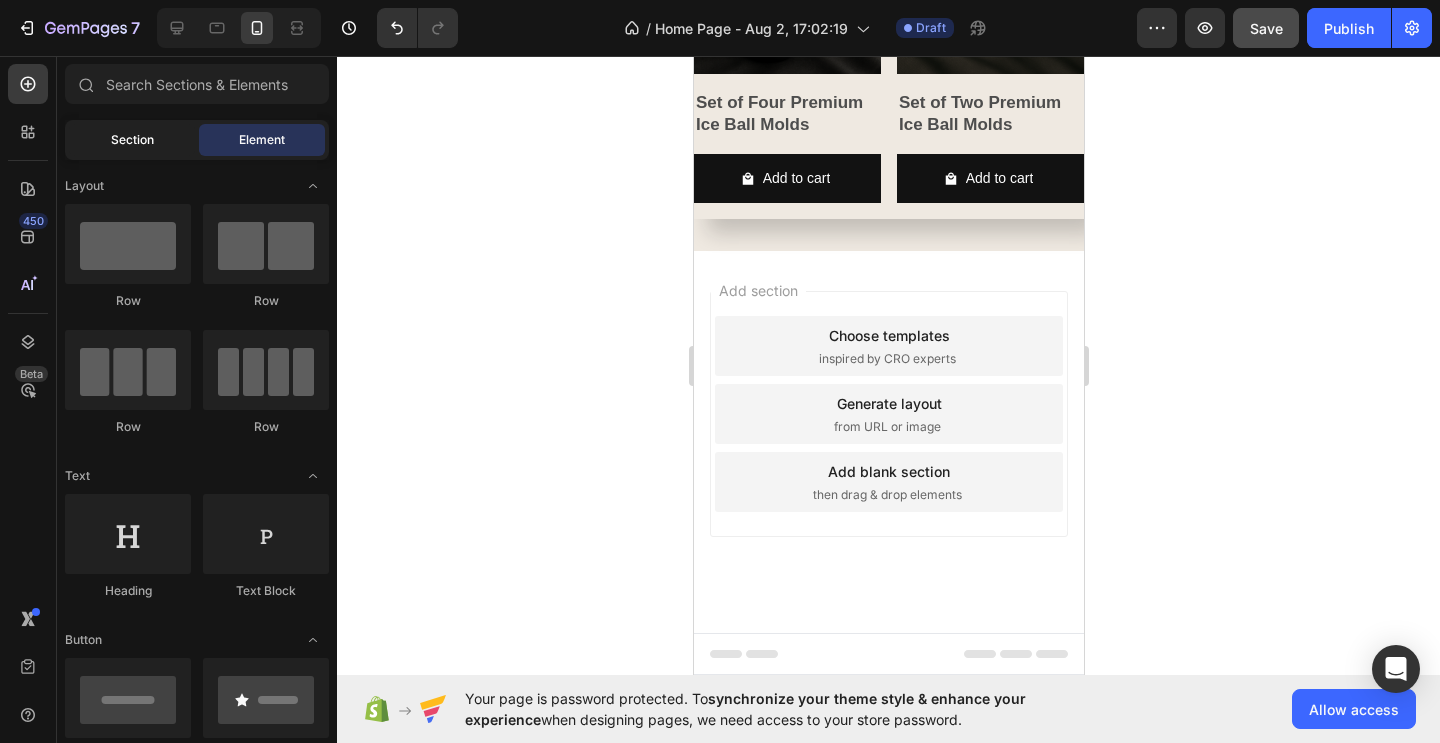 click on "Section" at bounding box center (132, 140) 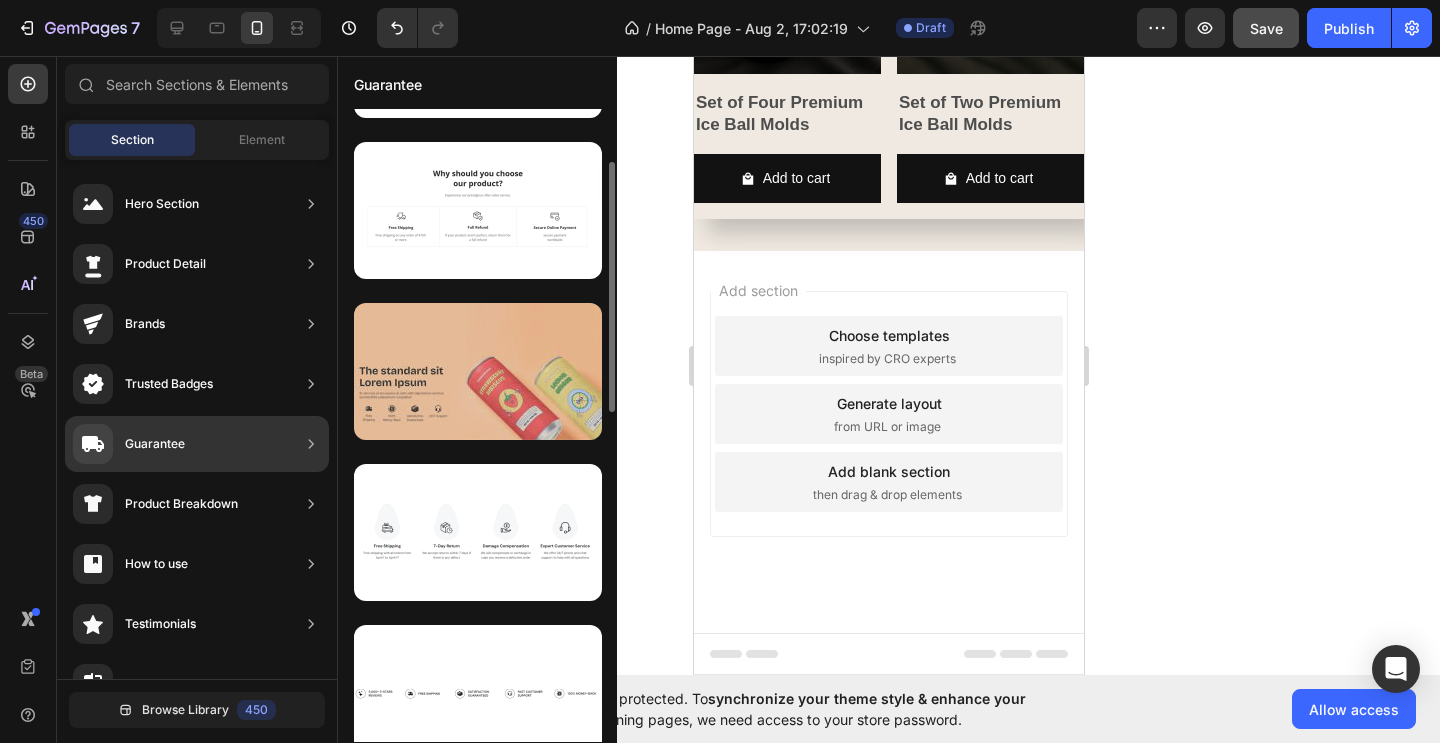 scroll, scrollTop: 128, scrollLeft: 0, axis: vertical 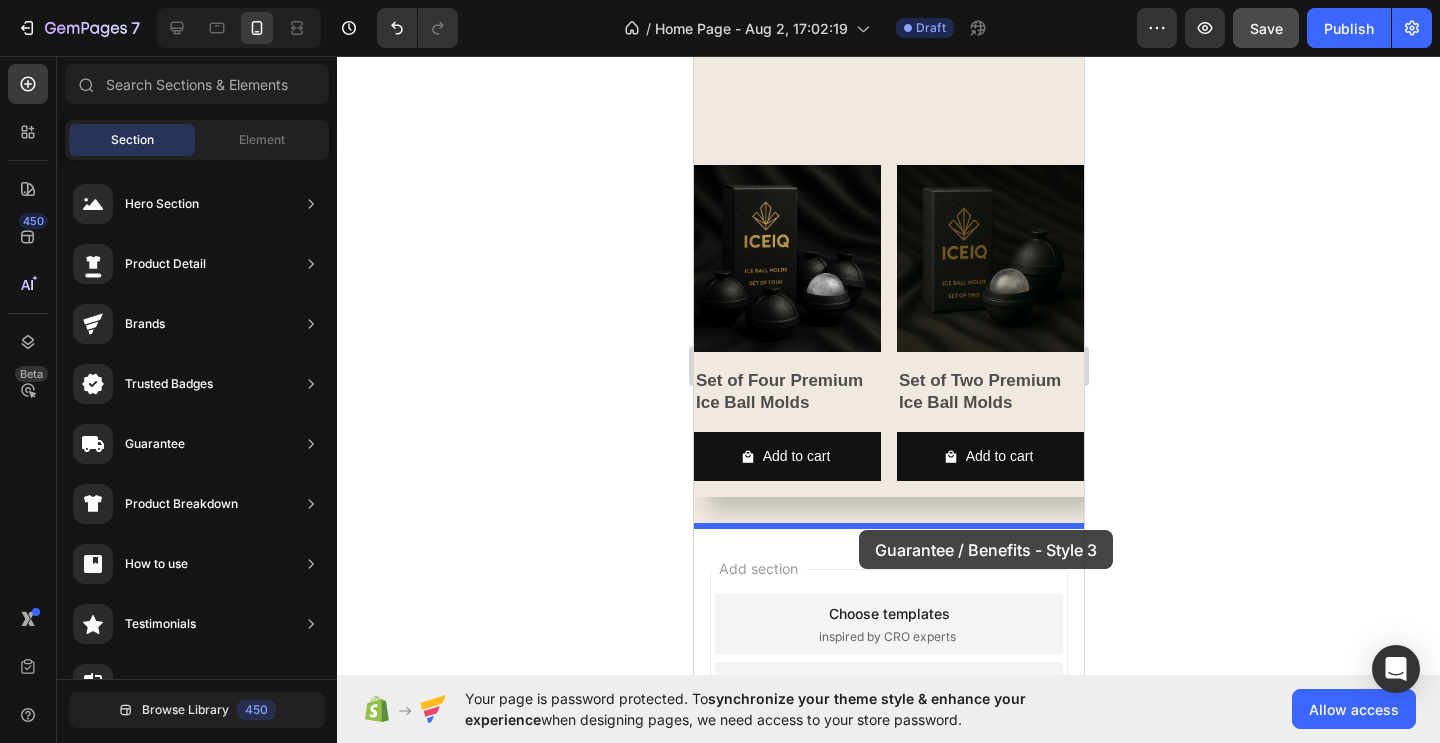 drag, startPoint x: 1167, startPoint y: 291, endPoint x: 857, endPoint y: 530, distance: 391.43454 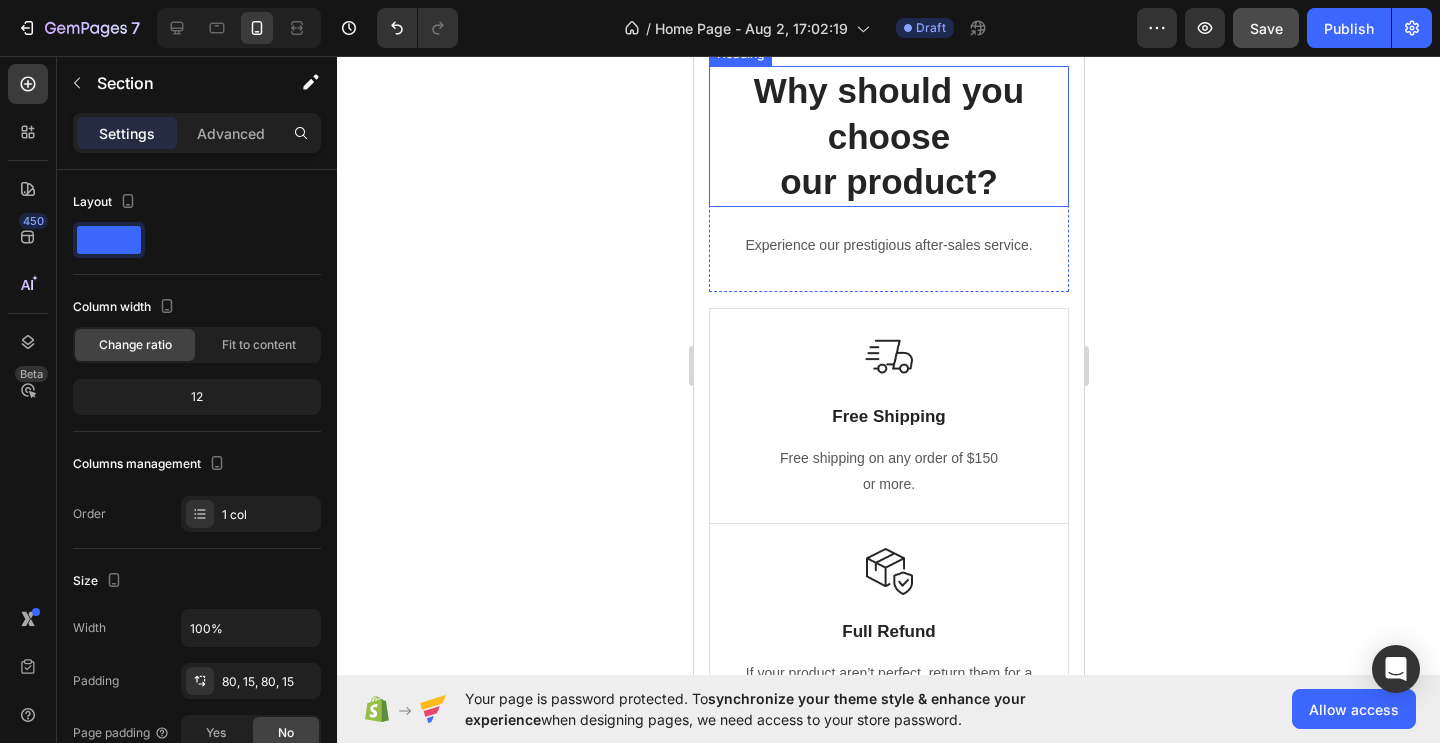 scroll, scrollTop: 2371, scrollLeft: 0, axis: vertical 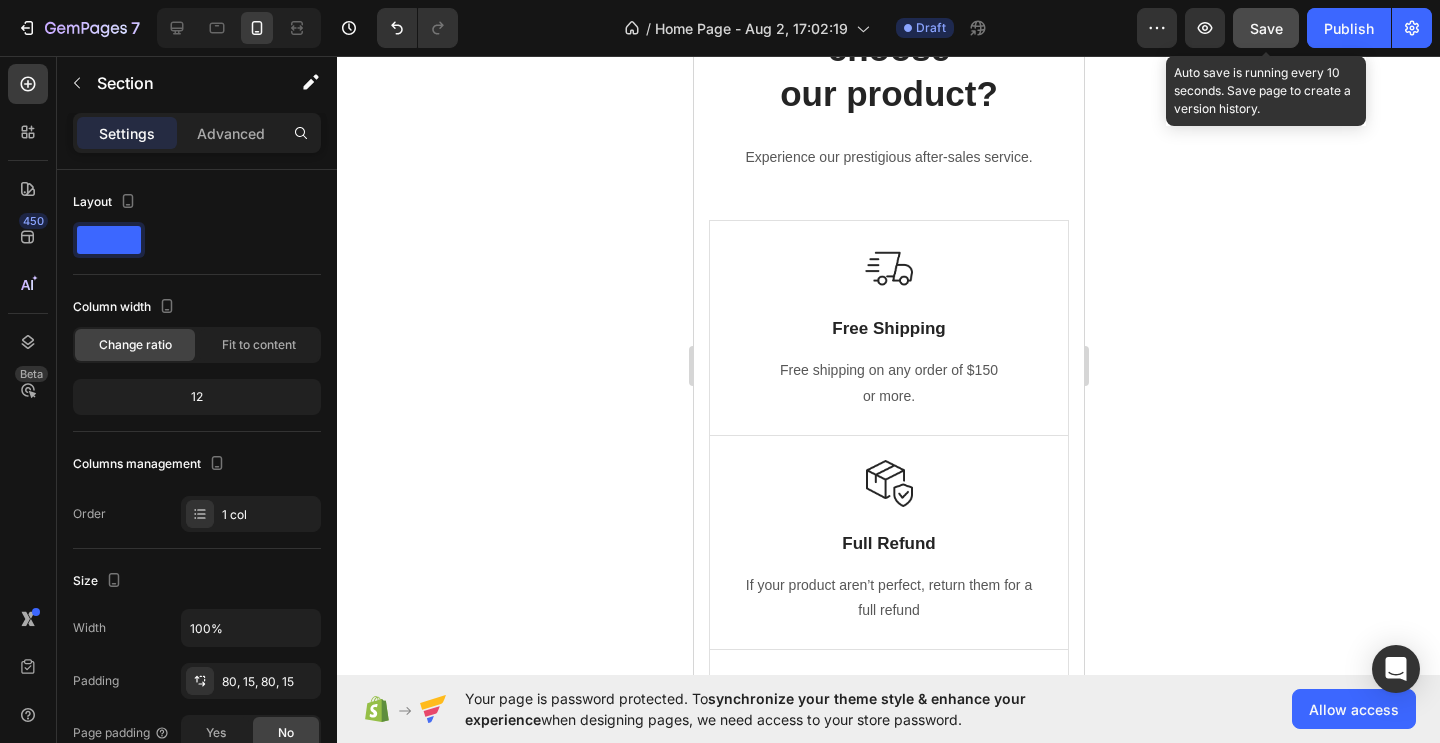 click on "Save" at bounding box center (1266, 28) 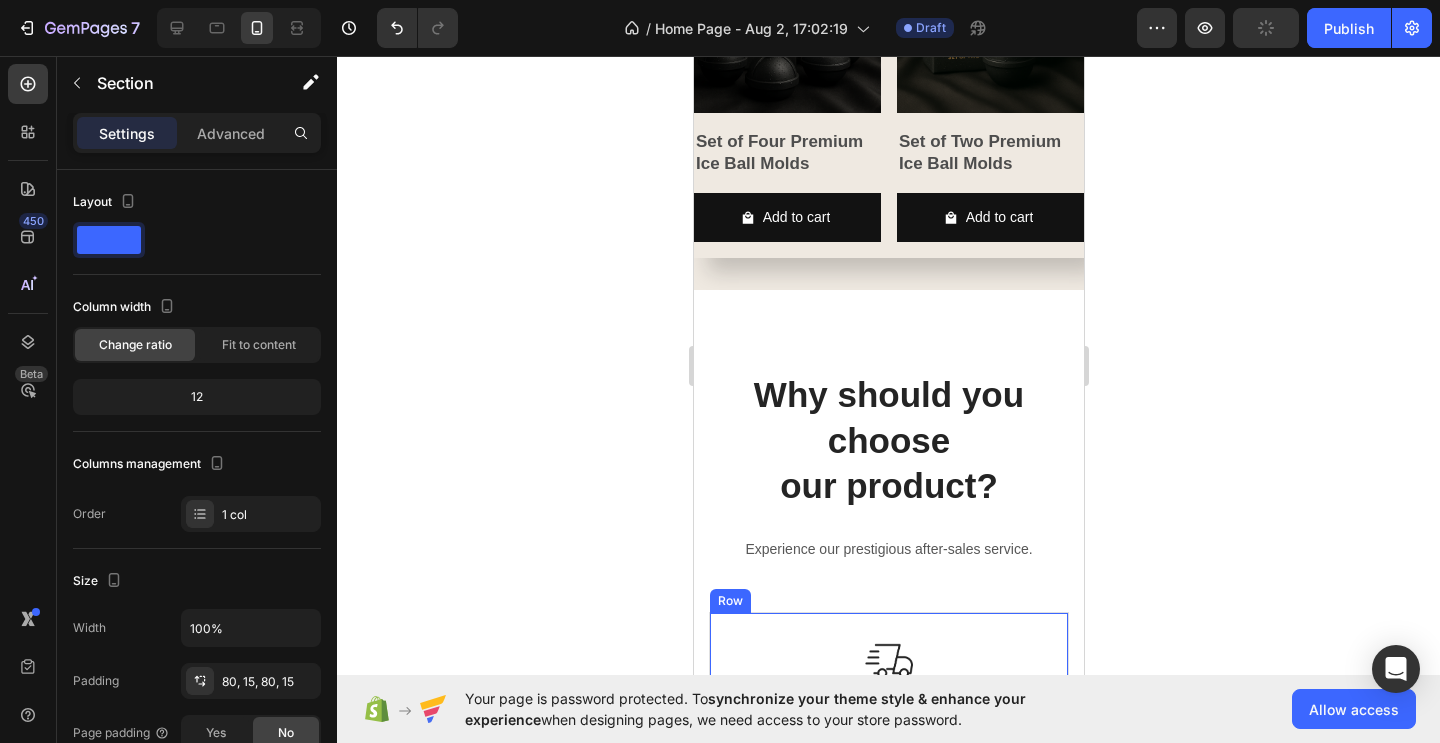 scroll, scrollTop: 1171, scrollLeft: 0, axis: vertical 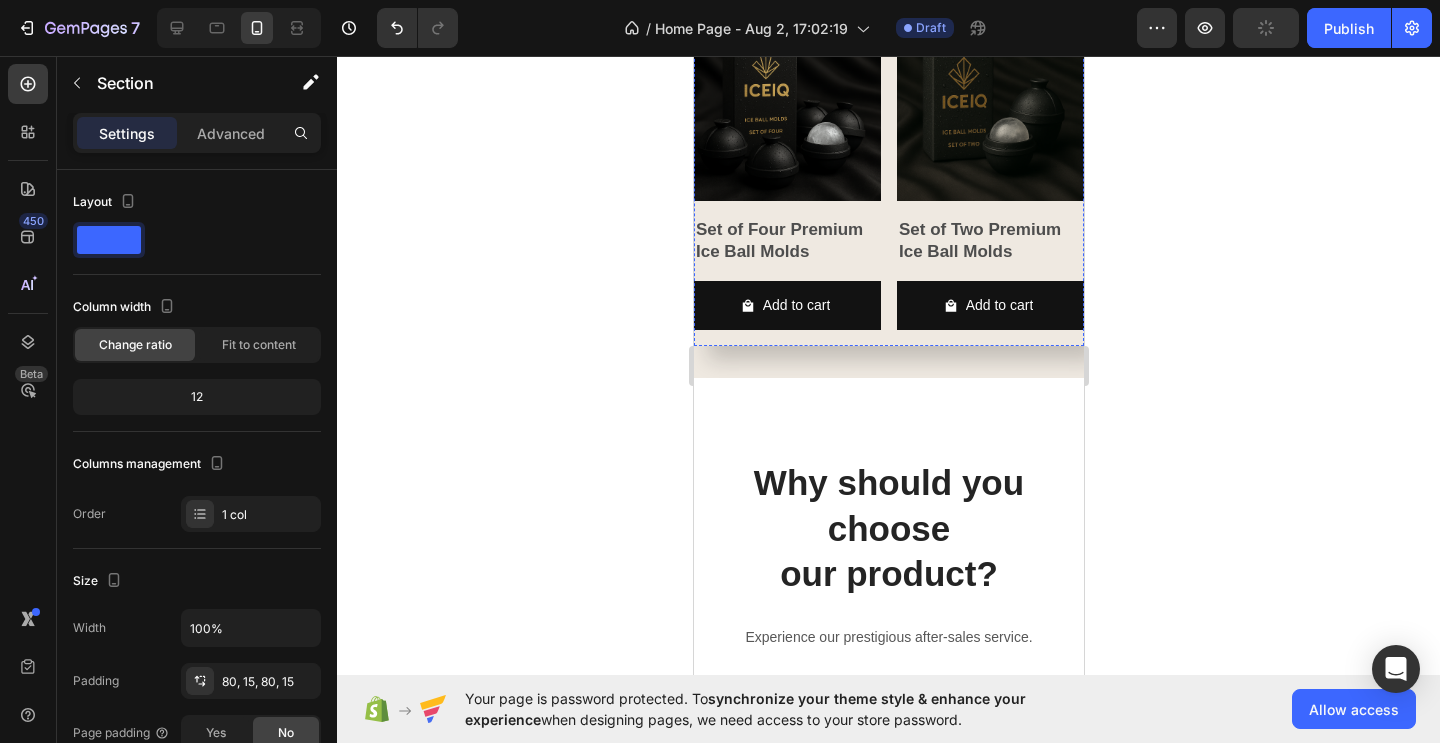 click on "Product Images Set of Four Premium Ice Ball Molds Product Title Add to cart Add to Cart Row" at bounding box center [786, 180] 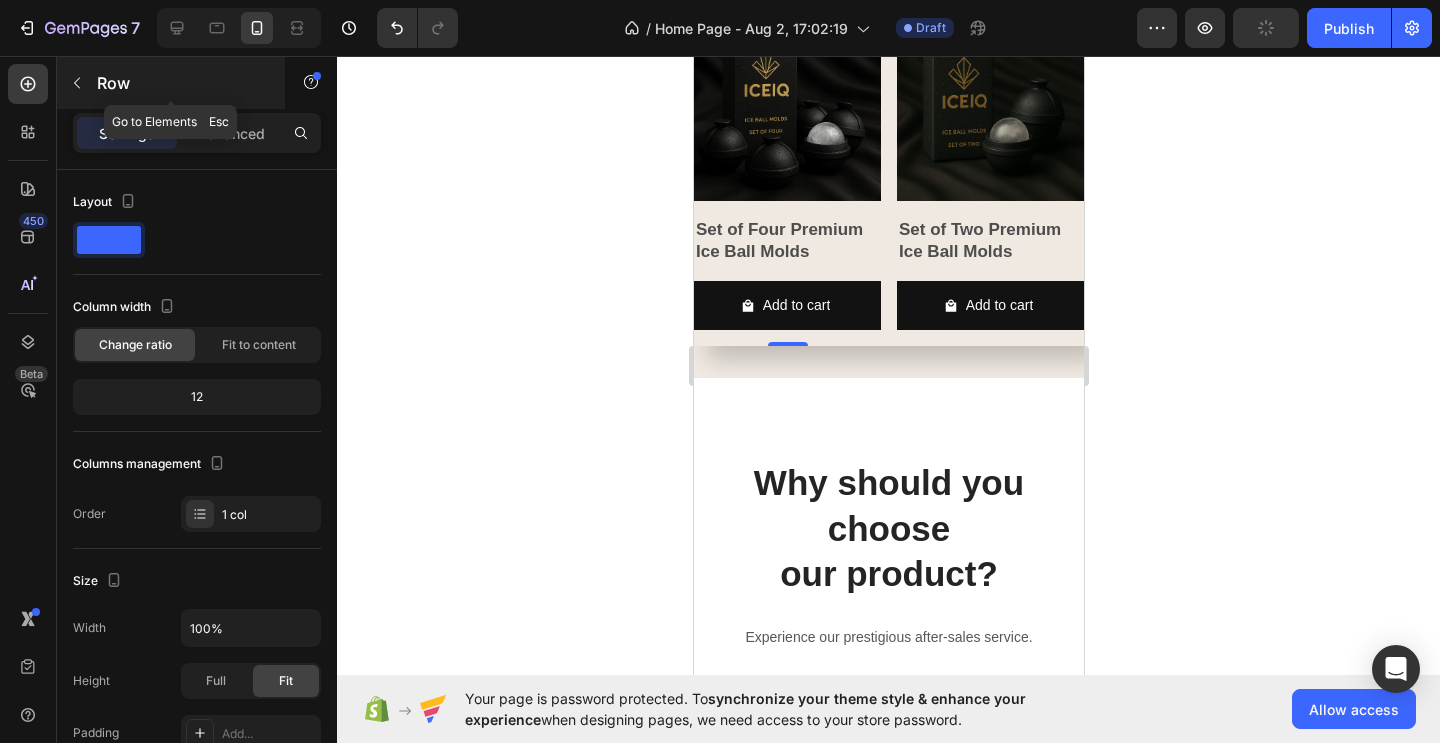 click 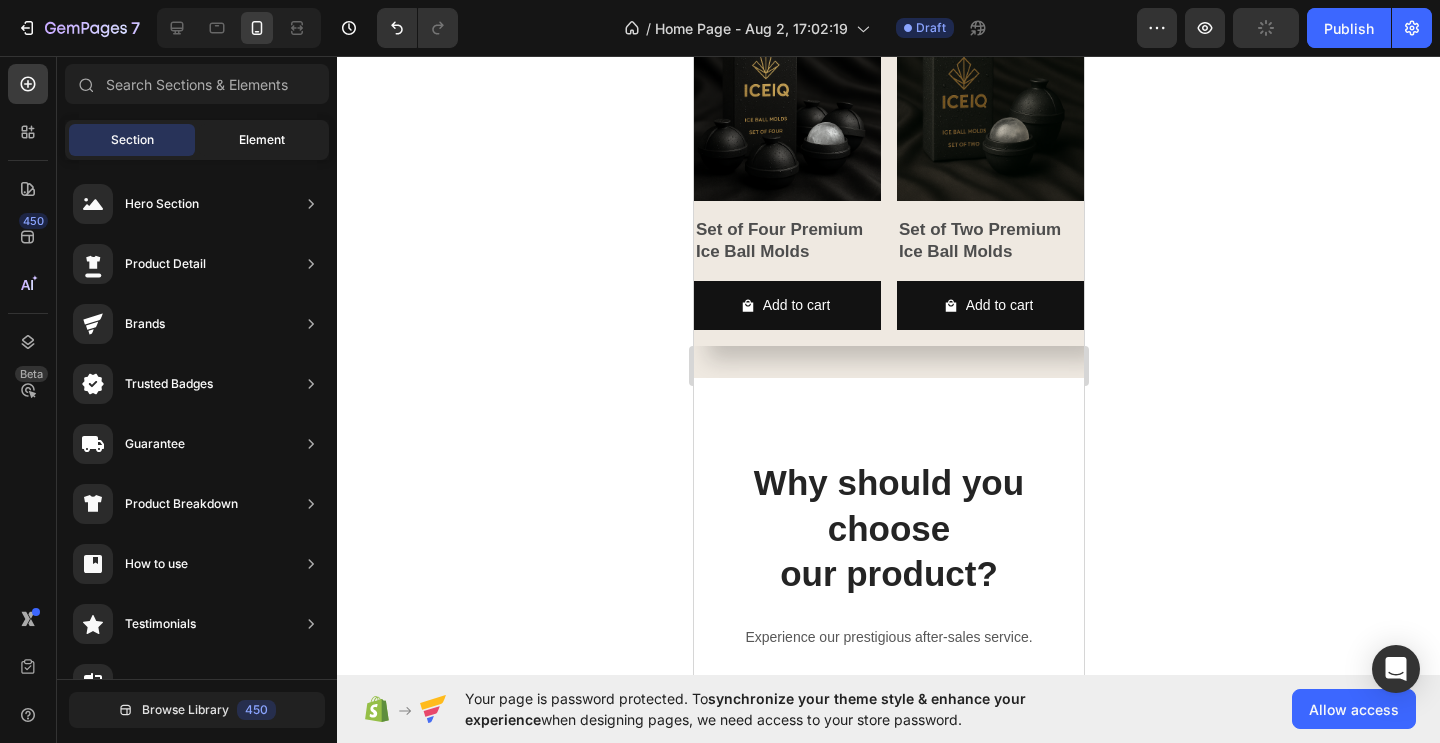 click on "Element" at bounding box center (262, 140) 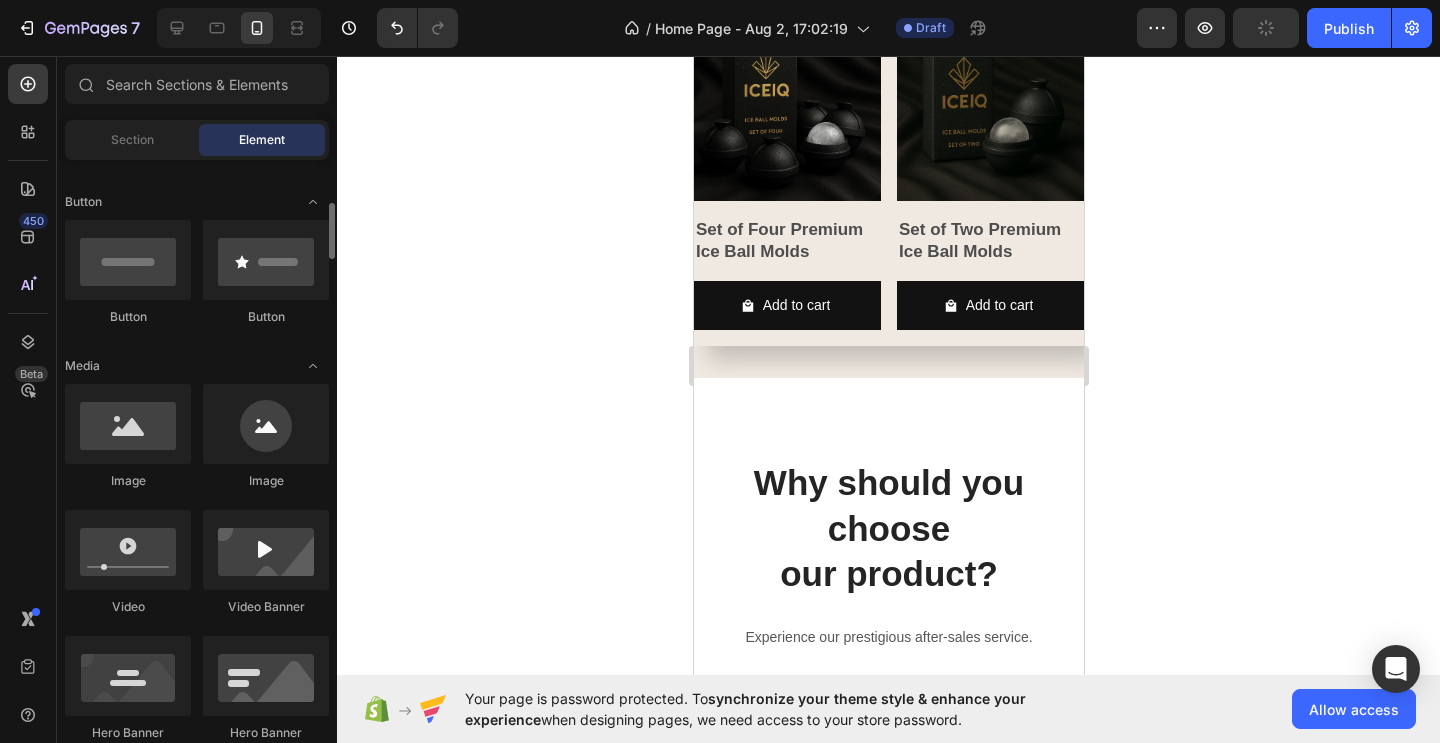 scroll, scrollTop: 496, scrollLeft: 0, axis: vertical 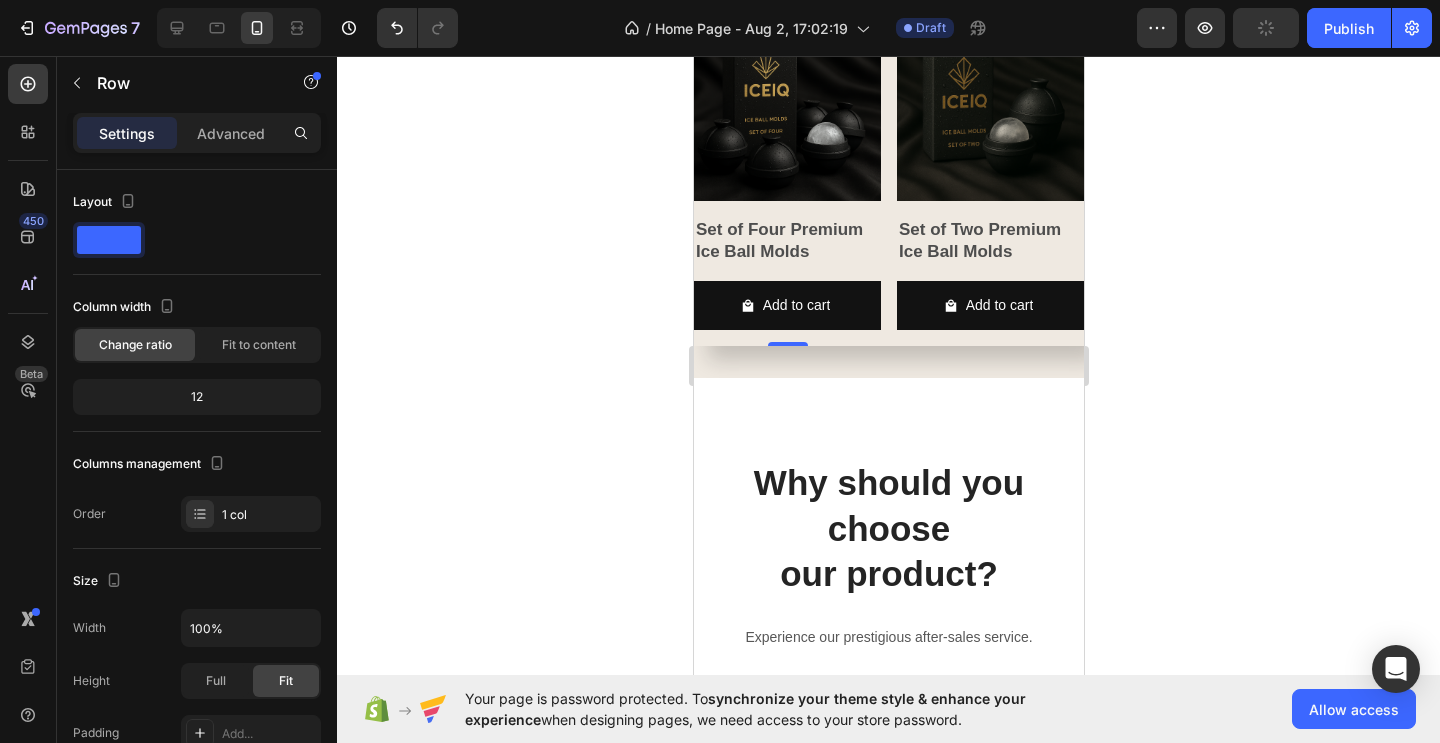 click on "Product Images Set of Four Premium Ice Ball Molds Product Title Add to cart Add to Cart Row   0" at bounding box center (786, 180) 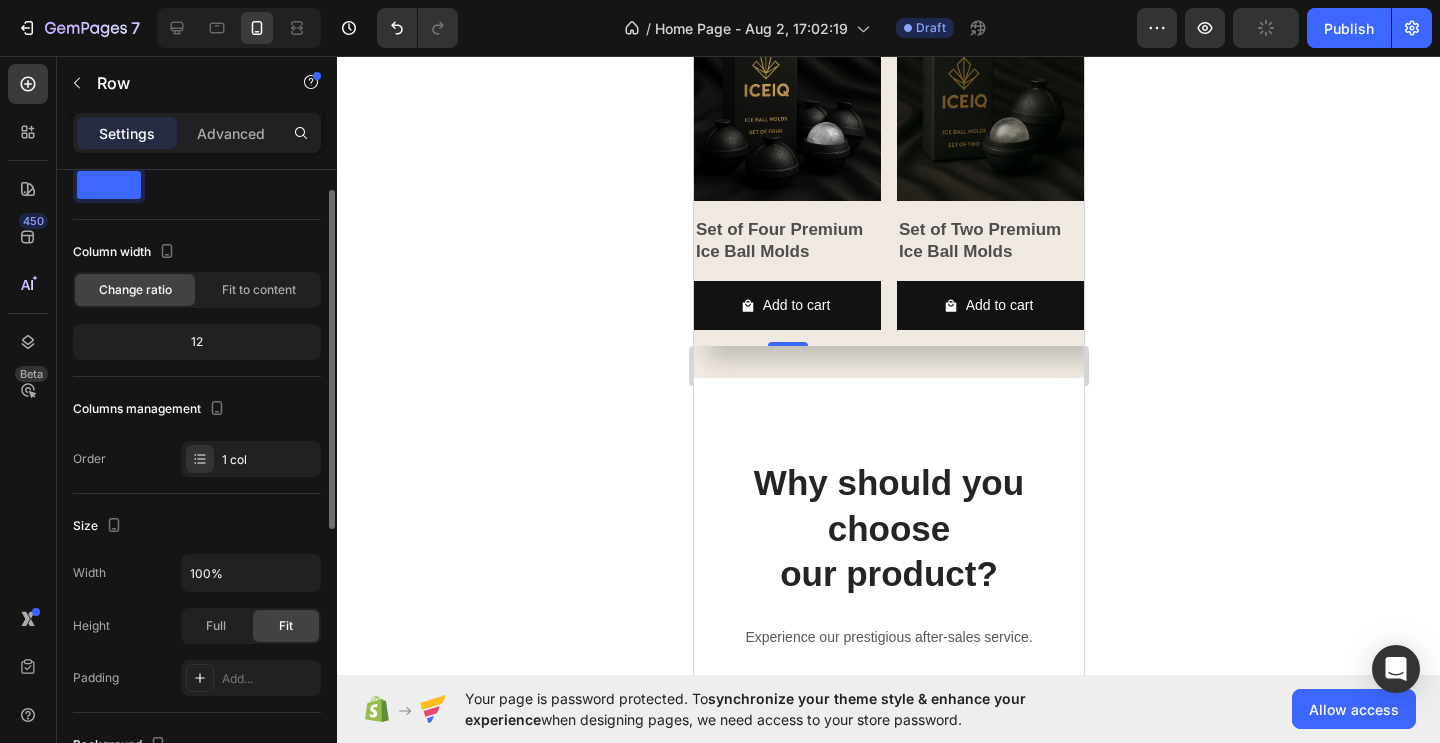 scroll, scrollTop: 55, scrollLeft: 0, axis: vertical 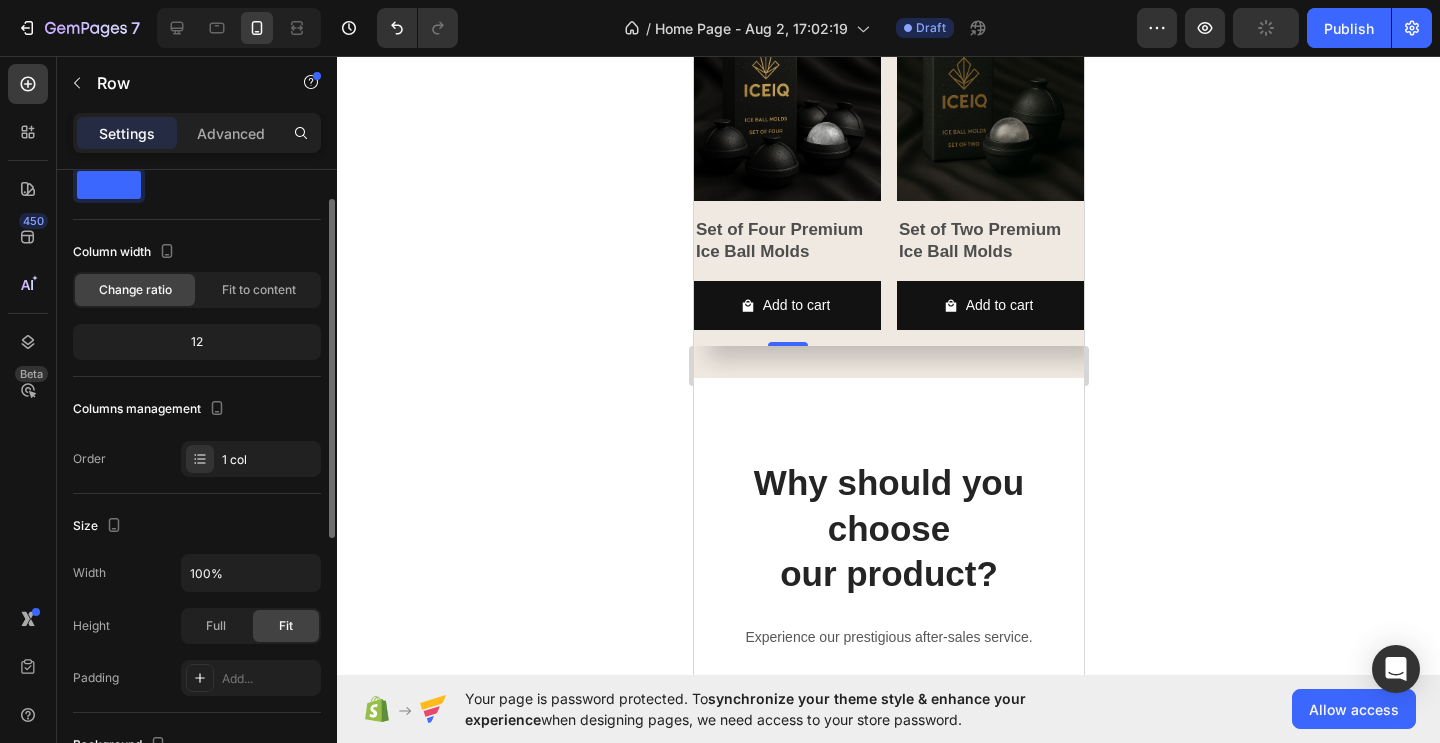 click 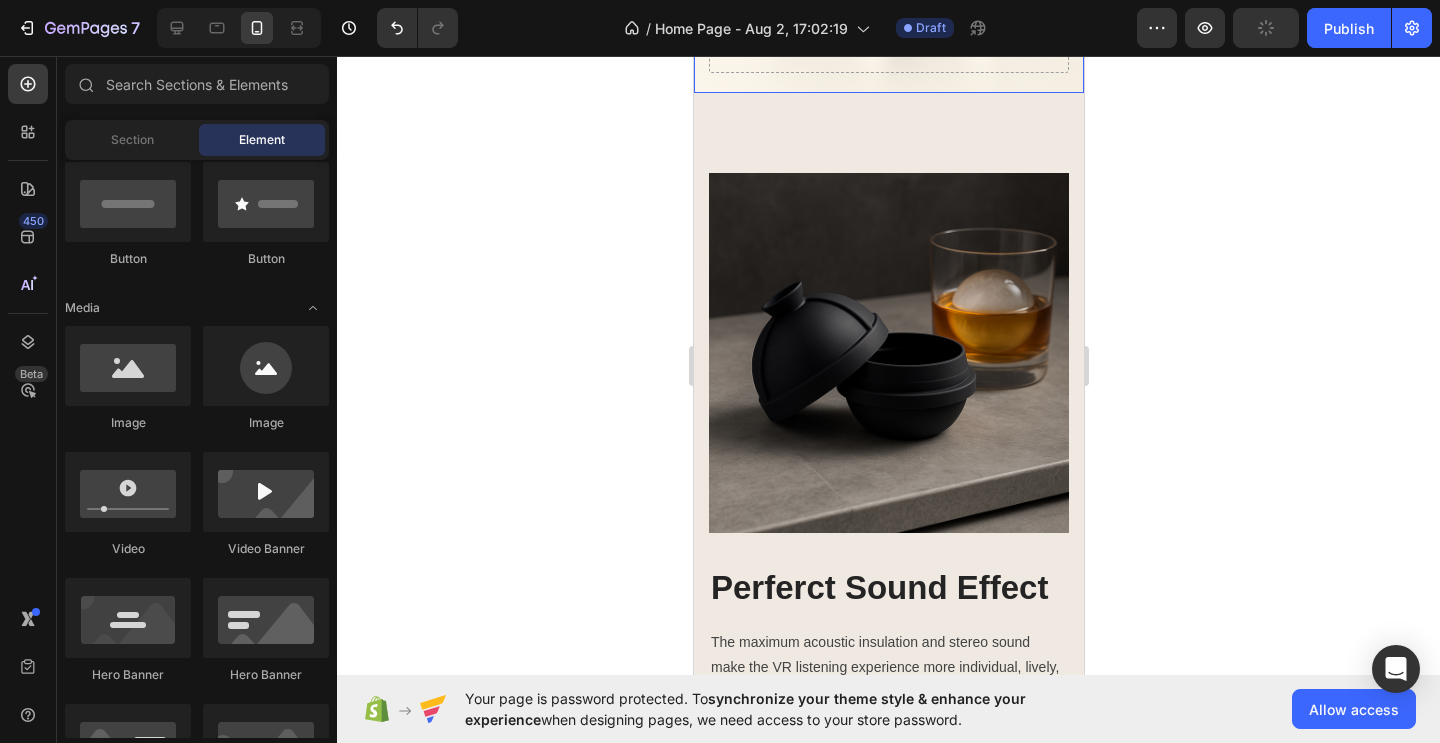scroll, scrollTop: 412, scrollLeft: 0, axis: vertical 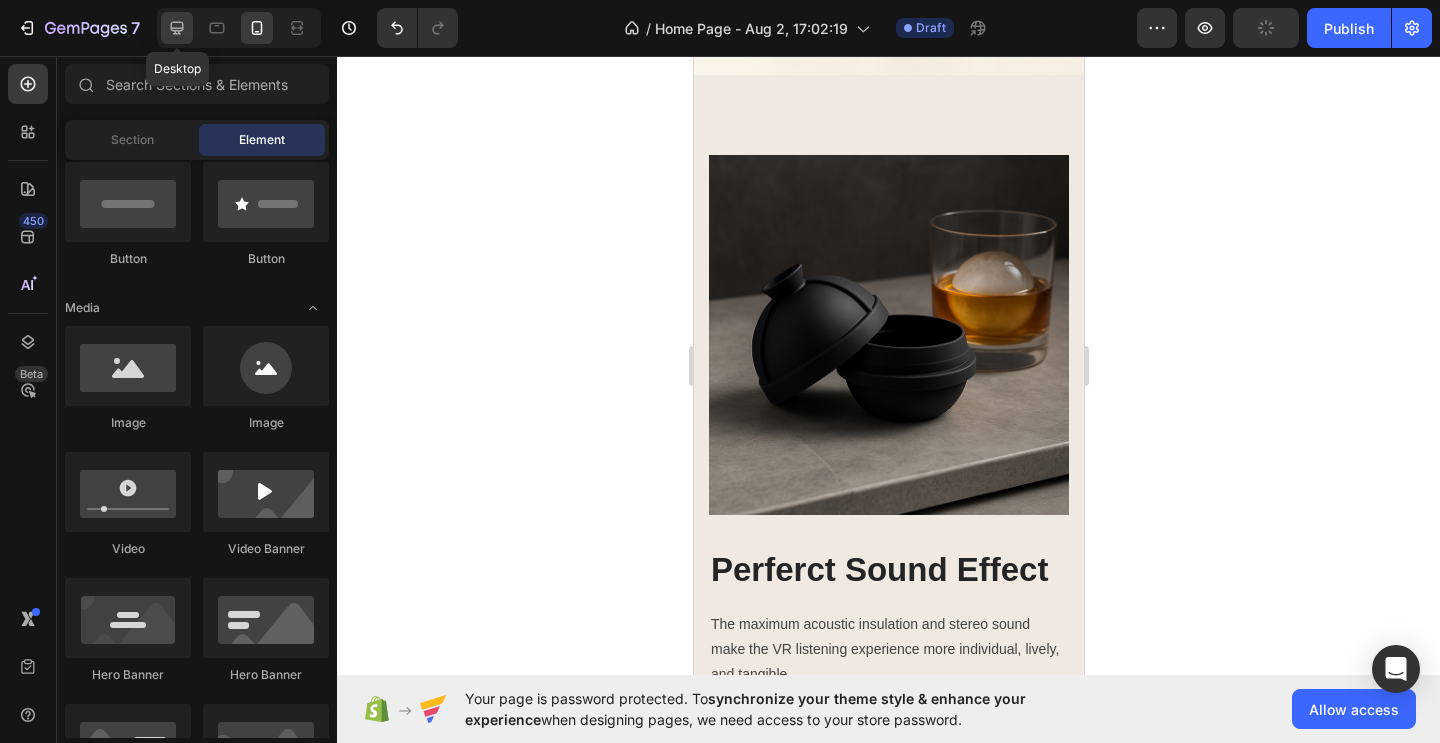 click 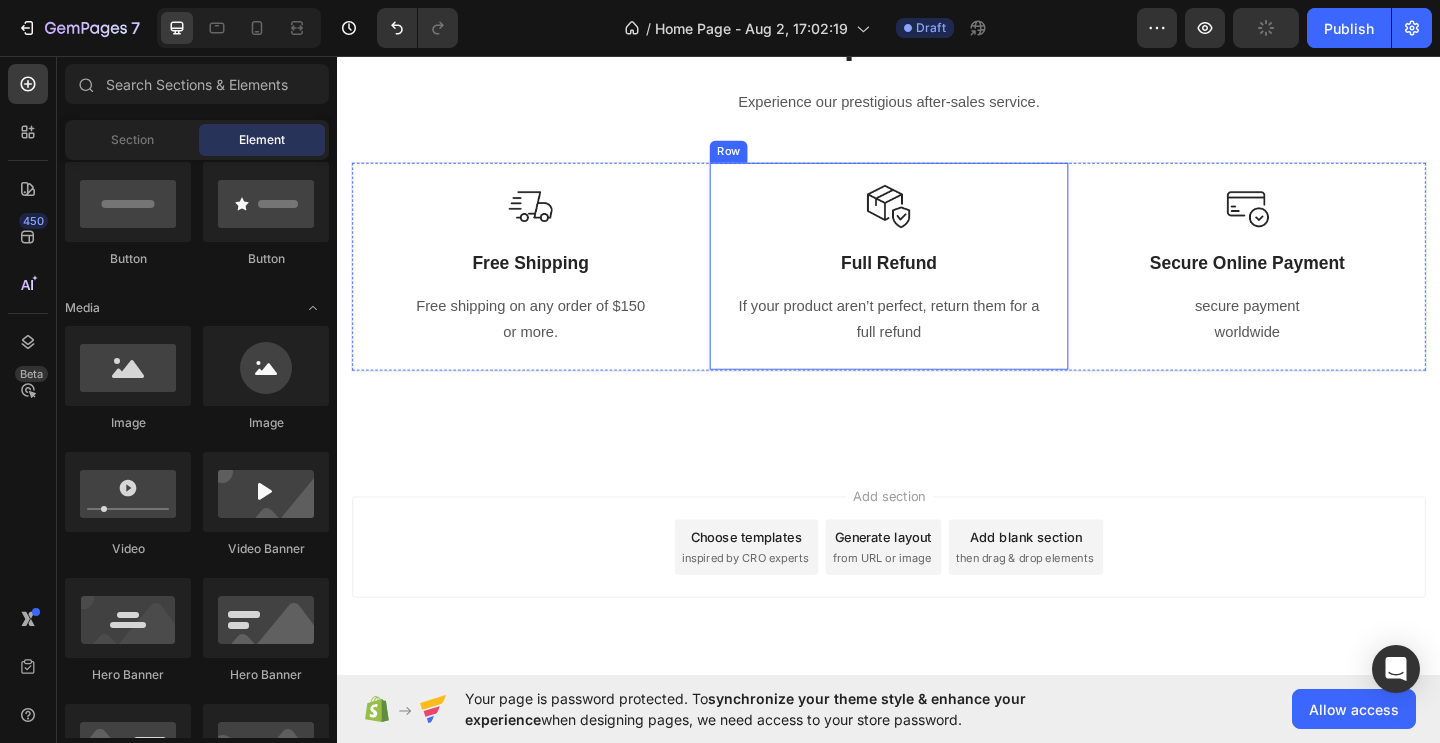 scroll, scrollTop: 2520, scrollLeft: 0, axis: vertical 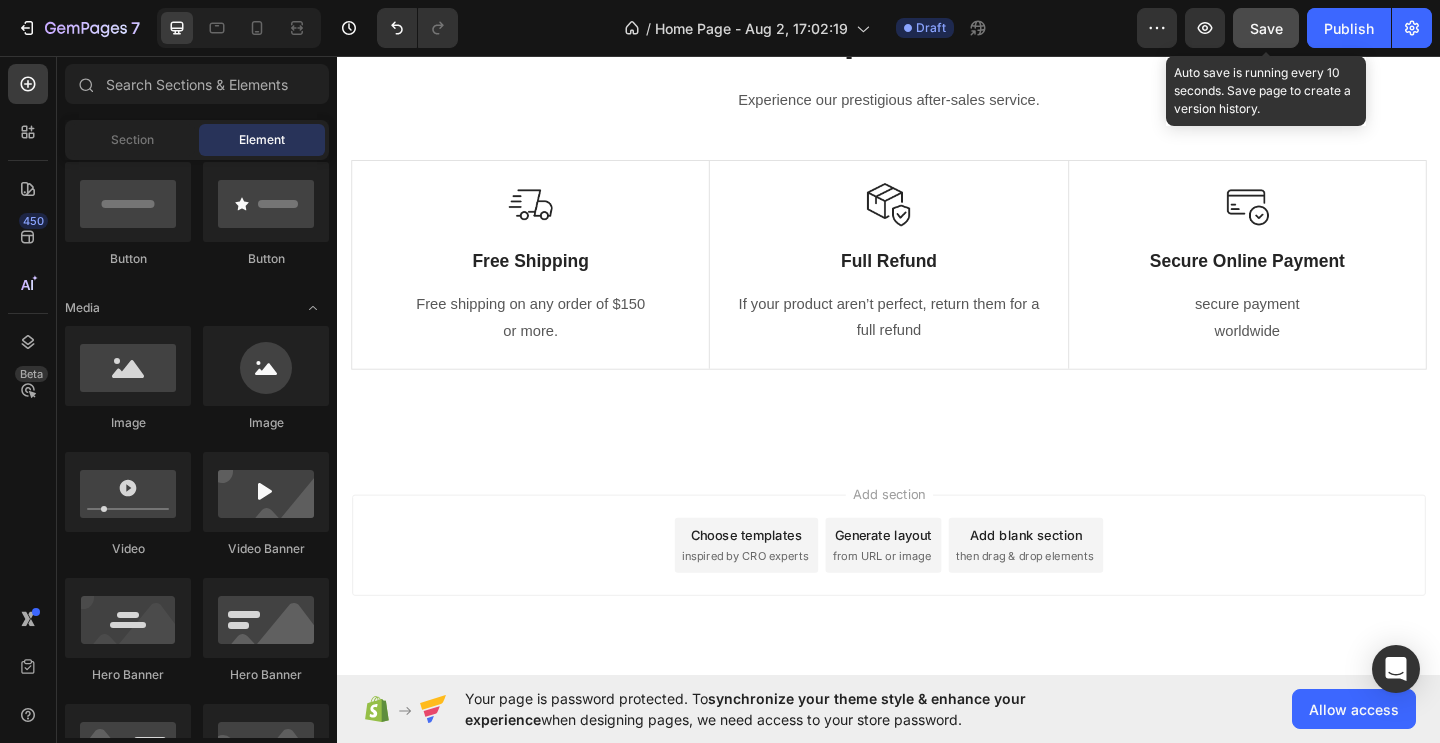 click on "Save" at bounding box center [1266, 28] 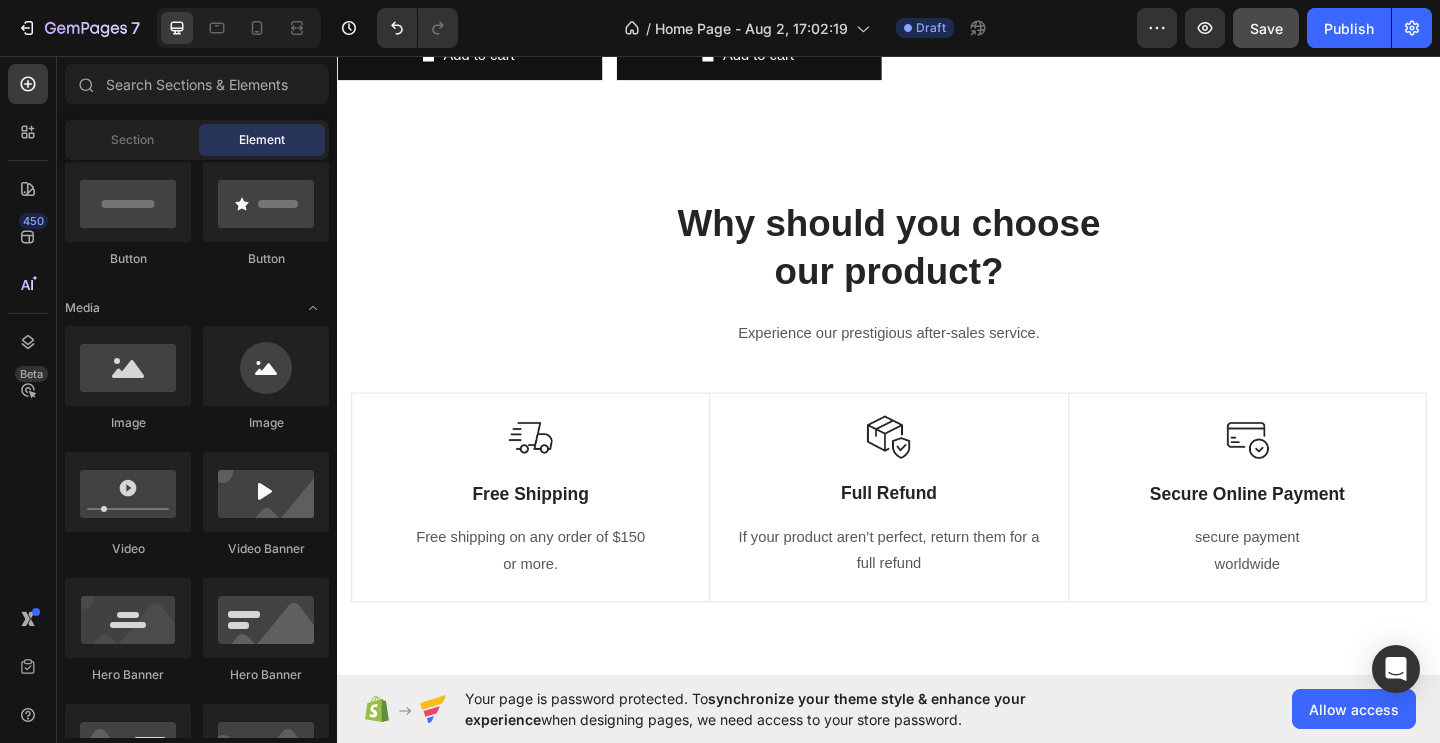 scroll, scrollTop: 1494, scrollLeft: 0, axis: vertical 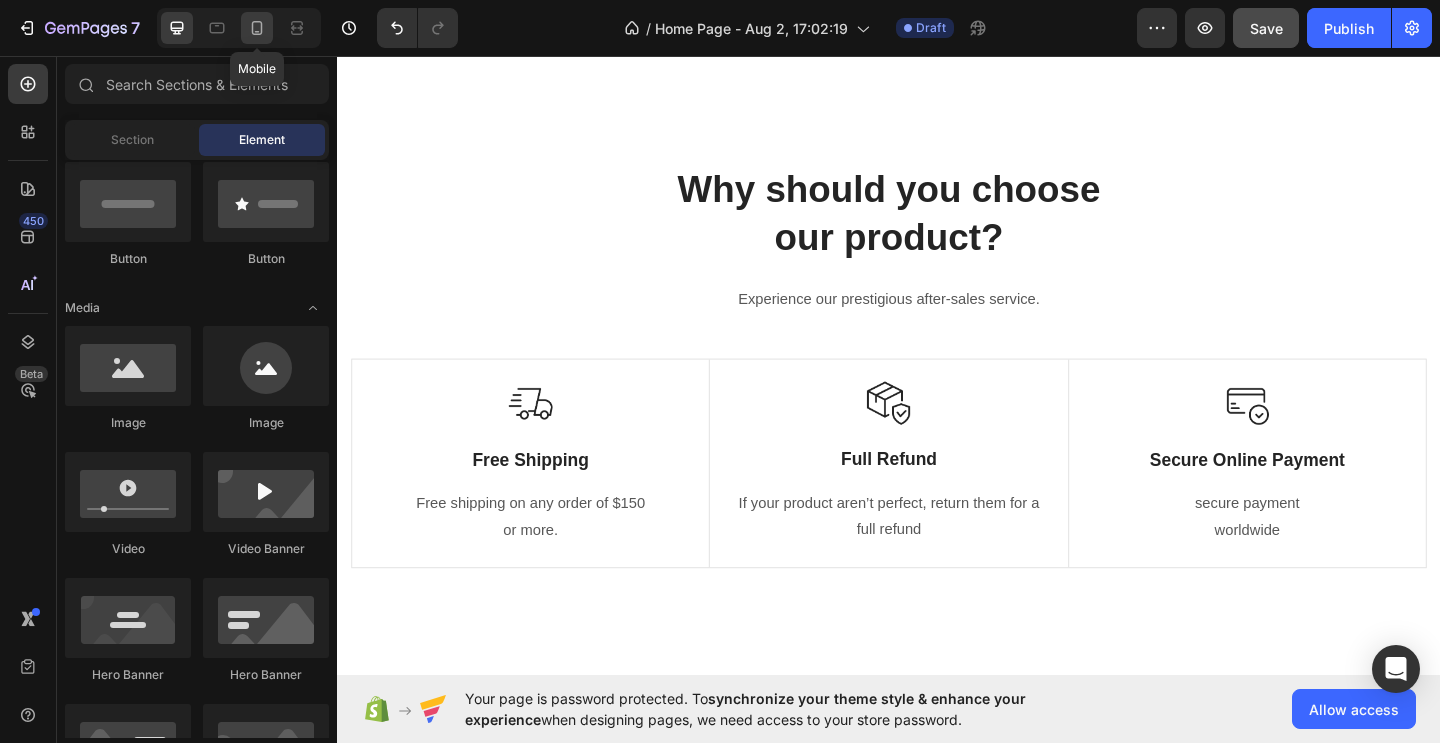 click 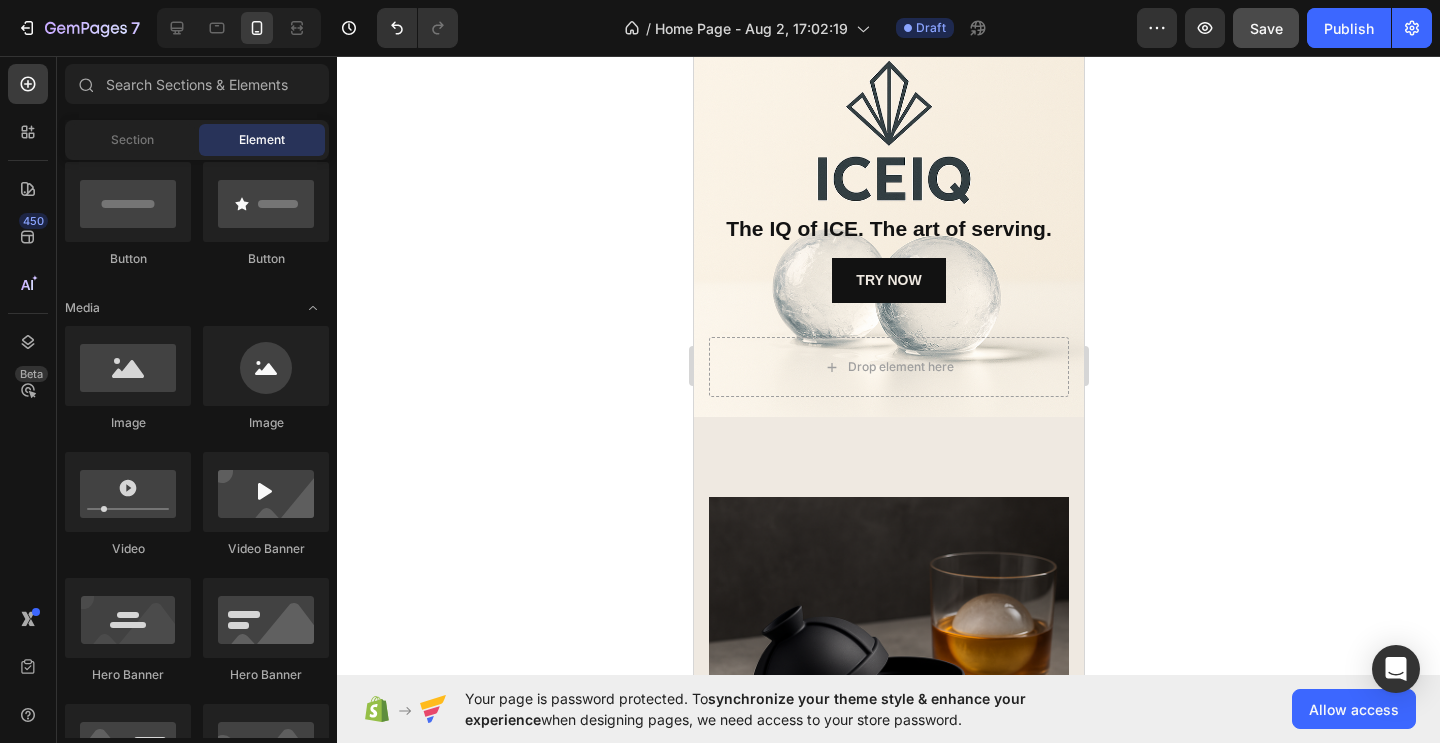 scroll, scrollTop: 75, scrollLeft: 0, axis: vertical 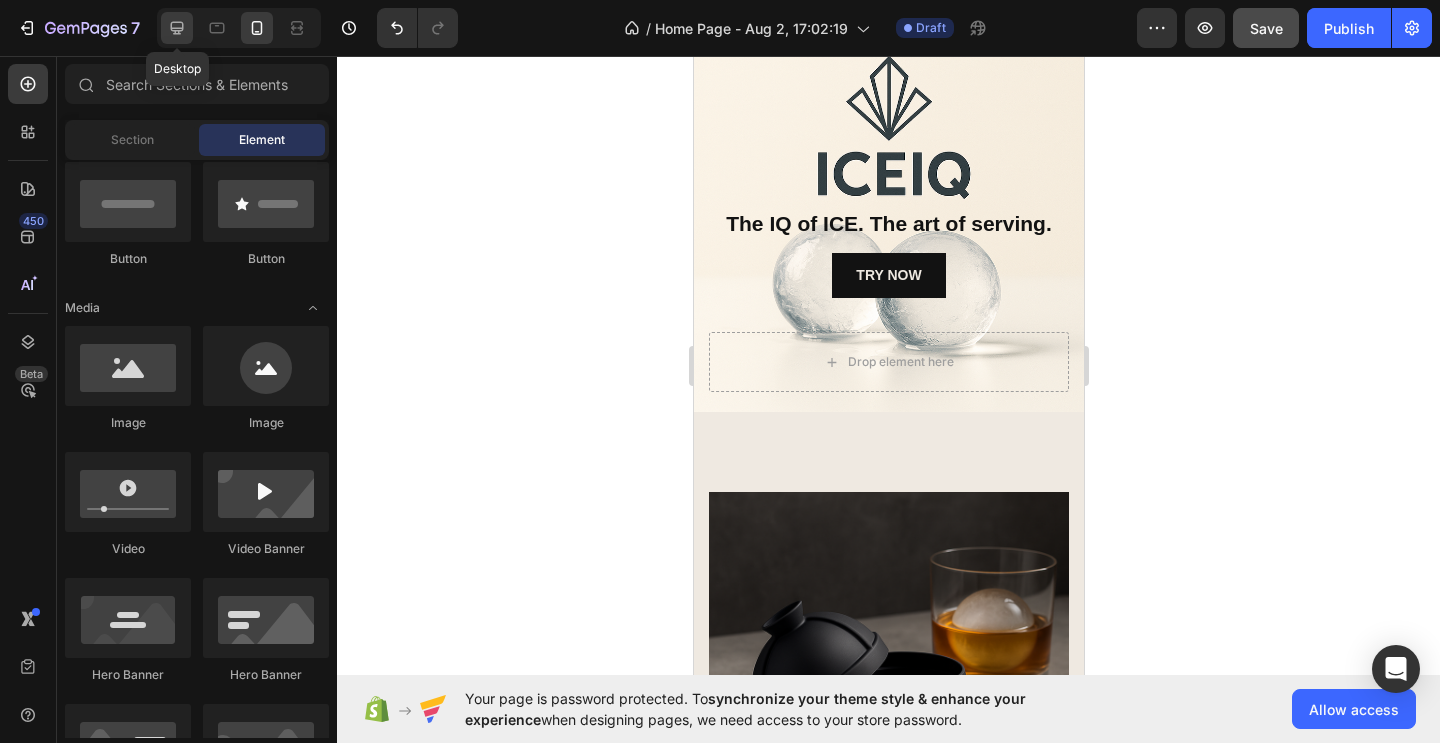 click 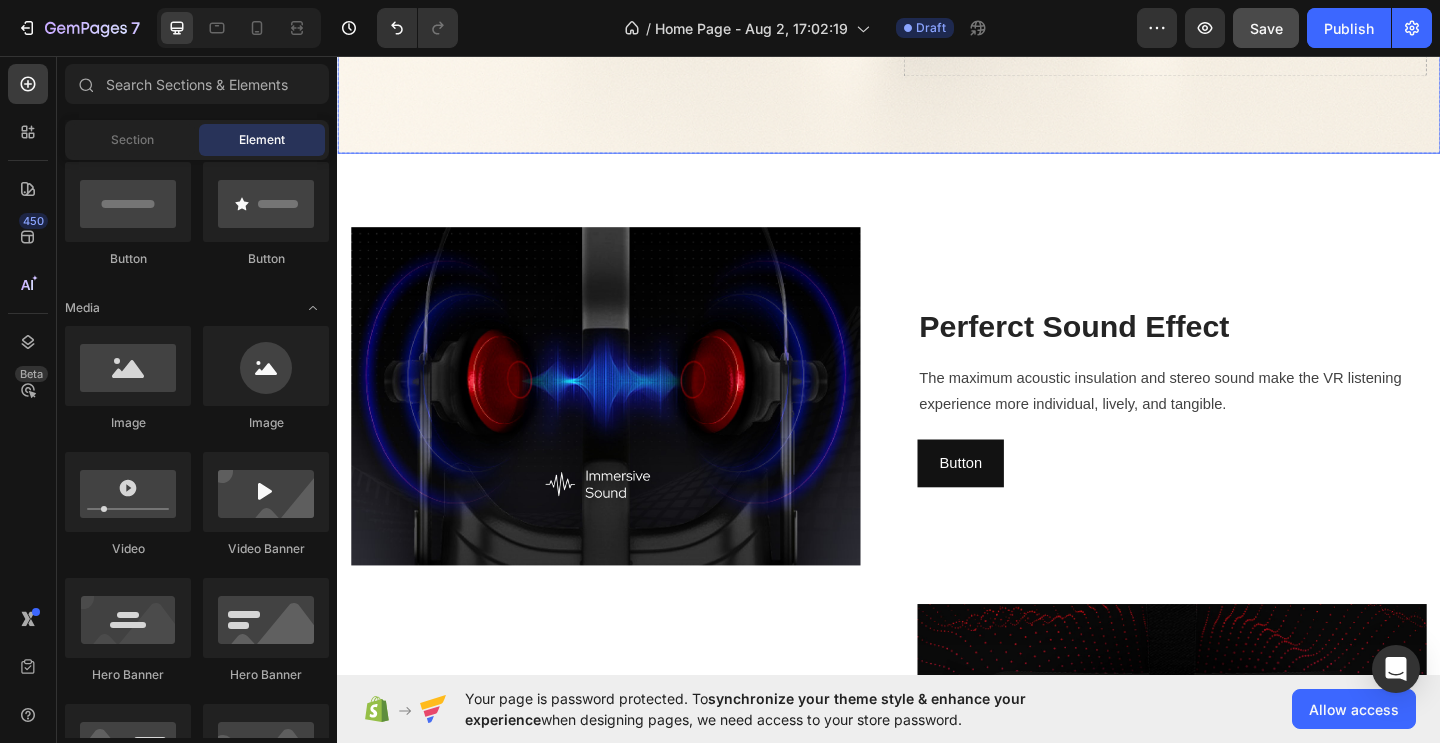 scroll, scrollTop: 1137, scrollLeft: 0, axis: vertical 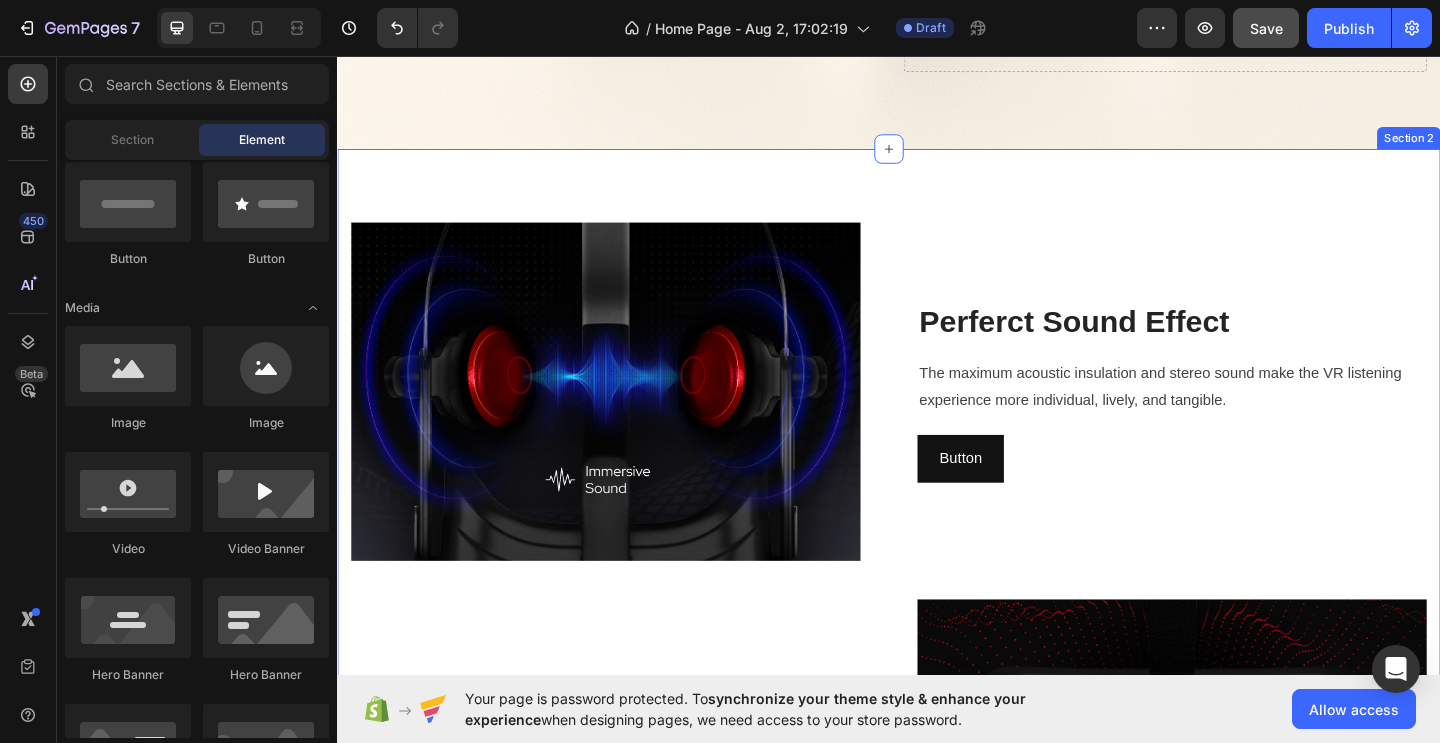 click on "Image Perferct Sound Effect Heading The maximum acoustic insulation and stereo sound make the VR listening experience more individual, lively, and tangible. Text block Button Button Row Stay Focused Heading Adjustable diopter lenses offer personalized focusing power - so you can find your viewing sweet spot. Text block Image Row Button Button Section 2" at bounding box center (937, 653) 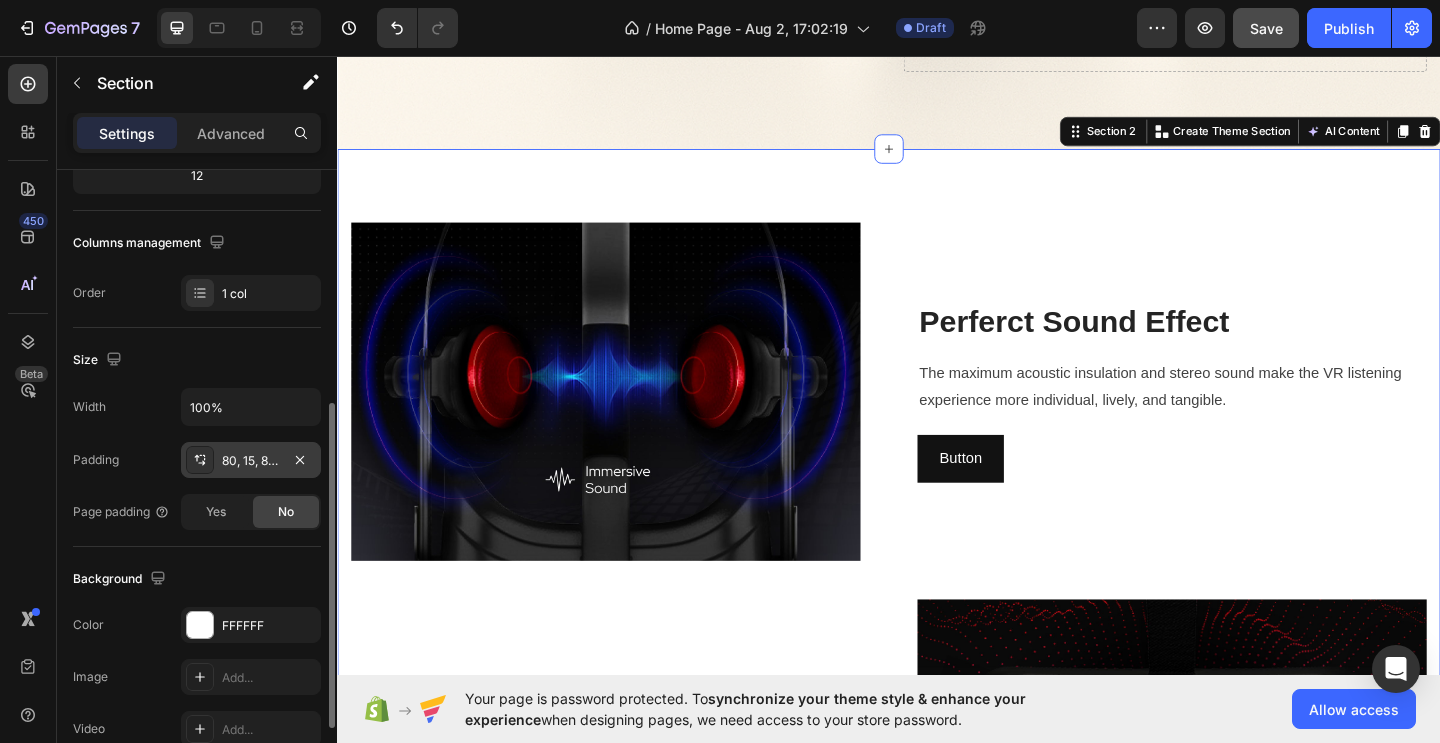 scroll, scrollTop: 374, scrollLeft: 0, axis: vertical 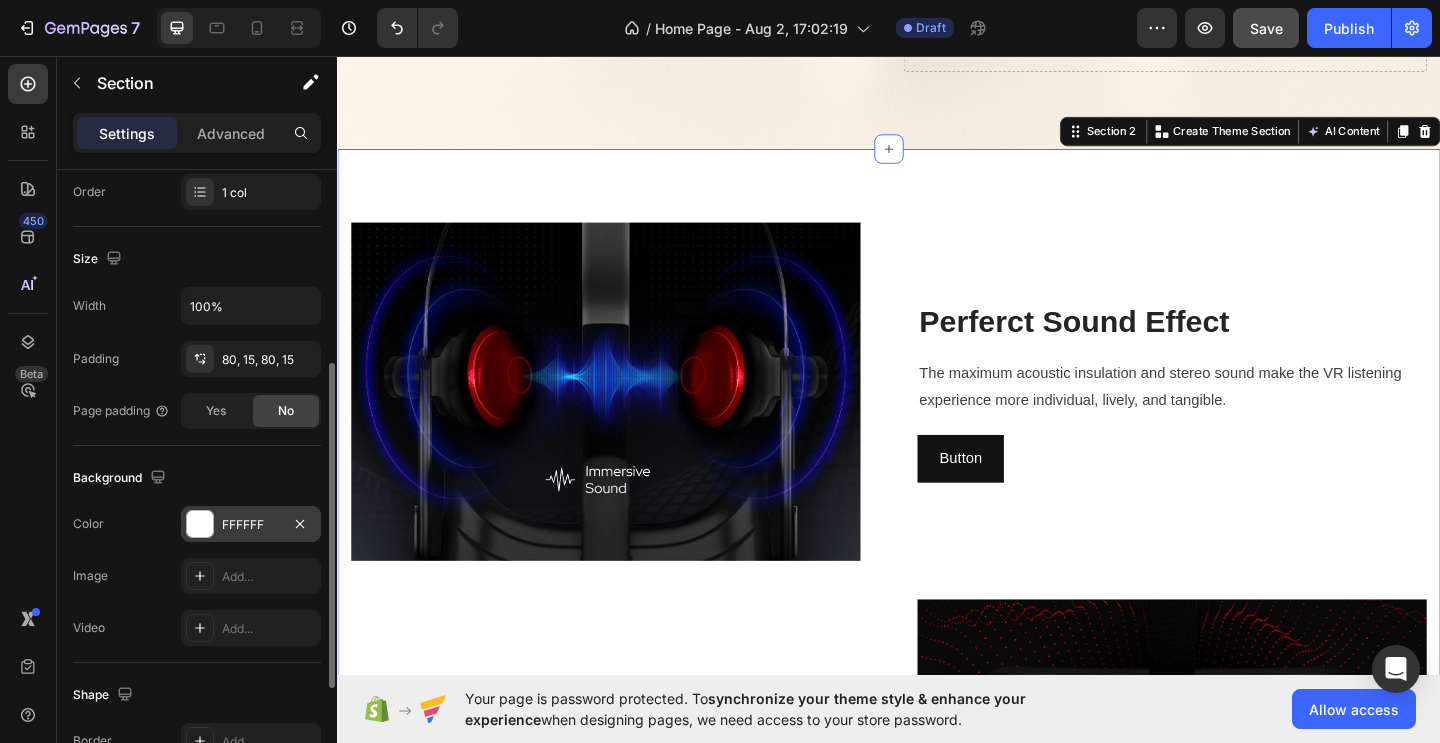 click on "FFFFFF" at bounding box center (251, 525) 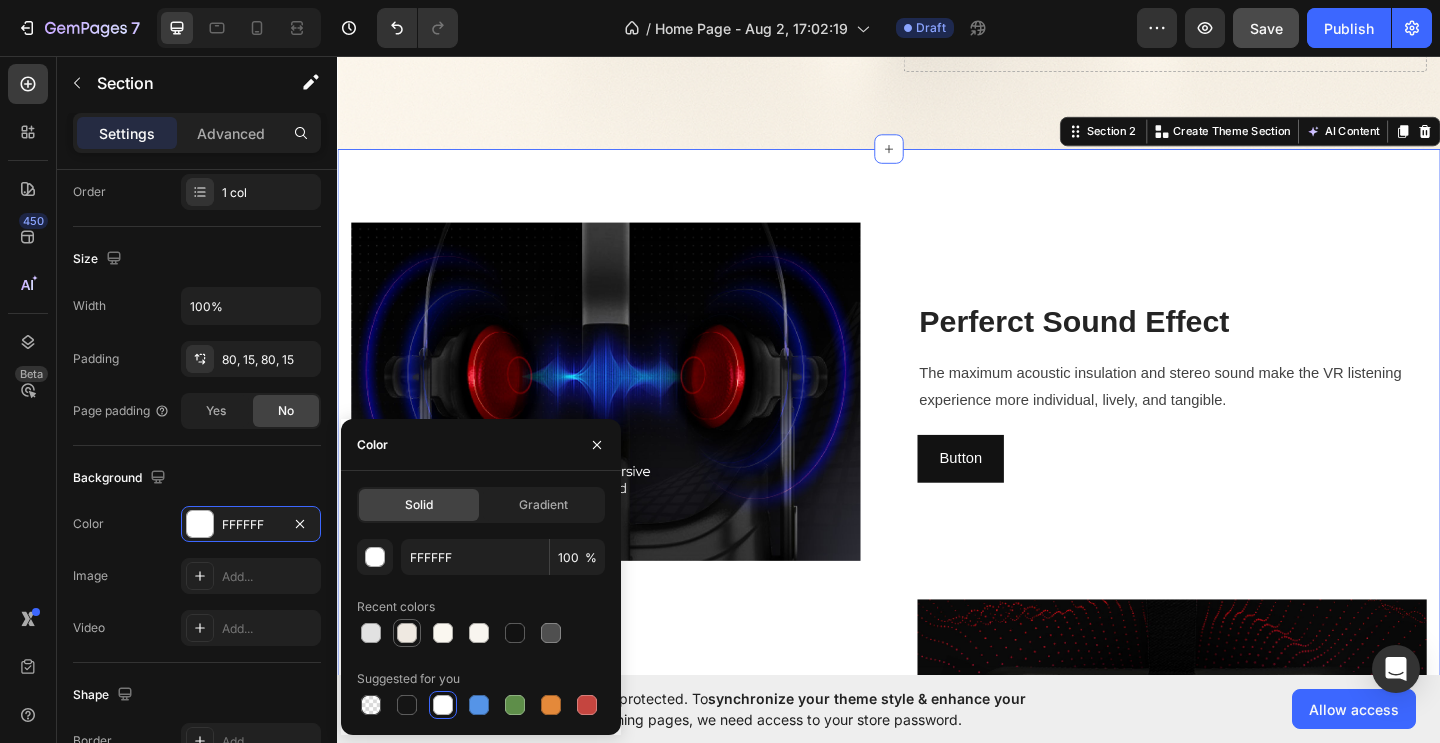 click at bounding box center [407, 633] 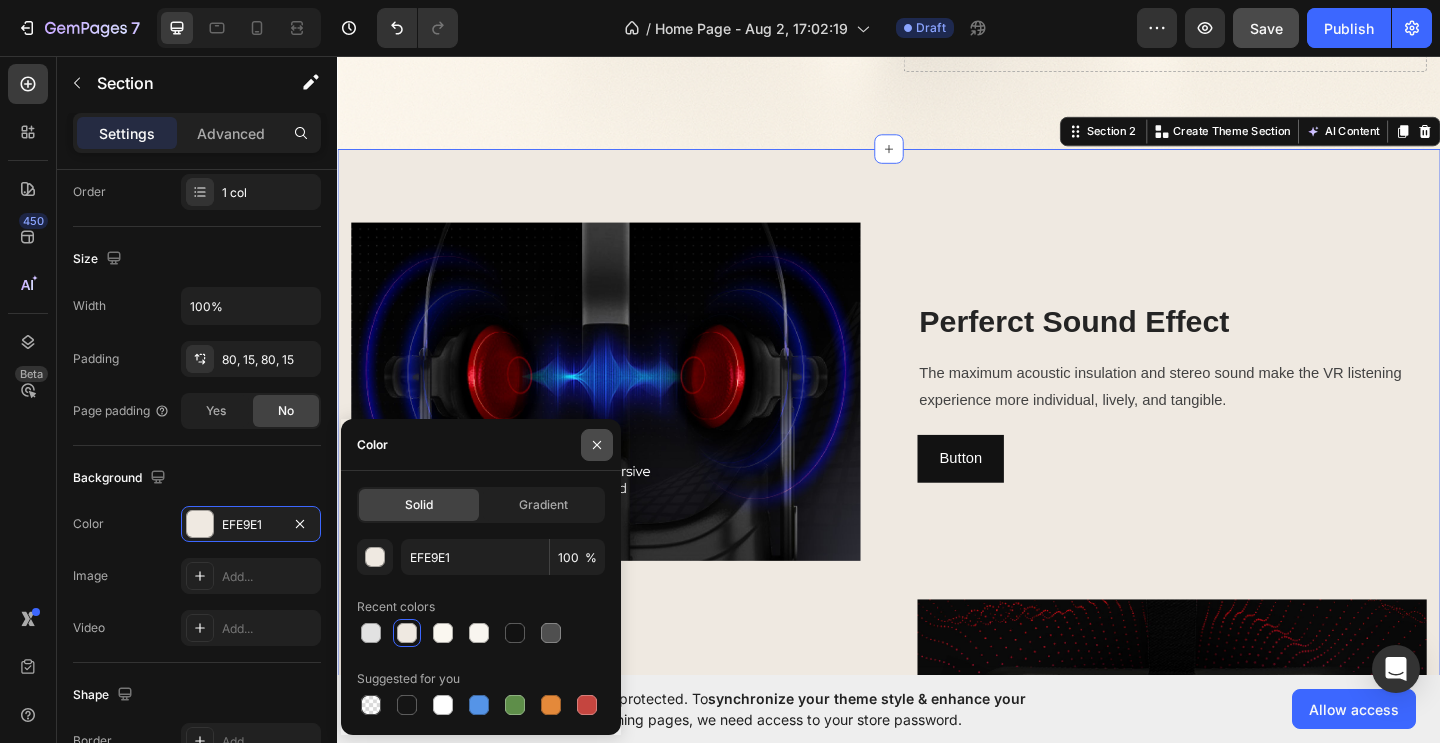 click 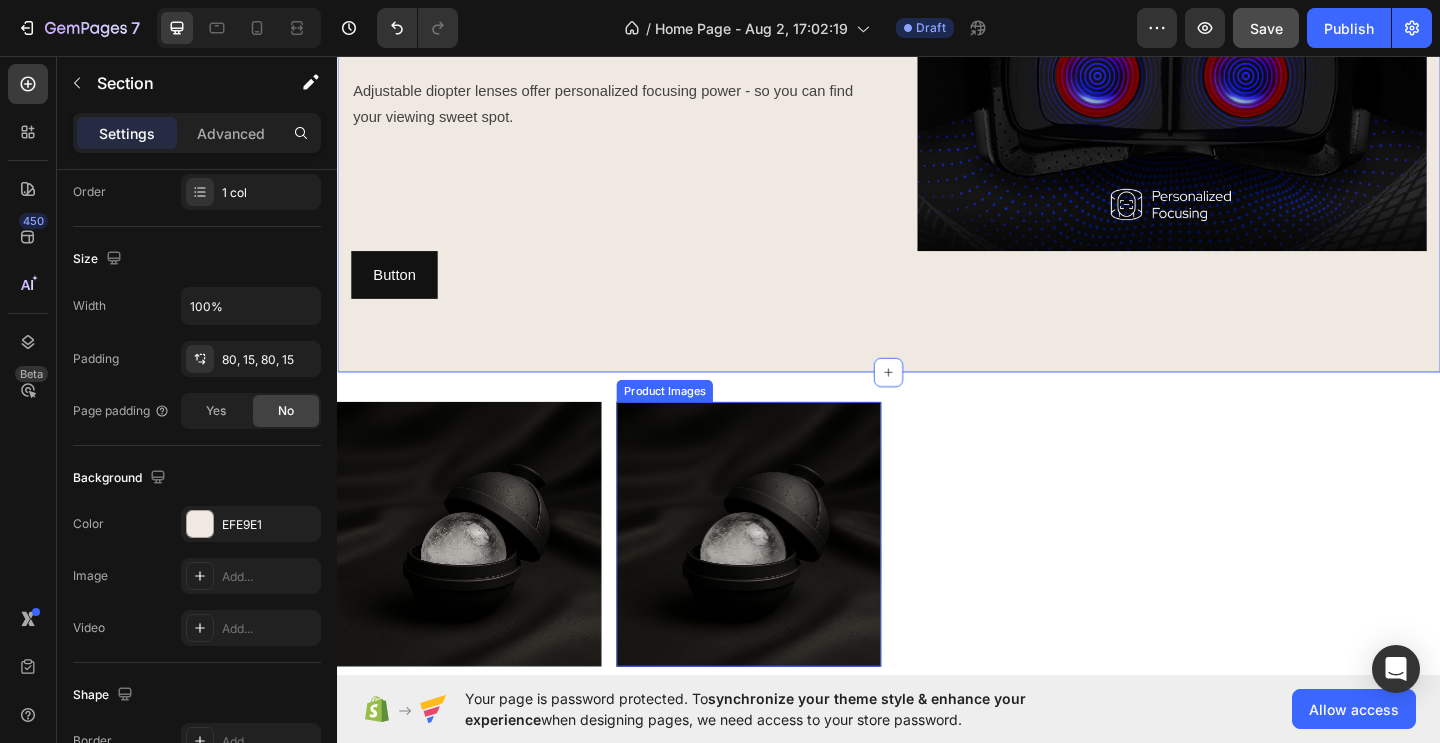 scroll, scrollTop: 1941, scrollLeft: 0, axis: vertical 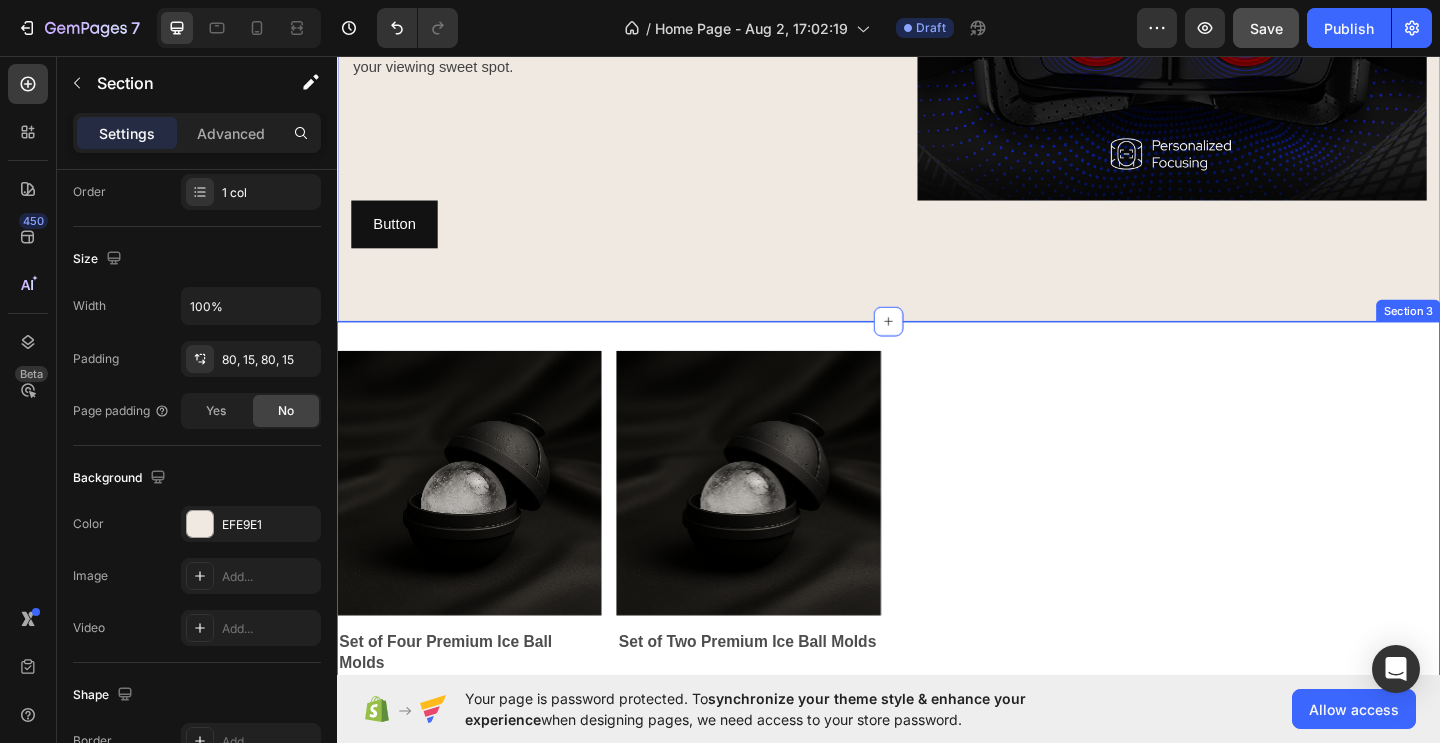 click on "Product Images Set of Four Premium Ice Ball Molds Product Title Add to cart Add to Cart Row Product List Product Images Set of Two Premium Ice Ball Molds Product Title Add to cart Add to Cart Row Product List Product List Section 3" at bounding box center [937, 595] 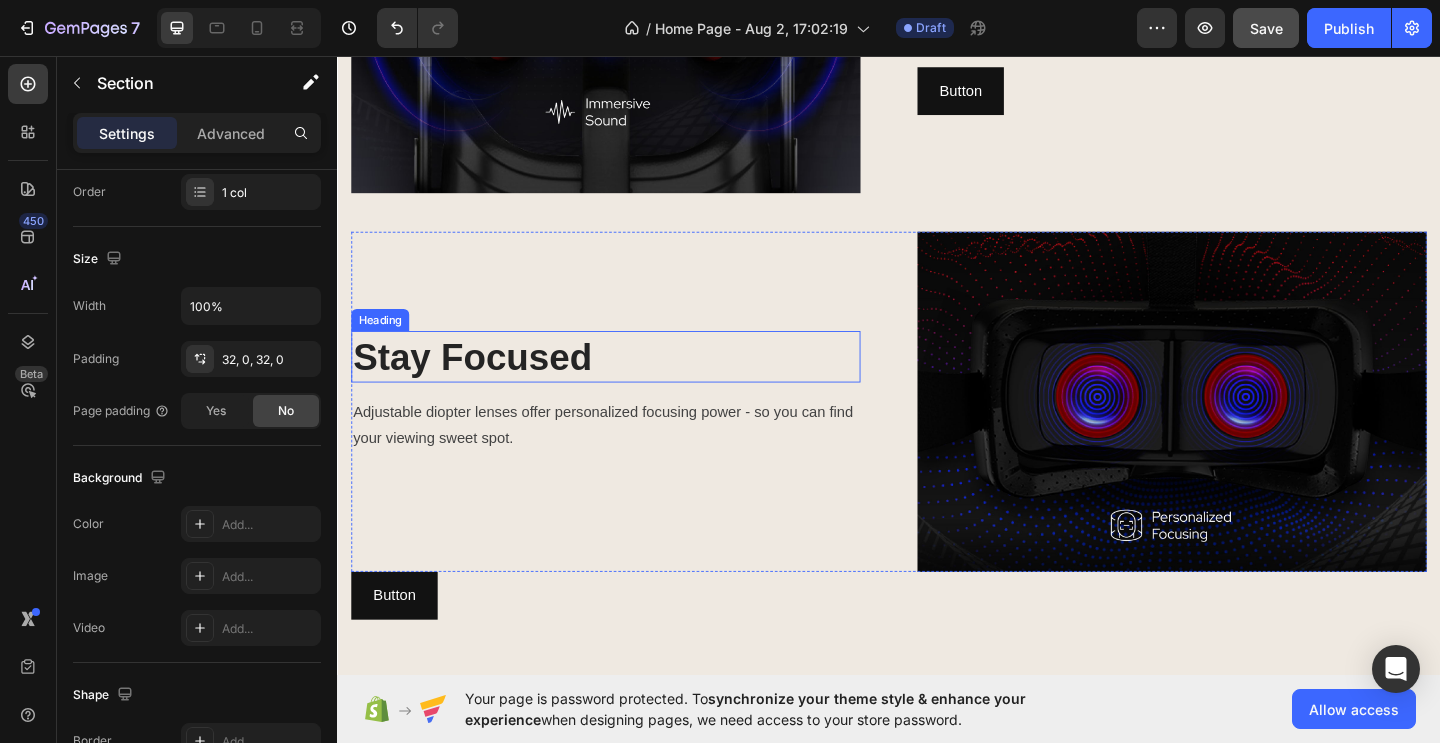 scroll, scrollTop: 1301, scrollLeft: 0, axis: vertical 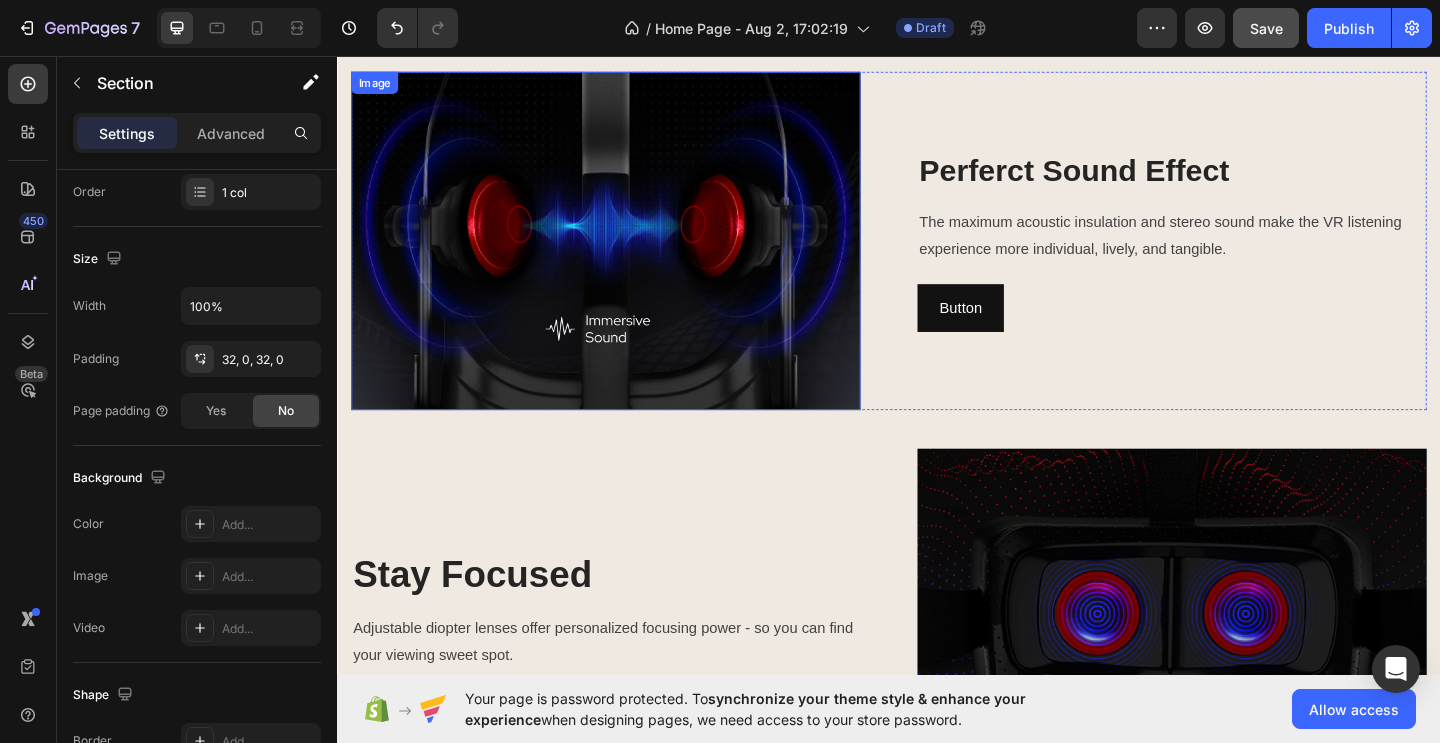 click at bounding box center (629, 257) 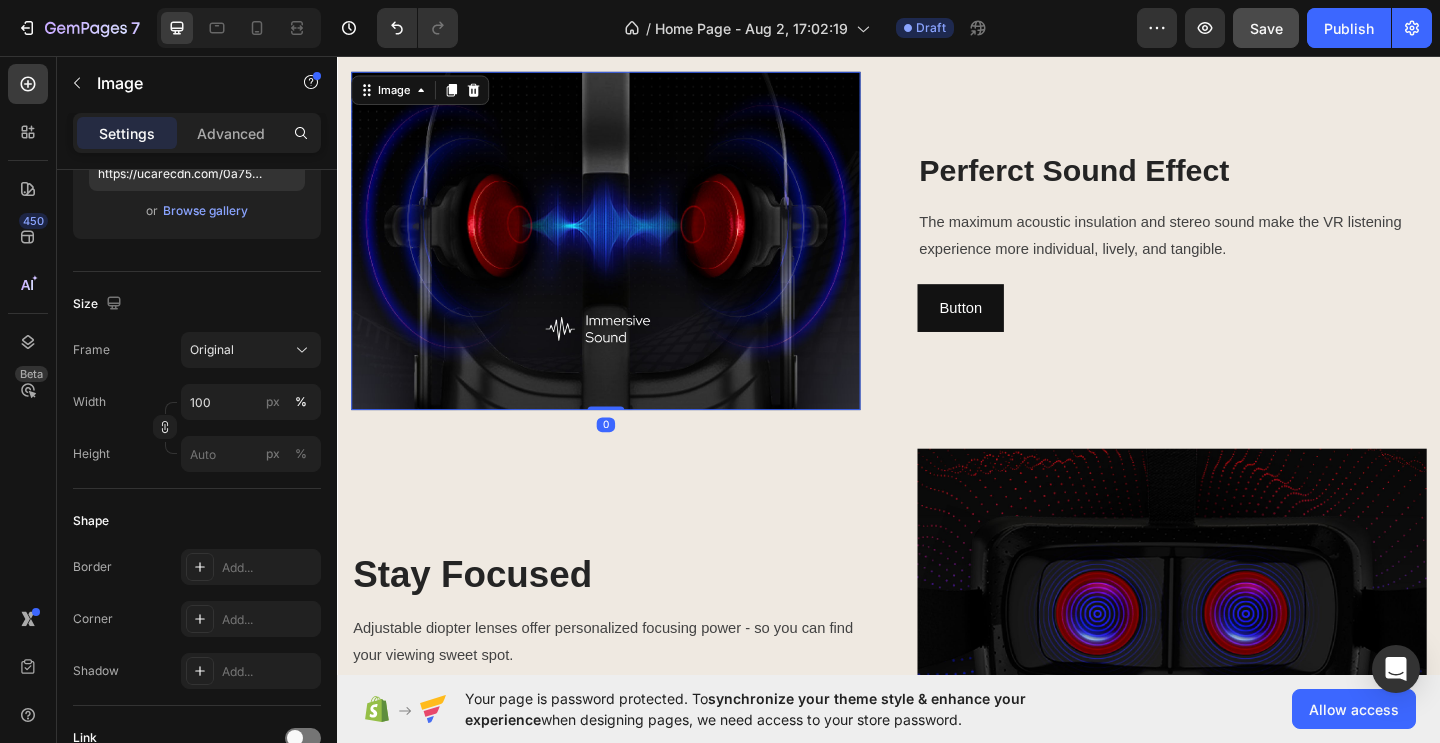 scroll, scrollTop: 0, scrollLeft: 0, axis: both 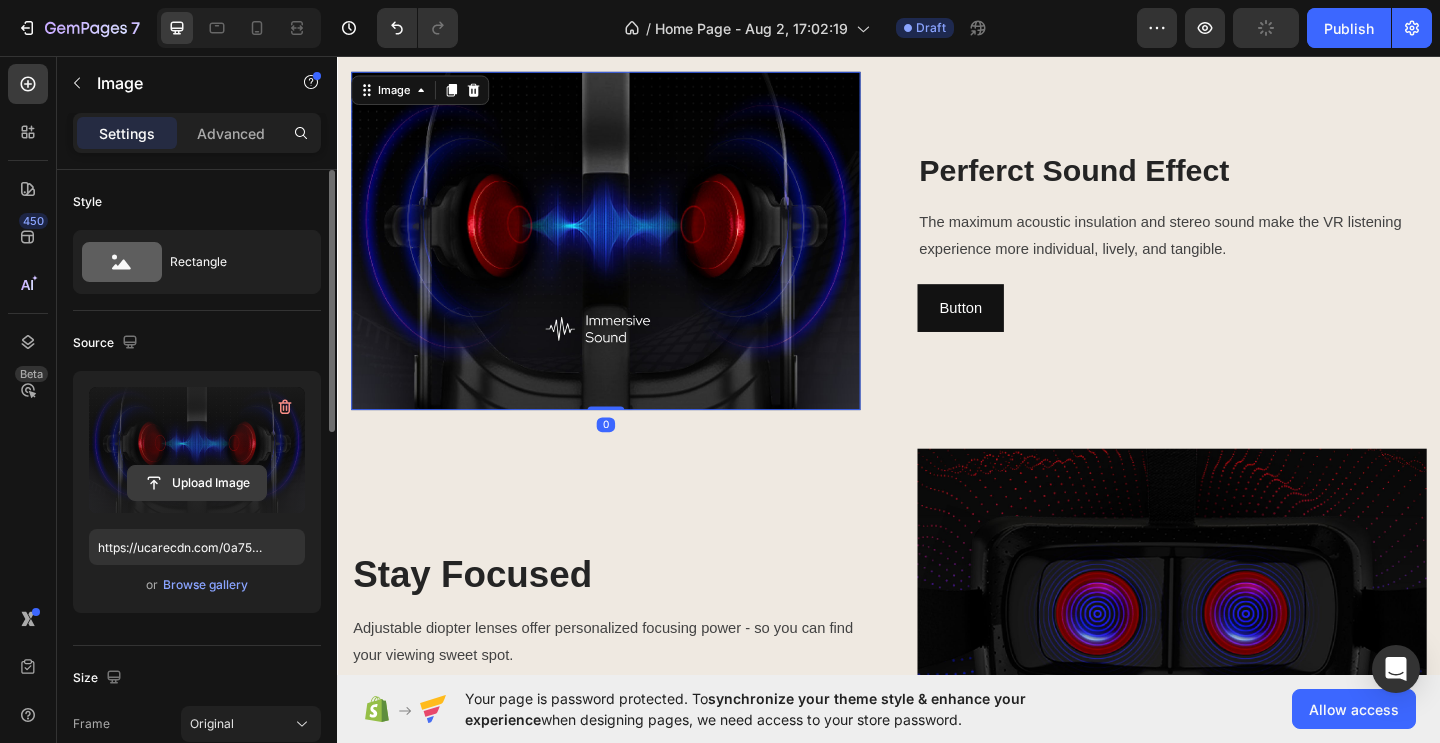 click 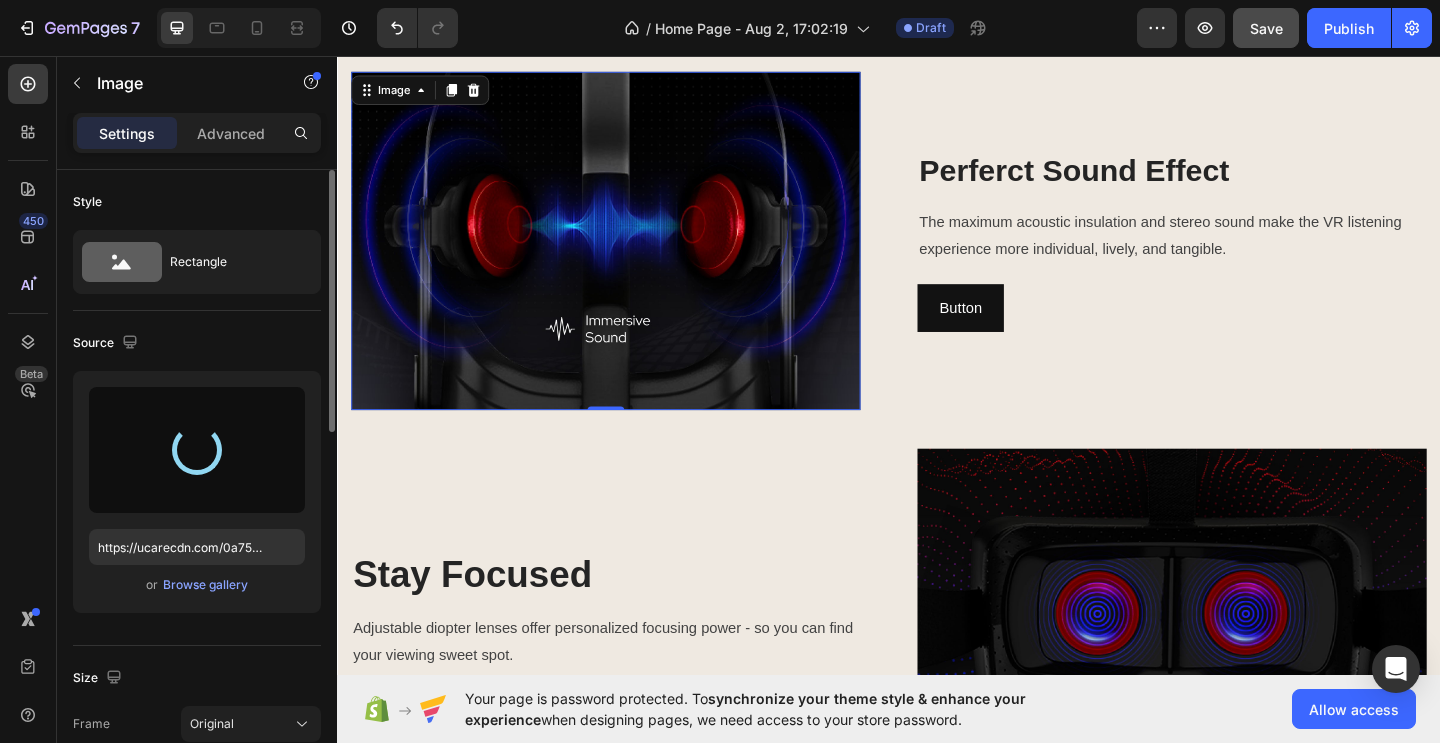 type on "https://cdn.shopify.com/s/files/1/0915/0057/7096/files/gempages_577762848831177669-0655ea30-7c4a-4b01-b4d1-4cc06d5766d6.png" 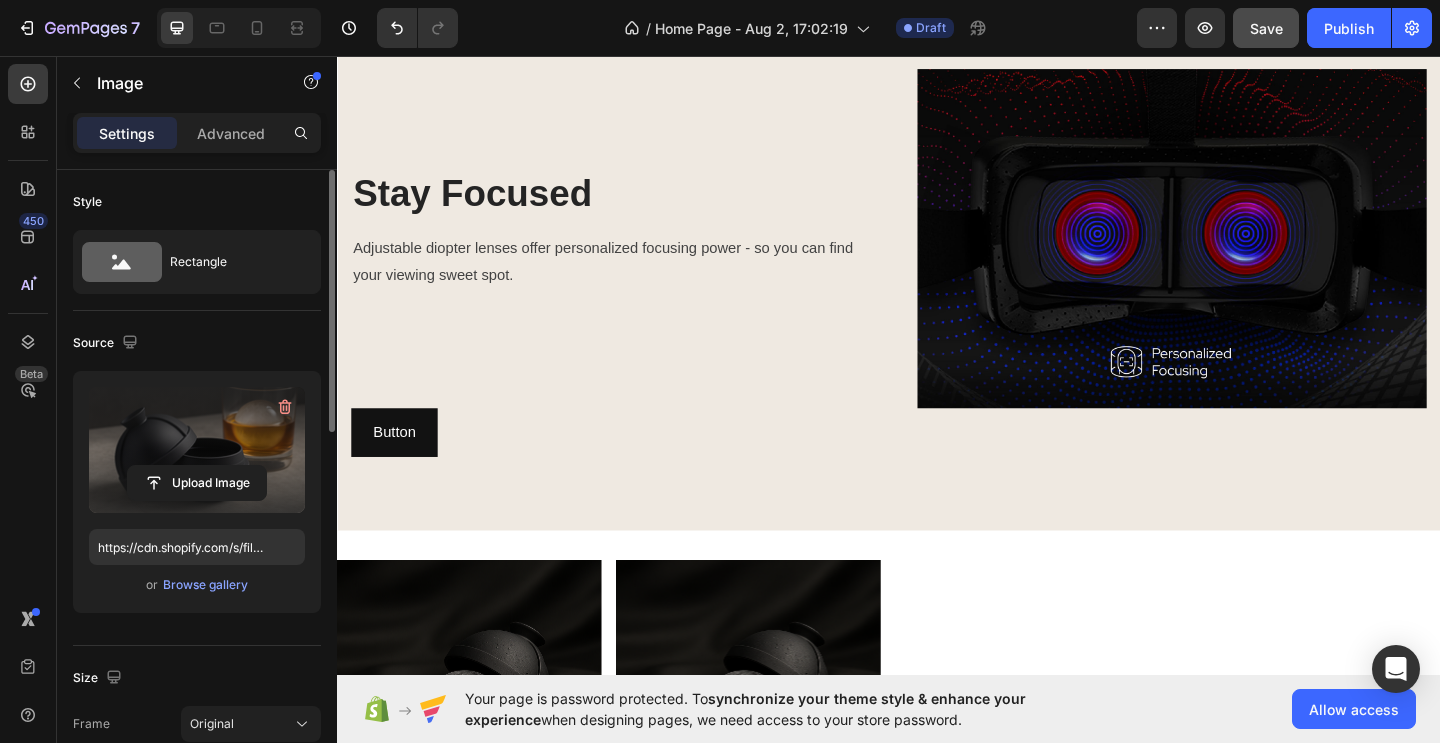 scroll, scrollTop: 701, scrollLeft: 0, axis: vertical 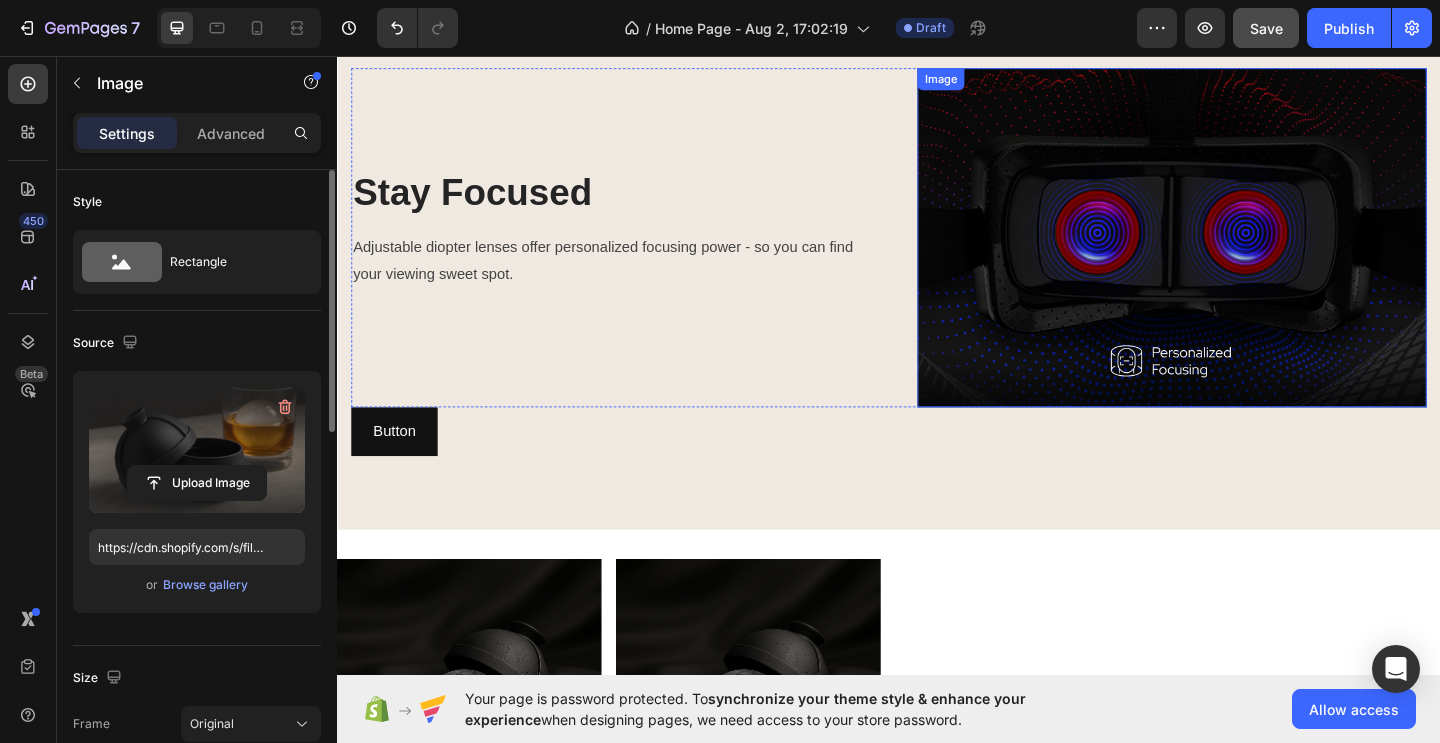 click at bounding box center [1245, 253] 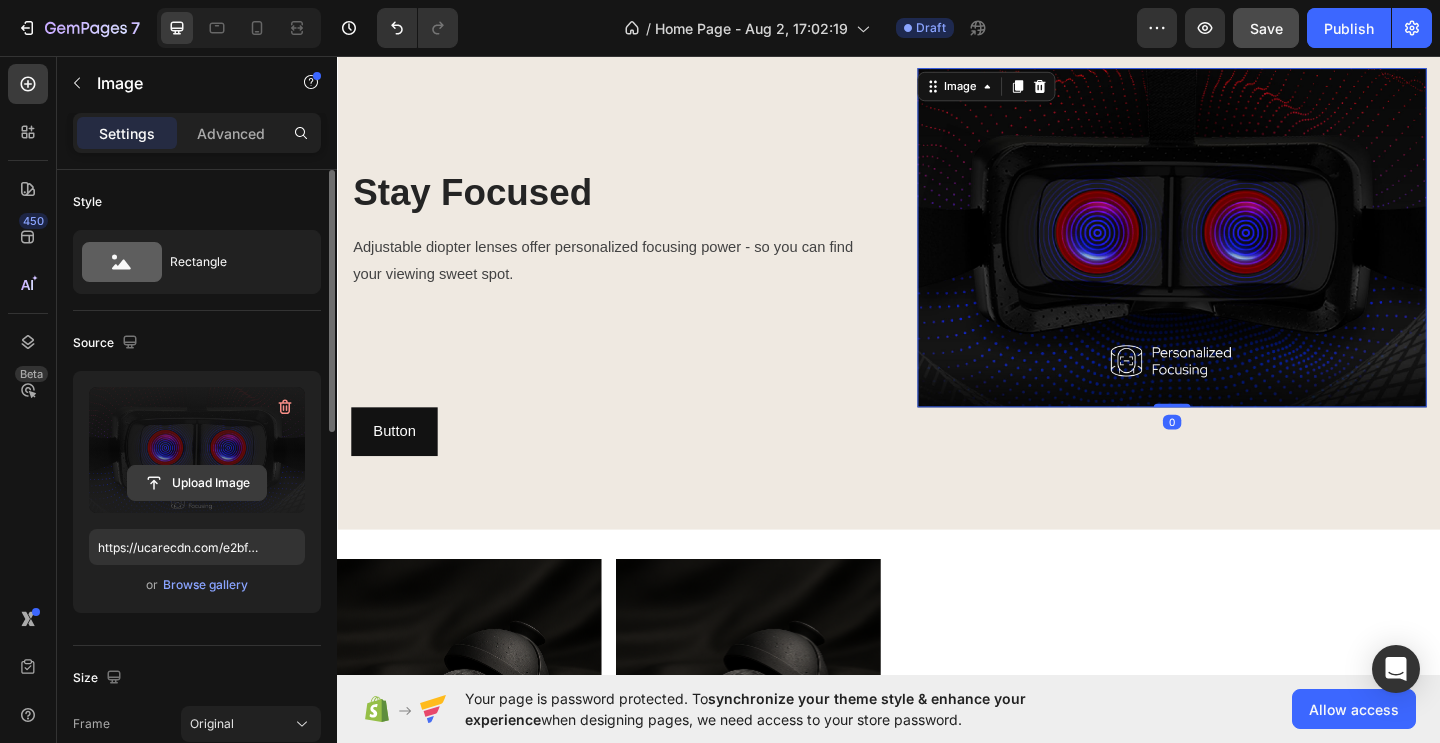 click 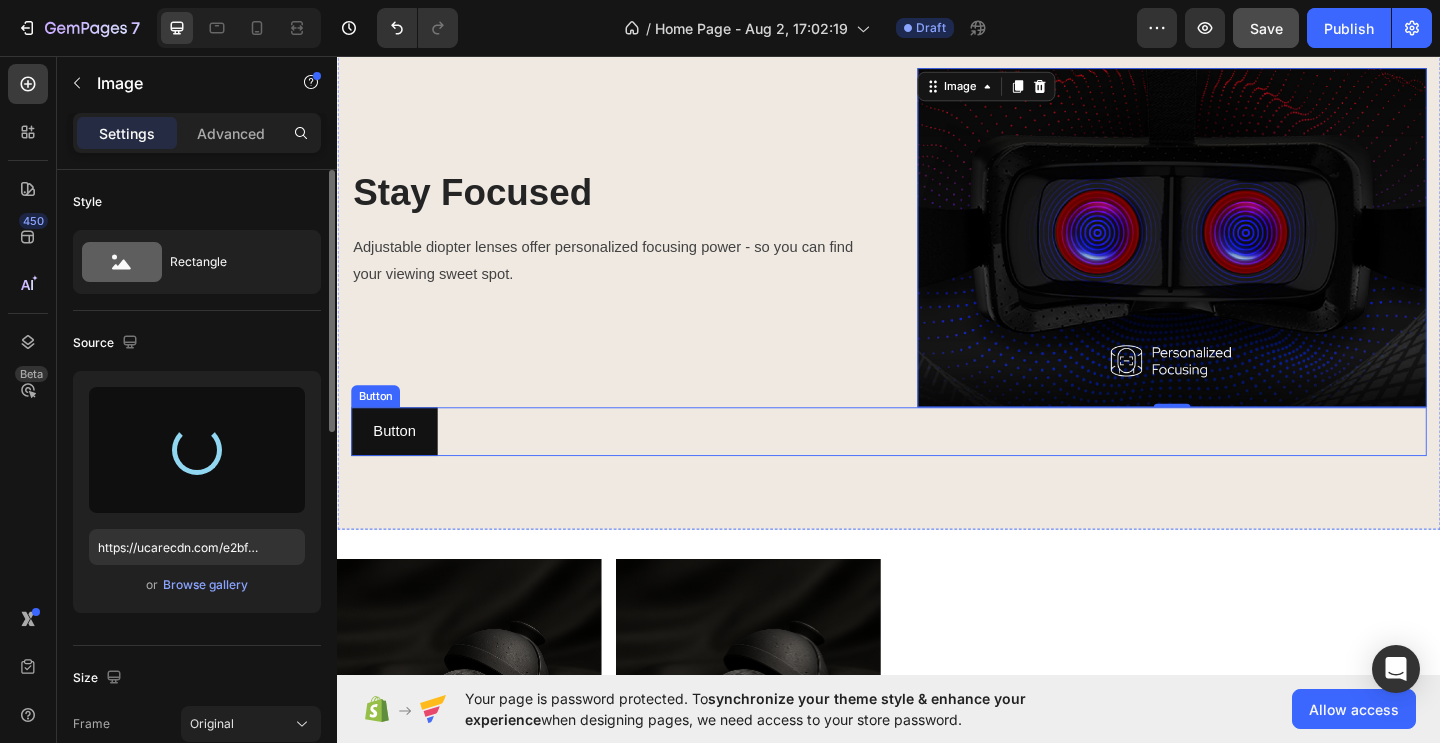 type on "https://cdn.shopify.com/s/files/1/0915/0057/7096/files/gempages_577762848831177669-56270f62-06a4-4ac1-b50d-34deb2001c55.png" 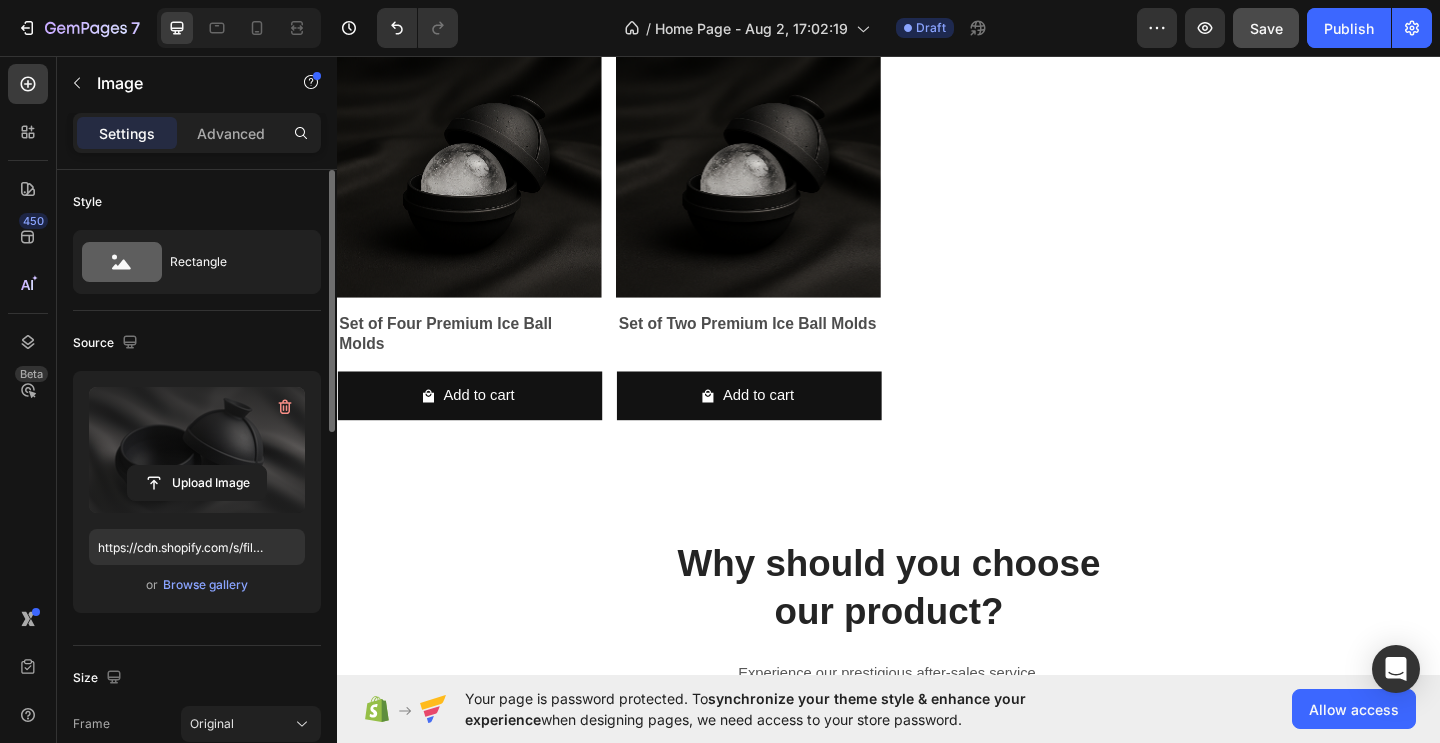 scroll, scrollTop: 1447, scrollLeft: 0, axis: vertical 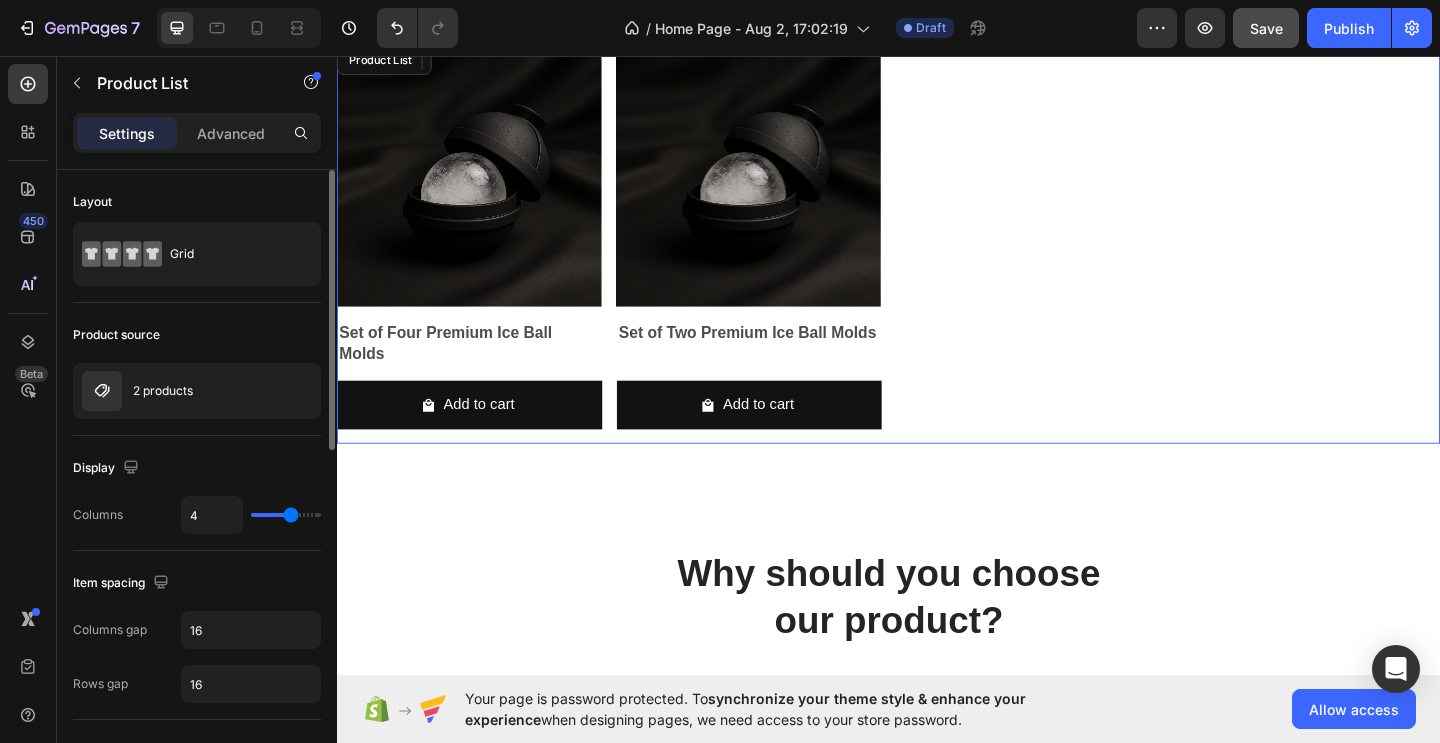 click on "Product Images Set of Four Premium Ice Ball Molds Product Title Add to cart Add to Cart Row Product List Product Images Set of Two Premium Ice Ball Molds Product Title Add to cart Add to Cart Row Product List" at bounding box center [937, 259] 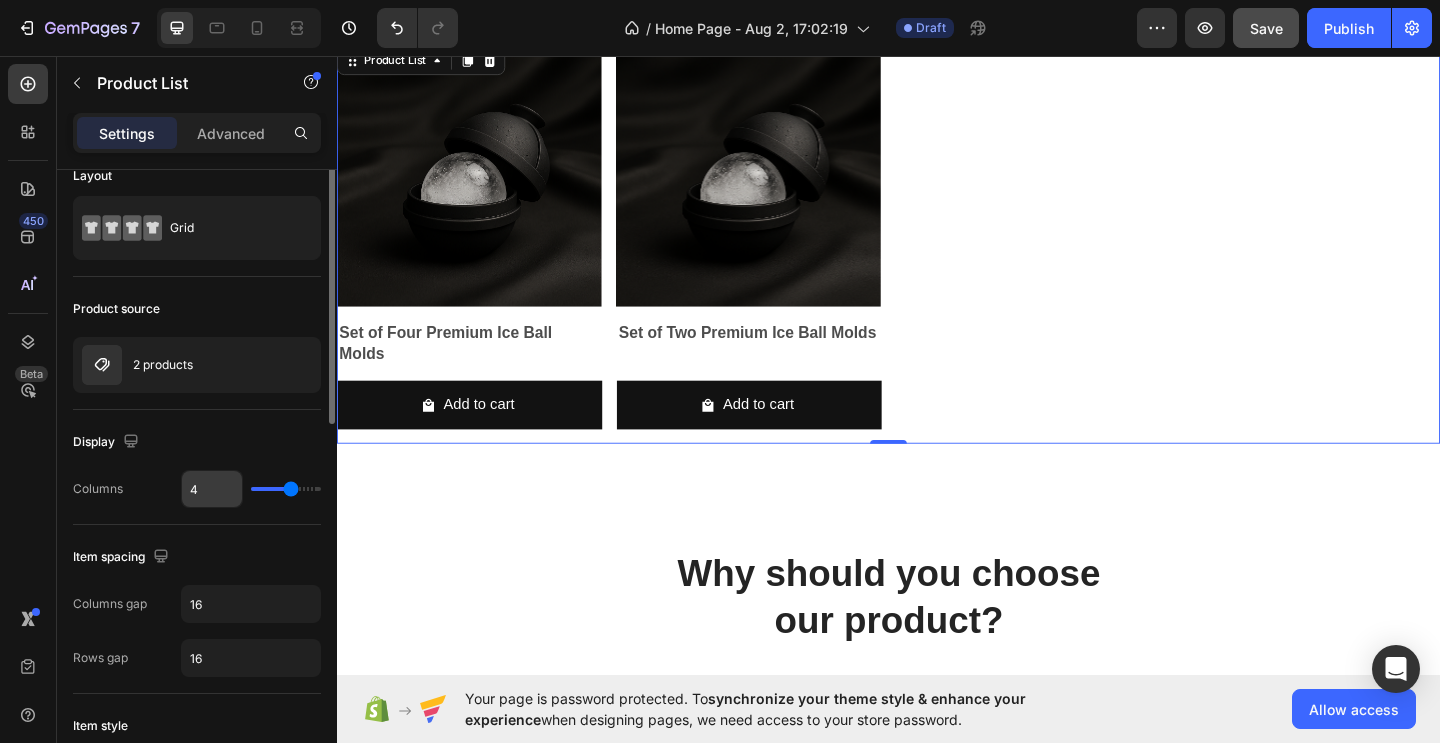 scroll, scrollTop: 0, scrollLeft: 0, axis: both 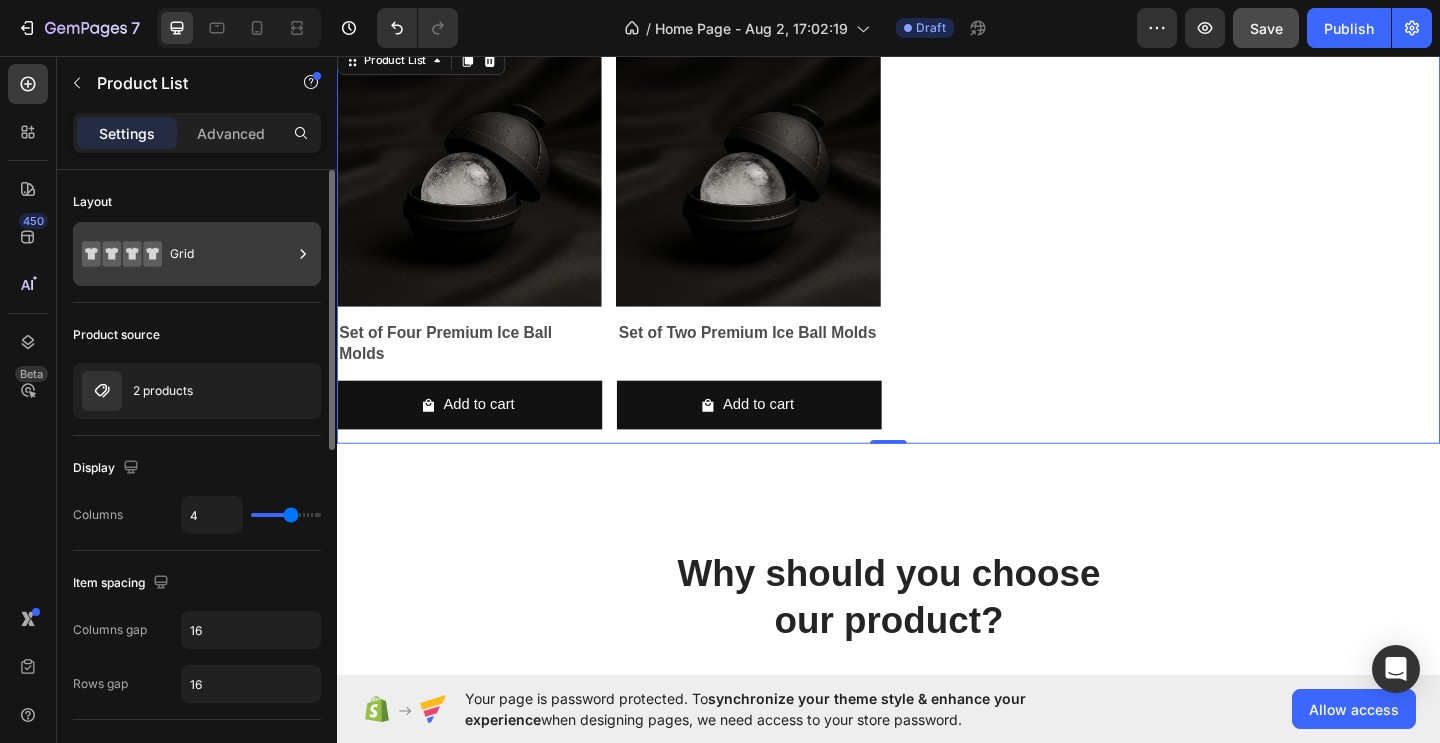 click on "Grid" at bounding box center (231, 254) 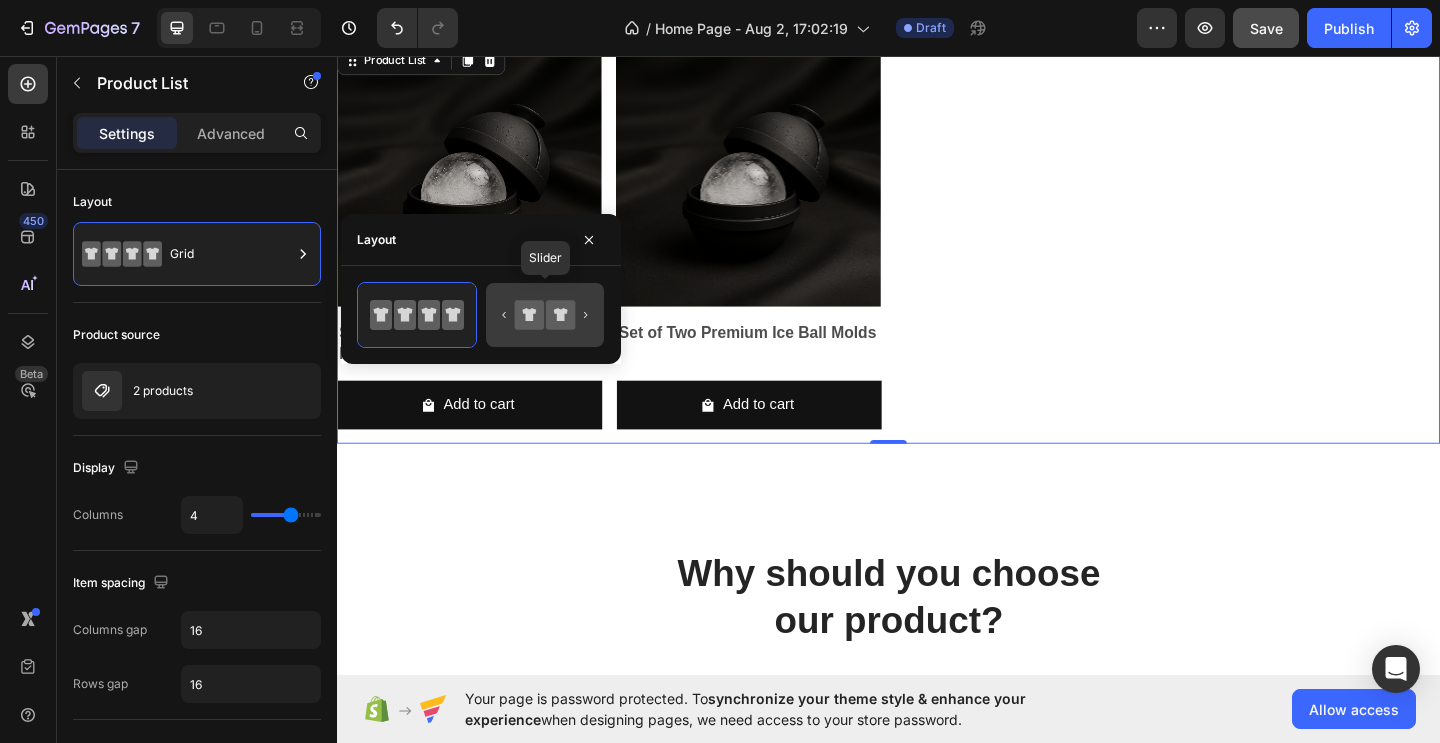click 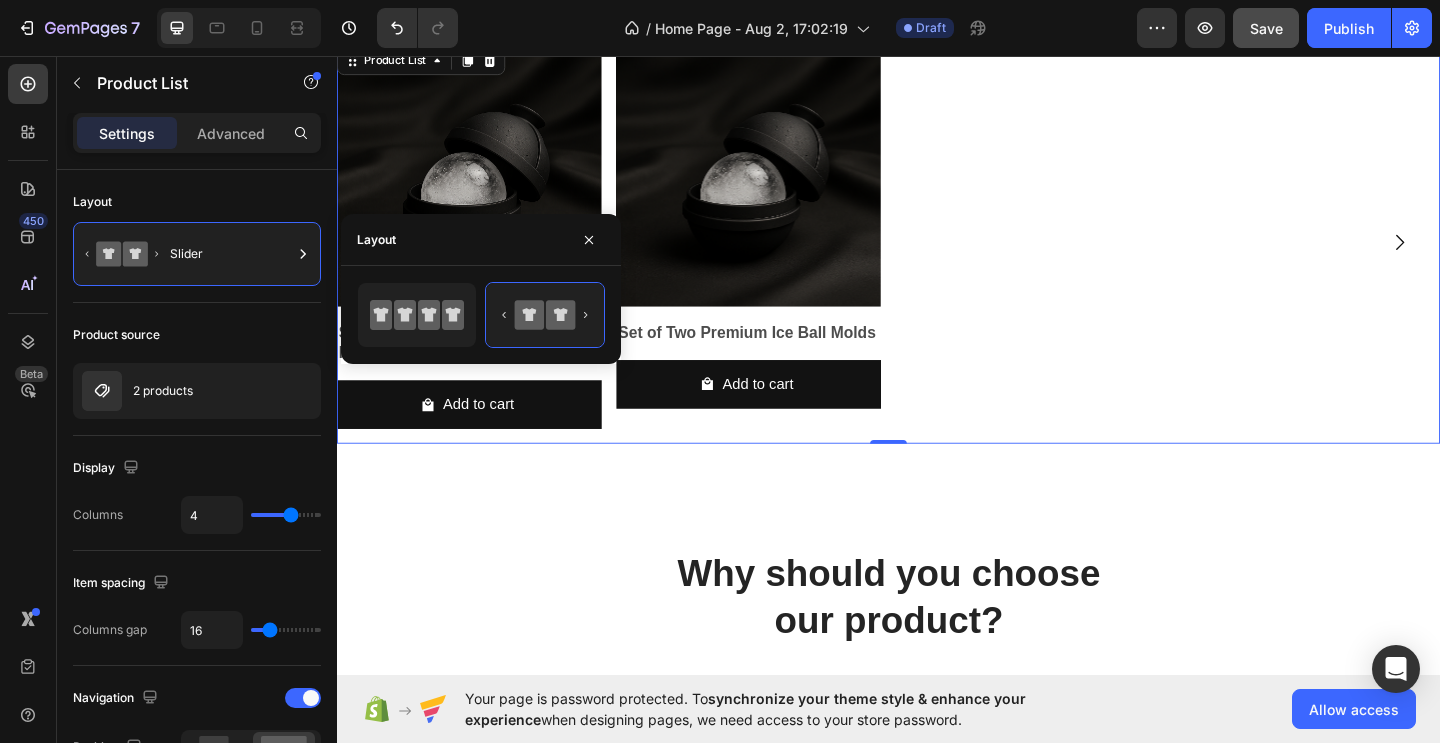 click 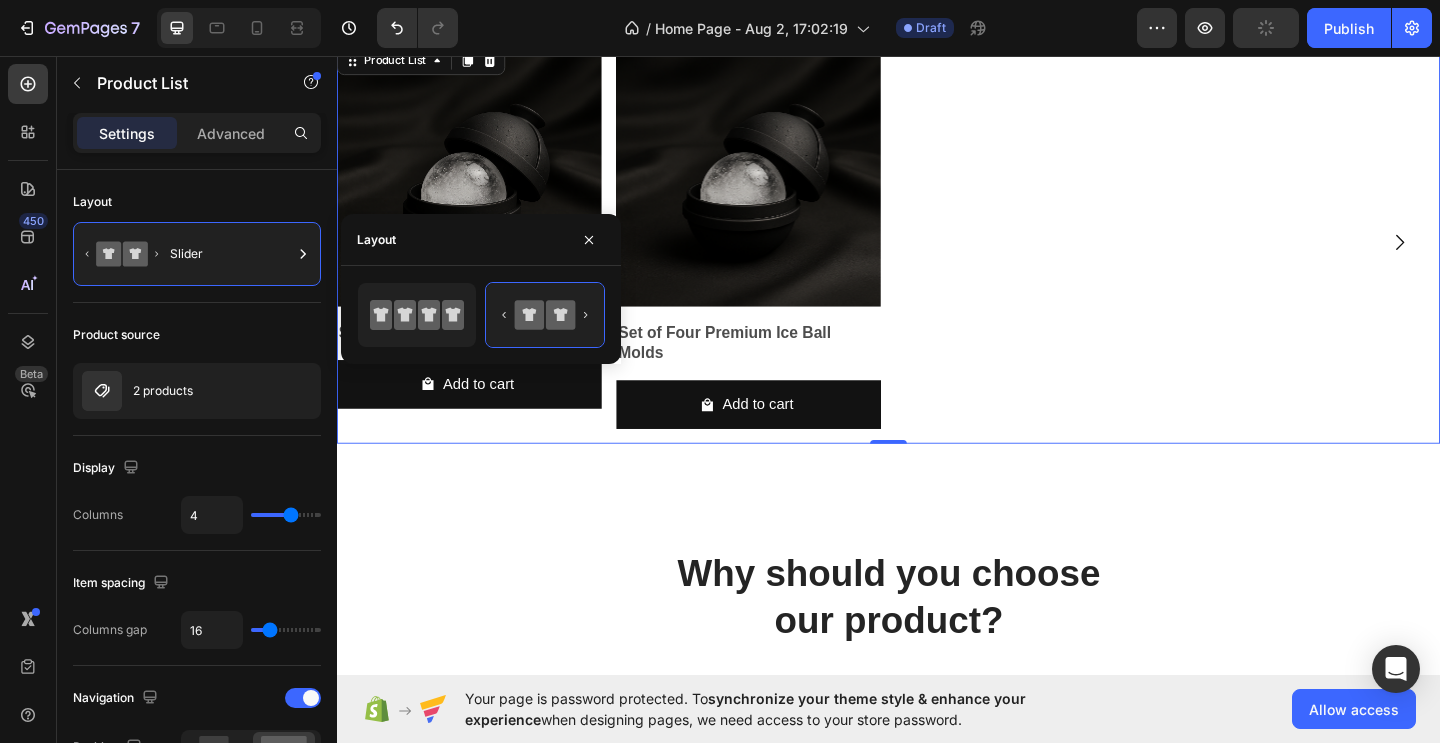 click 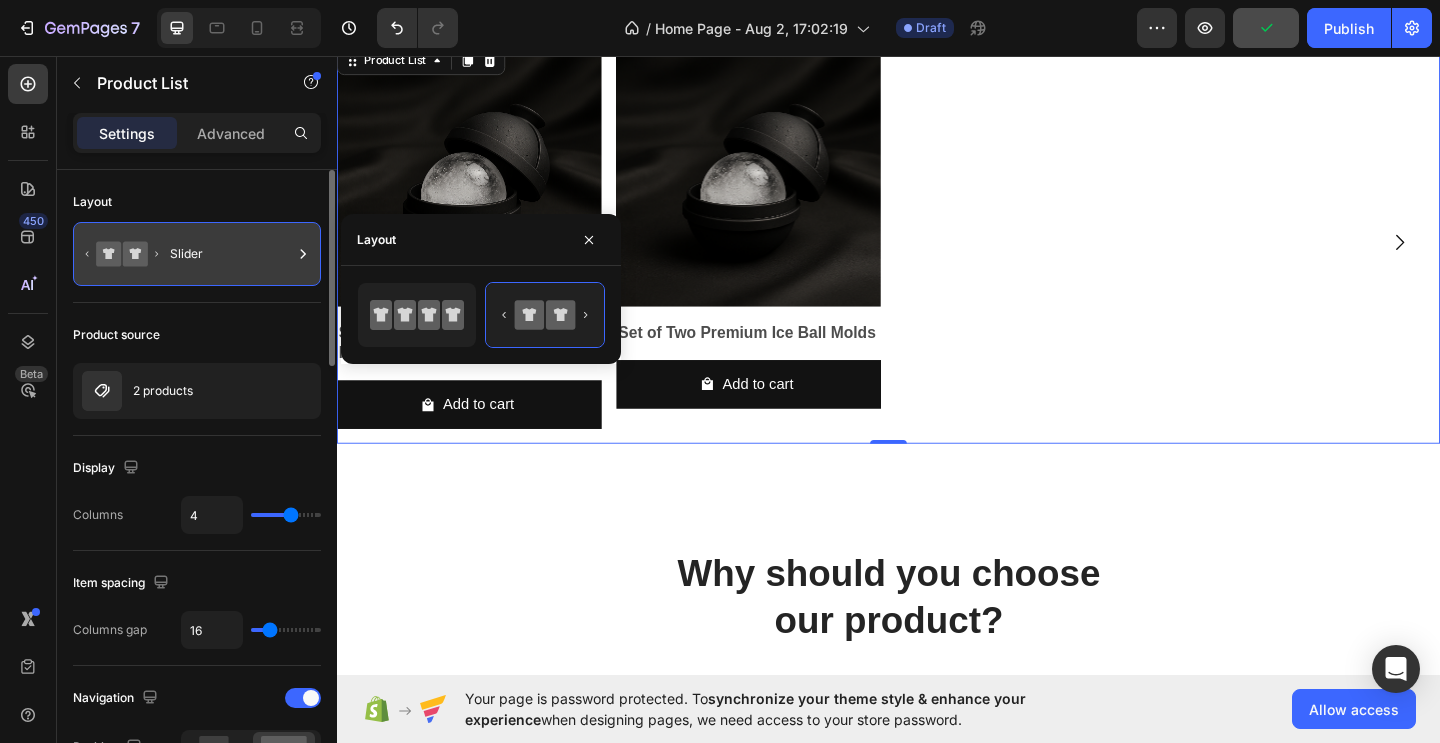 click on "Slider" at bounding box center [231, 254] 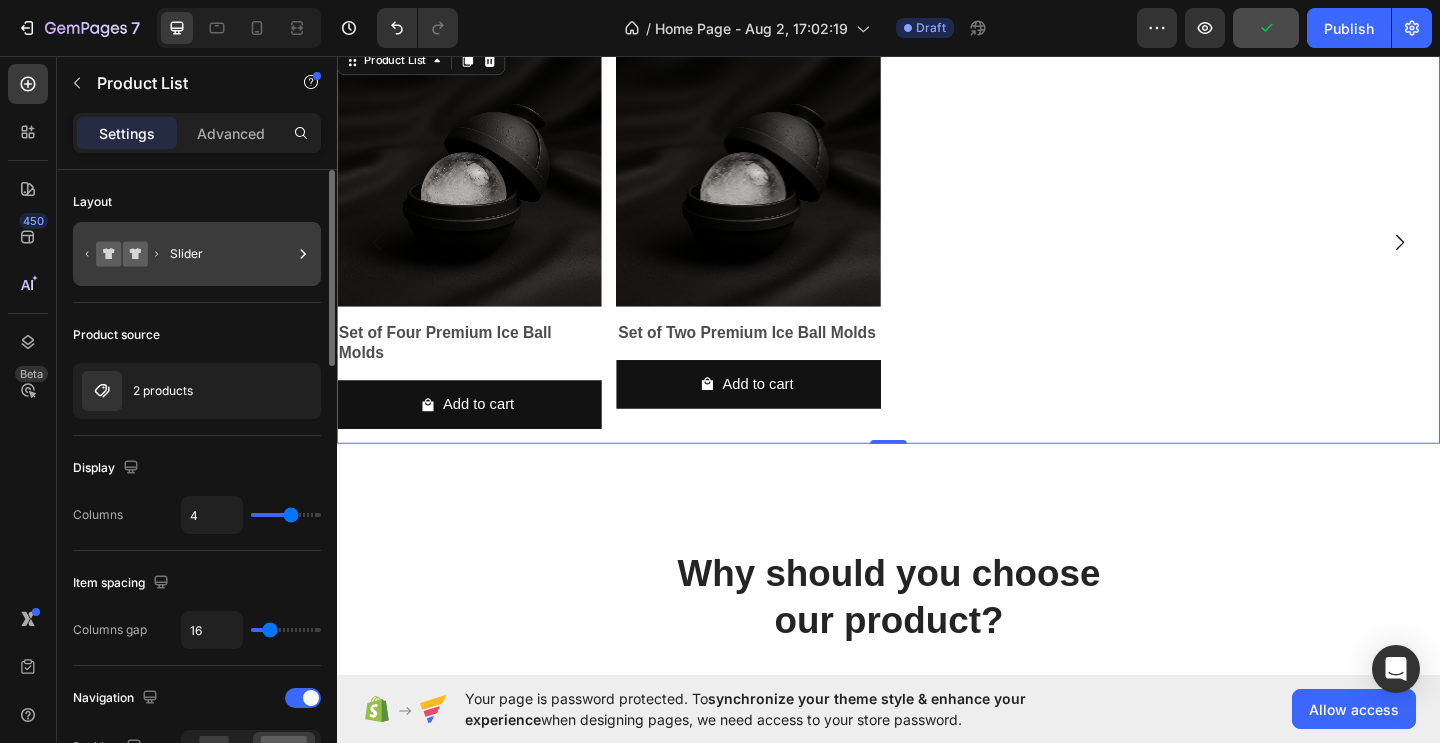 click on "Slider" at bounding box center [231, 254] 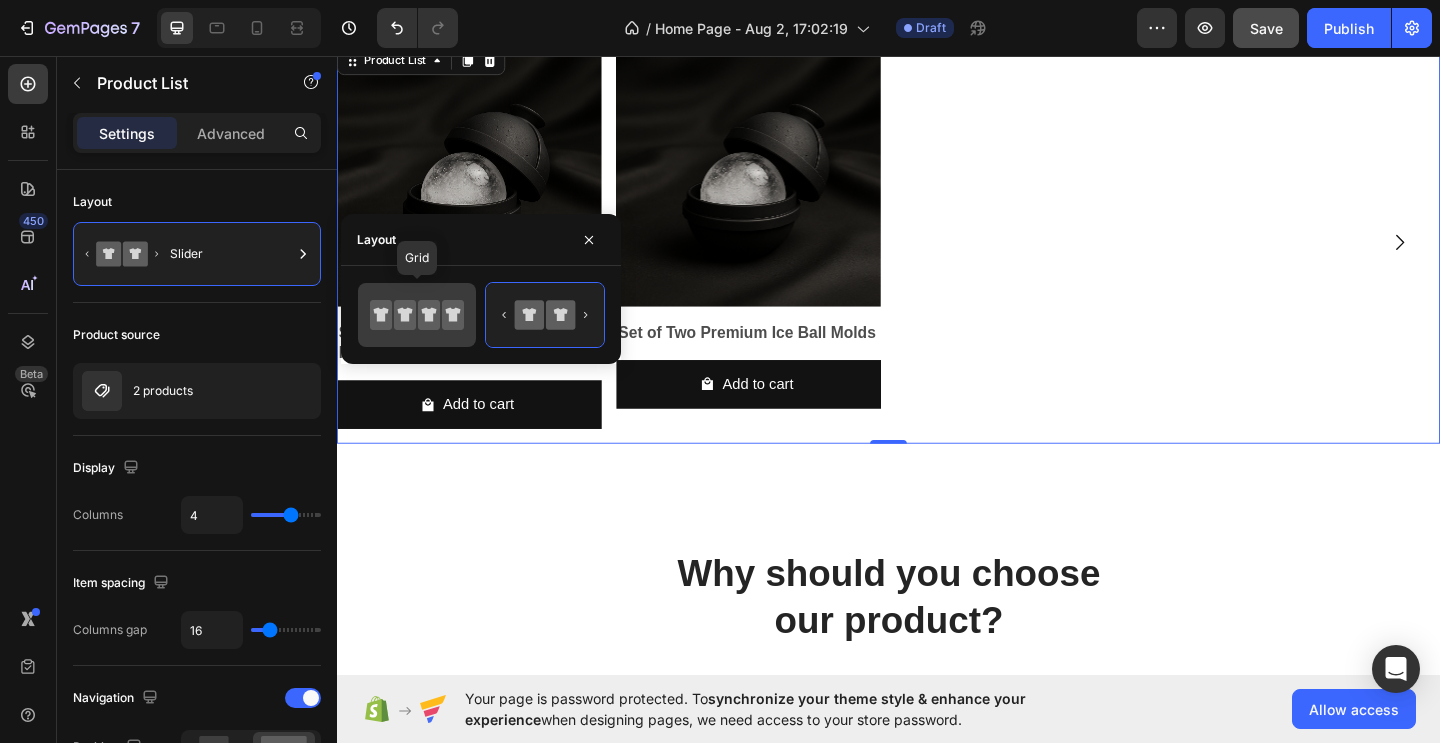 click 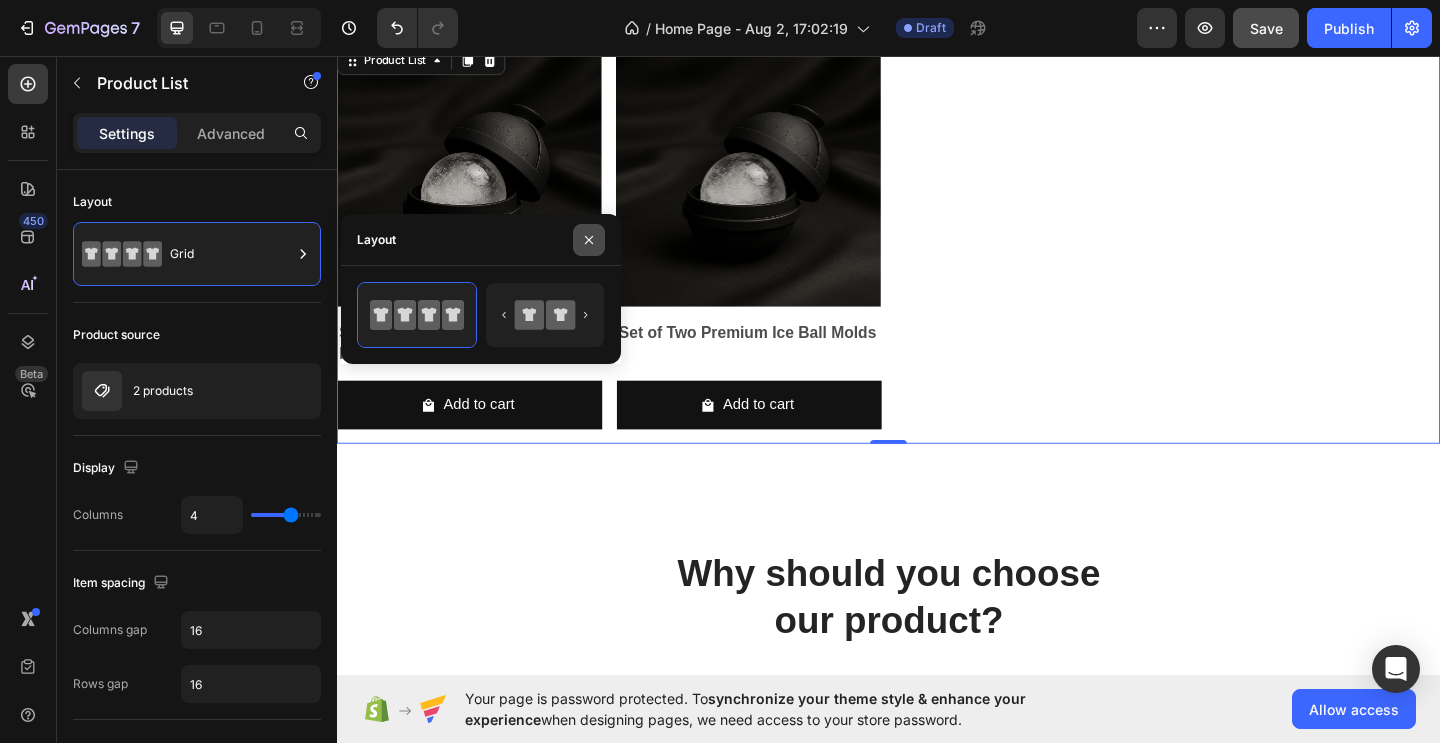 click 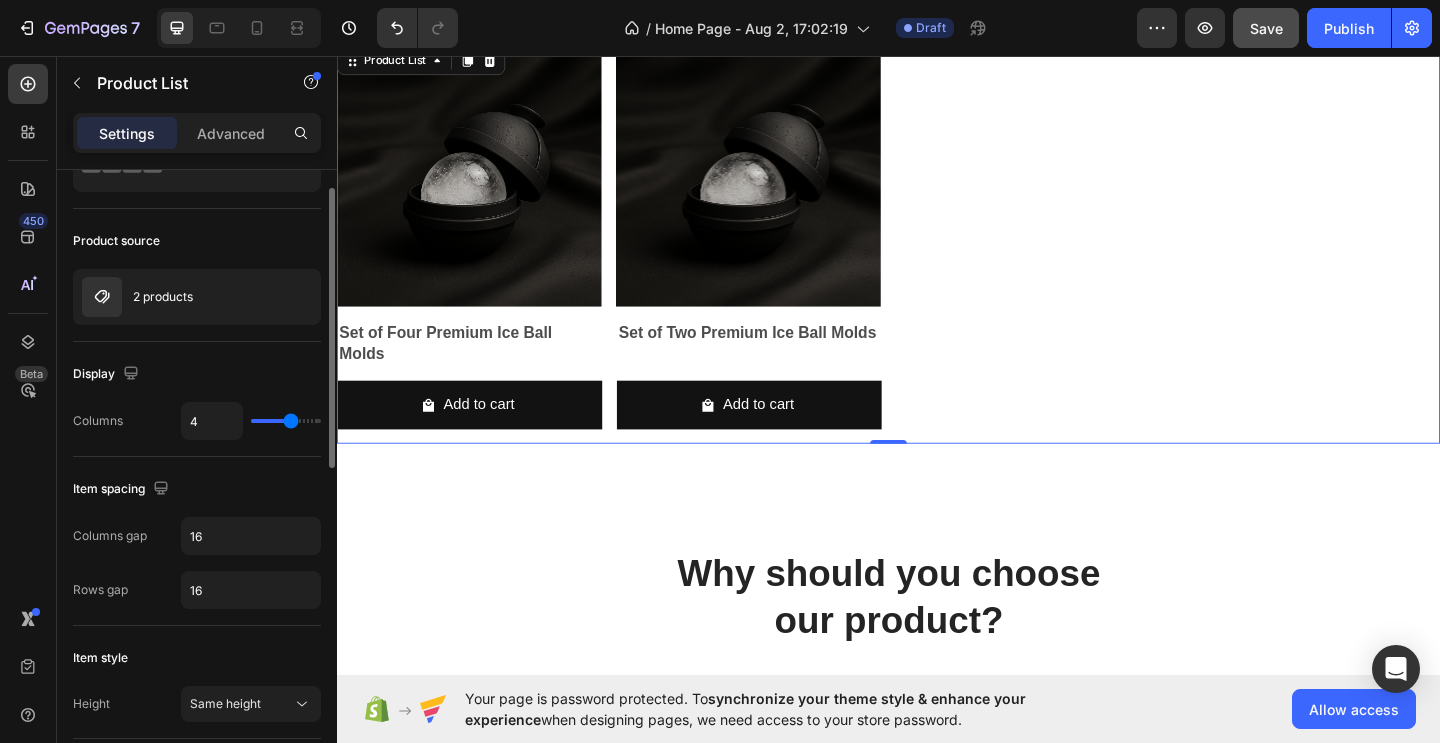 scroll, scrollTop: 127, scrollLeft: 0, axis: vertical 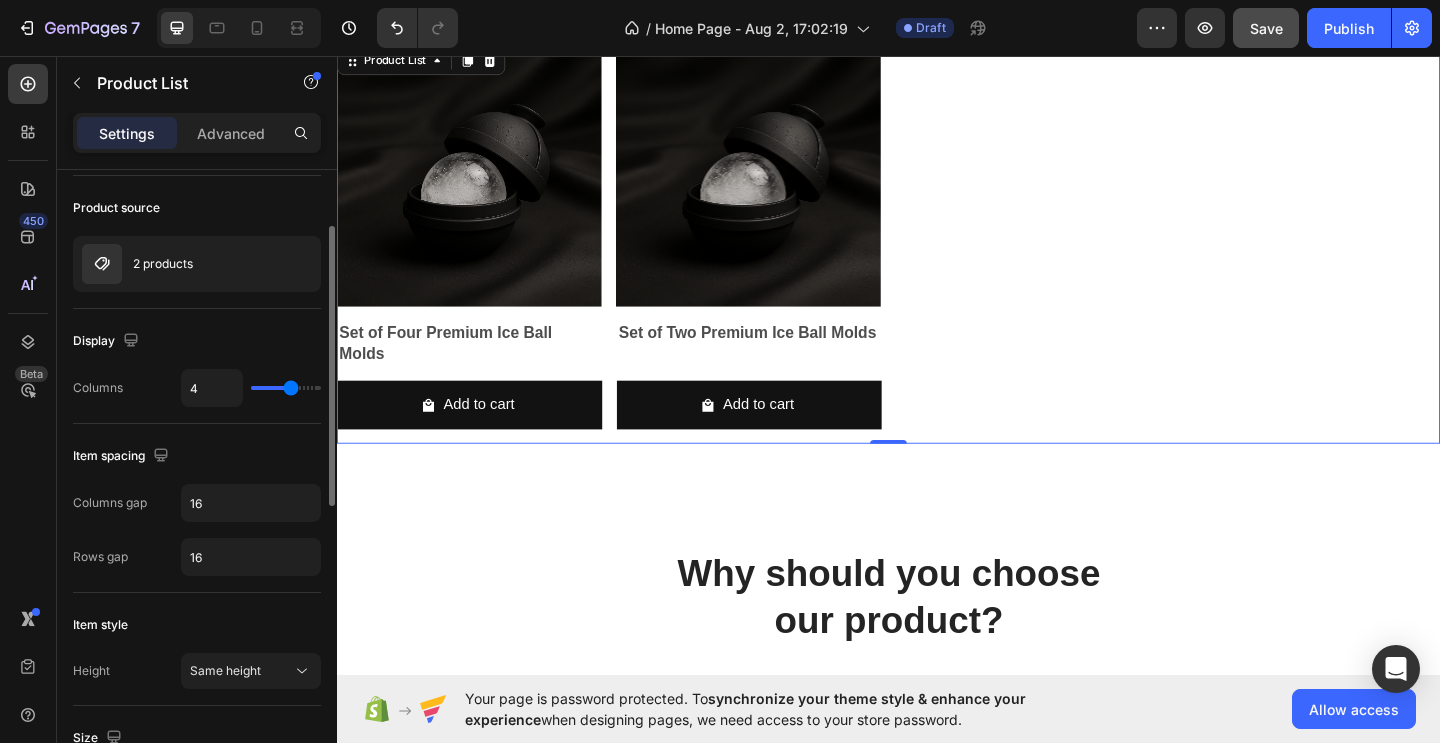 type on "3" 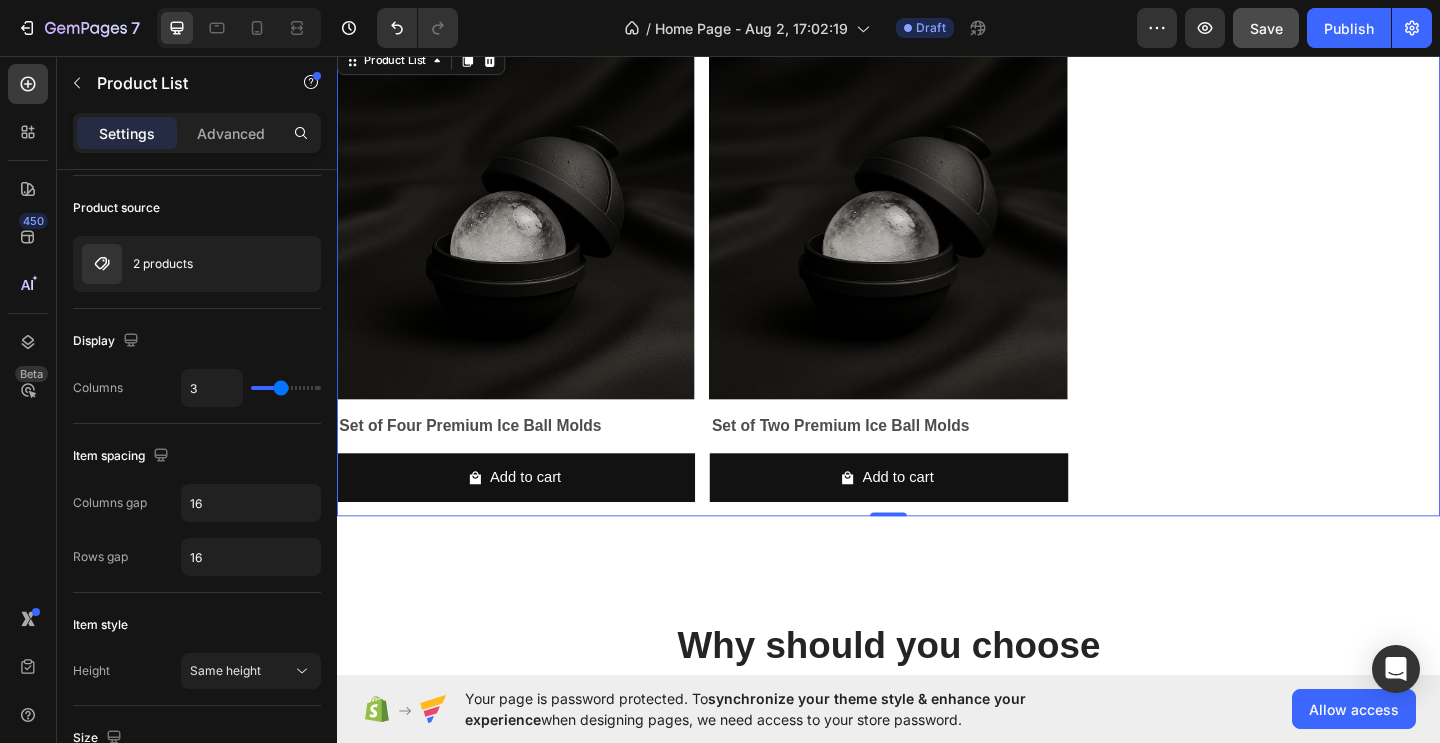 type on "2" 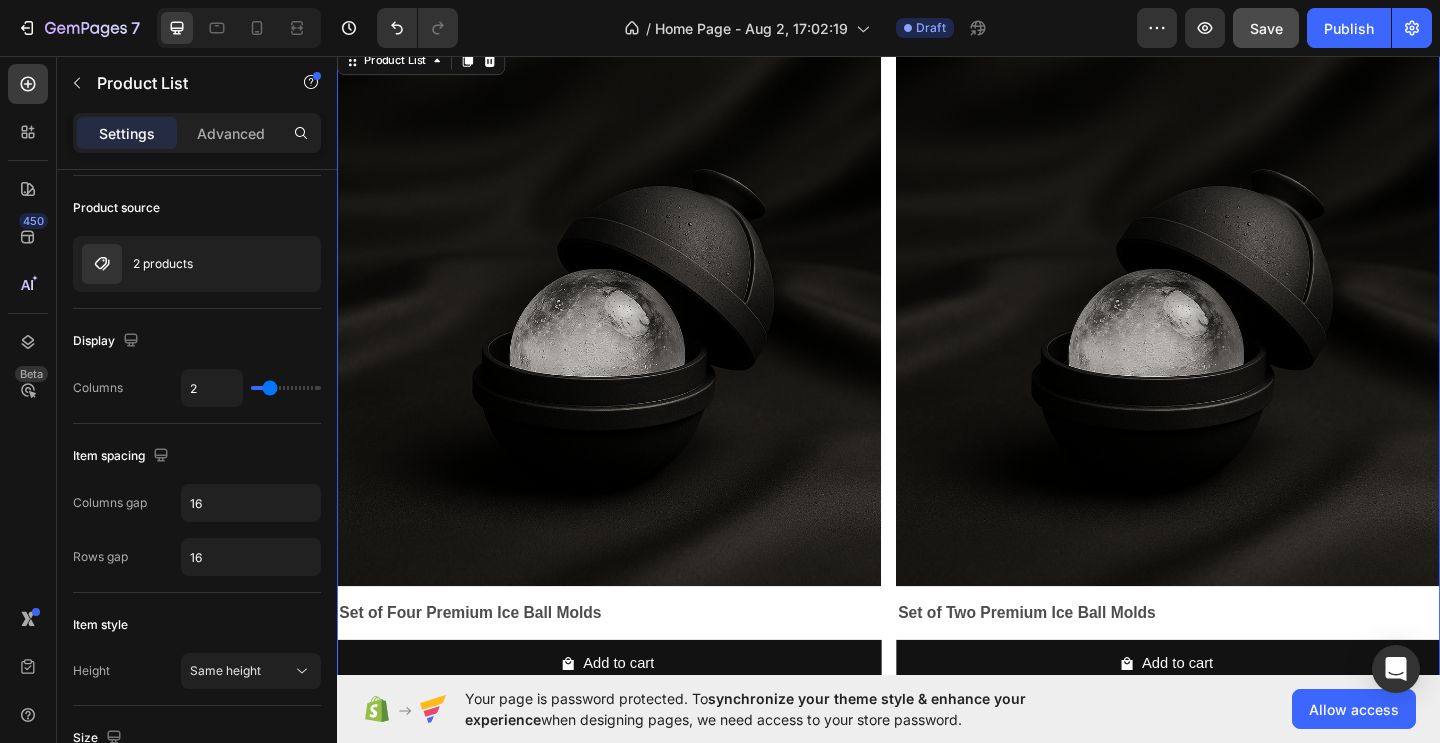 drag, startPoint x: 285, startPoint y: 391, endPoint x: 270, endPoint y: 391, distance: 15 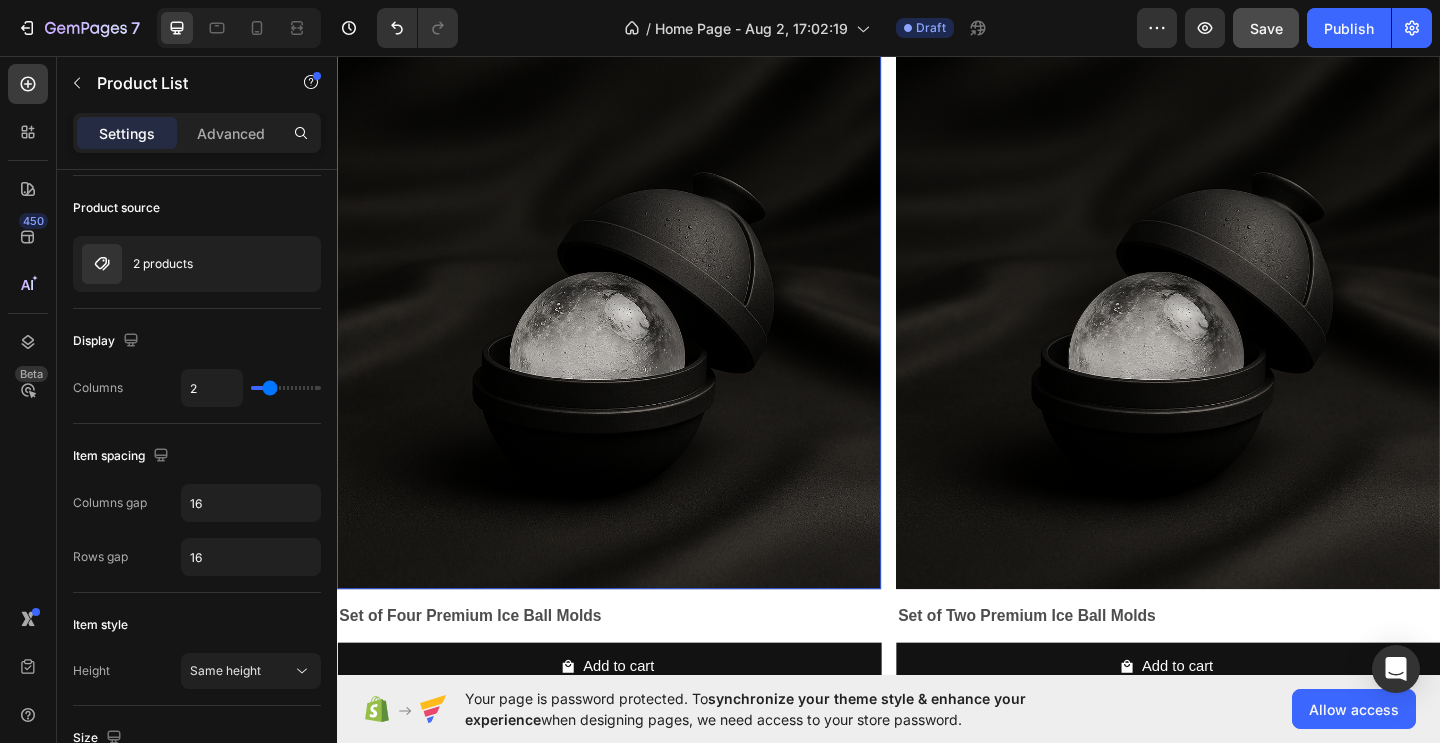 scroll, scrollTop: 2791, scrollLeft: 0, axis: vertical 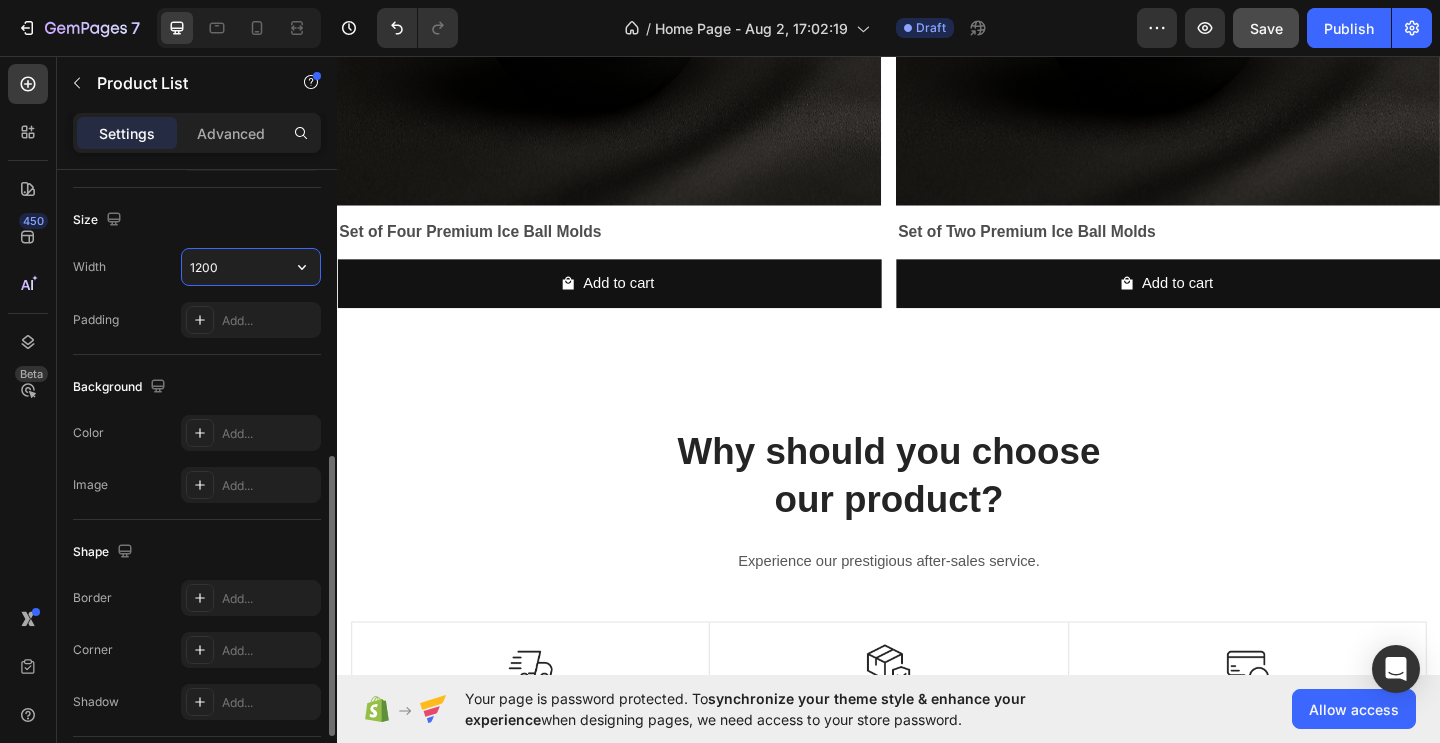 click on "1200" at bounding box center [251, 267] 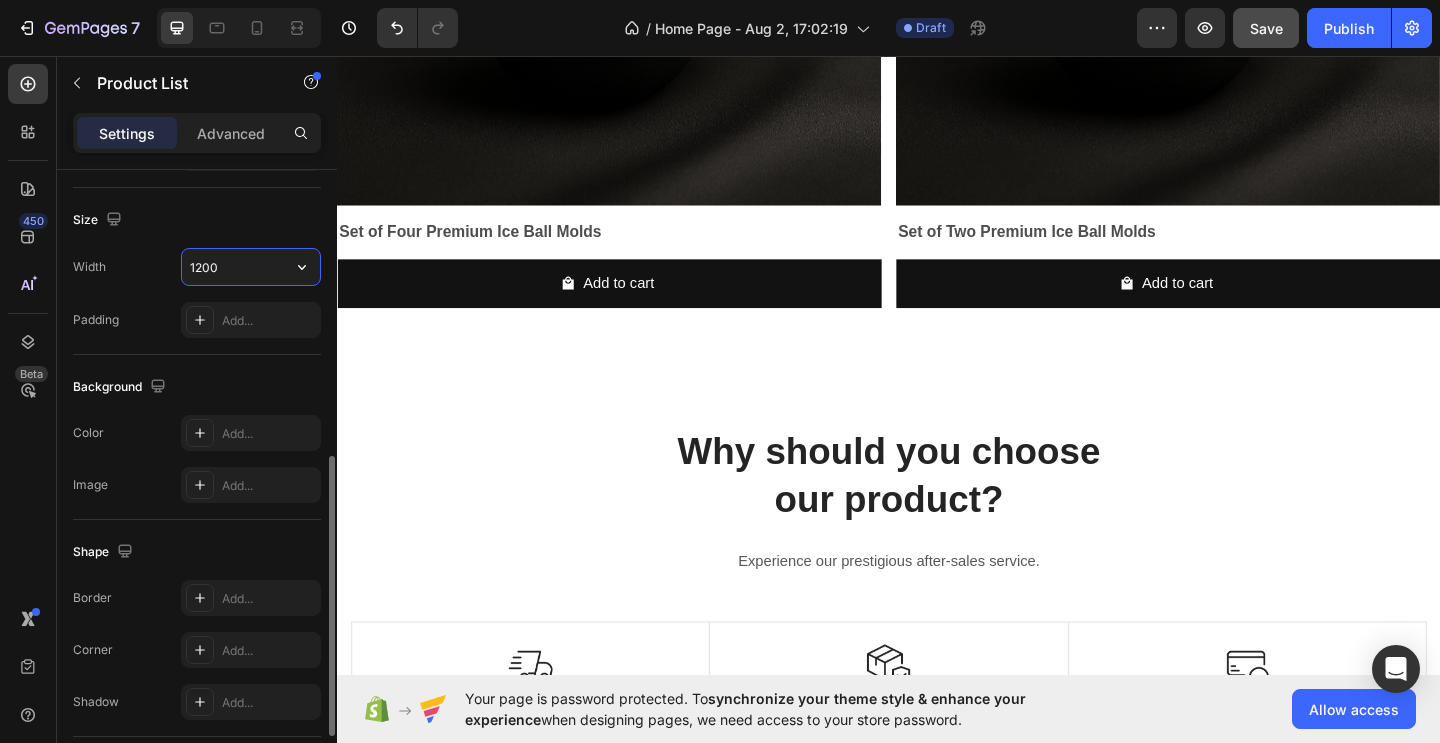 click on "1200" at bounding box center (251, 267) 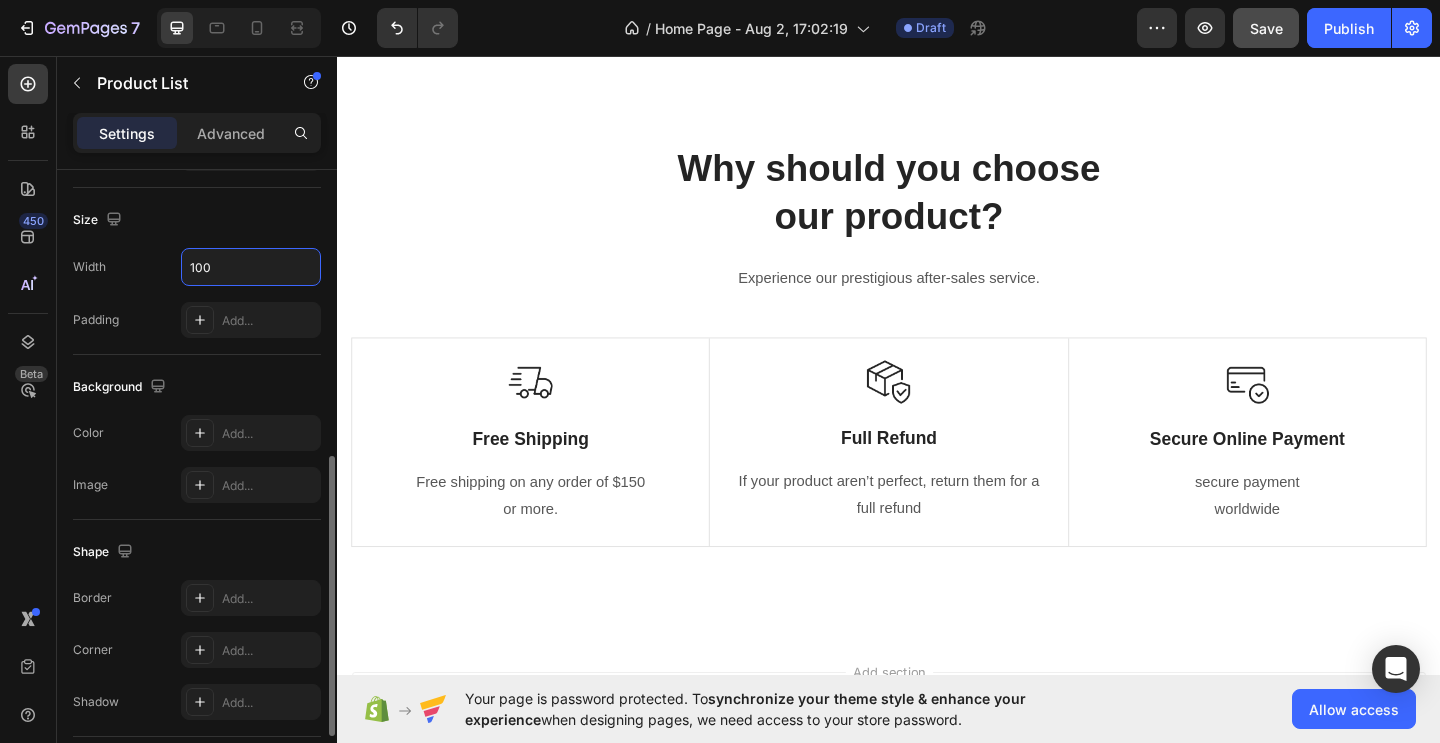 type on "1100" 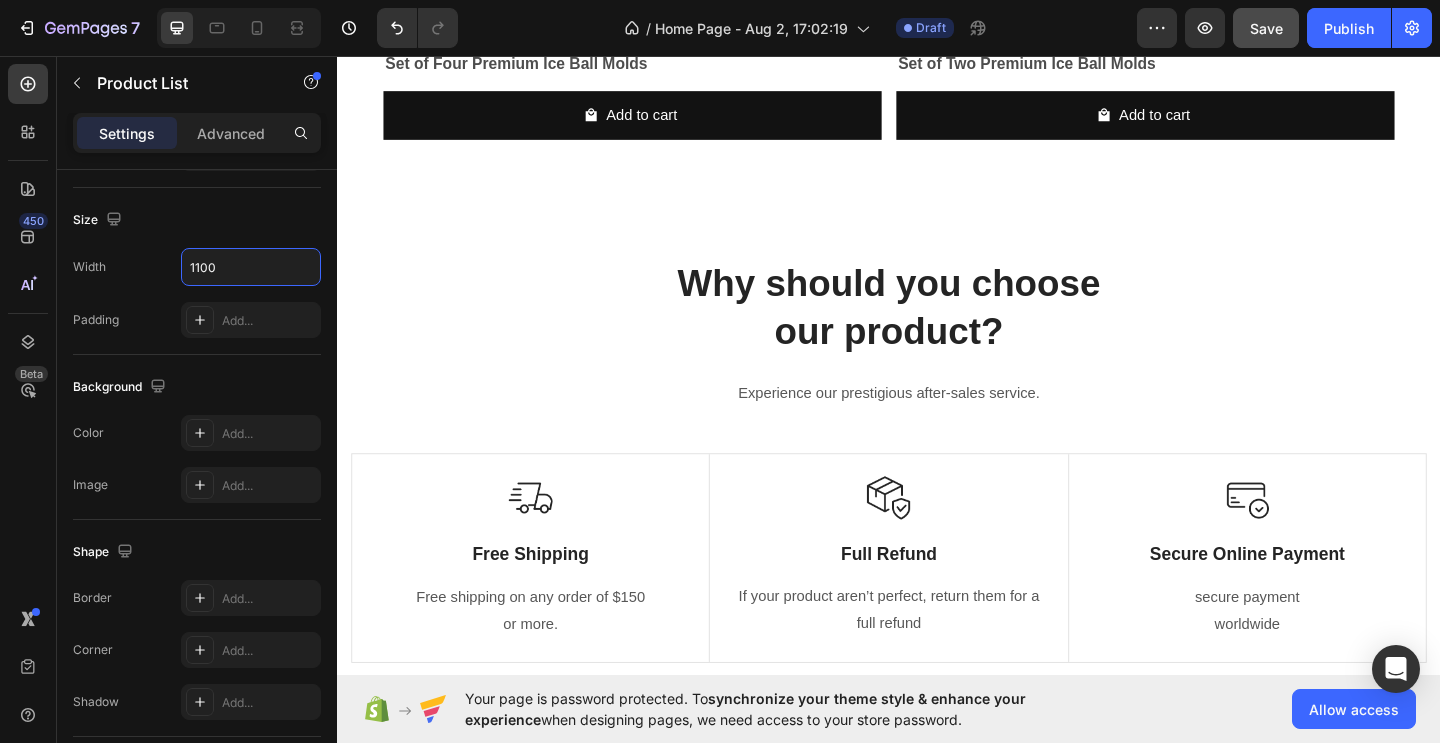 scroll, scrollTop: 2366, scrollLeft: 0, axis: vertical 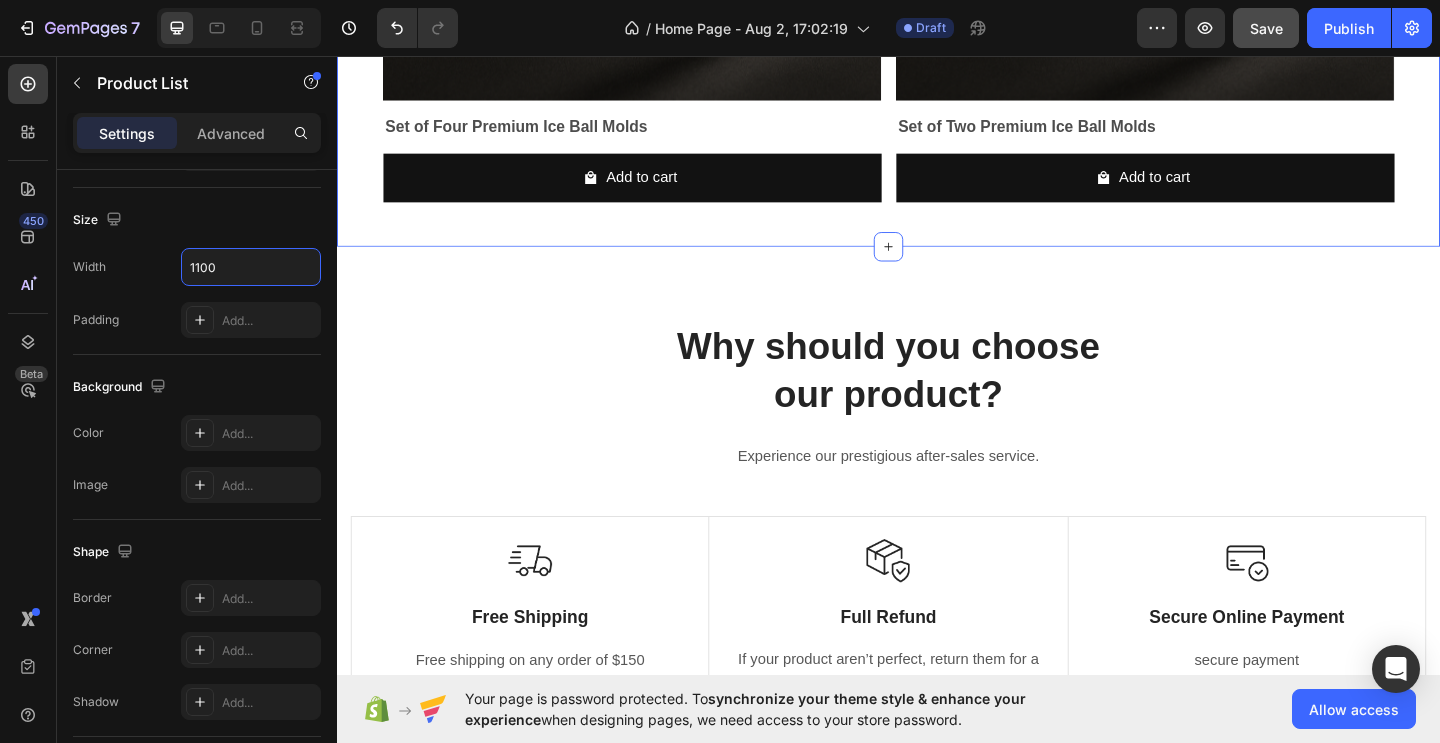 click on "Product Images Set of Four Premium Ice Ball Molds Product Title Add to cart Add to Cart Row Product List Product Images Set of Two Premium Ice Ball Molds Product Title Add to cart Add to Cart Row Product List Product List Section 3" at bounding box center (937, -104) 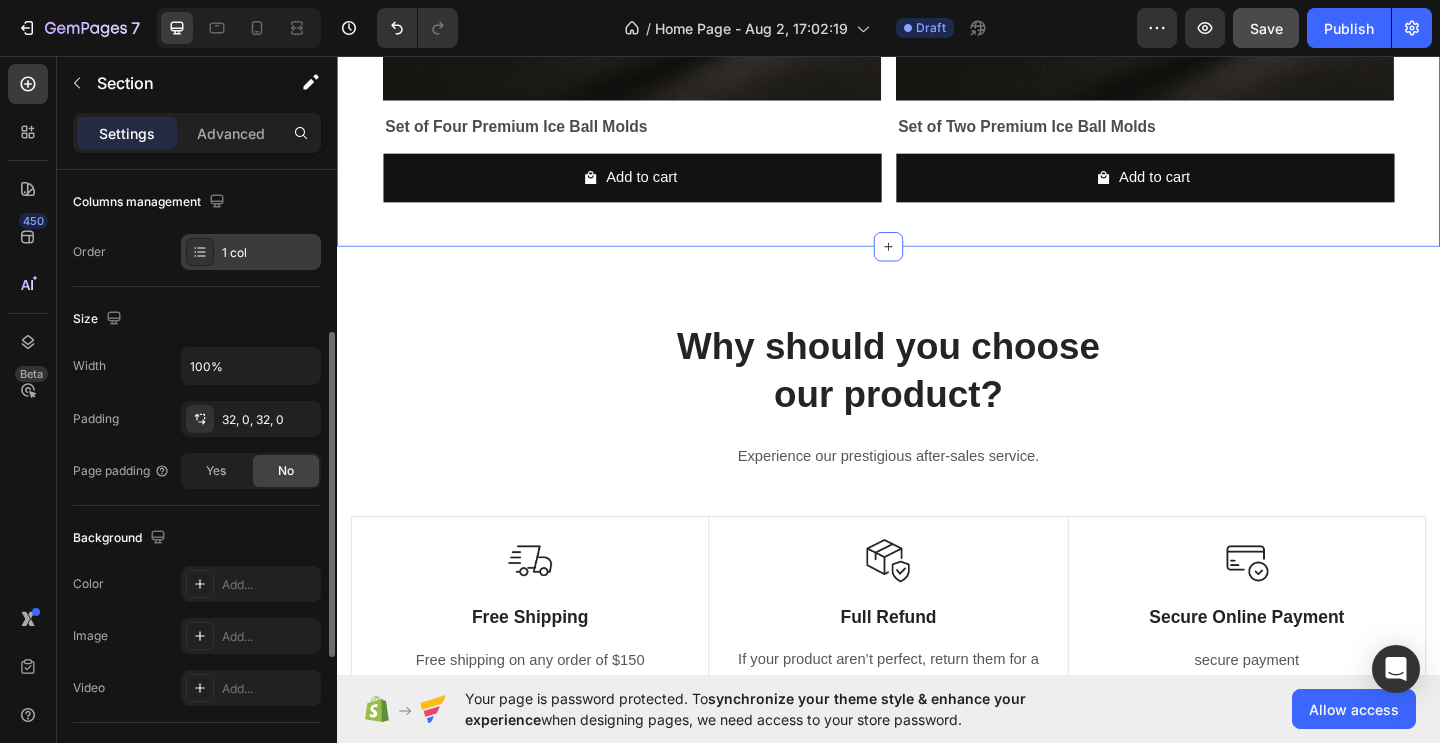 scroll, scrollTop: 315, scrollLeft: 0, axis: vertical 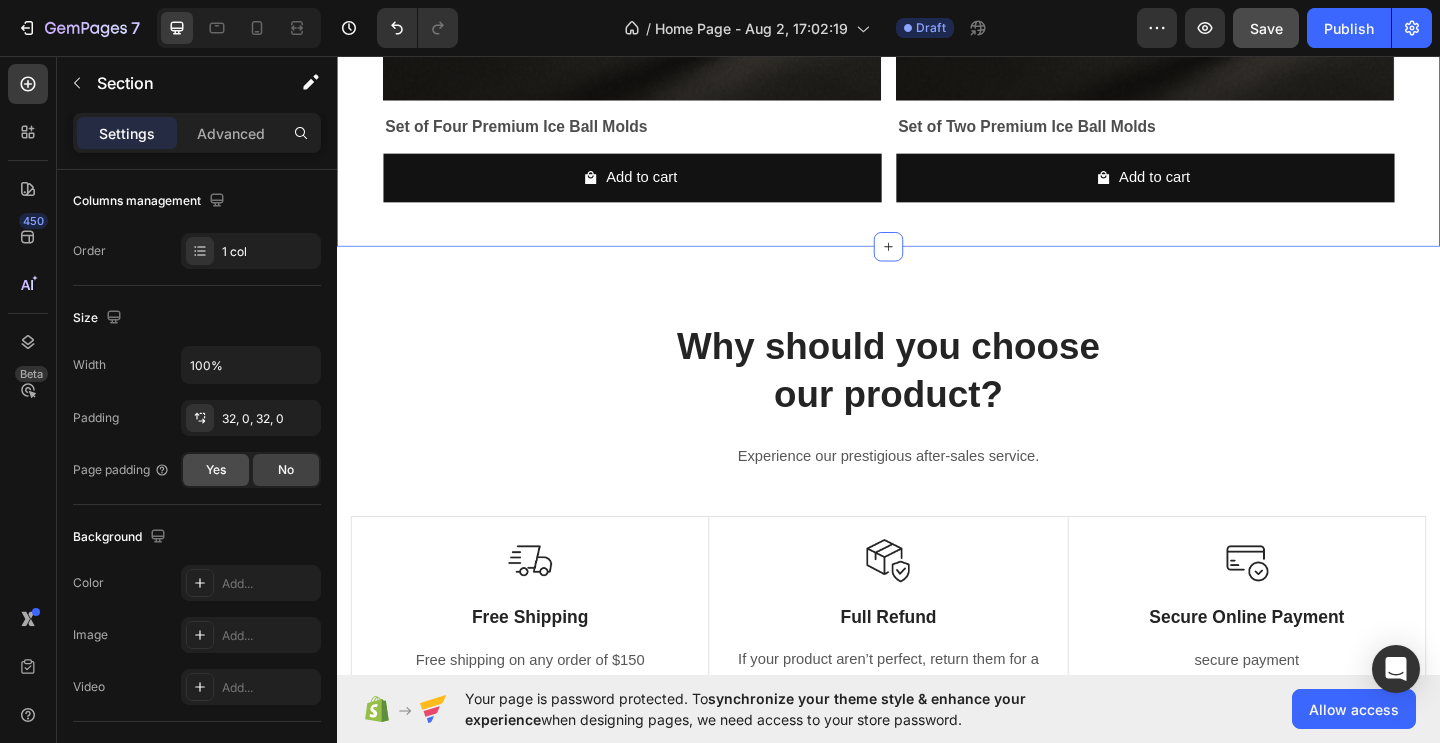 click on "Yes" 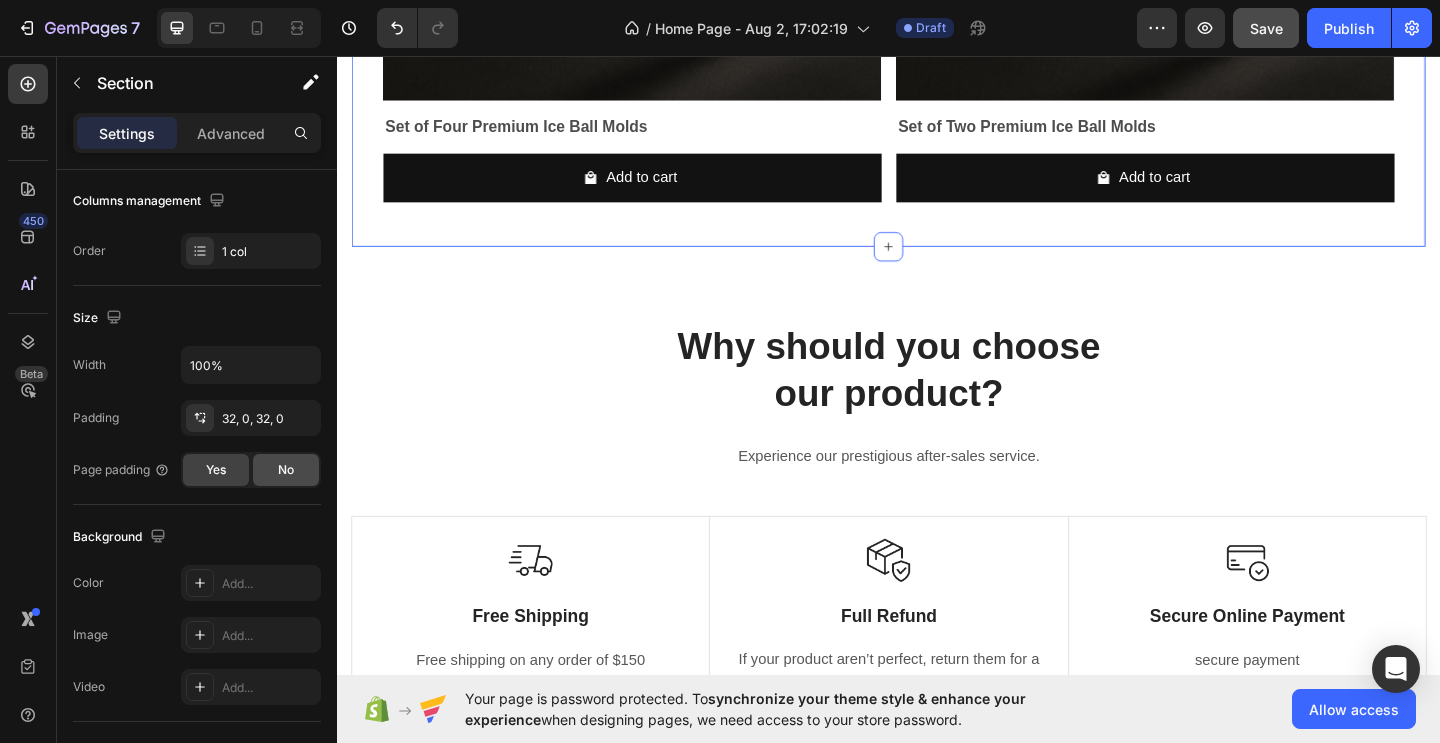 click on "No" 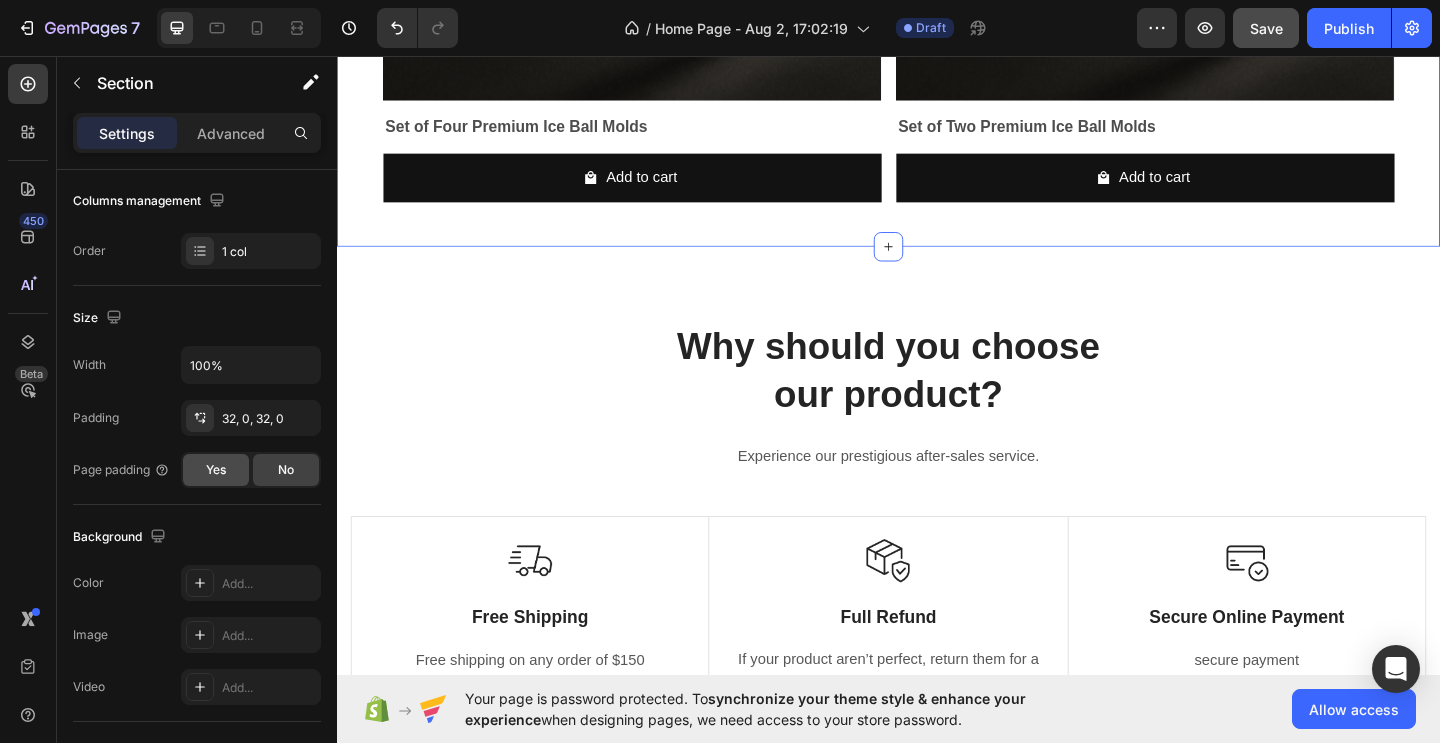 click on "Yes" 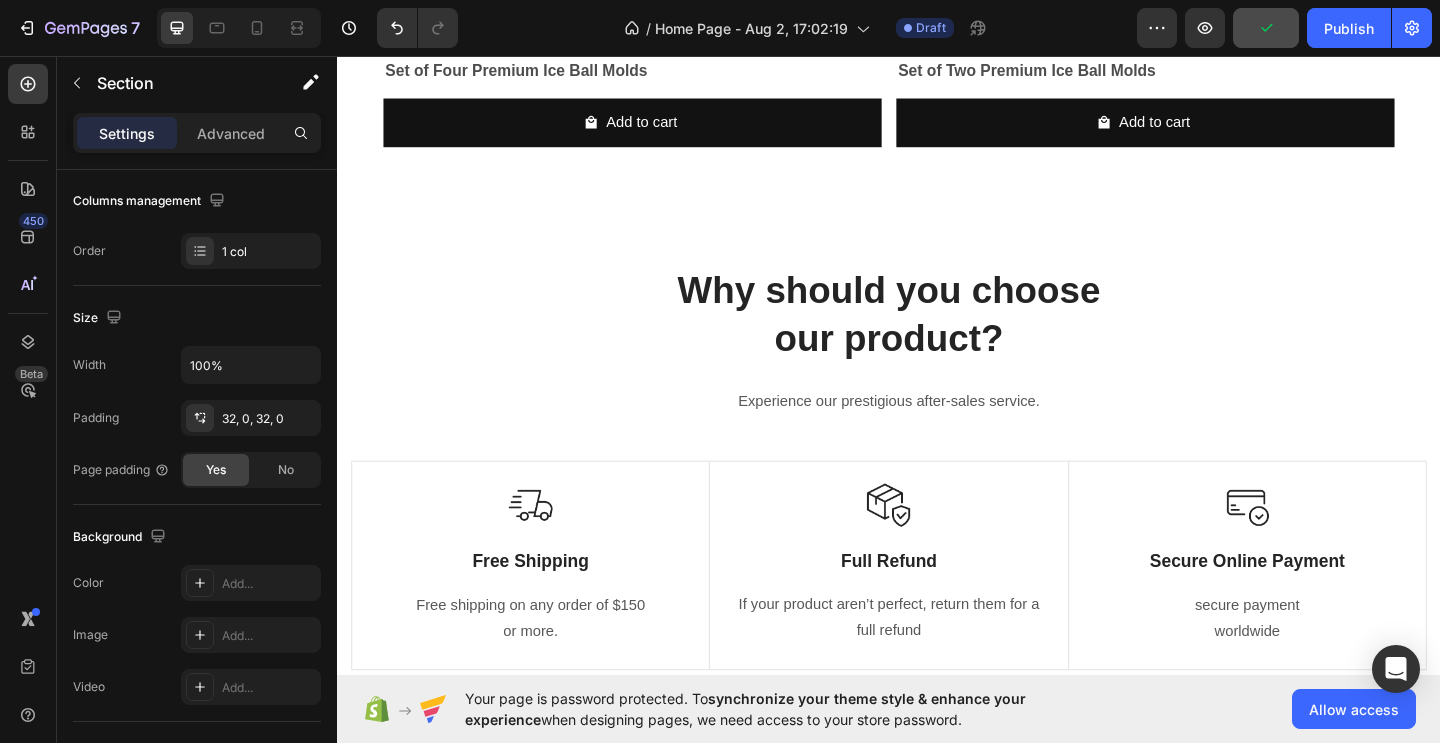 scroll, scrollTop: 3206, scrollLeft: 0, axis: vertical 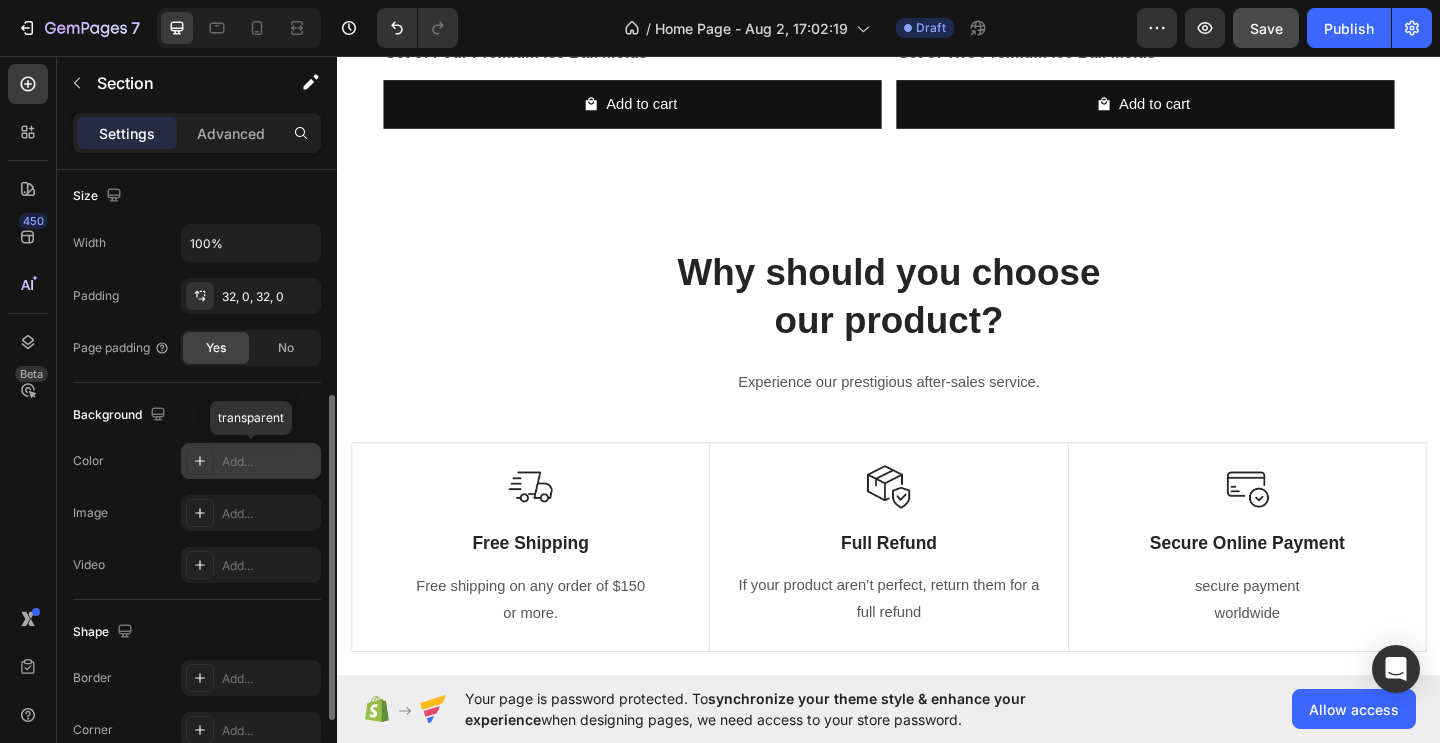 click on "Add..." at bounding box center [269, 462] 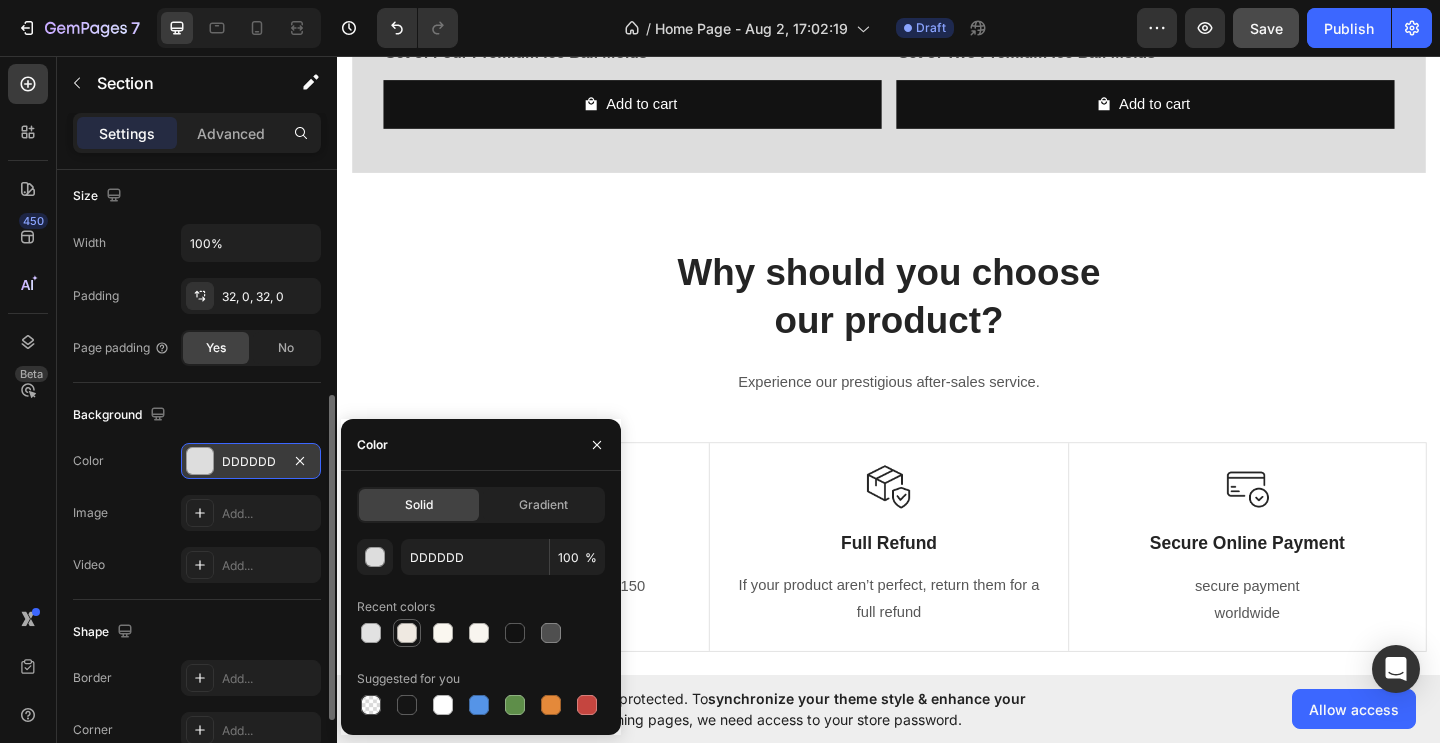click at bounding box center (407, 633) 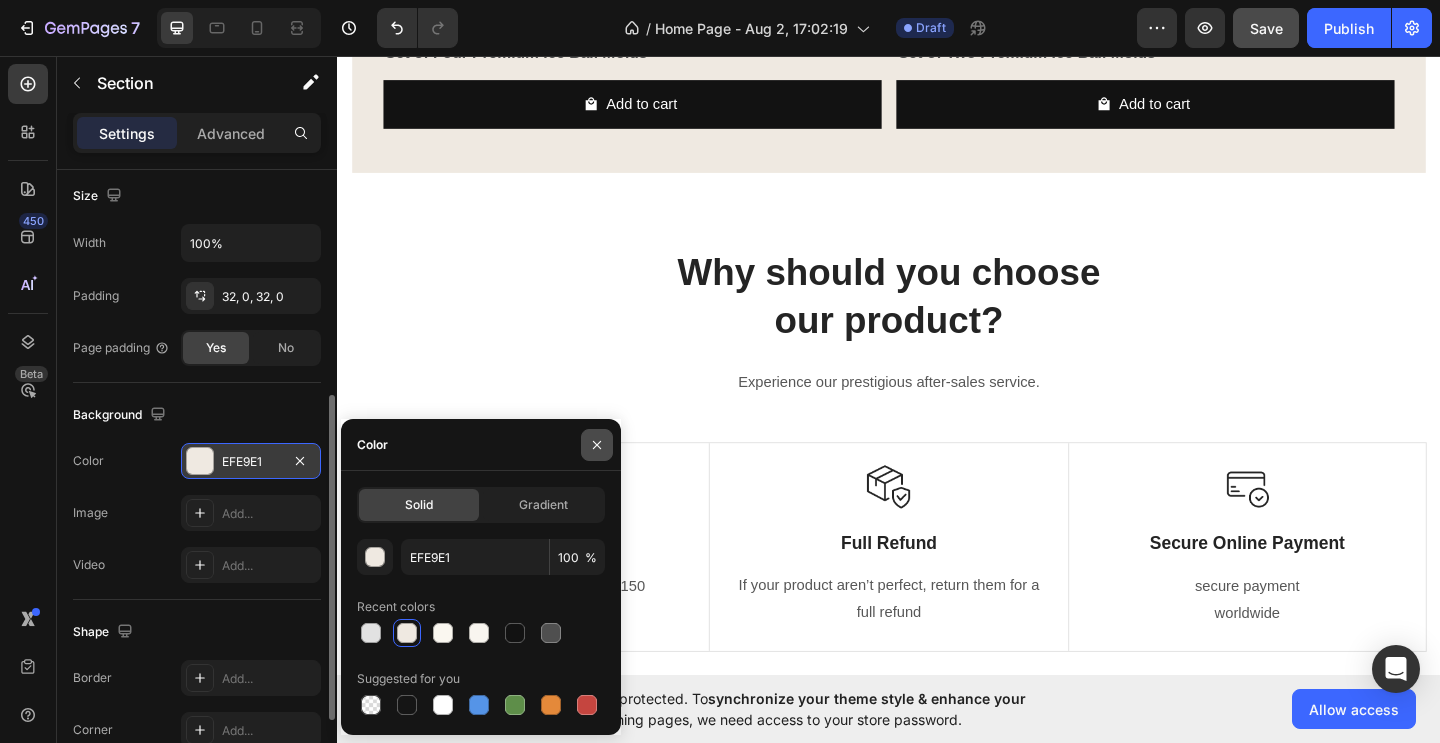 click 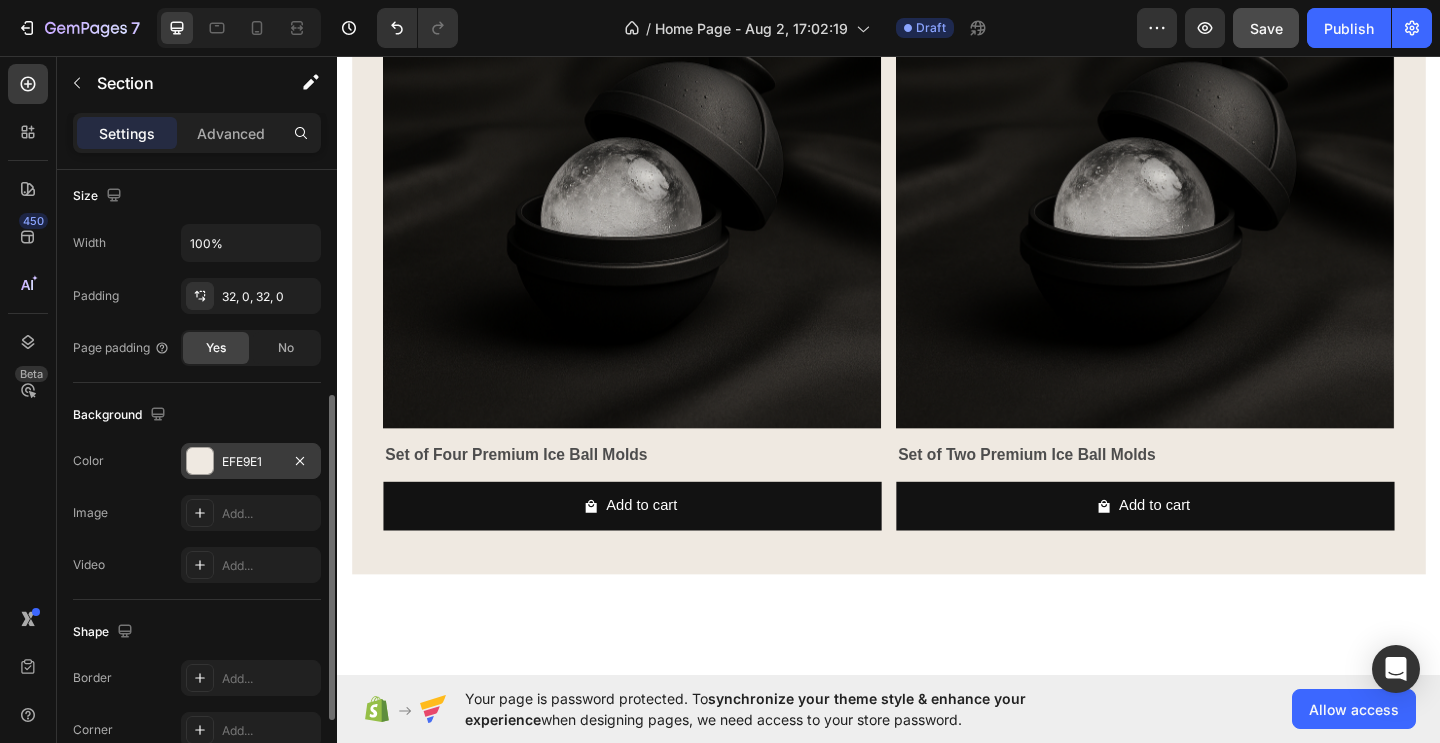 scroll, scrollTop: 1182, scrollLeft: 0, axis: vertical 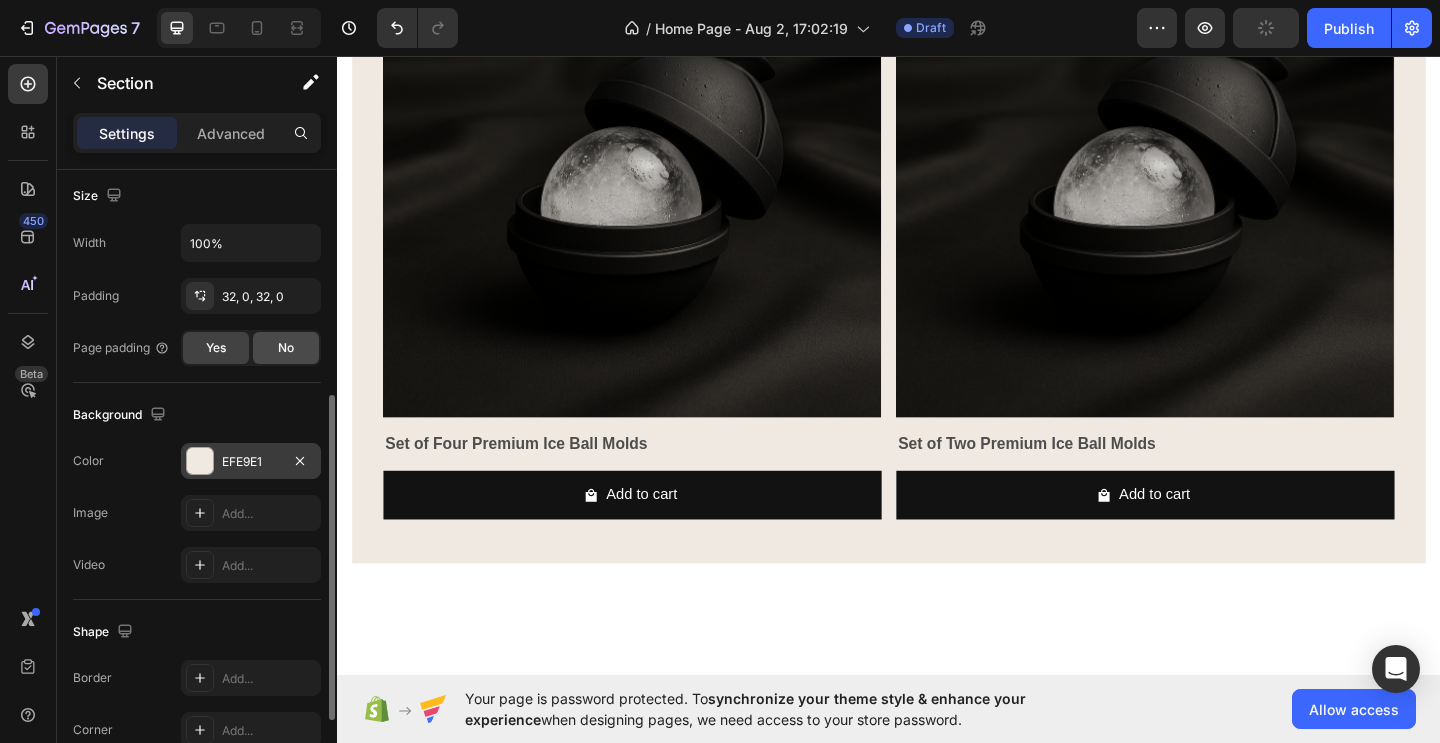 click on "No" 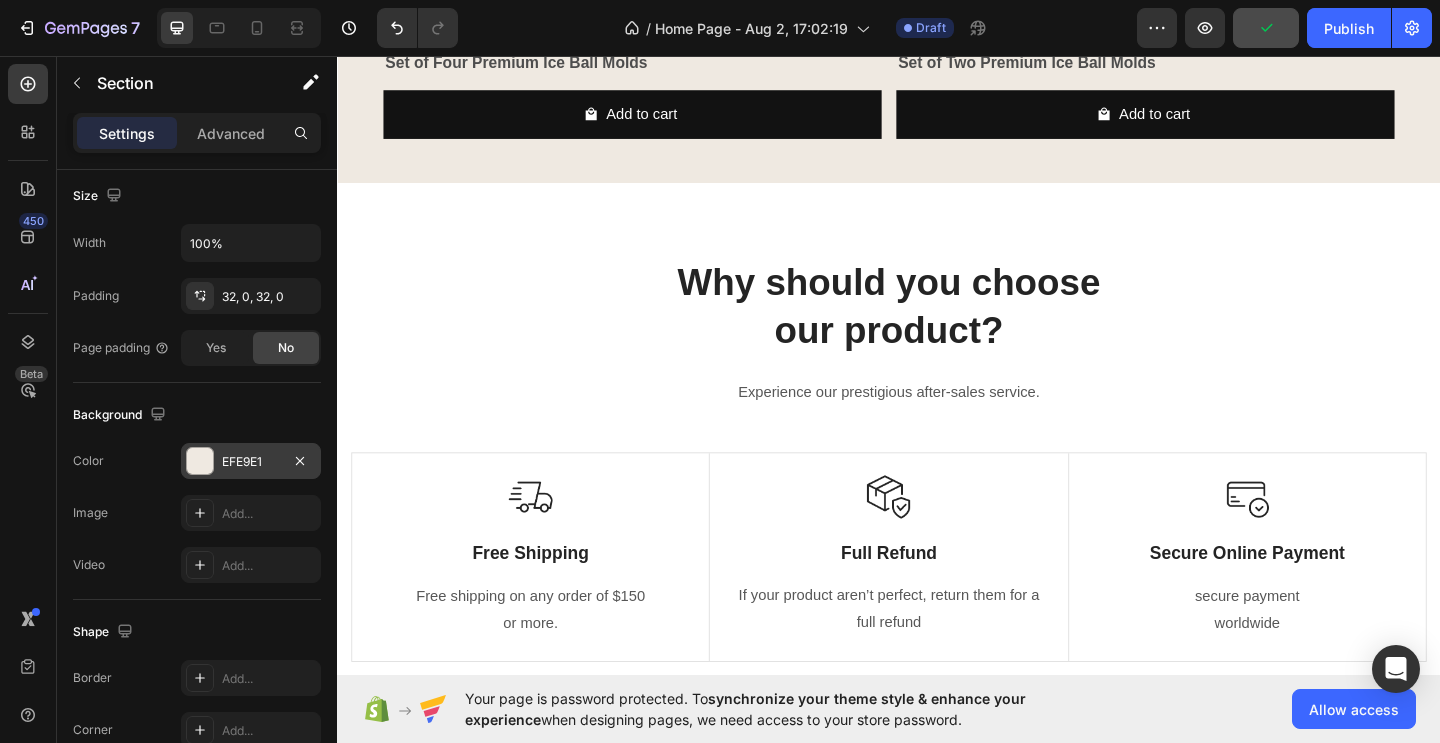 scroll, scrollTop: 1996, scrollLeft: 0, axis: vertical 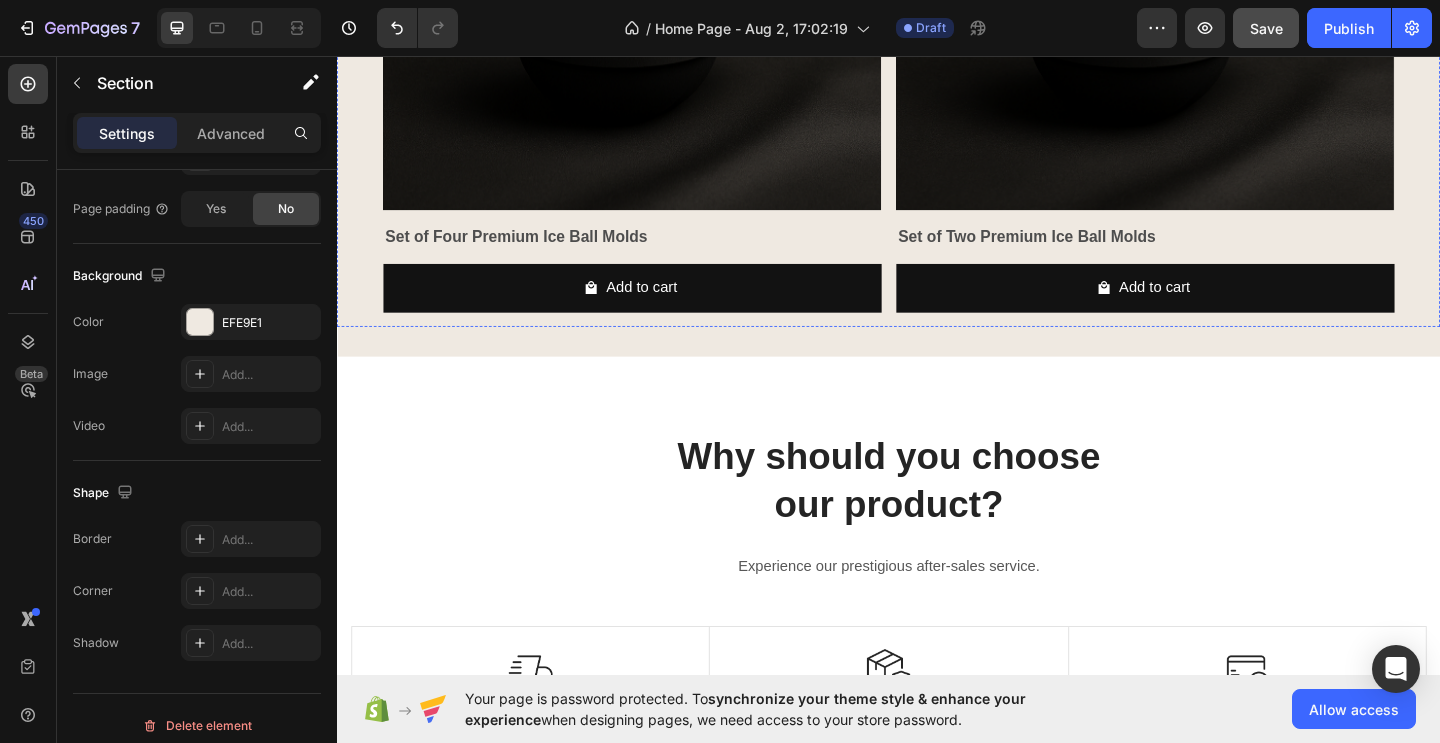 click on "Product Images Set of Four Premium Ice Ball Molds Product Title Add to cart Add to Cart Row" at bounding box center [658, 16] 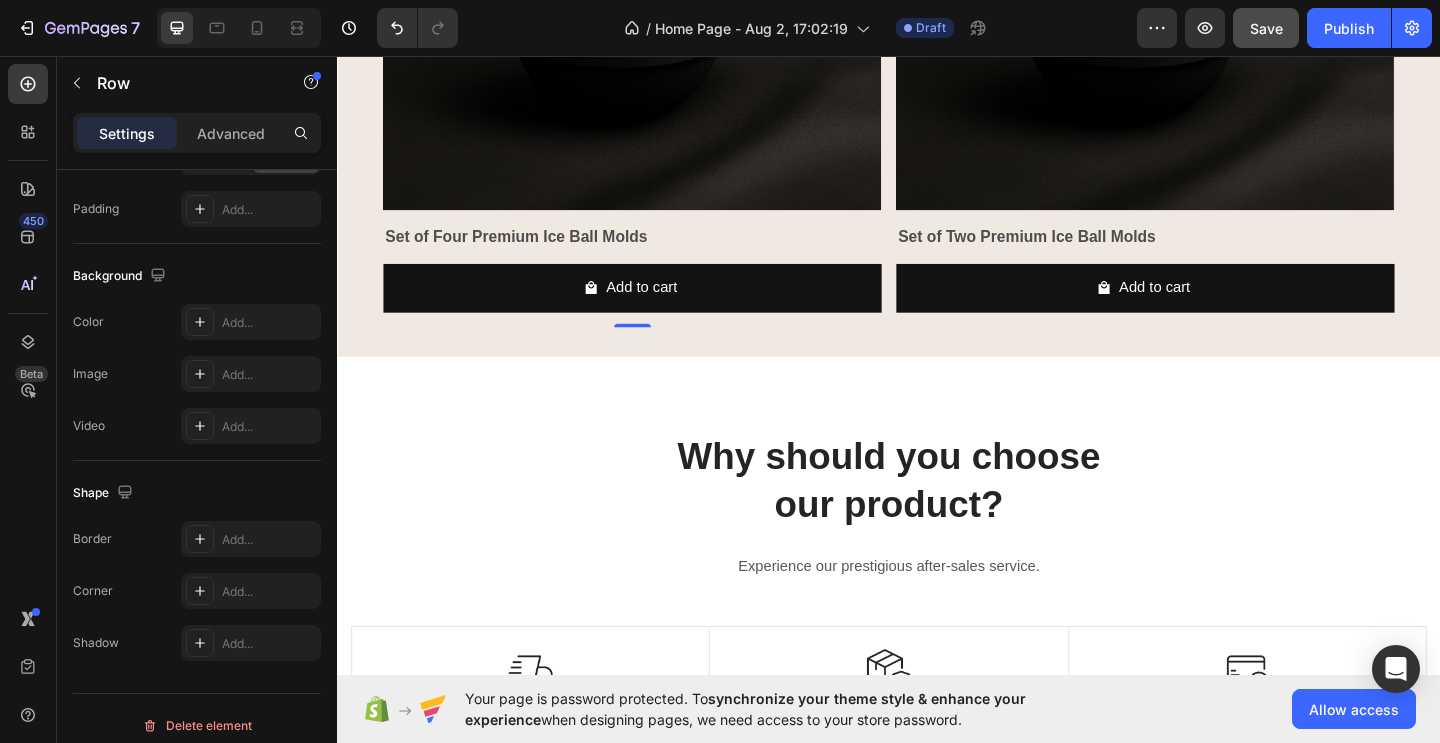 scroll, scrollTop: 0, scrollLeft: 0, axis: both 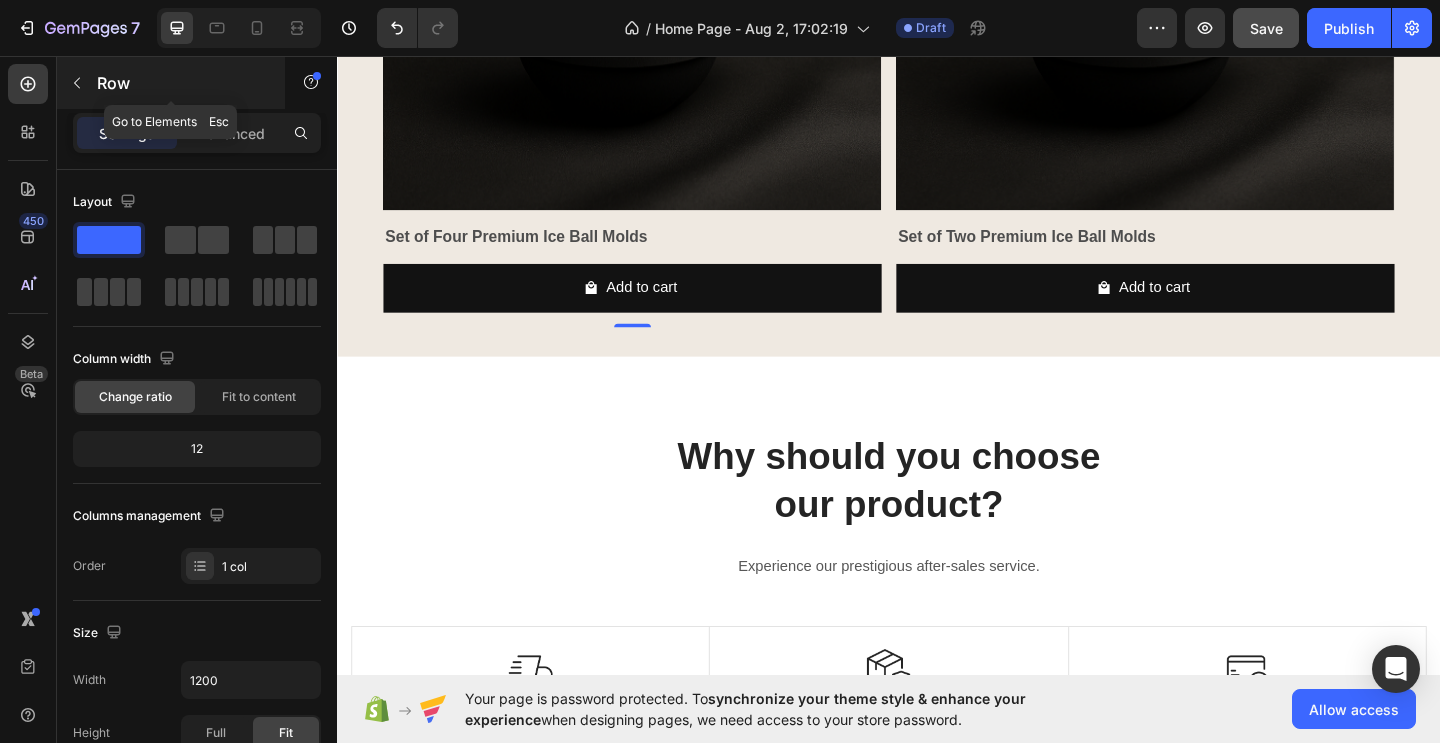 click 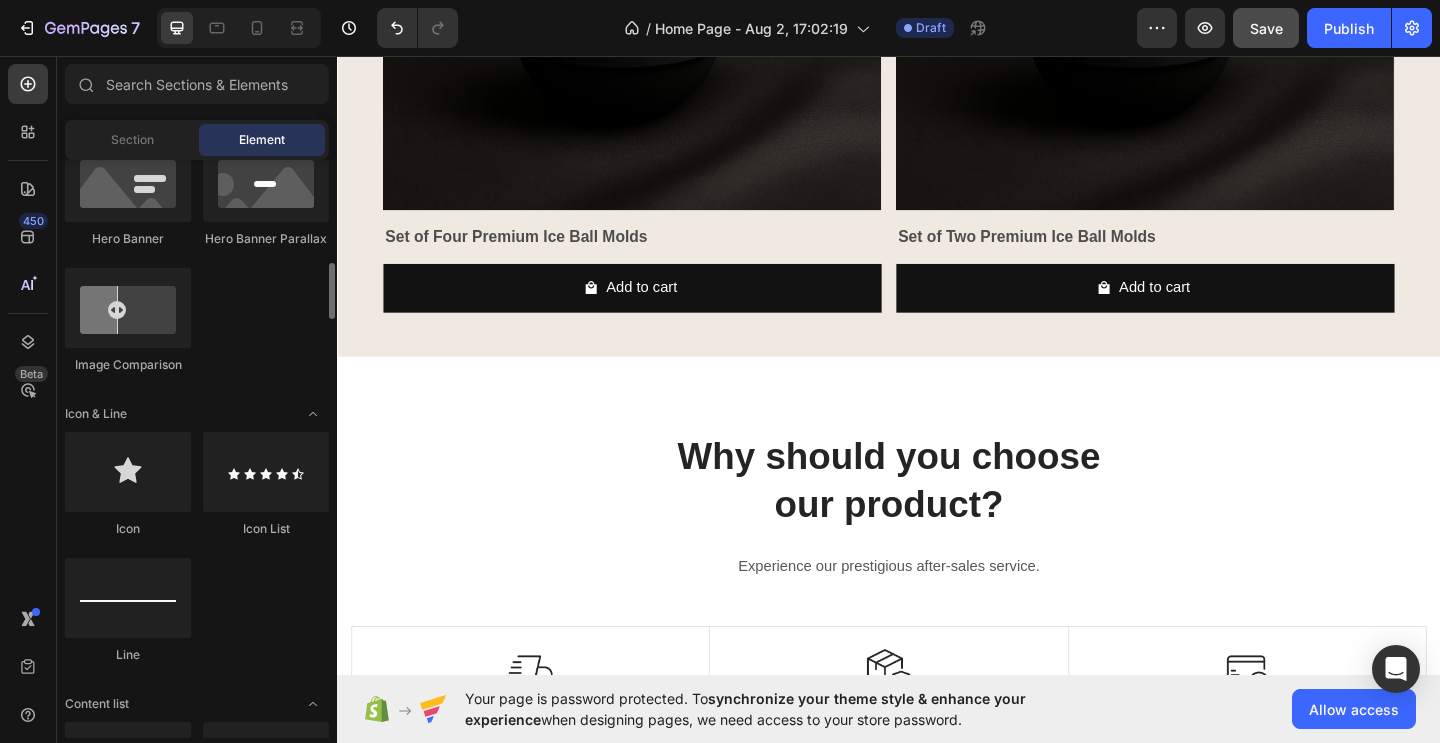 scroll, scrollTop: 1079, scrollLeft: 0, axis: vertical 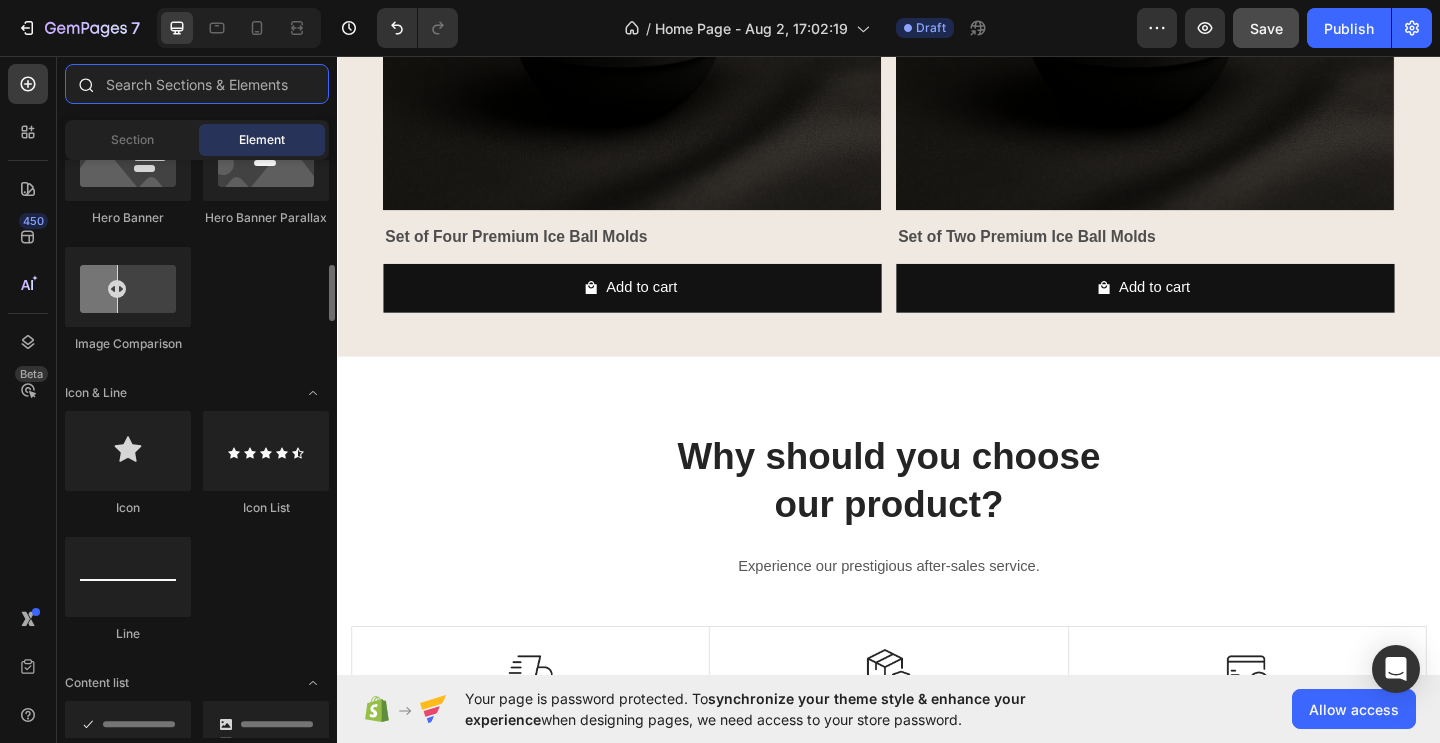 click at bounding box center (197, 84) 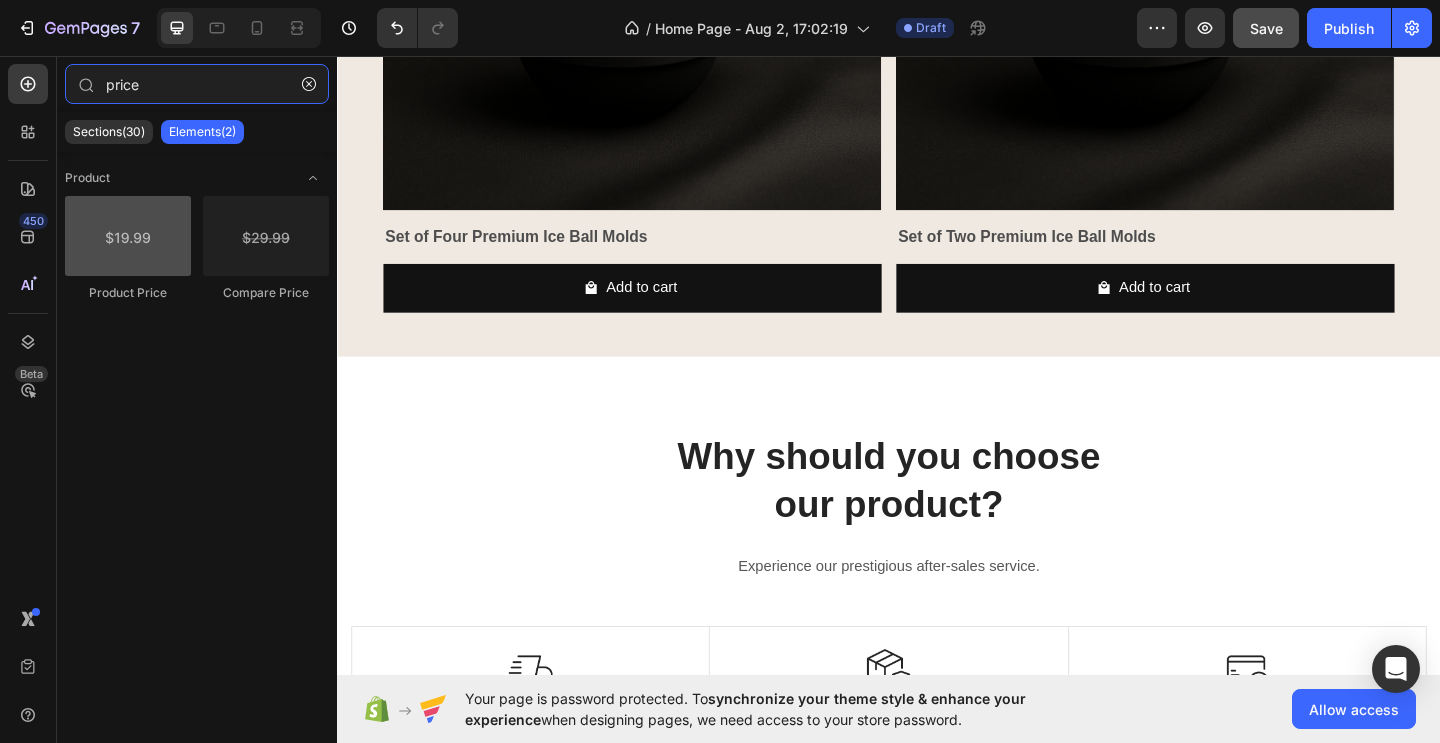 type on "price" 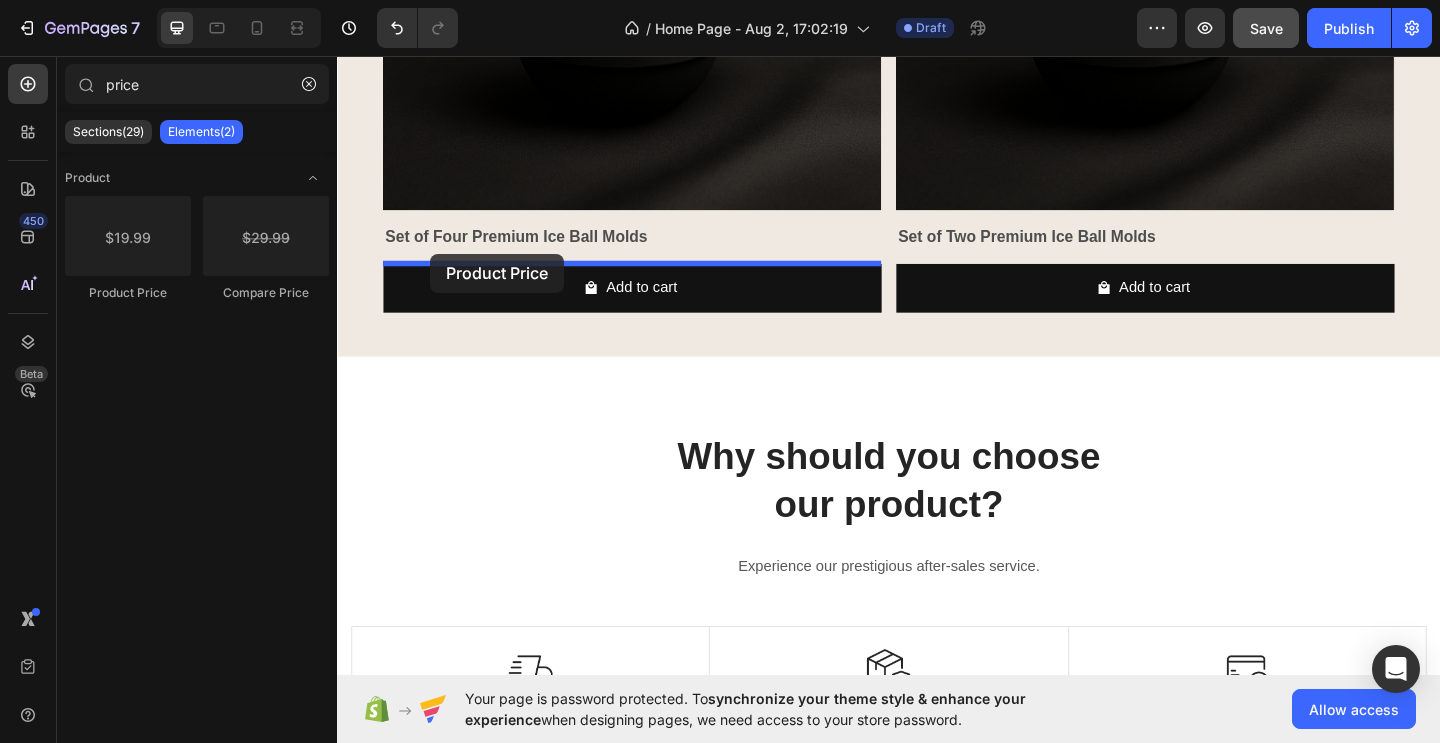 drag, startPoint x: 450, startPoint y: 287, endPoint x: 438, endPoint y: 271, distance: 20 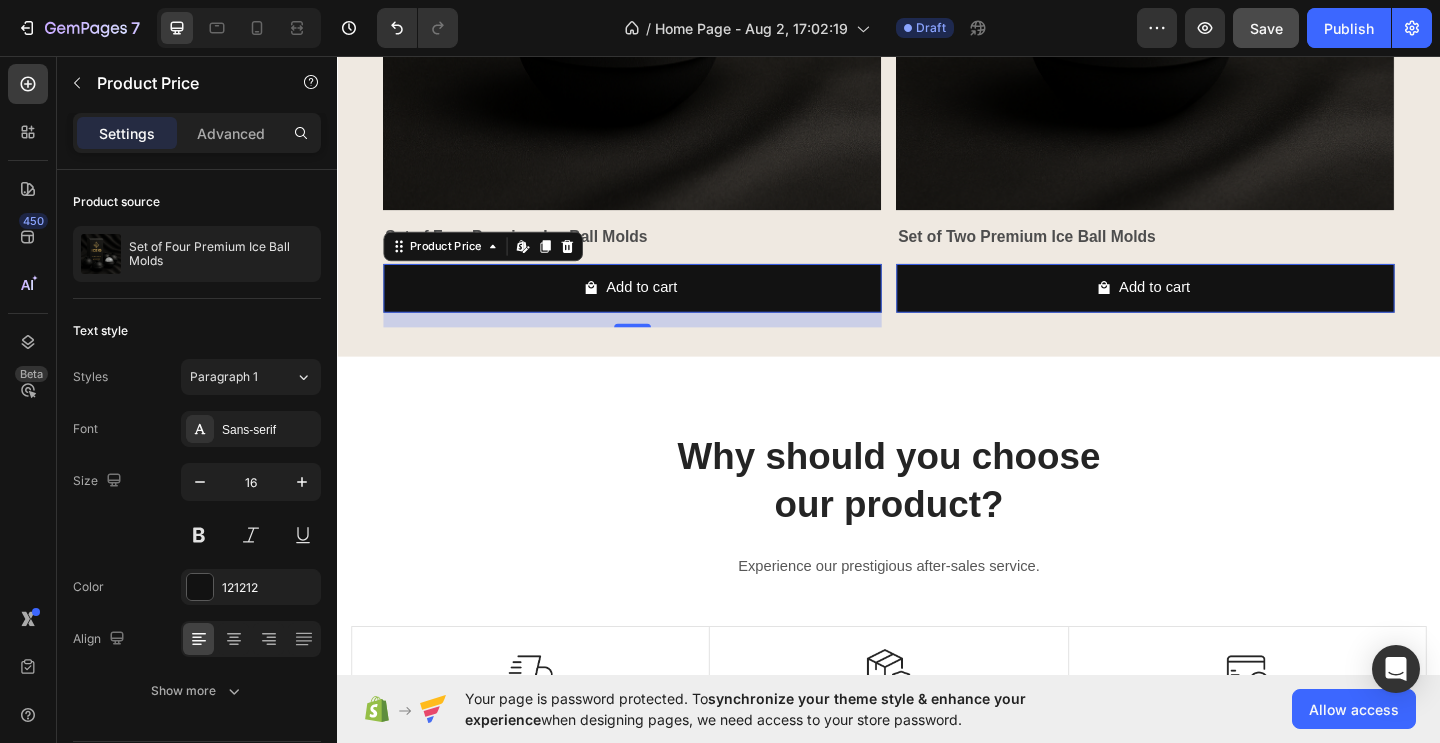click on "Product Price   Edit content in Shopify" at bounding box center (495, 263) 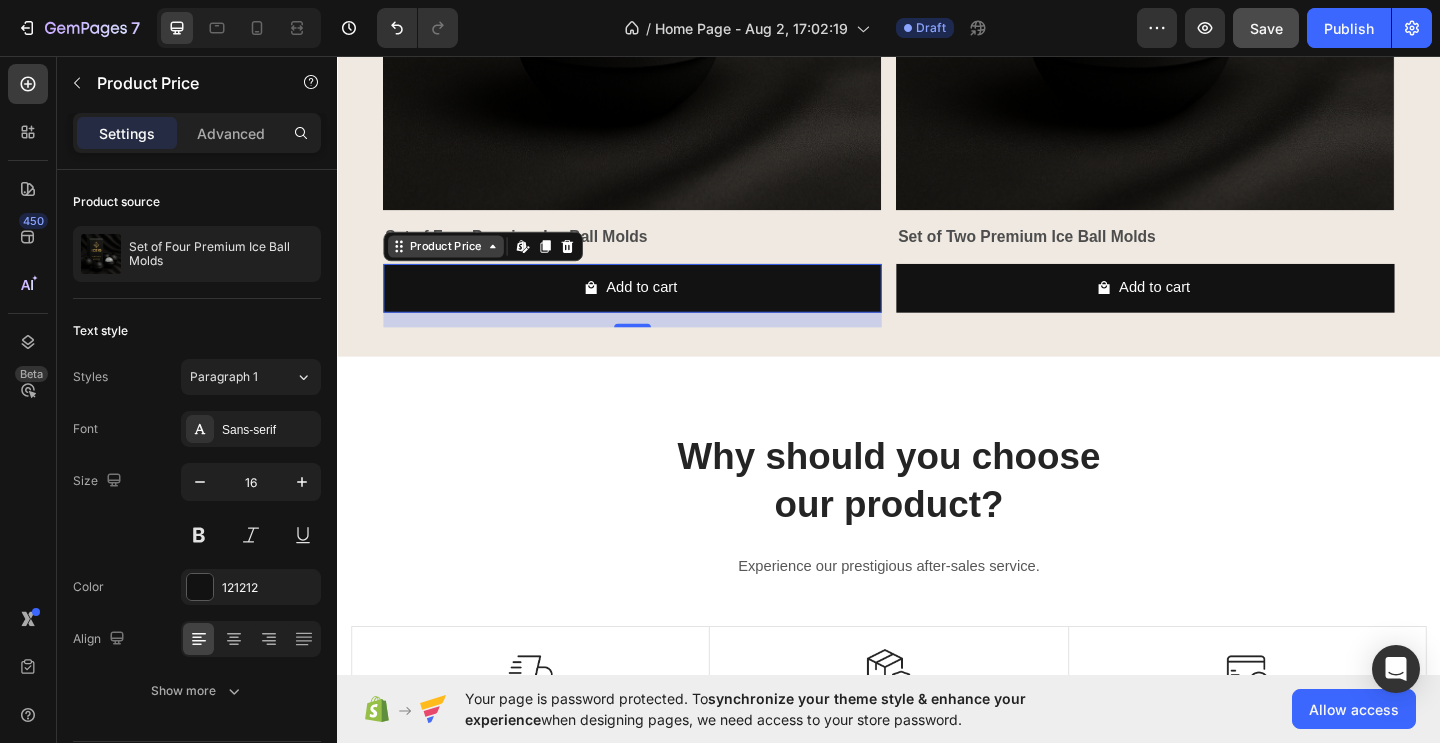 click on "Product Price" at bounding box center (455, 263) 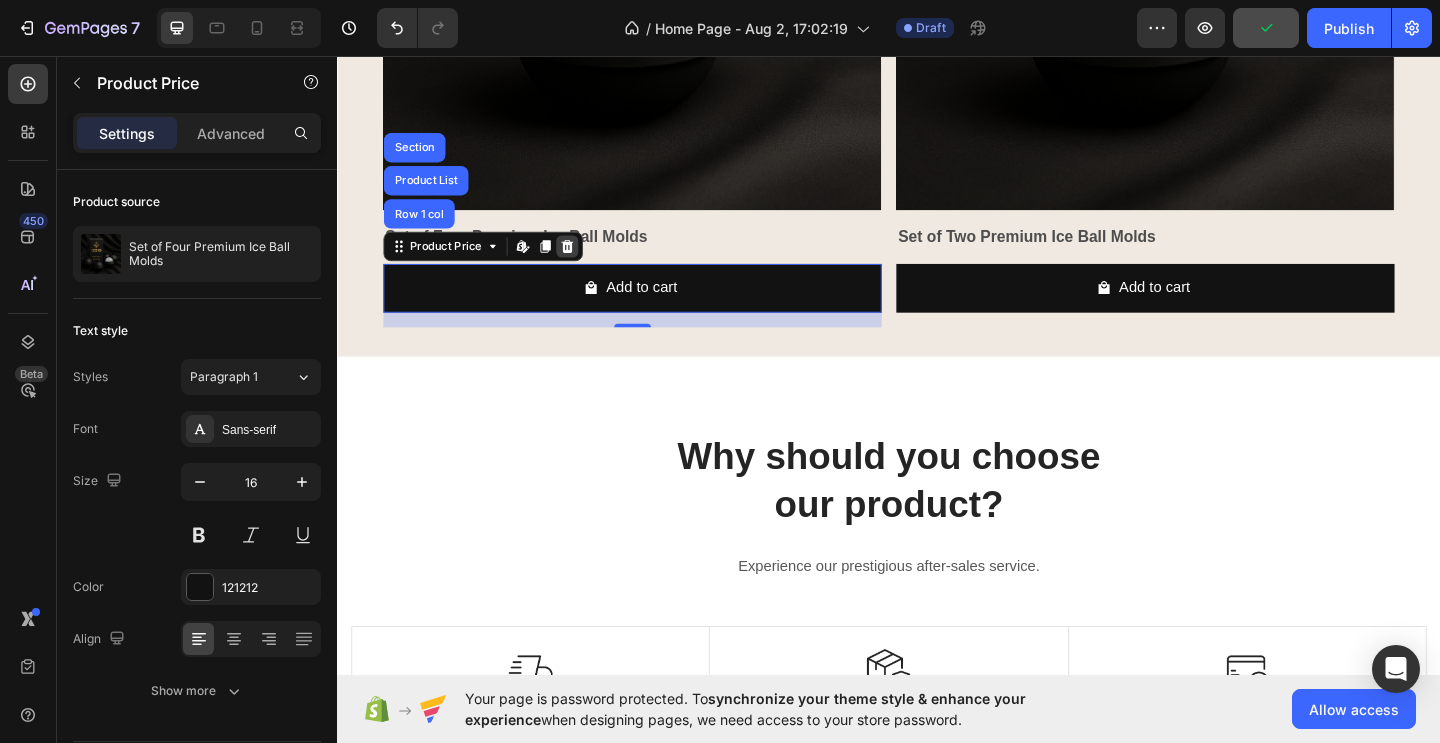 click 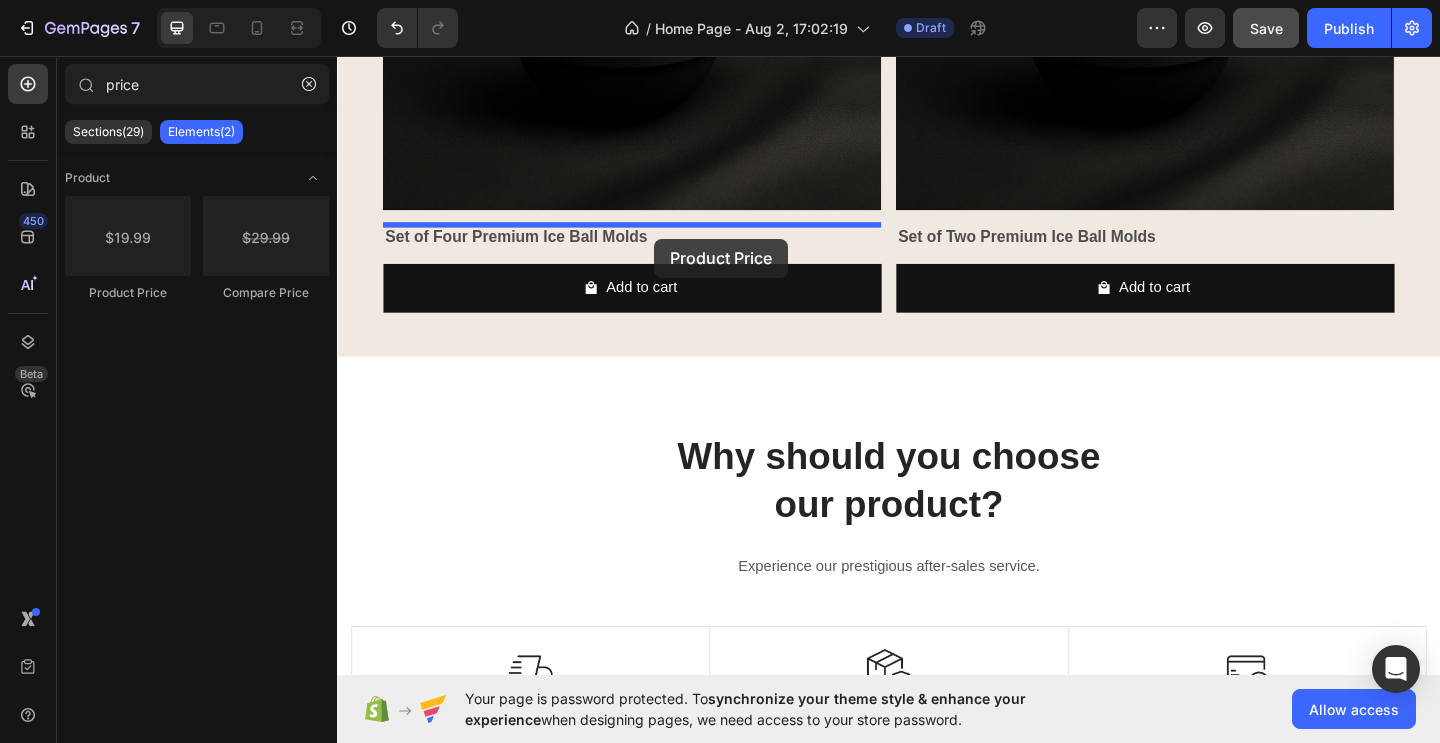 drag, startPoint x: 470, startPoint y: 295, endPoint x: 682, endPoint y: 255, distance: 215.74059 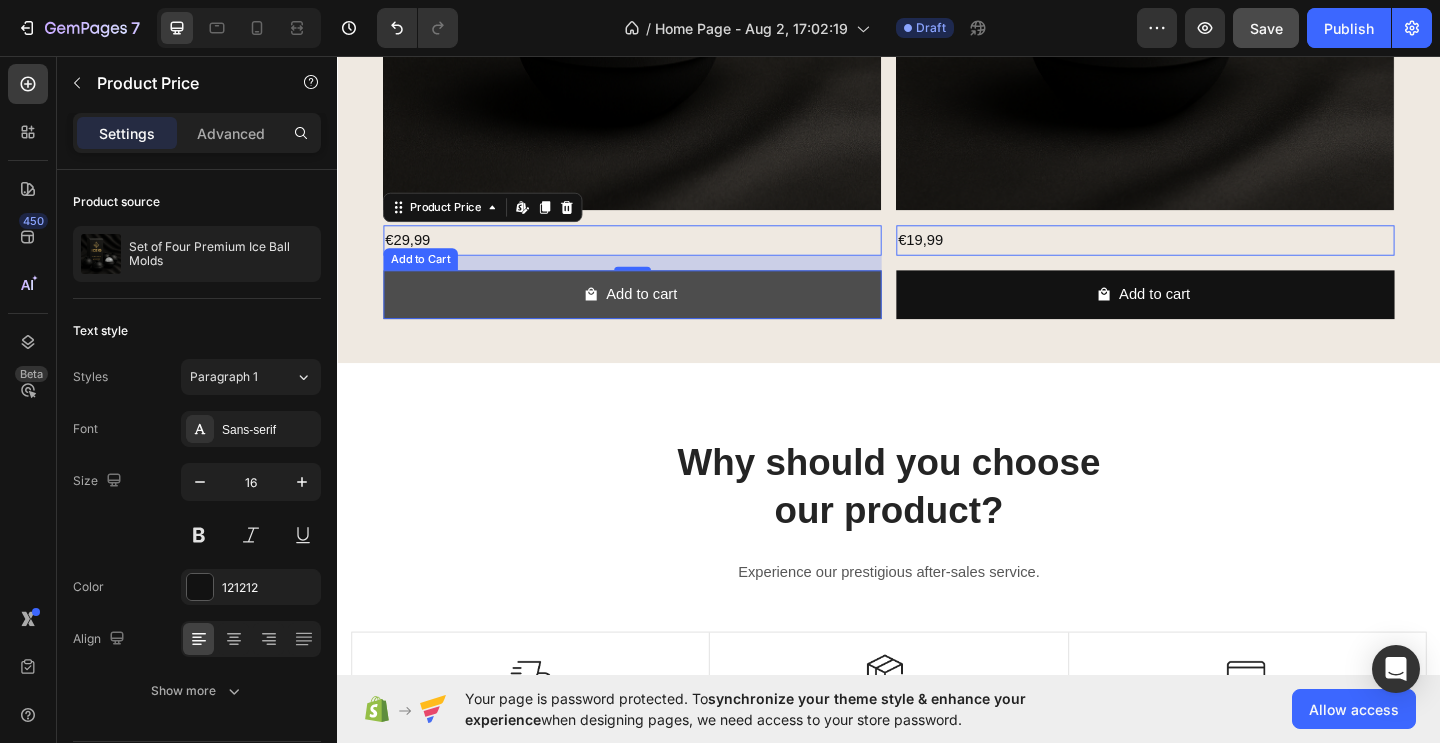 click on "Add to cart" at bounding box center [658, 315] 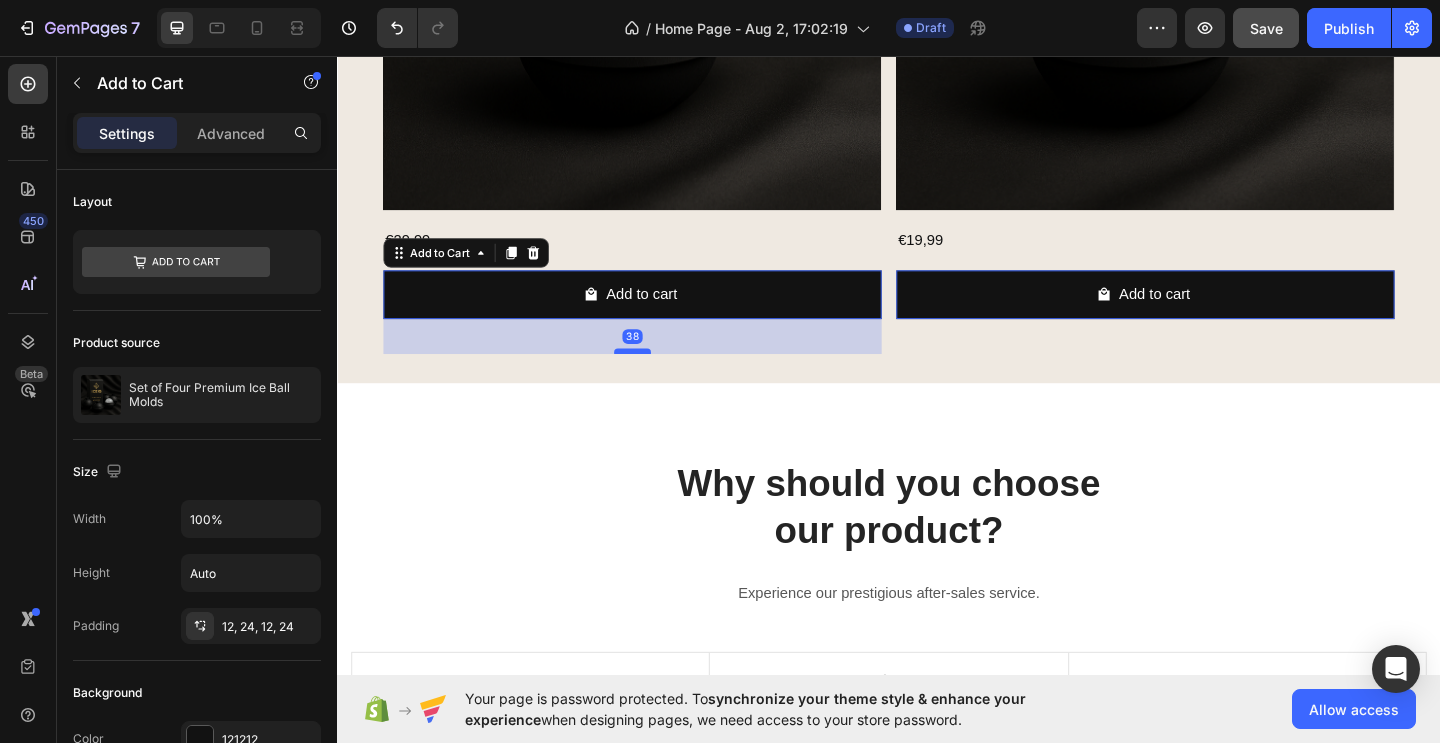 drag, startPoint x: 662, startPoint y: 353, endPoint x: 660, endPoint y: 370, distance: 17.117243 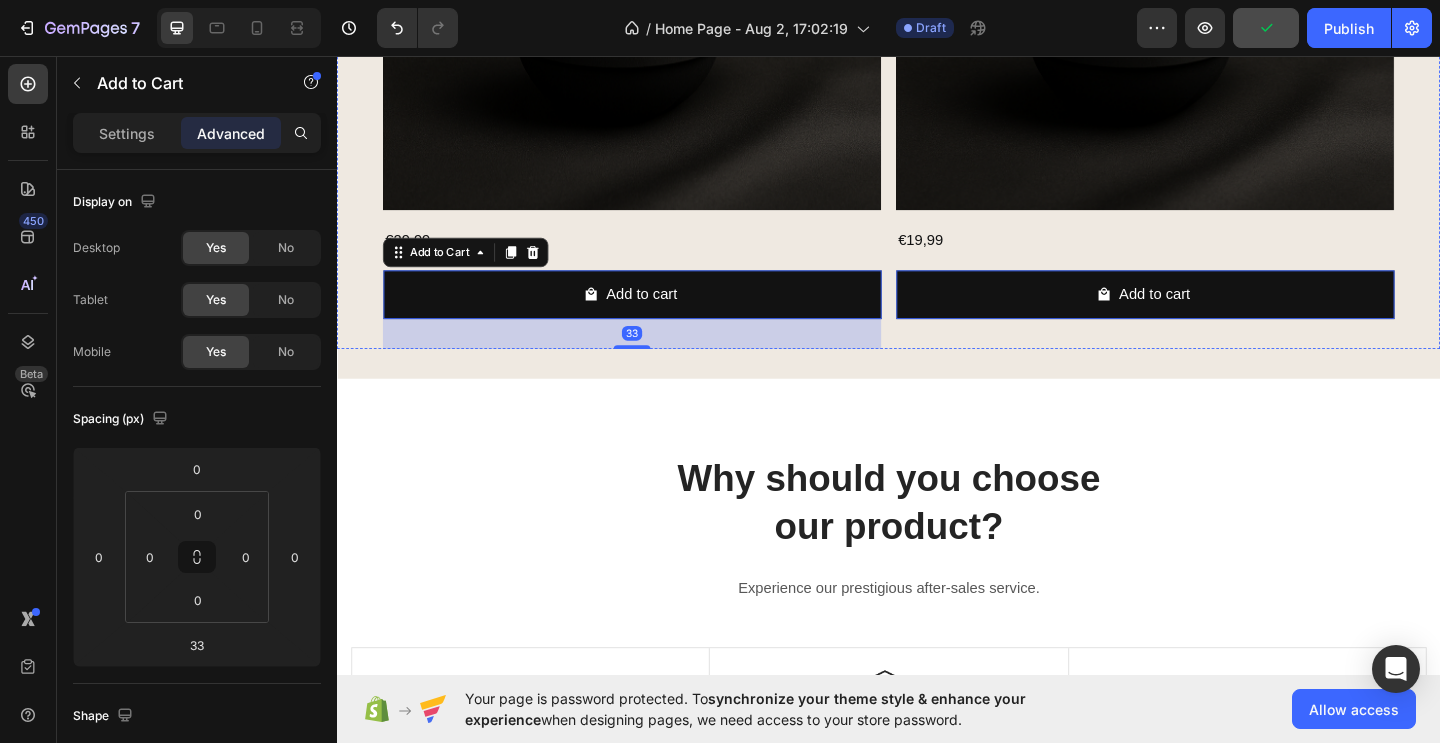 click on "Product Images €29,99 Product Price Product Price Set of Four Premium Ice Ball Molds Product Title Add to cart Add to Cart   33 Row" at bounding box center (658, 28) 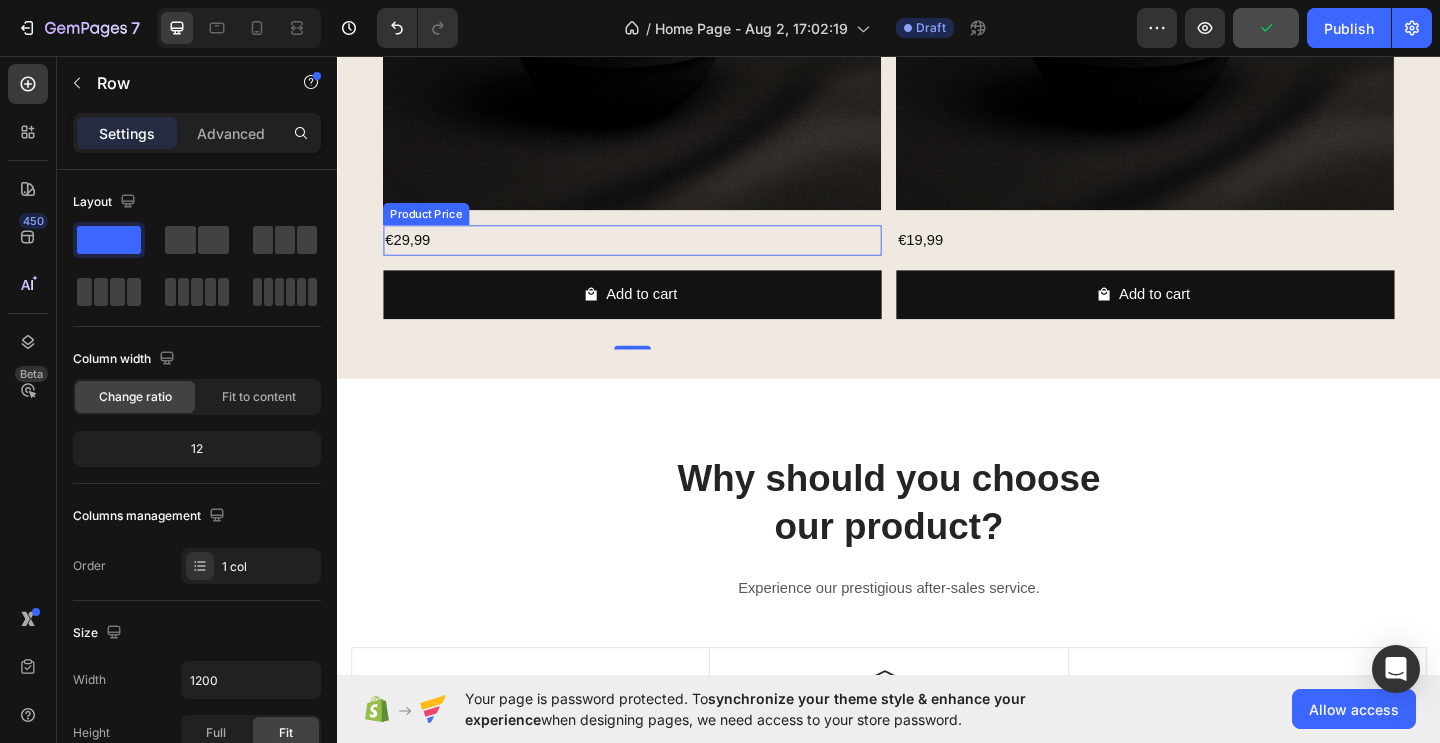 click on "€29,99" at bounding box center [658, 256] 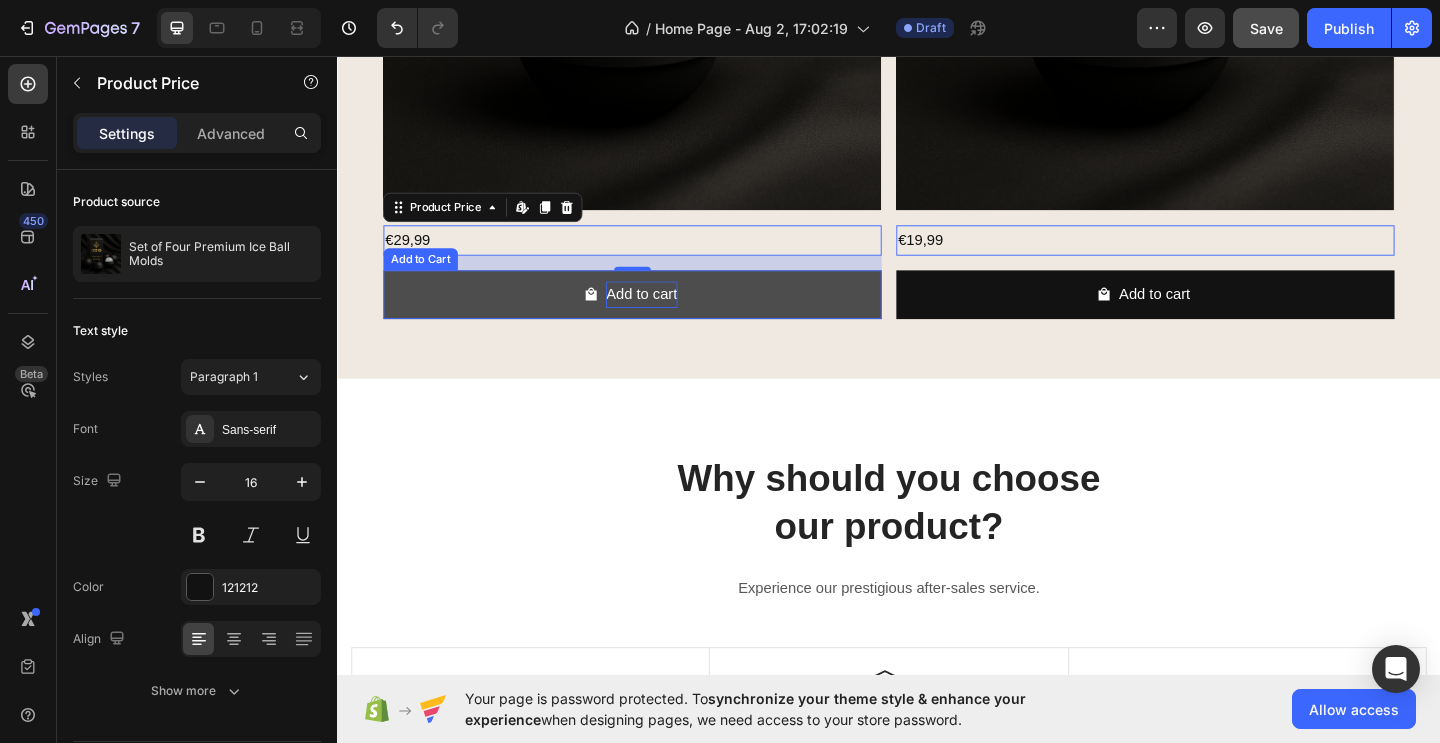 drag, startPoint x: 669, startPoint y: 283, endPoint x: 668, endPoint y: 311, distance: 28.01785 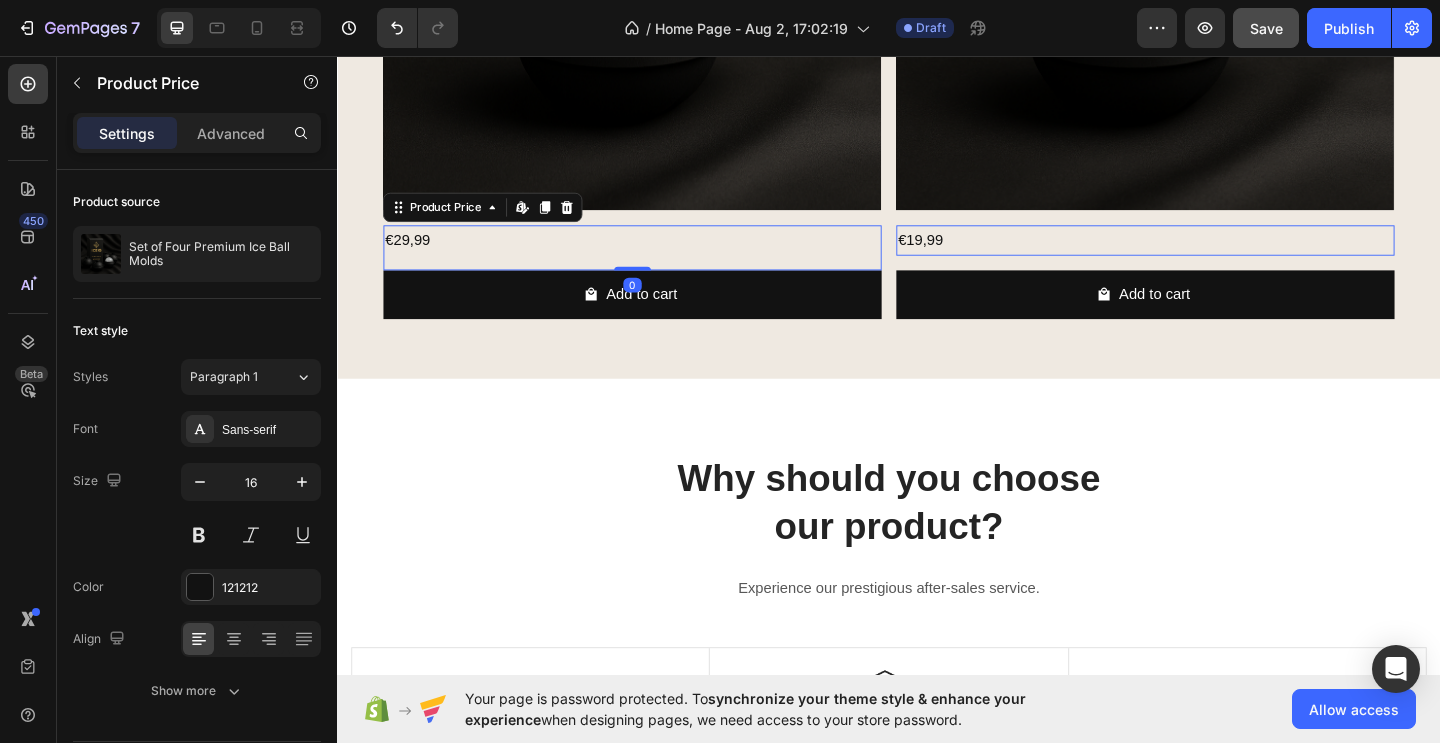 drag, startPoint x: 660, startPoint y: 286, endPoint x: 649, endPoint y: 251, distance: 36.687874 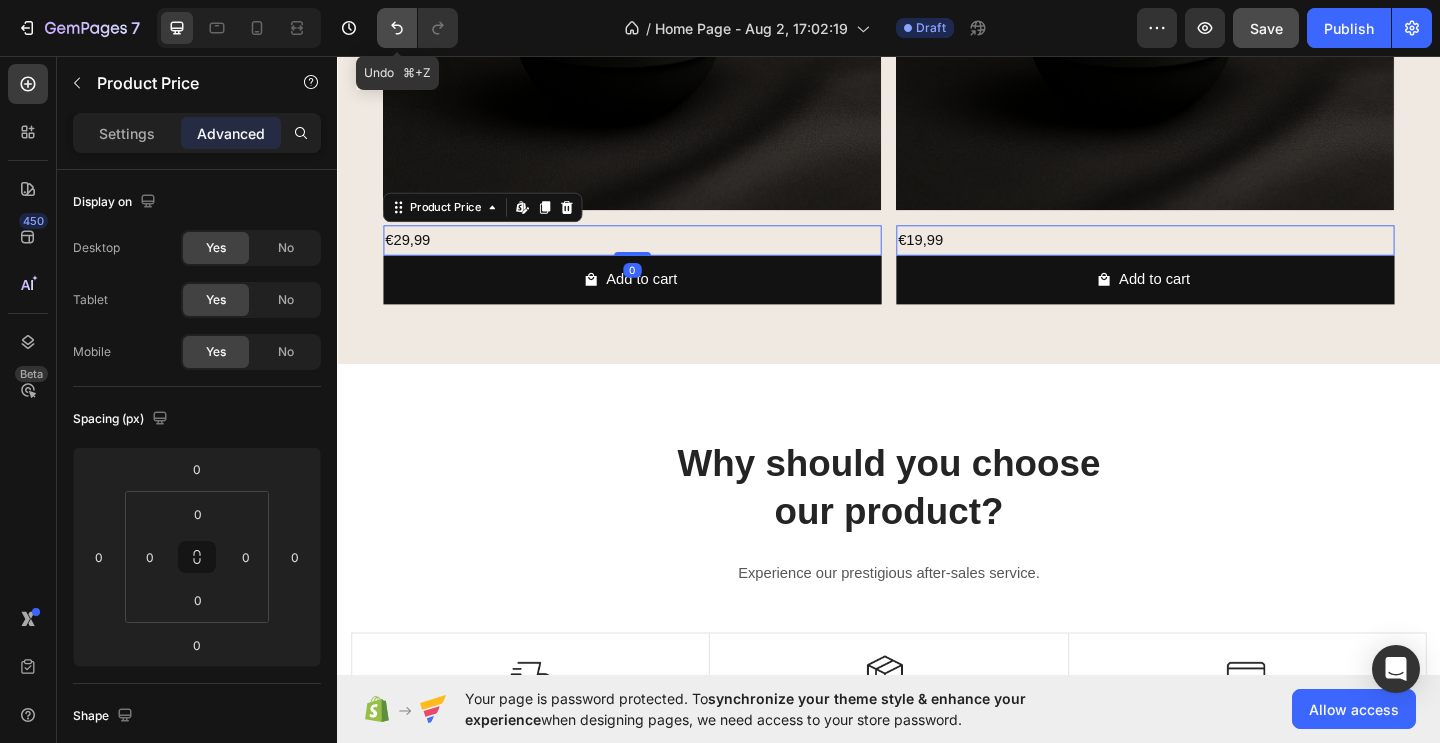 click 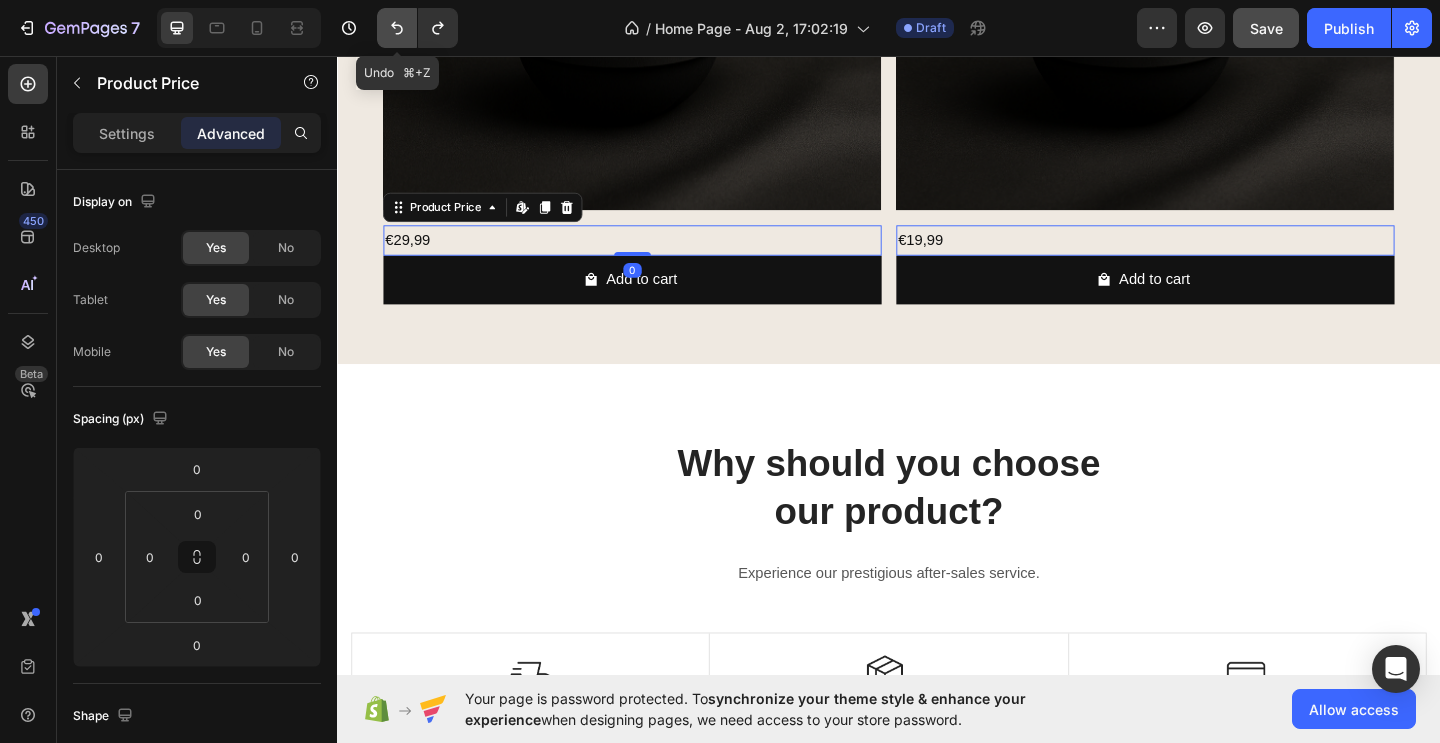 click 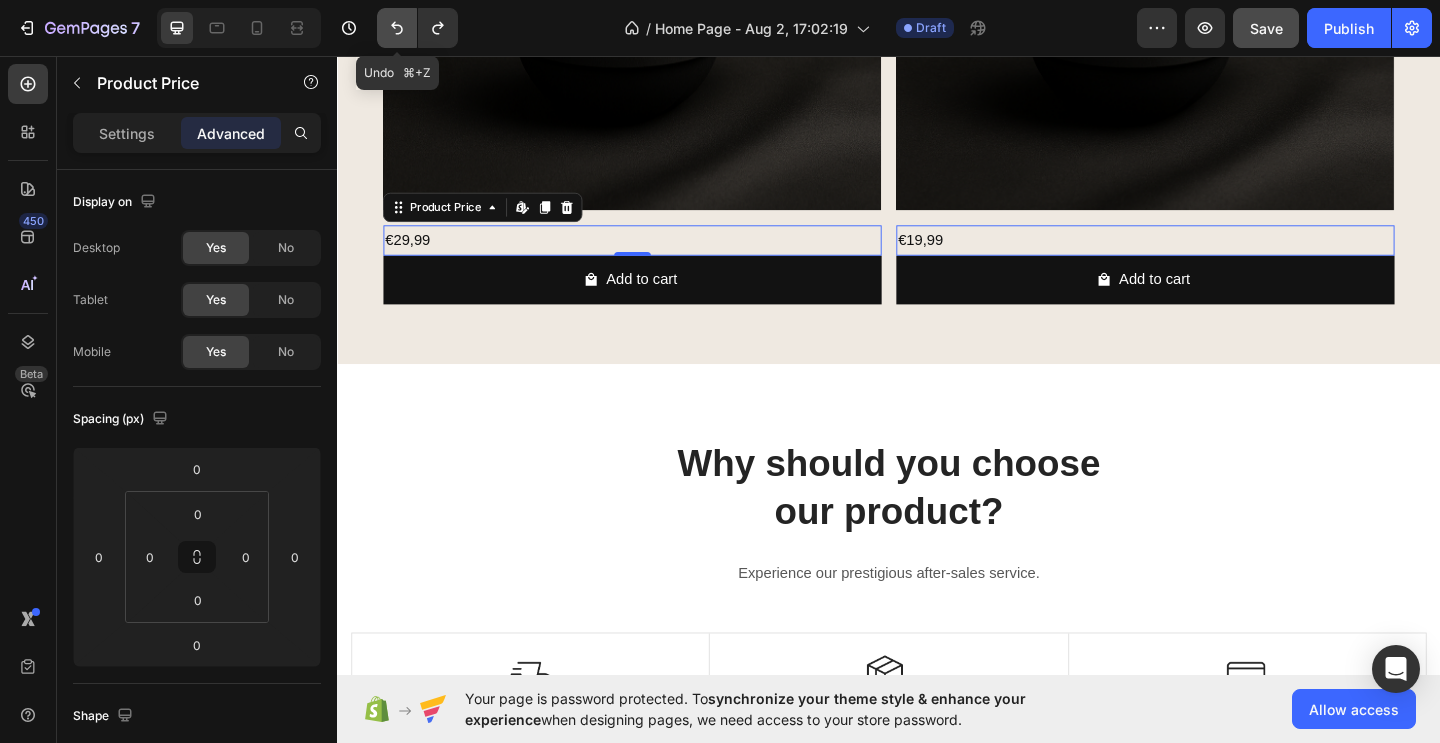click 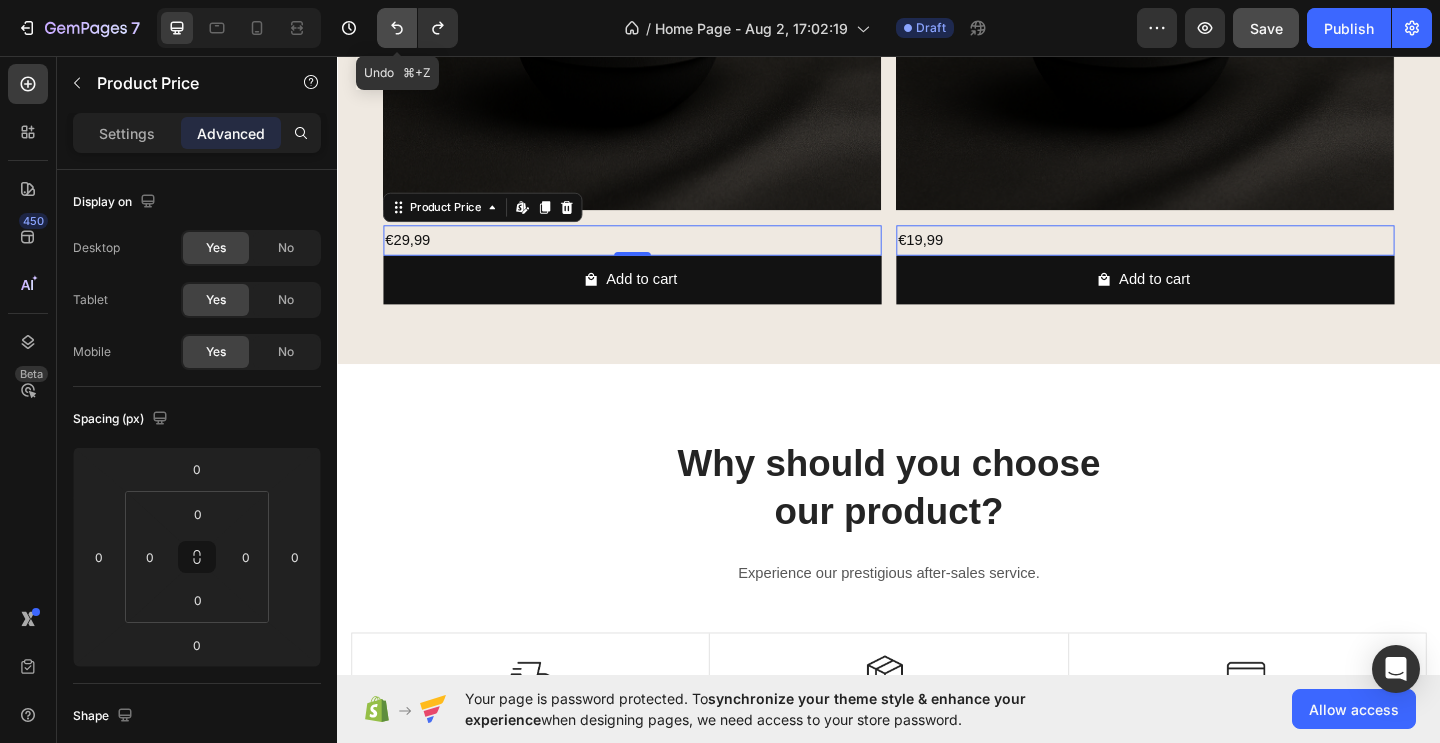 click 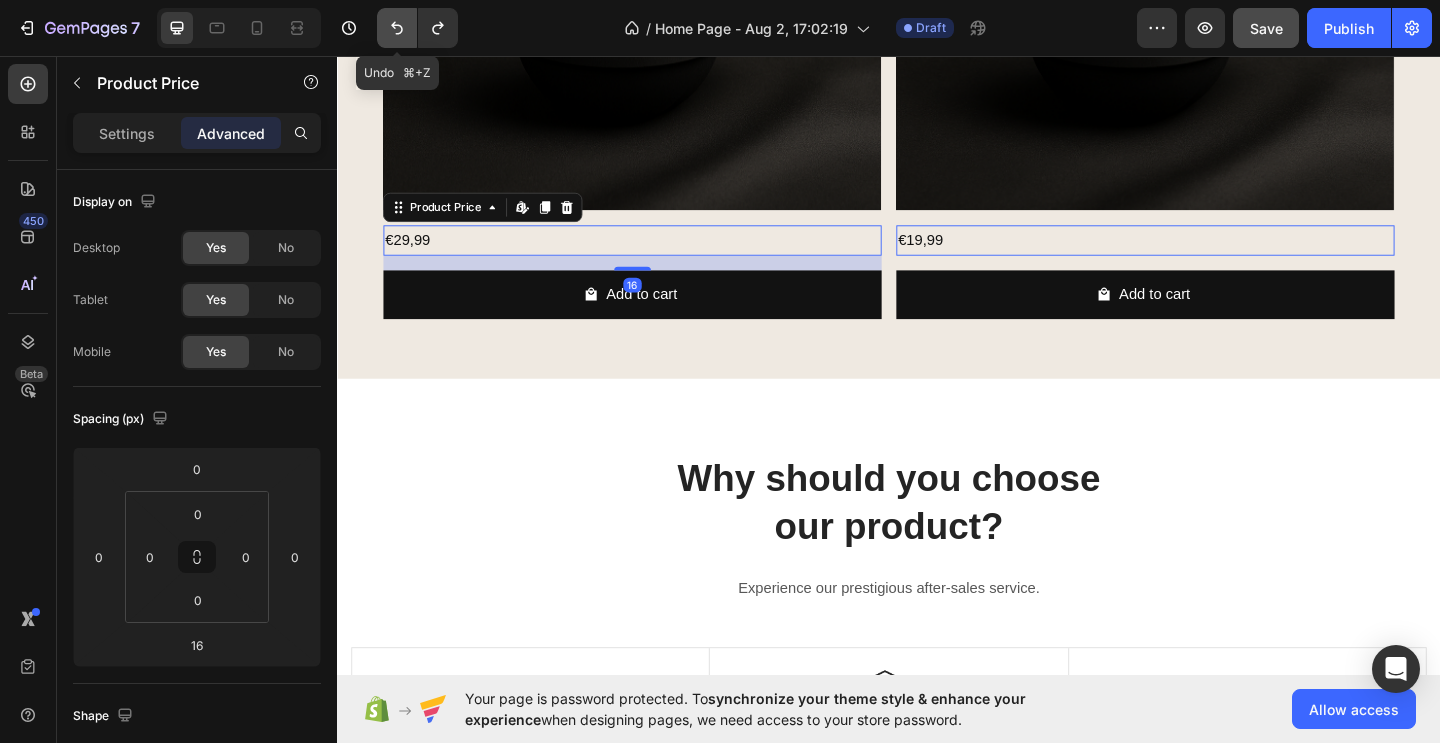 click 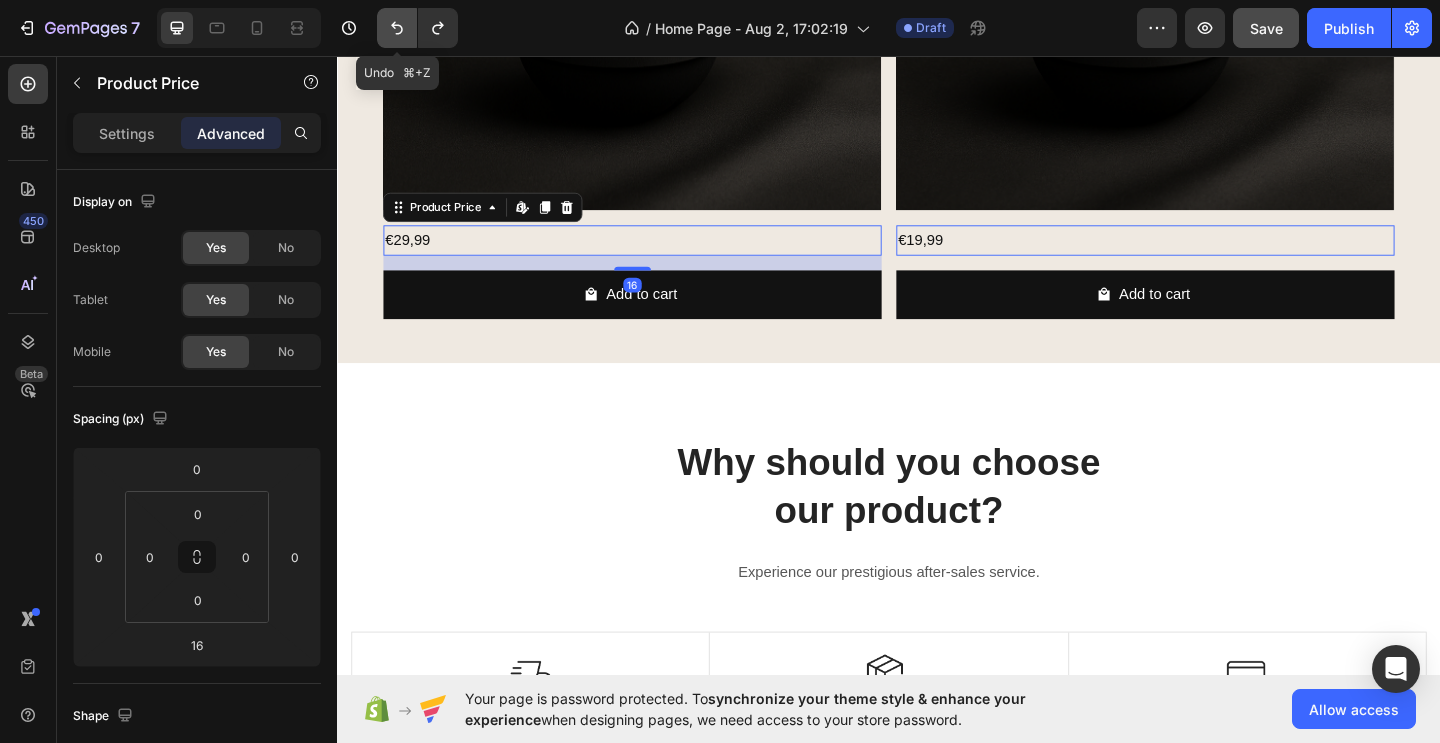 click 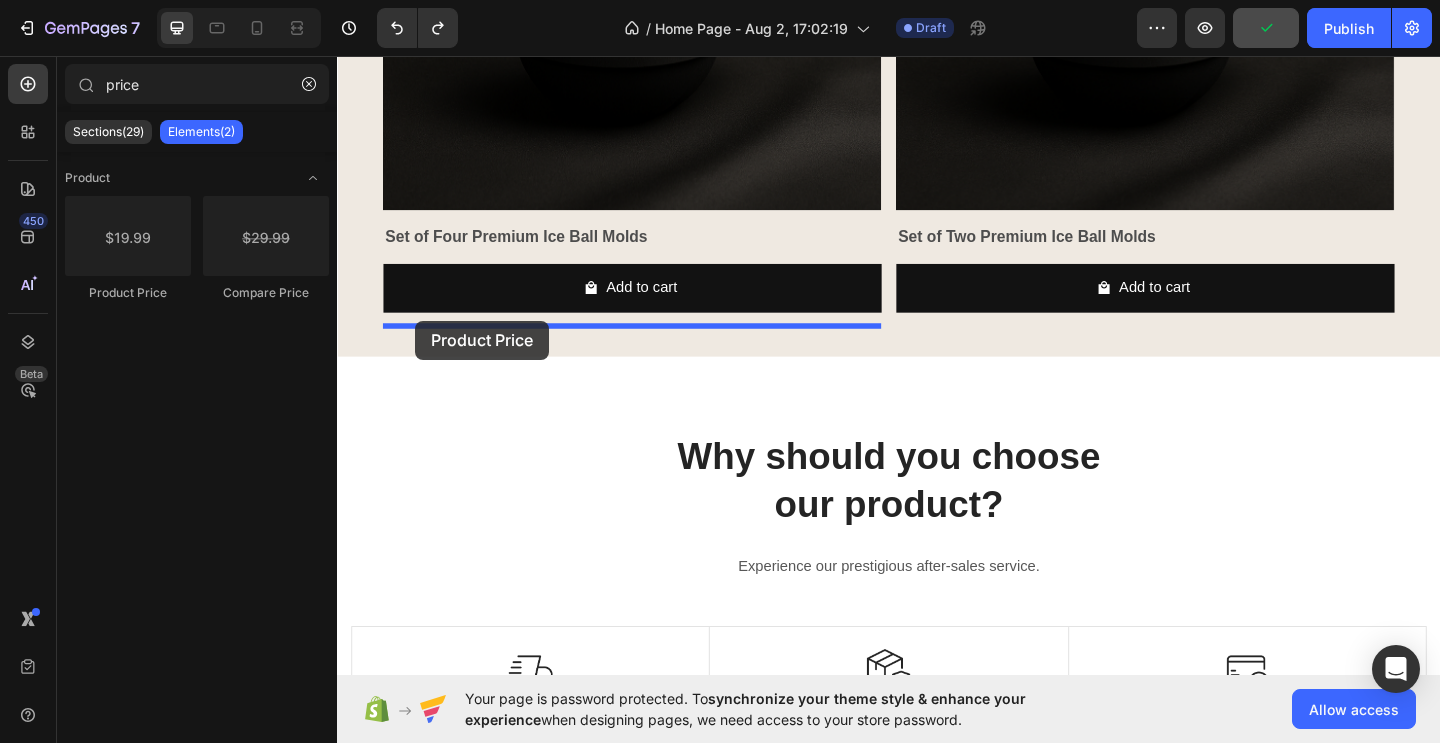 drag, startPoint x: 430, startPoint y: 304, endPoint x: 422, endPoint y: 344, distance: 40.792156 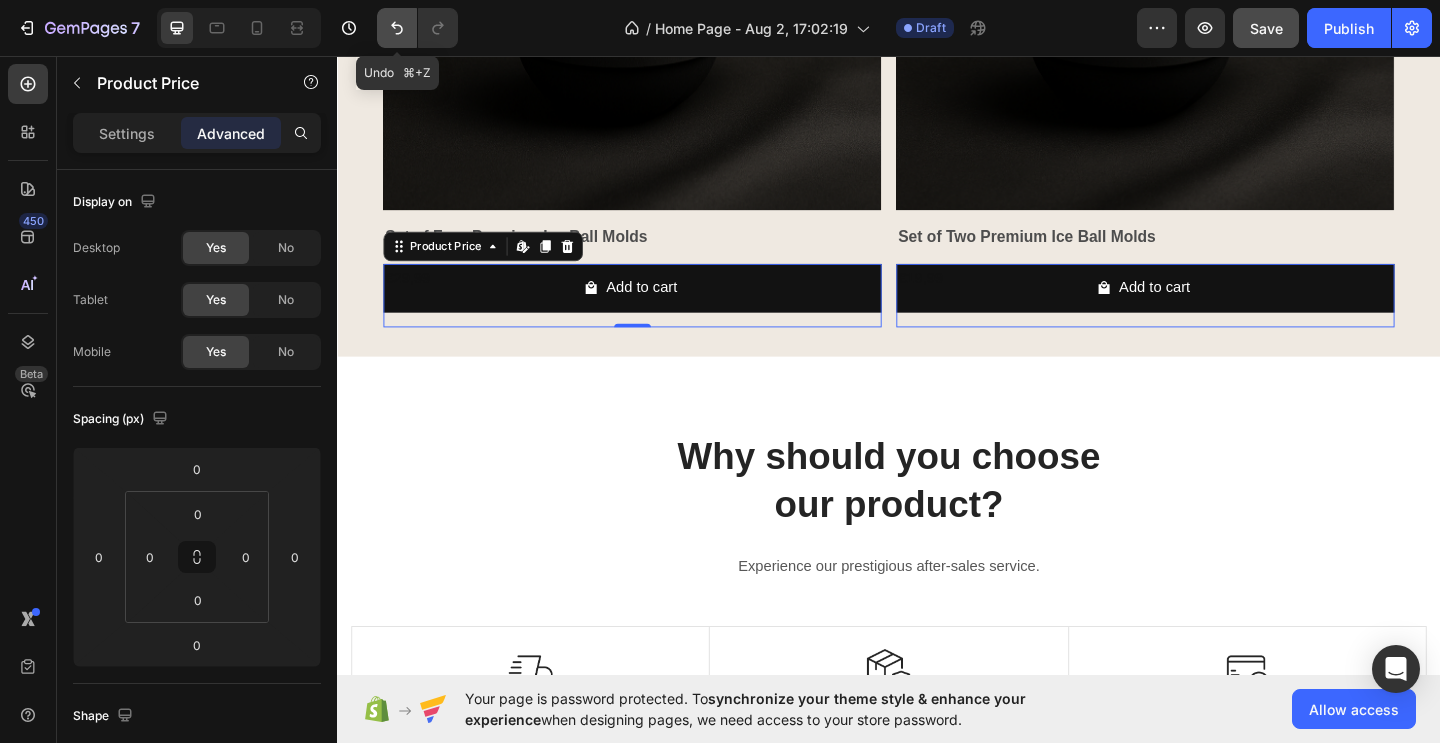 click 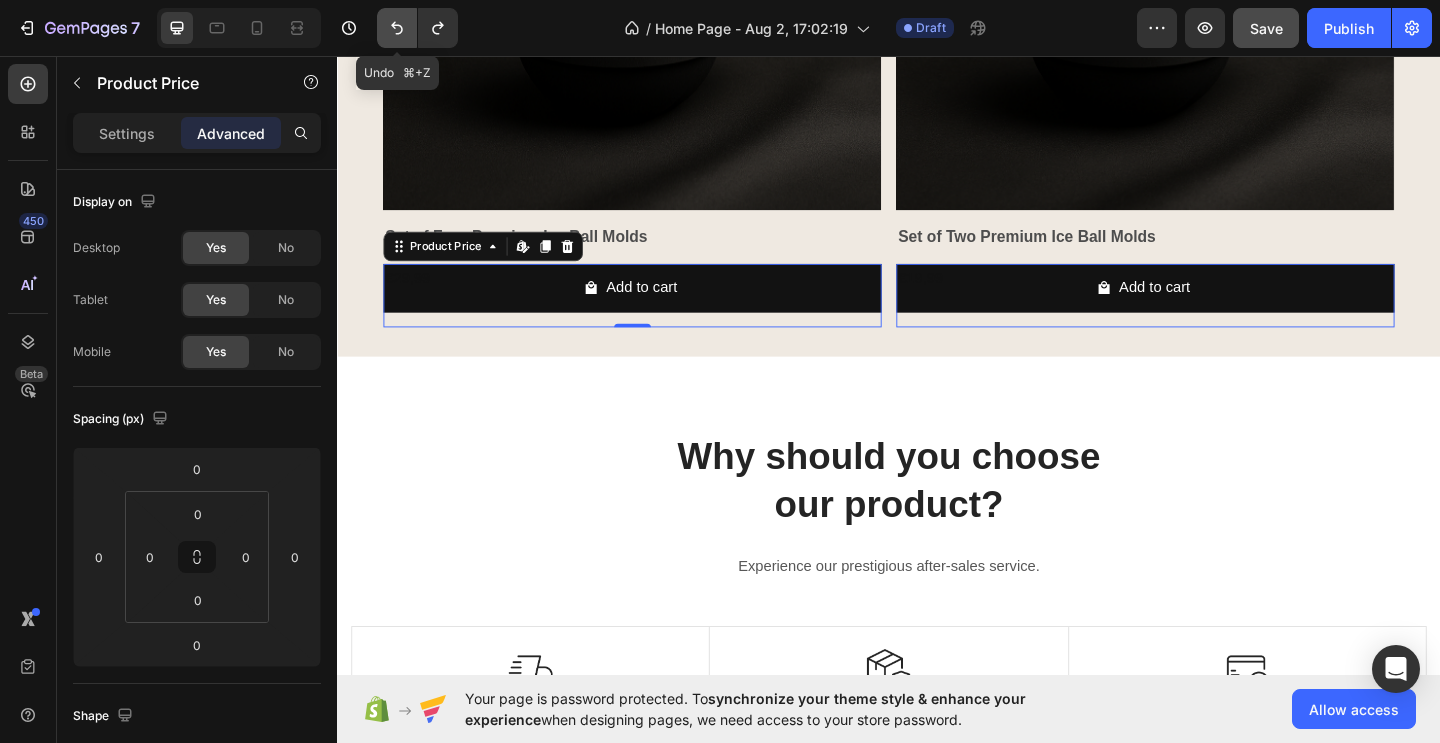 click 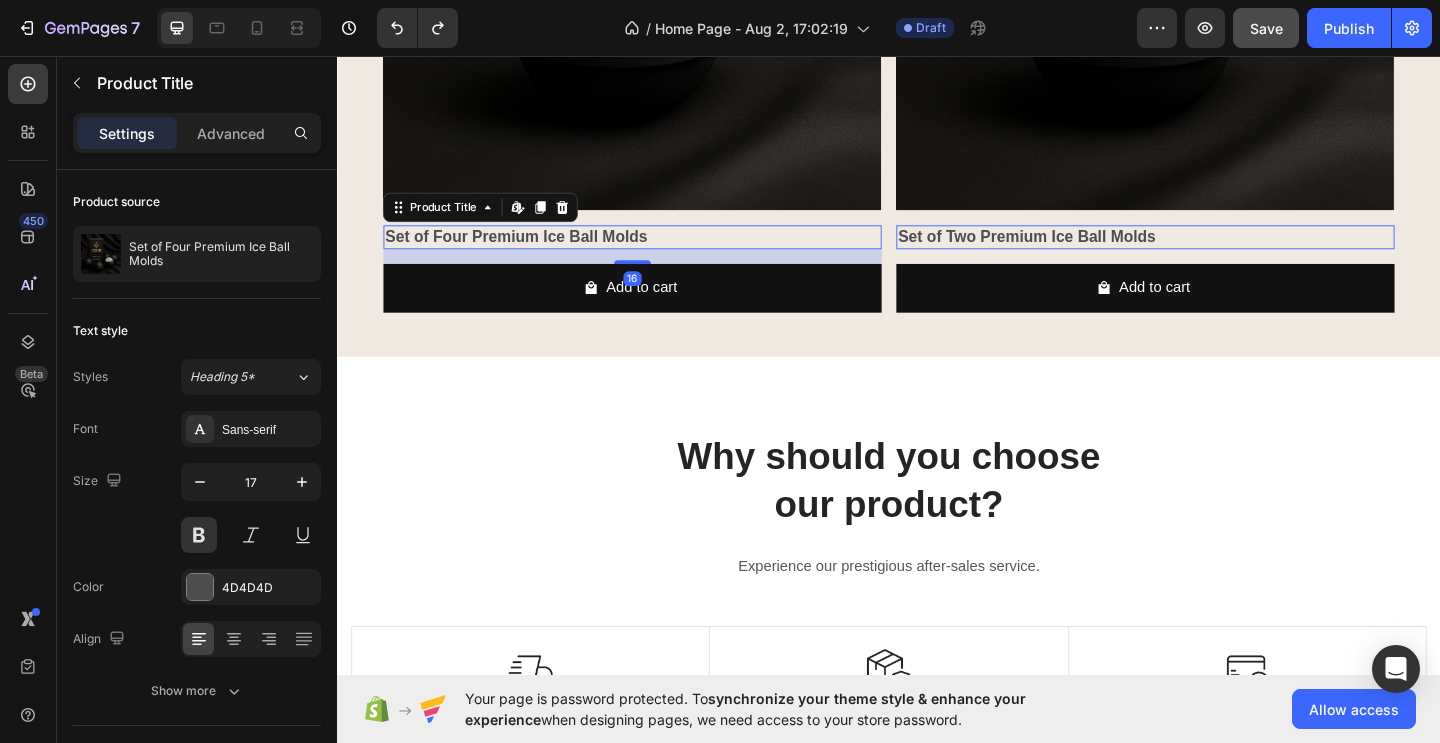 click on "Set of Four Premium Ice Ball Molds" at bounding box center [658, 253] 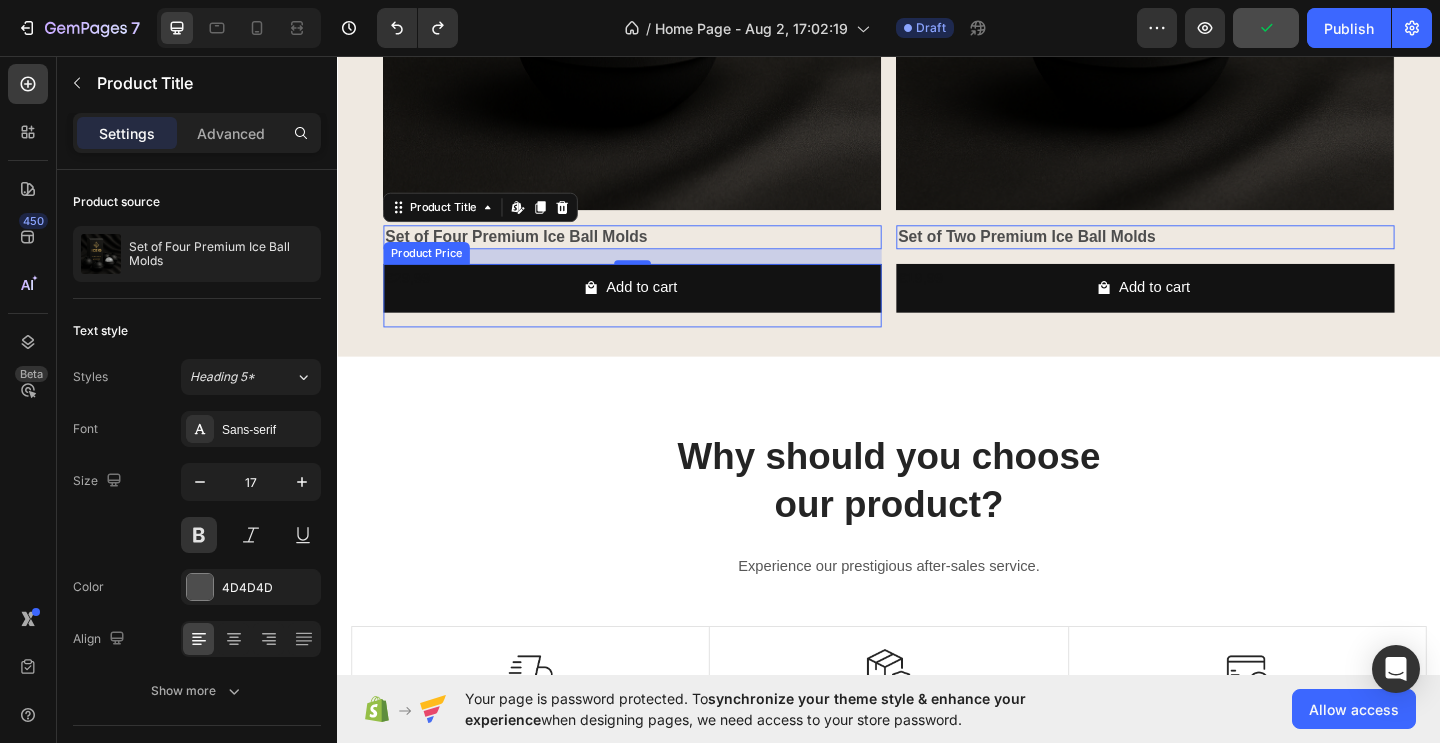 click on "€29,99 Product Price Product Price" at bounding box center (658, 316) 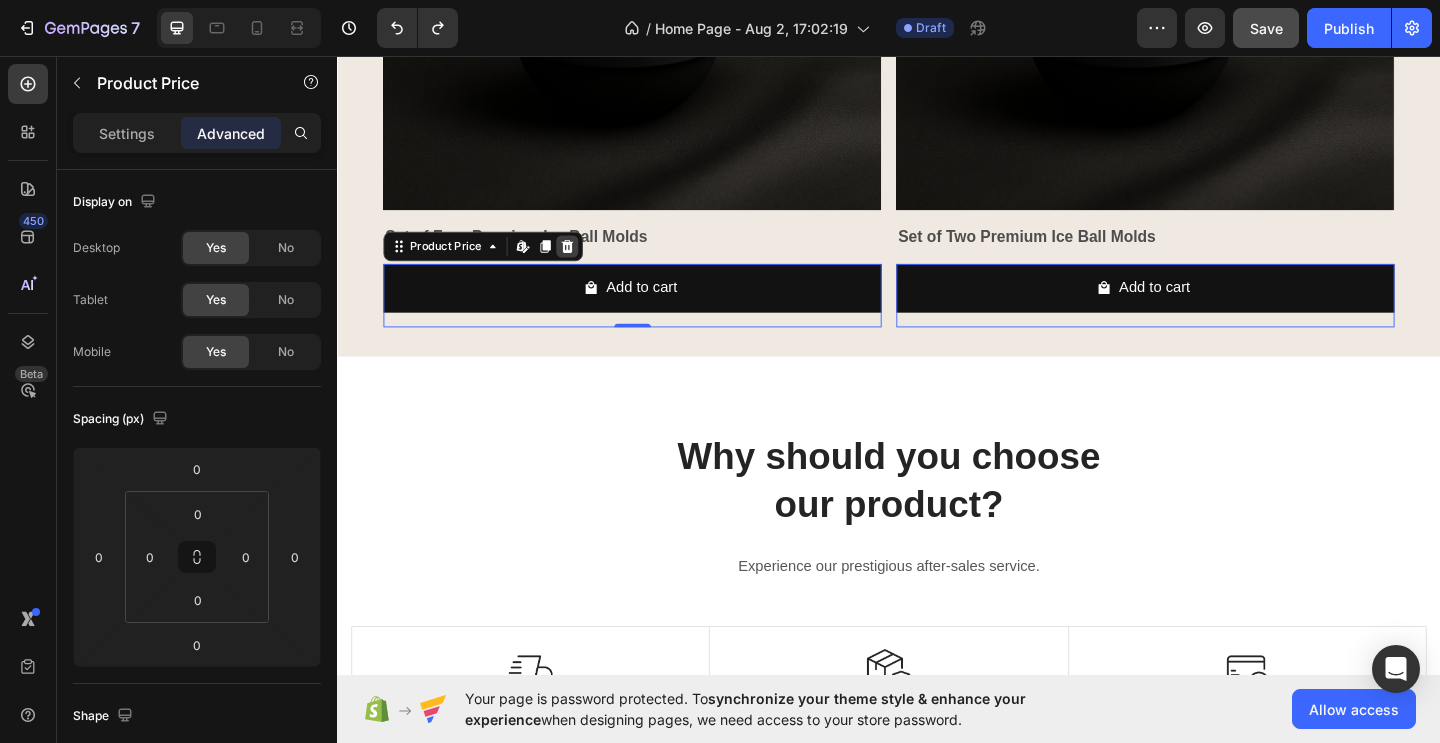 click 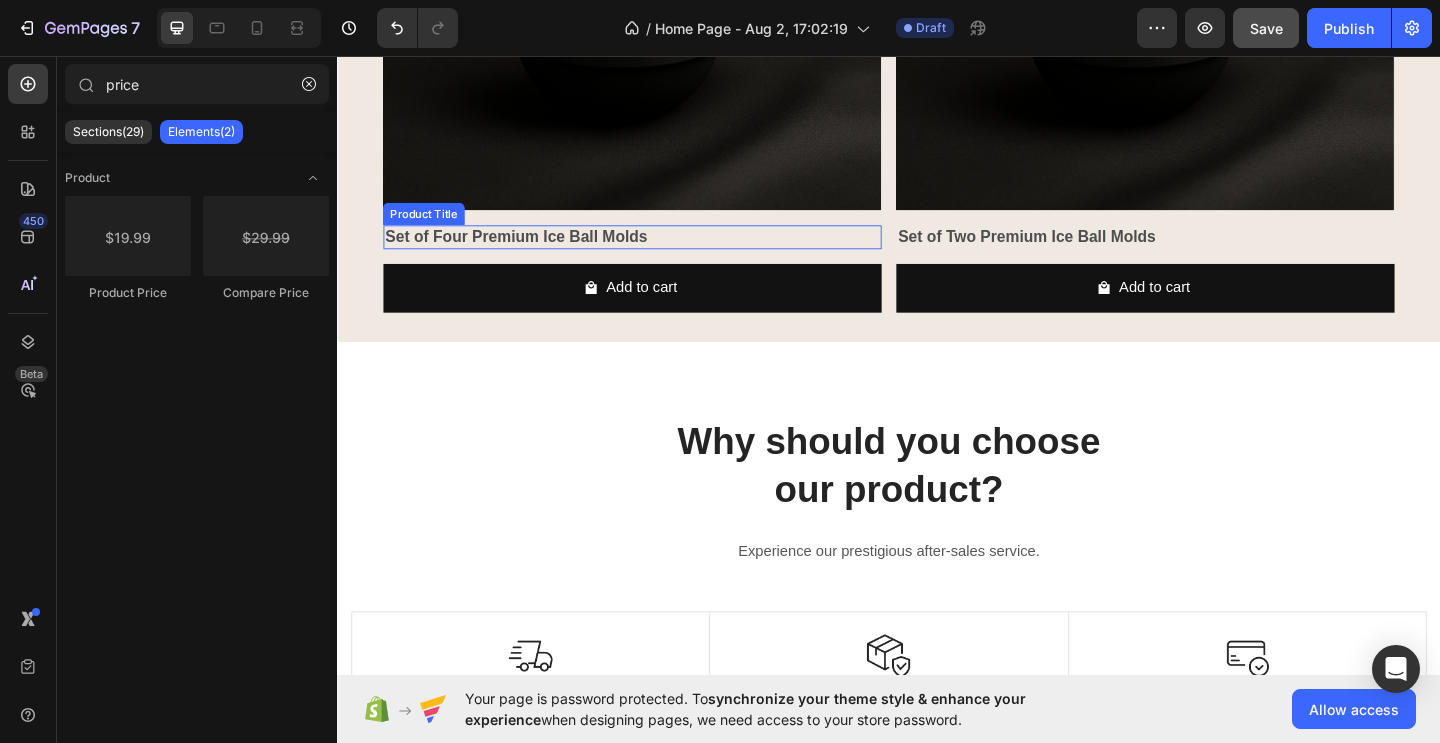 click on "Set of Four Premium Ice Ball Molds" at bounding box center [658, 253] 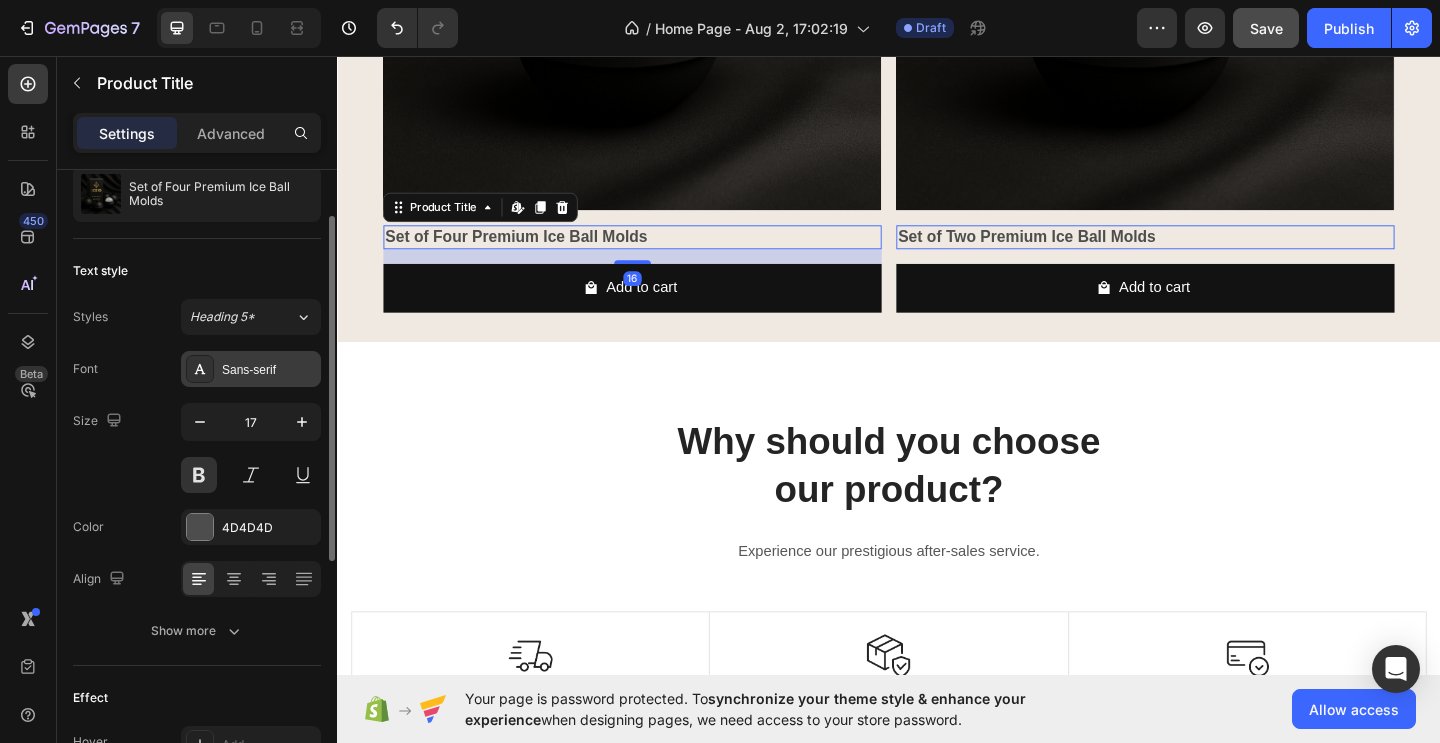 scroll, scrollTop: 69, scrollLeft: 0, axis: vertical 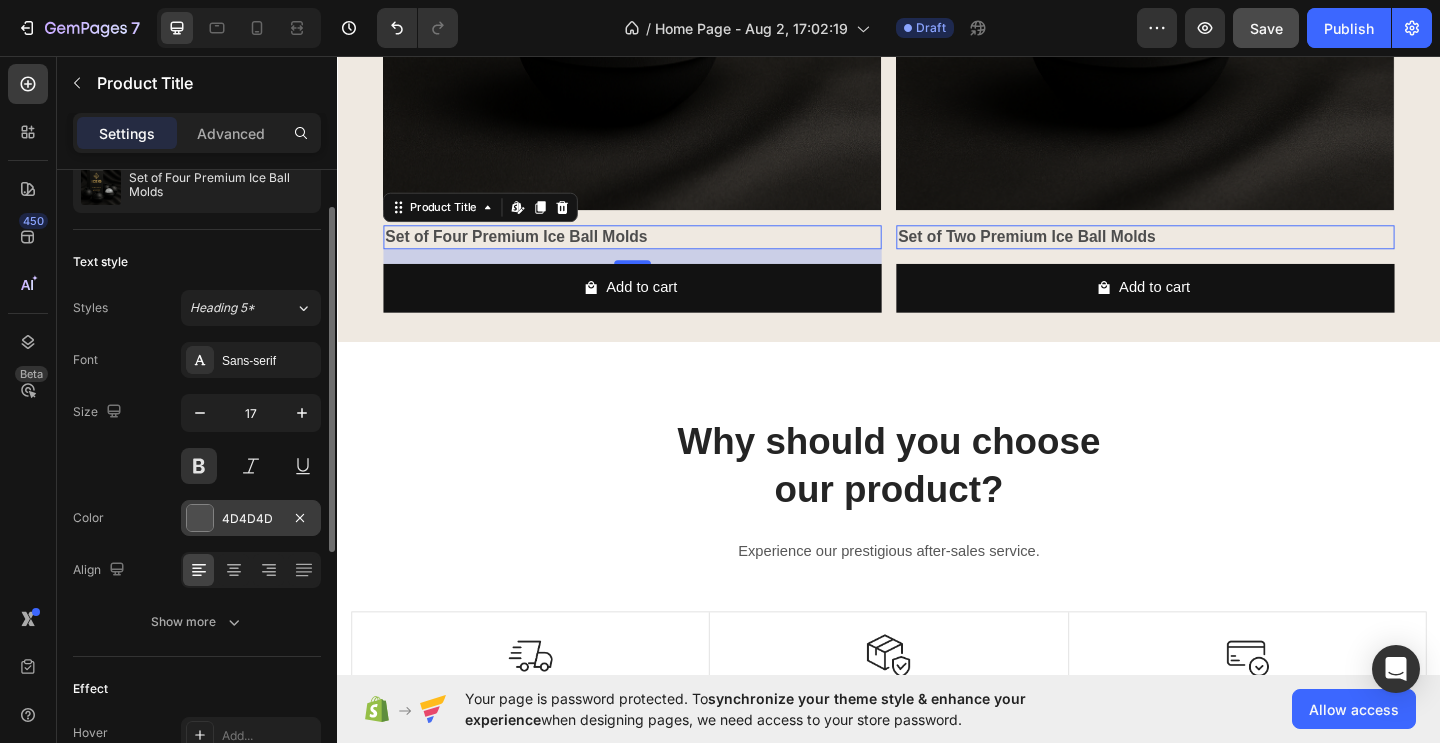click on "4D4D4D" at bounding box center (251, 519) 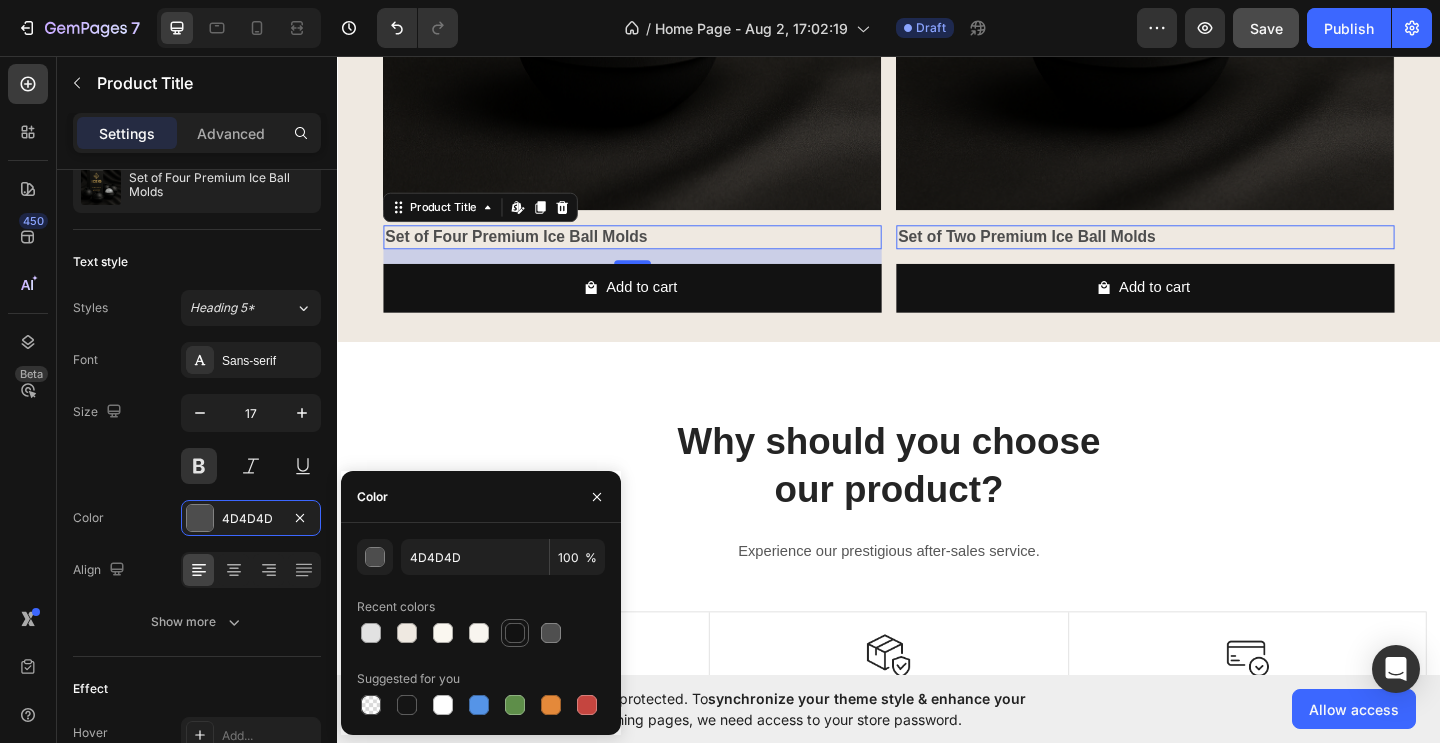 click at bounding box center [515, 633] 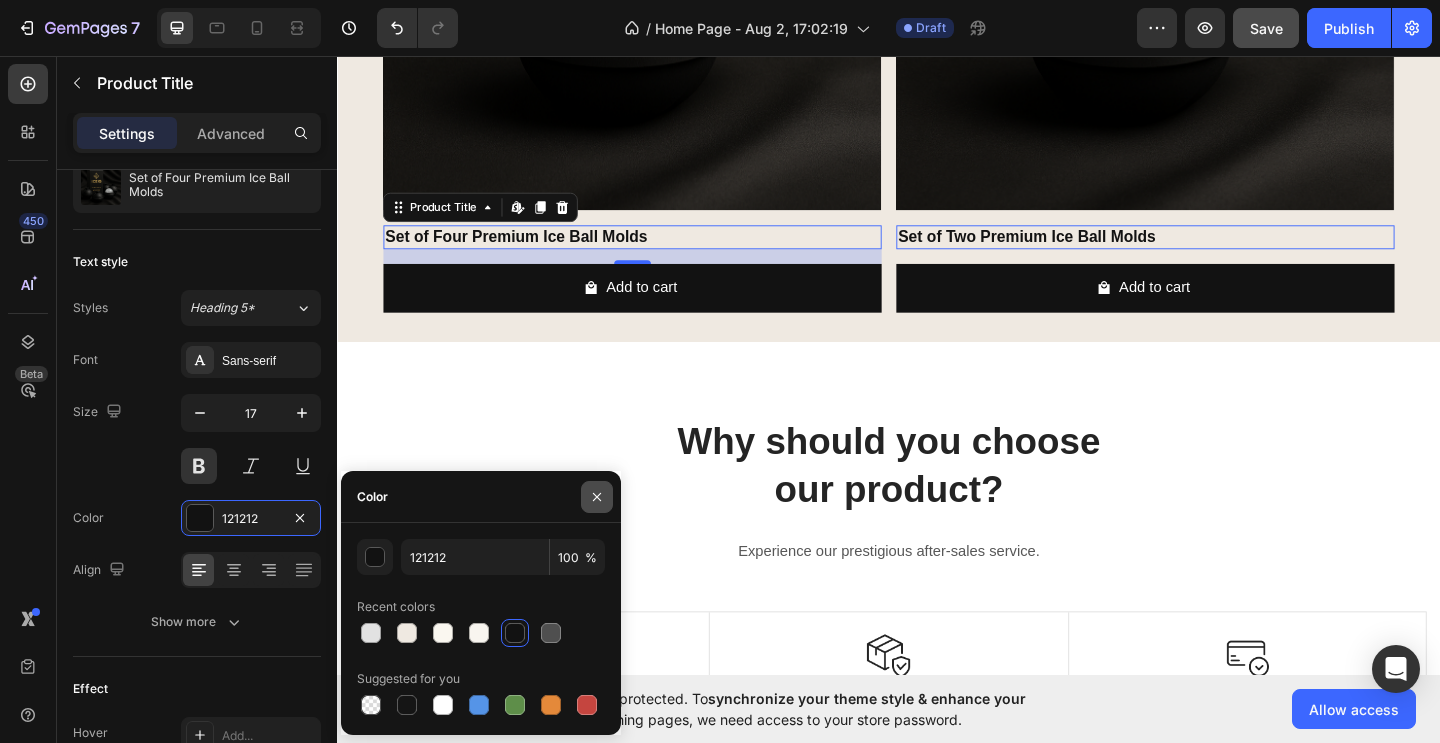 click at bounding box center (597, 497) 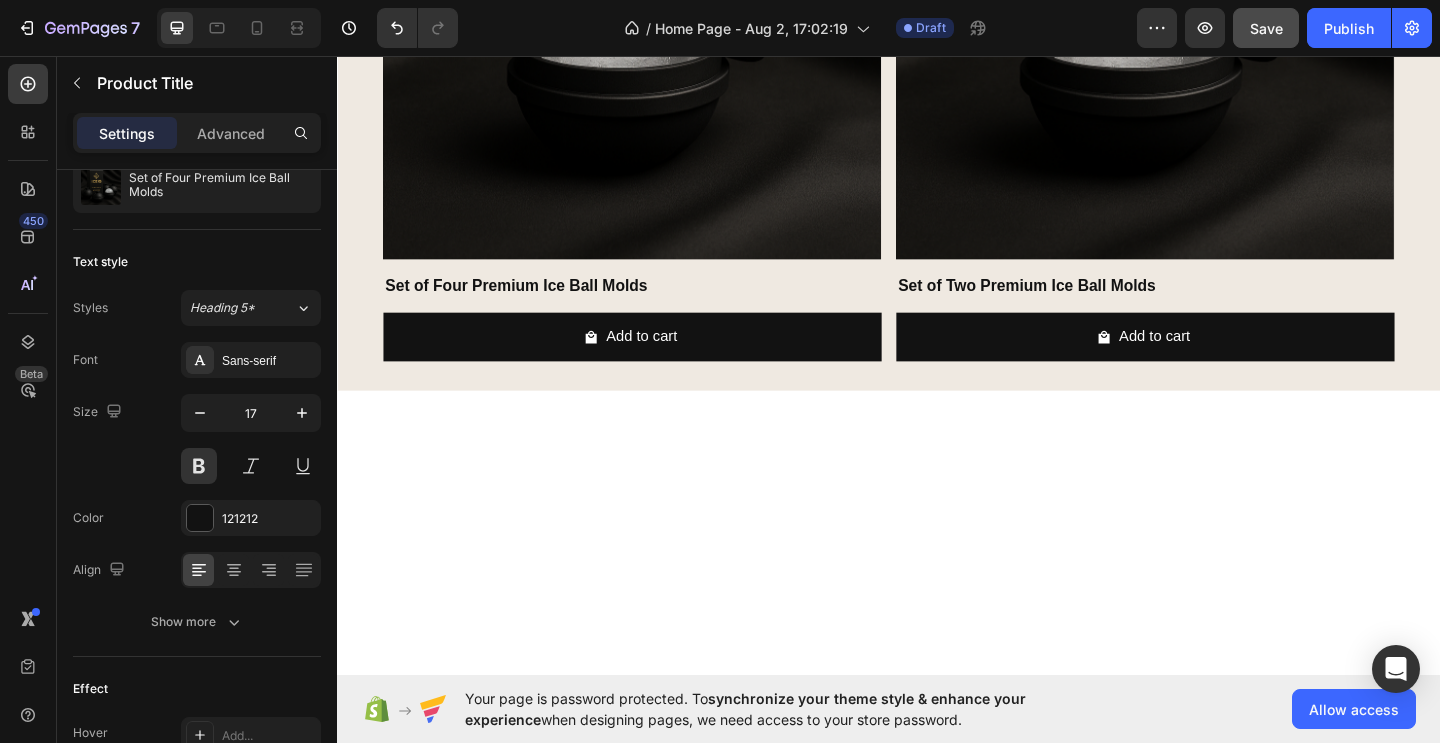 scroll, scrollTop: 2675, scrollLeft: 0, axis: vertical 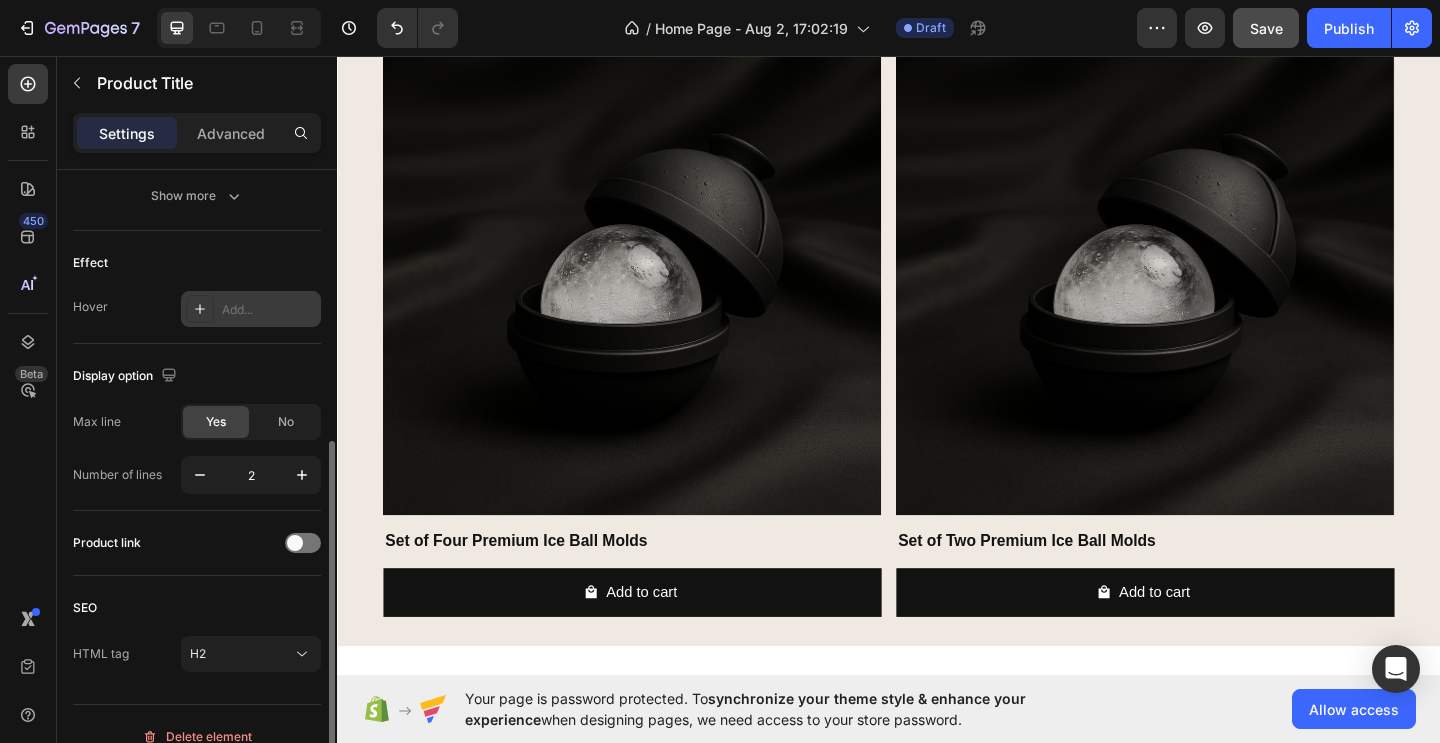 click 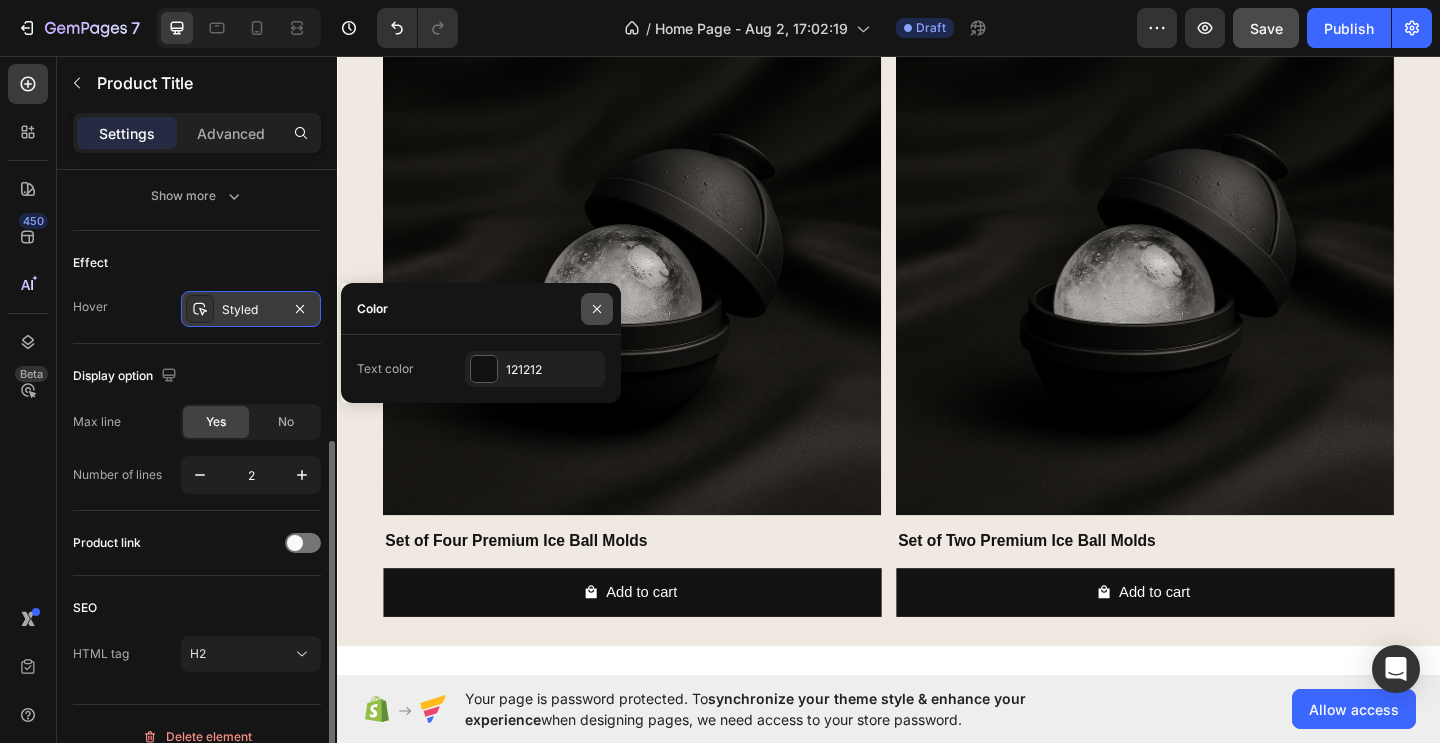 click 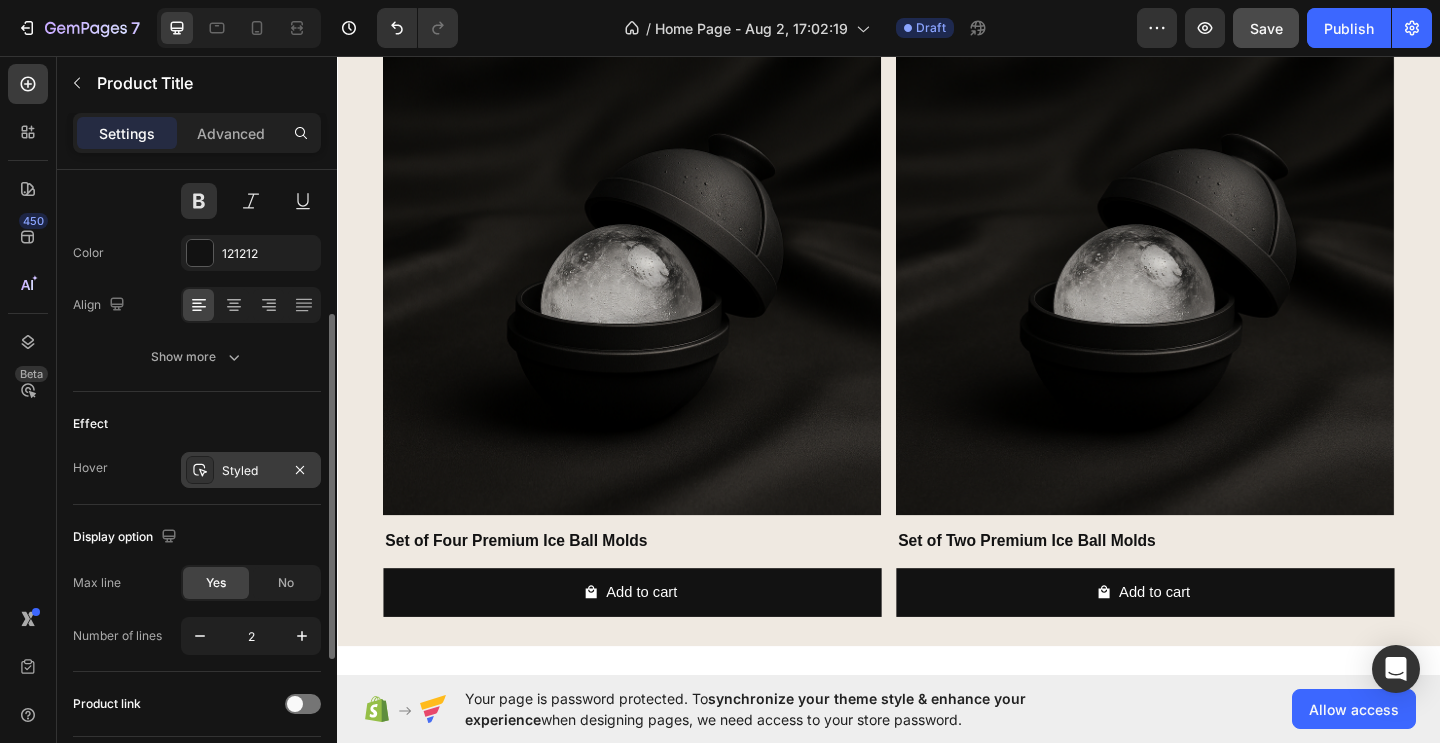 scroll, scrollTop: 260, scrollLeft: 0, axis: vertical 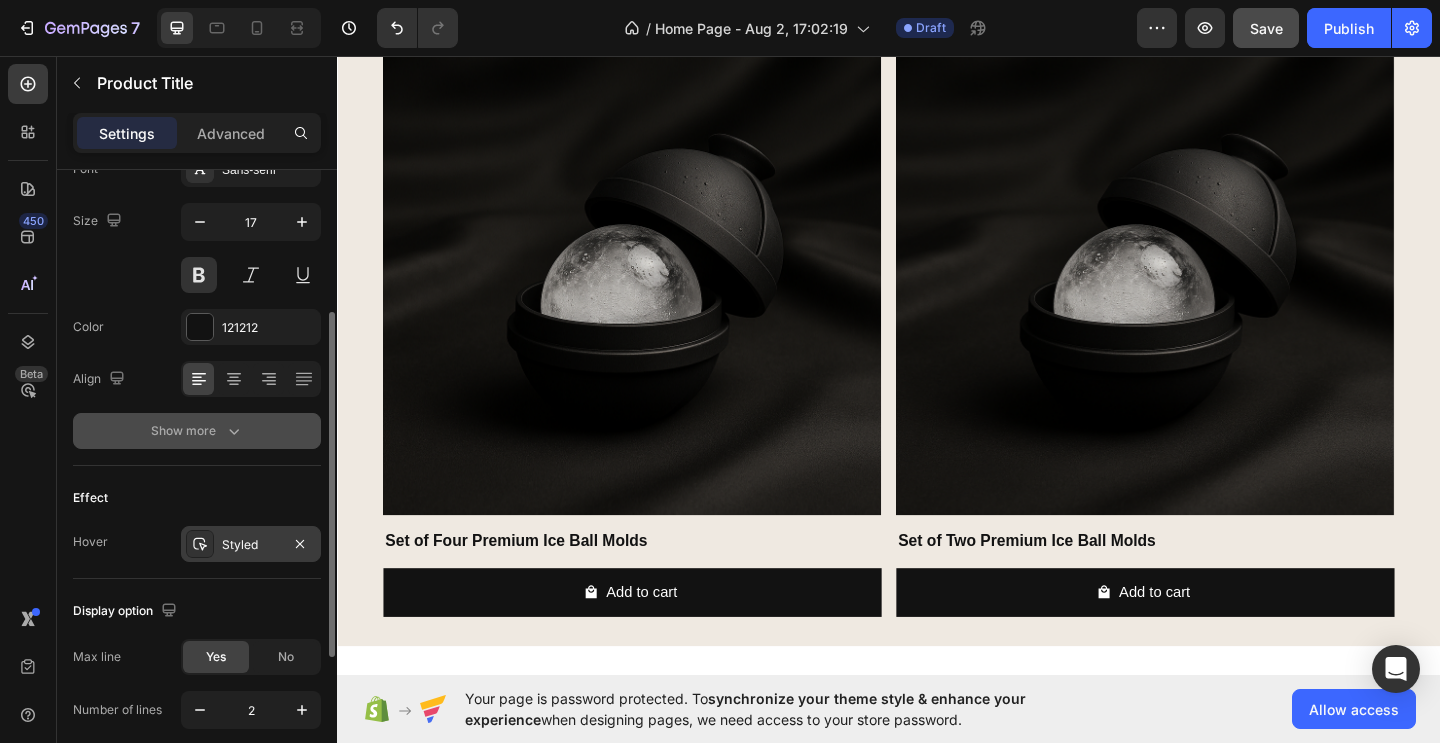click 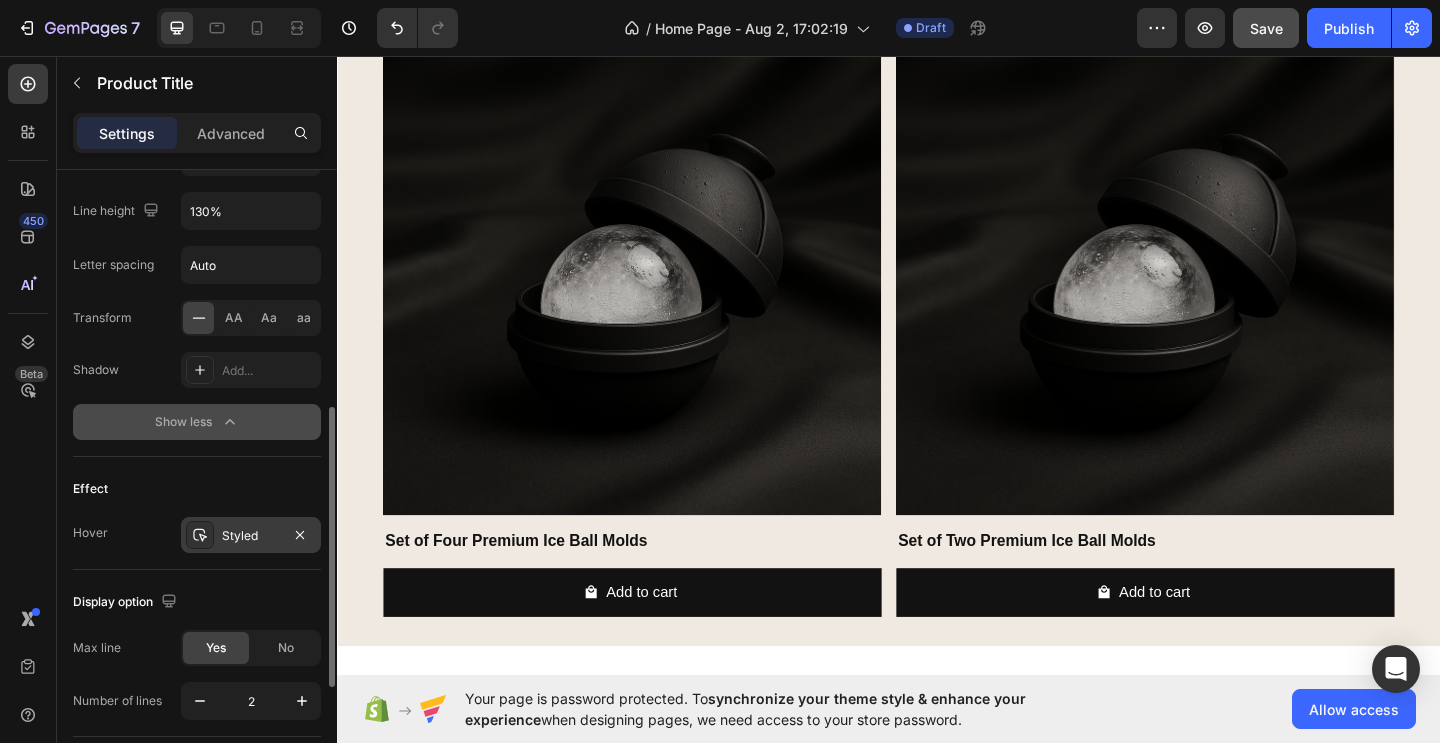 scroll, scrollTop: 516, scrollLeft: 0, axis: vertical 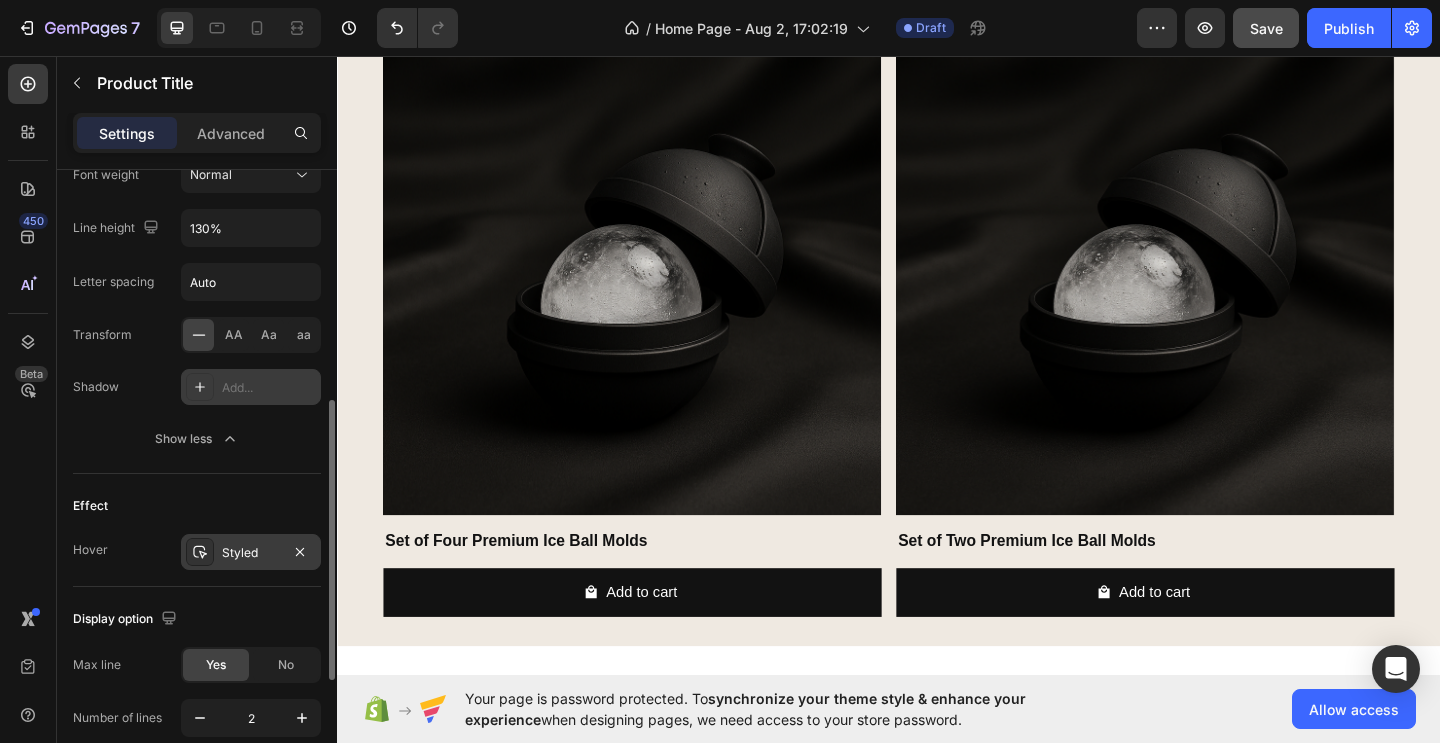 click on "Add..." at bounding box center [269, 388] 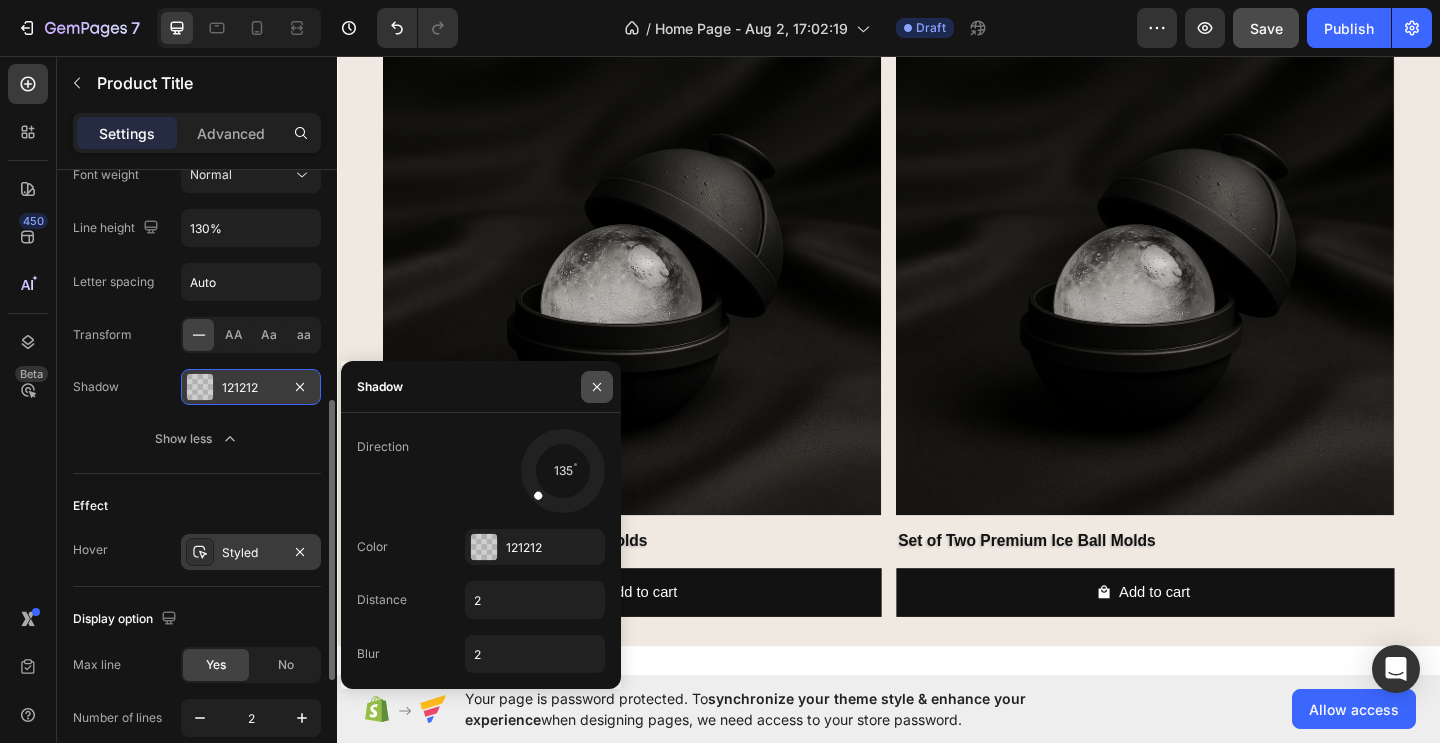 click 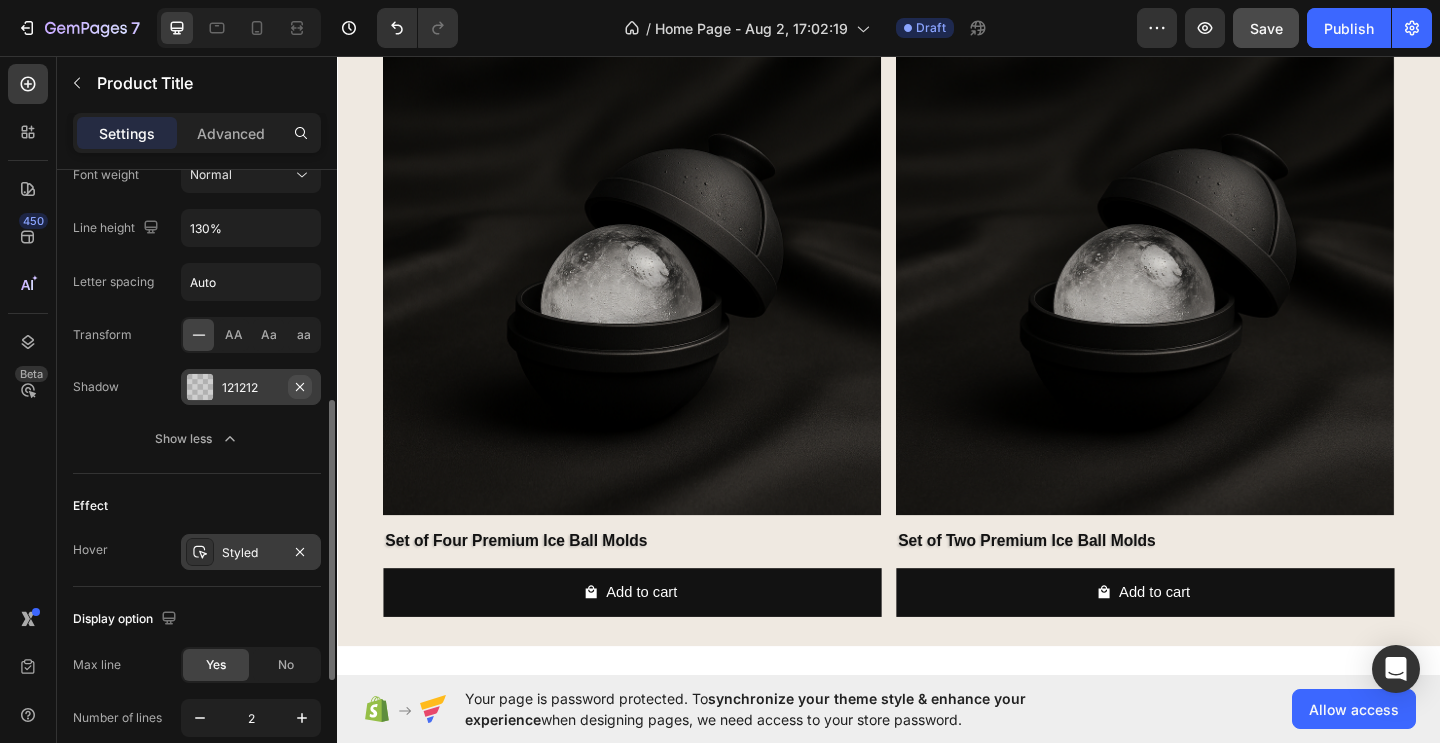 click 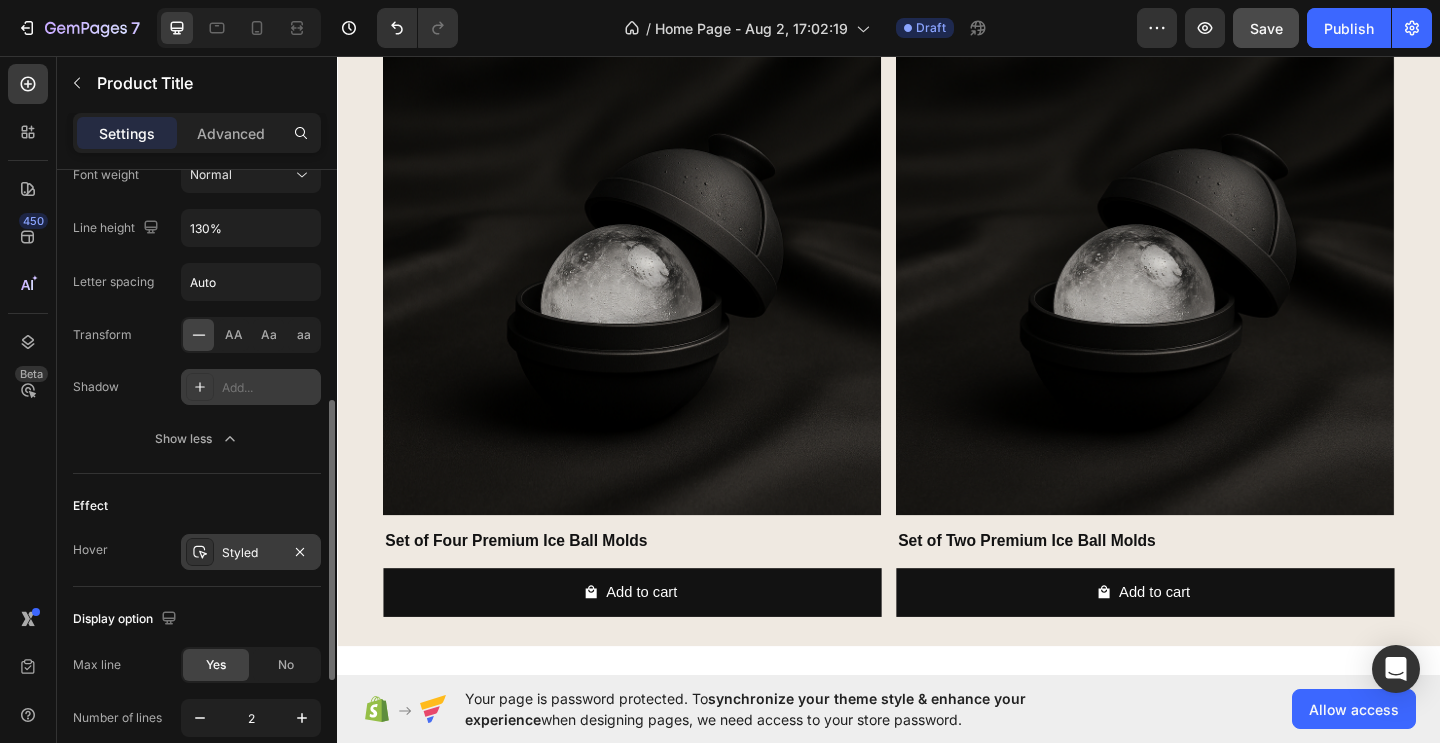 click on "Add..." at bounding box center (269, 388) 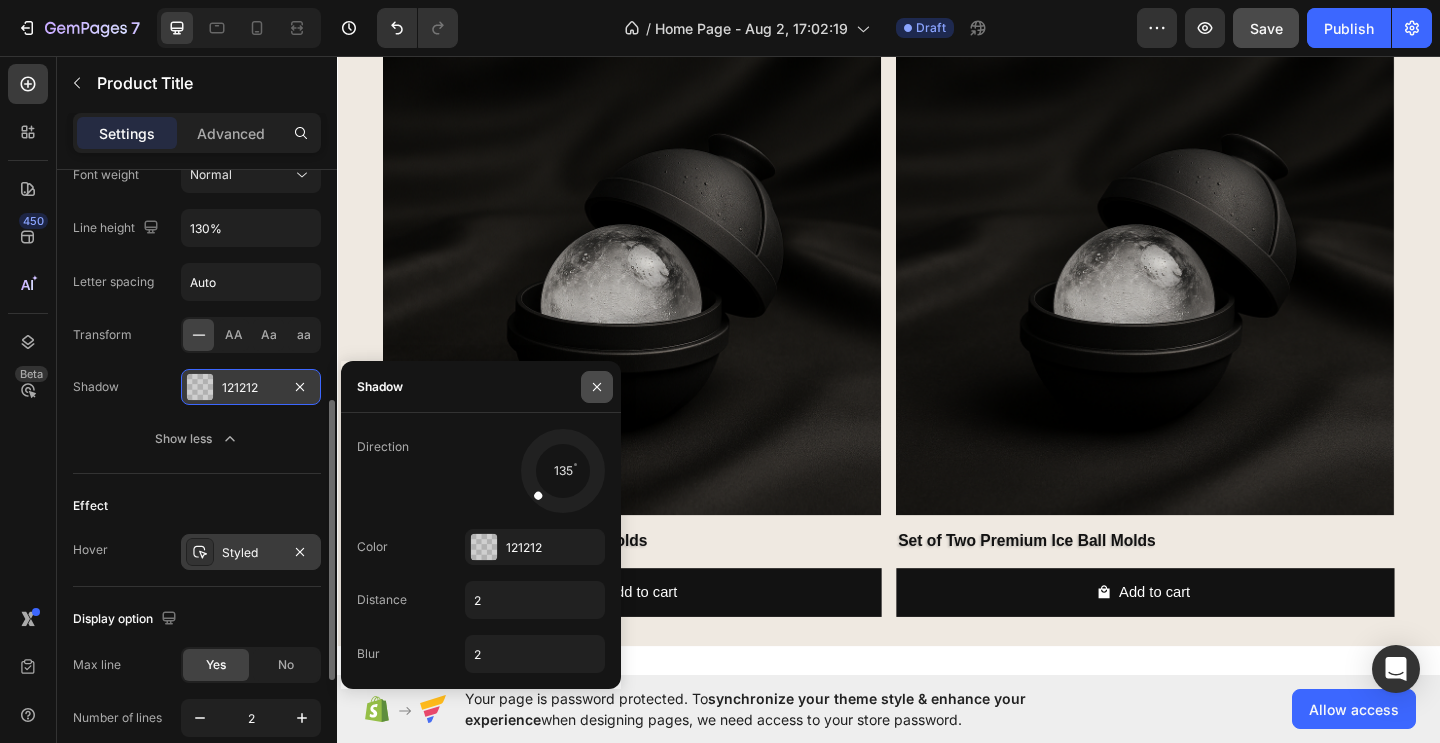 click 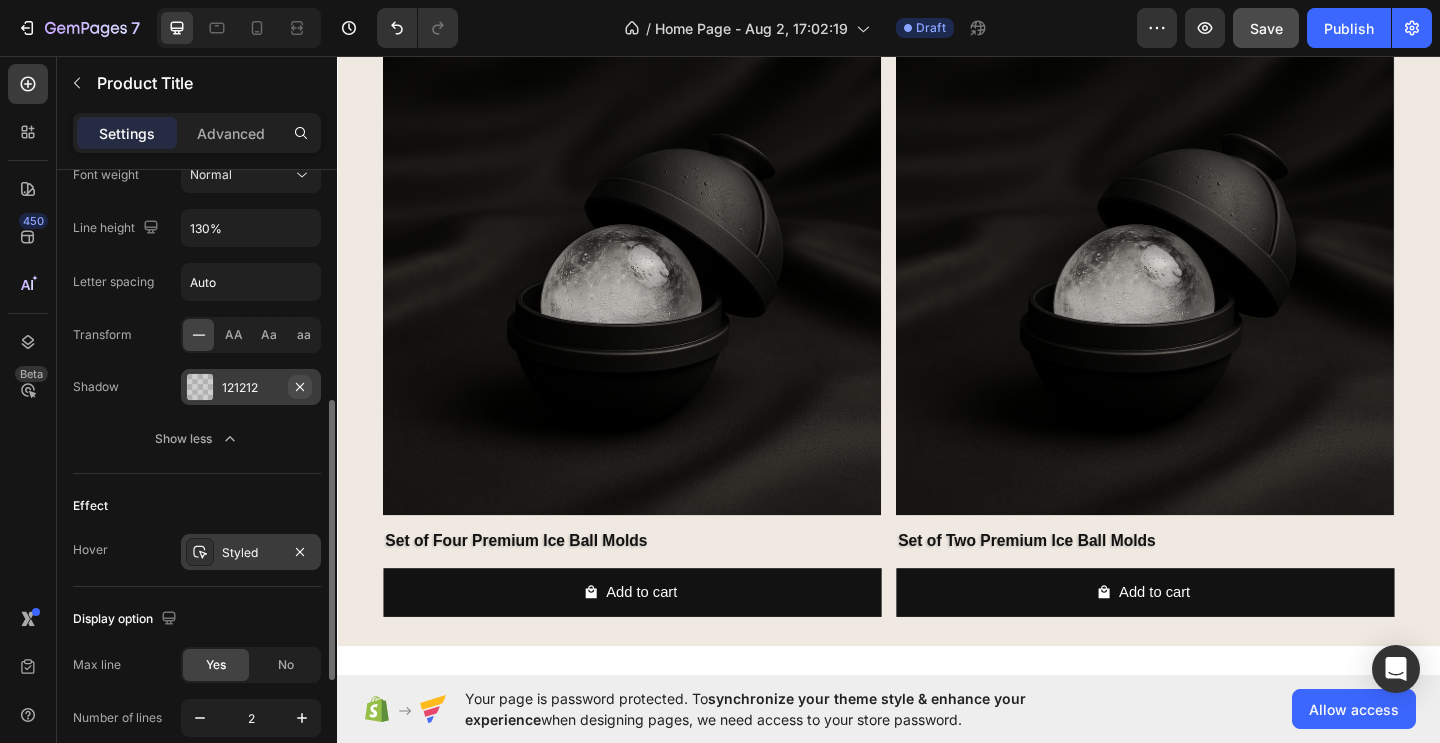 click 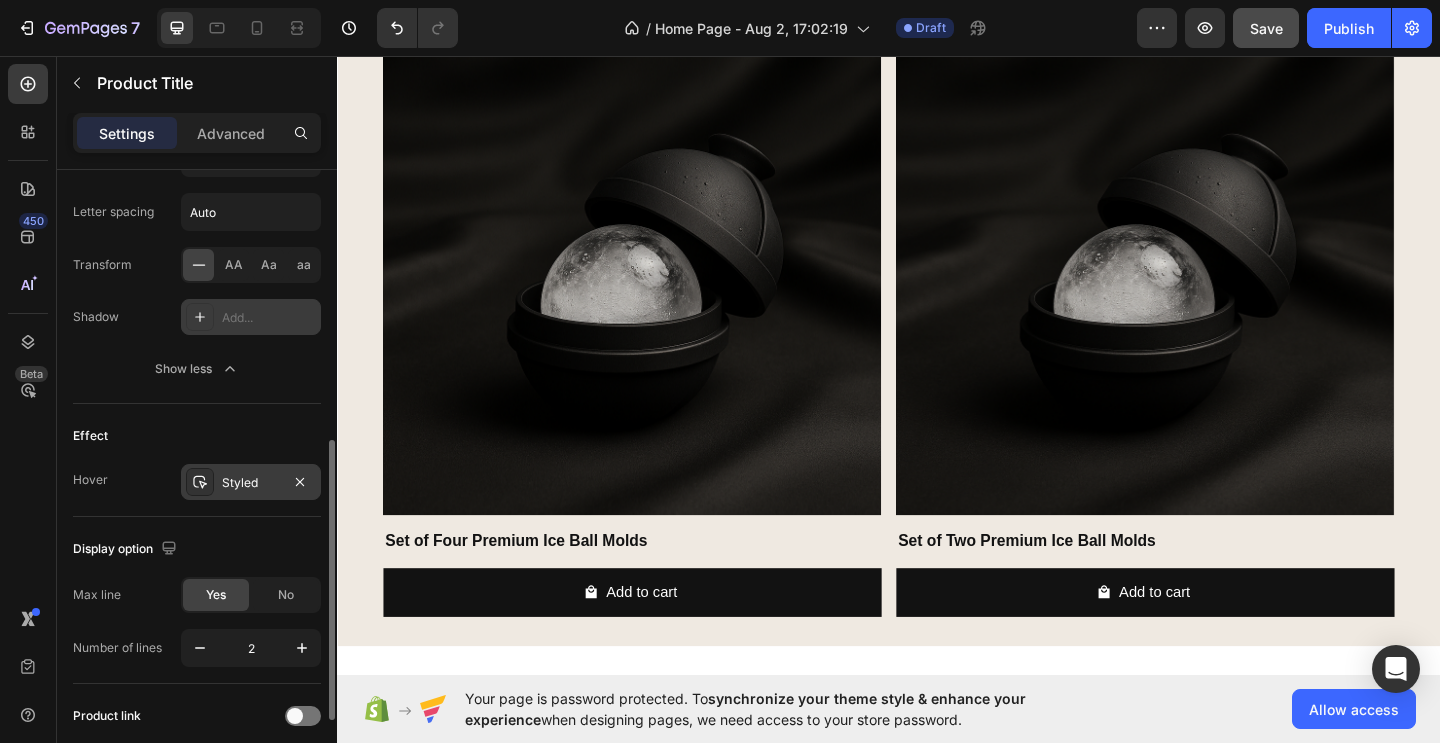 scroll, scrollTop: 615, scrollLeft: 0, axis: vertical 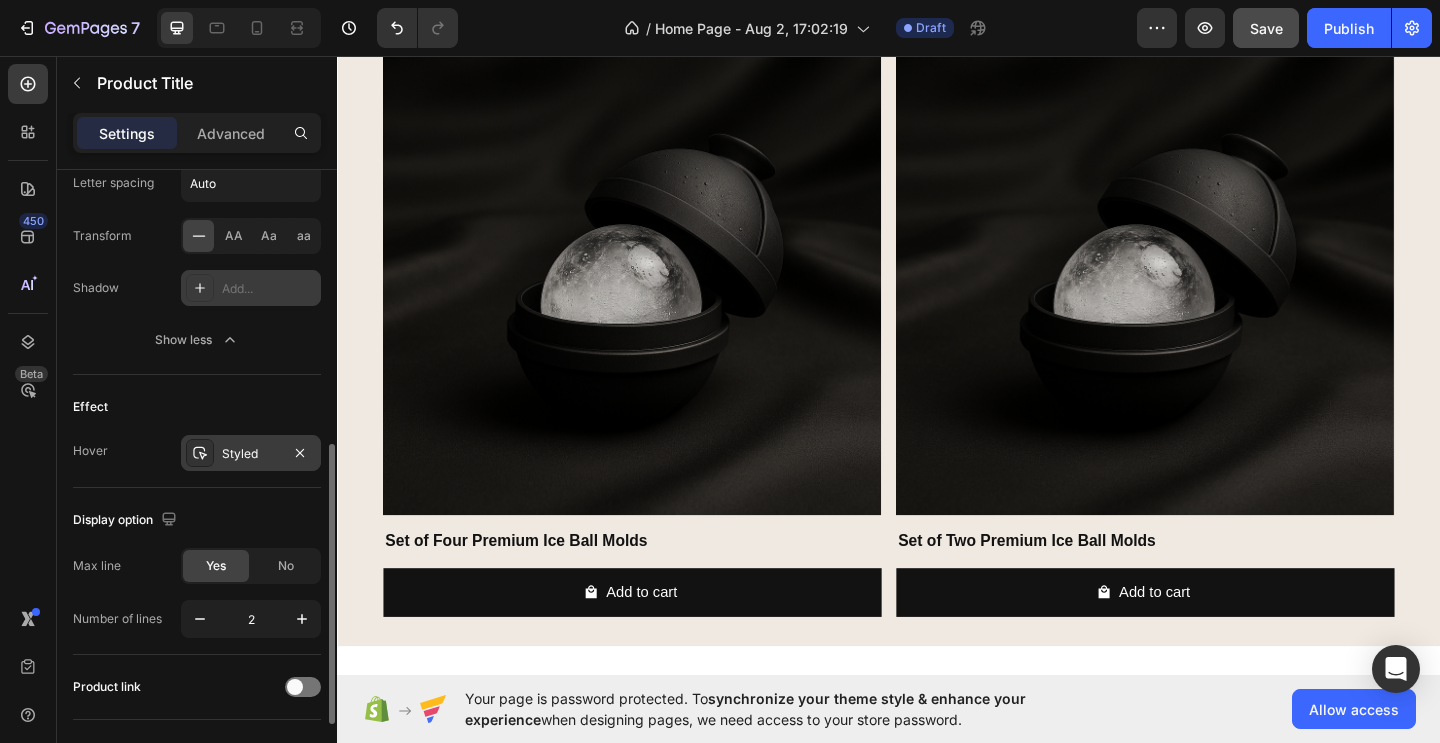 click on "Styled" at bounding box center [251, 454] 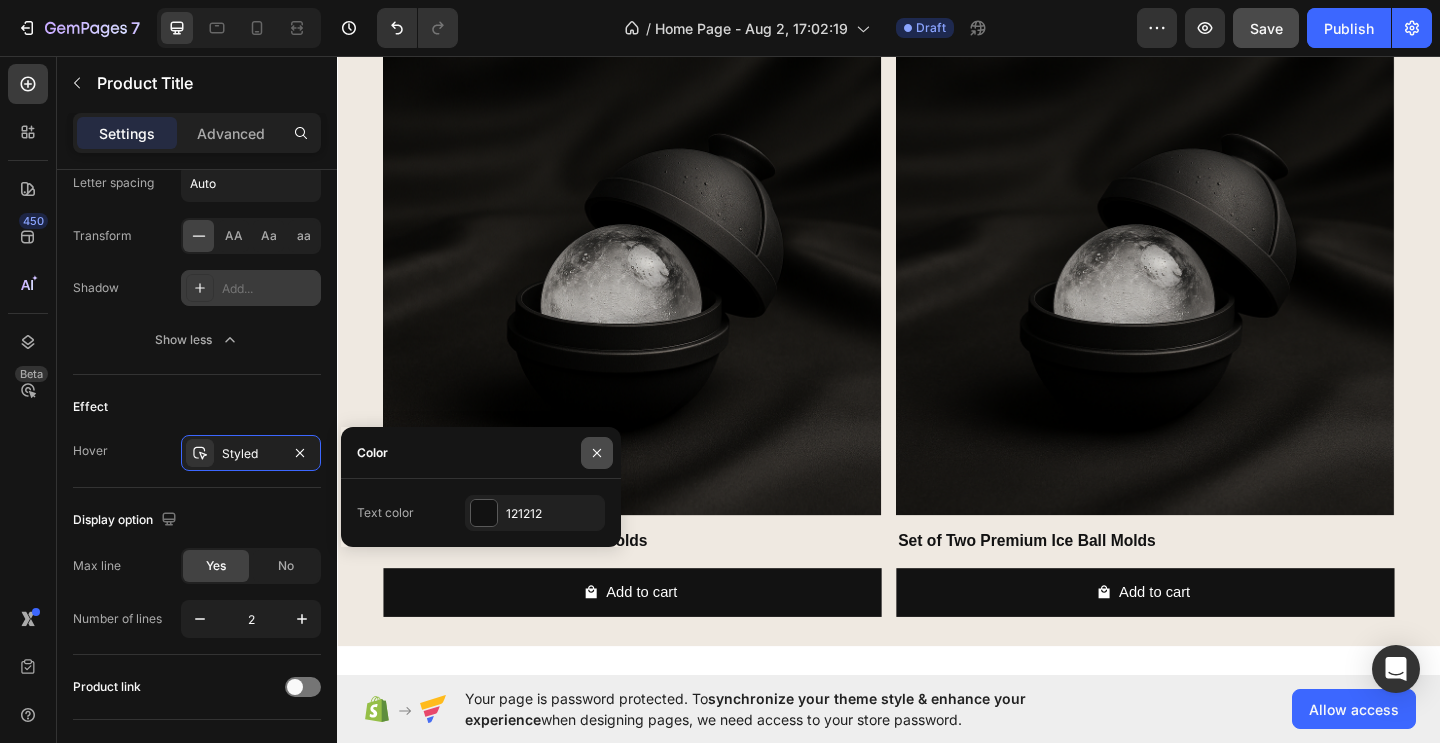 click 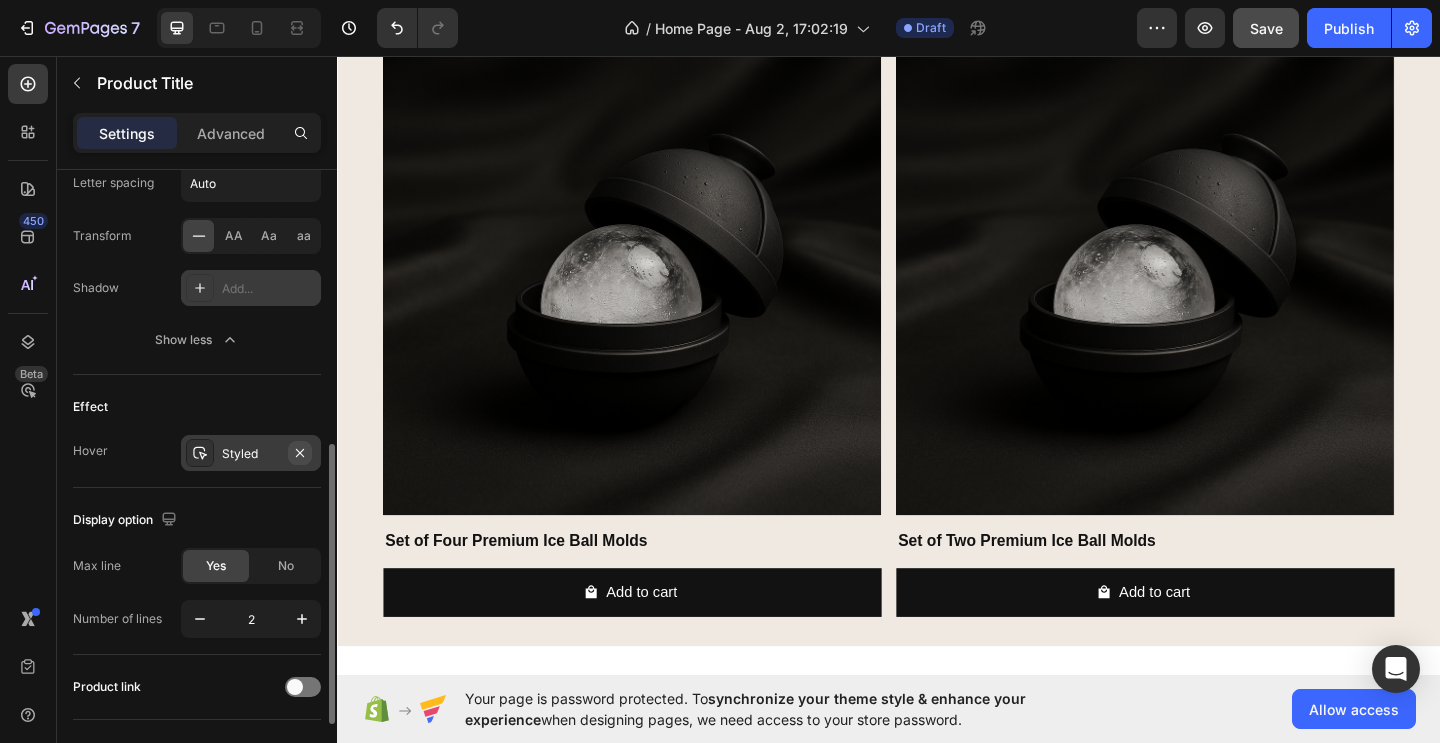 click 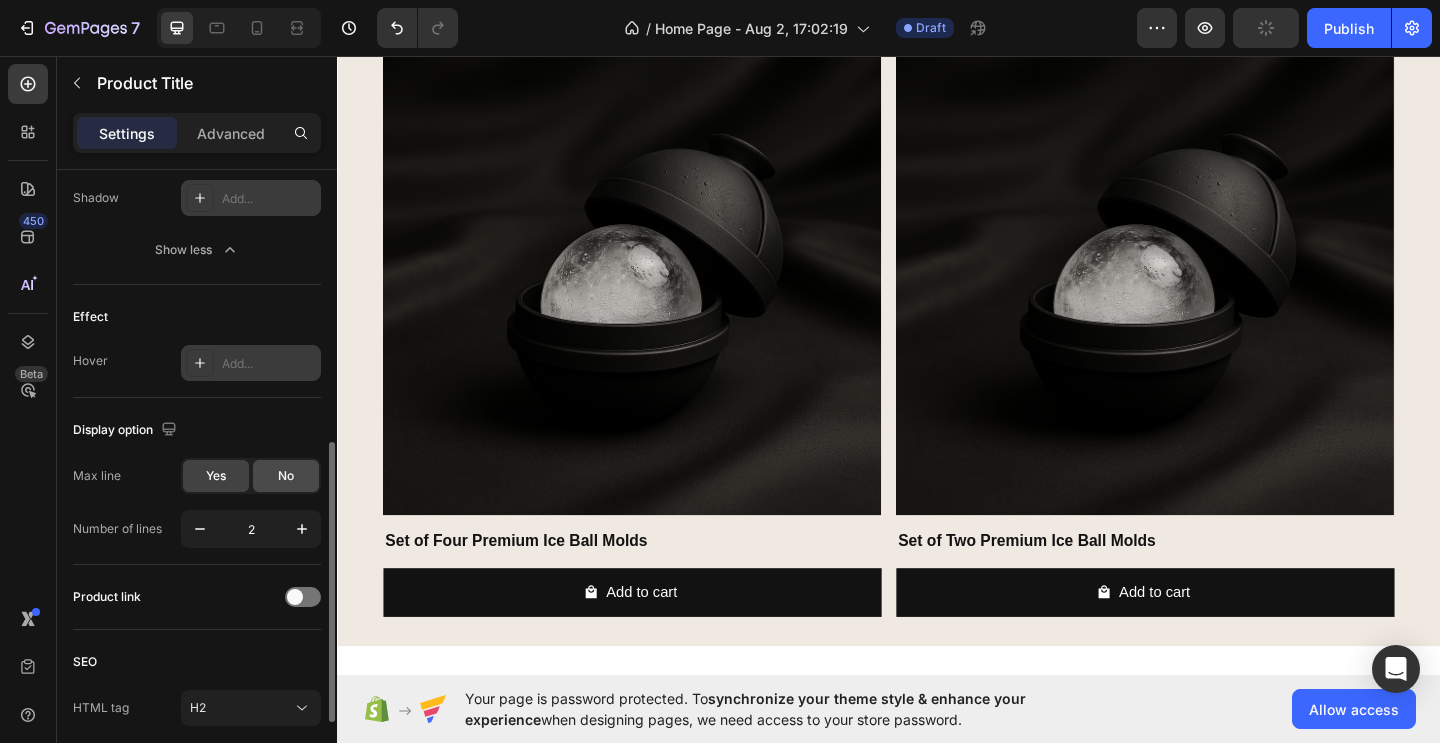 scroll, scrollTop: 776, scrollLeft: 0, axis: vertical 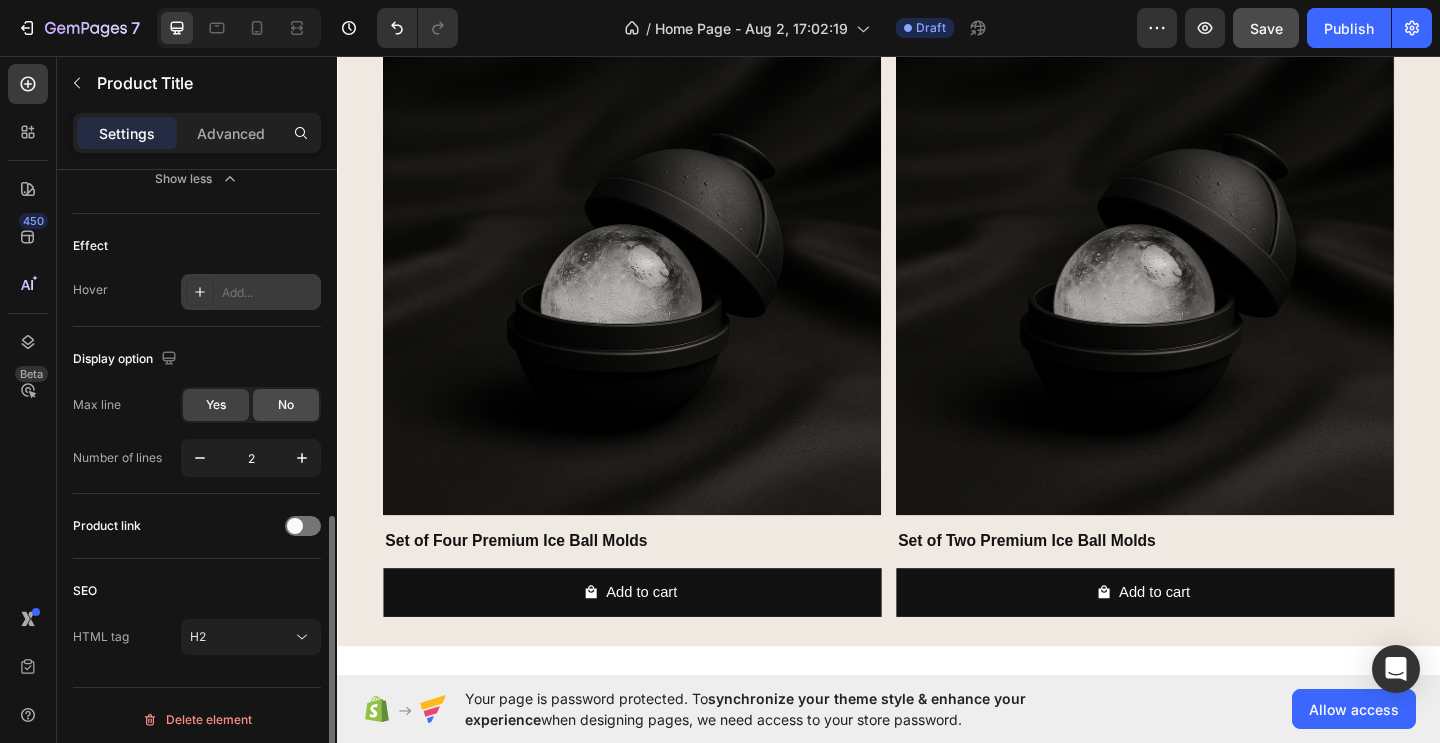 click on "No" 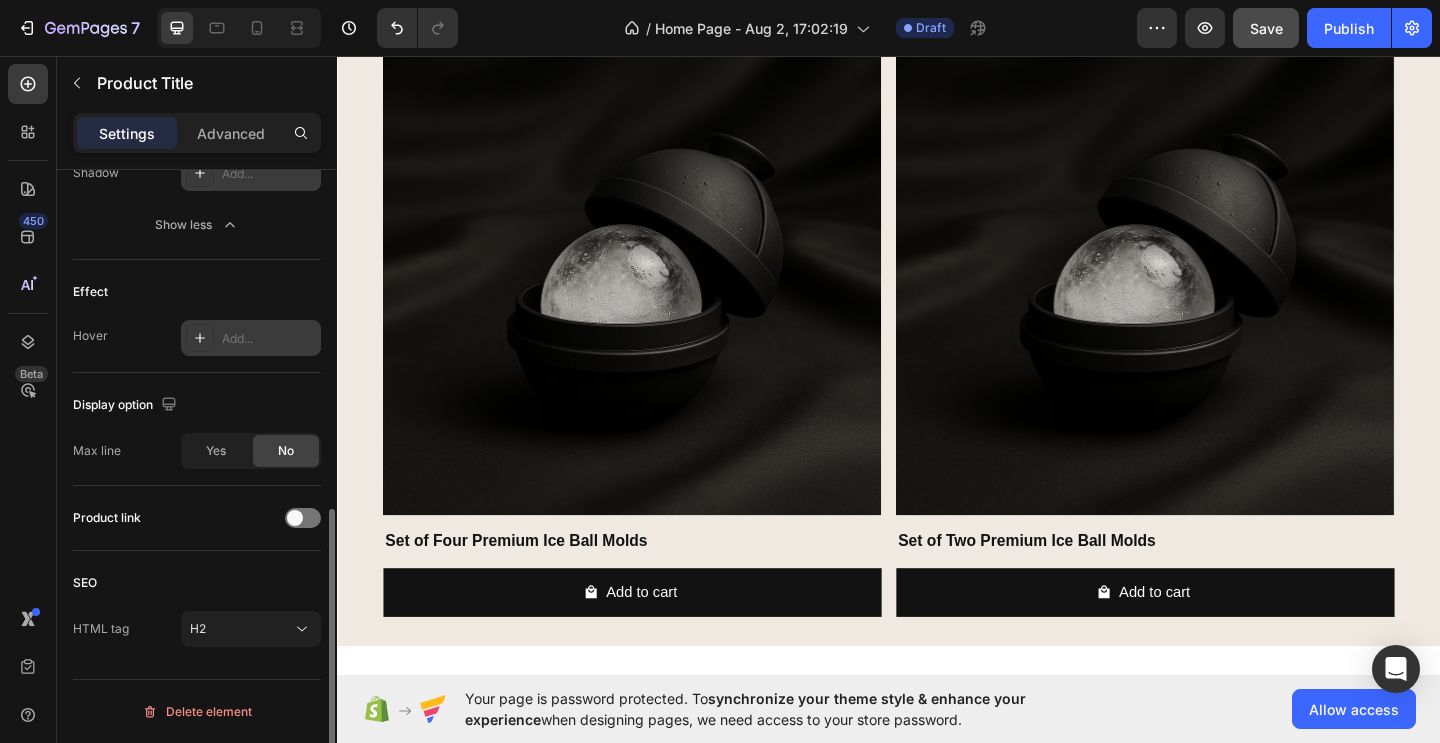 scroll, scrollTop: 730, scrollLeft: 0, axis: vertical 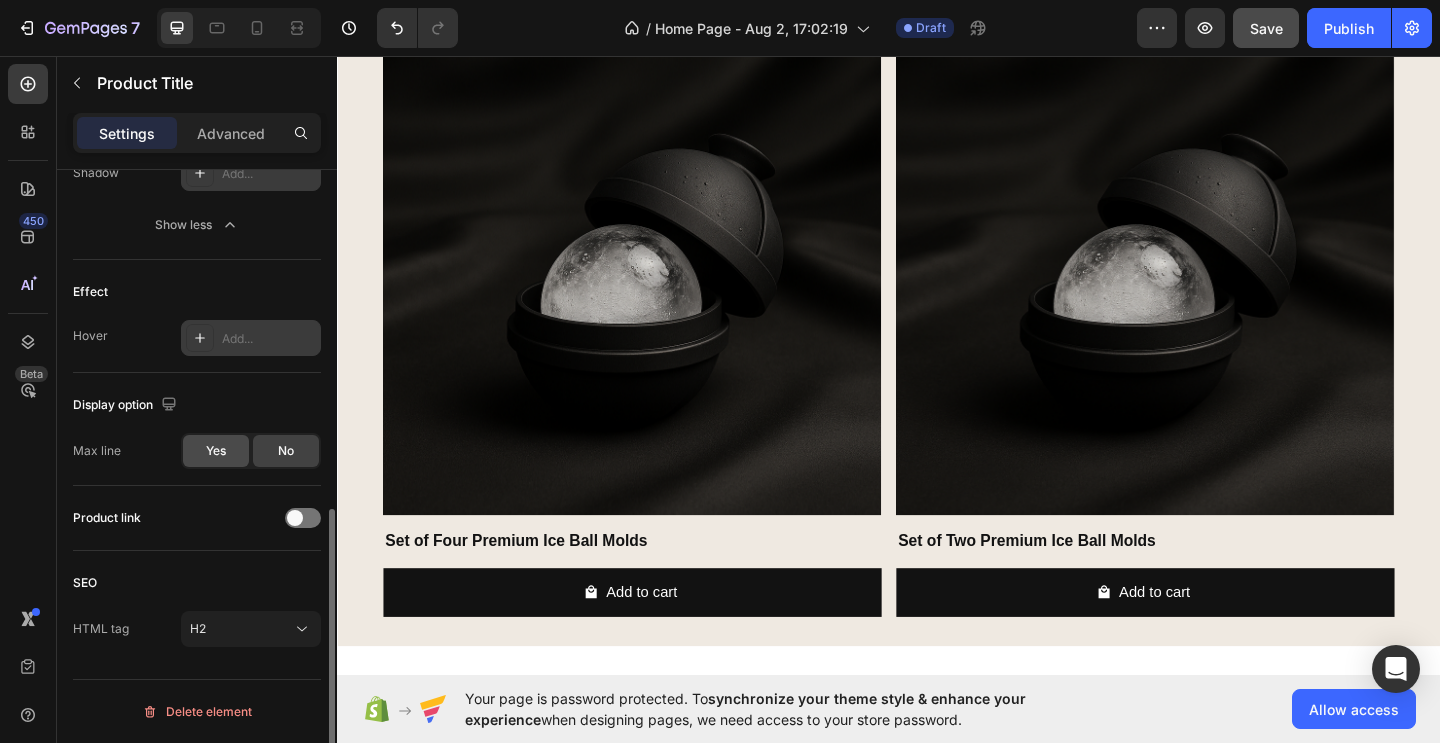 click on "Yes" 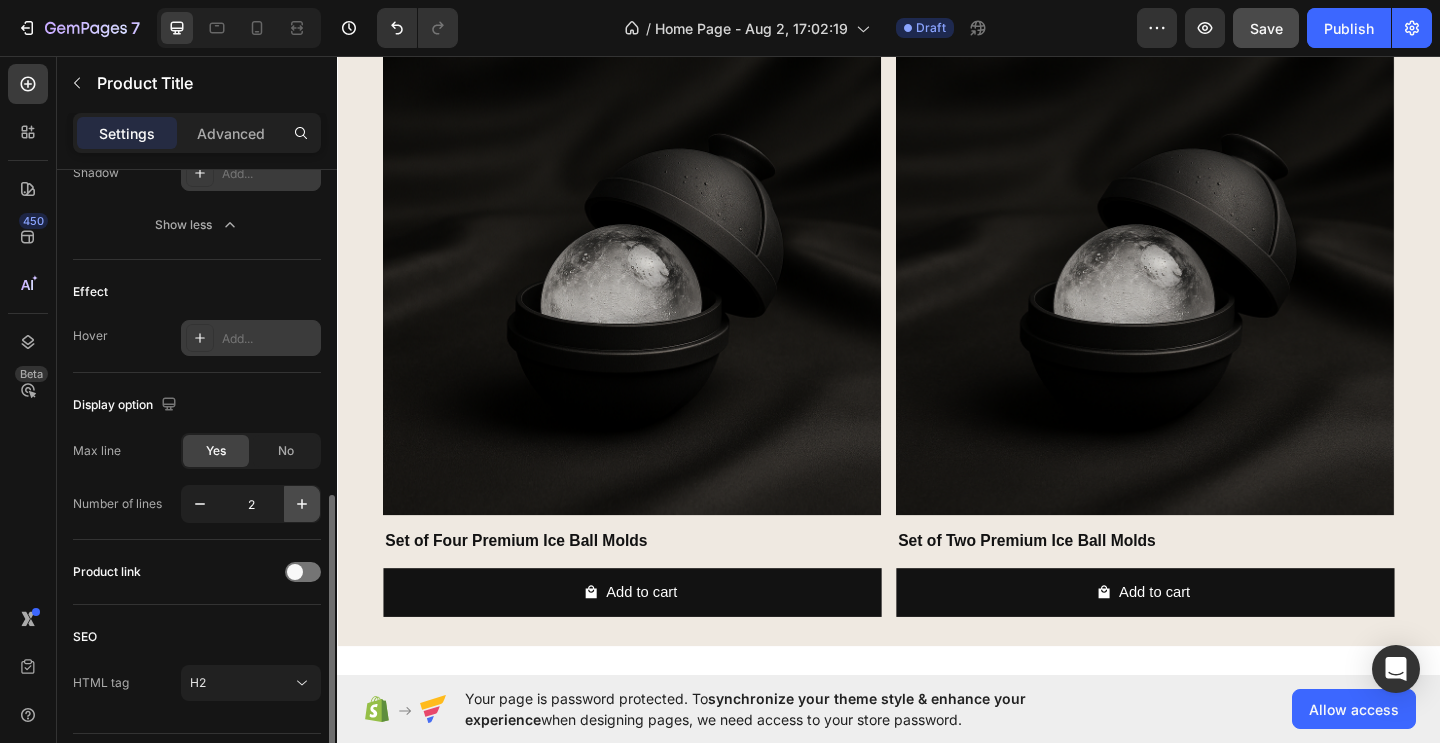 click 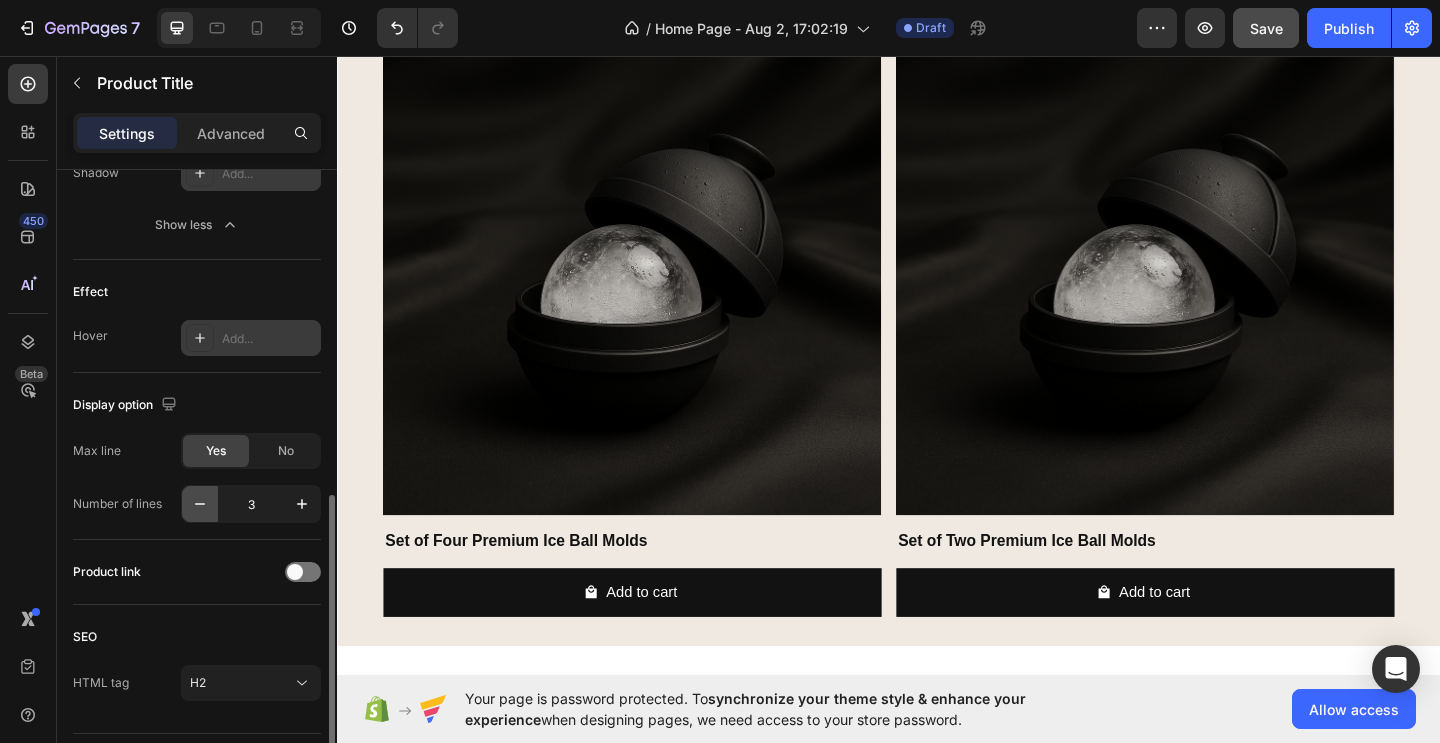 click 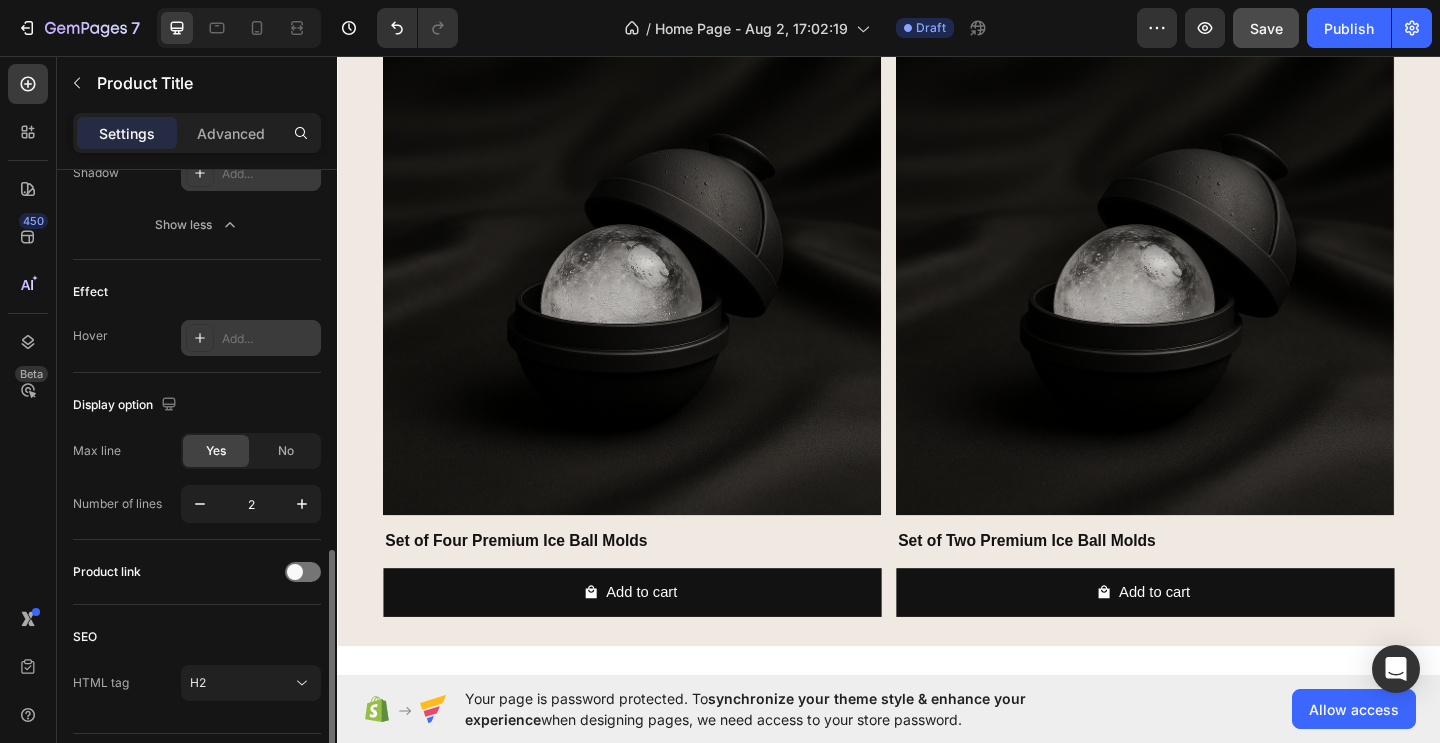 scroll, scrollTop: 784, scrollLeft: 0, axis: vertical 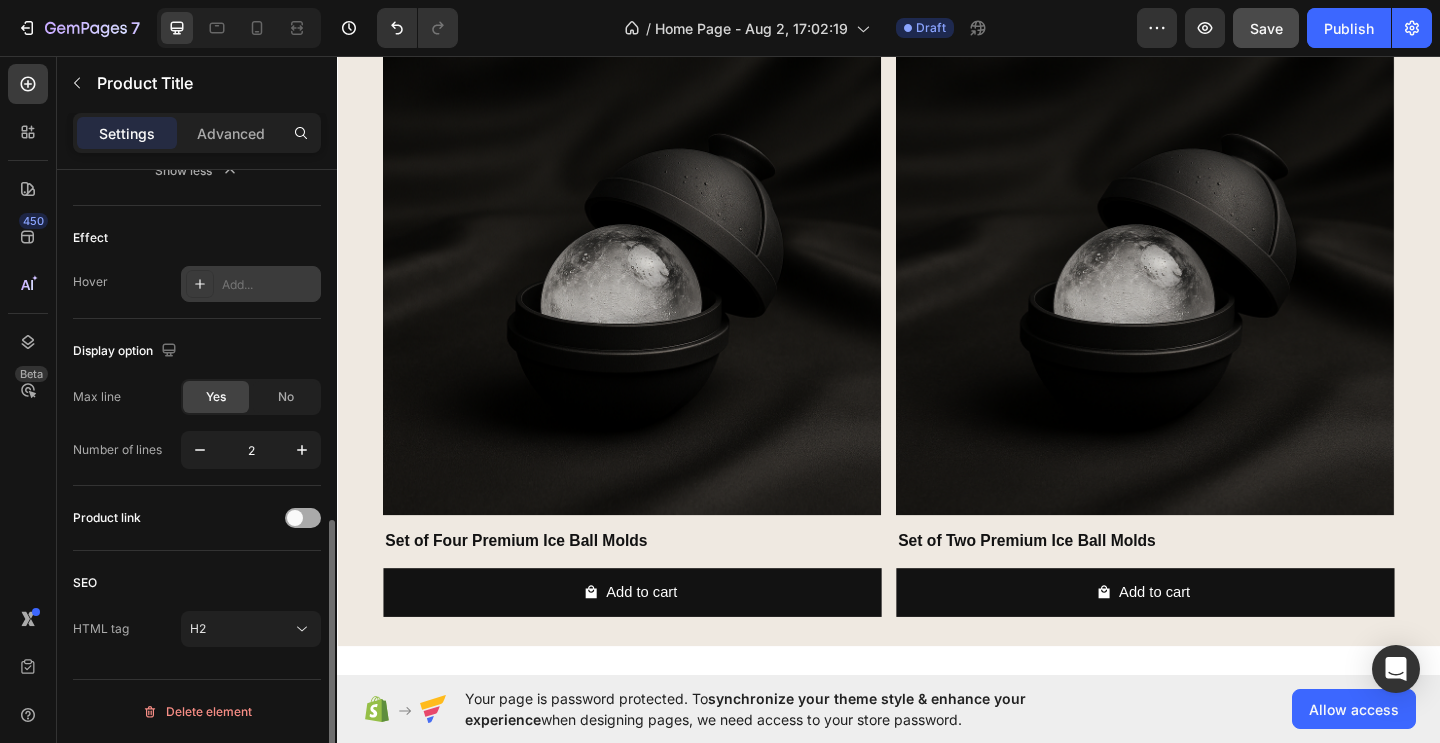 click at bounding box center (303, 518) 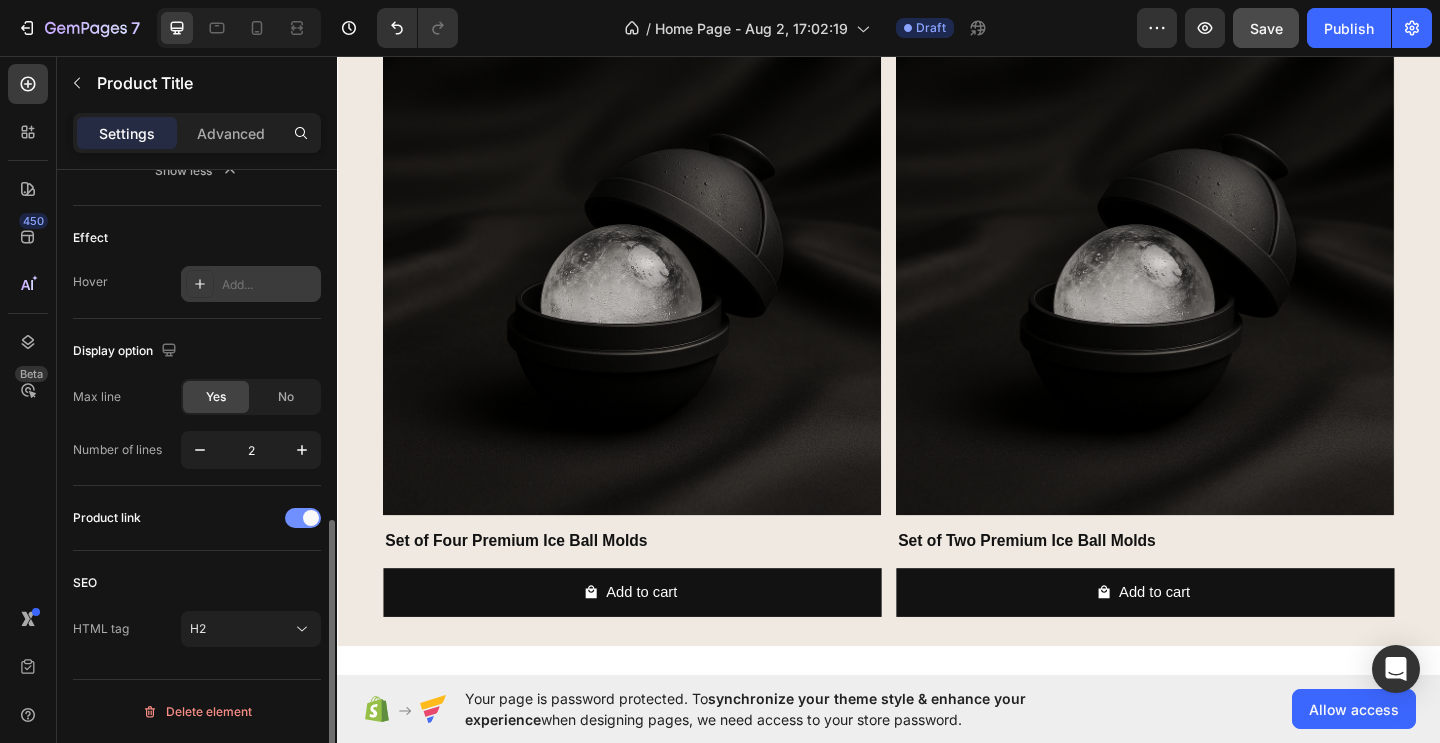 click at bounding box center [303, 518] 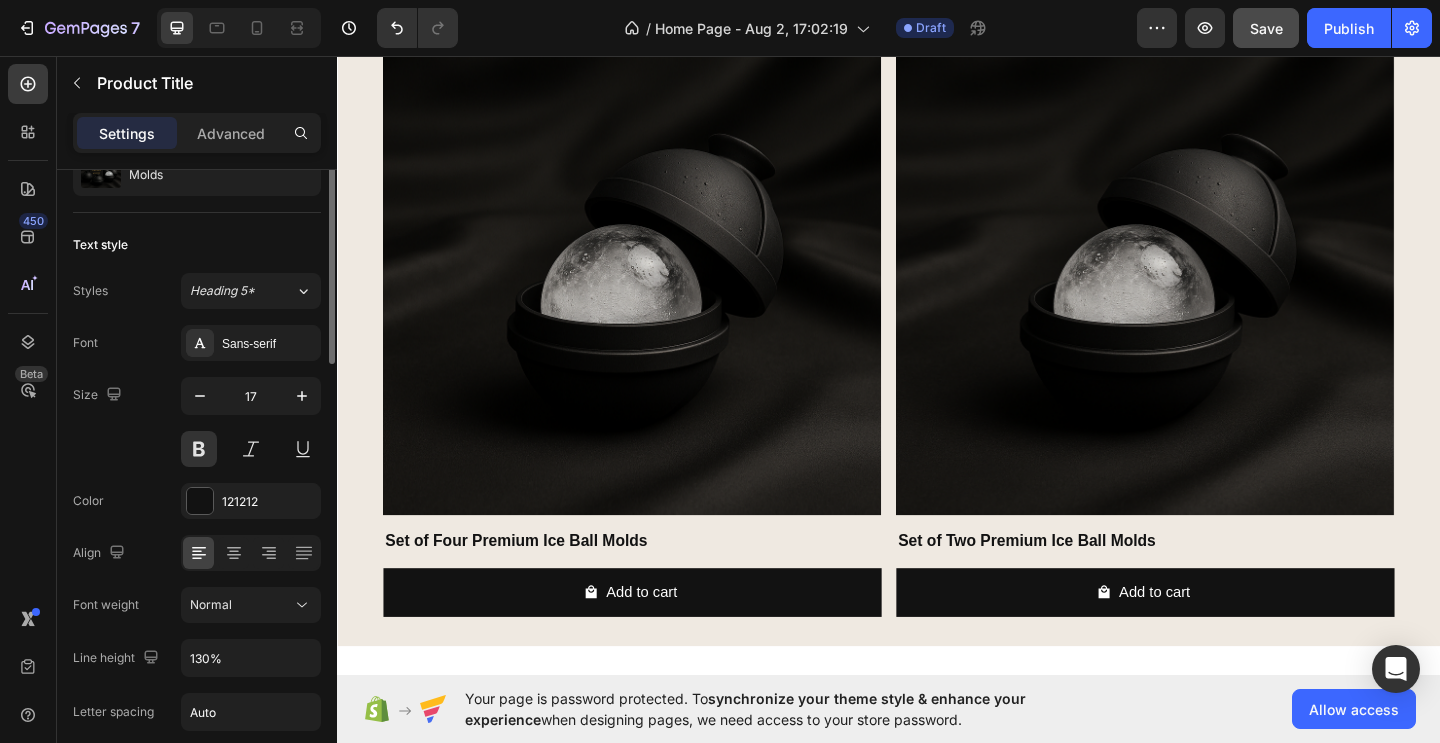 scroll, scrollTop: 0, scrollLeft: 0, axis: both 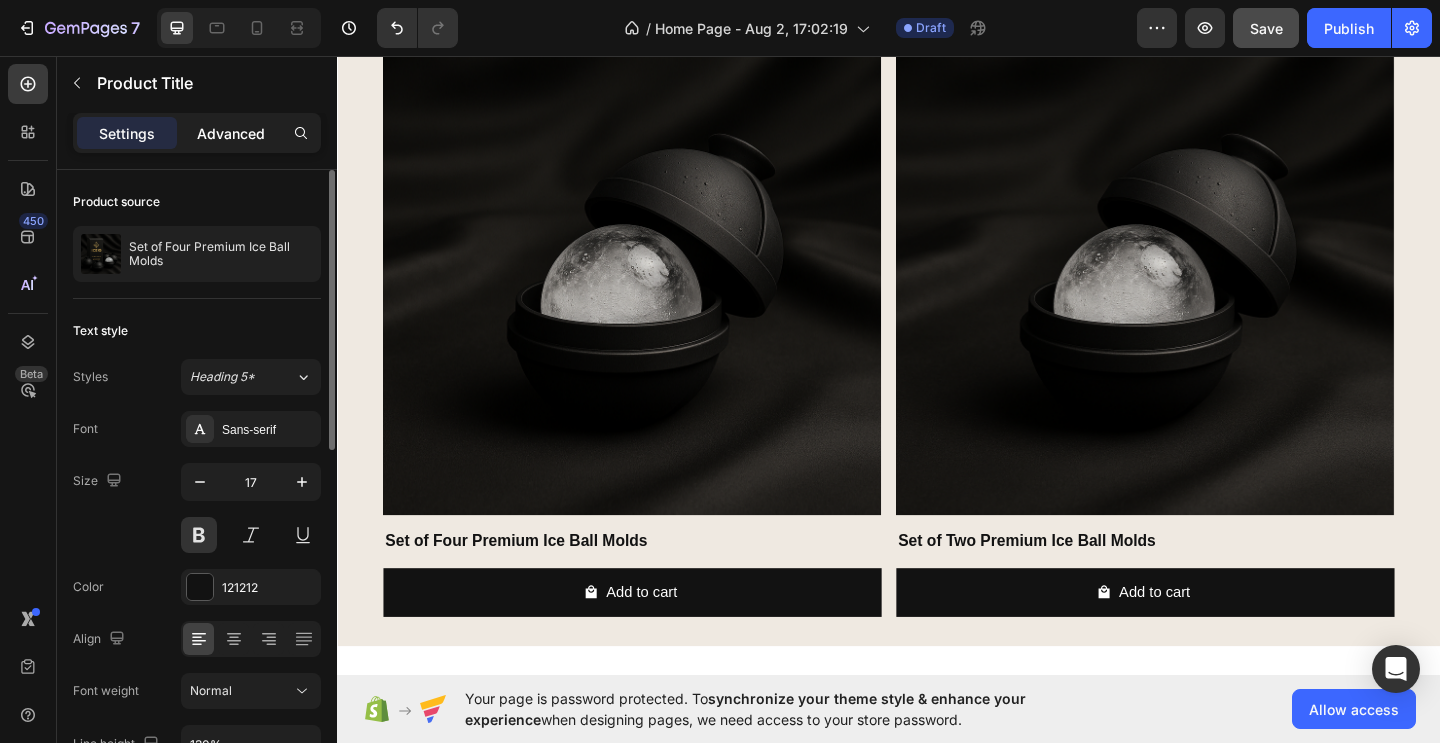 click on "Advanced" at bounding box center [231, 133] 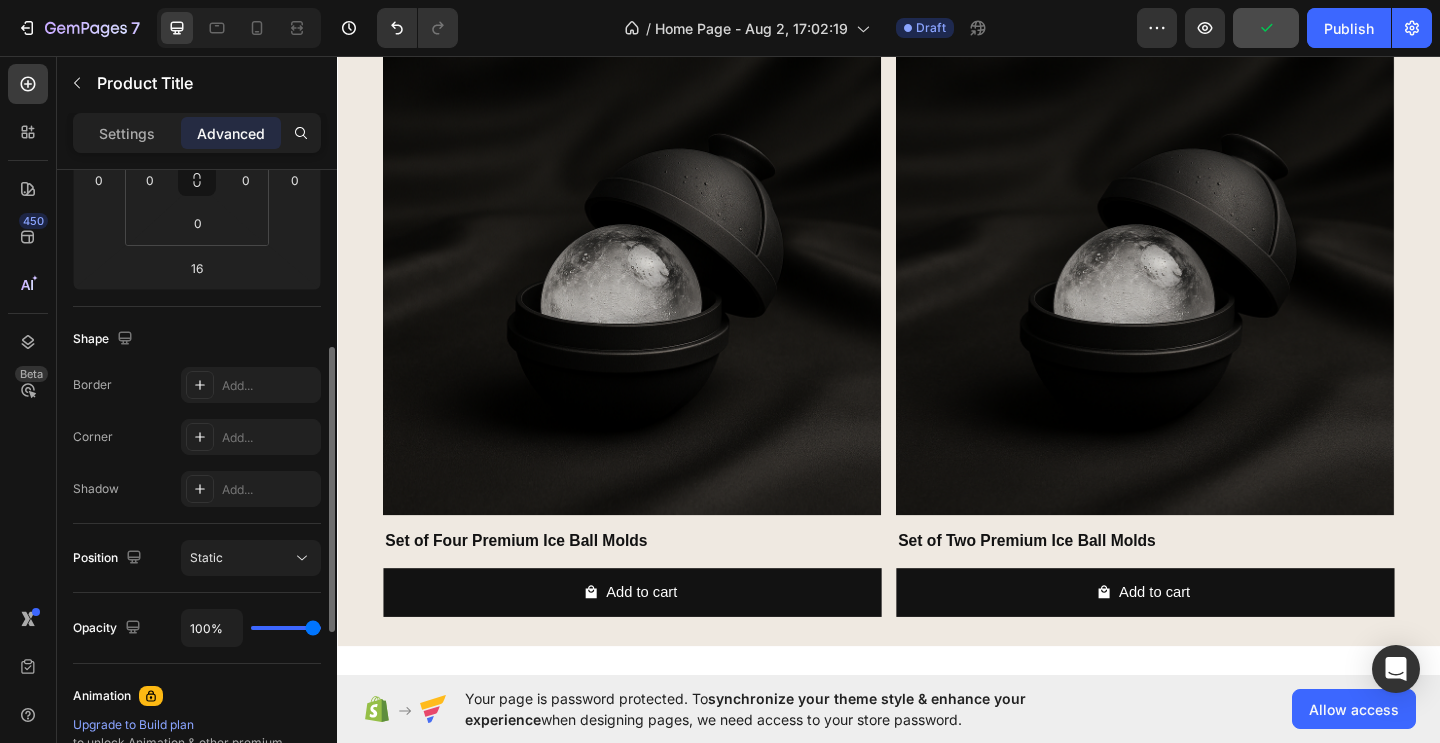 scroll, scrollTop: 387, scrollLeft: 0, axis: vertical 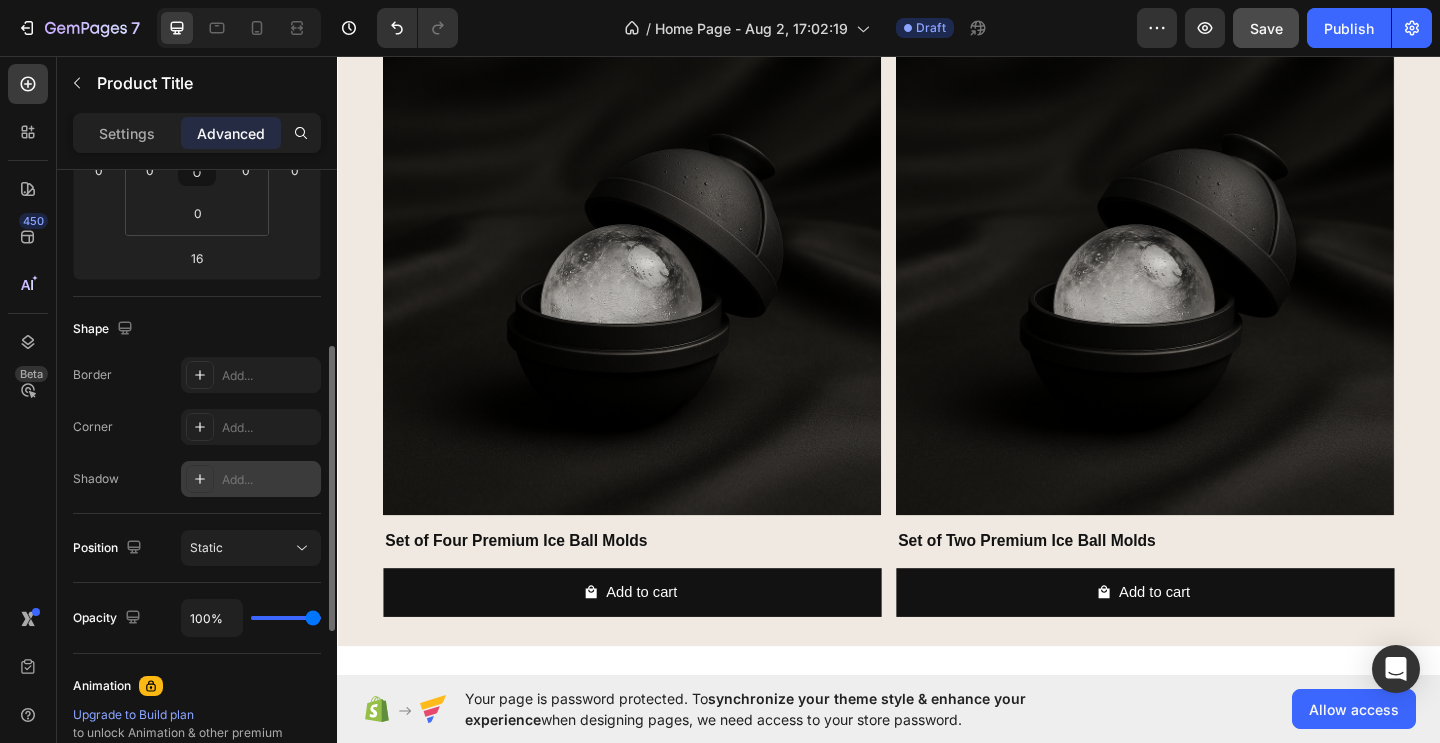 click on "Add..." at bounding box center (269, 480) 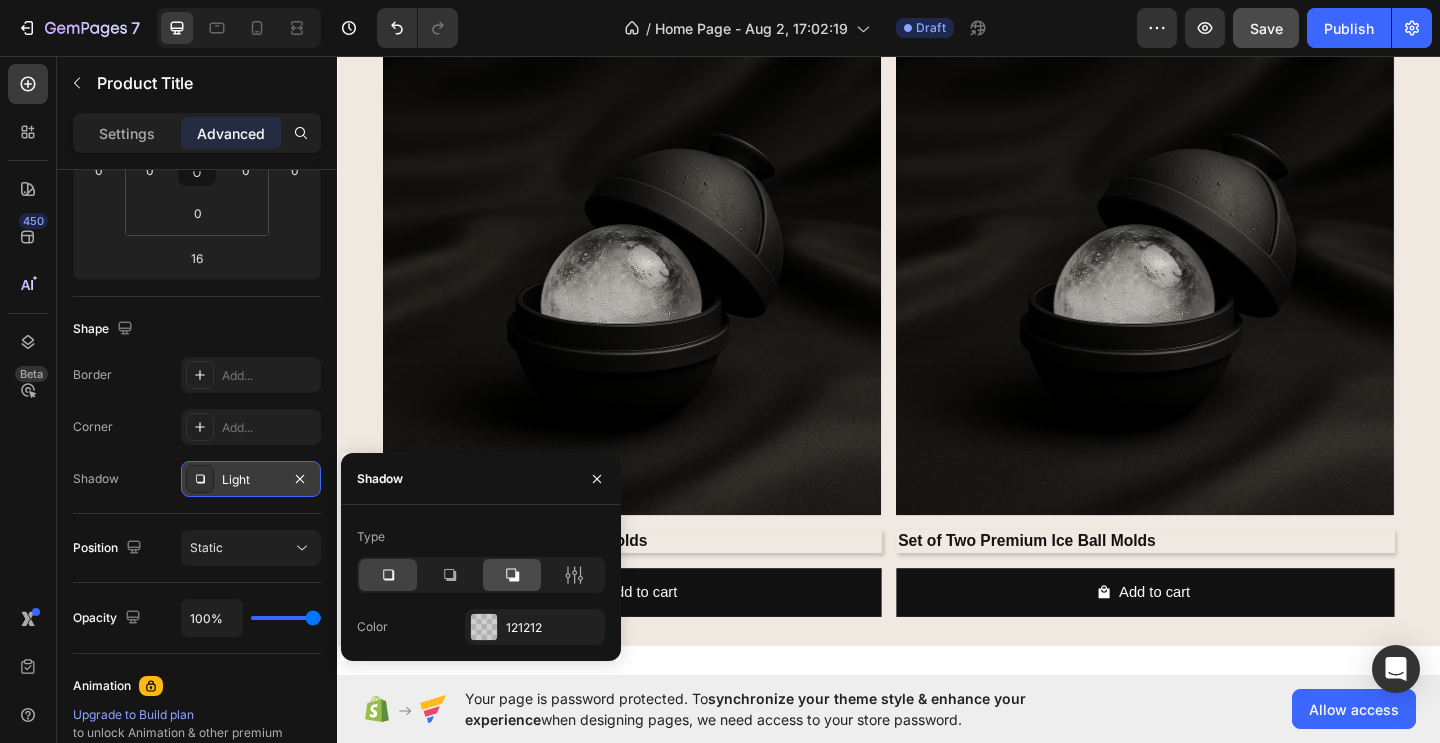 click 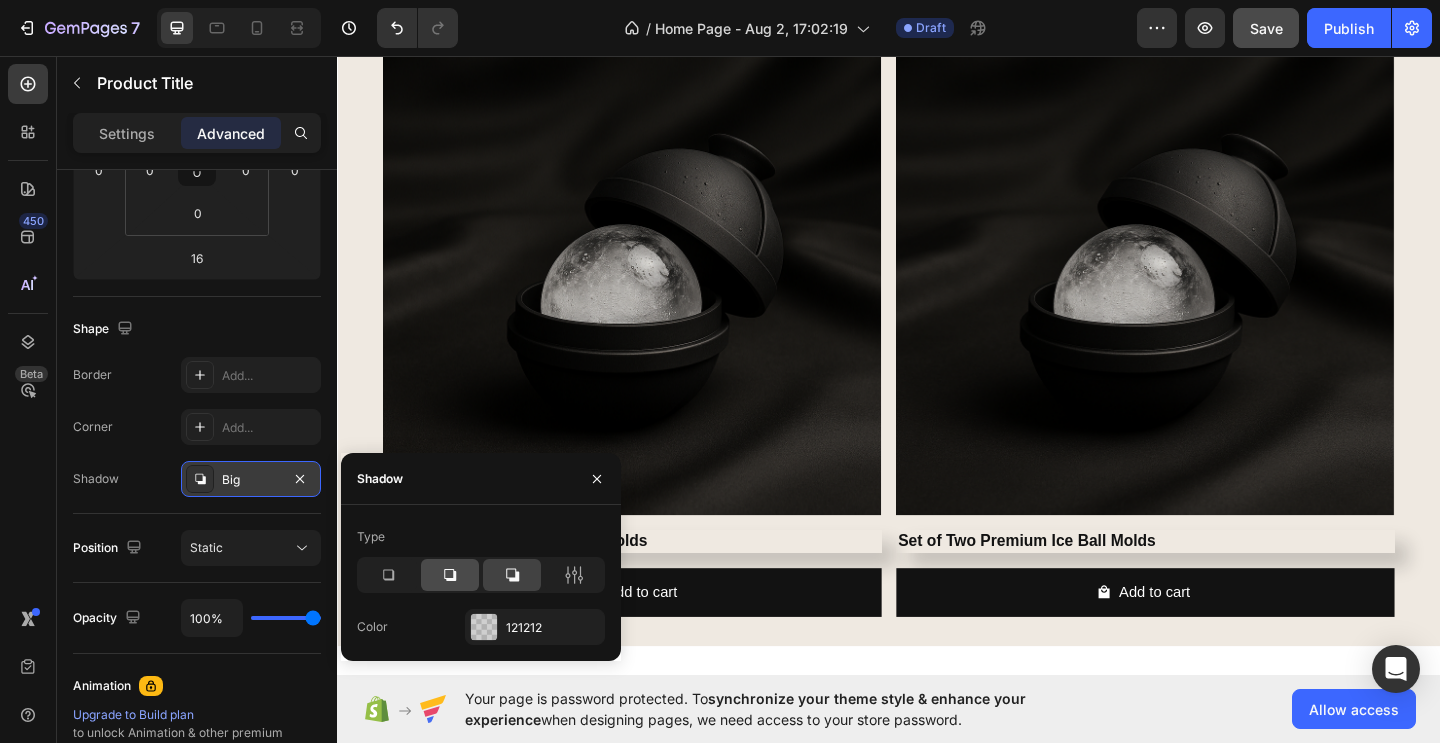 click 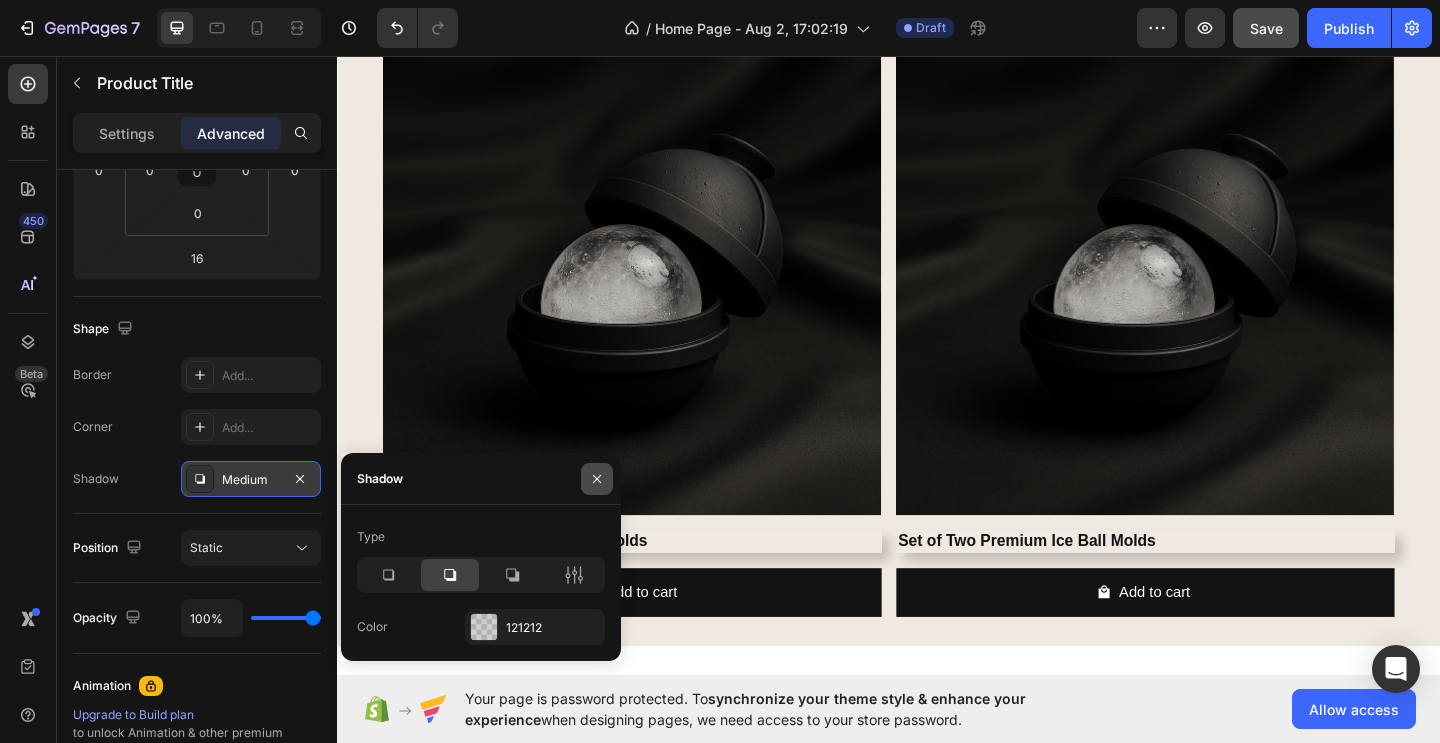 click 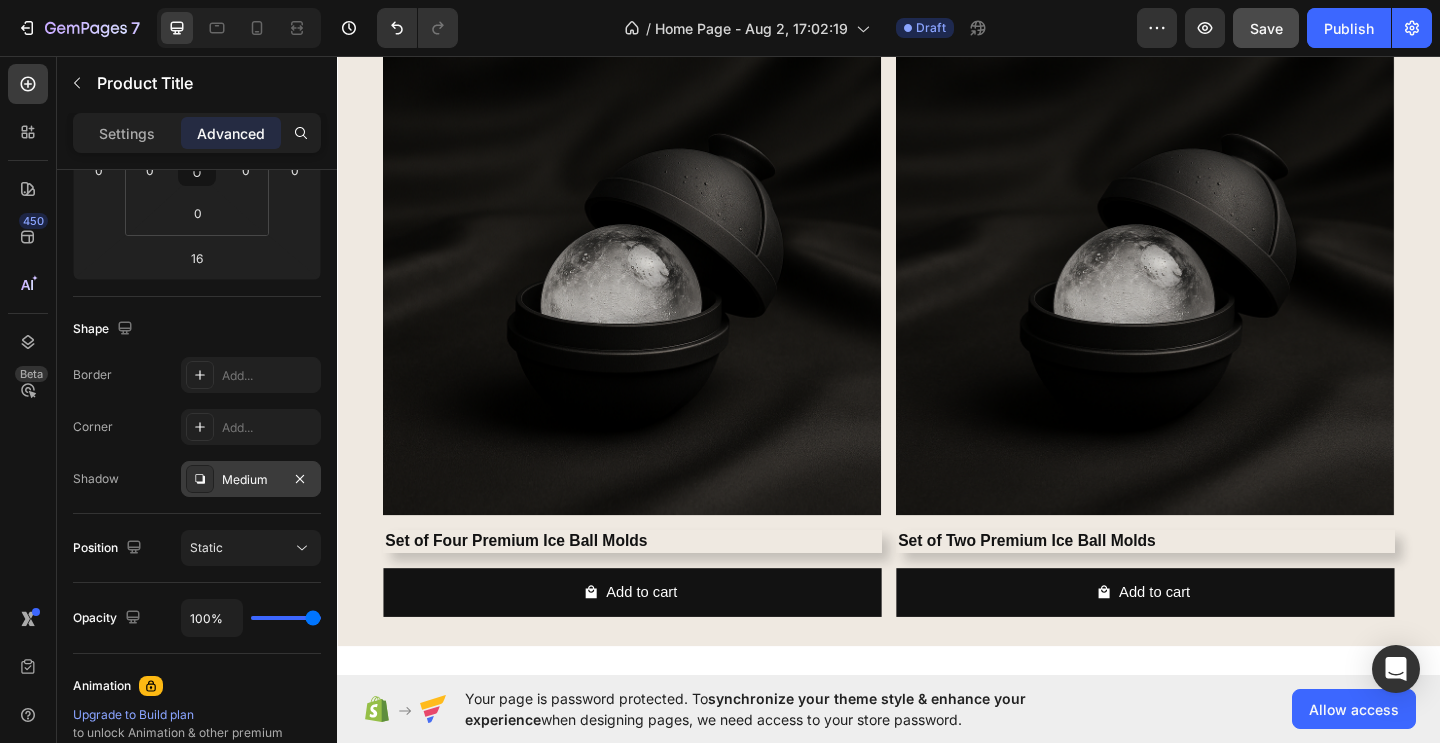 click on "Medium" at bounding box center (251, 479) 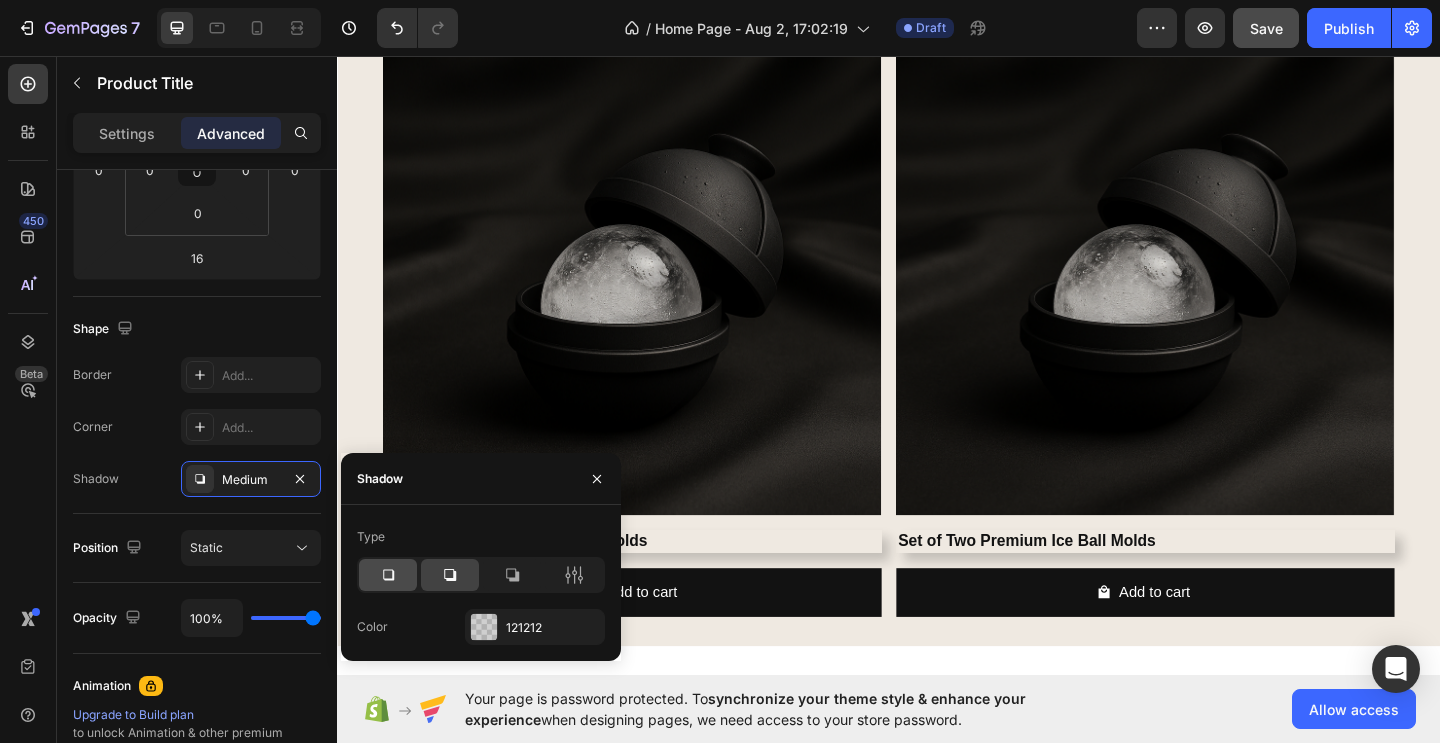 click 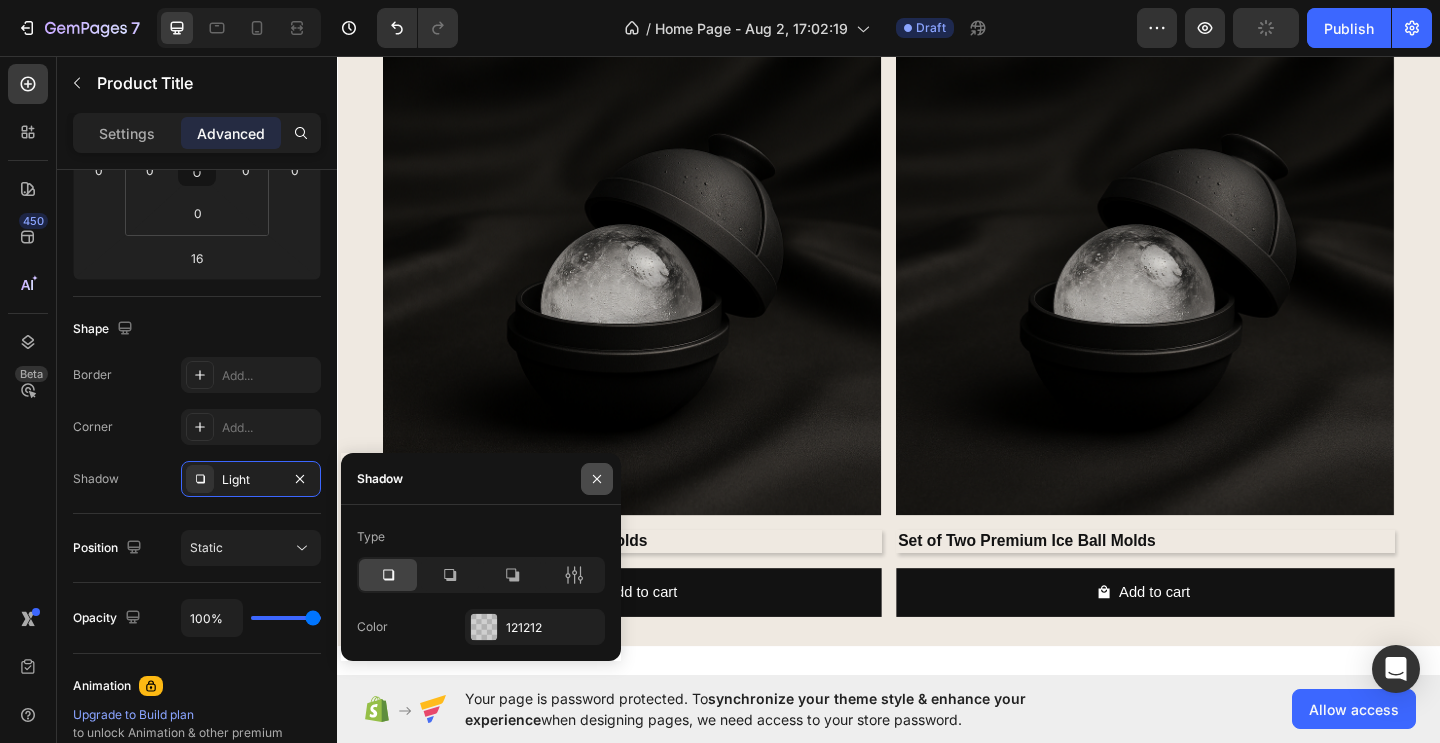 click 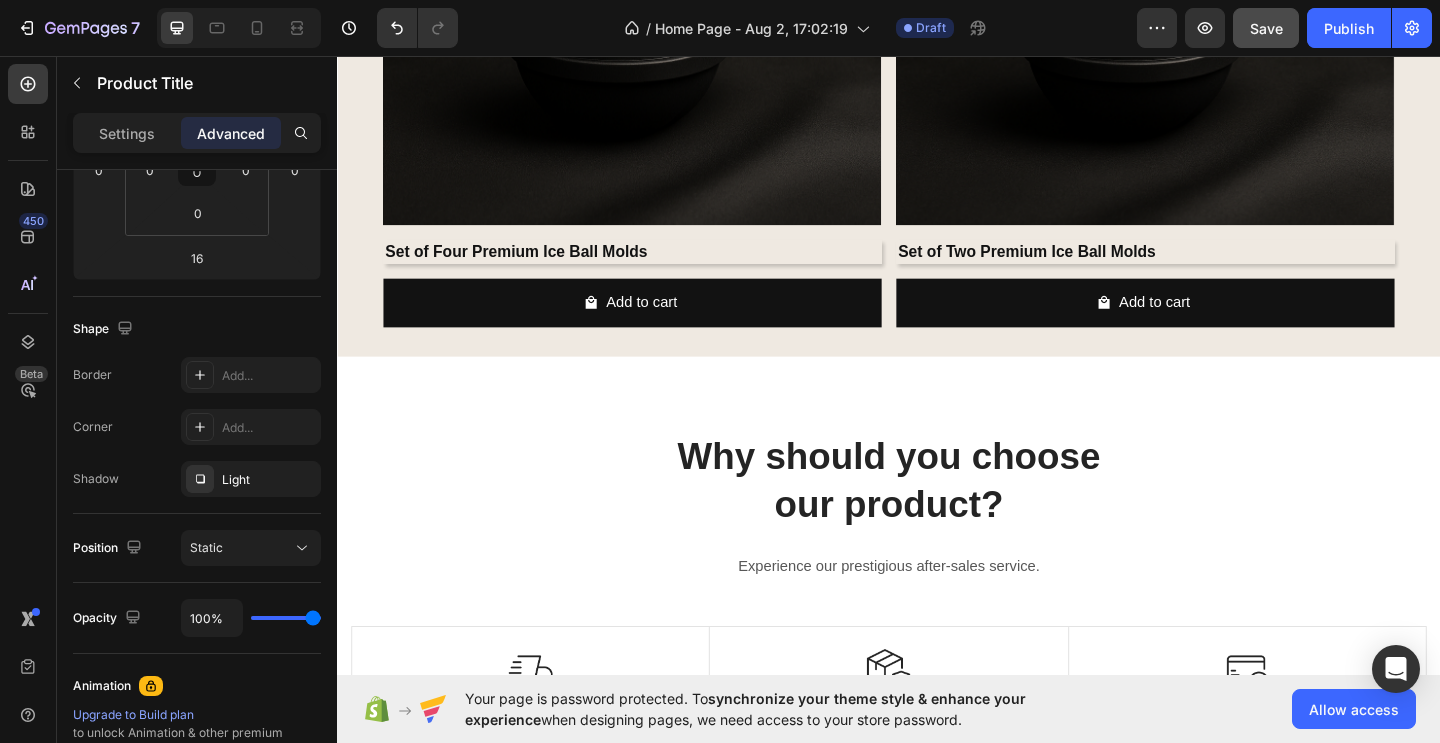 scroll, scrollTop: 2996, scrollLeft: 0, axis: vertical 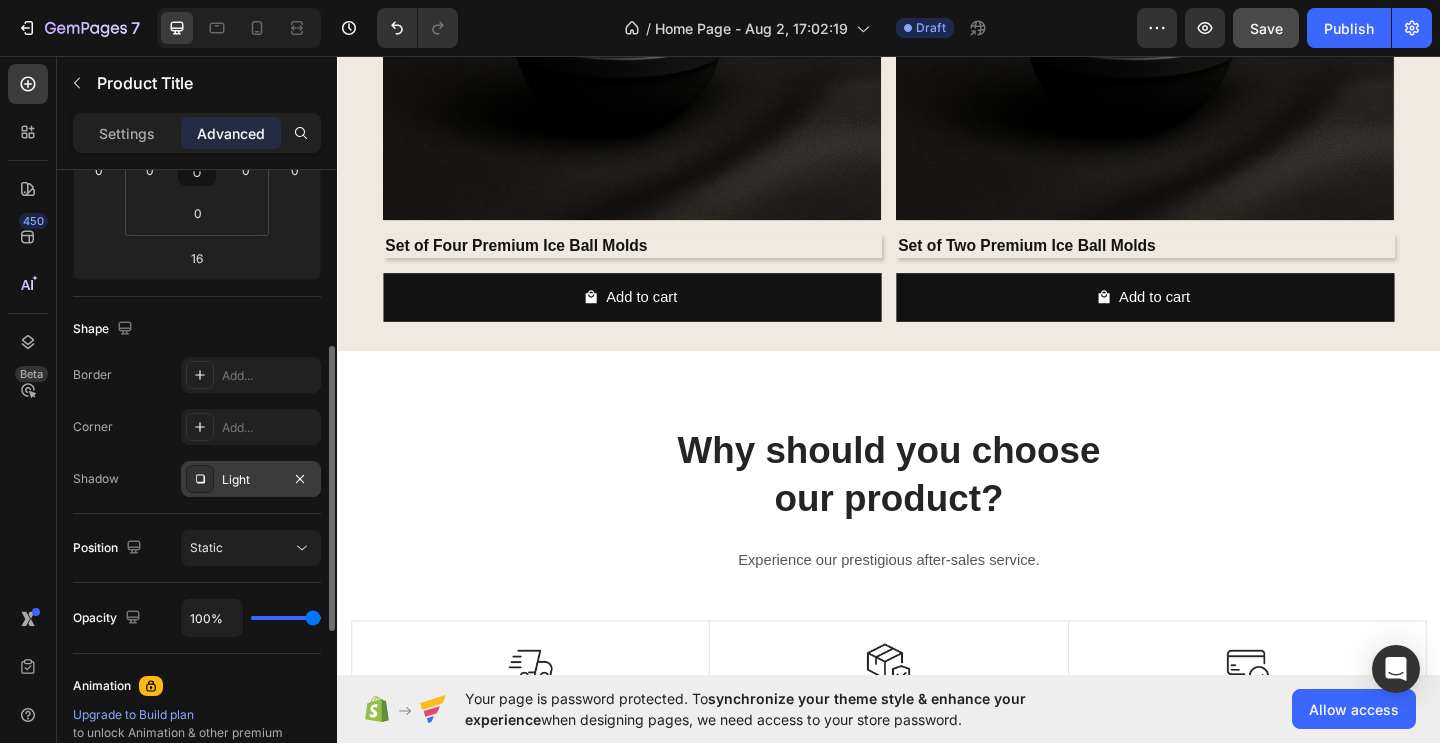 click on "Light" at bounding box center (251, 480) 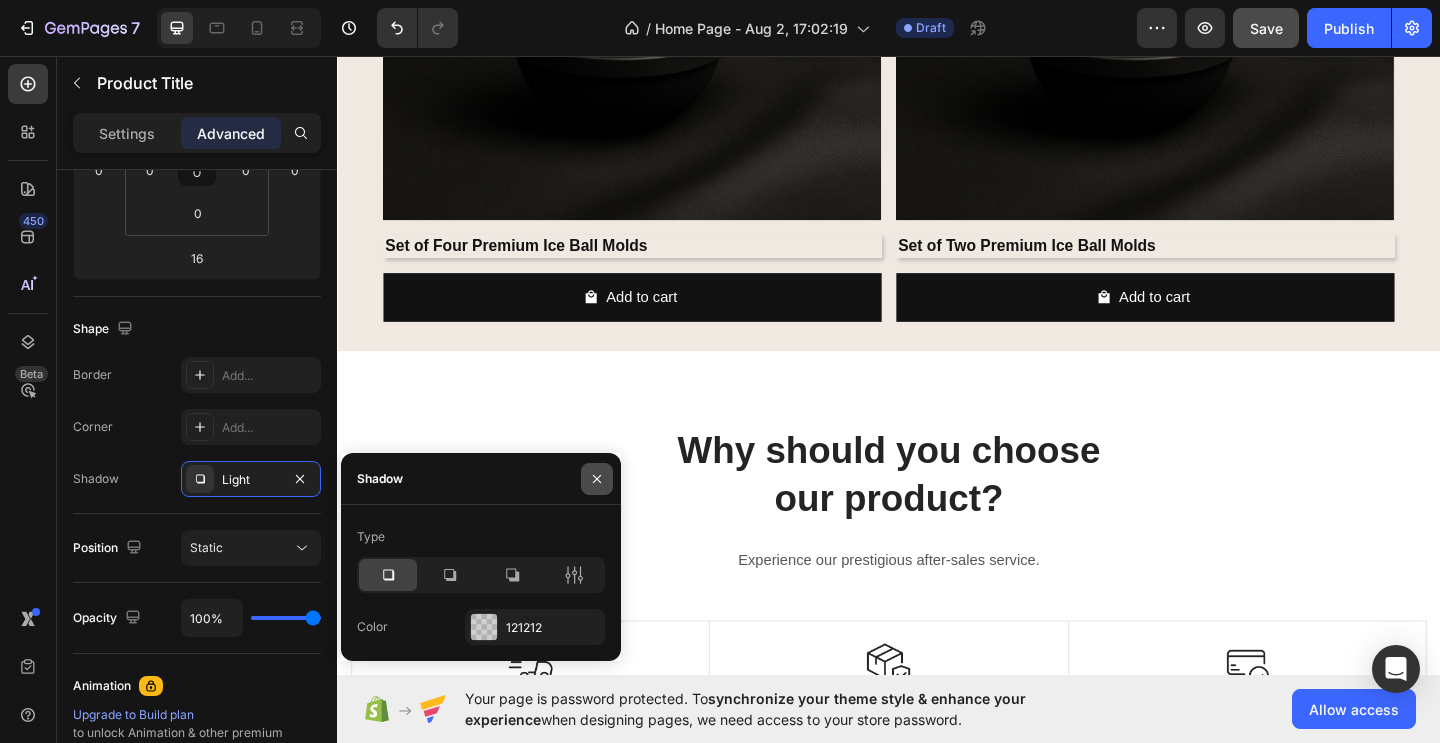 click 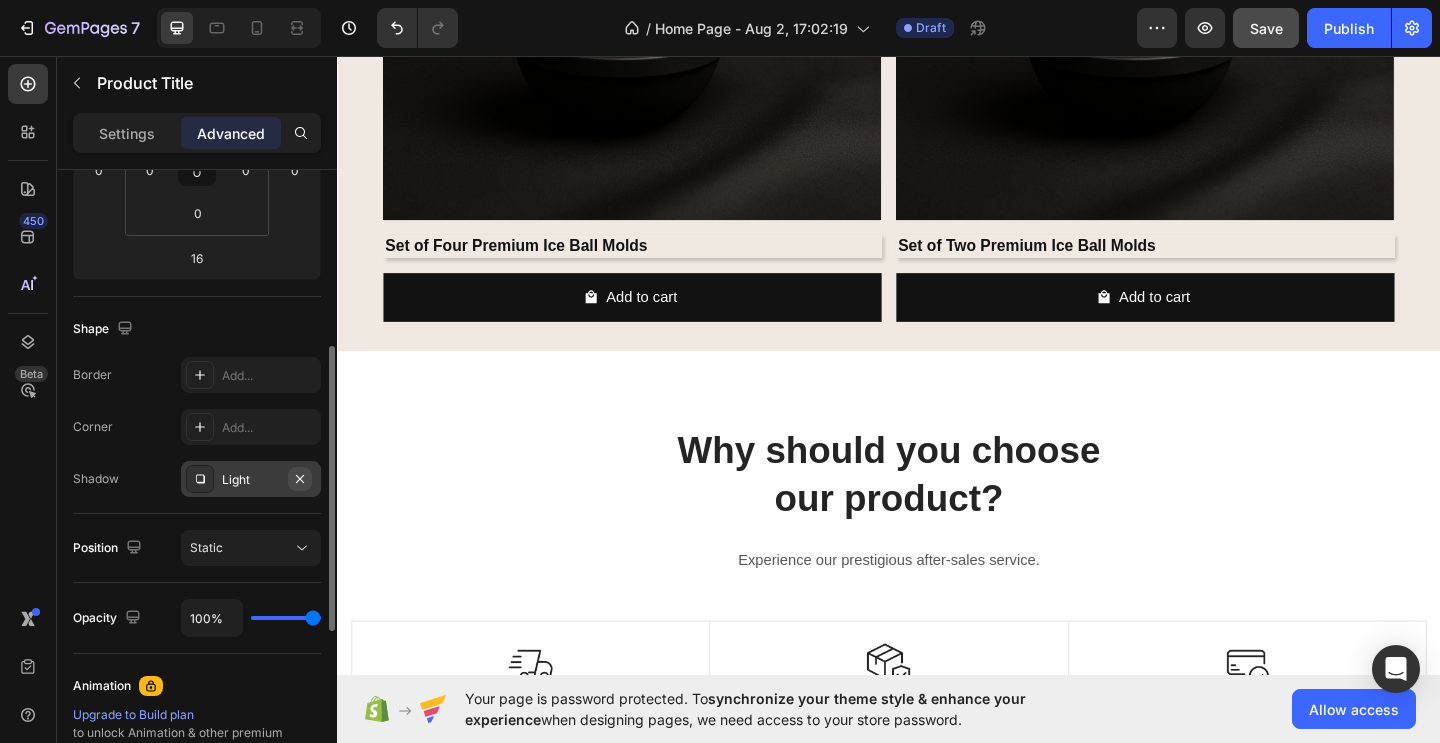 click 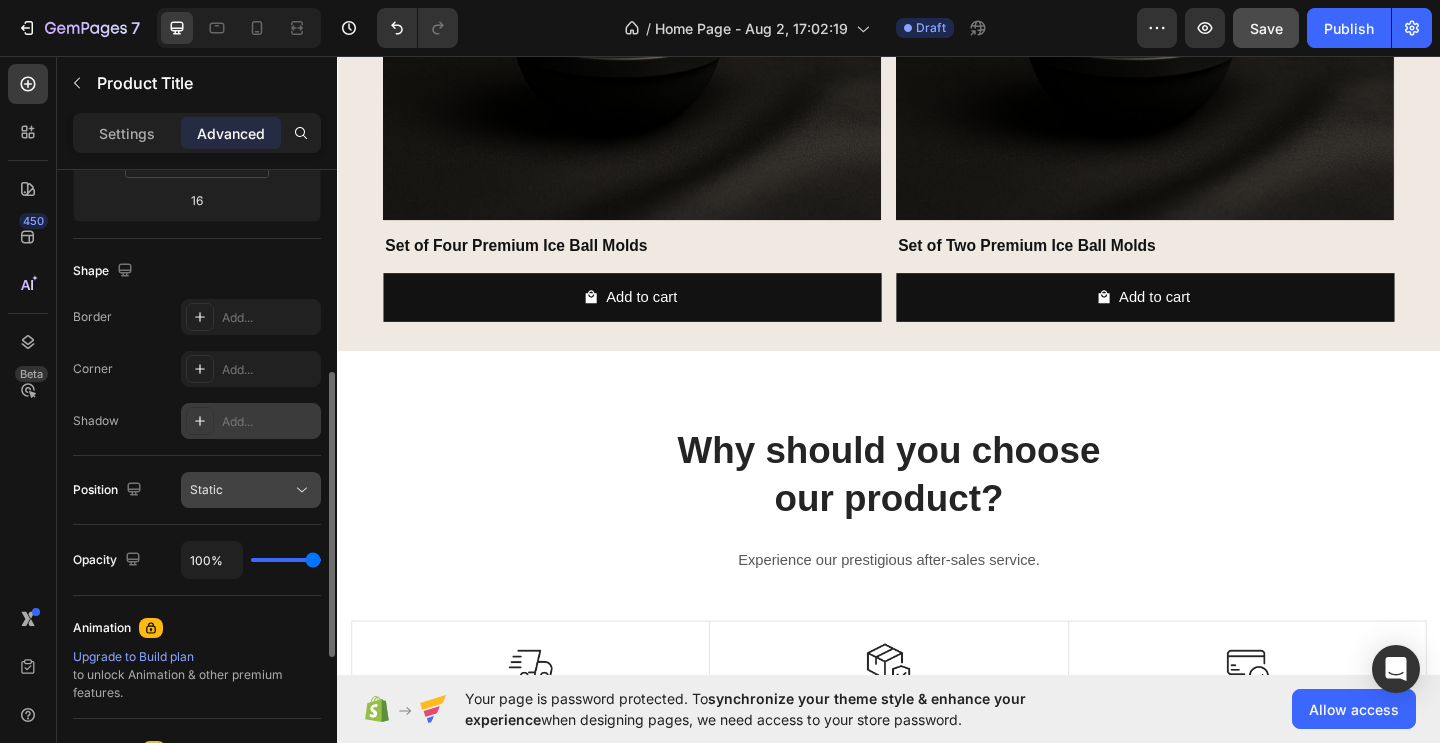 scroll, scrollTop: 445, scrollLeft: 0, axis: vertical 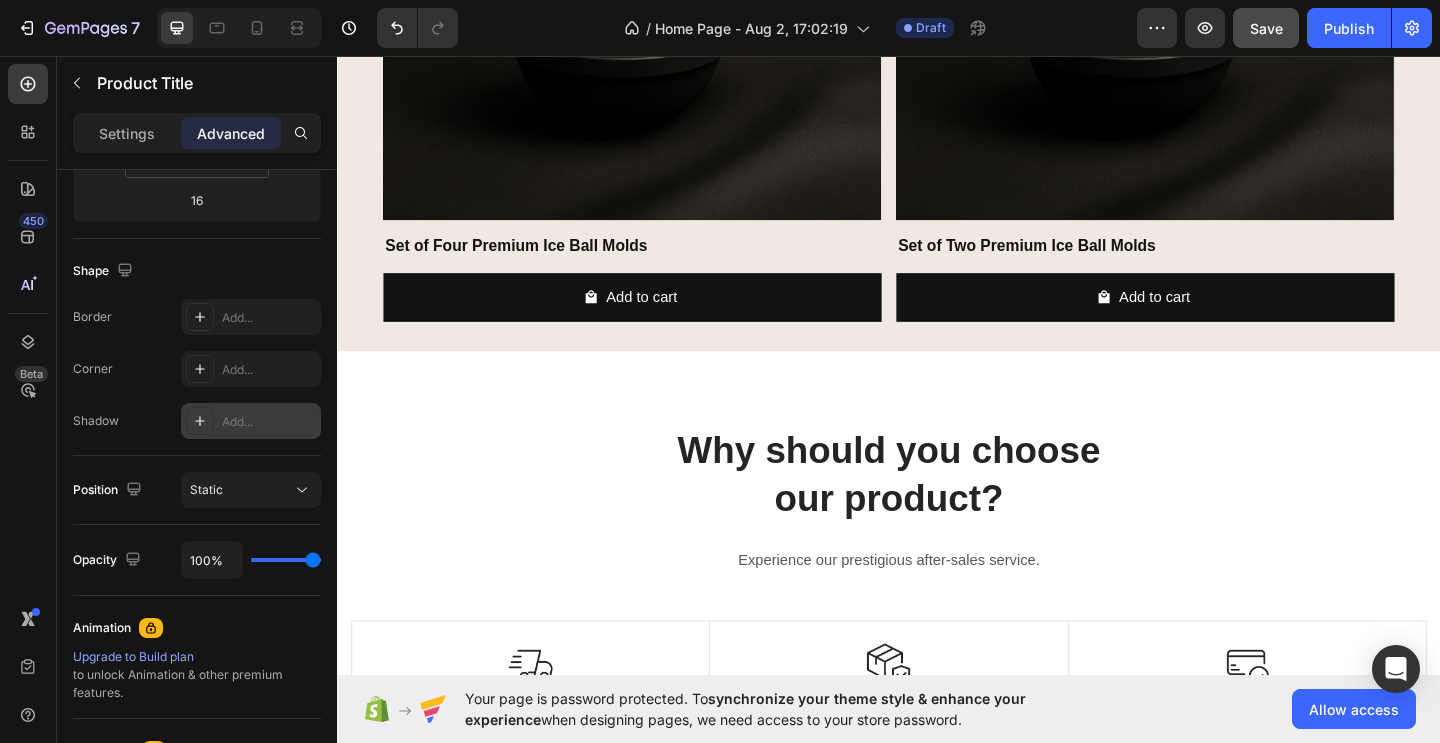 click on "Shape Border Add... Corner Add... Shadow Add..." 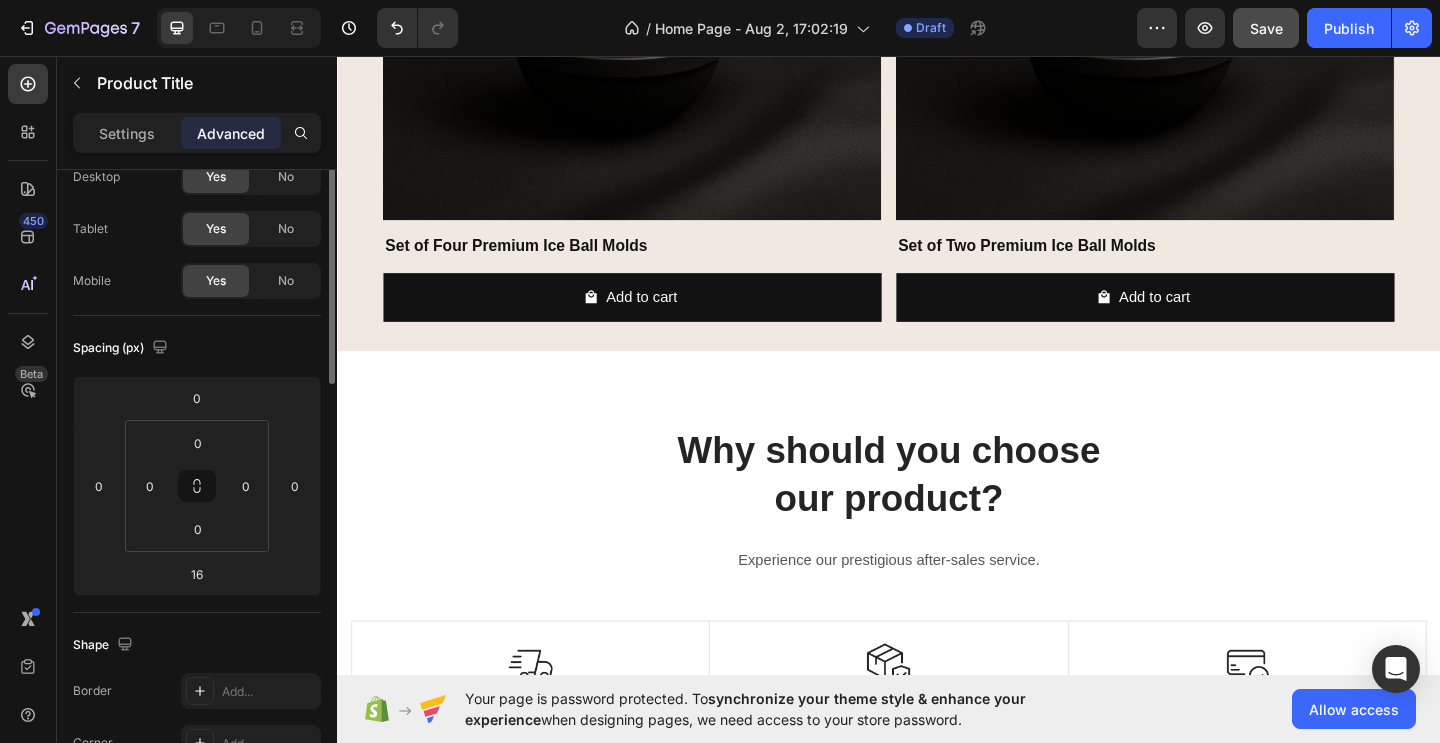scroll, scrollTop: 0, scrollLeft: 0, axis: both 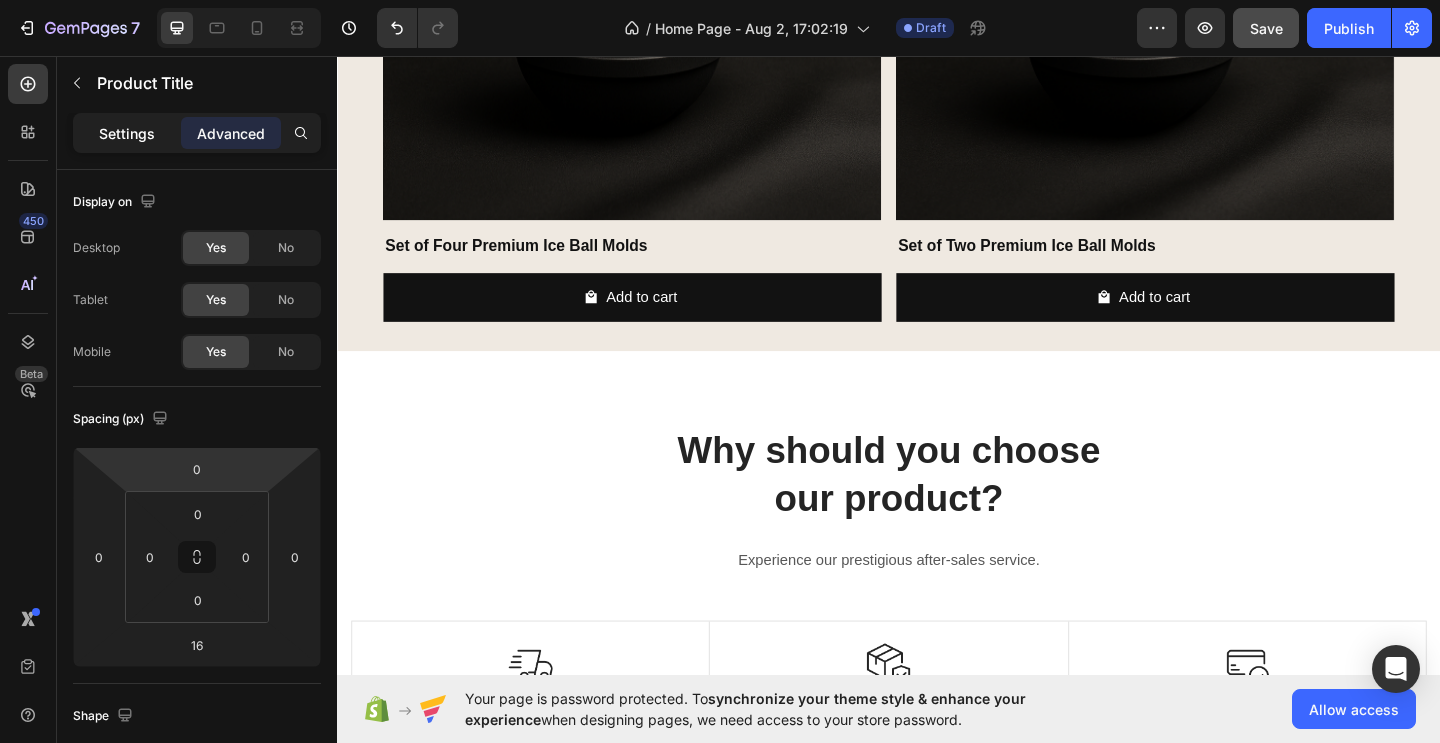 click on "Settings" at bounding box center [127, 133] 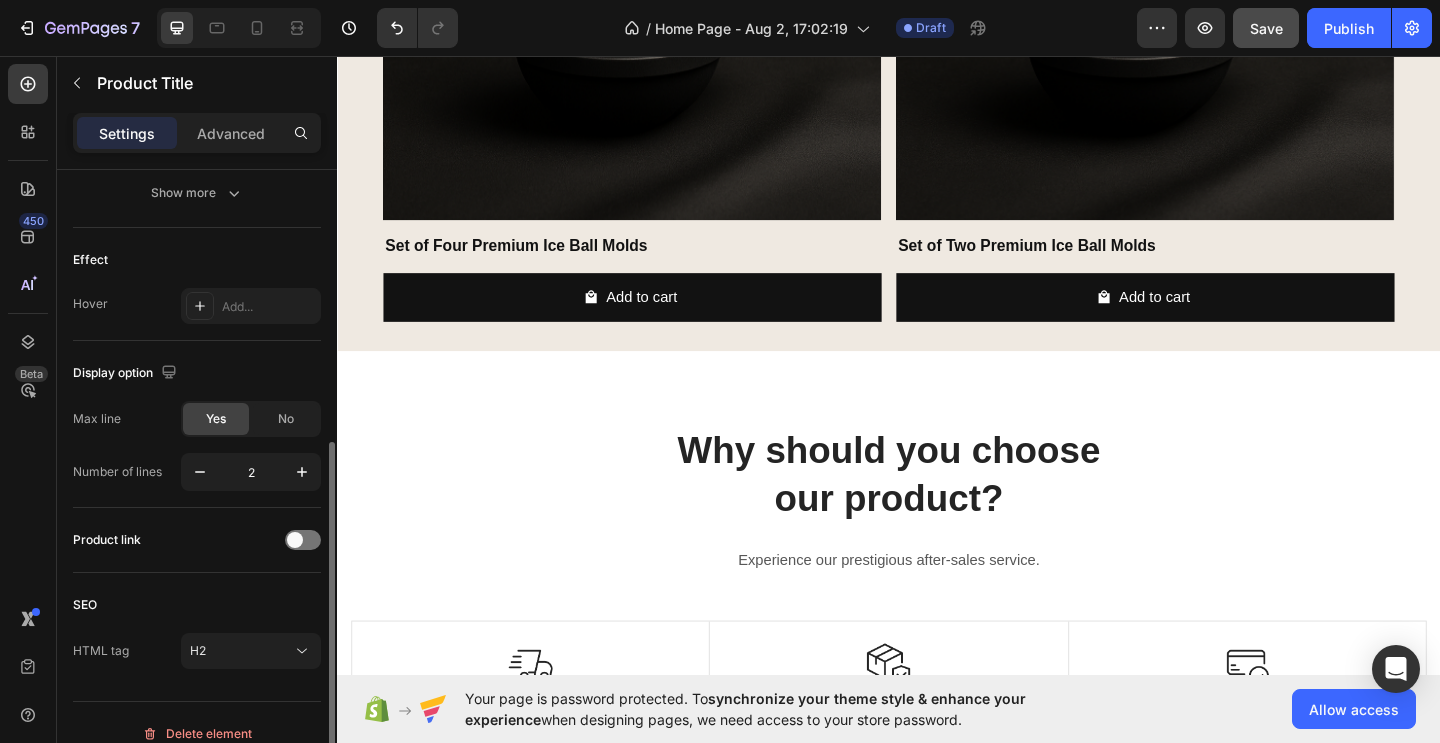 scroll, scrollTop: 520, scrollLeft: 0, axis: vertical 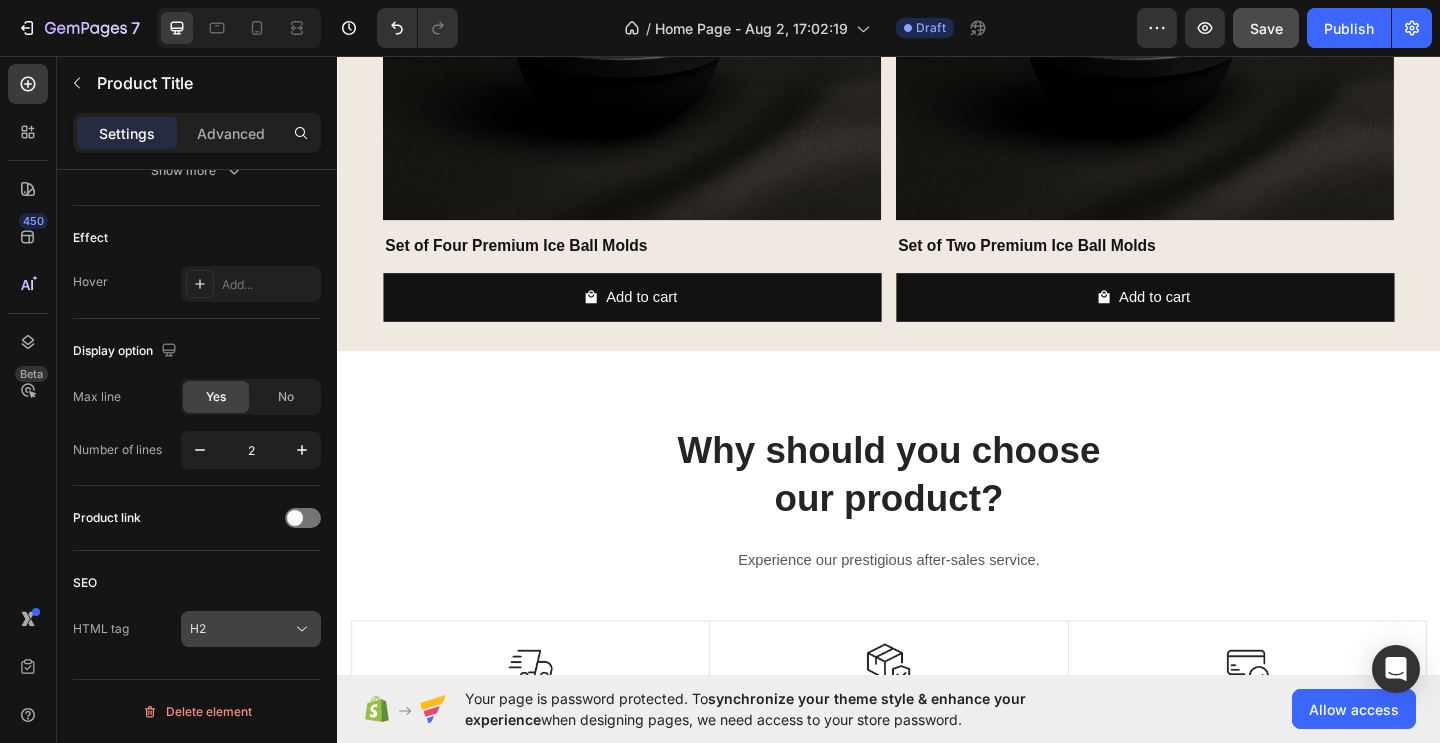 click on "H2" at bounding box center [241, 629] 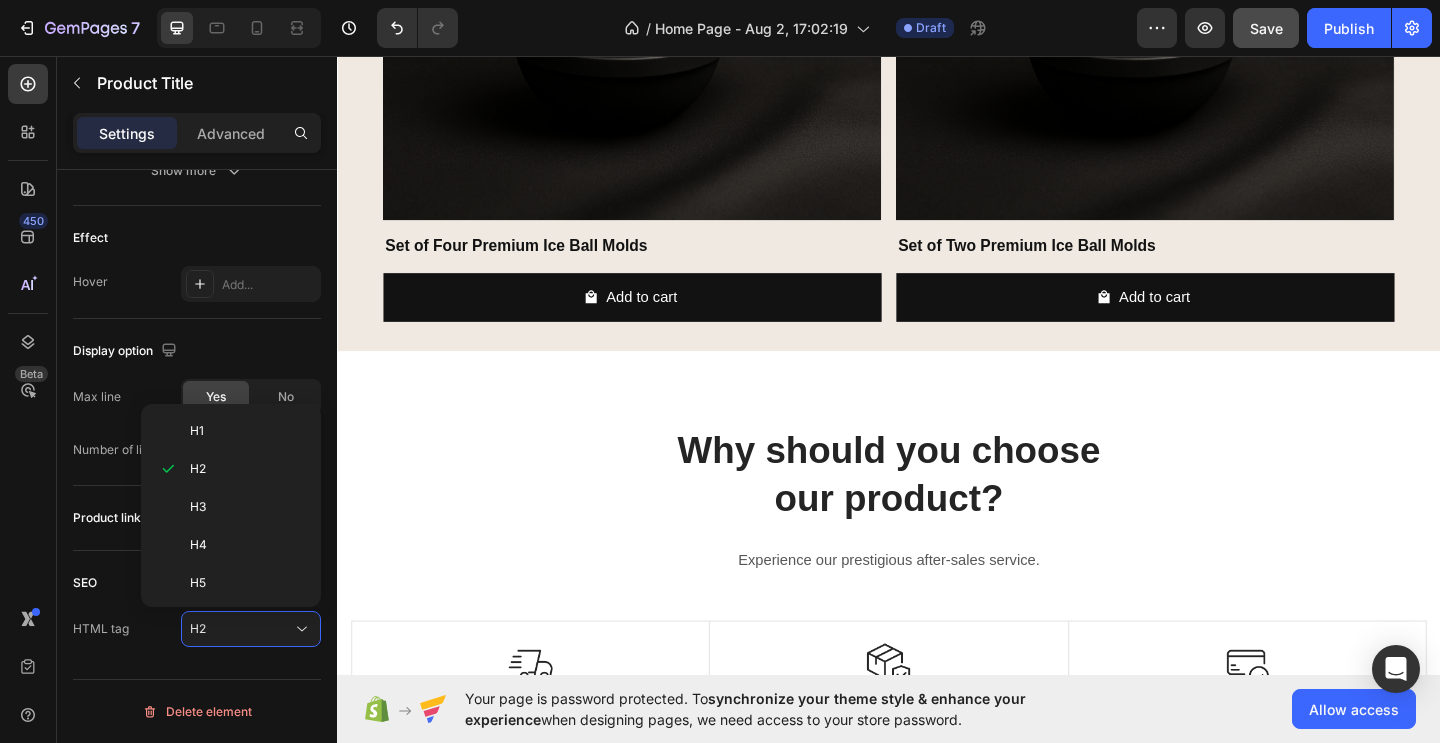 click on "SEO HTML tag H2" 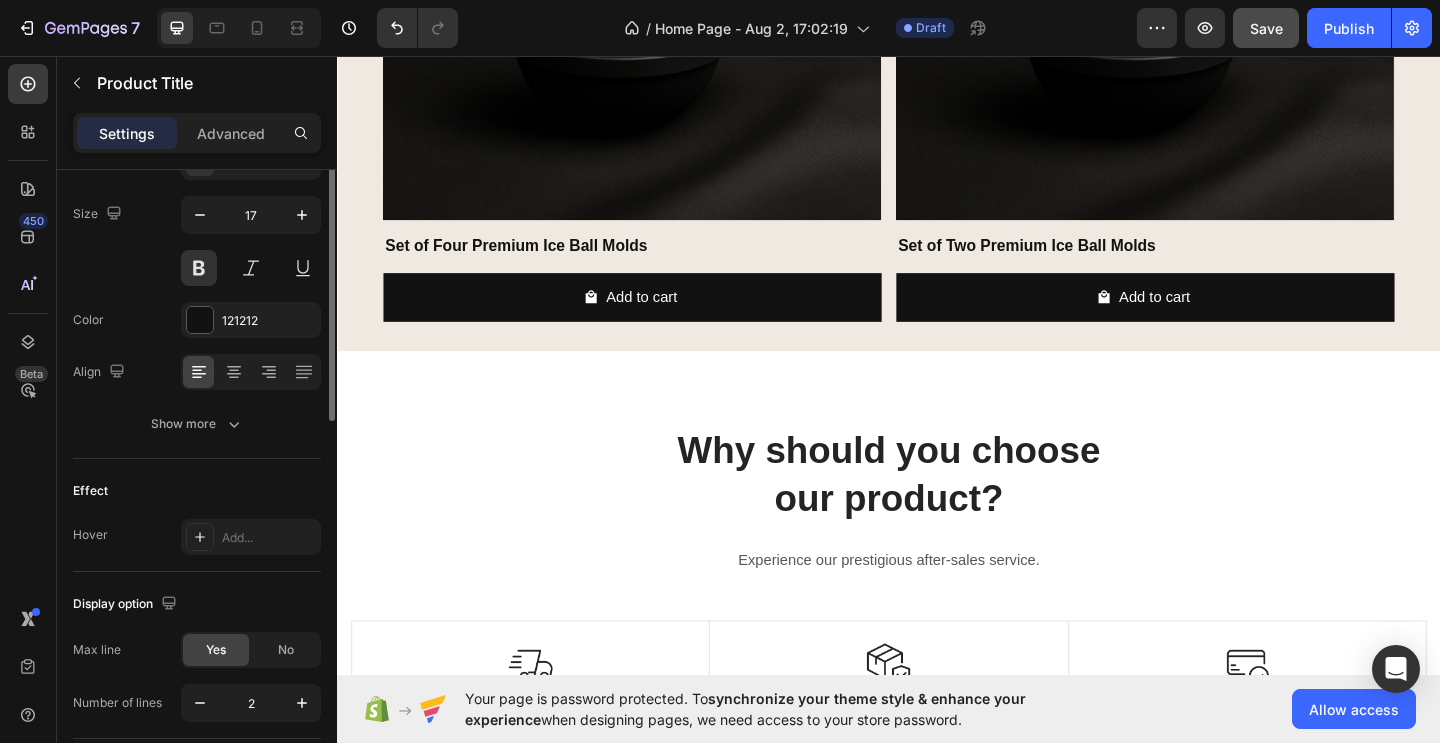 scroll, scrollTop: 0, scrollLeft: 0, axis: both 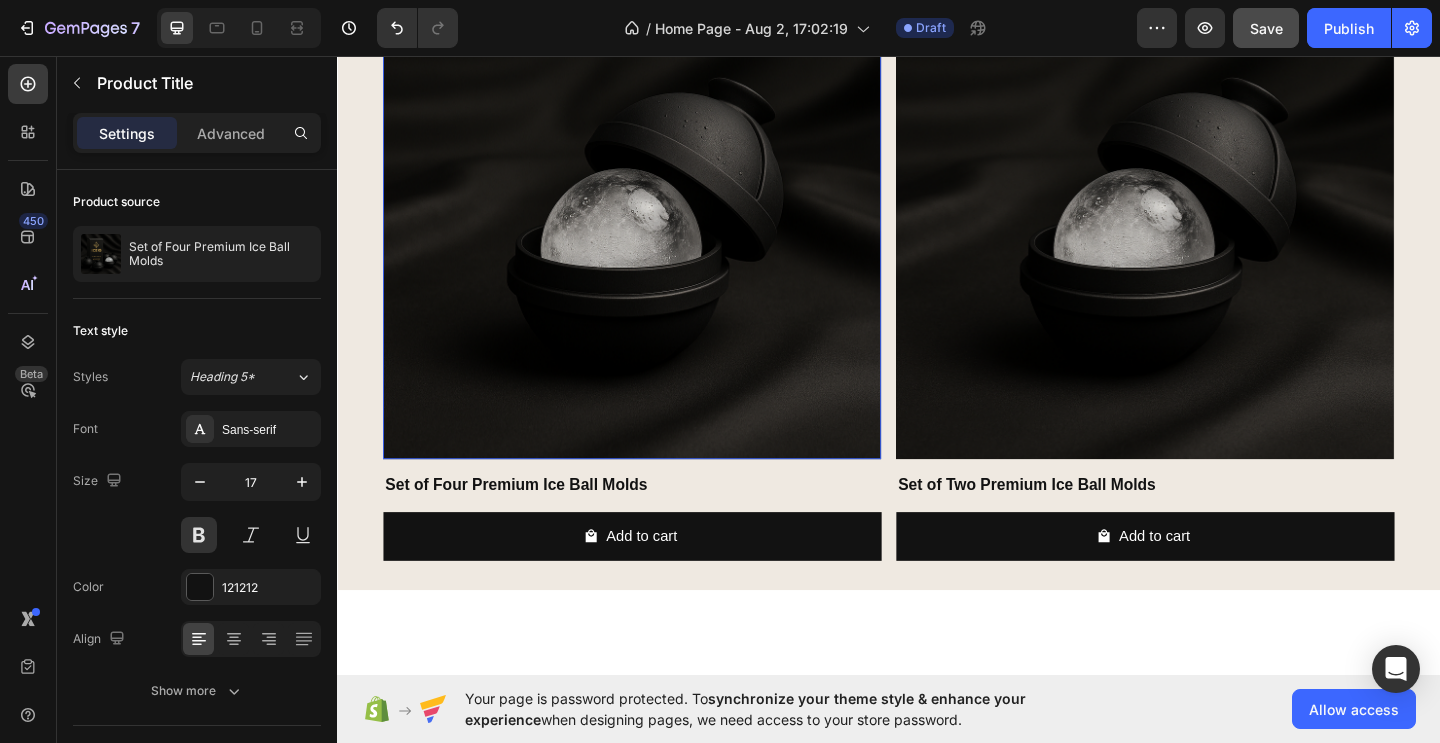 click at bounding box center (658, 223) 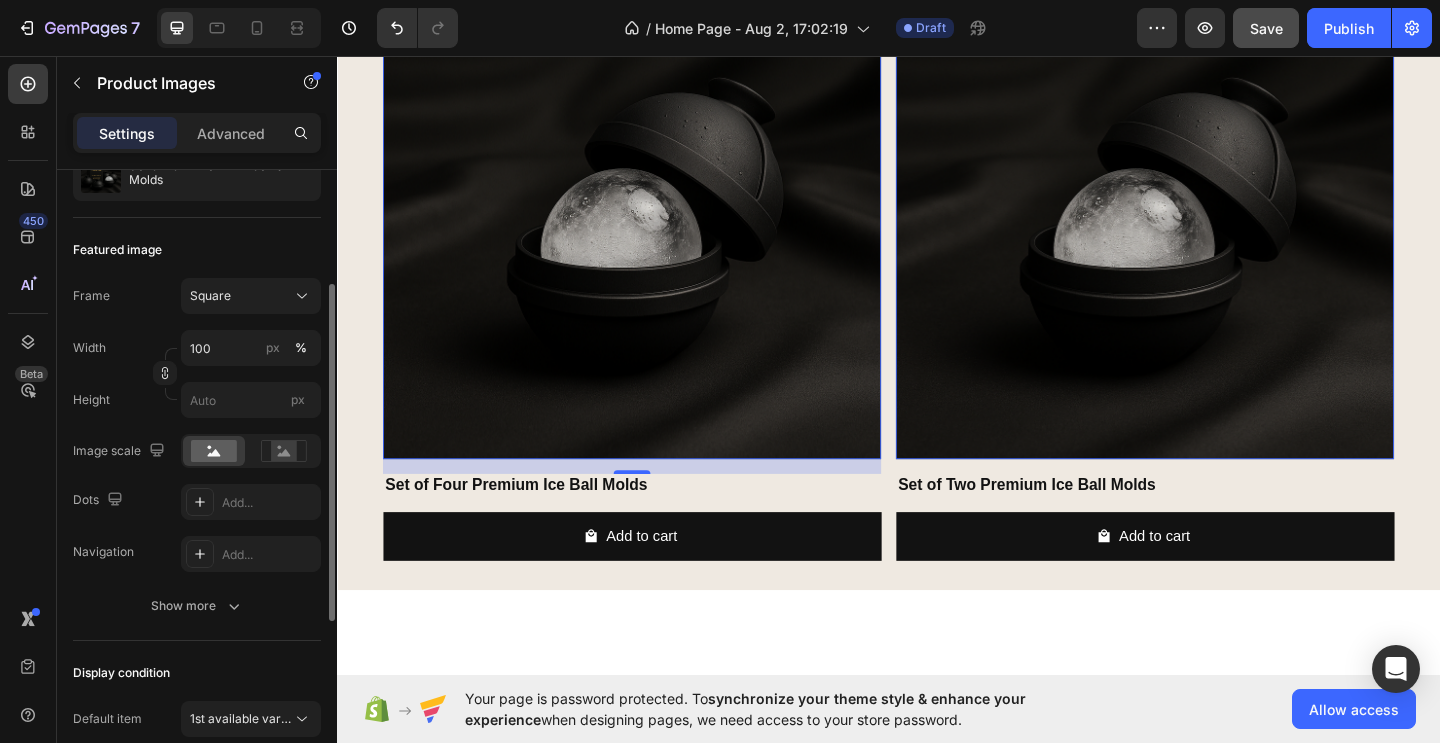 scroll, scrollTop: 225, scrollLeft: 0, axis: vertical 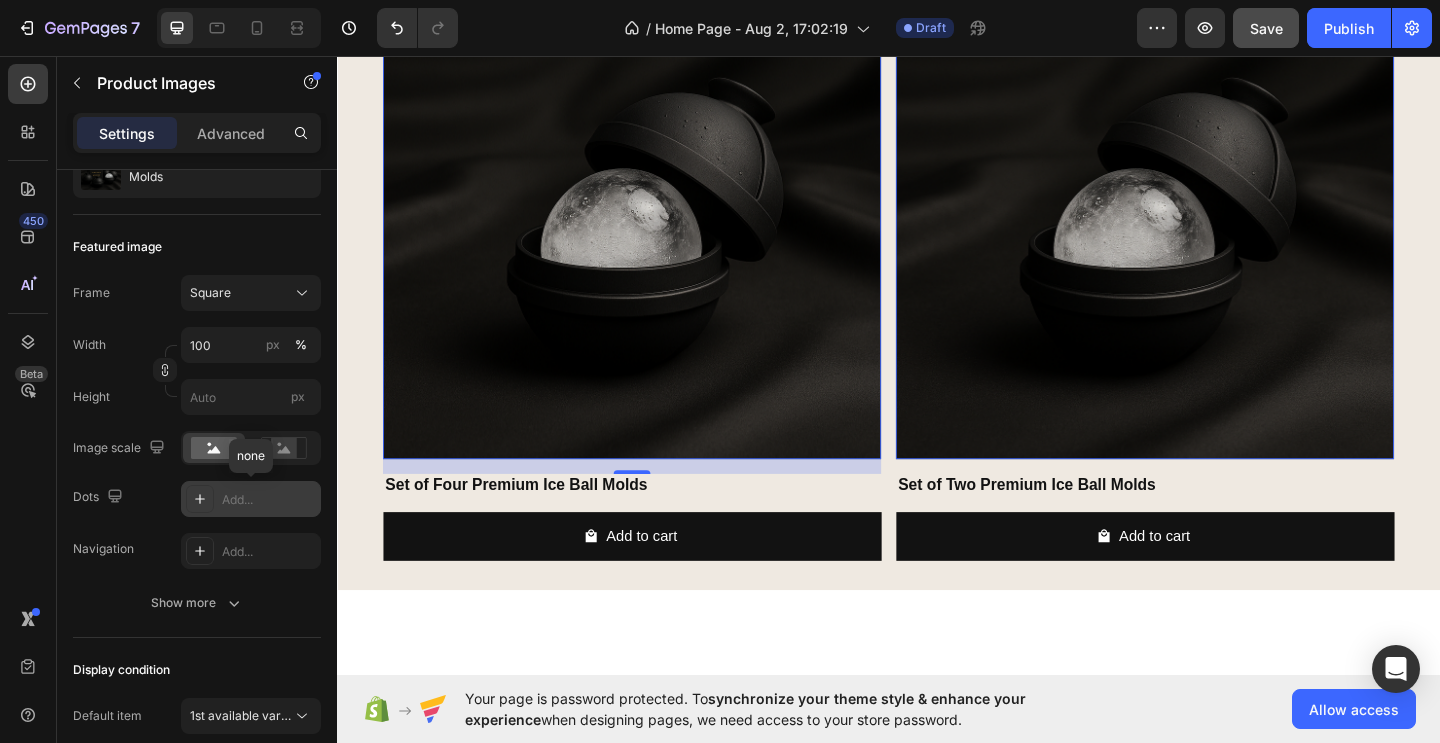 click 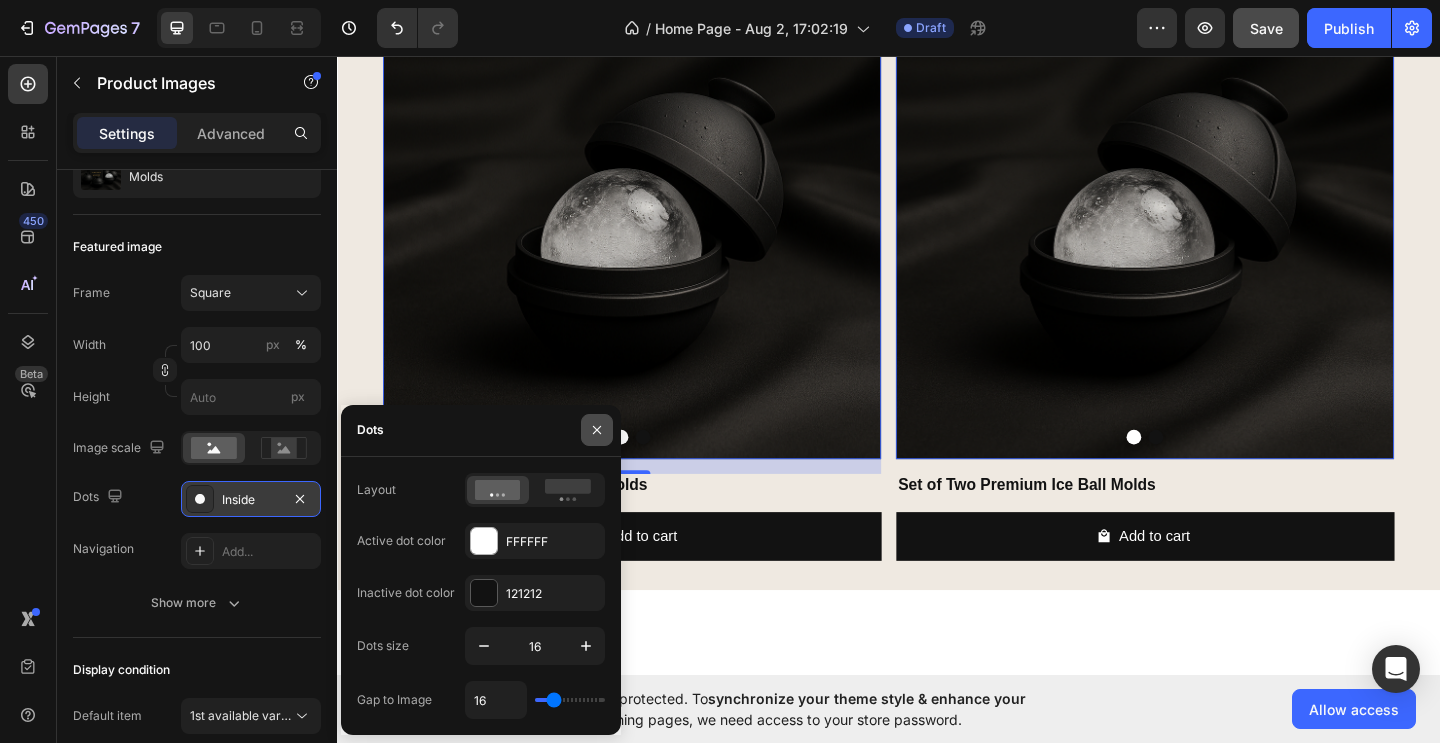 click at bounding box center (597, 430) 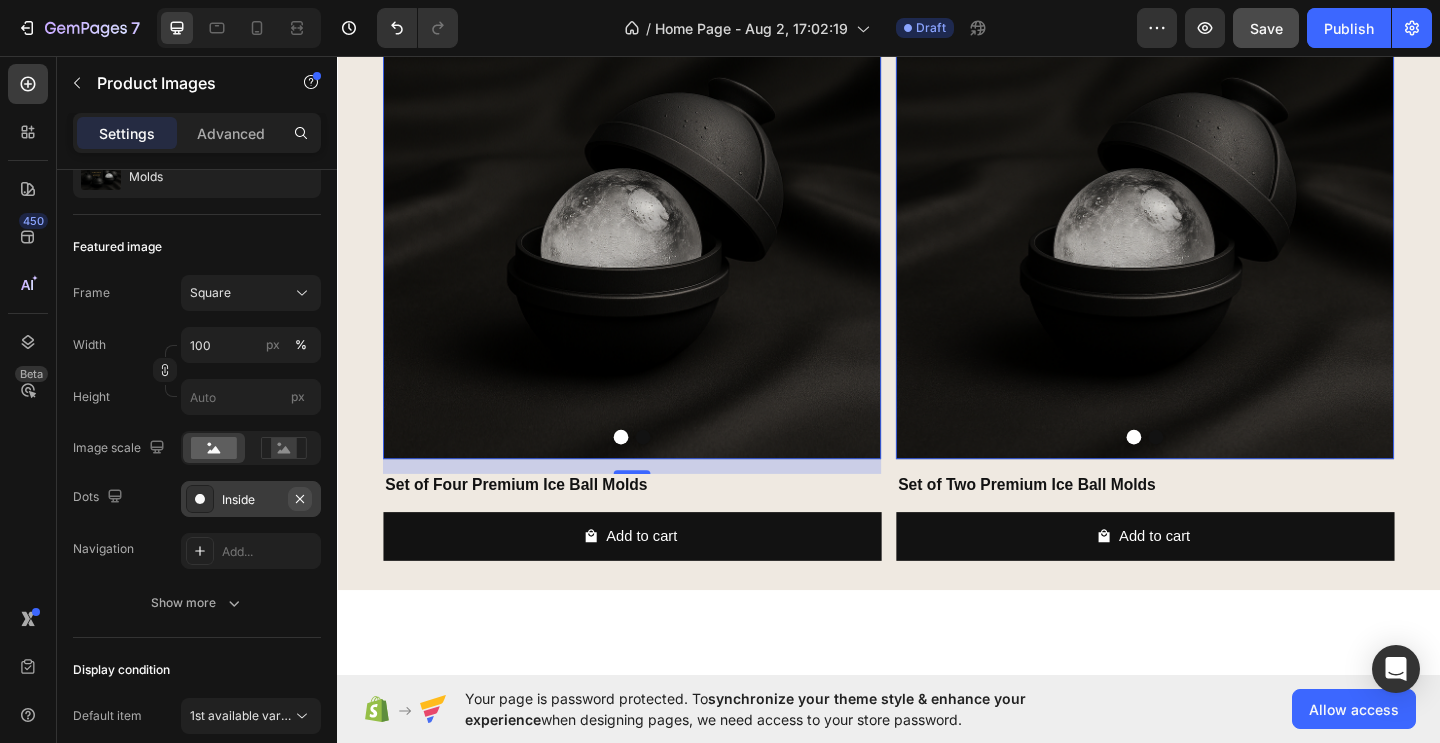 click 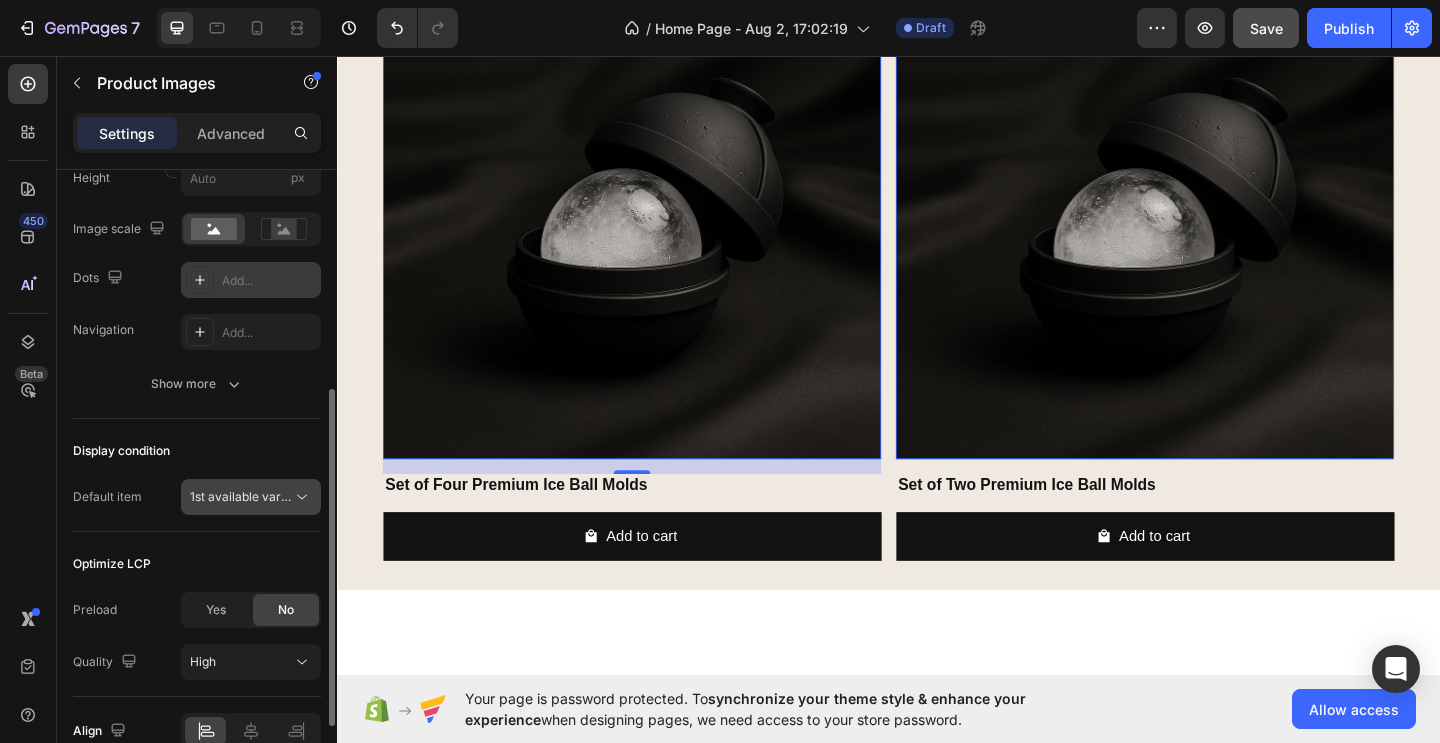 scroll, scrollTop: 452, scrollLeft: 0, axis: vertical 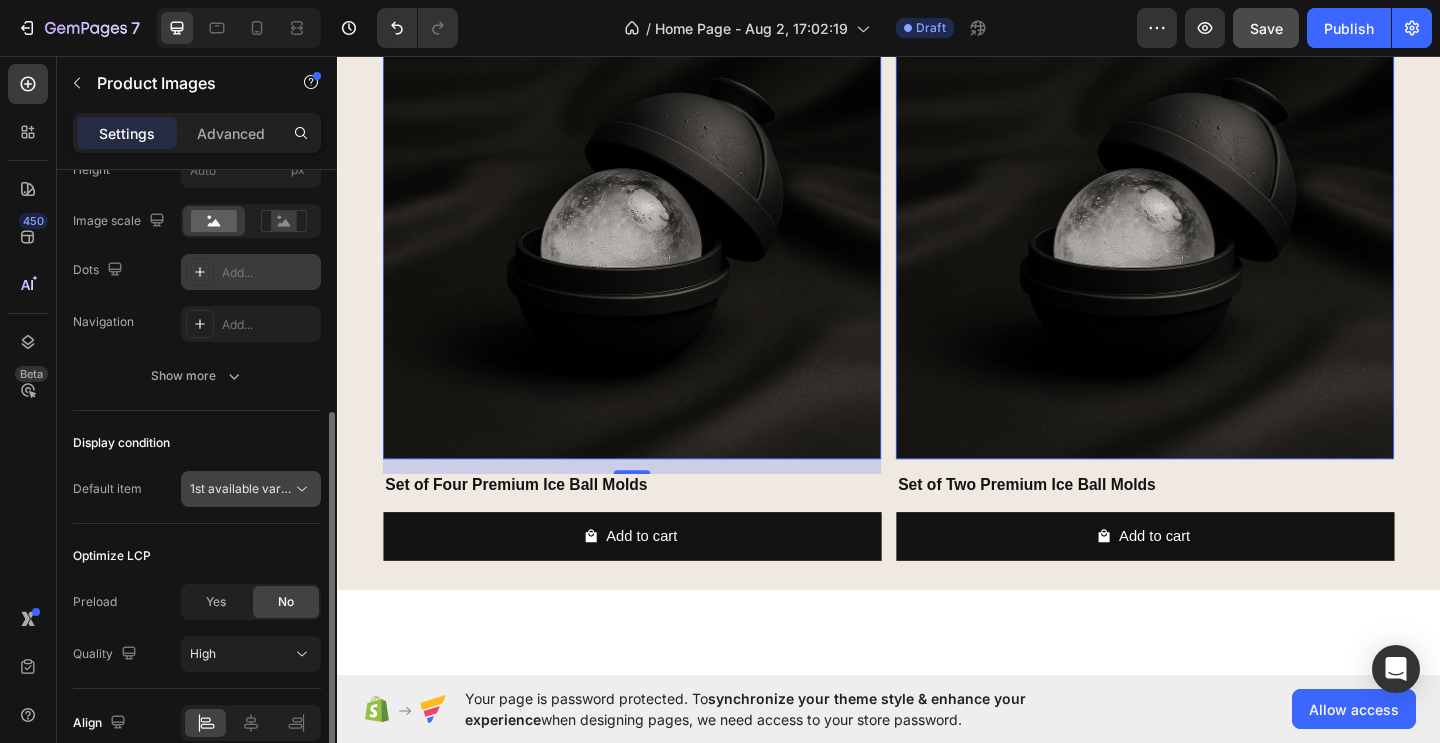 click on "1st available variant" at bounding box center (246, 488) 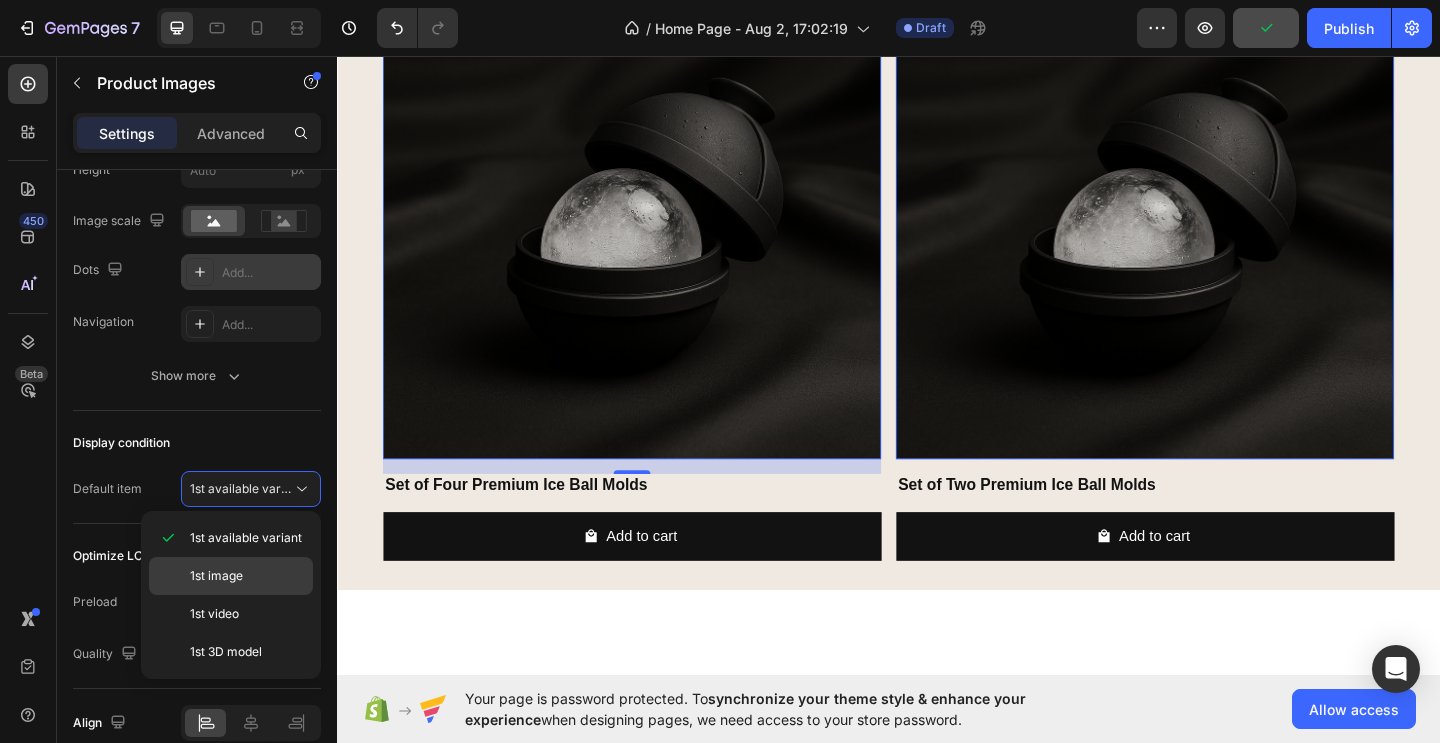 click on "1st image" 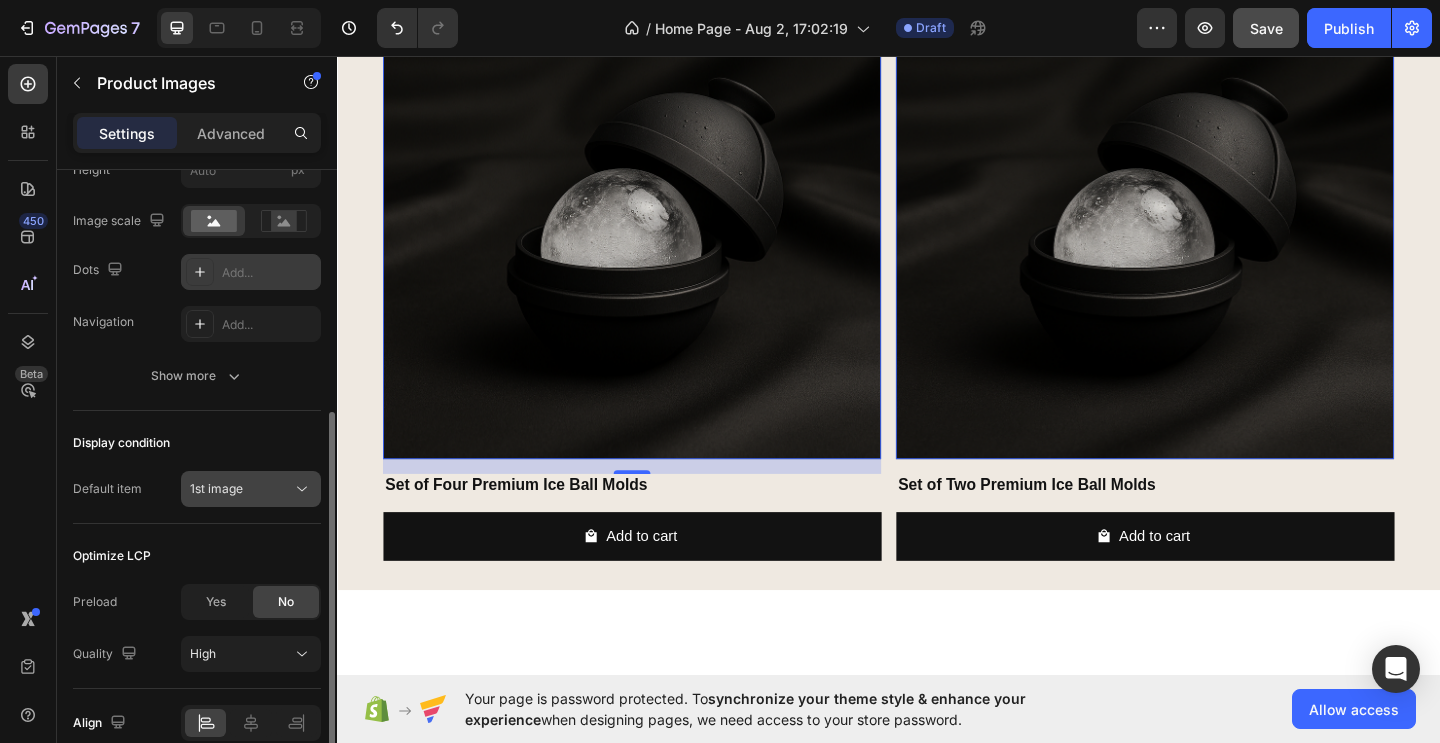 click on "1st image" at bounding box center (216, 488) 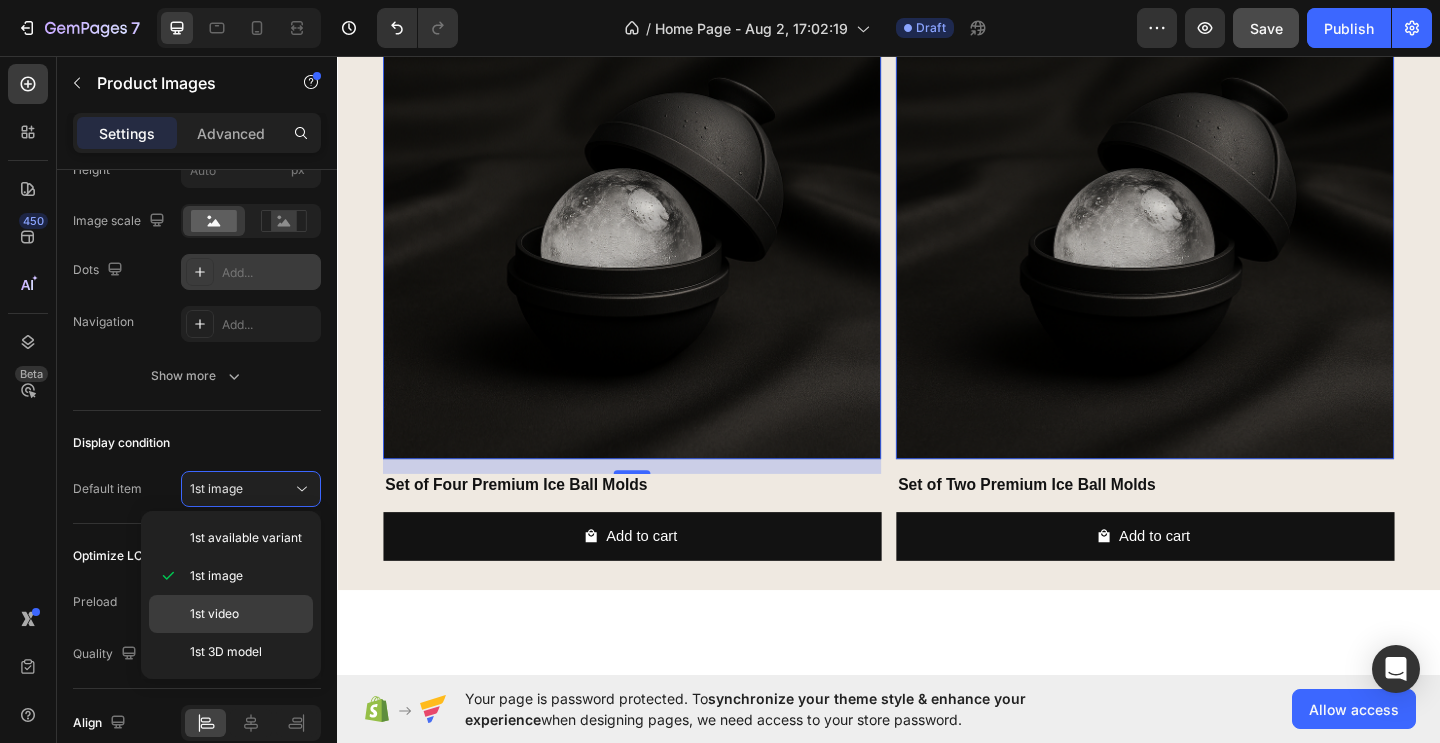 click on "1st video" at bounding box center (214, 614) 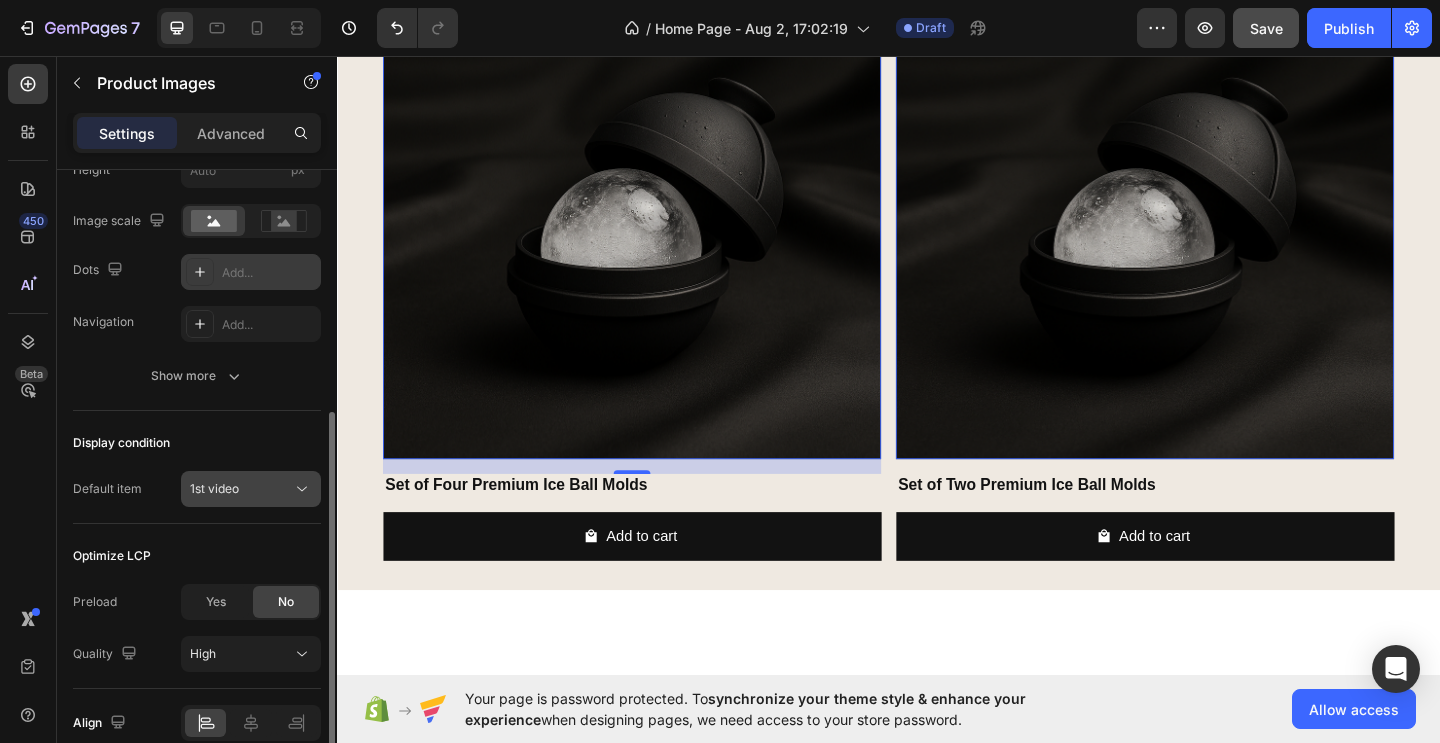 click on "1st video" at bounding box center [214, 488] 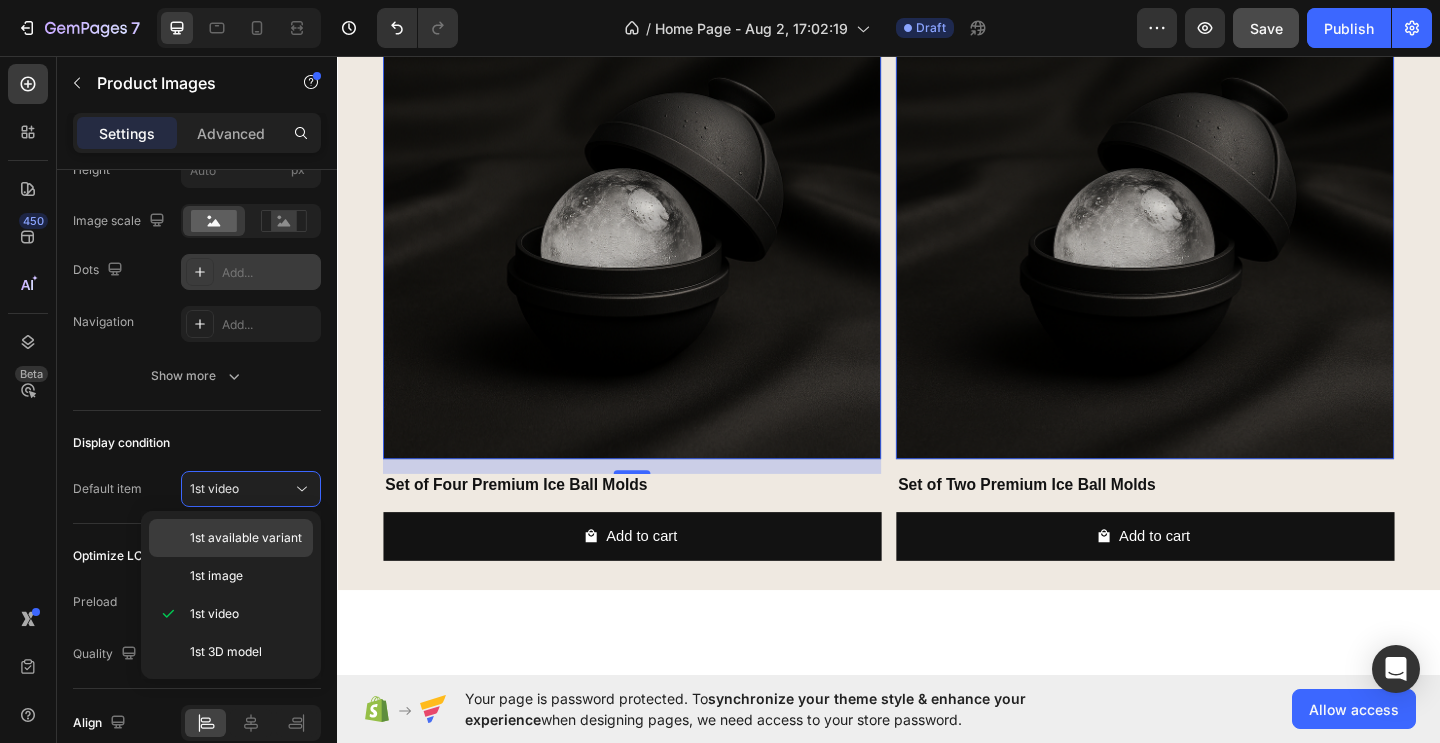 click on "1st available variant" at bounding box center (246, 538) 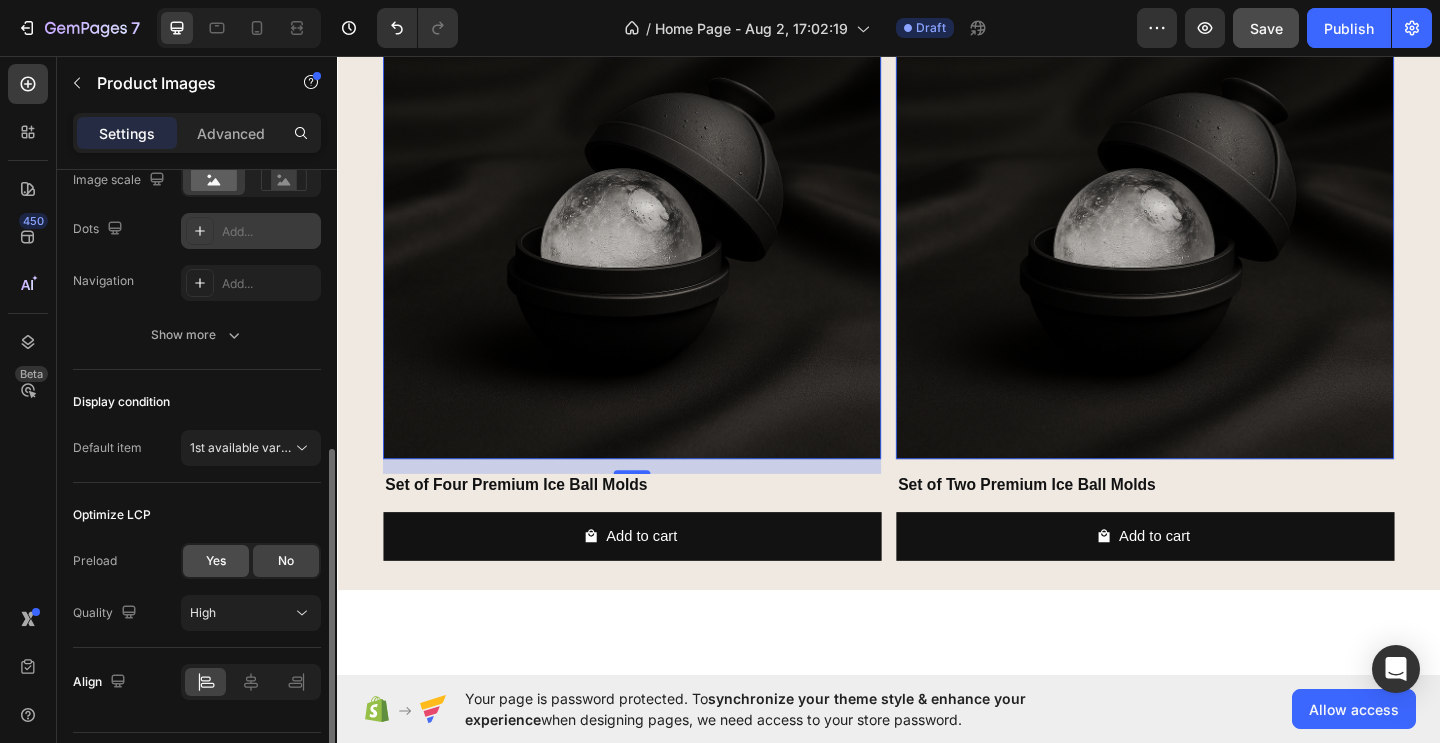 scroll, scrollTop: 508, scrollLeft: 0, axis: vertical 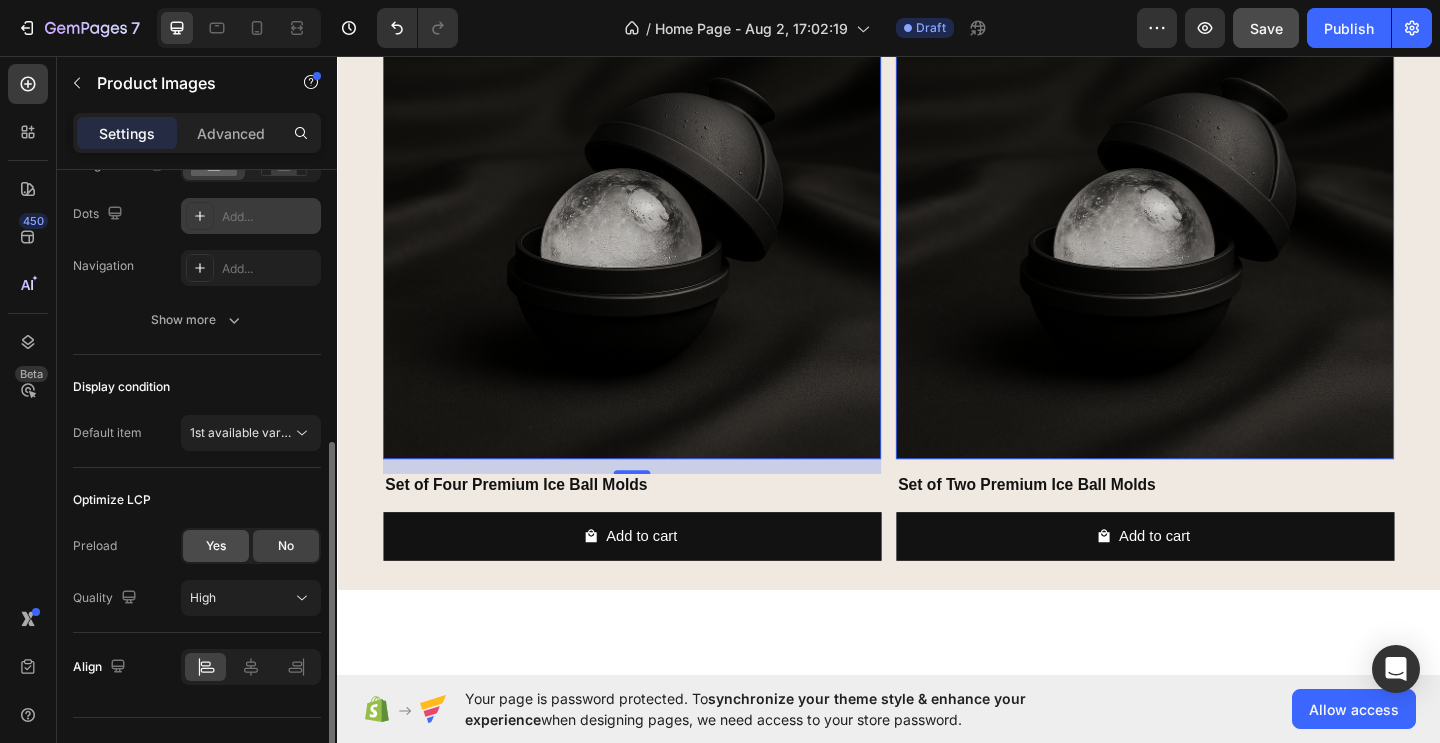 click on "Yes" 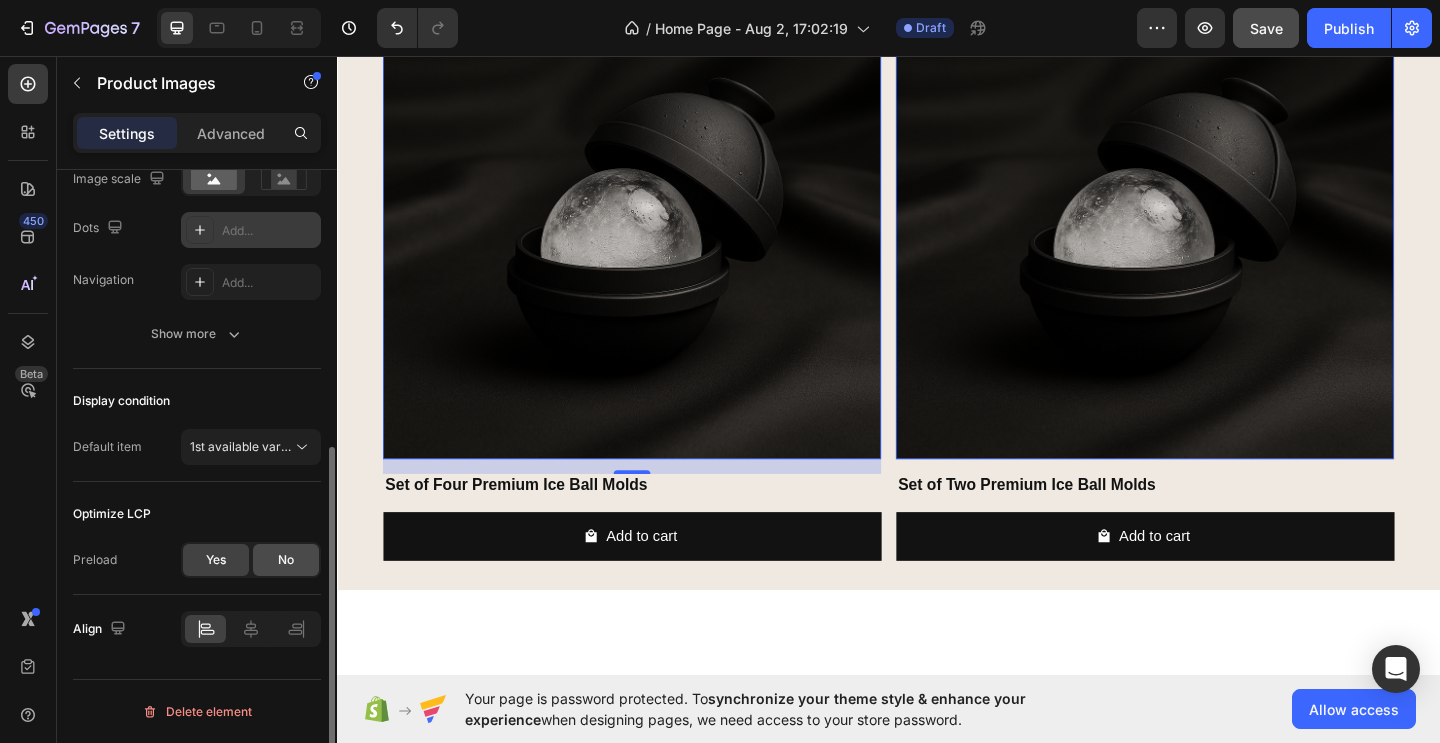 click on "No" 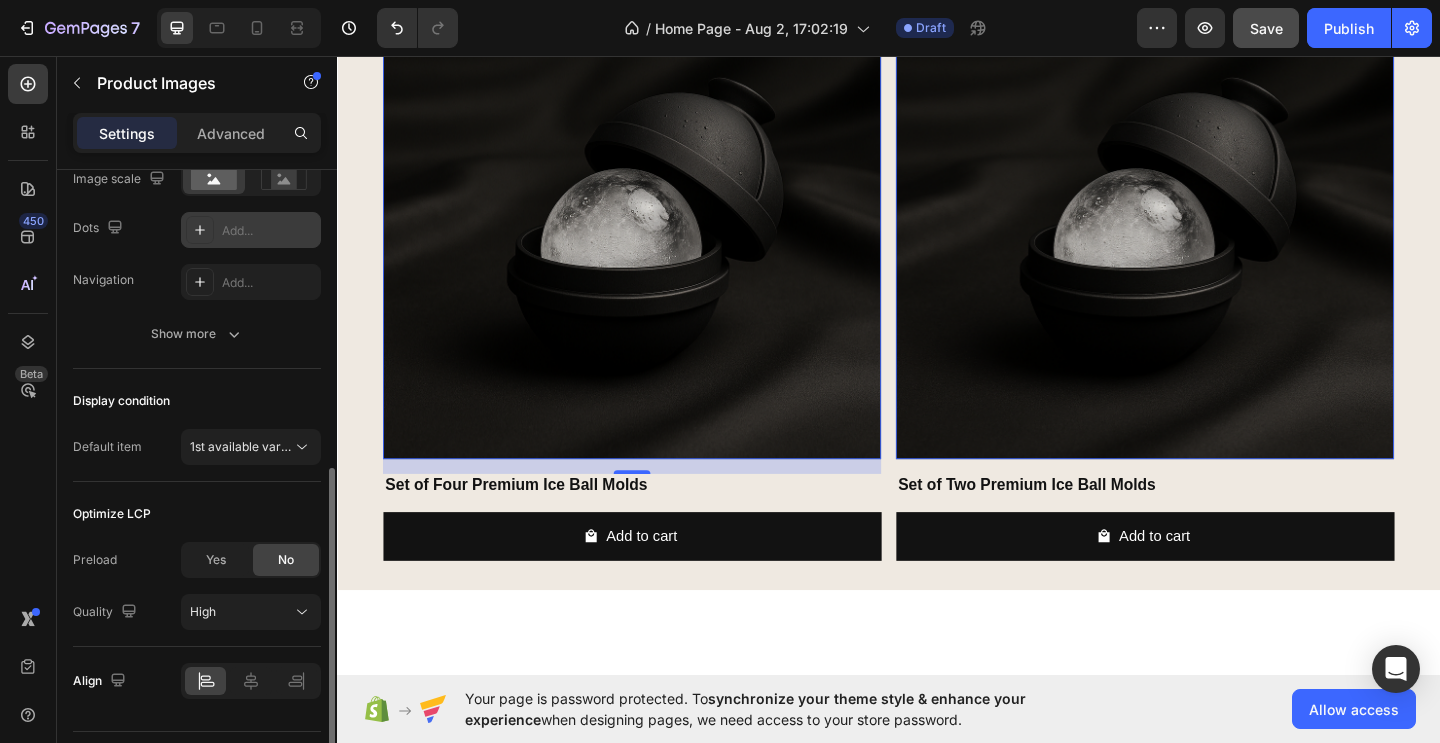 scroll, scrollTop: 546, scrollLeft: 0, axis: vertical 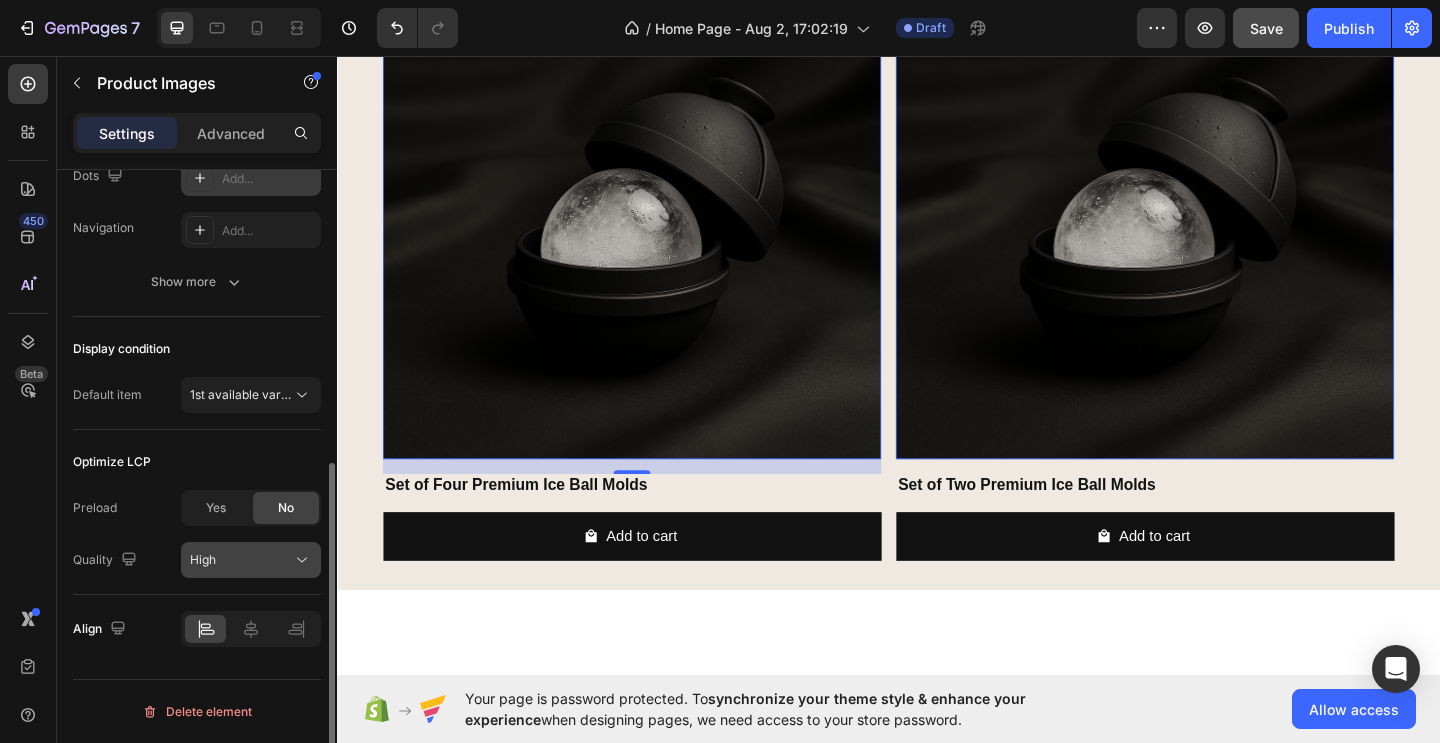 click on "High" at bounding box center [241, 560] 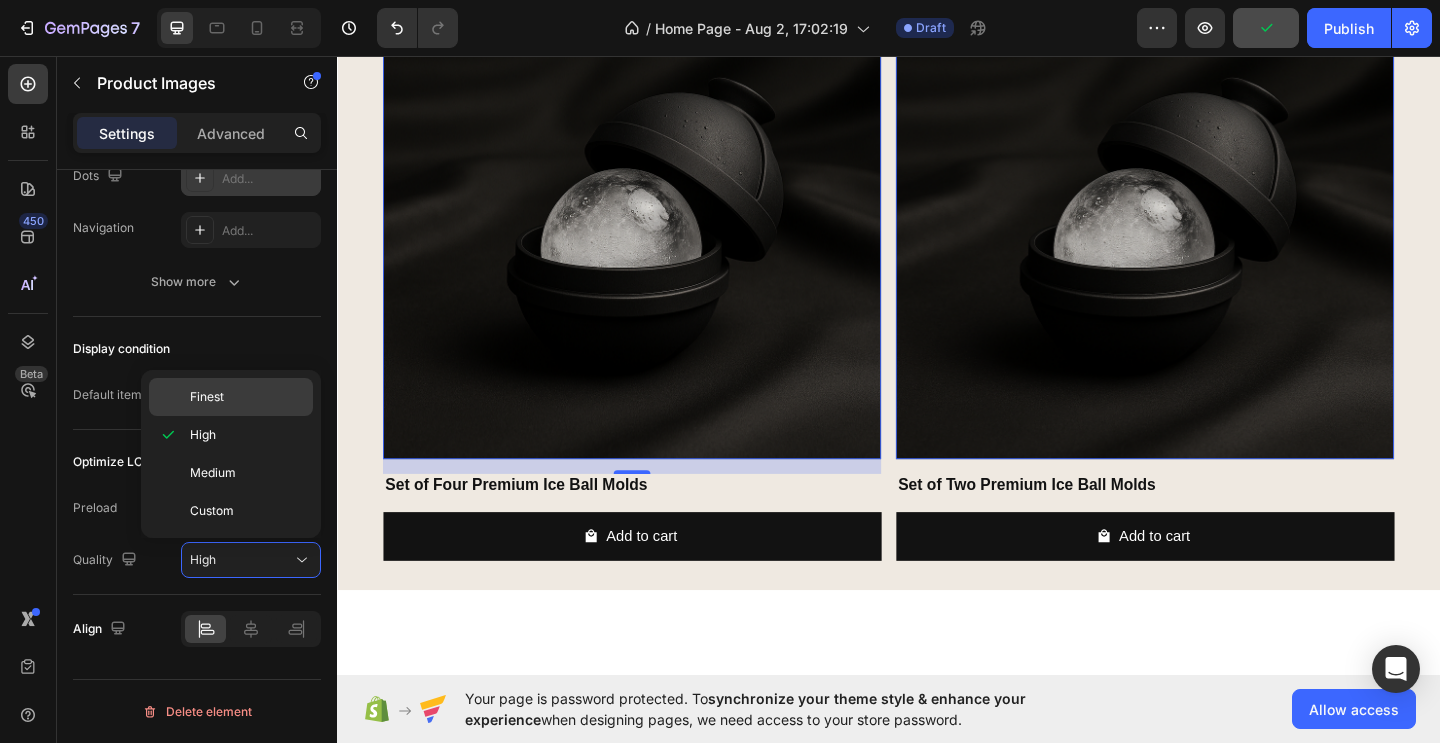 click on "Finest" at bounding box center (207, 397) 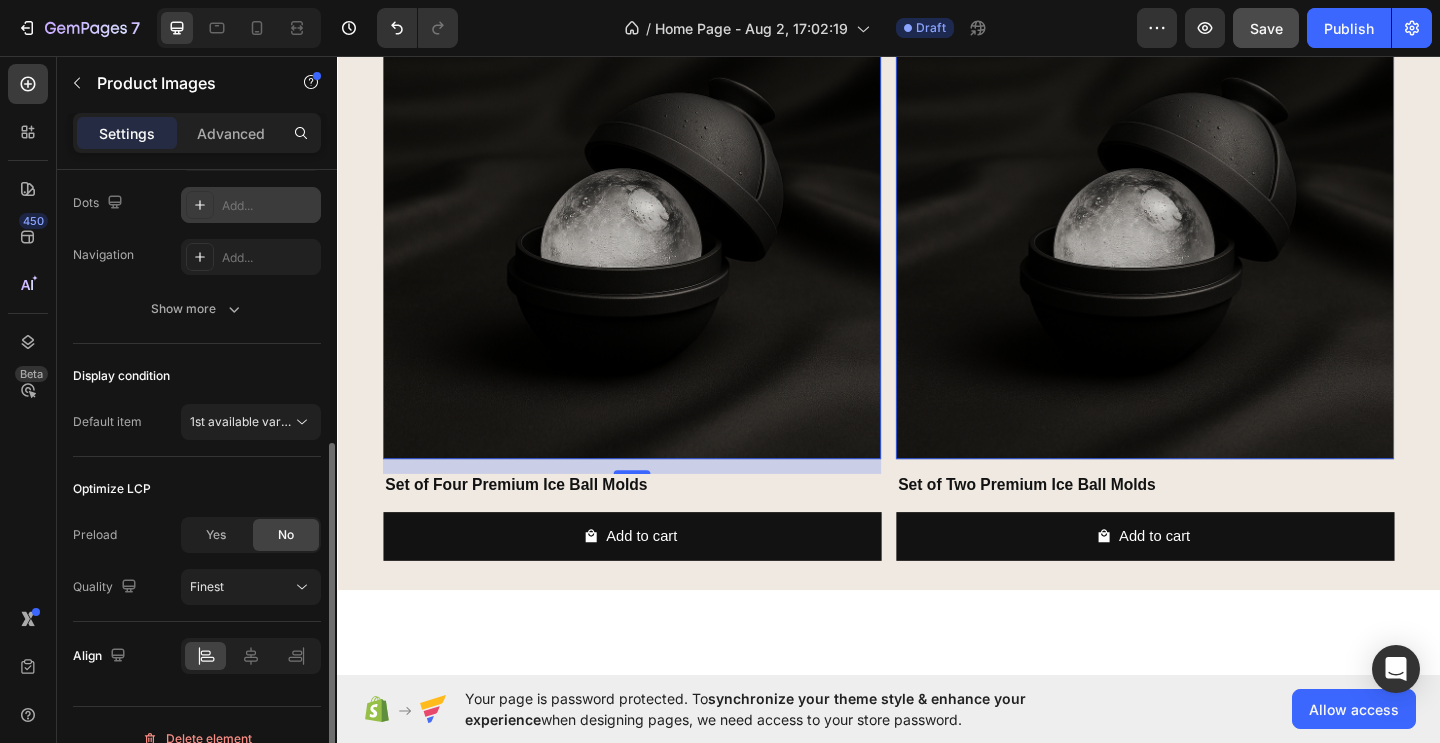 scroll, scrollTop: 516, scrollLeft: 0, axis: vertical 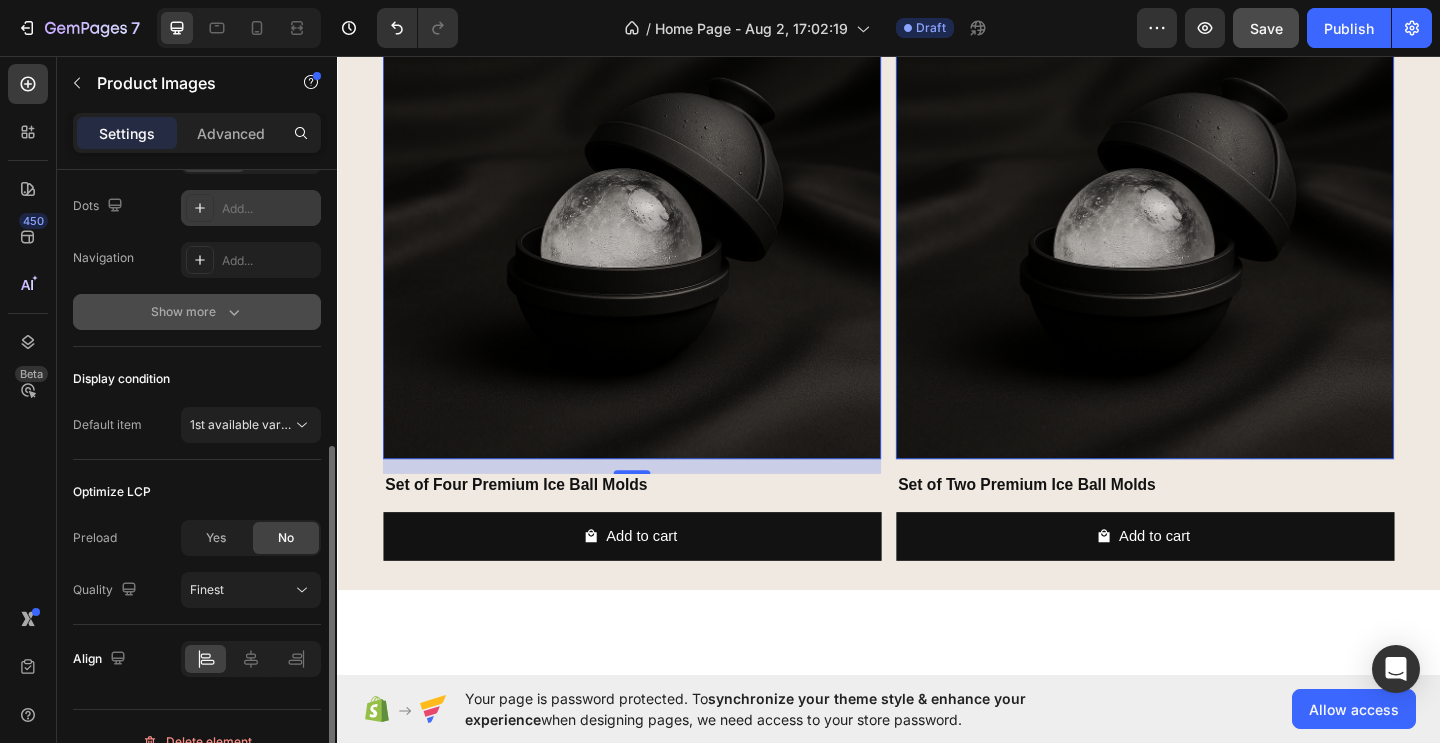 click 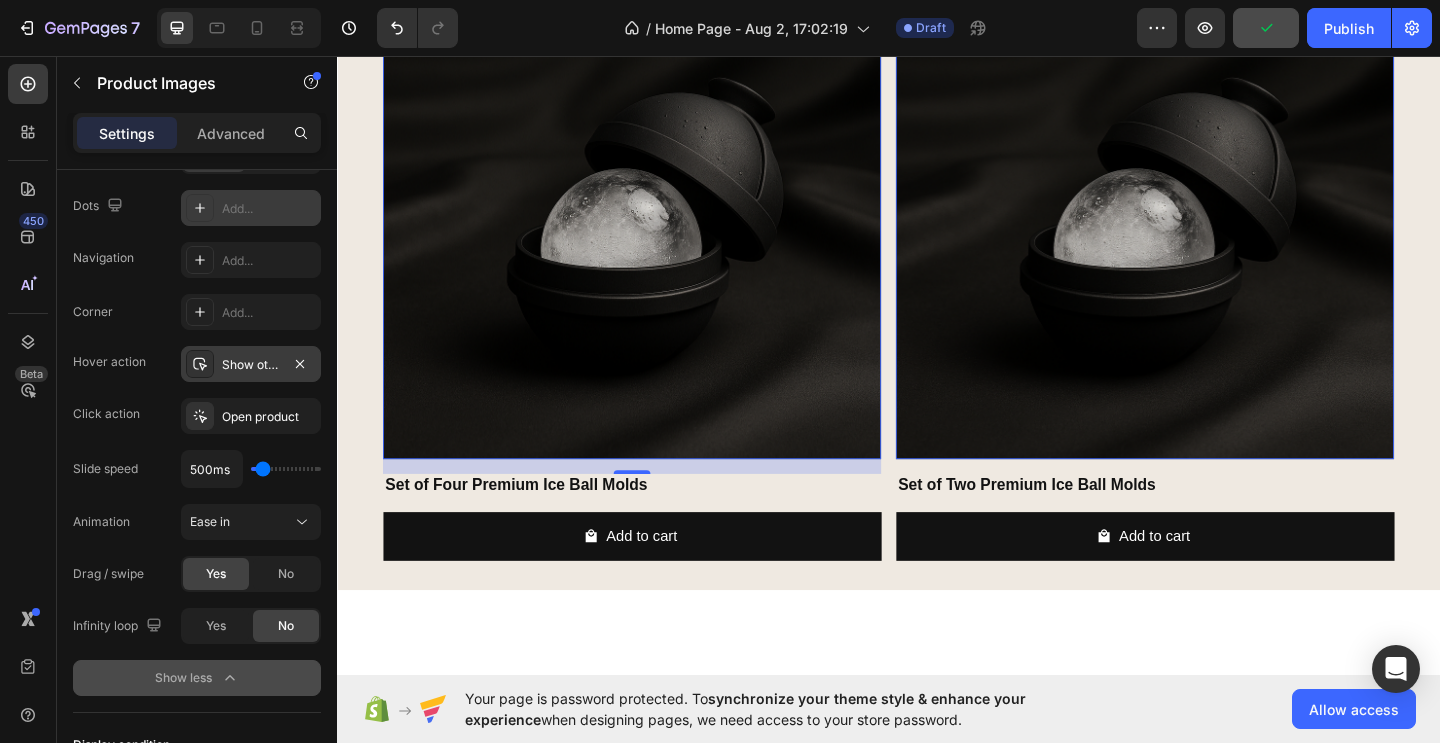 click on "Show other image" at bounding box center [251, 365] 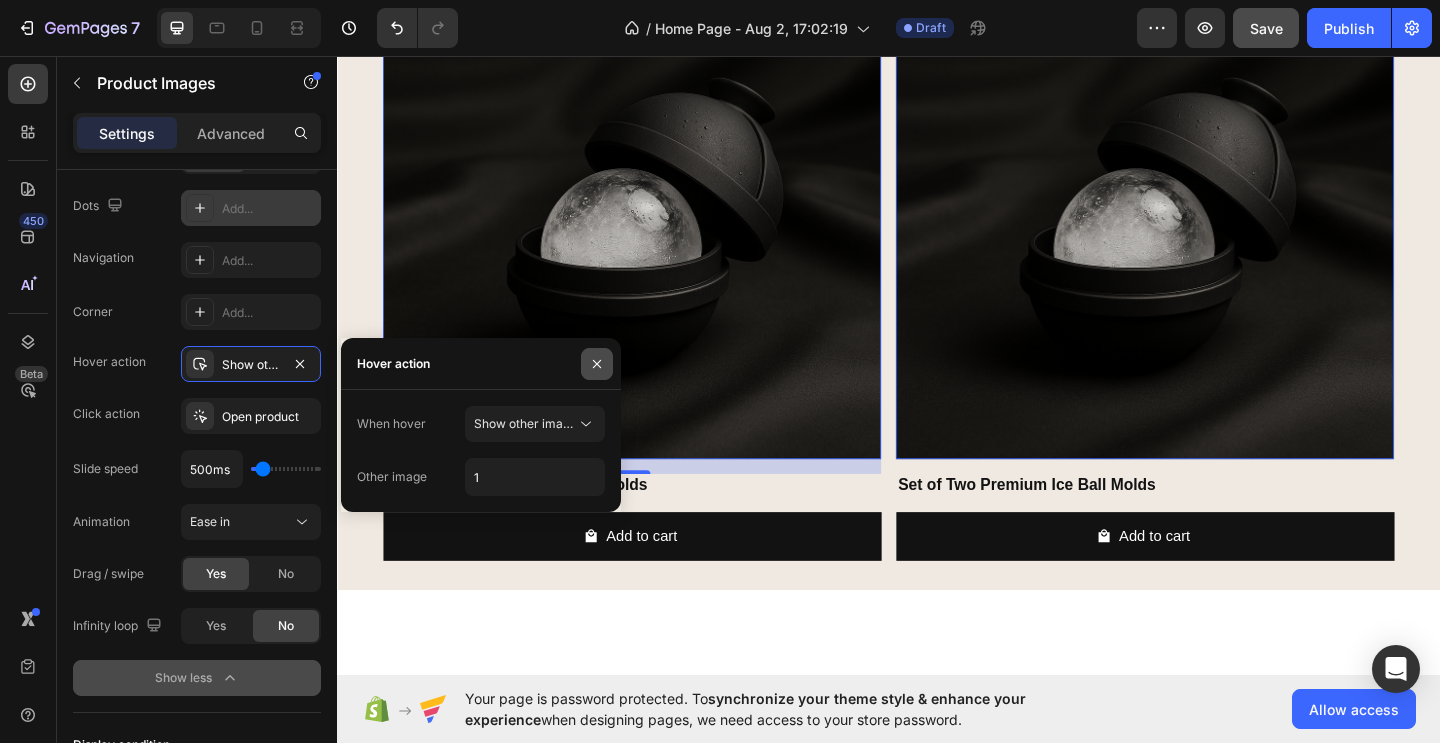 click 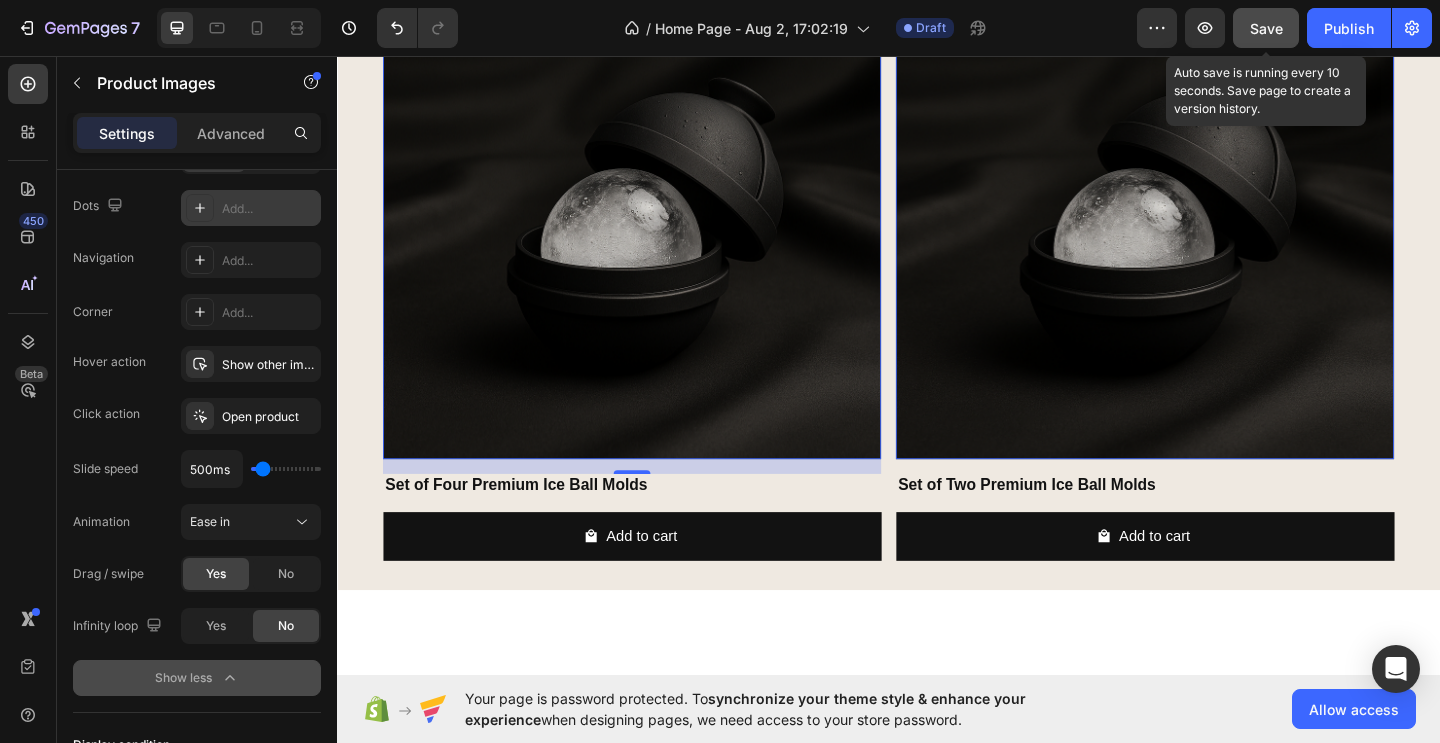 click on "Save" at bounding box center [1266, 28] 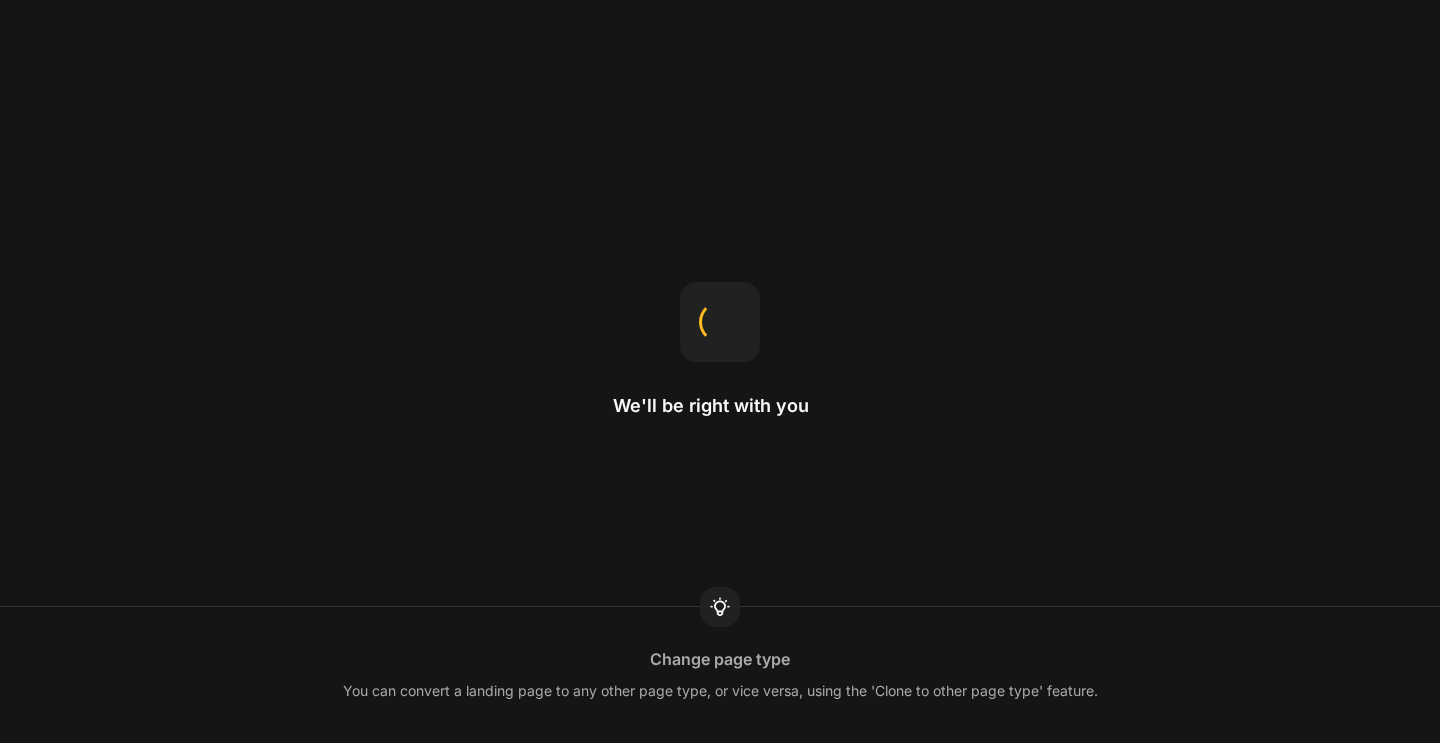 scroll, scrollTop: 0, scrollLeft: 0, axis: both 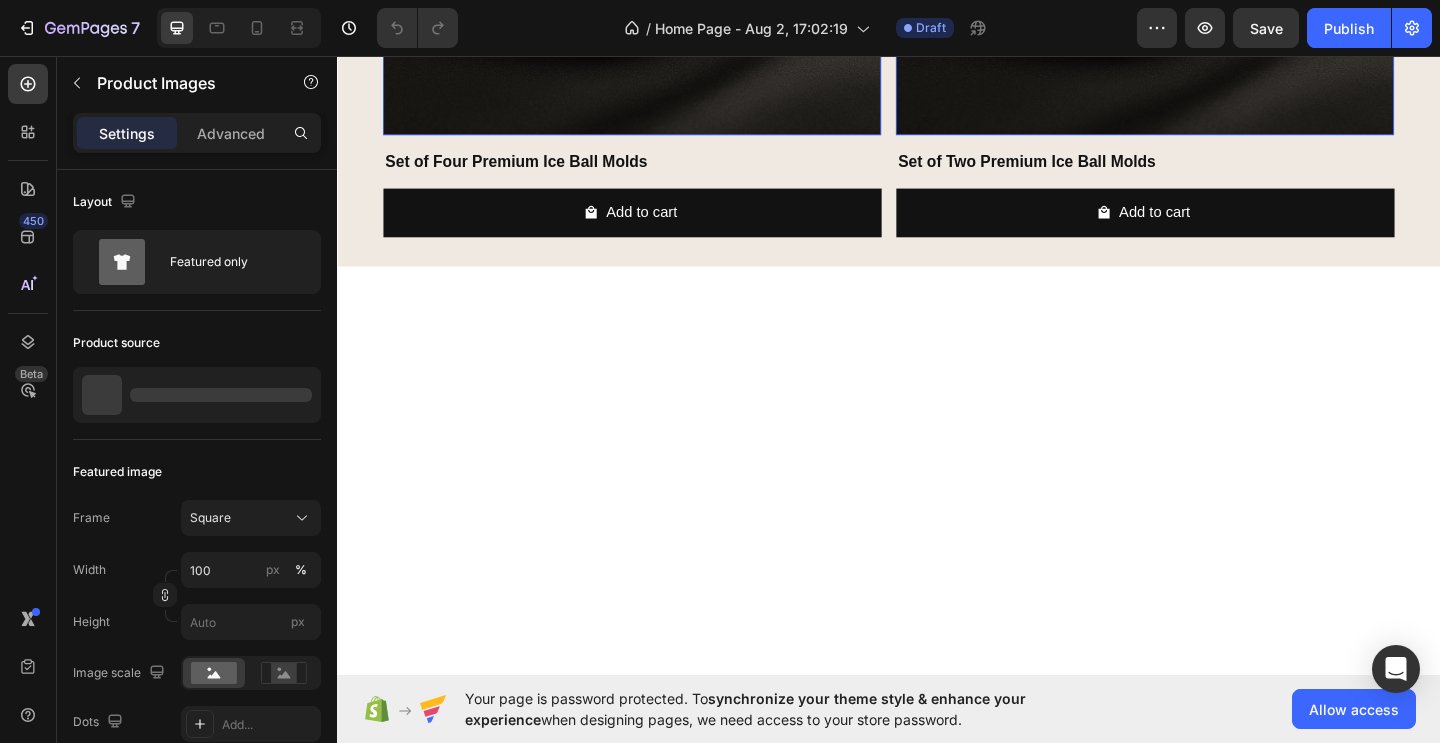 click at bounding box center (658, -129) 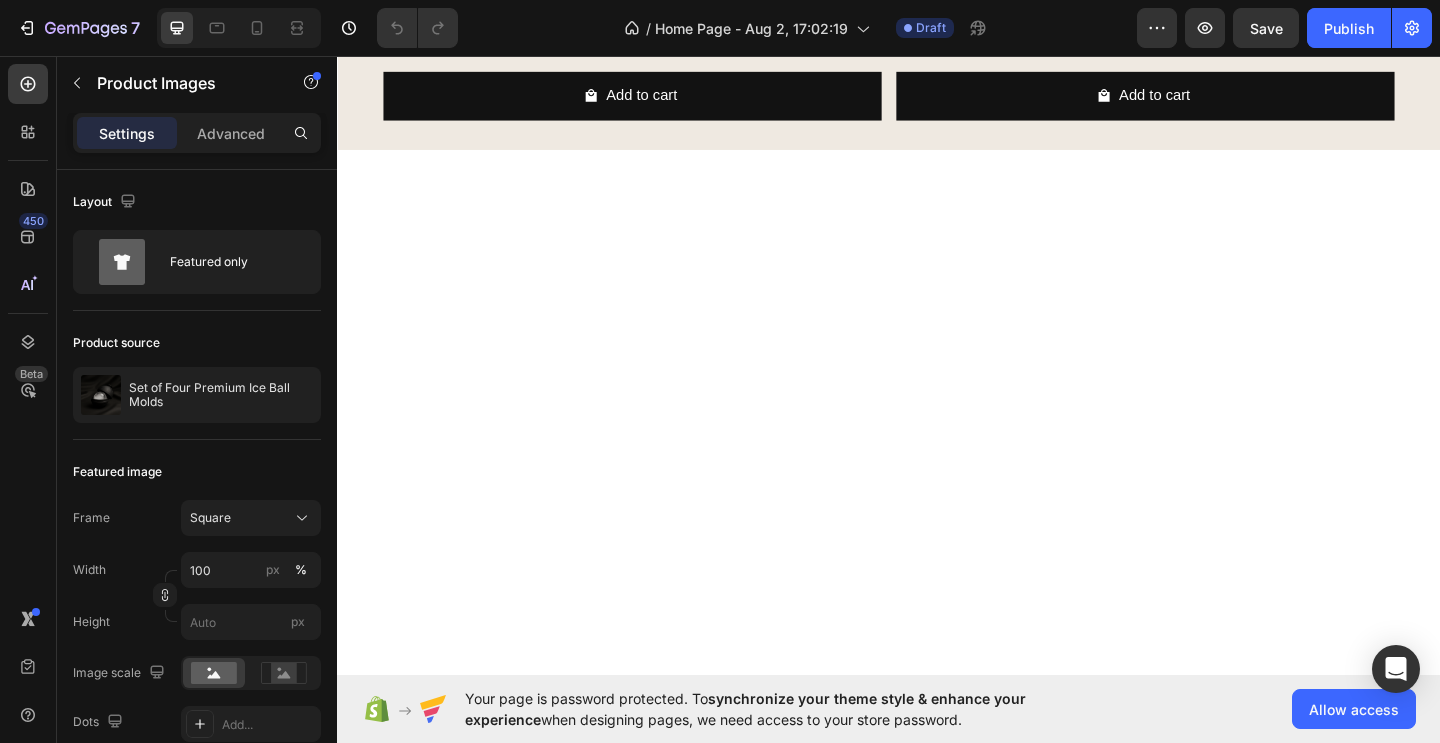 scroll, scrollTop: 2468, scrollLeft: 0, axis: vertical 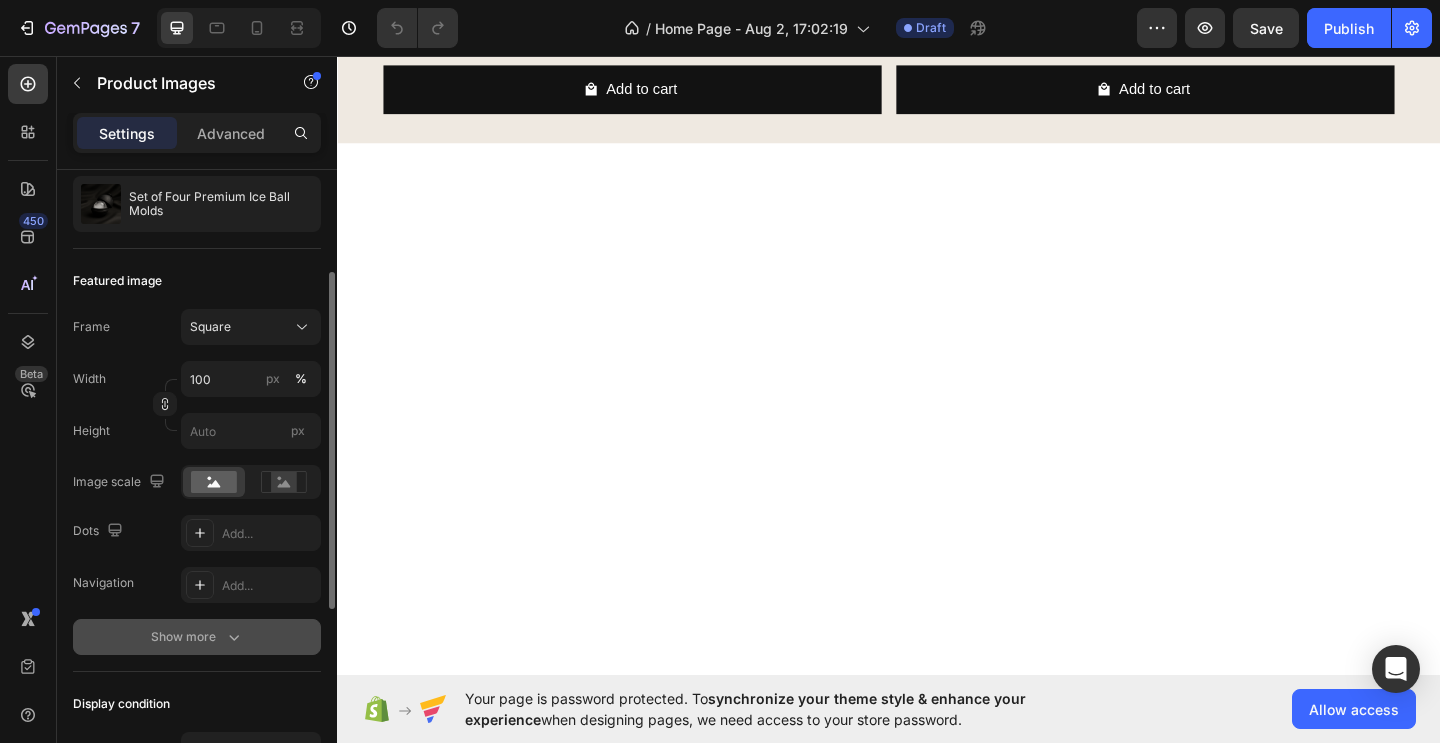 click on "Show more" at bounding box center [197, 637] 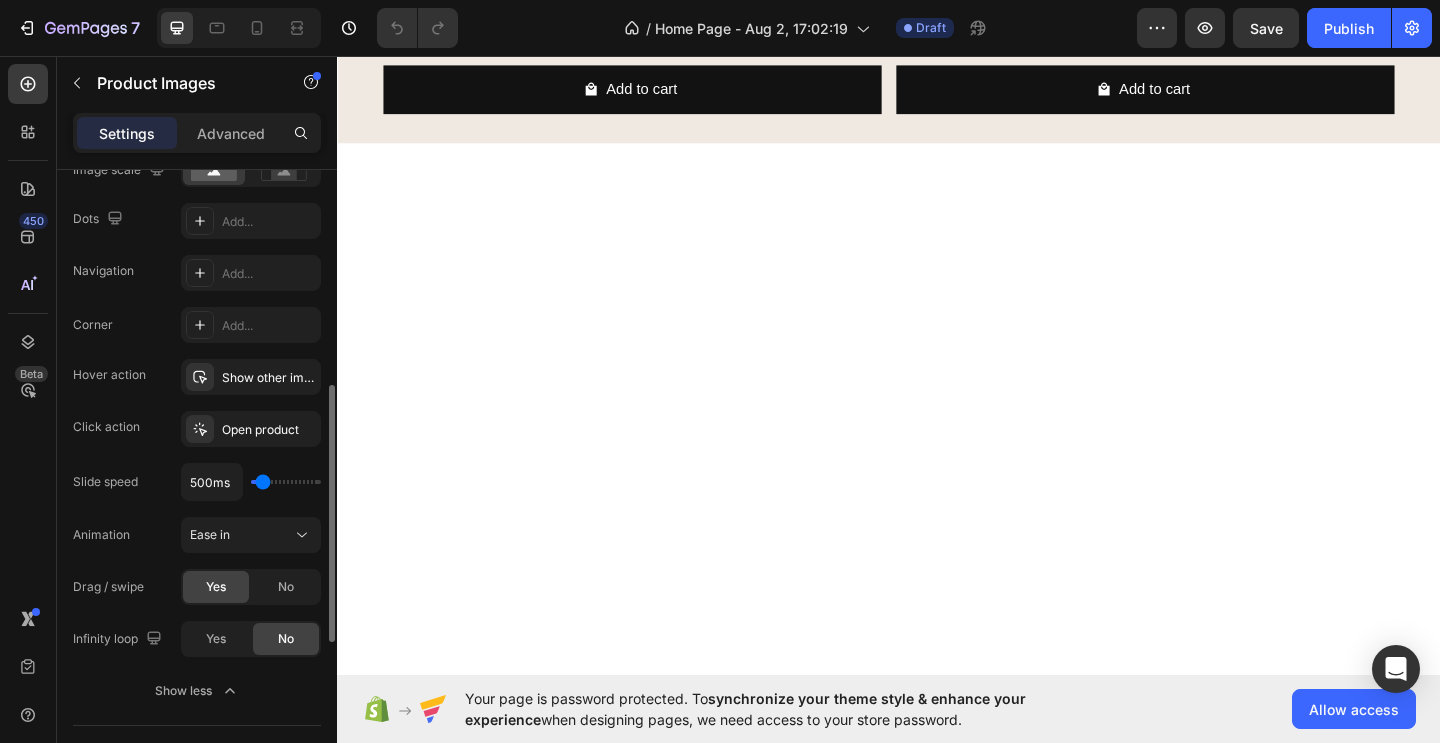 scroll, scrollTop: 510, scrollLeft: 0, axis: vertical 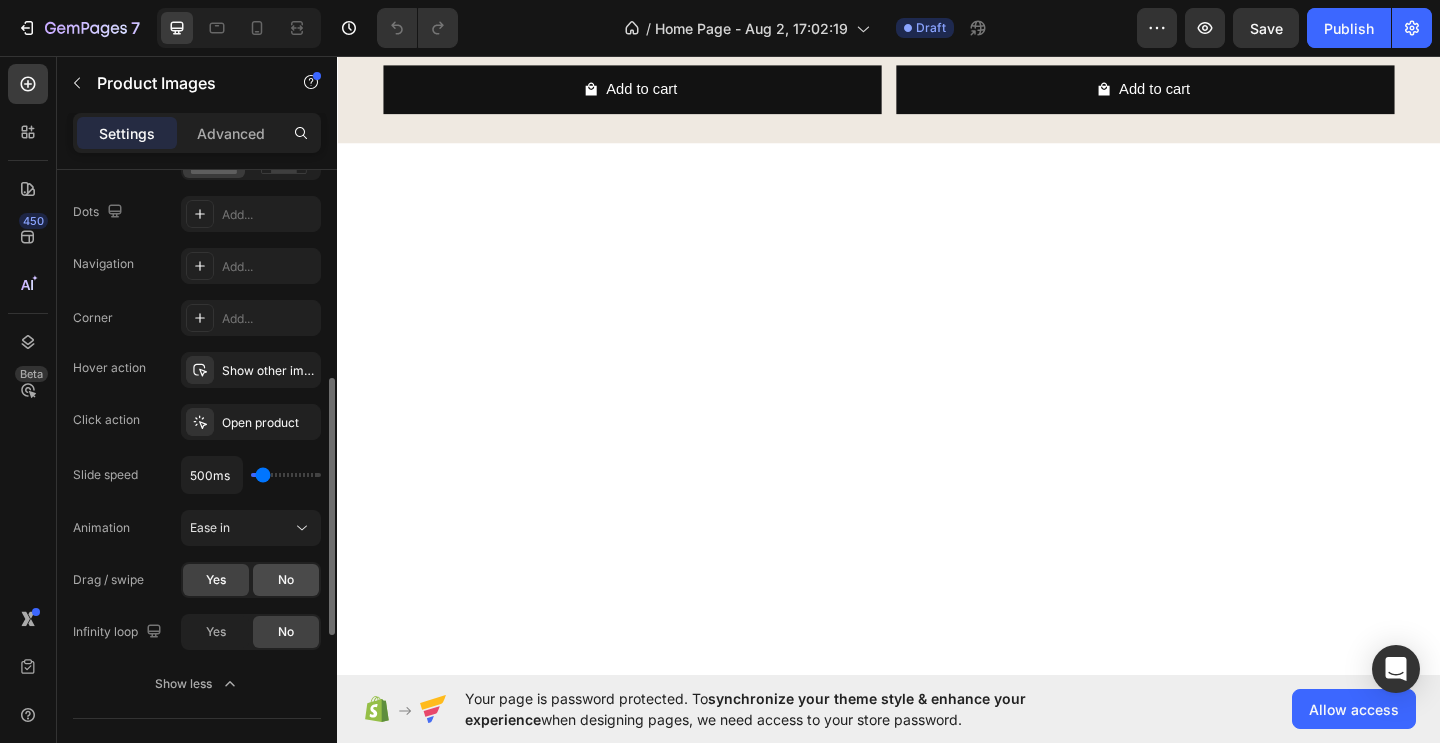 click on "No" 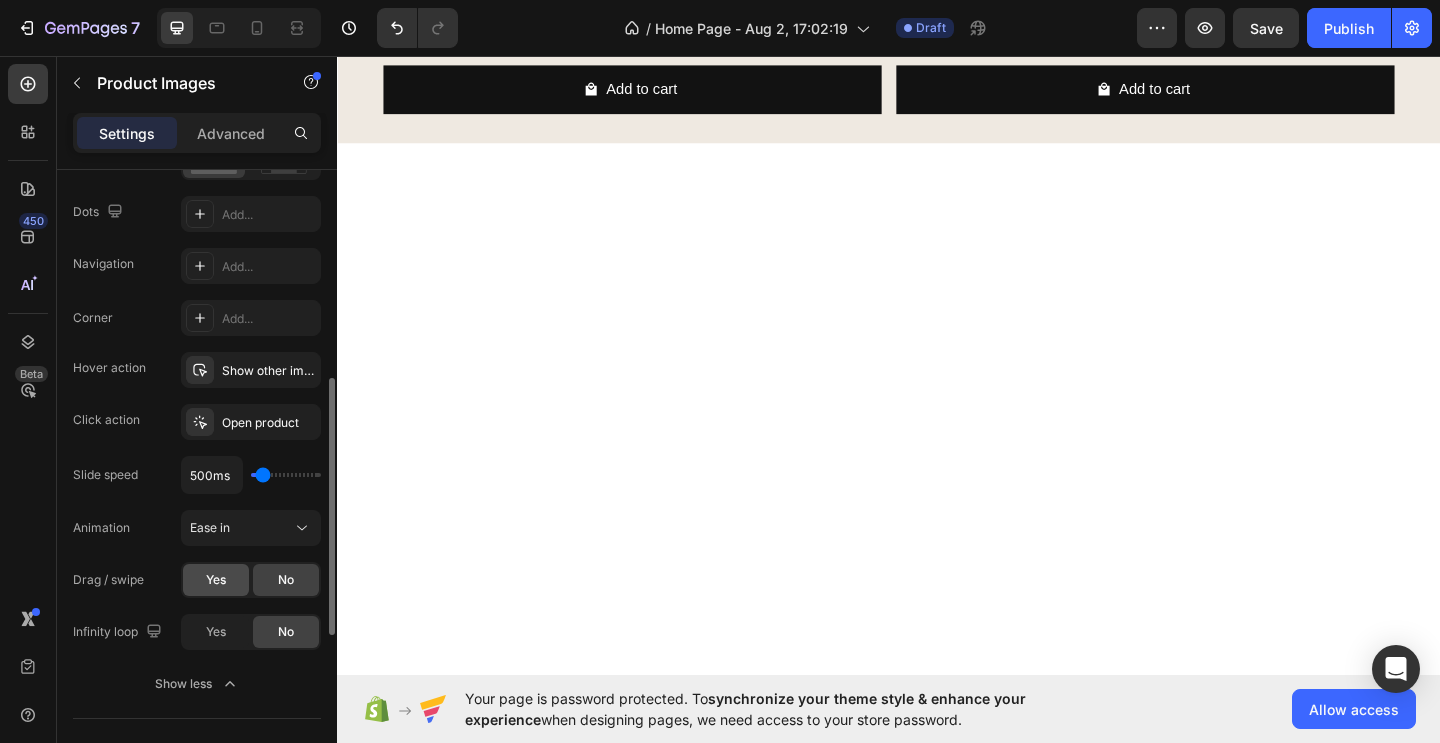 click on "Yes" 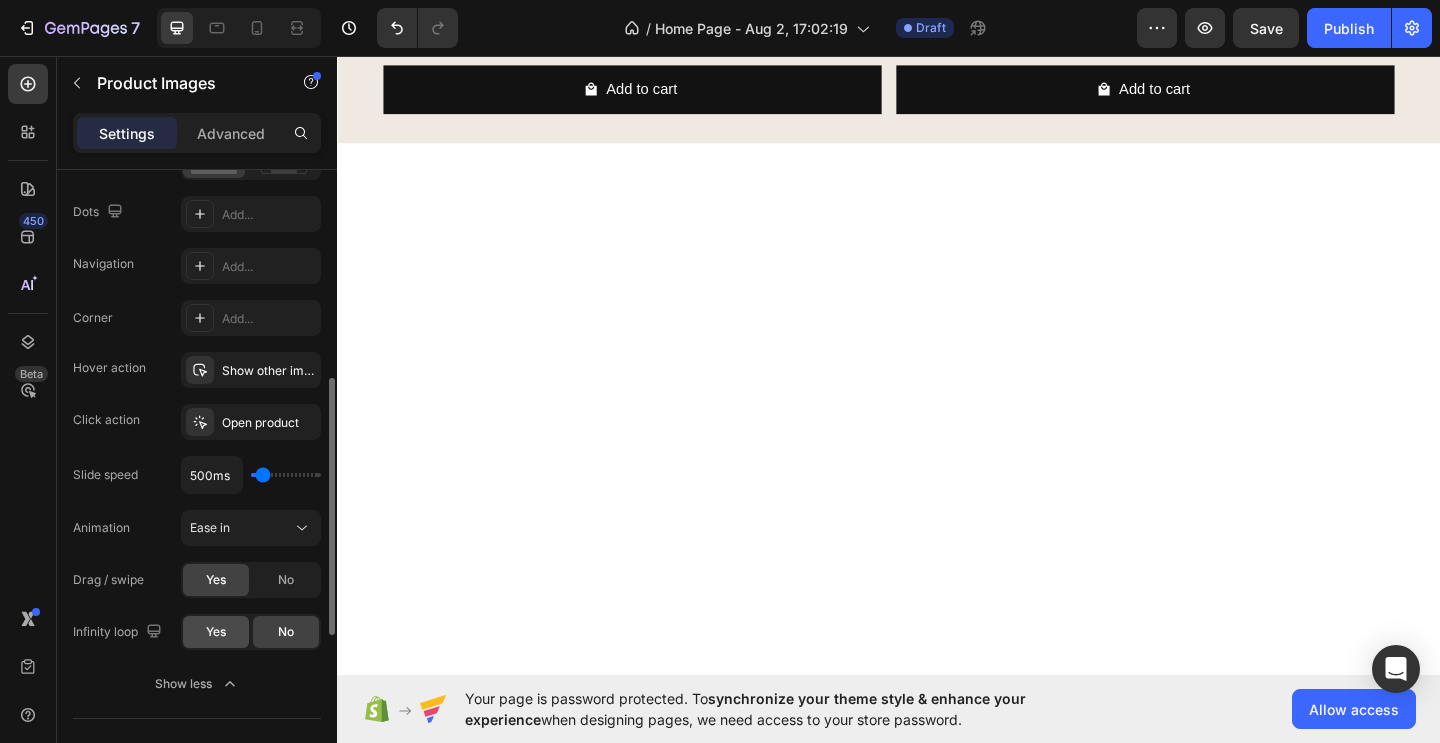 click on "Yes" 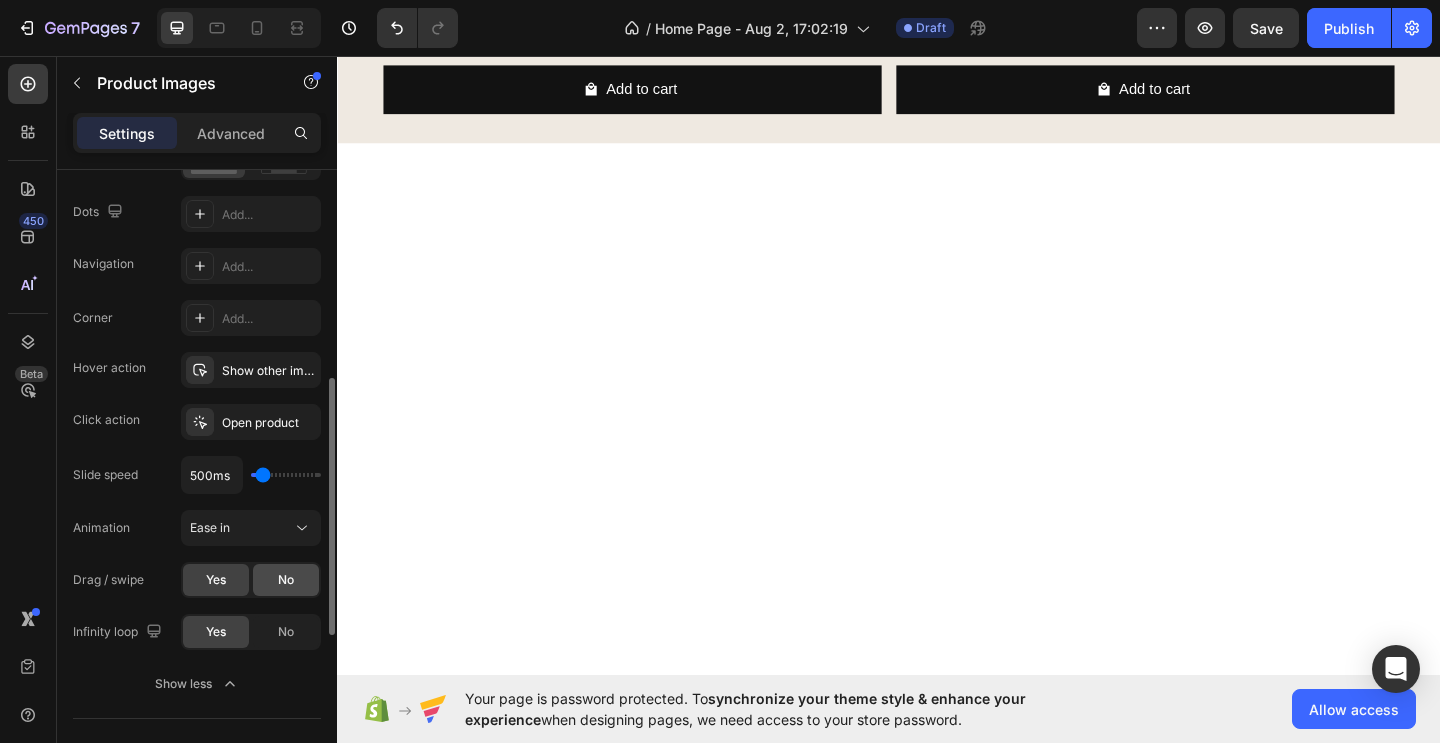 click on "No" 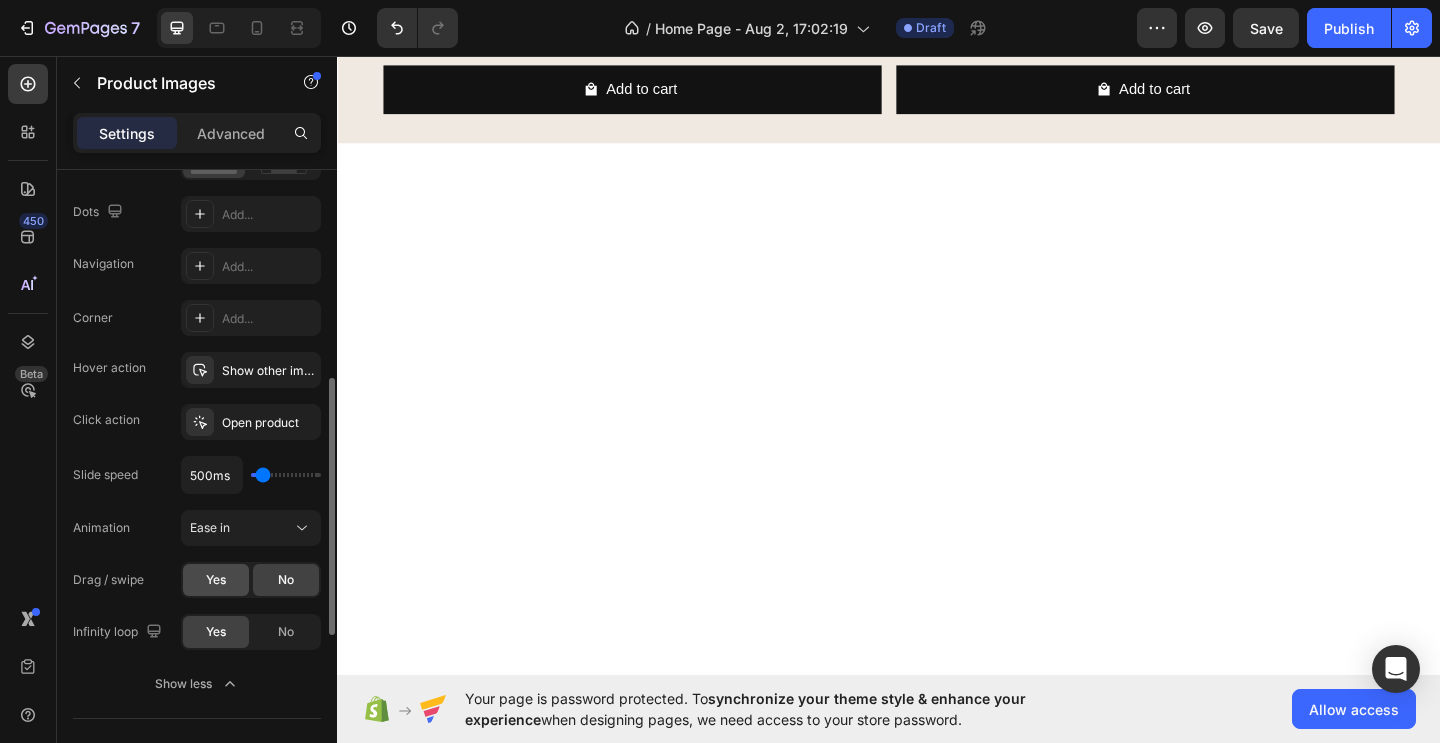 click on "Yes" 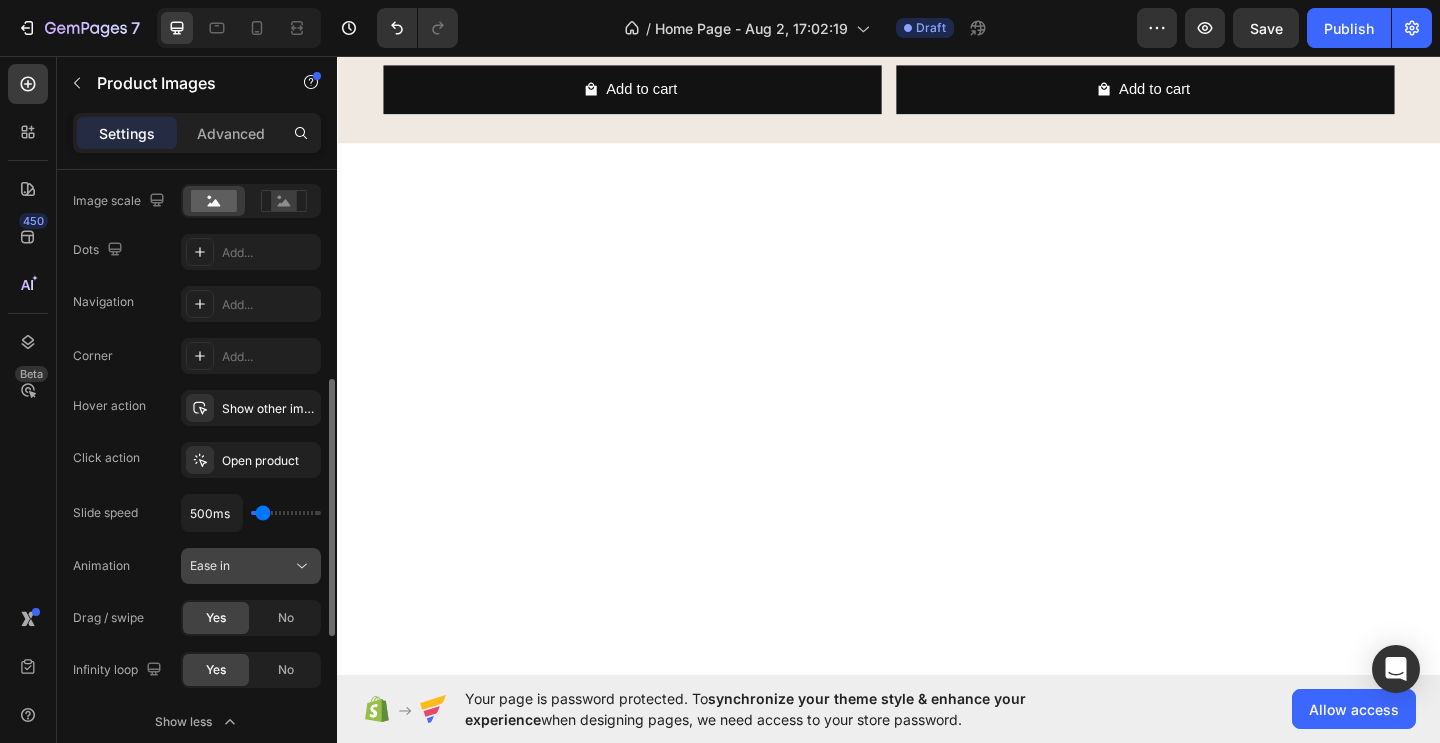 scroll, scrollTop: 461, scrollLeft: 0, axis: vertical 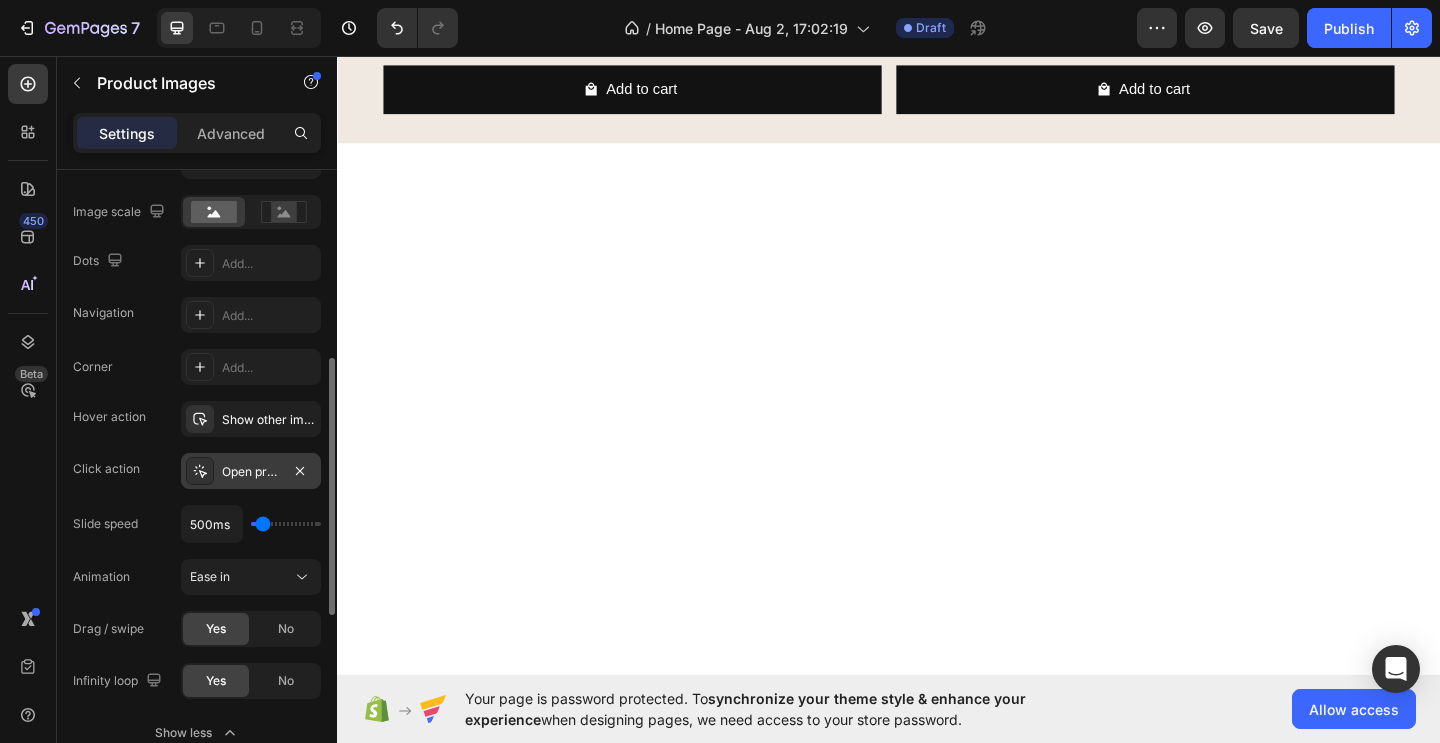 click on "Open product" at bounding box center (251, 472) 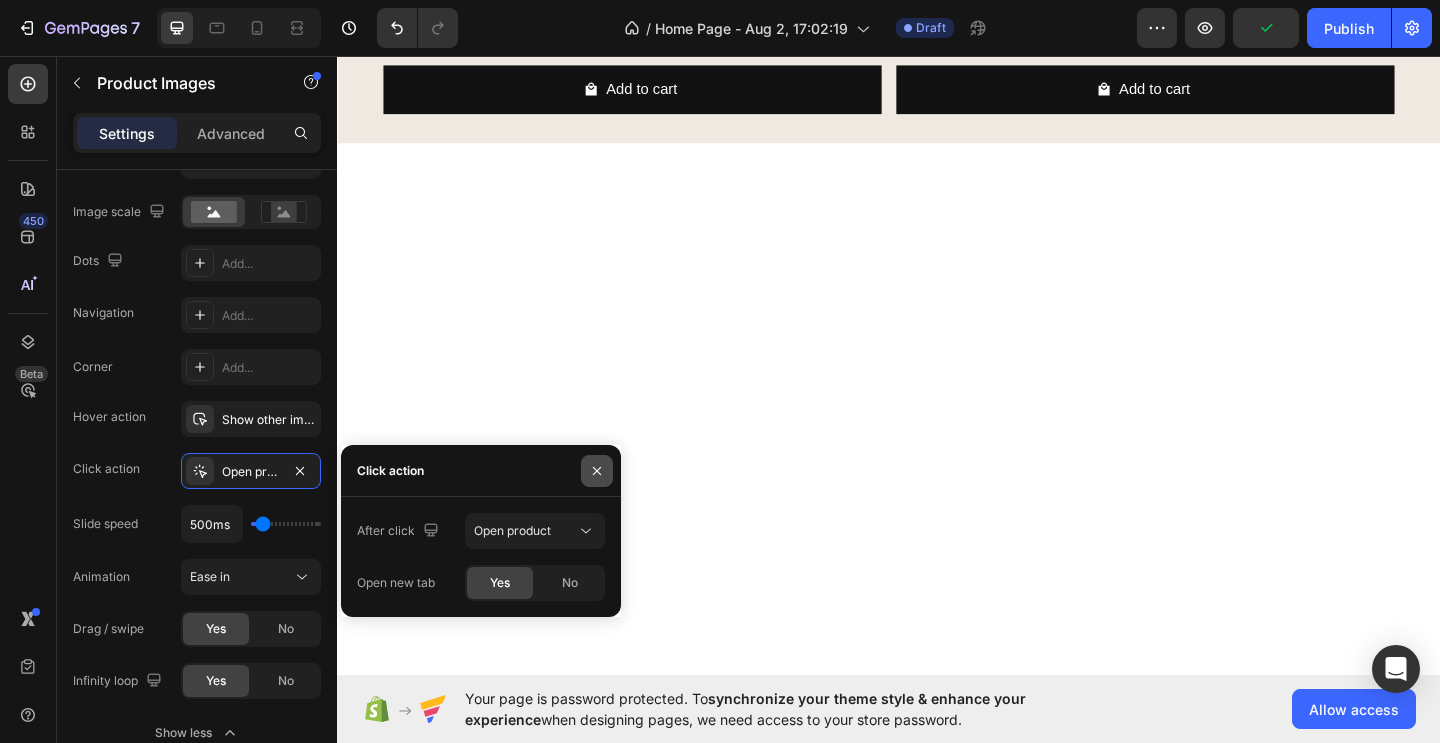 click 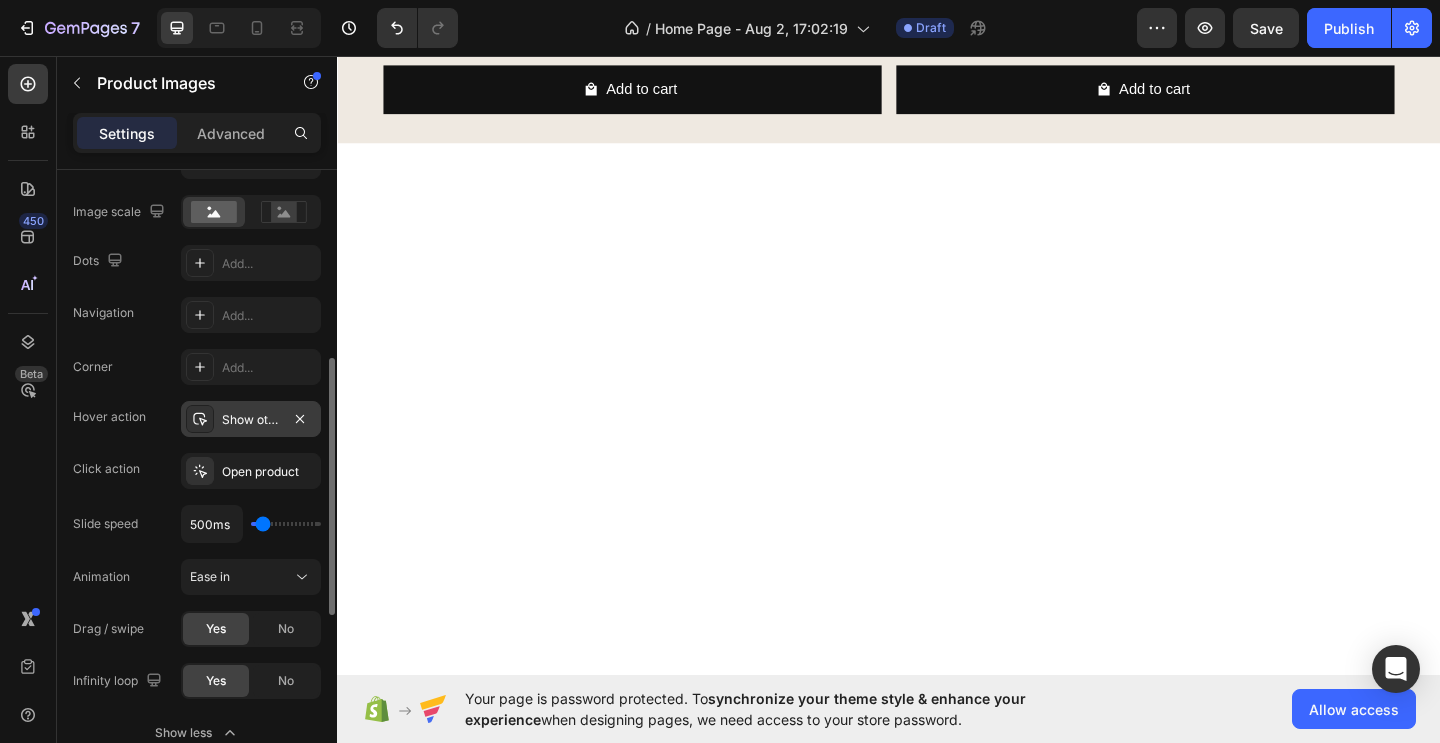 click on "Show other image" at bounding box center [251, 420] 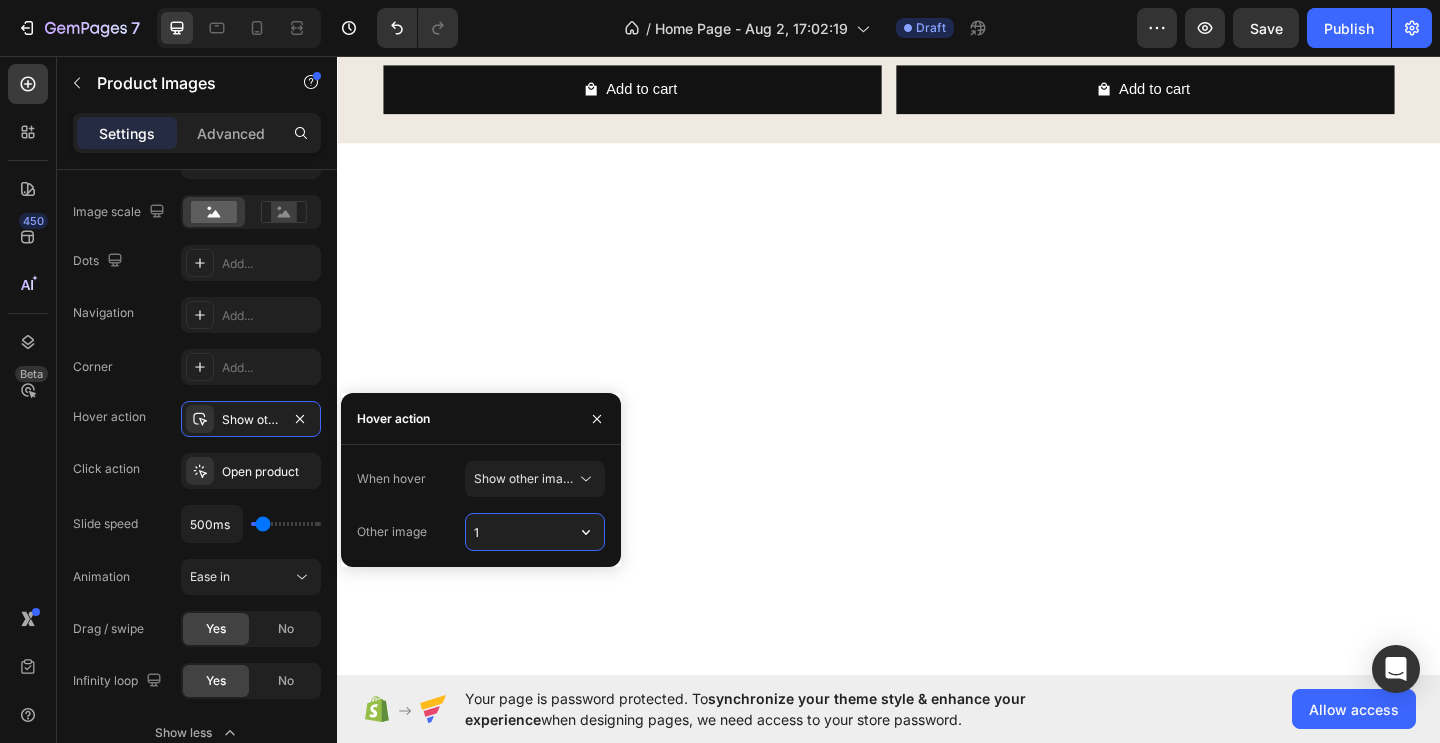click on "1" at bounding box center [535, 532] 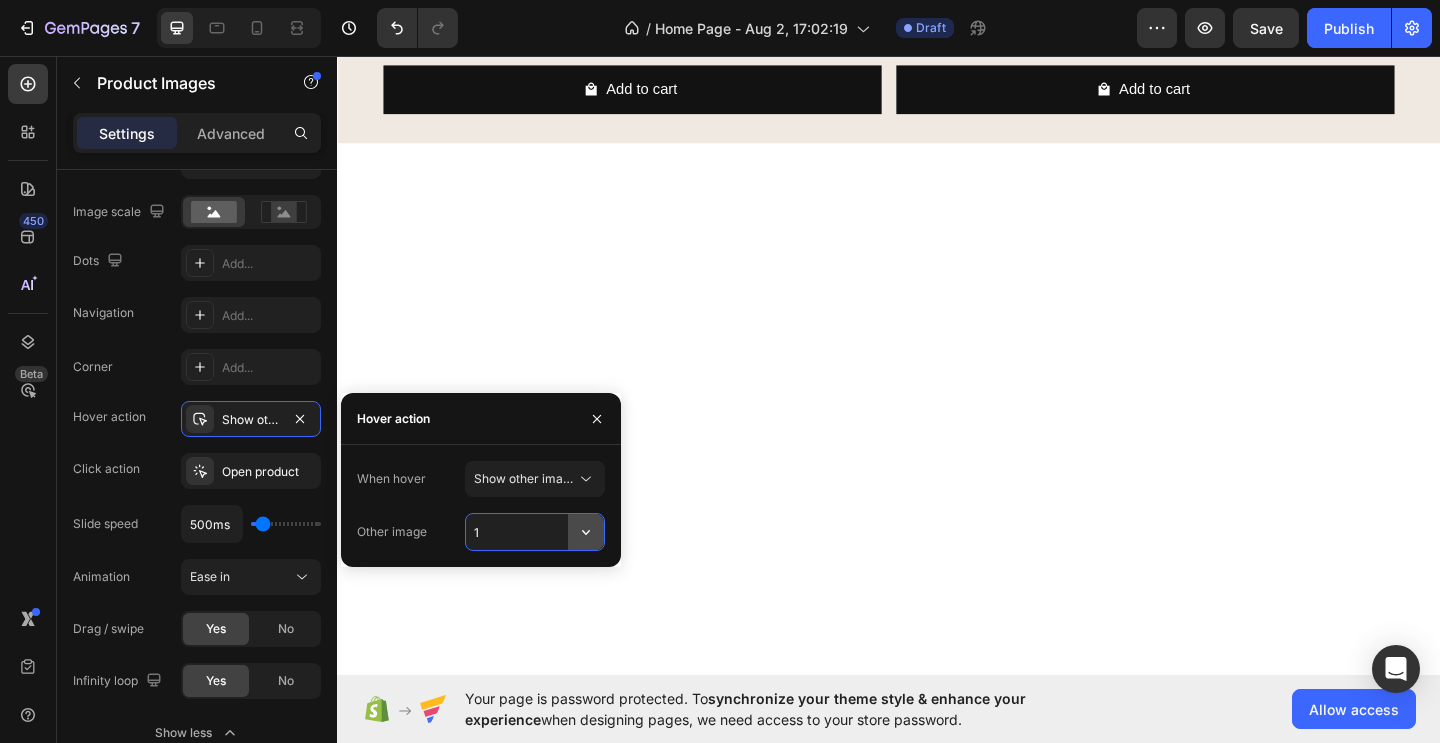 click 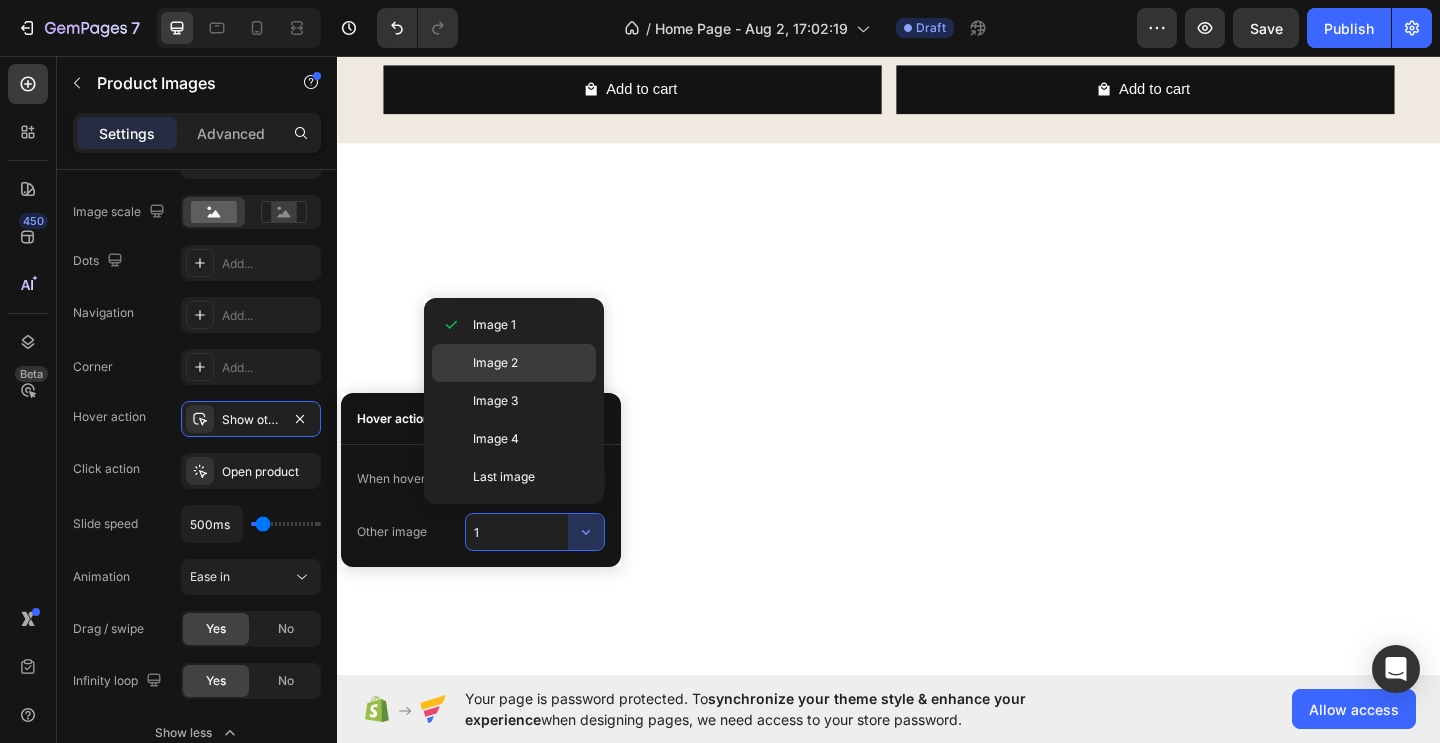 click on "Image 2" at bounding box center (495, 363) 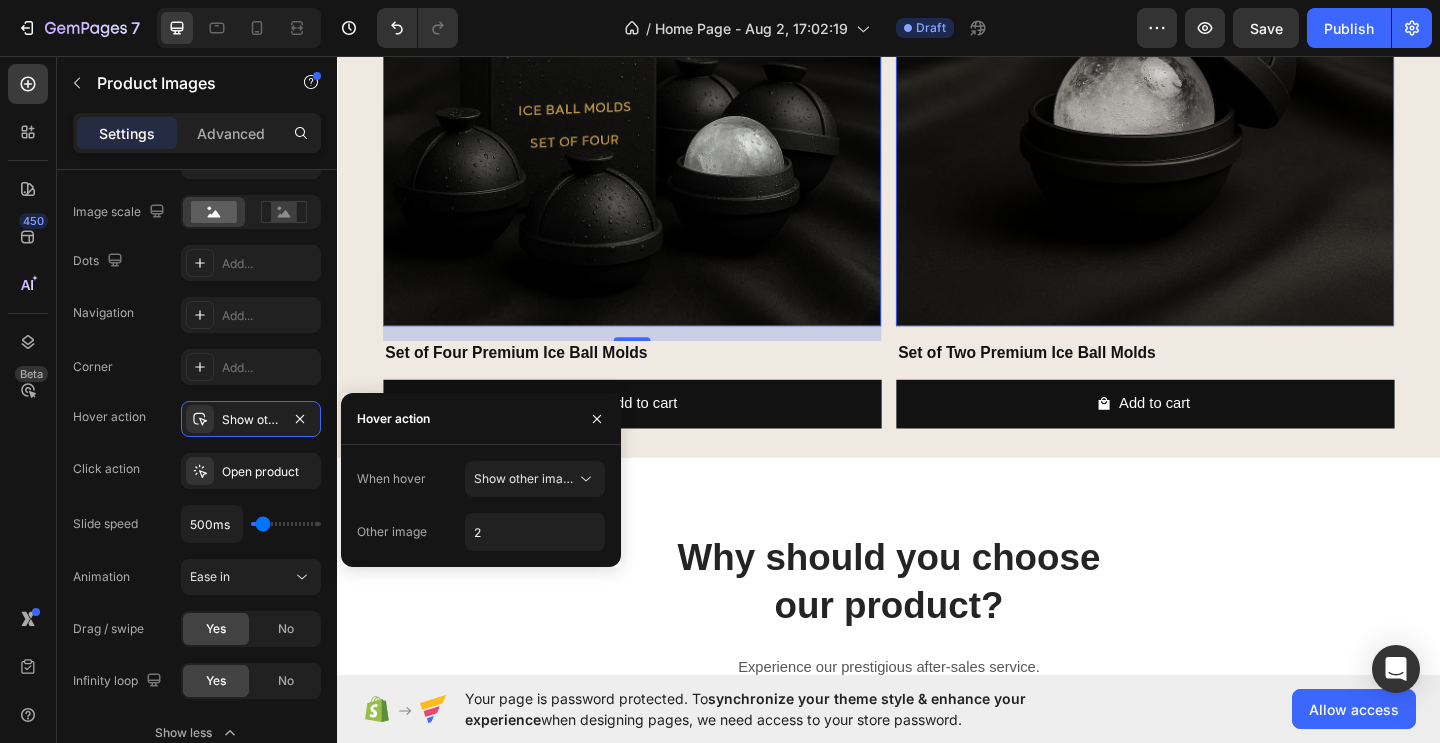 scroll, scrollTop: 2884, scrollLeft: 0, axis: vertical 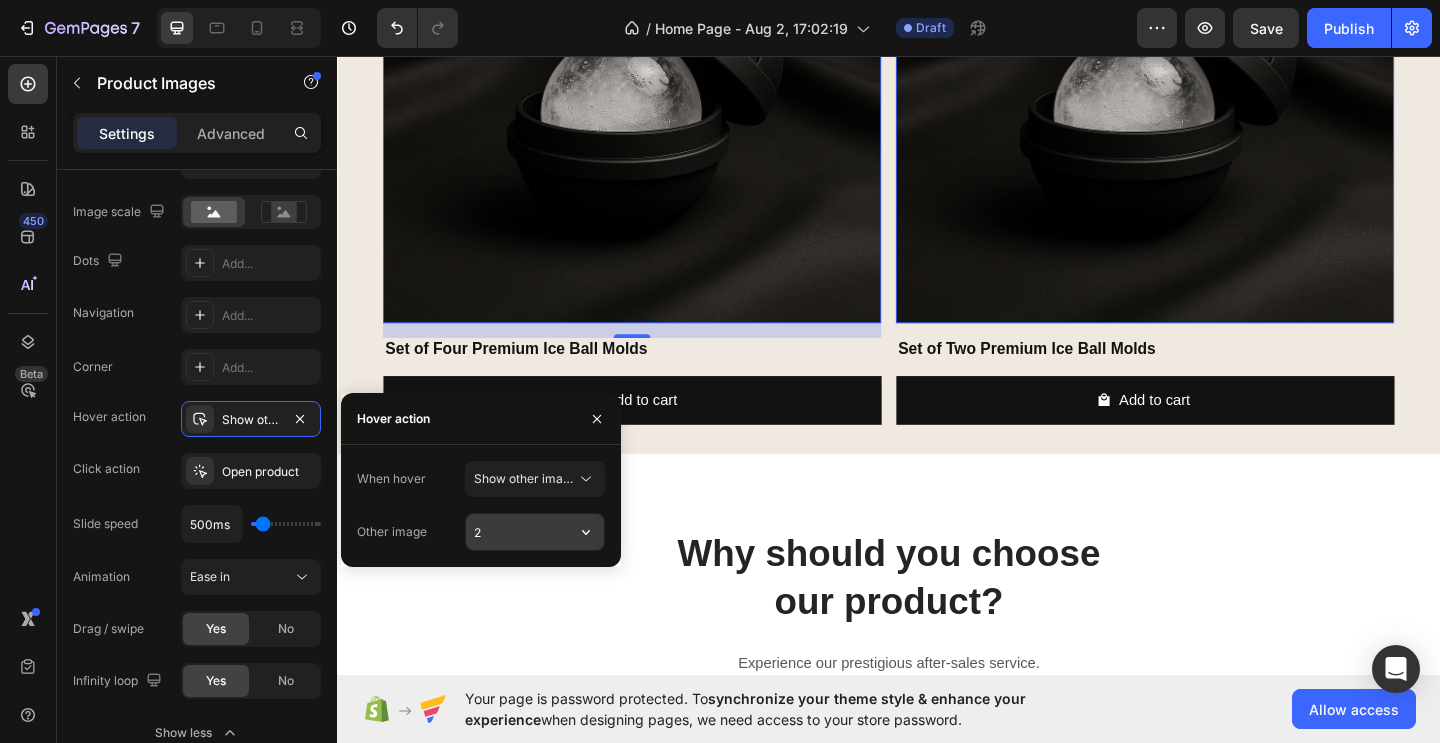 click on "2" at bounding box center (535, 532) 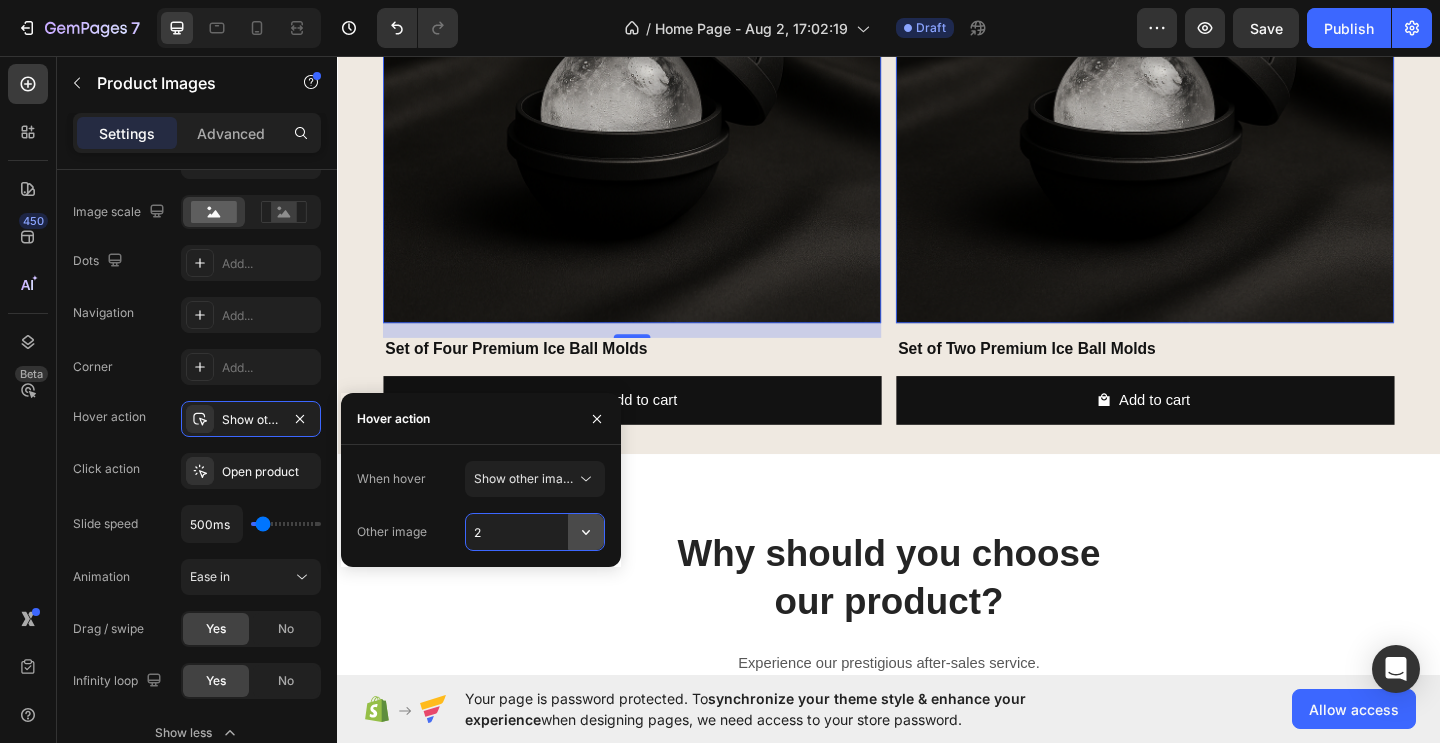 click 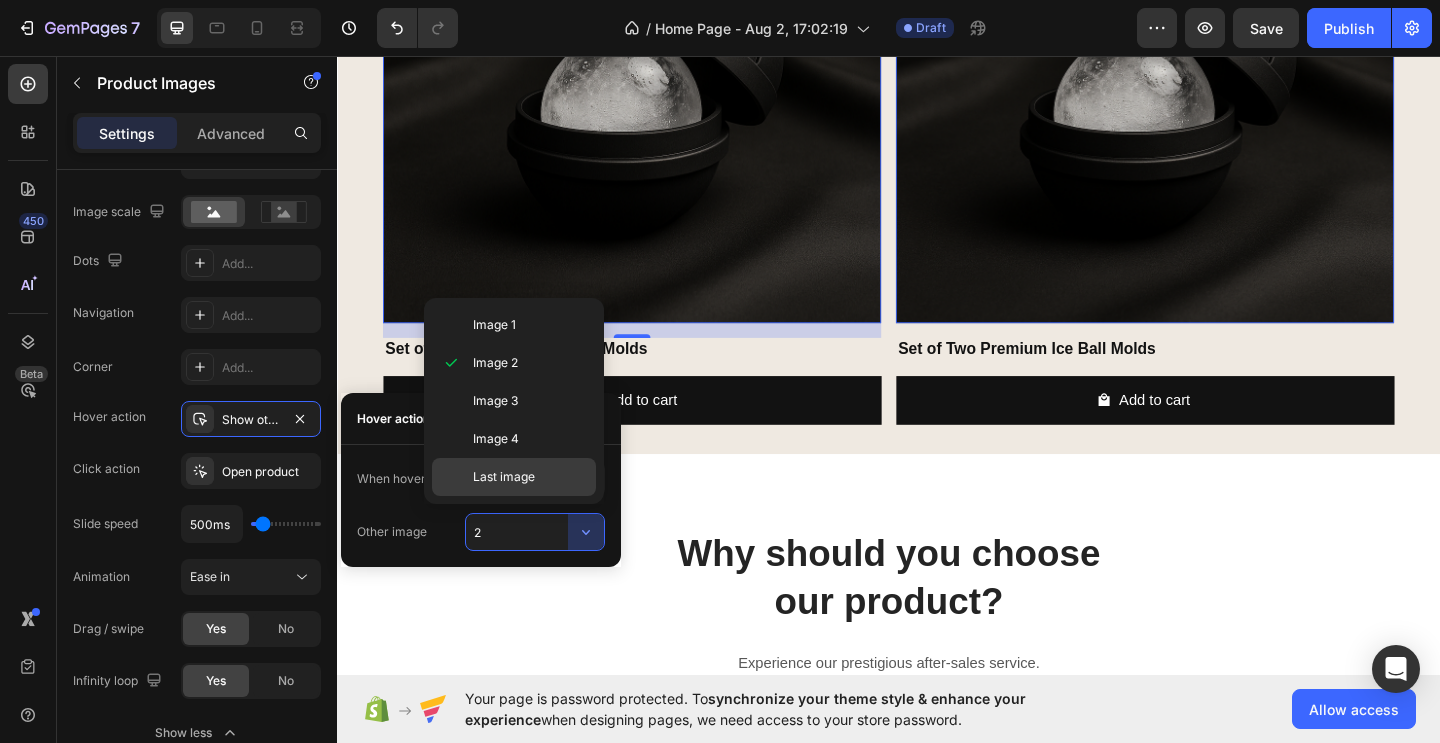 click on "Last image" at bounding box center [504, 477] 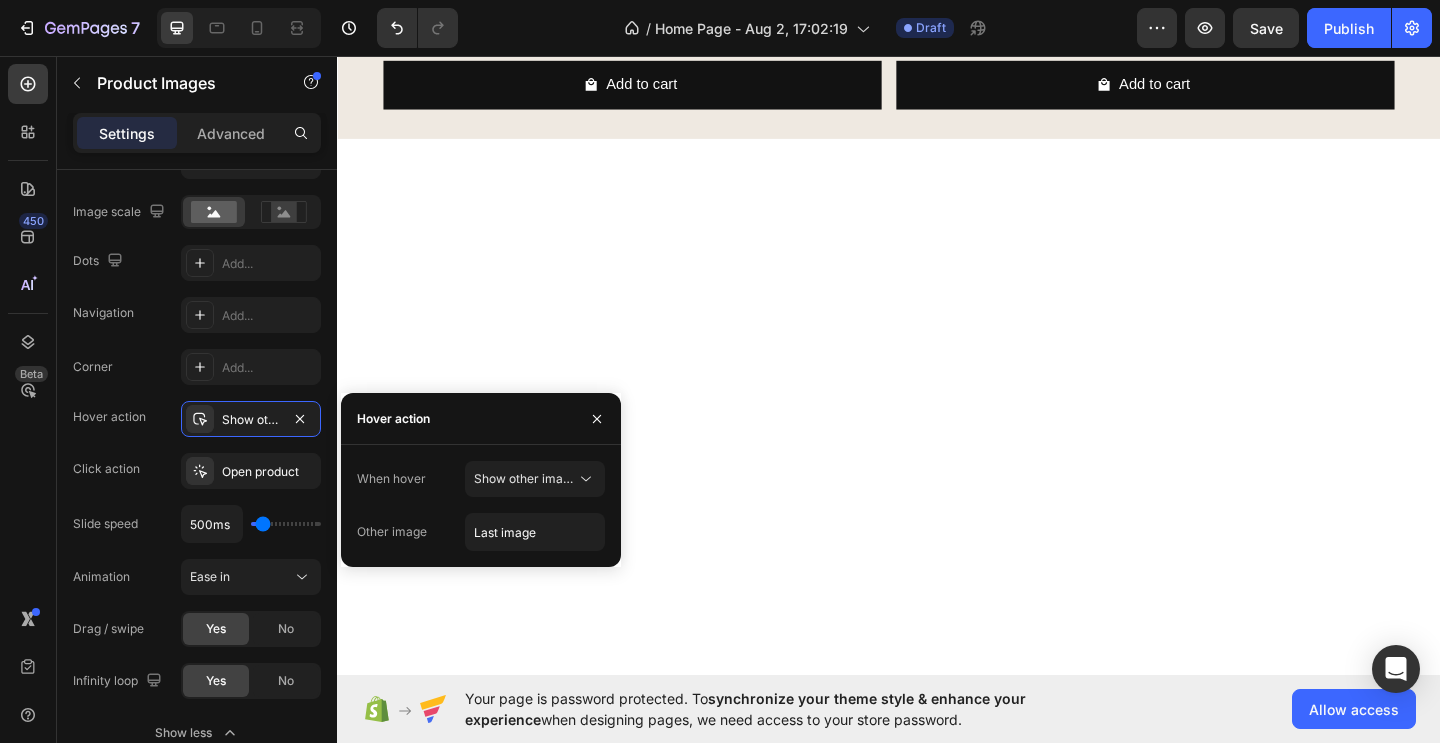 scroll, scrollTop: 2491, scrollLeft: 0, axis: vertical 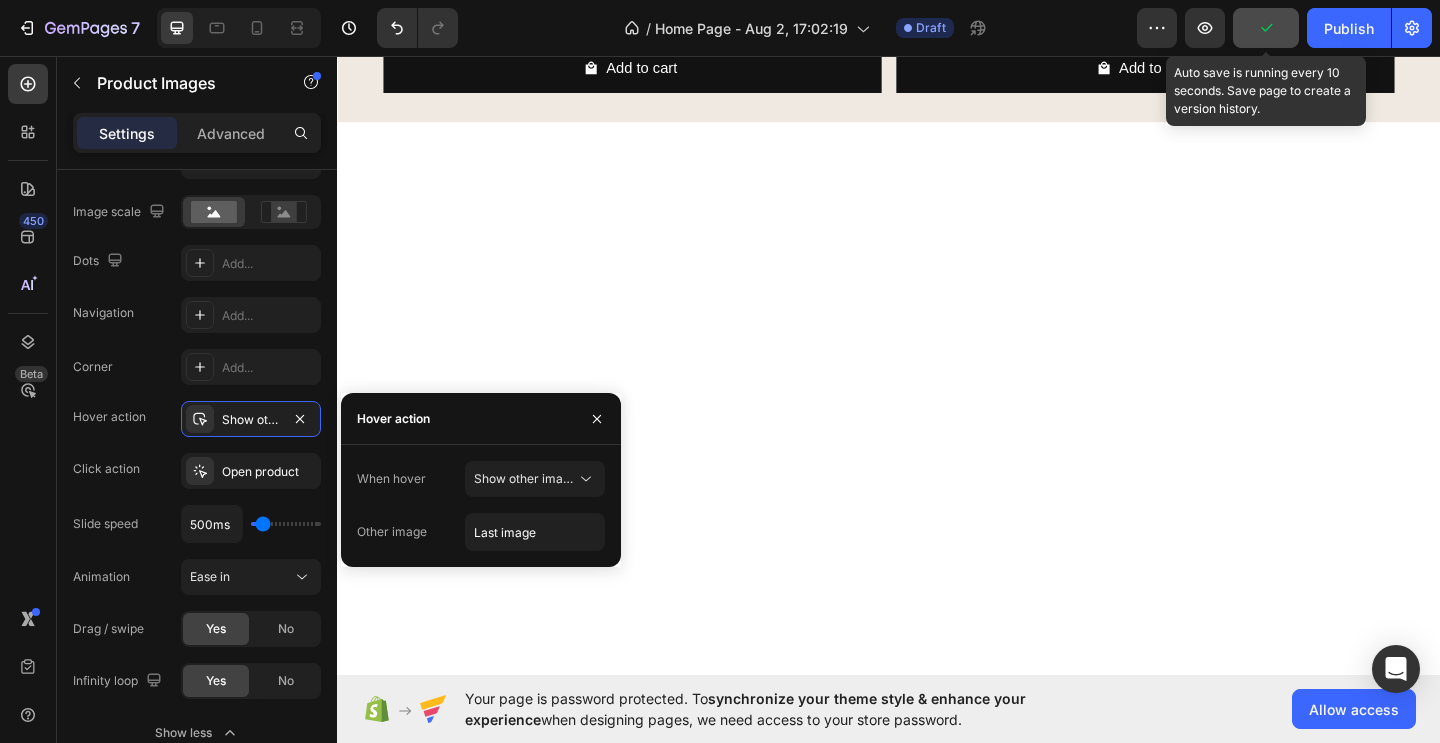click 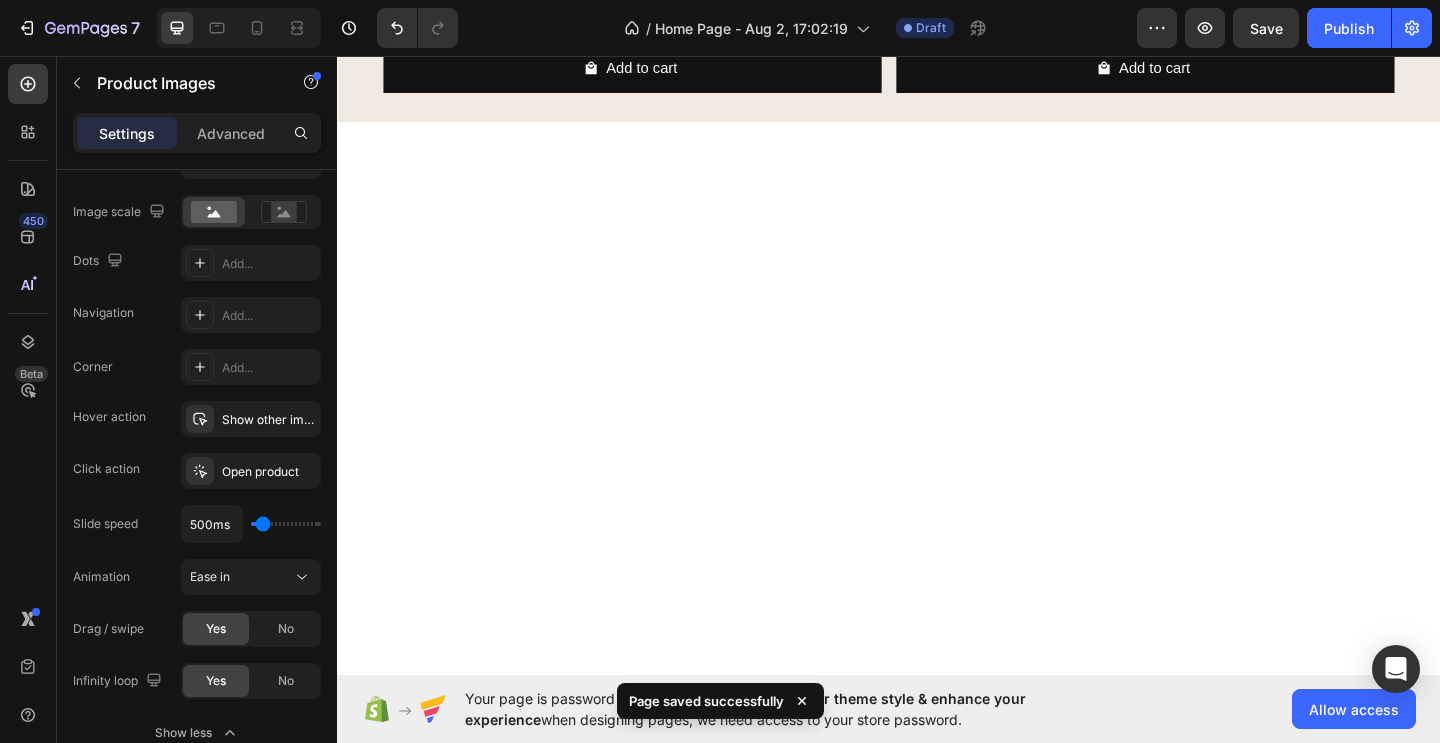 click at bounding box center (1216, -286) 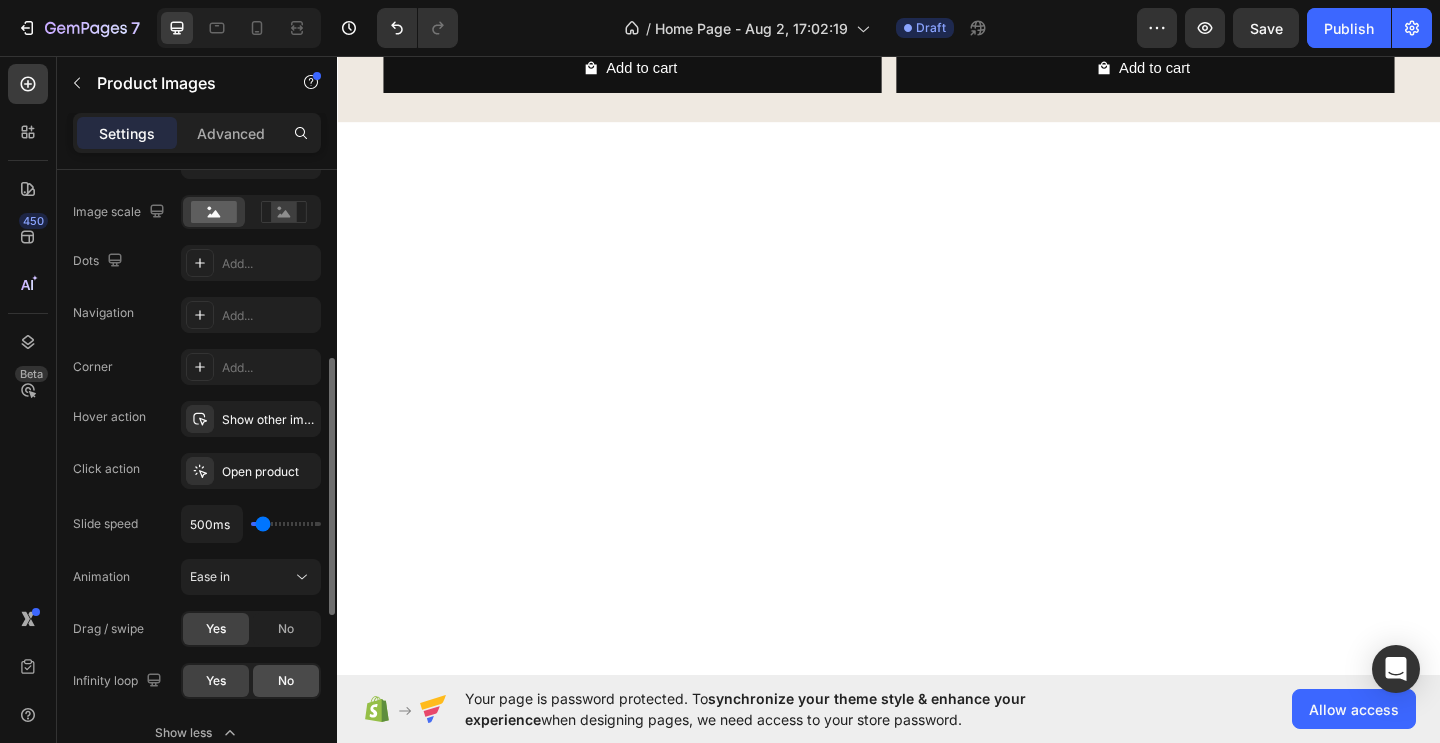 click on "No" 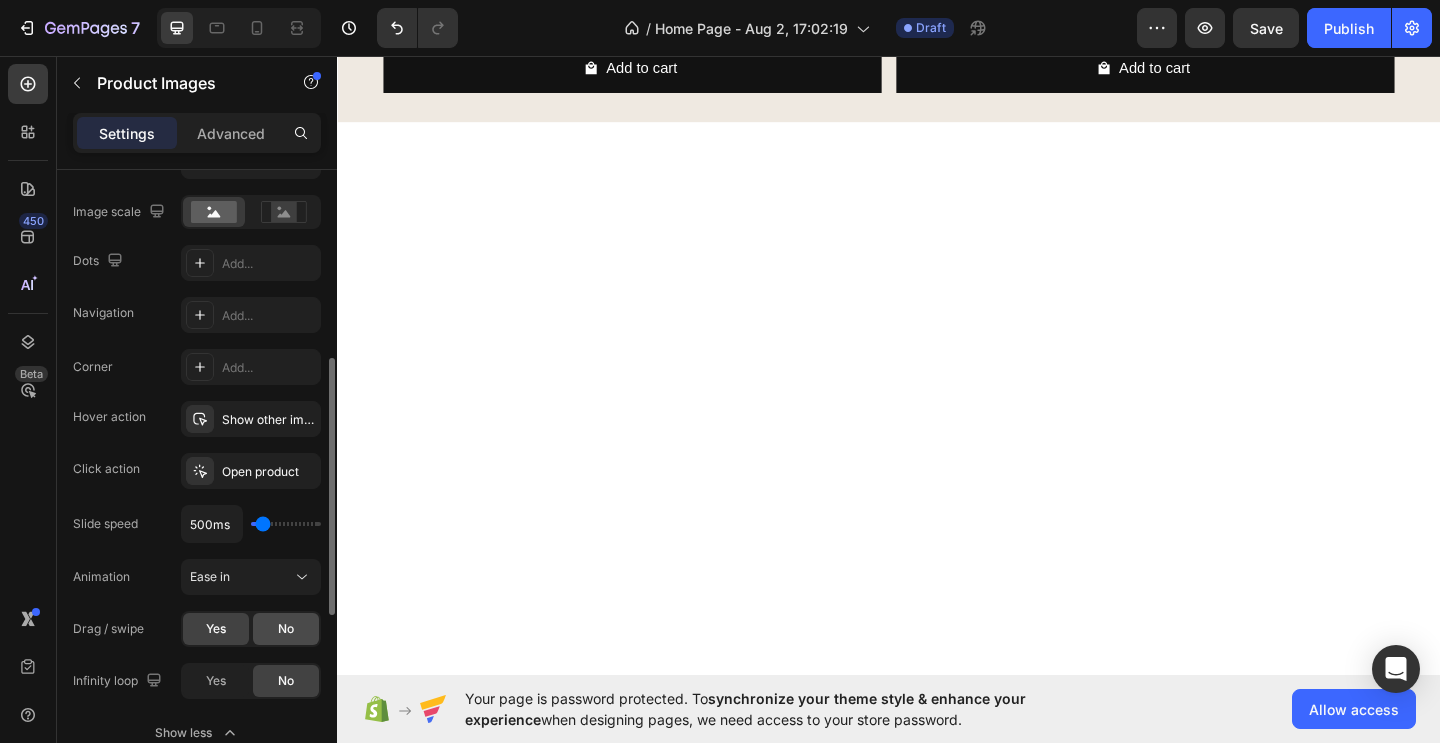 click on "No" 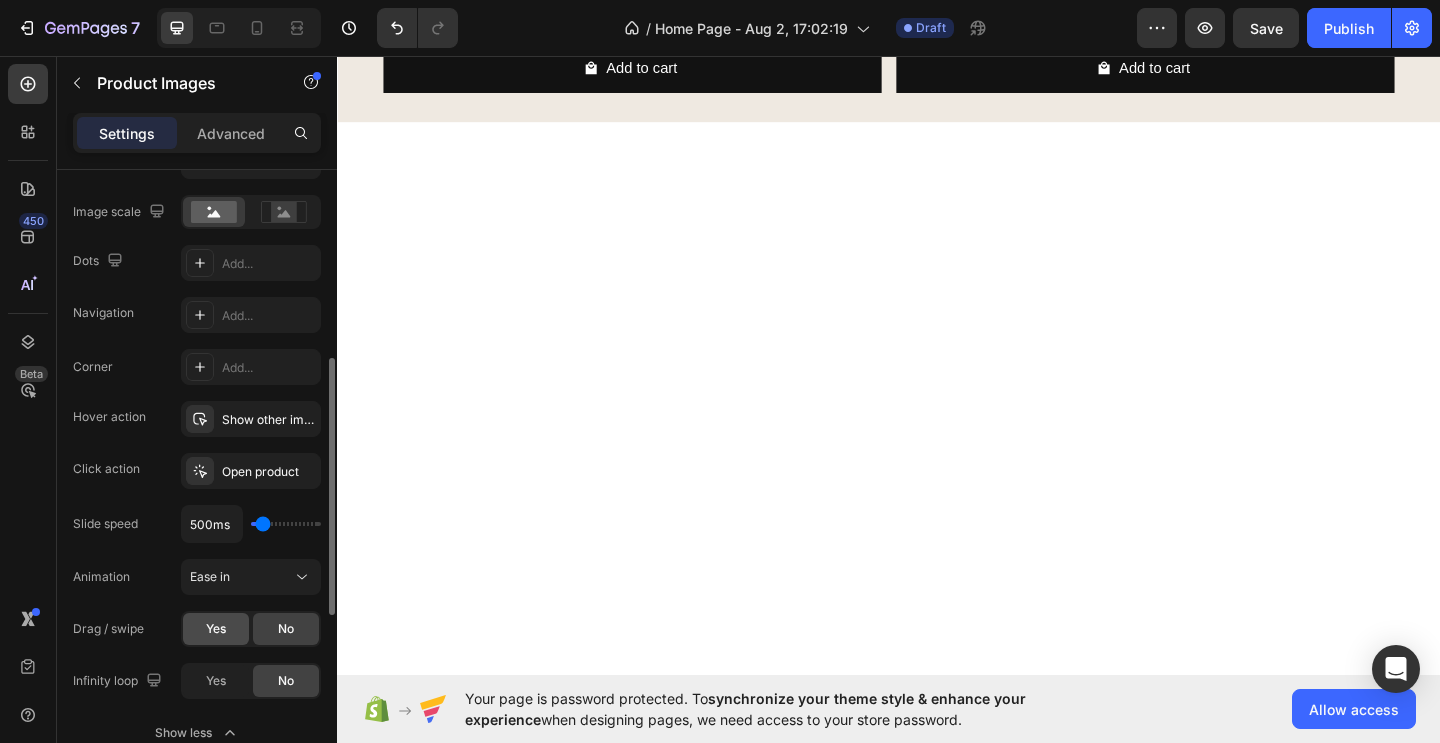 click on "Yes" 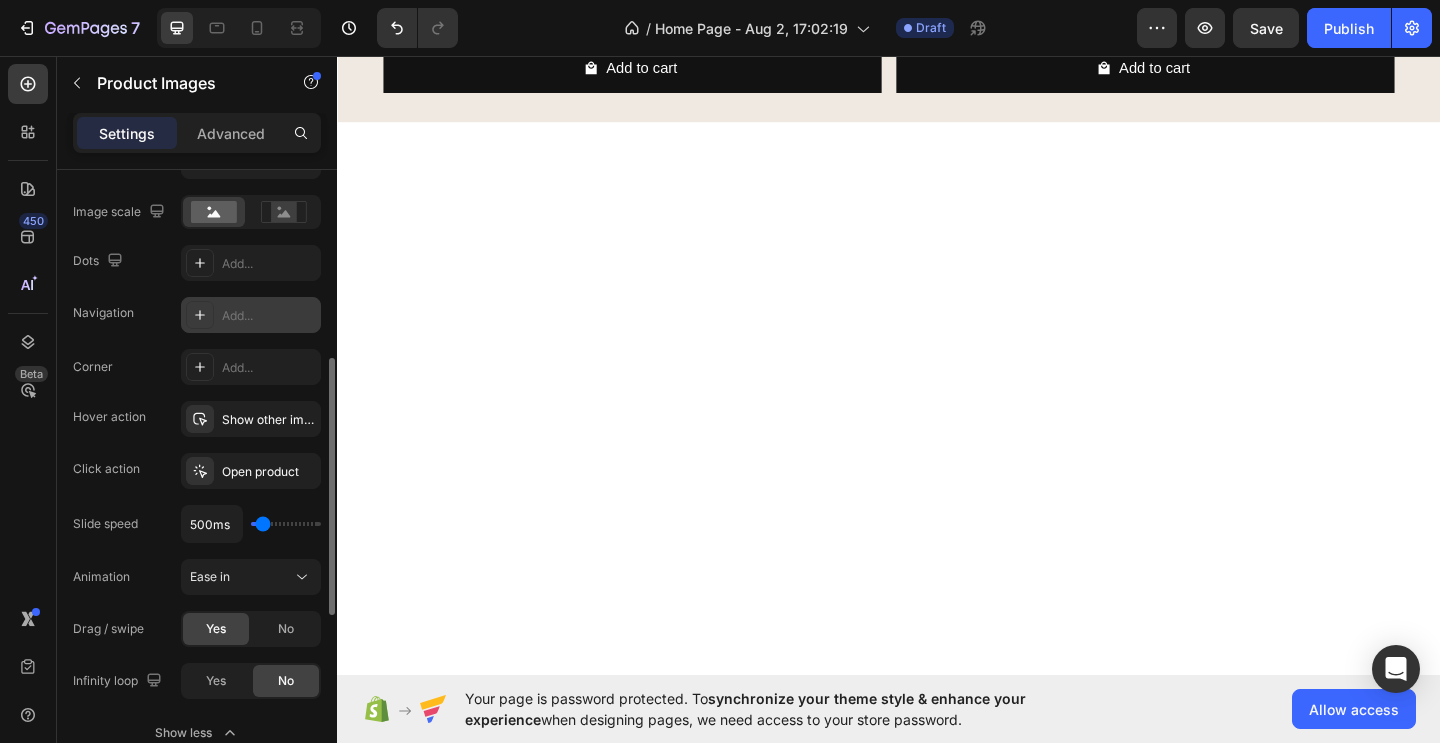 click on "Add..." at bounding box center (269, 316) 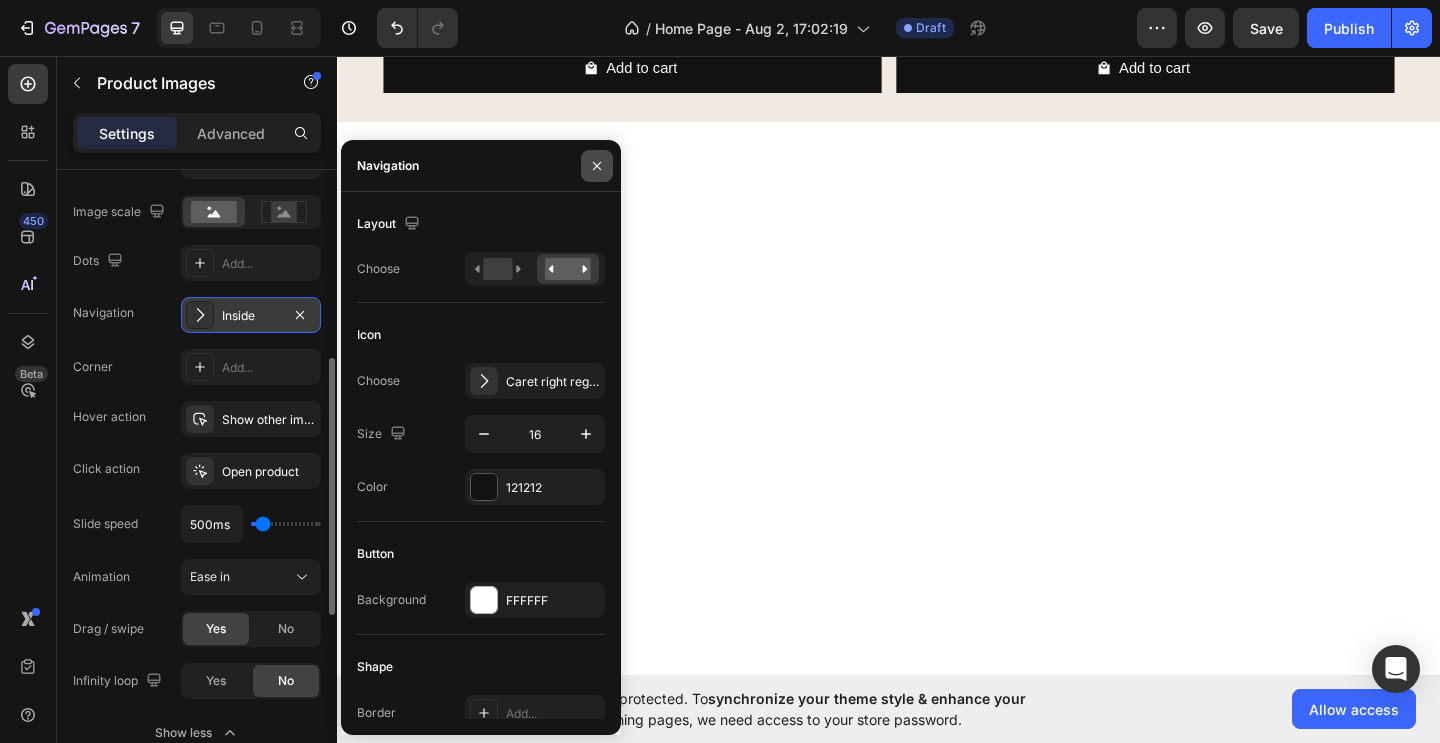 click 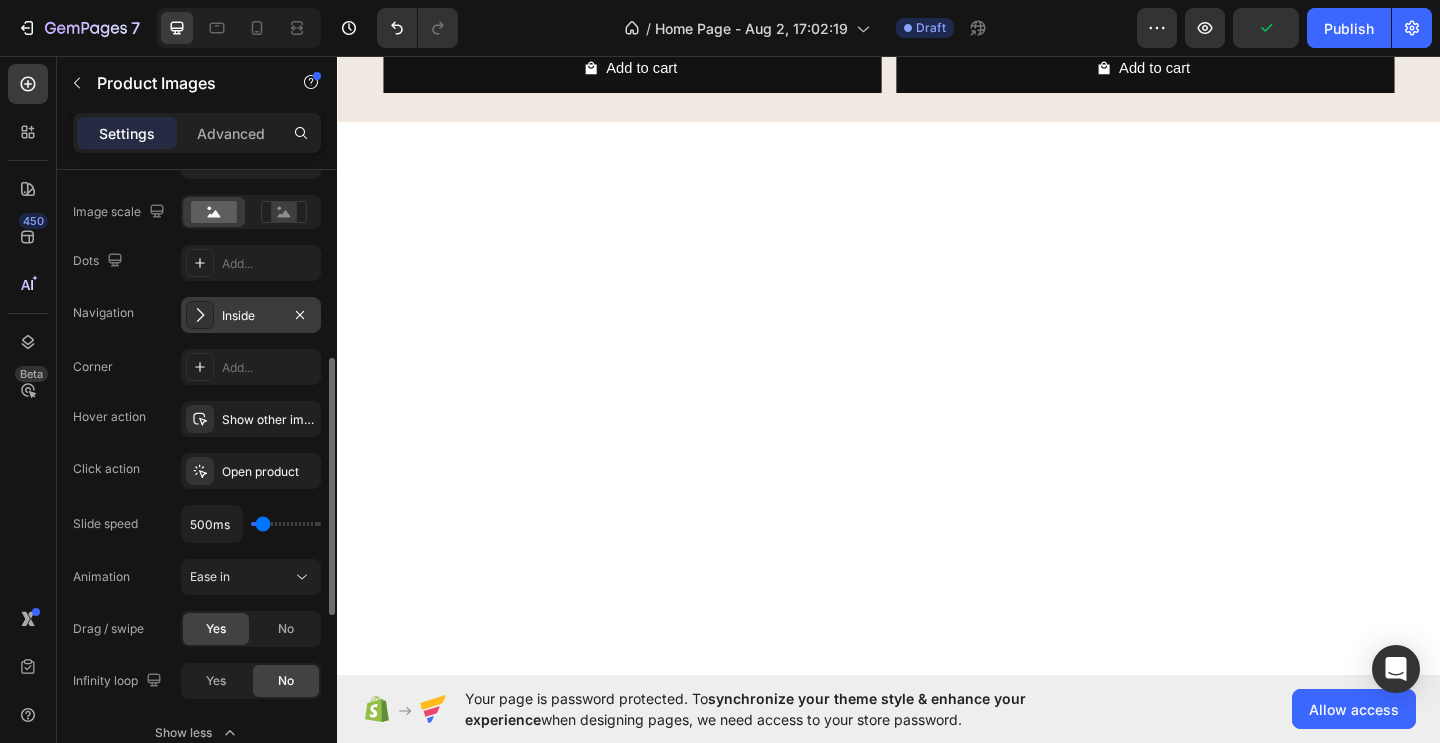 click 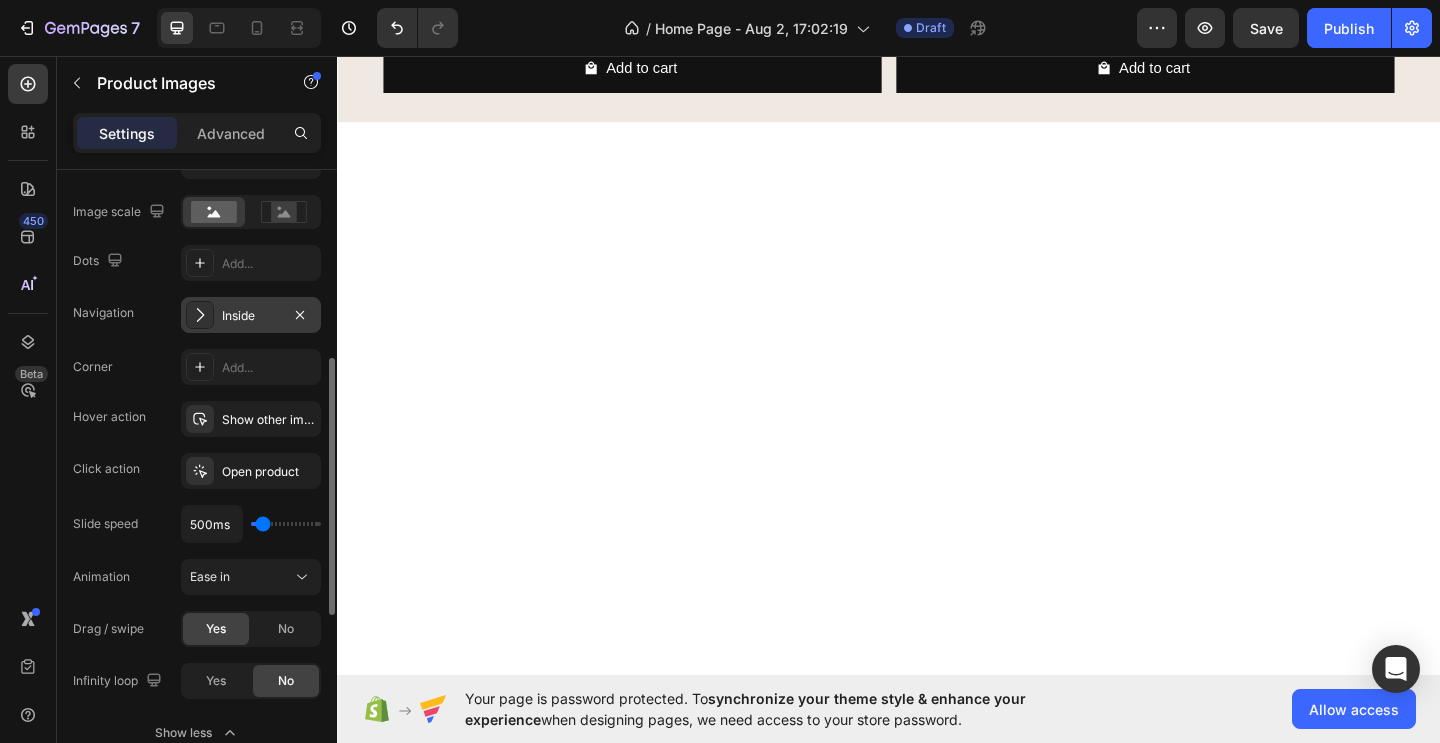 click 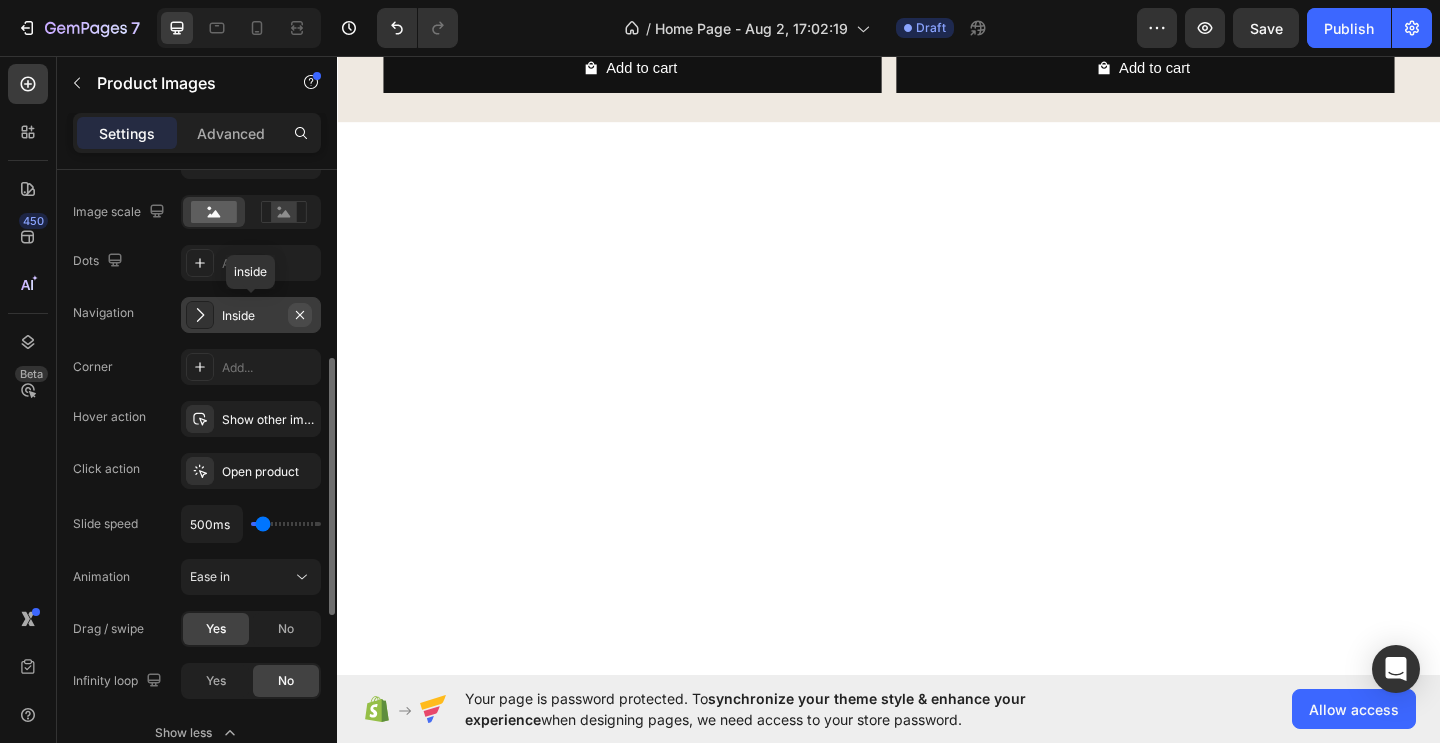 click 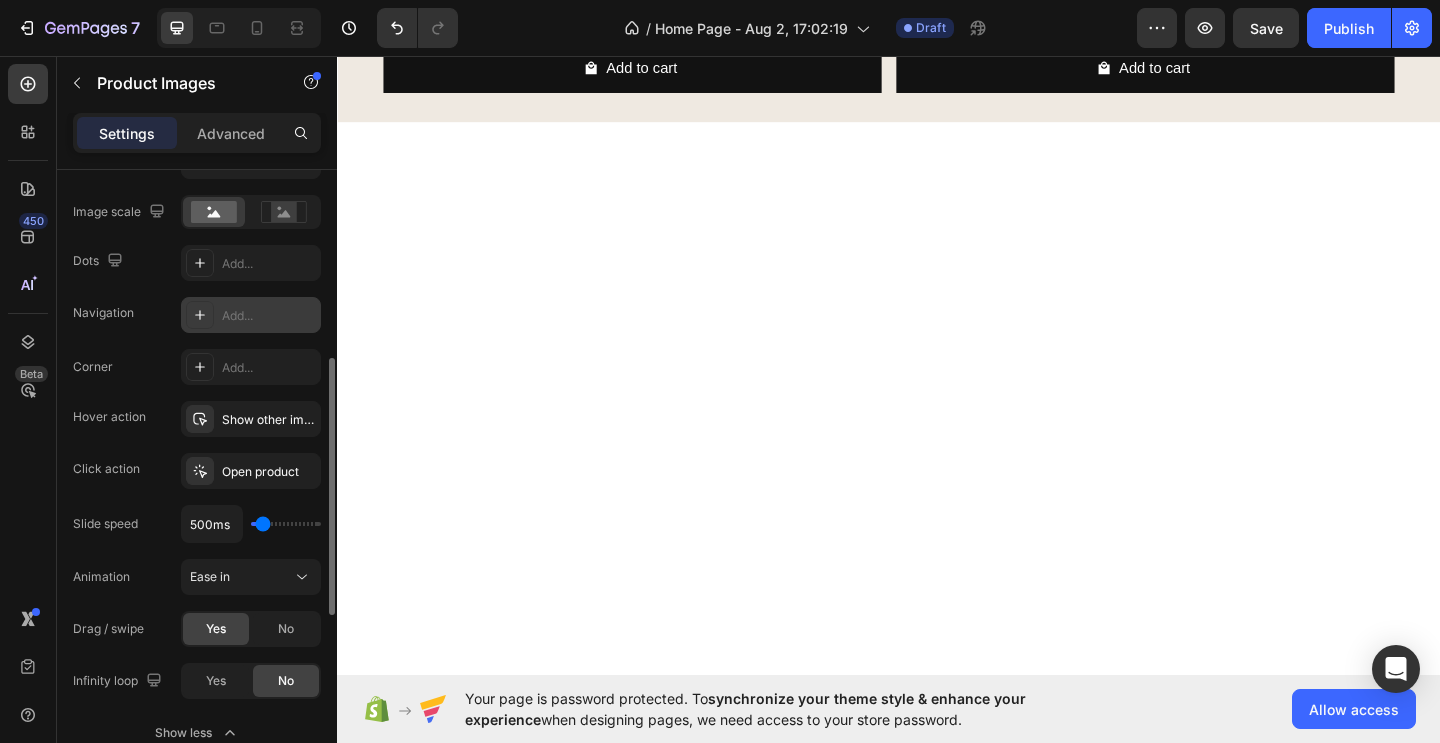 click on "Add..." at bounding box center (251, 315) 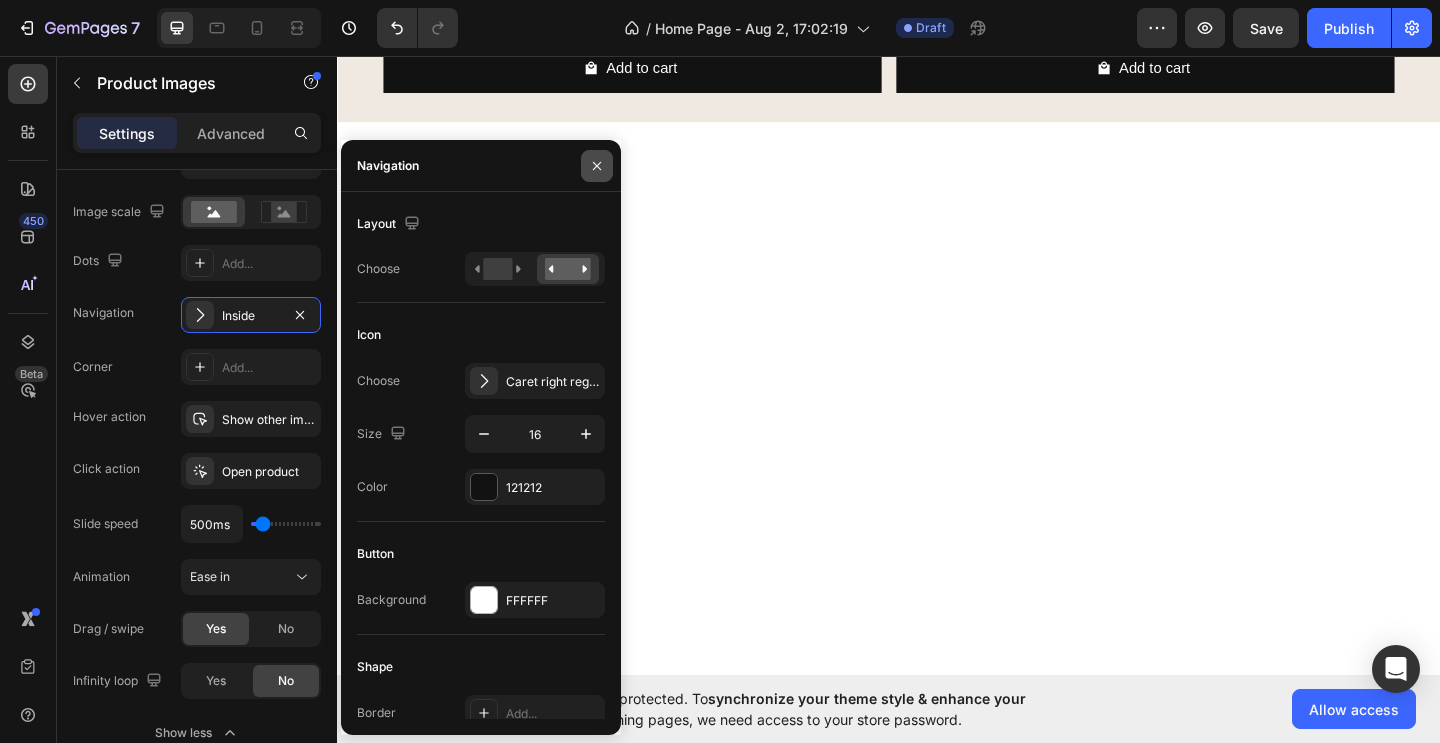 click 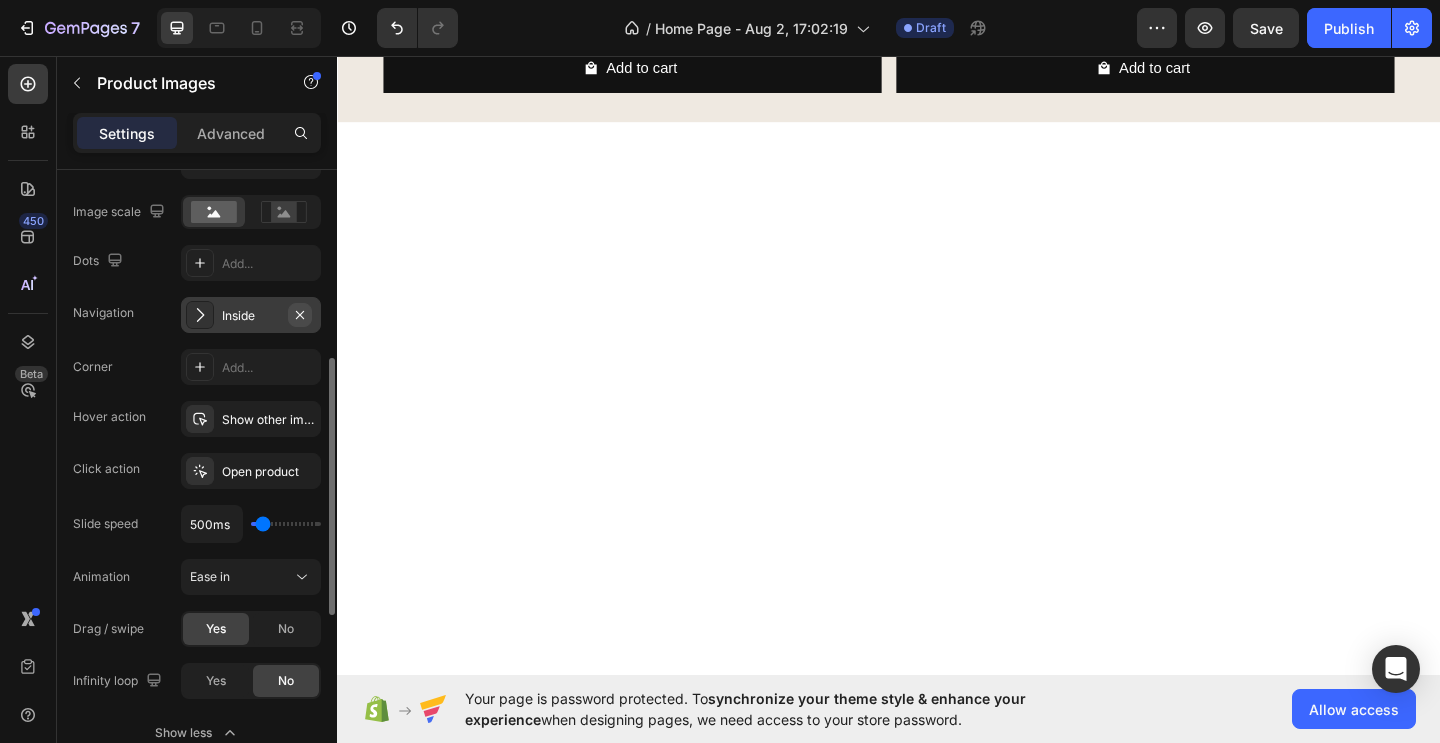 click 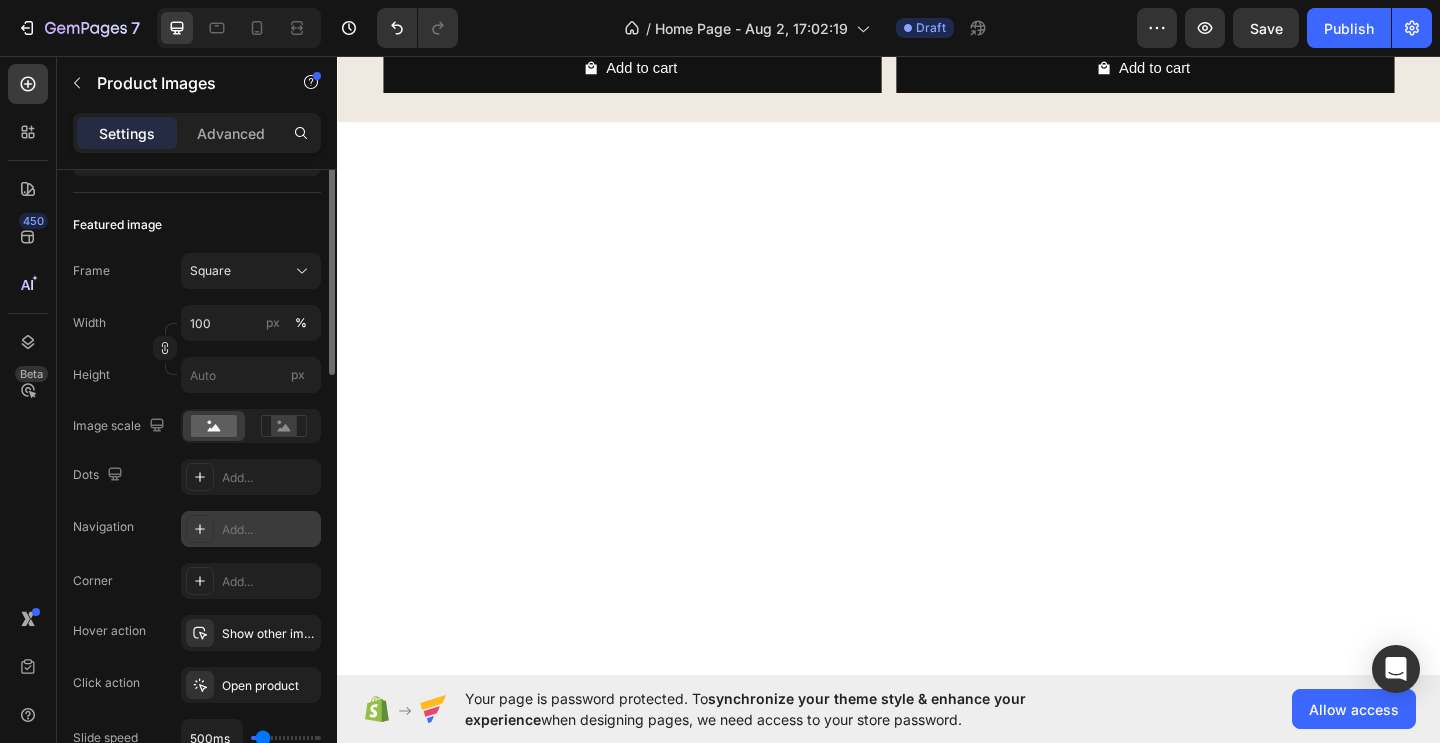 scroll, scrollTop: 139, scrollLeft: 0, axis: vertical 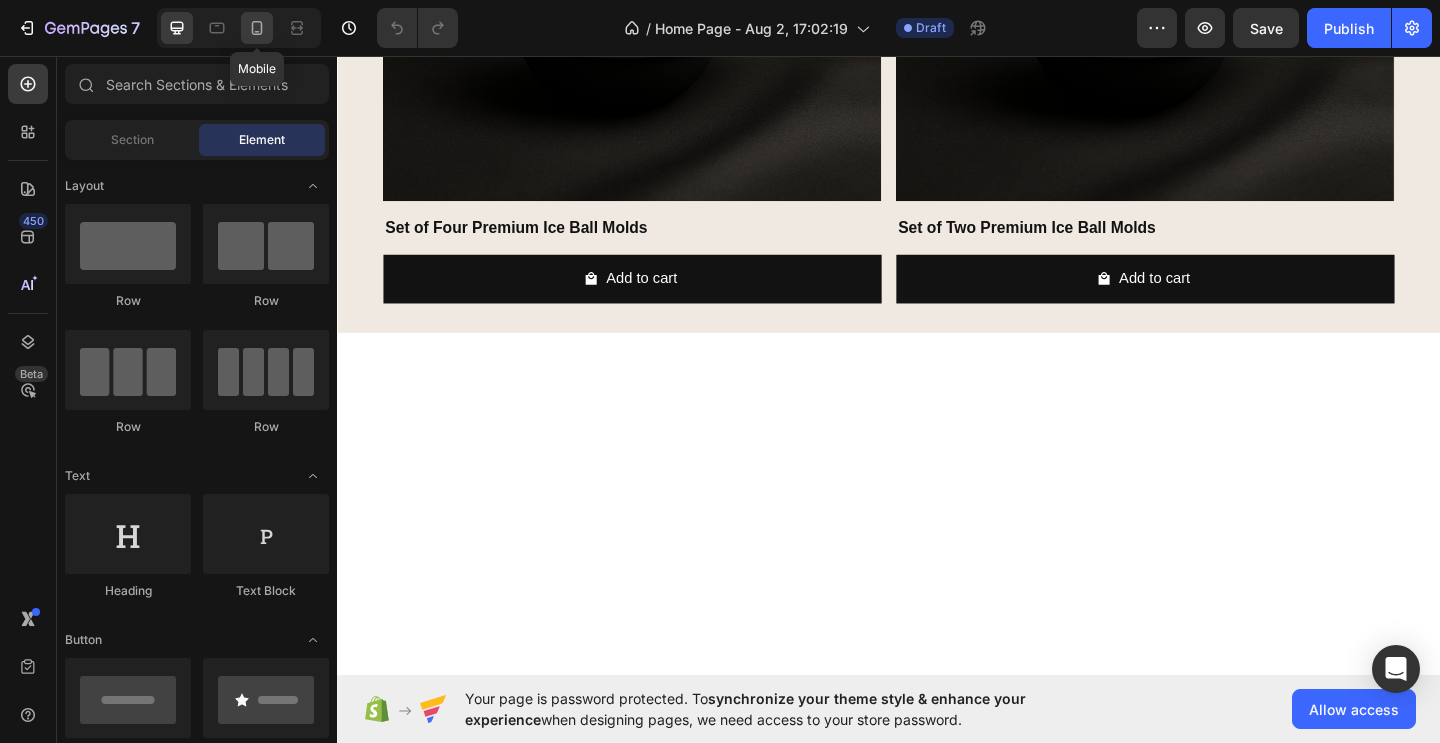 click 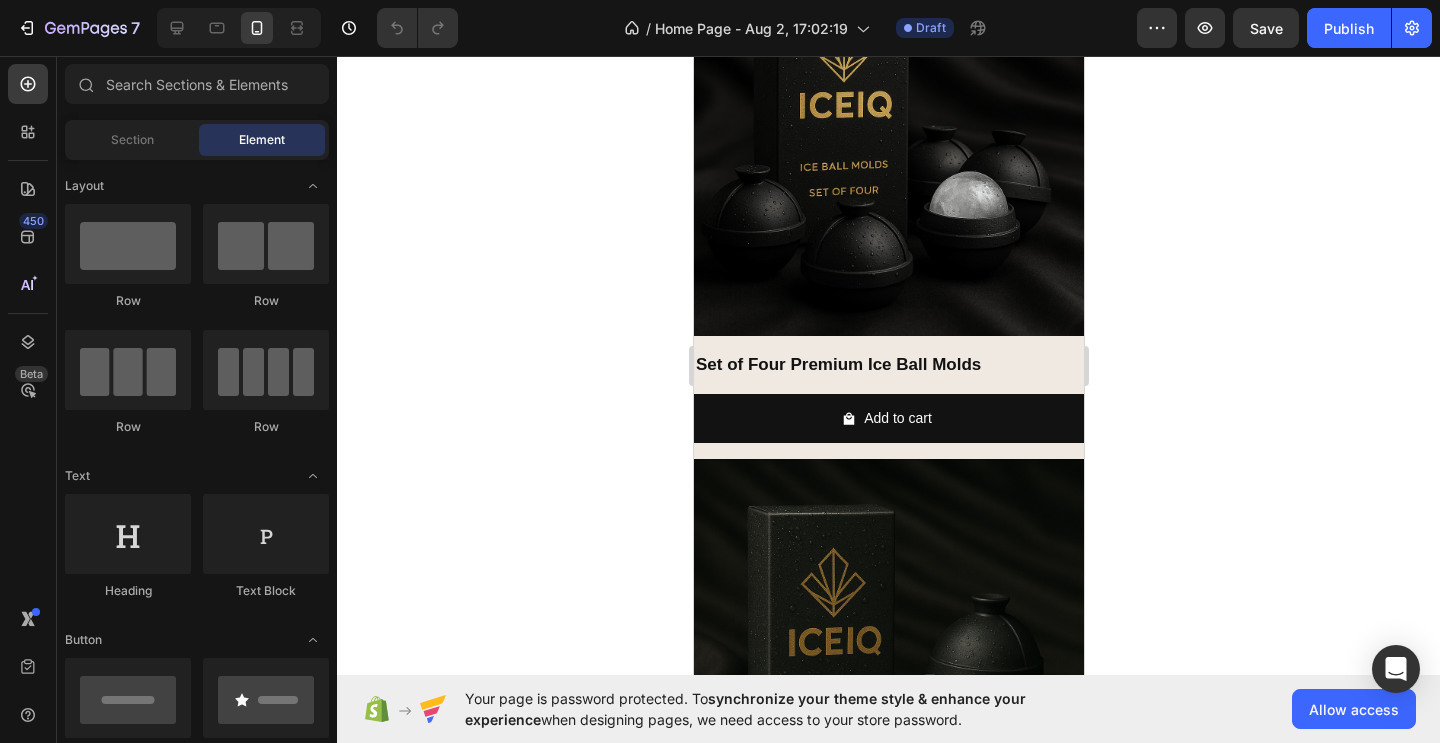 scroll, scrollTop: 1226, scrollLeft: 0, axis: vertical 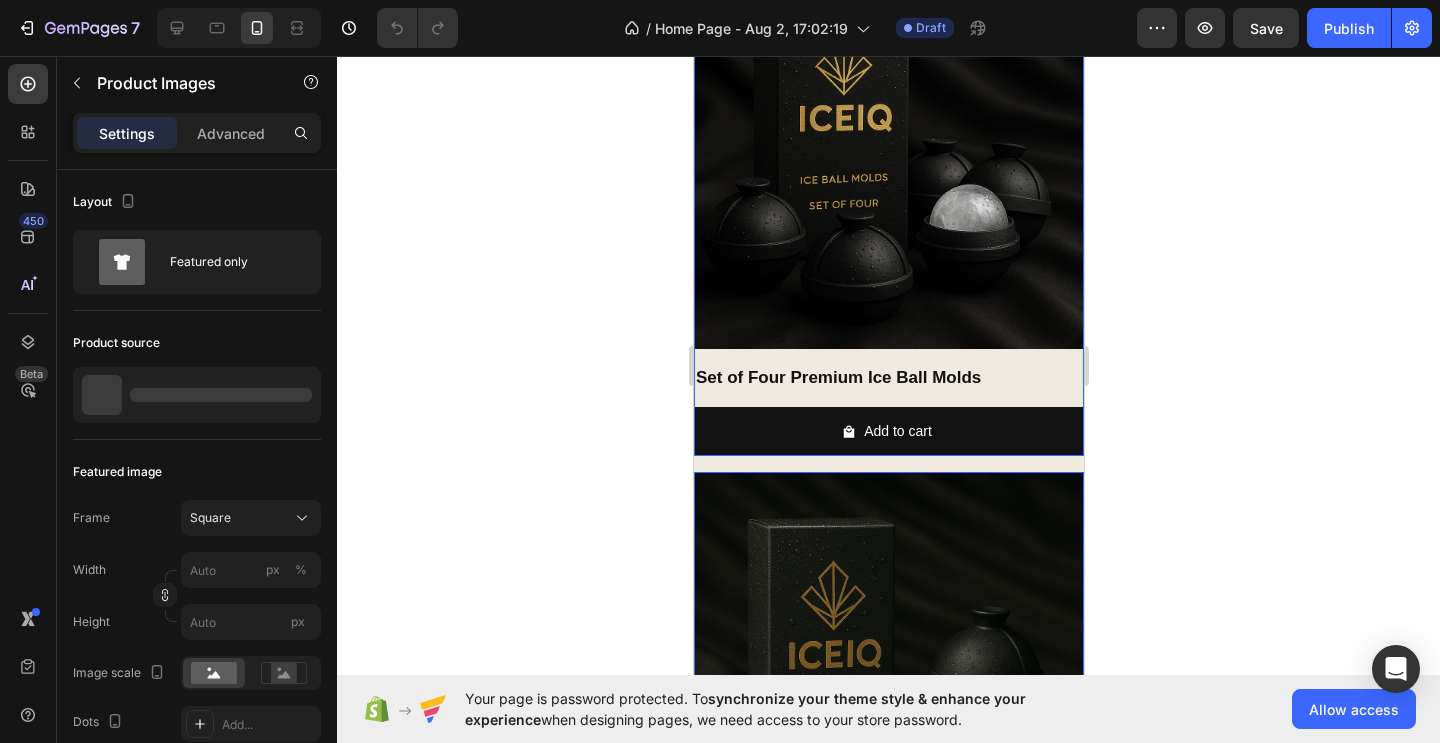 click at bounding box center (888, 154) 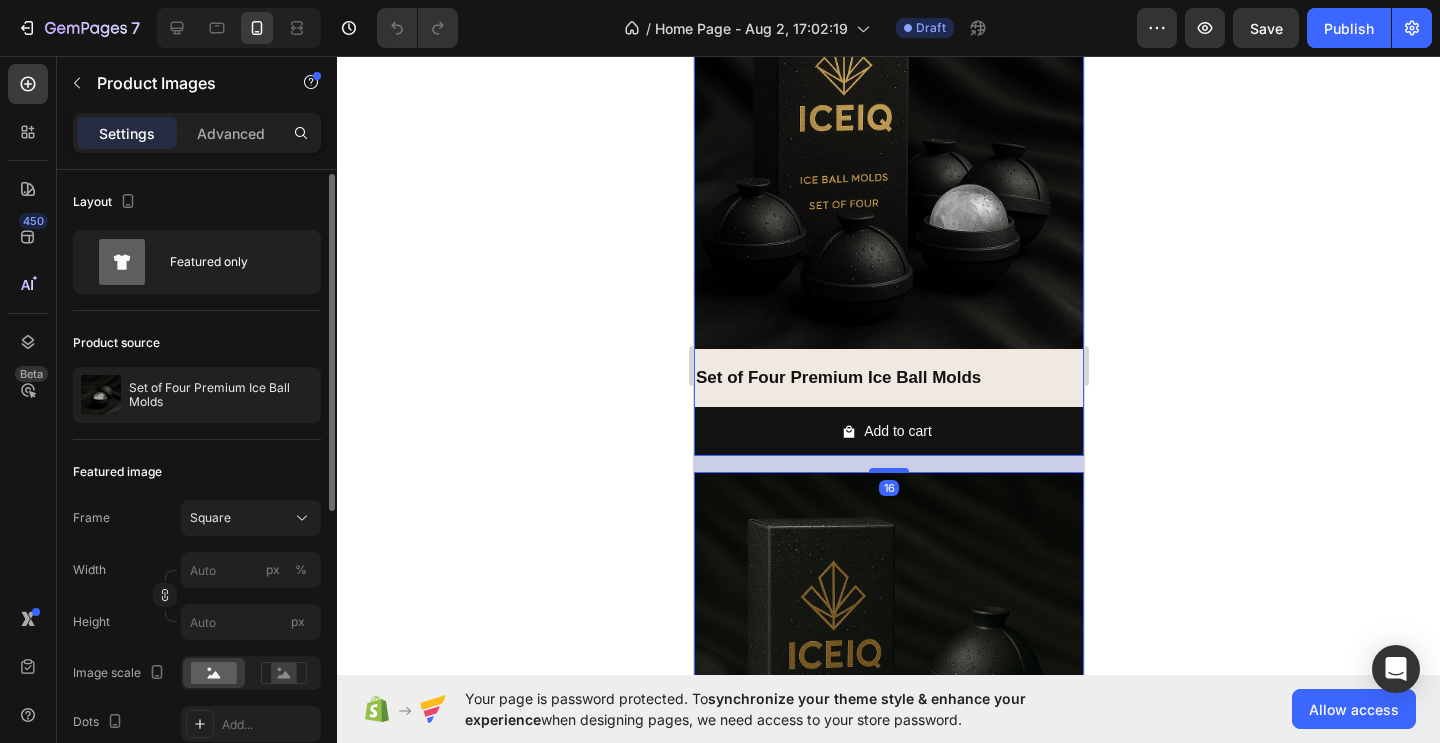 scroll, scrollTop: 3, scrollLeft: 0, axis: vertical 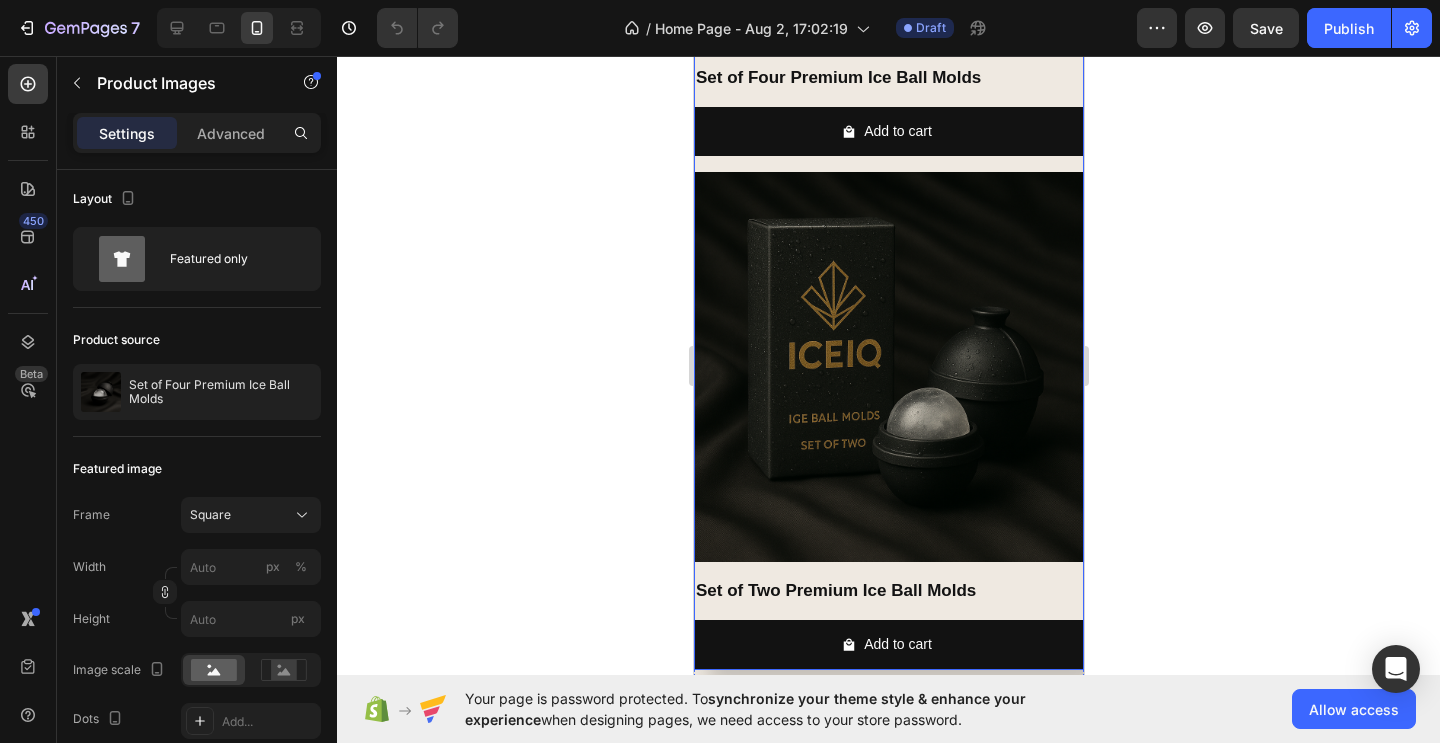 click on "Product Images Set of Four Premium Ice Ball Molds Product Title Add to cart Add to Cart Row Product List Product Images Set of Two Premium Ice Ball Molds Product Title Add to cart Add to Cart Row Product List" at bounding box center (888, 164) 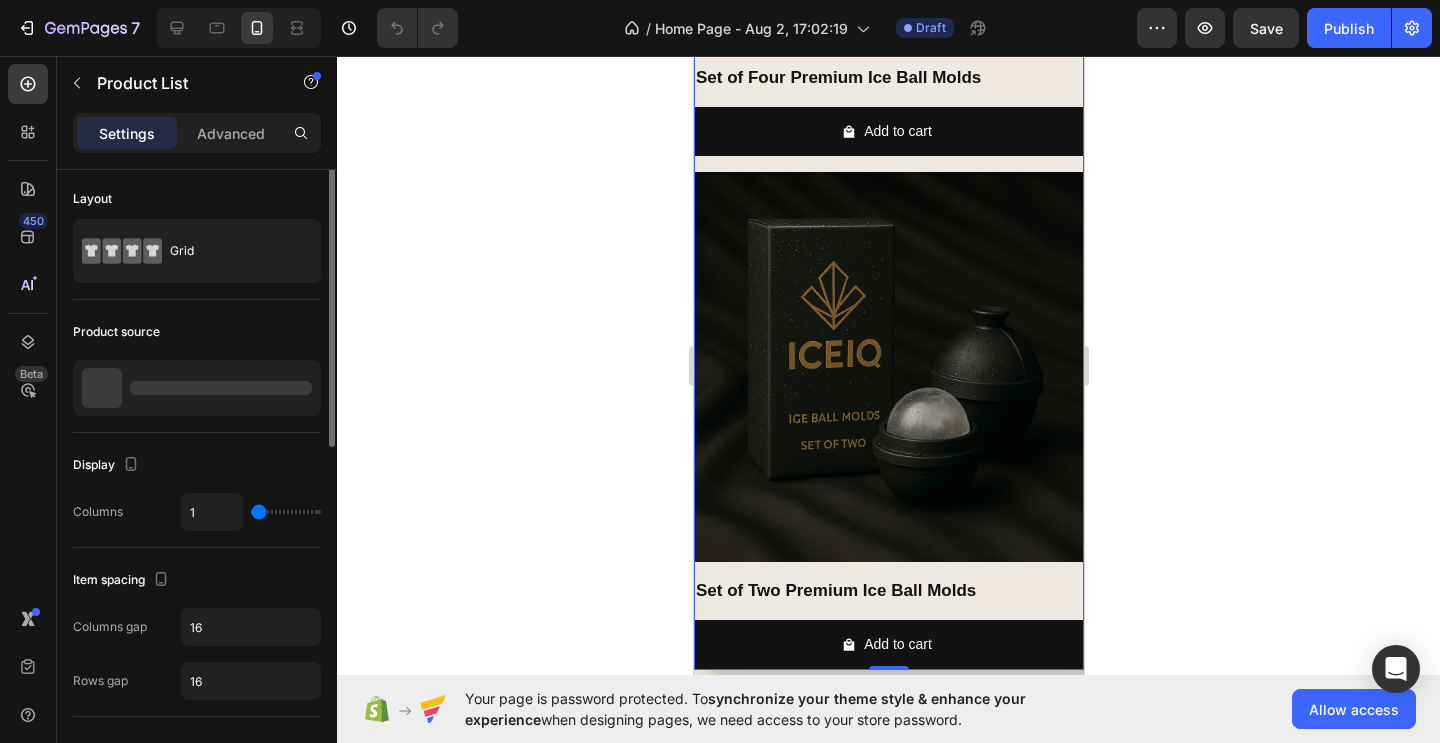 scroll, scrollTop: 0, scrollLeft: 0, axis: both 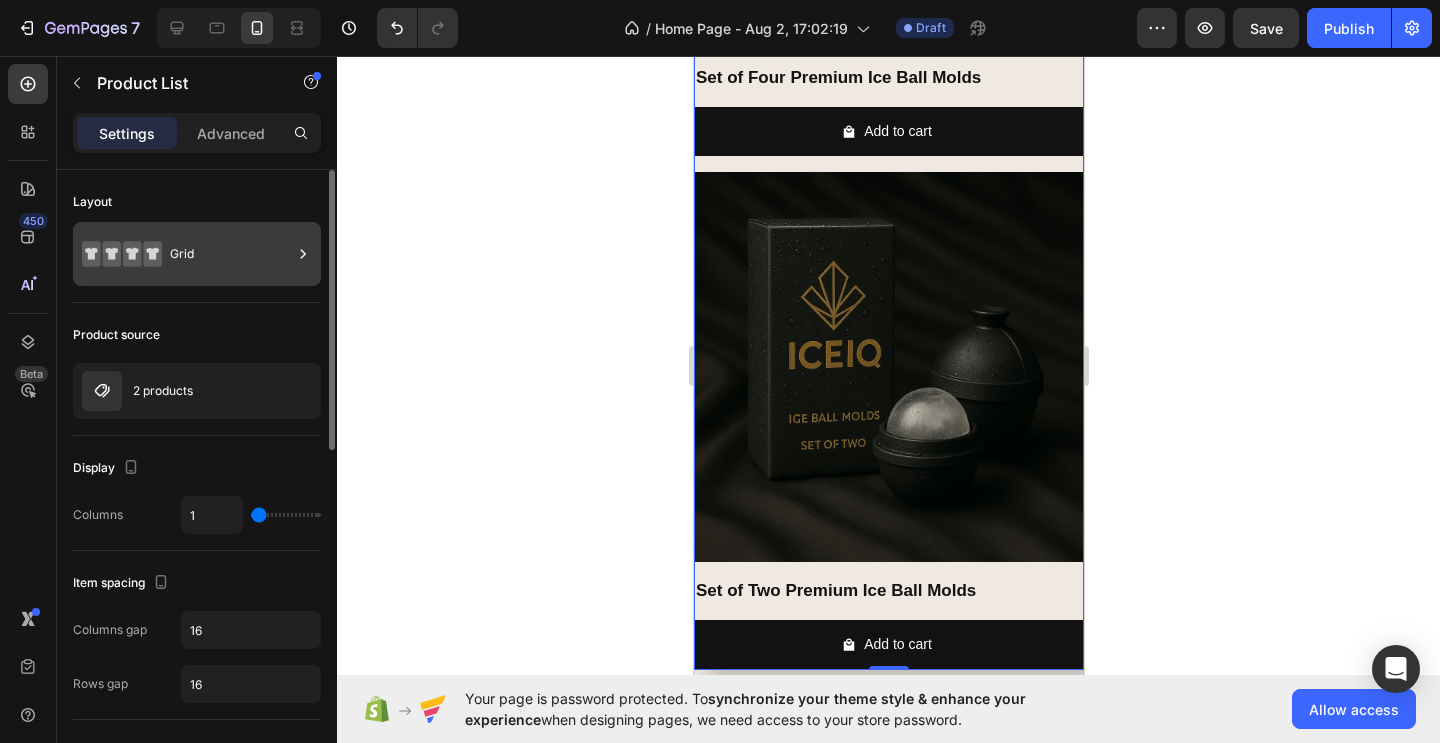 click on "Grid" at bounding box center [231, 254] 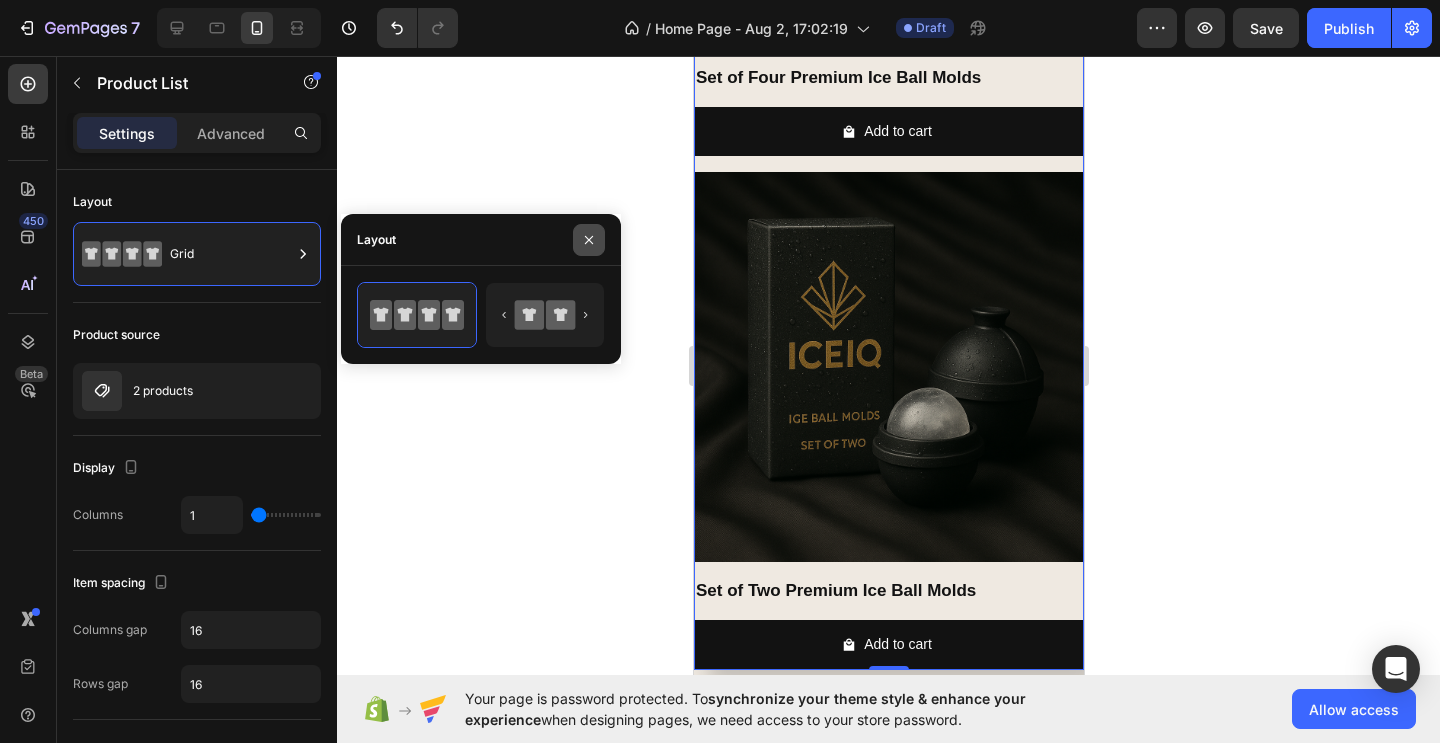 click 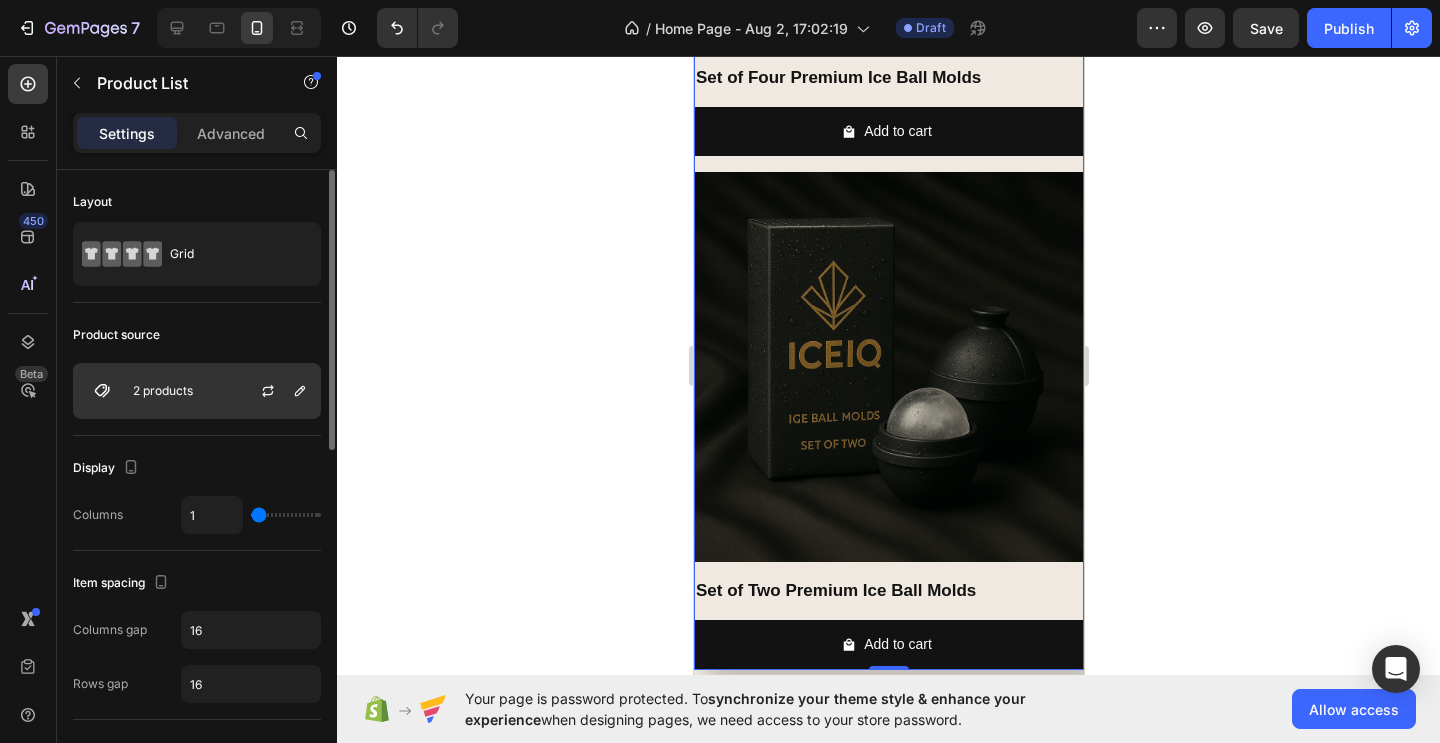 click on "2 products" at bounding box center [197, 391] 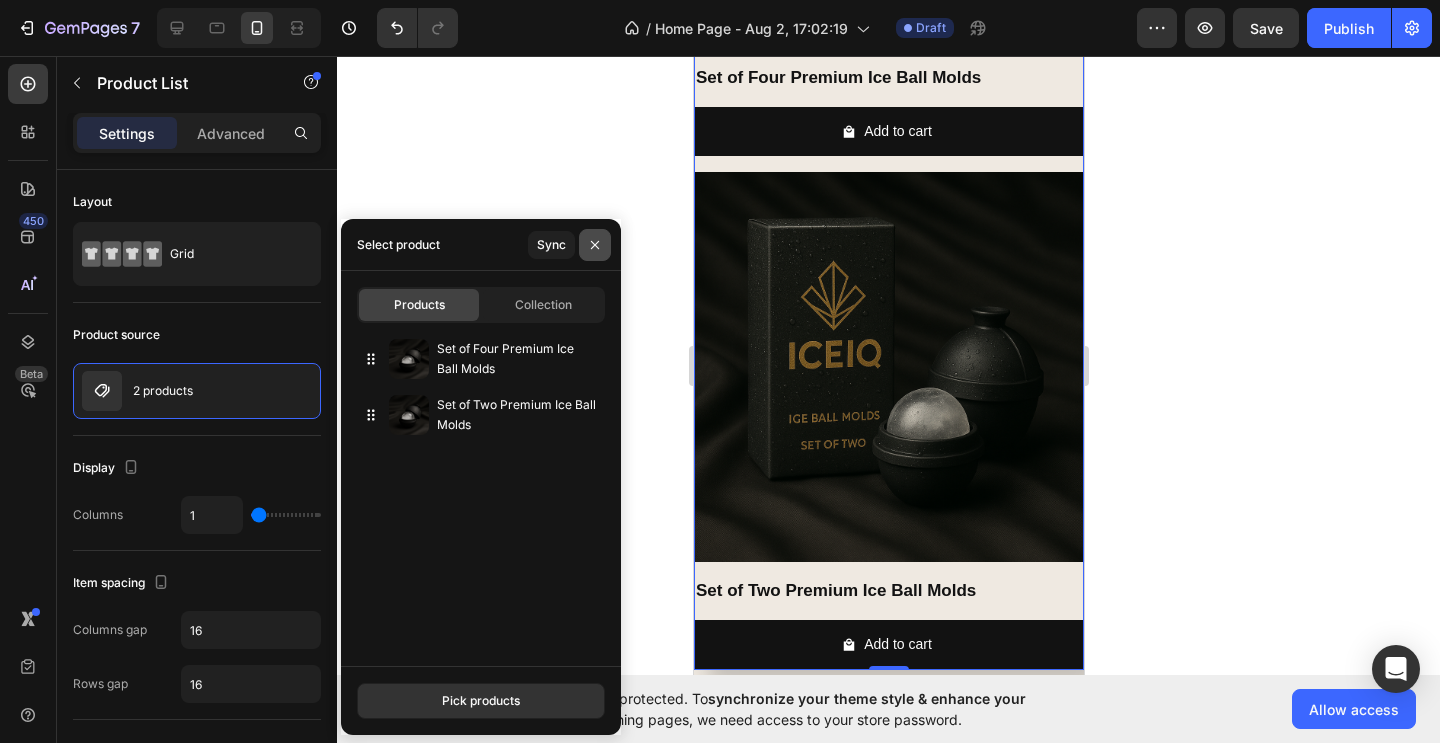 click 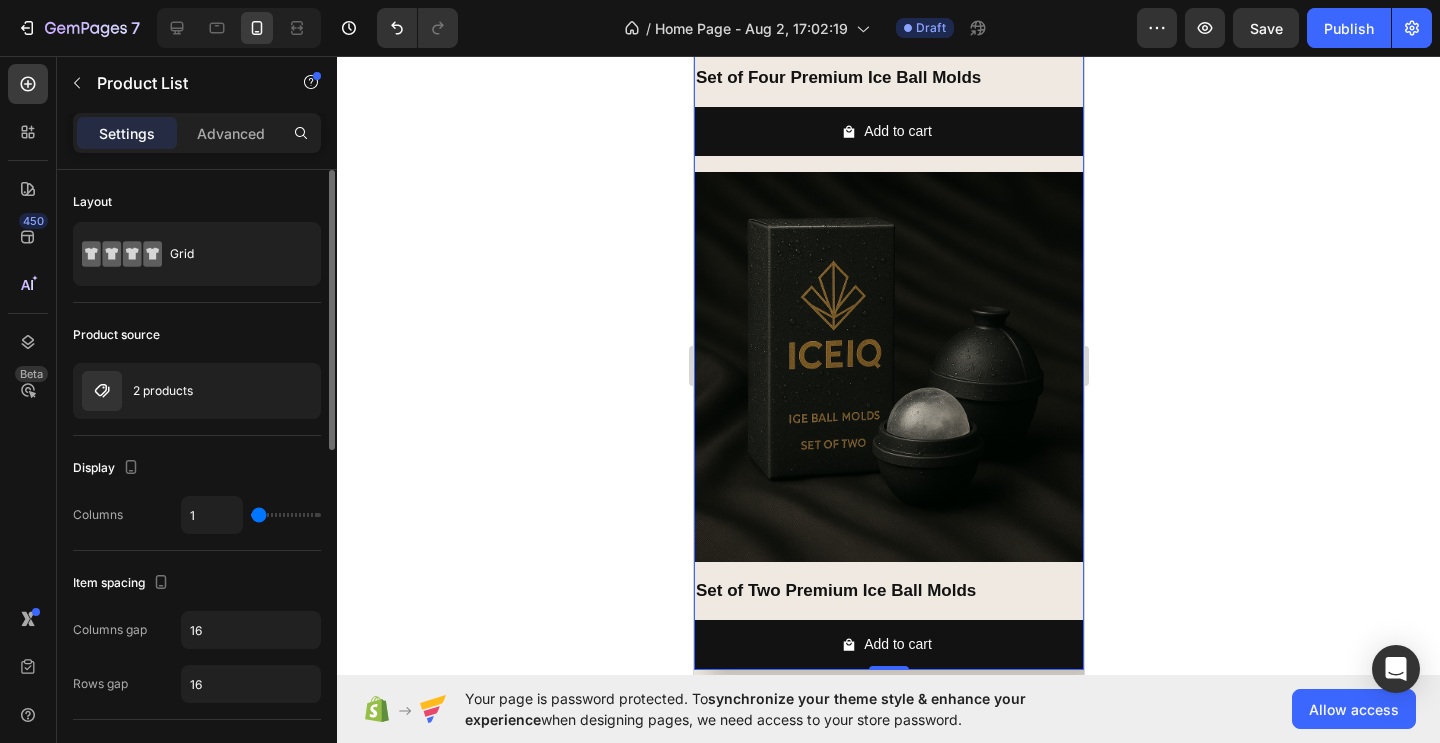 type on "2" 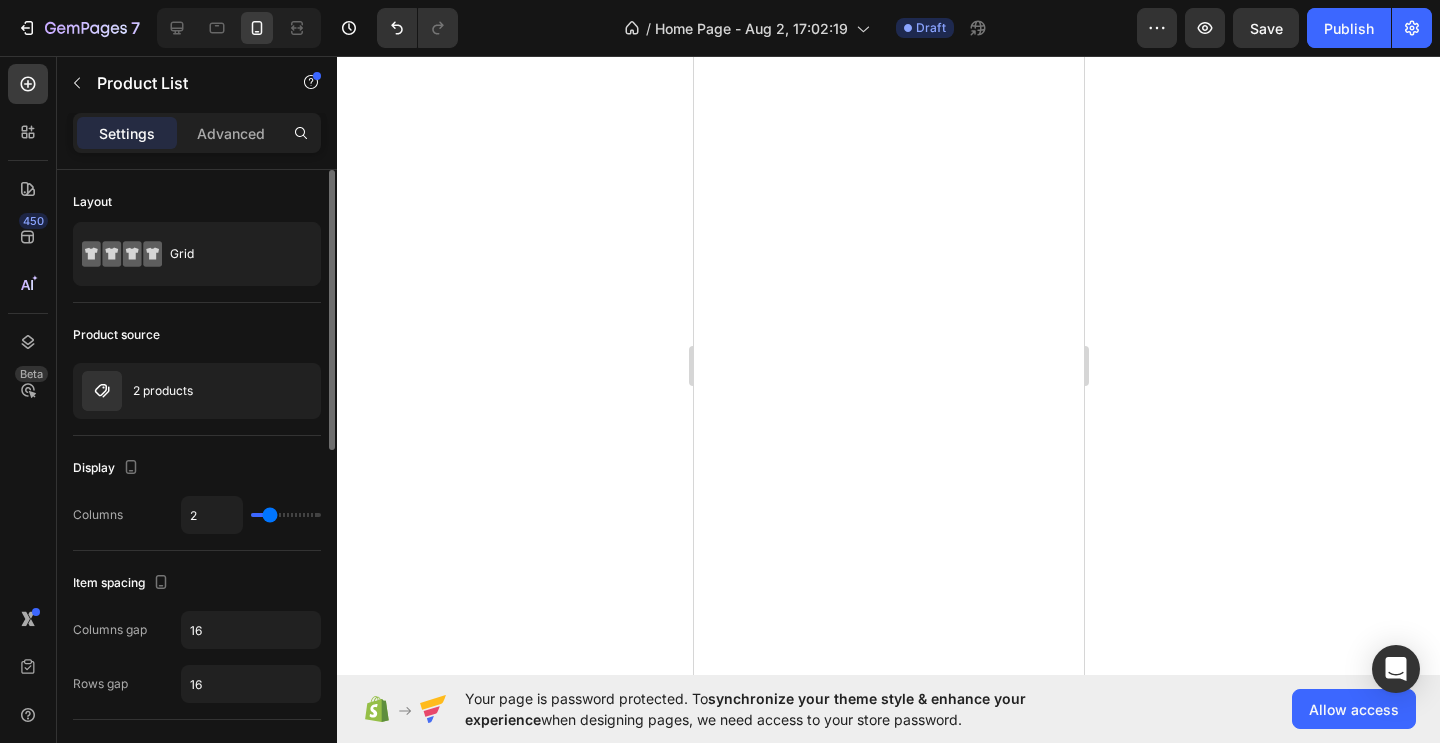 type on "2" 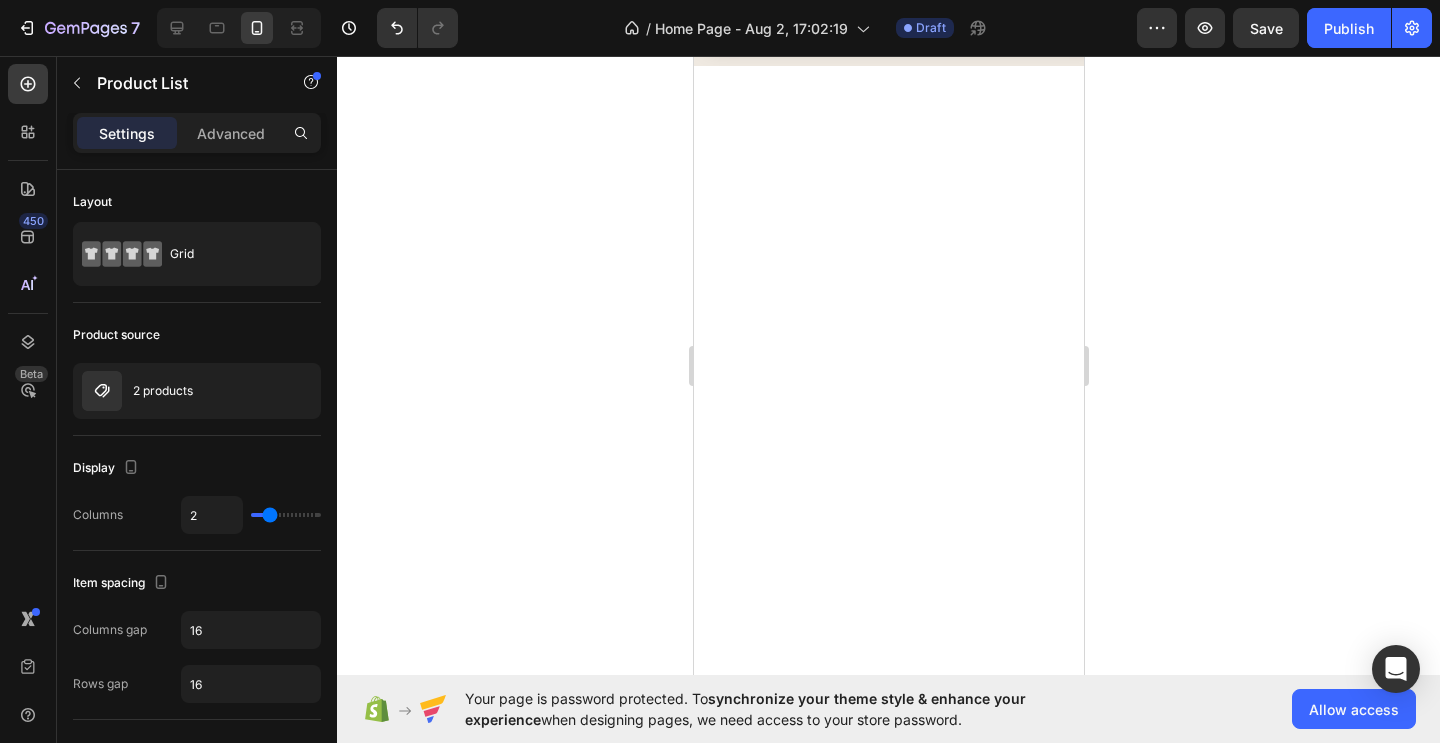scroll, scrollTop: 1481, scrollLeft: 0, axis: vertical 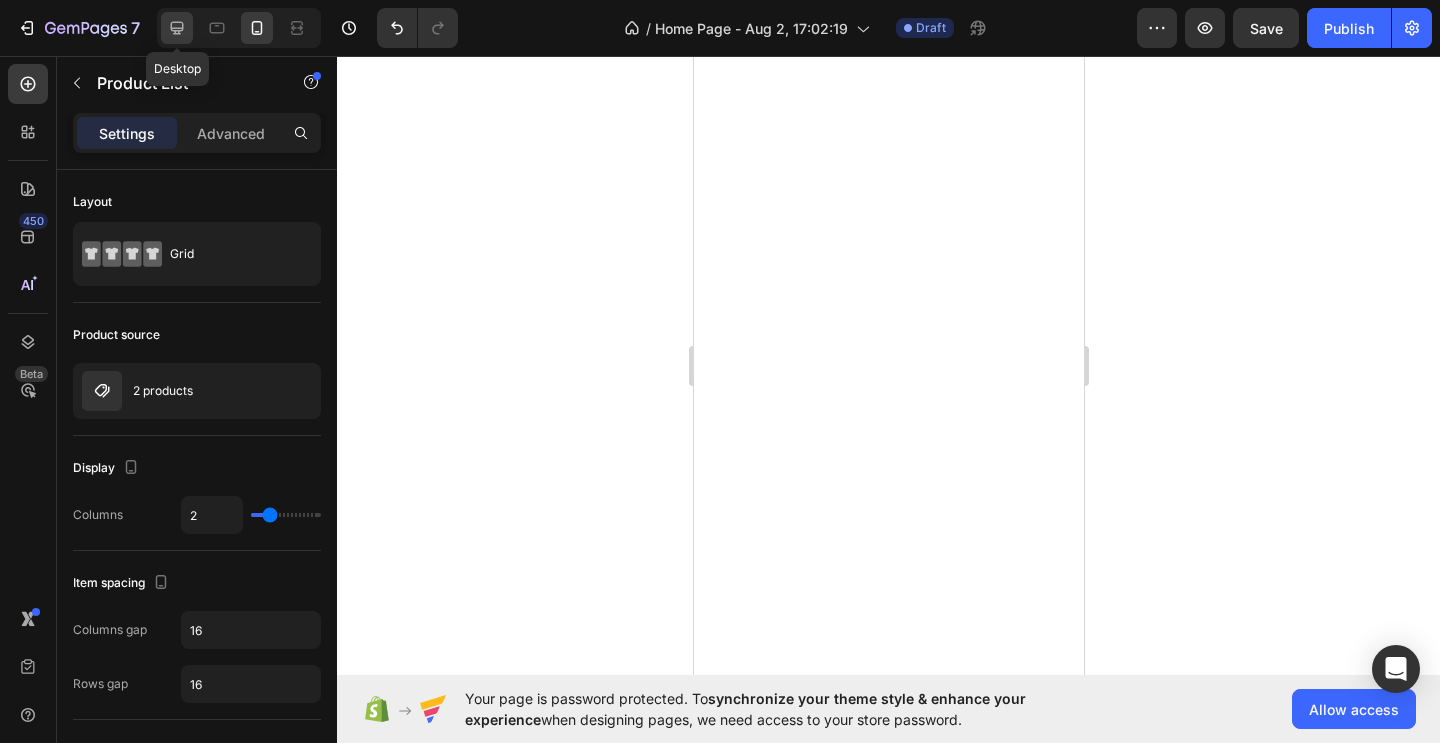 click 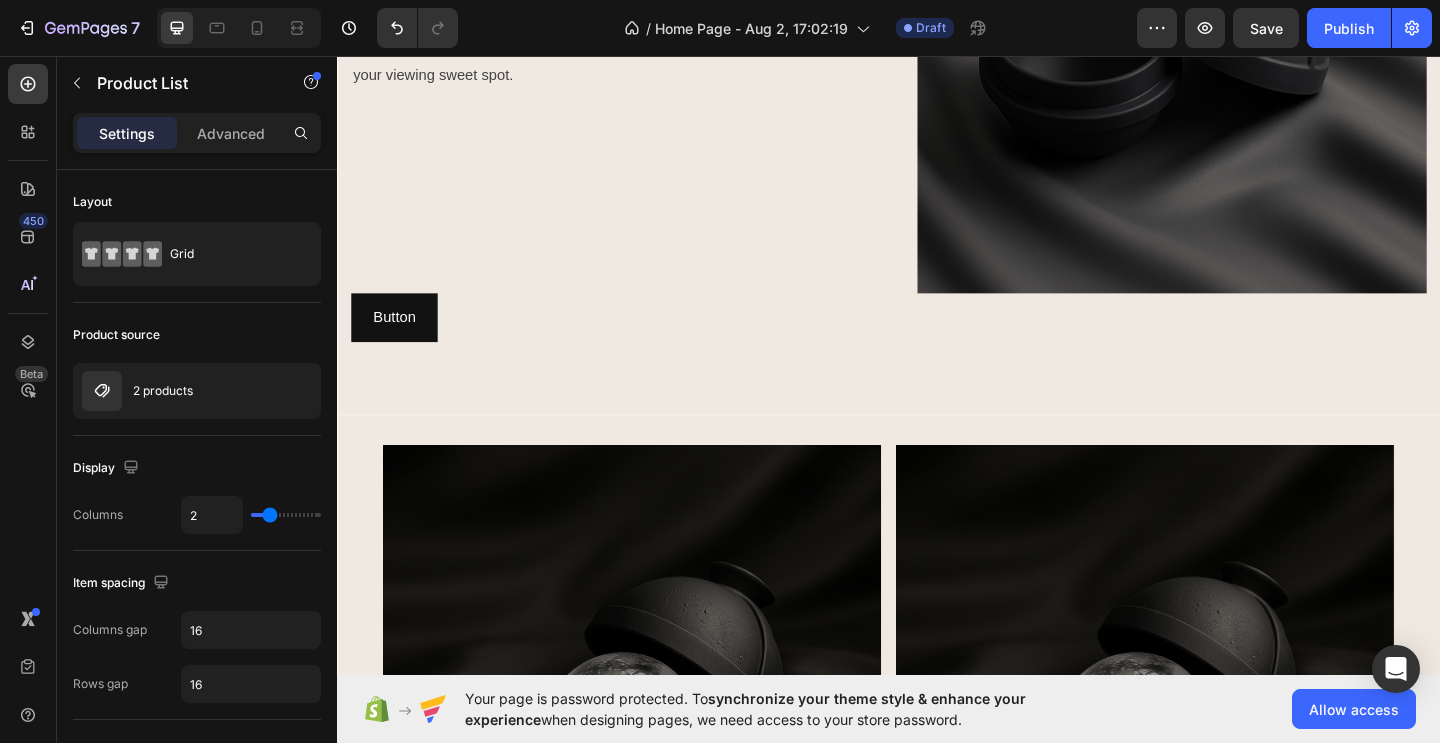 scroll, scrollTop: 2196, scrollLeft: 0, axis: vertical 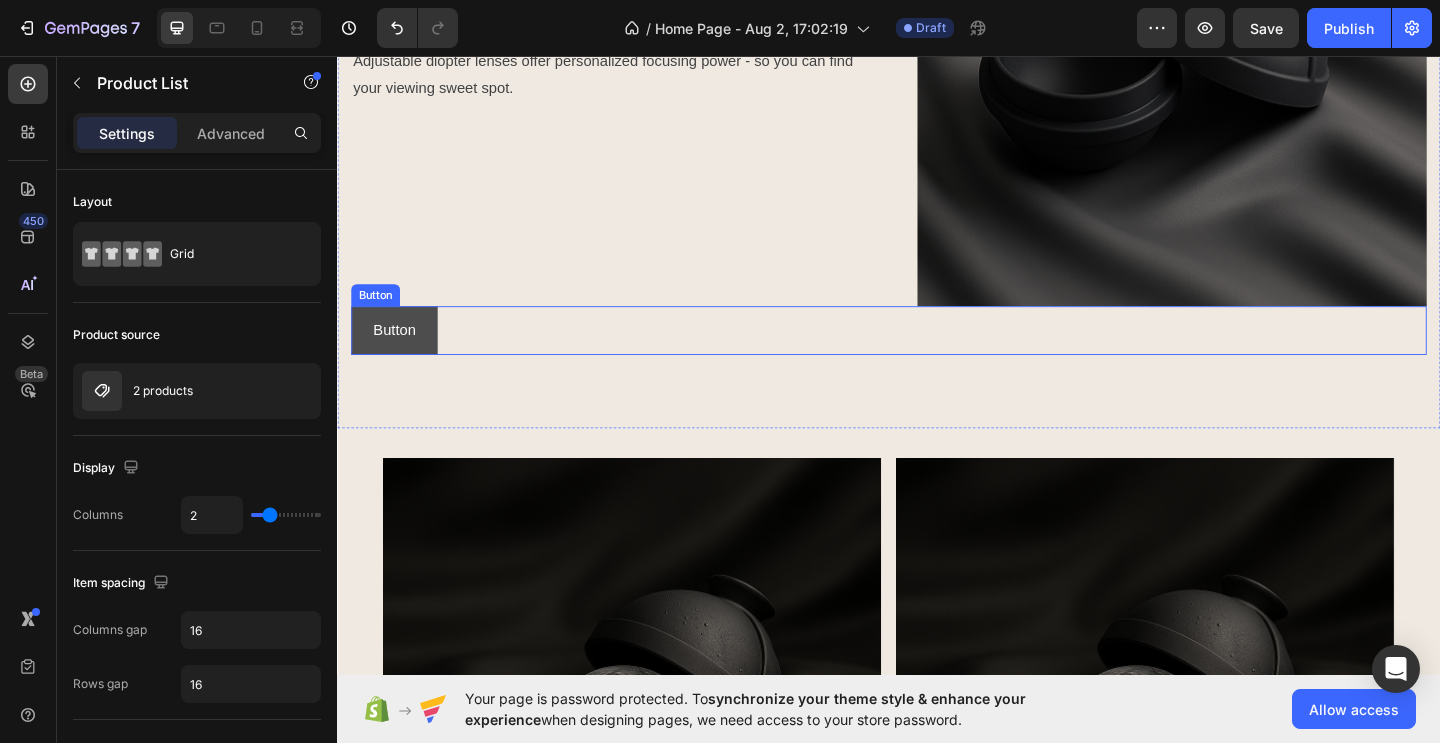click on "Button" at bounding box center [399, 354] 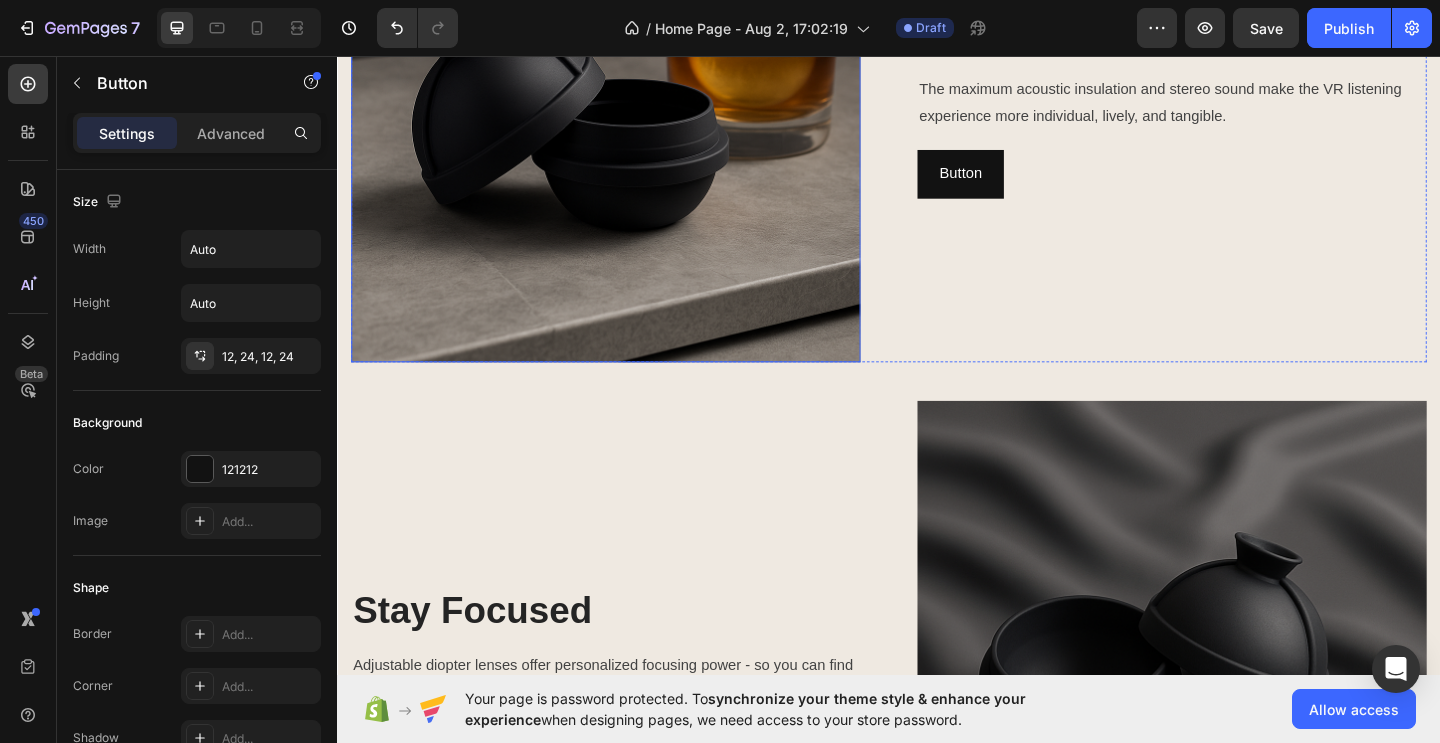 scroll, scrollTop: 1540, scrollLeft: 0, axis: vertical 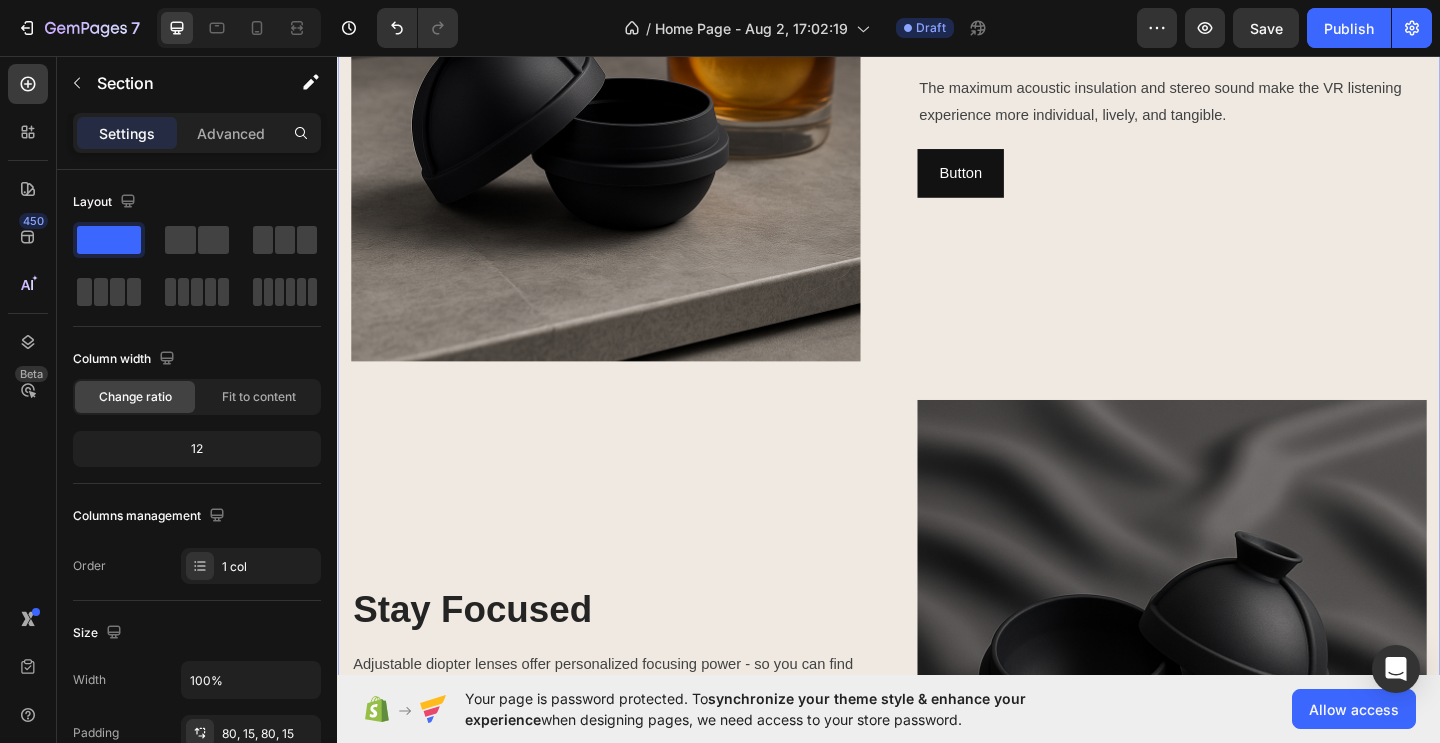 click on "Image Perferct Sound Effect Heading The maximum acoustic insulation and stereo sound make the VR listening experience more individual, lively, and tangible. Text block Button Button Row Stay Focused Heading Adjustable diopter lenses offer personalized focusing power - so you can find your viewing sweet spot. Text block Image Row Button Button" at bounding box center (937, 435) 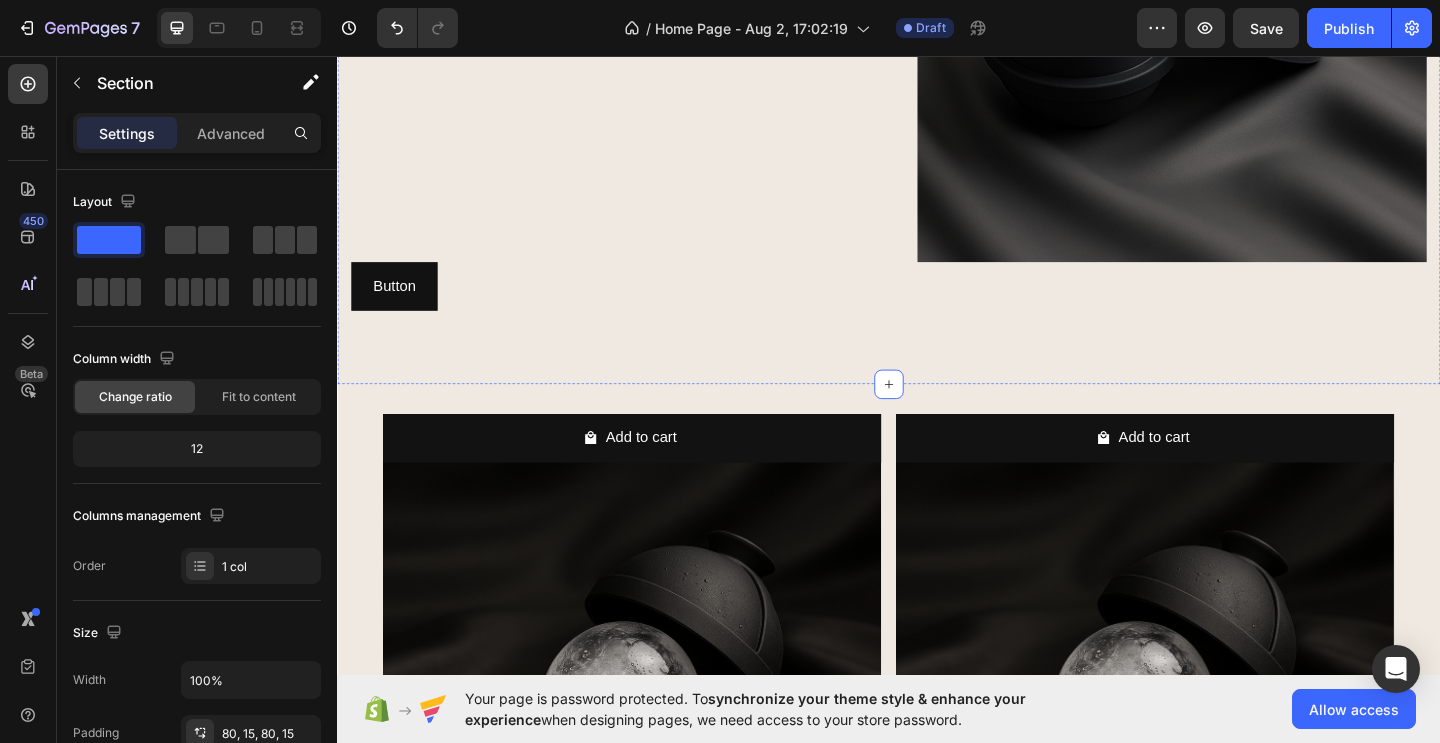 scroll, scrollTop: 927, scrollLeft: 0, axis: vertical 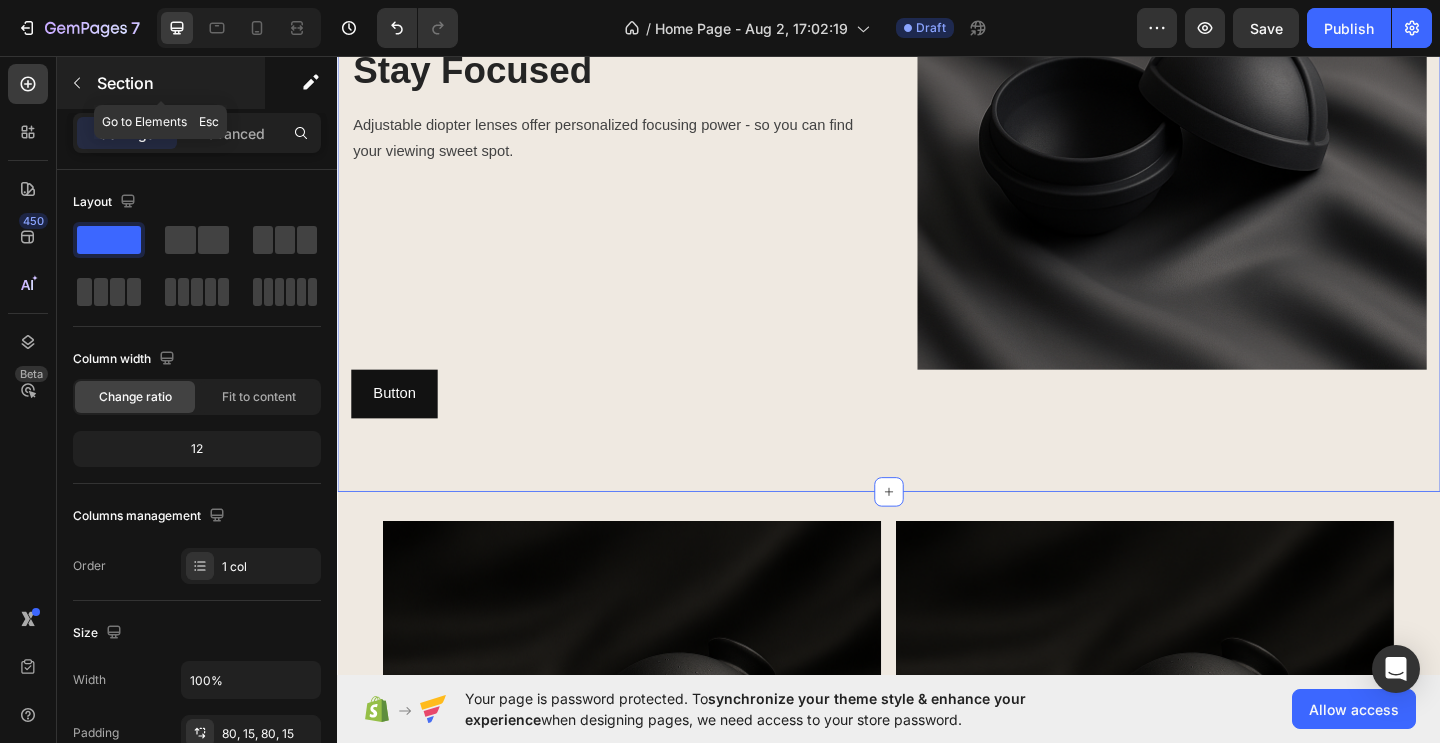 click 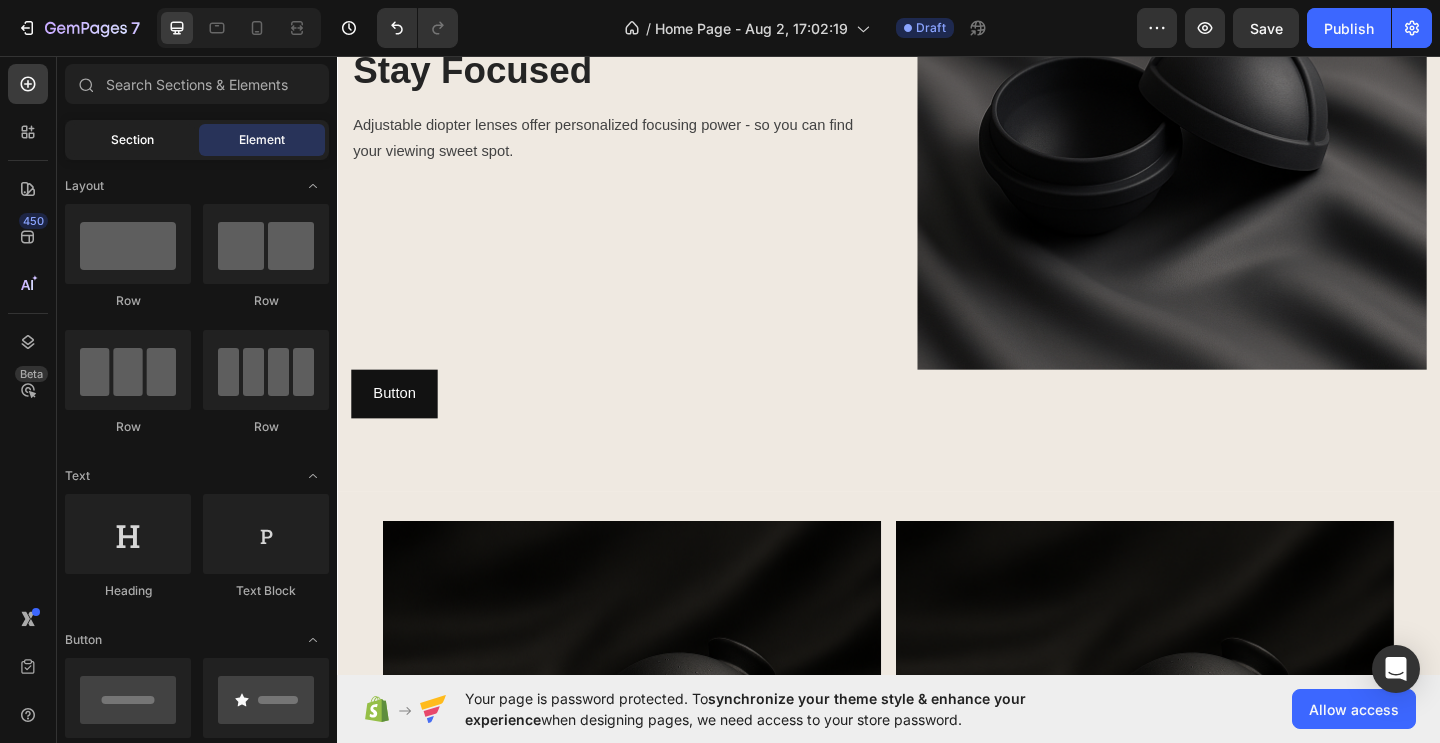 click on "Section" 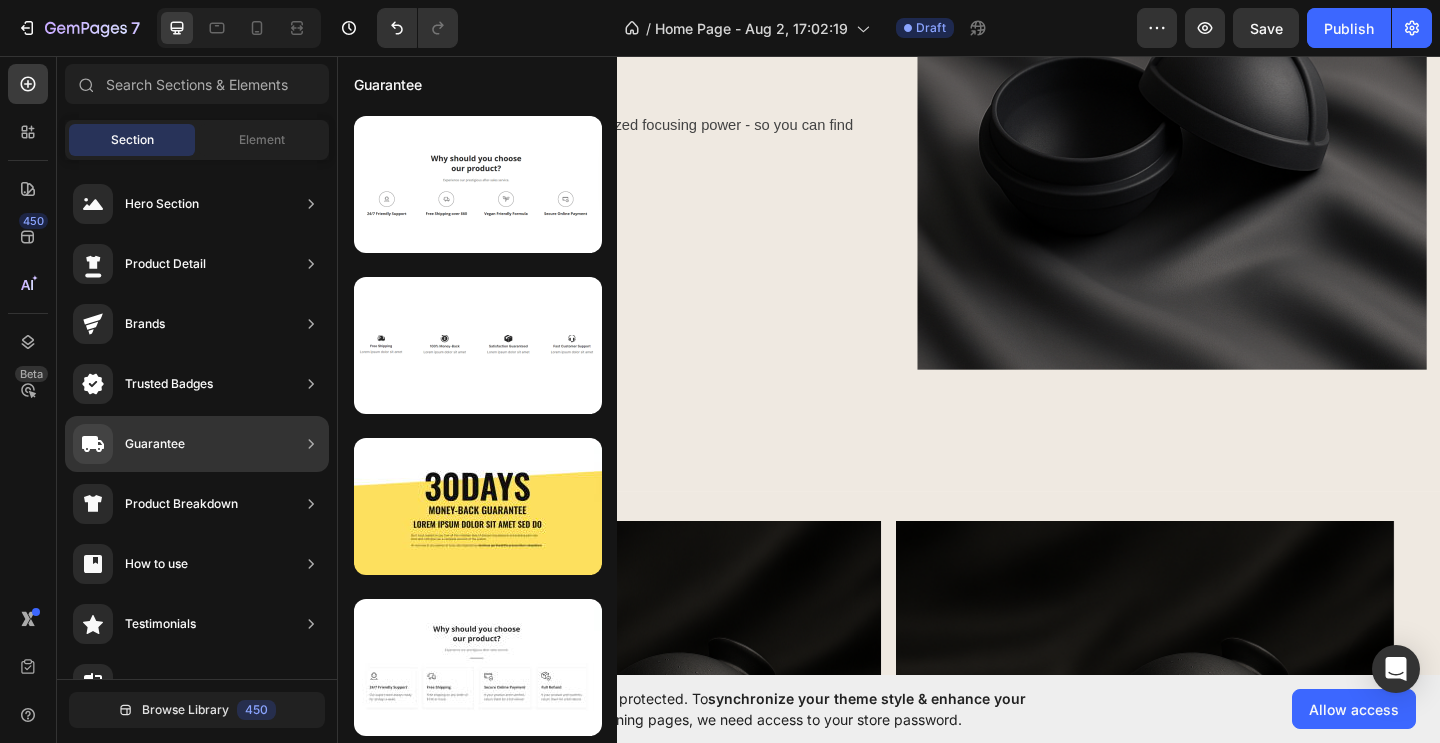scroll, scrollTop: 321, scrollLeft: 0, axis: vertical 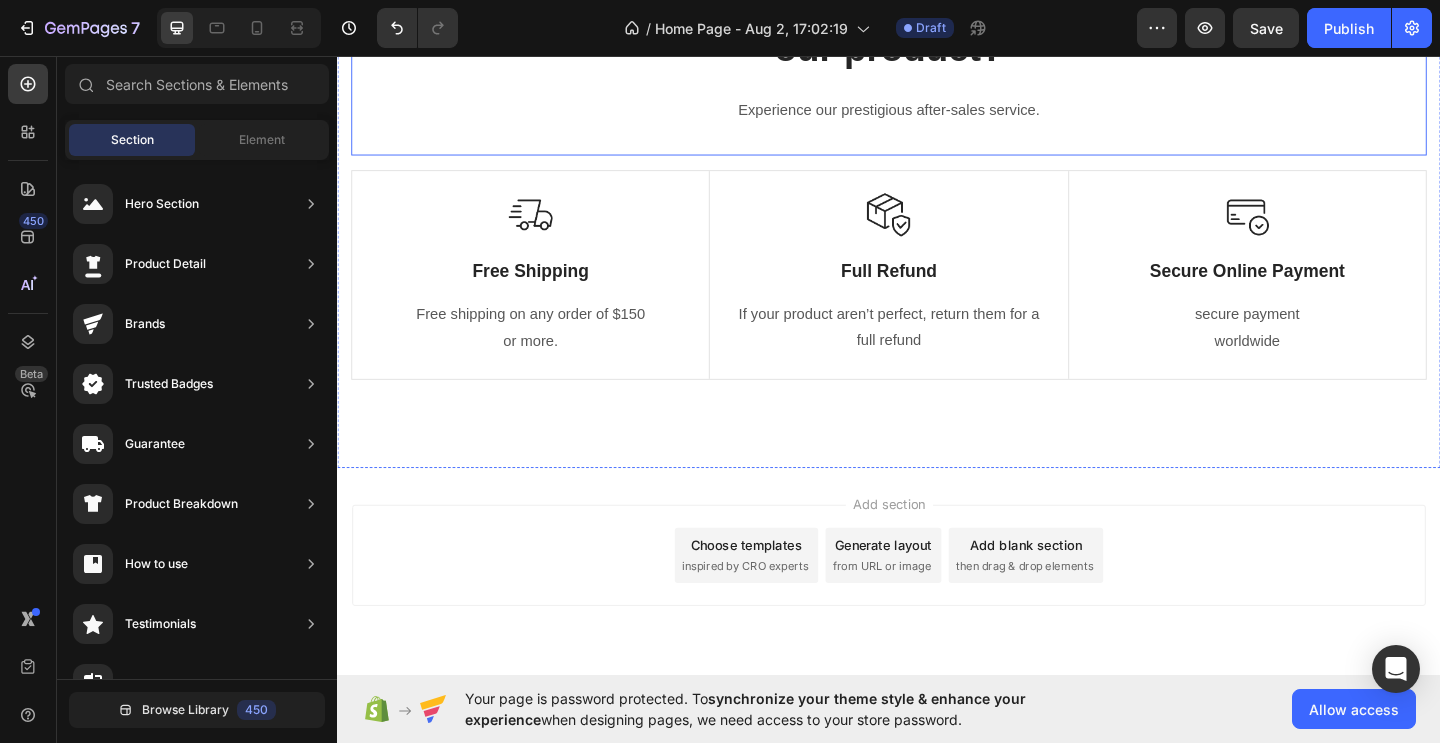 click on "Why should you choose our product? Heading Experience our prestigious after-sales service. Text block" at bounding box center (937, 65) 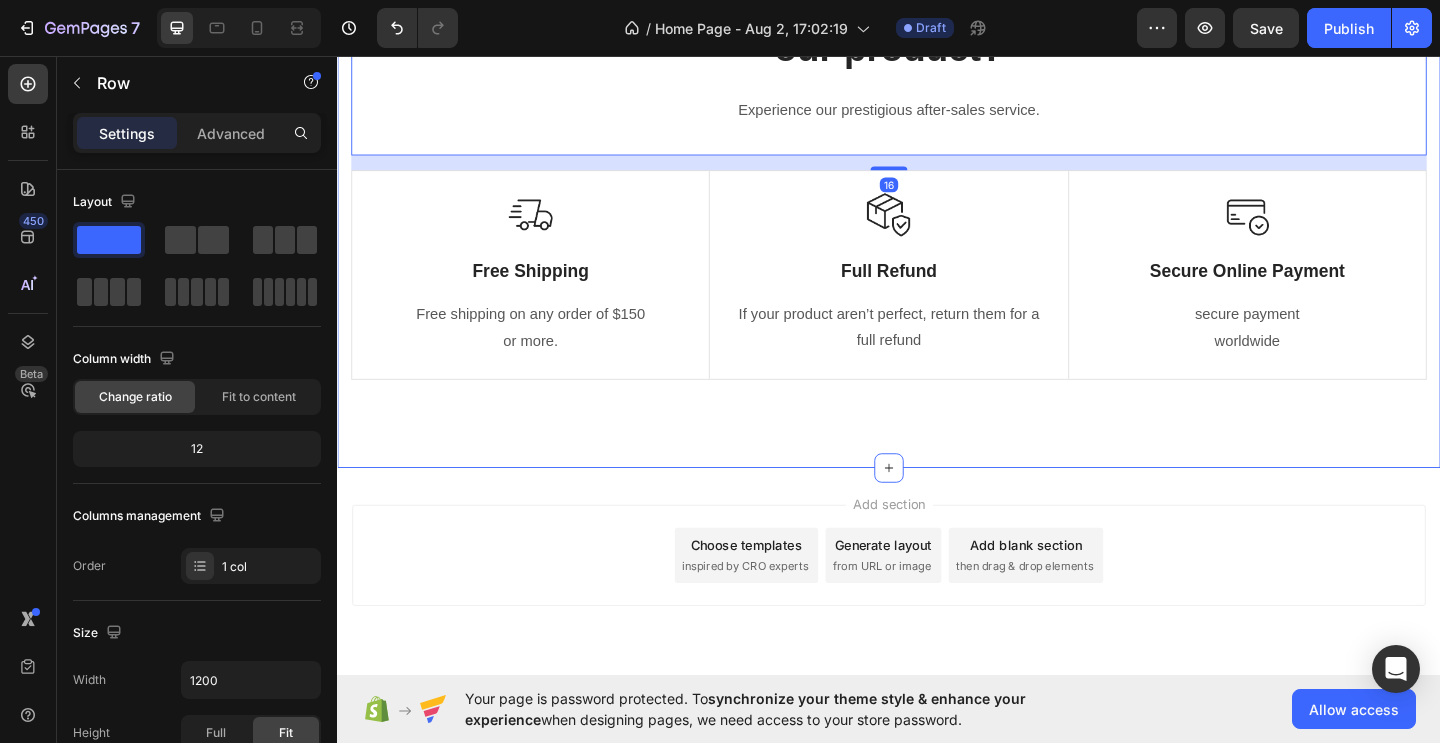 click on "Why should you choose our product? Heading Experience our prestigious after-sales service. Text block Row   16 Image Free Shipping Text Block Free shipping on any order of $150  or more. Text block Row Image Full Refund Text Block If your product aren’t perfect, return them for a full refund Text block Row Image Secure Online Payment Text Block secure payment worldwide Text block Row Row Image Free Shipping Text Block Free shipping on any order of $150  or more. Text block Row Image Full Refund Text Block If your product aren’t perfect, return them for a full refund Text block Row Image Secure Online Payment Text Block secure payment worldwide Text block Row Row Section 4" at bounding box center (937, 195) 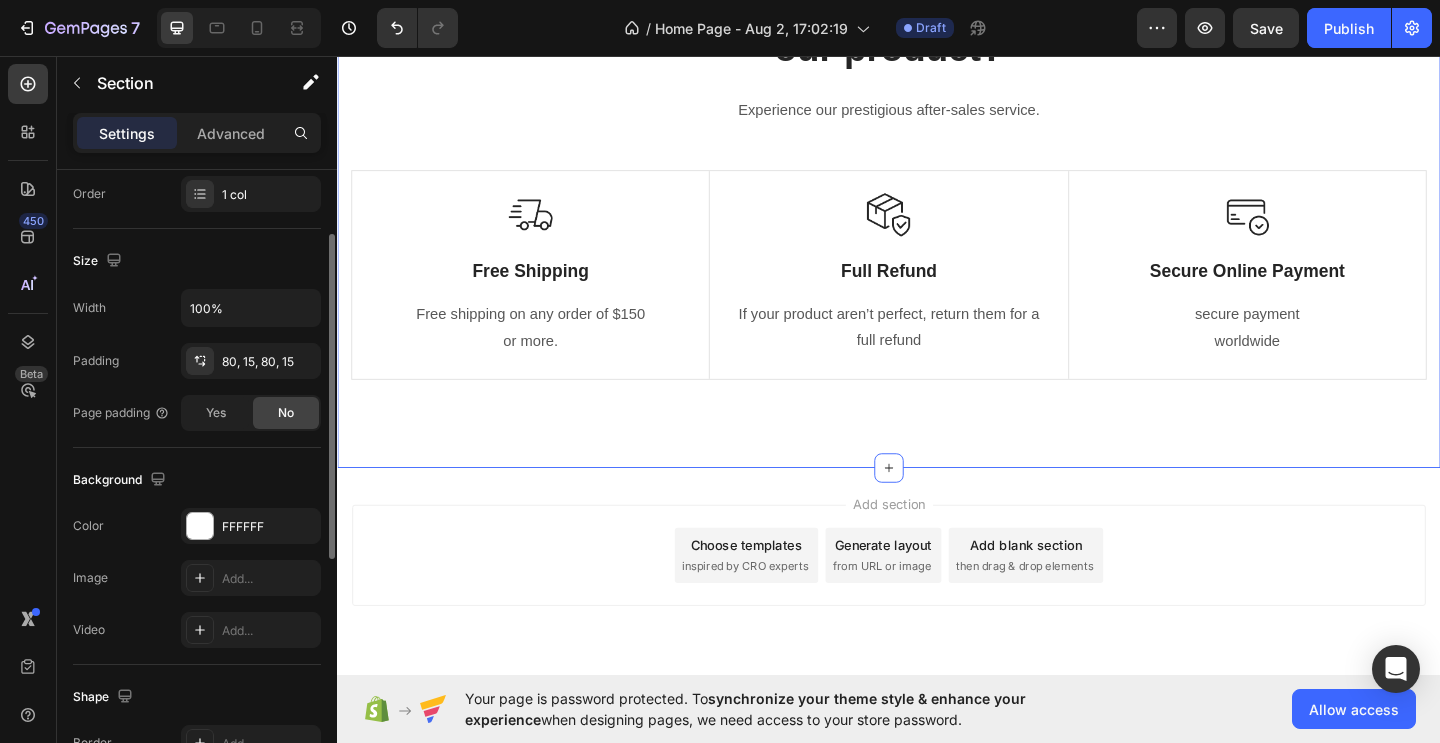 scroll, scrollTop: 379, scrollLeft: 0, axis: vertical 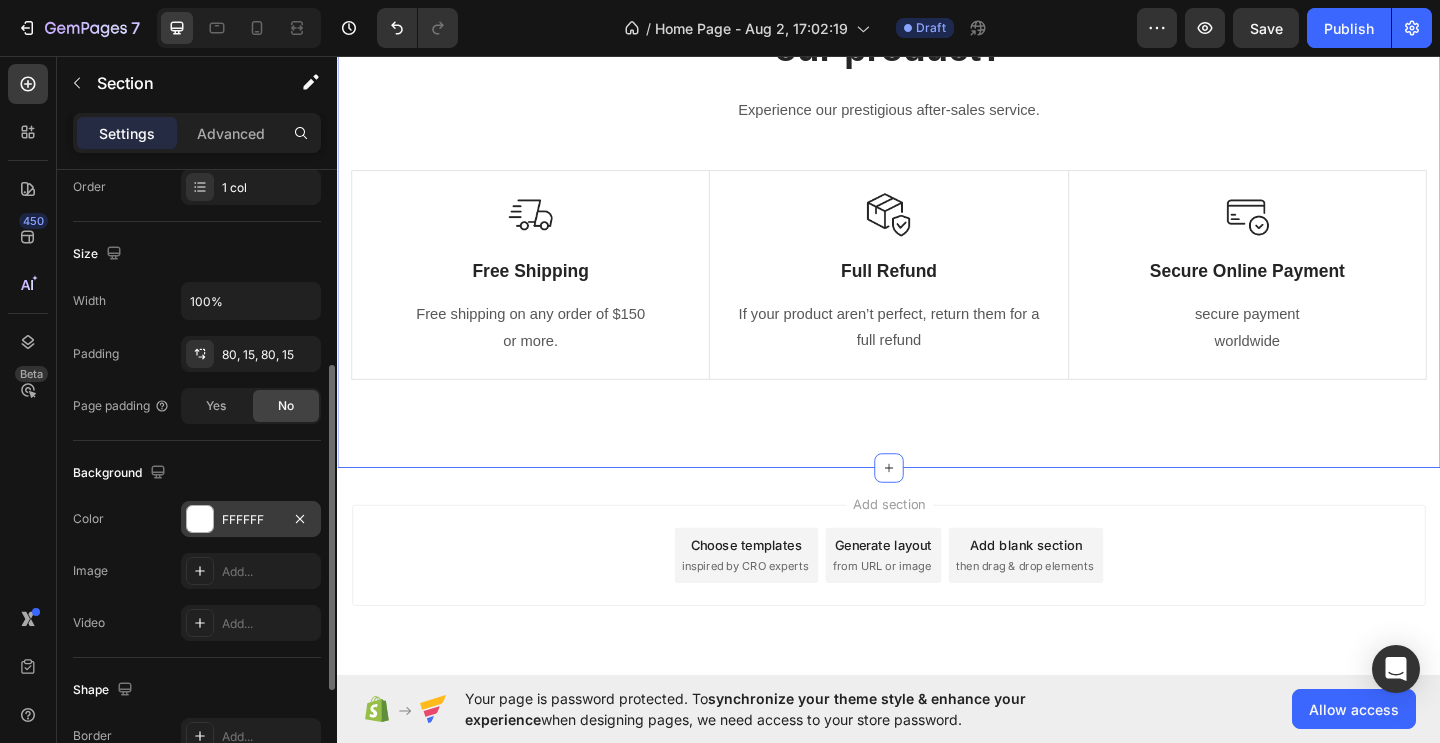 click on "FFFFFF" at bounding box center [251, 520] 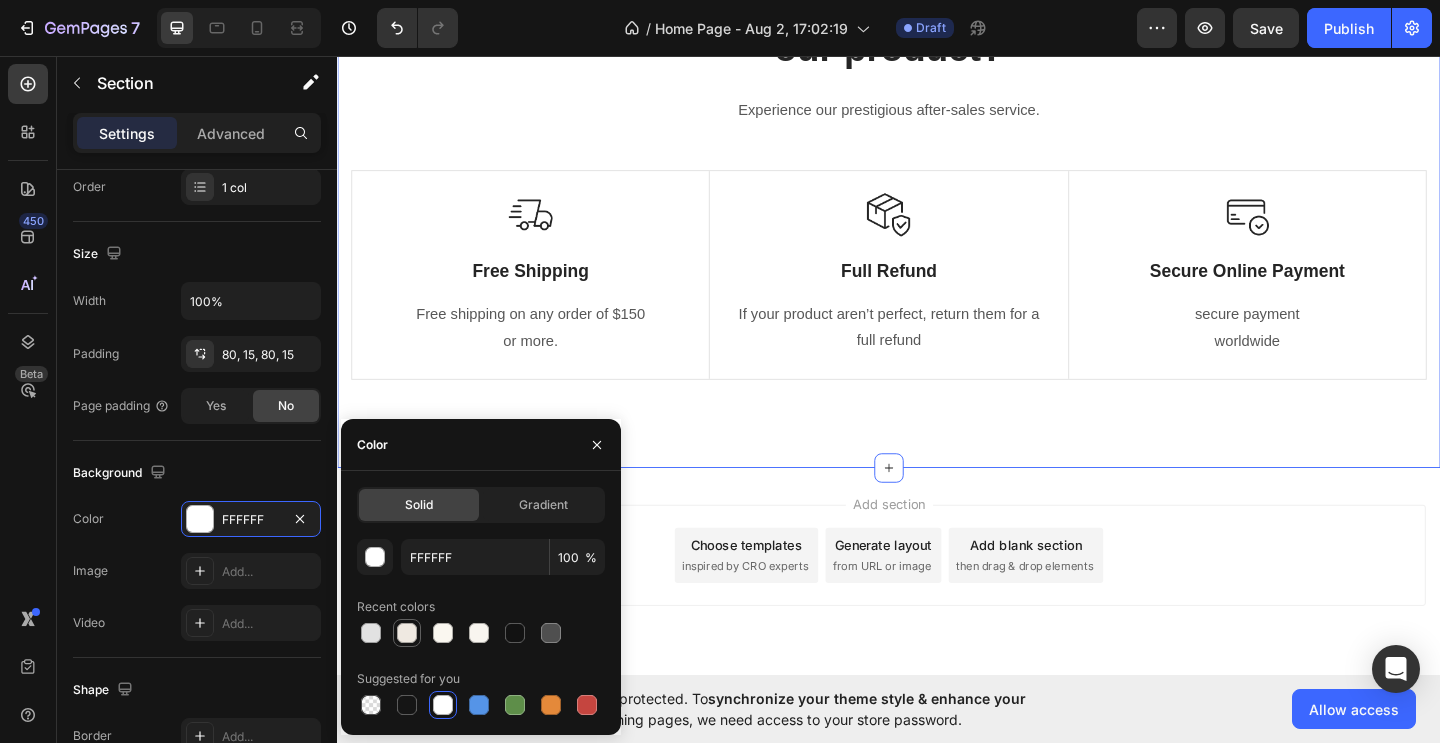 click at bounding box center [407, 633] 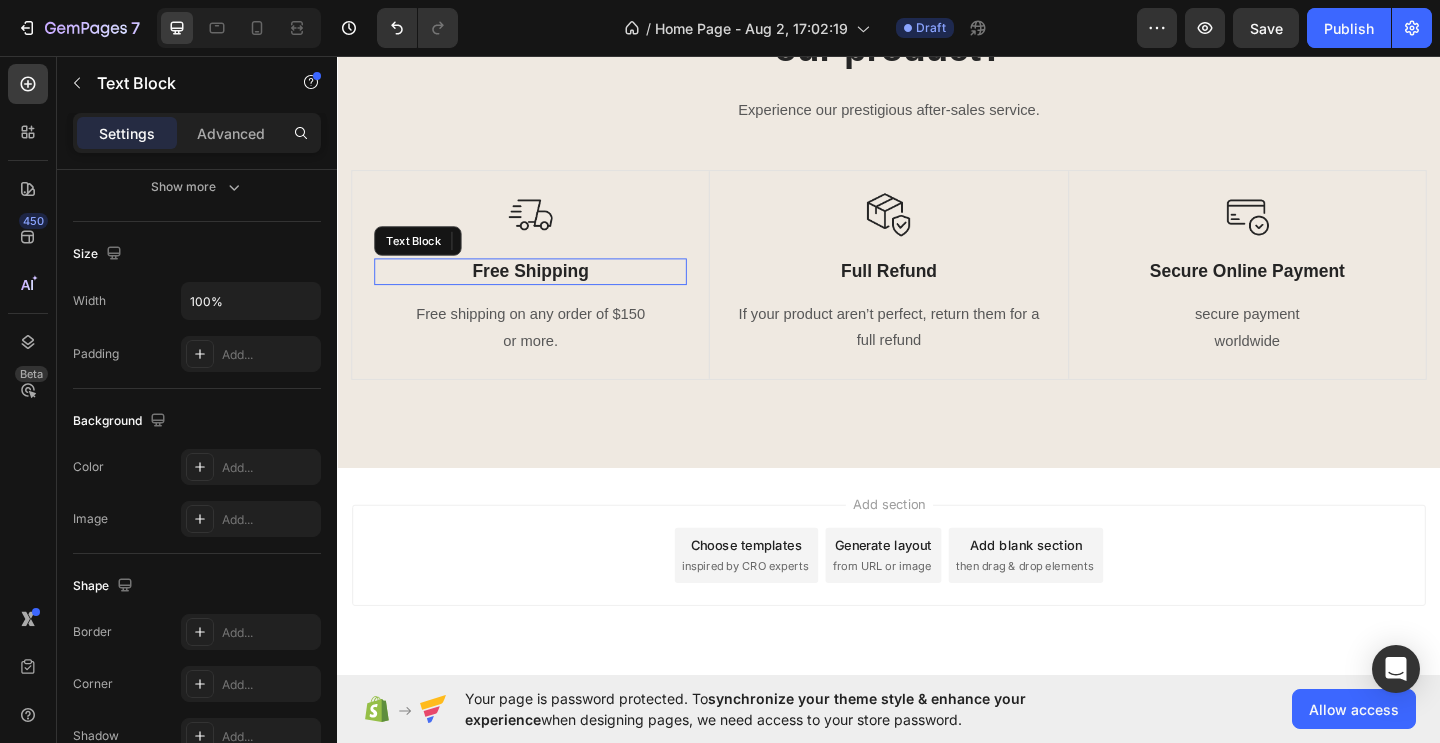 click on "Text Block" at bounding box center [424, 257] 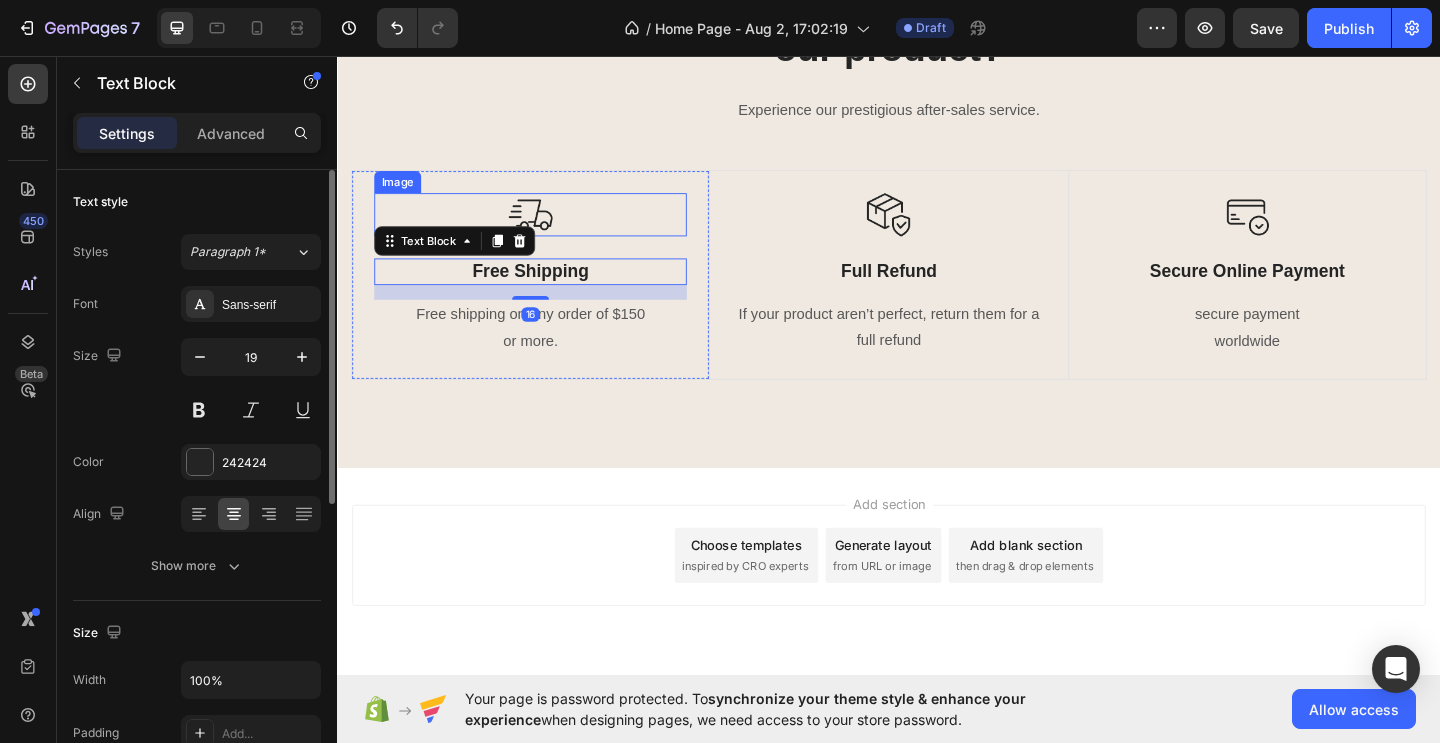 click at bounding box center (547, 229) 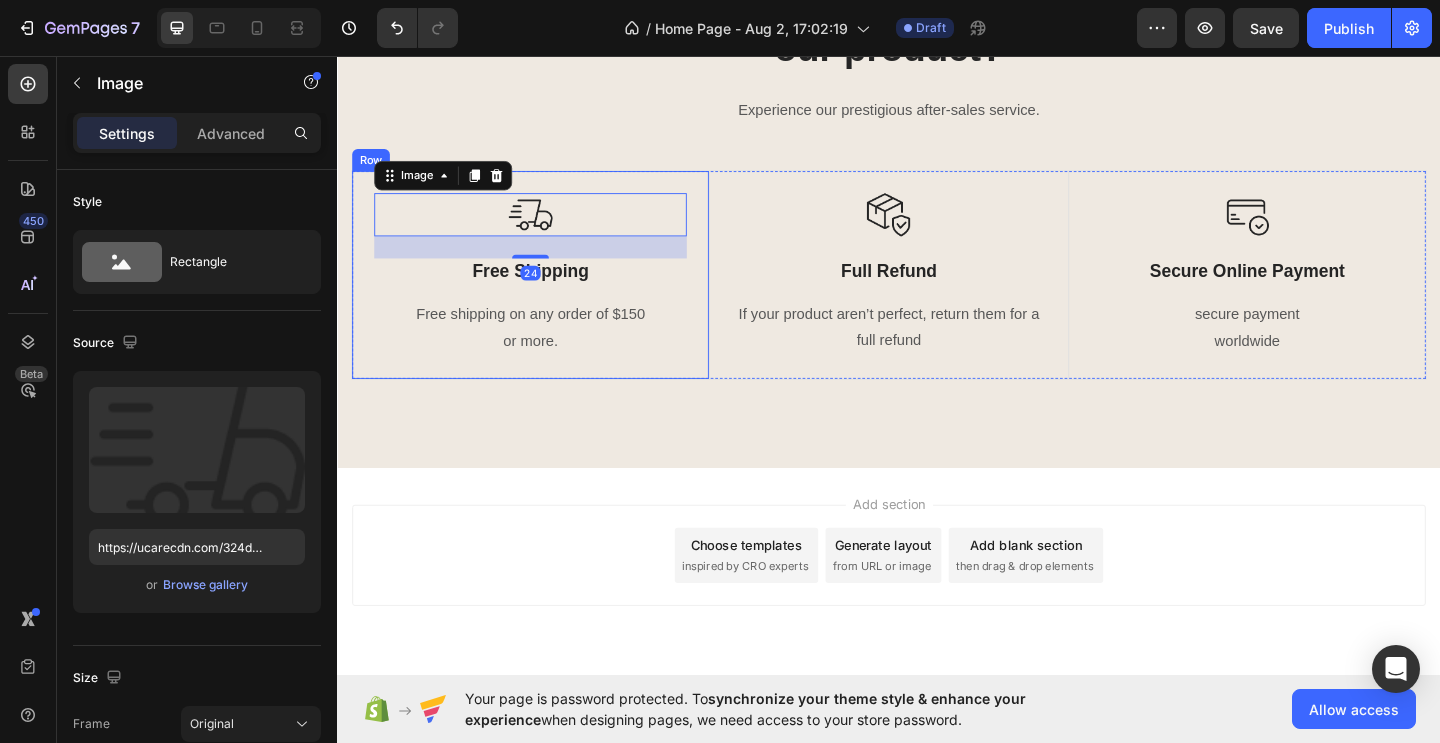 click on "Image   24 Free Shipping Text Block Free shipping on any order of $150  or more. Text block Row" at bounding box center (547, 294) 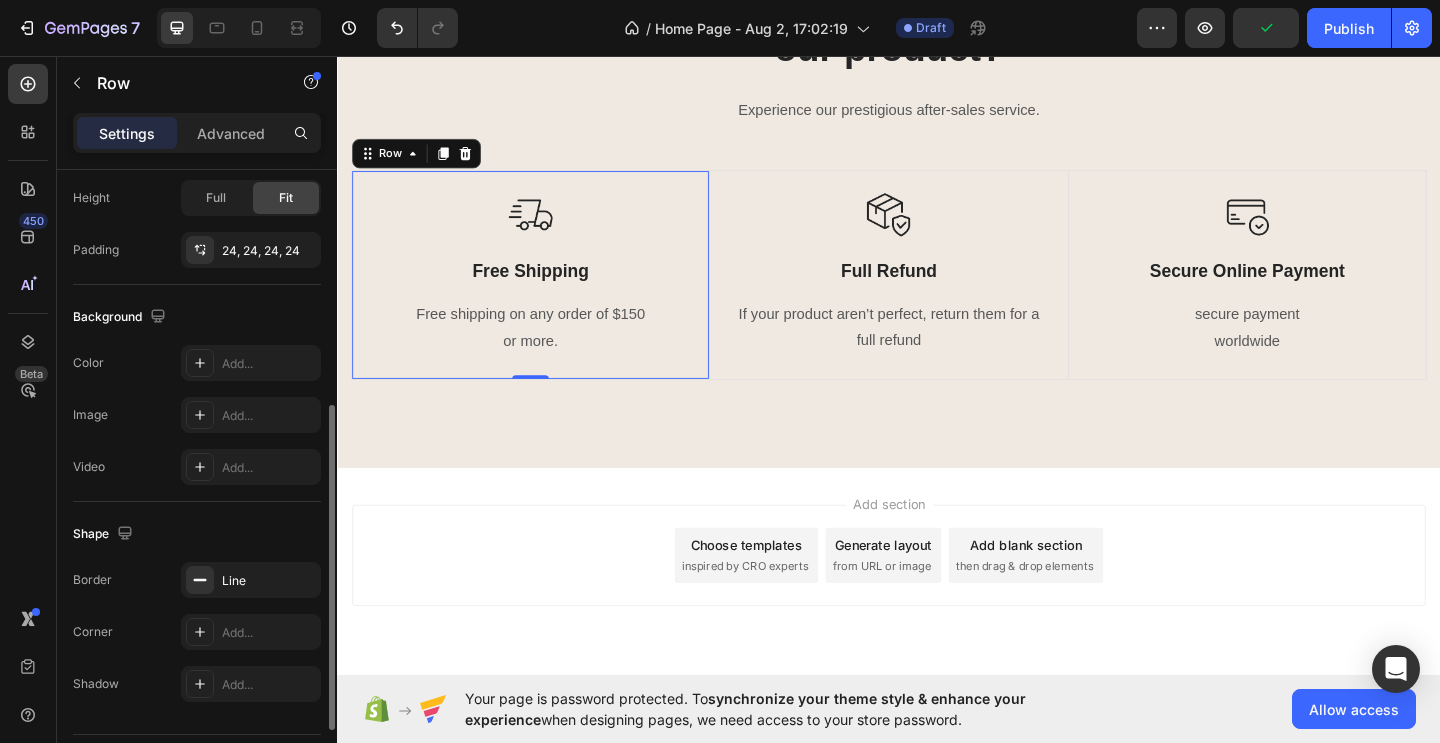 scroll, scrollTop: 553, scrollLeft: 0, axis: vertical 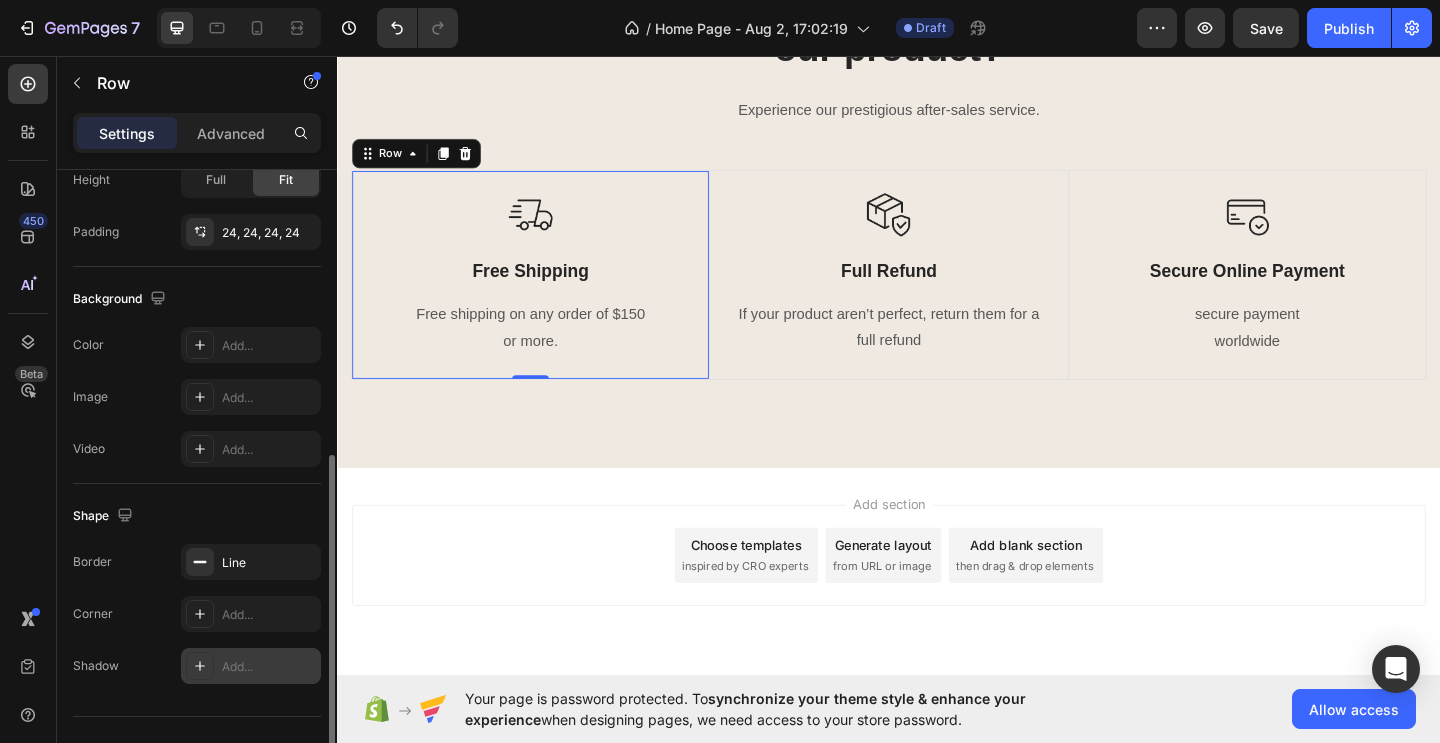 click on "Add..." at bounding box center (269, 667) 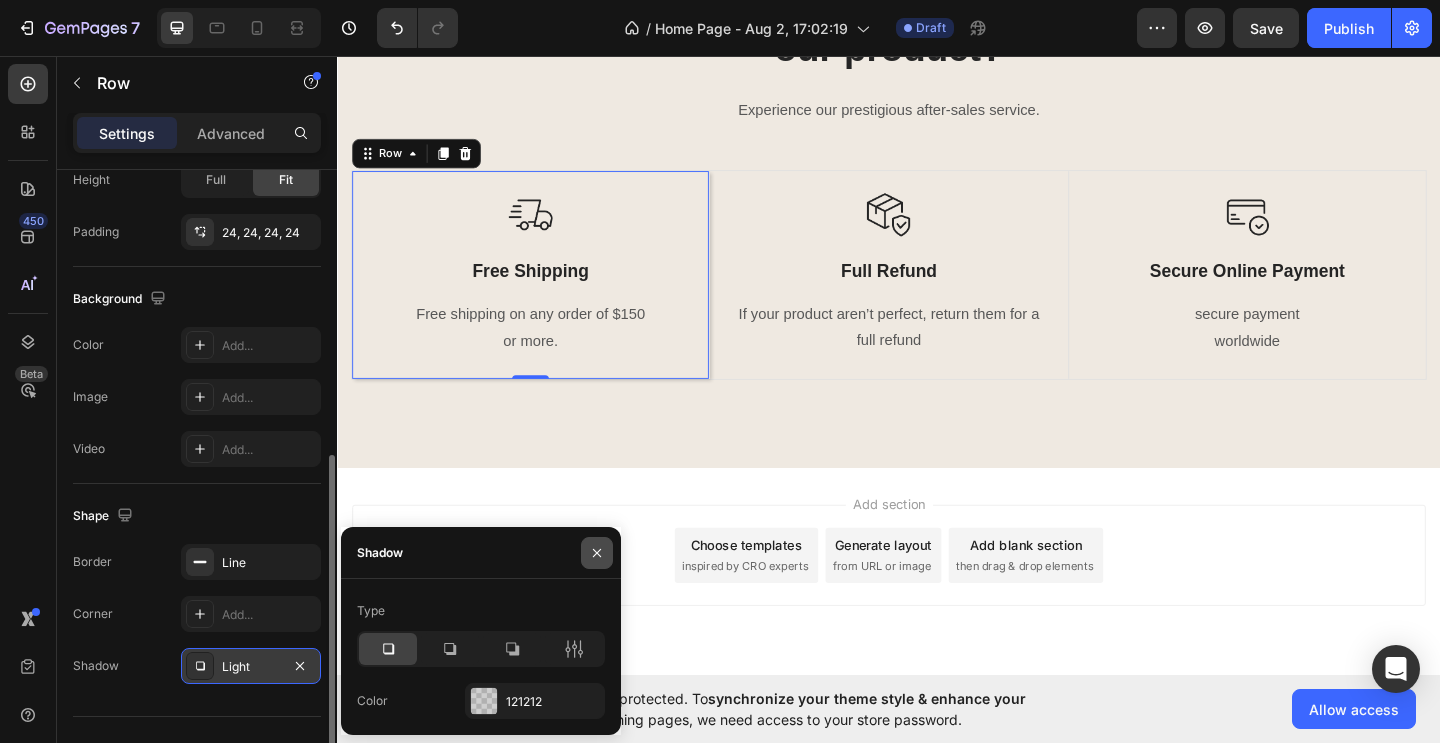 click 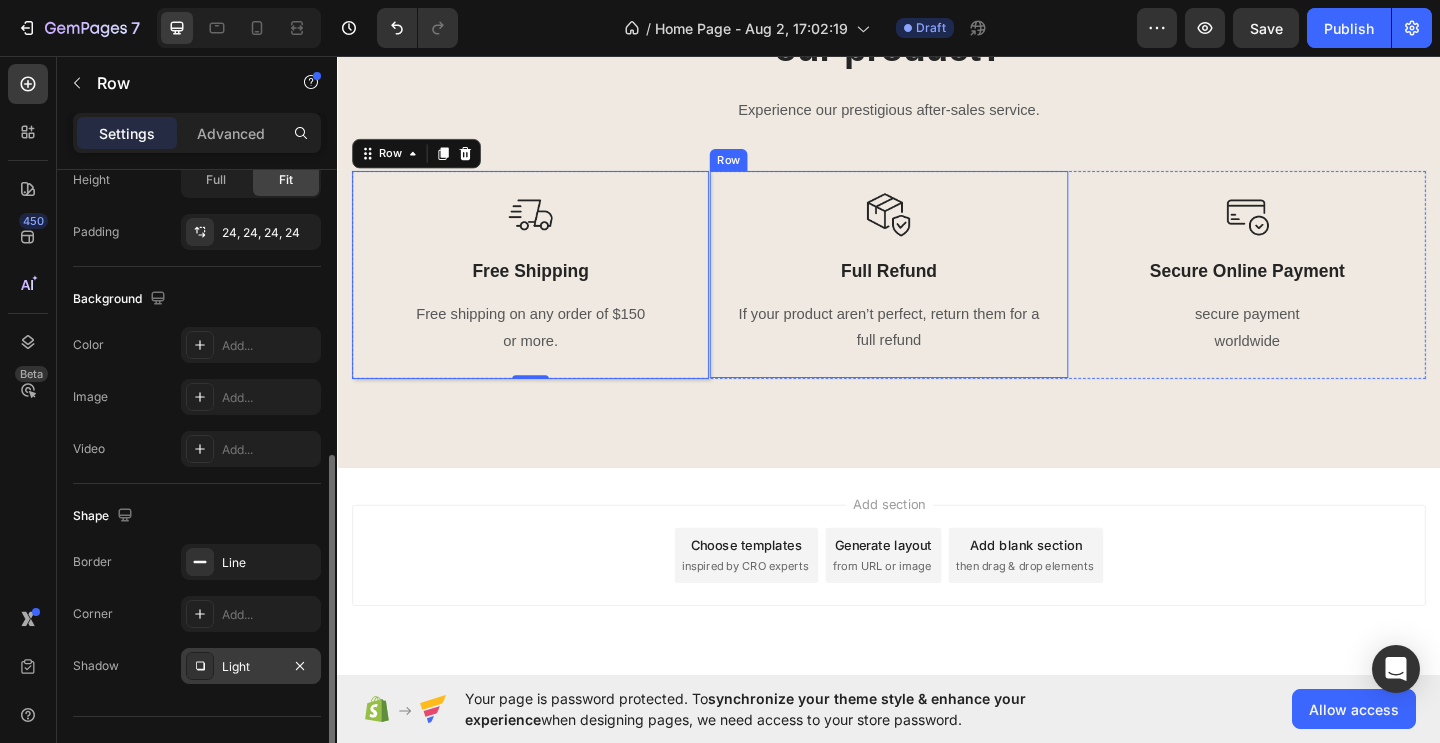 click on "Image Full Refund Text Block If your product aren’t perfect, return them for a full refund Text block Row" at bounding box center [936, 293] 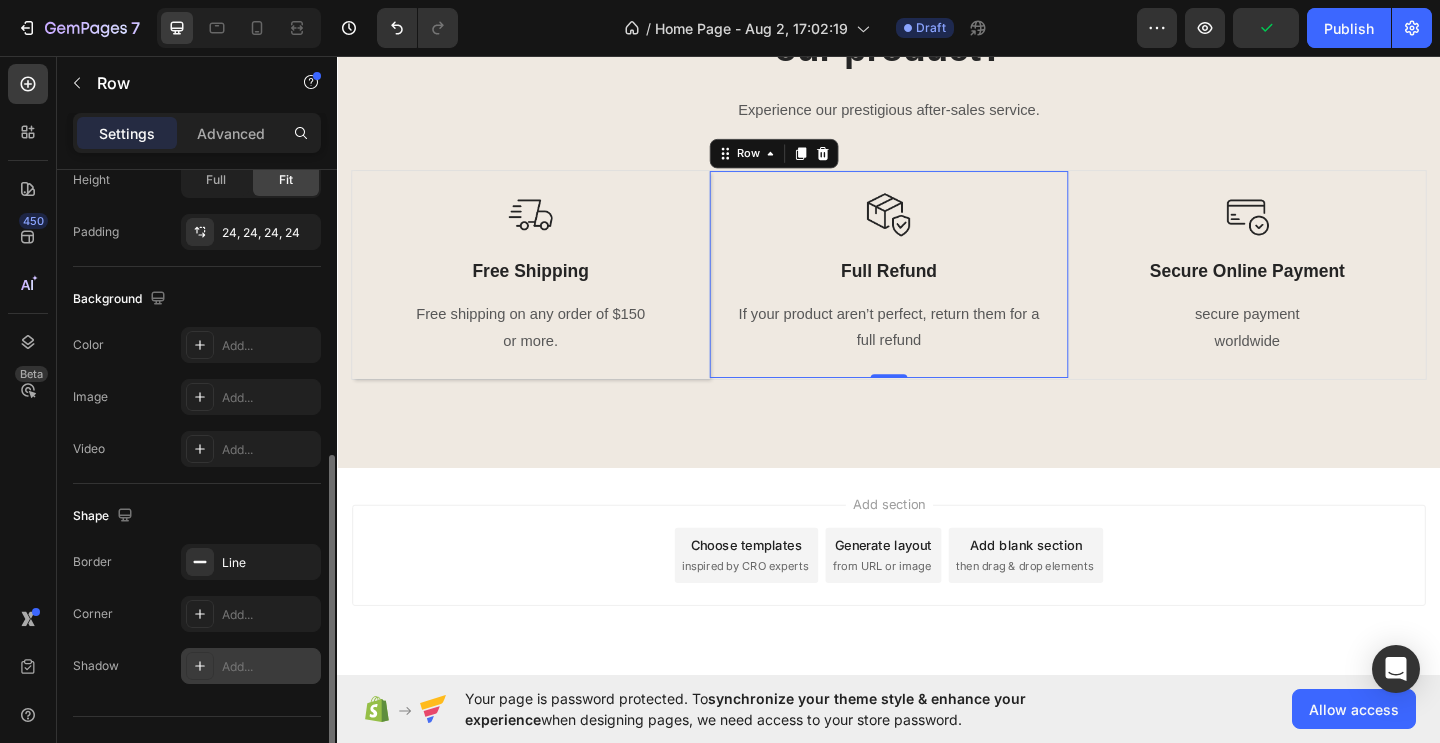 click on "Add..." at bounding box center [251, 666] 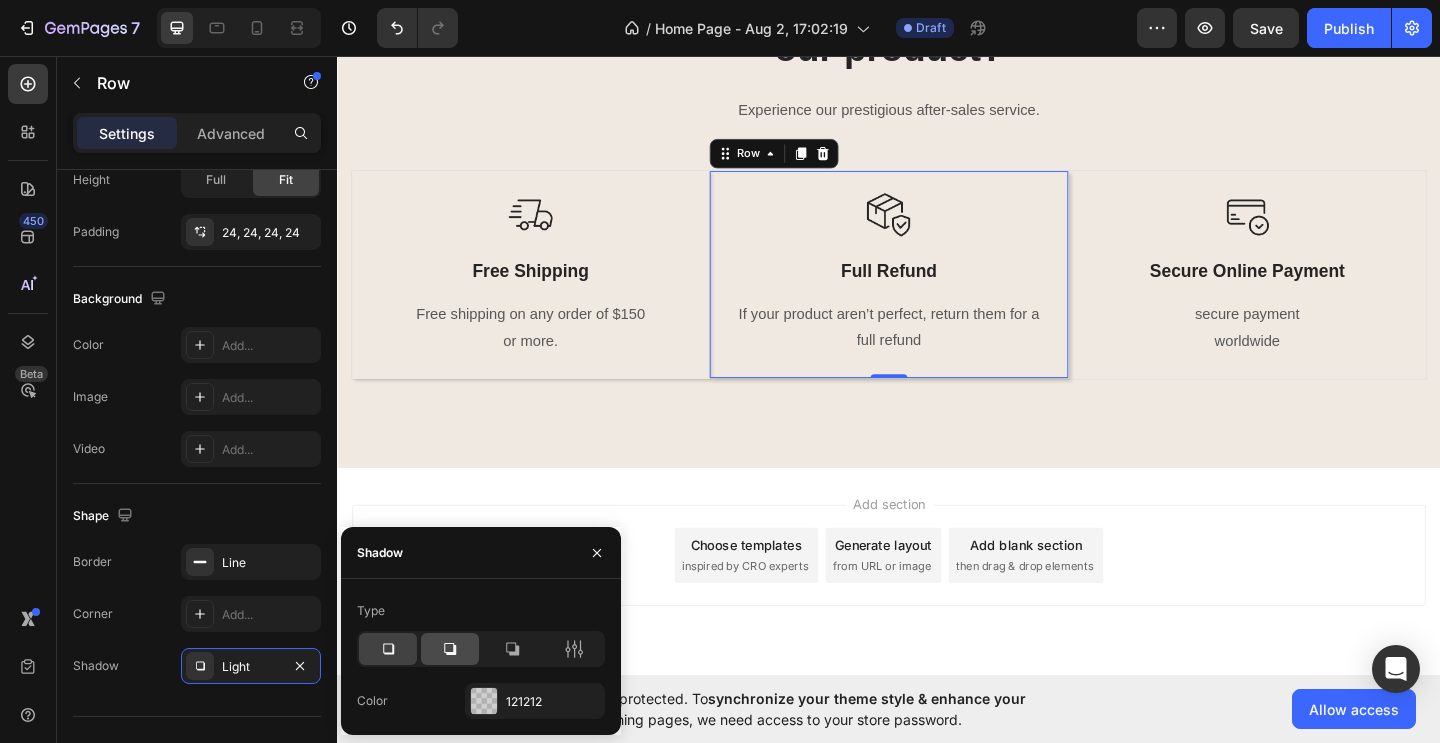 click 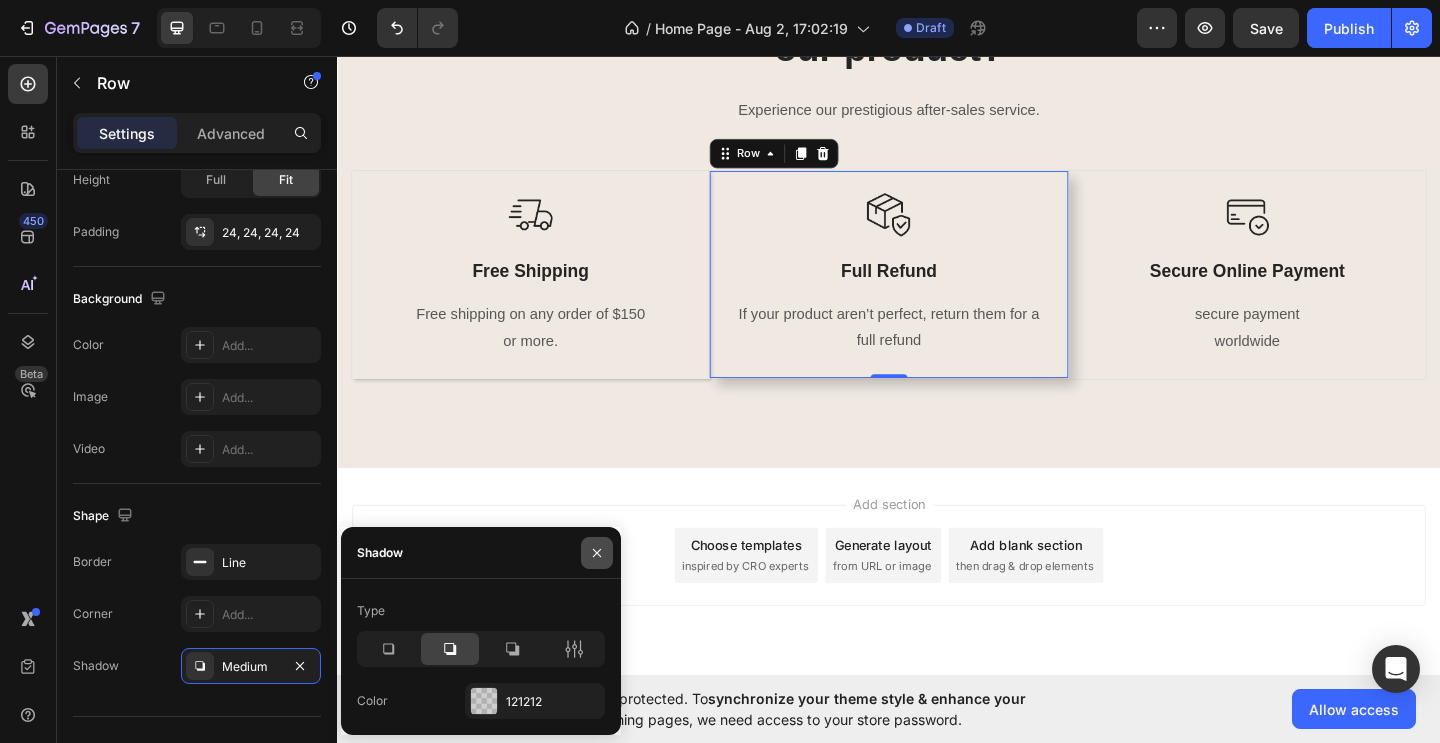 click 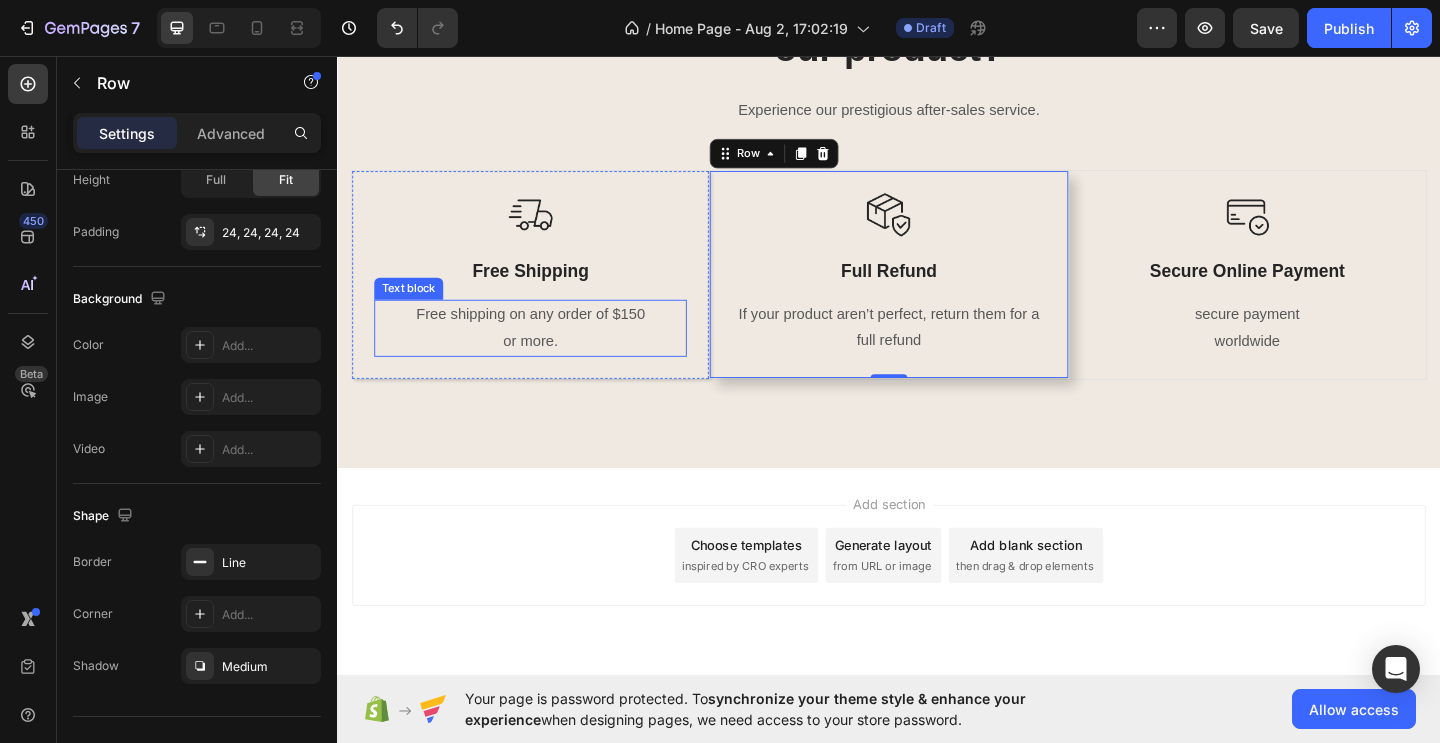 click on "or more." at bounding box center [547, 366] 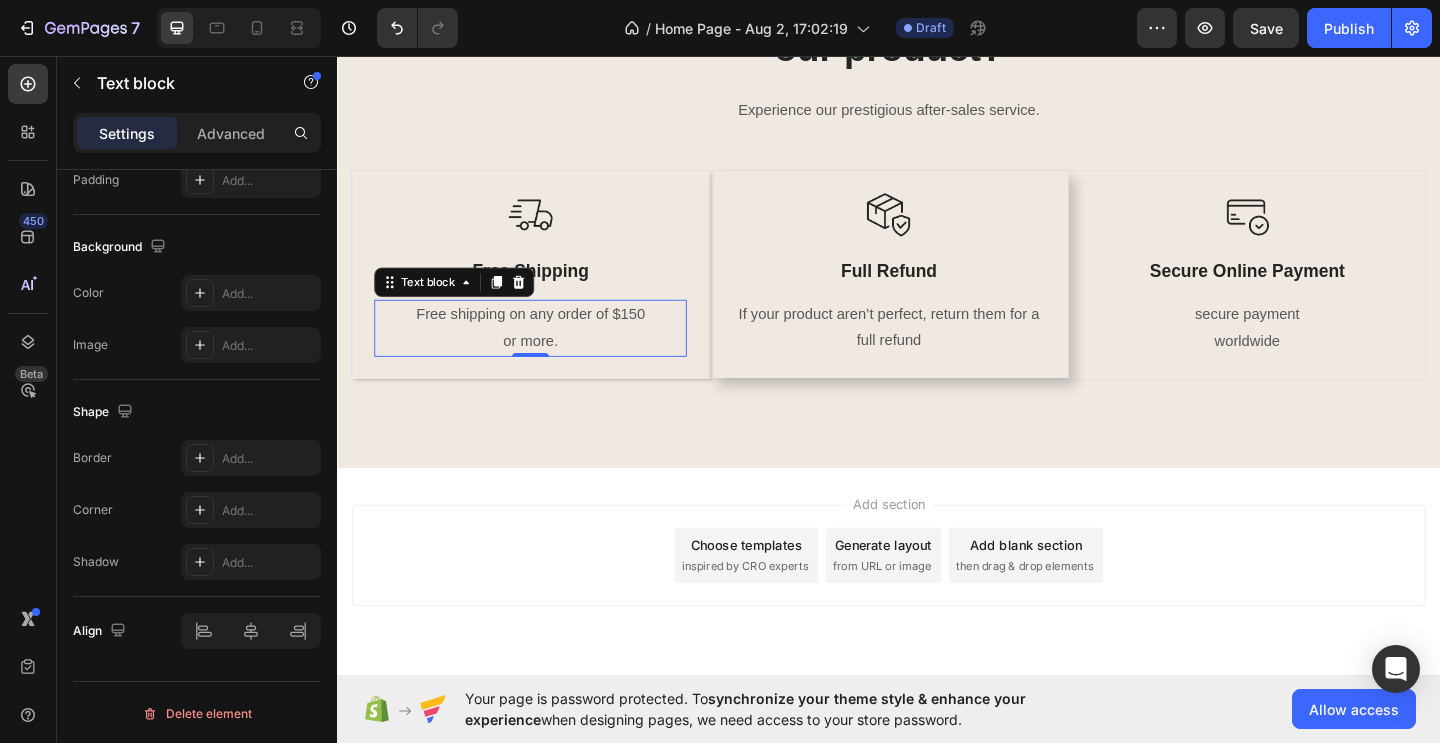 scroll, scrollTop: 0, scrollLeft: 0, axis: both 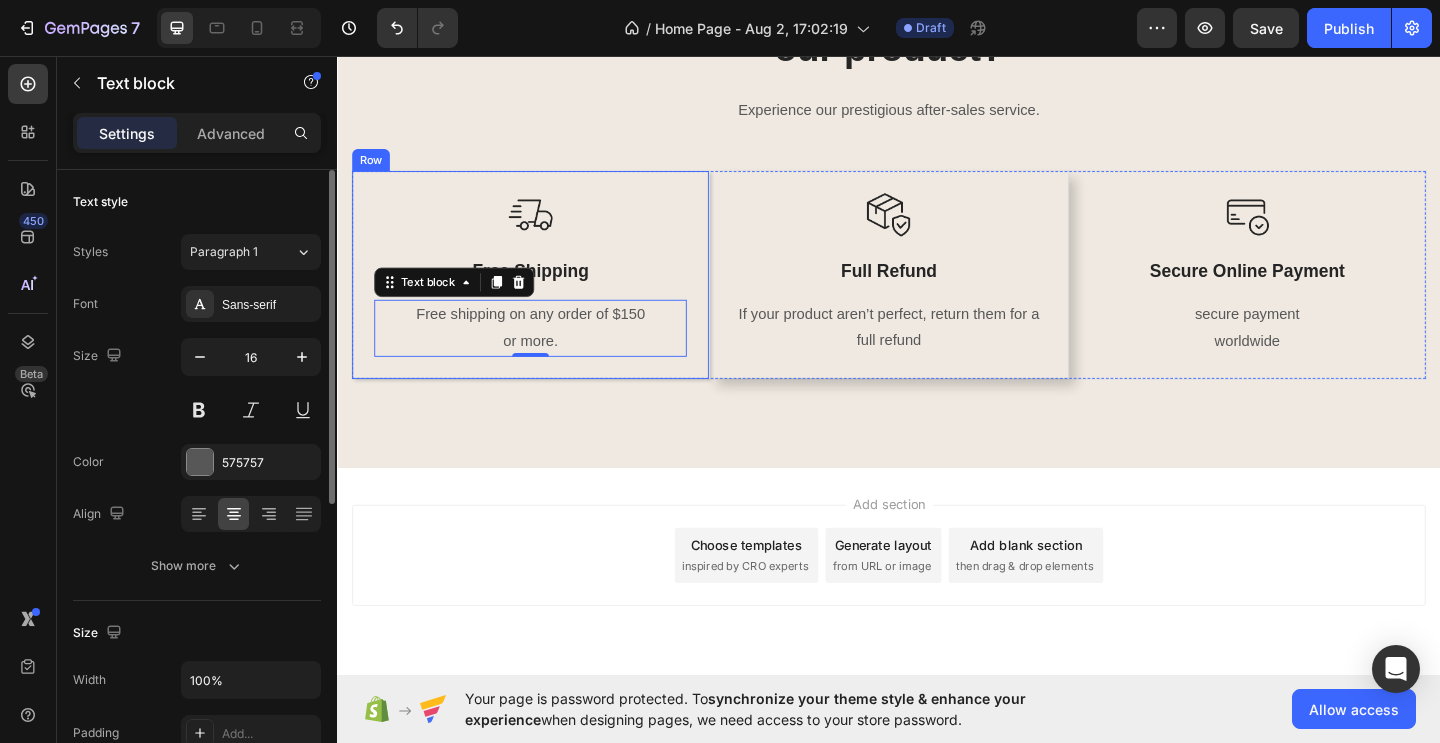 click on "Image Free Shipping Text Block Free shipping on any order of $150  or more. Text block   0 Row" at bounding box center (547, 294) 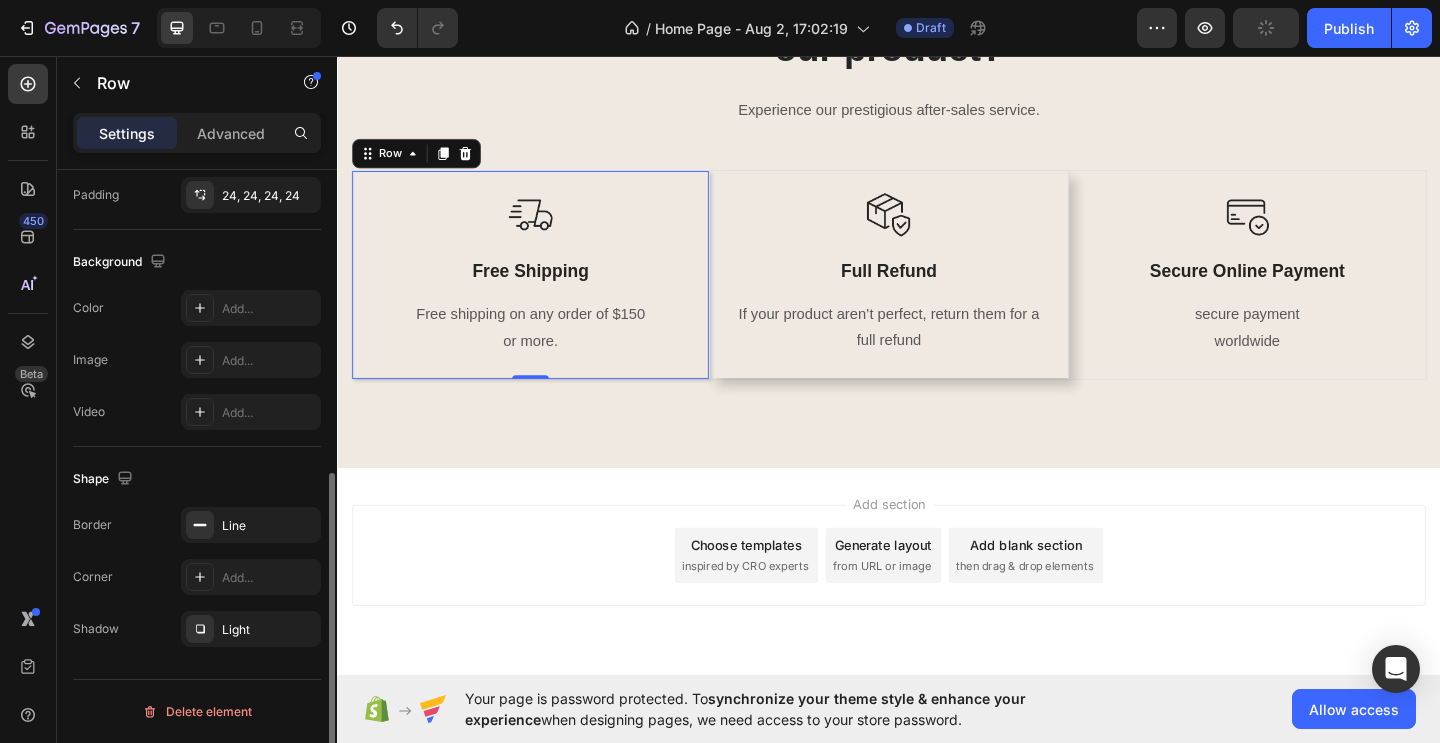 scroll, scrollTop: 590, scrollLeft: 0, axis: vertical 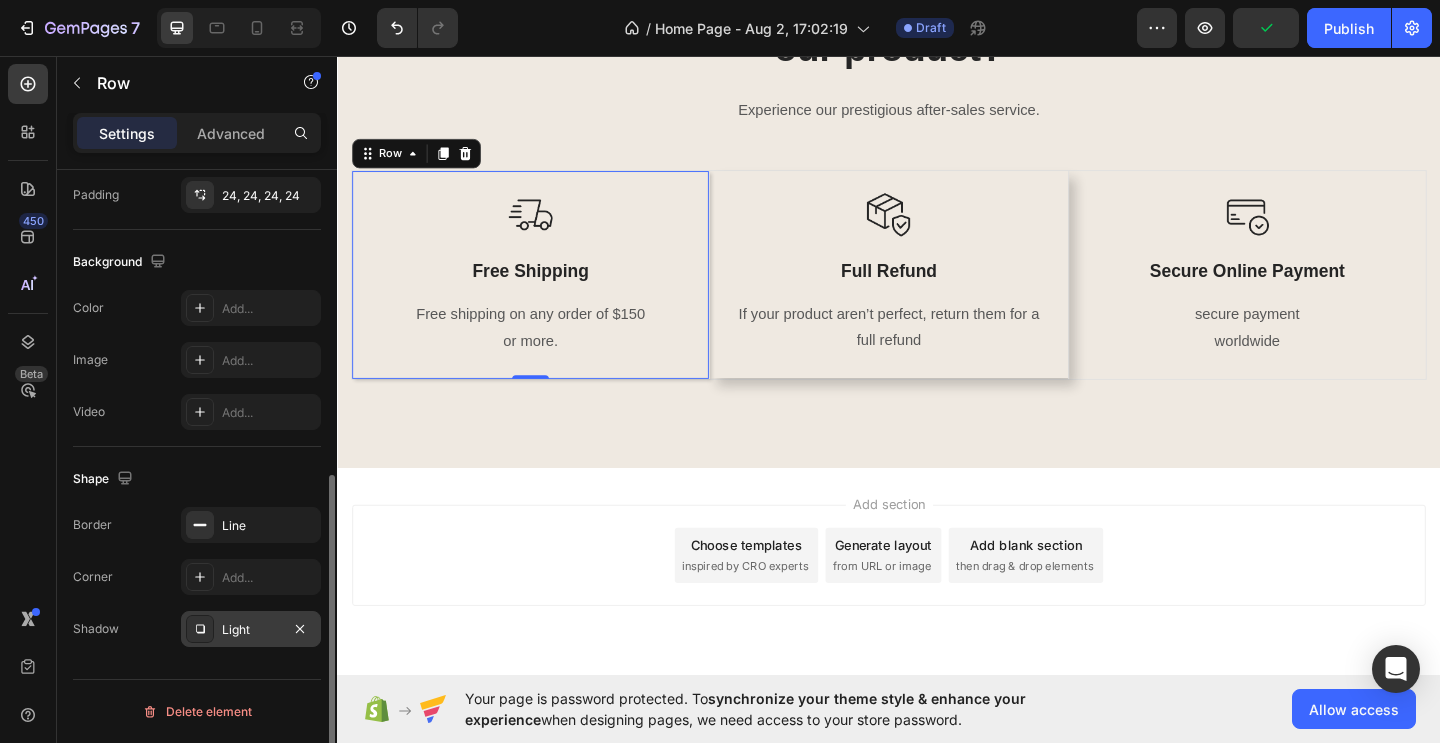 click on "Light" at bounding box center (251, 630) 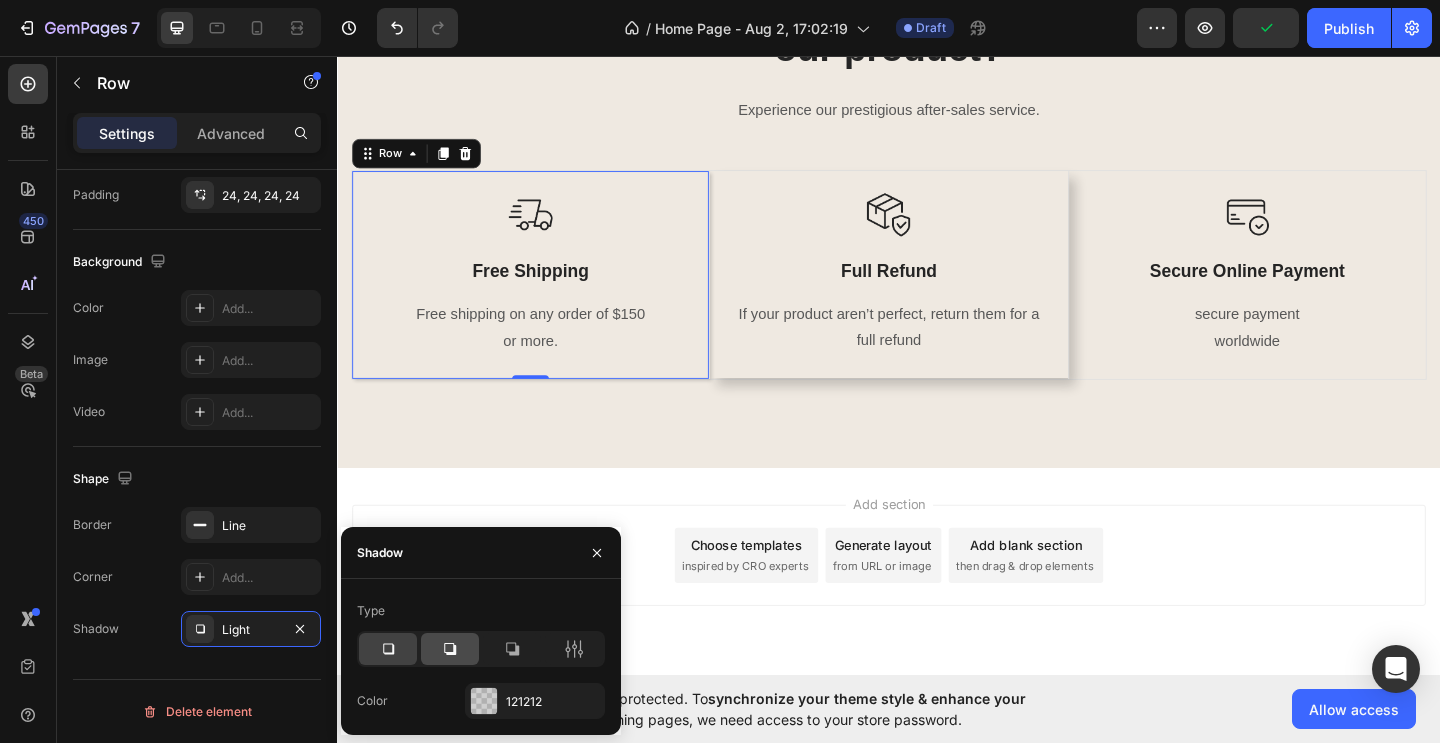 click 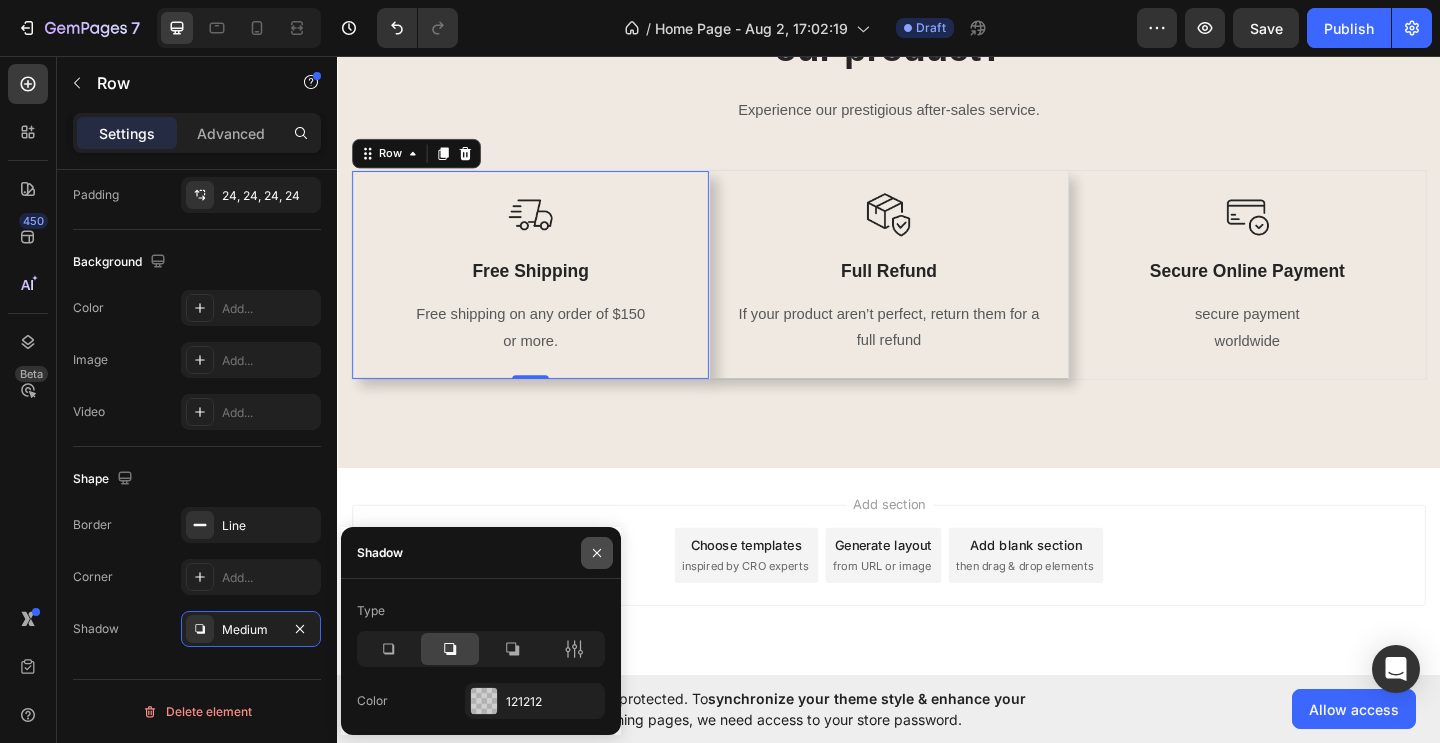 click 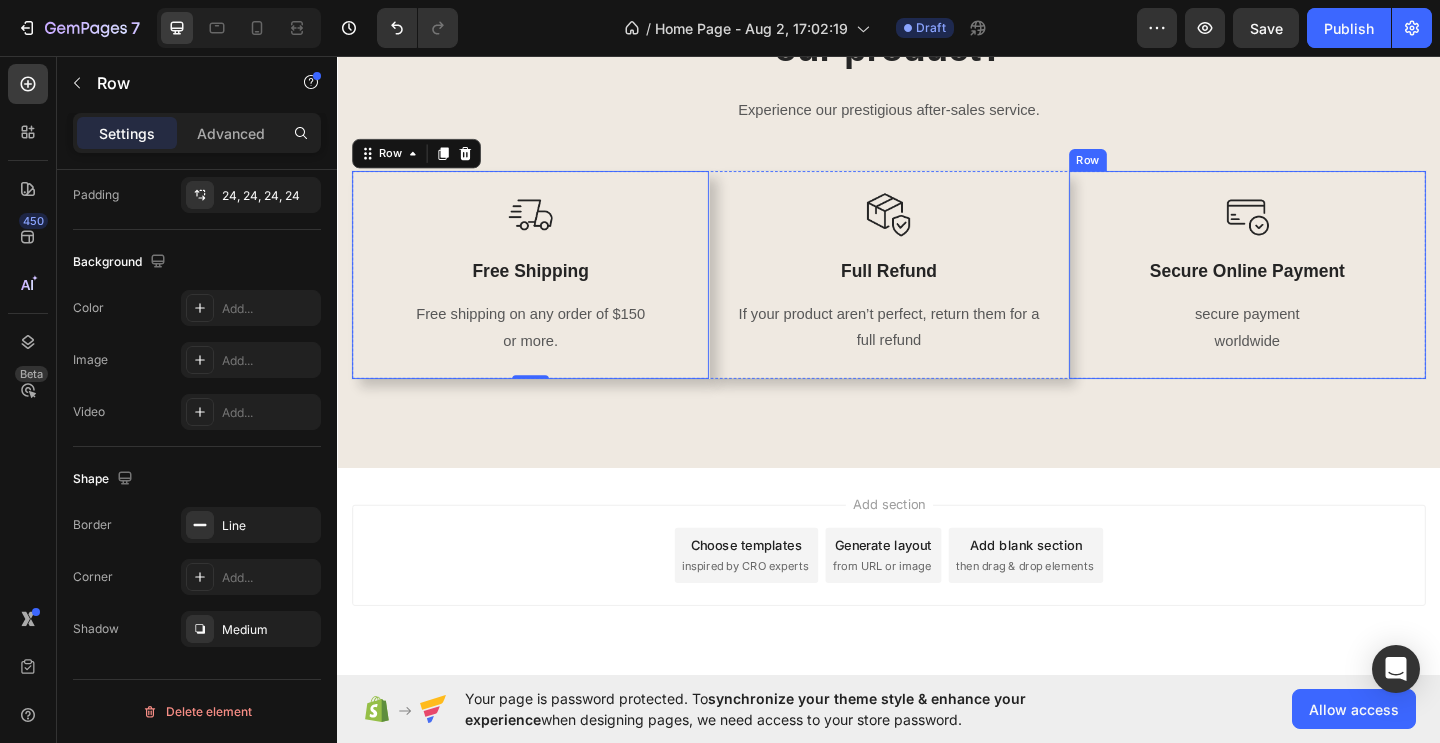click on "Image Secure Online Payment Text Block secure payment worldwide Text block" at bounding box center (1327, 294) 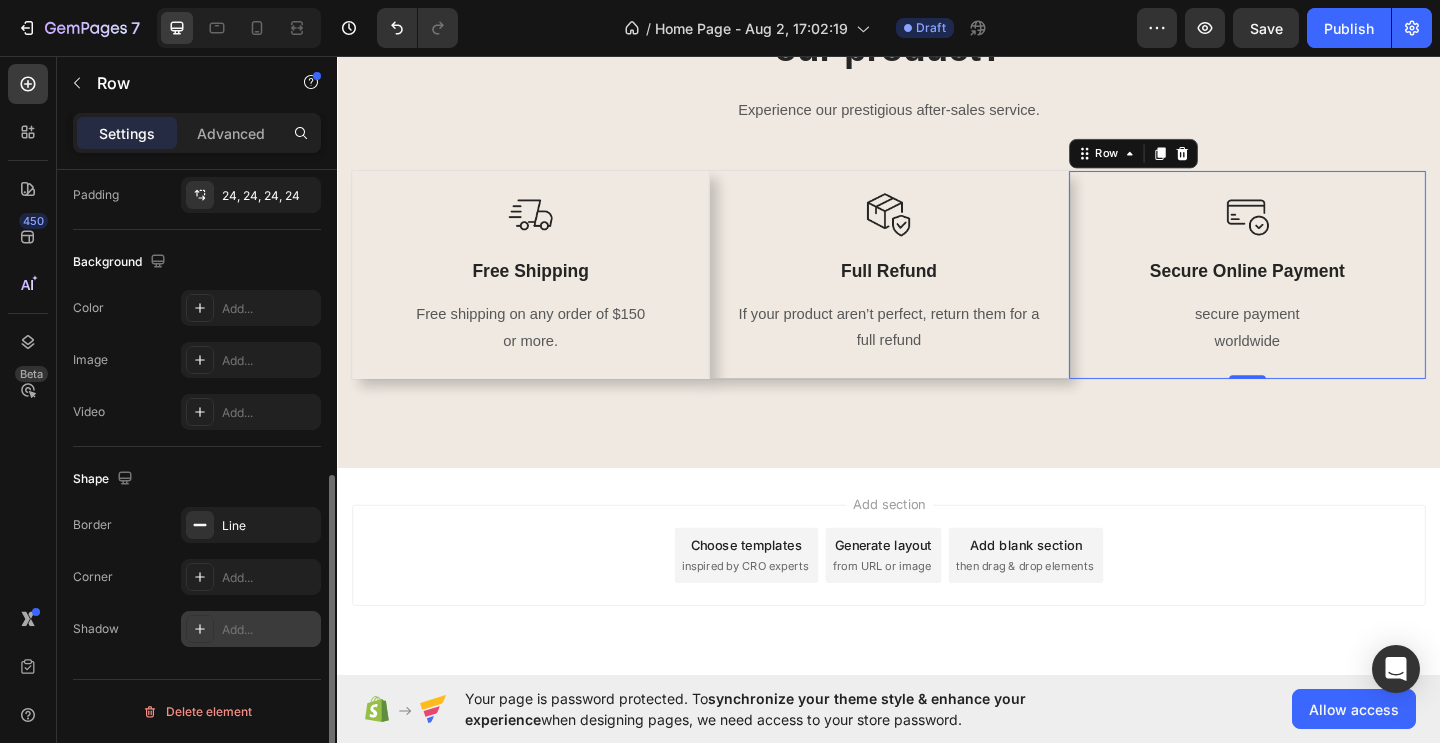 click 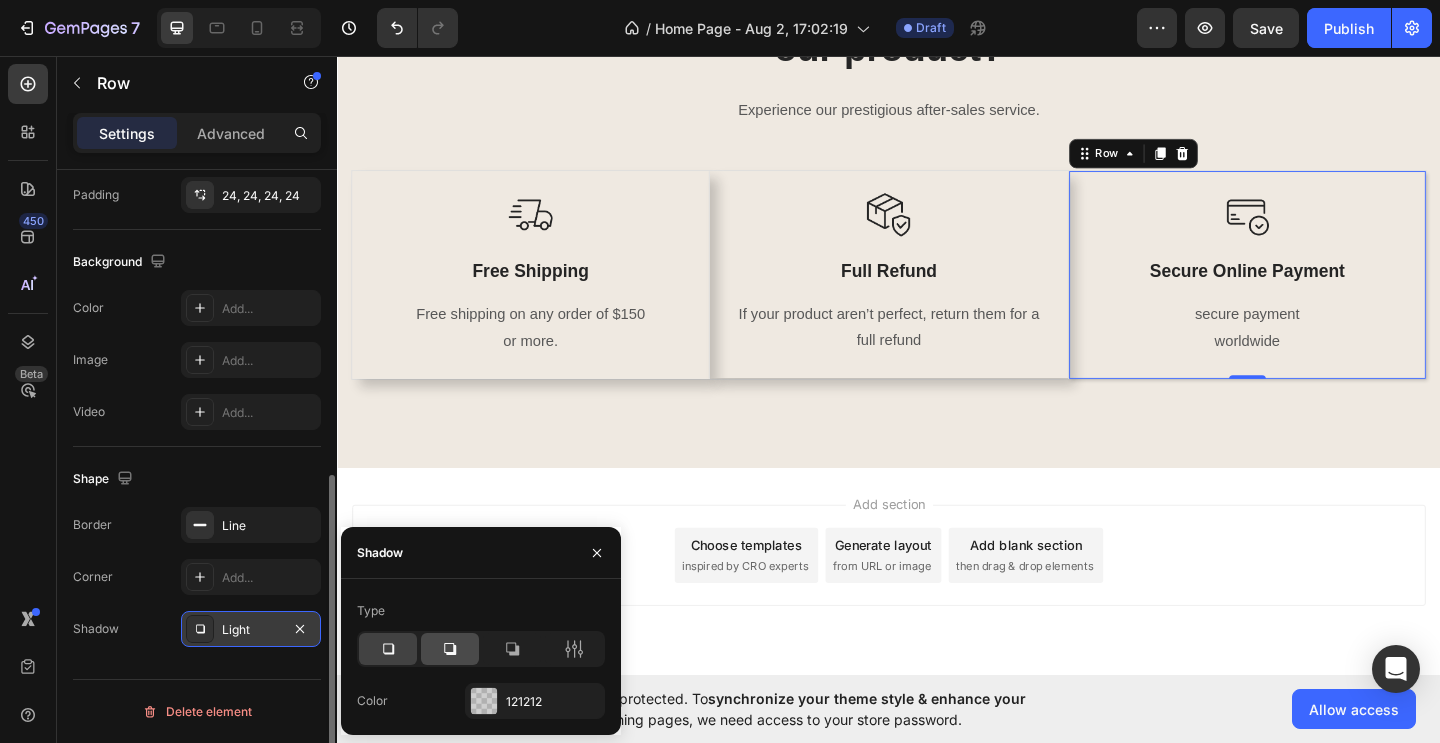 click 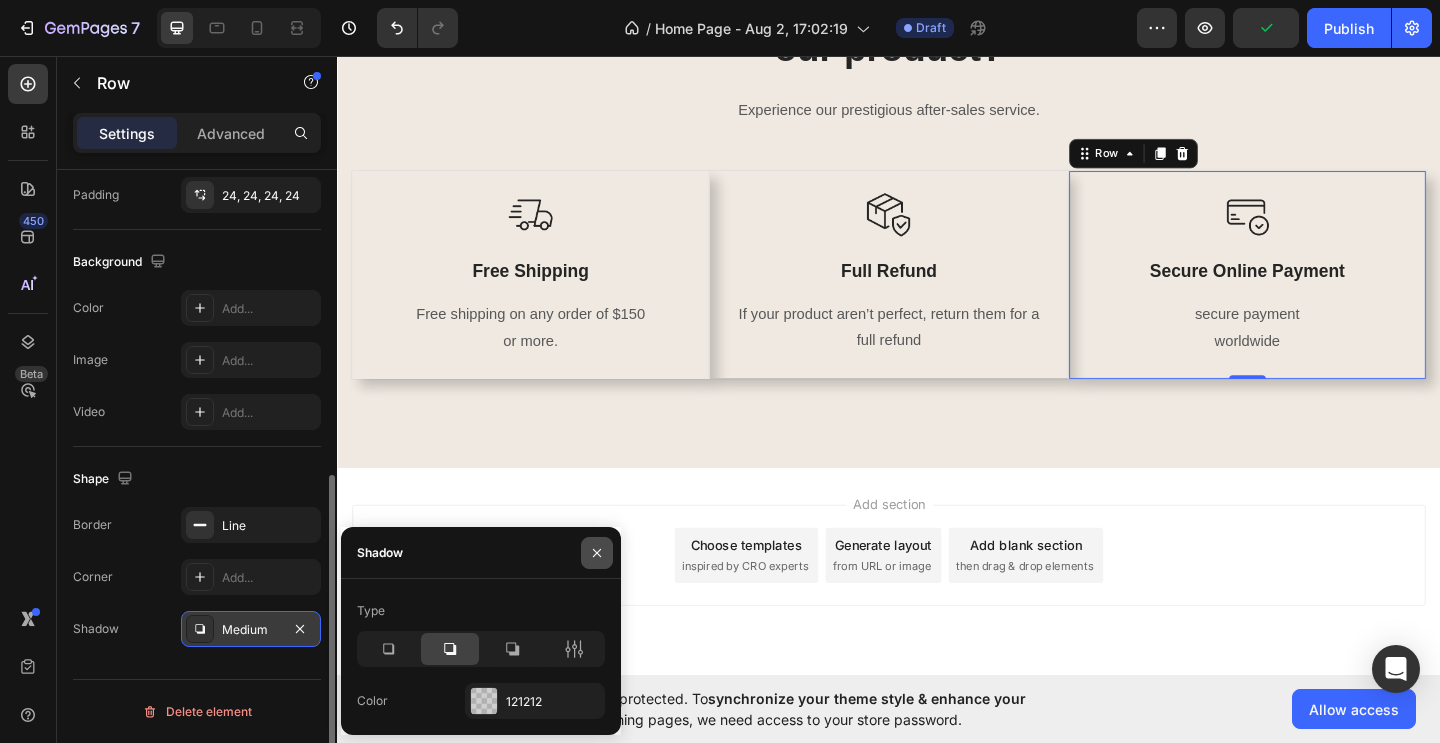 click 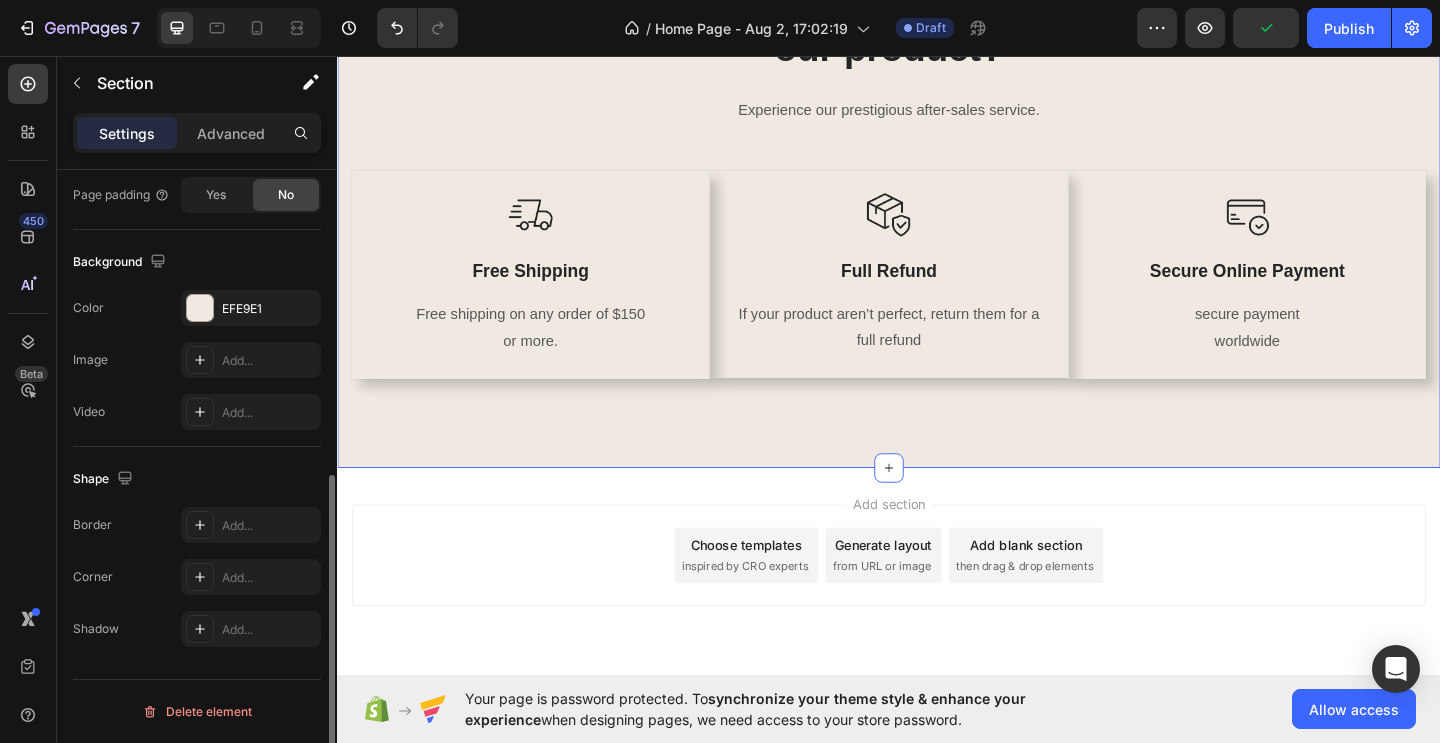click on "Why should you choose our product? Heading Experience our prestigious after-sales service. Text block Row Image Free Shipping Text Block Free shipping on any order of $150  or more. Text block Row Image Full Refund Text Block If your product aren’t perfect, return them for a full refund Text block Row Image Secure Online Payment Text Block secure payment worldwide Text block Row   0 Row Image Free Shipping Text Block Free shipping on any order of $150  or more. Text block Row Image Full Refund Text Block If your product aren’t perfect, return them for a full refund Text block Row Image Secure Online Payment Text Block secure payment worldwide Text block Row Row Section 4" at bounding box center [937, 195] 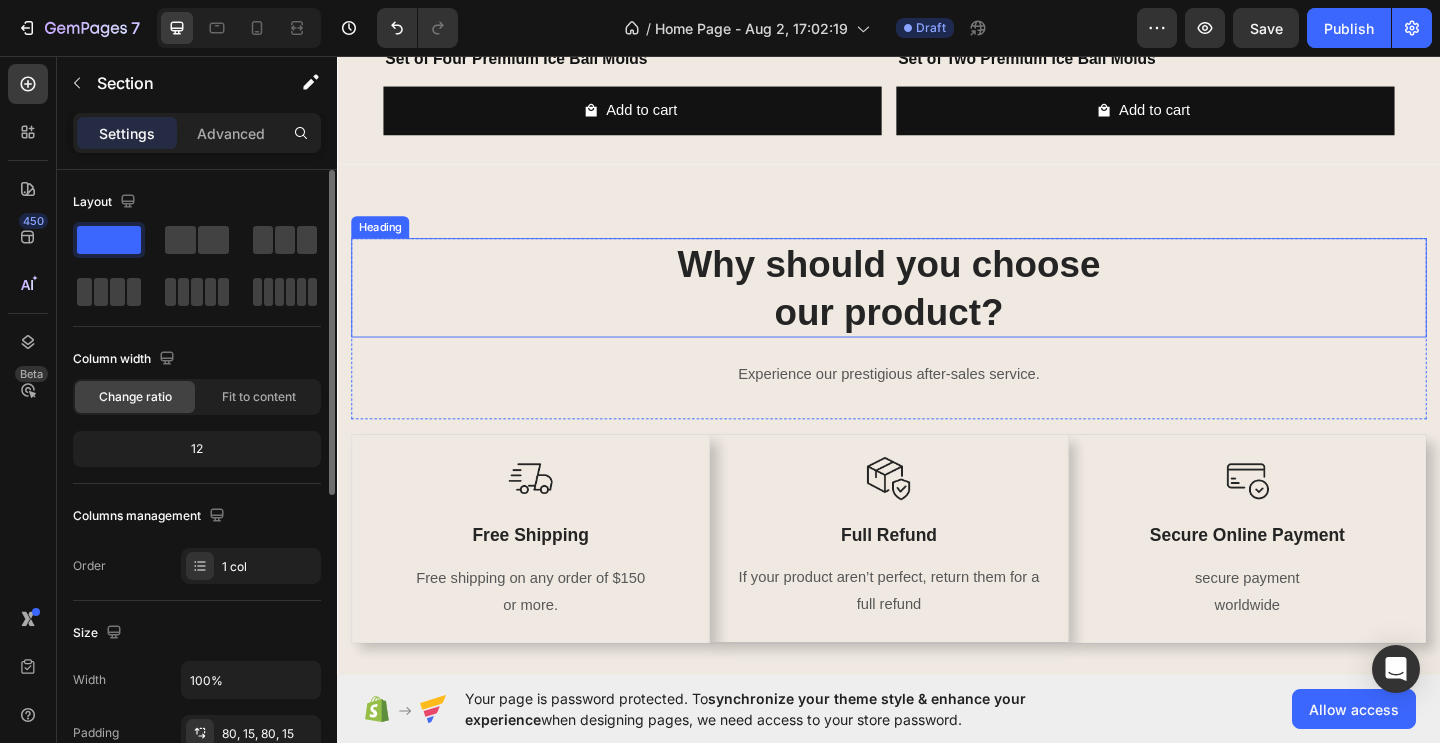 scroll, scrollTop: 1988, scrollLeft: 0, axis: vertical 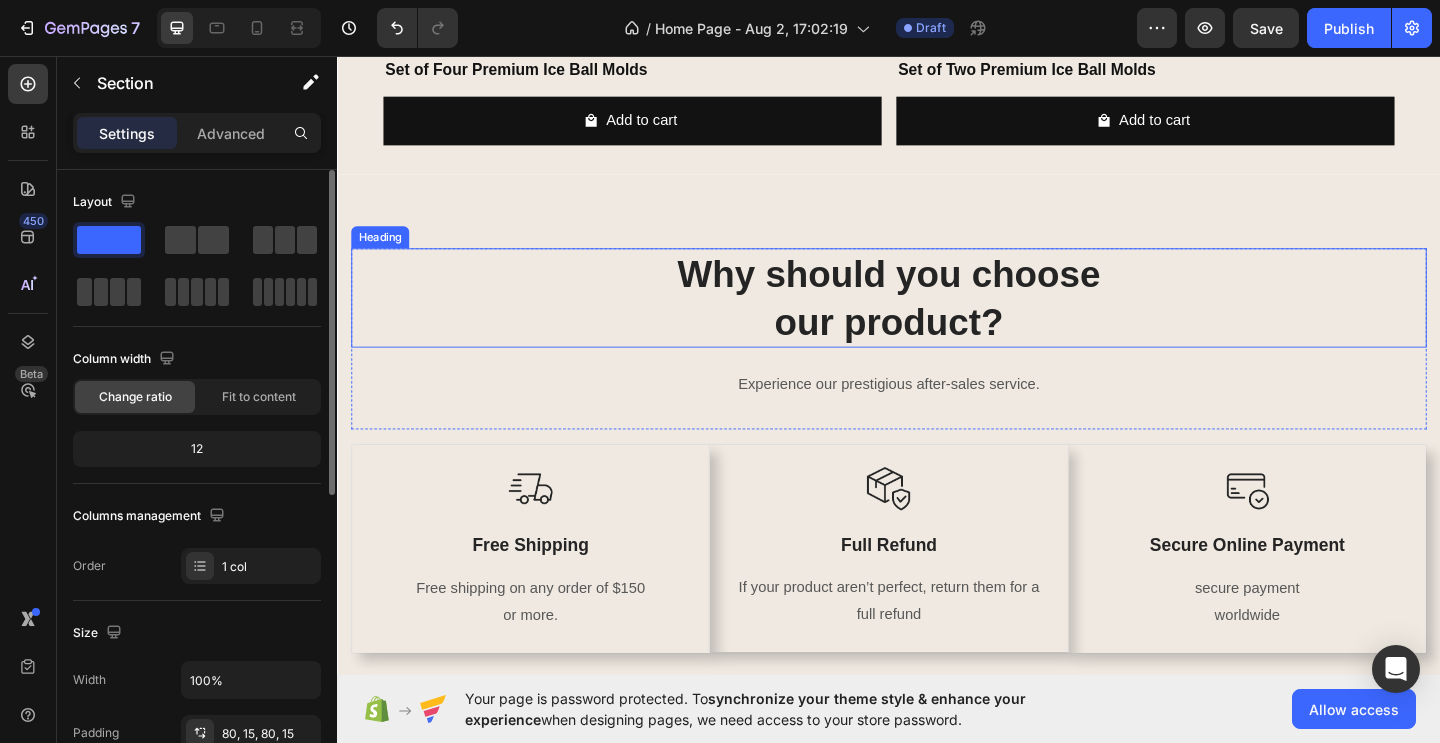 click on "Why should you choose our product?" at bounding box center [937, 319] 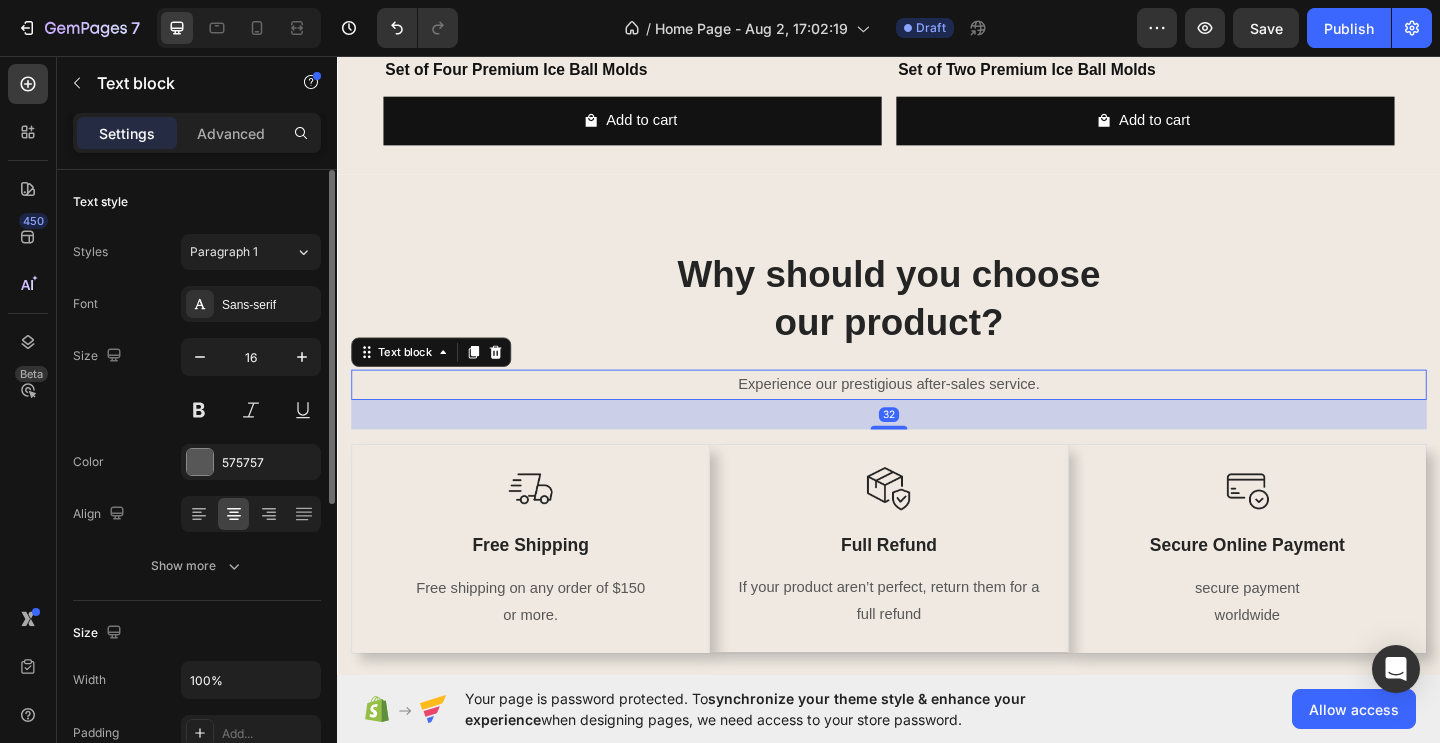 click on "Experience our prestigious after-sales service." at bounding box center (937, 413) 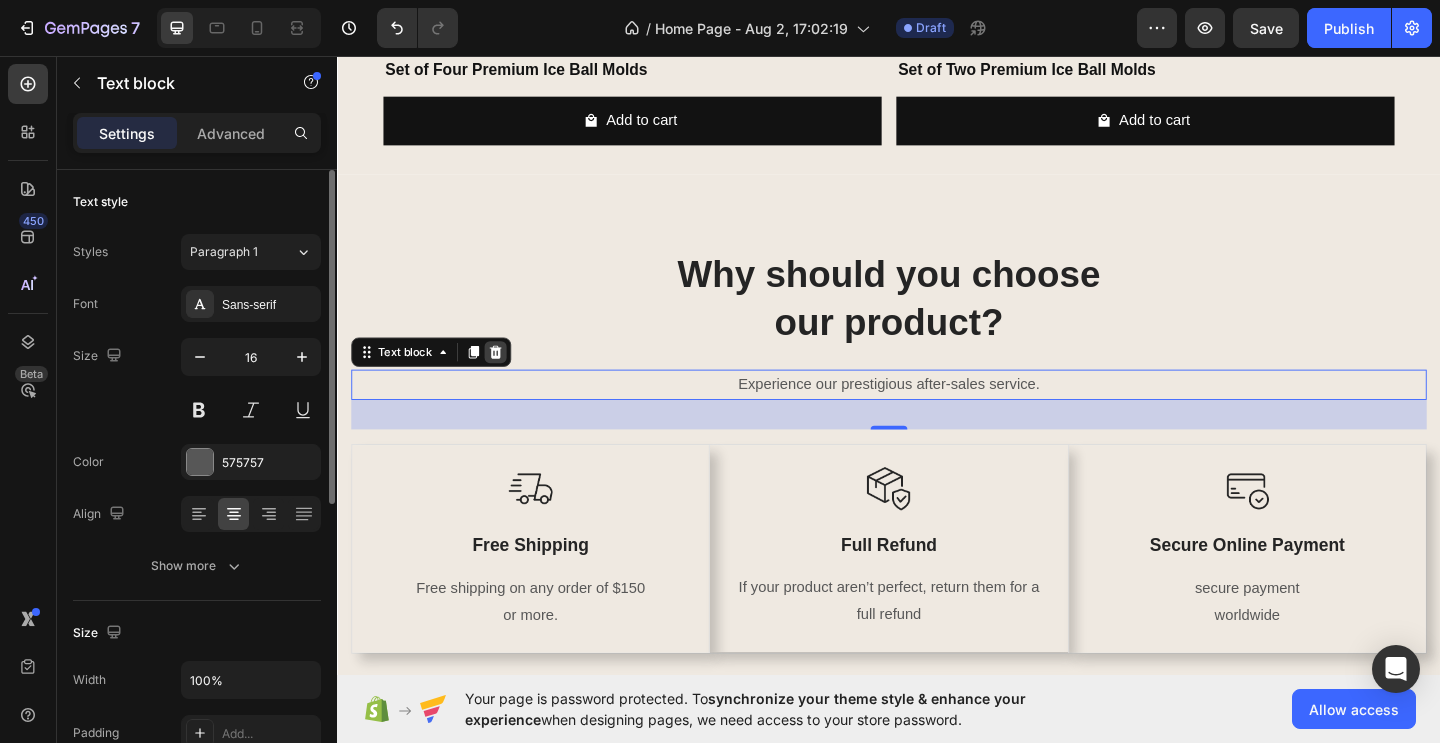 click 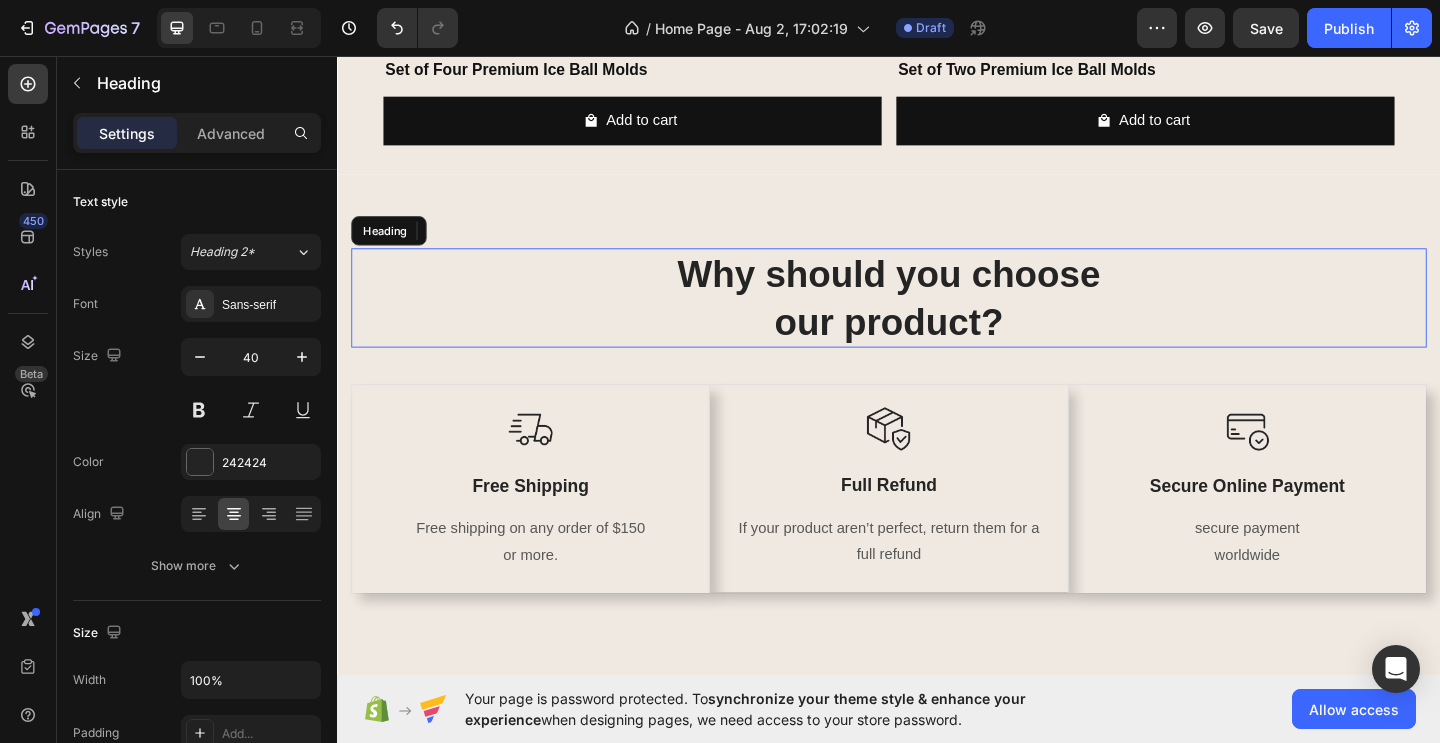 click on "Why should you choose our product?" at bounding box center [937, 319] 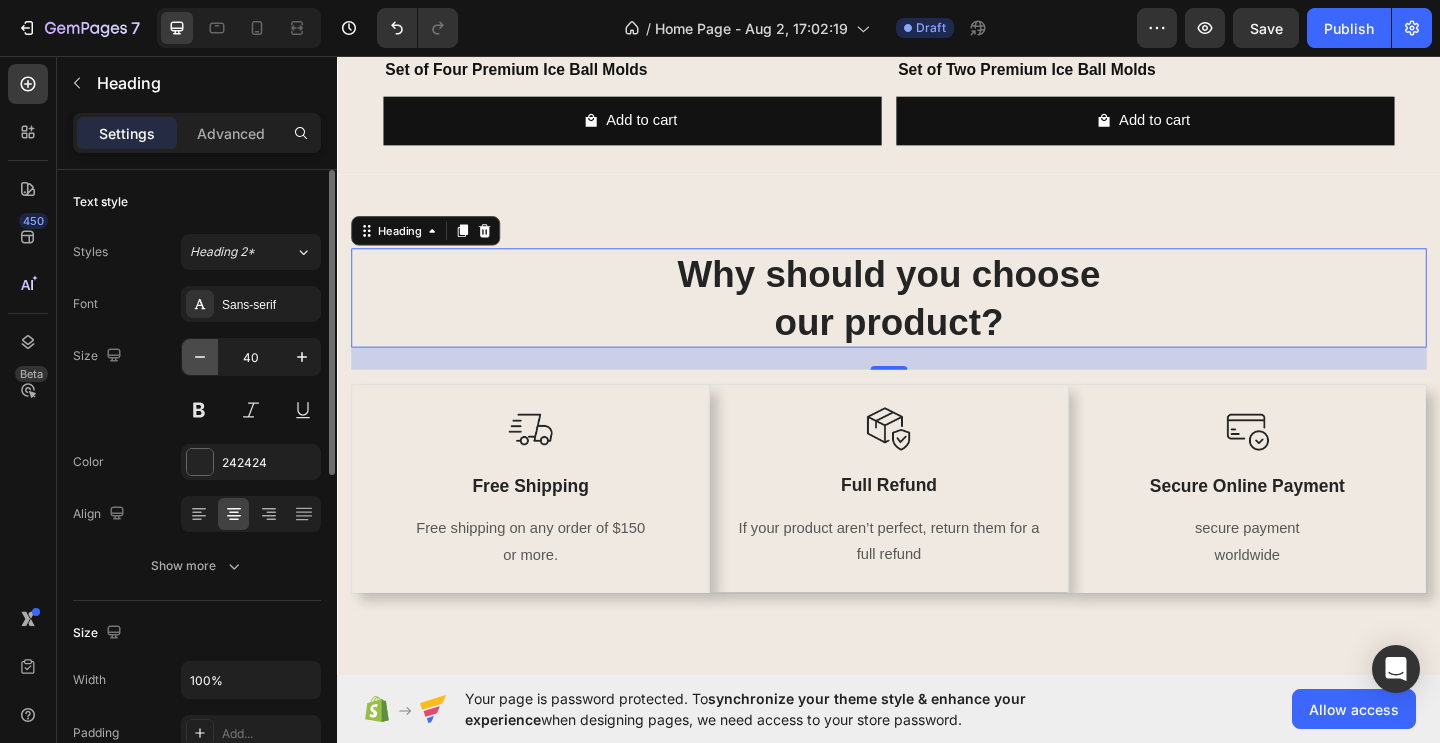 click 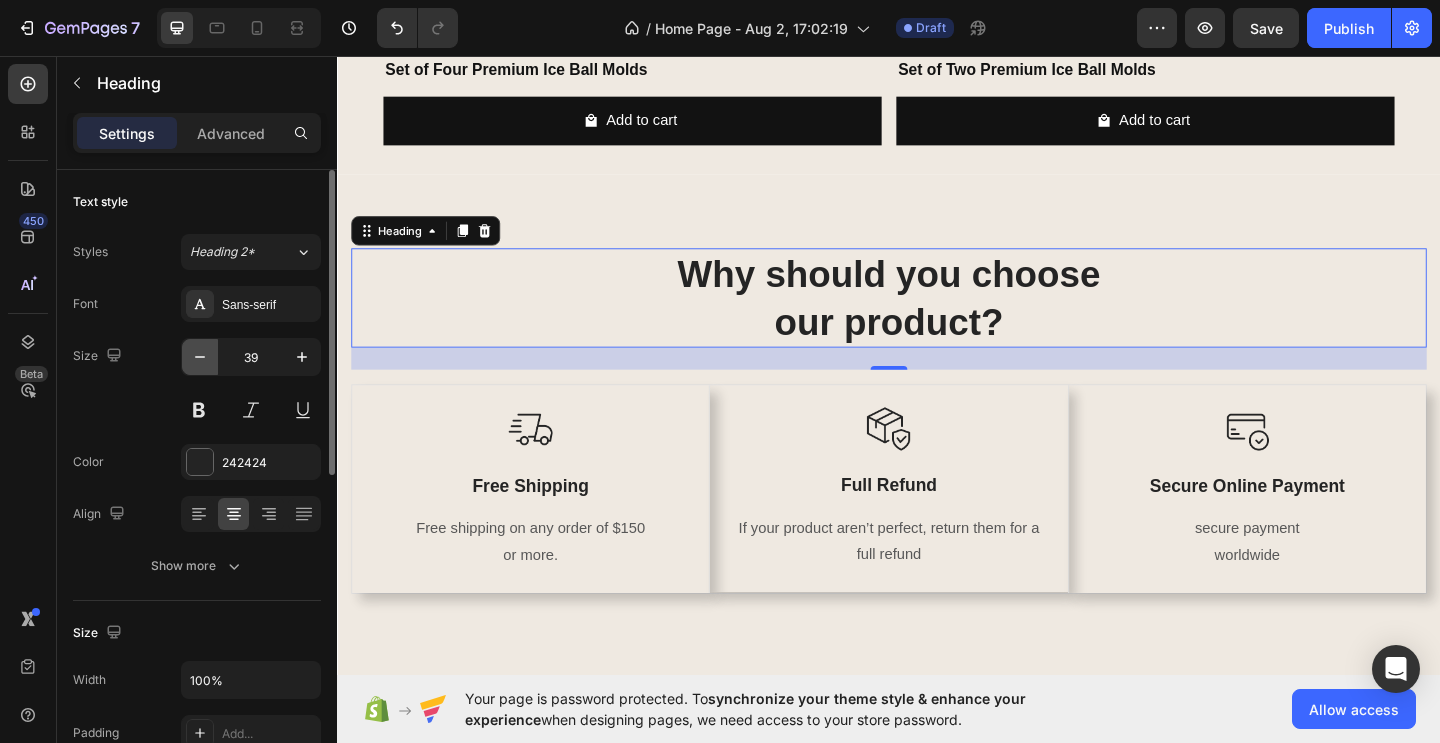 click 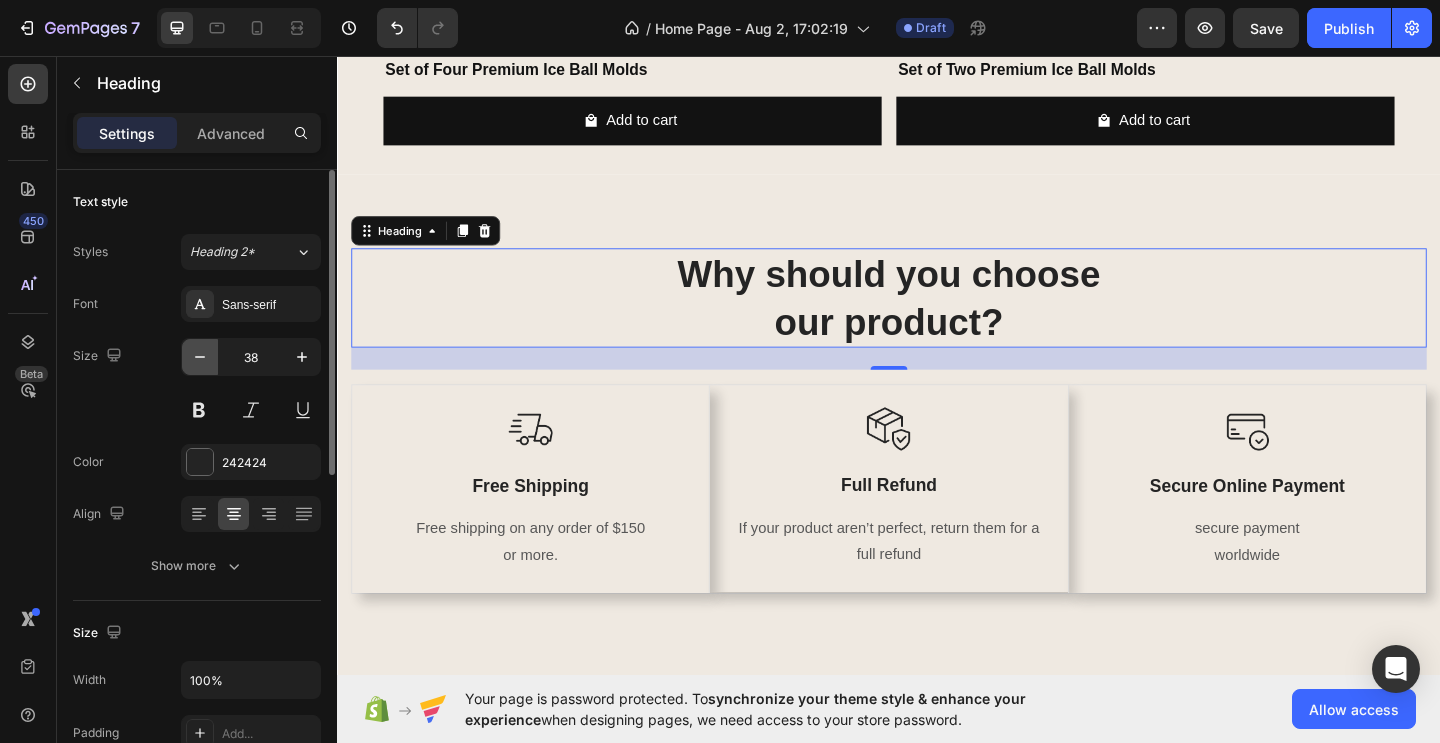 click 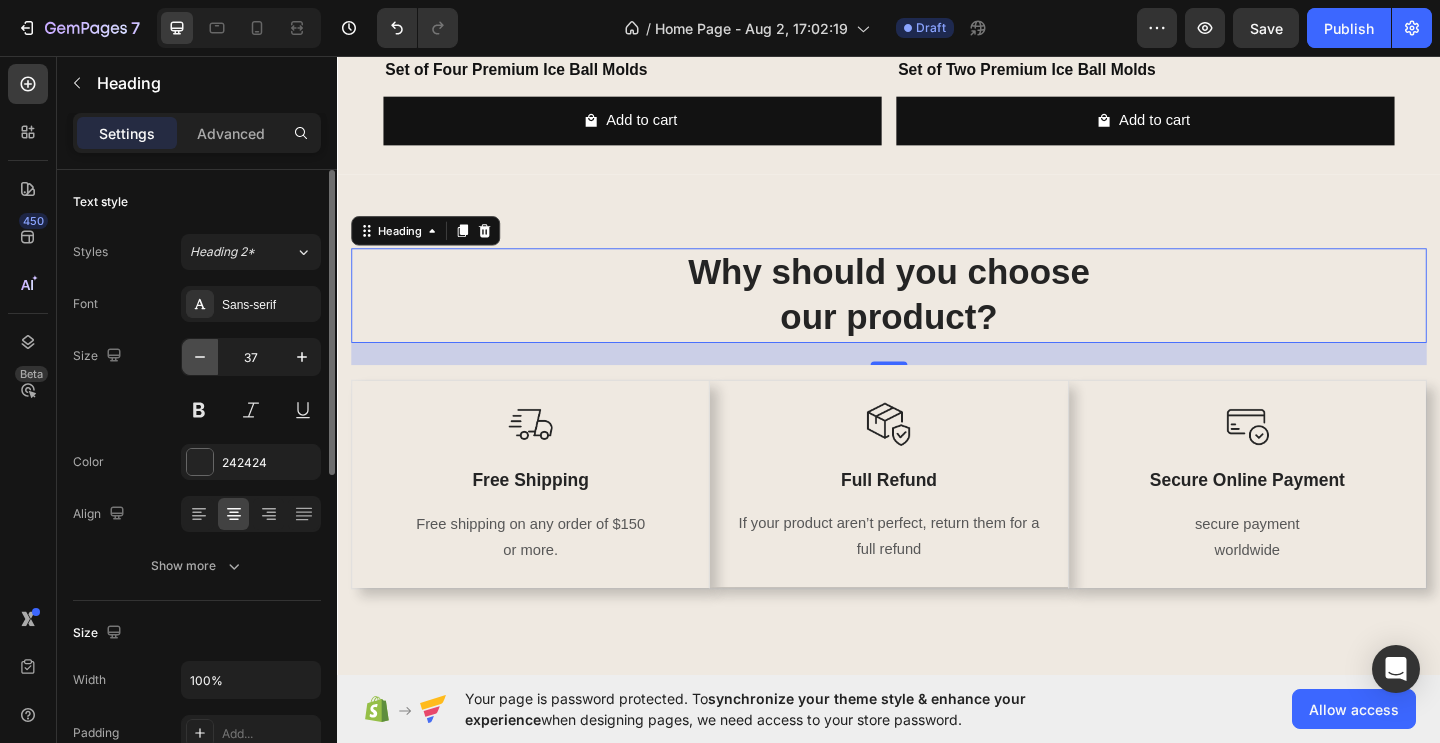 click 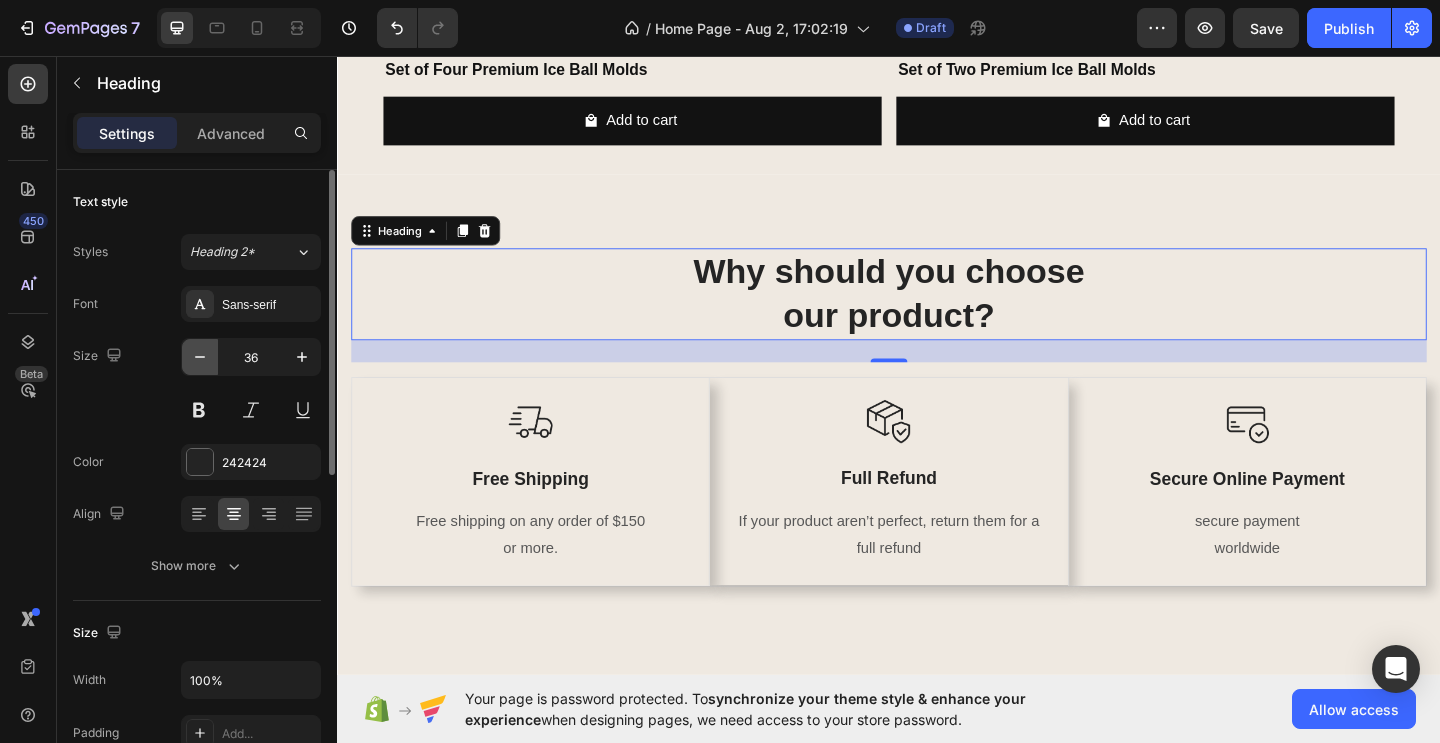 click 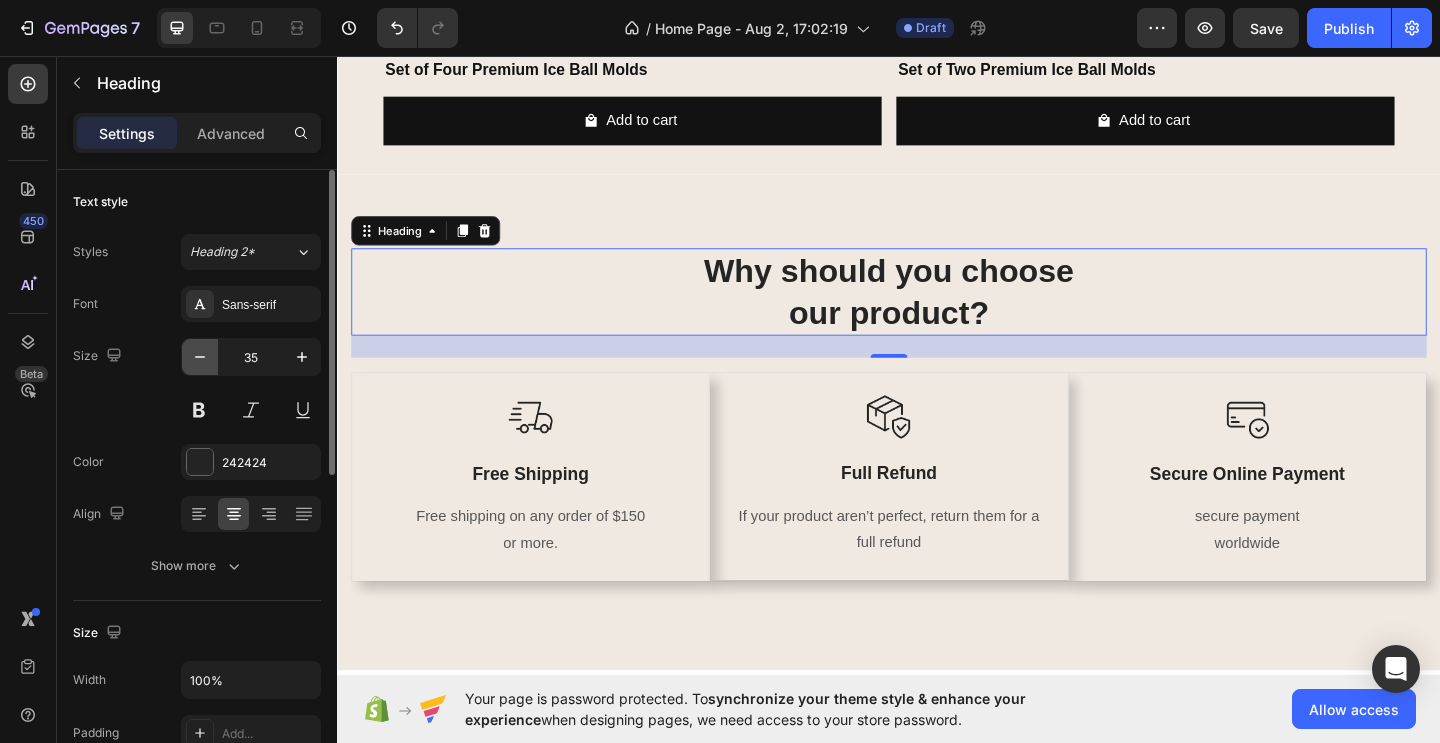 click 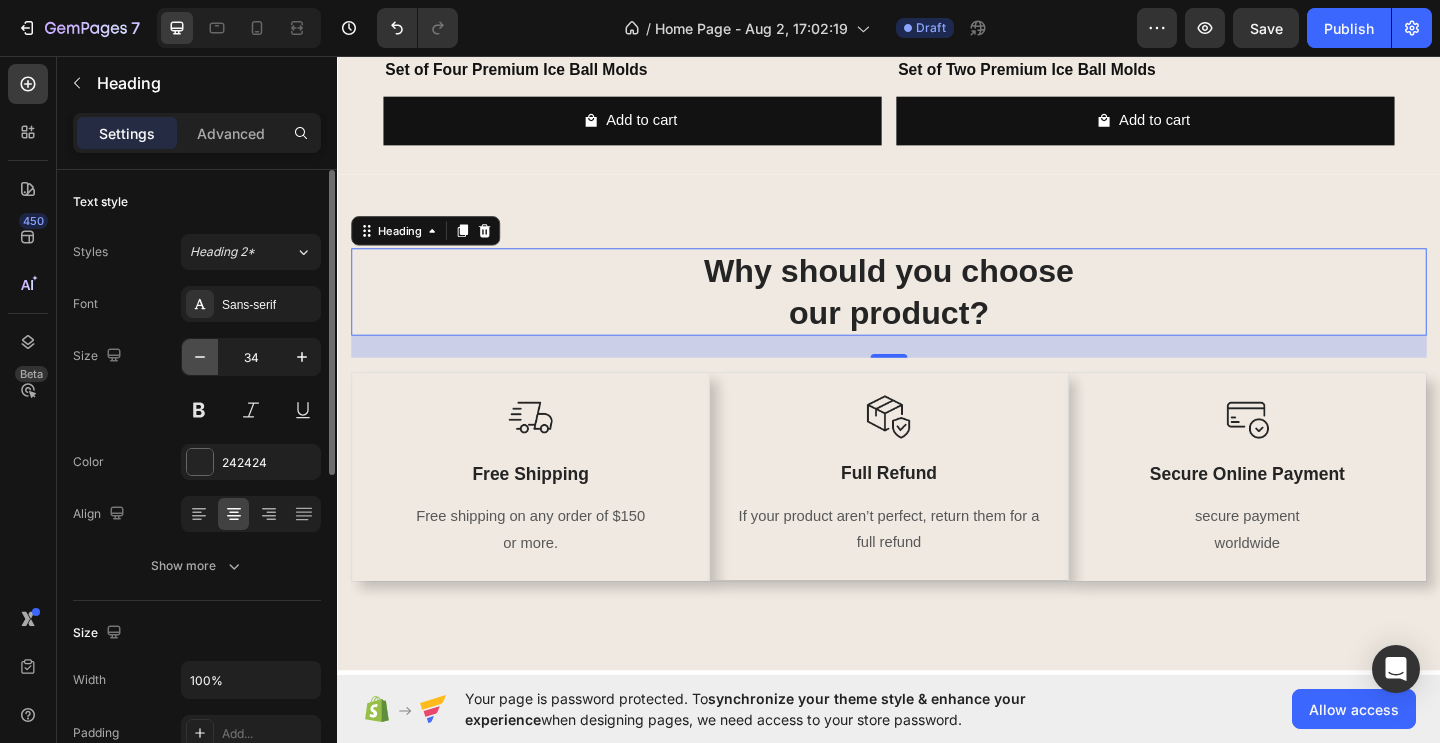 click 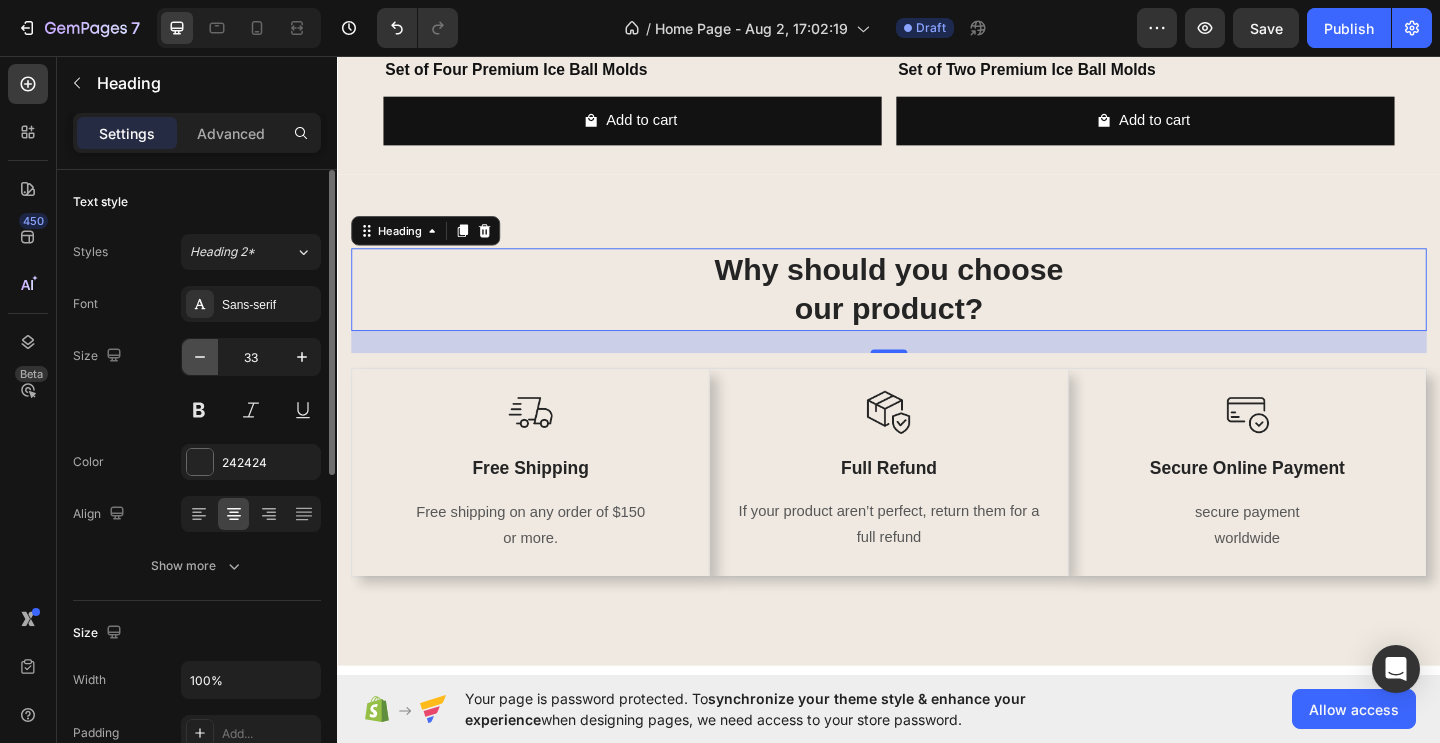 click 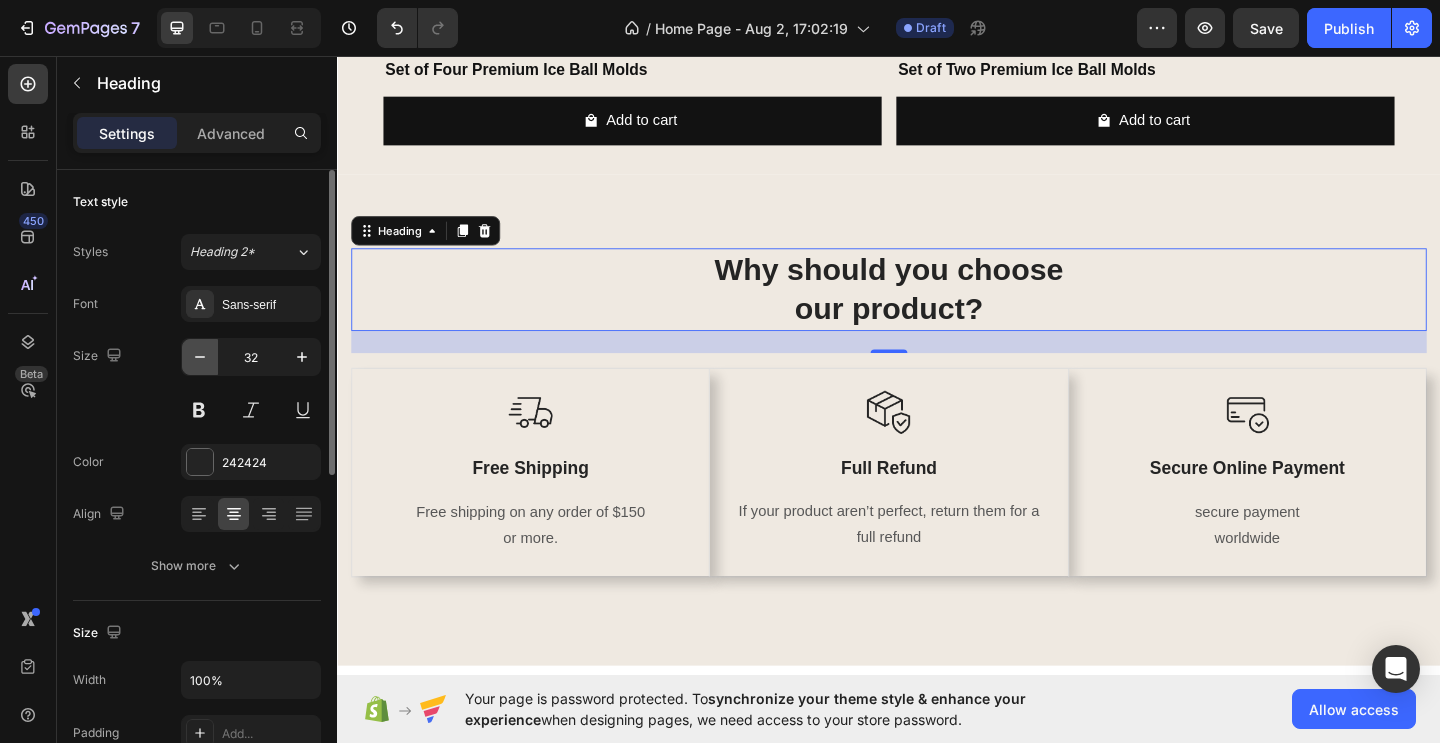 click 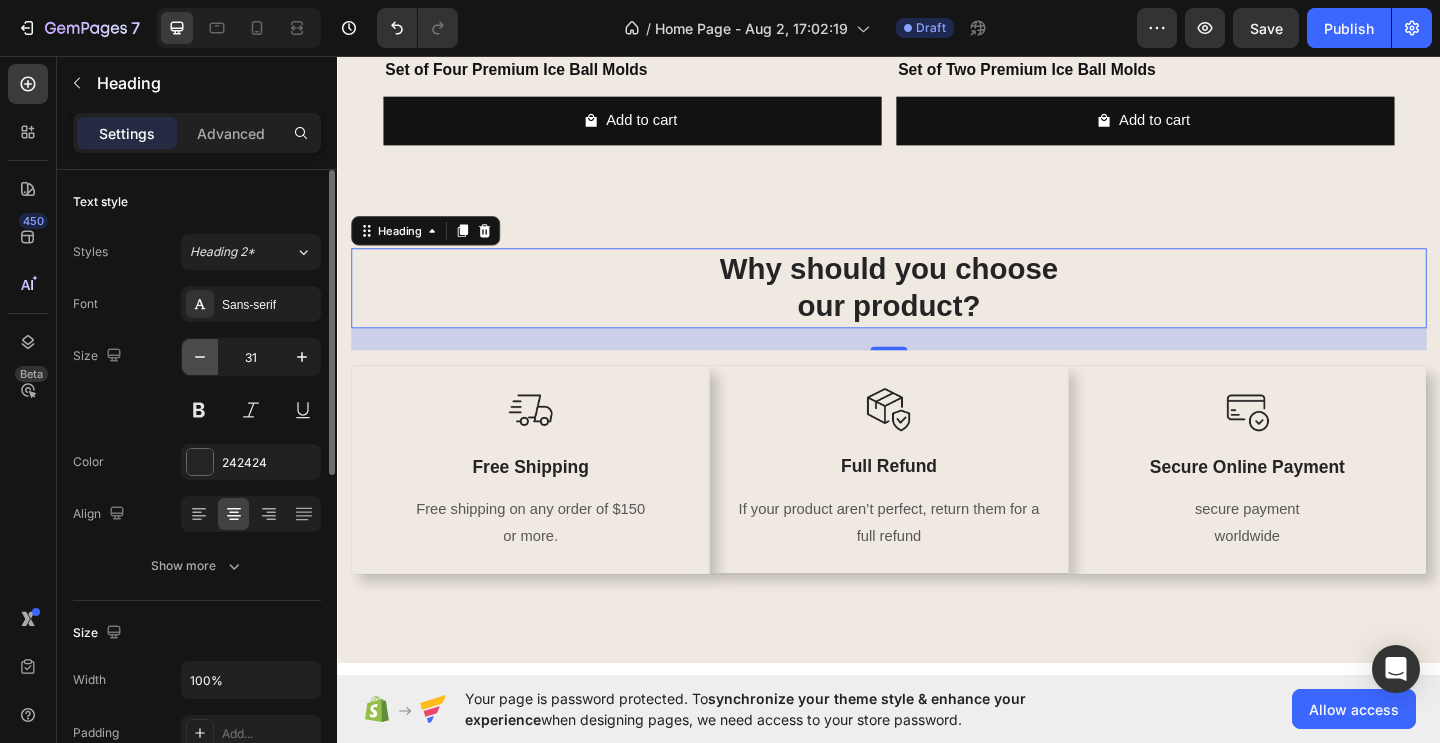 click 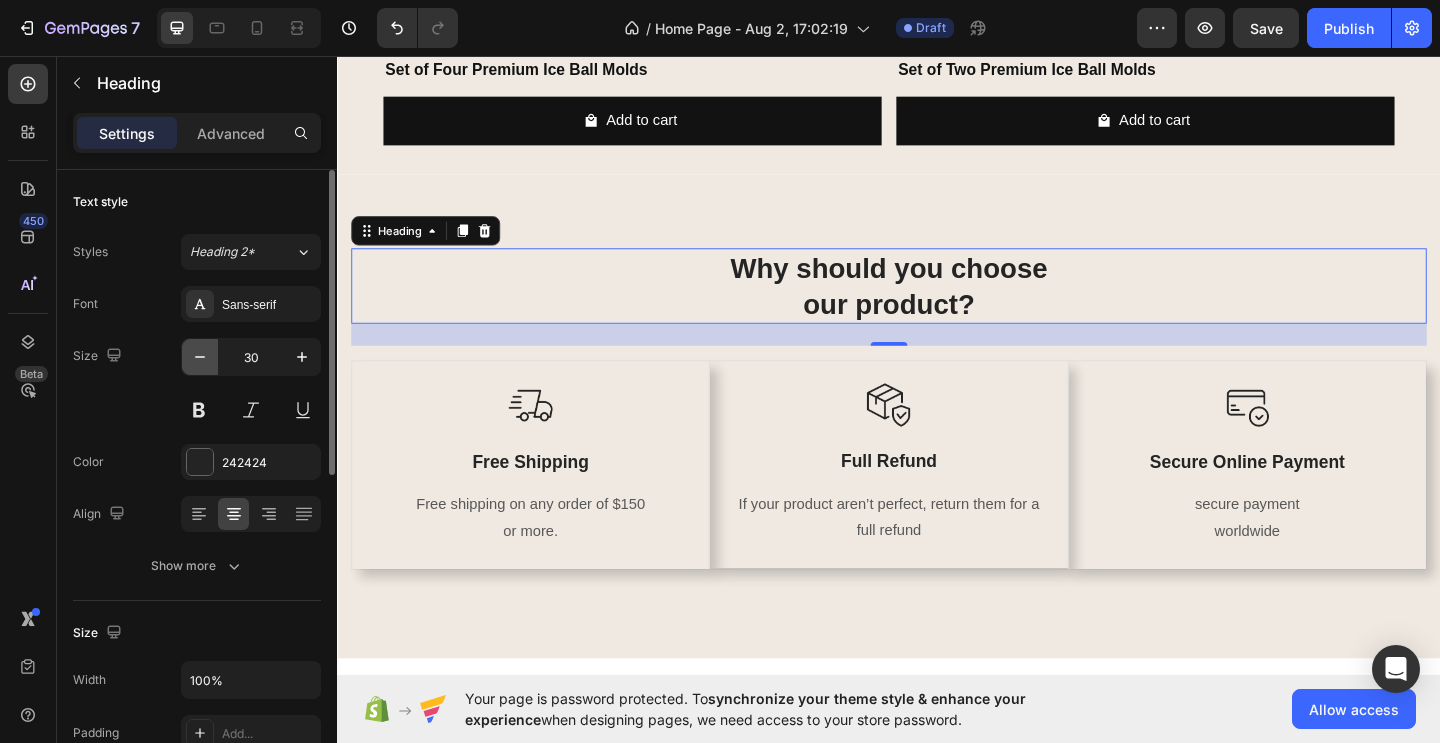 click 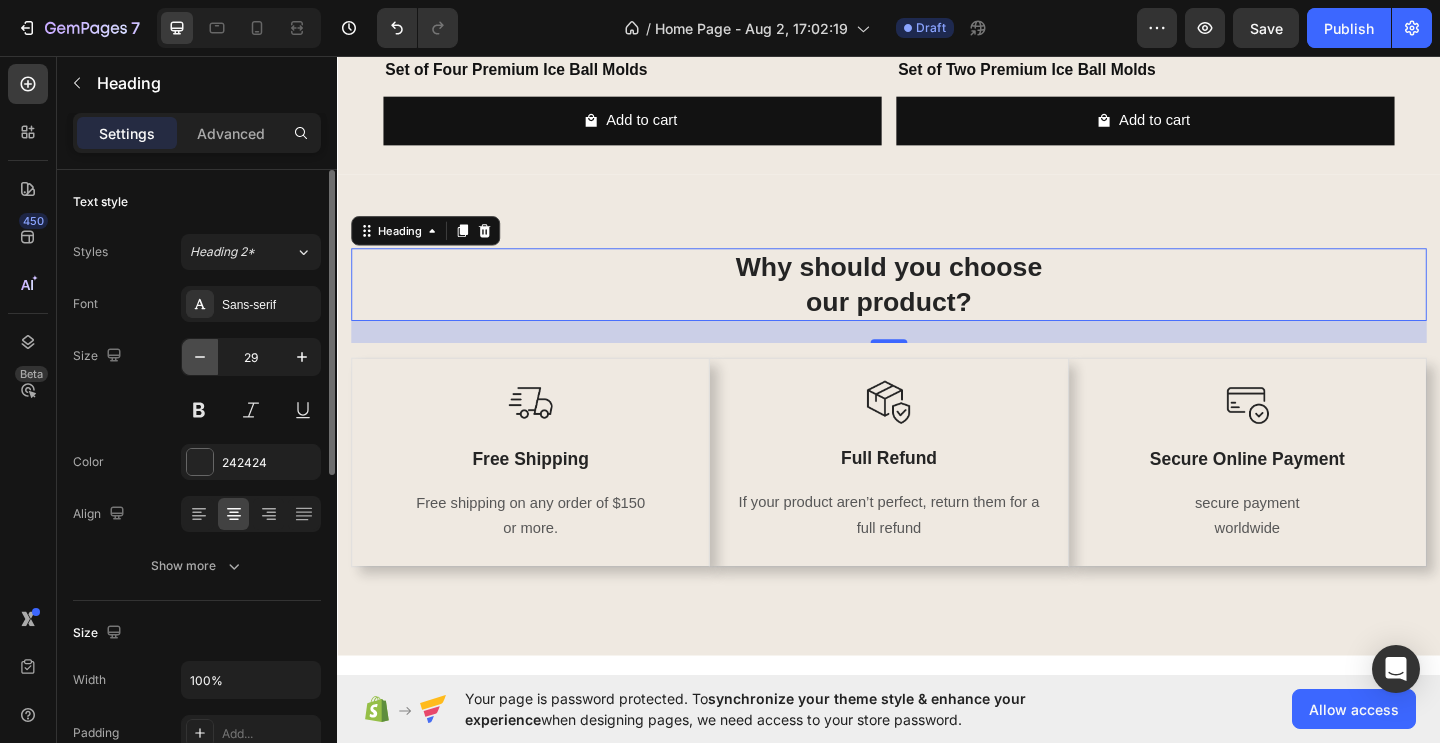 click 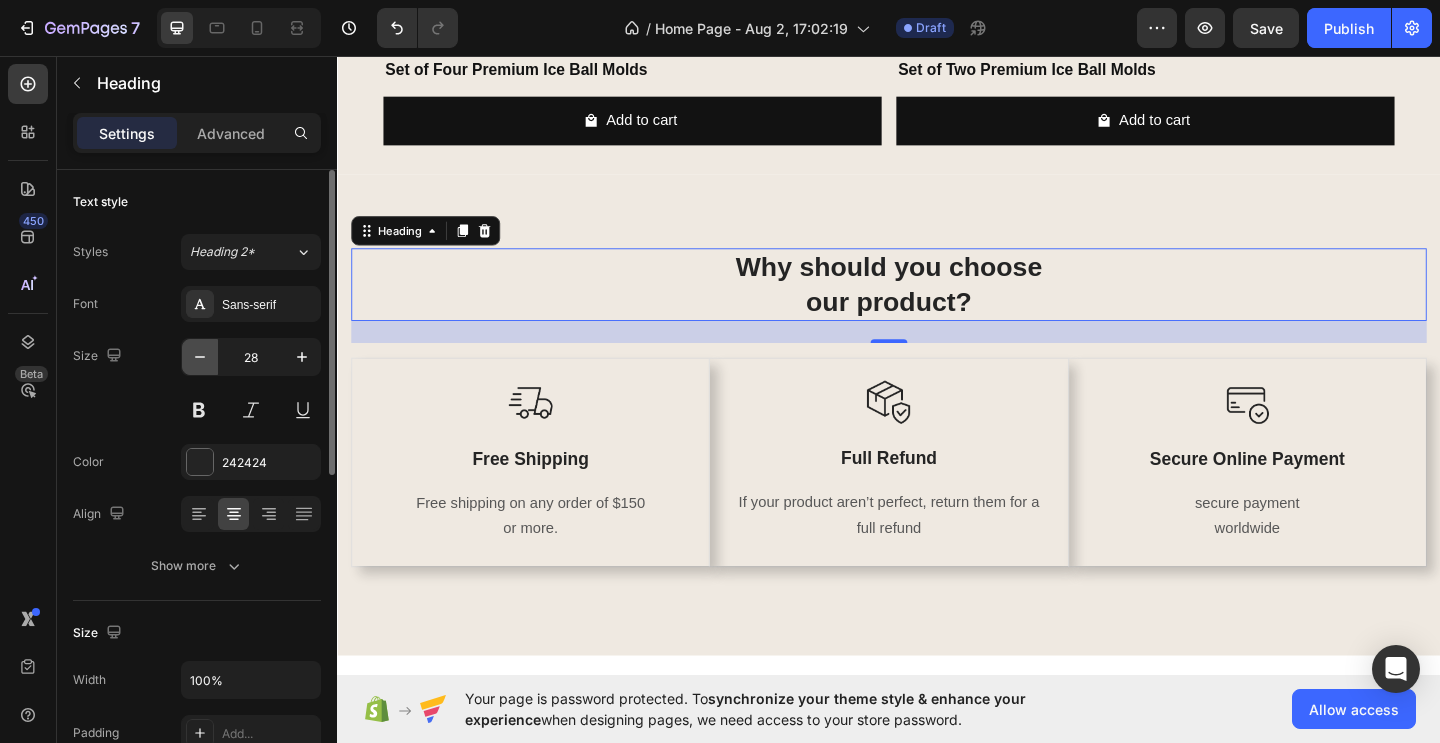 click 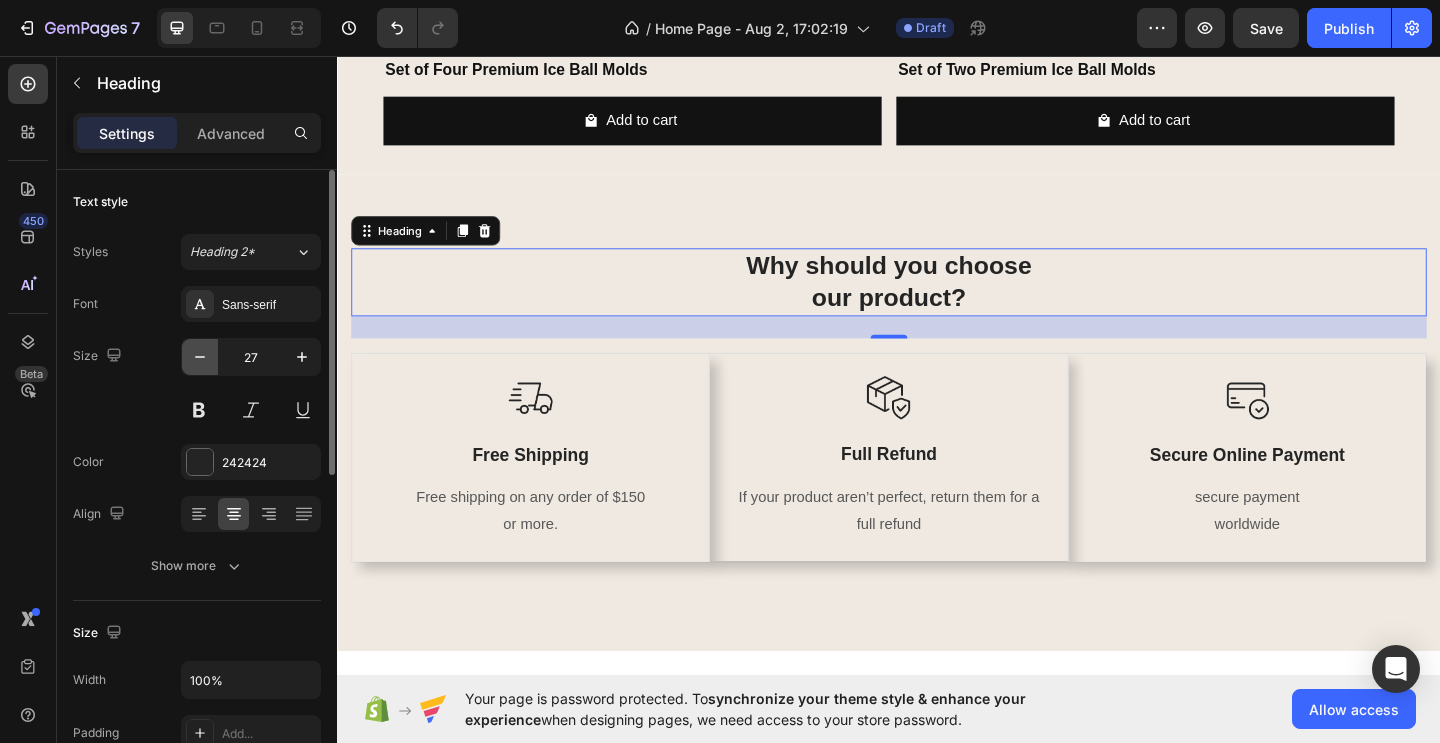 click 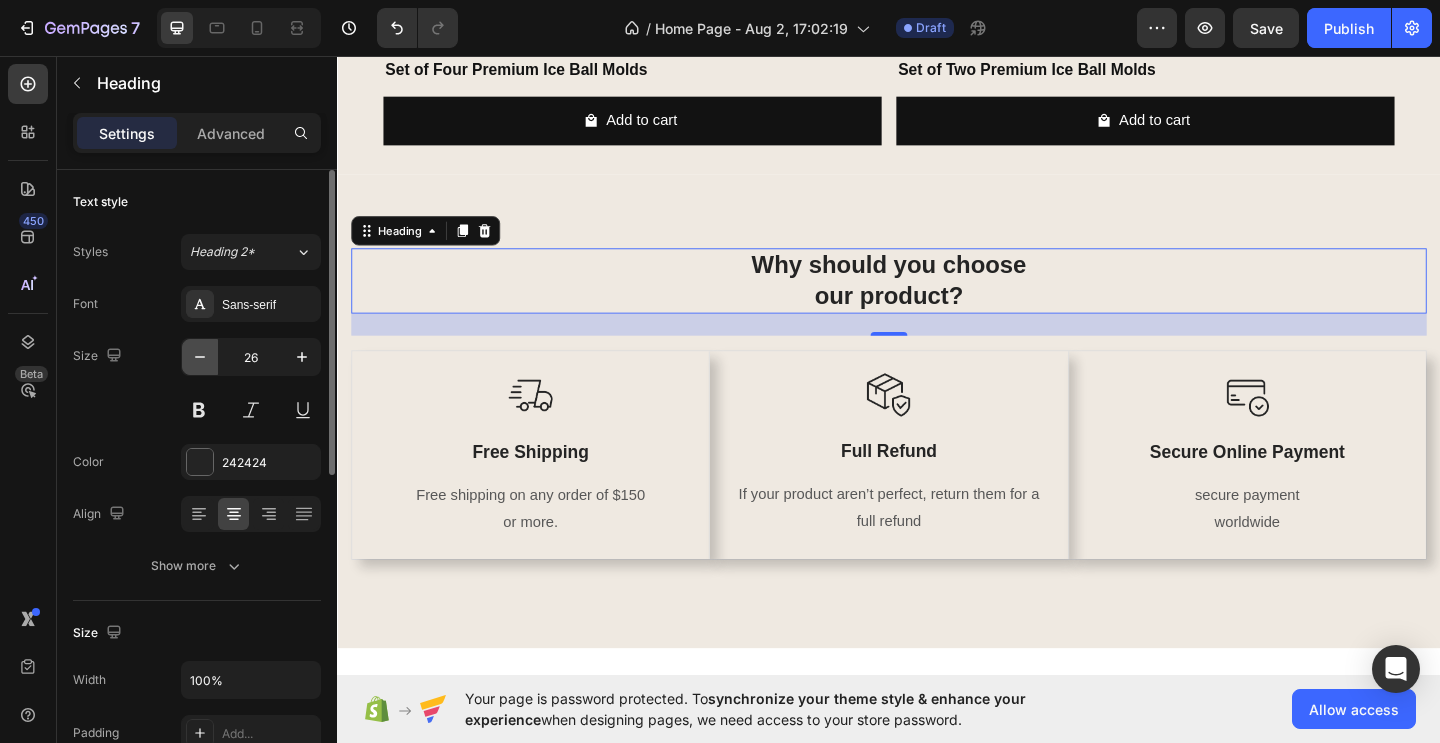 click 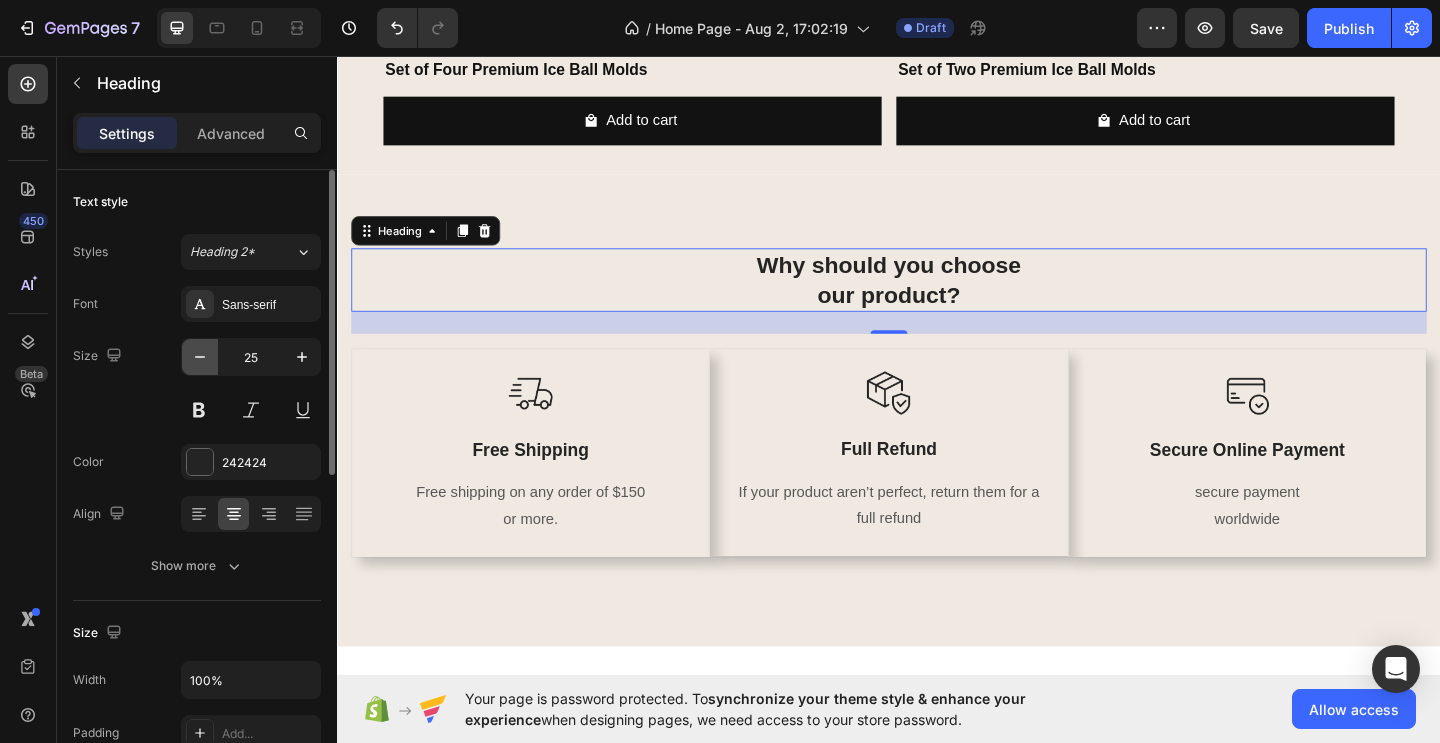 click 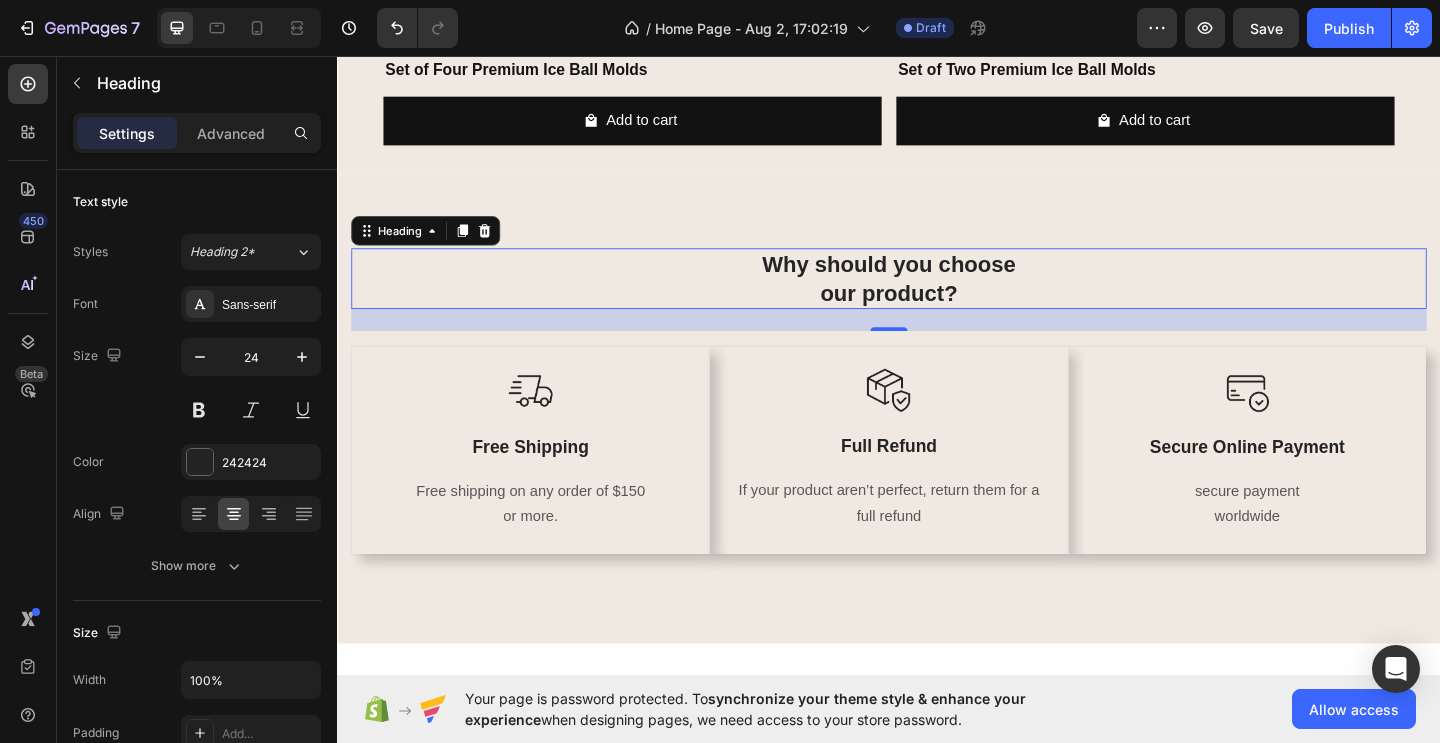 click on "Why should you choose our product?" at bounding box center (937, 298) 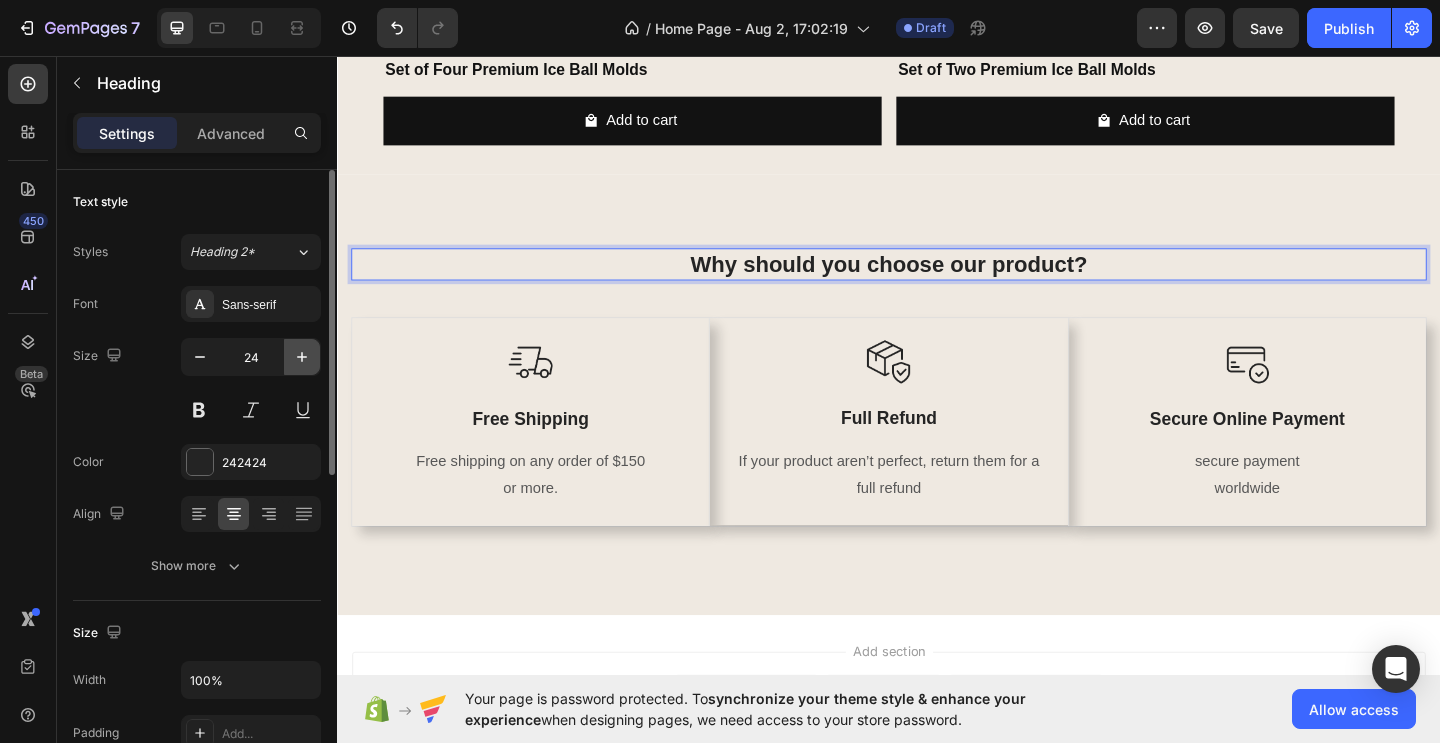 click 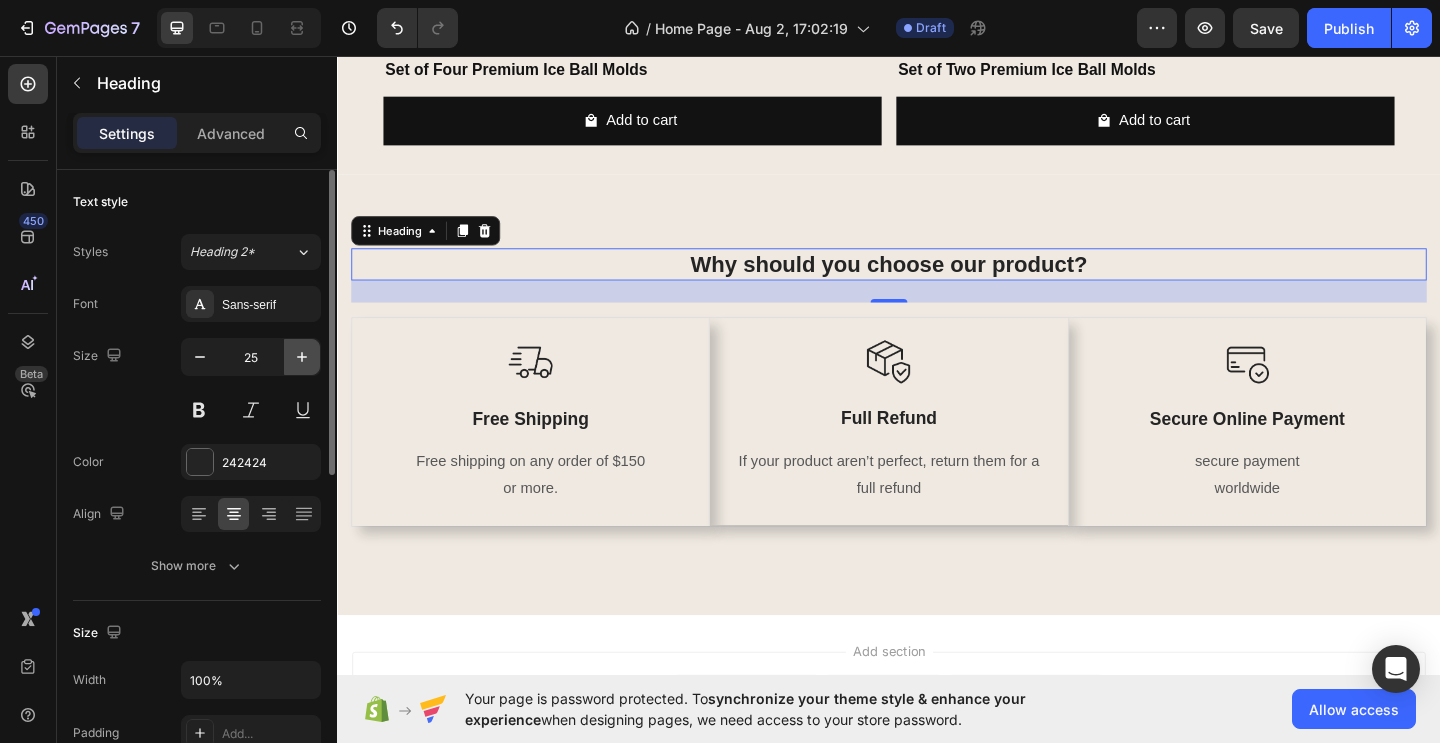 click 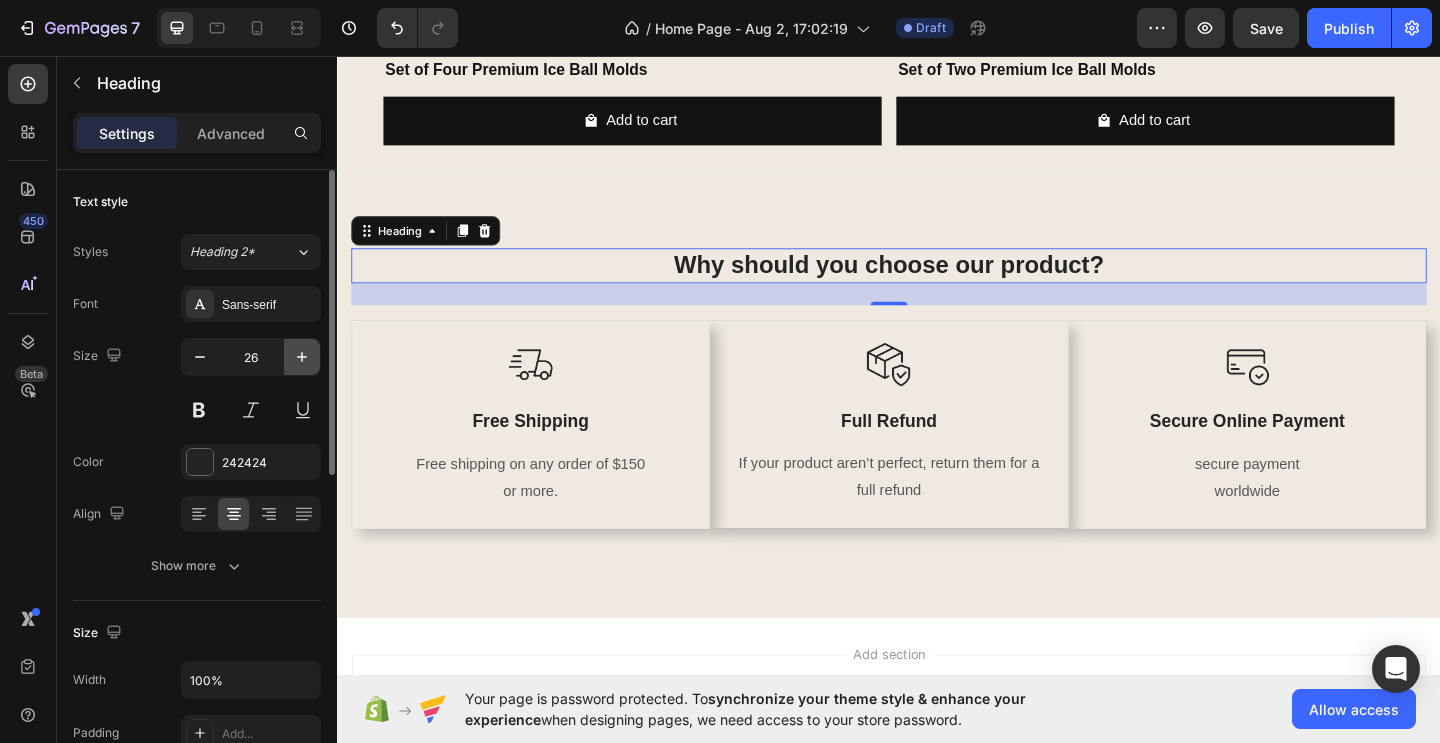 click 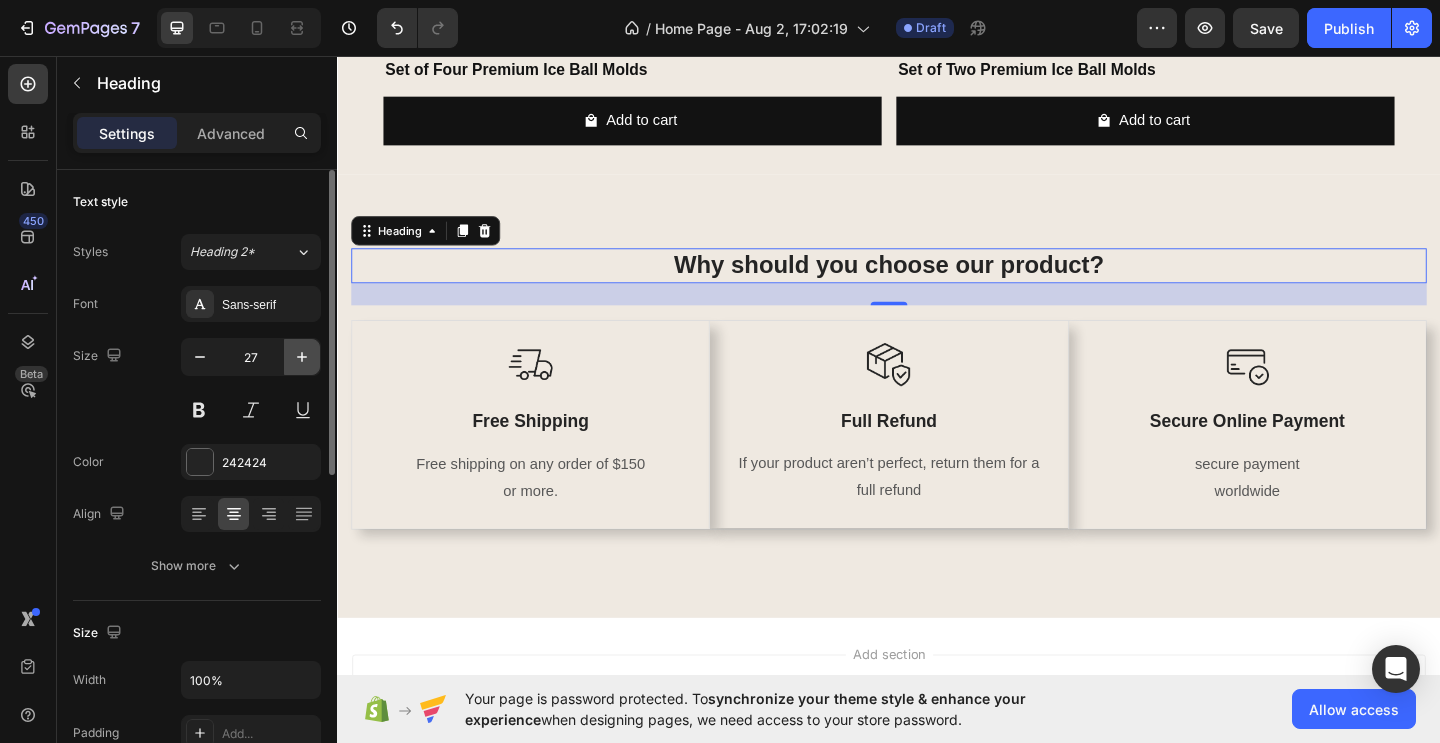 click 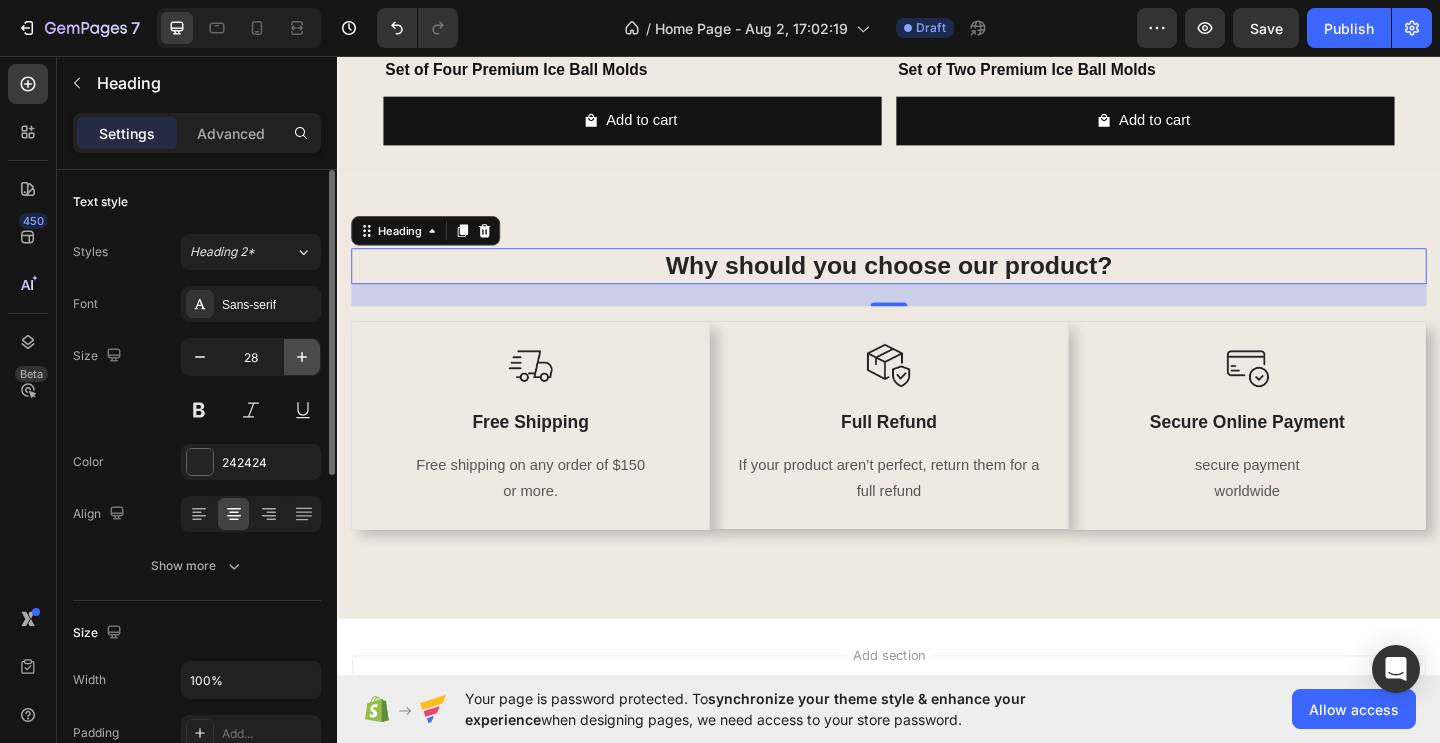 click 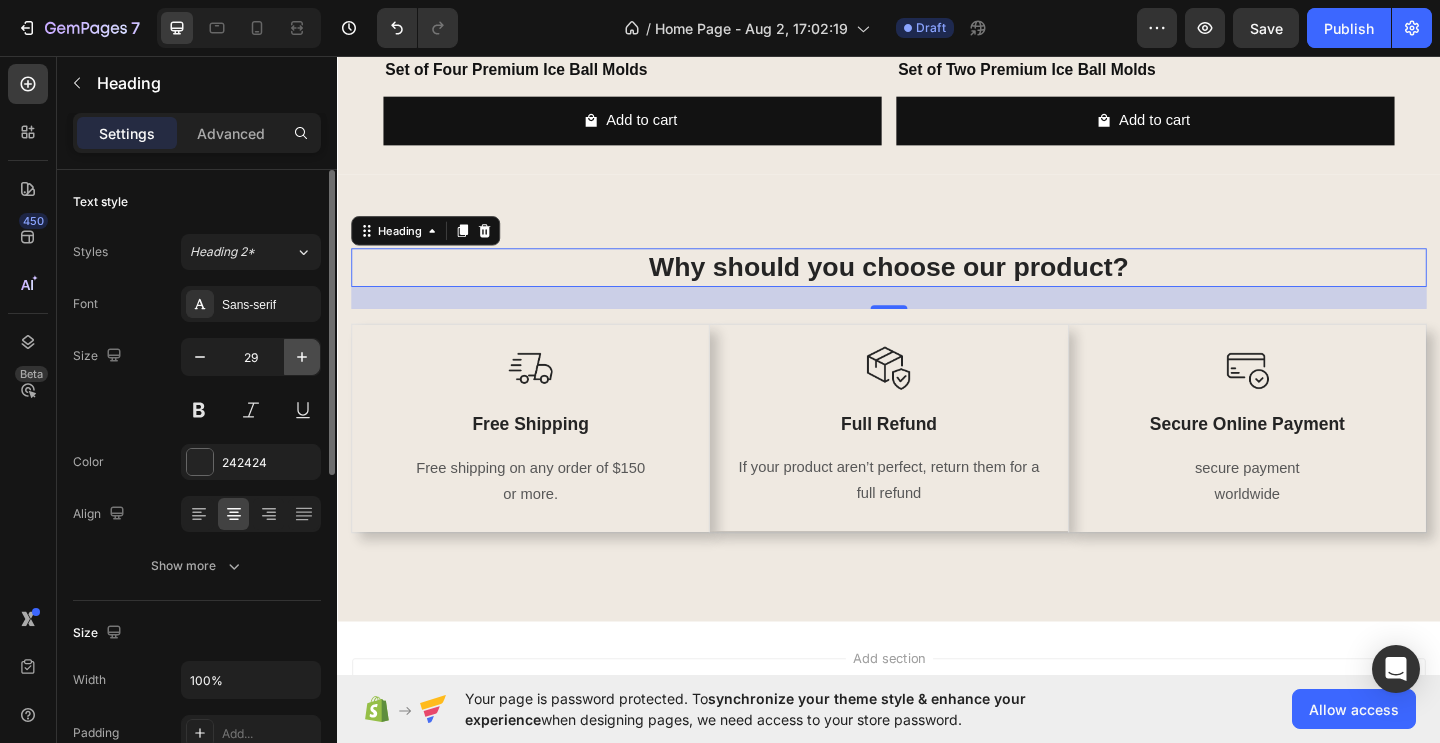 click 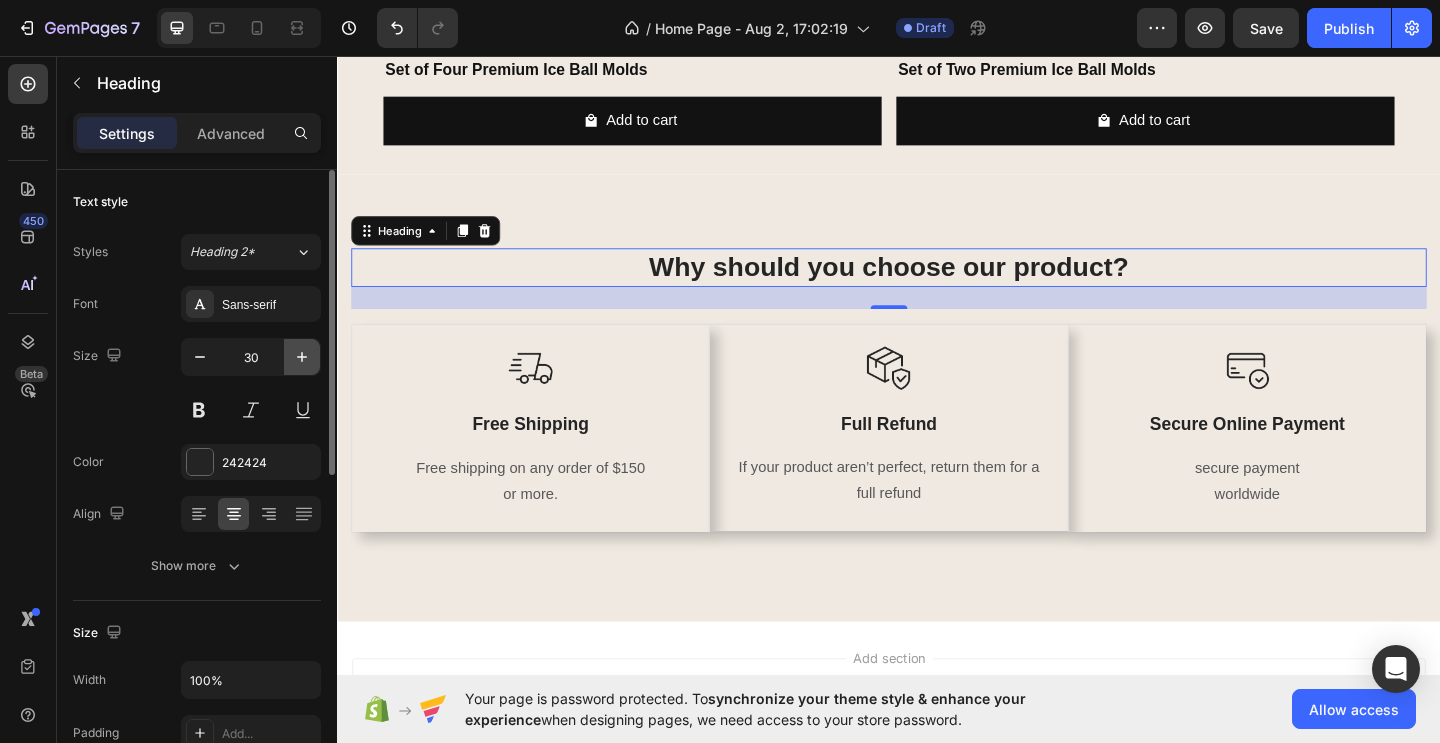 click 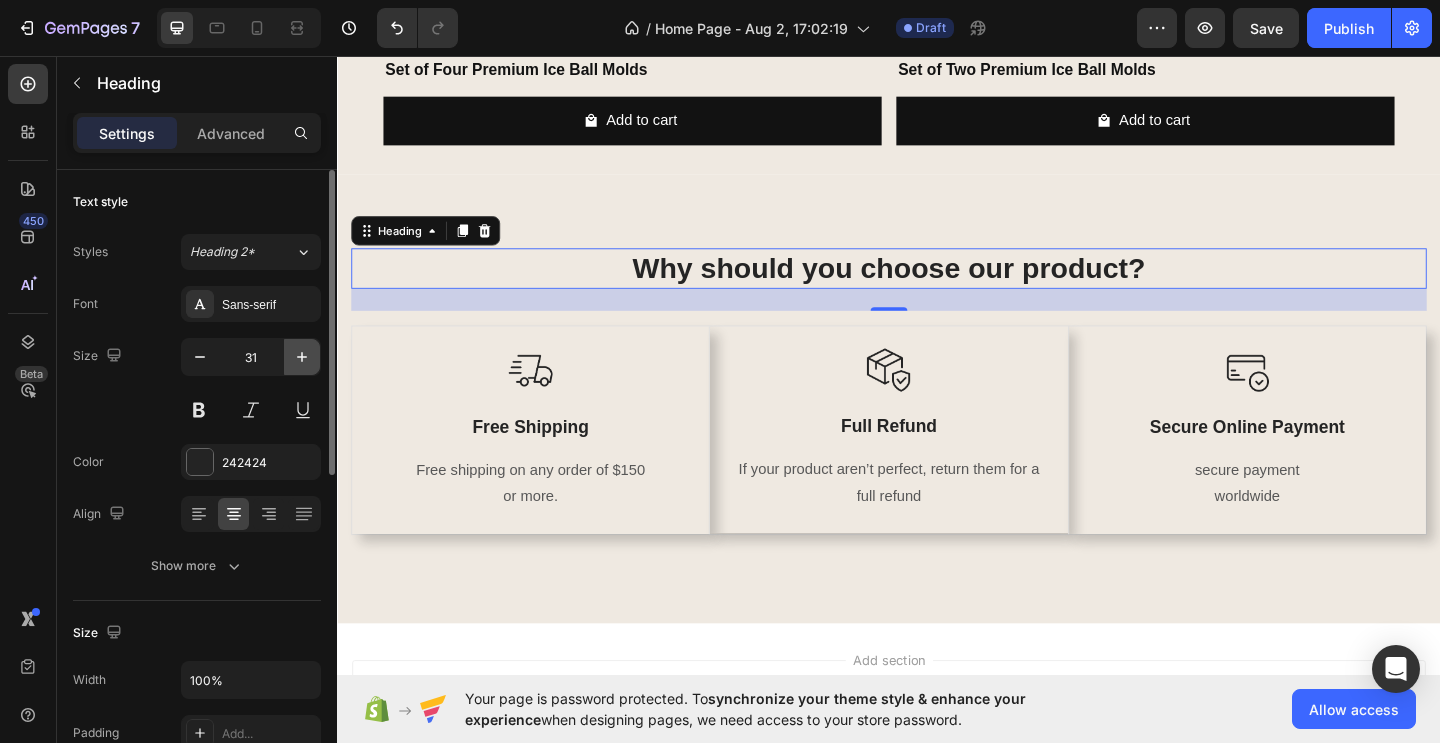 click 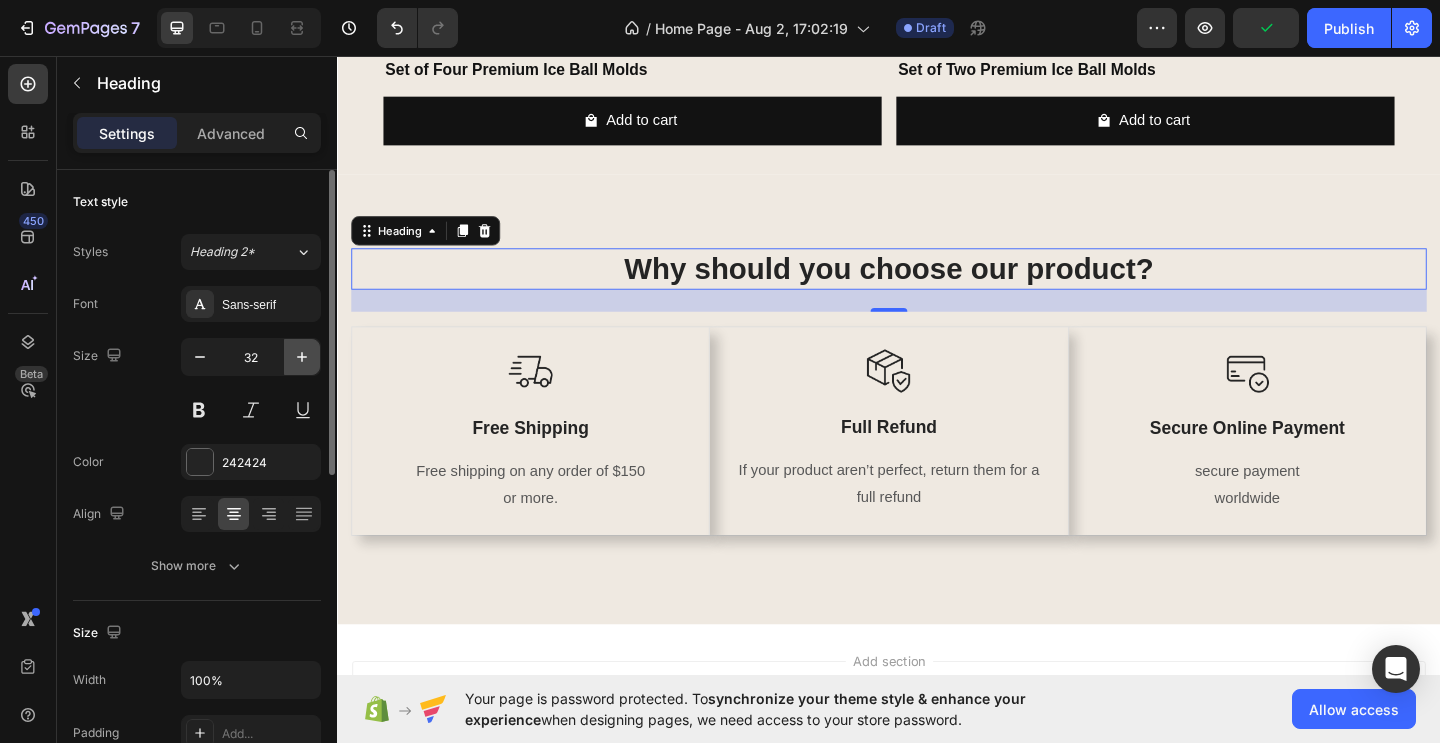 click 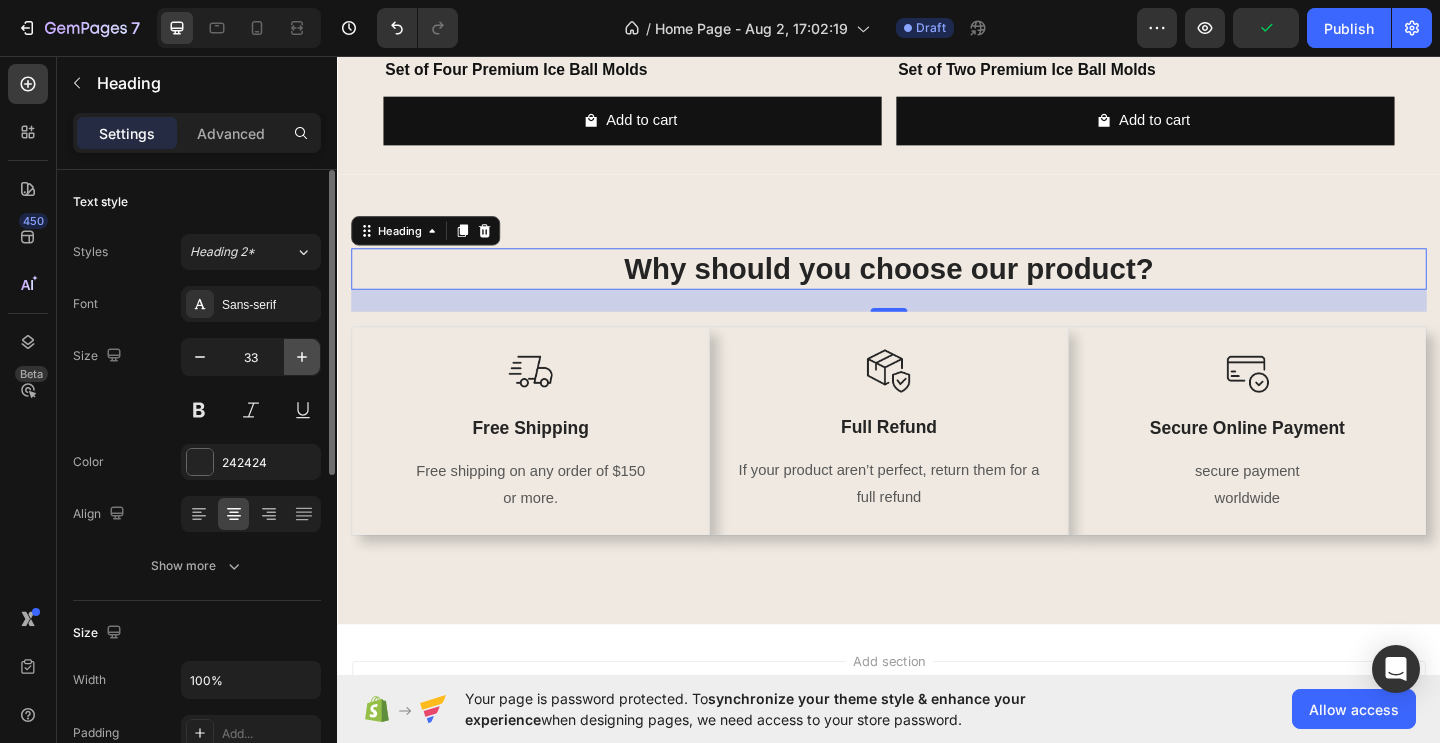 click 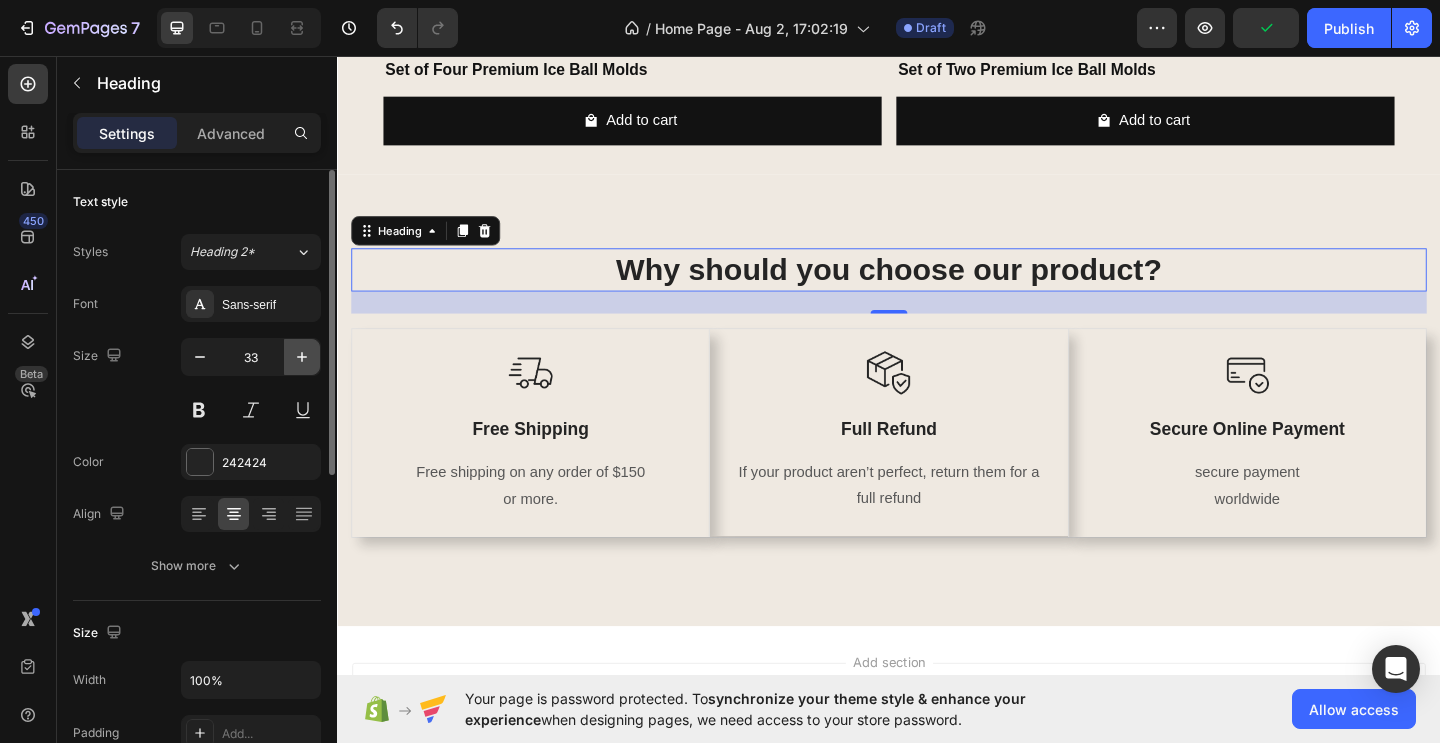 type on "34" 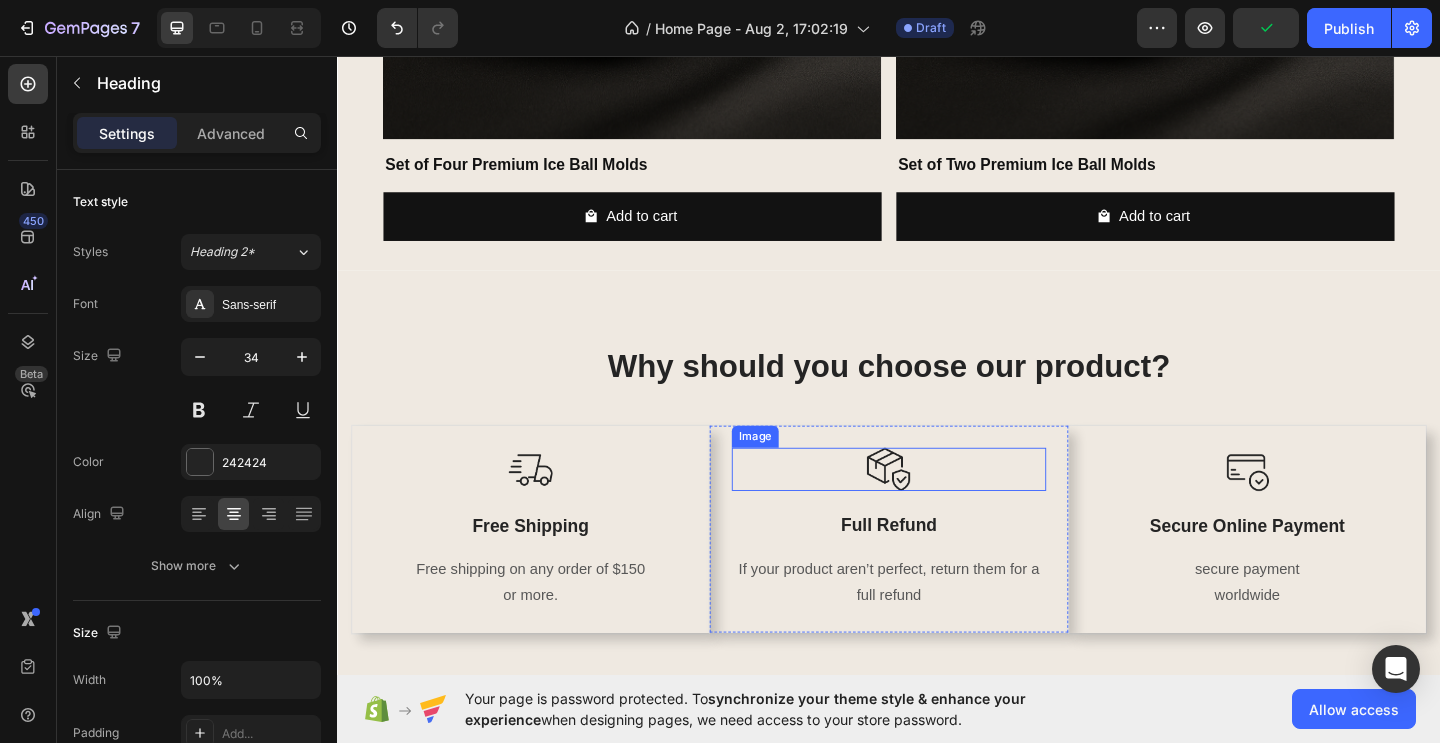 scroll, scrollTop: 2993, scrollLeft: 0, axis: vertical 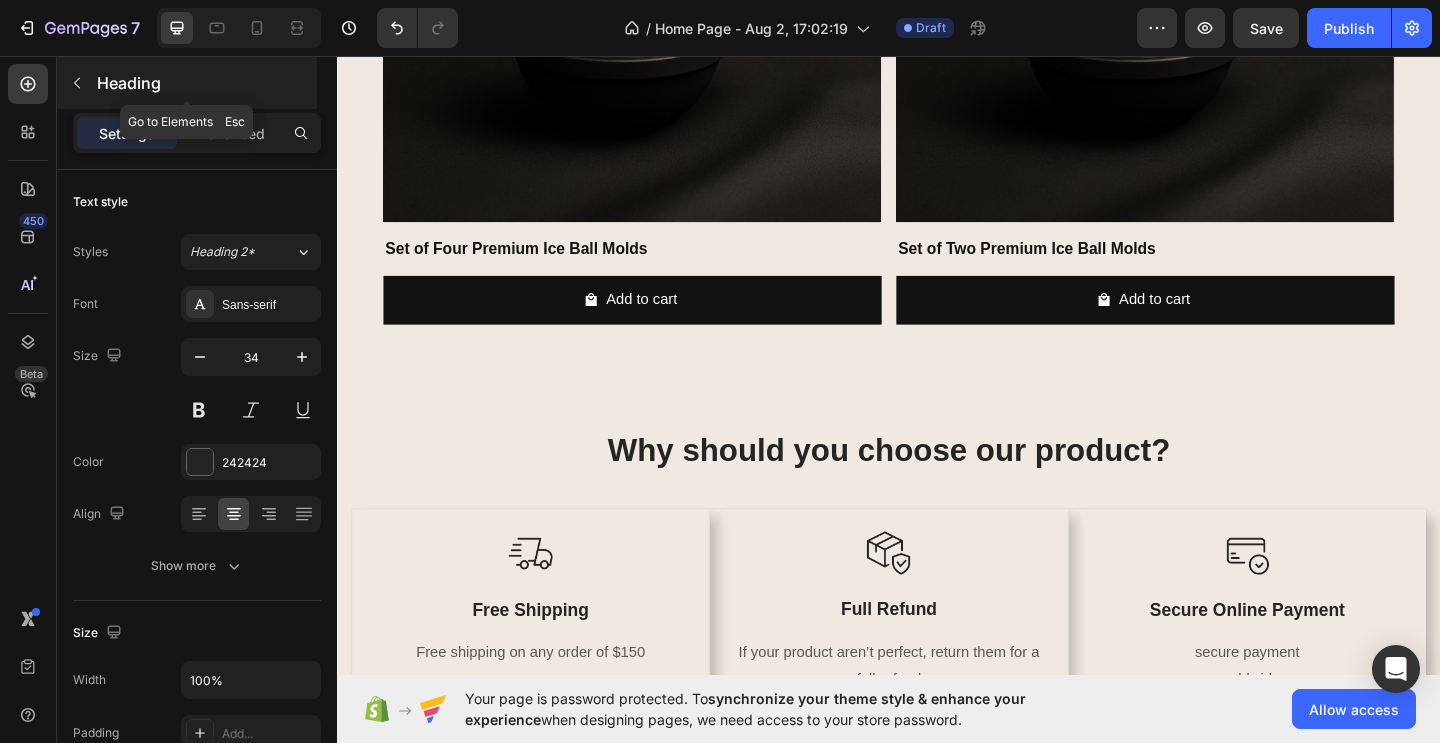 click 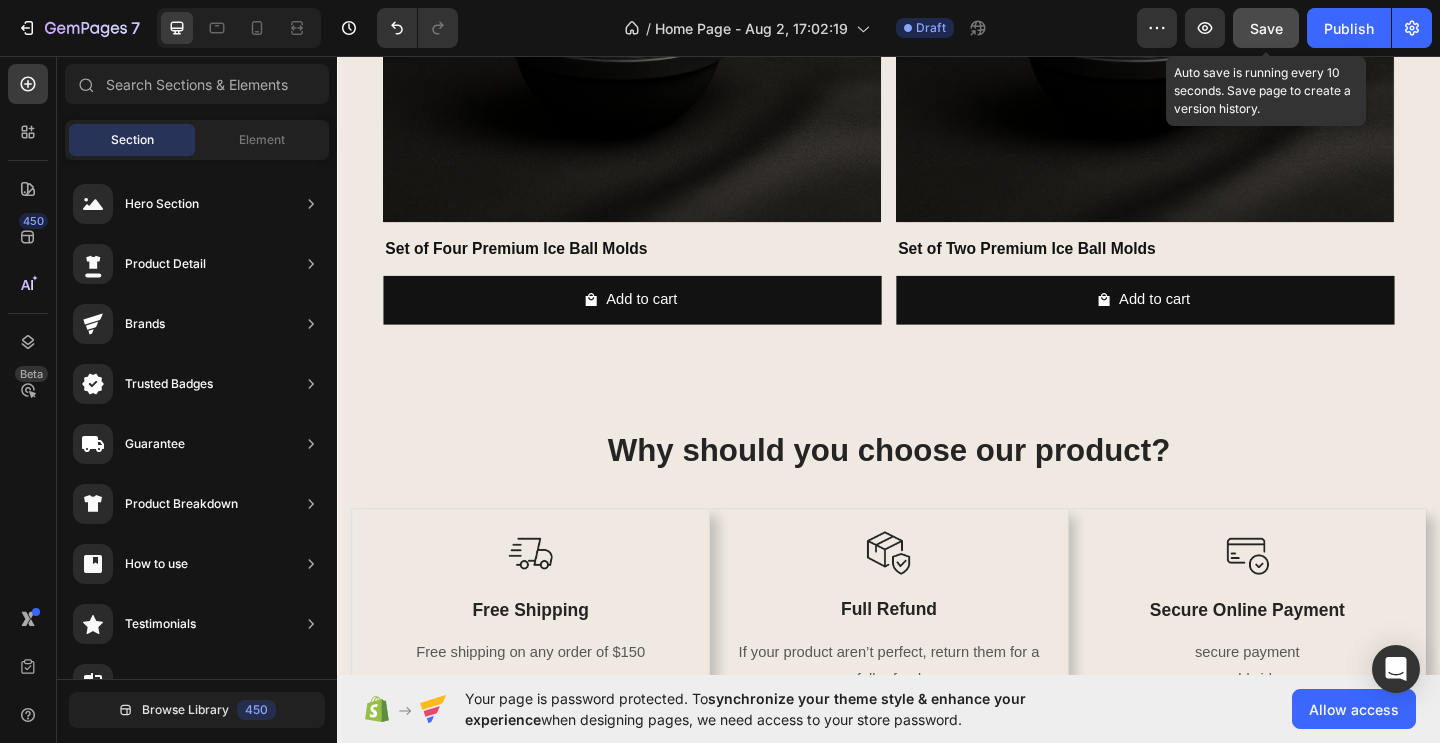 click on "Save" at bounding box center [1266, 28] 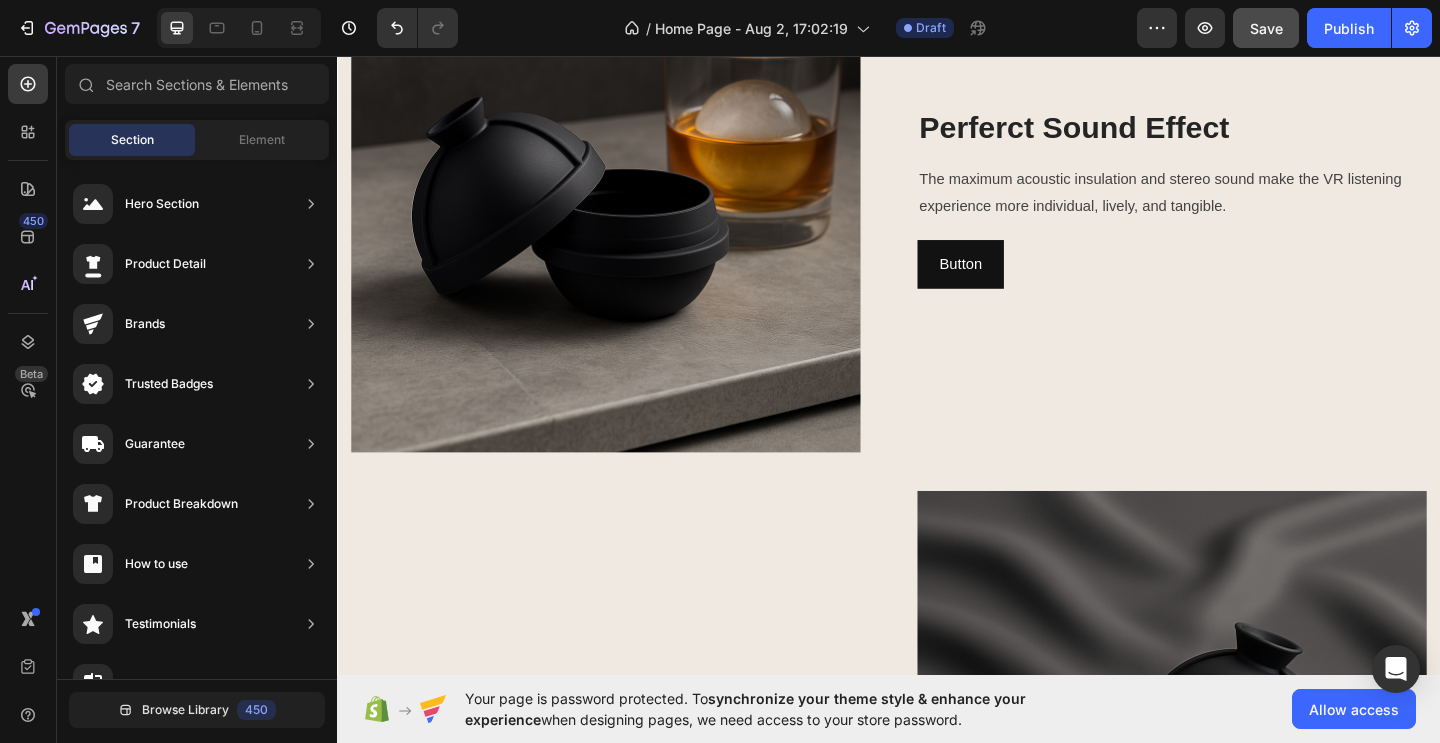 scroll, scrollTop: 1432, scrollLeft: 0, axis: vertical 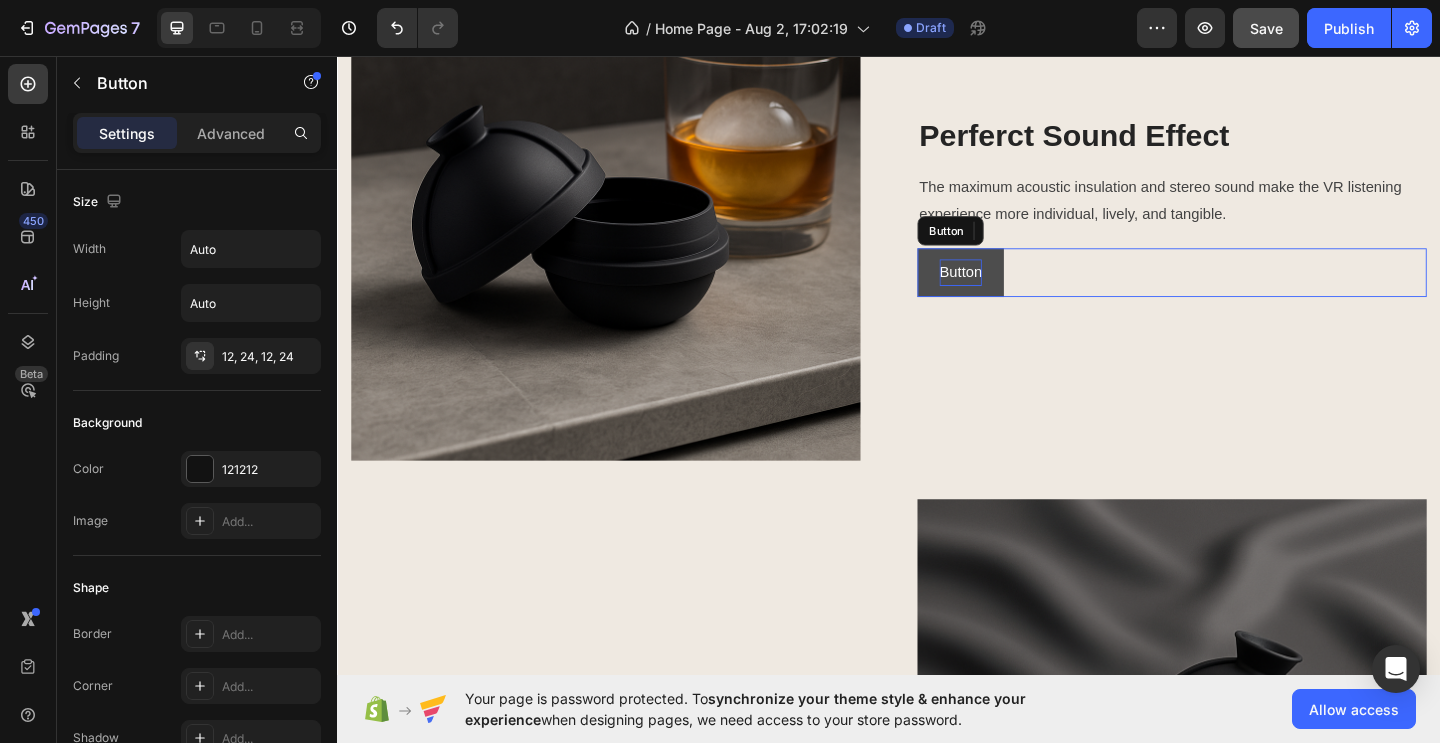 click on "Button" at bounding box center [1015, 291] 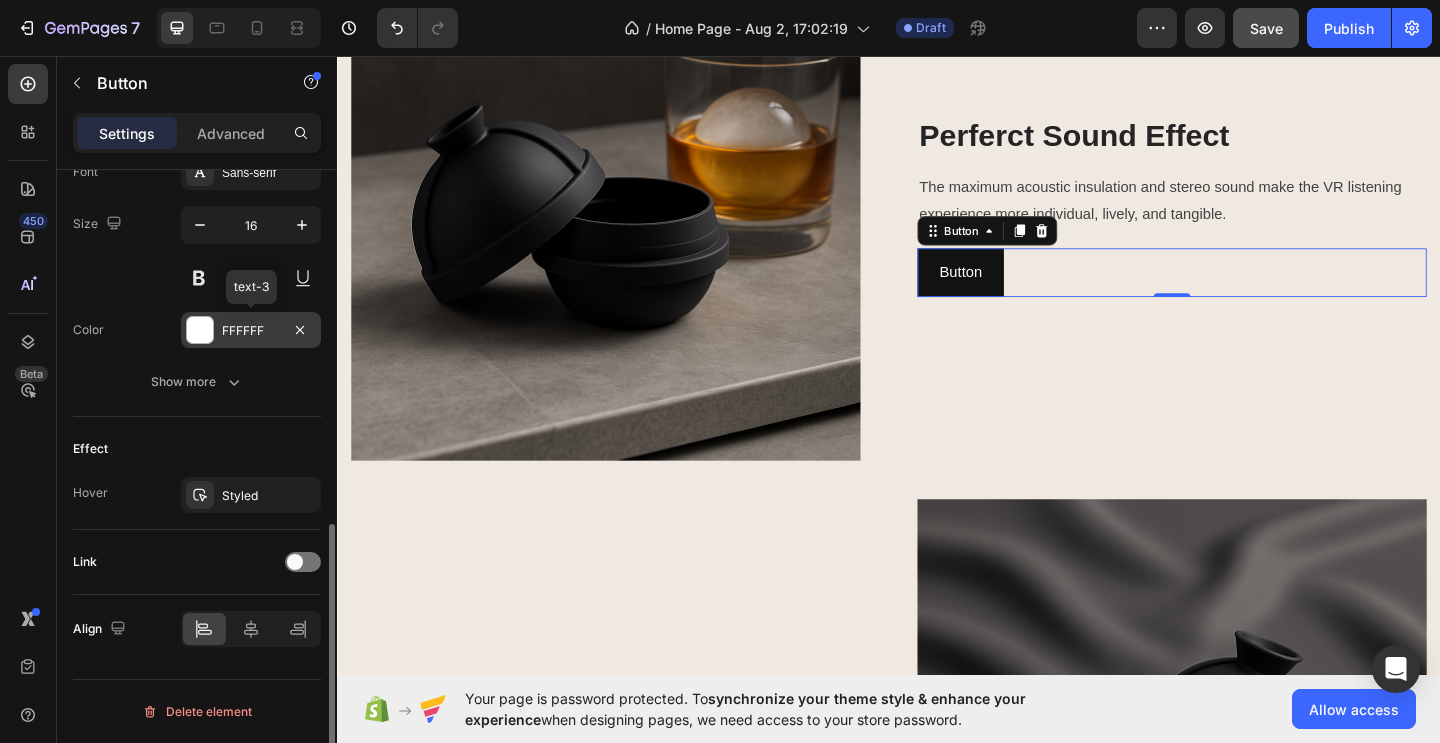 scroll, scrollTop: 804, scrollLeft: 0, axis: vertical 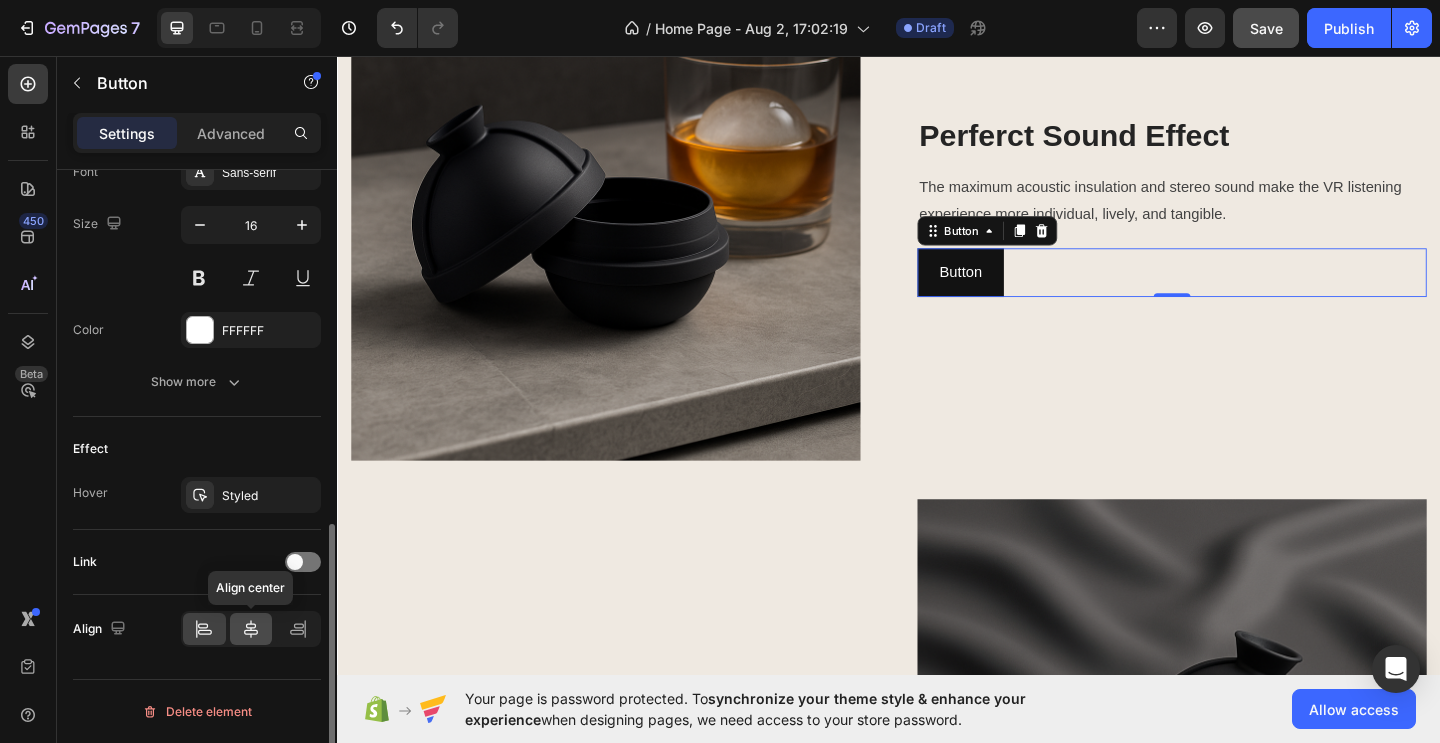 click 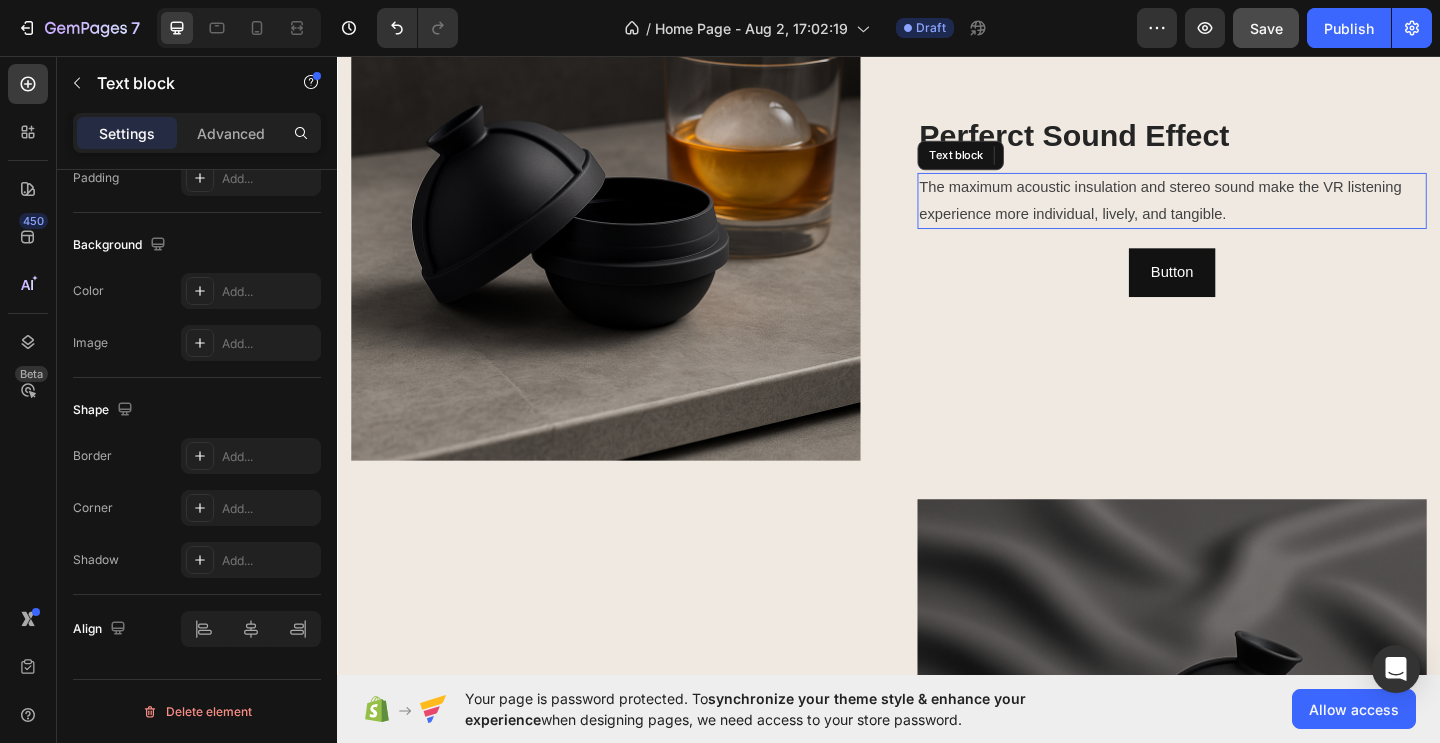 click on "The maximum acoustic insulation and stereo sound make the VR listening experience more individual, lively, and tangible." at bounding box center (1245, 214) 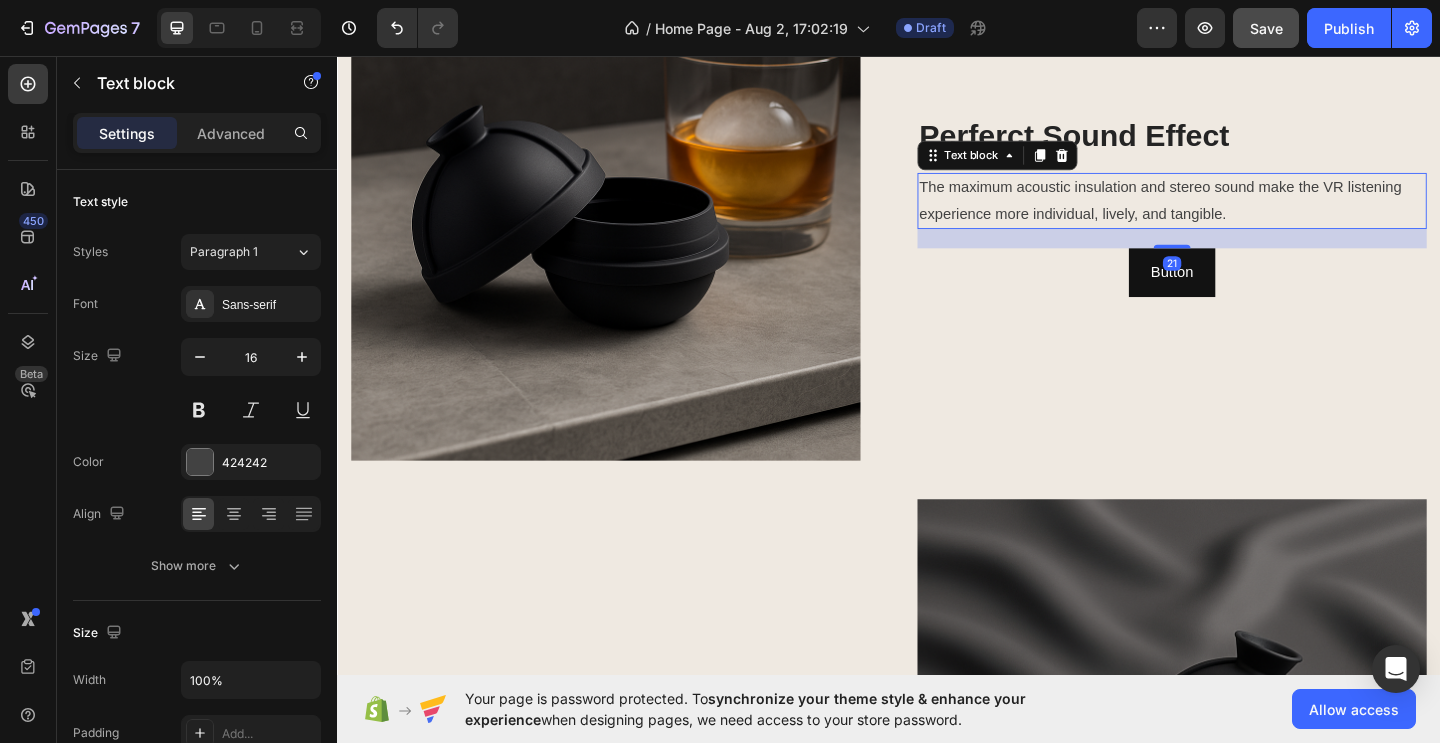 drag, startPoint x: 1247, startPoint y: 255, endPoint x: 1247, endPoint y: 281, distance: 26 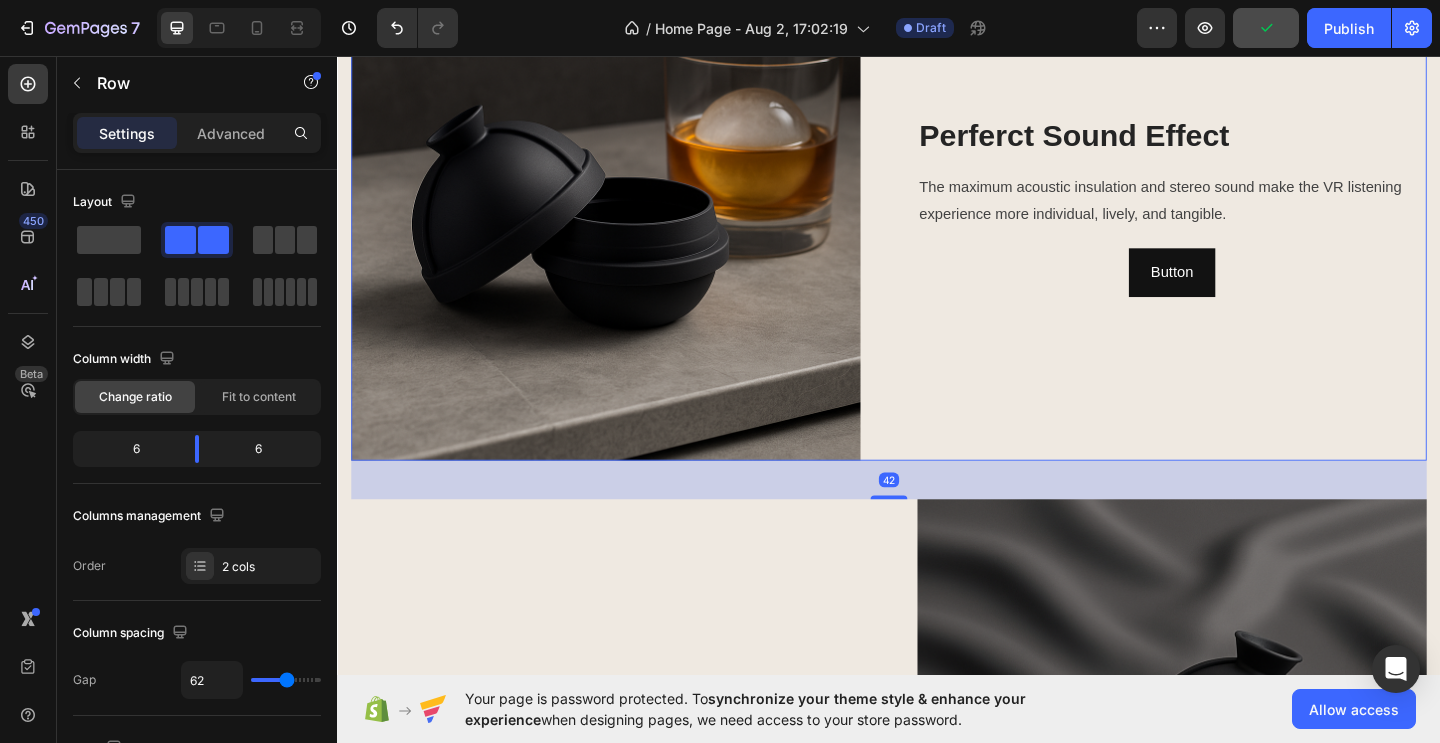 click on "Perferct Sound Effect Heading The maximum acoustic insulation and stereo sound make the VR listening experience more individual, lively, and tangible. Text block Button Button" at bounding box center [1245, 219] 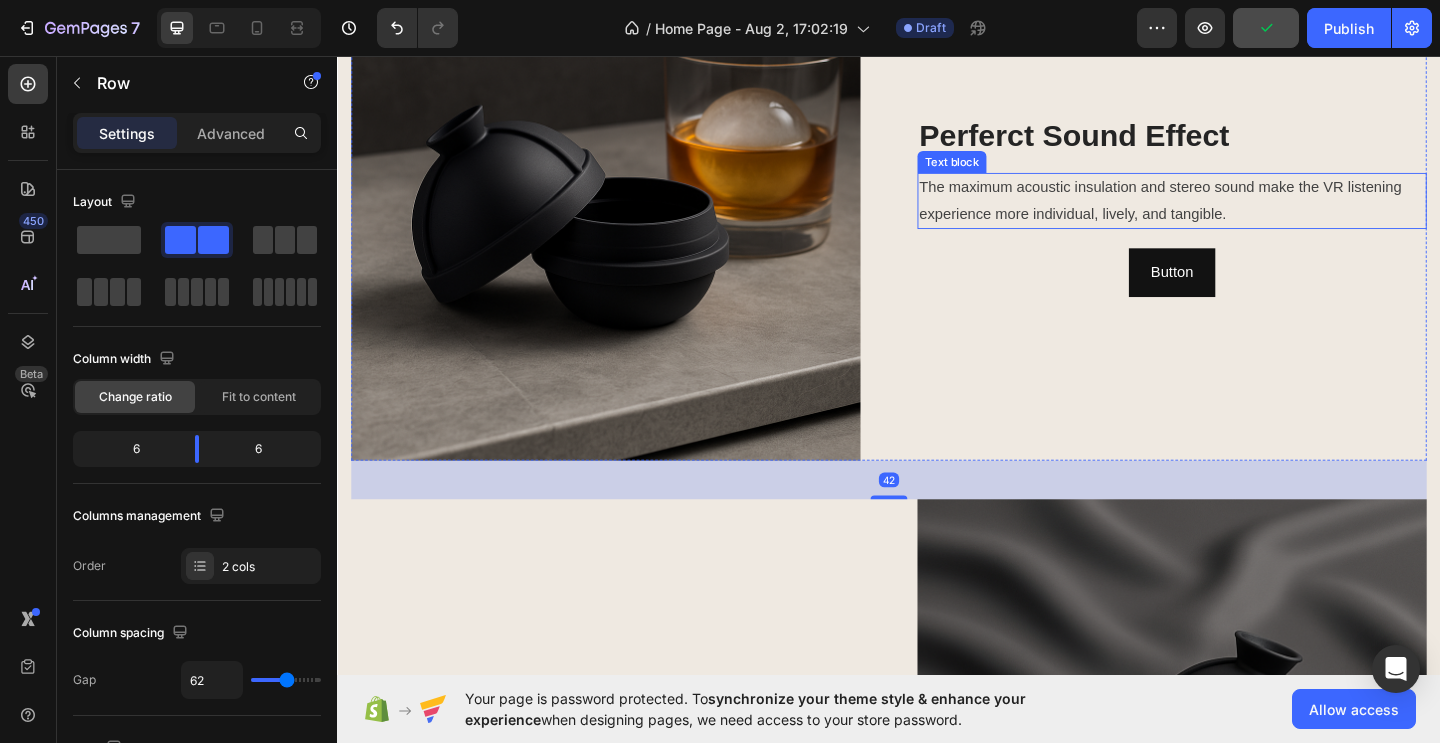 click on "The maximum acoustic insulation and stereo sound make the VR listening experience more individual, lively, and tangible." at bounding box center (1245, 214) 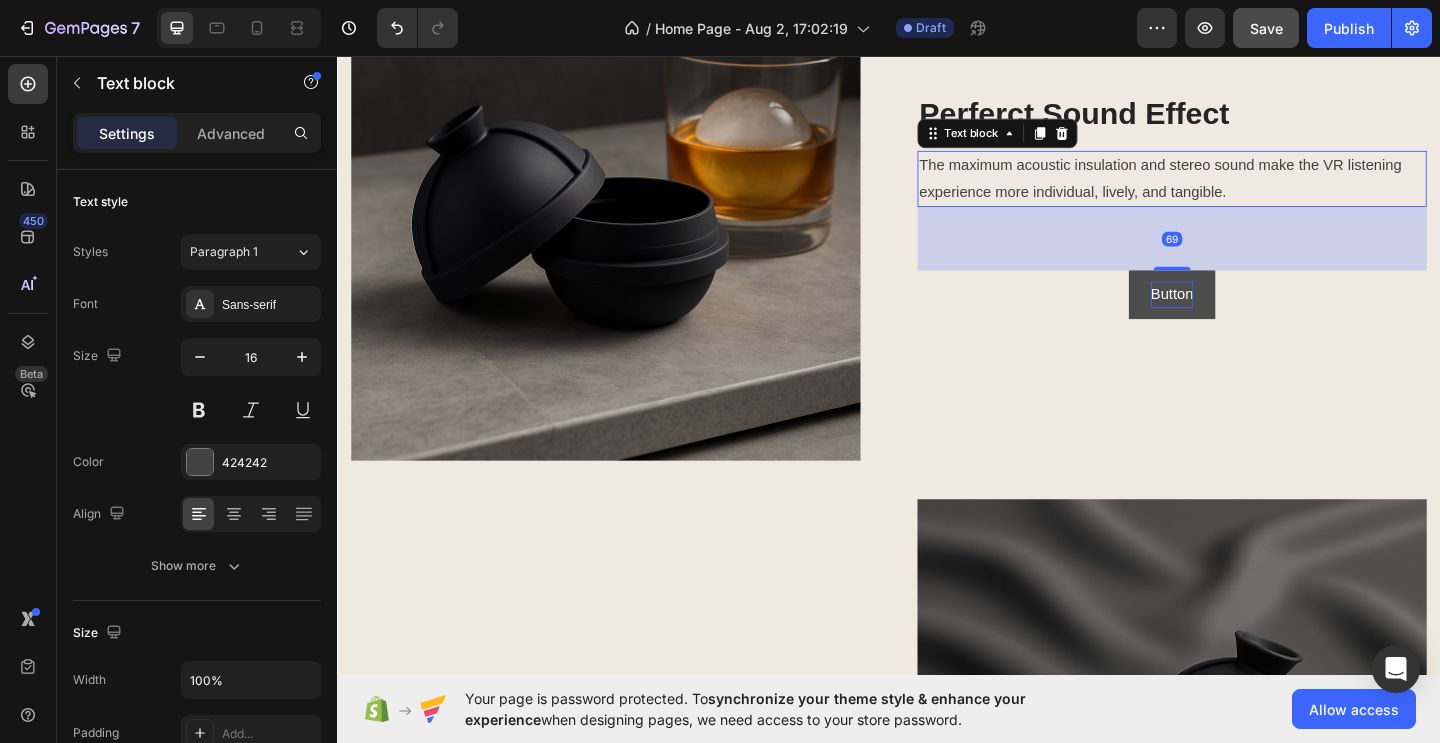 drag, startPoint x: 1244, startPoint y: 261, endPoint x: 1255, endPoint y: 309, distance: 49.24429 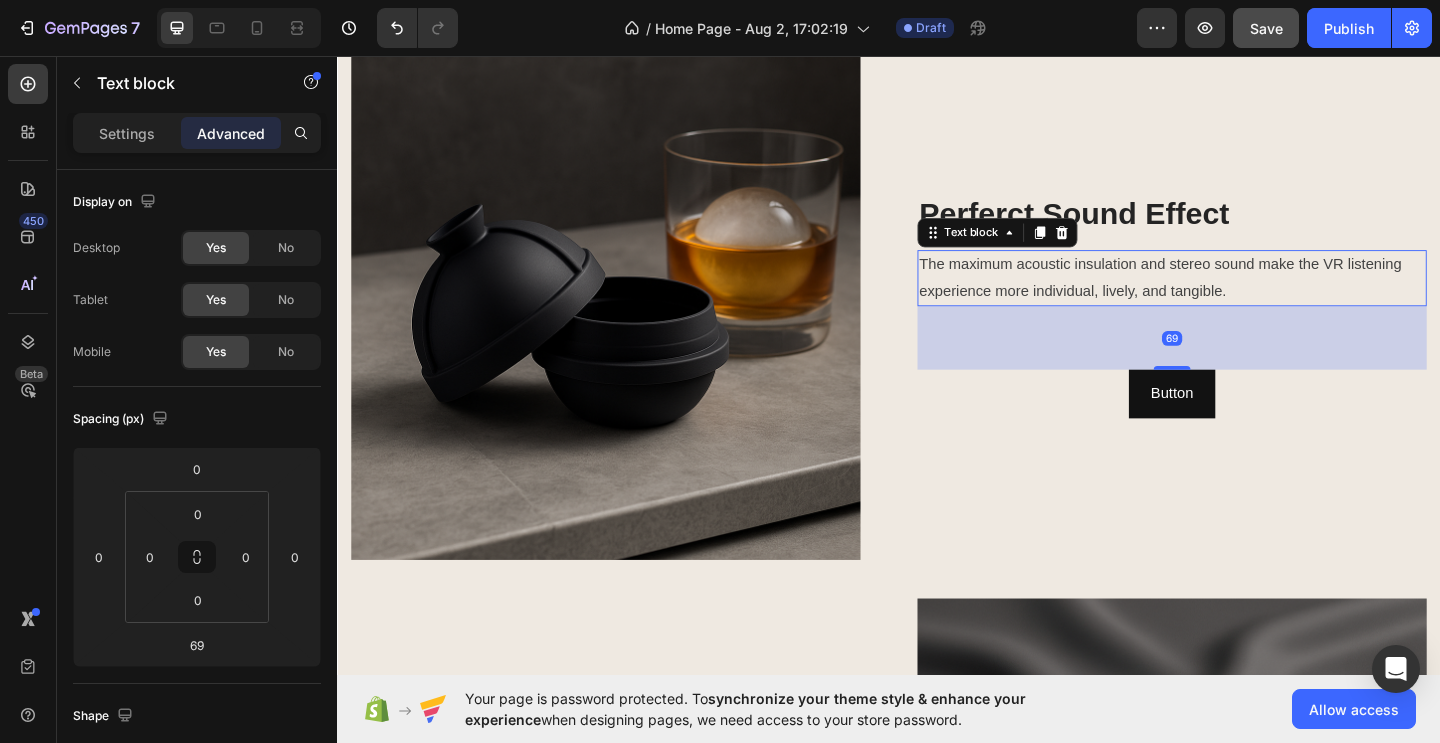 scroll, scrollTop: 1302, scrollLeft: 0, axis: vertical 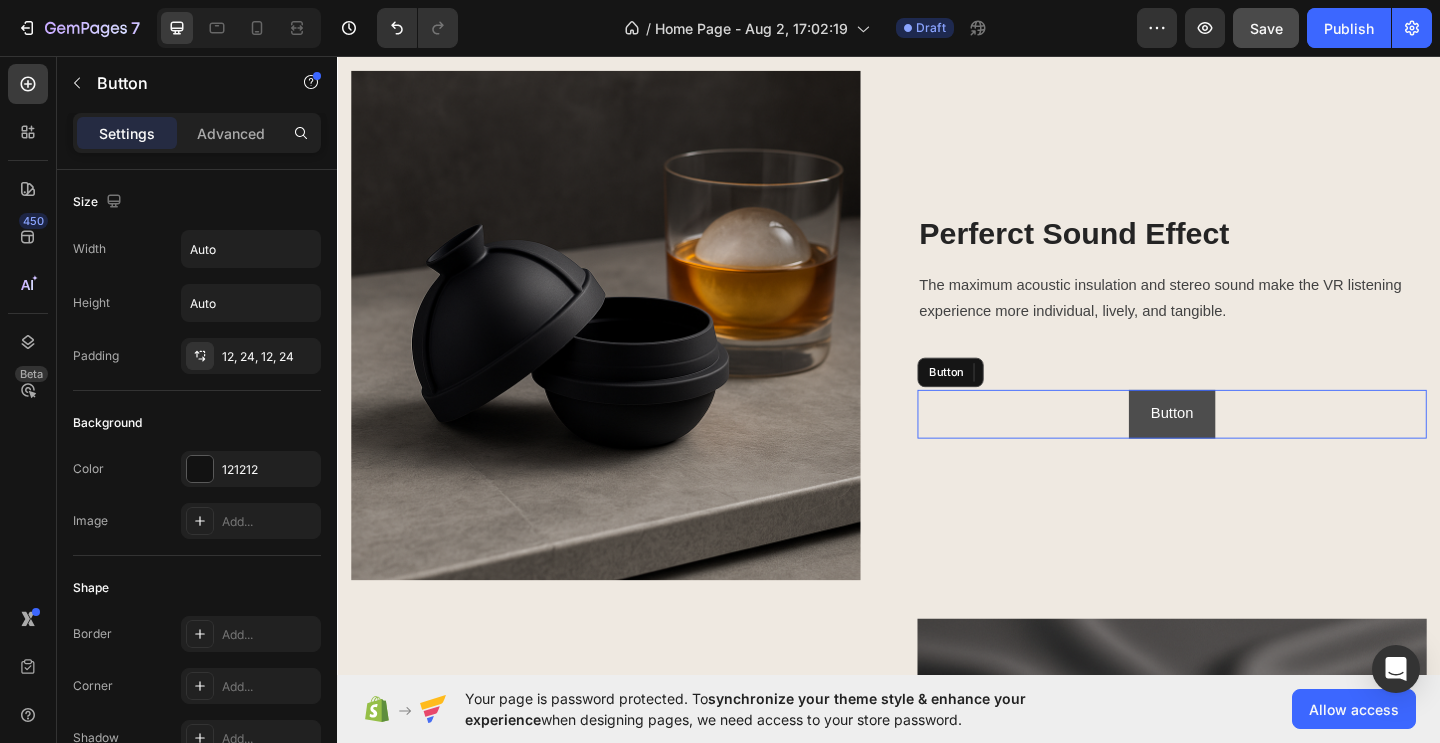 click on "Button" at bounding box center (1245, 445) 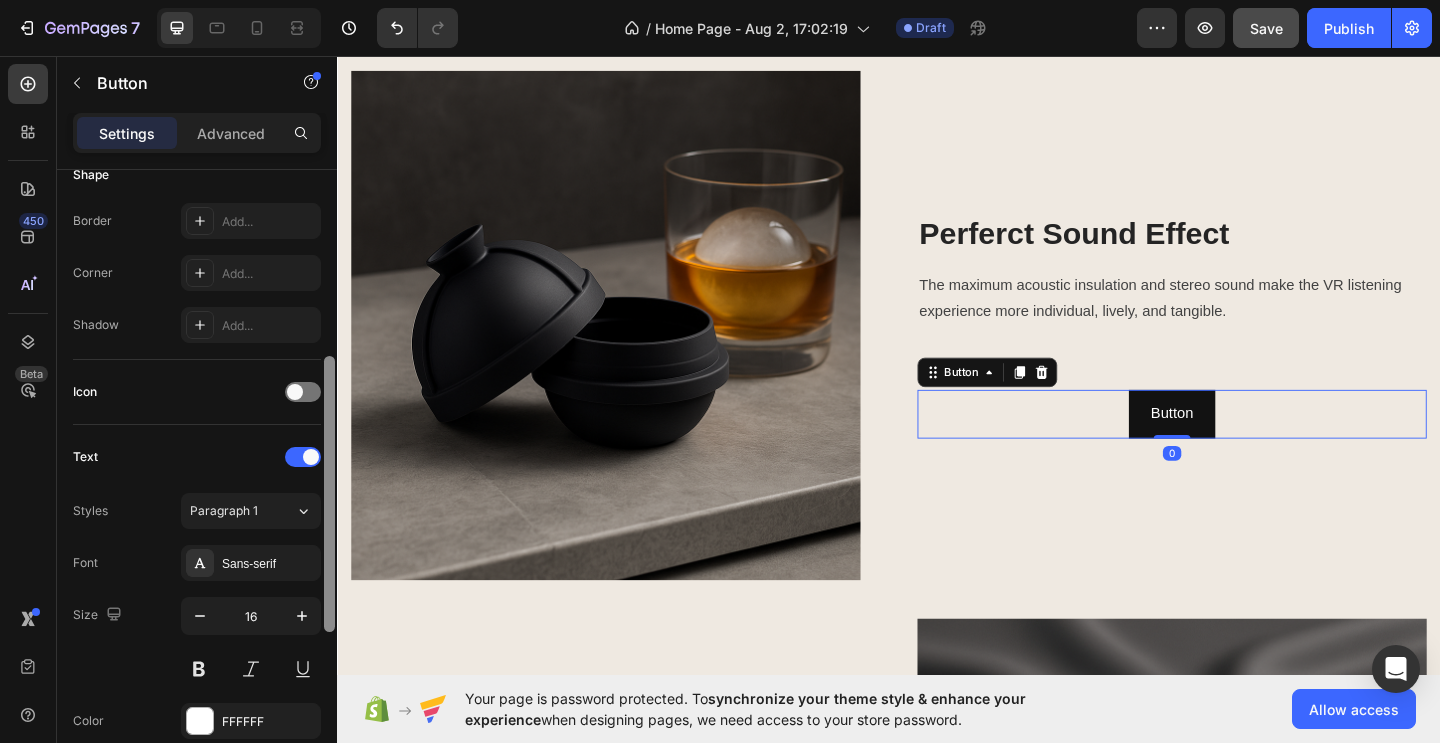 scroll, scrollTop: 416, scrollLeft: 0, axis: vertical 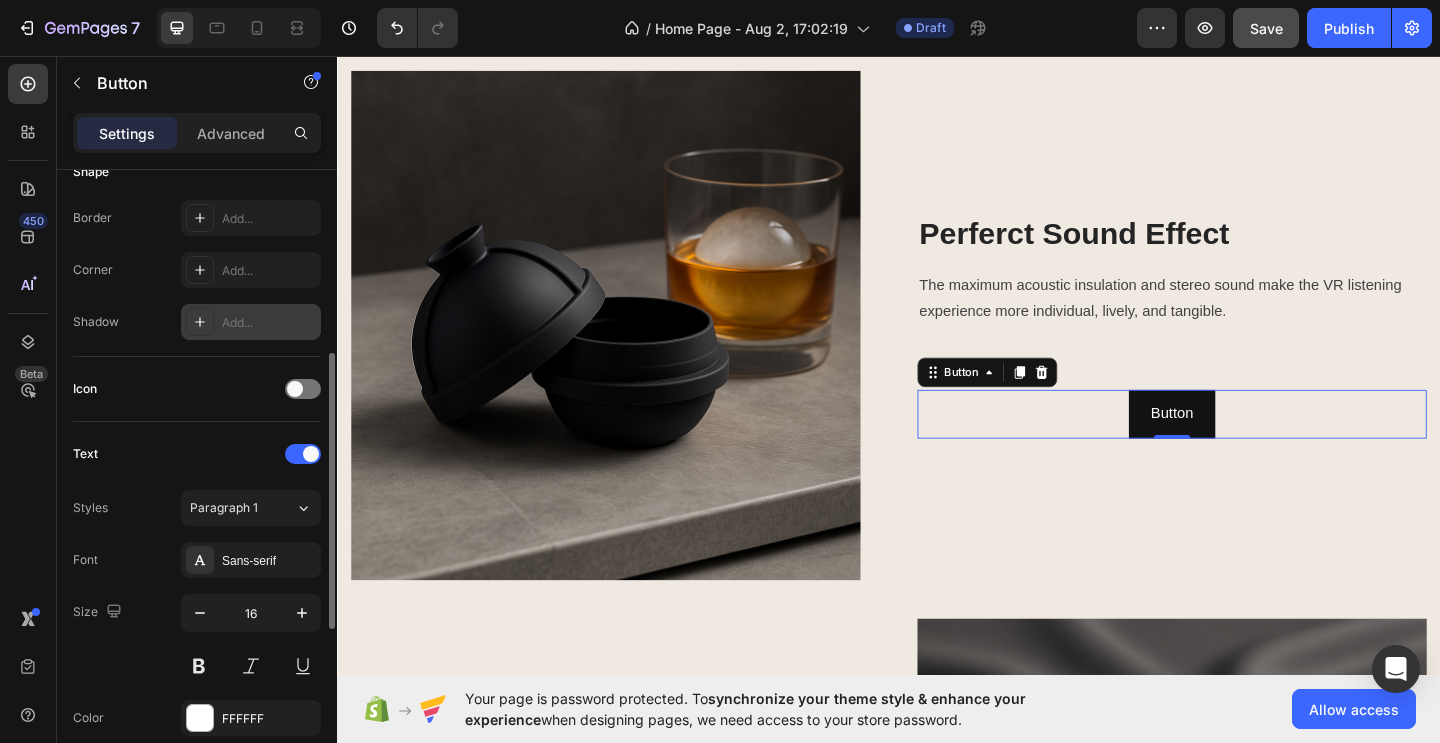 click 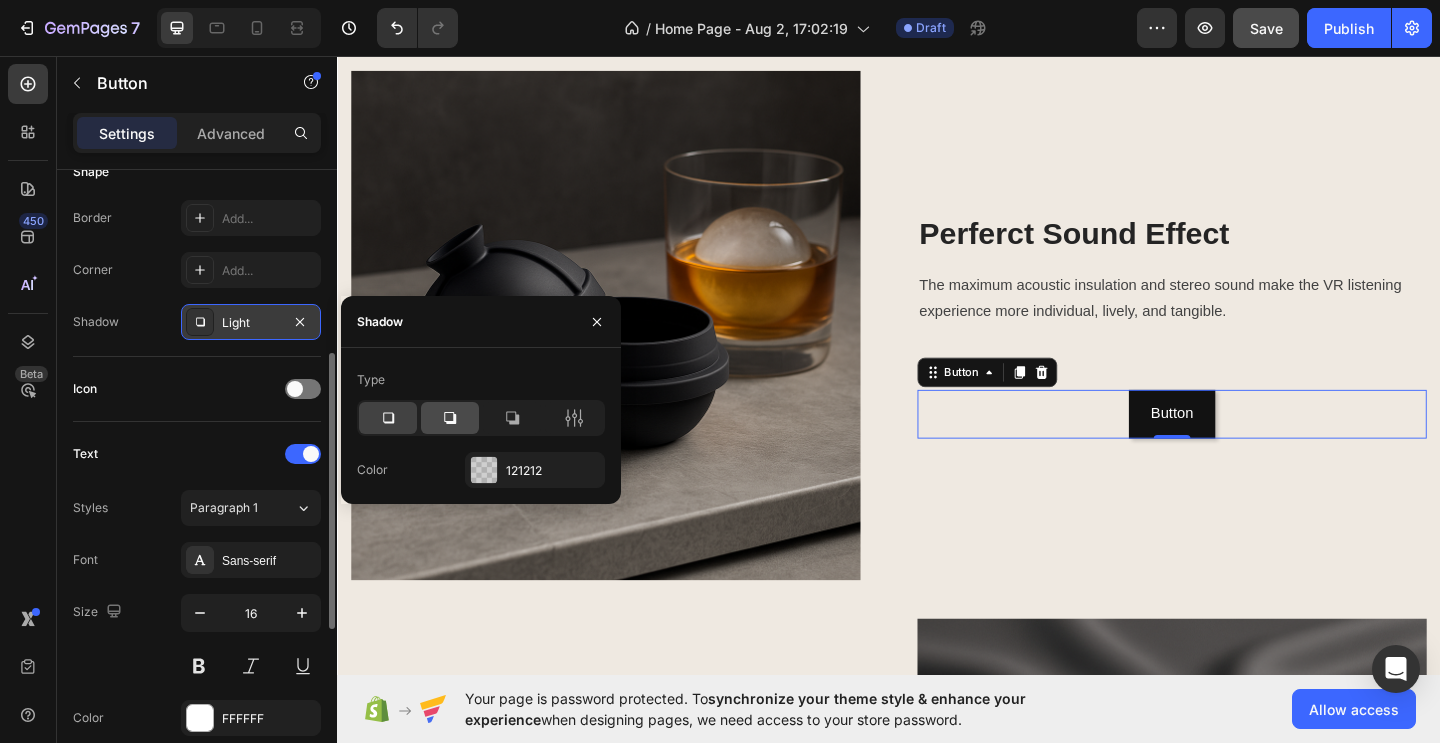 click 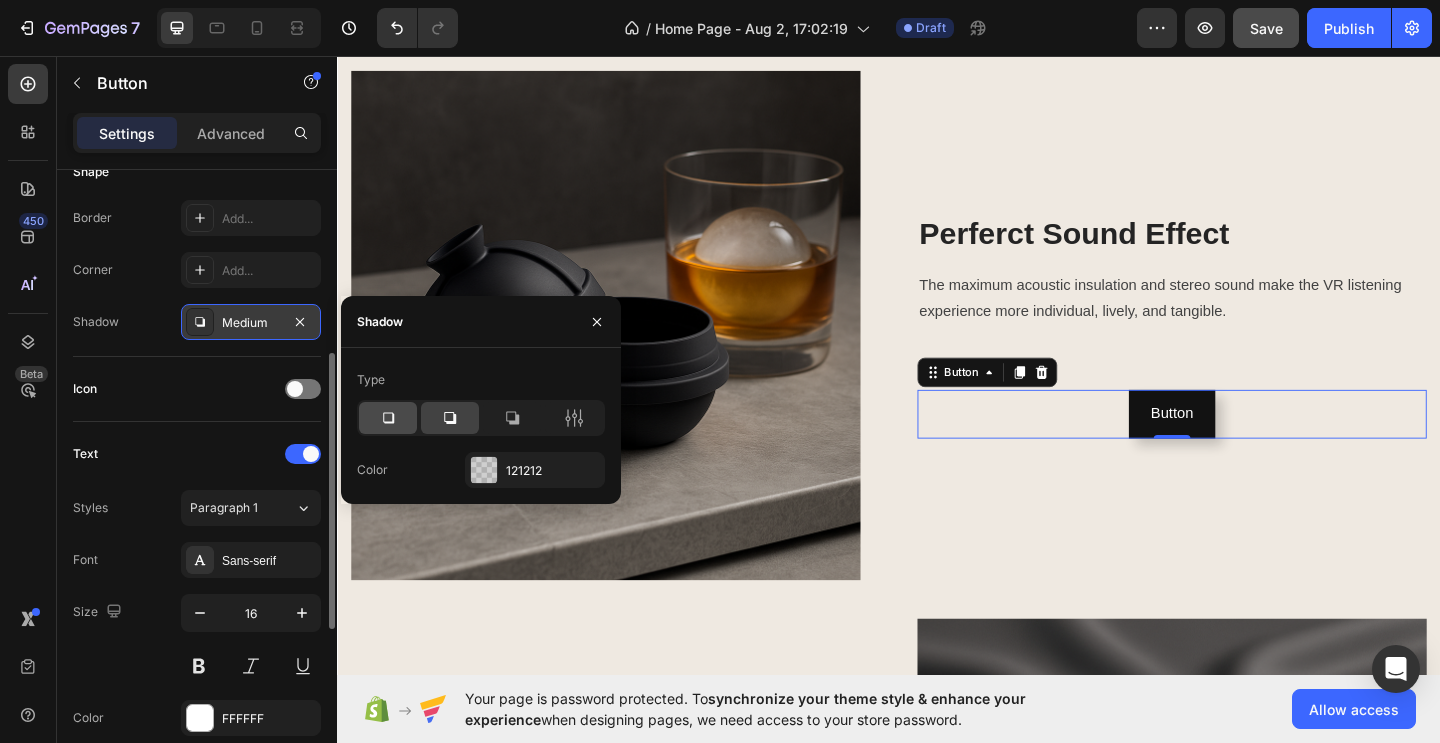 click 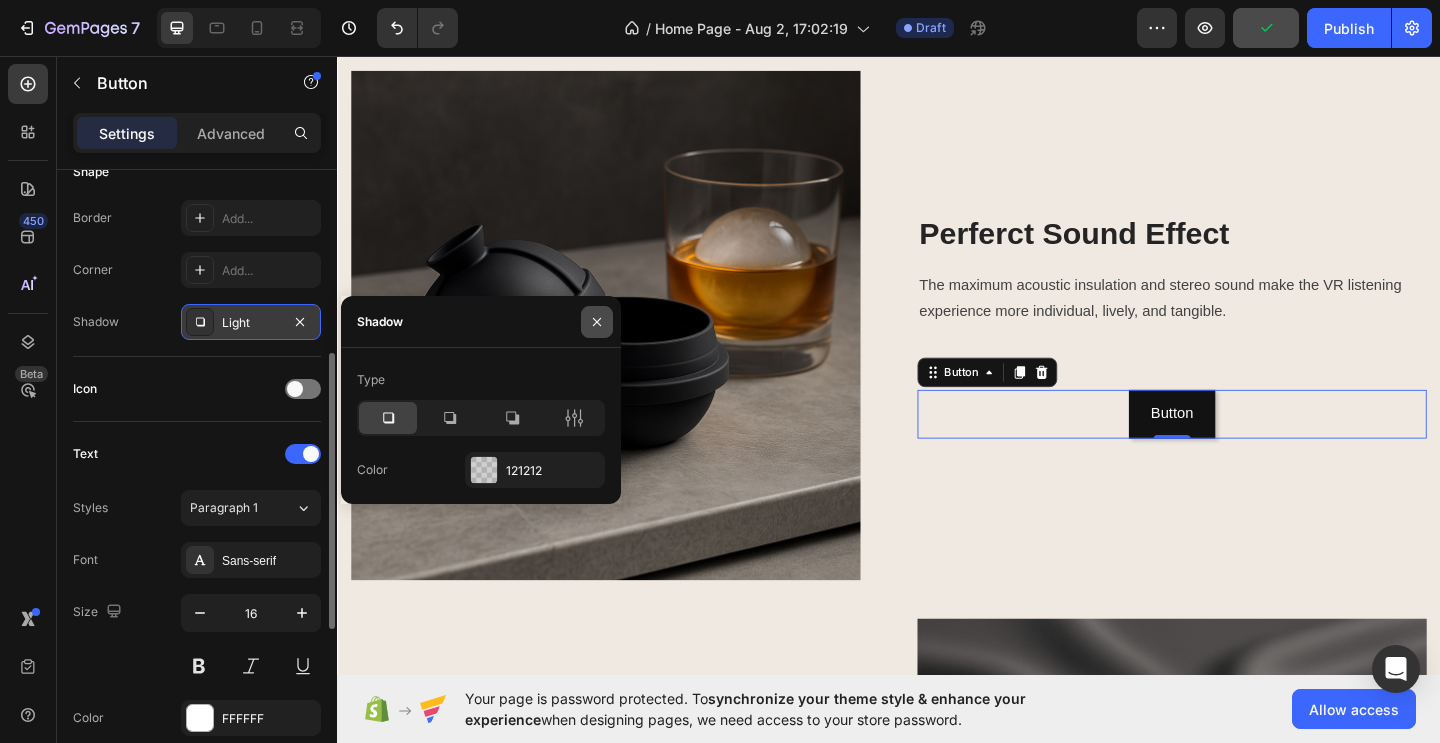 click 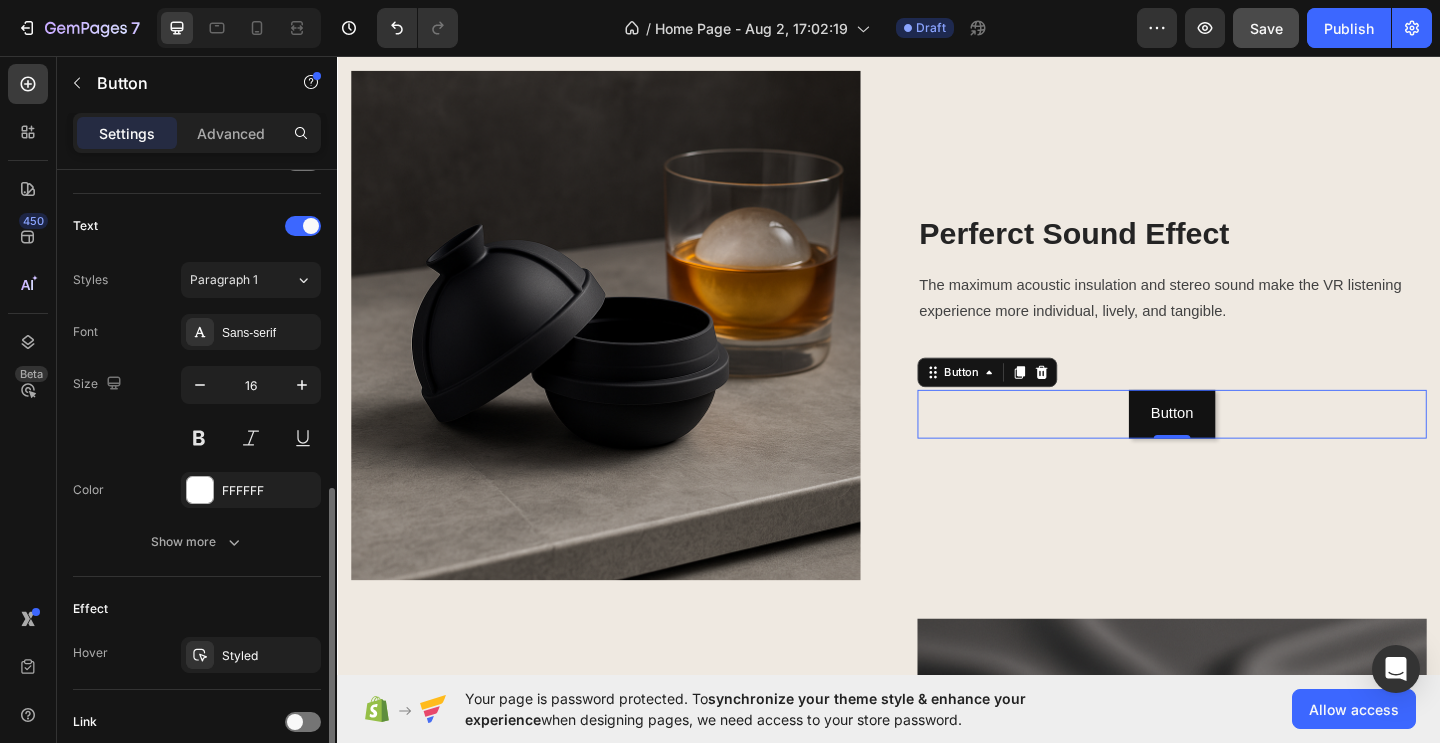scroll, scrollTop: 678, scrollLeft: 0, axis: vertical 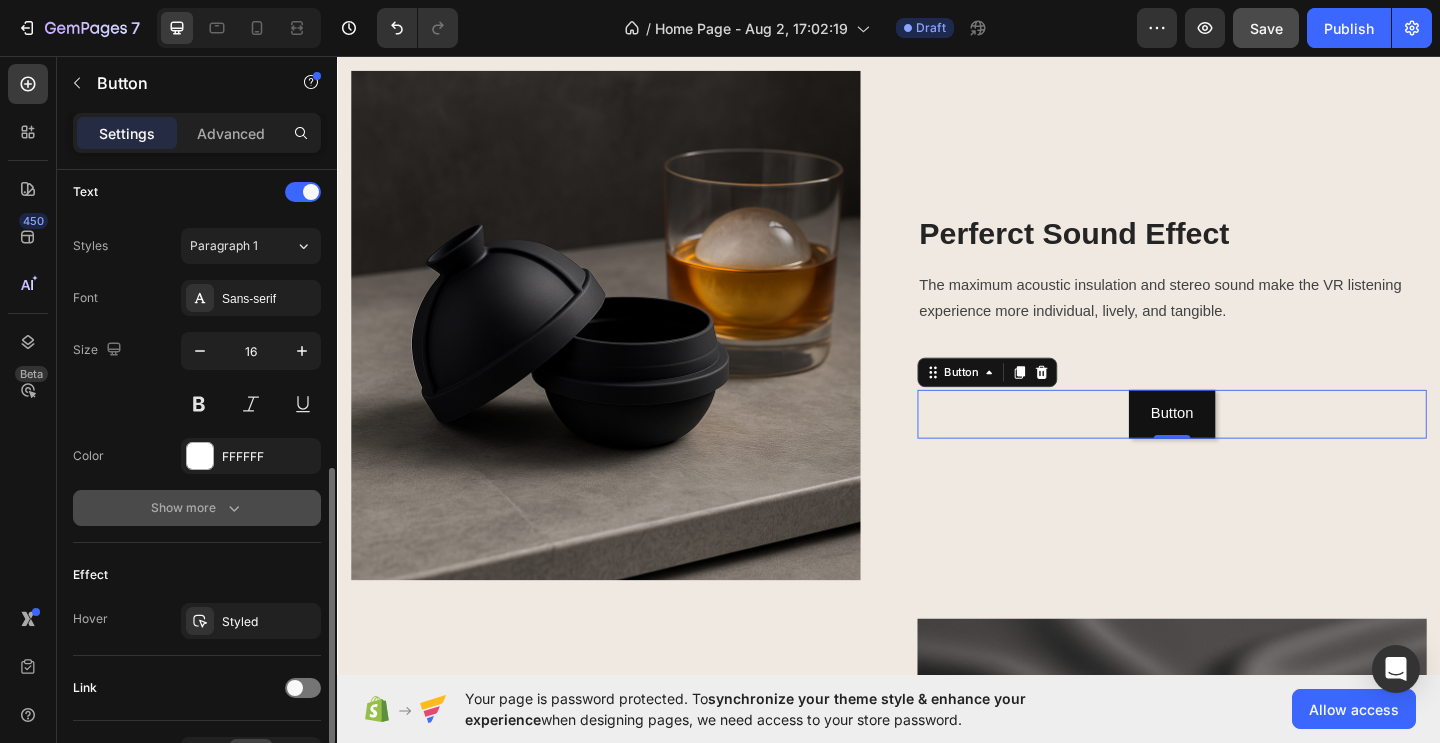 click 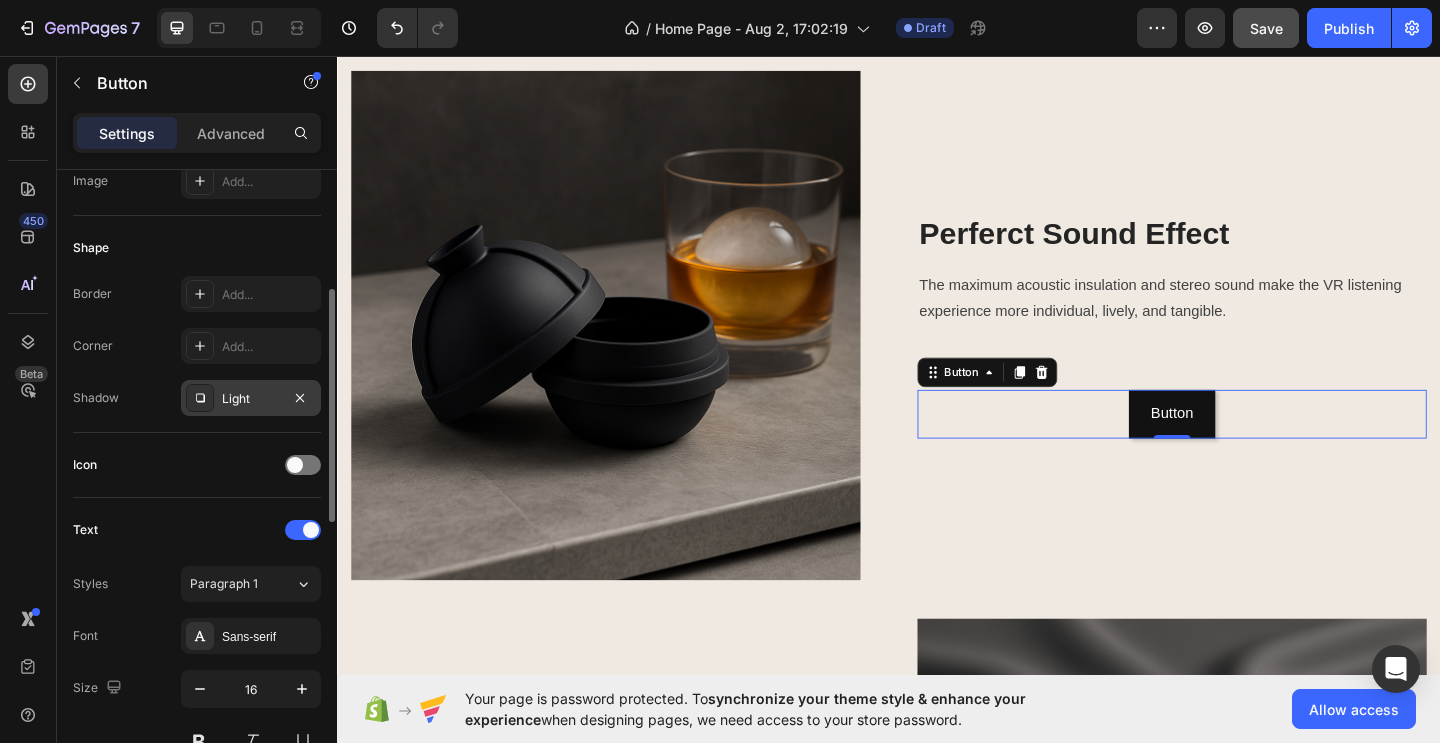 scroll, scrollTop: 335, scrollLeft: 0, axis: vertical 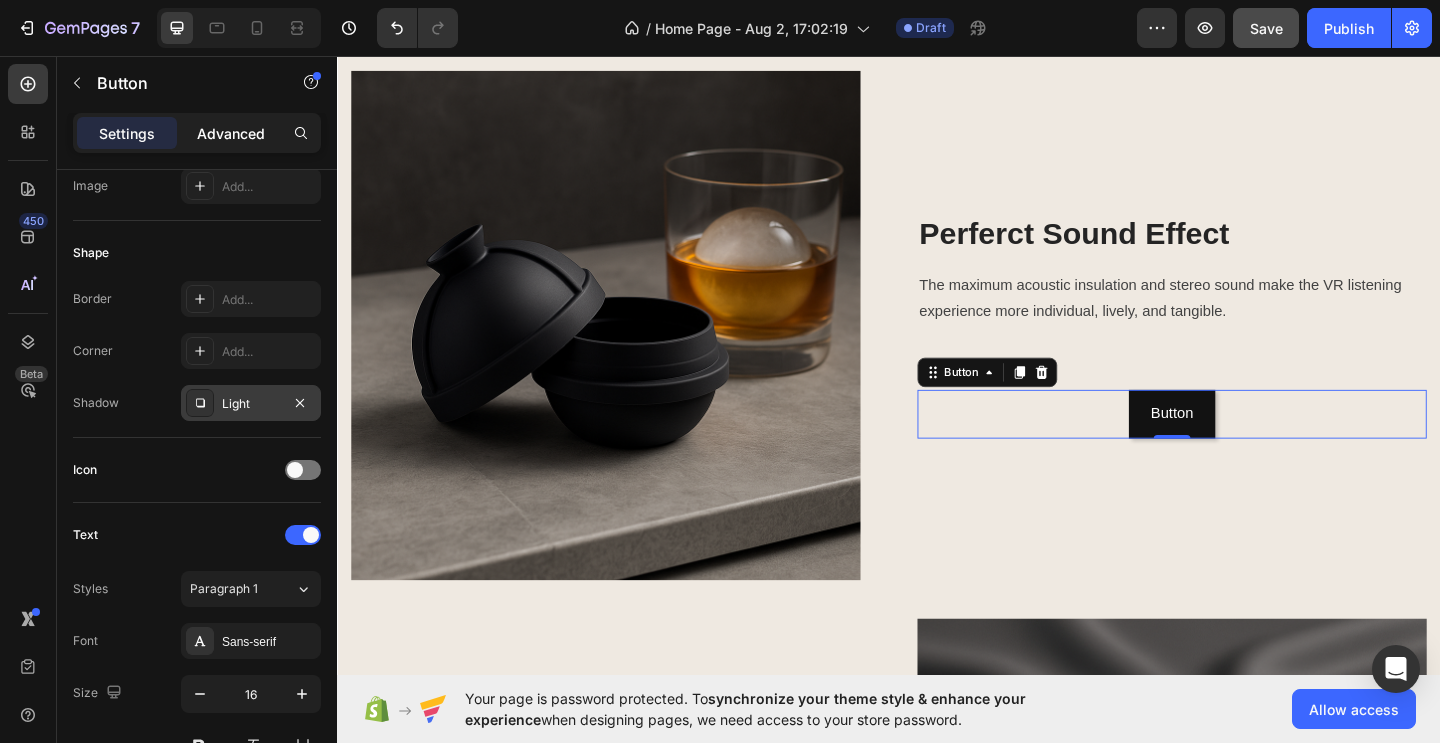 click on "Advanced" at bounding box center [231, 133] 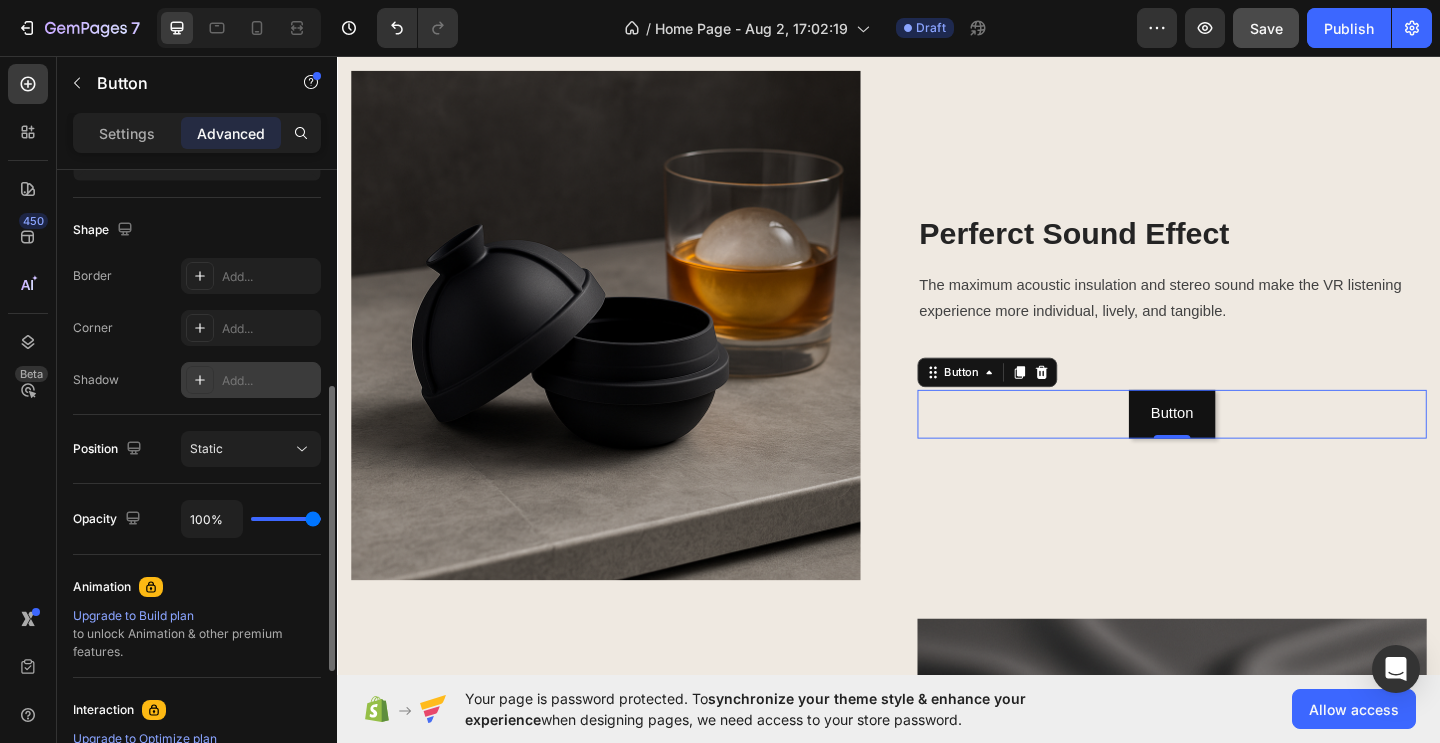 scroll, scrollTop: 509, scrollLeft: 0, axis: vertical 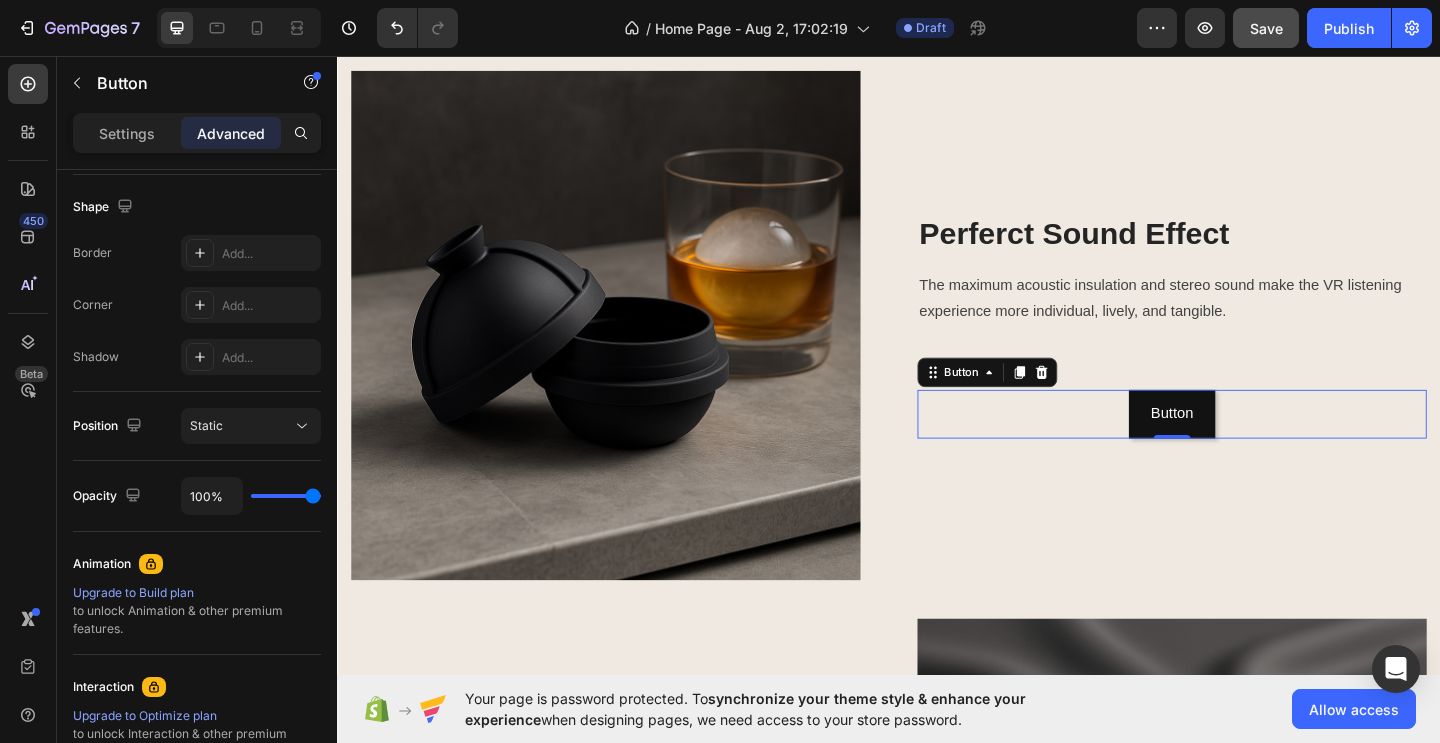 type on "96%" 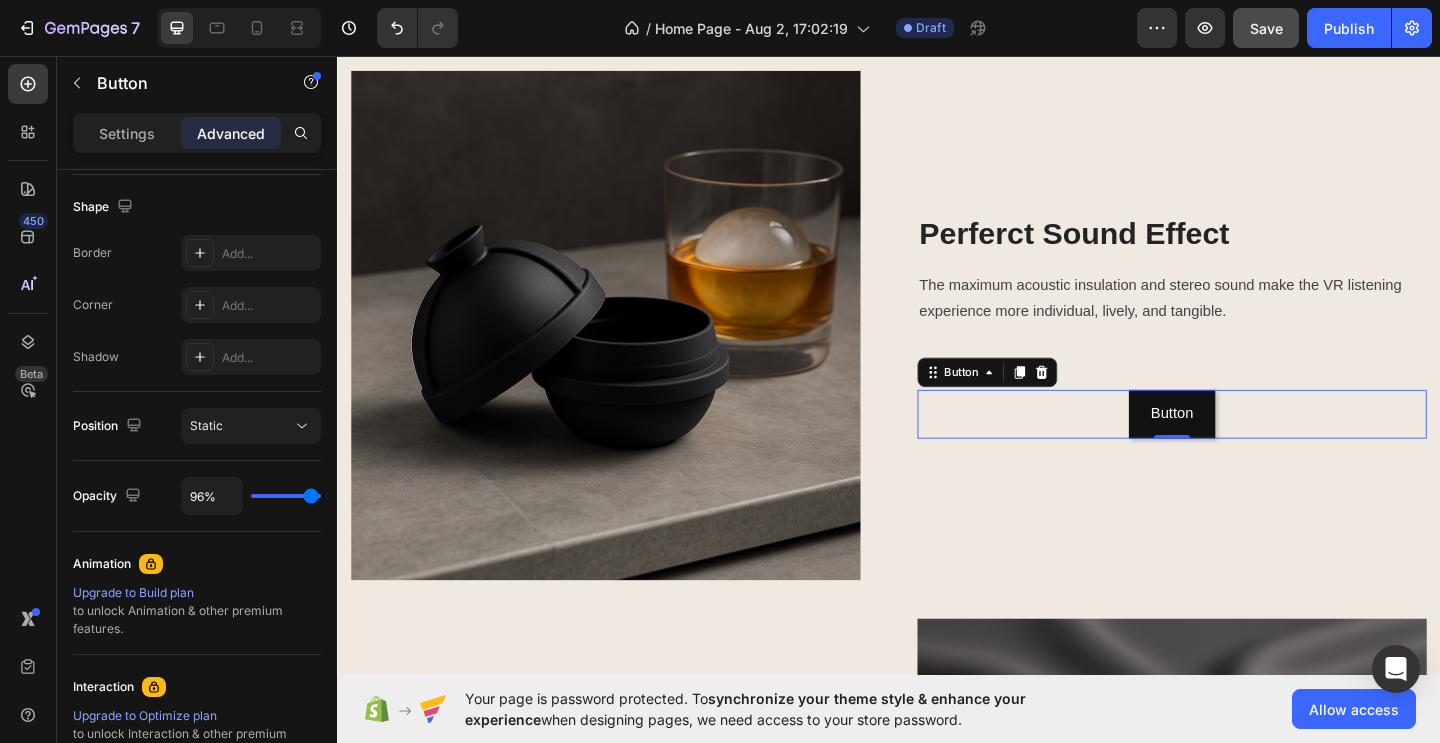 type on "94%" 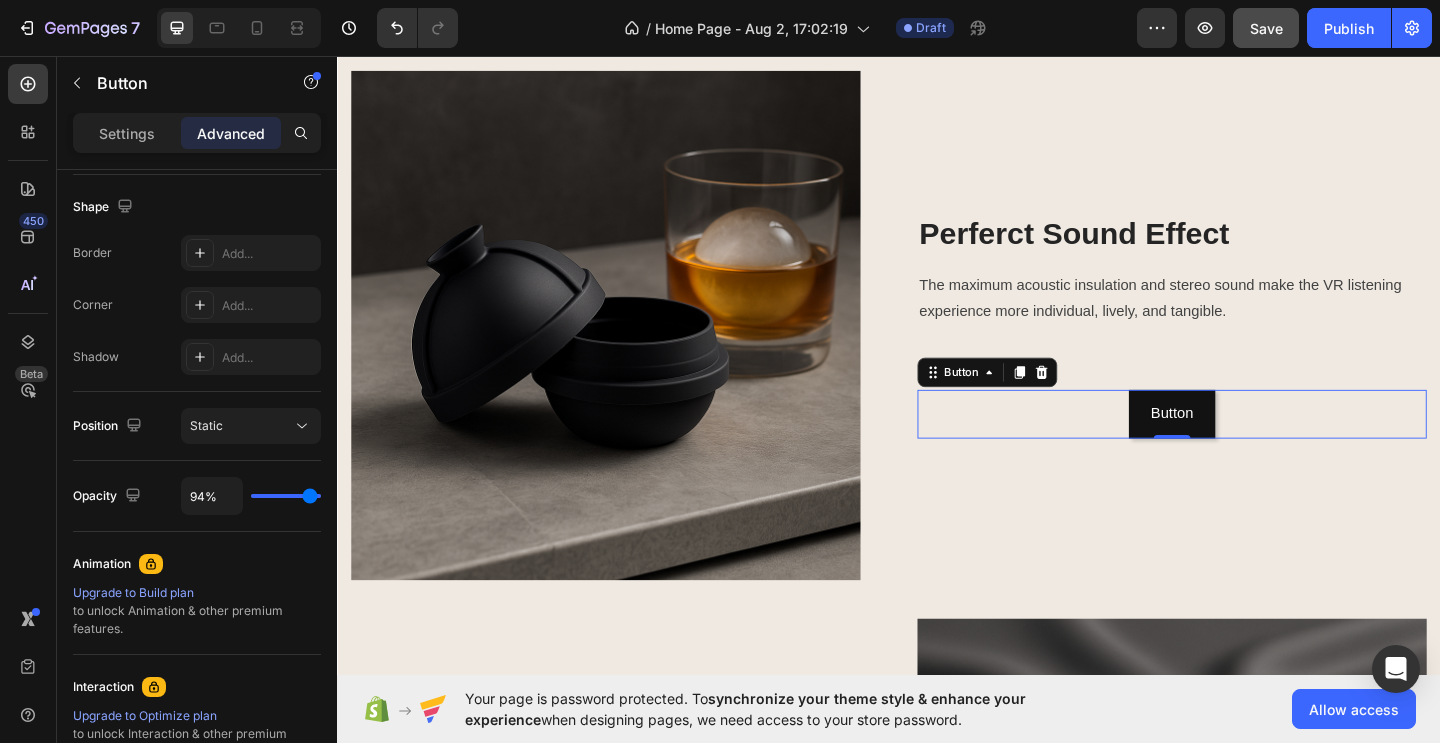 type on "92%" 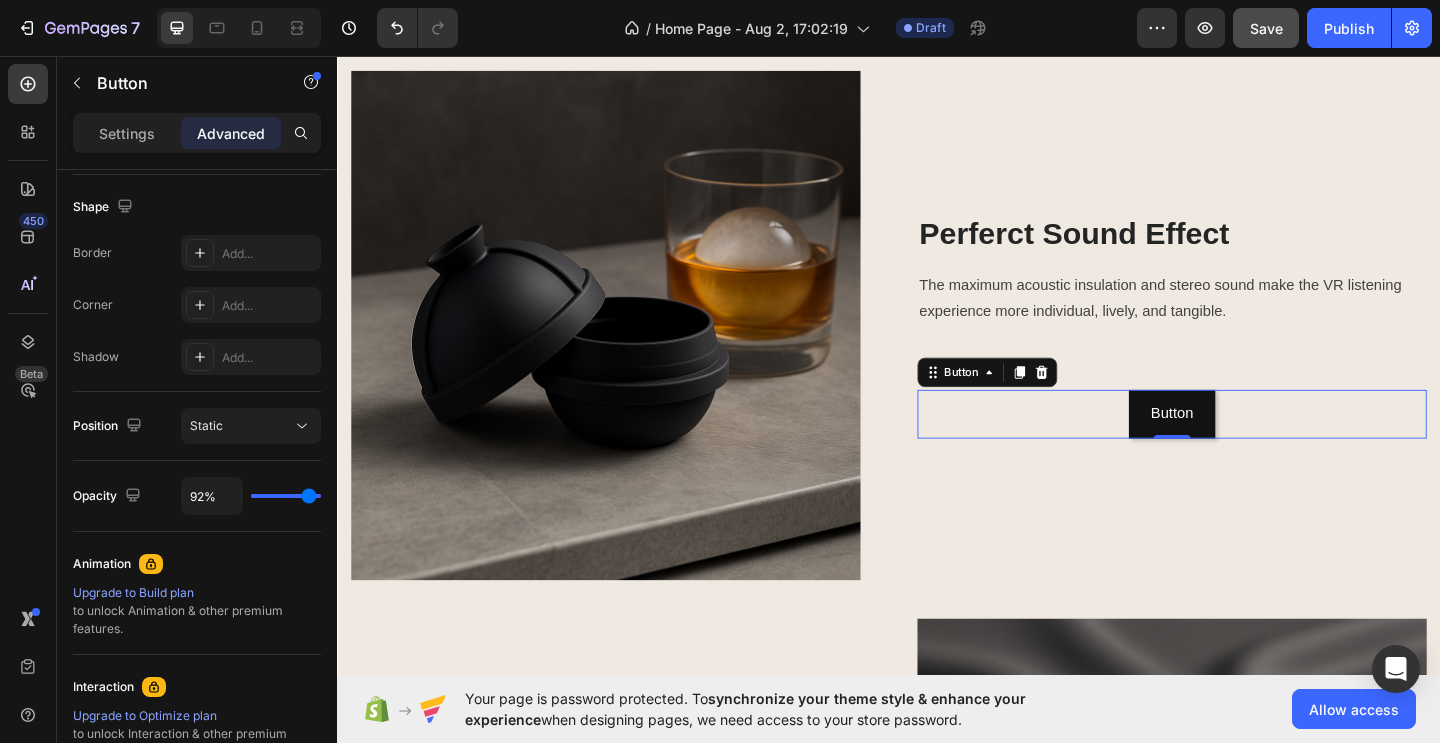 type on "90%" 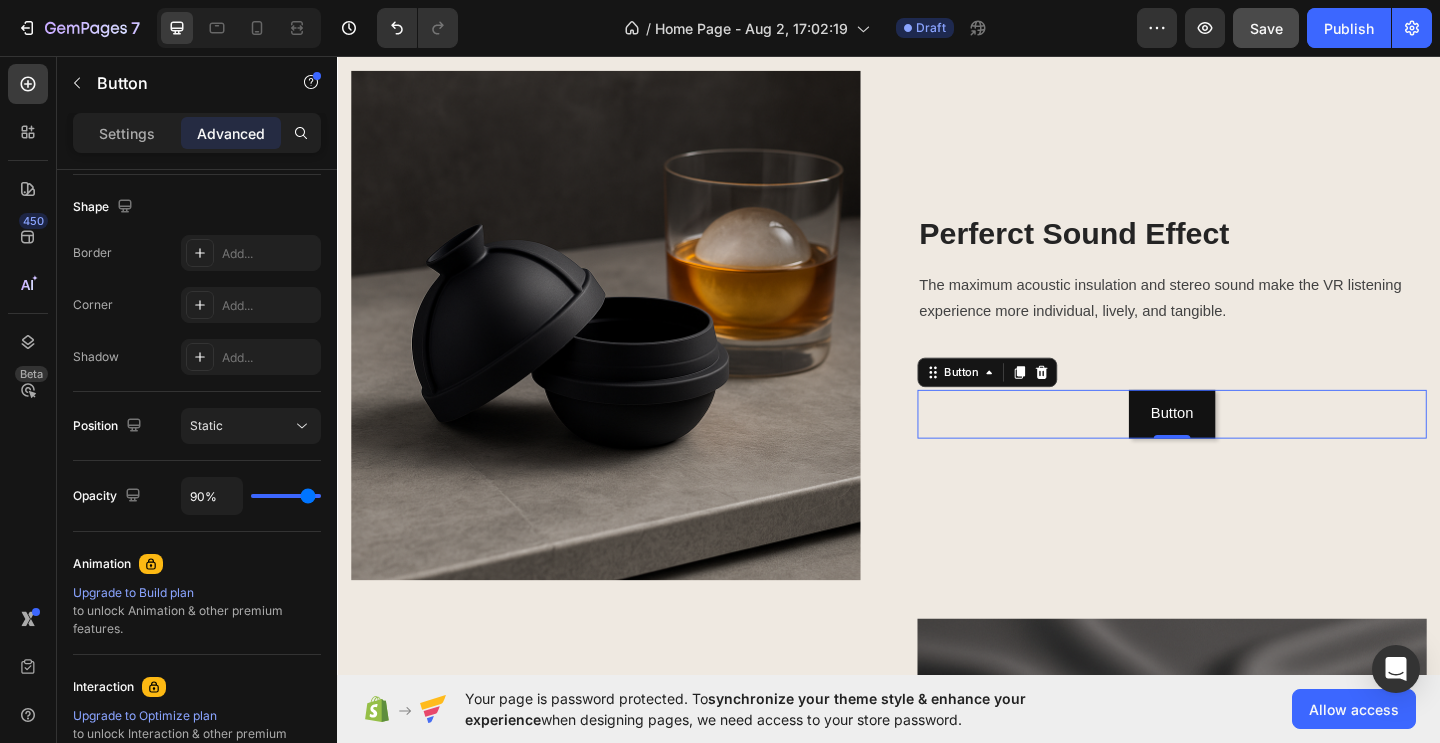 type on "89%" 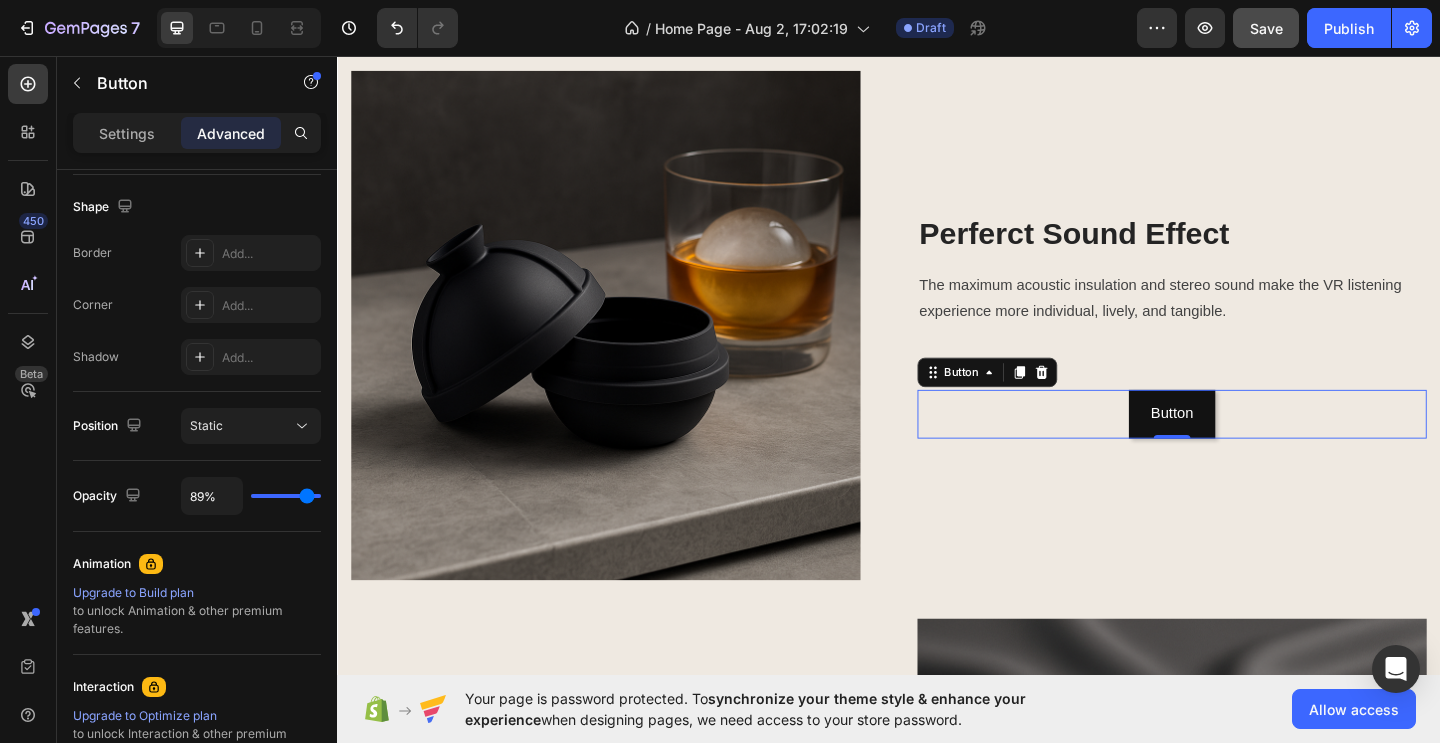 type on "87%" 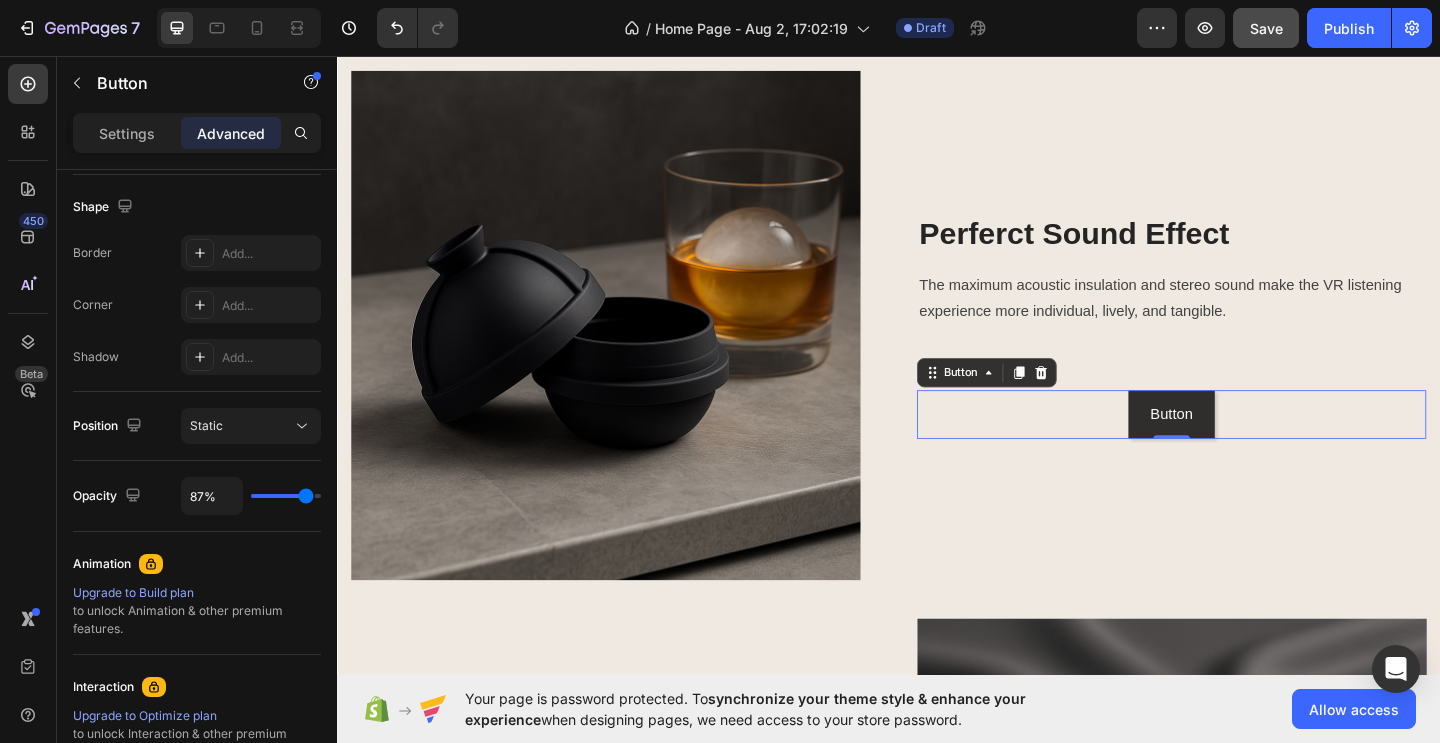 type on "85%" 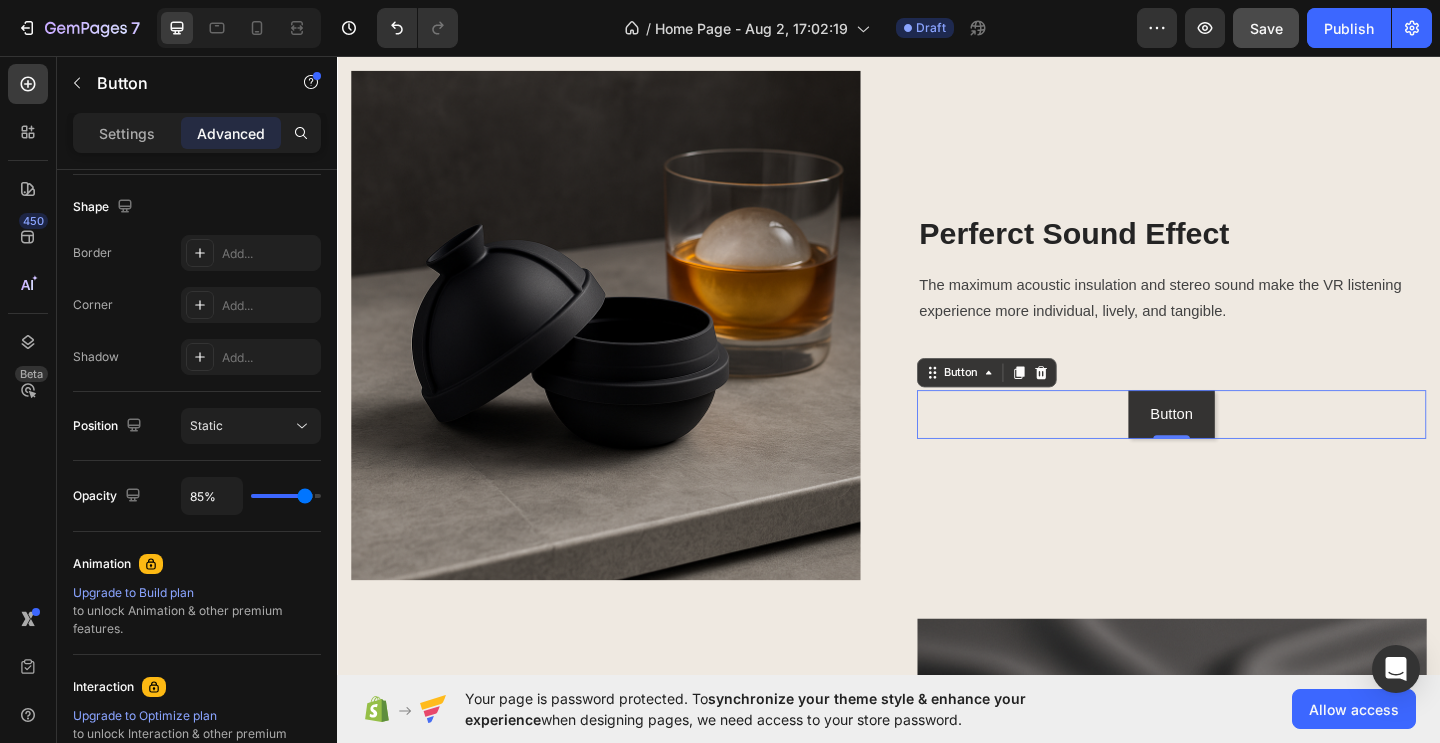 type on "83%" 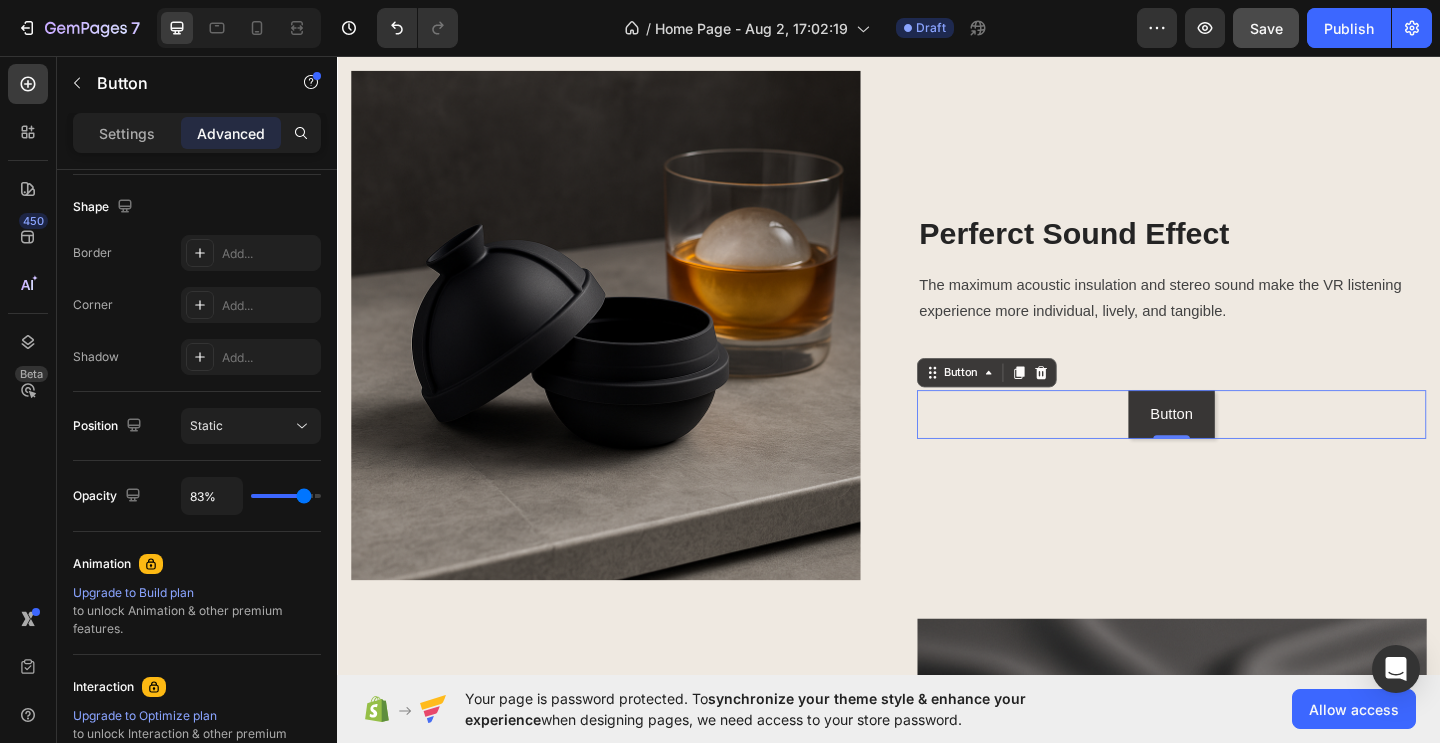 type on "82%" 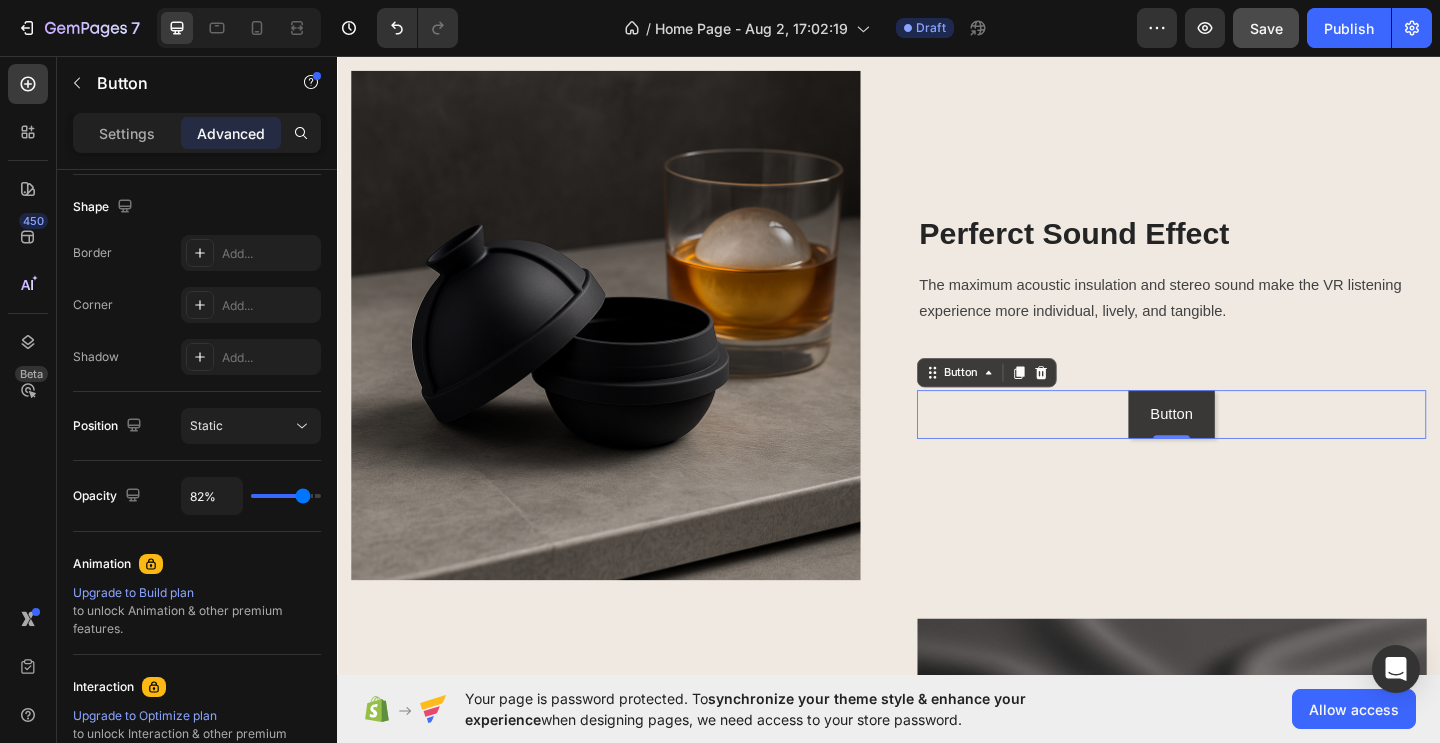 type on "83%" 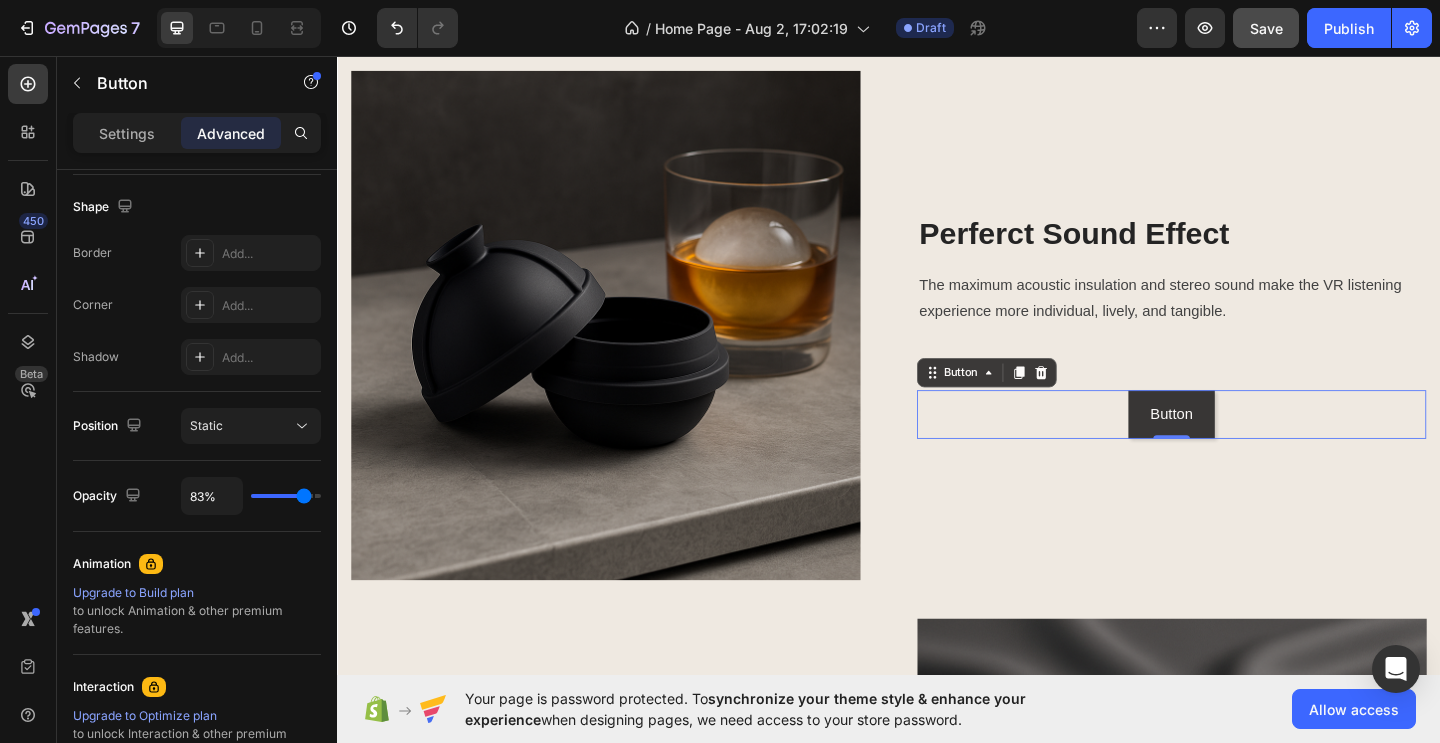 type on "85%" 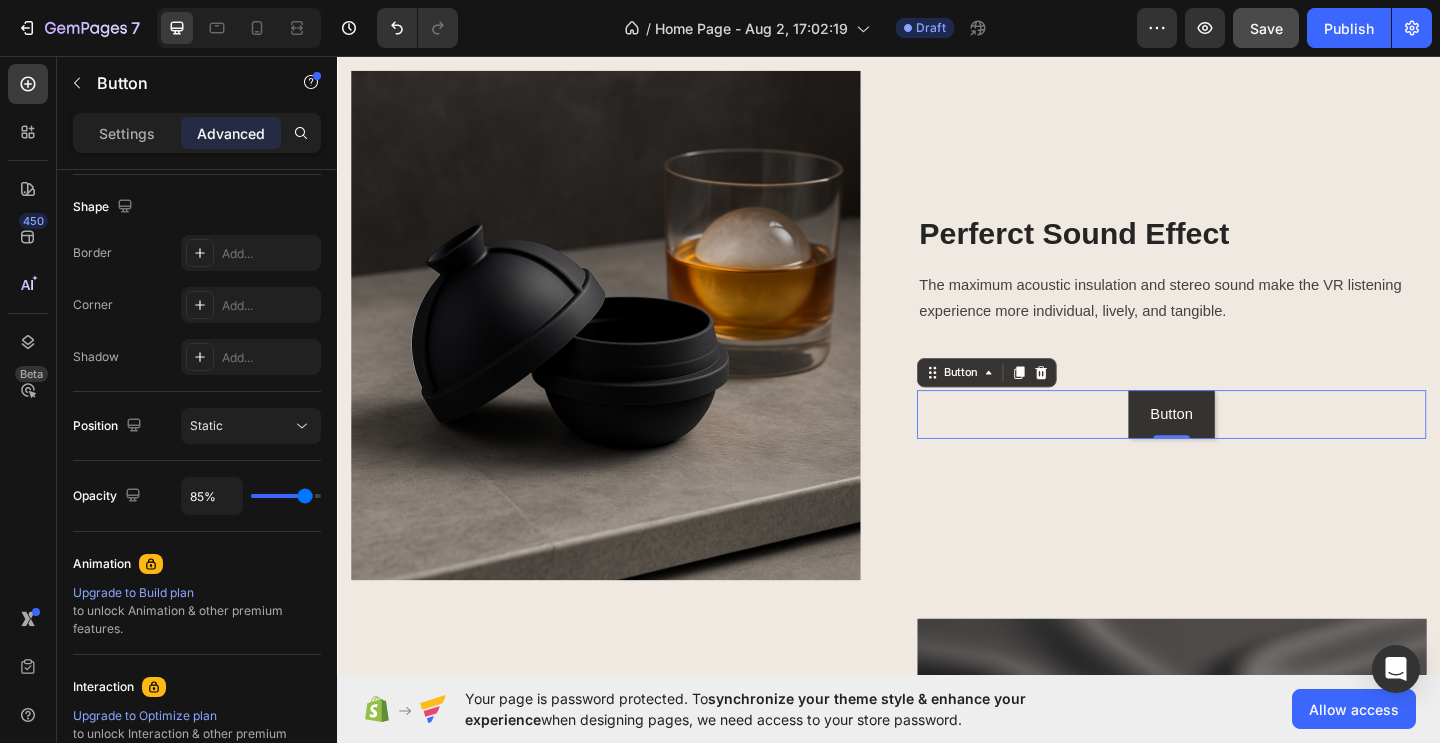 type on "85" 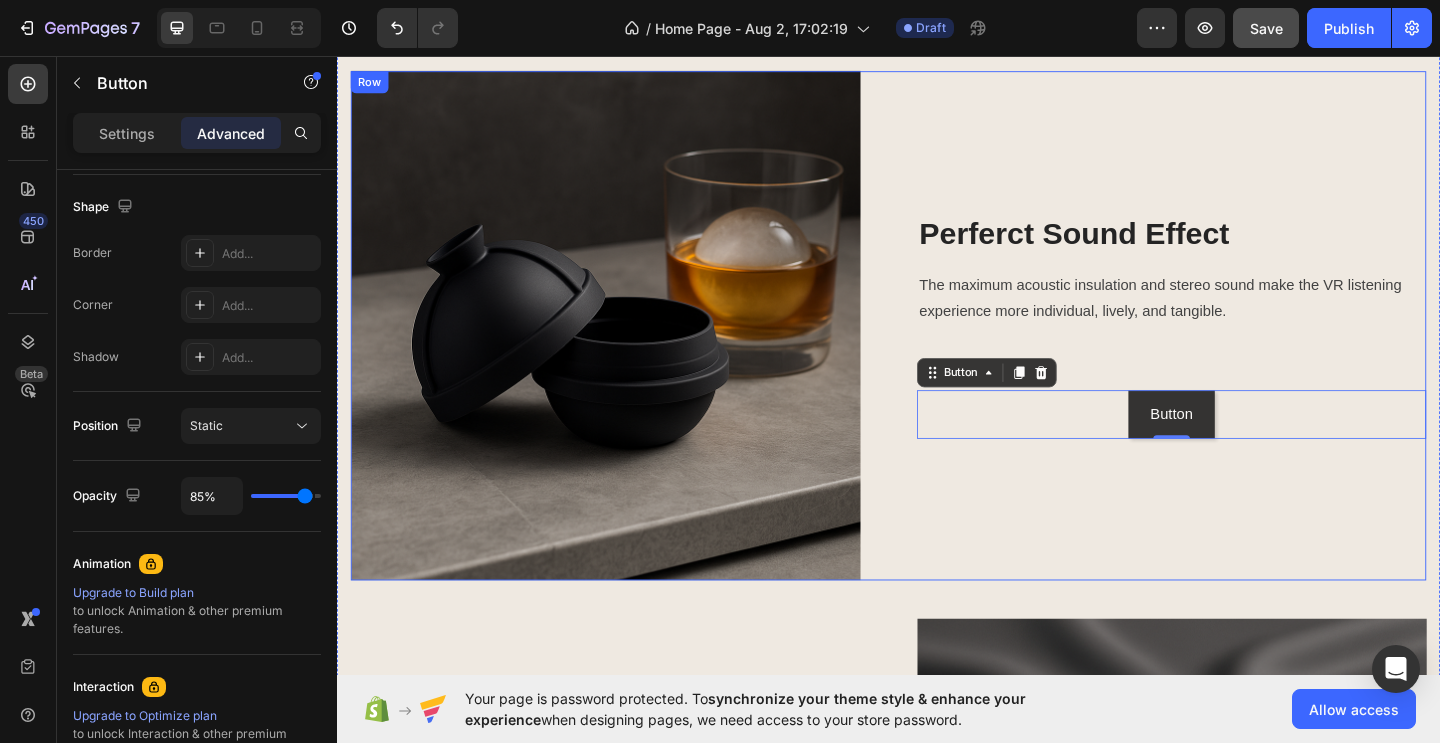 click on "Perferct Sound Effect Heading The maximum acoustic insulation and stereo sound make the VR listening experience more individual, lively, and tangible. Text block Button Button   0" at bounding box center [1245, 349] 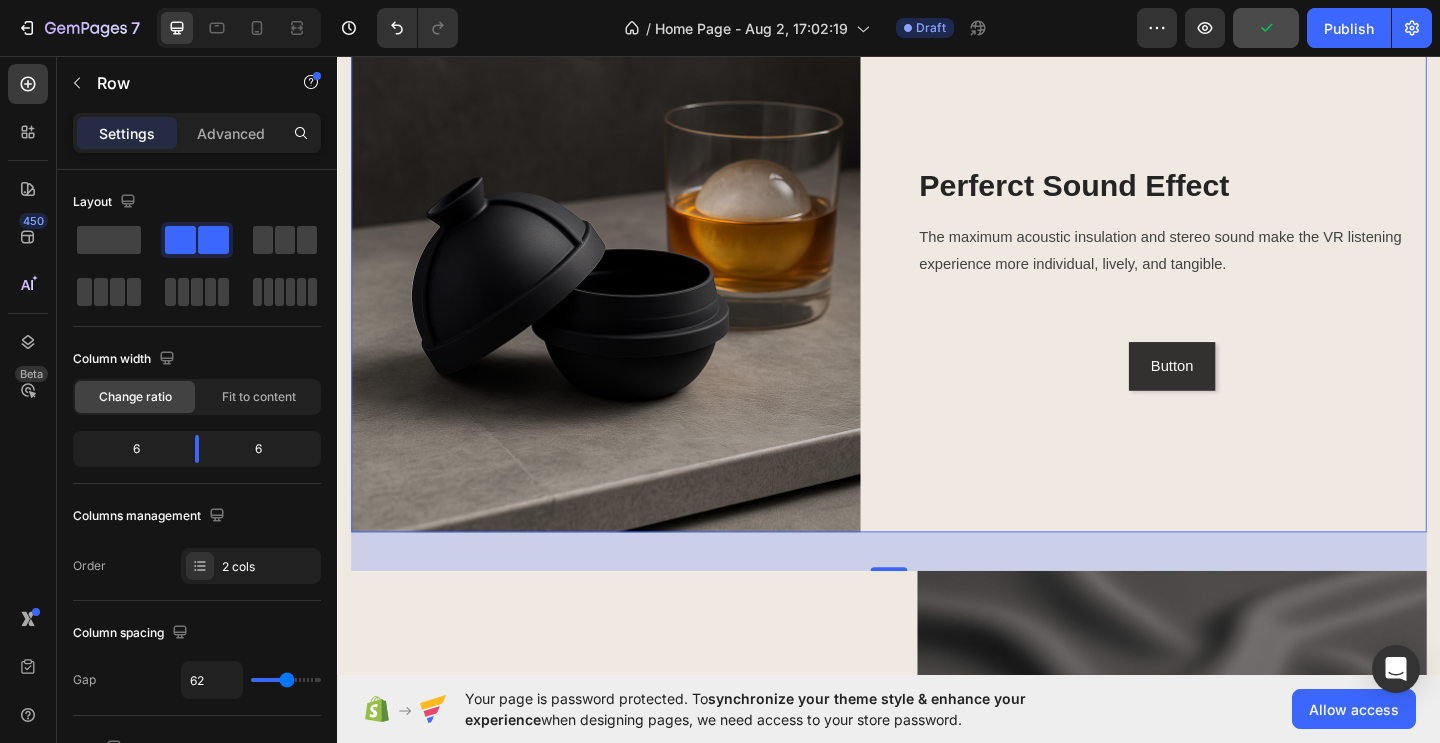 scroll, scrollTop: 151, scrollLeft: 0, axis: vertical 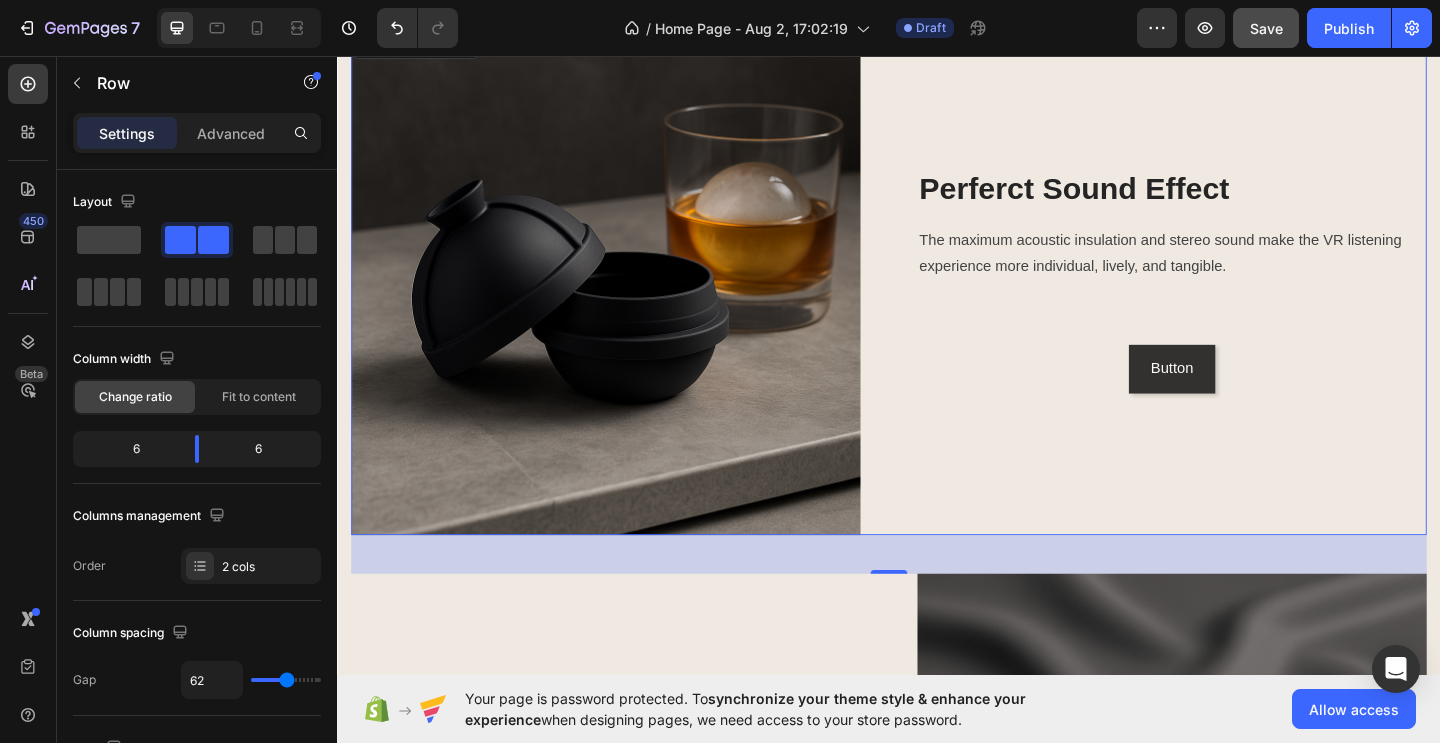 click on "Perferct Sound Effect Heading The maximum acoustic insulation and stereo sound make the VR listening experience more individual, lively, and tangible. Text block Button Button" at bounding box center (1245, 300) 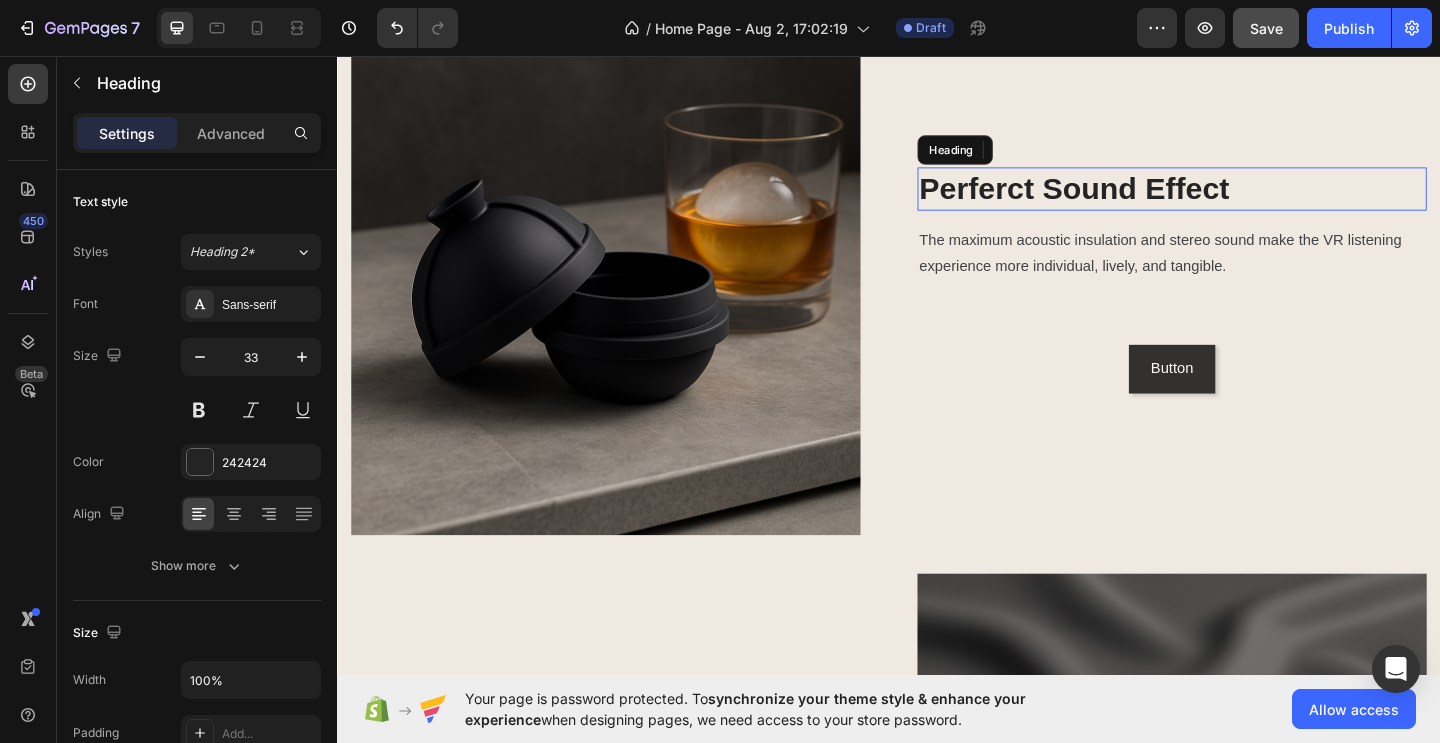 click on "Perferct Sound Effect" at bounding box center (1245, 200) 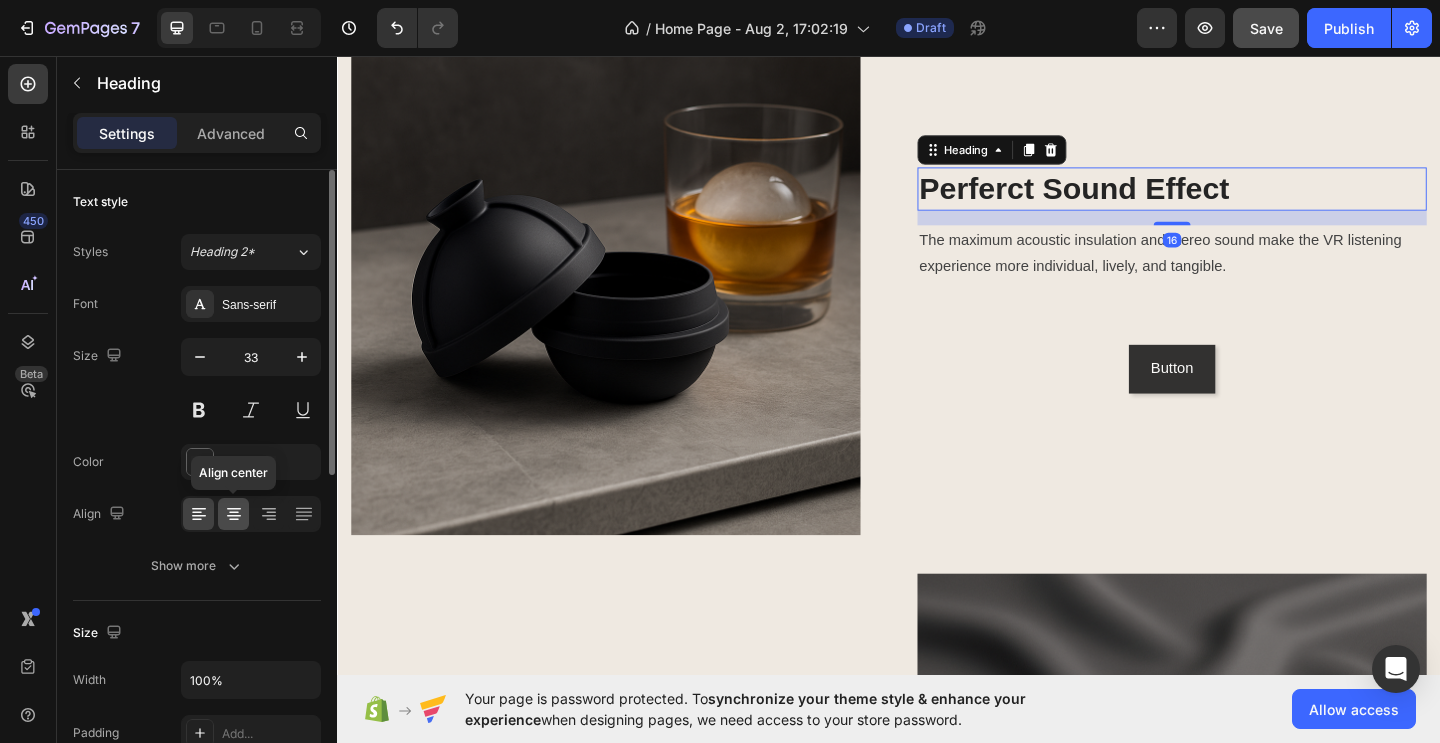 click 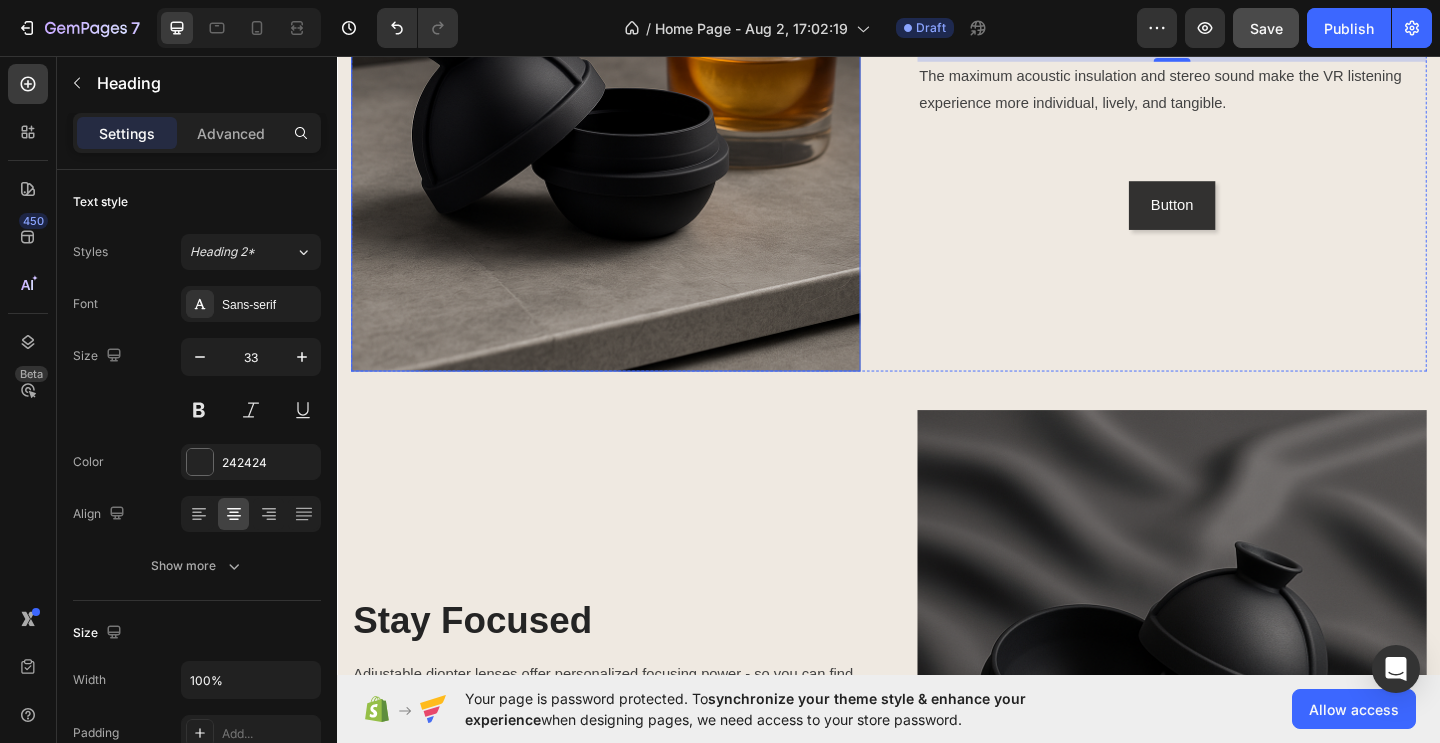 scroll, scrollTop: 387, scrollLeft: 0, axis: vertical 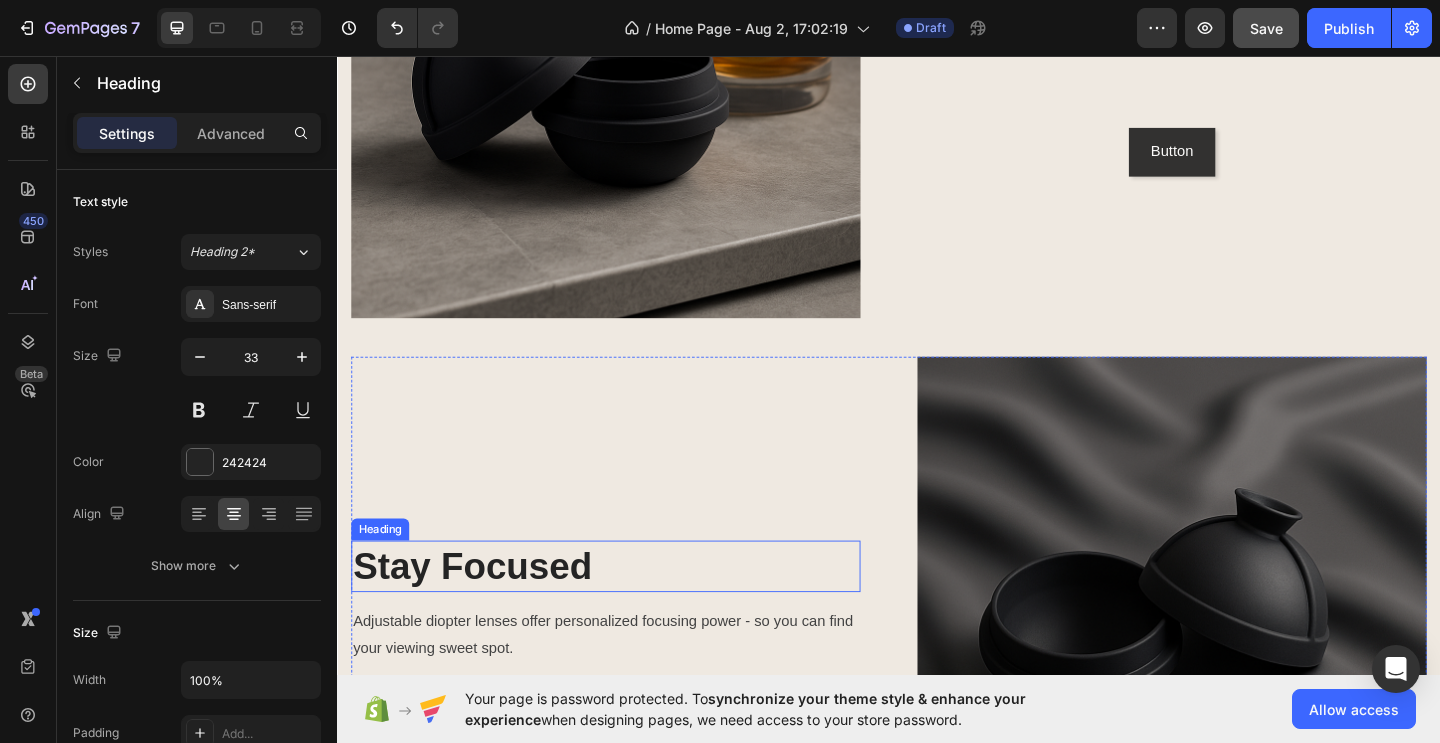 click on "Stay Focused" at bounding box center [629, 611] 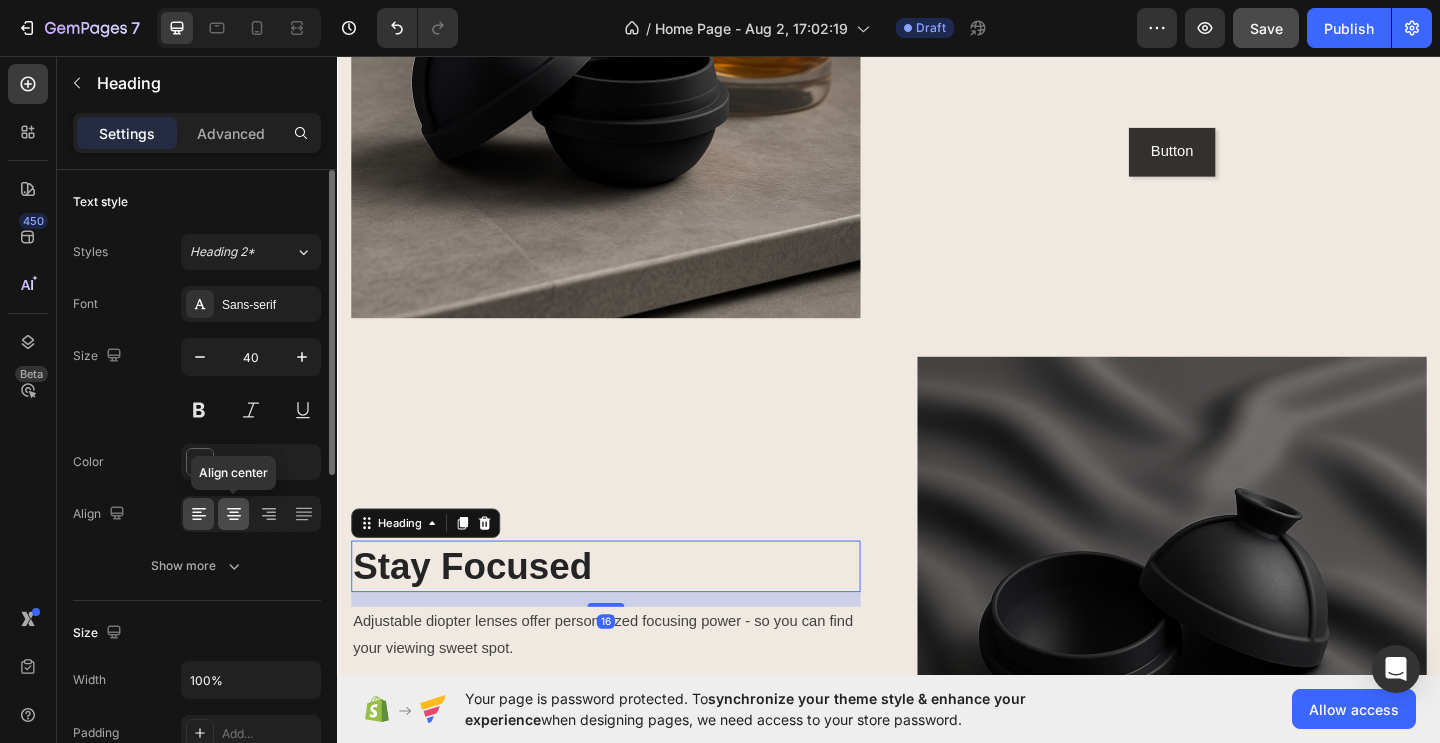 click 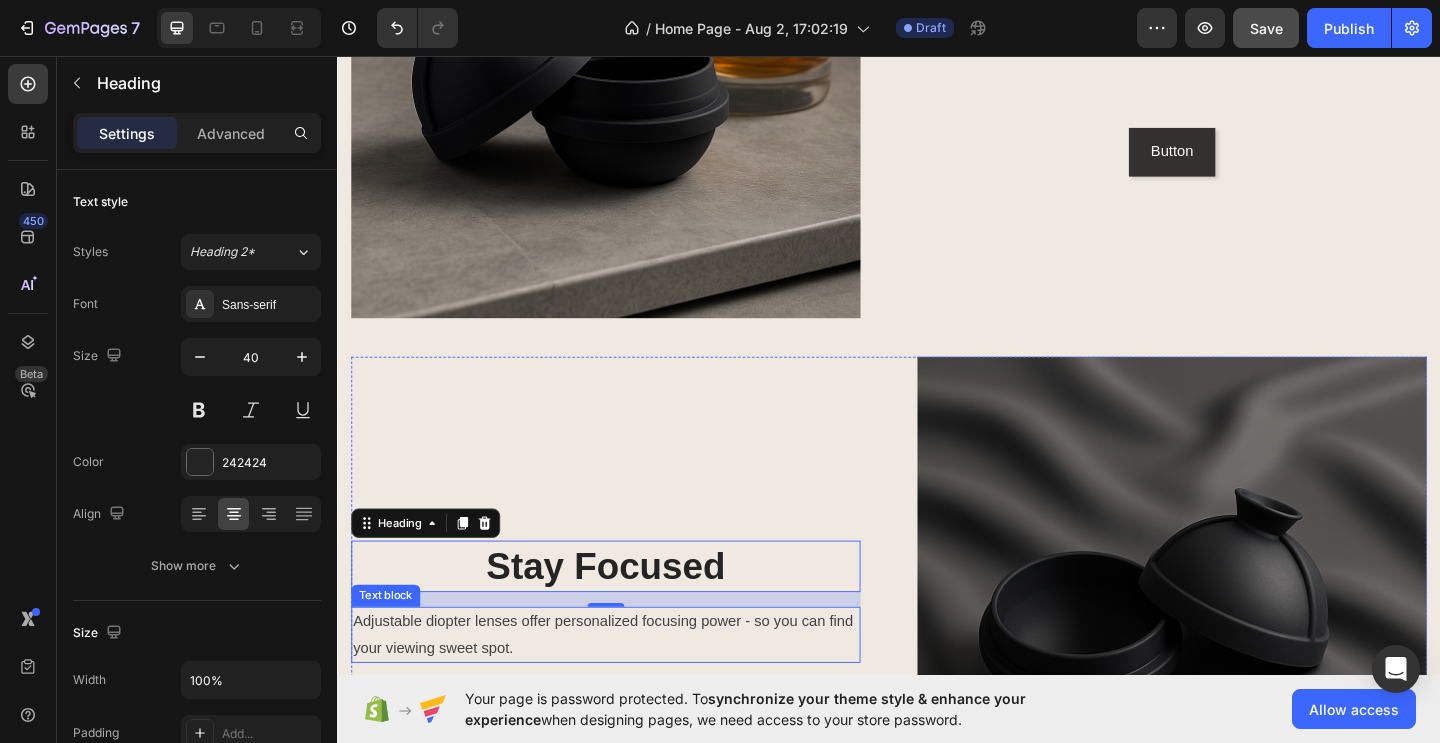 click on "Adjustable diopter lenses offer personalized focusing power - so you can find your viewing sweet spot." at bounding box center [629, 686] 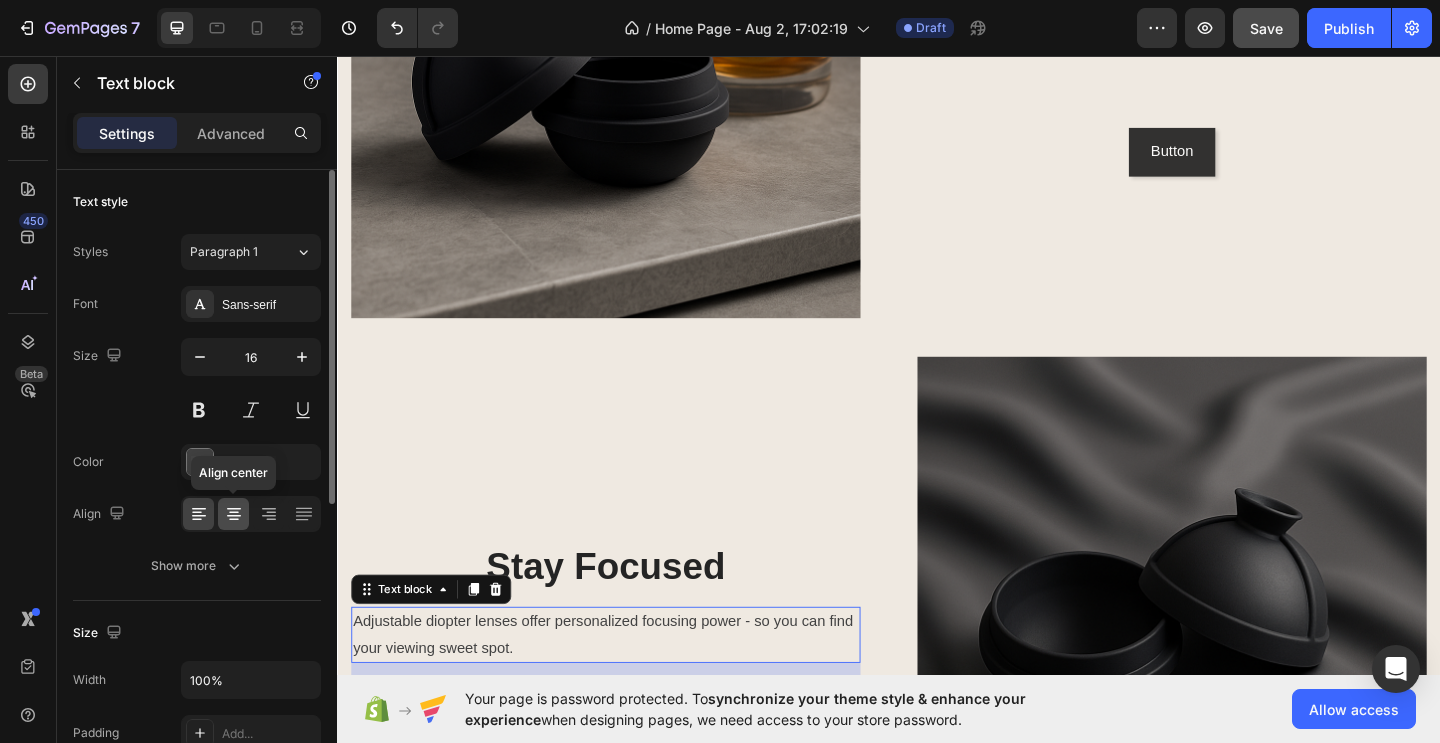 click 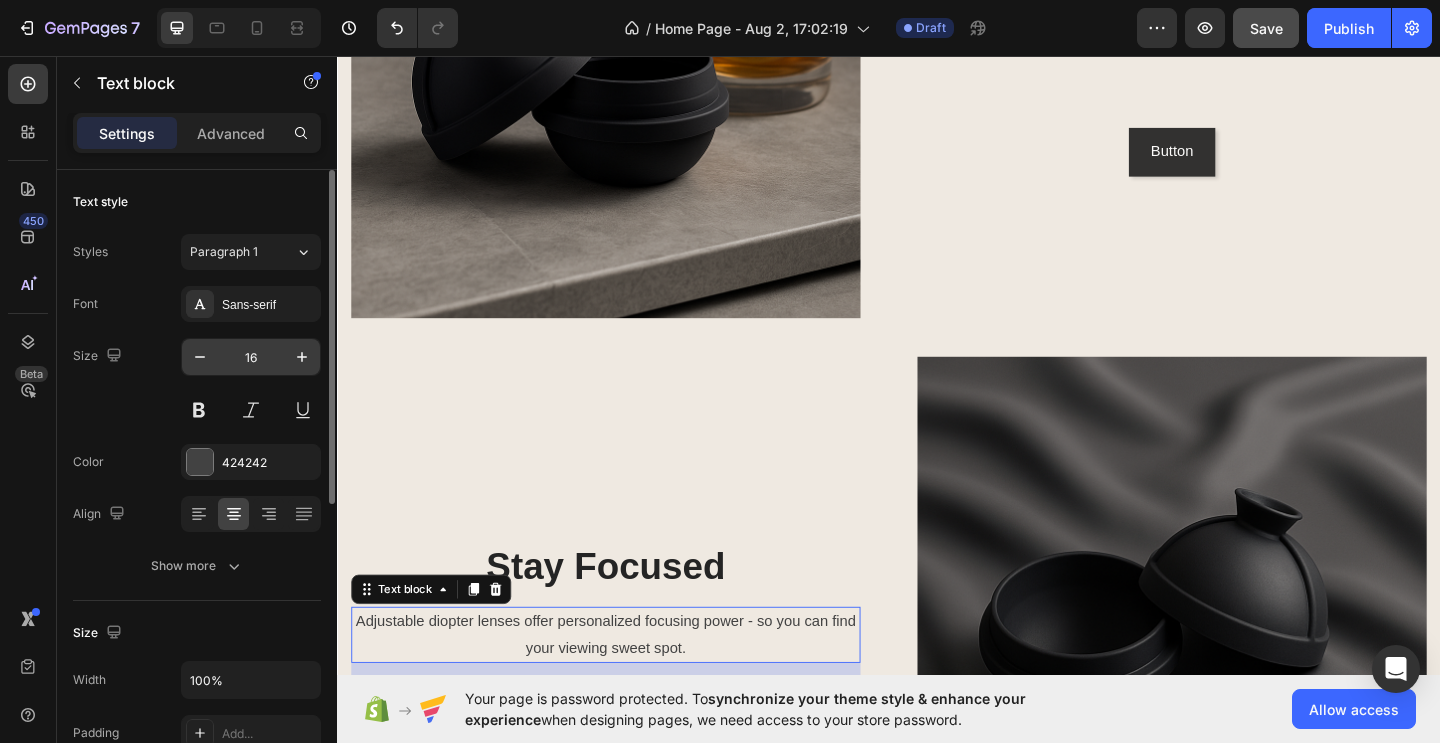 scroll, scrollTop: 6, scrollLeft: 0, axis: vertical 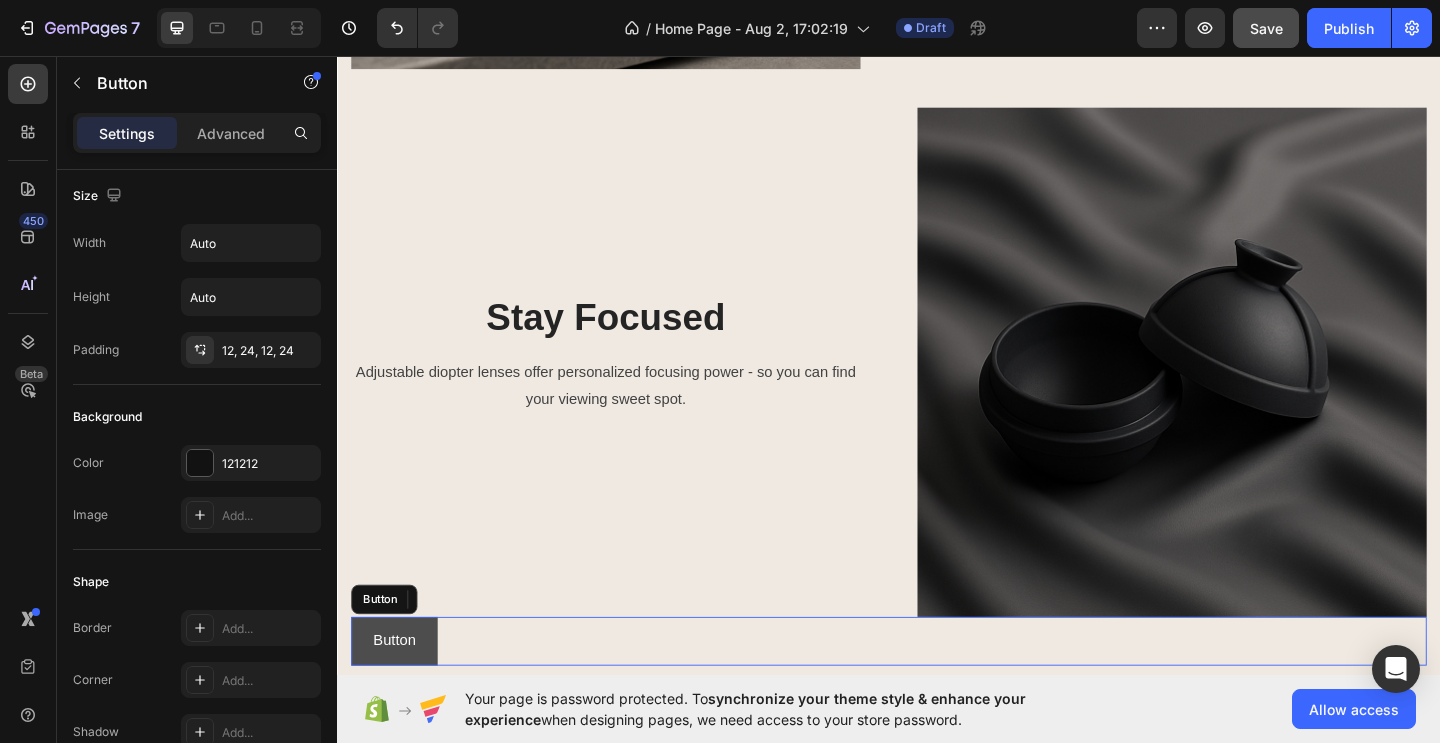 click on "Button" at bounding box center (399, 692) 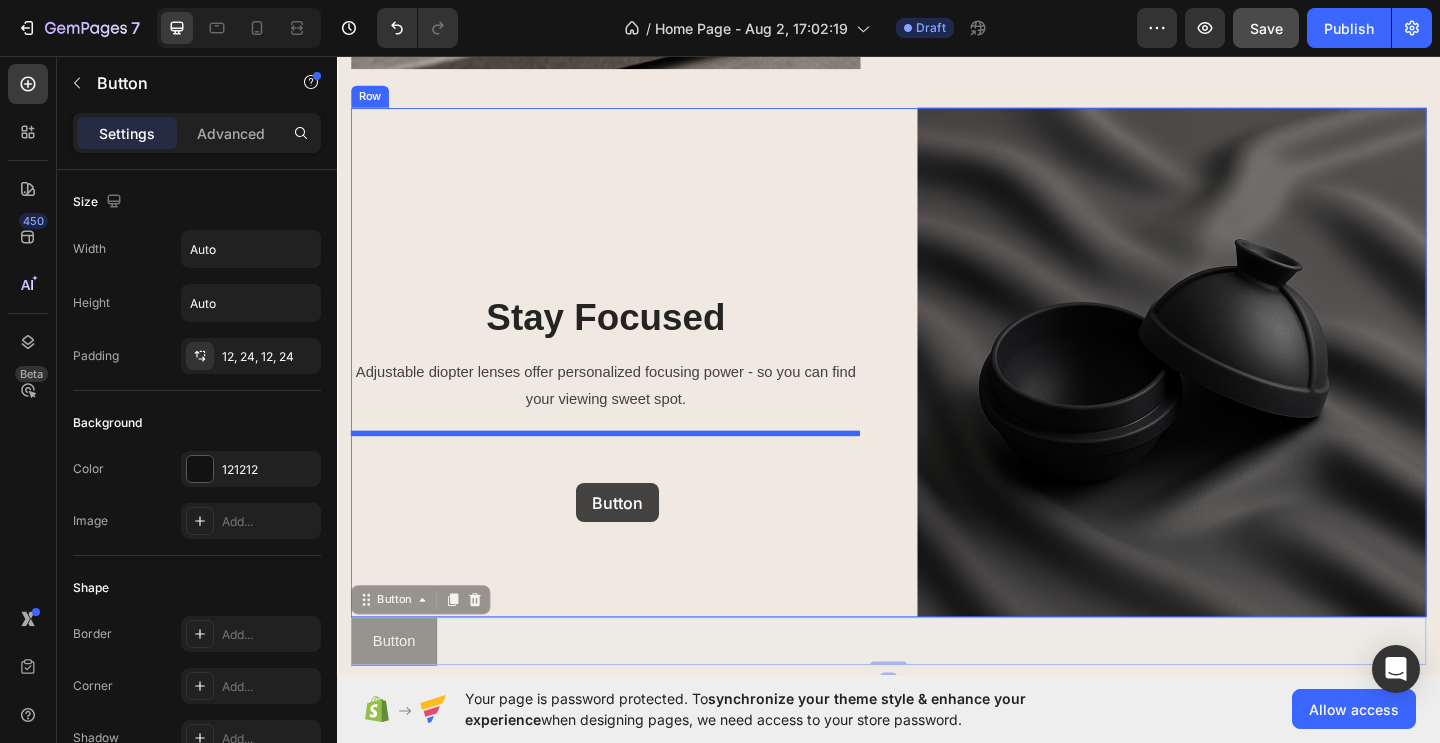 drag, startPoint x: 427, startPoint y: 699, endPoint x: 597, endPoint y: 521, distance: 246.13817 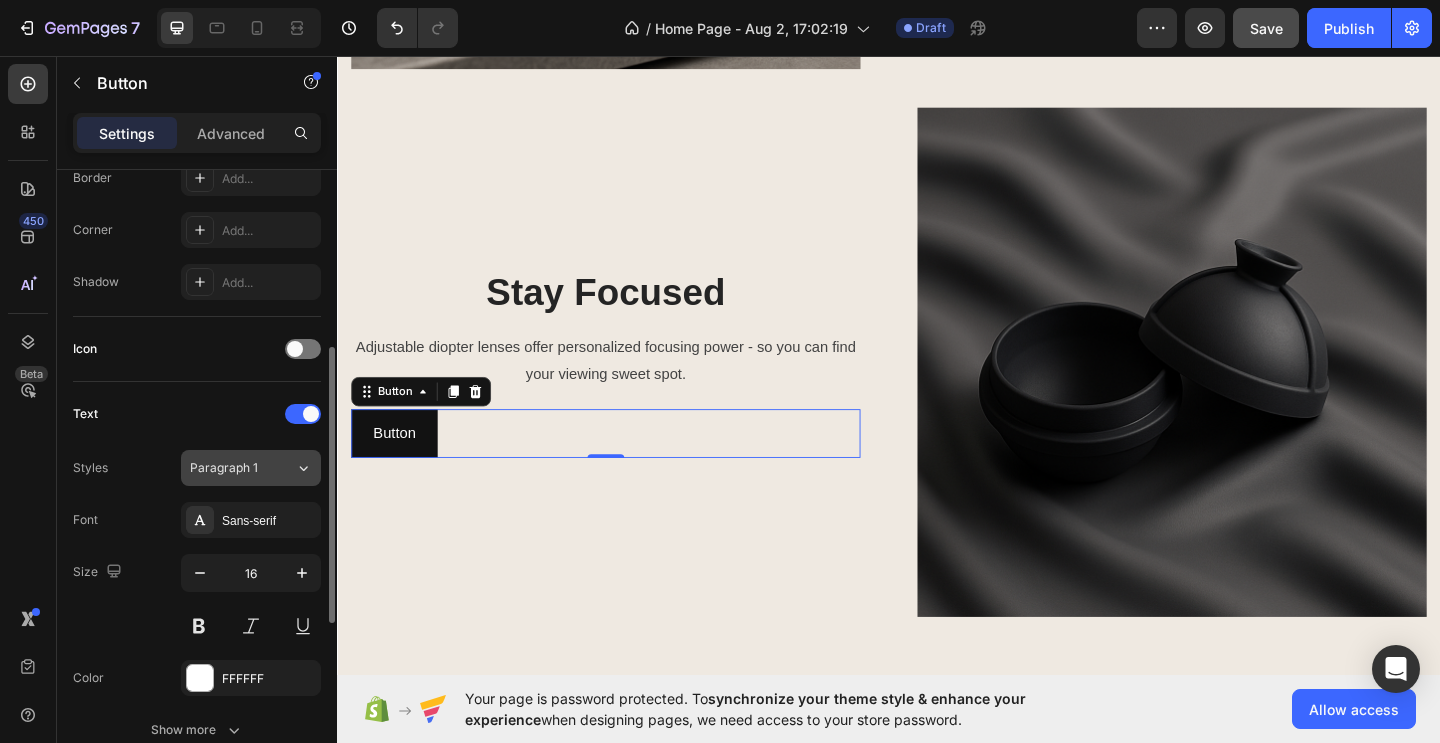 scroll, scrollTop: 499, scrollLeft: 0, axis: vertical 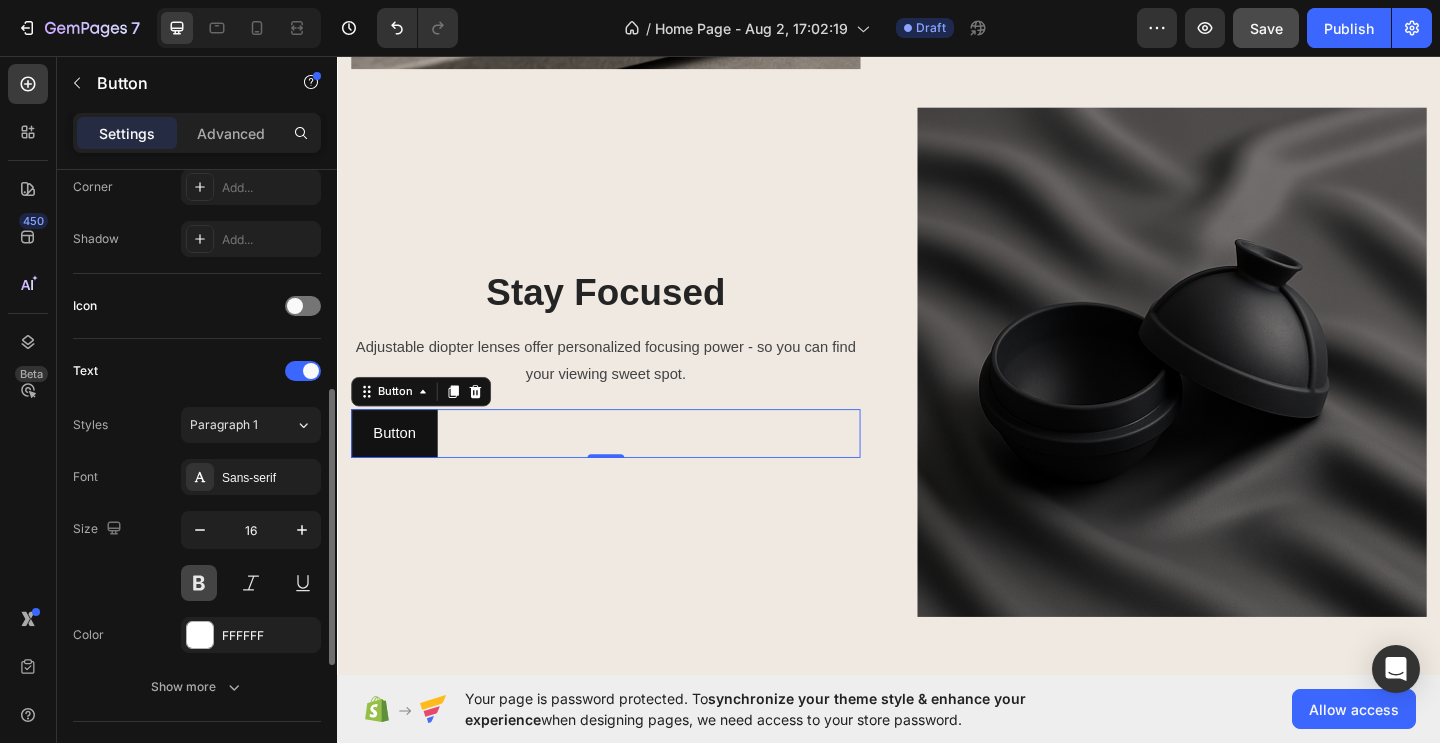 click at bounding box center [199, 583] 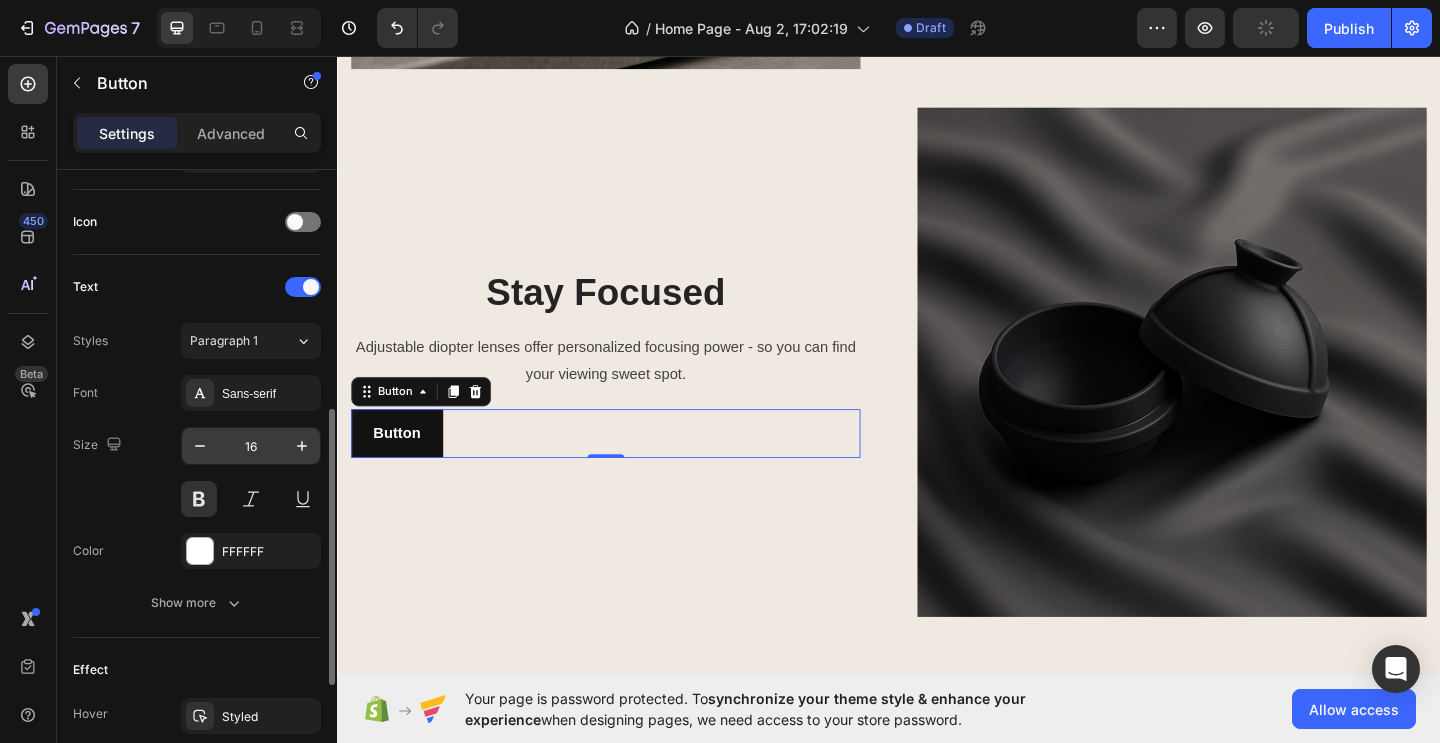 scroll, scrollTop: 638, scrollLeft: 0, axis: vertical 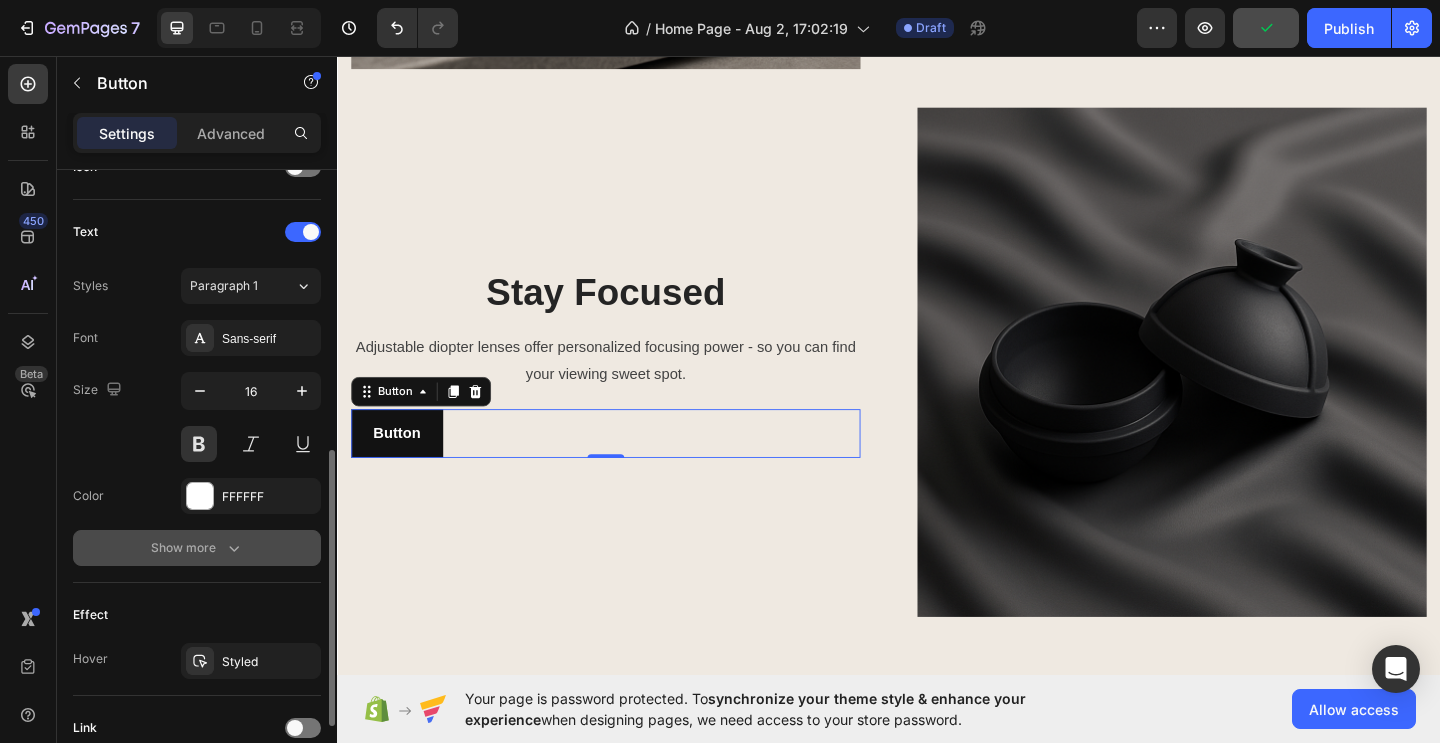 click 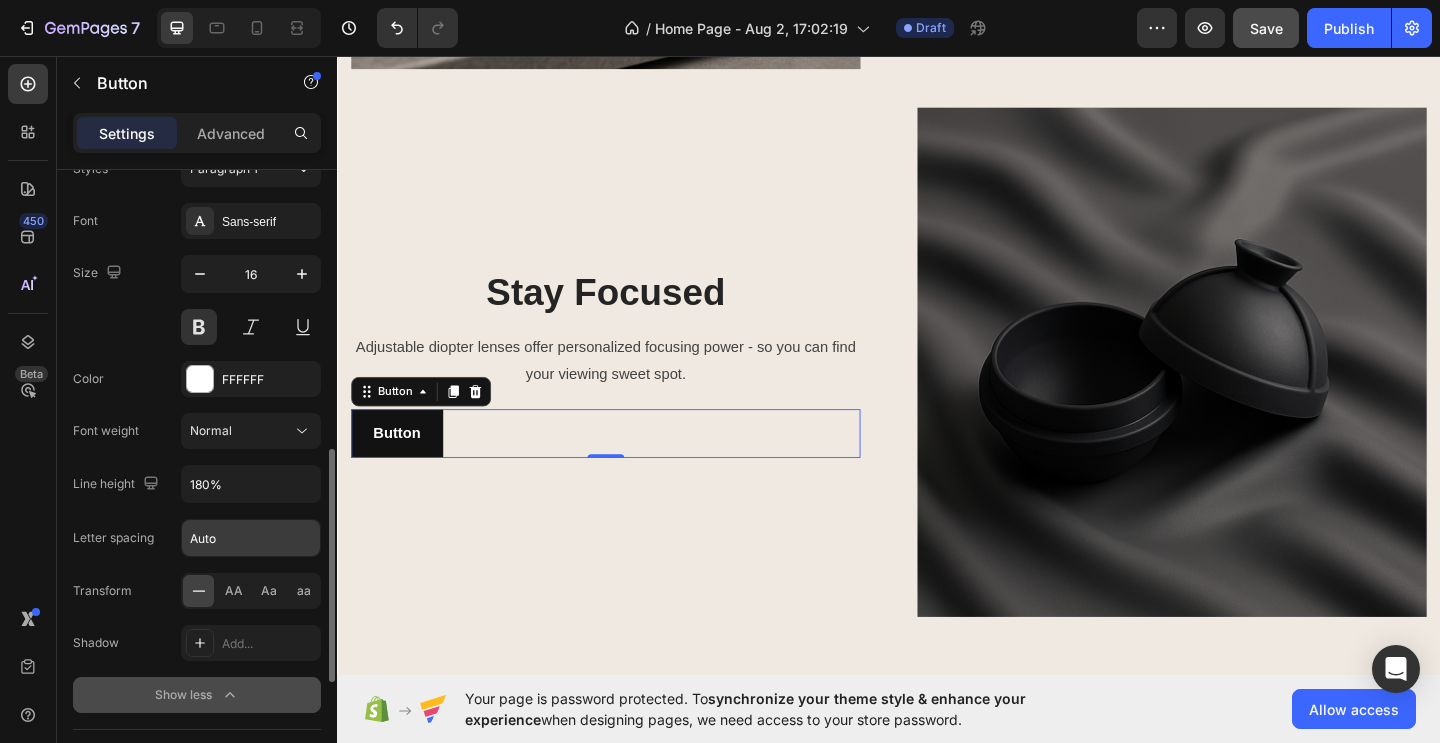 scroll, scrollTop: 755, scrollLeft: 0, axis: vertical 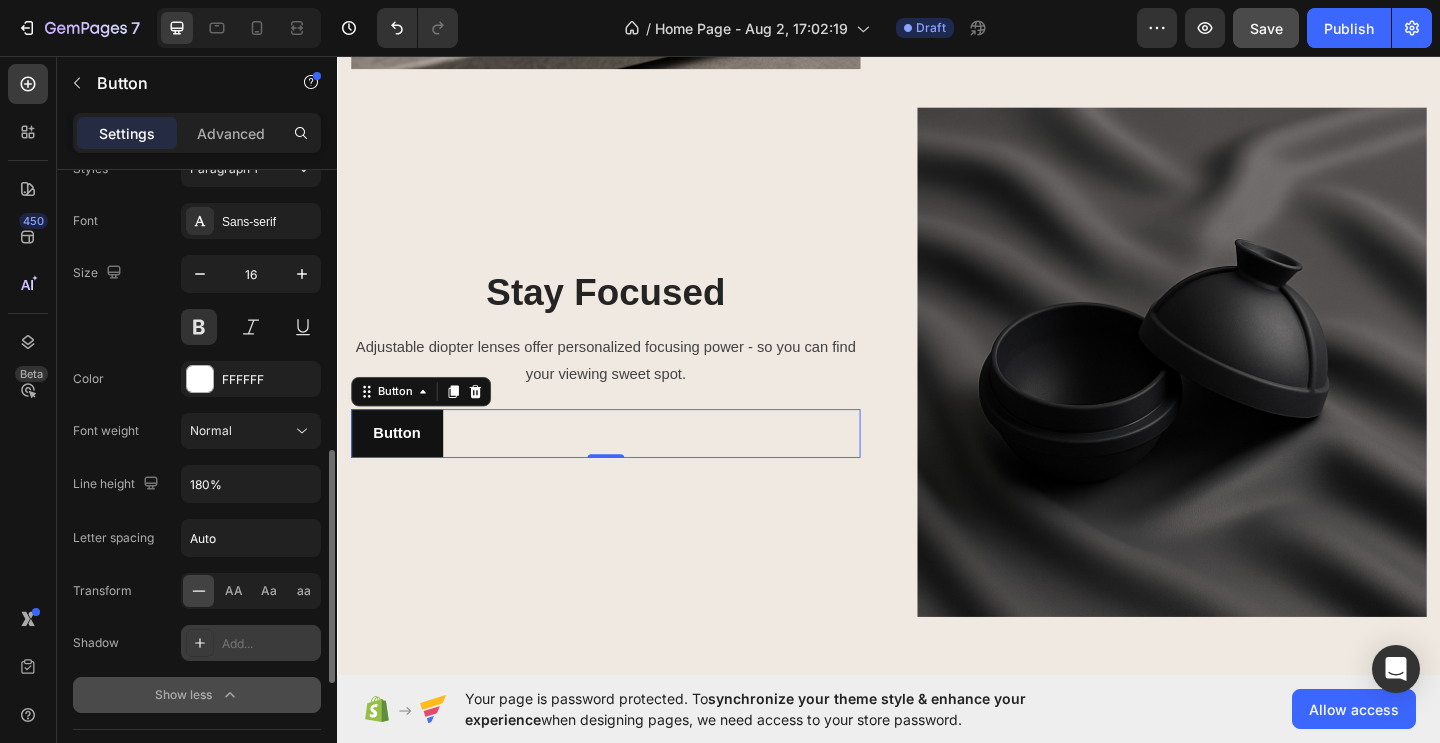 click 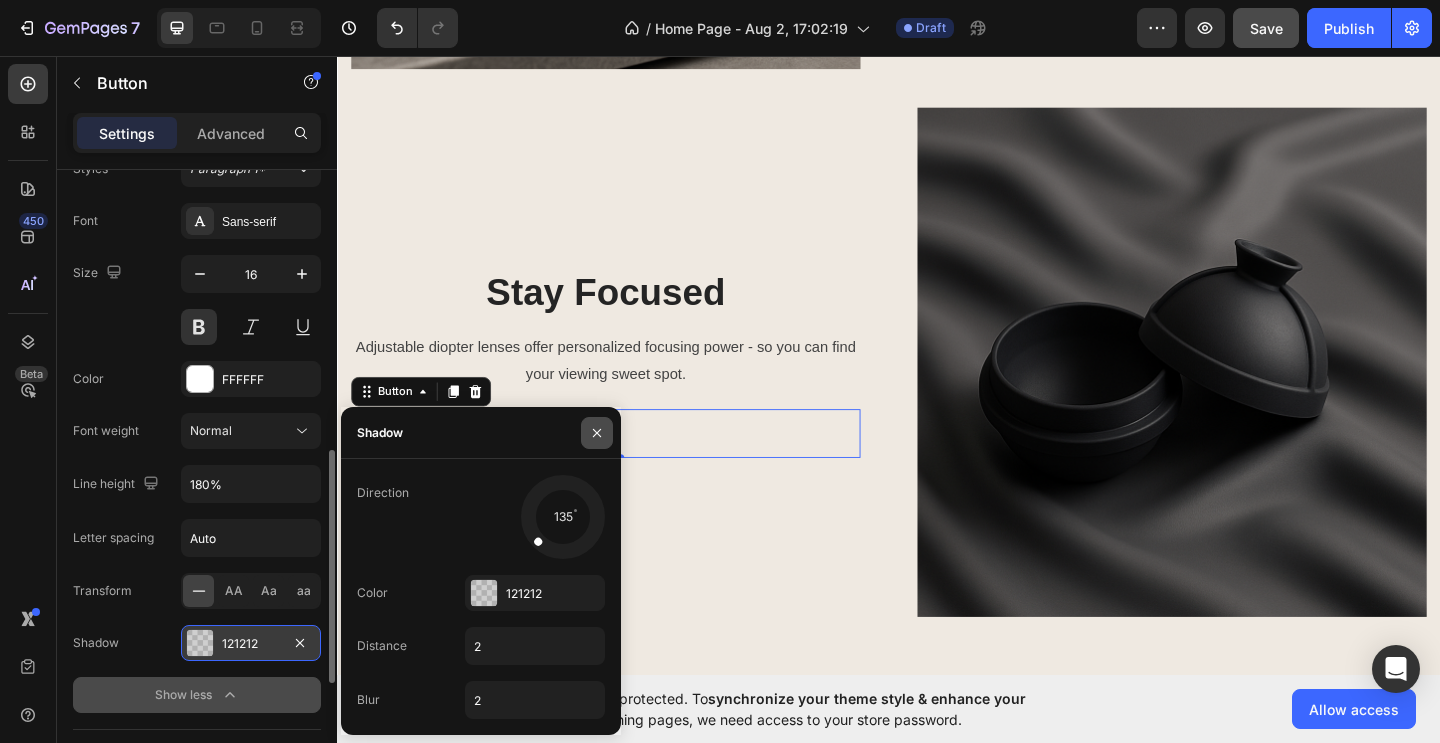click at bounding box center [597, 433] 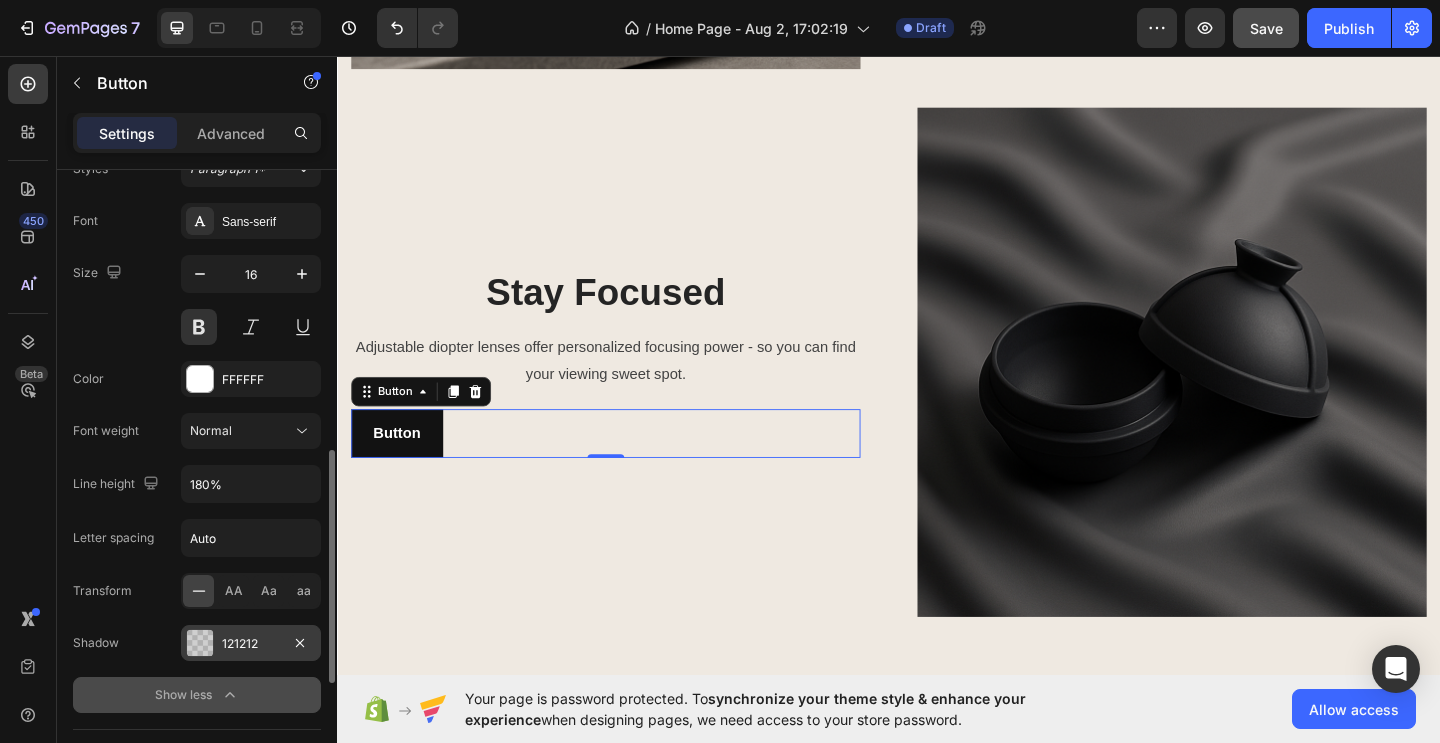 click at bounding box center (200, 643) 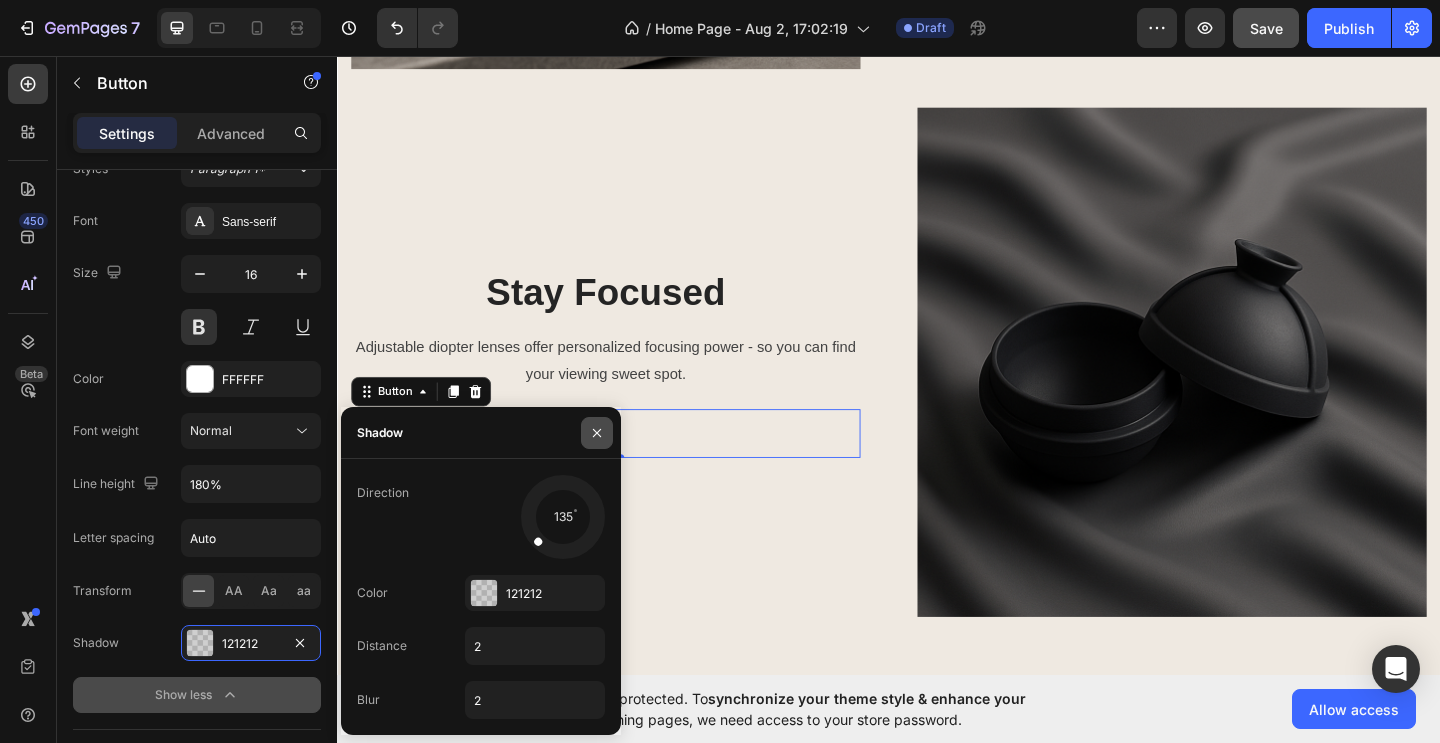 click 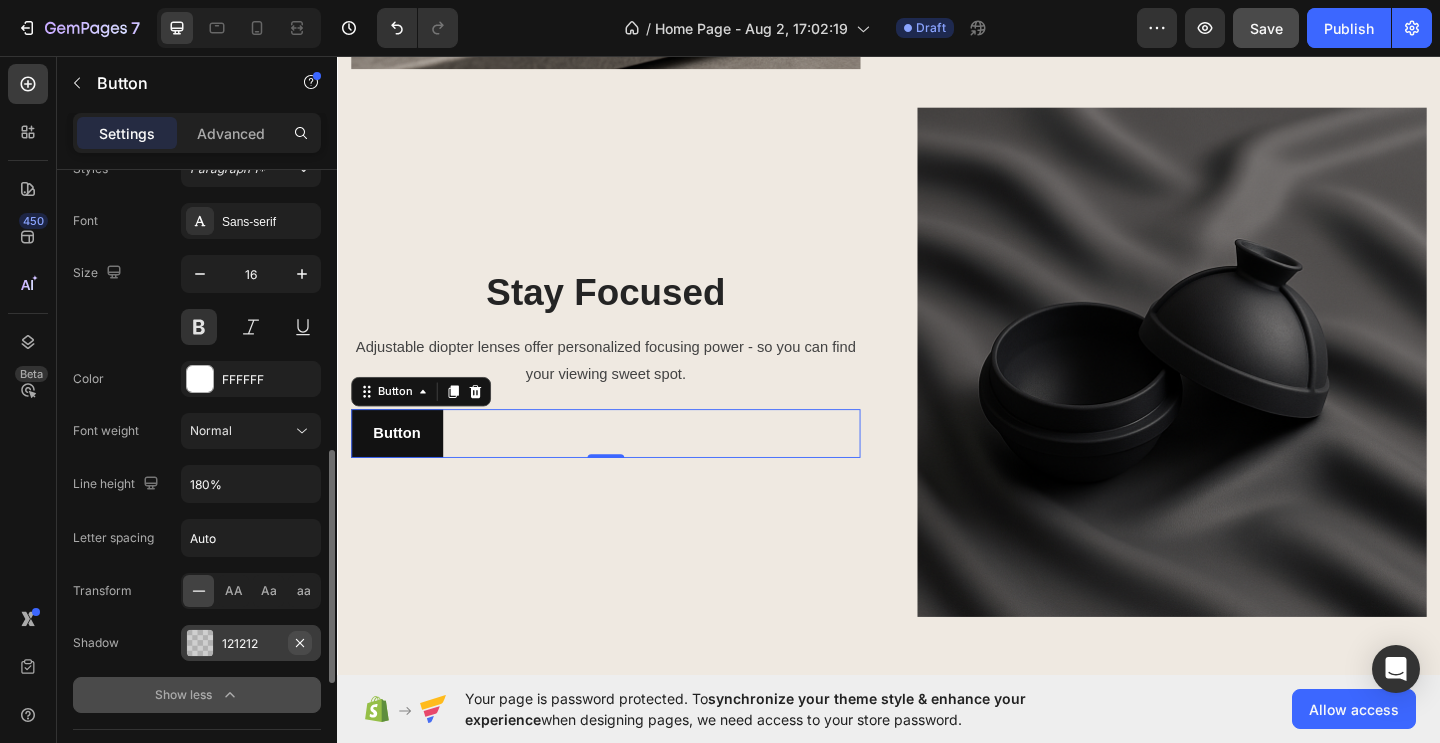 click 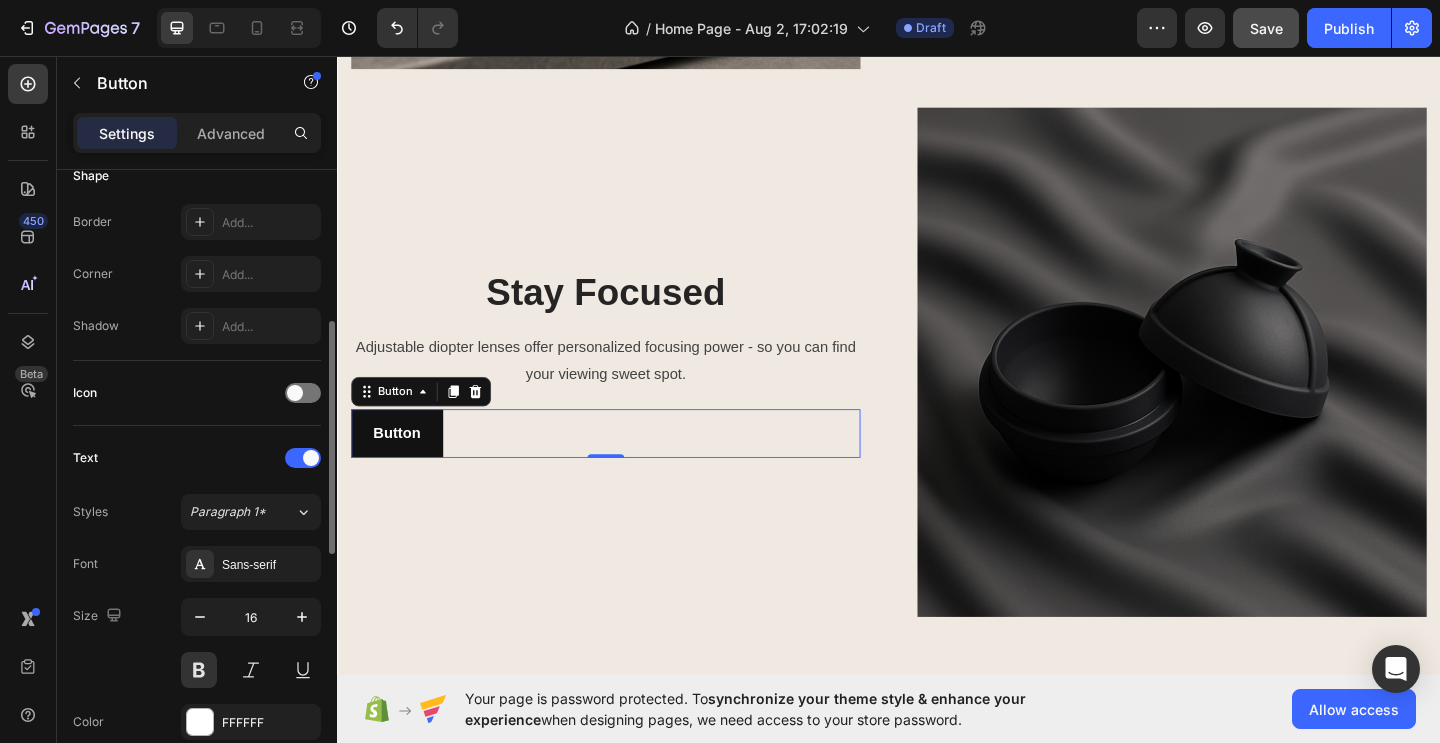 scroll, scrollTop: 411, scrollLeft: 0, axis: vertical 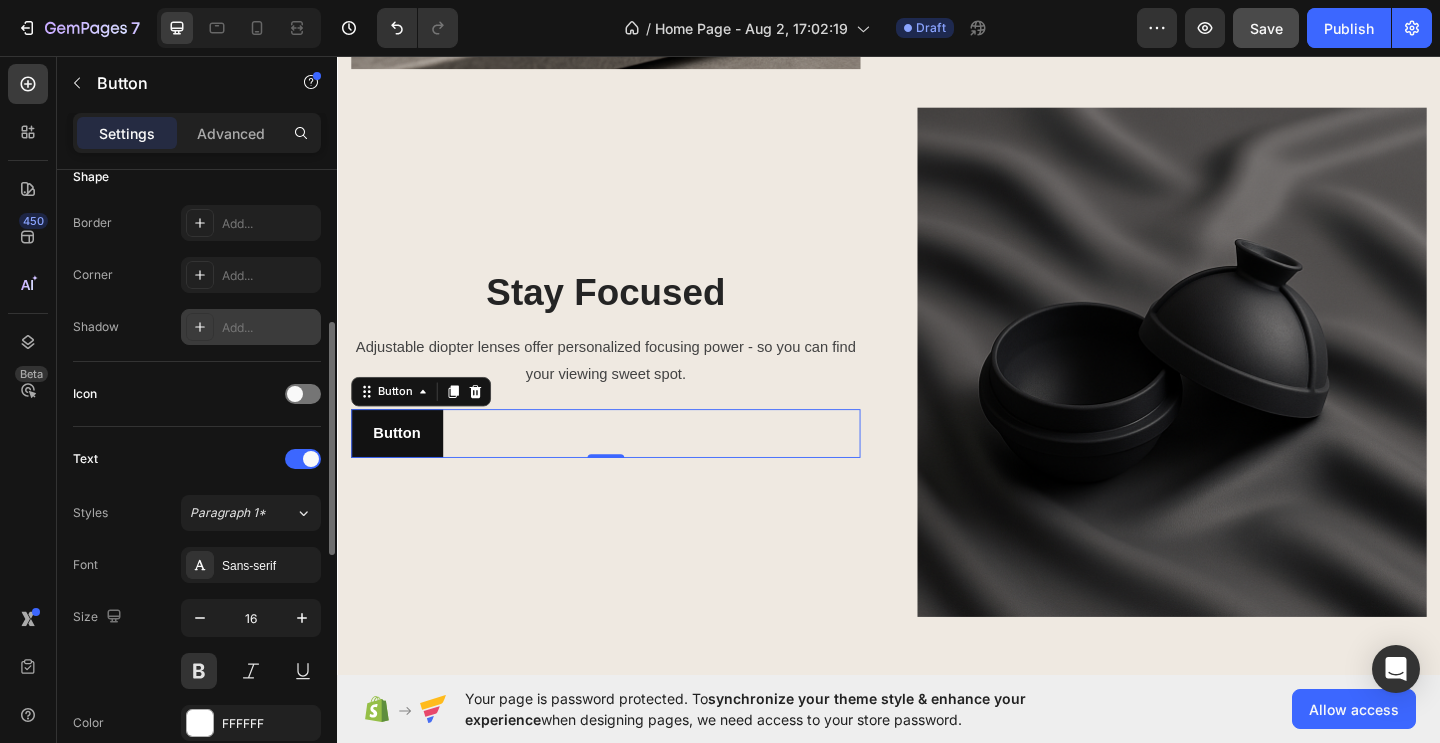 click on "Add..." at bounding box center [269, 328] 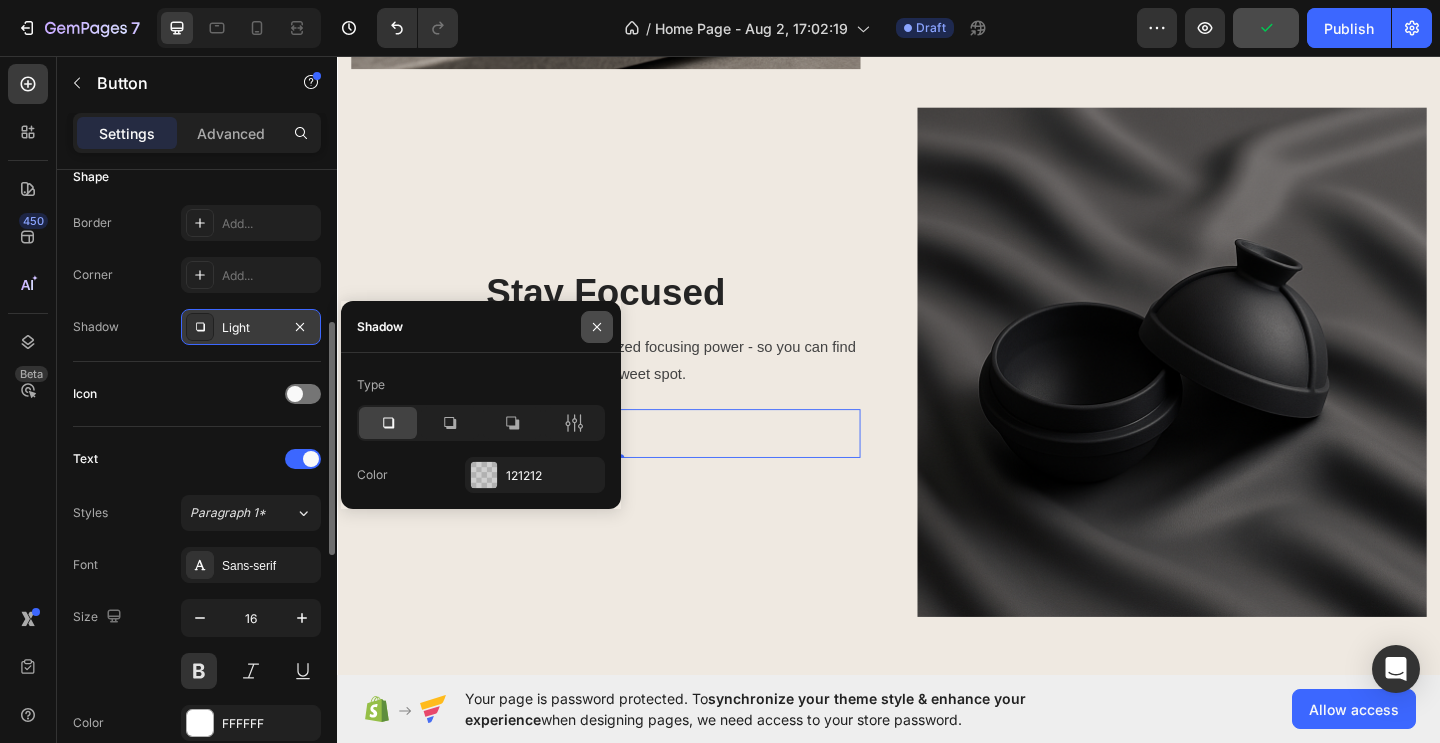 click 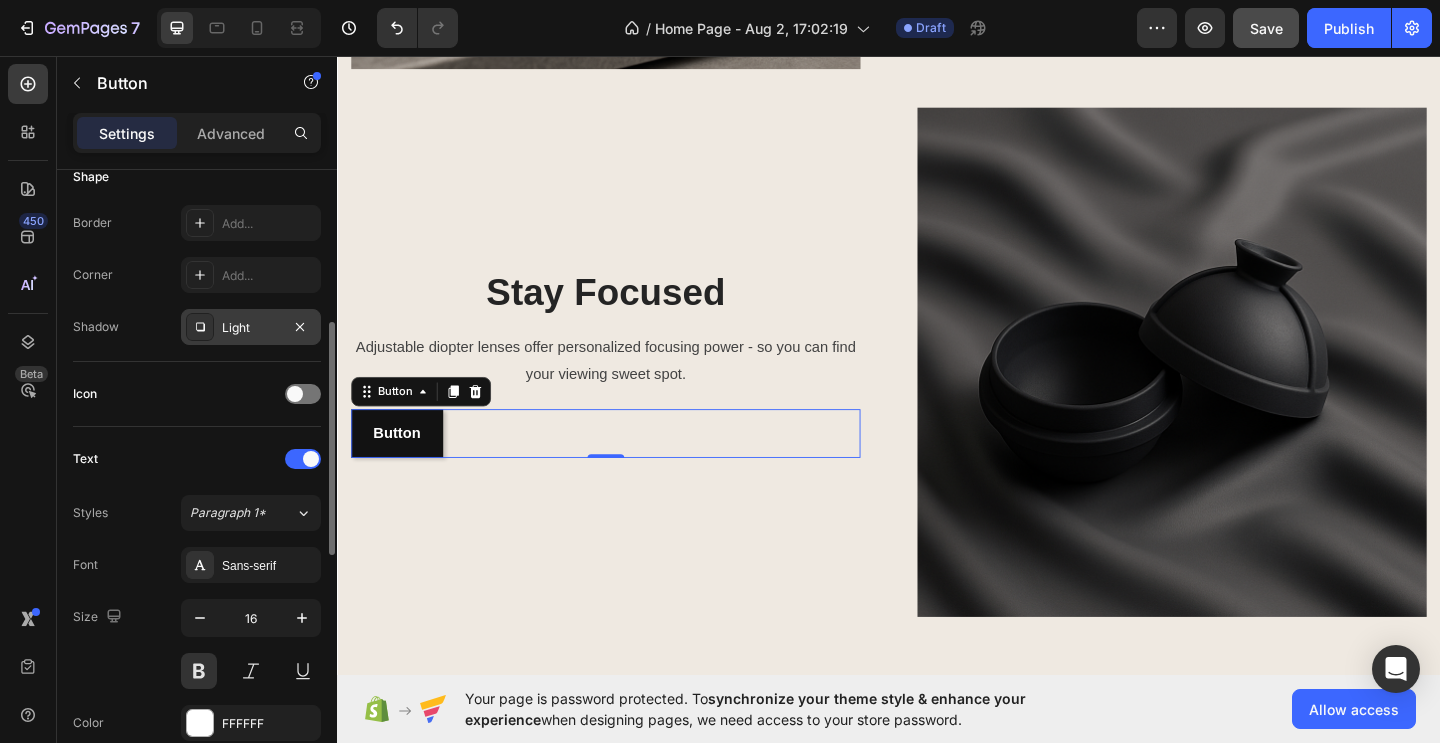scroll, scrollTop: 388, scrollLeft: 0, axis: vertical 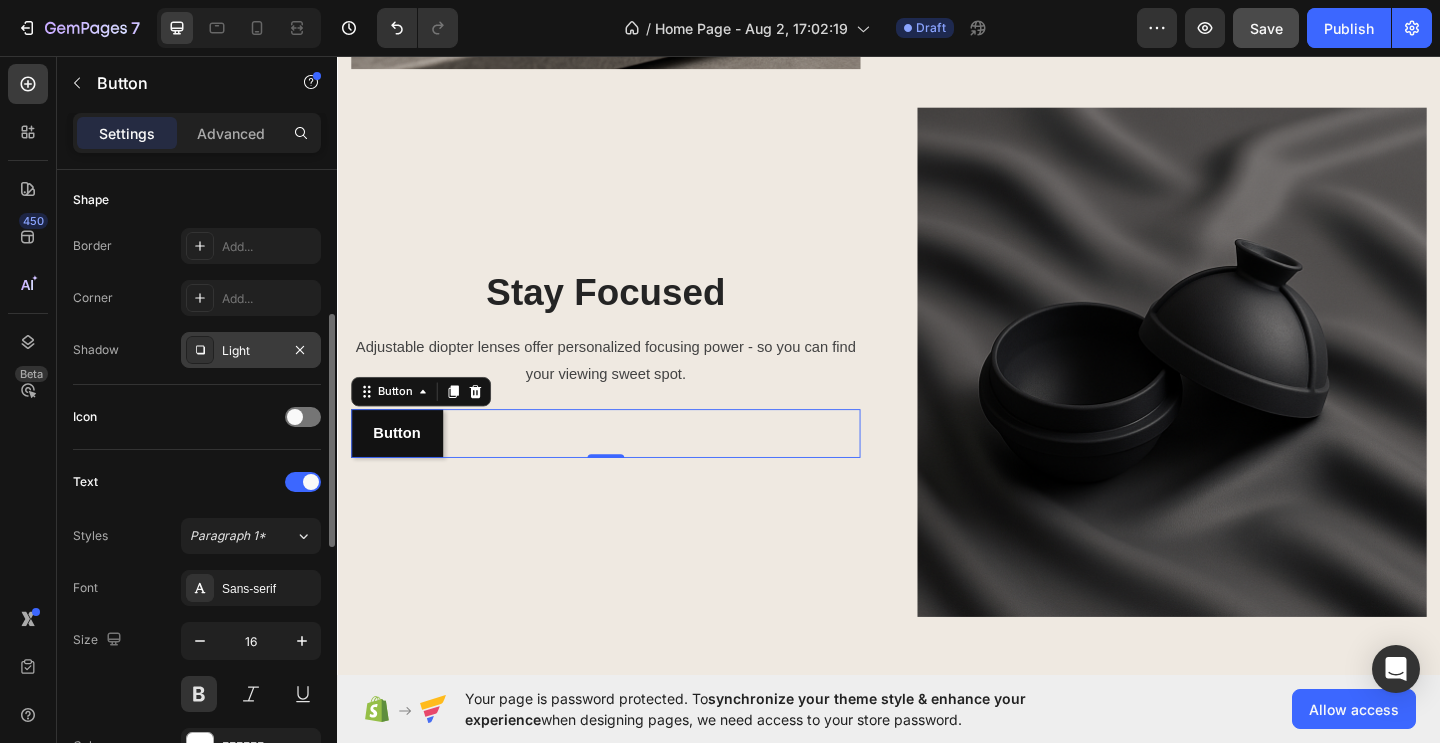 click on "Icon" at bounding box center [197, 417] 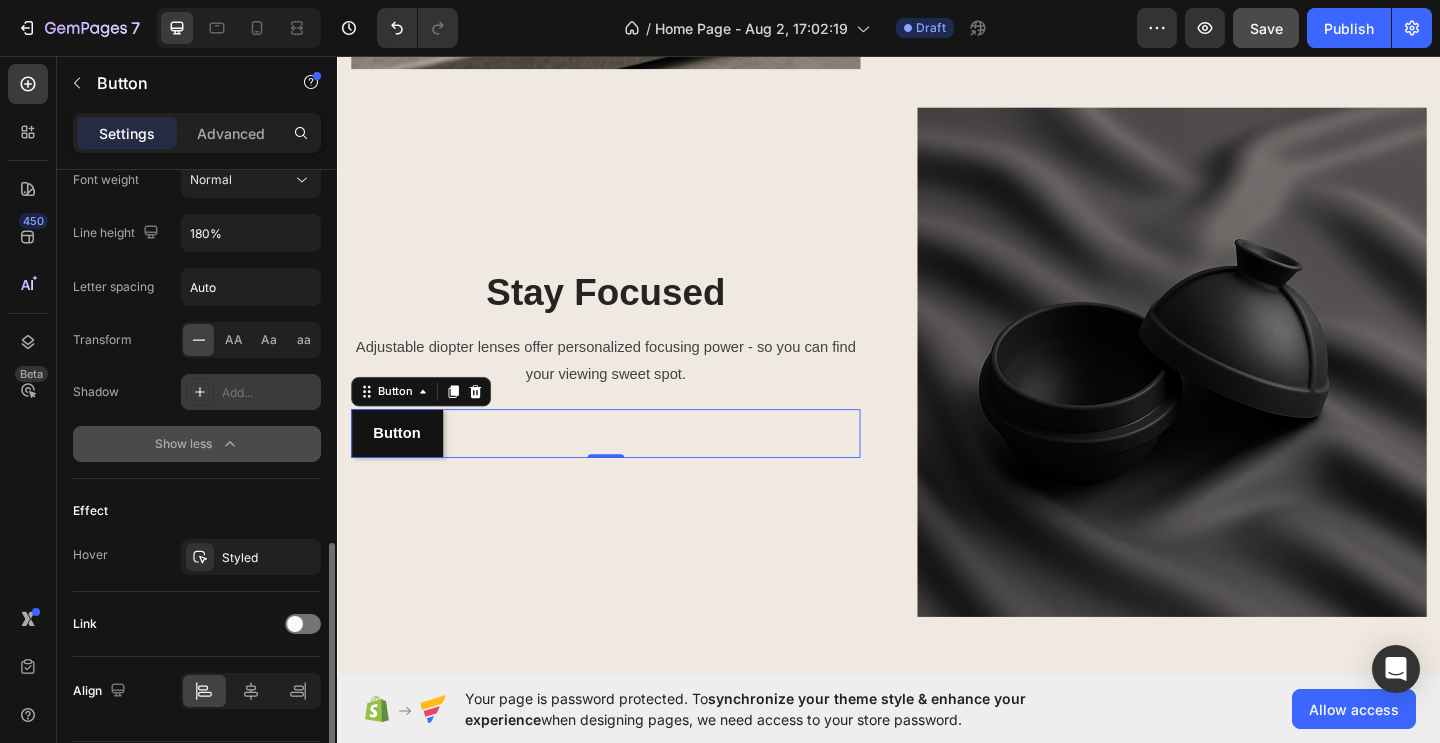 scroll, scrollTop: 1068, scrollLeft: 0, axis: vertical 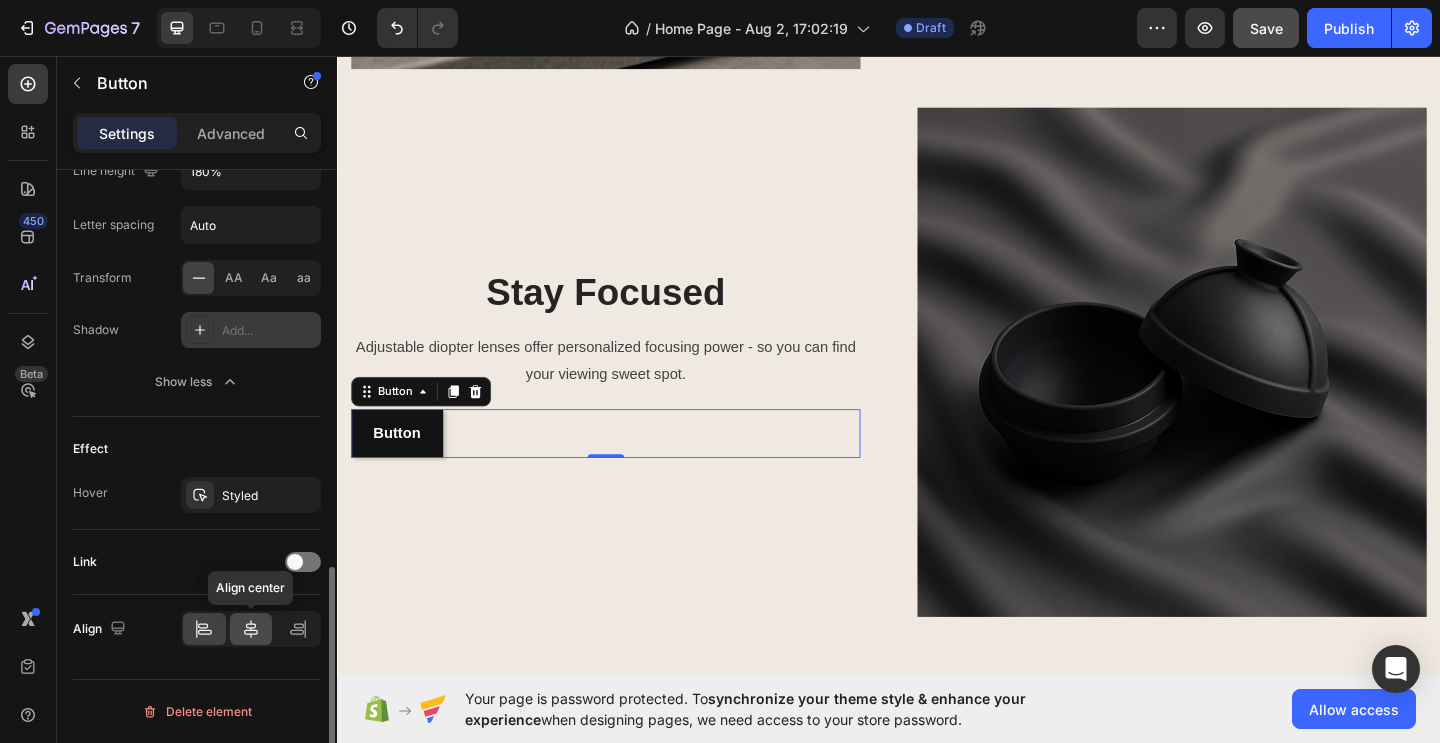click 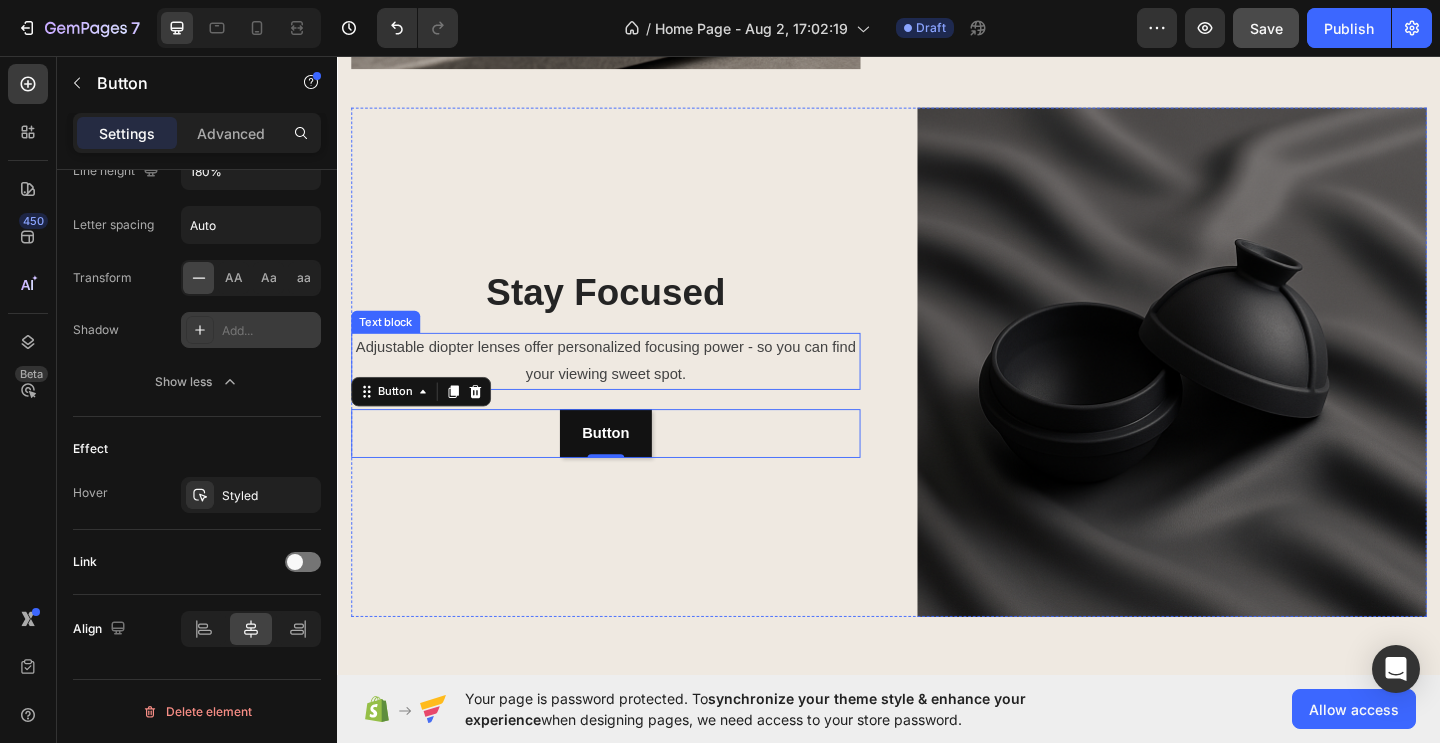 click on "Adjustable diopter lenses offer personalized focusing power - so you can find your viewing sweet spot." at bounding box center (629, 388) 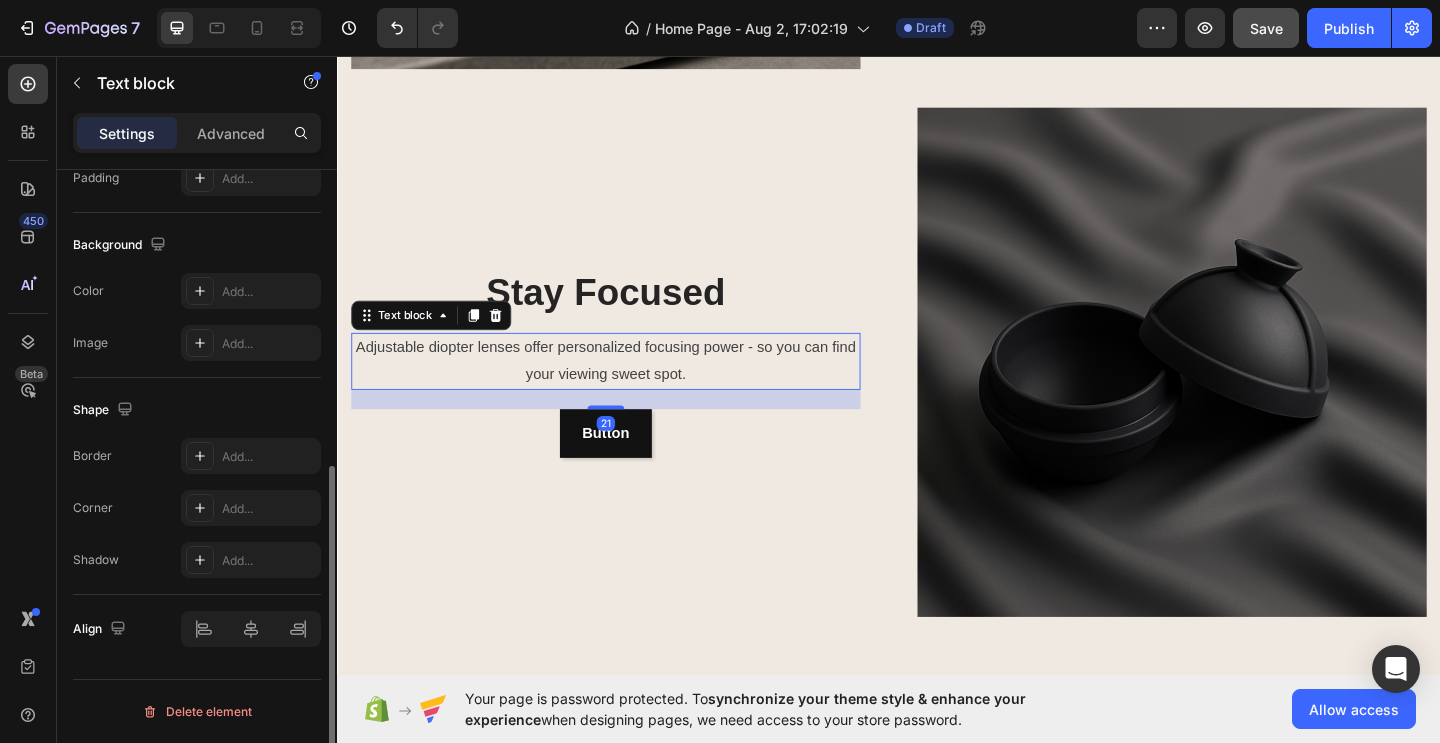 scroll, scrollTop: 0, scrollLeft: 0, axis: both 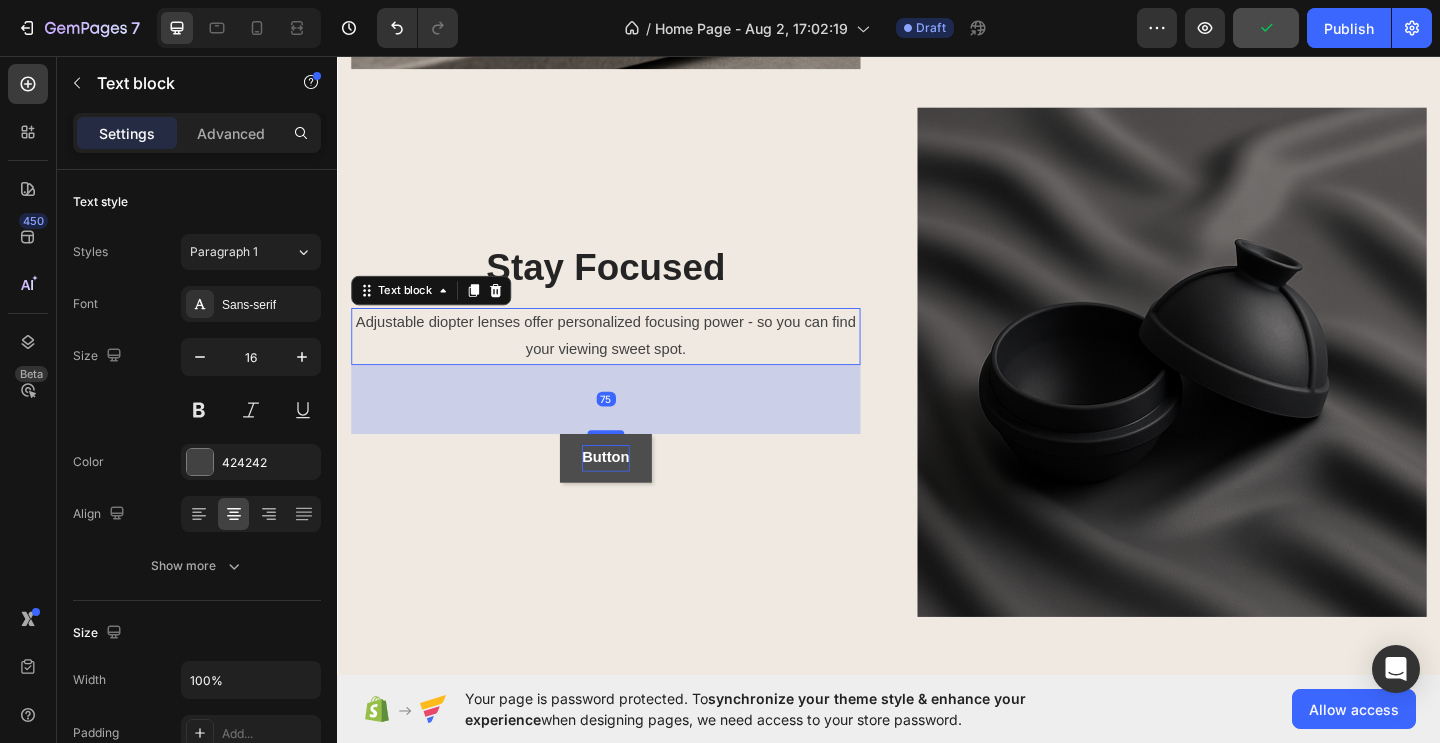 drag, startPoint x: 633, startPoint y: 438, endPoint x: 633, endPoint y: 492, distance: 54 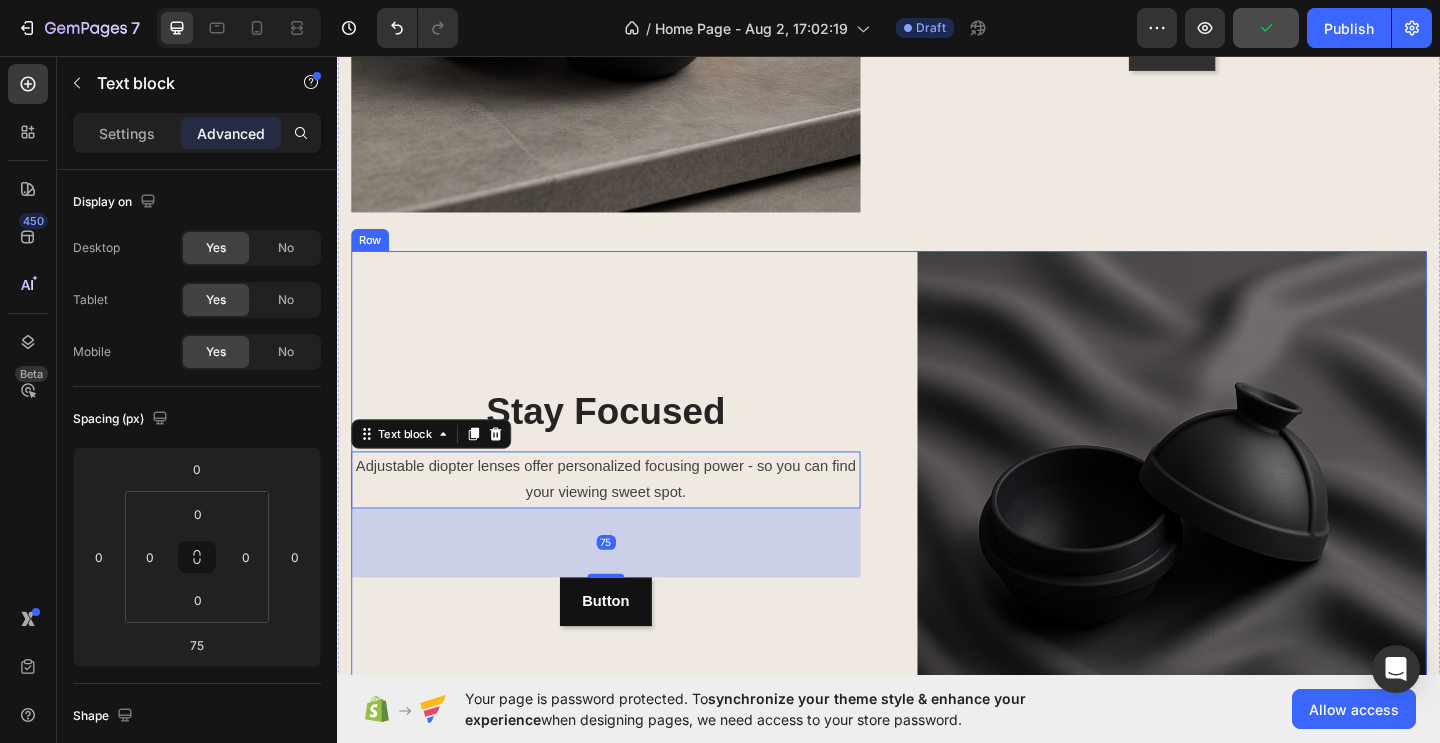 scroll, scrollTop: 386, scrollLeft: 0, axis: vertical 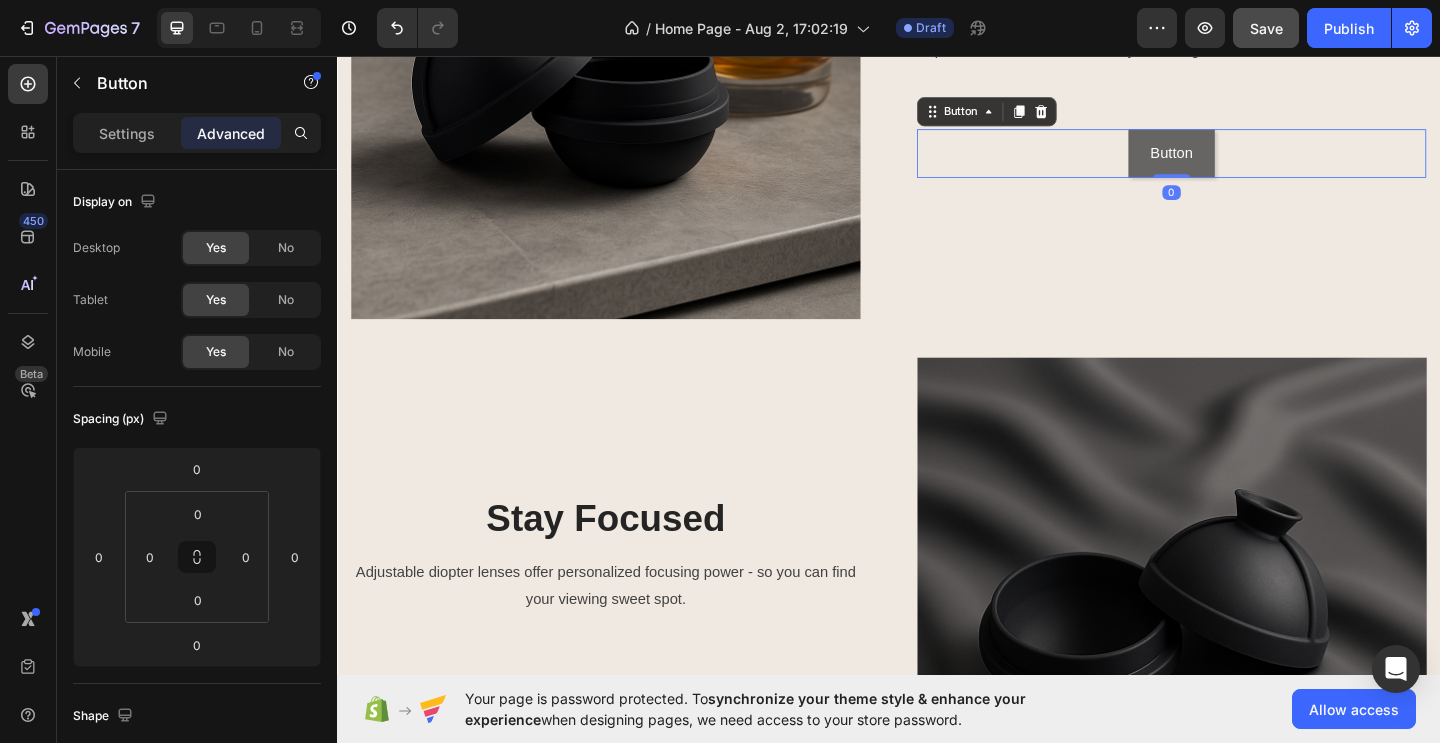 click on "Button" at bounding box center (1245, 161) 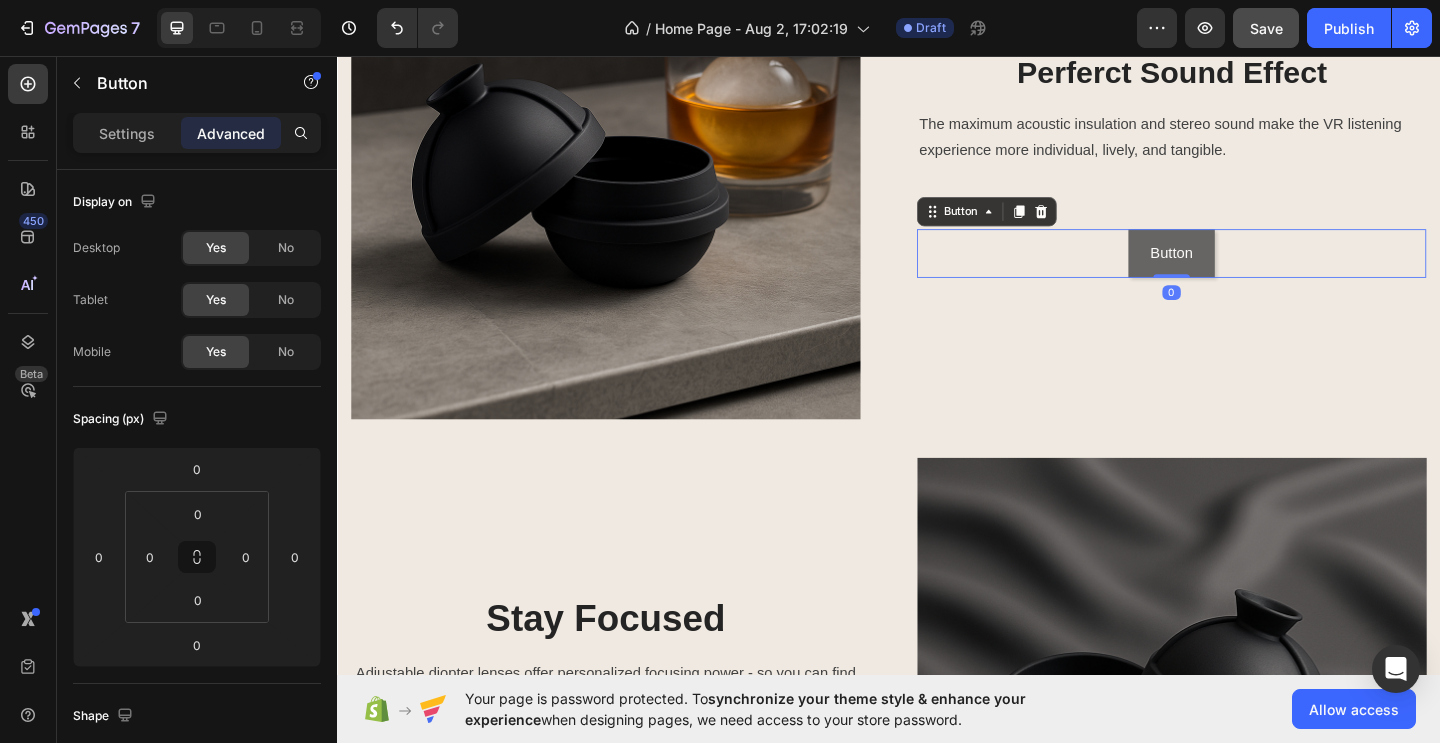 scroll, scrollTop: 264, scrollLeft: 0, axis: vertical 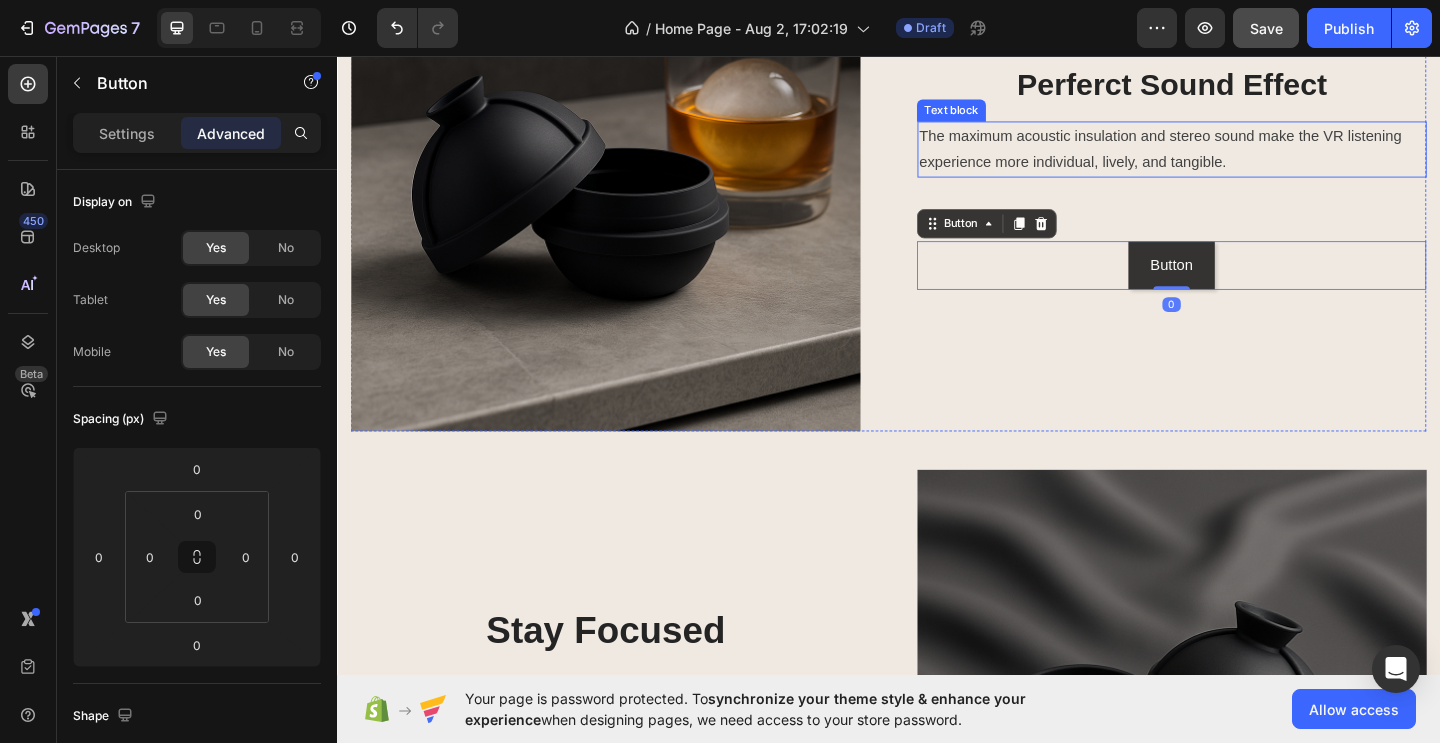 click on "The maximum acoustic insulation and stereo sound make the VR listening experience more individual, lively, and tangible." at bounding box center [1245, 158] 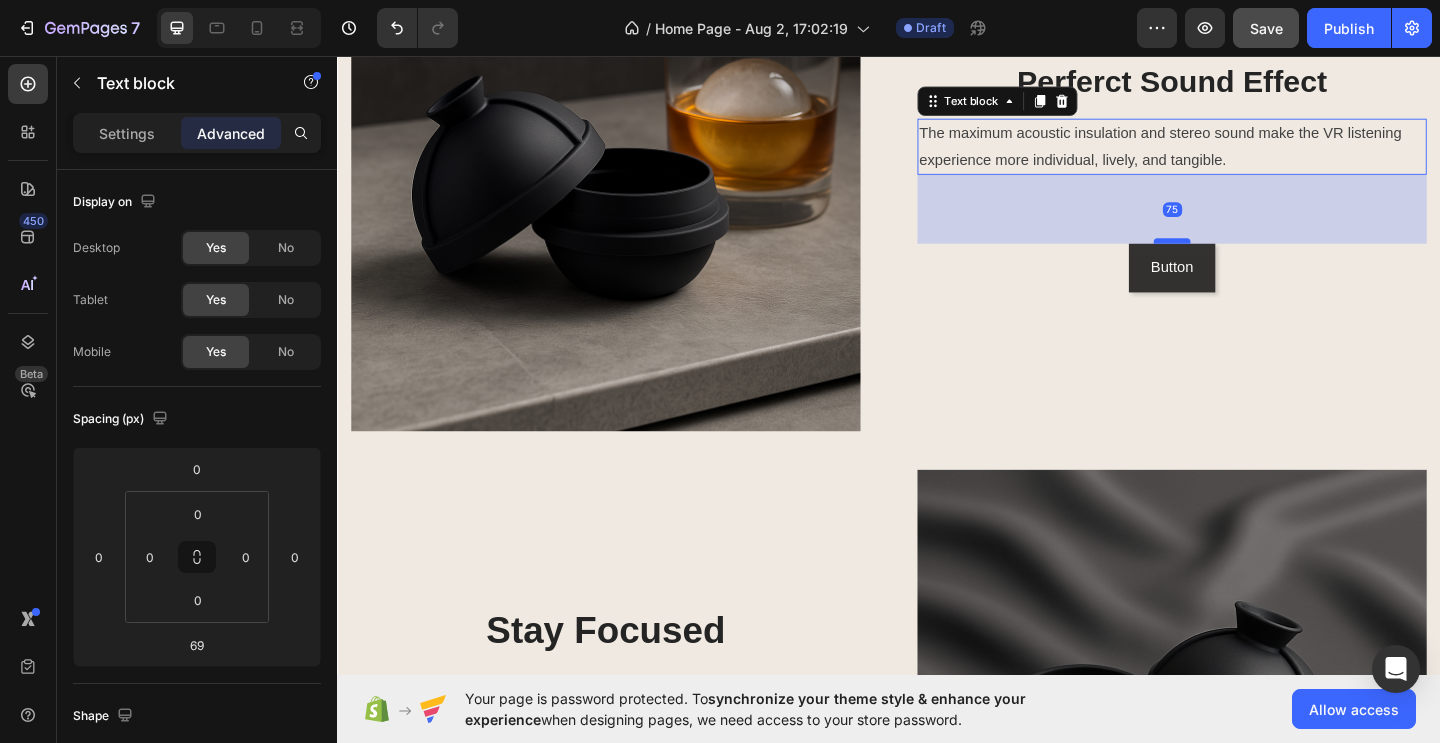 type on "75" 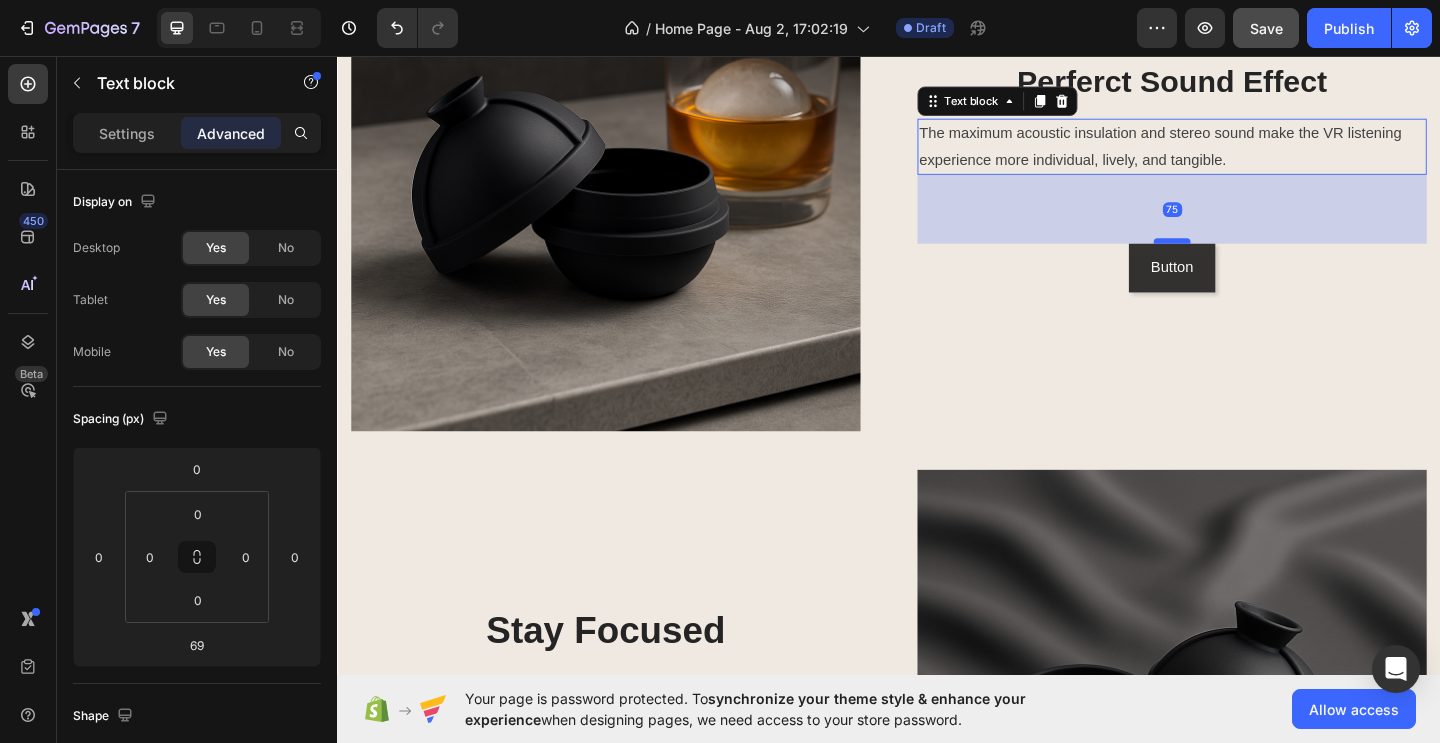 click at bounding box center [1245, 257] 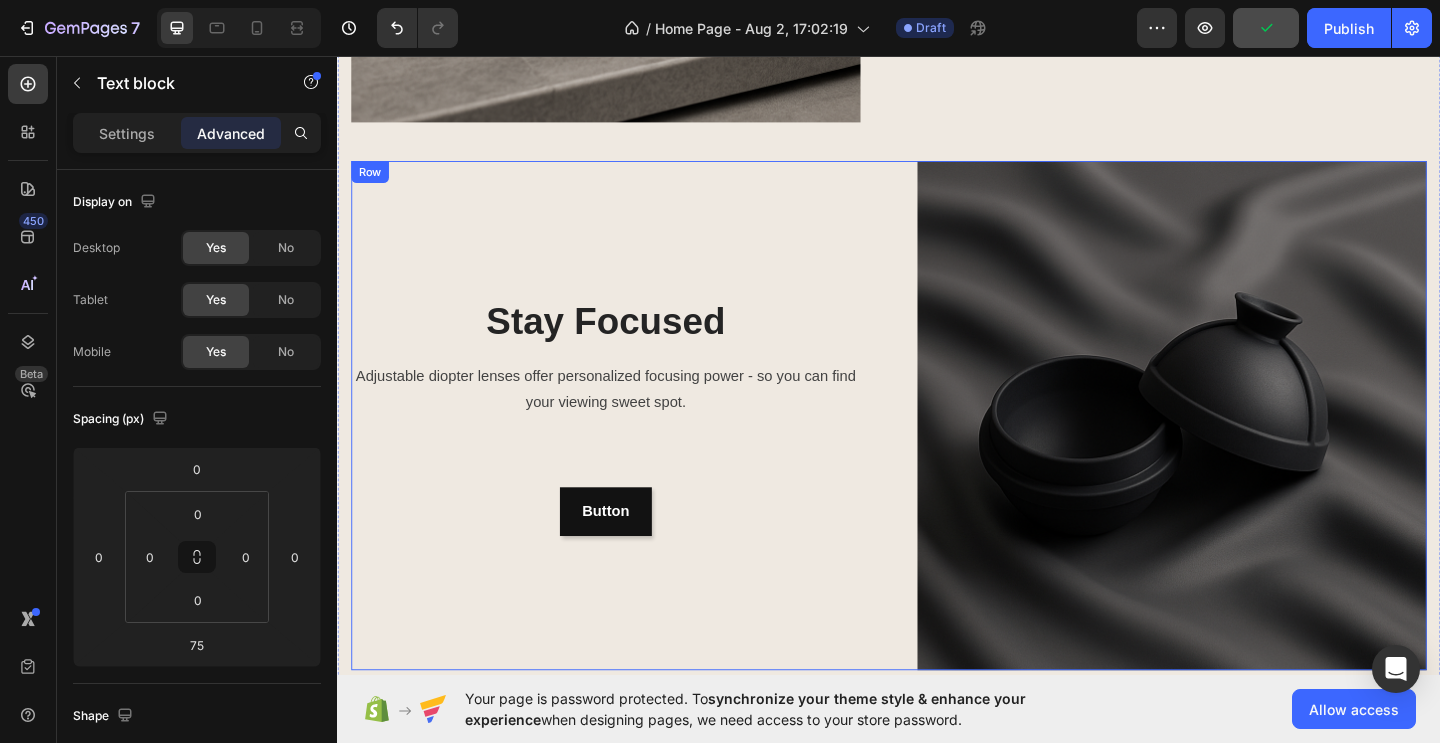 scroll, scrollTop: 345, scrollLeft: 0, axis: vertical 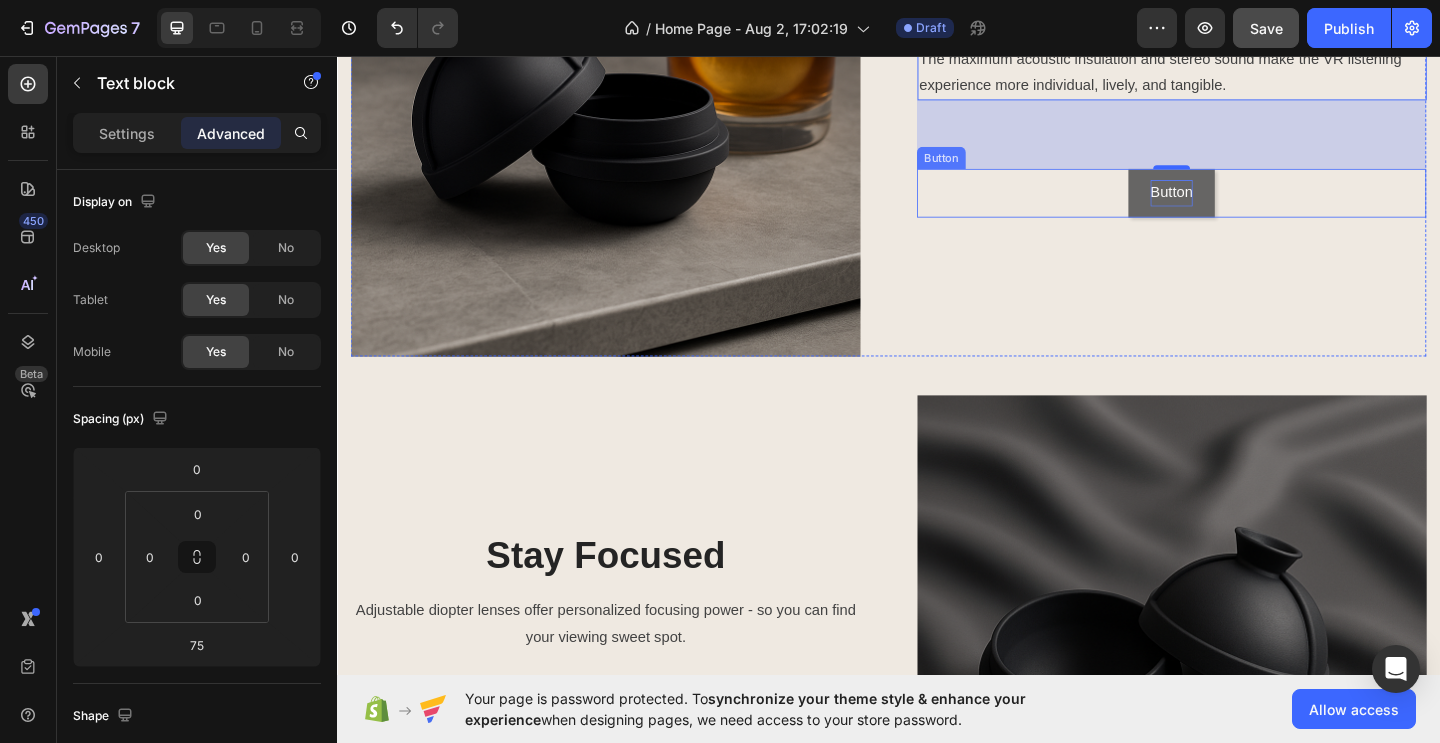 click on "Button" at bounding box center (1245, 205) 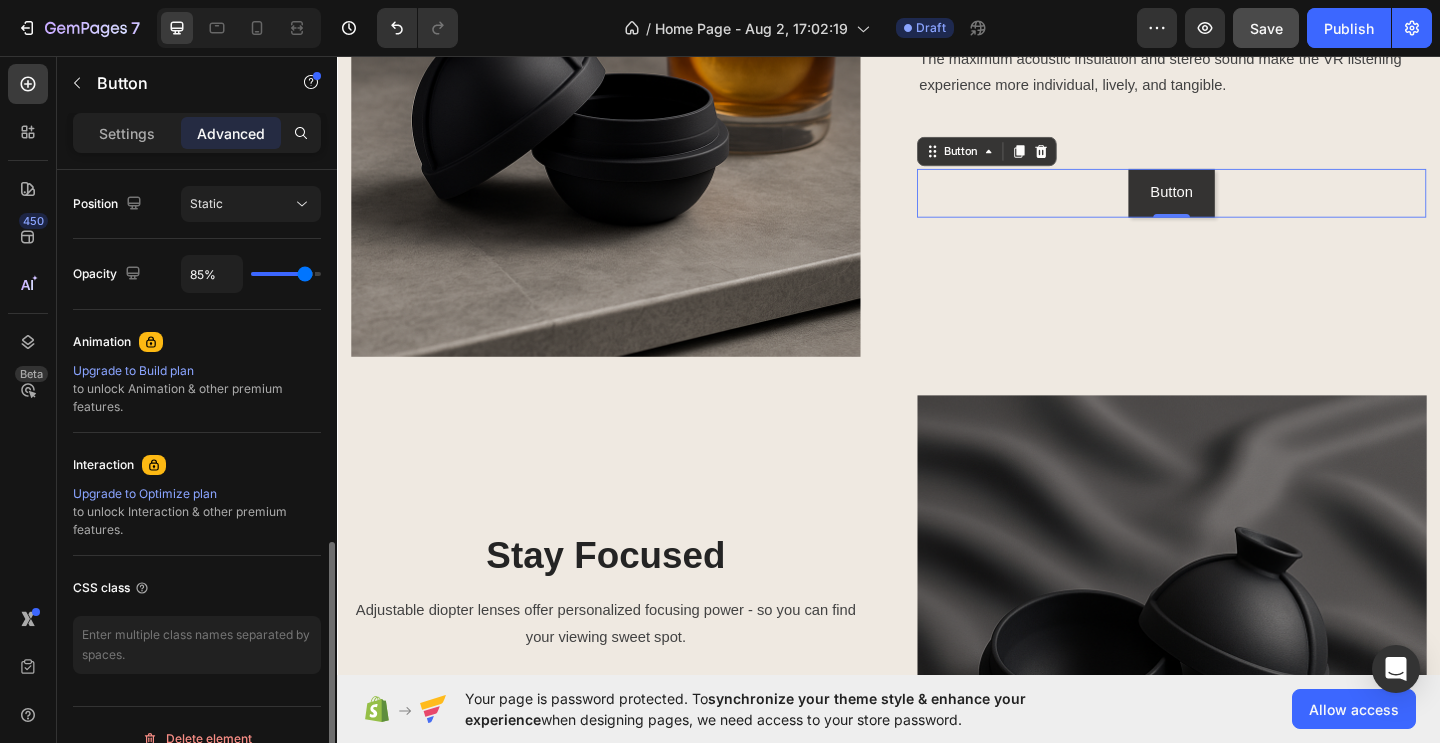 scroll, scrollTop: 758, scrollLeft: 0, axis: vertical 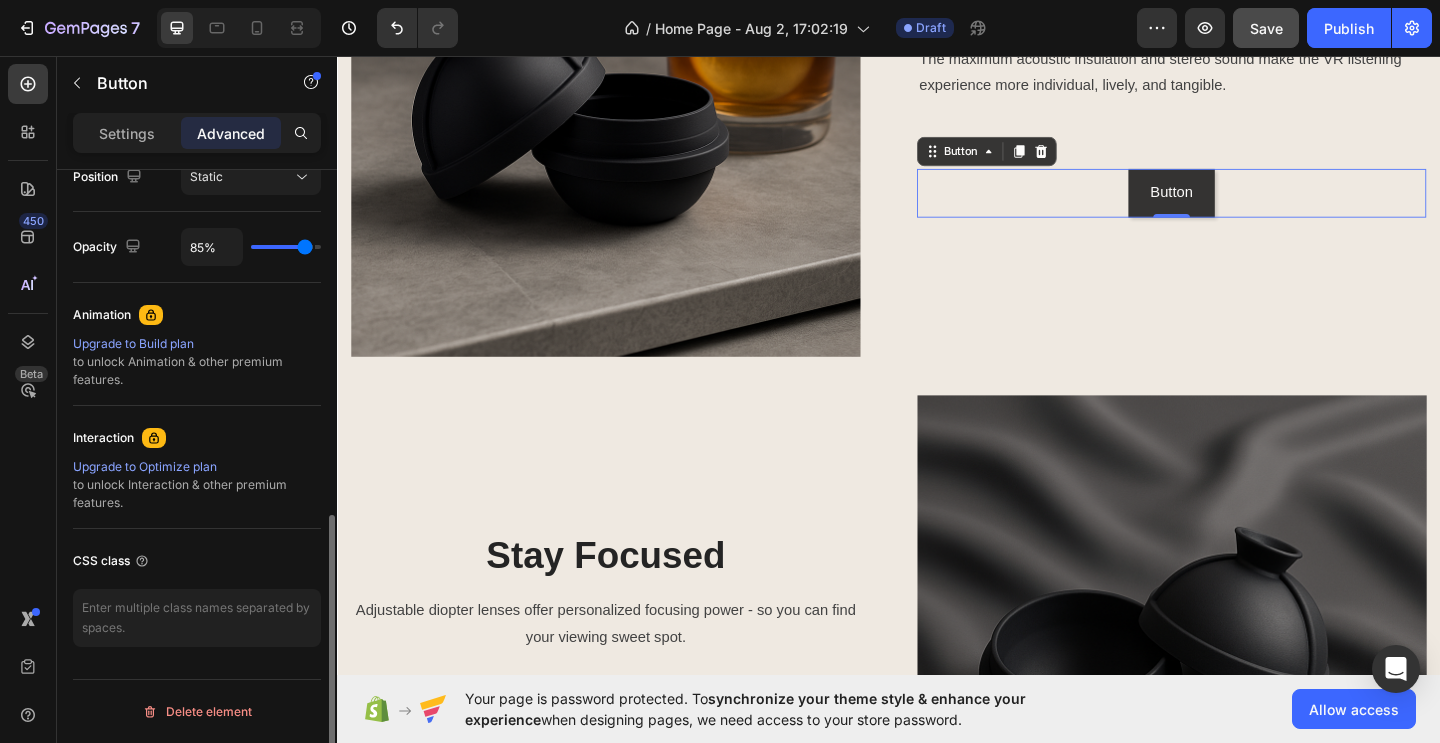 type on "100%" 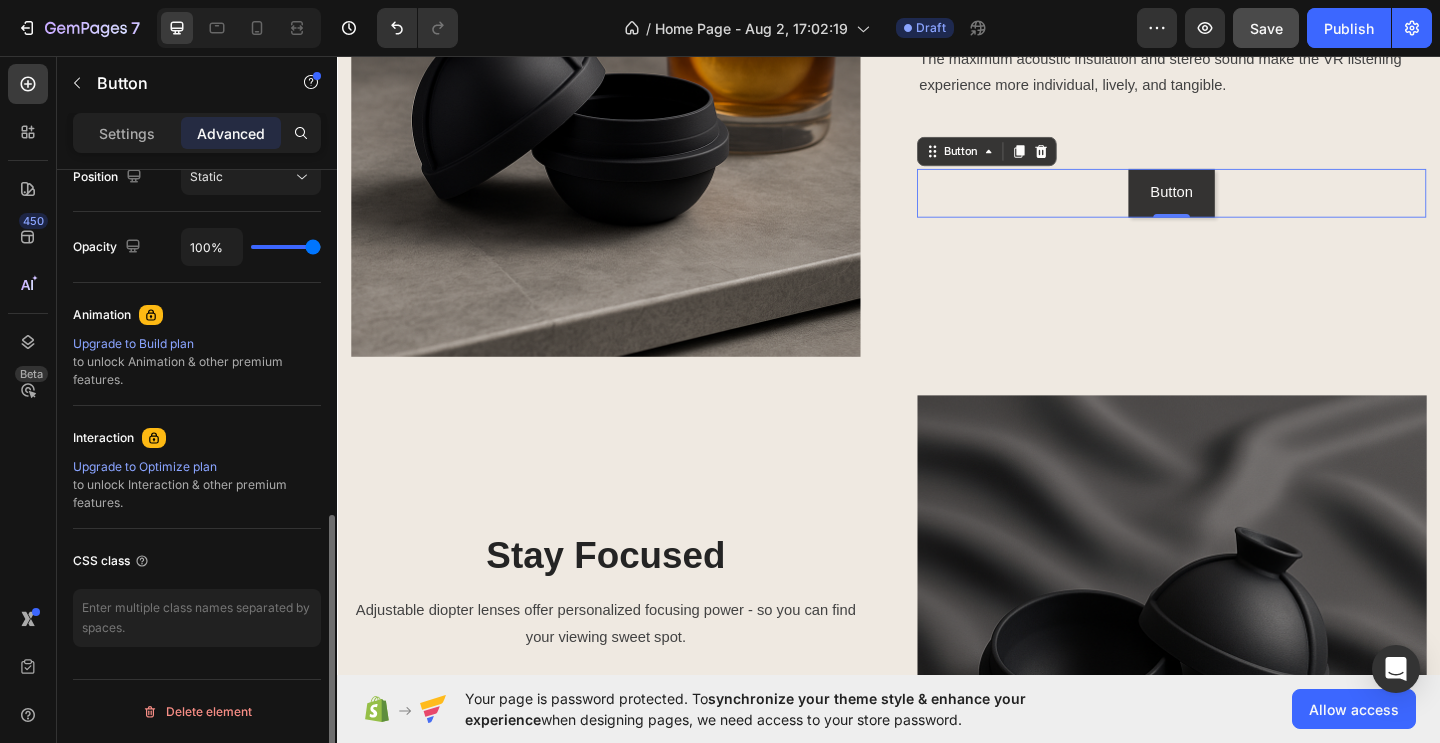 drag, startPoint x: 312, startPoint y: 246, endPoint x: 416, endPoint y: 246, distance: 104 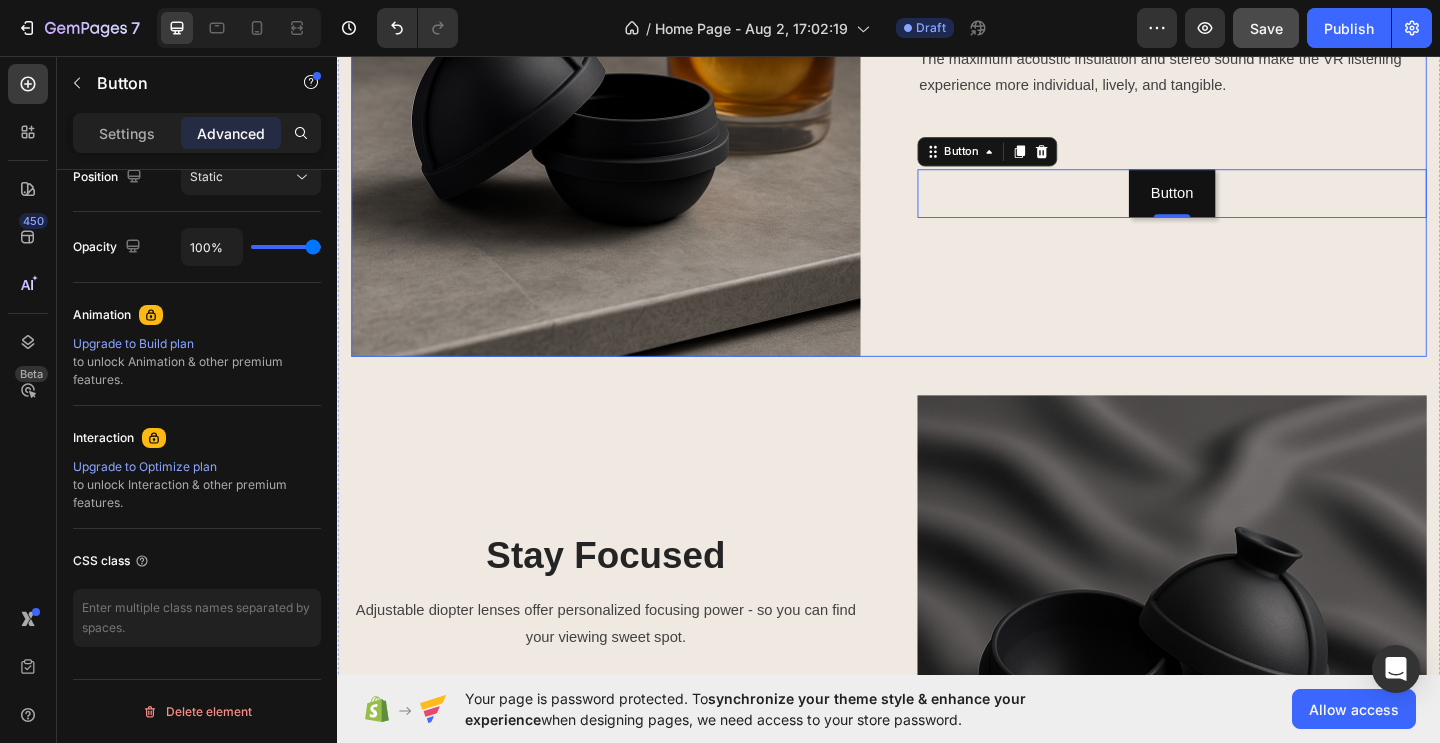 click on "Perferct Sound Effect Heading The maximum acoustic insulation and stereo sound make the VR listening experience more individual, lively, and tangible. Text block Button Button   0" at bounding box center (1245, 106) 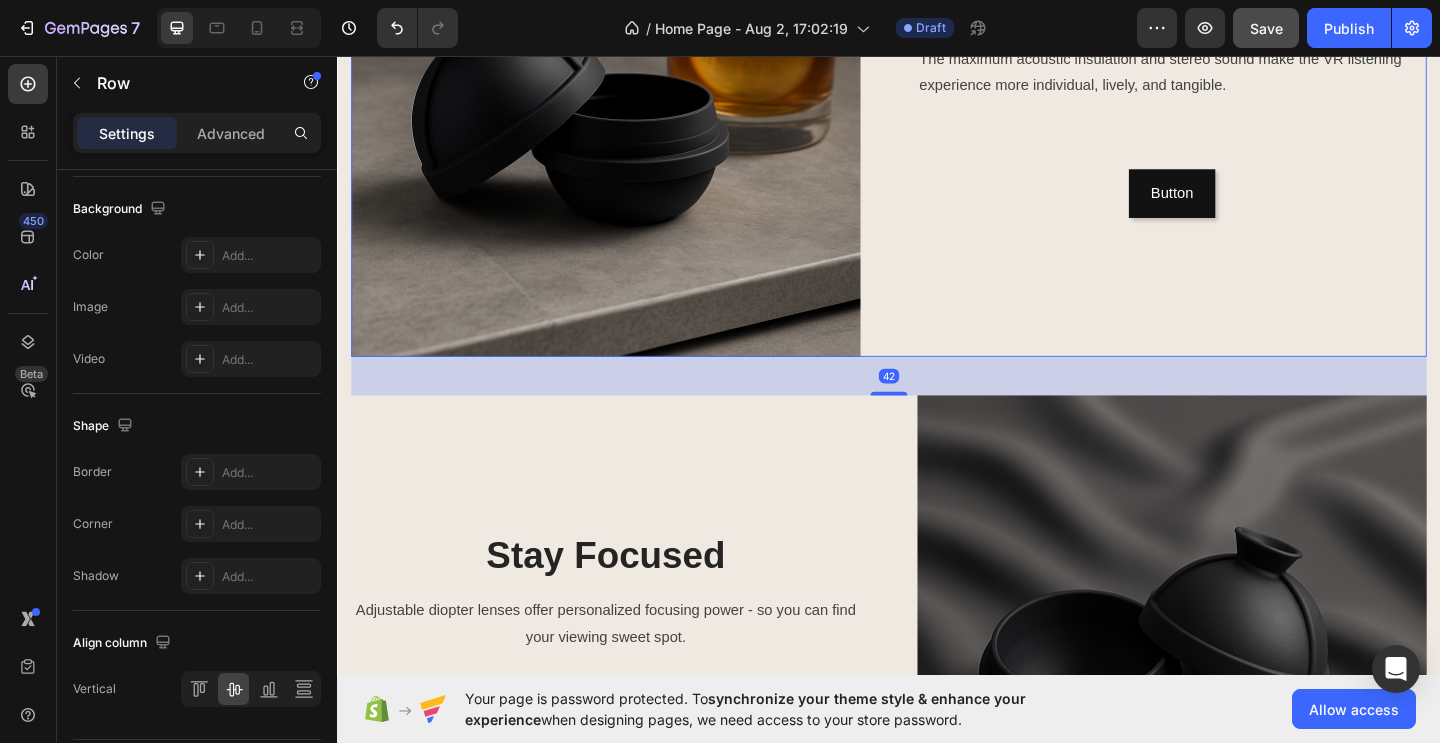 scroll, scrollTop: 0, scrollLeft: 0, axis: both 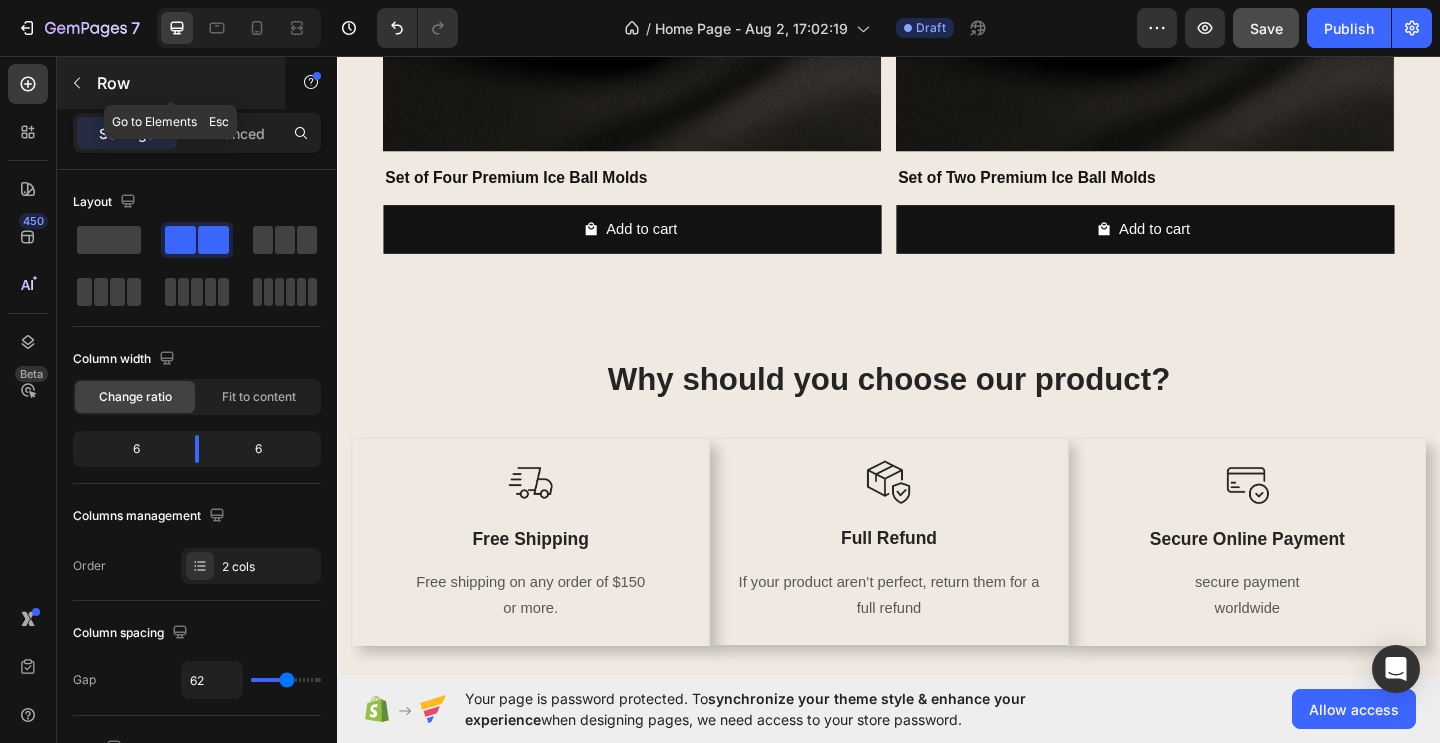 click at bounding box center (77, 83) 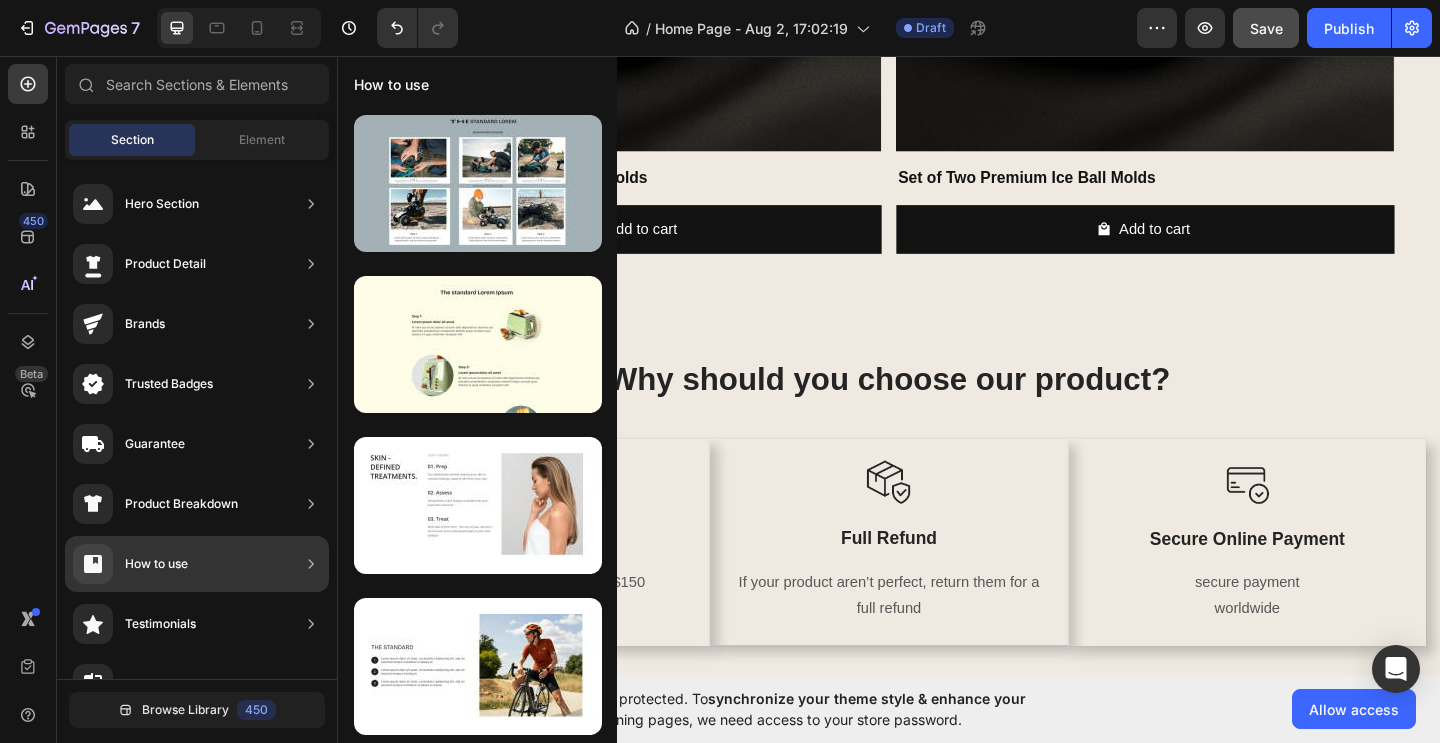 scroll, scrollTop: 0, scrollLeft: 0, axis: both 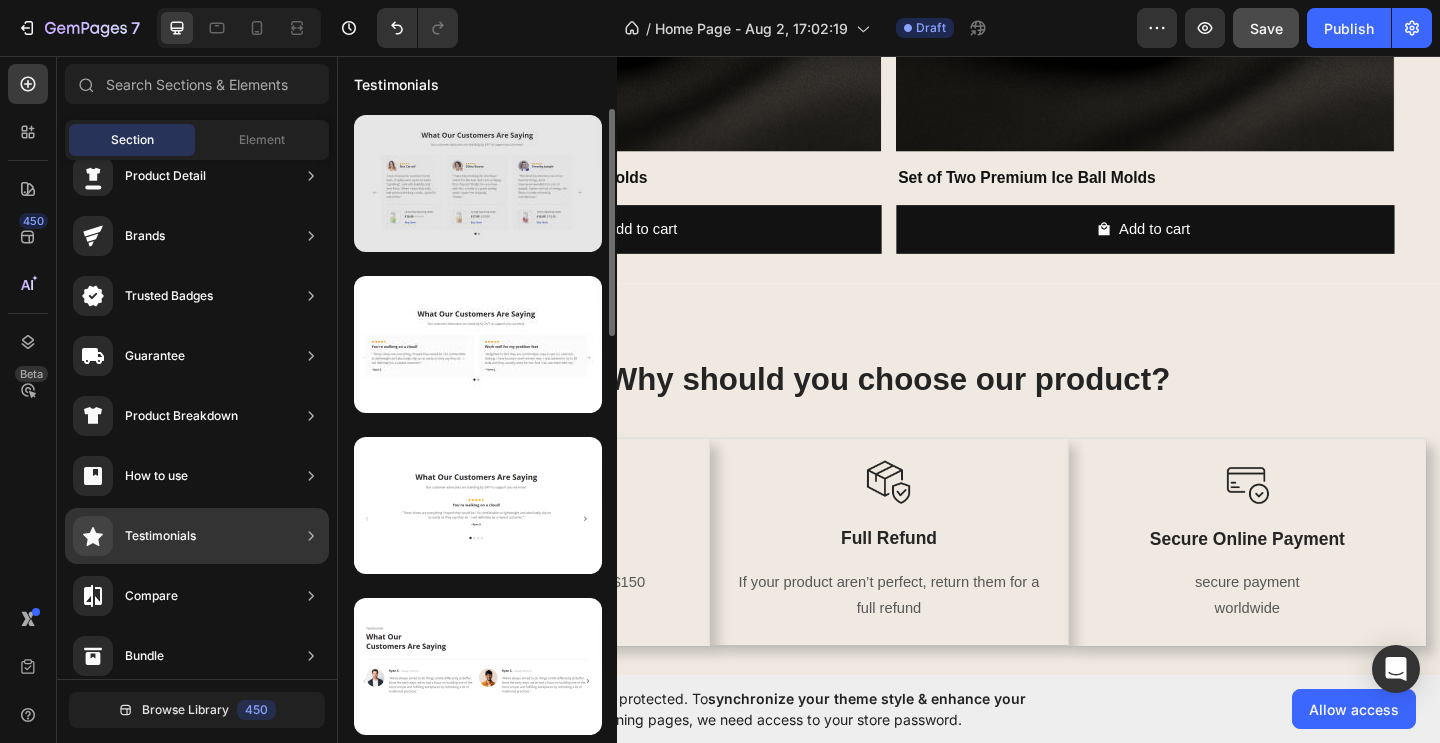 click at bounding box center [478, 183] 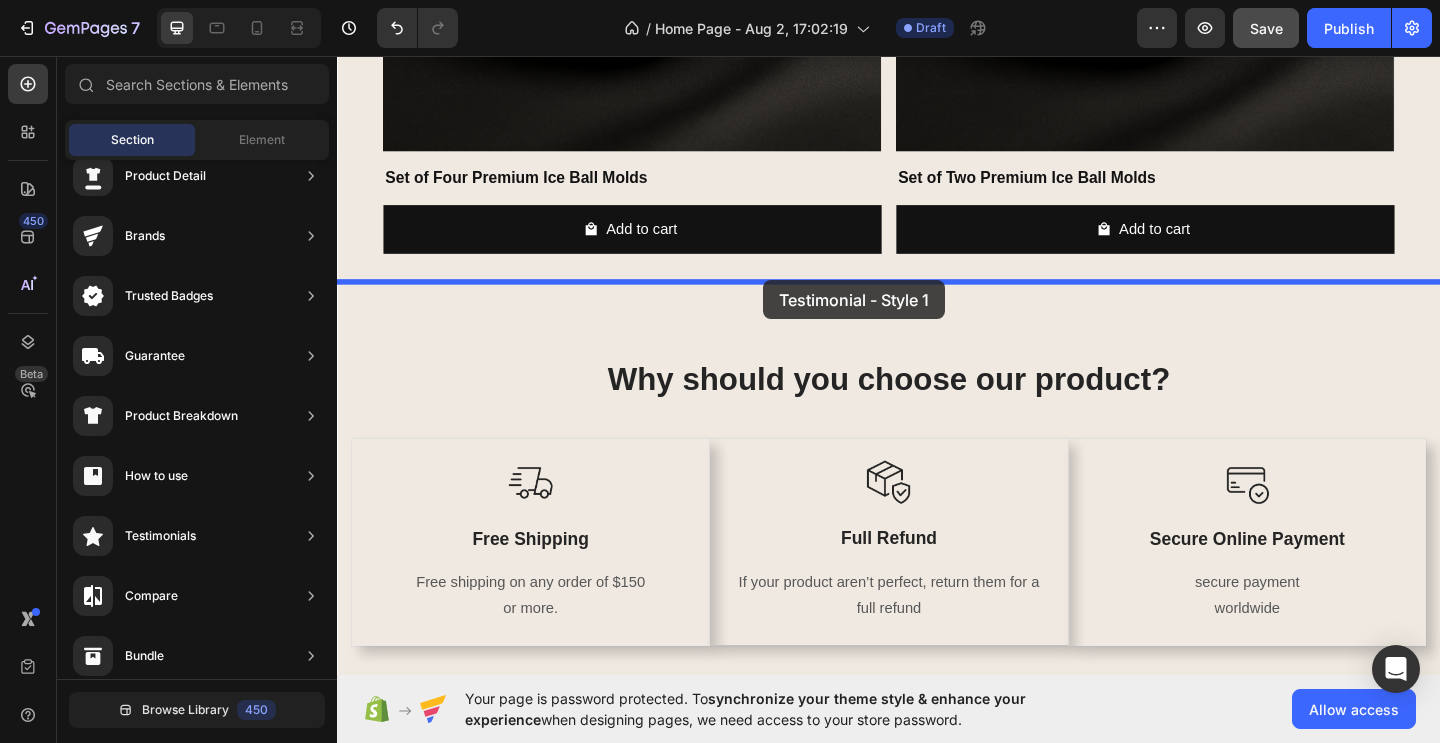 drag, startPoint x: 761, startPoint y: 265, endPoint x: 800, endPoint y: 300, distance: 52.40229 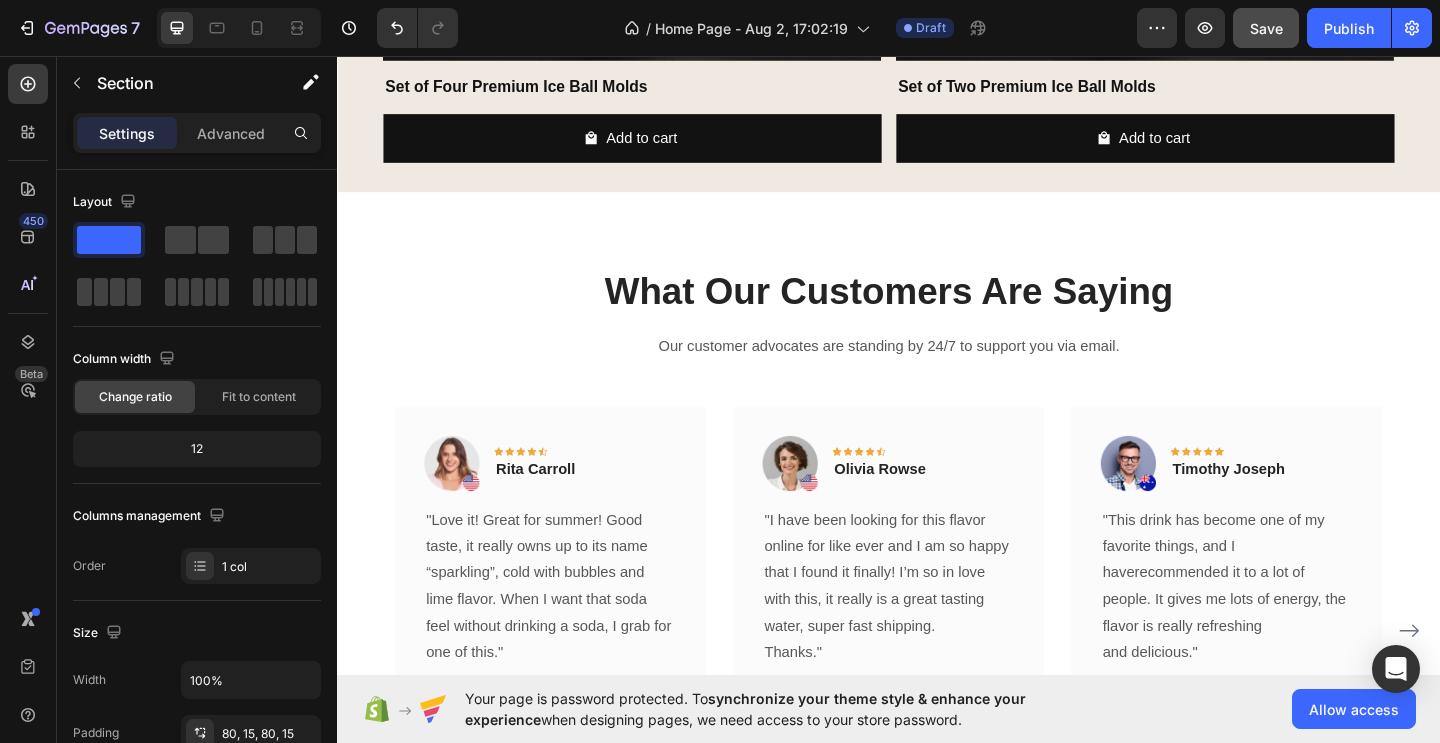 scroll, scrollTop: 1318, scrollLeft: 0, axis: vertical 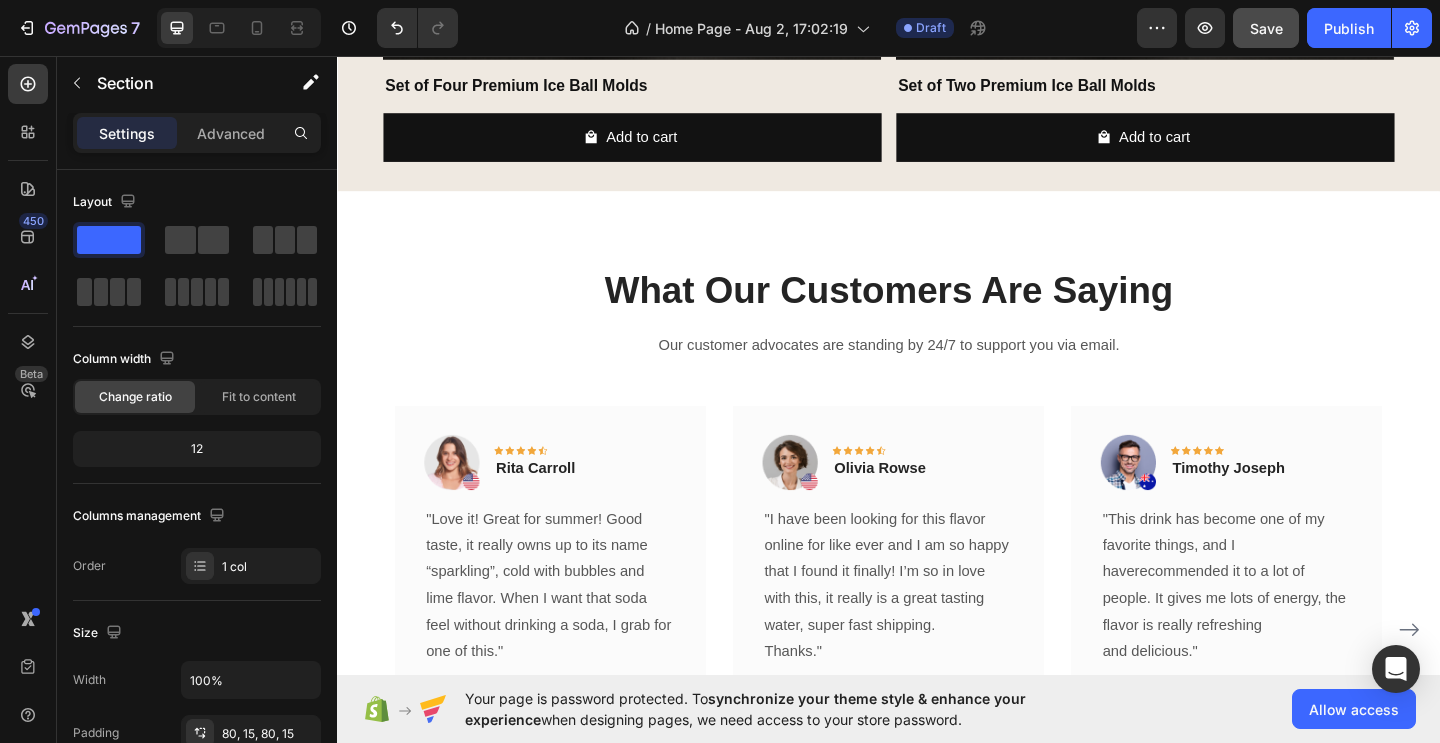 click on "What Our Customers Are Saying Heading Our customer advocates are standing by 24/7 to support you via email. Text block
Image
Icon
Icon
Icon
Icon
Icon Row Rita Carroll Text block Row "Love it! Great for summer! Good taste, it really owns up to its name “sparkling”, cold with bubbles and lime flavor. When I want that soda feel without drinking a soda, I grab for one of this." Text block                Title Line (P) Images & Gallery Set of Four Premium Ice Ball Molds (P) Title €29,99 (P) Price (P) Price No compare price (P) Price Row Buy Now (P) Cart Button Product Row Image
Icon
Icon
Icon
Icon
Icon Row Olivia Rowse Text block Row "I have been looking for this flavor online for like ever and I am so happy that I found it finally! I’m so in love with this, it really is a great tasting water, super fast shipping.  Thanks." Title" at bounding box center [937, 618] 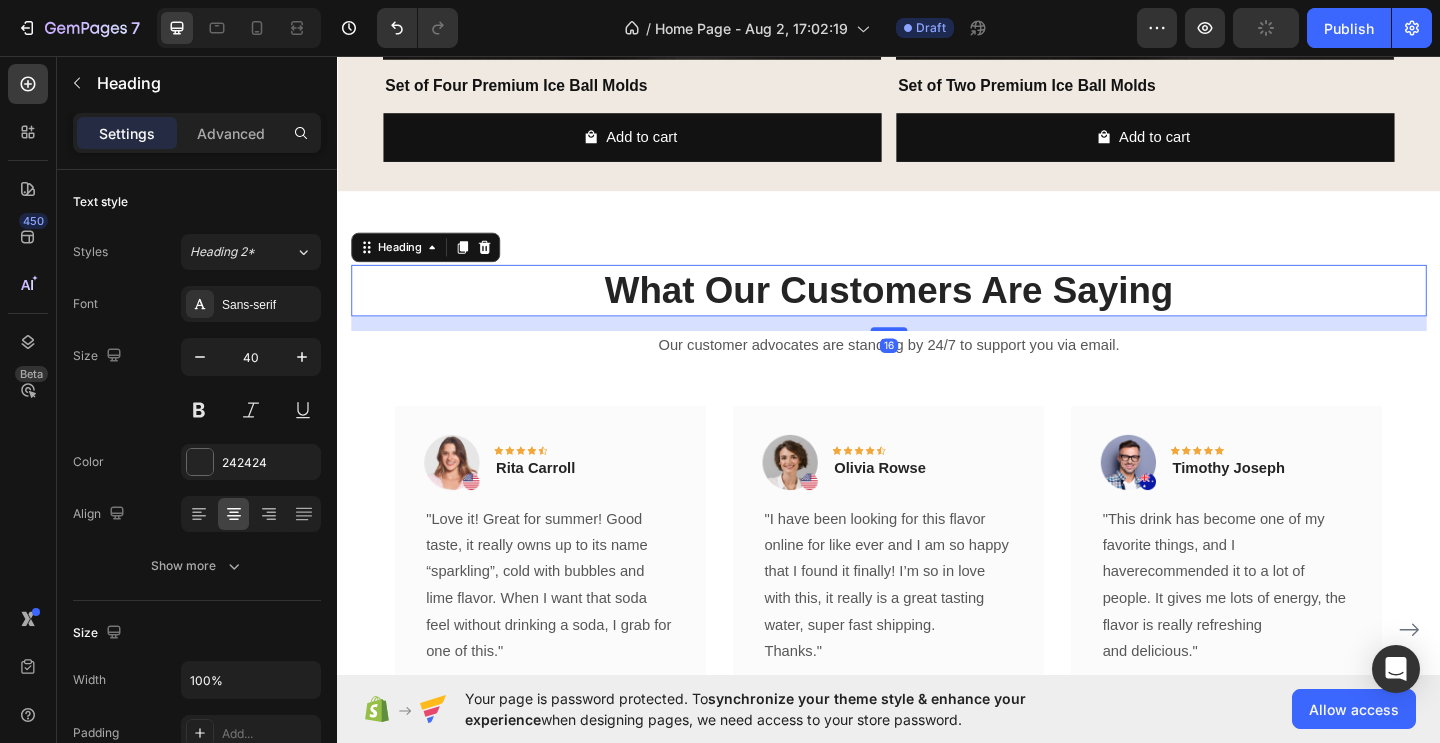 click on "What Our Customers Are Saying" at bounding box center (937, 311) 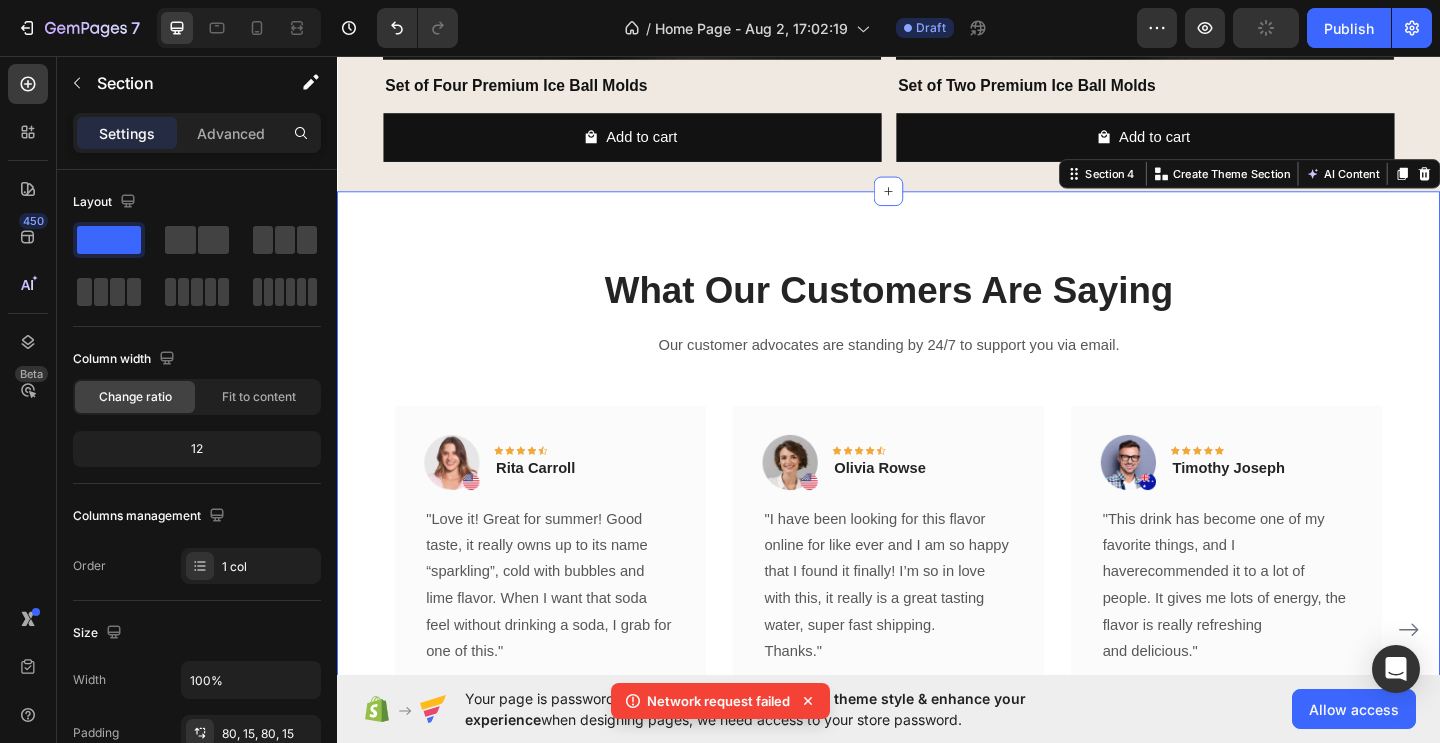 click on "What Our Customers Are Saying Heading Our customer advocates are standing by 24/7 to support you via email. Text block
Image
Icon
Icon
Icon
Icon
Icon Row Rita Carroll Text block Row "Love it! Great for summer! Good taste, it really owns up to its name “sparkling”, cold with bubbles and lime flavor. When I want that soda feel without drinking a soda, I grab for one of this." Text block                Title Line (P) Images & Gallery Set of Four Premium Ice Ball Molds (P) Title €29,99 (P) Price (P) Price No compare price (P) Price Row Buy Now (P) Cart Button Product Row Image
Icon
Icon
Icon
Icon
Icon Row Olivia Rowse Text block Row "I have been looking for this flavor online for like ever and I am so happy that I found it finally! I’m so in love with this, it really is a great tasting water, super fast shipping.  Thanks." Title" at bounding box center [937, 618] 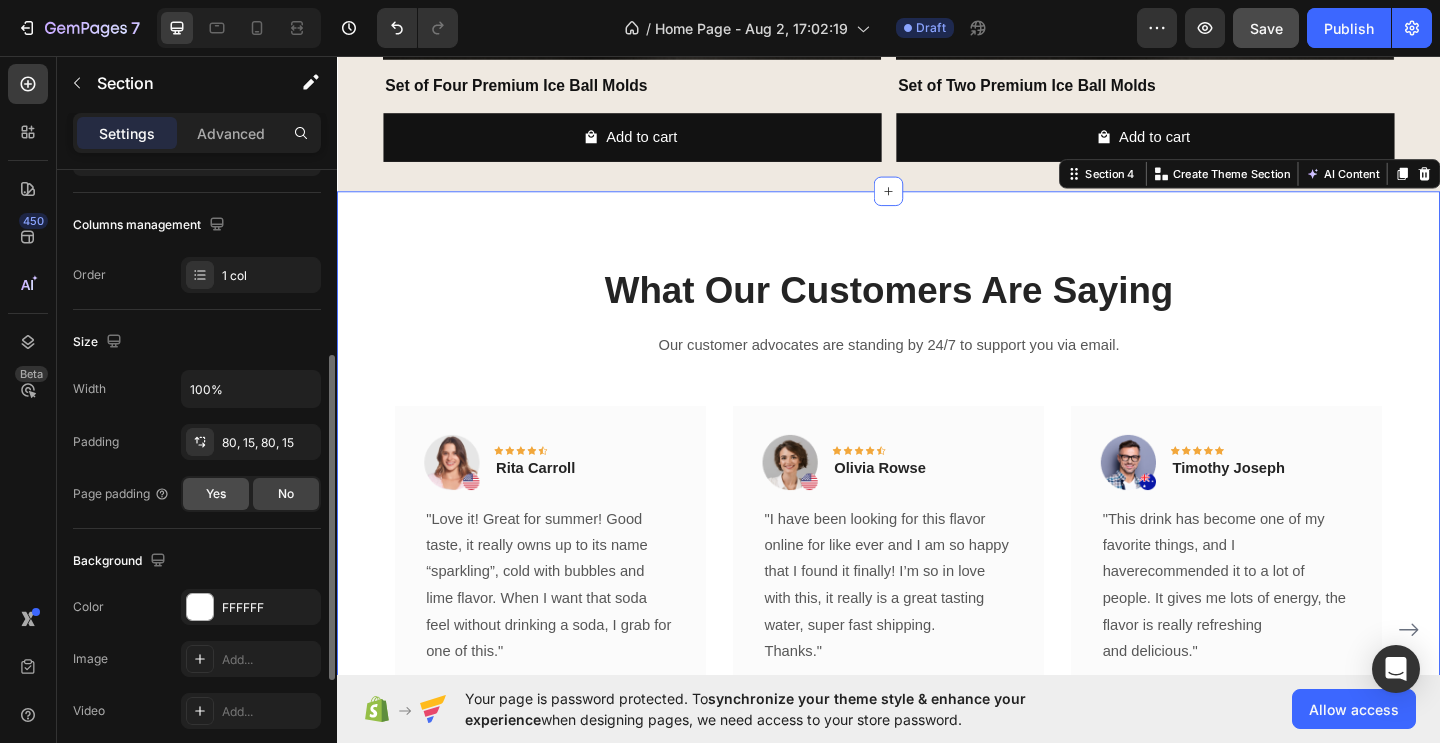 scroll, scrollTop: 317, scrollLeft: 0, axis: vertical 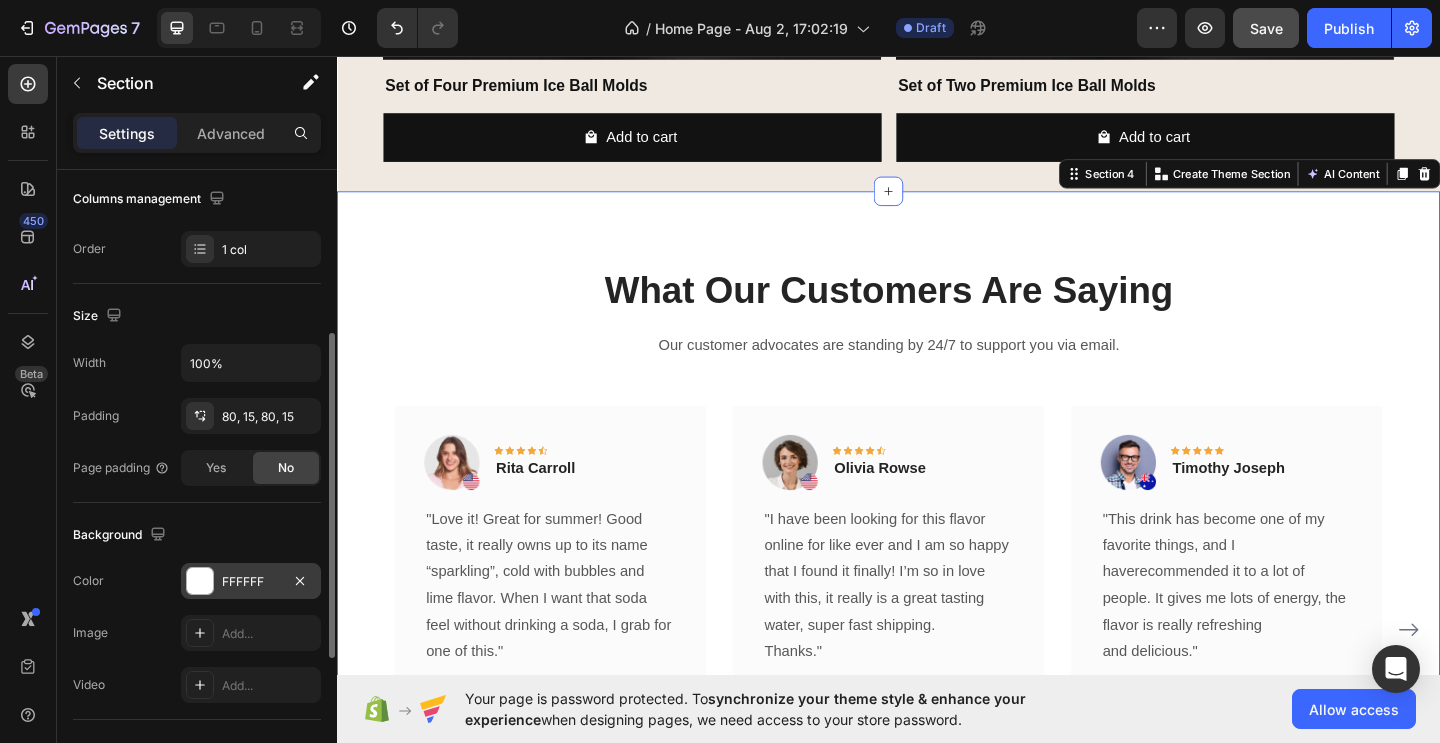 click at bounding box center (200, 581) 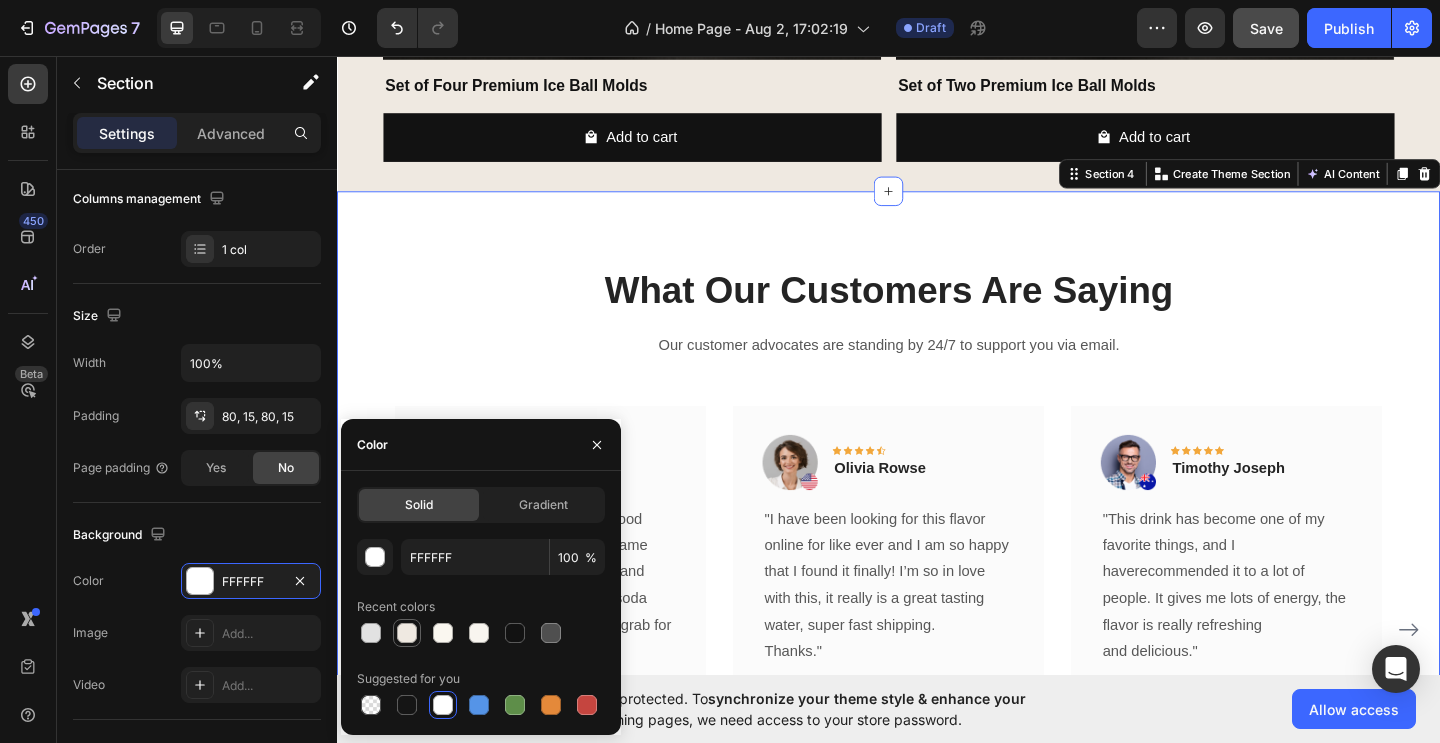 click at bounding box center (407, 633) 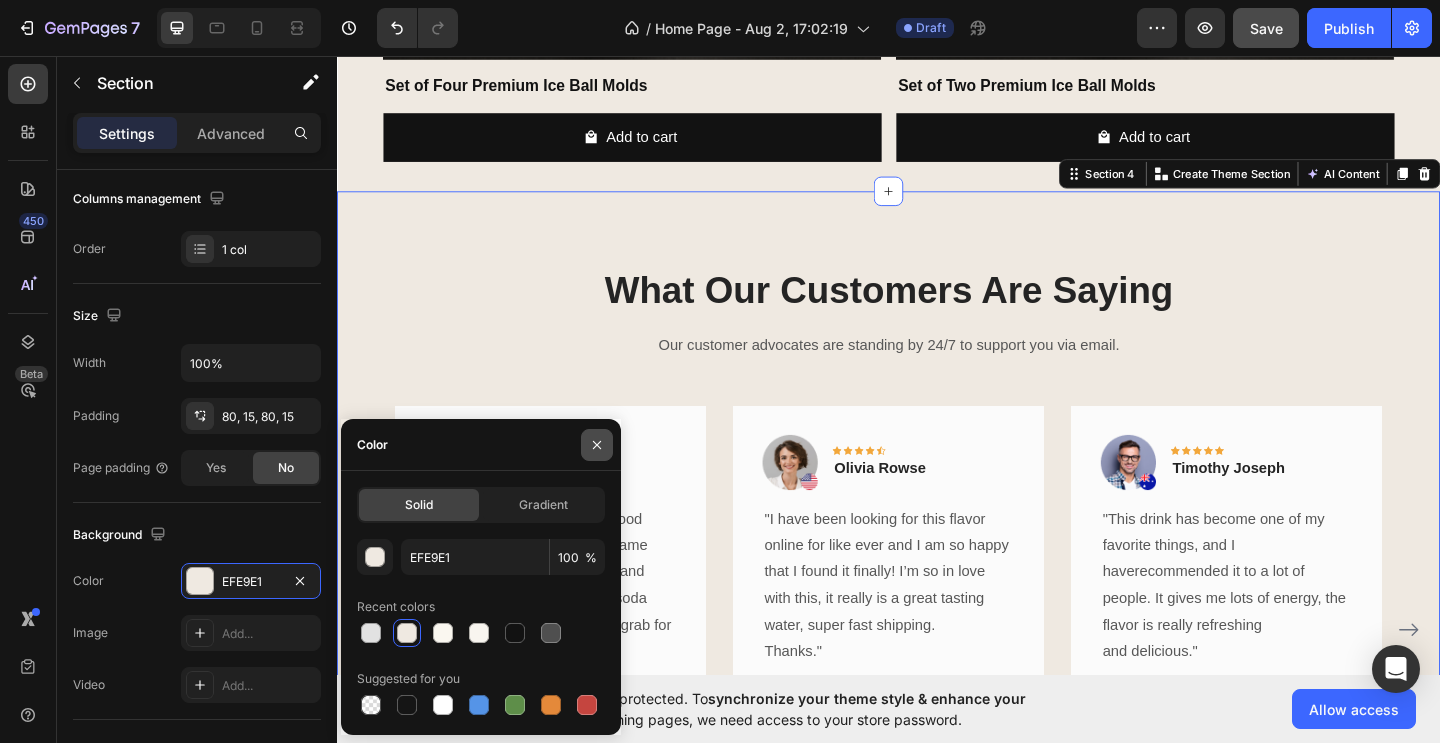 click 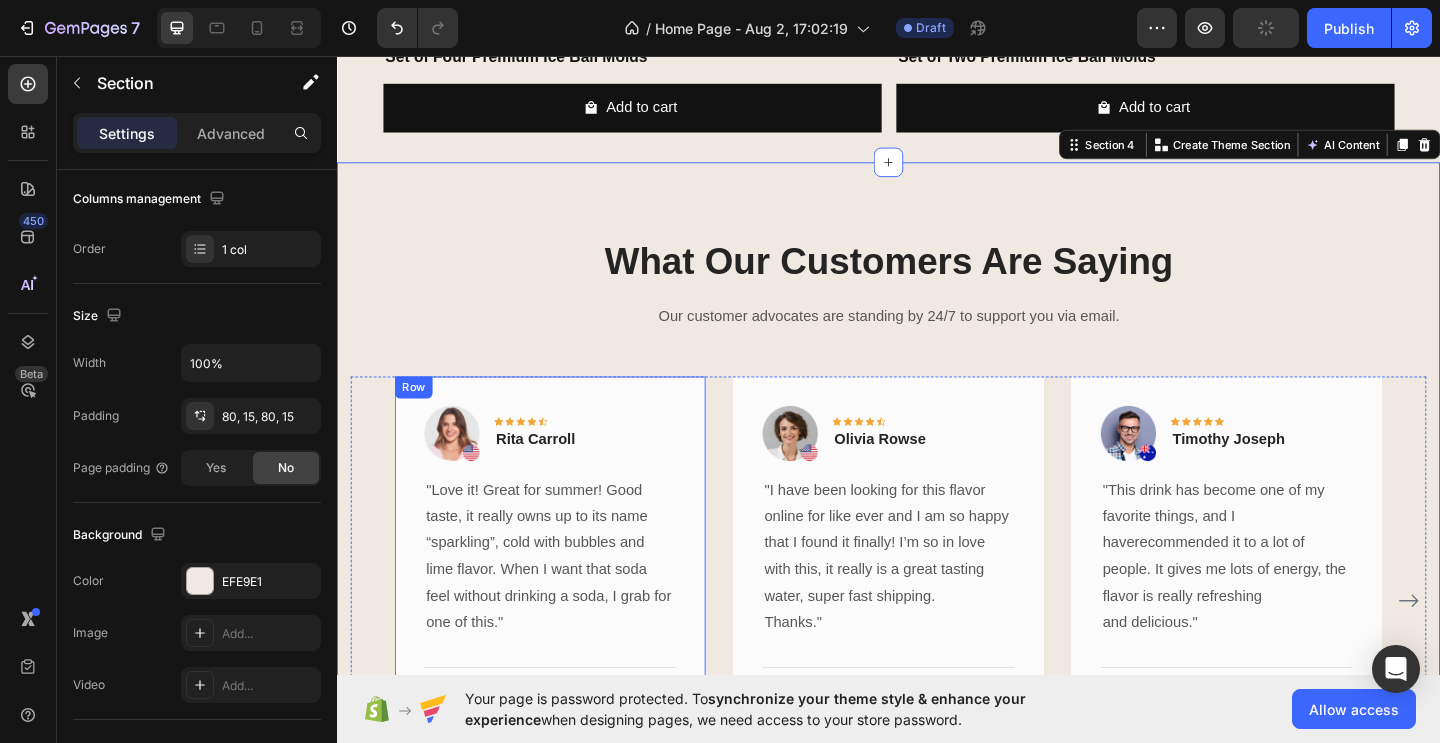 scroll, scrollTop: 1409, scrollLeft: 0, axis: vertical 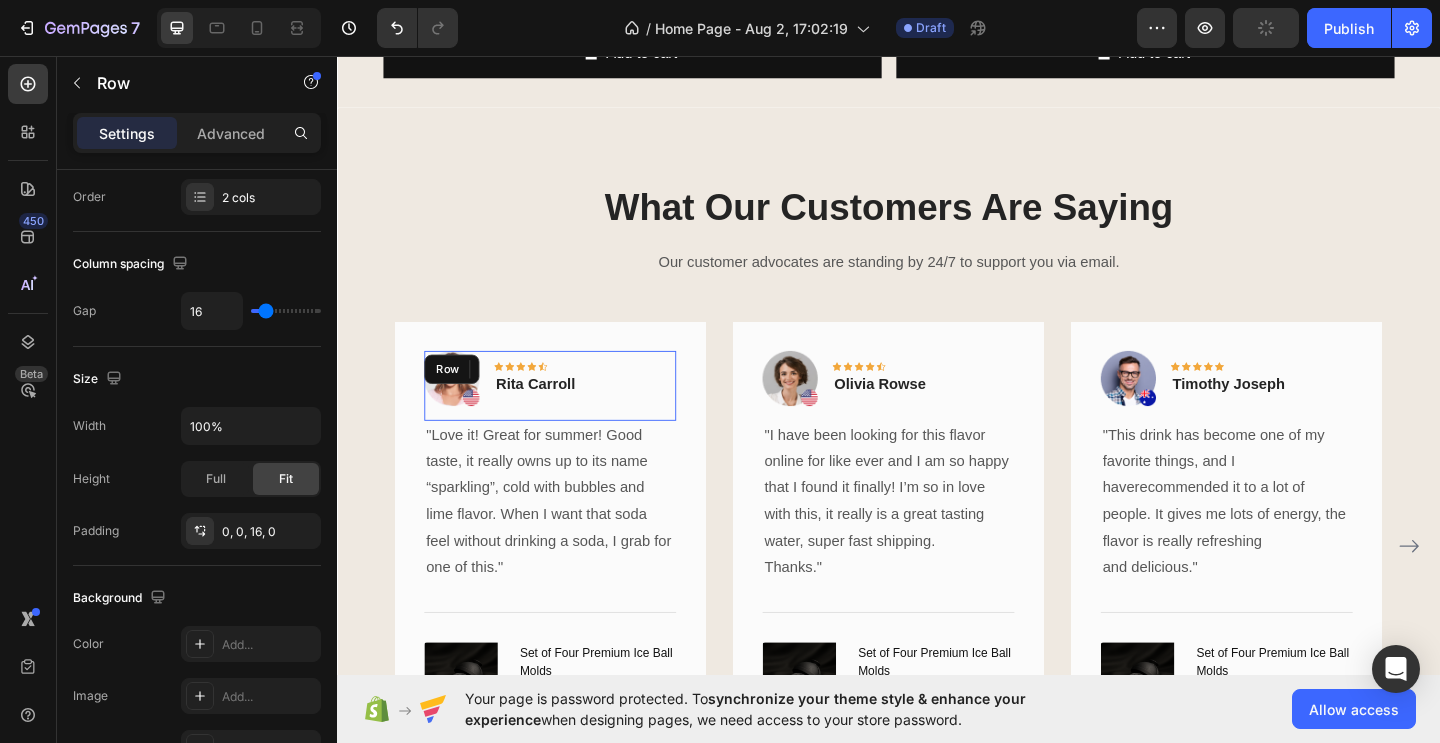 click on "Image
Icon
Icon
Icon
Icon
Icon Row Rita Carroll Text block Row" at bounding box center (569, 415) 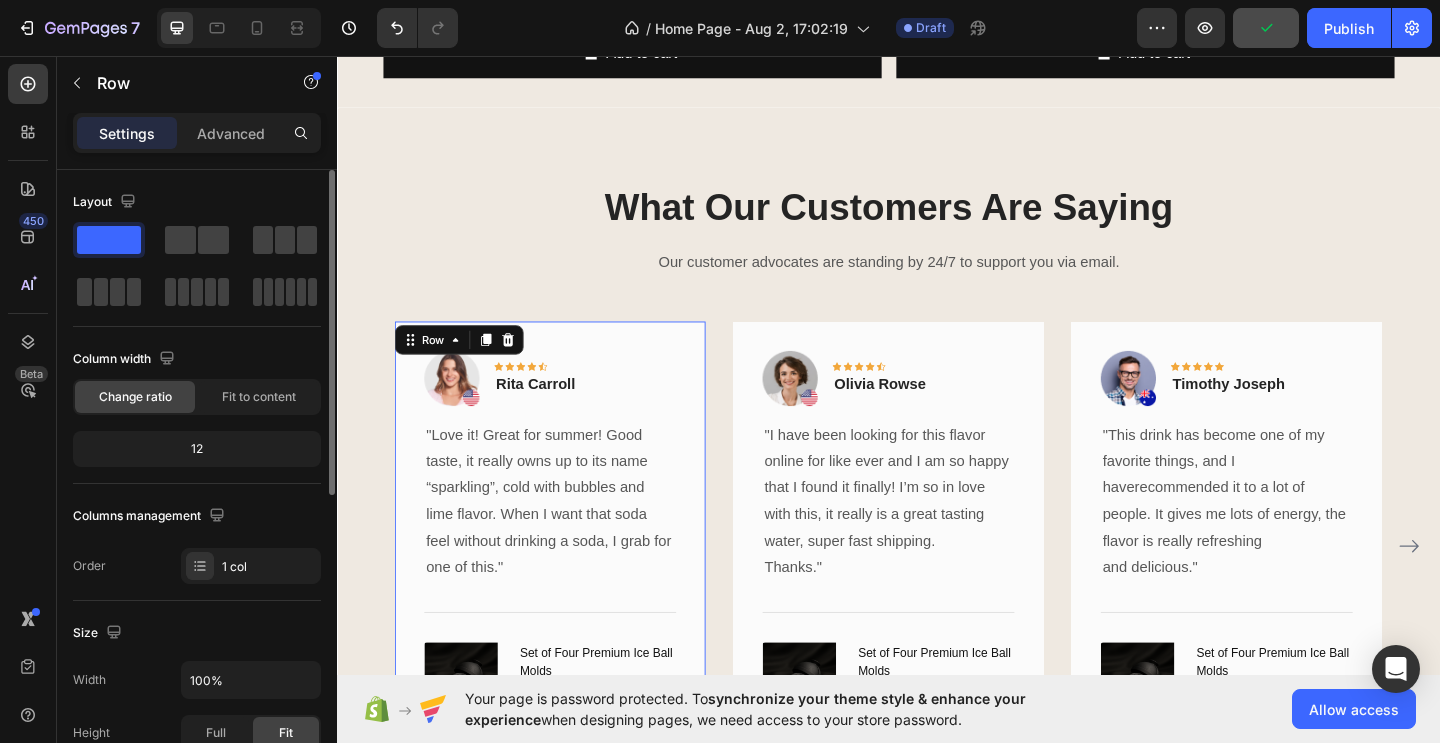 click on "Image
Icon
Icon
Icon
Icon
Icon Row Rita Carroll Text block Row "Love it! Great for summer! Good taste, it really owns up to its name “sparkling”, cold with bubbles and lime flavor. When I want that soda feel without drinking a soda, I grab for one of this." Text block                Title Line (P) Images & Gallery Set of Four Premium Ice Ball Molds (P) Title €29,99 (P) Price (P) Price No compare price (P) Price Row Buy Now (P) Cart Button Product Row   0" at bounding box center [569, 589] 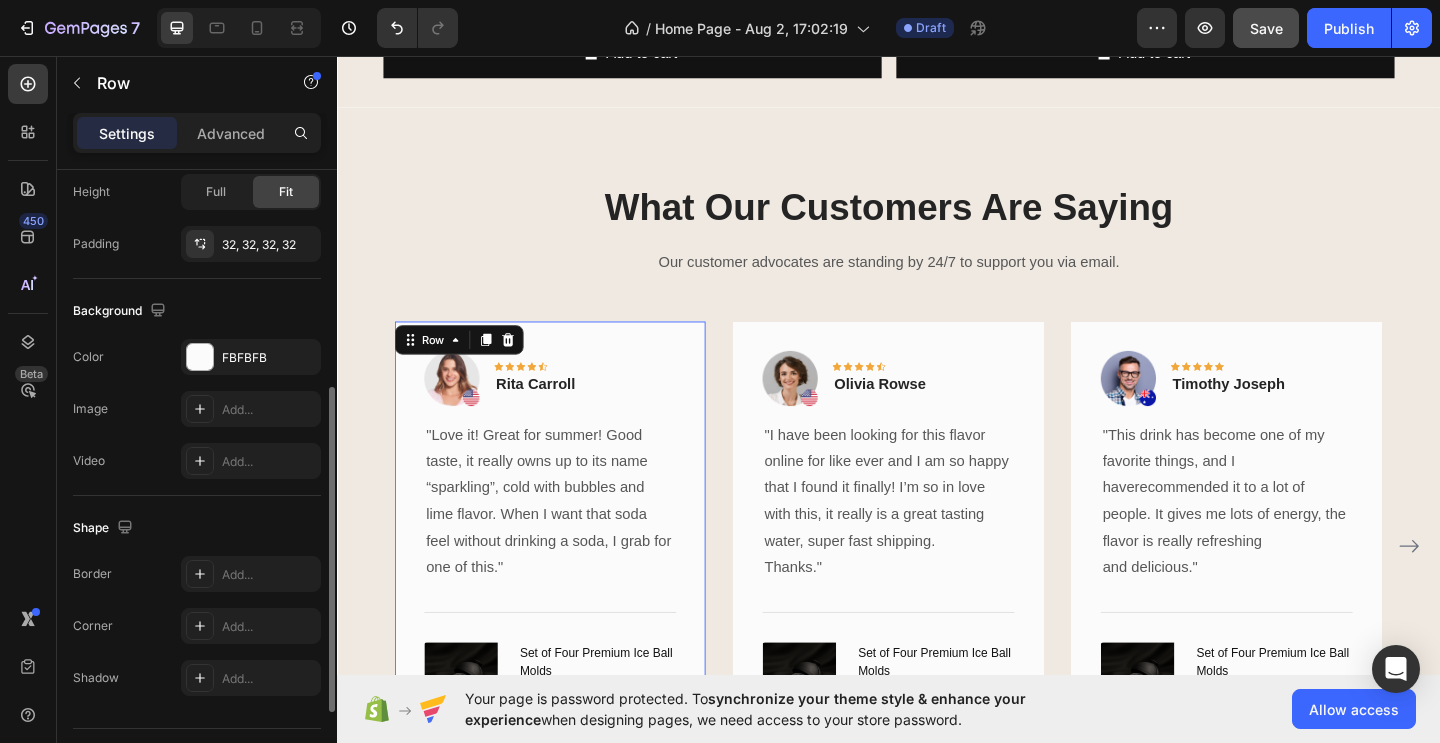 scroll, scrollTop: 590, scrollLeft: 0, axis: vertical 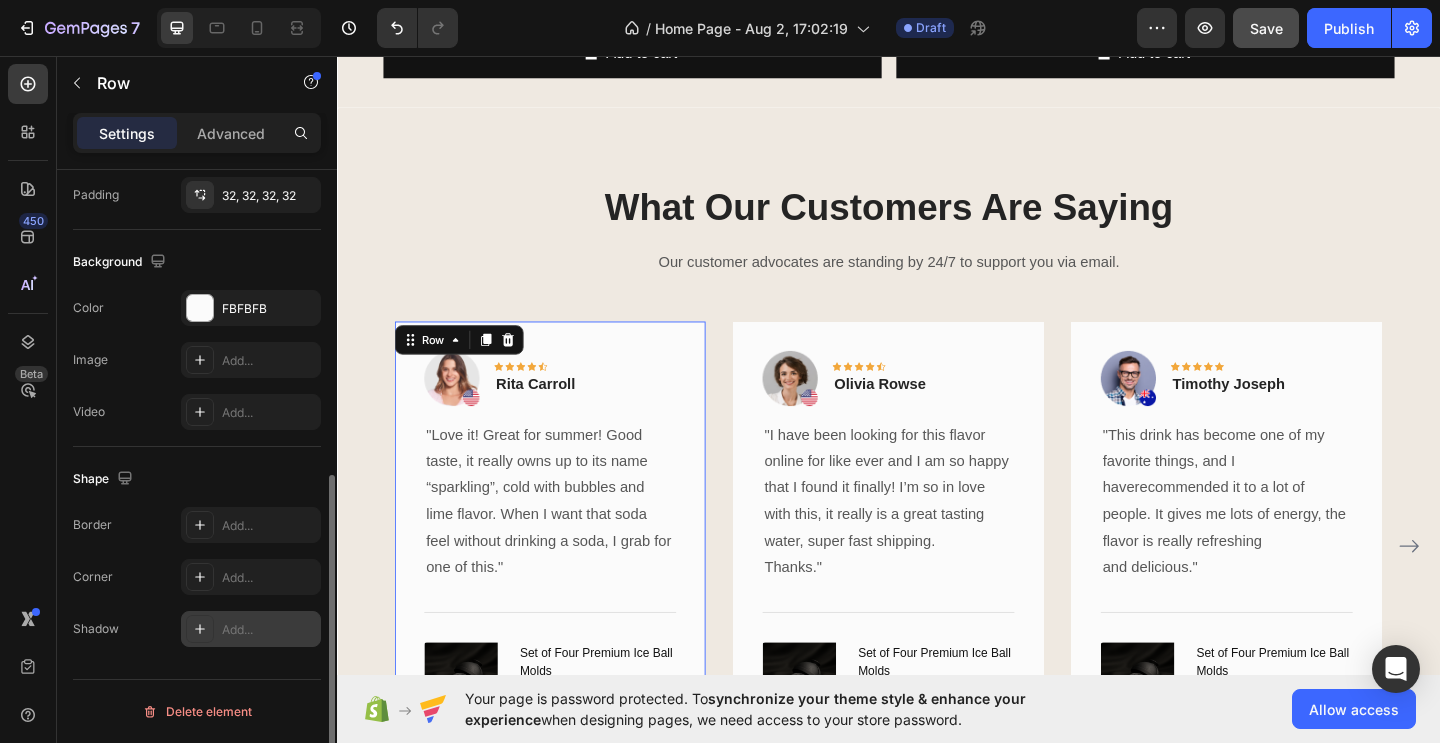 click 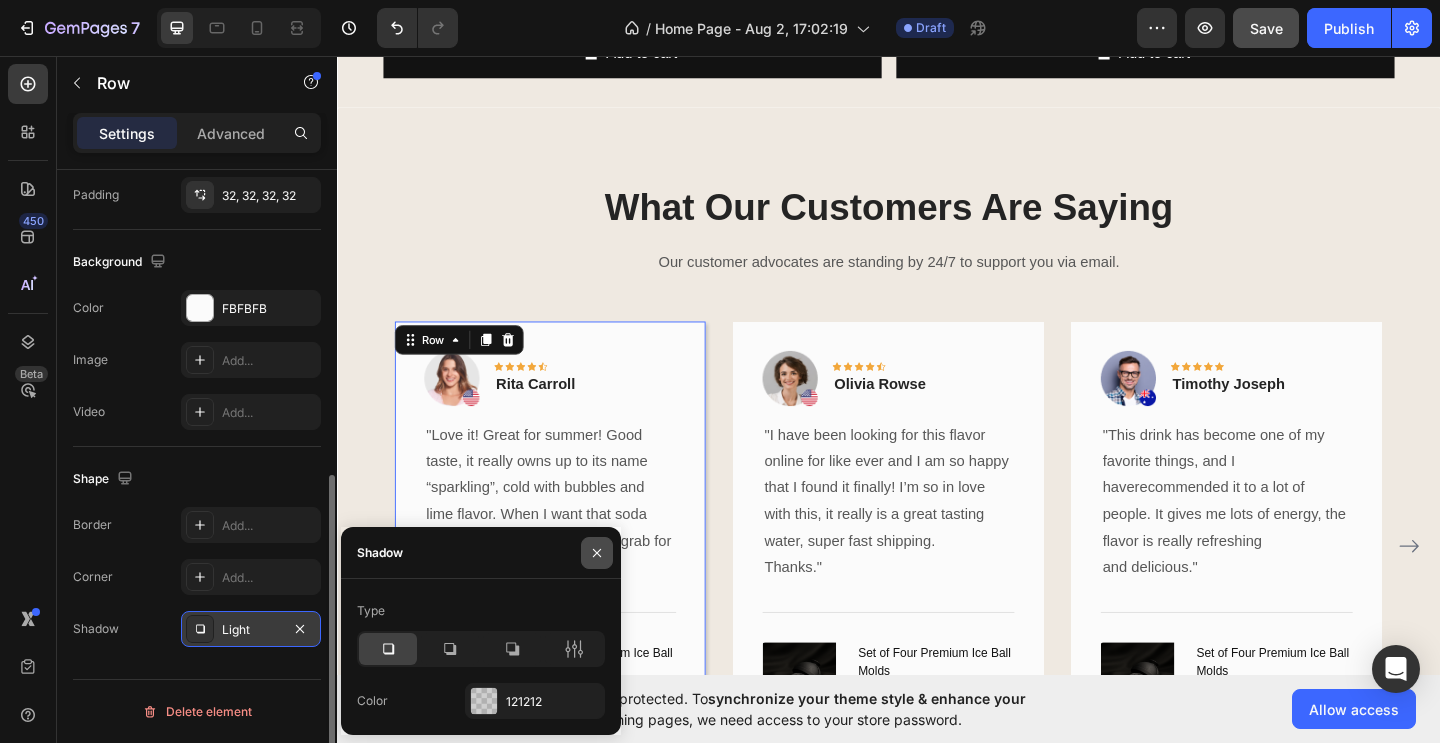 click 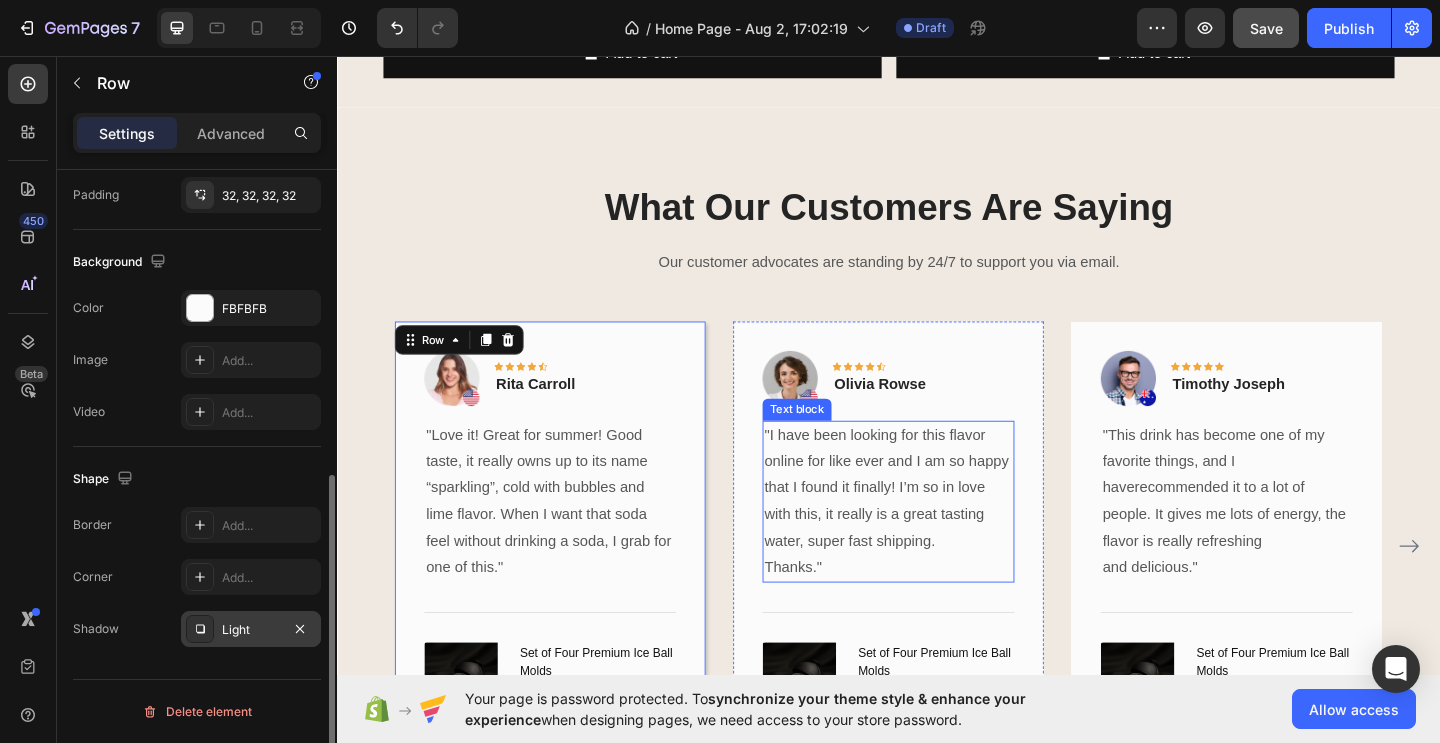 click on "Thanks."" at bounding box center [937, 613] 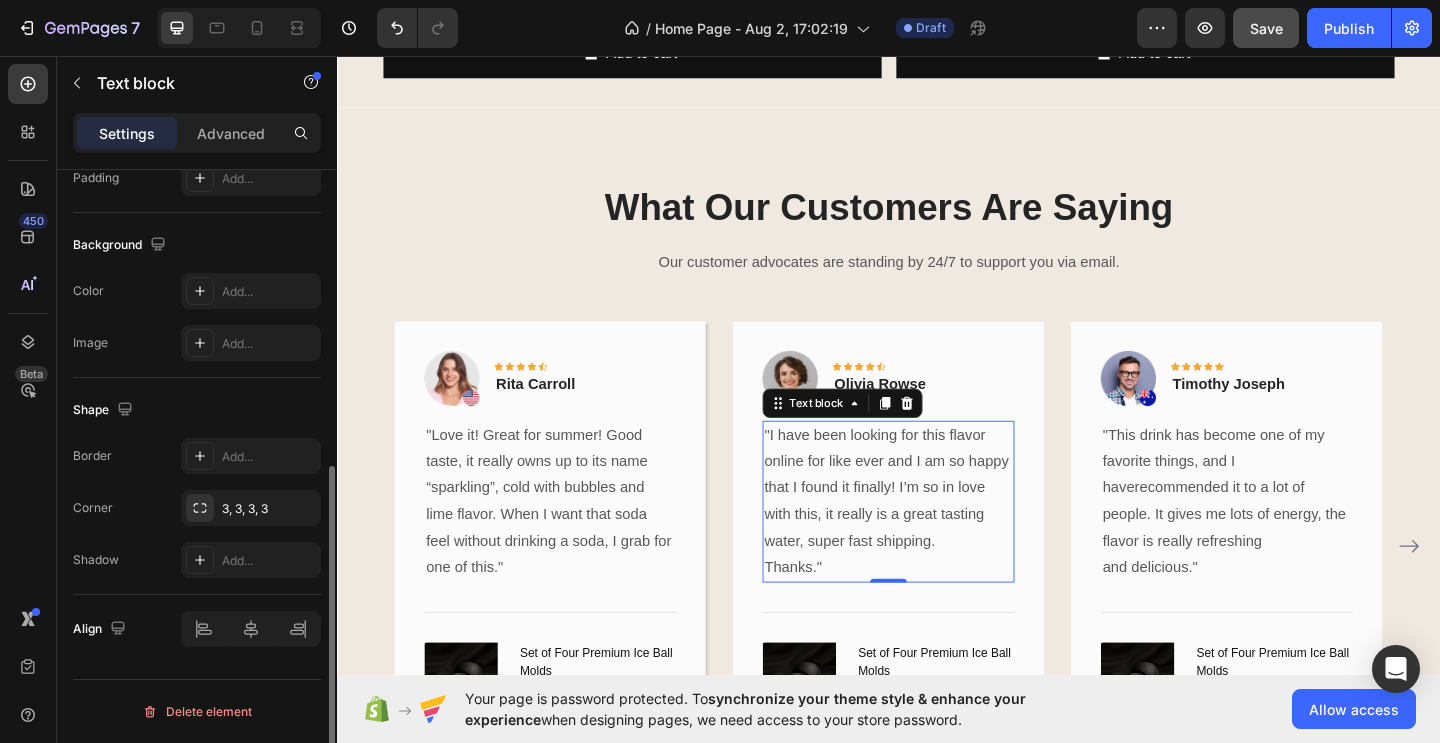 scroll, scrollTop: 0, scrollLeft: 0, axis: both 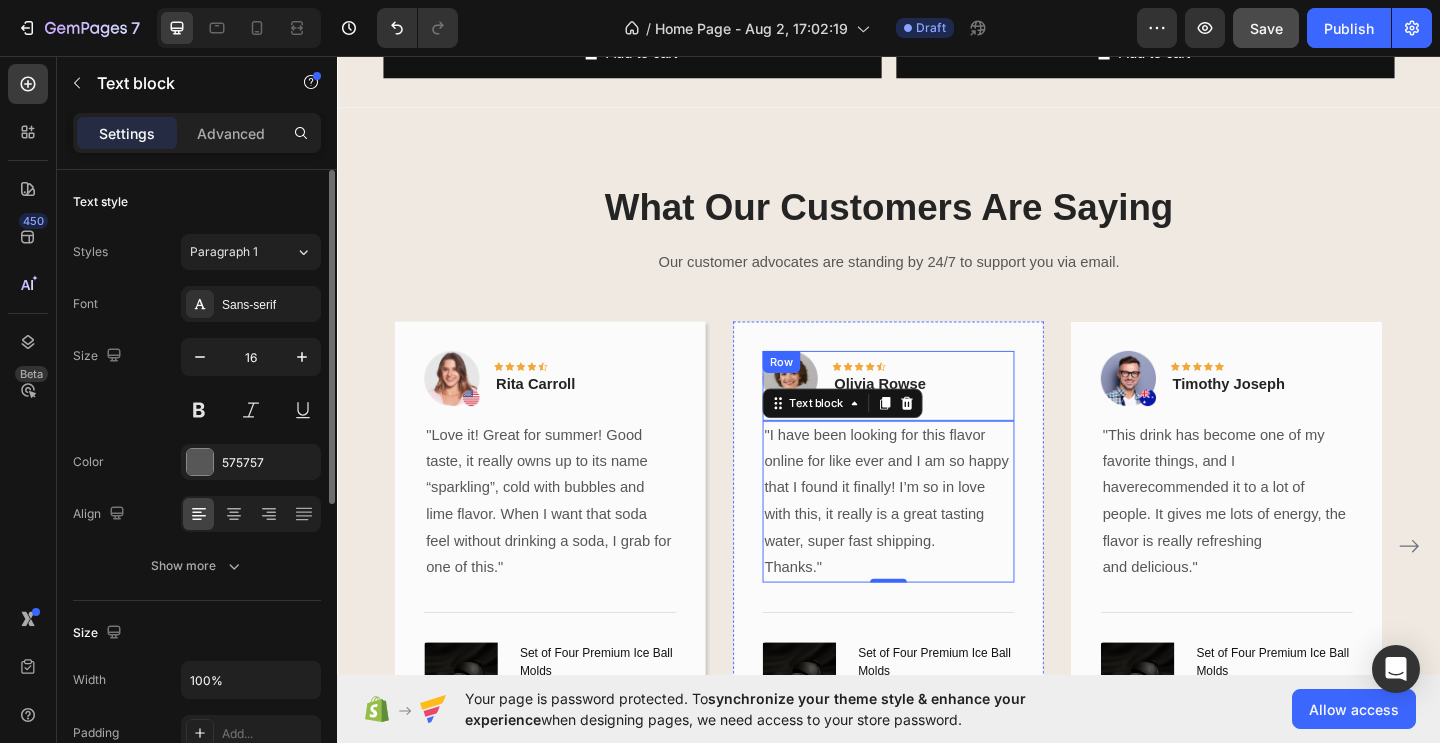 click on "Image
Icon
Icon
Icon
Icon
Icon Row Olivia Rowse Text block Row" at bounding box center [937, 415] 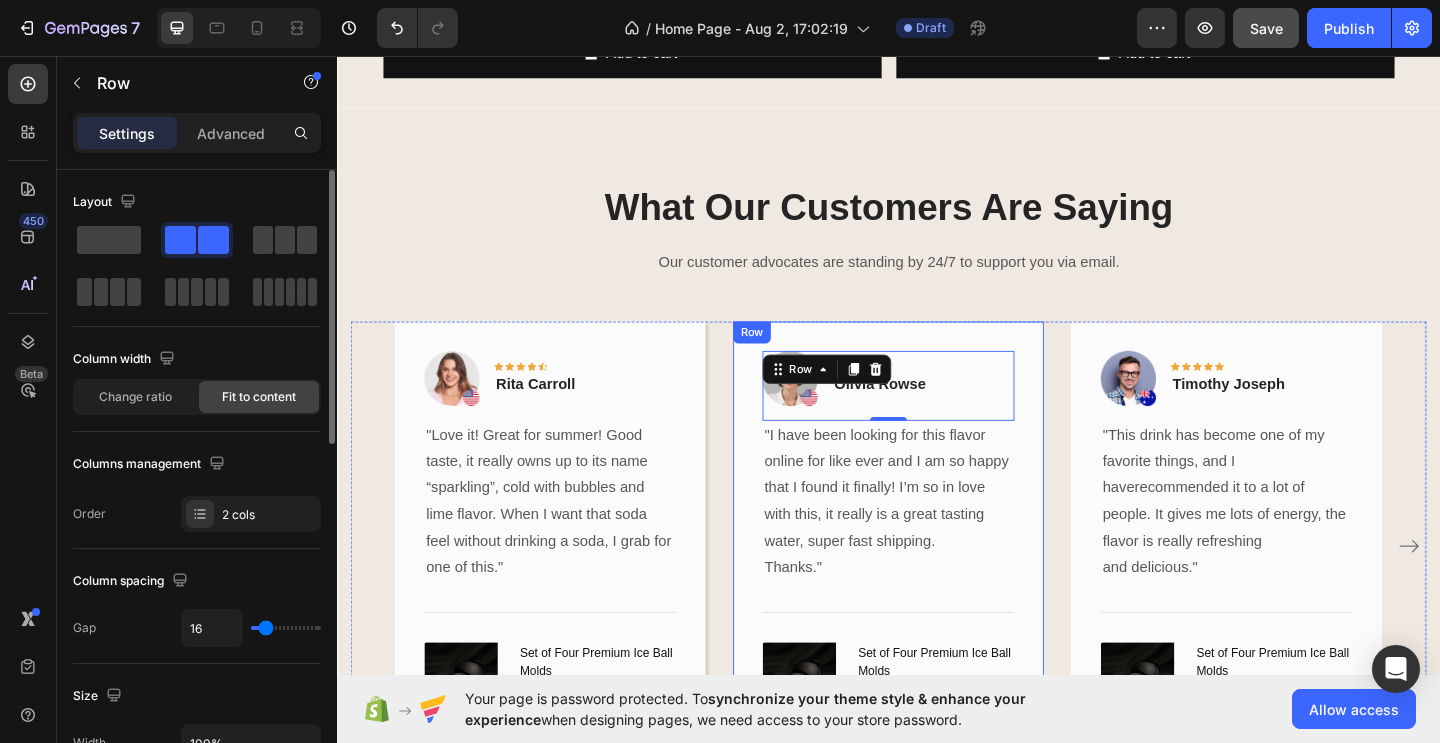 click on "Image
Icon
Icon
Icon
Icon
Icon Row Olivia Rowse Text block Row   0 "I have been looking for this flavor online for like ever and I am so happy that I found it finally! I’m so in love with this, it really is a great tasting water, super fast shipping.  Thanks." Text block                Title Line (P) Images & Gallery Set of Four Premium Ice Ball Molds (P) Title €29,99 (P) Price (P) Price No compare price (P) Price Row Buy Now (P) Cart Button Product Row" at bounding box center (937, 589) 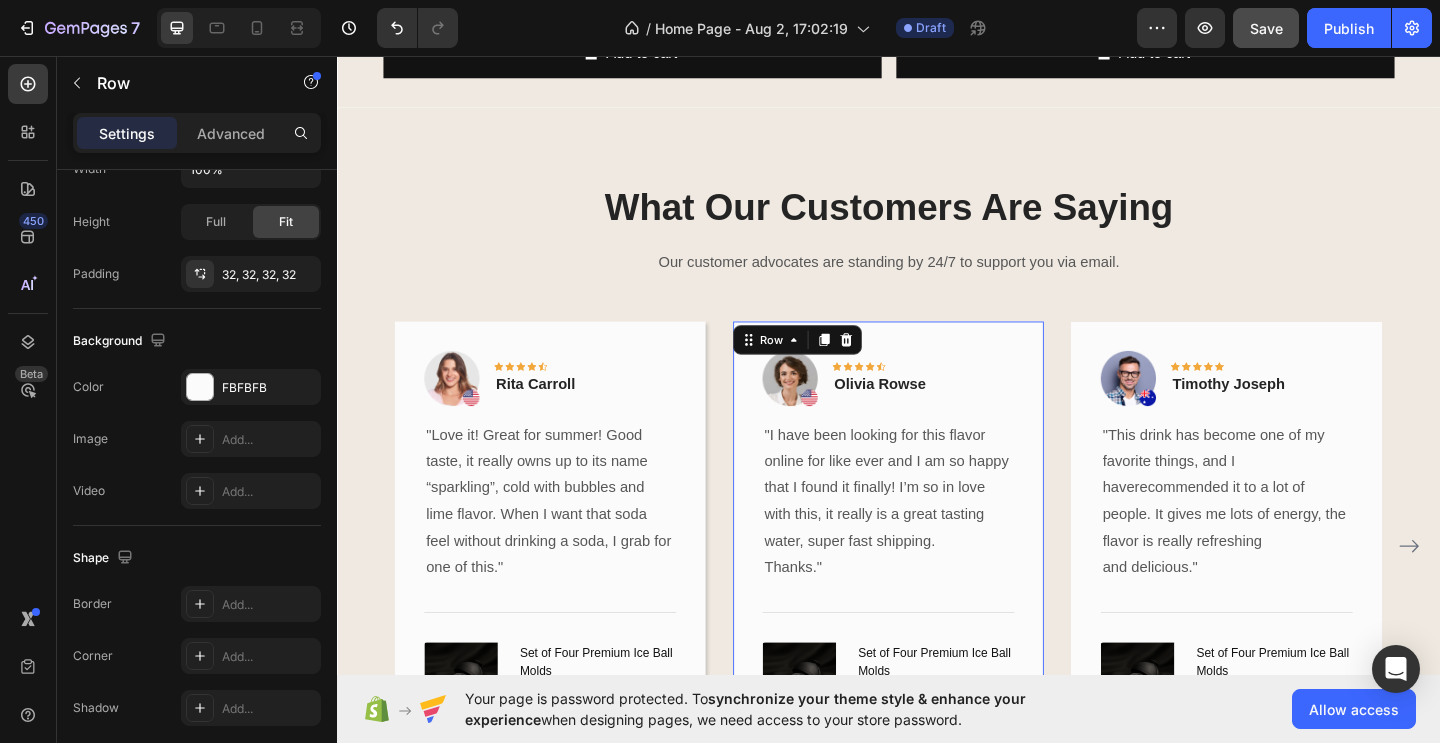 scroll, scrollTop: 590, scrollLeft: 0, axis: vertical 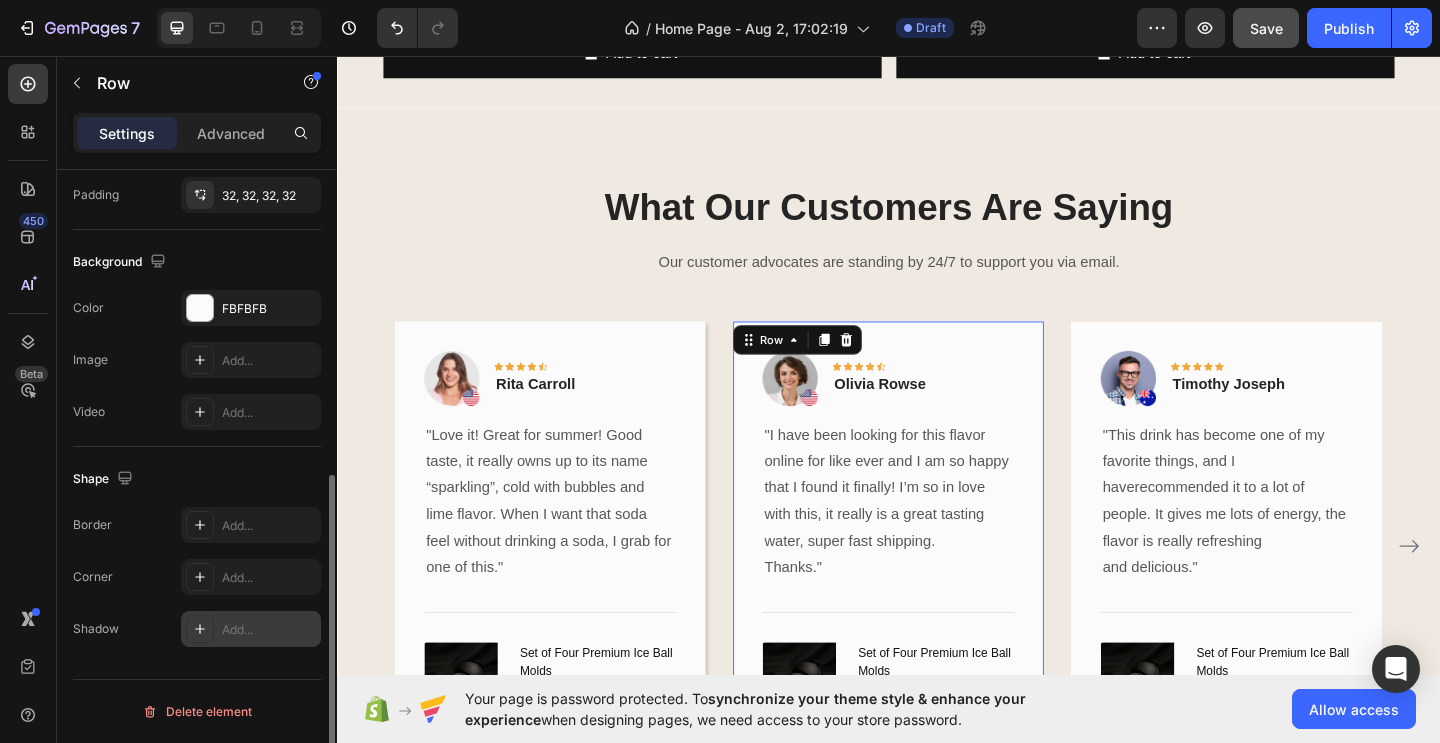 click on "Add..." at bounding box center (251, 629) 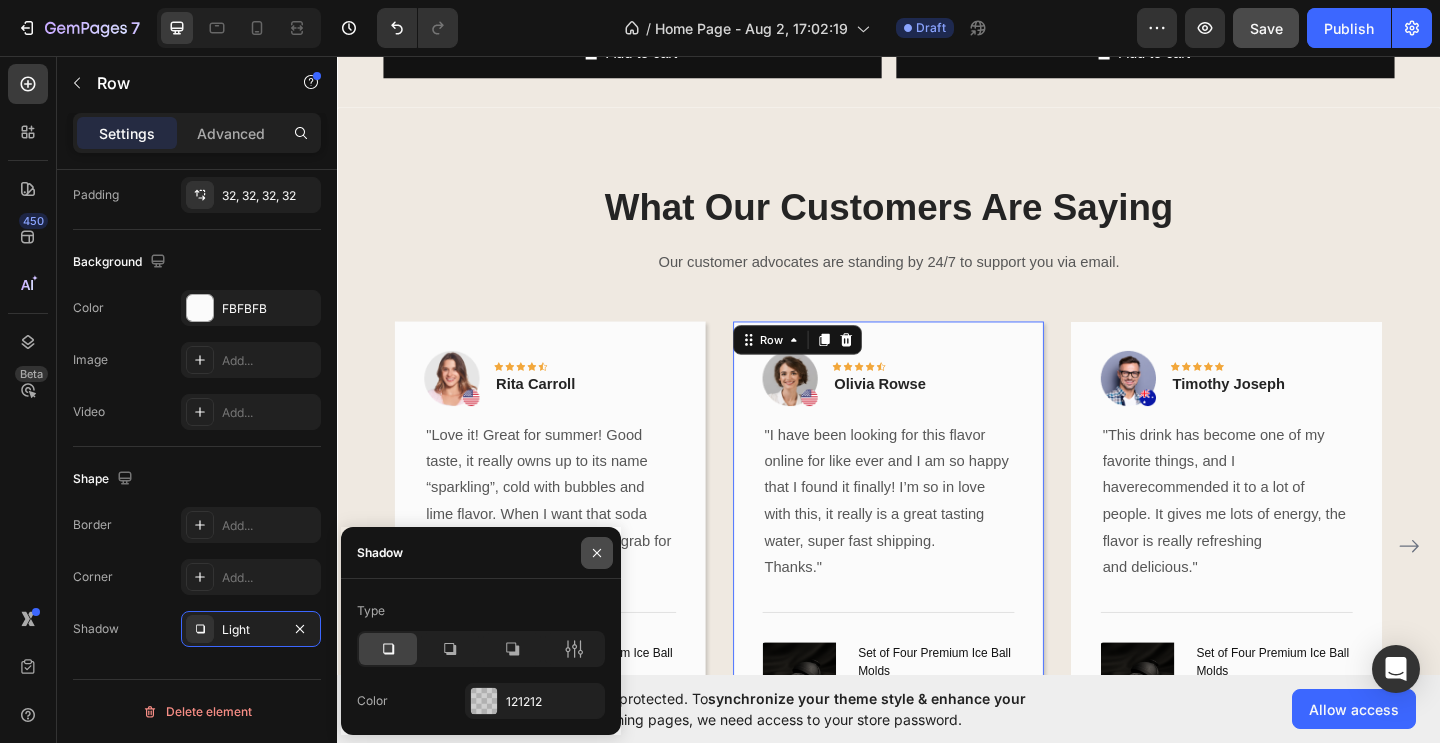 click 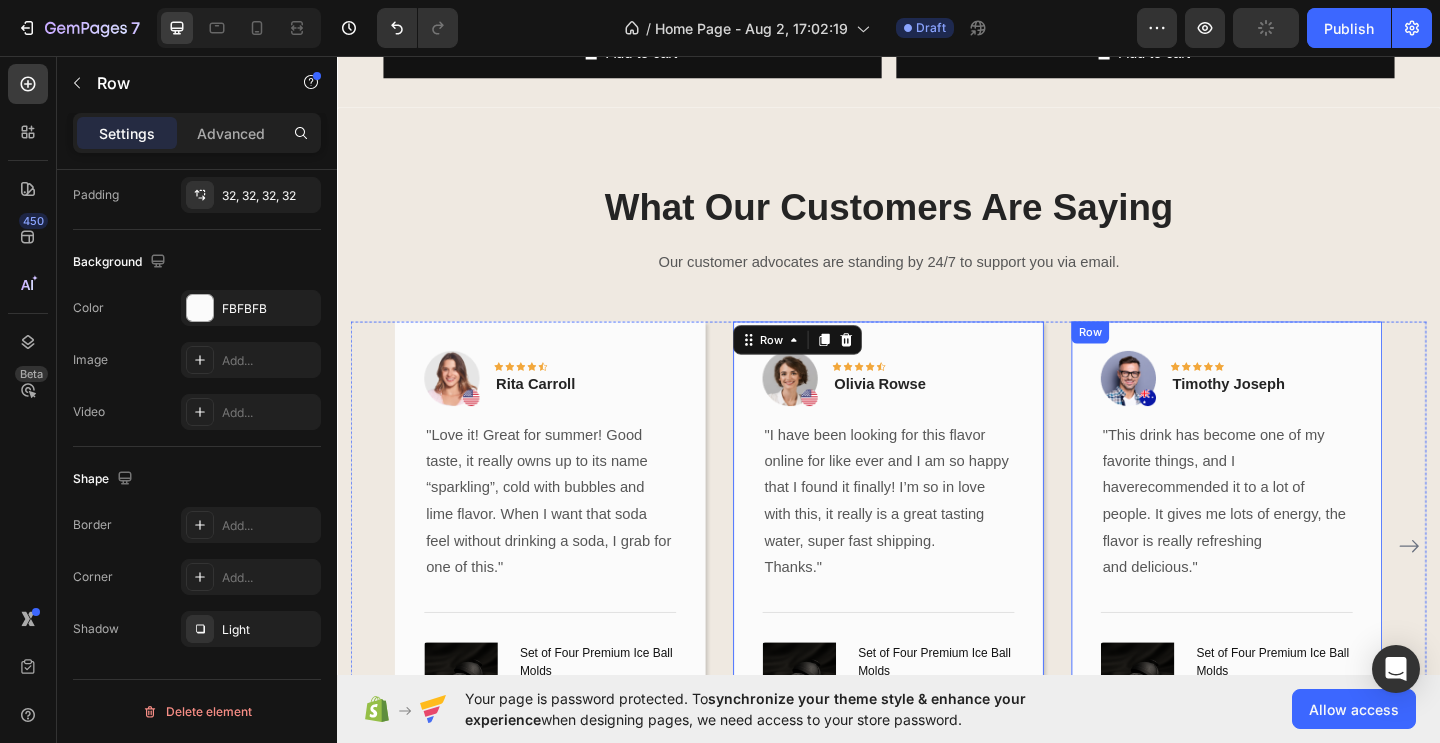 click on "Image
Icon
Icon
Icon
Icon
Icon Row Timothy Joseph Text block Row "This drink has become one of my favorite things, and I haverecommended it to a lot of people. It gives me lots of energy, the flavor is really refreshing  and delicious." Text block                Title Line (P) Images & Gallery Set of Four Premium Ice Ball Molds (P) Title €29,99 (P) Price (P) Price No compare price (P) Price Row Buy Now (P) Cart Button Product Row" at bounding box center [1305, 589] 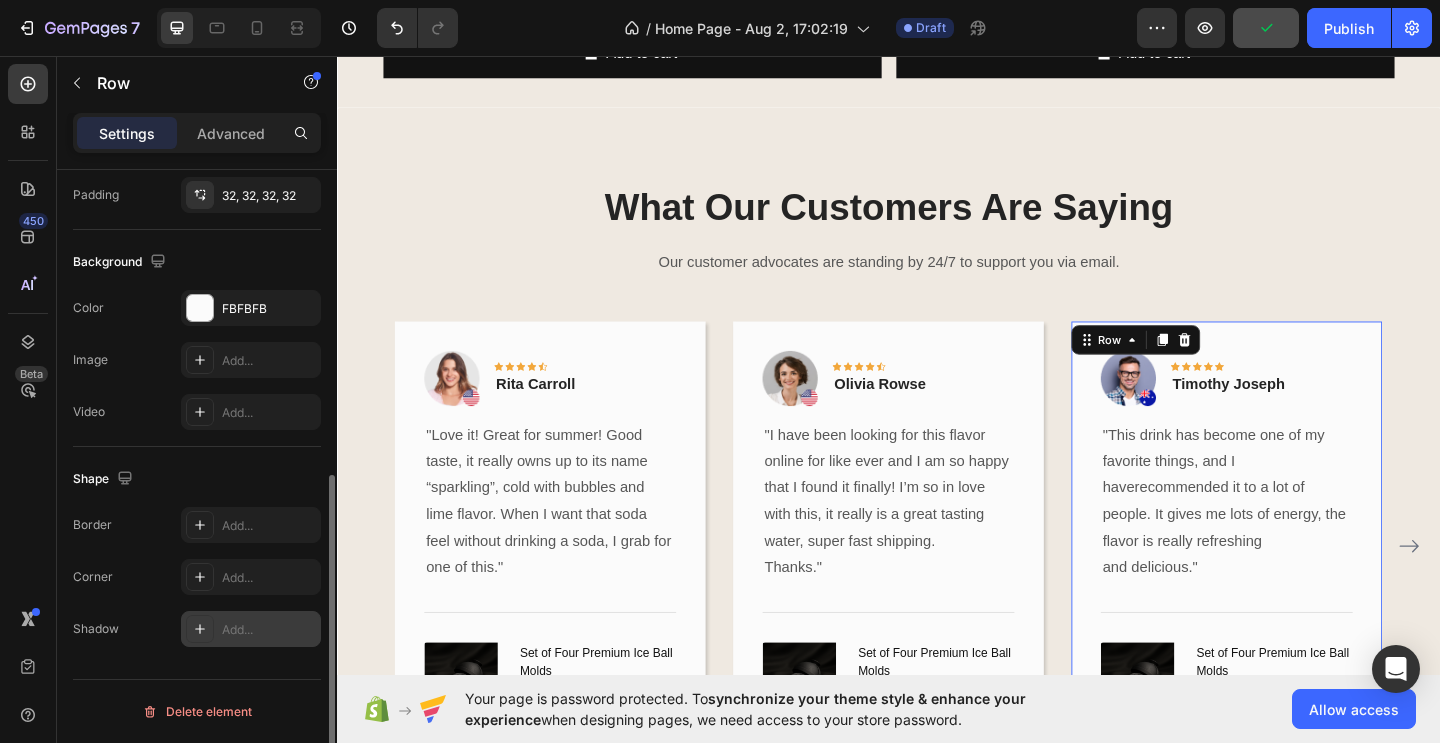 click 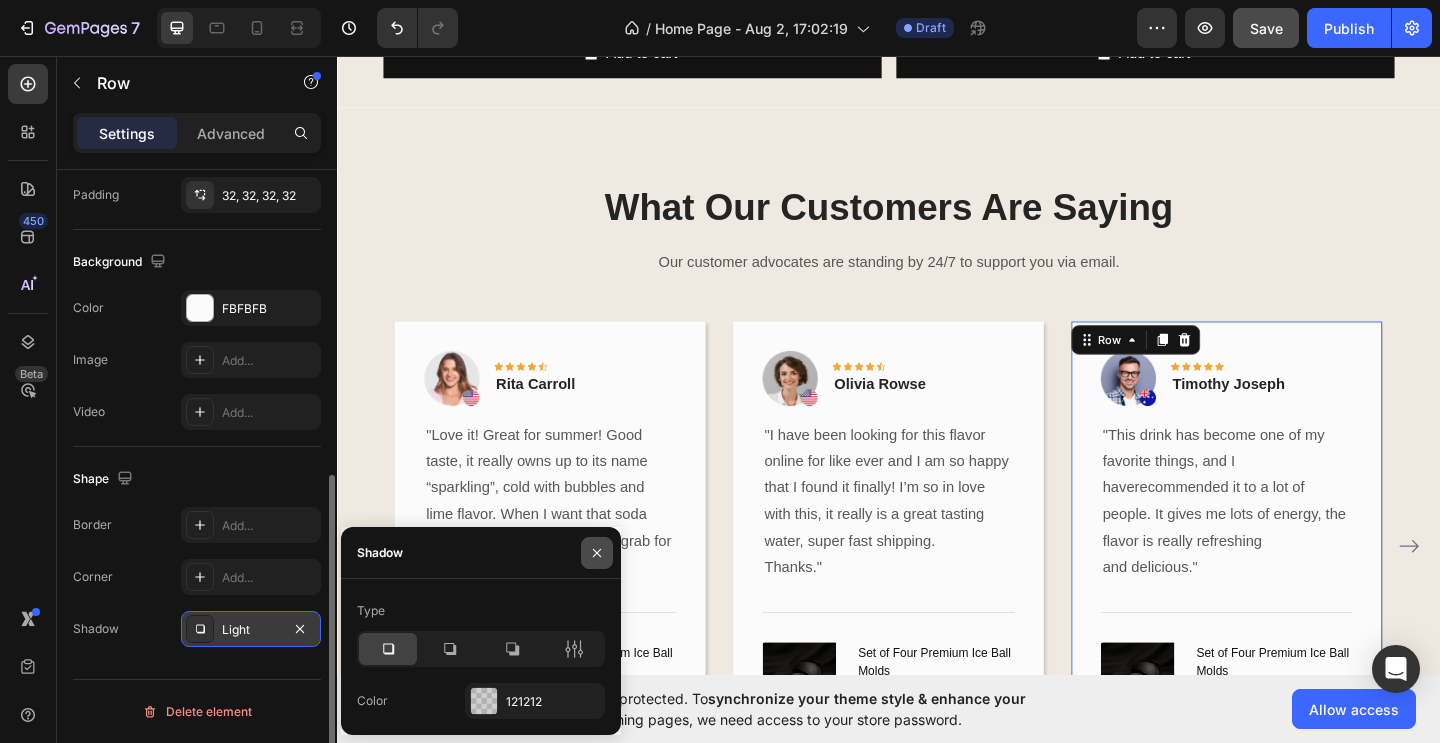 click 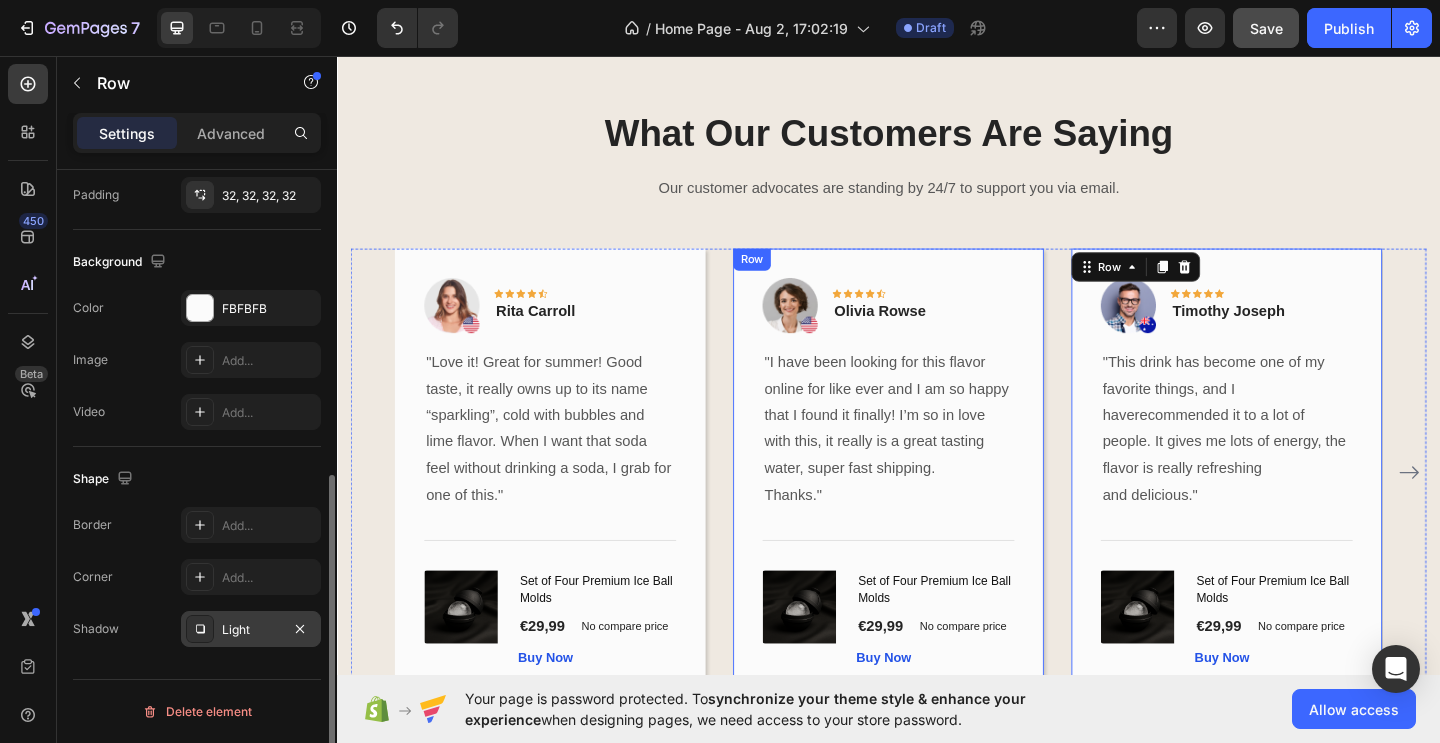 scroll, scrollTop: 1564, scrollLeft: 0, axis: vertical 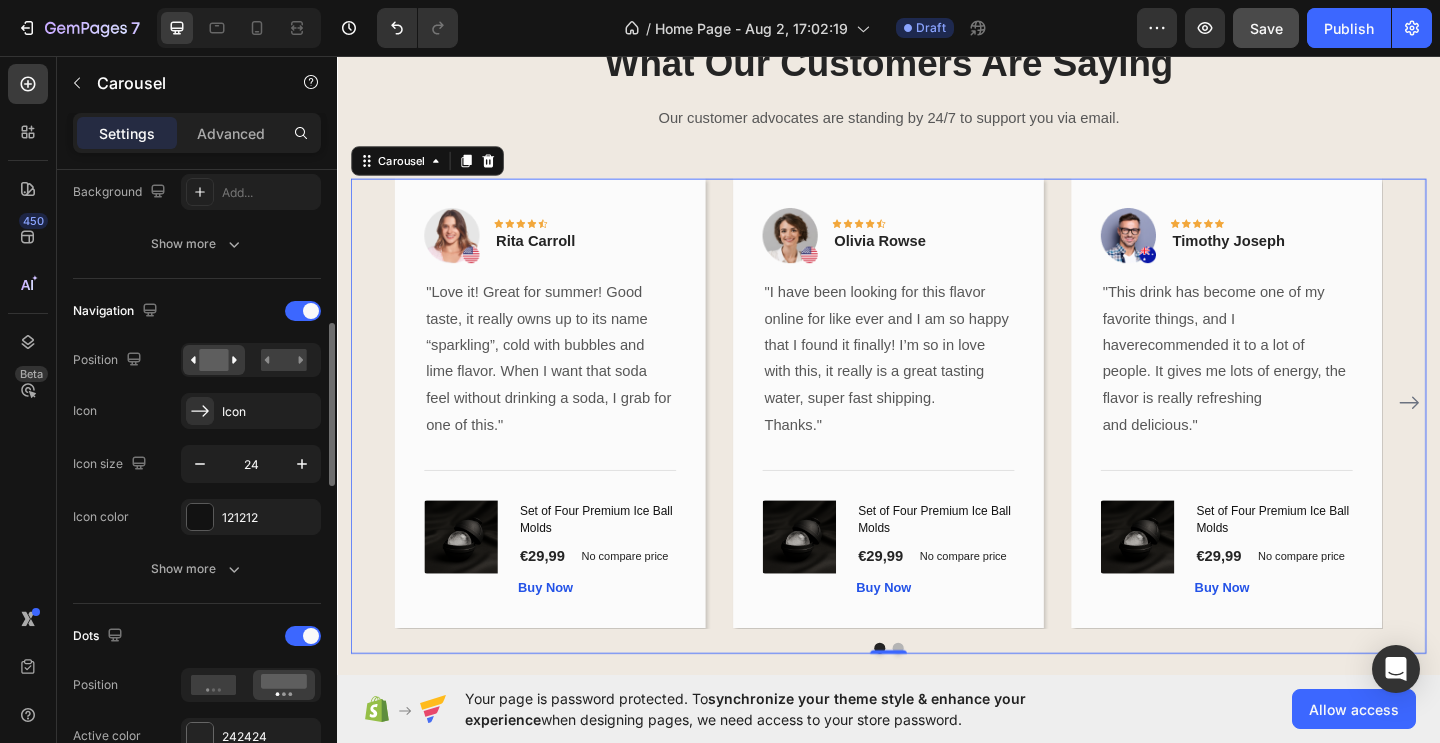 click on "Image
Icon
Icon
Icon
Icon
Icon Row Rita Carroll Text block Row "Love it! Great for summer! Good taste, it really owns up to its name “sparkling”, cold with bubbles and lime flavor. When I want that soda feel without drinking a soda, I grab for one of this." Text block                Title Line (P) Images & Gallery Set of Four Premium Ice Ball Molds (P) Title €29,99 (P) Price (P) Price No compare price (P) Price Row Buy Now (P) Cart Button Product Row Image
Icon
Icon
Icon
Icon
Icon Row Olivia Rowse Text block Row "I have been looking for this flavor online for like ever and I am so happy that I found it finally! I’m so in love with this, it really is a great tasting water, super fast shipping.  Thanks." Text block                Title Line (P) Images & Gallery Set of Four Premium Ice Ball Molds (P) Title €29,99 (P) Price (P) Price (P) Price" at bounding box center (937, 433) 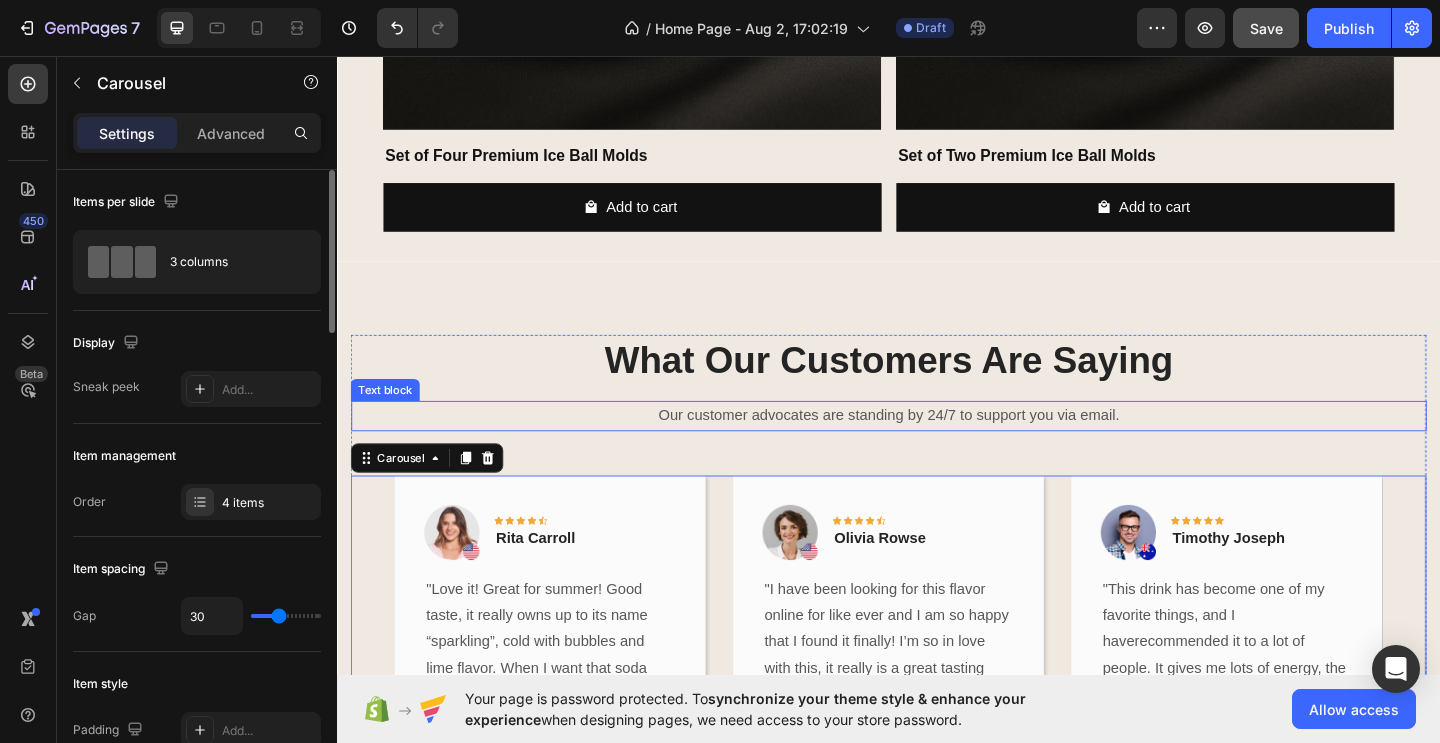 scroll, scrollTop: 1258, scrollLeft: 0, axis: vertical 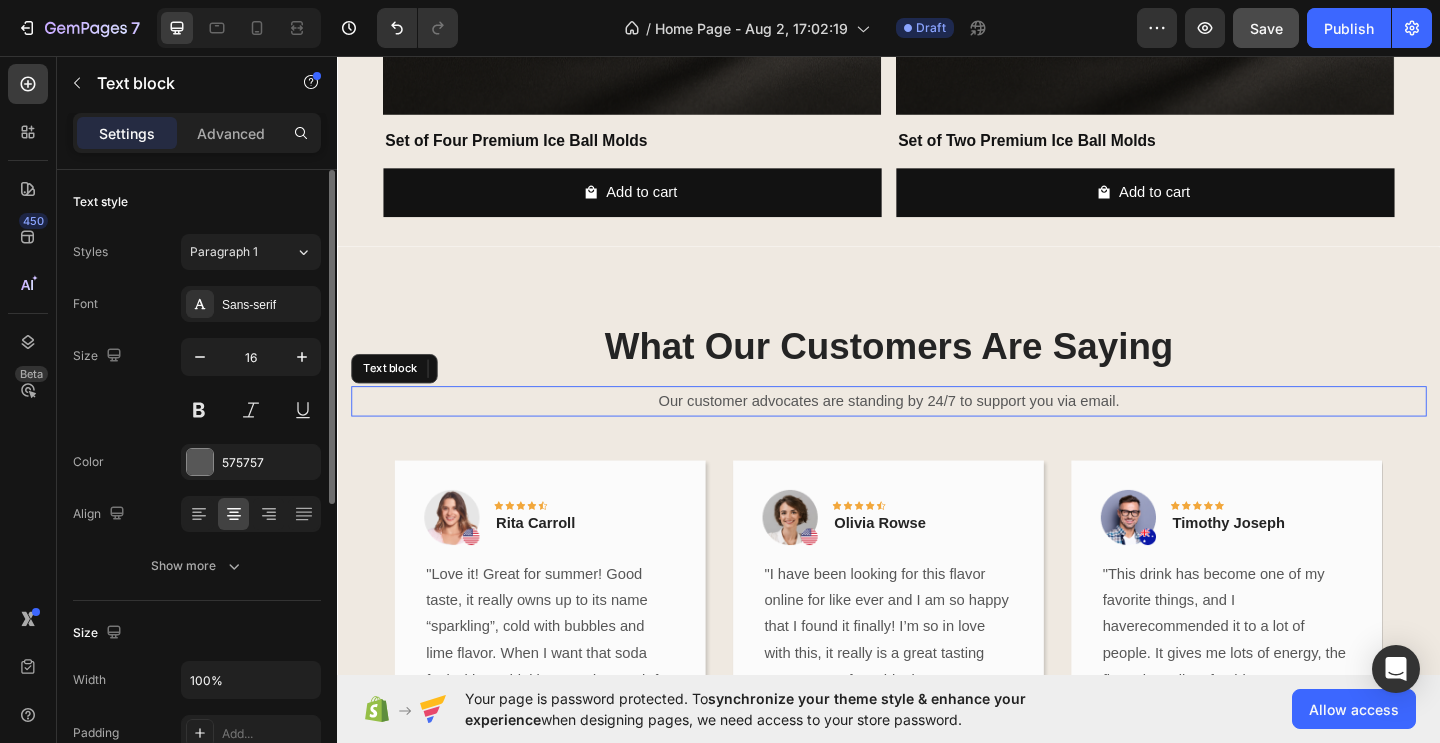 click on "Our customer advocates are standing by 24/7 to support you via email." at bounding box center (937, 431) 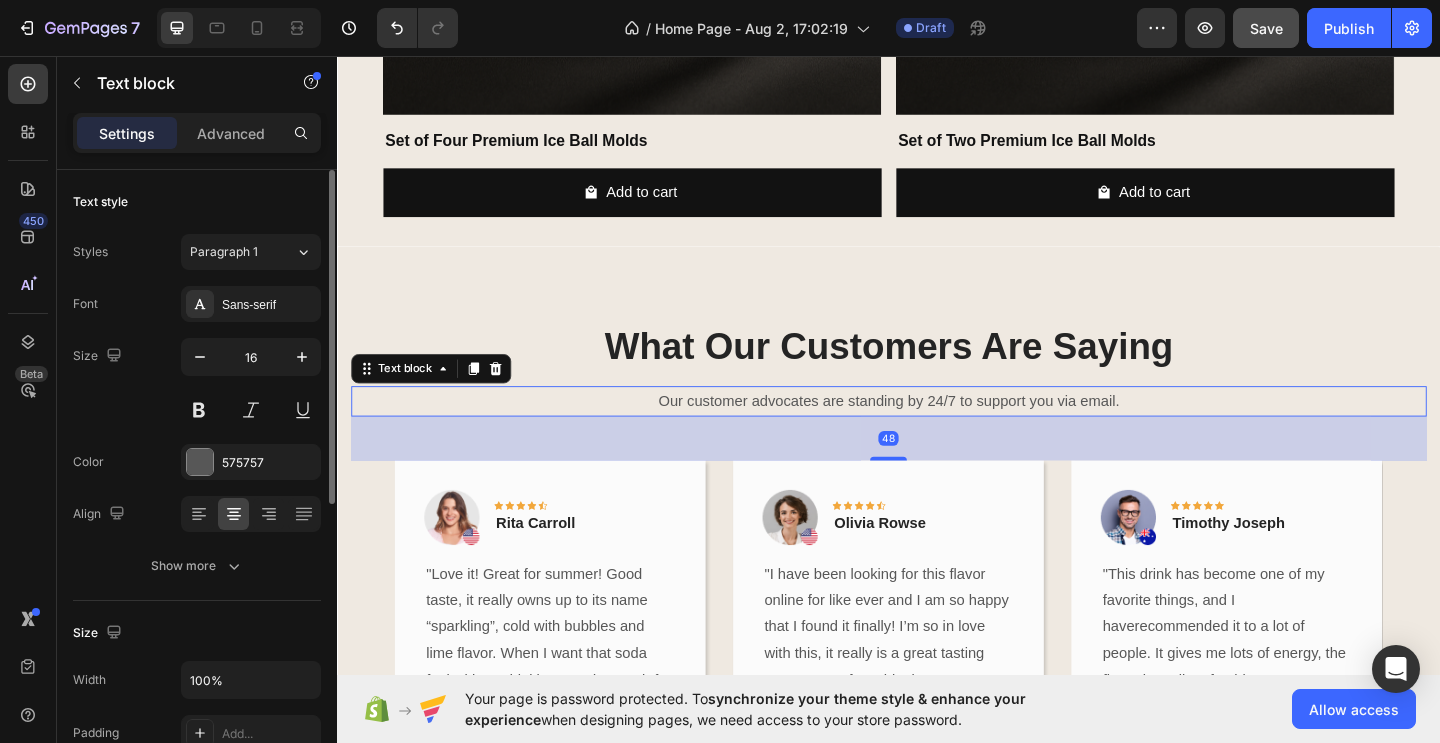 click on "Our customer advocates are standing by 24/7 to support you via email." at bounding box center [937, 431] 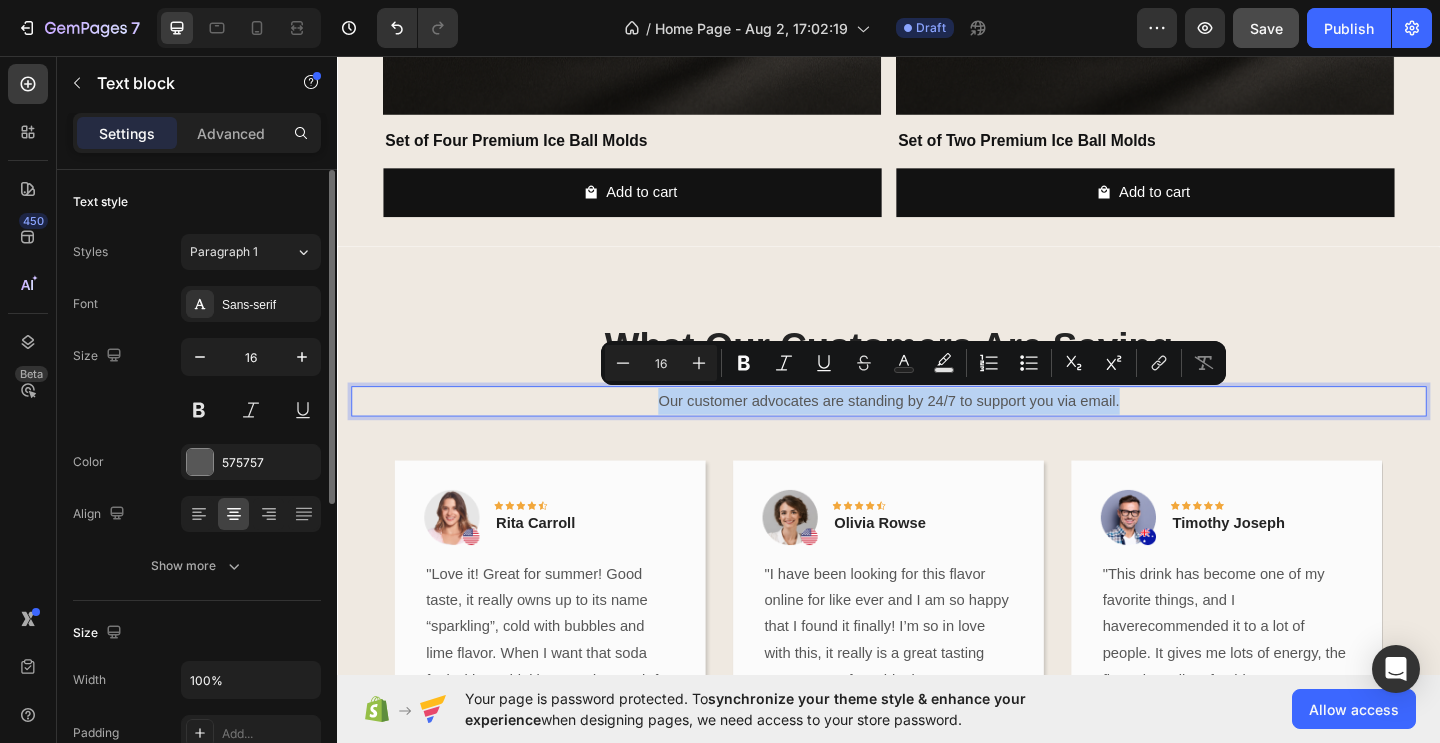 drag, startPoint x: 686, startPoint y: 426, endPoint x: 1189, endPoint y: 420, distance: 503.0358 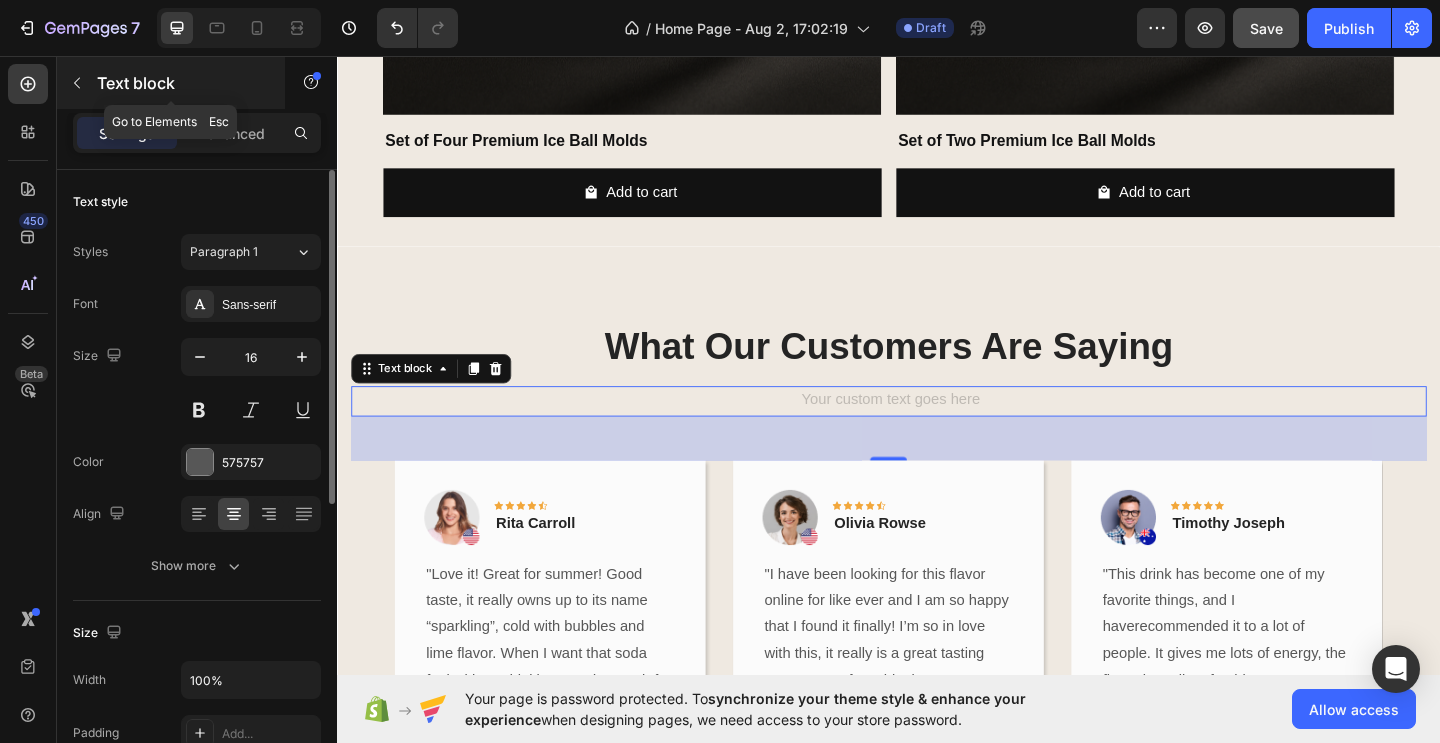 click at bounding box center (77, 83) 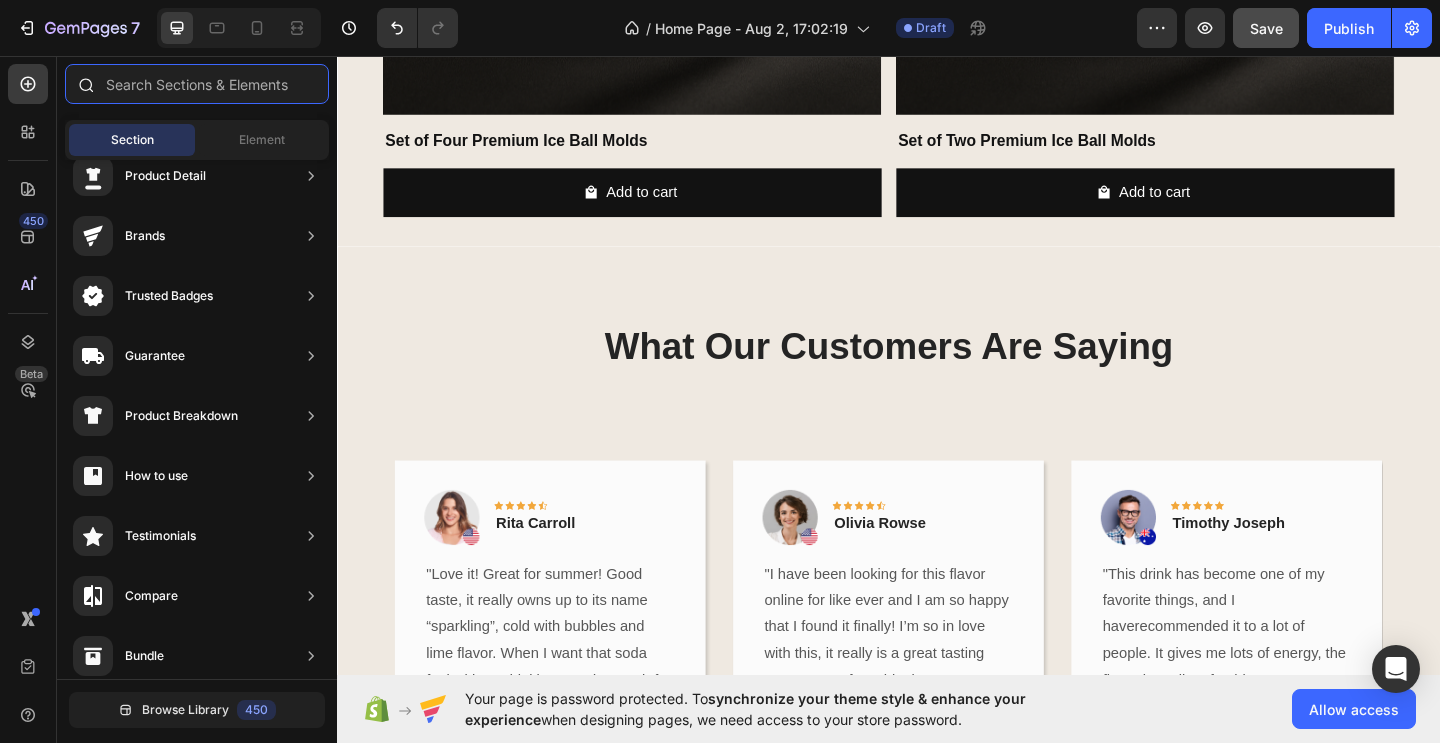 click at bounding box center [197, 84] 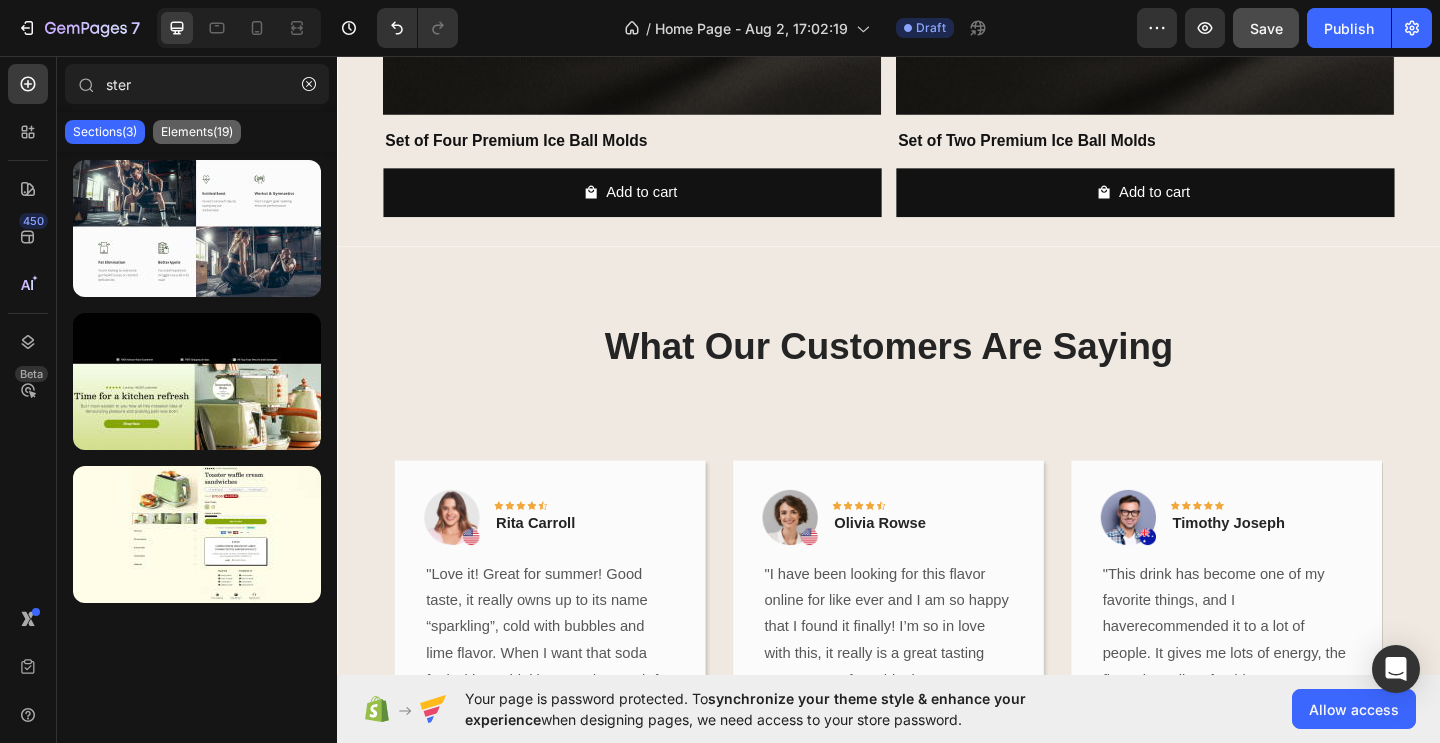 click on "Elements(19)" at bounding box center (197, 132) 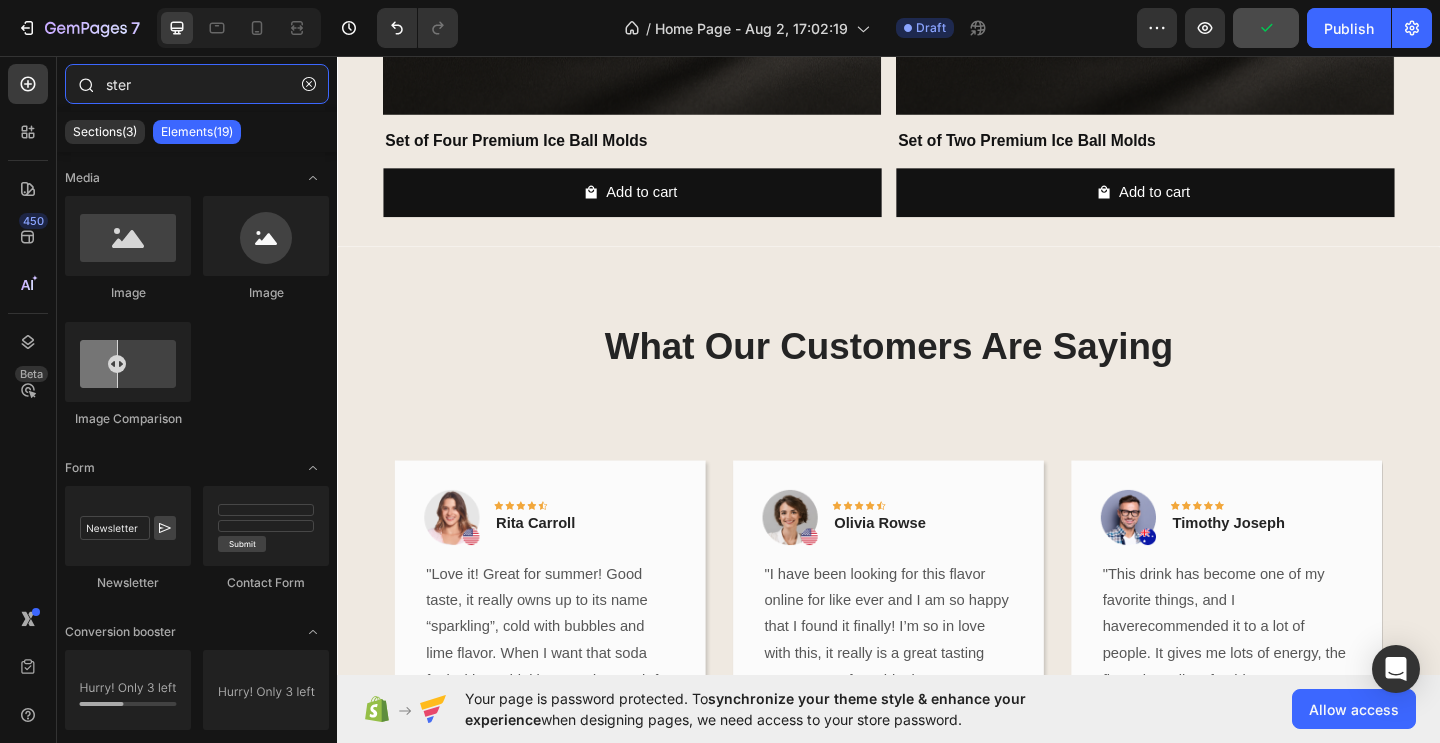 click on "ster" at bounding box center [197, 84] 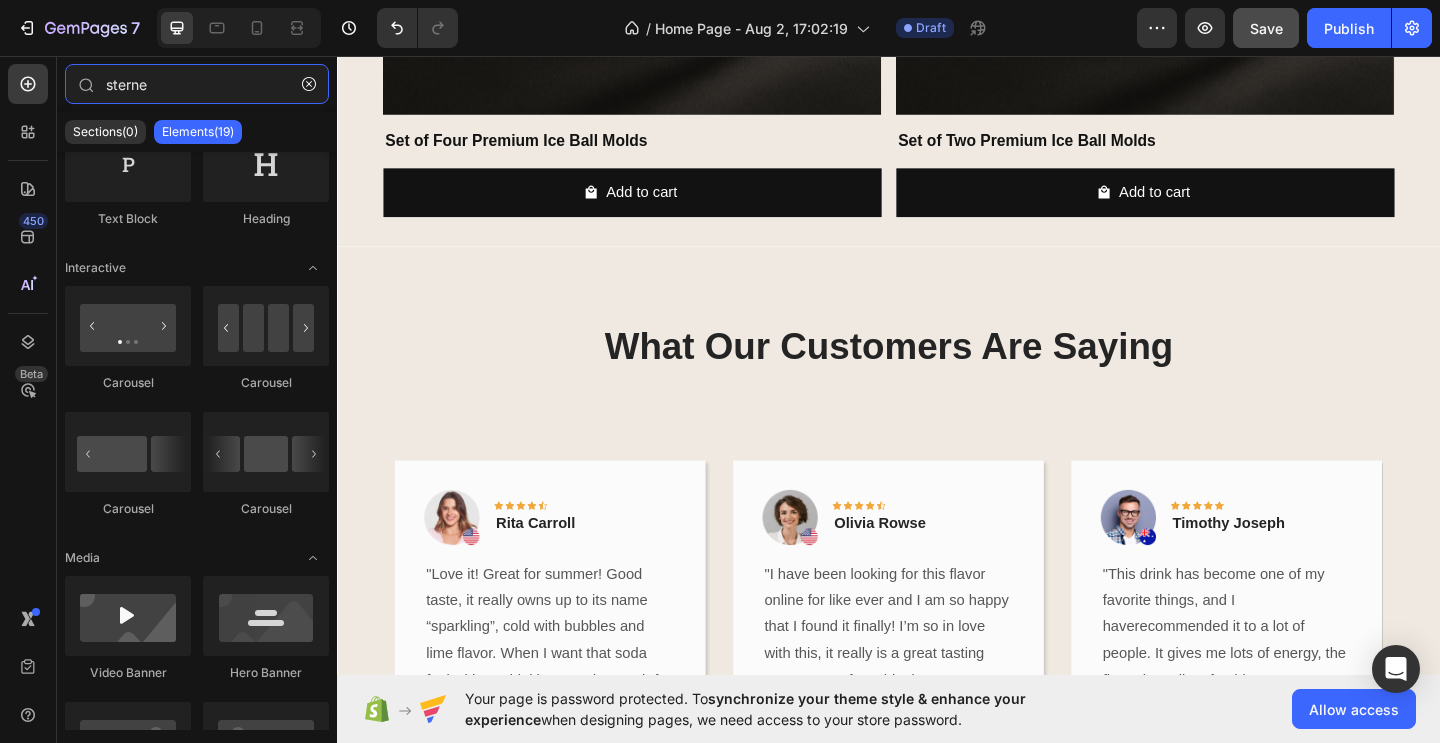 scroll, scrollTop: 255, scrollLeft: 0, axis: vertical 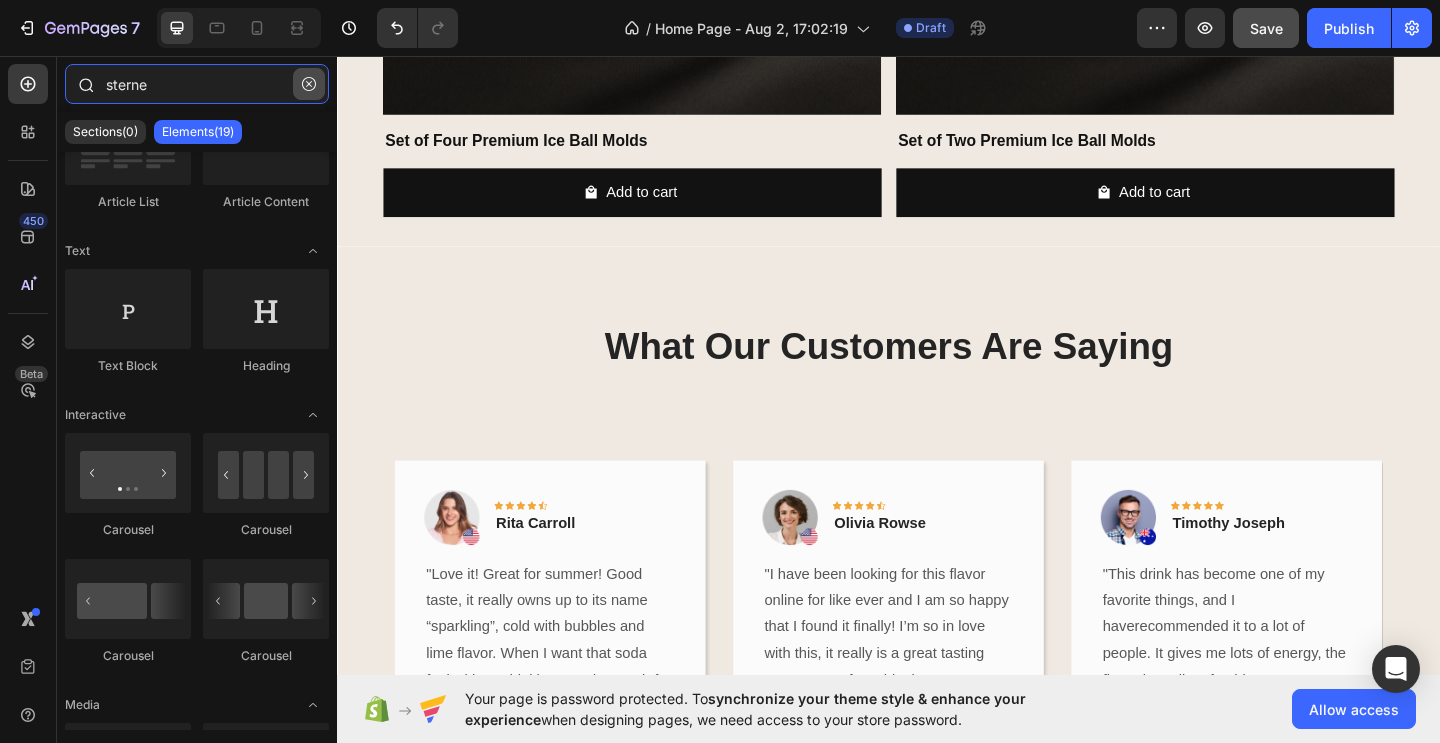 type on "sterne" 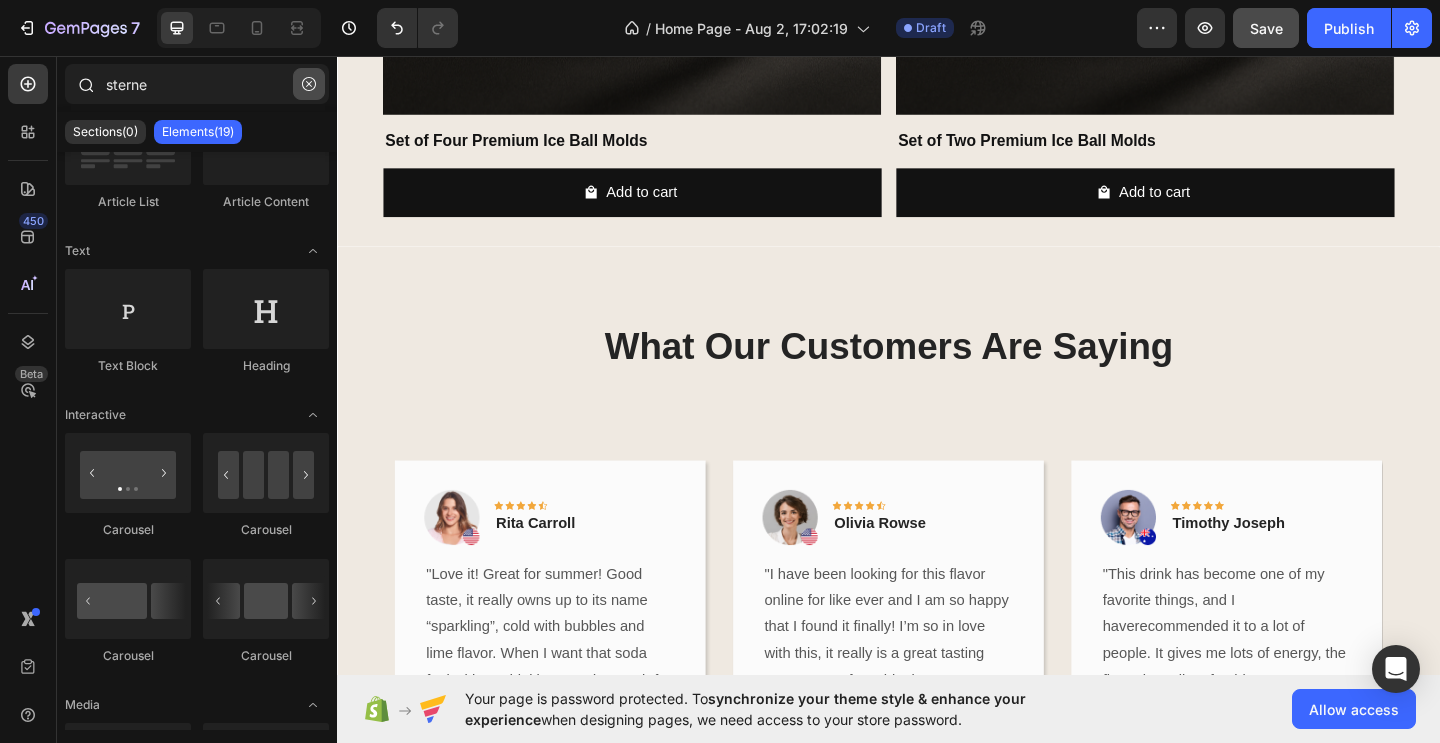 click 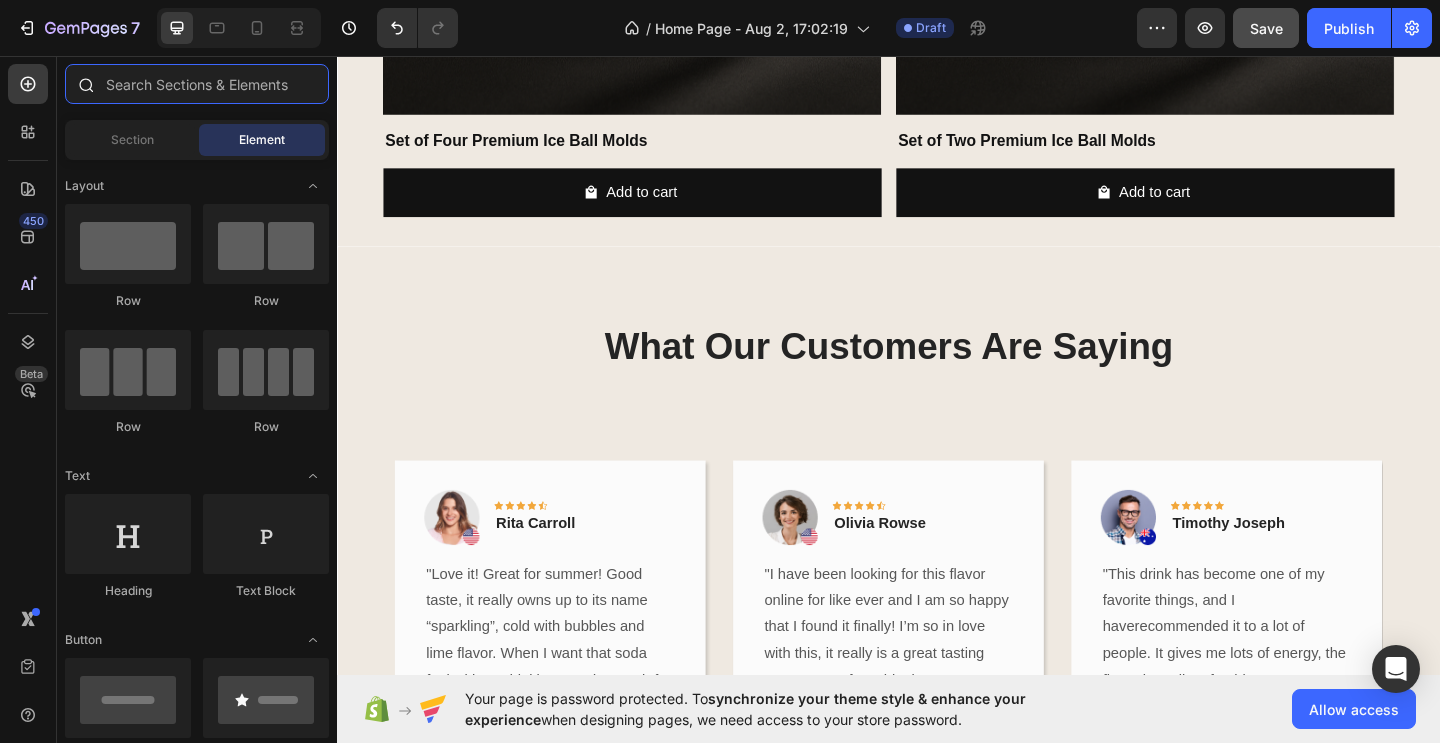 click at bounding box center (197, 84) 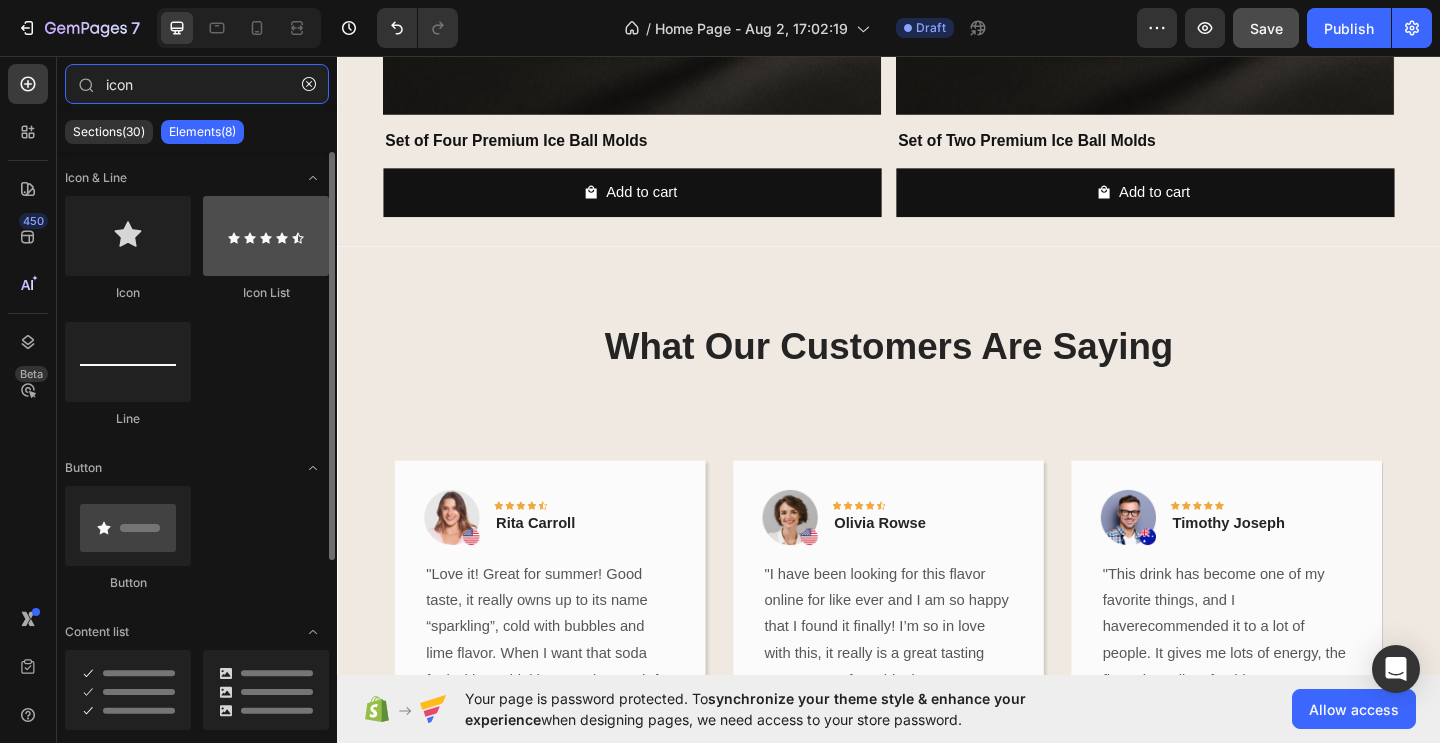 type on "icon" 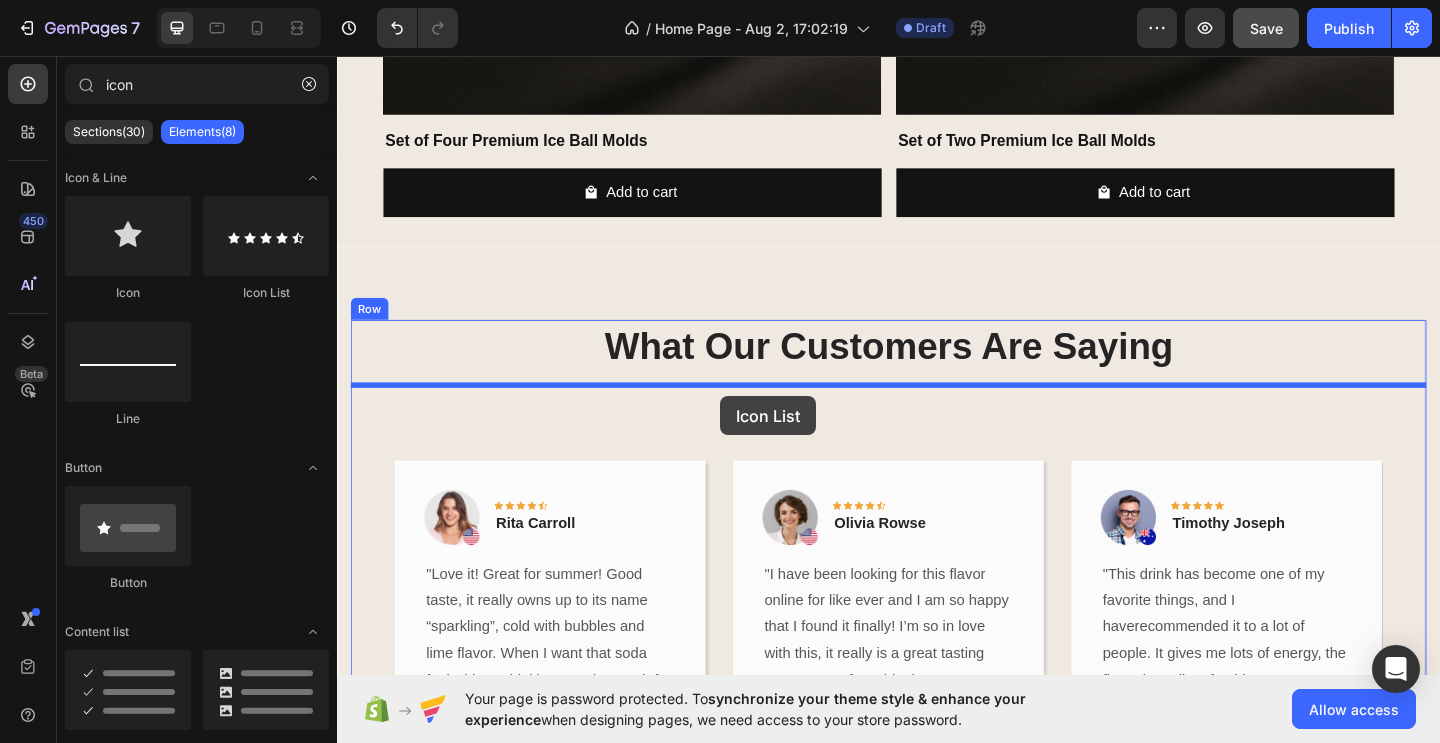 drag, startPoint x: 609, startPoint y: 290, endPoint x: 754, endPoint y: 426, distance: 198.79889 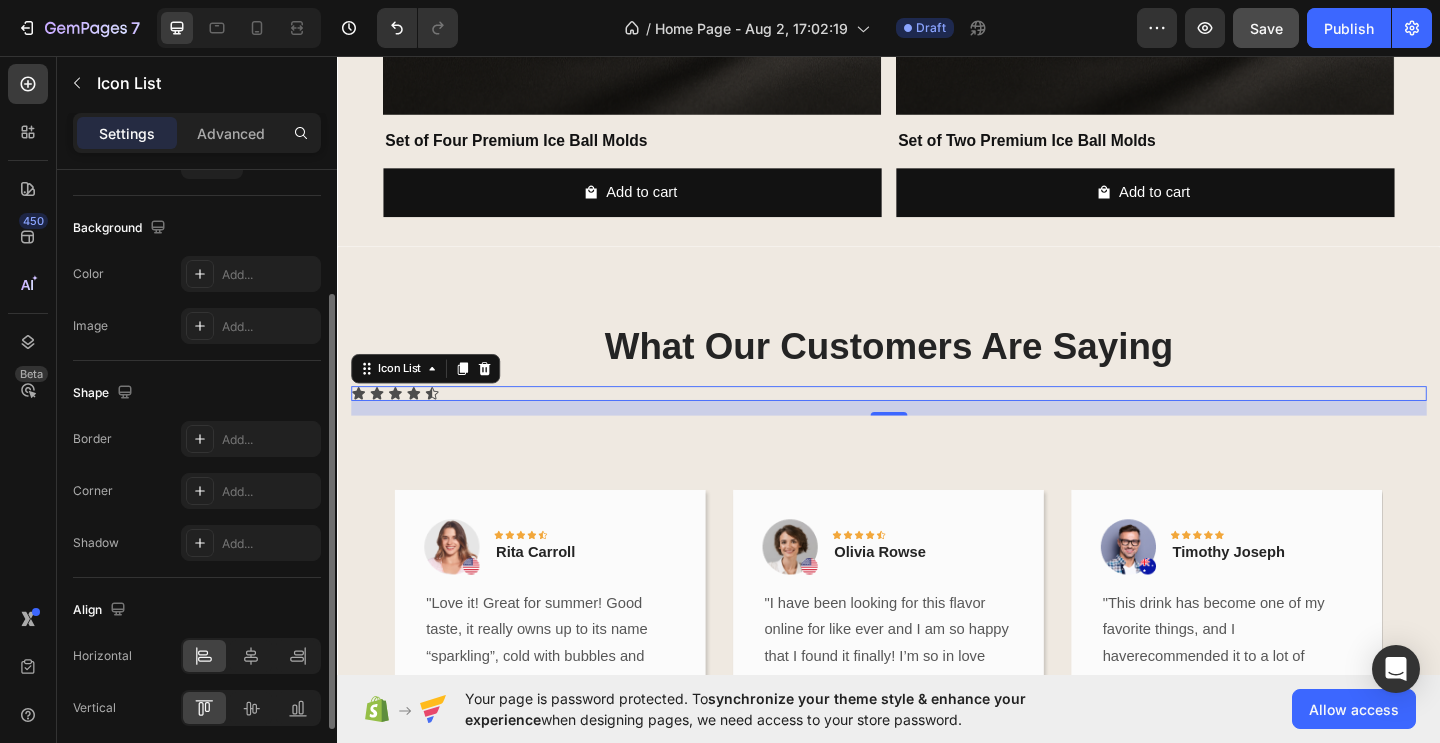 scroll, scrollTop: 208, scrollLeft: 0, axis: vertical 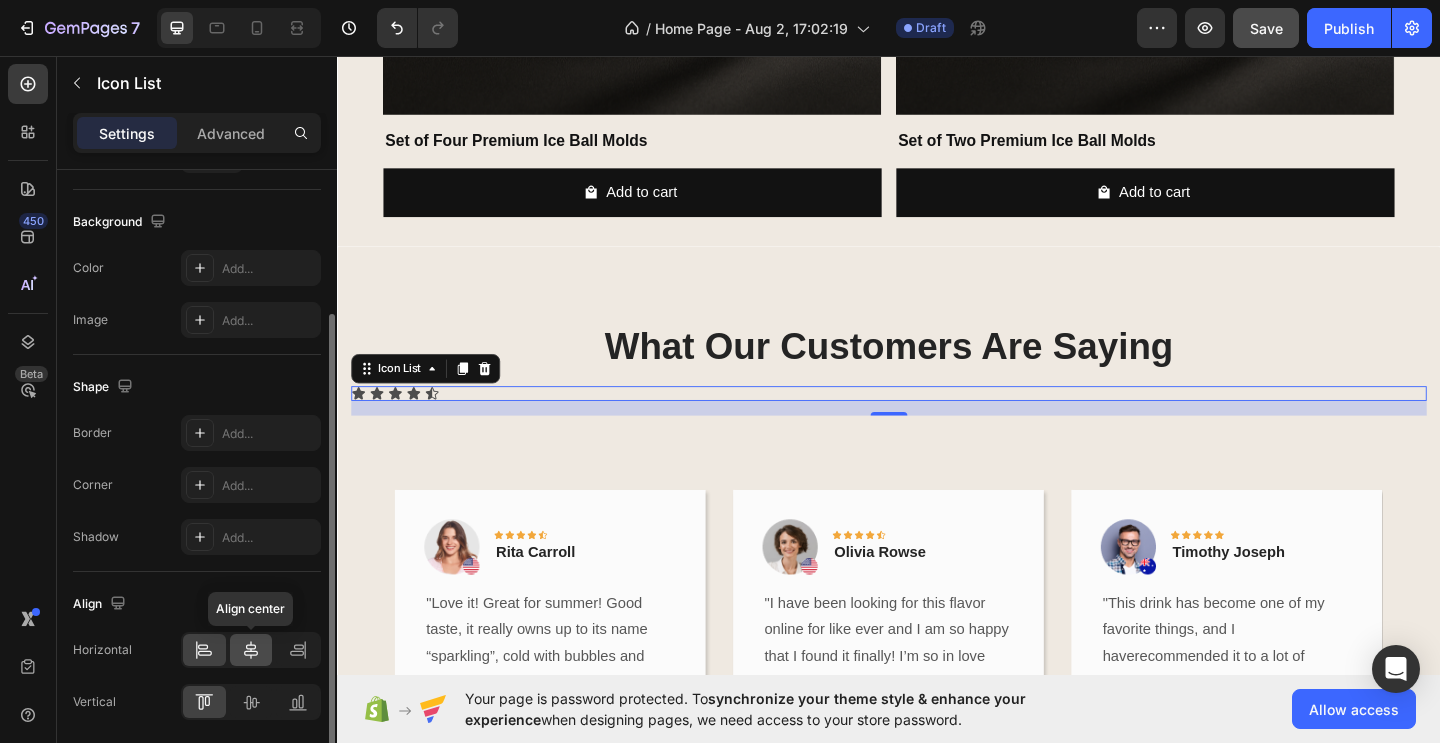 click 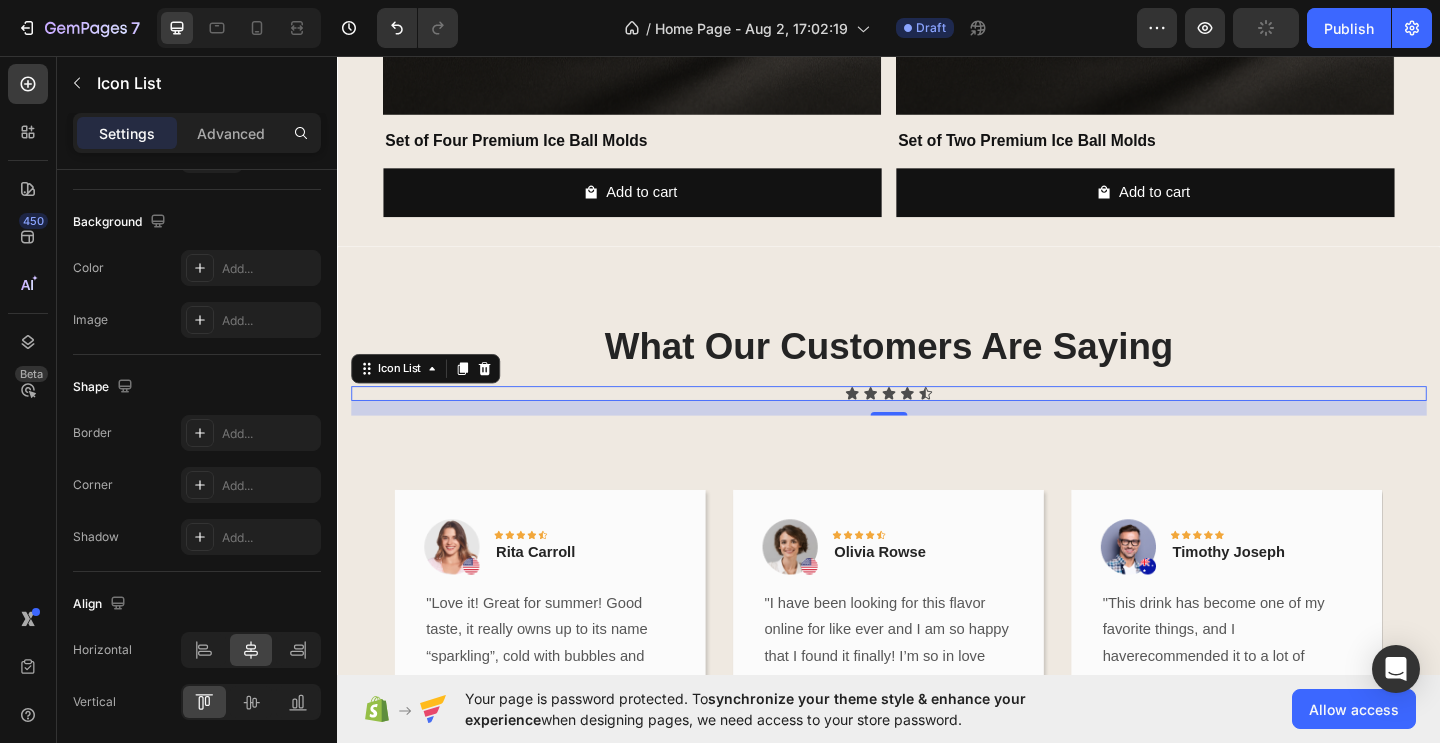 click on "Icon Icon Icon Icon Icon" at bounding box center (937, 423) 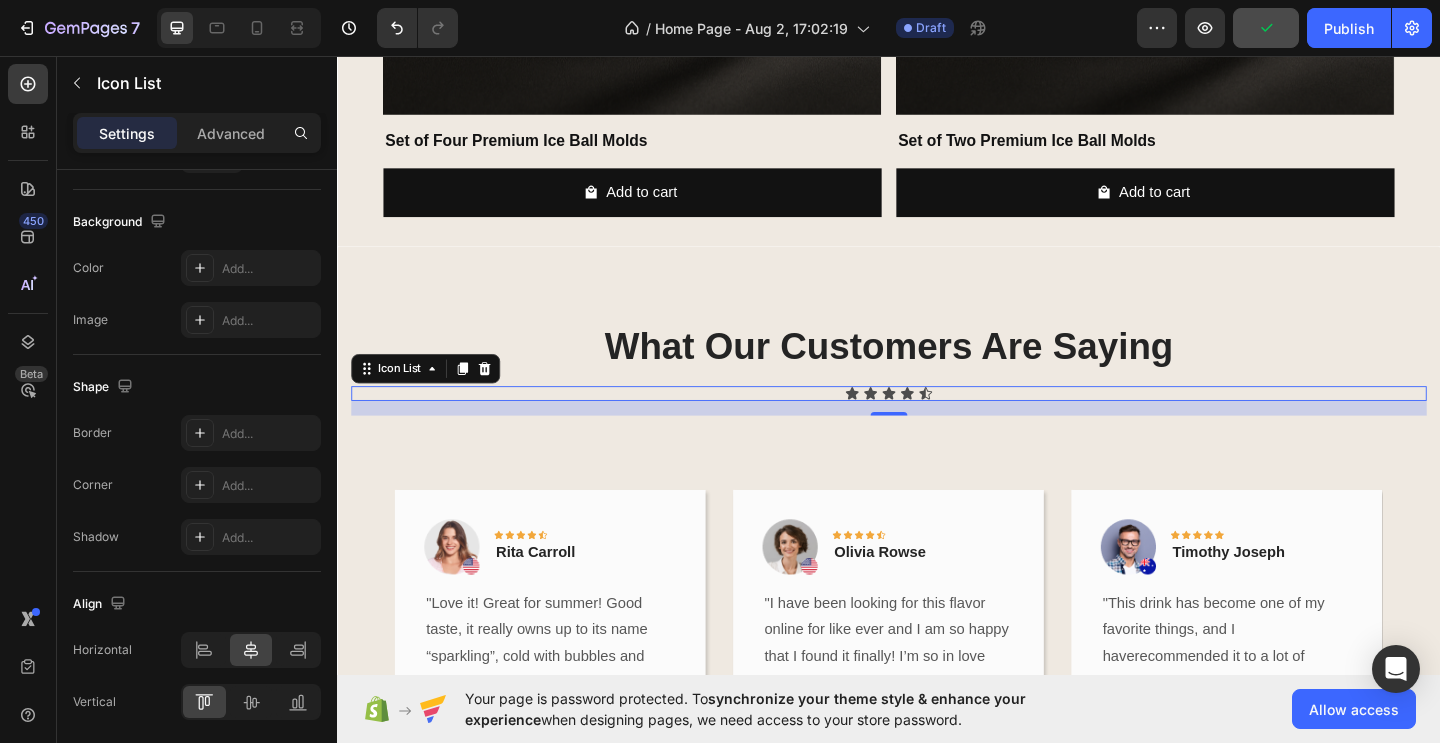 click on "Icon Icon Icon Icon Icon" at bounding box center [937, 423] 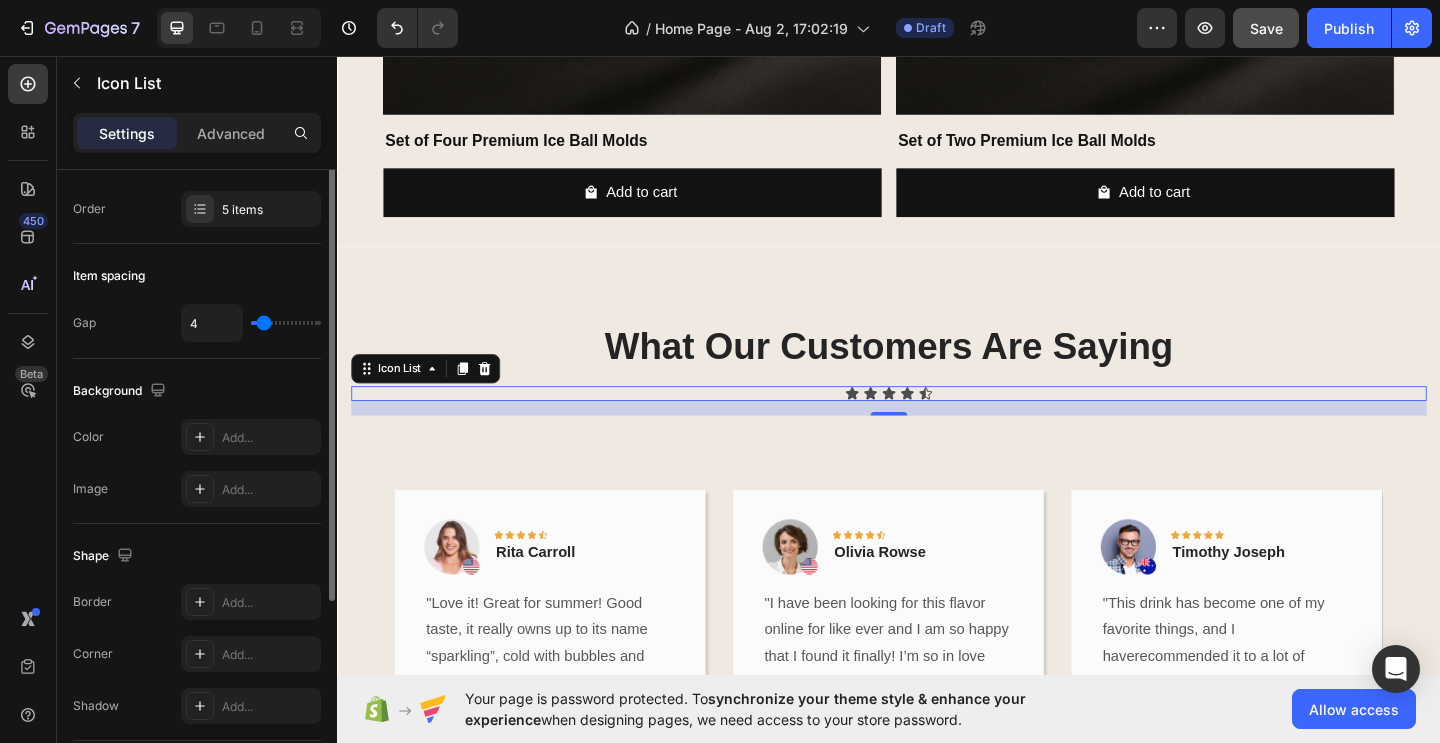 scroll, scrollTop: 18, scrollLeft: 0, axis: vertical 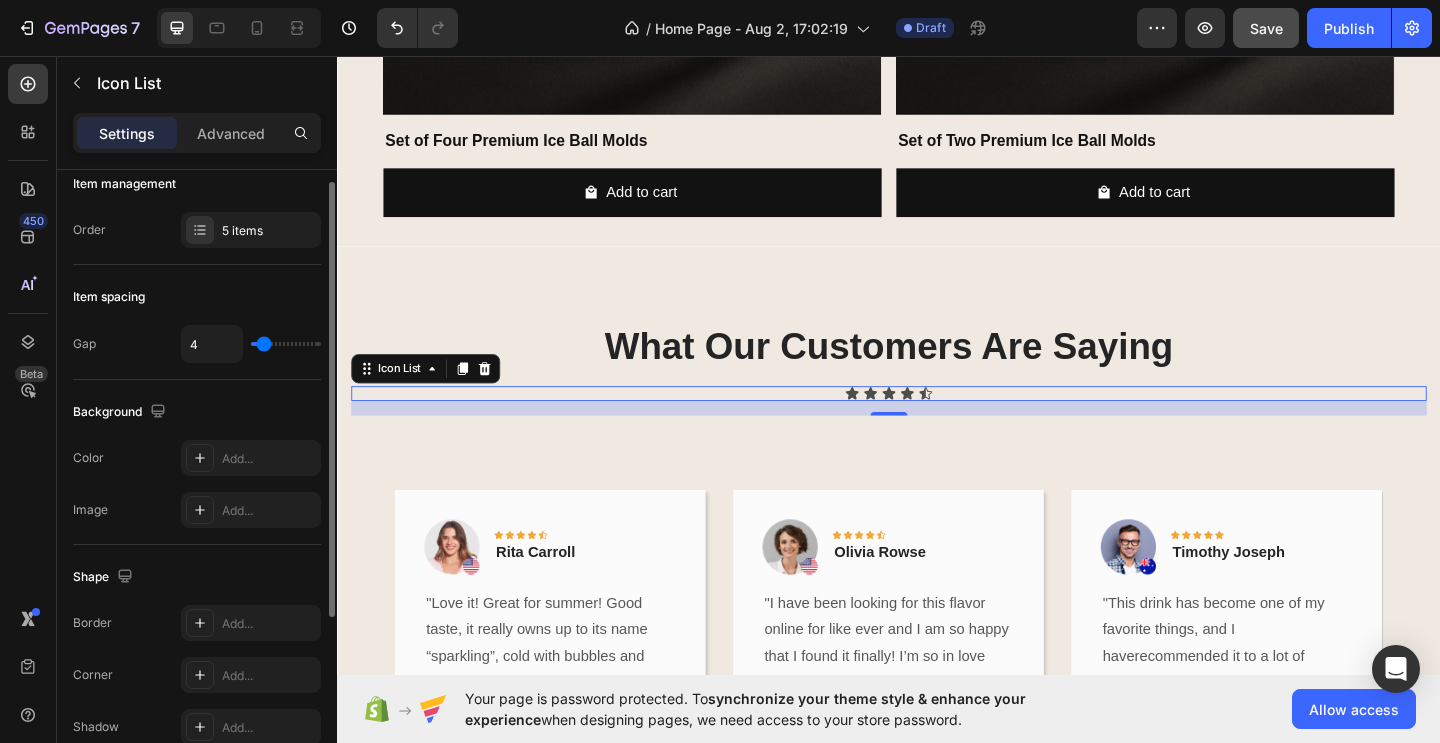 type on "2" 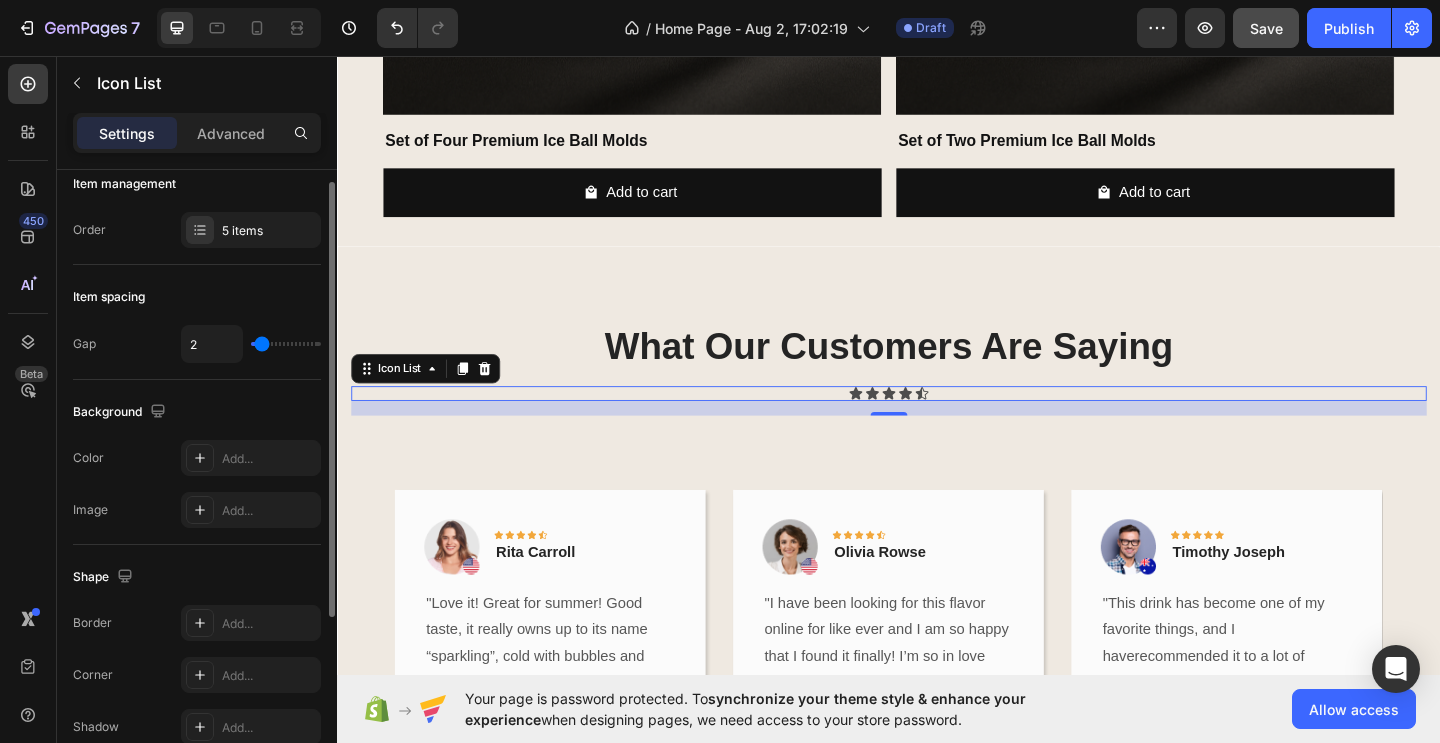 type on "3" 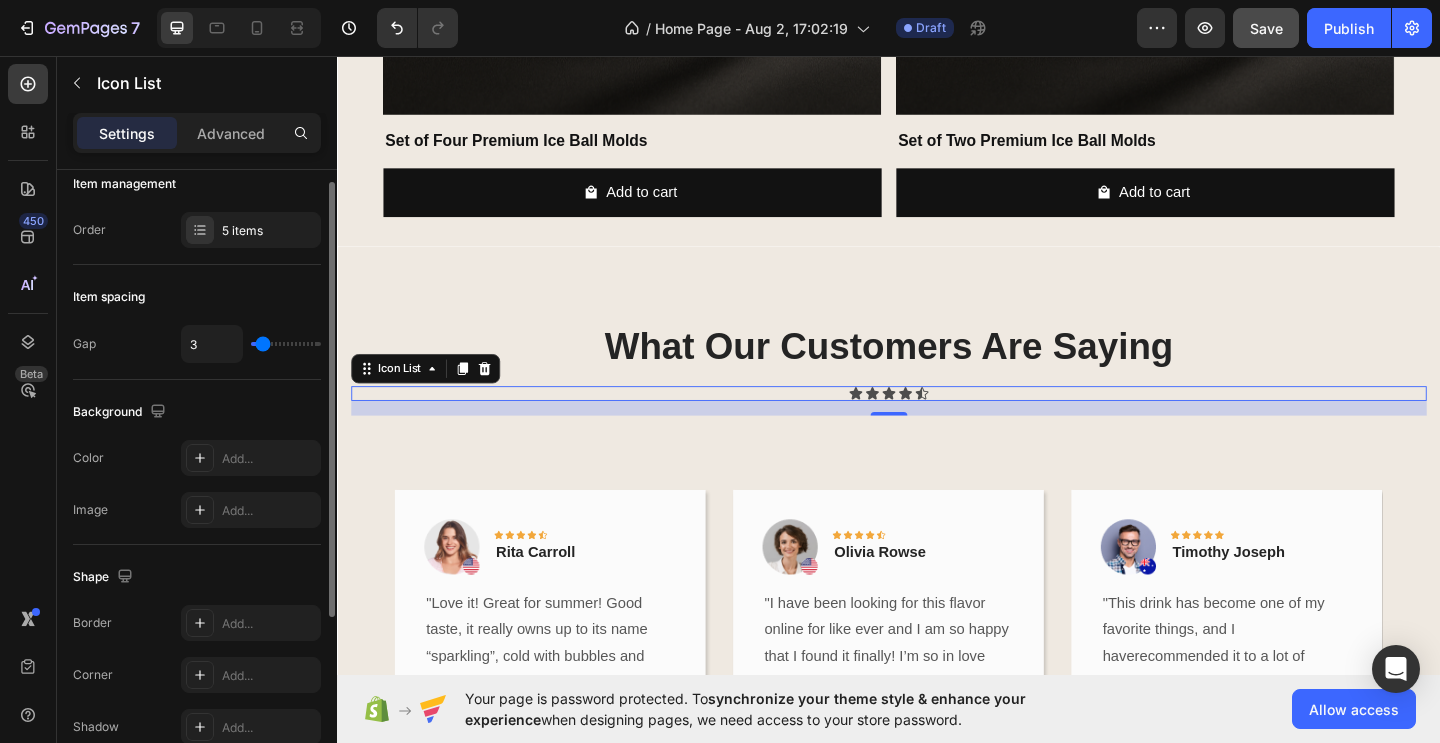 type on "4" 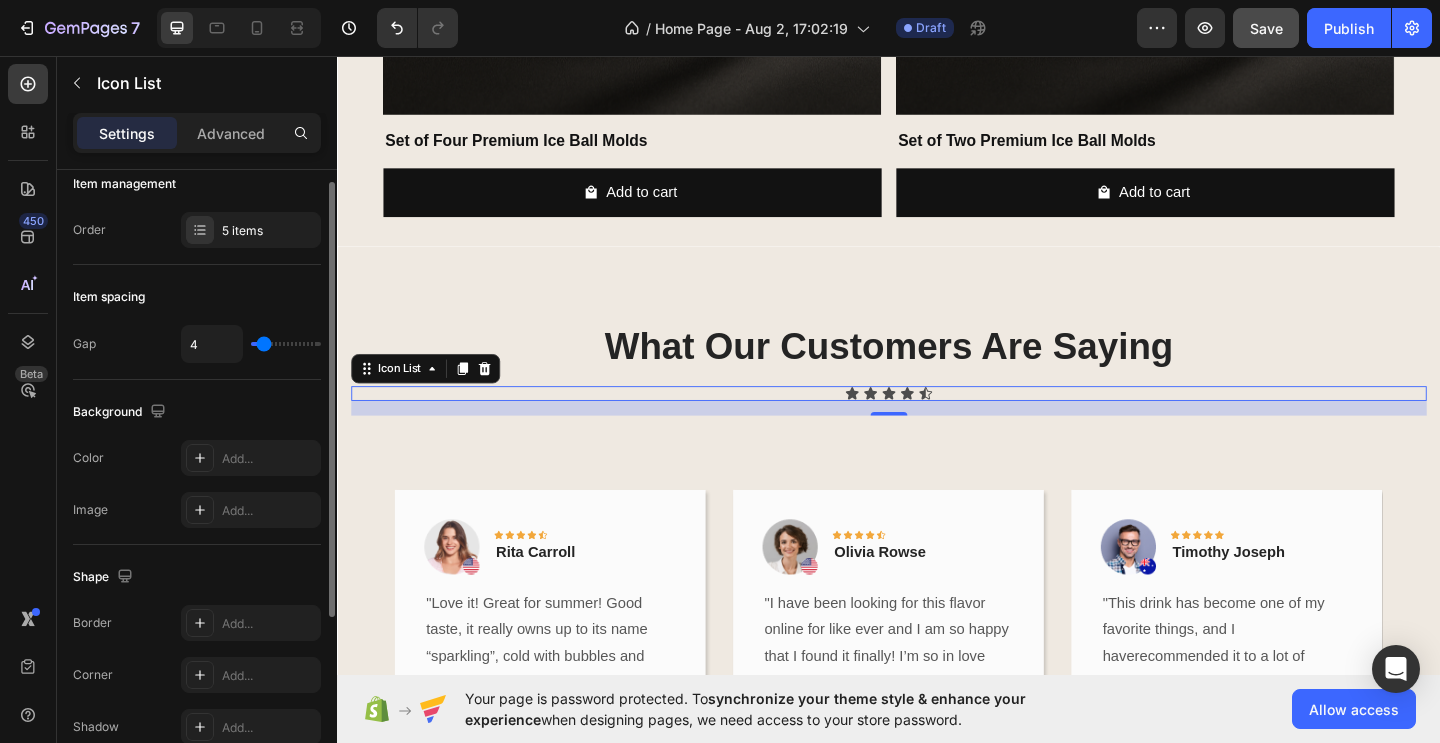 type on "3" 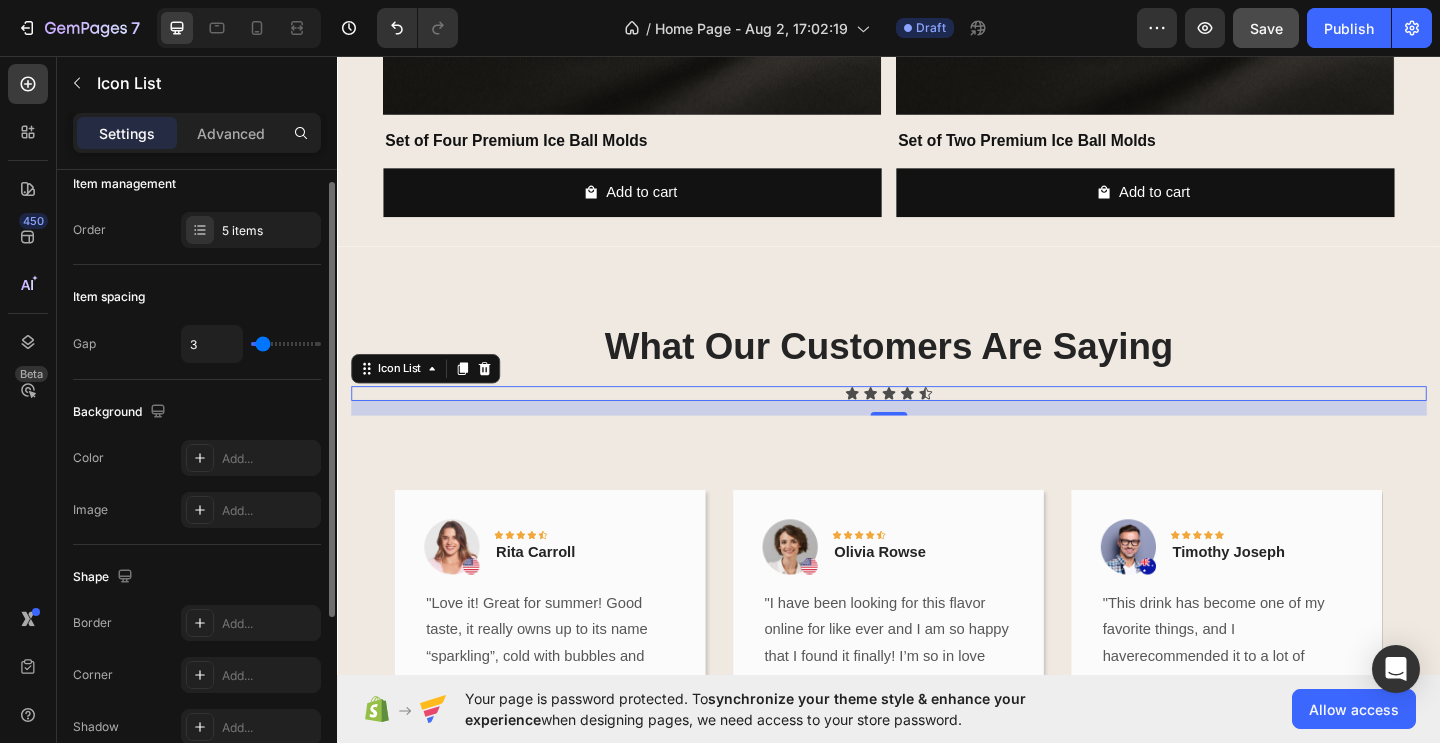 type on "2" 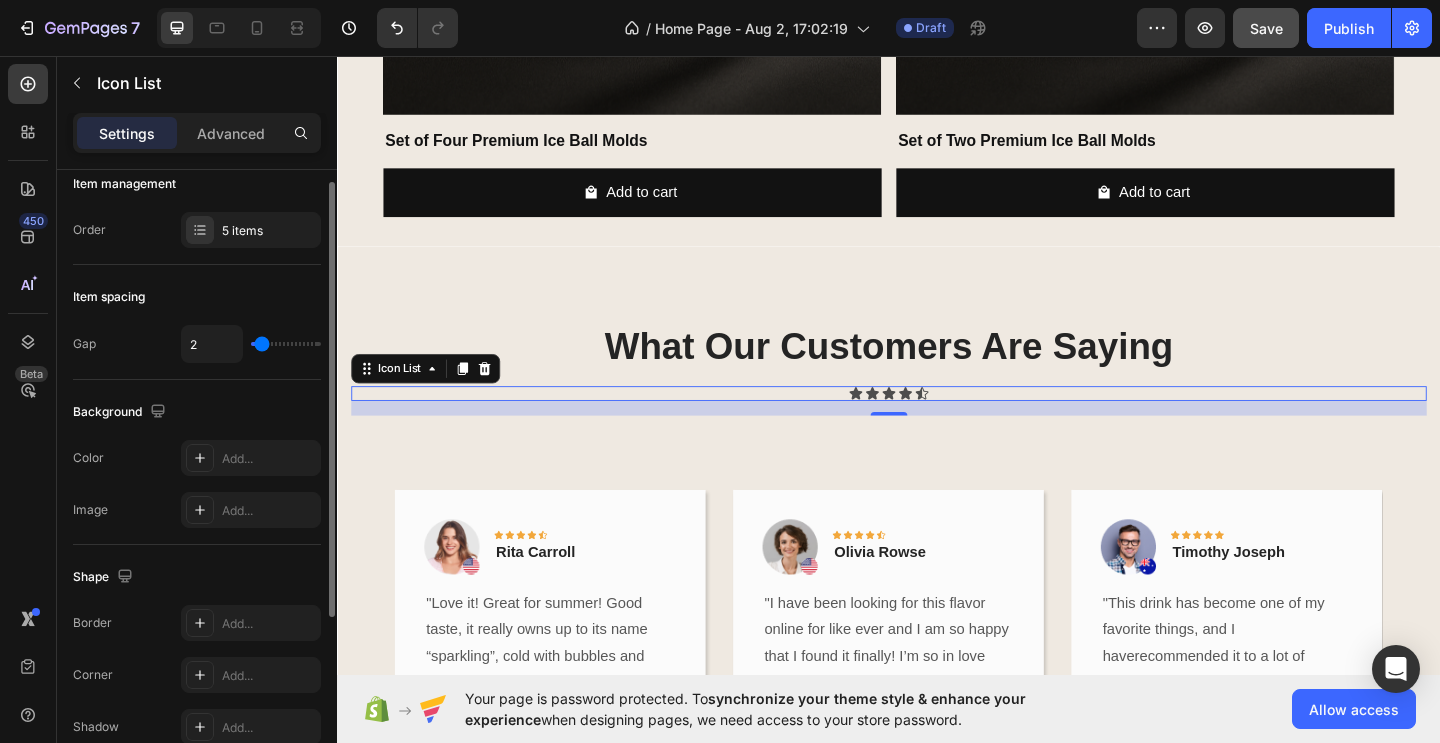 type on "1" 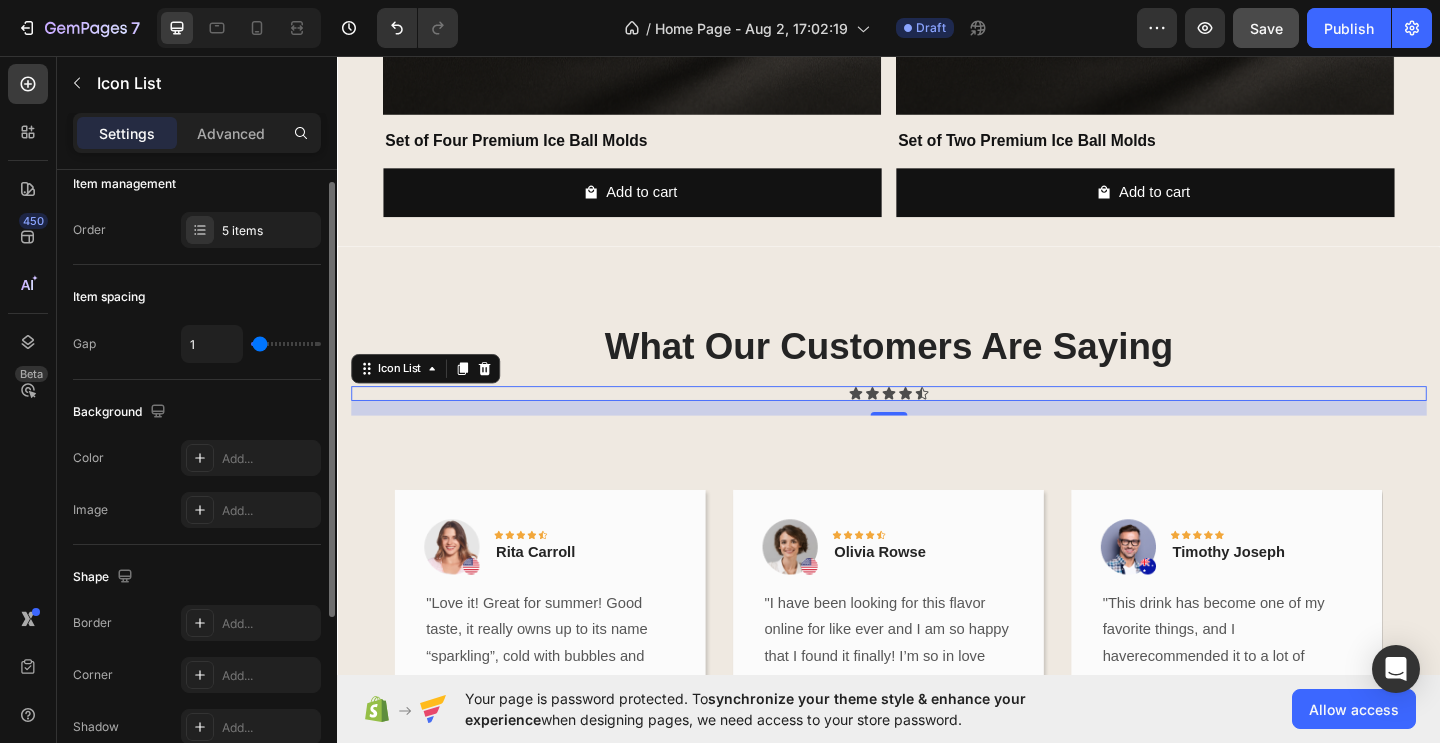 type on "0" 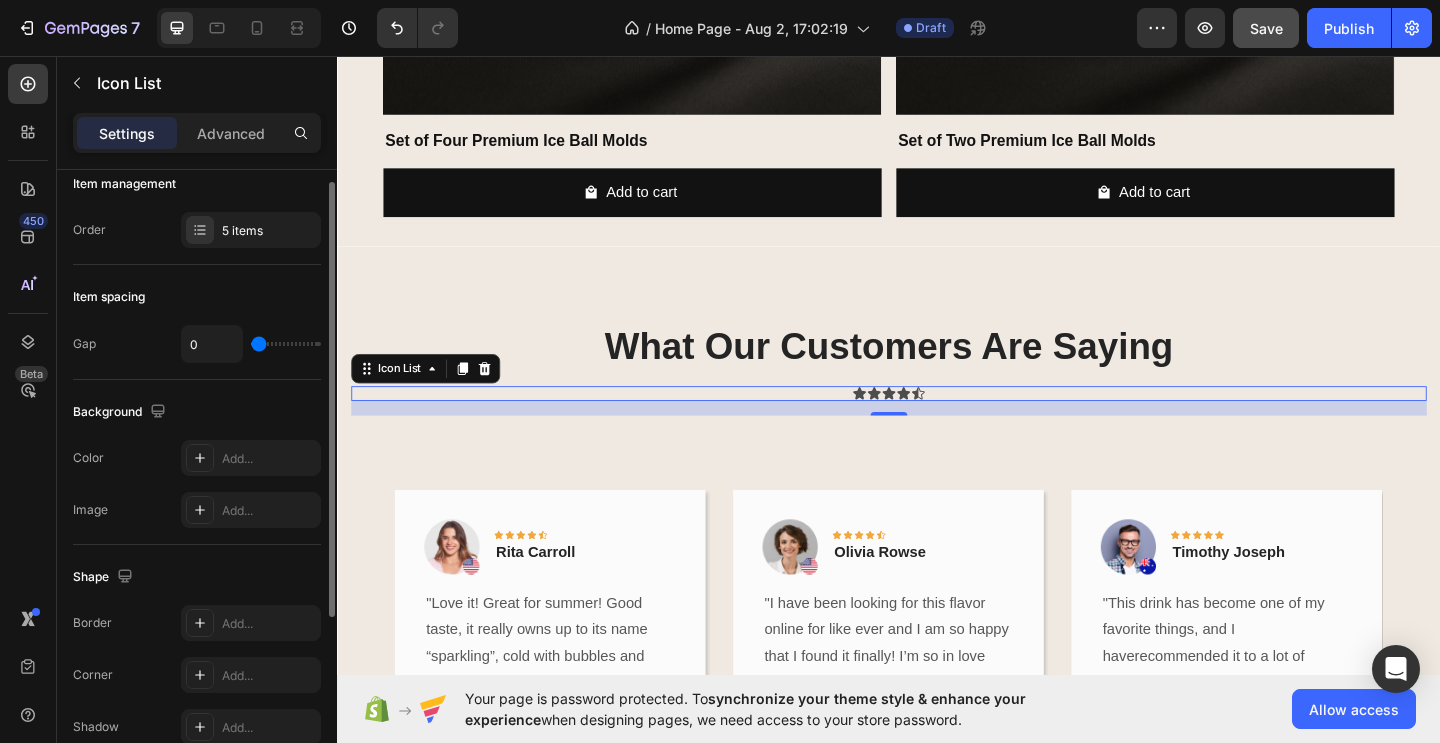 type on "1" 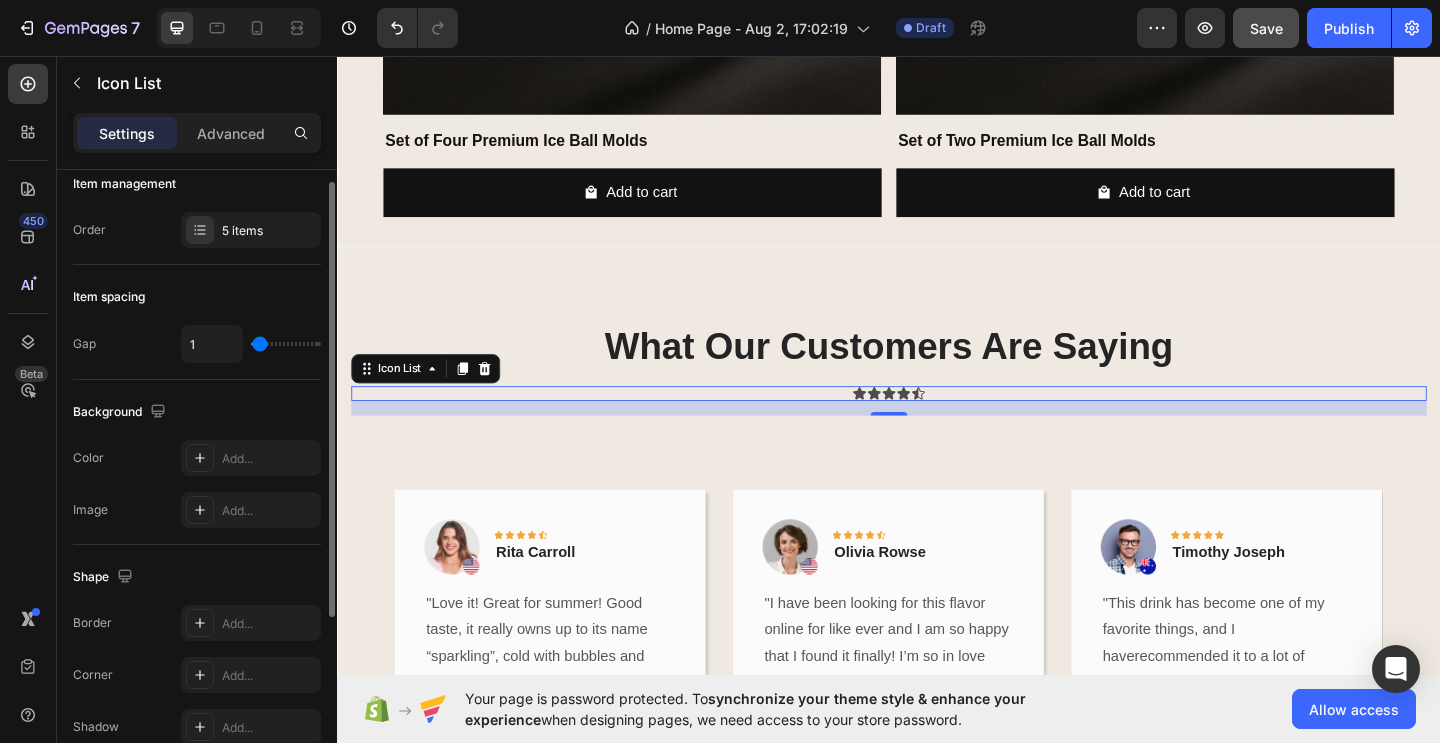 type on "2" 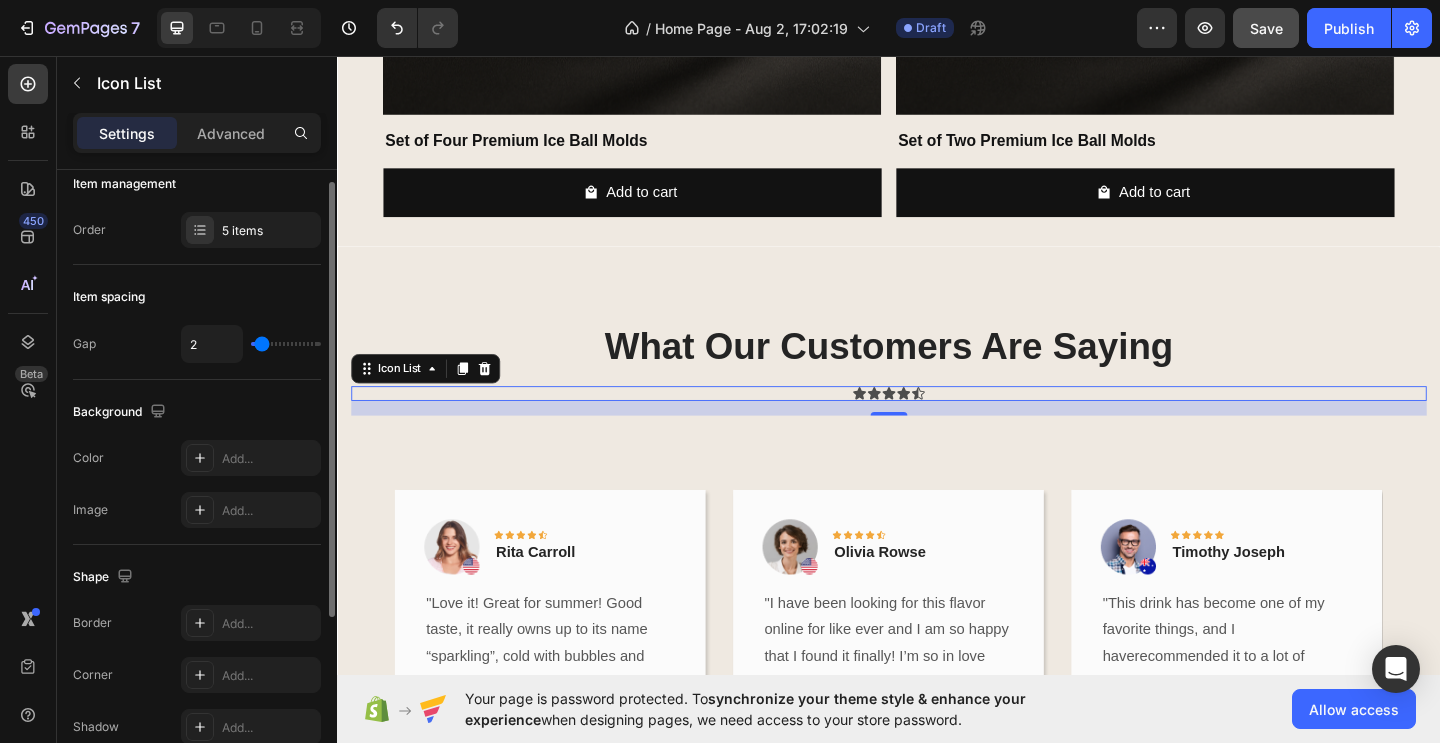type on "3" 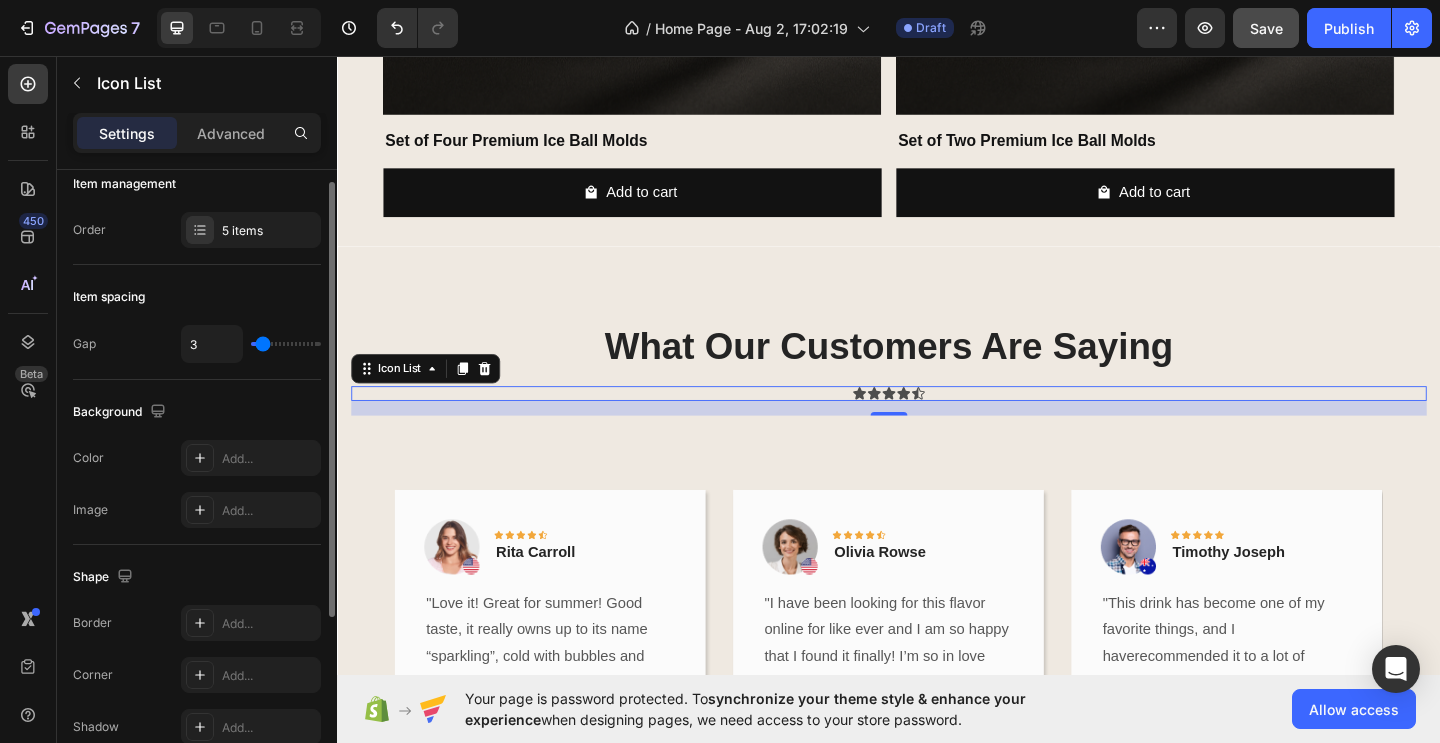 type on "4" 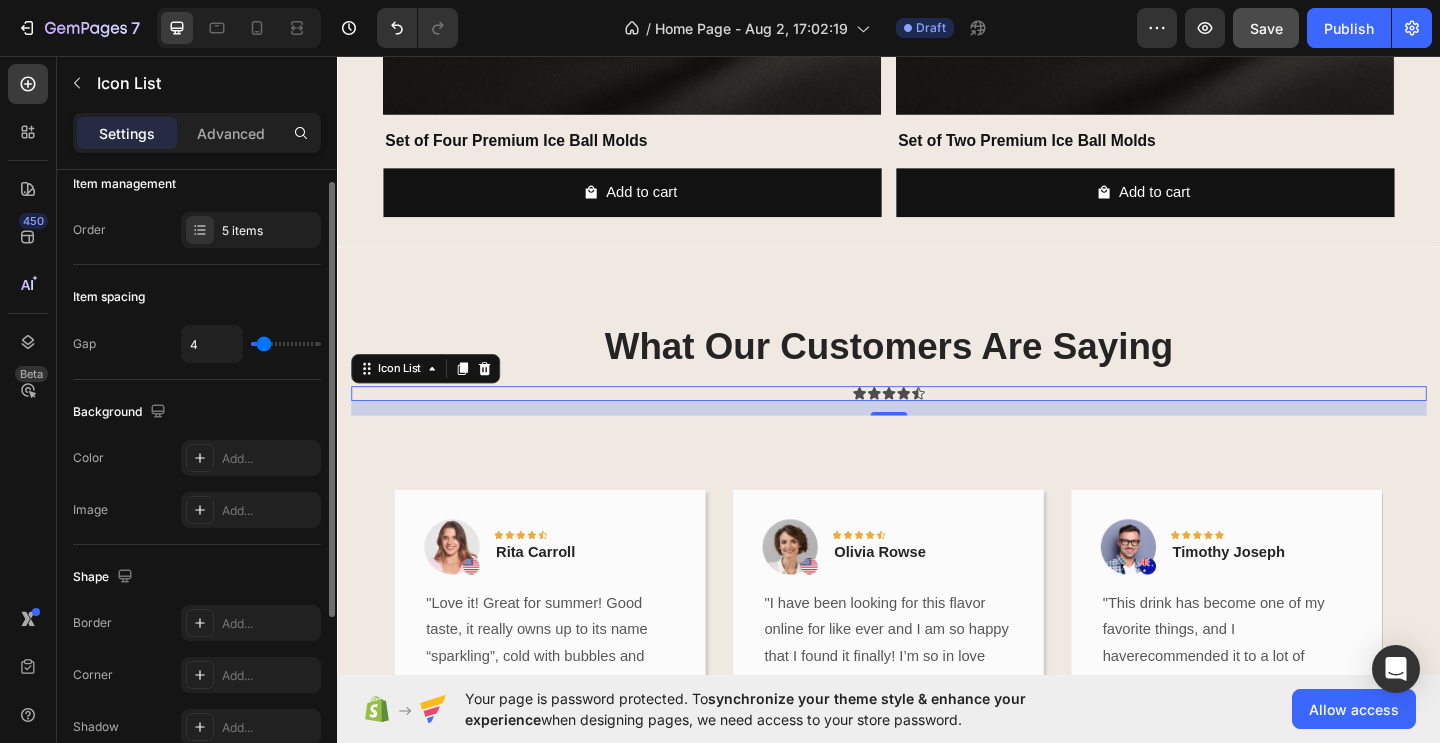 type on "5" 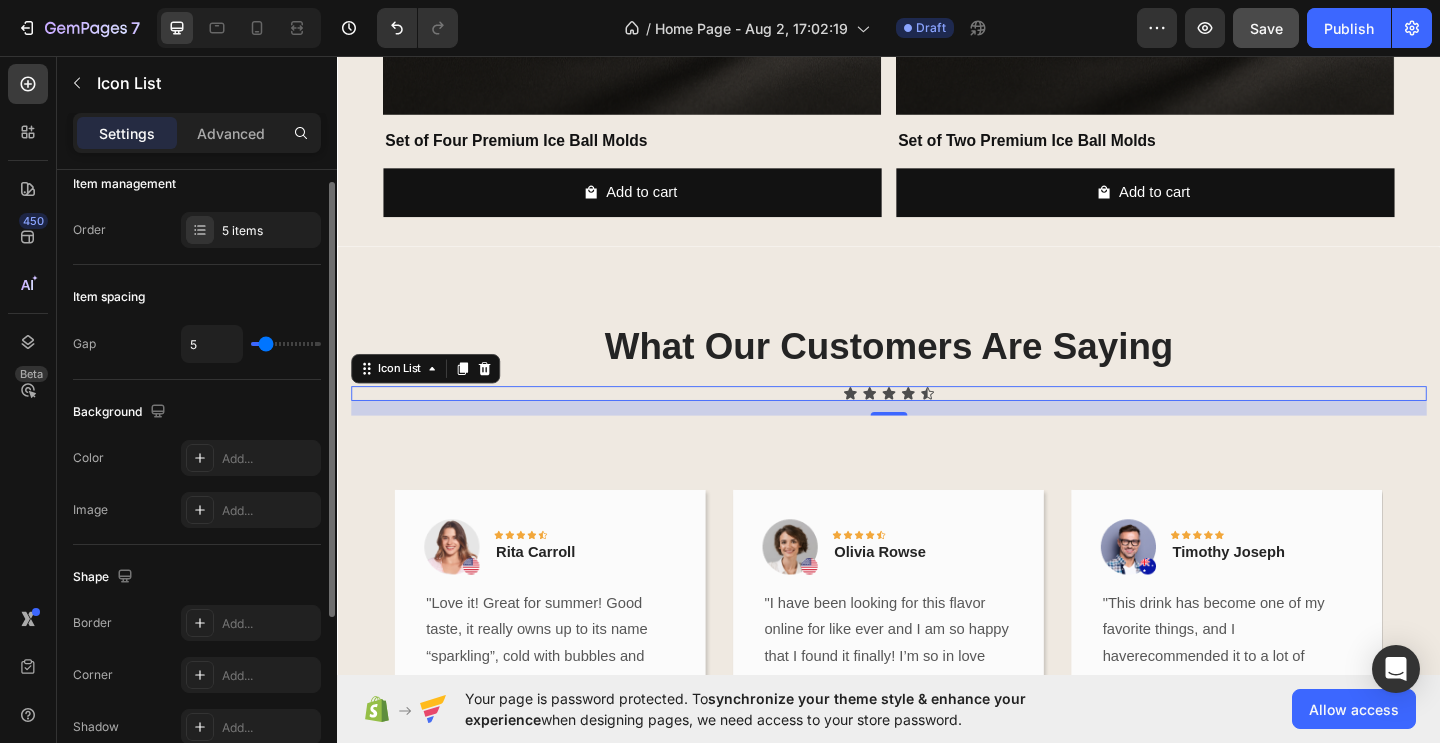 type on "6" 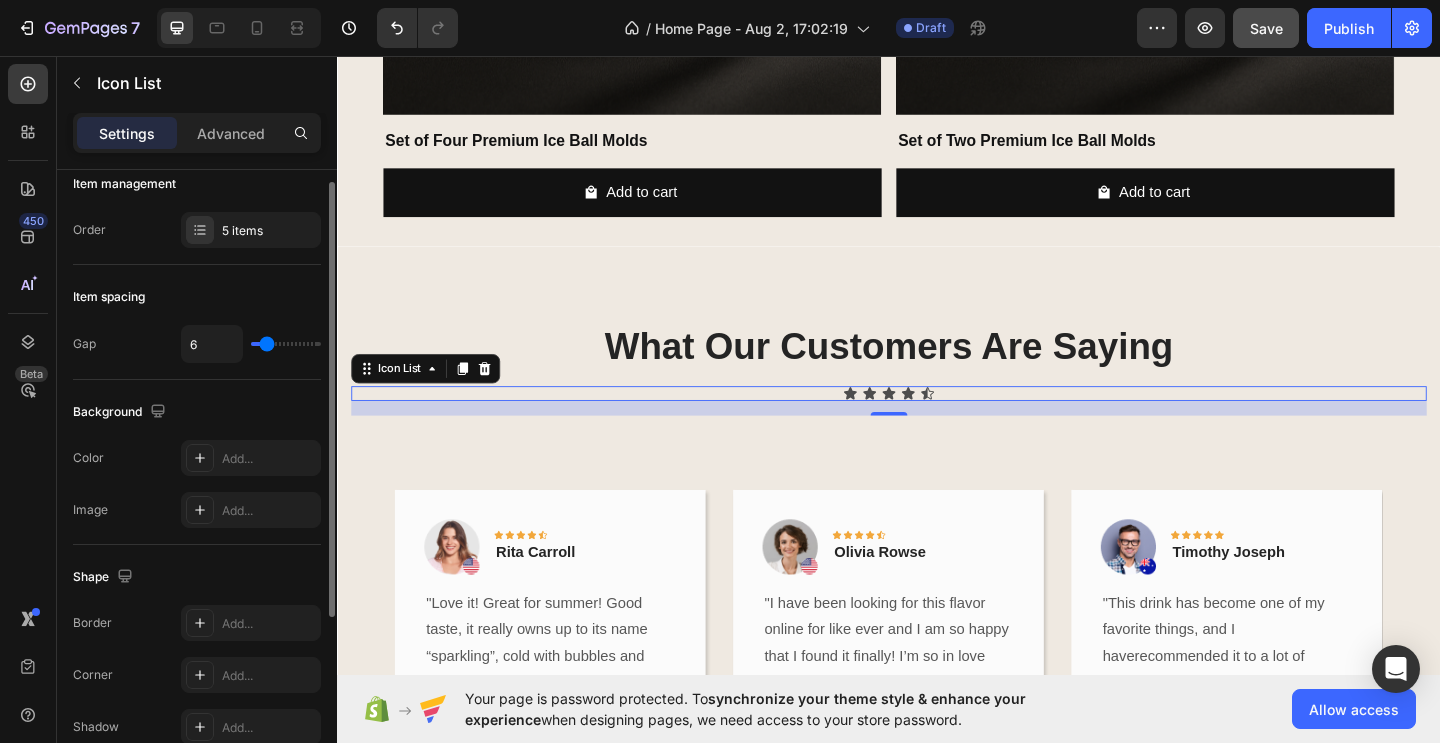 type on "7" 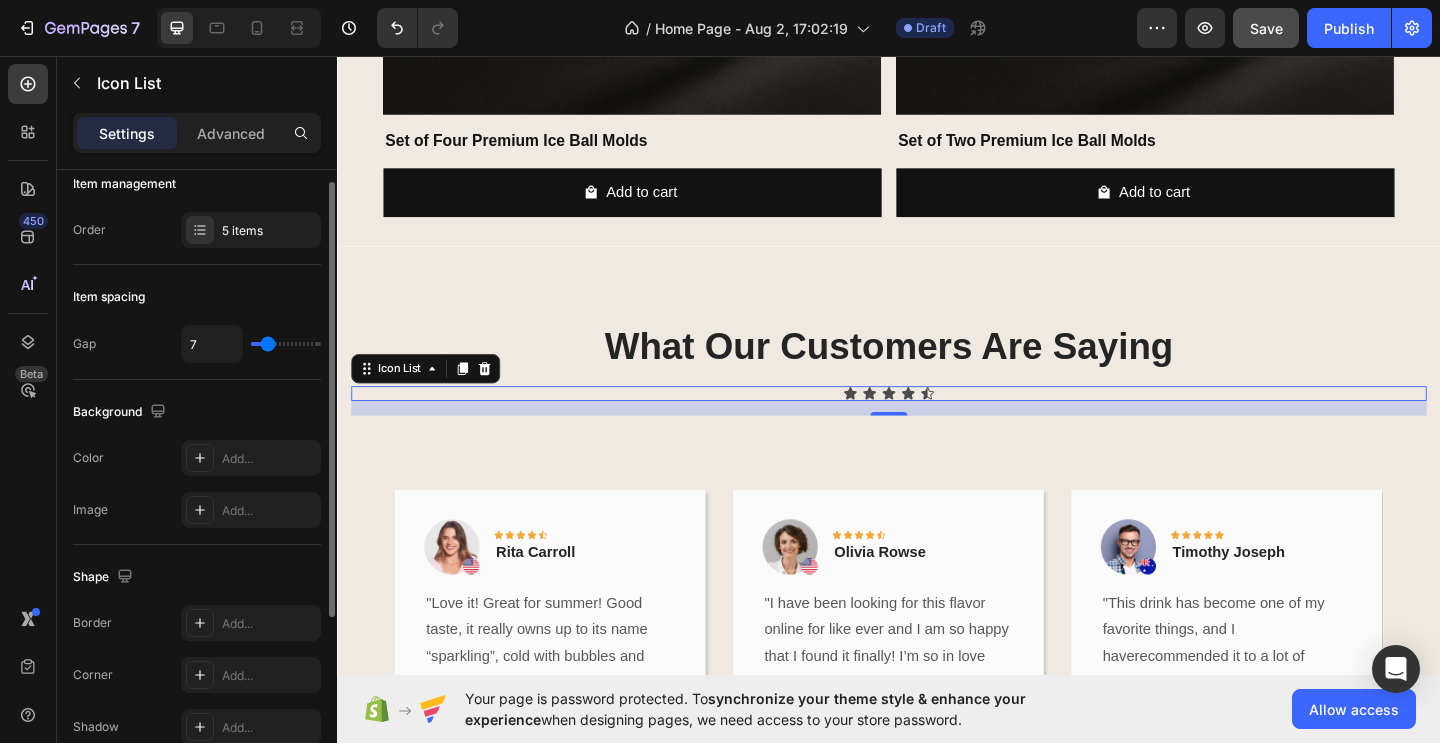 type on "8" 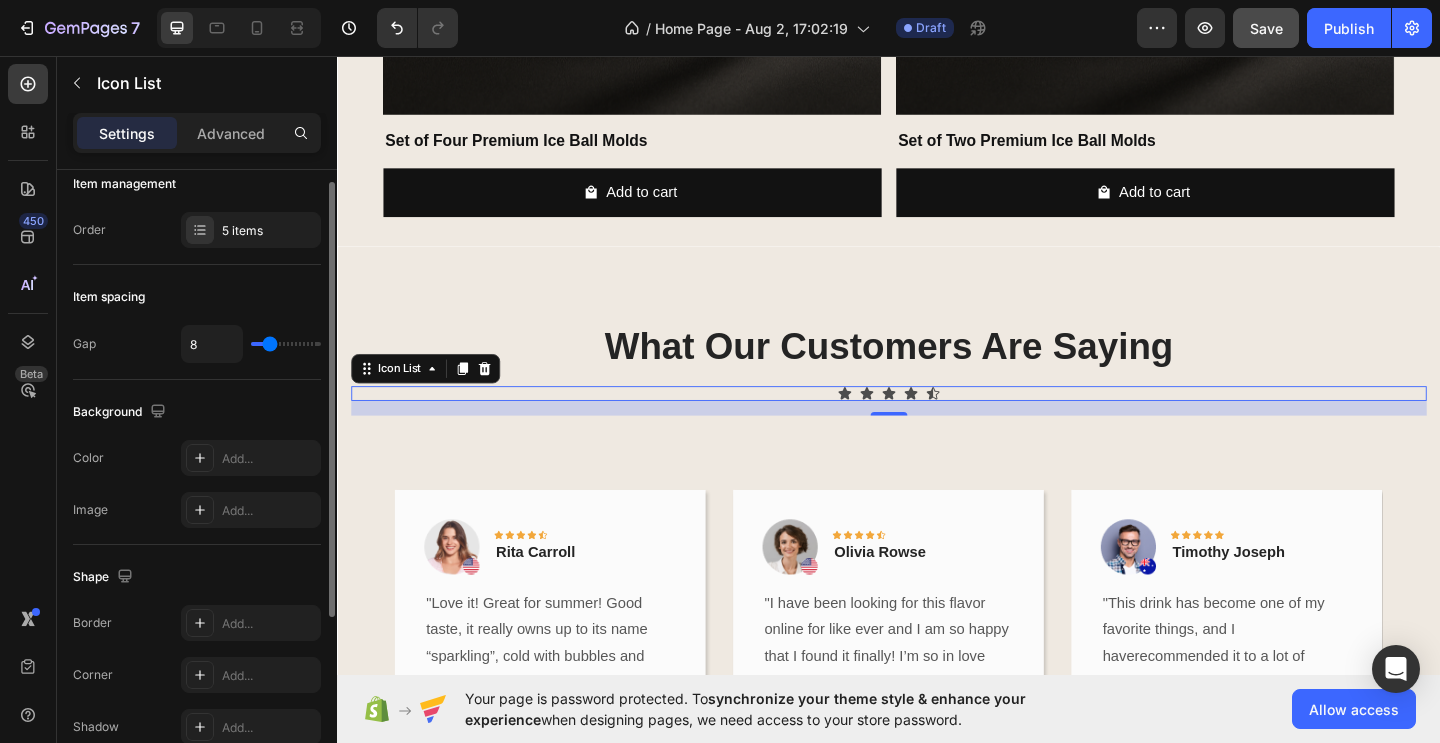 type on "9" 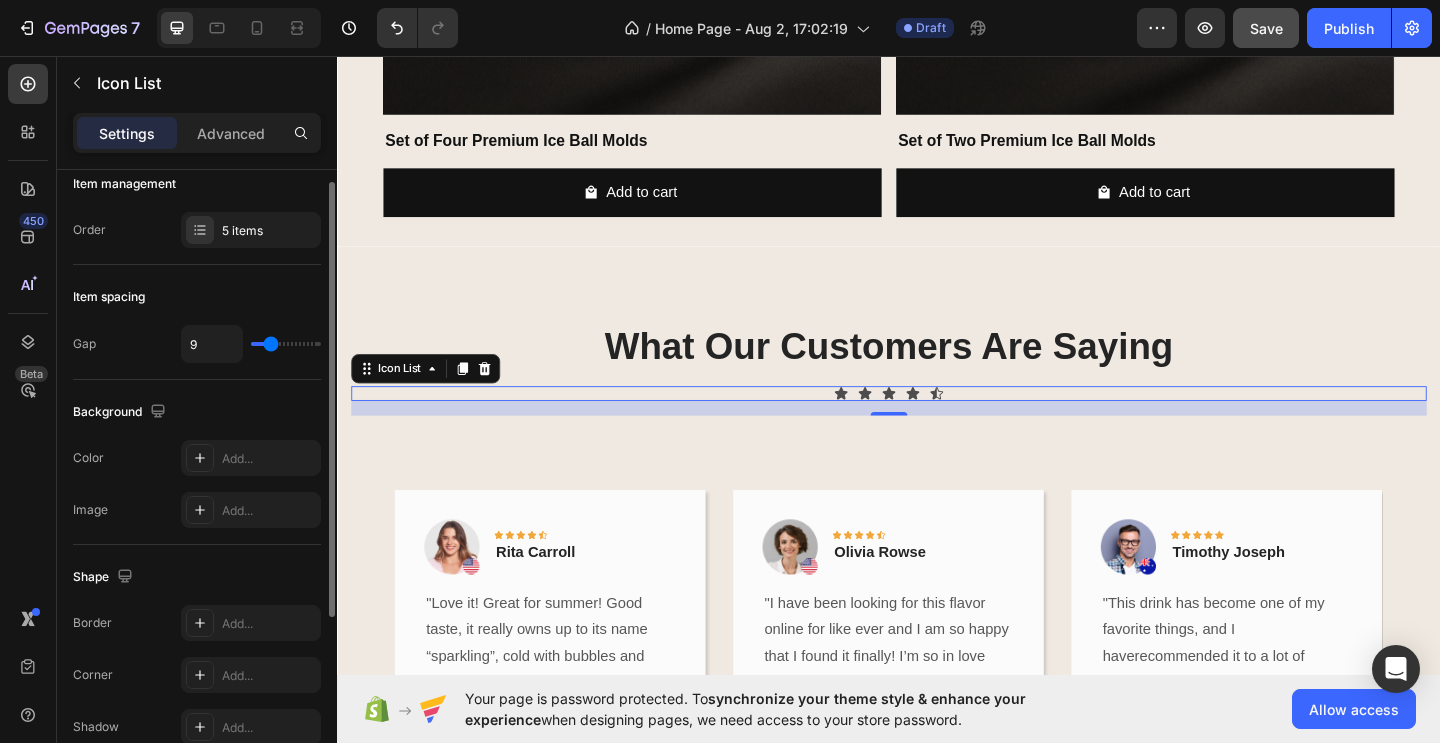 type on "10" 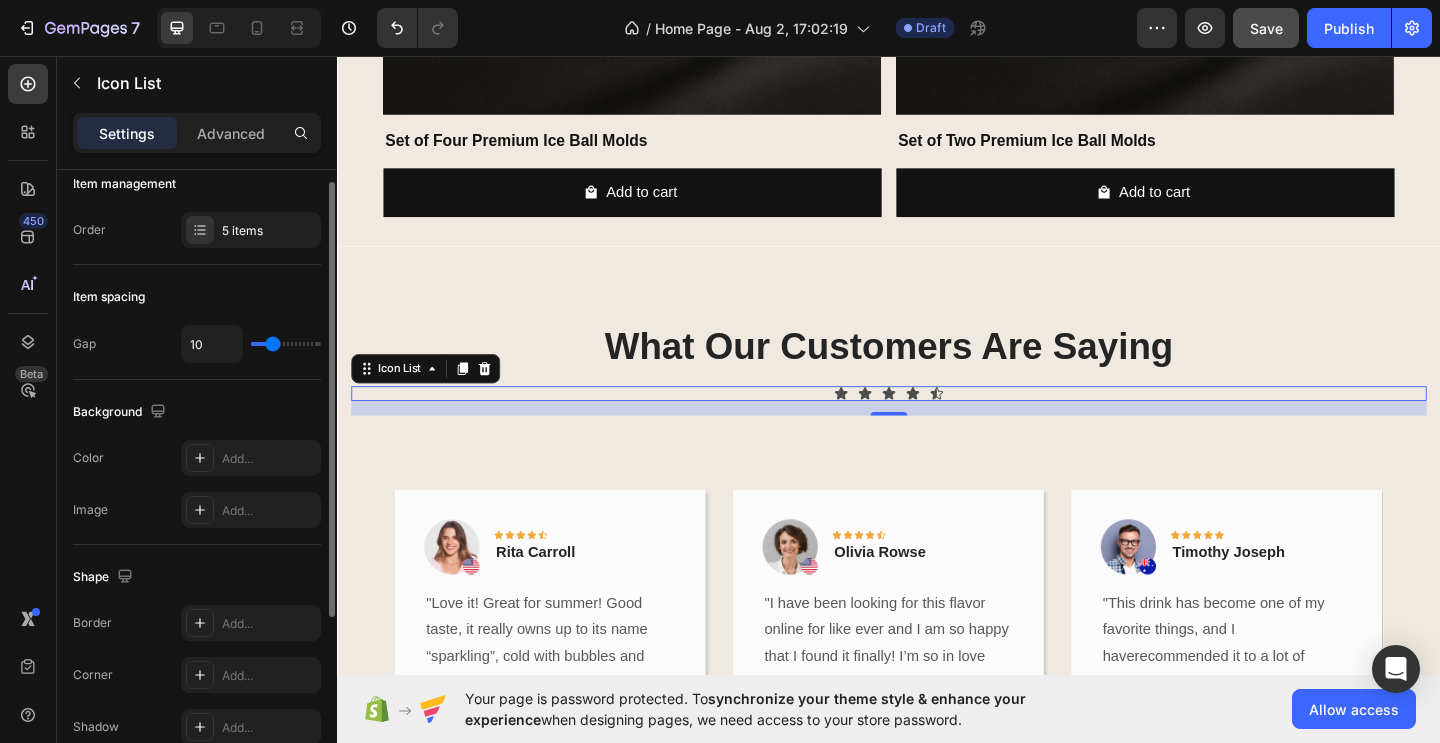 type on "11" 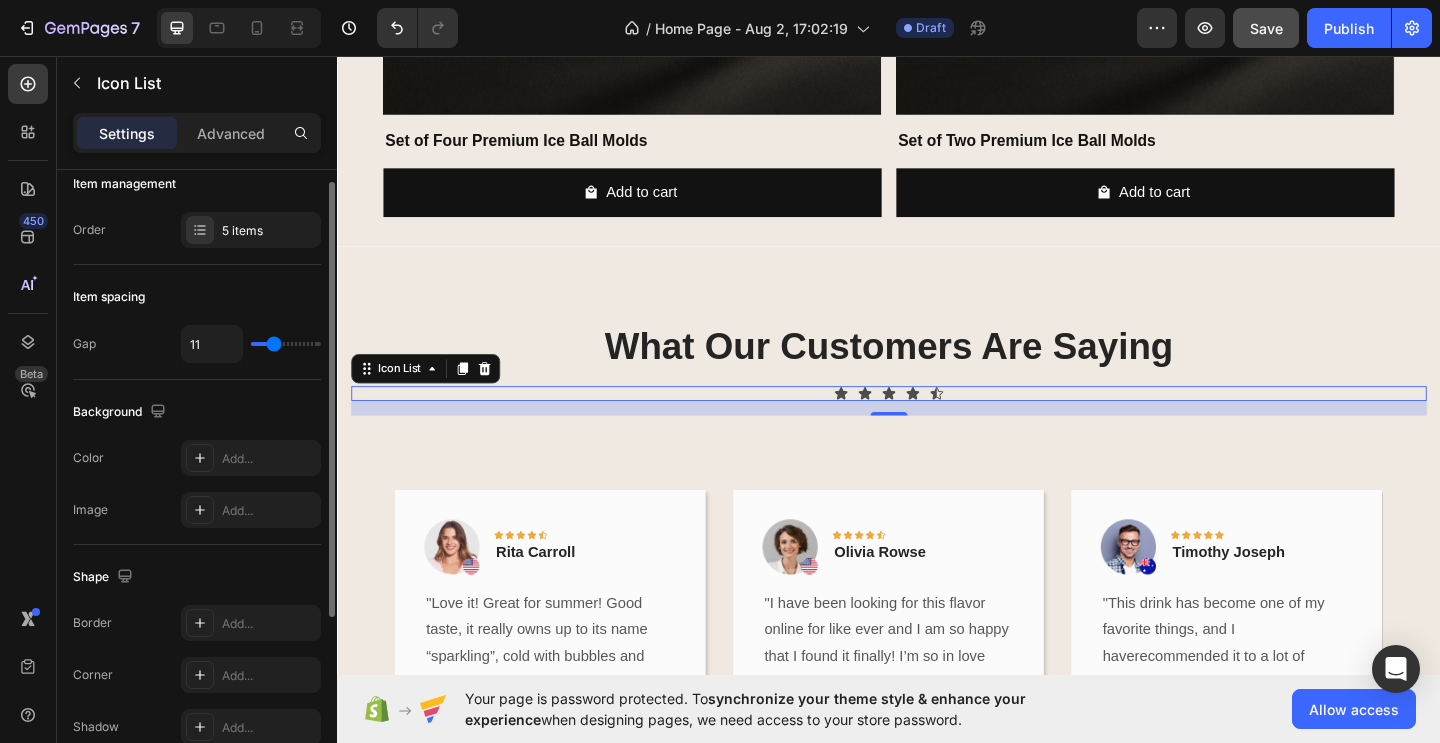 type on "12" 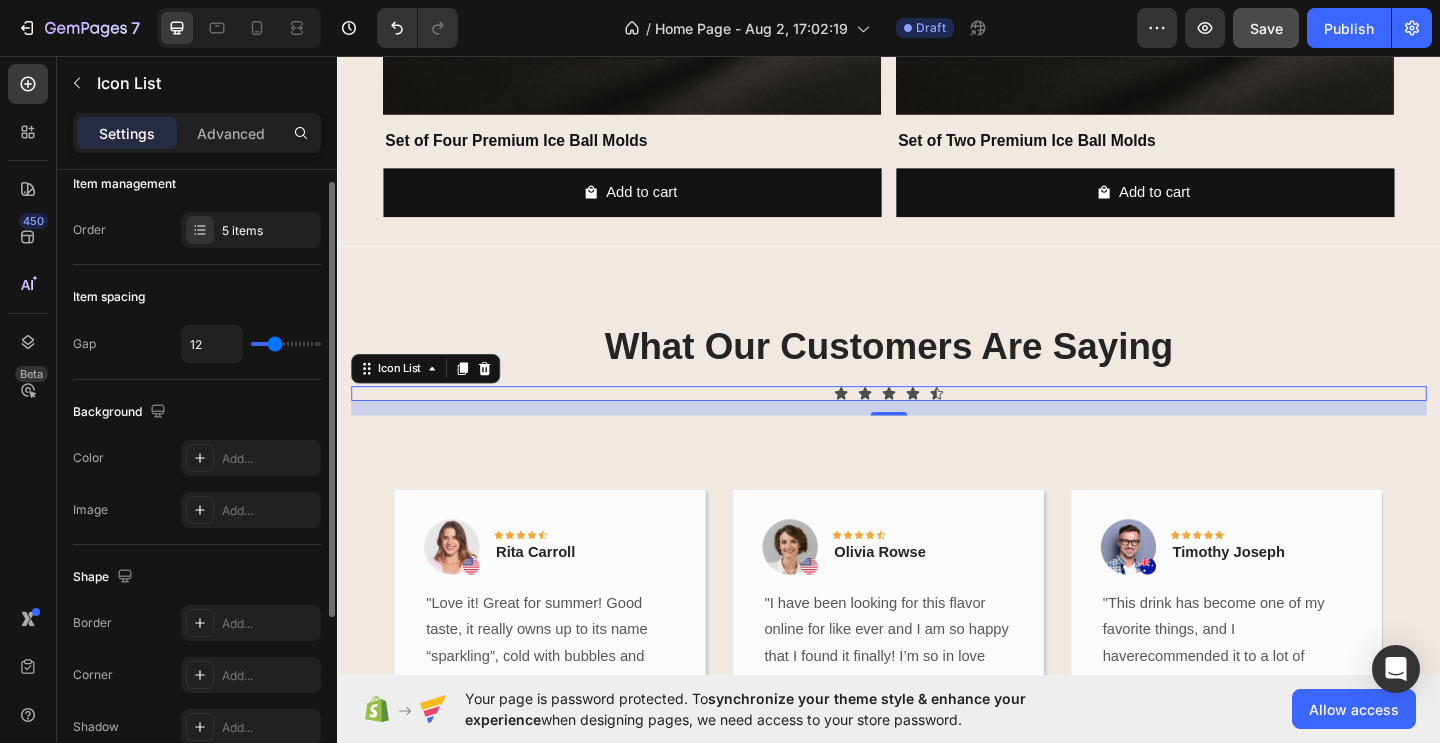 type on "13" 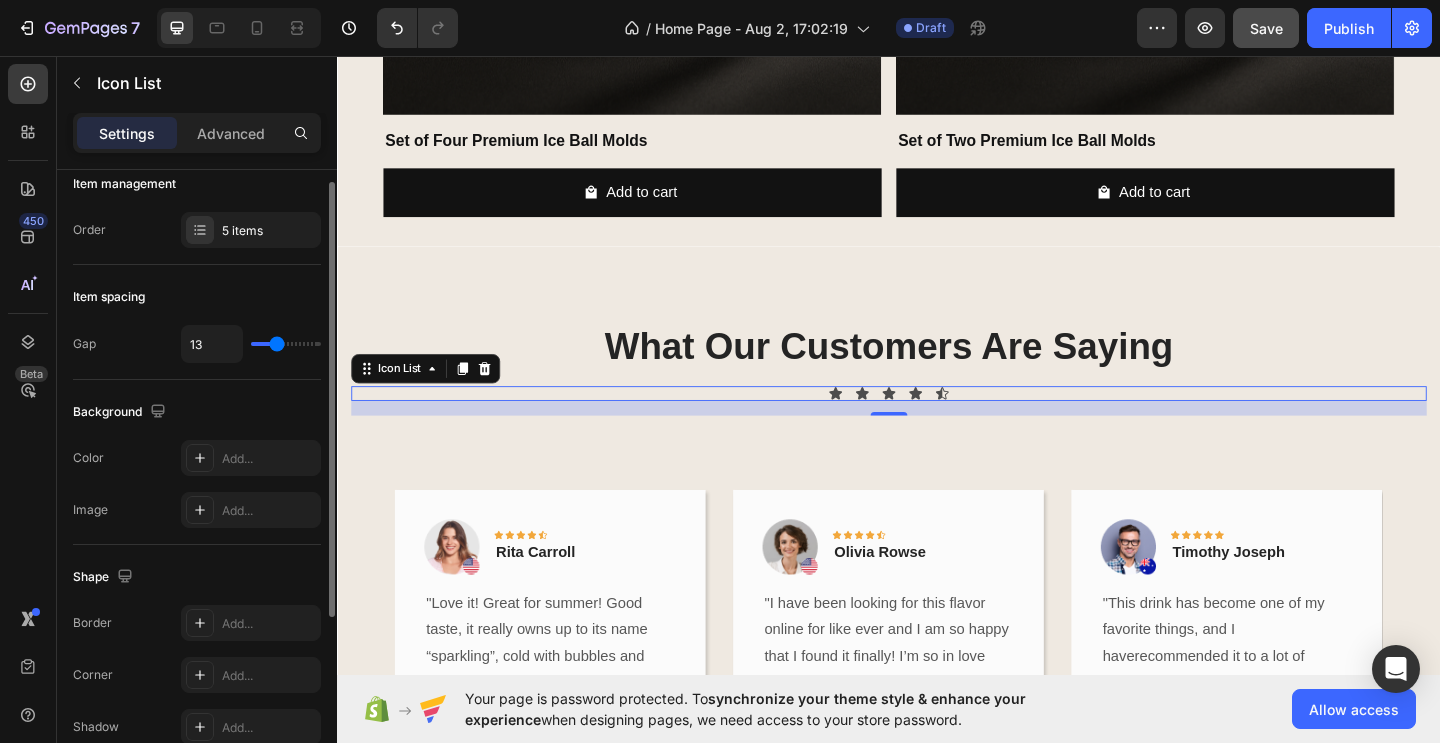 type on "12" 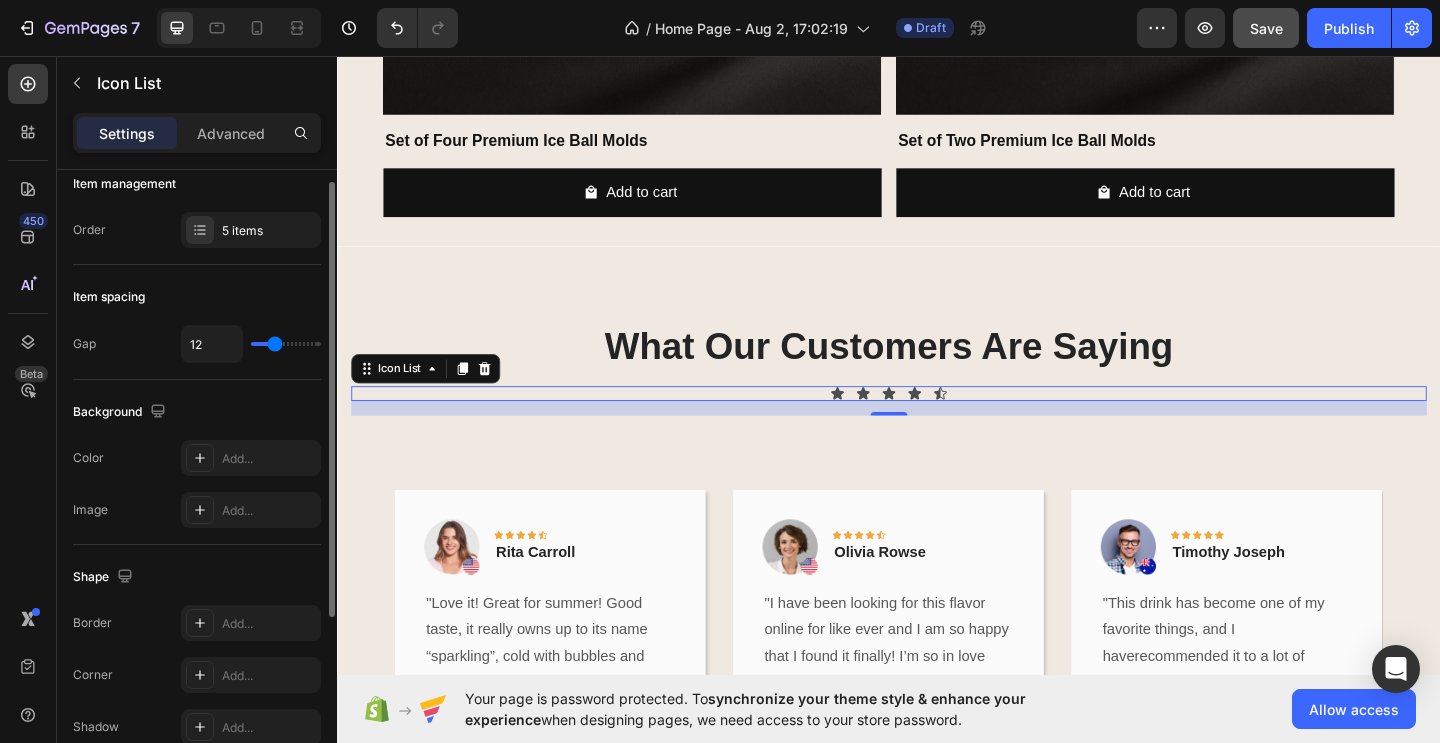 type on "11" 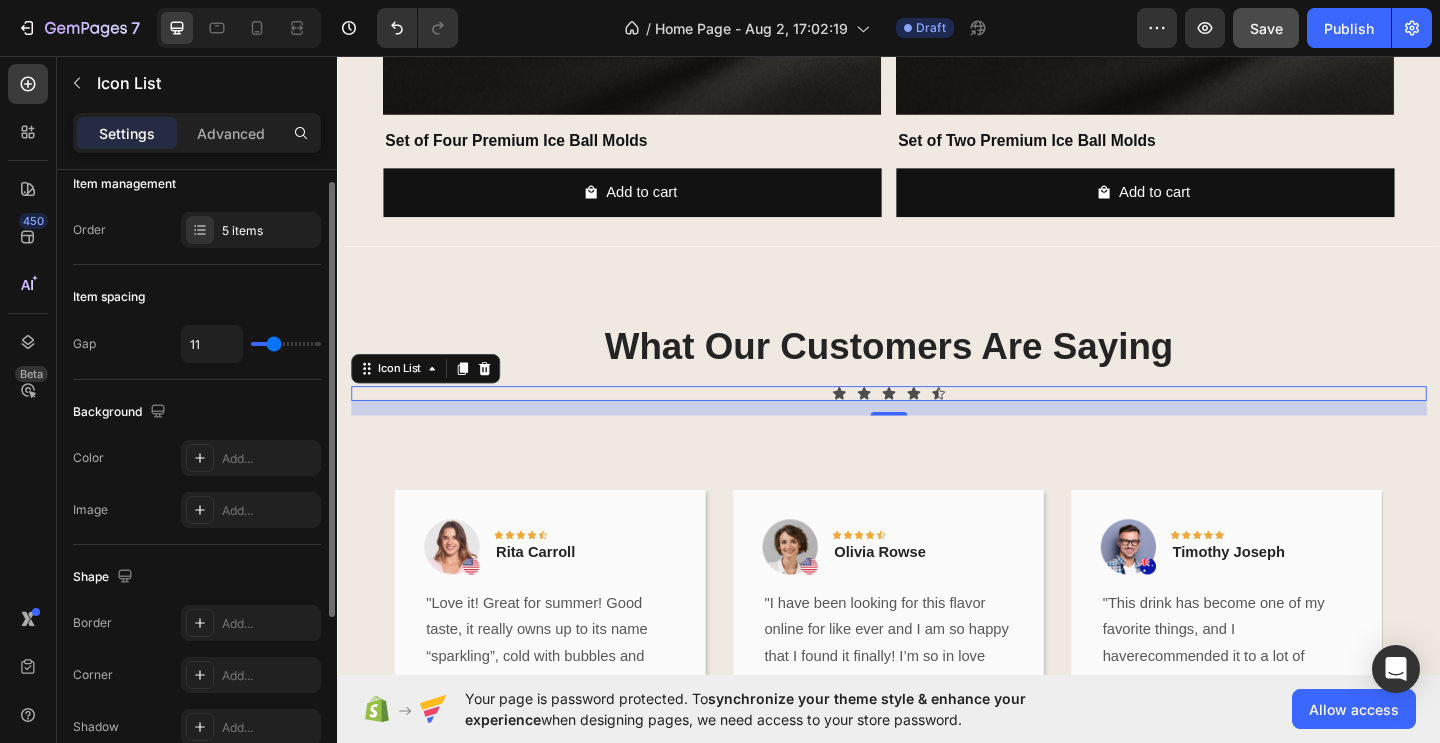 type on "10" 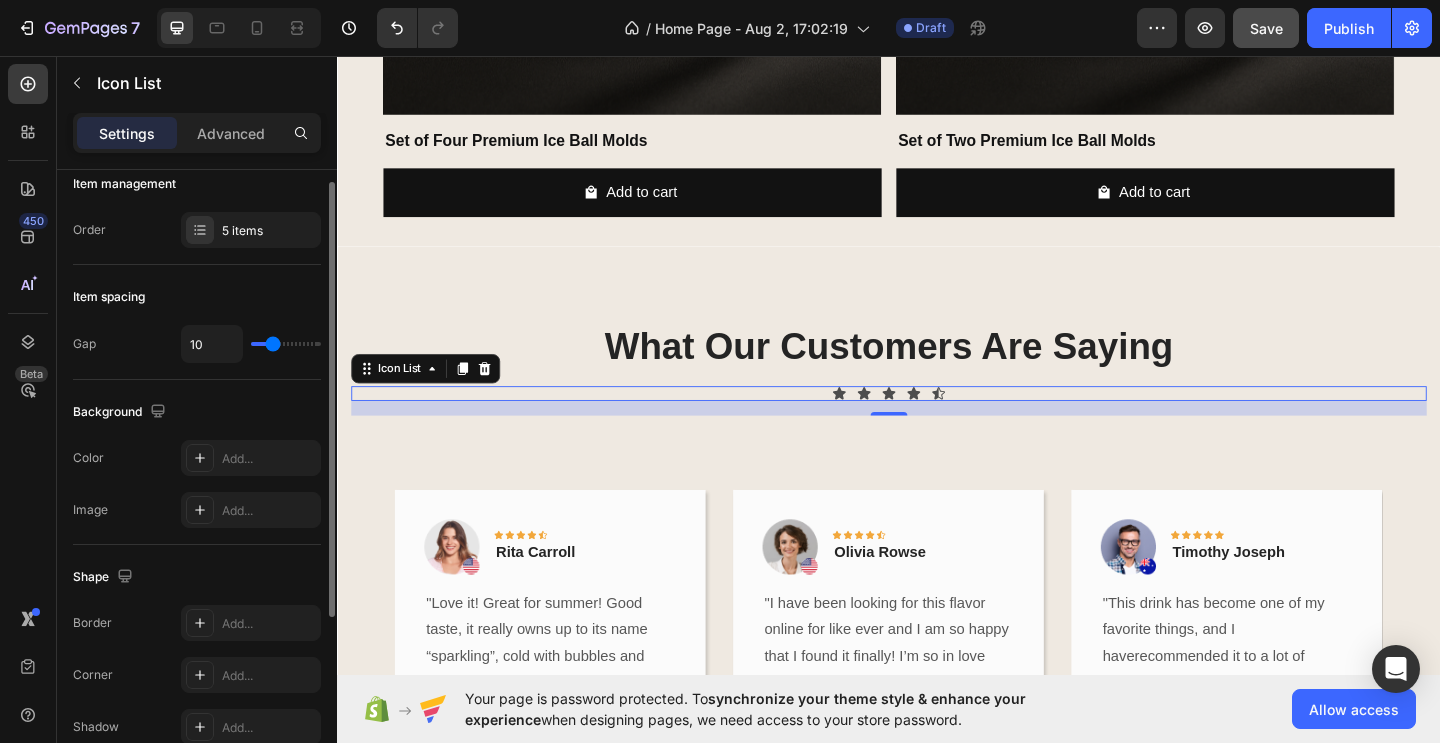 type on "9" 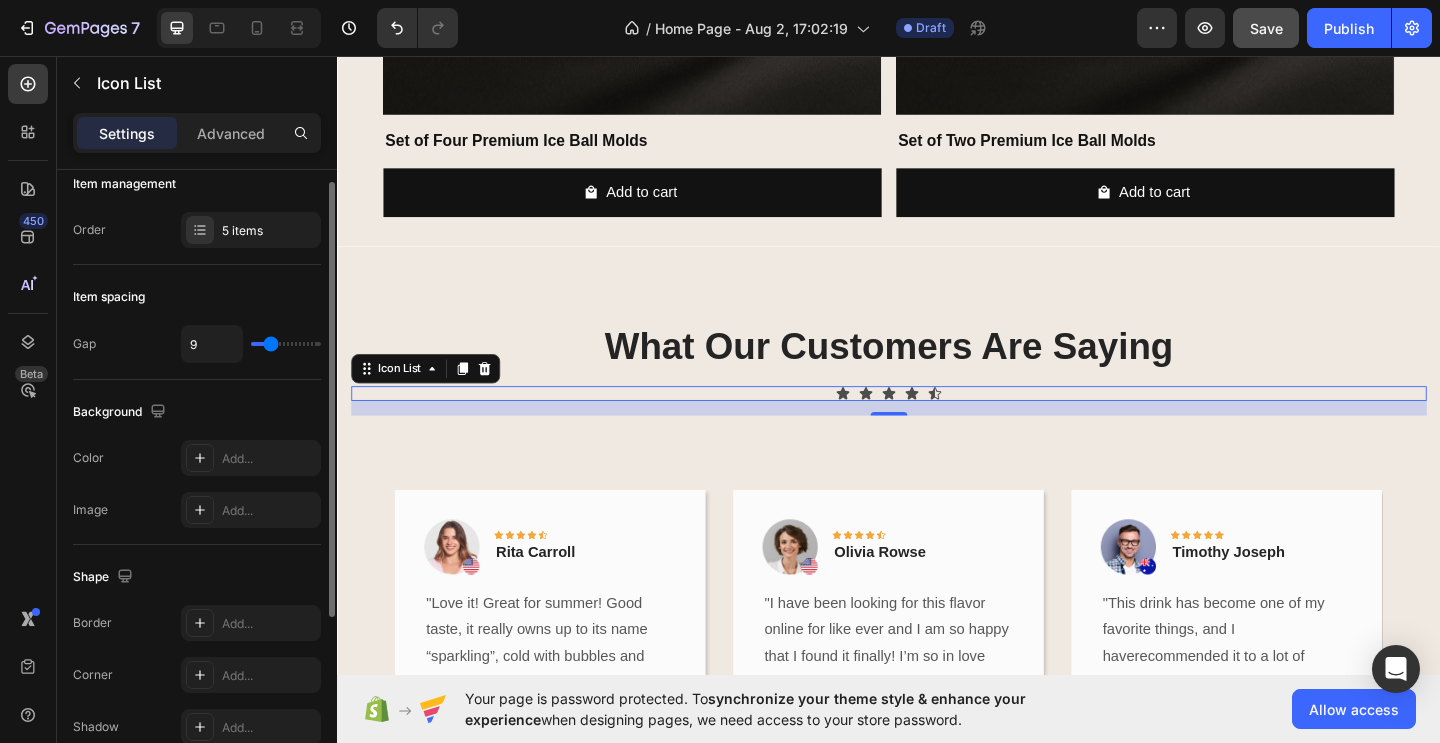 type on "8" 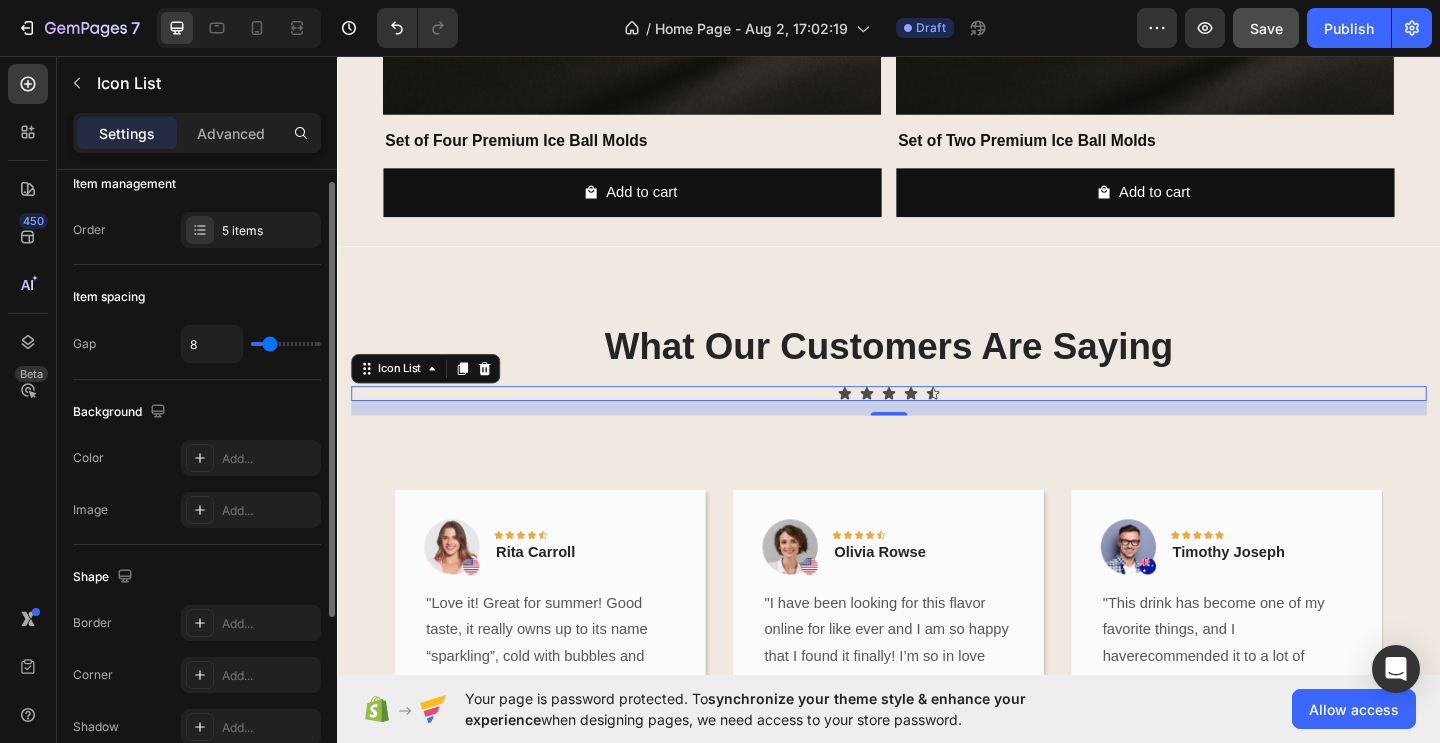 type on "7" 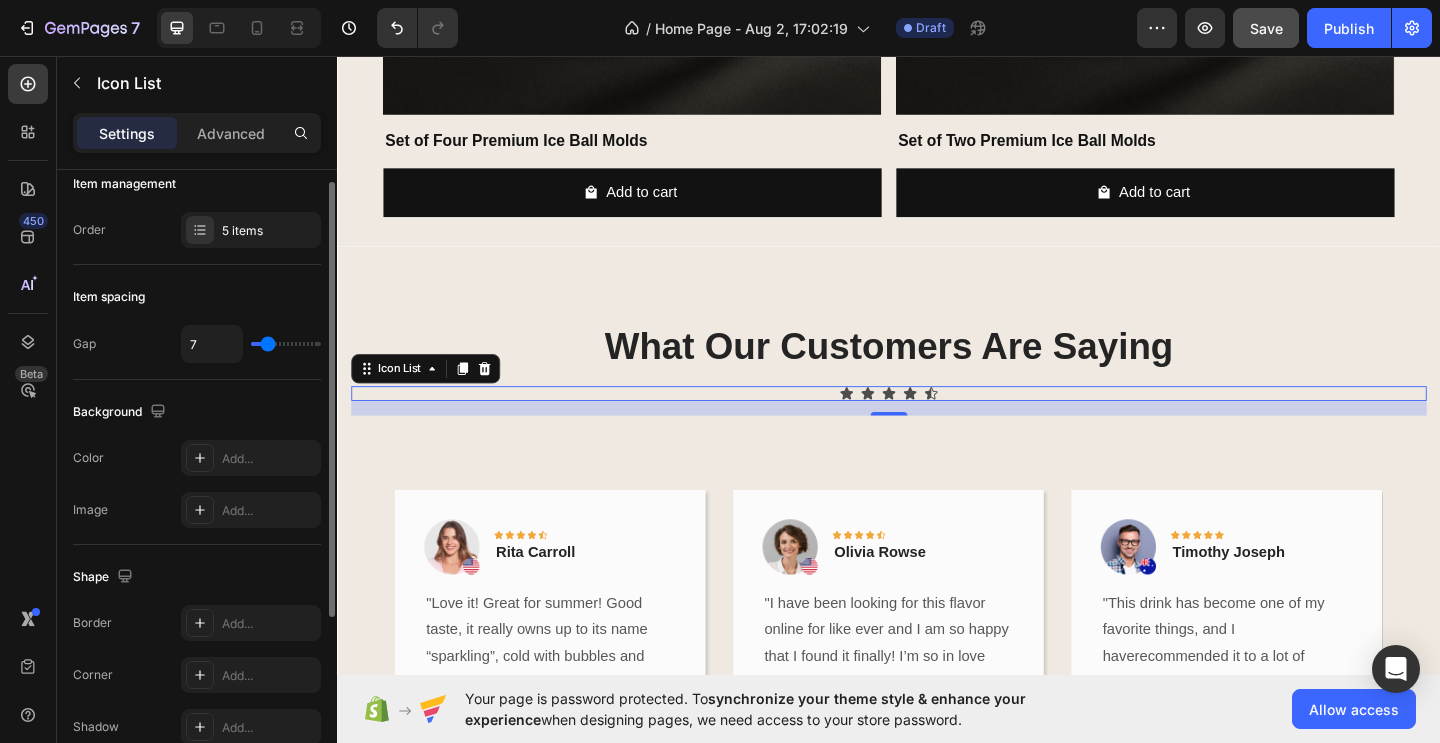type on "7" 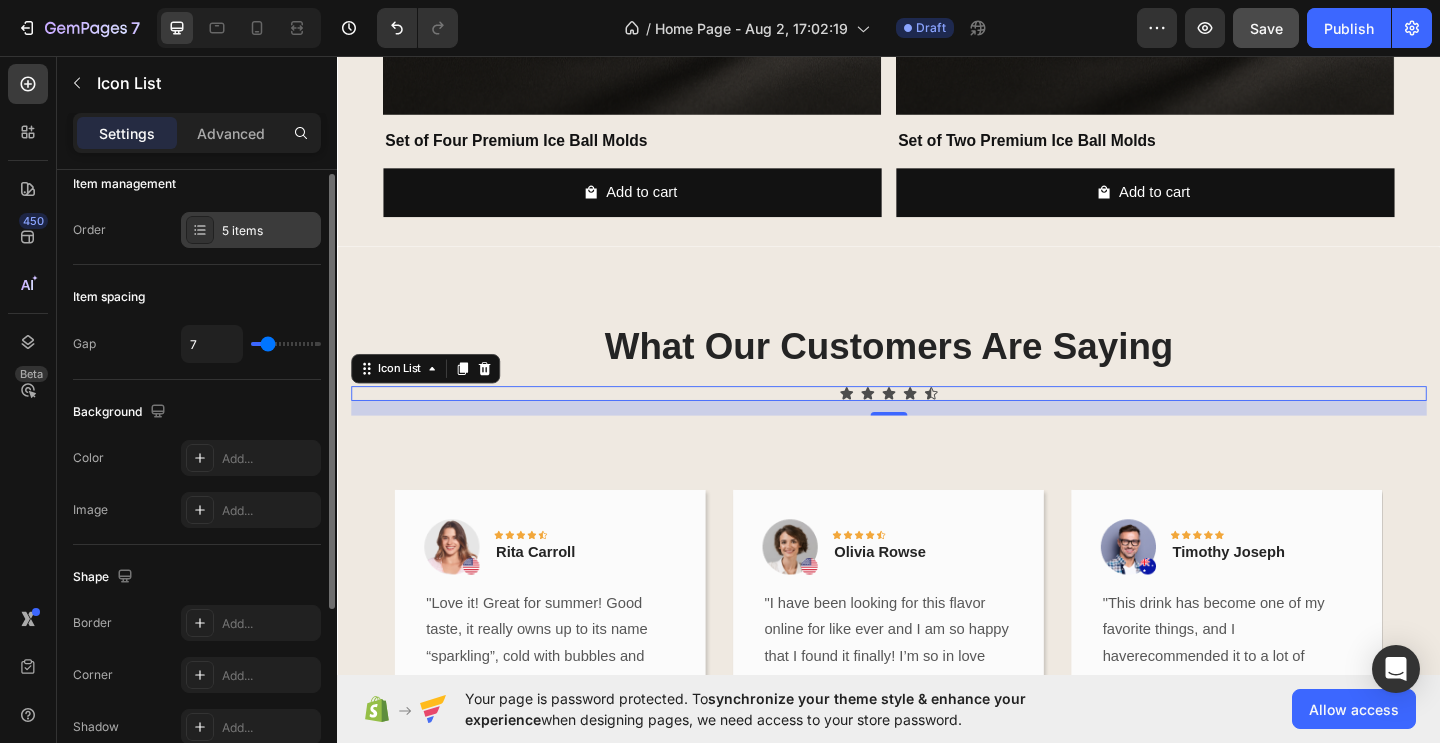 scroll, scrollTop: 0, scrollLeft: 0, axis: both 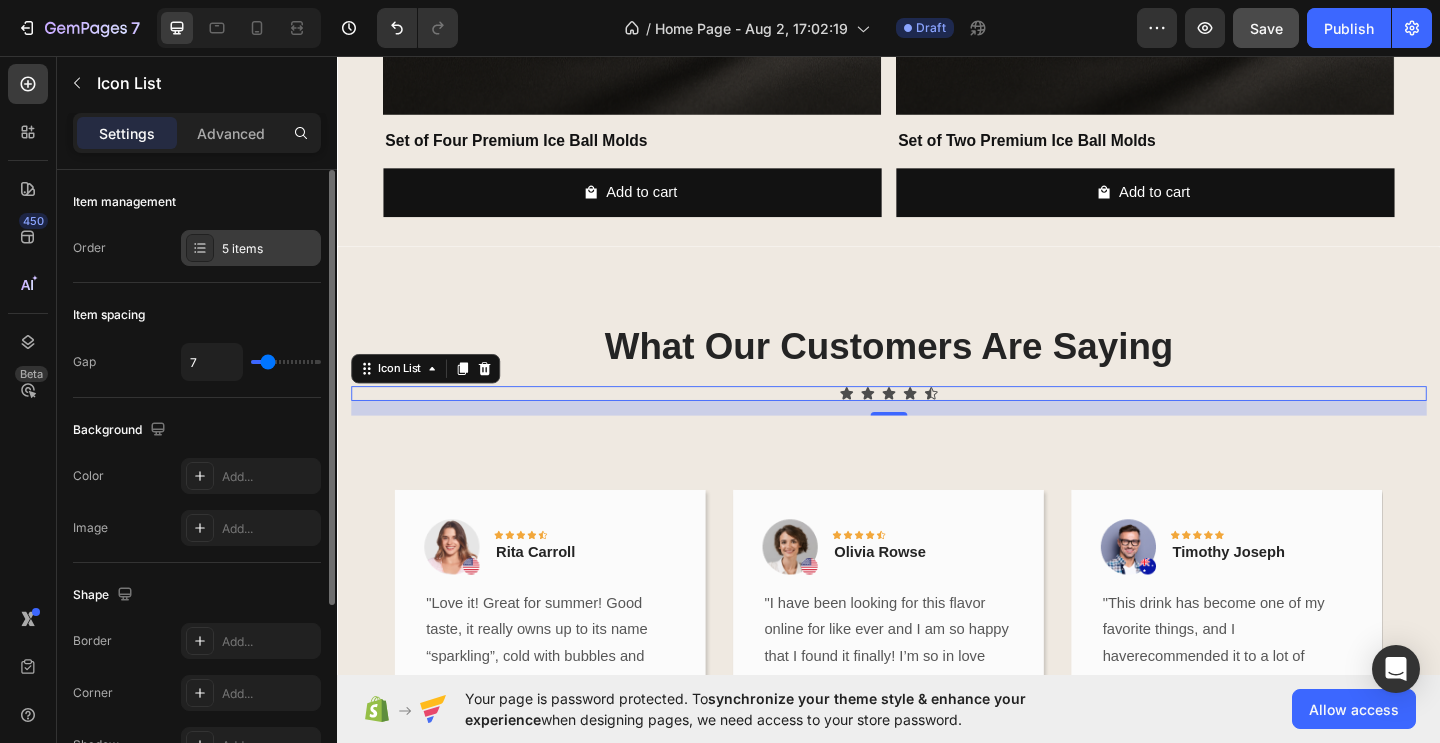 click on "5 items" at bounding box center (269, 249) 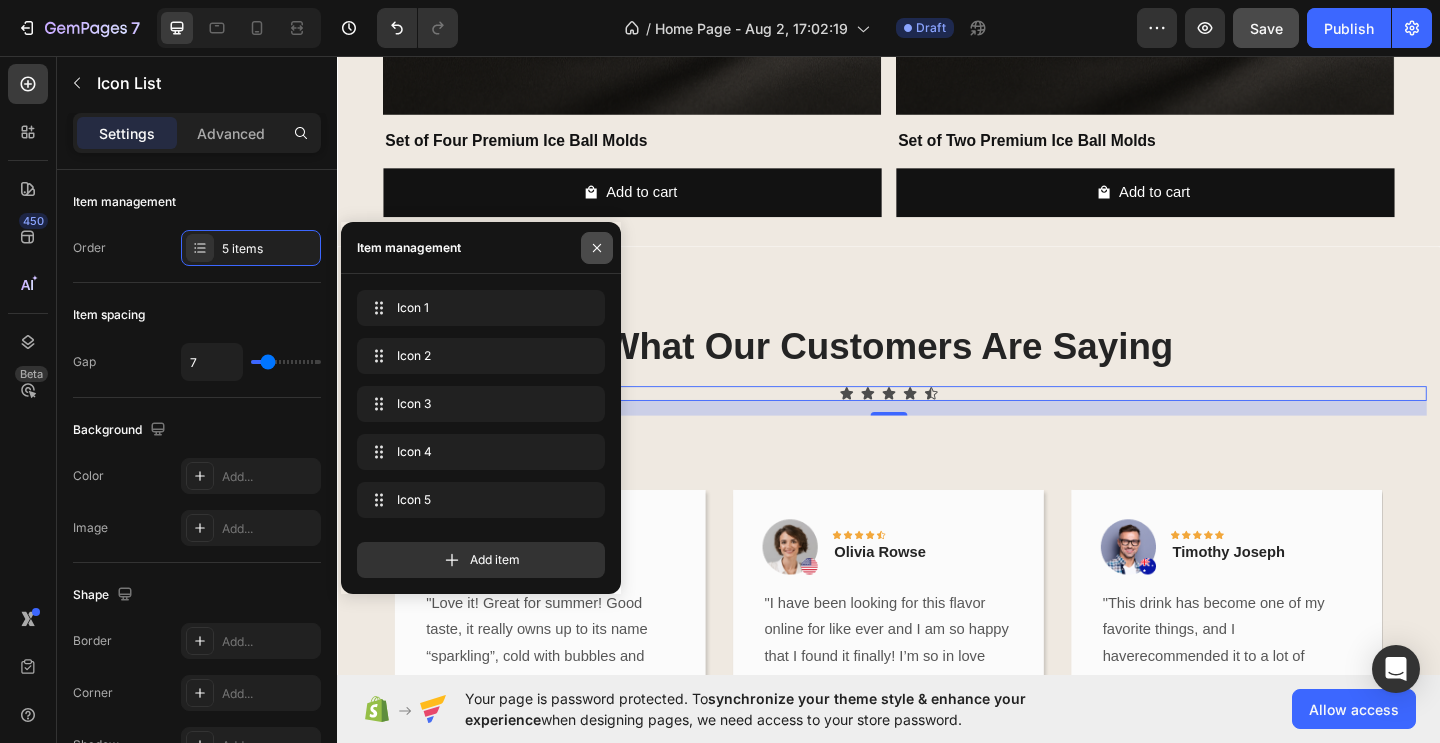 click 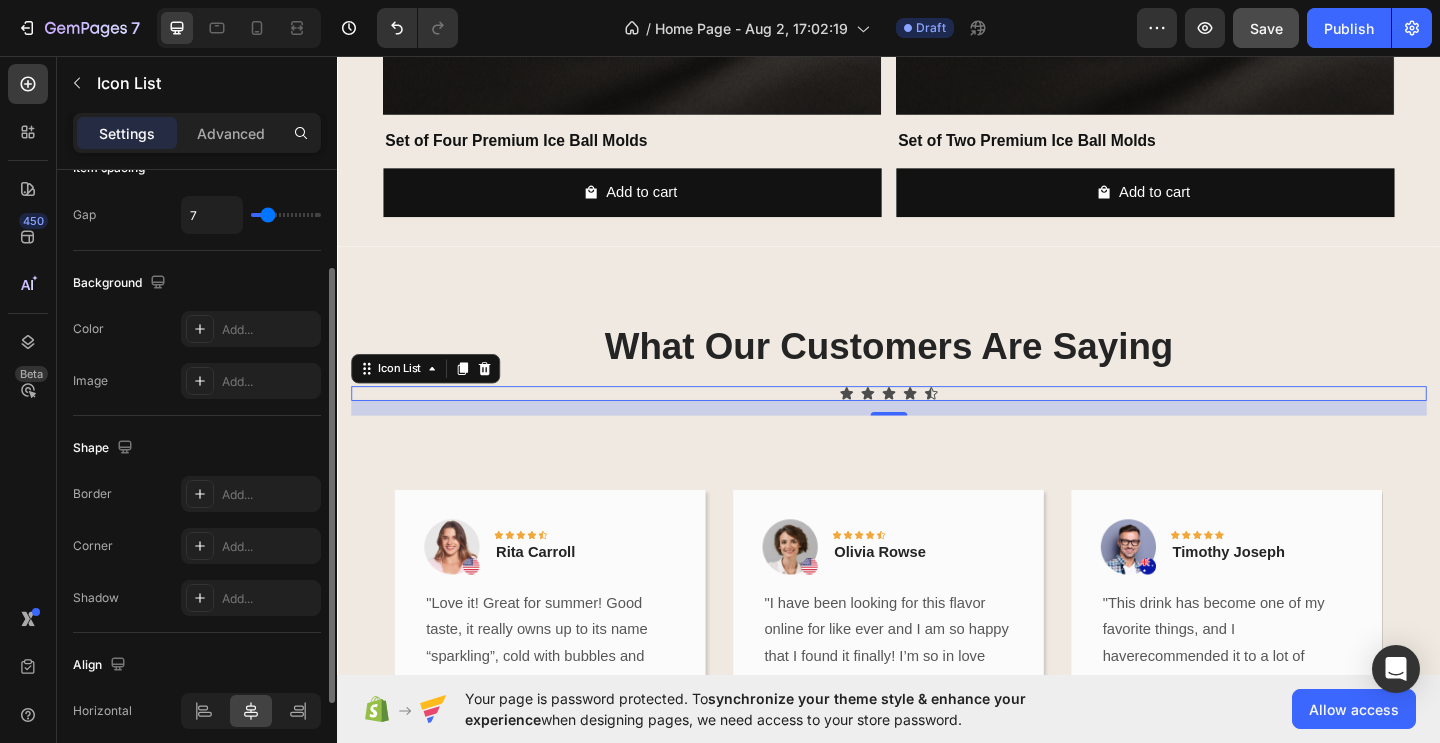 scroll, scrollTop: 151, scrollLeft: 0, axis: vertical 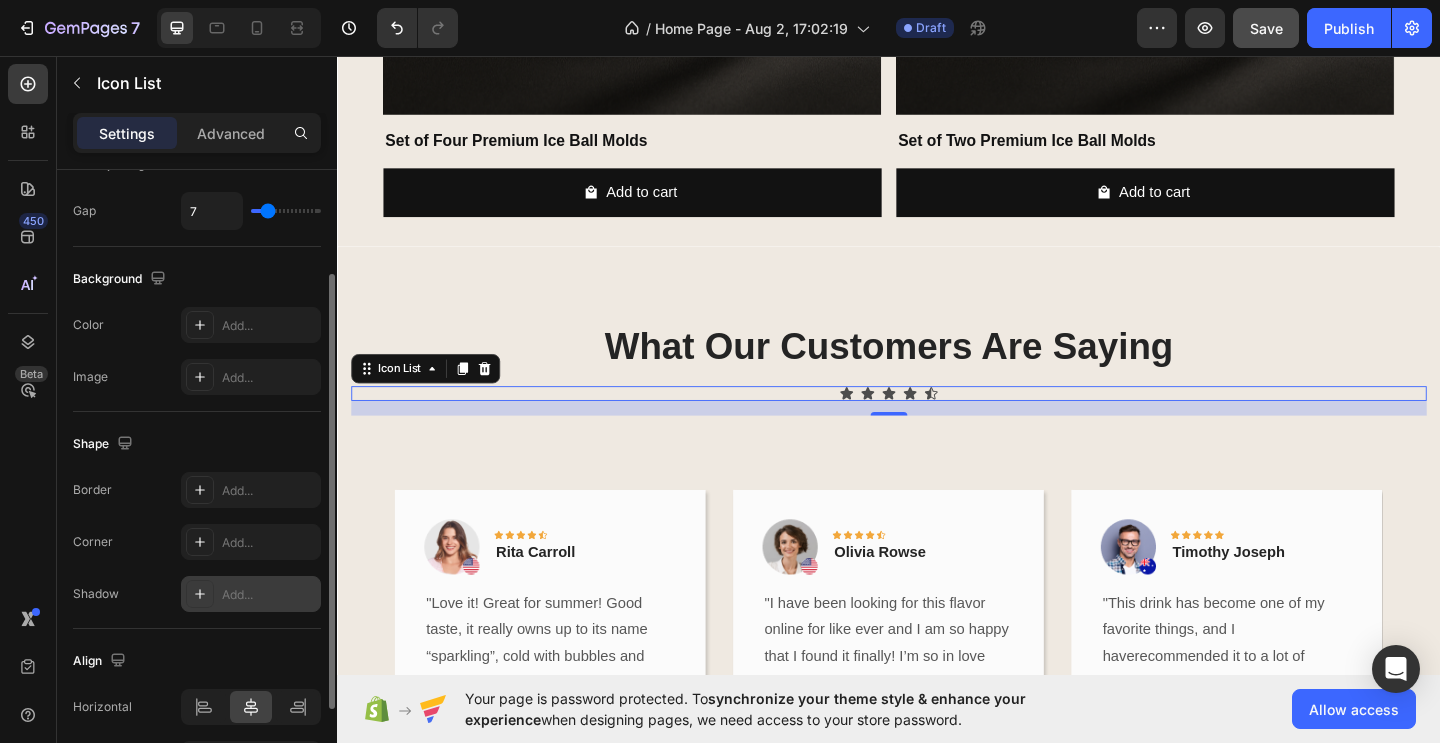 click on "Add..." at bounding box center (269, 595) 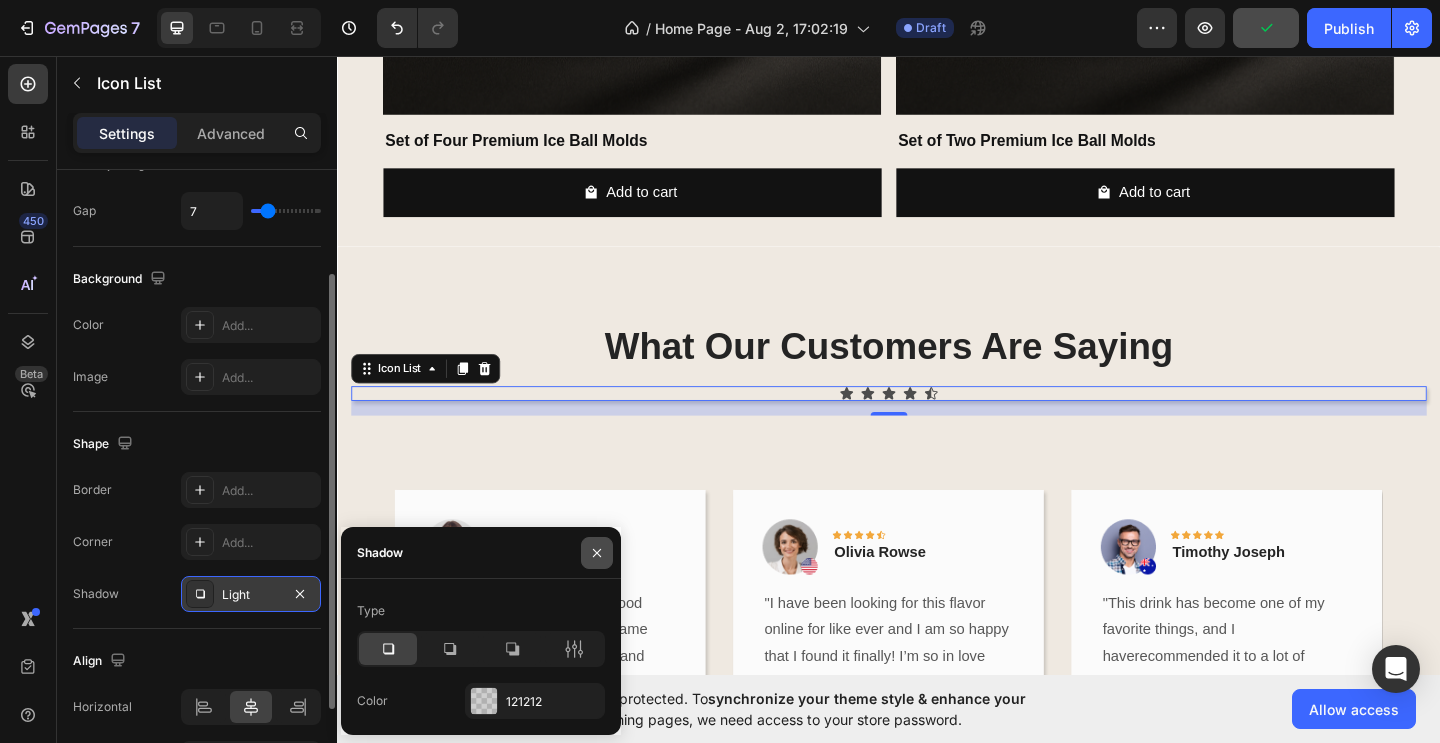 click 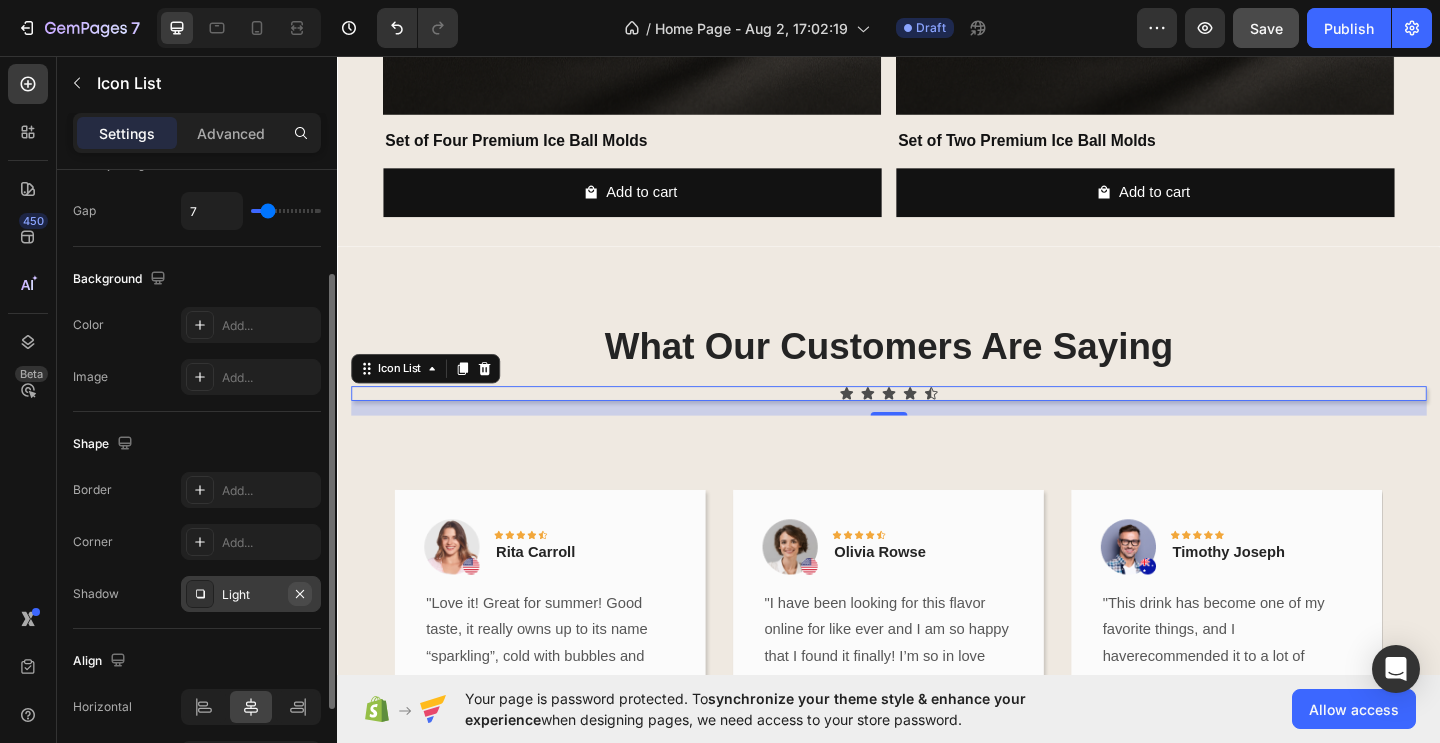 click 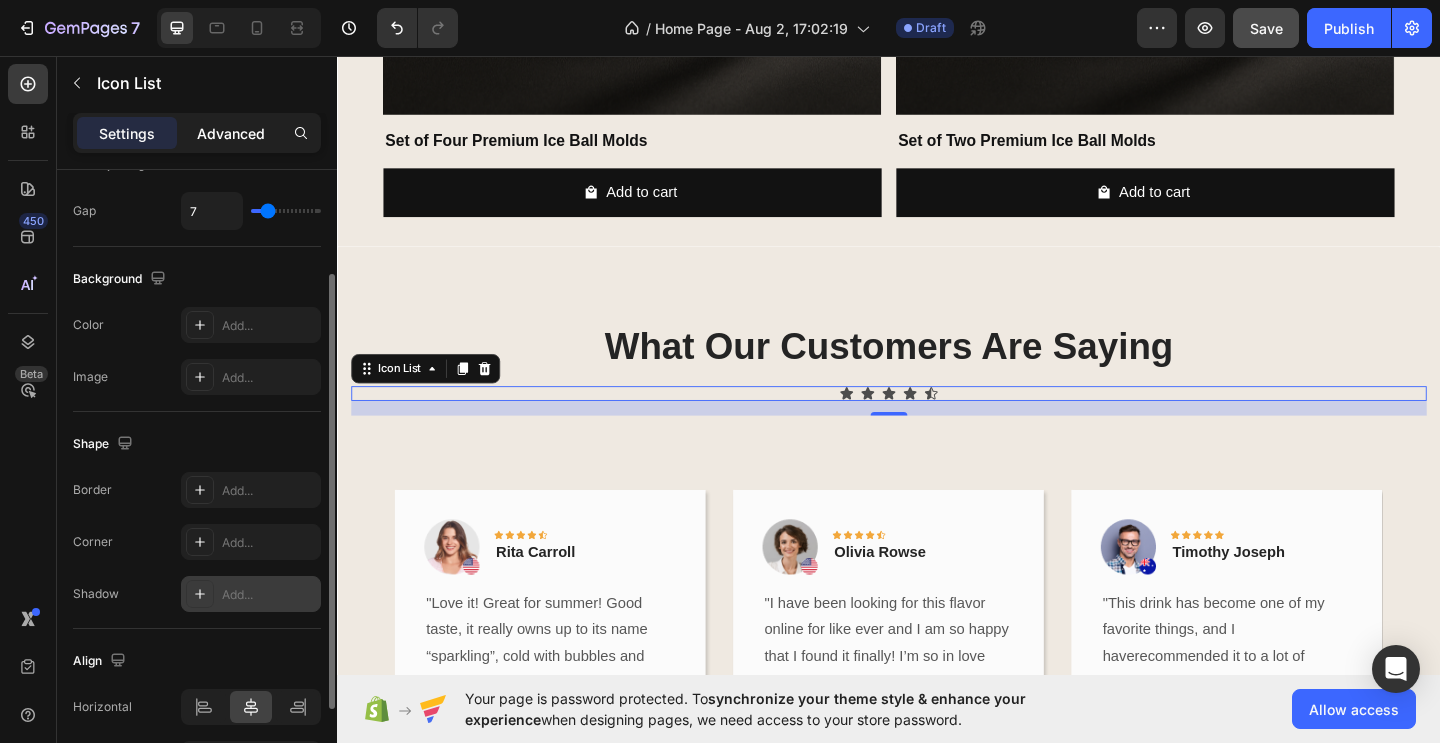 click on "Advanced" at bounding box center [231, 133] 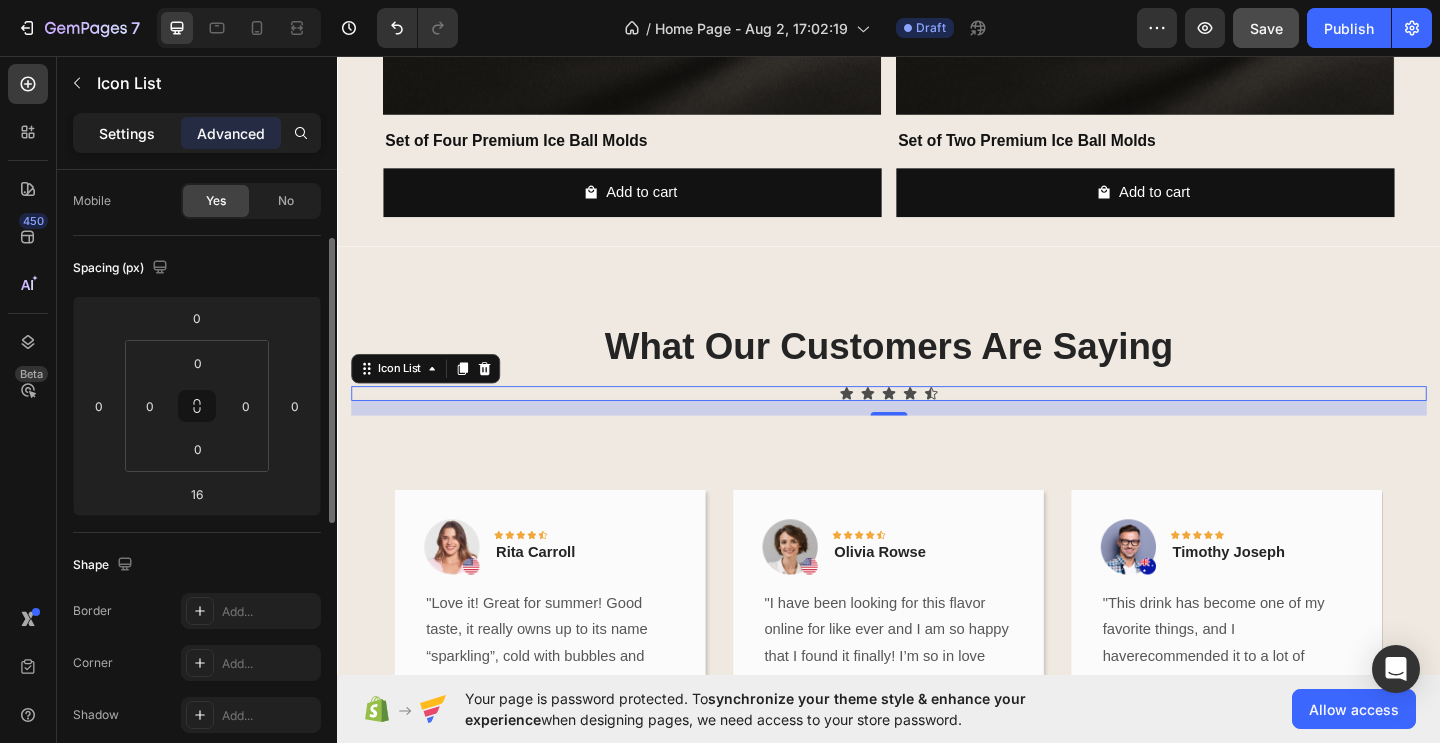 click on "Settings" at bounding box center [127, 133] 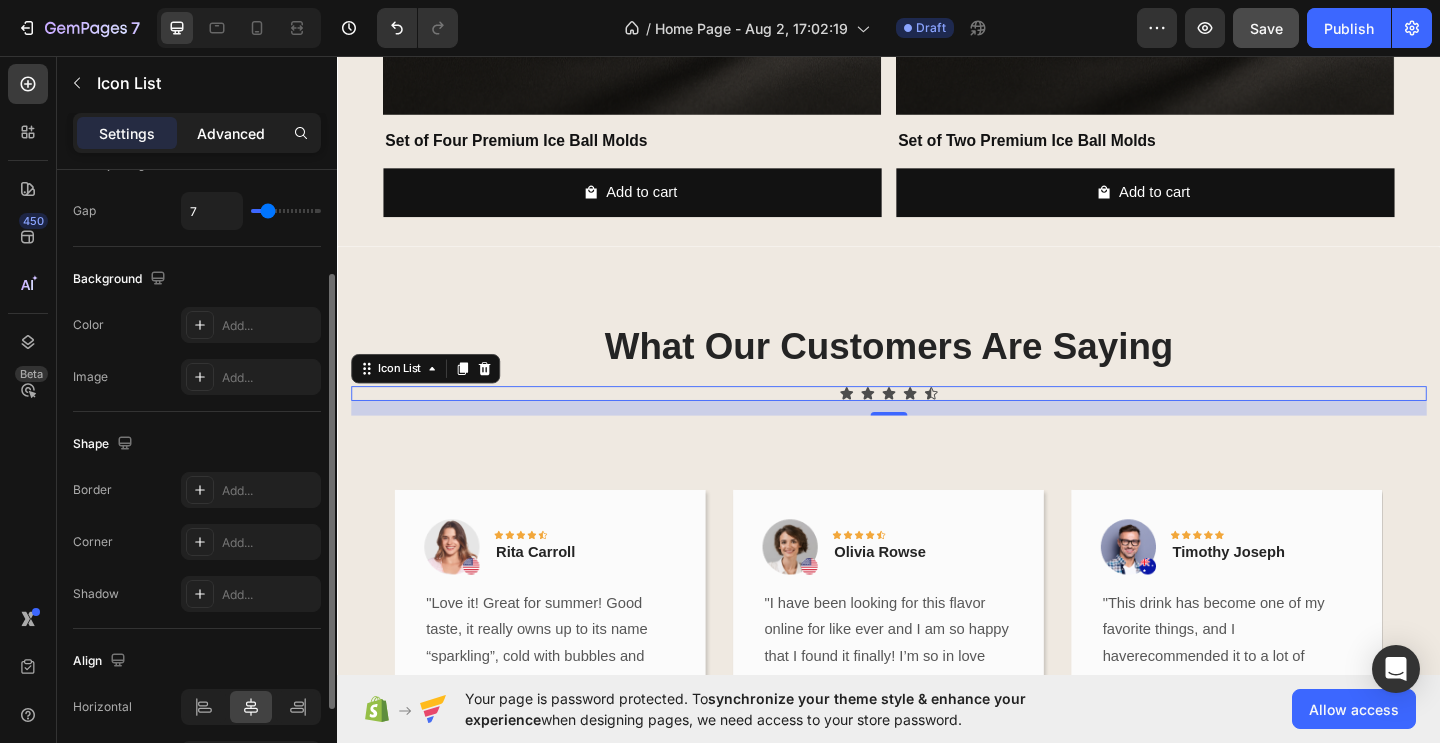 click on "Advanced" at bounding box center (231, 133) 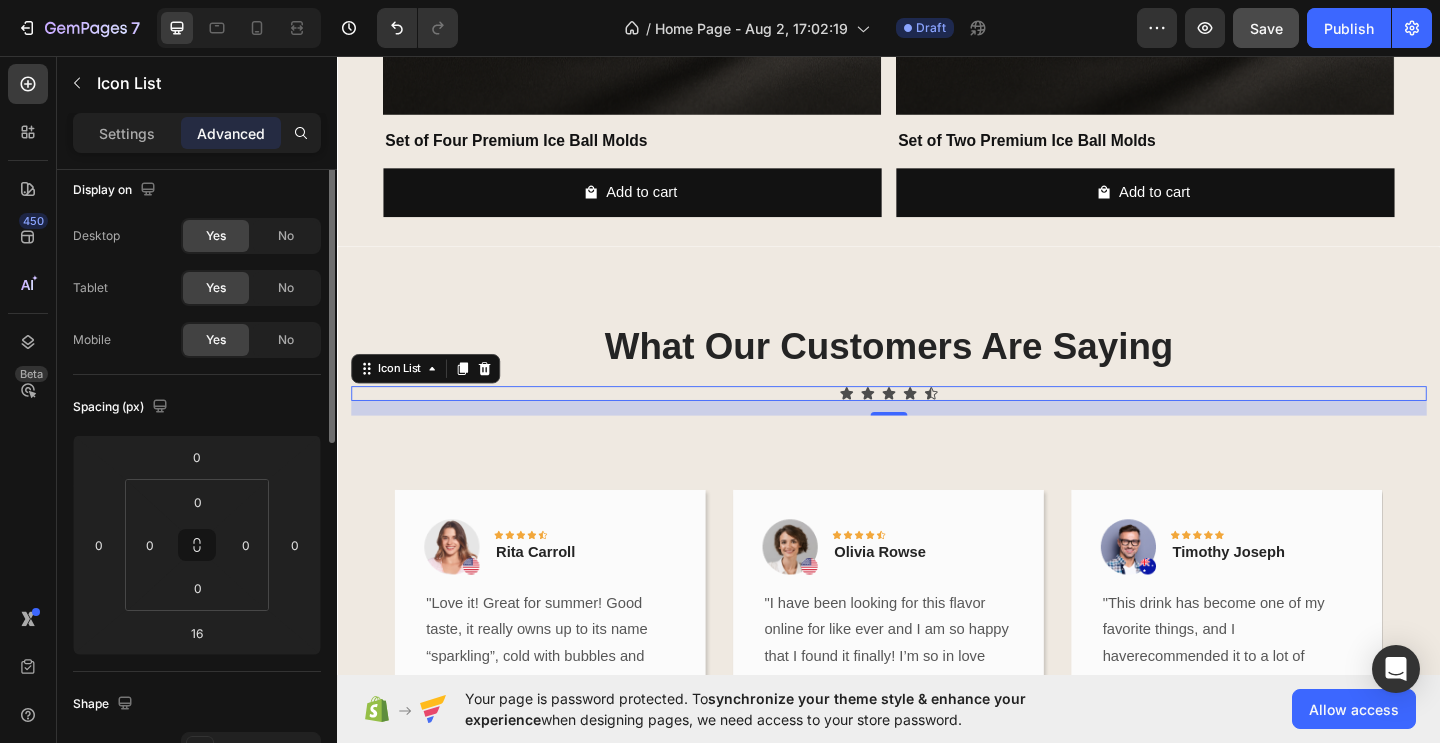 scroll, scrollTop: 0, scrollLeft: 0, axis: both 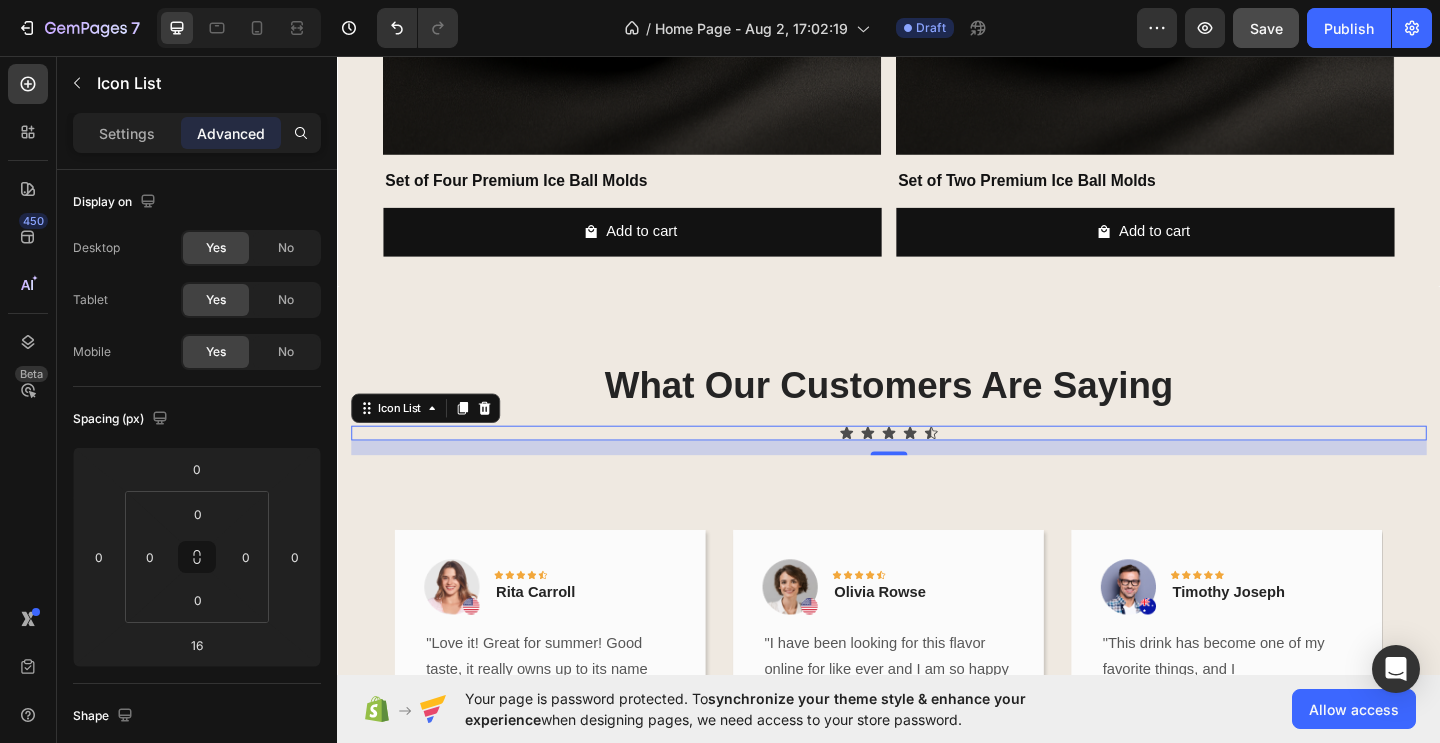 click on "Icon Icon Icon Icon Icon" at bounding box center (937, 466) 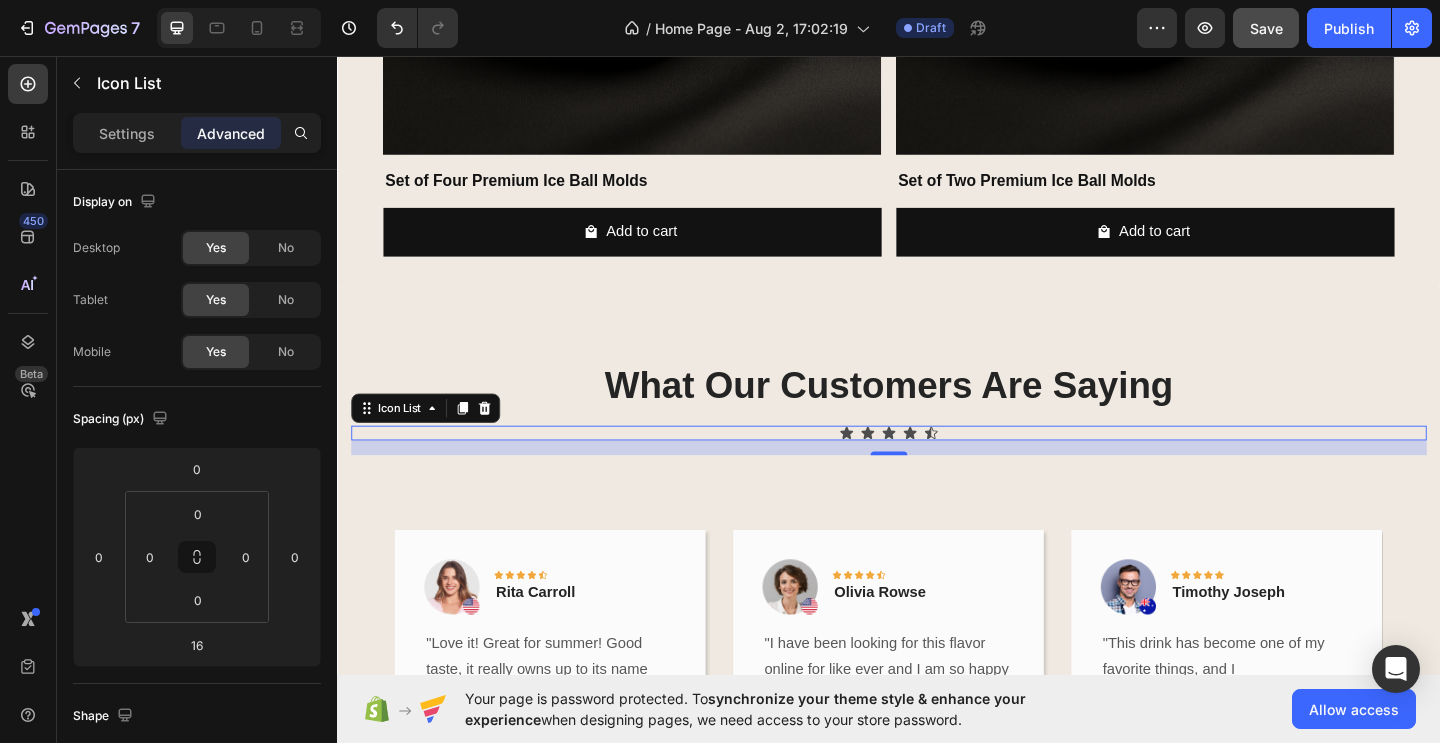 click on "Icon Icon Icon Icon Icon" at bounding box center (937, 466) 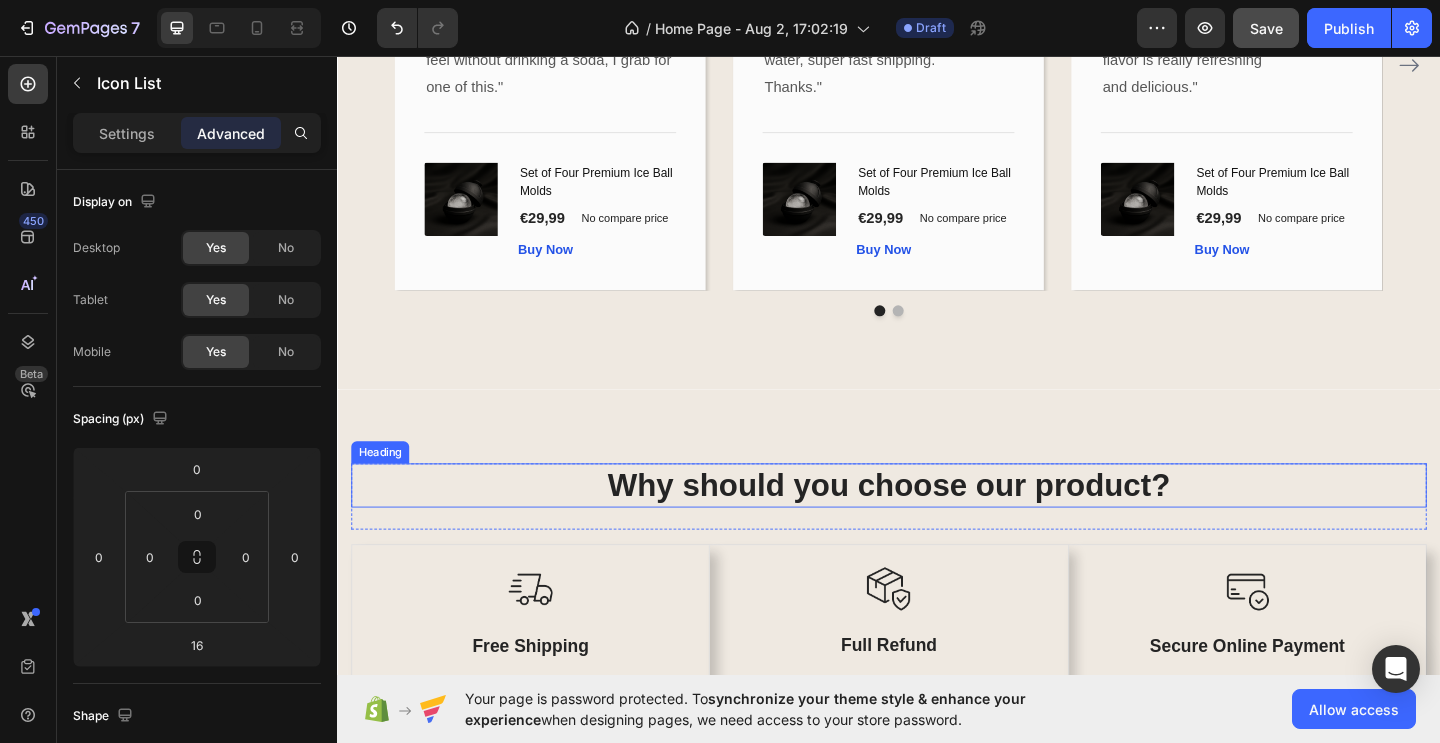 scroll, scrollTop: 3520, scrollLeft: 0, axis: vertical 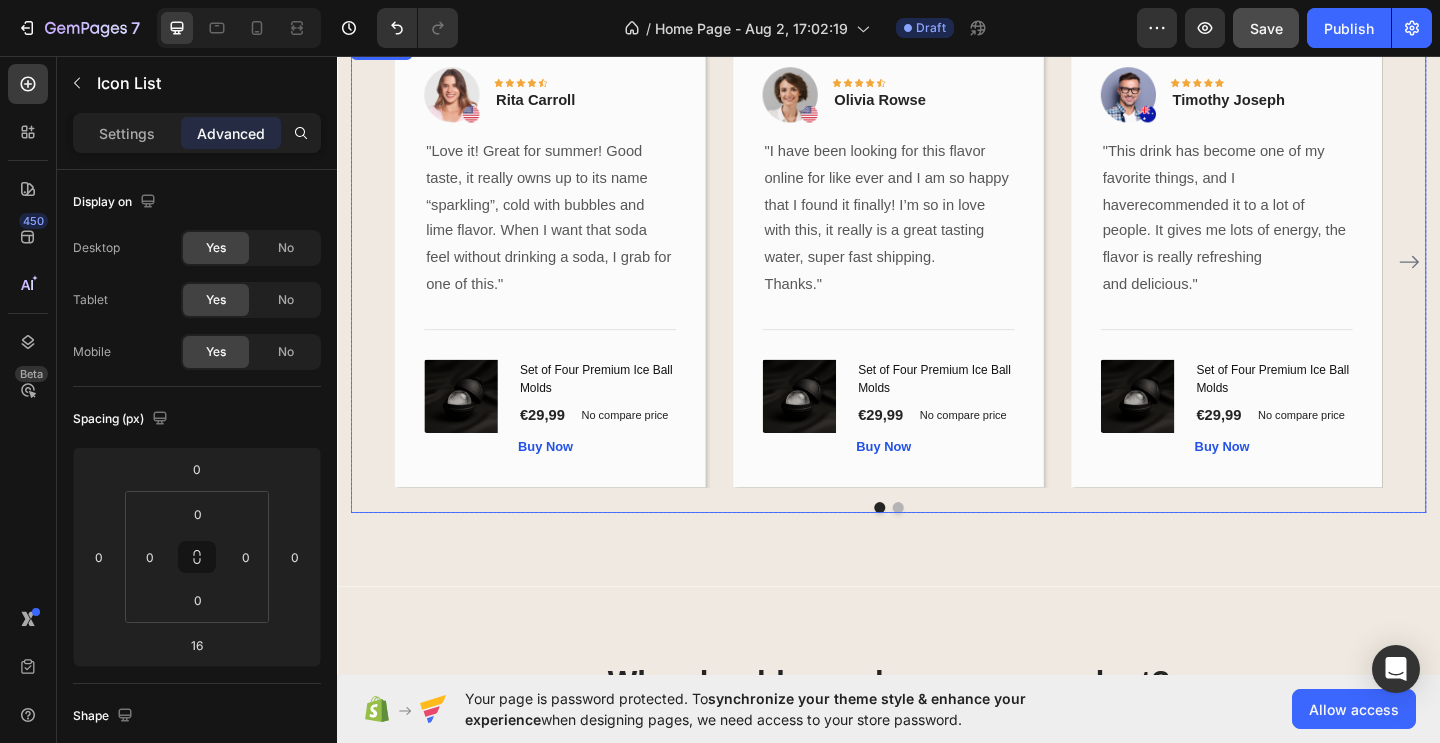click 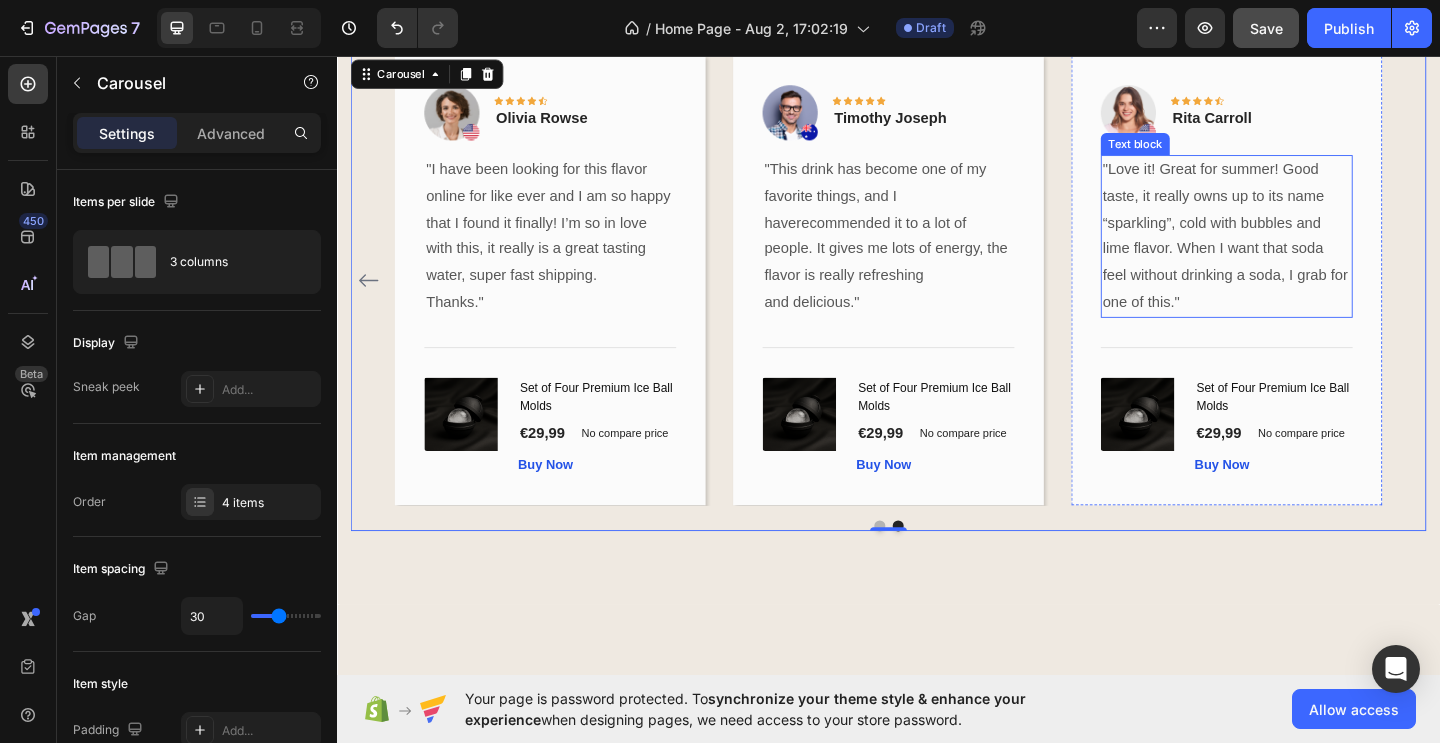 scroll, scrollTop: 3418, scrollLeft: 0, axis: vertical 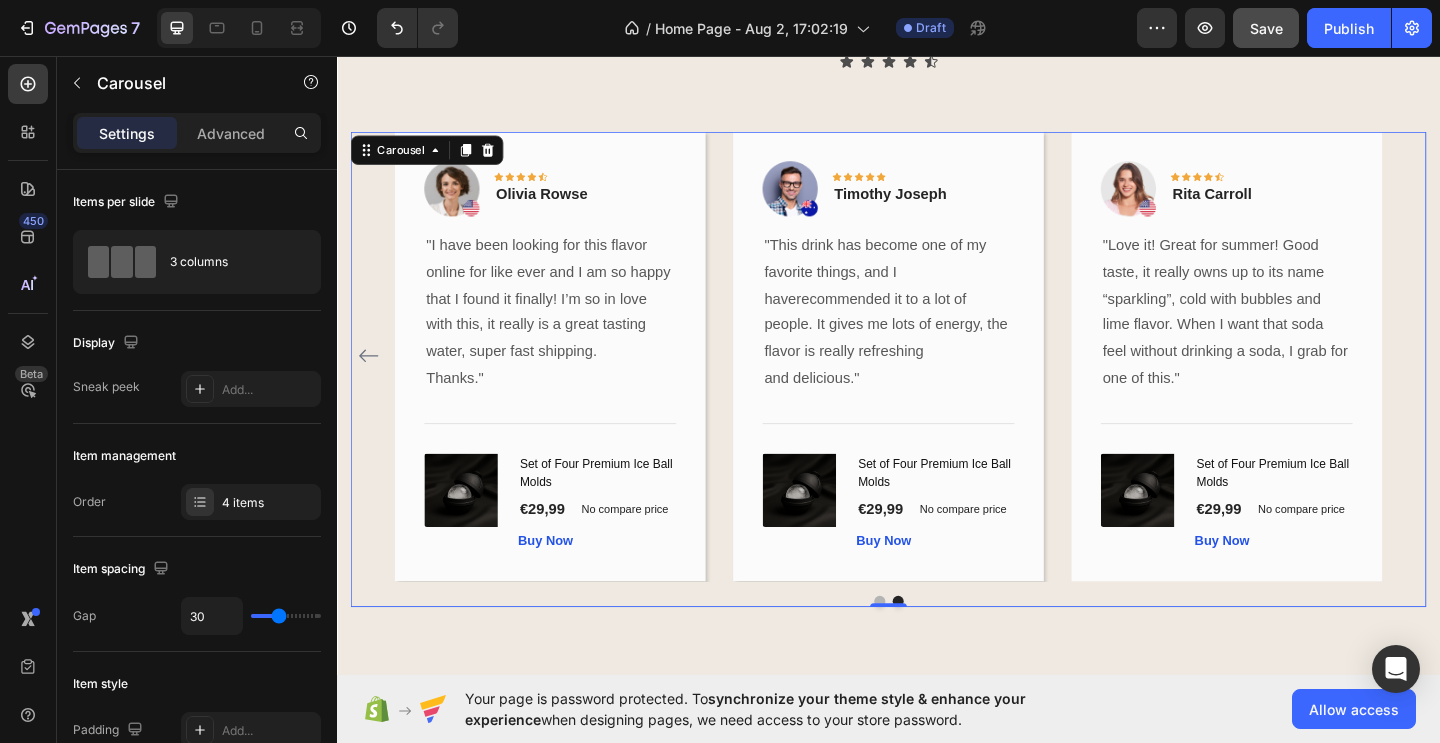 click 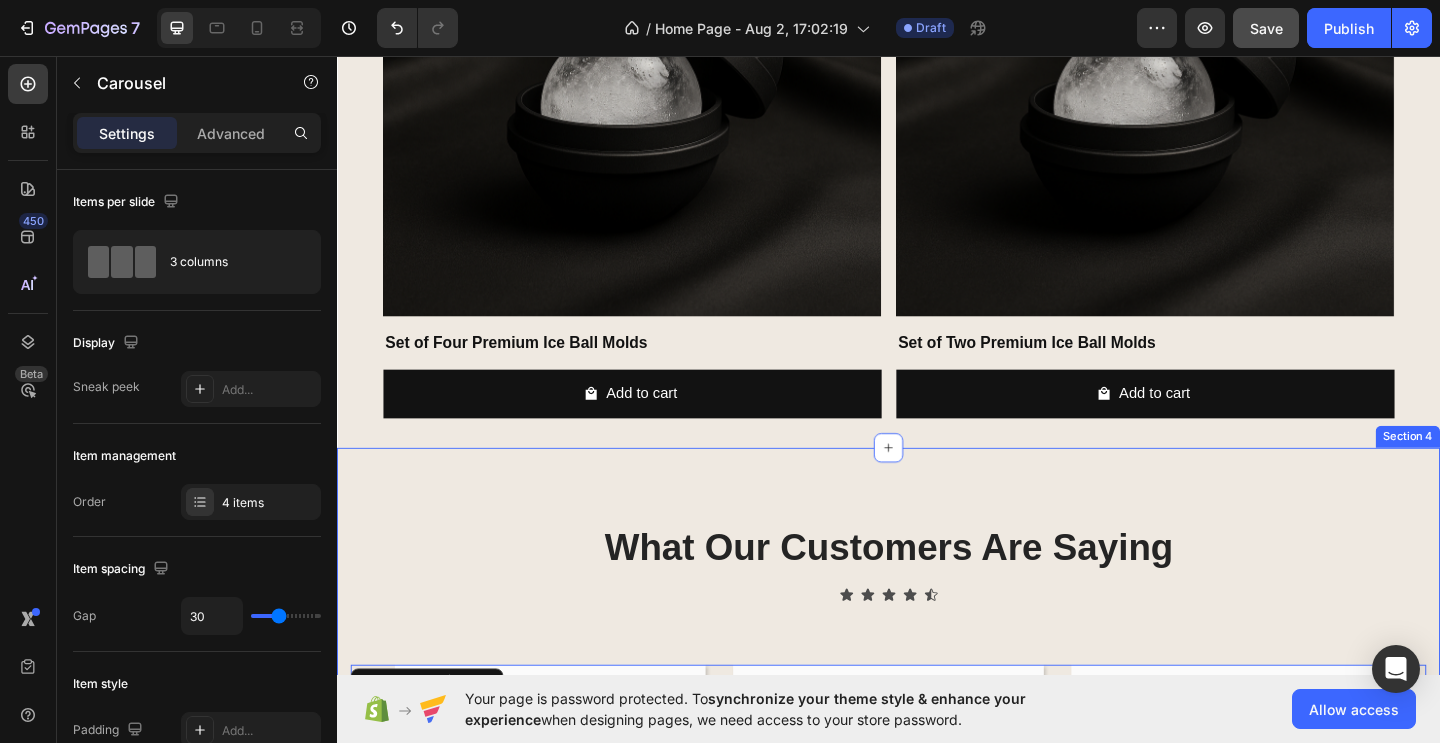 scroll, scrollTop: 2885, scrollLeft: 0, axis: vertical 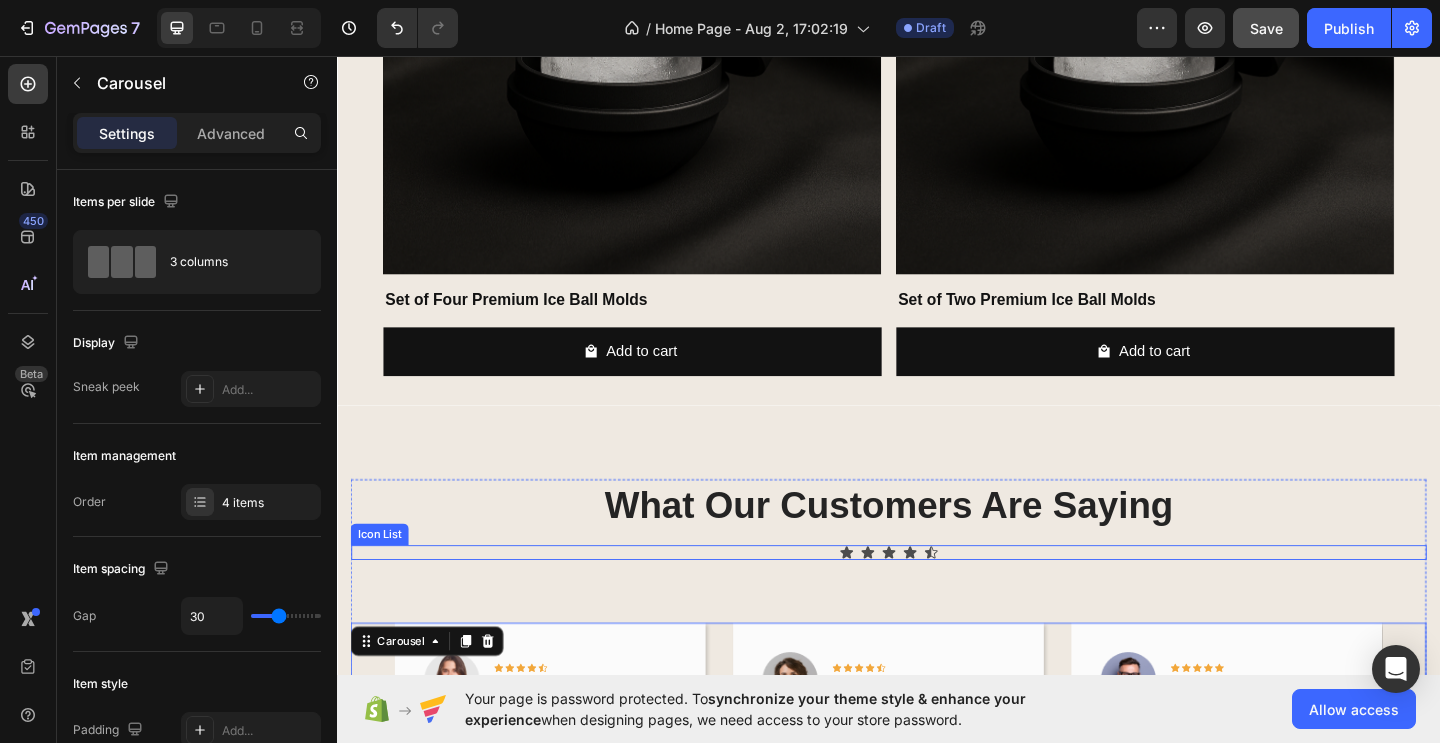 click on "Icon Icon Icon Icon Icon" at bounding box center [937, 596] 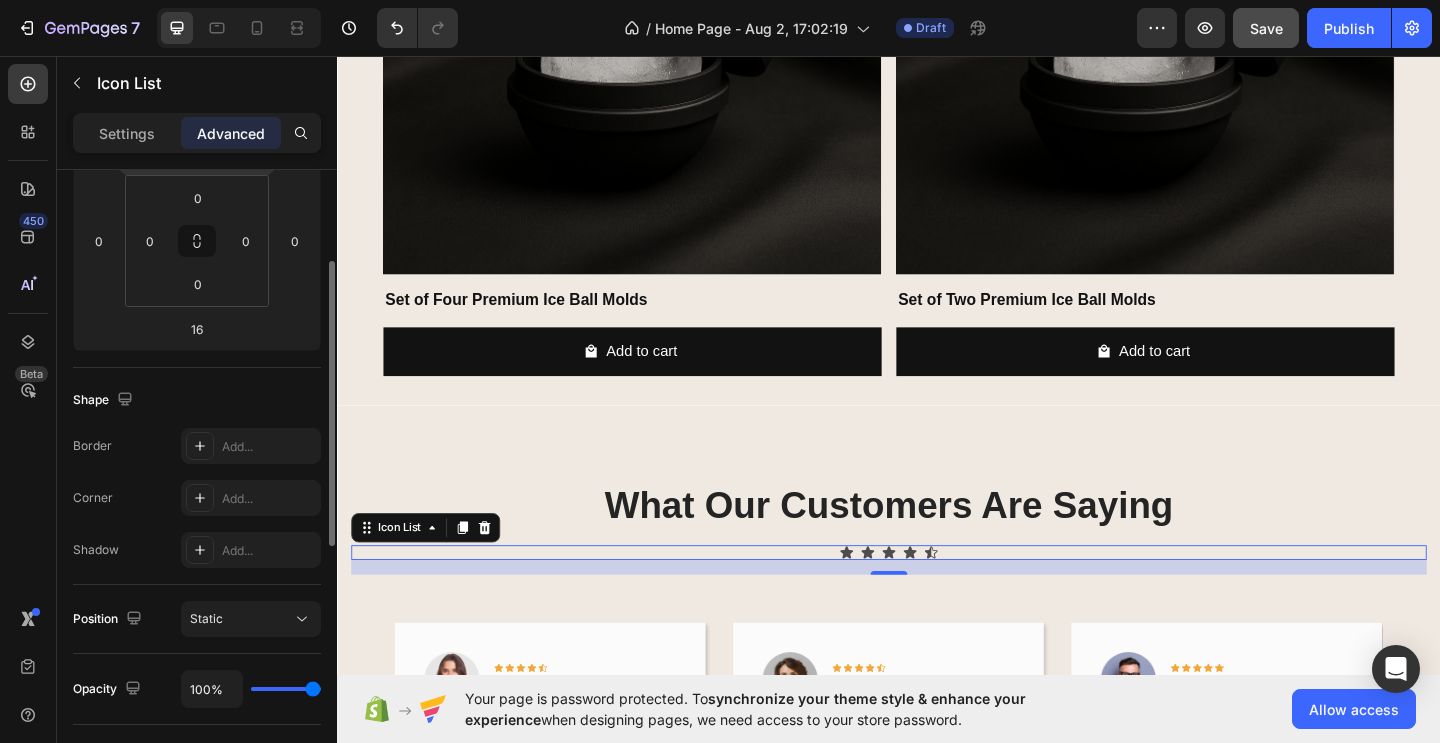 scroll, scrollTop: 327, scrollLeft: 0, axis: vertical 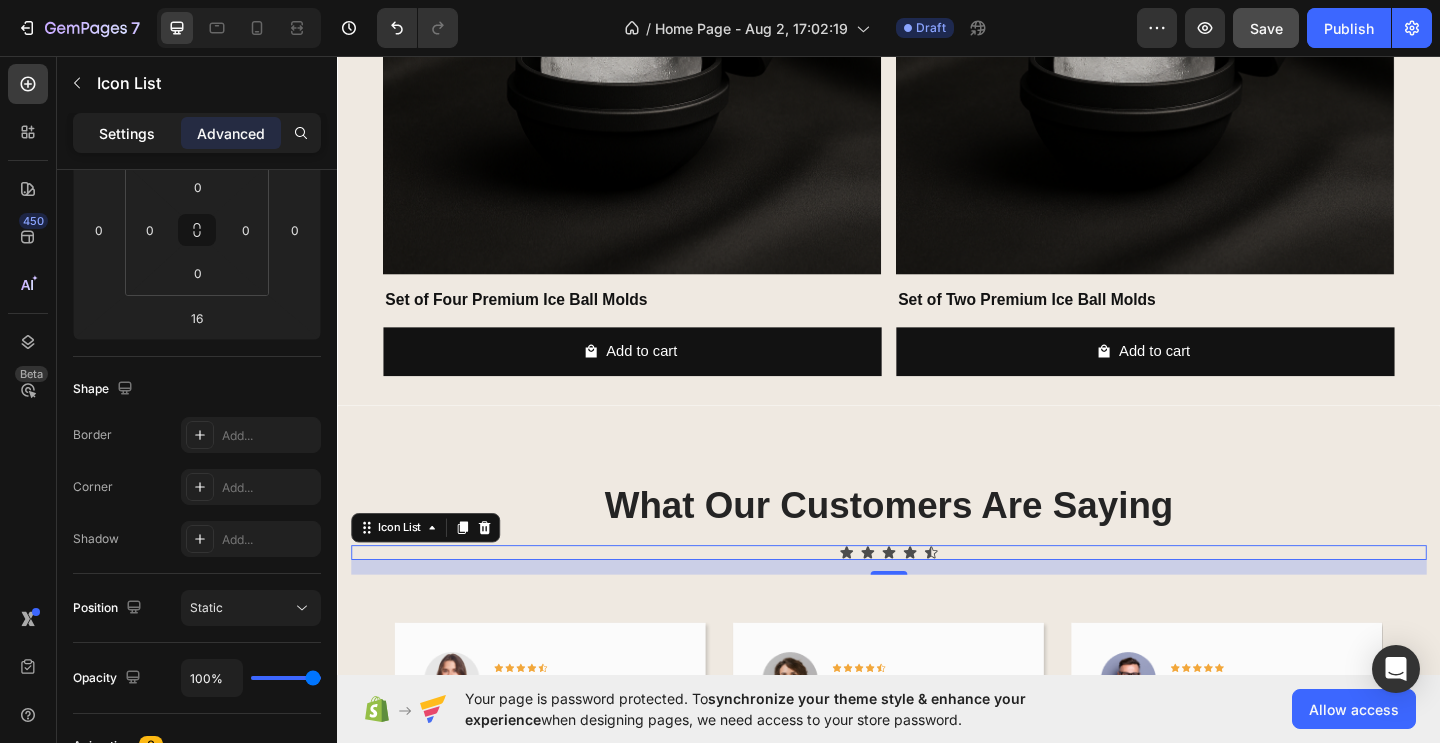 click on "Settings" 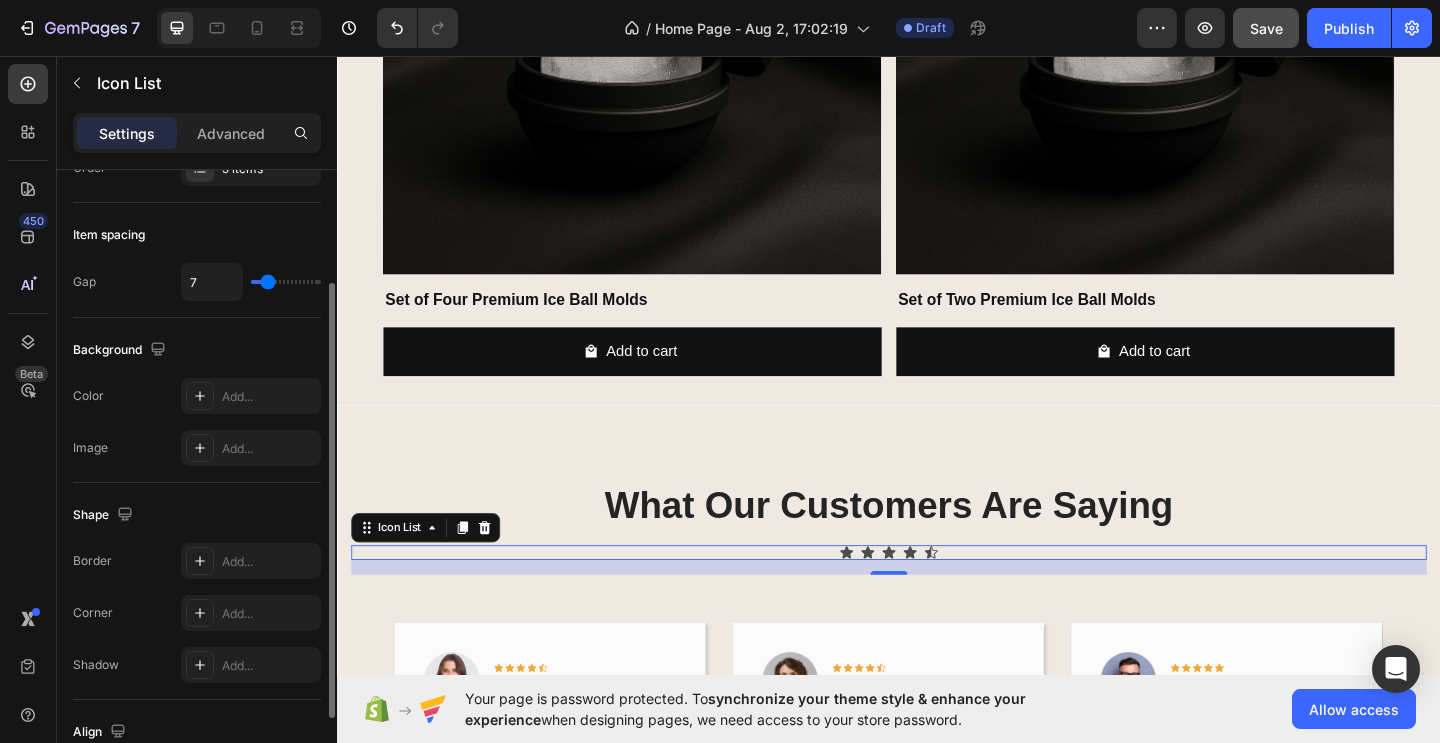 scroll, scrollTop: 0, scrollLeft: 0, axis: both 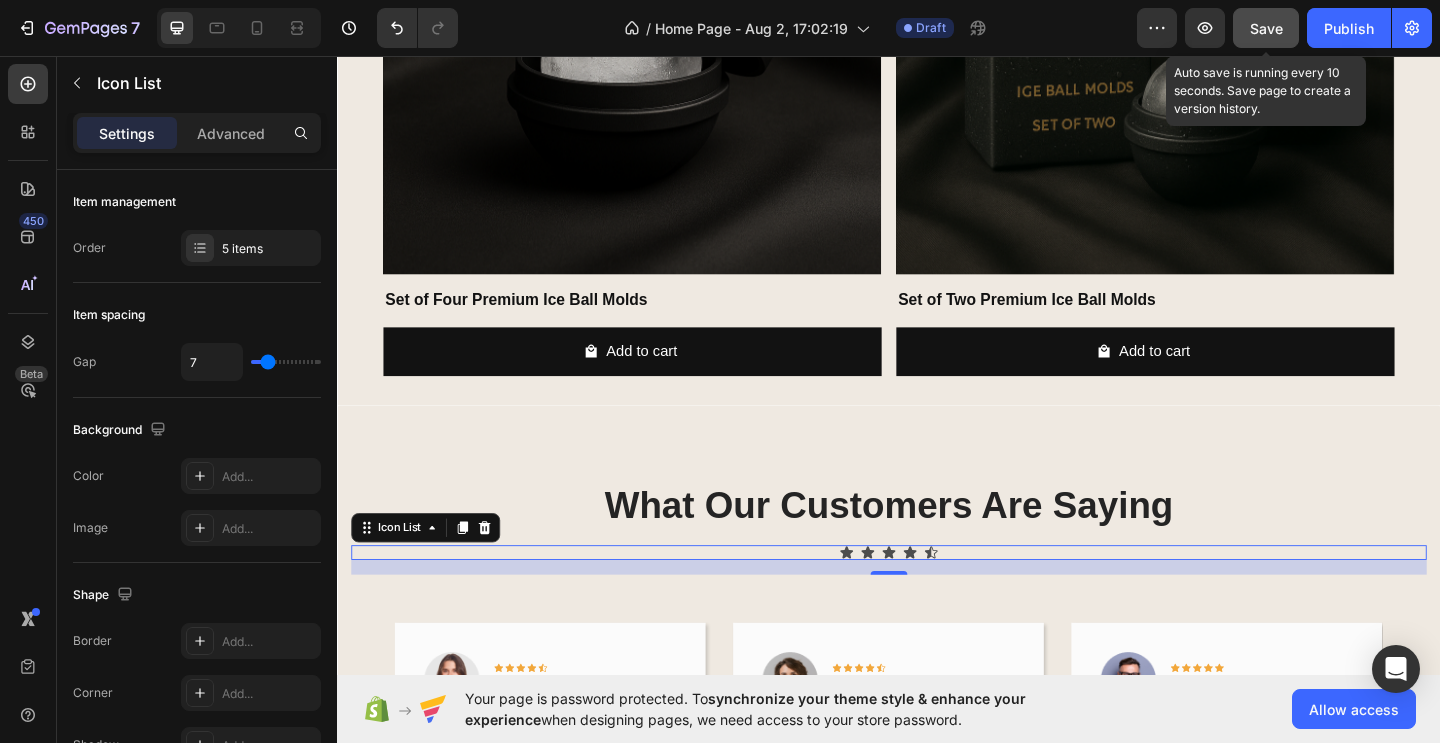 click on "Save" at bounding box center (1266, 28) 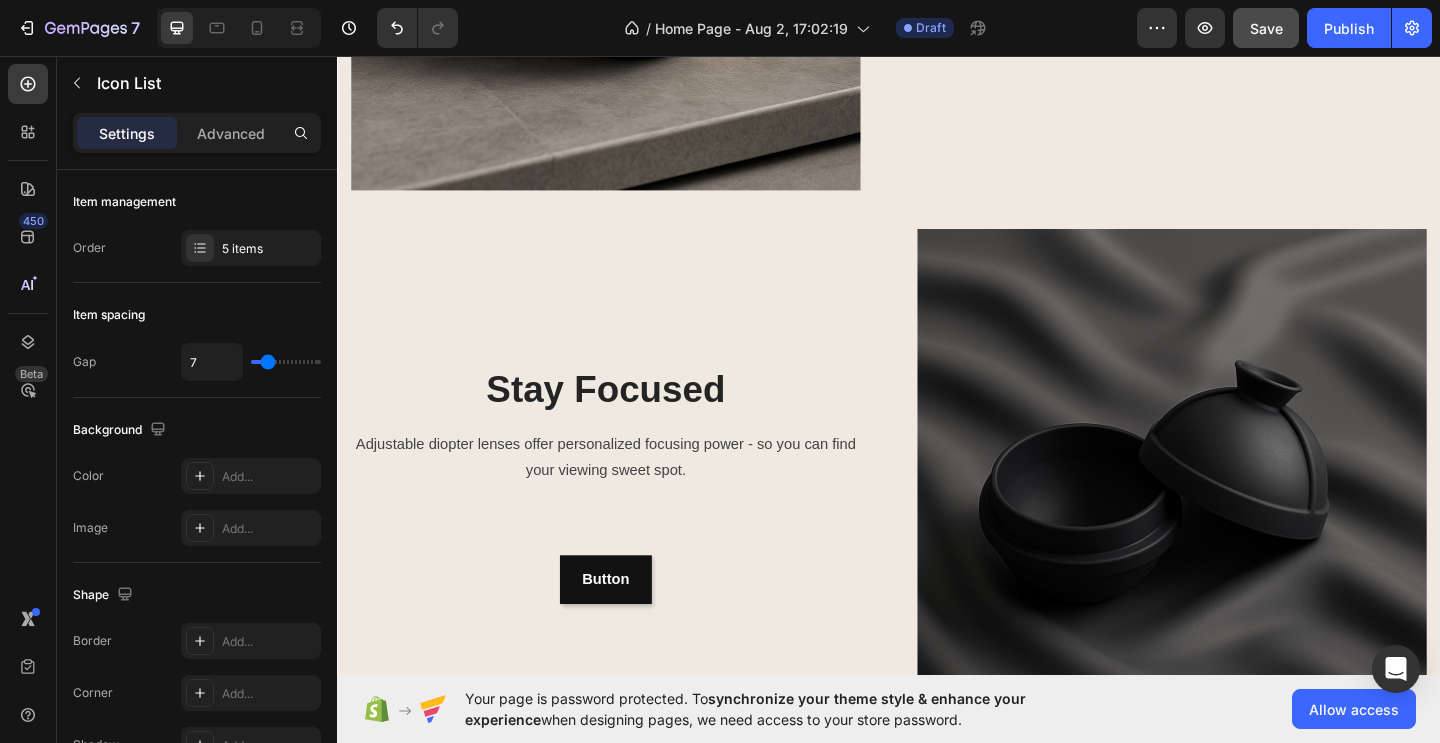scroll, scrollTop: 1716, scrollLeft: 0, axis: vertical 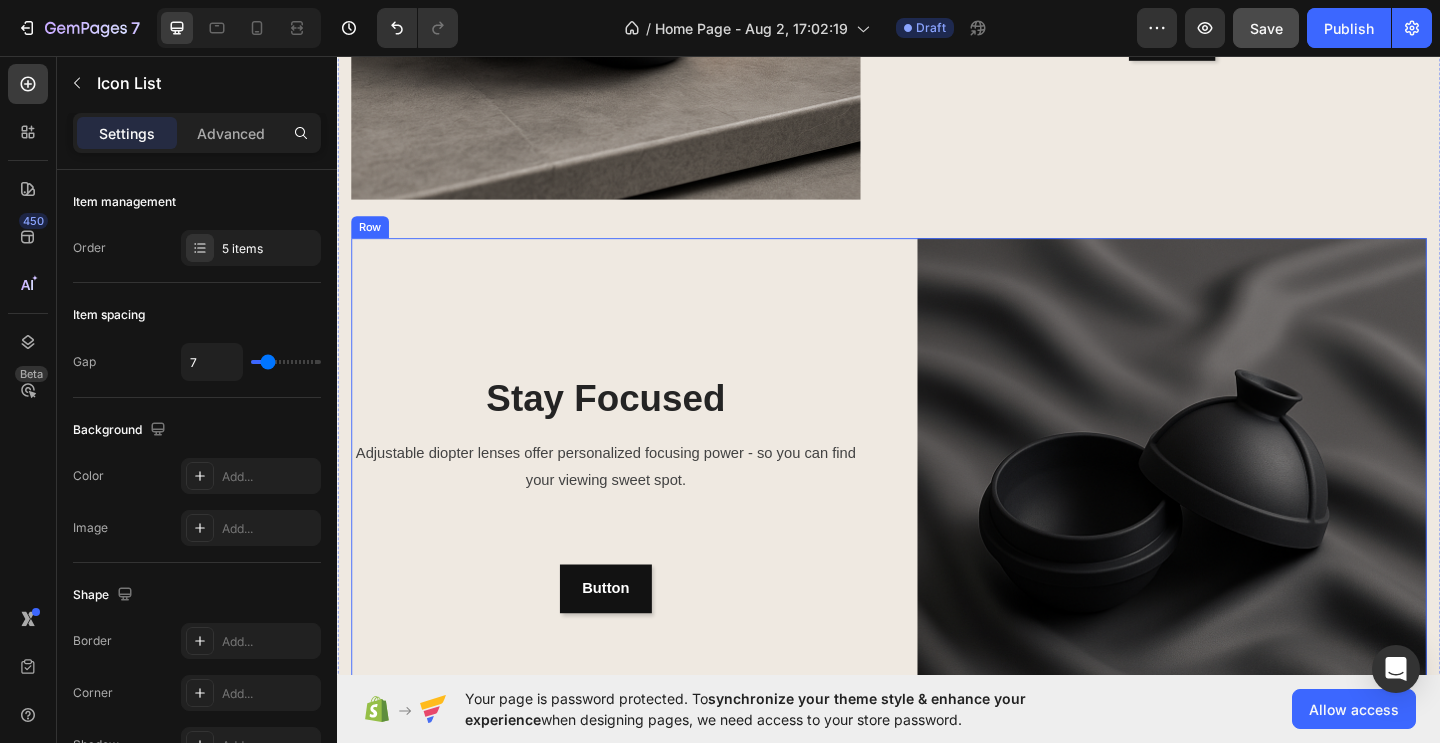 click on "Save" at bounding box center (1266, 28) 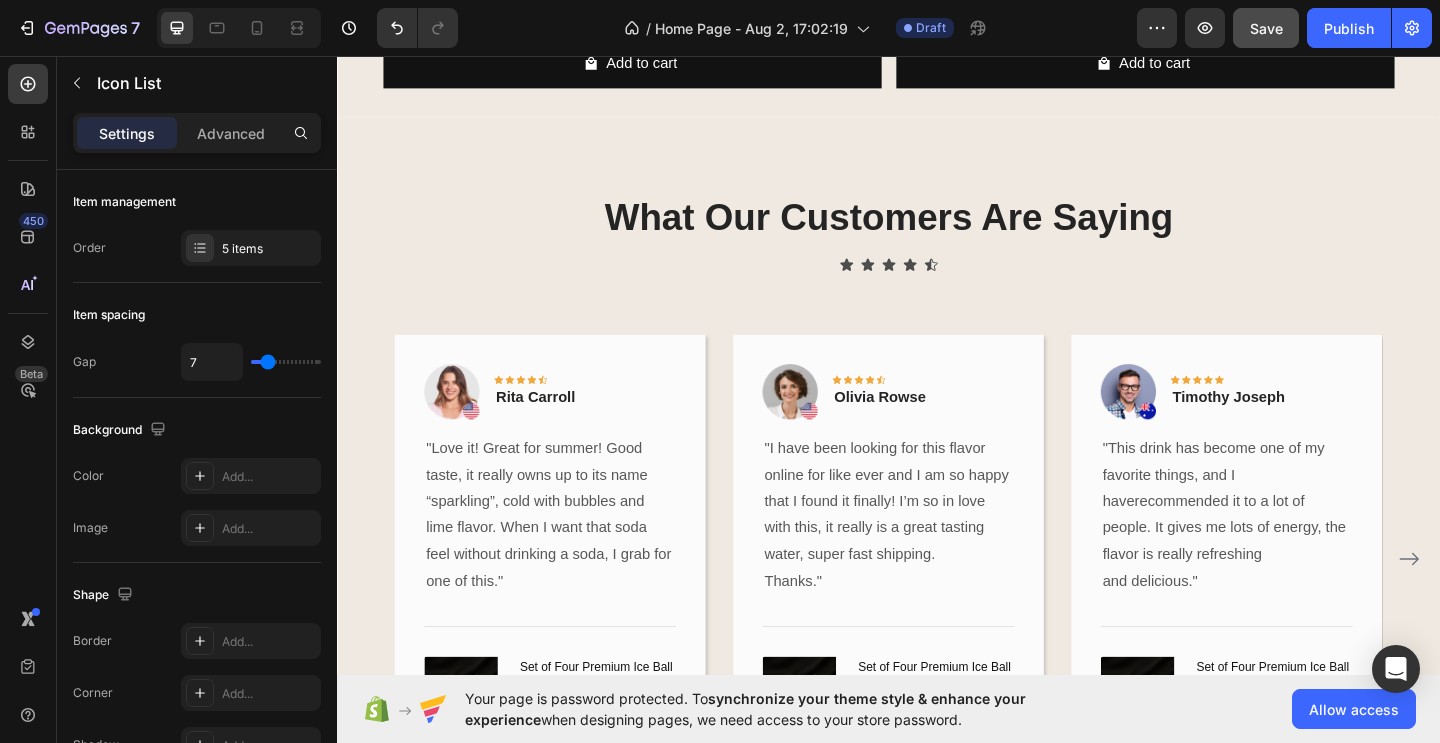 scroll, scrollTop: 3209, scrollLeft: 0, axis: vertical 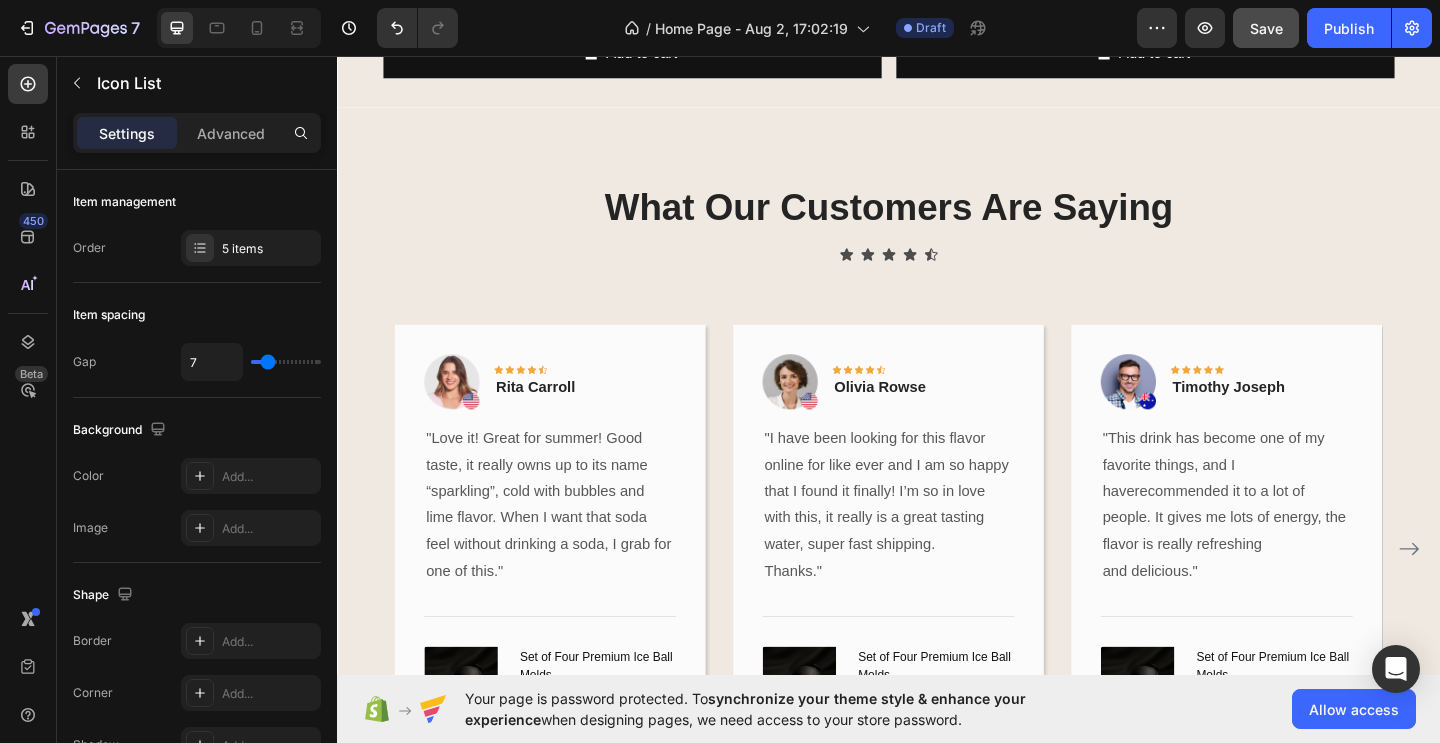 click on "Icon Icon Icon Icon Icon" at bounding box center [937, 272] 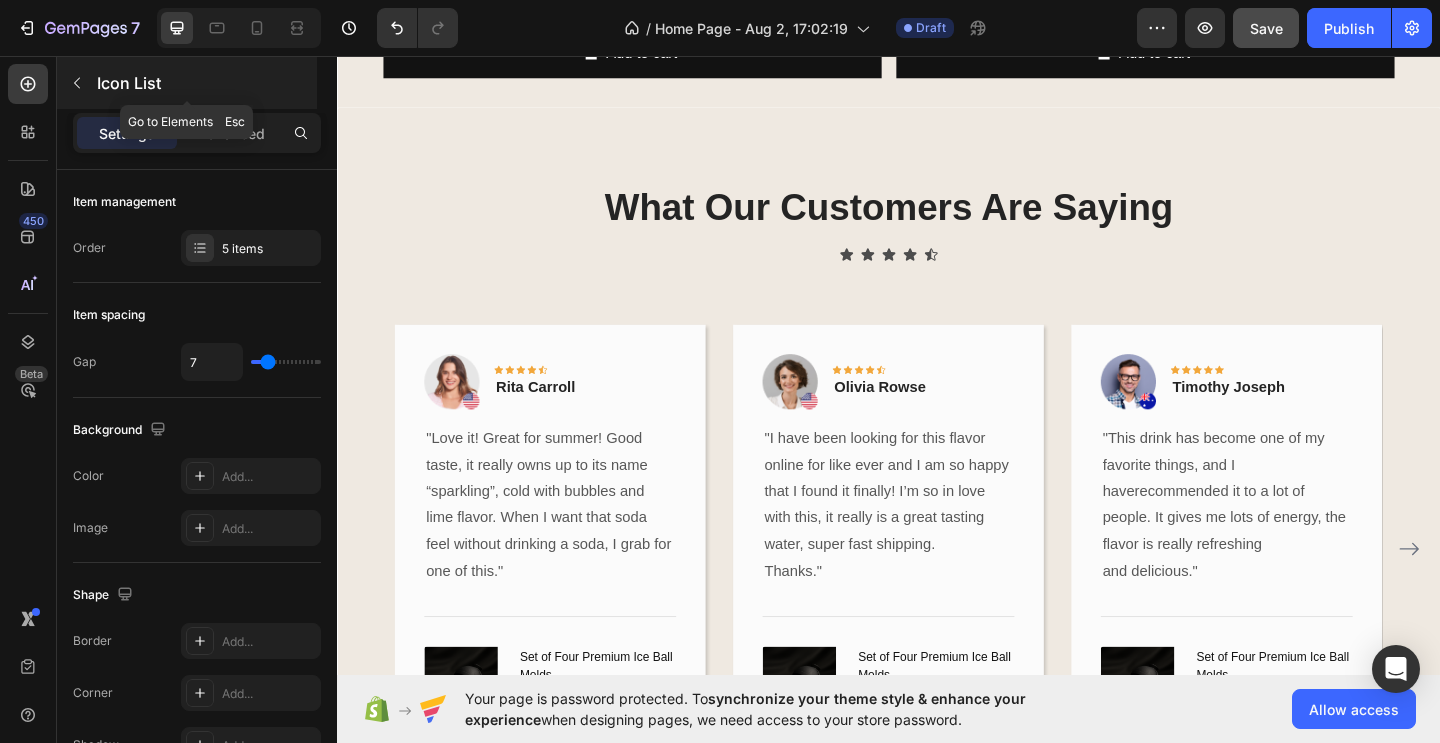 click 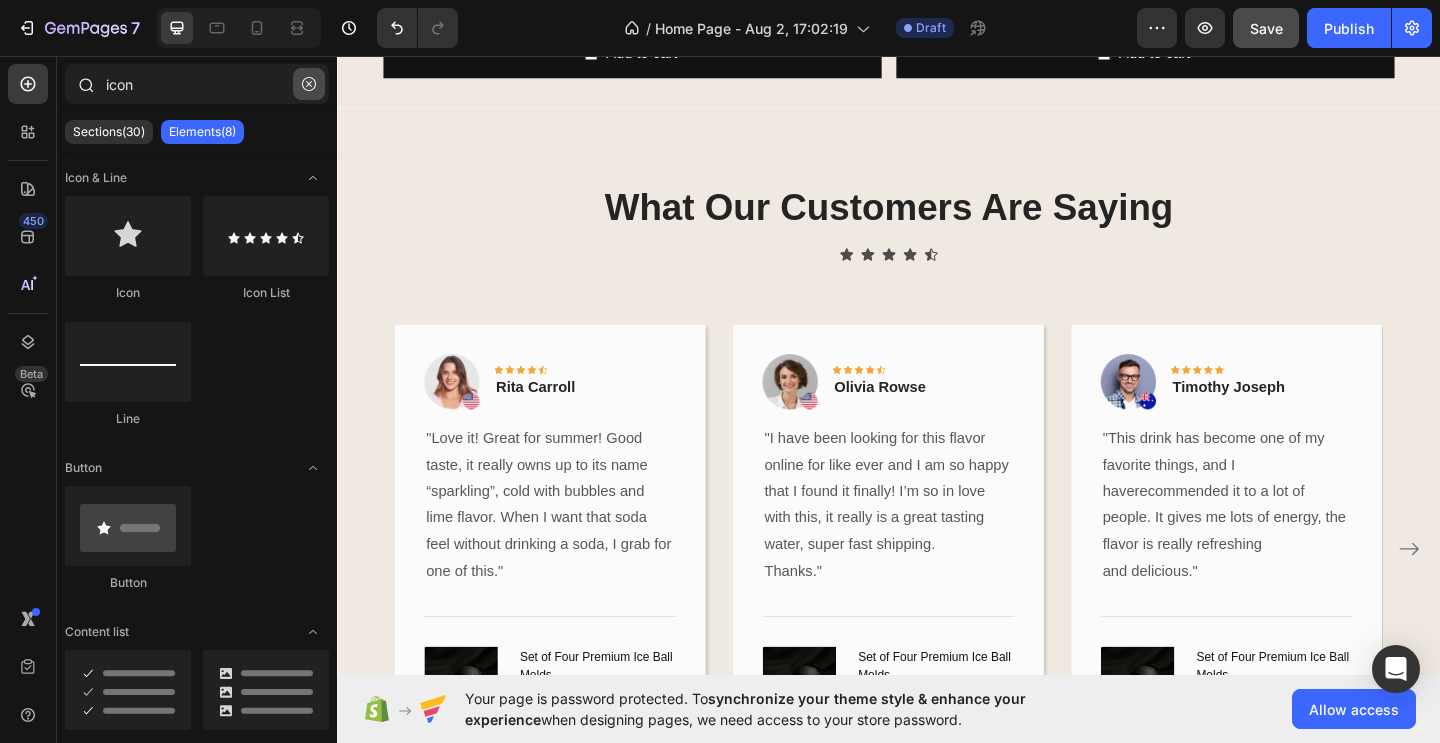 click 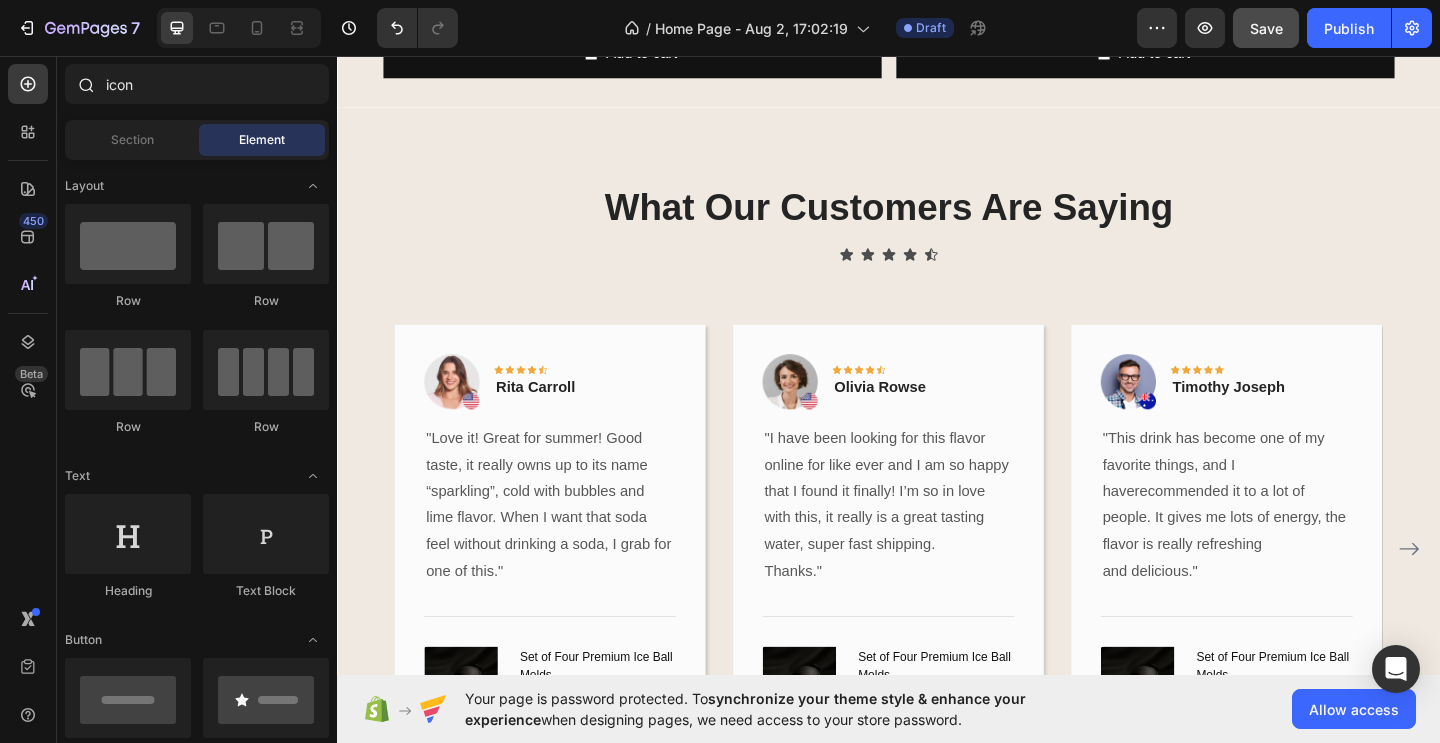 type 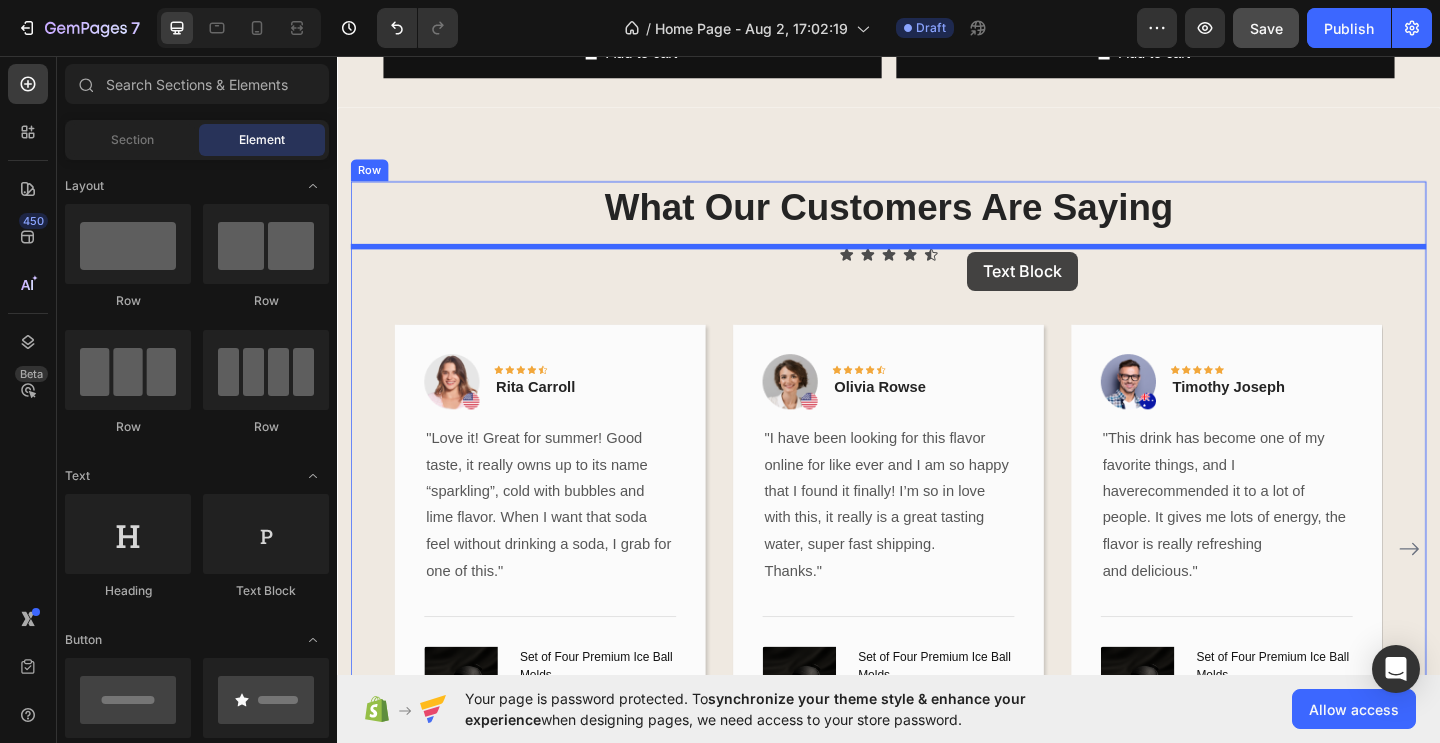 drag, startPoint x: 596, startPoint y: 598, endPoint x: 1022, endPoint y: 269, distance: 538.25366 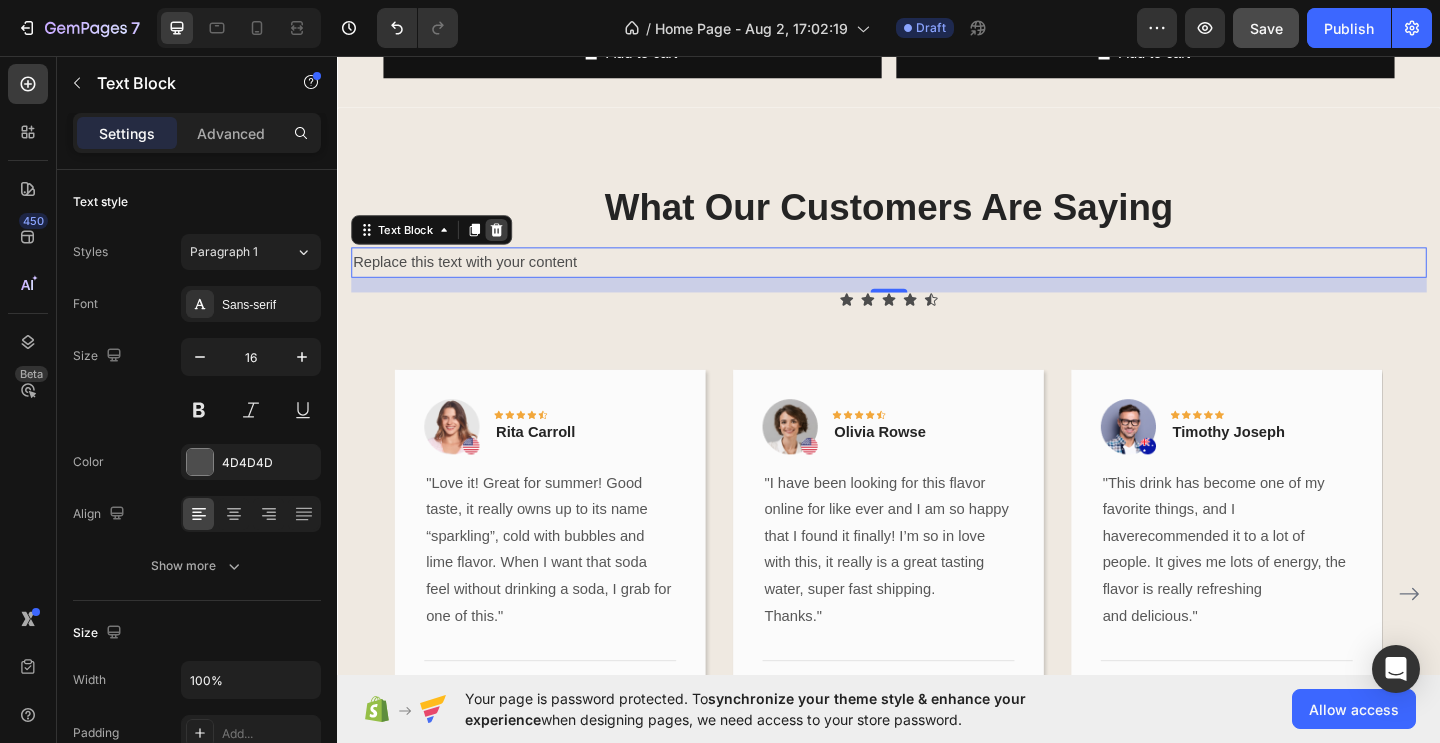 click 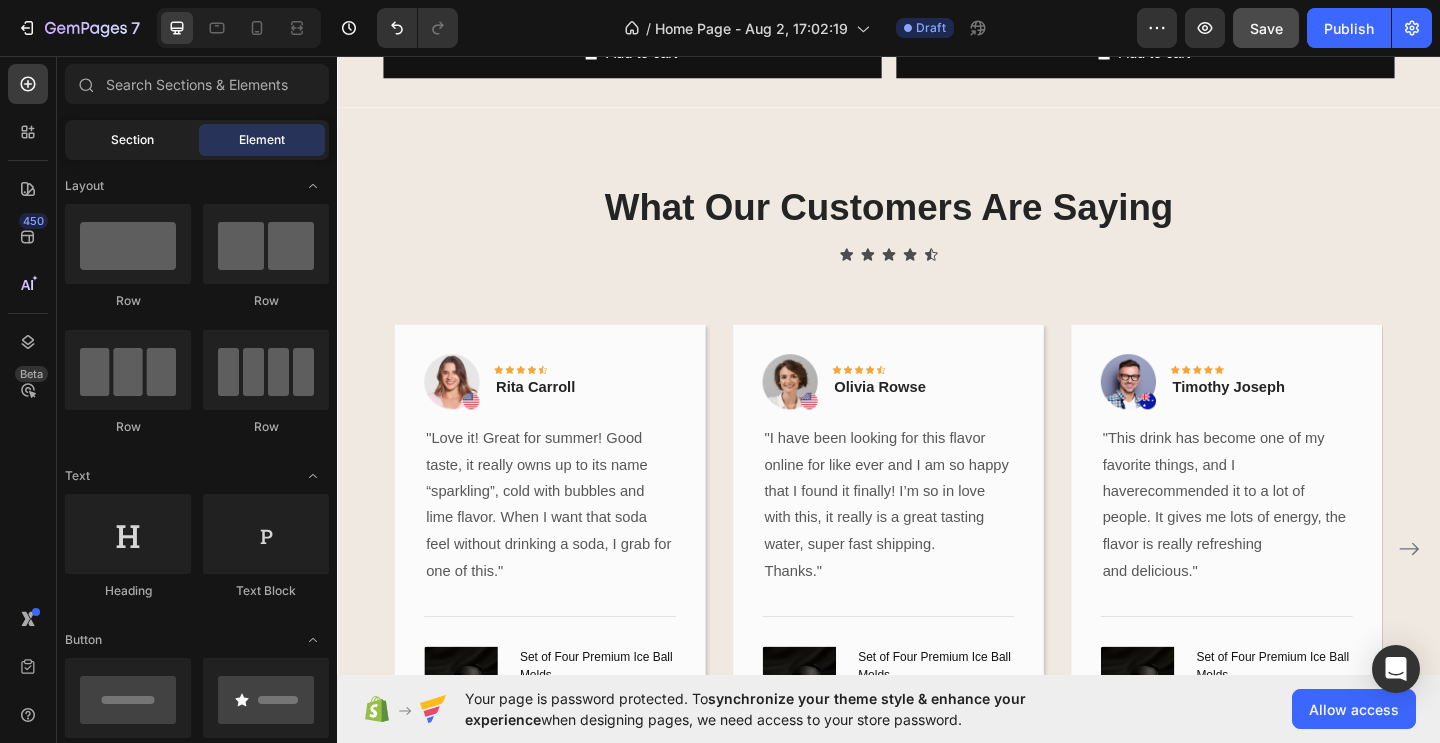 click on "Section" 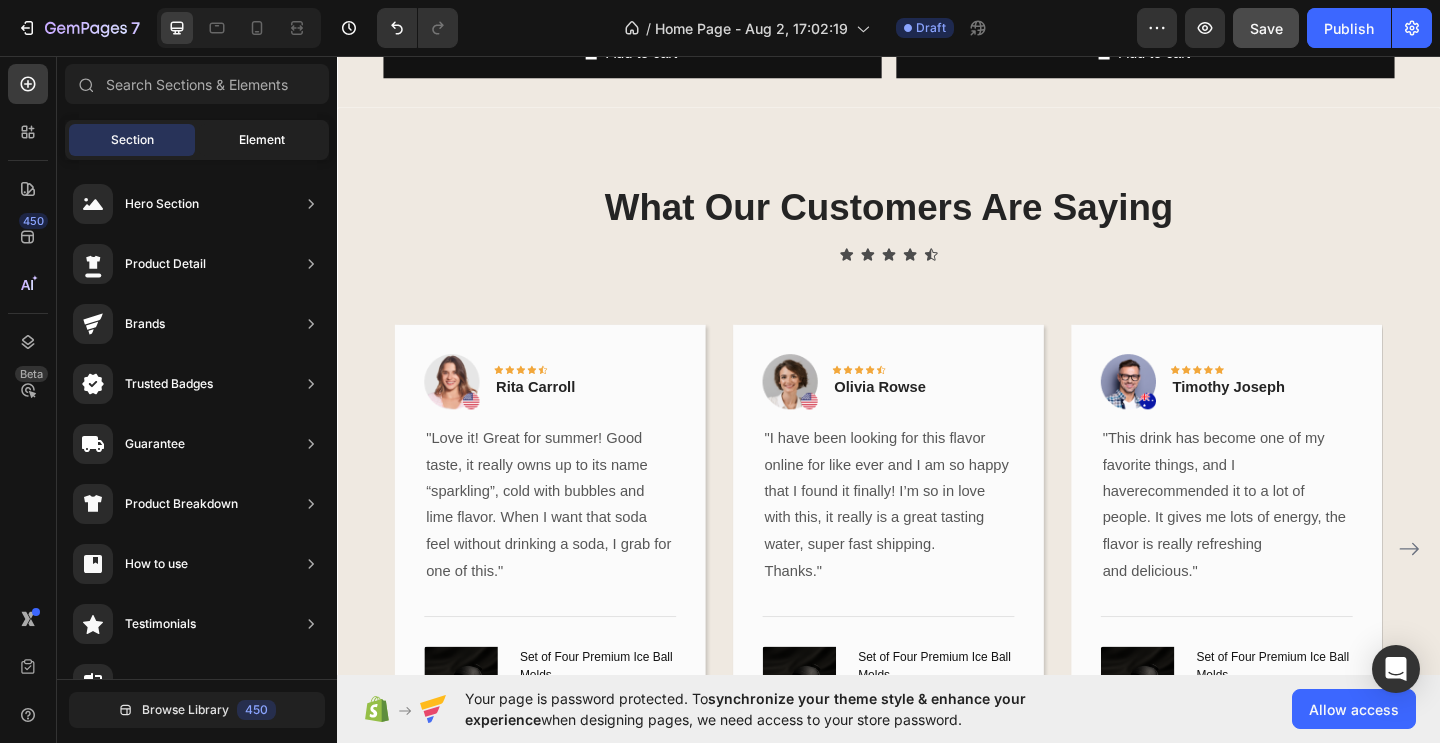 click on "Element" 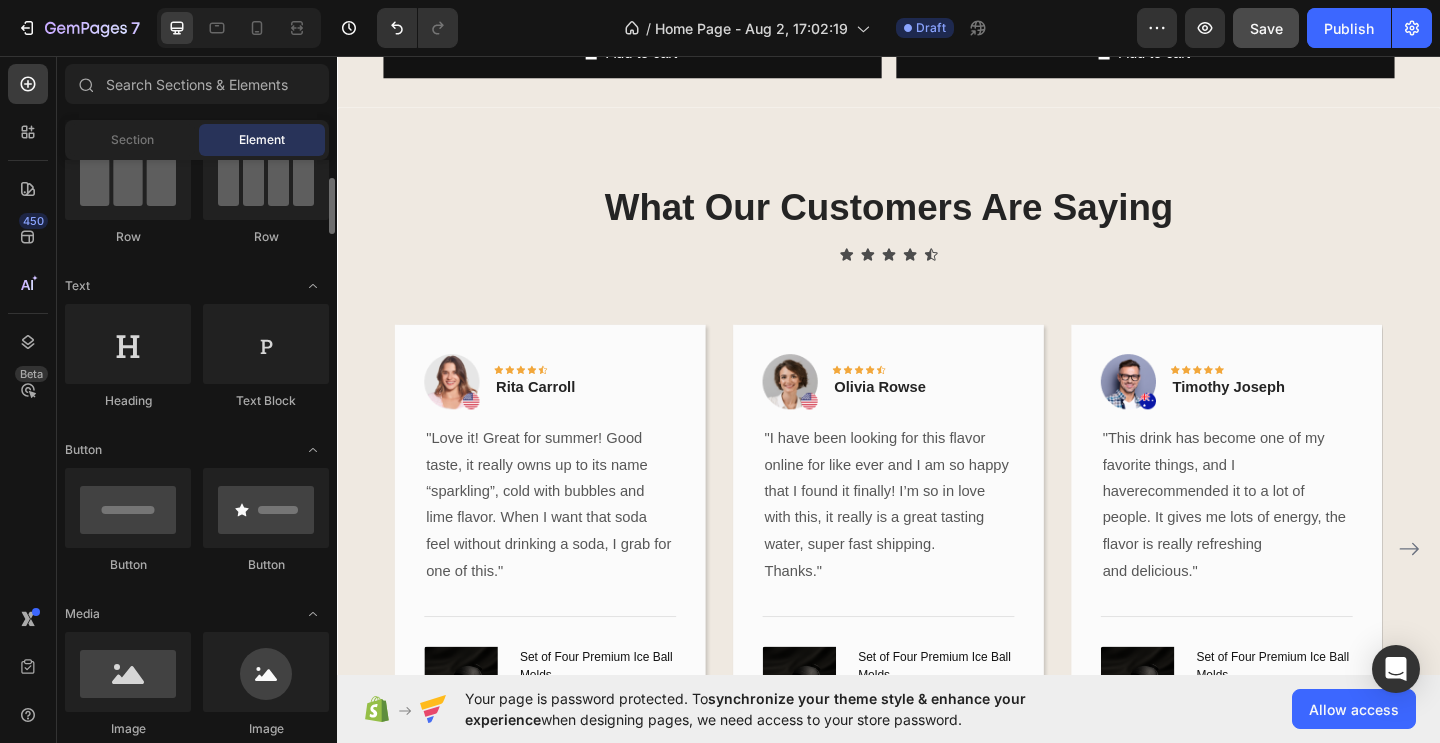 scroll, scrollTop: 264, scrollLeft: 0, axis: vertical 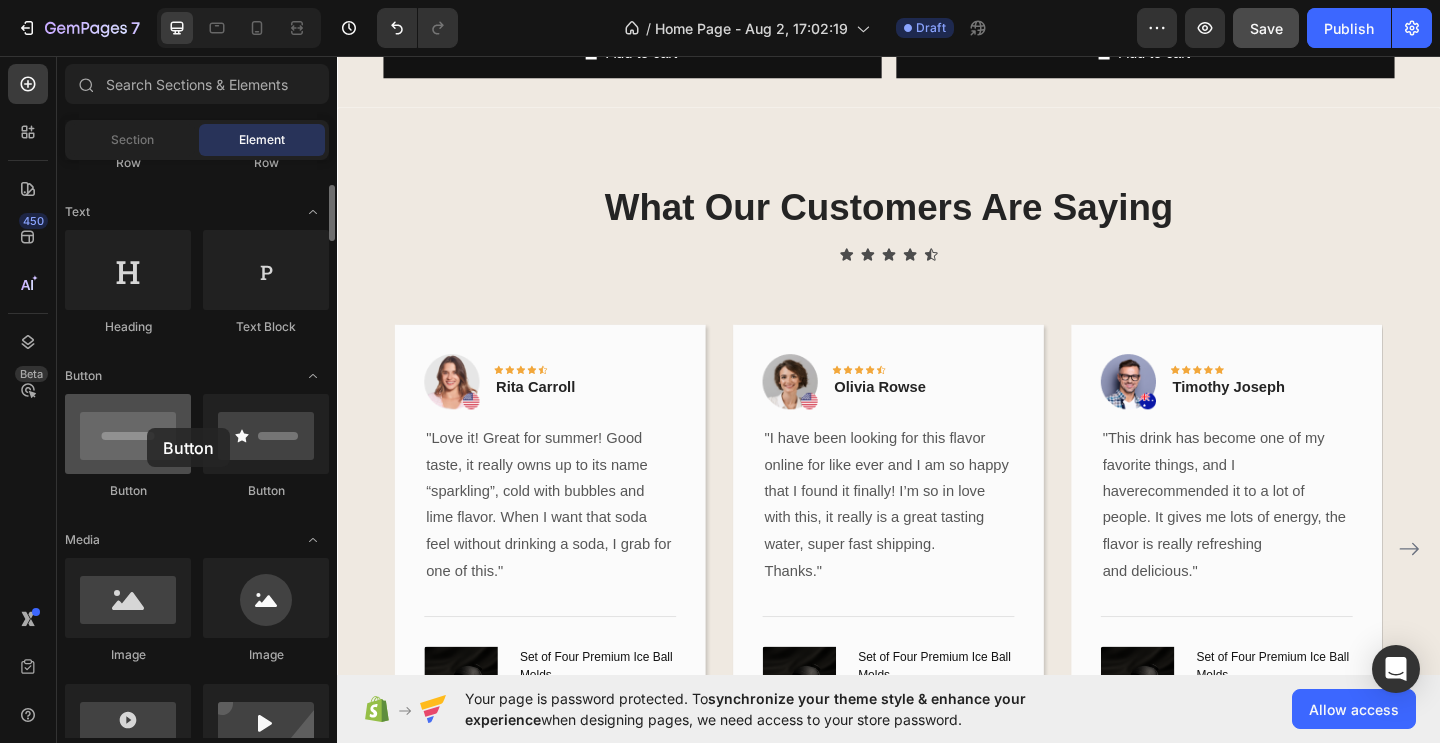 drag, startPoint x: 132, startPoint y: 449, endPoint x: 147, endPoint y: 428, distance: 25.806976 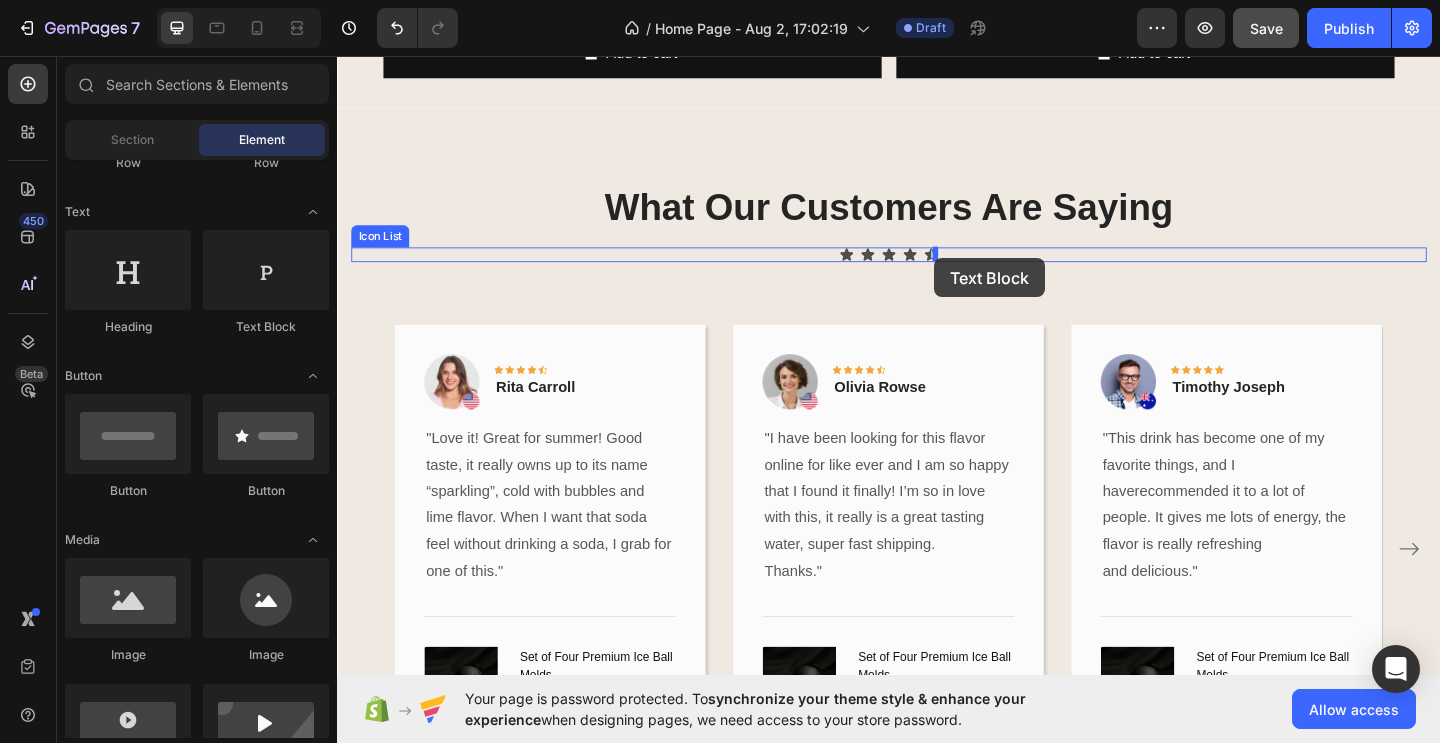 drag, startPoint x: 592, startPoint y: 313, endPoint x: 987, endPoint y: 276, distance: 396.72913 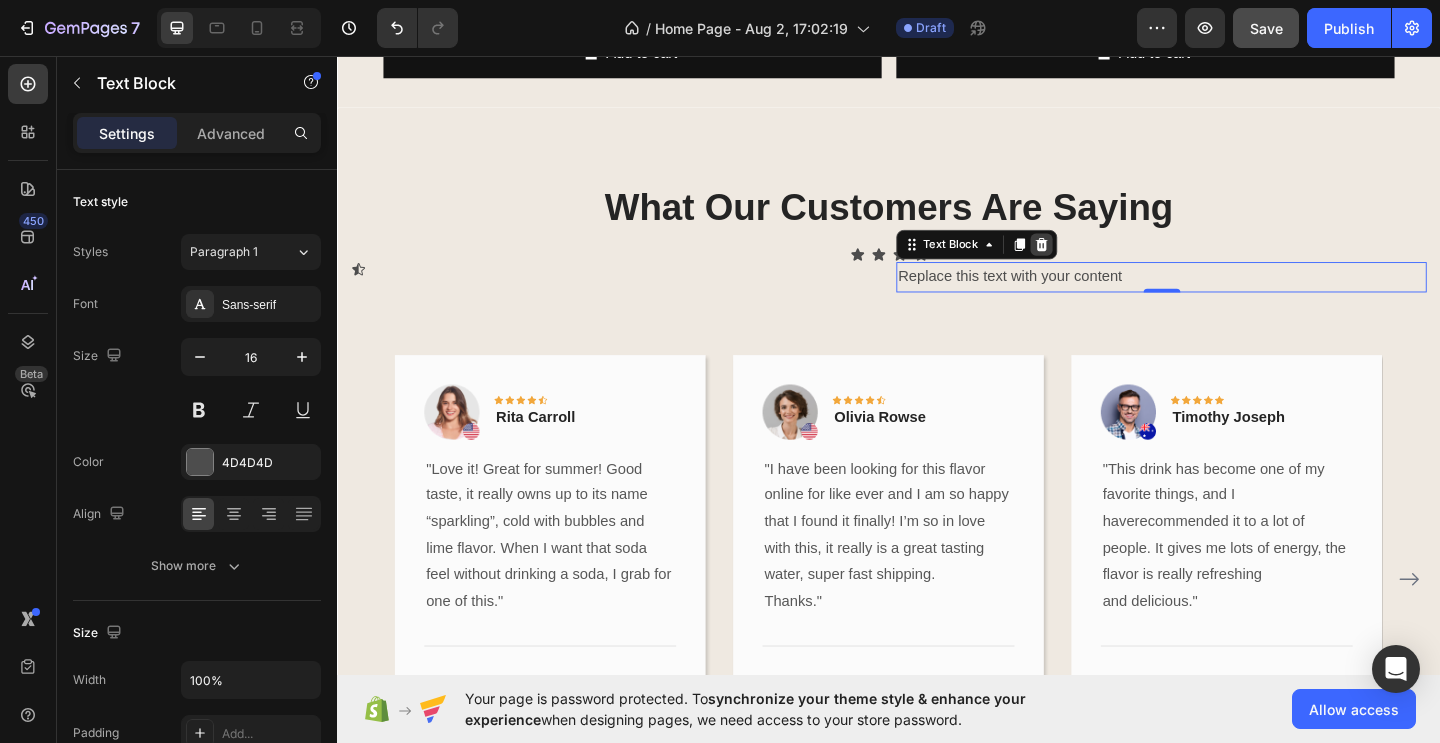 click 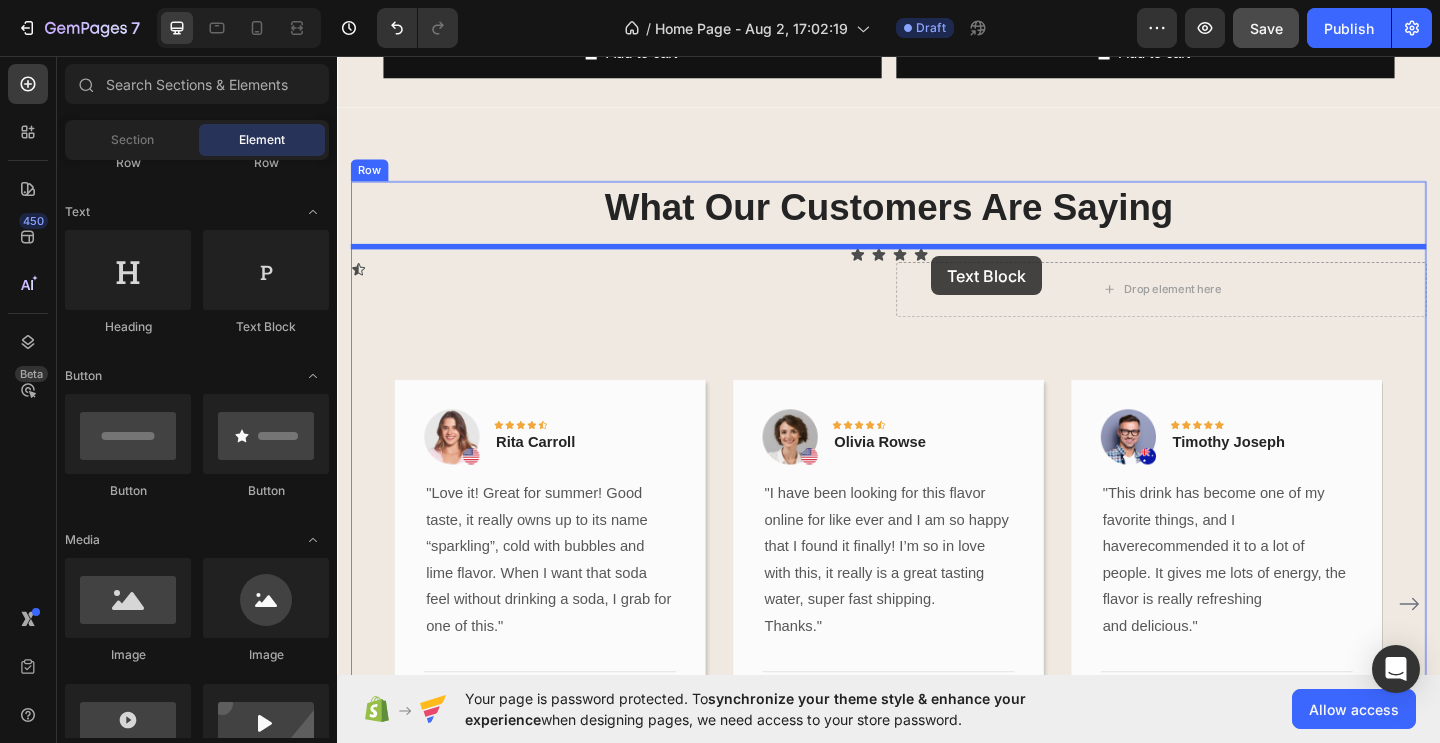 drag, startPoint x: 595, startPoint y: 333, endPoint x: 983, endPoint y: 274, distance: 392.46017 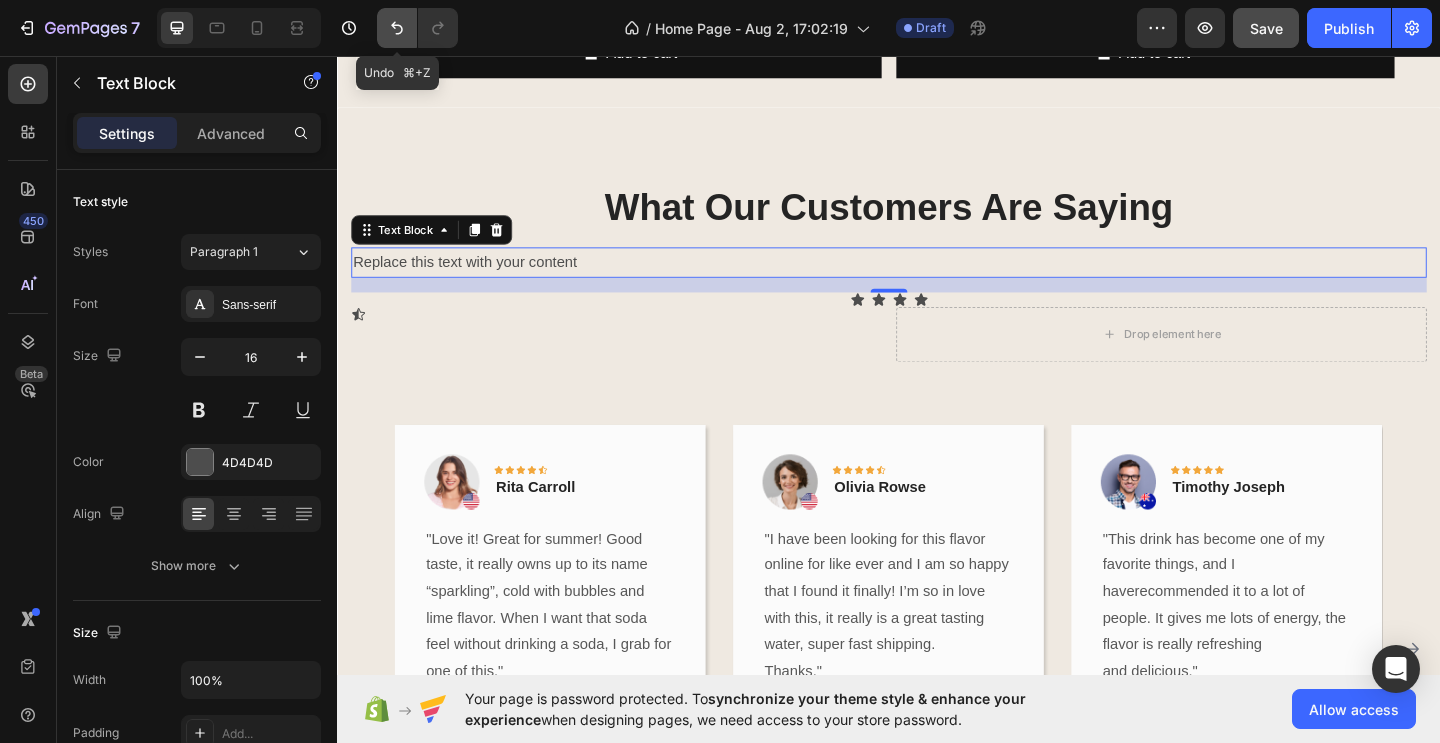 click 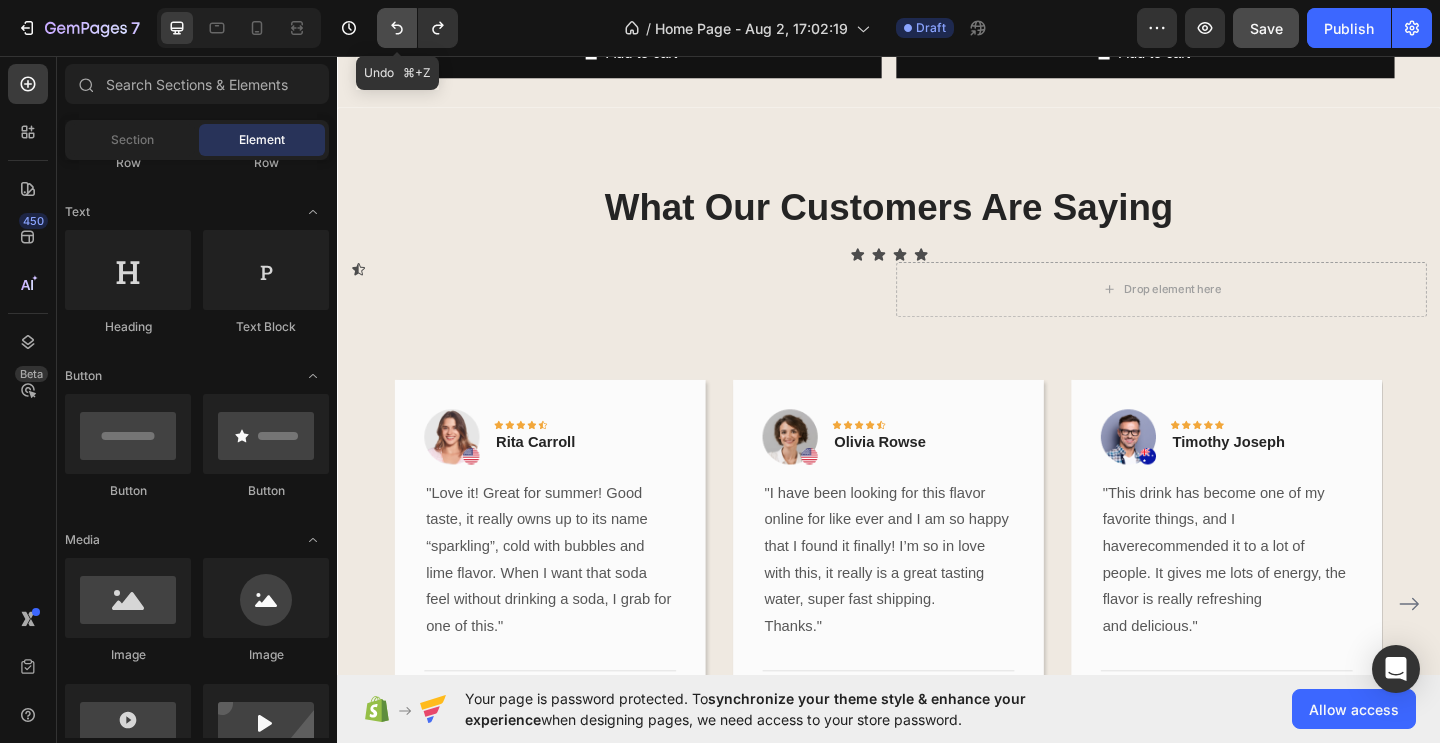 click 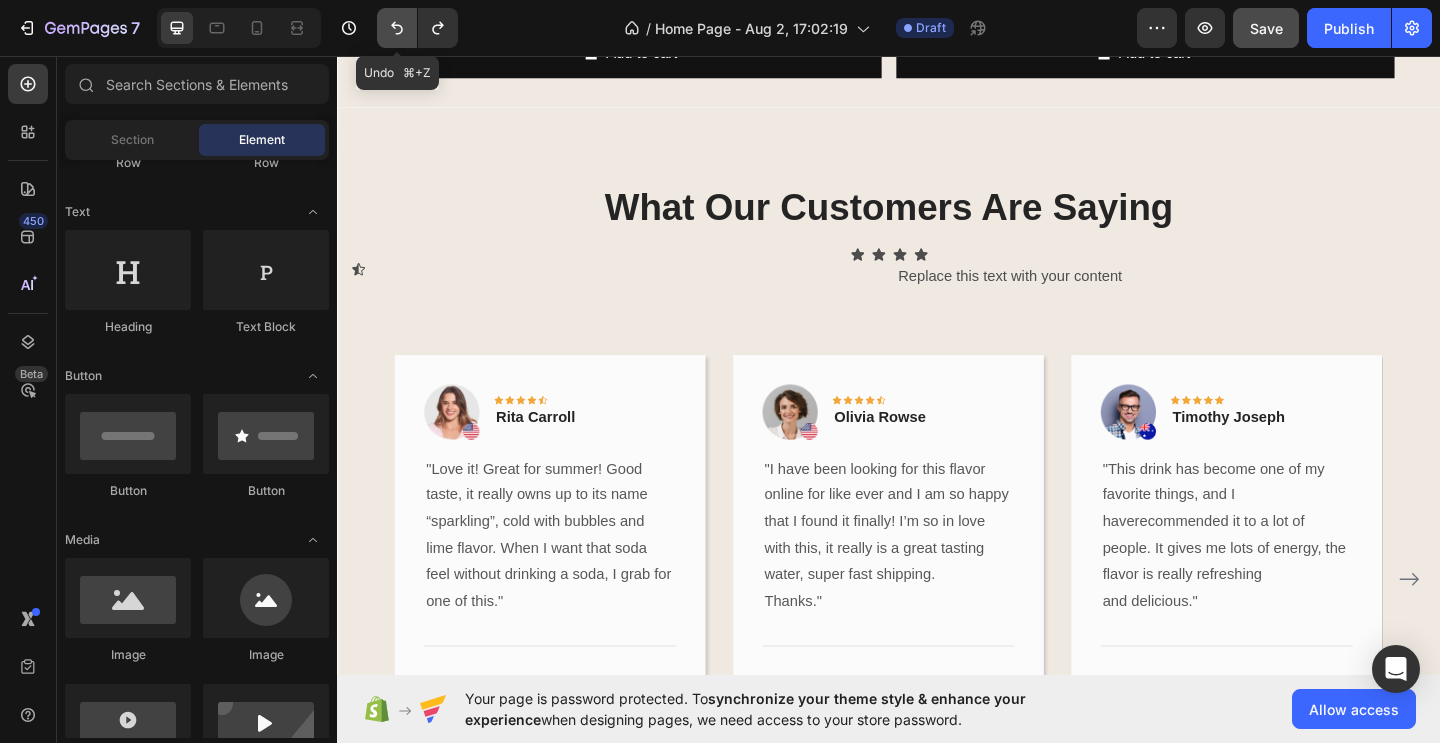 click 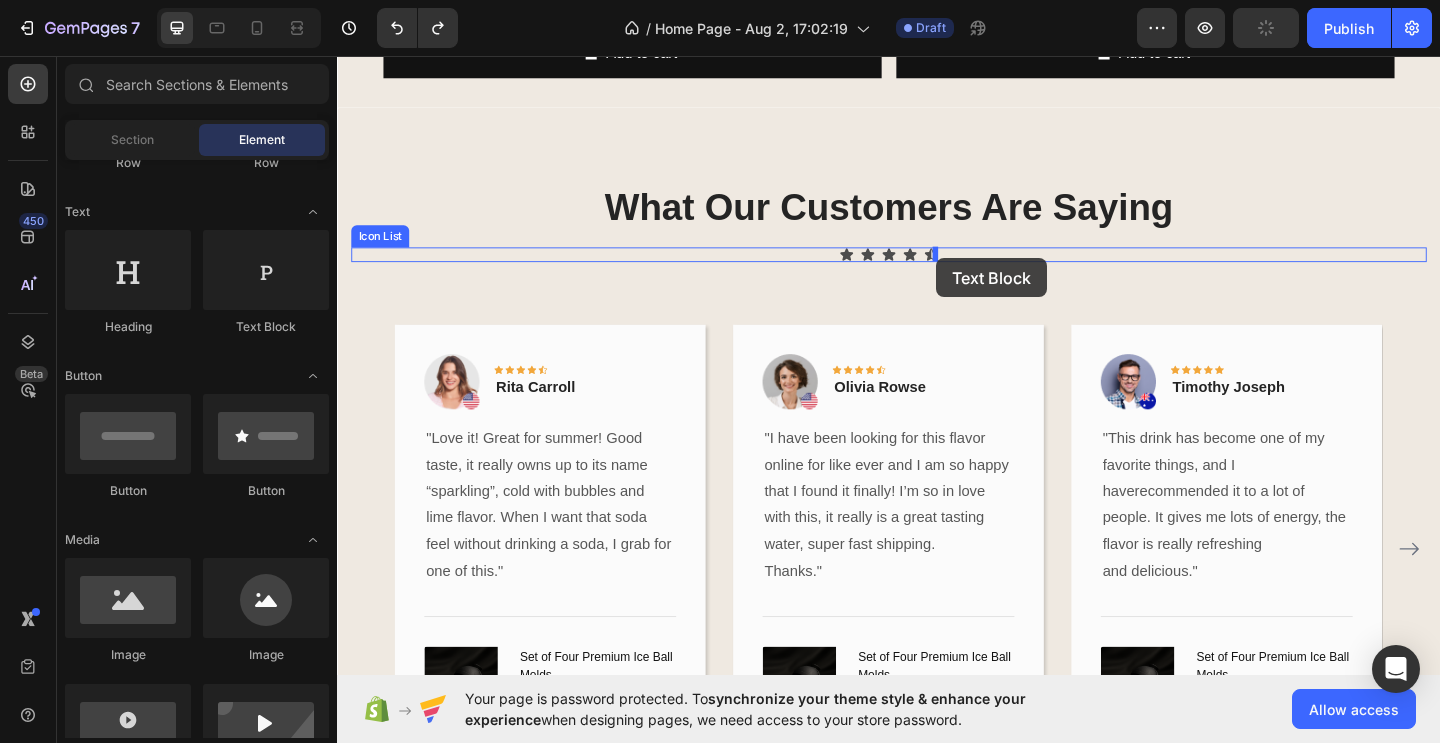 drag, startPoint x: 603, startPoint y: 322, endPoint x: 989, endPoint y: 276, distance: 388.73126 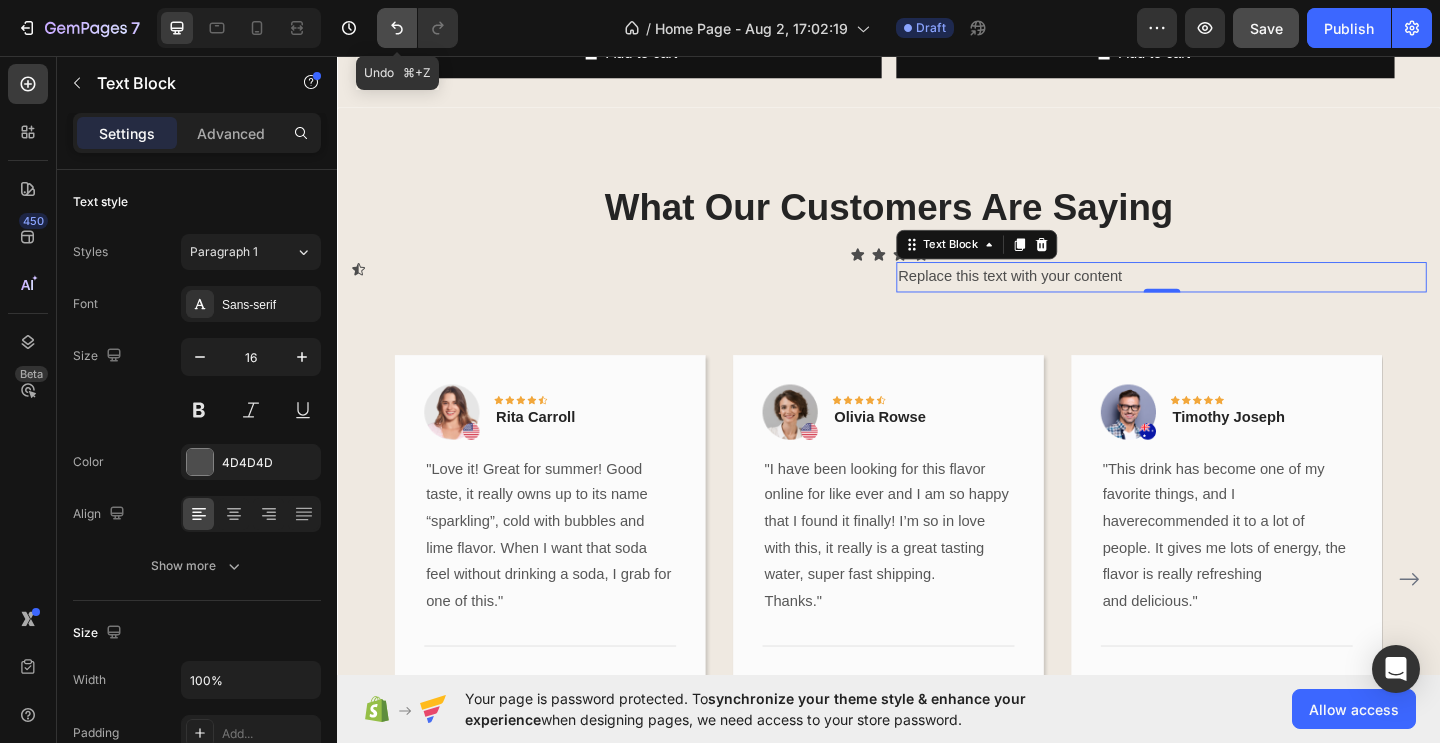 click 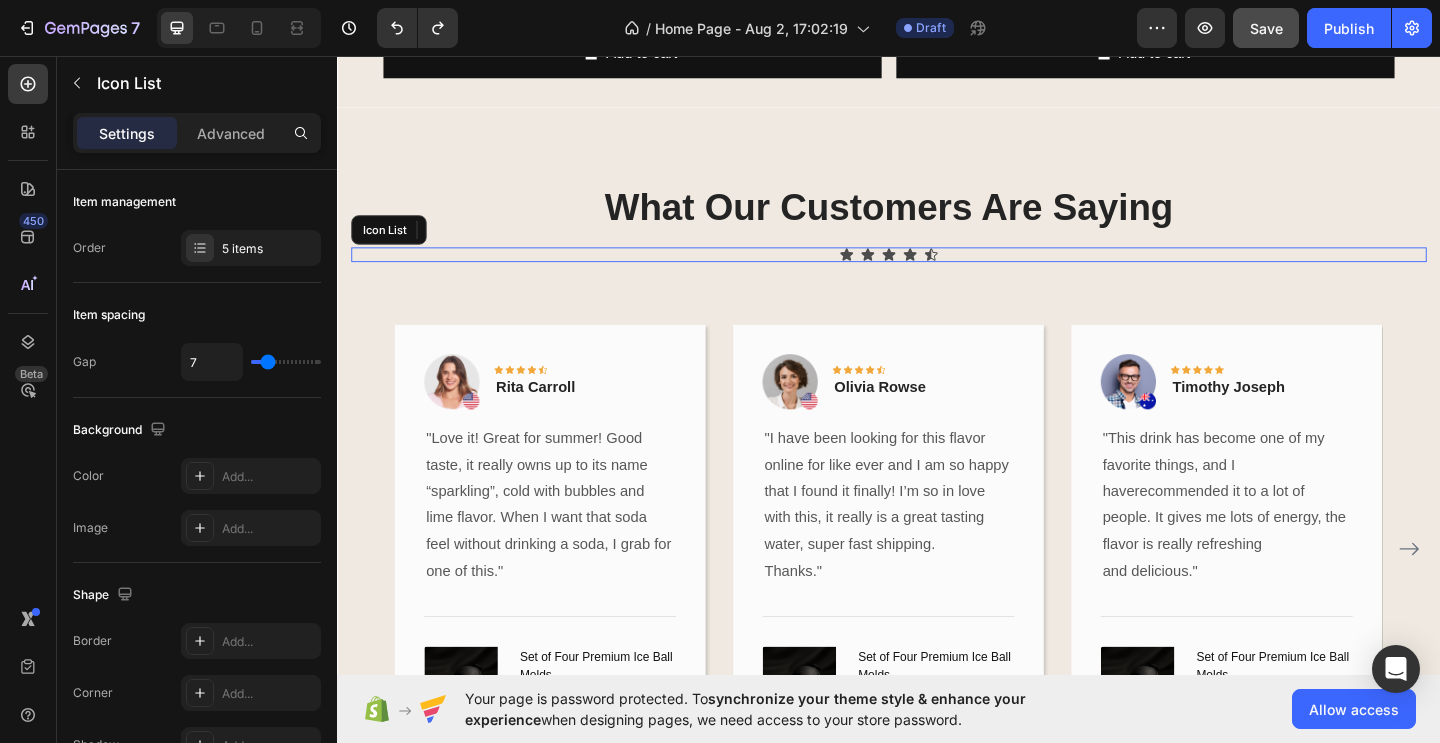 click on "Icon Icon Icon Icon Icon" at bounding box center (937, 272) 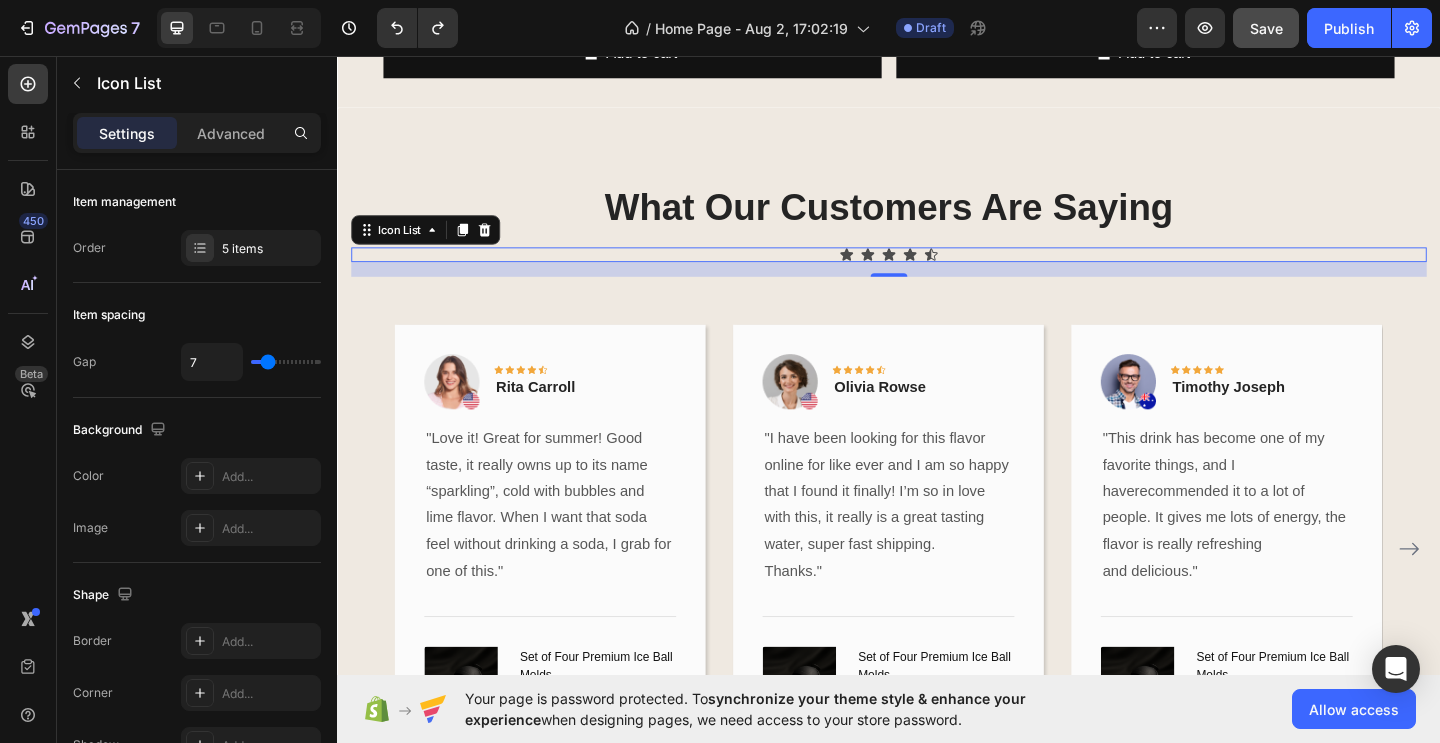 click on "Icon Icon Icon Icon Icon" at bounding box center (937, 272) 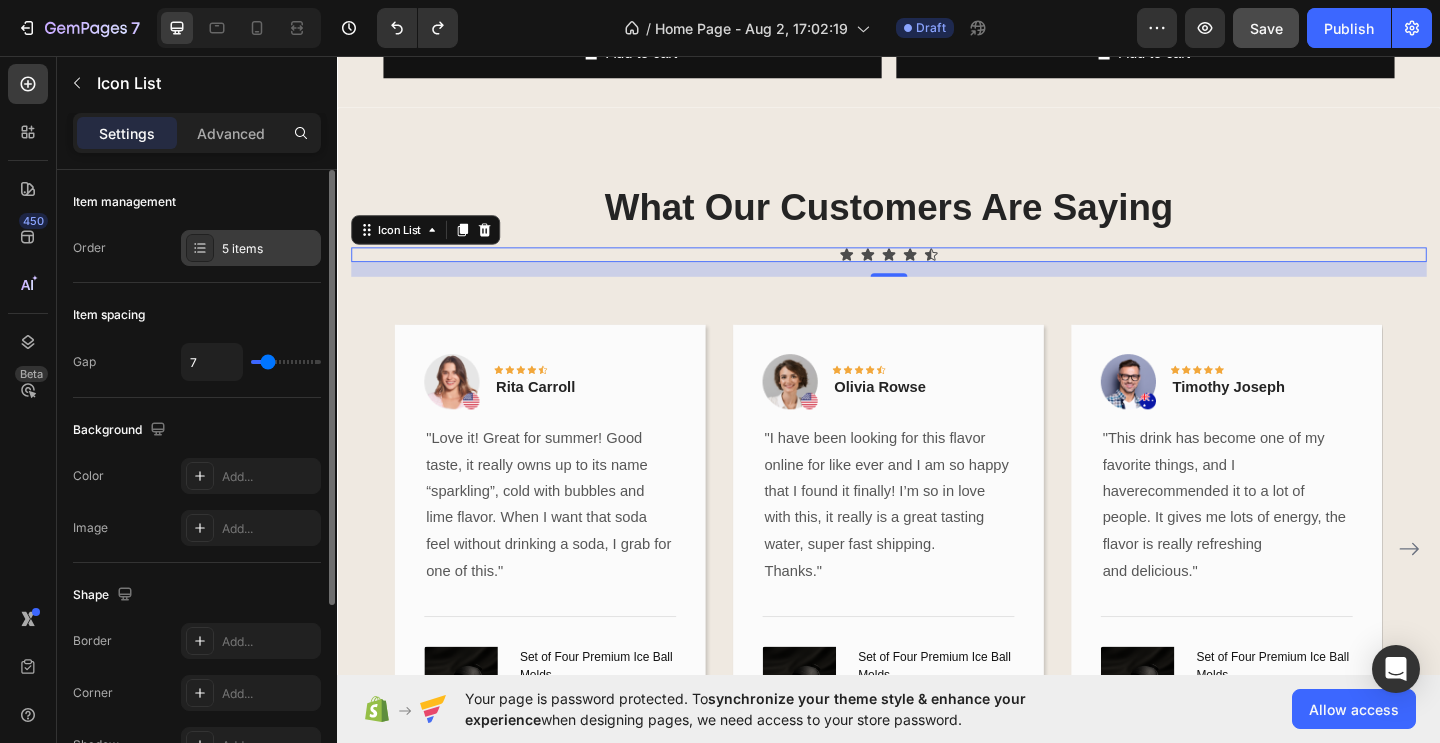 click on "5 items" at bounding box center (269, 249) 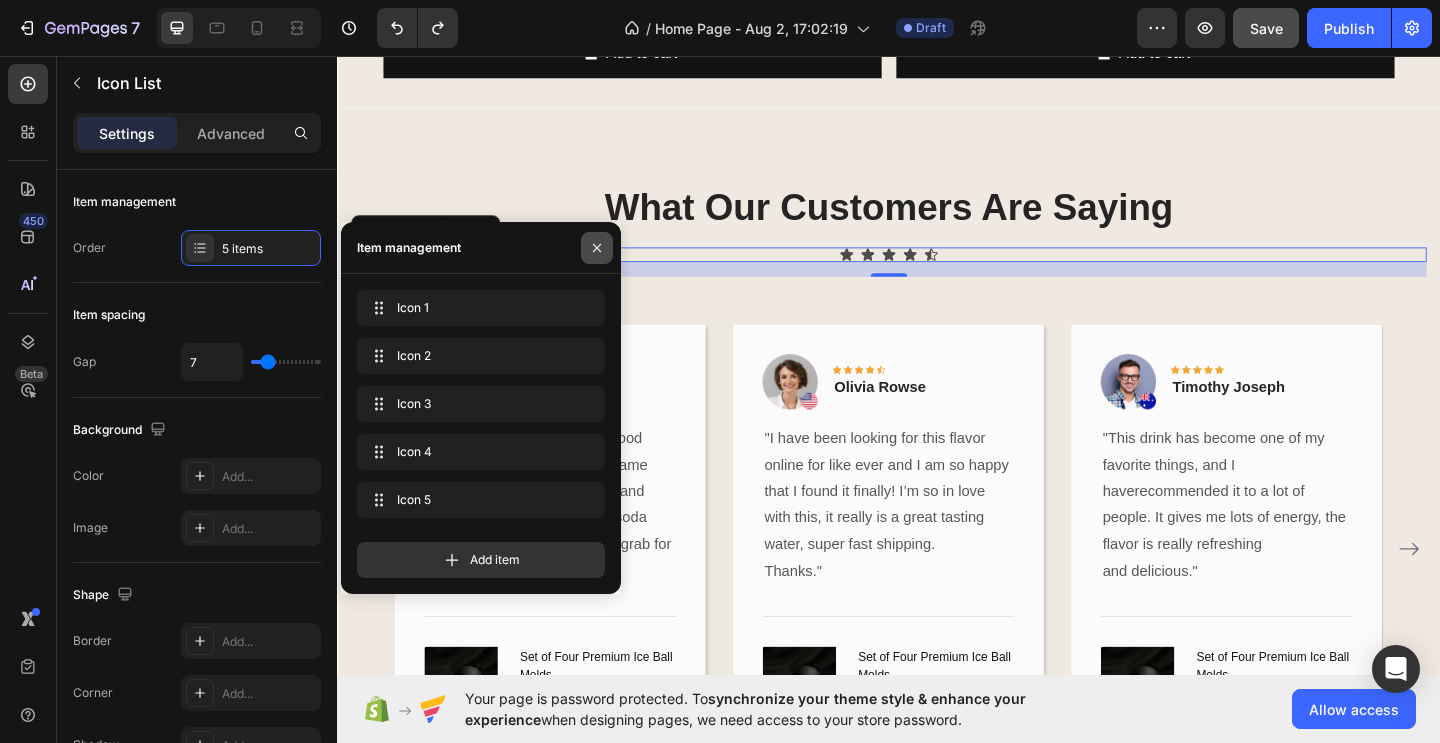 click 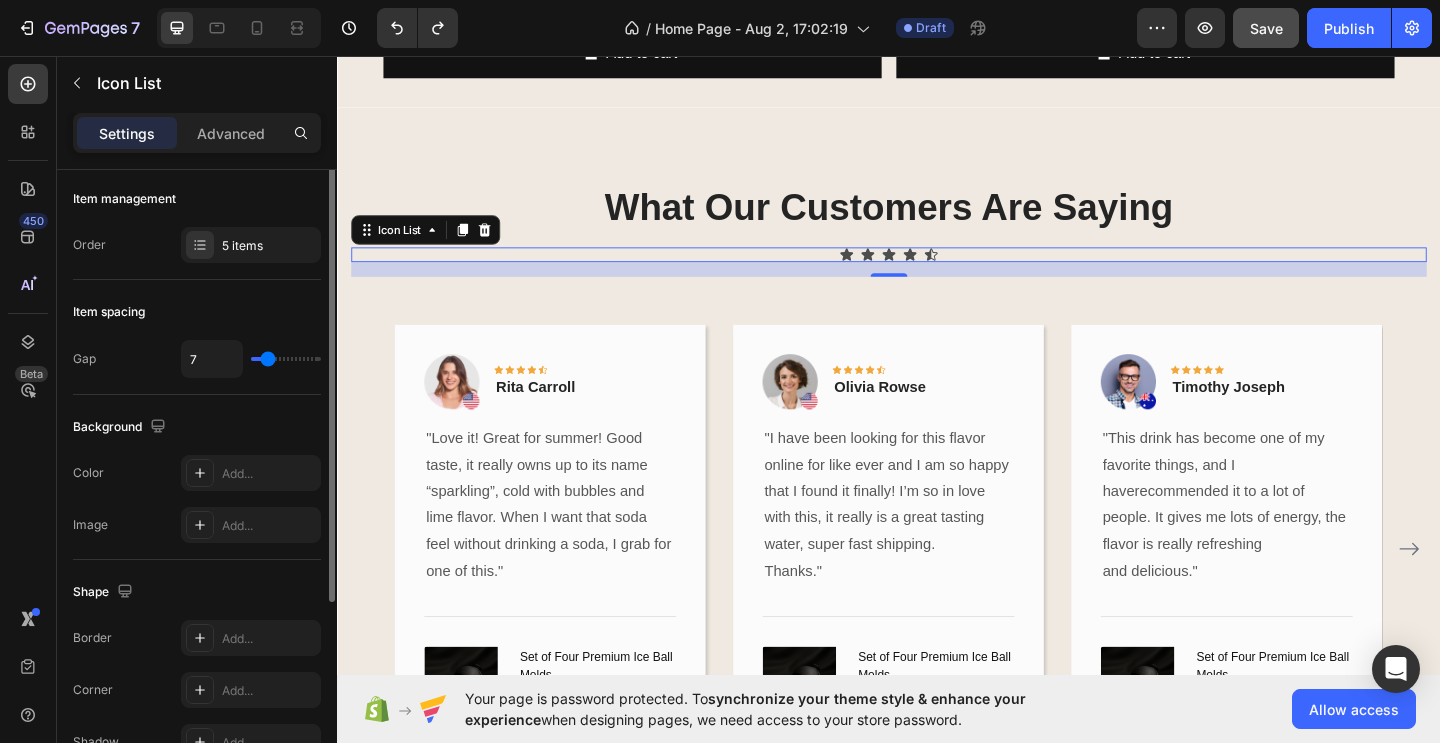 scroll, scrollTop: 0, scrollLeft: 0, axis: both 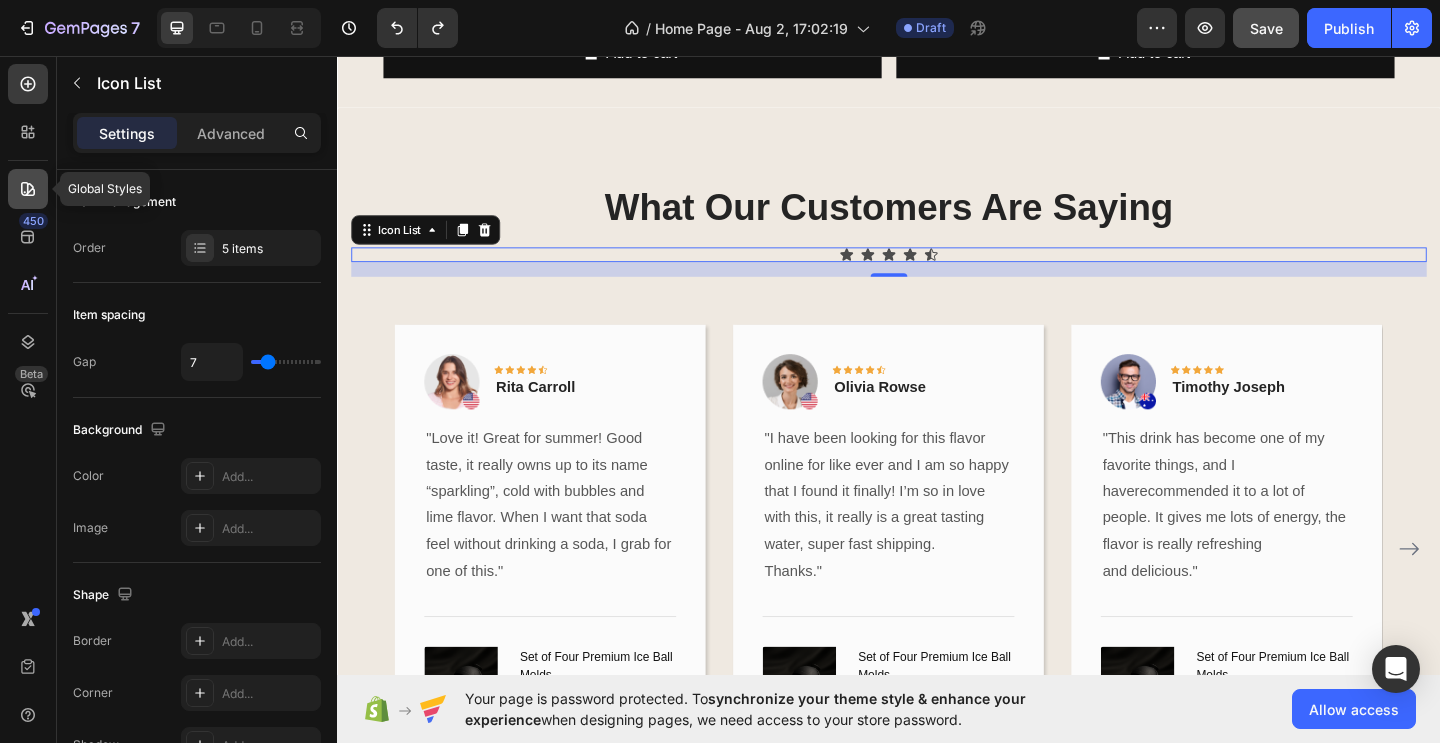 click 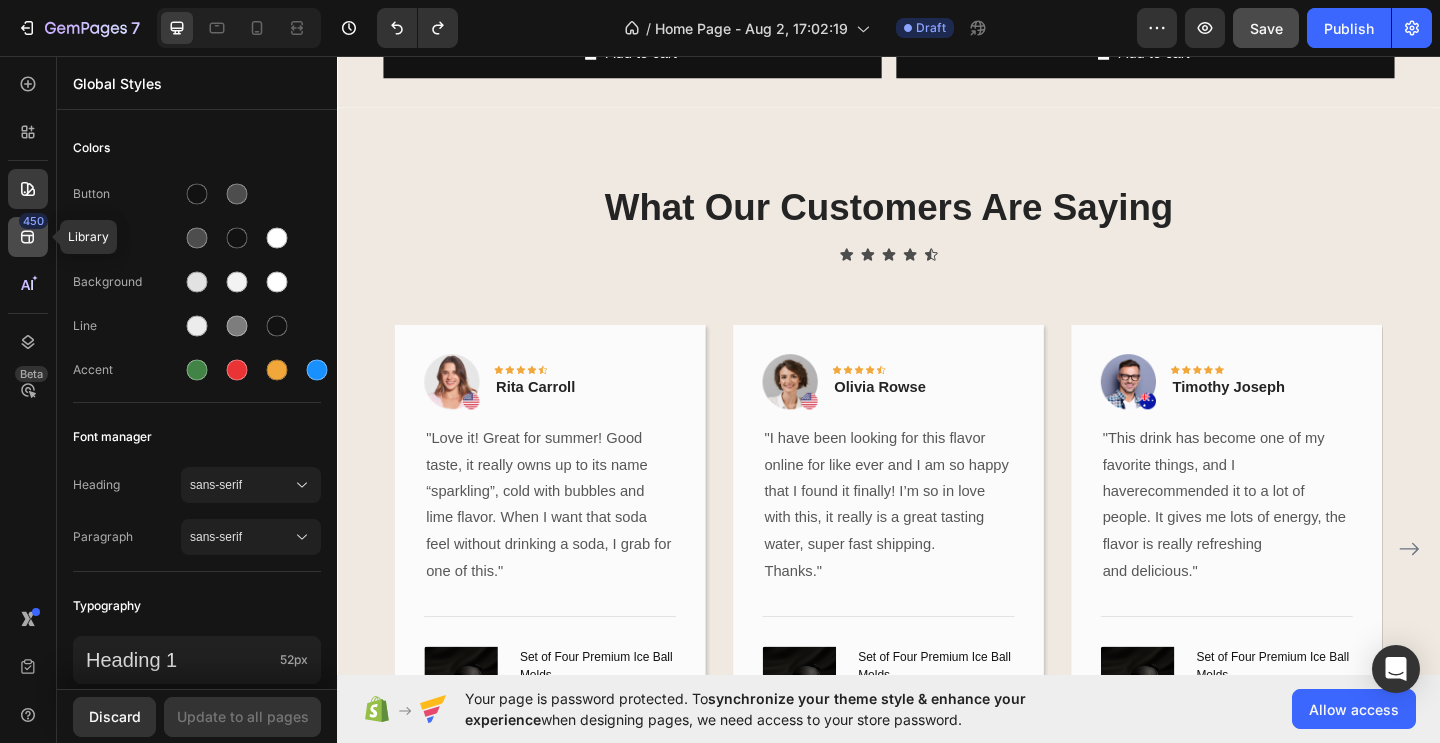 click on "450" at bounding box center [33, 221] 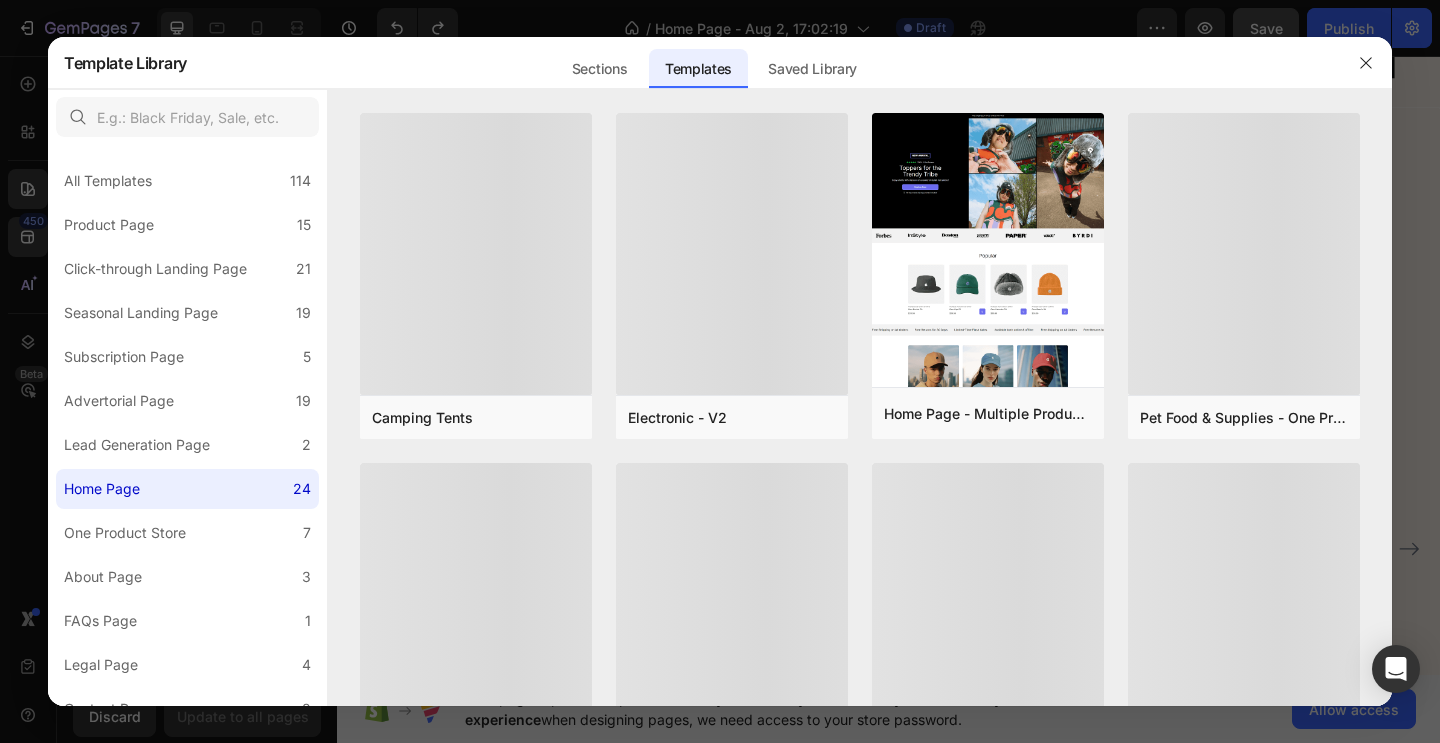click at bounding box center [720, 371] 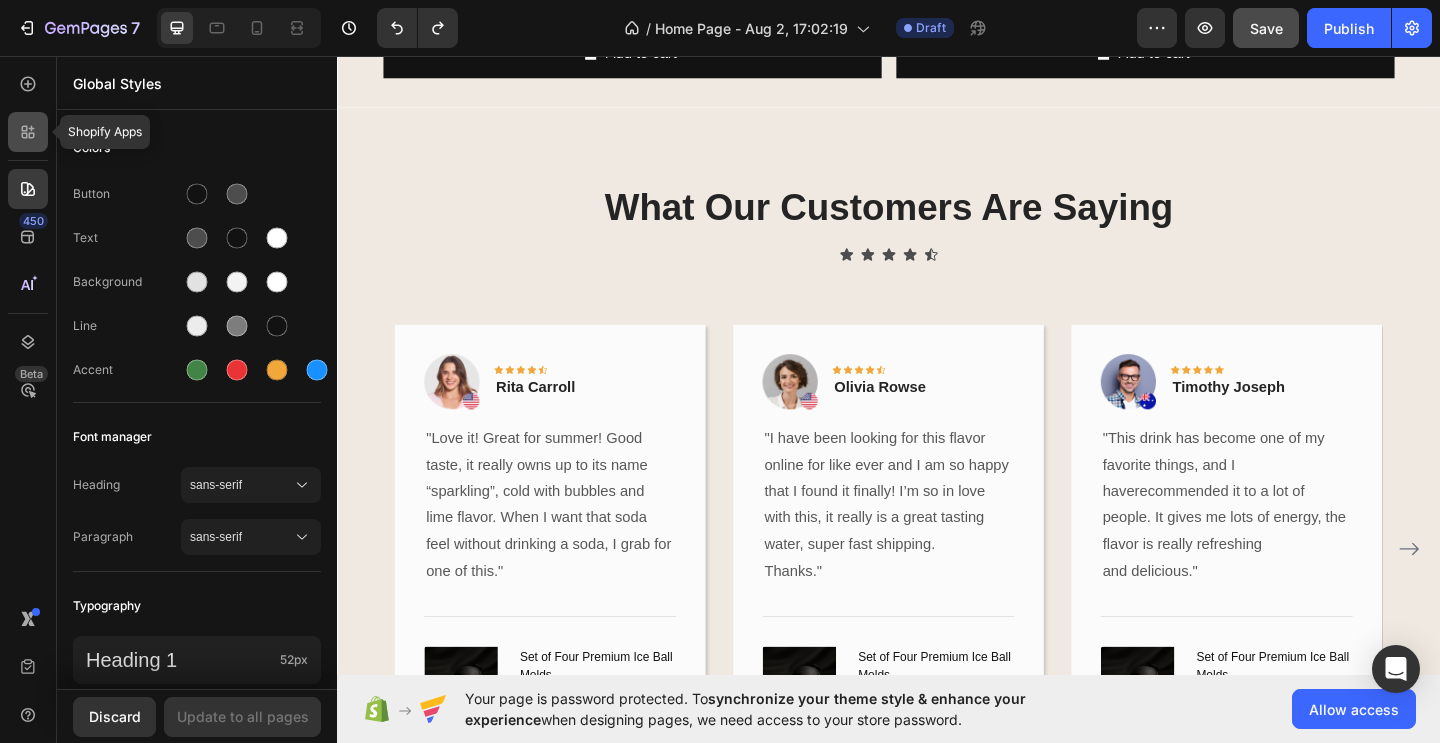 click 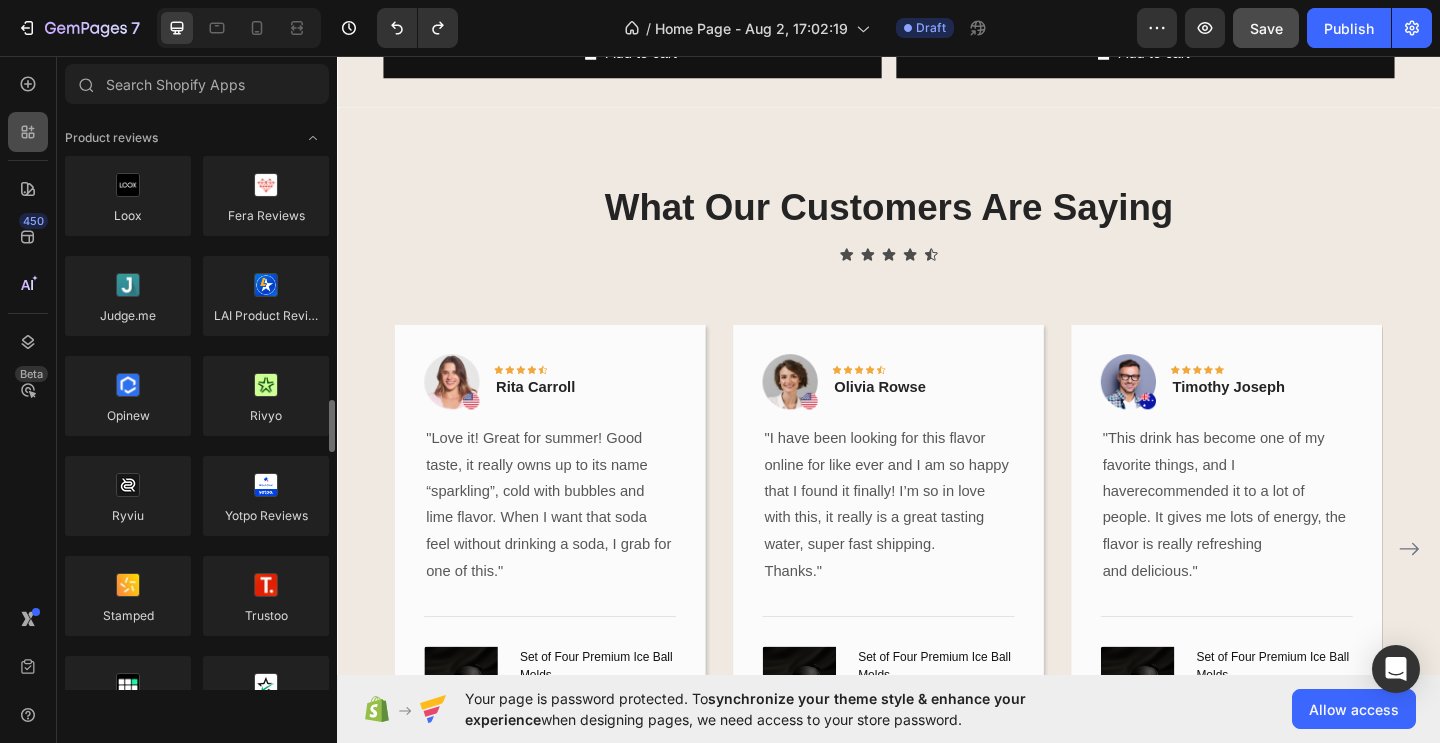 scroll, scrollTop: 264, scrollLeft: 0, axis: vertical 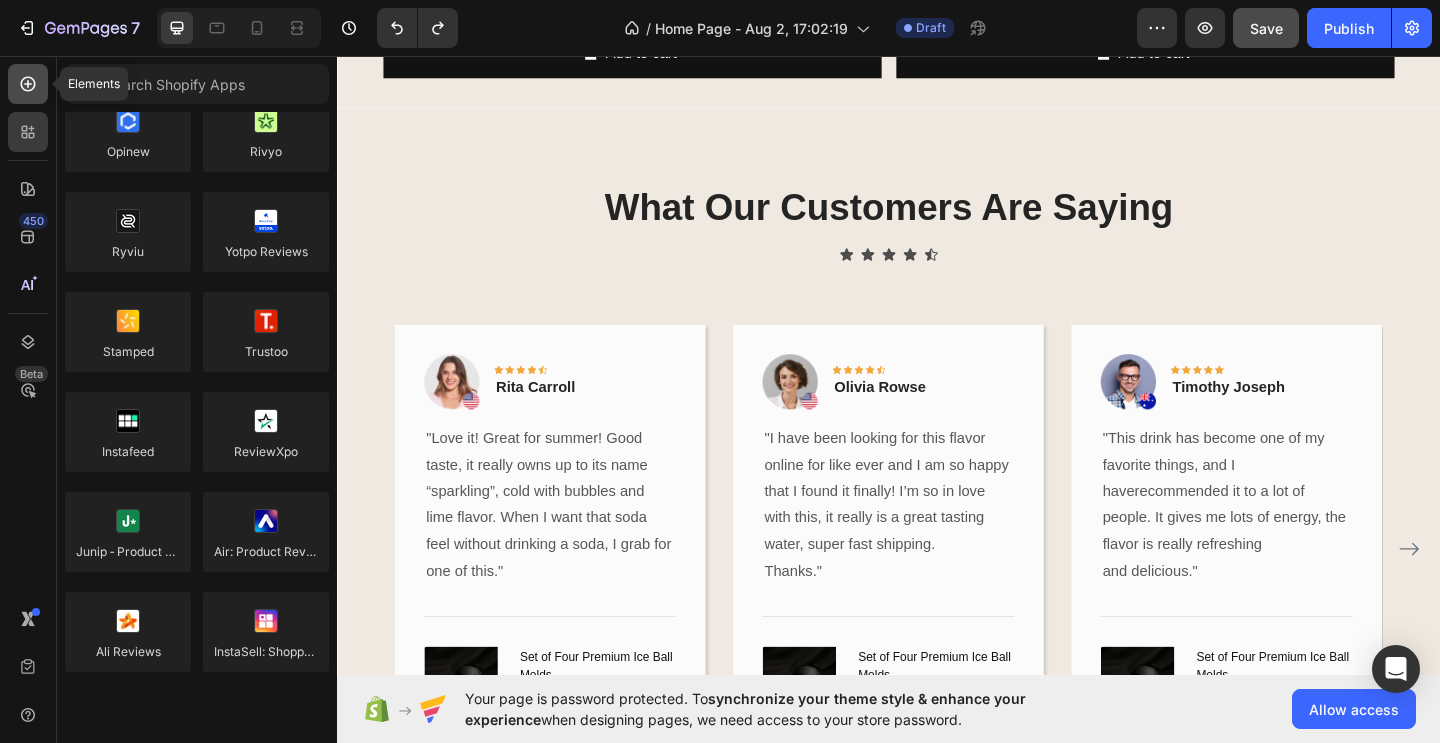 click 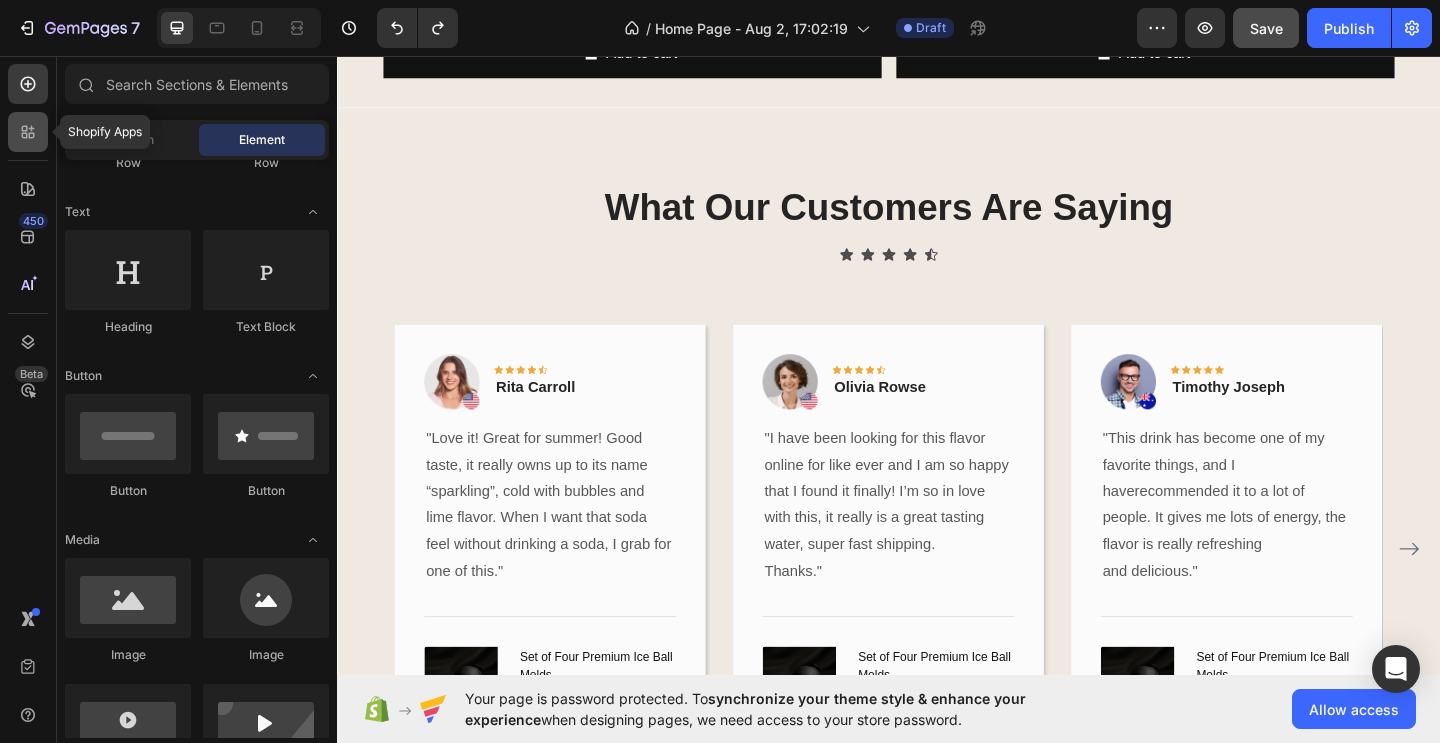 click 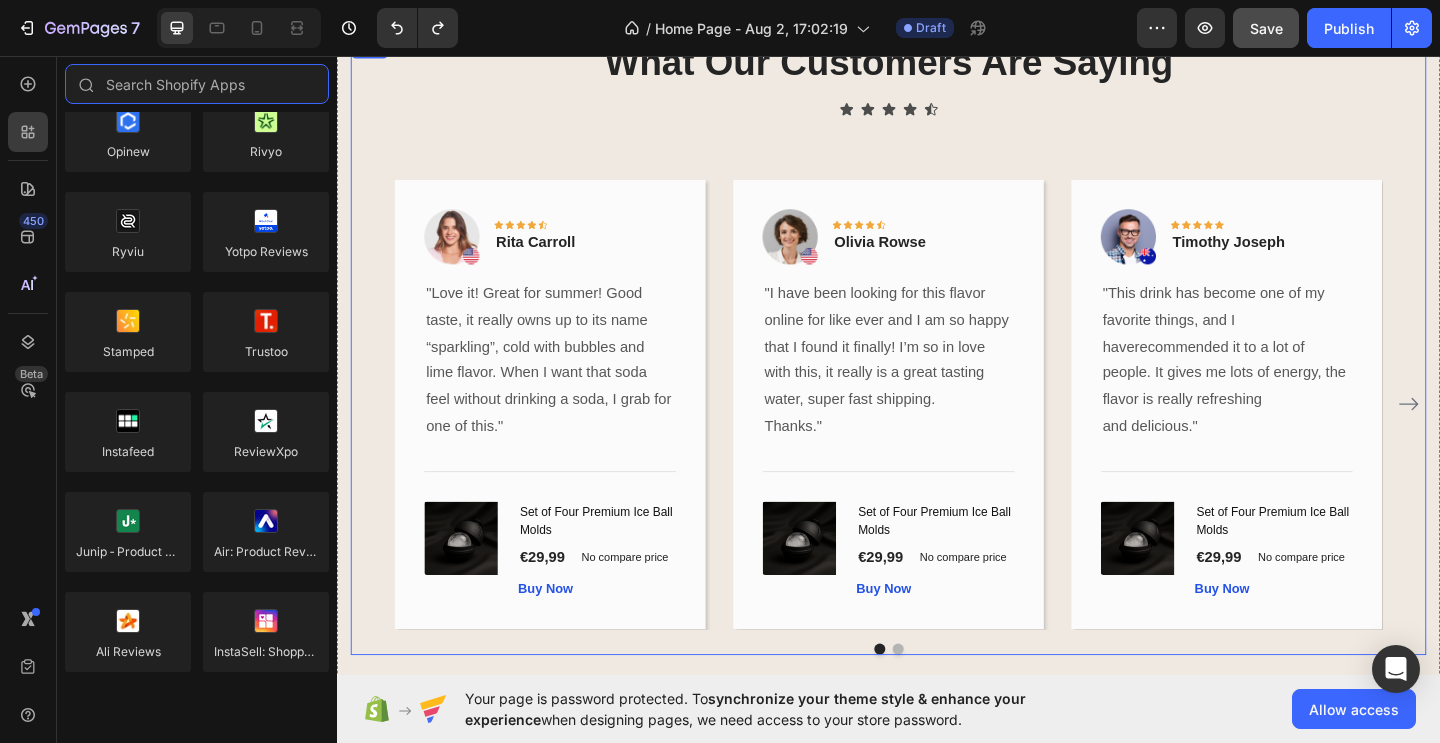 scroll, scrollTop: 3364, scrollLeft: 0, axis: vertical 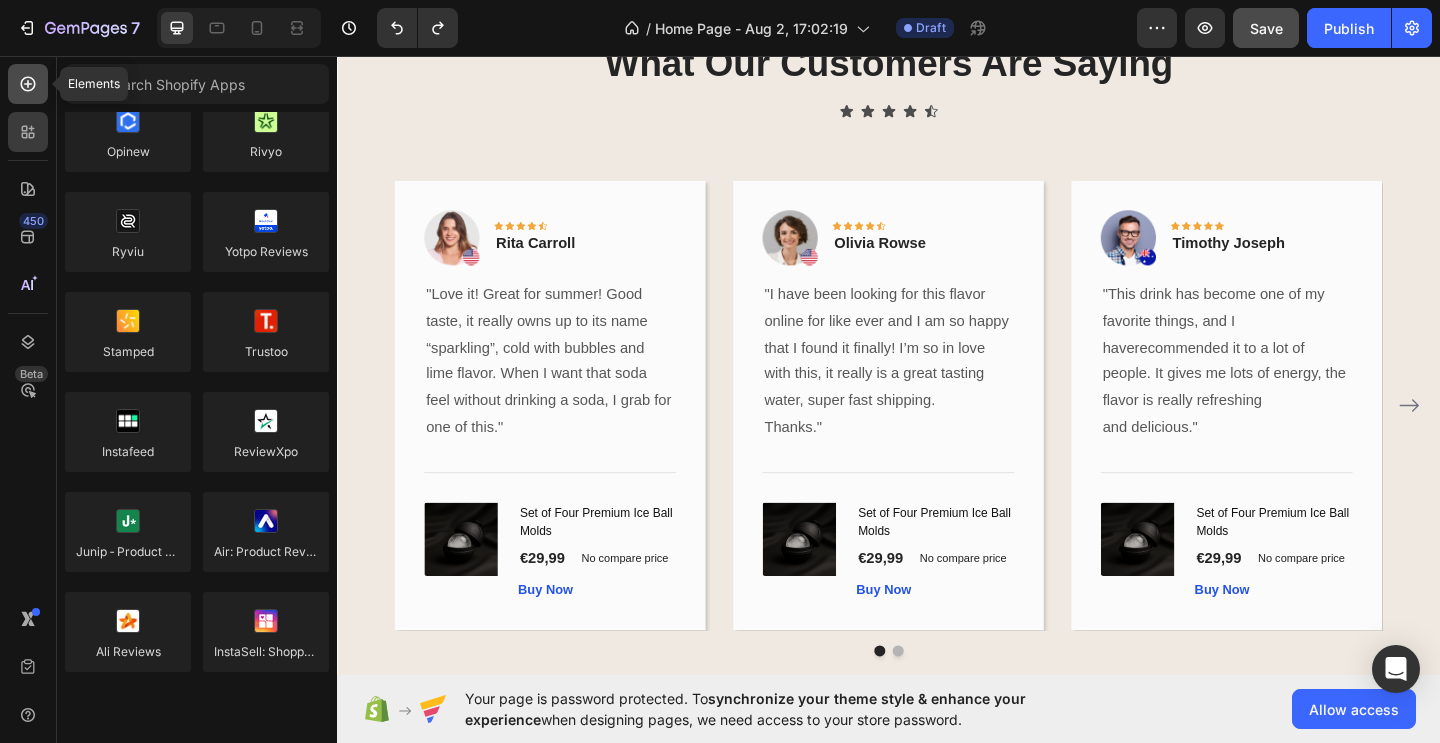 click 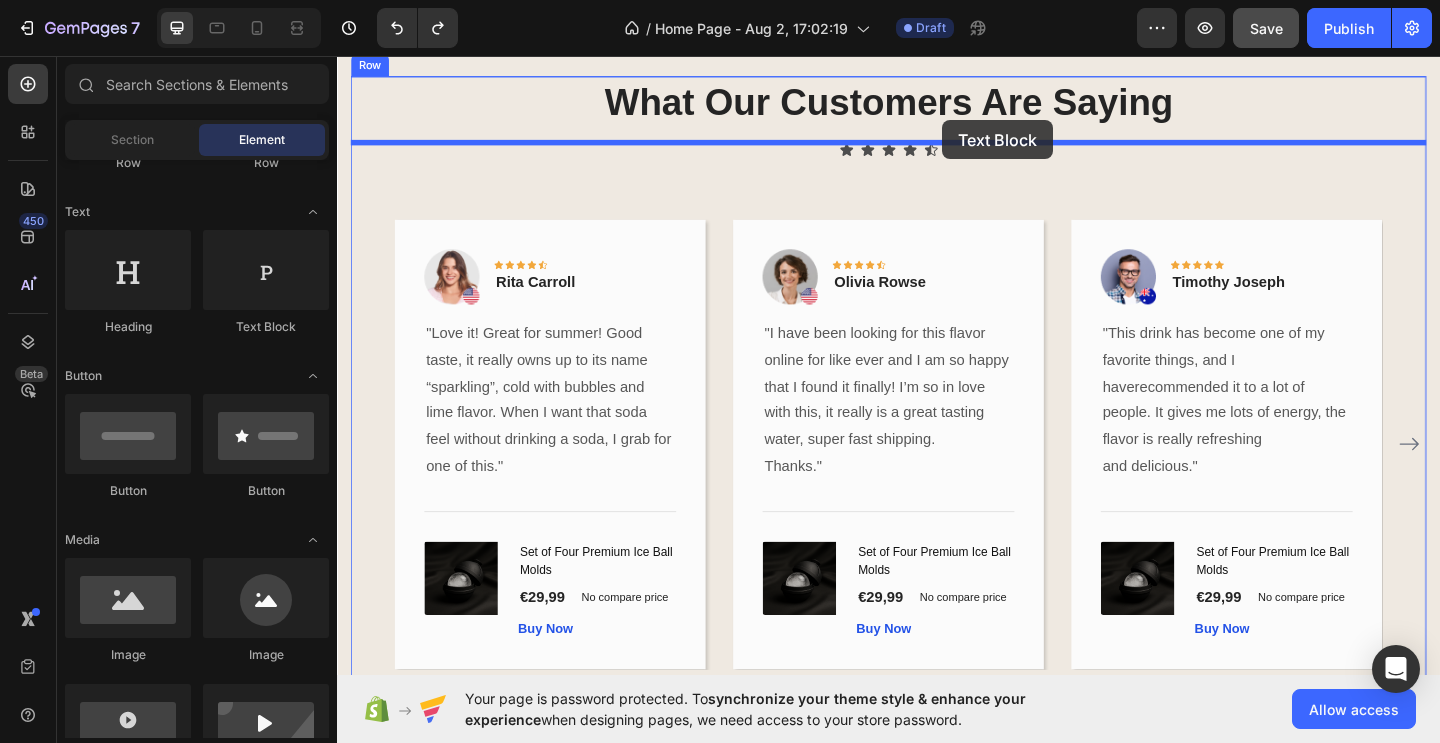 scroll, scrollTop: 3283, scrollLeft: 0, axis: vertical 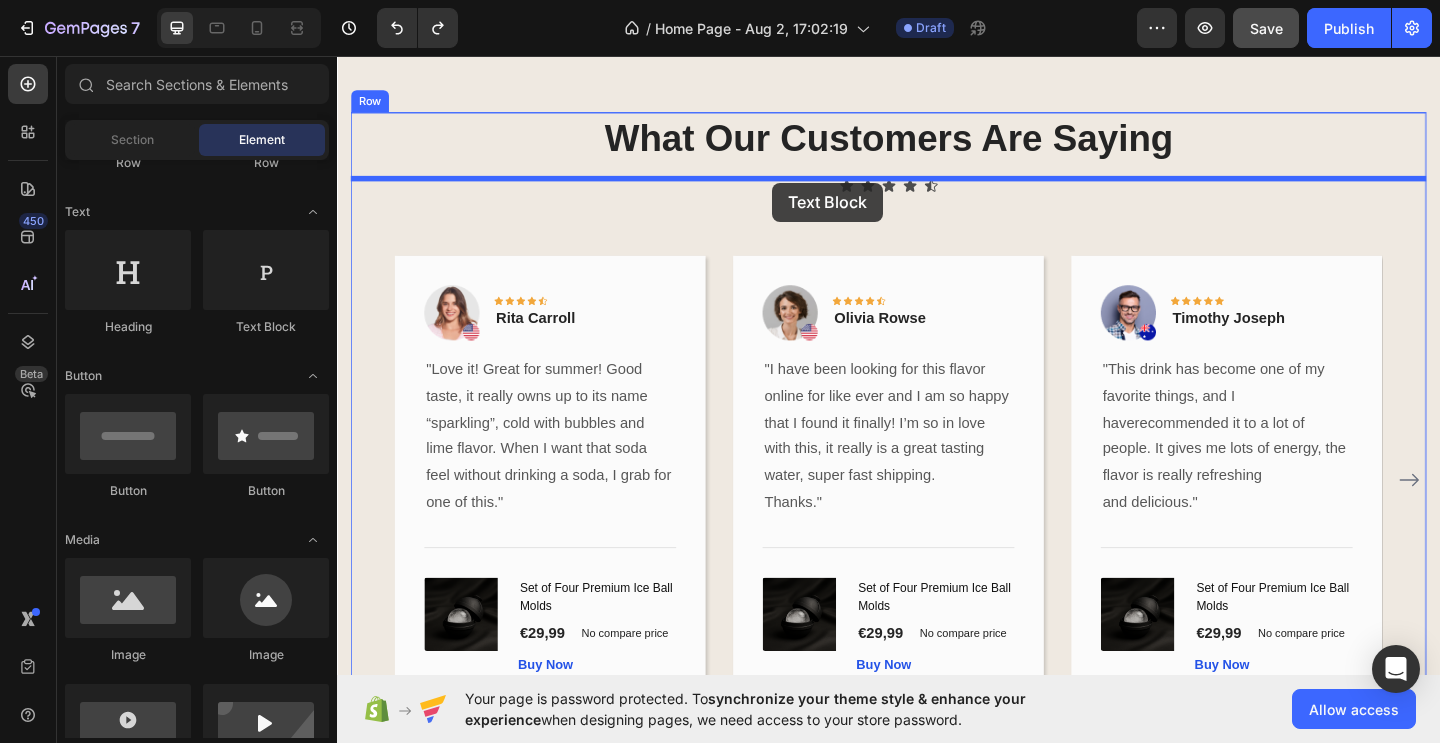 drag, startPoint x: 606, startPoint y: 337, endPoint x: 810, endPoint y: 194, distance: 249.12848 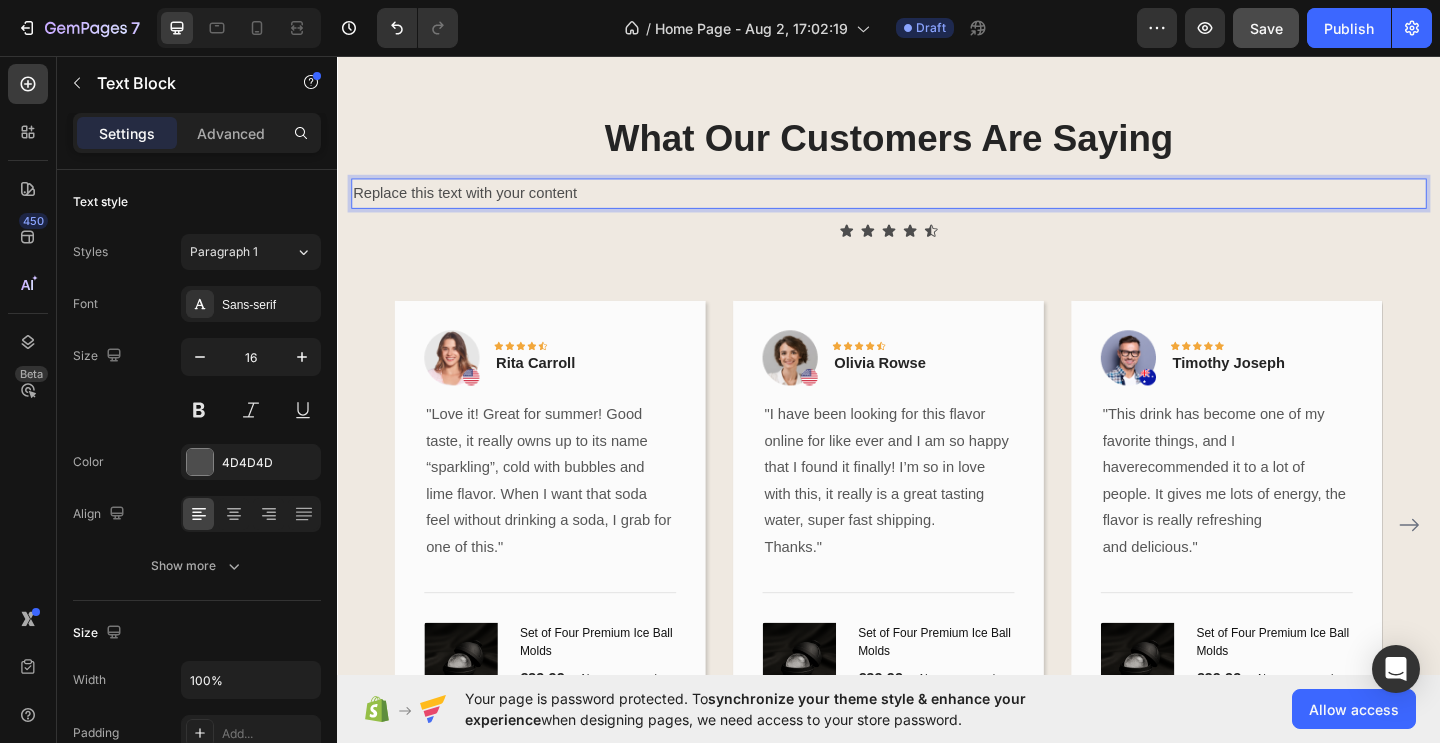 click on "Replace this text with your content" at bounding box center (937, 205) 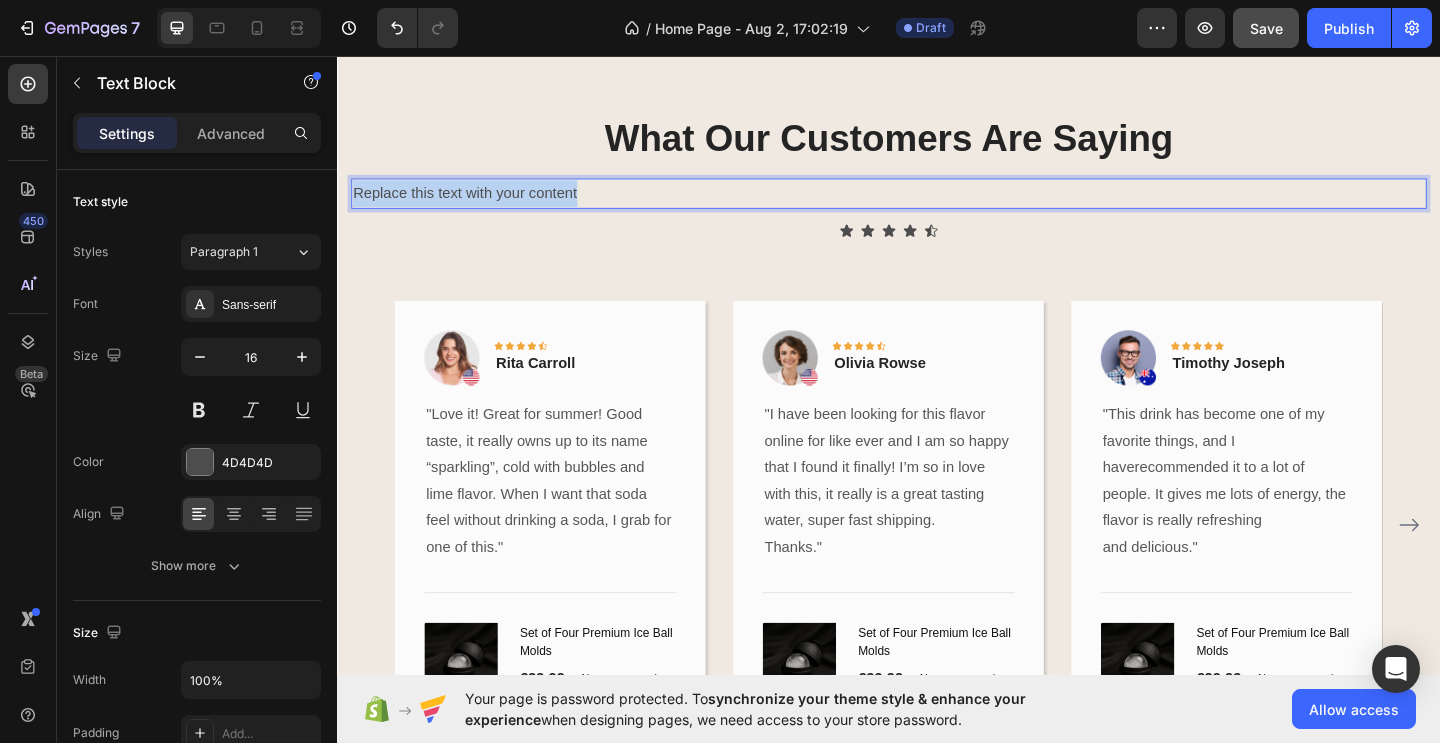 drag, startPoint x: 619, startPoint y: 204, endPoint x: 358, endPoint y: 203, distance: 261.00192 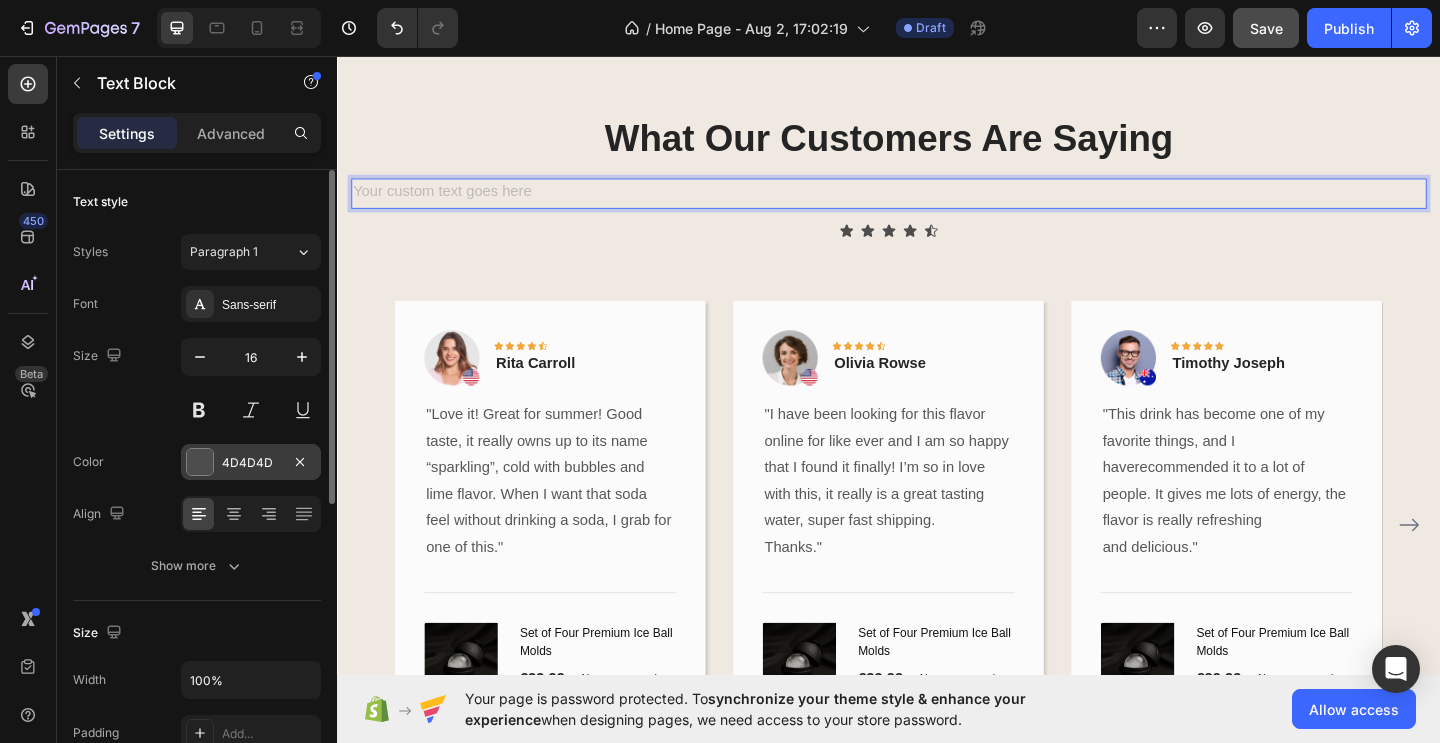 click on "4D4D4D" at bounding box center [251, 463] 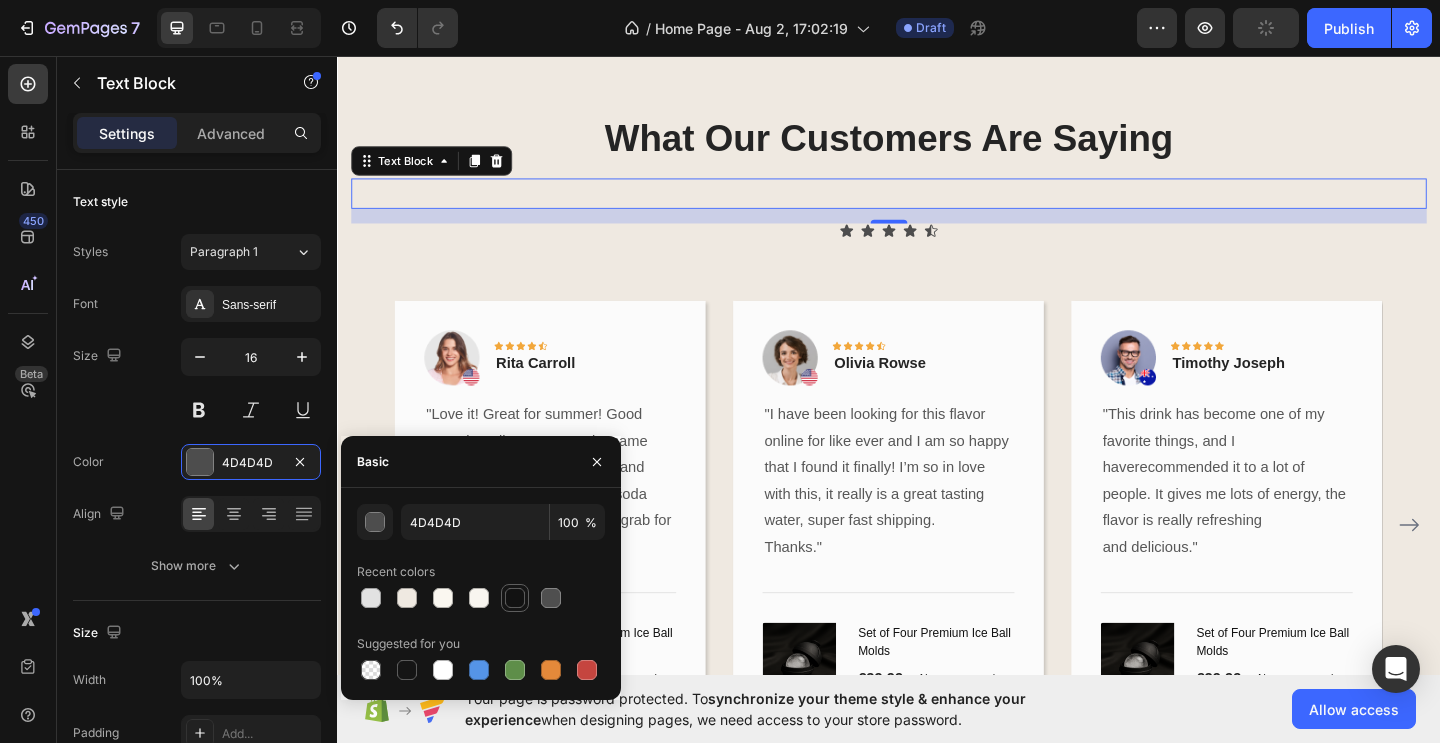 click at bounding box center (515, 598) 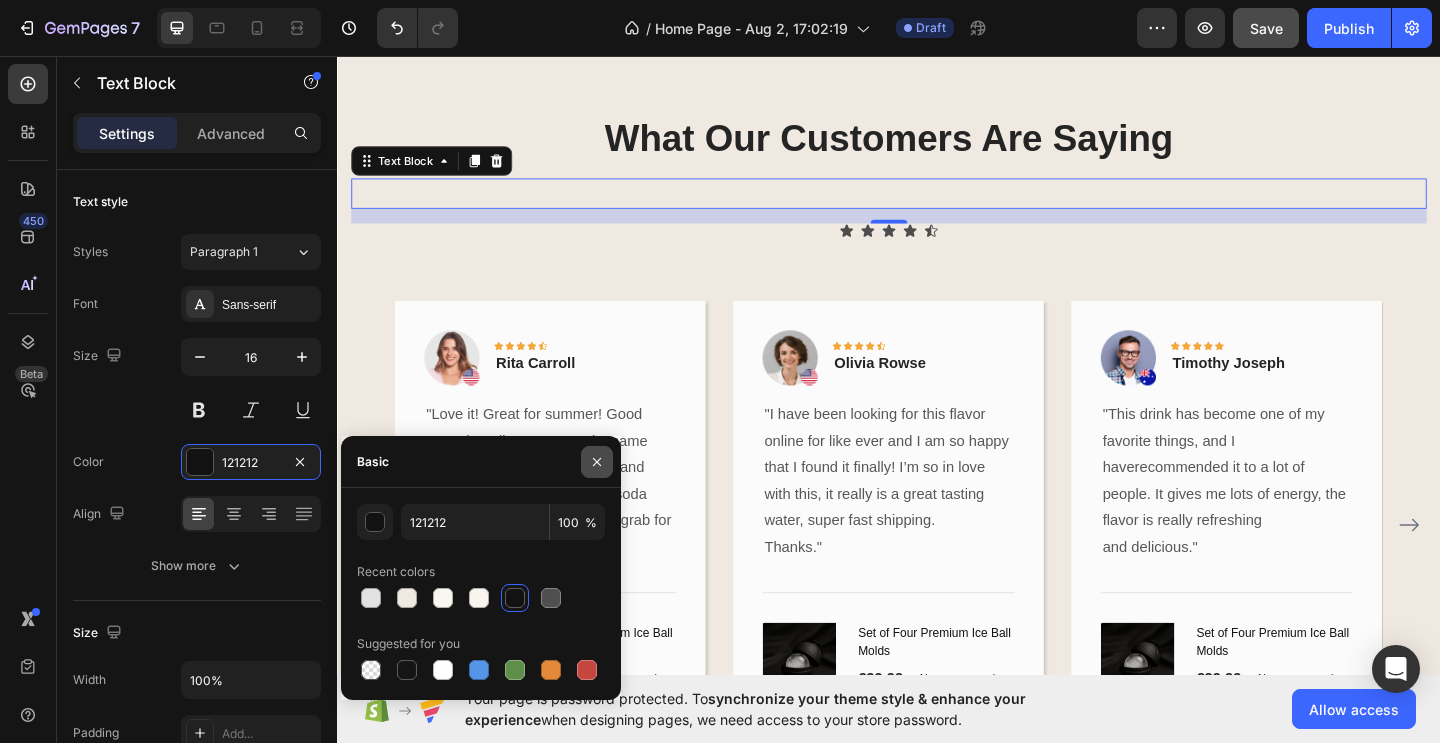 click 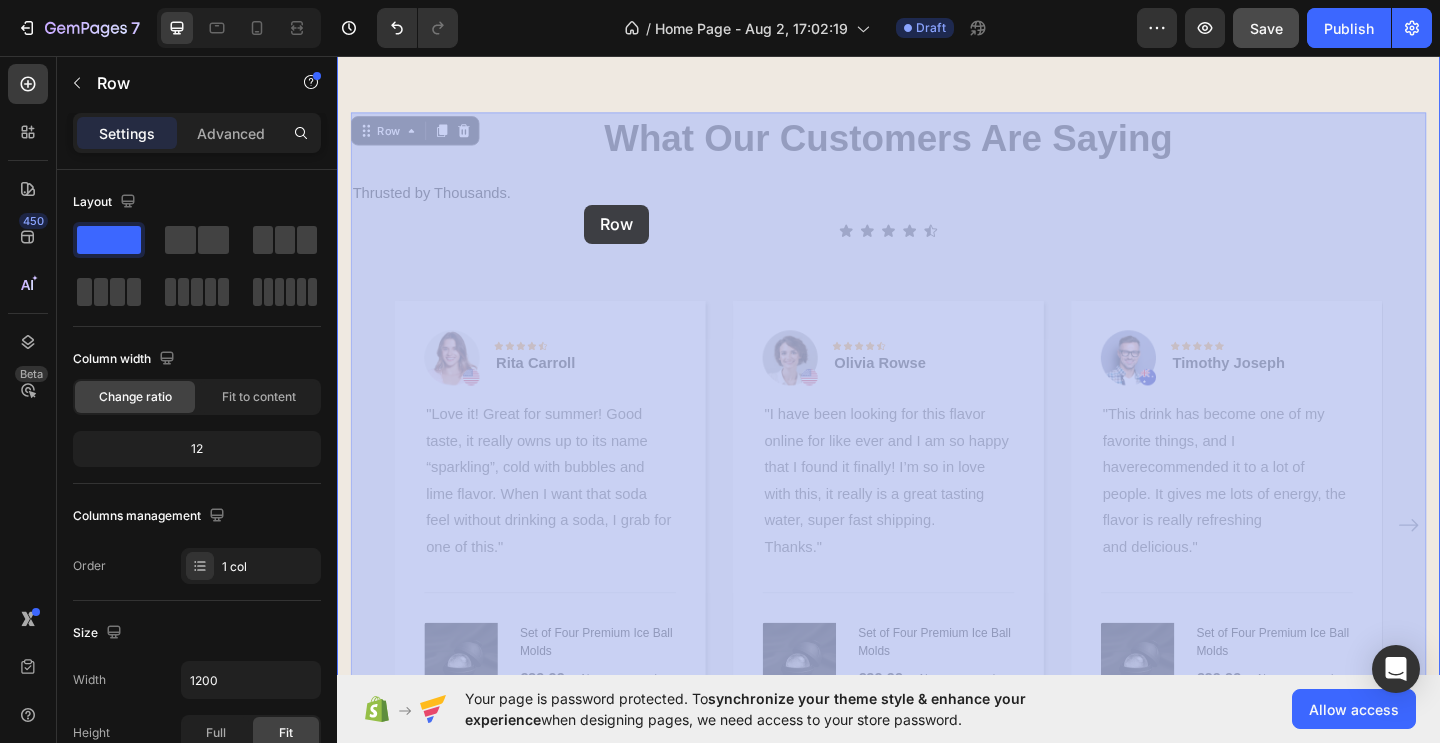 drag, startPoint x: 567, startPoint y: 221, endPoint x: 606, endPoint y: 218, distance: 39.115215 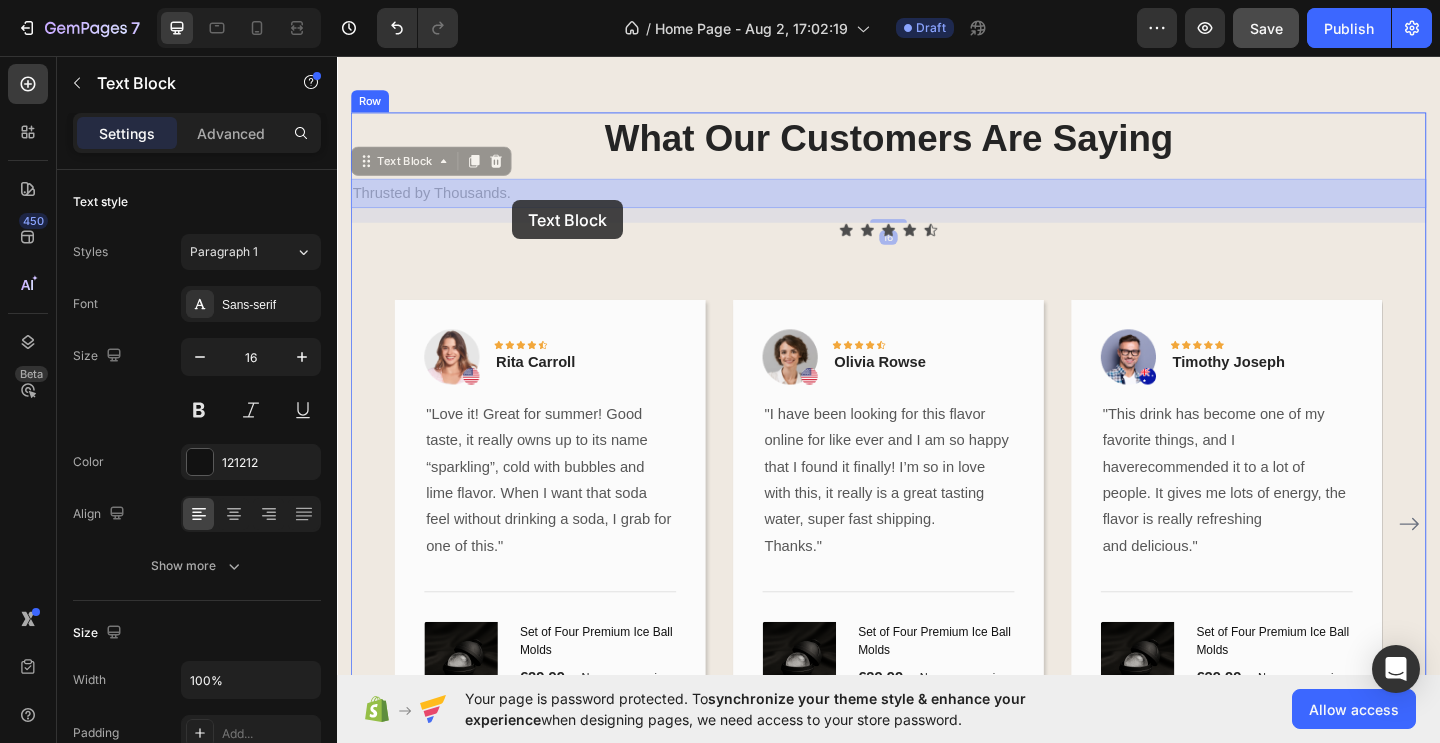 drag, startPoint x: 550, startPoint y: 208, endPoint x: 527, endPoint y: 213, distance: 23.537205 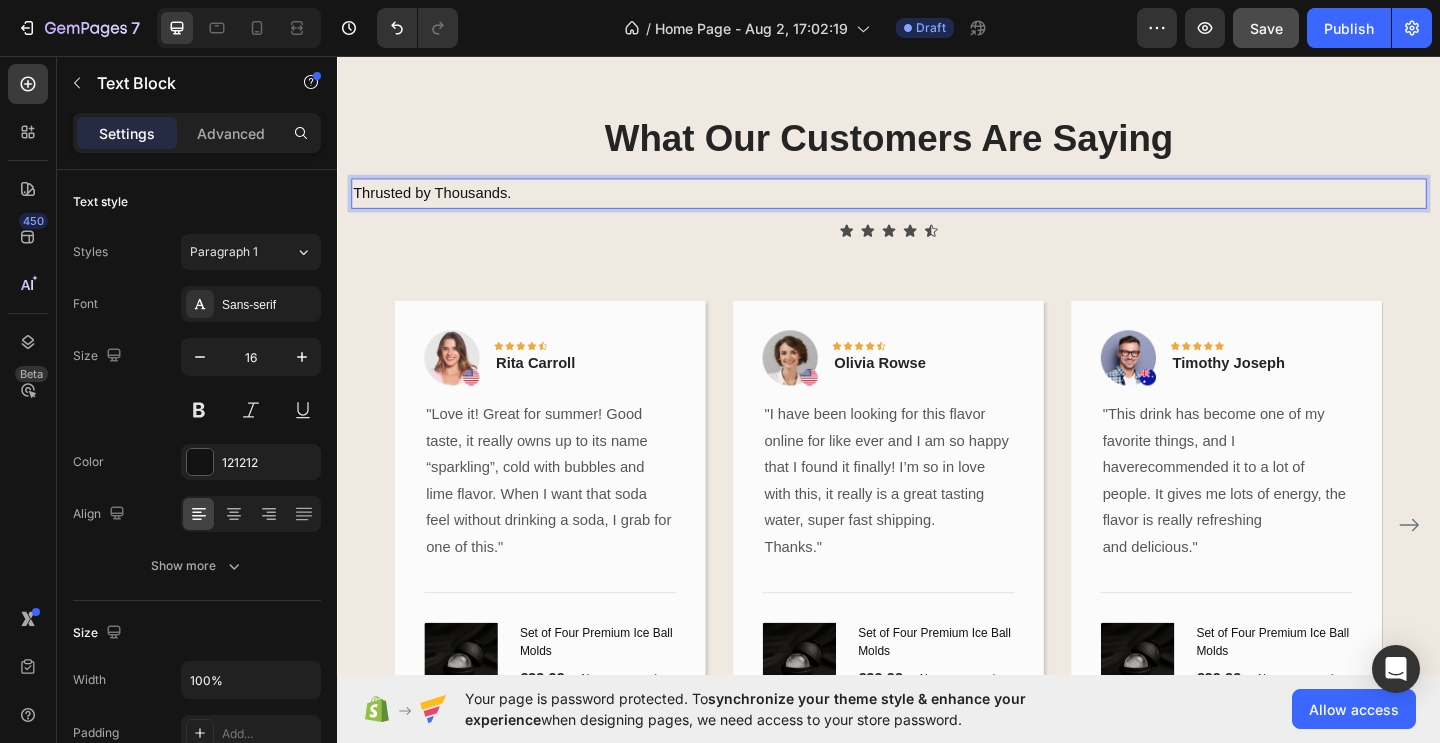 click on "Thrusted by Thousands." at bounding box center (937, 205) 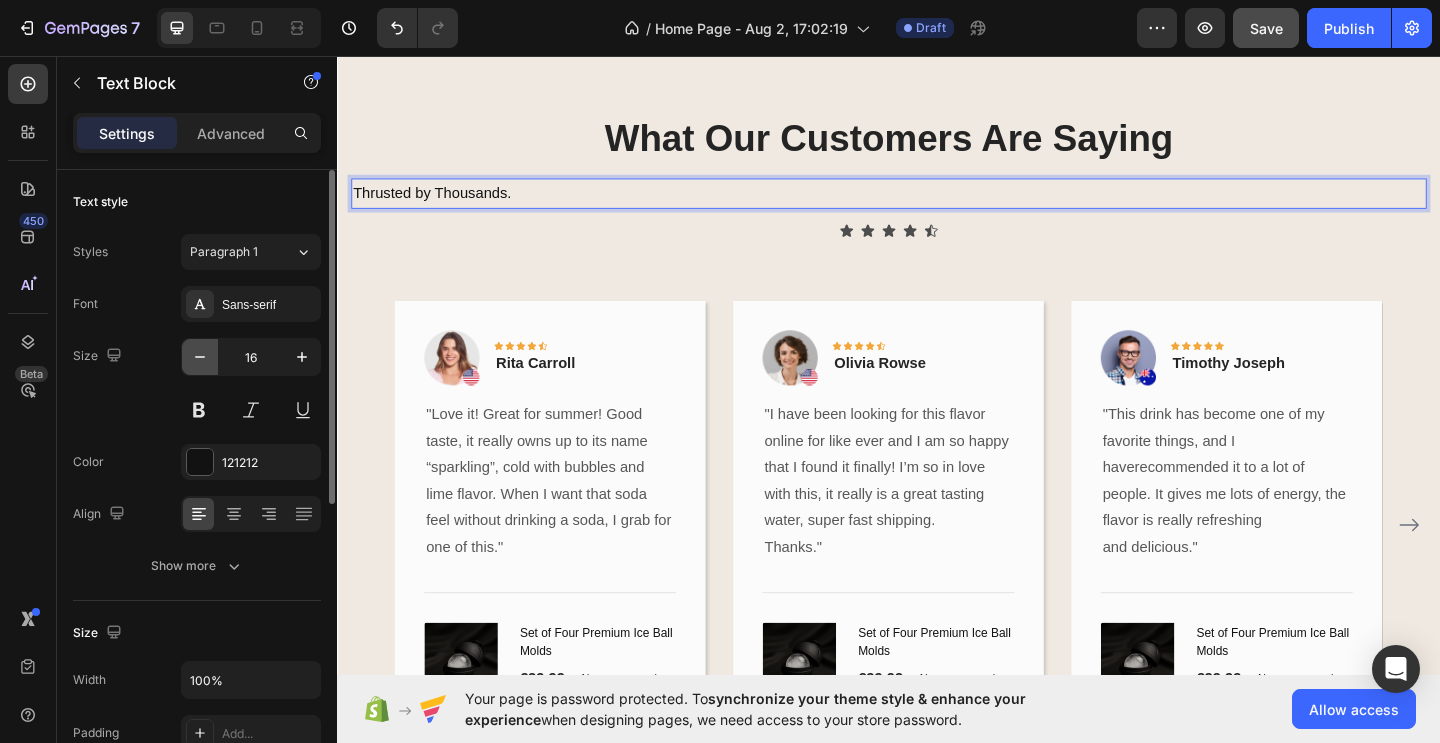 click 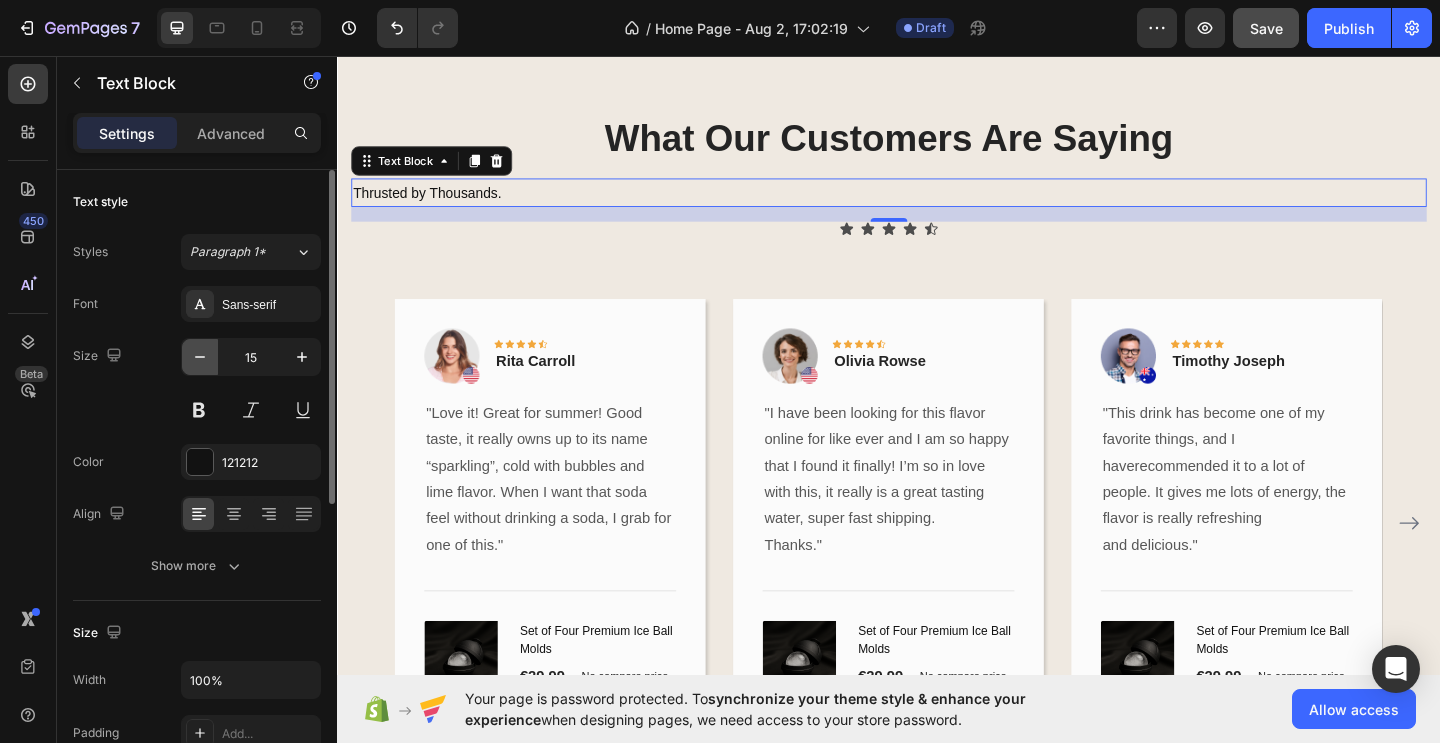 click 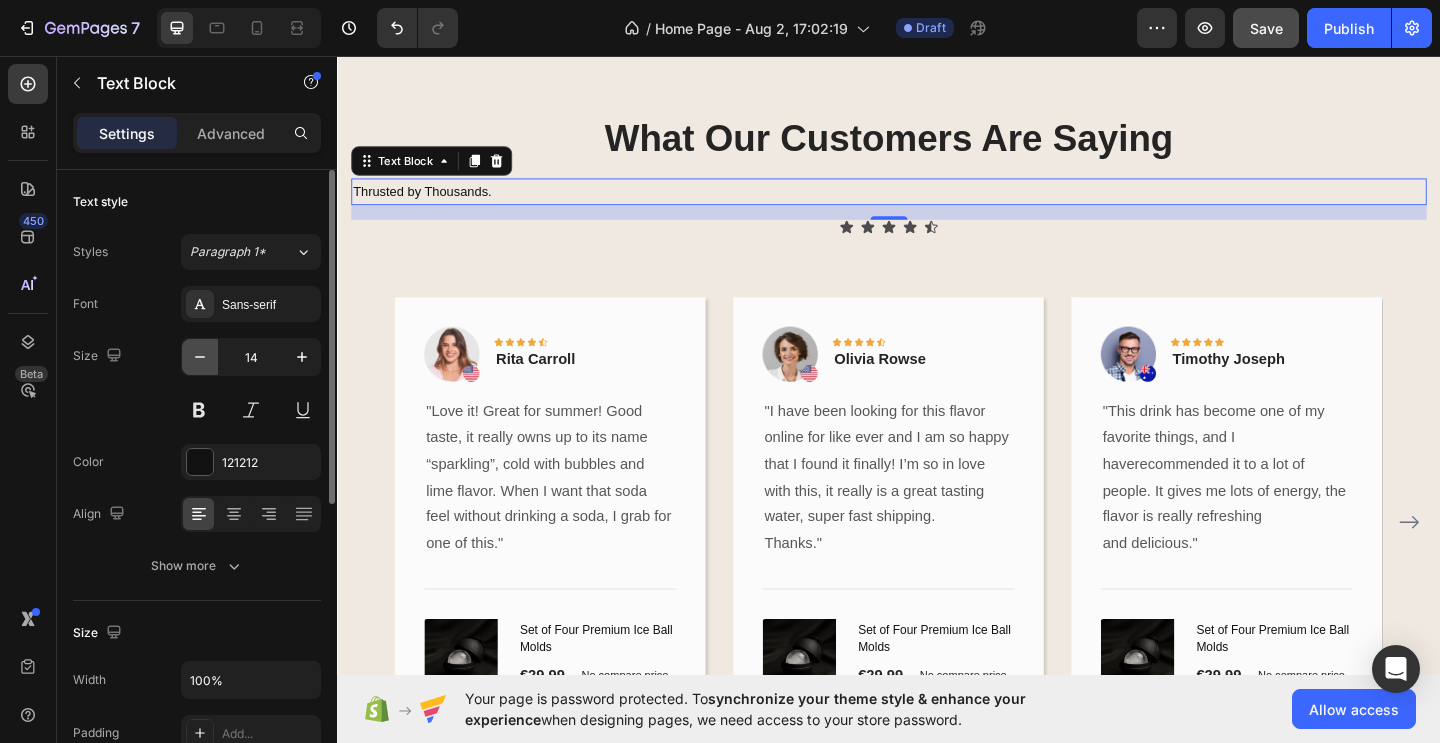click 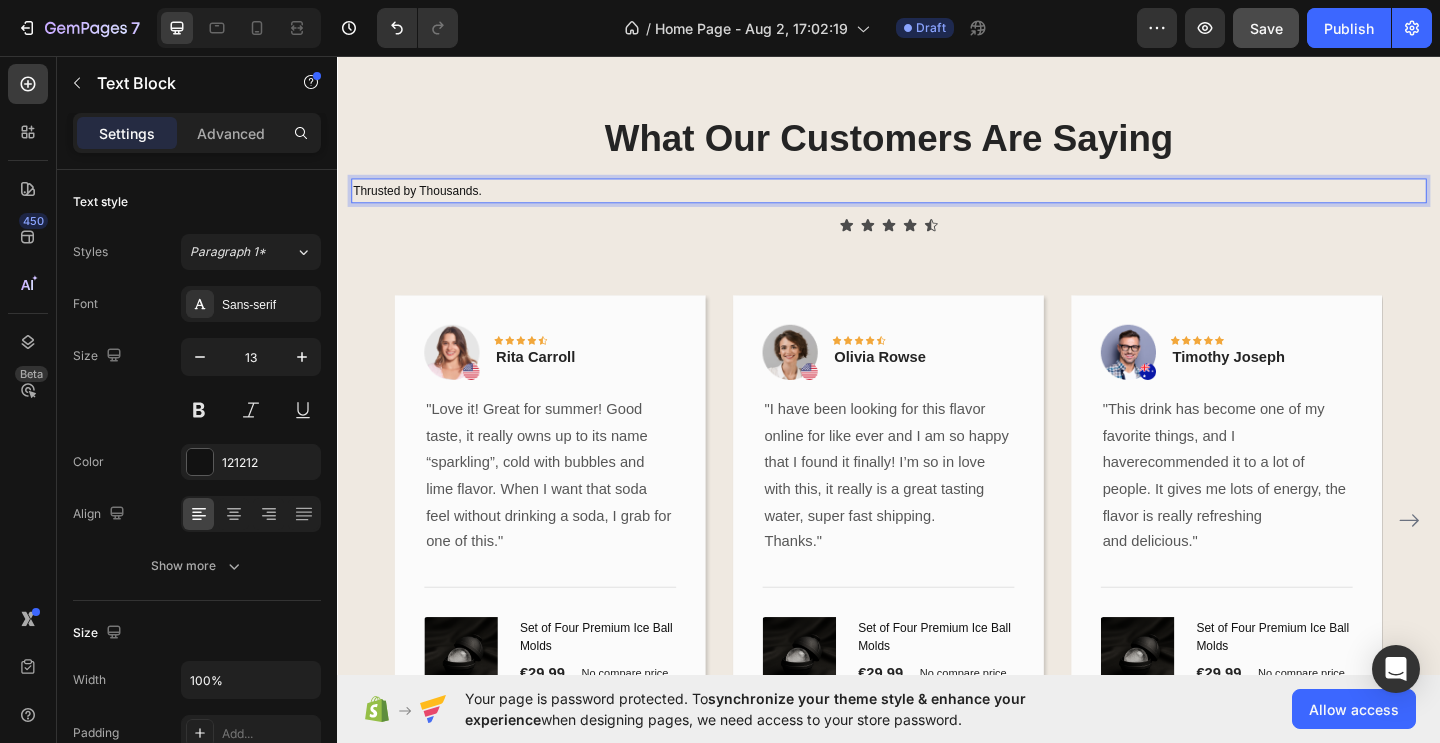 drag, startPoint x: 505, startPoint y: 204, endPoint x: 559, endPoint y: 199, distance: 54.230988 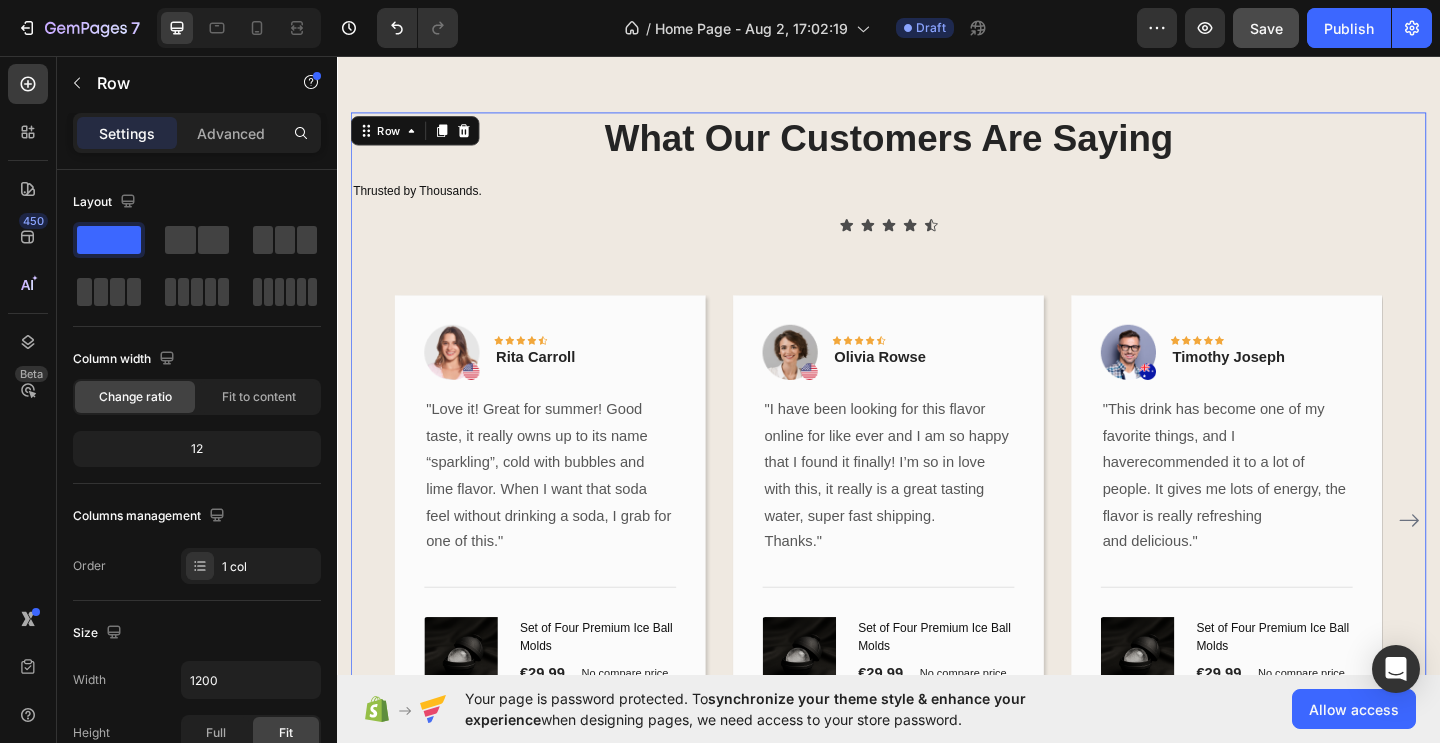 click on "What Our Customers Are Saying Heading Thrusted by Thousands. Text Block Icon Icon Icon Icon Icon Icon List Text block
Image
Icon
Icon
Icon
Icon
Icon Row Rita Carroll Text block Row "Love it! Great for summer! Good taste, it really owns up to its name “sparkling”, cold with bubbles and lime flavor. When I want that soda feel without drinking a soda, I grab for one of this." Text block                Title Line (P) Images & Gallery Set of Four Premium Ice Ball Molds (P) Title €29,99 (P) Price (P) Price No compare price (P) Price Row Buy Now (P) Cart Button Product Row Image
Icon
Icon
Icon
Icon
Icon Row Olivia Rowse Text block Row "I have been looking for this flavor online for like ever and I am so happy that I found it finally! I’m so in love with this, it really is a great tasting water, super fast shipping.  Thanks." Title" at bounding box center (937, 475) 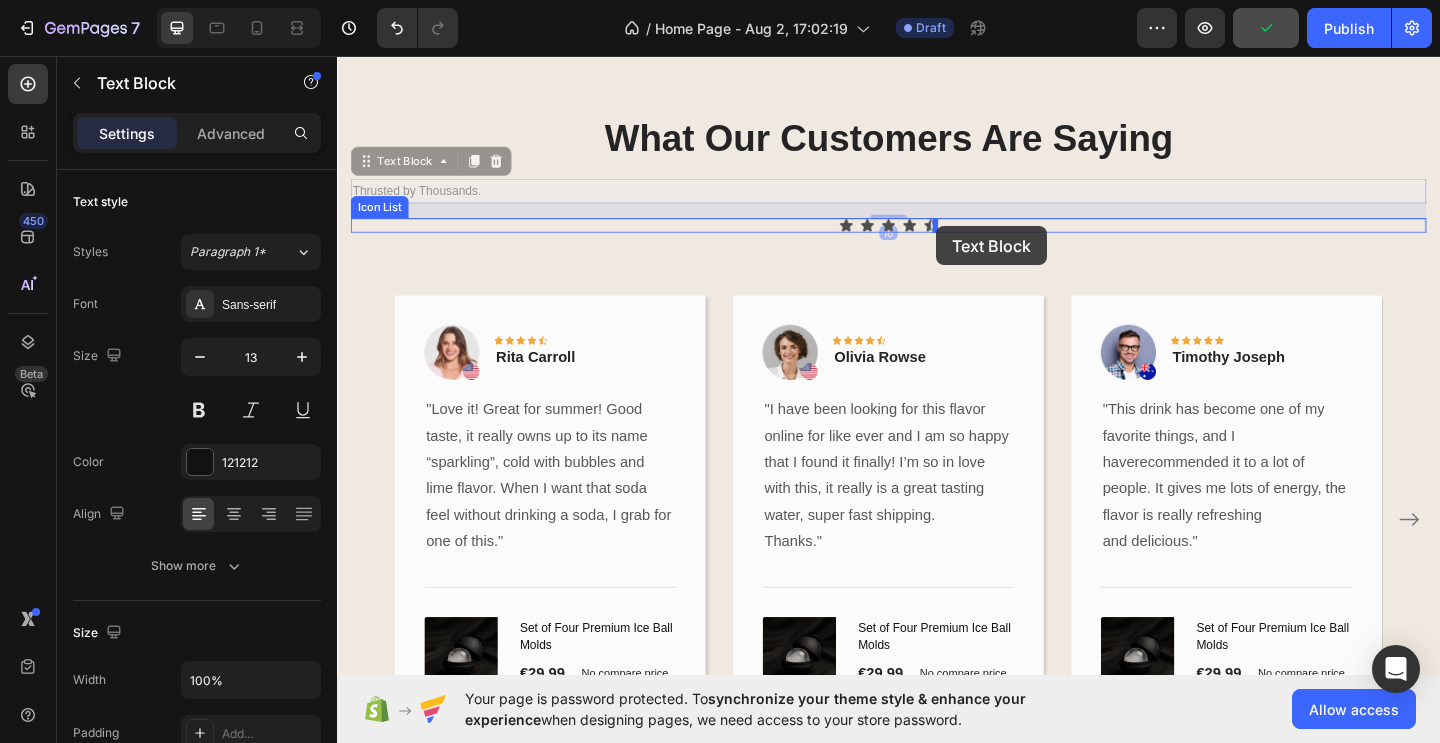 drag, startPoint x: 511, startPoint y: 208, endPoint x: 989, endPoint y: 241, distance: 479.13776 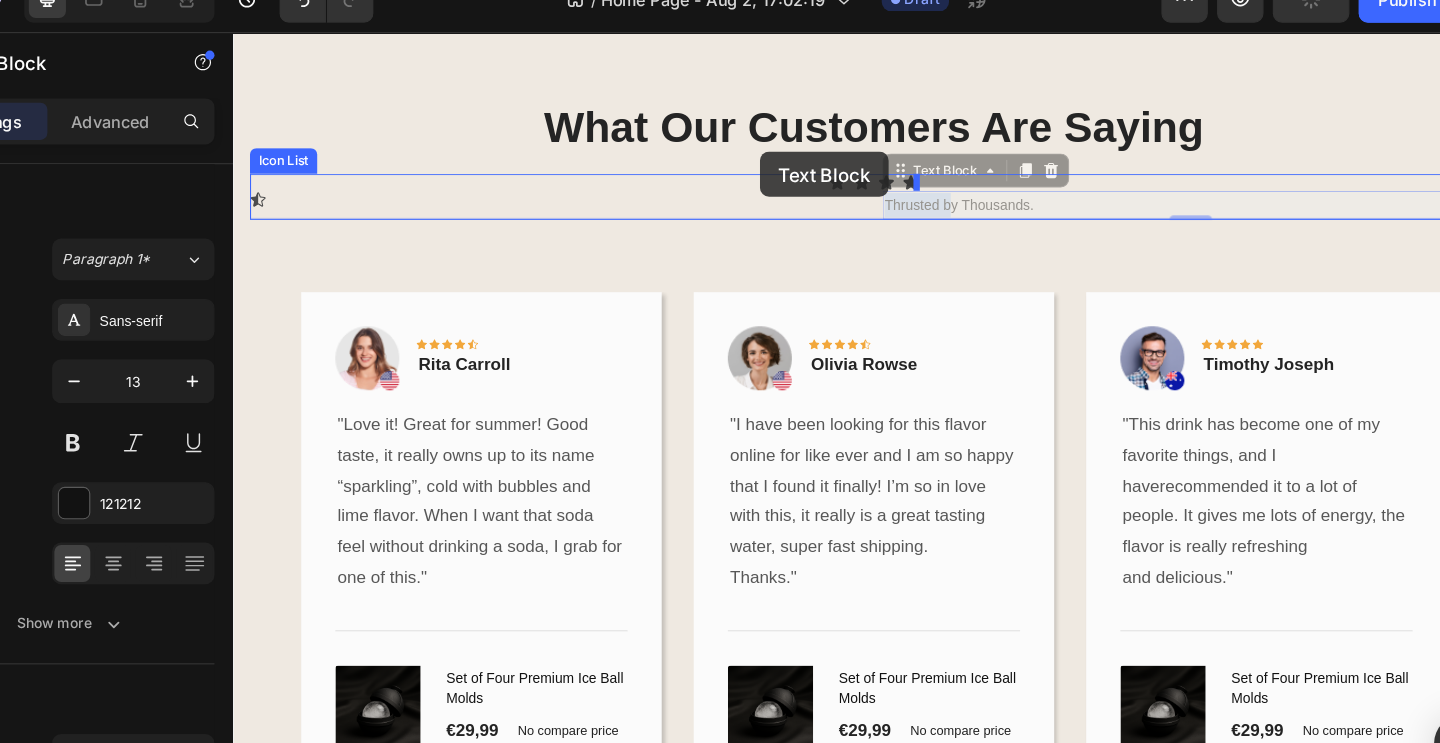 drag, startPoint x: 906, startPoint y: 190, endPoint x: 875, endPoint y: 174, distance: 34.88553 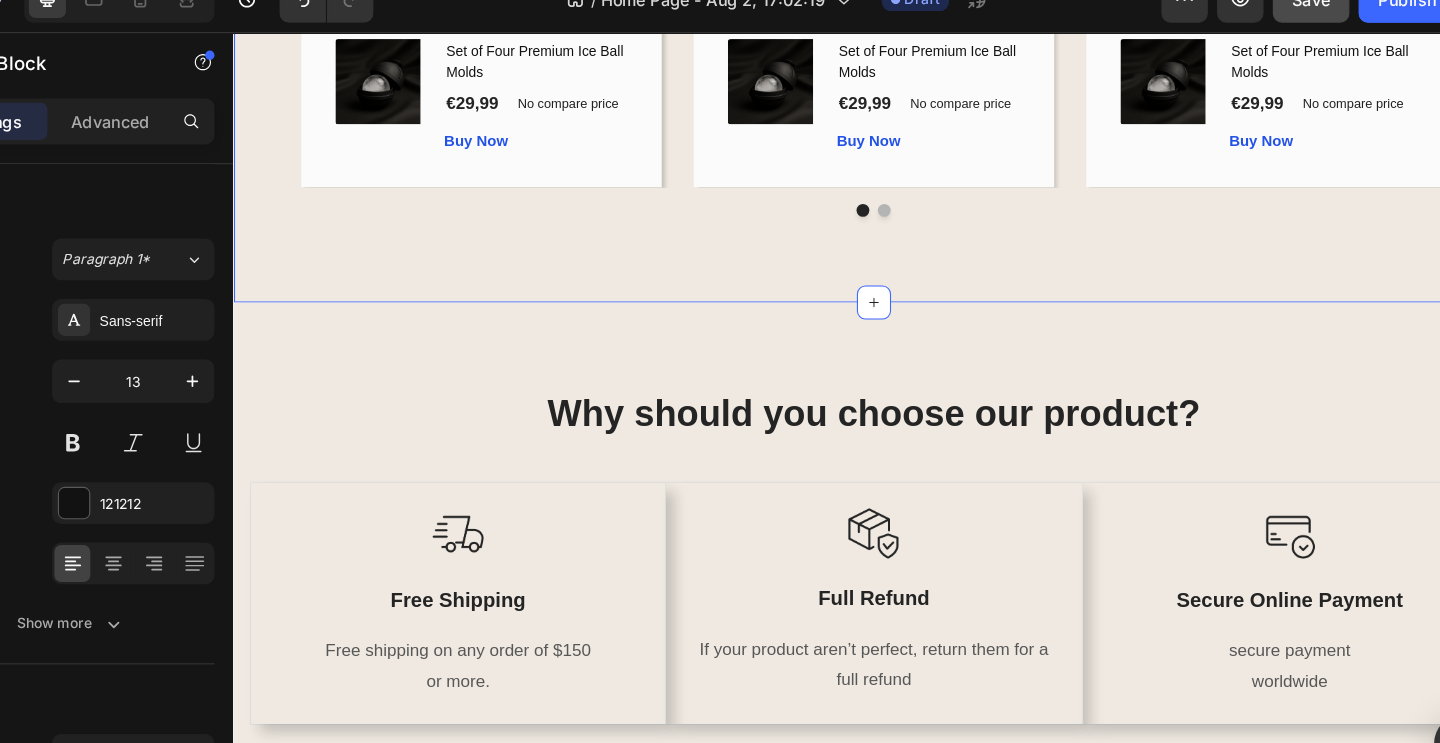 scroll, scrollTop: 3297, scrollLeft: 0, axis: vertical 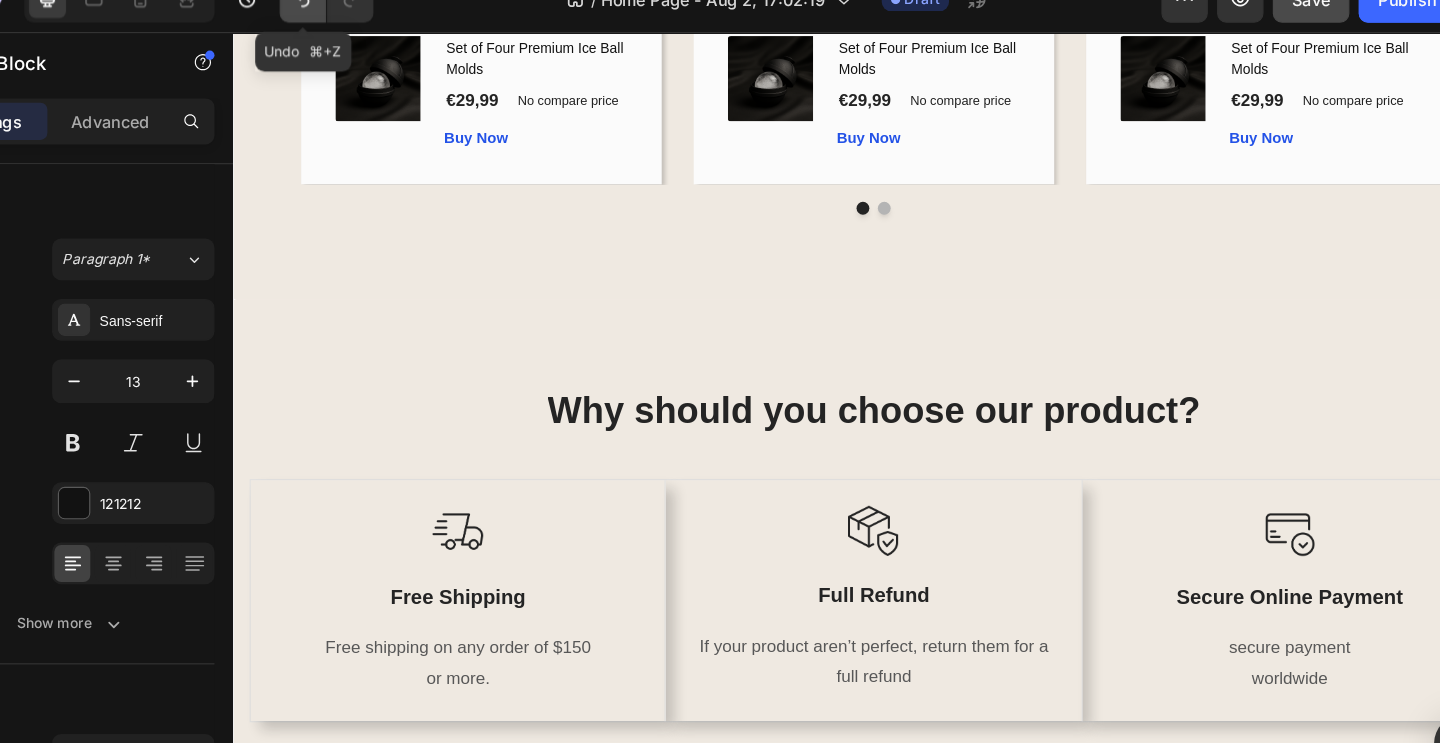 click 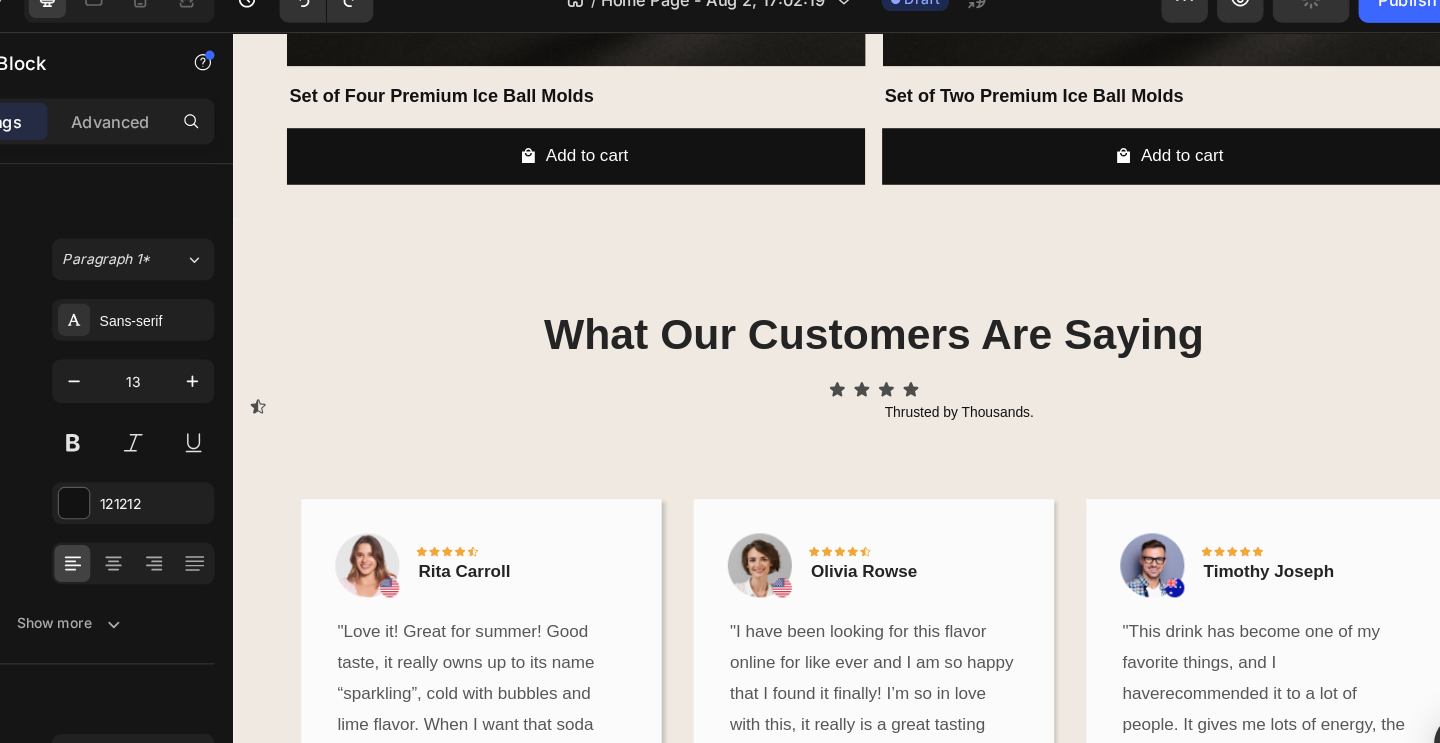 scroll, scrollTop: 2488, scrollLeft: 0, axis: vertical 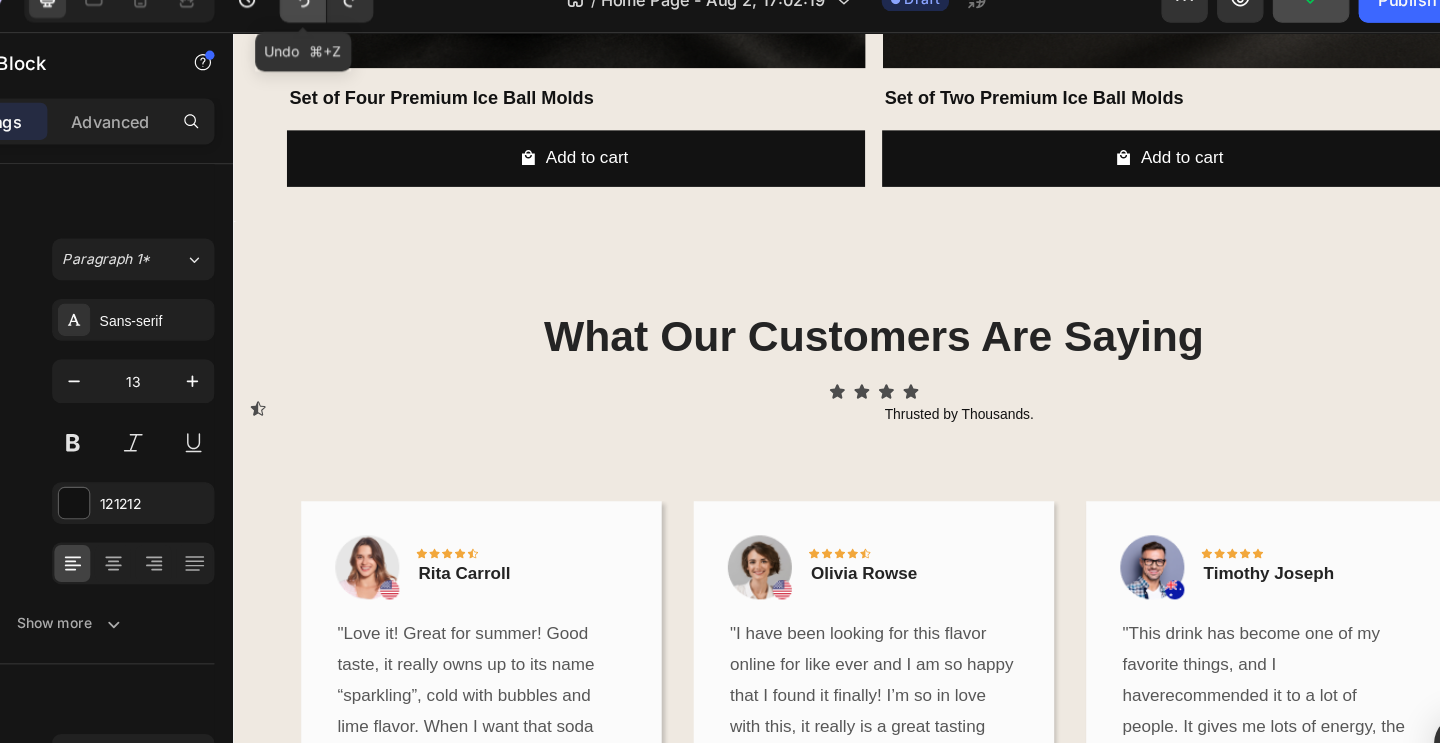 click 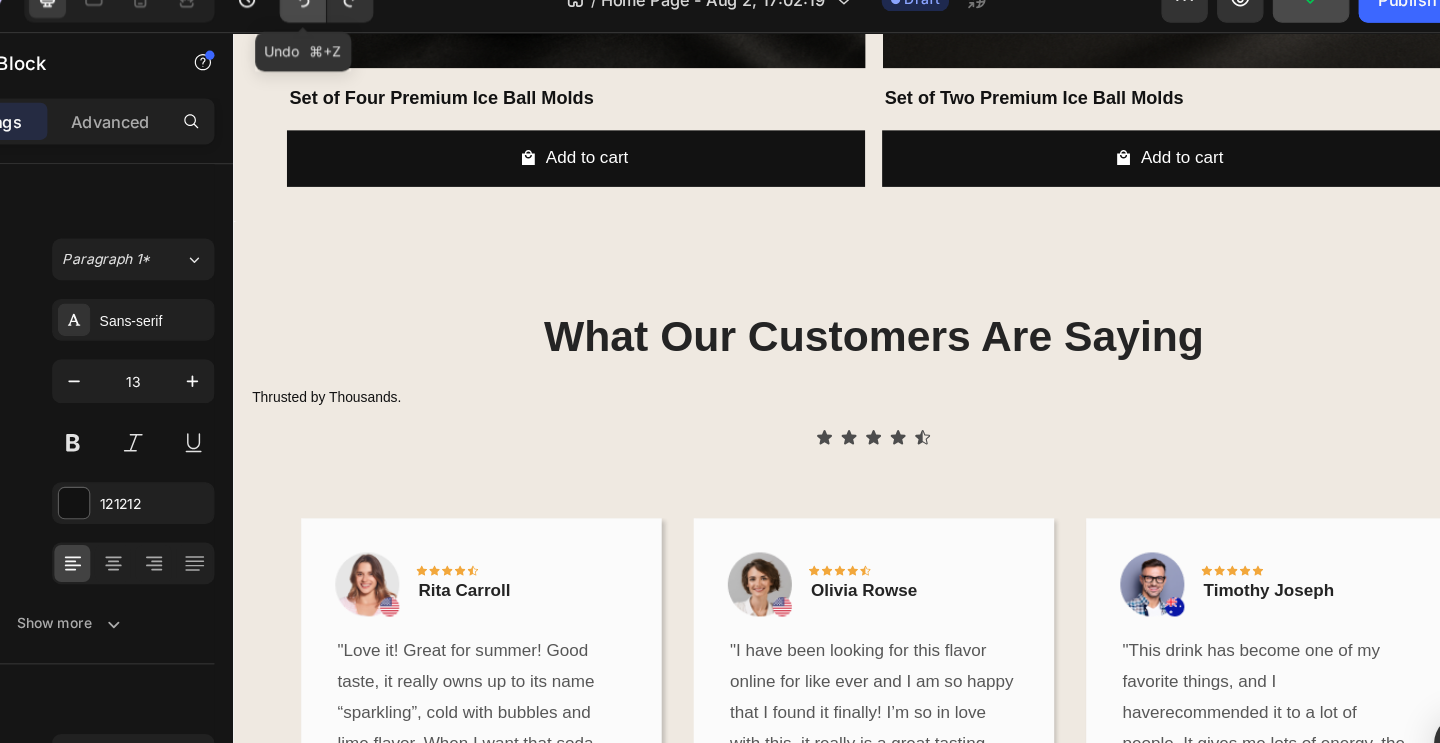 click 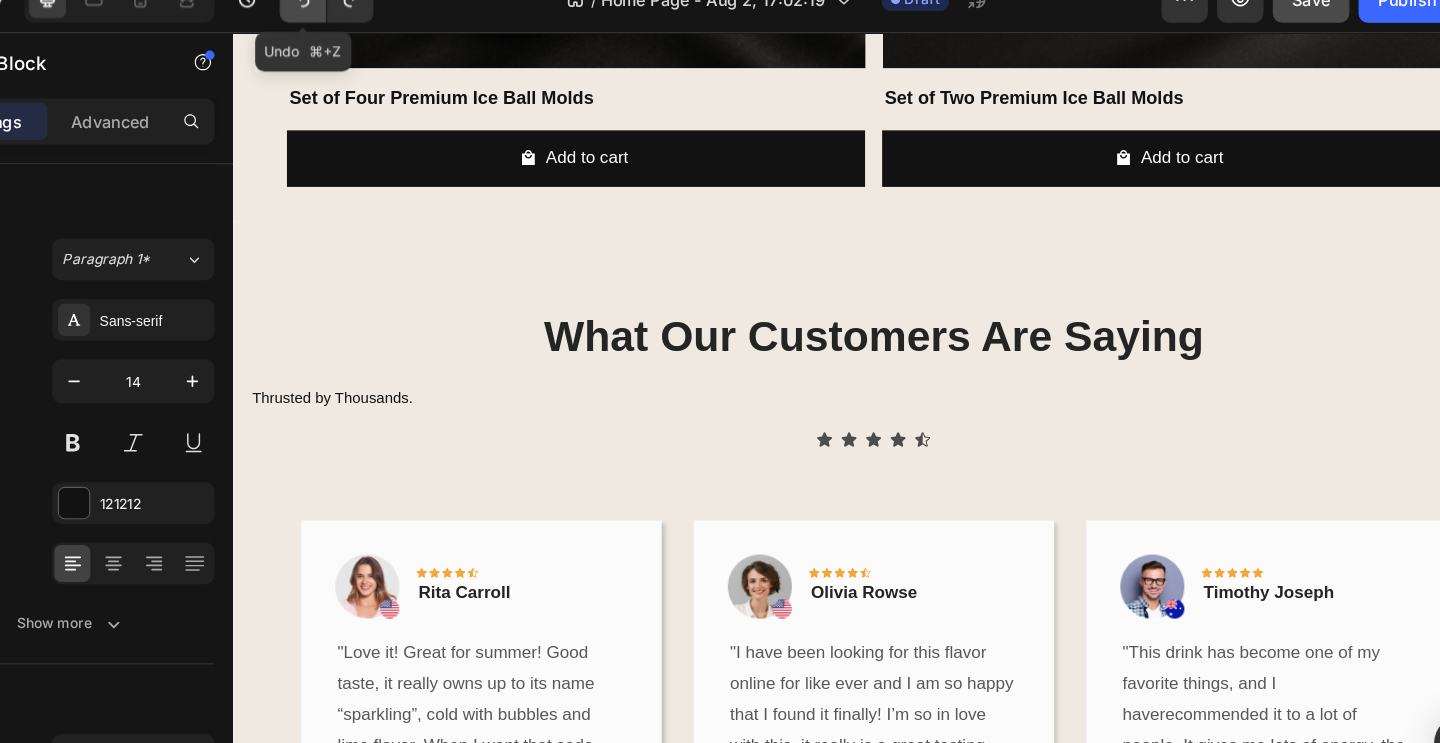 click 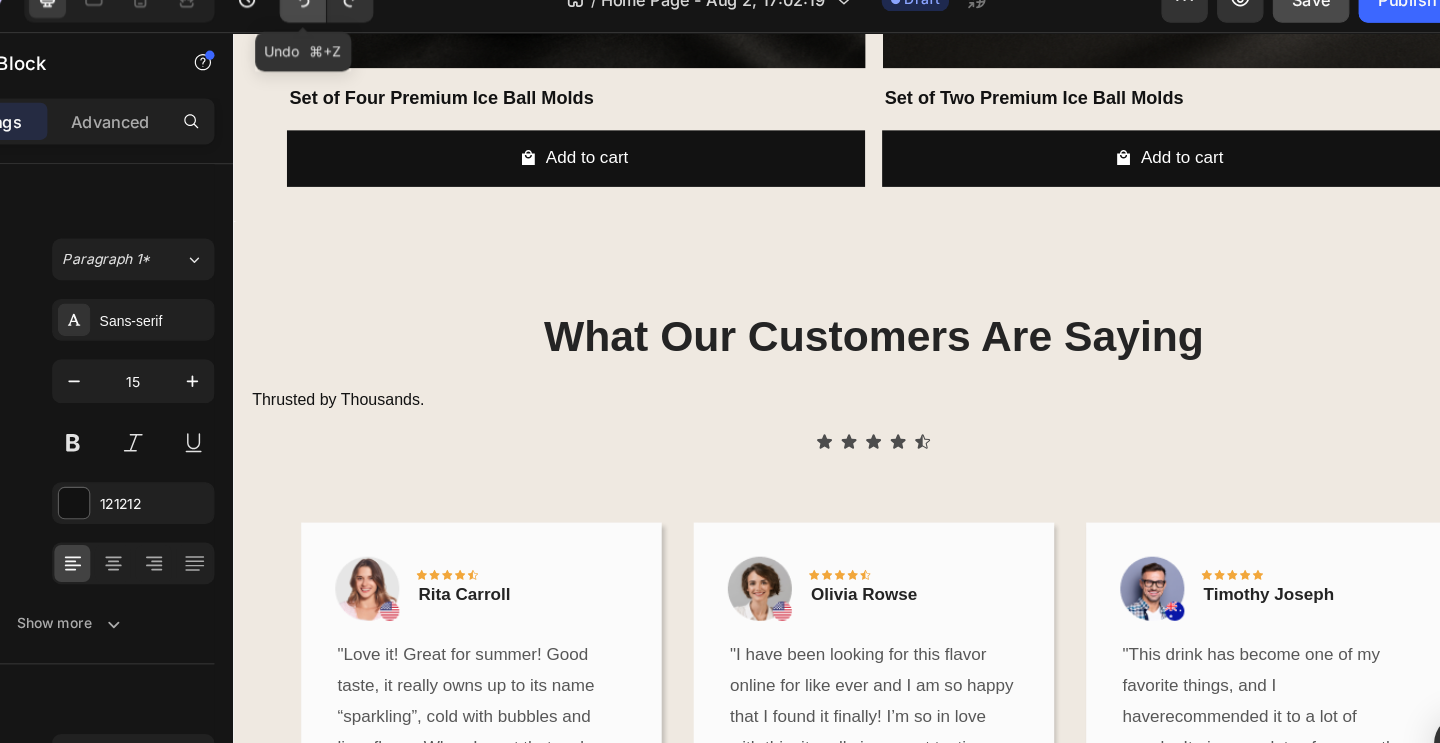 click 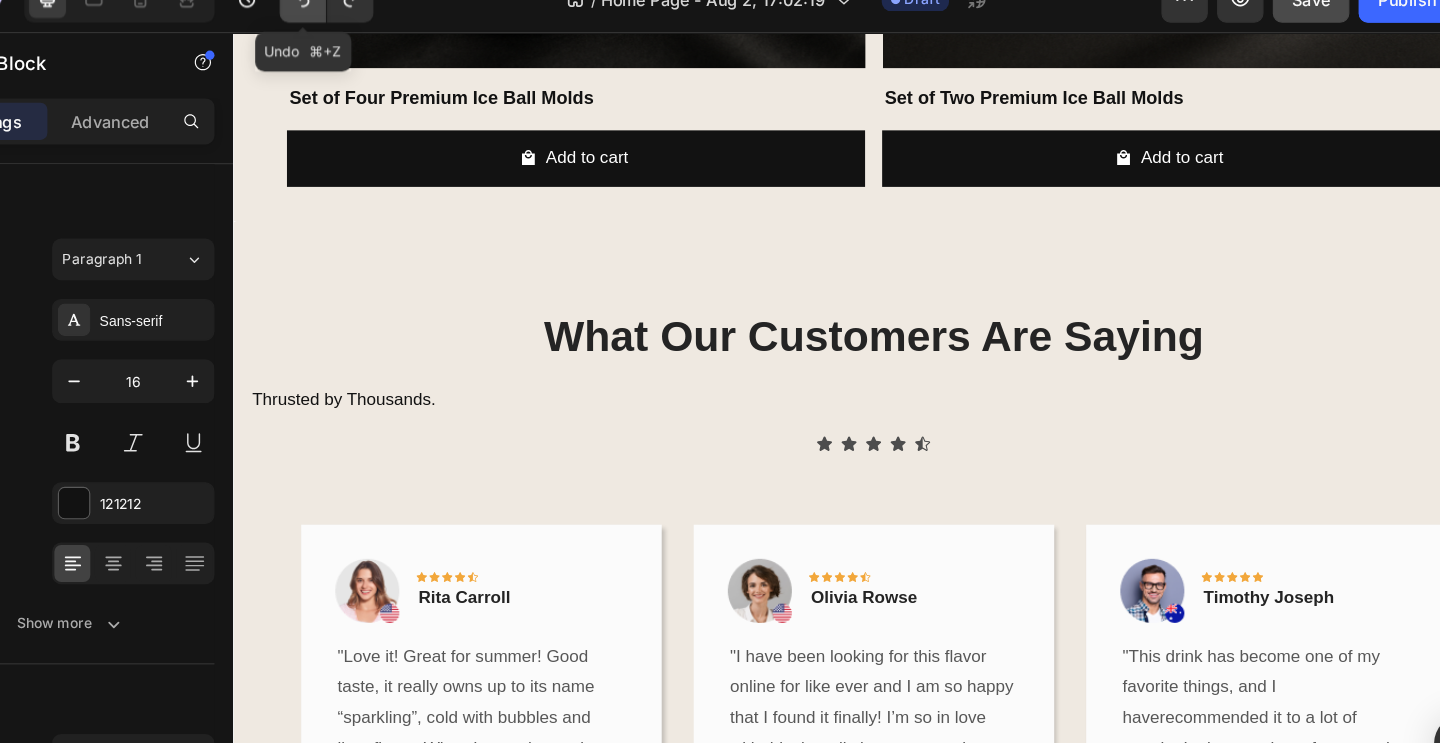 click 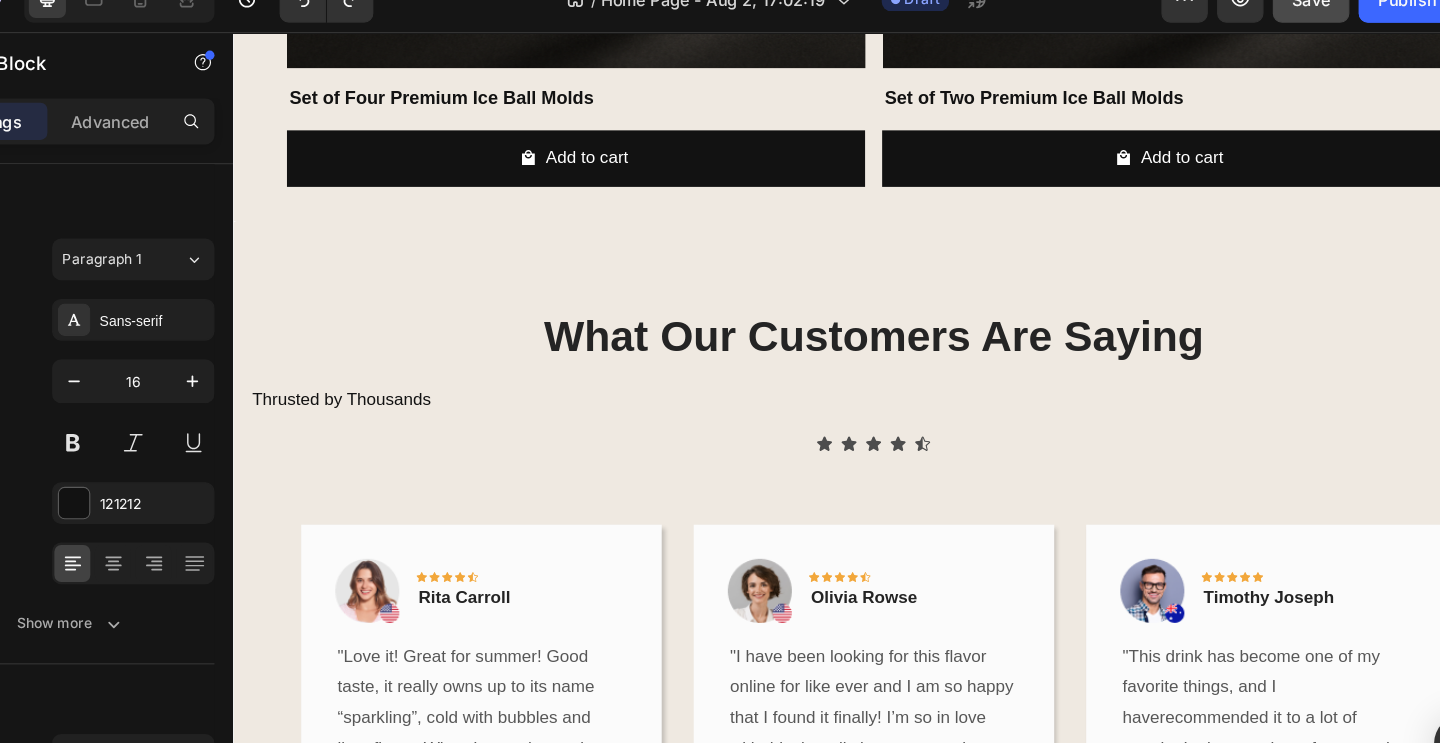 click on "Thrusted by Thousands" at bounding box center [833, 376] 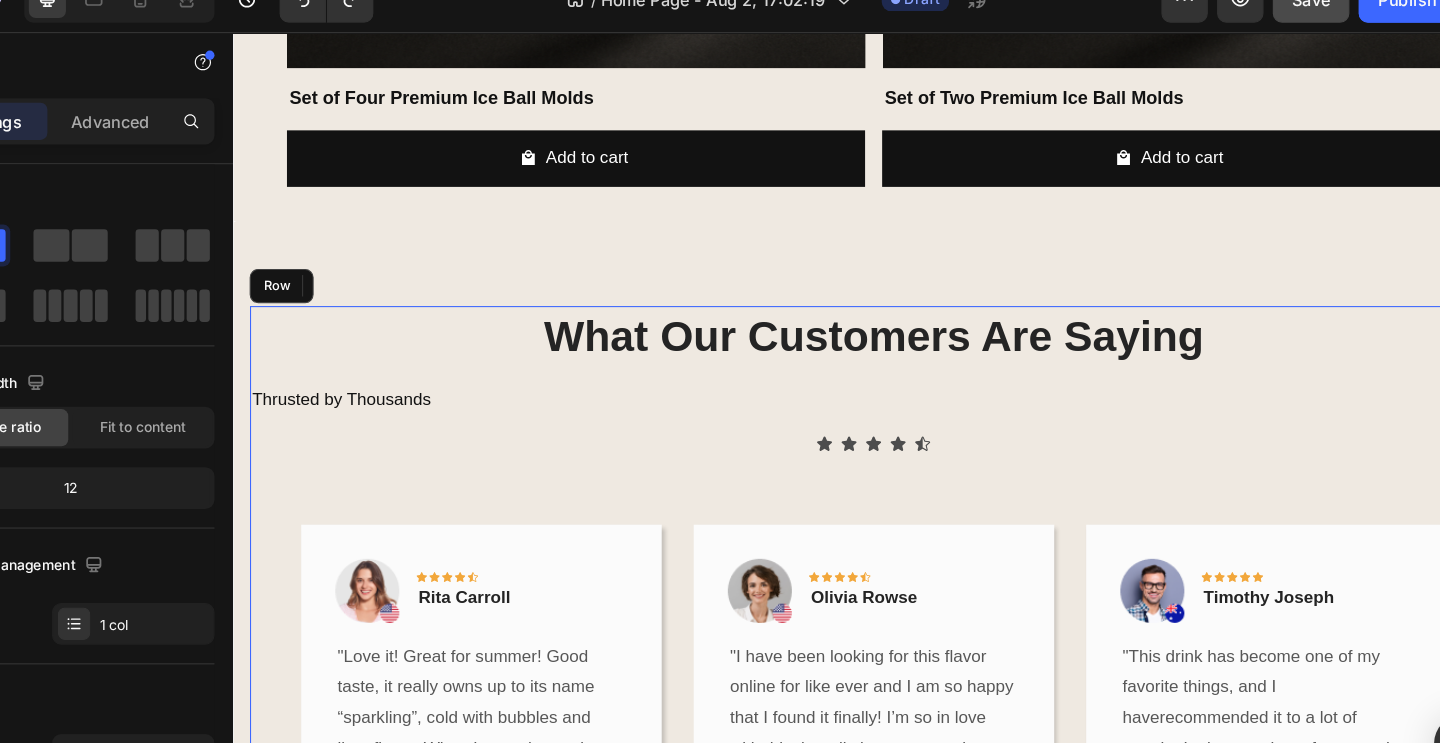 click on "What Our Customers Are Saying Heading Thrusted by Thousands Text Block Icon Icon Icon Icon Icon Icon List Text block
Image
Icon
Icon
Icon
Icon
Icon Row Rita Carroll Text block Row "Love it! Great for summer! Good taste, it really owns up to its name “sparkling”, cold with bubbles and lime flavor. When I want that soda feel without drinking a soda, I grab for one of this." Text block                Title Line (P) Images & Gallery Set of Four Premium Ice Ball Molds (P) Title €29,99 (P) Price (P) Price No compare price (P) Price Row Buy Now (P) Cart Button Product Row Image
Icon
Icon
Icon
Icon
Icon Row Olivia Rowse Text block Row "I have been looking for this flavor online for like ever and I am so happy that I found it finally! I’m so in love with this, it really is a great tasting water, super fast shipping.  Thanks." Title Row" at bounding box center (833, 649) 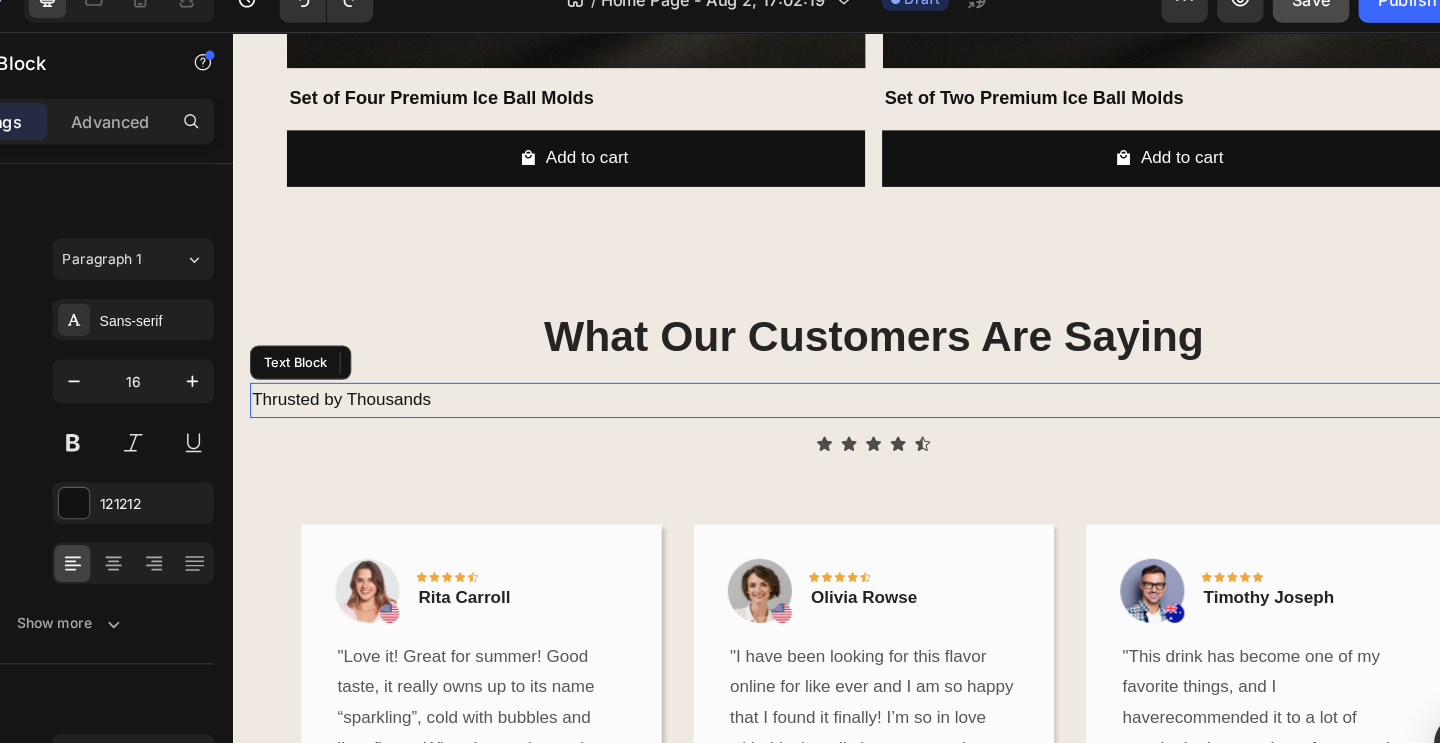 click on "Thrusted by Thousands" at bounding box center (833, 376) 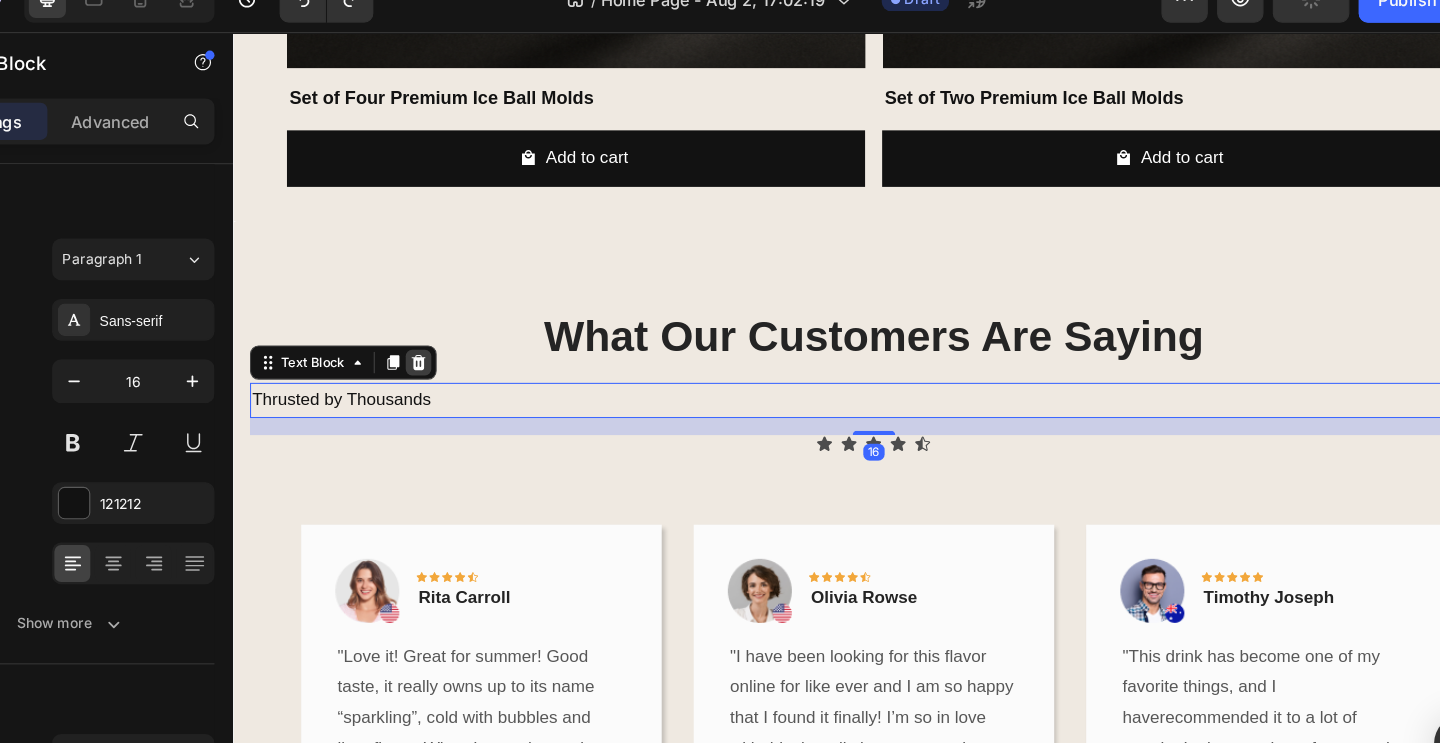click 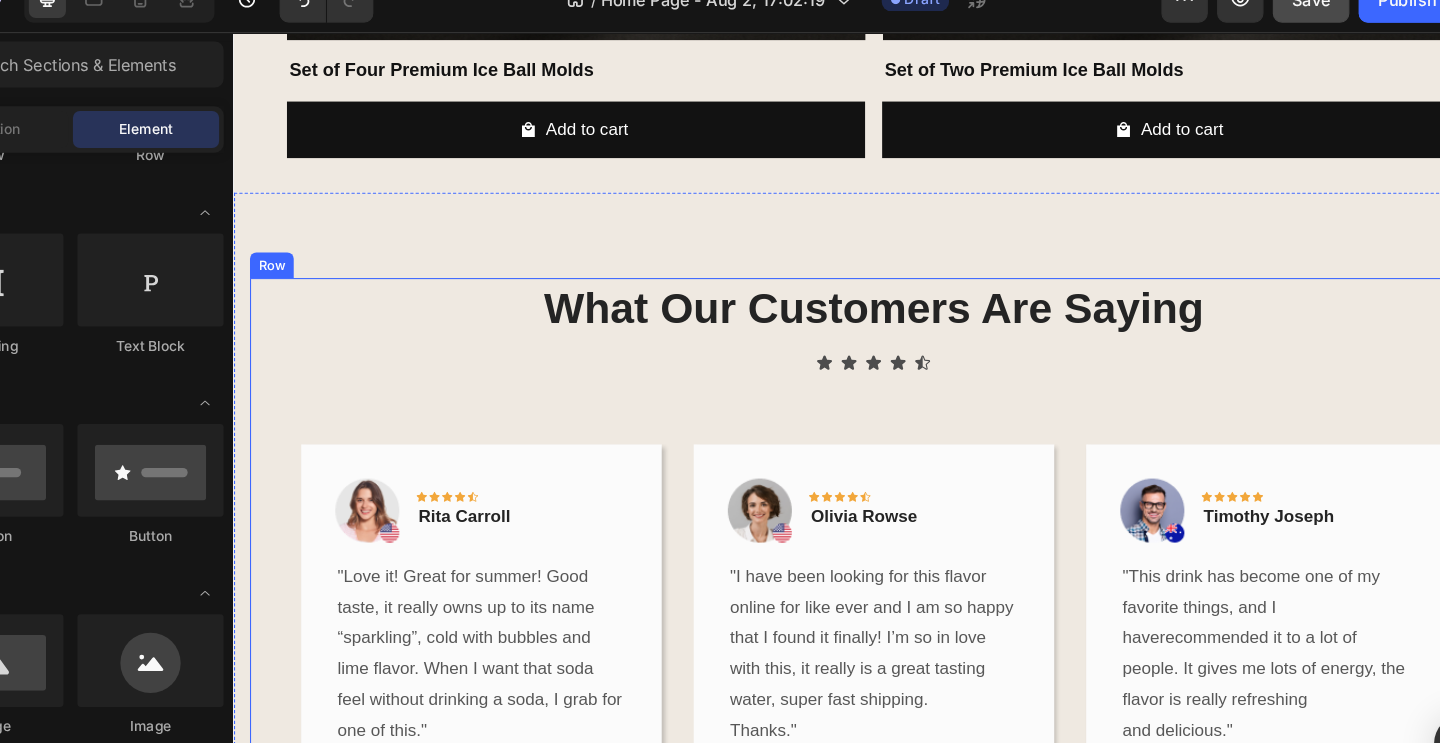 scroll, scrollTop: 2521, scrollLeft: 0, axis: vertical 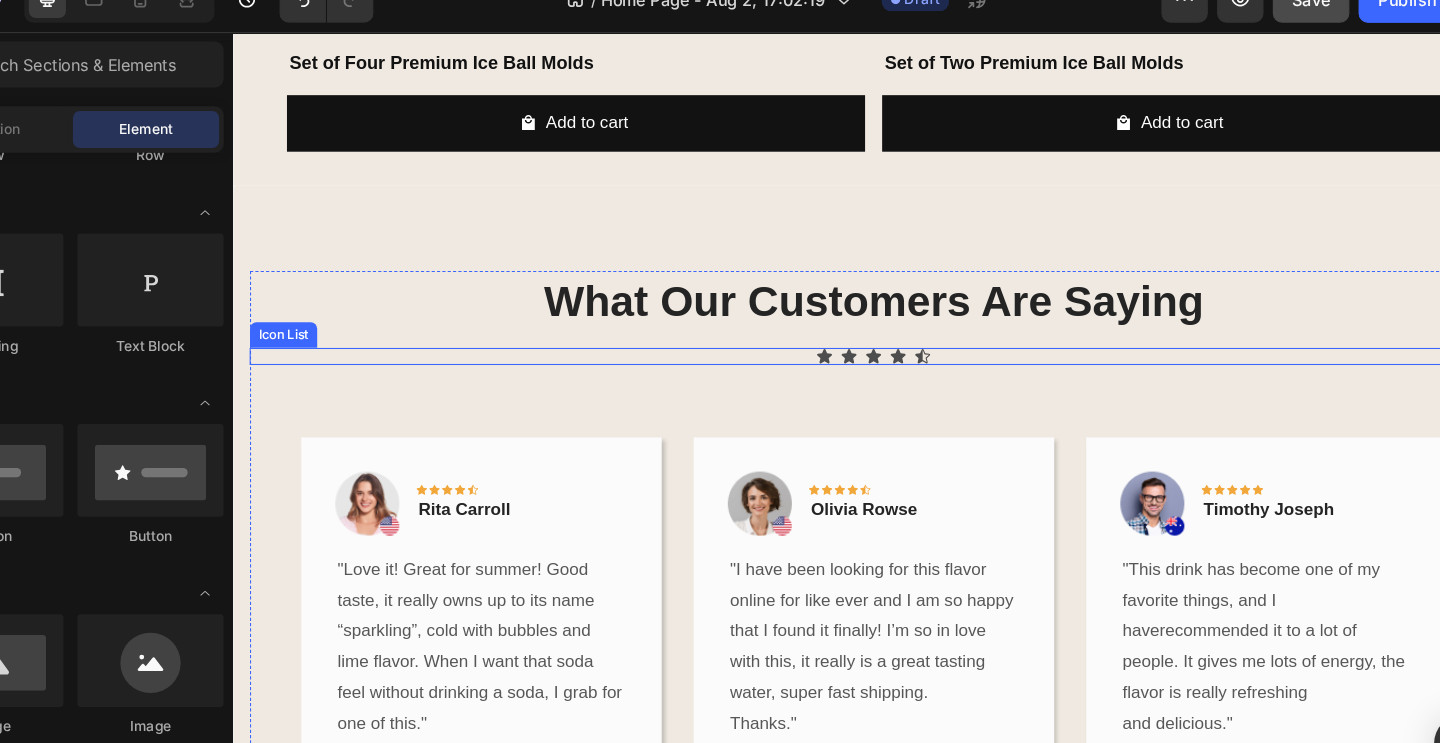 click on "Icon Icon Icon Icon Icon" at bounding box center [833, 335] 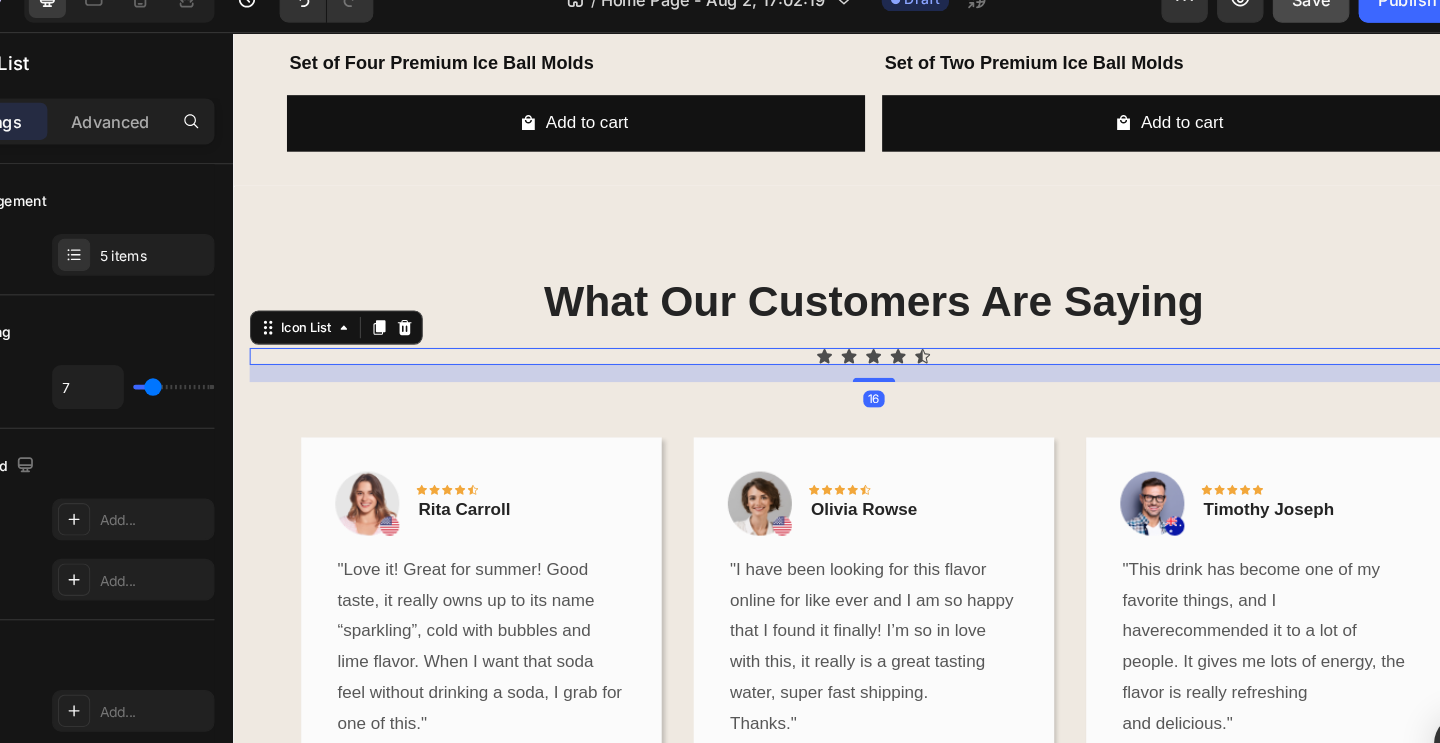 click on "Icon Icon Icon Icon Icon" at bounding box center (833, 335) 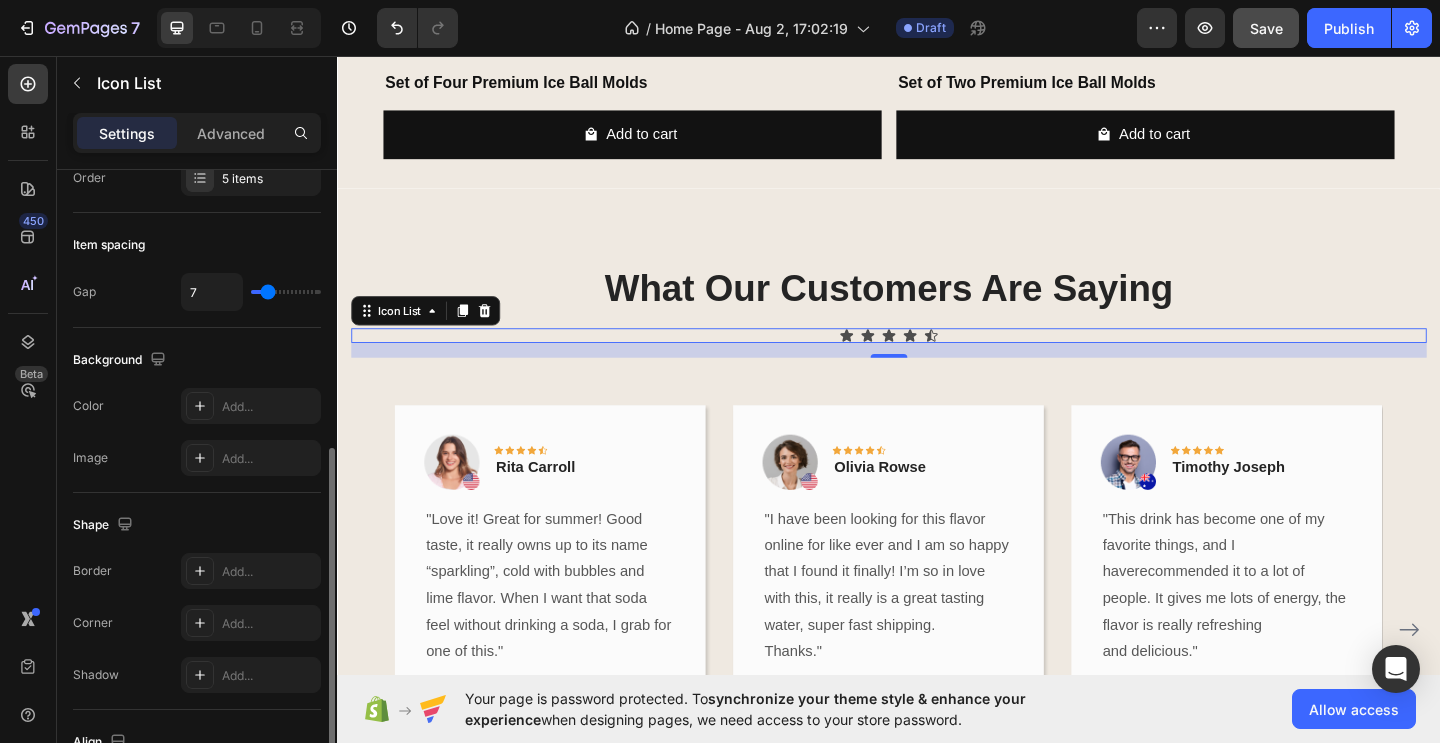 scroll, scrollTop: 0, scrollLeft: 0, axis: both 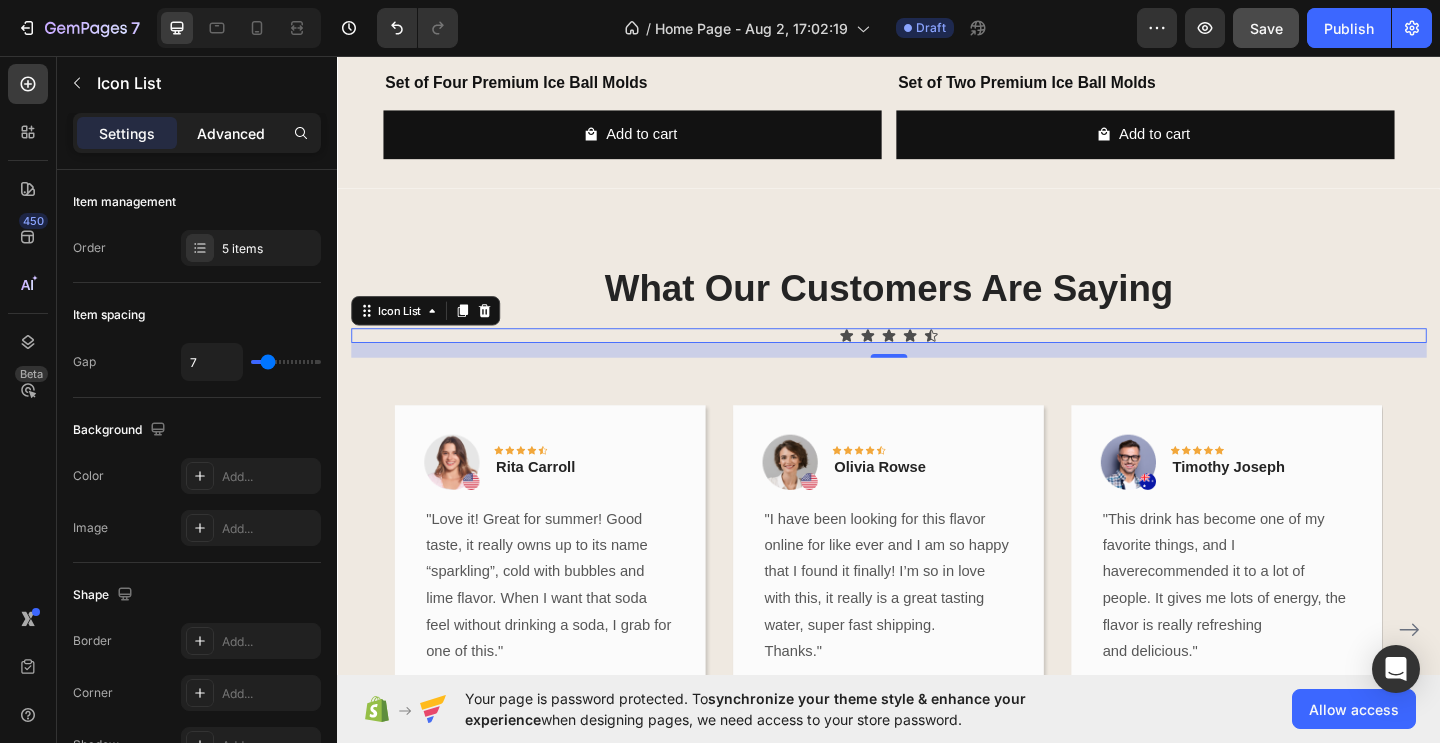 click on "Advanced" at bounding box center (231, 133) 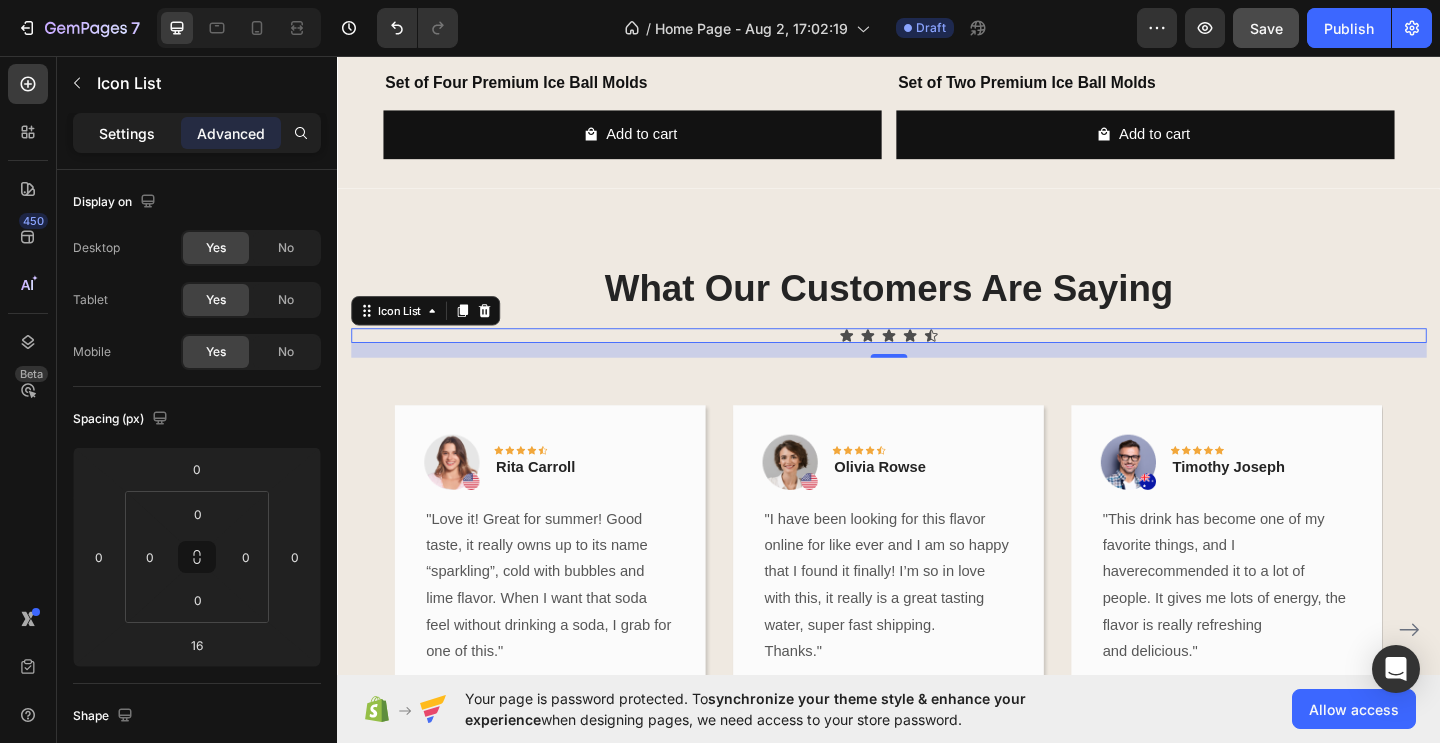 click on "Settings" at bounding box center (127, 133) 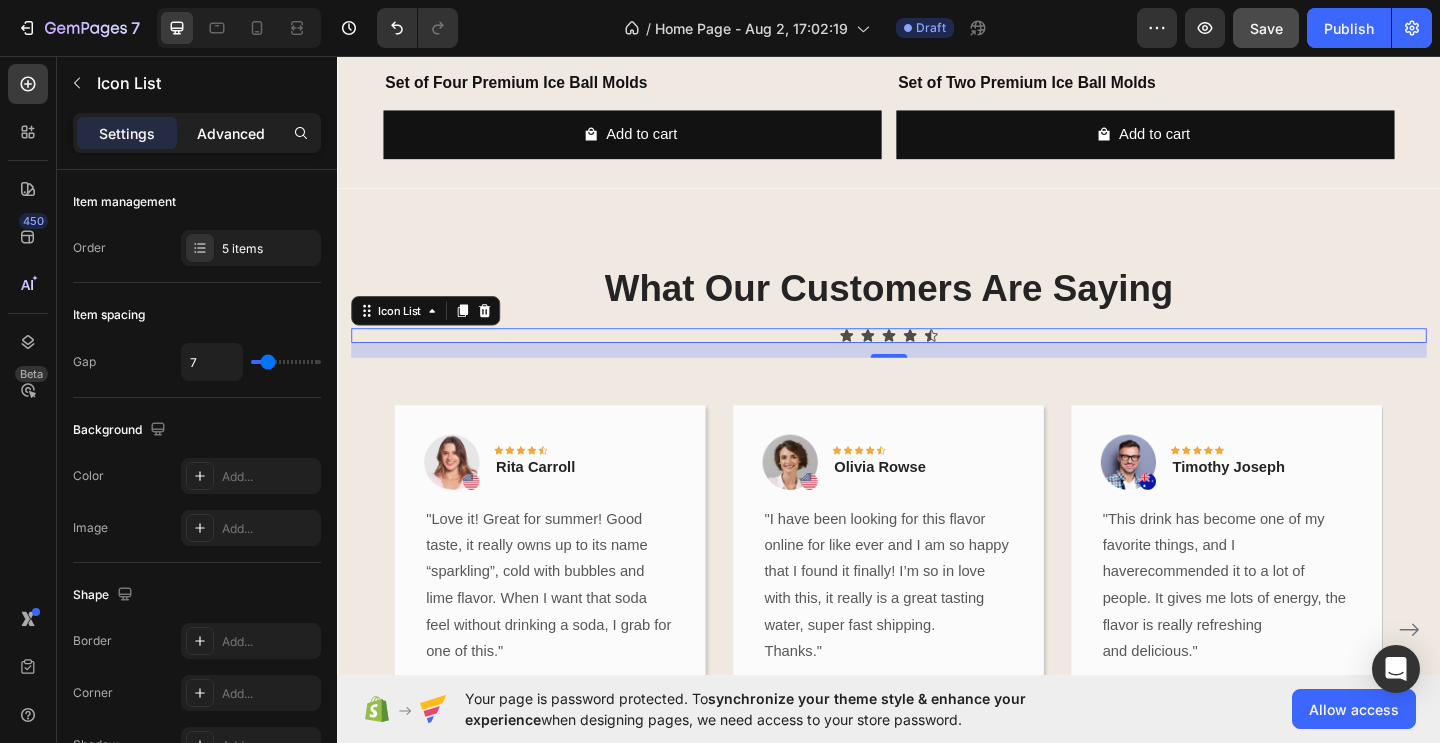 click on "Advanced" at bounding box center [231, 133] 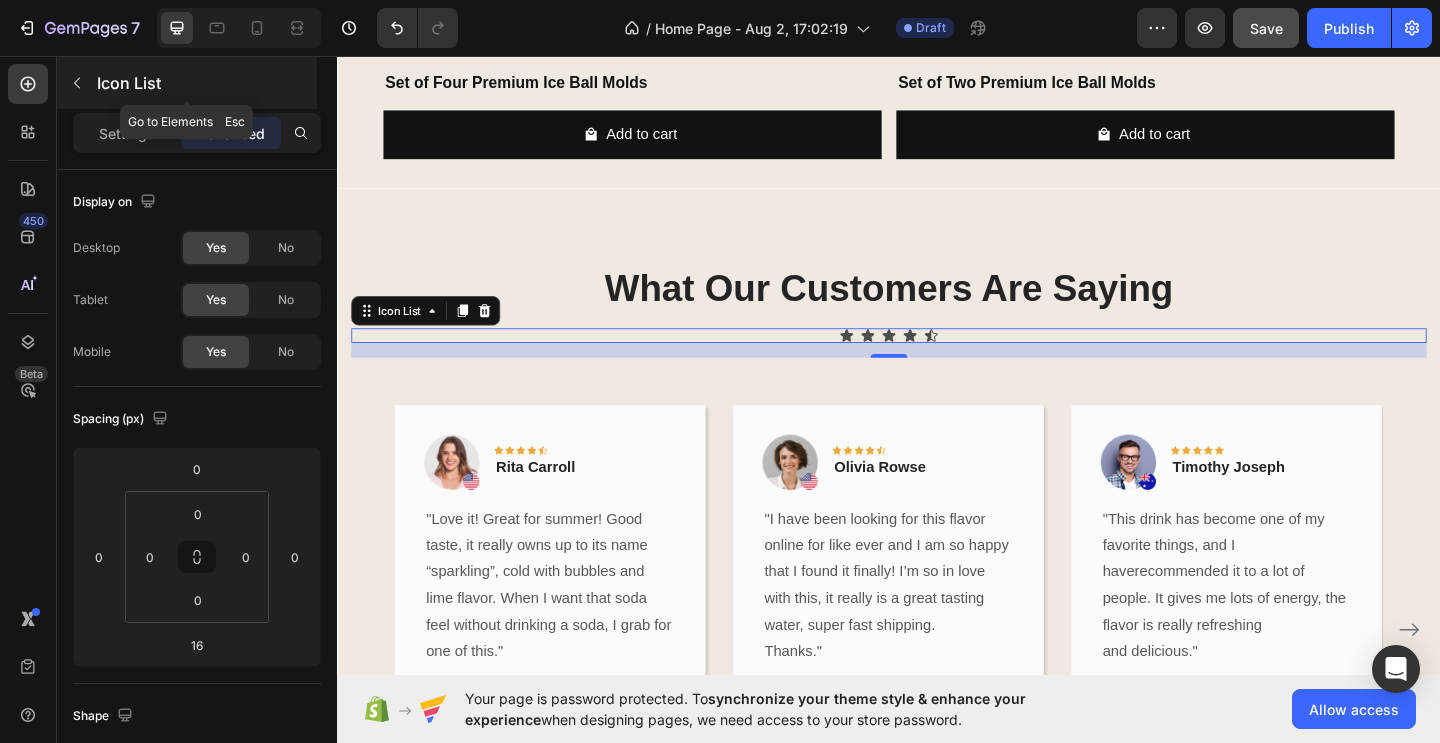 click at bounding box center [77, 83] 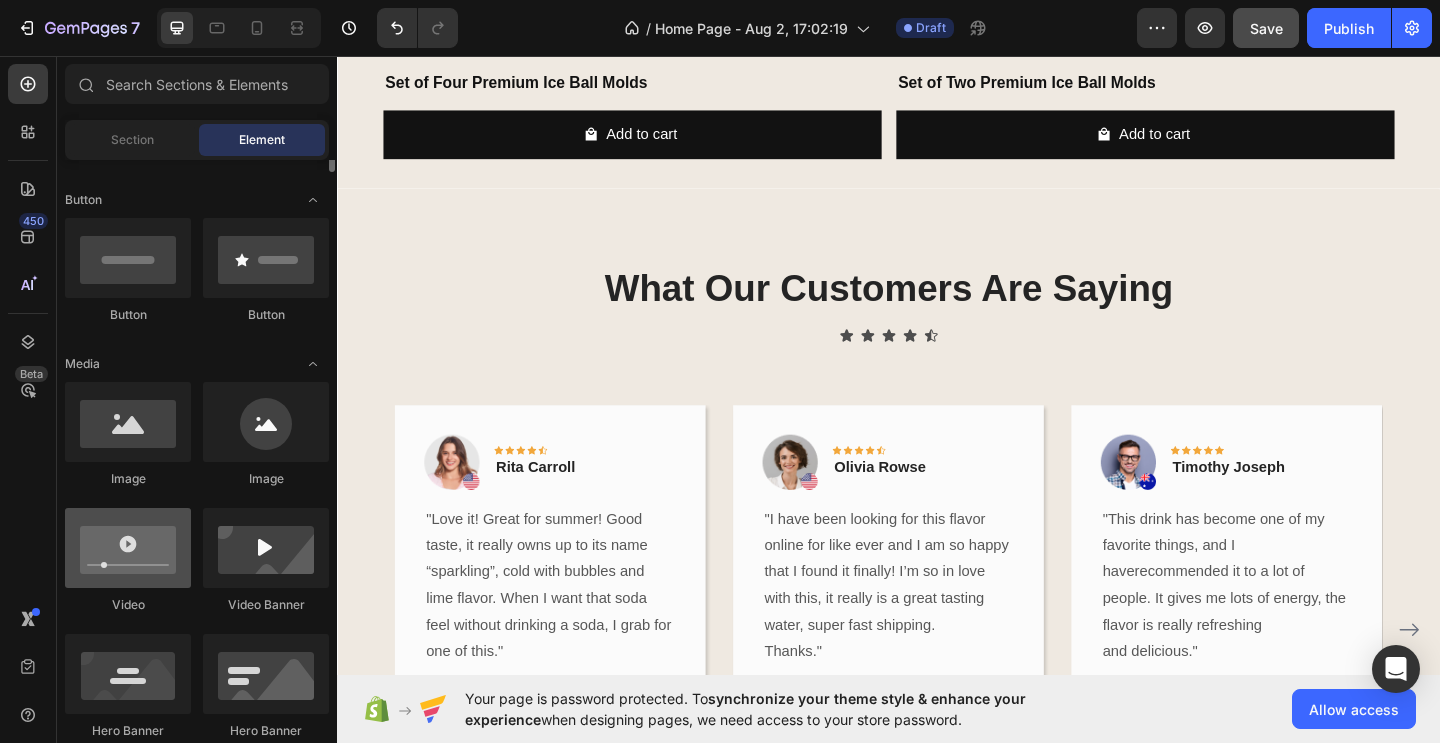 scroll, scrollTop: 310, scrollLeft: 0, axis: vertical 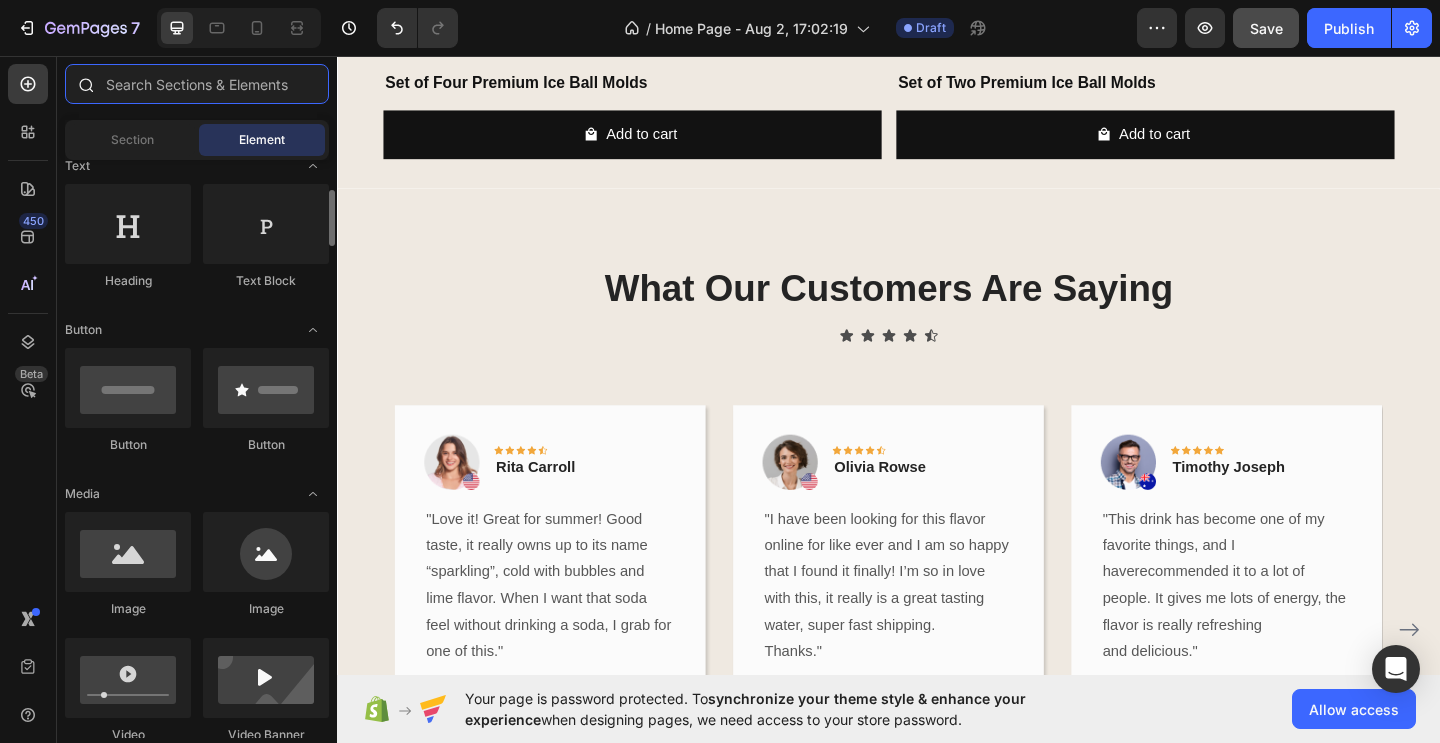click at bounding box center [197, 84] 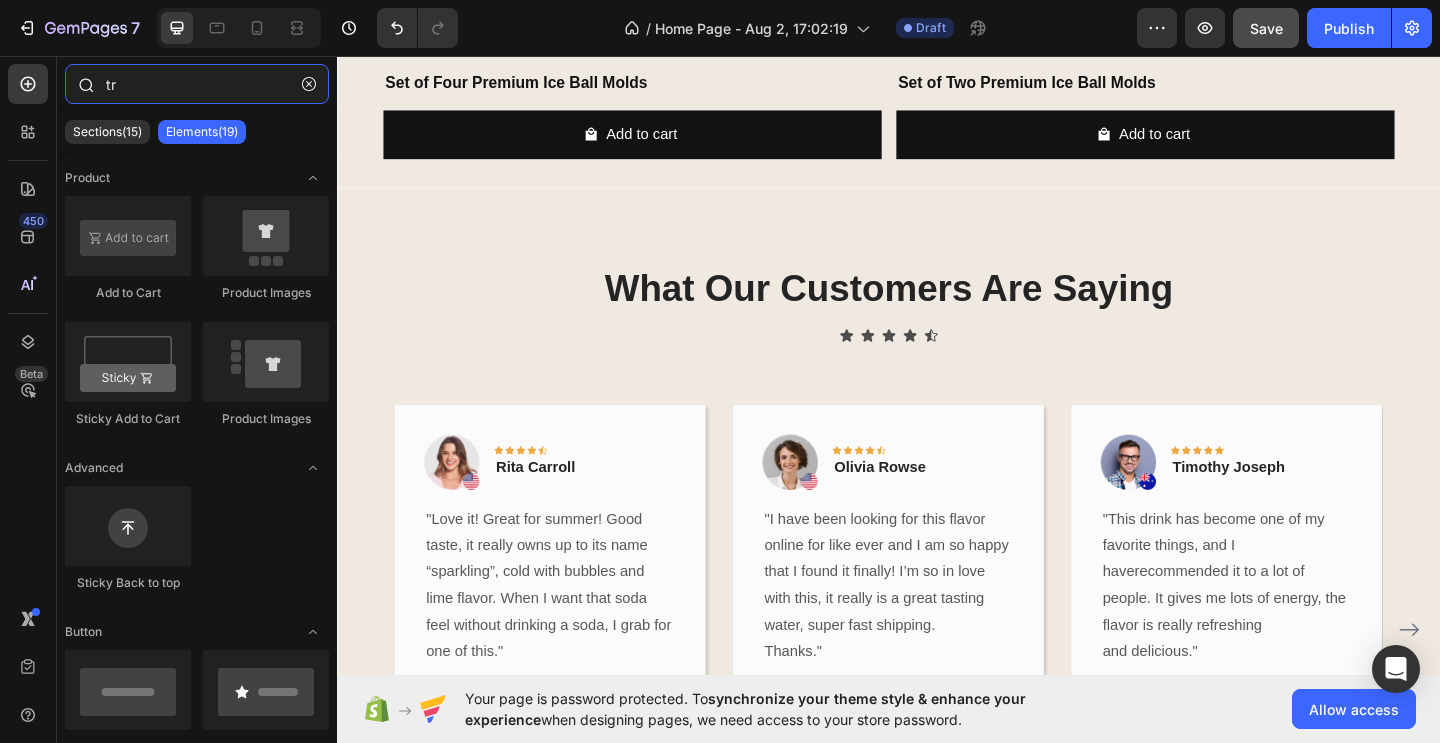 type on "t" 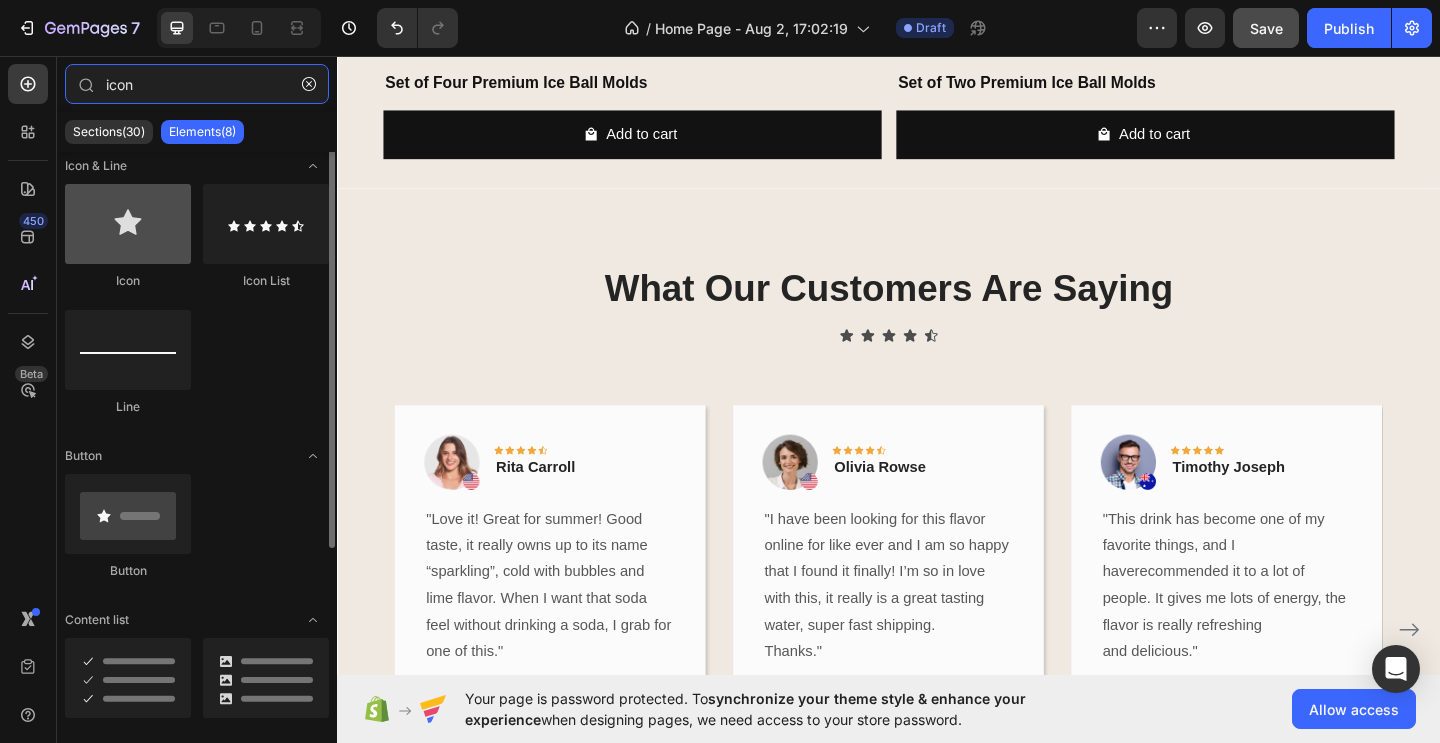 scroll, scrollTop: 0, scrollLeft: 0, axis: both 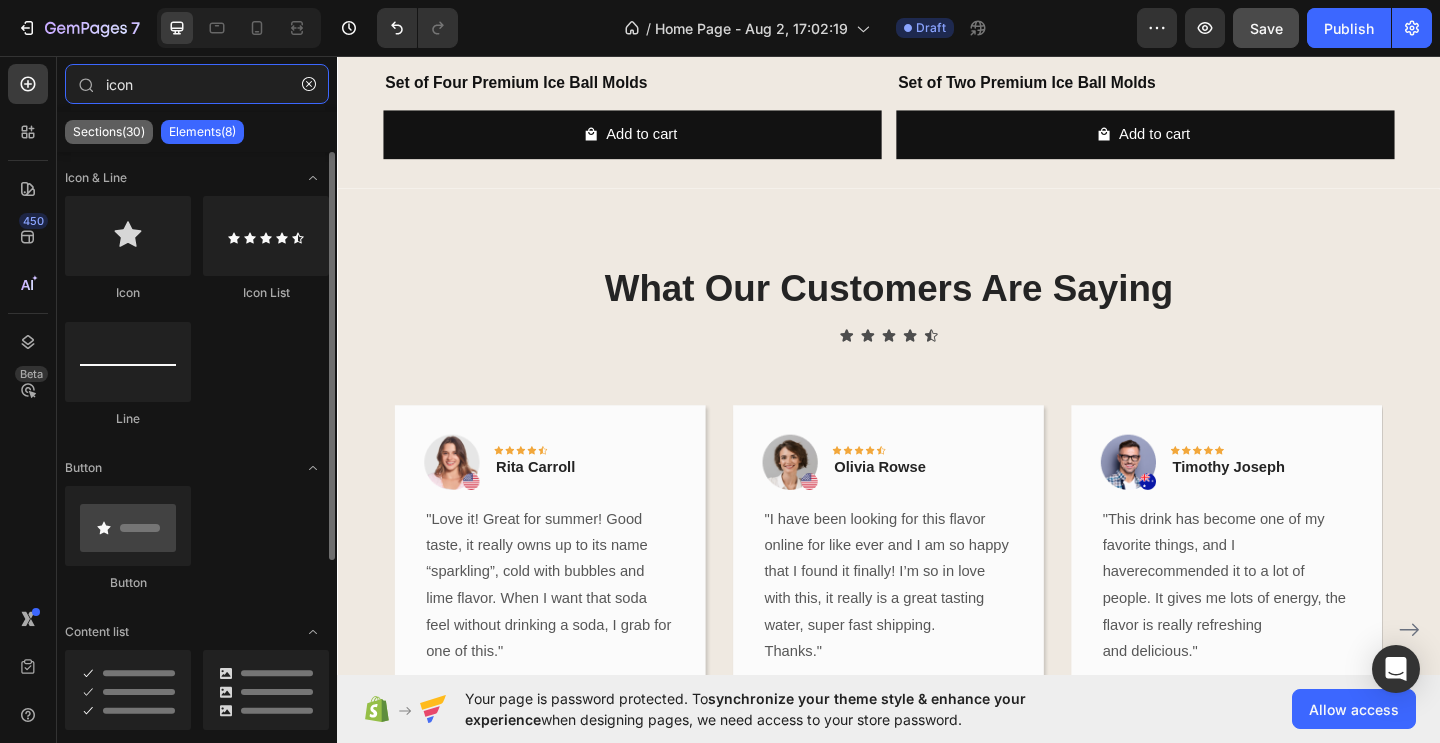 type on "icon" 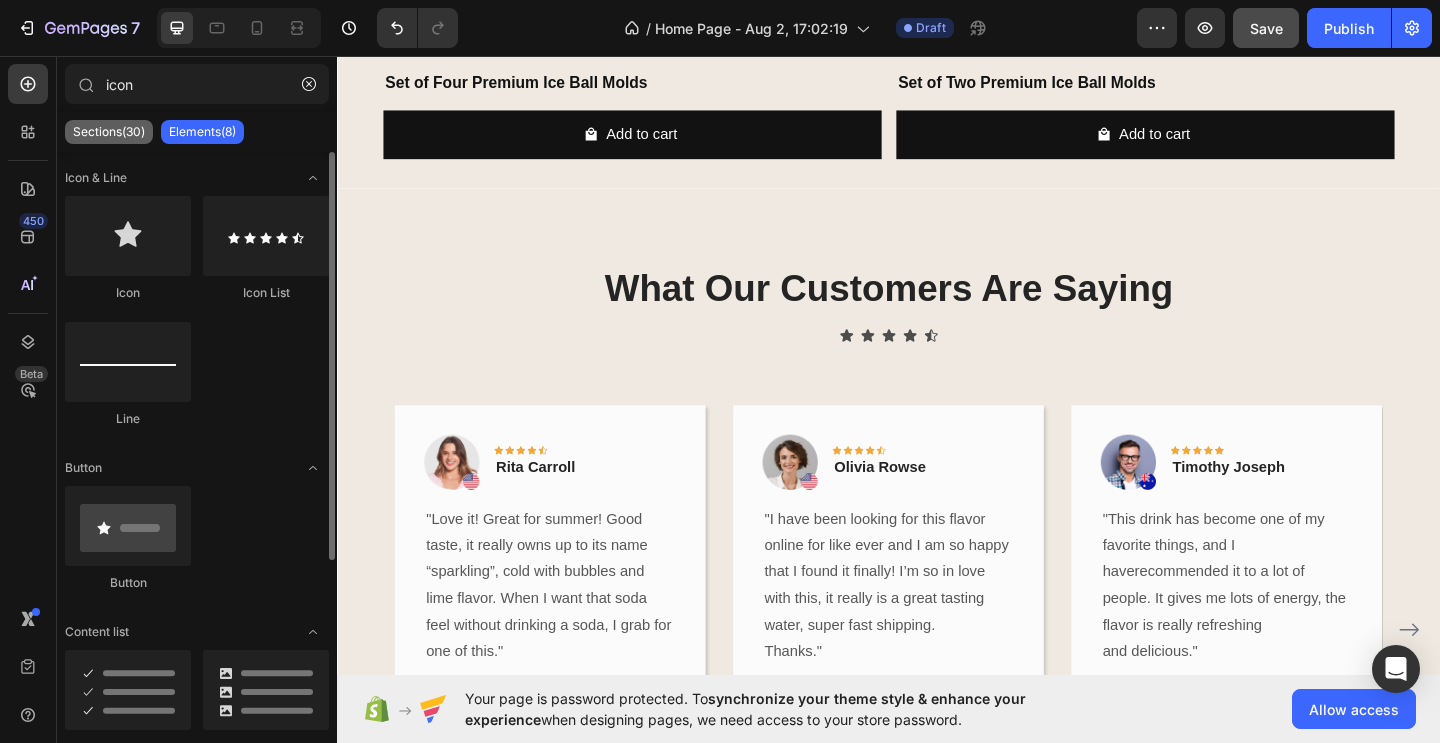 click on "Sections(30)" at bounding box center [109, 132] 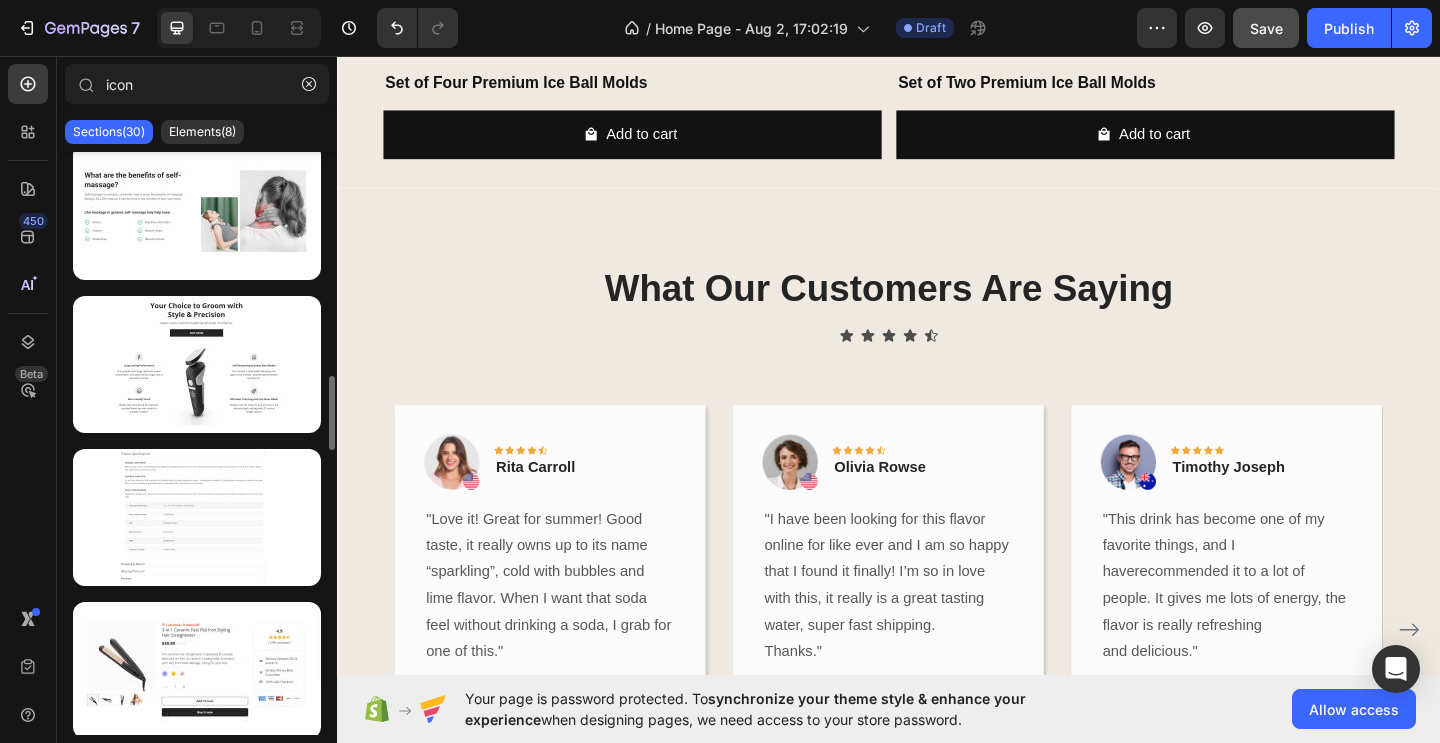 scroll, scrollTop: 1712, scrollLeft: 0, axis: vertical 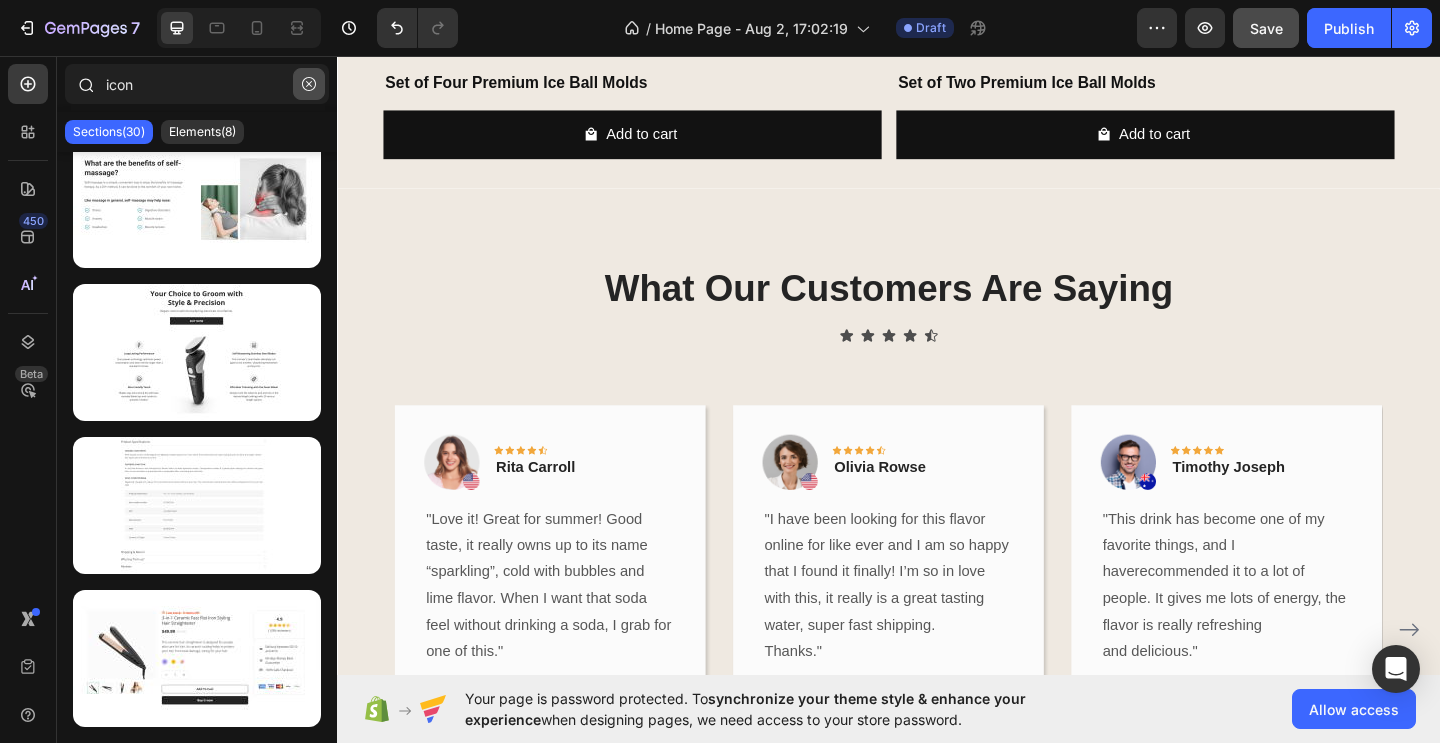 click 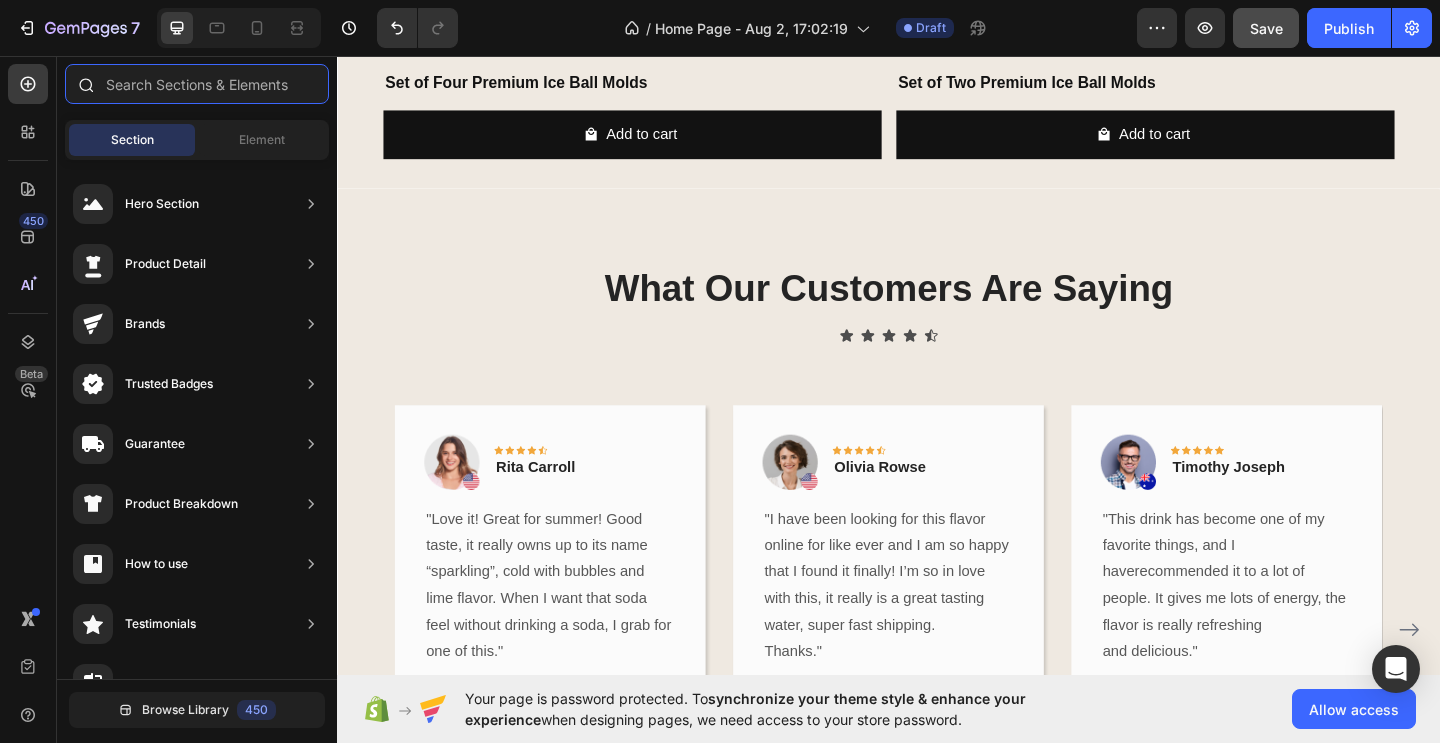 click at bounding box center (197, 84) 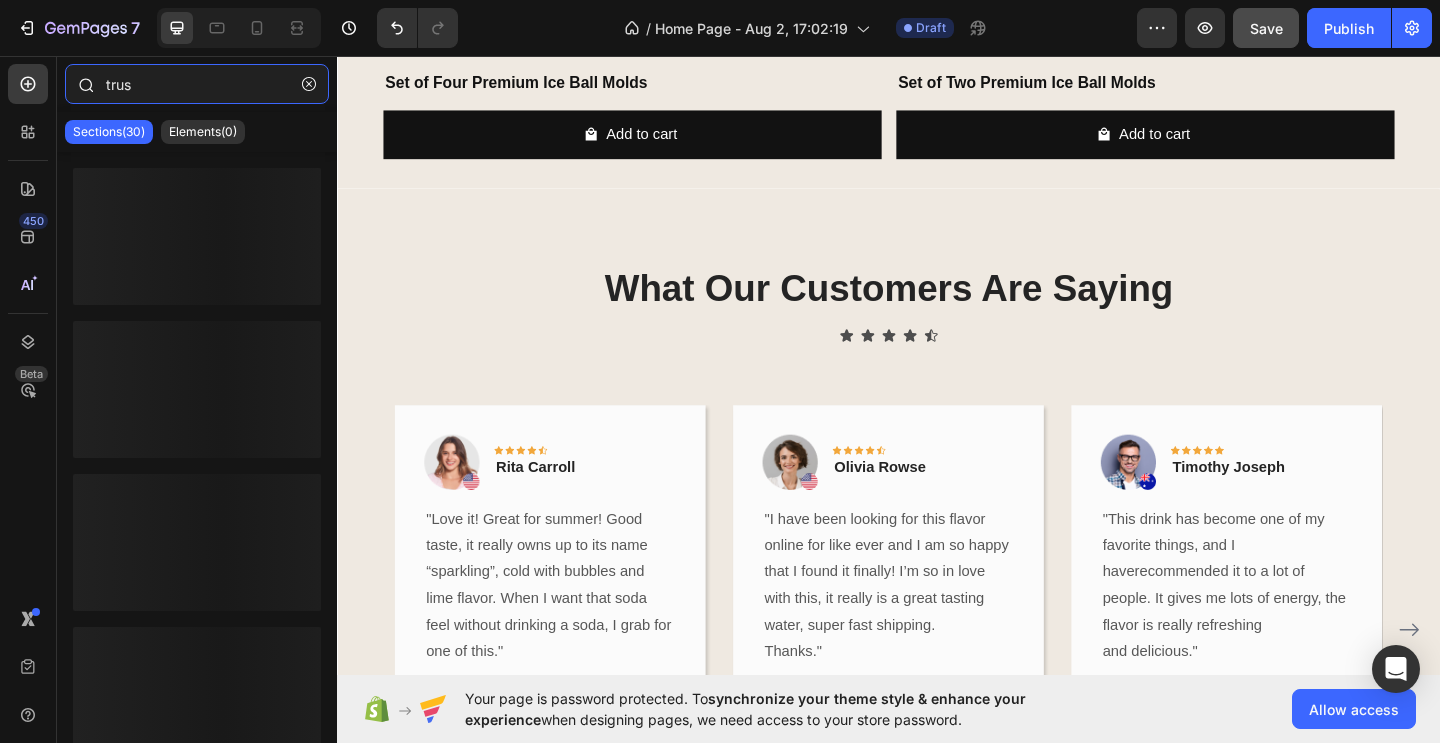type on "trust" 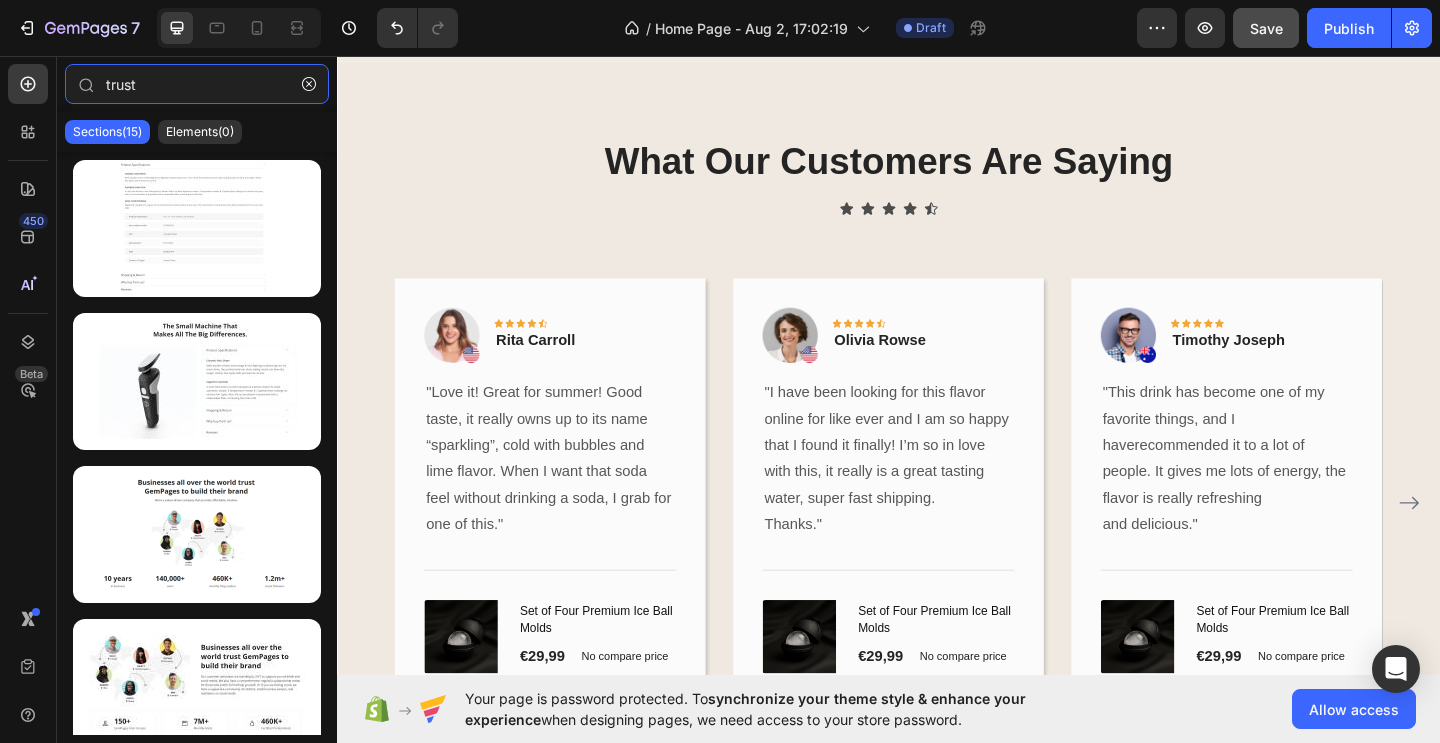 scroll, scrollTop: 2671, scrollLeft: 0, axis: vertical 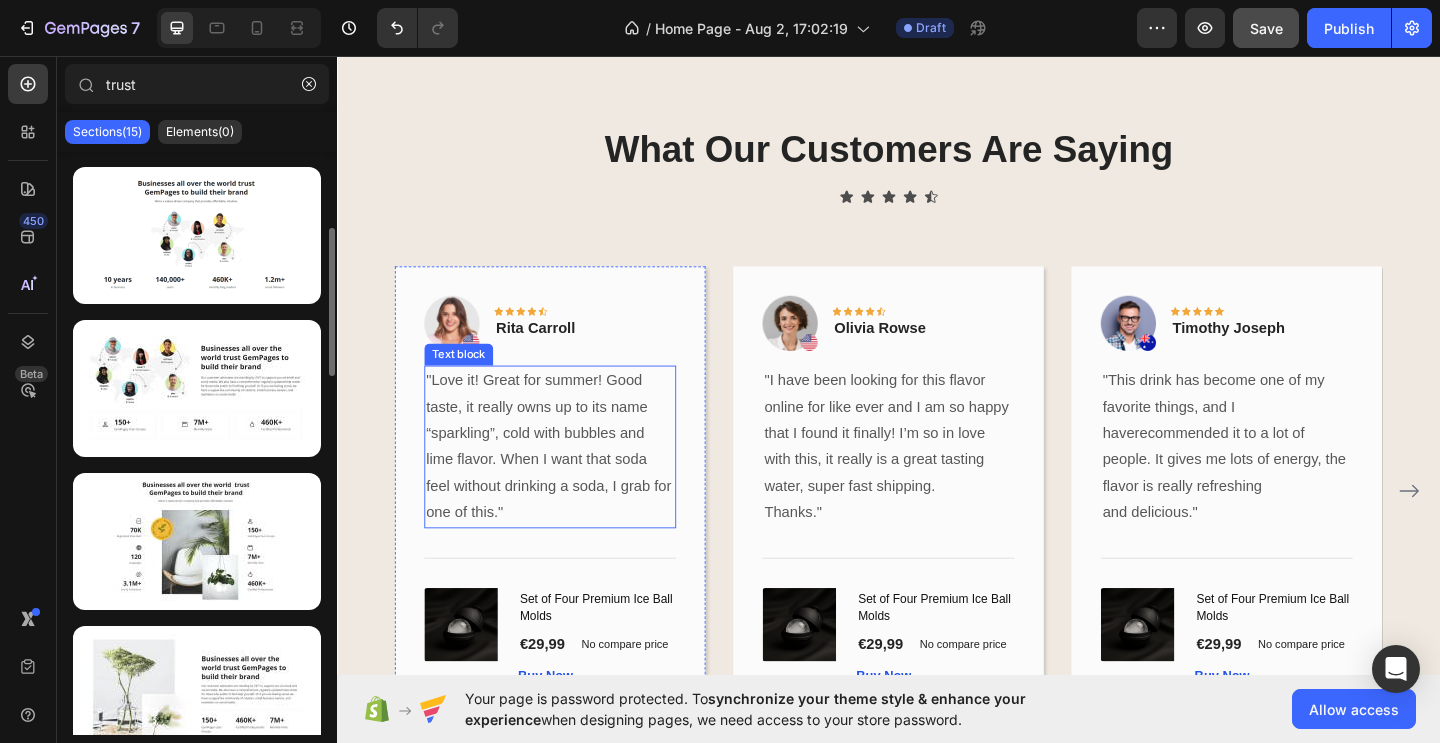 click on ""Love it! Great for summer! Good taste, it really owns up to its name “sparkling”, cold with bubbles and lime flavor. When I want that soda feel without drinking a soda, I grab for one of this."" at bounding box center [569, 481] 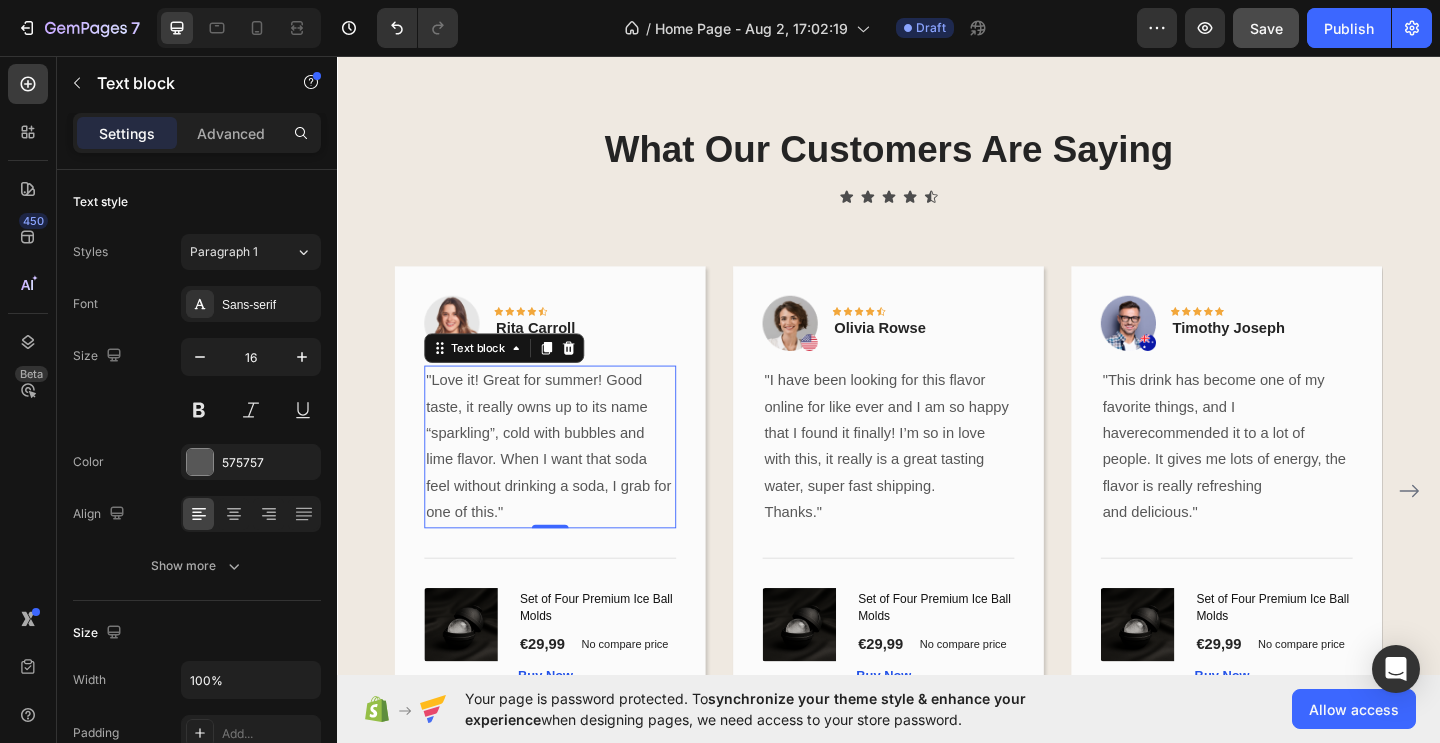 click on ""Love it! Great for summer! Good taste, it really owns up to its name “sparkling”, cold with bubbles and lime flavor. When I want that soda feel without drinking a soda, I grab for one of this."" at bounding box center (569, 481) 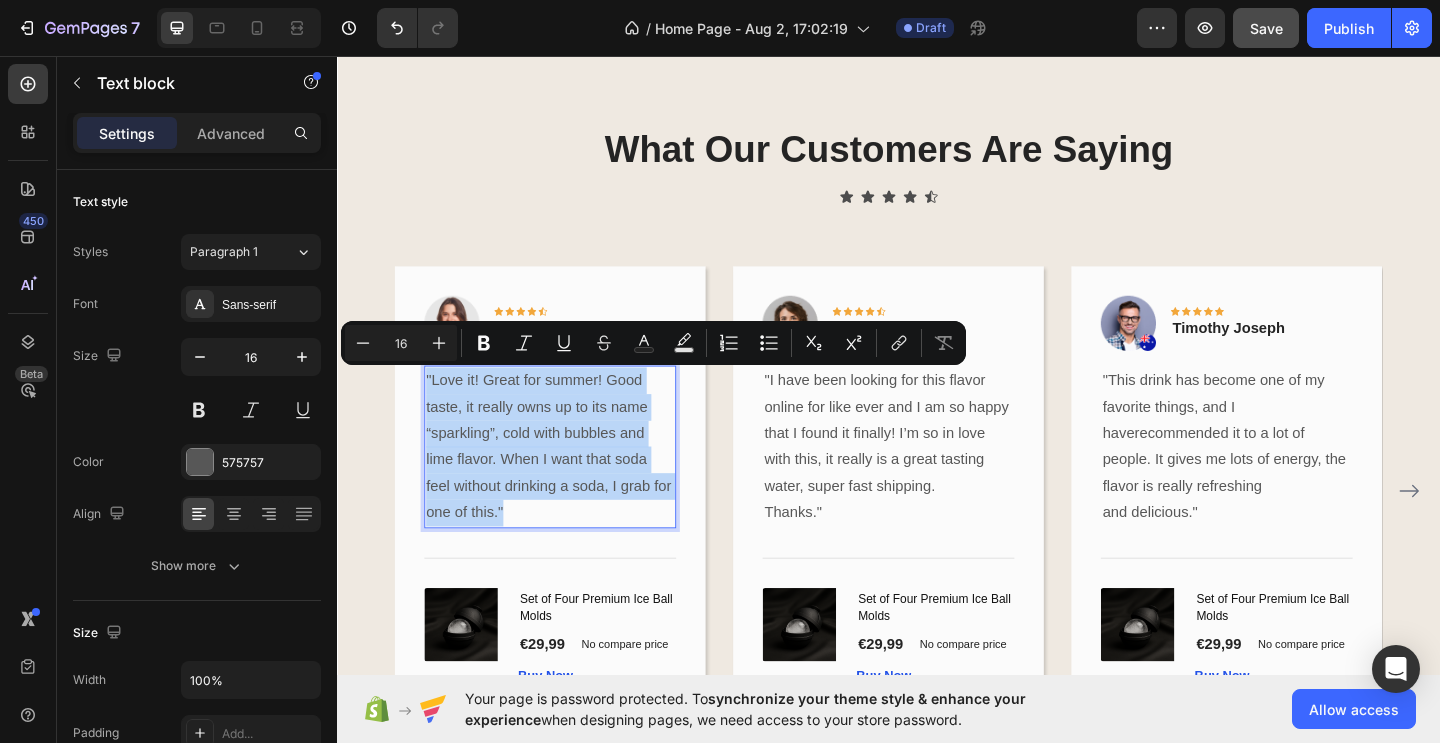 drag, startPoint x: 522, startPoint y: 546, endPoint x: 456, endPoint y: 425, distance: 137.8296 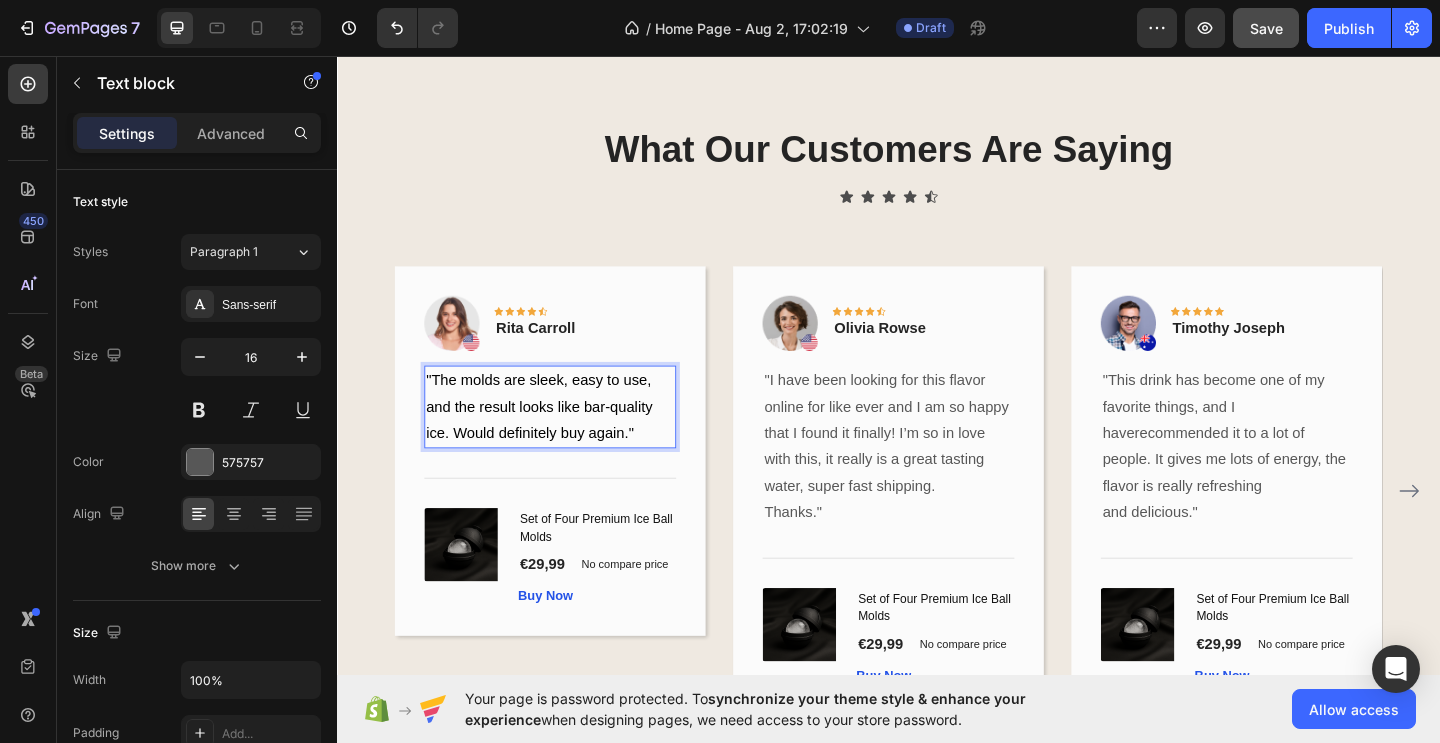 click on ""The molds are sleek, easy to use, and the result looks like bar-quality ice. Would definitely buy again."" at bounding box center (557, 437) 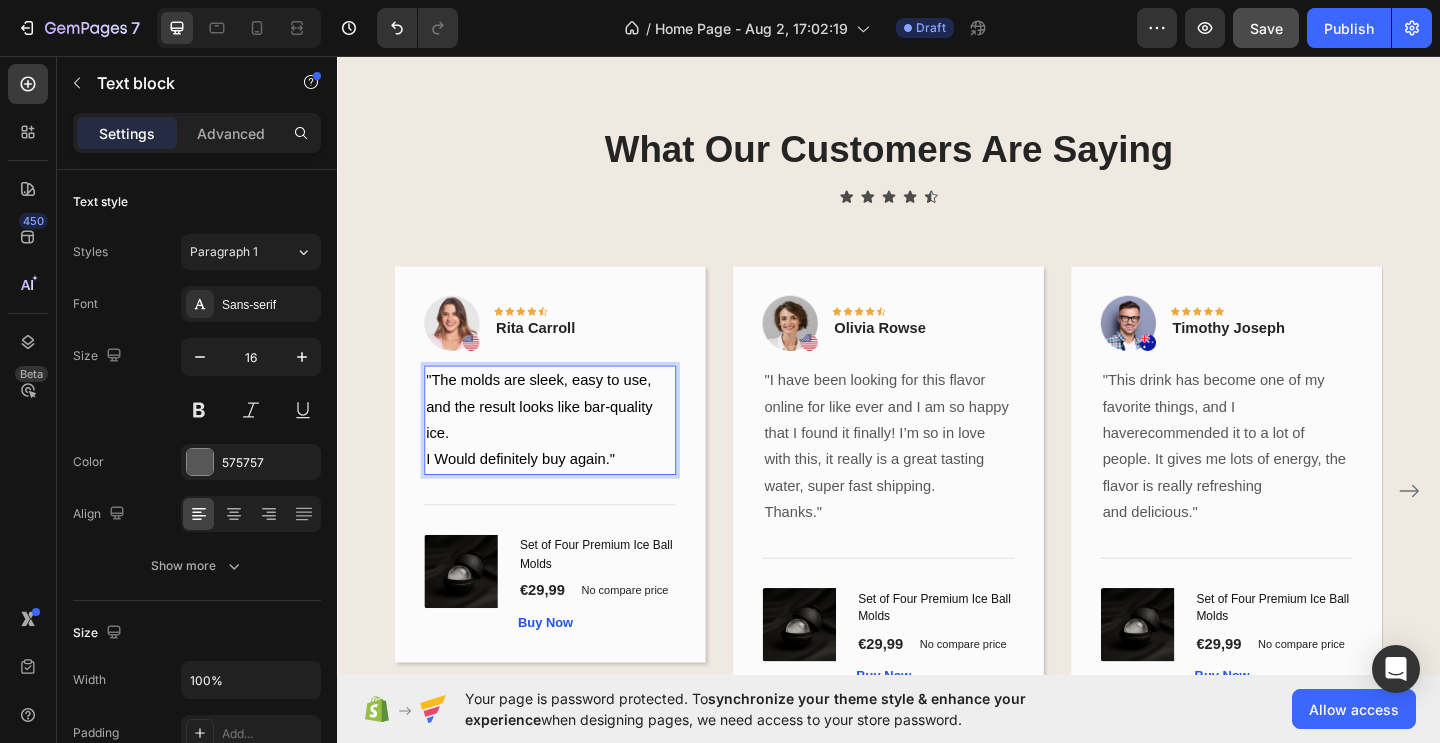 click on "I Would definitely buy again."" at bounding box center [537, 494] 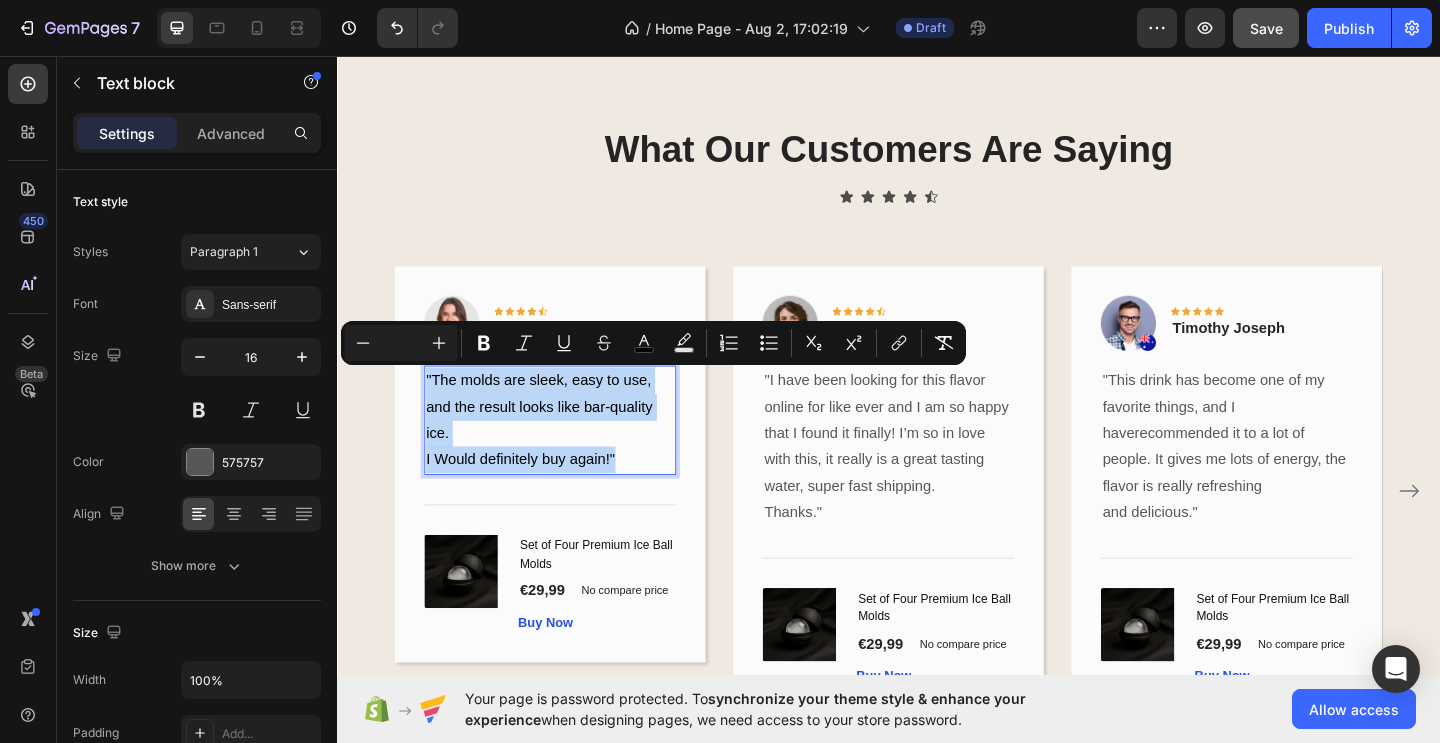 drag, startPoint x: 646, startPoint y: 490, endPoint x: 436, endPoint y: 406, distance: 226.17693 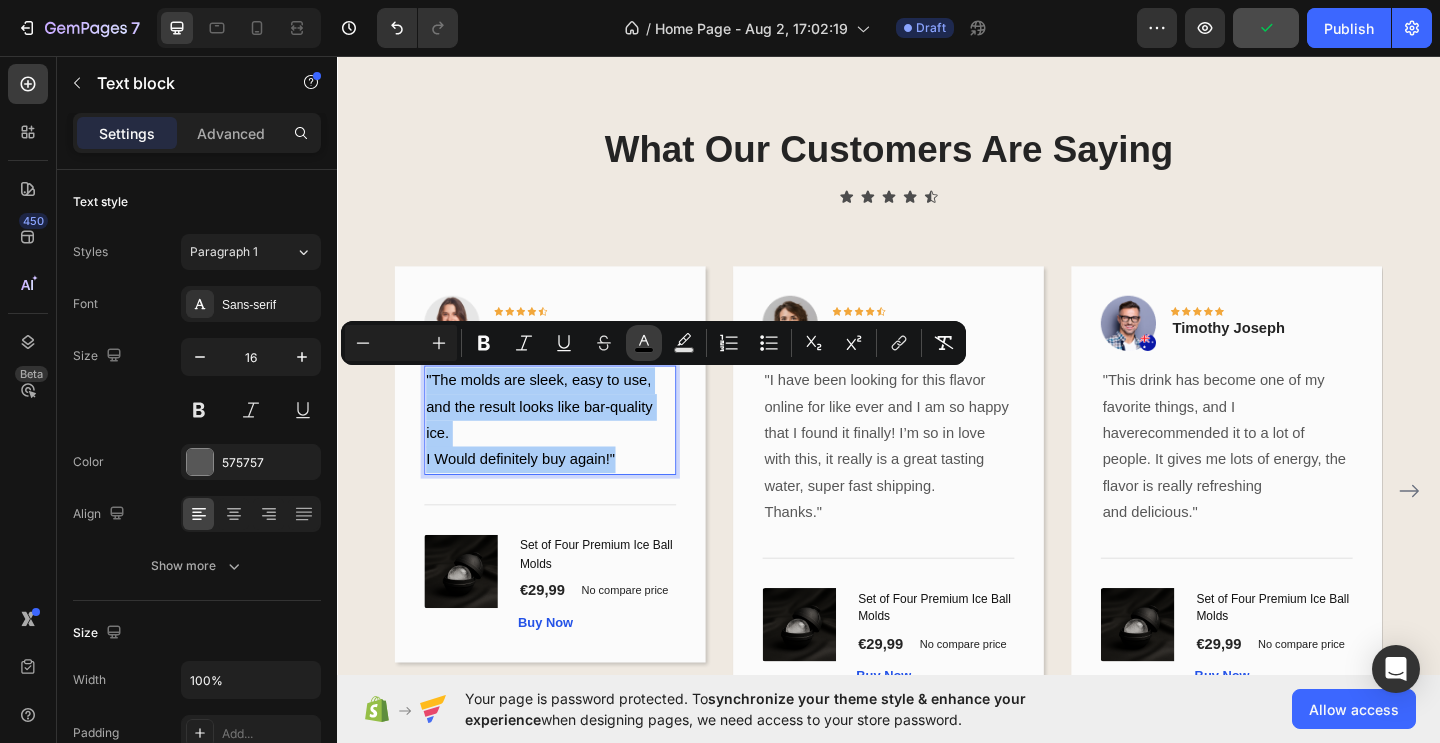 click on "color" at bounding box center [644, 343] 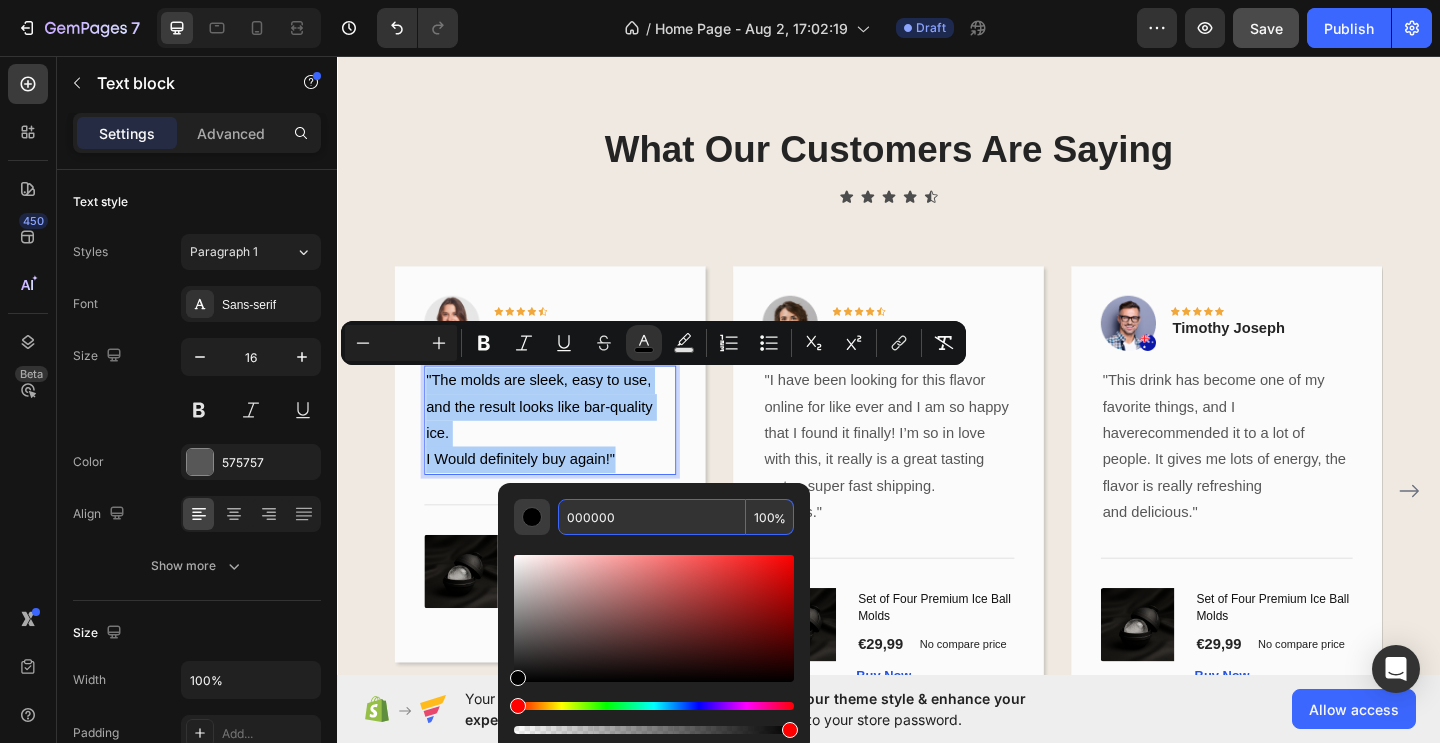 drag, startPoint x: 632, startPoint y: 518, endPoint x: 547, endPoint y: 520, distance: 85.02353 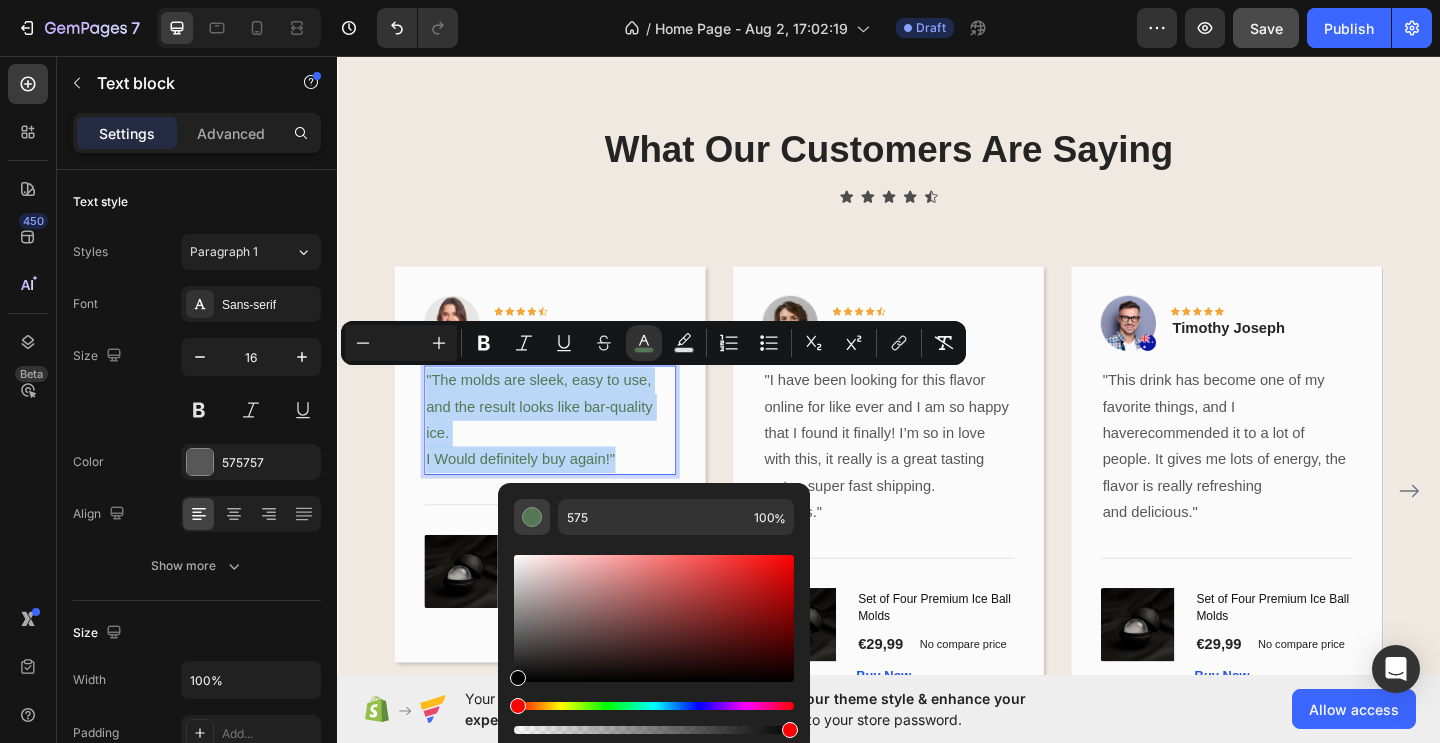 type on "557755" 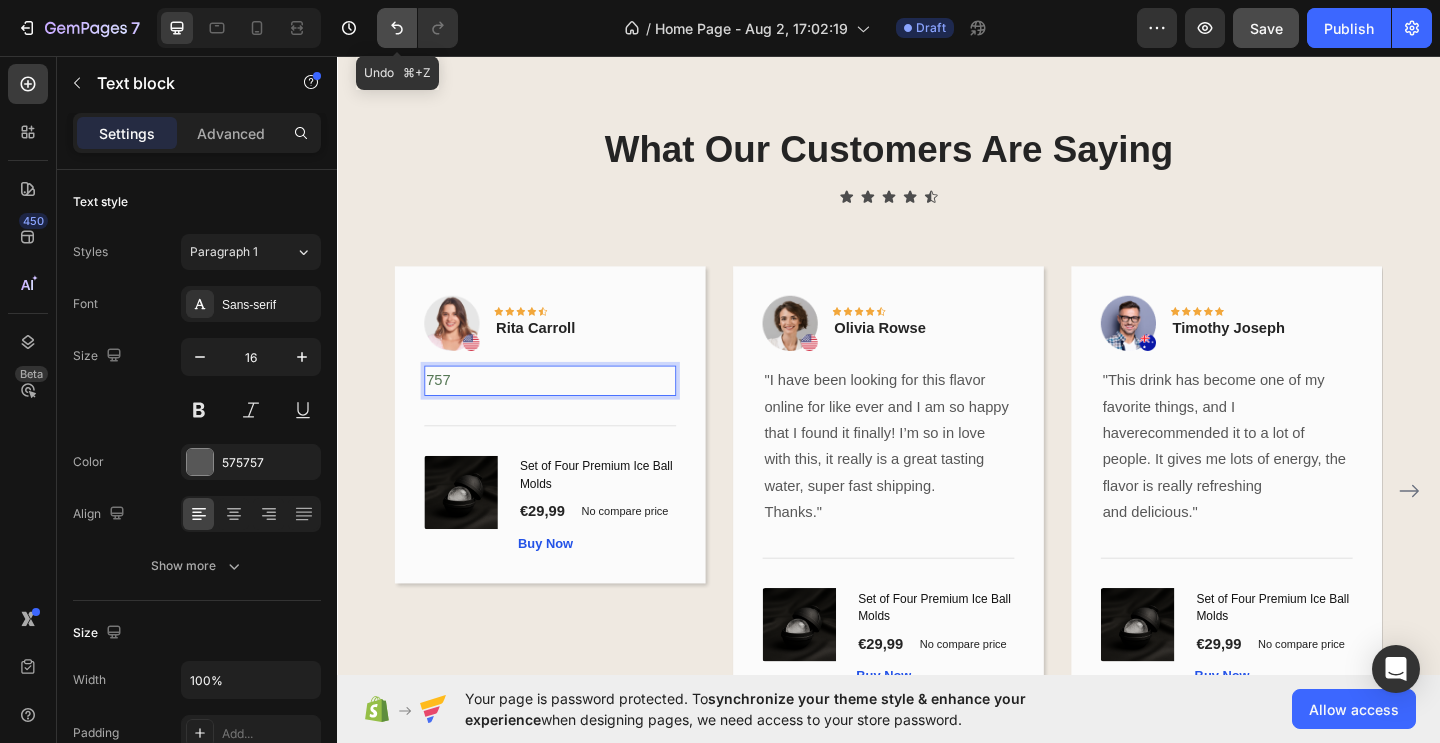 click 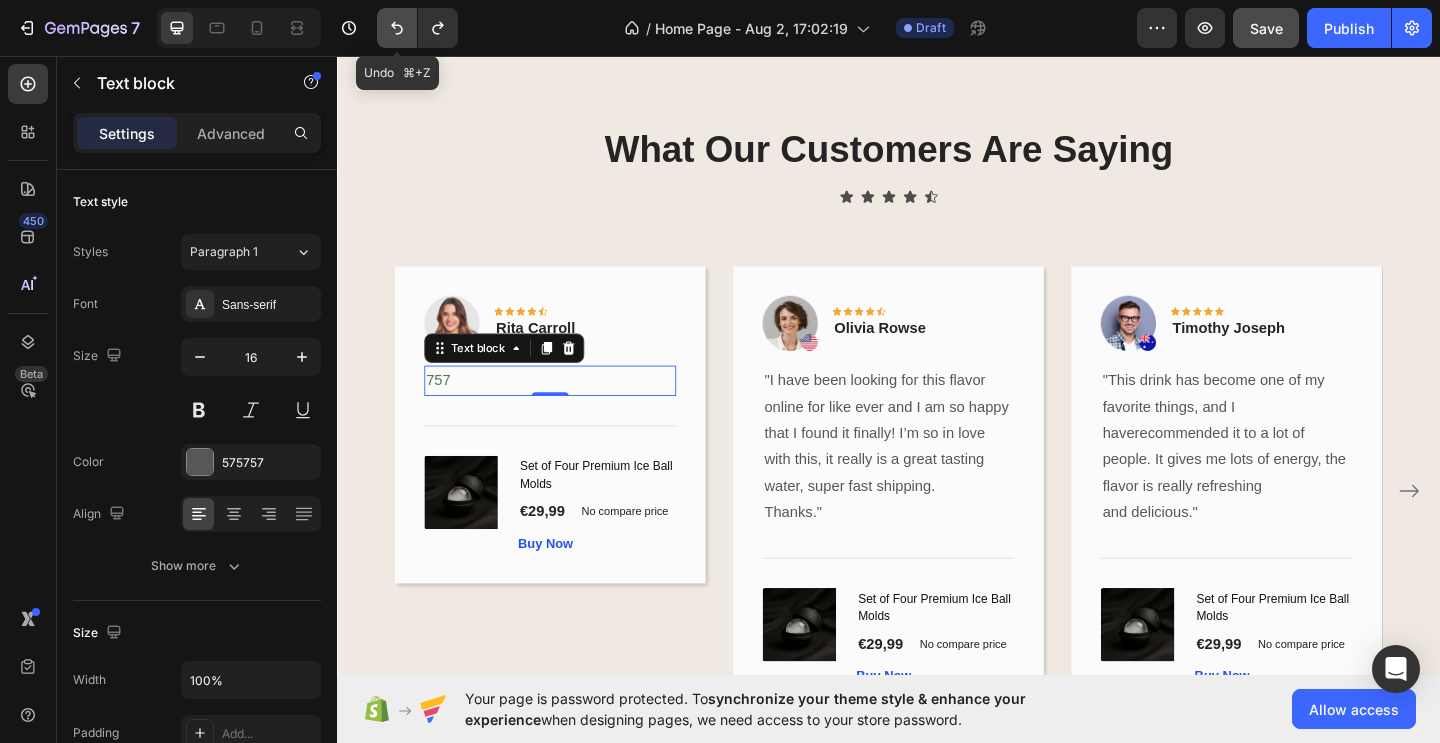 click 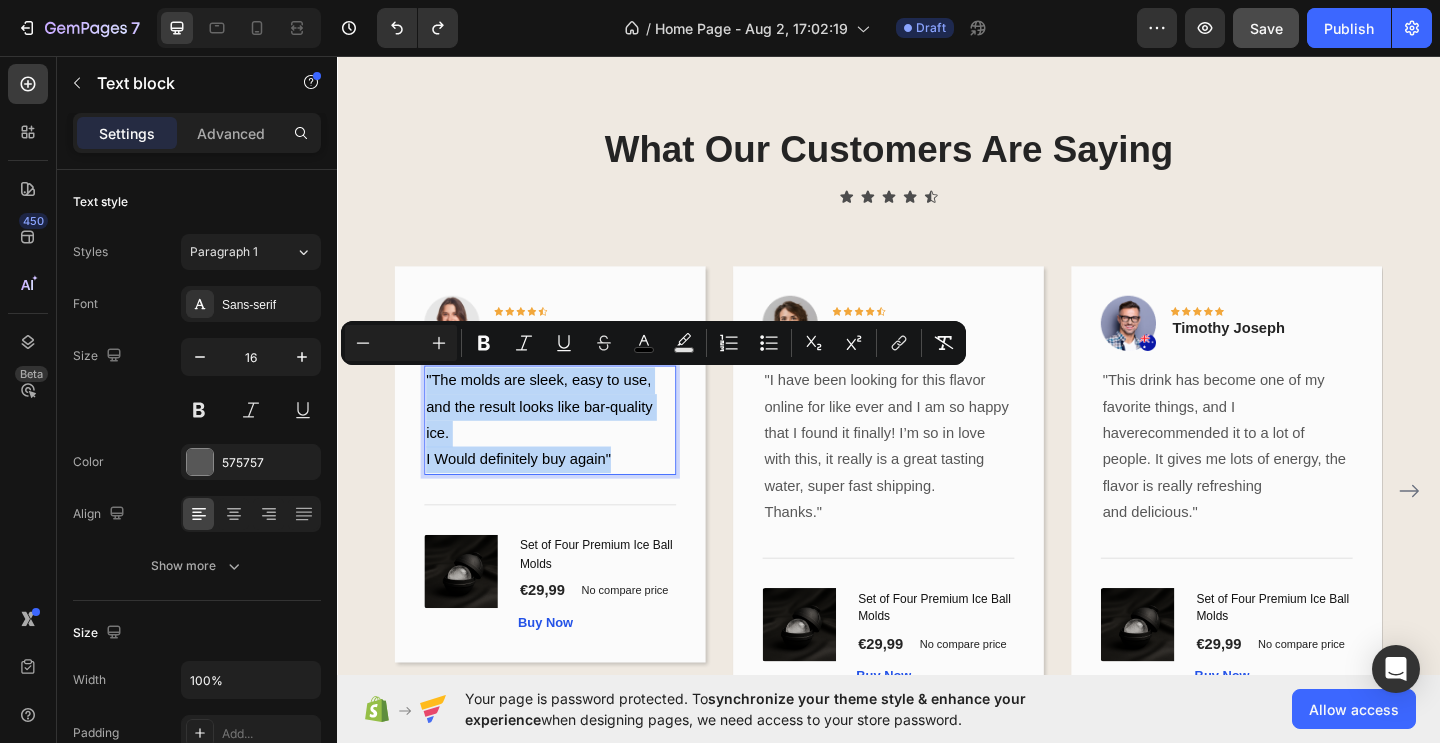drag, startPoint x: 641, startPoint y: 492, endPoint x: 435, endPoint y: 405, distance: 223.61798 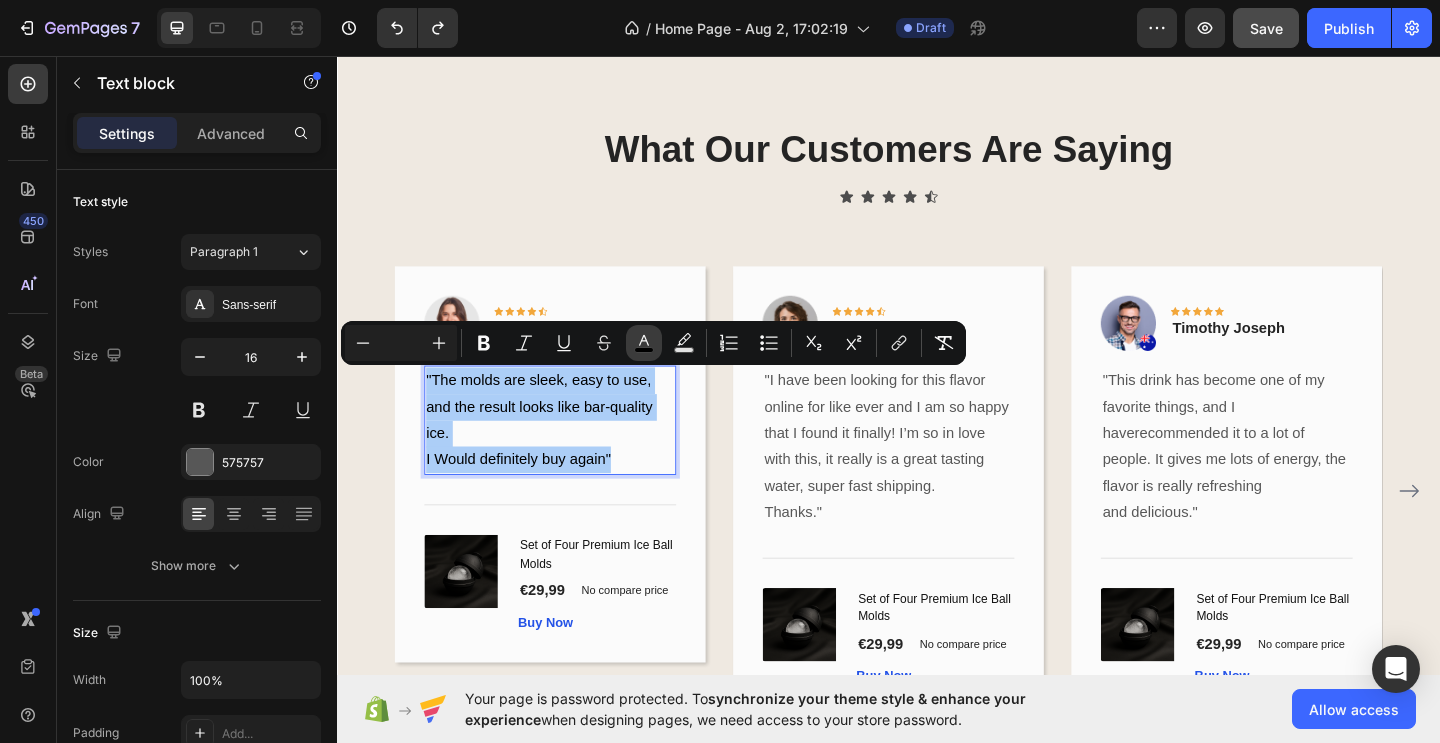 click 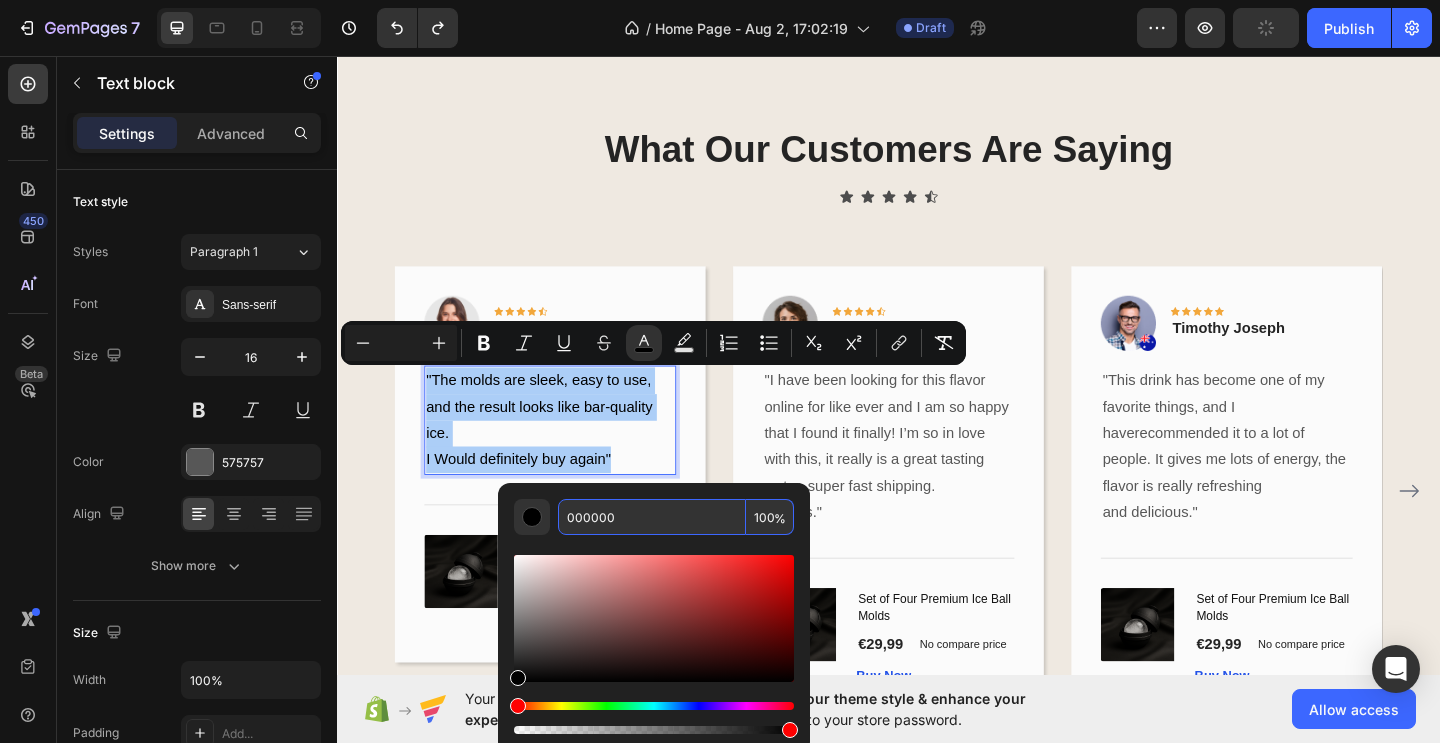 click on "000000" at bounding box center (652, 517) 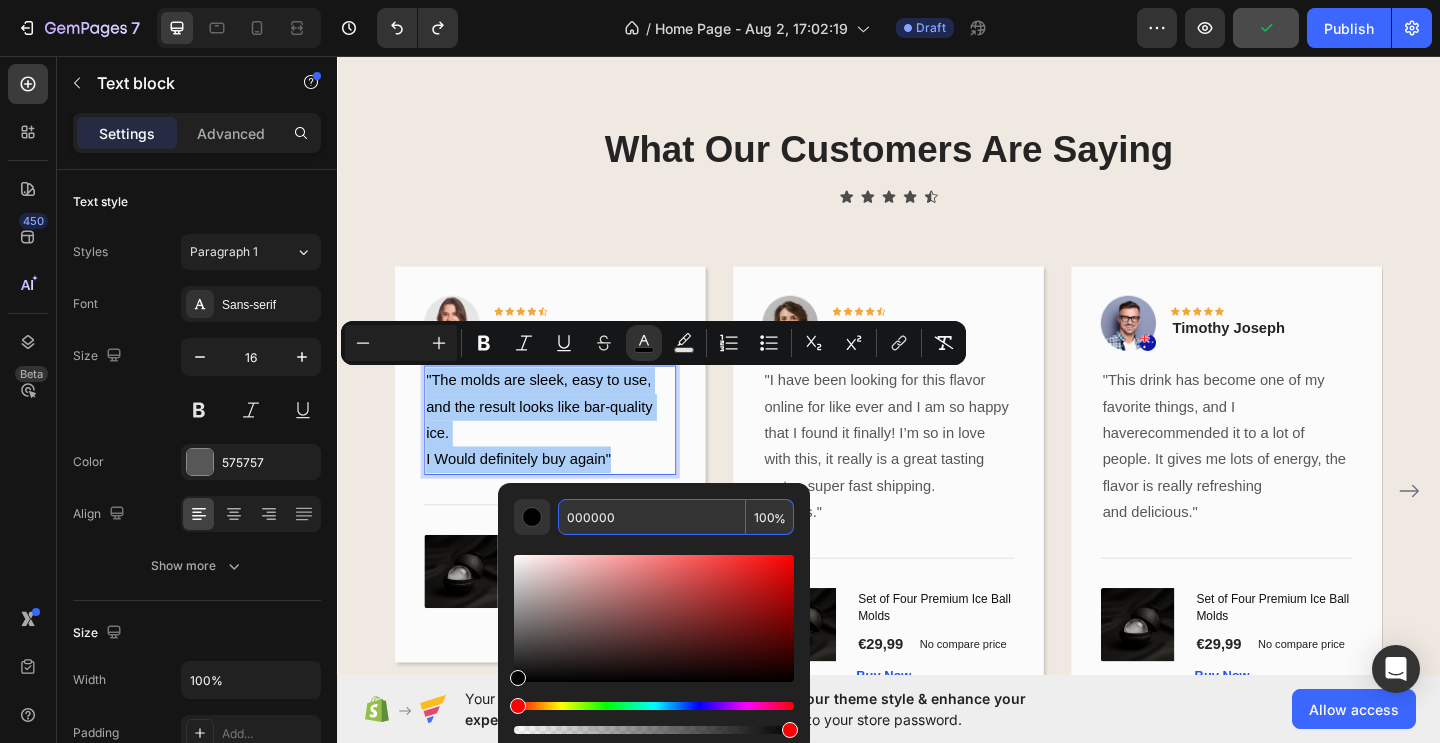 click on "000000" at bounding box center (652, 517) 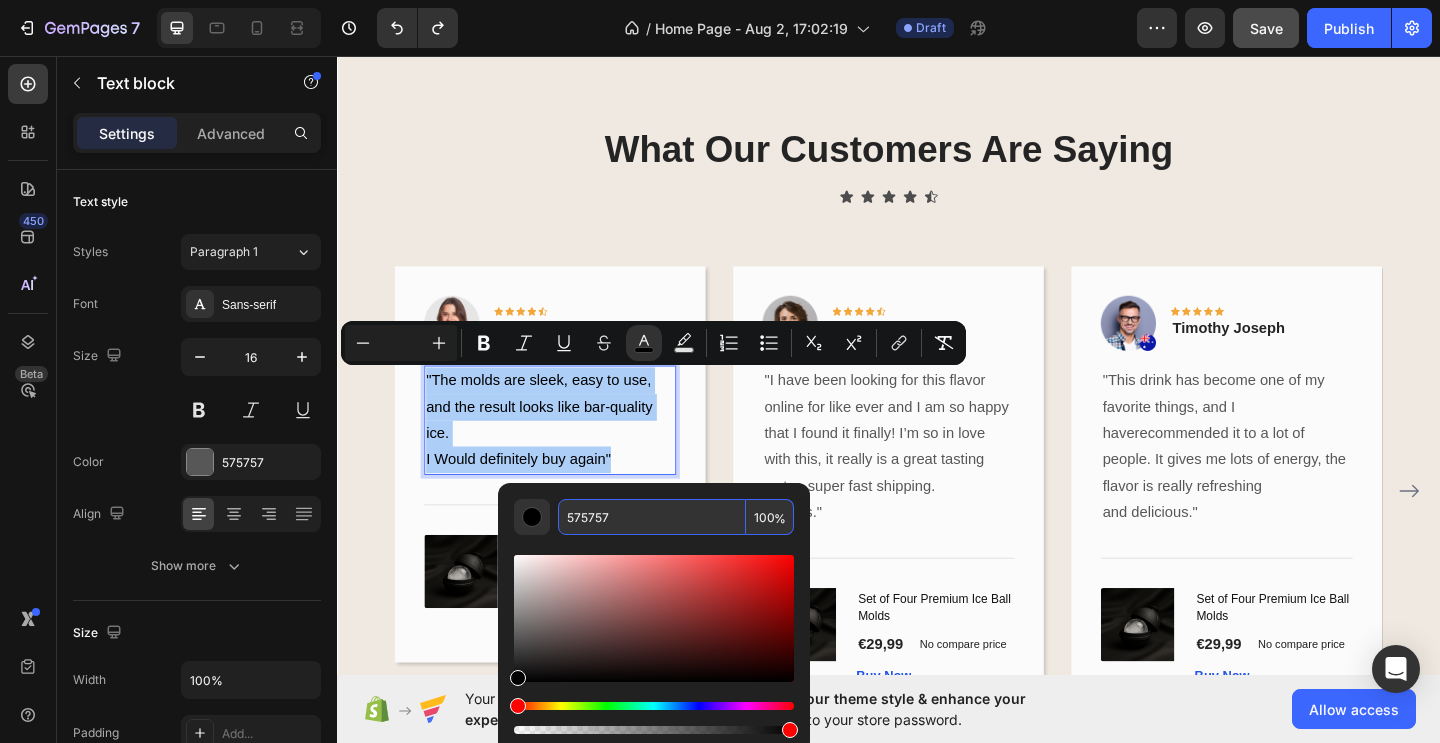 type on "575757" 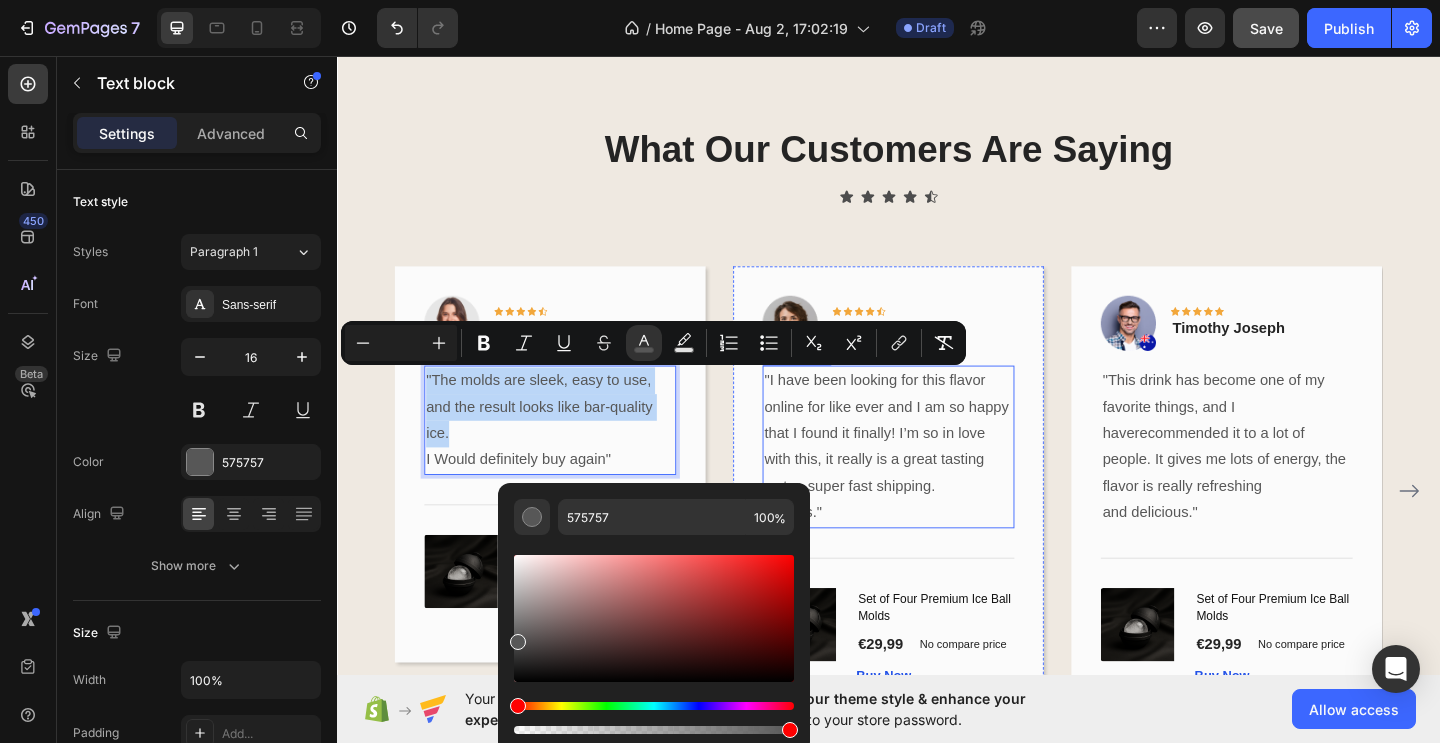 click on ""I have been looking for this flavor online for like ever and I am so happy that I found it finally! I’m so in love with this, it really is a great tasting water, super fast shipping." at bounding box center (937, 467) 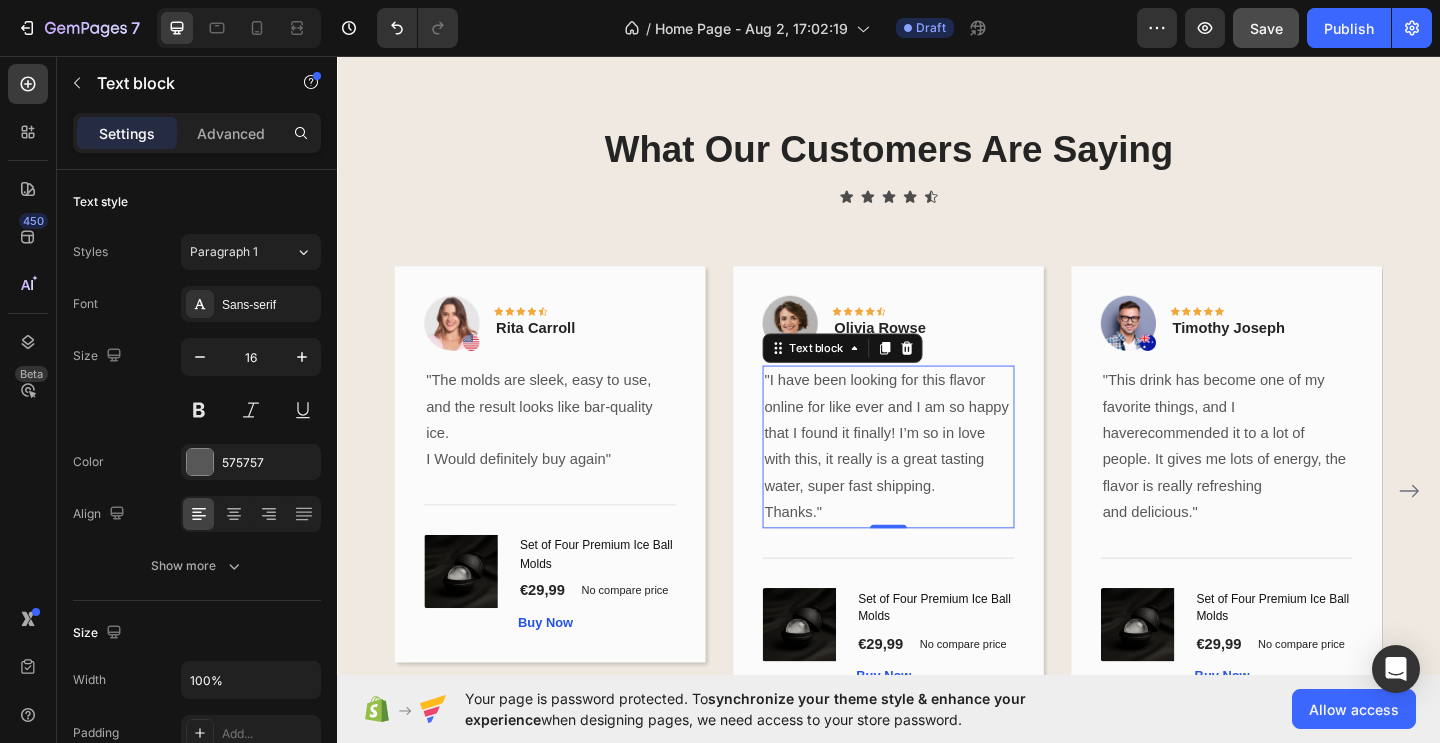 click on ""I have been looking for this flavor online for like ever and I am so happy that I found it finally! I’m so in love with this, it really is a great tasting water, super fast shipping." at bounding box center [937, 467] 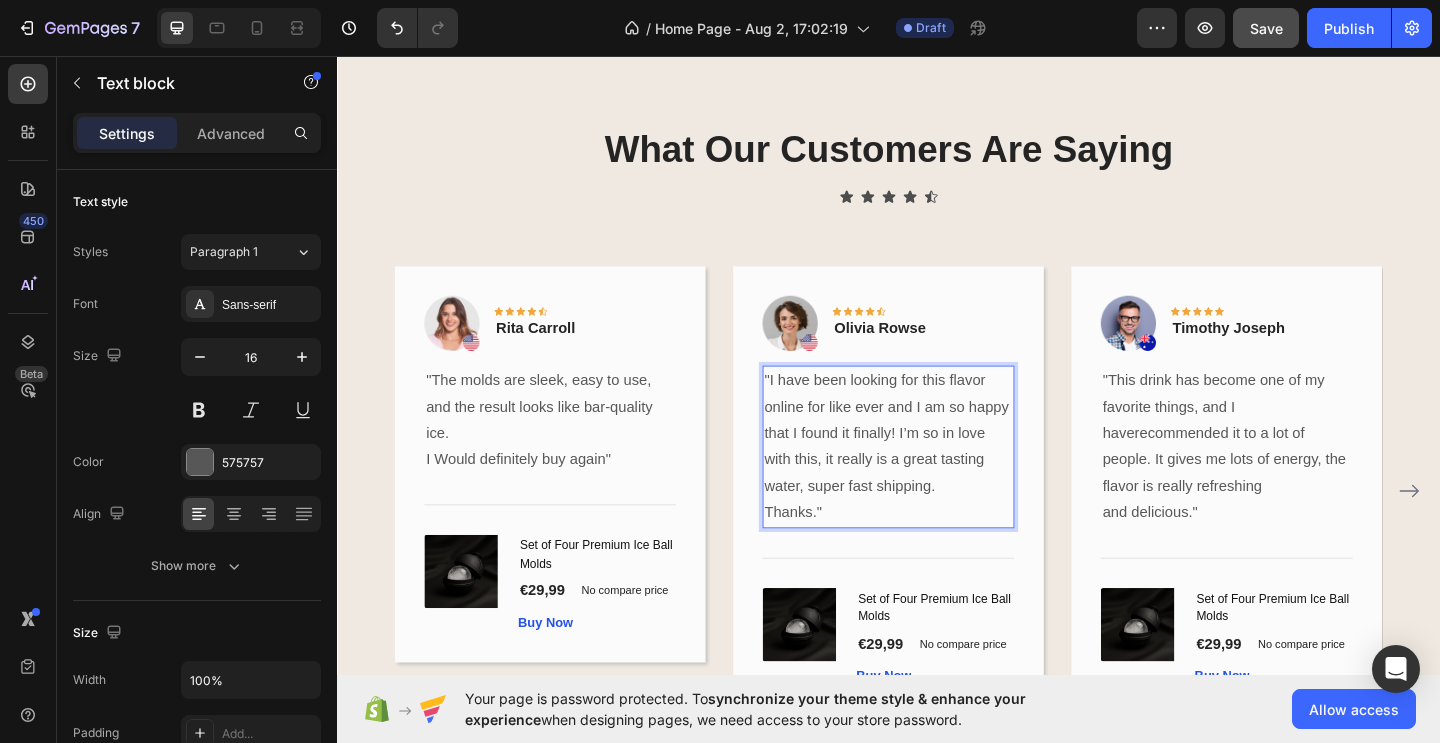 click on ""I have been looking for this flavor online for like ever and I am so happy that I found it finally! I’m so in love with this, it really is a great tasting water, super fast shipping." at bounding box center [937, 467] 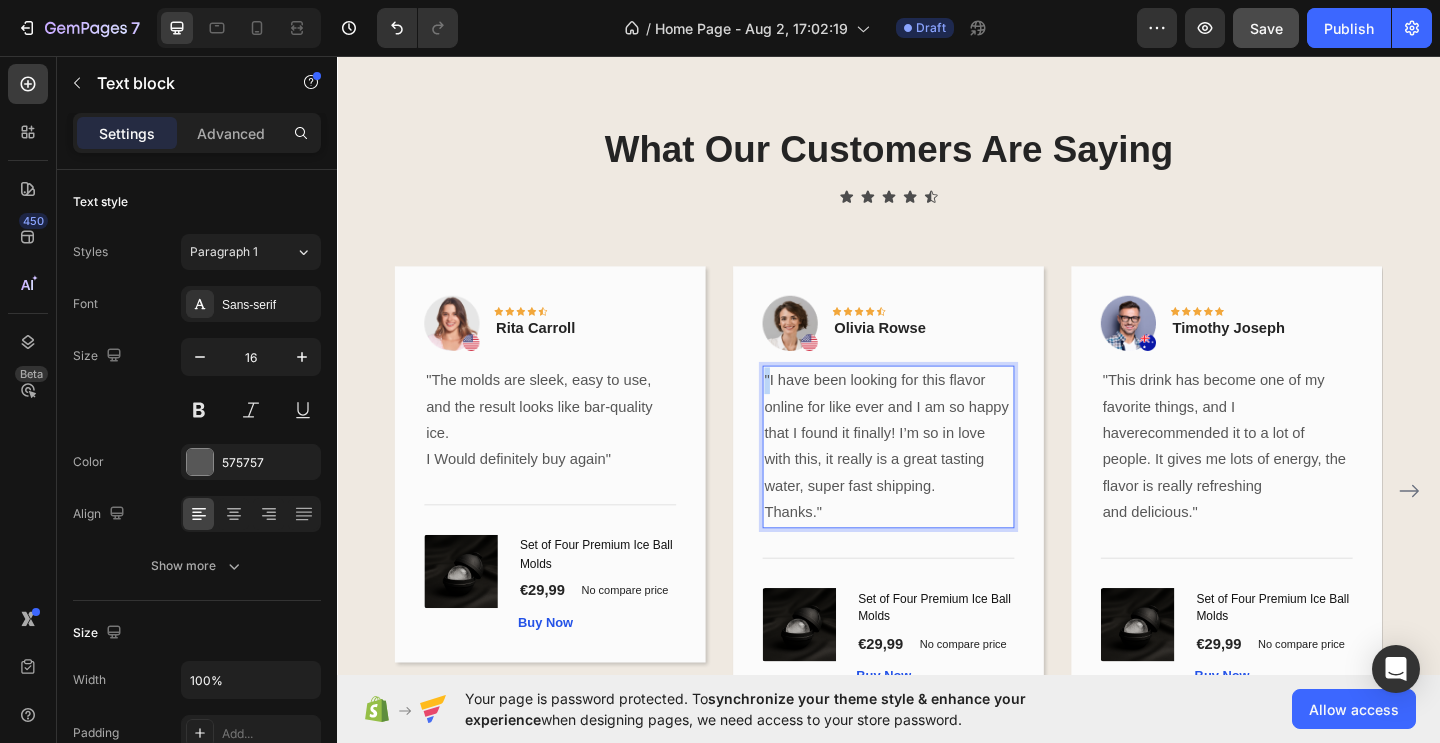 click on ""I have been looking for this flavor online for like ever and I am so happy that I found it finally! I’m so in love with this, it really is a great tasting water, super fast shipping." at bounding box center [937, 467] 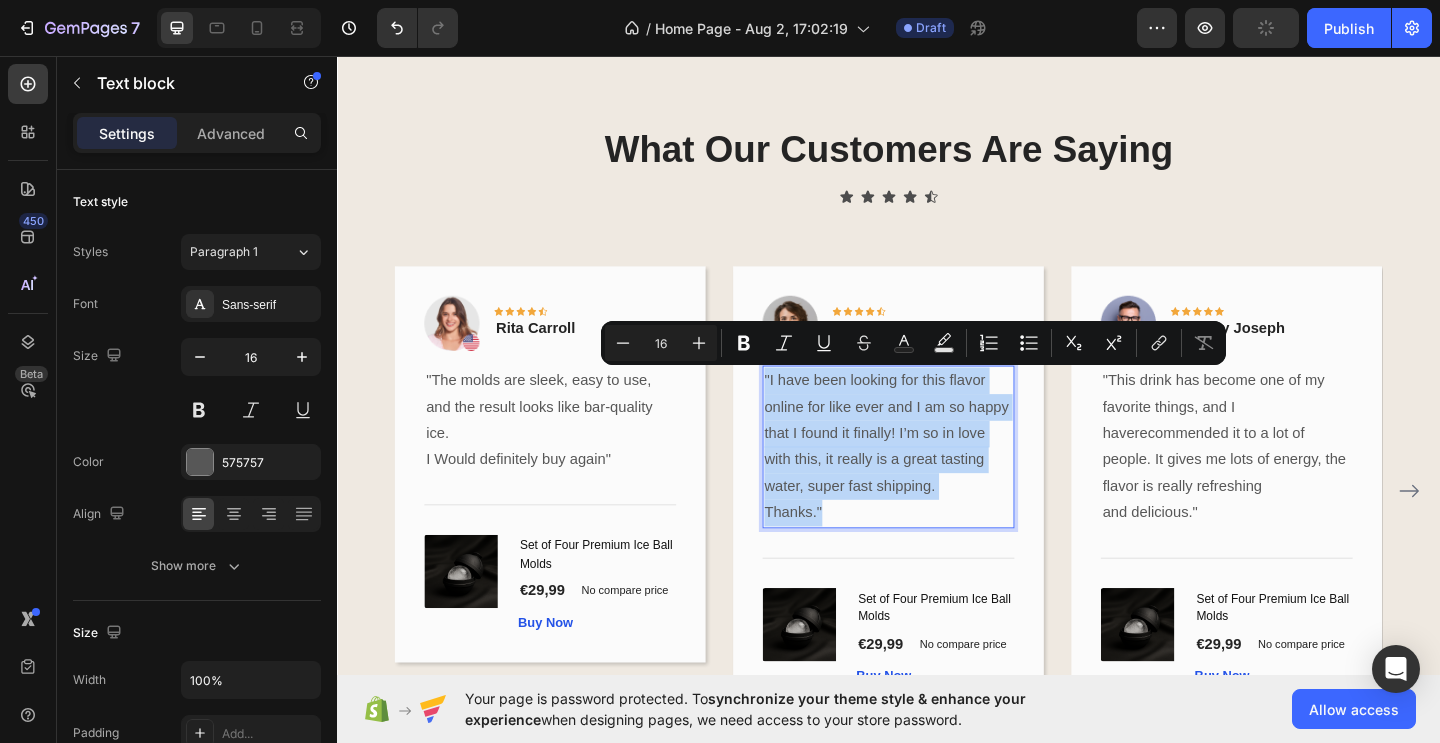 drag, startPoint x: 802, startPoint y: 407, endPoint x: 887, endPoint y: 544, distance: 161.22655 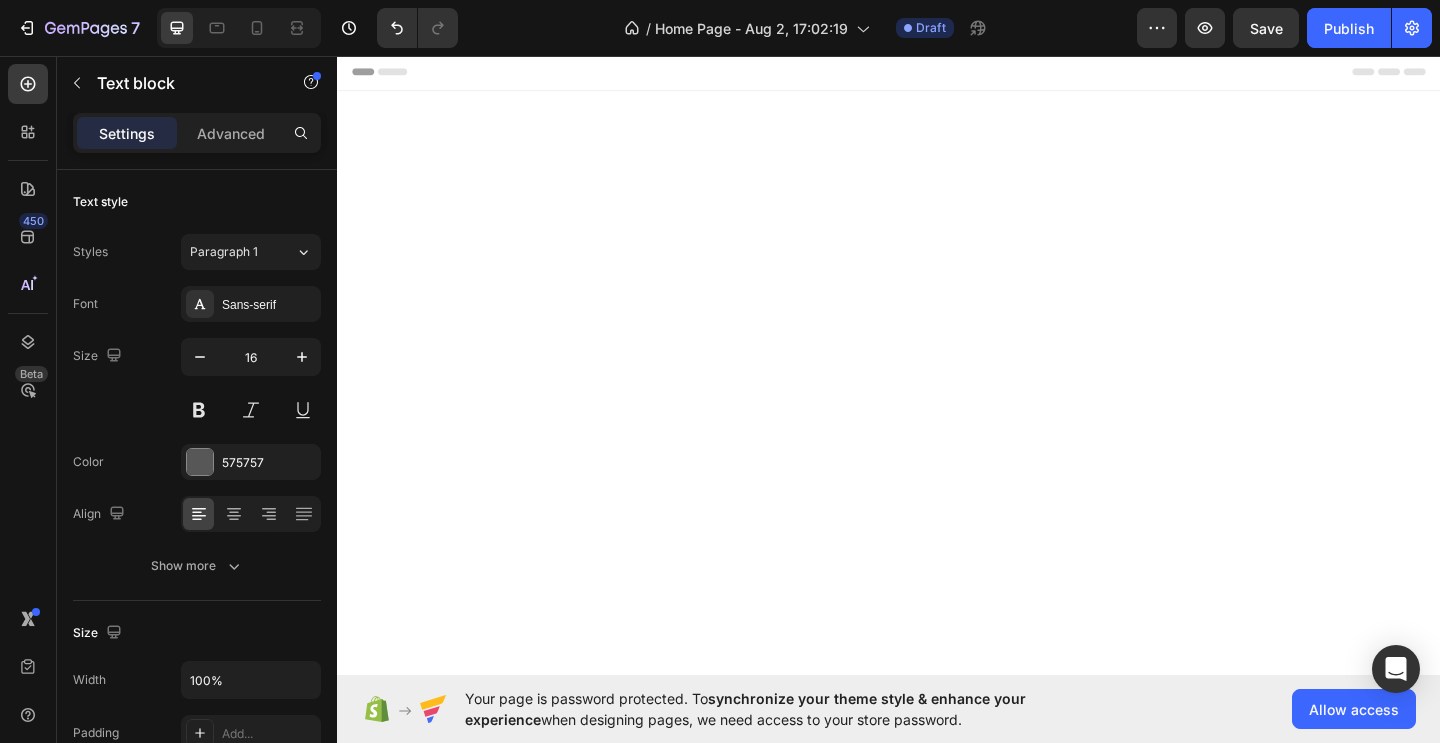scroll, scrollTop: 0, scrollLeft: 0, axis: both 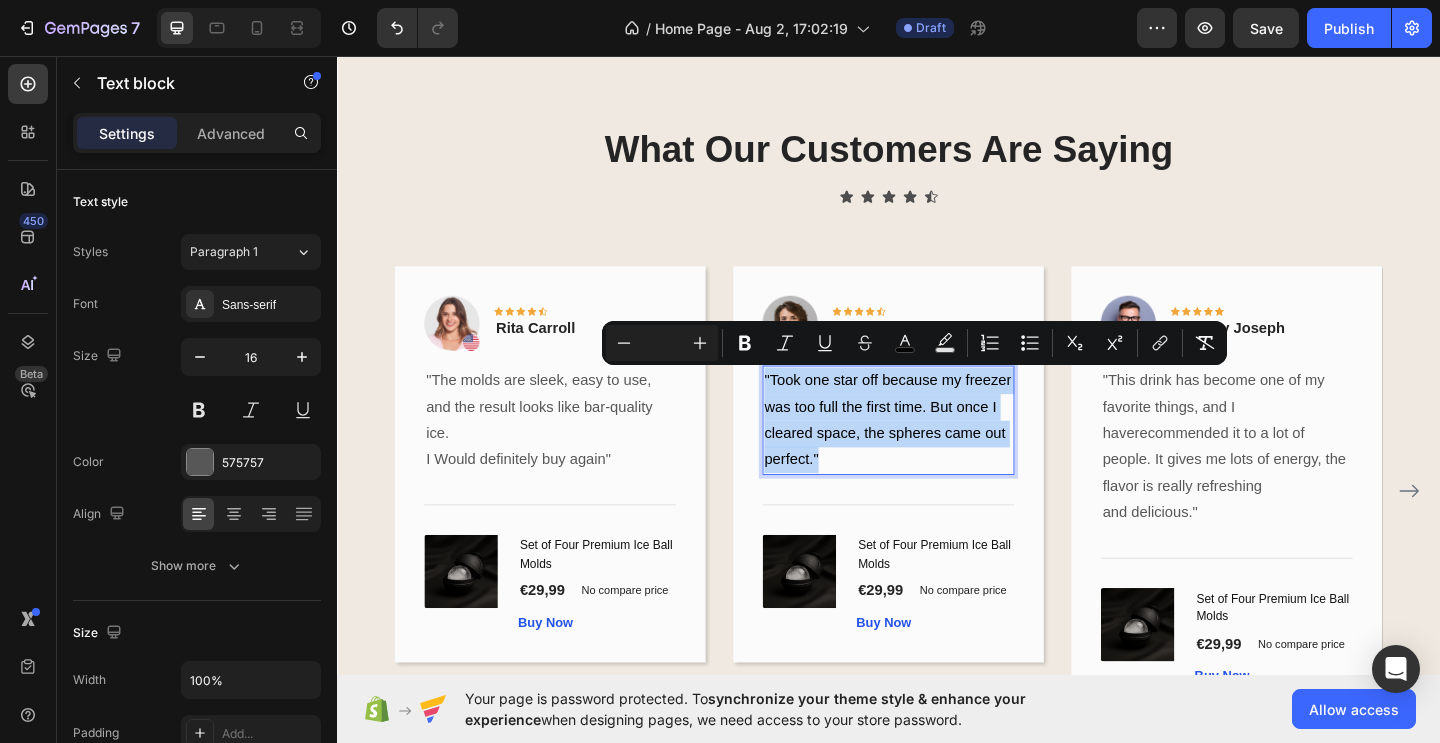 drag, startPoint x: 804, startPoint y: 407, endPoint x: 862, endPoint y: 494, distance: 104.56099 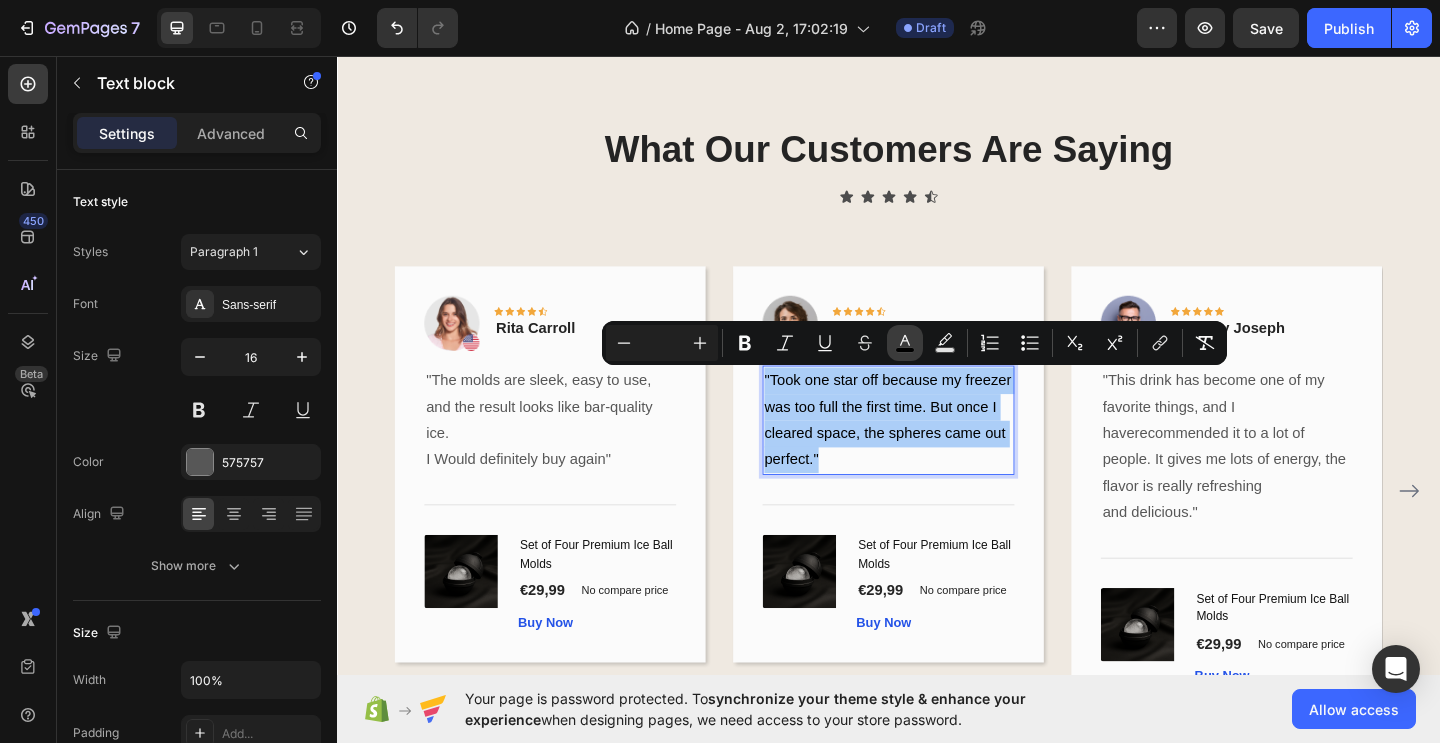 click on "color" at bounding box center (905, 343) 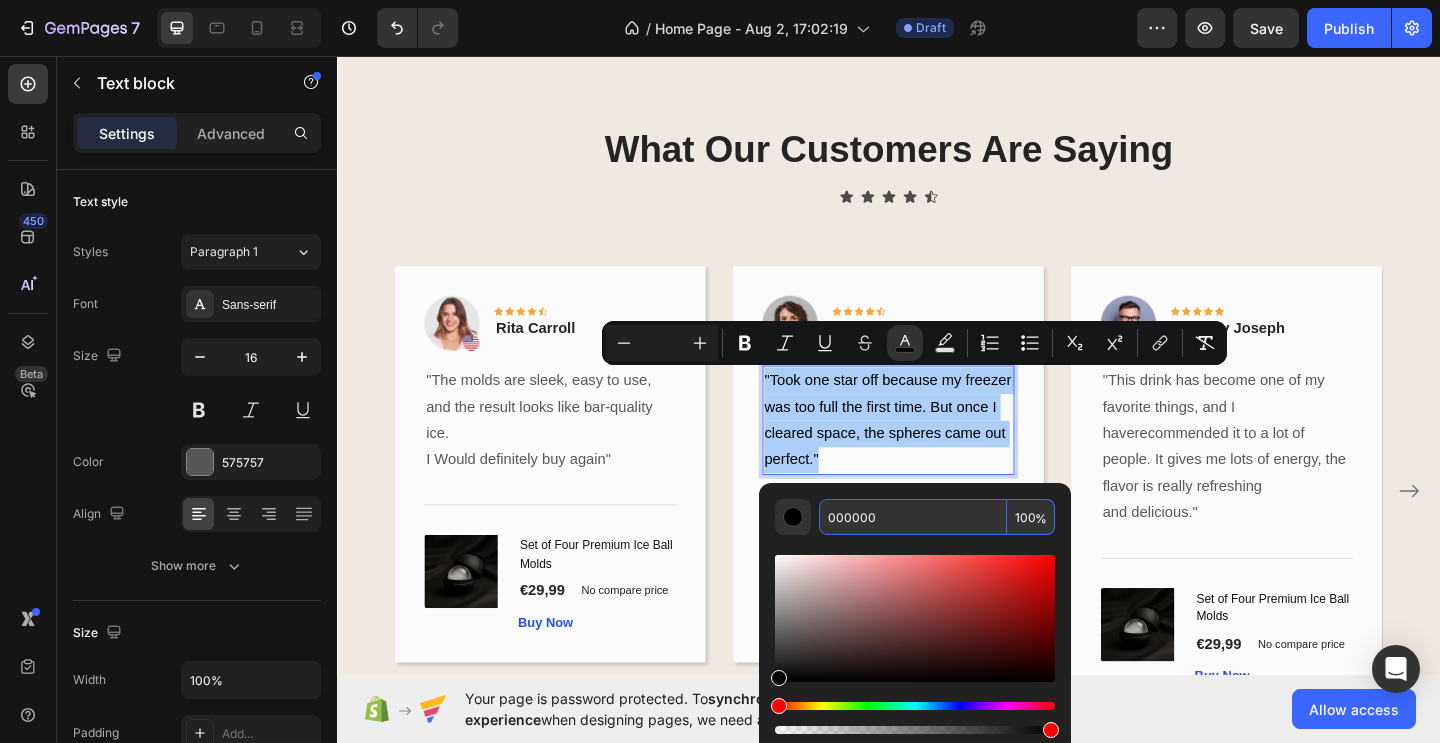 click on "000000" at bounding box center (913, 517) 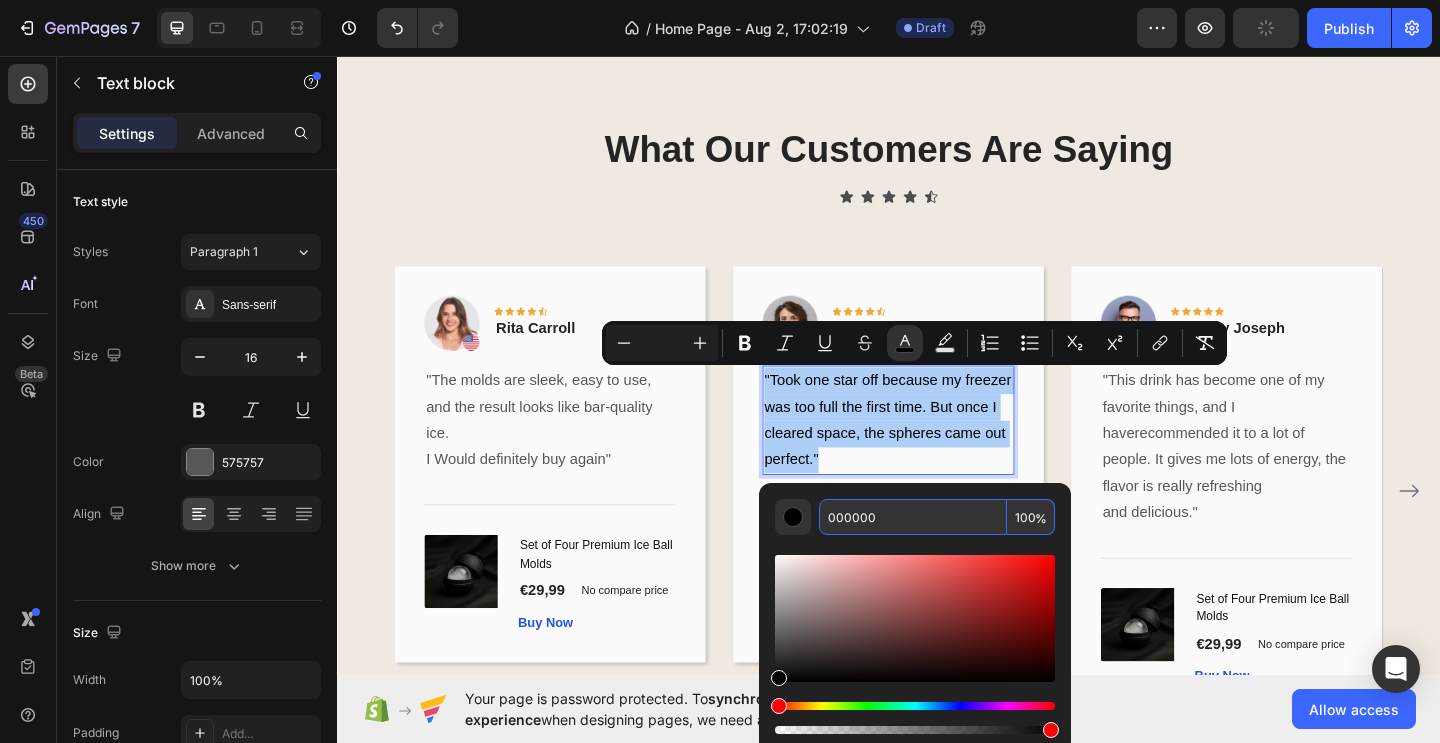click on "000000" at bounding box center (913, 517) 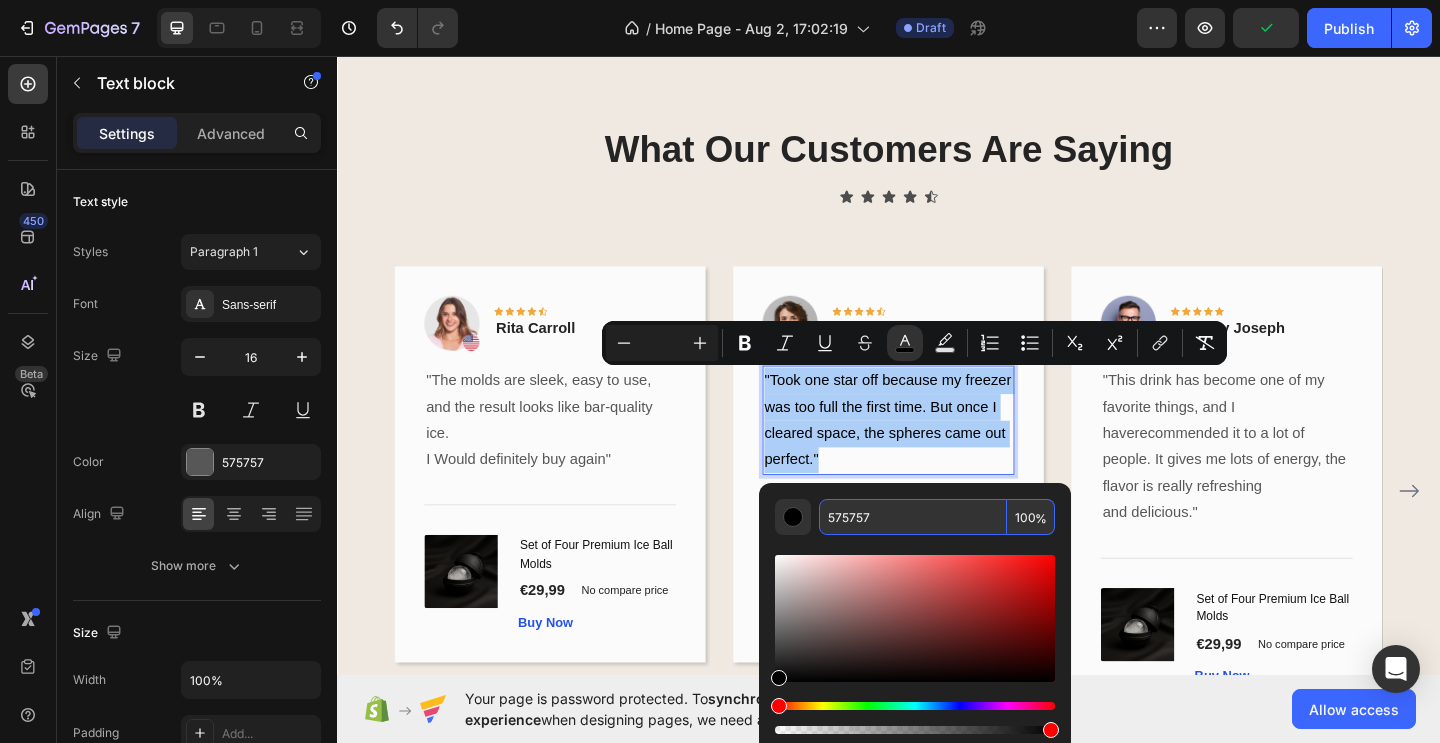 type on "575757" 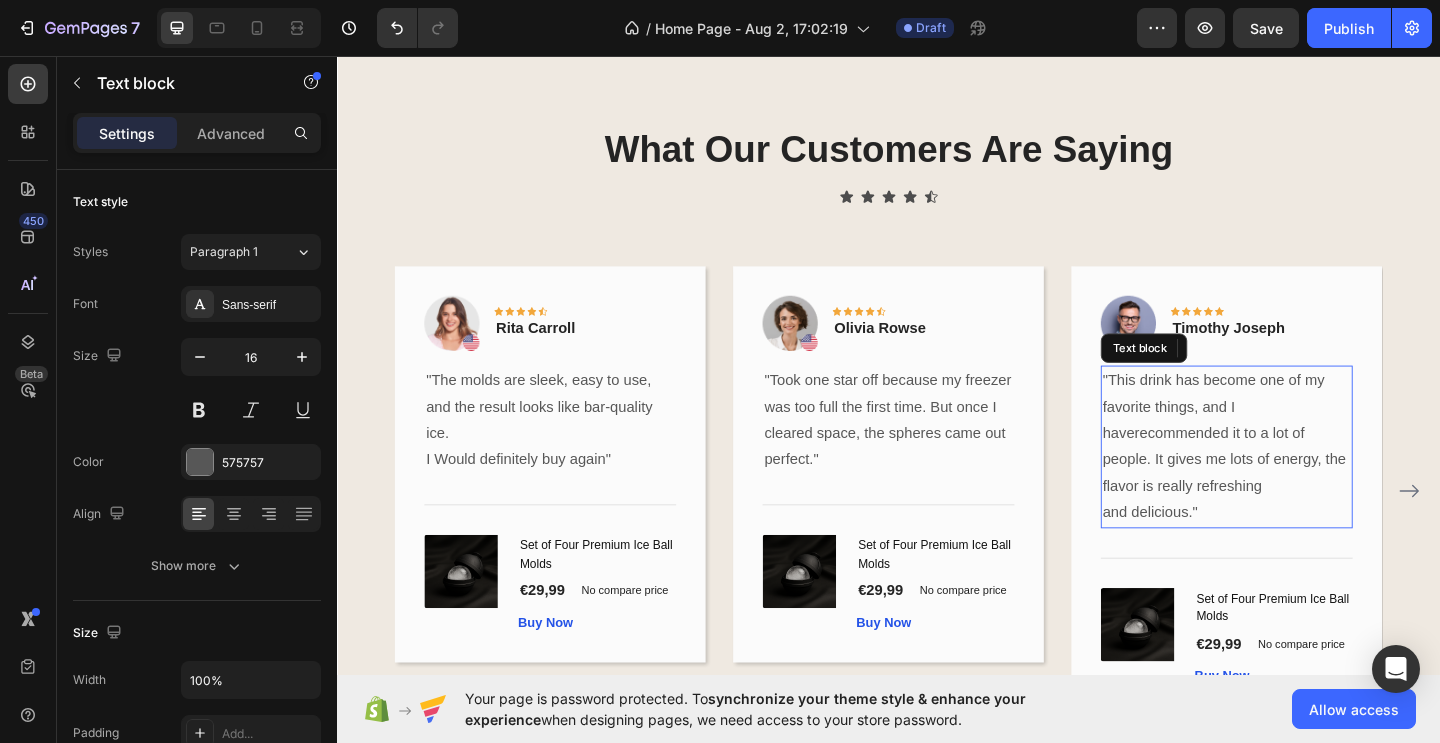 click on ""This drink has become one of my favorite things, and I haverecommended it to a lot of people. It gives me lots of energy, the flavor is really refreshing  and delicious."" at bounding box center [1305, 481] 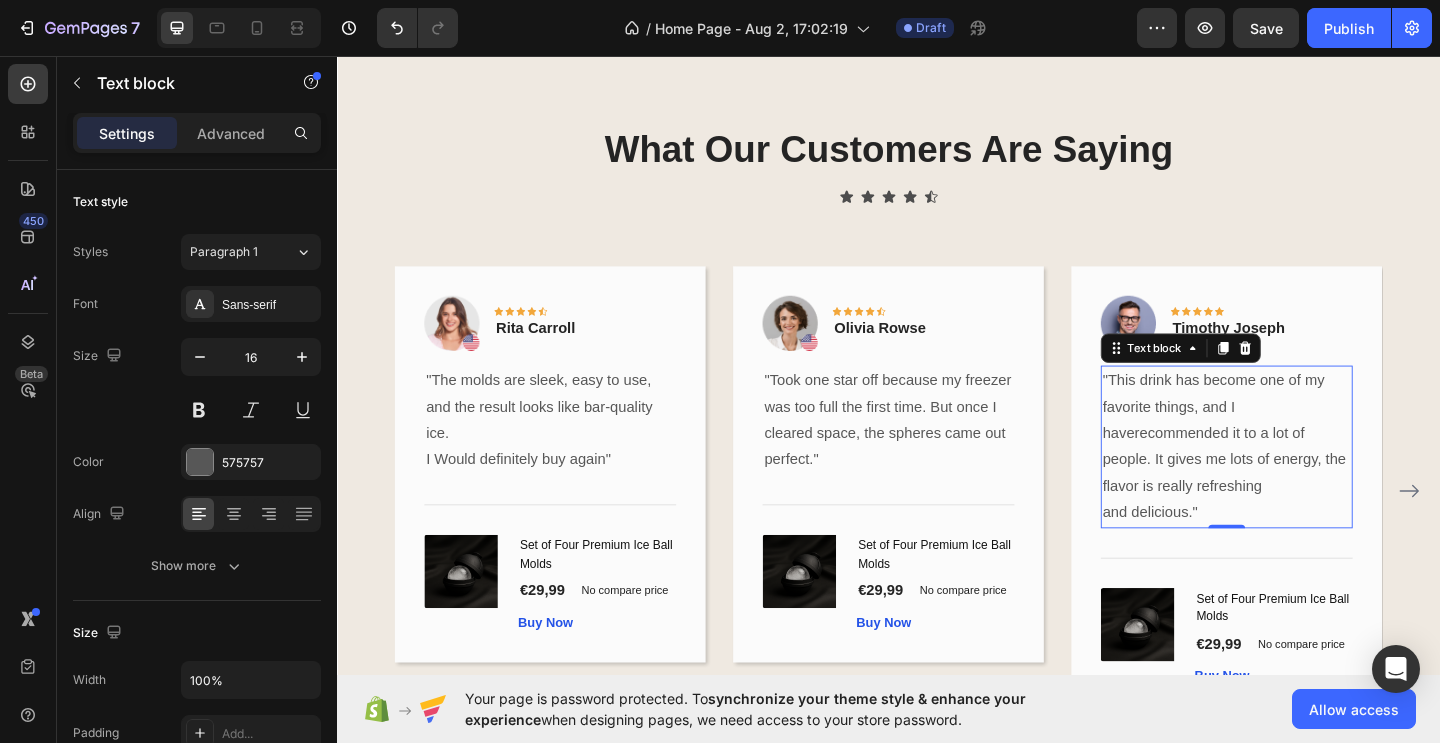 click on ""This drink has become one of my favorite things, and I haverecommended it to a lot of people. It gives me lots of energy, the flavor is really refreshing  and delicious."" at bounding box center [1305, 481] 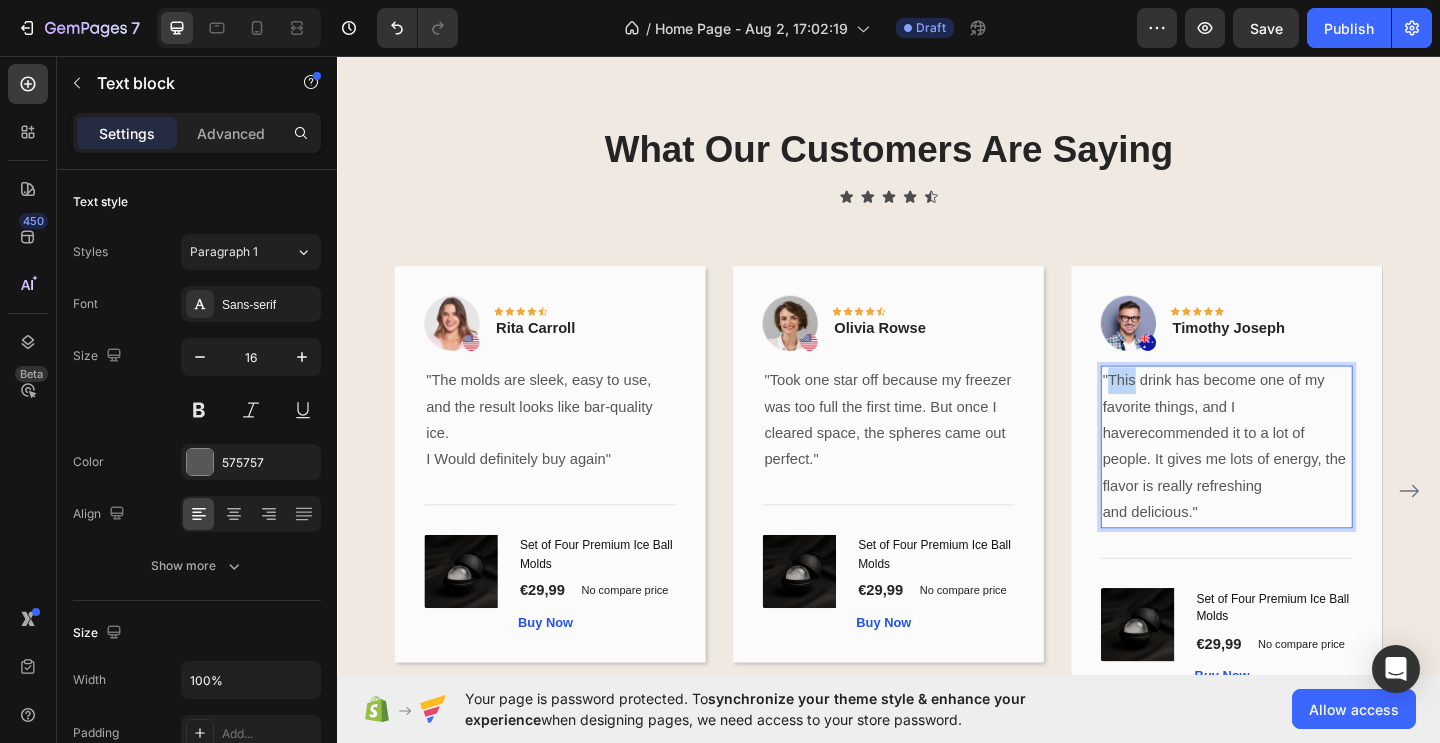 click on ""This drink has become one of my favorite things, and I haverecommended it to a lot of people. It gives me lots of energy, the flavor is really refreshing  and delicious."" at bounding box center (1305, 481) 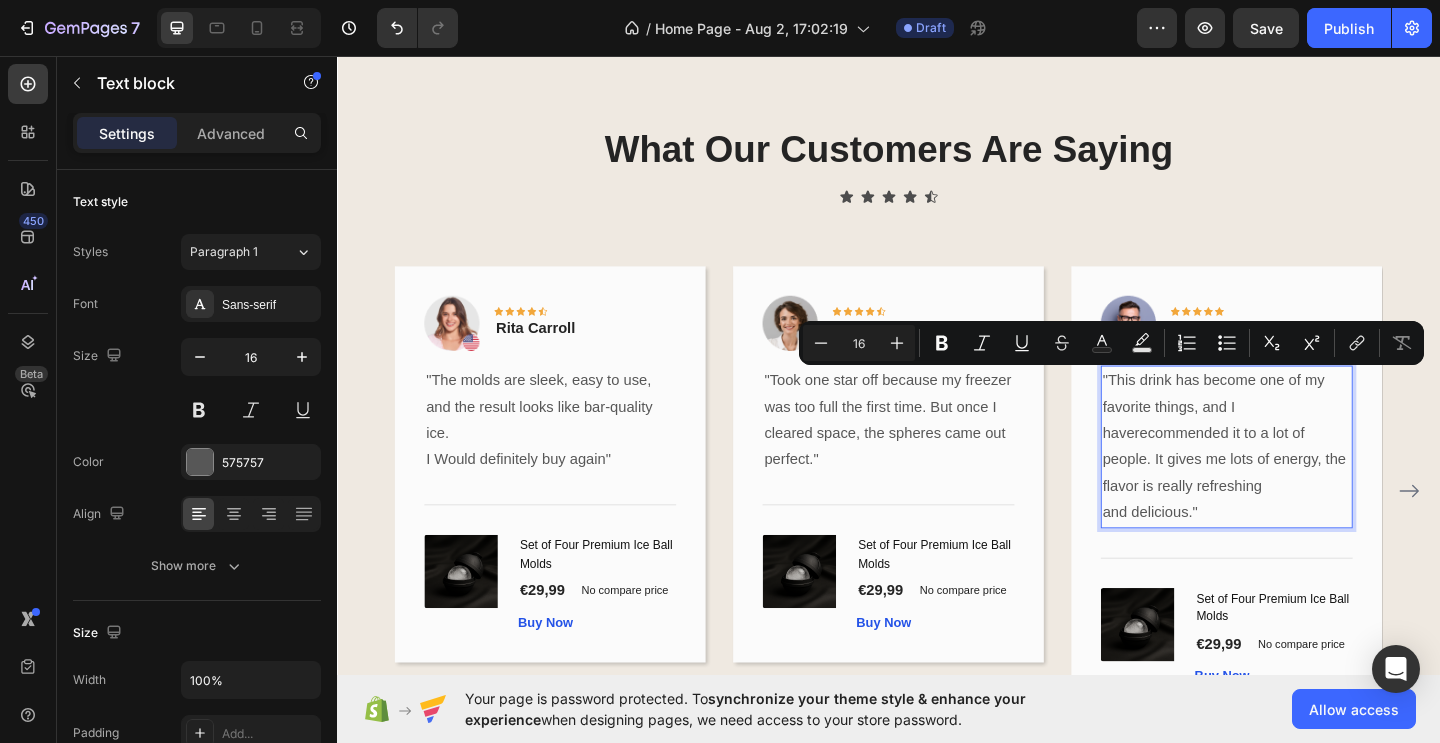 click on ""This drink has become one of my favorite things, and I haverecommended it to a lot of people. It gives me lots of energy, the flavor is really refreshing  and delicious."" at bounding box center (1305, 481) 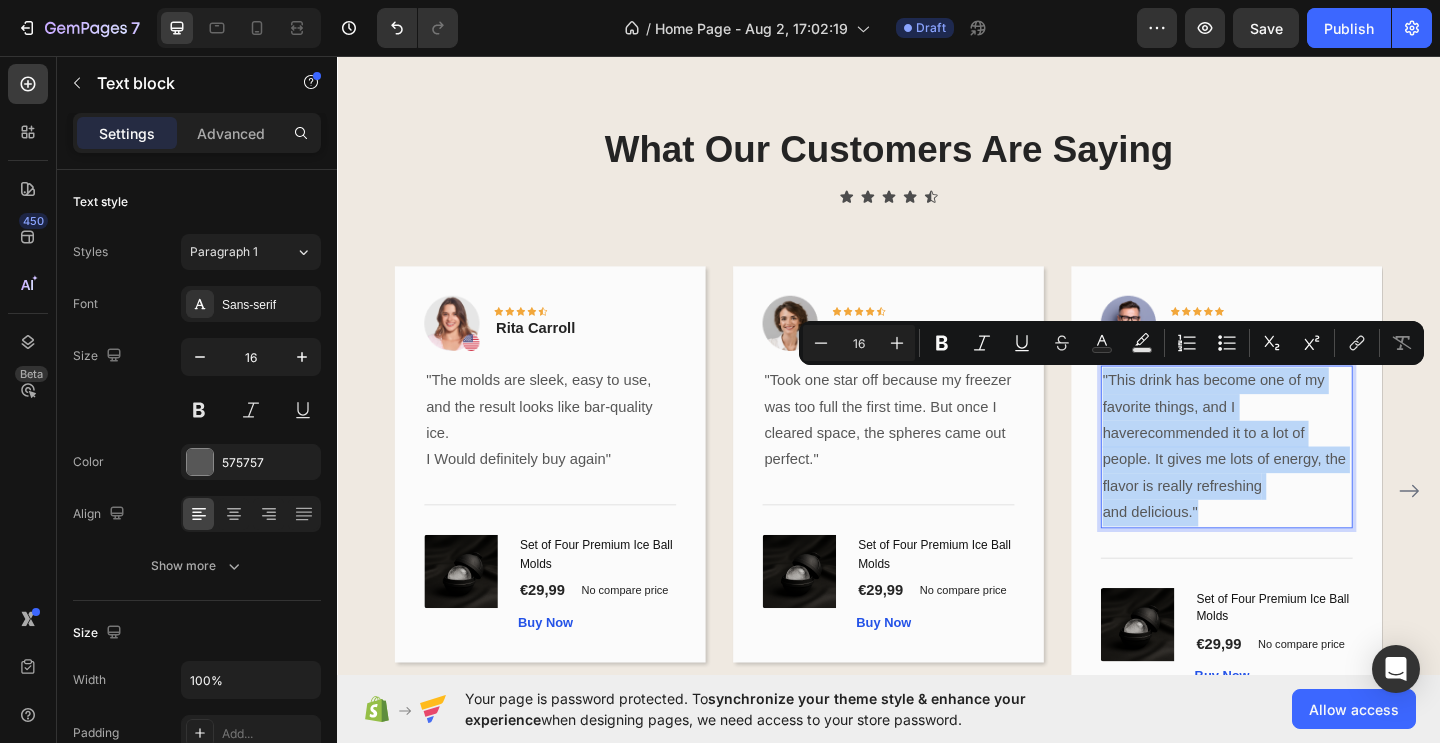drag, startPoint x: 1170, startPoint y: 407, endPoint x: 1276, endPoint y: 551, distance: 178.80716 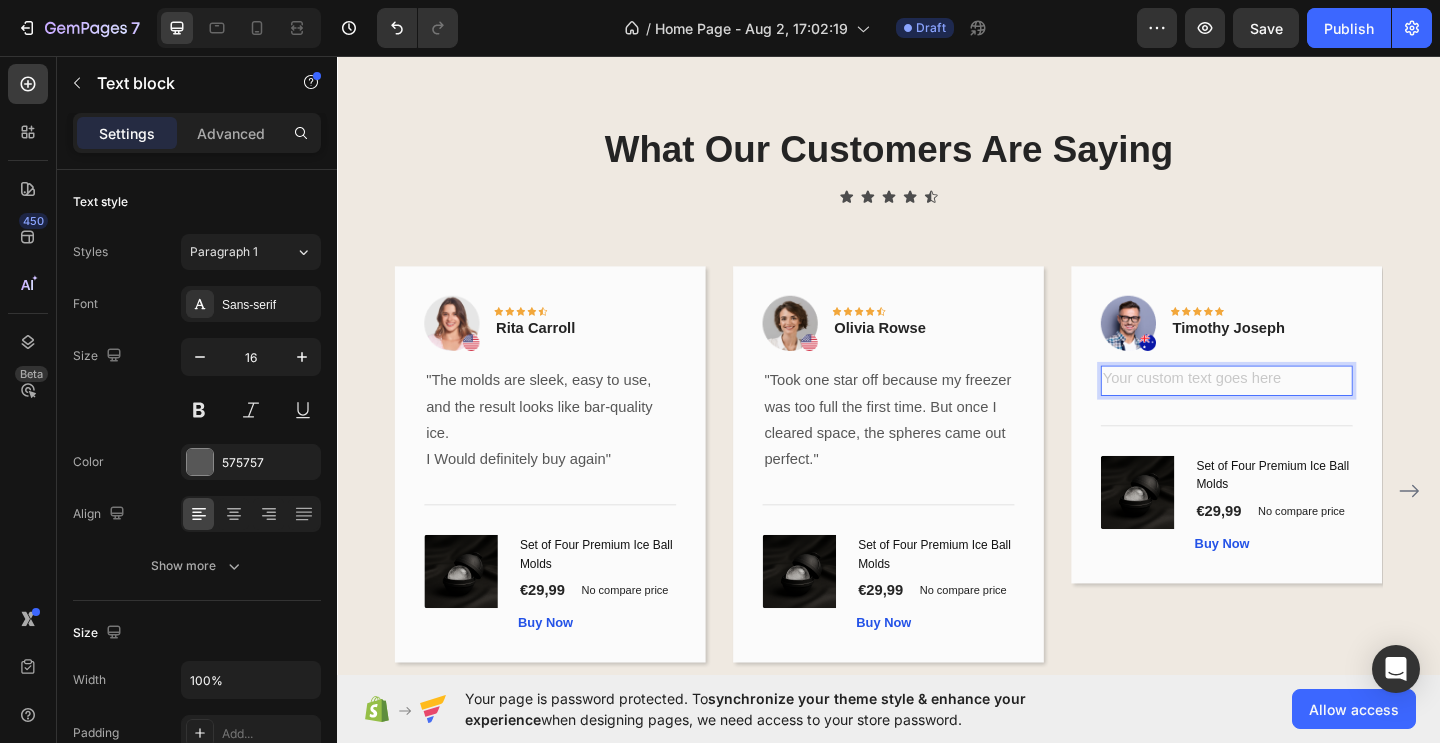 click at bounding box center (1305, 409) 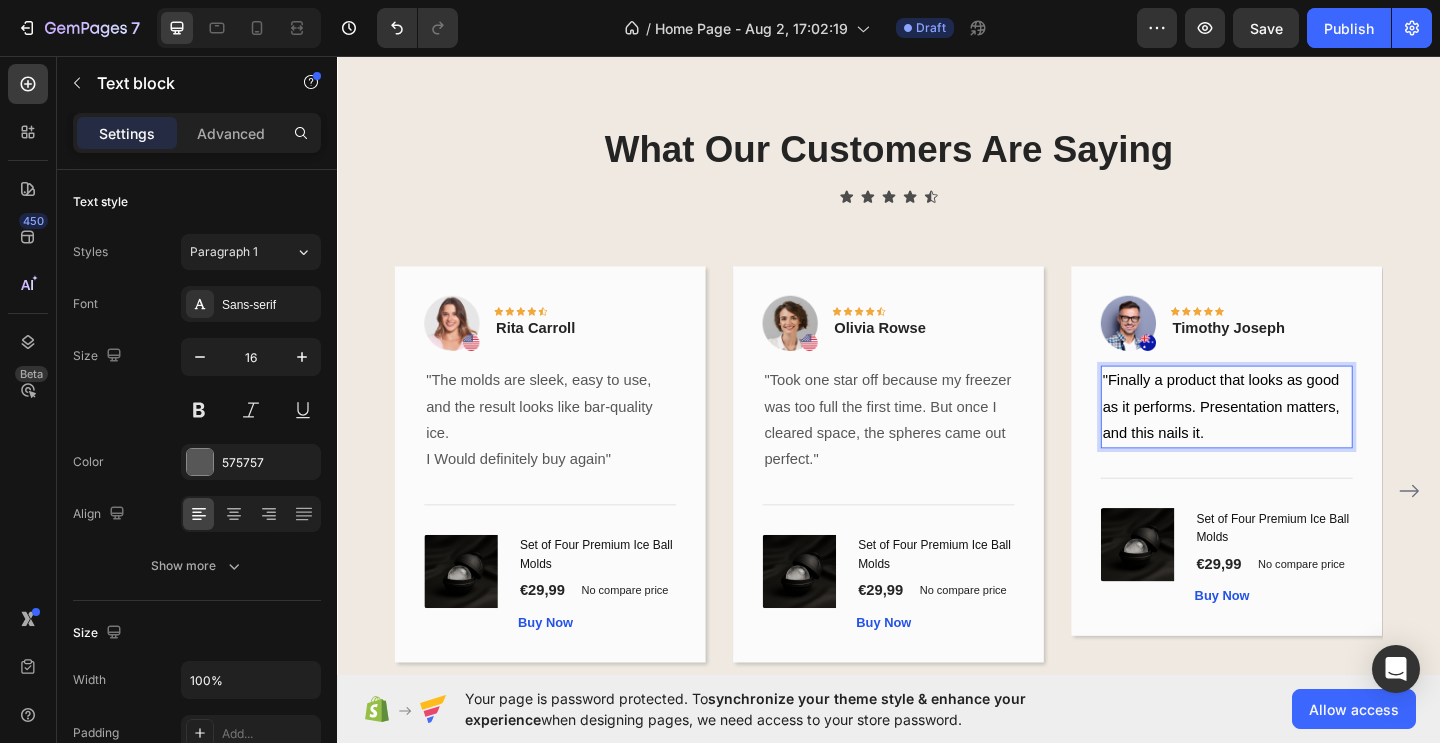 click on ""Finally a product that looks as good as it performs. Presentation matters, and this nails it." at bounding box center (1305, 438) 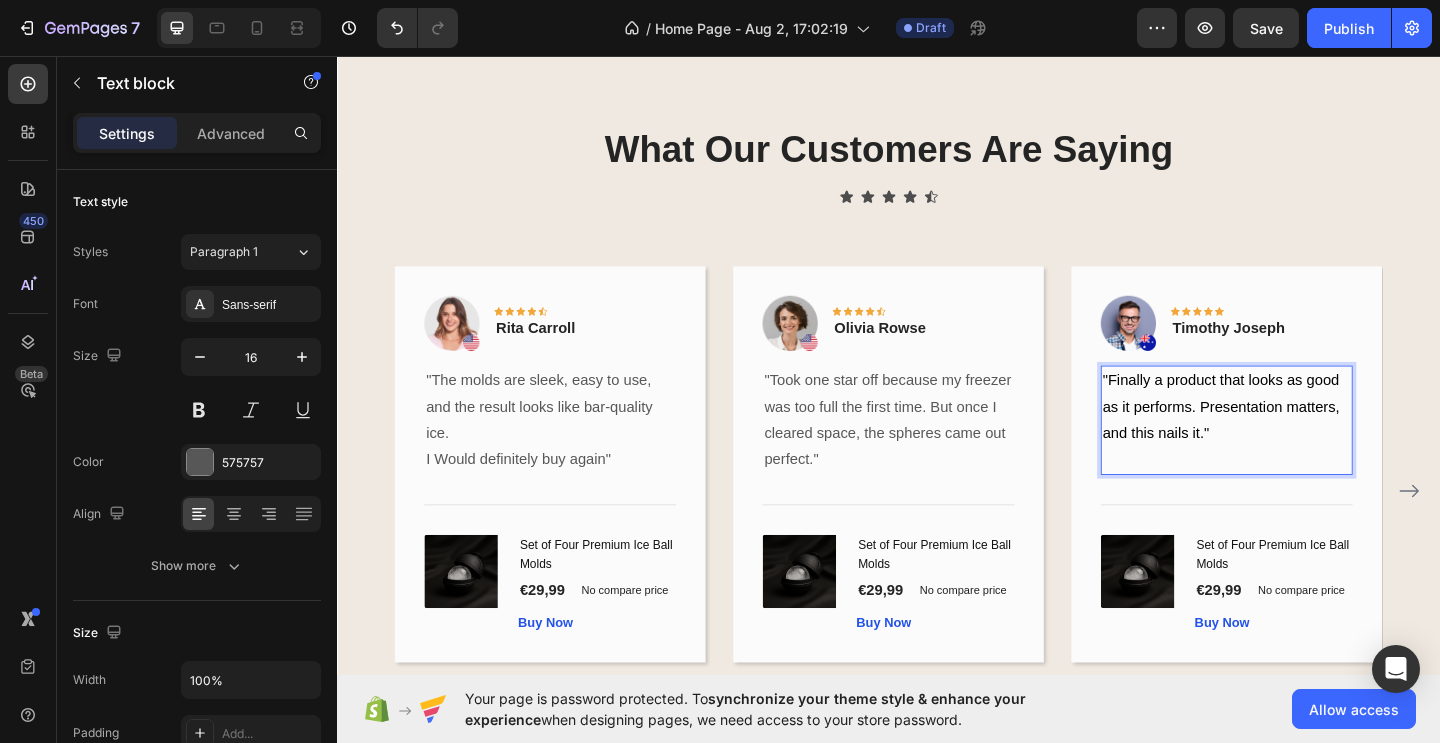 click on ""Finally a product that looks as good as it performs. Presentation matters, and this nails it."" at bounding box center (1305, 438) 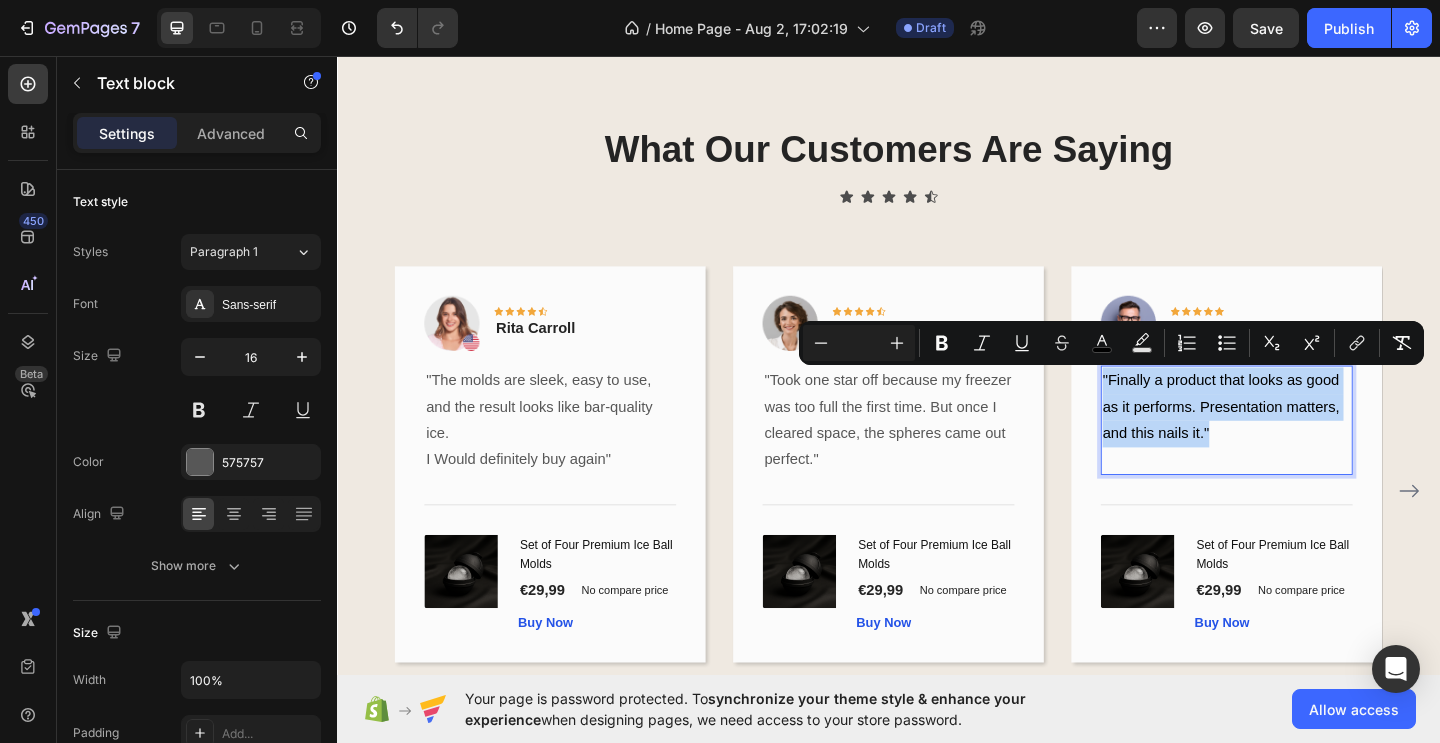 drag, startPoint x: 1170, startPoint y: 405, endPoint x: 1293, endPoint y: 464, distance: 136.41847 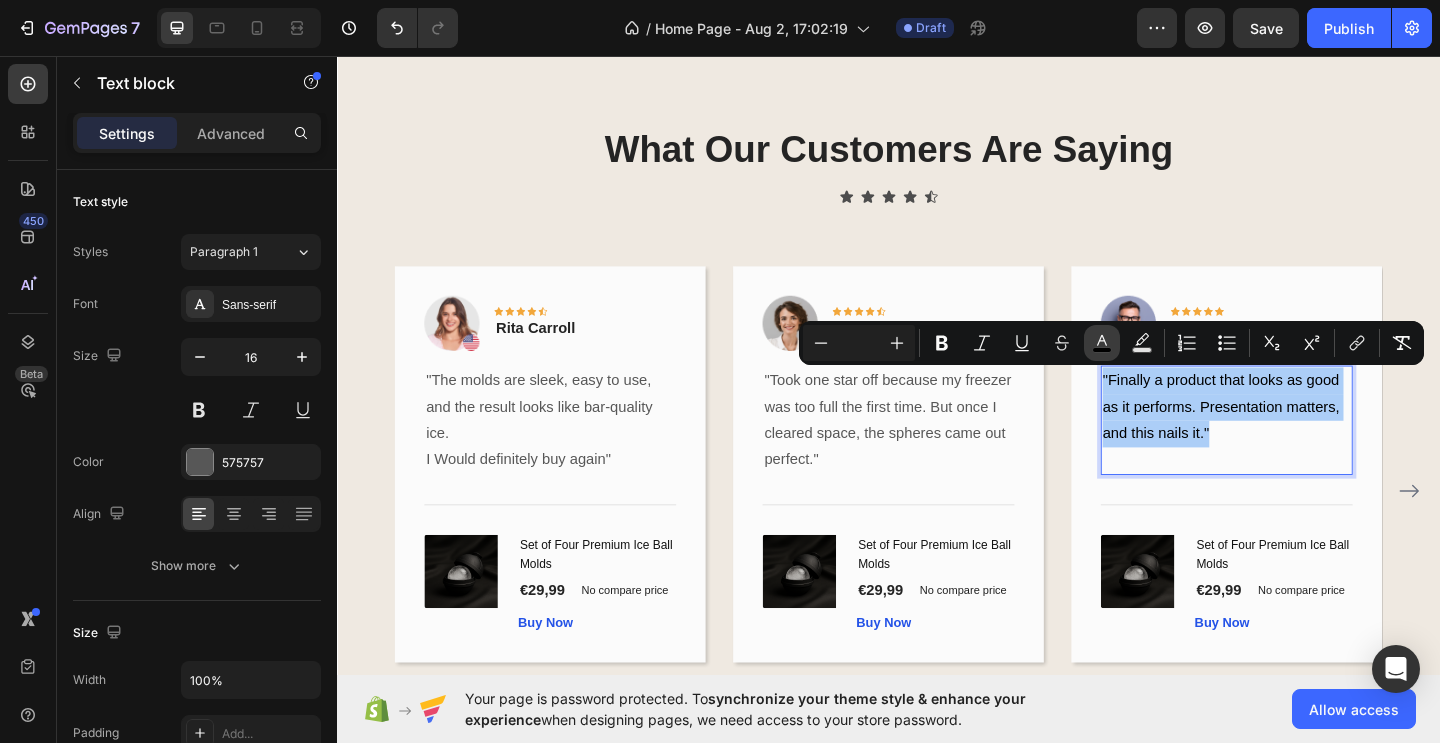 click 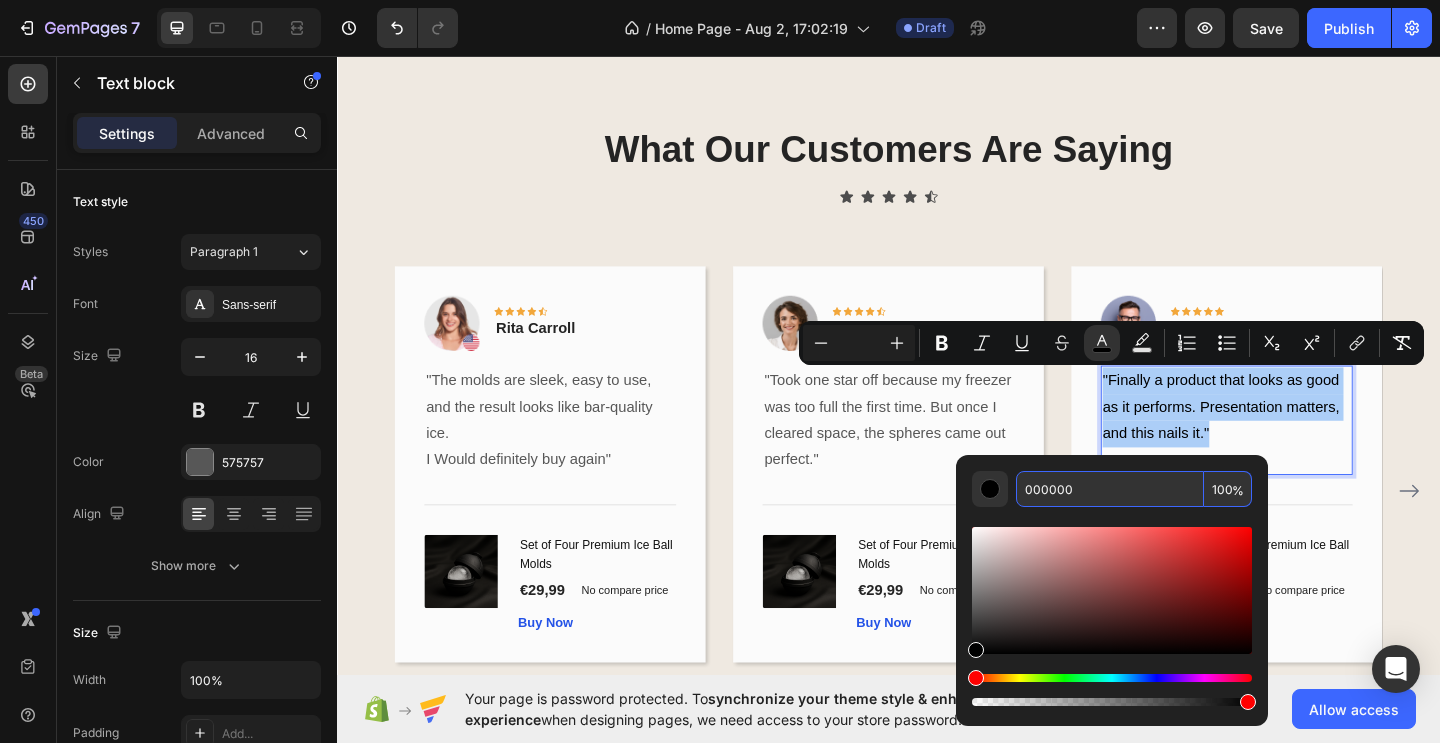 click on "000000" at bounding box center [1110, 489] 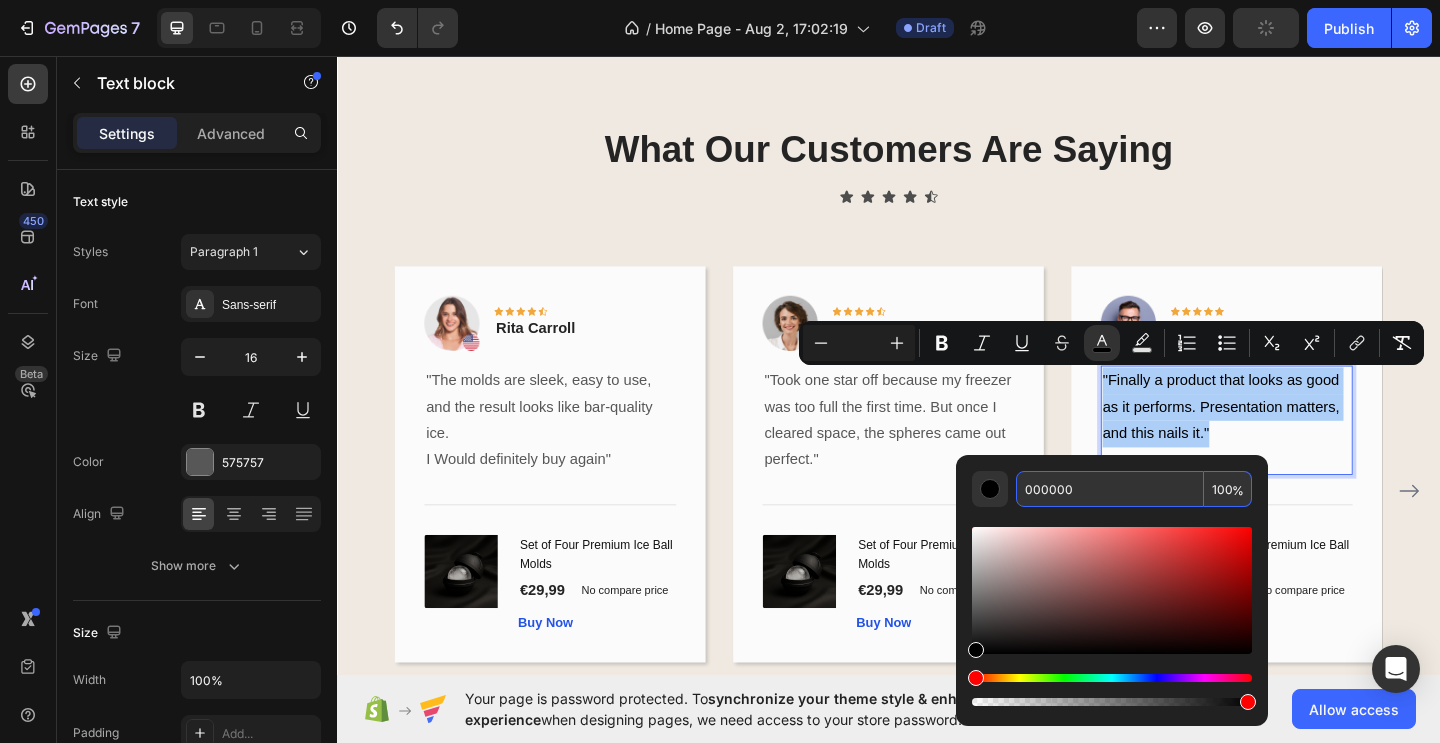 click on "000000" at bounding box center [1110, 489] 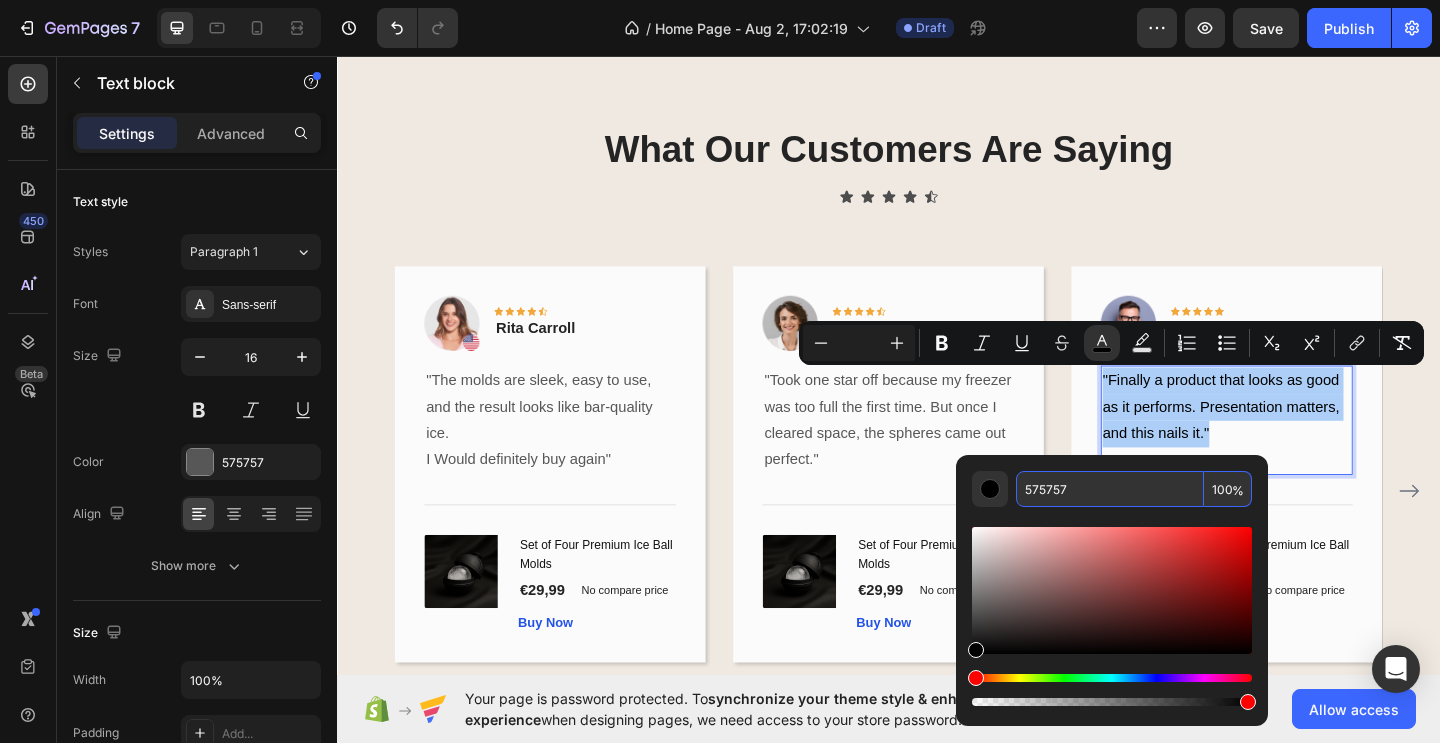 type on "575757" 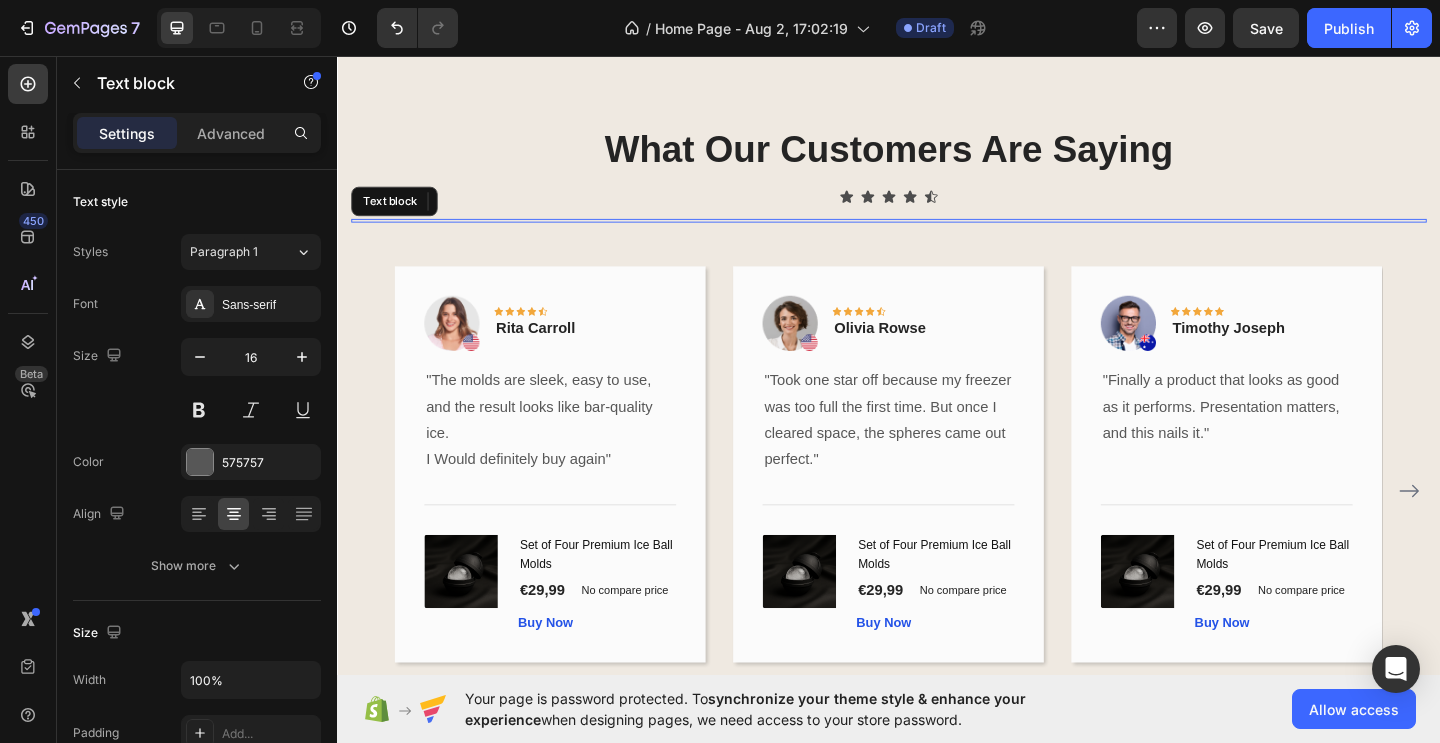click at bounding box center [937, 235] 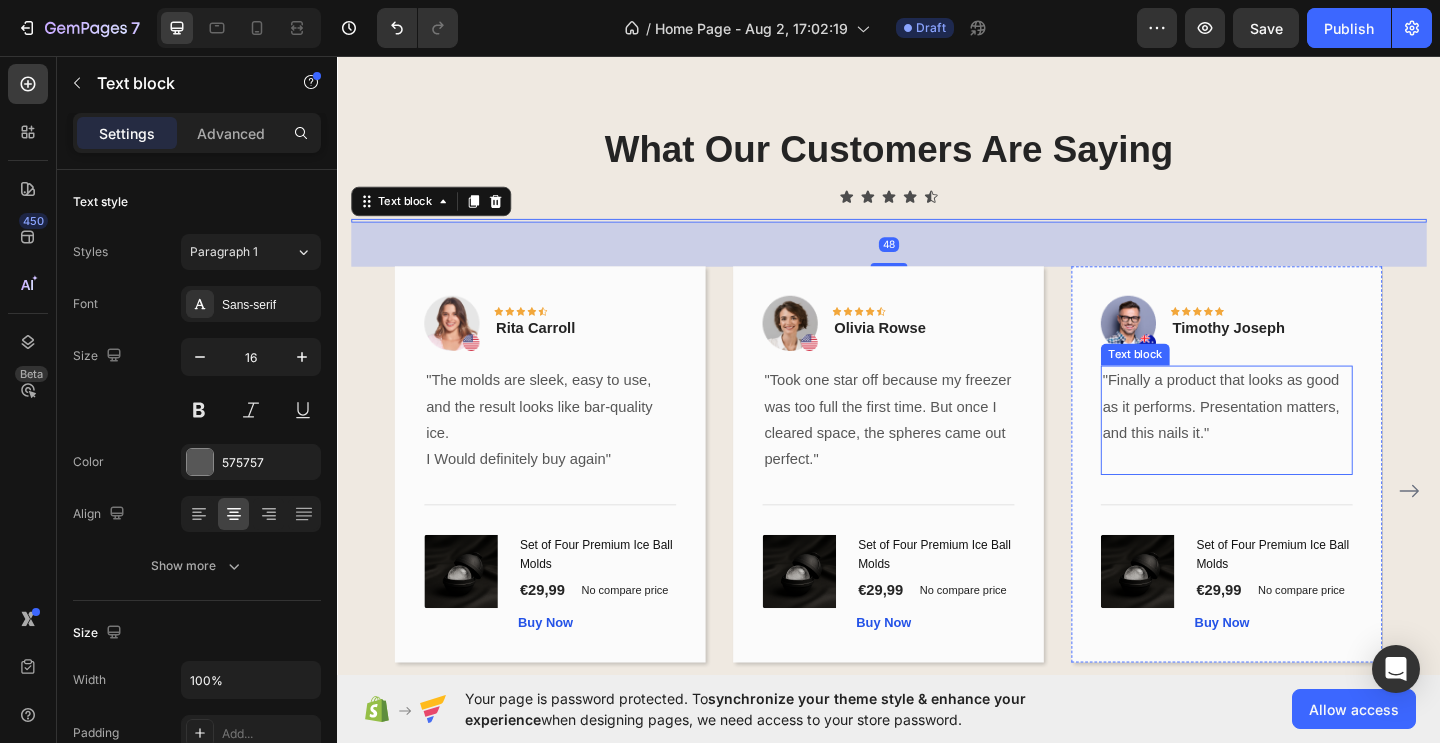 click on ""Finally a product that looks as good as it performs. Presentation matters, and this nails it."" at bounding box center (1305, 438) 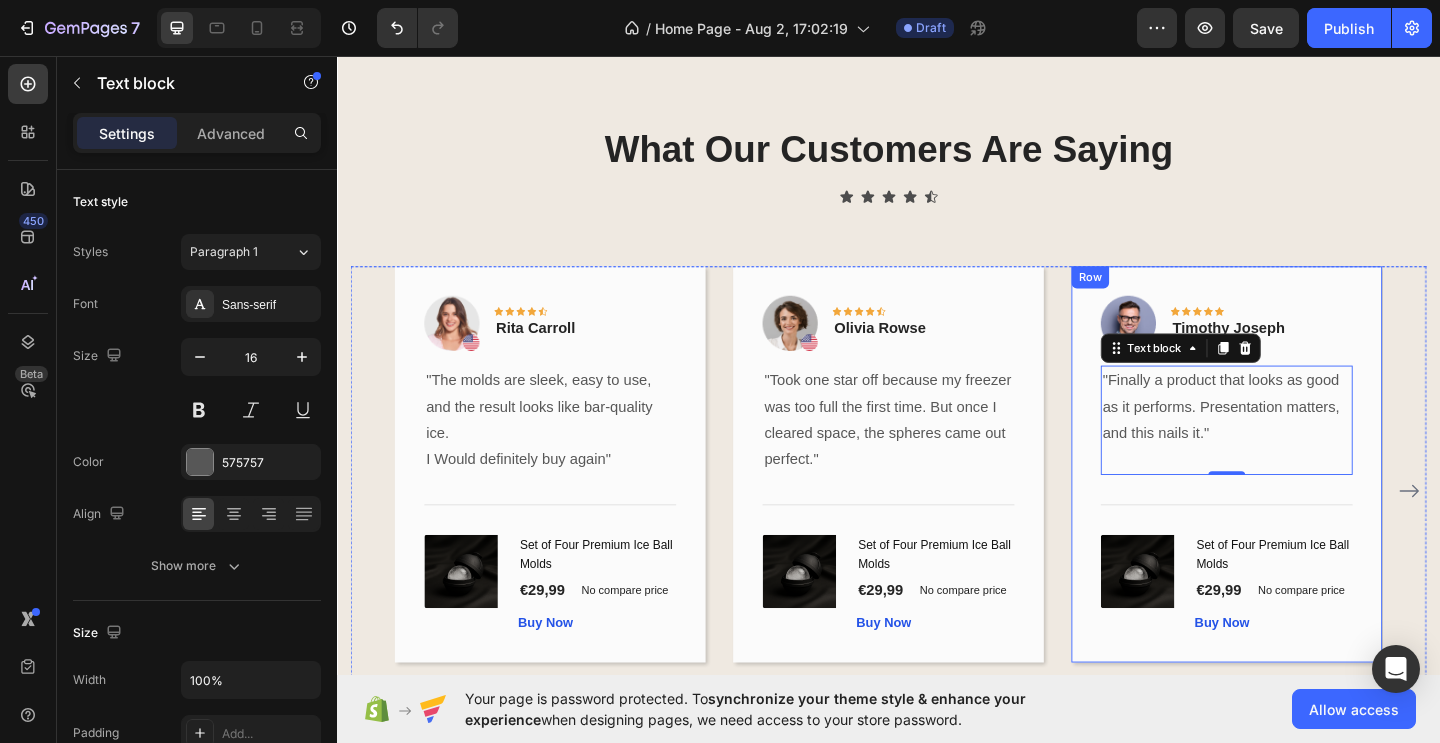 click on "Image
Icon
Icon
Icon
Icon
Icon Row [FIRST] [LAST] Text block Row "Finally a product that looks as good as it performs. Presentation matters, and this nails it." Text block   0                Title Line (P) Images & Gallery Set of Four Premium Ice Ball Molds (P) Title €29,99 (P) Price (P) Price No compare price (P) Price Row Buy Now (P) Cart Button Product Row" at bounding box center (1305, 500) 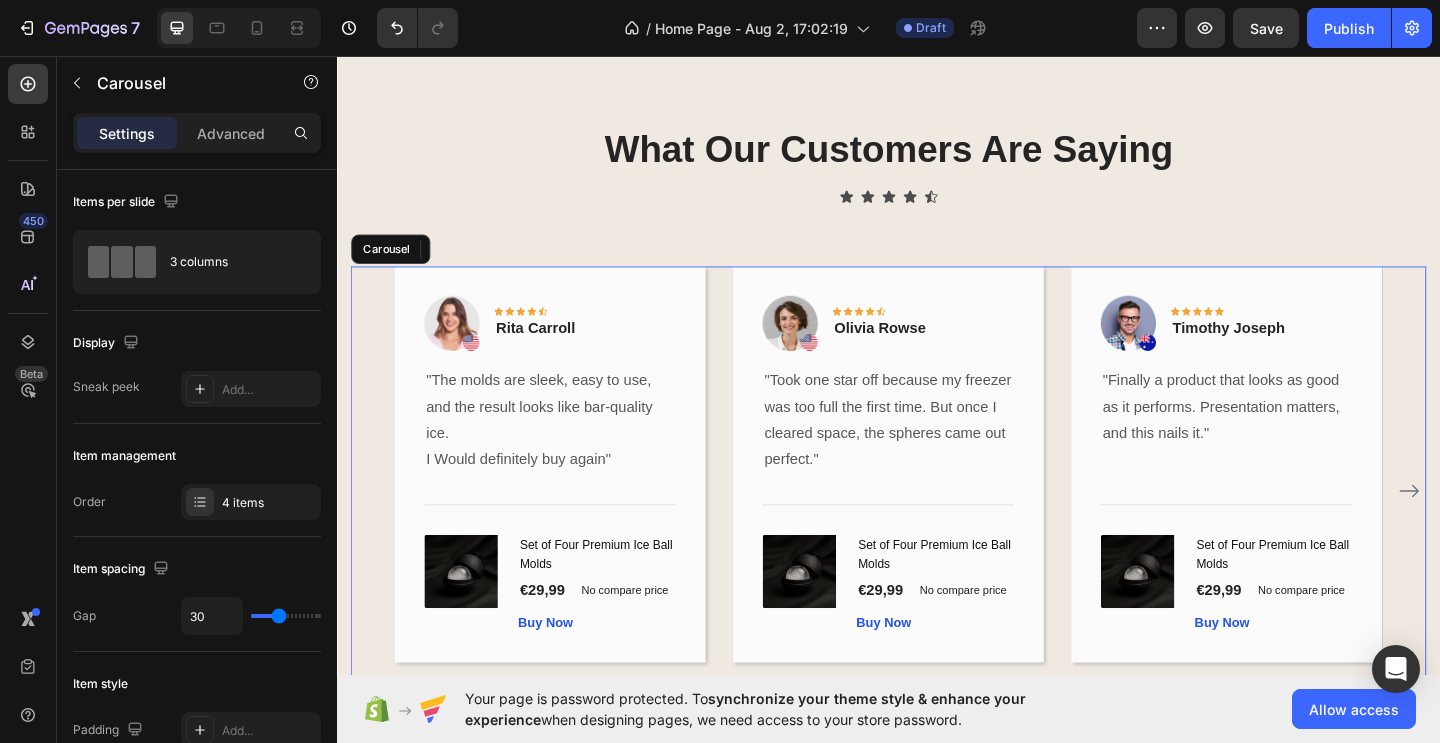 click 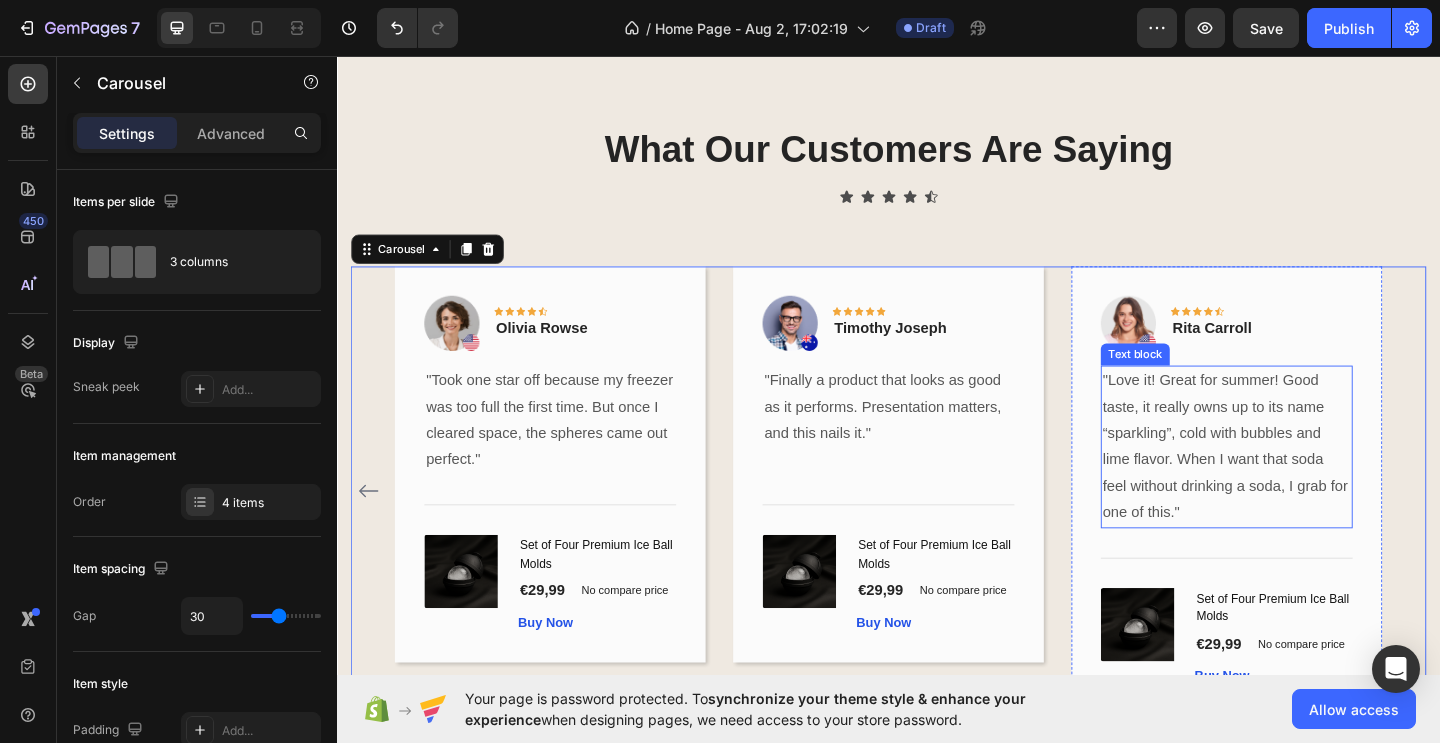 click on ""Love it! Great for summer! Good taste, it really owns up to its name “sparkling”, cold with bubbles and lime flavor. When I want that soda feel without drinking a soda, I grab for one of this."" at bounding box center (1305, 481) 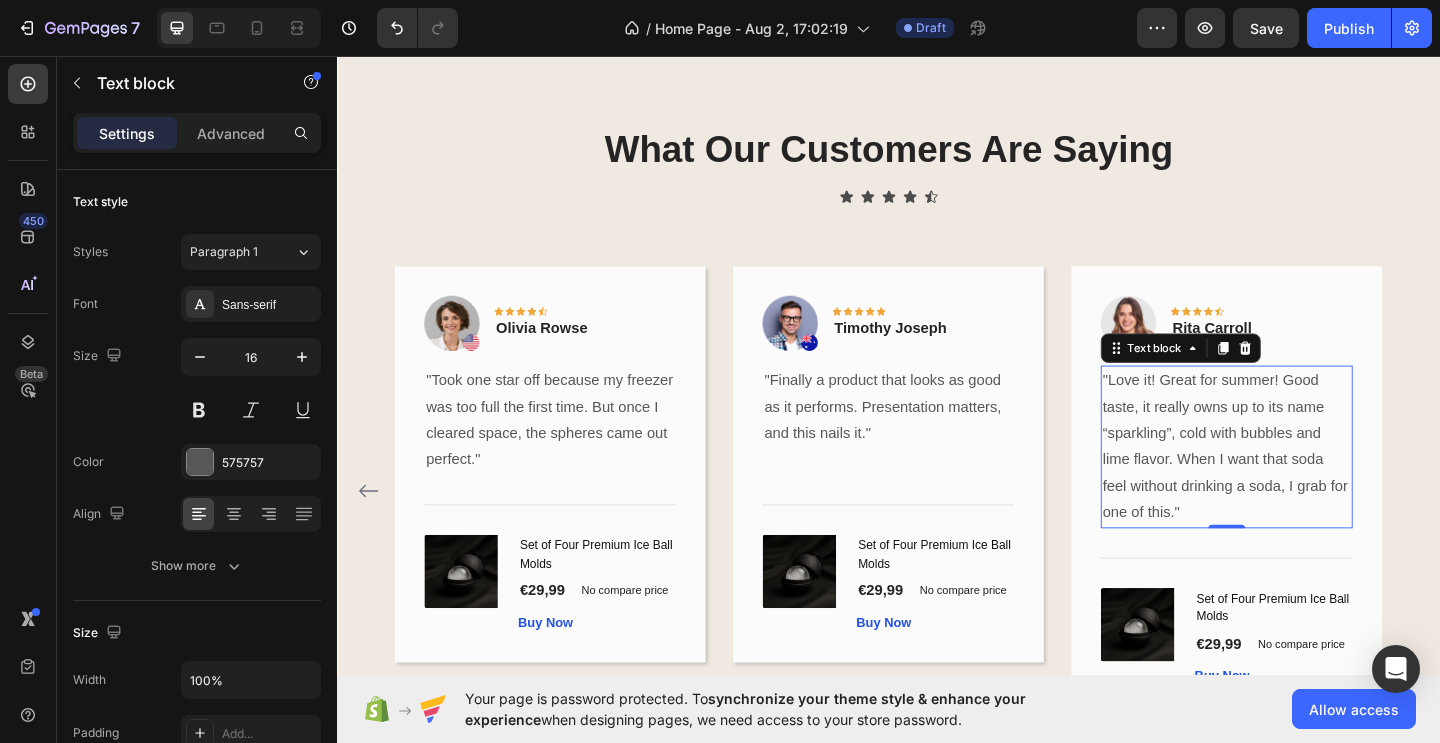 click on ""Love it! Great for summer! Good taste, it really owns up to its name “sparkling”, cold with bubbles and lime flavor. When I want that soda feel without drinking a soda, I grab for one of this."" at bounding box center [1305, 481] 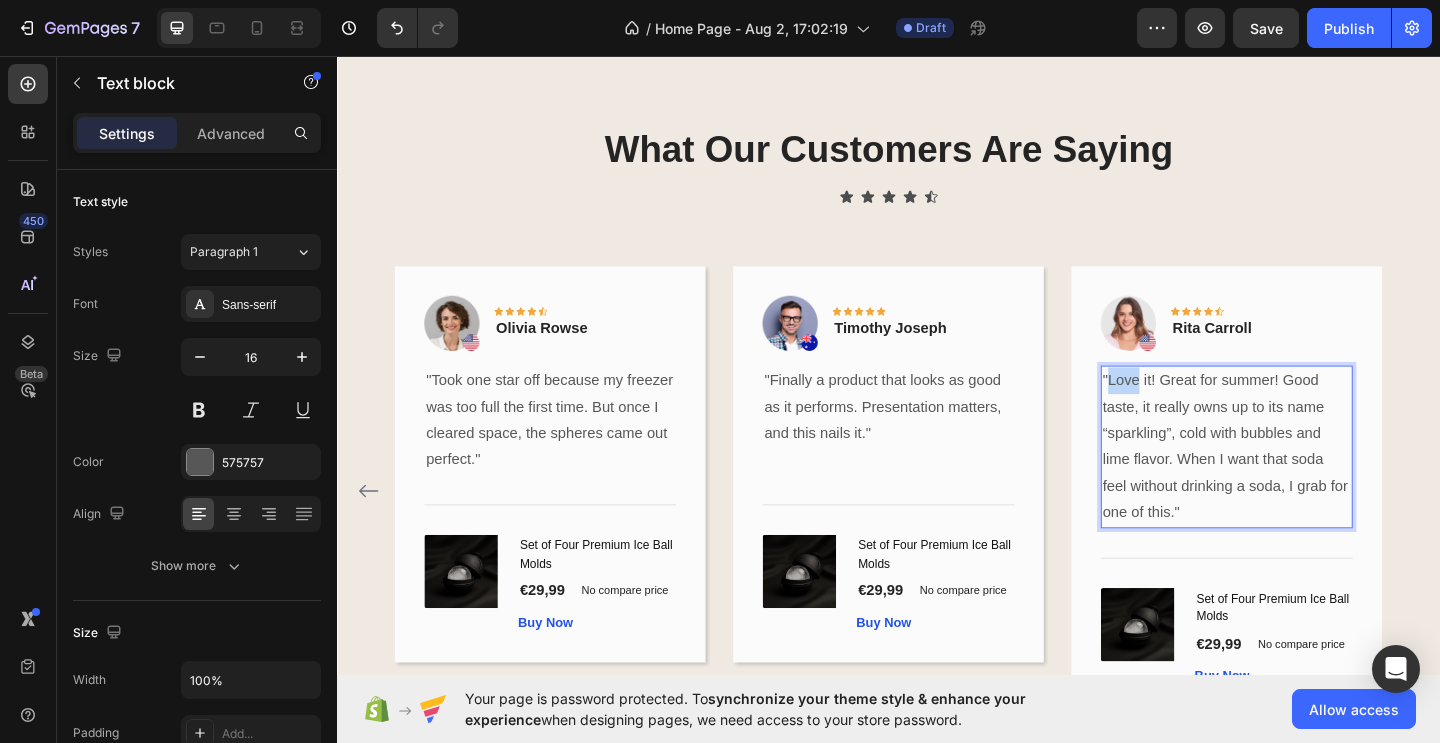 click on ""Love it! Great for summer! Good taste, it really owns up to its name “sparkling”, cold with bubbles and lime flavor. When I want that soda feel without drinking a soda, I grab for one of this."" at bounding box center (1305, 481) 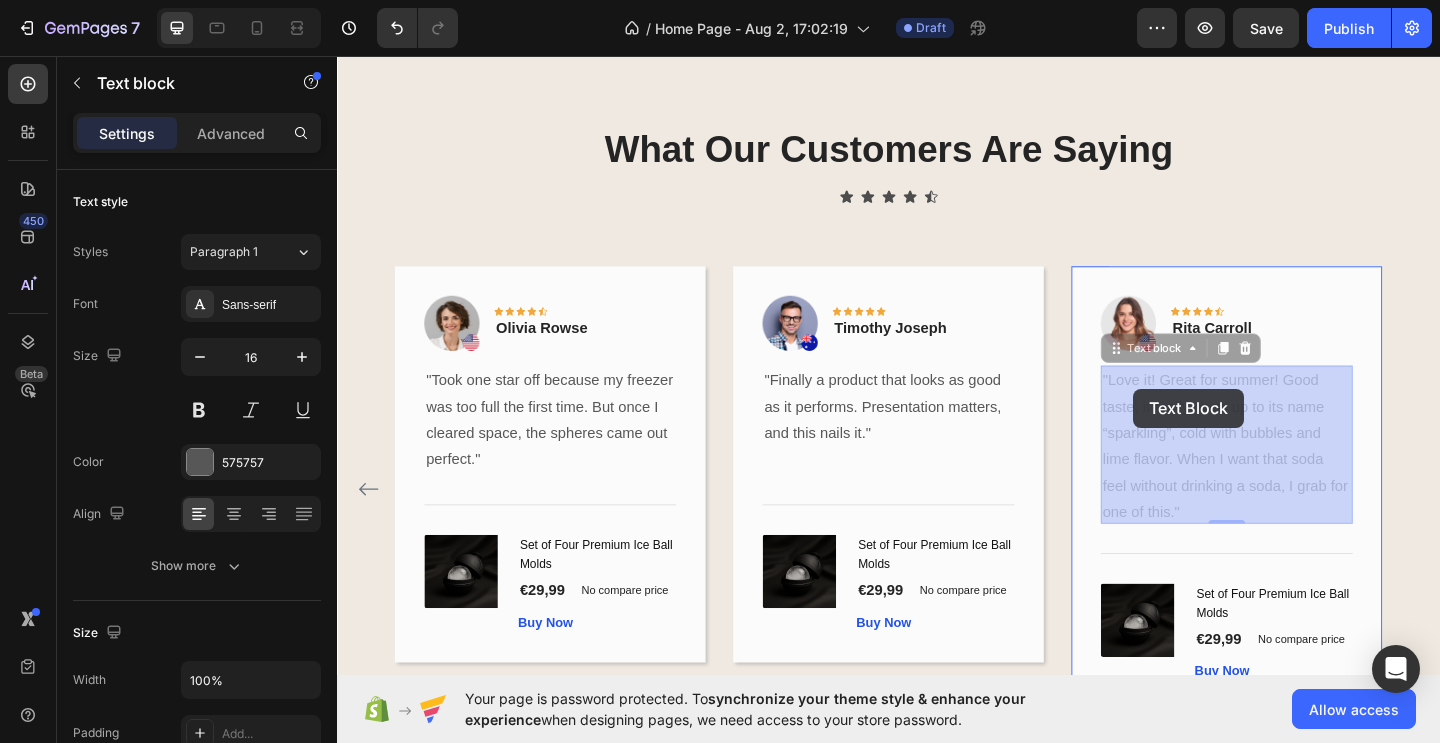 drag, startPoint x: 1173, startPoint y: 407, endPoint x: 1203, endPoint y: 418, distance: 31.95309 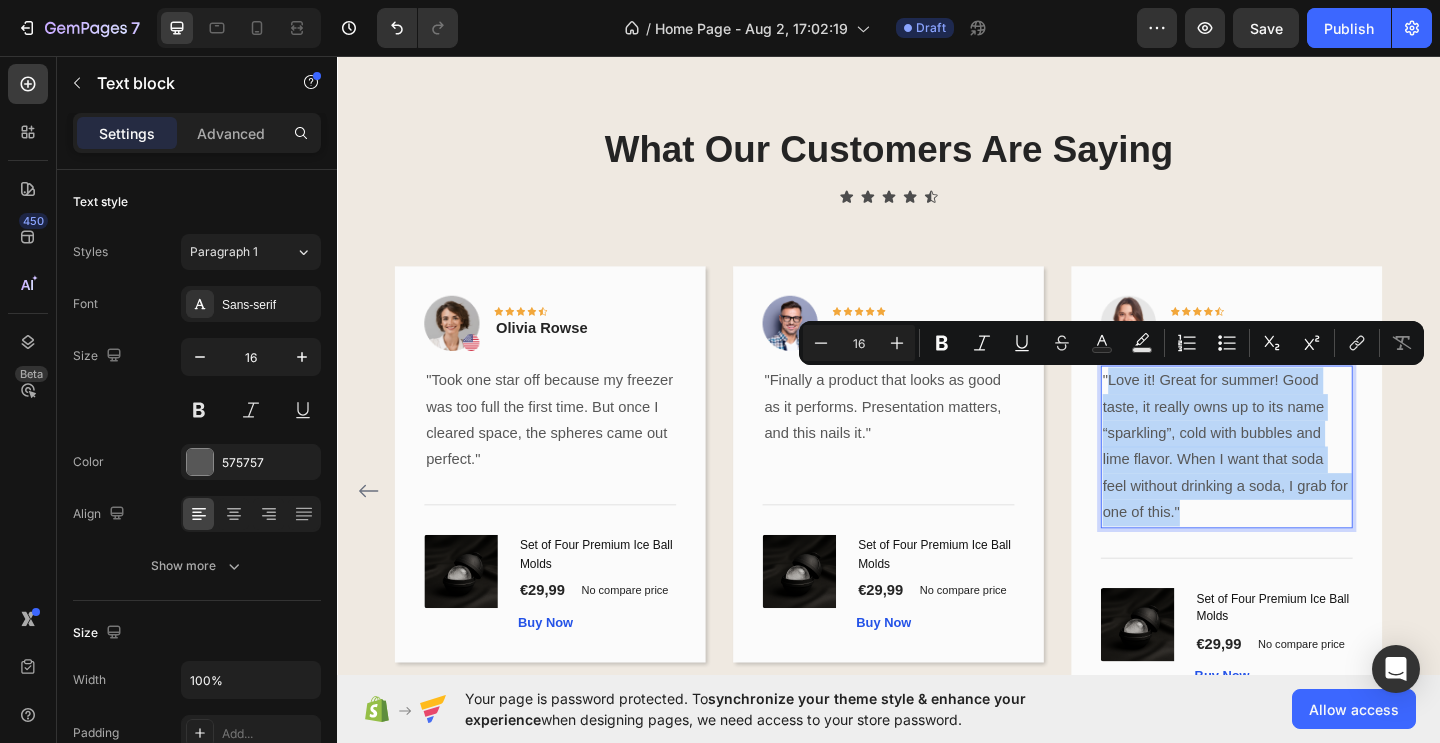 drag, startPoint x: 1173, startPoint y: 410, endPoint x: 1252, endPoint y: 558, distance: 167.76471 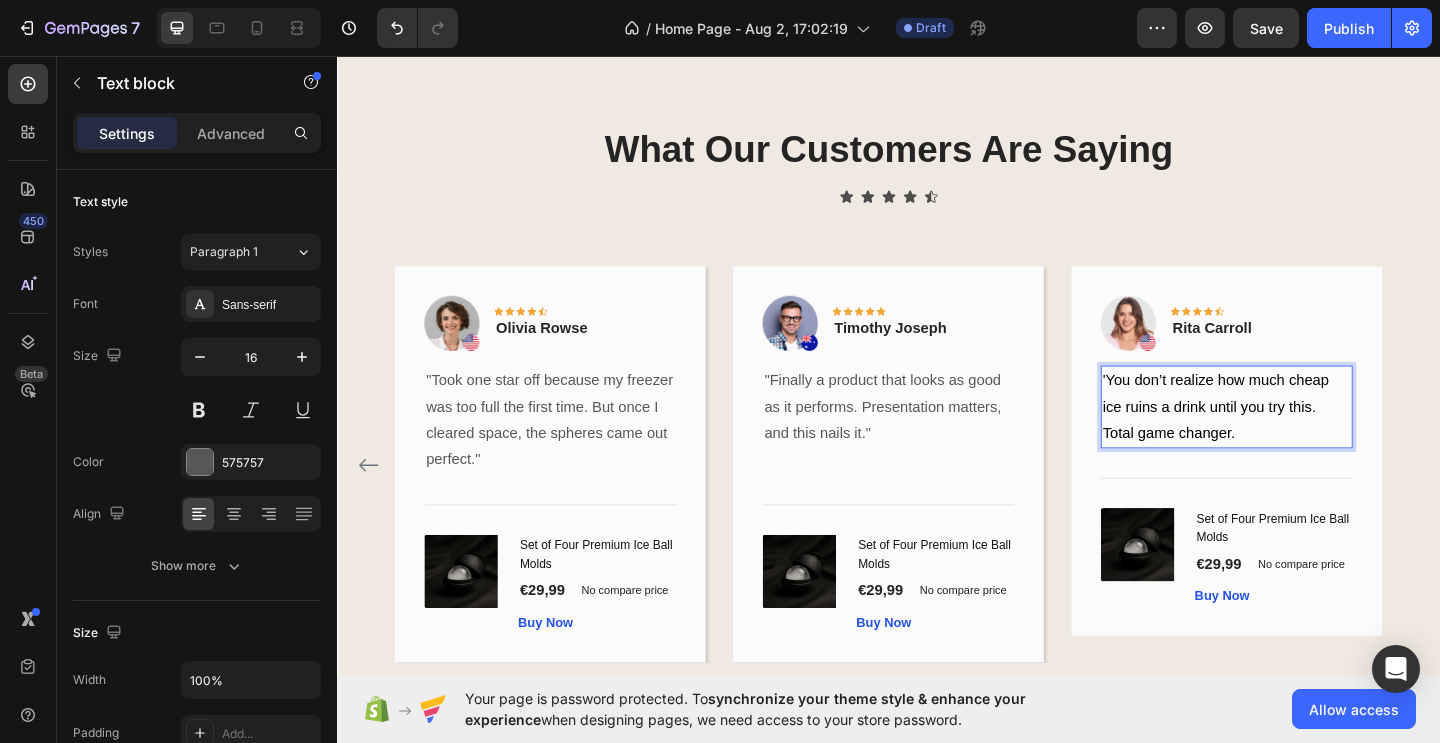 click on "'You don’t realize how much cheap ice ruins a drink until you try this. Total game changer." at bounding box center (1305, 438) 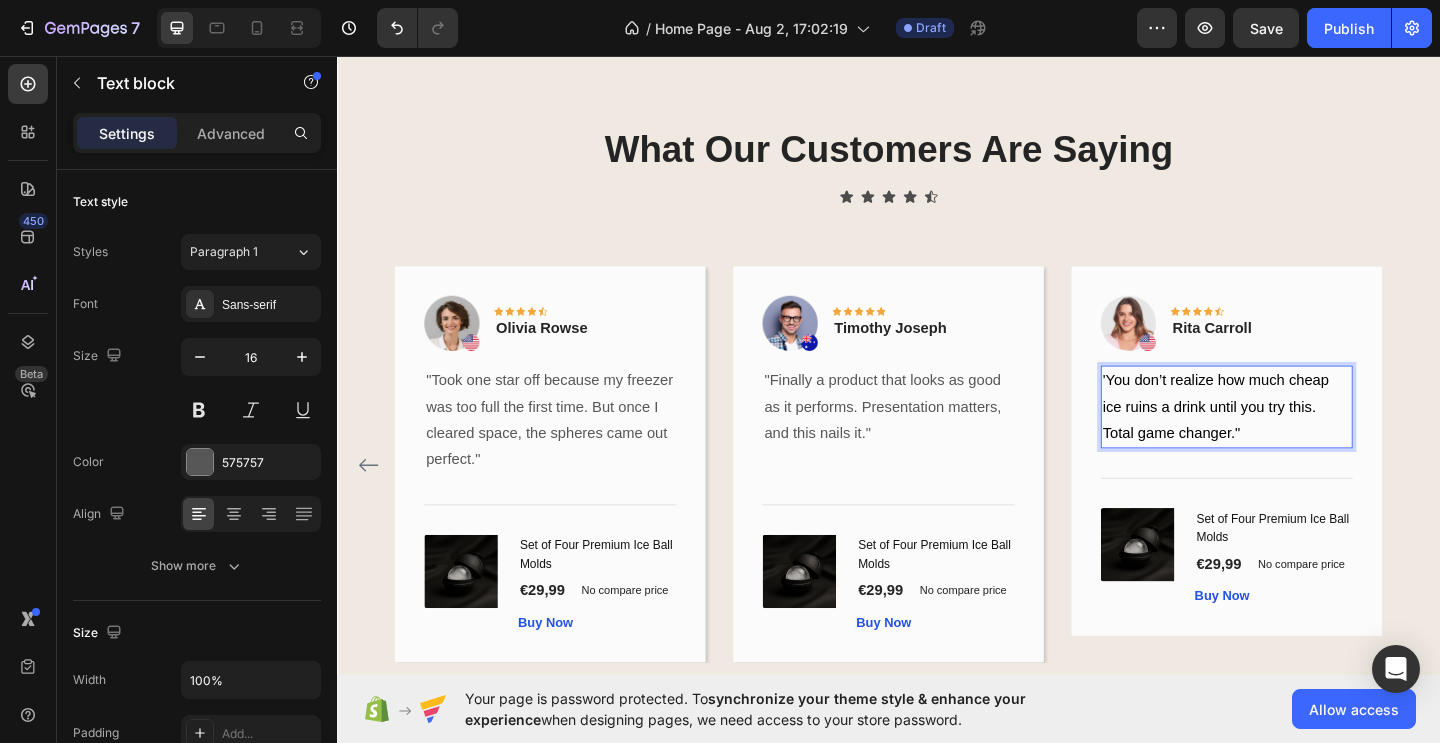 click on "'You don’t realize how much cheap ice ruins a drink until you try this. Total game changer."" at bounding box center [1293, 437] 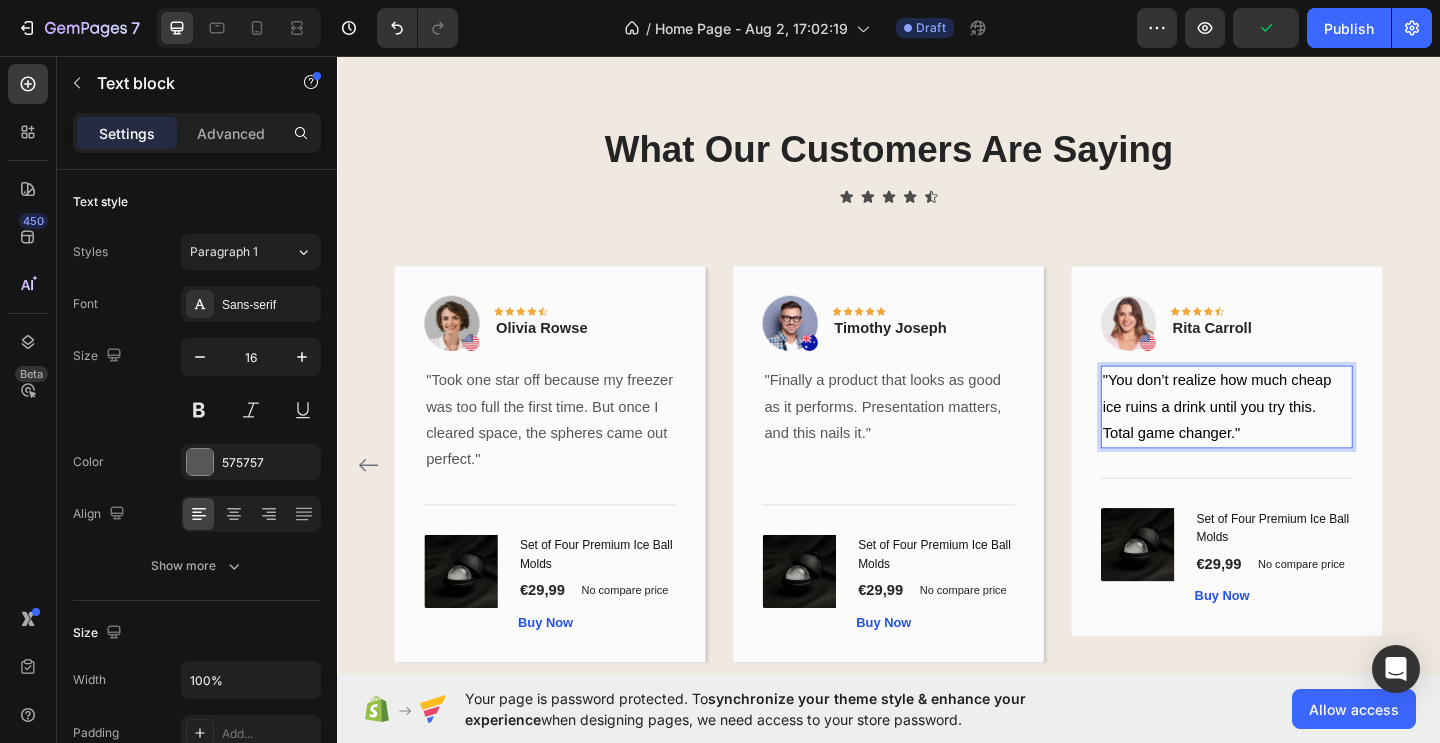 click on ""You don’t realize how much cheap ice ruins a drink until you try this. Total game changer."" at bounding box center [1305, 438] 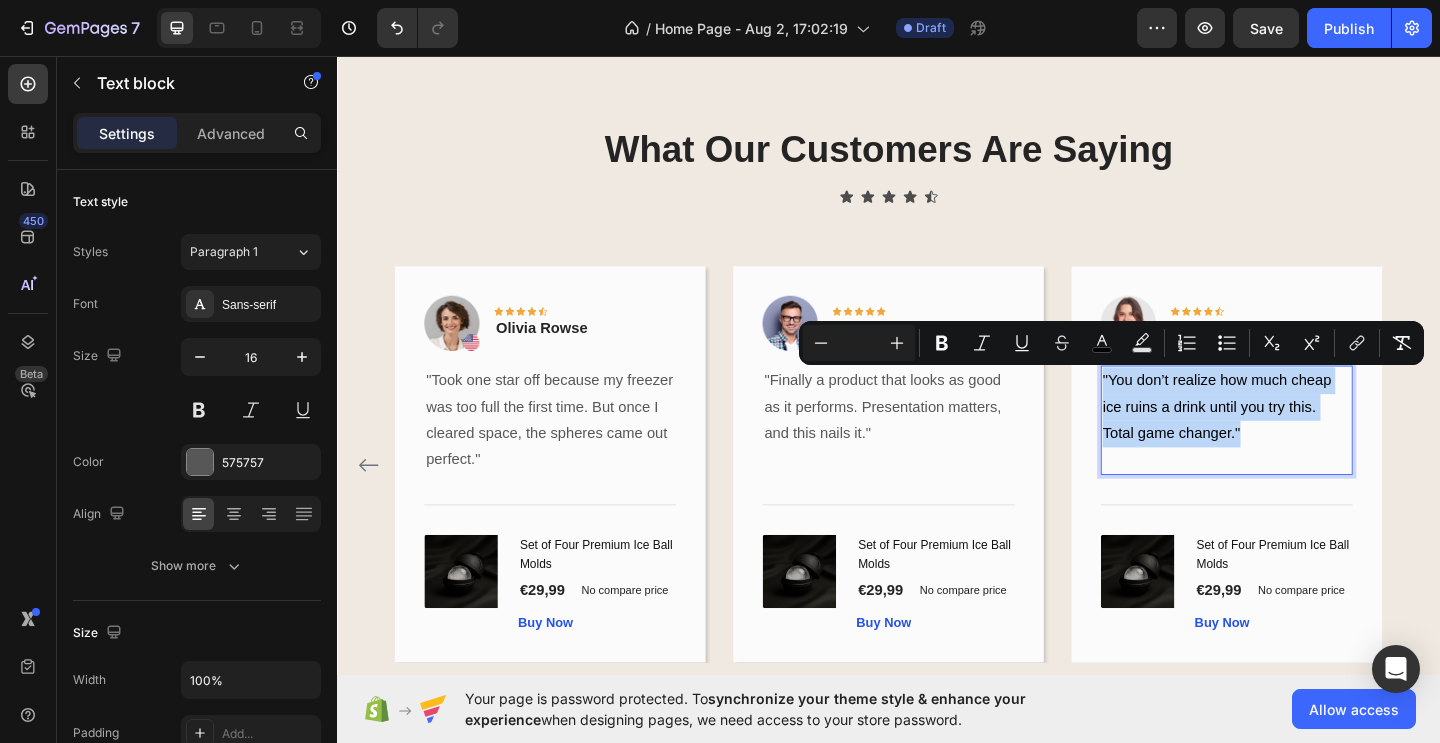 drag, startPoint x: 1326, startPoint y: 461, endPoint x: 1169, endPoint y: 406, distance: 166.35504 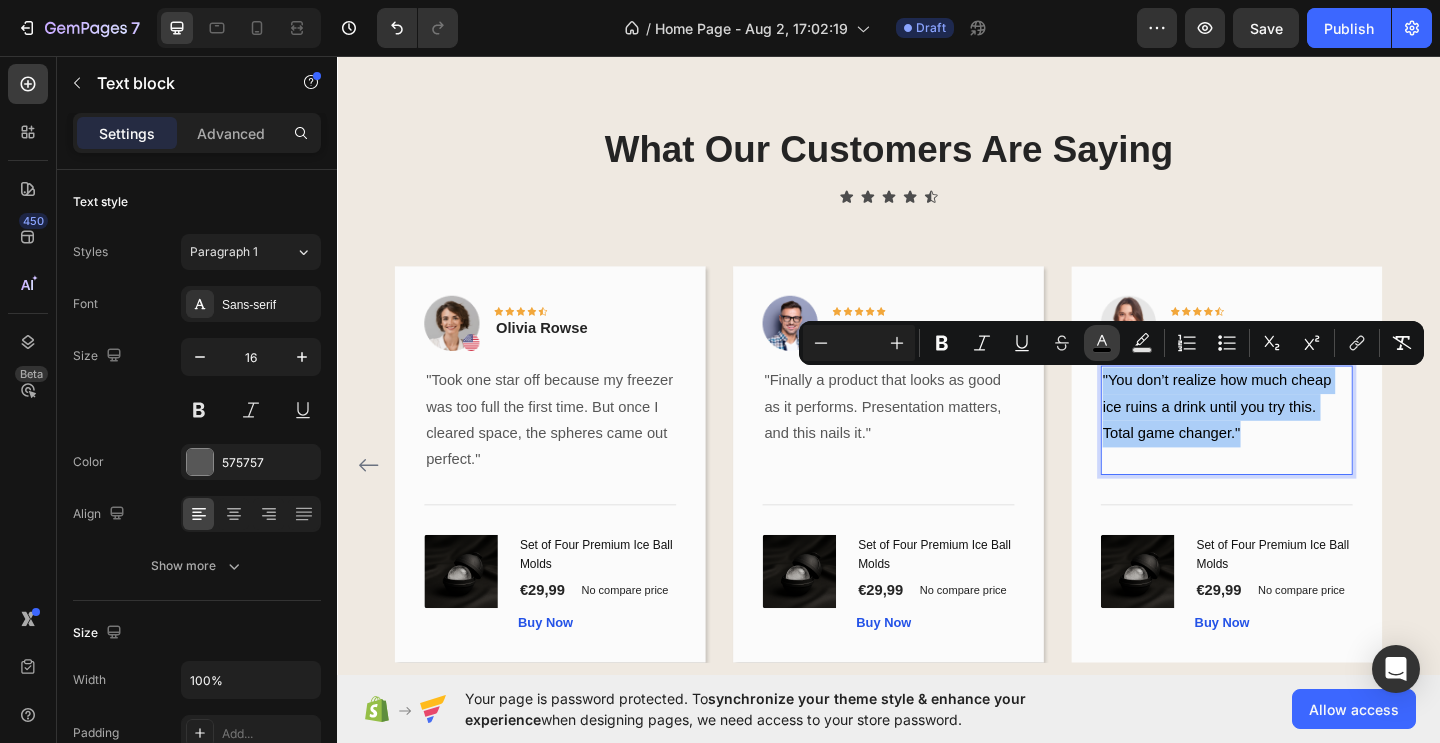 click 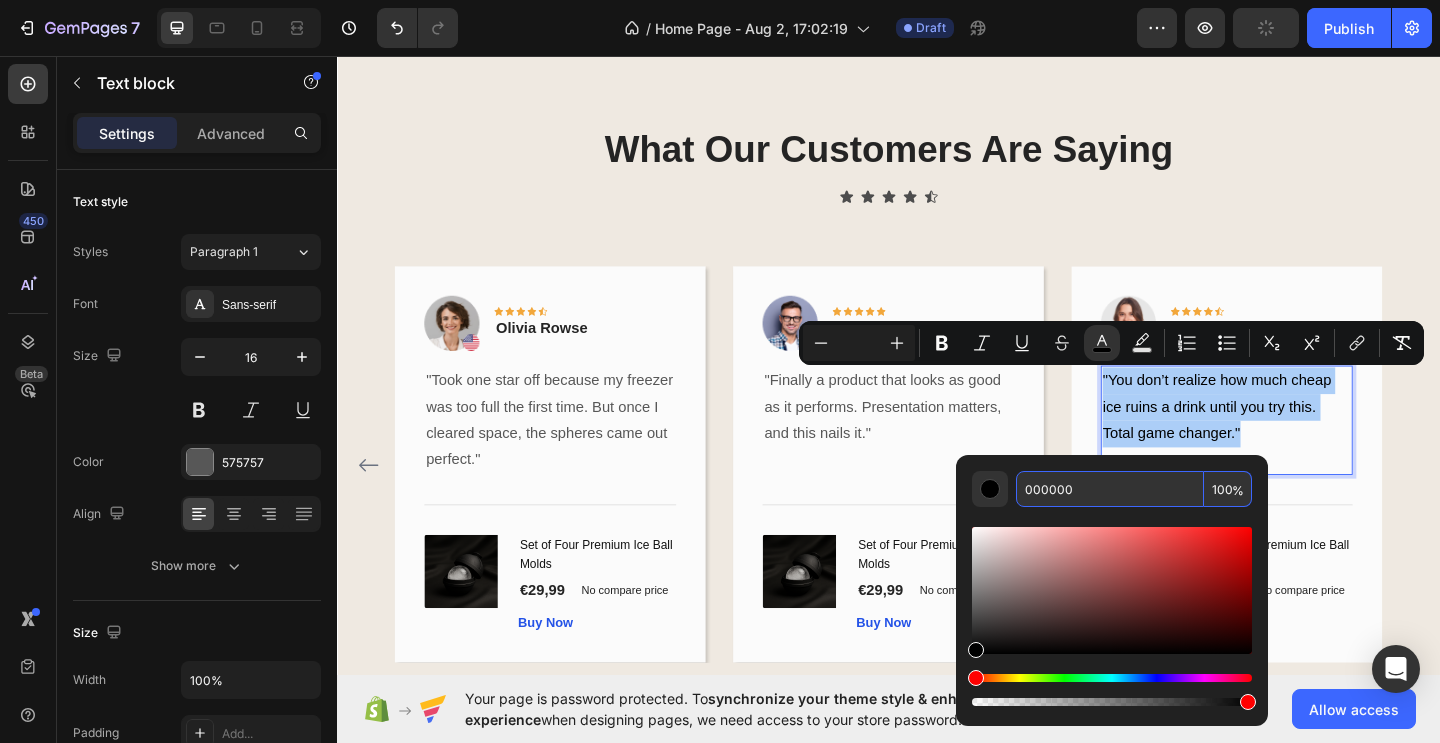 click on "000000" at bounding box center (1110, 489) 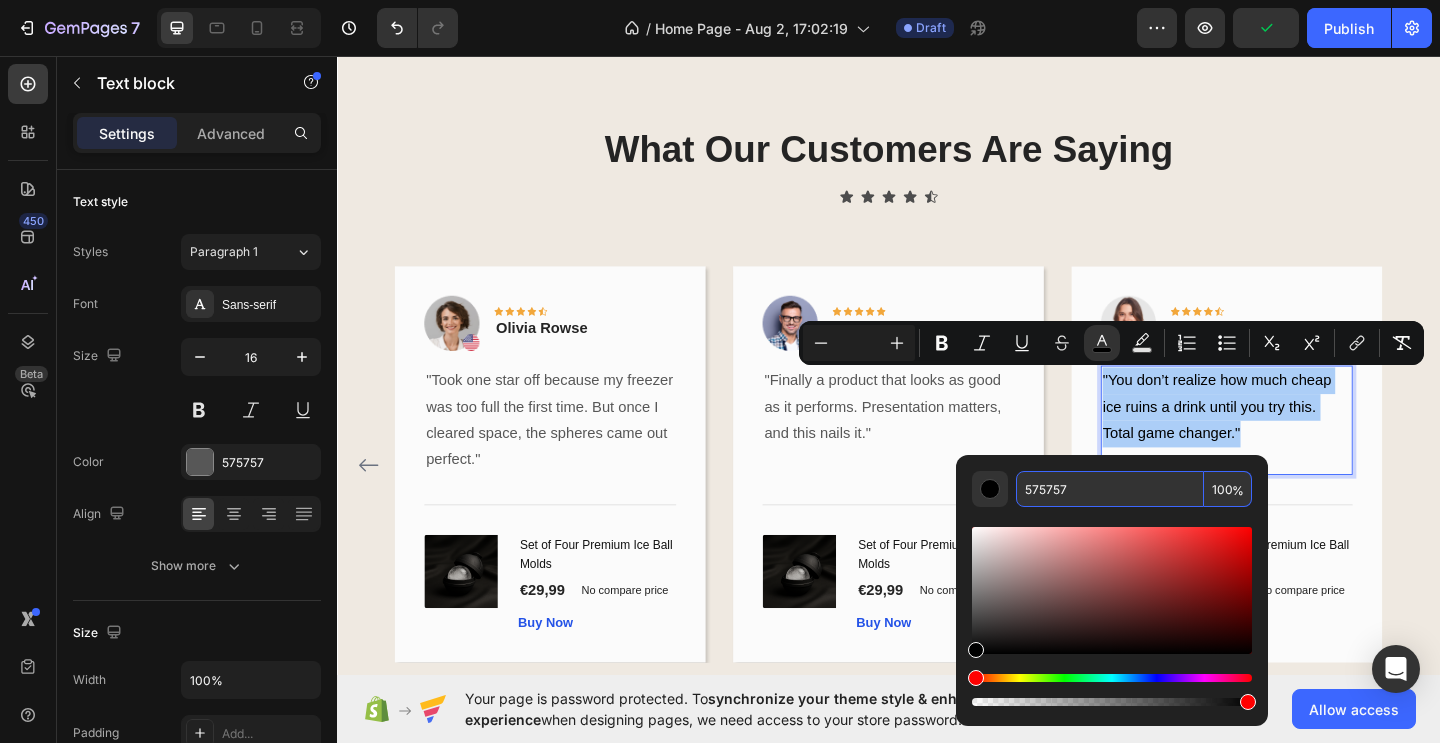 type on "575757" 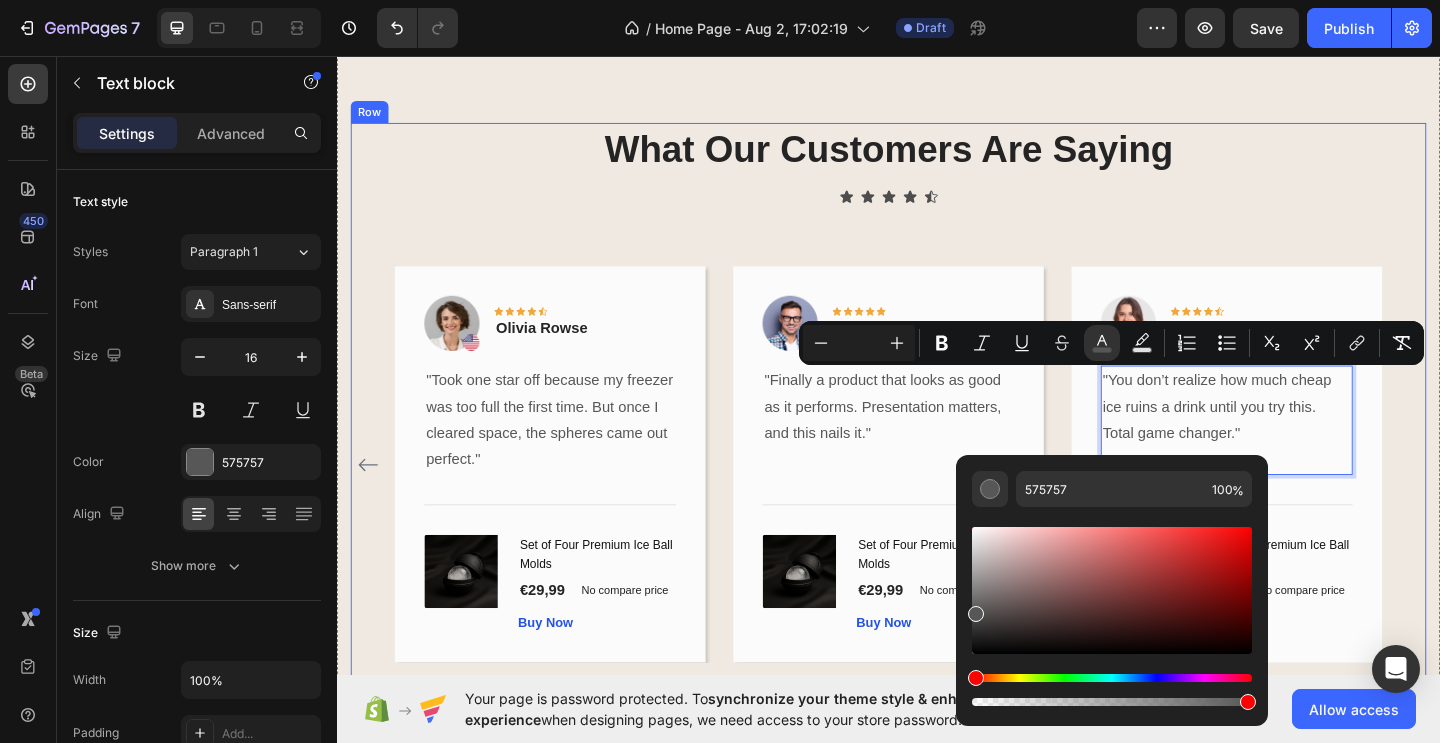 click on "What Our Customers Are Saying Heading Icon Icon Icon Icon Icon Icon List Text block
Image
Icon
Icon
Icon
Icon
Icon Row [FIRST] [LAST] Text block Row "The molds are sleek, easy to use, and the result looks like bar-quality ice. I Would definitely buy again" Text block                Title Line (P) Images & Gallery Set of Four Premium Ice Ball Molds (P) Title €29,99 (P) Price (P) Price No compare price (P) Price Row Buy Now (P) Cart Button Product Row Image
Icon
Icon
Icon
Icon
Icon Row [FIRST] [LAST] Text block Row "Took one star off because my freezer was too full the first time. But once I cleared space, the spheres came out perfect." Text block                Title Line (P) Images & Gallery Set of Four Premium Ice Ball Molds (P) Title €29,99 (P) Price (P) Price No compare price (P) Price Row Buy Now (P) Cart Button Product Row Image" at bounding box center [937, 436] 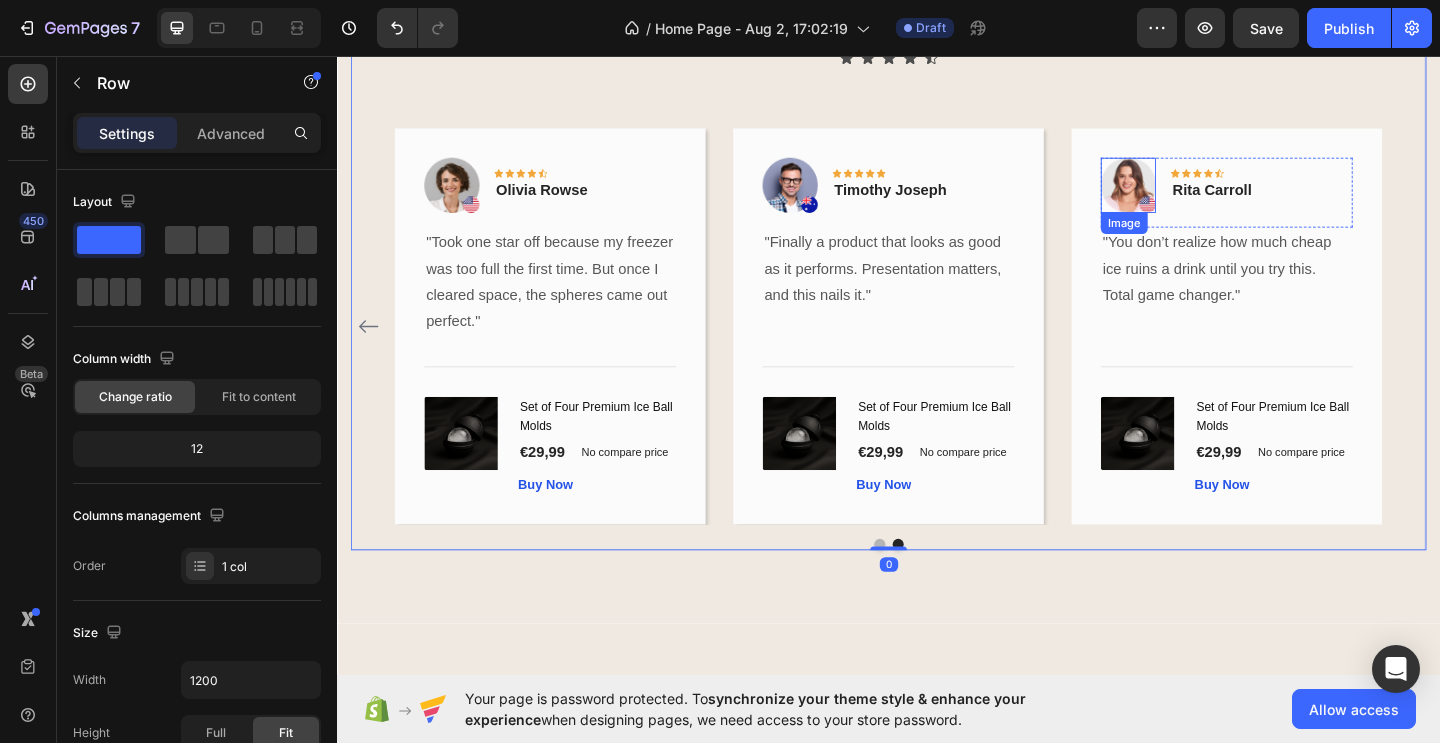 scroll, scrollTop: 2823, scrollLeft: 0, axis: vertical 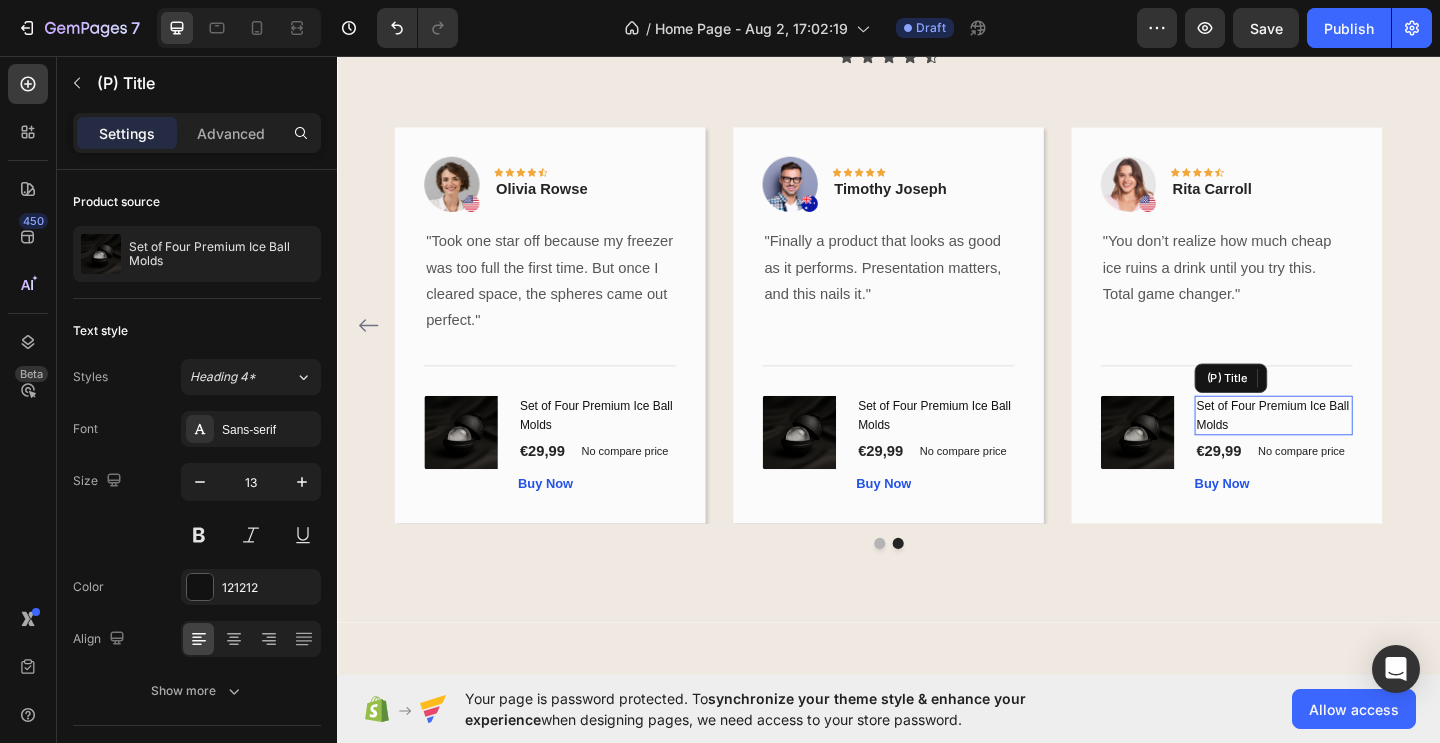 click on "Set of Four Premium Ice Ball Molds" at bounding box center [1356, 446] 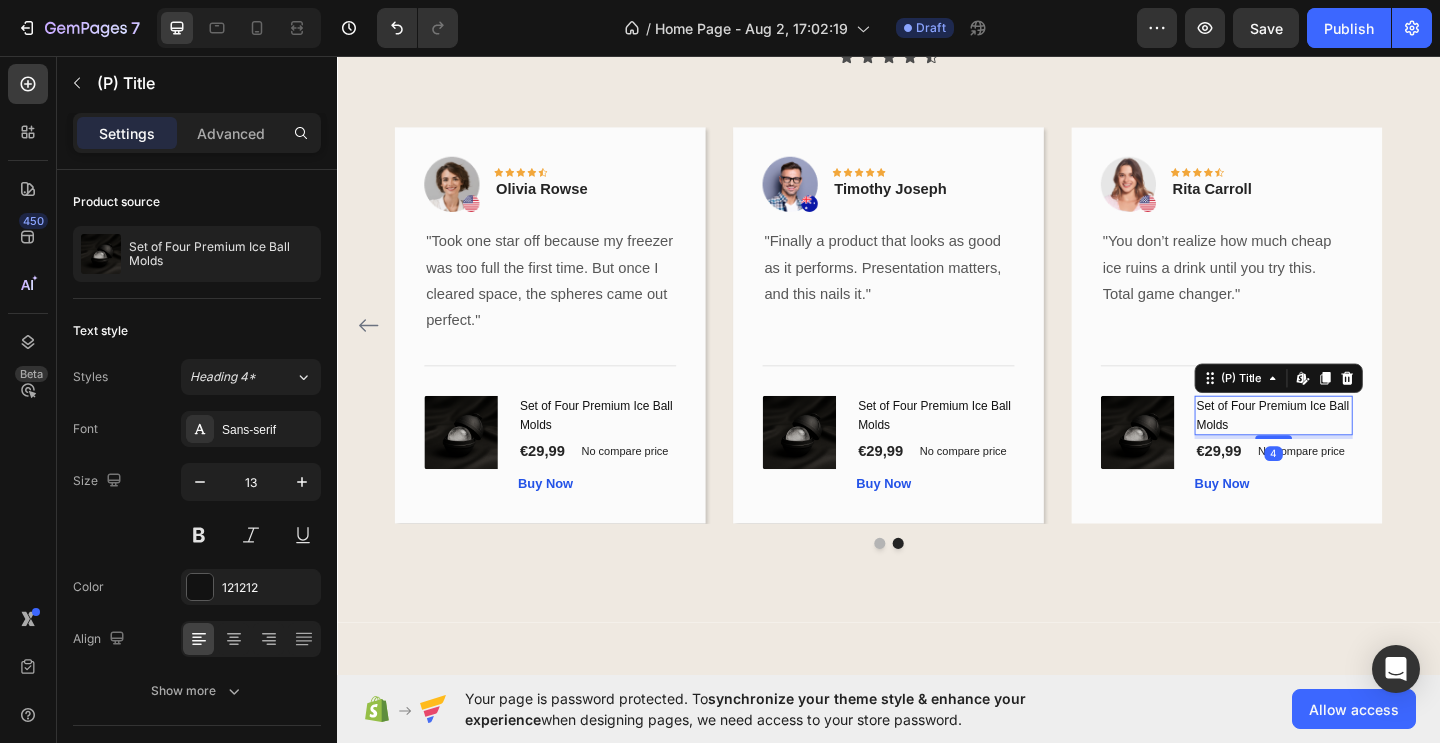 click on "Set of Four Premium Ice Ball Molds" at bounding box center (1356, 446) 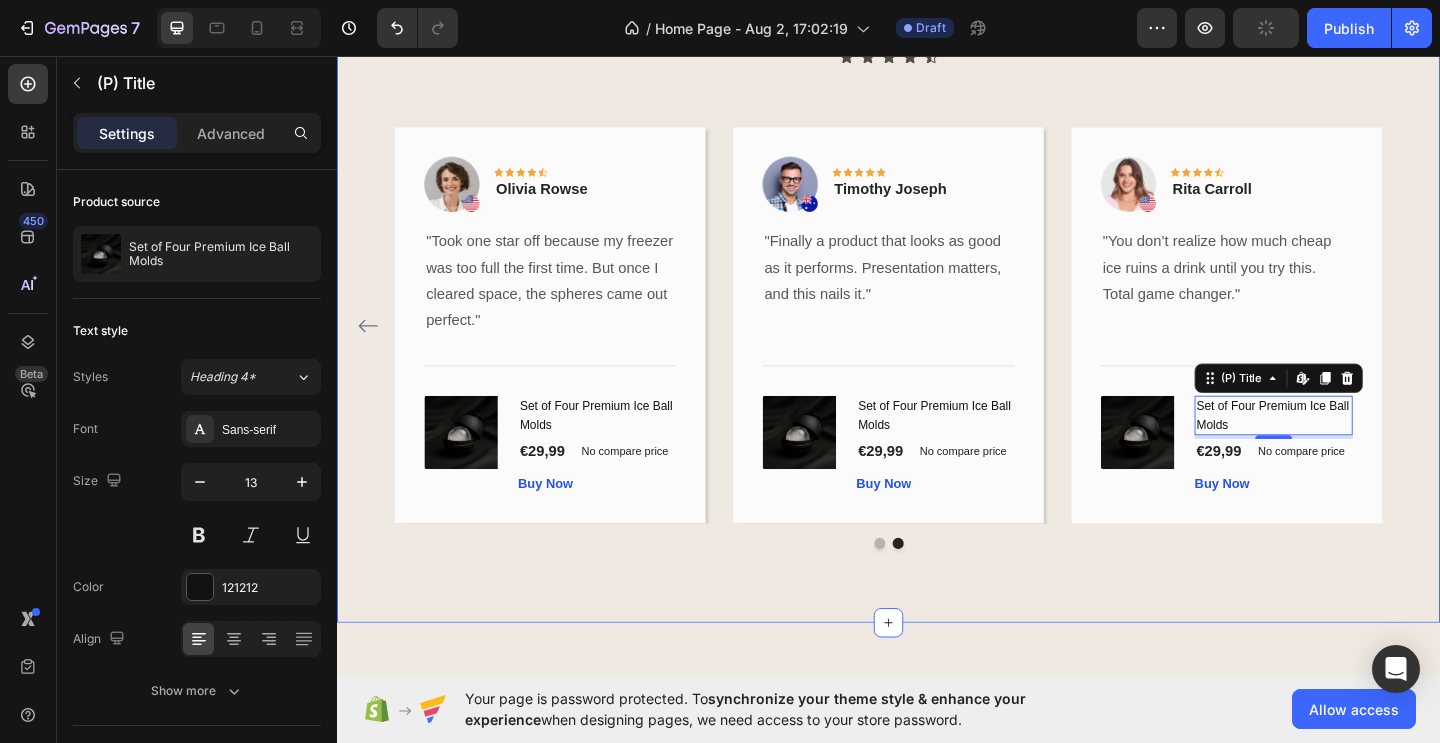 click on "What Our Customers Are Saying Heading Icon Icon Icon Icon Icon Icon List Text block
Image
Icon
Icon
Icon
Icon
Icon Row [FIRST] [LAST] Text block Row "The molds are sleek, easy to use, and the result looks like bar-quality ice. I Would definitely buy again" Text block                Title Line (P) Images & Gallery Set of Four Premium Ice Ball Molds (P) Title €29,99 (P) Price (P) Price No compare price (P) Price Row Buy Now (P) Cart Button Product Row Image
Icon
Icon
Icon
Icon
Icon Row [FIRST] [LAST] Text block Row "Took one star off because my freezer was too full the first time. But once I cleared space, the spheres came out perfect." Text block                Title Line (P) Images & Gallery Set of Four Premium Ice Ball Molds (P) Title €29,99 (P) Price (P) Price No compare price (P) Price Row Buy Now (P) Cart Button Product Row Image" at bounding box center (937, 284) 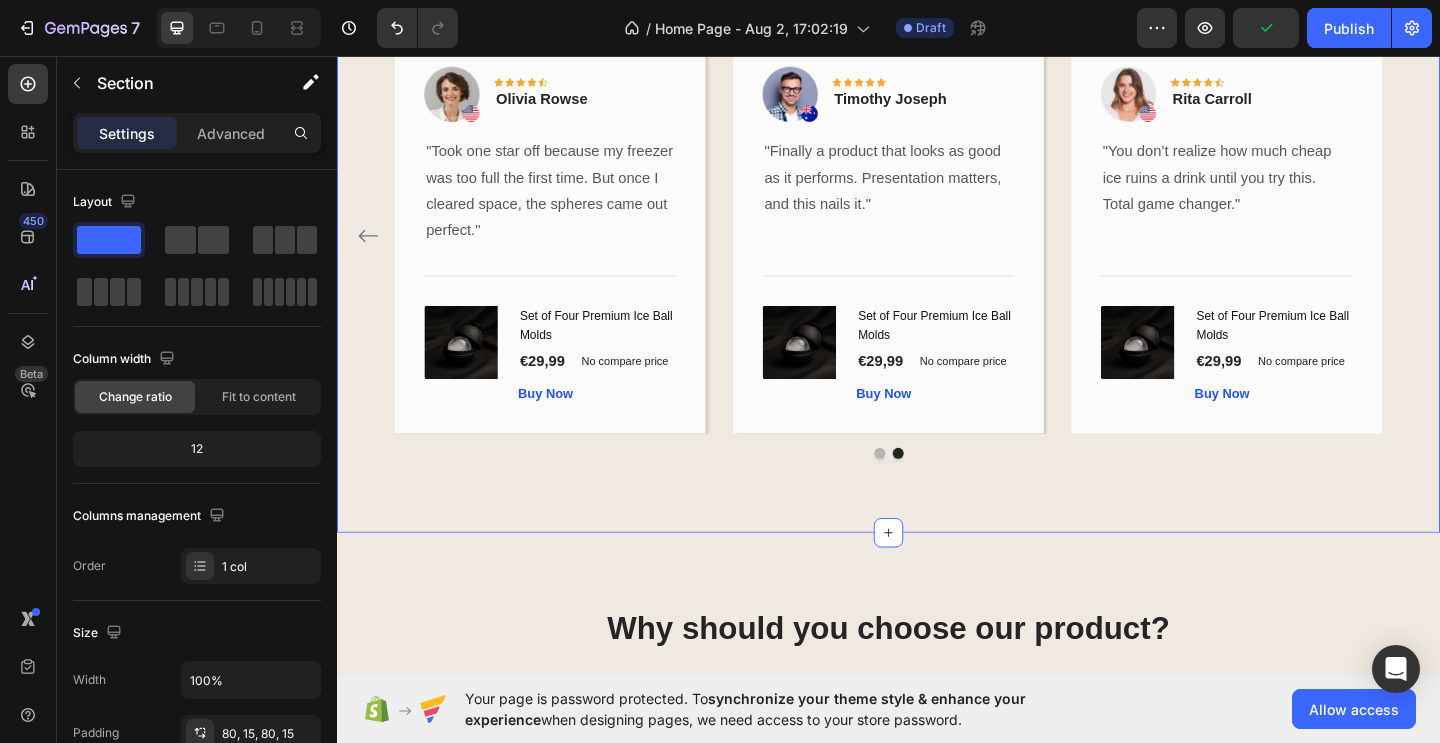 scroll, scrollTop: 2923, scrollLeft: 0, axis: vertical 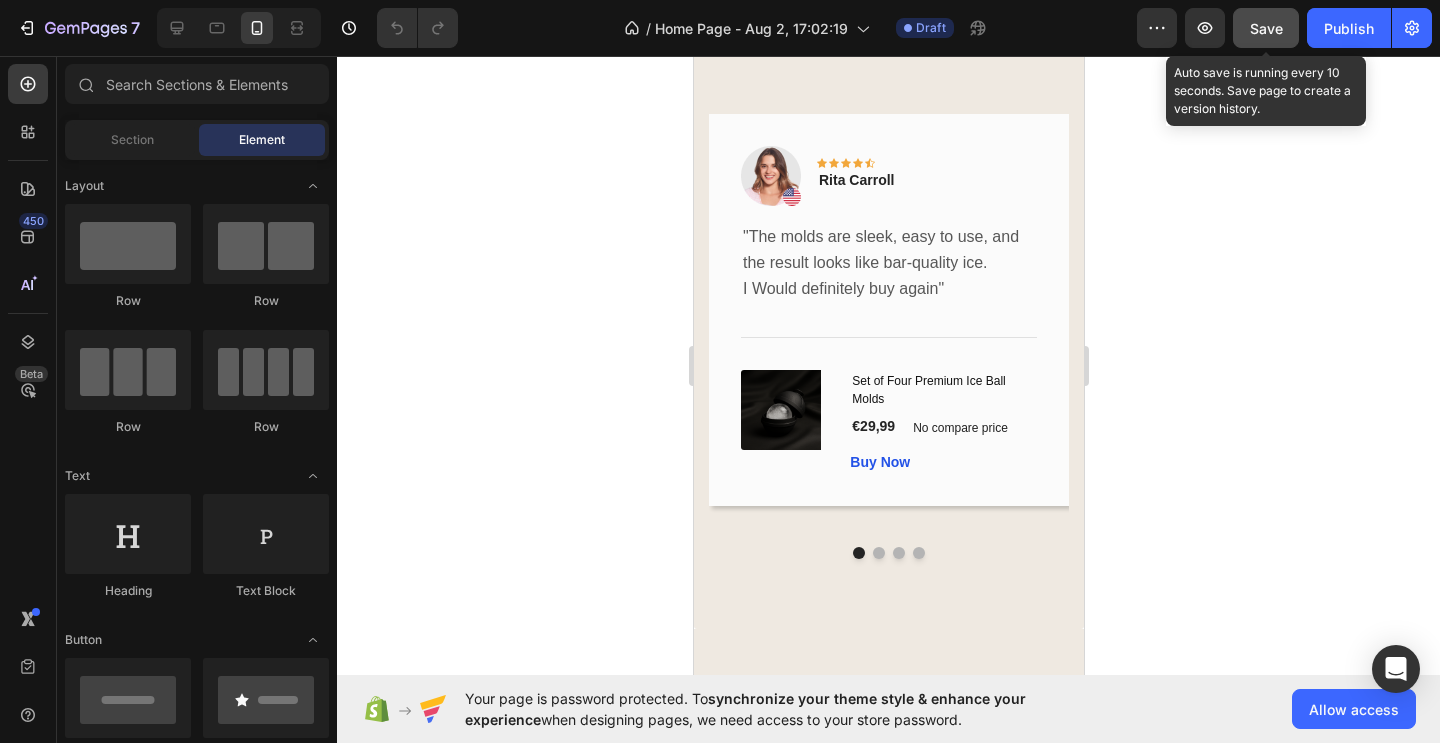 click on "Save" at bounding box center (1266, 28) 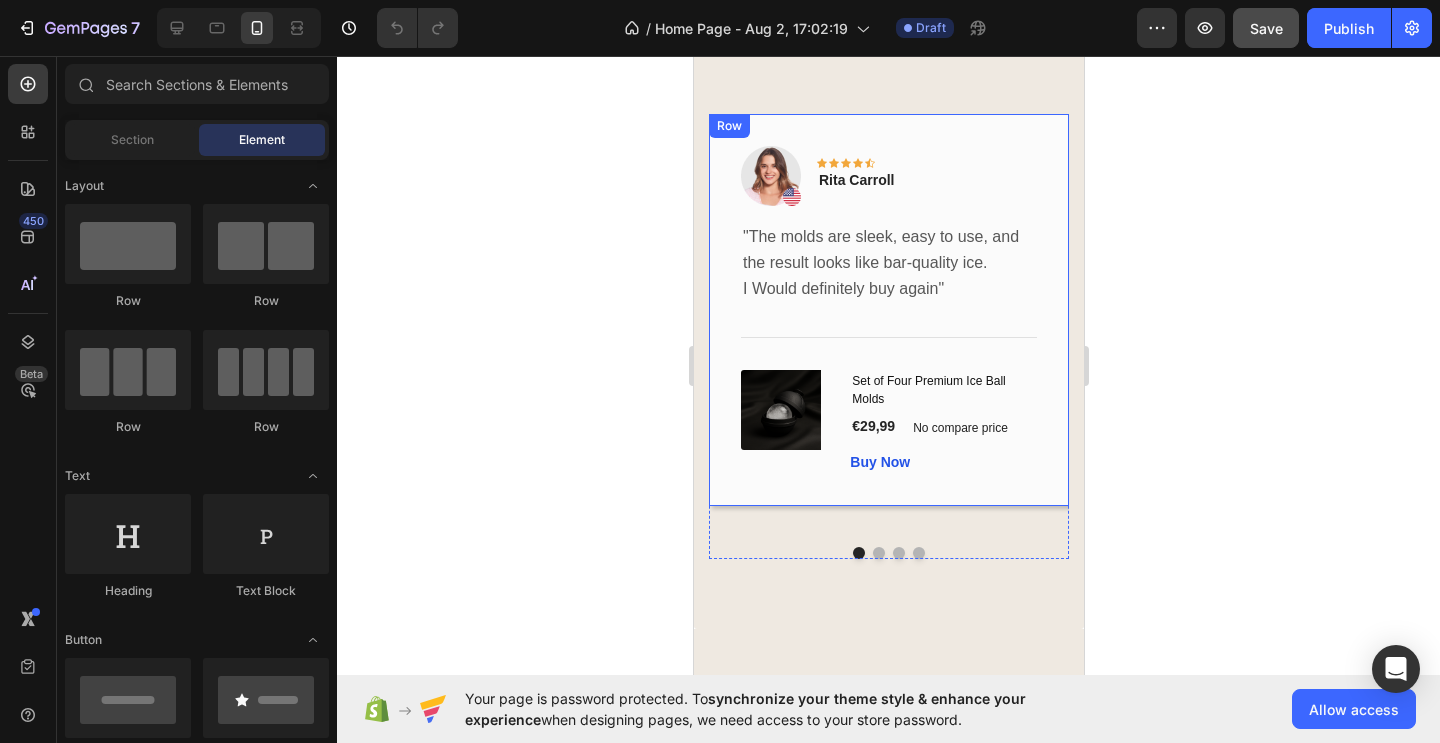 click on "Image
Icon
Icon
Icon
Icon
Icon Row [FIRST] [LAST] Text block Row "The molds are sleek, easy to use, and the result looks like bar-quality ice. I Would definitely buy again" Text block                Title Line (P) Images & Gallery Set of Four Premium Ice Ball Molds (P) Title €29,99 (P) Price (P) Price No compare price (P) Price Row Buy Now (P) Cart Button Product Row" at bounding box center (888, 310) 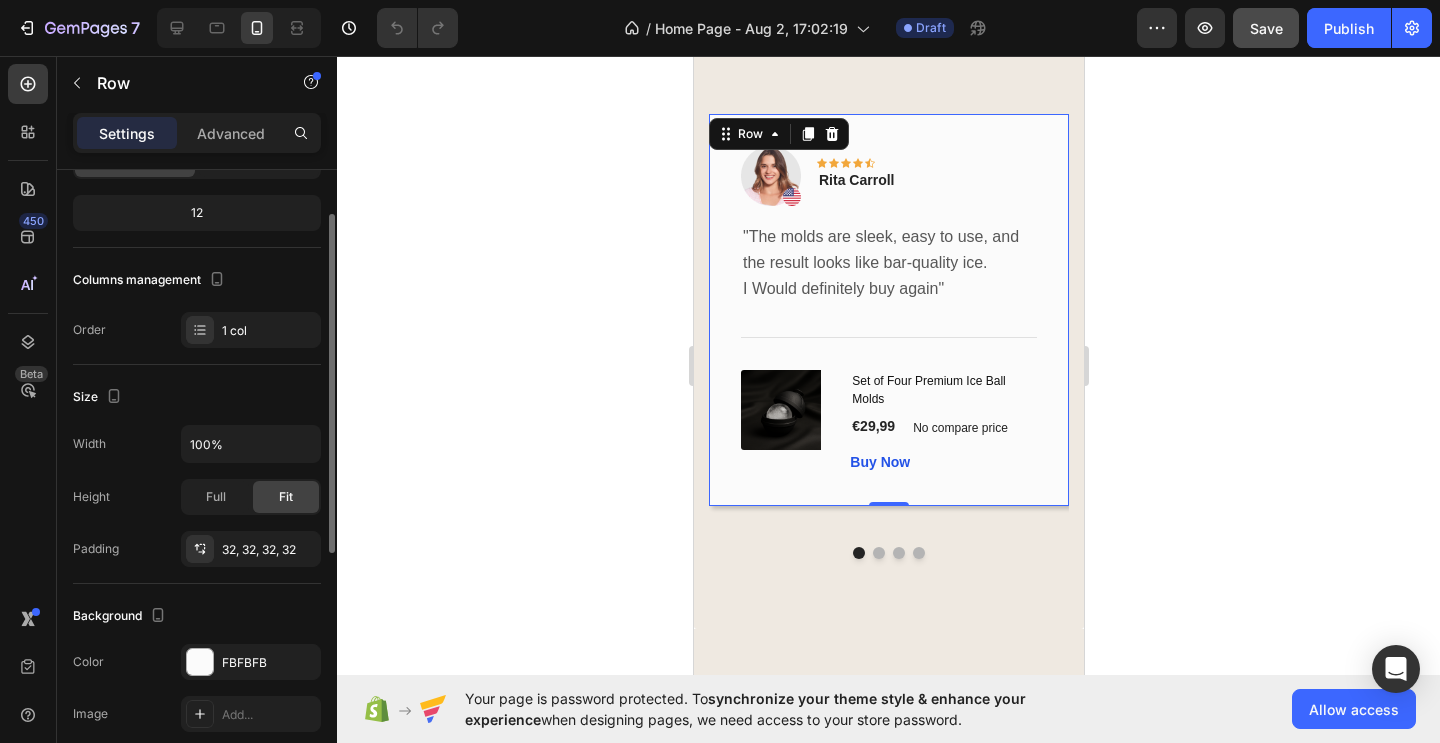 scroll, scrollTop: 135, scrollLeft: 0, axis: vertical 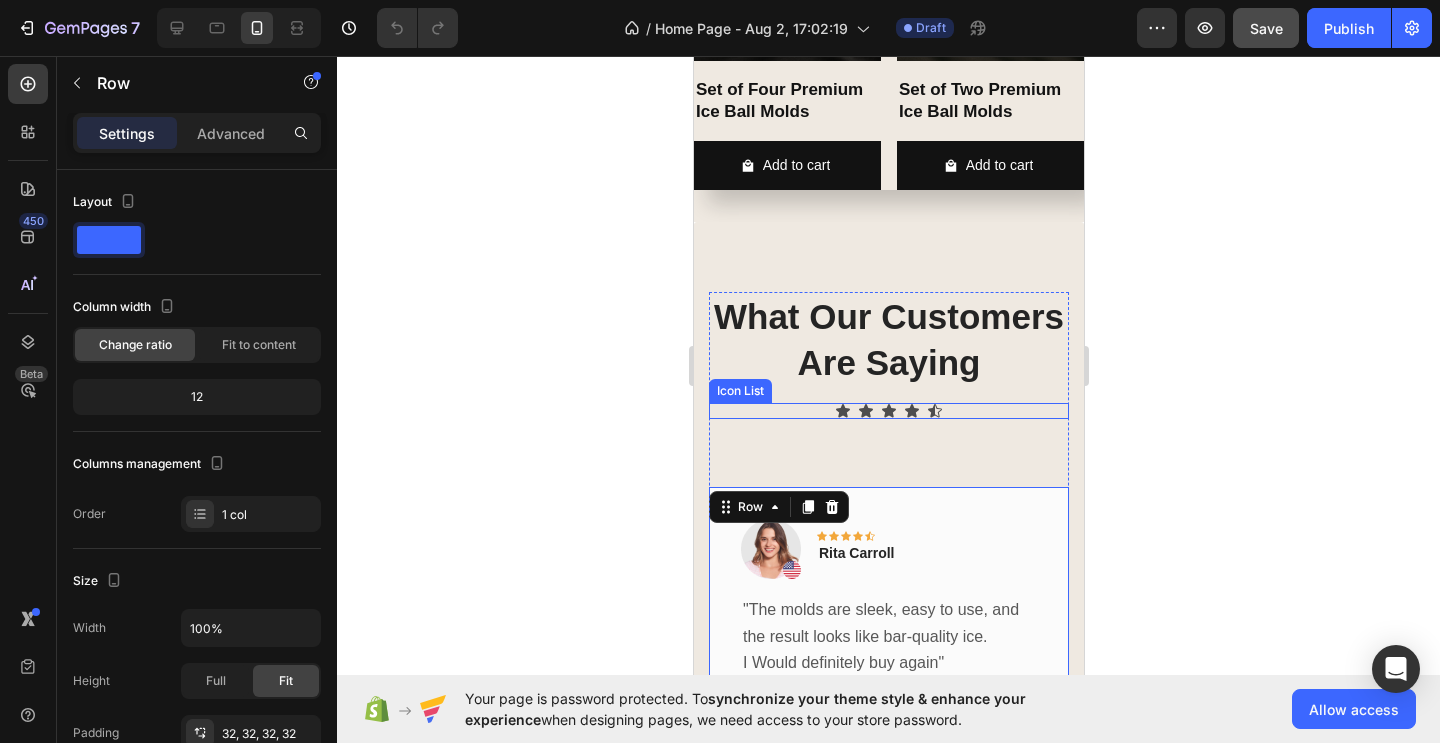click on "Icon Icon Icon Icon Icon" at bounding box center [888, 411] 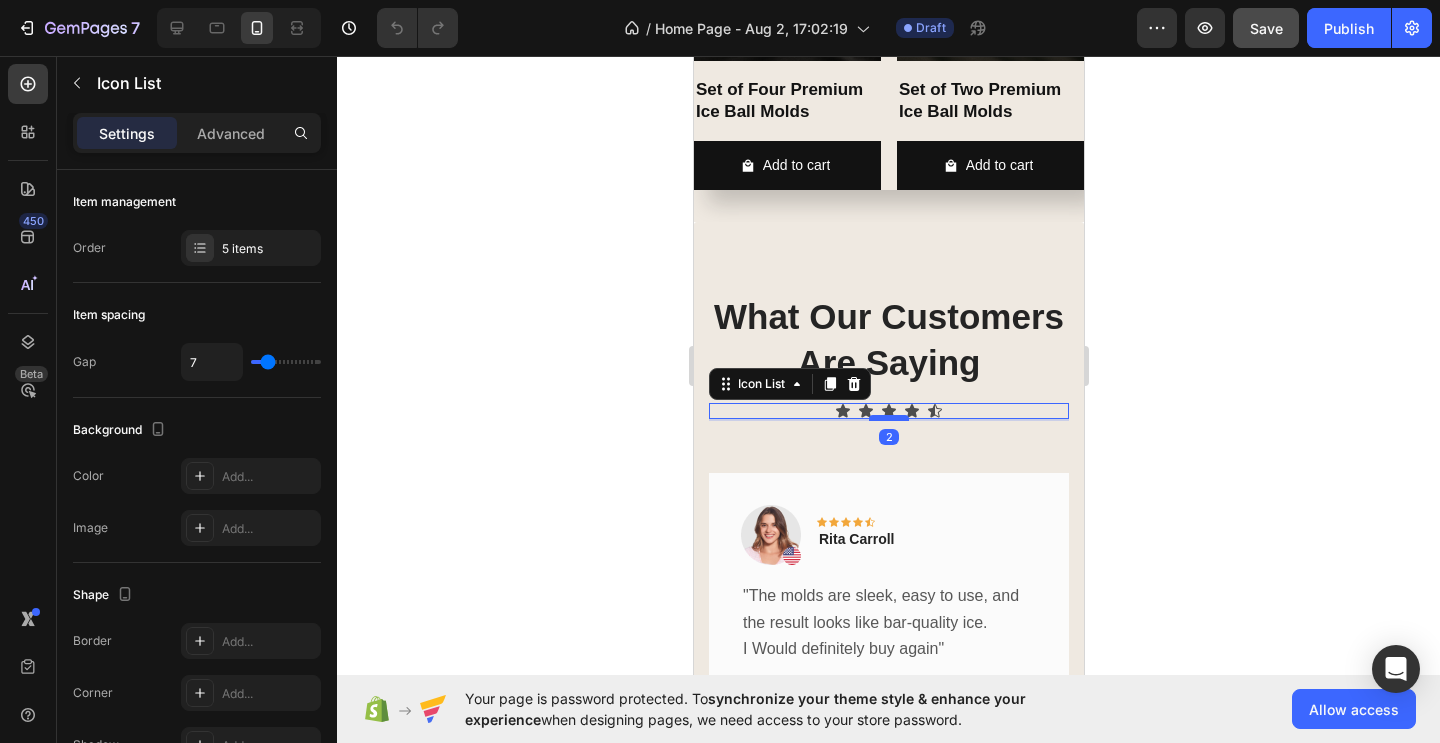 drag, startPoint x: 891, startPoint y: 433, endPoint x: 891, endPoint y: 419, distance: 14 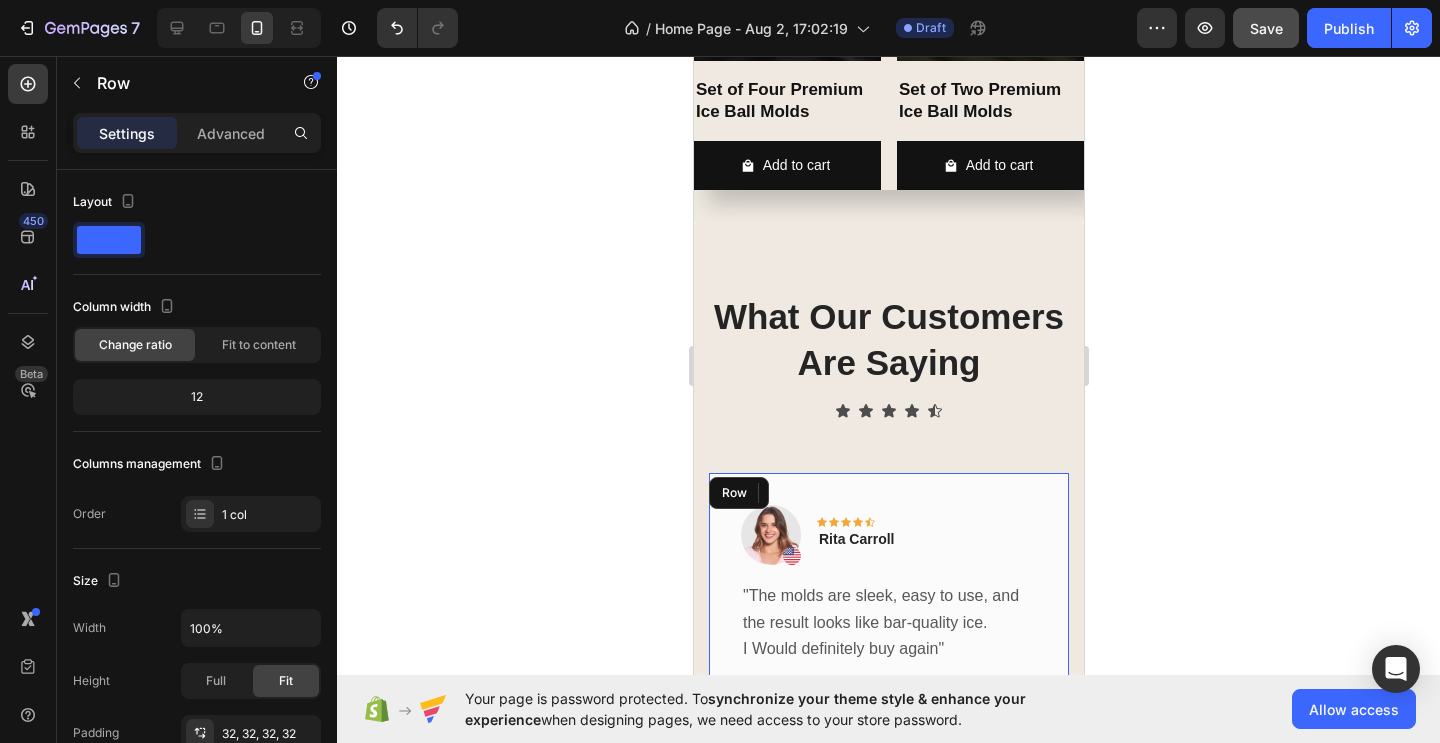 click on "Image
Icon
Icon
Icon
Icon
Icon Row Rita Carroll Text block Row "The molds are sleek, easy to use, and the result looks like bar-quality ice. I Would definitely buy again" Text block                Title Line (P) Images & Gallery Set of Four Premium Ice Ball Molds (P) Title €29,99 (P) Price (P) Price No compare price (P) Price Row Buy Now (P) Cart Button Product Row" at bounding box center (888, 669) 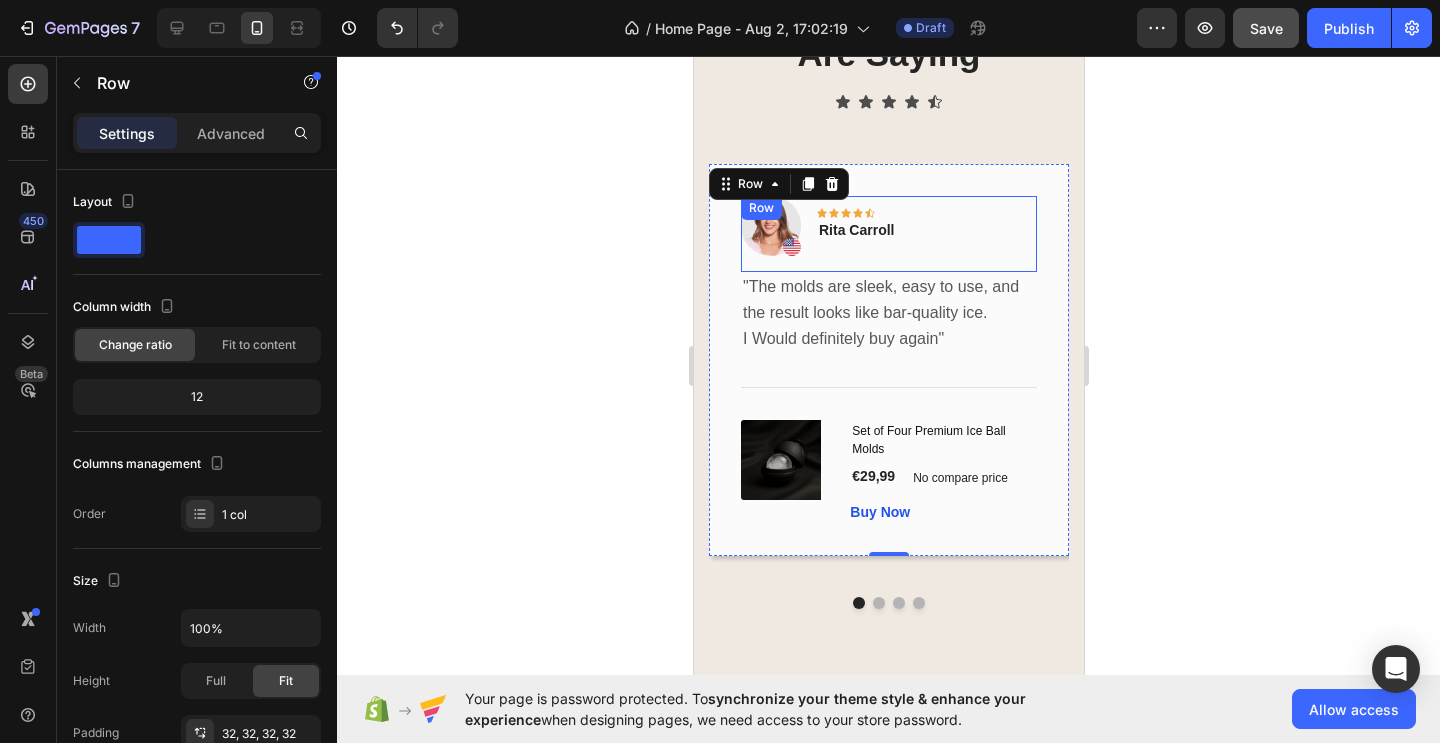 scroll, scrollTop: 2345, scrollLeft: 0, axis: vertical 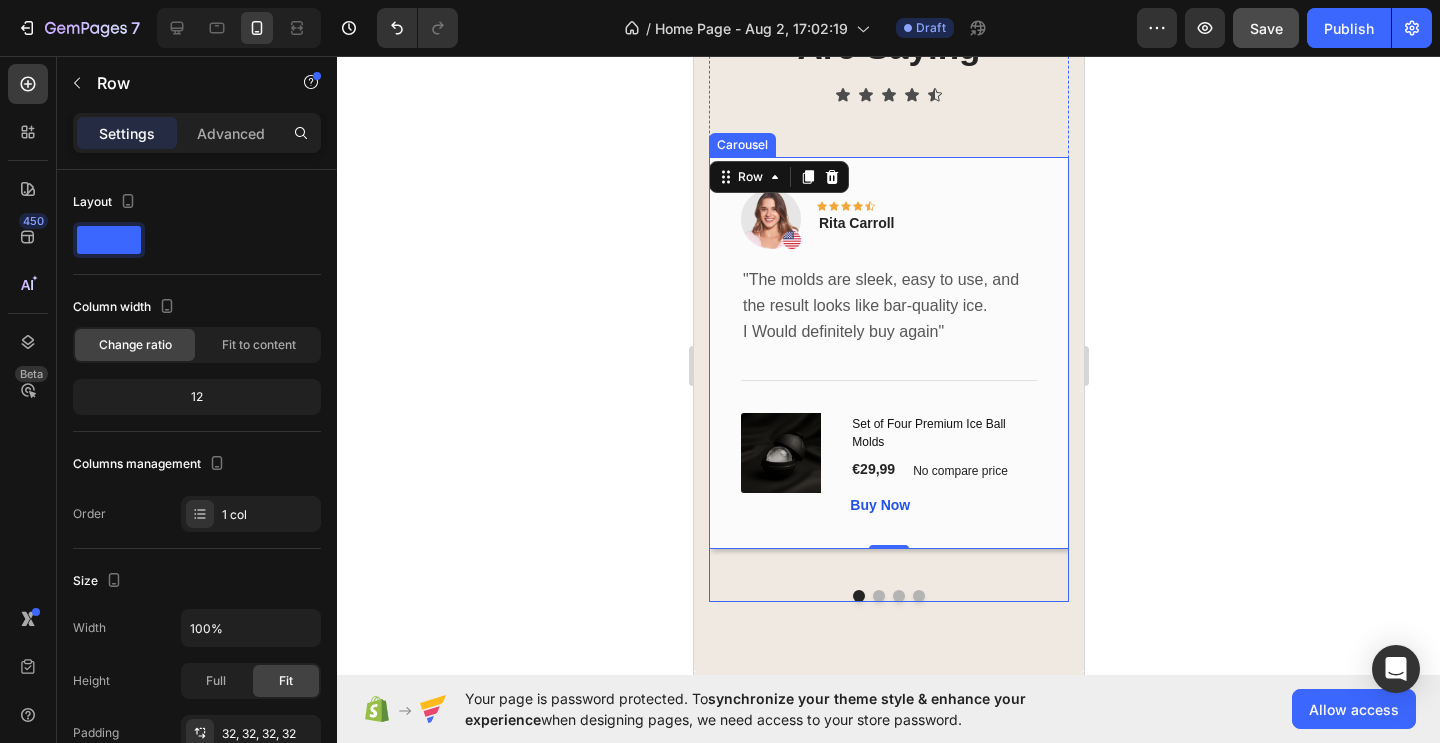 click on "Image
Icon
Icon
Icon
Icon
Icon Row Rita Carroll Text block Row "The molds are sleek, easy to use, and the result looks like bar-quality ice. I Would definitely buy again" Text block                Title Line (P) Images & Gallery Set of Four Premium Ice Ball Molds (P) Title €29,99 (P) Price (P) Price No compare price (P) Price Row Buy Now (P) Cart Button Product Row   0 Image
Icon
Icon
Icon
Icon
Icon Row Olivia Rowse Text block Row "Took one star off because my freezer was too full the first time. But once I cleared space, the spheres came out perfect." Text block                Title Line (P) Images & Gallery Set of Four Premium Ice Ball Molds (P) Title €29,99 (P) Price (P) Price No compare price (P) Price Row Buy Now (P) Cart Button Product Row Image
Icon
Icon
Icon
Icon Icon Row Row" at bounding box center [888, 379] 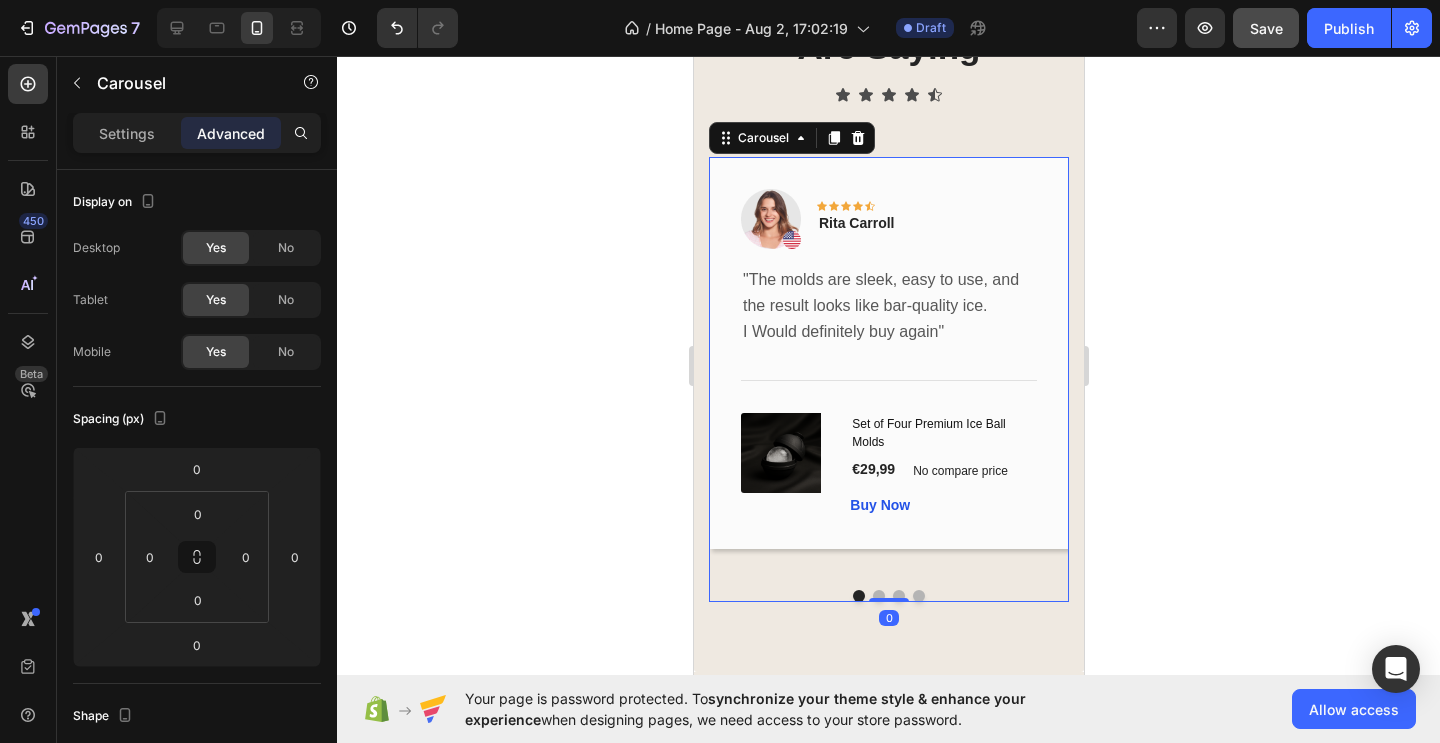 click at bounding box center (878, 596) 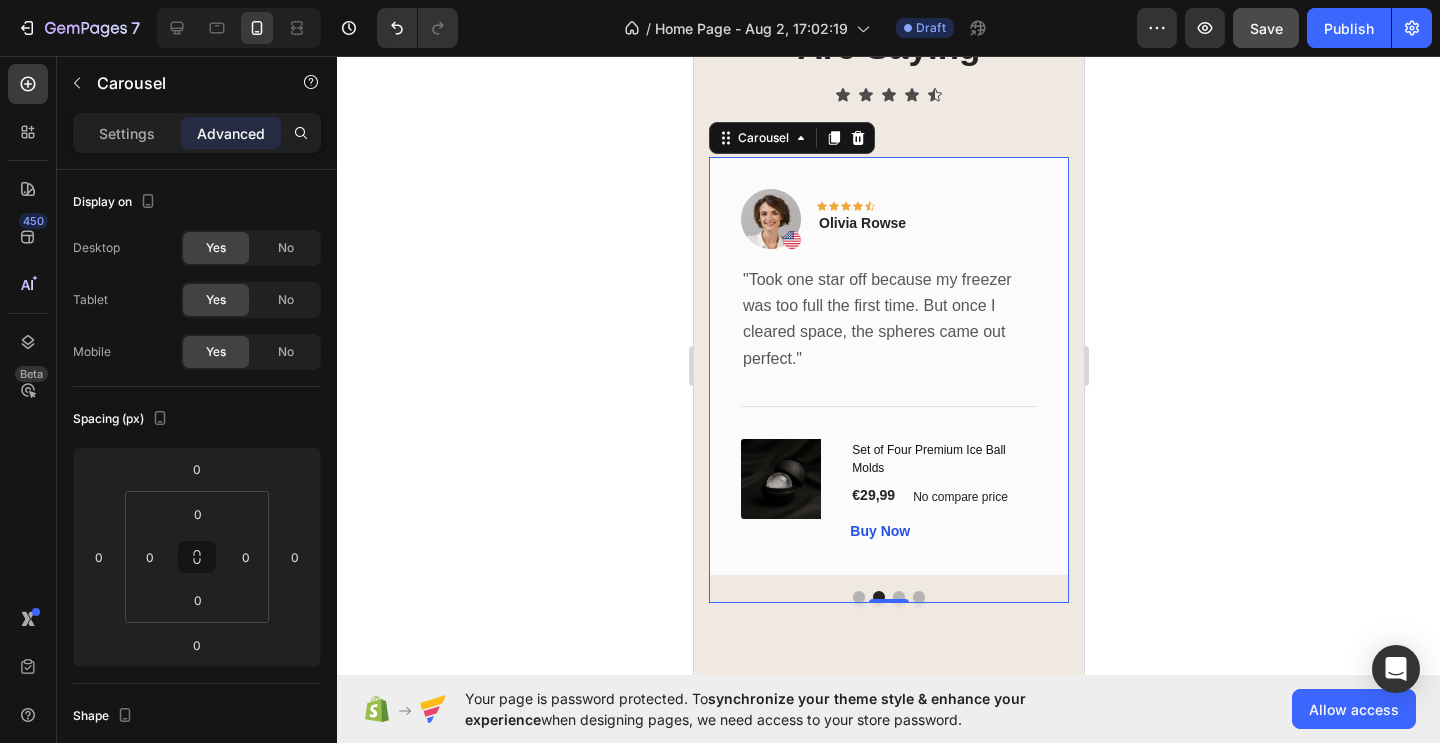 click at bounding box center (858, 597) 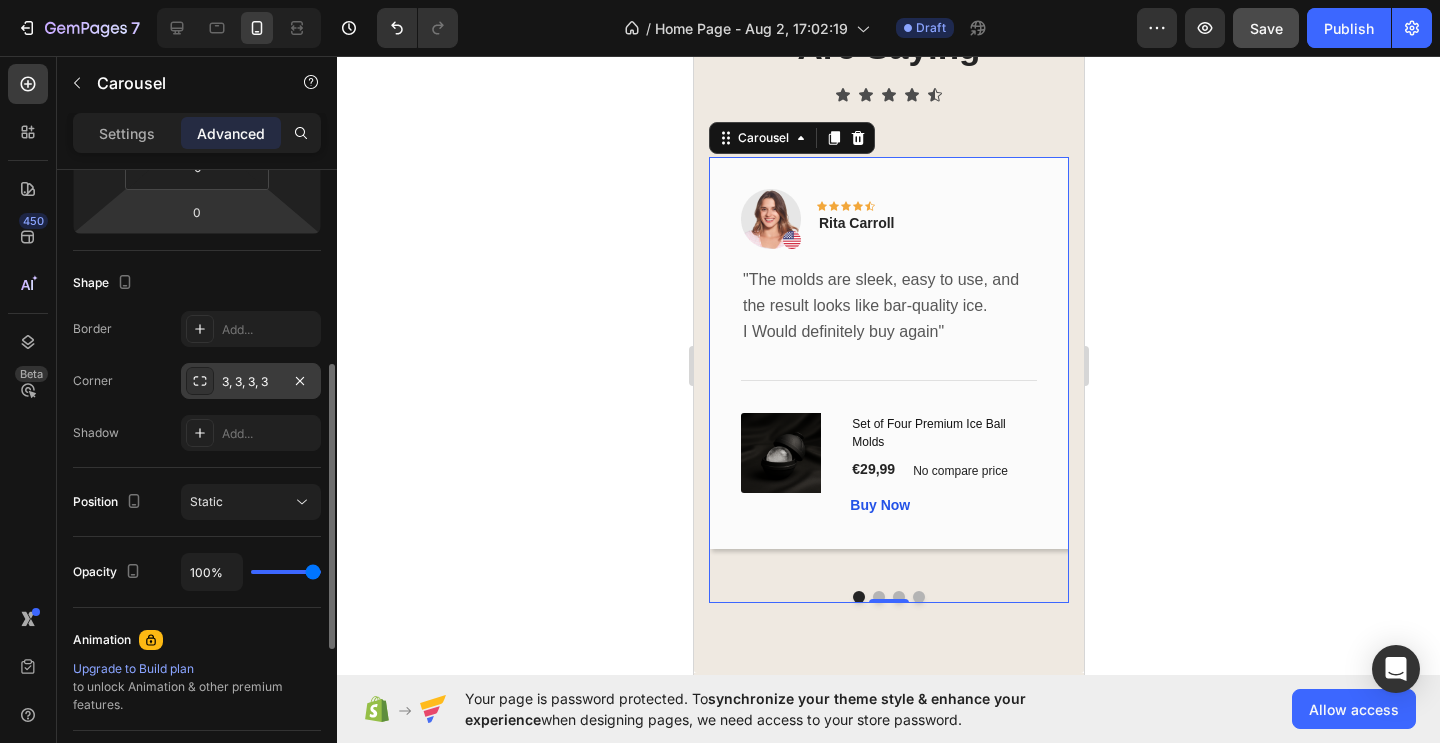 scroll, scrollTop: 441, scrollLeft: 0, axis: vertical 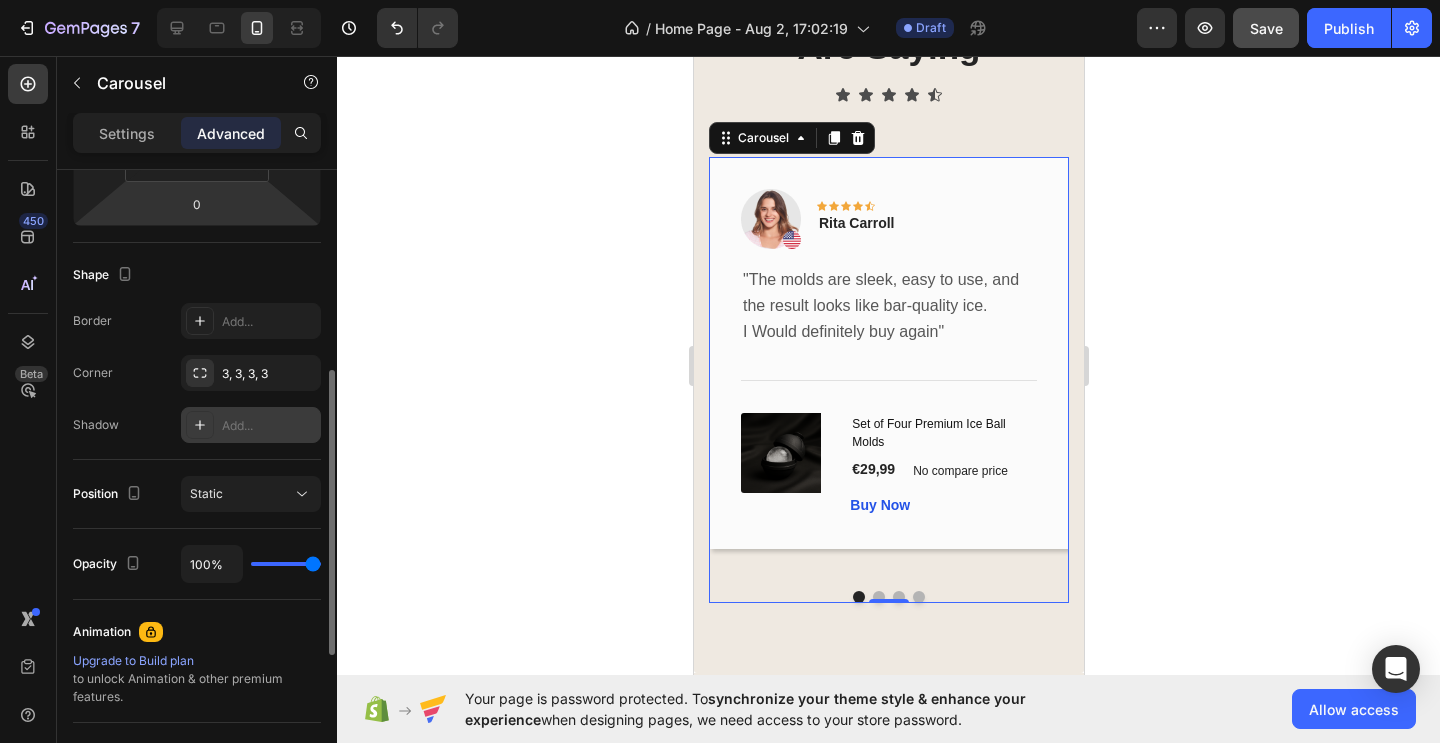 click on "Add..." at bounding box center (269, 426) 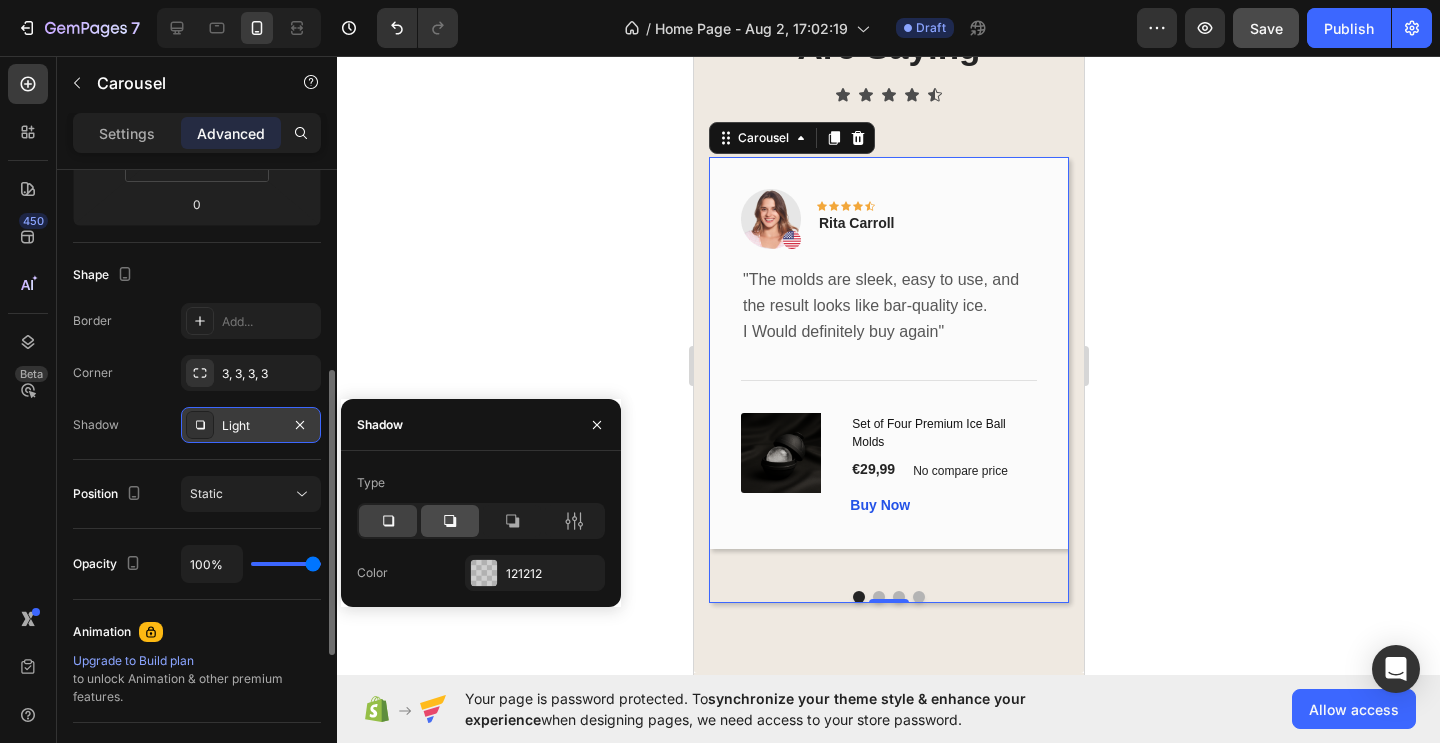 click 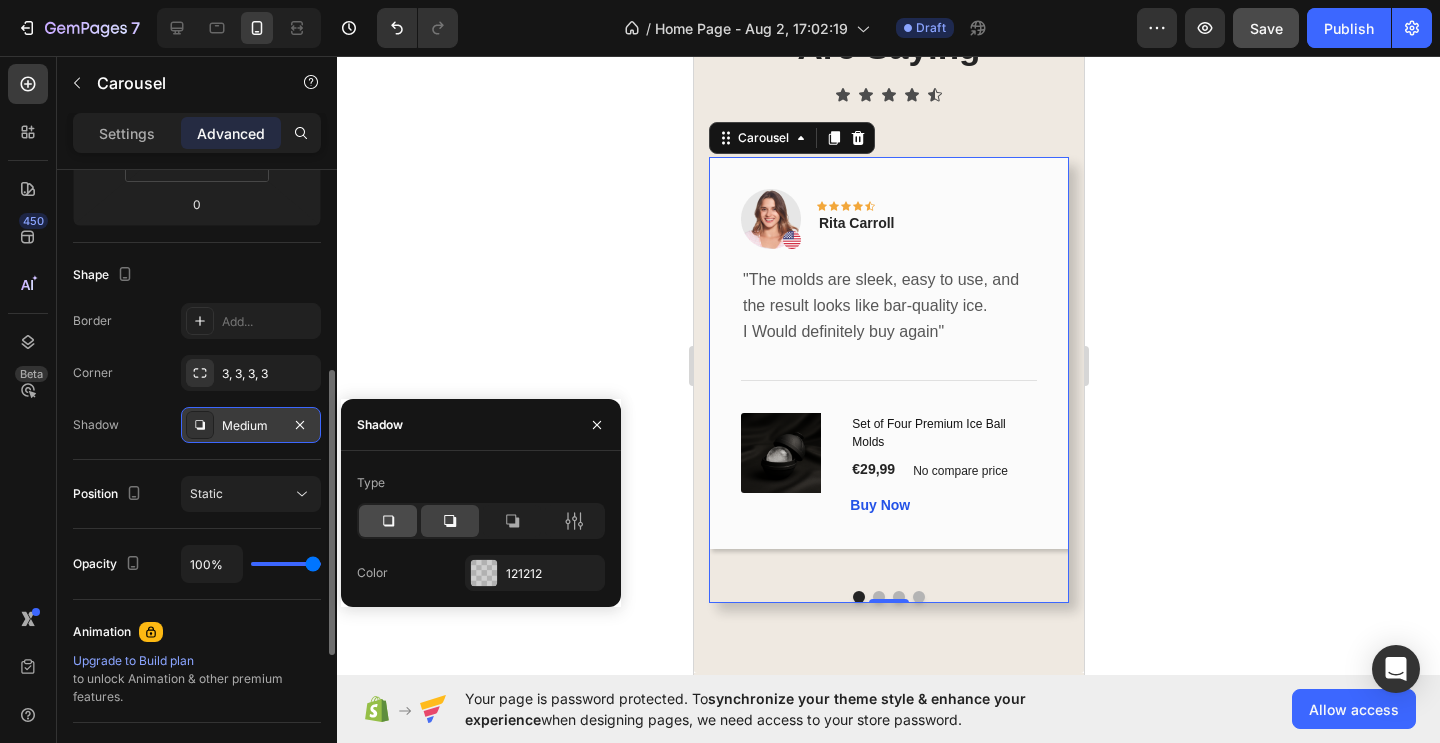 click 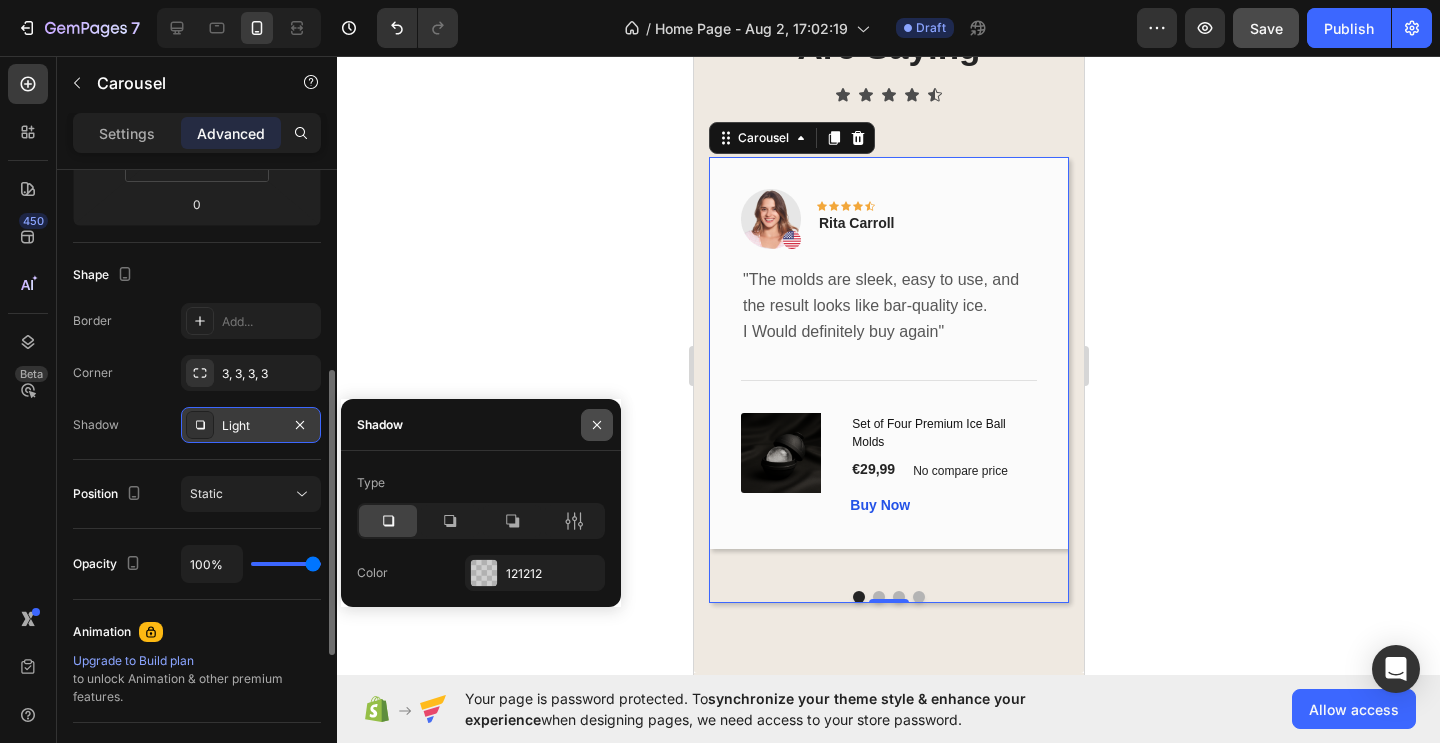 click 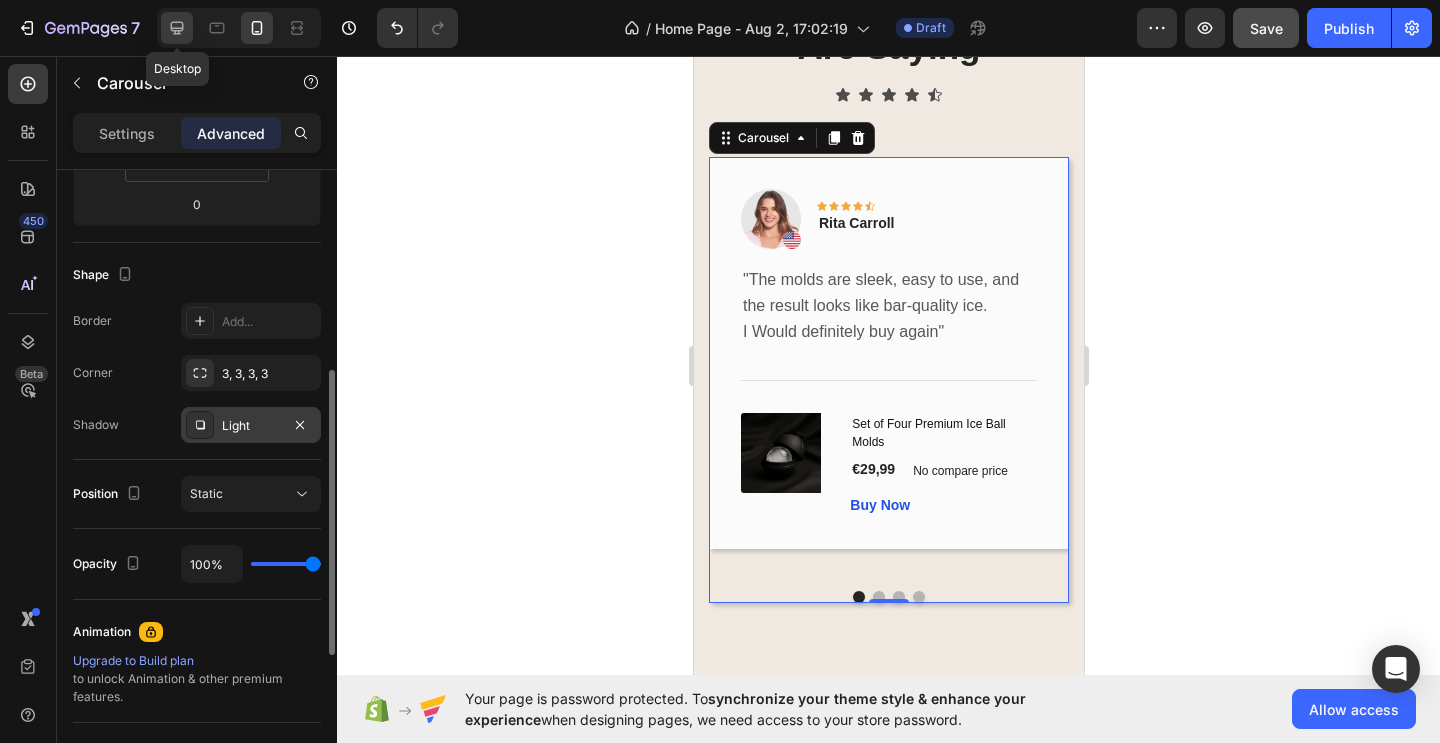 click 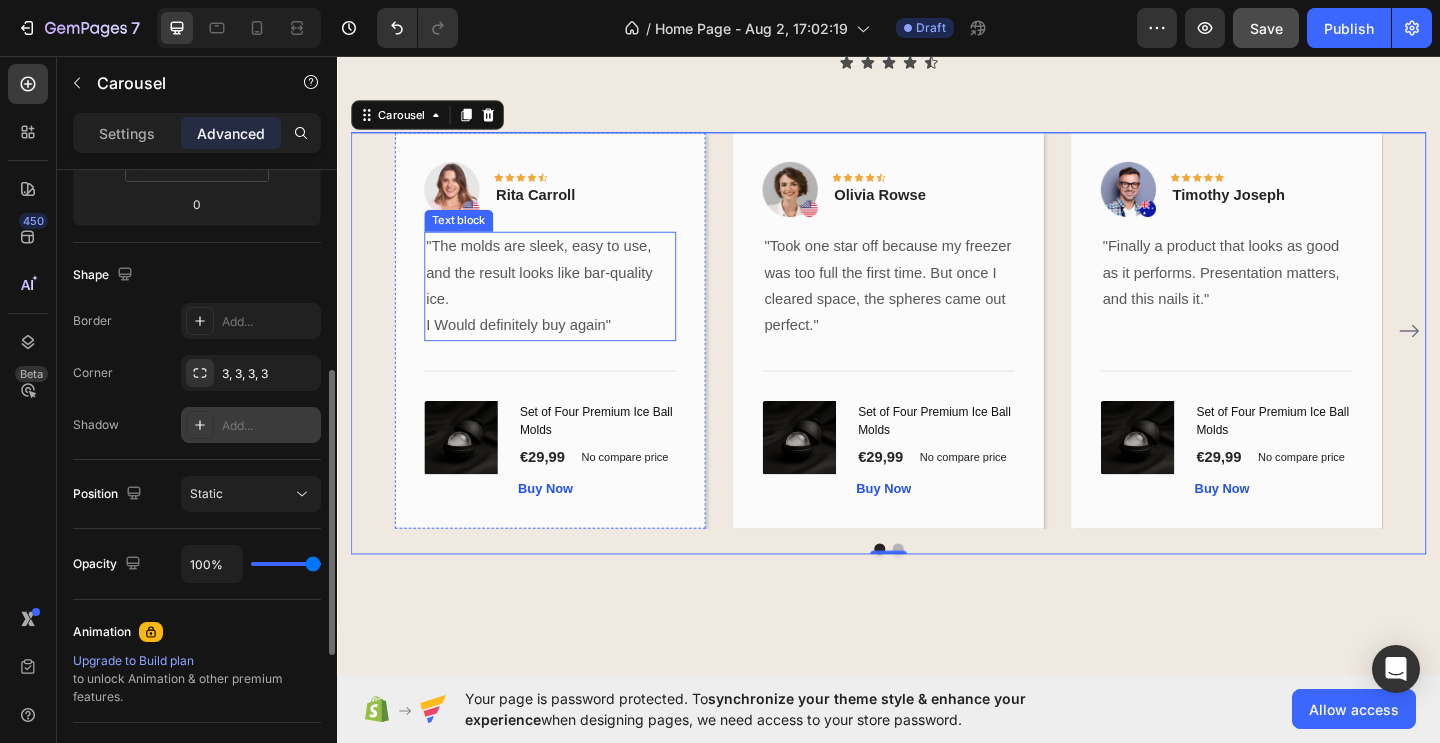 scroll, scrollTop: 2361, scrollLeft: 0, axis: vertical 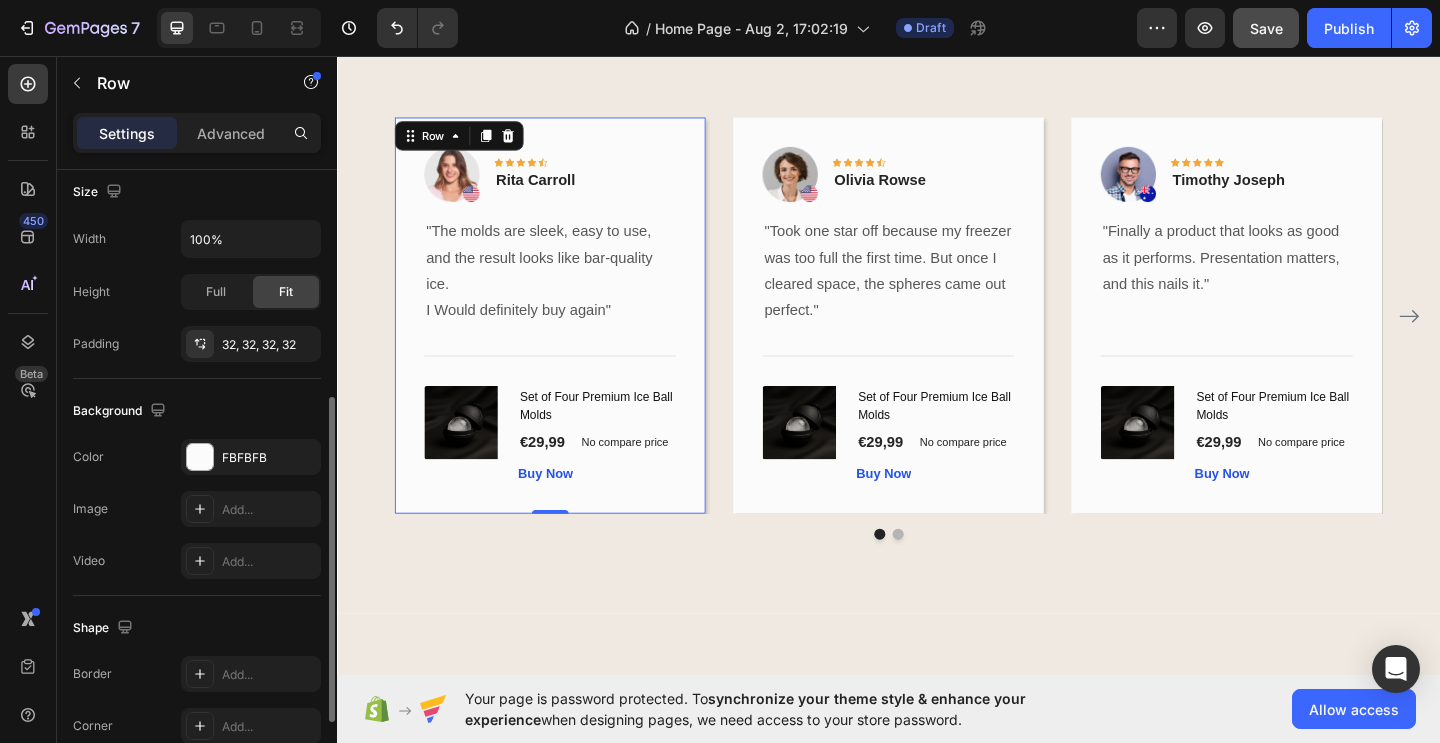 click on "Image
Icon
Icon
Icon
Icon
Icon Row Rita Carroll Text block Row "The molds are sleek, easy to use, and the result looks like bar-quality ice. I Would definitely buy again" Text block                Title Line (P) Images & Gallery Set of Four Premium Ice Ball Molds (P) Title €29,99 (P) Price (P) Price No compare price (P) Price Row Buy Now (P) Cart Button Product Row   0" at bounding box center [569, 338] 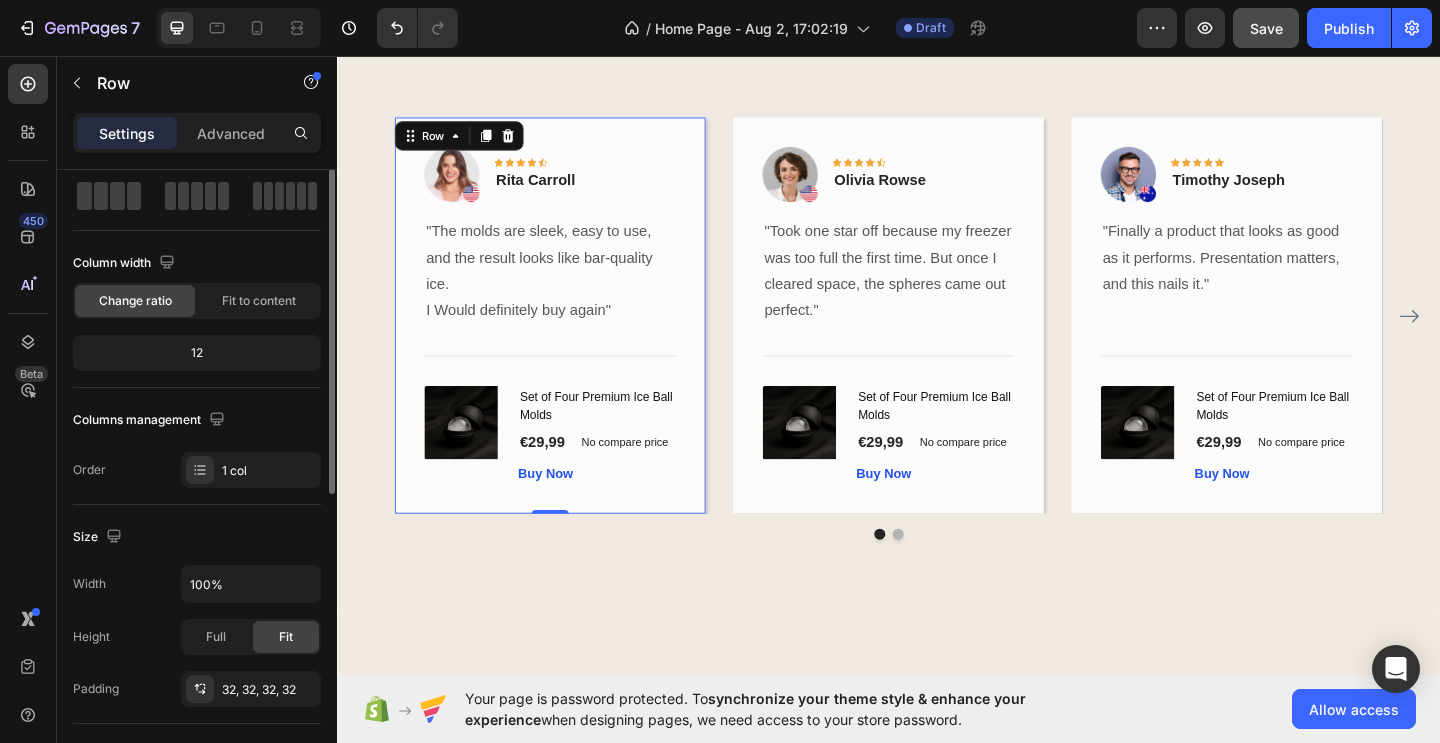 scroll, scrollTop: 63, scrollLeft: 0, axis: vertical 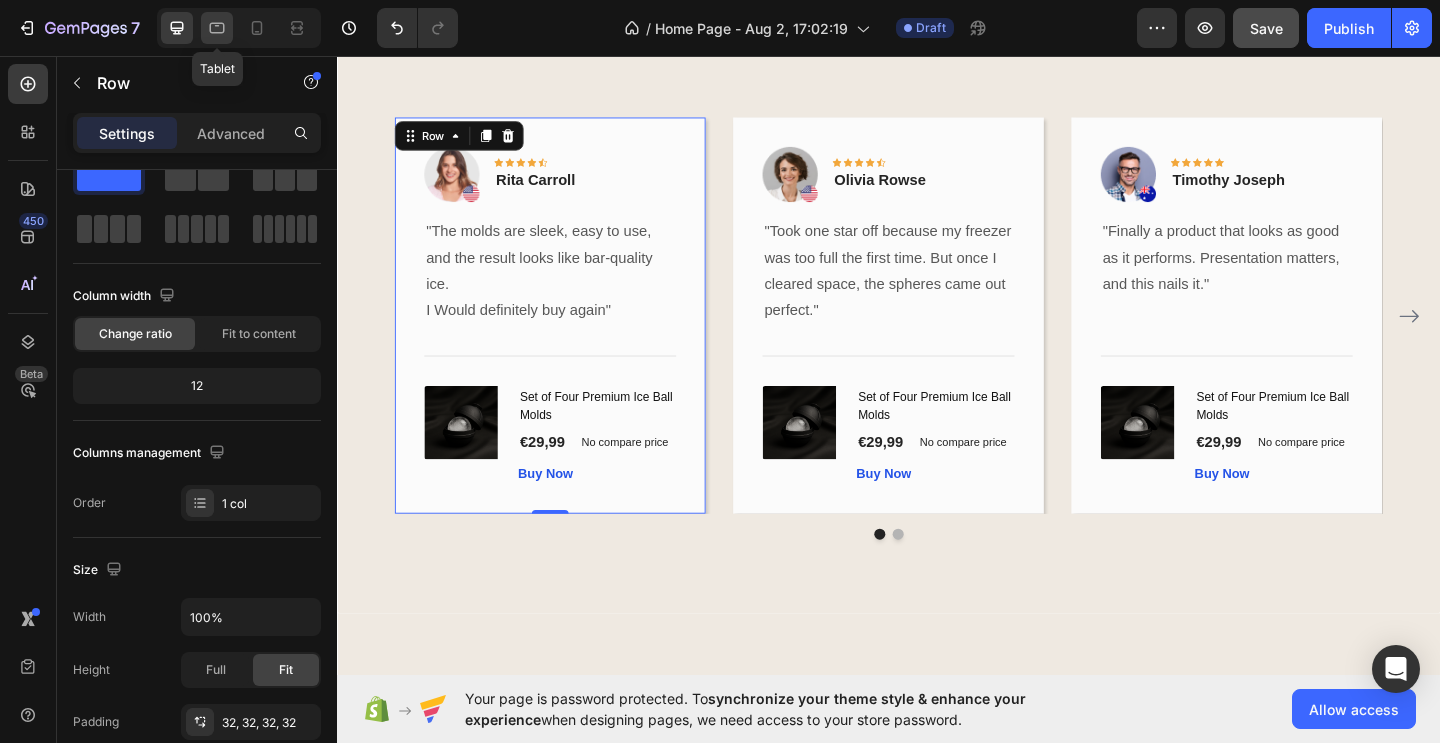 click 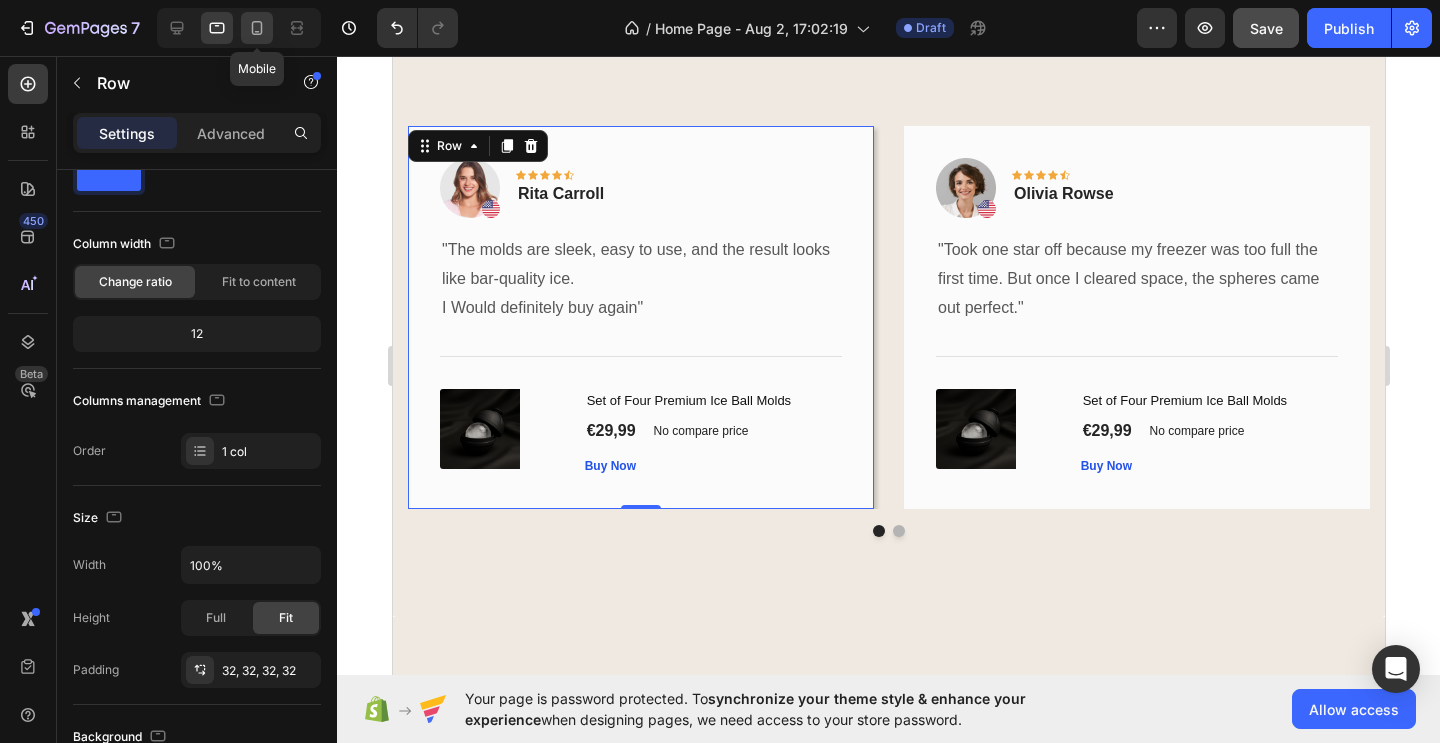 click 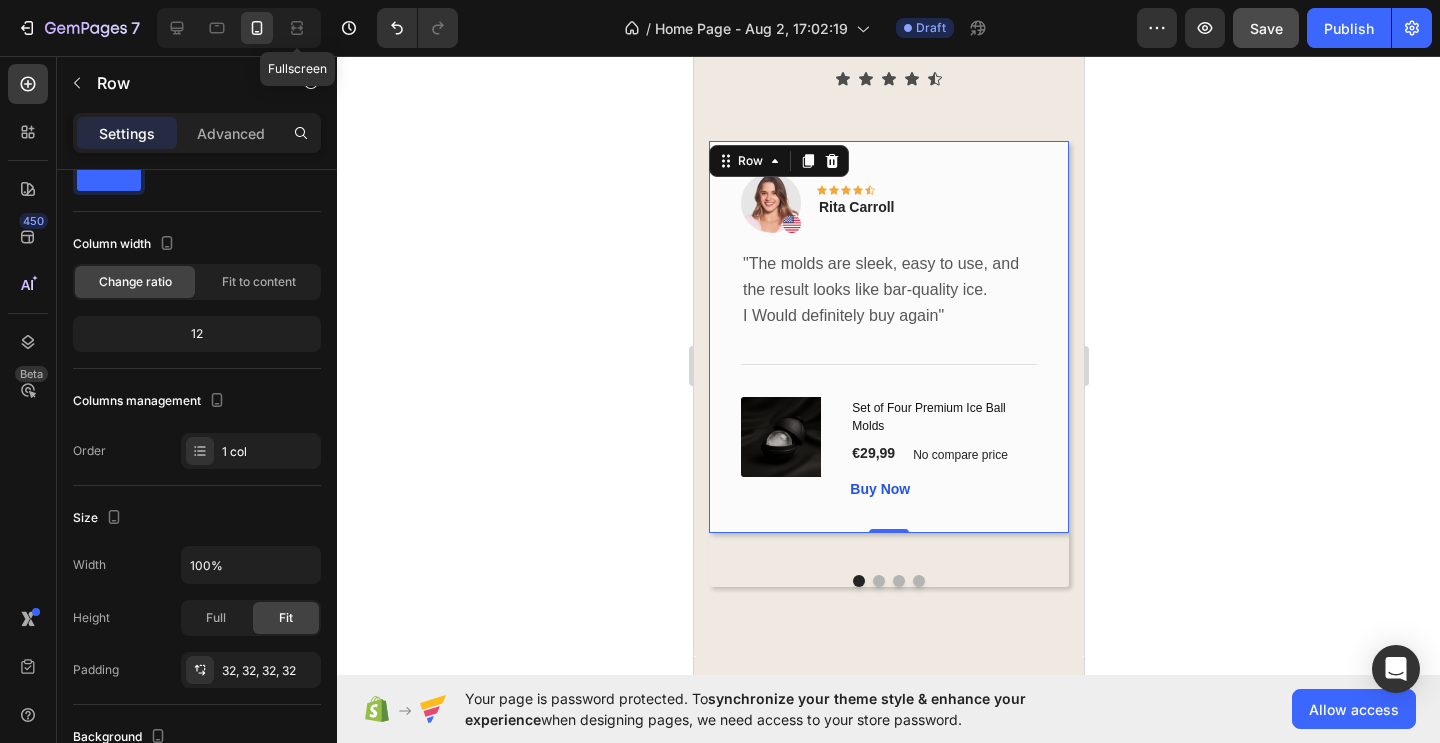 scroll, scrollTop: 2375, scrollLeft: 0, axis: vertical 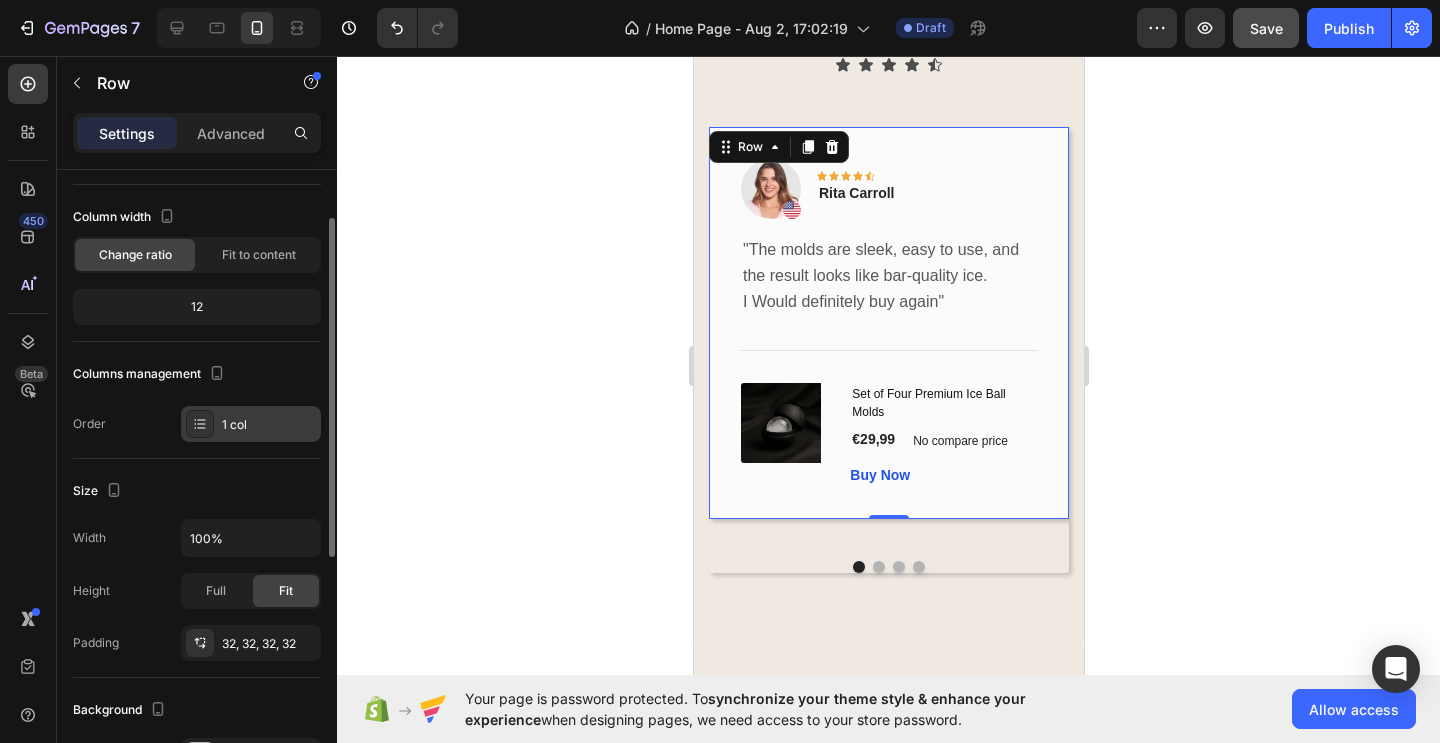 click on "1 col" at bounding box center (269, 425) 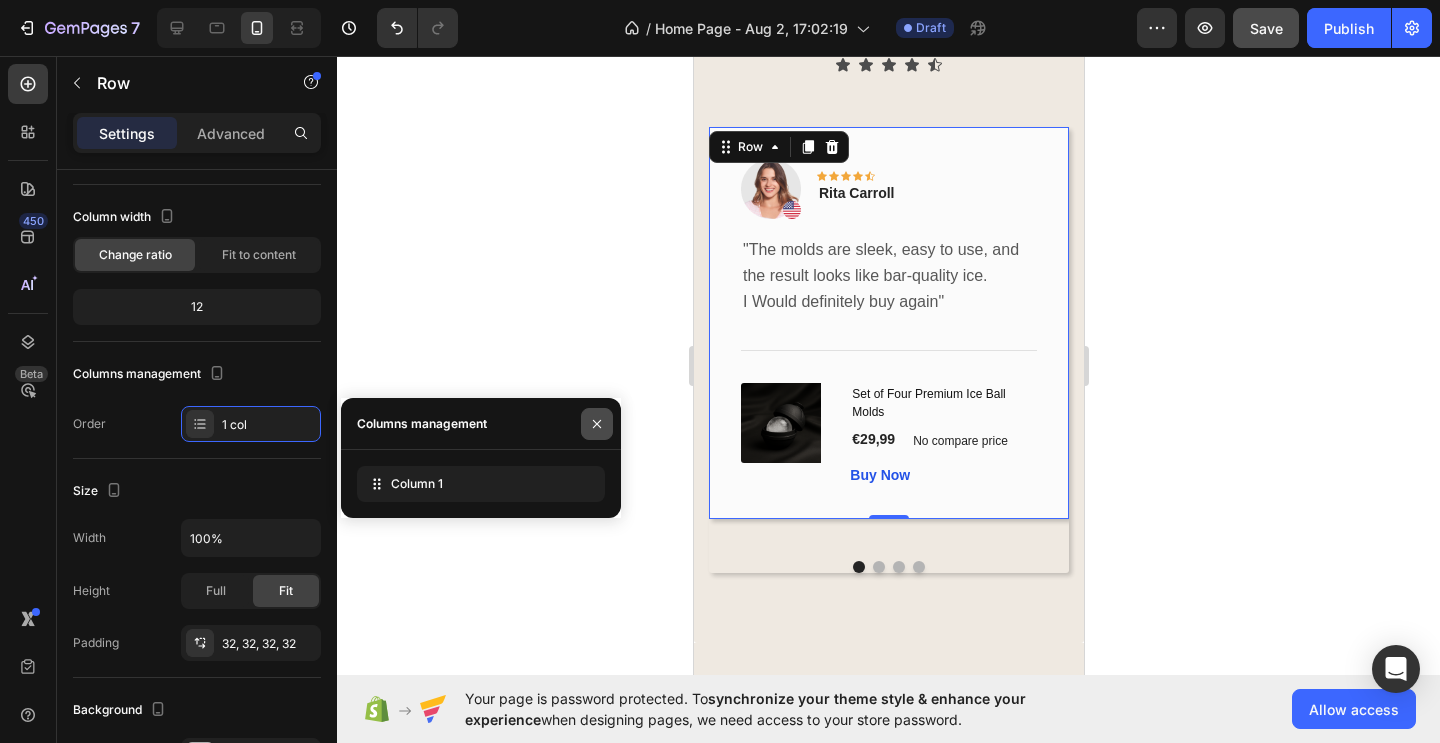 click 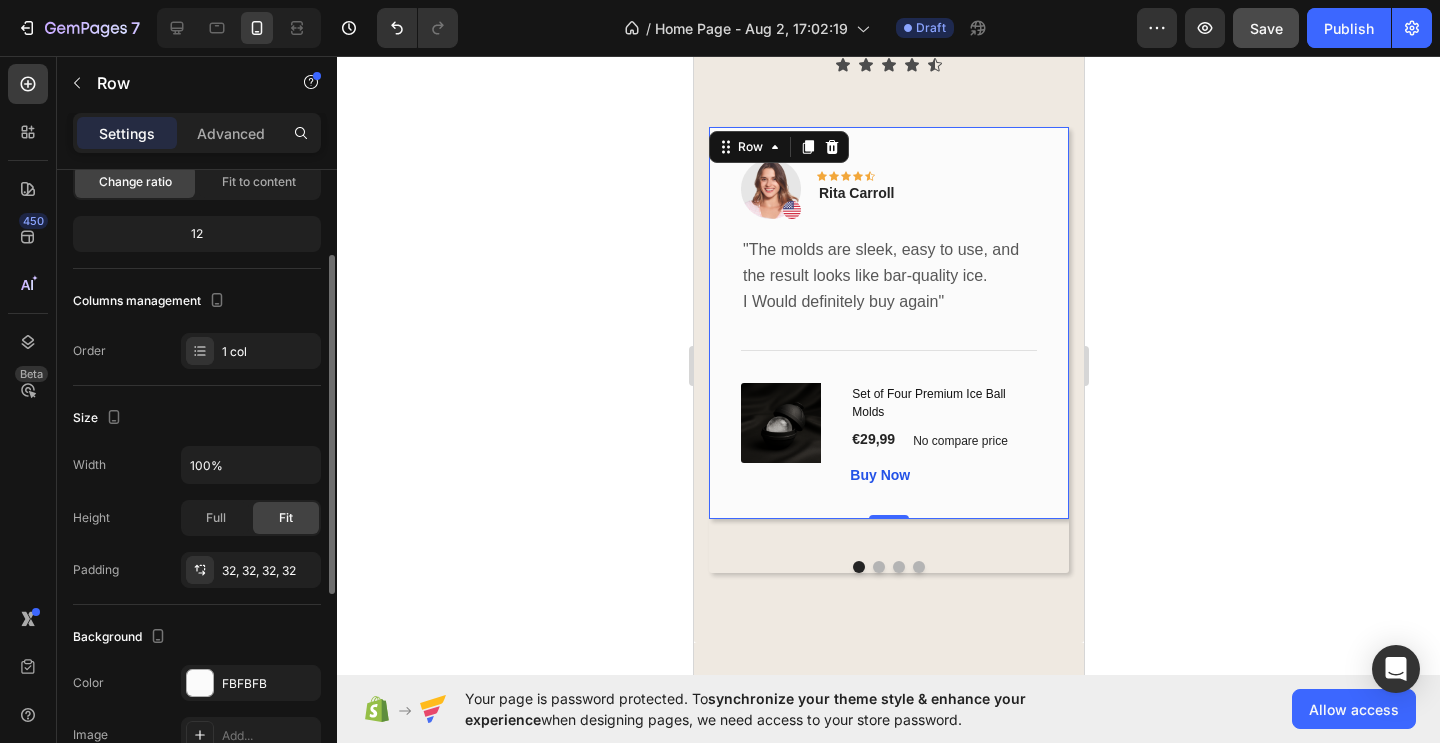 scroll, scrollTop: 0, scrollLeft: 0, axis: both 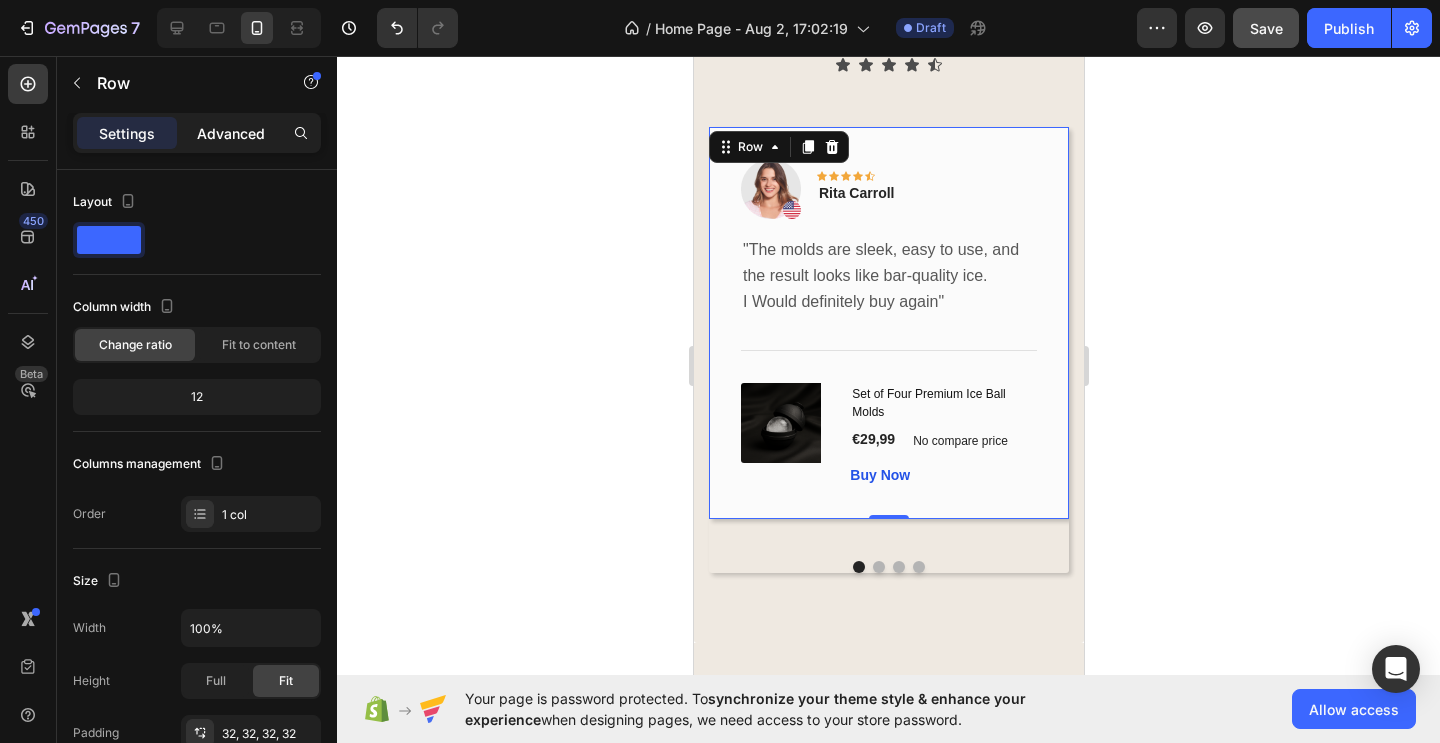 click on "Advanced" at bounding box center (231, 133) 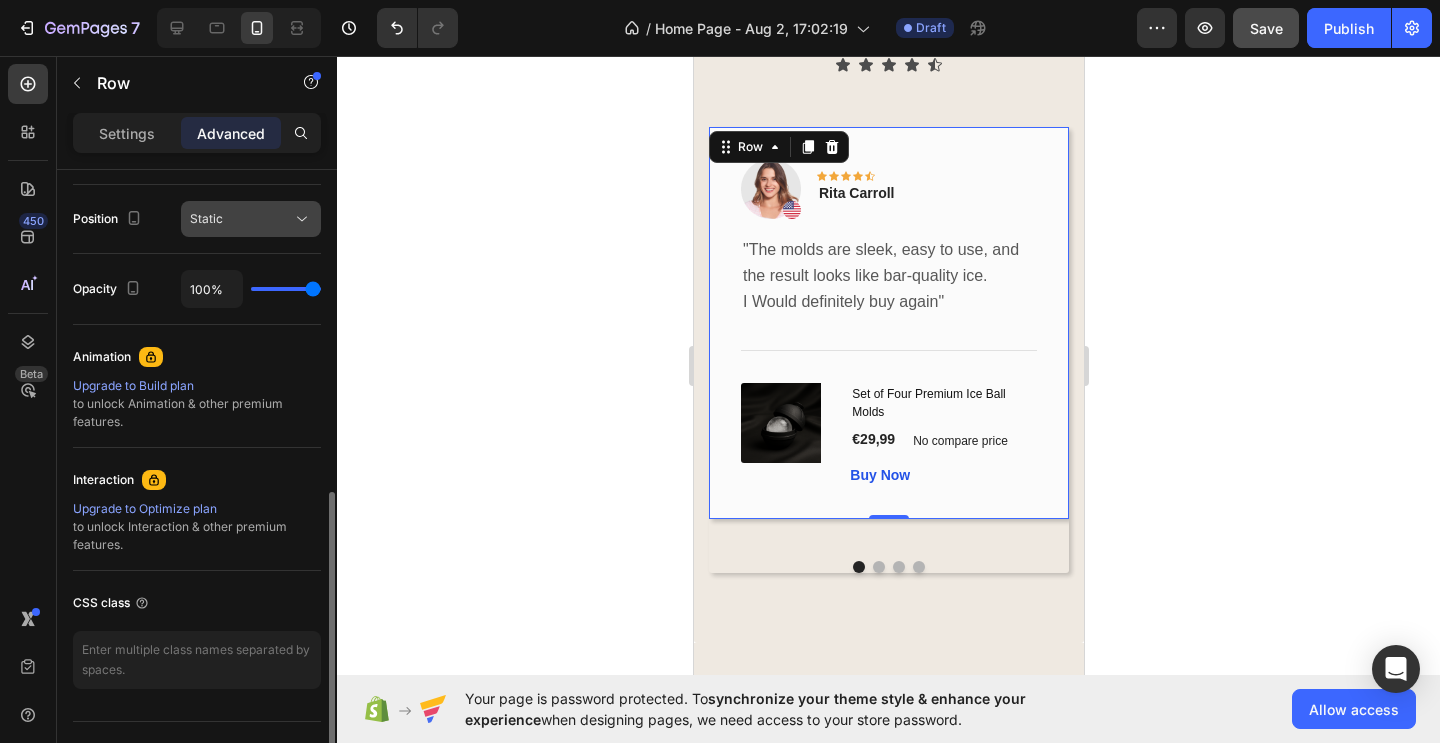 scroll, scrollTop: 726, scrollLeft: 0, axis: vertical 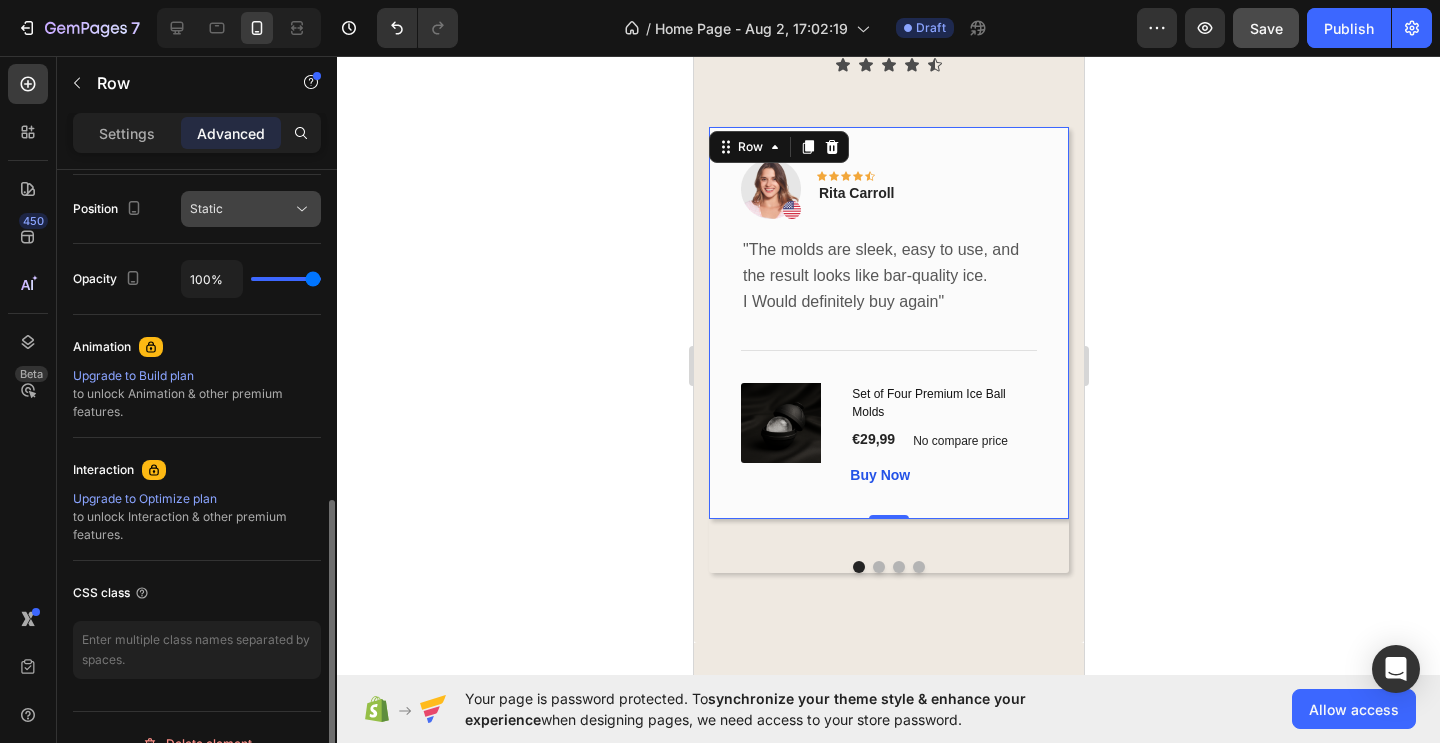 click on "Static" at bounding box center [241, 209] 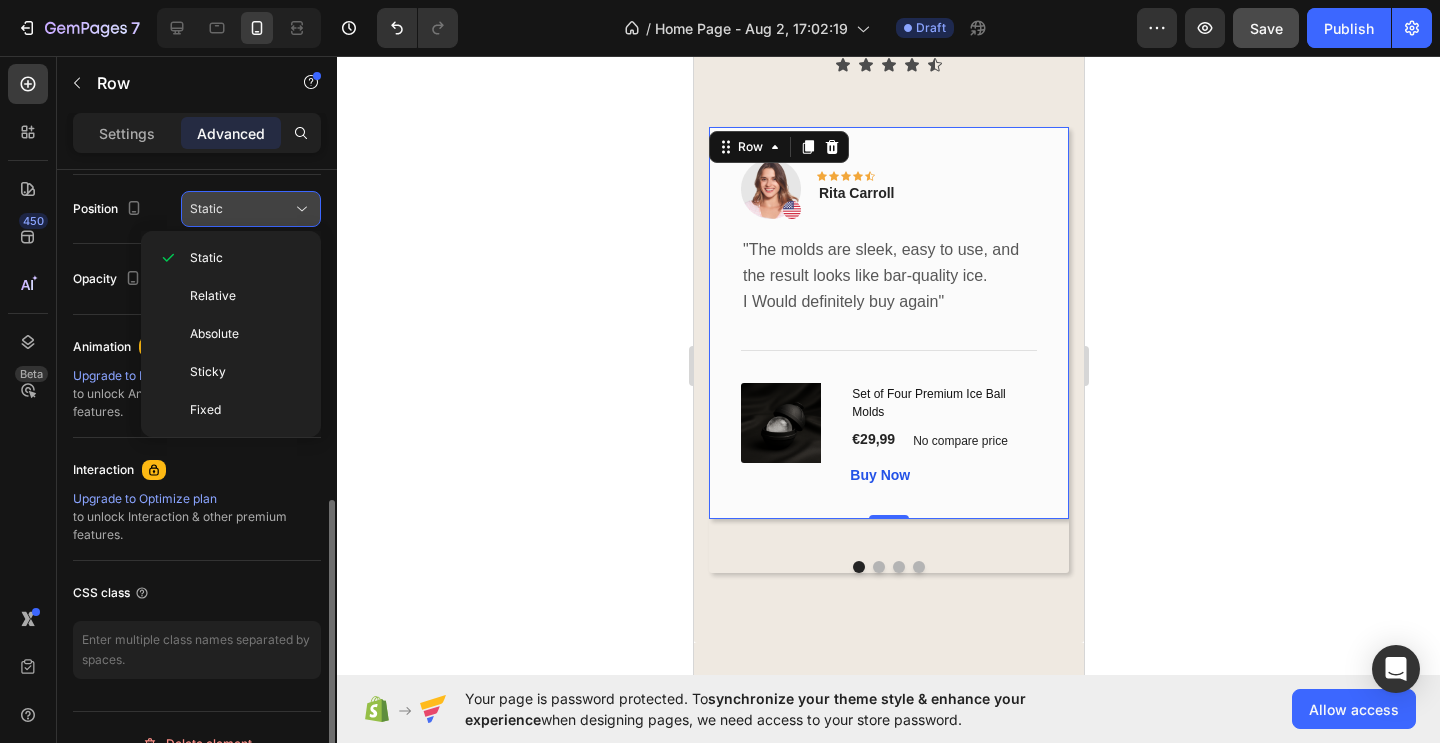 click on "Static" 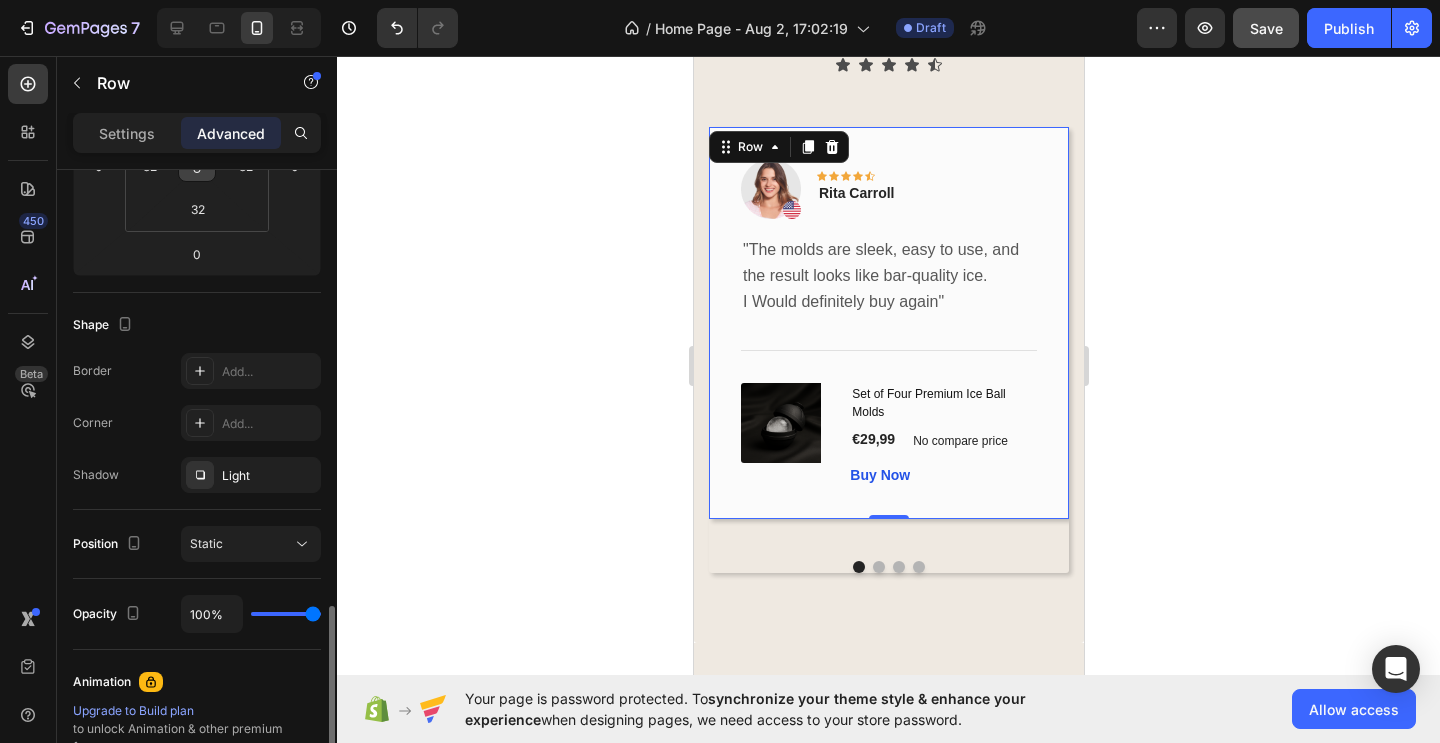 scroll, scrollTop: 369, scrollLeft: 0, axis: vertical 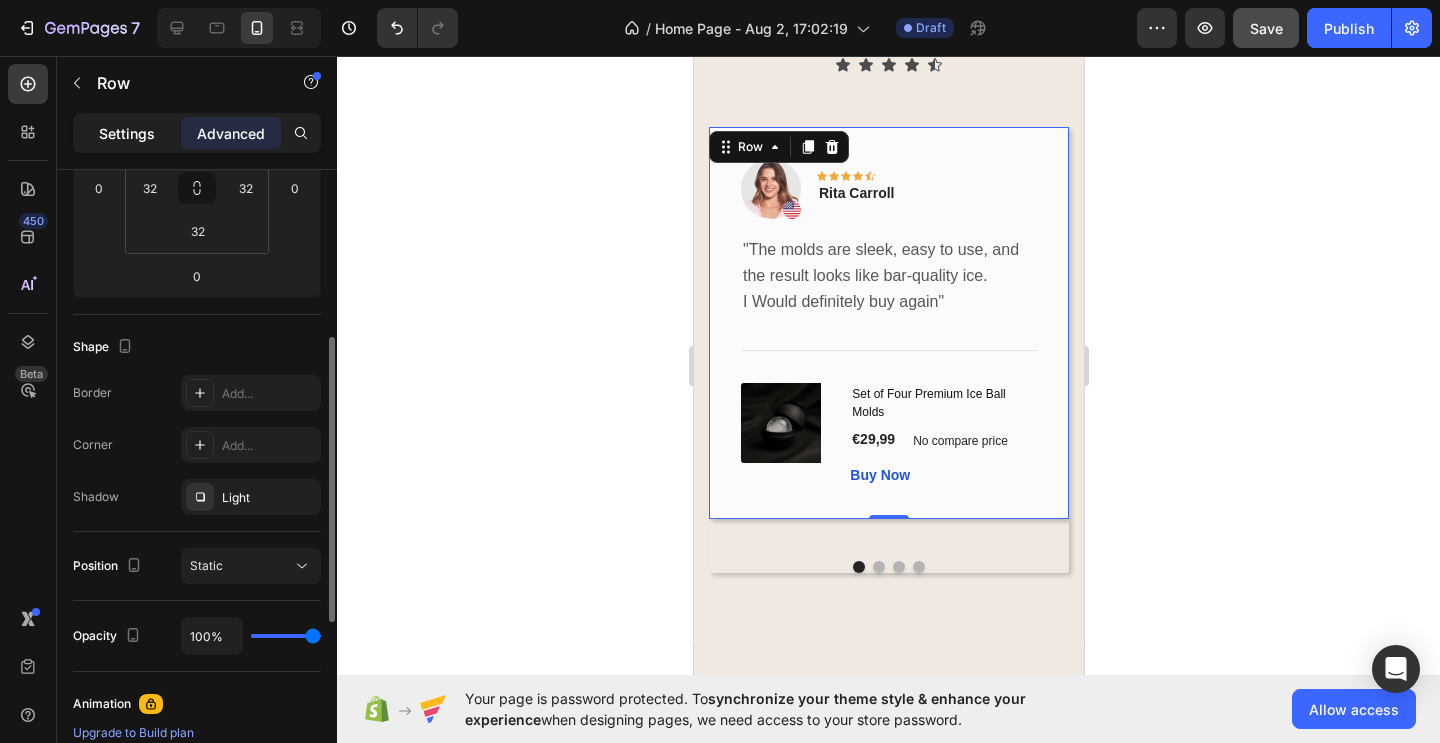 click on "Settings" 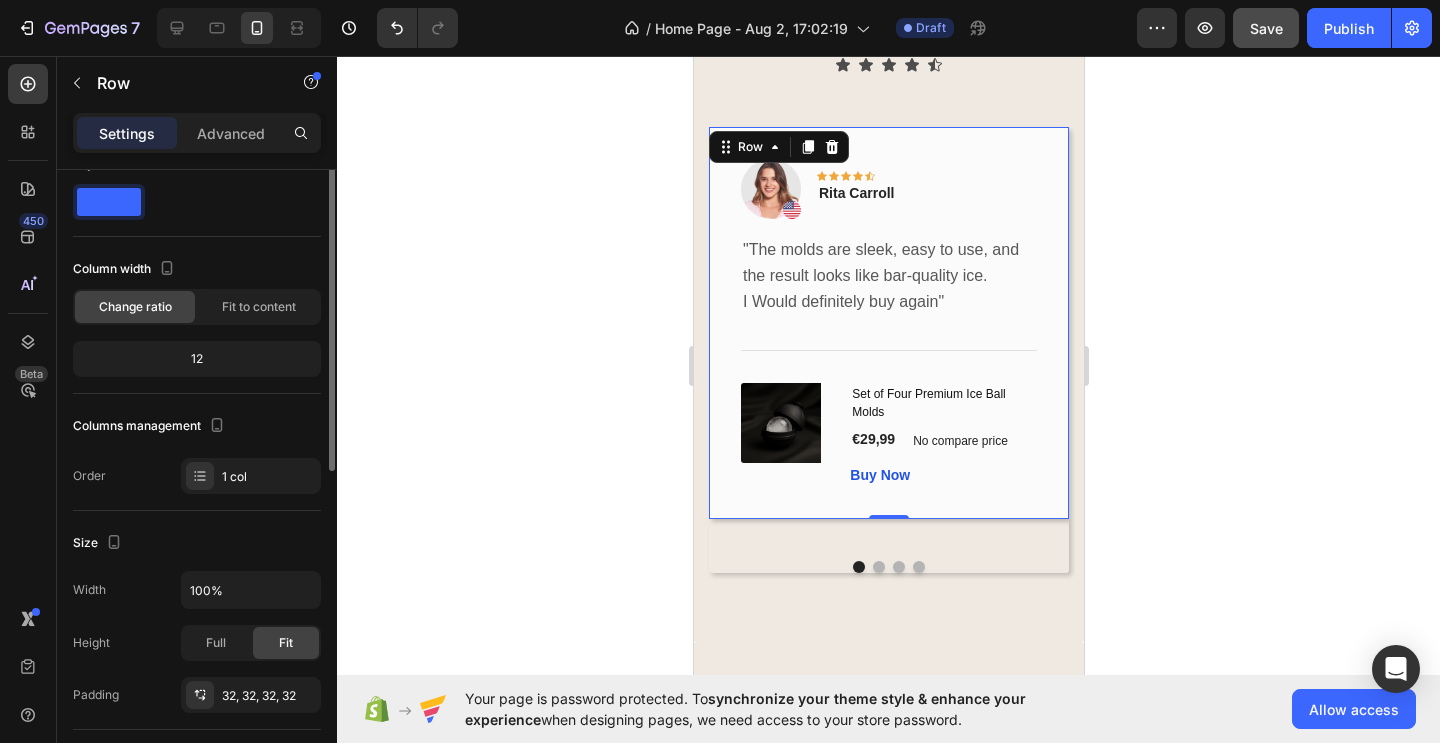 scroll, scrollTop: 0, scrollLeft: 0, axis: both 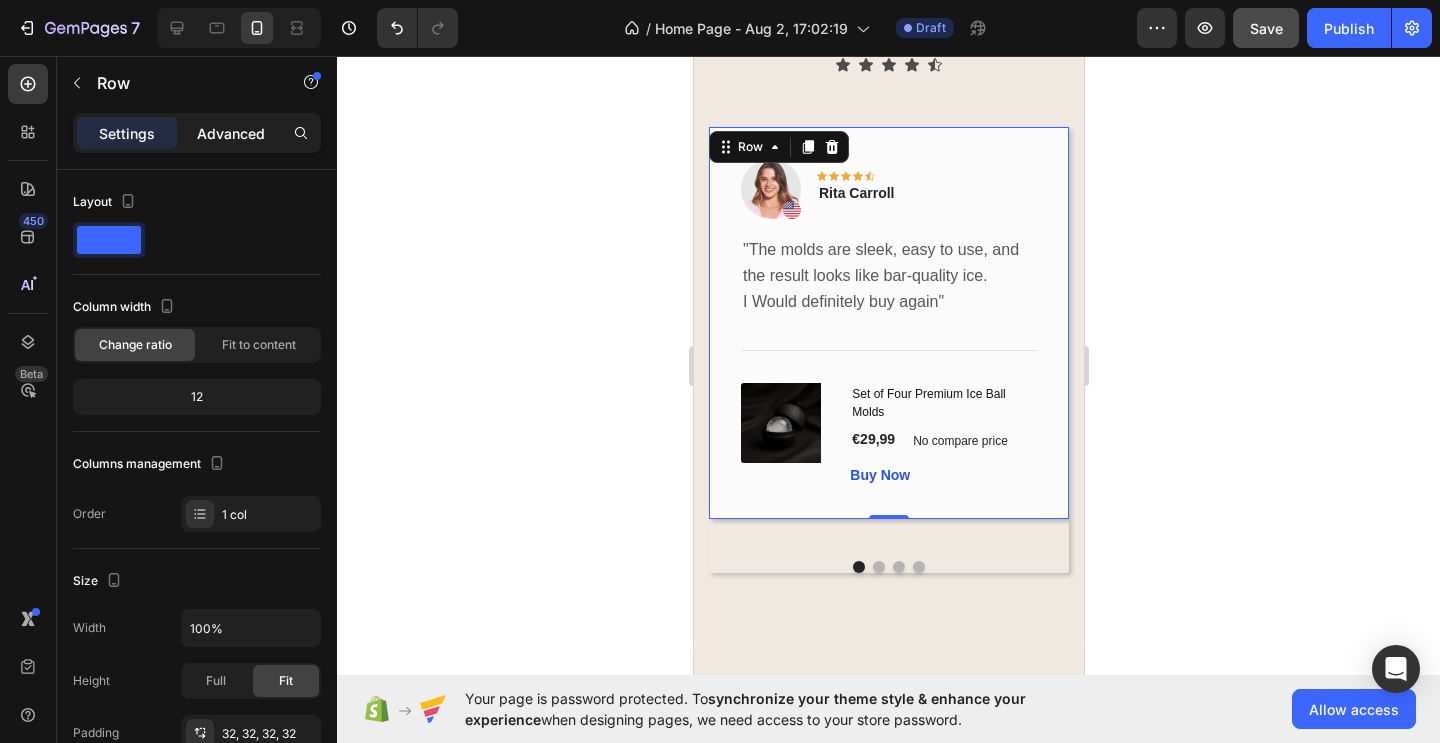 click on "Advanced" at bounding box center (231, 133) 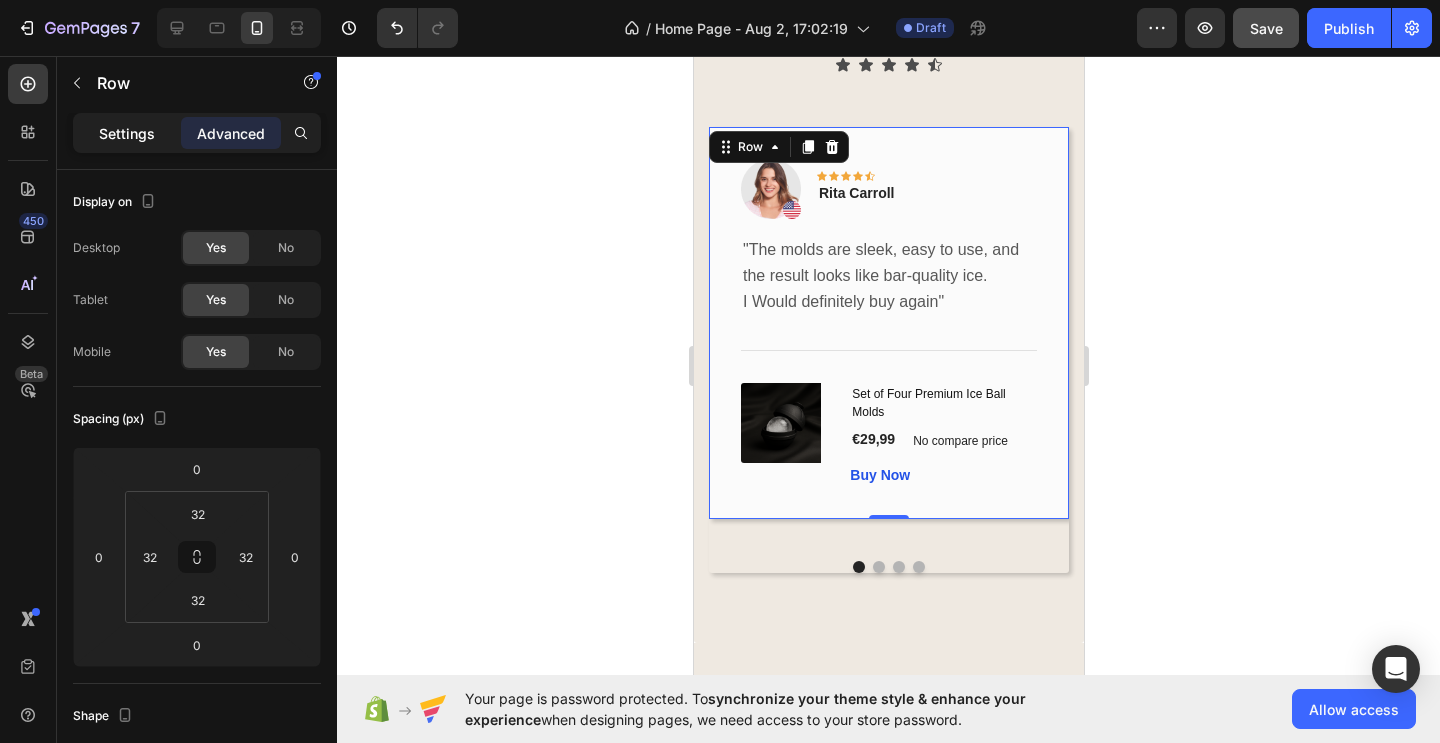 click on "Settings" at bounding box center [127, 133] 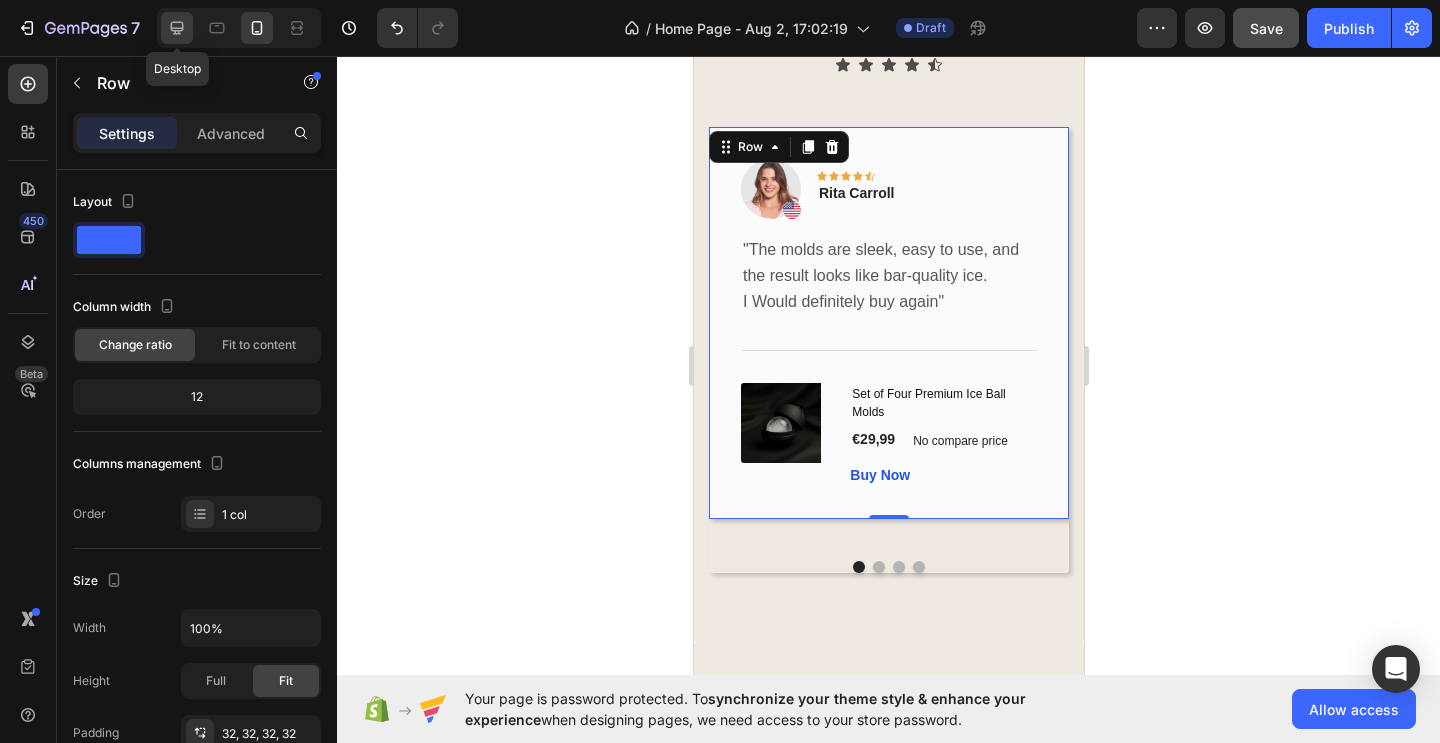 click 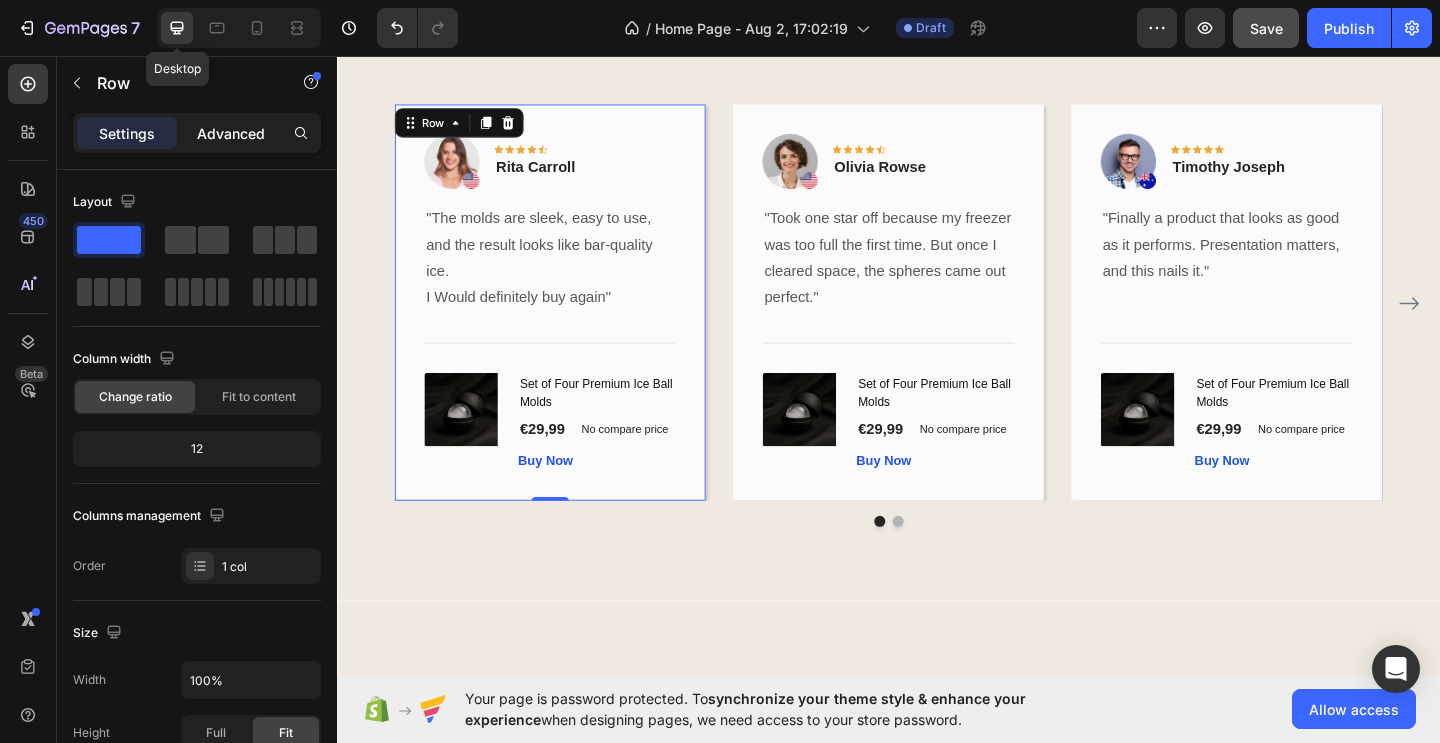 scroll, scrollTop: 2361, scrollLeft: 0, axis: vertical 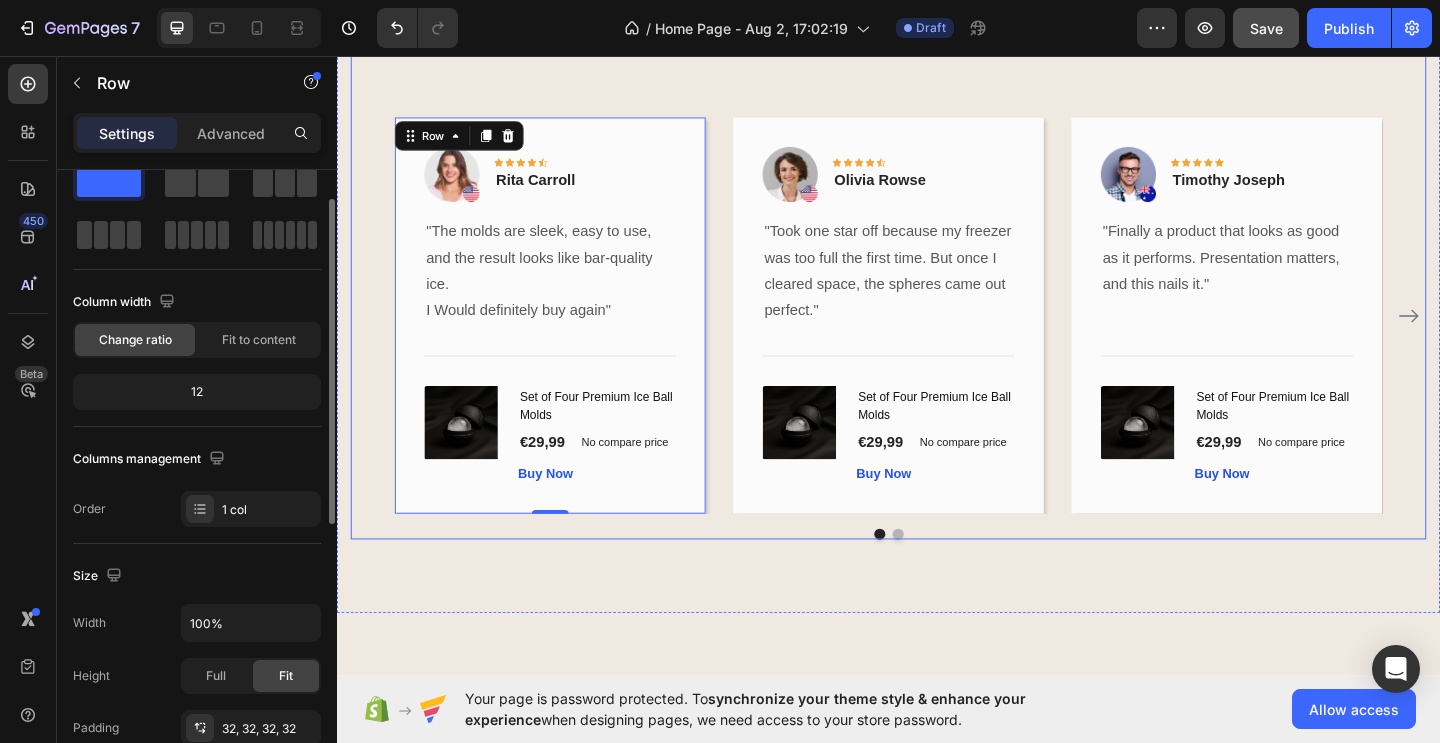 click on "12" 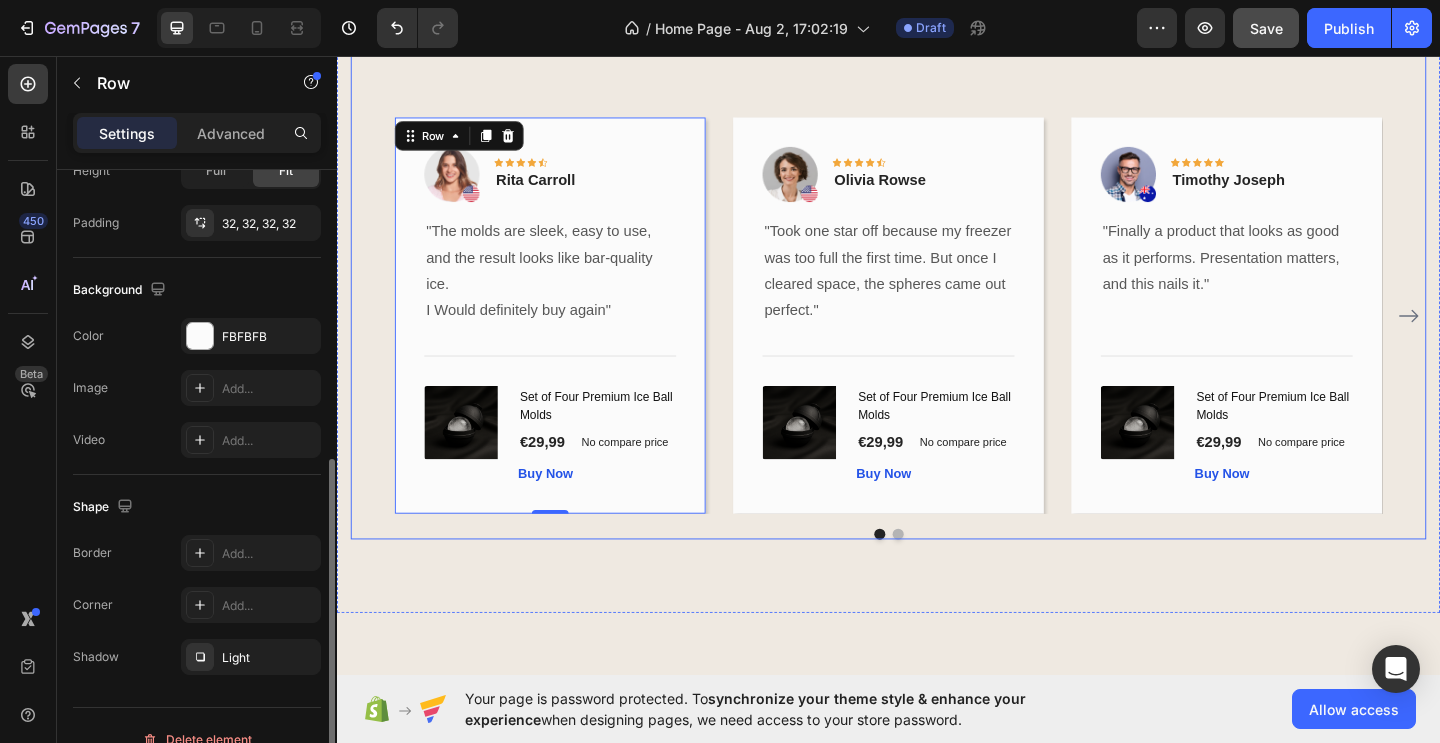 scroll, scrollTop: 590, scrollLeft: 0, axis: vertical 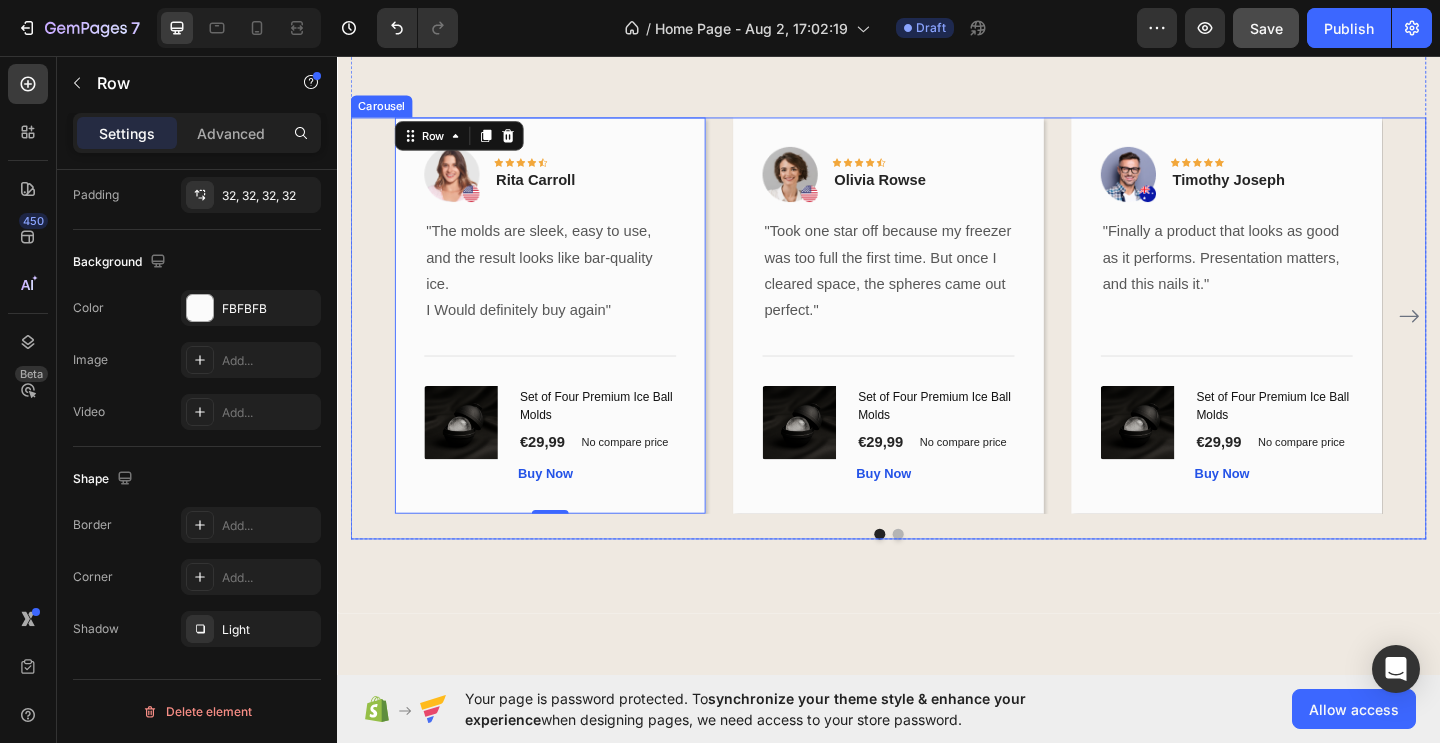 click 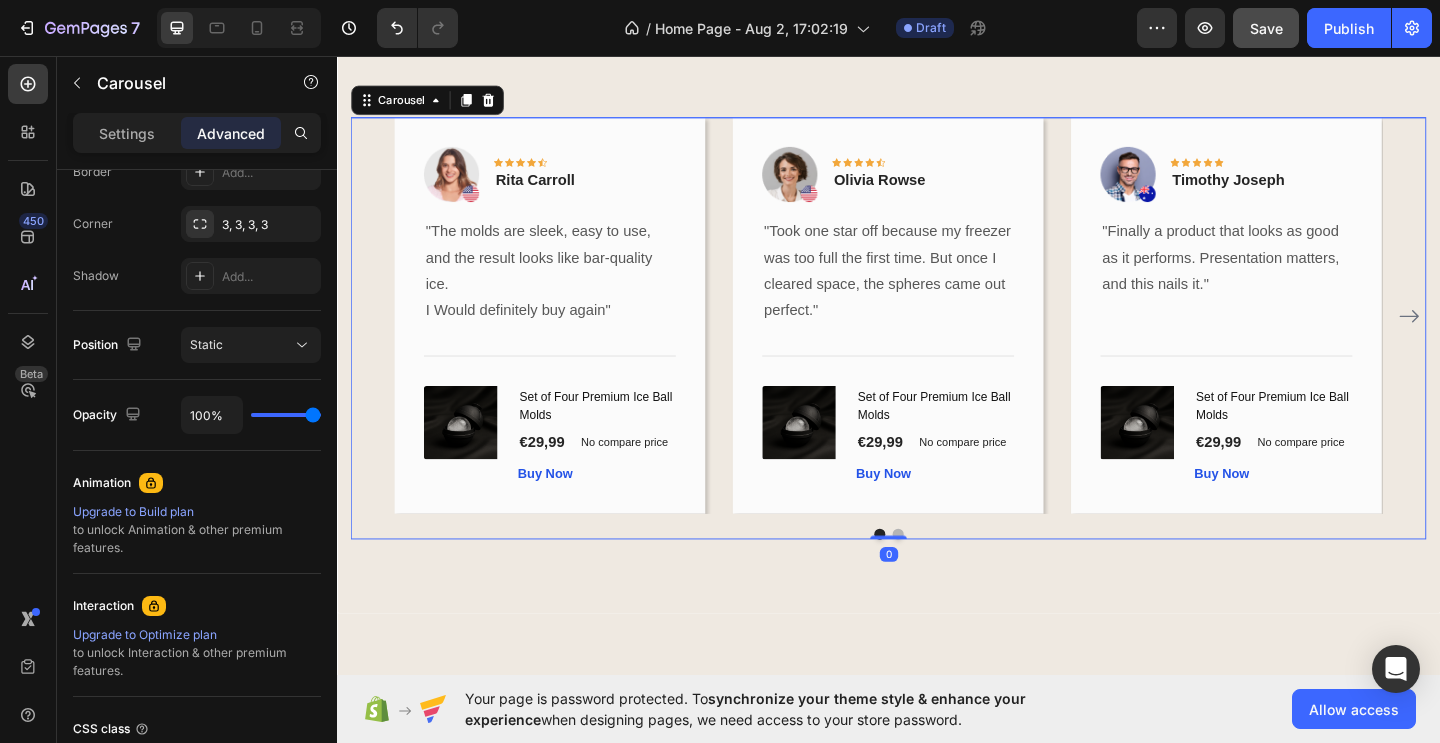 scroll, scrollTop: 0, scrollLeft: 0, axis: both 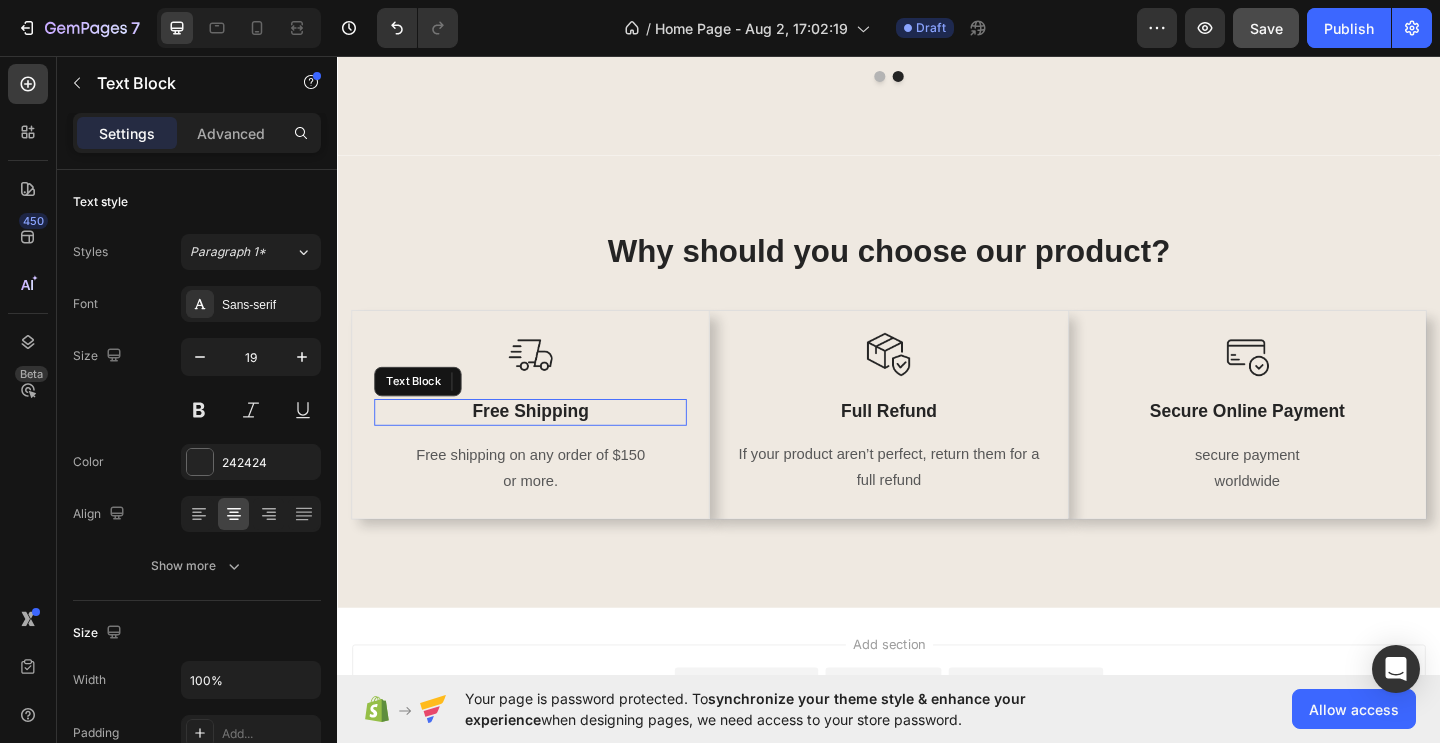 click on "Free Shipping" at bounding box center (547, 443) 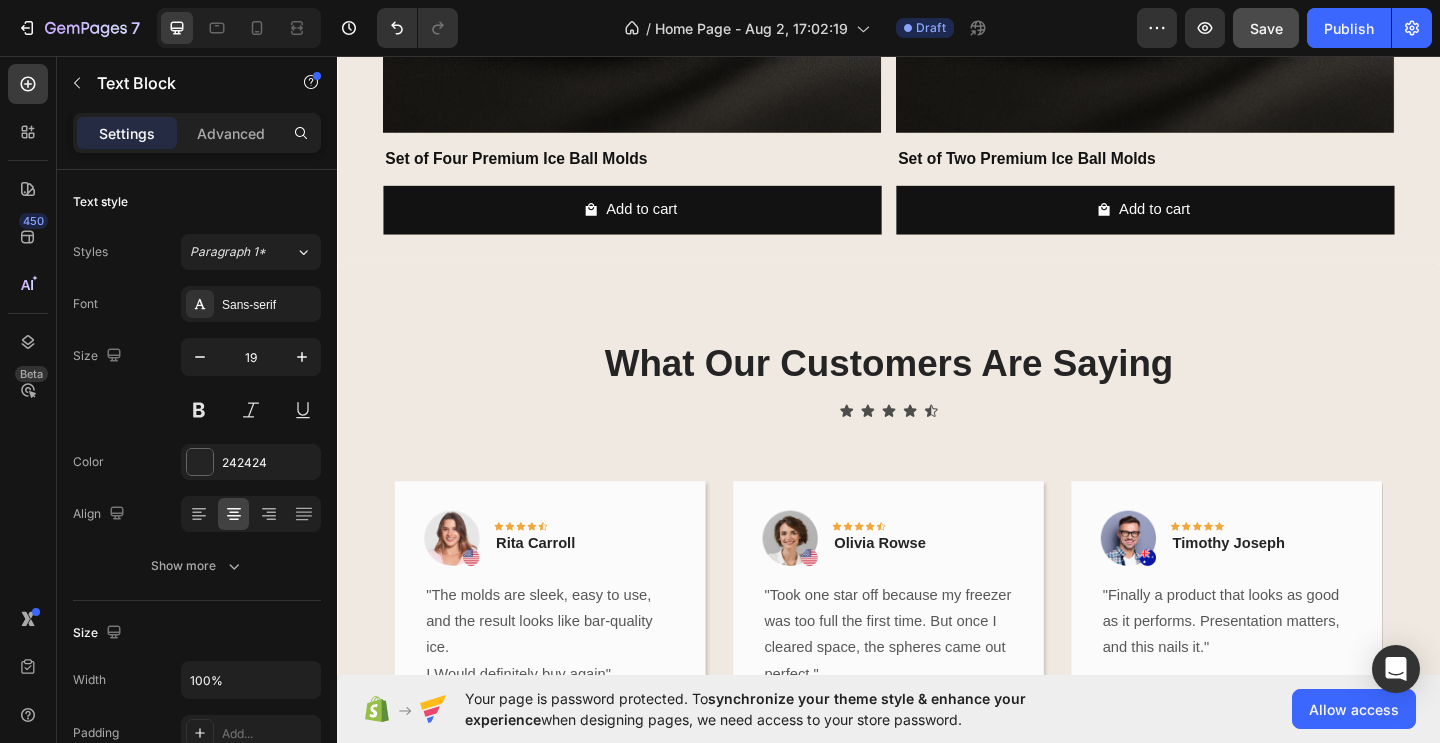 scroll, scrollTop: 1983, scrollLeft: 0, axis: vertical 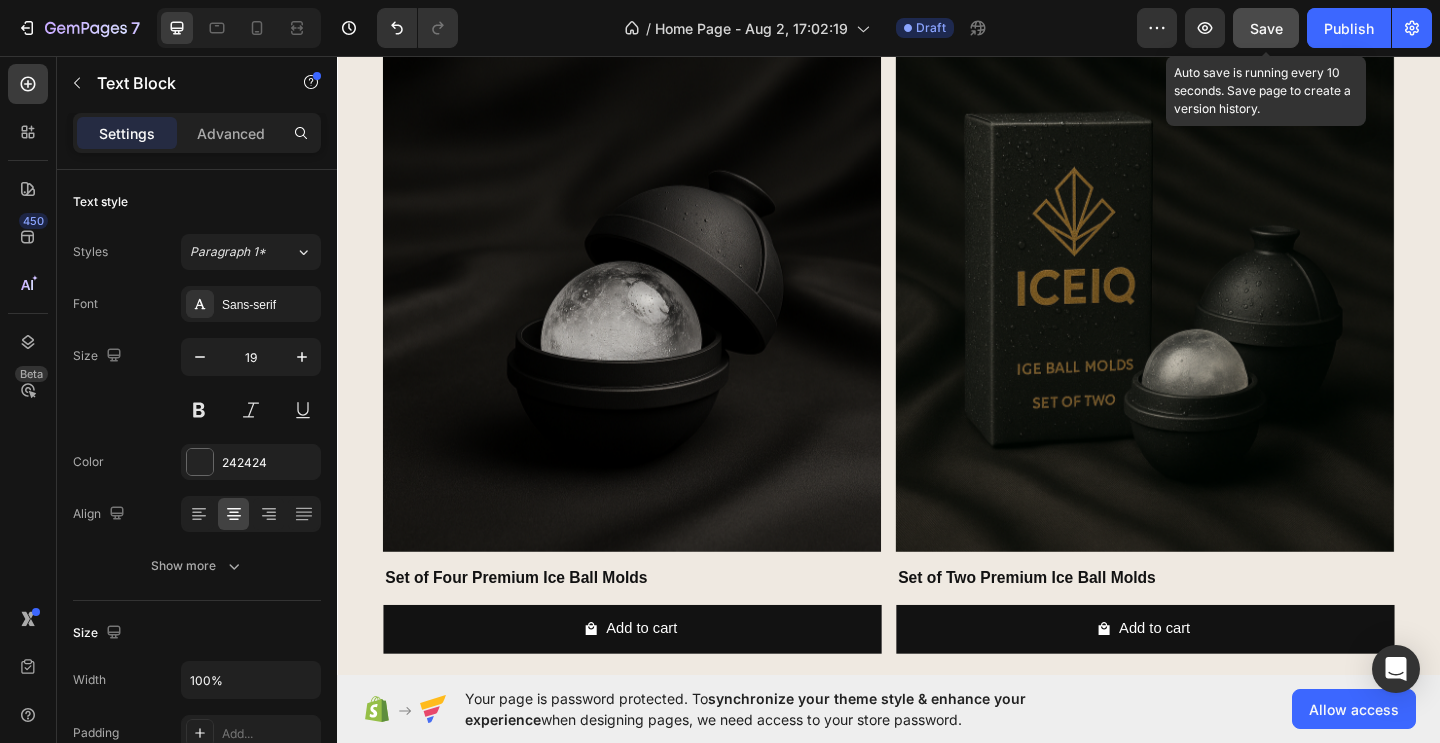 click on "Save" at bounding box center [1266, 28] 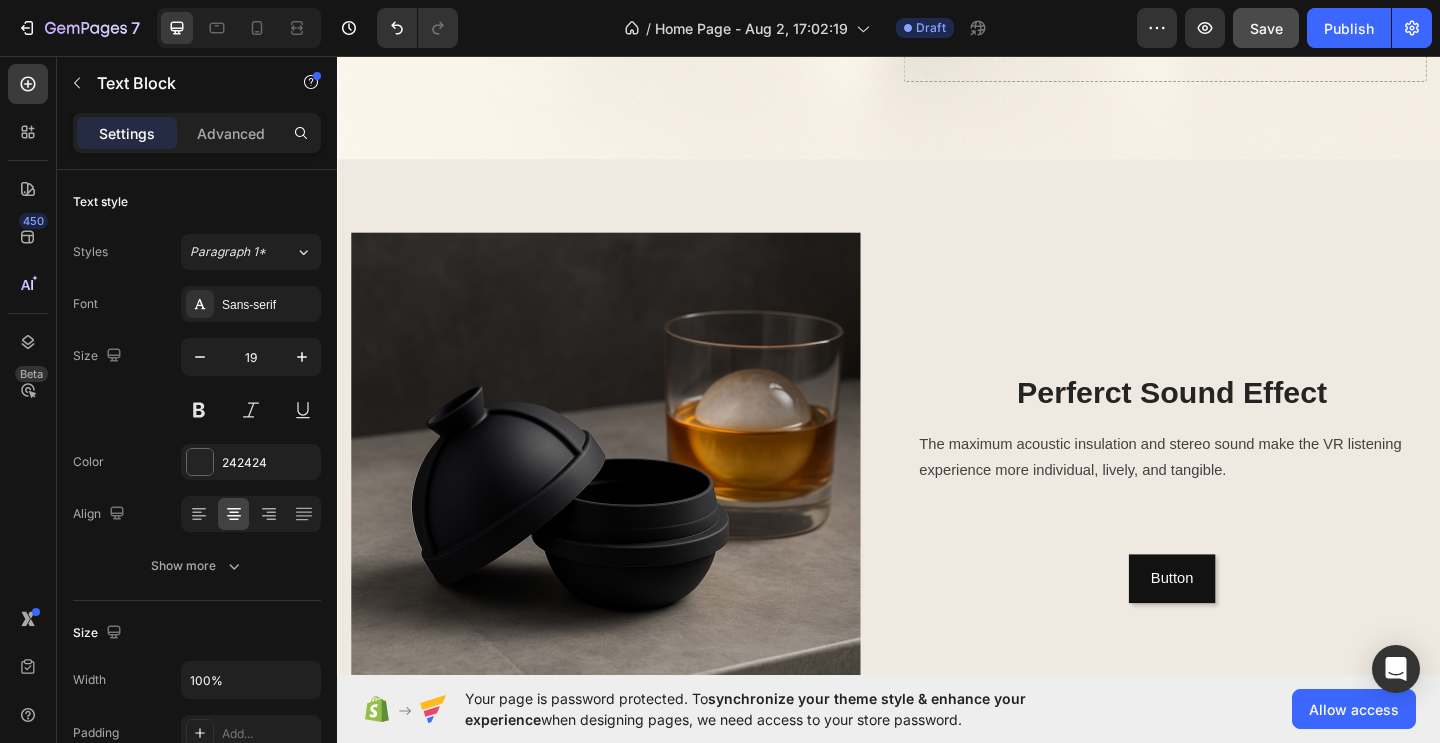 scroll, scrollTop: 1141, scrollLeft: 0, axis: vertical 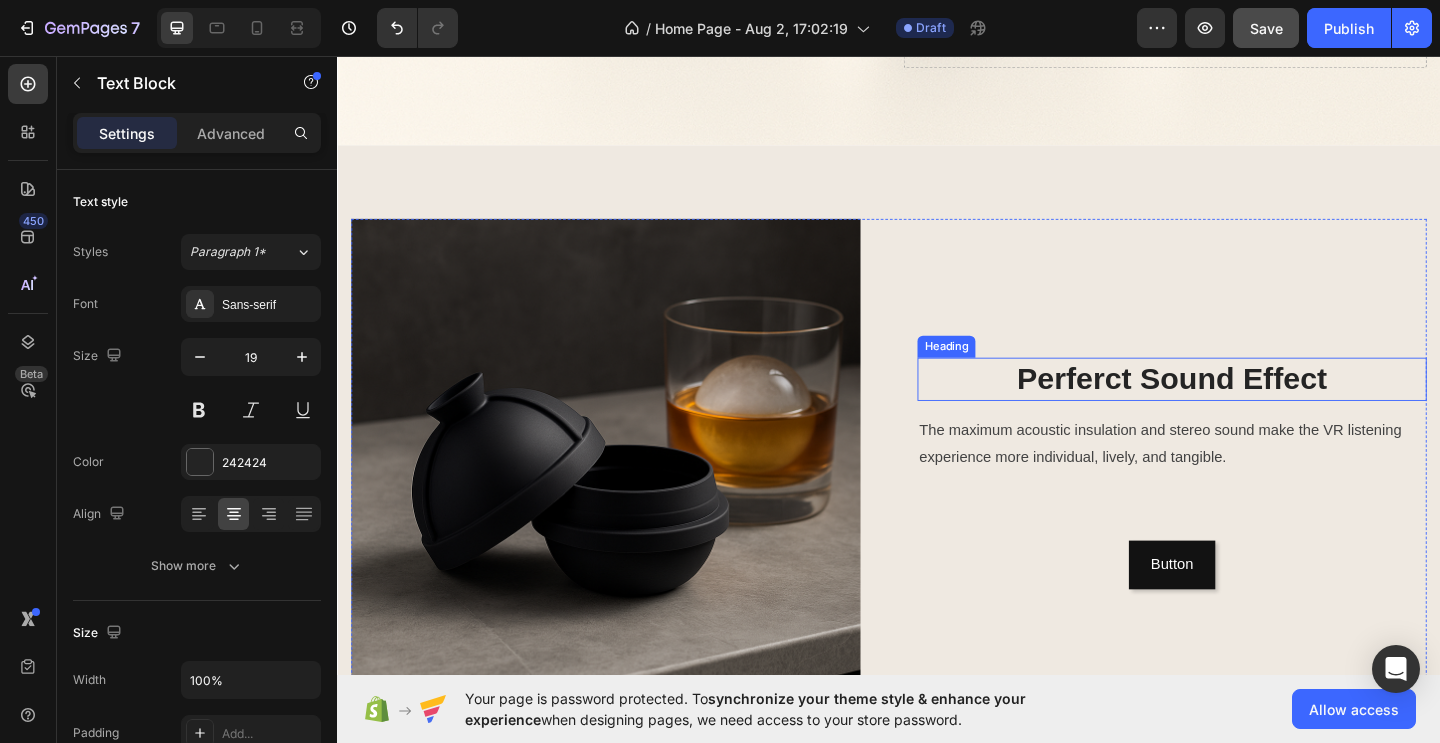 click on "Perferct Sound Effect" at bounding box center (1245, 407) 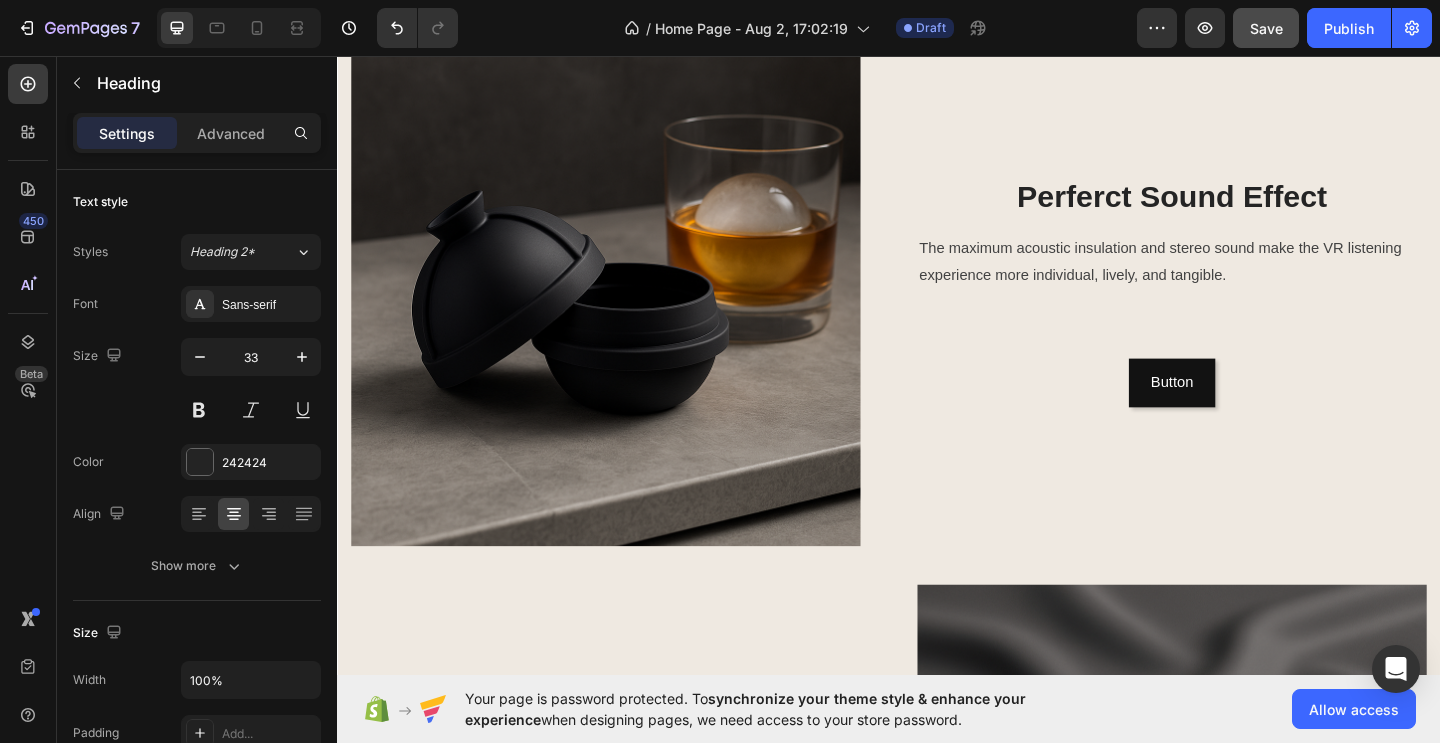 scroll, scrollTop: 873, scrollLeft: 0, axis: vertical 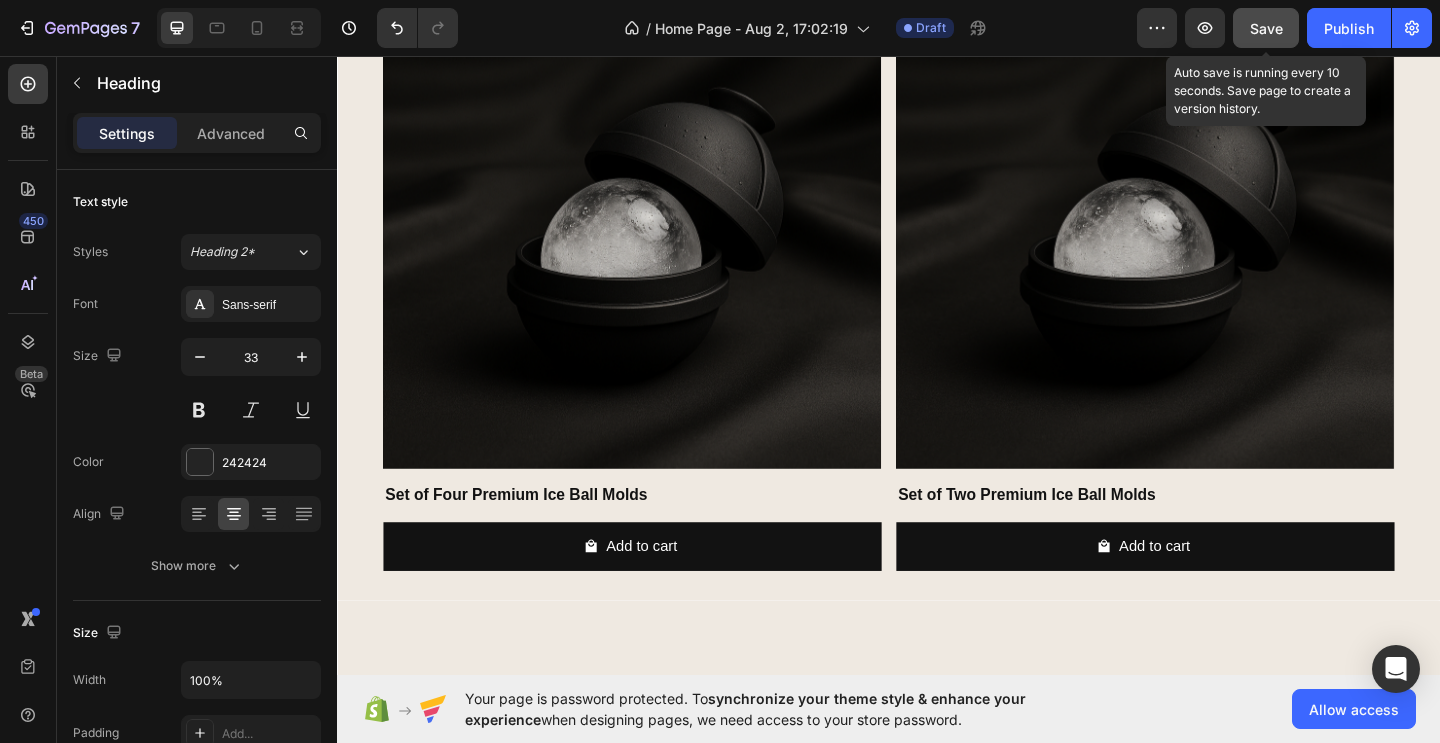 click on "Save" at bounding box center (1266, 28) 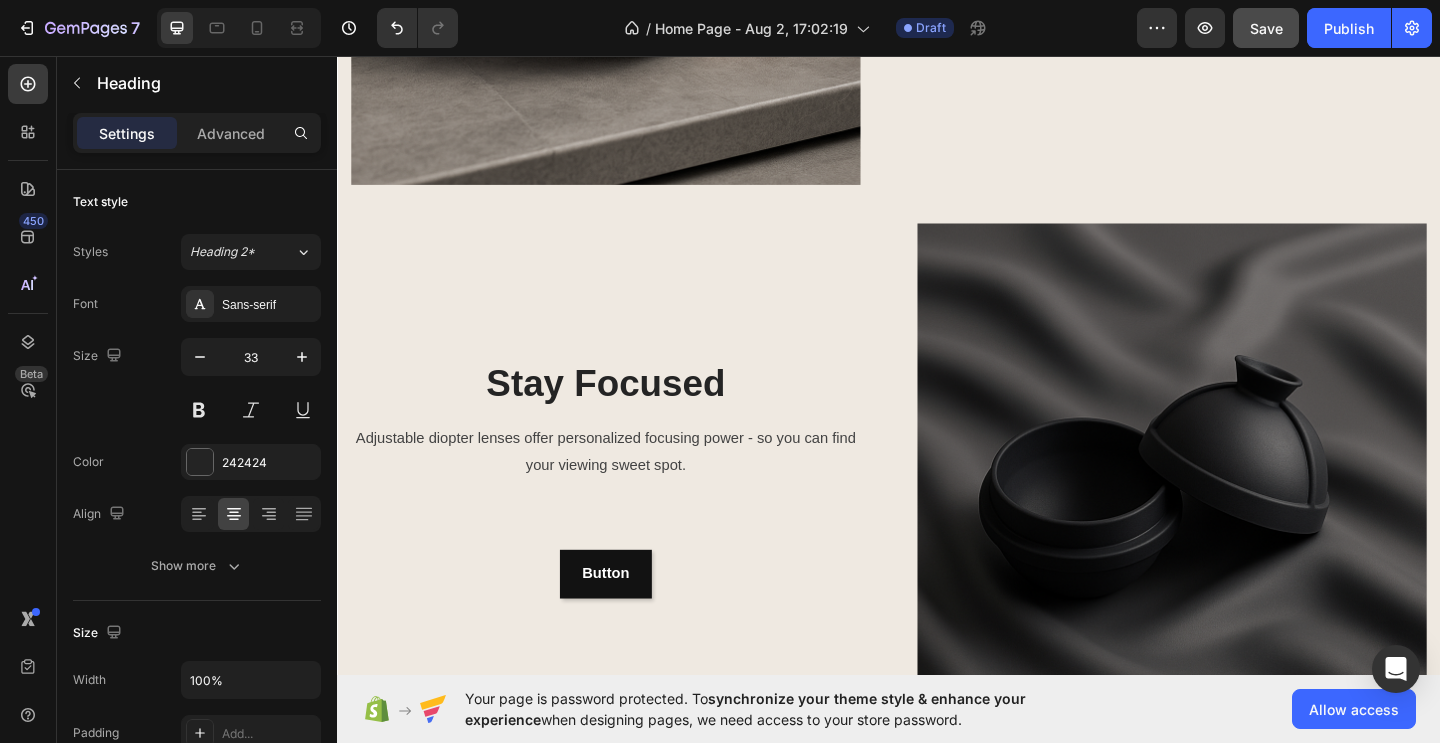 scroll, scrollTop: 246, scrollLeft: 0, axis: vertical 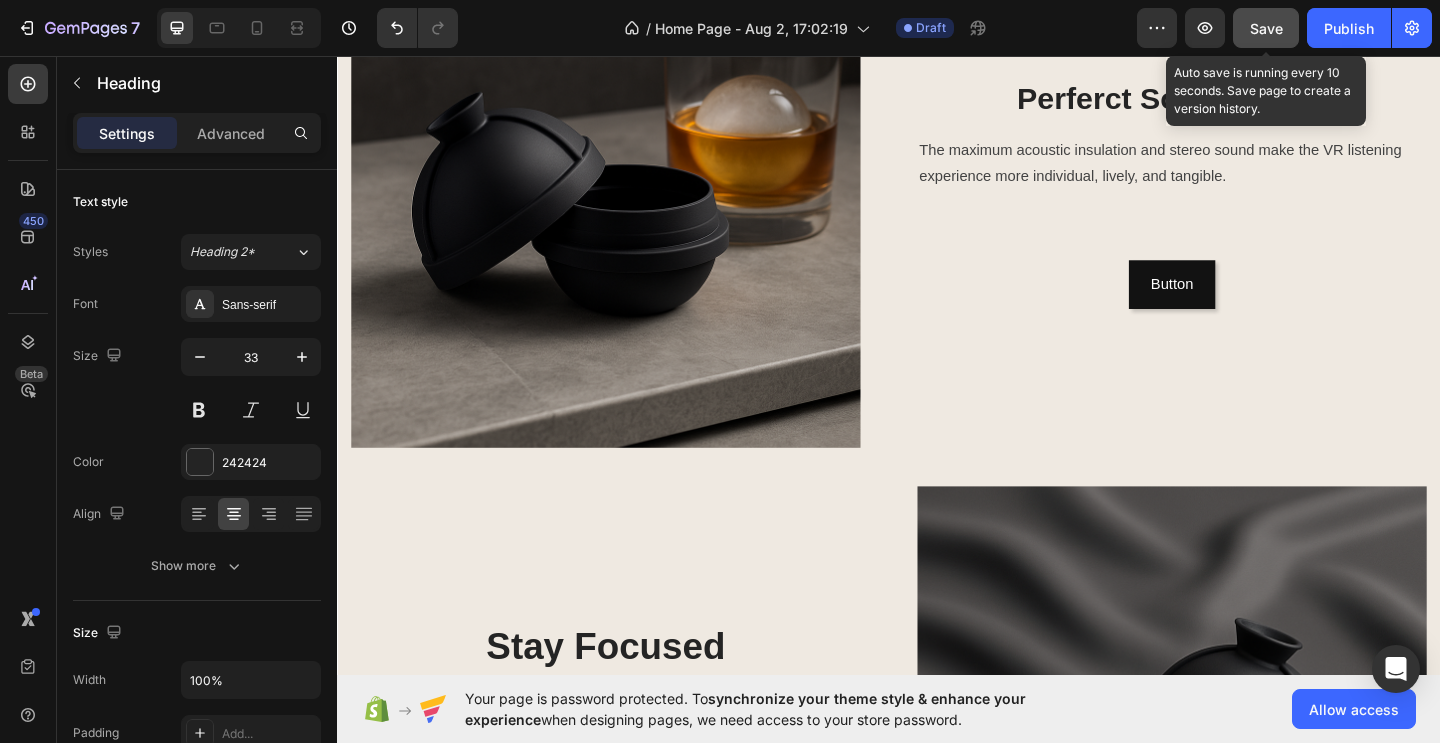 click on "Save" at bounding box center [1266, 28] 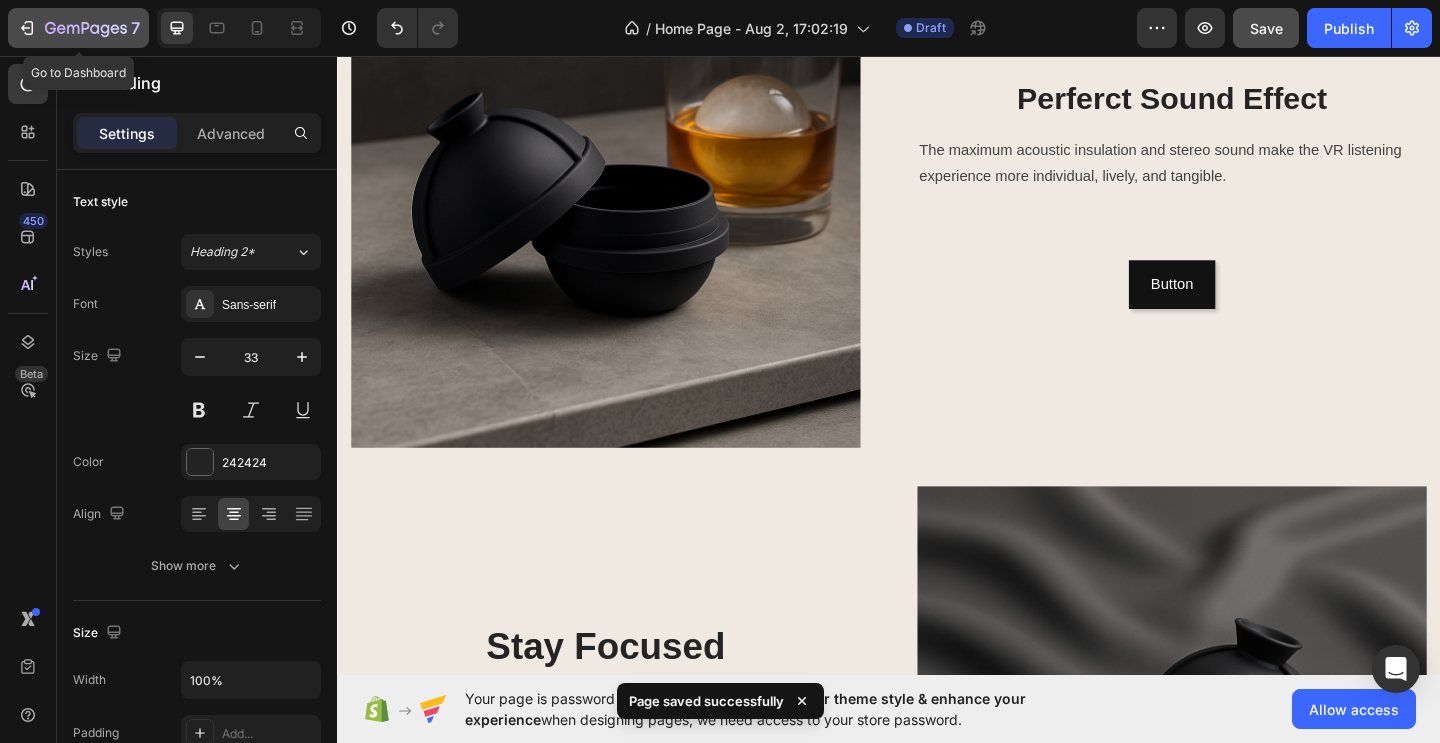 click 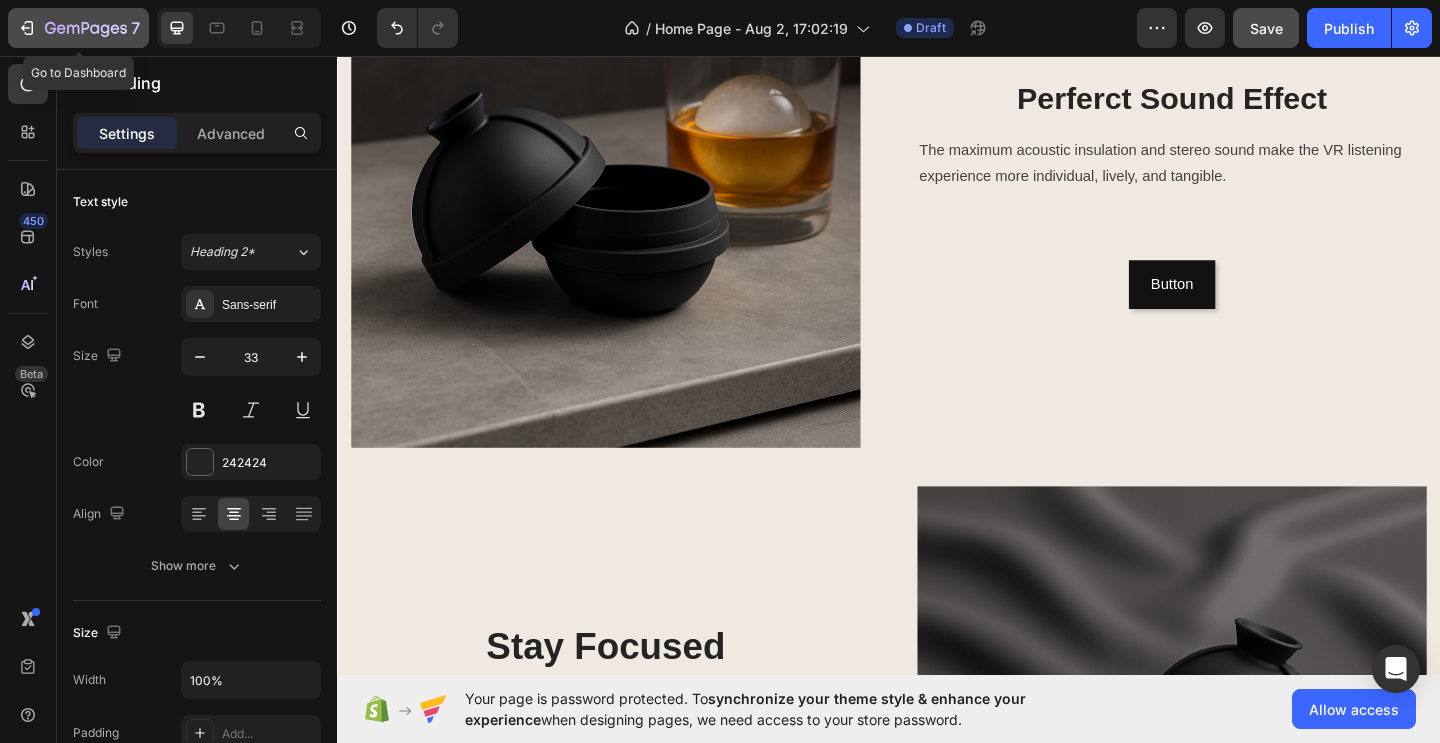 click 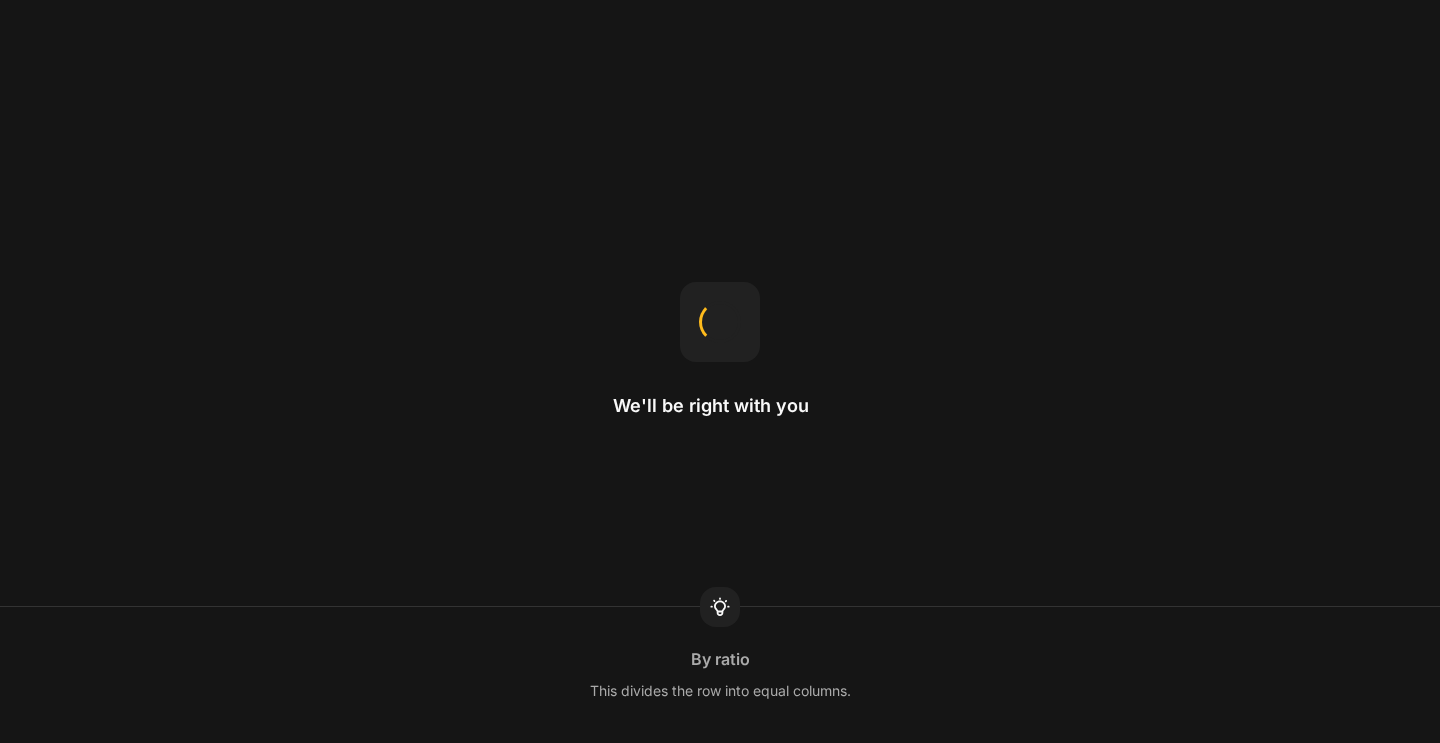 scroll, scrollTop: 0, scrollLeft: 0, axis: both 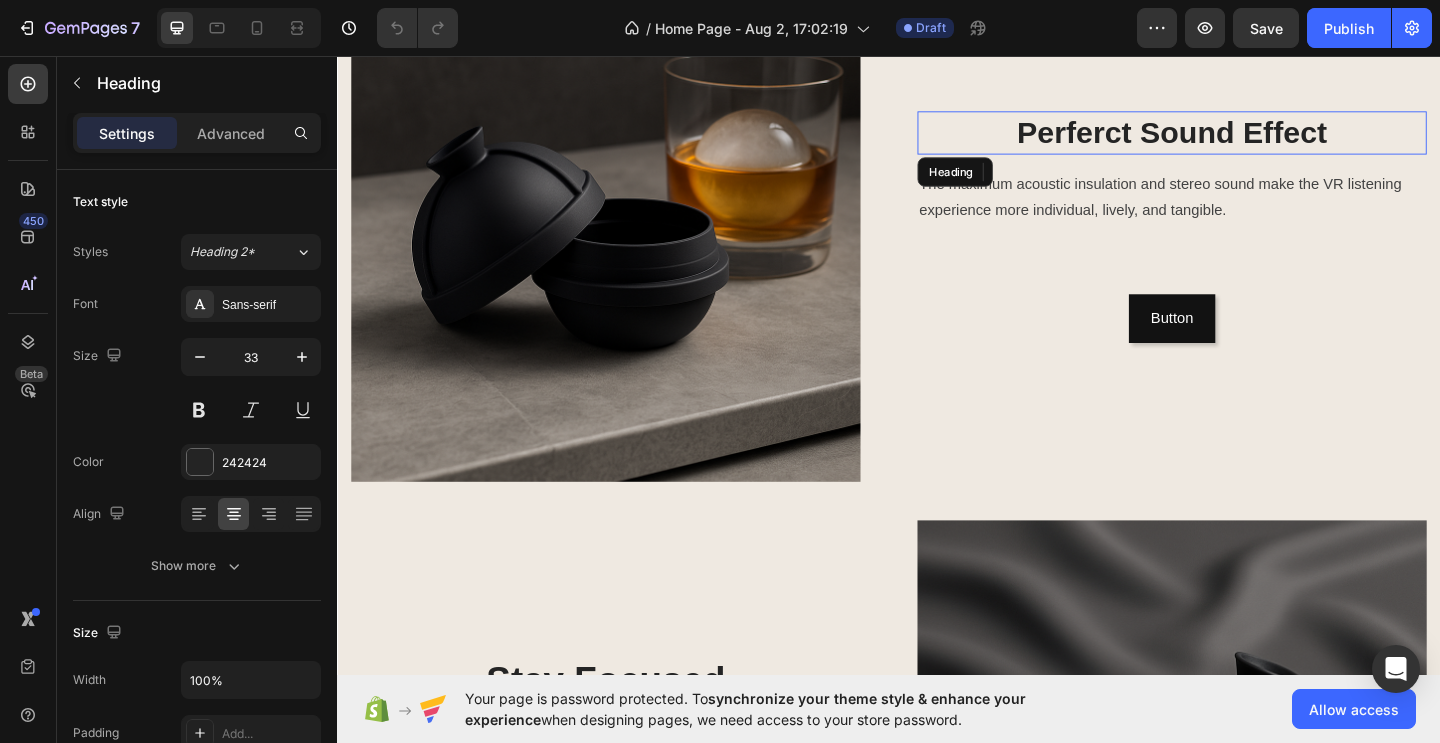 click on "Perferct Sound Effect" at bounding box center (1245, 139) 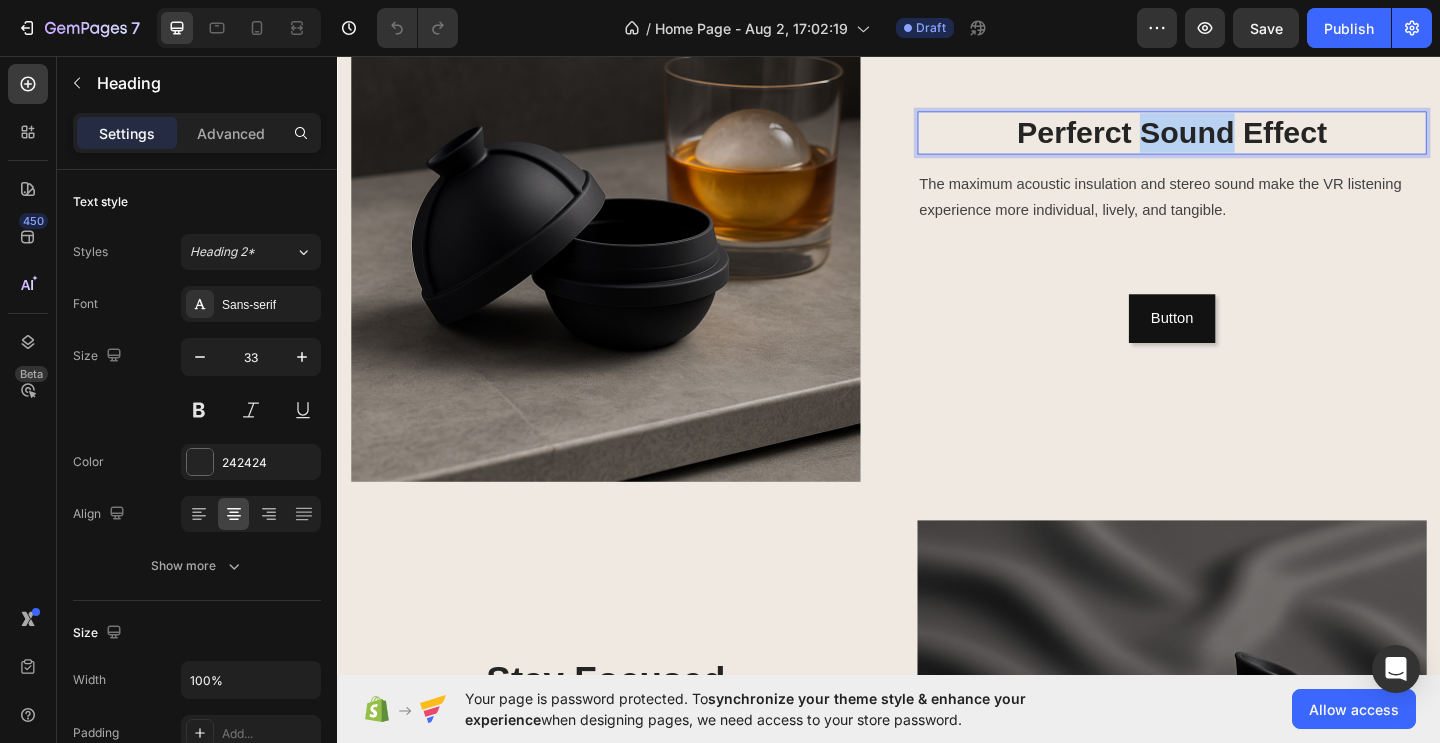 click on "Perferct Sound Effect" at bounding box center [1245, 139] 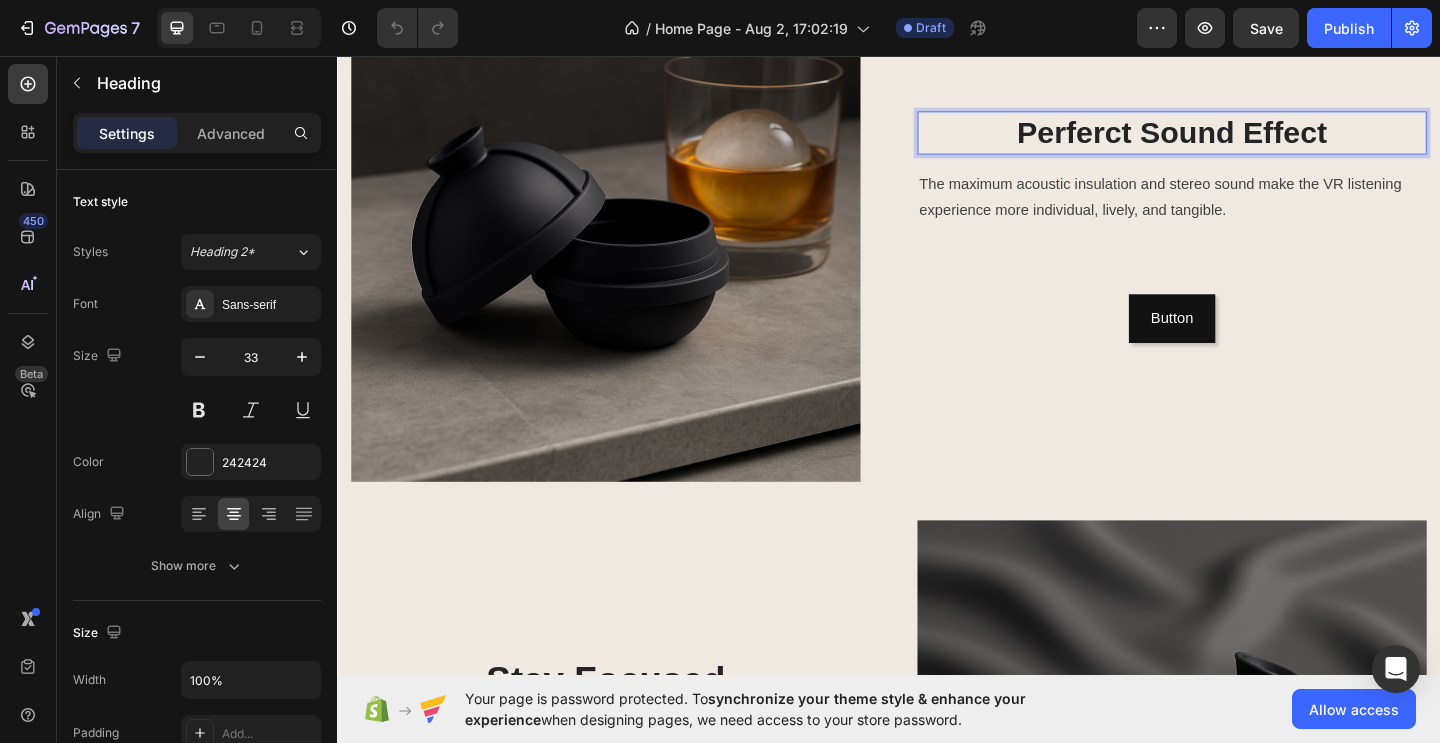 click on "Perferct Sound Effect" at bounding box center [1245, 139] 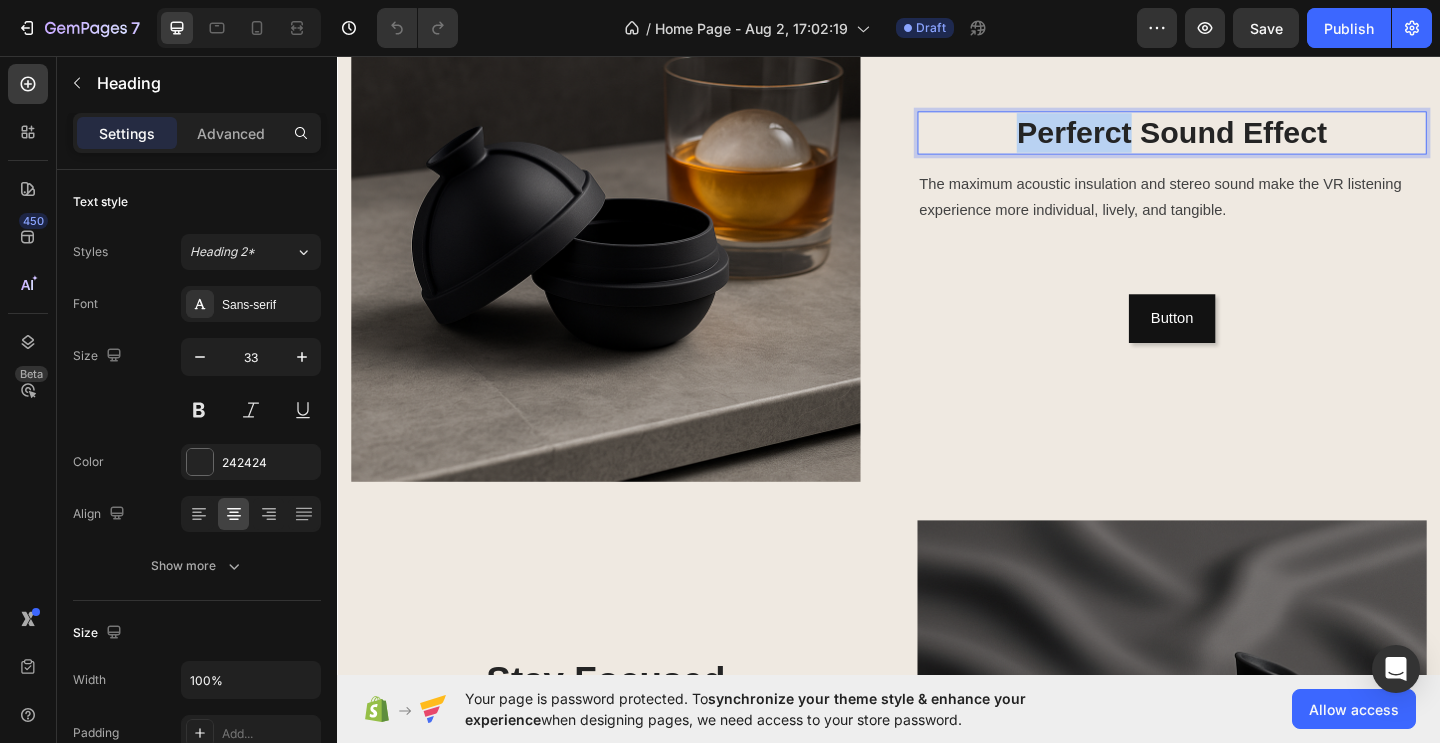 click on "Perferct Sound Effect" at bounding box center [1245, 139] 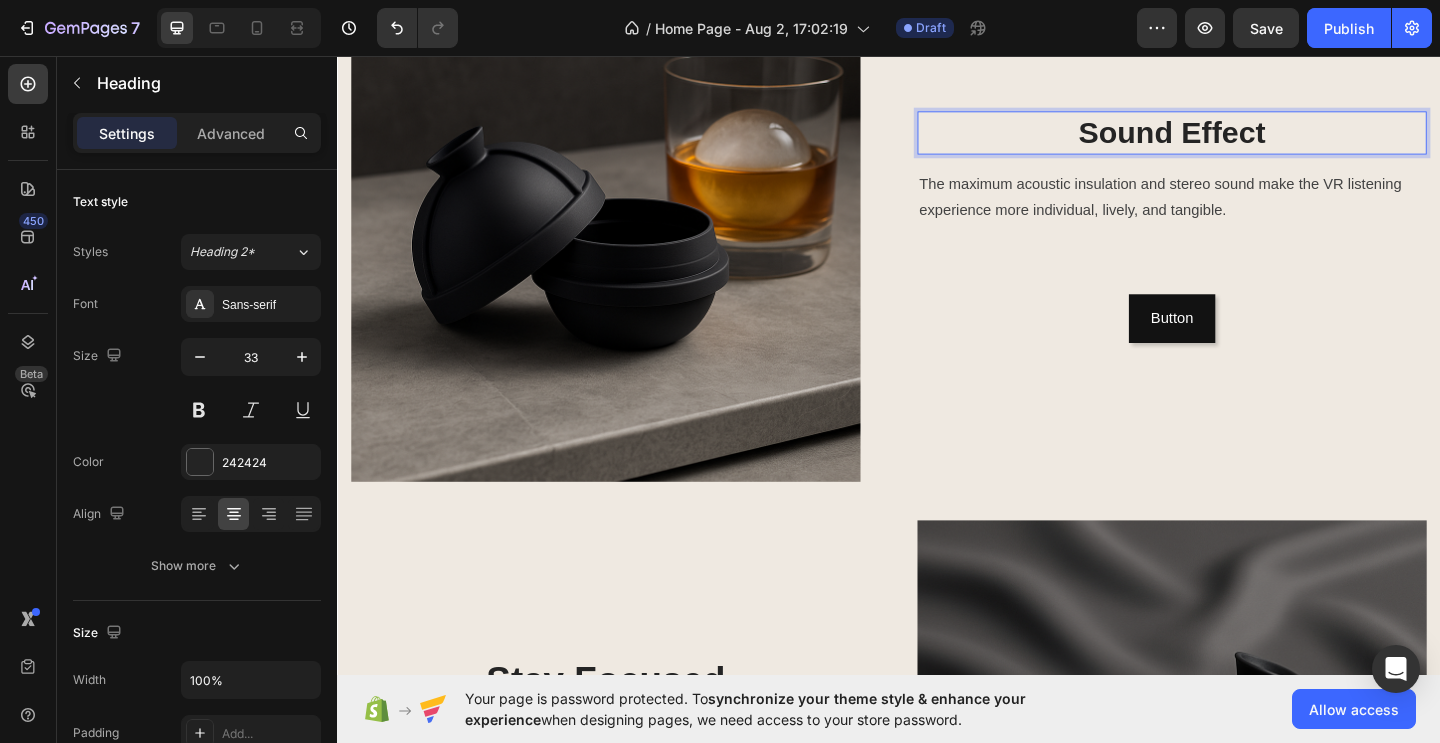 drag, startPoint x: 1134, startPoint y: 136, endPoint x: 1360, endPoint y: 126, distance: 226.22113 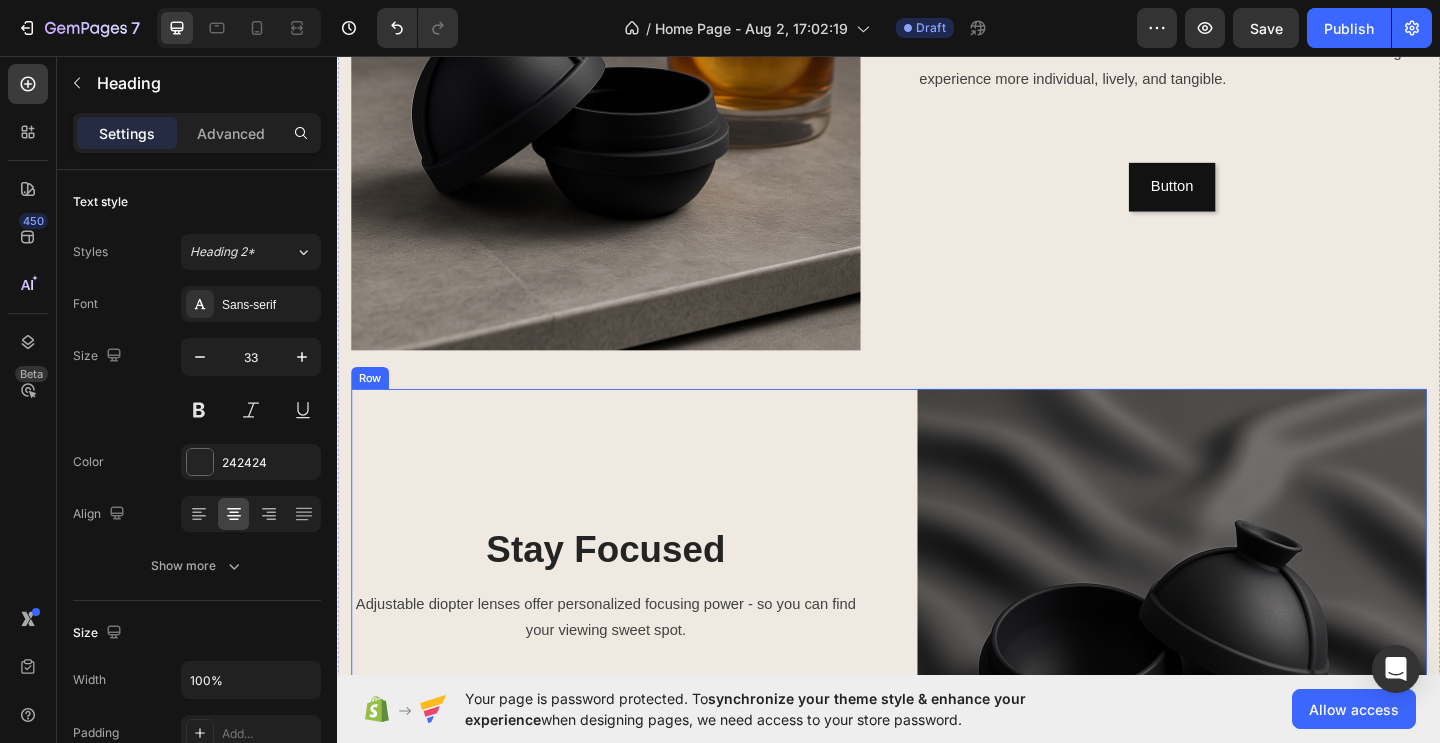 scroll, scrollTop: 369, scrollLeft: 0, axis: vertical 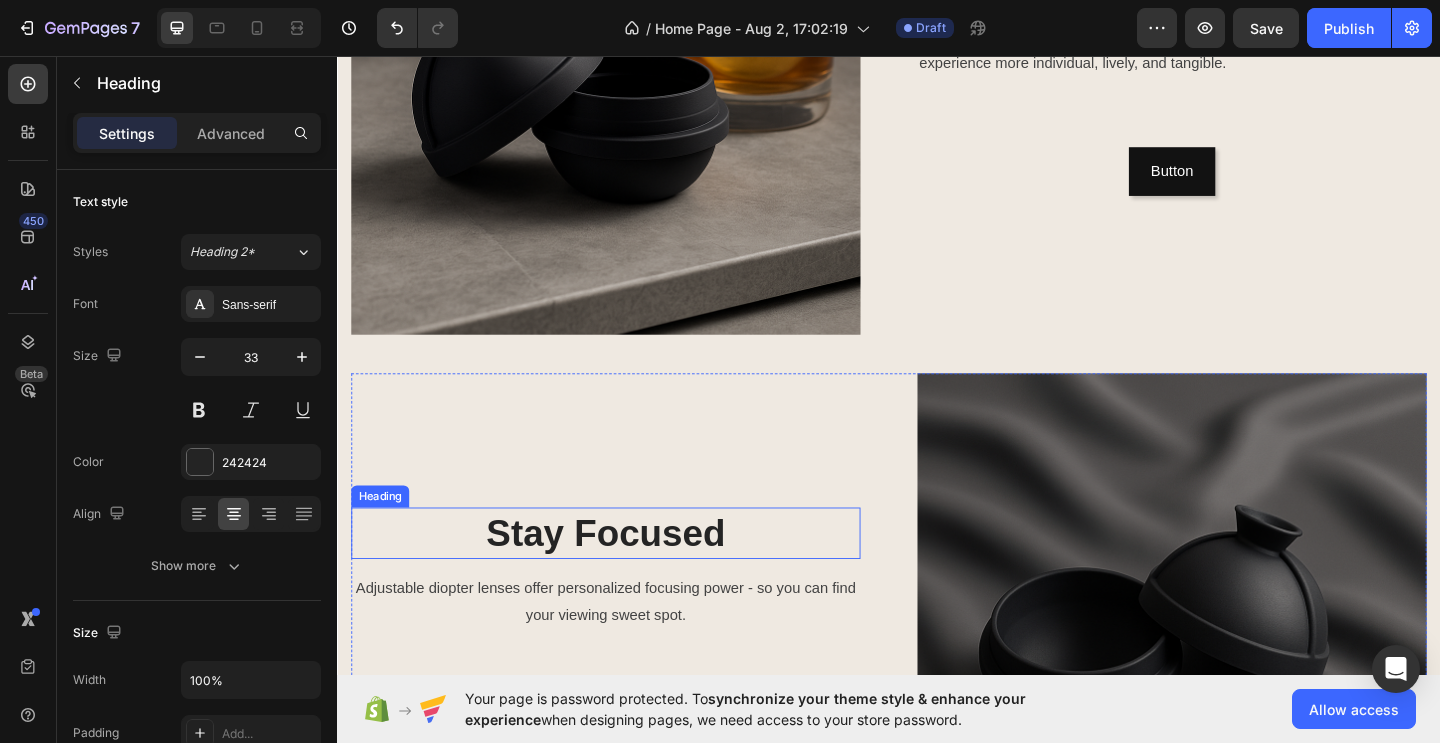 click on "Stay Focused" at bounding box center (629, 575) 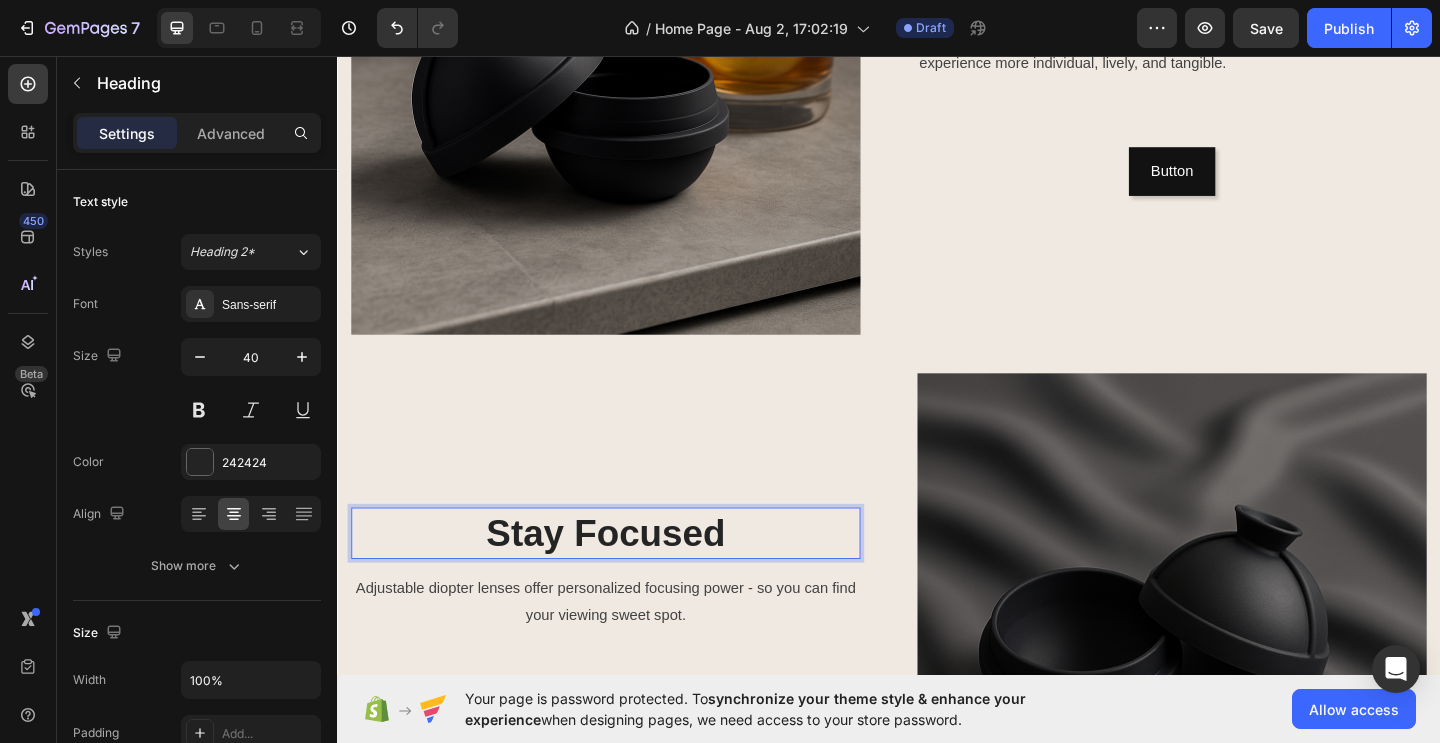 click on "Stay Focused" at bounding box center (629, 575) 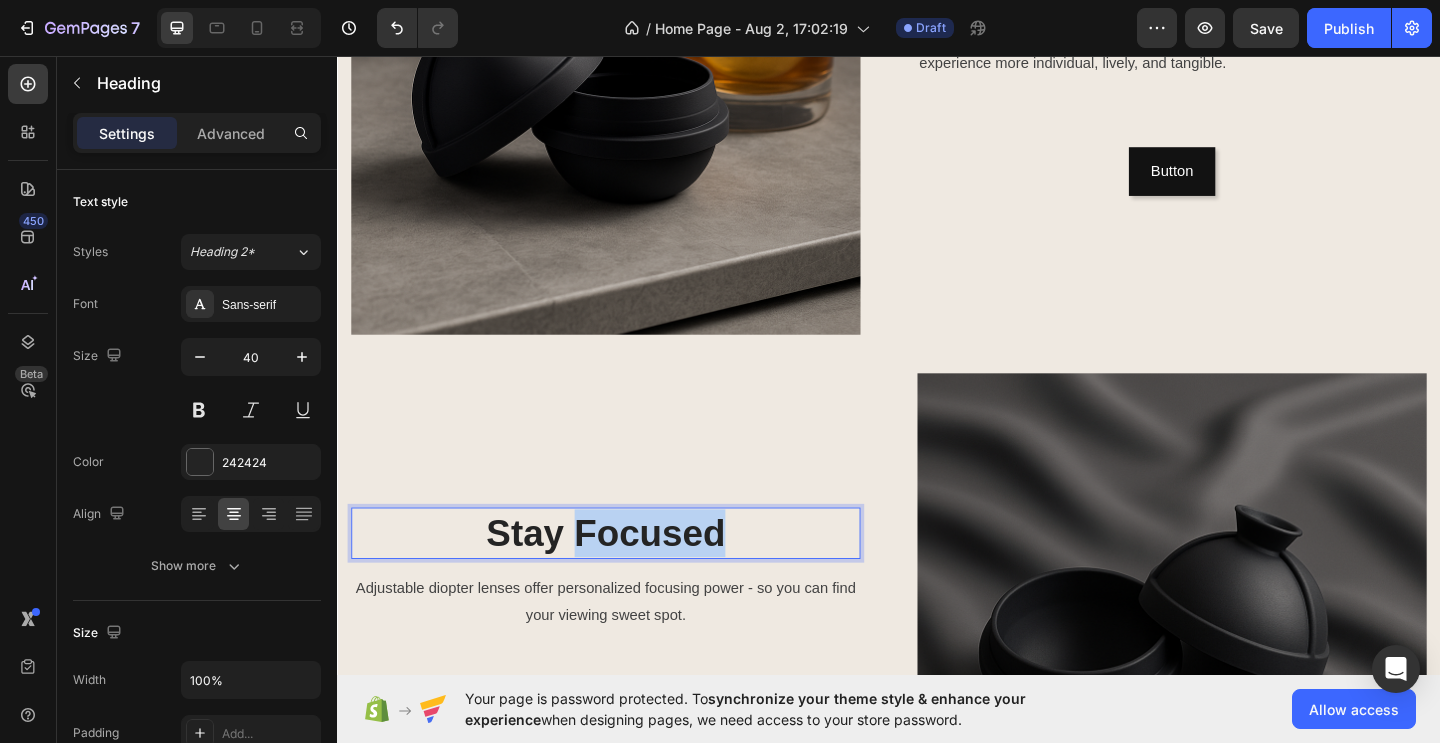 click on "Stay Focused" at bounding box center [629, 575] 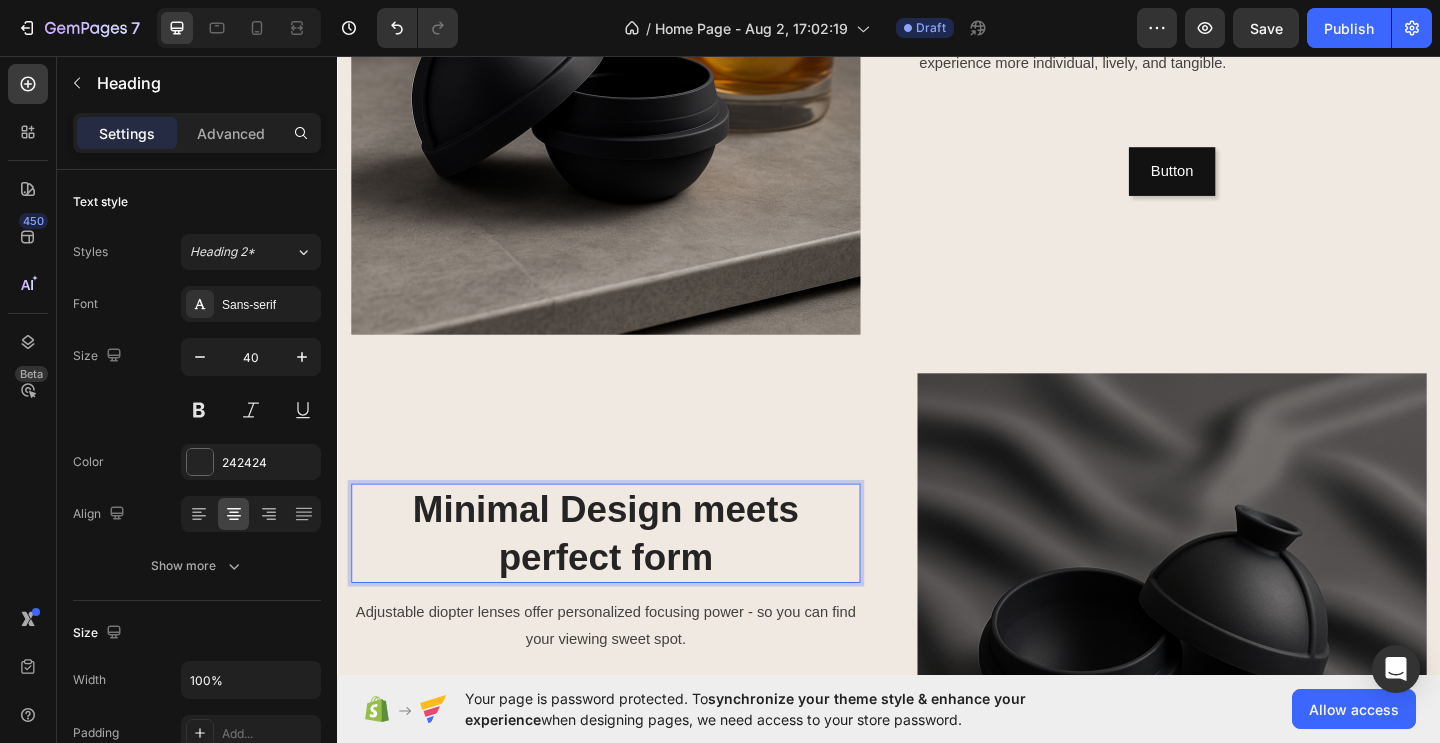 click on "Minimal Design meets perfect form" at bounding box center [629, 575] 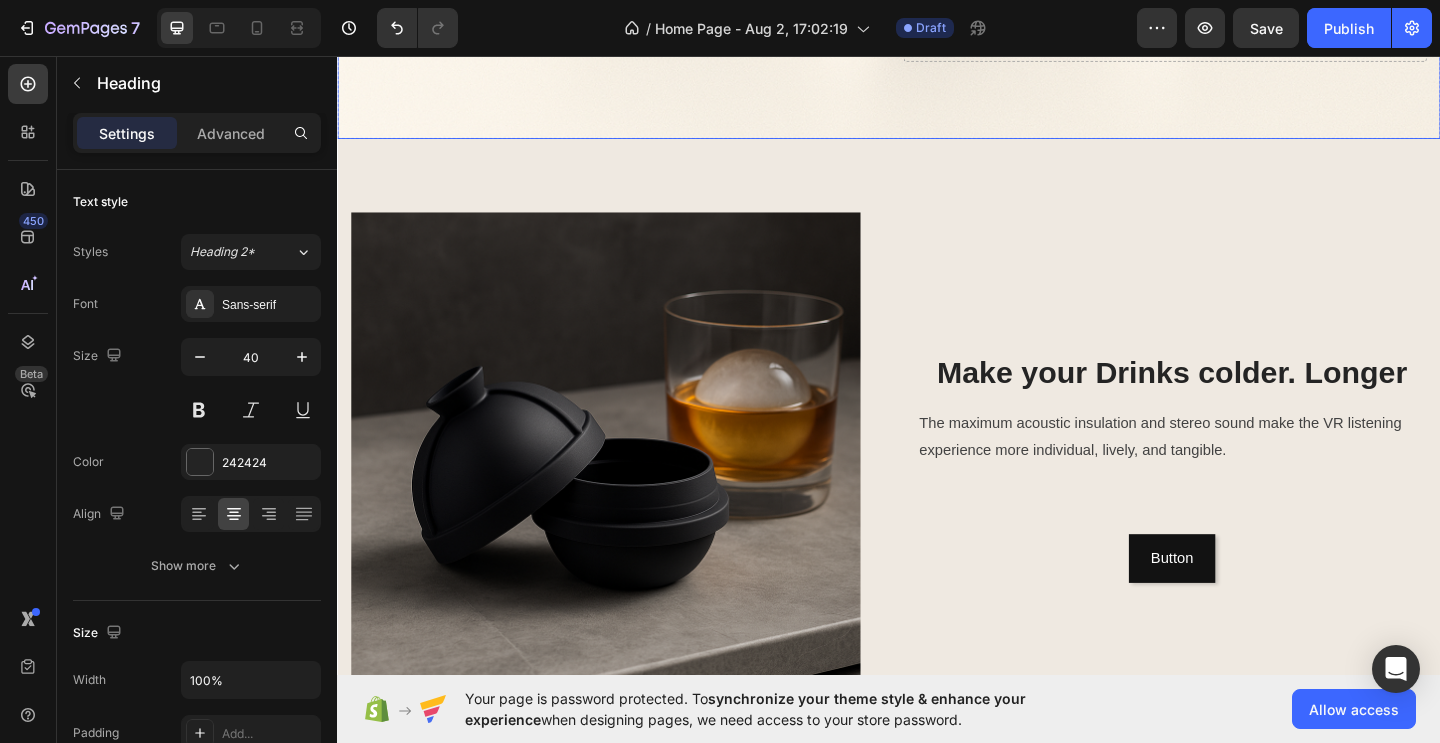 scroll, scrollTop: 1165, scrollLeft: 0, axis: vertical 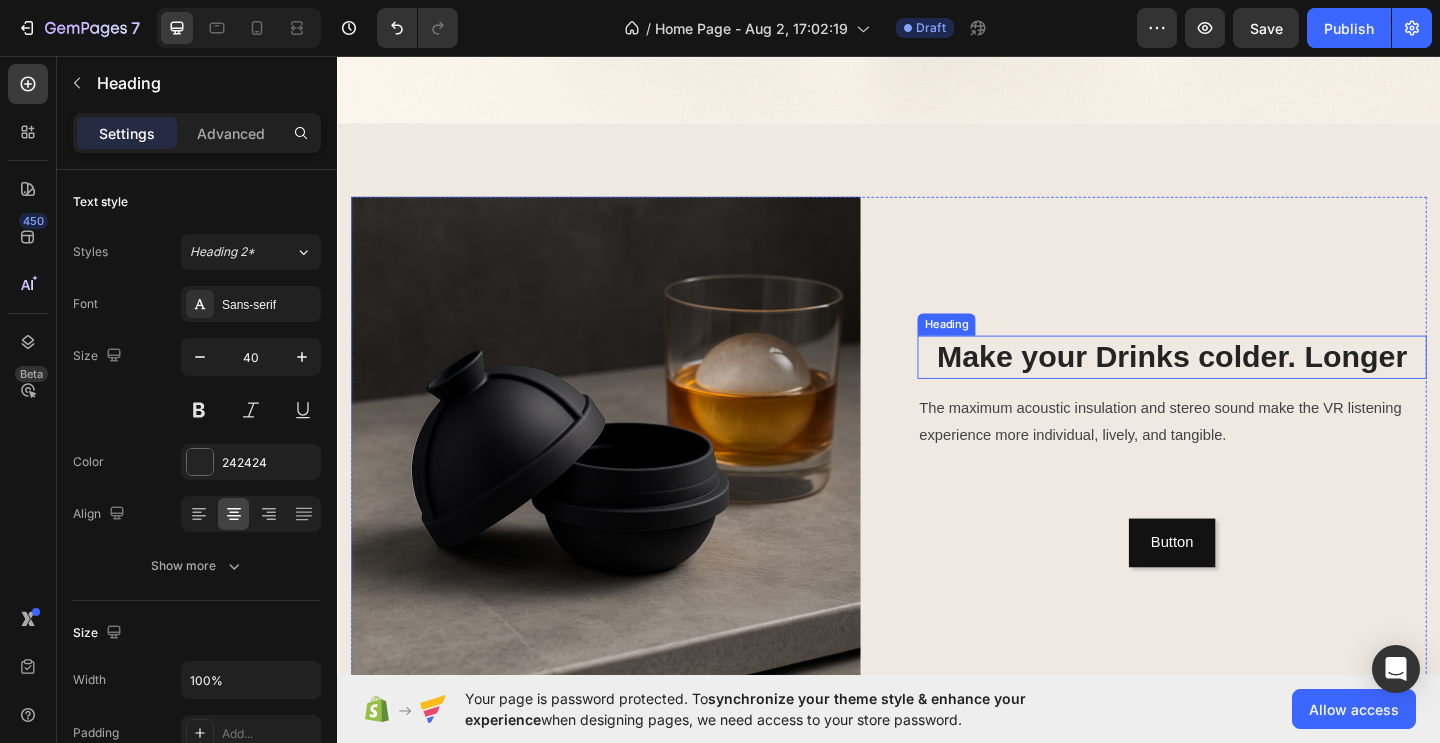 click on "Make your Drinks colder. Longer" at bounding box center [1245, 383] 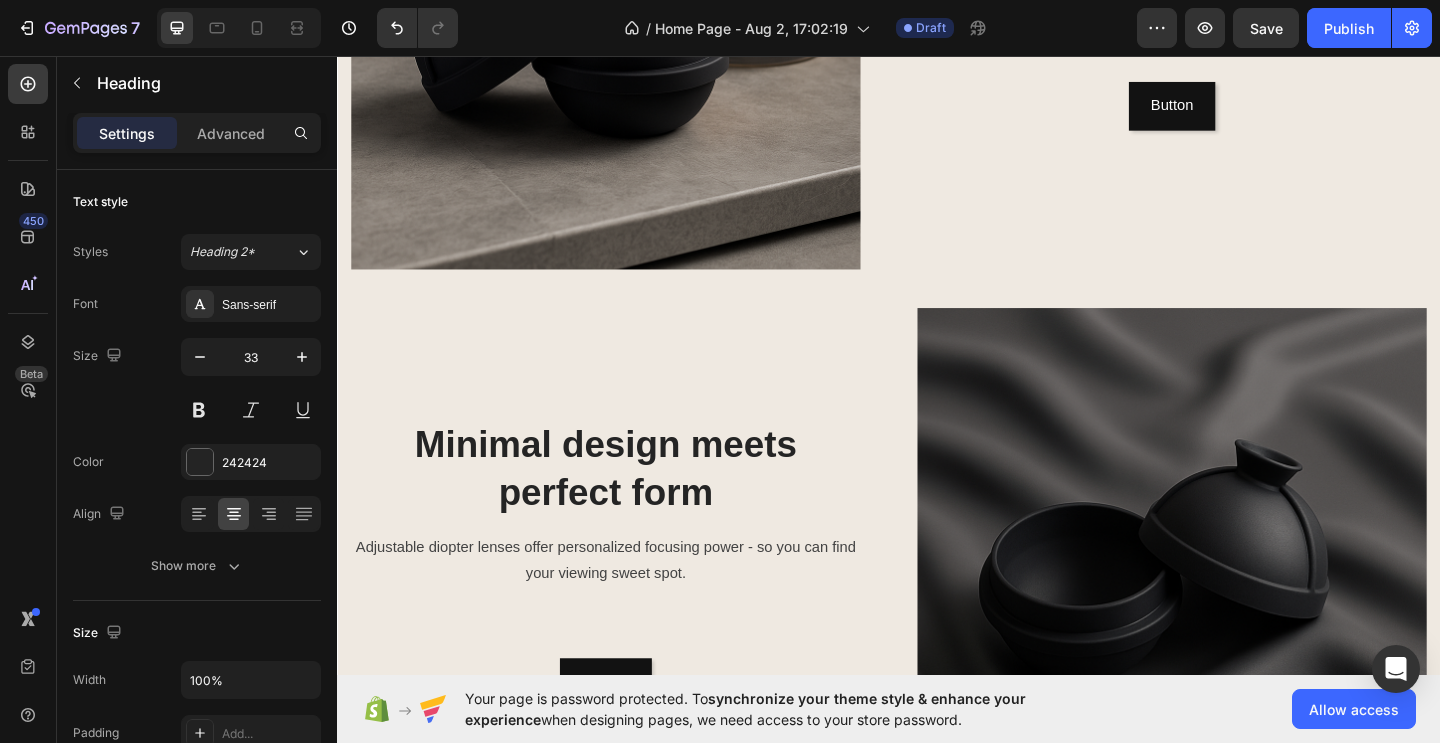 scroll, scrollTop: 1670, scrollLeft: 0, axis: vertical 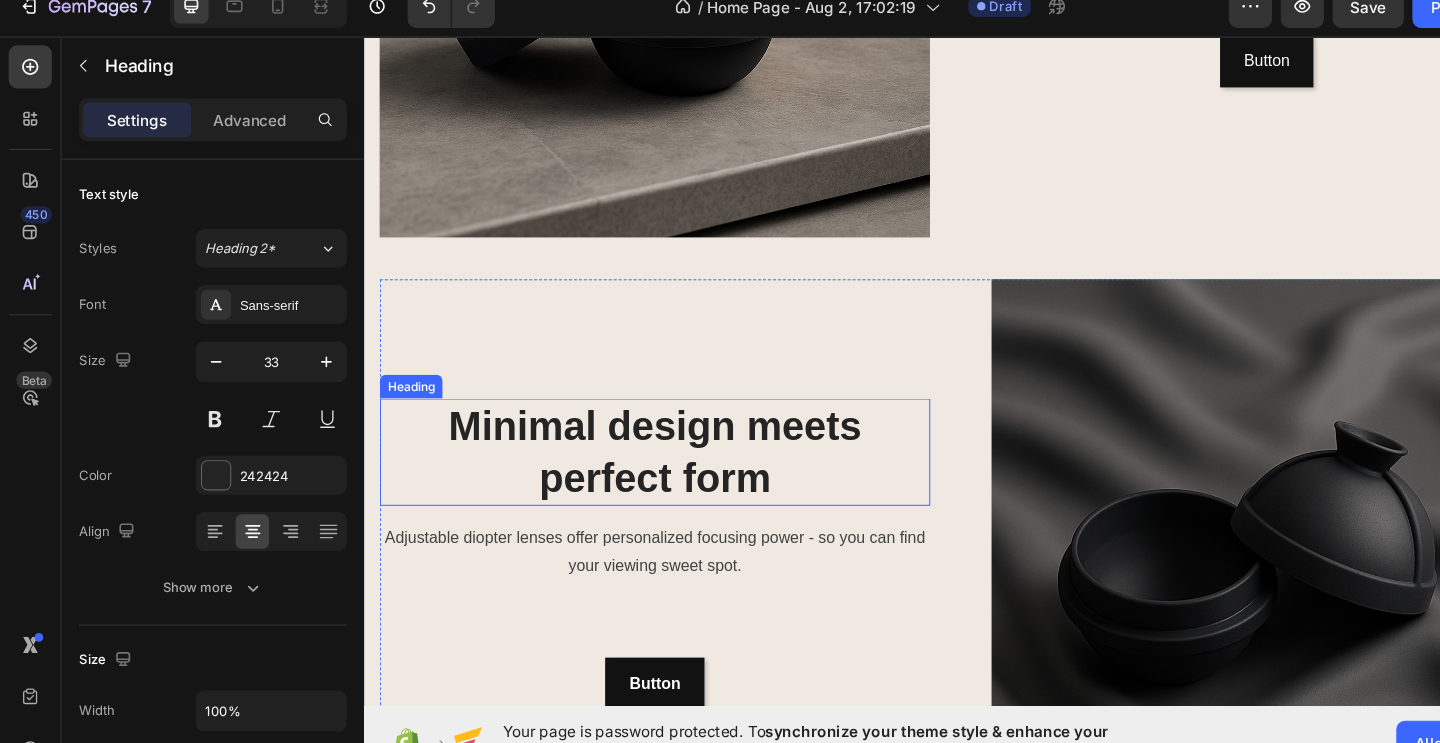 click on "Minimal design meets perfect form" at bounding box center [656, 454] 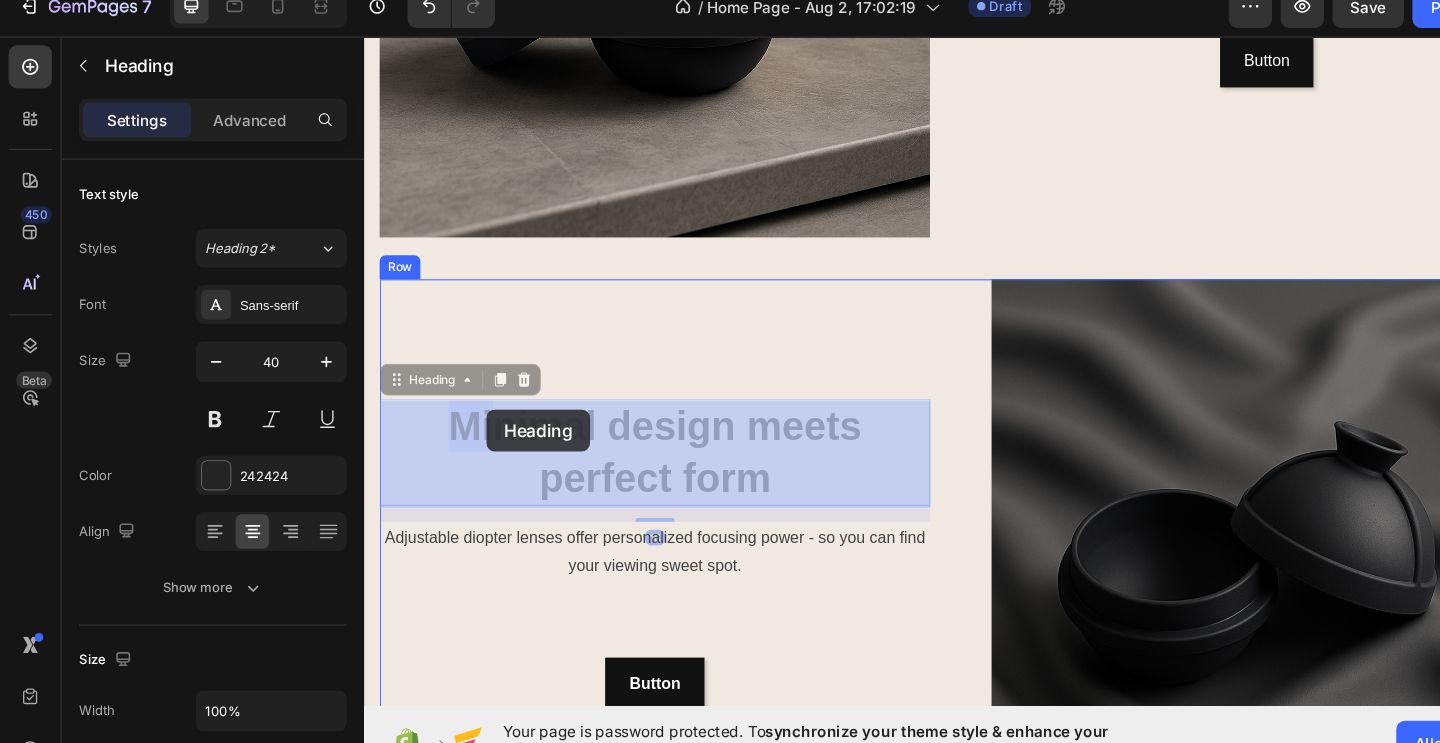 drag, startPoint x: 447, startPoint y: 427, endPoint x: 487, endPoint y: 436, distance: 41 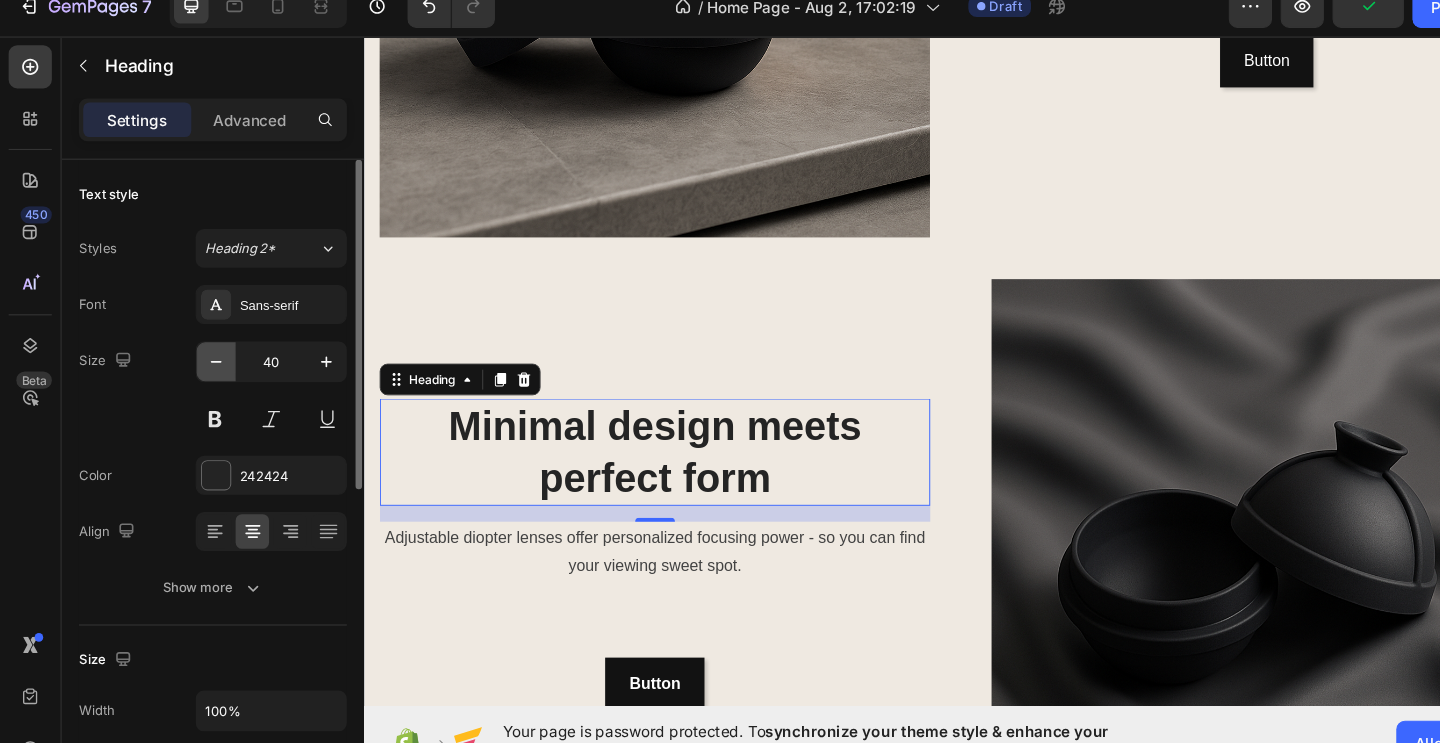 click 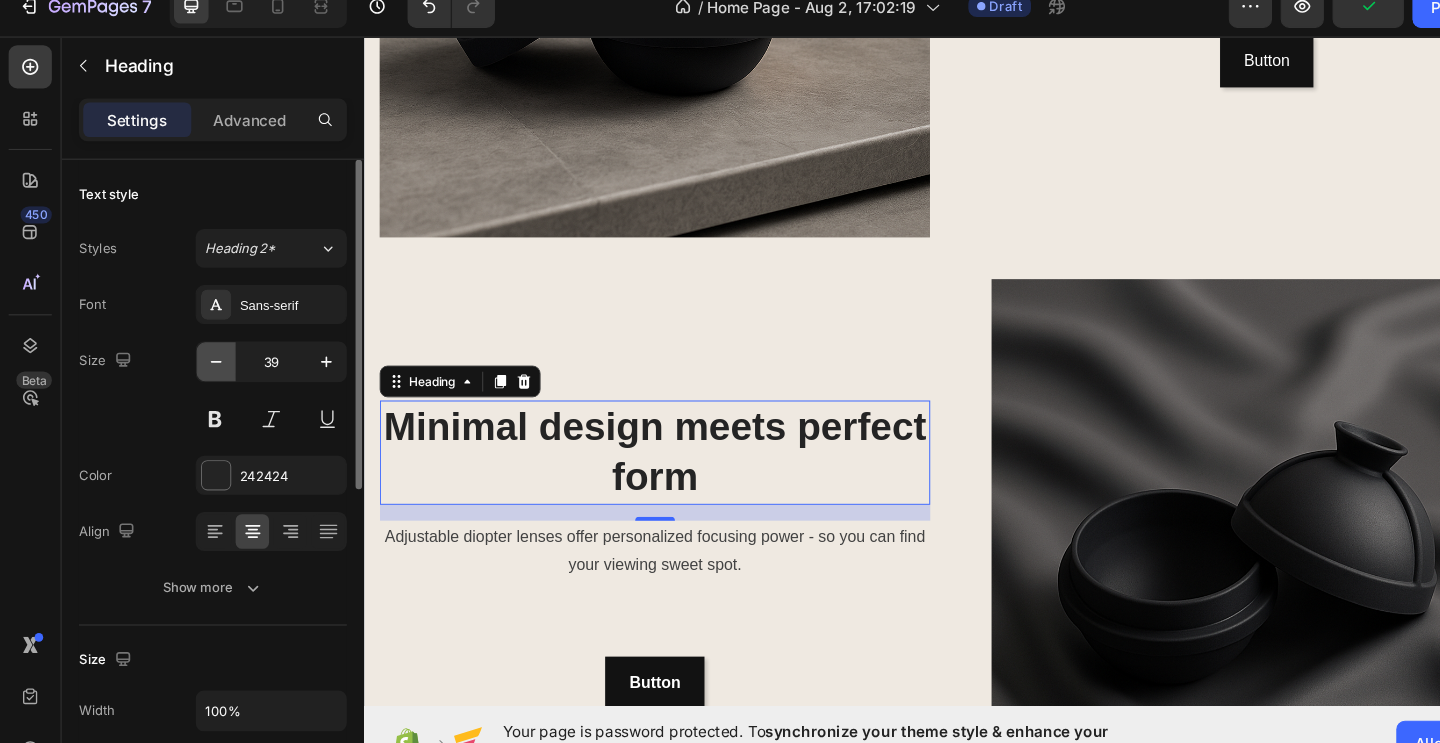 click 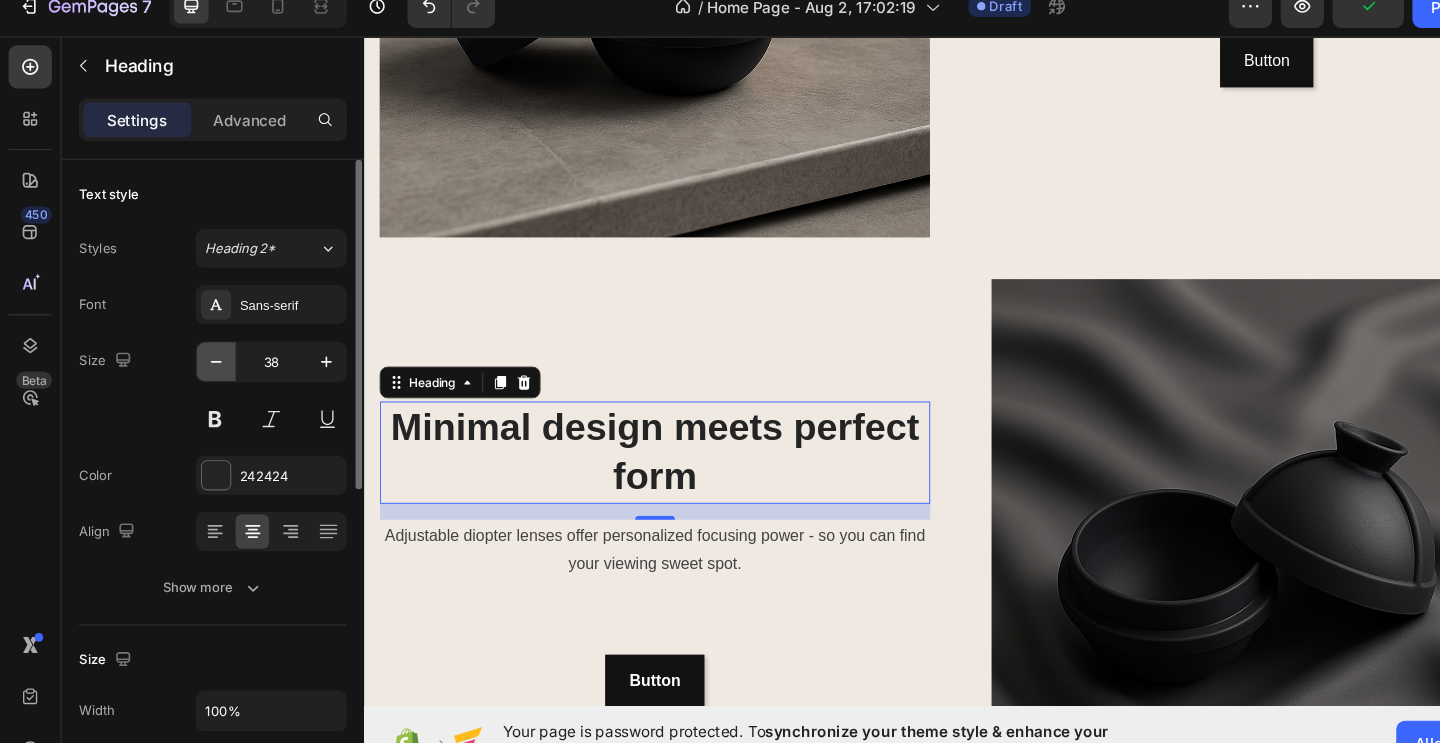 click 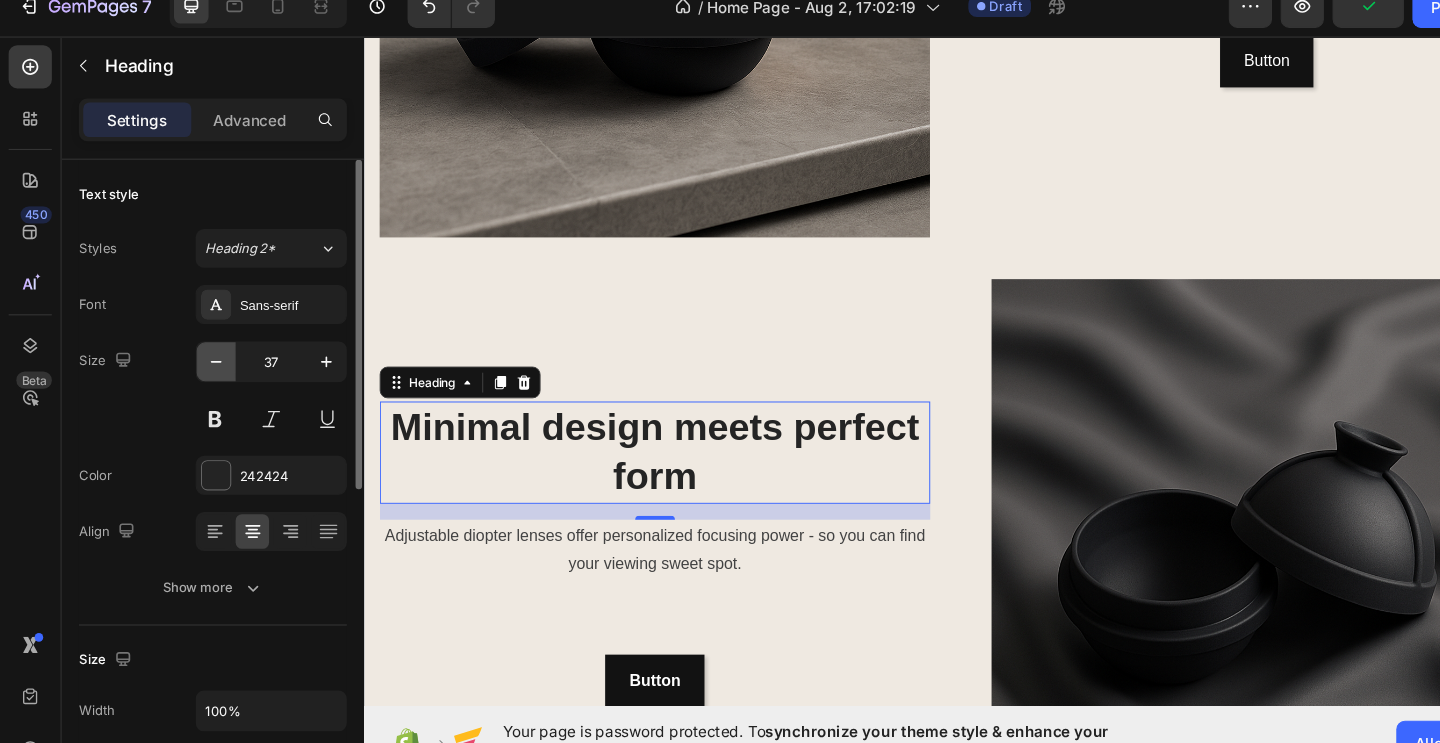 click 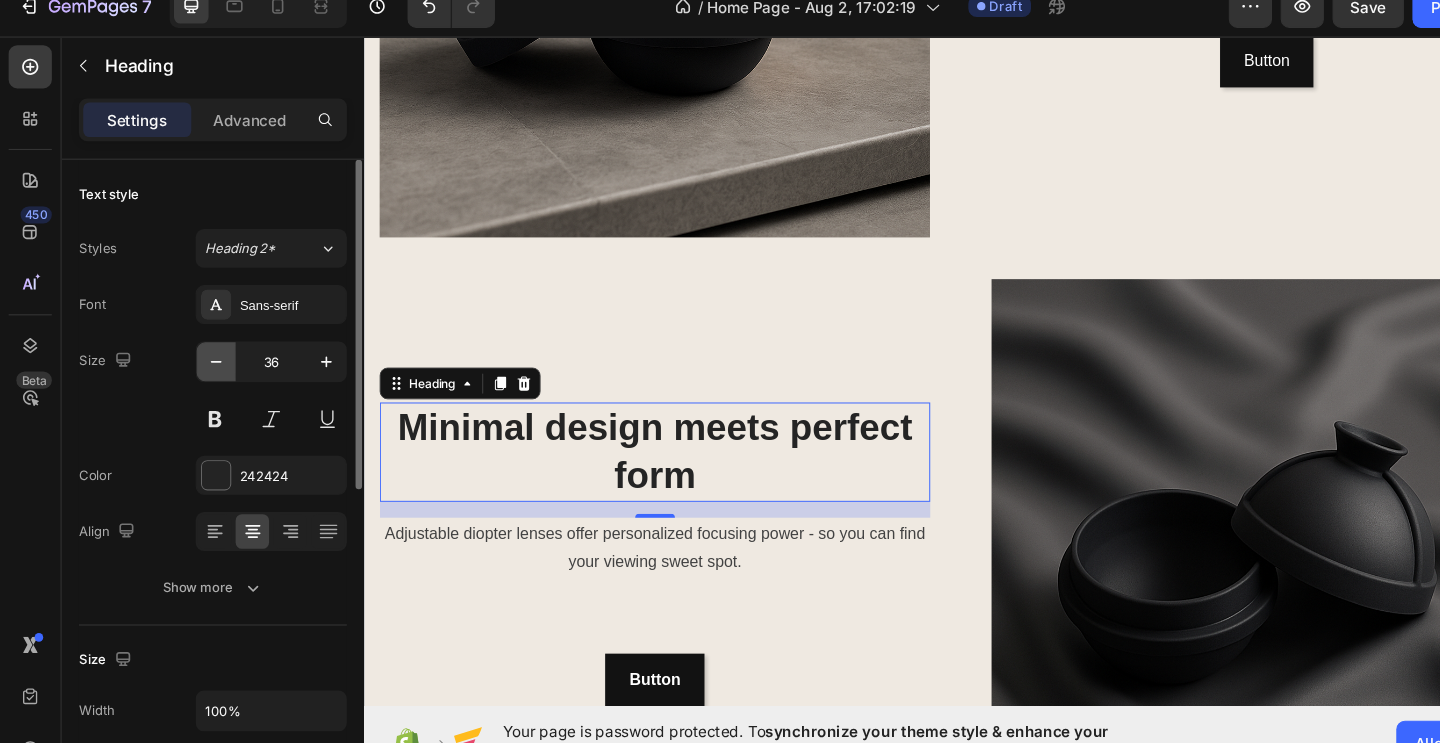 click 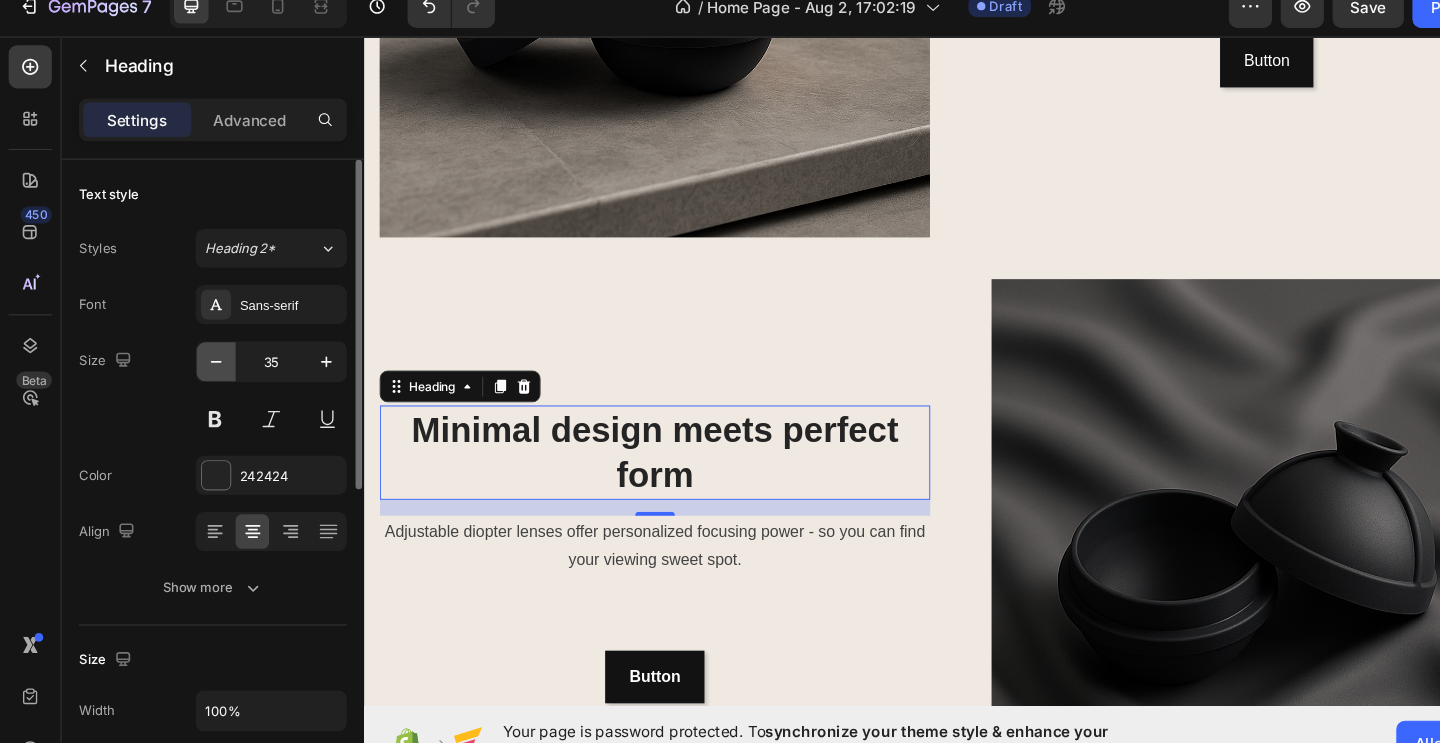 click 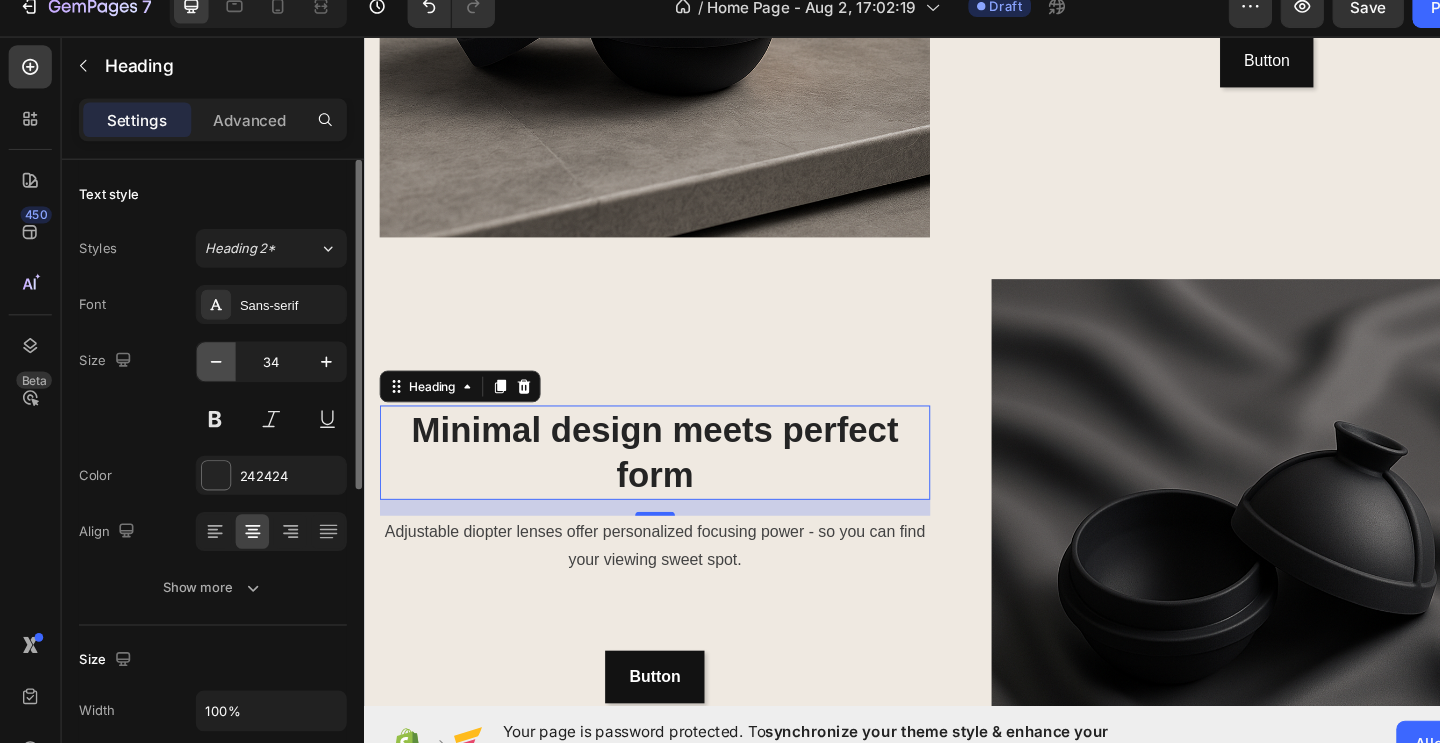 click 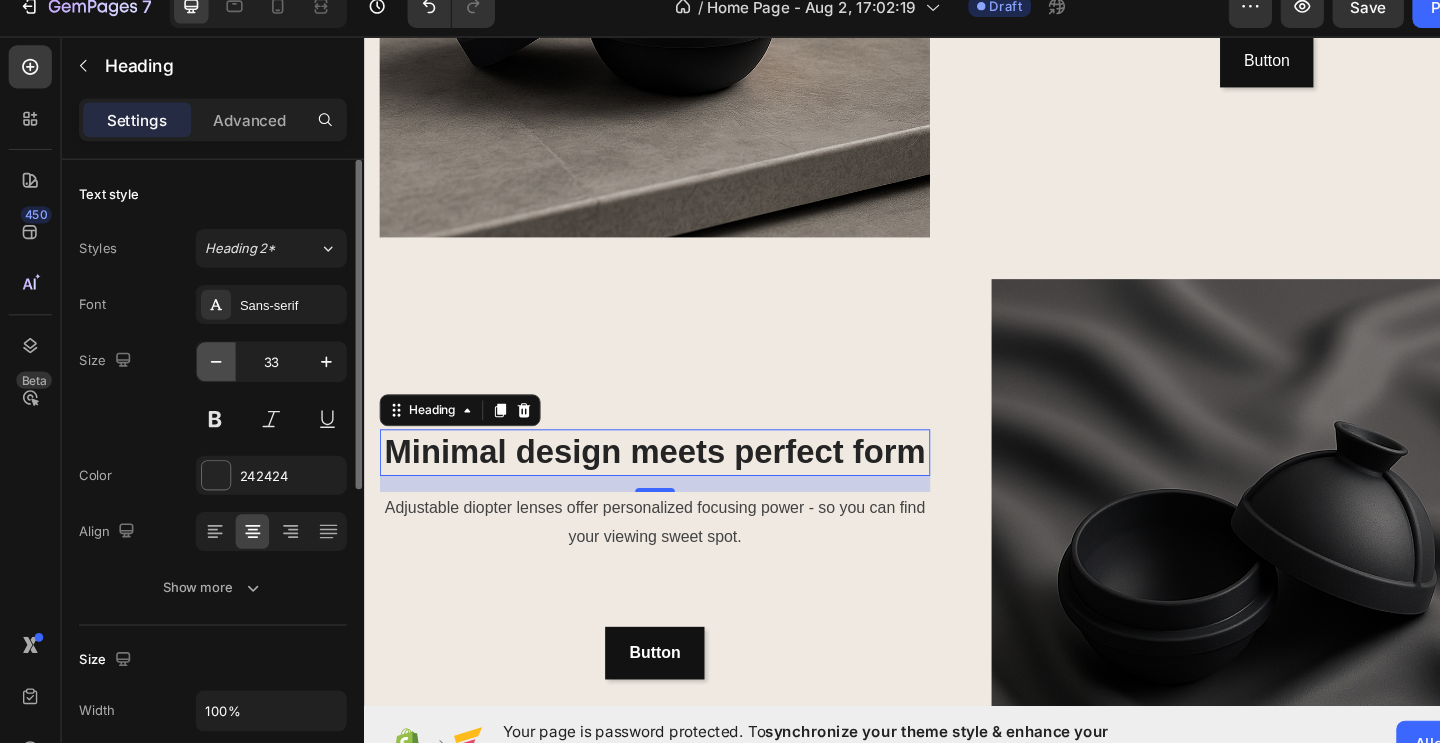 click 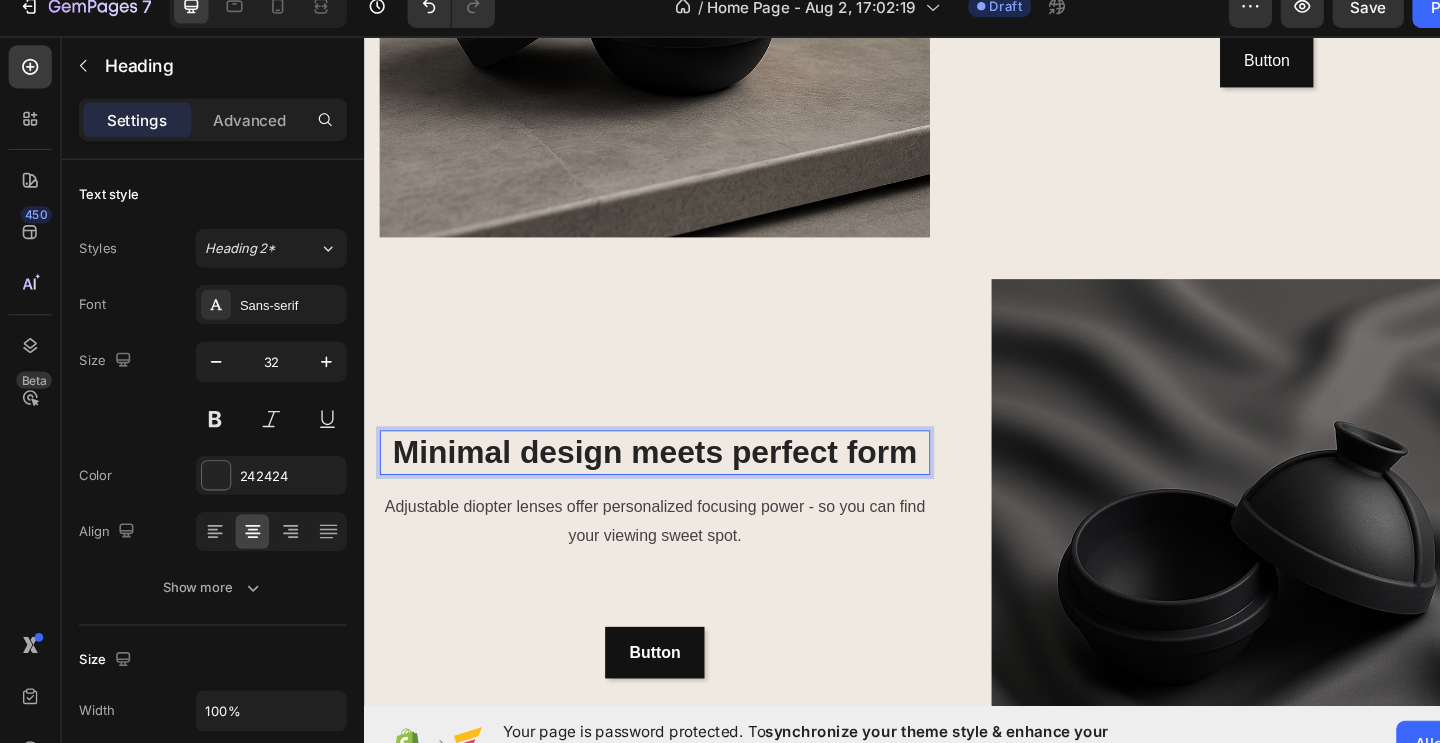 click on "Minimal design meets perfect form" at bounding box center [656, 455] 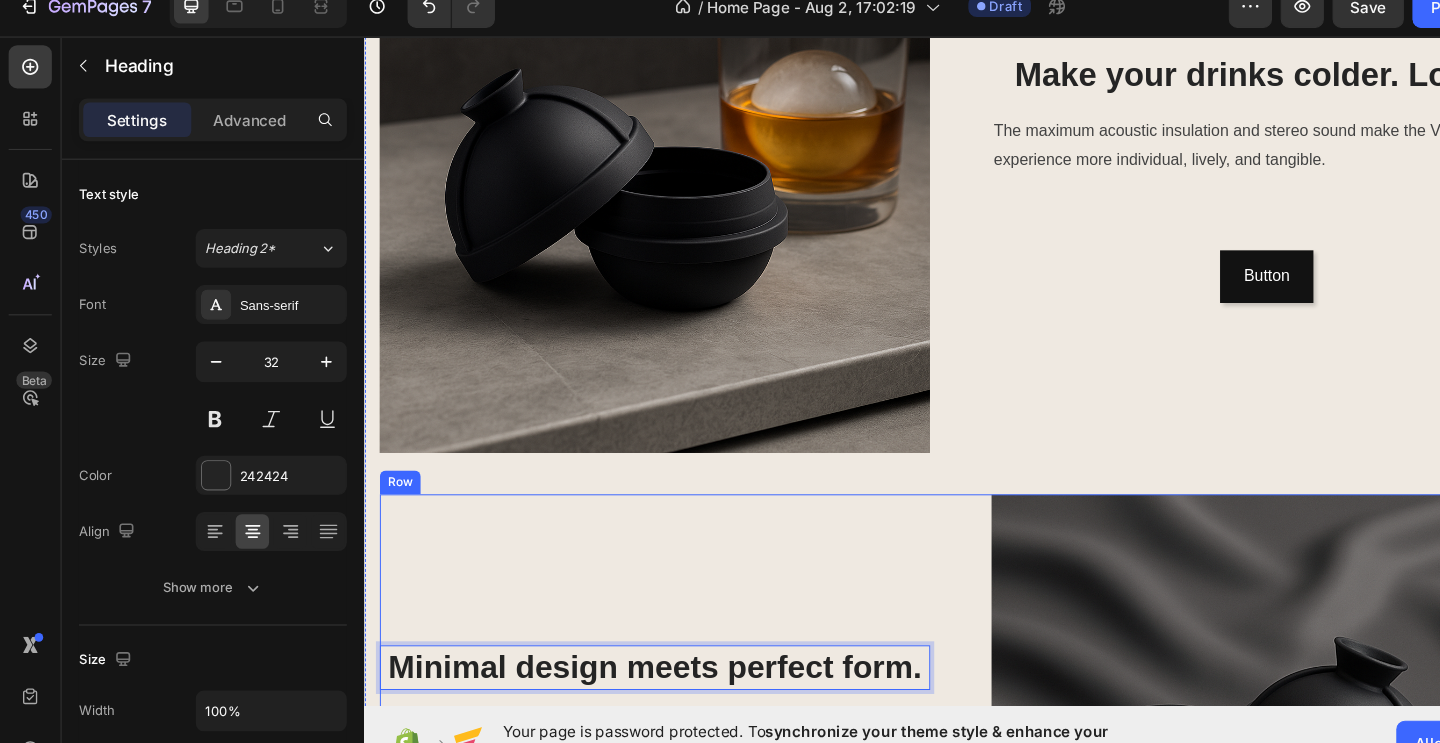 scroll, scrollTop: 1682, scrollLeft: 0, axis: vertical 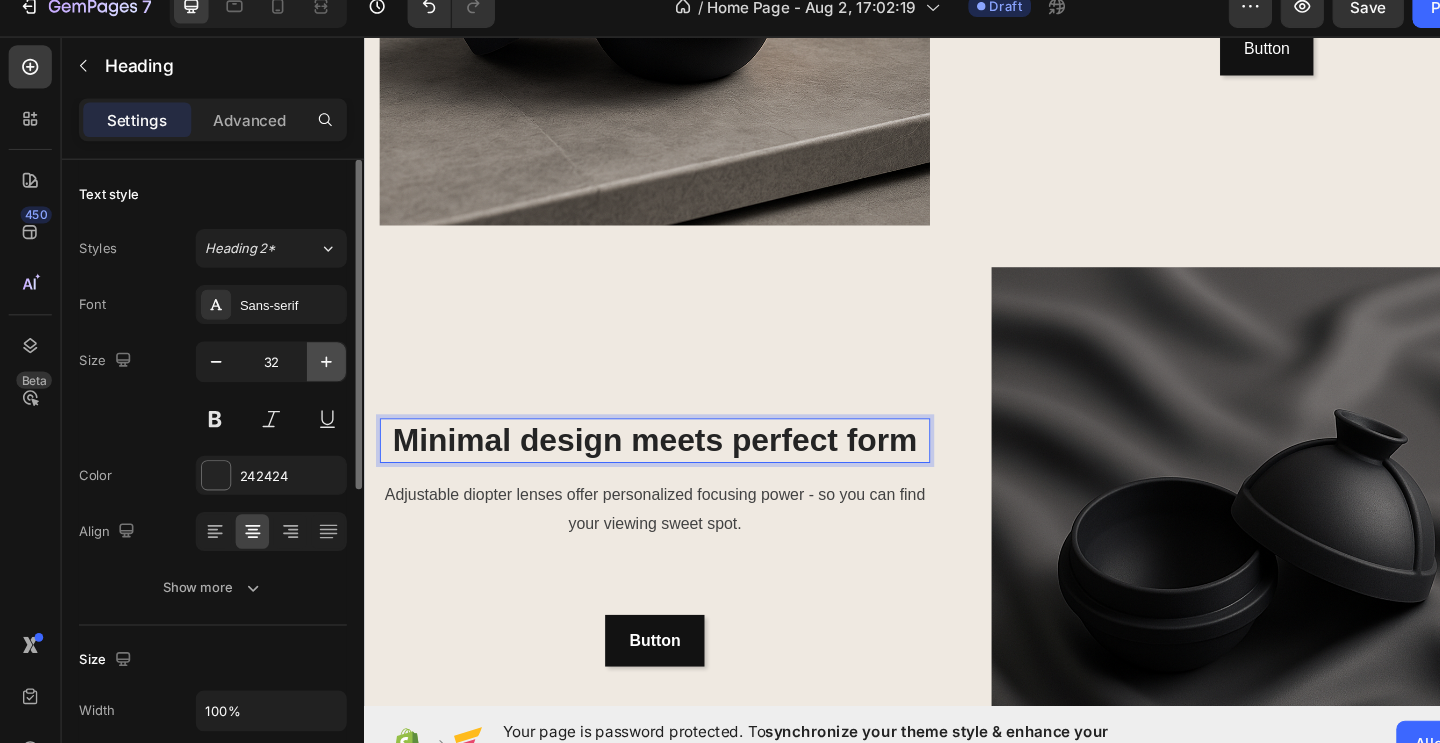 click 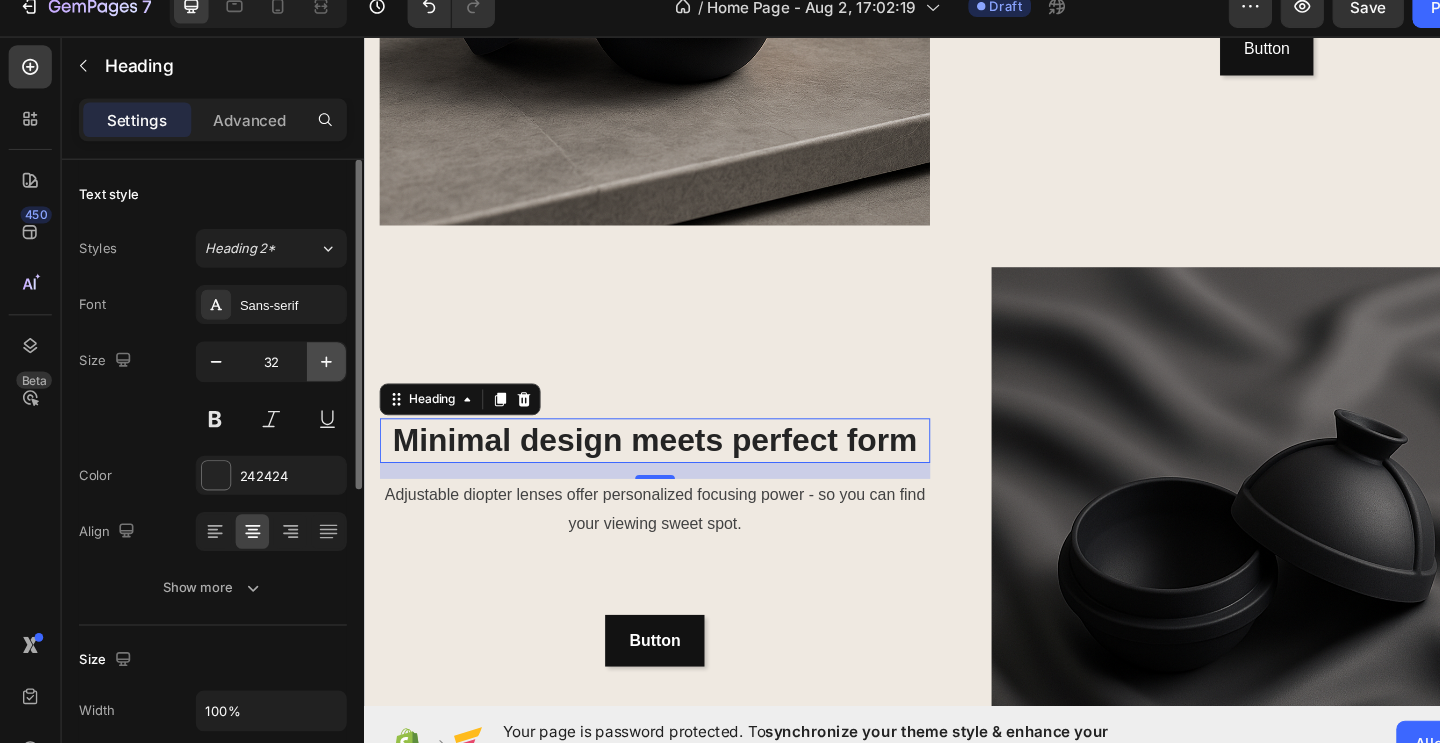 type on "33" 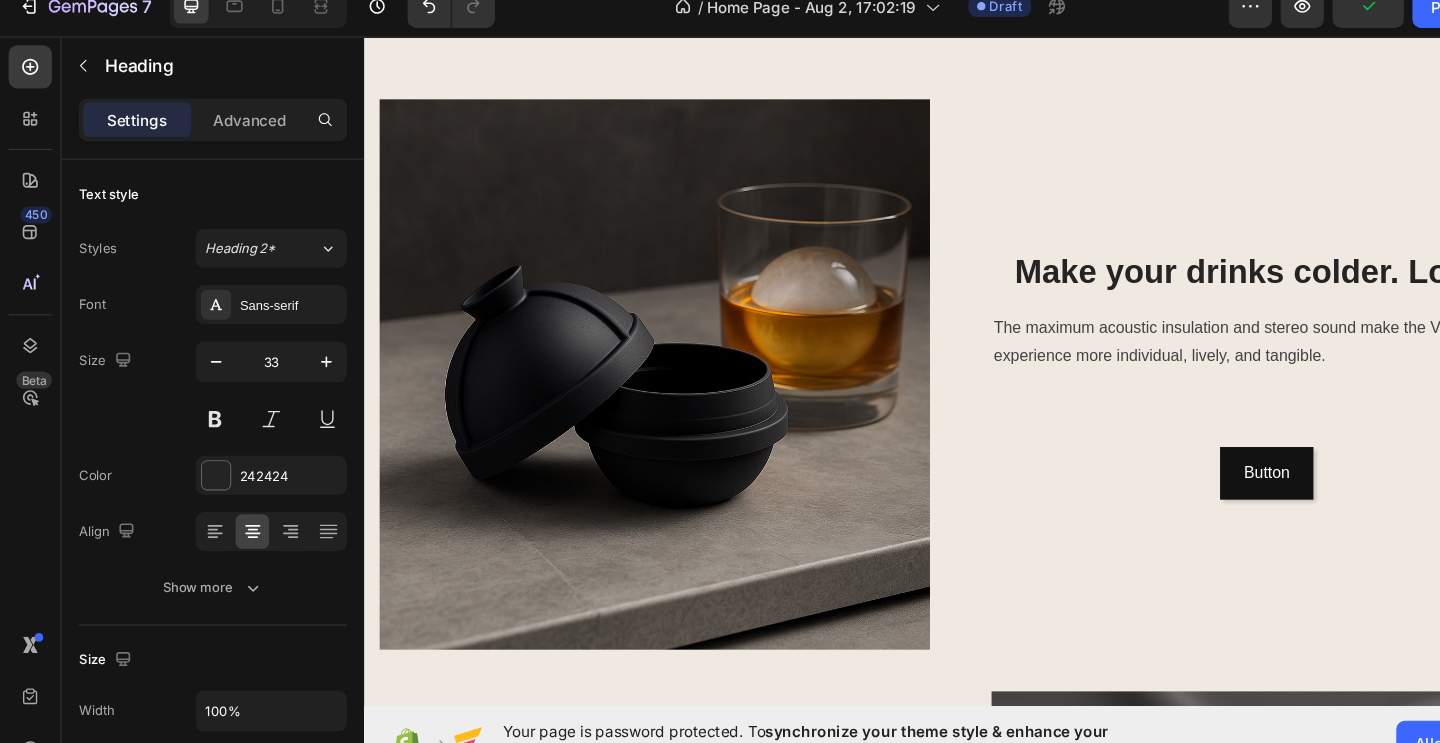 scroll, scrollTop: 50, scrollLeft: 0, axis: vertical 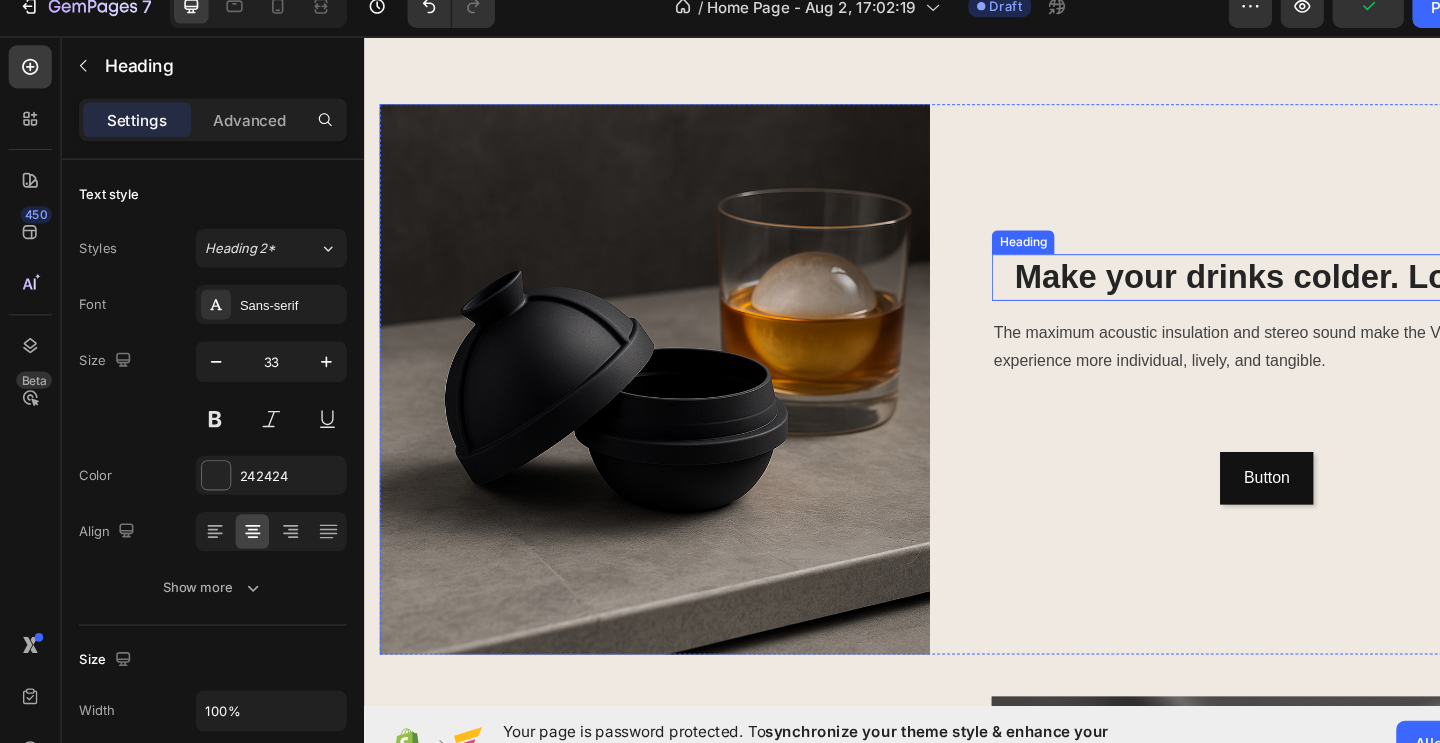 click on "Make your drinks colder. Longer" at bounding box center (1272, 278) 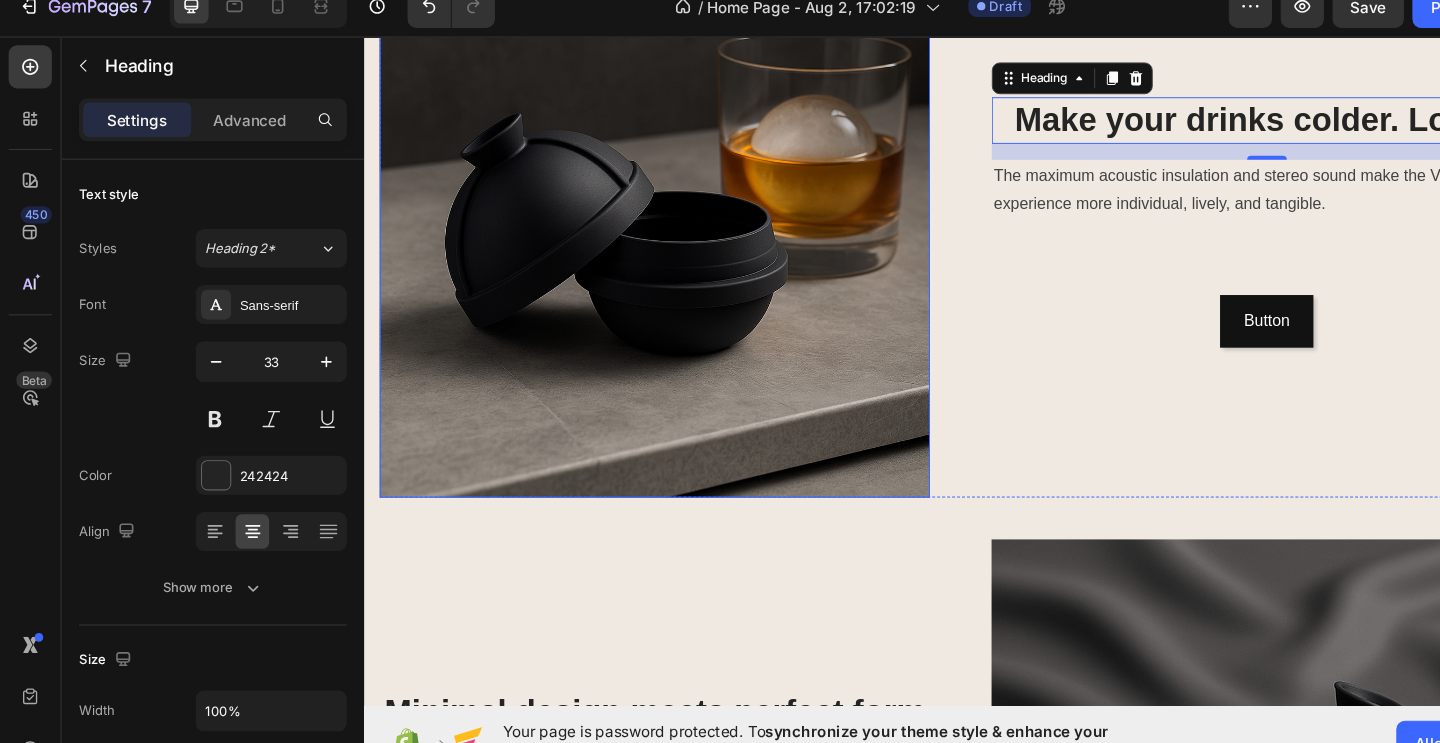 scroll, scrollTop: 202, scrollLeft: 0, axis: vertical 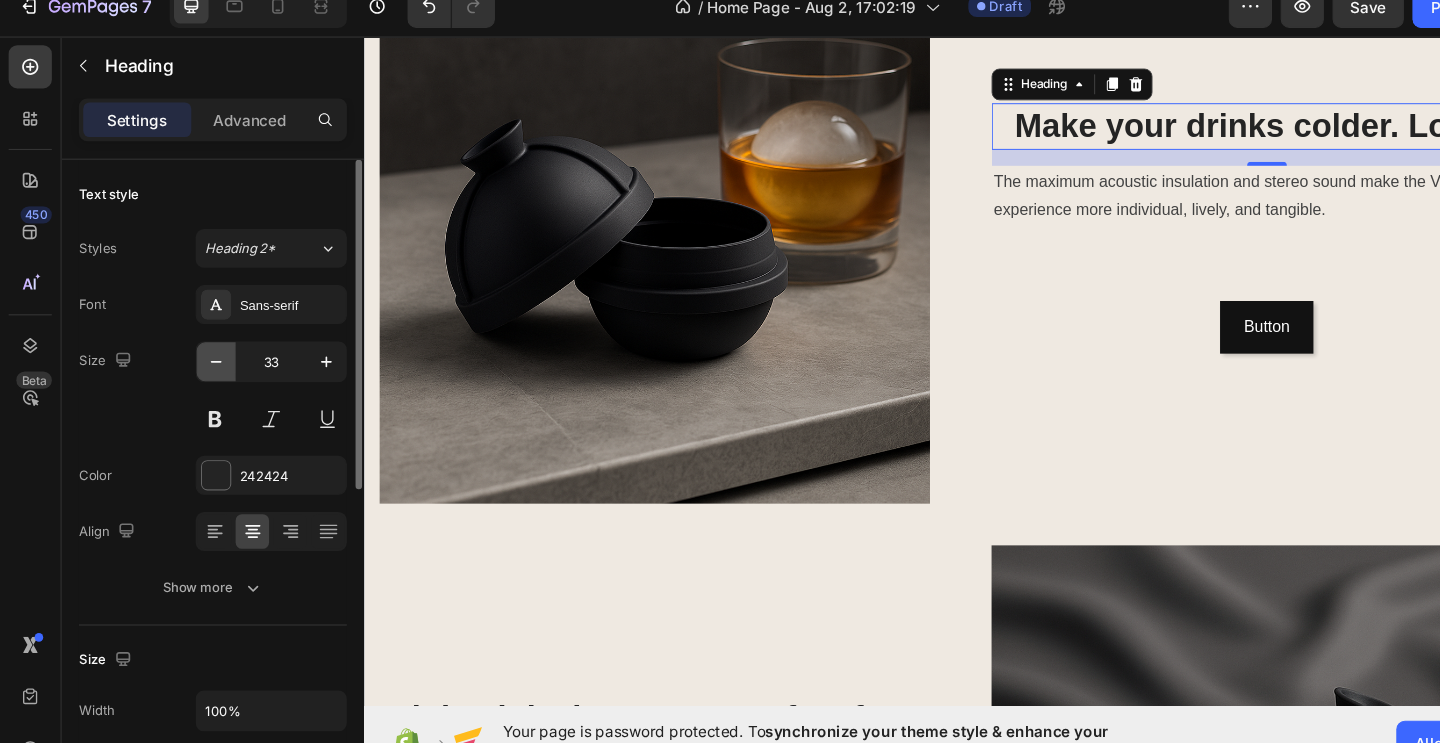 click 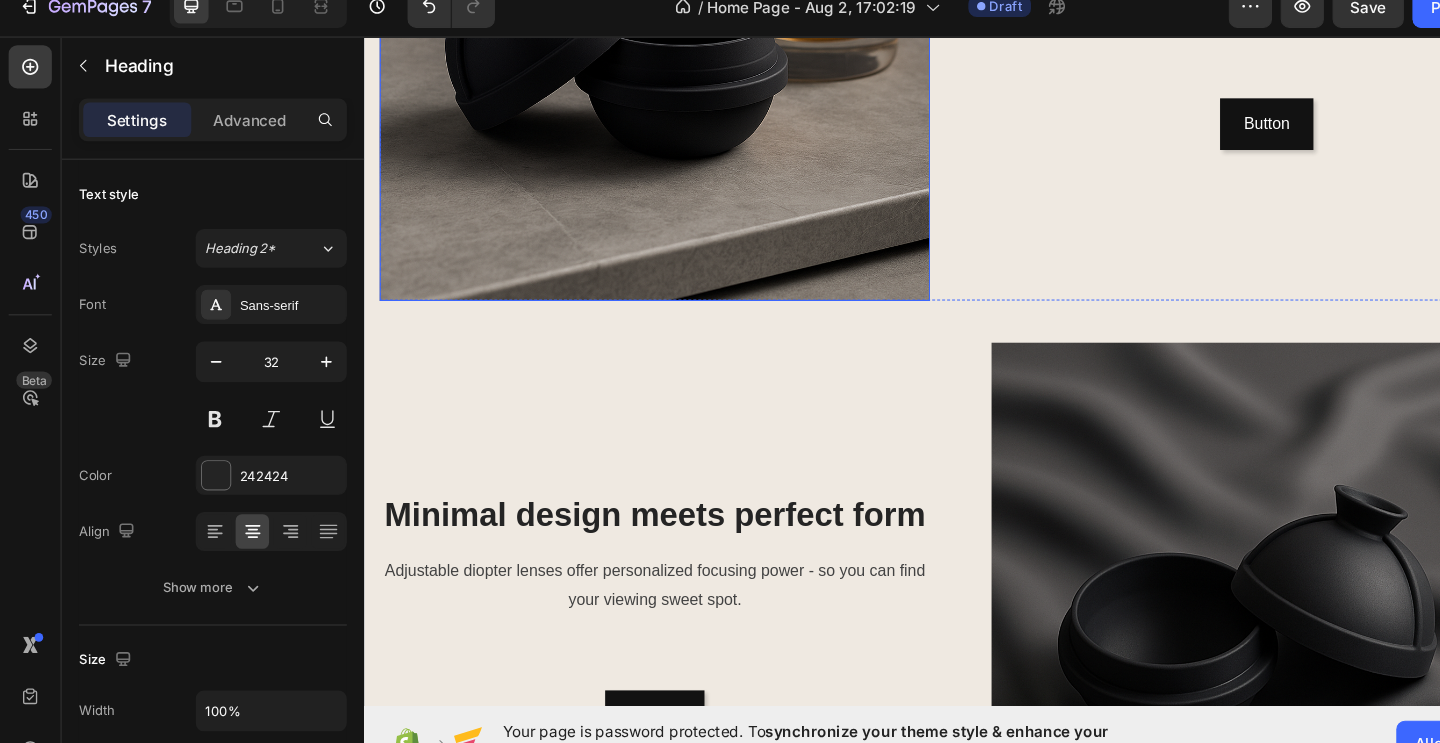 scroll, scrollTop: 508, scrollLeft: 0, axis: vertical 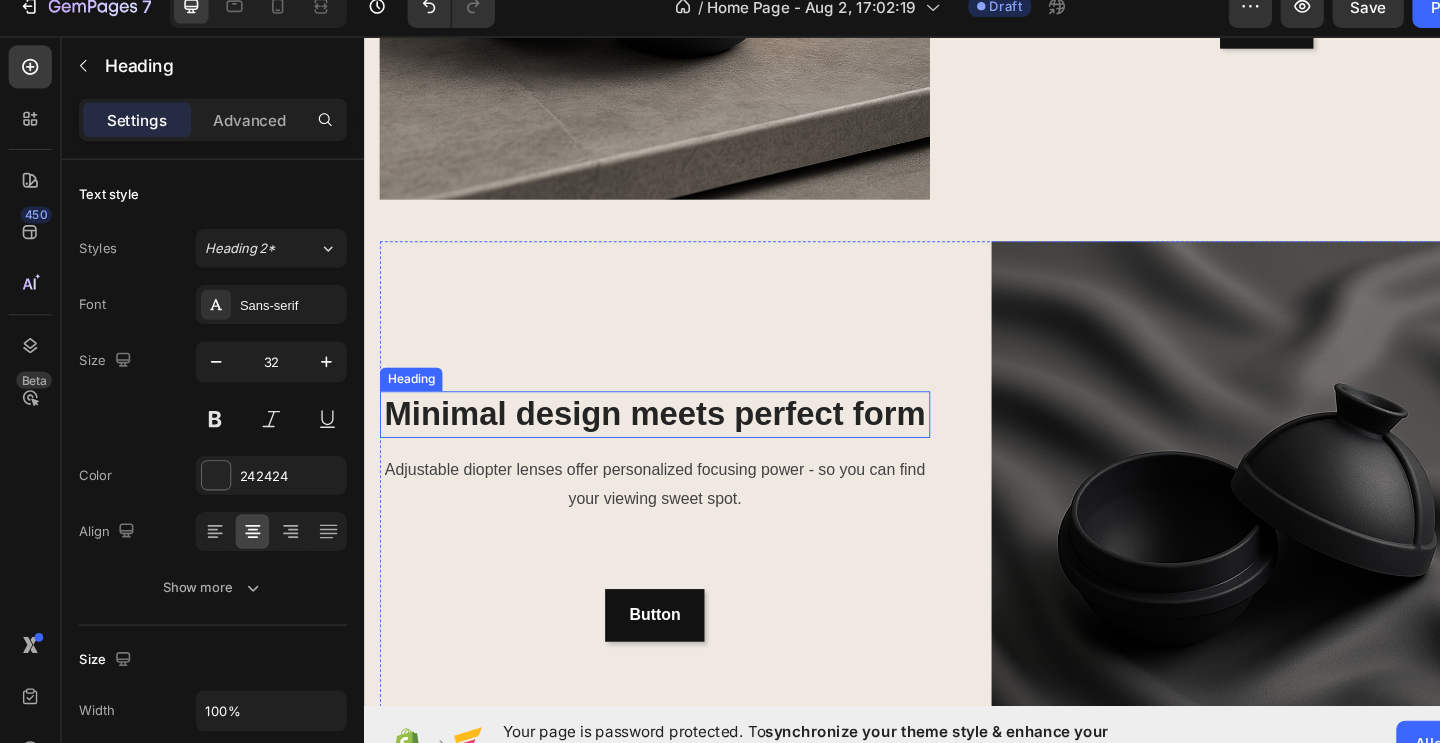 click on "Minimal design meets perfect form" at bounding box center (656, 416) 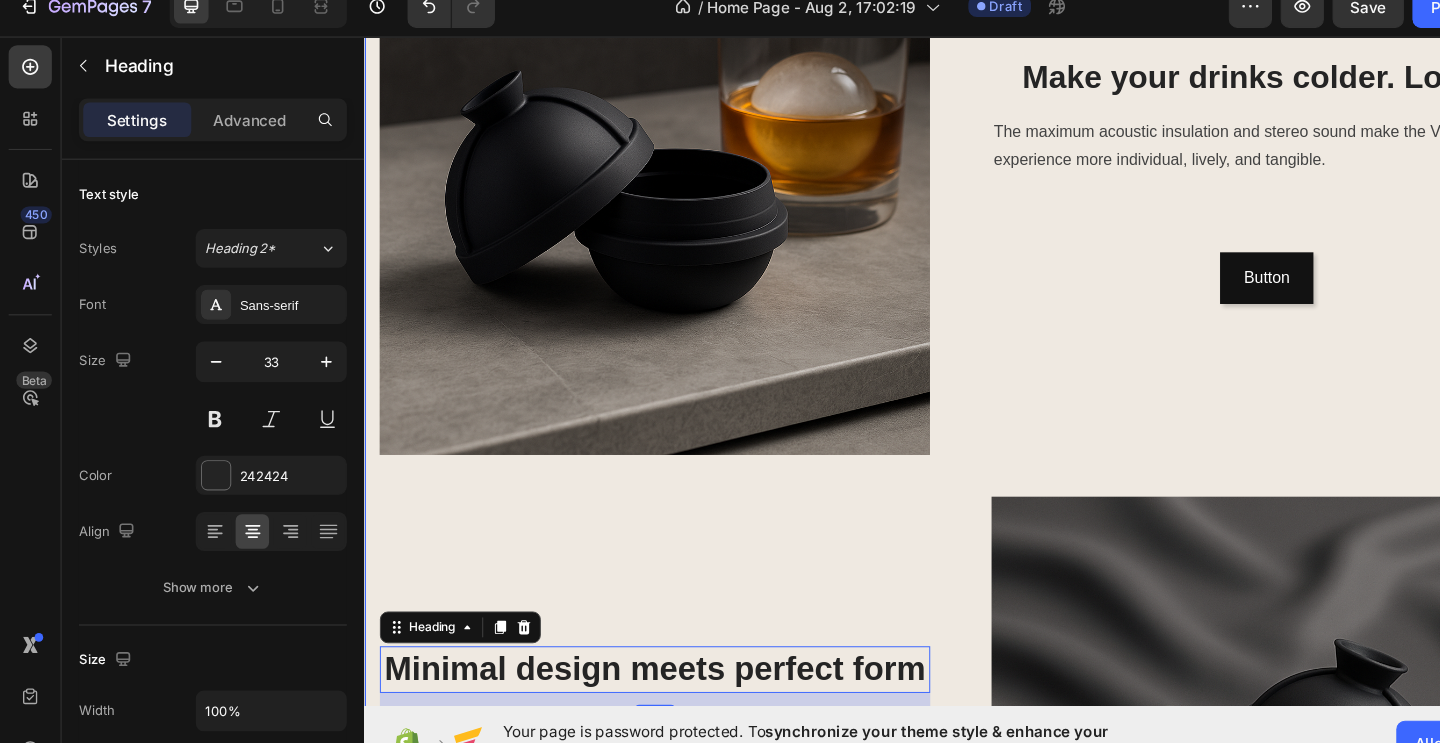 scroll, scrollTop: 189, scrollLeft: 0, axis: vertical 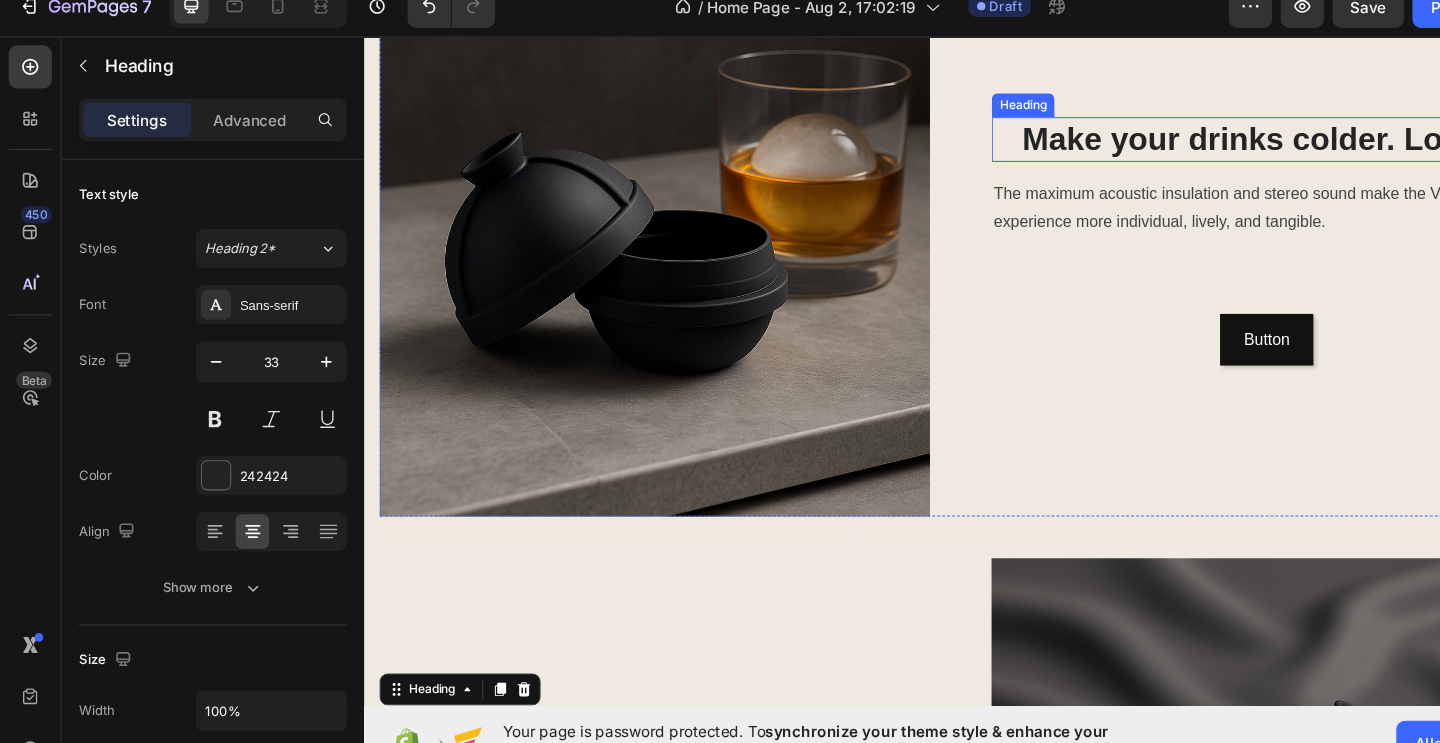 click on "Make your drinks colder. Longer" at bounding box center [1272, 140] 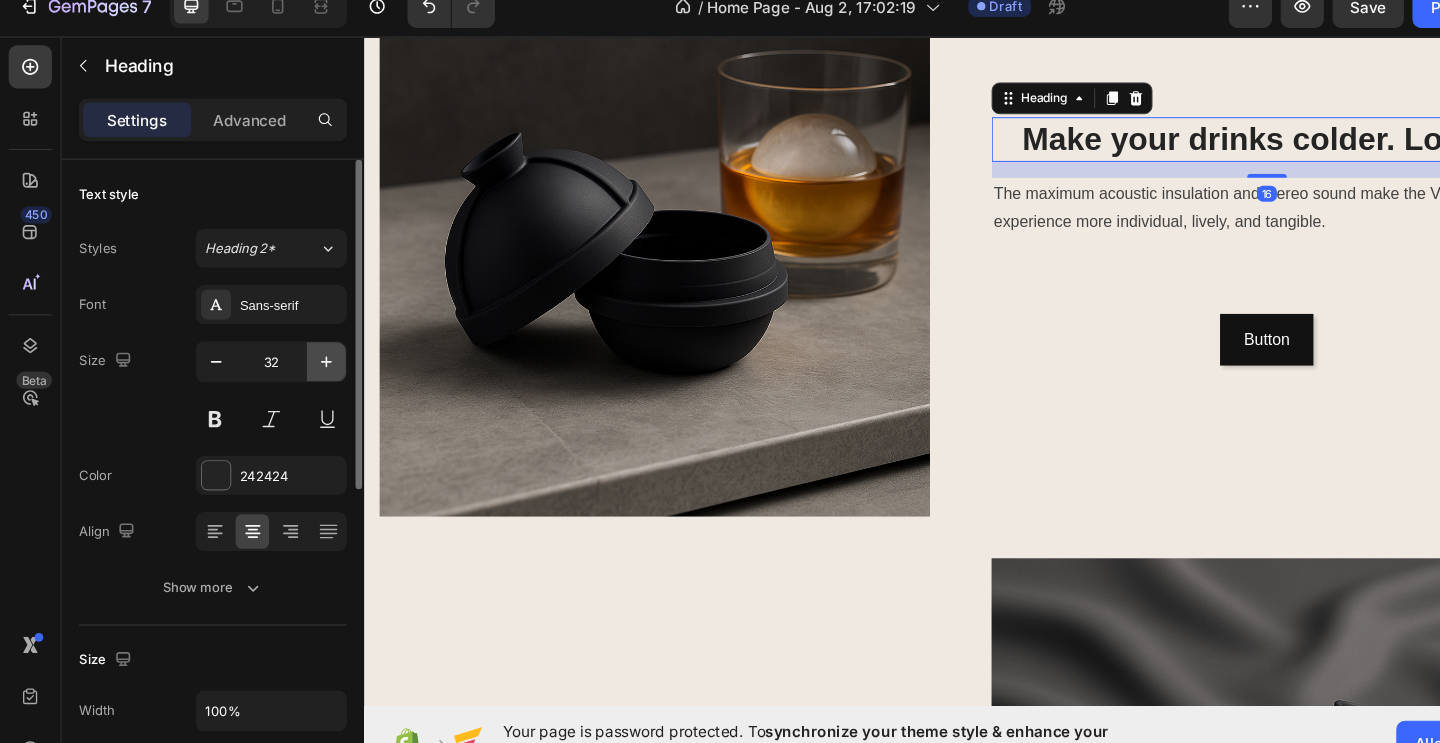click 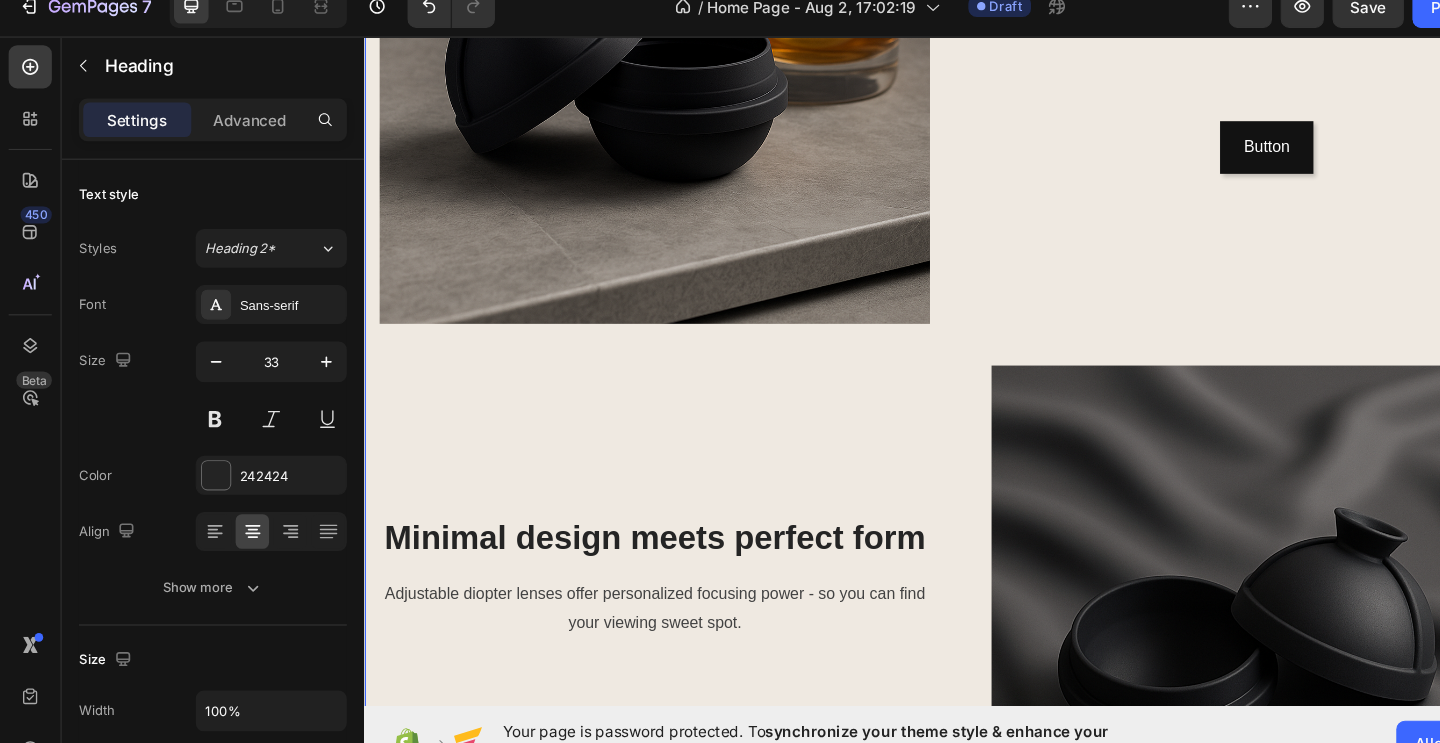 scroll, scrollTop: 395, scrollLeft: 0, axis: vertical 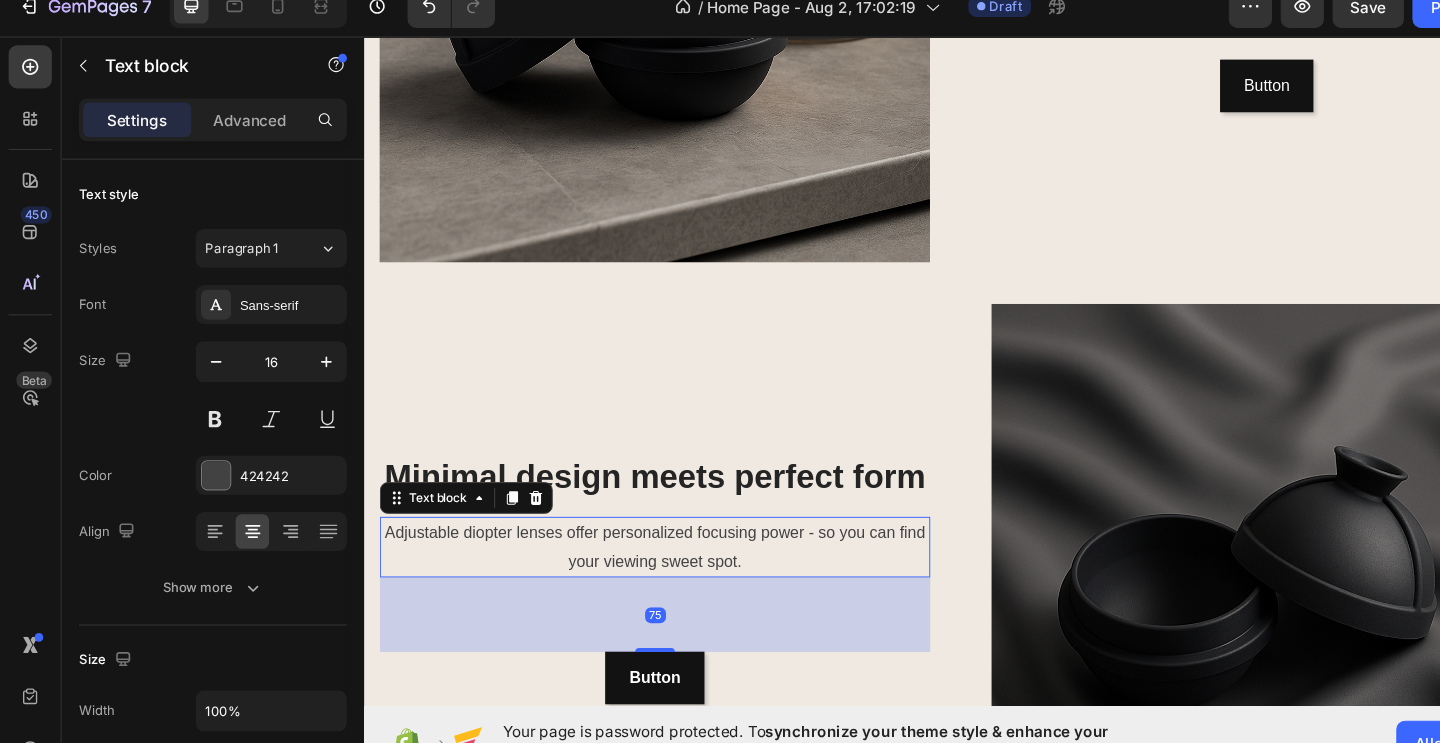 click on "Adjustable diopter lenses offer personalized focusing power - so you can find your viewing sweet spot." at bounding box center [656, 550] 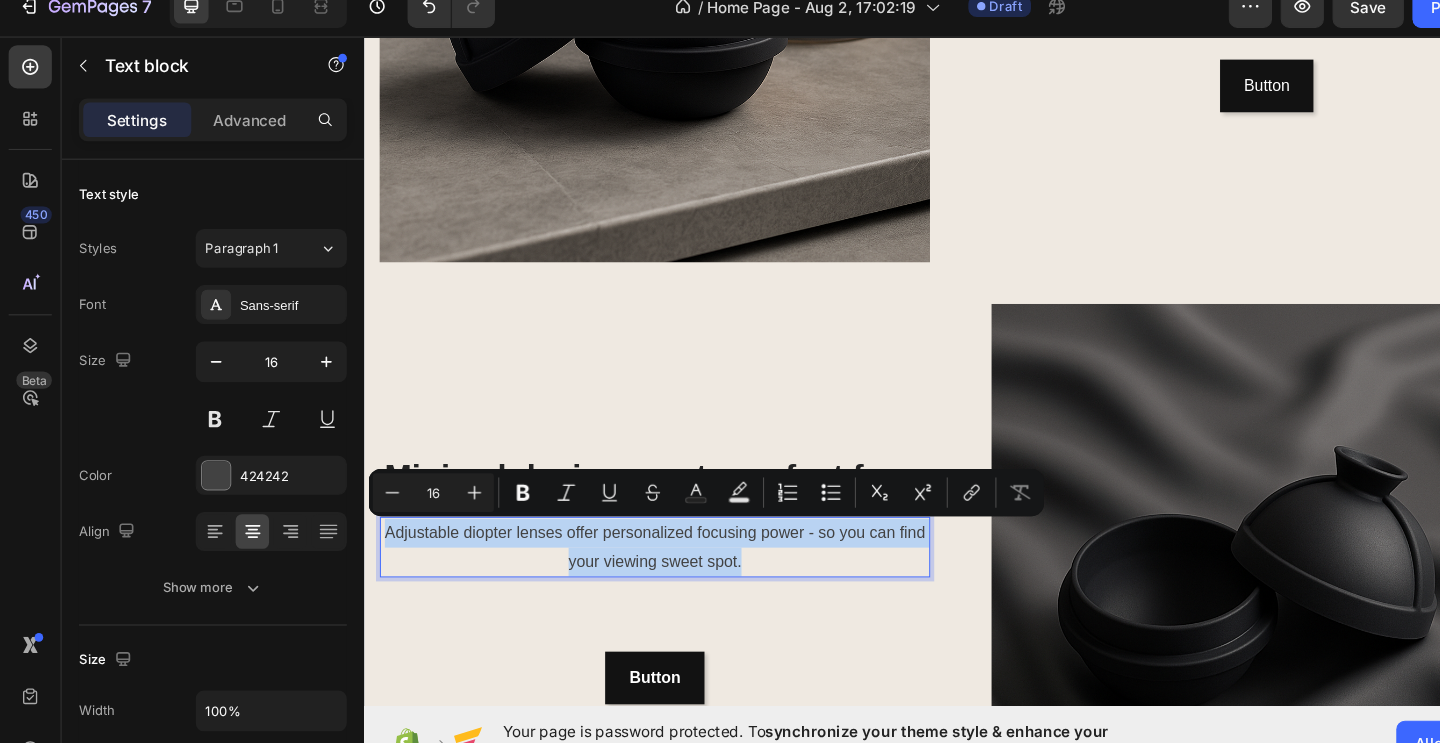 drag, startPoint x: 741, startPoint y: 559, endPoint x: 383, endPoint y: 529, distance: 359.2548 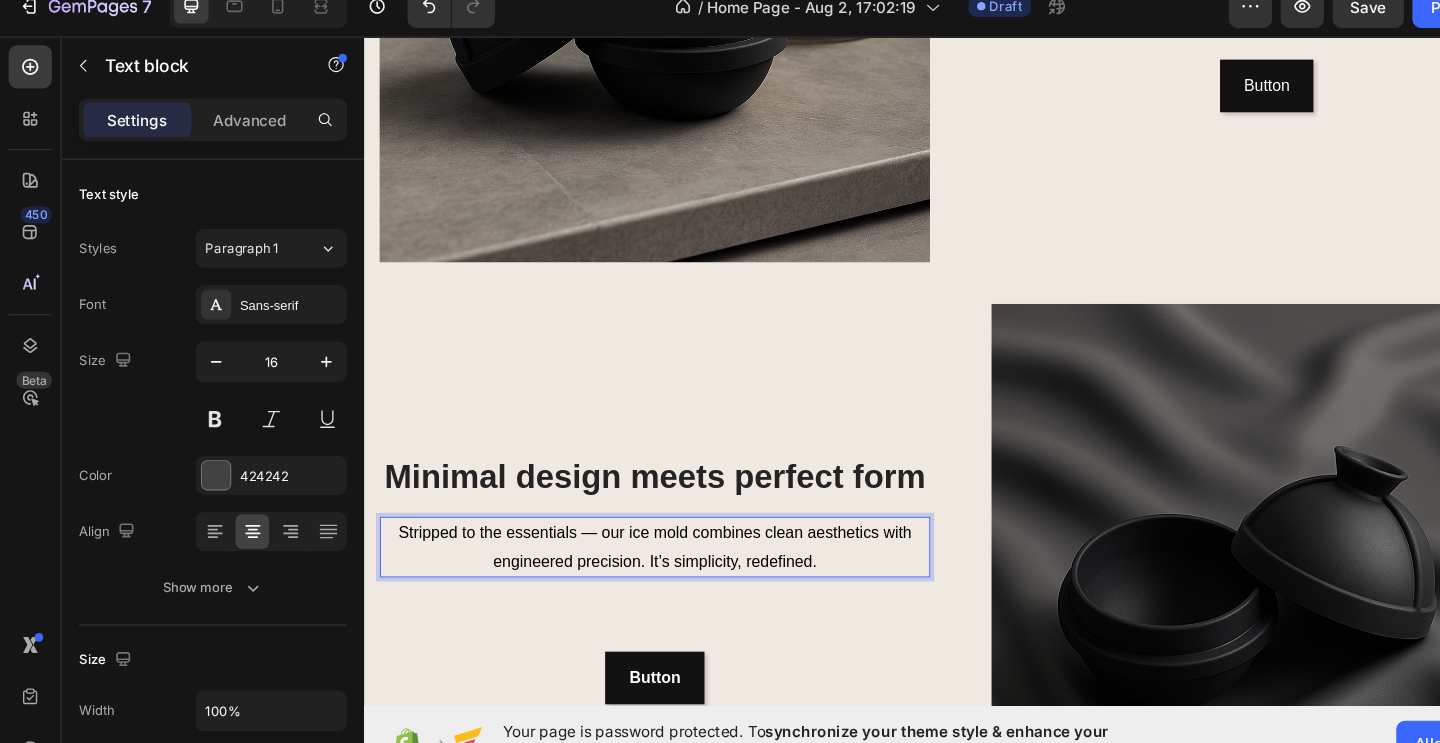 click on "Stripped to the essentials — our ice mold combines clean aesthetics with engineered precision. It’s simplicity, redefined." at bounding box center (656, 549) 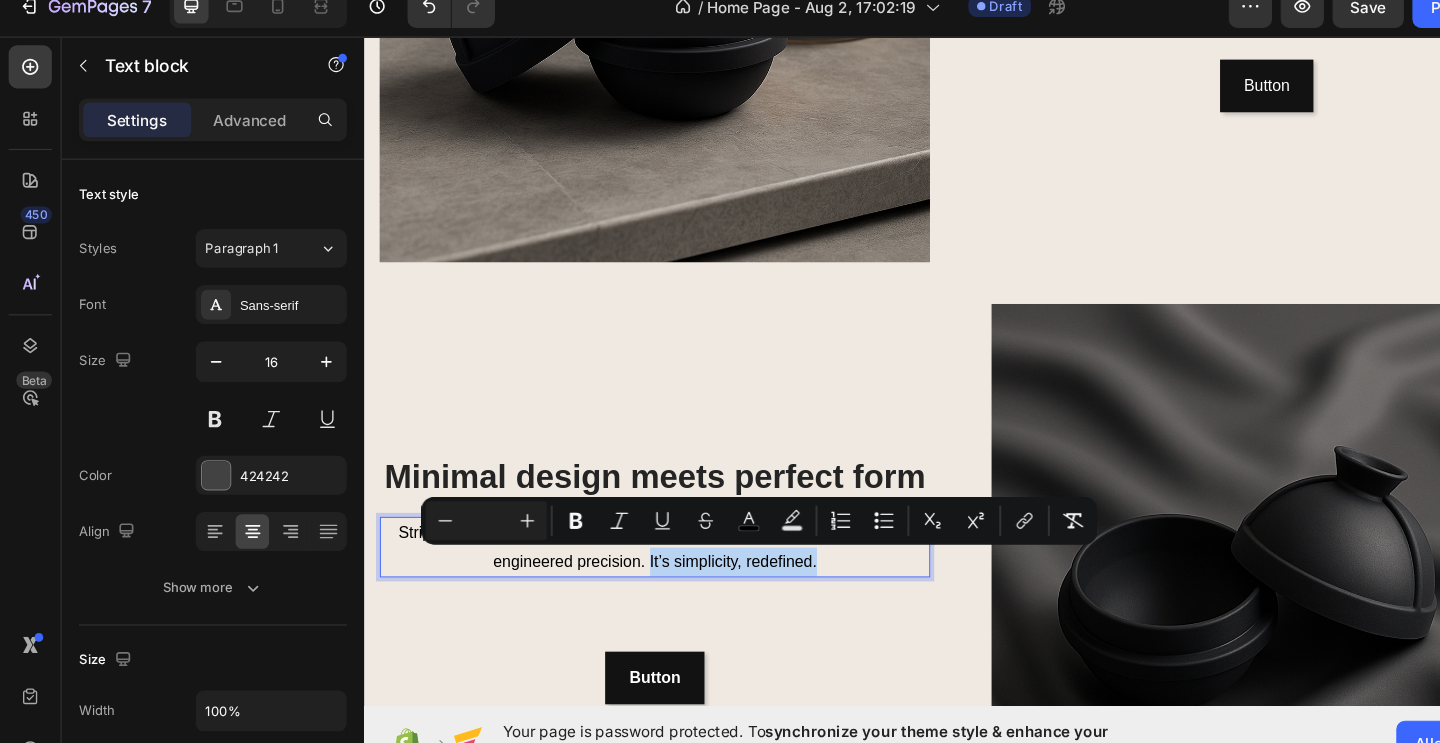 drag, startPoint x: 650, startPoint y: 563, endPoint x: 817, endPoint y: 568, distance: 167.07483 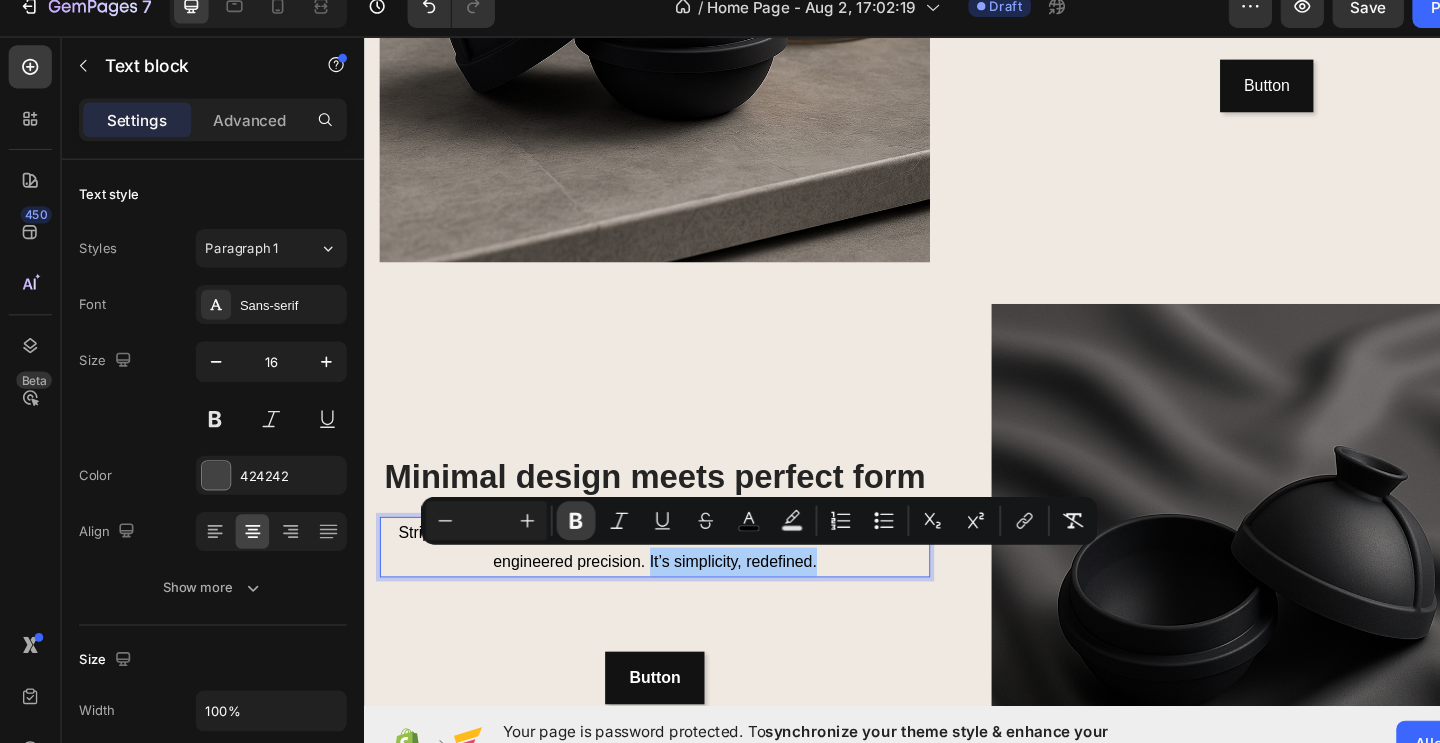 click 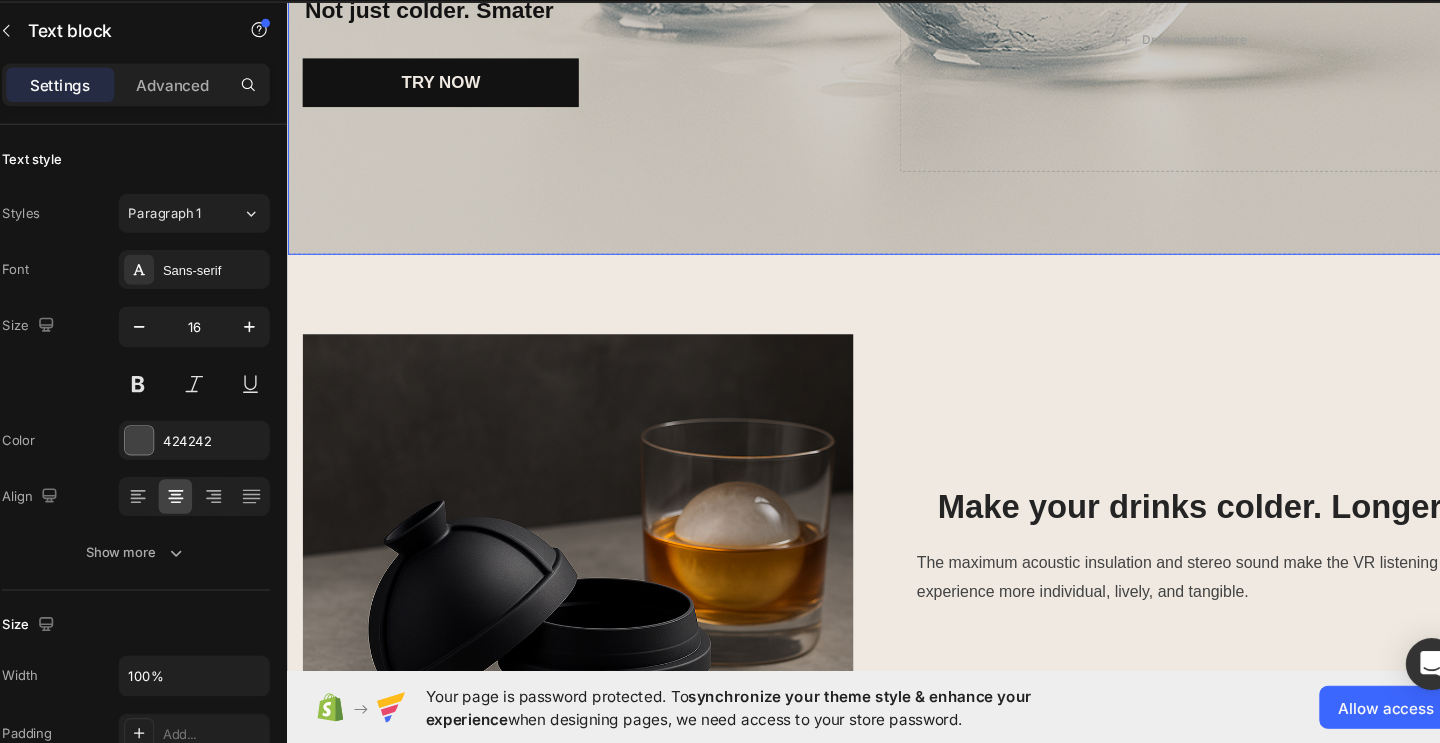 scroll, scrollTop: 1005, scrollLeft: 0, axis: vertical 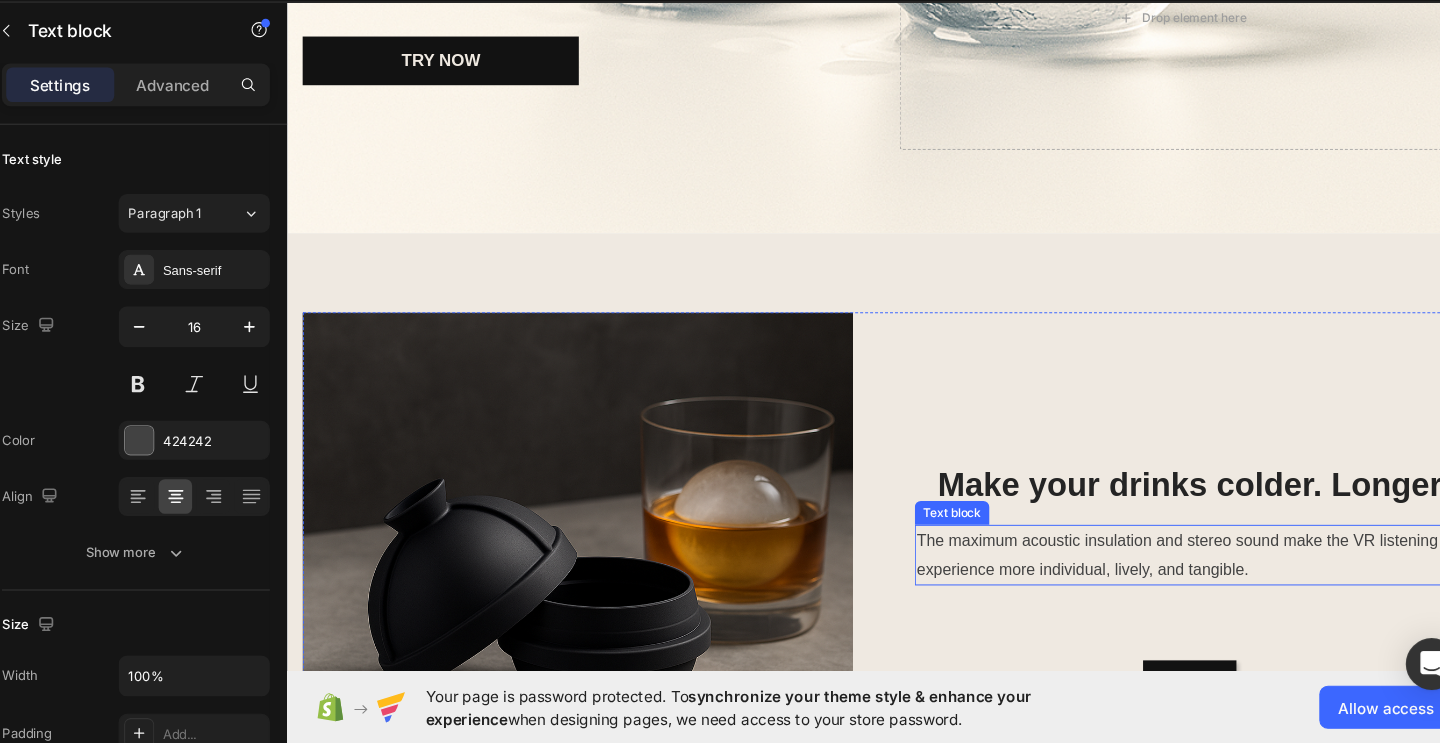 click on "The maximum acoustic insulation and stereo sound make the VR listening experience more individual, lively, and tangible." at bounding box center (1195, 560) 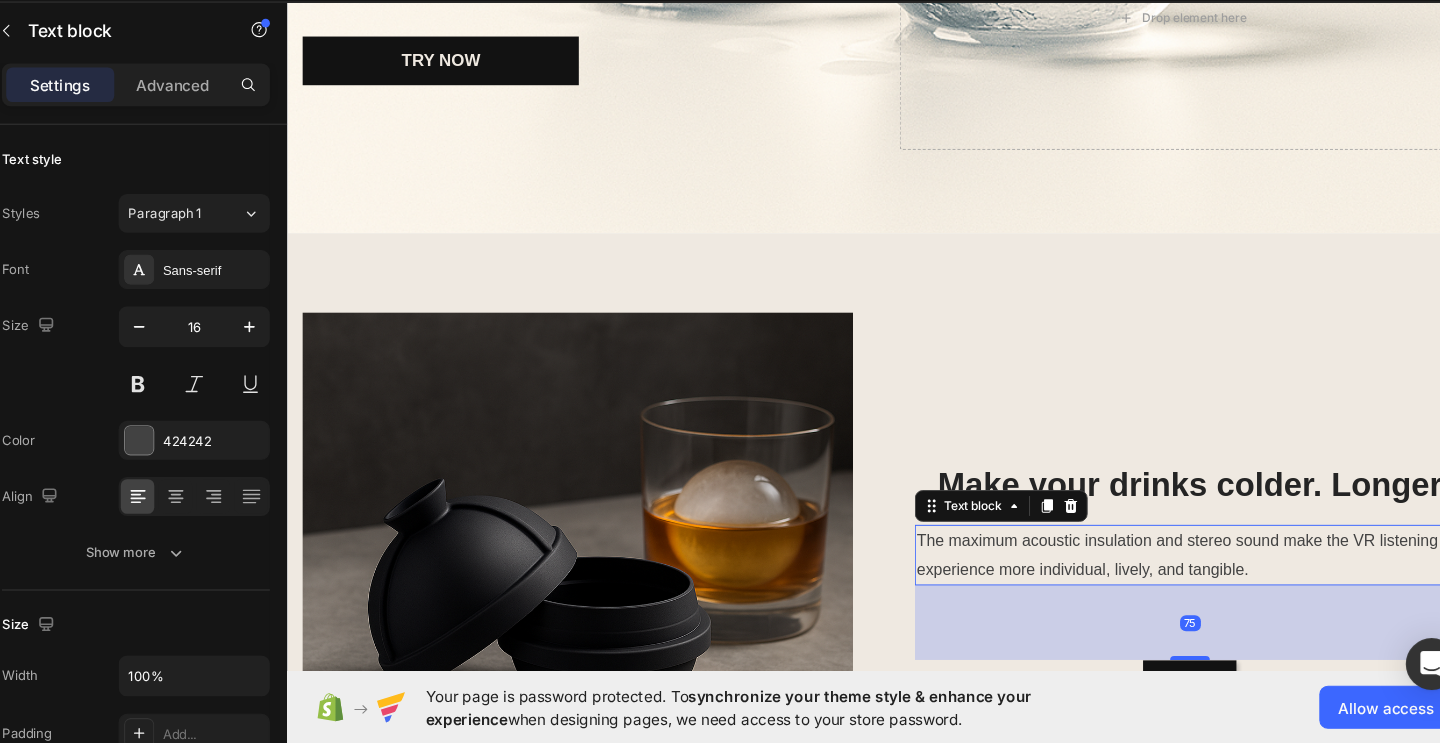 click on "The maximum acoustic insulation and stereo sound make the VR listening experience more individual, lively, and tangible." at bounding box center (1195, 560) 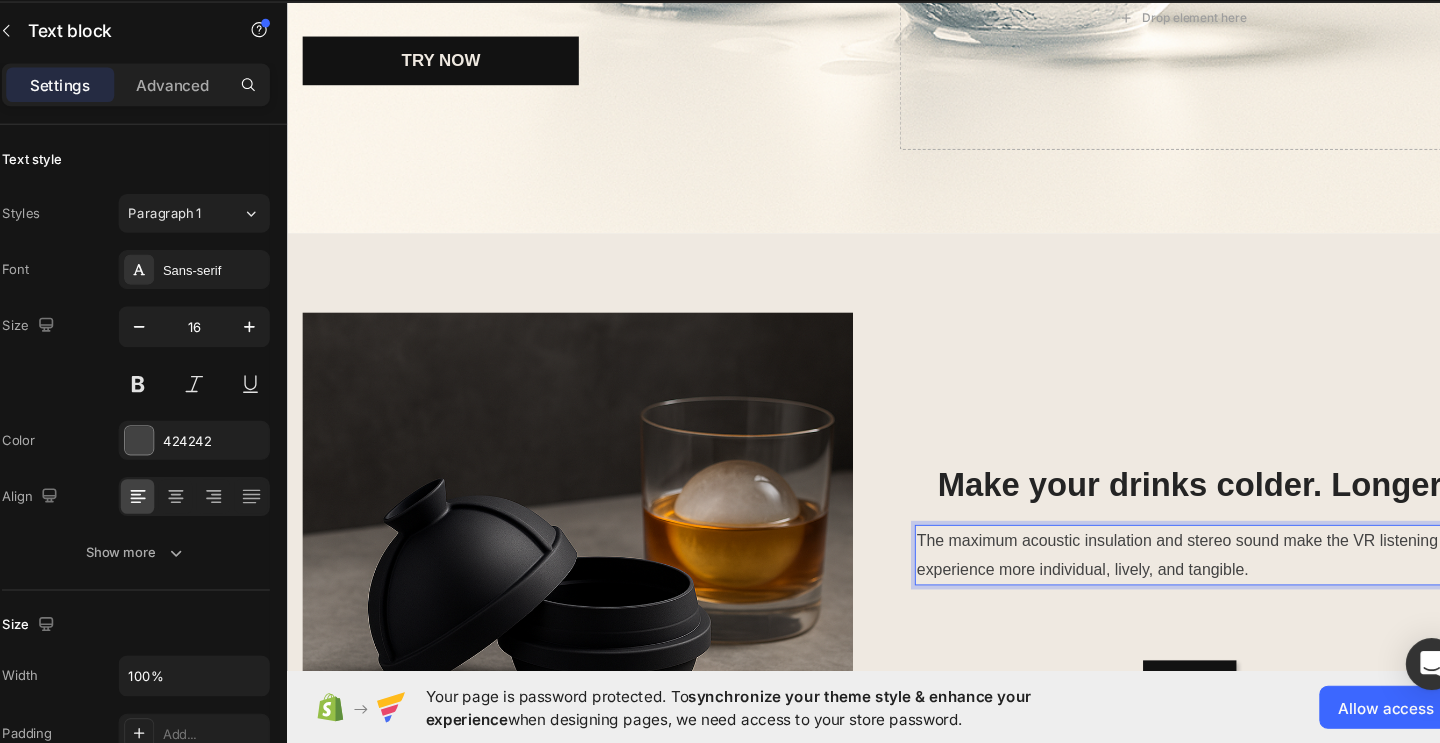 click on "The maximum acoustic insulation and stereo sound make the VR listening experience more individual, lively, and tangible." at bounding box center (1195, 560) 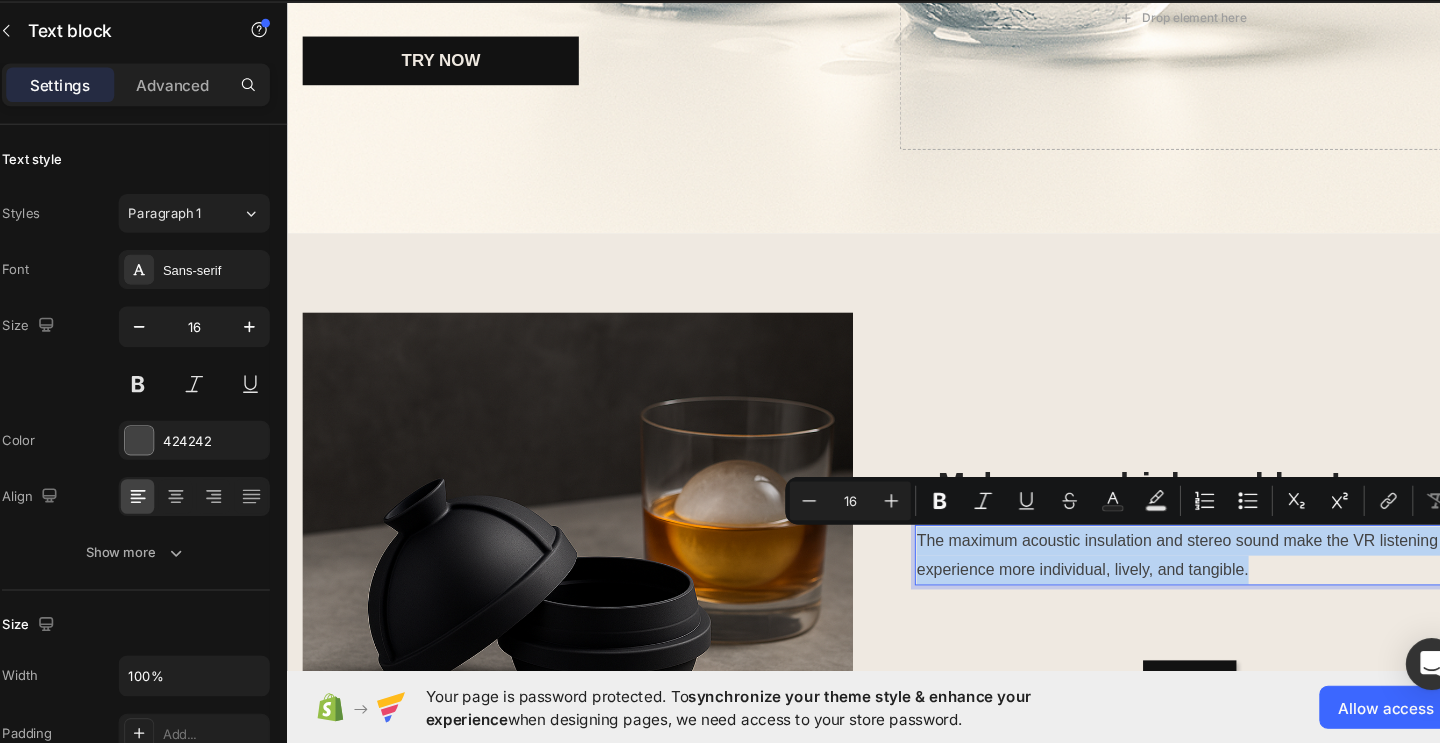 drag, startPoint x: 923, startPoint y: 541, endPoint x: 1253, endPoint y: 566, distance: 330.94562 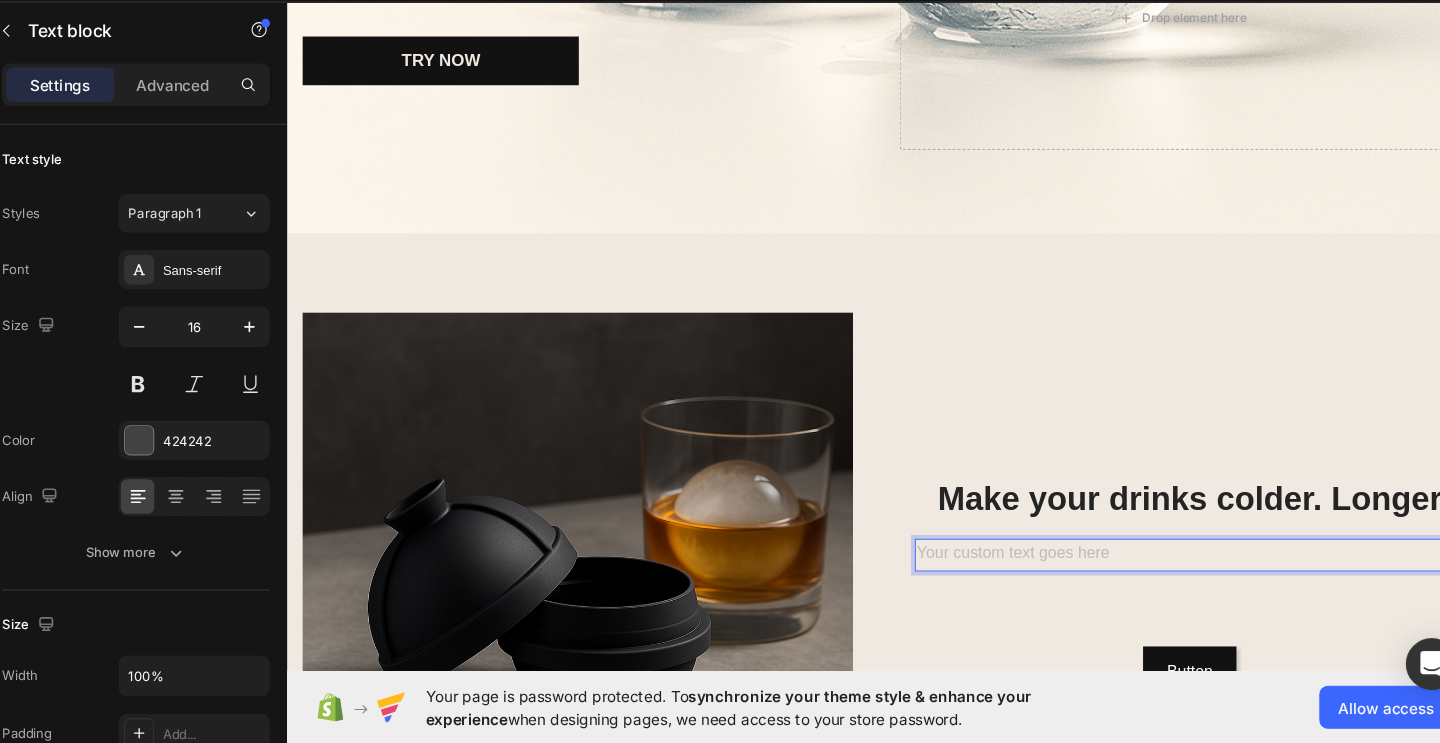 click at bounding box center (1195, 559) 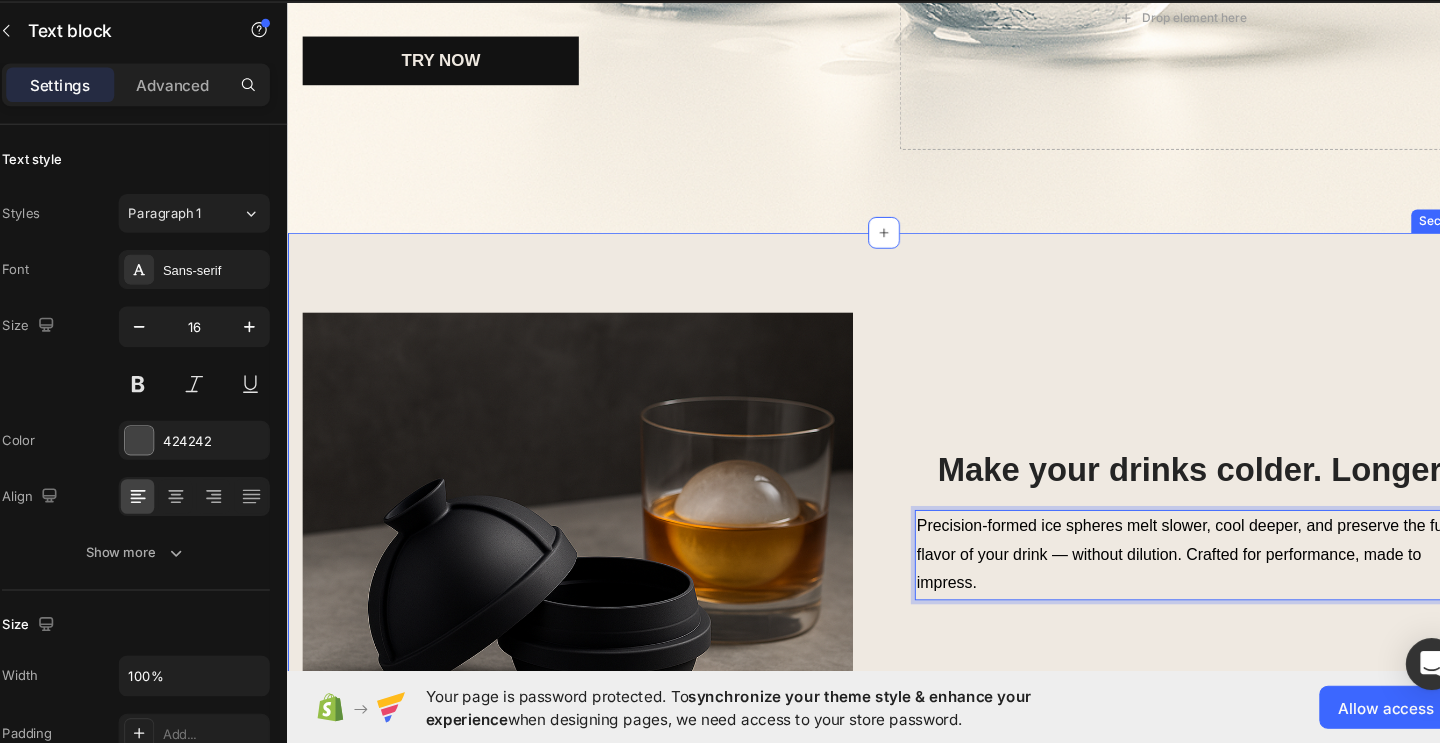 click 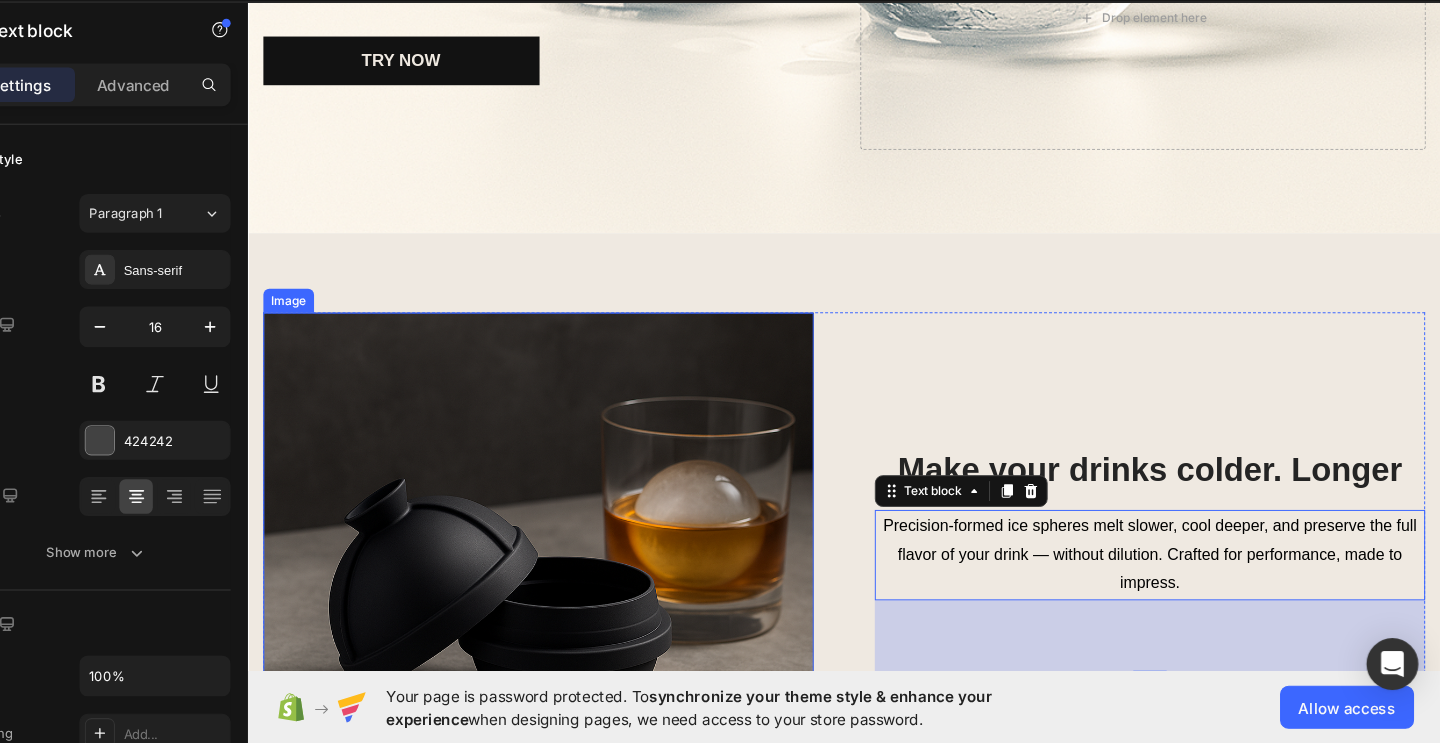 scroll, scrollTop: 0, scrollLeft: 0, axis: both 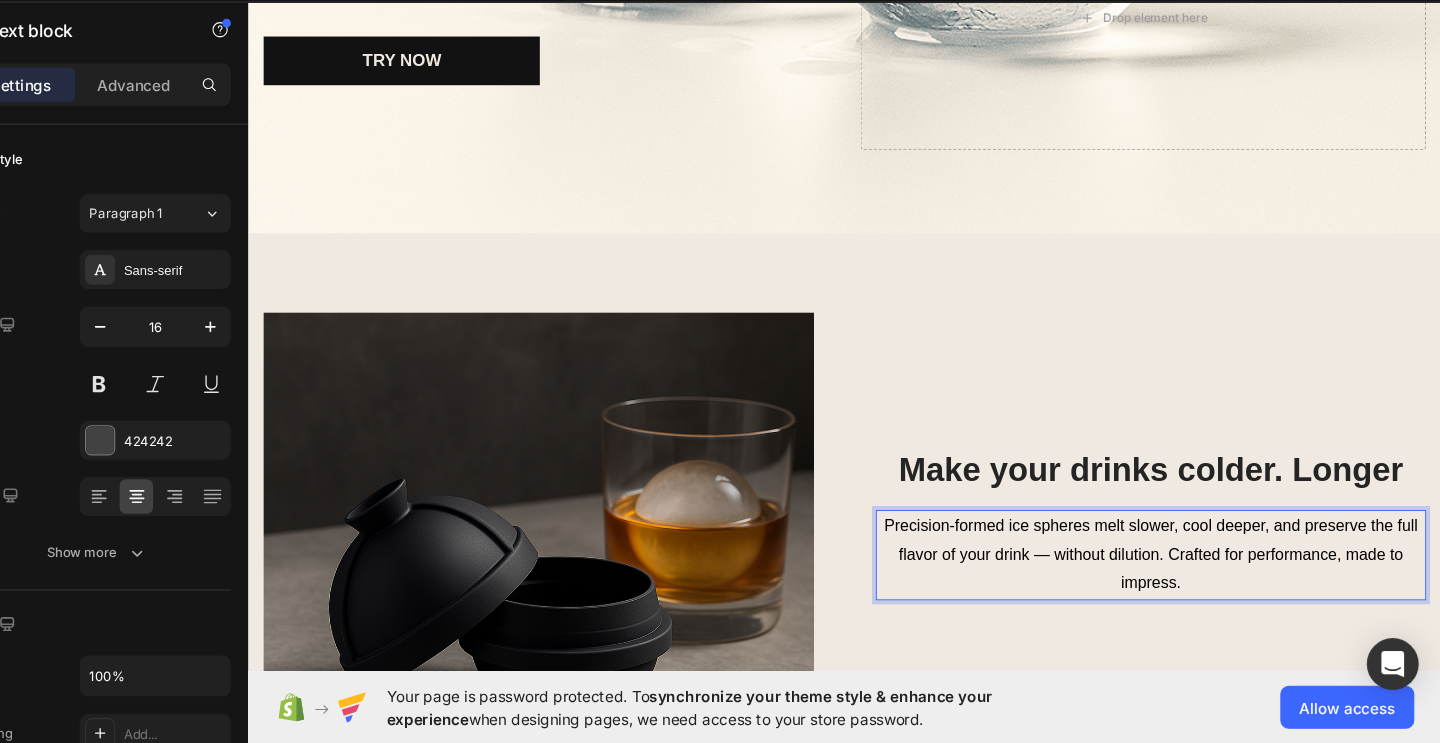 click on "Precision-formed ice spheres melt slower, cool deeper, and preserve the full flavor of your drink — without dilution. Crafted for performance, made to impress." at bounding box center (1155, 558) 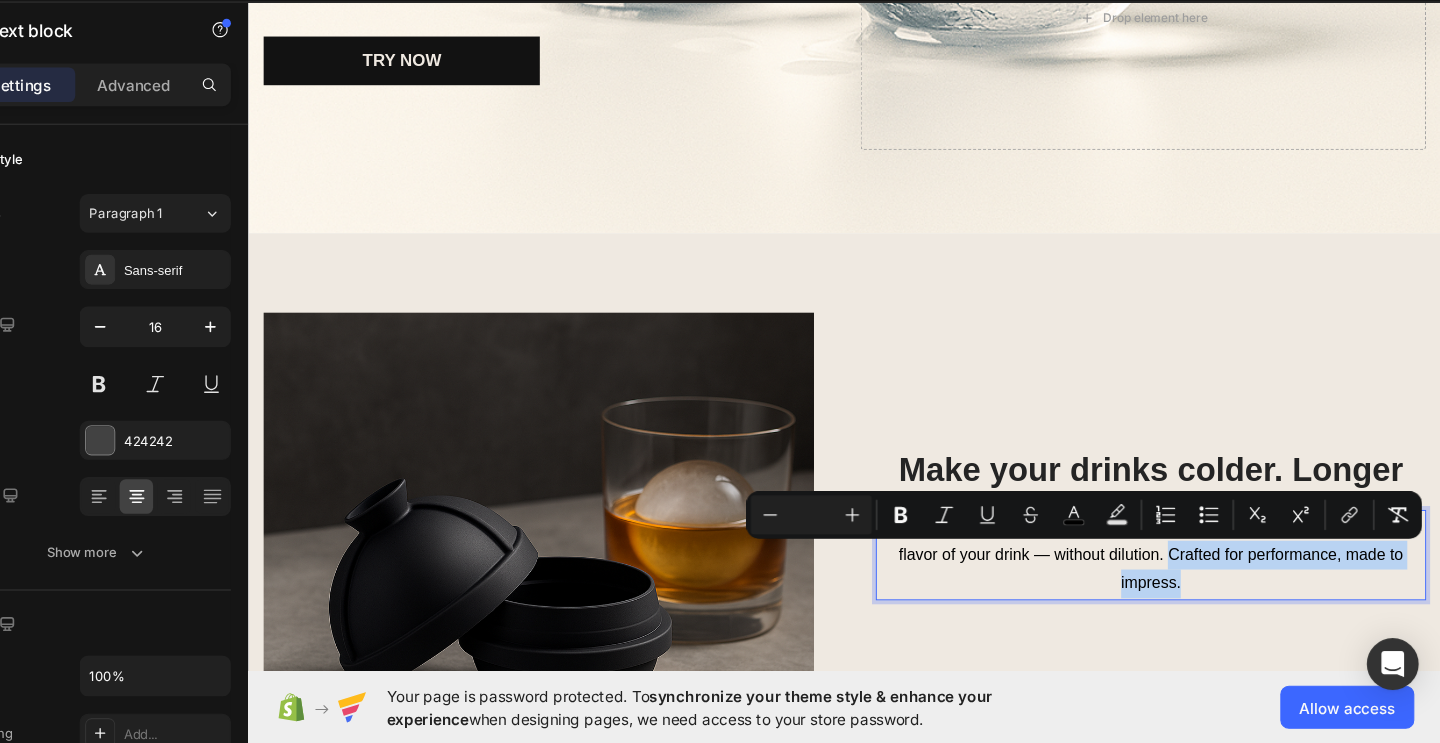 drag, startPoint x: 1170, startPoint y: 556, endPoint x: 1187, endPoint y: 593, distance: 40.718548 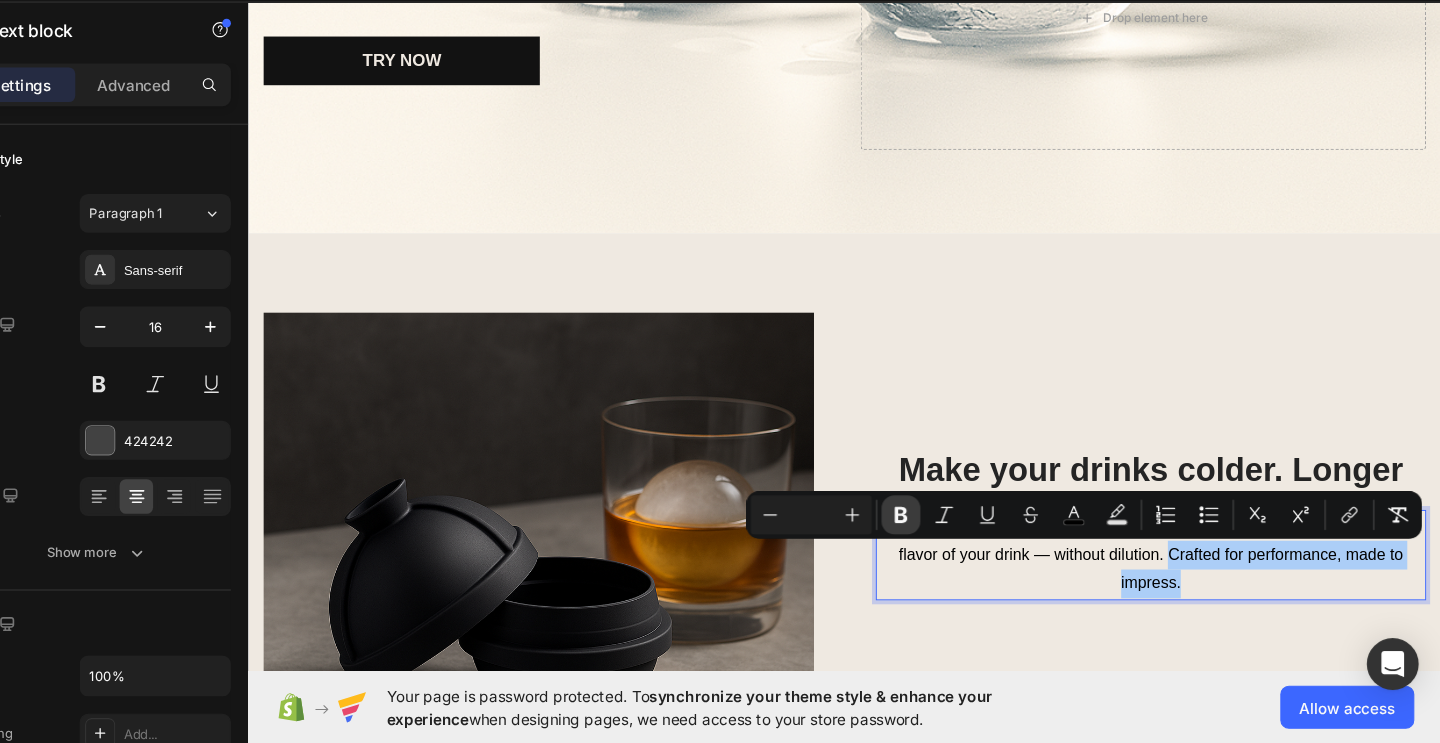 click 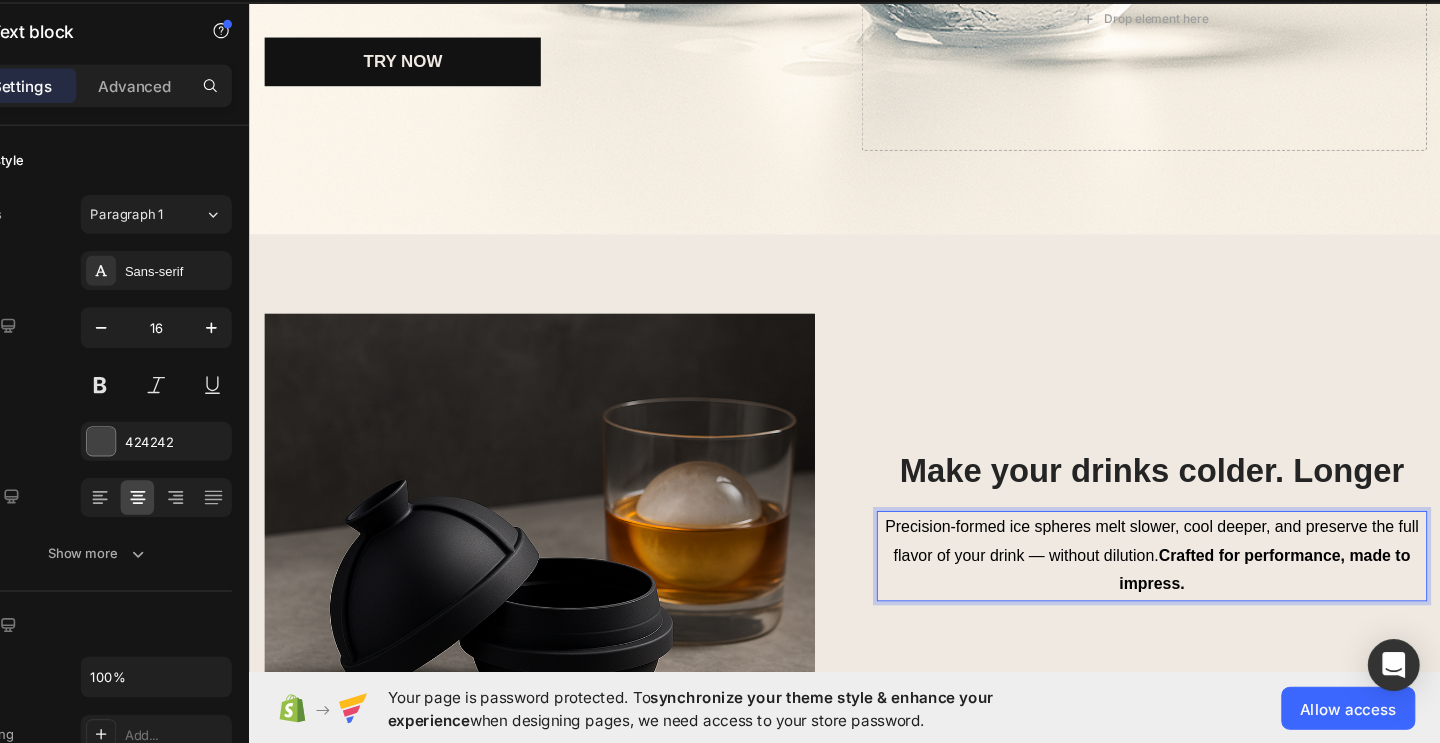 drag, startPoint x: 1163, startPoint y: 554, endPoint x: 1189, endPoint y: 591, distance: 45.221676 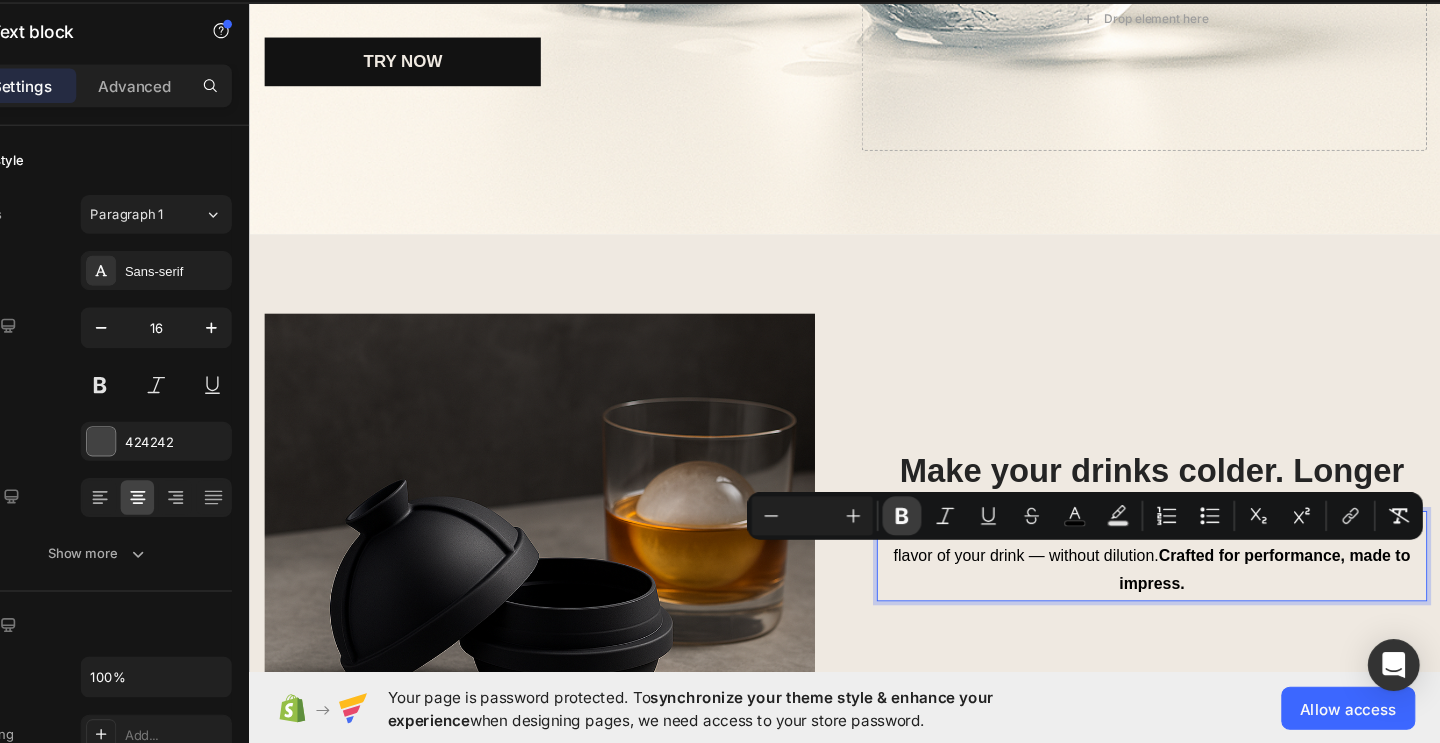 click 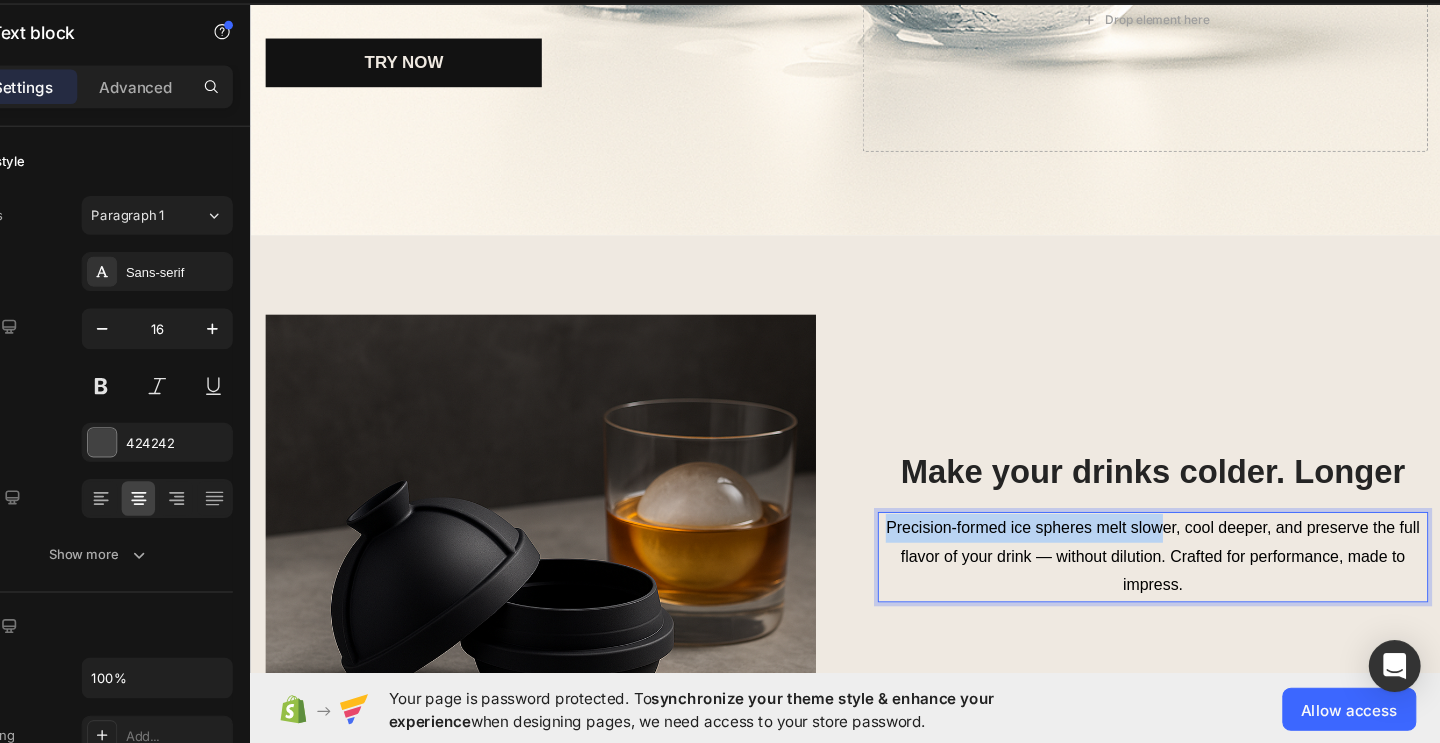 drag, startPoint x: 886, startPoint y: 526, endPoint x: 1158, endPoint y: 528, distance: 272.00735 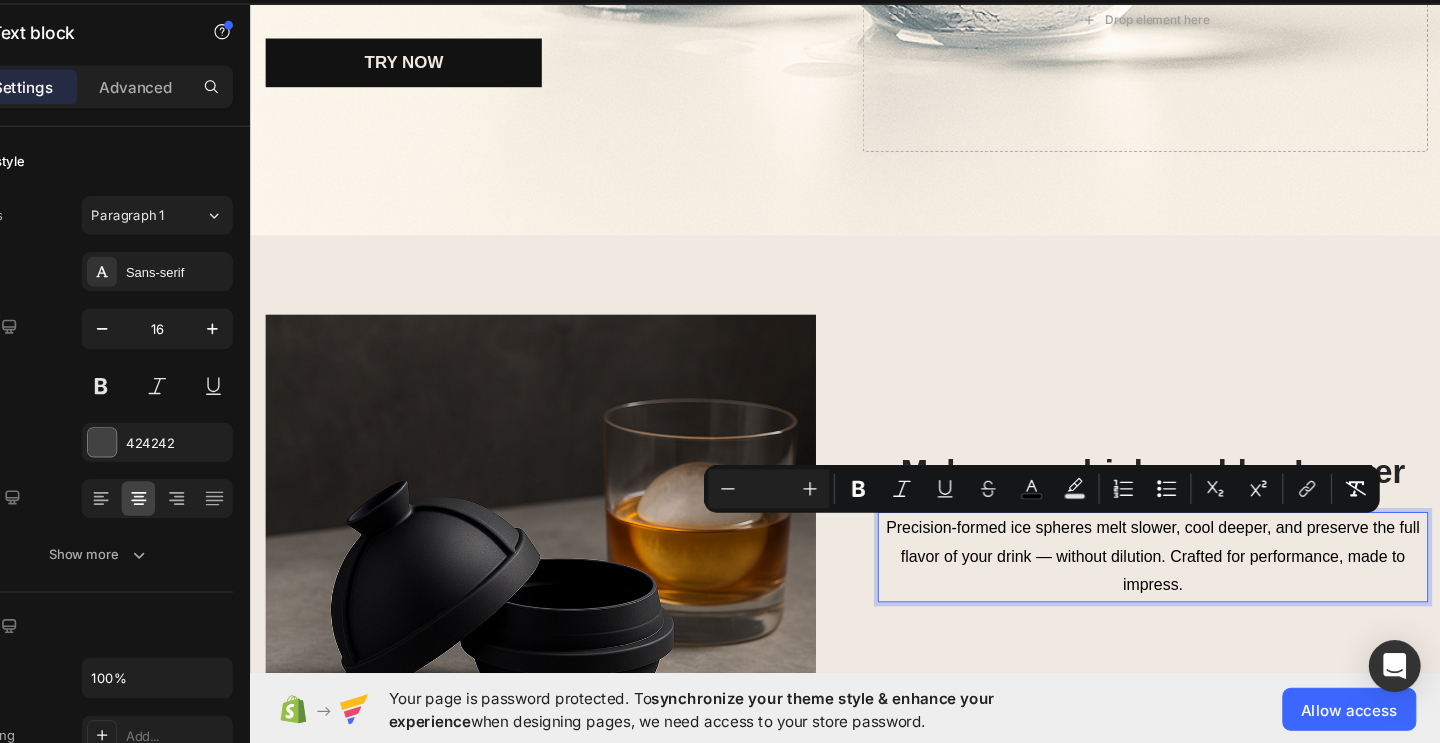 click on "Precision-formed ice spheres melt slower, cool deeper, and preserve the full flavor of your drink — without dilution. Crafted for performance, made to impress." at bounding box center (1158, 560) 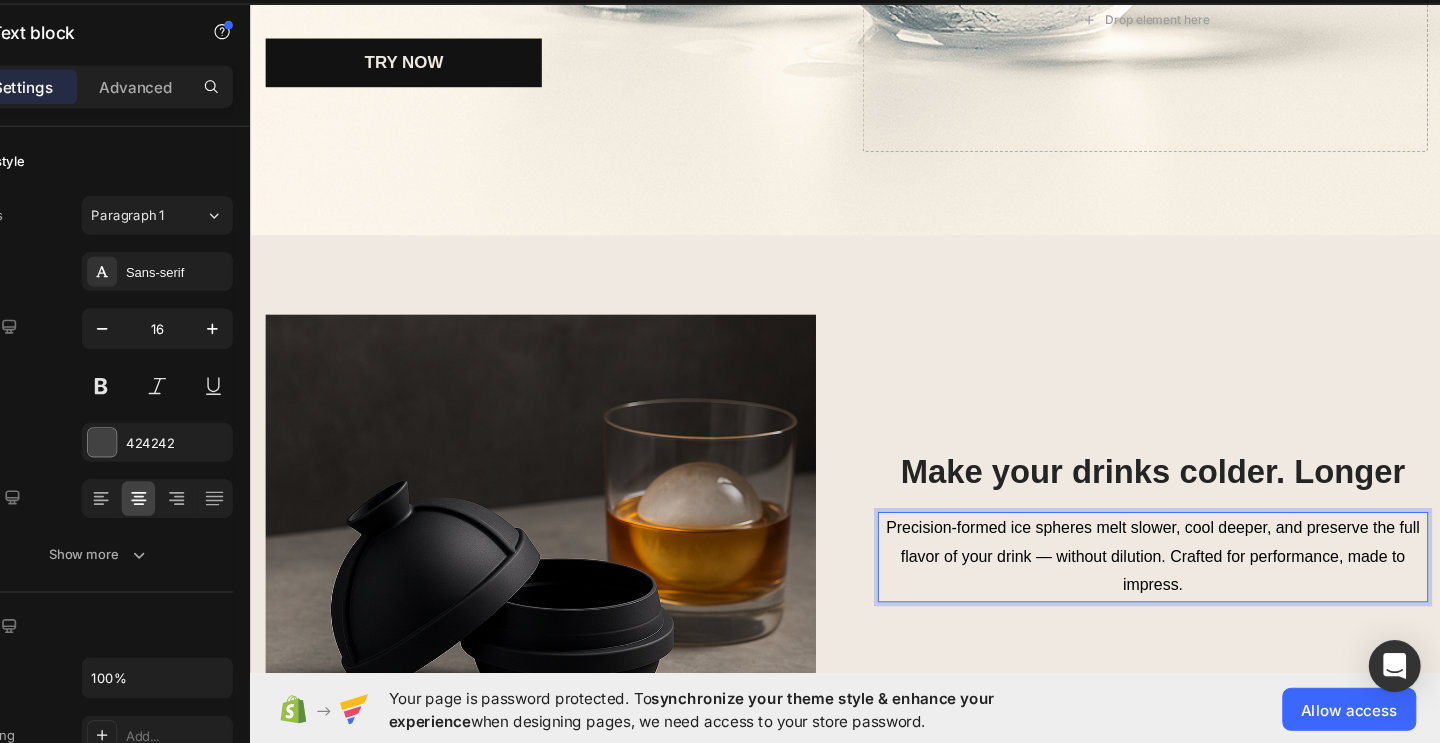 click on "Precision-formed ice spheres melt slower, cool deeper, and preserve the full flavor of your drink — without dilution. Crafted for performance, made to impress." at bounding box center (1157, 559) 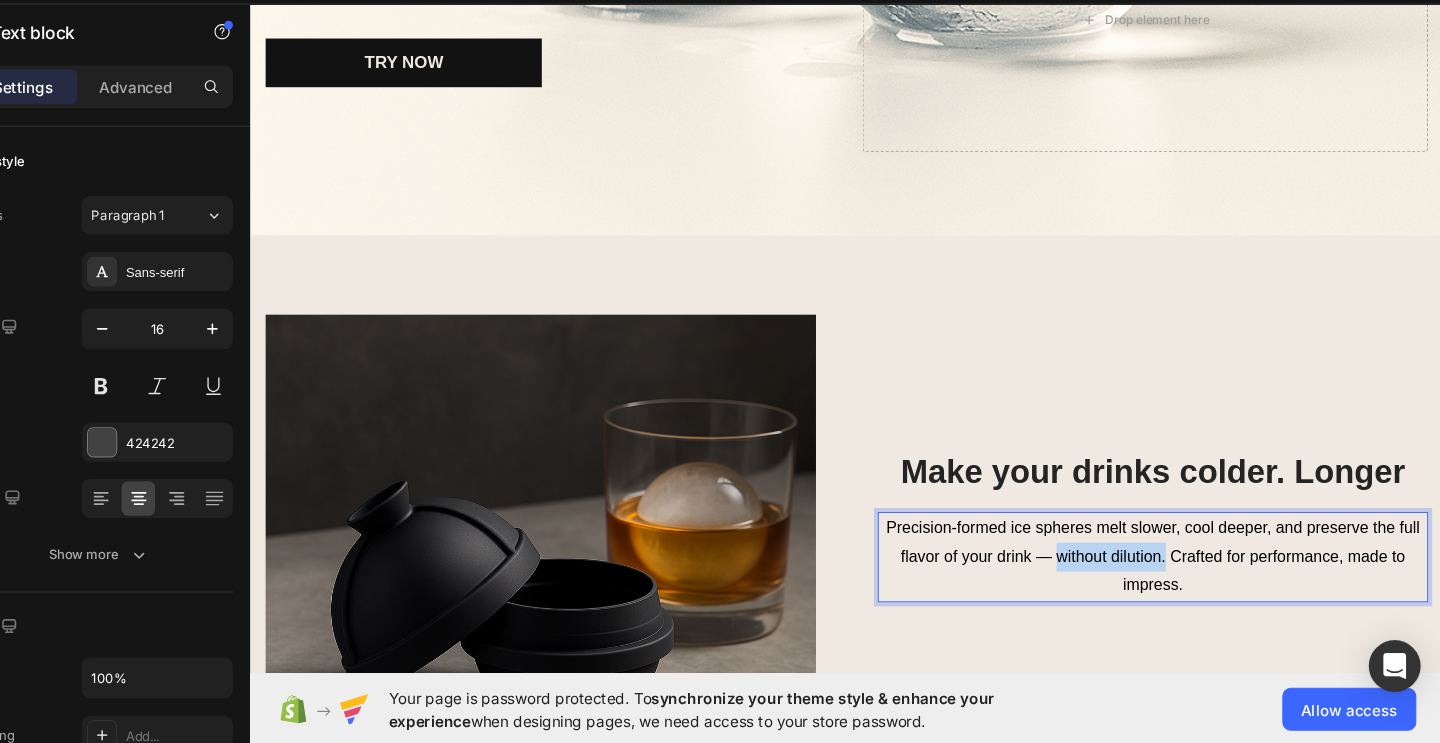 drag, startPoint x: 1058, startPoint y: 560, endPoint x: 1167, endPoint y: 567, distance: 109.22454 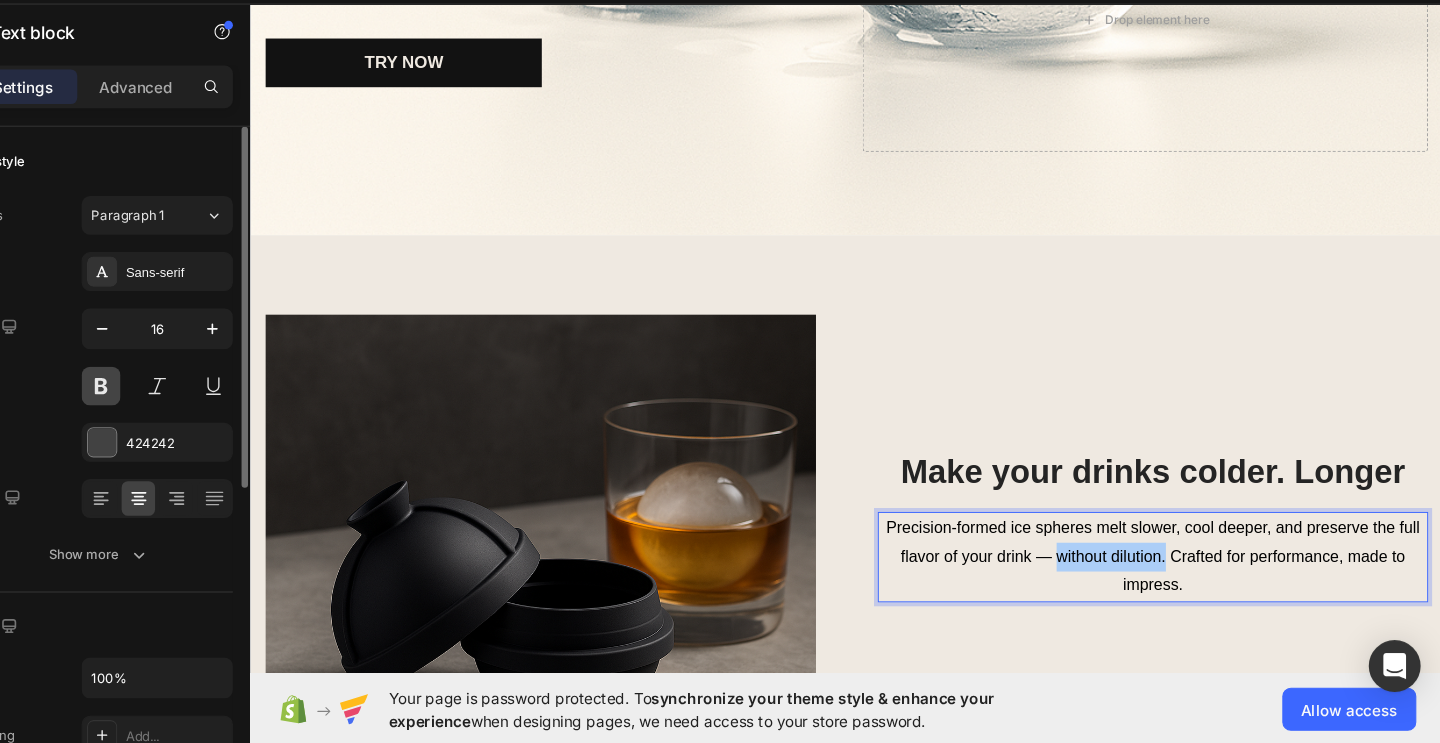 click at bounding box center [199, 410] 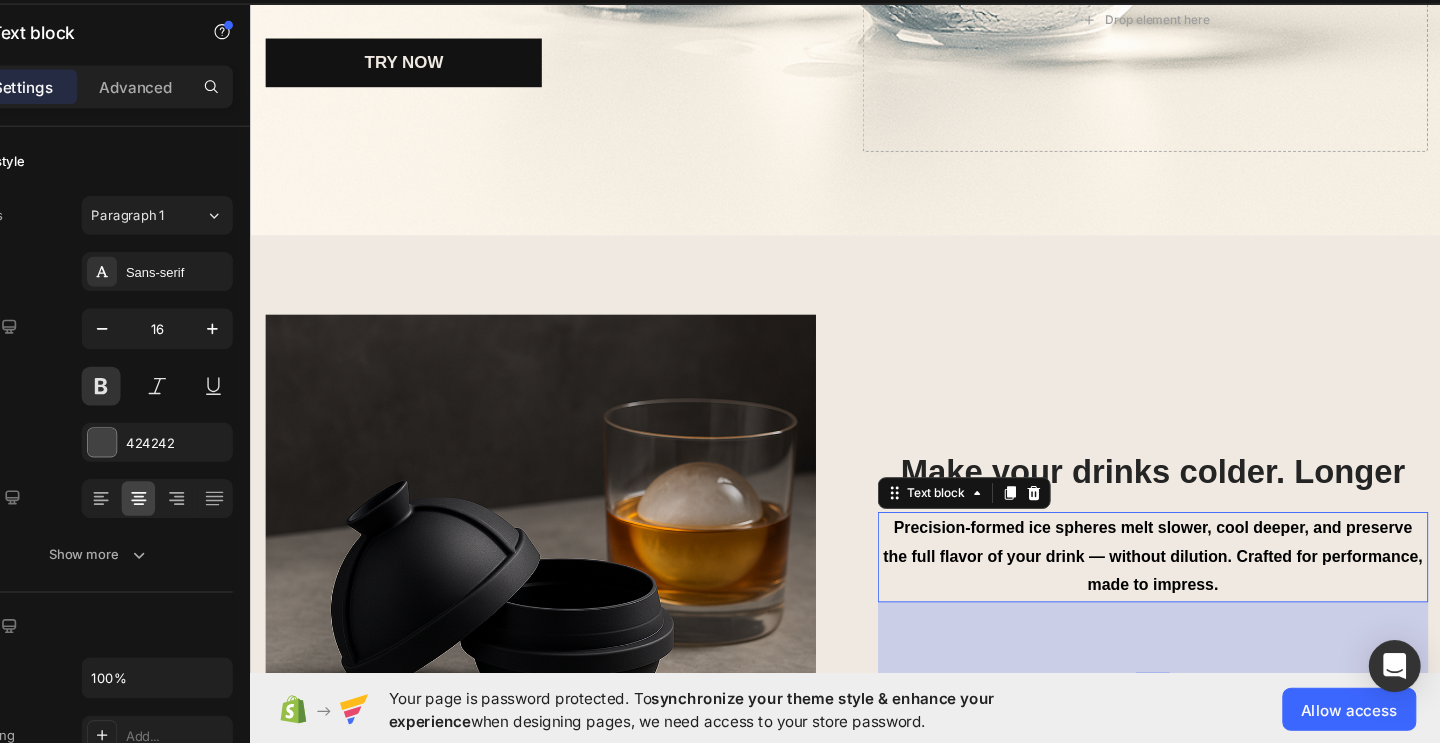 click on "Precision-formed ice spheres melt slower, cool deeper, and preserve the full flavor of your drink — without dilution. Crafted for performance, made to impress." at bounding box center (1157, 559) 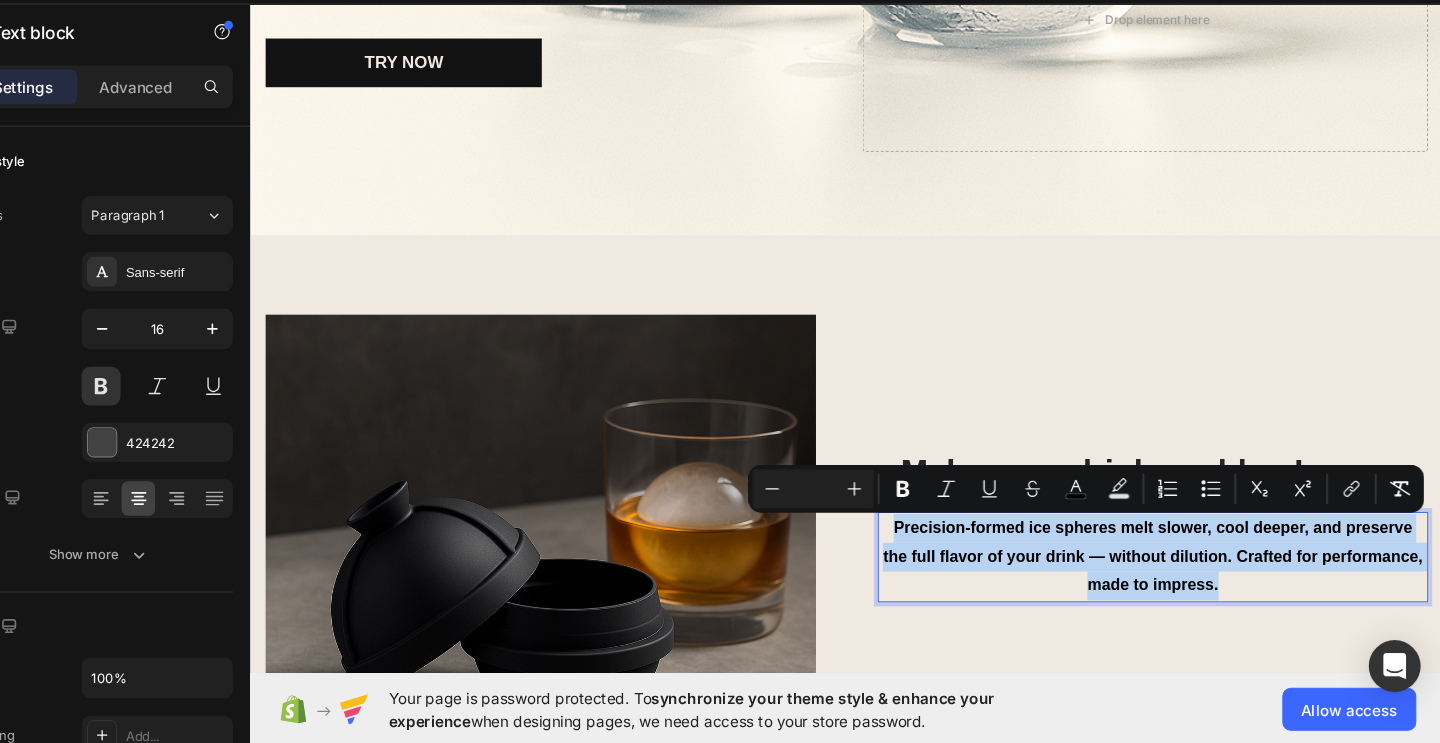 drag, startPoint x: 896, startPoint y: 531, endPoint x: 1232, endPoint y: 580, distance: 339.5541 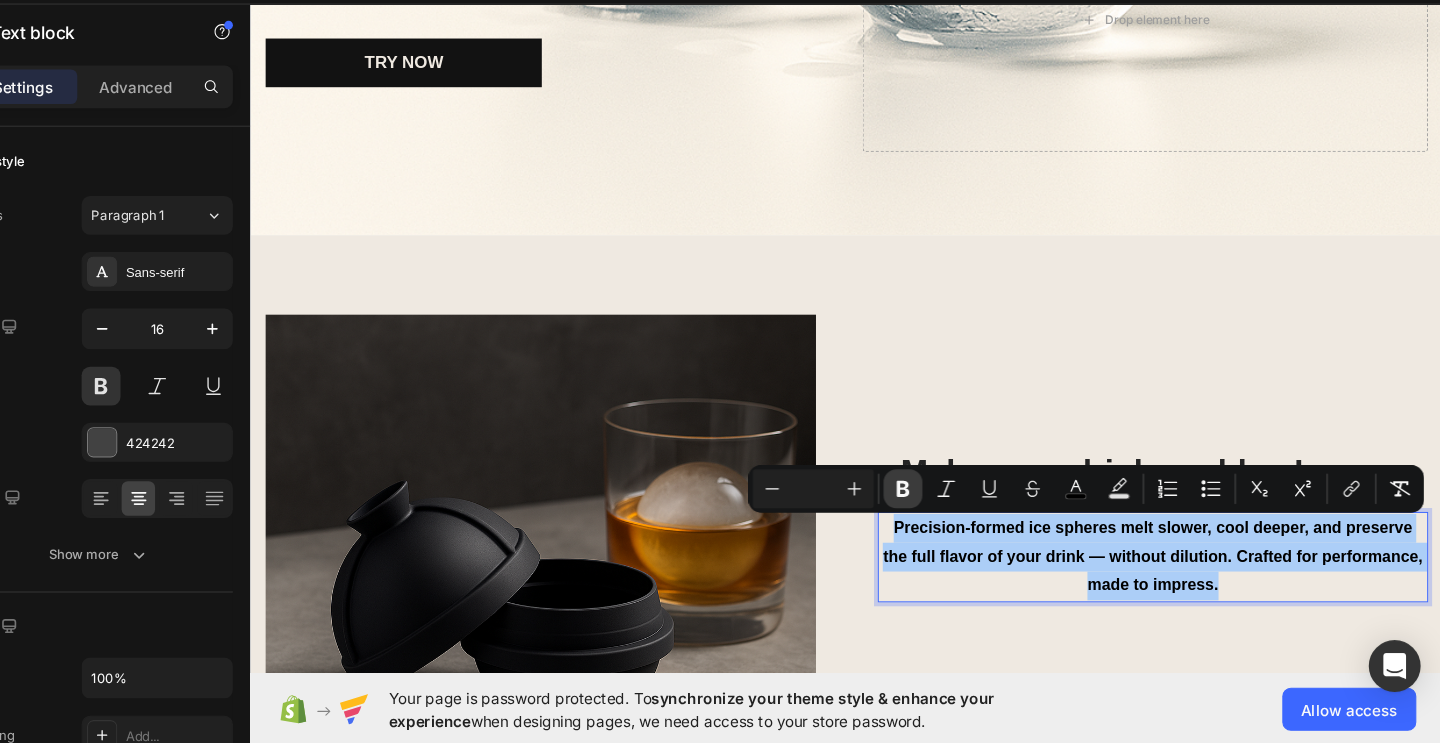 click 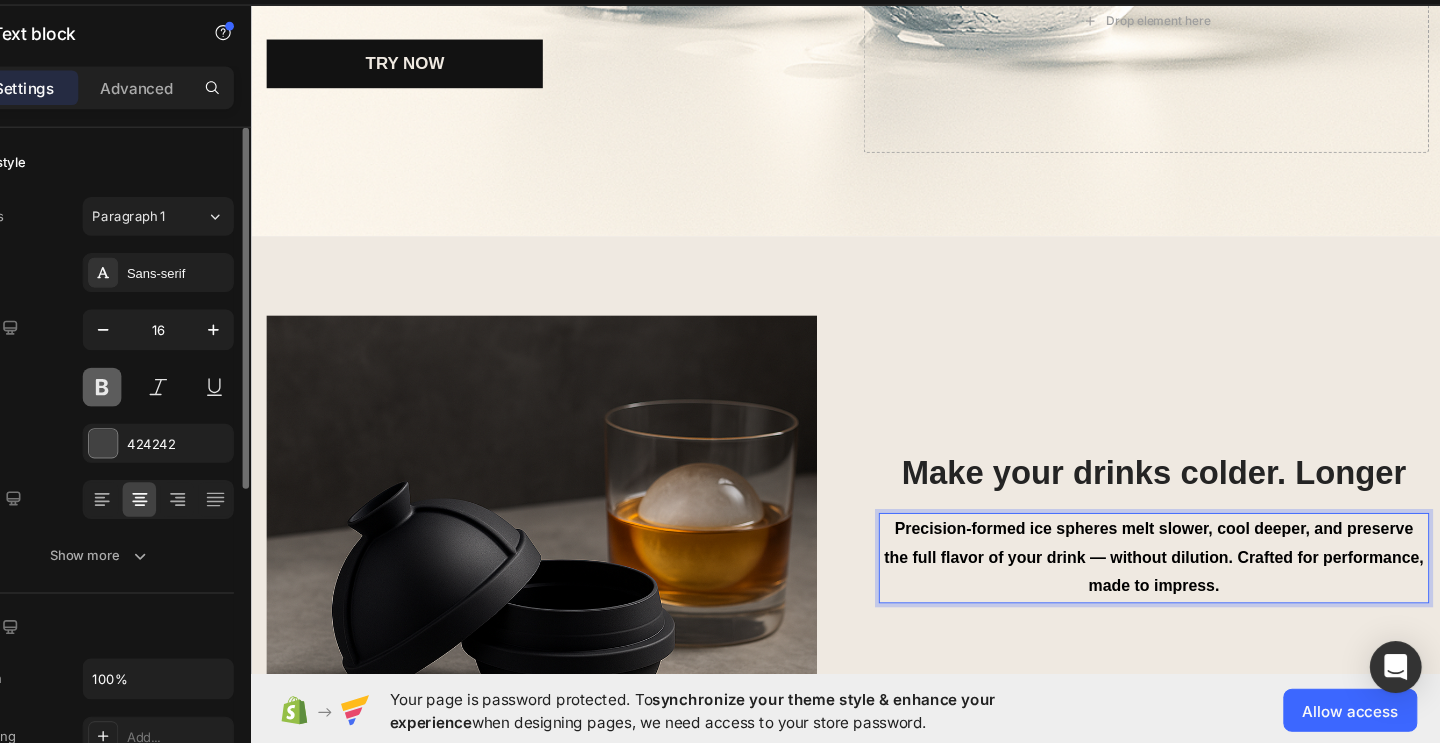 click at bounding box center (199, 410) 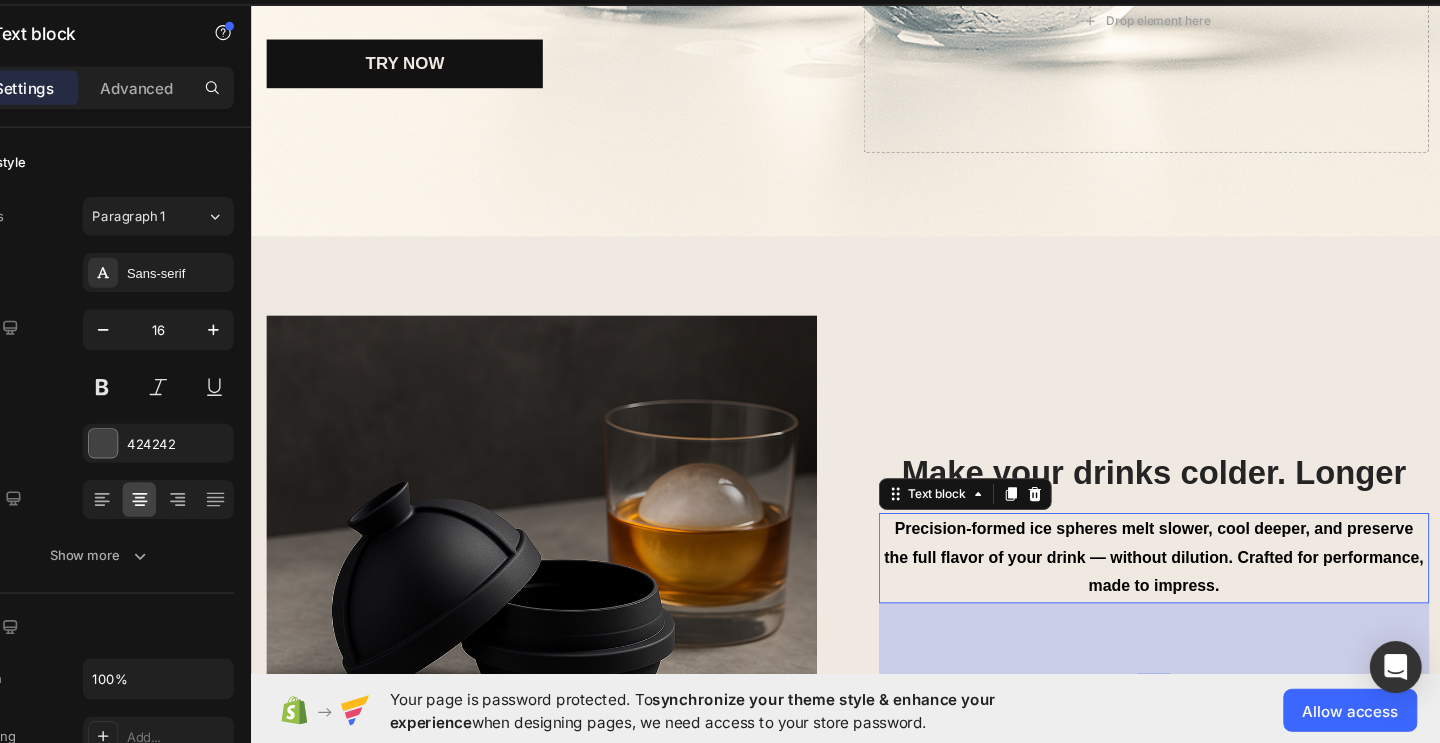 click on "Precision-formed ice spheres melt slower, cool deeper, and preserve the full flavor of your drink — without dilution. Crafted for performance, made to impress." at bounding box center (1158, 560) 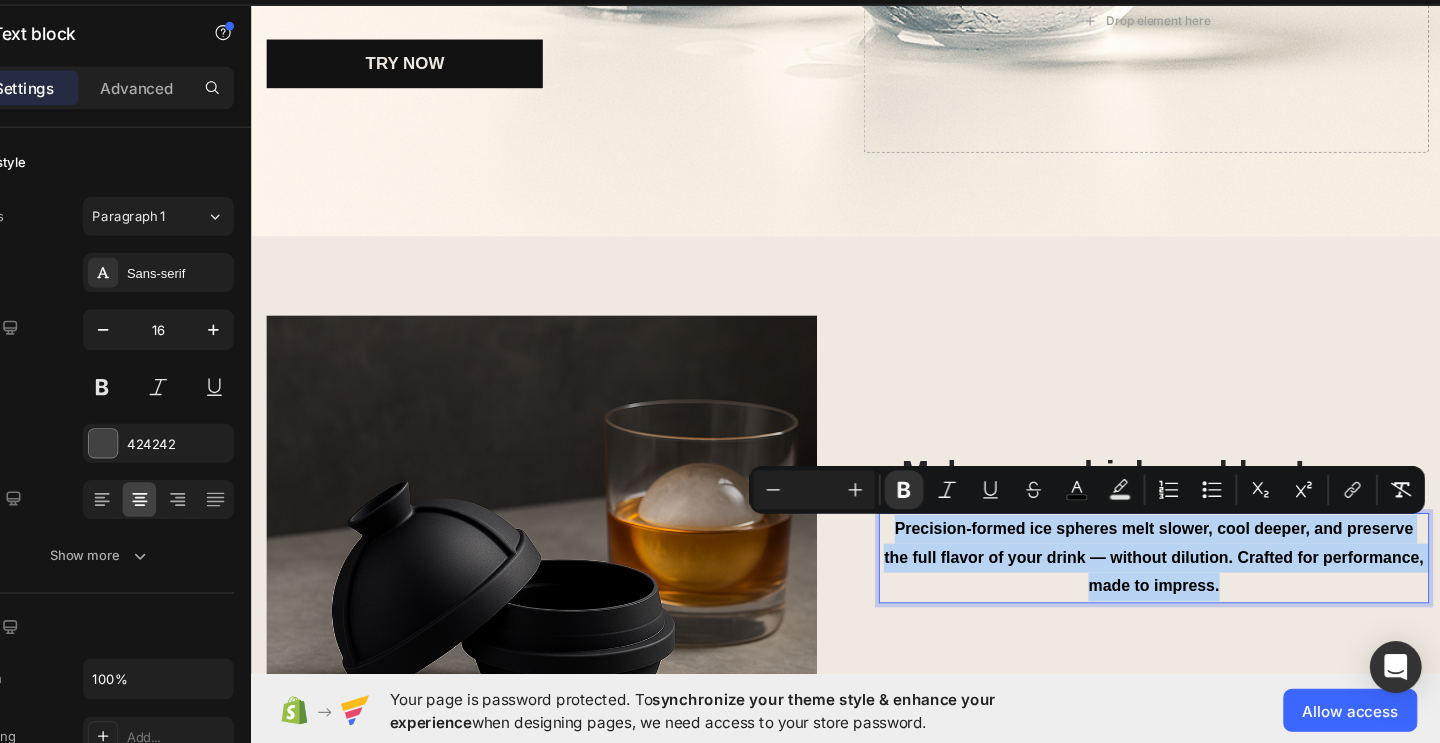 drag, startPoint x: 894, startPoint y: 530, endPoint x: 1250, endPoint y: 590, distance: 361.02078 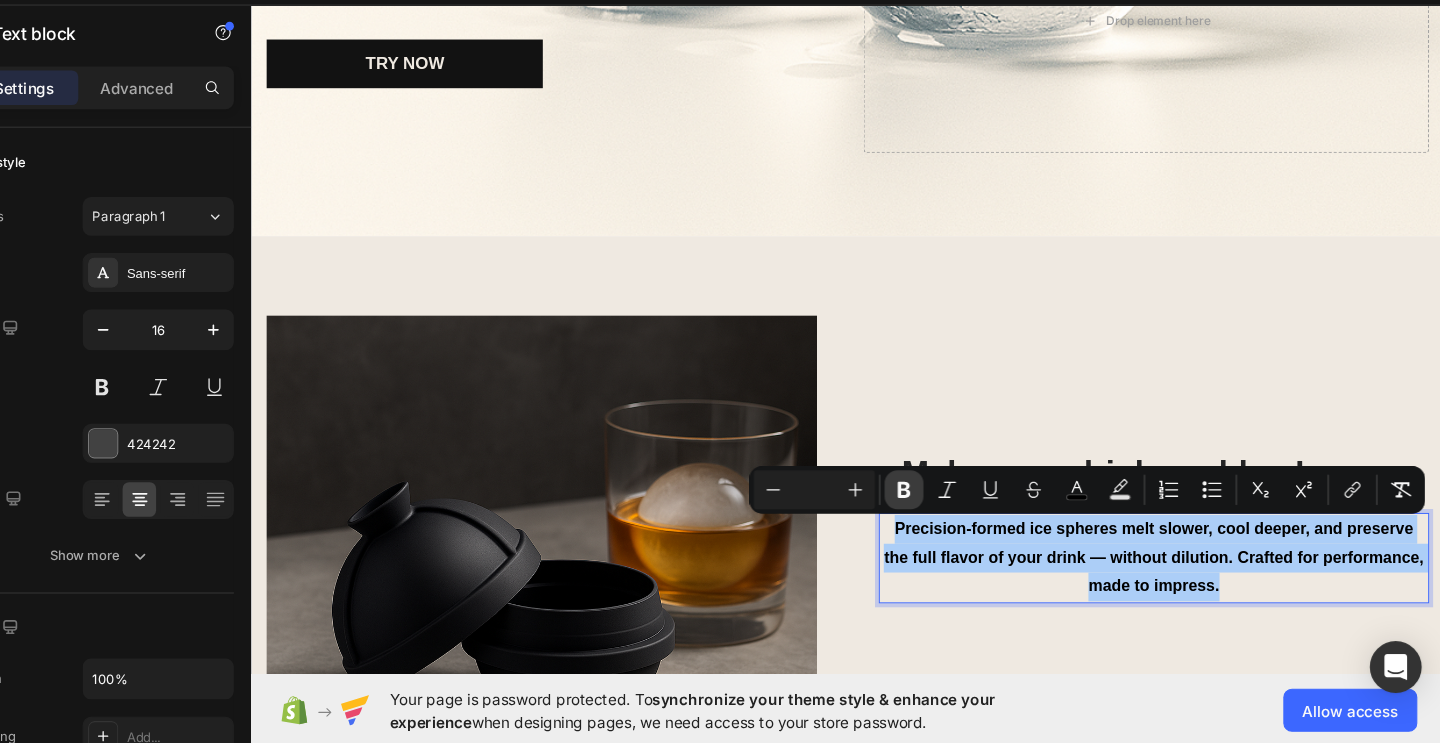 click 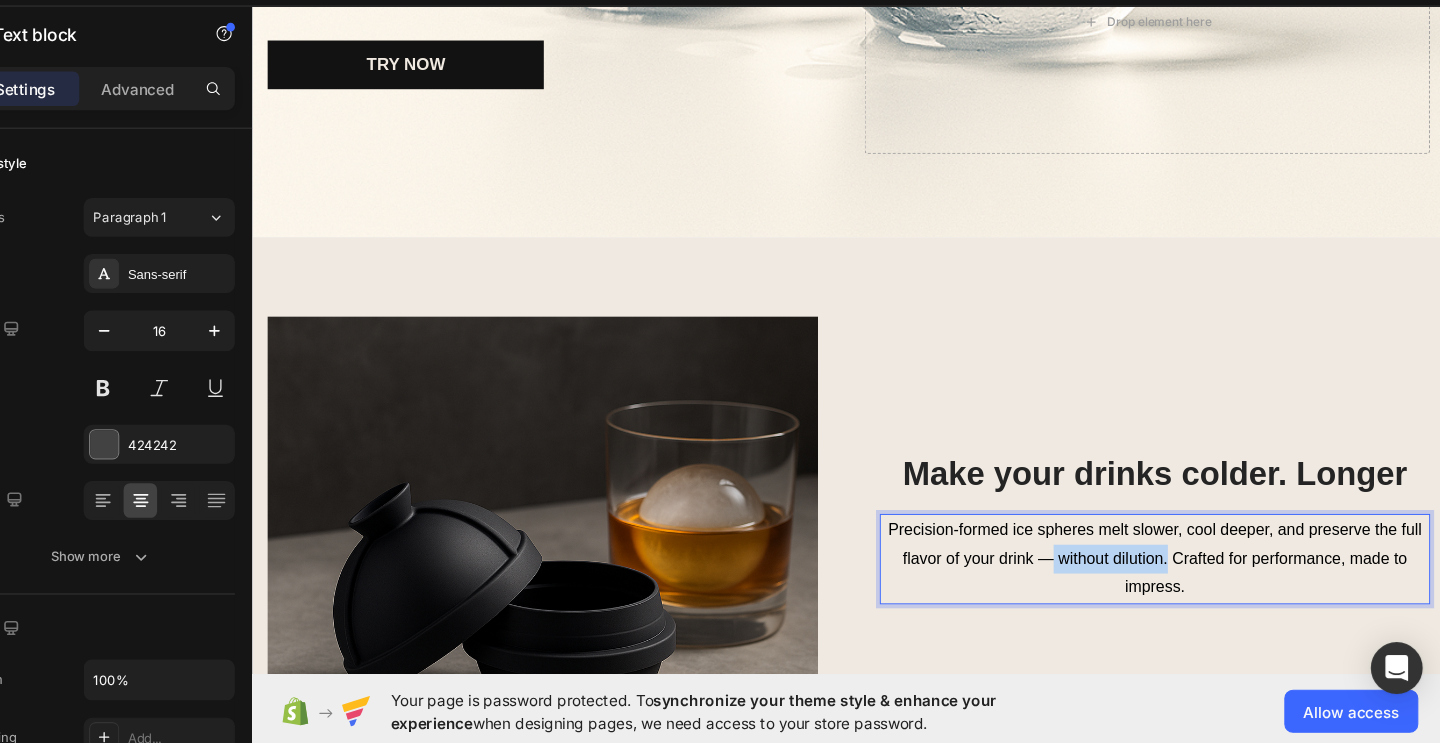 drag, startPoint x: 1052, startPoint y: 563, endPoint x: 1171, endPoint y: 566, distance: 119.03781 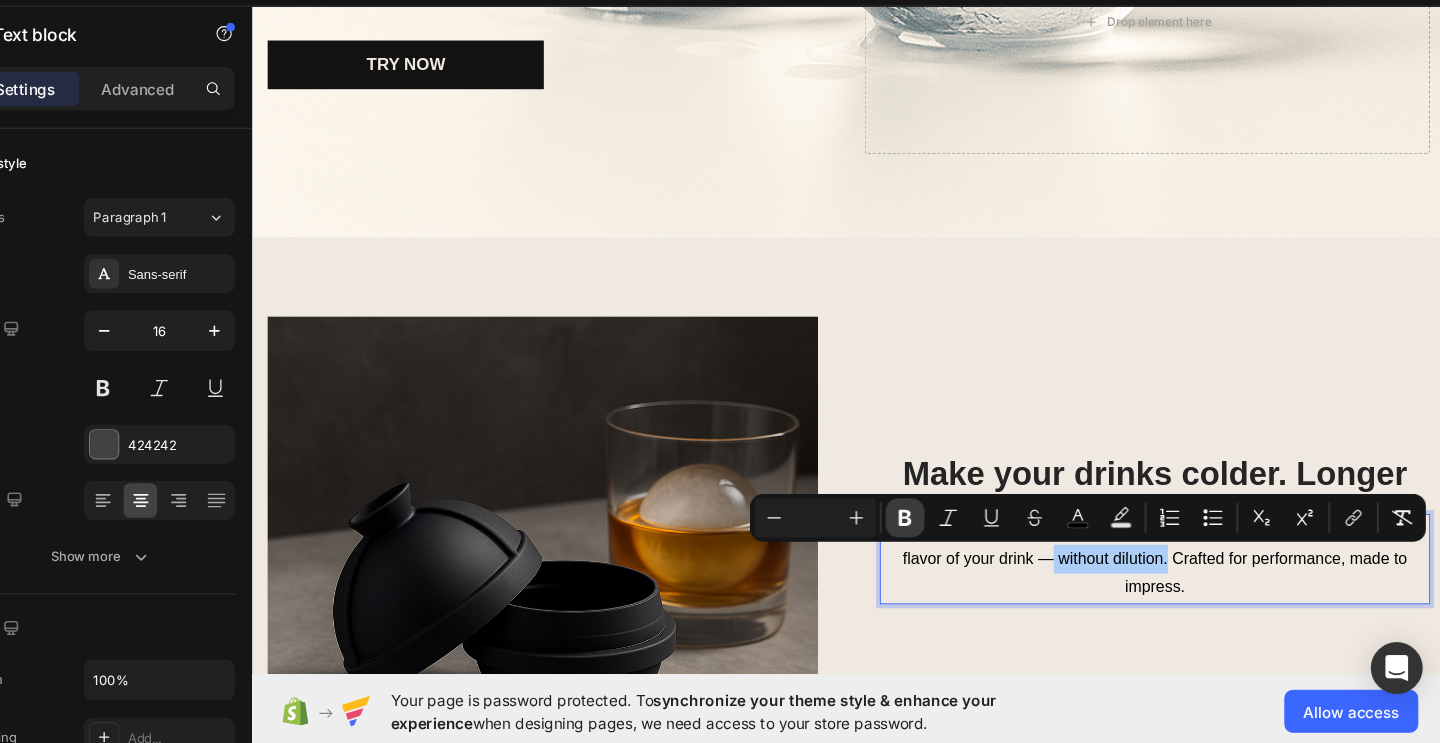 click 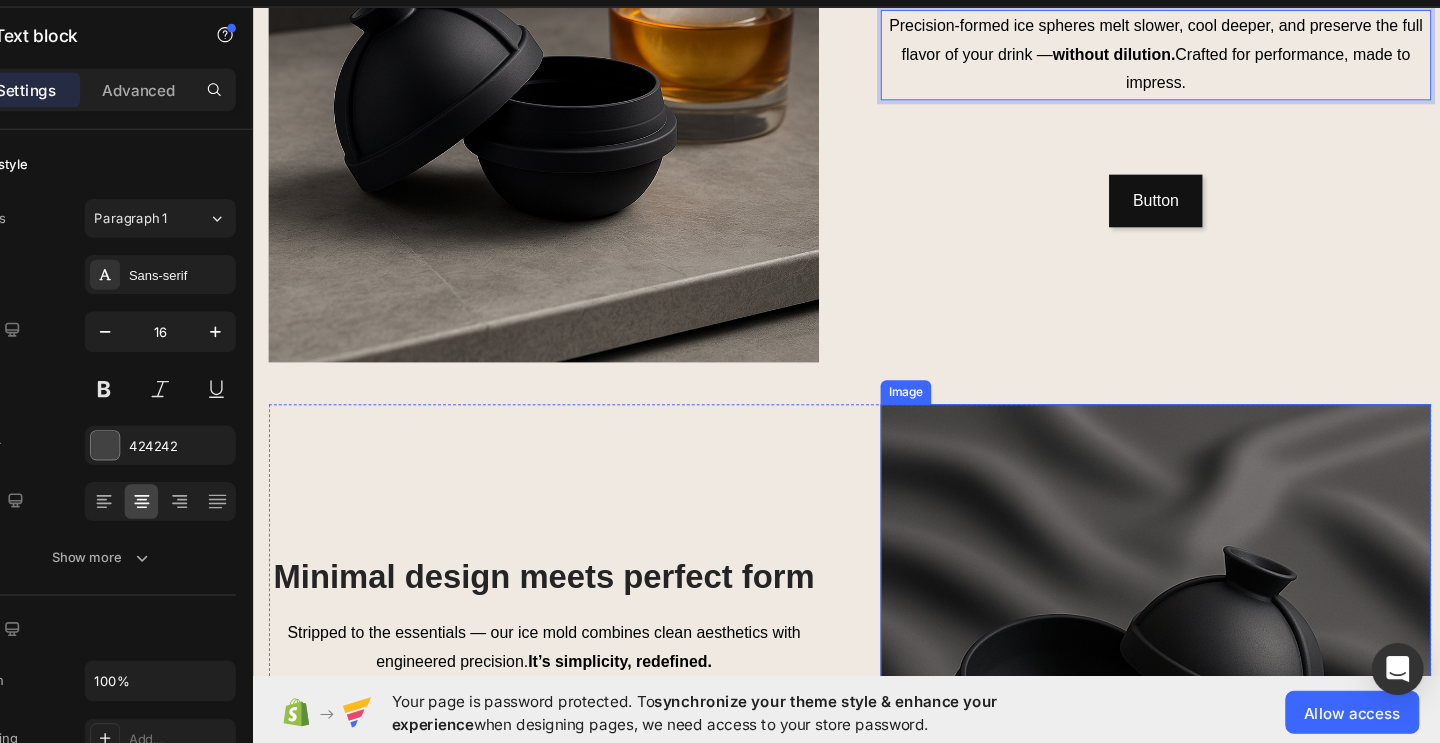 scroll, scrollTop: 1516, scrollLeft: 0, axis: vertical 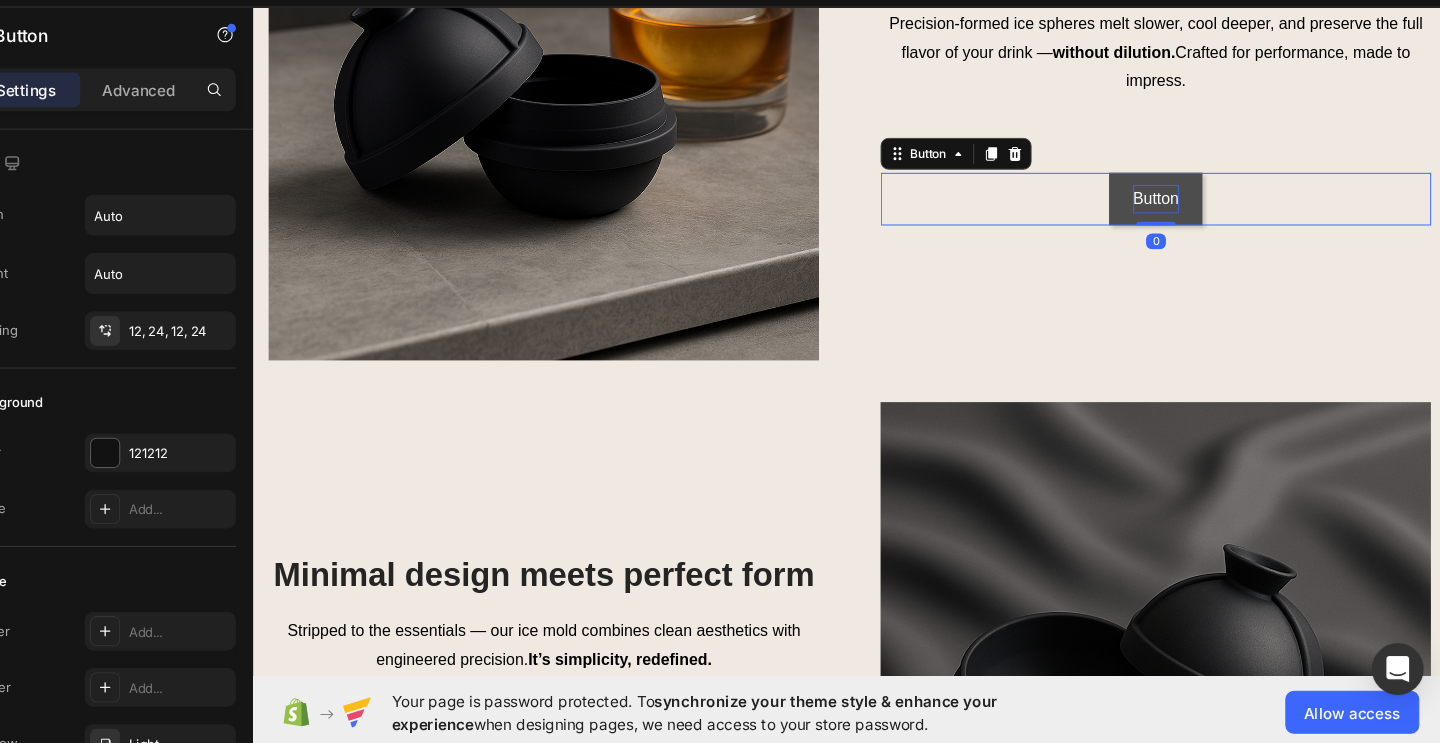 click on "Button" at bounding box center (1161, 199) 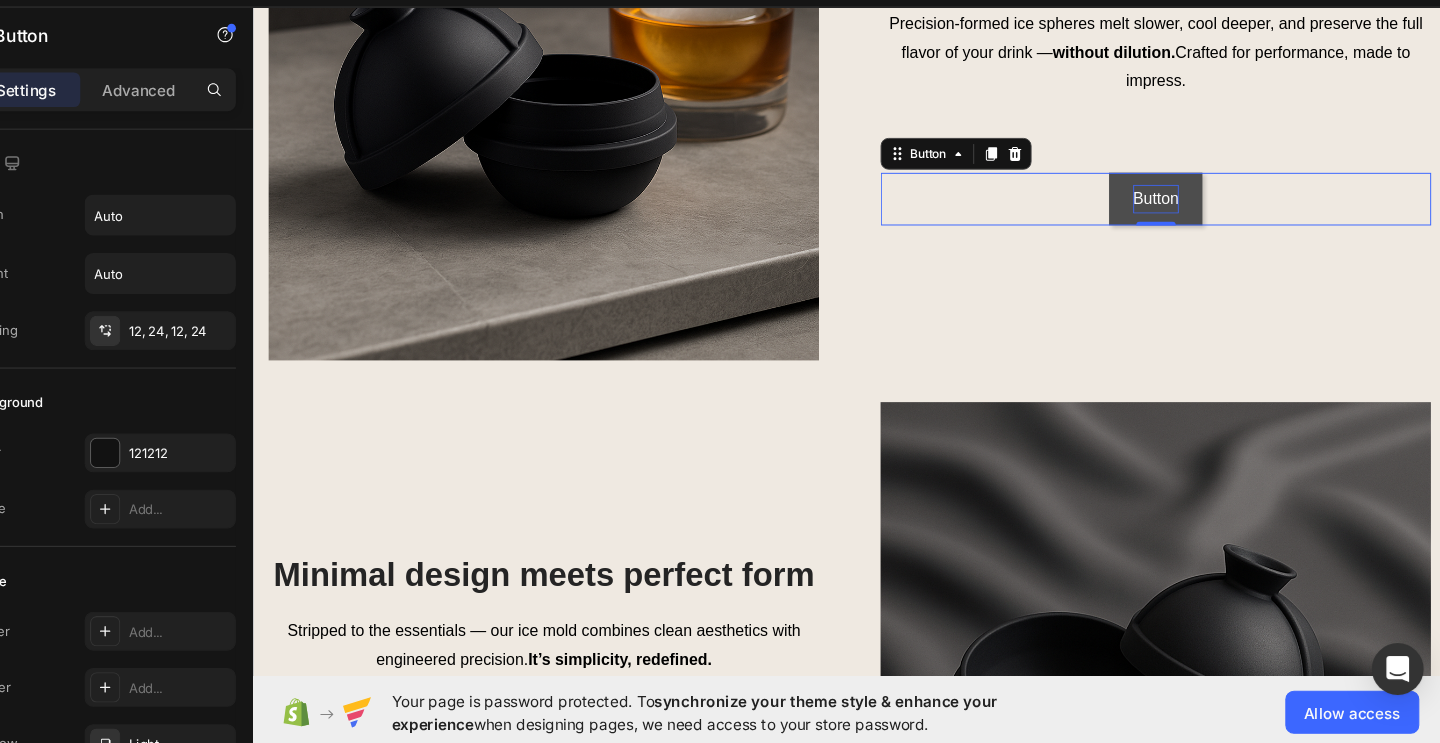 click on "Button" at bounding box center [1161, 199] 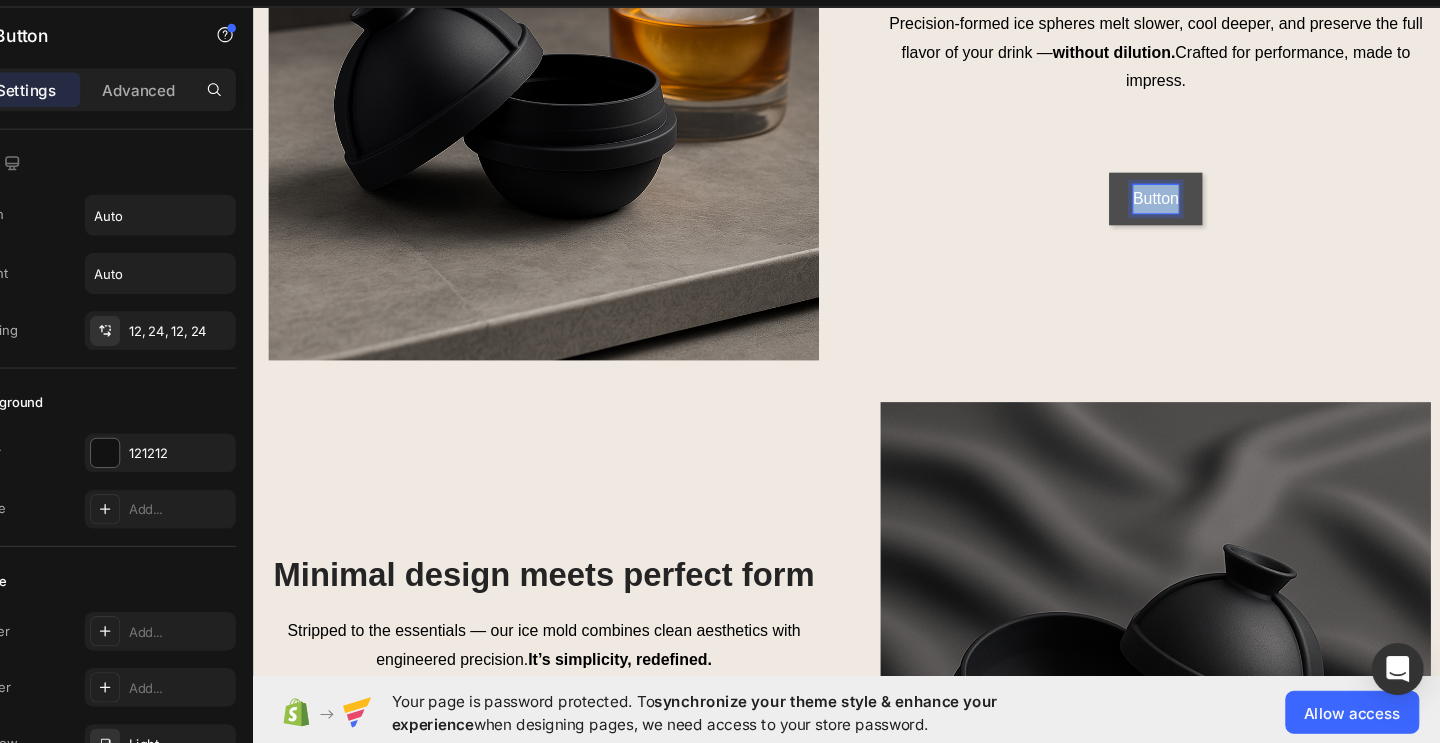 click on "Button" at bounding box center [1161, 199] 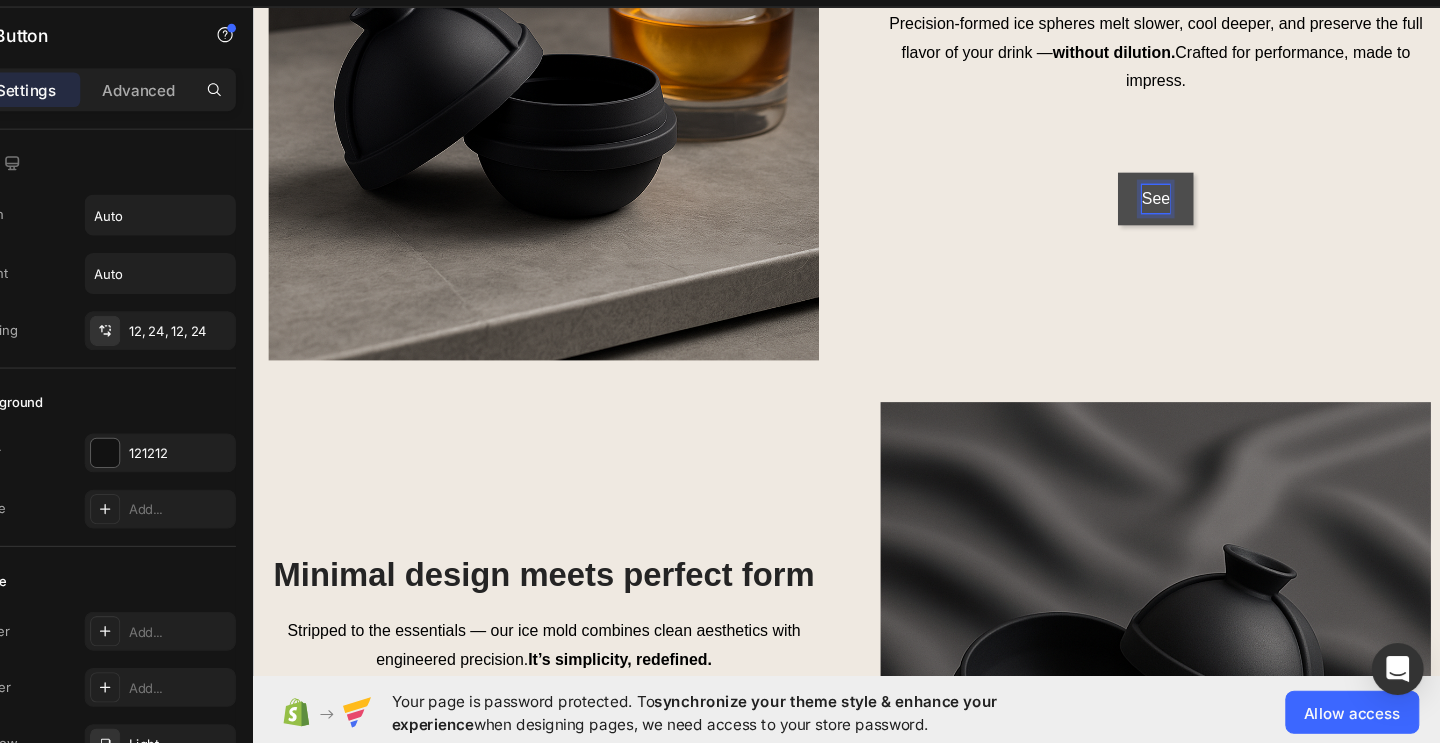 click on "See" at bounding box center [1161, 199] 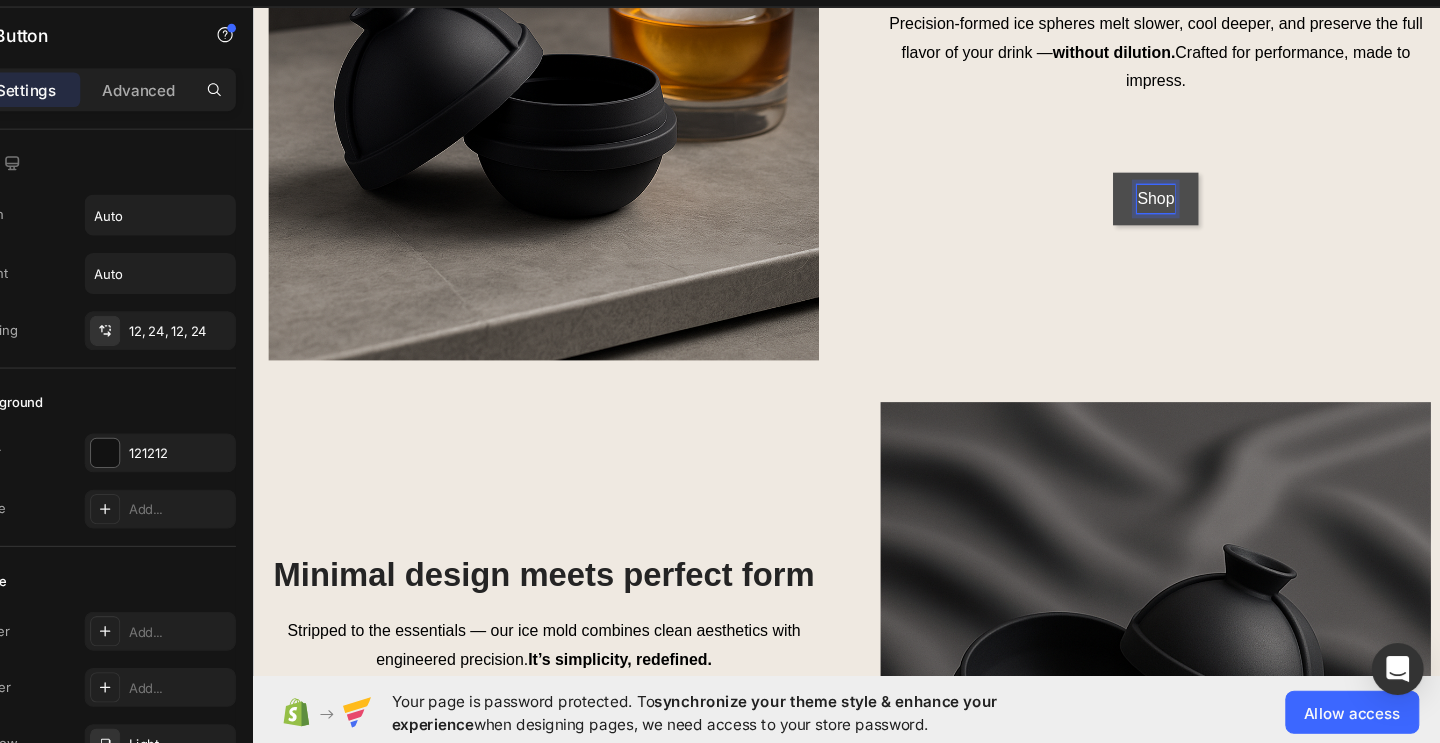 click on "Shop" at bounding box center (1160, 199) 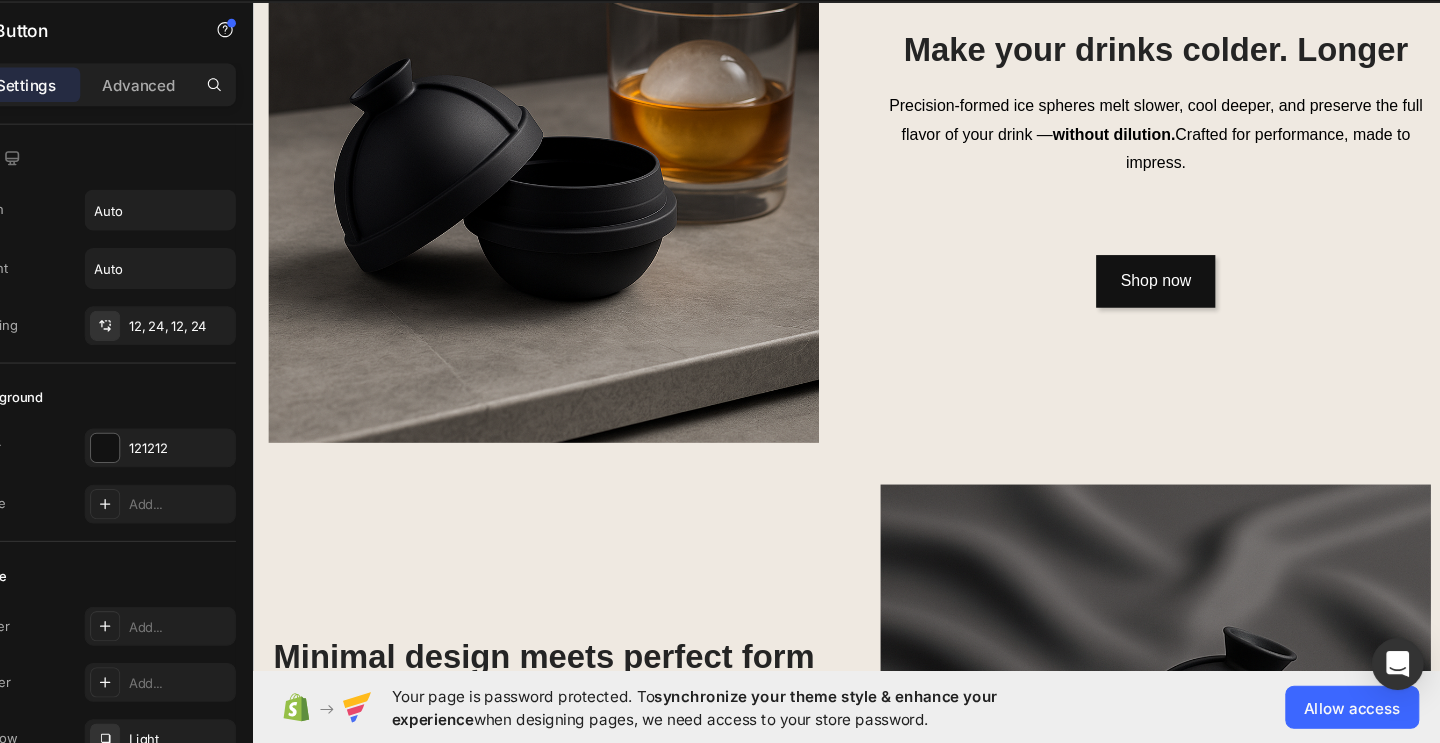 scroll, scrollTop: 1438, scrollLeft: 0, axis: vertical 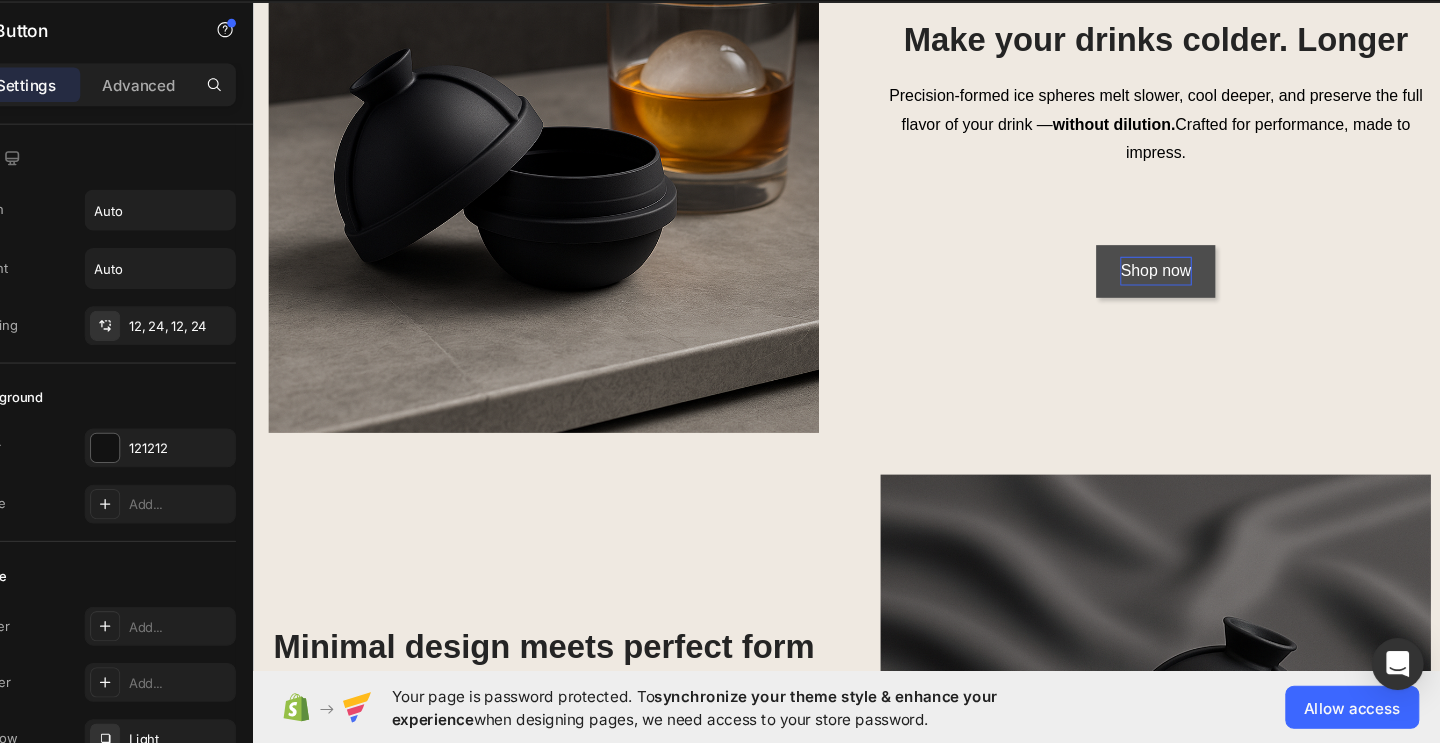 click on "Shop now" at bounding box center [1160, 273] 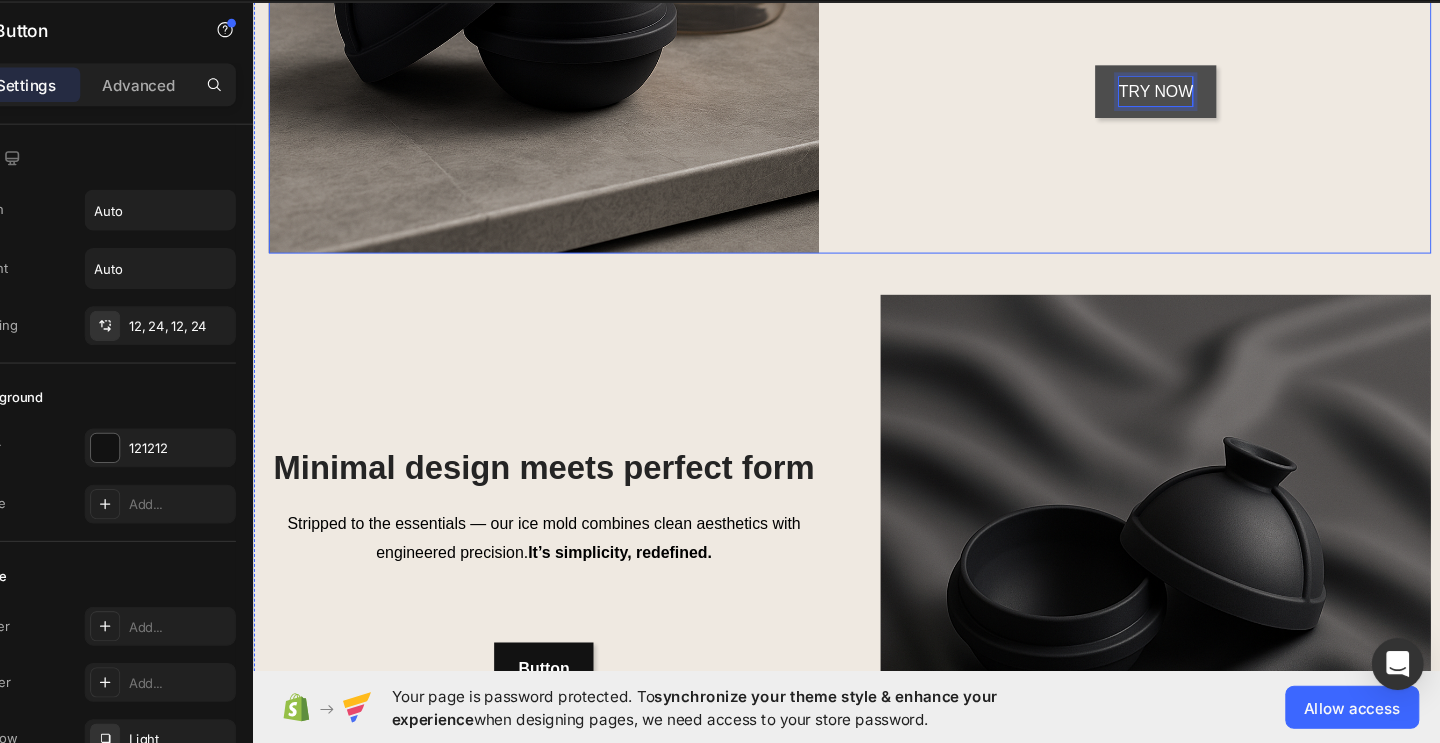 scroll, scrollTop: 1733, scrollLeft: 0, axis: vertical 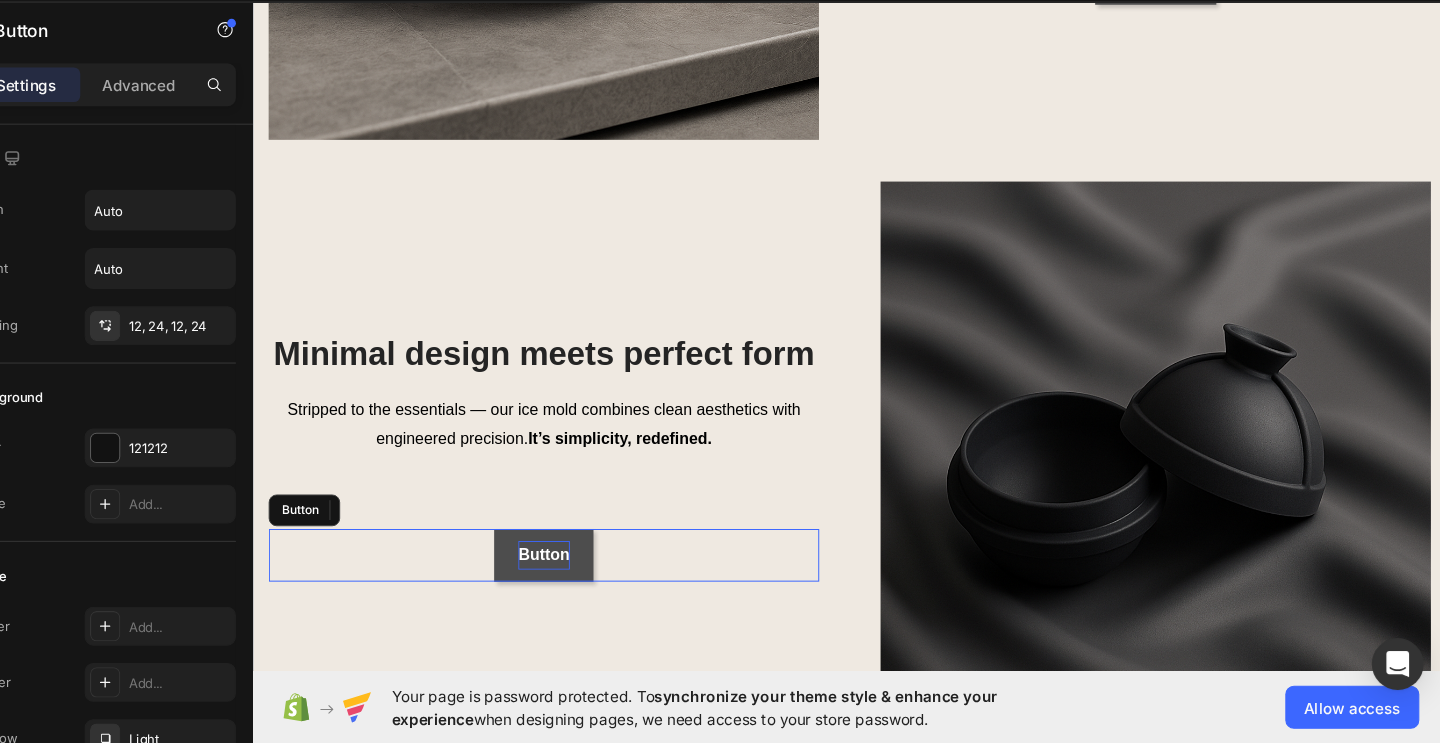 click on "Button" at bounding box center [545, 559] 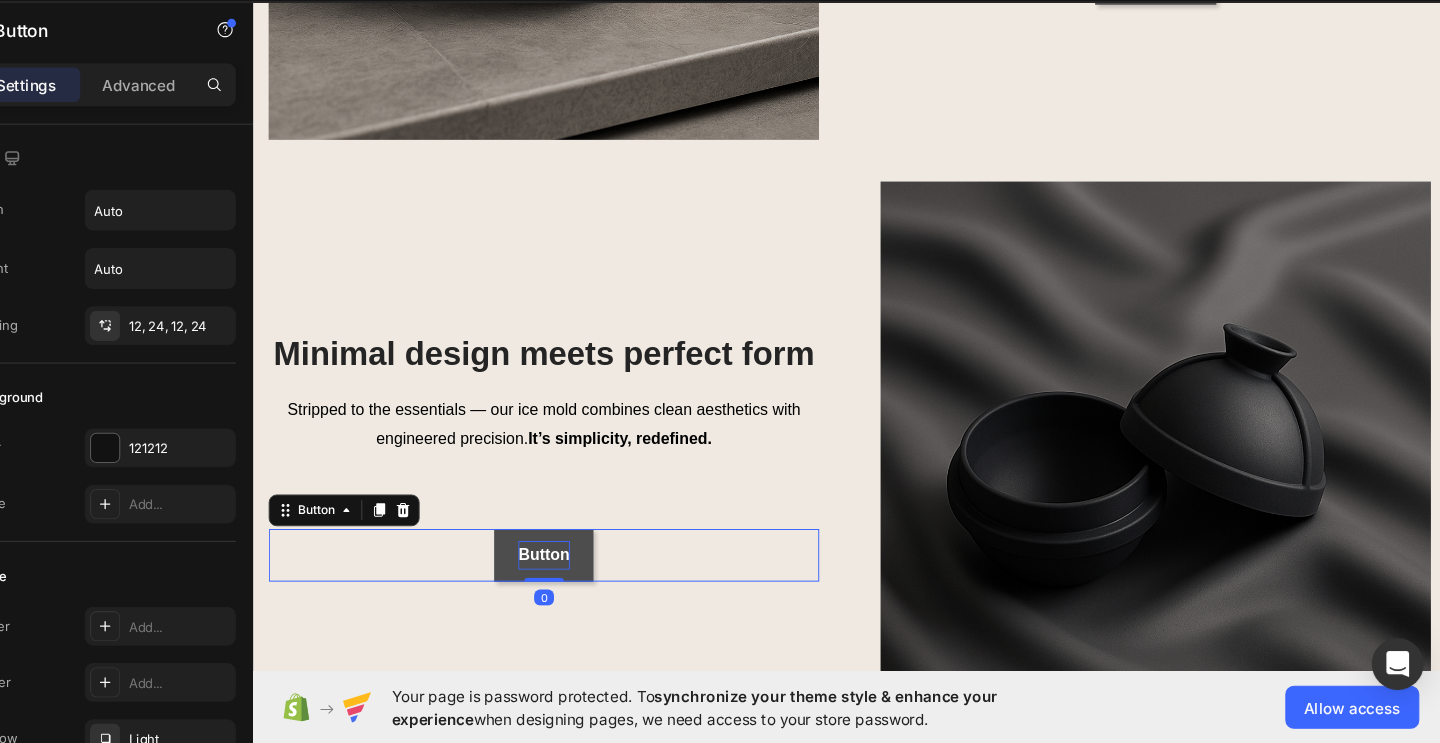 click on "Button" at bounding box center [545, 559] 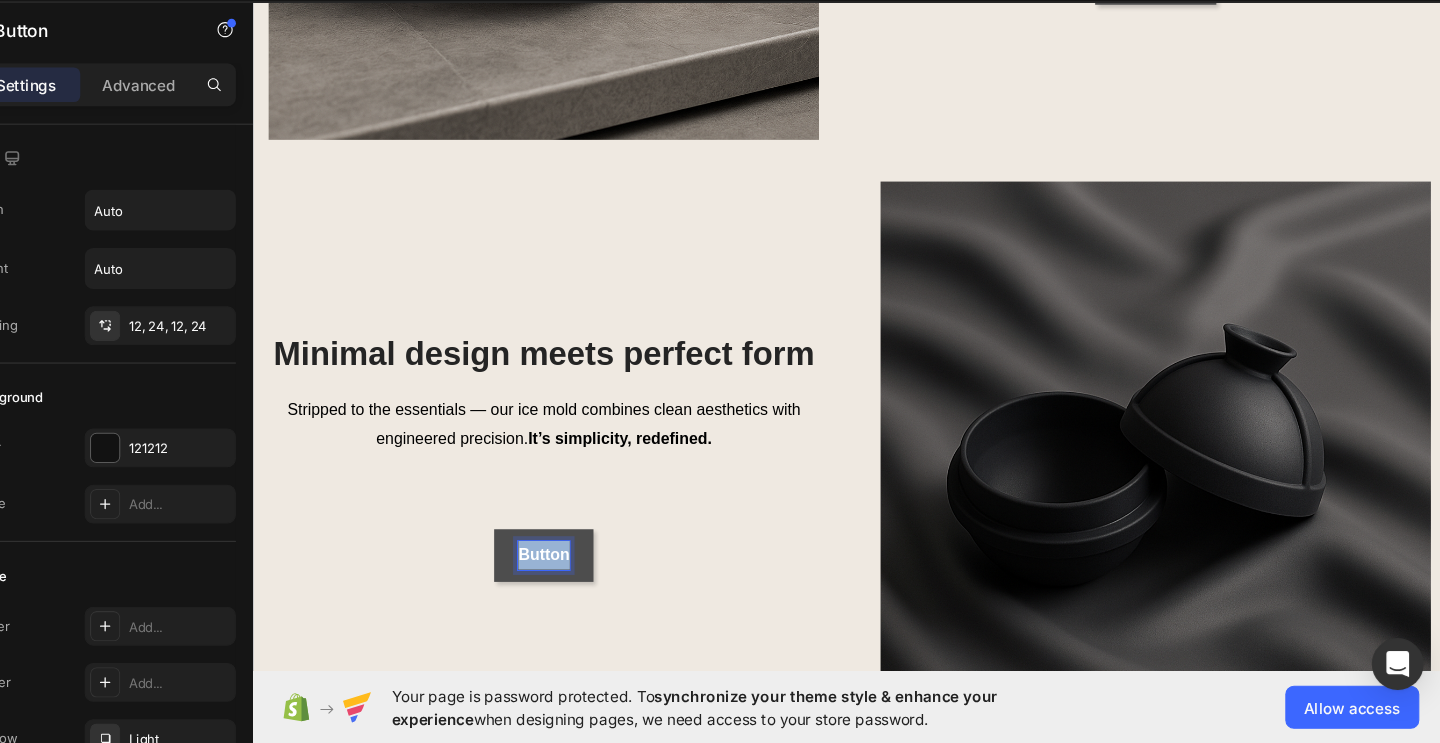 click on "Button" at bounding box center [545, 559] 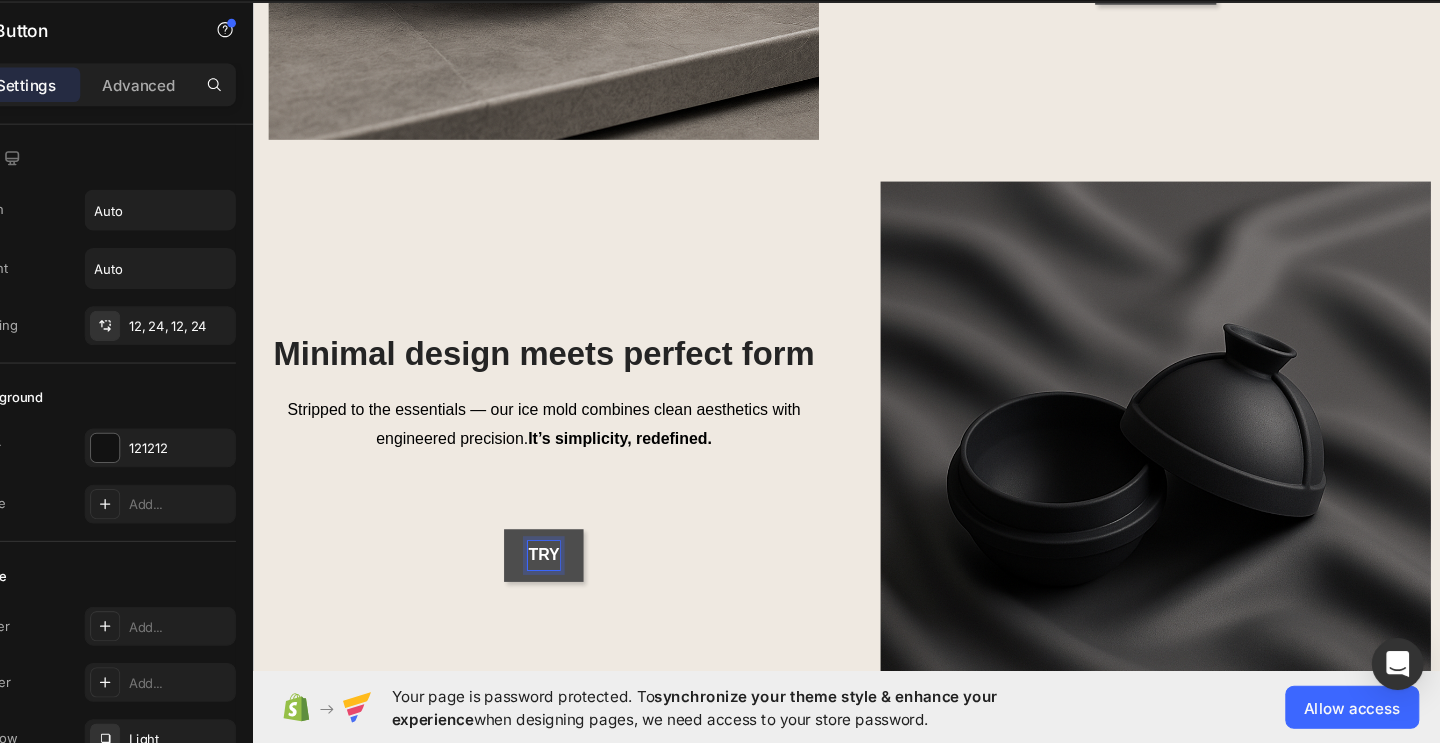 click on "TRY" at bounding box center [544, 559] 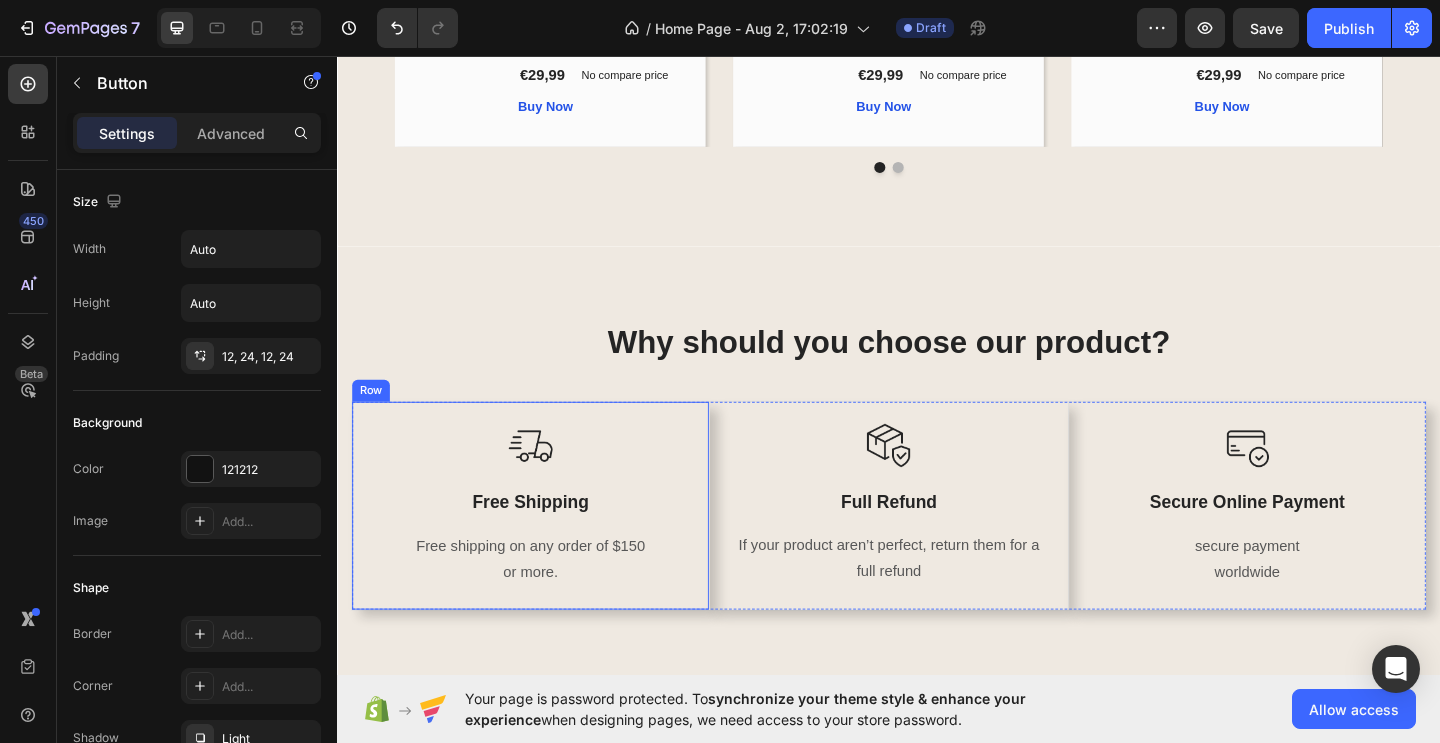 scroll, scrollTop: 3812, scrollLeft: 0, axis: vertical 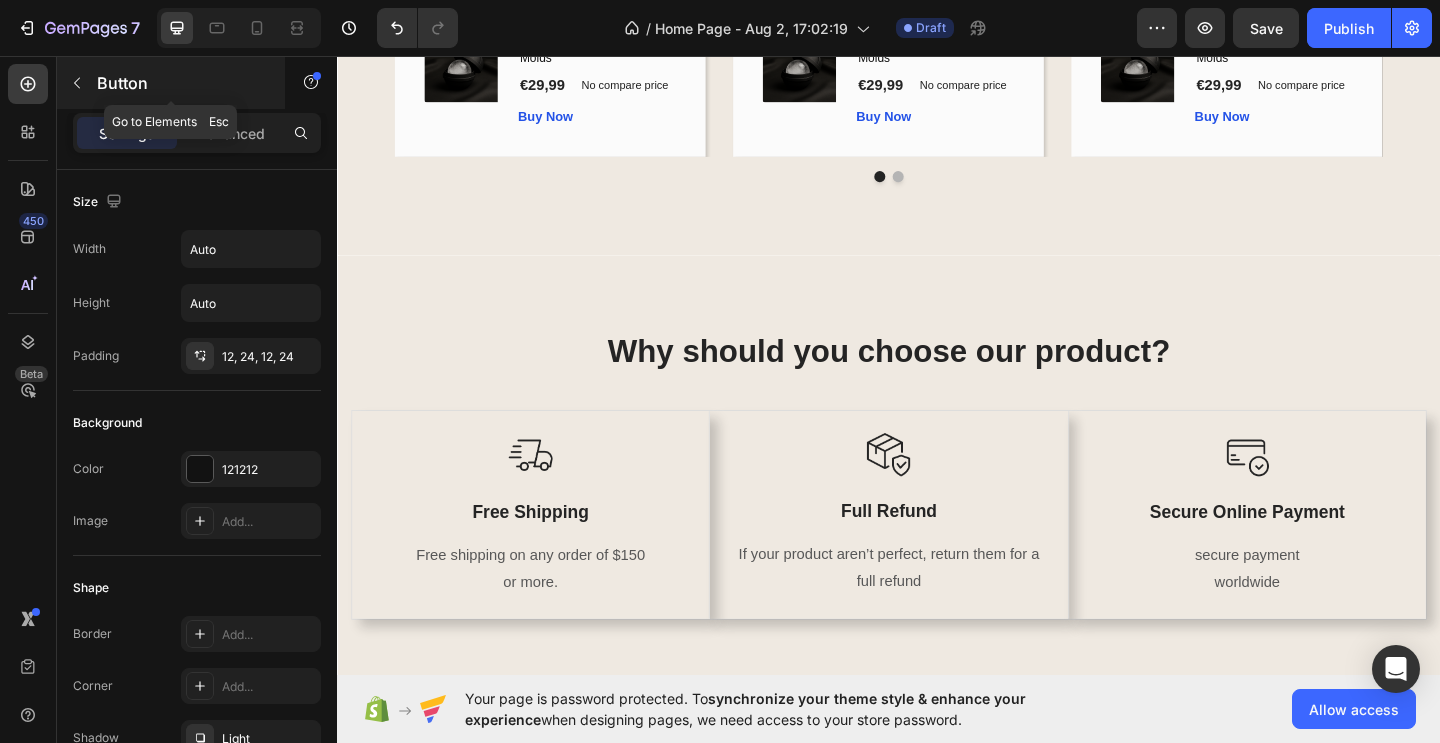 click 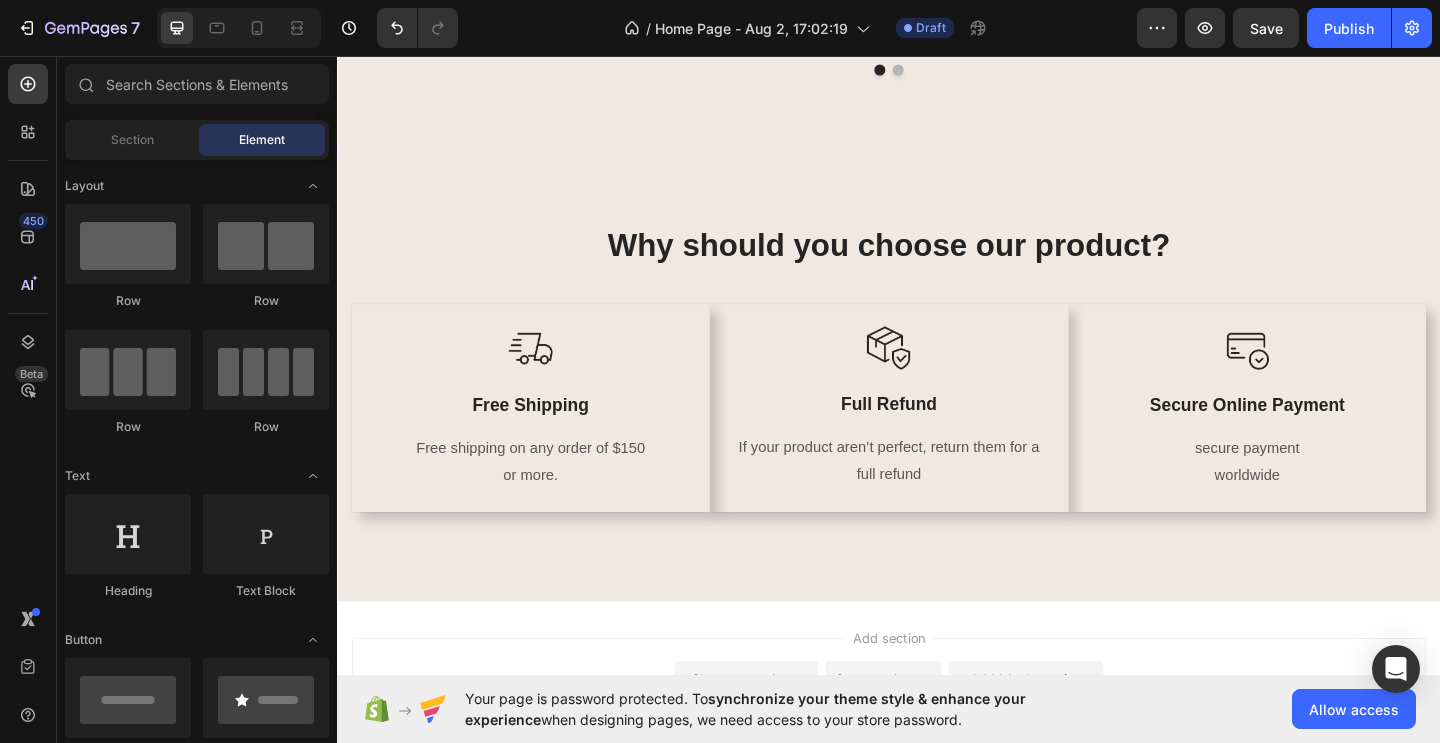 scroll, scrollTop: 2695, scrollLeft: 0, axis: vertical 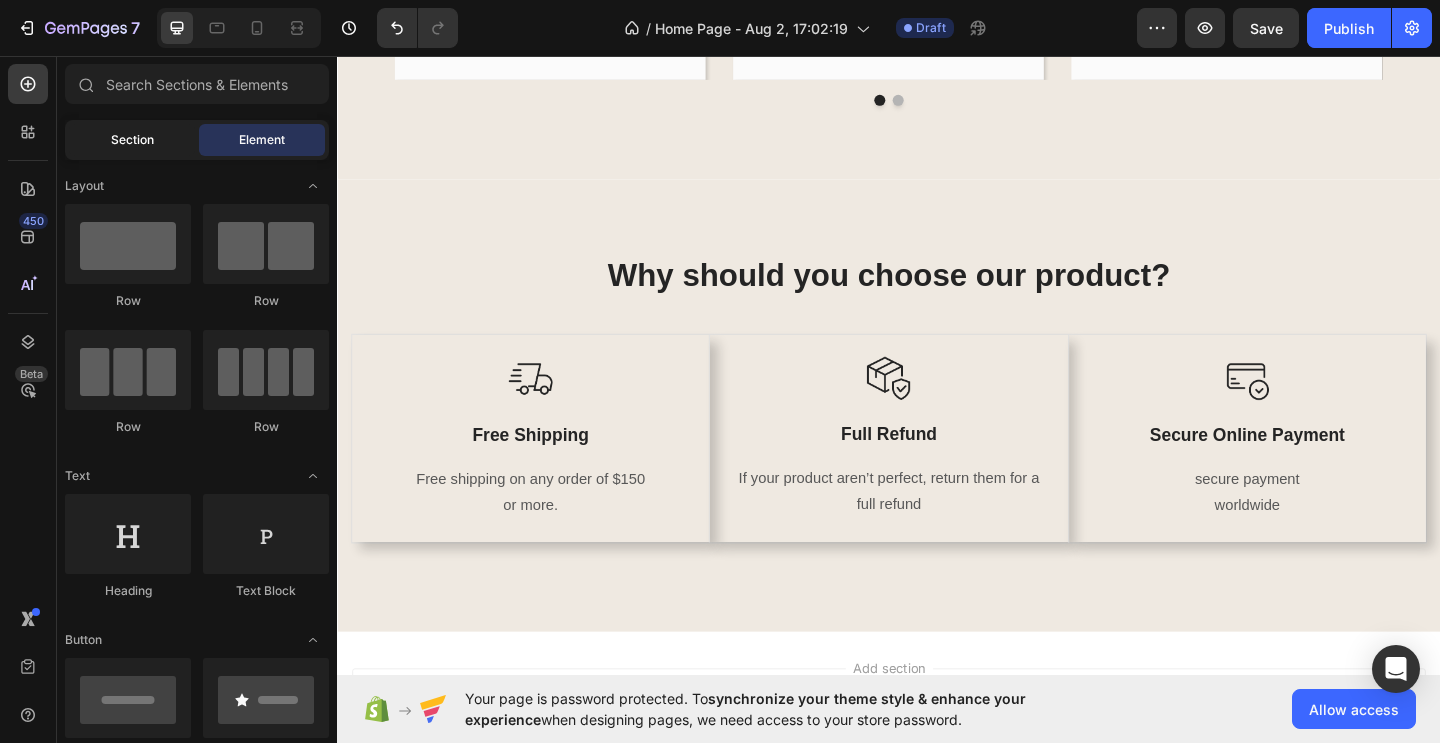 click on "Section" at bounding box center (132, 140) 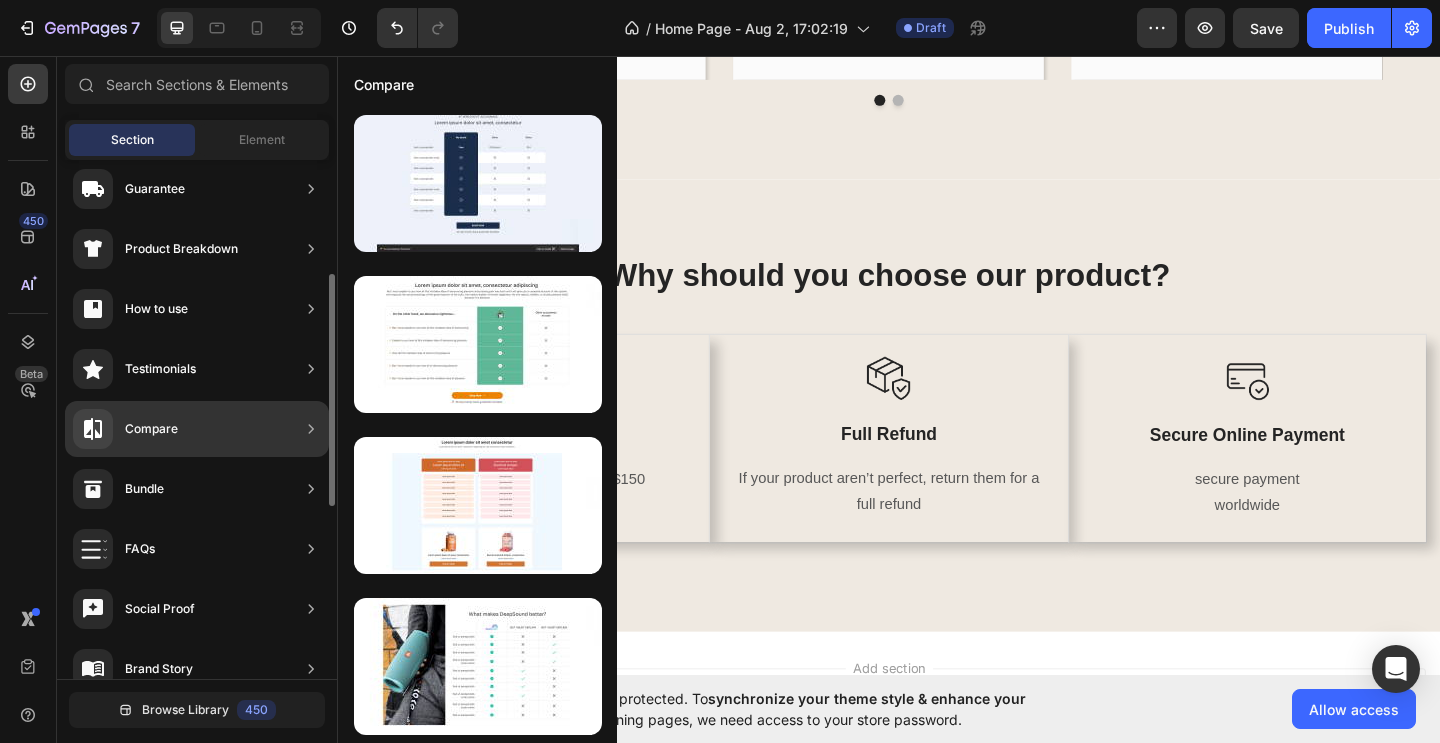 scroll, scrollTop: 262, scrollLeft: 0, axis: vertical 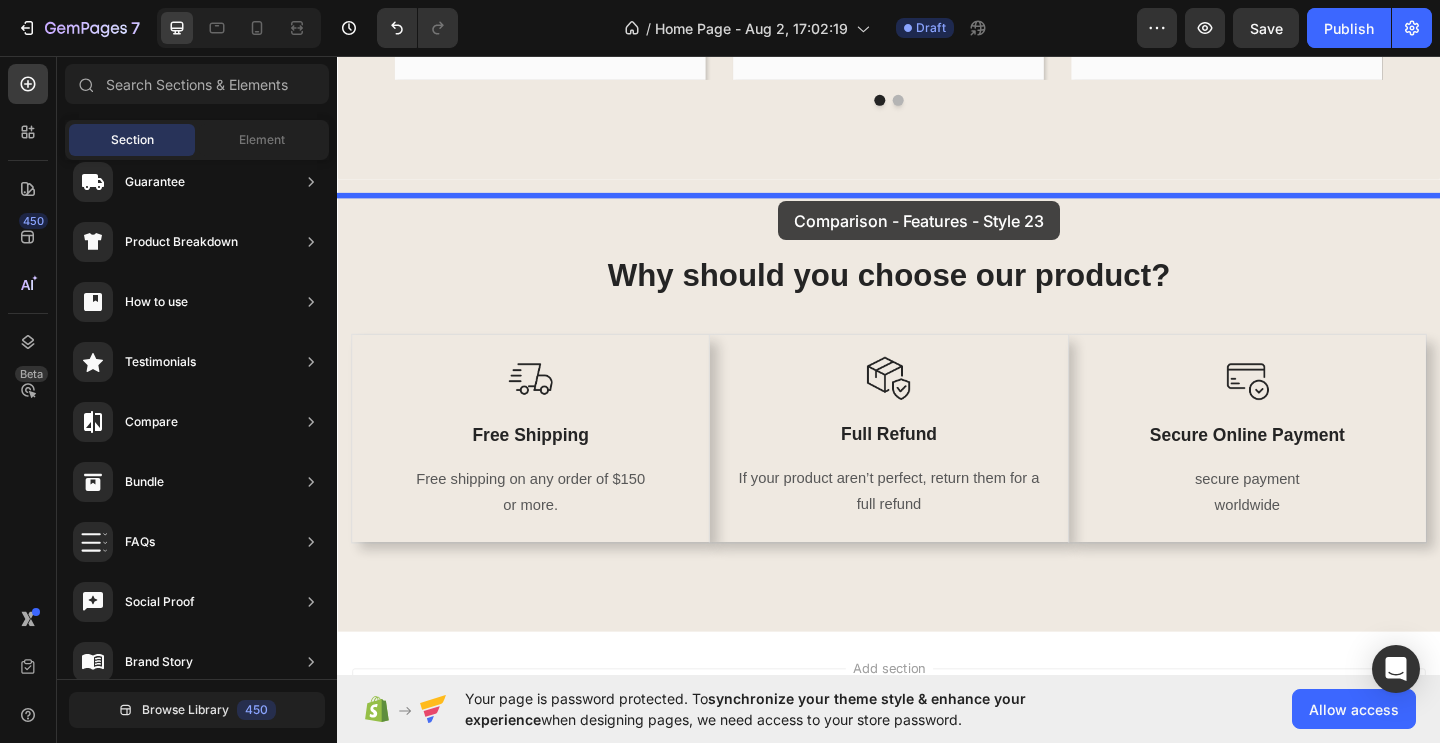 drag, startPoint x: 828, startPoint y: 427, endPoint x: 817, endPoint y: 214, distance: 213.28384 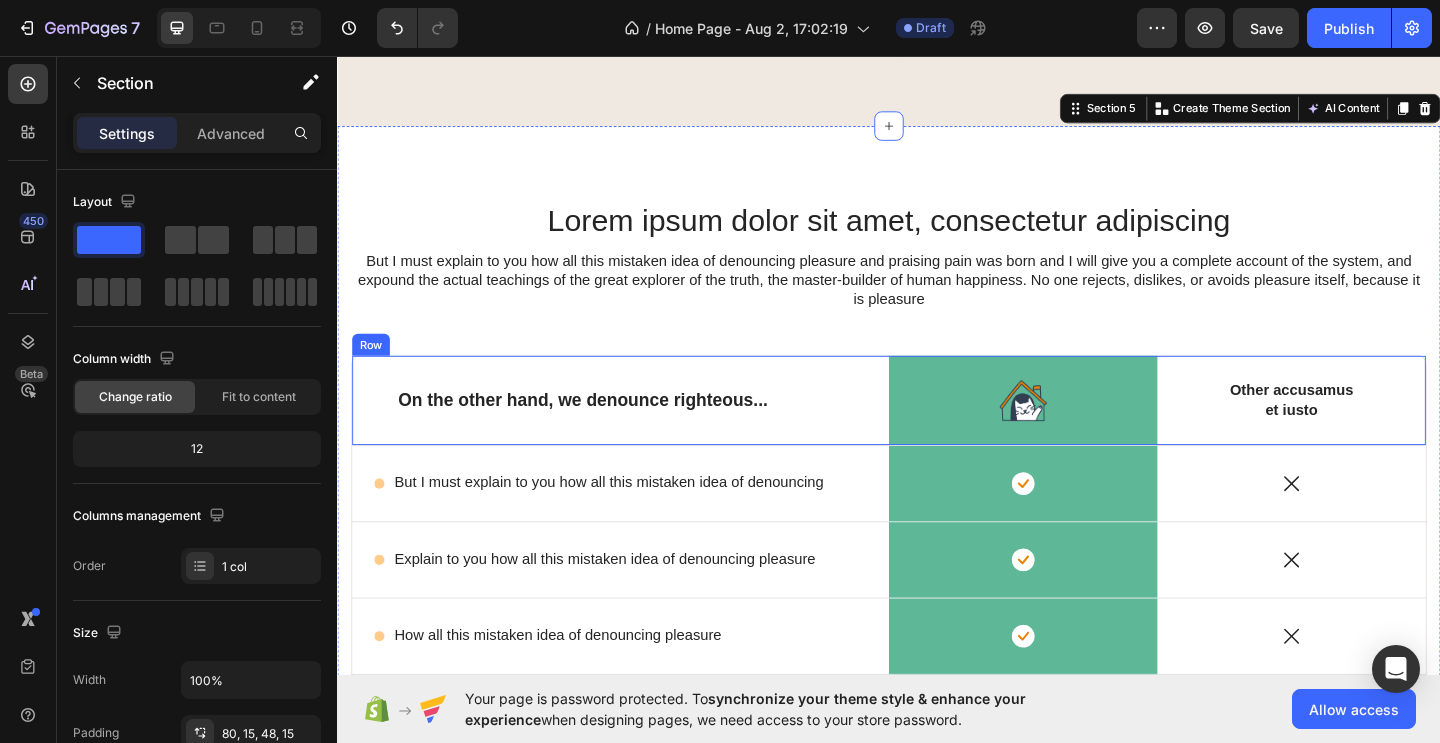 scroll, scrollTop: 2737, scrollLeft: 0, axis: vertical 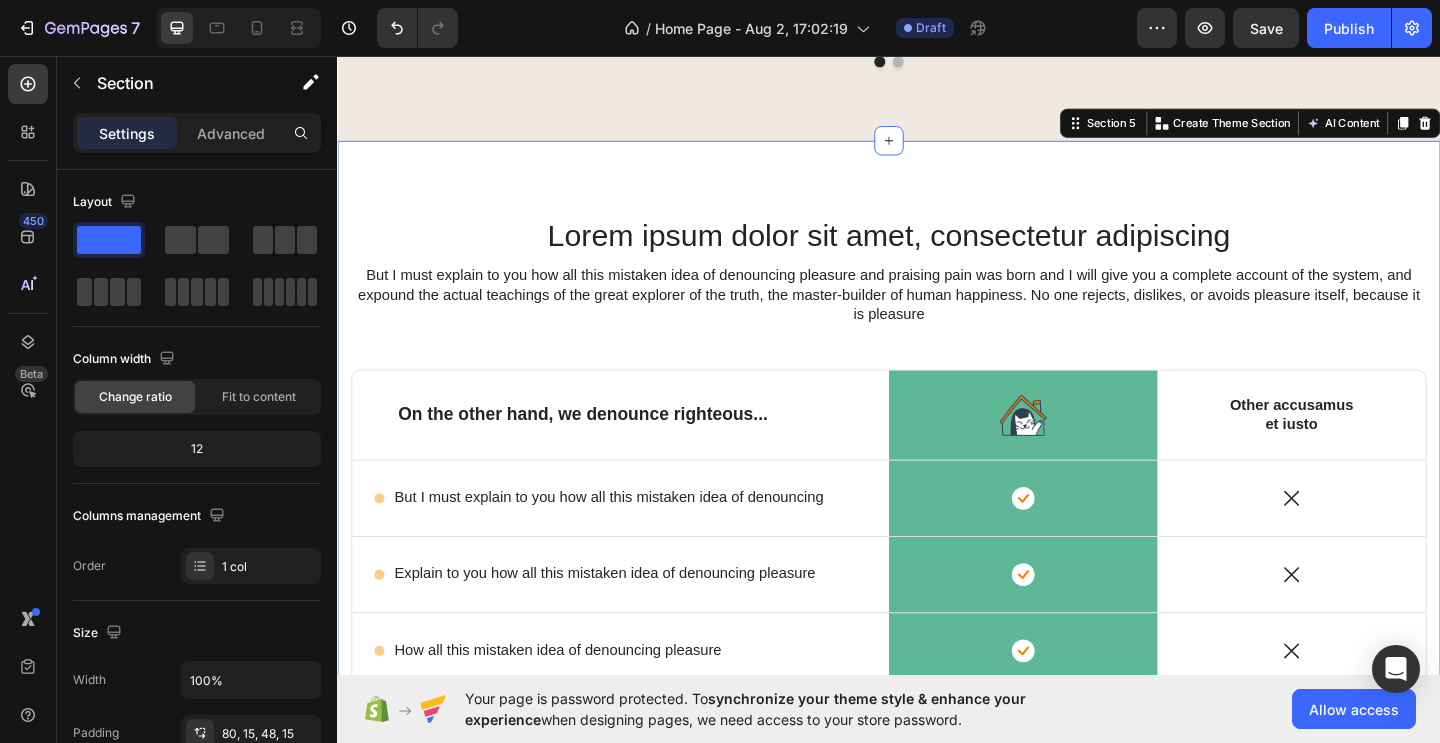 click on "Lorem ipsum dolor sit amet, consectetur adipiscing  Heading But I must explain to you how all this mistaken idea of denouncing pleasure and praising pain was born and I will give you a complete account of the system, and expound the actual teachings of the great explorer of the truth, the master-builder of human happiness. No one rejects, dislikes, or avoids pleasure itself, because it is pleasure Text Block Row On the other hand, we denounce righteous... Text Block Image Row Other accusamus et iusto Text Block Row
Icon But I must explain to you how all this mistaken idea of denouncing Text Block Row
Icon Row
Icon Row
Icon Explain to you how all this mistaken idea of denouncing pleasure Text Block Row
Icon Row
Icon Row
Icon How all this mistaken idea of denouncing pleasure Text Block Row
Icon Row
Icon Row
Icon But I must explain to you how all of denouncing pleasure Text Block Row
Icon Row
Icon Row
Row" at bounding box center [937, 636] 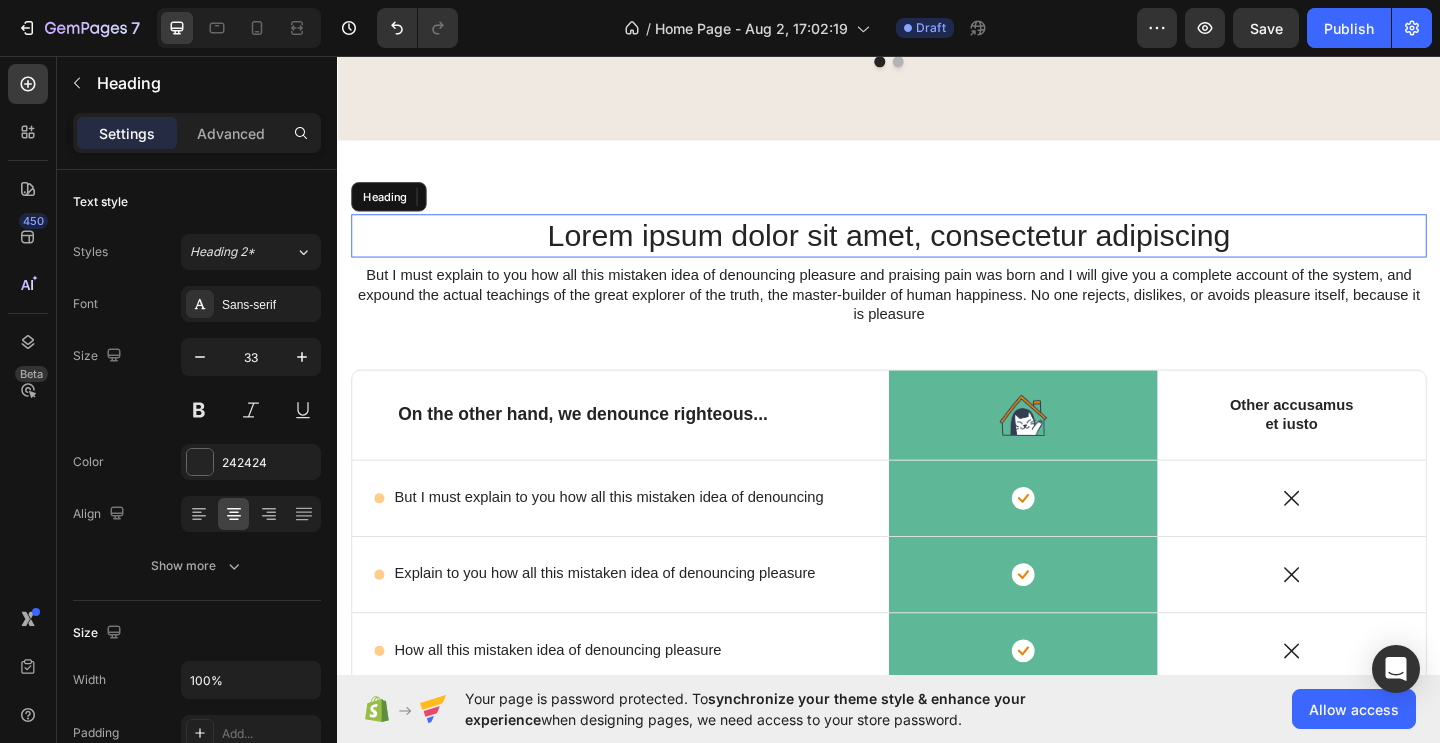 click on "Lorem ipsum dolor sit amet, consectetur adipiscing" at bounding box center [937, 251] 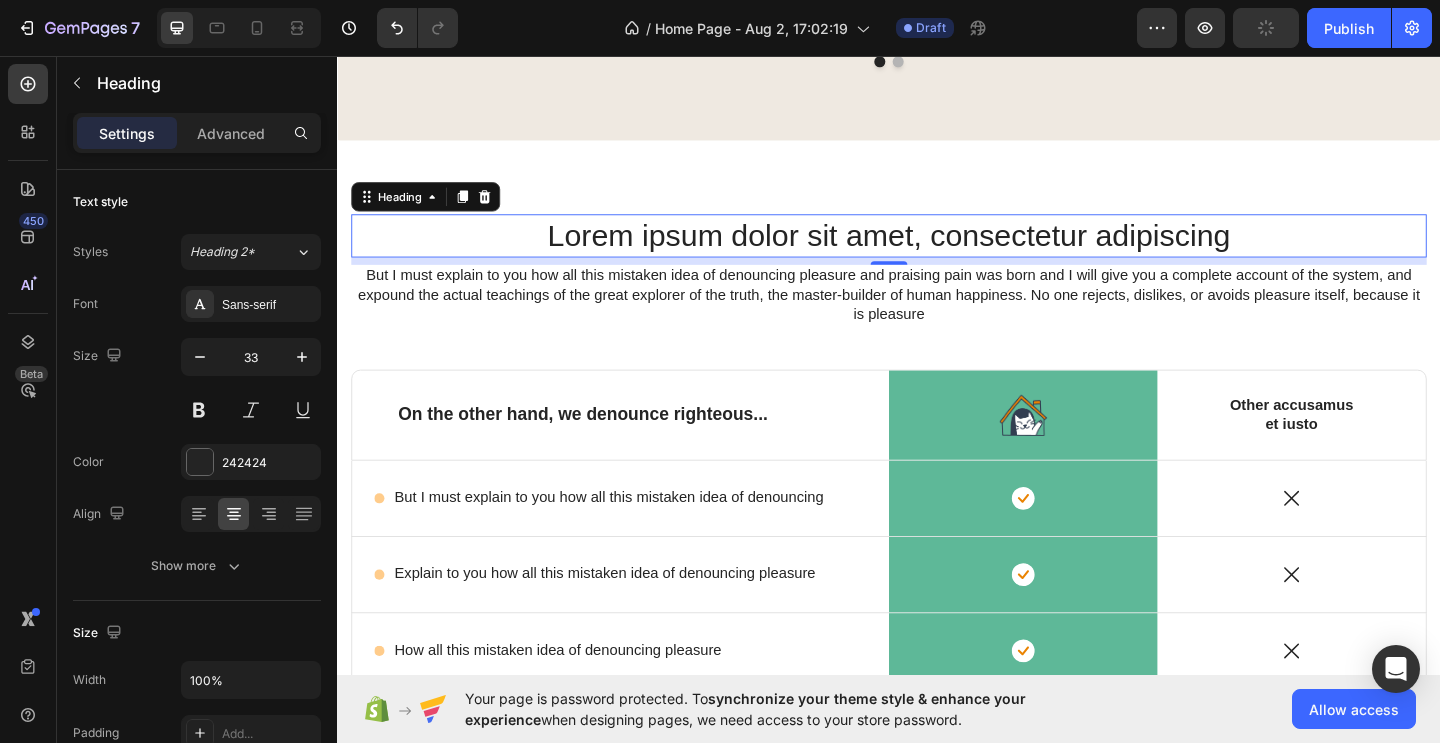 click on "Lorem ipsum dolor sit amet, consectetur adipiscing" at bounding box center [937, 251] 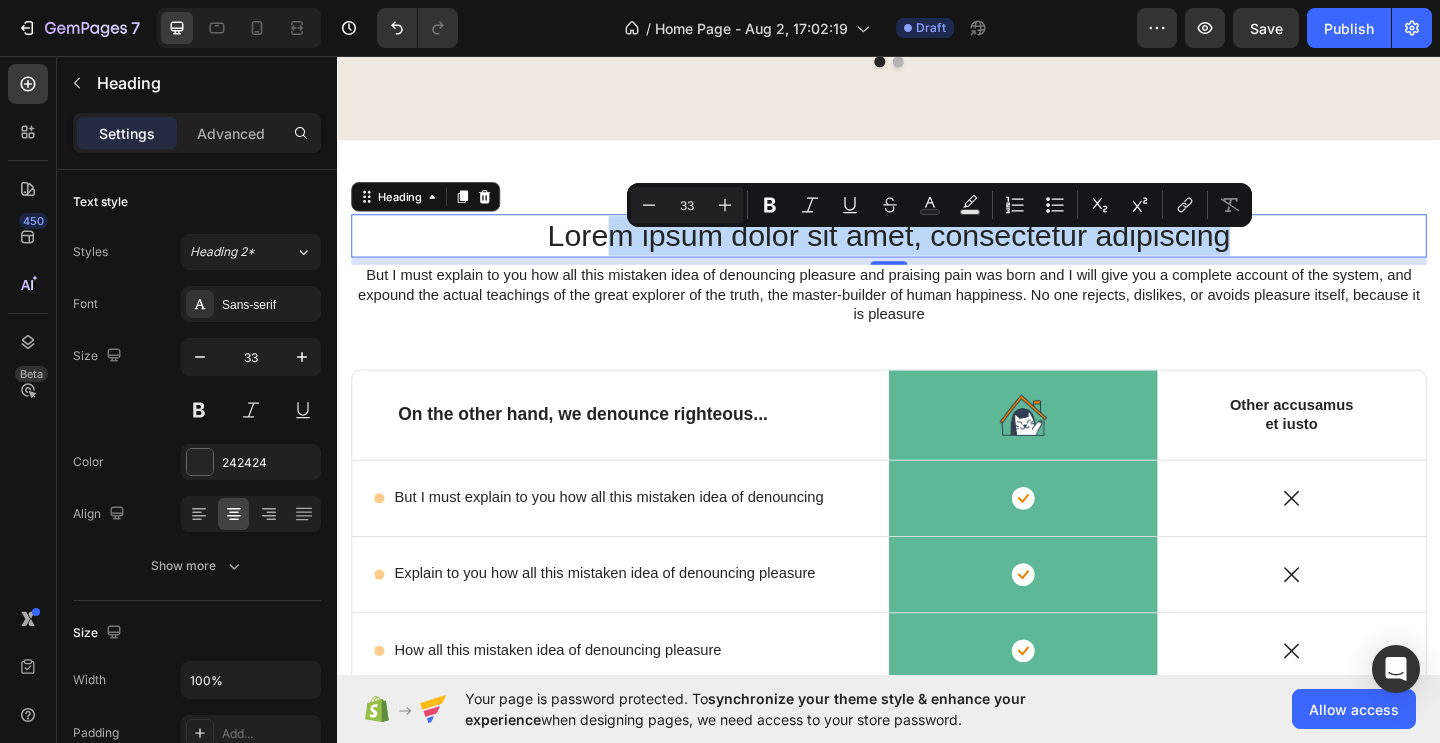 drag, startPoint x: 1303, startPoint y: 269, endPoint x: 630, endPoint y: 258, distance: 673.0899 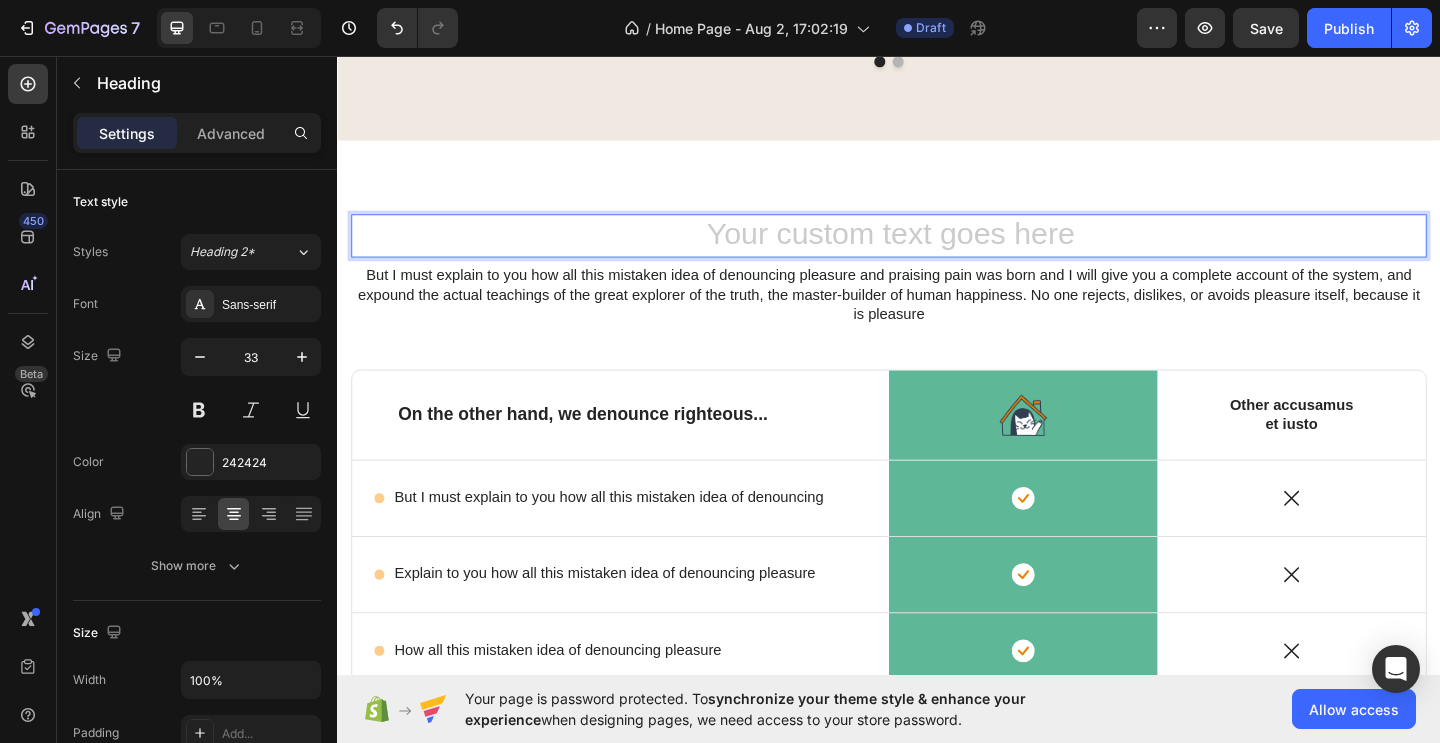 click at bounding box center (937, 251) 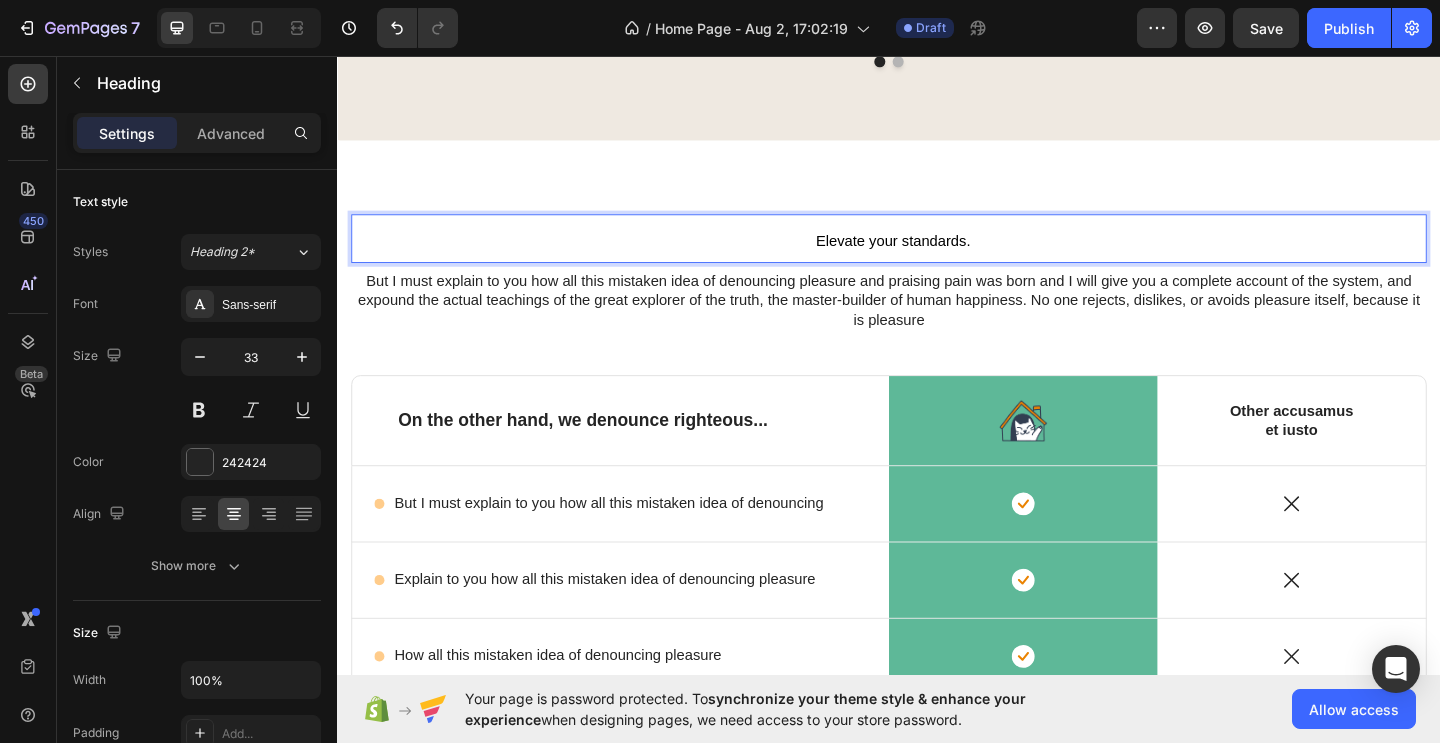 click on "Elevate your standards." at bounding box center [942, 256] 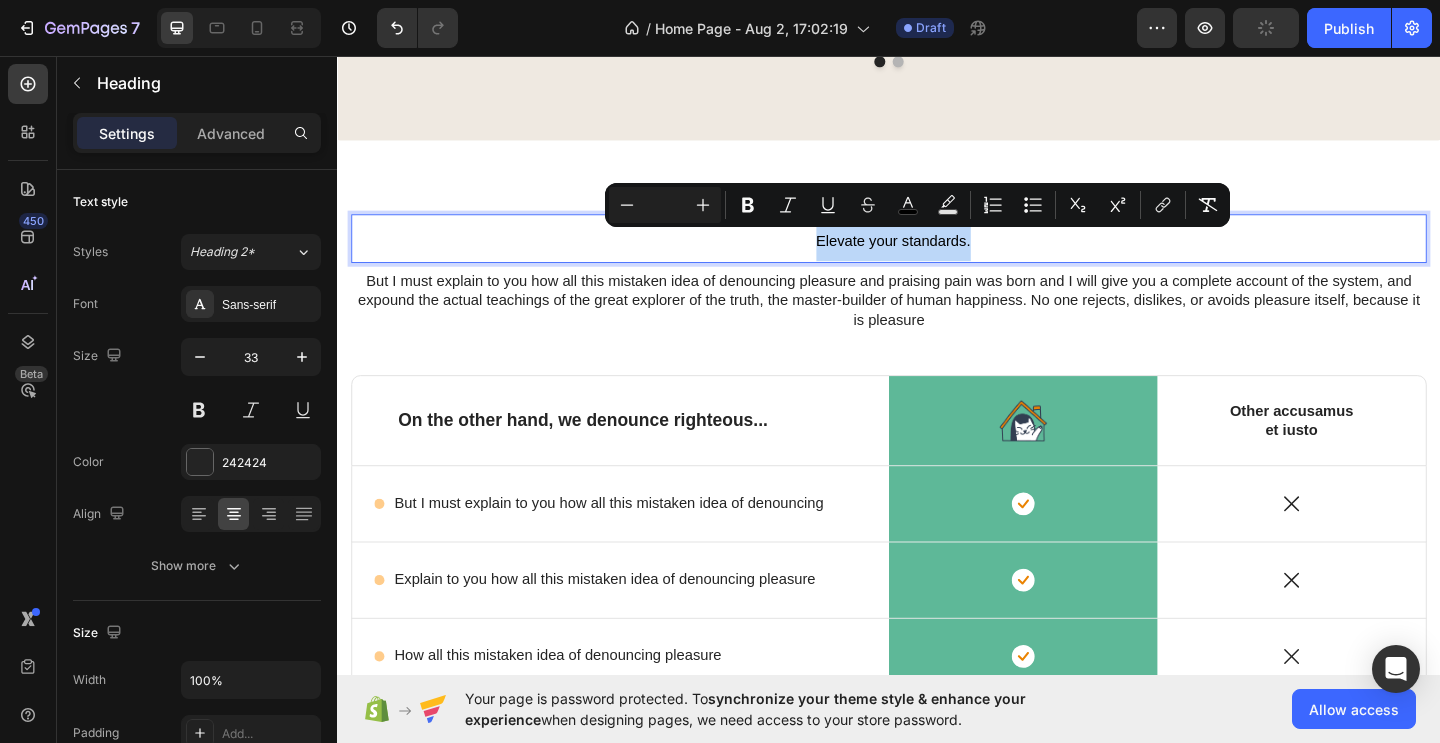 drag, startPoint x: 857, startPoint y: 276, endPoint x: 1026, endPoint y: 288, distance: 169.4255 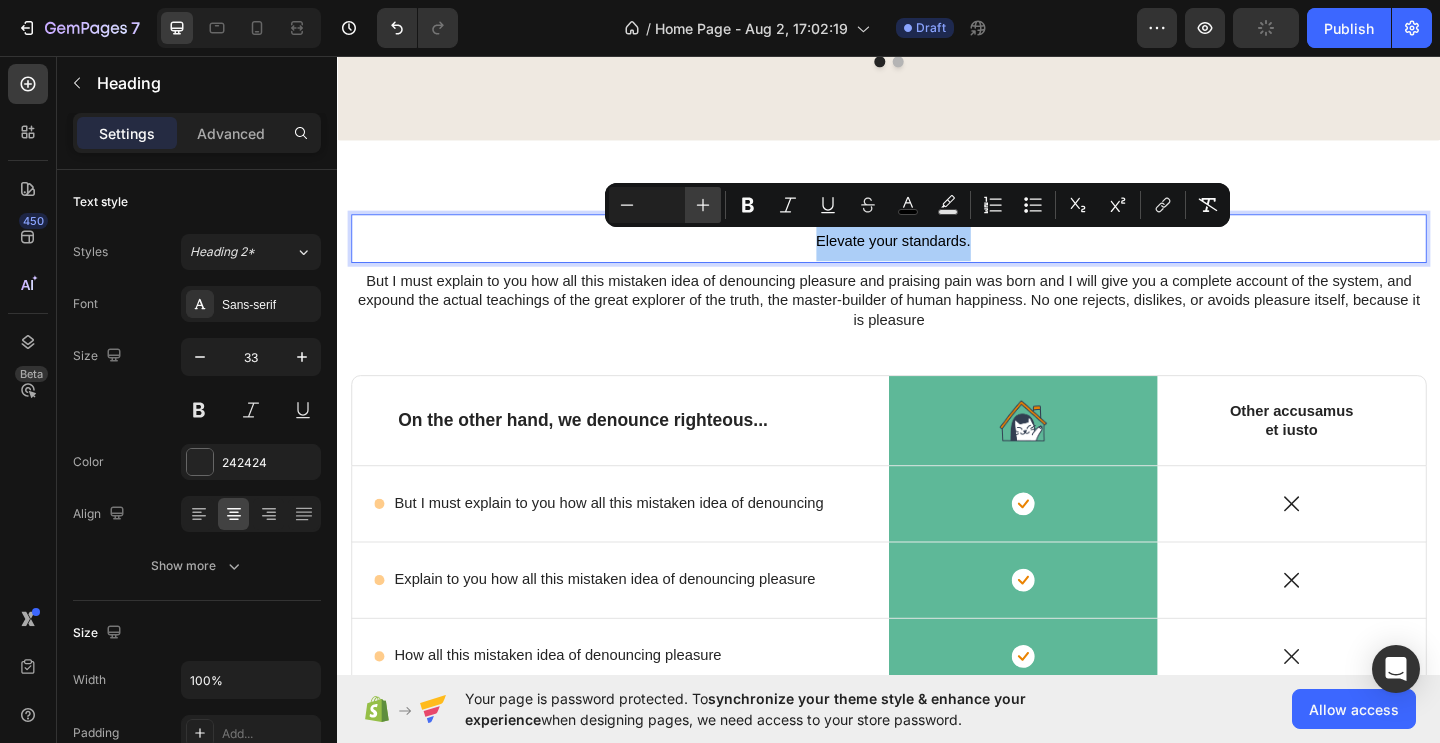 click 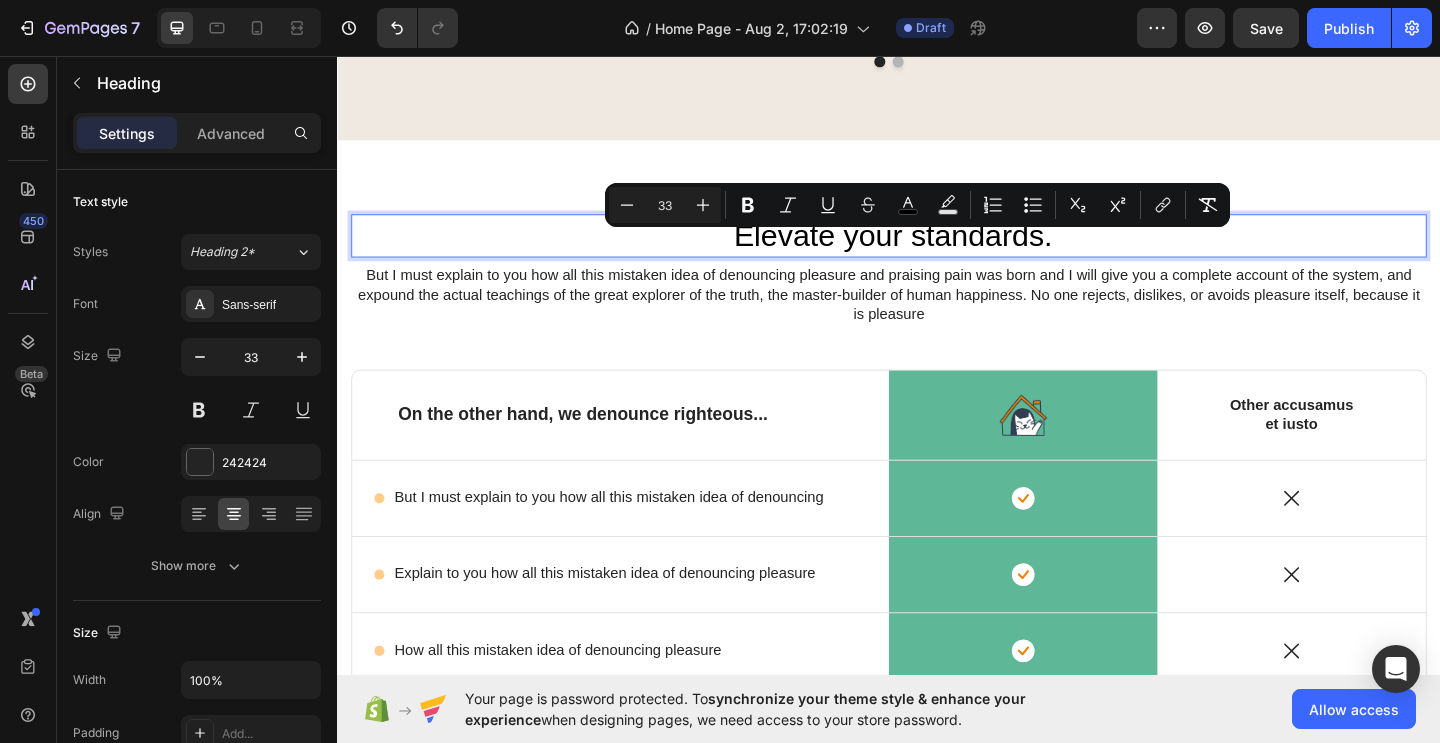 click on "Elevate your standards." at bounding box center (937, 251) 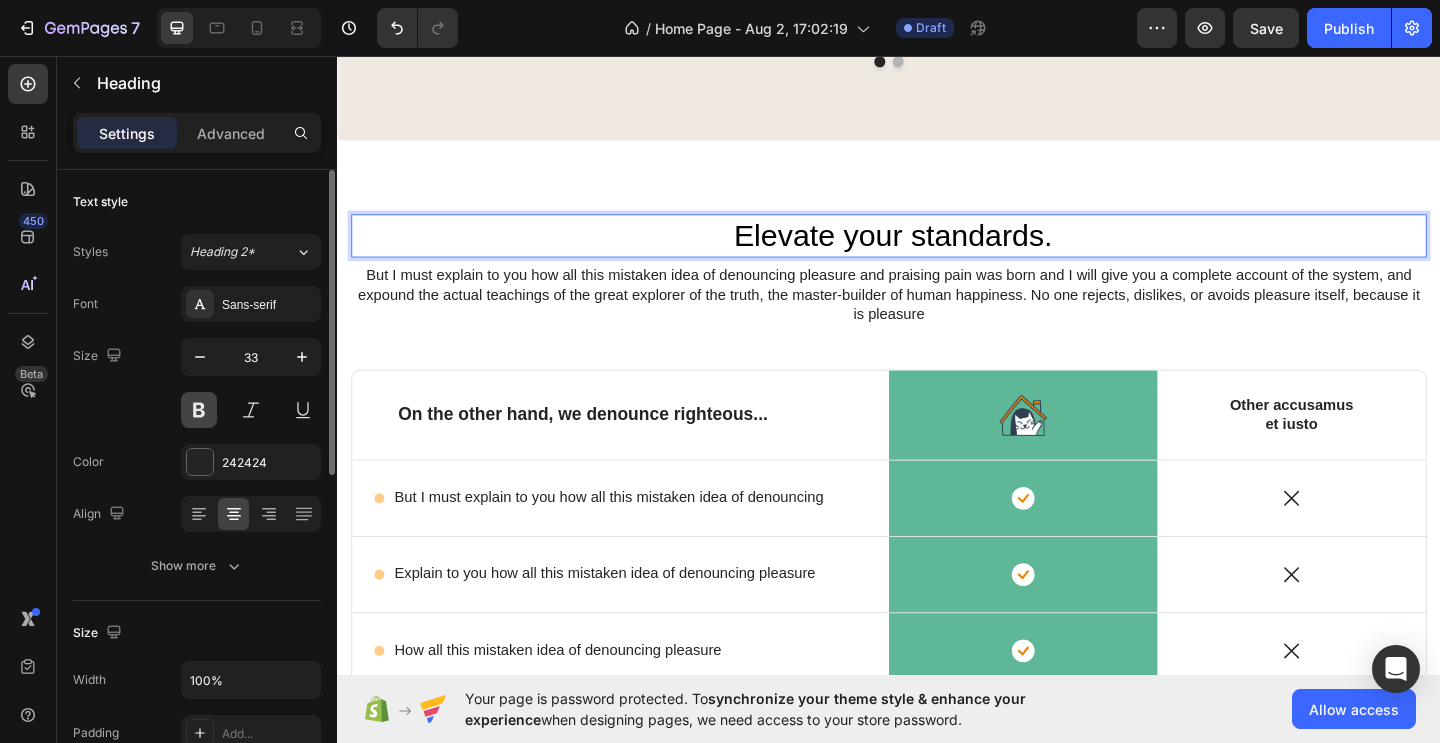 click at bounding box center [199, 410] 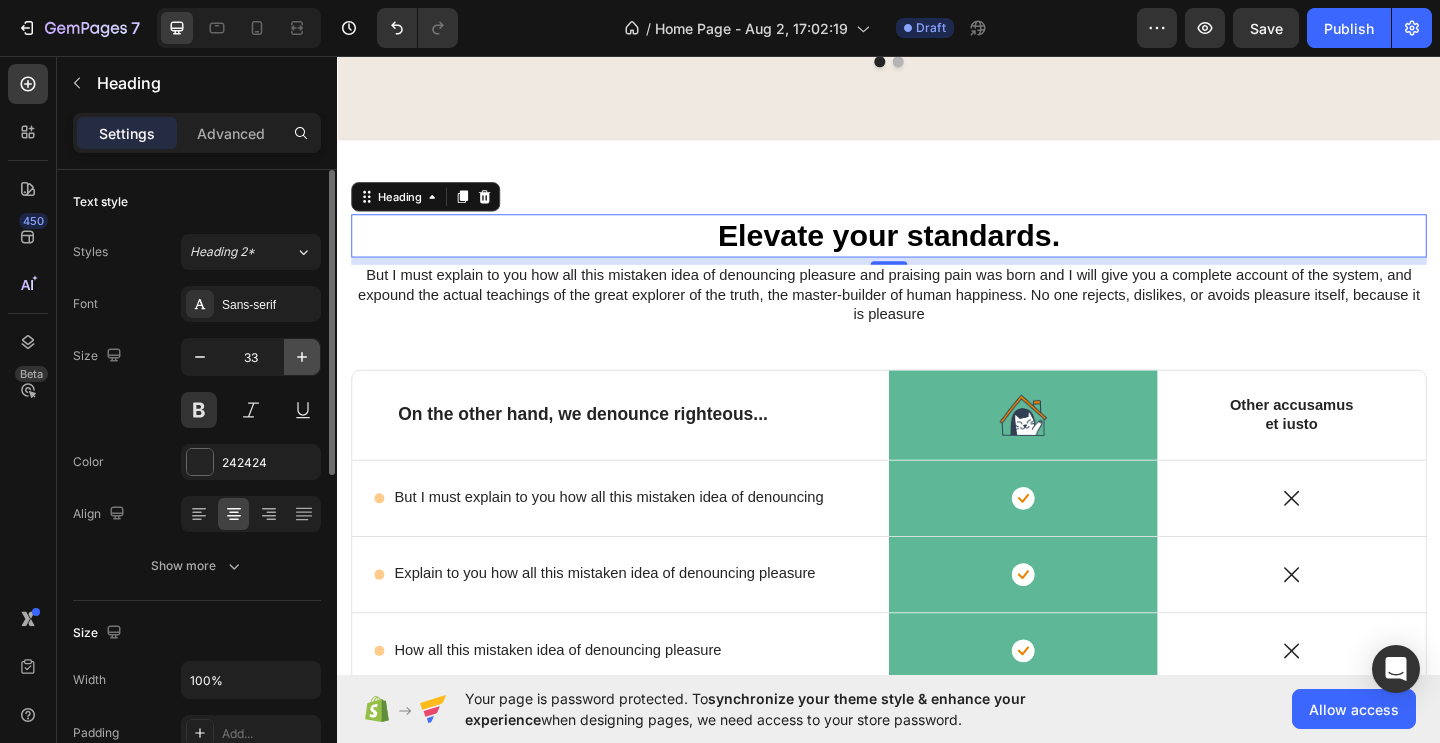 click 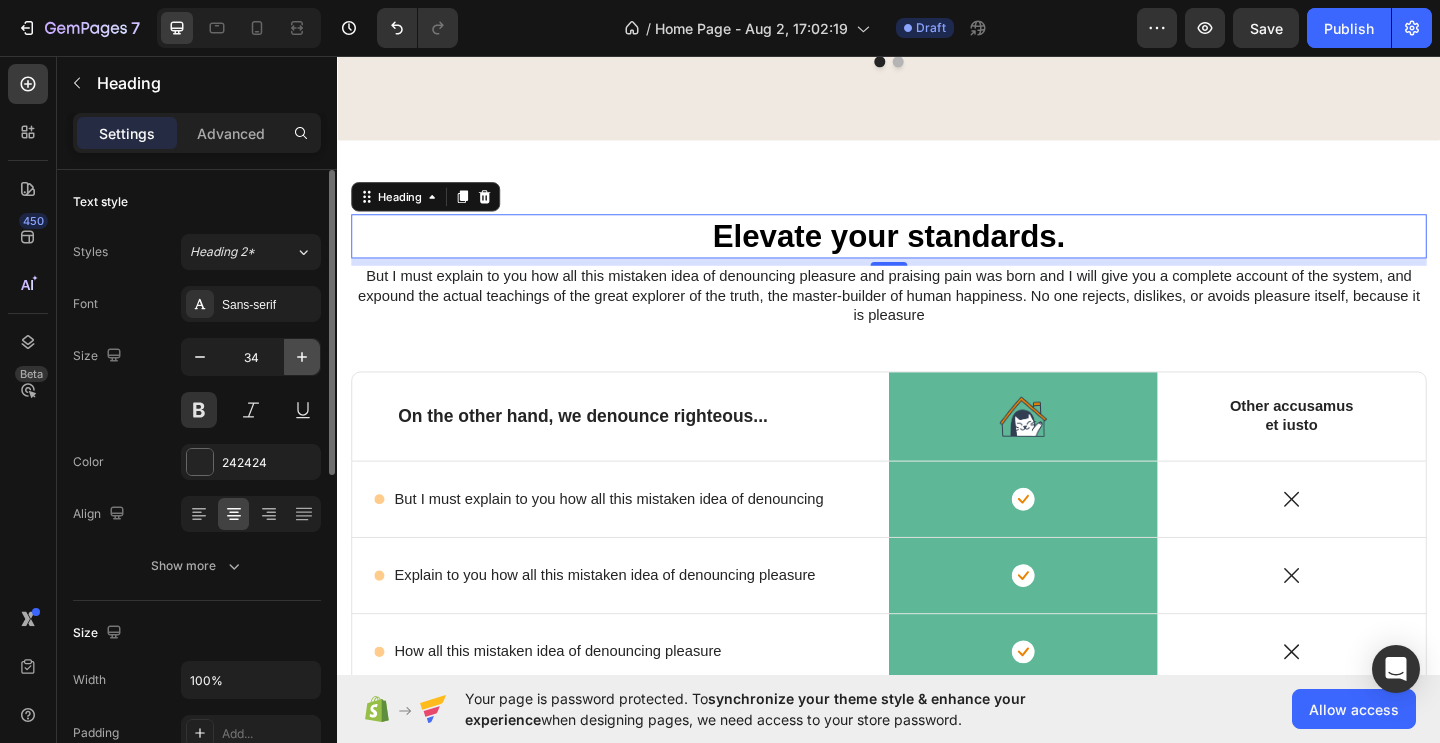click 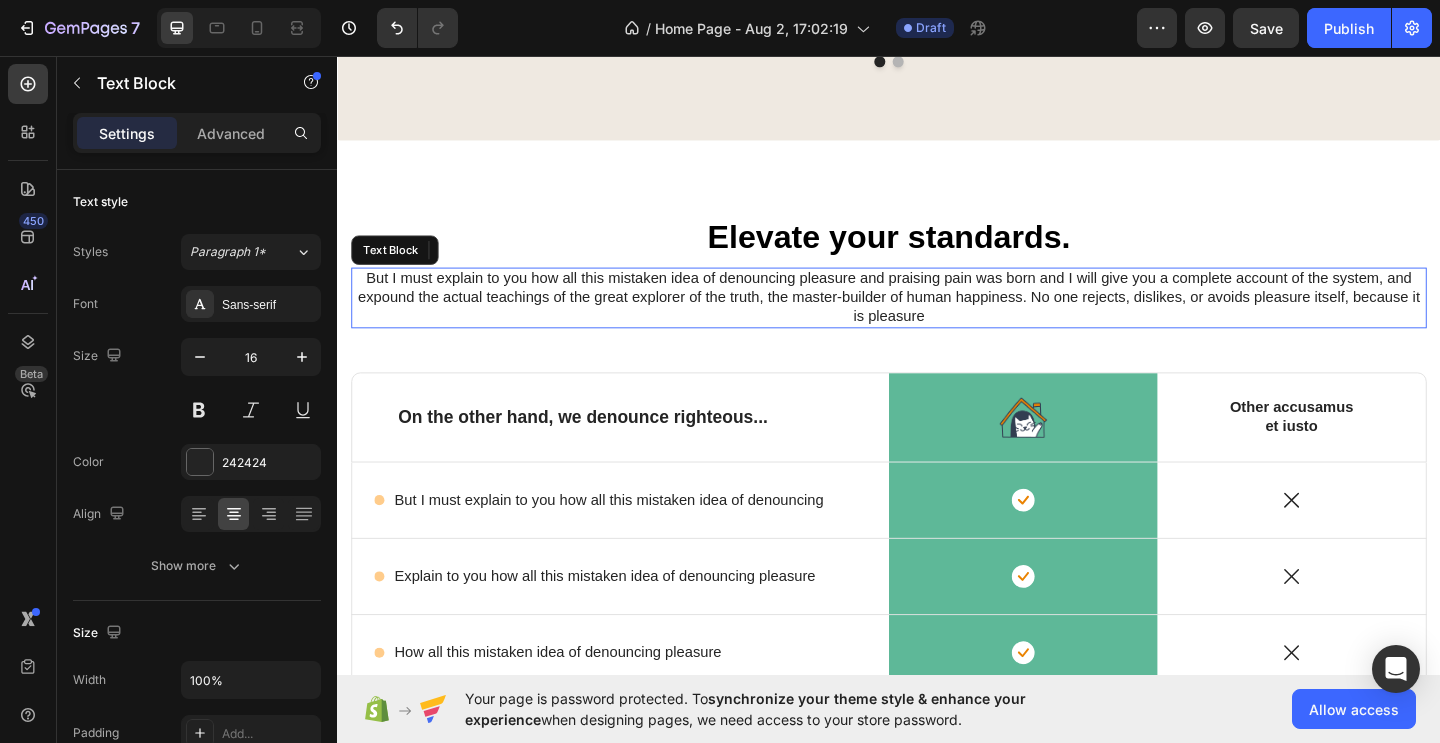 click on "But I must explain to you how all this mistaken idea of denouncing pleasure and praising pain was born and I will give you a complete account of the system, and expound the actual teachings of the great explorer of the truth, the master-builder of human happiness. No one rejects, dislikes, or avoids pleasure itself, because it is pleasure" at bounding box center (937, 319) 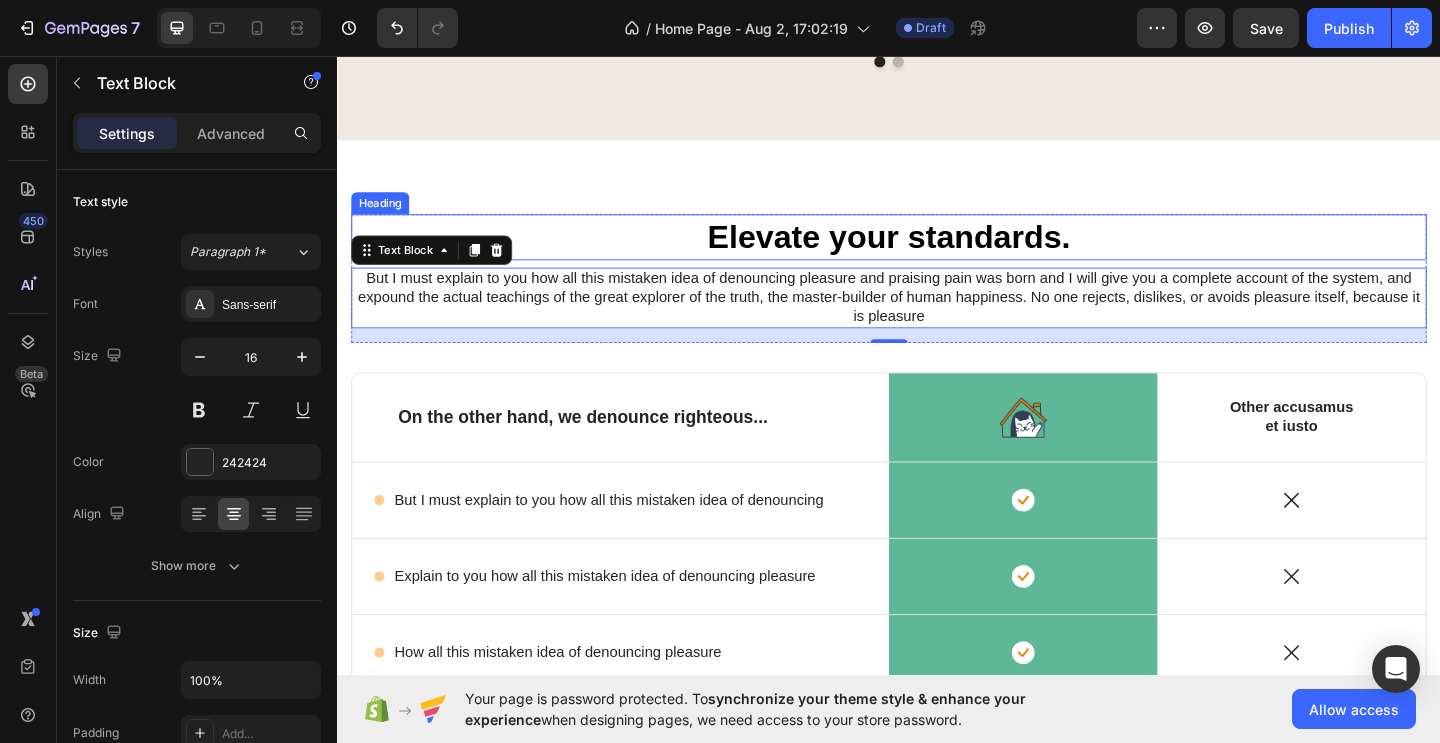 click on "Elevate your standards." at bounding box center [937, 252] 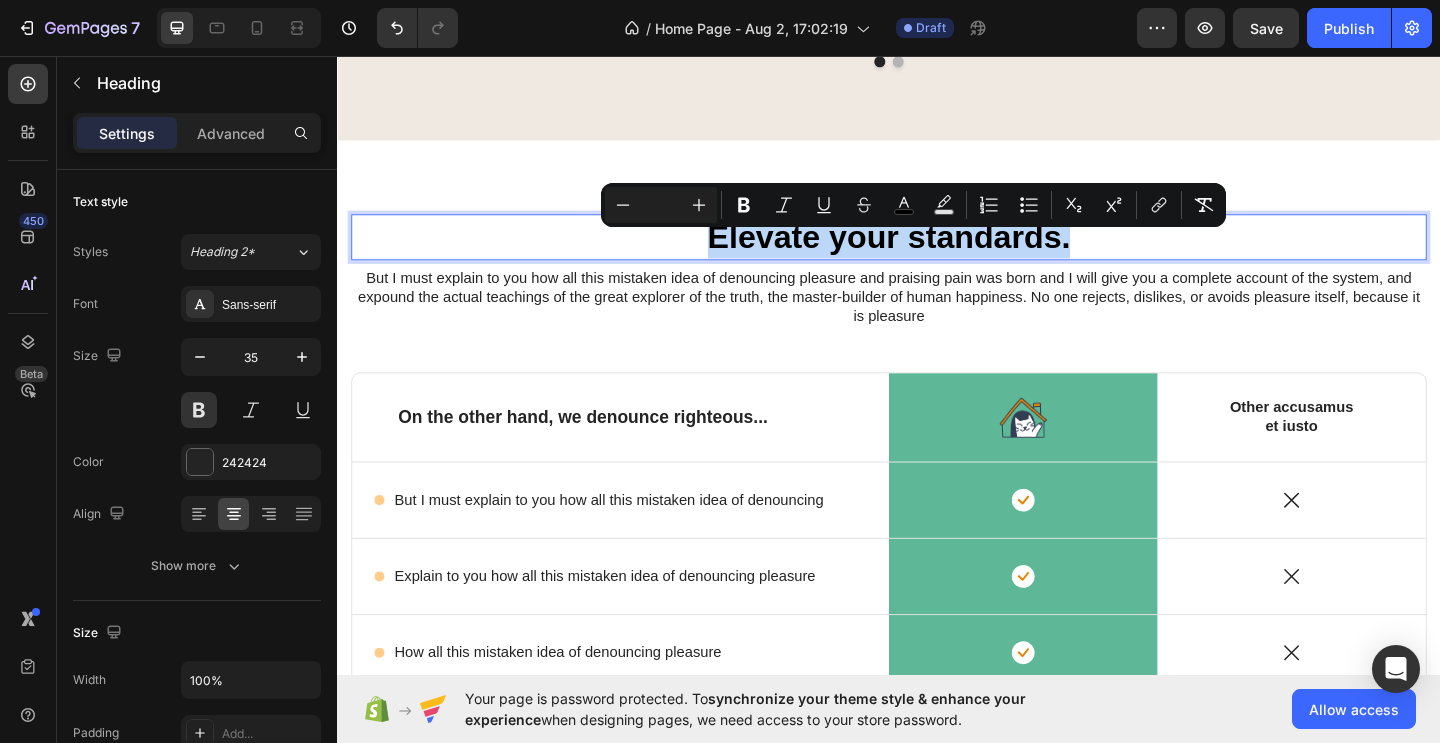 drag, startPoint x: 738, startPoint y: 275, endPoint x: 1200, endPoint y: 281, distance: 462.03897 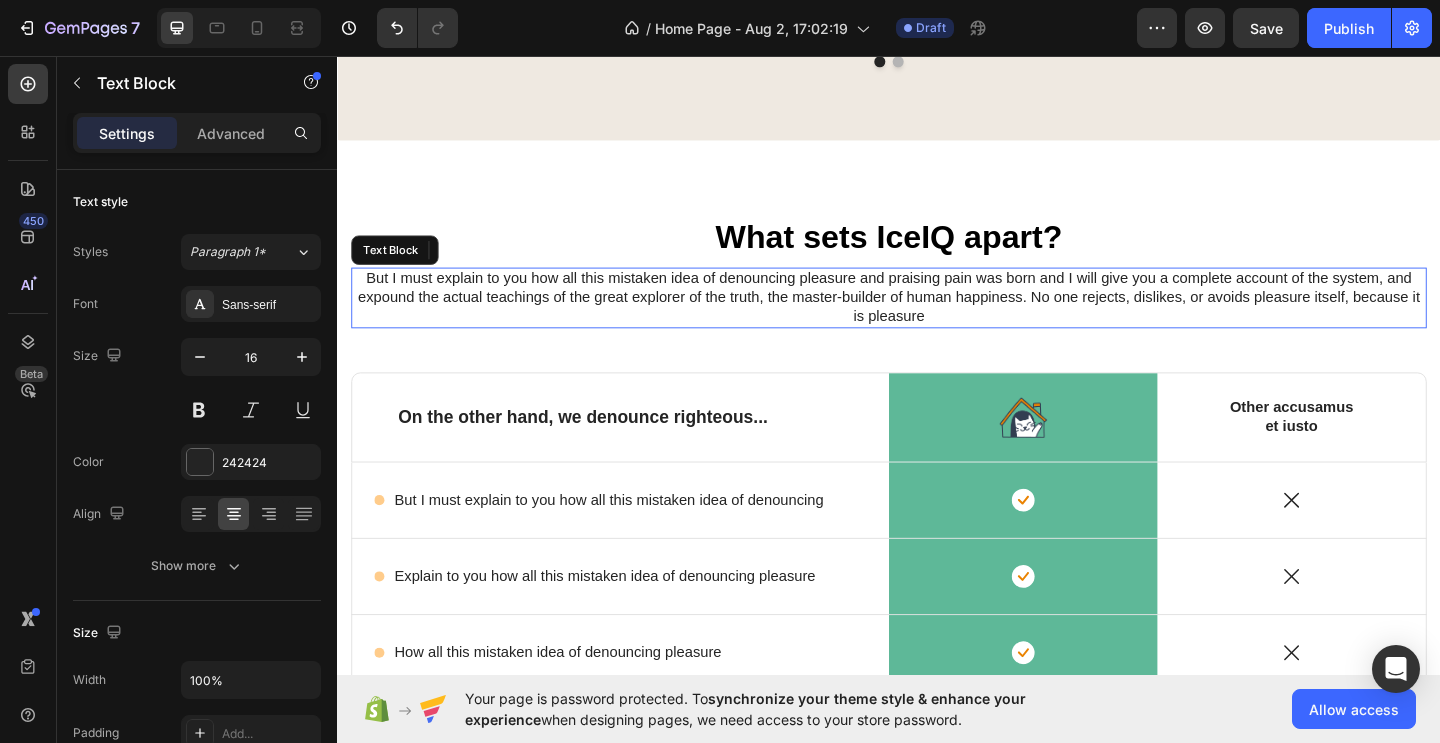 click on "But I must explain to you how all this mistaken idea of denouncing pleasure and praising pain was born and I will give you a complete account of the system, and expound the actual teachings of the great explorer of the truth, the master-builder of human happiness. No one rejects, dislikes, or avoids pleasure itself, because it is pleasure" at bounding box center (937, 319) 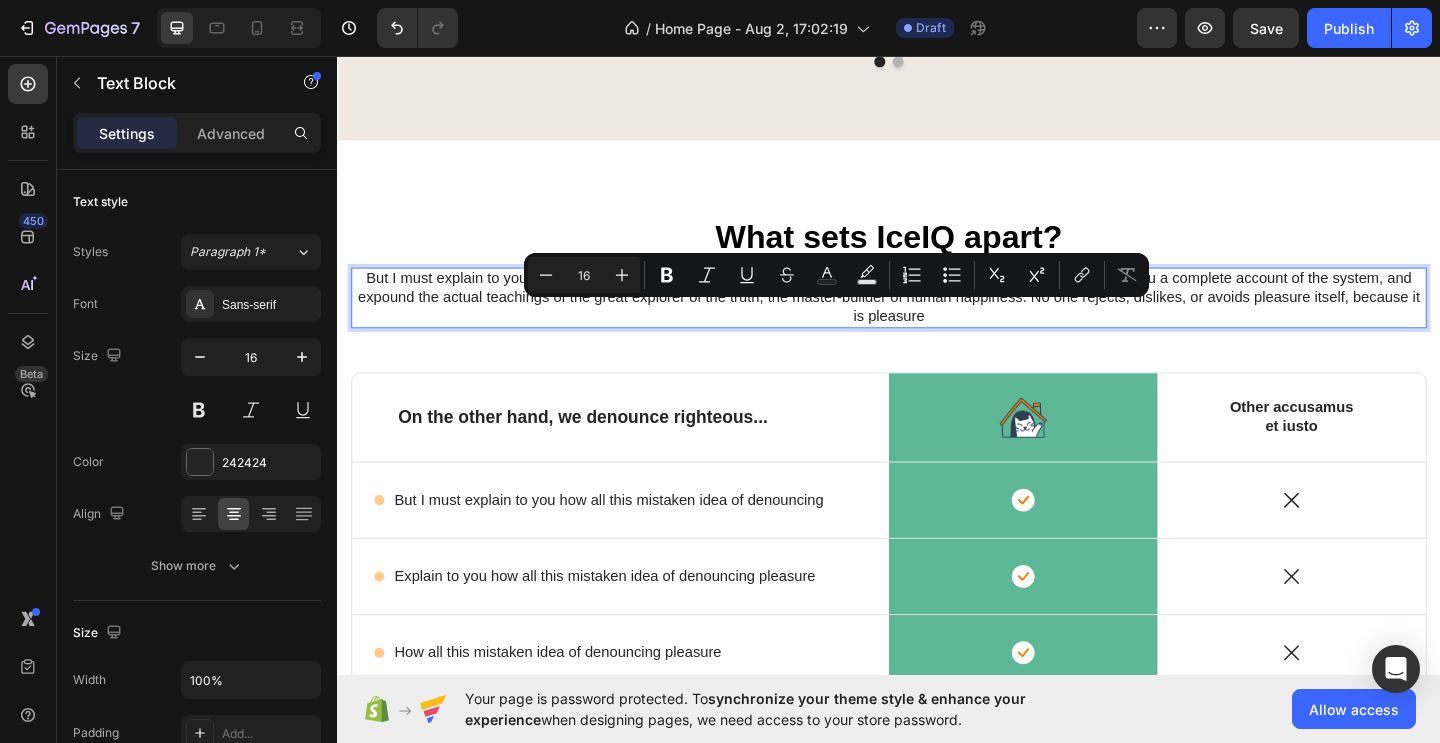 click on "But I must explain to you how all this mistaken idea of denouncing pleasure and praising pain was born and I will give you a complete account of the system, and expound the actual teachings of the great explorer of the truth, the master-builder of human happiness. No one rejects, dislikes, or avoids pleasure itself, because it is pleasure" at bounding box center (937, 319) 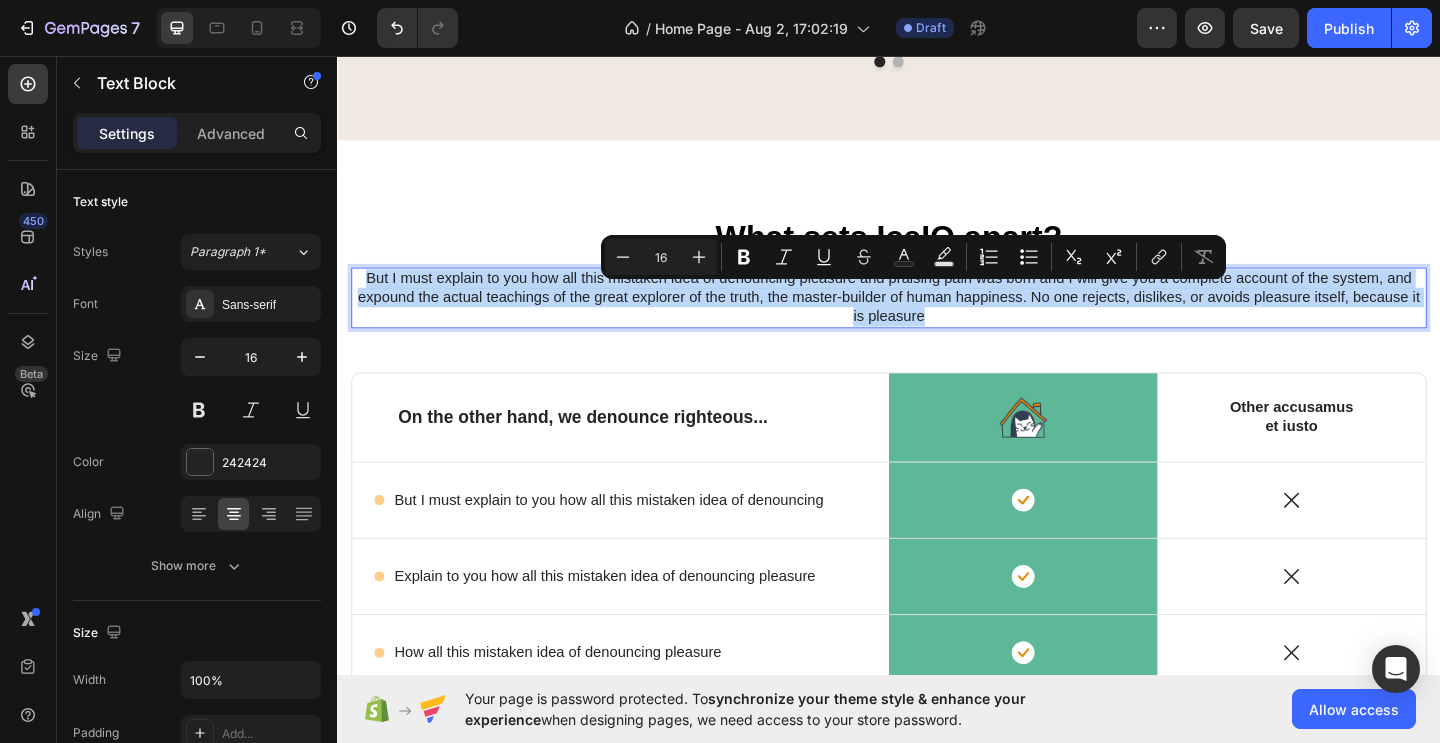 drag, startPoint x: 982, startPoint y: 349, endPoint x: 362, endPoint y: 312, distance: 621.103 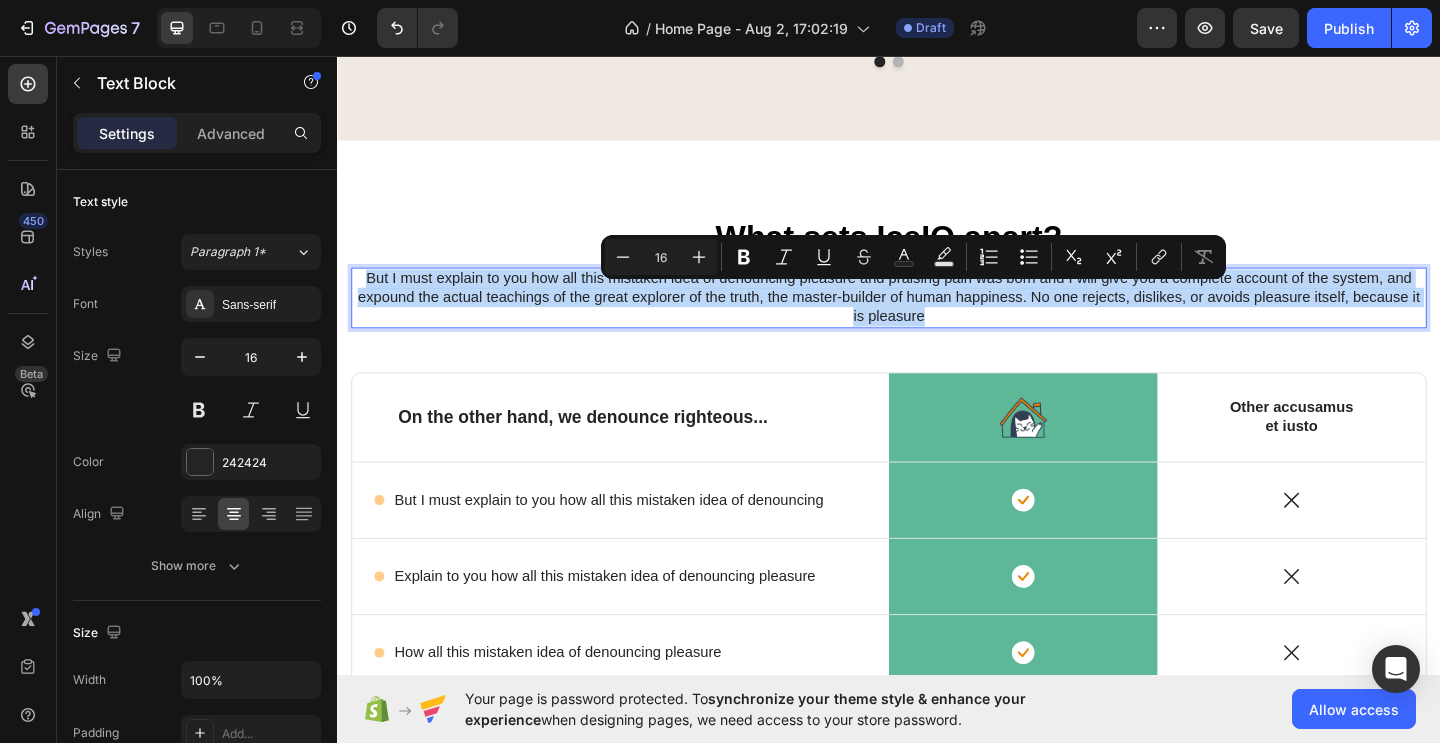click on "But I must explain to you how all this mistaken idea of denouncing pleasure and praising pain was born and I will give you a complete account of the system, and expound the actual teachings of the great explorer of the truth, the master-builder of human happiness. No one rejects, dislikes, or avoids pleasure itself, because it is pleasure" at bounding box center (937, 319) 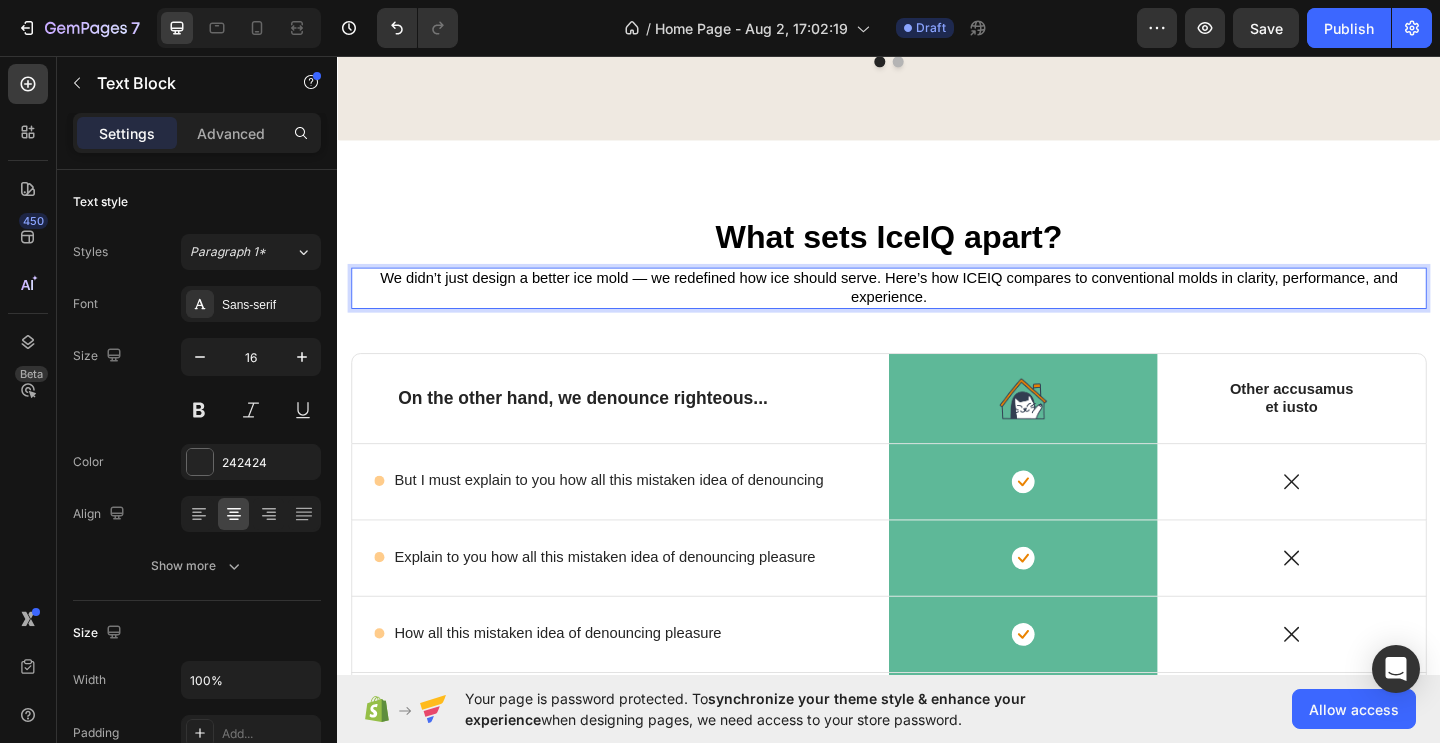click on "We didn’t just design a better ice mold — we redefined how ice should serve. Here’s how ICEIQ compares to conventional molds in clarity, performance, and experience." at bounding box center (936, 308) 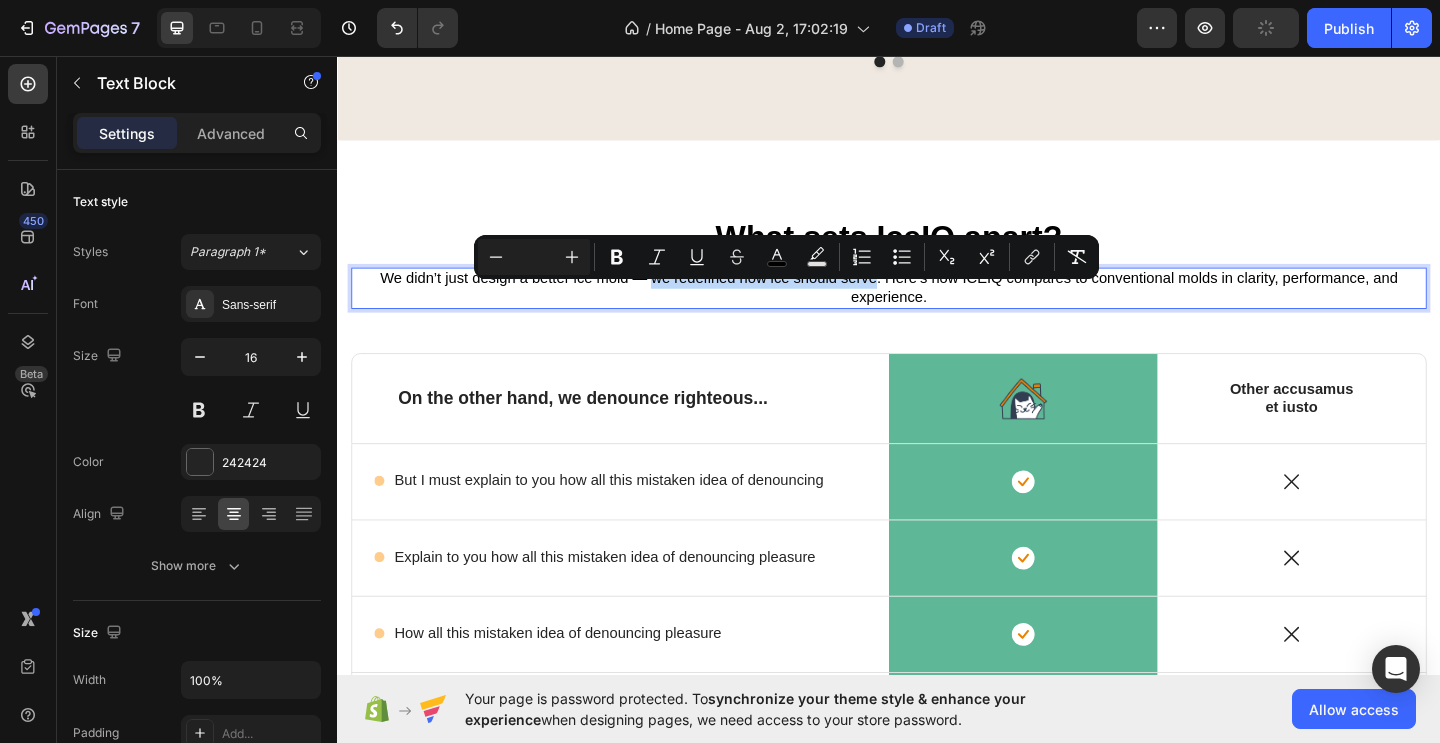 drag, startPoint x: 675, startPoint y: 315, endPoint x: 921, endPoint y: 311, distance: 246.03252 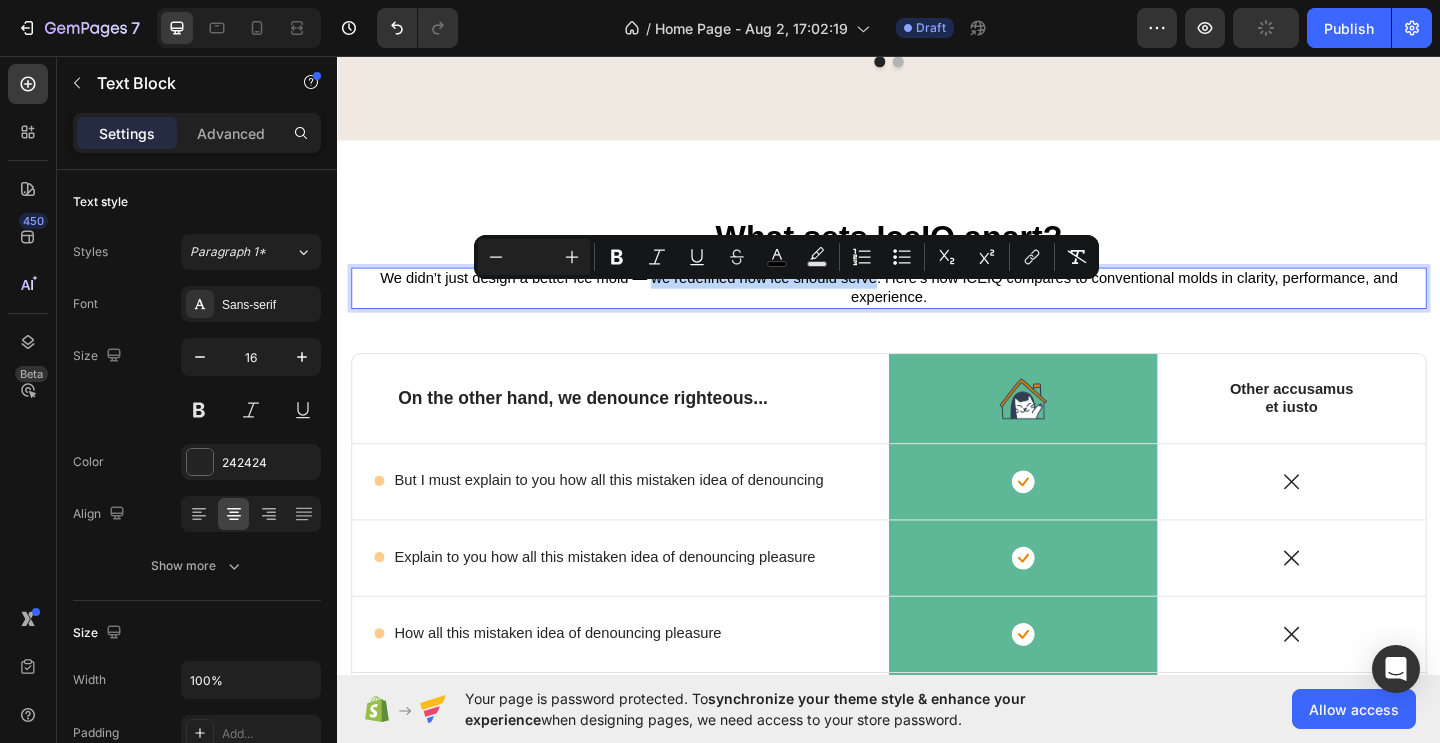 click on "We didn’t just design a better ice mold — we redefined how ice should serve. Here’s how ICEIQ compares to conventional molds in clarity, performance, and experience." at bounding box center [936, 308] 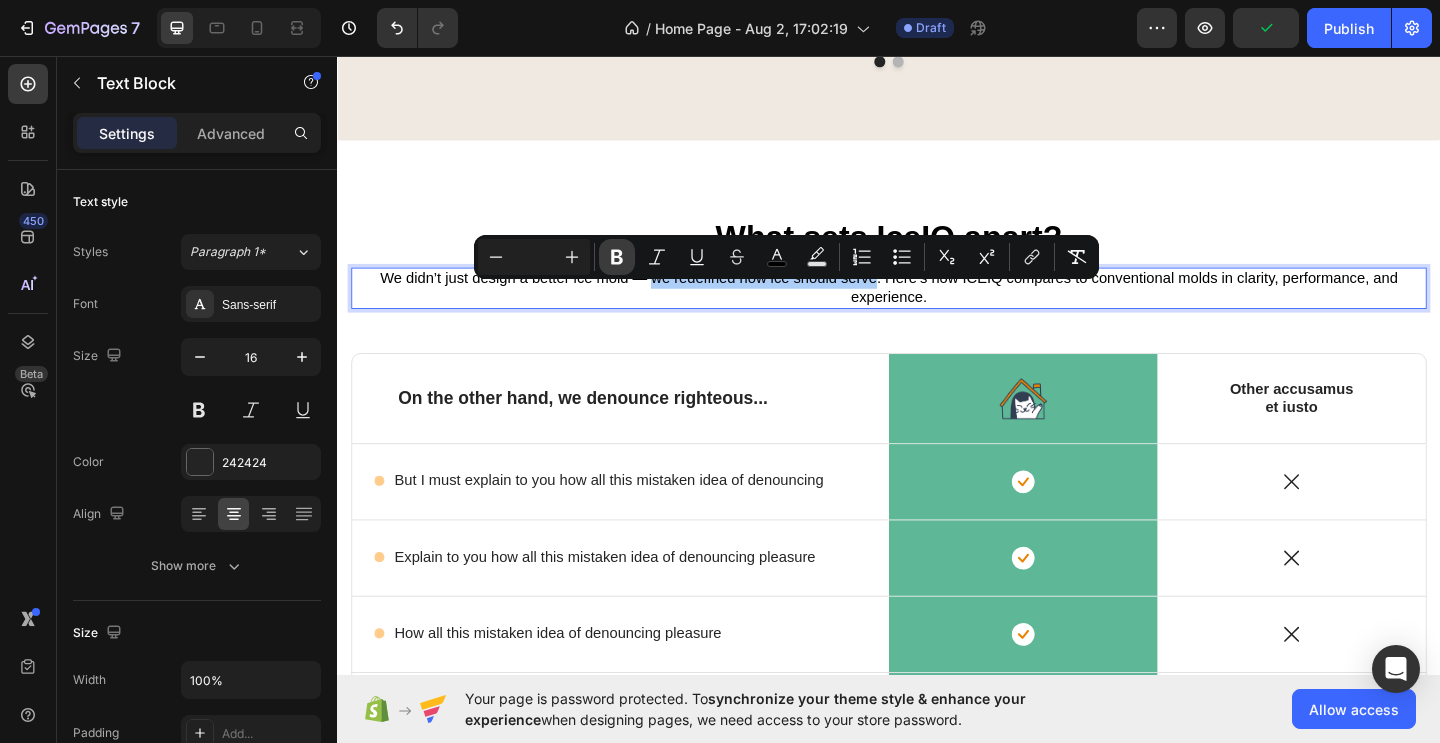 click 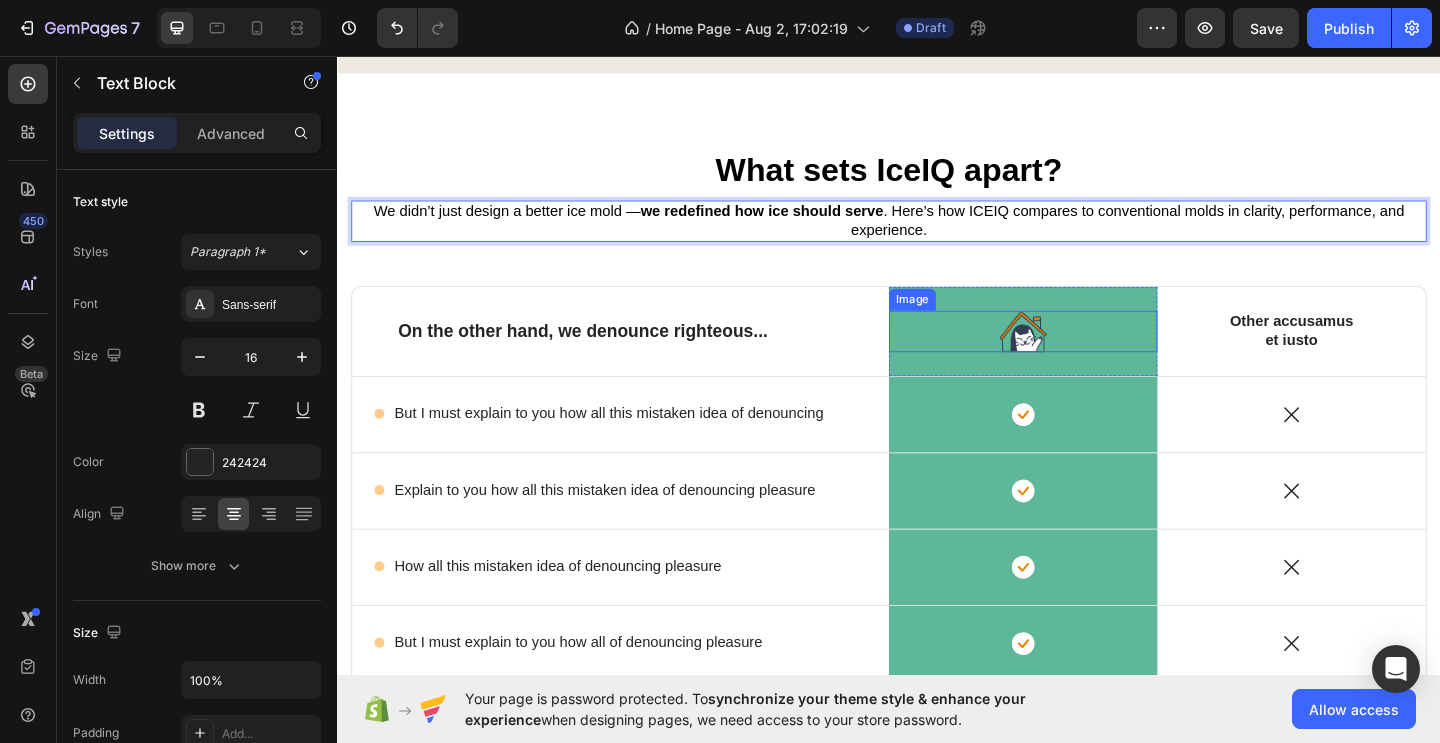 scroll, scrollTop: 2819, scrollLeft: 0, axis: vertical 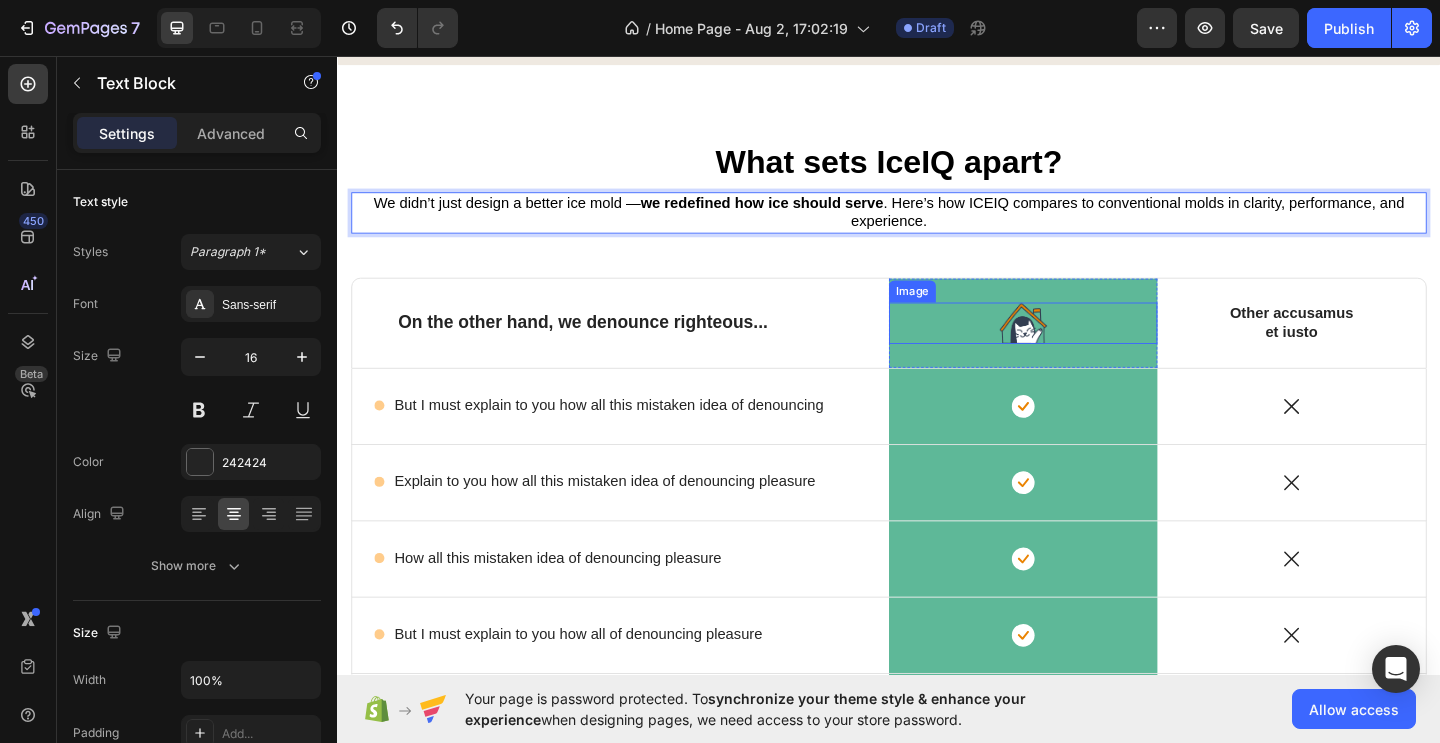 click at bounding box center [1083, 346] 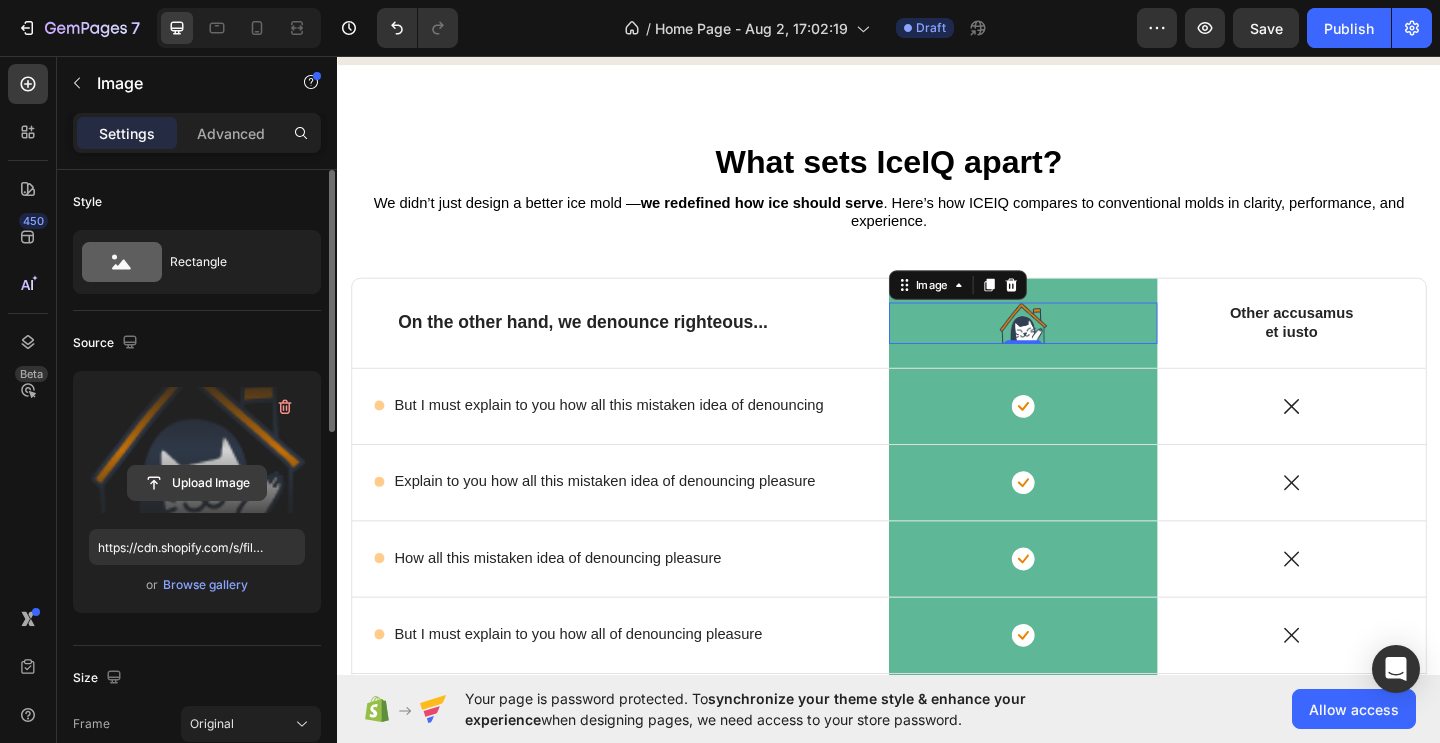 click 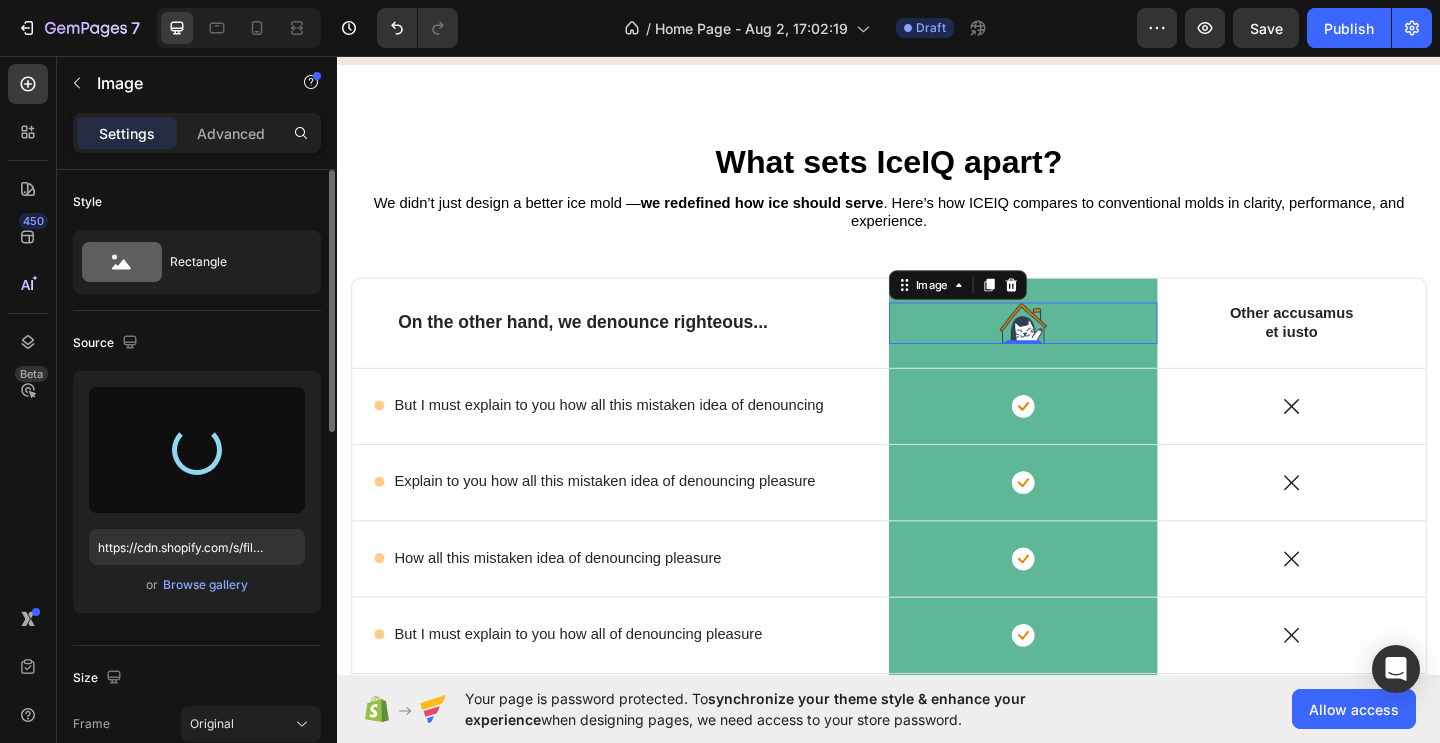 type on "https://cdn.shopify.com/s/files/1/0915/0057/7096/files/gempages_577762848831177669-499a5529-5f31-4662-b935-f68b655e57d7.png" 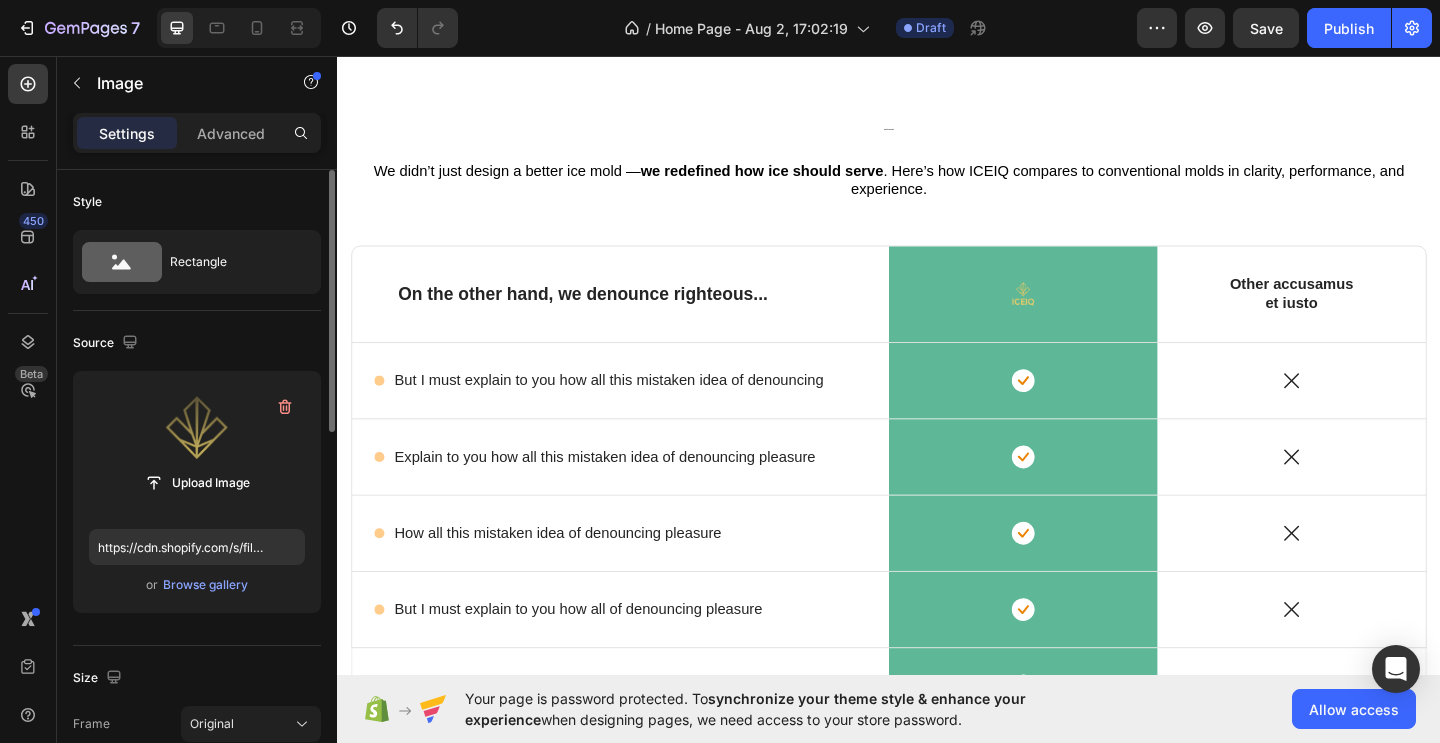 scroll, scrollTop: 2122, scrollLeft: 0, axis: vertical 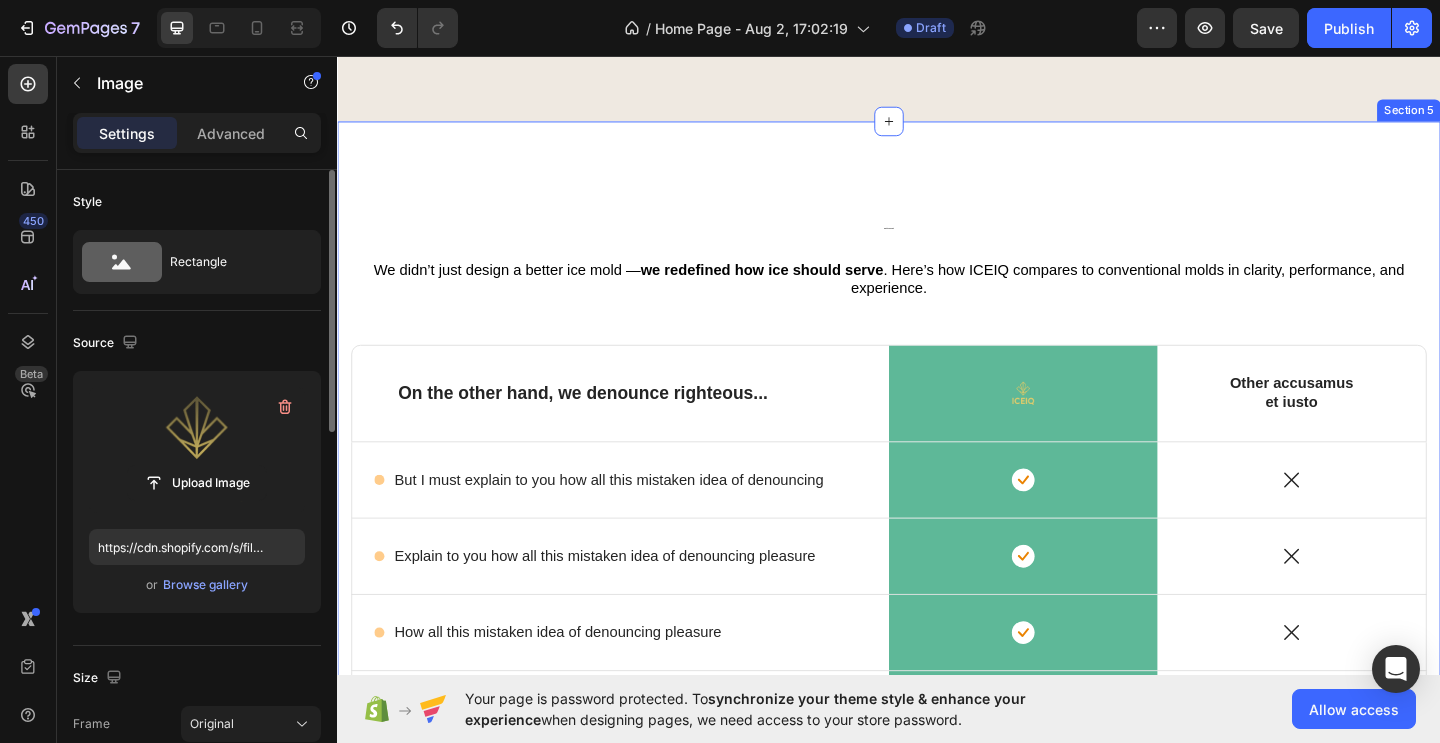 click on "What sets IceIQ apart? Heading We didn’t just design a better ice mold —  we redefined how ice should serve . Here’s how ICEIQ compares to conventional molds in clarity, performance, and experience. Text Block Row On the other hand, we denounce righteous... Text Block Image Row Other accusamus et iusto Text Block Row
Icon But I must explain to you how all this mistaken idea of denouncing Text Block Row
Icon Row
Icon Row
Icon Explain to you how all this mistaken idea of denouncing pleasure Text Block Row
Icon Row
Icon Row
Icon How all this mistaken idea of denouncing pleasure Text Block Row
Icon Row
Icon Row
Icon But I must explain to you how all of denouncing pleasure Text Block Row
Icon Row
Icon Row
Icon But I must explain to you how all this mistaken idea of pleasure Text Block Row
Icon Row
Icon Row
Shop Now Button
Item List Row Section 5" at bounding box center (937, 616) 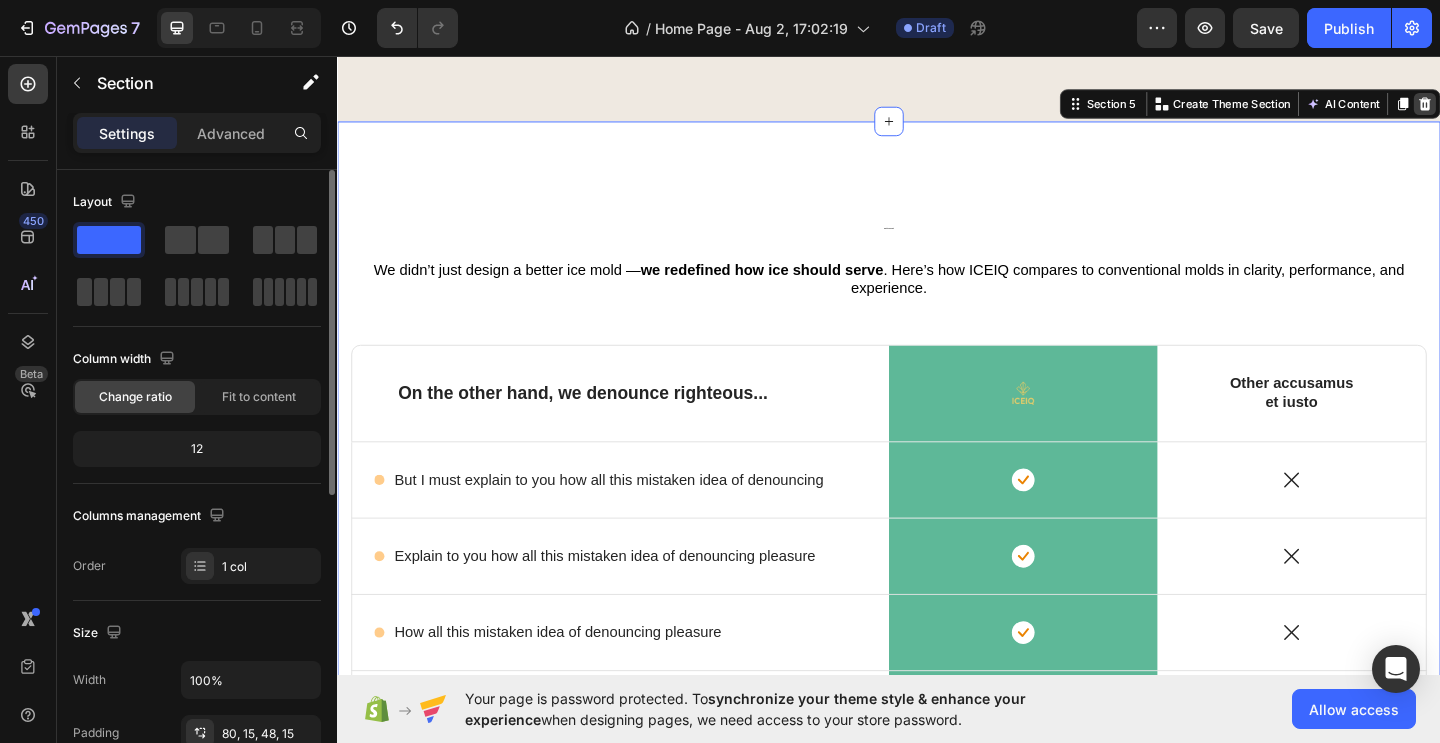 click 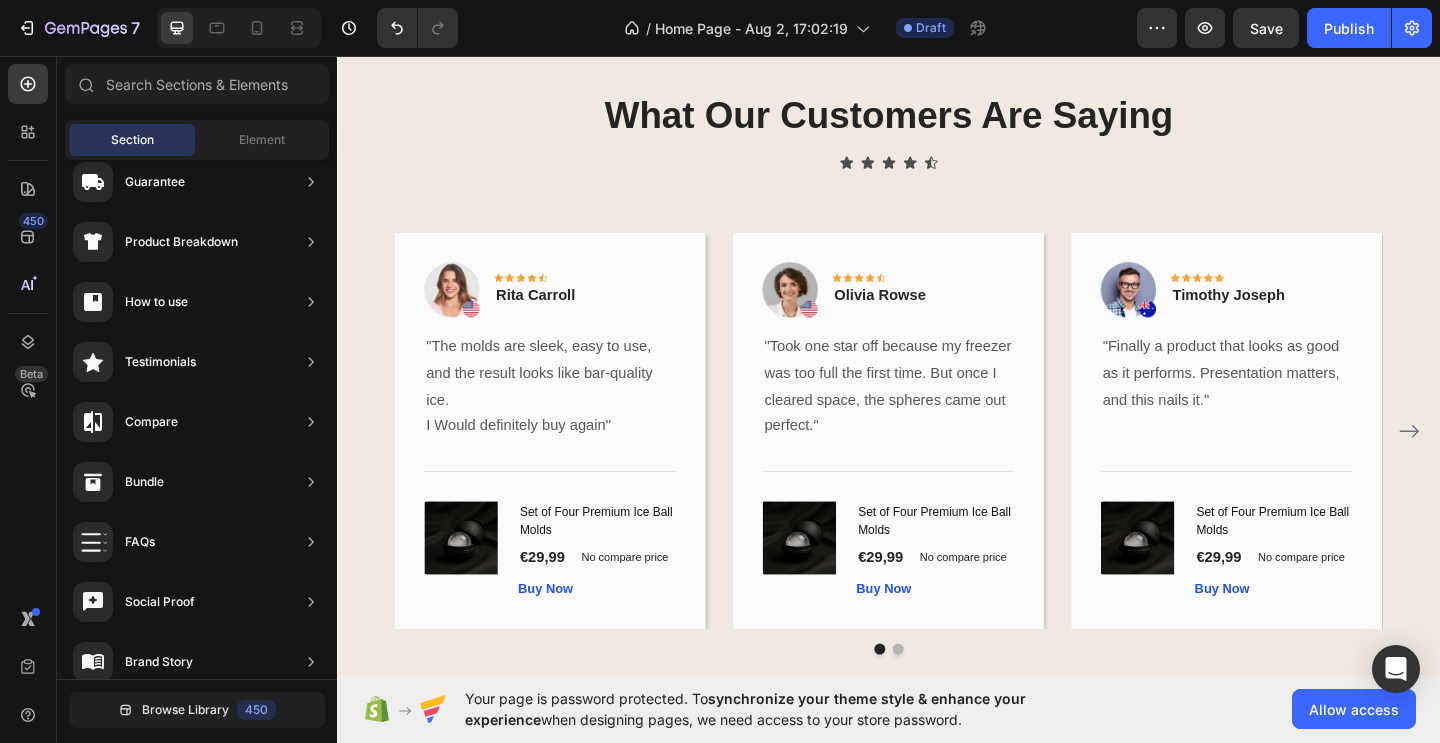 scroll, scrollTop: 3310, scrollLeft: 0, axis: vertical 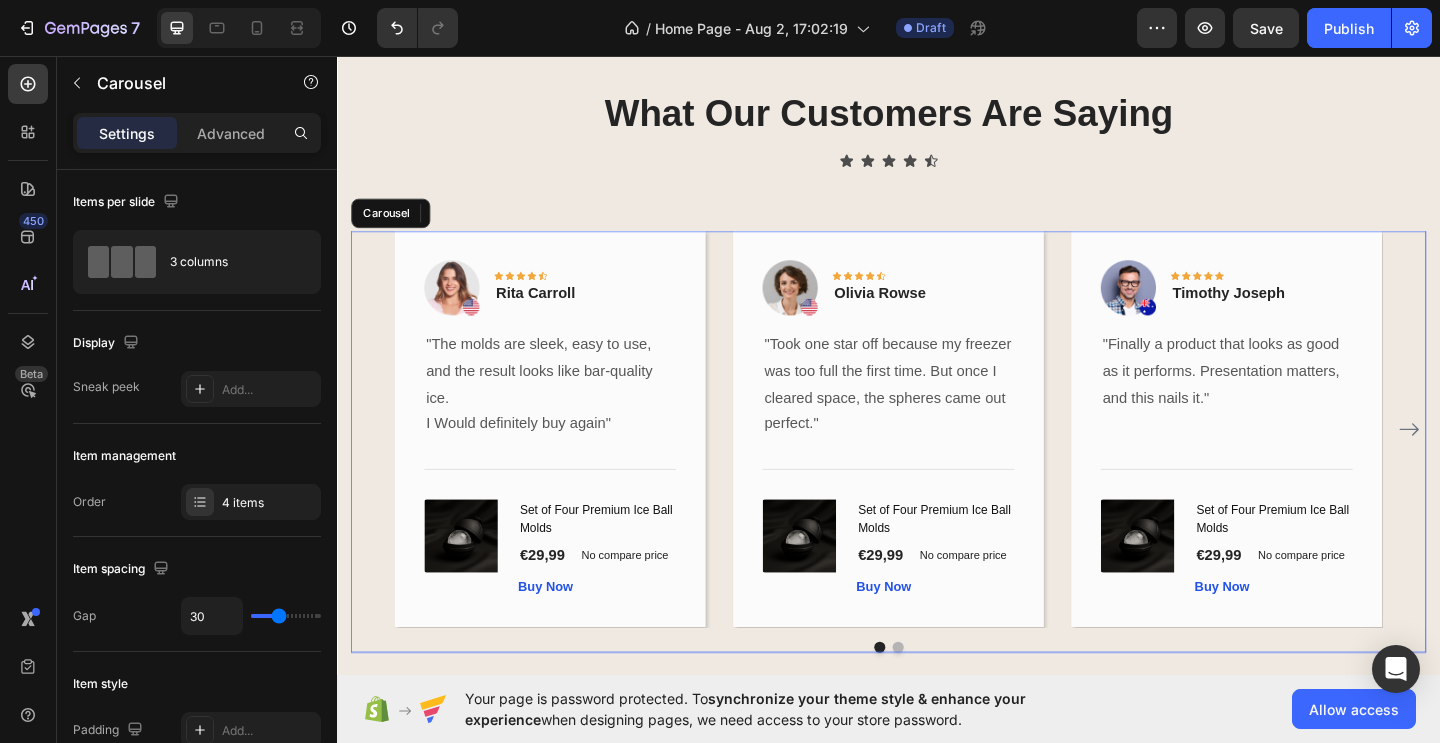 click 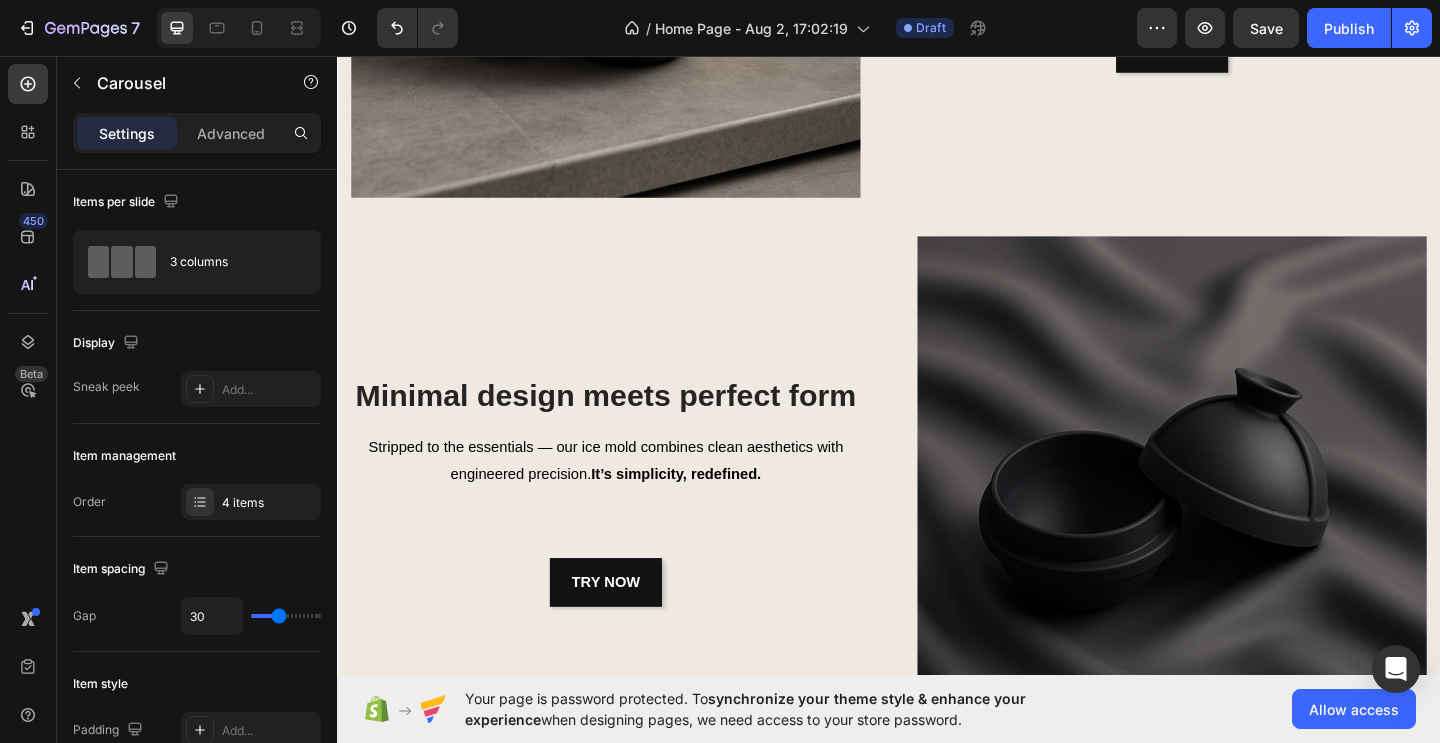scroll, scrollTop: 499, scrollLeft: 0, axis: vertical 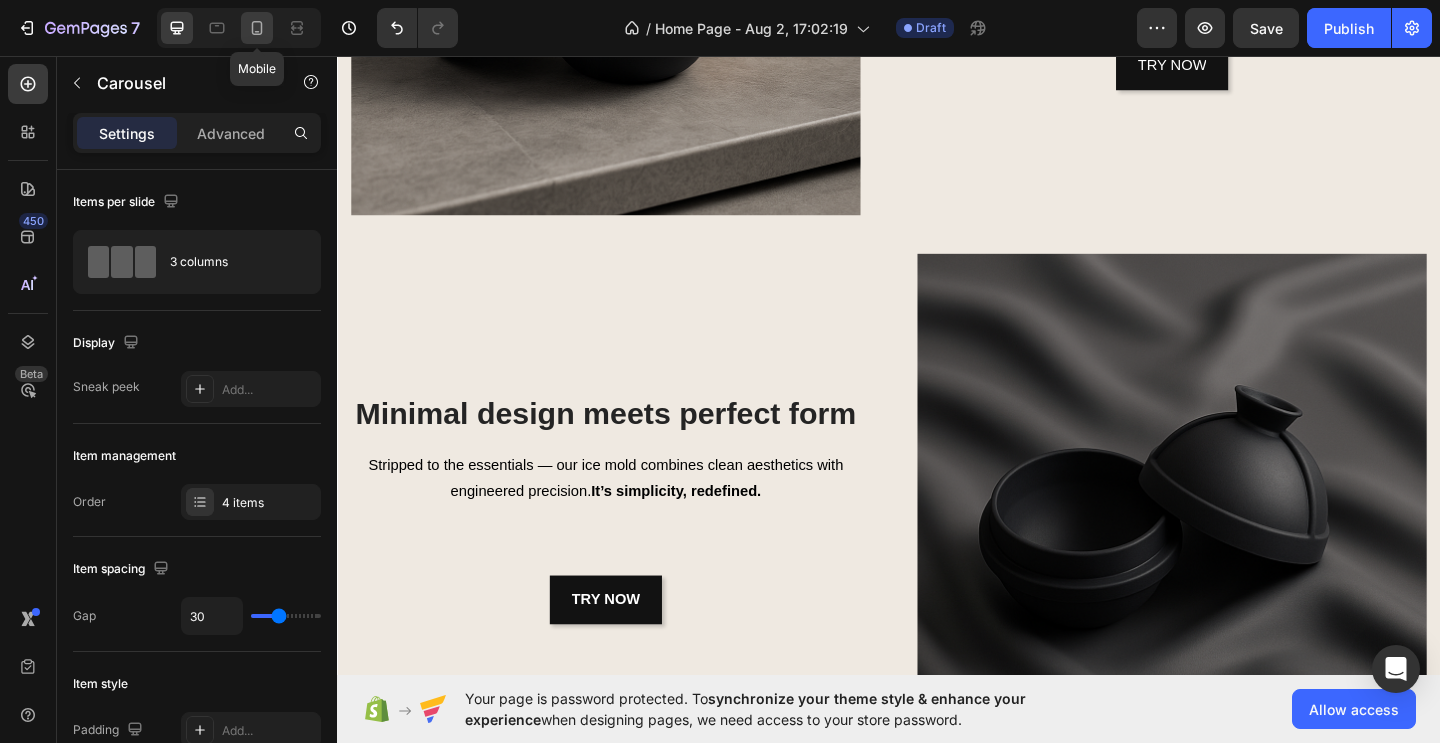 click 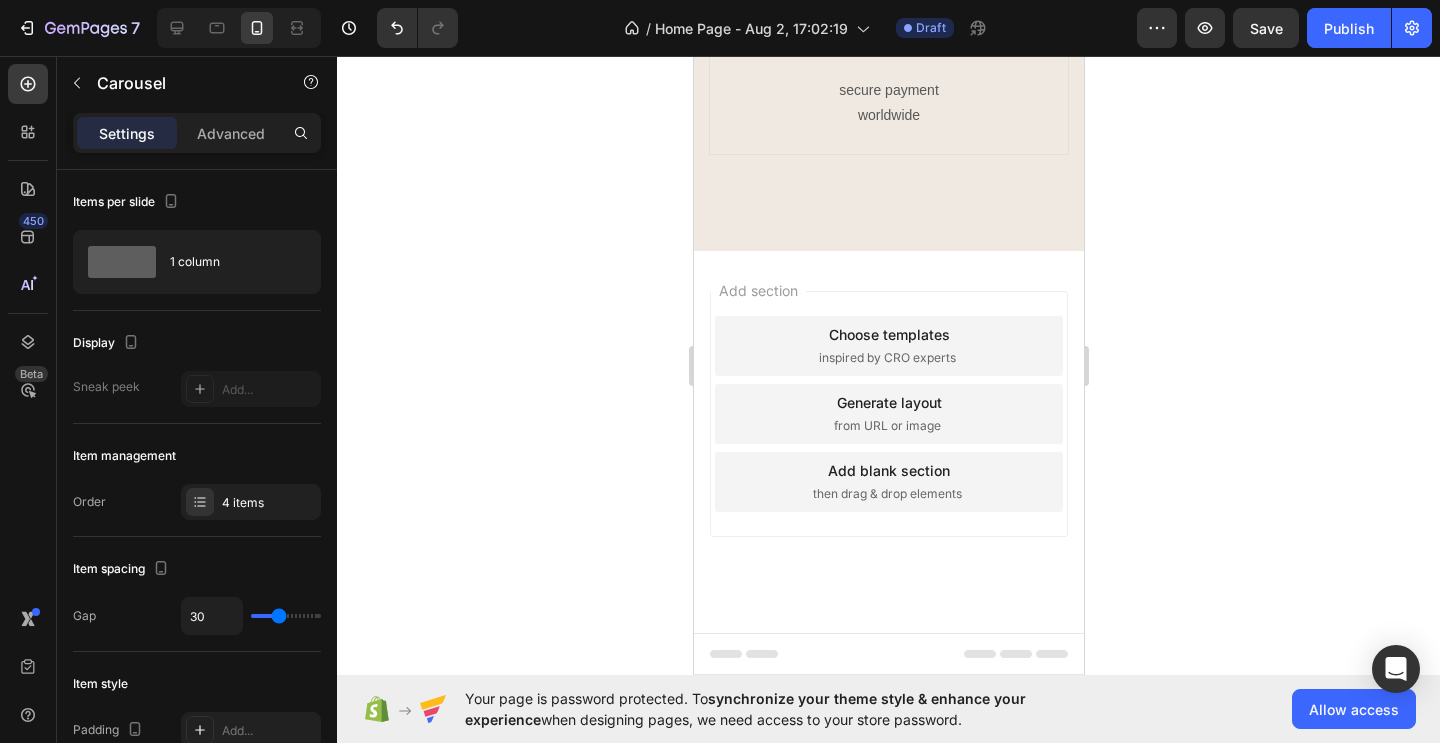 scroll, scrollTop: 3816, scrollLeft: 0, axis: vertical 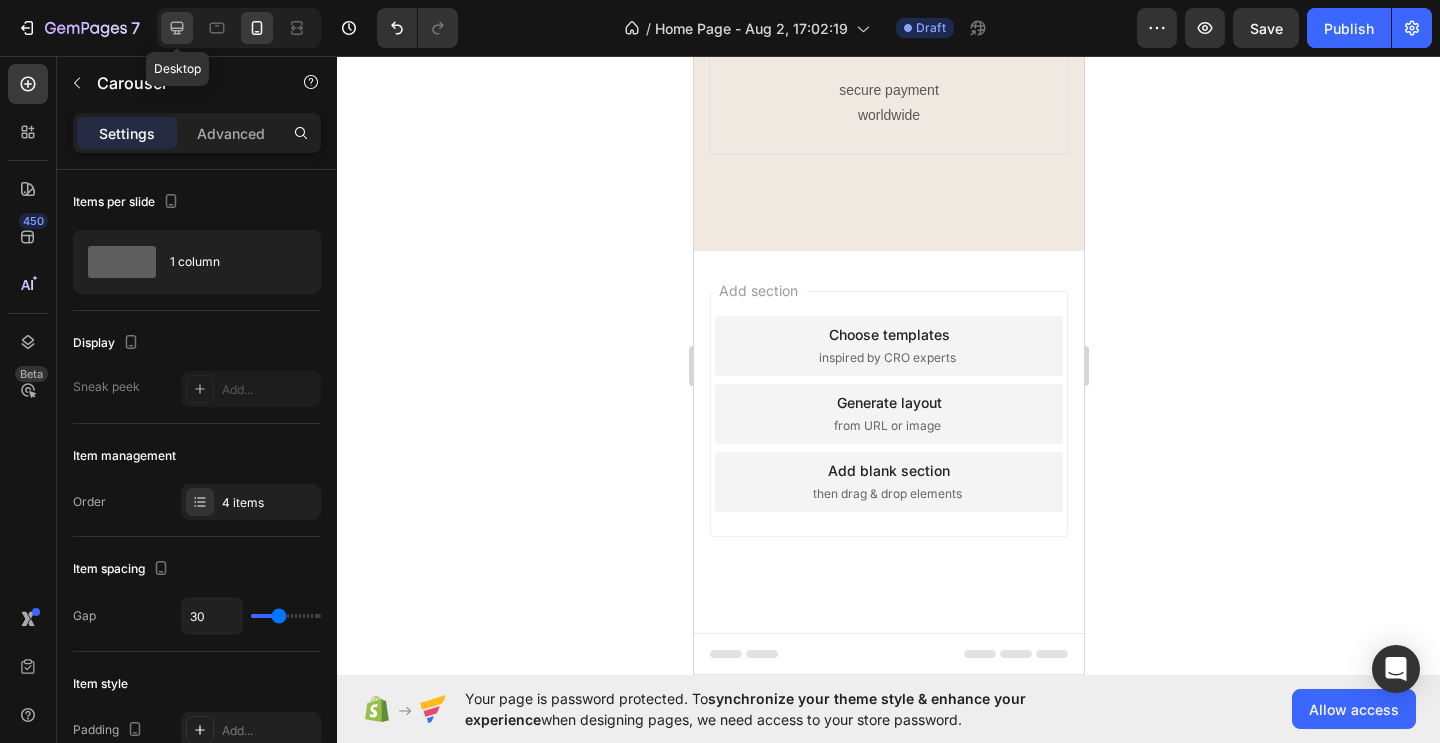 click 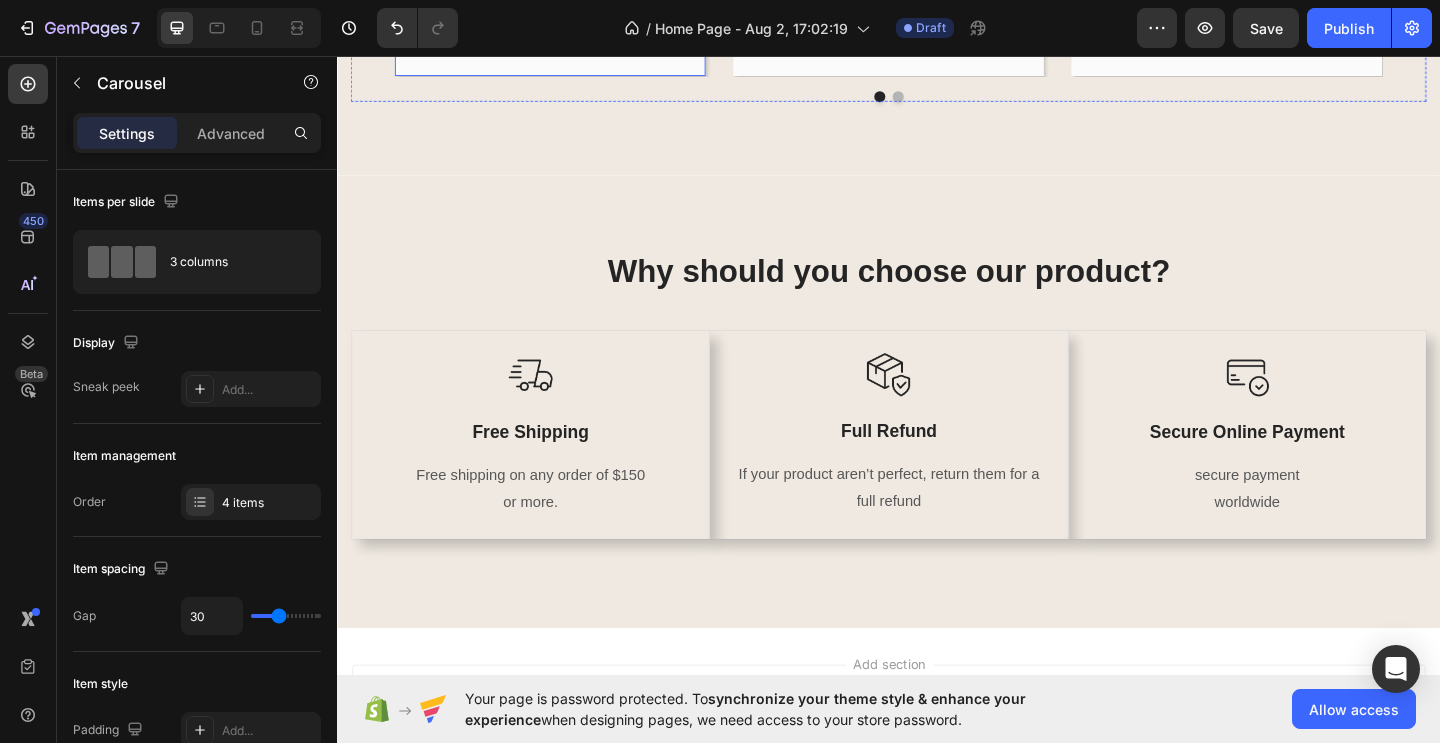 scroll, scrollTop: 3916, scrollLeft: 0, axis: vertical 